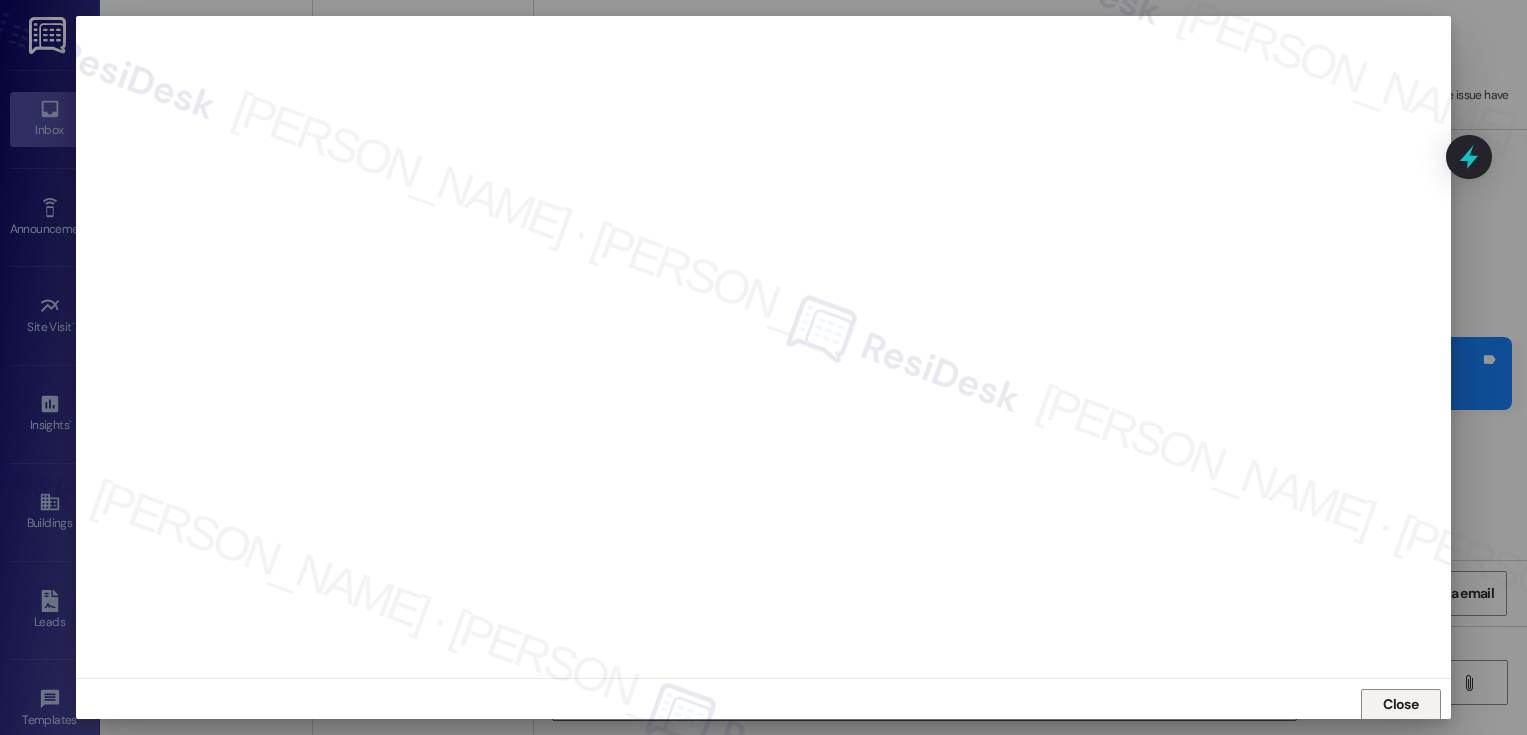 scroll, scrollTop: 0, scrollLeft: 0, axis: both 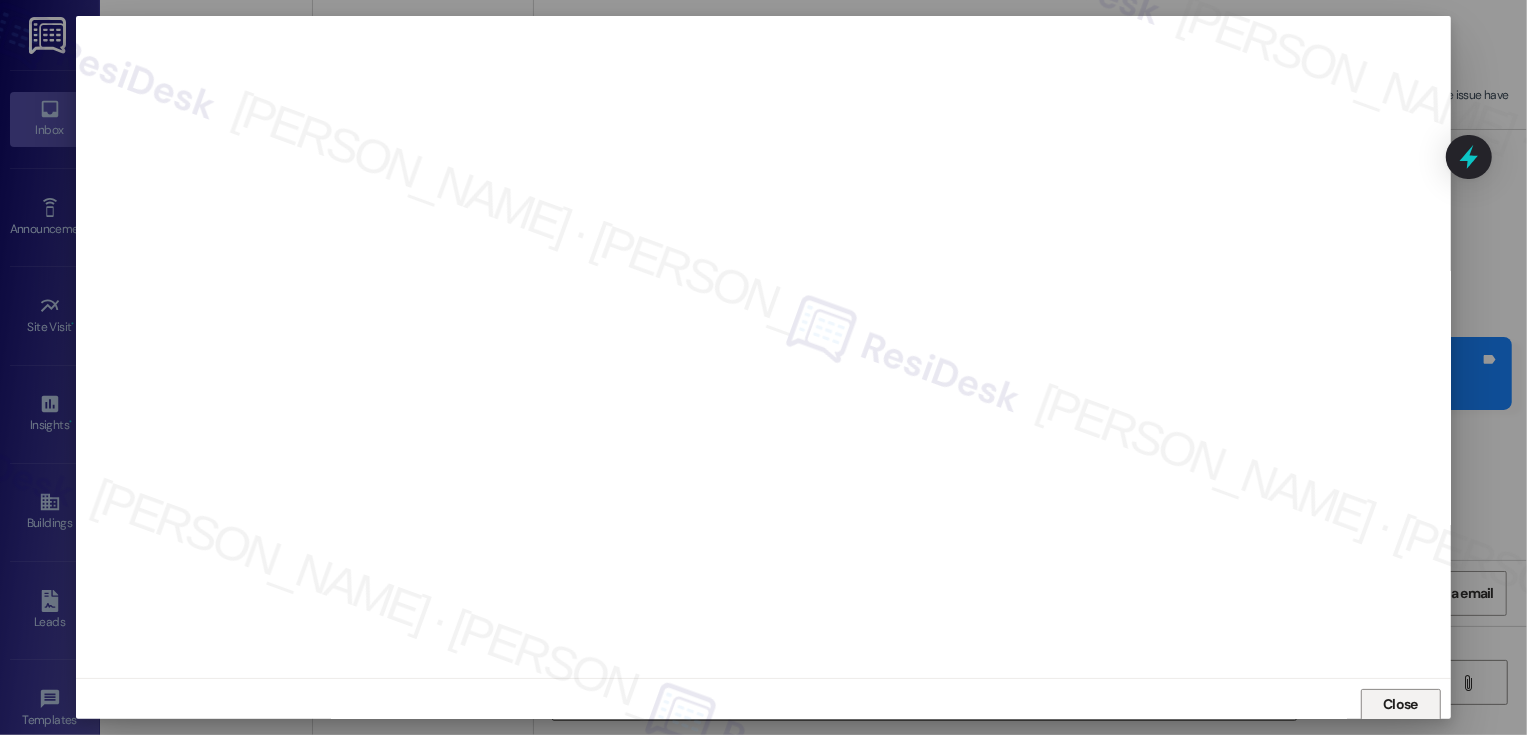 click on "Close" at bounding box center [1400, 704] 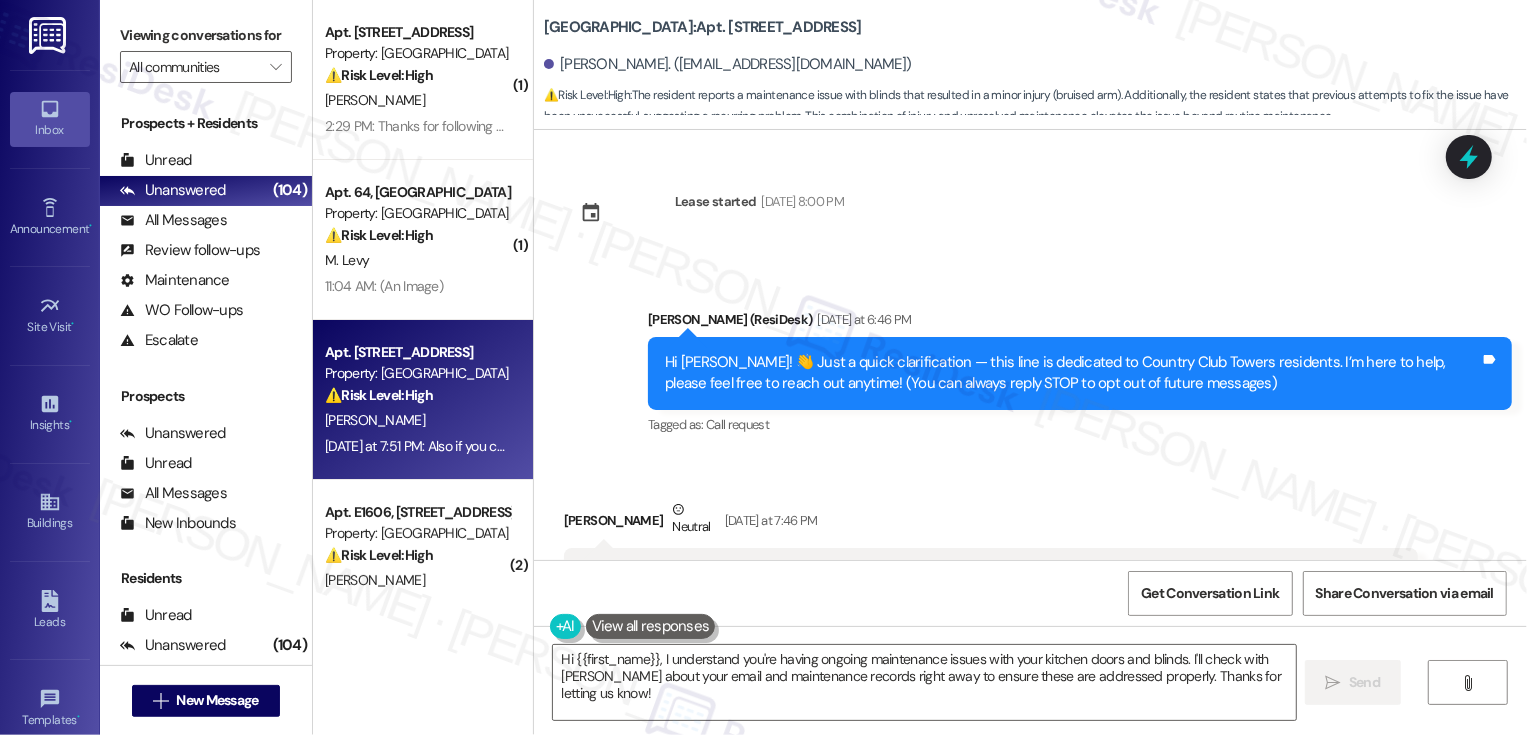 scroll, scrollTop: 36, scrollLeft: 0, axis: vertical 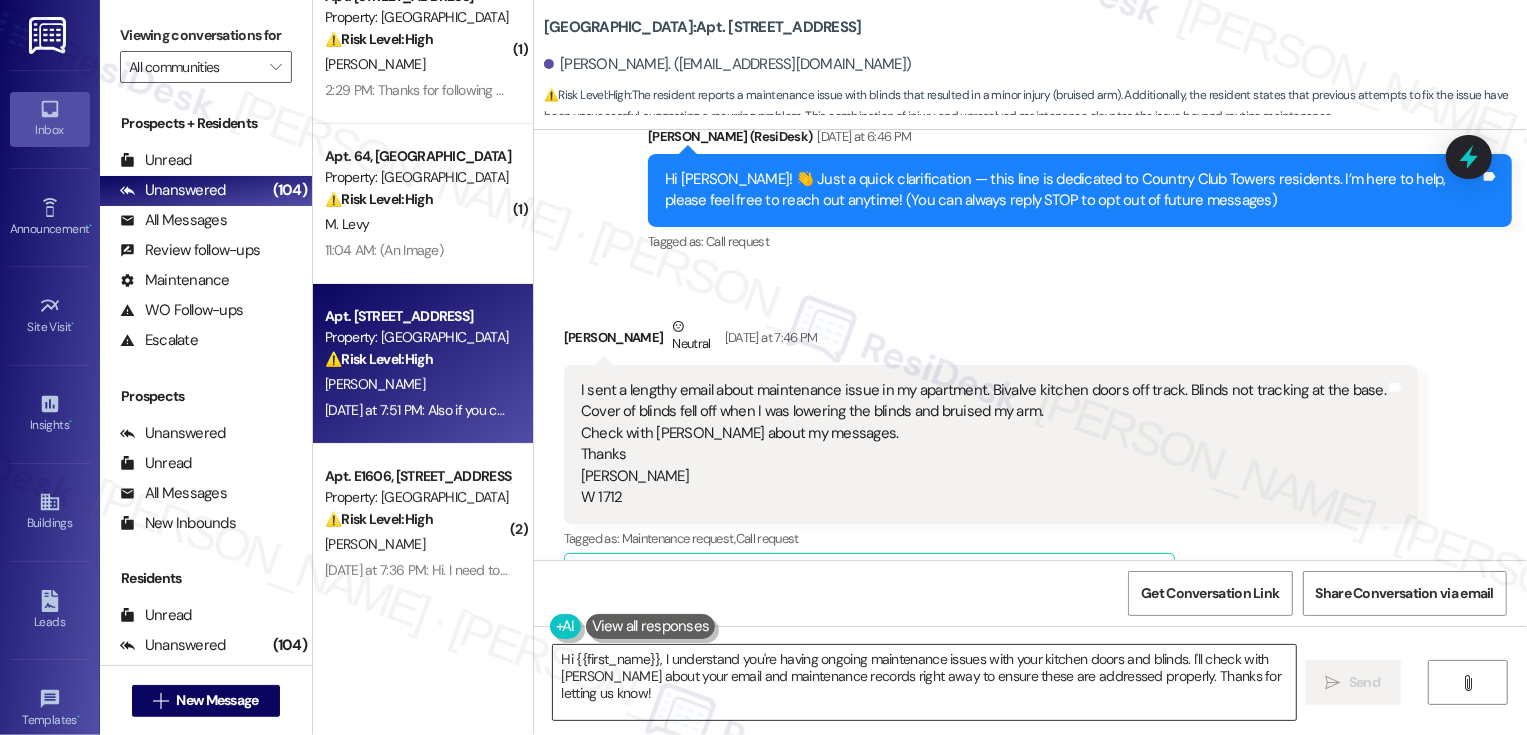 drag, startPoint x: 654, startPoint y: 658, endPoint x: 658, endPoint y: 676, distance: 18.439089 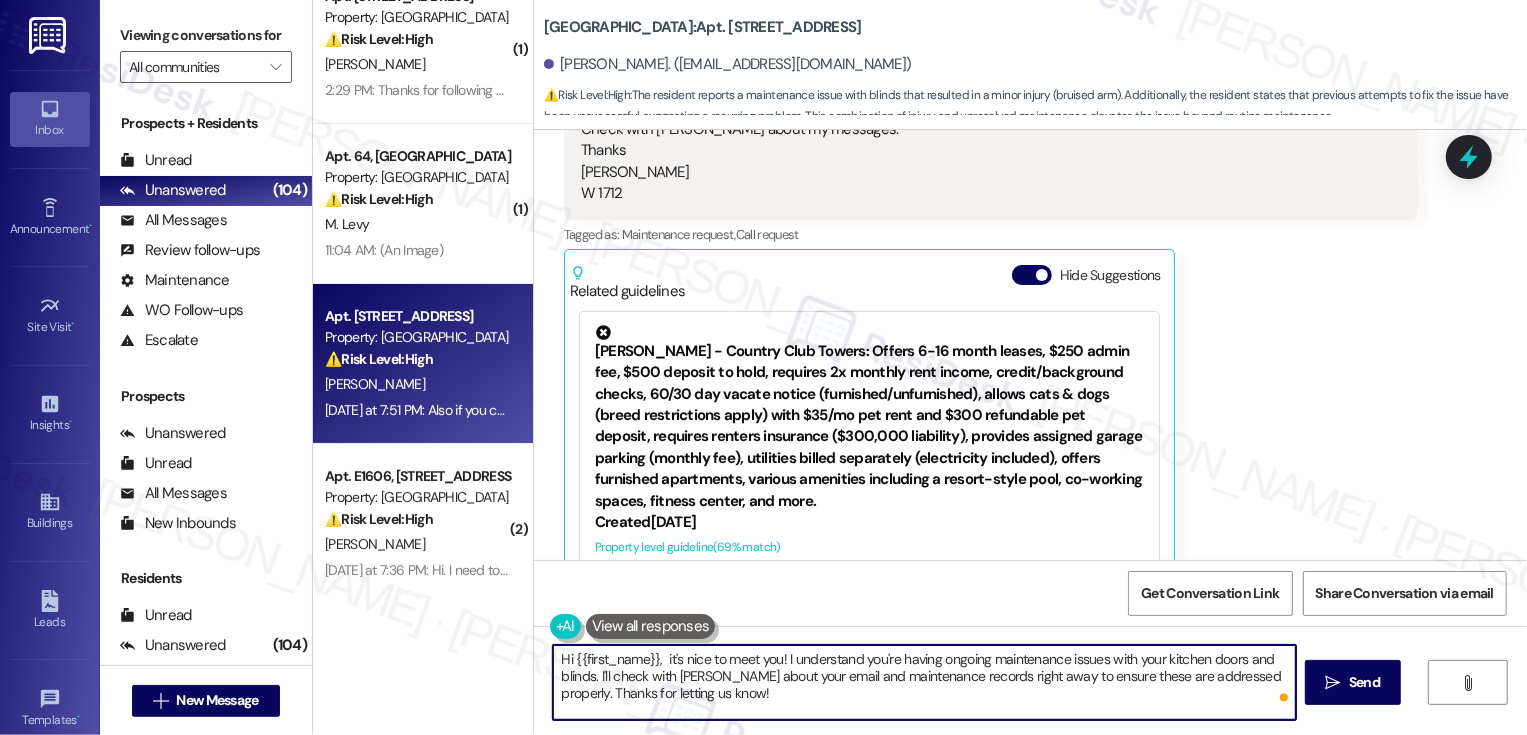 scroll, scrollTop: 499, scrollLeft: 0, axis: vertical 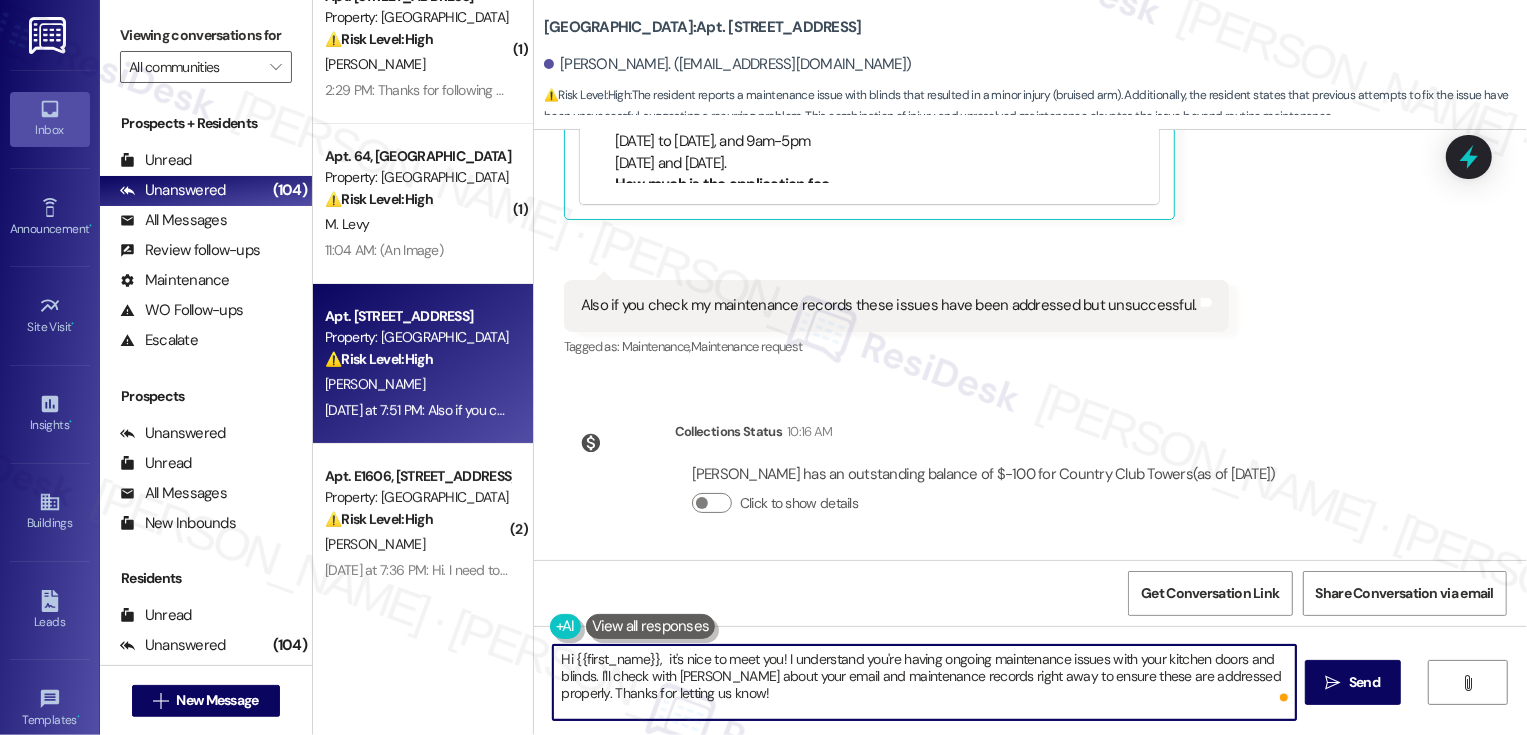 click on "Hi {{first_name}},  it's nice to meet you! I understand you're having ongoing maintenance issues with your kitchen doors and blinds. I'll check with Nick about your email and maintenance records right away to ensure these are addressed properly. Thanks for letting us know!" at bounding box center [924, 682] 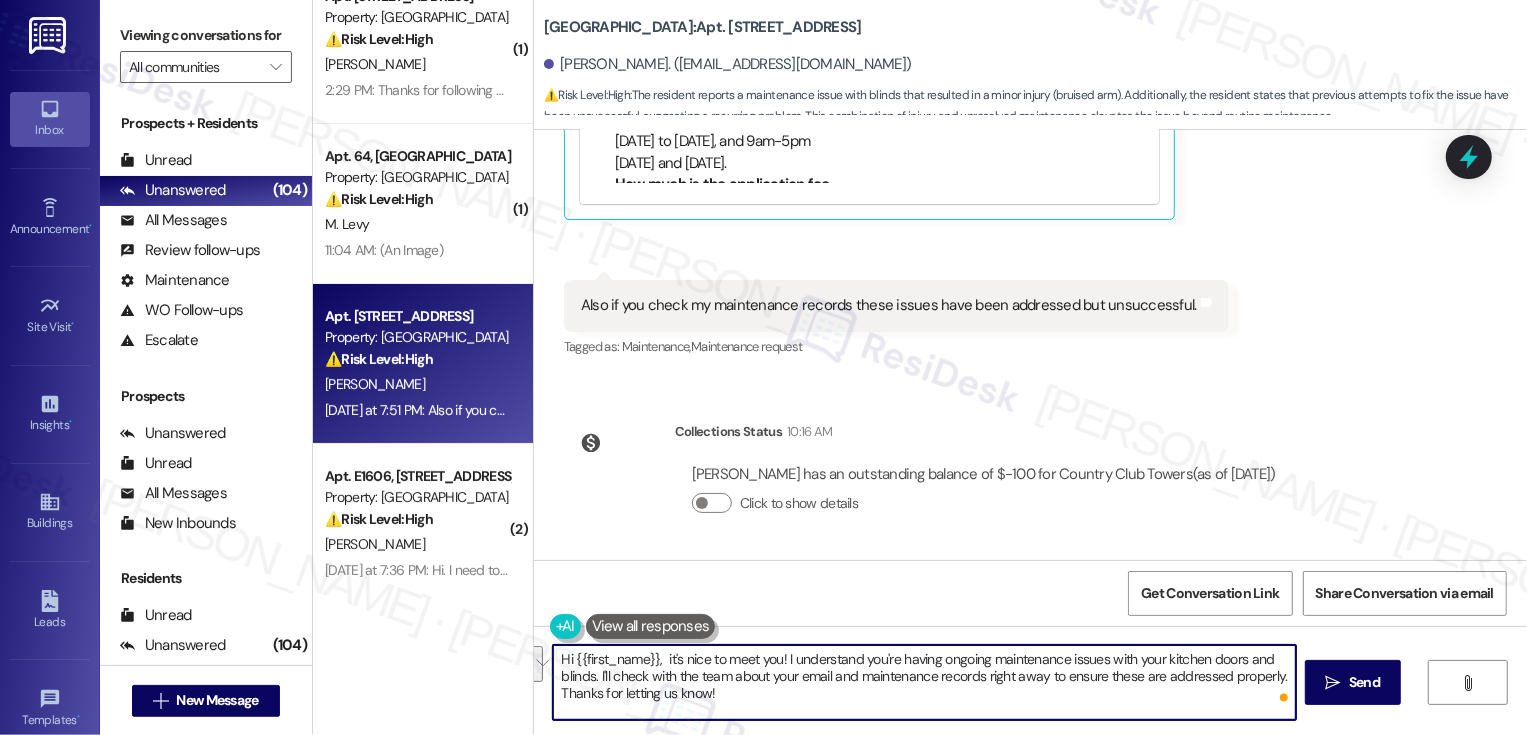 drag, startPoint x: 643, startPoint y: 675, endPoint x: 712, endPoint y: 708, distance: 76.48529 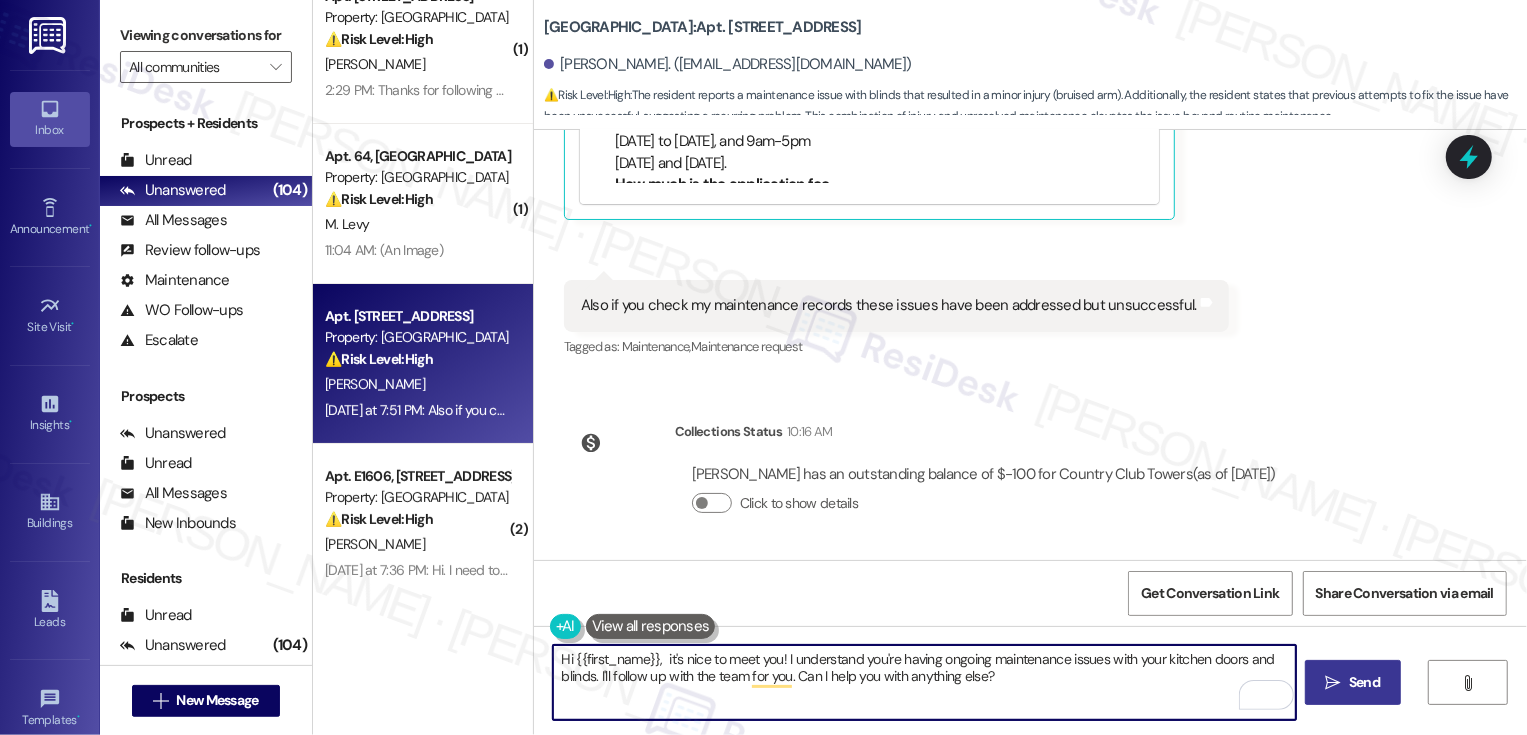 type on "Hi {{first_name}},  it's nice to meet you! I understand you're having ongoing maintenance issues with your kitchen doors and blinds. I'll follow up with the team for you. Can I help you with anything else?" 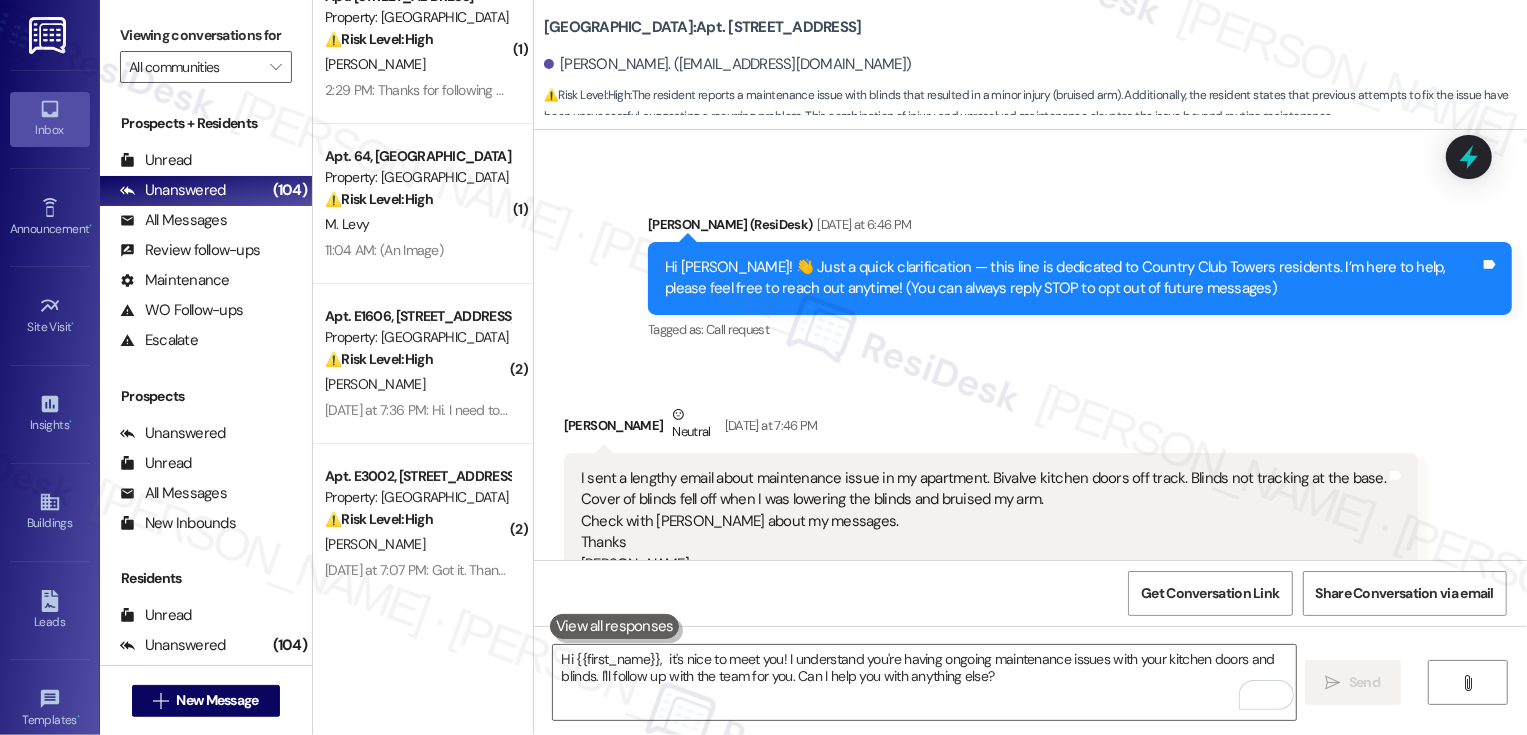 scroll, scrollTop: 0, scrollLeft: 0, axis: both 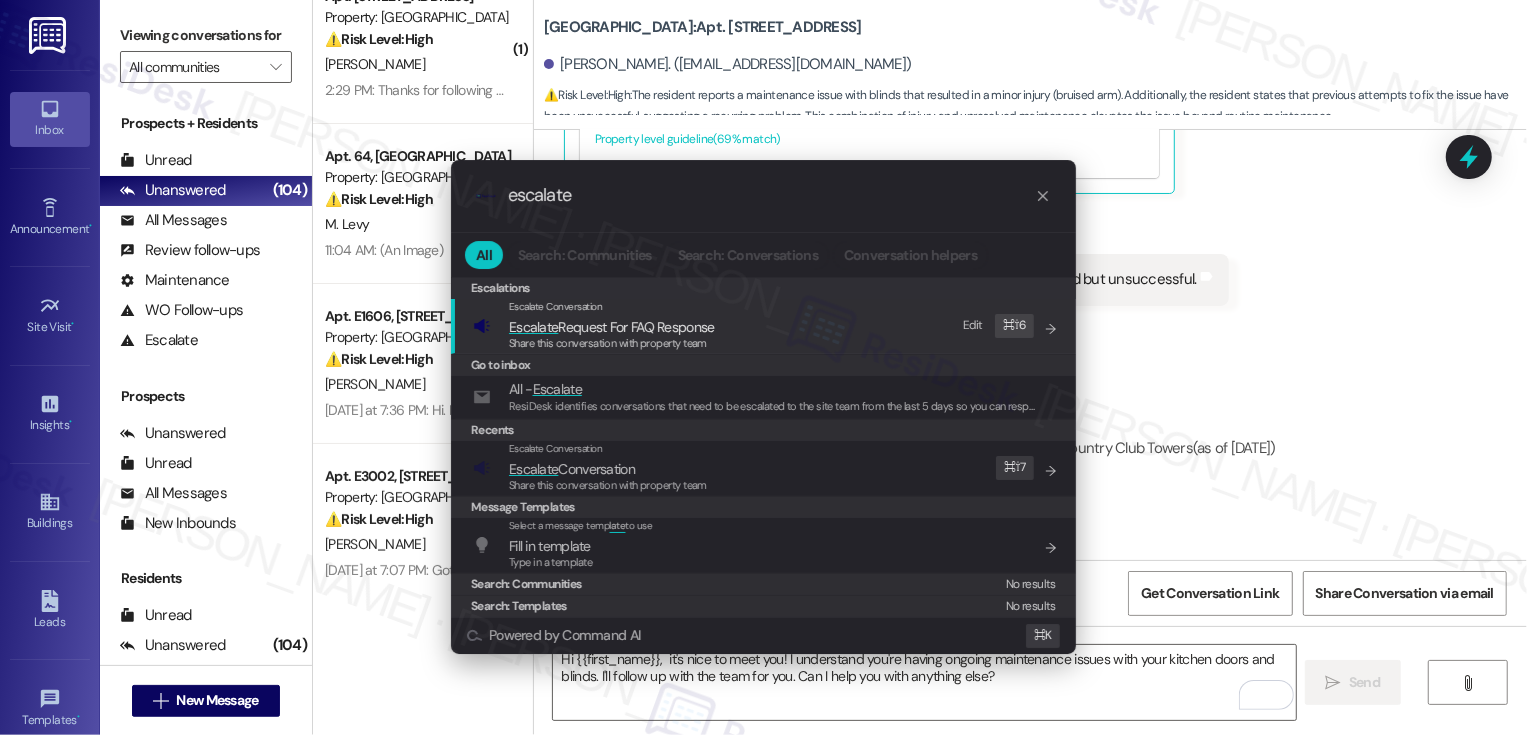 type on "escalate" 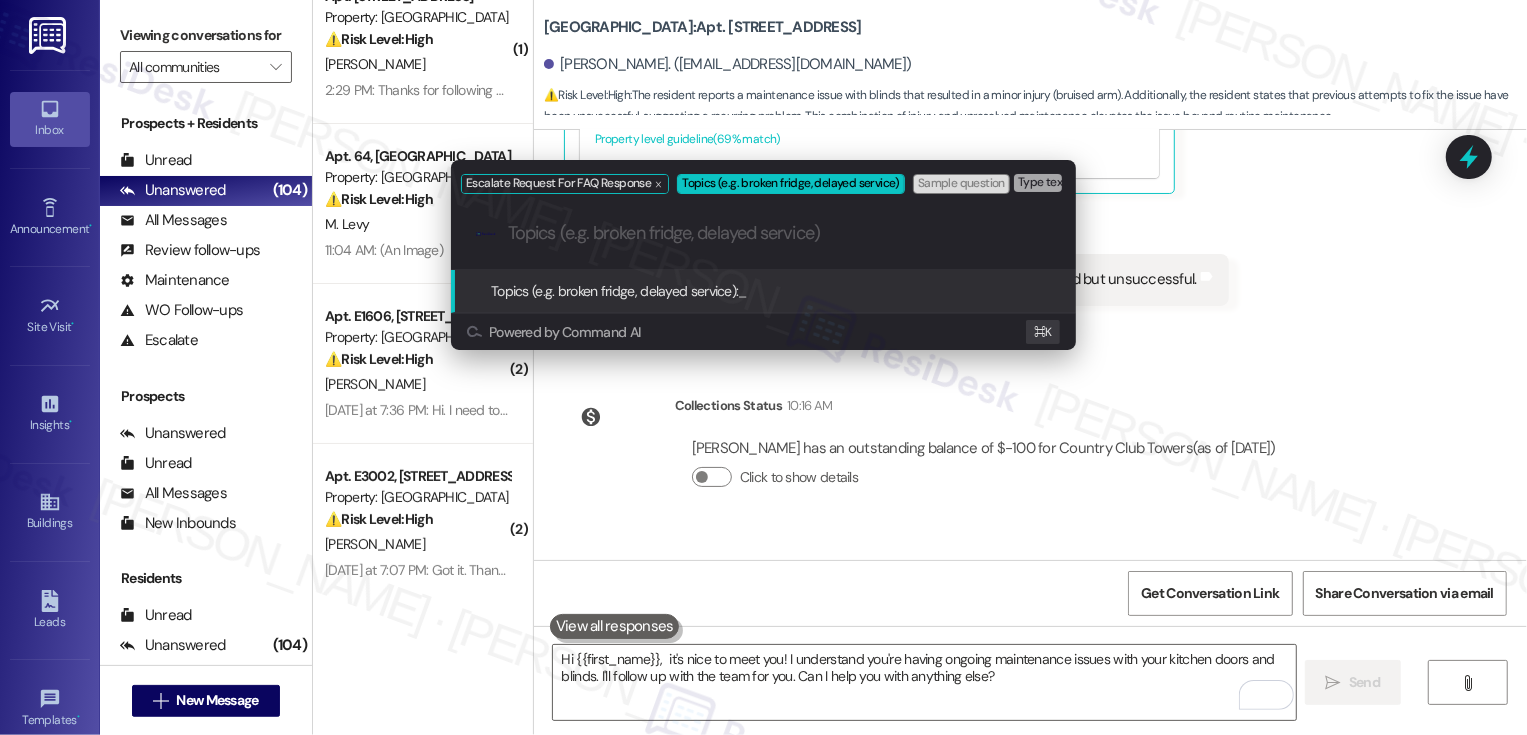 click on "Escalate Request For FAQ Response Topics (e.g. broken fridge, delayed service) Sample question Type text and press Enter. .cls-1{fill:#0a055f;}.cls-2{fill:#0cc4c4;} resideskLogoBlueOrange Topics (e.g. broken fridge, delayed service):  _ Powered by Command AI ⌘ K" at bounding box center [763, 367] 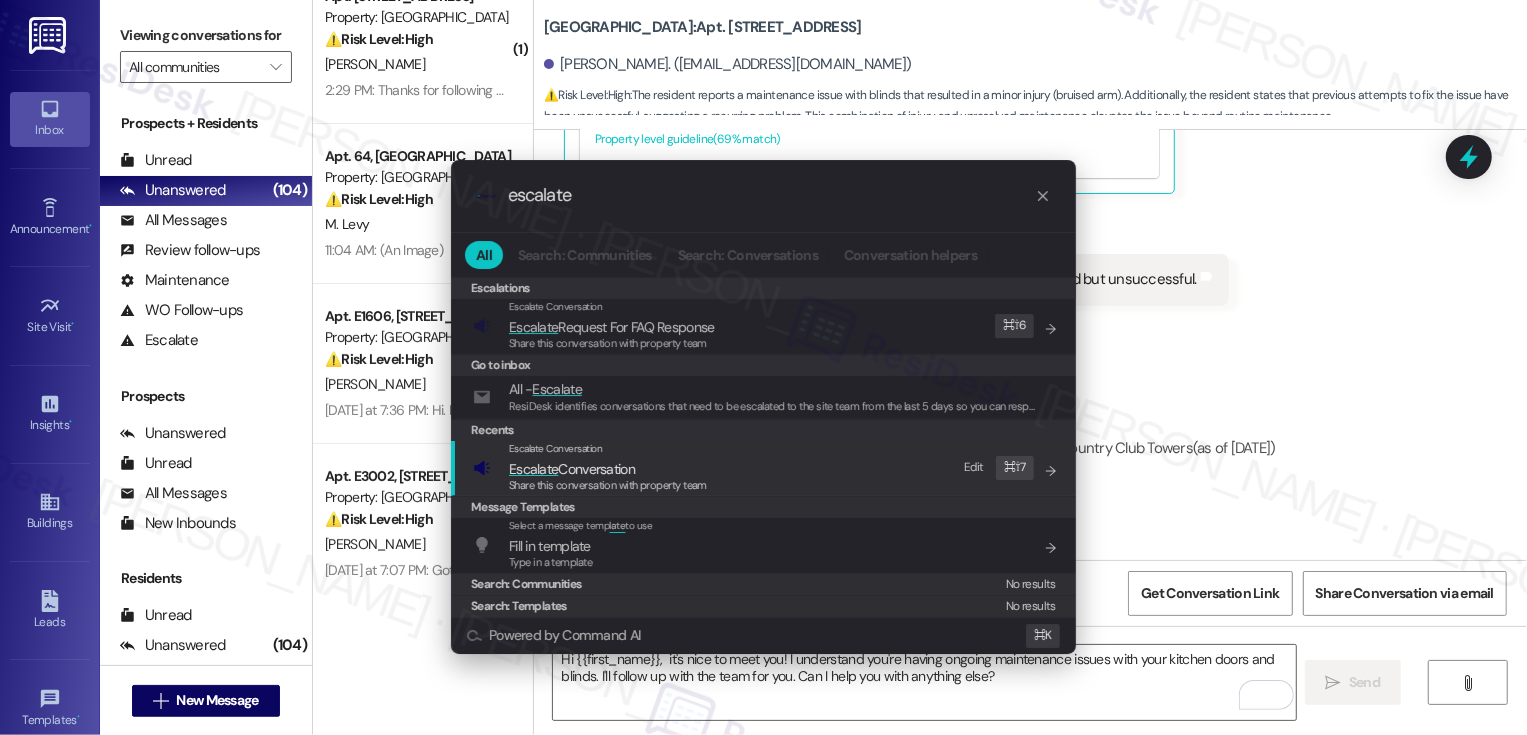 type on "escalate" 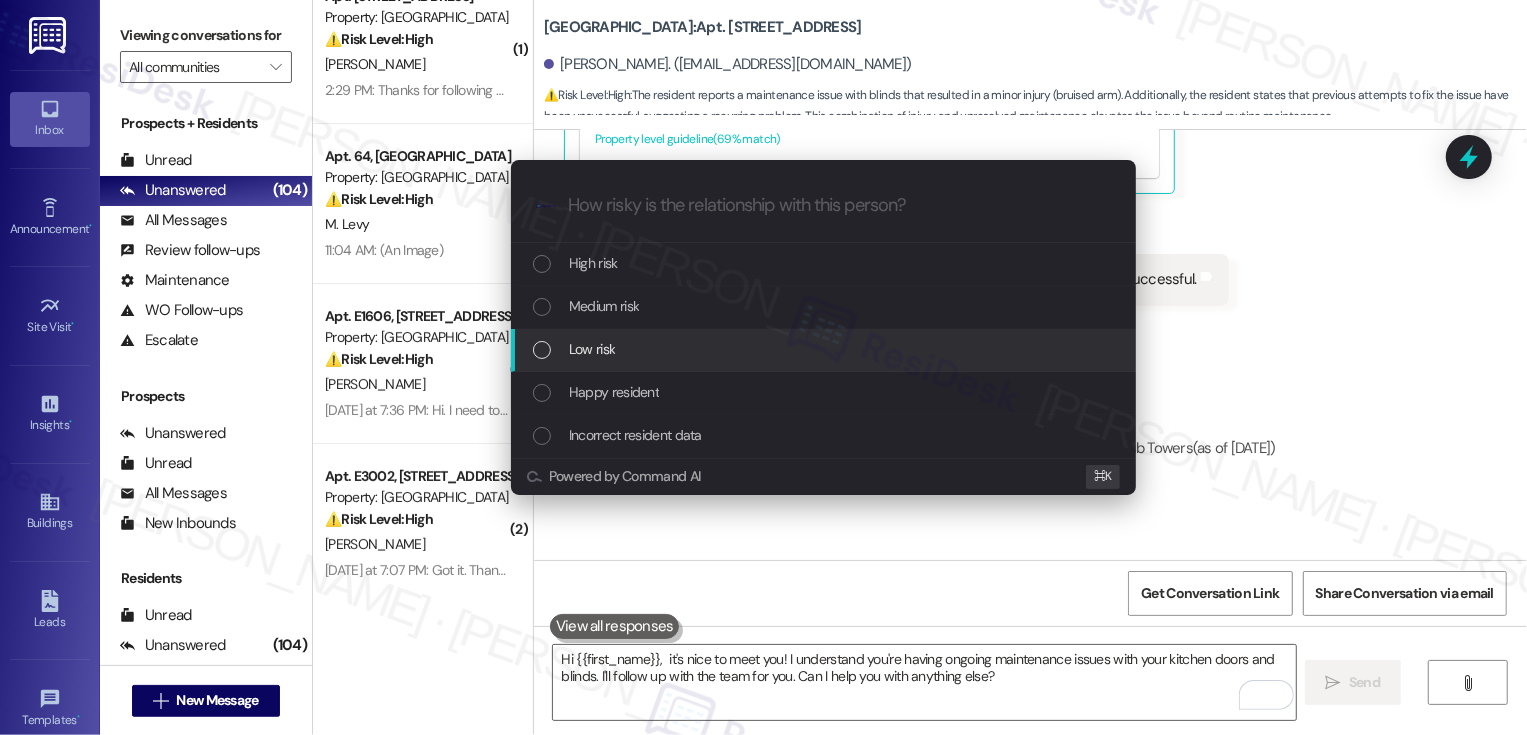 click on "Low risk" at bounding box center [592, 349] 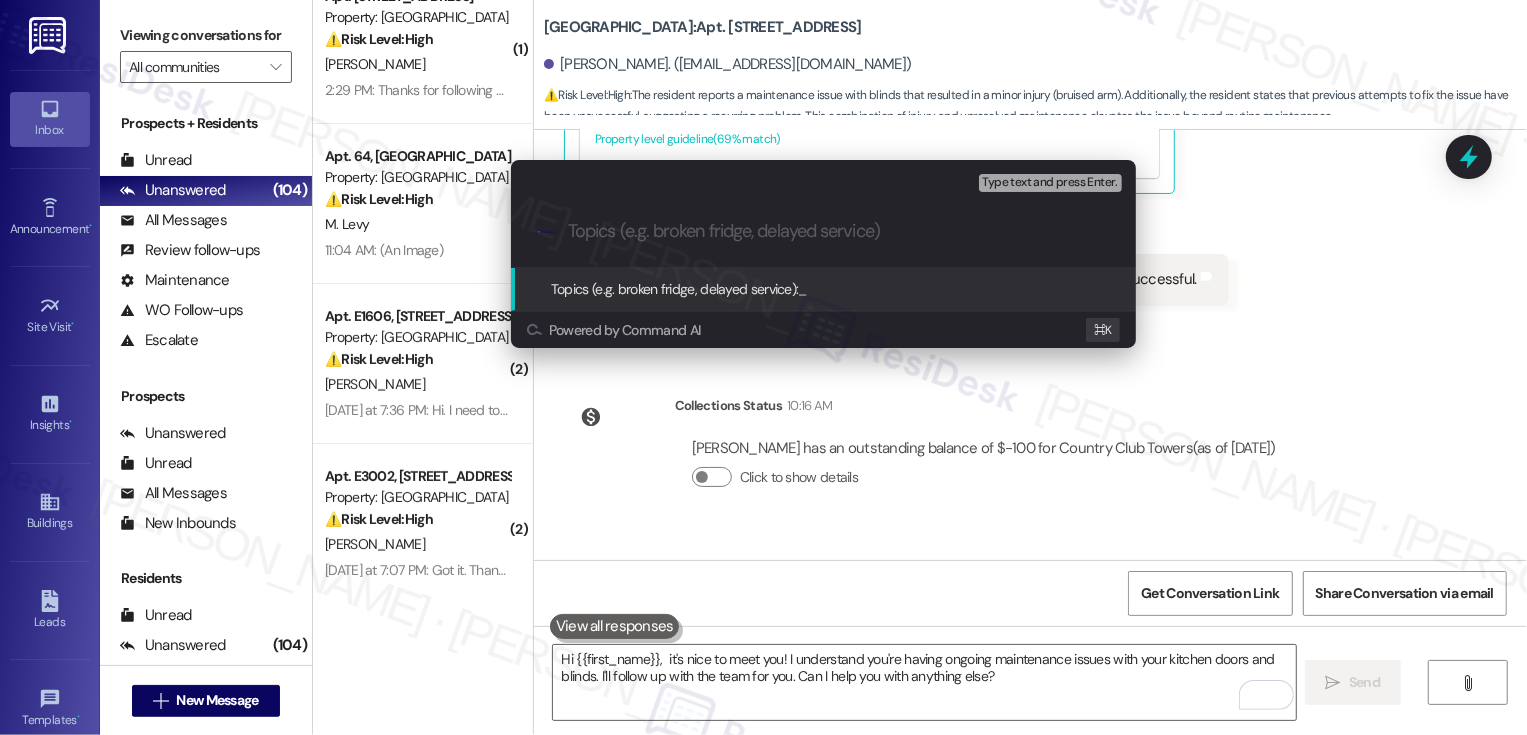 paste on "Hi {{first_name}}, it’s so nice to meet you! I’m really sorry to hear about your fall yesterday—I hope you're doing okay. I’ll check in with the team to see if this is something they’re able to assist with. When you get a chance, could you let me know your preferred date and time? I’ll do my best to coordinate from there." 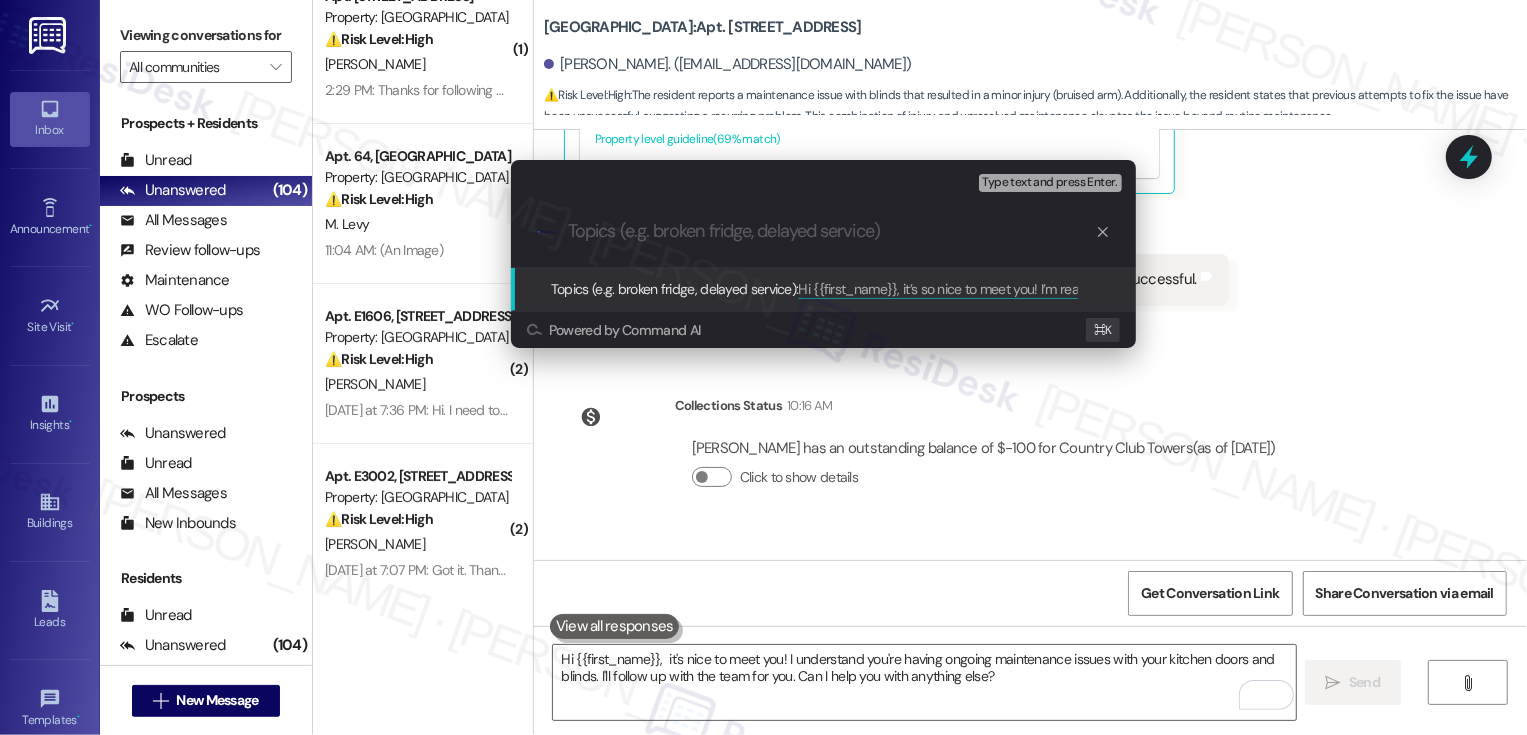 scroll, scrollTop: 0, scrollLeft: 0, axis: both 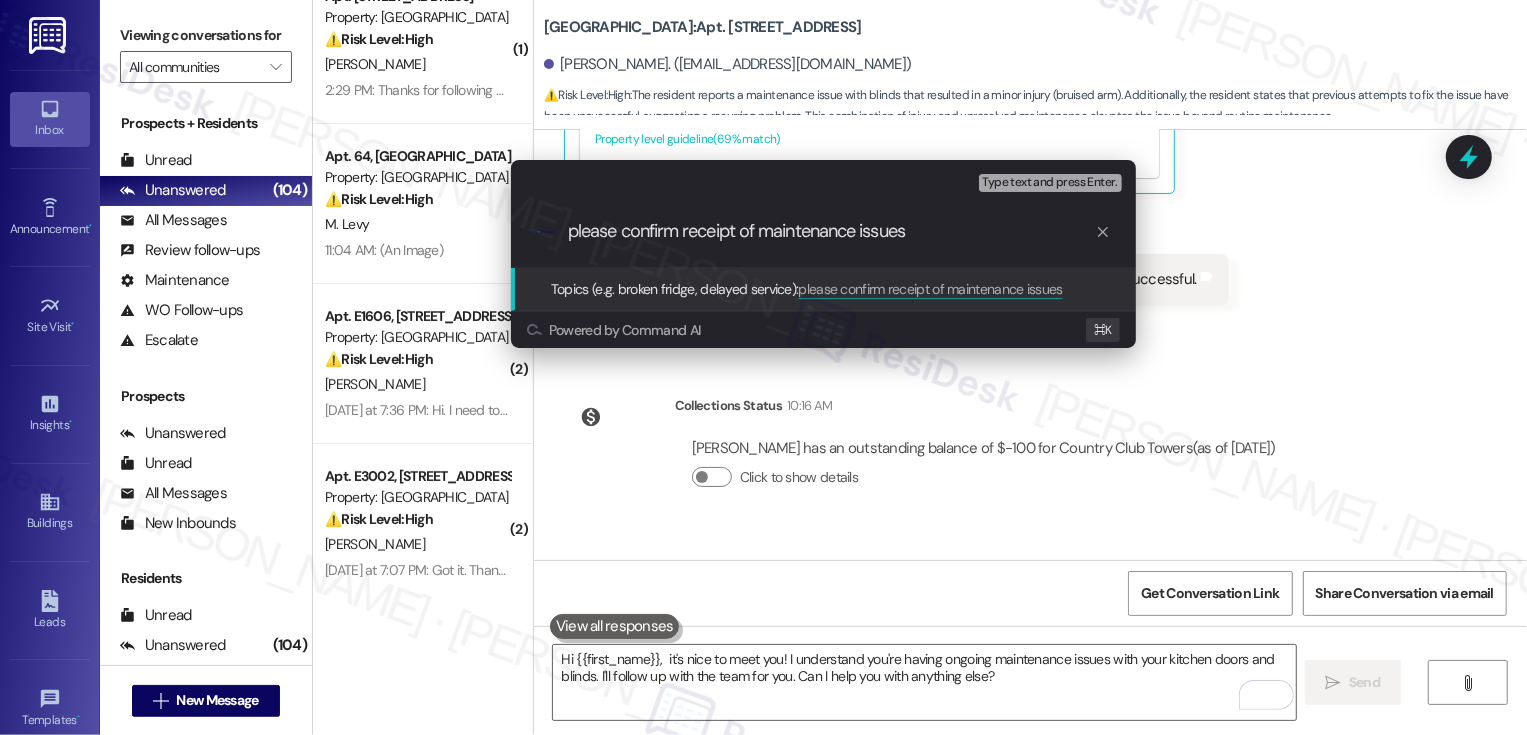 click on "please confirm receipt of maintenance issues" at bounding box center [831, 231] 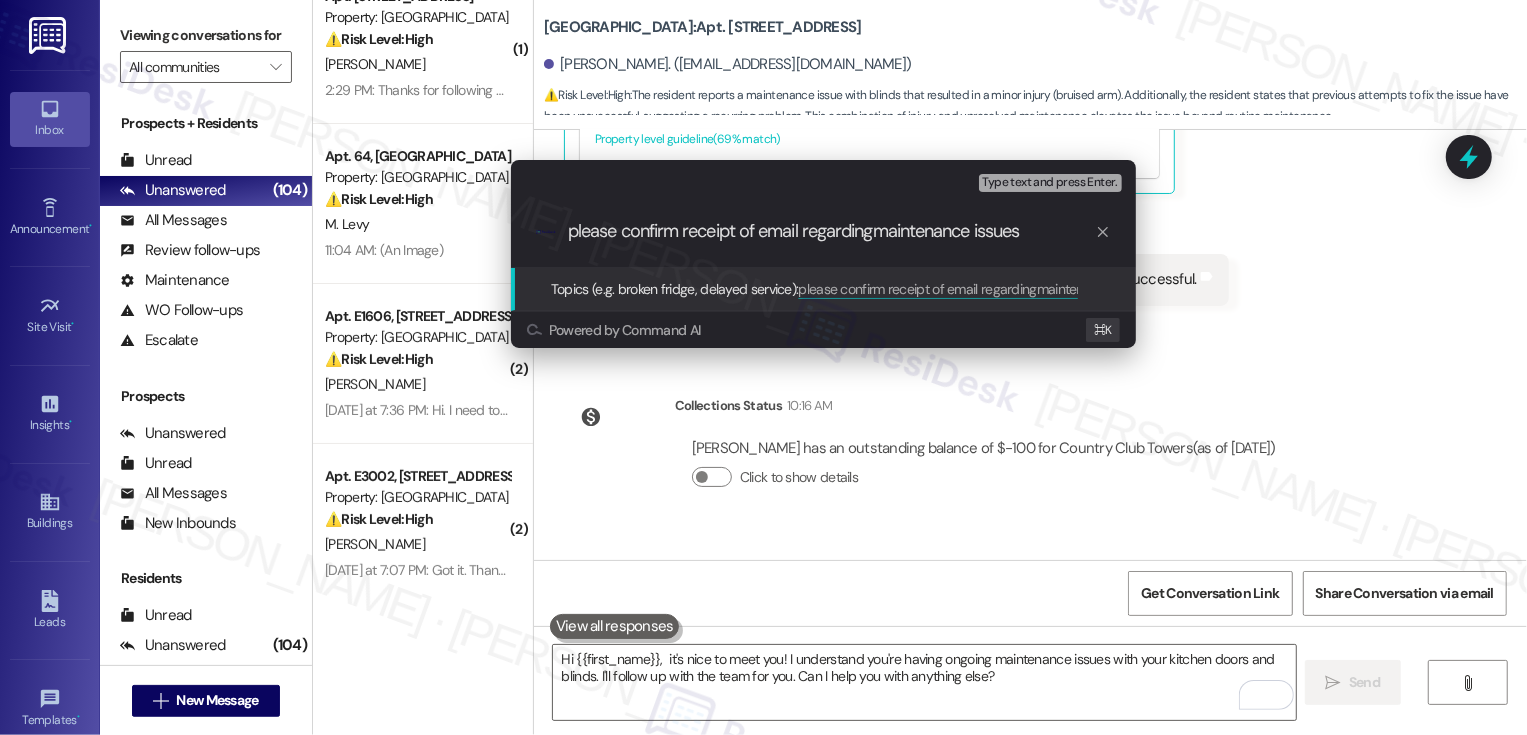 type on "please confirm receipt of email regarding maintenance issues" 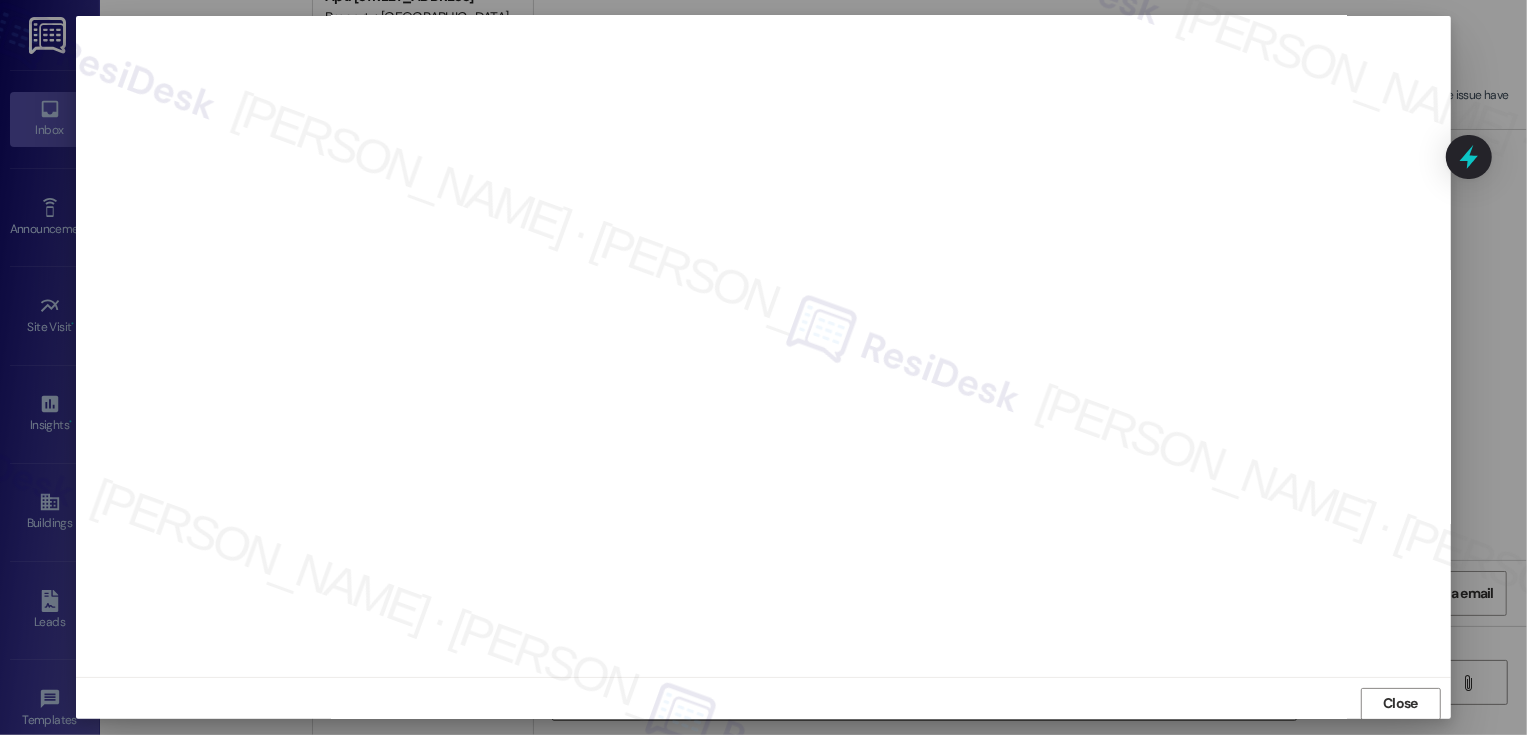 scroll, scrollTop: 11, scrollLeft: 0, axis: vertical 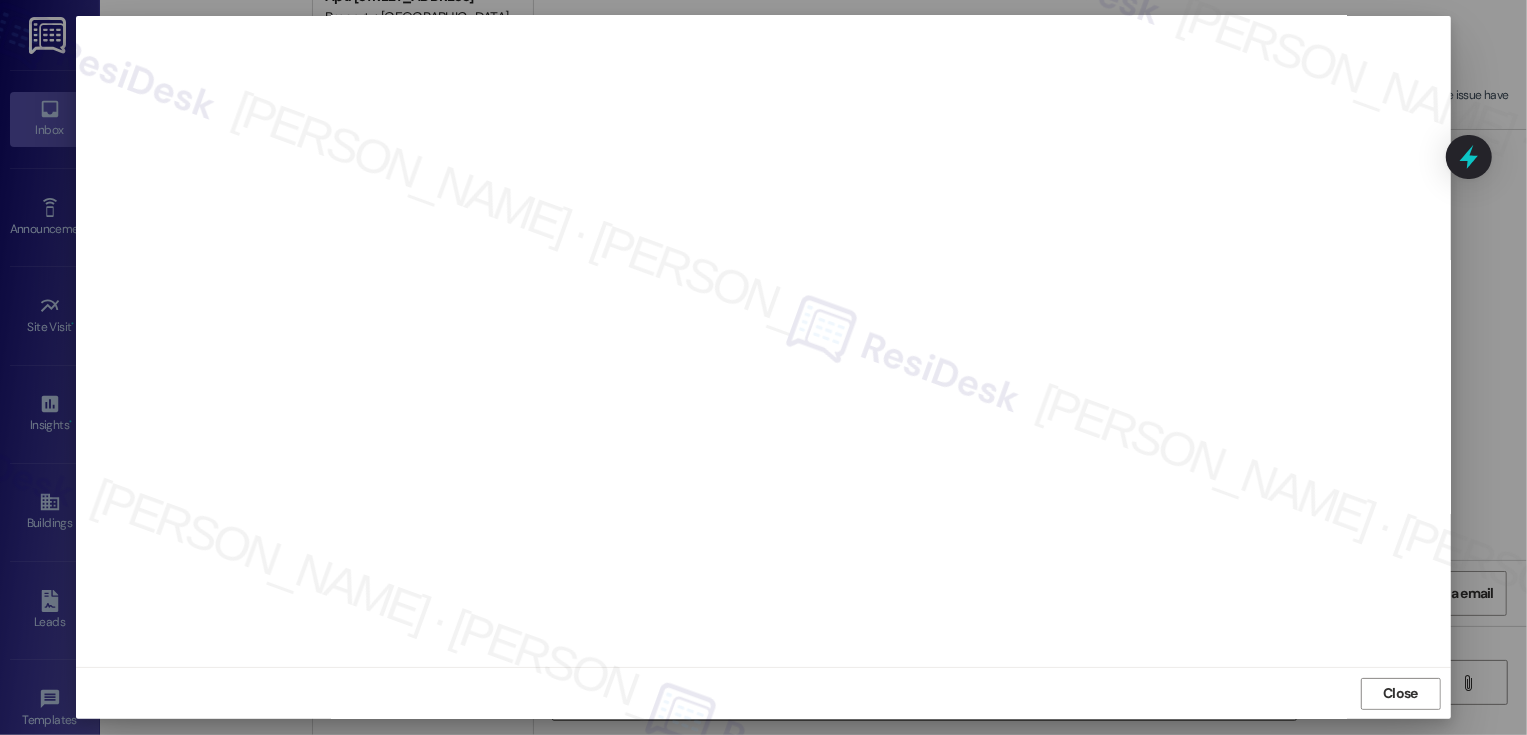 click on "Close" at bounding box center [763, 693] 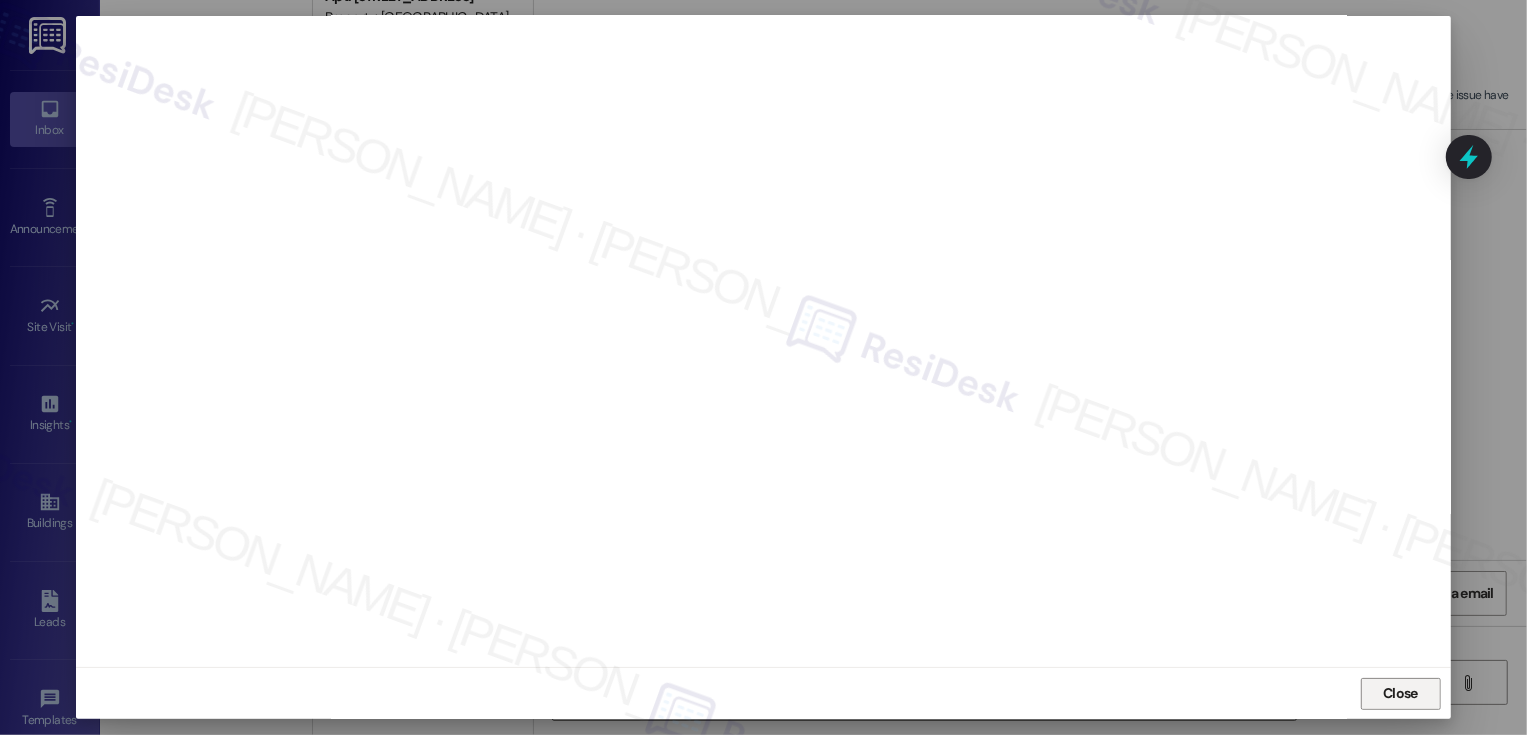 click on "Close" at bounding box center [1400, 693] 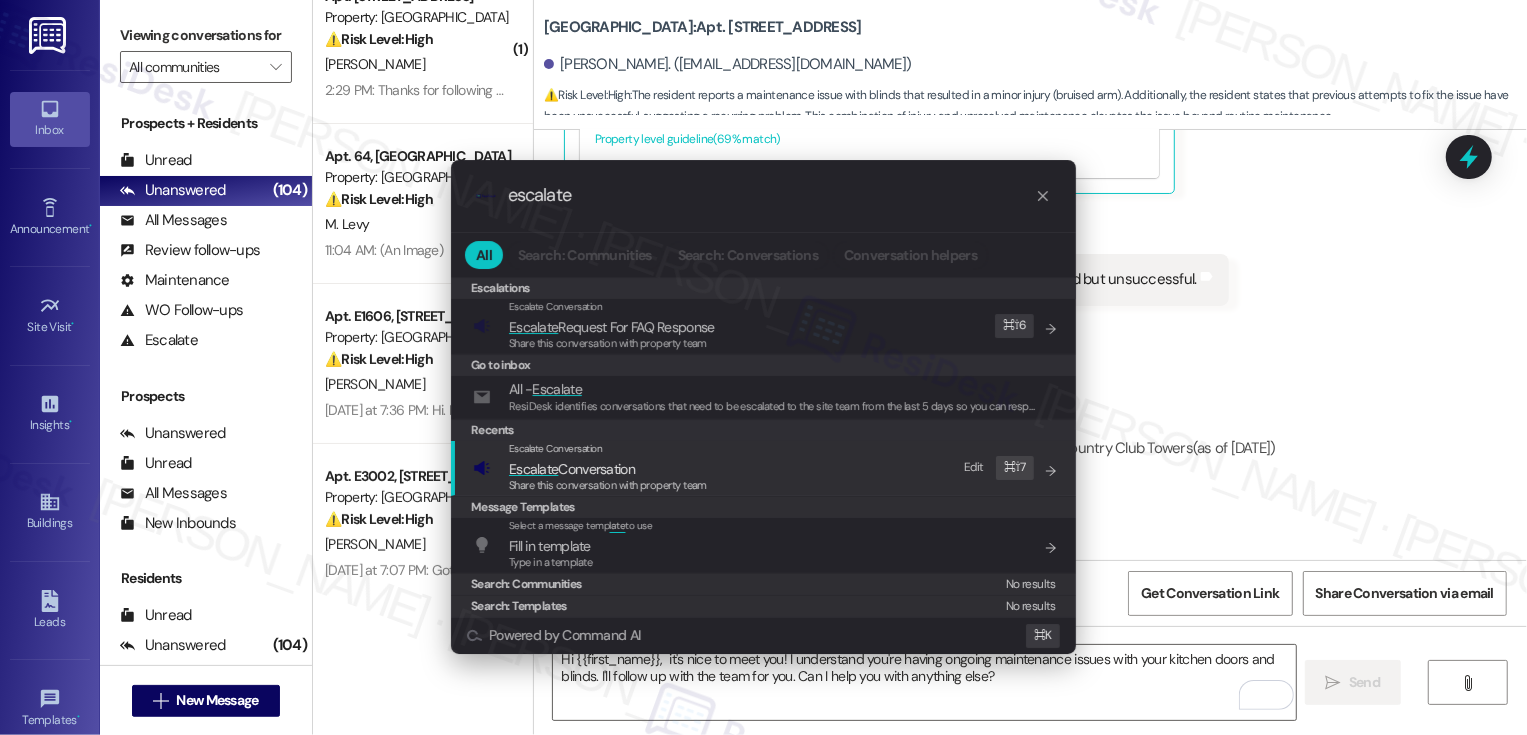 type on "escalate" 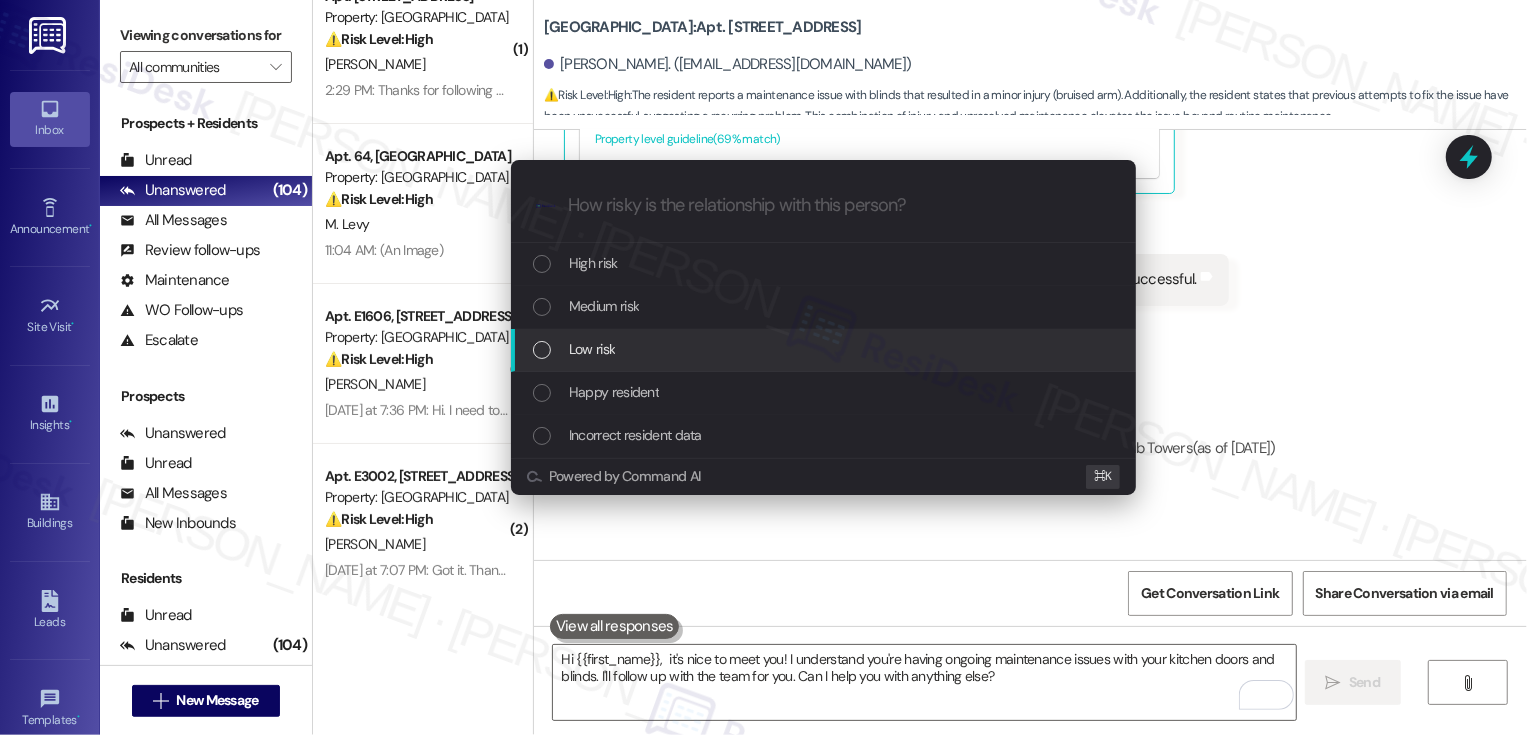 click on "Low risk" at bounding box center (592, 349) 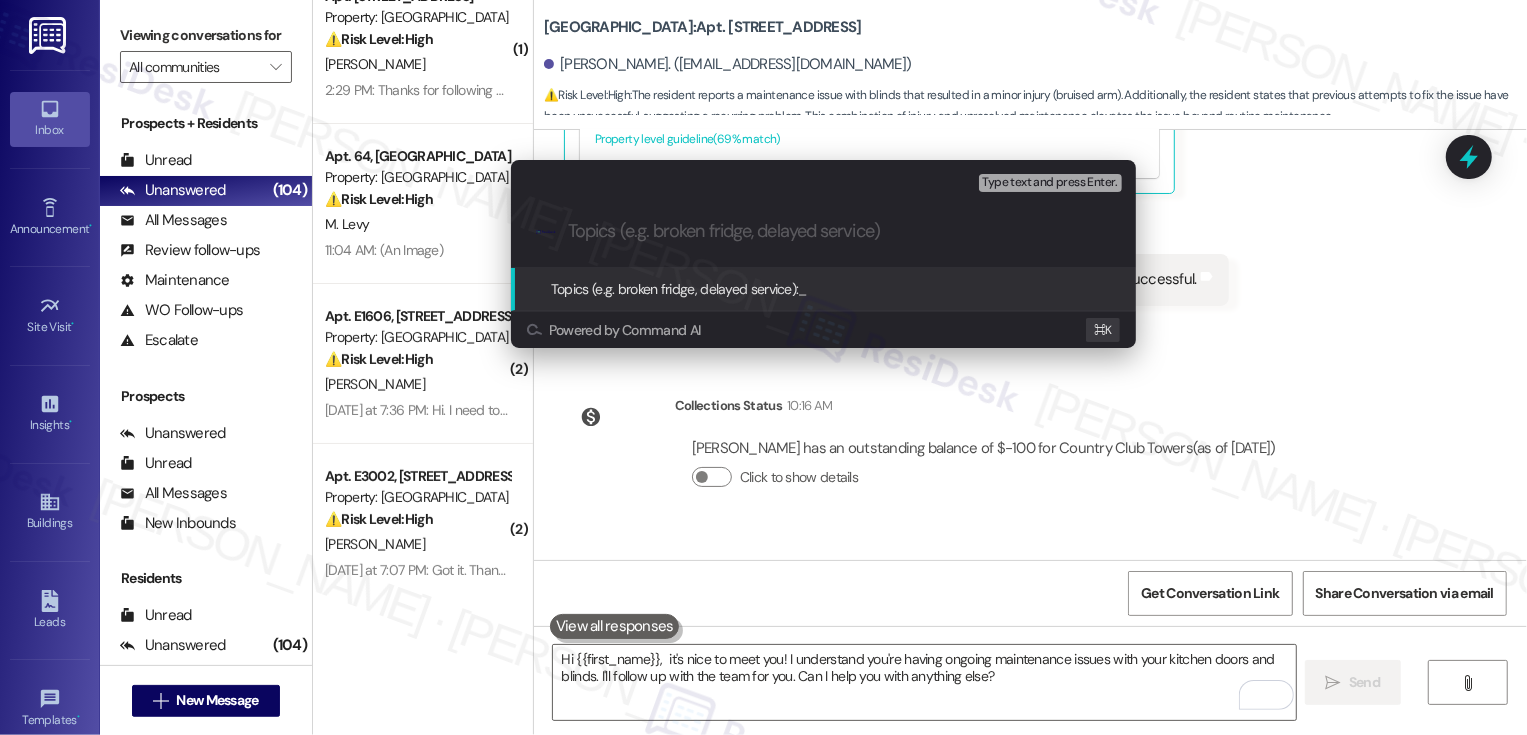 paste on "please confirm receipt of email regarding maintenance issues" 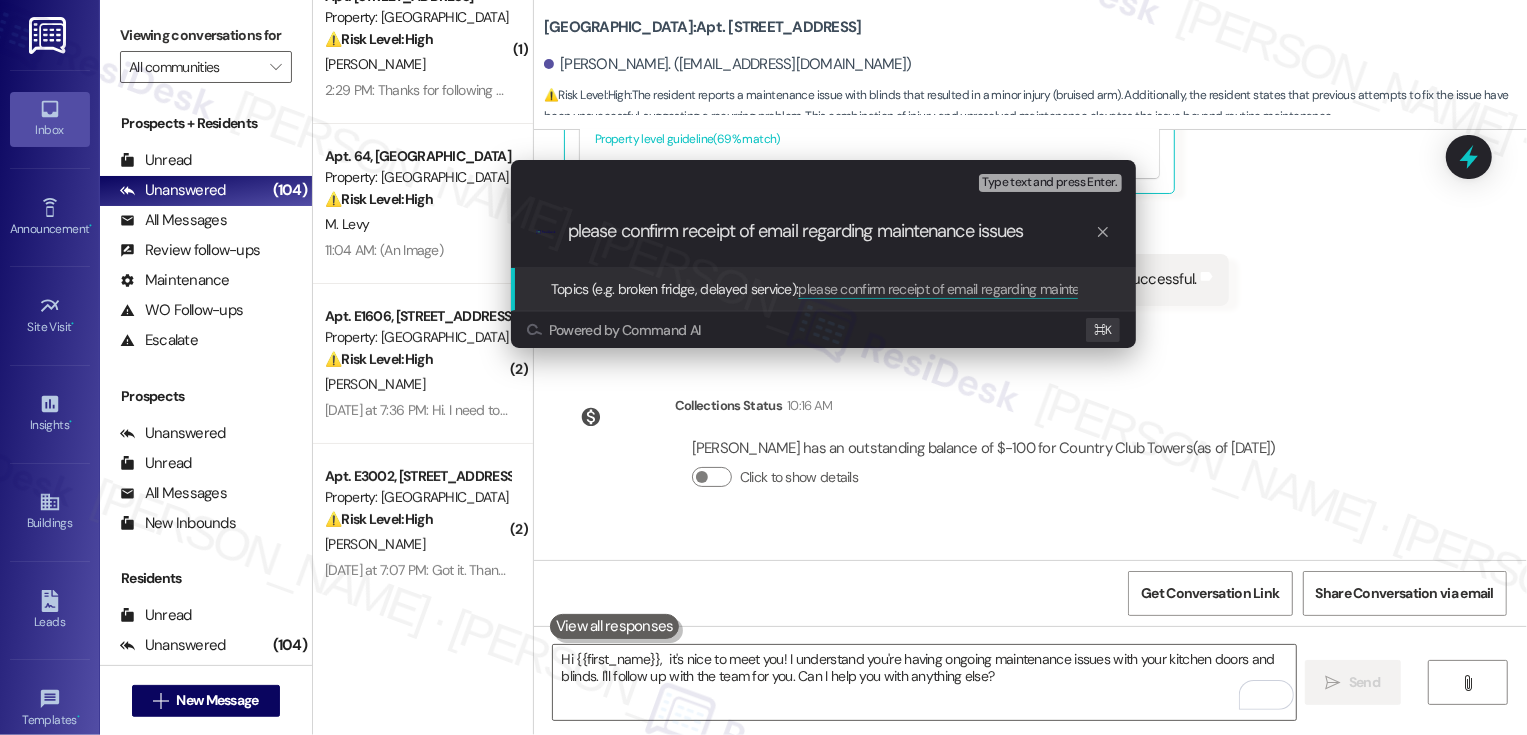 type 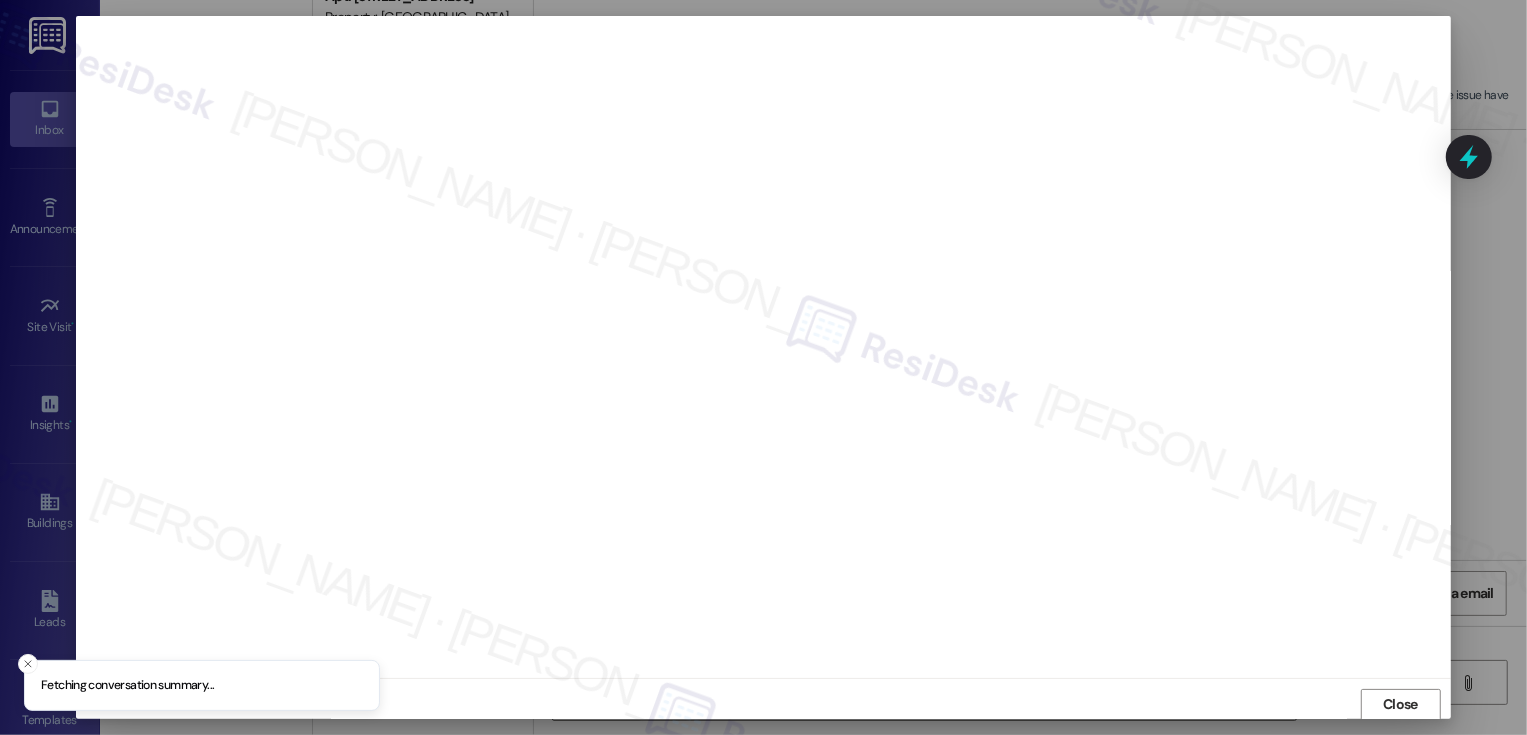 scroll, scrollTop: 1, scrollLeft: 0, axis: vertical 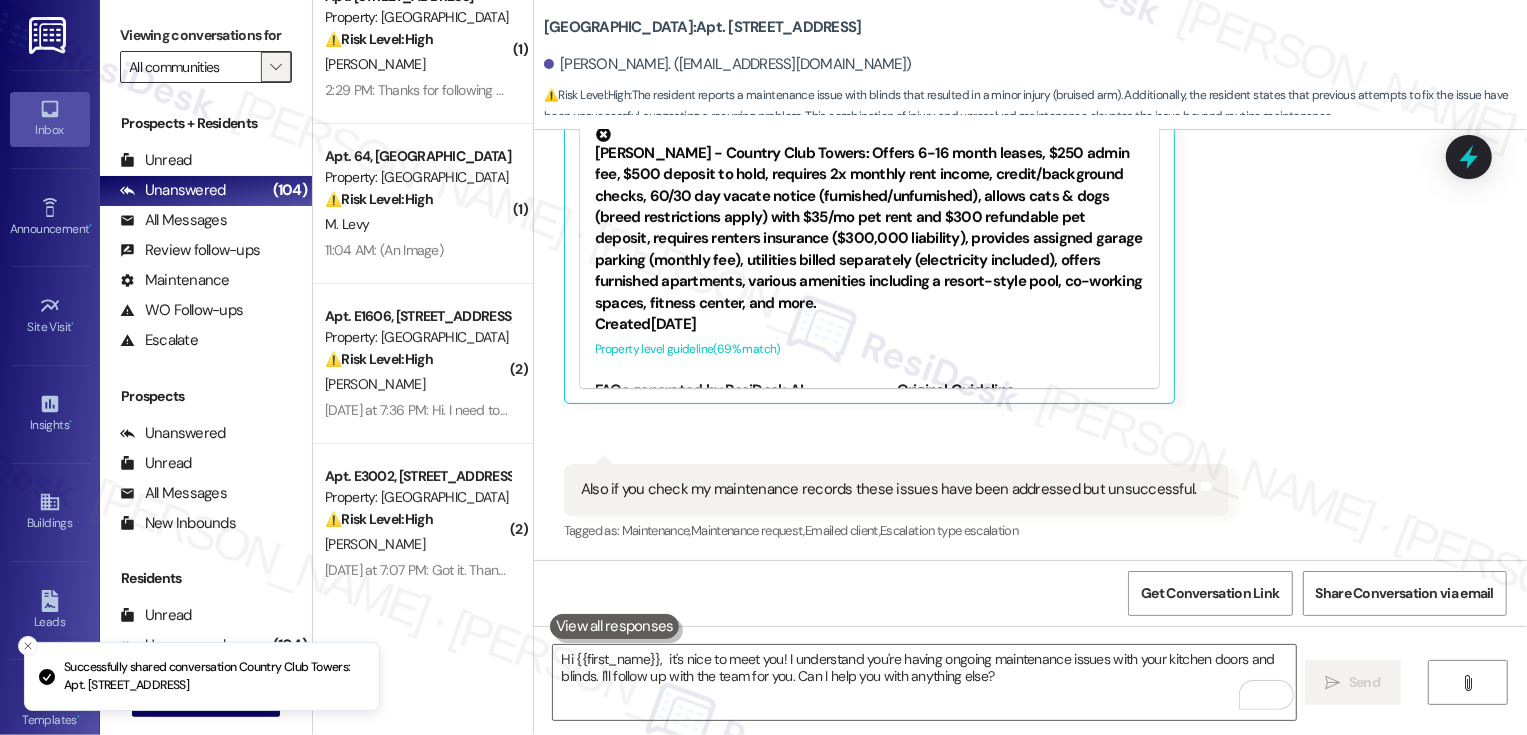 click on "" at bounding box center (275, 67) 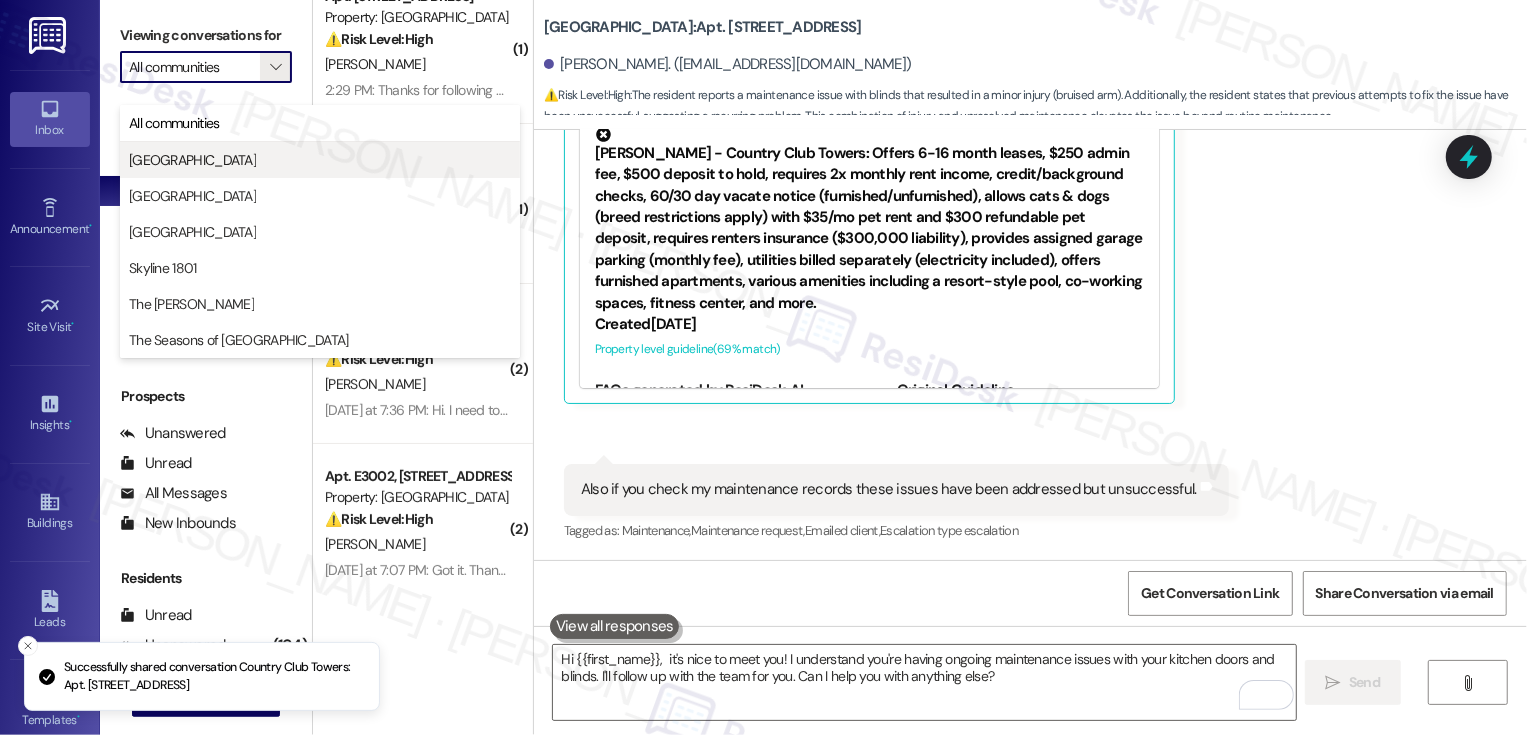 click on "Bayaud Tower" at bounding box center (320, 160) 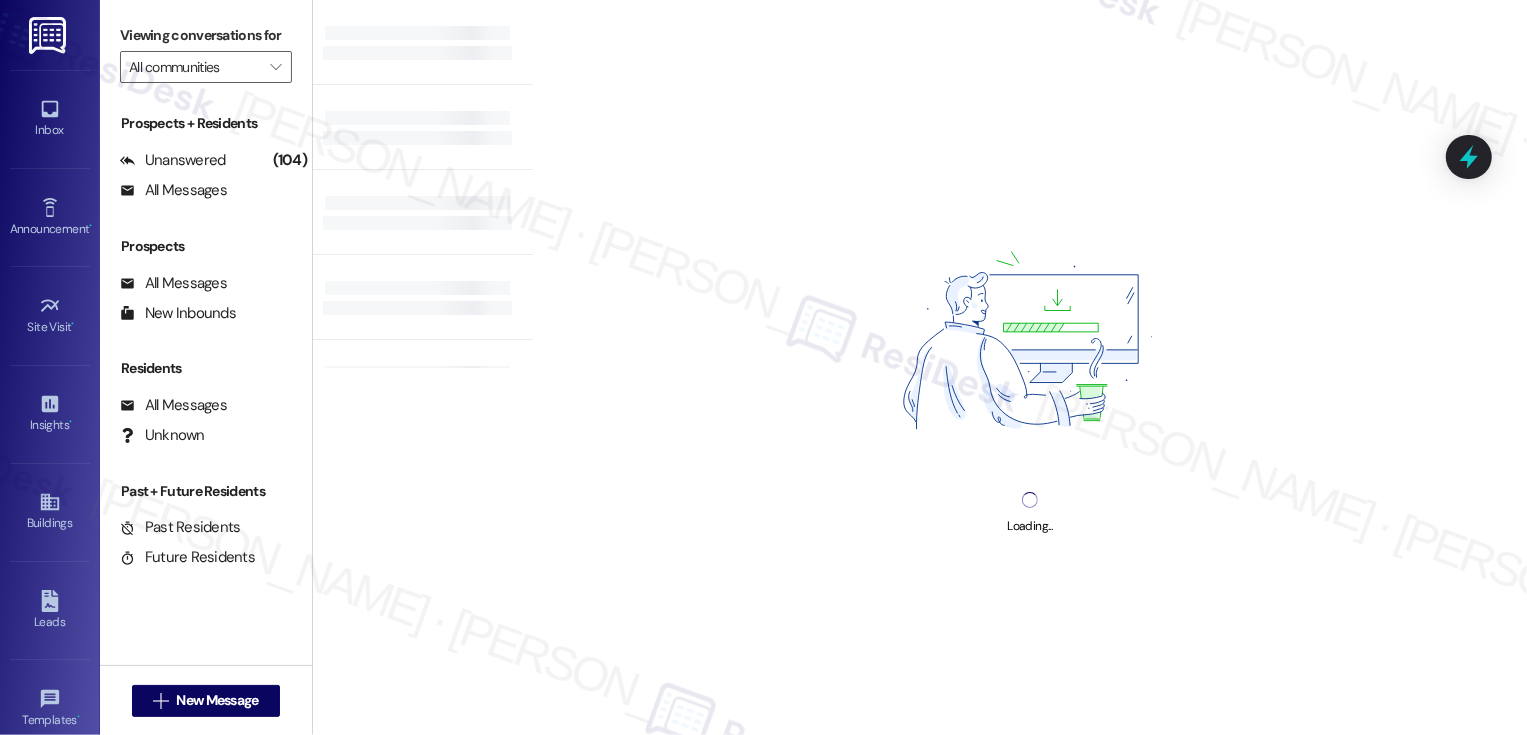 type on "Bayaud Tower" 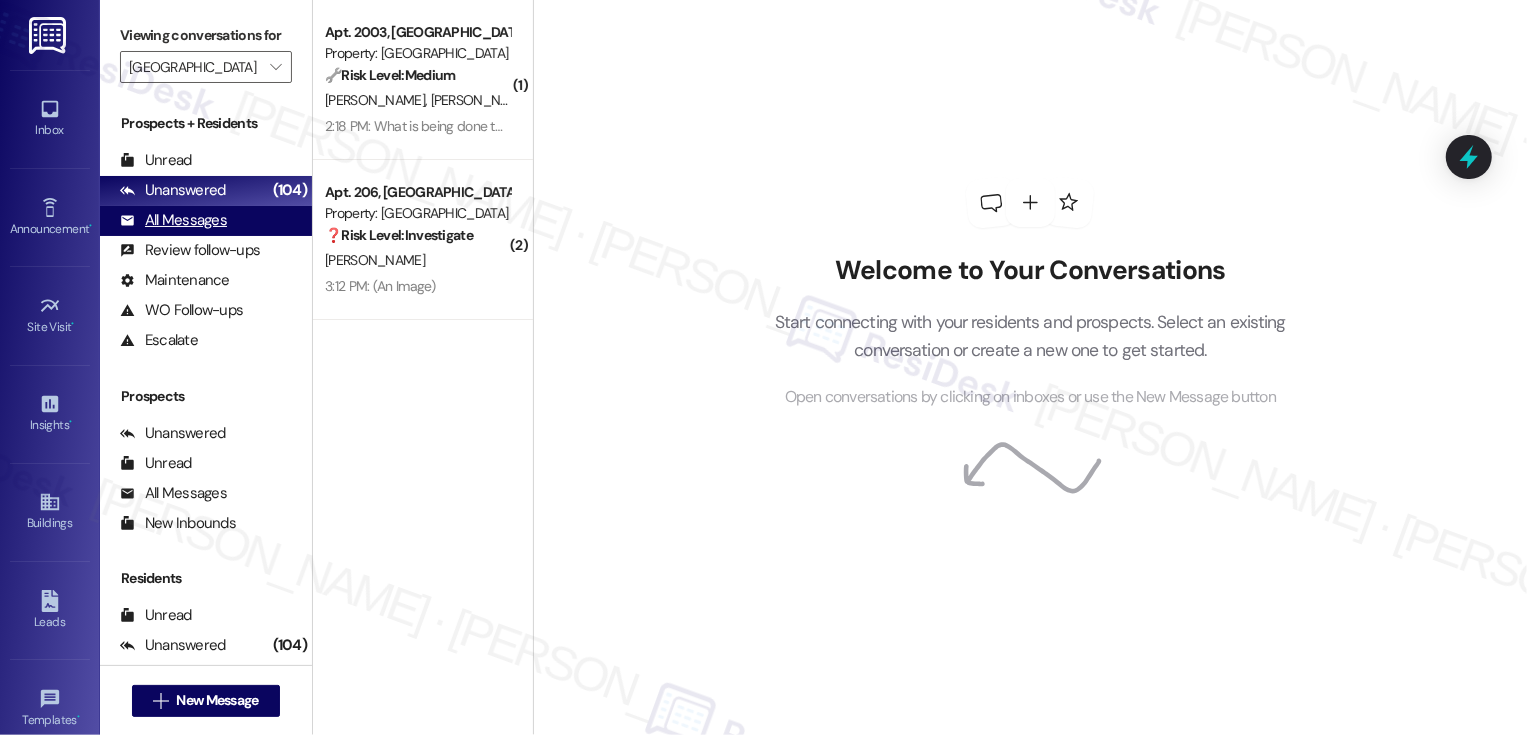 click on "All Messages" at bounding box center (173, 220) 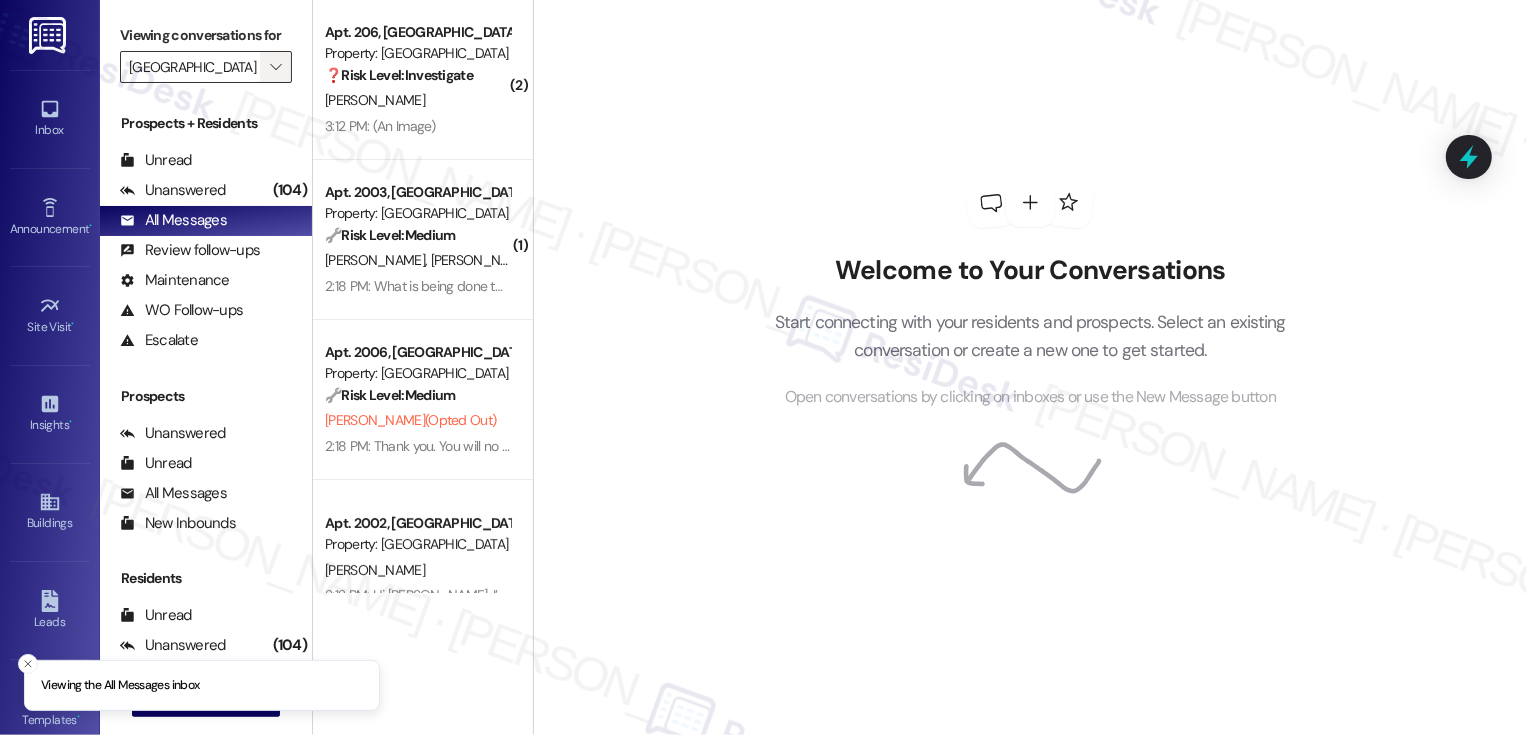 click on "" at bounding box center [275, 67] 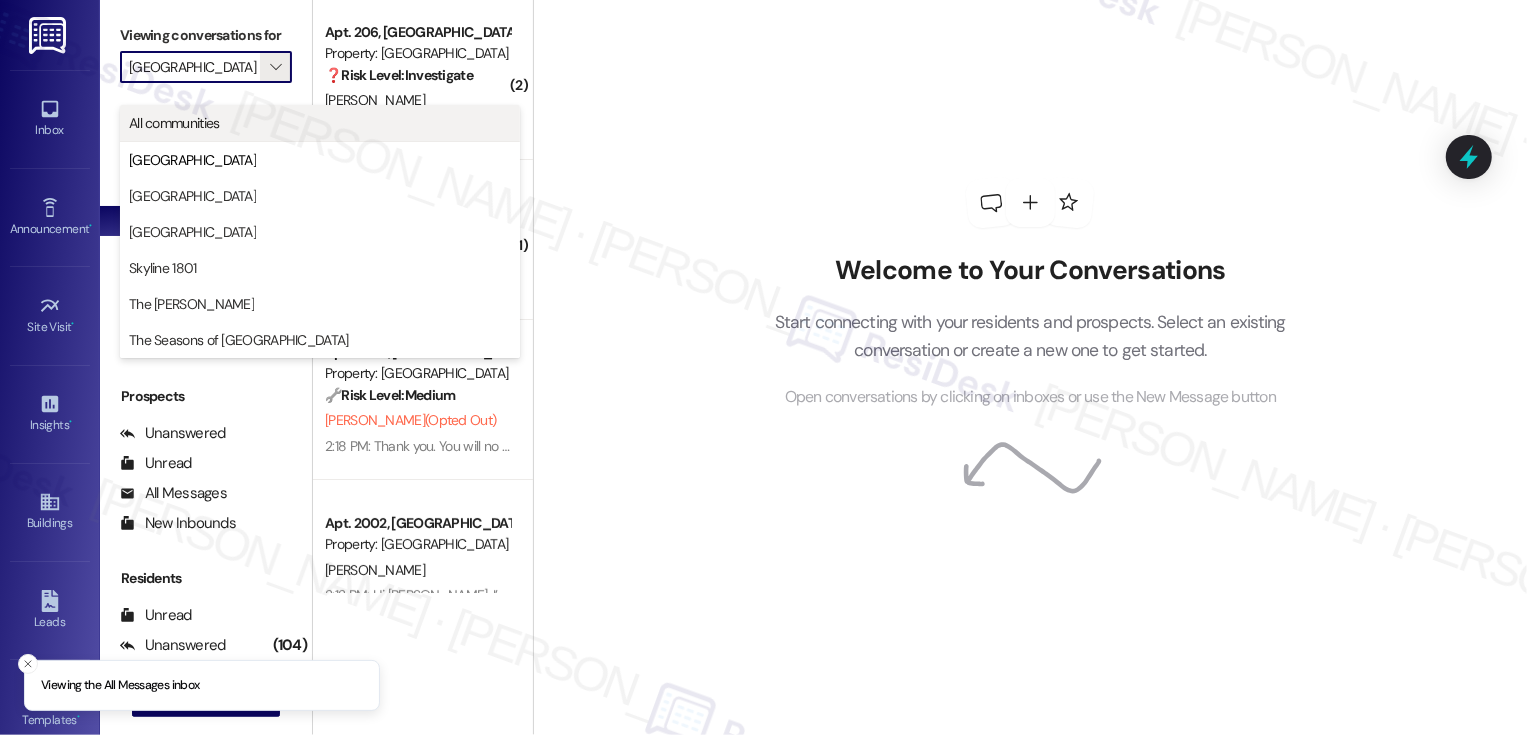 click on "All communities" at bounding box center (320, 123) 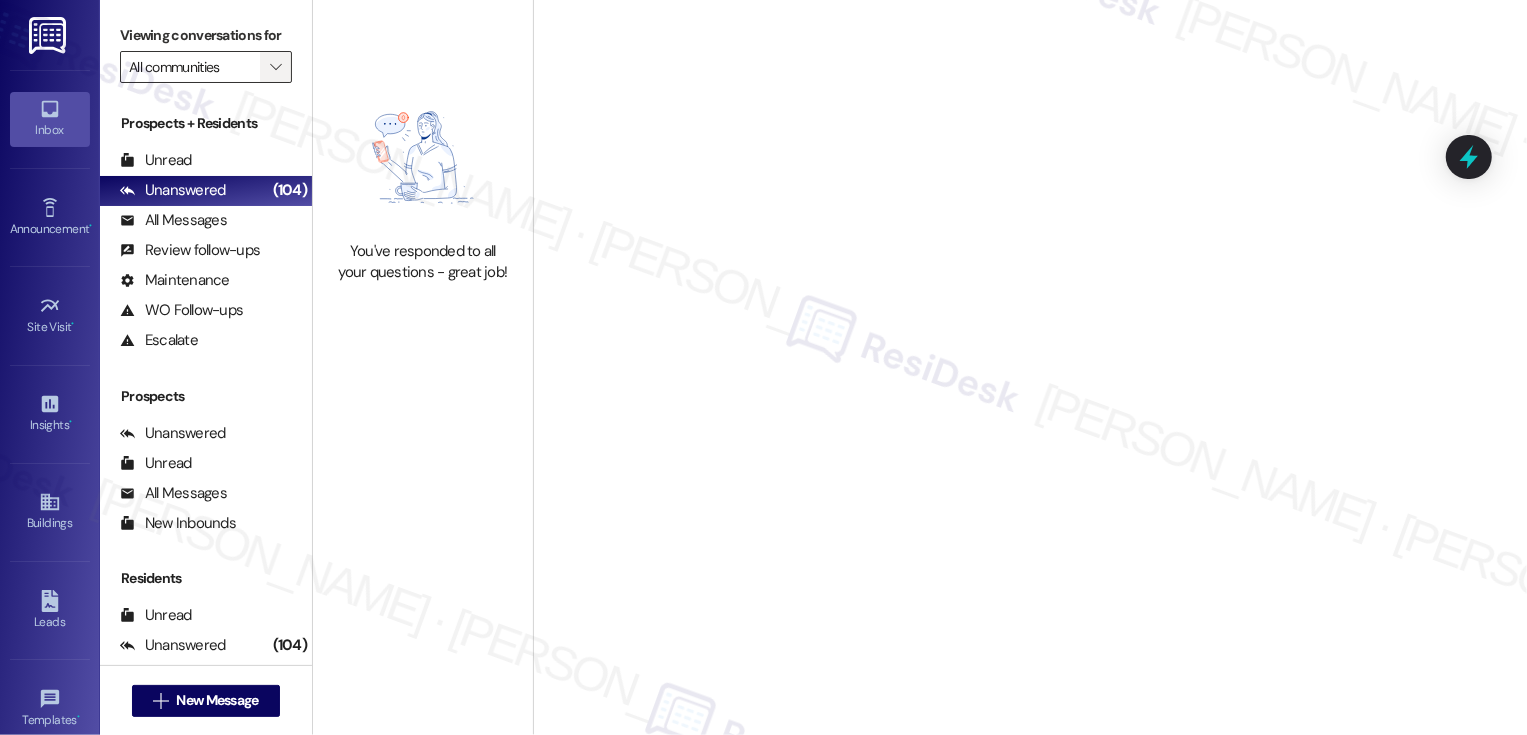 click on "" at bounding box center (275, 67) 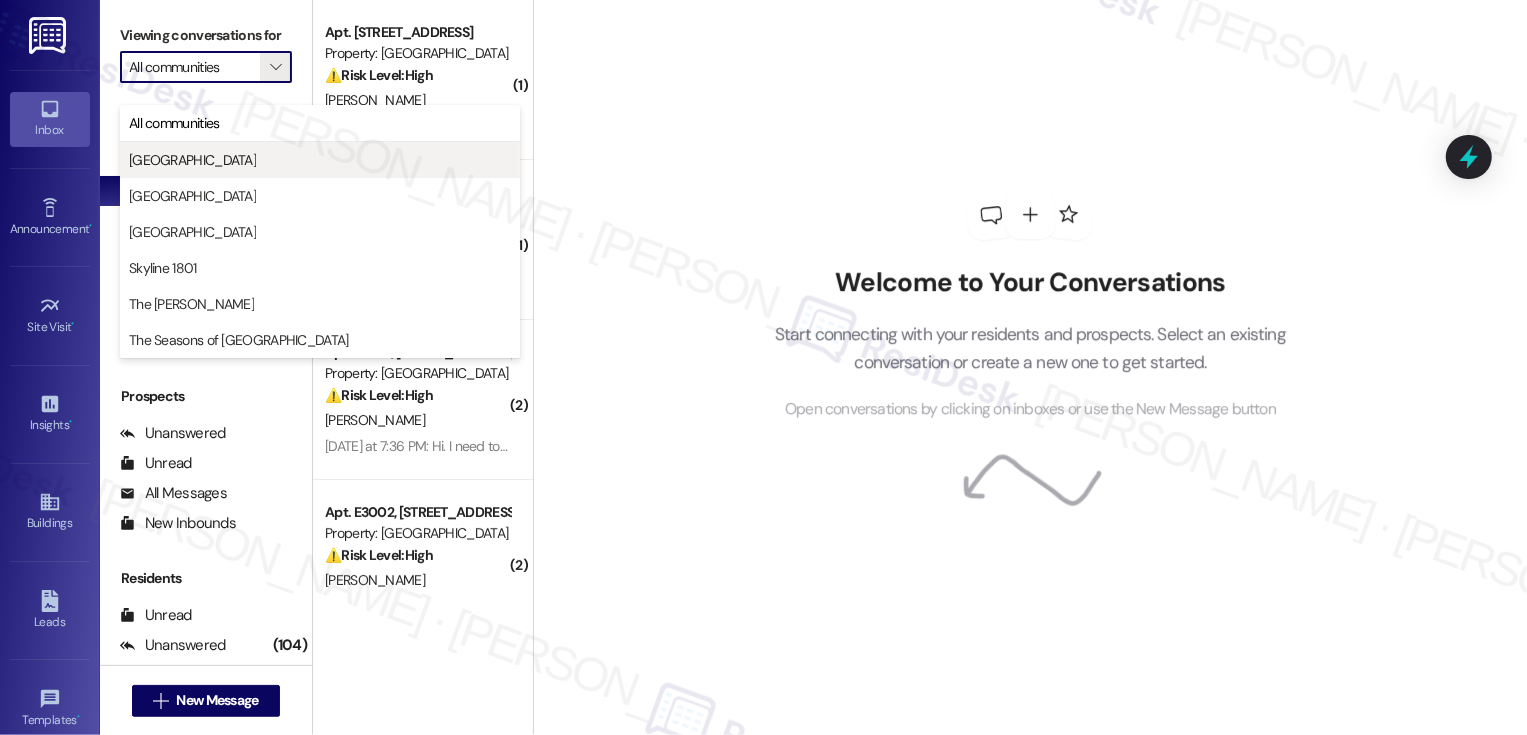 click on "Bayaud Tower" at bounding box center [320, 160] 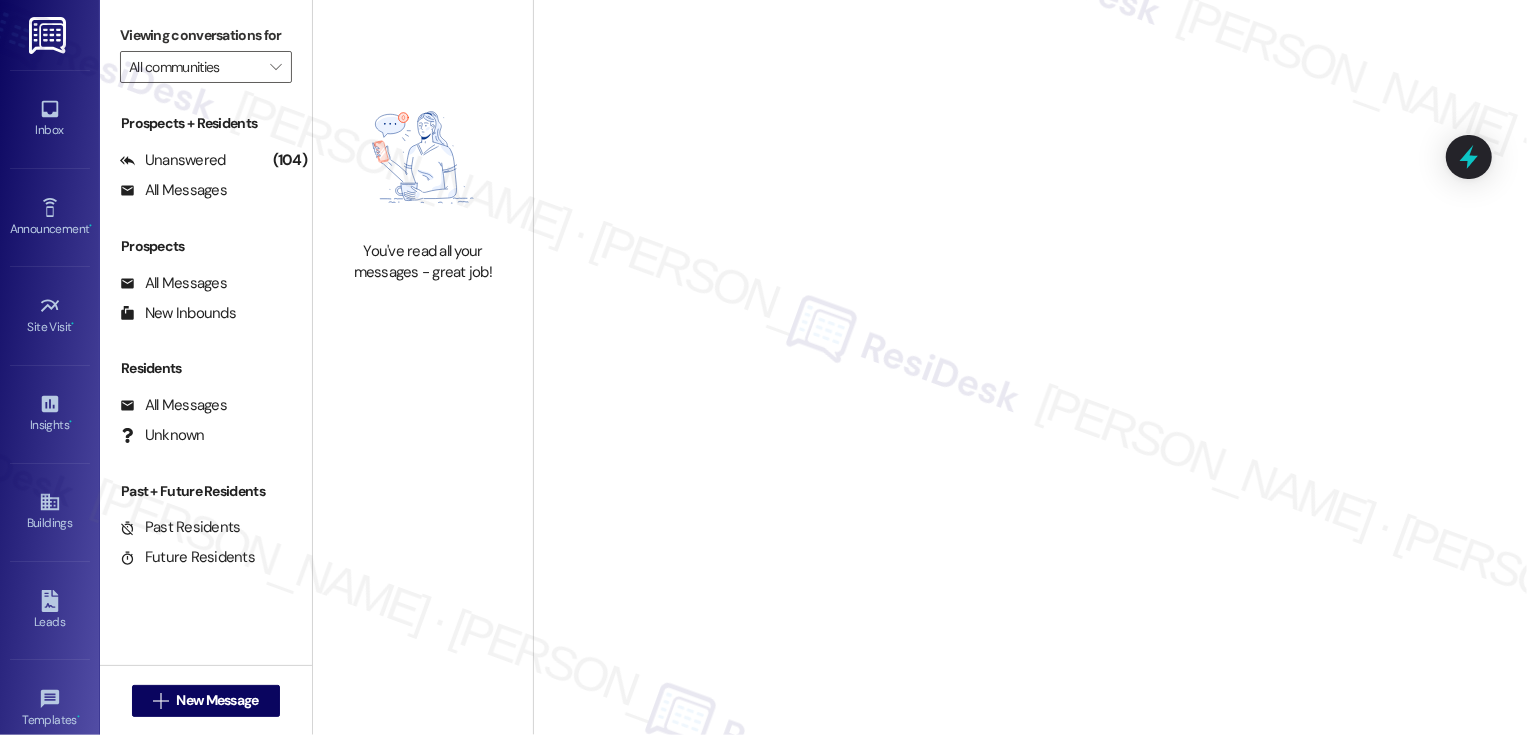 type on "Bayaud Tower" 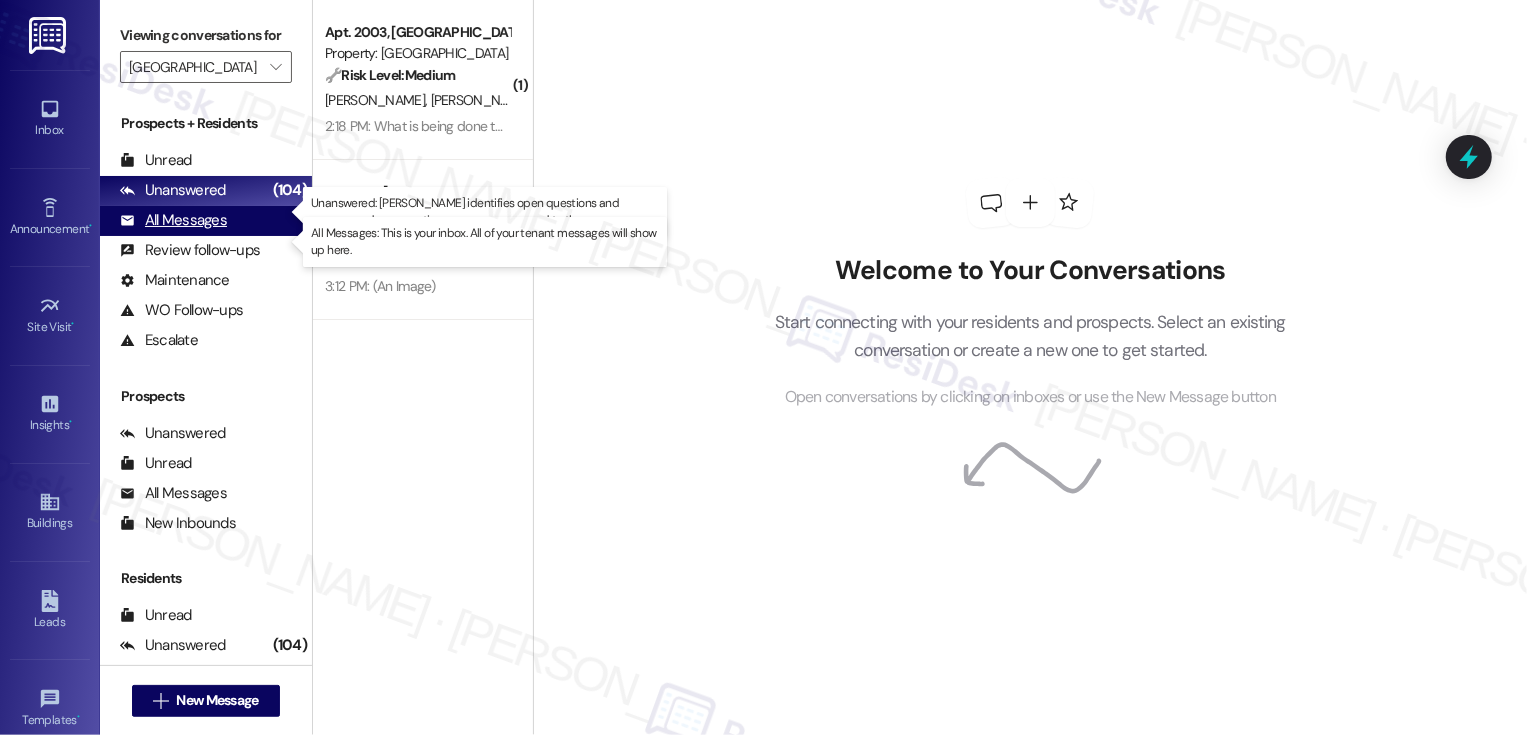 click on "All Messages (undefined)" at bounding box center [206, 221] 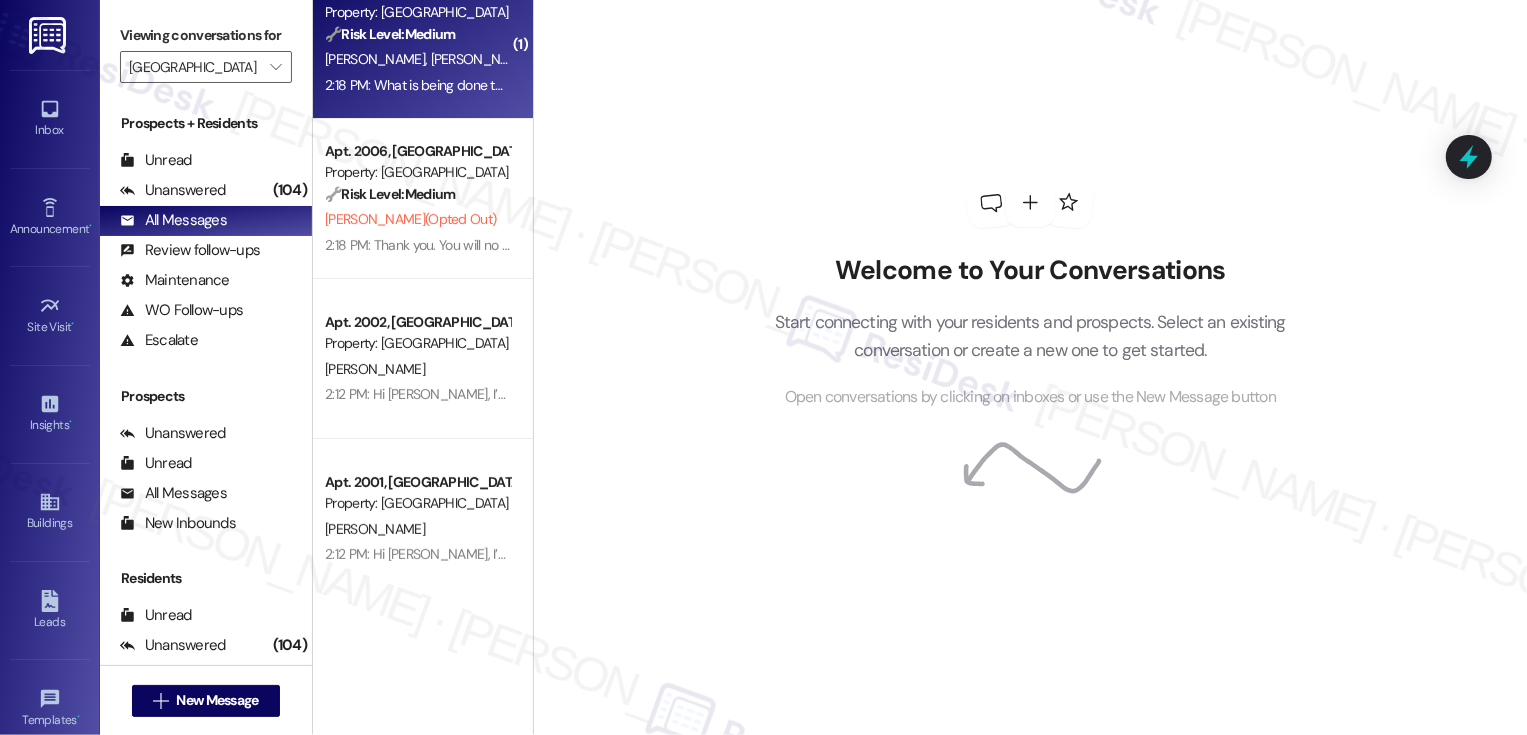 scroll, scrollTop: 293, scrollLeft: 0, axis: vertical 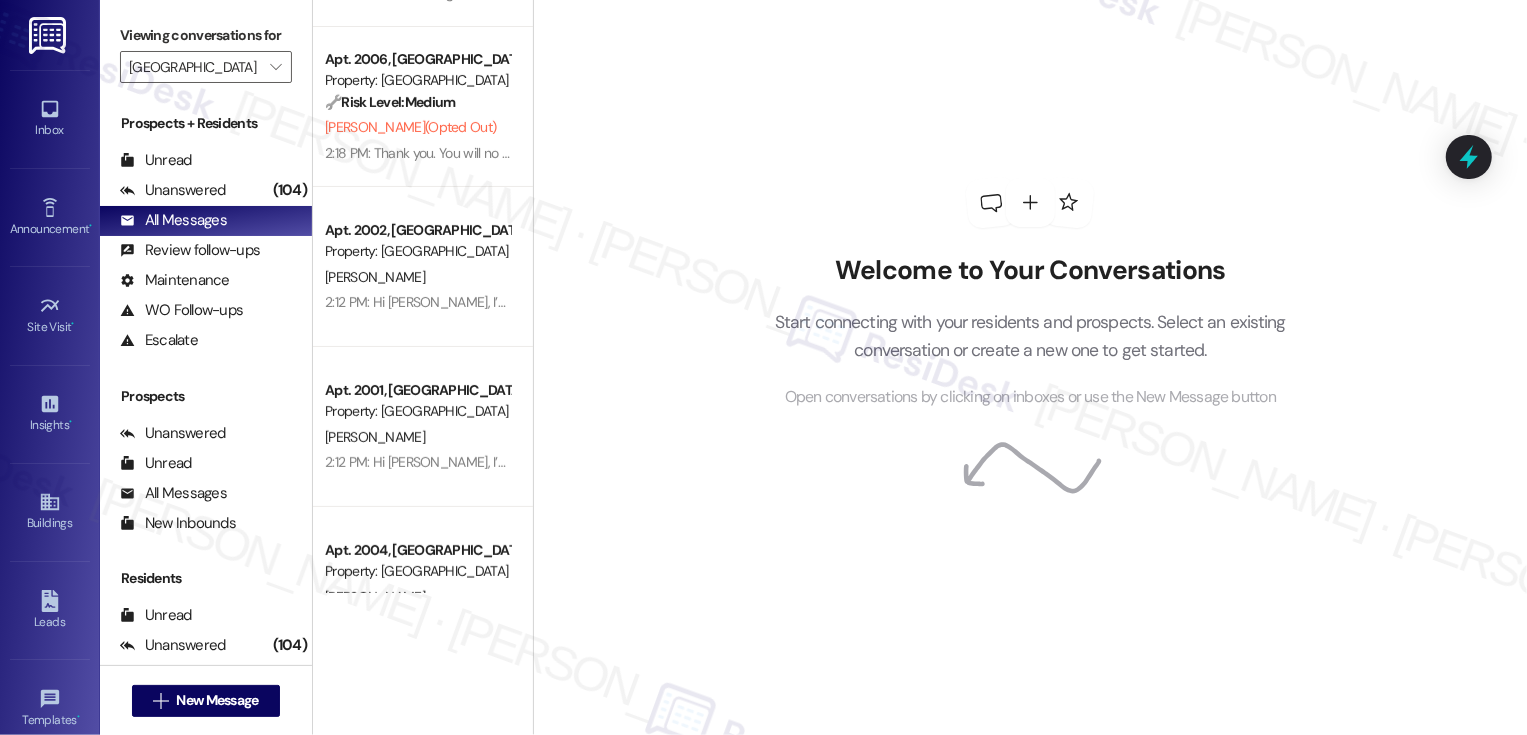 click on "2:12 PM: Hi Anthony, I’m on the new offsite Resident Support Team for Bayaud Tower! My job is to work with your on-site management team to improve your experience at the property. Text us here at any time for assistance or questions. We will also reach out periodically for feedback. (You can always reply STOP to opt out of future messages) 2:12 PM: Hi Anthony, I’m on the new offsite Resident Support Team for Bayaud Tower! My job is to work with your on-site management team to improve your experience at the property. Text us here at any time for assistance or questions. We will also reach out periodically for feedback. (You can always reply STOP to opt out of future messages)" at bounding box center (417, 302) 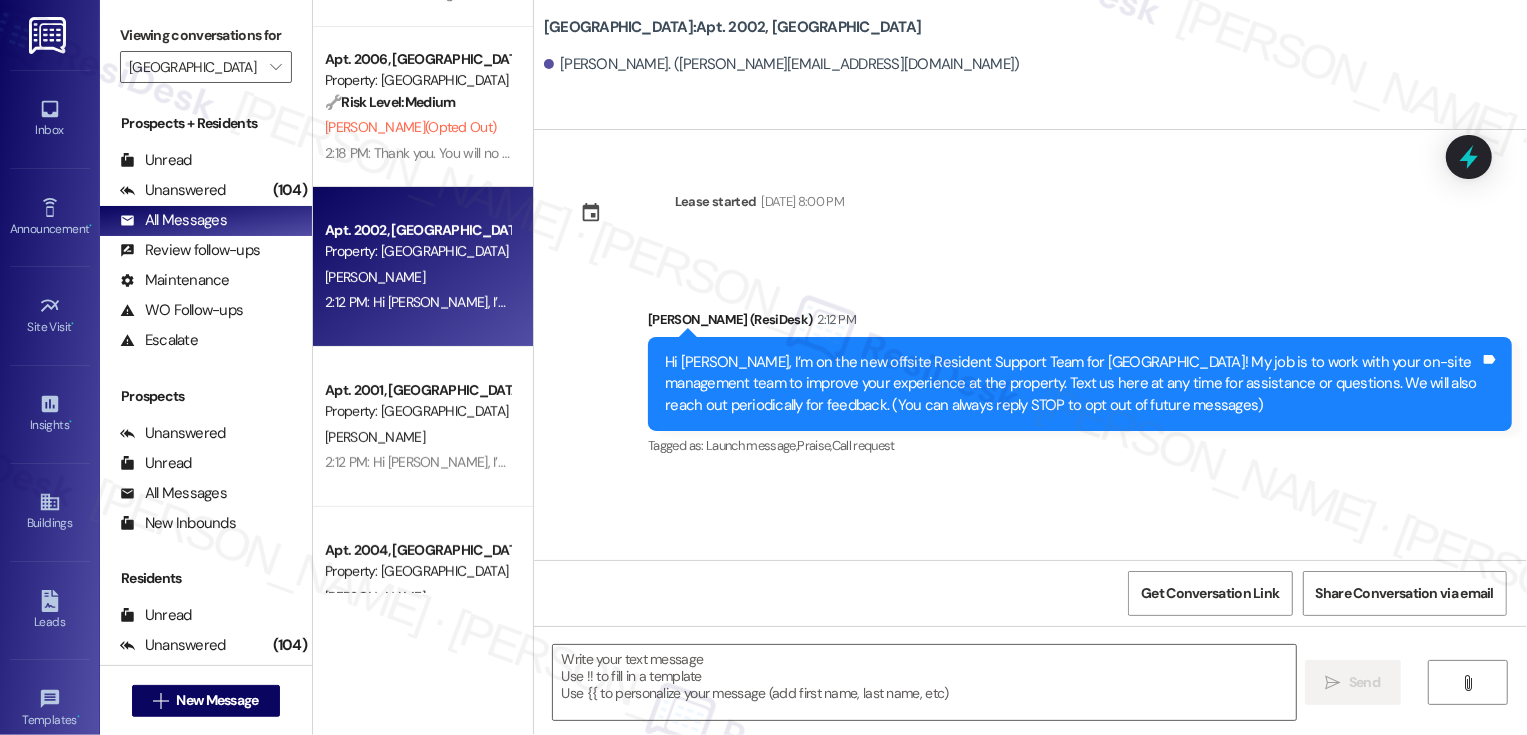 type on "Fetching suggested responses. Please feel free to read through the conversation in the meantime." 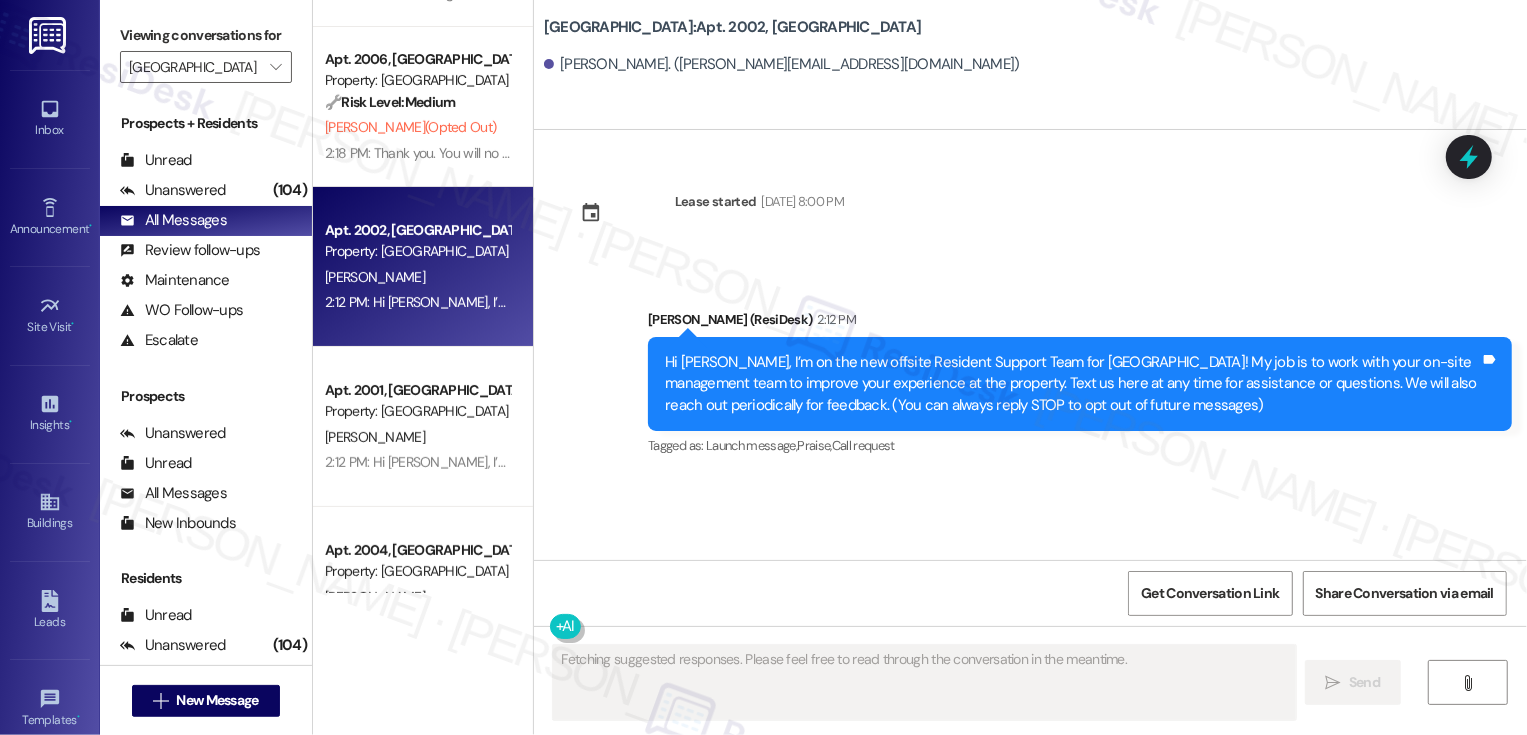 type 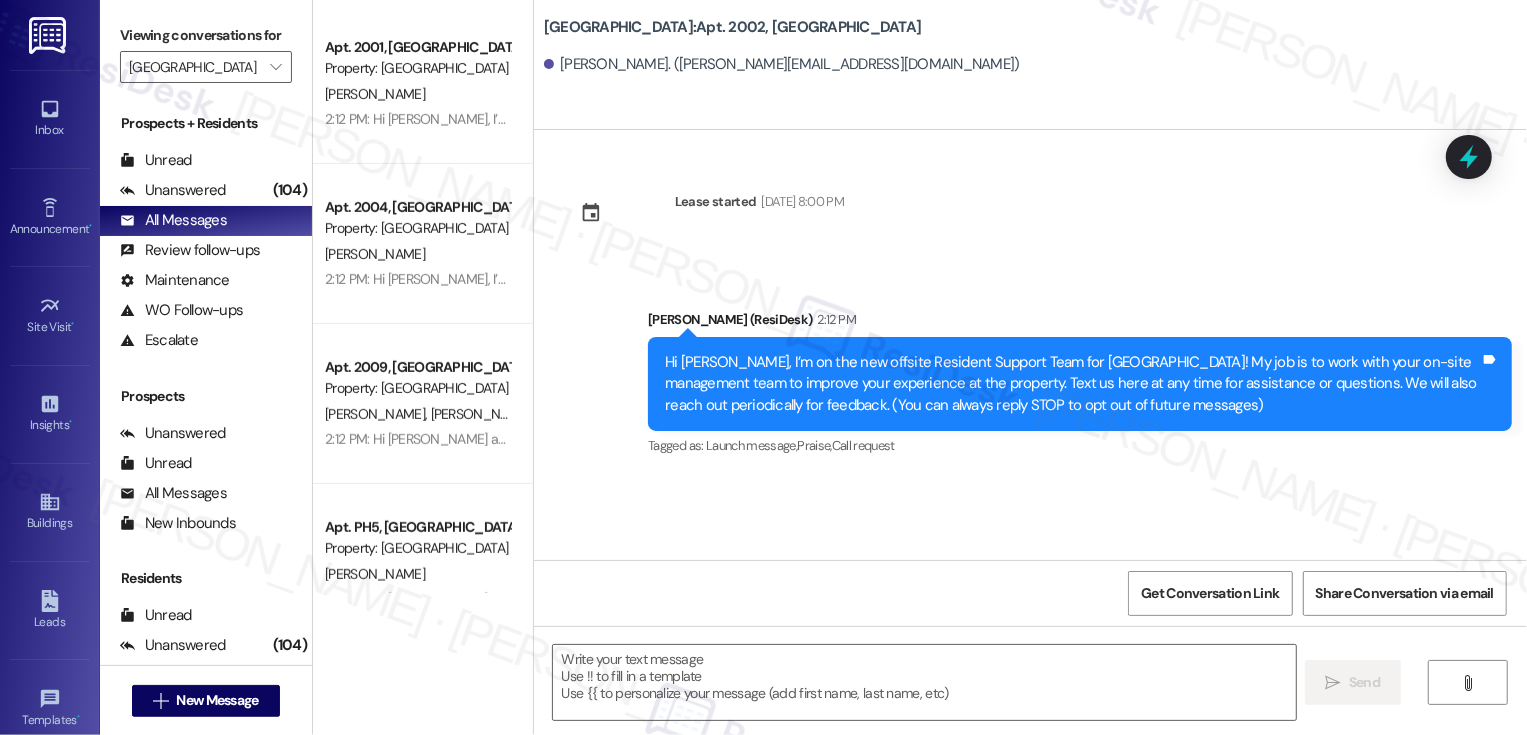 scroll, scrollTop: 283, scrollLeft: 0, axis: vertical 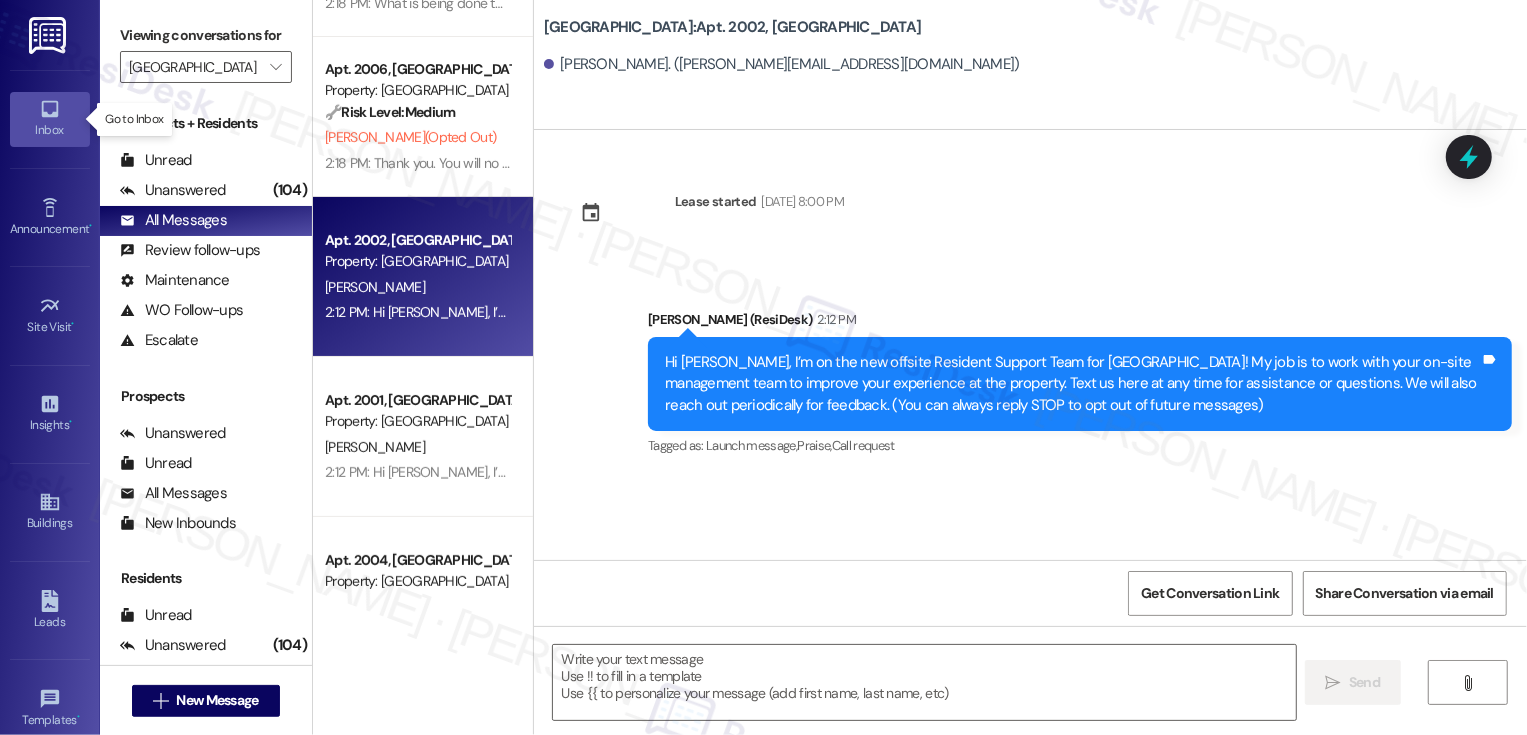 click 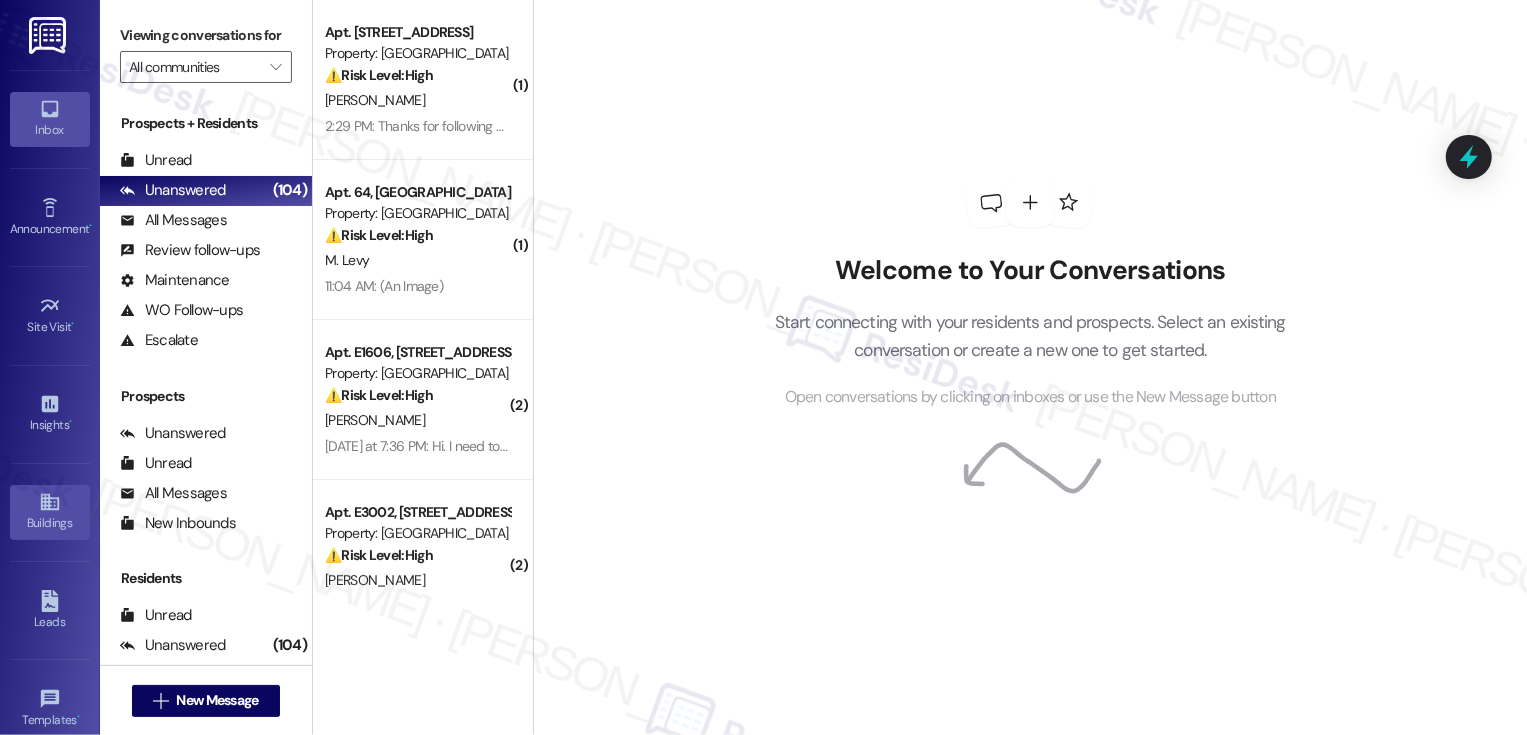 click 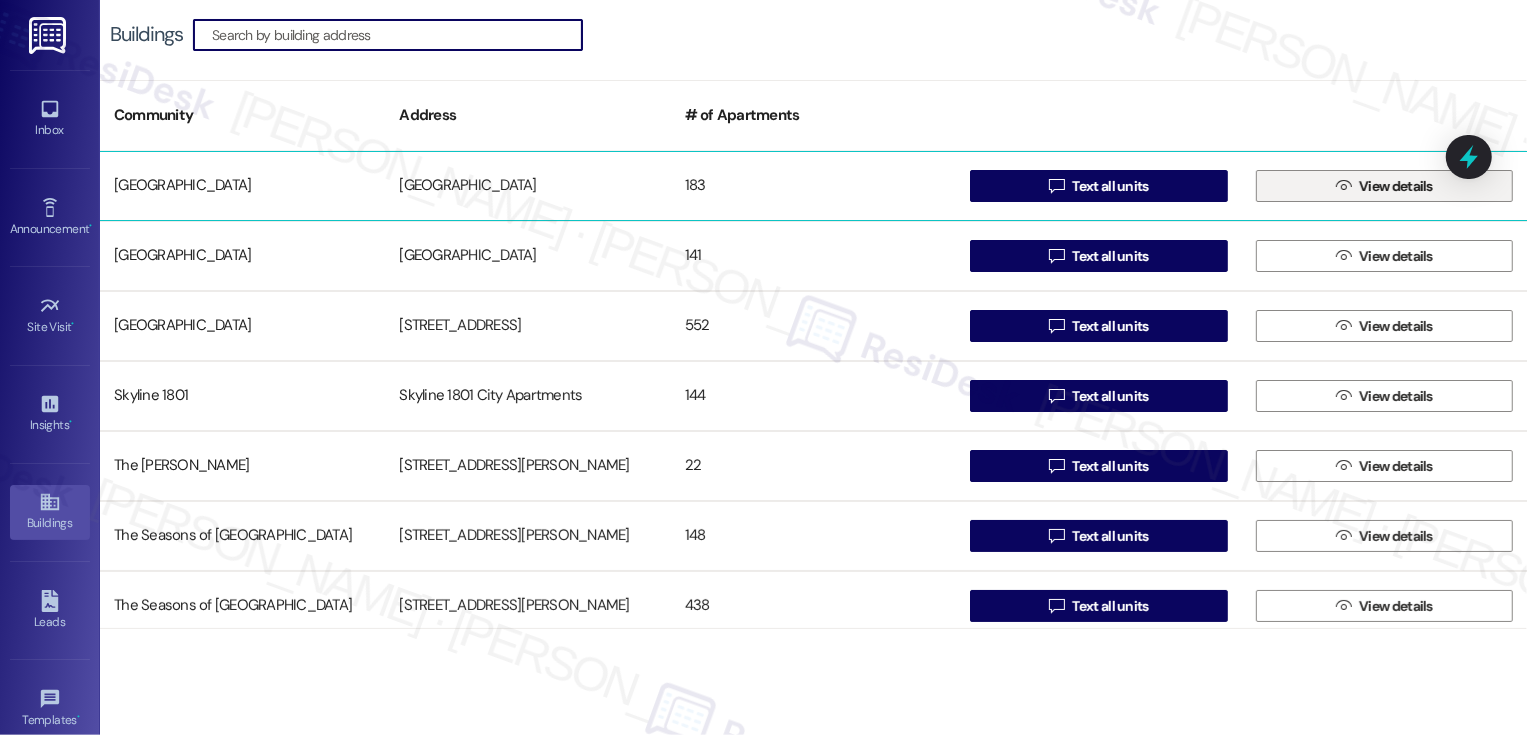click on " View details" at bounding box center [1384, 186] 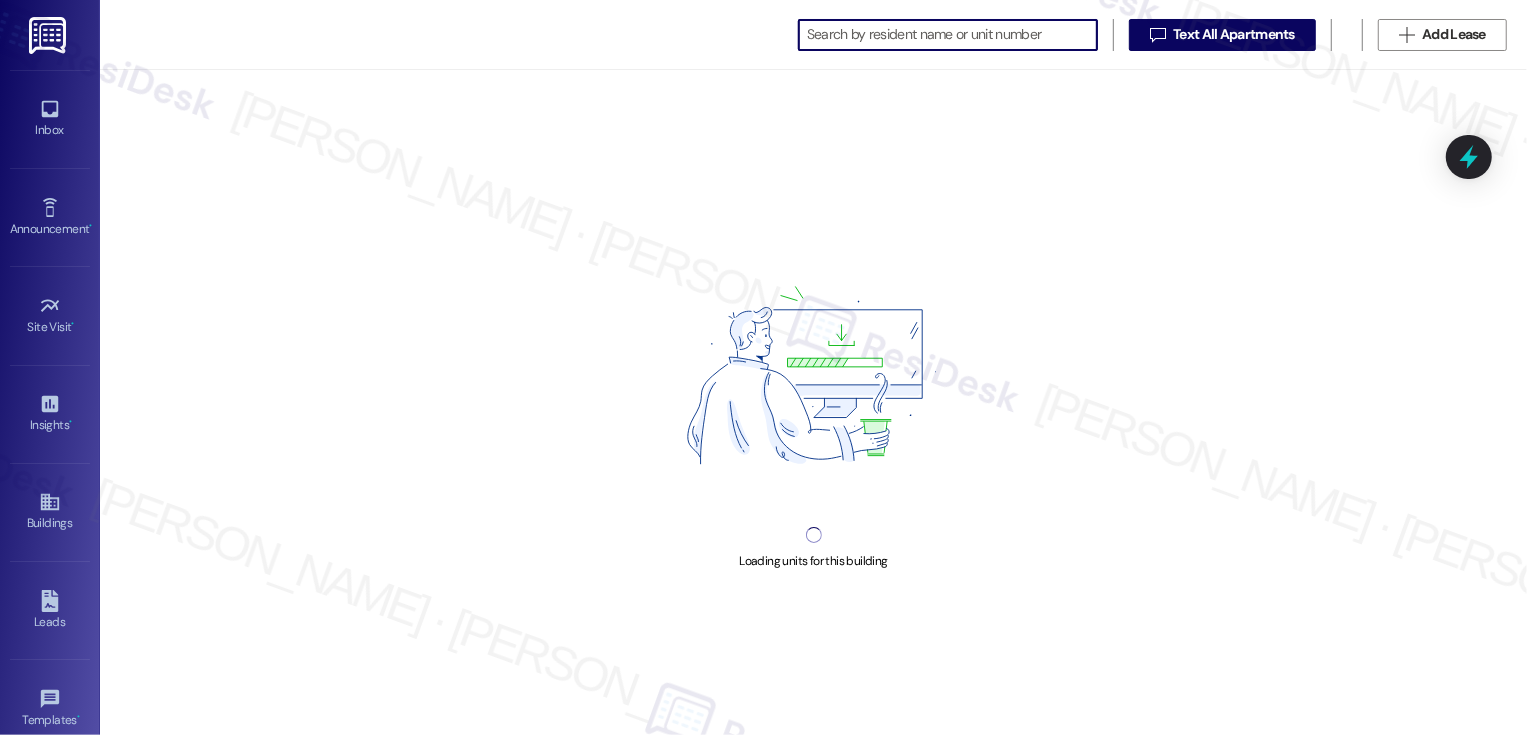 scroll, scrollTop: 0, scrollLeft: 0, axis: both 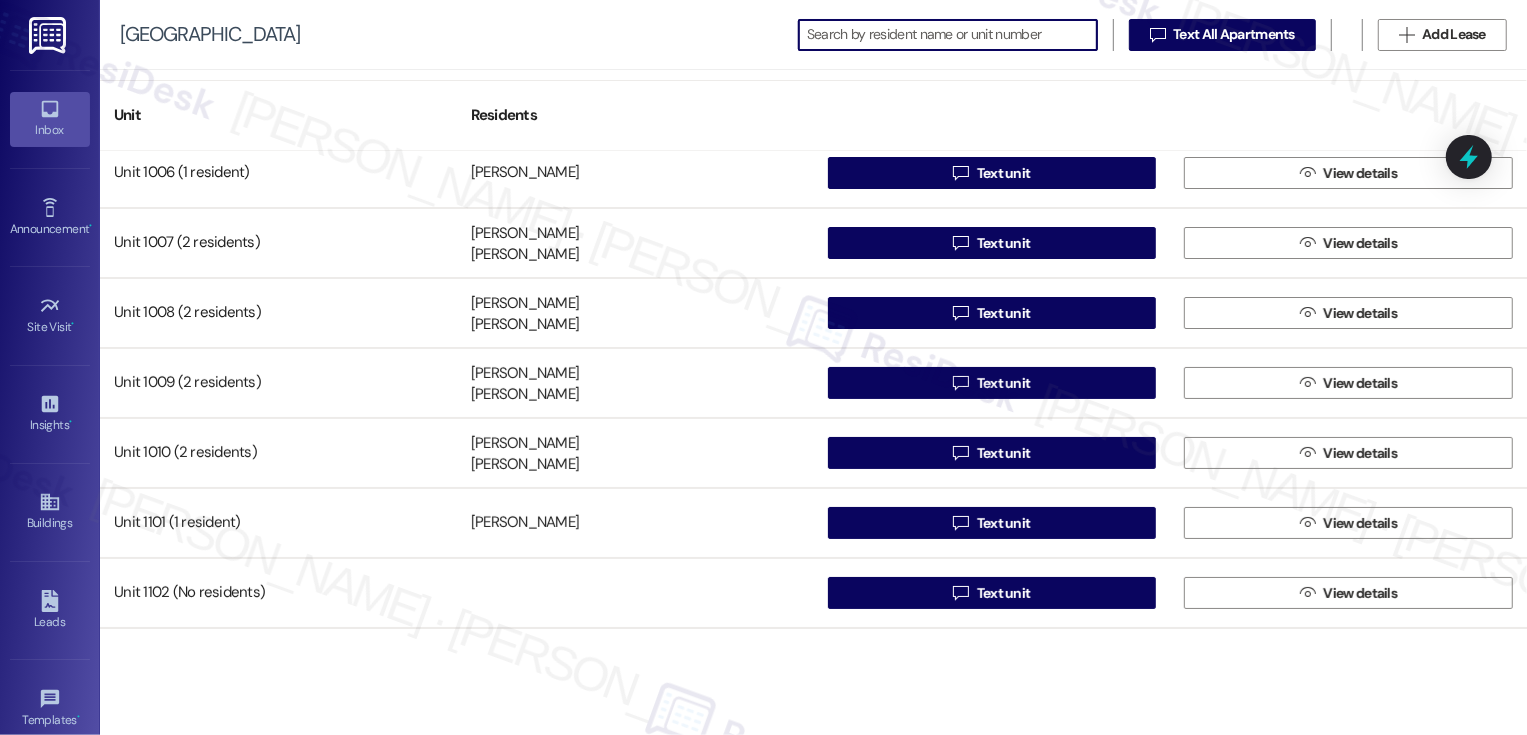 click on "Inbox" at bounding box center [50, 130] 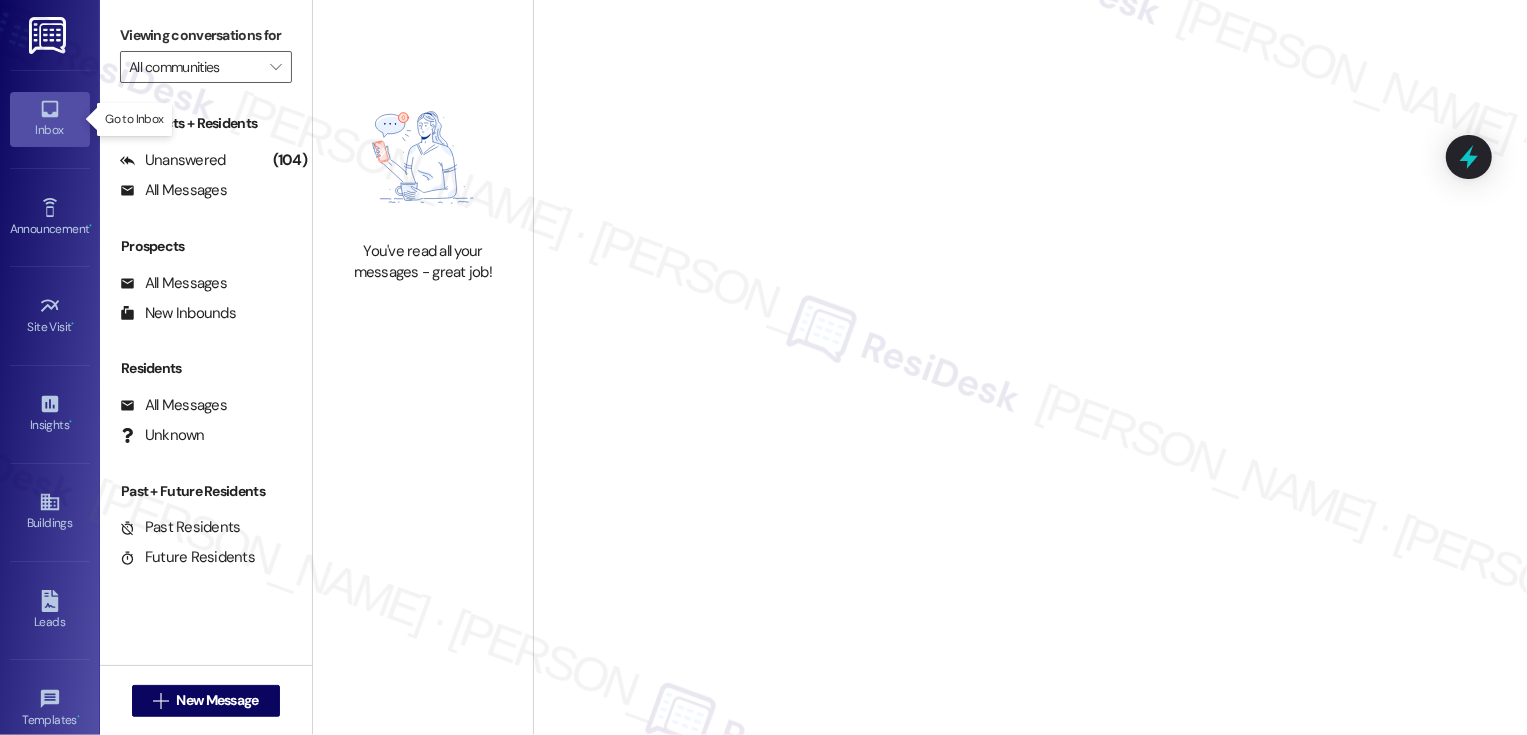 click on "Inbox" at bounding box center [50, 130] 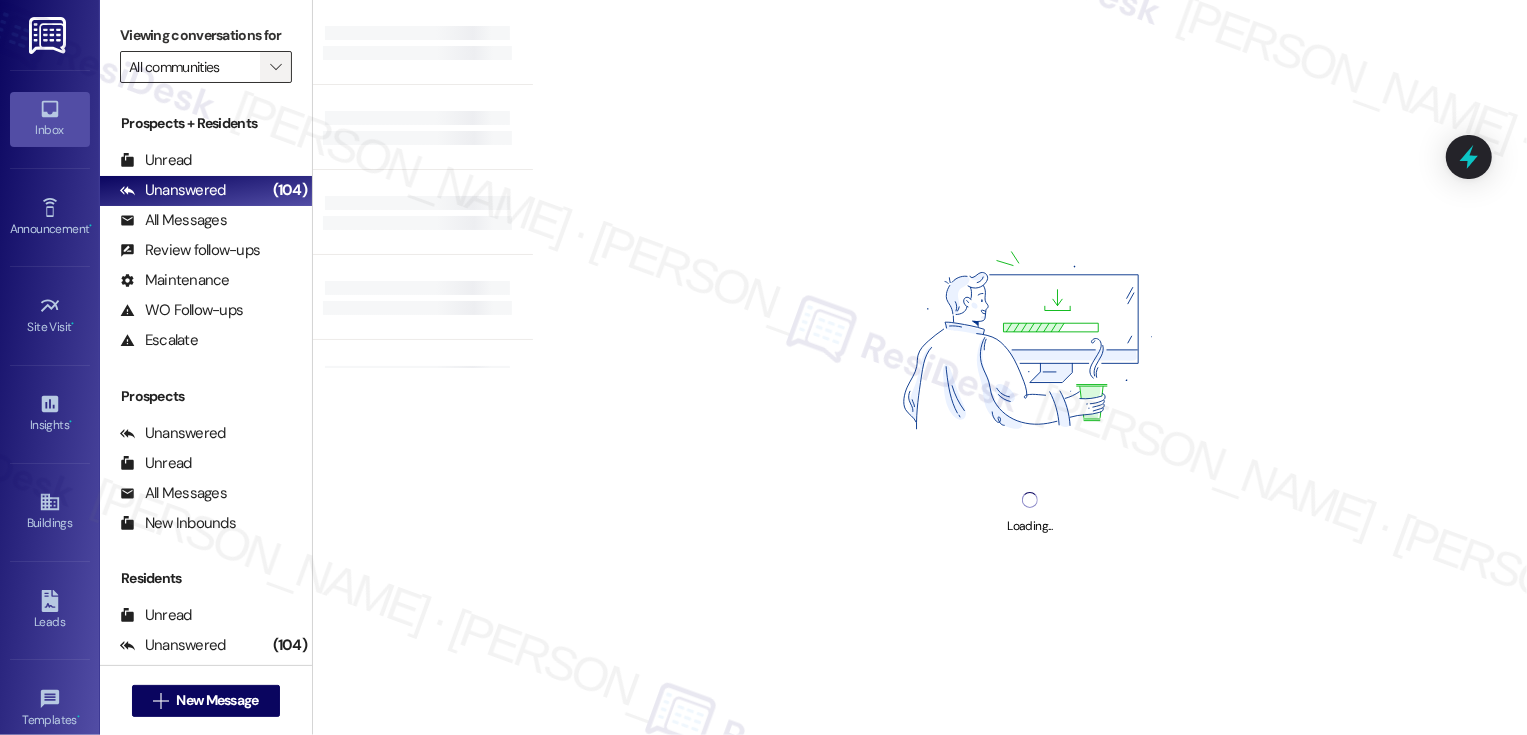 click on "" at bounding box center (275, 67) 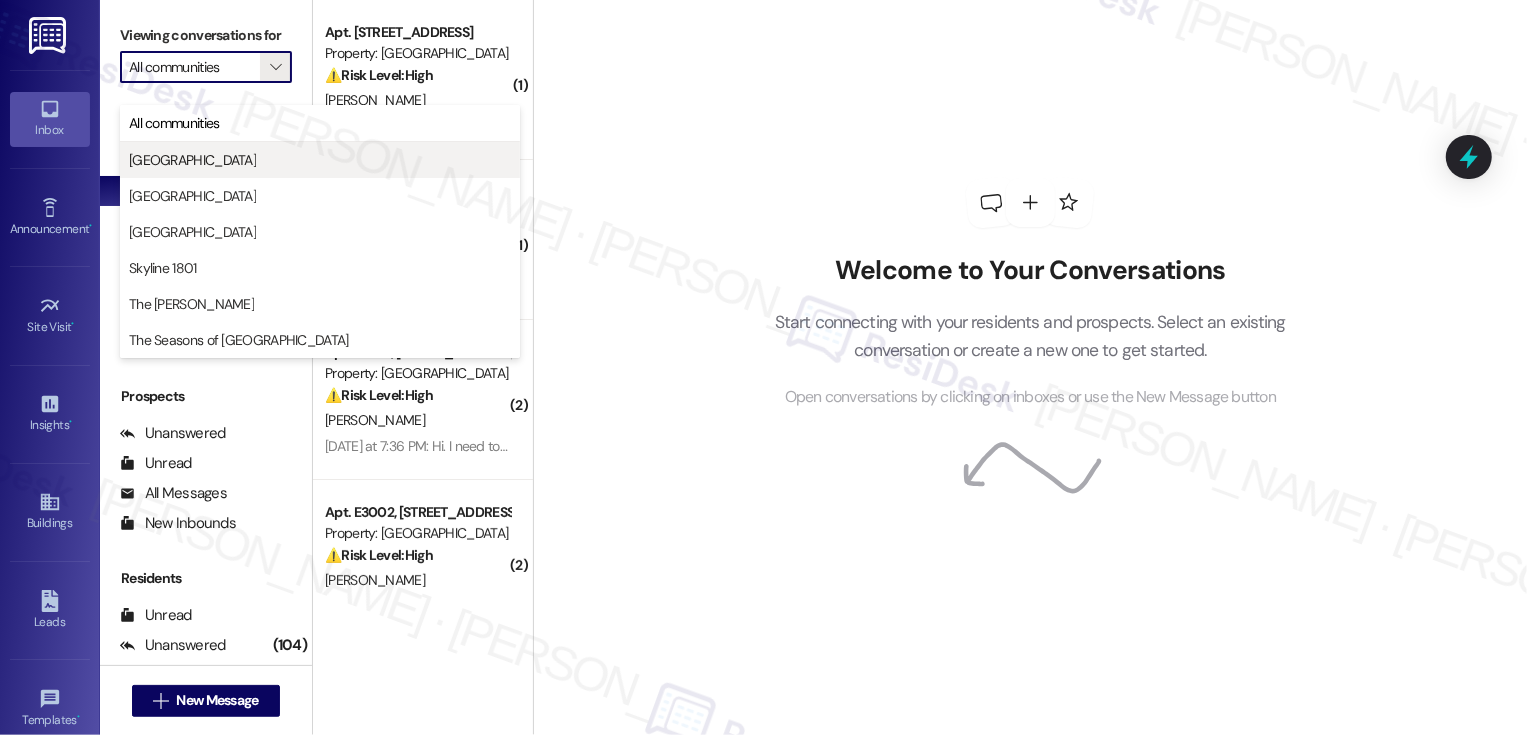 click on "Bayaud Tower" at bounding box center (192, 160) 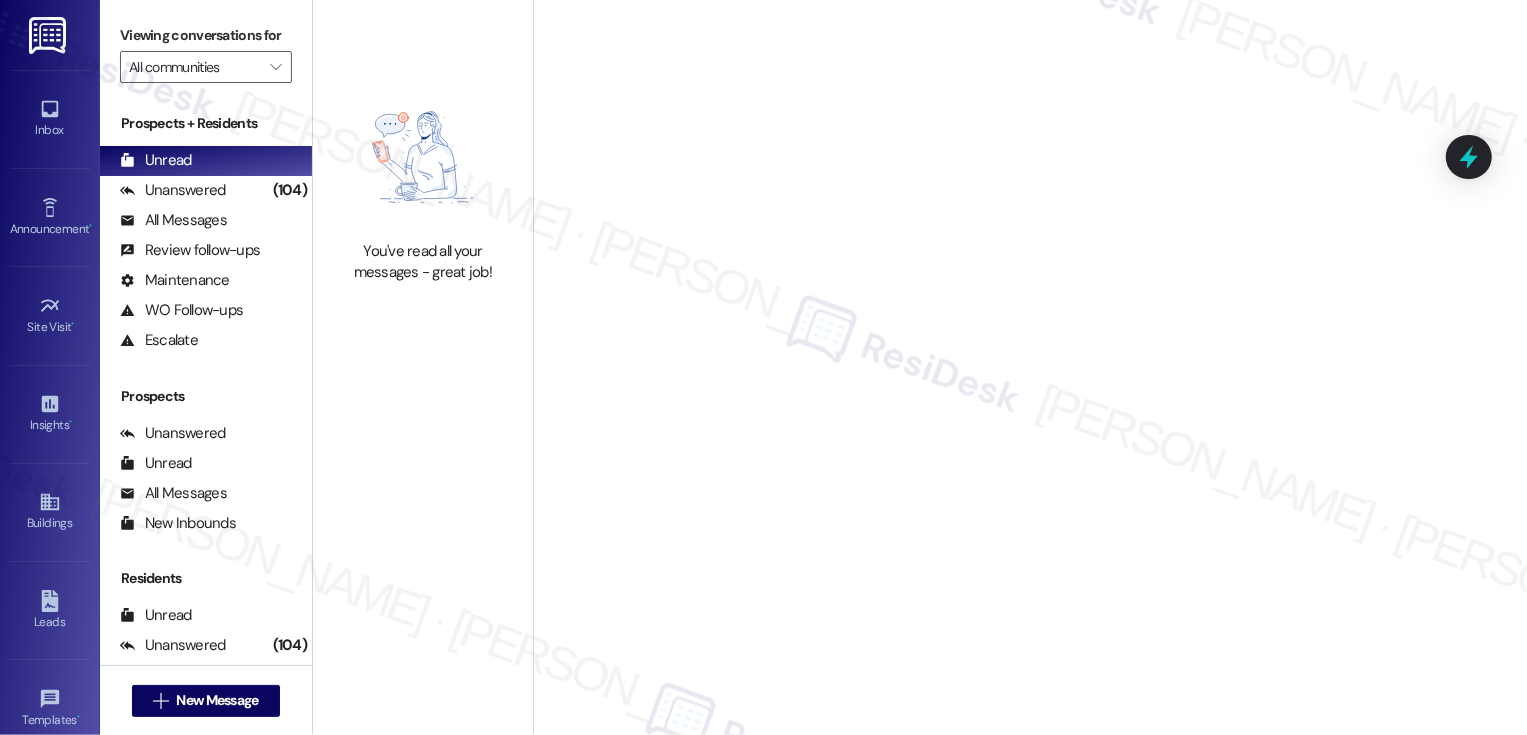 type on "Bayaud Tower" 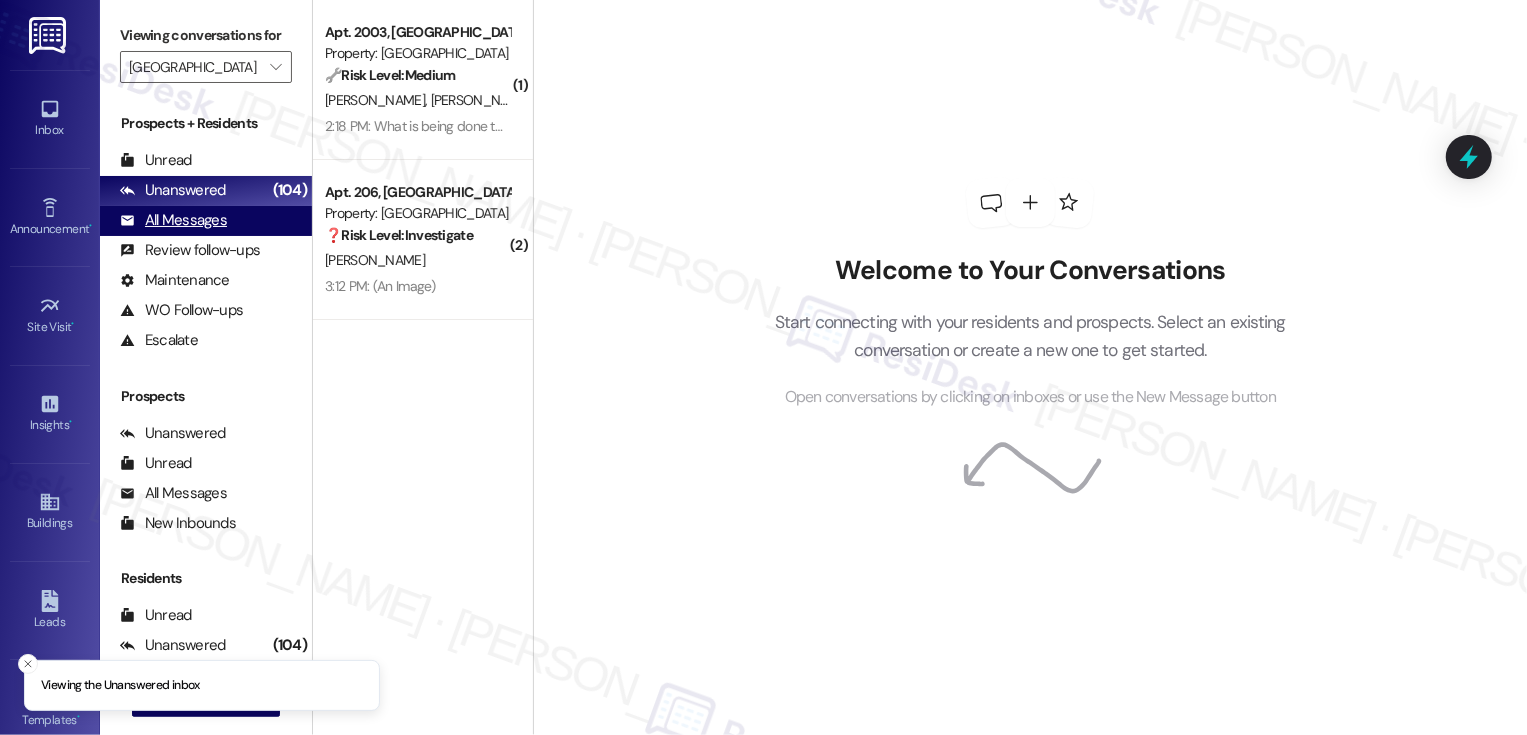 click on "All Messages (undefined)" at bounding box center [206, 221] 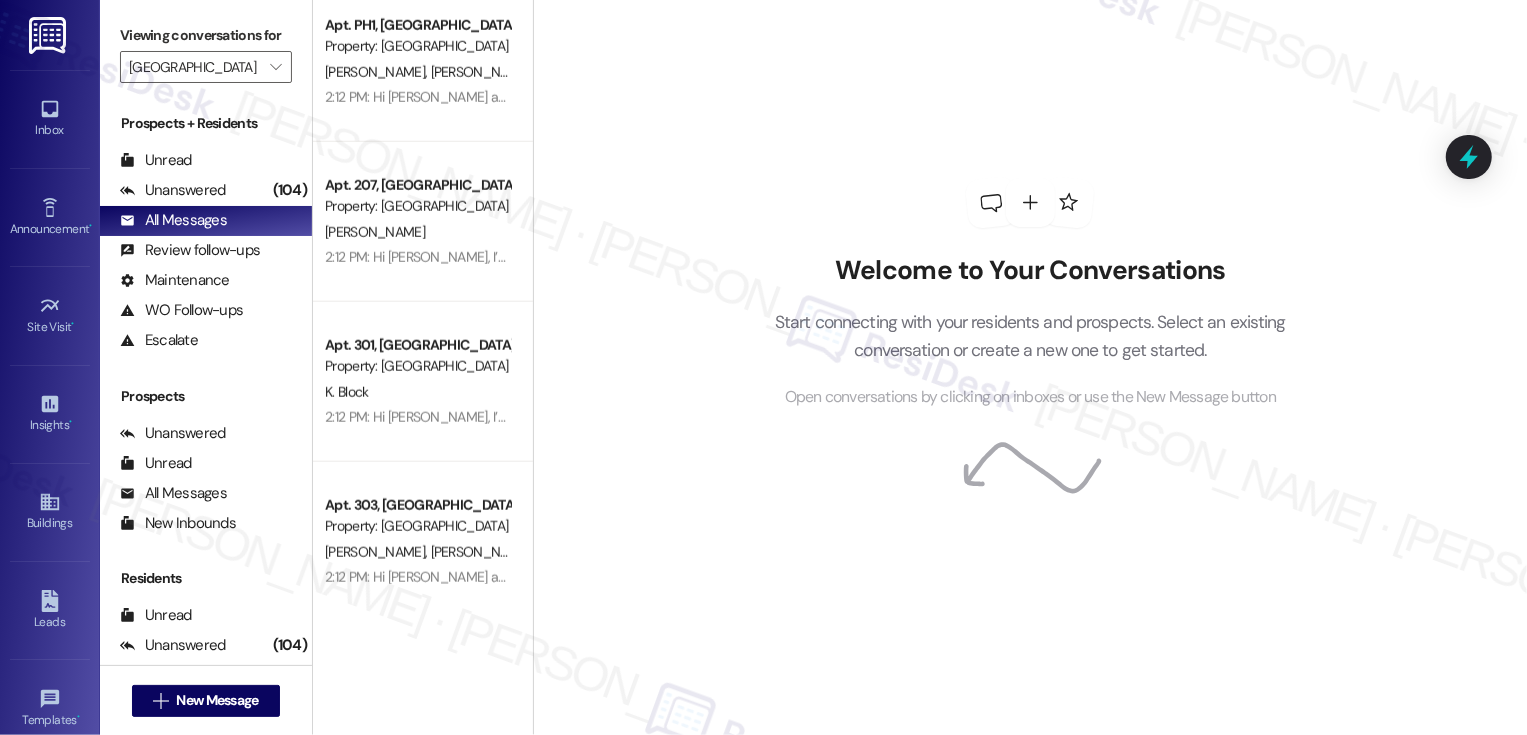 scroll, scrollTop: 1646, scrollLeft: 0, axis: vertical 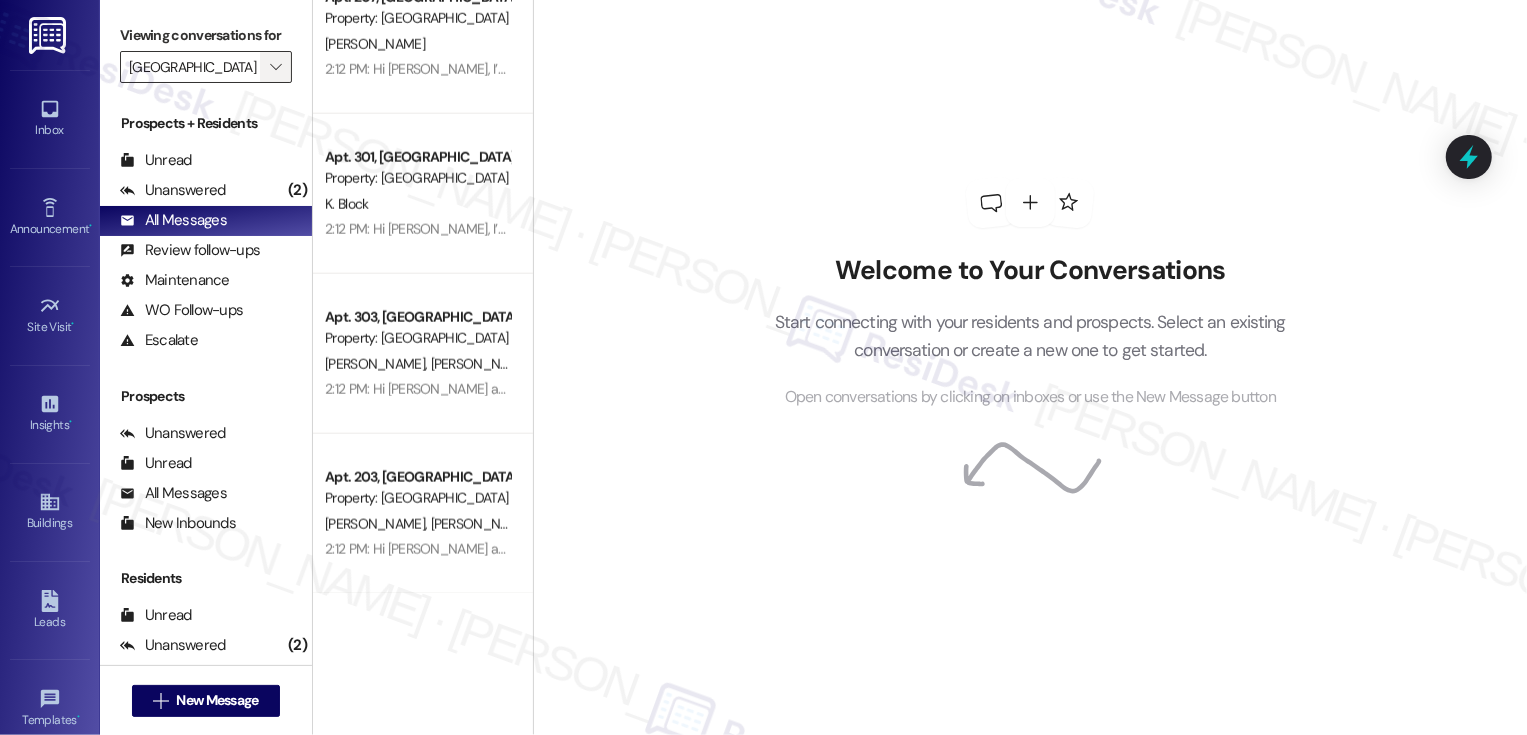 click on "" at bounding box center [275, 67] 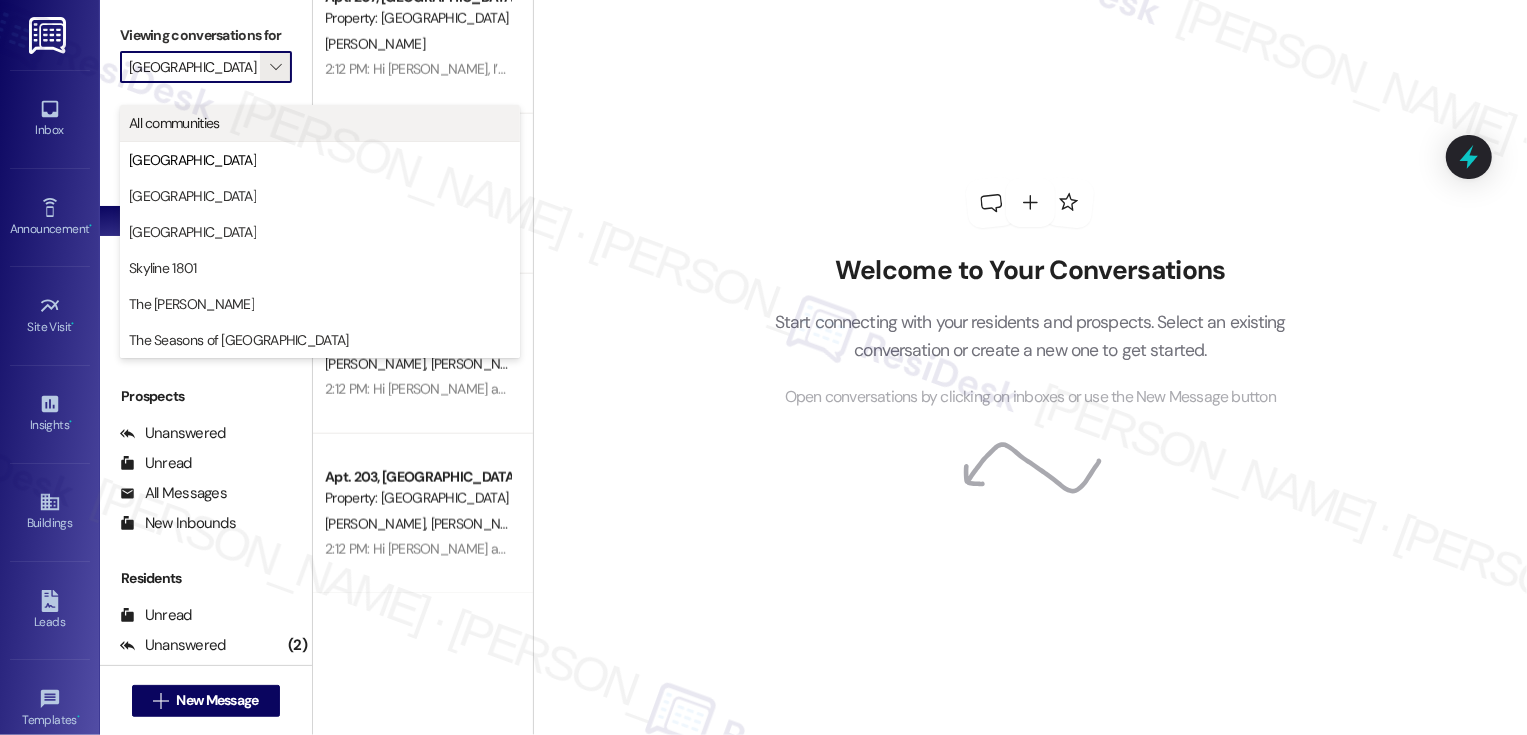 click on "All communities" at bounding box center (320, 123) 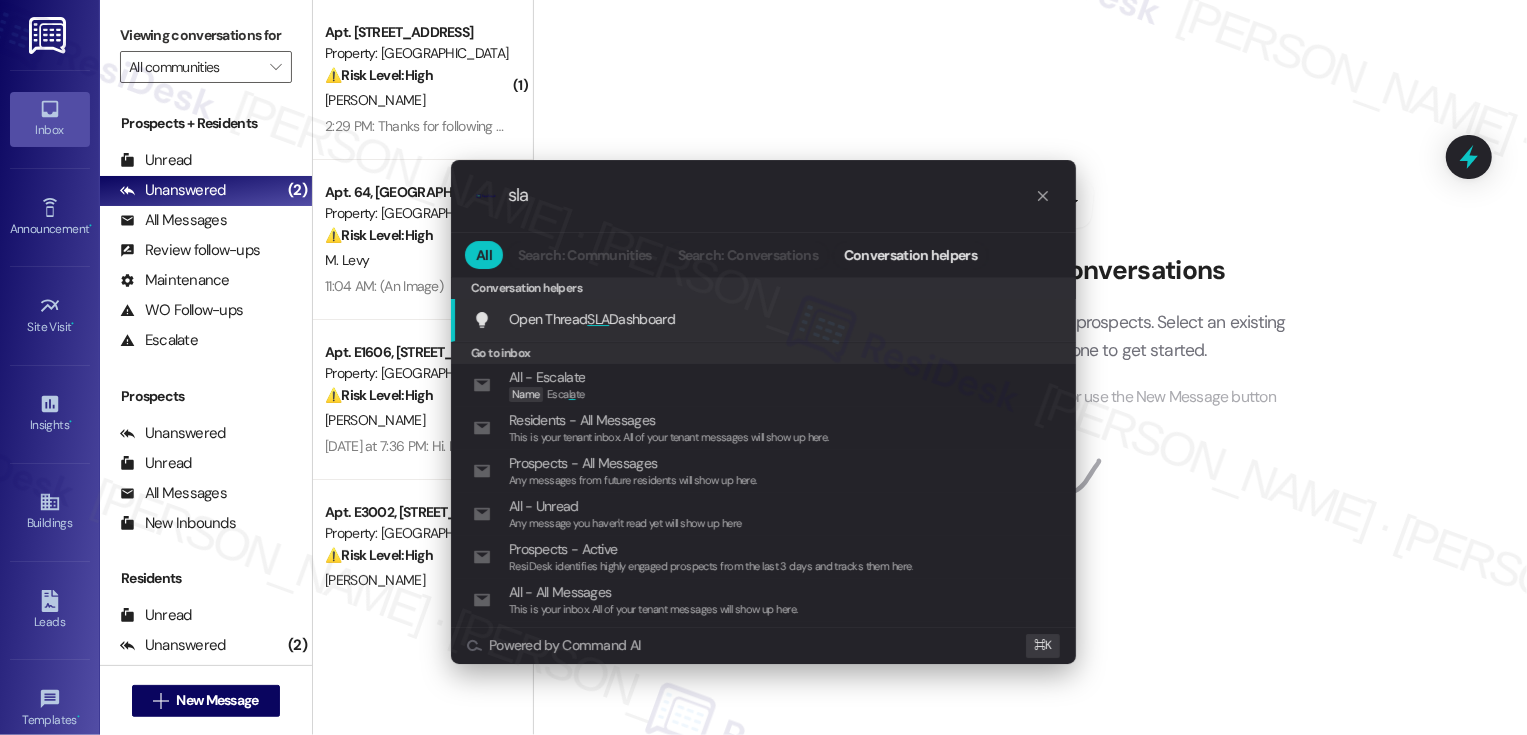 type on "sla" 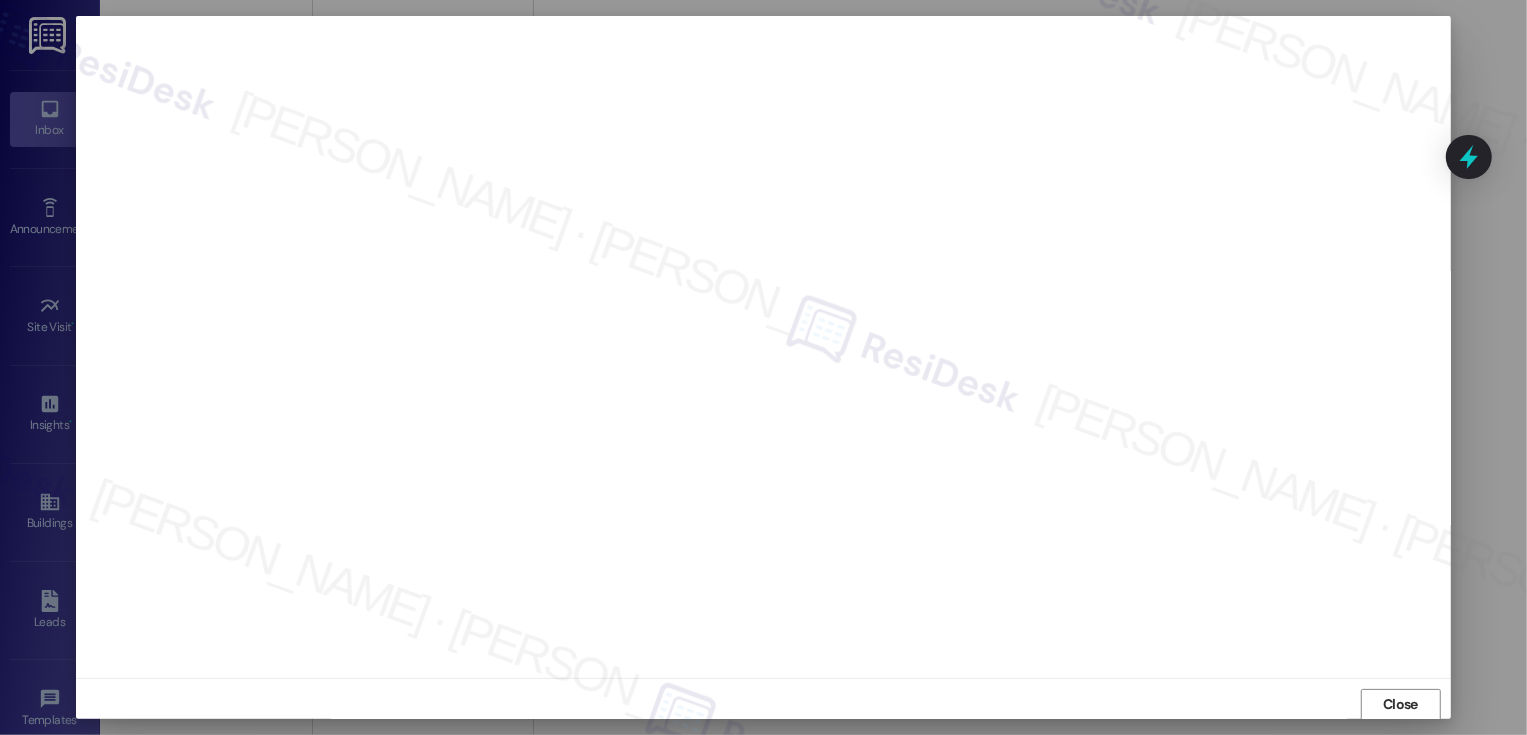 scroll, scrollTop: 1, scrollLeft: 0, axis: vertical 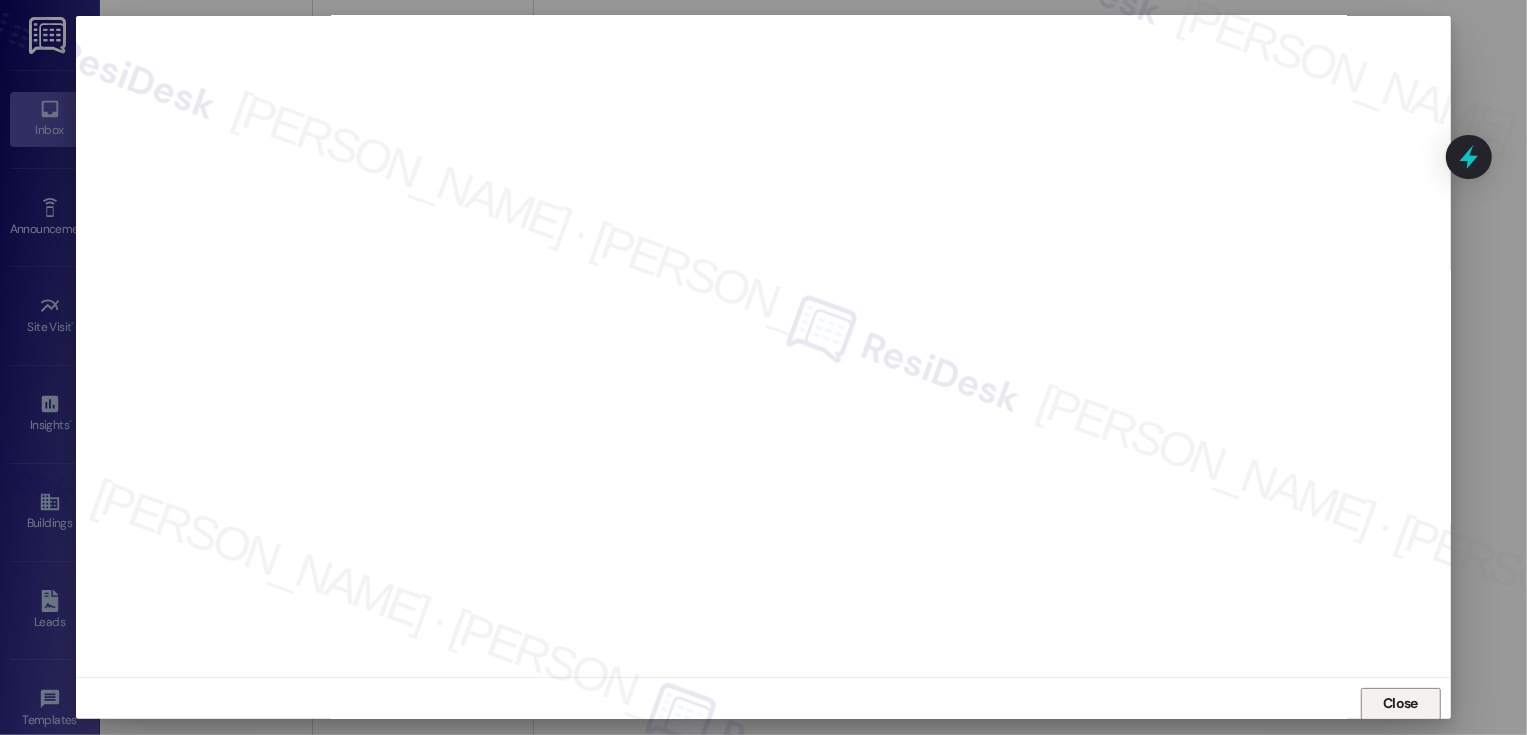 click on "Close" at bounding box center (1400, 703) 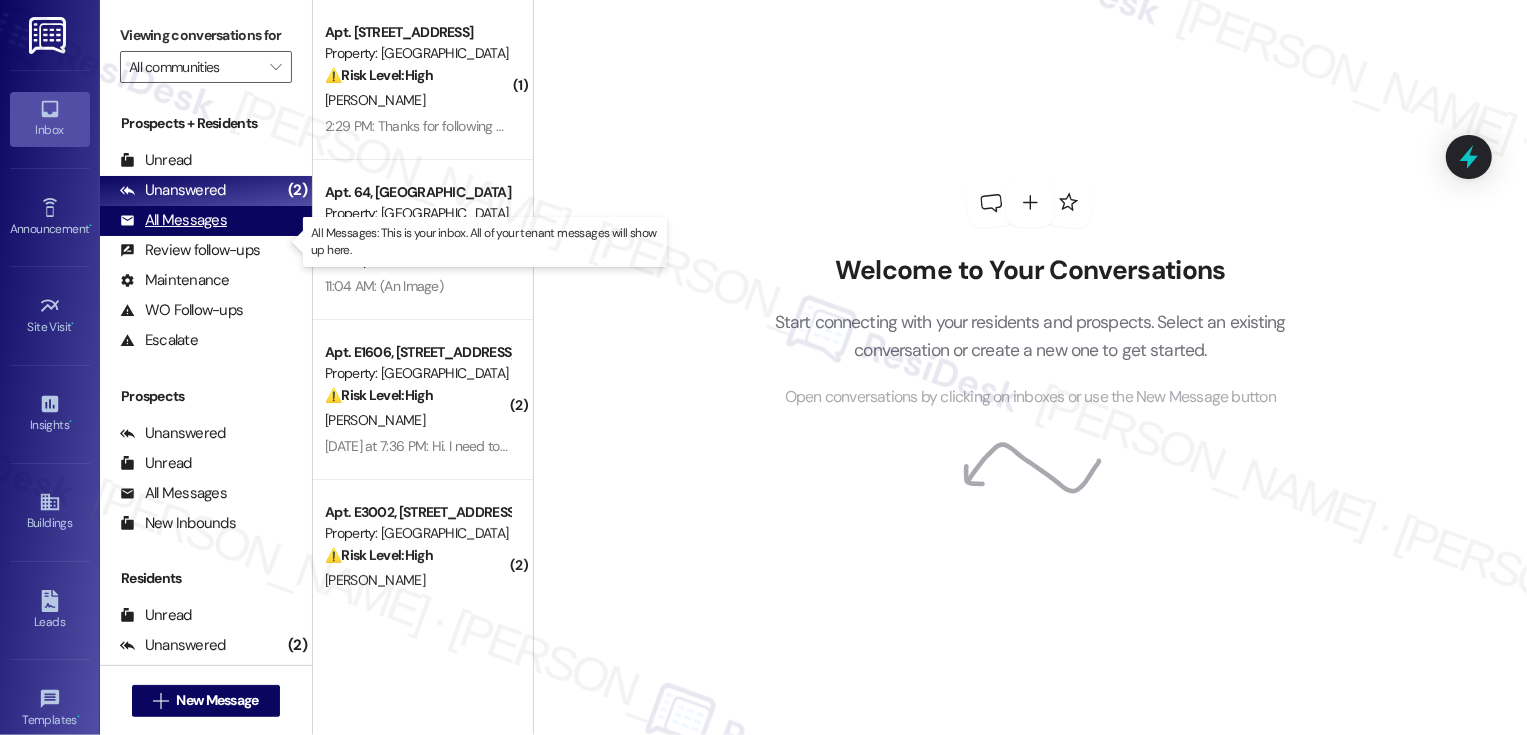 click on "All Messages (undefined)" at bounding box center (206, 221) 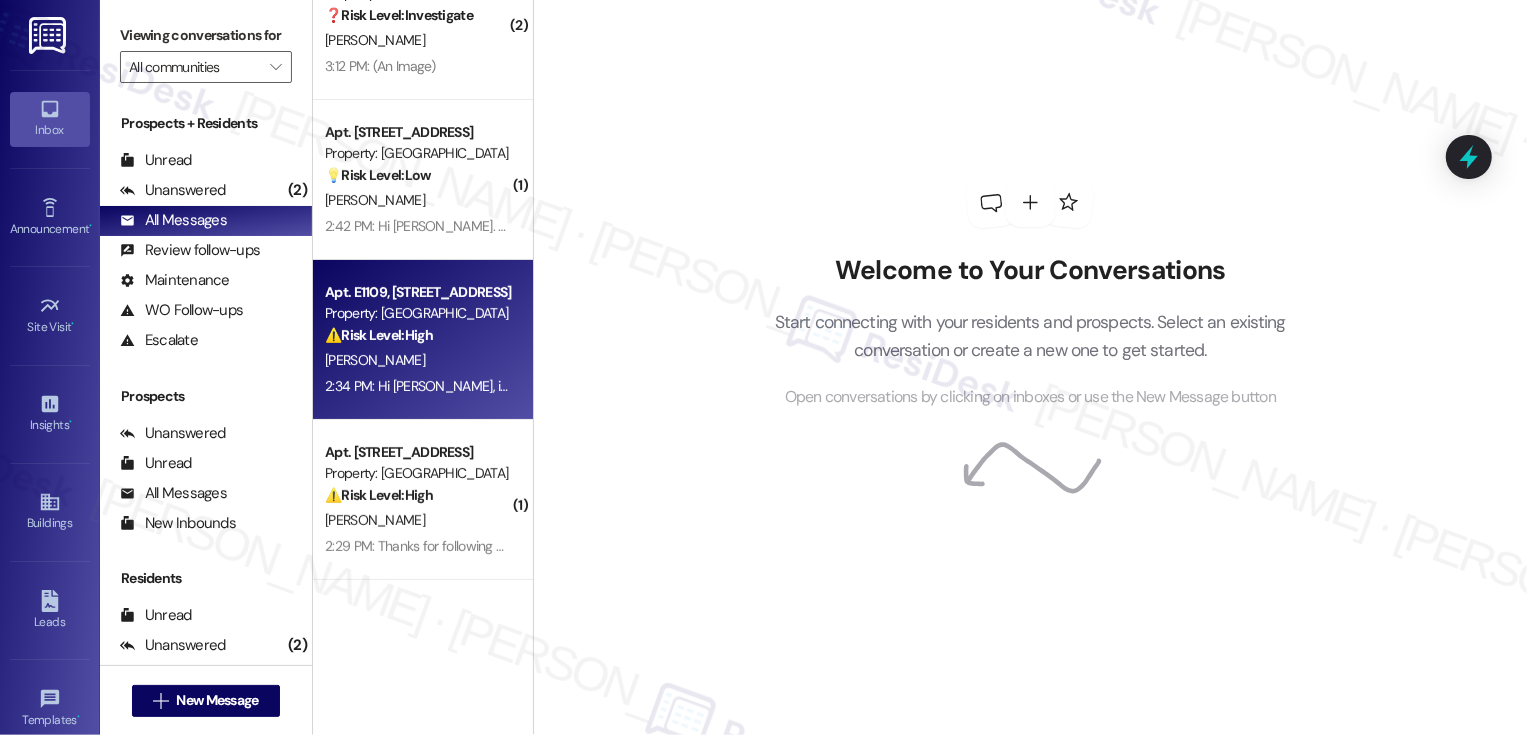 scroll, scrollTop: 252, scrollLeft: 0, axis: vertical 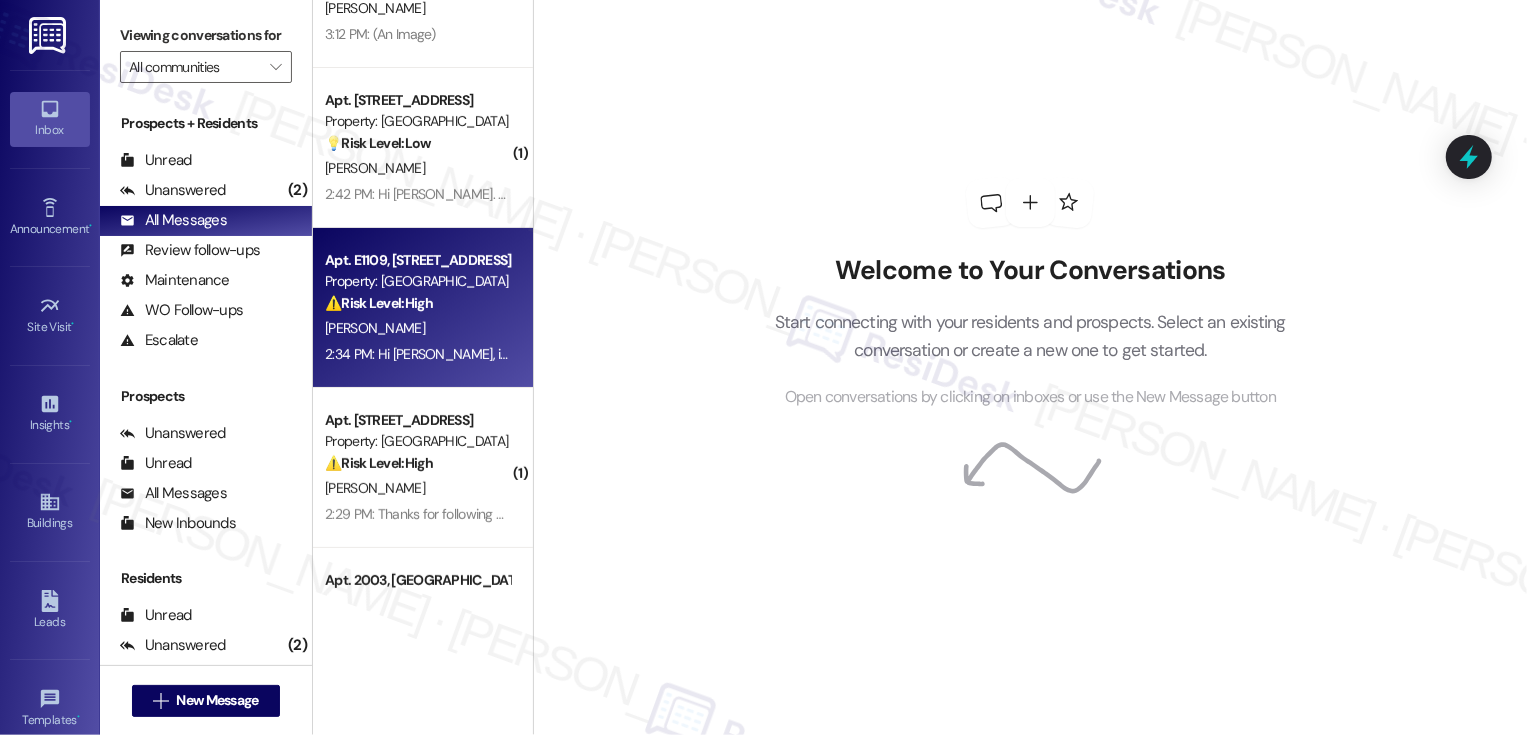 click on "2:34 PM: Hi Victoria, it’s so nice to meet you! I’m really sorry to hear about your fall yesterday. I hope you're doing better. I’ll check in with the team to see if this is something they’re able to assist with. Could you let me know your preferred date and time? I’ll do my best to coordinate from there. 2:34 PM: Hi Victoria, it’s so nice to meet you! I’m really sorry to hear about your fall yesterday. I hope you're doing better. I’ll check in with the team to see if this is something they’re able to assist with. Could you let me know your preferred date and time? I’ll do my best to coordinate from there." at bounding box center (1181, 354) 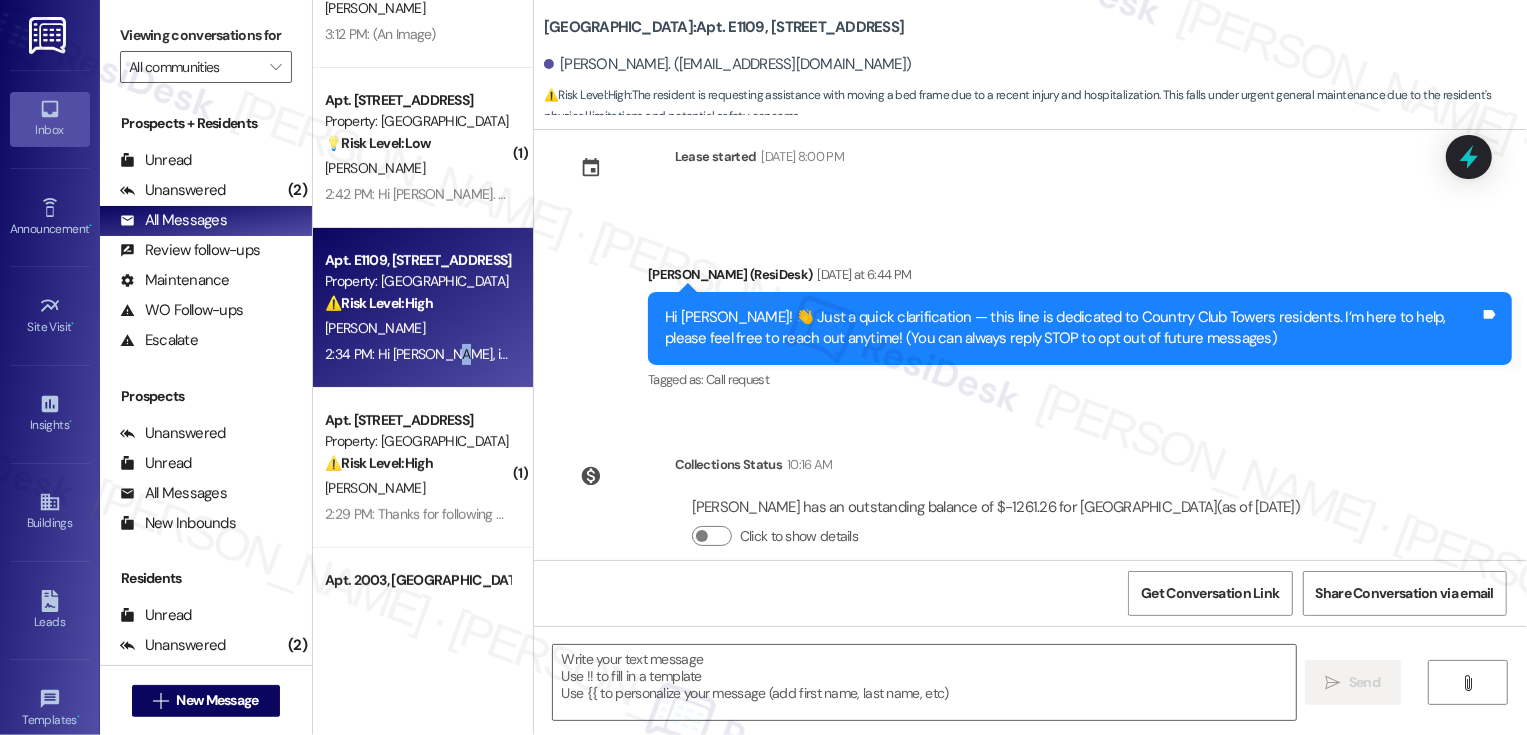 click on "2:34 PM: Hi Victoria, it’s so nice to meet you! I’m really sorry to hear about your fall yesterday. I hope you're doing better. I’ll check in with the team to see if this is something they’re able to assist with. Could you let me know your preferred date and time? I’ll do my best to coordinate from there. 2:34 PM: Hi Victoria, it’s so nice to meet you! I’m really sorry to hear about your fall yesterday. I hope you're doing better. I’ll check in with the team to see if this is something they’re able to assist with. Could you let me know your preferred date and time? I’ll do my best to coordinate from there." at bounding box center (1181, 354) 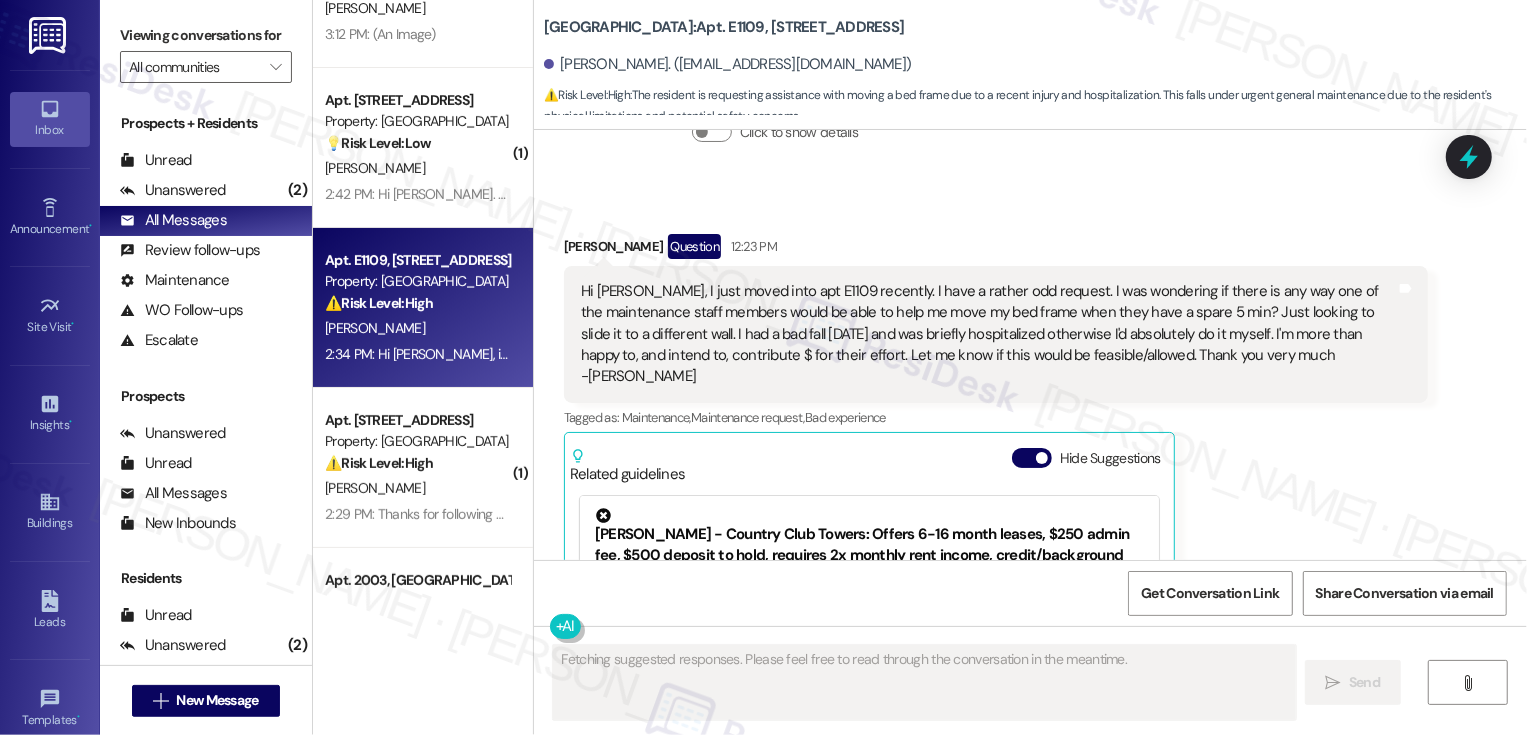 scroll, scrollTop: 764, scrollLeft: 0, axis: vertical 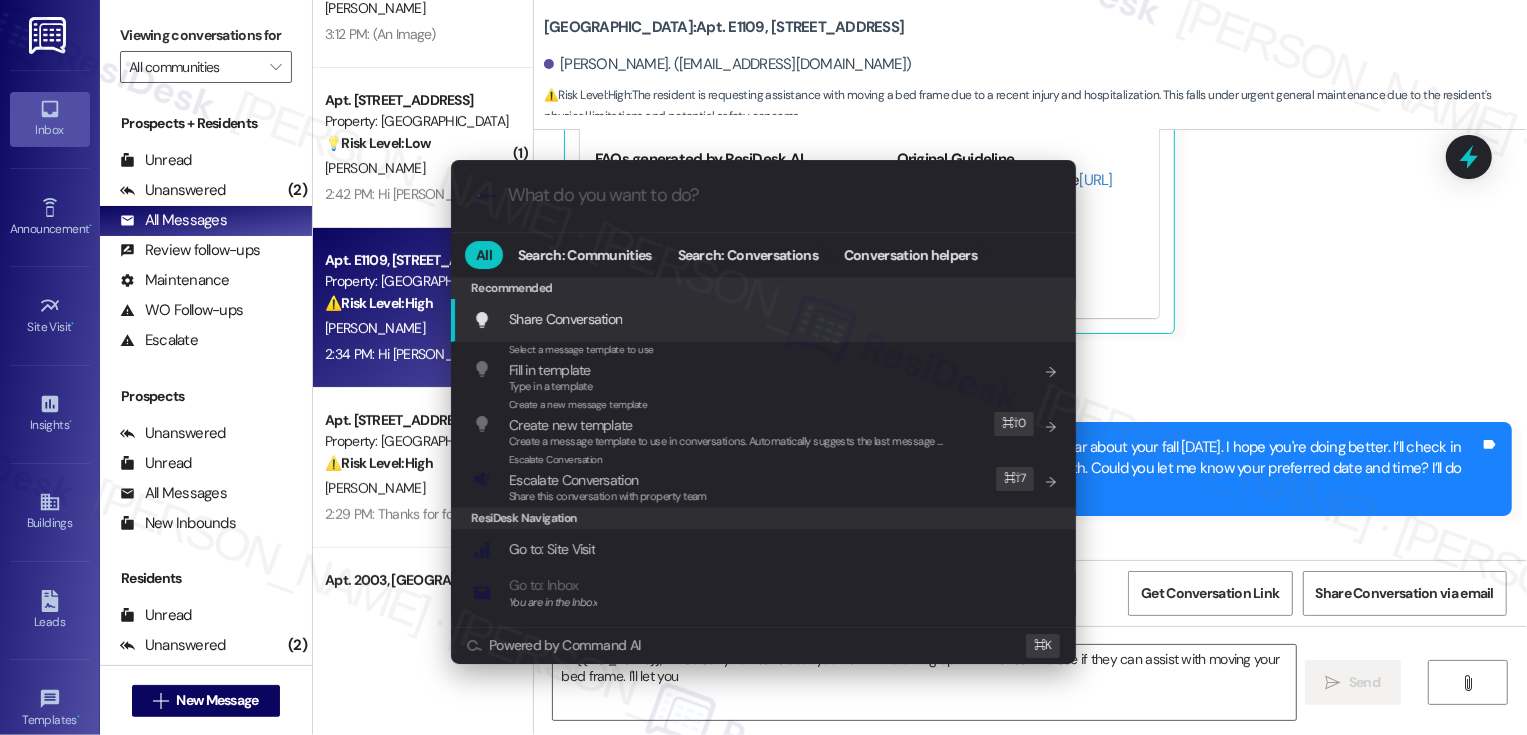 type on "Hi {{first_name}}, I'm so sorry to hear about your fall! I'm following up with the team to see if they can assist with moving your bed frame. I'll let you" 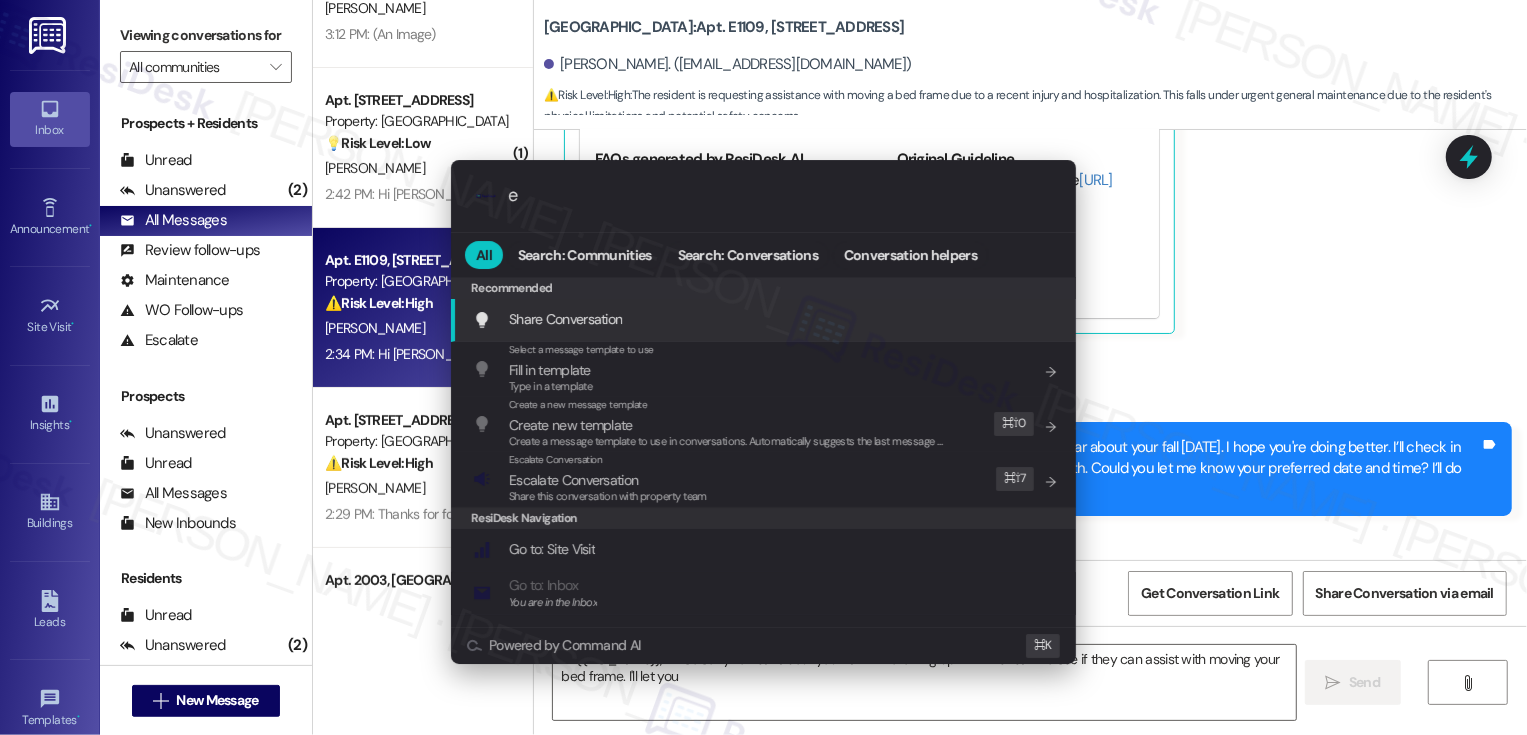 type on "Hi {{first_name}}, I'm so sorry to hear about your fall! I'm following up with the team to see if they can assist with moving your bed frame. I'll let you know" 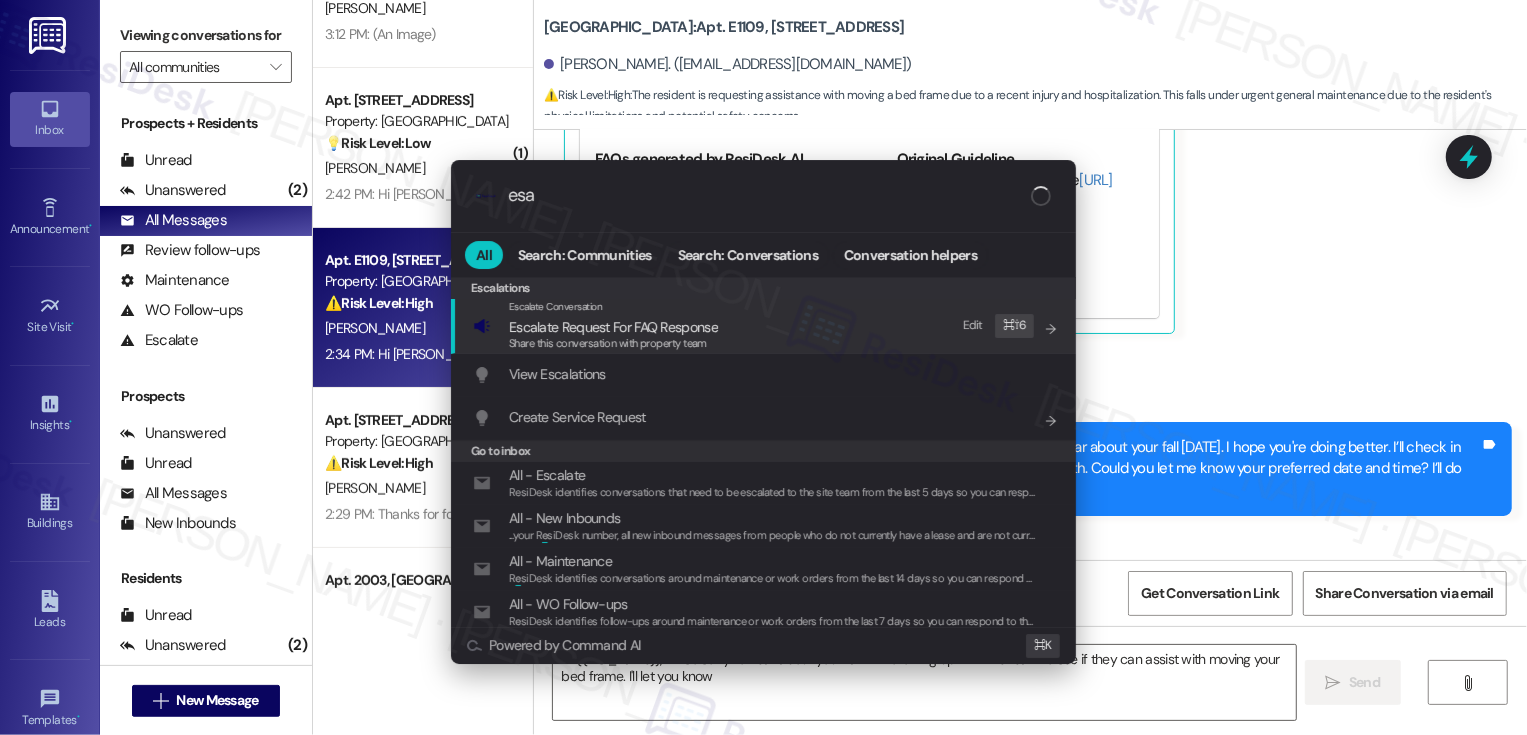 type on "esac" 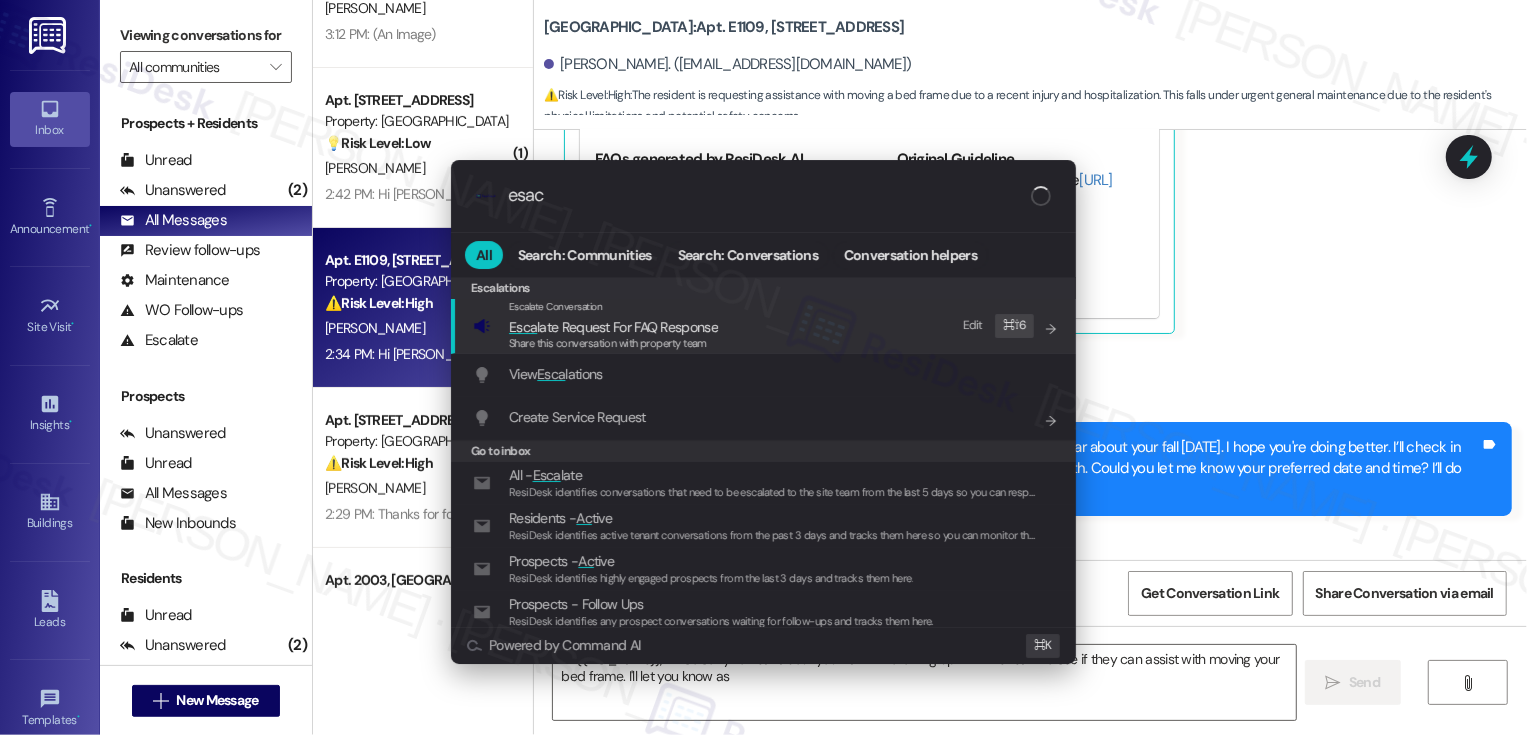 type on "Hi {{first_name}}, I'm so sorry to hear about your fall! I'm following up with the team to see if they can assist with moving your bed frame. I'll let you know as" 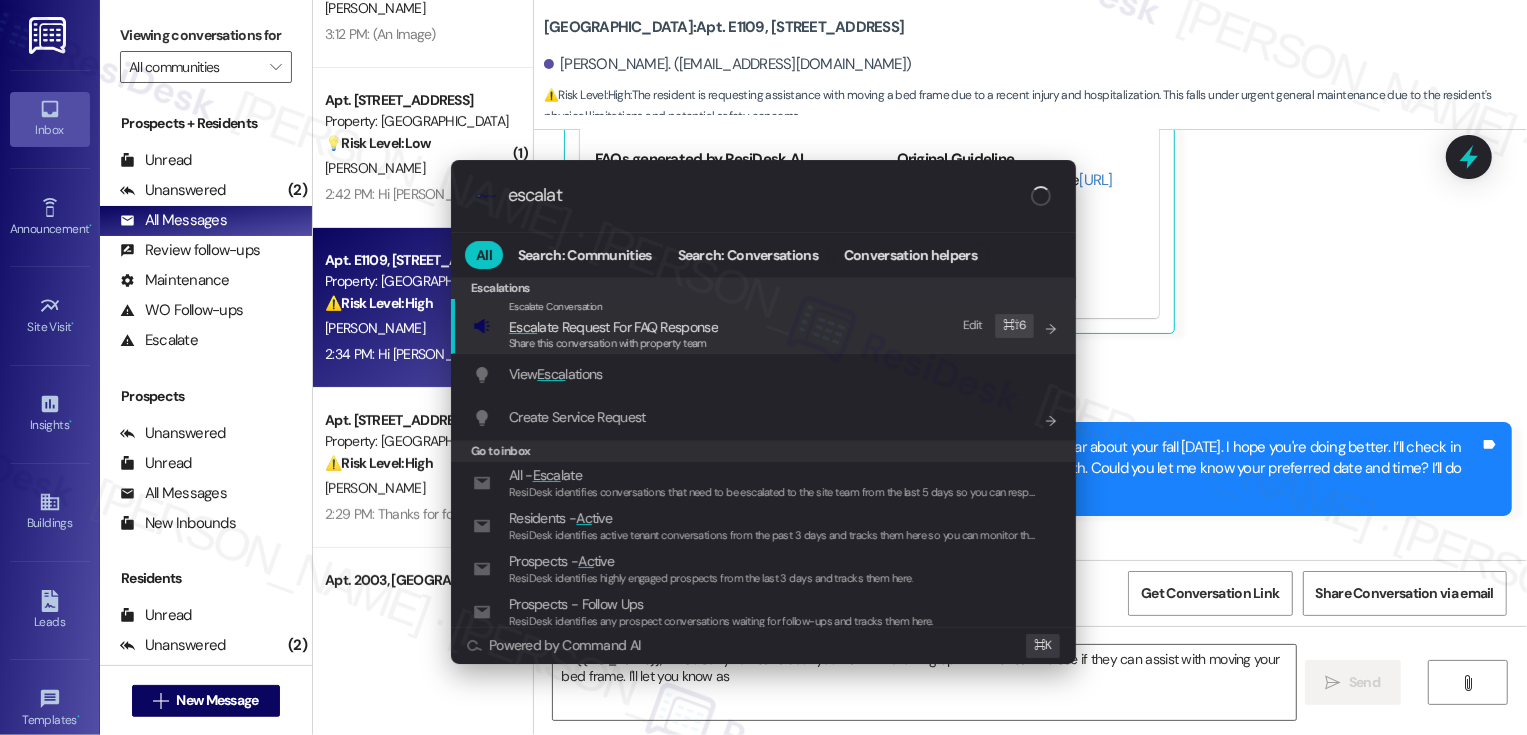 type on "escalate" 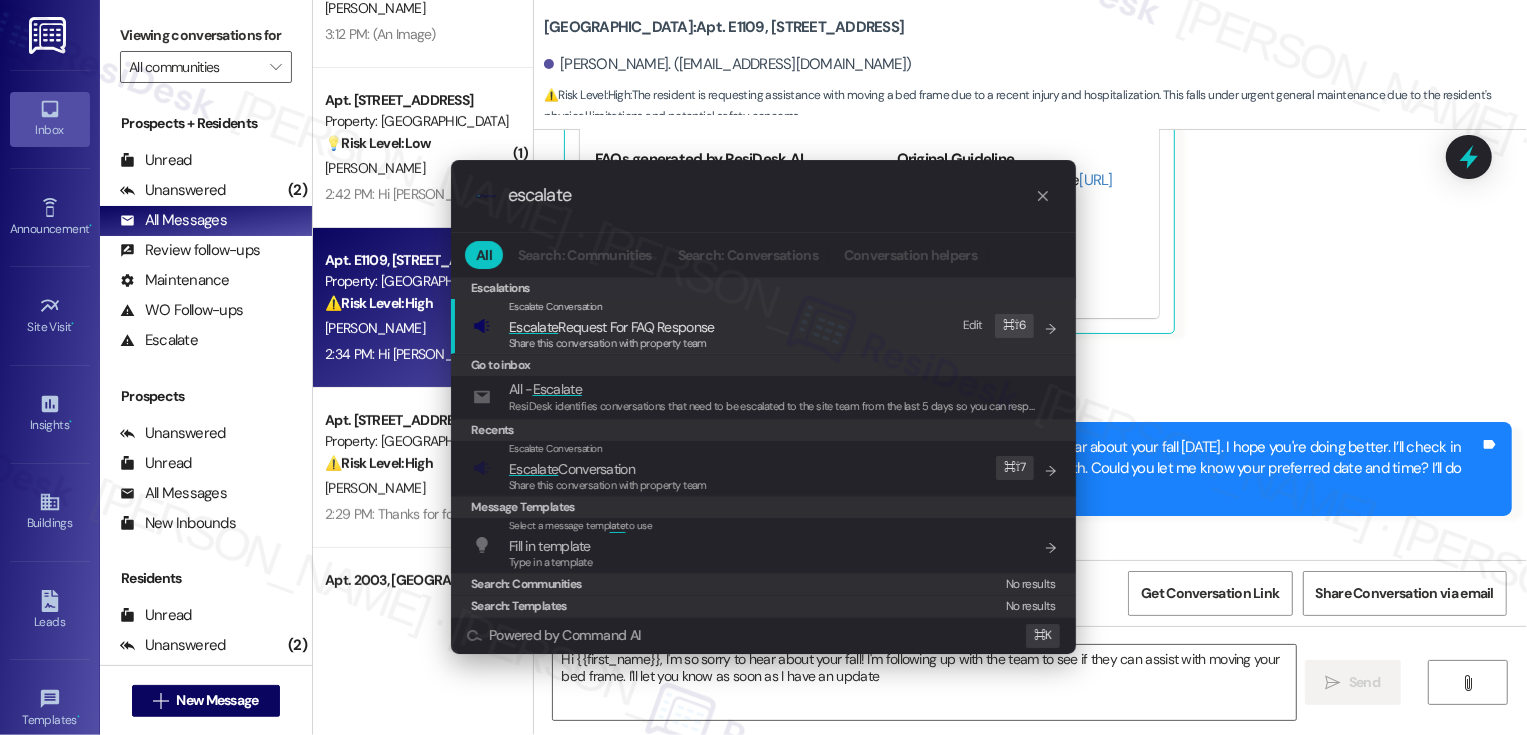 type on "Hi {{first_name}}, I'm so sorry to hear about your fall! I'm following up with the team to see if they can assist with moving your bed frame. I'll let you know as soon as I have an update!" 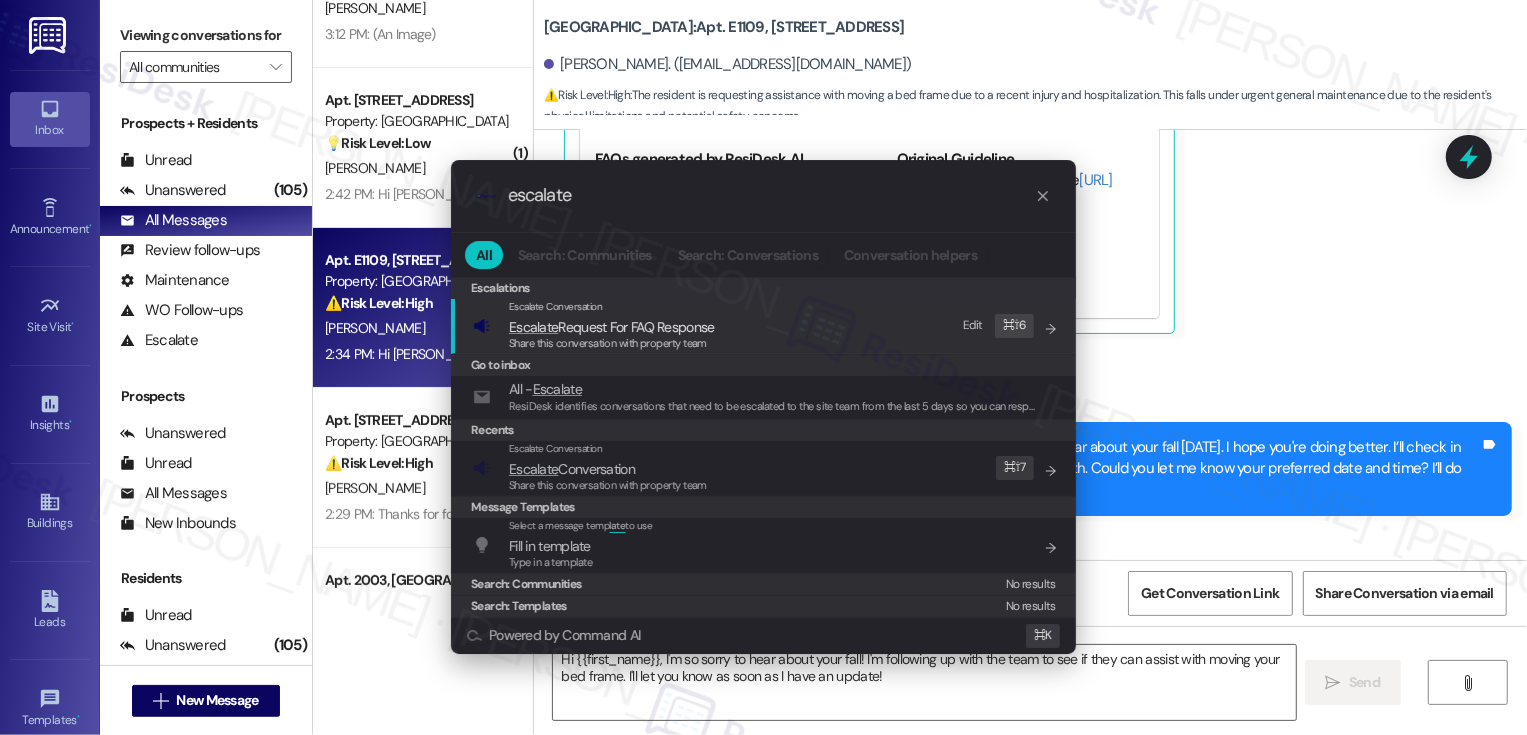 click on ".cls-1{fill:#0a055f;}.cls-2{fill:#0cc4c4;} resideskLogoBlueOrange escalate All Search: Communities Search: Conversations Conversation helpers Escalations Escalations Escalate Conversation Escalate  Request For FAQ Response Share this conversation with property team Edit ⌘ ⇧ 6 Go to inbox All -  Escalate ResiDesk identifies conversations that need to be escalated to the site team from the last 5 days so you can respond to them. Recents Escalate Conversation Escalate  Conversation Share this conversation with property team Edit ⌘ ⇧ 7 Message Templates Select a message temp late  to use Fill in template Type in a template Add shortcut Search: Communities No results Search: Templates No results Powered by Command AI ⌘ K" at bounding box center [763, 367] 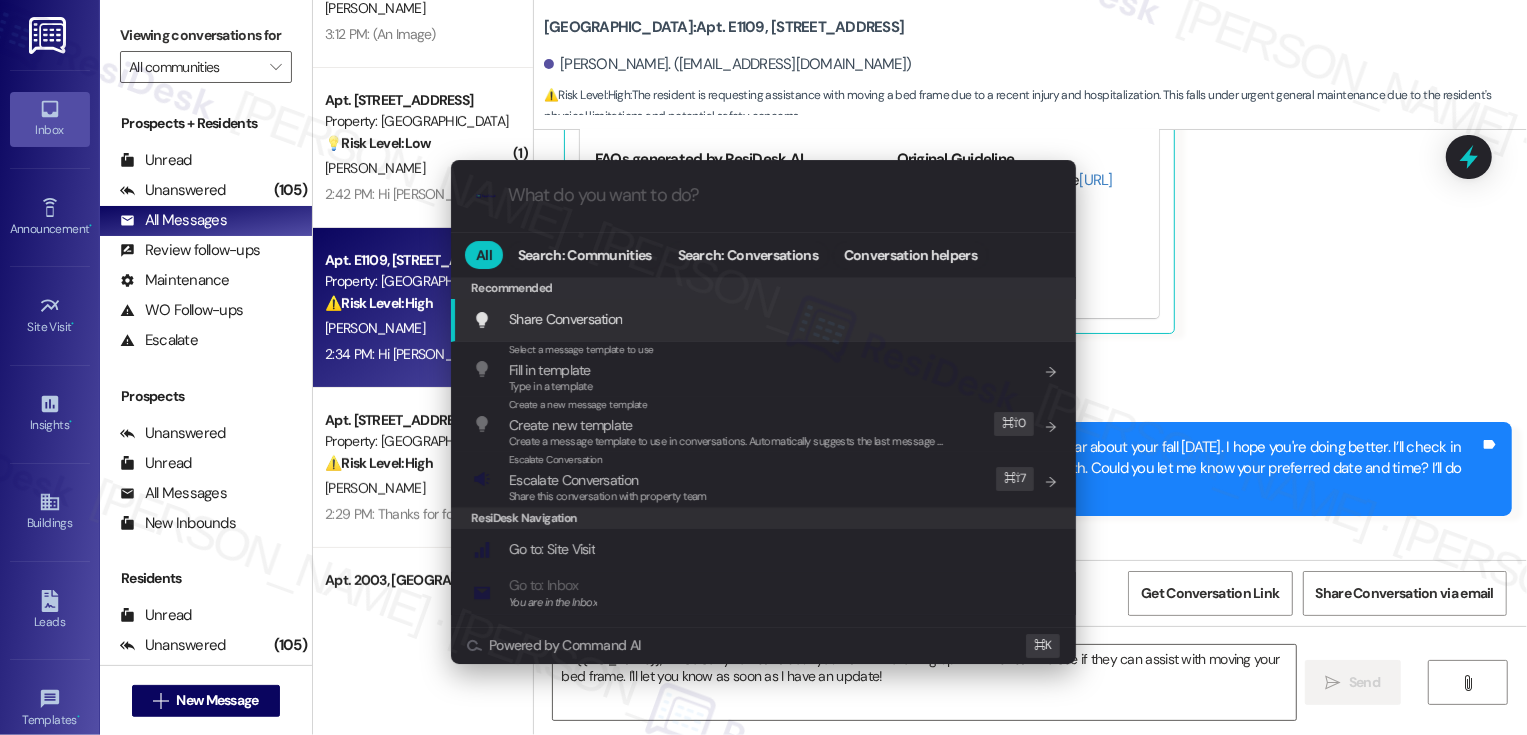 click on ".cls-1{fill:#0a055f;}.cls-2{fill:#0cc4c4;} resideskLogoBlueOrange All Search: Communities Search: Conversations Conversation helpers Recommended Recommended Share Conversation Add shortcut Select a message template to use Fill in template Type in a template Add shortcut Create a new message template Create new template Create a message template to use in conversations. Automatically suggests the last message you sent. Edit ⌘ ⇧ 0 Escalate Conversation Escalate Conversation Share this conversation with property team Edit ⌘ ⇧ 7 ResiDesk Navigation Go to: Site Visit Add shortcut Go to: Inbox You are in the Inbox Add shortcut Go to: Settings Add shortcut Go to: Message Templates Add shortcut Go to: Buildings Add shortcut Help Getting Started: What you can do with ResiDesk Add shortcut Settings Powered by Command AI ⌘ K" at bounding box center [763, 367] 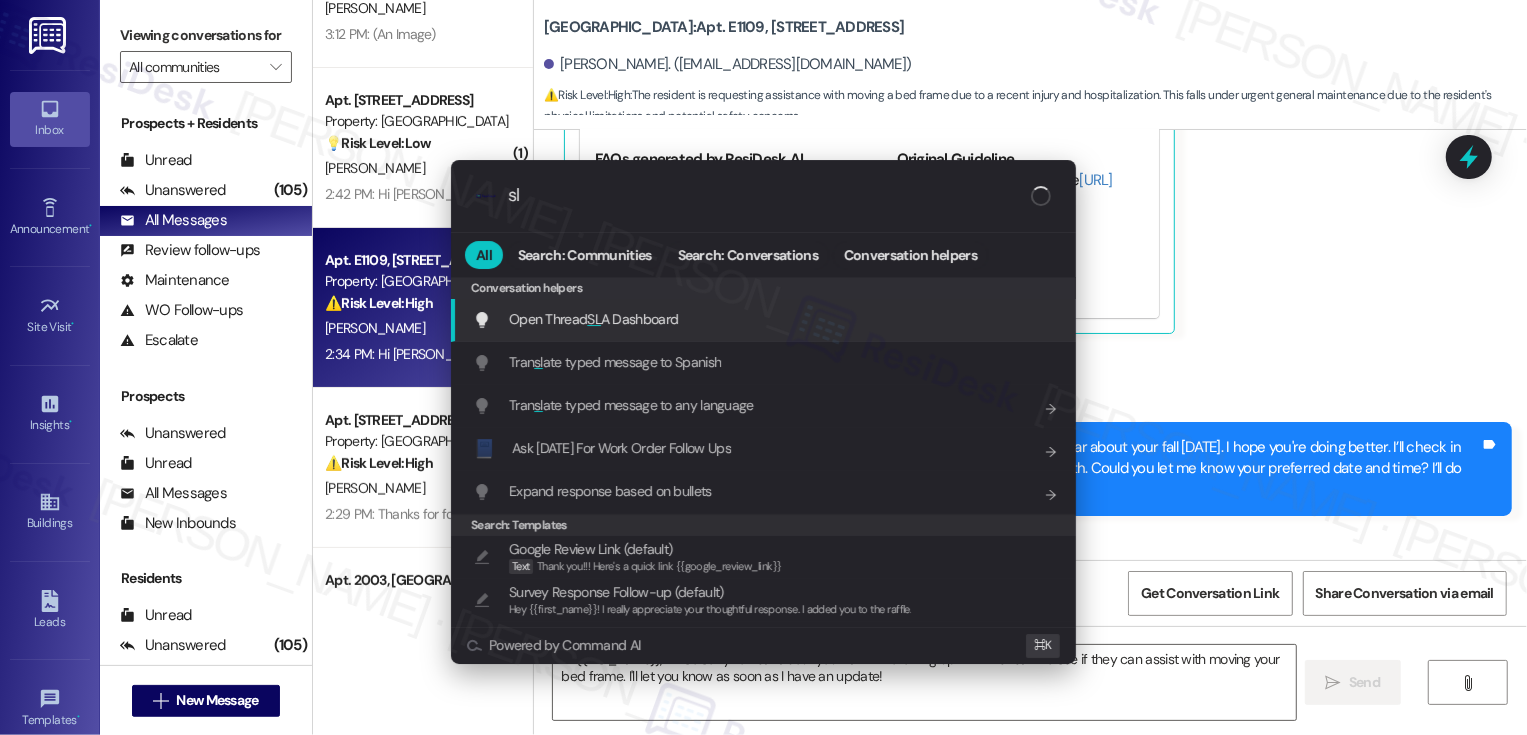 type on "s" 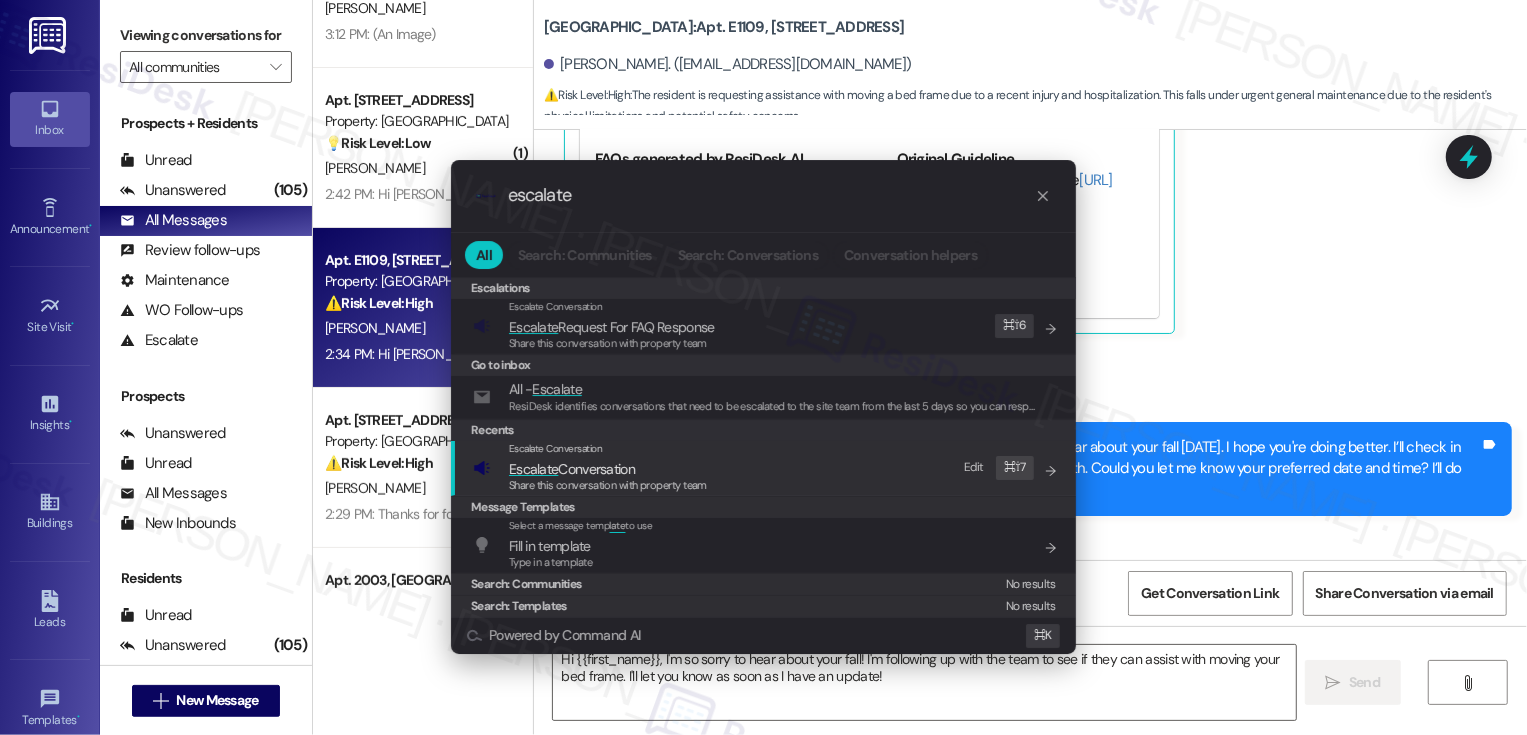 type on "escalate" 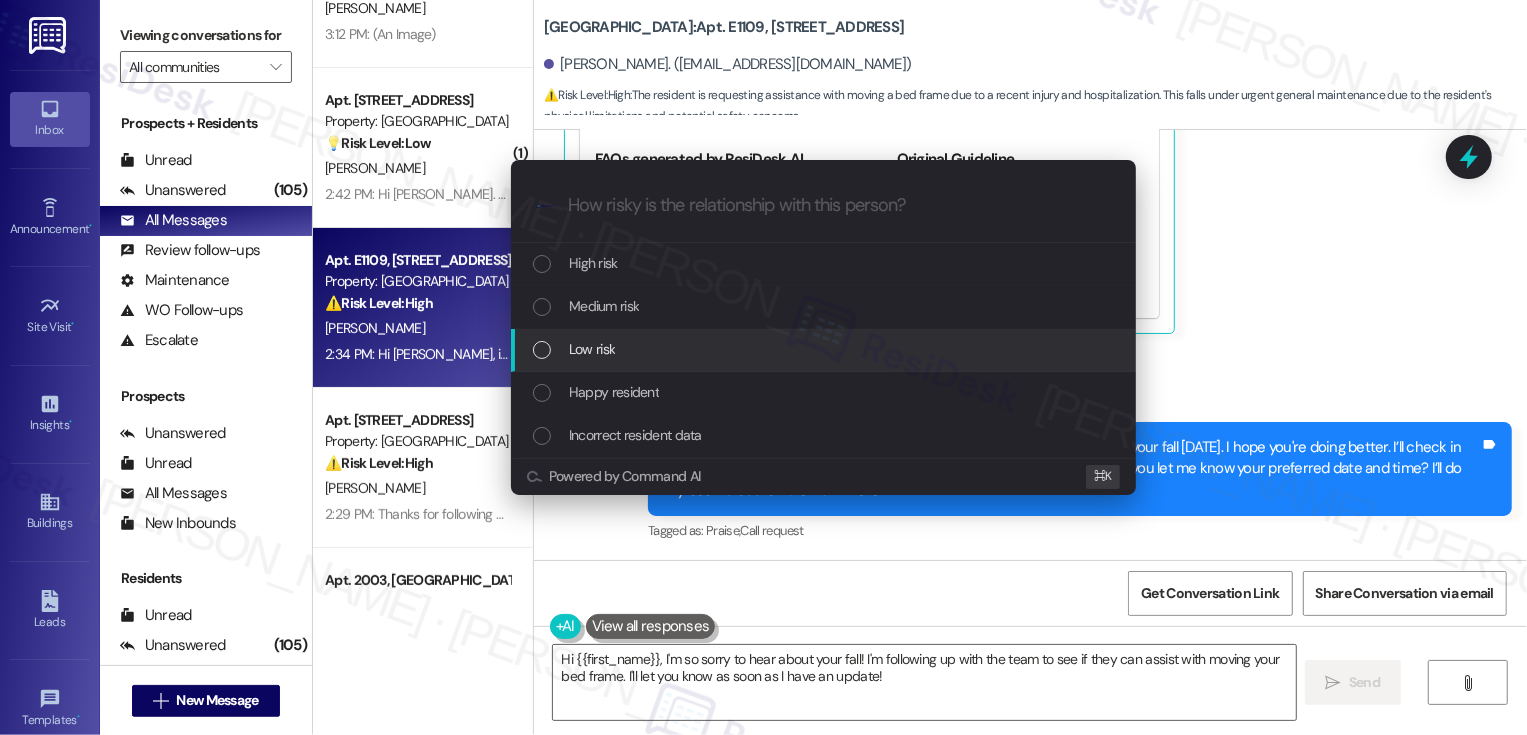 click on "Low risk" at bounding box center (592, 349) 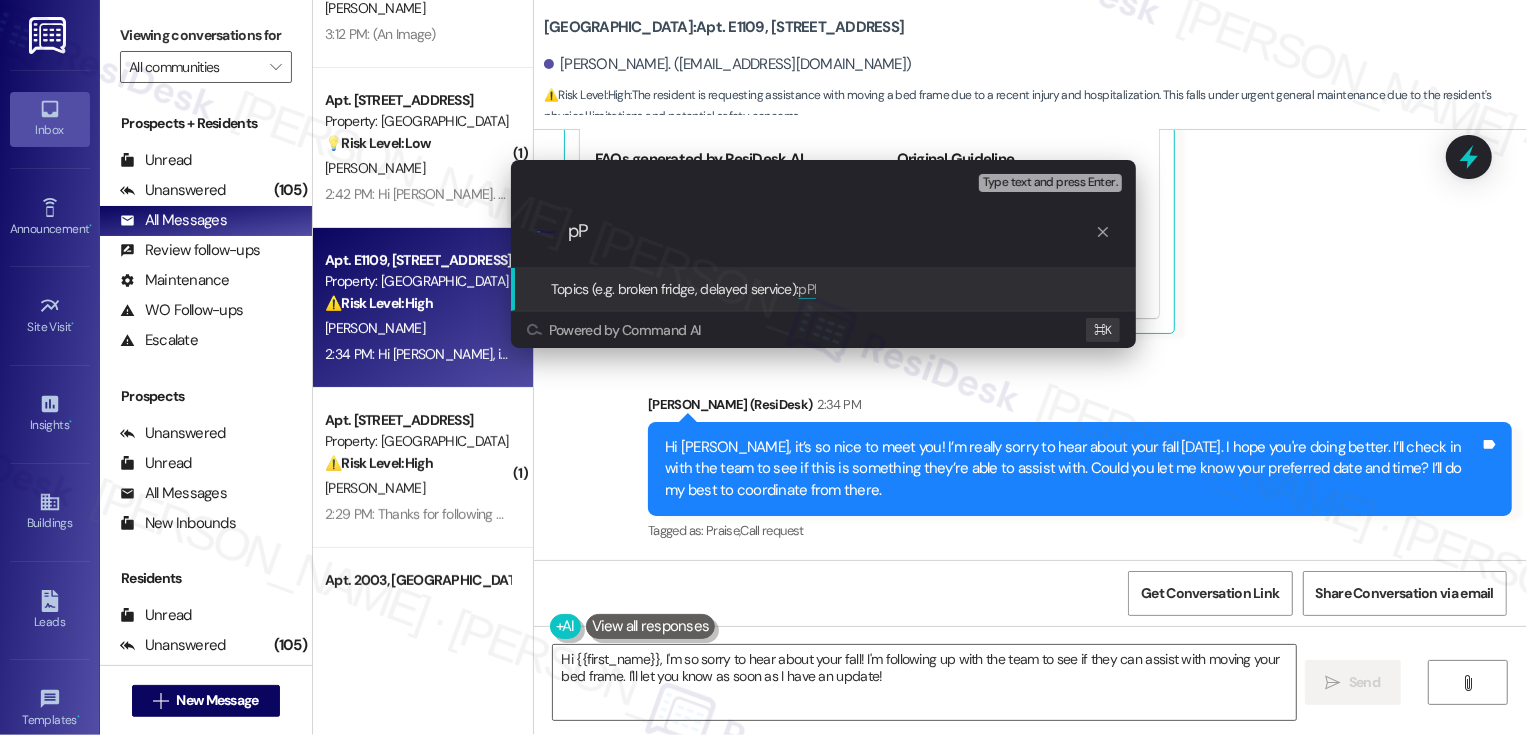 type on "p" 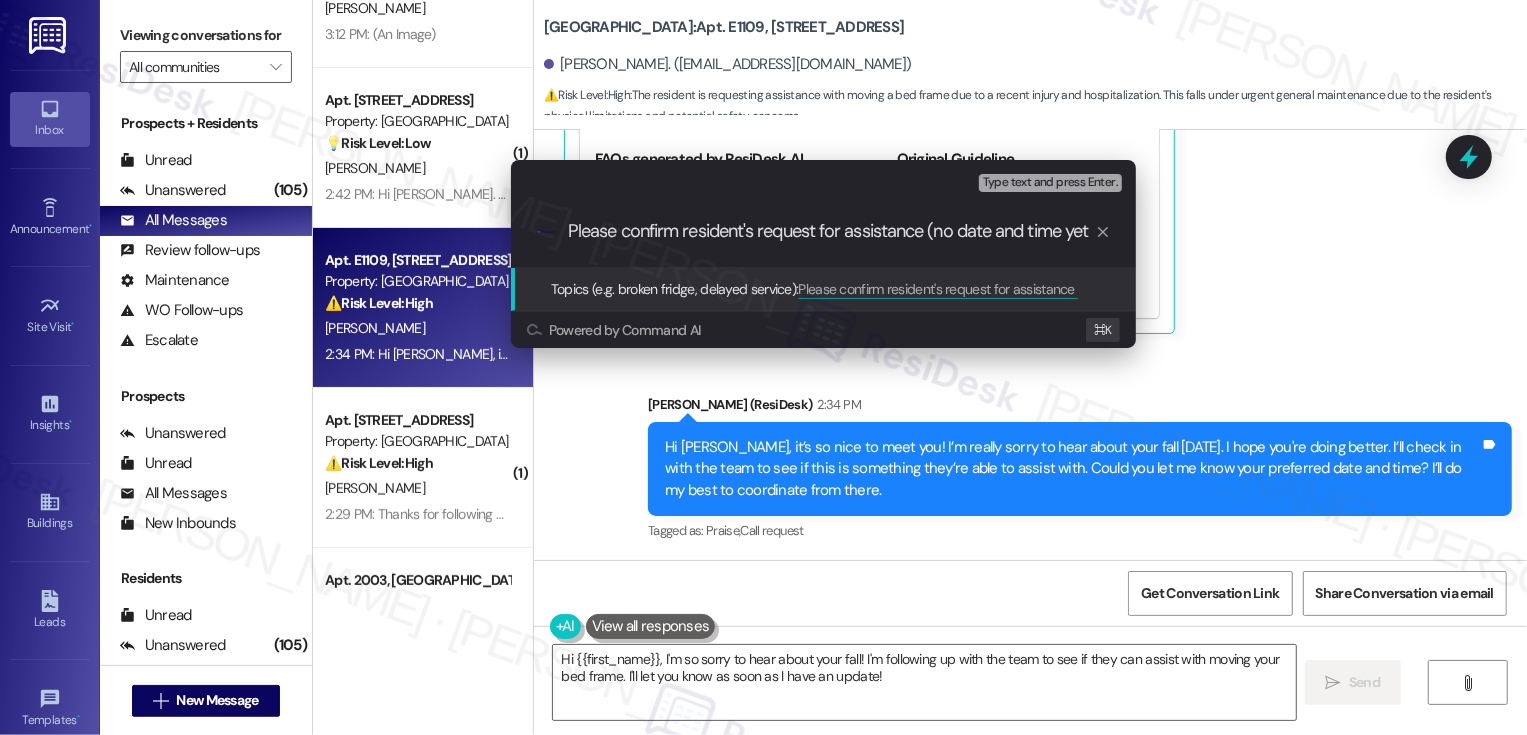 type on "Please confirm resident's request for assistance (no date and time yet)" 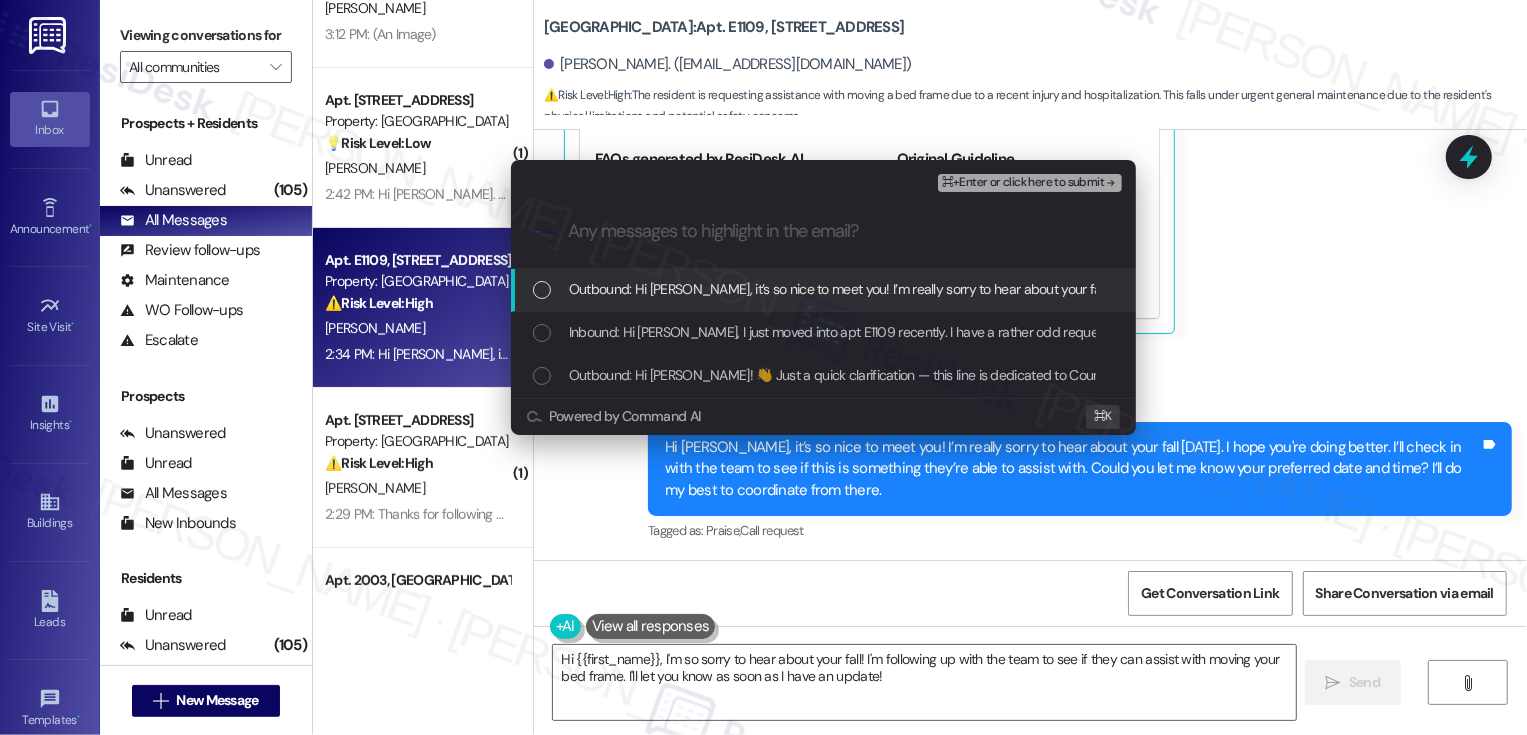 scroll, scrollTop: 0, scrollLeft: 0, axis: both 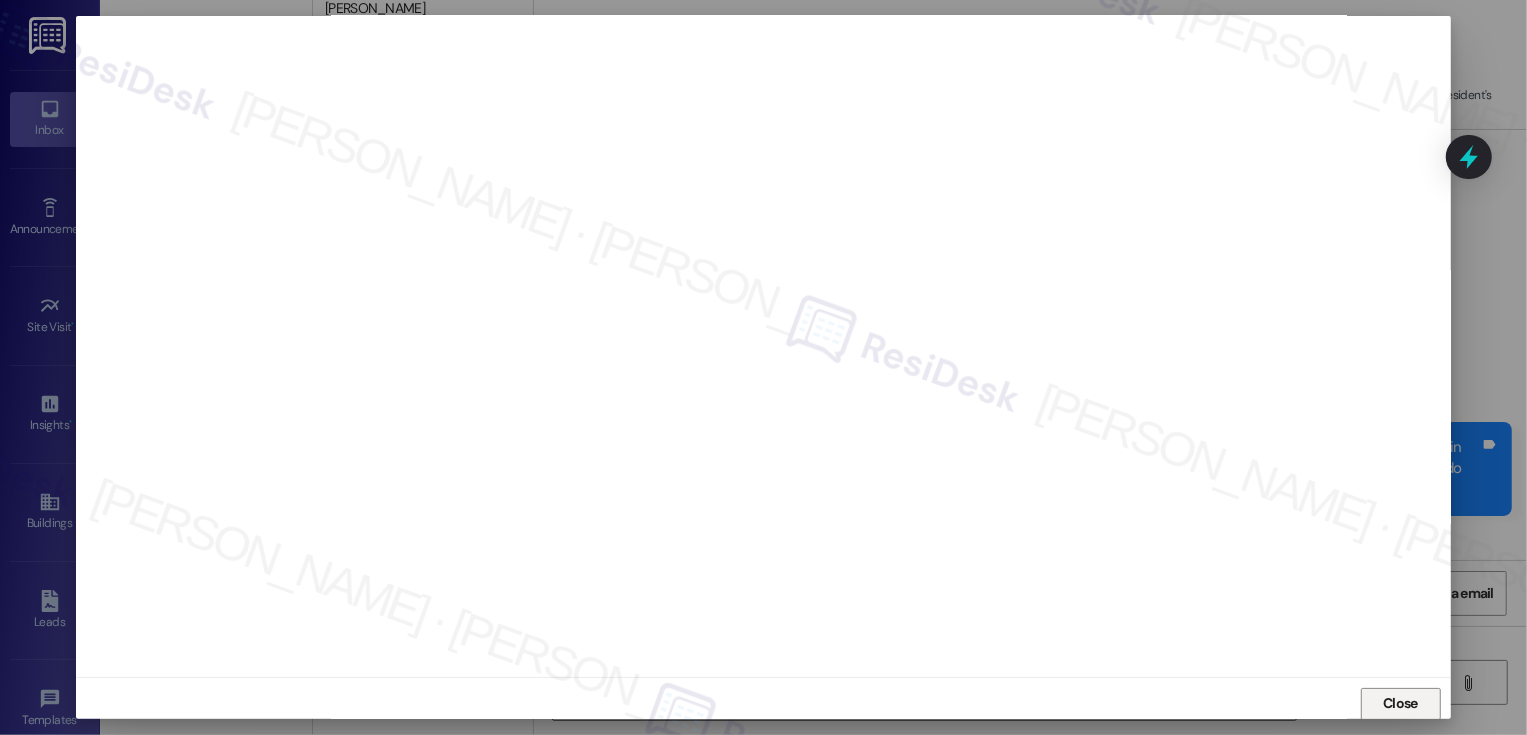 click on "Close" at bounding box center [1401, 704] 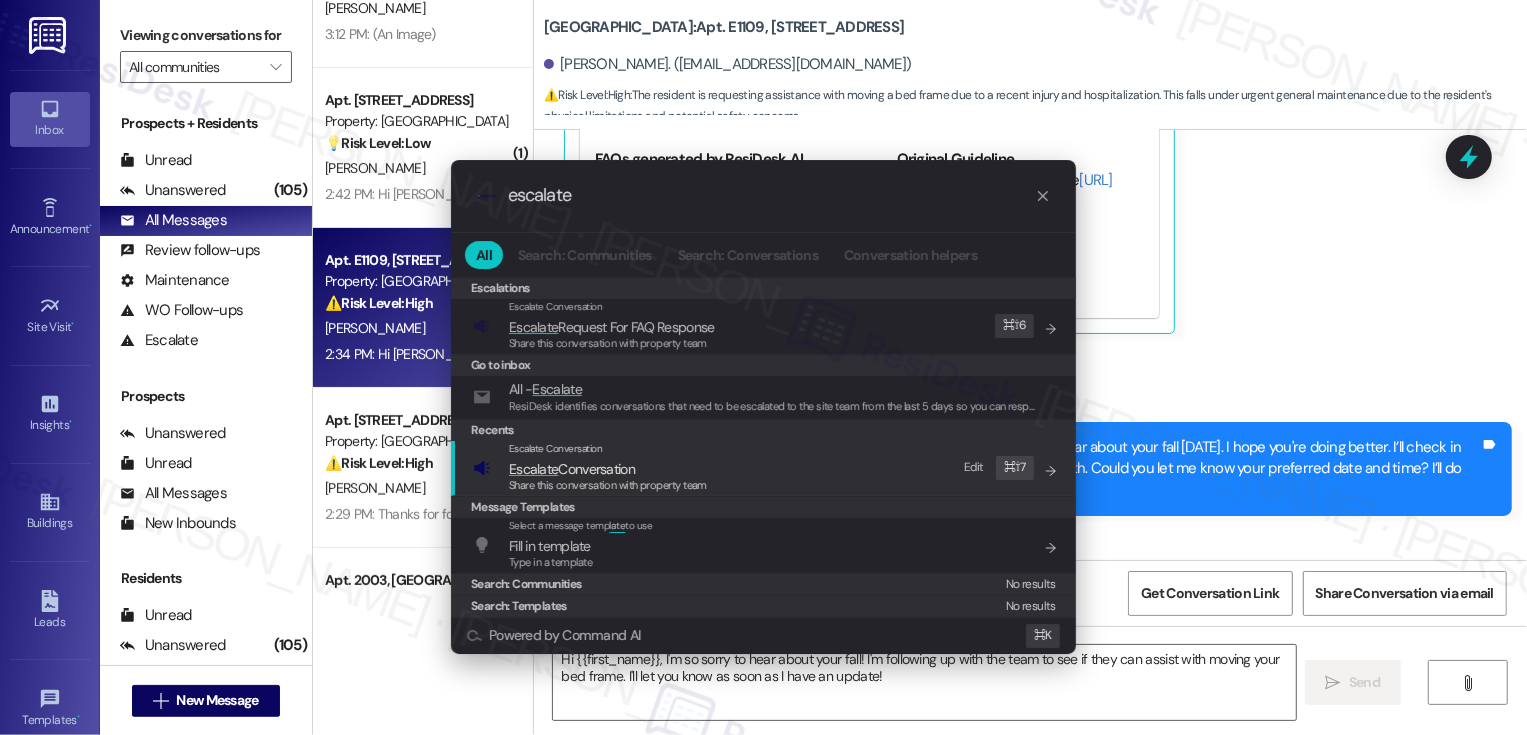 type on "escalate" 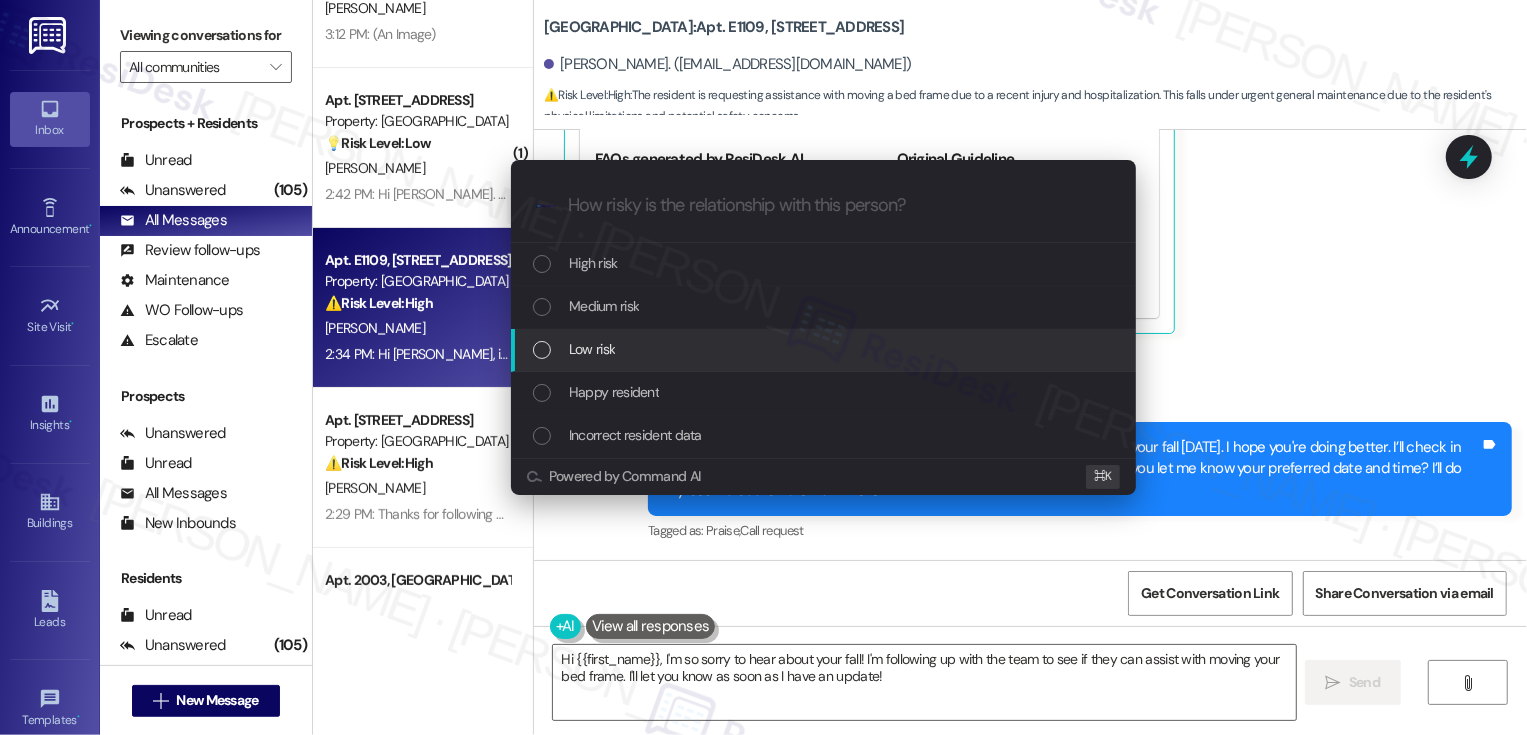 click on "Low risk" at bounding box center (592, 349) 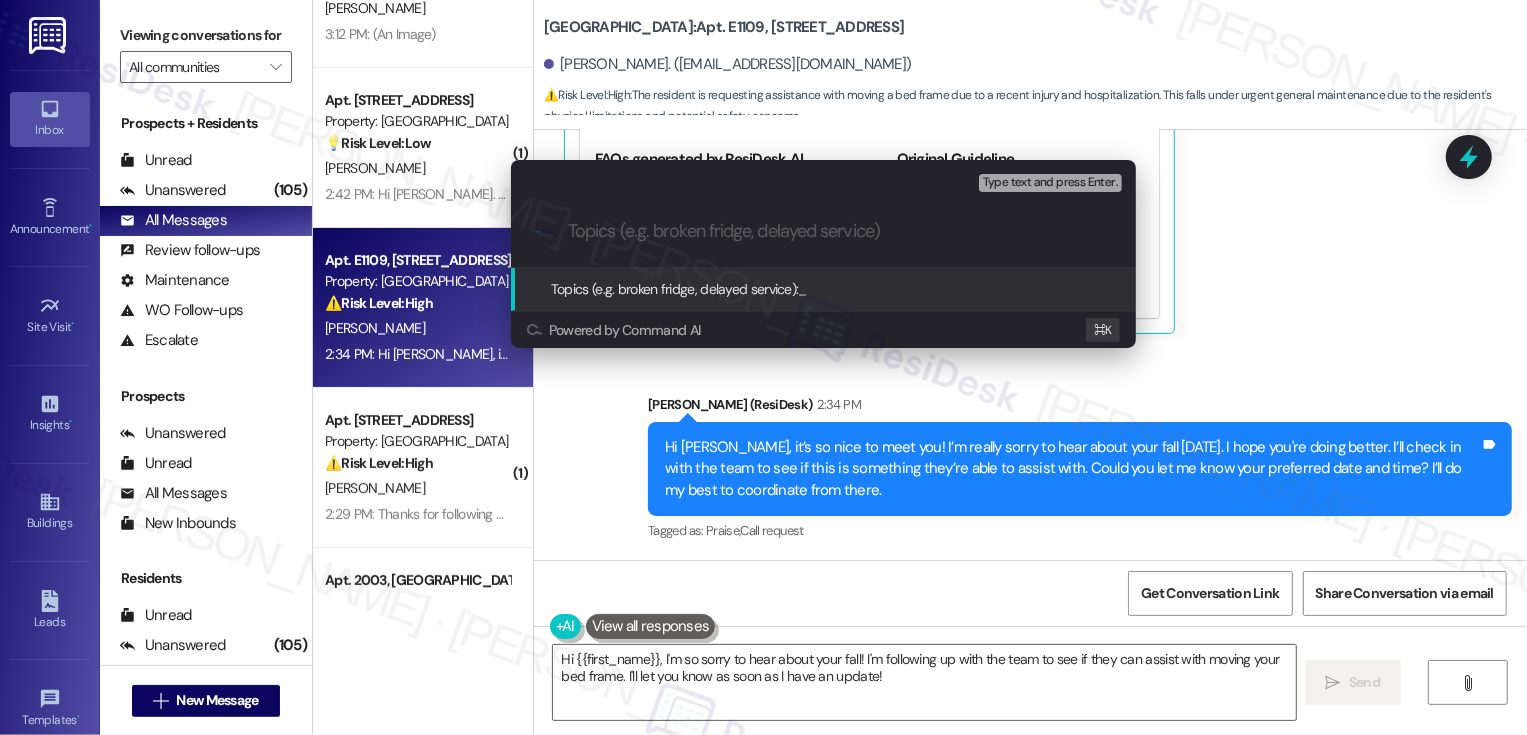 paste on "Please confirm resident's request for assistance (no date and time yet)" 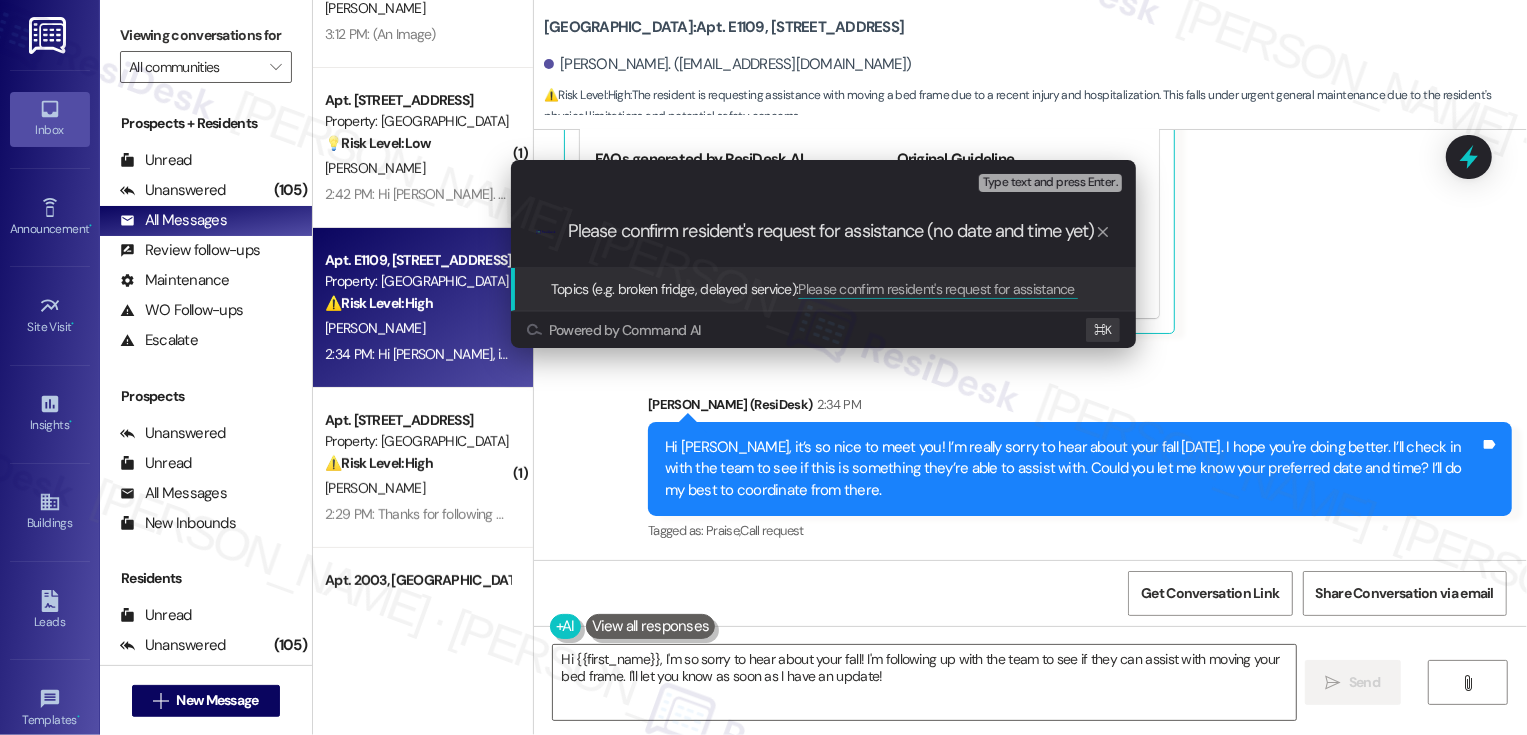 scroll, scrollTop: 0, scrollLeft: 5, axis: horizontal 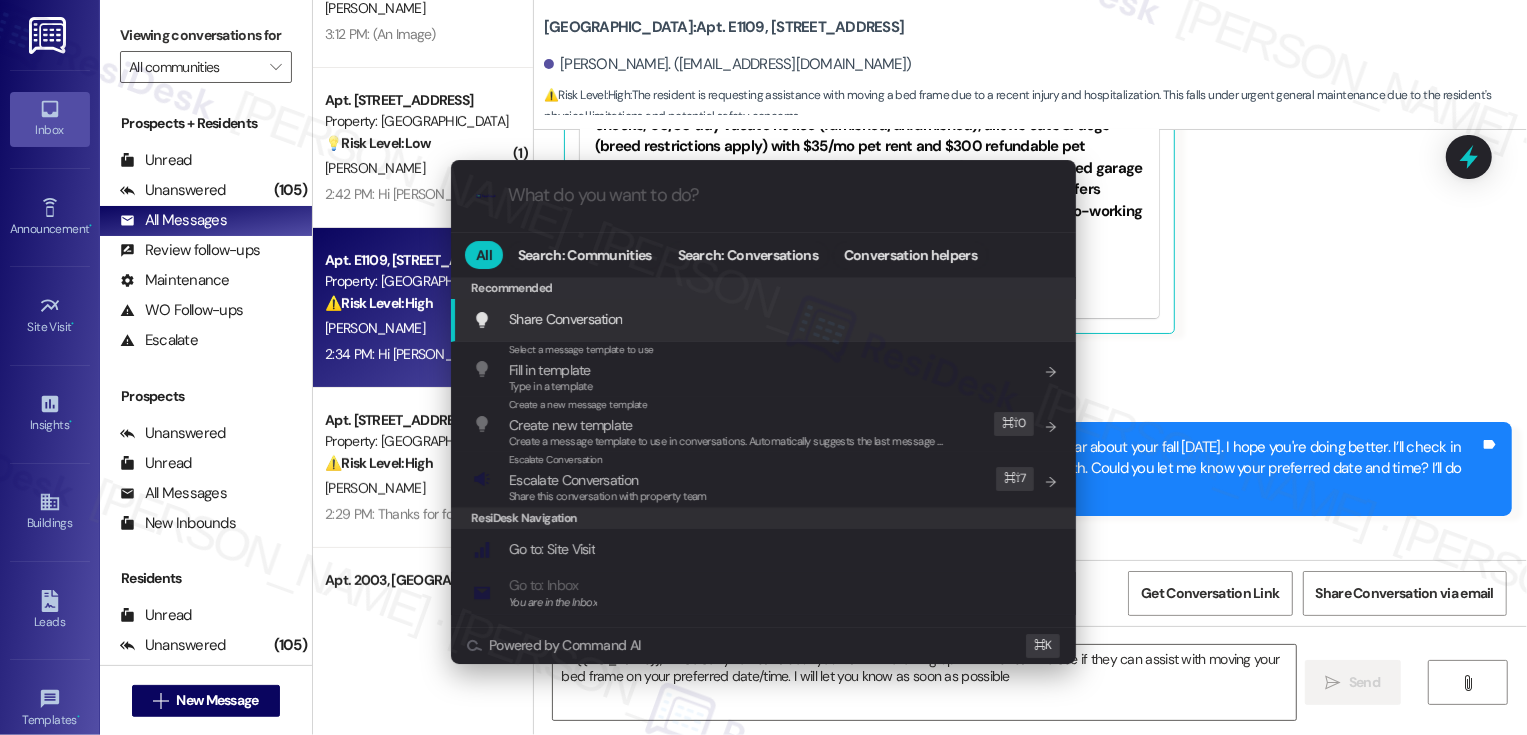 type on "Hi {{first_name}}, I'm so sorry to hear about your fall! I'm following up with the team to see if they can assist with moving your bed frame on your preferred date/time. I will let you know as soon as possible!" 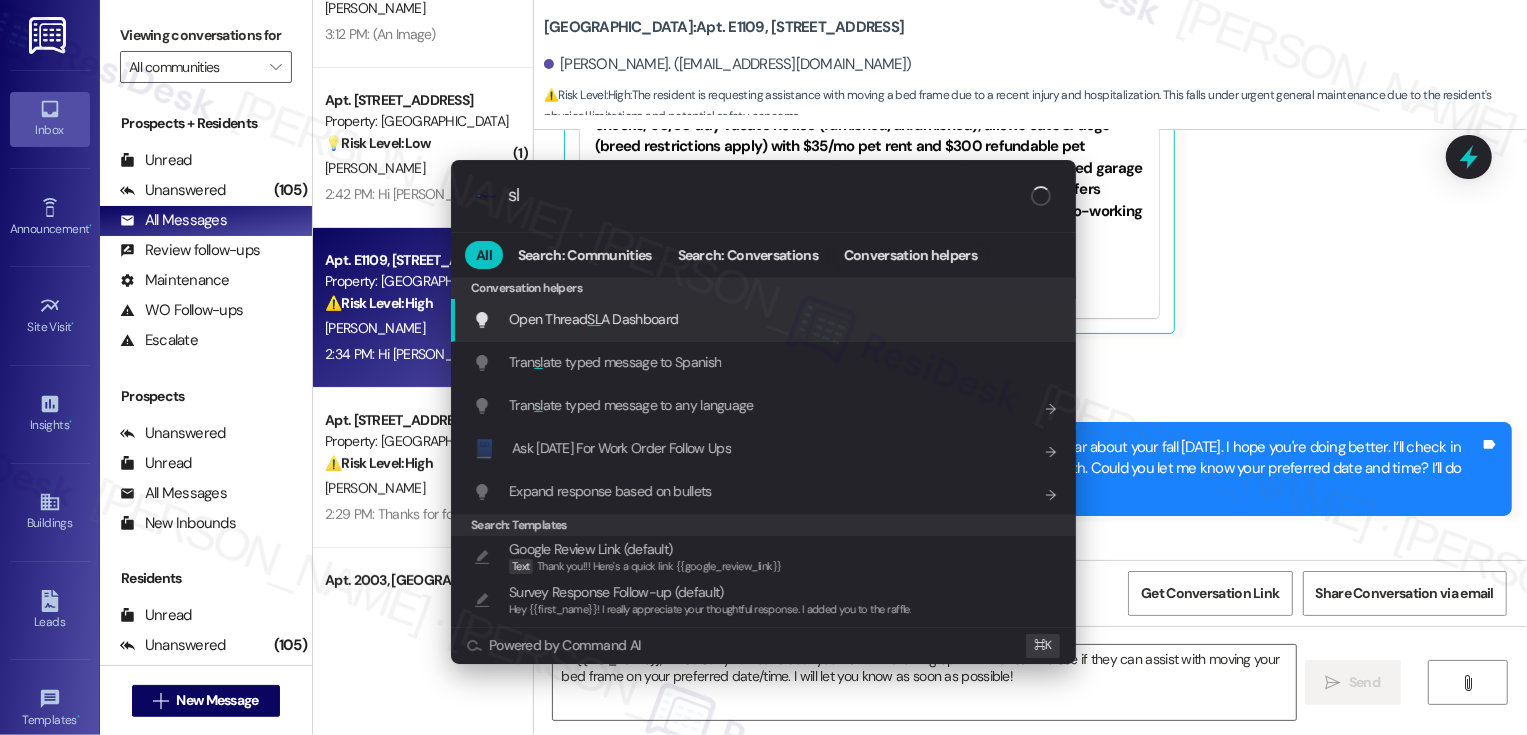 type on "sla" 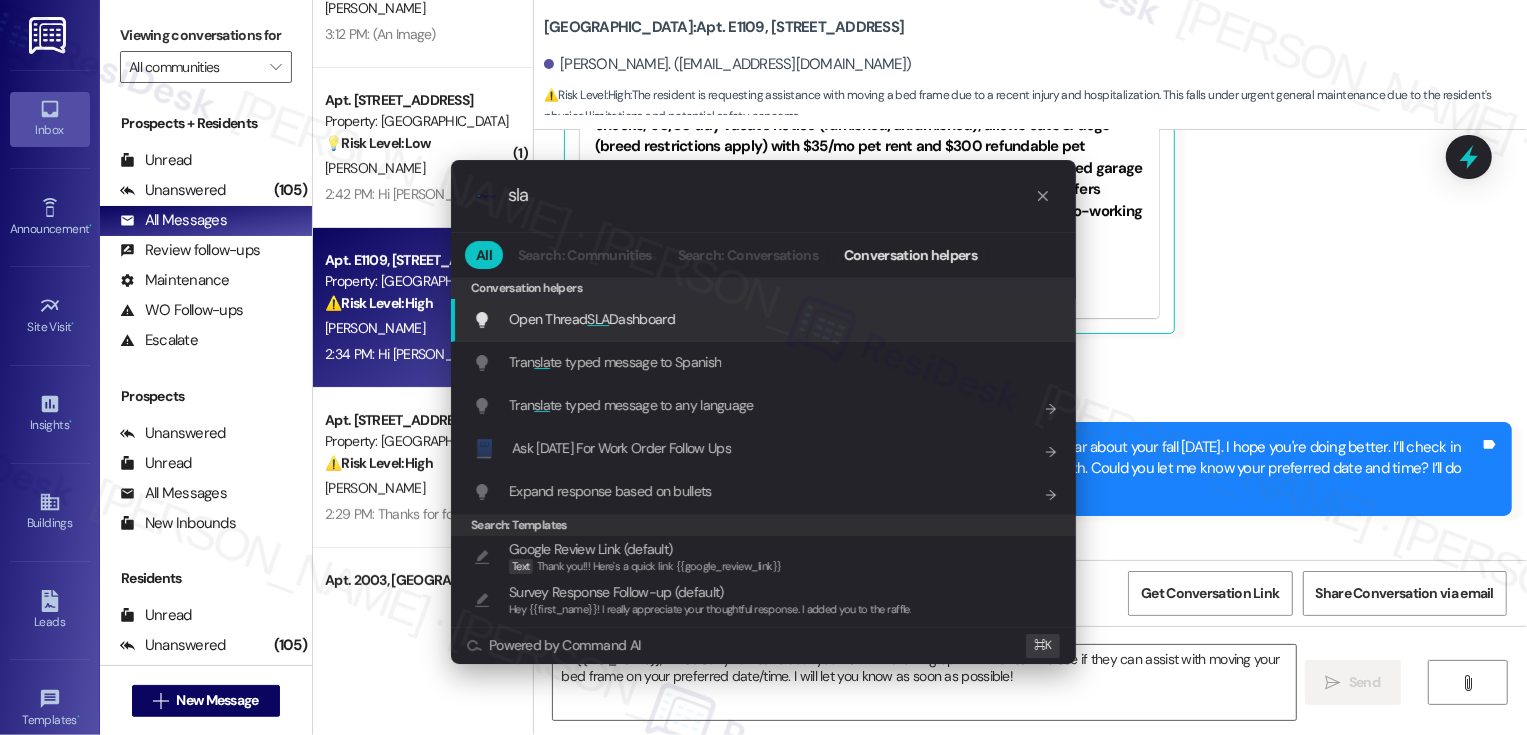 click on "Open Thread  SLA  Dashboard" at bounding box center (592, 319) 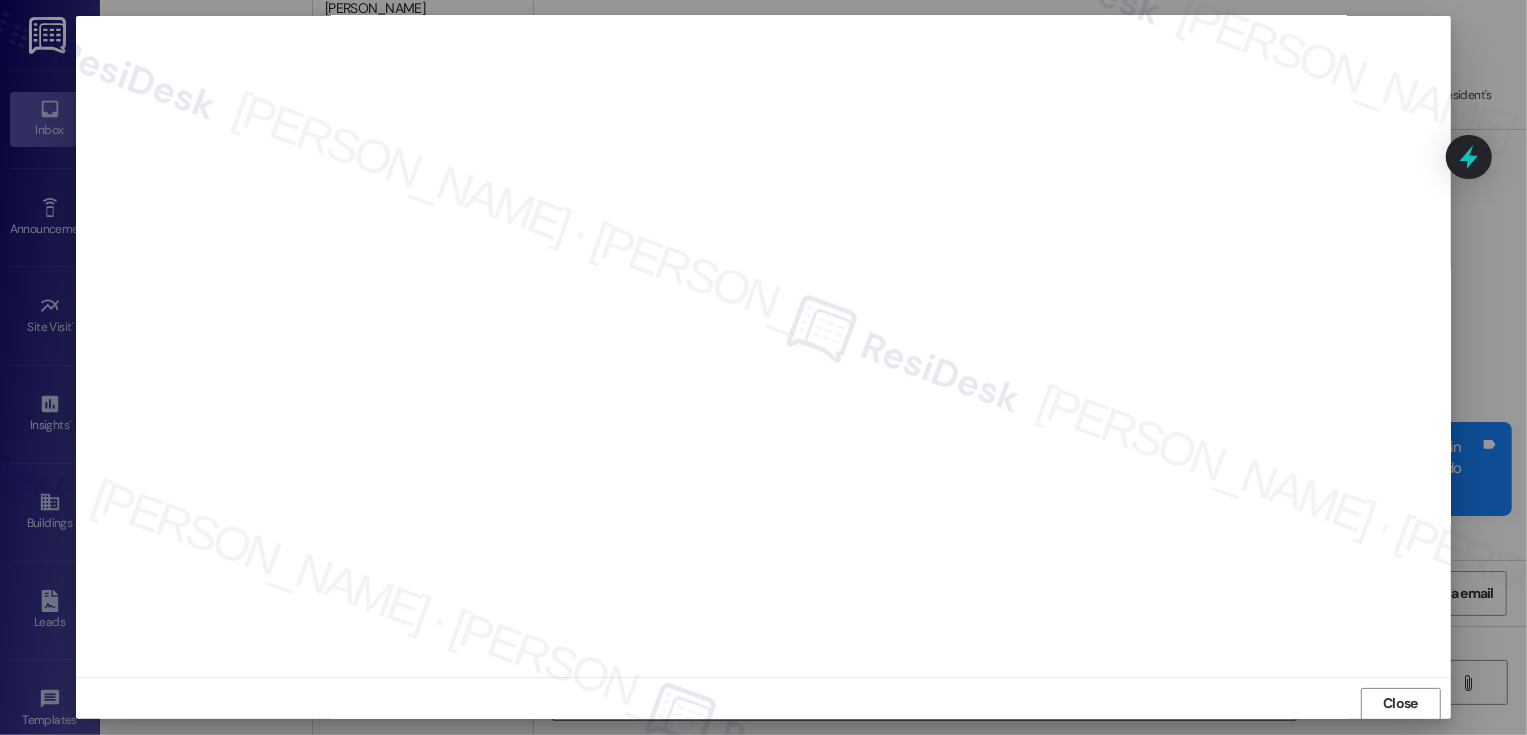 scroll, scrollTop: 0, scrollLeft: 0, axis: both 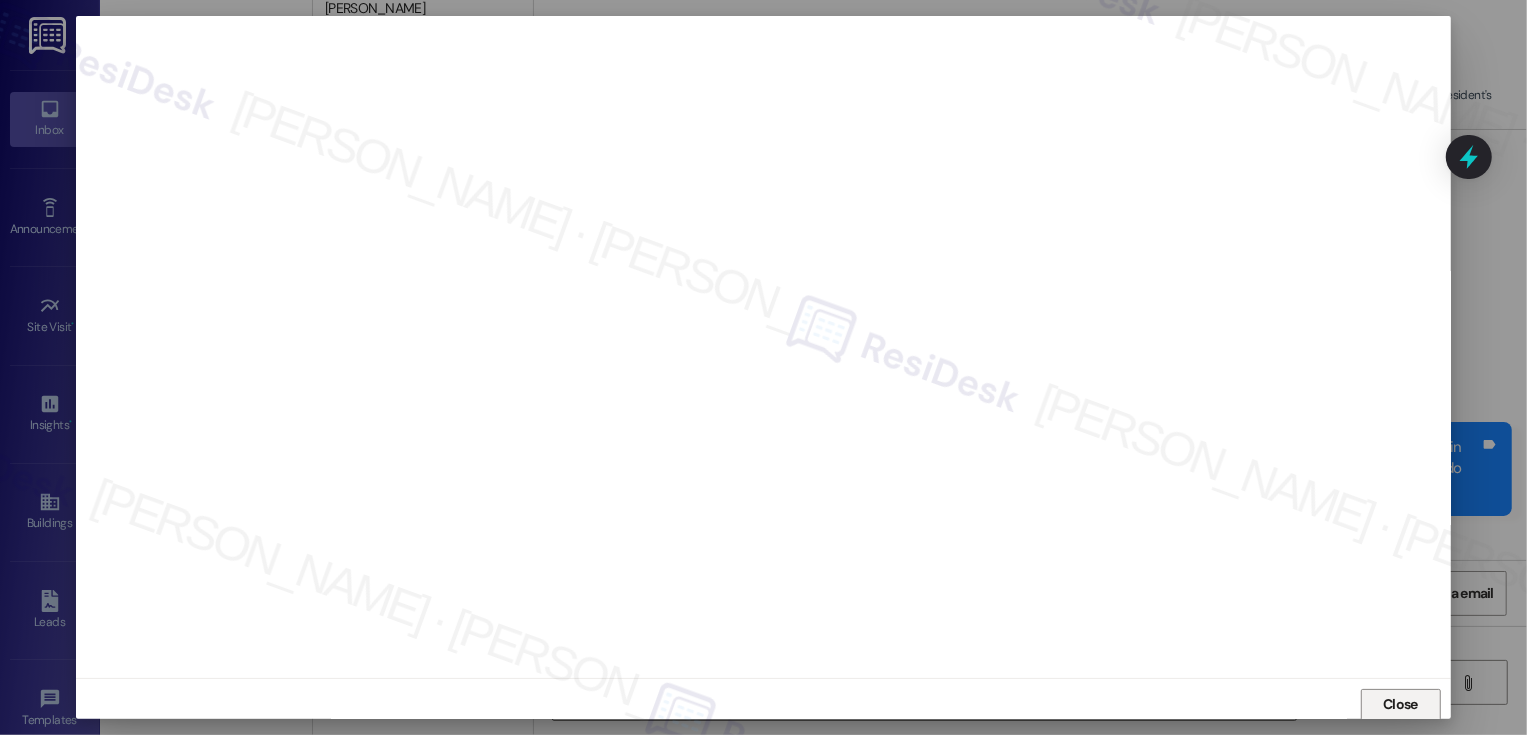 click on "Close" at bounding box center [1400, 704] 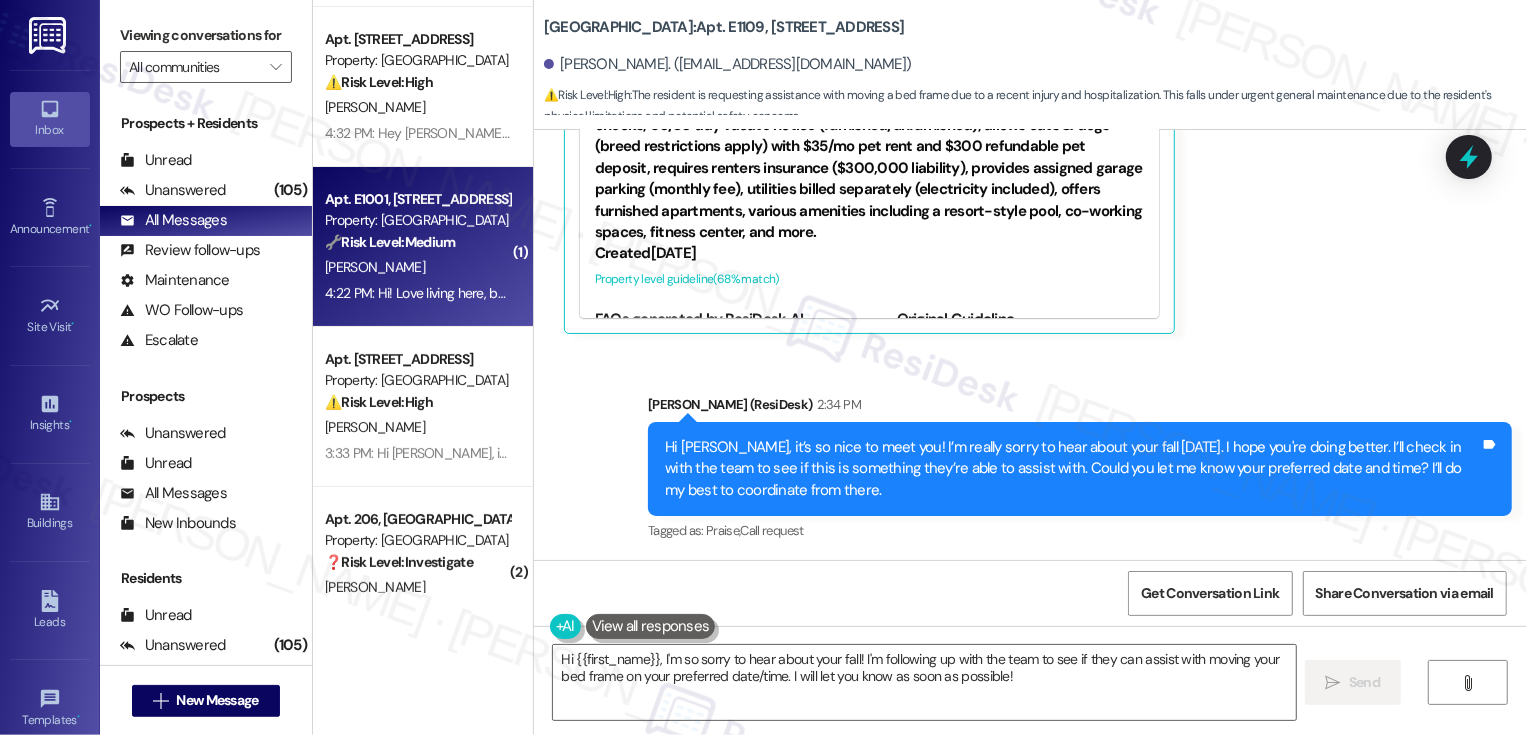 scroll, scrollTop: 0, scrollLeft: 0, axis: both 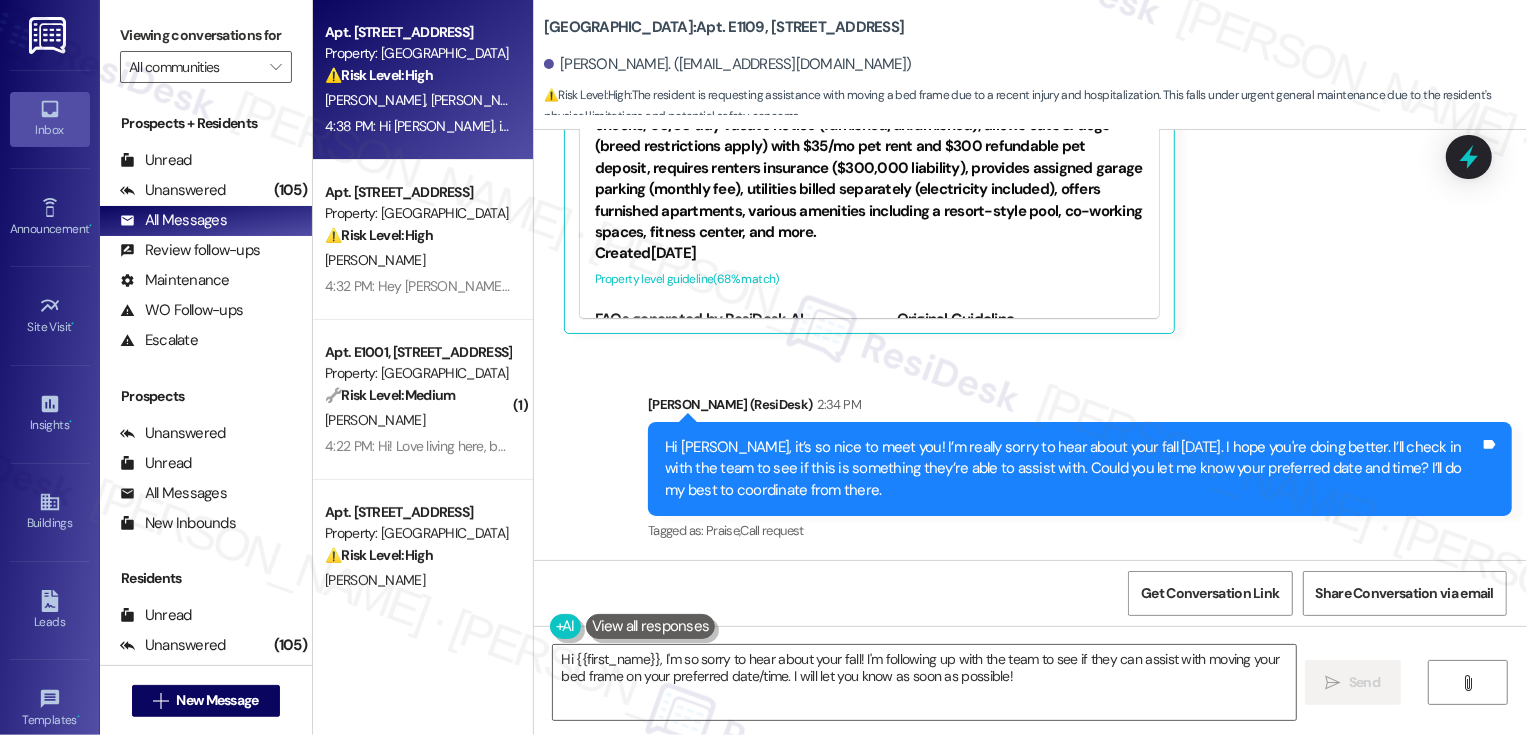 click on "M. Sugrue E. Czyzycki" at bounding box center (417, 100) 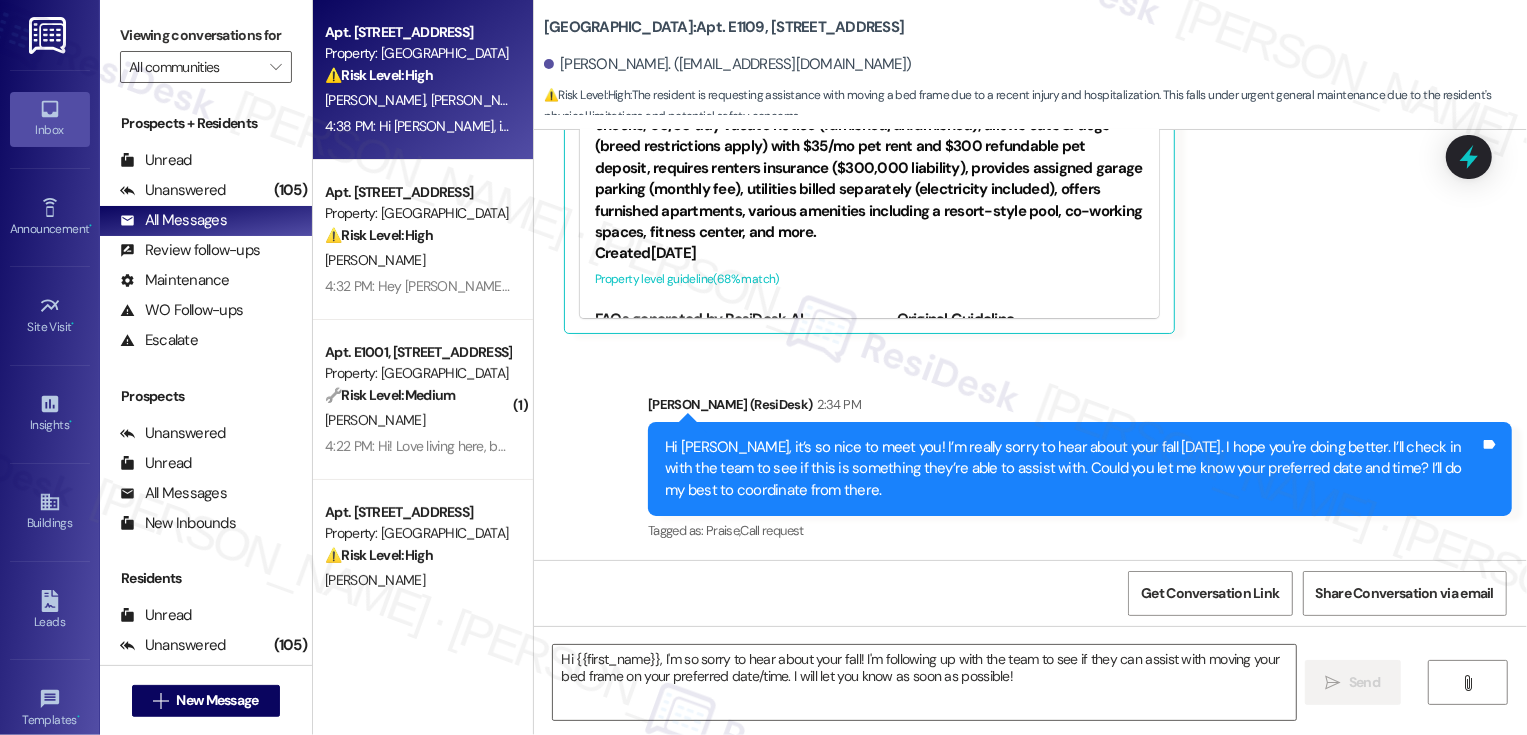 click on "M. Sugrue E. Czyzycki" at bounding box center [417, 100] 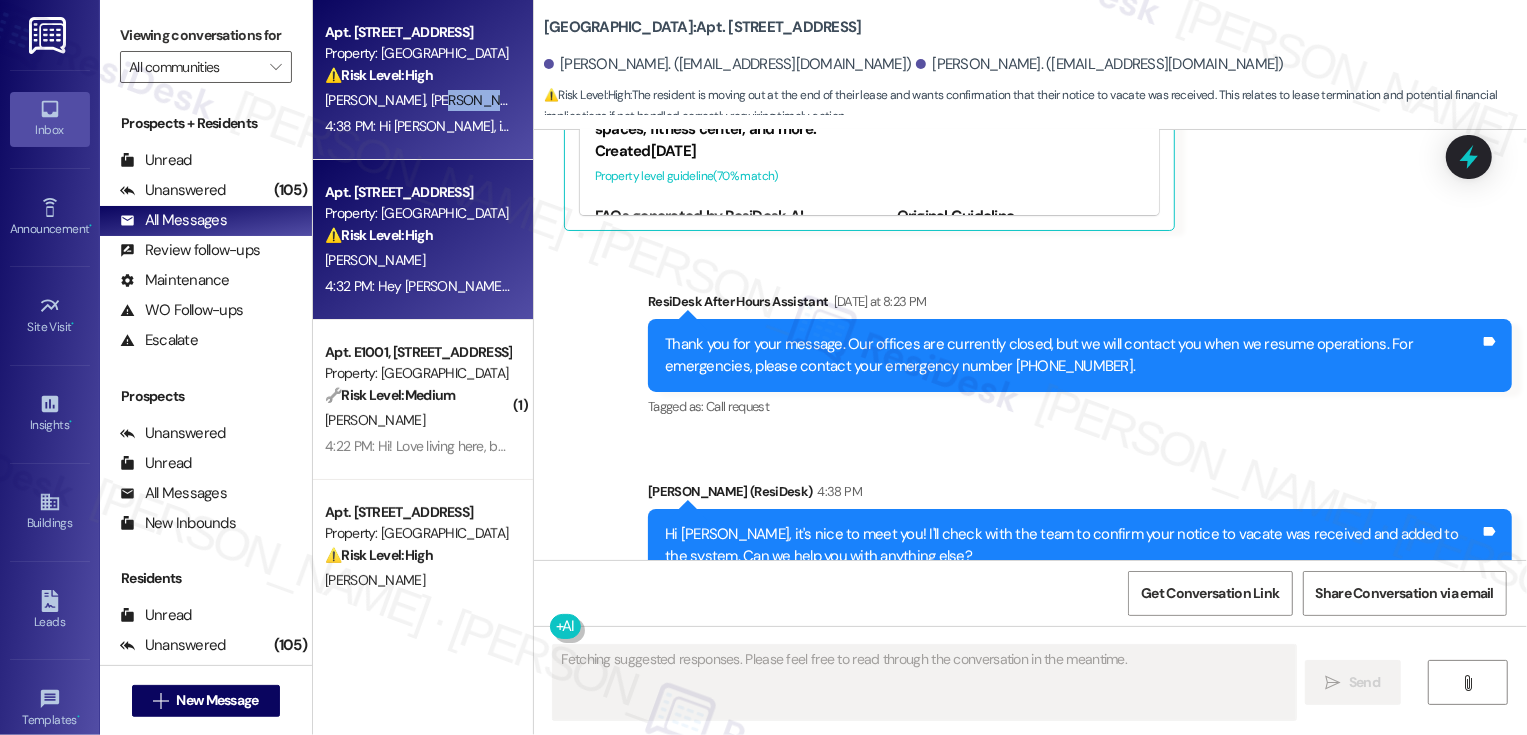 click on "D. Impara" at bounding box center (417, 260) 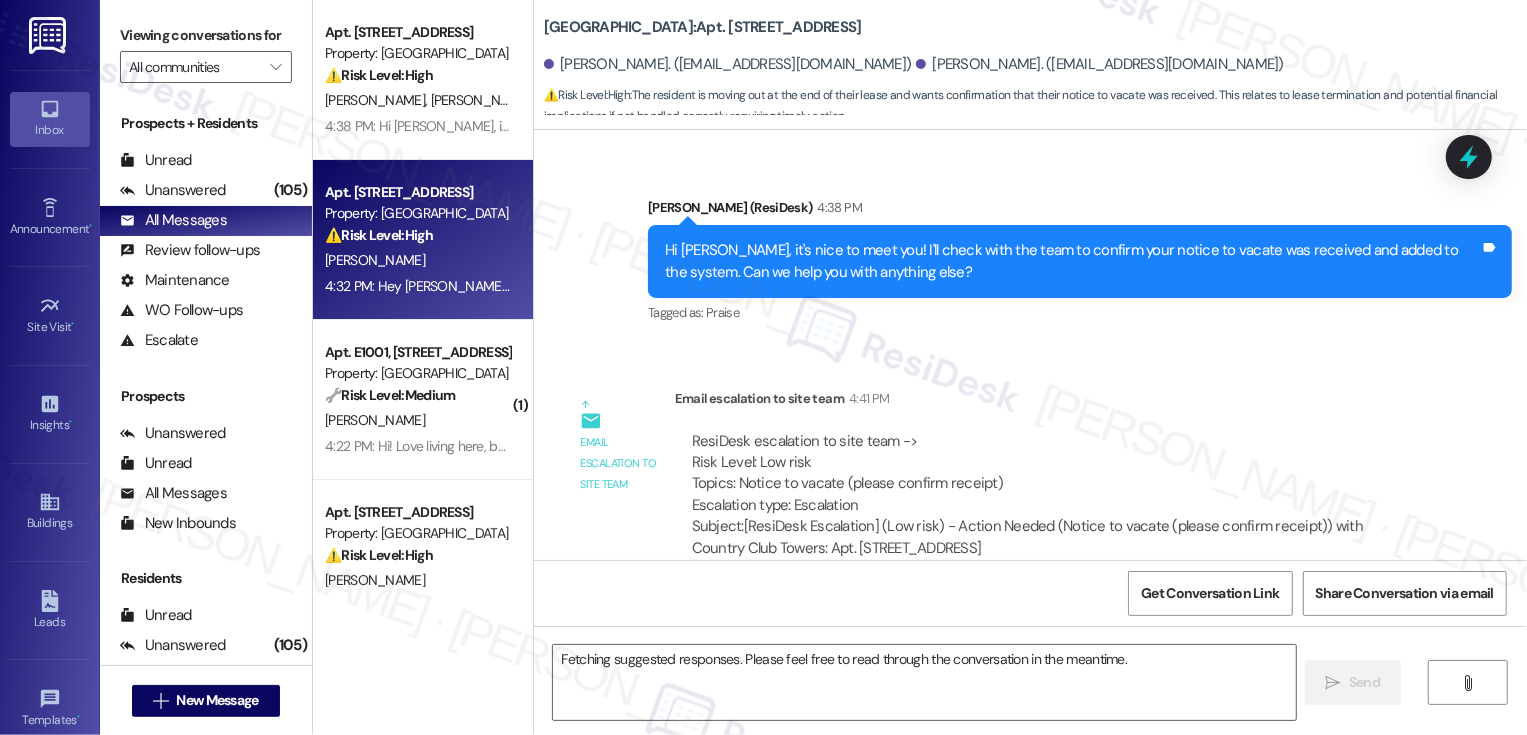 click on "D. Impara" at bounding box center (417, 260) 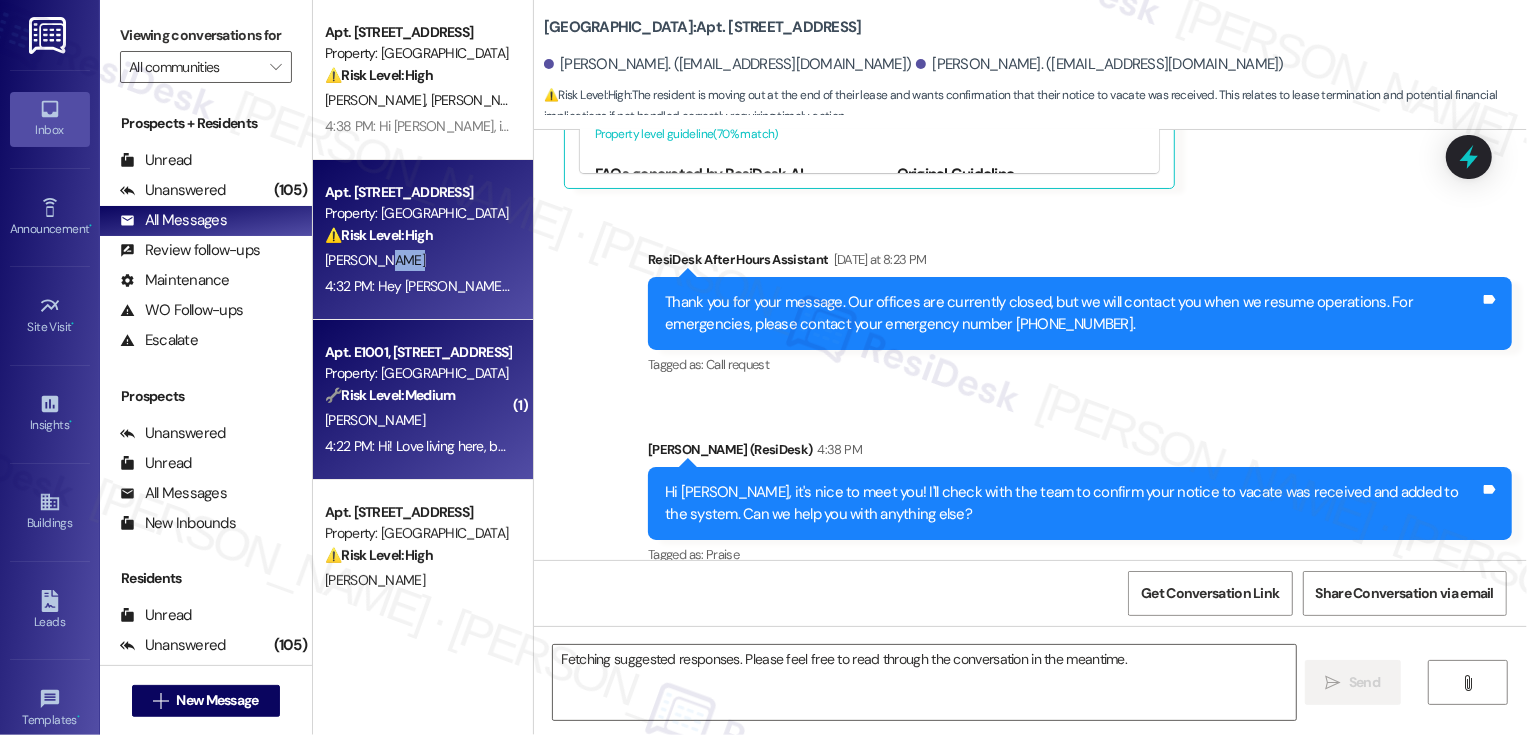 click on "Property: [GEOGRAPHIC_DATA]" at bounding box center [417, 373] 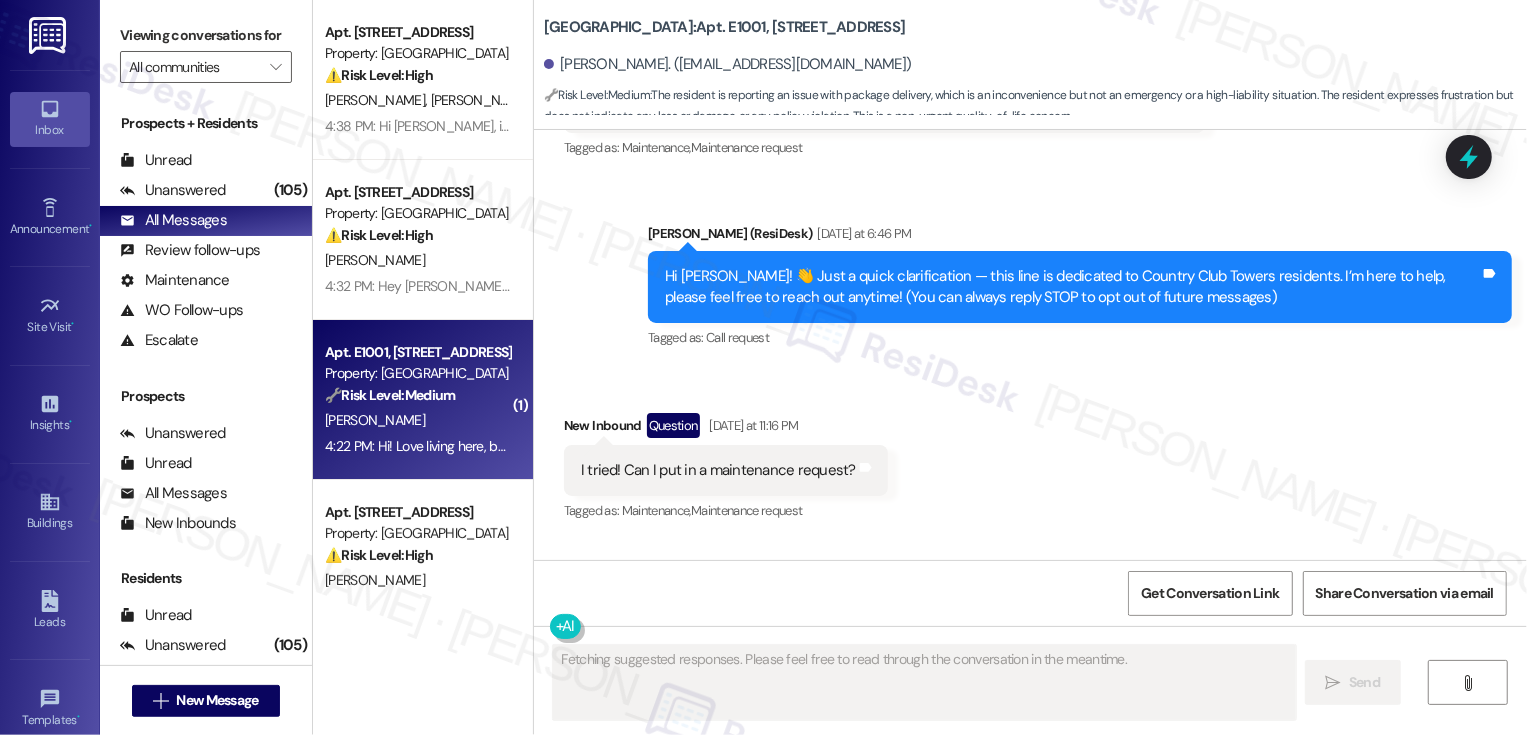 scroll, scrollTop: 440, scrollLeft: 0, axis: vertical 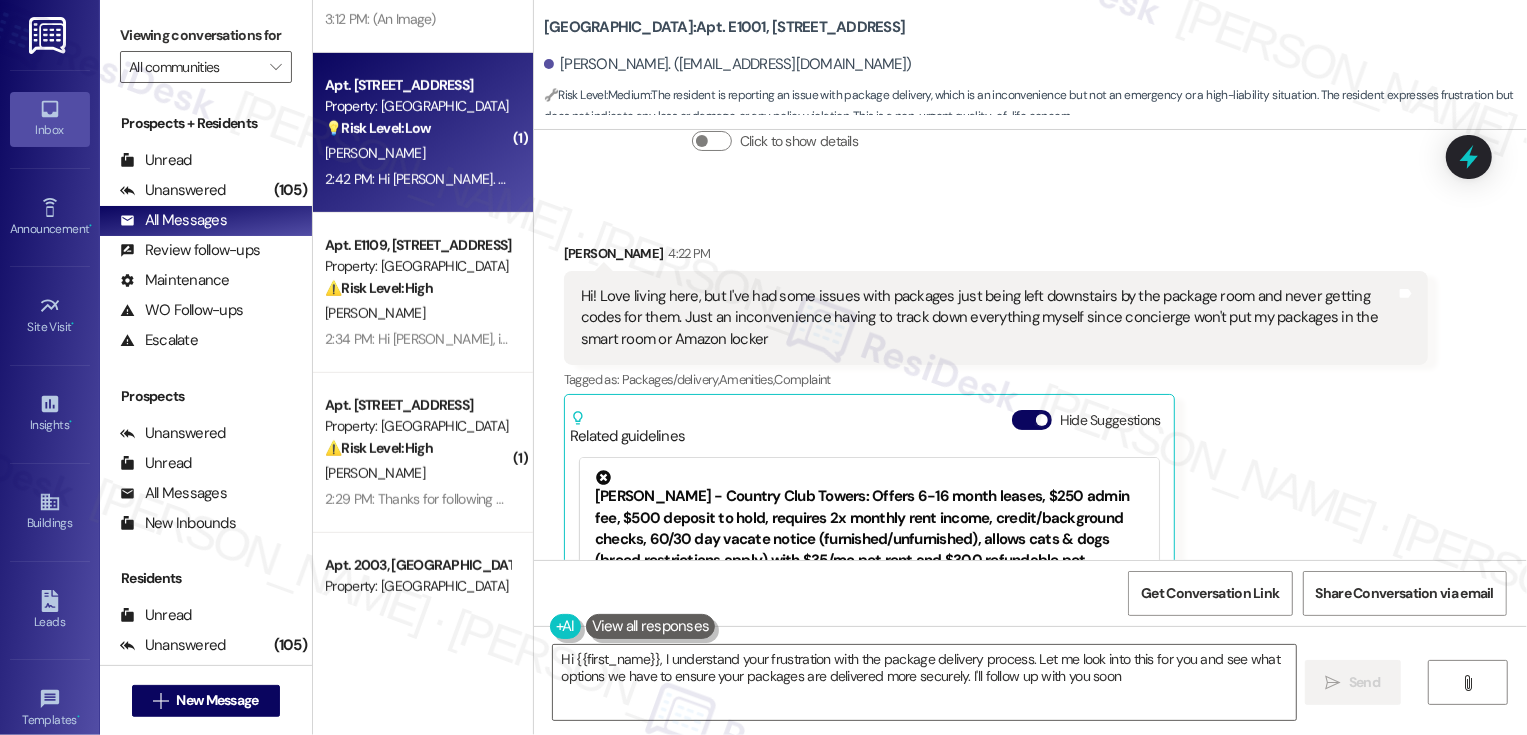 type on "Hi {{first_name}}, I understand your frustration with the package delivery process. Let me look into this for you and see what options we have to ensure your packages are delivered more securely. I'll follow up with you soon!" 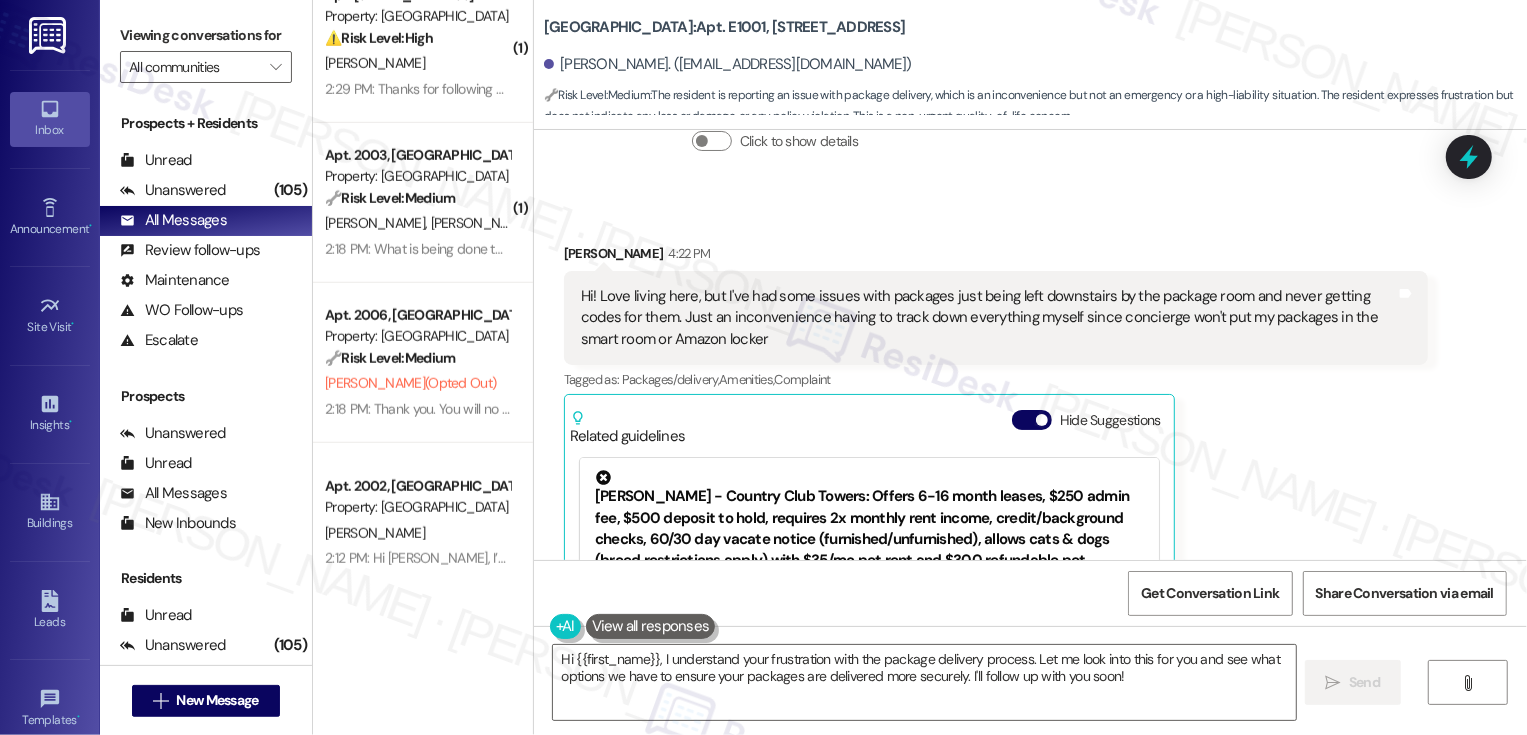 scroll, scrollTop: 1180, scrollLeft: 0, axis: vertical 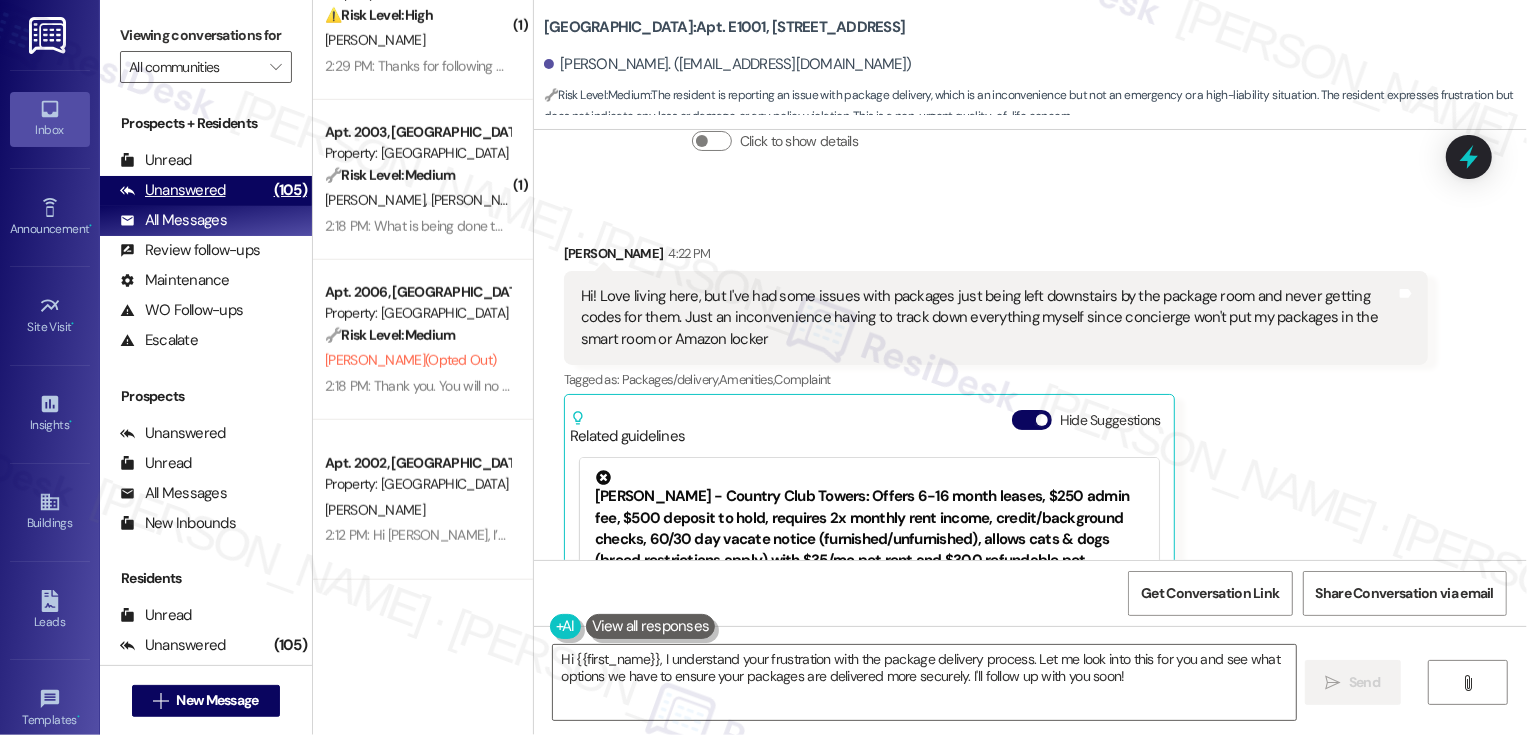click on "(105)" at bounding box center (290, 190) 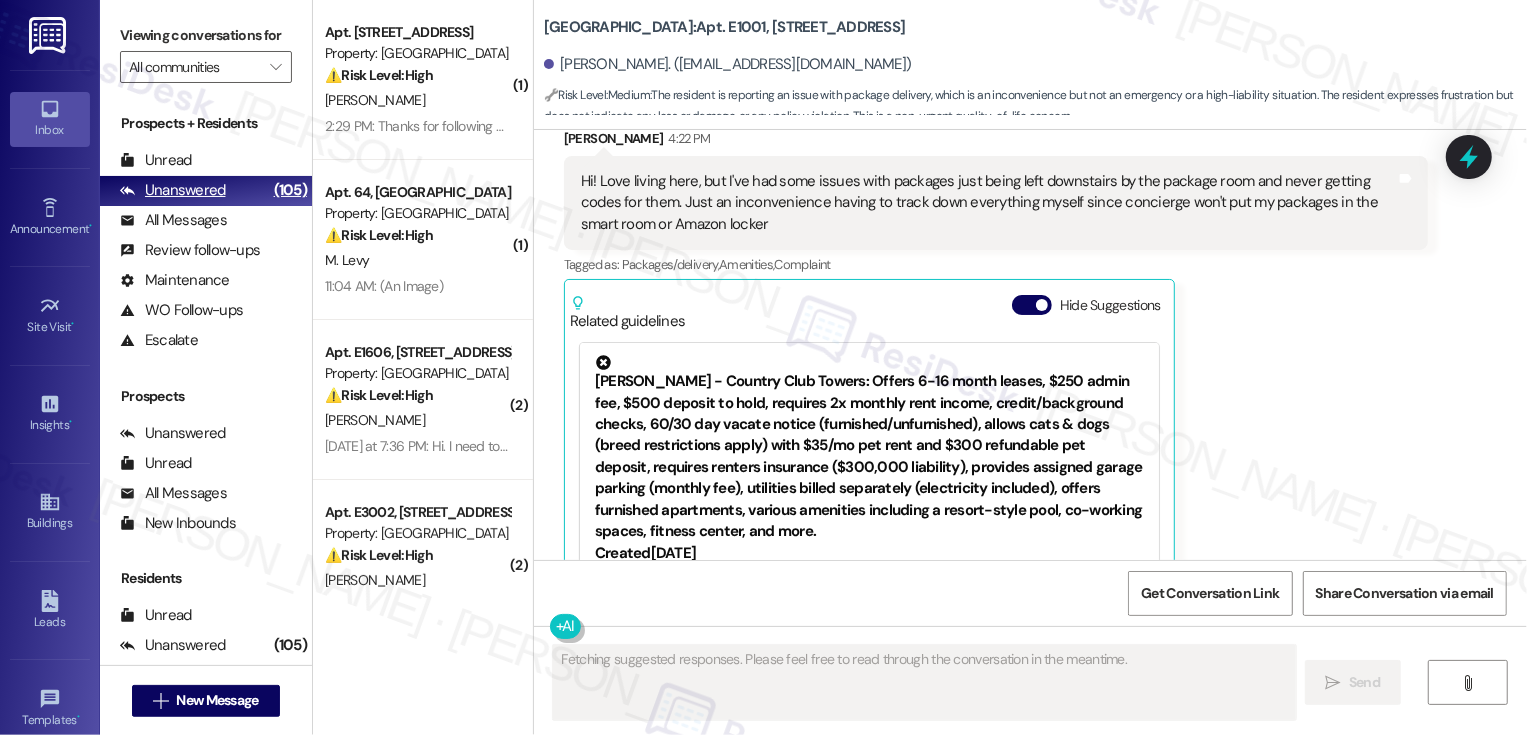 scroll, scrollTop: 642, scrollLeft: 0, axis: vertical 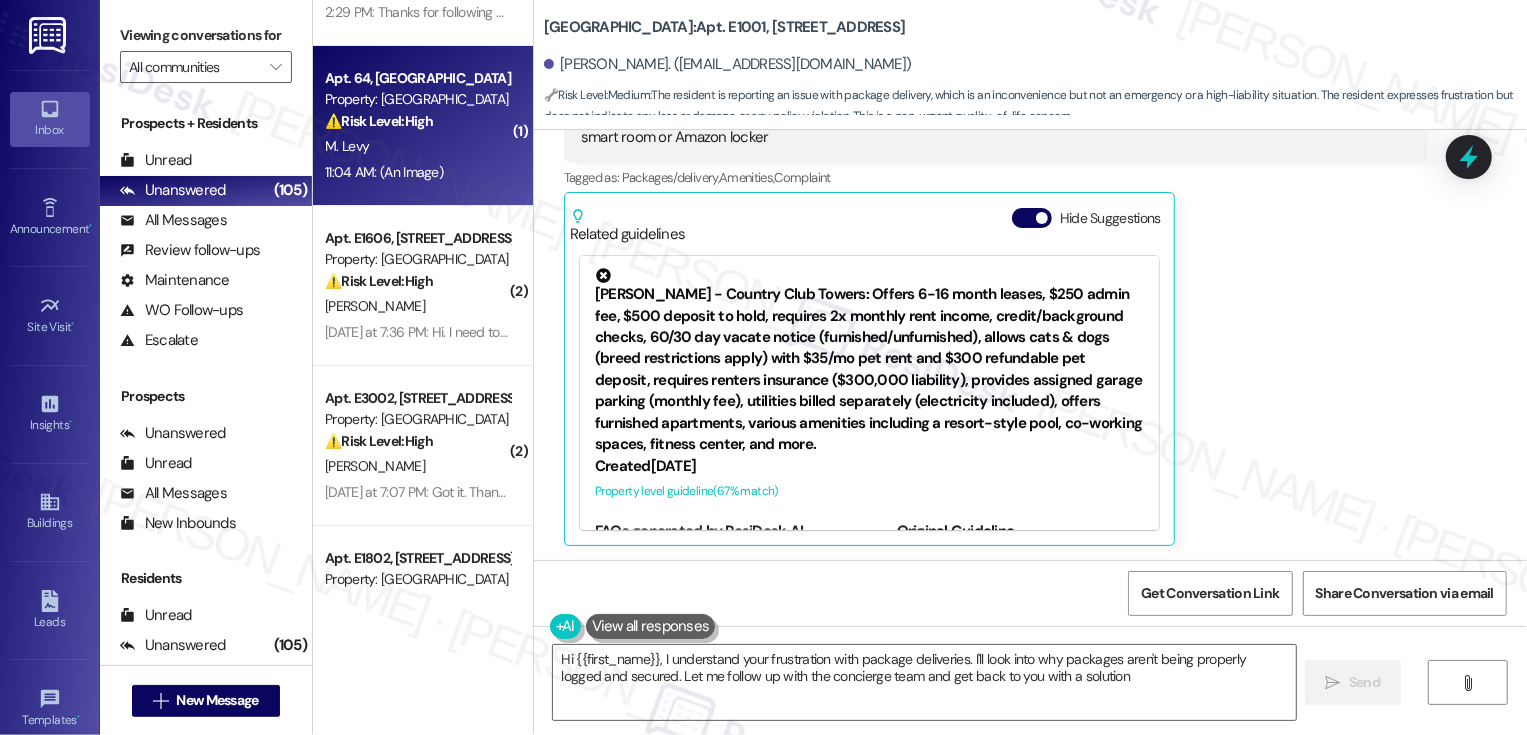 type on "Hi {{first_name}}, I understand your frustration with package deliveries. I'll look into why packages aren't being properly logged and secured. Let me follow up with the concierge team and get back to you with a solution!" 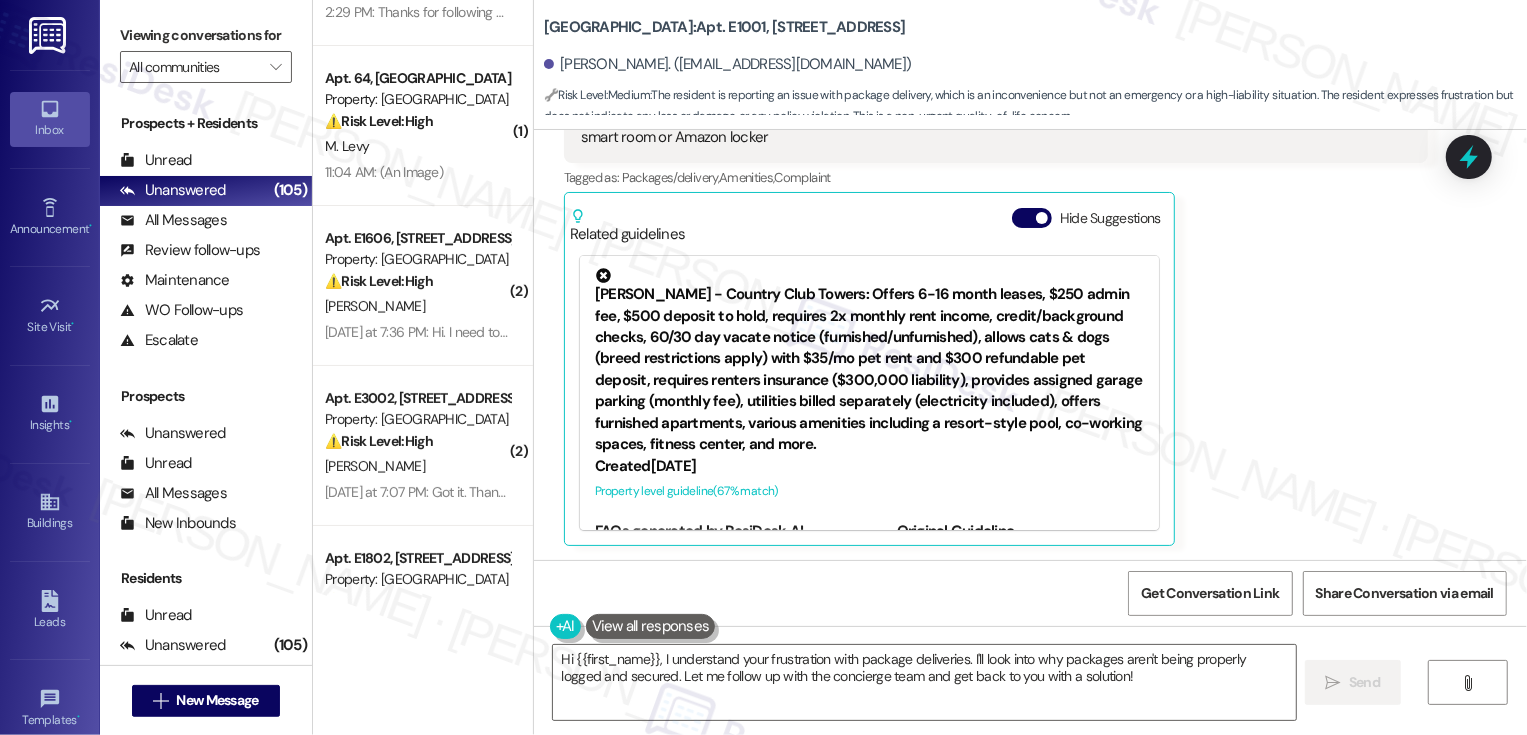 scroll, scrollTop: 117, scrollLeft: 0, axis: vertical 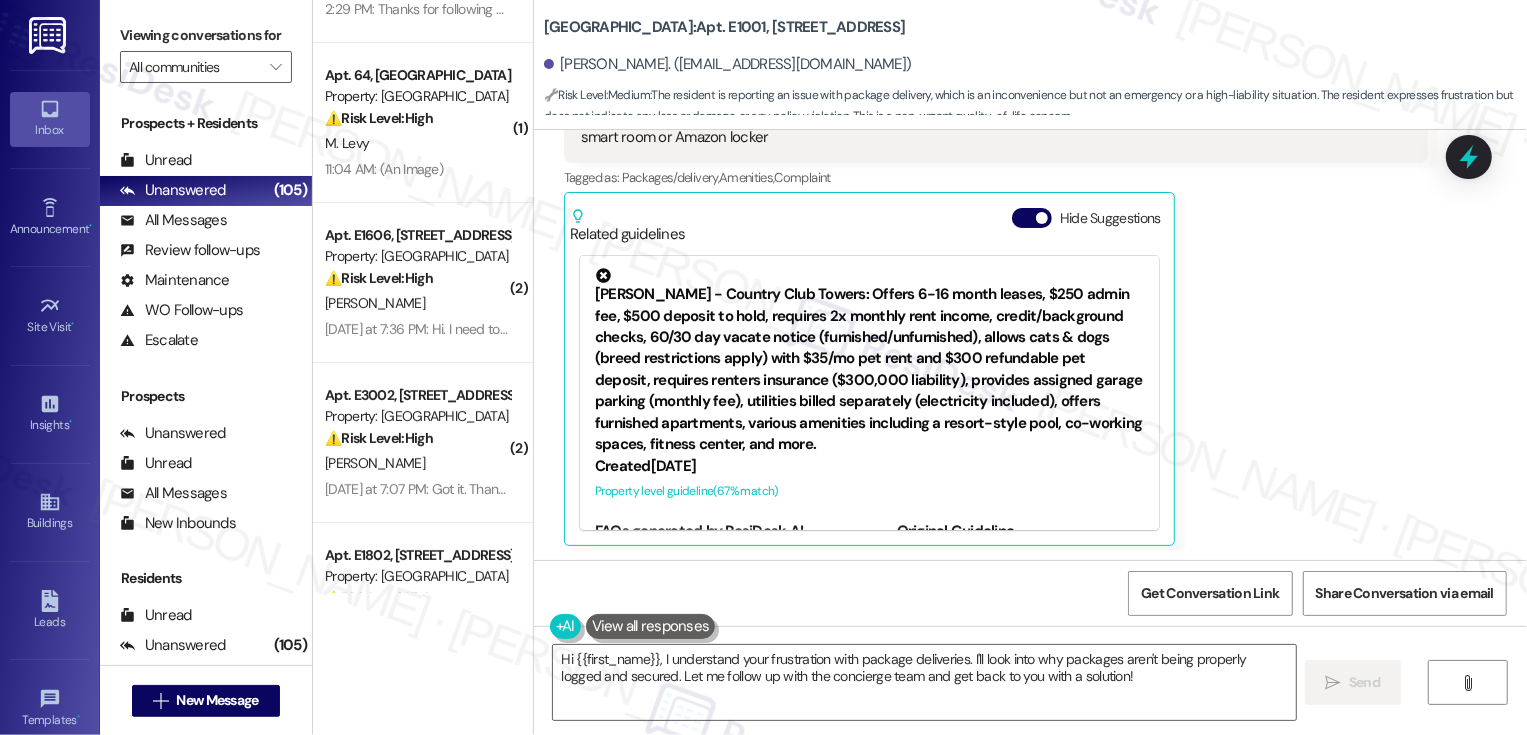 click on "Yesterday at 7:36 PM: Hi. I need to place a maintenance order in. After our power outage last week, my stove is displaying a weird error message and will not let me turn on my oven. The stovetop does still work though  Yesterday at 7:36 PM: Hi. I need to place a maintenance order in. After our power outage last week, my stove is displaying a weird error message and will not let me turn on my oven. The stovetop does still work though" at bounding box center (940, 329) 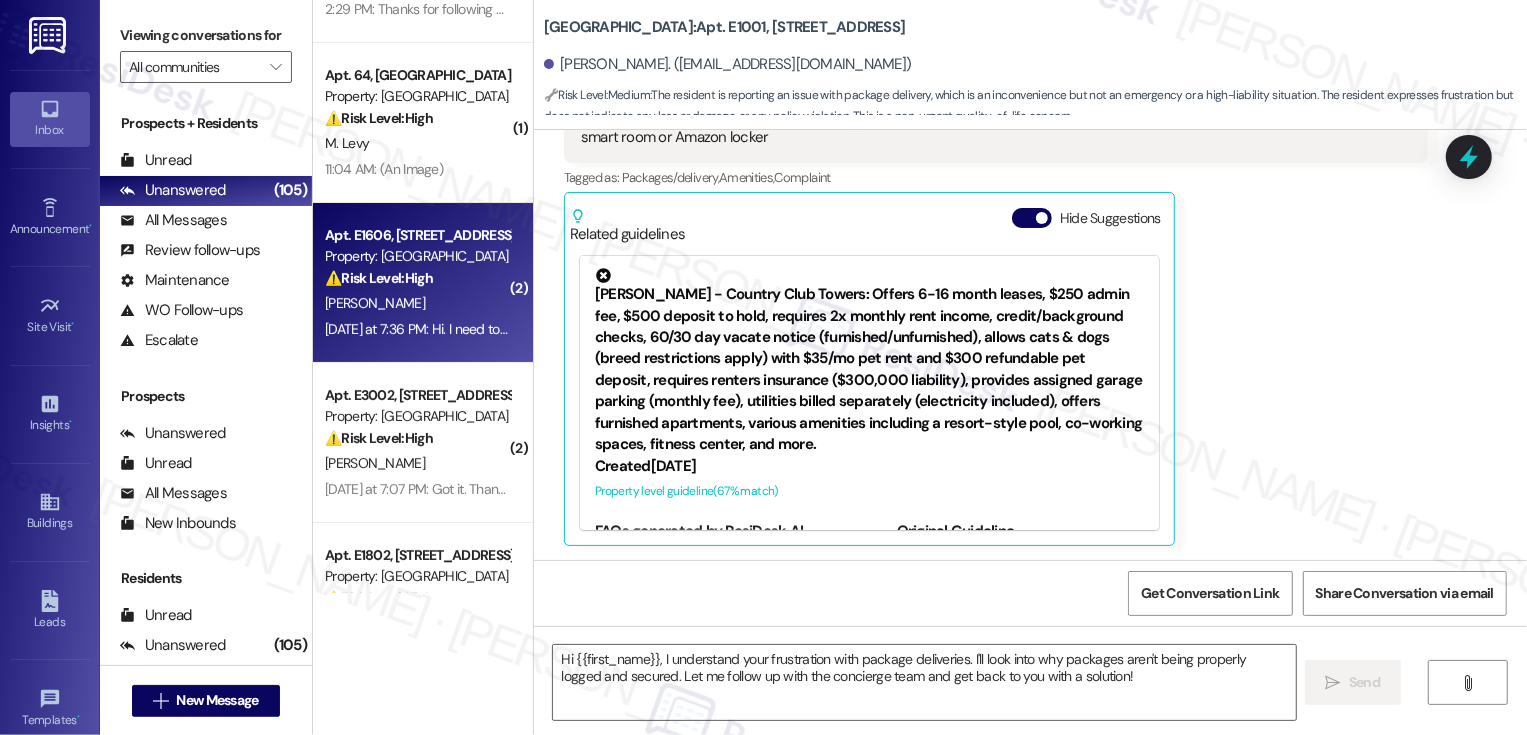 click on "Yesterday at 7:36 PM: Hi. I need to place a maintenance order in. After our power outage last week, my stove is displaying a weird error message and will not let me turn on my oven. The stovetop does still work though  Yesterday at 7:36 PM: Hi. I need to place a maintenance order in. After our power outage last week, my stove is displaying a weird error message and will not let me turn on my oven. The stovetop does still work though" at bounding box center (940, 329) 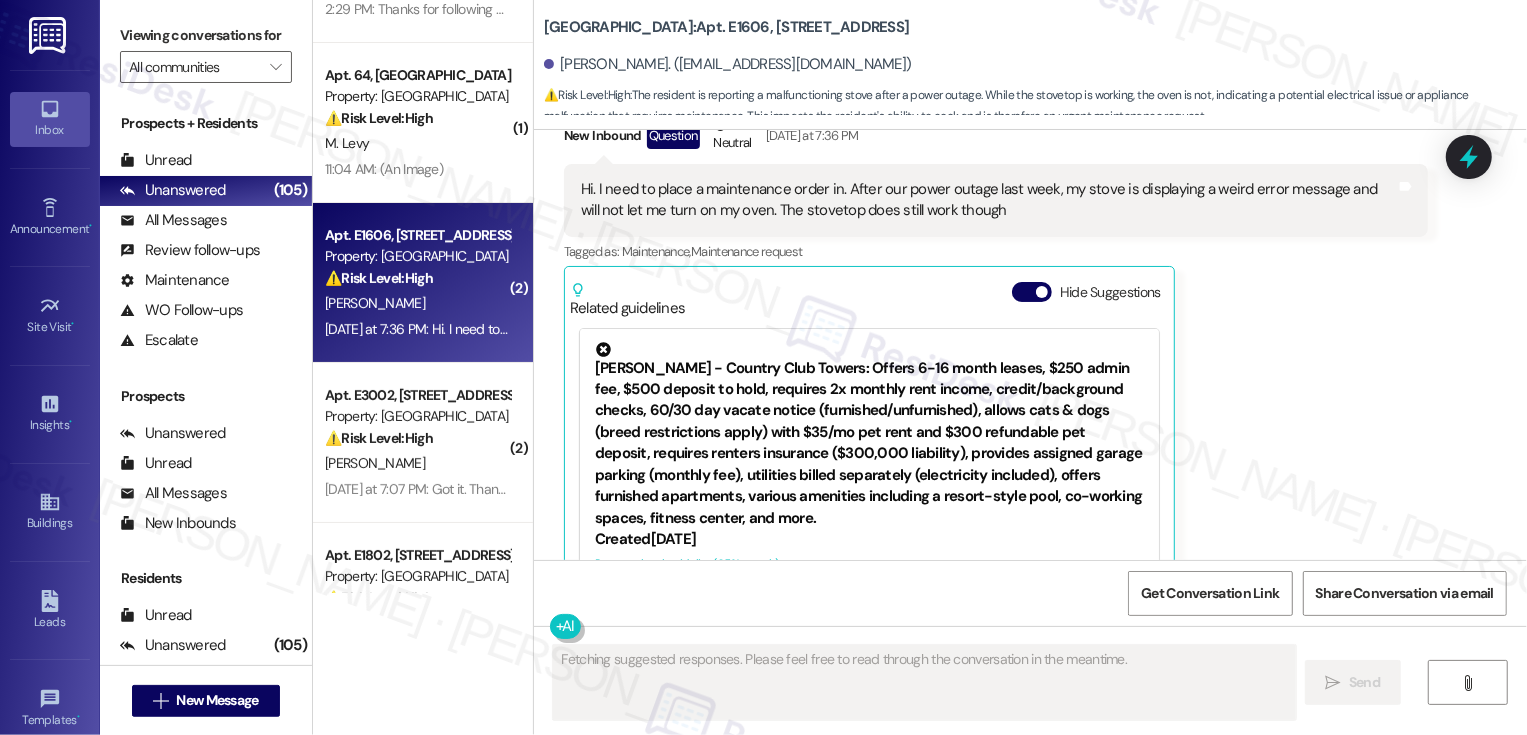 scroll, scrollTop: 940, scrollLeft: 0, axis: vertical 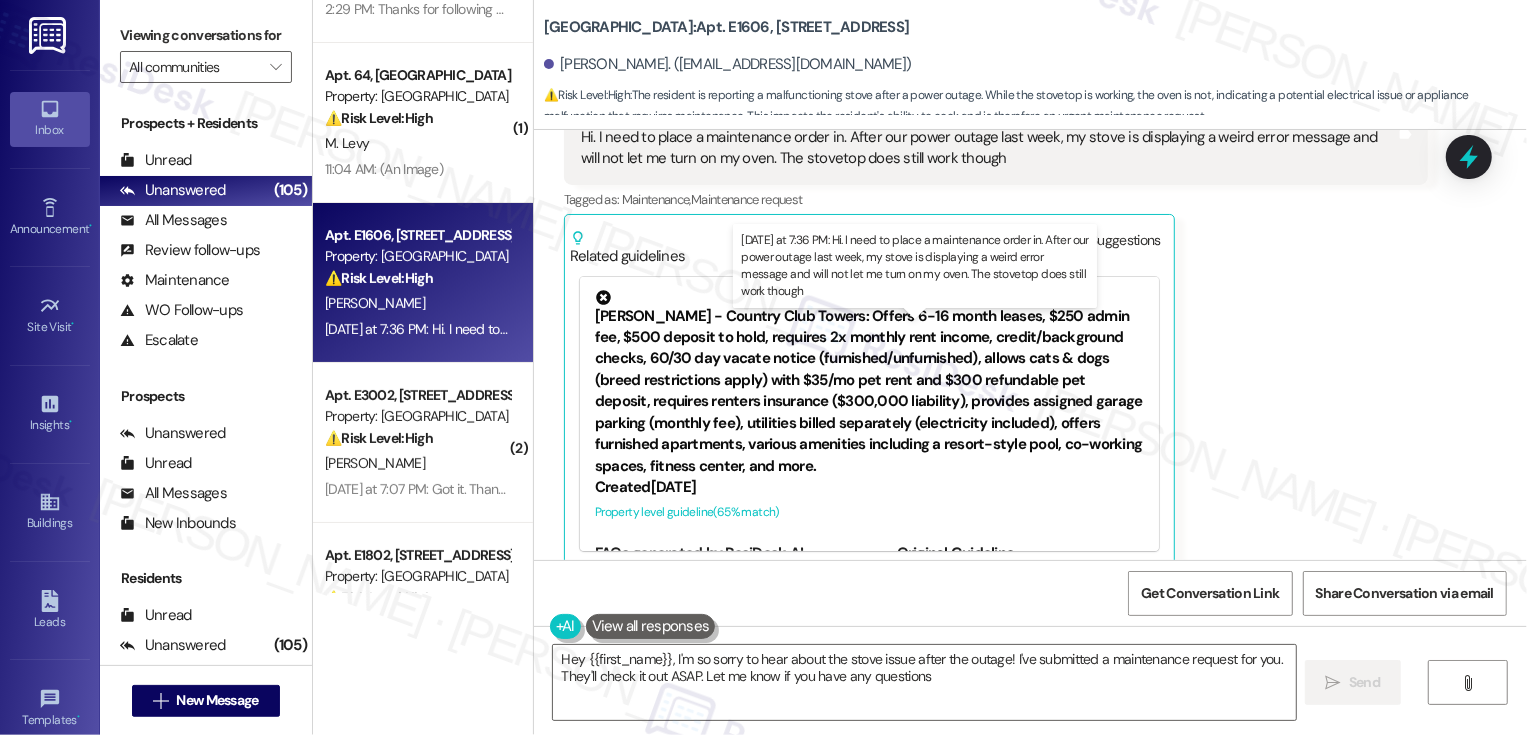type on "Hey {{first_name}}, I'm so sorry to hear about the stove issue after the outage! I've submitted a maintenance request for you. They'll check it out ASAP. Let me know if you have any questions!" 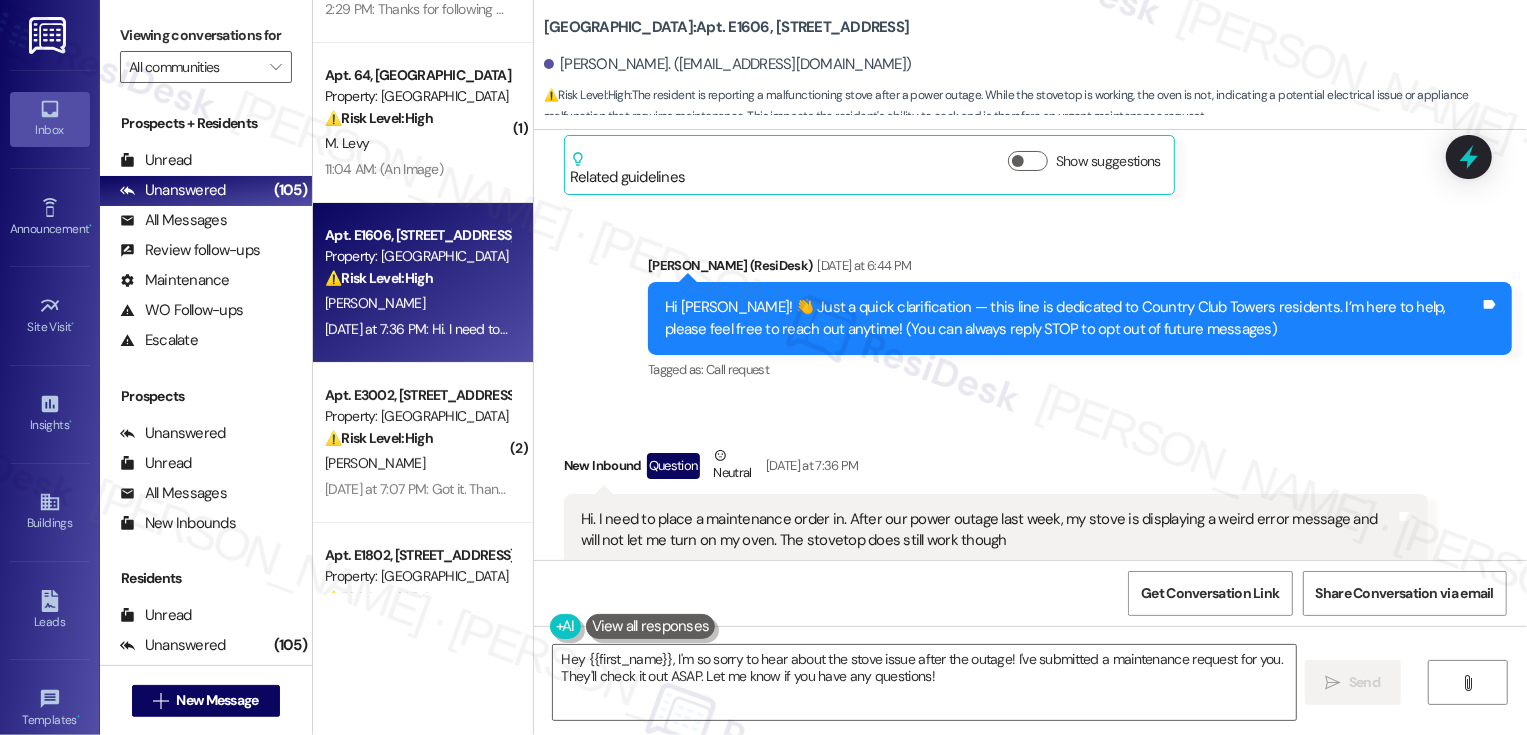 scroll, scrollTop: 265, scrollLeft: 0, axis: vertical 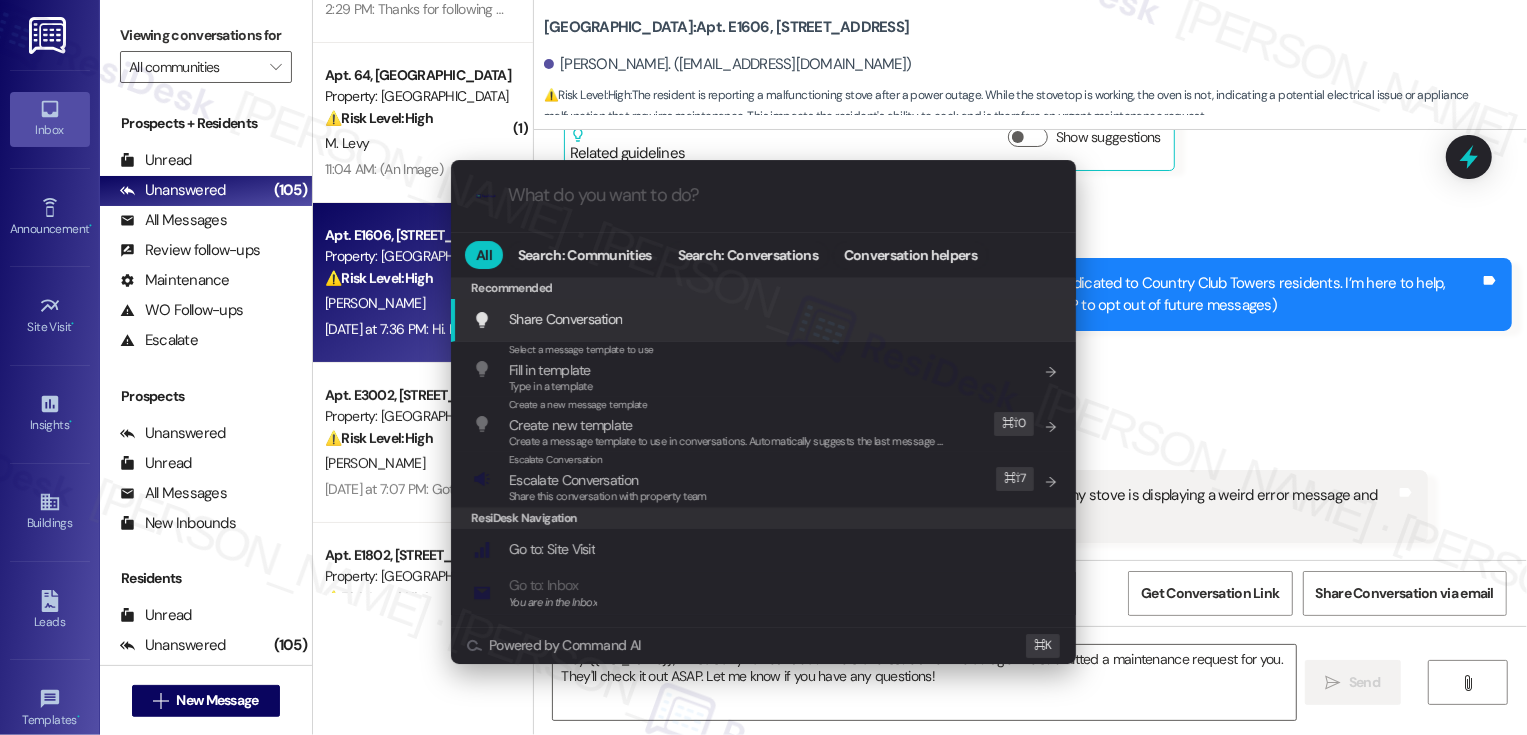 type on "y" 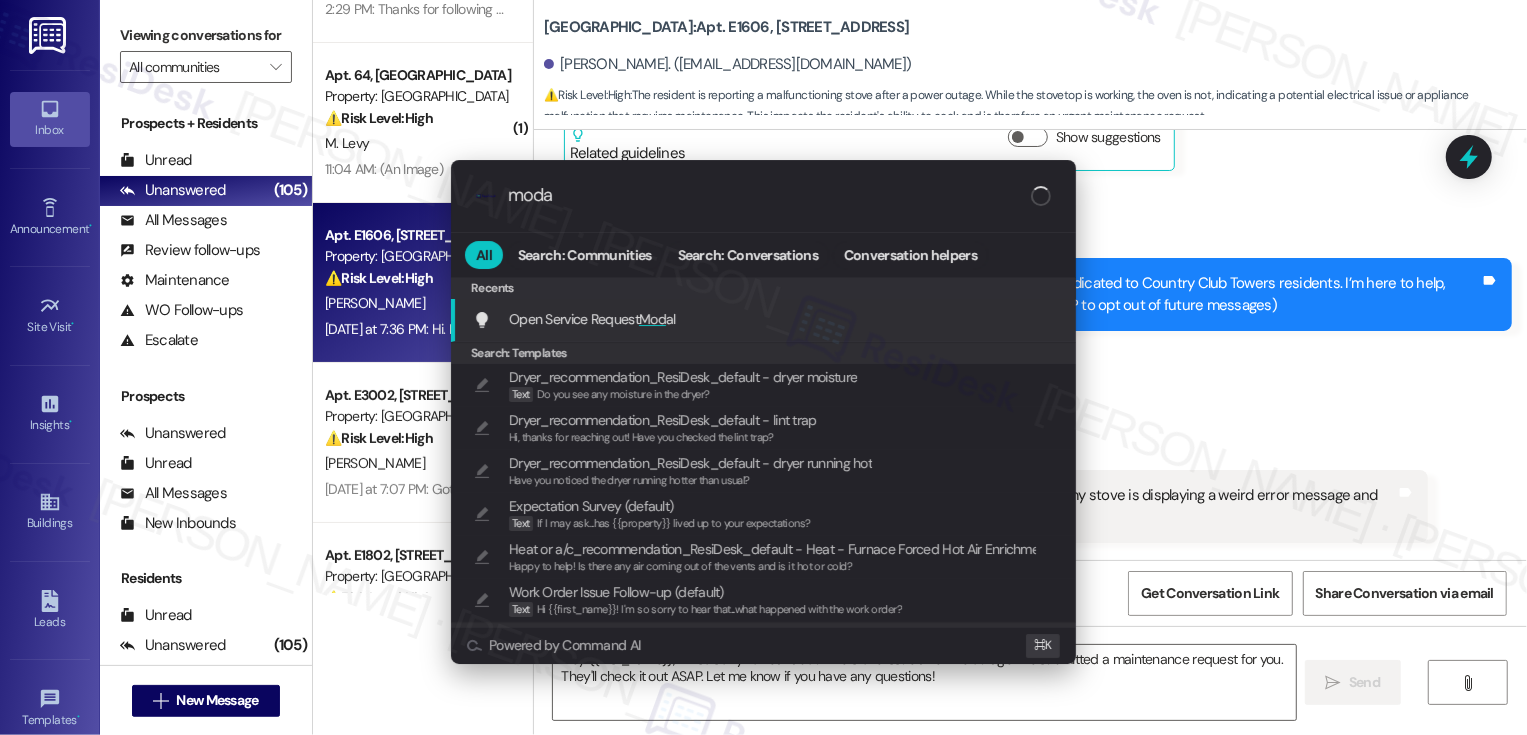 type on "modal" 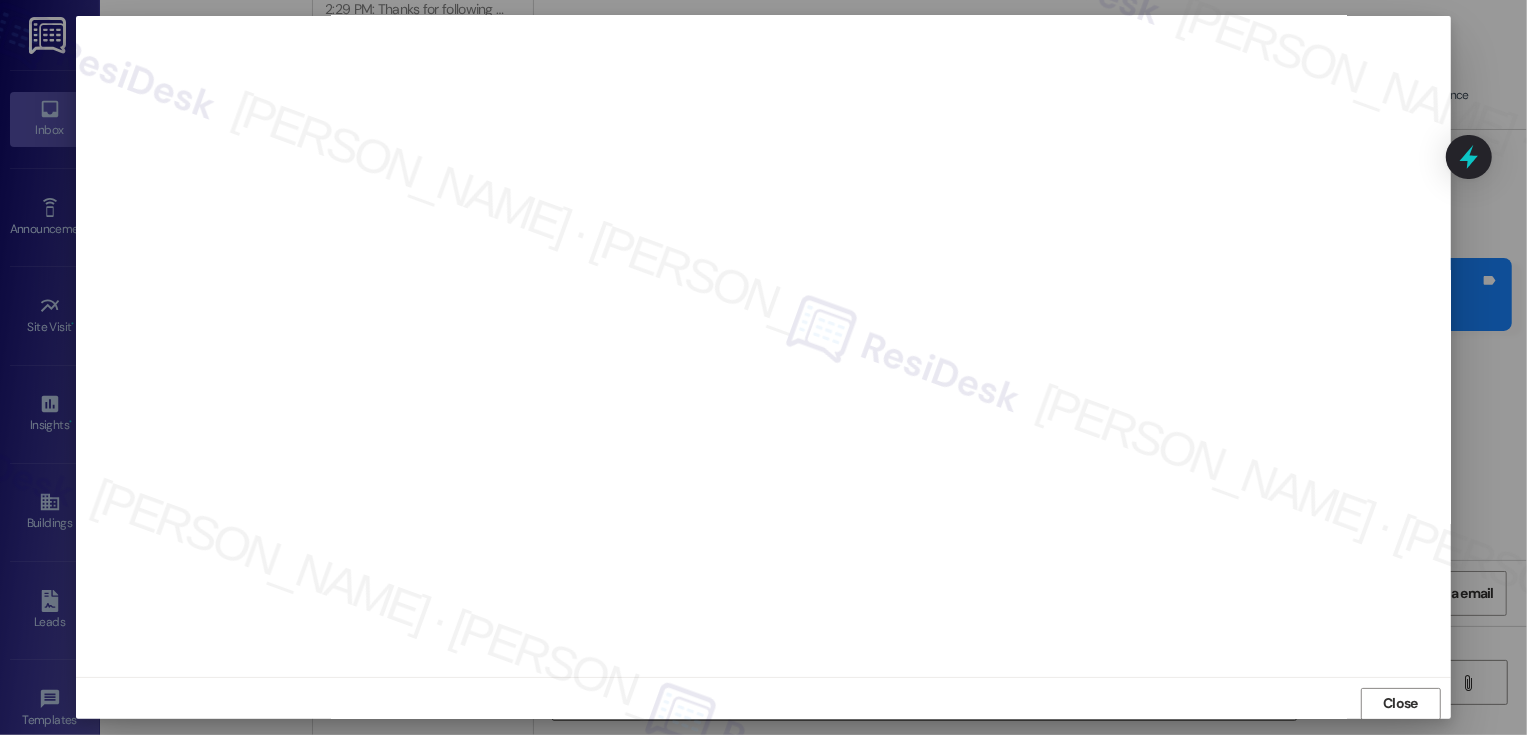 scroll, scrollTop: 0, scrollLeft: 0, axis: both 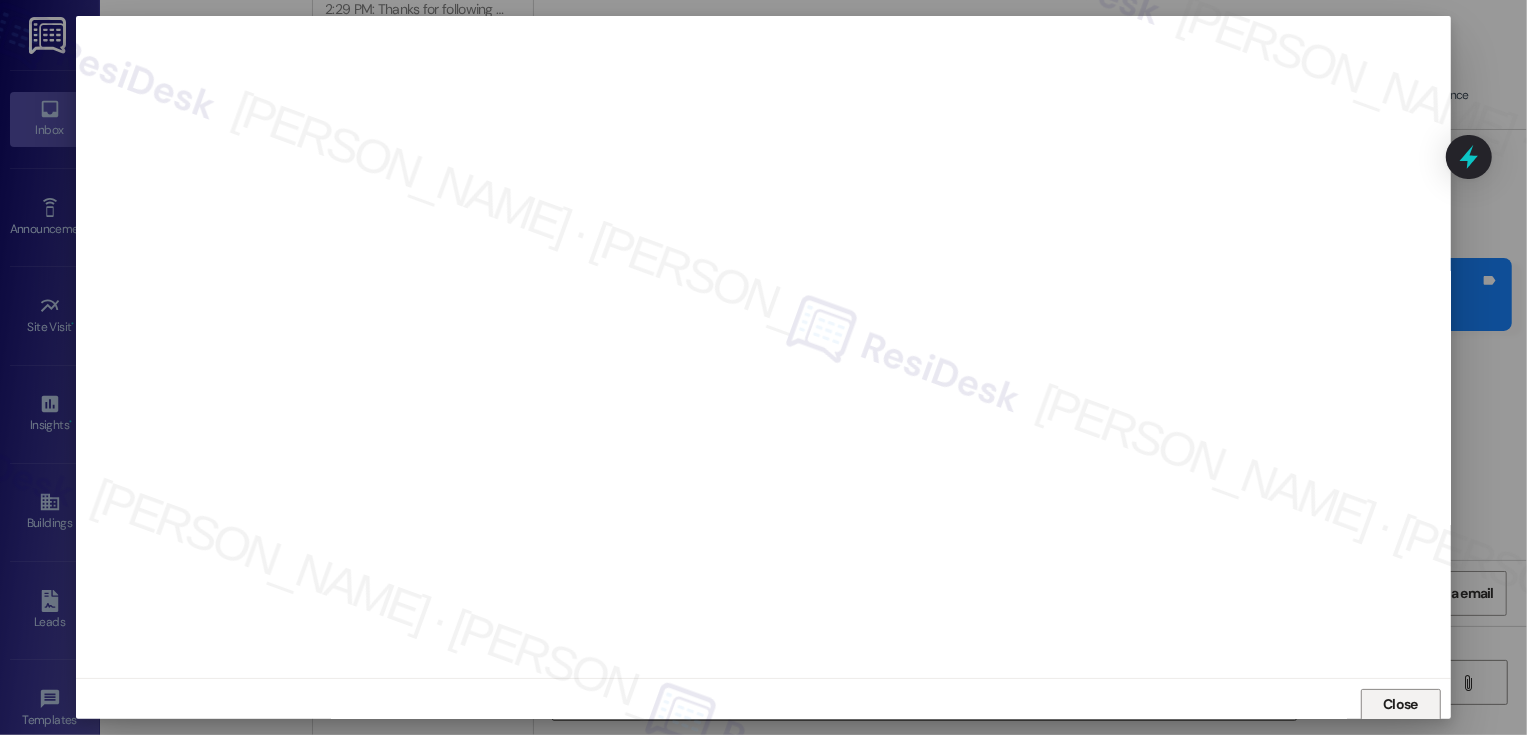 click on "Close" at bounding box center (1400, 704) 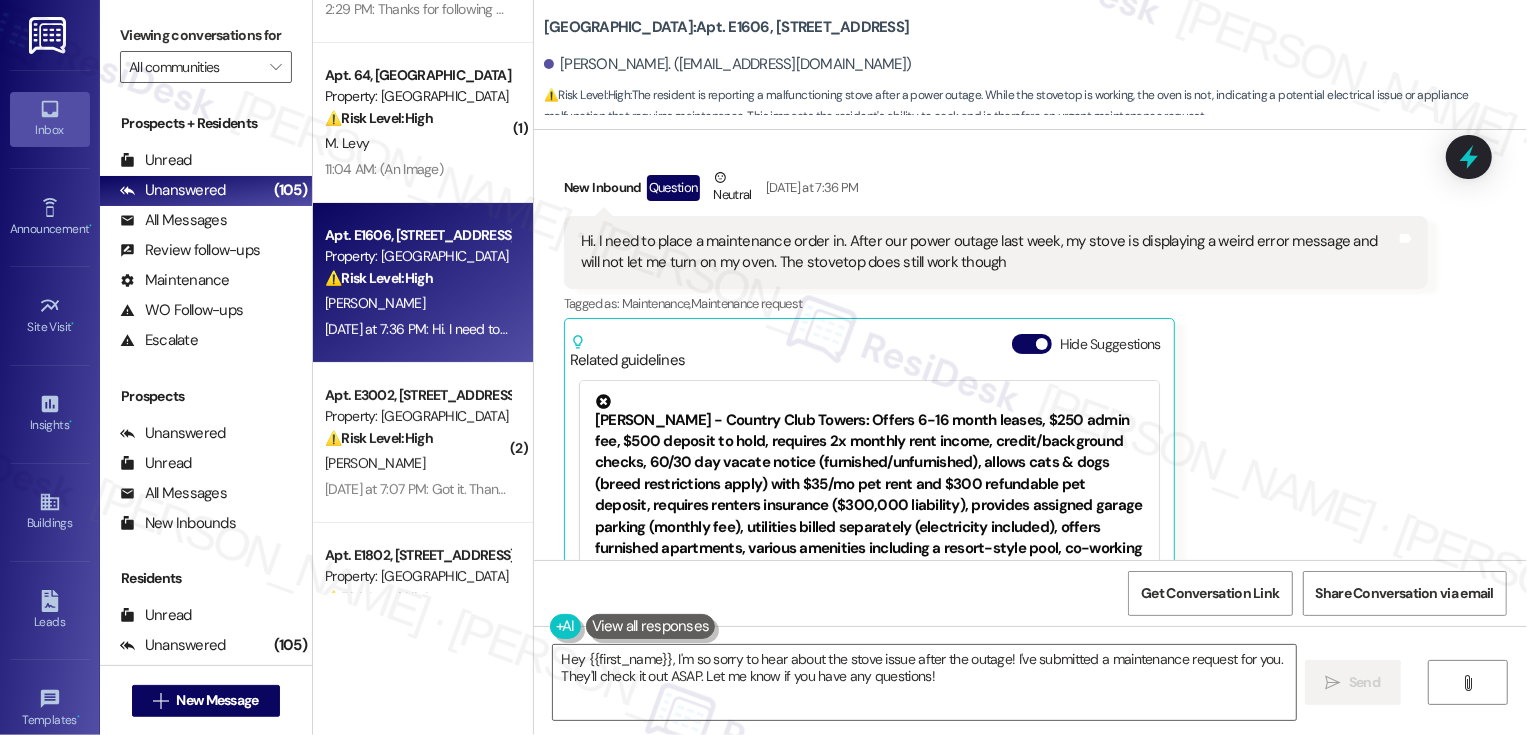 scroll, scrollTop: 843, scrollLeft: 0, axis: vertical 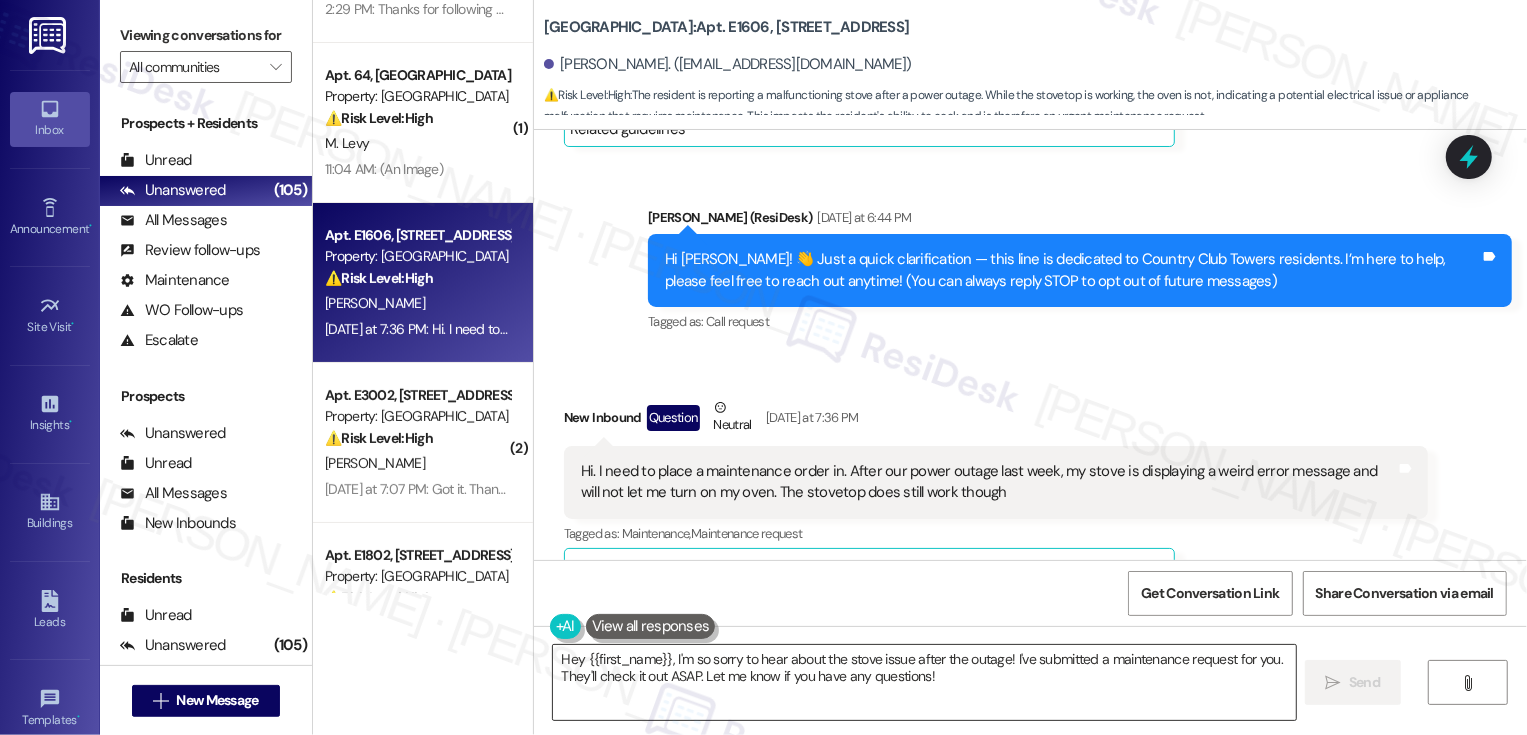 click on "Hey {{first_name}}, I'm so sorry to hear about the stove issue after the outage! I've submitted a maintenance request for you. They'll check it out ASAP. Let me know if you have any questions!" at bounding box center (924, 682) 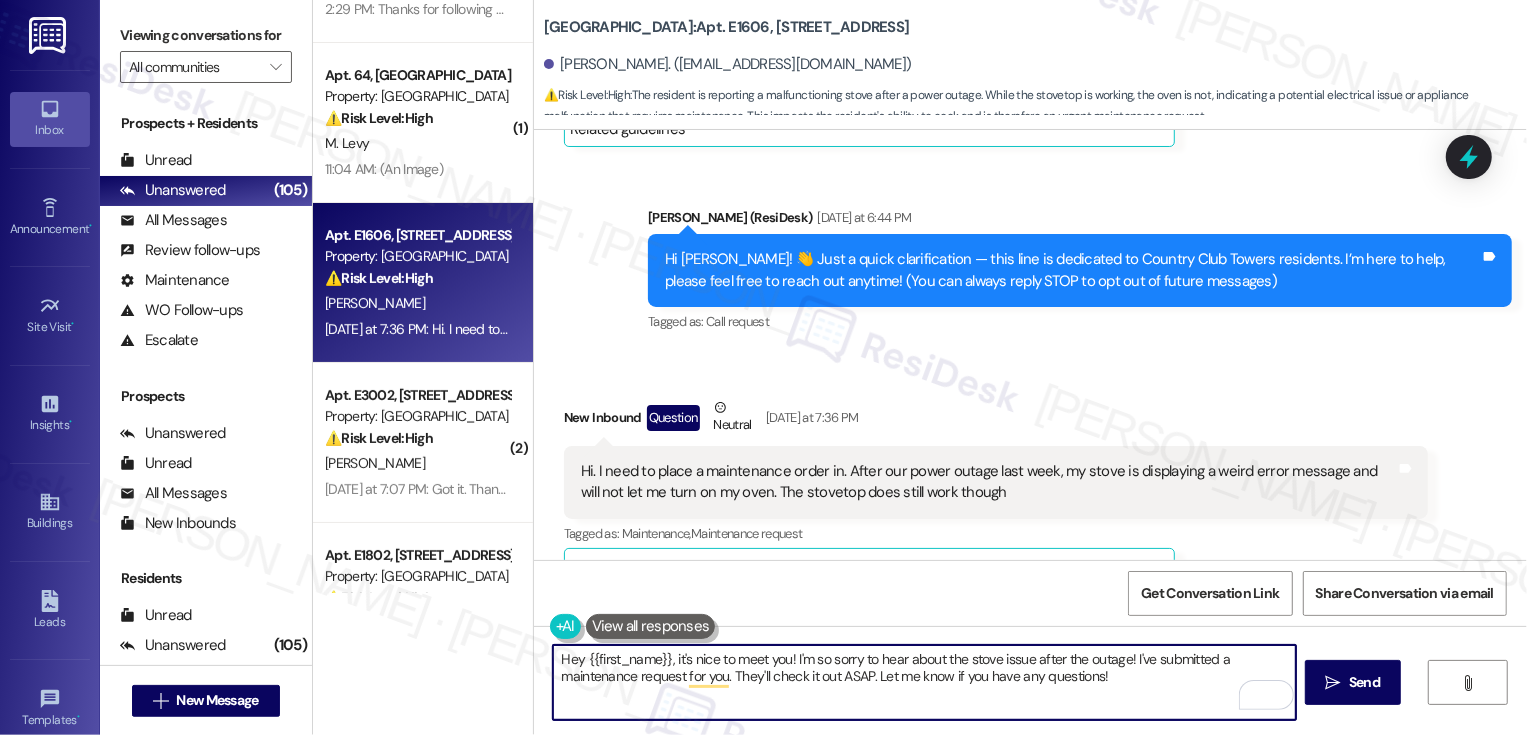 click on "Evan Mahon. (evmahon1@gmail.com)" at bounding box center (728, 64) 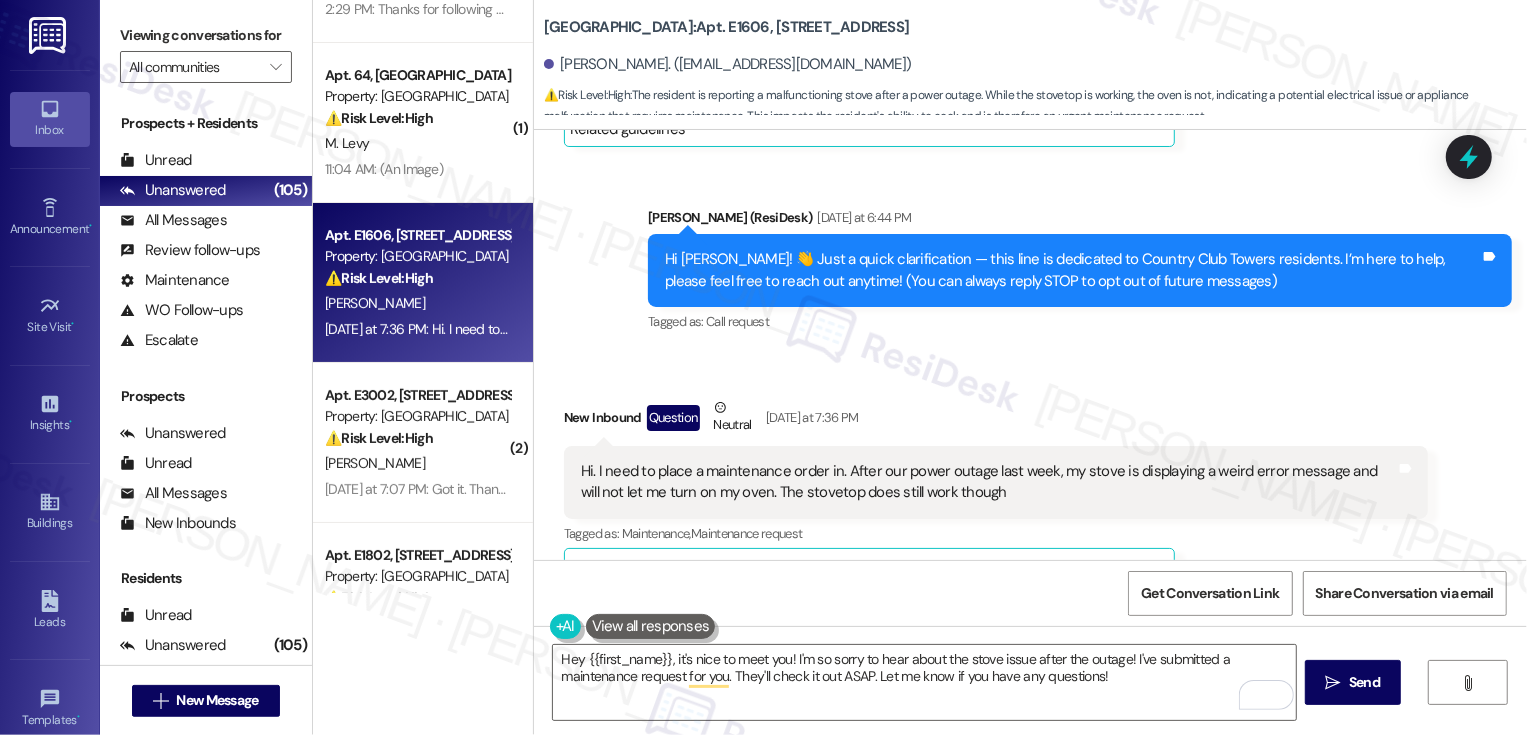 click on "Evan Mahon. (evmahon1@gmail.com)" at bounding box center [728, 64] 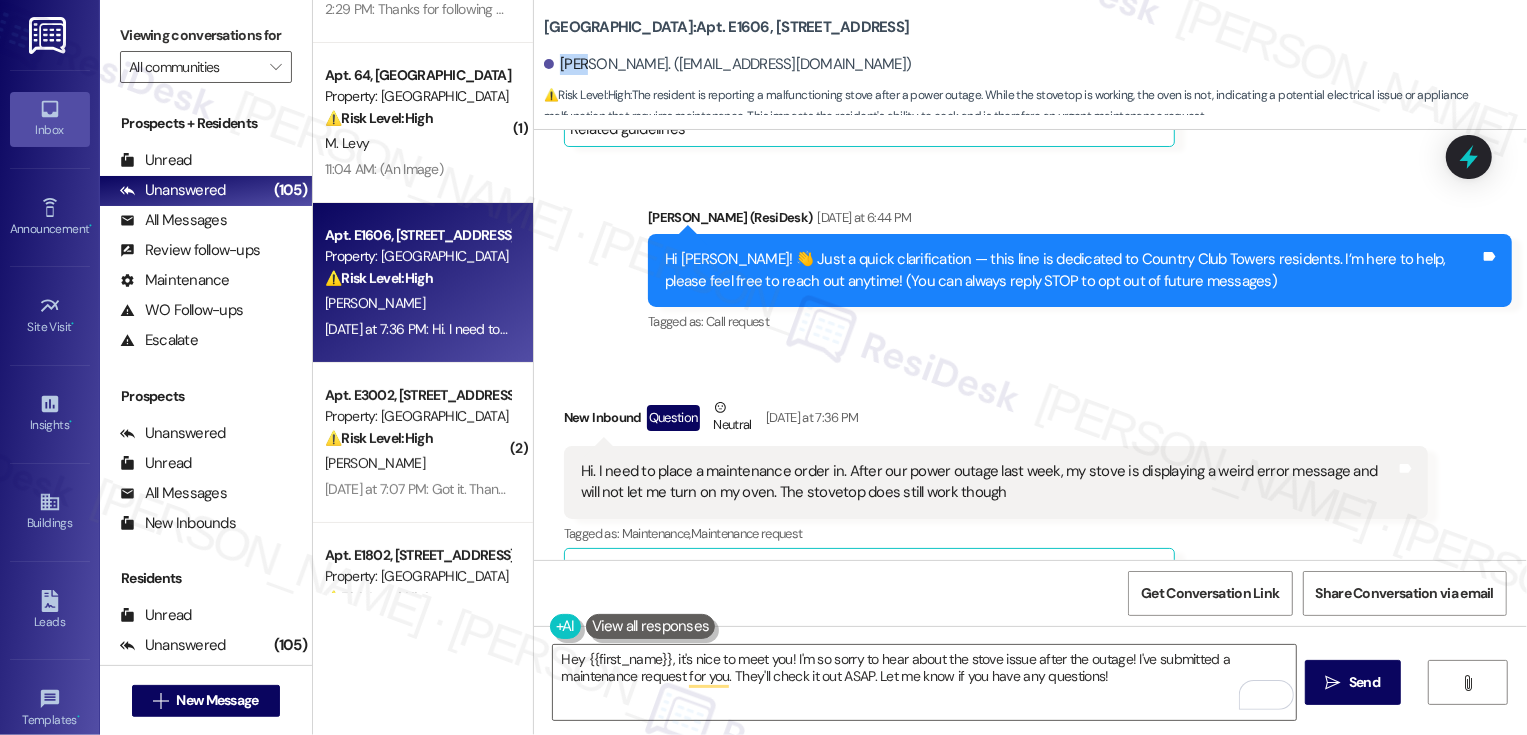 copy on "Evan" 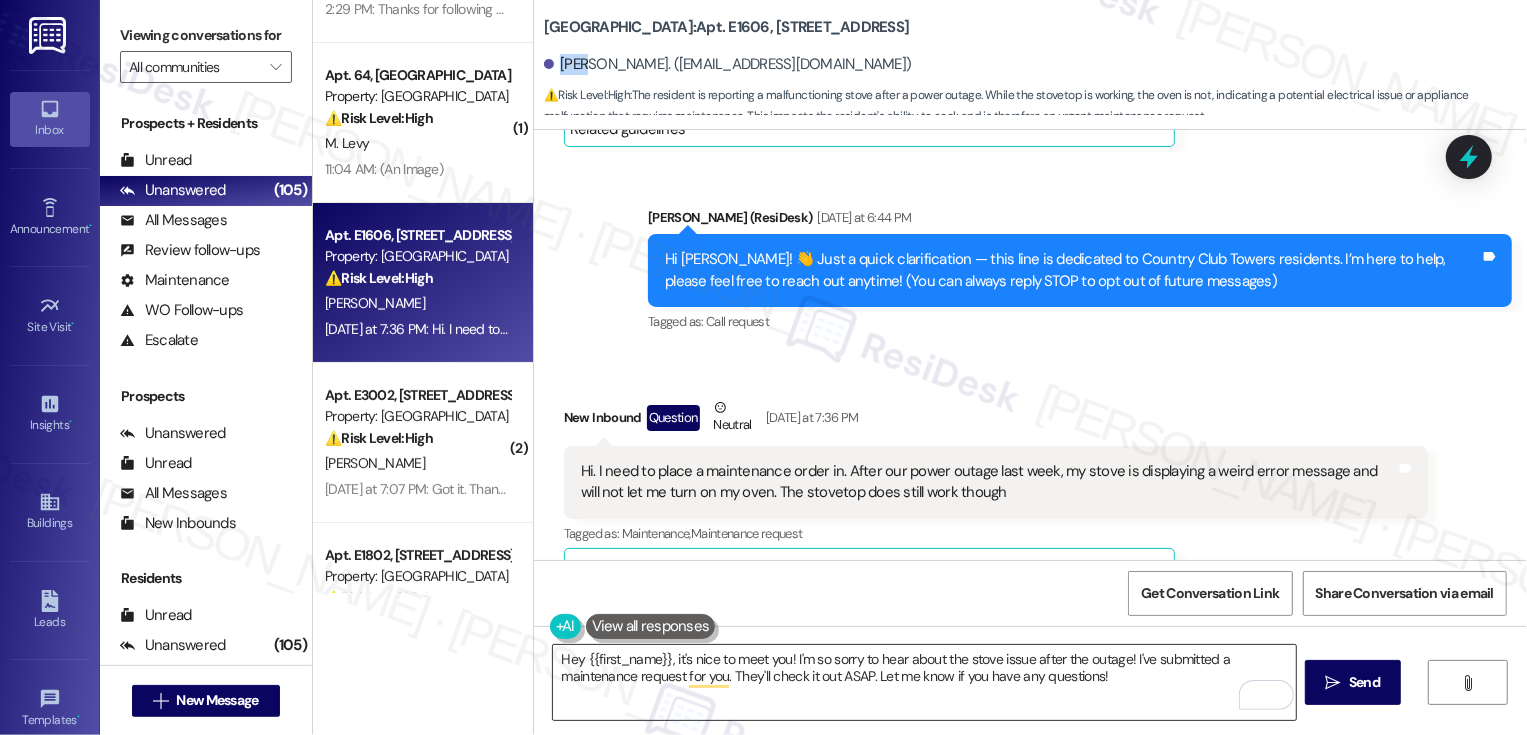 click on "Hey {{first_name}}, it's nice to meet you! I'm so sorry to hear about the stove issue after the outage! I've submitted a maintenance request for you. They'll check it out ASAP. Let me know if you have any questions!" at bounding box center (924, 682) 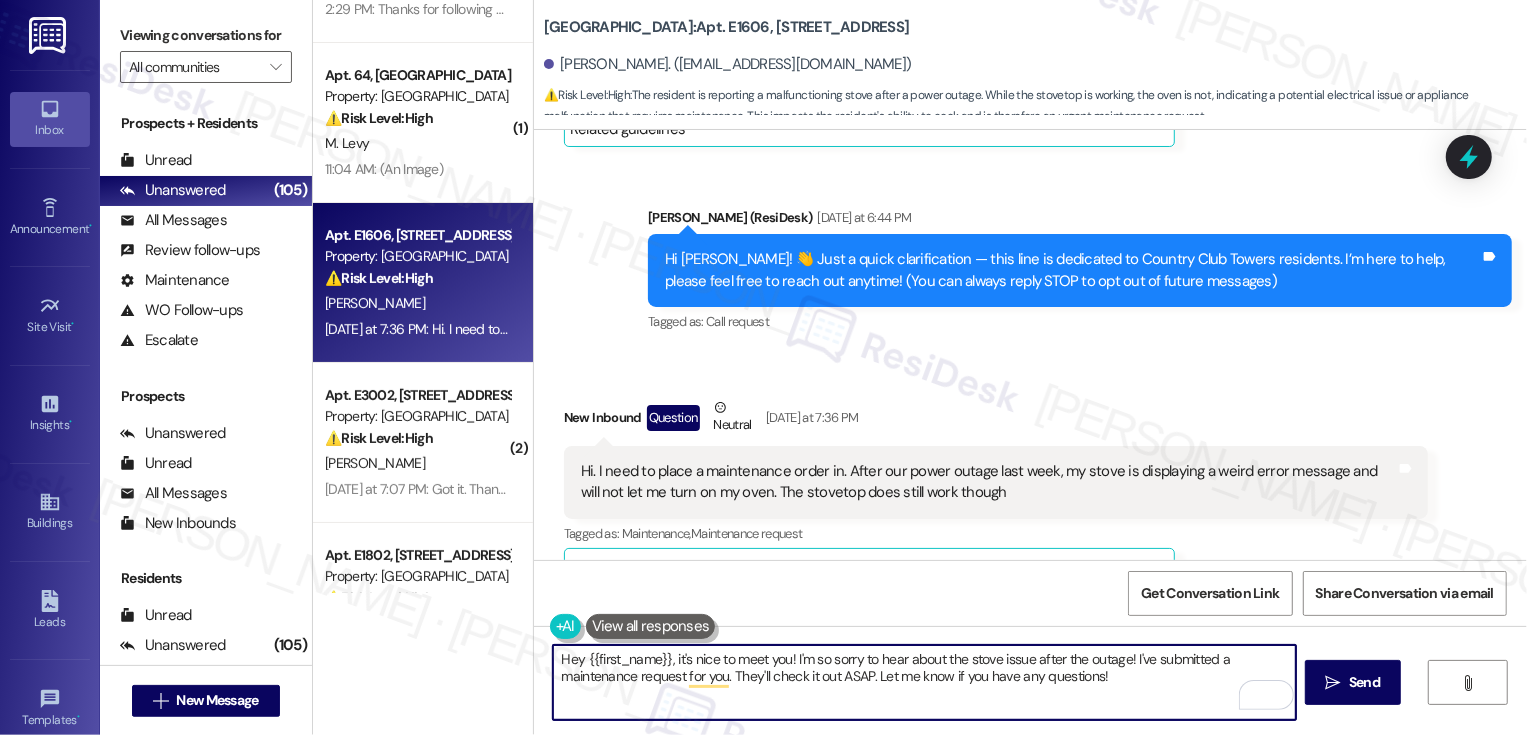 click on "Hey {{first_name}}, it's nice to meet you! I'm so sorry to hear about the stove issue after the outage! I've submitted a maintenance request for you. They'll check it out ASAP. Let me know if you have any questions!" at bounding box center [924, 682] 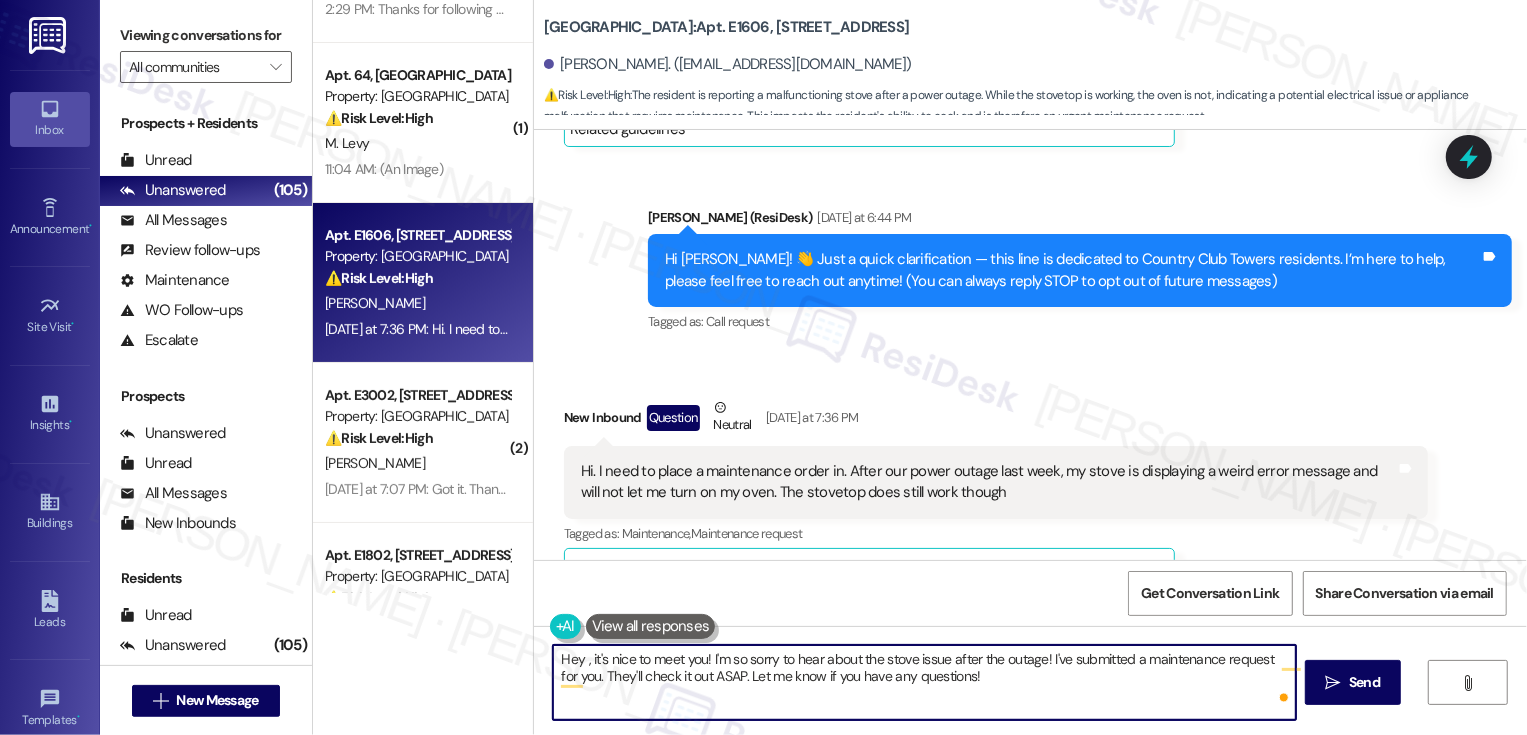 paste on "Evan" 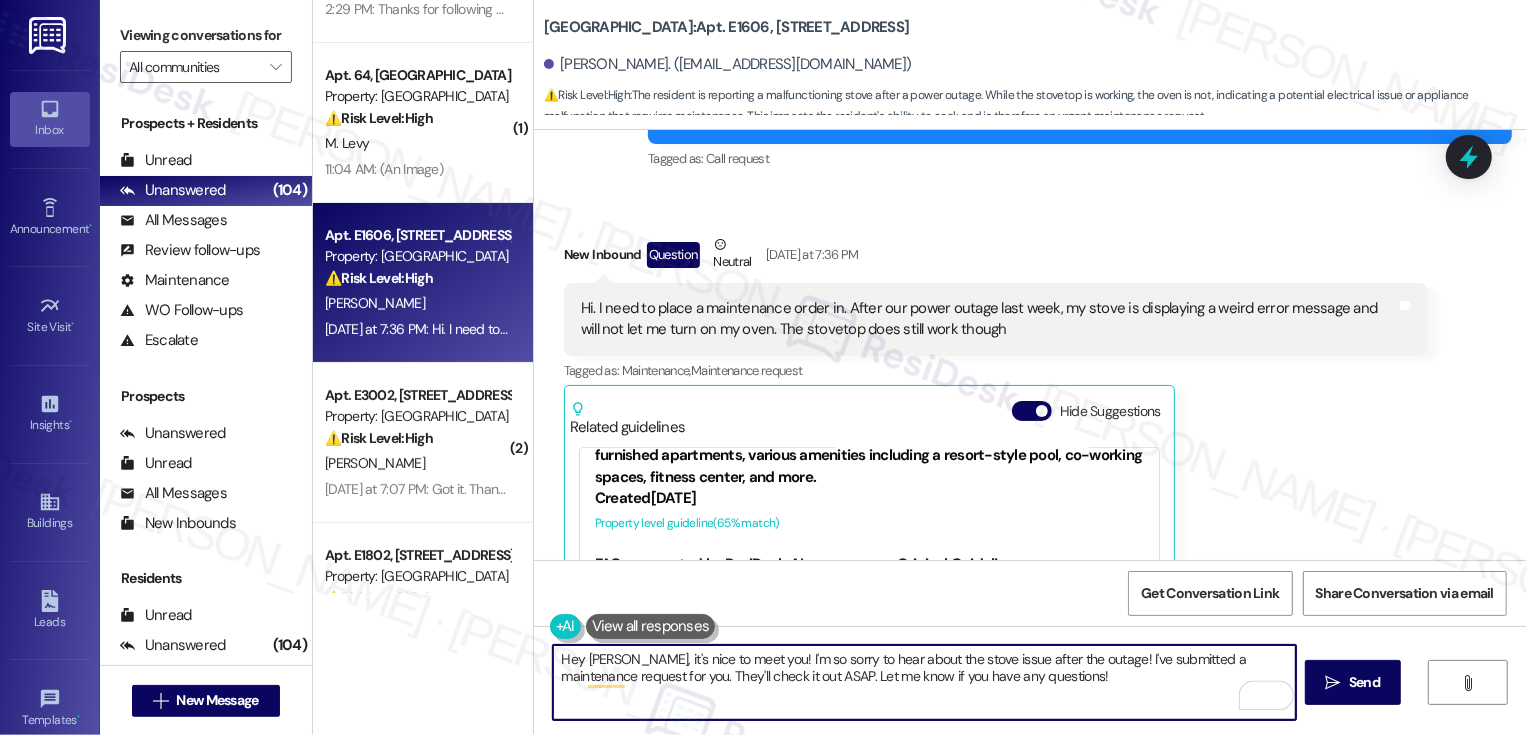 scroll, scrollTop: 775, scrollLeft: 0, axis: vertical 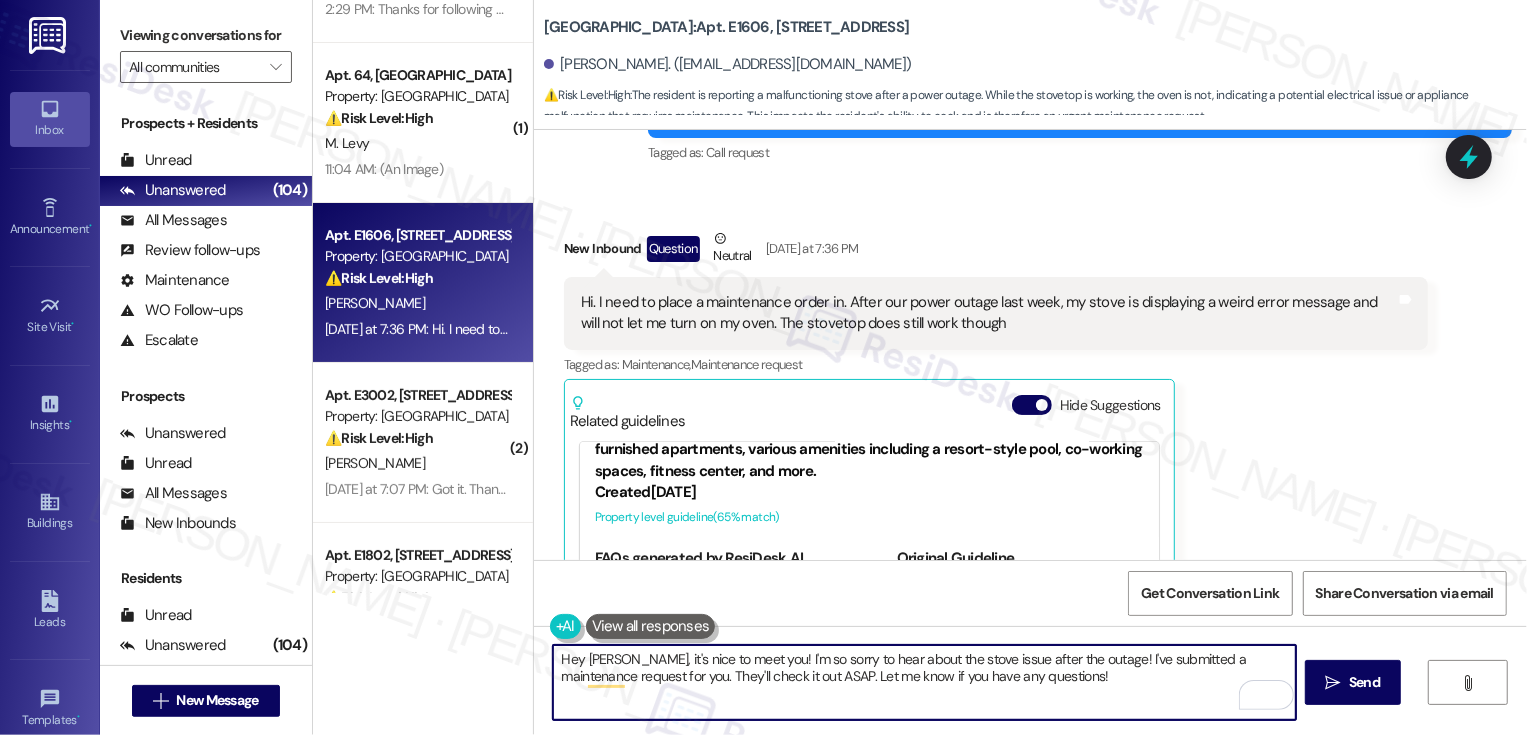 drag, startPoint x: 1075, startPoint y: 658, endPoint x: 1095, endPoint y: 688, distance: 36.05551 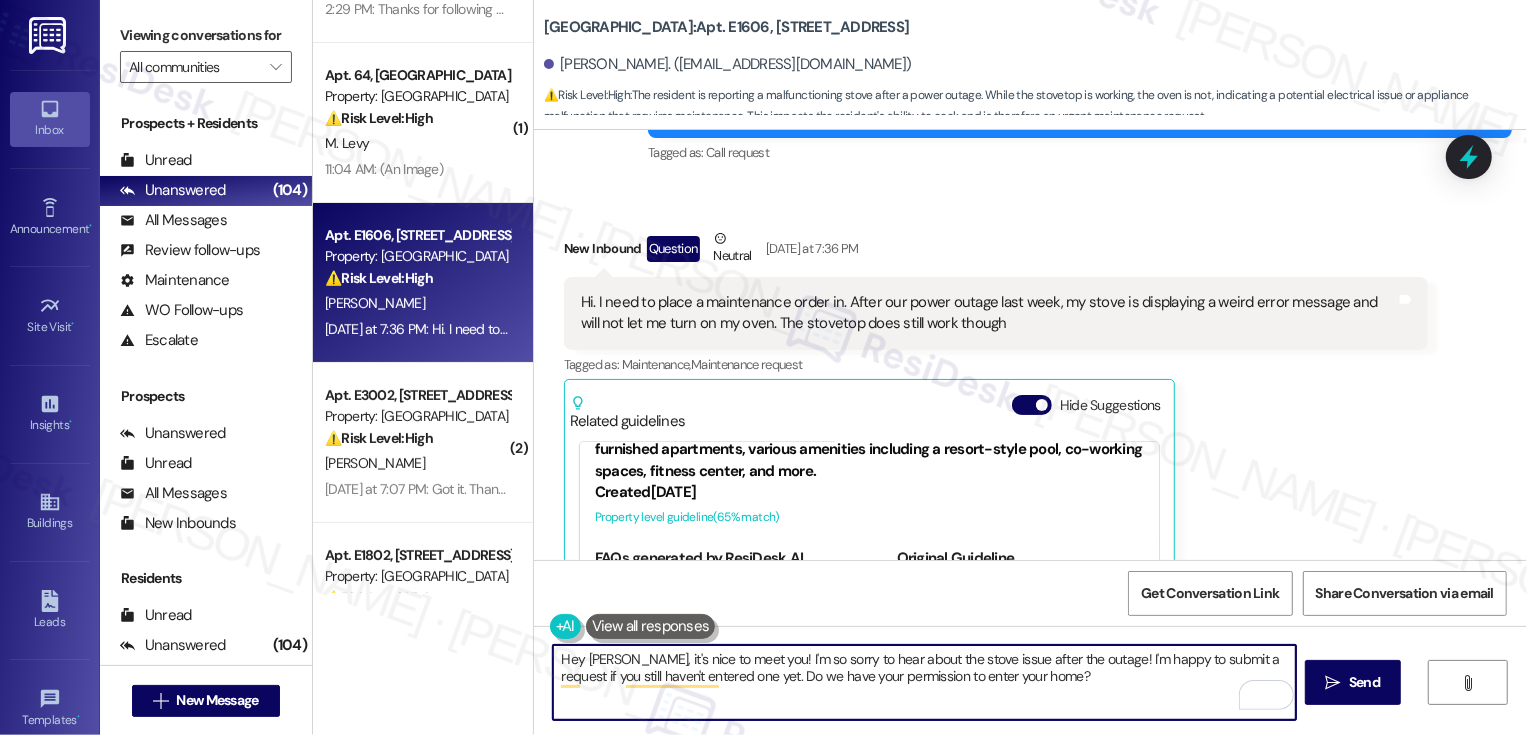 click on "Hey Evan, it's nice to meet you! I'm so sorry to hear about the stove issue after the outage! I'm happy to submit a request if you still haven't entered one yet. Do we have your permission to enter your home?" at bounding box center [924, 682] 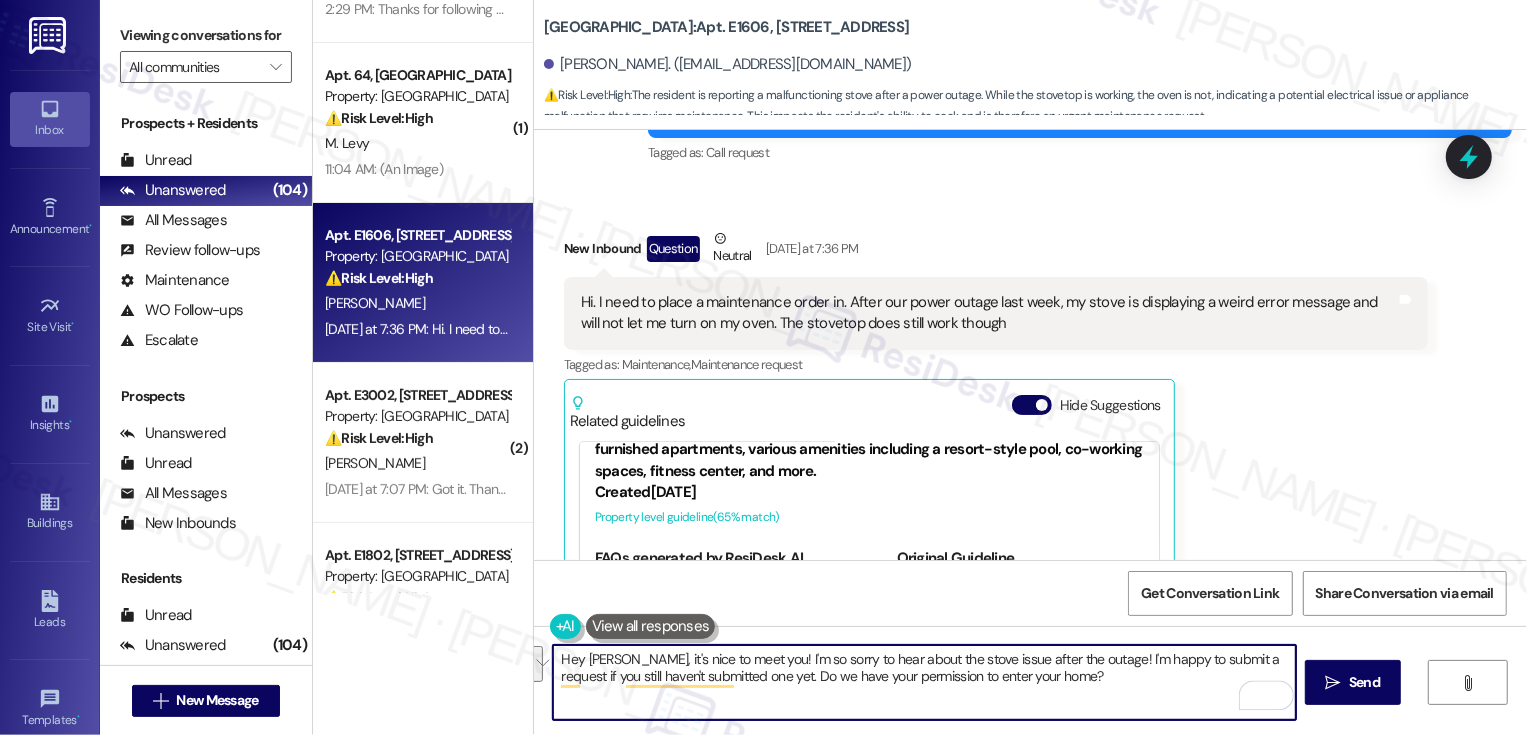 click at bounding box center (535, 664) 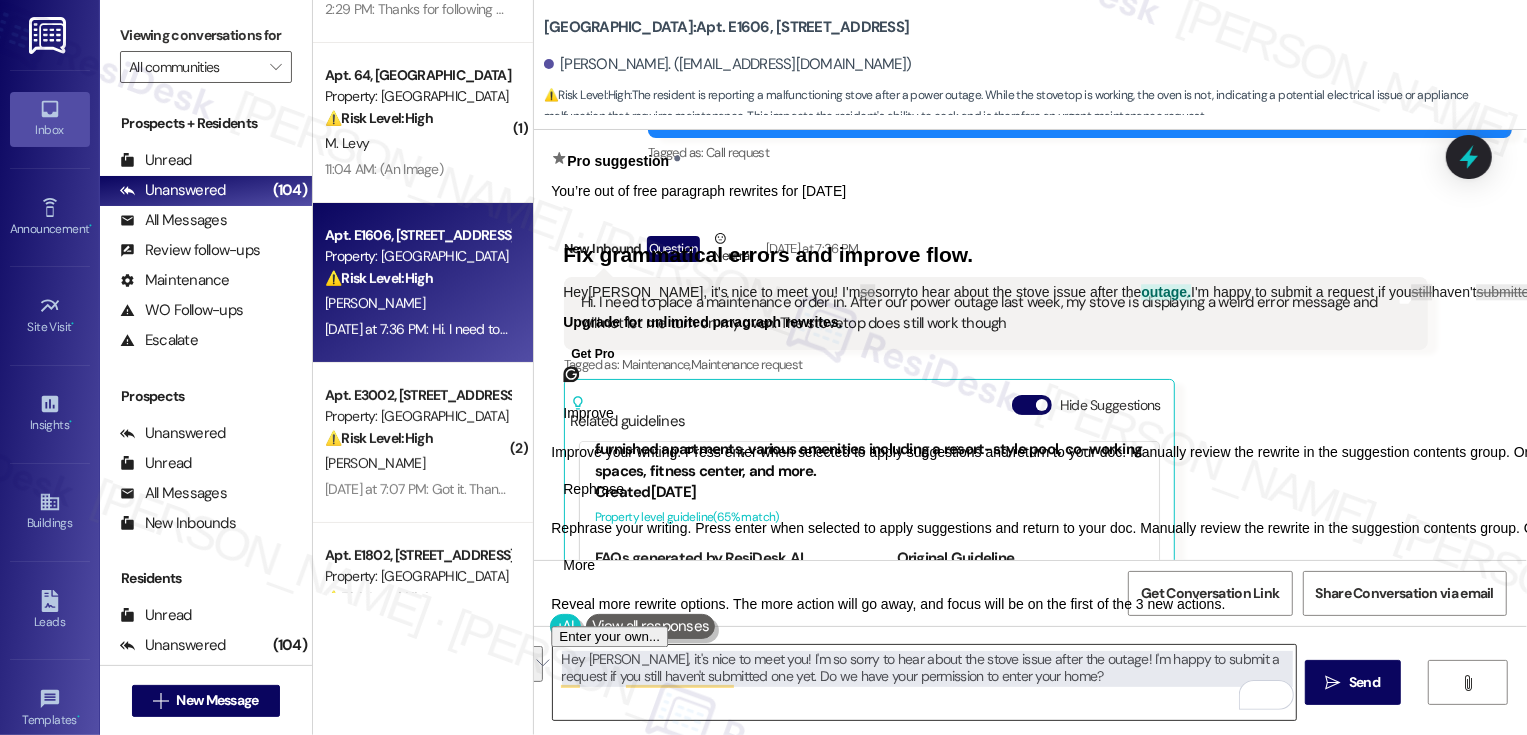 click on "Hey Evan, it's nice to meet you! I'm so sorry to hear about the stove issue after the outage! I'm happy to submit a request if you still haven't submitted one yet. Do we have your permission to enter your home?" at bounding box center [924, 682] 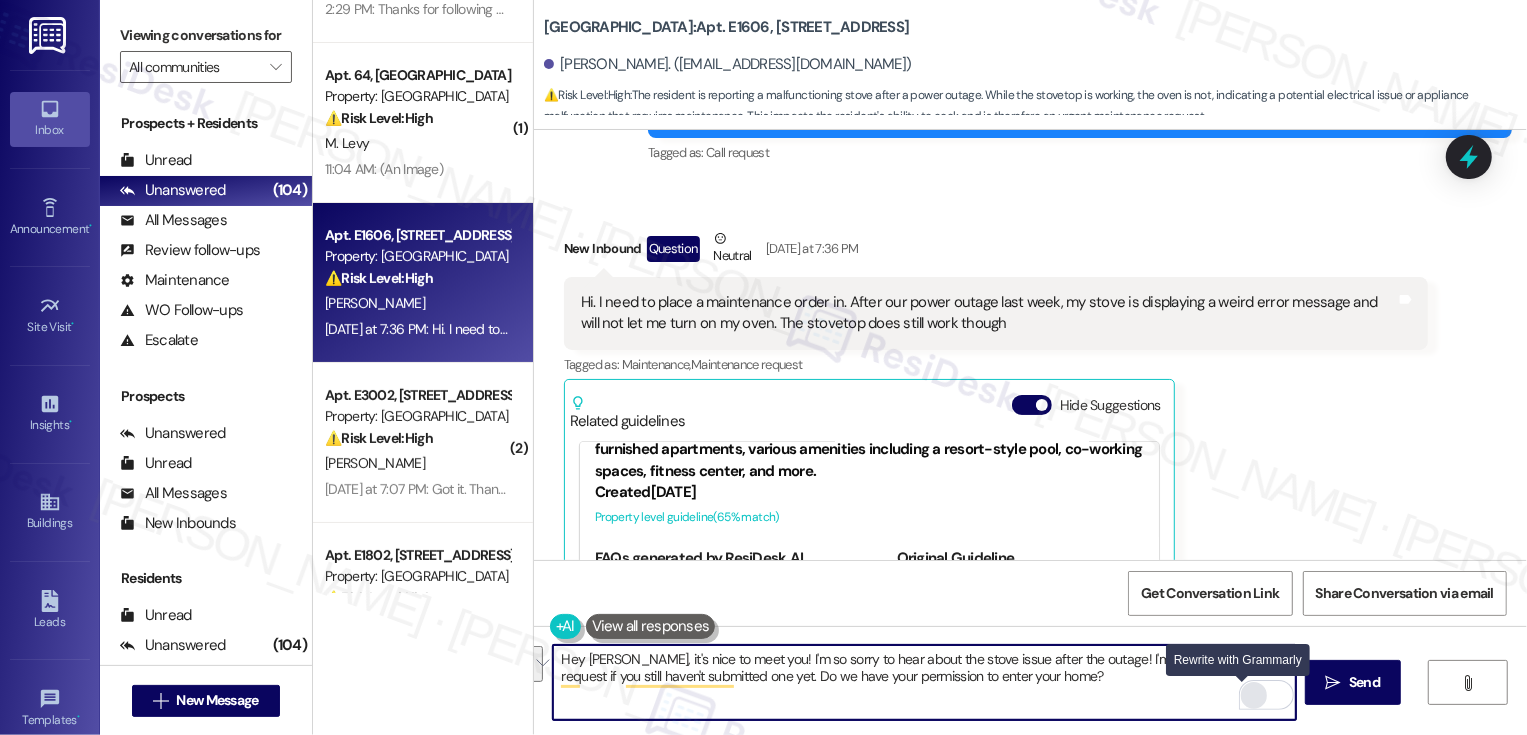 click at bounding box center (1254, 695) 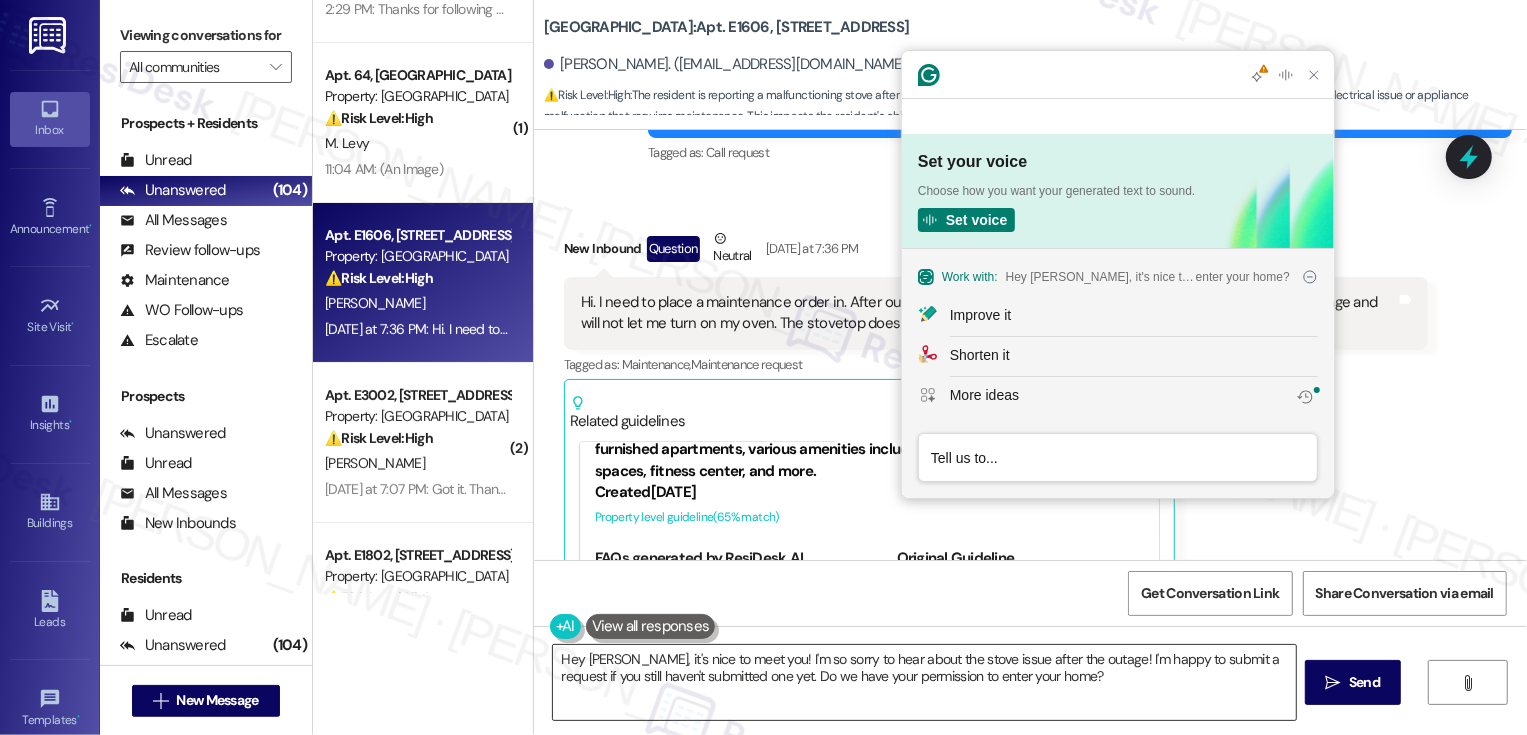 scroll, scrollTop: 0, scrollLeft: 0, axis: both 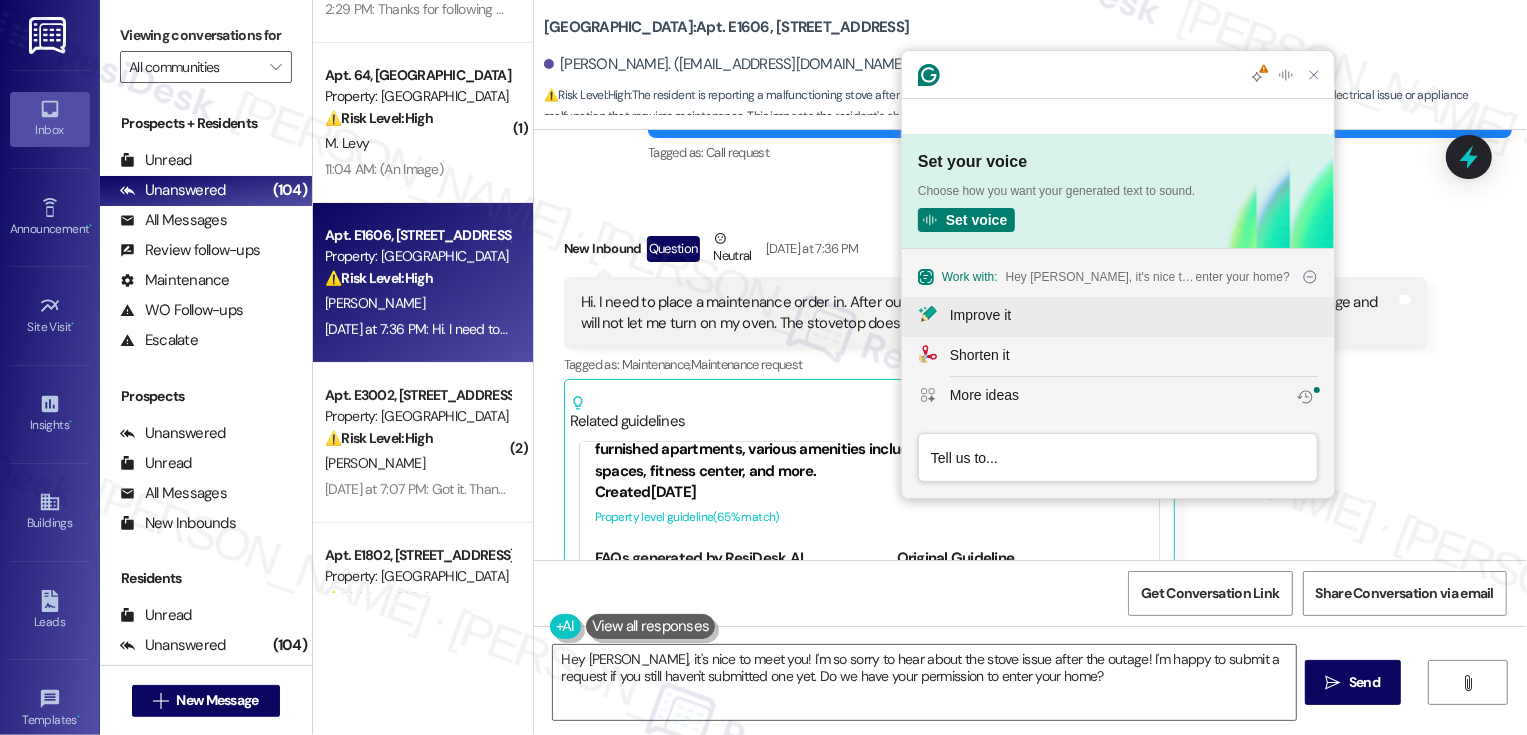 click on "Improve it" 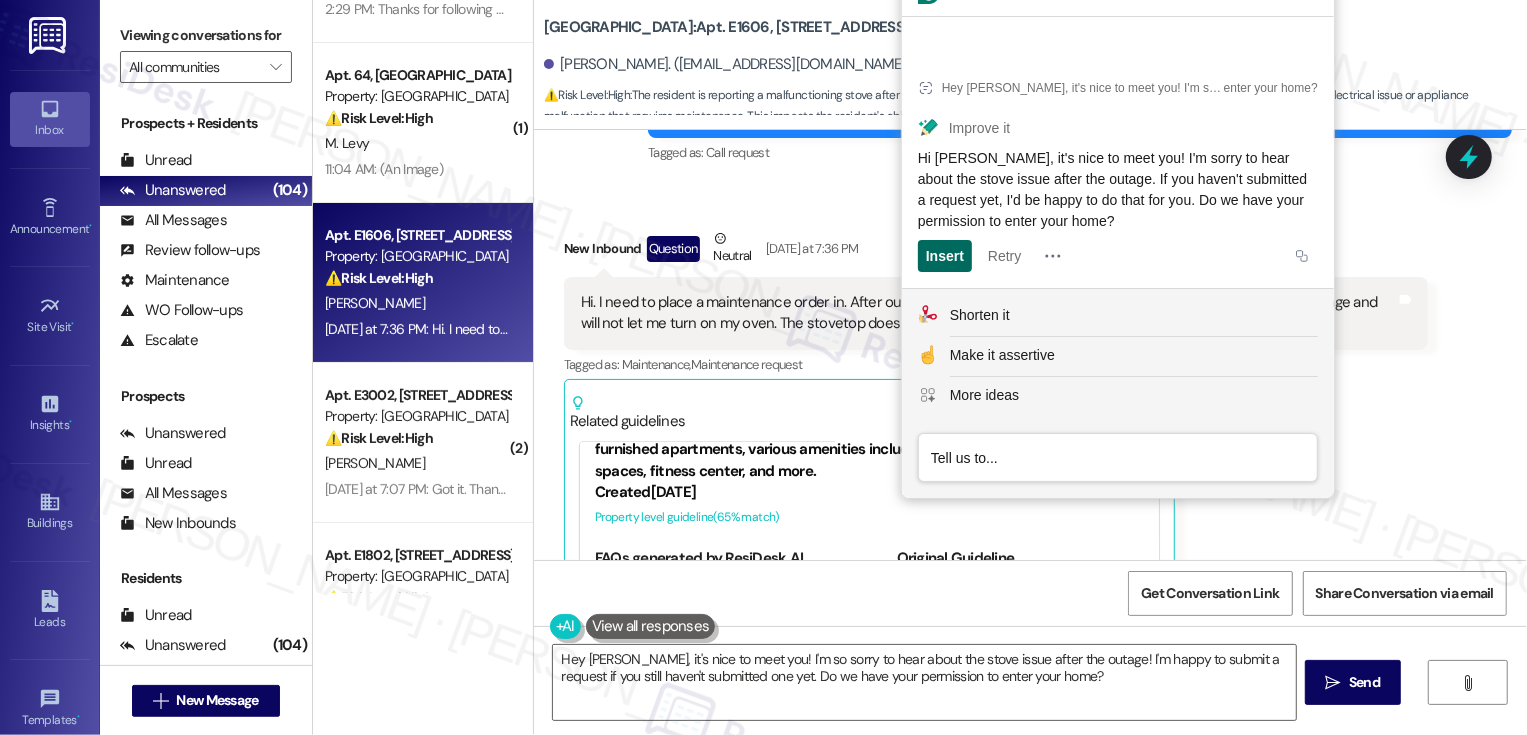 click on "Insert" 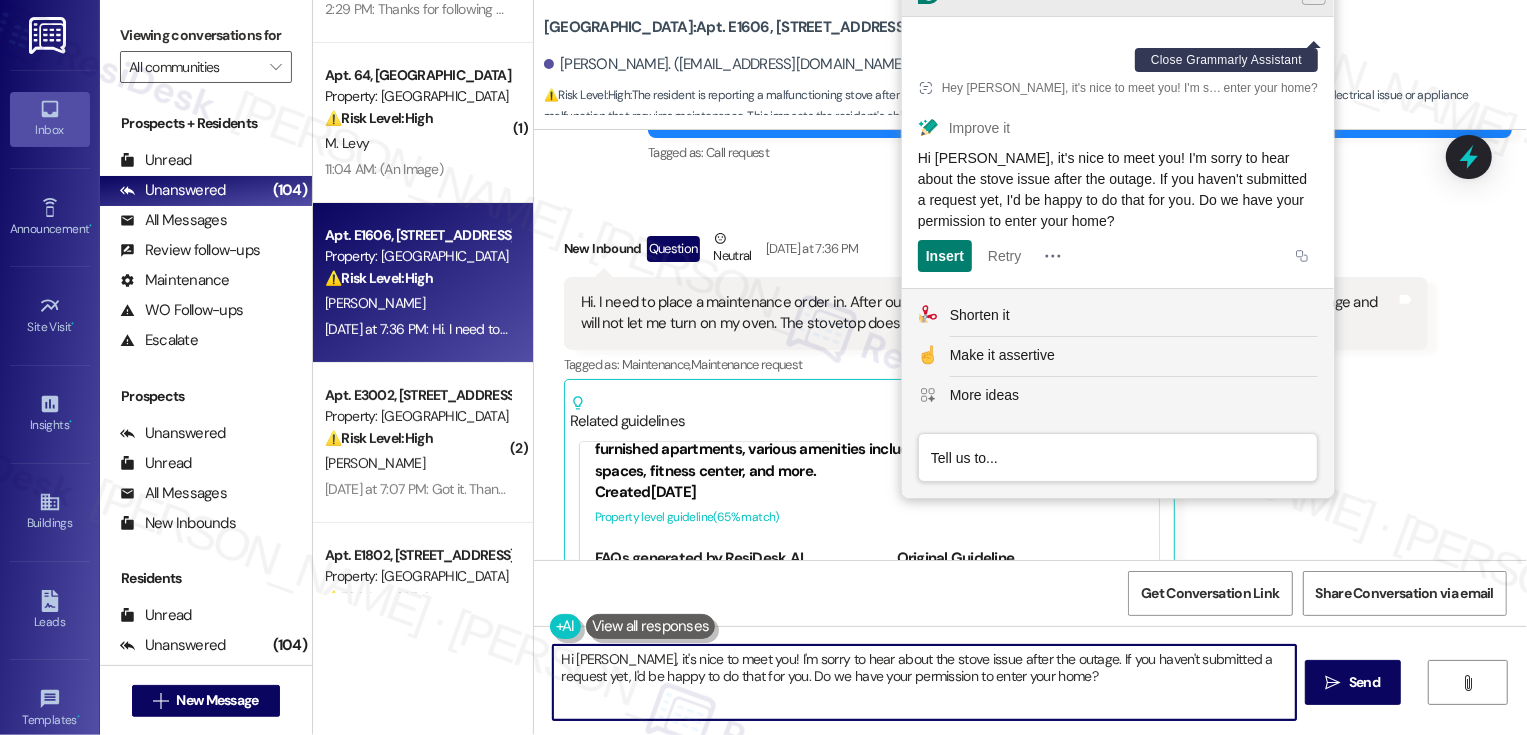 type on "Hi Evan, it's nice to meet you! I'm sorry to hear about the stove issue after the outage. If you haven't submitted a request yet, I'd be happy to do that for you. Do we have your permission to enter your home?" 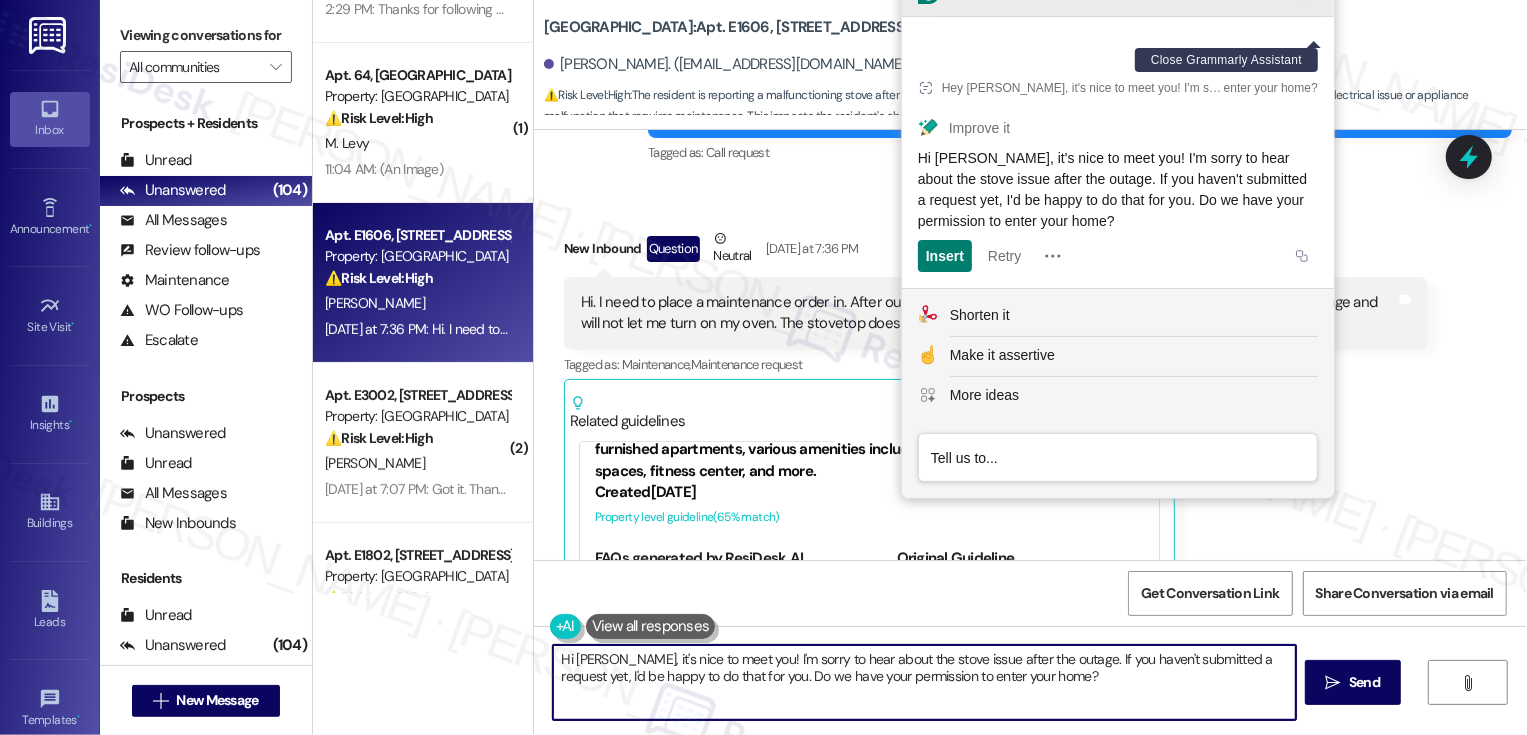 click 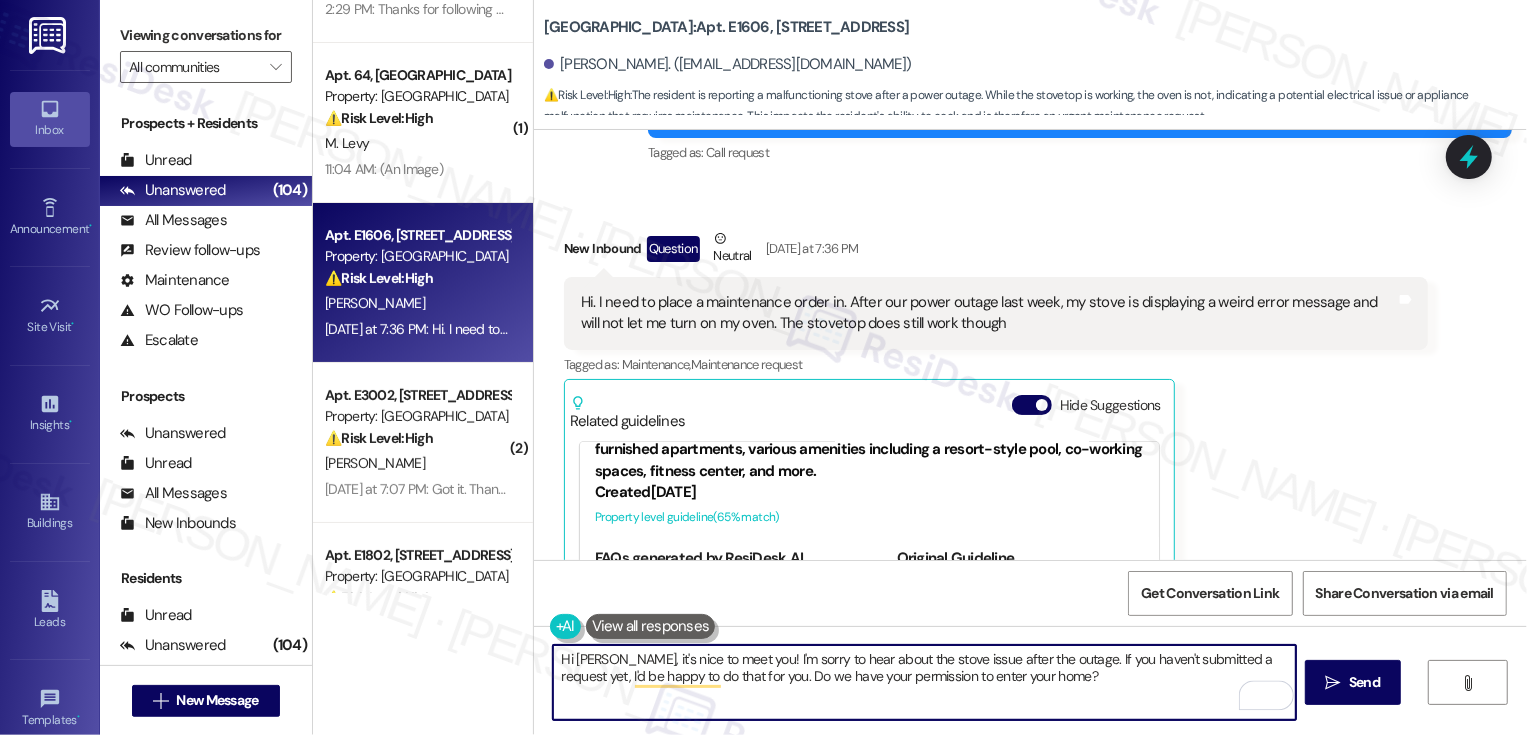 click on "Hi Evan, it's nice to meet you! I'm sorry to hear about the stove issue after the outage. If you haven't submitted a request yet, I'd be happy to do that for you. Do we have your permission to enter your home?" at bounding box center [924, 682] 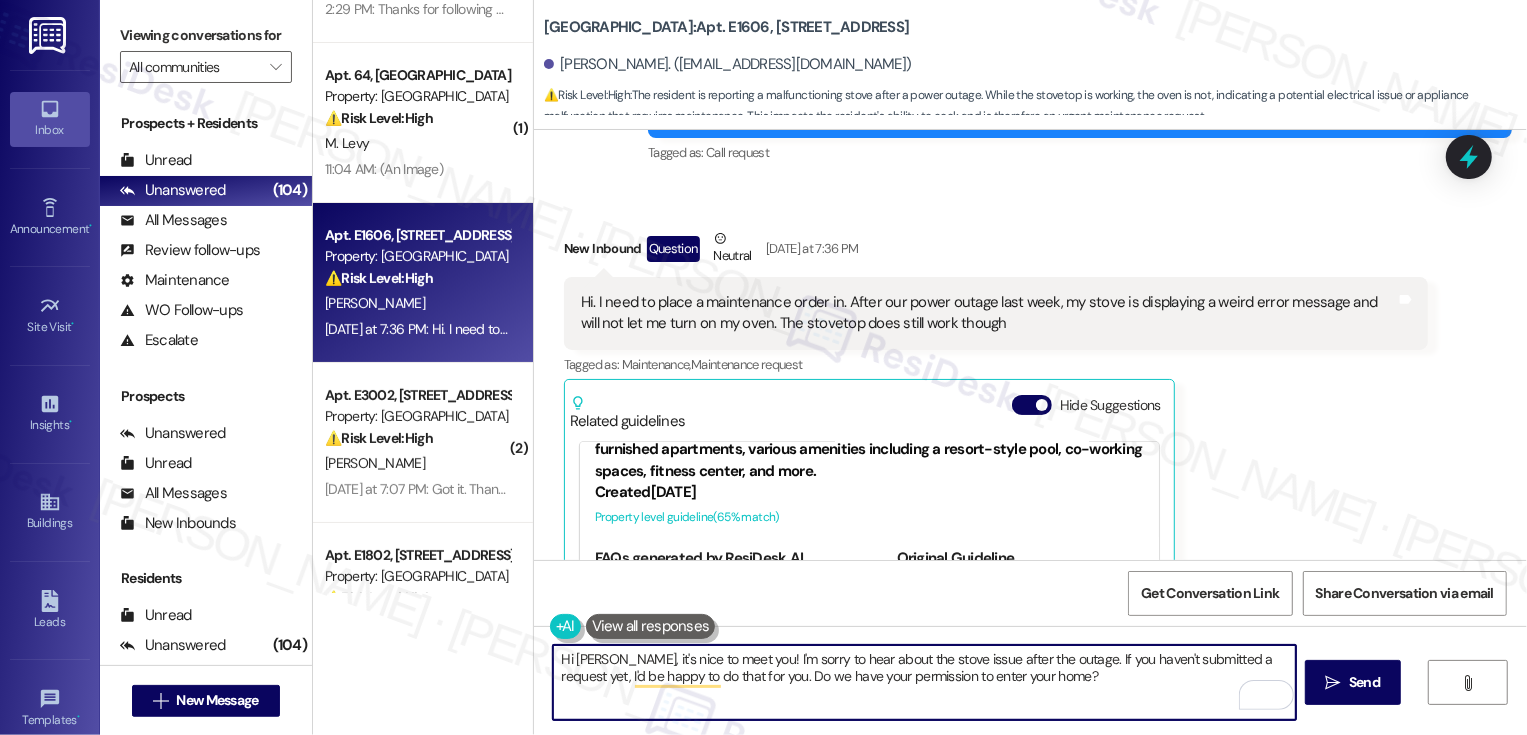 click on "Hi Evan, it's nice to meet you! I'm sorry to hear about the stove issue after the outage. If you haven't submitted a request yet, I'd be happy to do that for you. Do we have your permission to enter your home?" at bounding box center [924, 682] 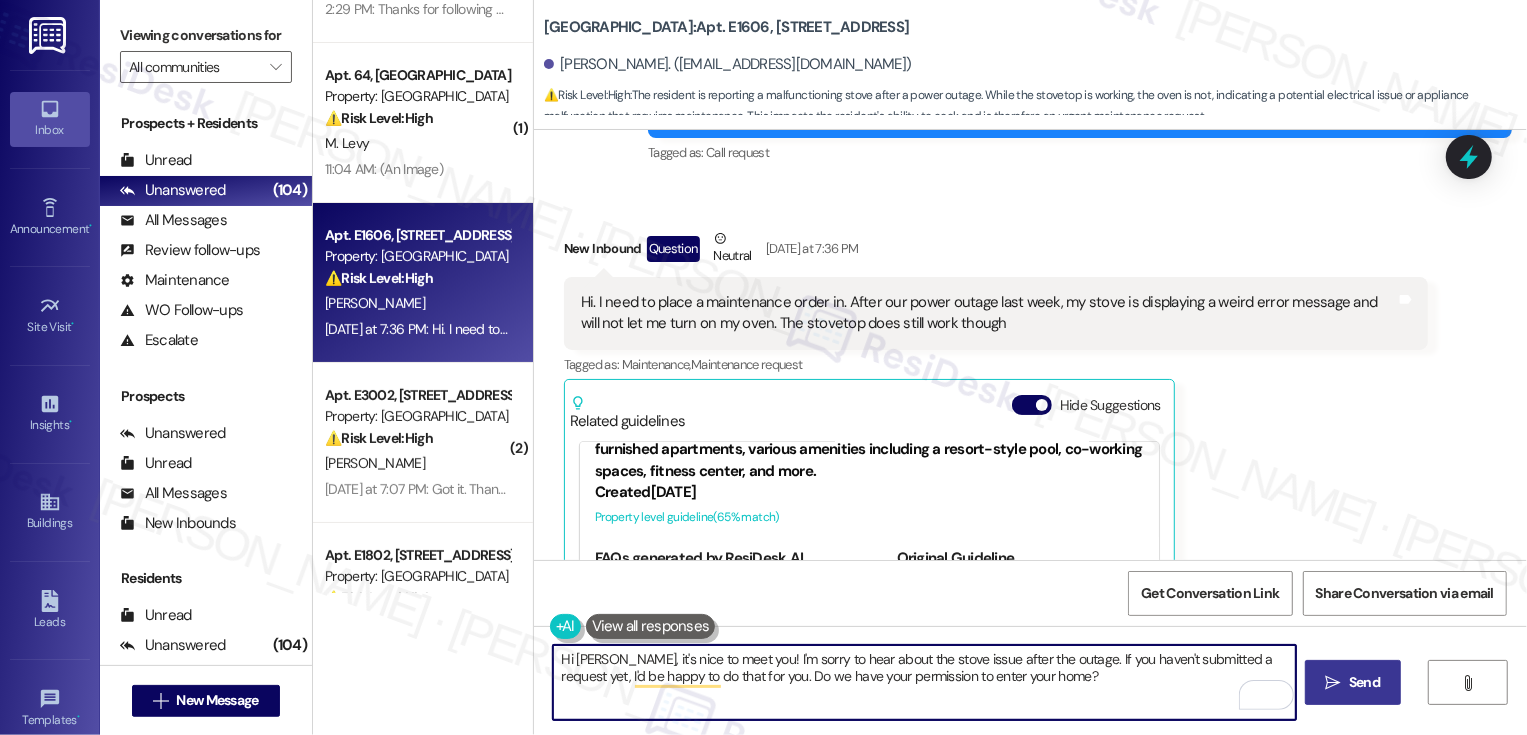 click on " Send" at bounding box center (1353, 682) 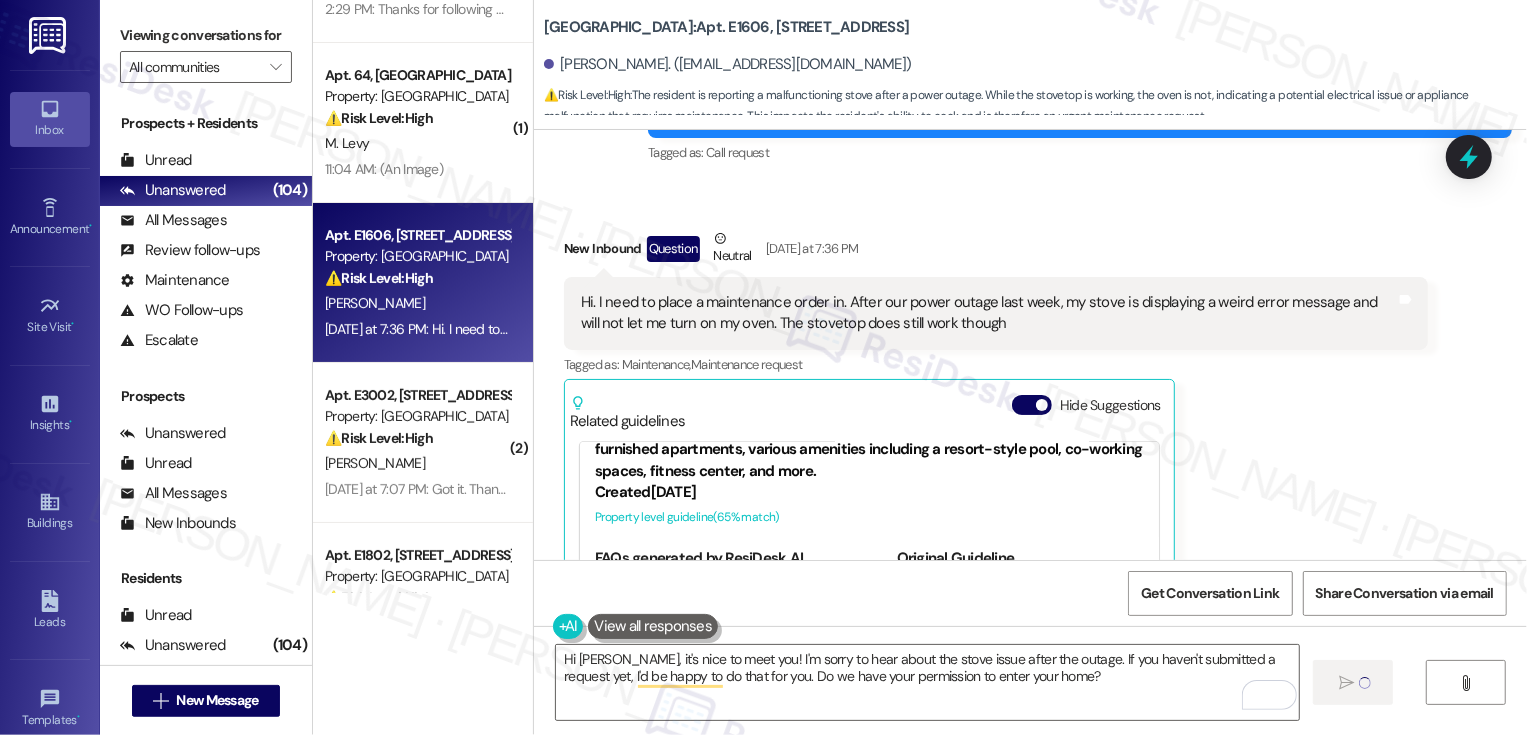 type 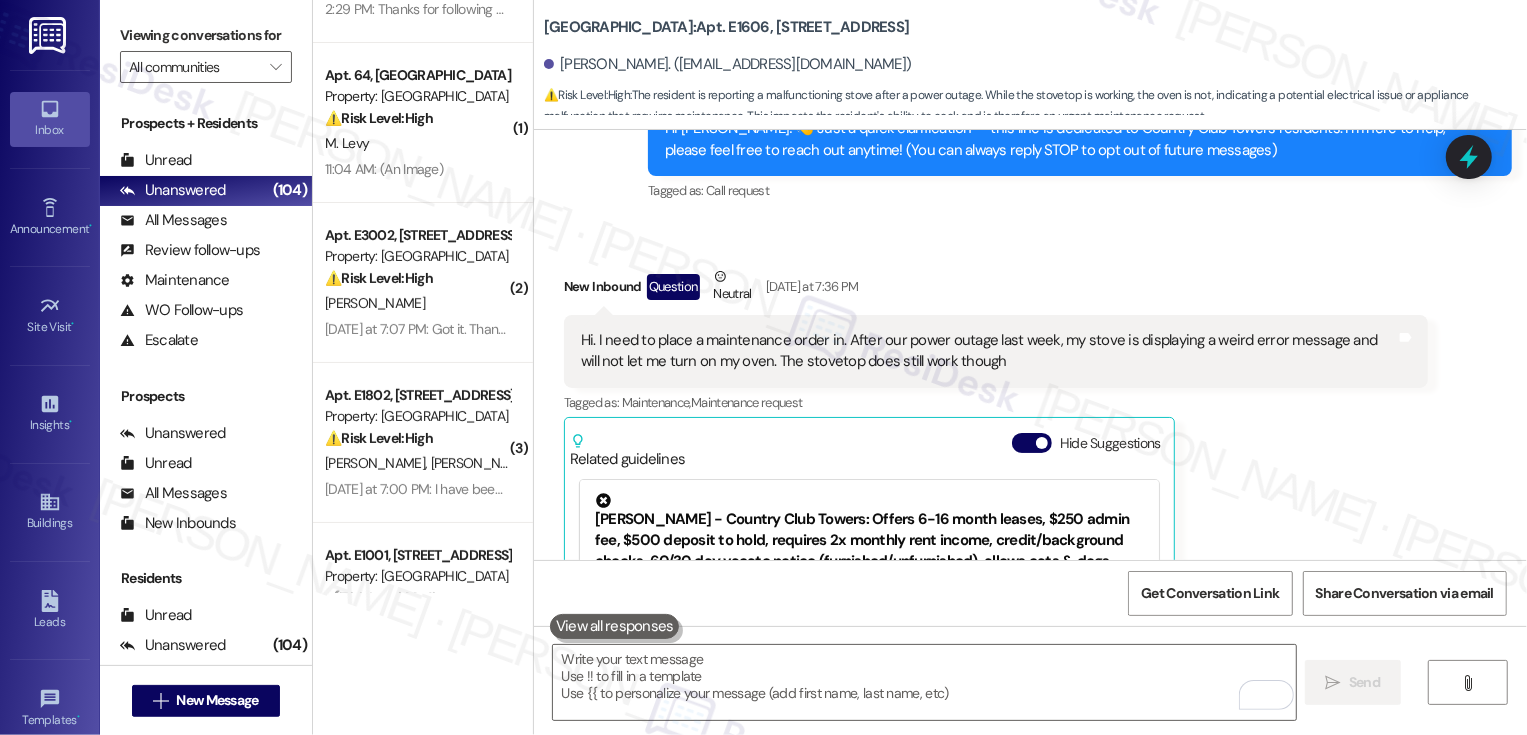 scroll, scrollTop: 723, scrollLeft: 0, axis: vertical 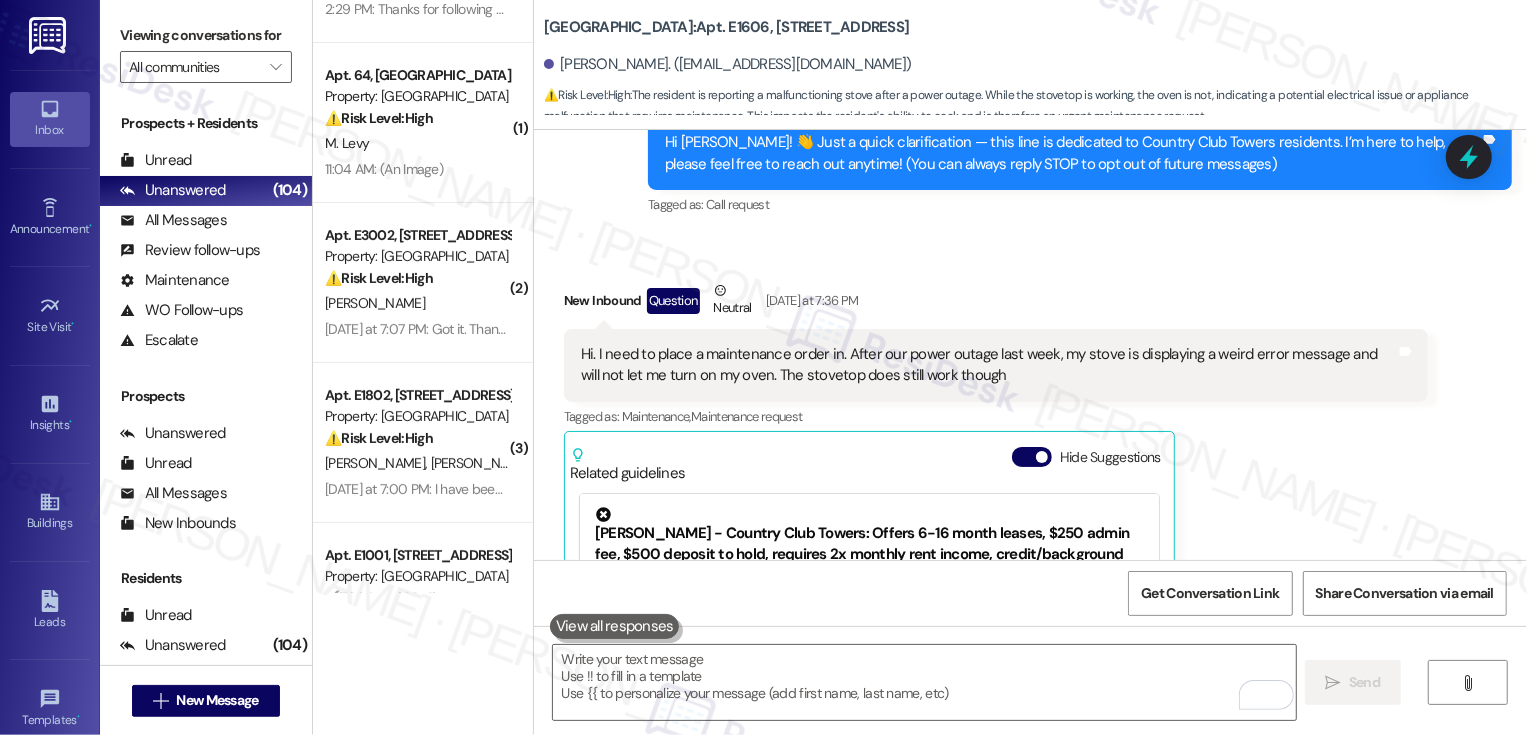 drag, startPoint x: 533, startPoint y: 31, endPoint x: 669, endPoint y: 33, distance: 136.01471 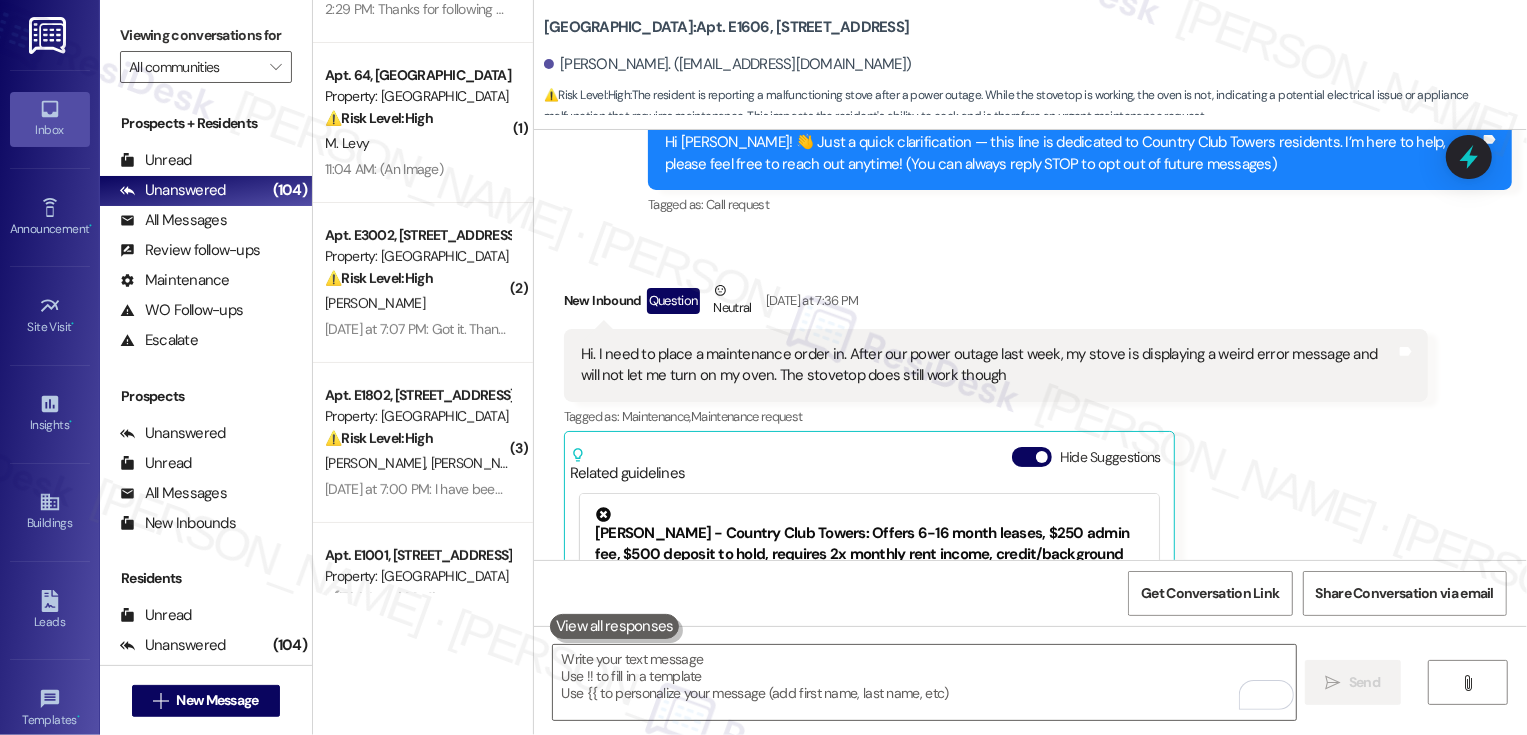 drag, startPoint x: 545, startPoint y: 62, endPoint x: 622, endPoint y: 63, distance: 77.00649 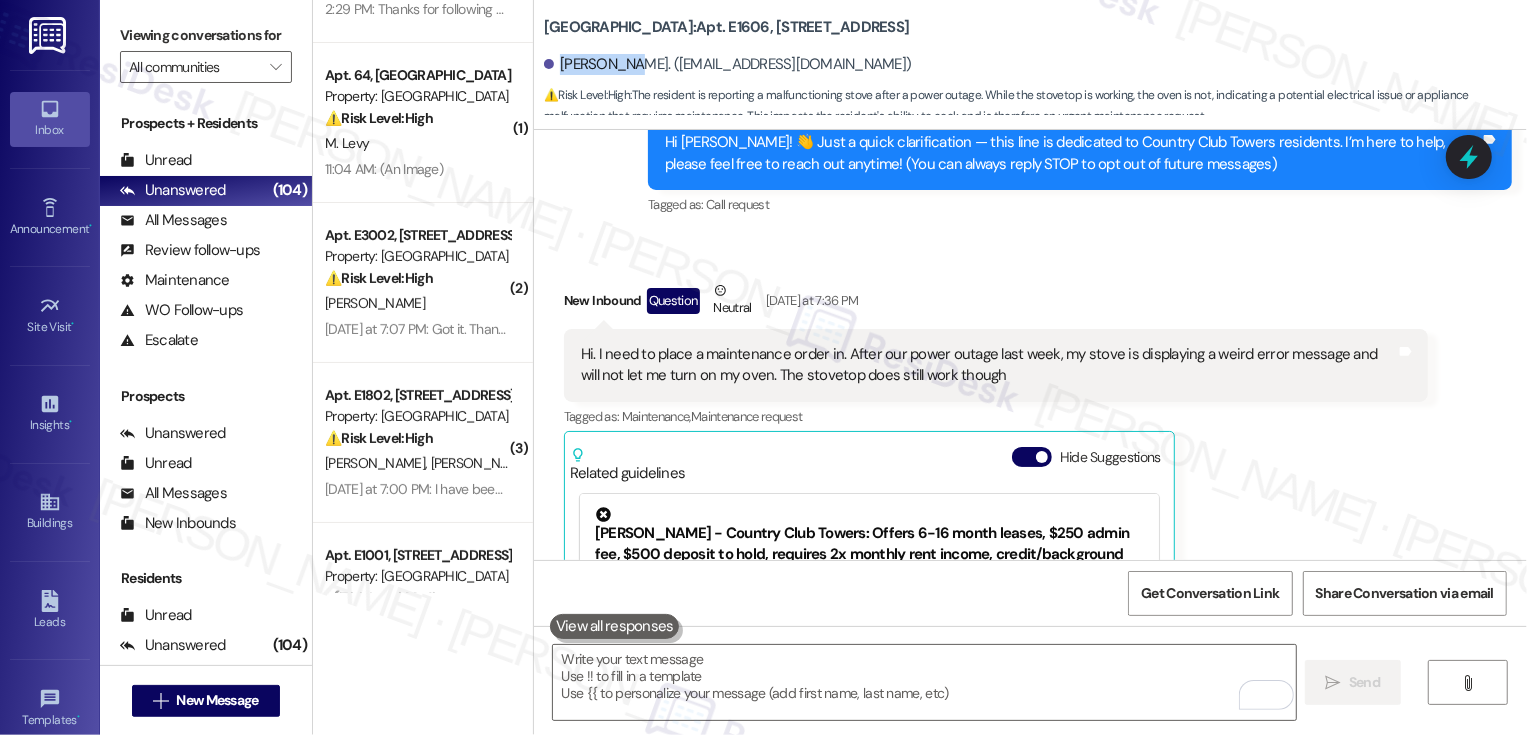 drag, startPoint x: 548, startPoint y: 65, endPoint x: 624, endPoint y: 72, distance: 76.321686 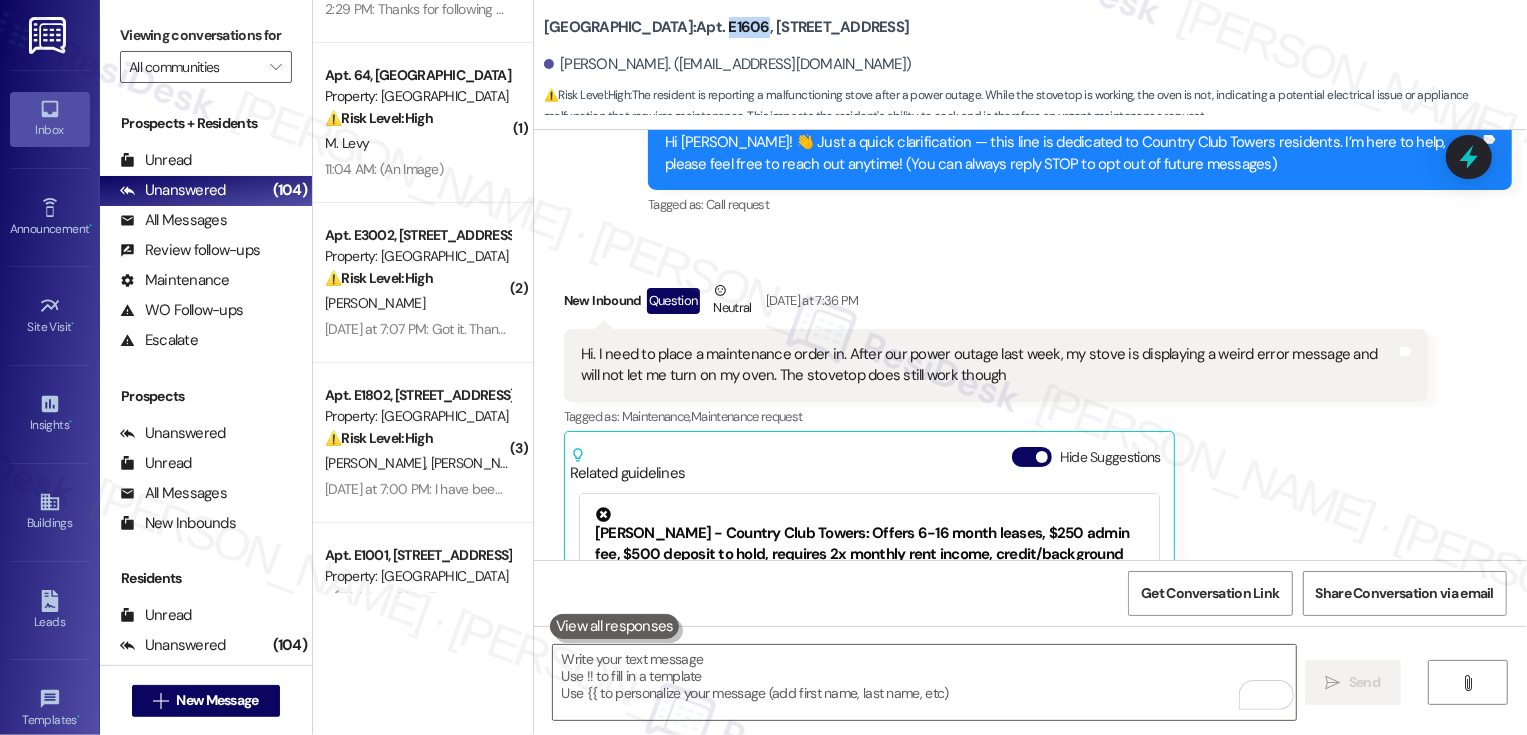 click on "Country Club Towers:  Apt. E1606, 1101 East Bayaud Avenue" at bounding box center [727, 27] 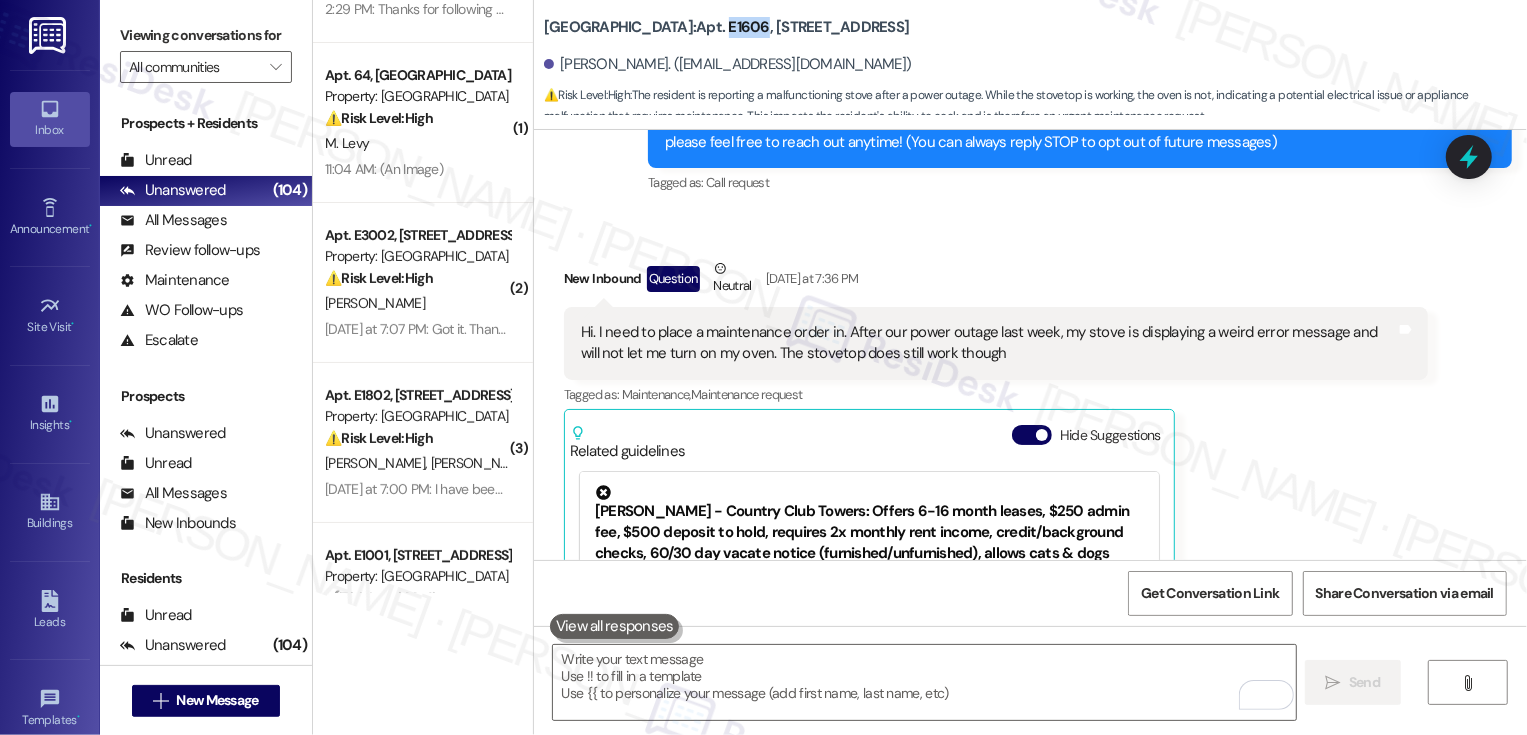 scroll, scrollTop: 752, scrollLeft: 0, axis: vertical 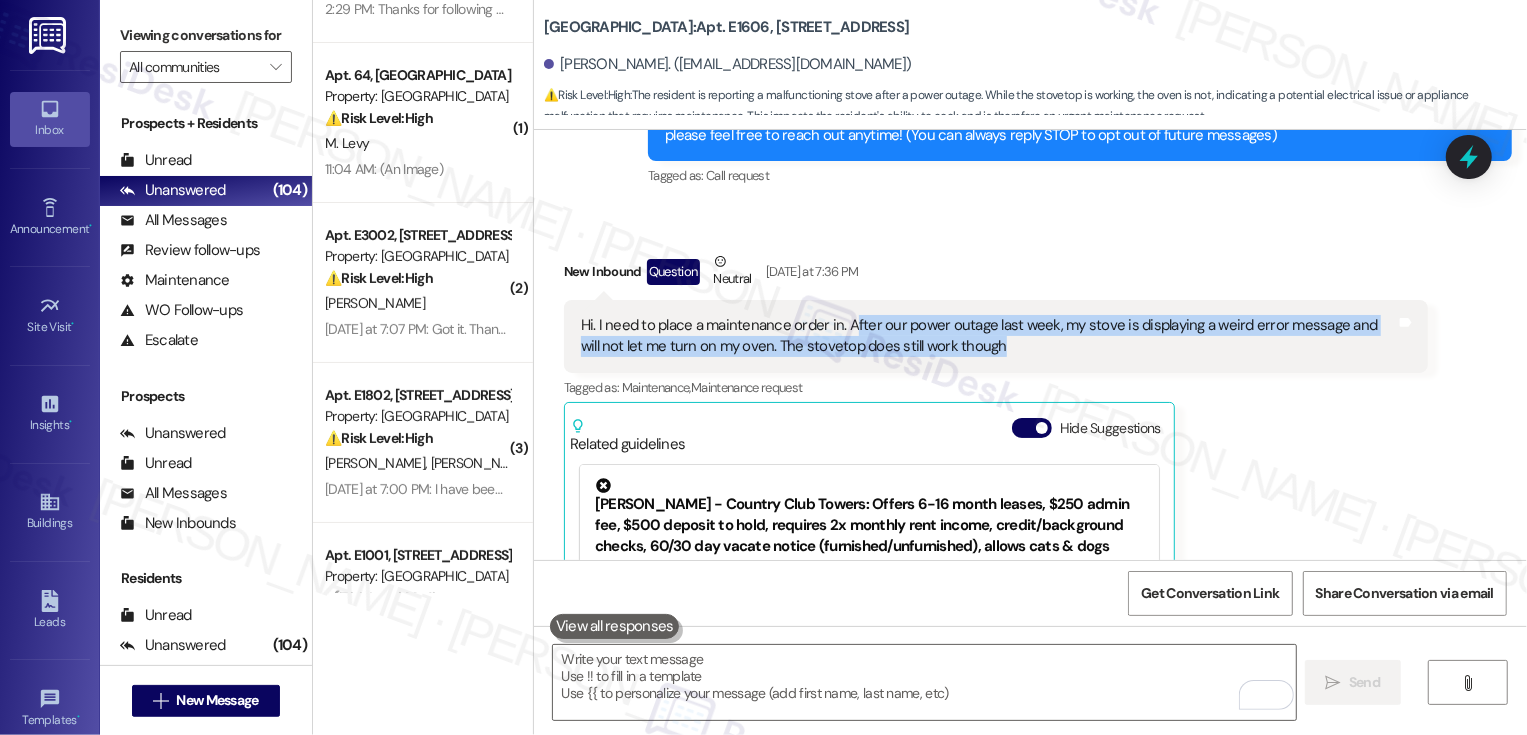 copy on "fter our power outage last week, my stove is displaying a weird error message and will not let me turn on my oven. The stovetop does still work though" 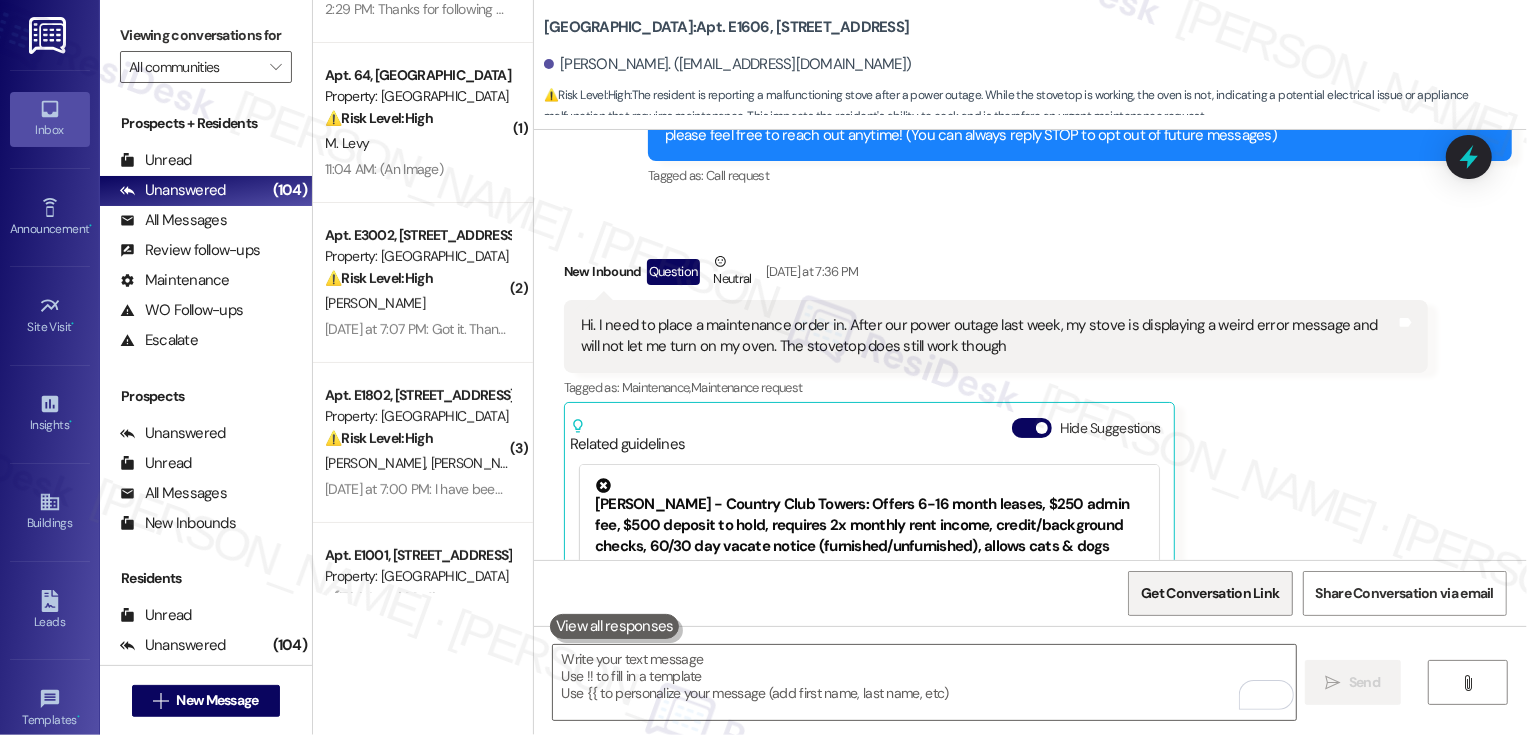 click on "Get Conversation Link" at bounding box center [1210, 593] 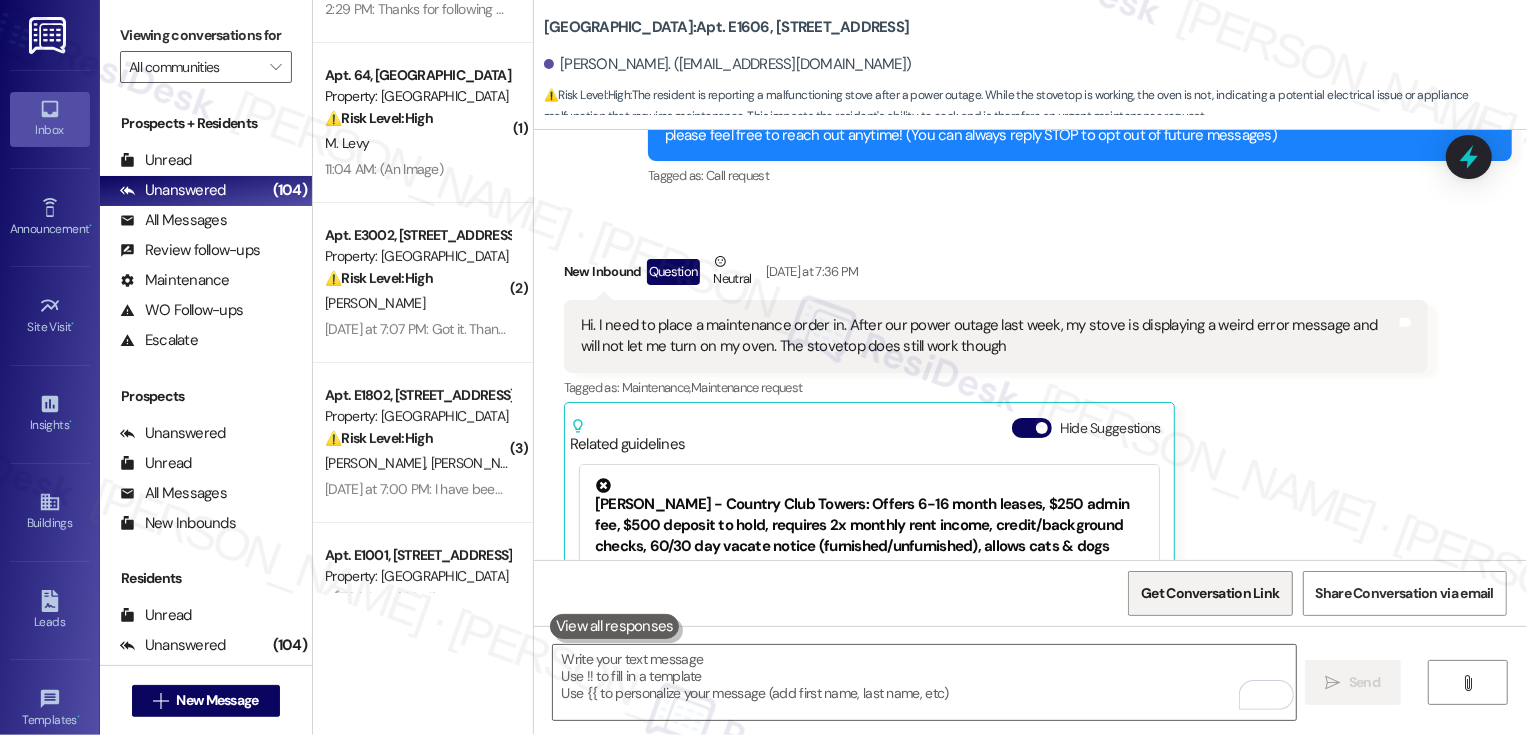 click on "Get Conversation Link" at bounding box center [1210, 593] 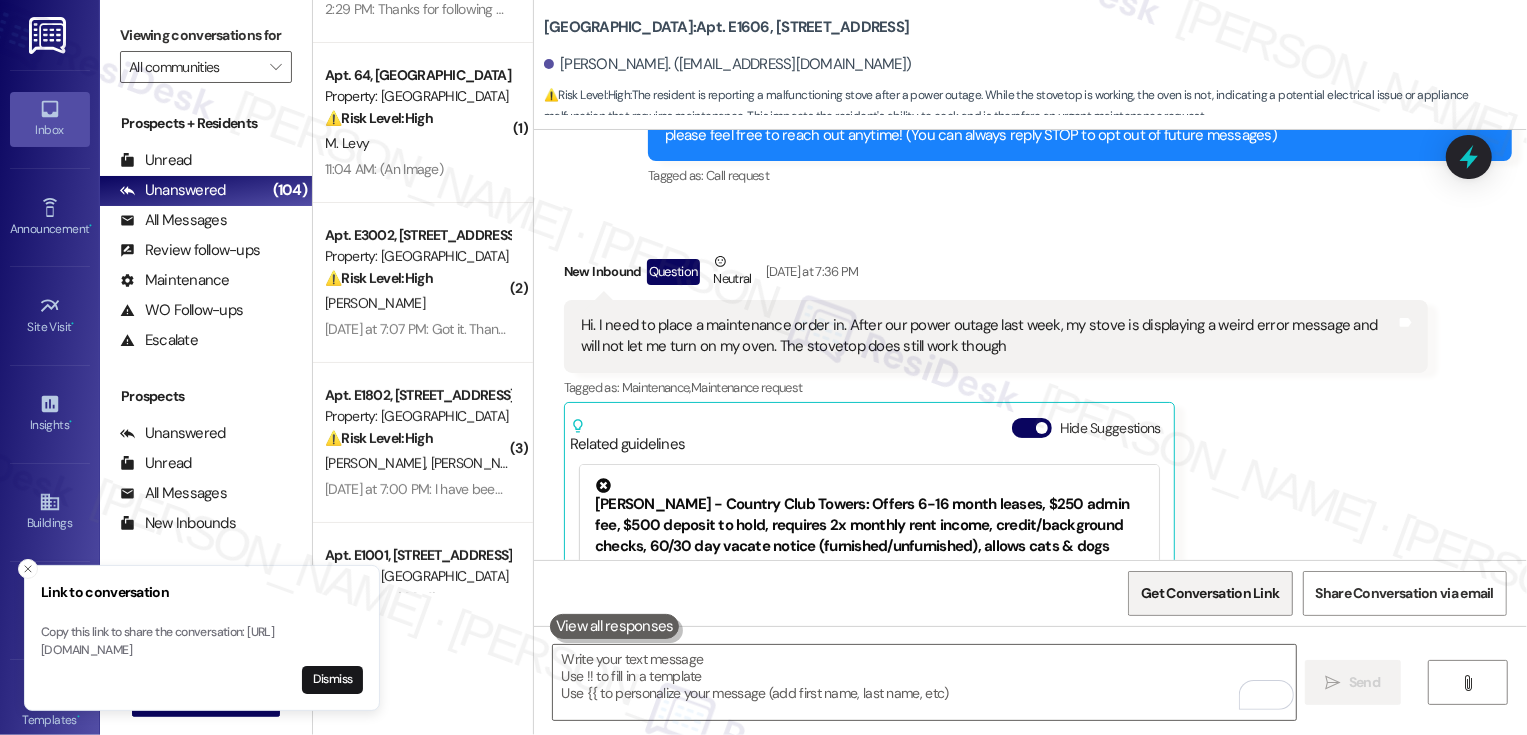 click on "Get Conversation Link" at bounding box center [1210, 593] 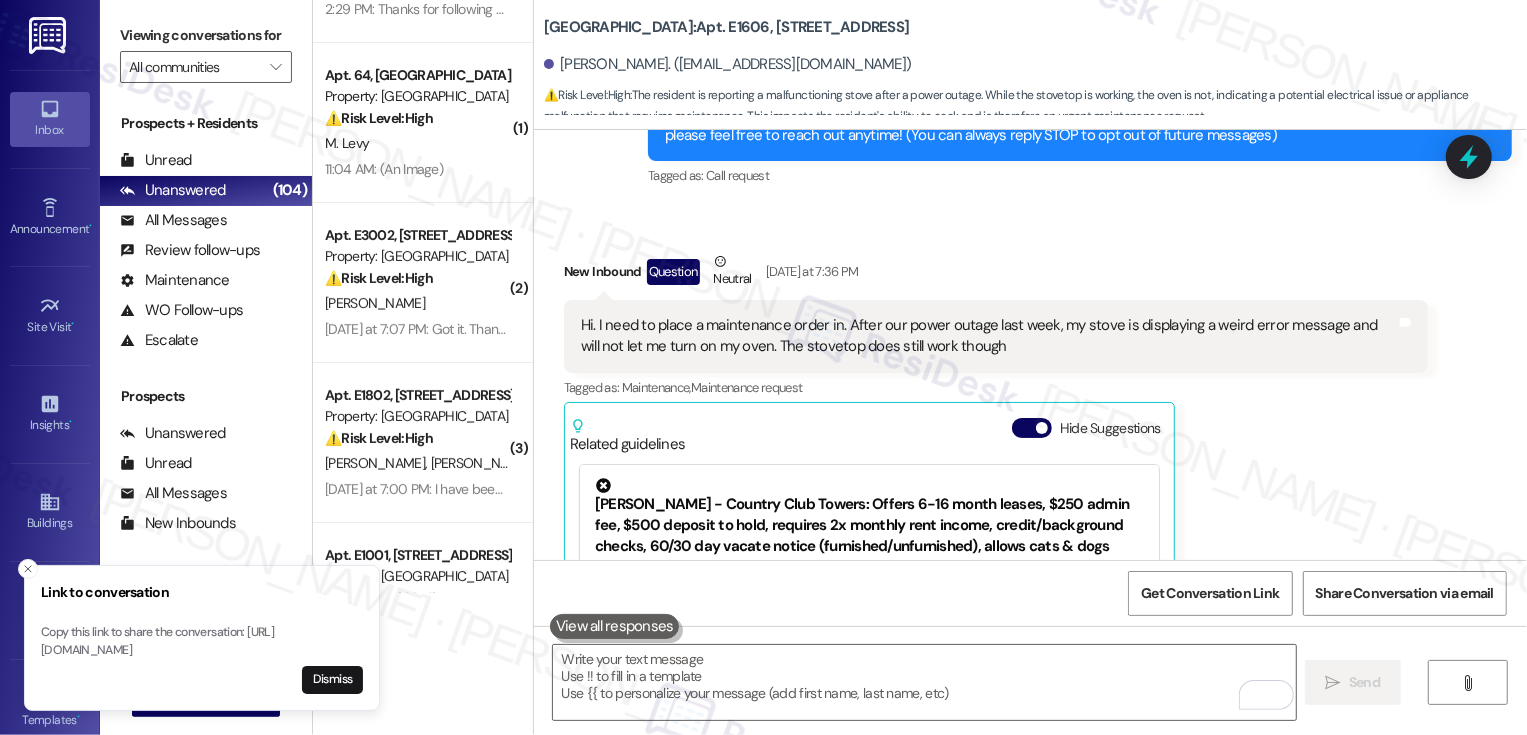 click on "Received via SMS New Inbound Question   Neutral Yesterday at 7:36 PM Hi. I need to place a maintenance order in. After our power outage last week, my stove is displaying a weird error message and will not let me turn on my oven. The stovetop does still work though  Tags and notes Tagged as:   Maintenance ,  Click to highlight conversations about Maintenance Maintenance request Click to highlight conversations about Maintenance request  Related guidelines Hide Suggestions Created  22 days ago Property level guideline  ( 65 % match) FAQs generated by ResiDesk AI What are the office hours for the leasing office? The office hours are 9am-6pm Monday to Friday, and 9am-5pm Saturday and Sunday. How much is the application fee for an apartment? There is no application fee. Instead, a $500 deposit is required to hold an apartment. Are washers and dryers provided in the apartments? Yes, in-unit washers and dryers are provided in the apartments. What is the minimum income requirement to qualify for an apartment?" at bounding box center [1030, 488] 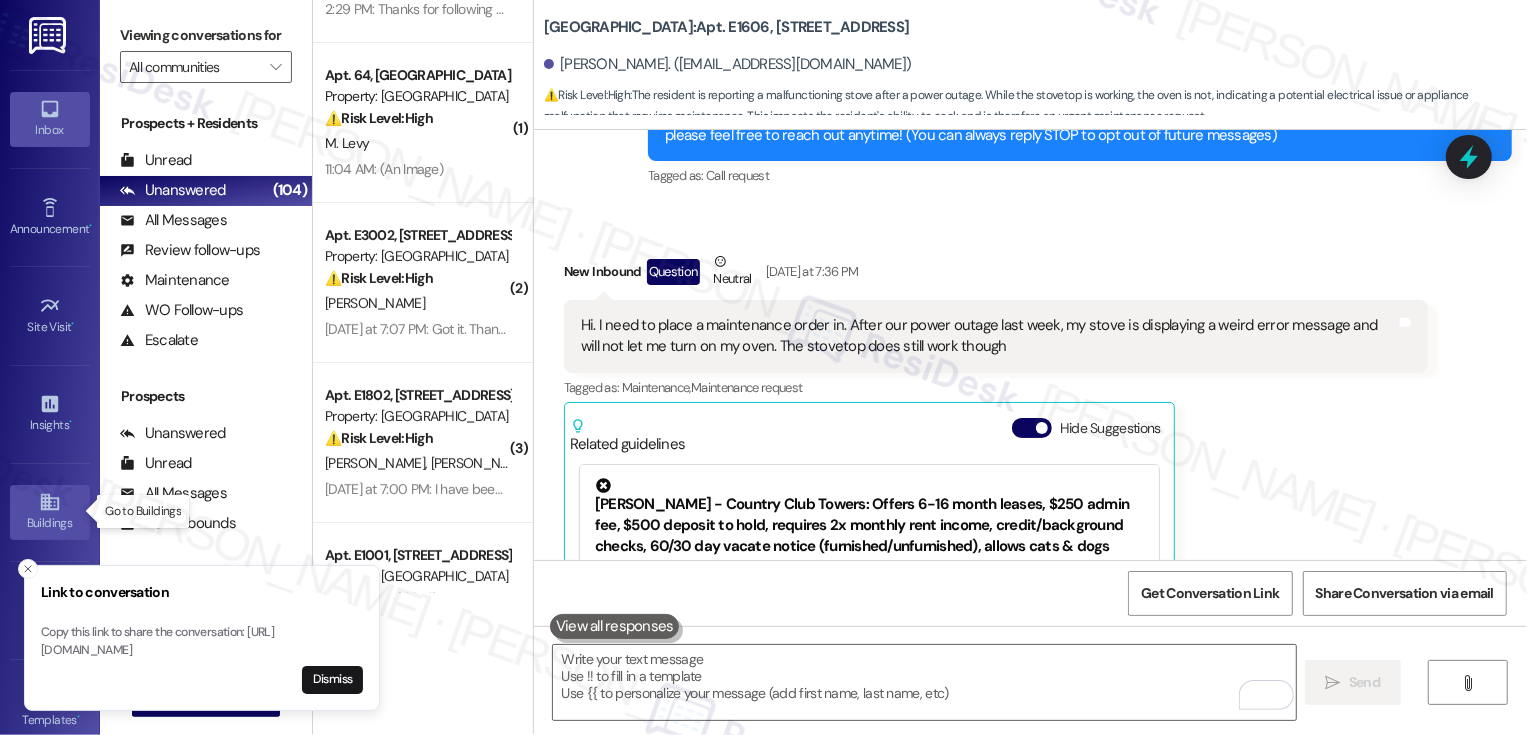 click 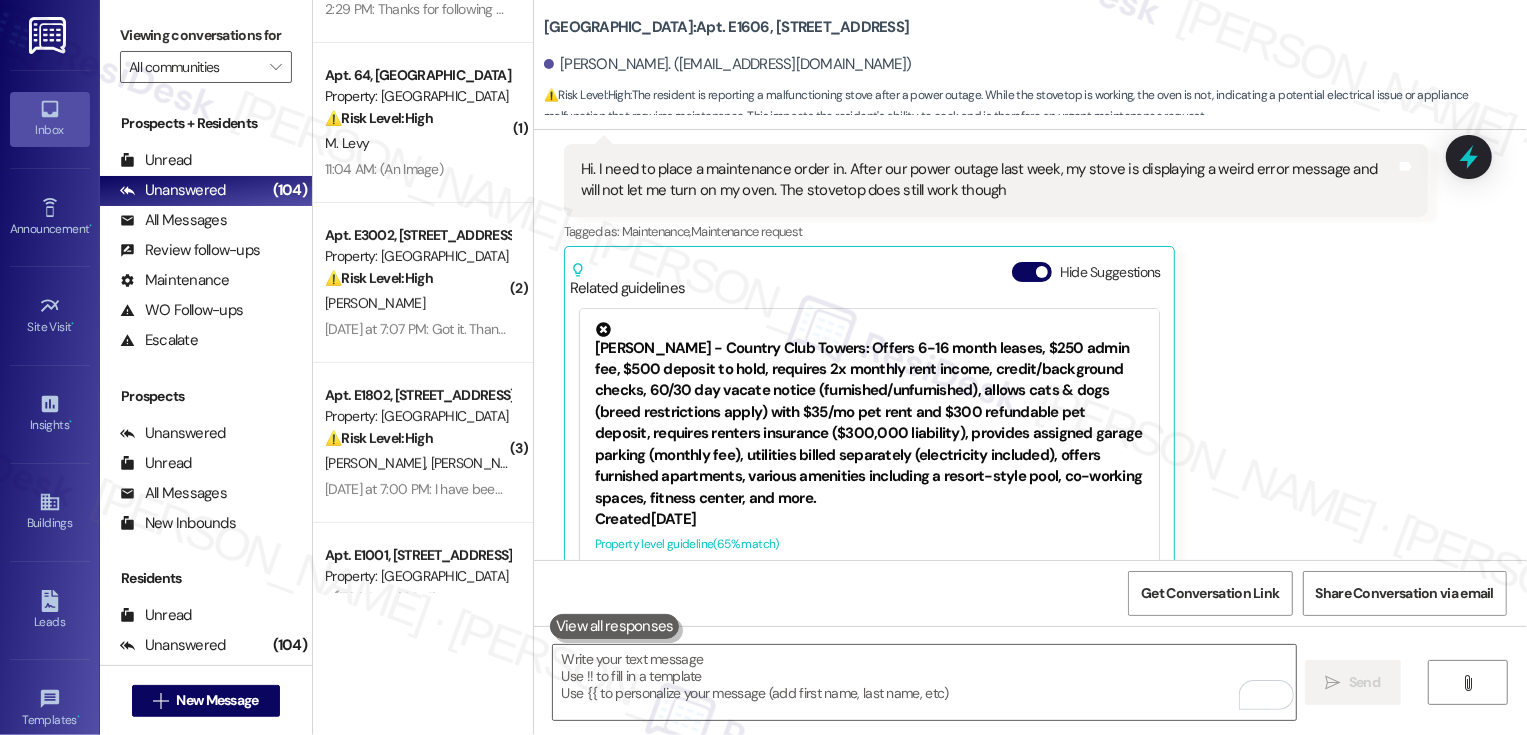 scroll, scrollTop: 988, scrollLeft: 0, axis: vertical 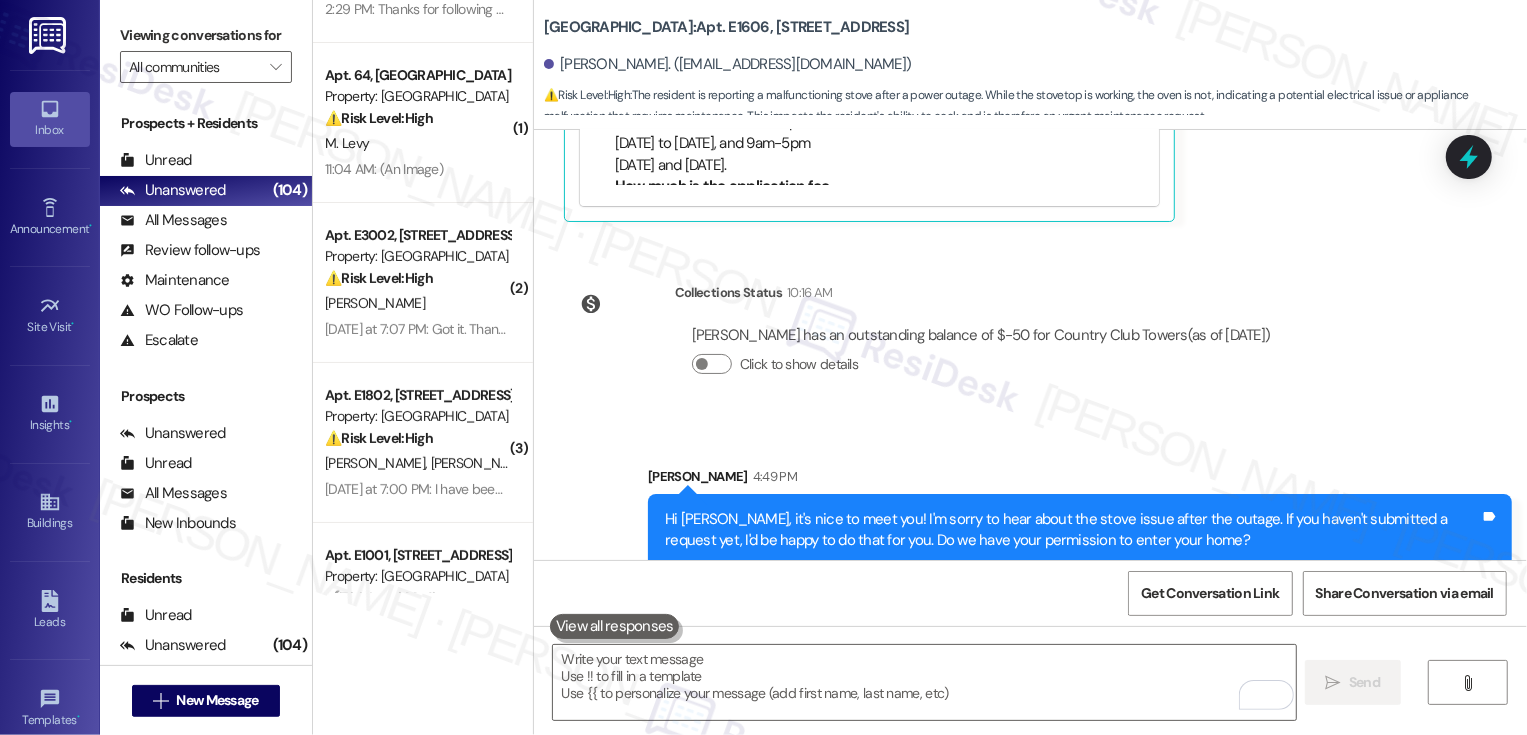 click on "⚠️  Risk Level:  High The resident reports a recurring issue of bike theft and a malfunctioning back entrance door that management has been aware of for months. This poses a security risk and potential liability for the property, requiring urgent attention." at bounding box center [417, 118] 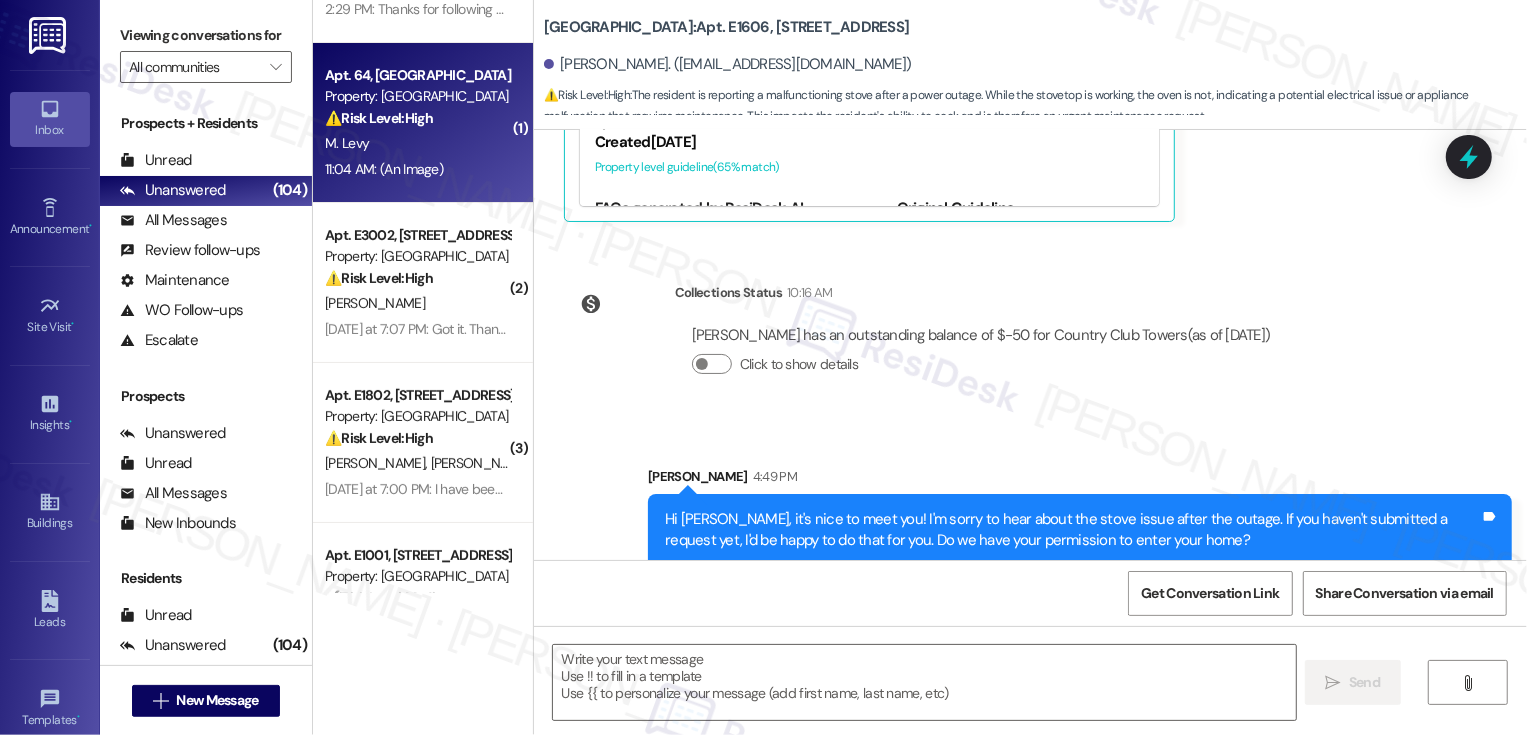 scroll, scrollTop: 186, scrollLeft: 0, axis: vertical 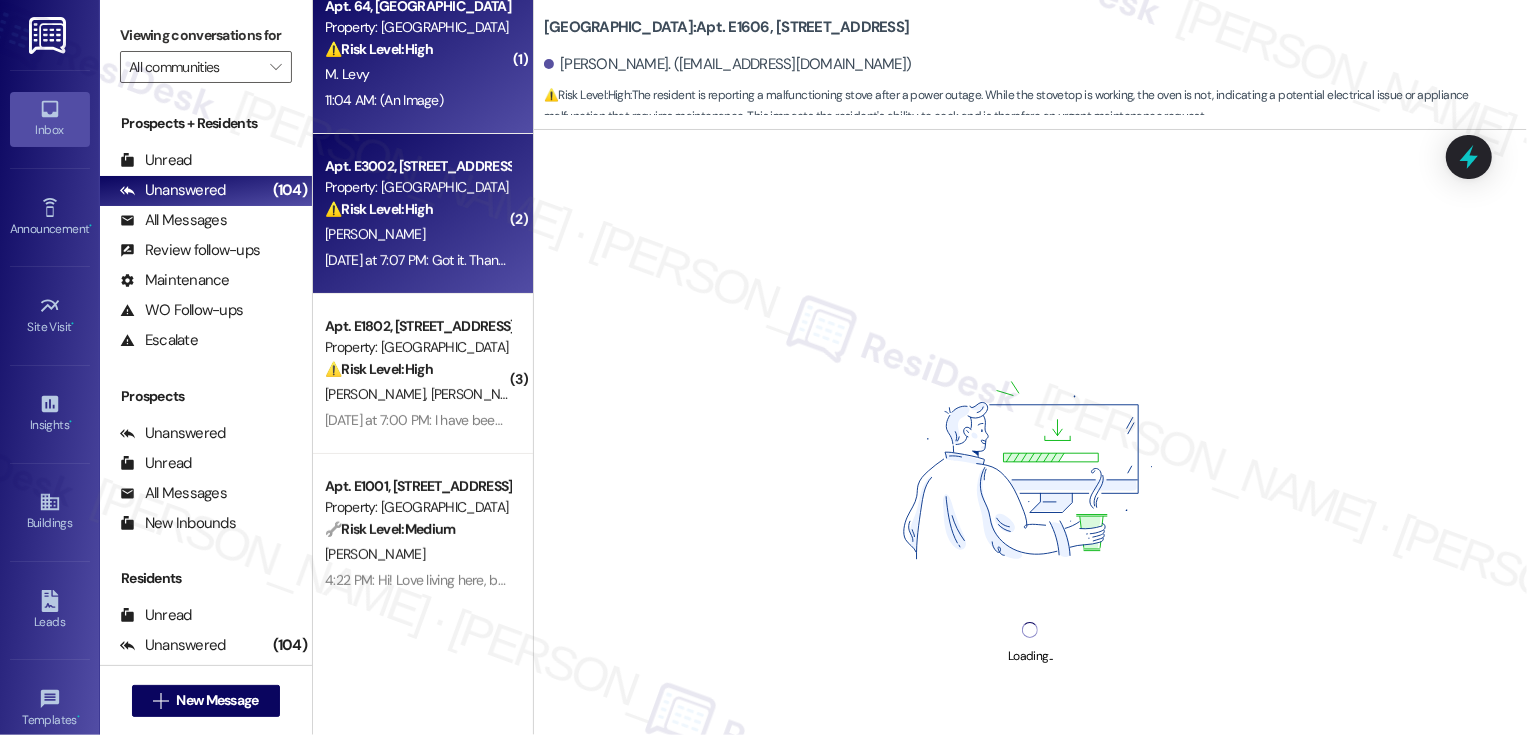 click on "⚠️  Risk Level:  High The resident is following up on a maintenance request related to a prior power and water issue, and mentions concerns about residue and the washing machine. This suggests a potential health and safety concern related to water quality, requiring a timely response." at bounding box center (417, 209) 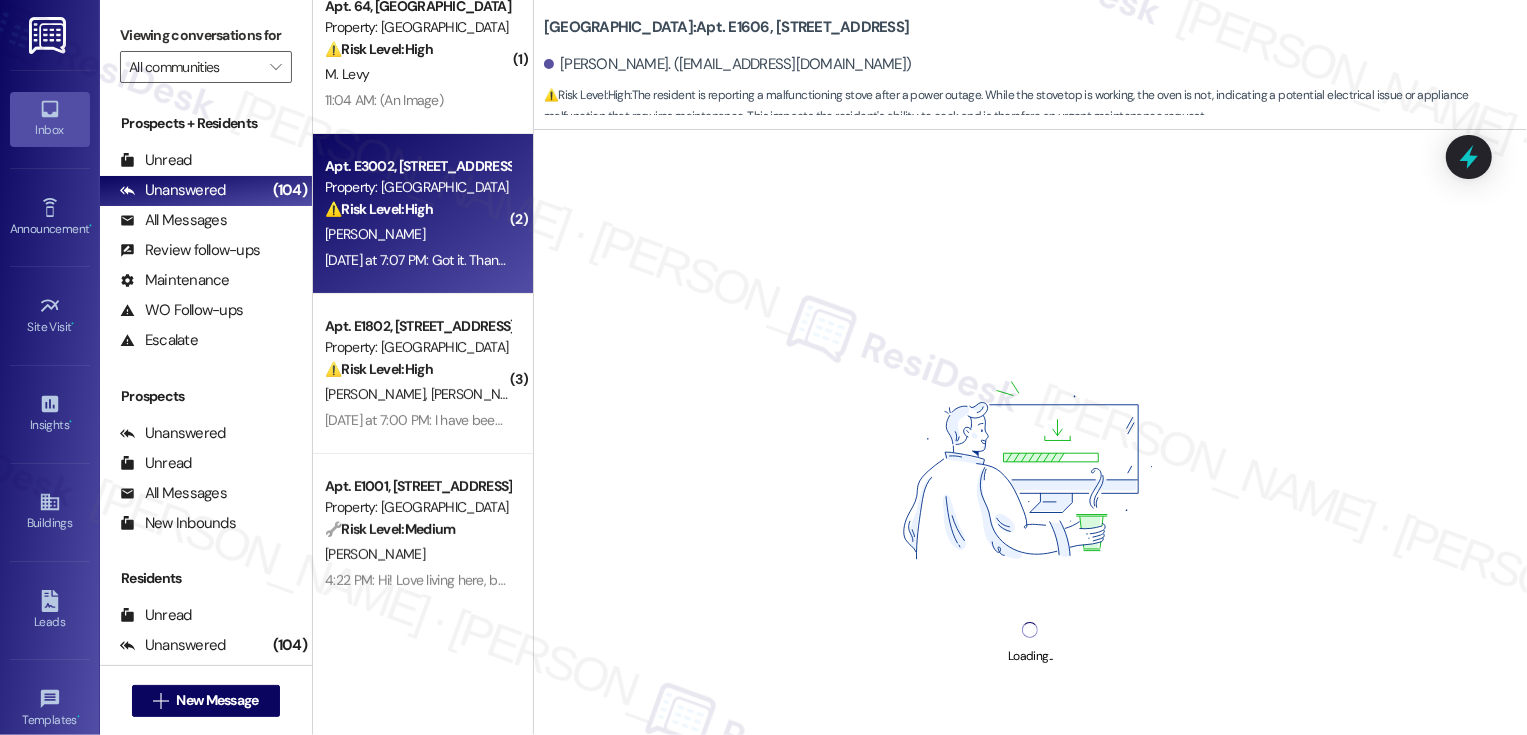 click on "⚠️  Risk Level:  High The resident is following up on a maintenance request related to a prior power and water issue, and mentions concerns about residue and the washing machine. This suggests a potential health and safety concern related to water quality, requiring a timely response." at bounding box center [417, 209] 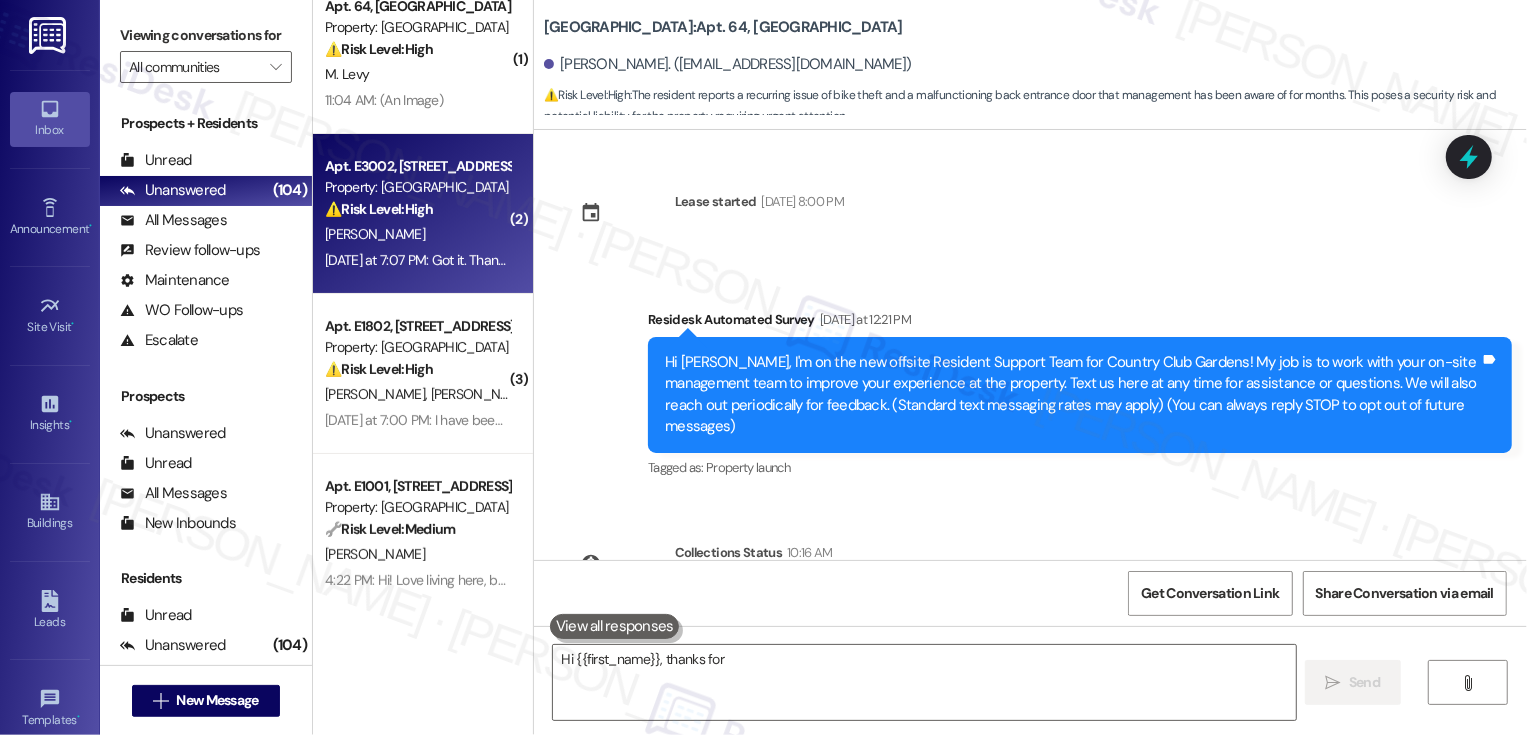 click on "⚠️  Risk Level:  High The resident is following up on a maintenance request related to a prior power and water issue, and mentions concerns about residue and the washing machine. This suggests a potential health and safety concern related to water quality, requiring a timely response." at bounding box center [417, 209] 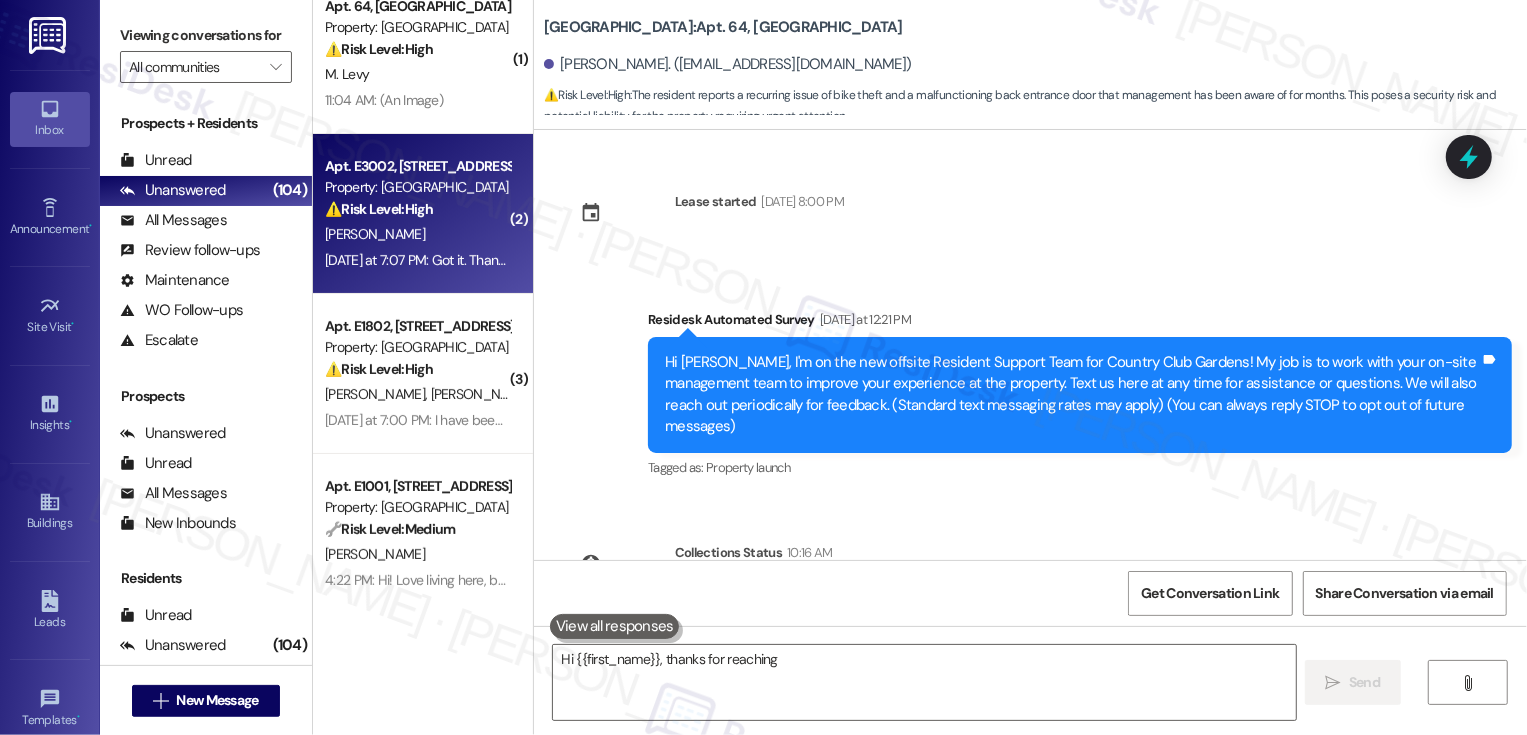 scroll, scrollTop: 86, scrollLeft: 0, axis: vertical 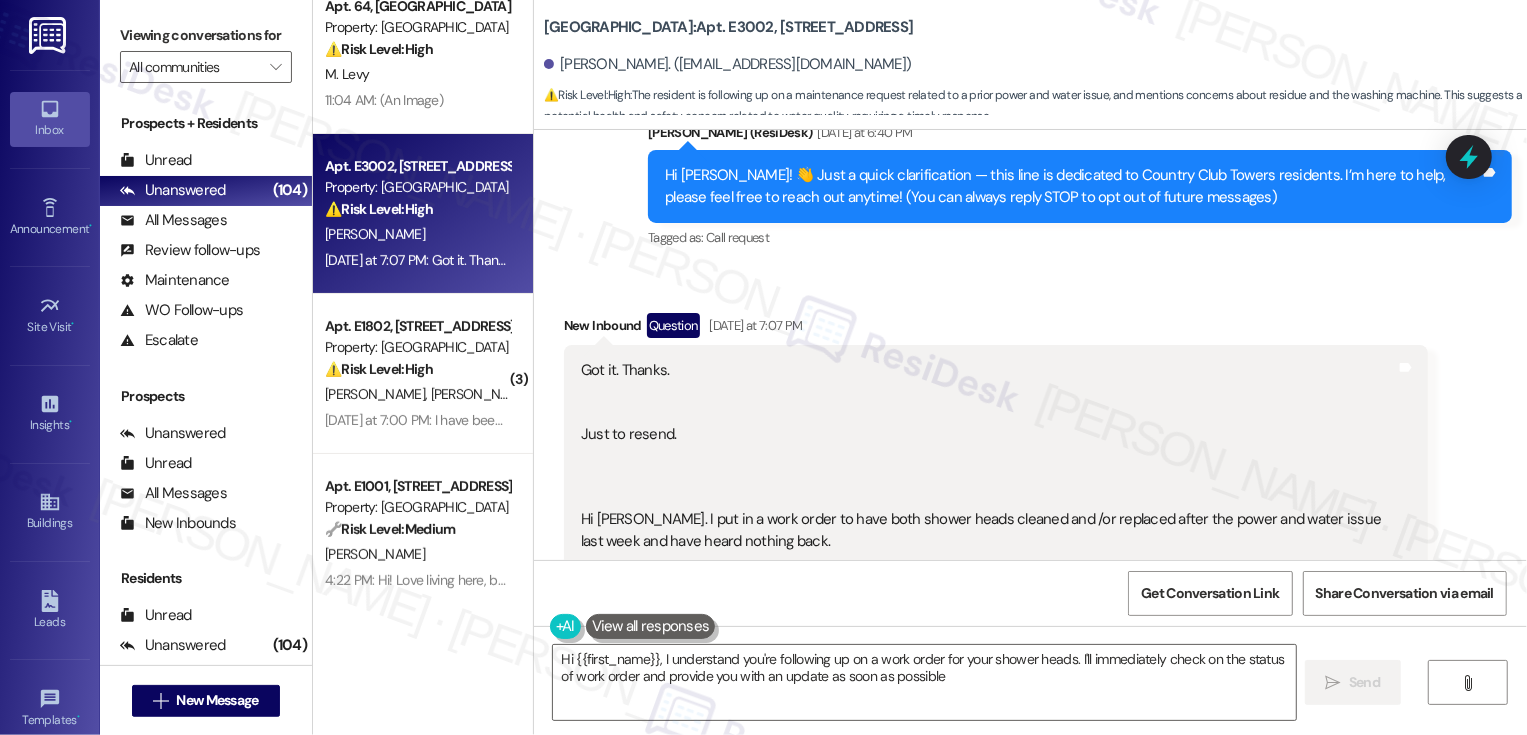 type on "Hi {{first_name}}, I understand you're following up on a work order for your shower heads. I'll immediately check on the status of work order and provide you with an update as soon as possible." 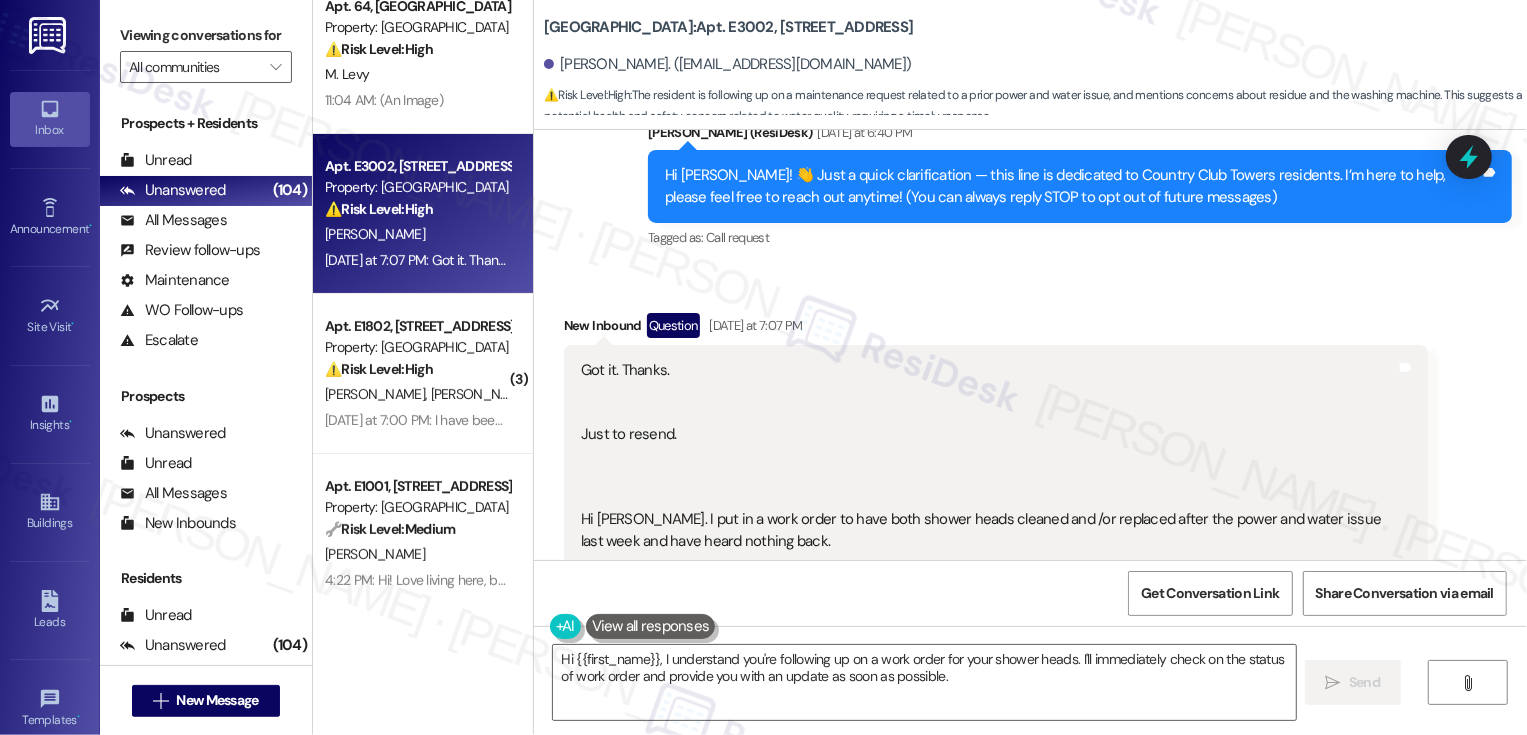 scroll, scrollTop: 773, scrollLeft: 0, axis: vertical 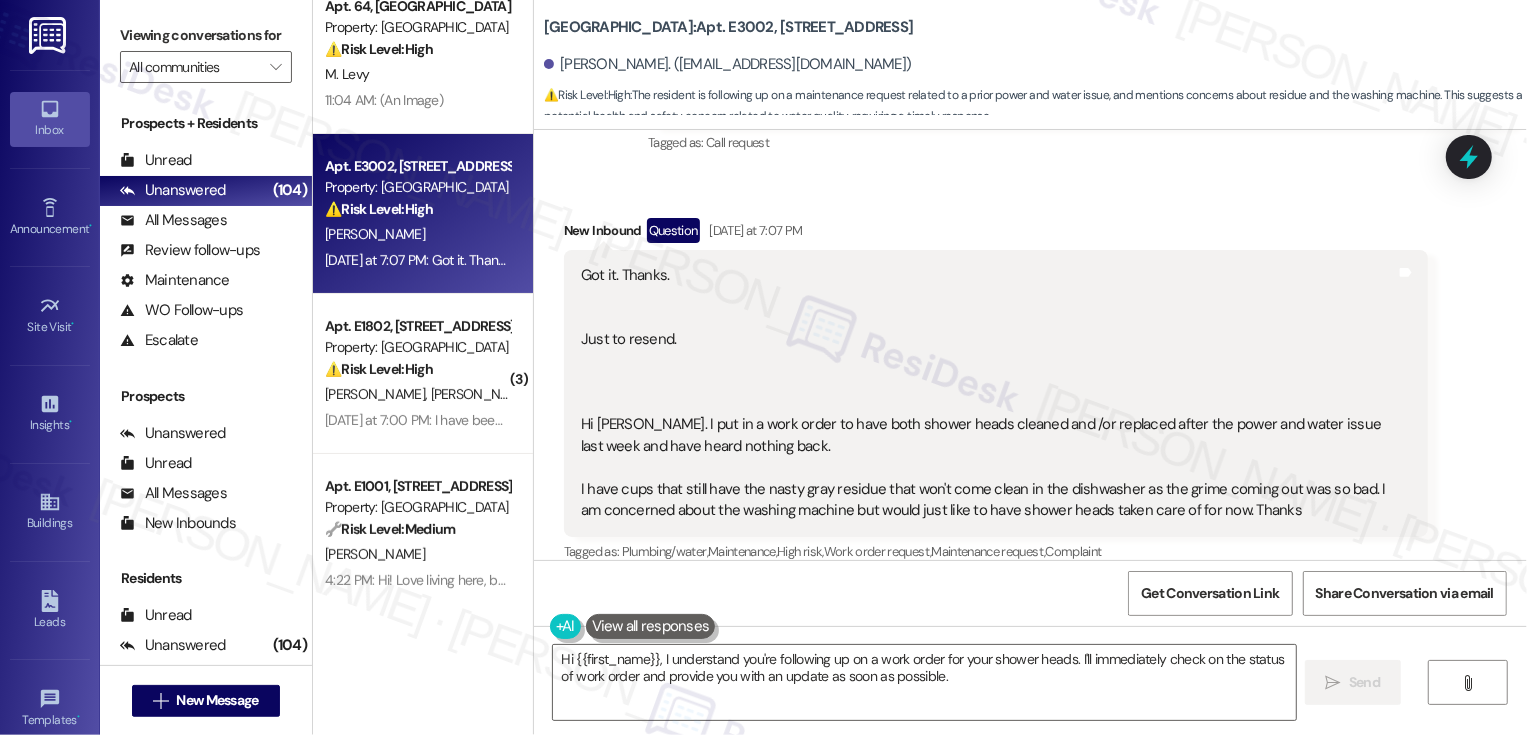 click on "Got it.  Thanks.
Just to resend.
Hi Sarah.  I put in a work order to have both shower heads cleaned and /or replaced after the power and water issue last week and have heard nothing back.
I have cups that still have the nasty gray residue that won't come clean in the dishwasher as the grime coming out was so bad.   I am concerned about the washing machine but would just like to have shower heads taken care of for now.   Thanks" at bounding box center (988, 393) 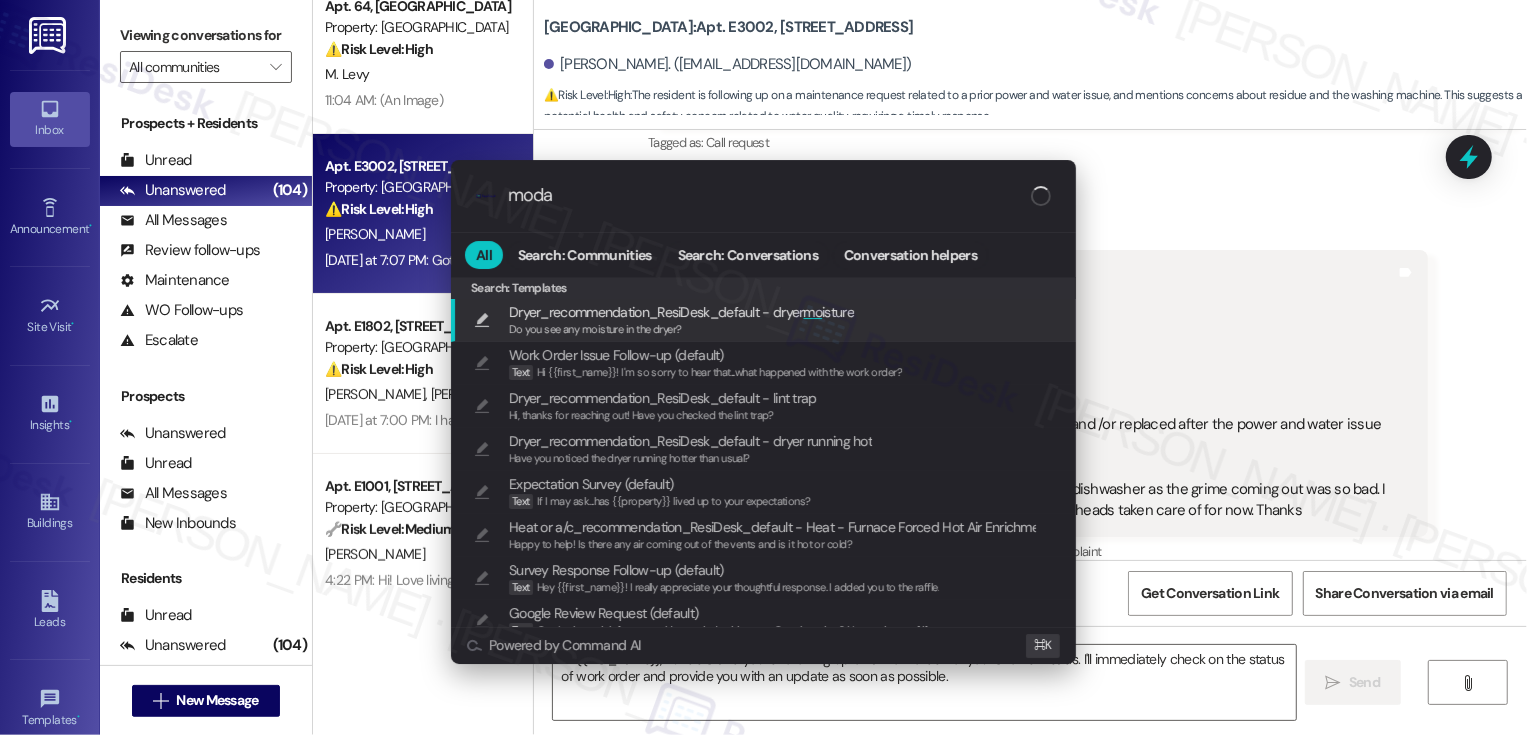 type on "modal" 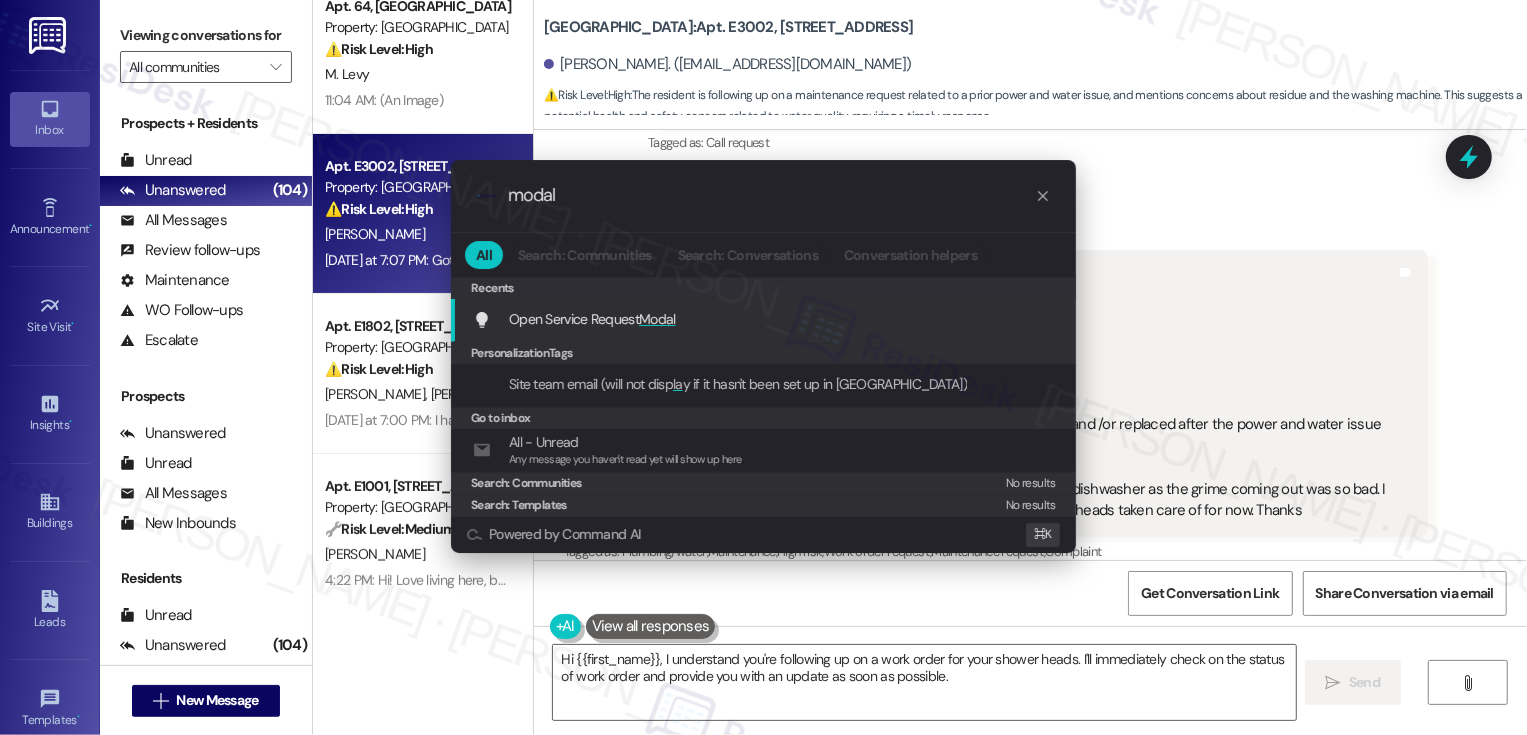 click on "Open Service Request  Modal" at bounding box center [592, 319] 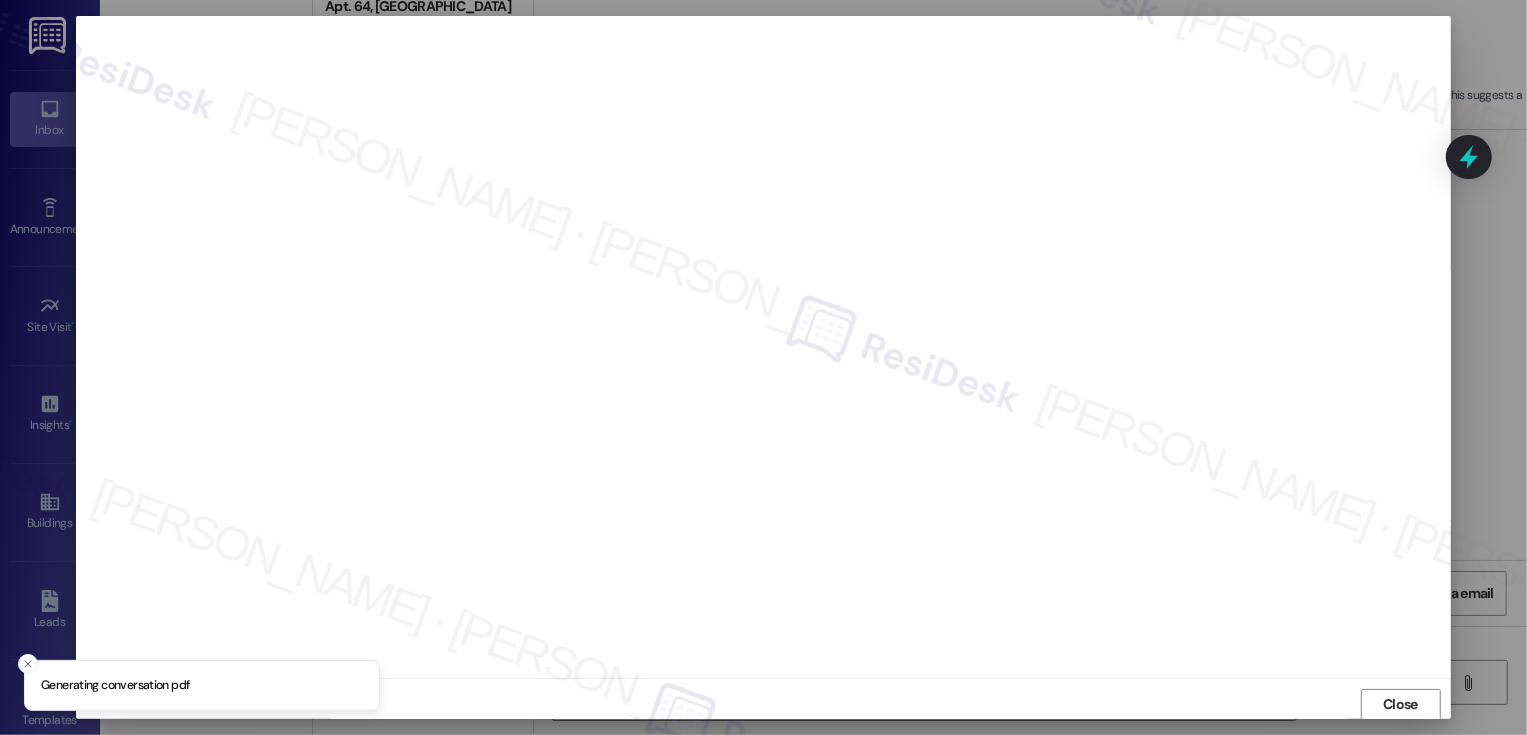 scroll, scrollTop: 1, scrollLeft: 0, axis: vertical 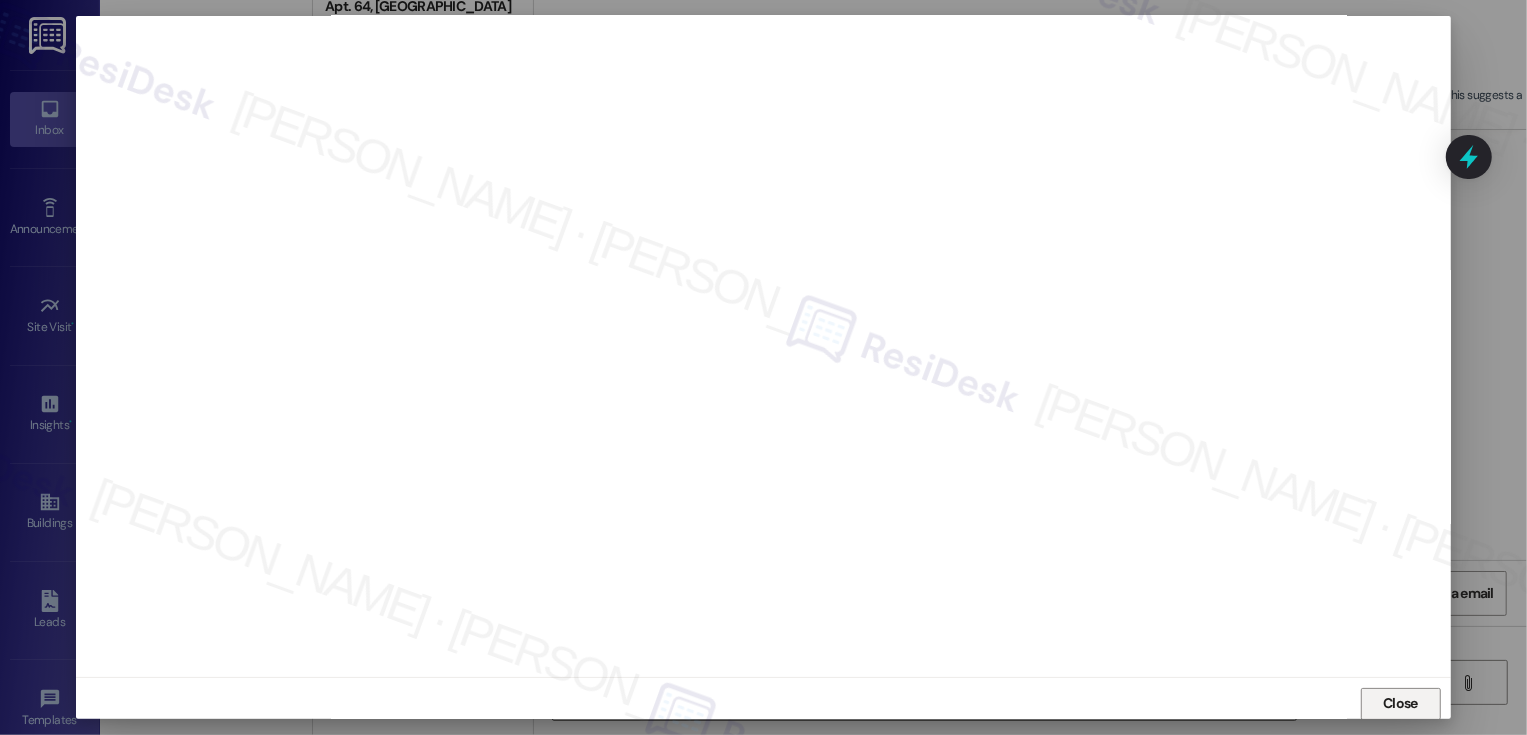 click on "Close" at bounding box center (1400, 703) 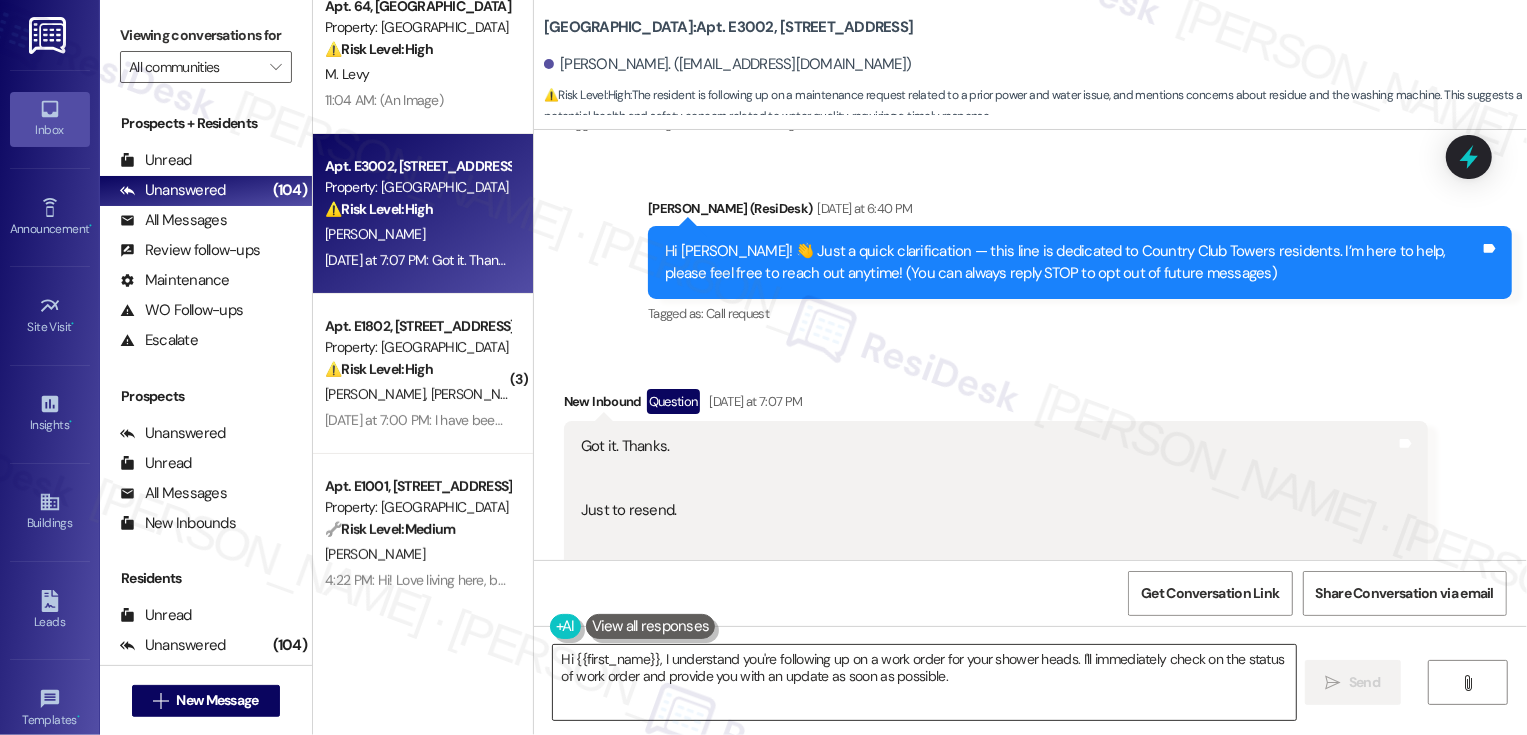 scroll, scrollTop: 675, scrollLeft: 0, axis: vertical 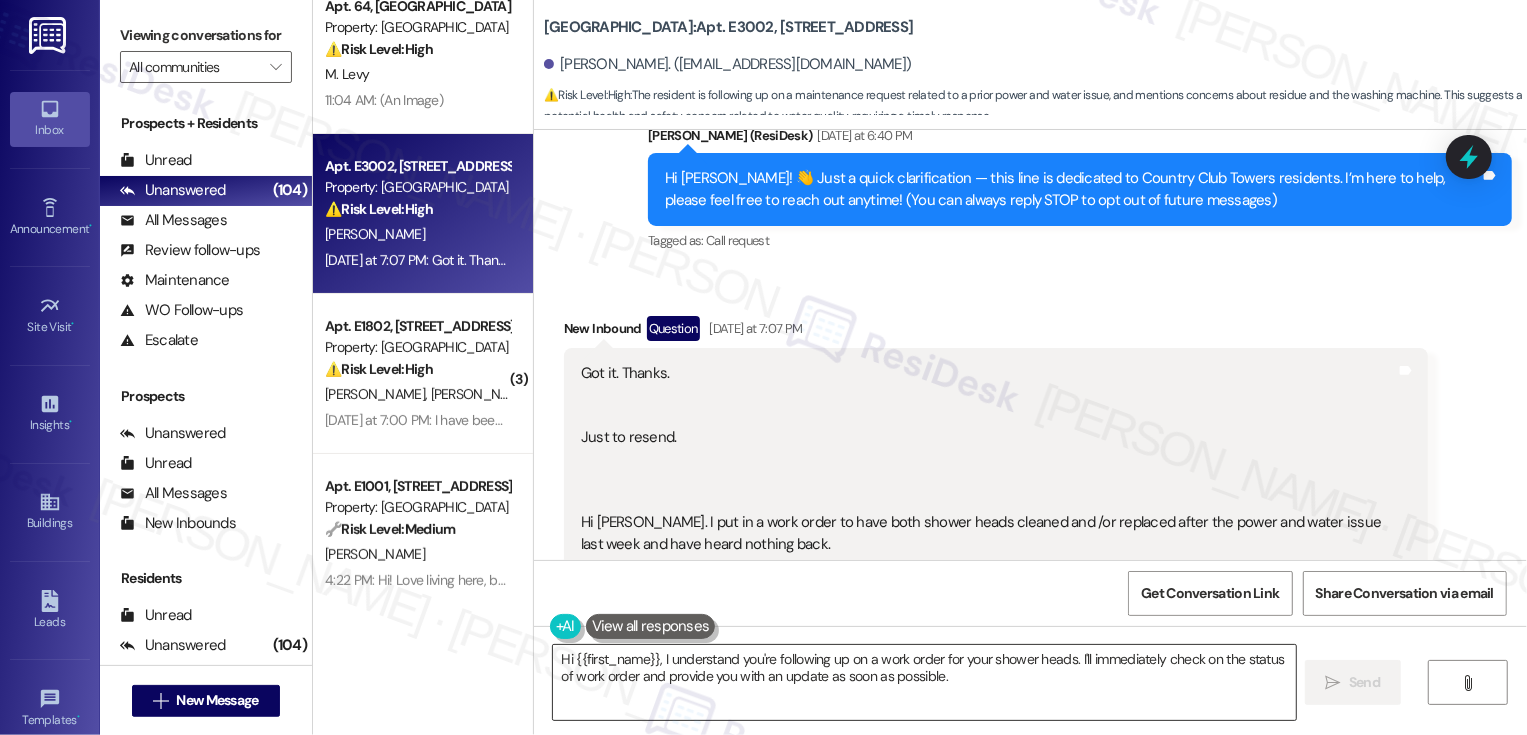 click on "Hi {{first_name}}, I understand you're following up on a work order for your shower heads. I'll immediately check on the status of work order and provide you with an update as soon as possible." at bounding box center (924, 682) 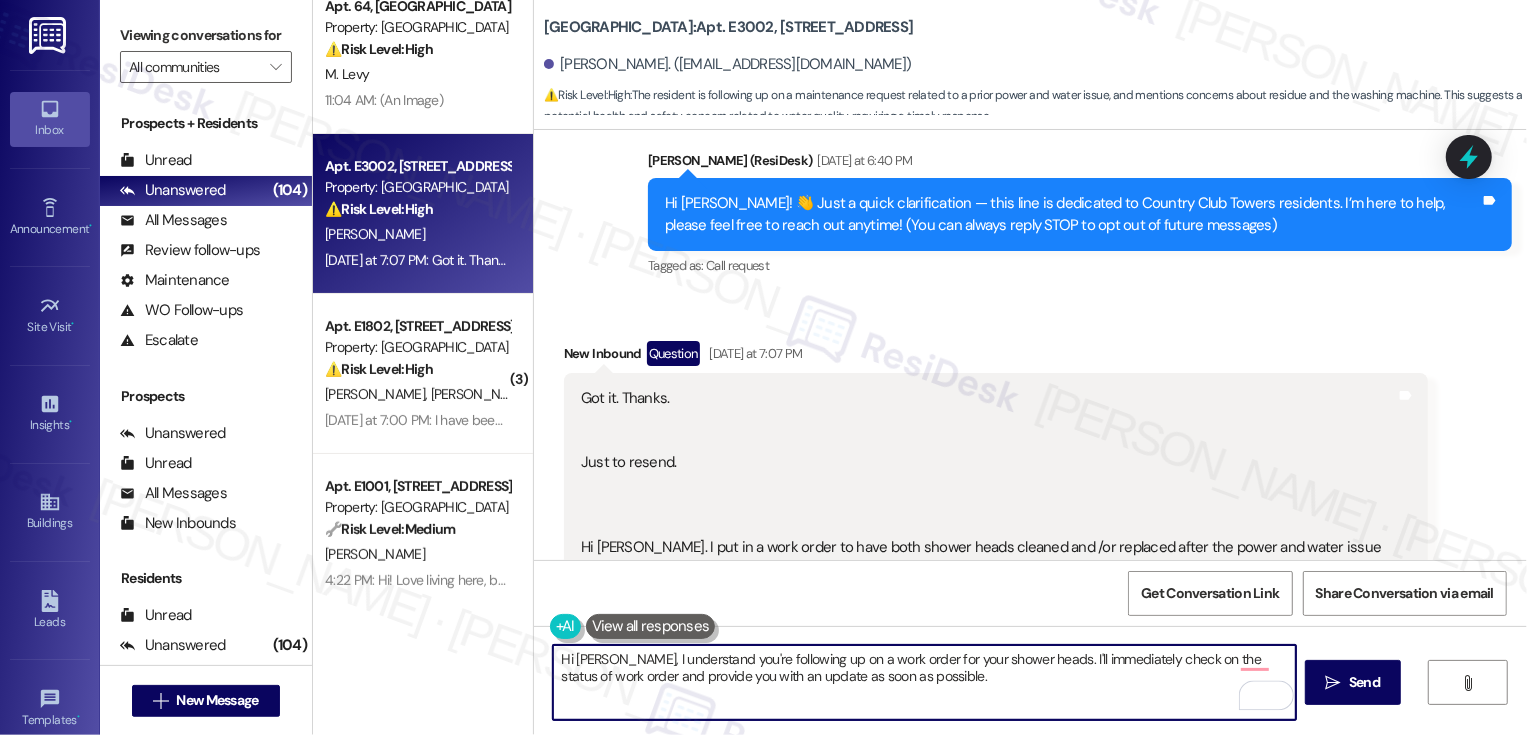 scroll, scrollTop: 773, scrollLeft: 0, axis: vertical 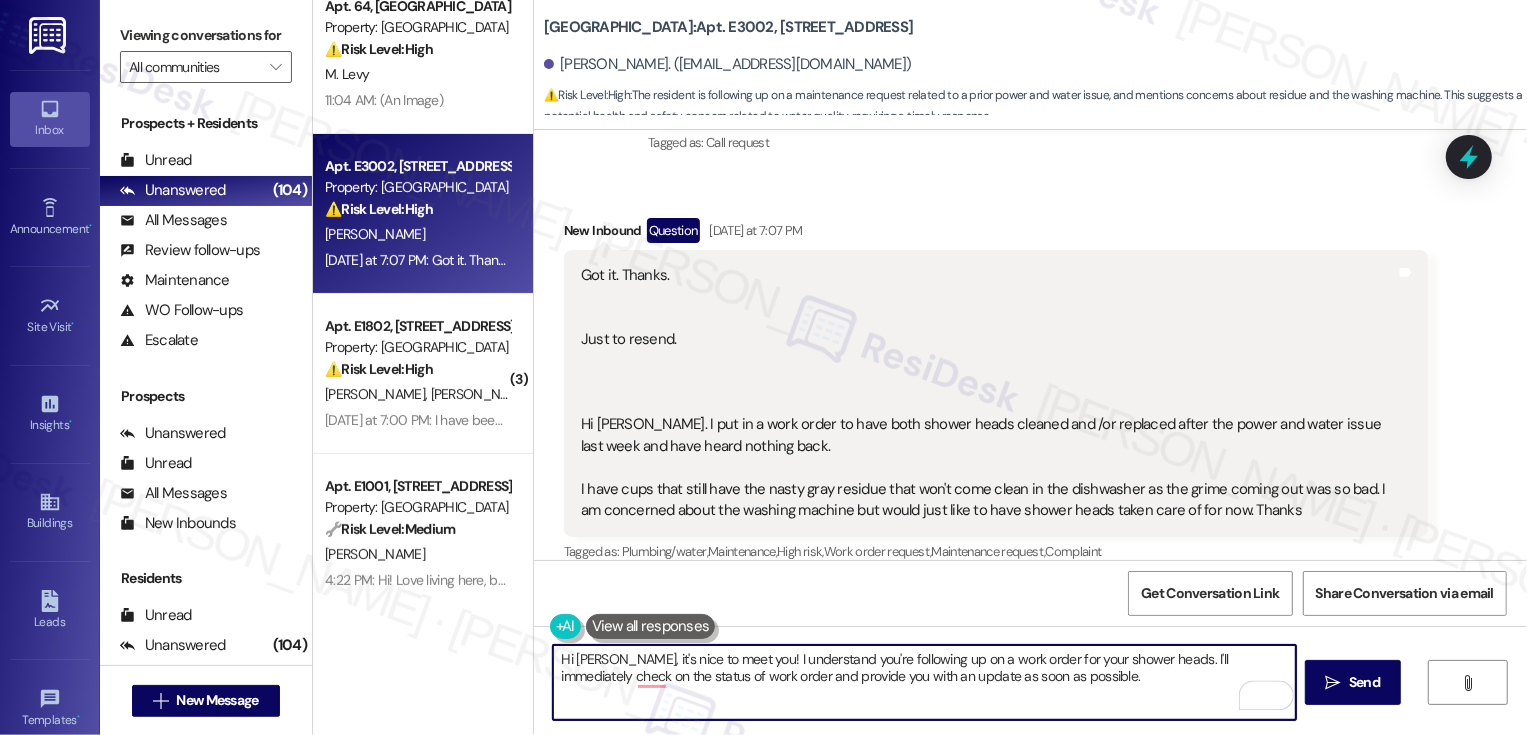 type on "Hi Curt, it's nice to meet you! I understand you're following up on a work order for your shower heads. I'll immediately check on the status of work order and provide you with an update as soon as possible." 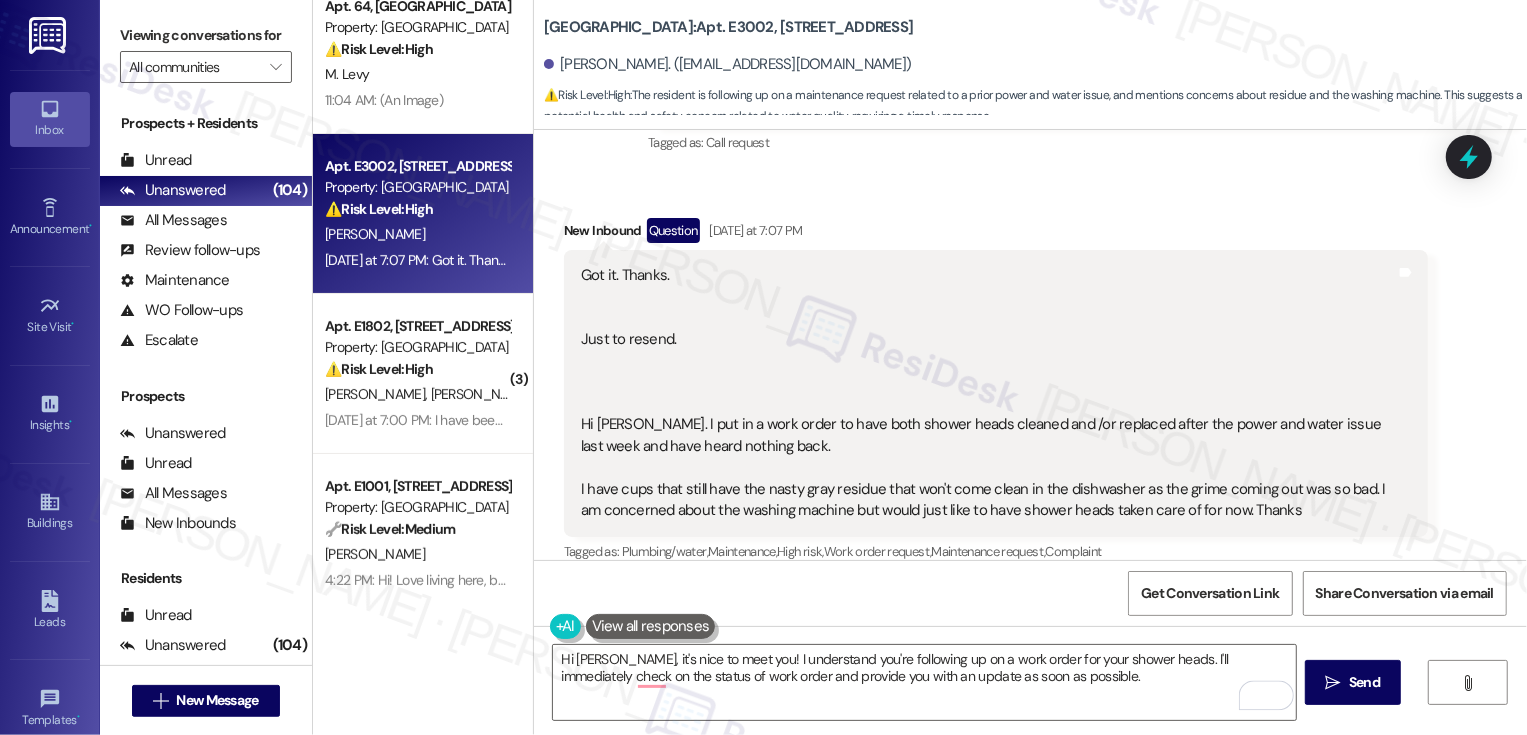 click on "Got it.  Thanks.
Just to resend.
Hi Sarah.  I put in a work order to have both shower heads cleaned and /or replaced after the power and water issue last week and have heard nothing back.
I have cups that still have the nasty gray residue that won't come clean in the dishwasher as the grime coming out was so bad.   I am concerned about the washing machine but would just like to have shower heads taken care of for now.   Thanks" at bounding box center (988, 393) 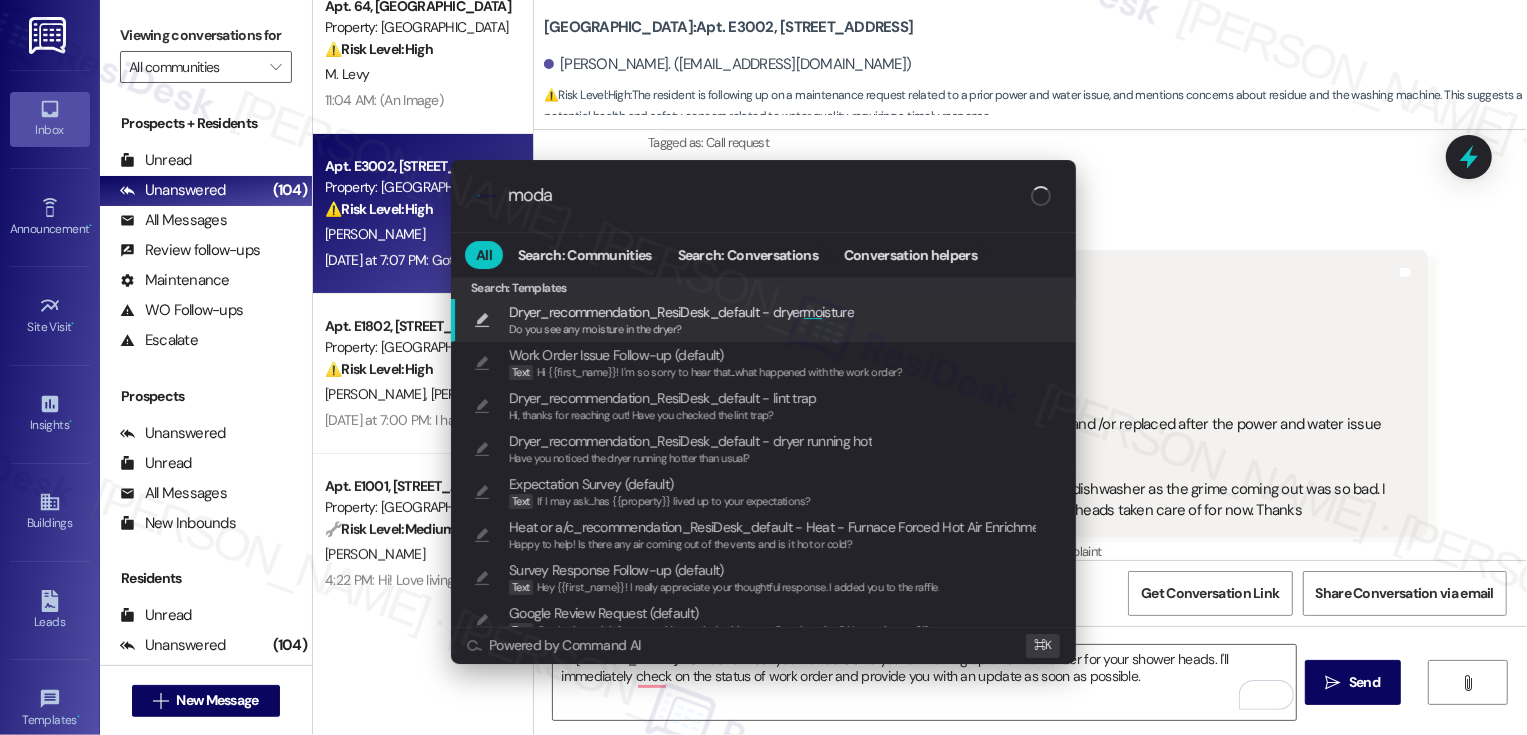 type on "modal" 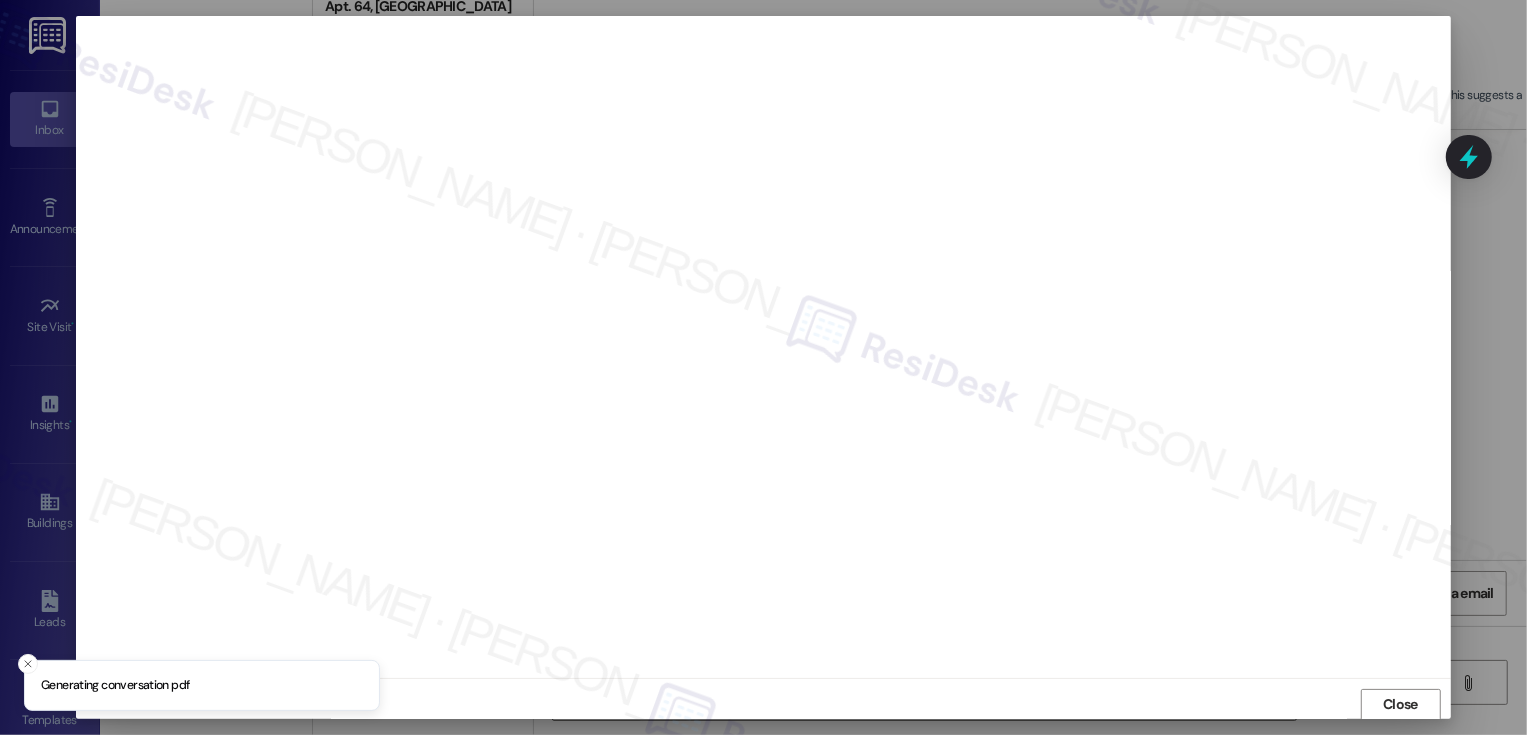 scroll, scrollTop: 1, scrollLeft: 0, axis: vertical 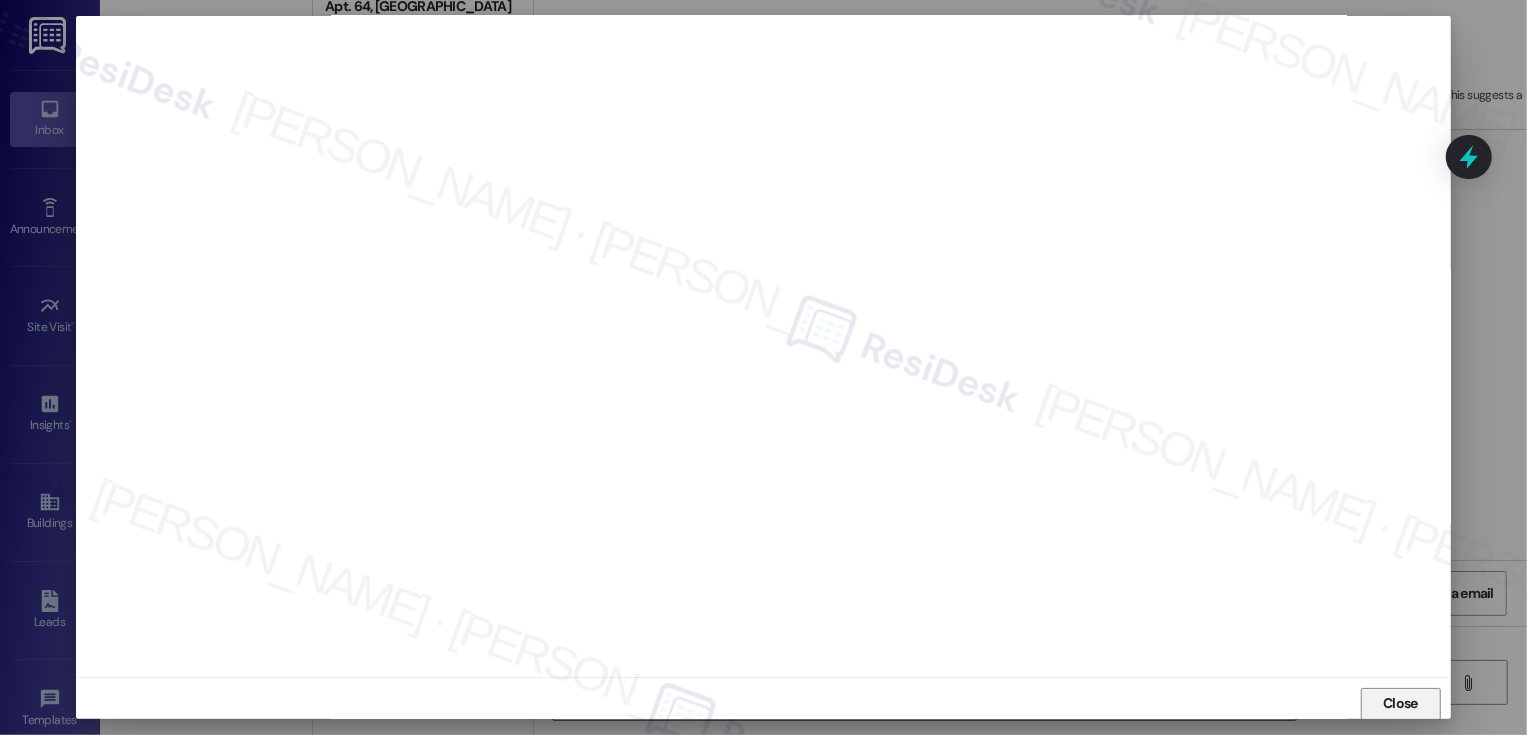 click on "Close" at bounding box center [1400, 703] 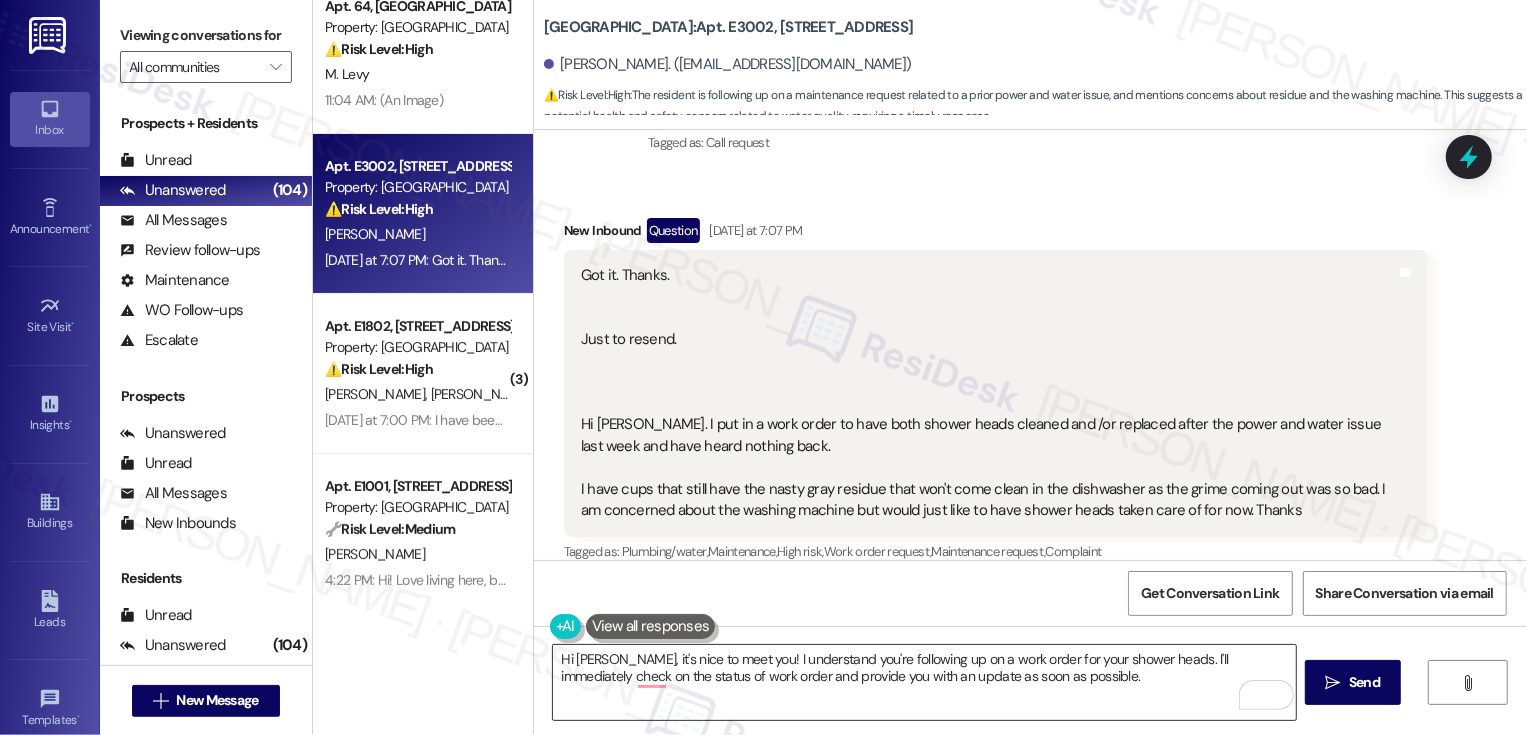click on "Hi Curt, it's nice to meet you! I understand you're following up on a work order for your shower heads. I'll immediately check on the status of work order and provide you with an update as soon as possible." at bounding box center [924, 682] 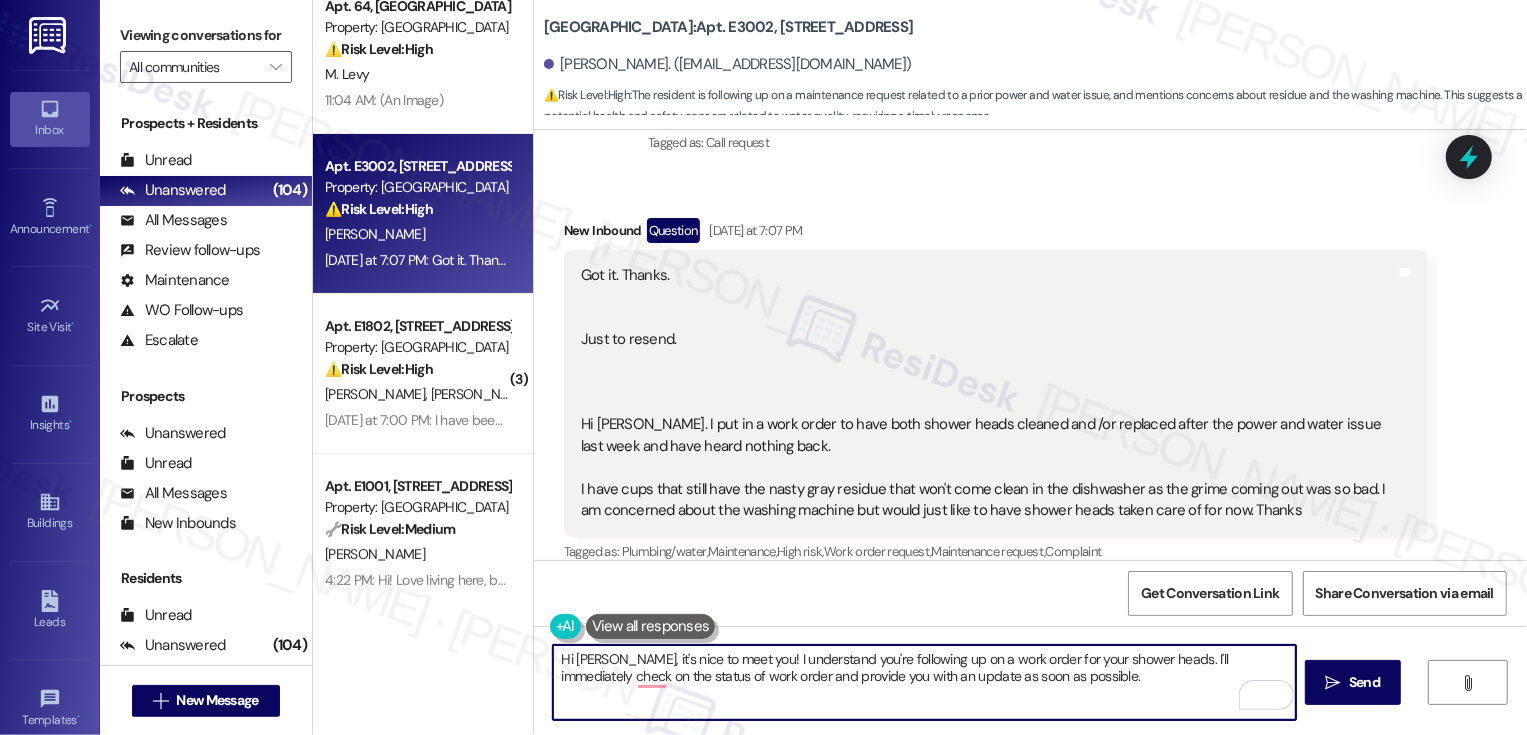 click on "Hi Curt, it's nice to meet you! I understand you're following up on a work order for your shower heads. I'll immediately check on the status of work order and provide you with an update as soon as possible." at bounding box center [924, 682] 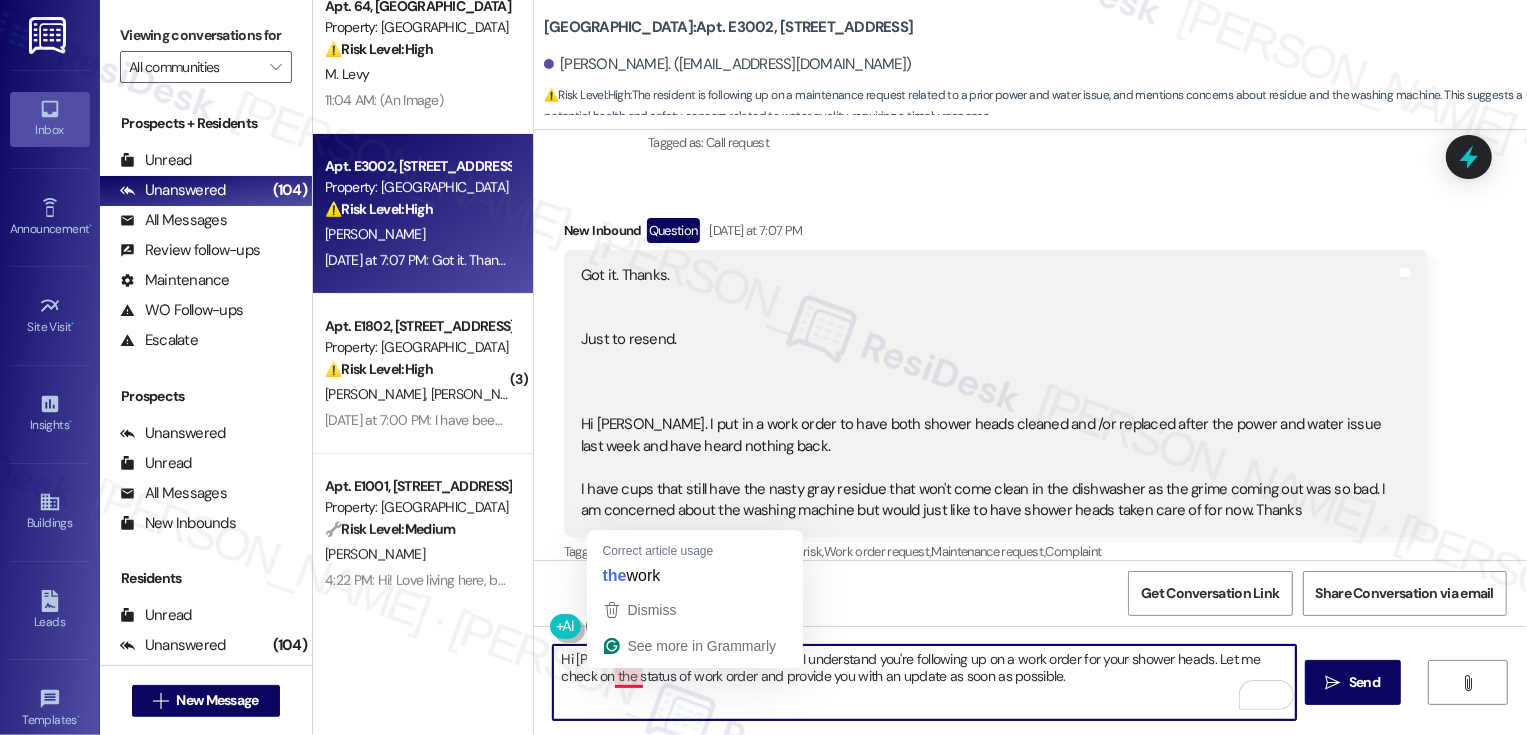 click on "Hi Curt, it's nice to meet you! I understand you're following up on a work order for your shower heads. Let me check on the status of work order and provide you with an update as soon as possible." at bounding box center [924, 682] 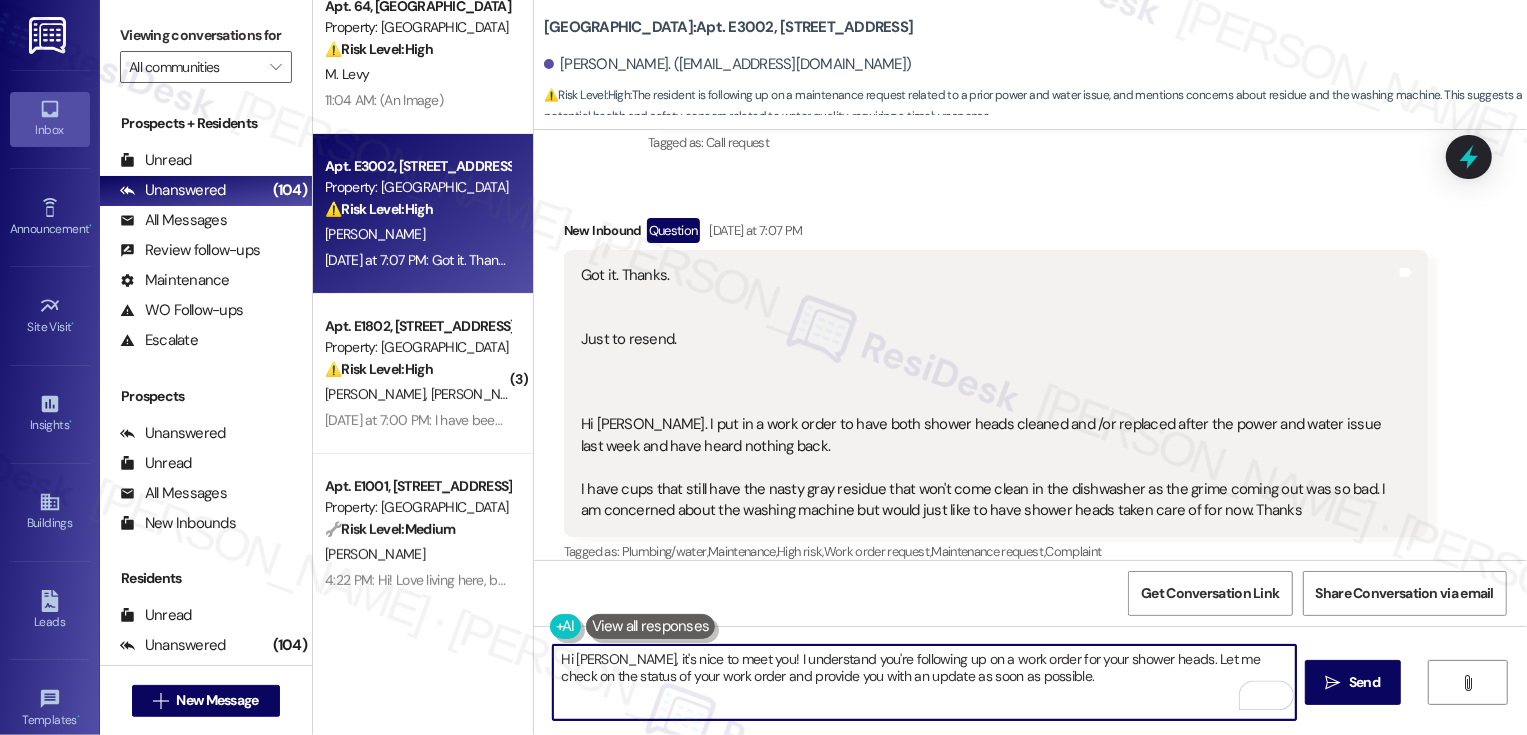 drag, startPoint x: 902, startPoint y: 676, endPoint x: 1138, endPoint y: 670, distance: 236.07626 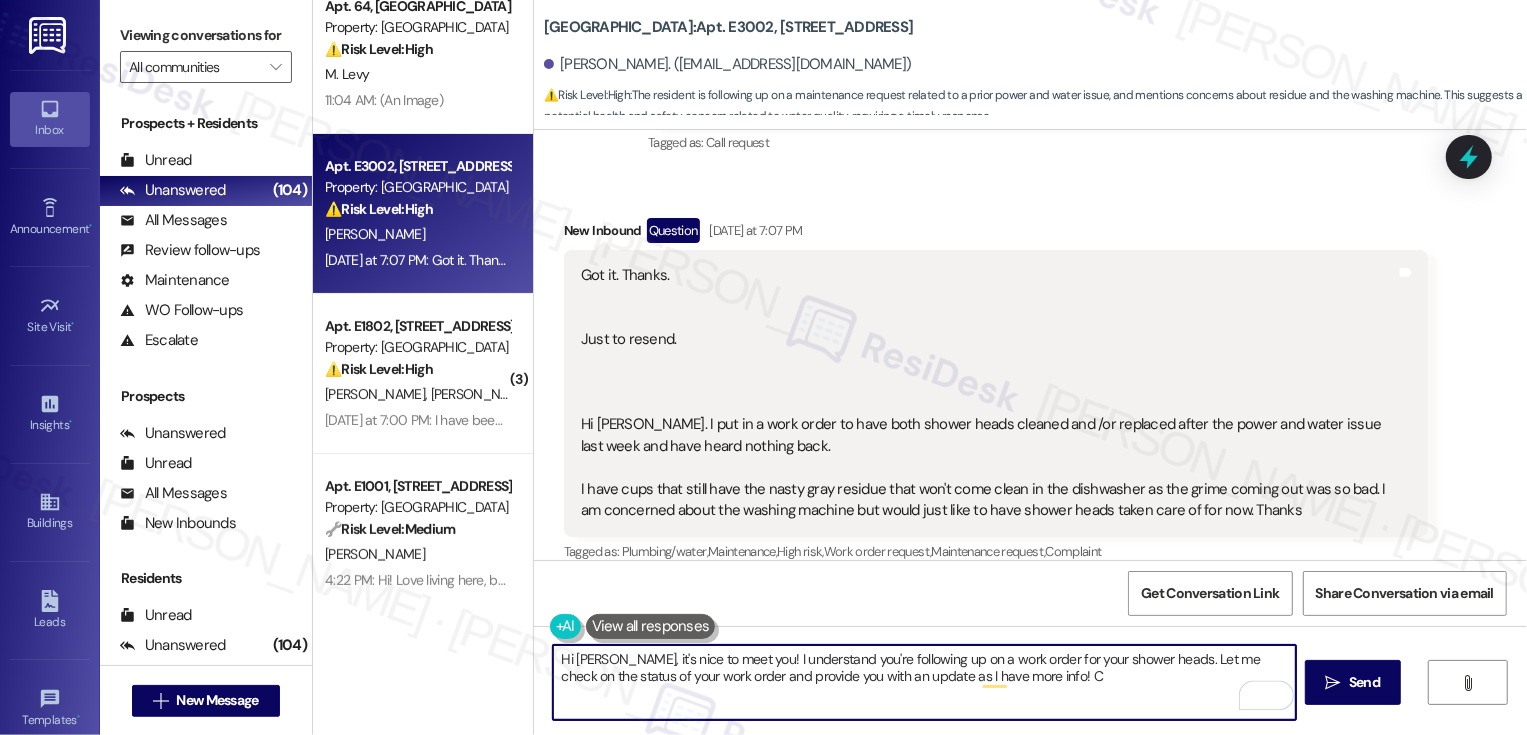 type on "Hi Curt, it's nice to meet you! I understand you're following up on a work order for your shower heads. Let me check on the status of your work order and provide you with an update as I have more info! Ca" 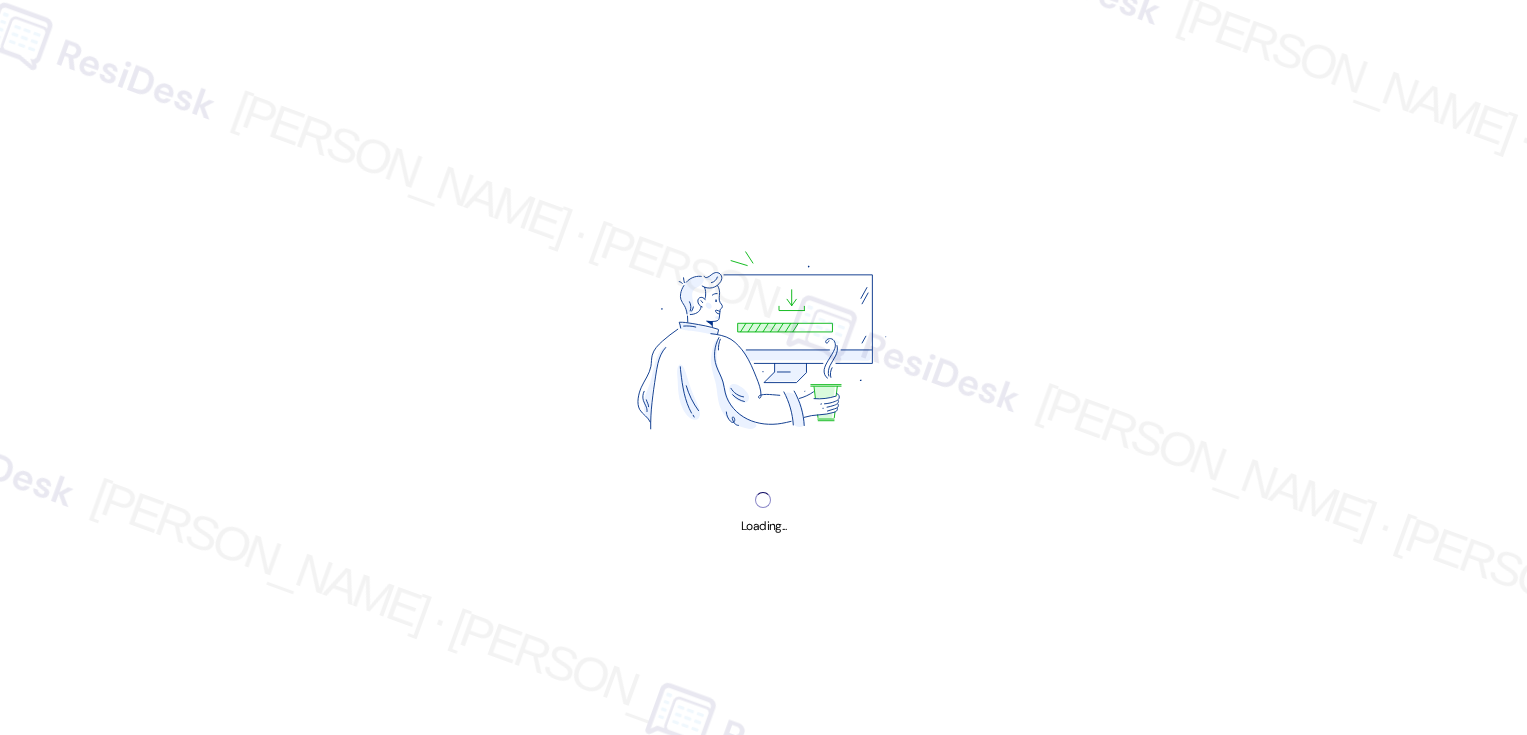 scroll, scrollTop: 0, scrollLeft: 0, axis: both 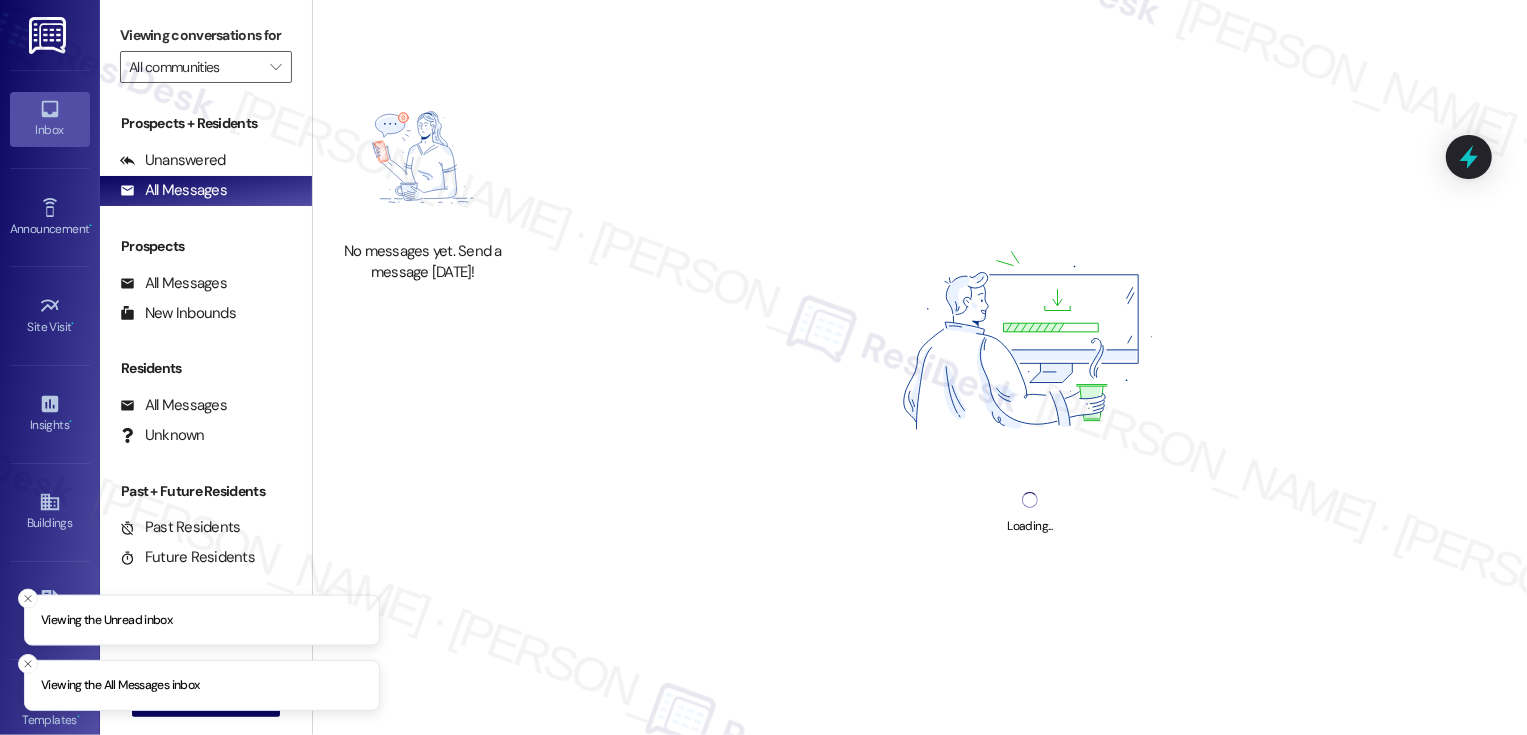 click on "Inbox" at bounding box center (50, 119) 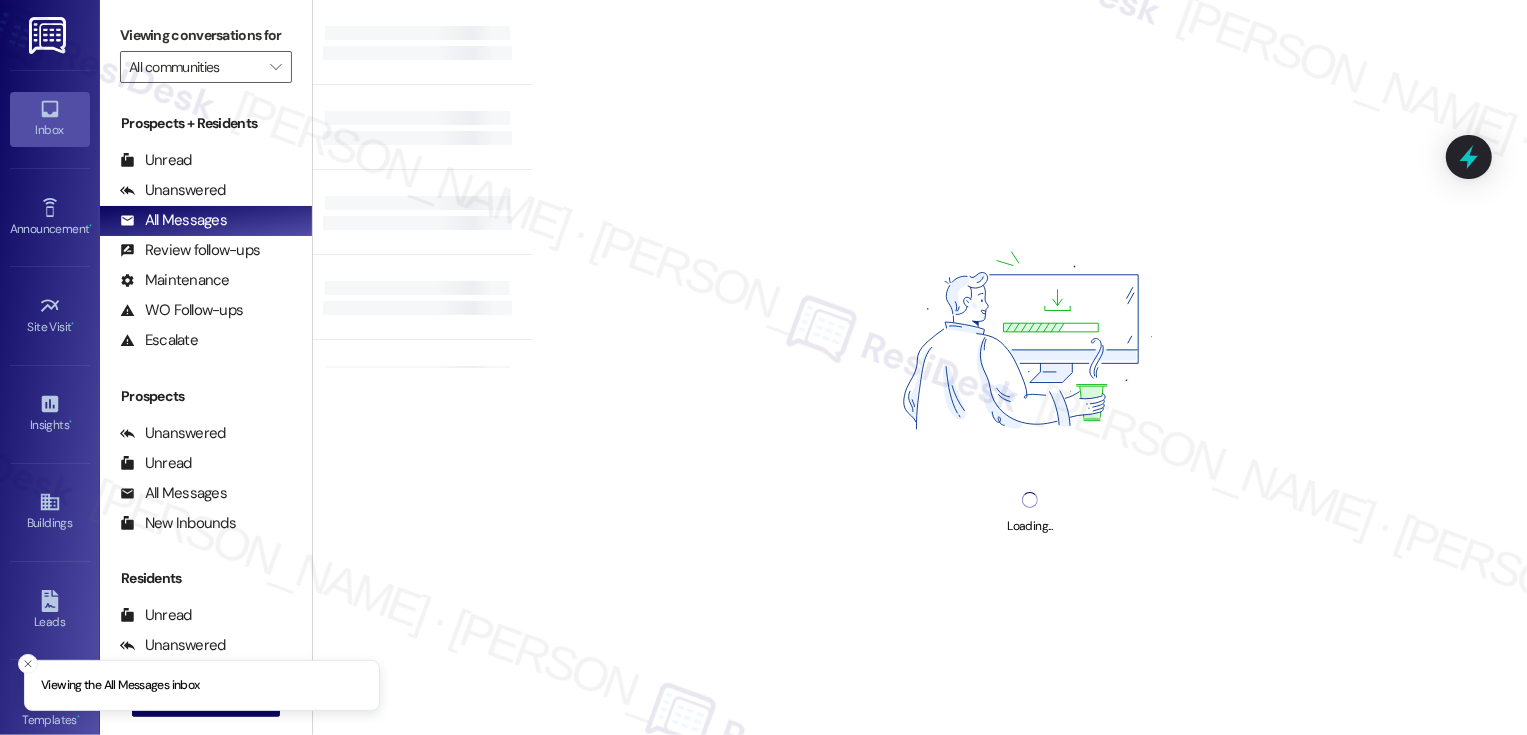 click on "Inbox" at bounding box center [50, 119] 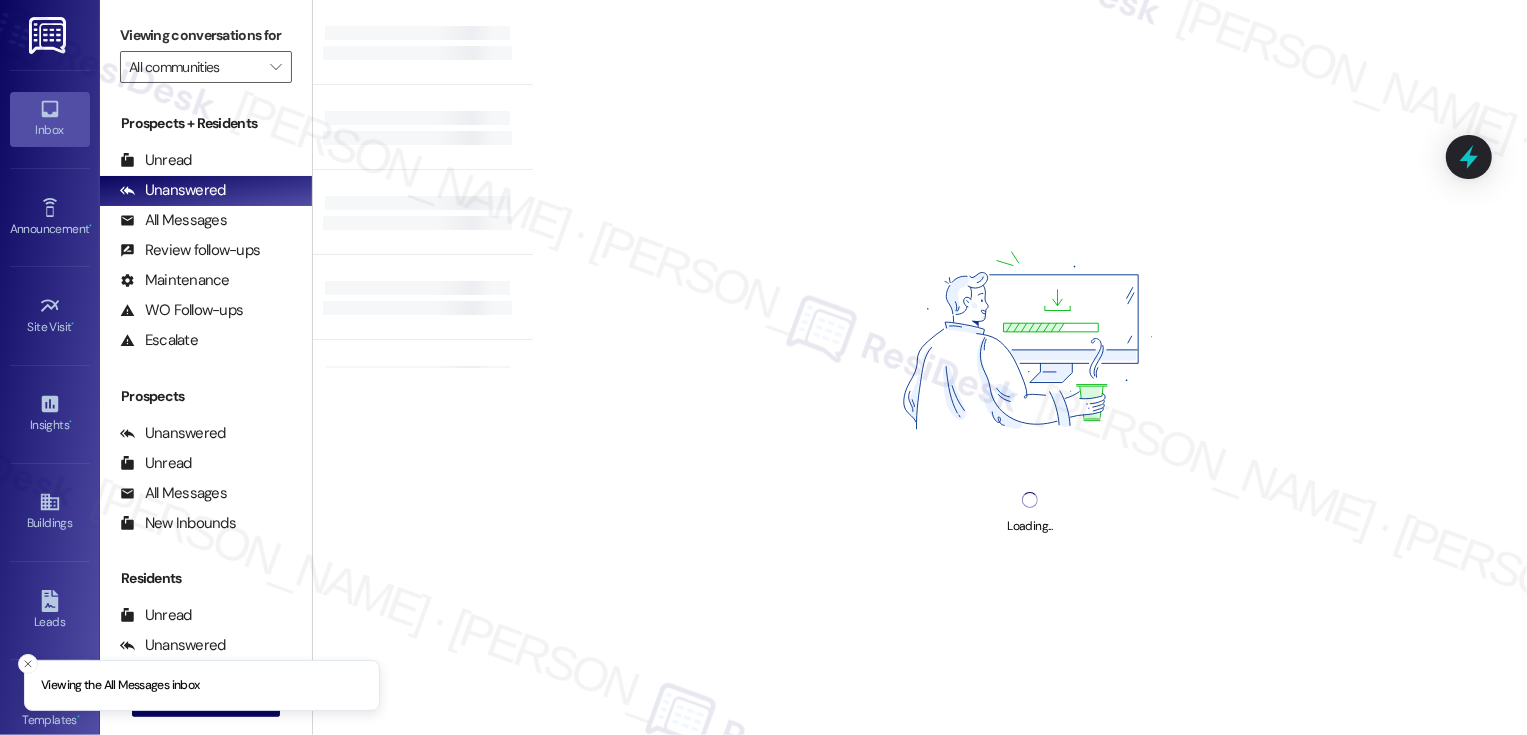 click on "Inbox" at bounding box center (50, 119) 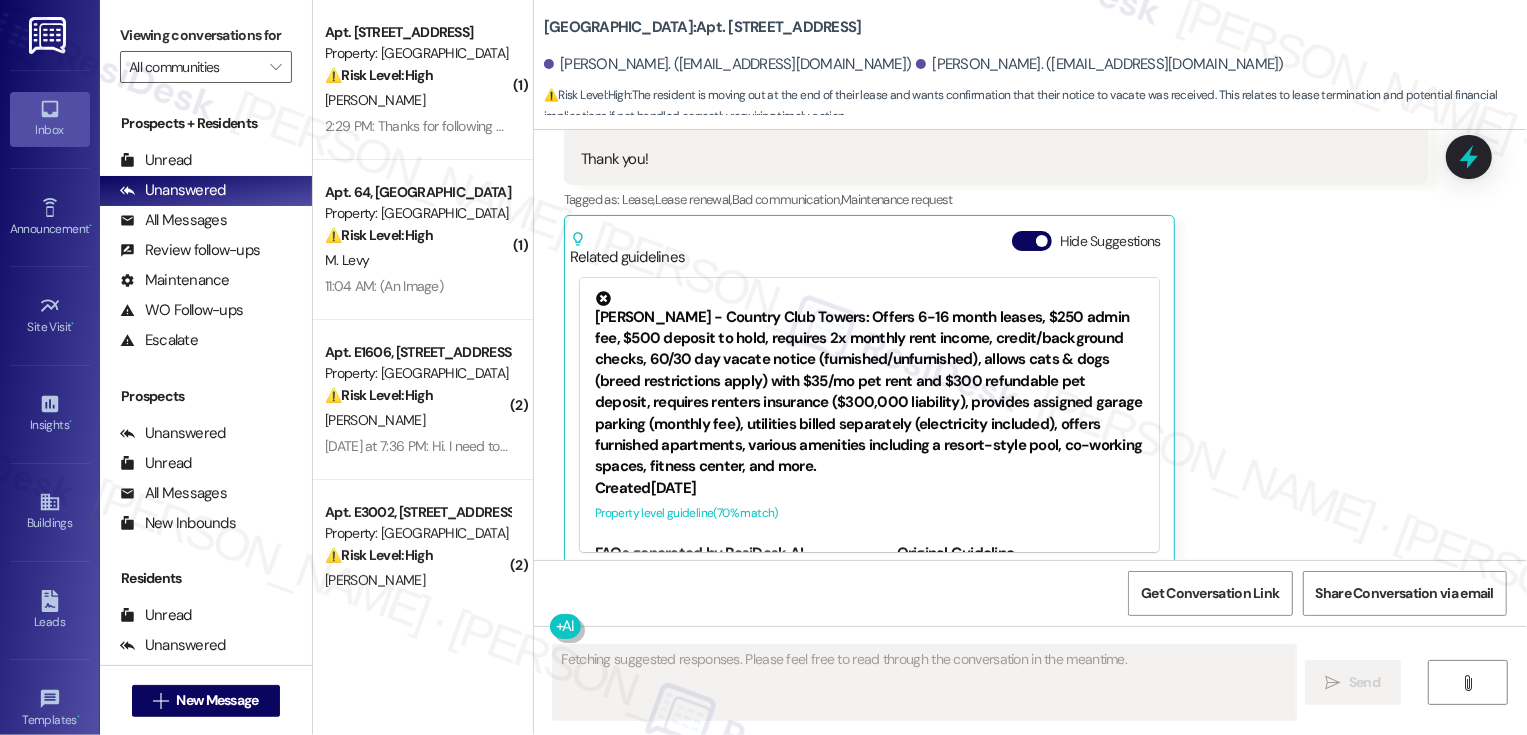 scroll, scrollTop: 586, scrollLeft: 0, axis: vertical 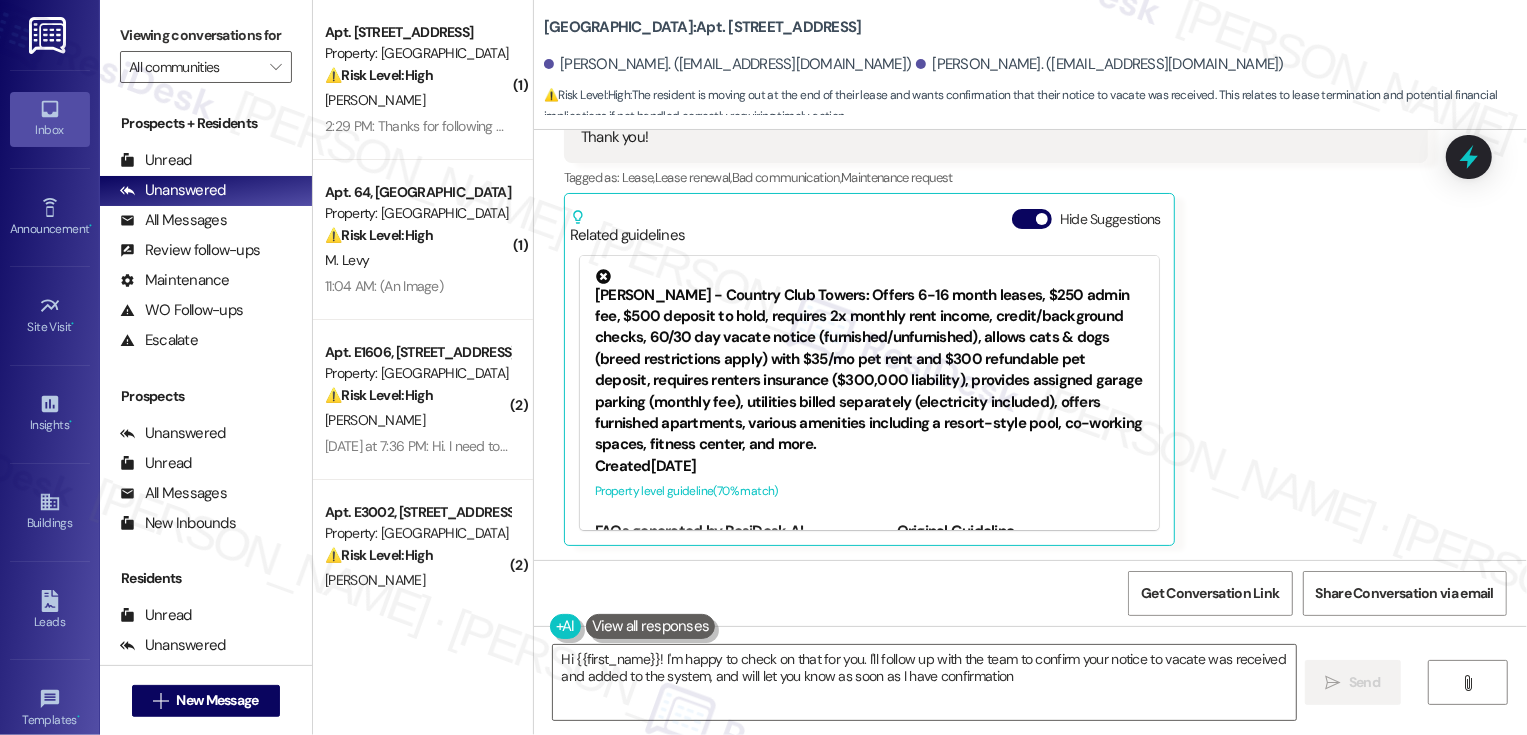 type on "Hi {{first_name}}! I'm happy to check on that for you. I'll follow up with the team to confirm your notice to vacate was received and added to the system, and will let you know as soon as I have confirmation!" 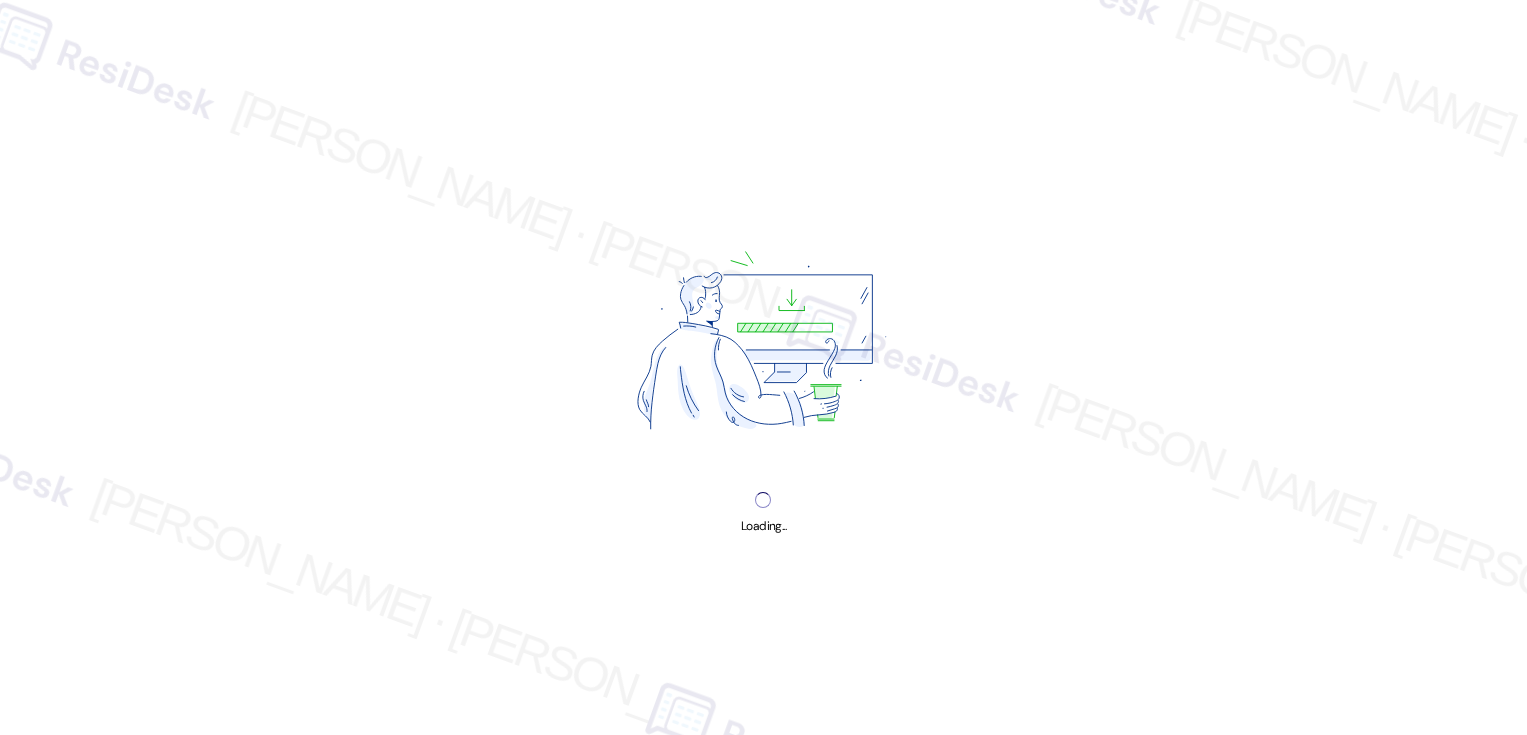 scroll, scrollTop: 0, scrollLeft: 0, axis: both 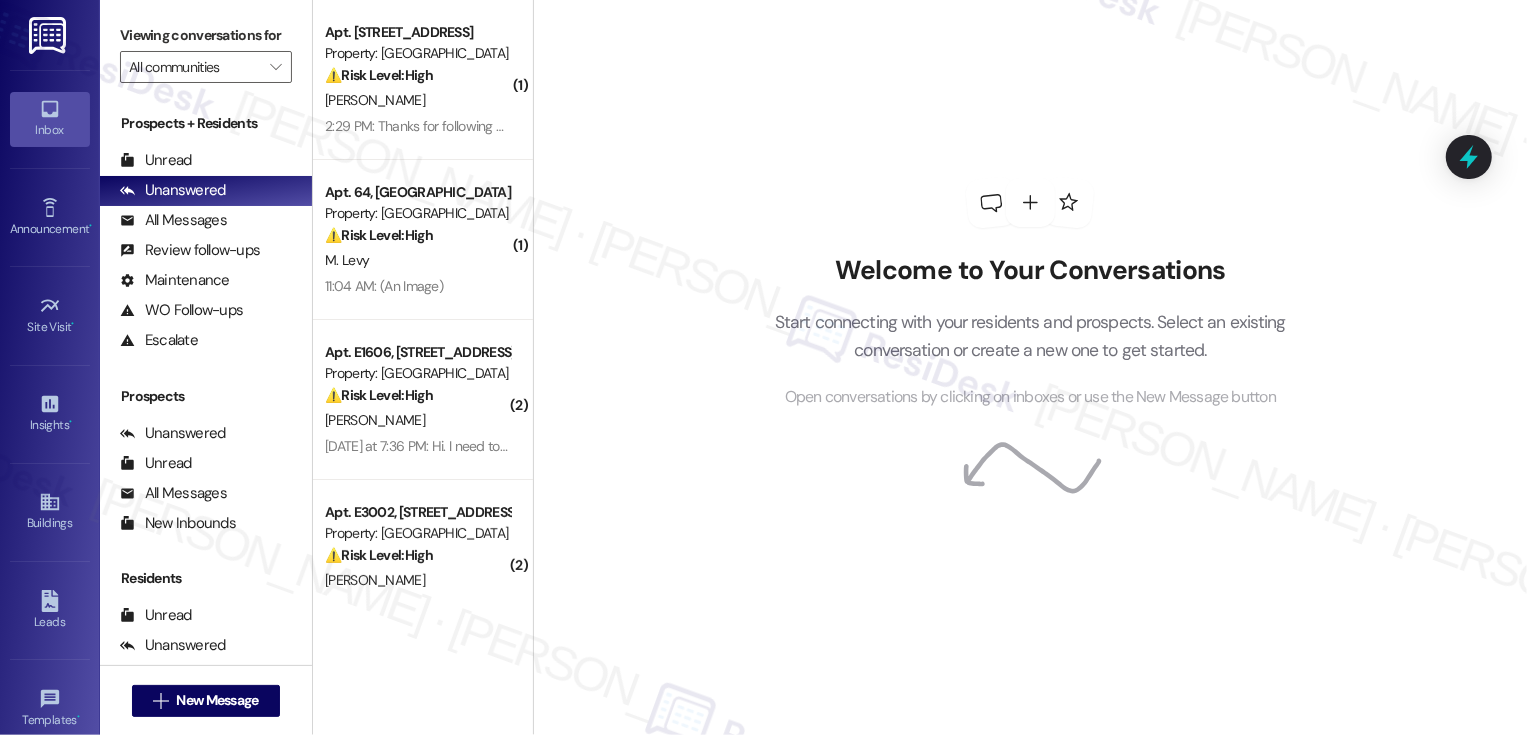 click on "Welcome to Your Conversations Start connecting with your residents and prospects. Select an existing conversation or create a new one to get started. Open conversations by clicking on inboxes or use the New Message button" at bounding box center [1030, 367] 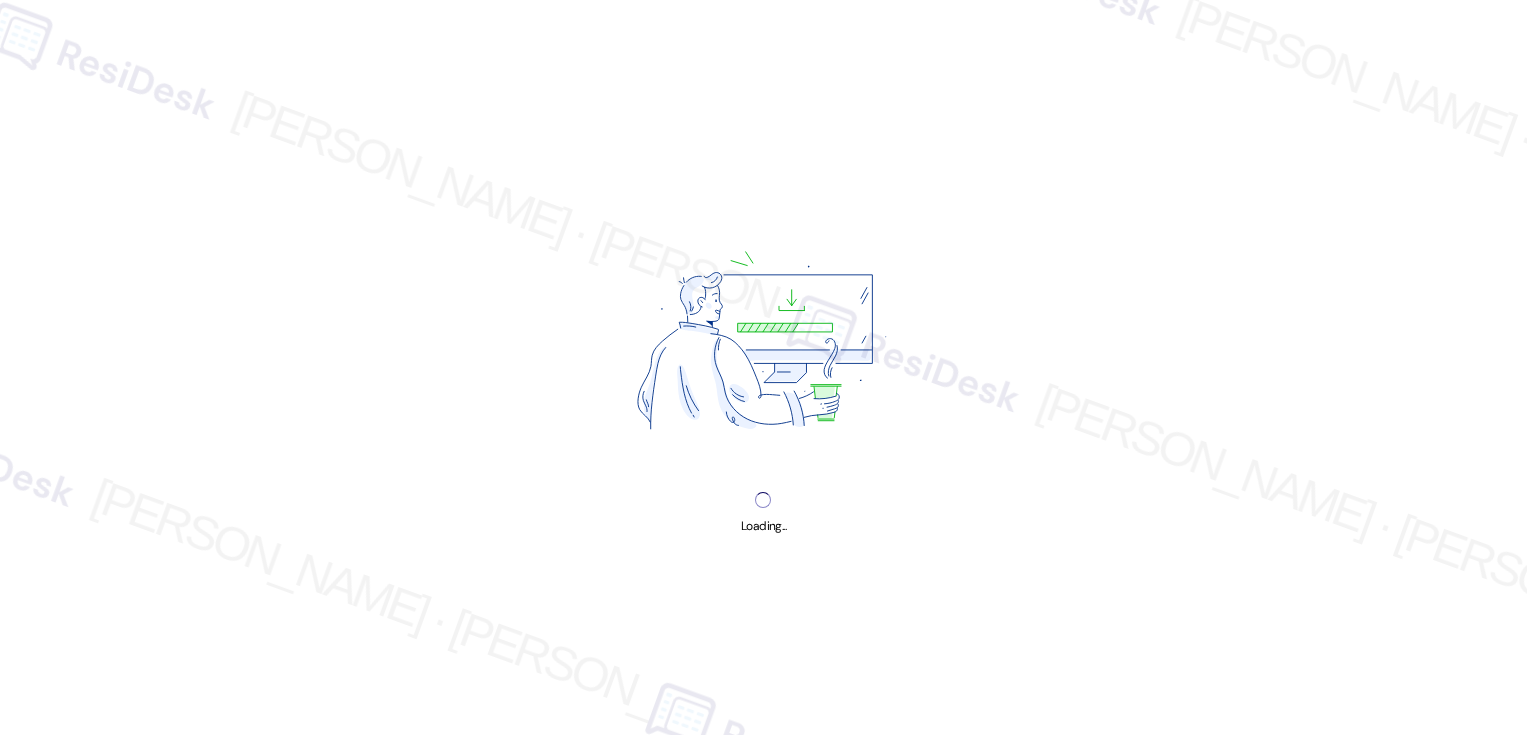 scroll, scrollTop: 0, scrollLeft: 0, axis: both 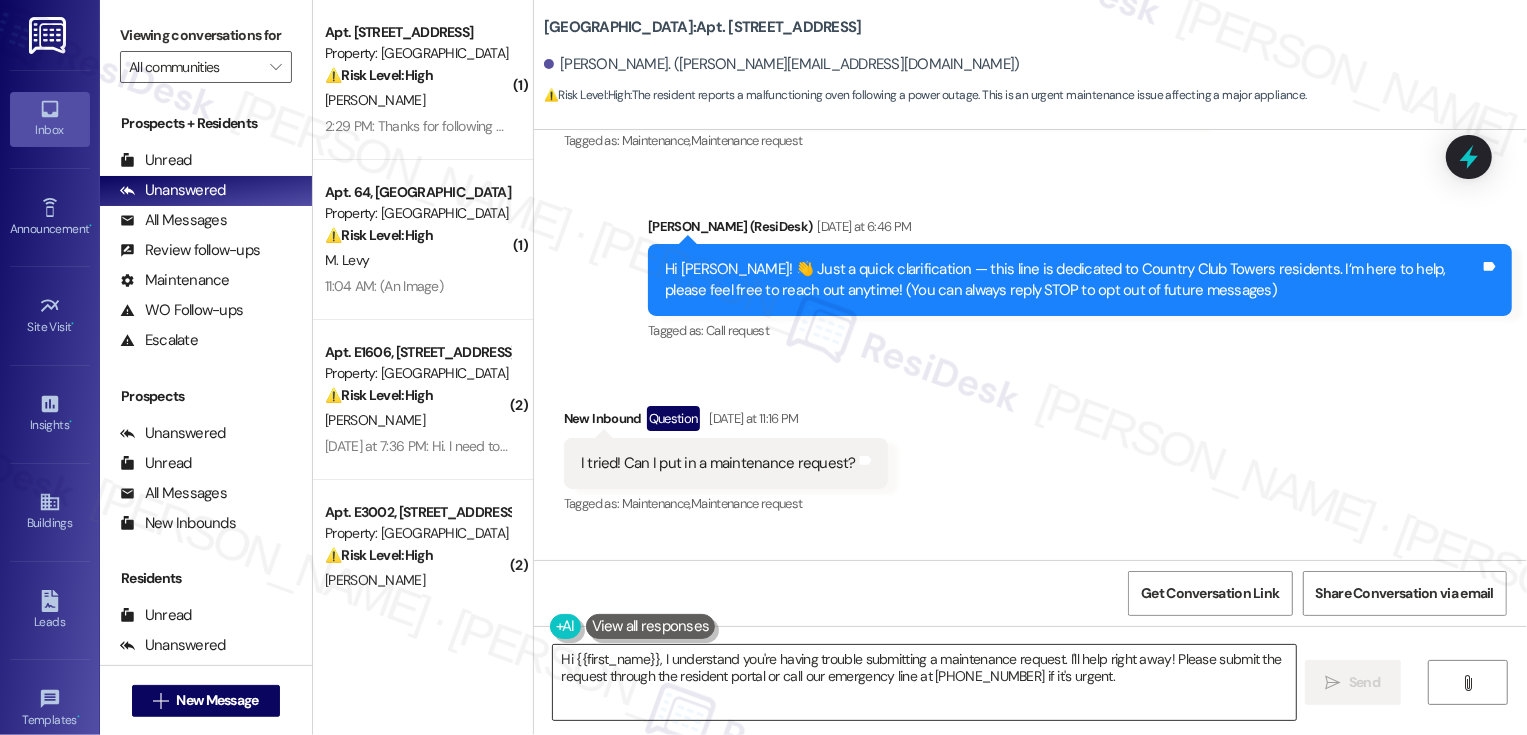 click on "Hi {{first_name}}, I understand you're having trouble submitting a maintenance request. I'll help right away! Please submit the request through the resident portal or call our emergency line at 720-552-0536 if it's urgent." at bounding box center [924, 682] 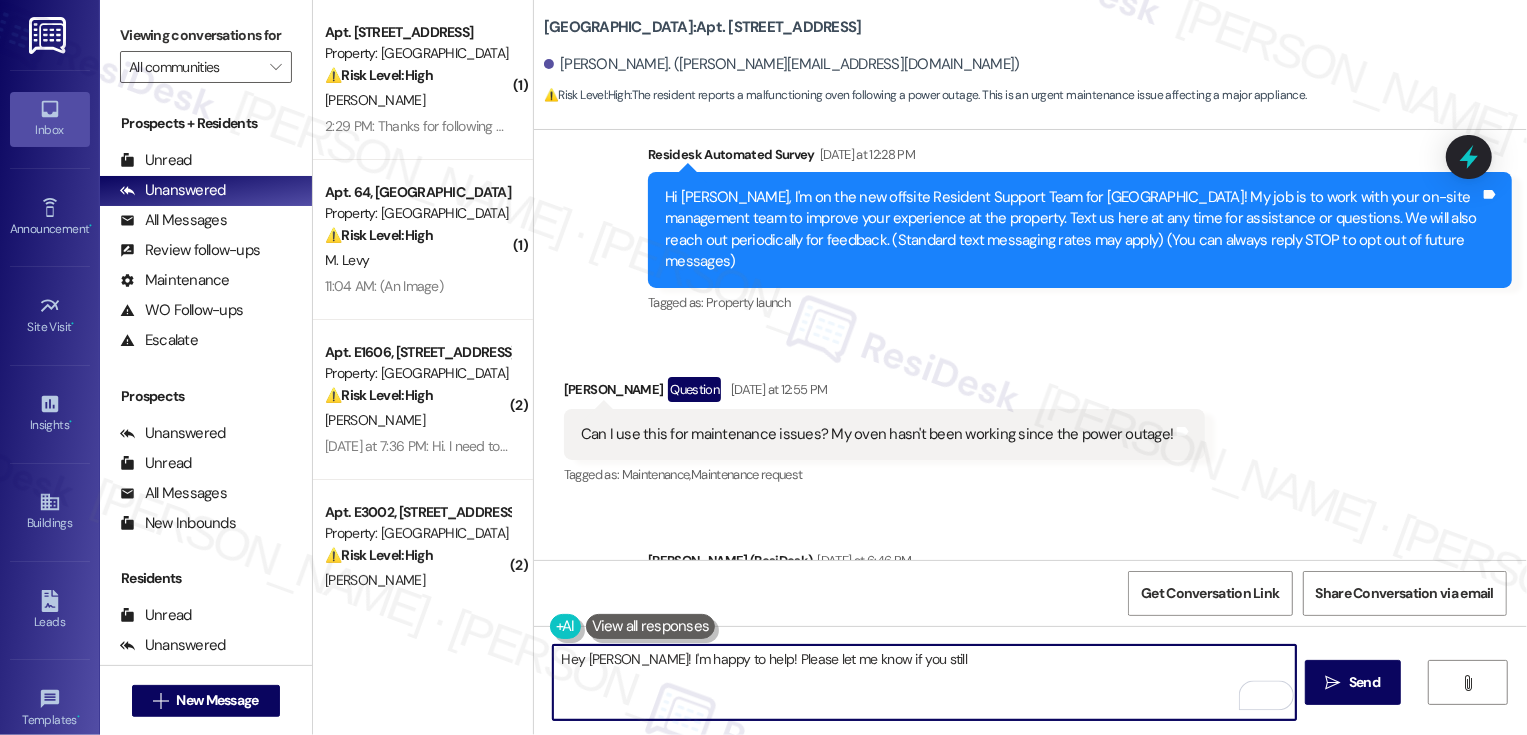 scroll, scrollTop: 203, scrollLeft: 0, axis: vertical 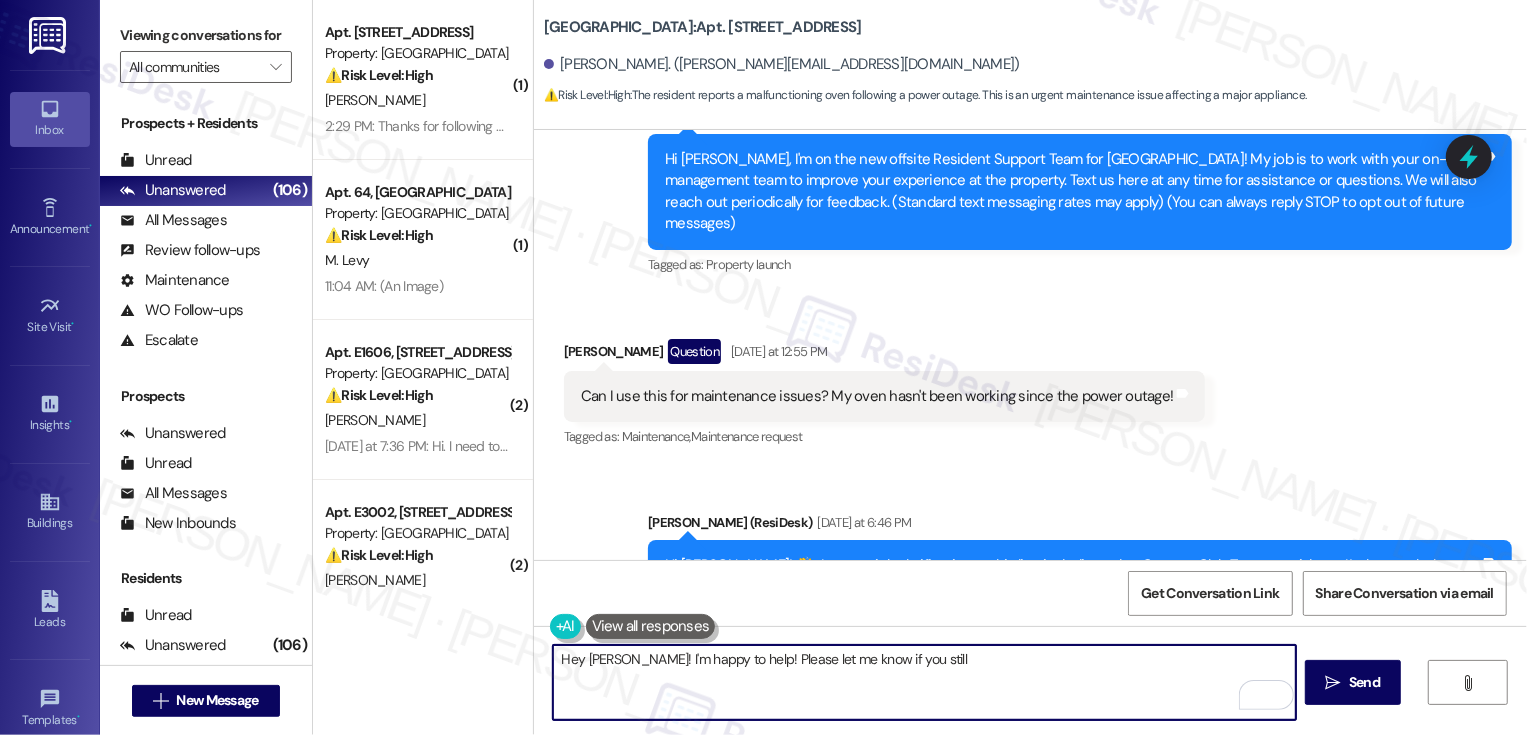drag, startPoint x: 857, startPoint y: 660, endPoint x: 1044, endPoint y: 660, distance: 187 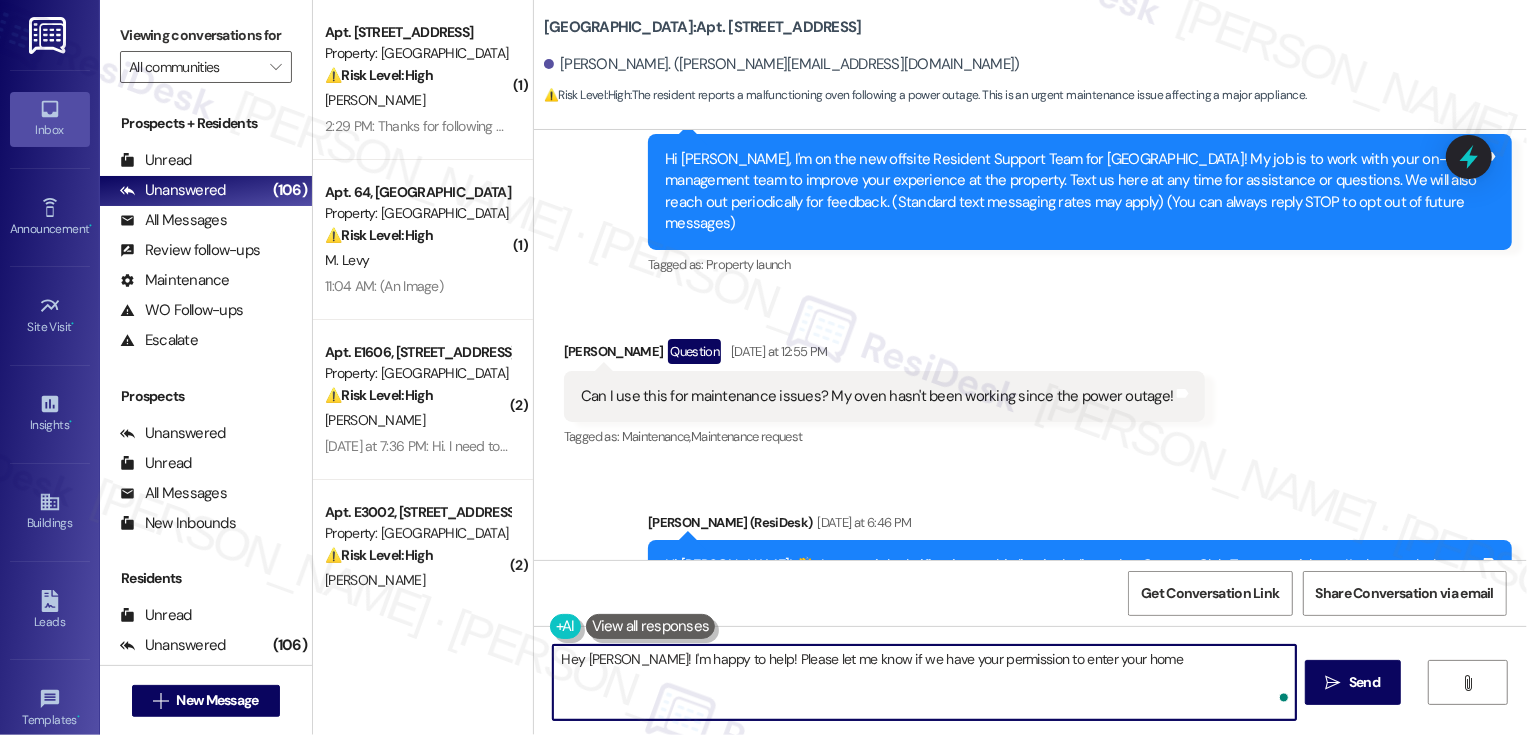 type on "Hey Danielle! I'm happy to help! Please let me know if we have your permission to enter your home." 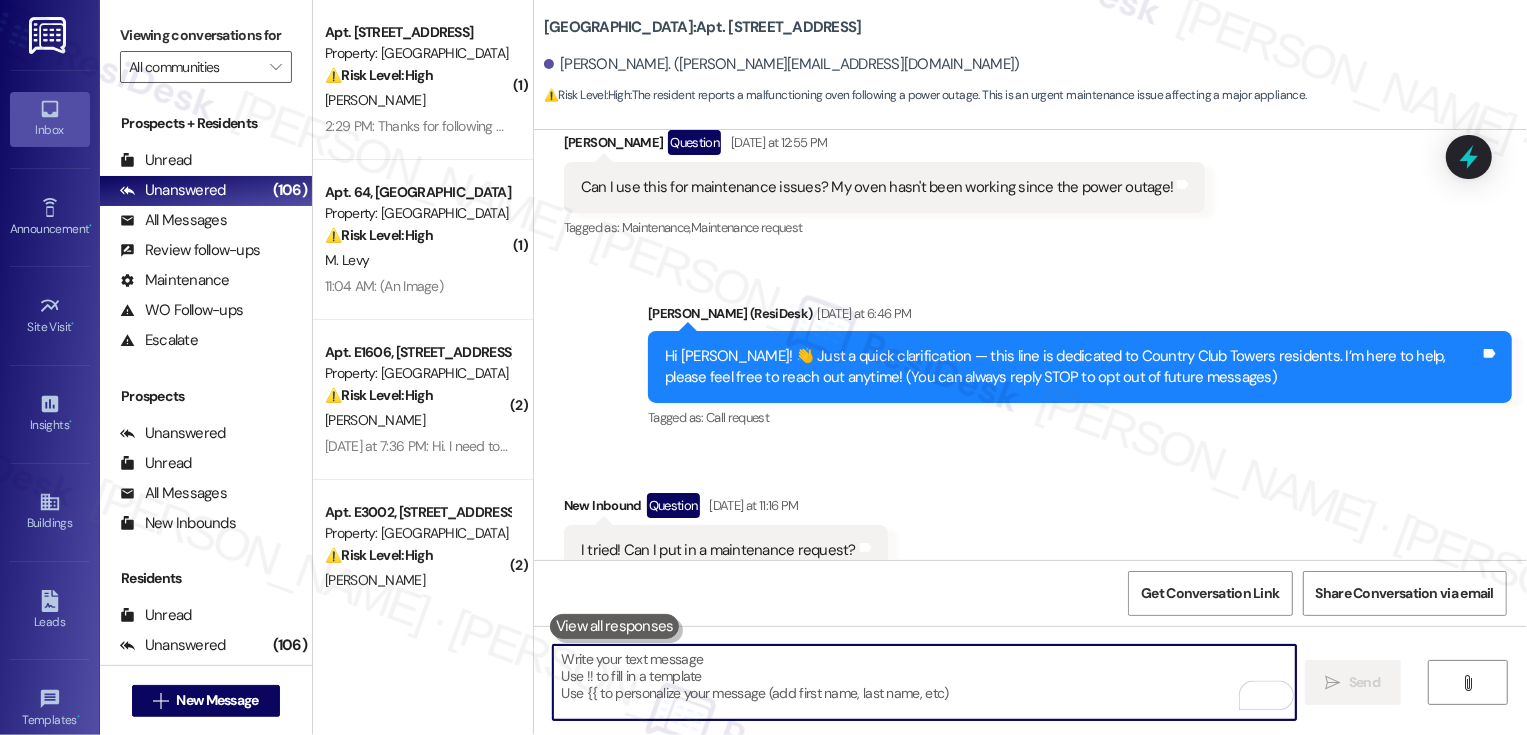 scroll, scrollTop: 450, scrollLeft: 0, axis: vertical 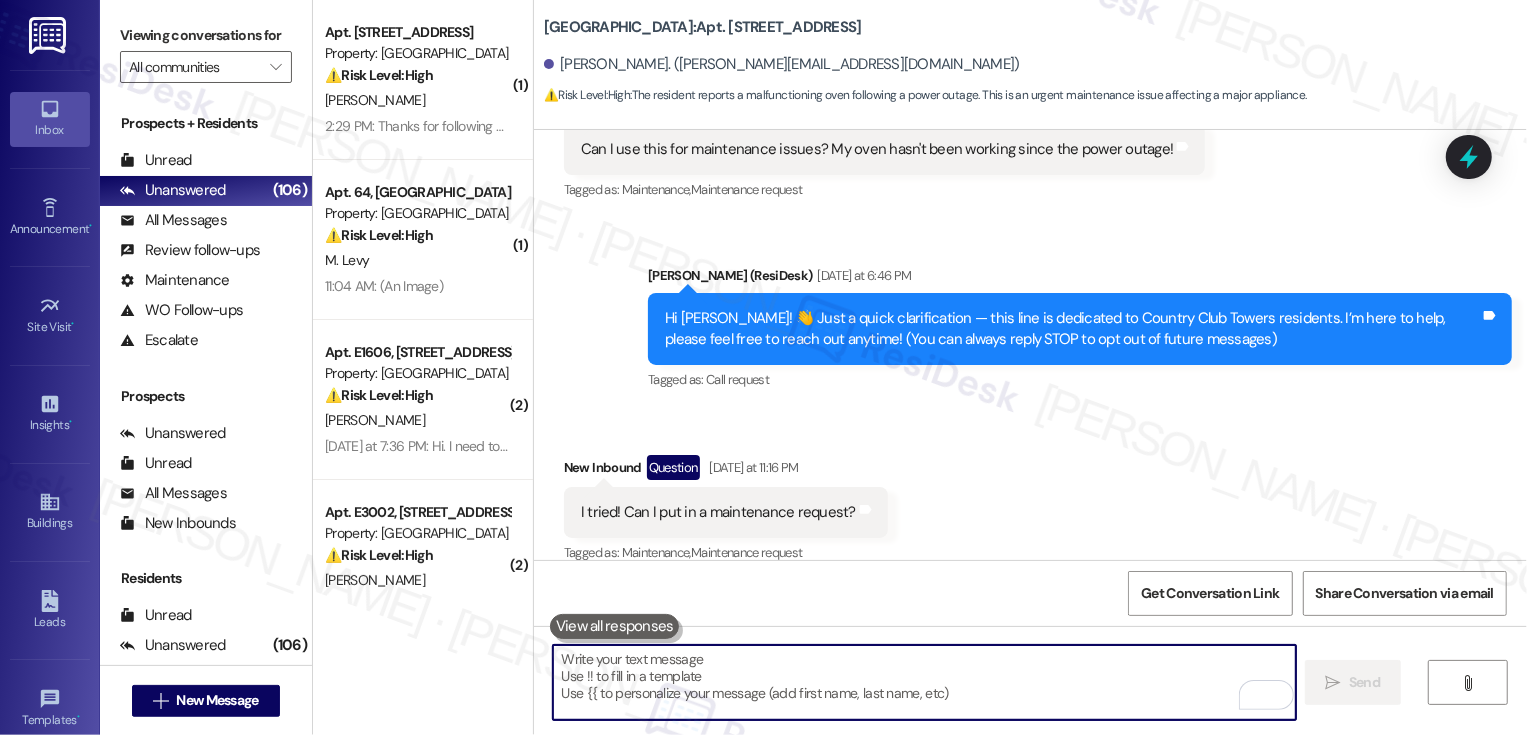 type 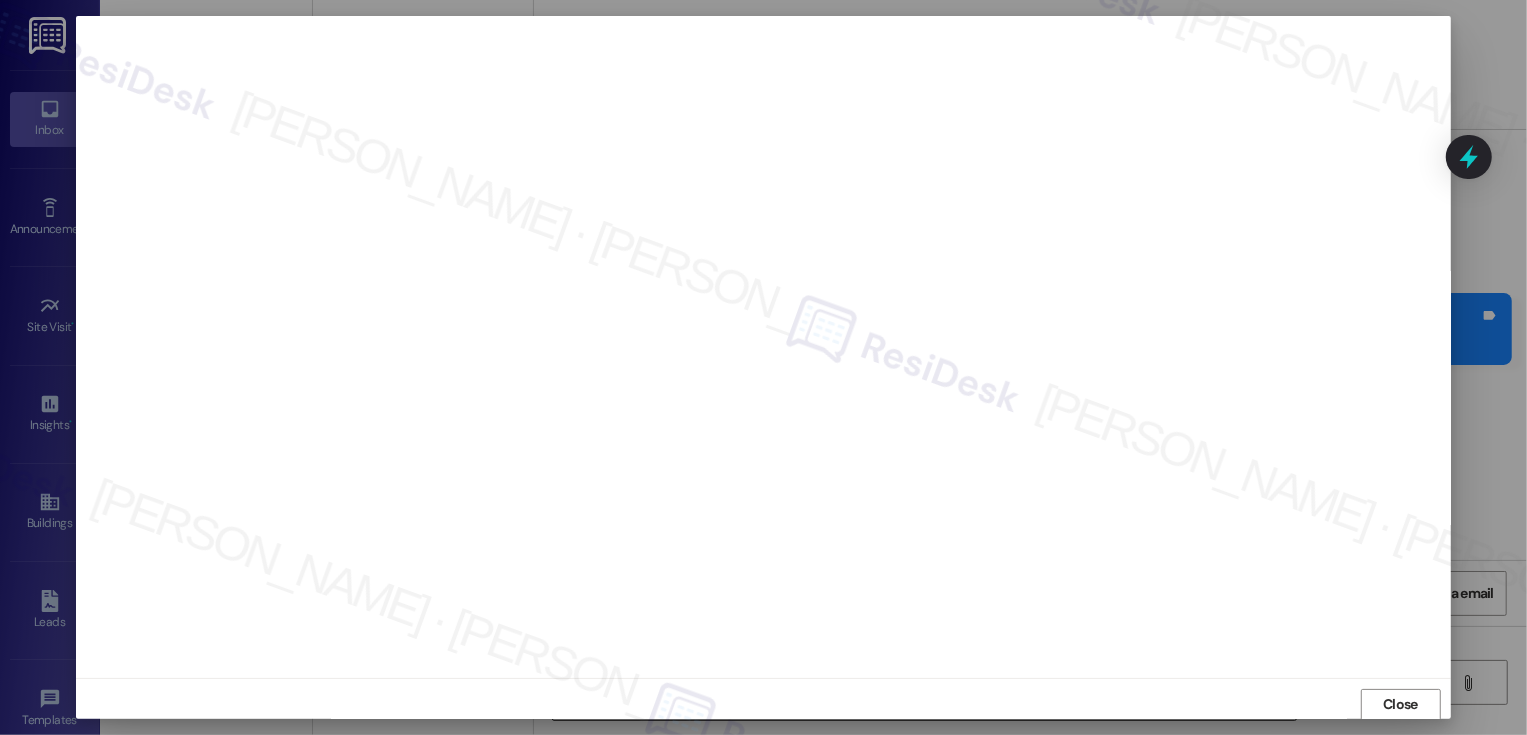 scroll, scrollTop: 1, scrollLeft: 0, axis: vertical 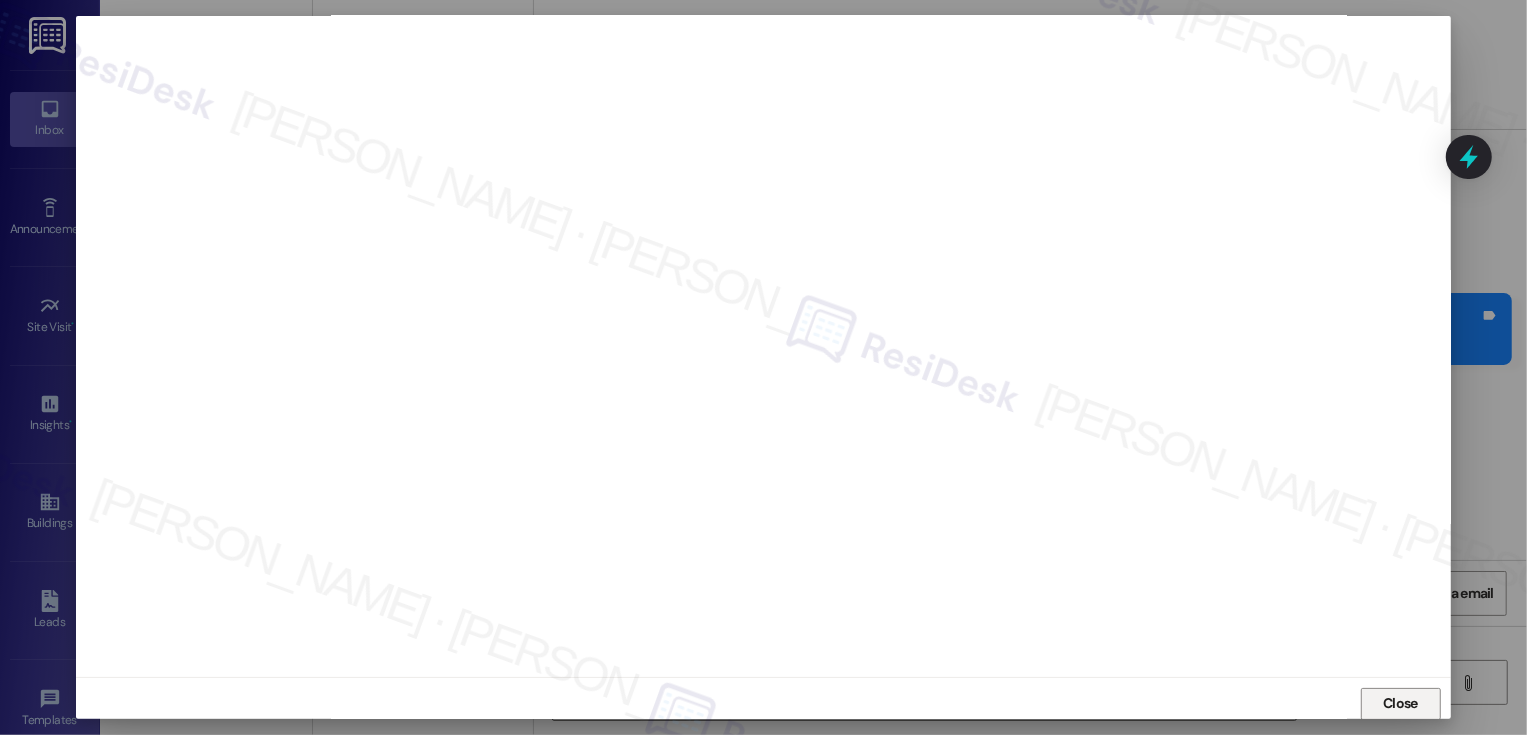 click on "Close" at bounding box center [1401, 704] 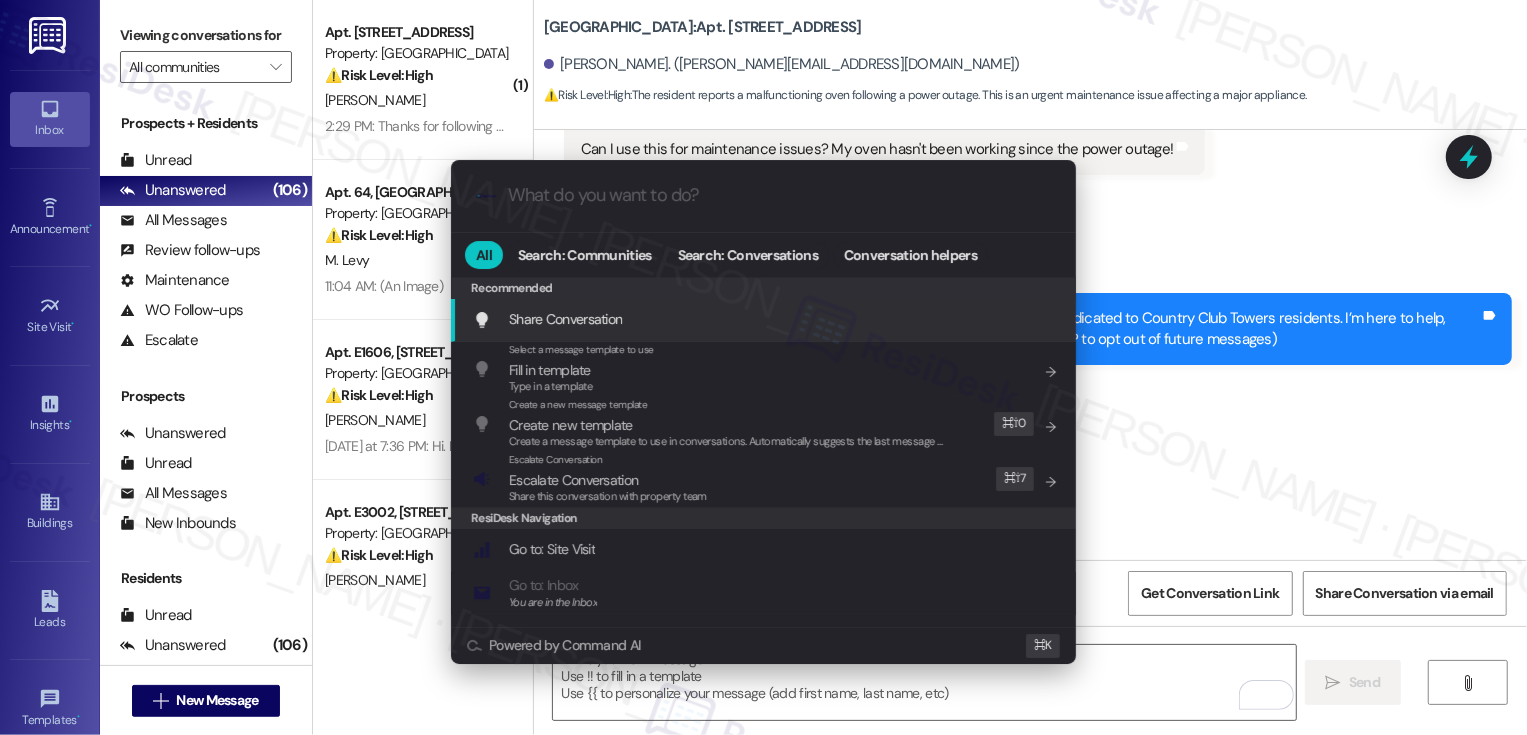 click on ".cls-1{fill:#0a055f;}.cls-2{fill:#0cc4c4;} resideskLogoBlueOrange All Search: Communities Search: Conversations Conversation helpers Recommended Recommended Share Conversation Add shortcut Select a message template to use Fill in template Type in a template Add shortcut Create a new message template Create new template Create a message template to use in conversations. Automatically suggests the last message you sent. Edit ⌘ ⇧ 0 Escalate Conversation Escalate Conversation Share this conversation with property team Edit ⌘ ⇧ 7 ResiDesk Navigation Go to: Site Visit Add shortcut Go to: Inbox You are in the Inbox Add shortcut Go to: Settings Add shortcut Go to: Message Templates Add shortcut Go to: Buildings Add shortcut Help Getting Started: What you can do with ResiDesk Add shortcut Settings Powered by Command AI ⌘ K" at bounding box center (763, 367) 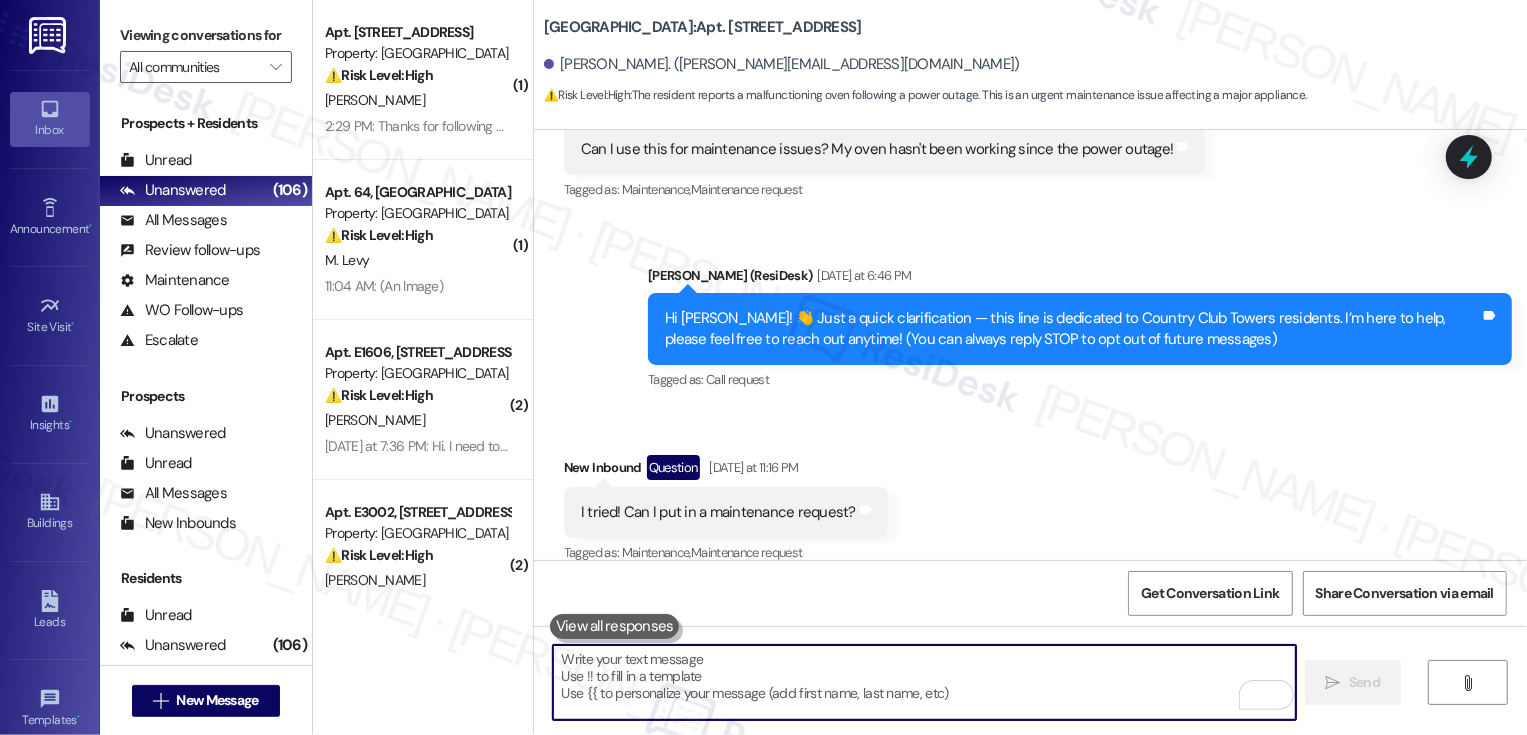 scroll, scrollTop: 965, scrollLeft: 0, axis: vertical 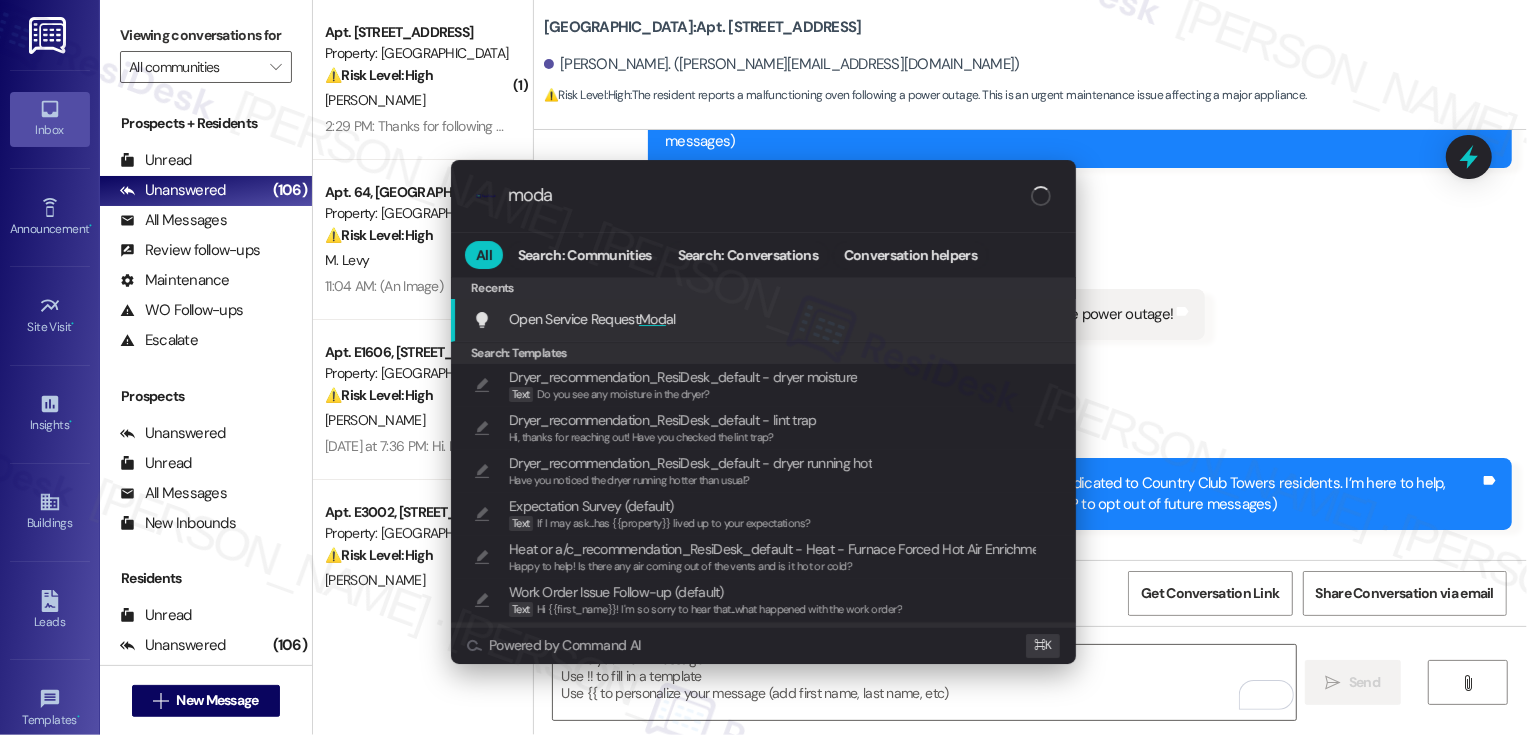 type on "modal" 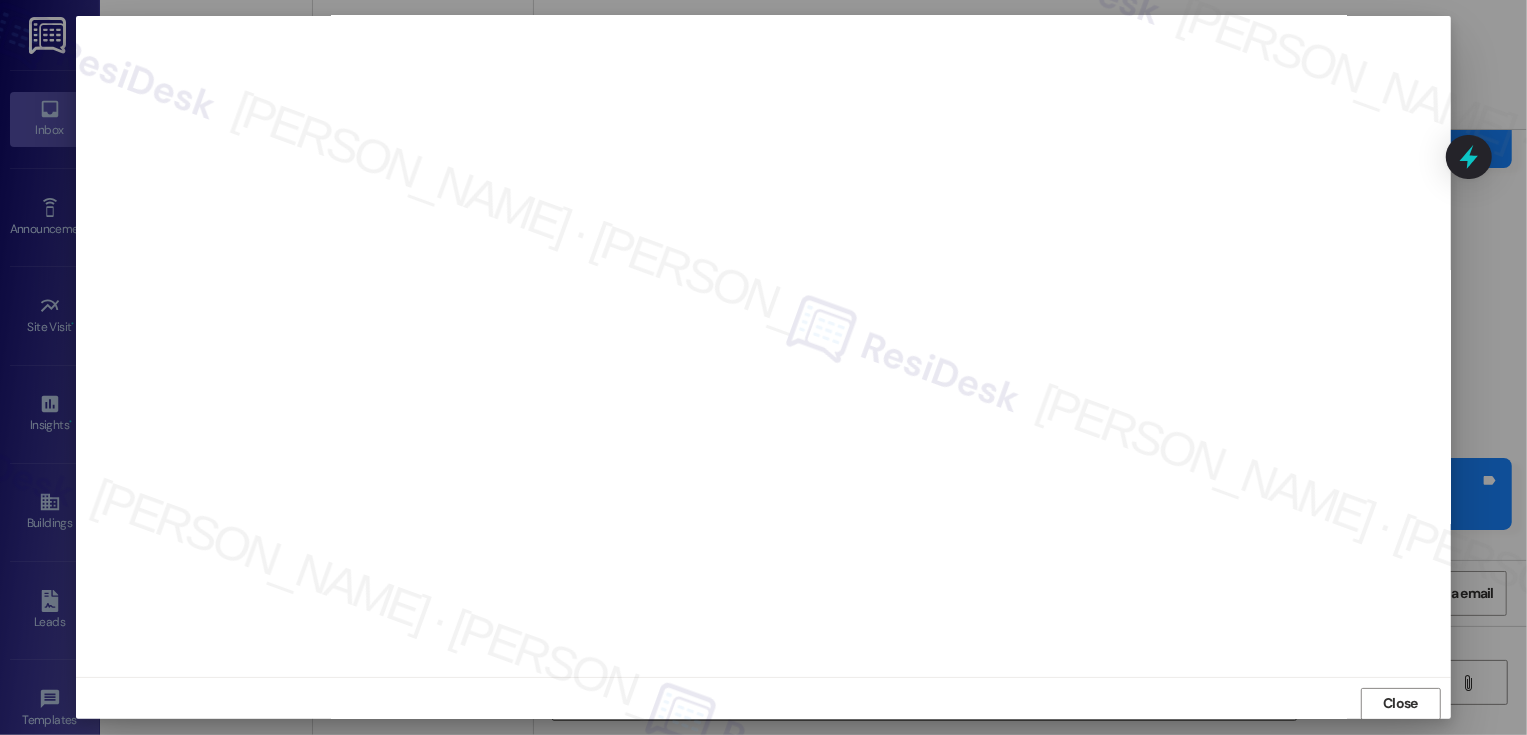 scroll, scrollTop: 0, scrollLeft: 0, axis: both 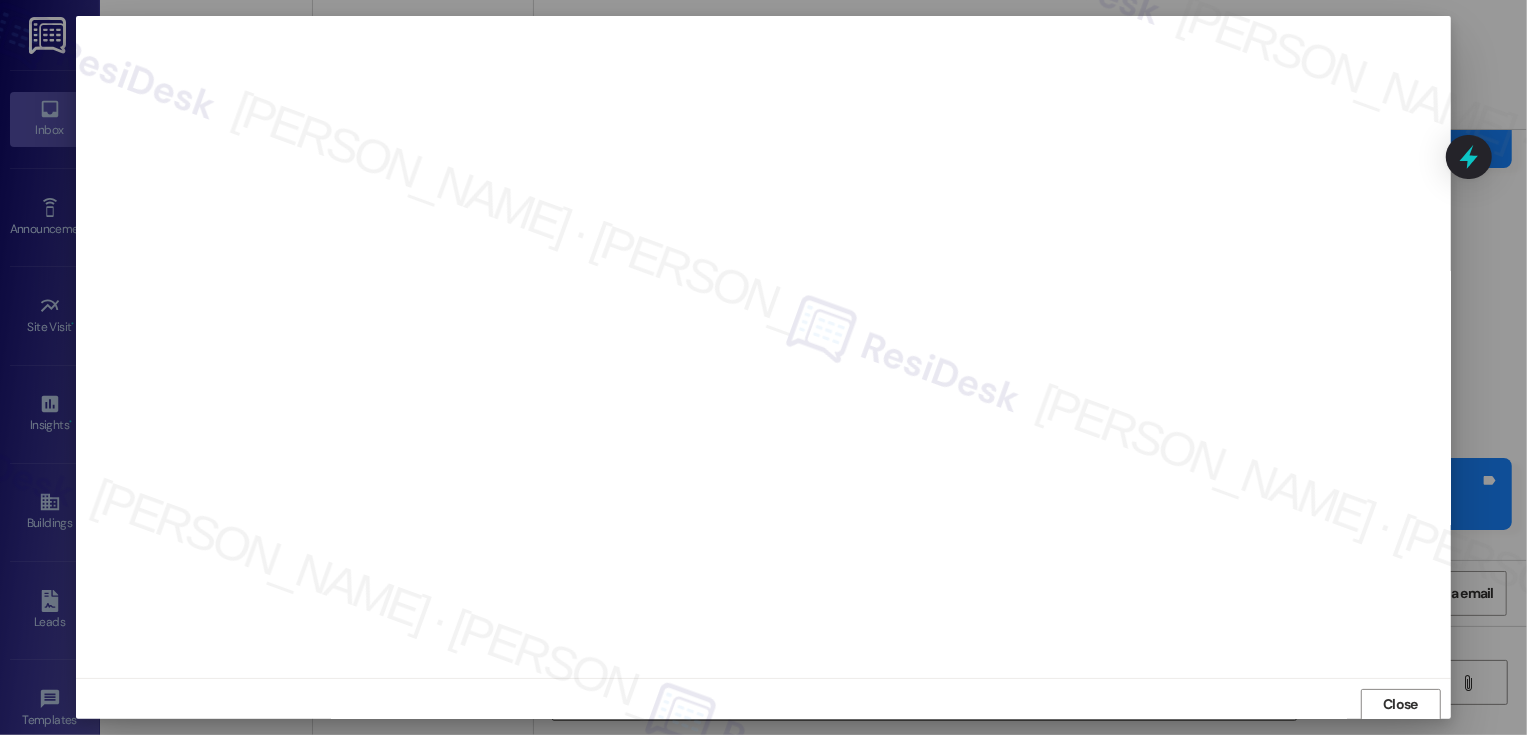type 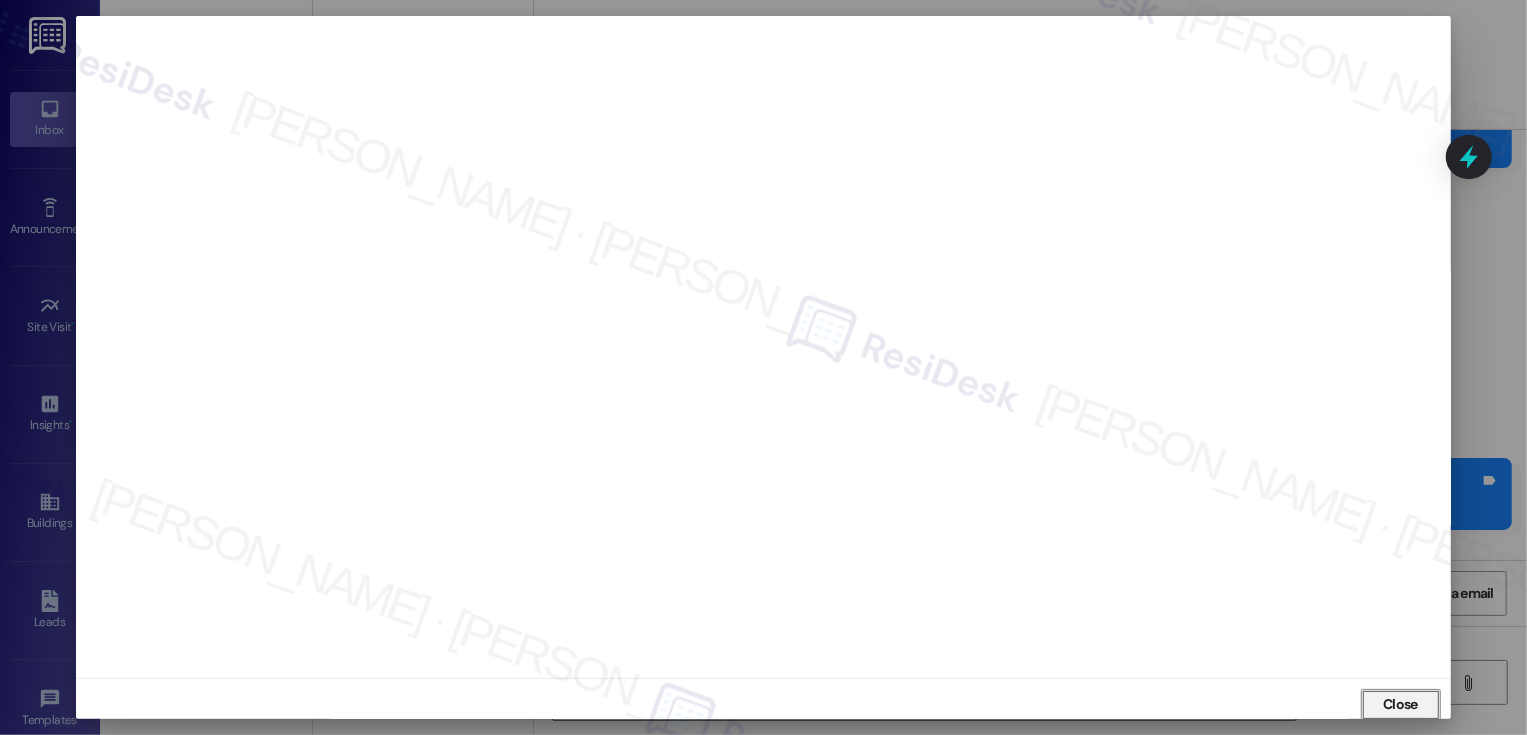 click on "Close" at bounding box center (1400, 704) 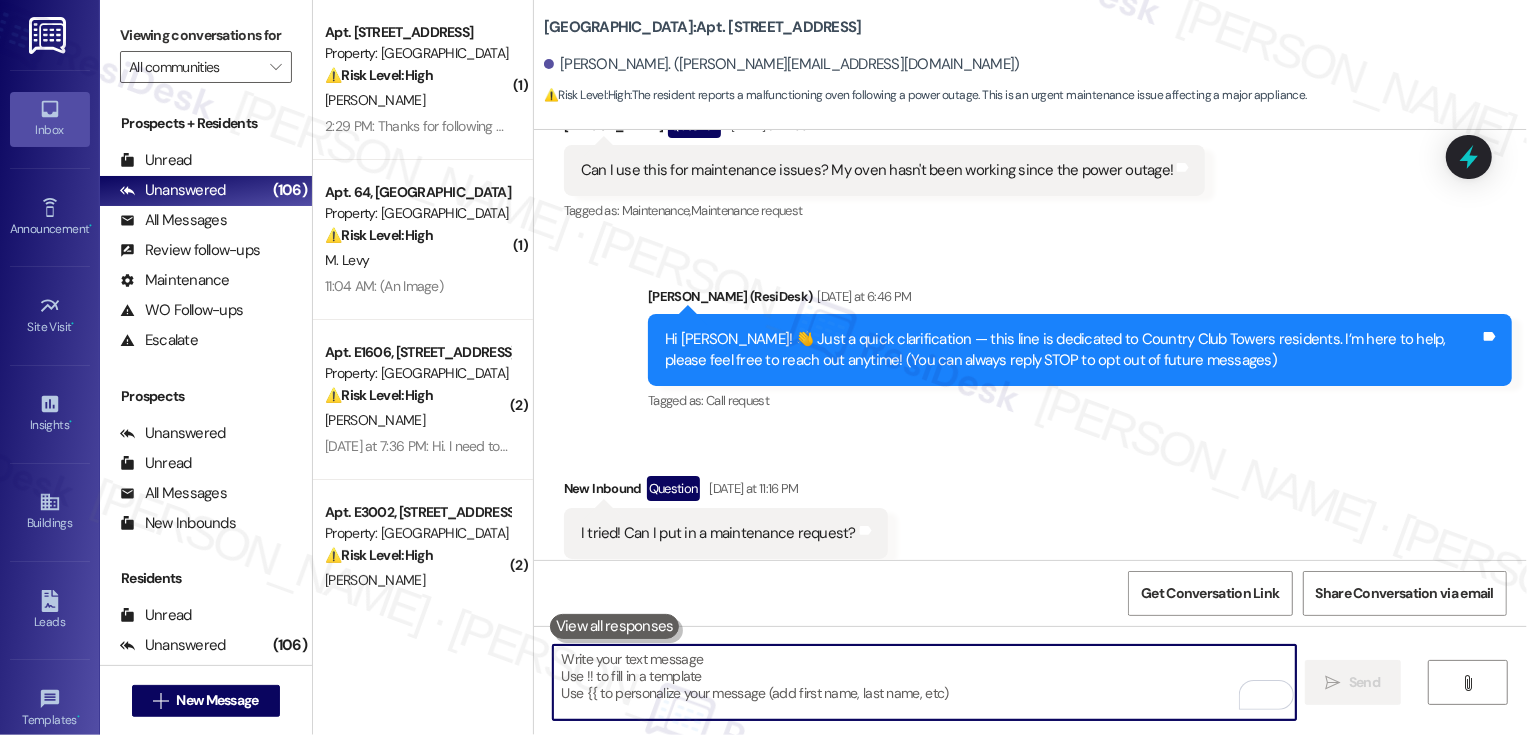 scroll, scrollTop: 965, scrollLeft: 0, axis: vertical 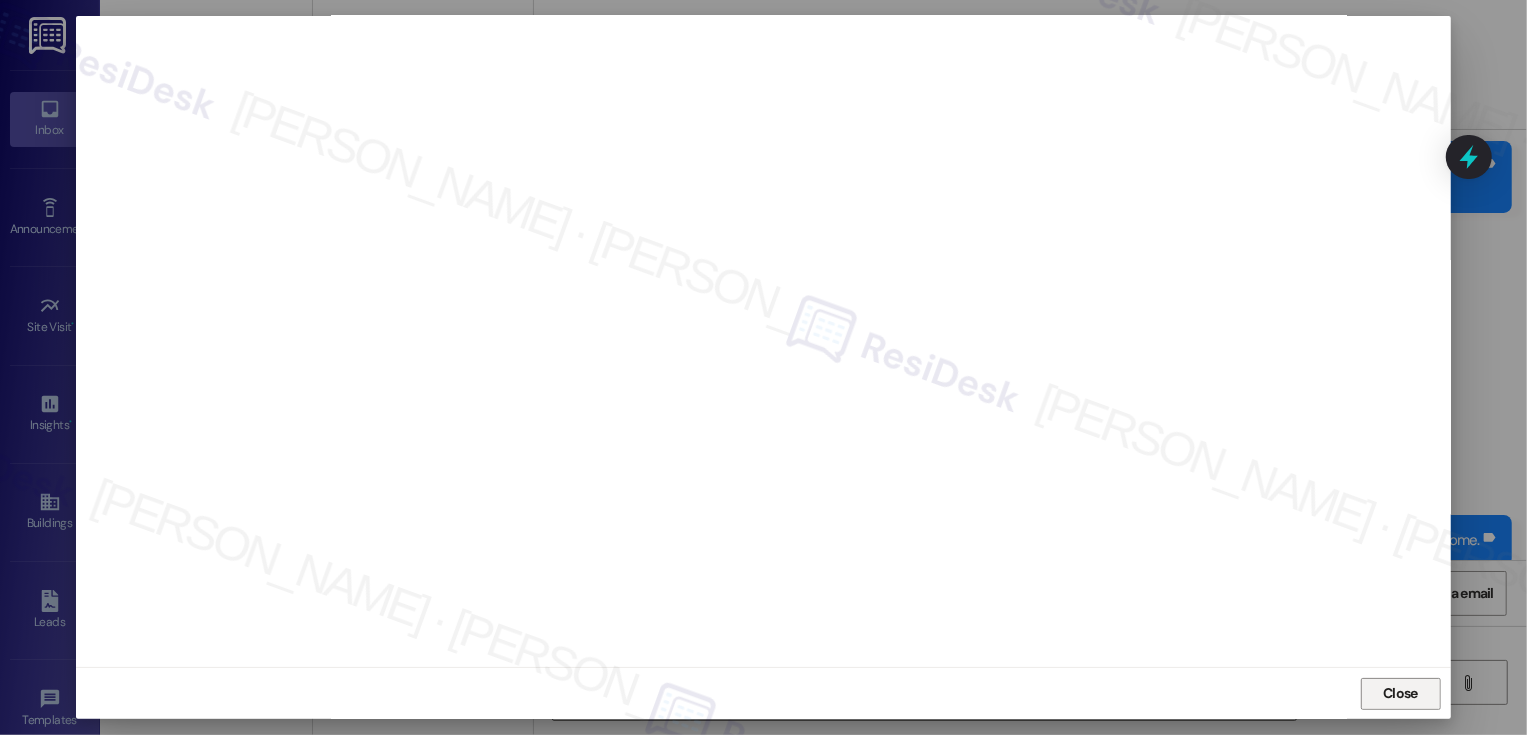 click on "Close" at bounding box center [1400, 694] 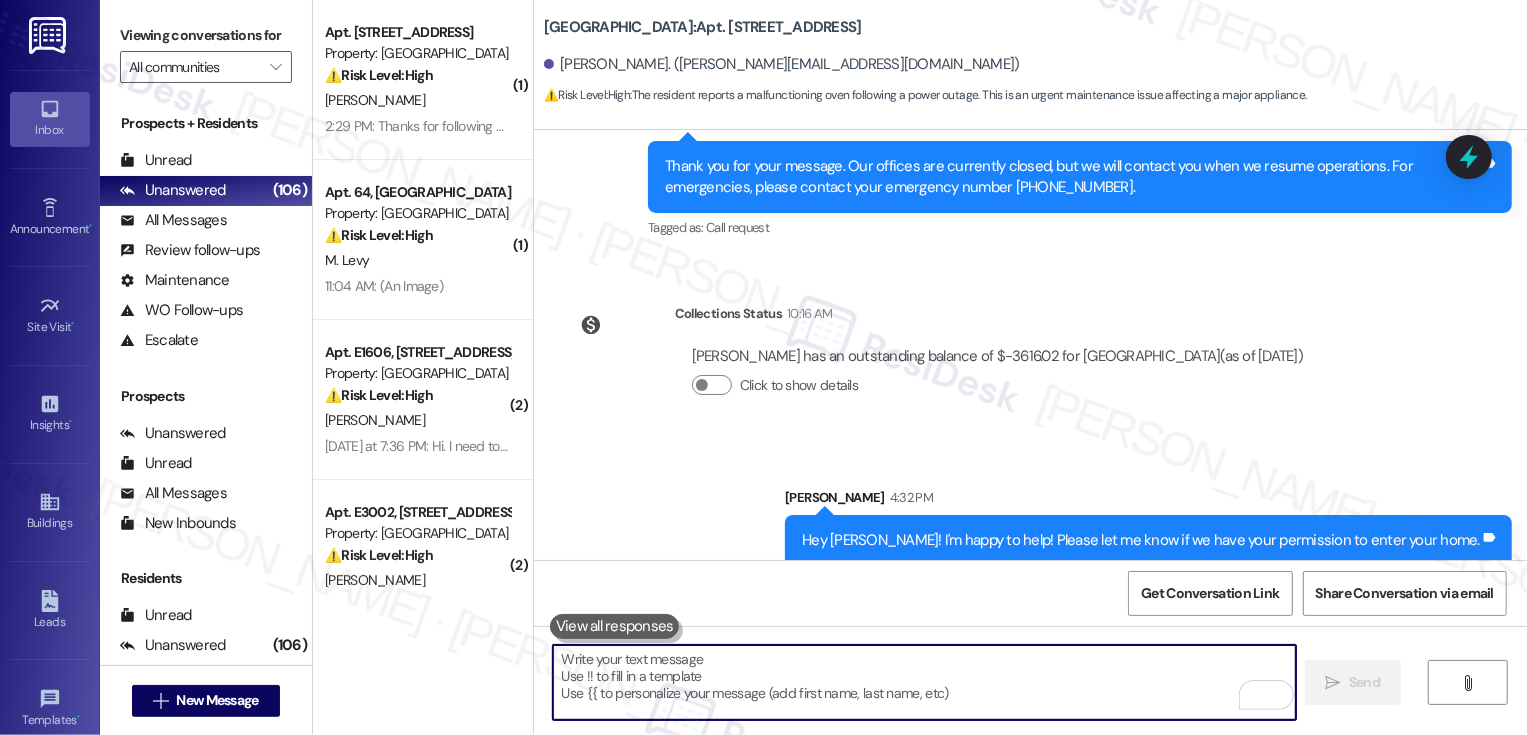 scroll, scrollTop: 877, scrollLeft: 0, axis: vertical 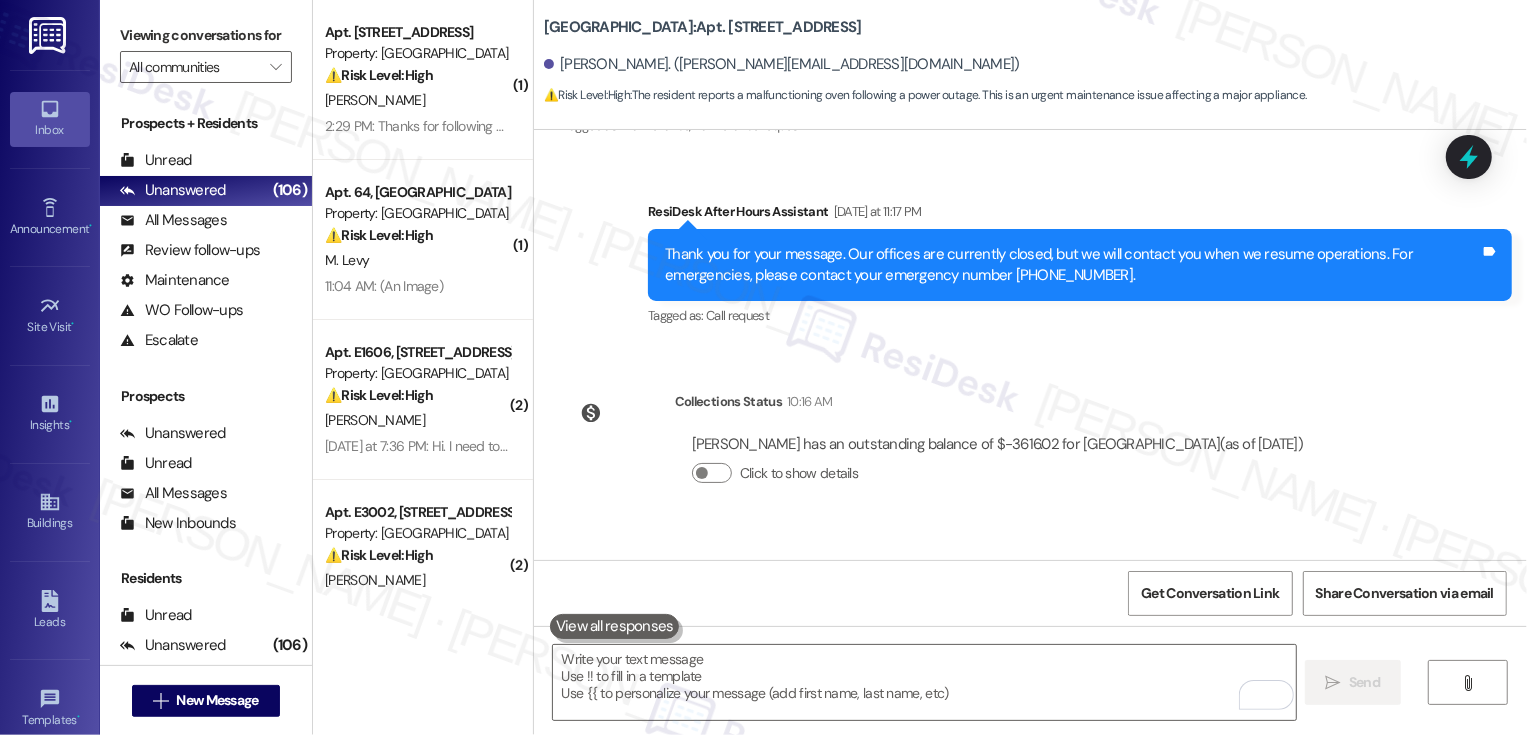 click on "Country Club Towers:  Apt. W0503, 1101 East Bayaud Avenue       Danielle Impara. (danielle.impara11@gmail.com)   ⚠️  Risk Level:  High :  The resident reports a malfunctioning oven following a power outage. This is an urgent maintenance issue affecting a major appliance." at bounding box center (1030, 55) 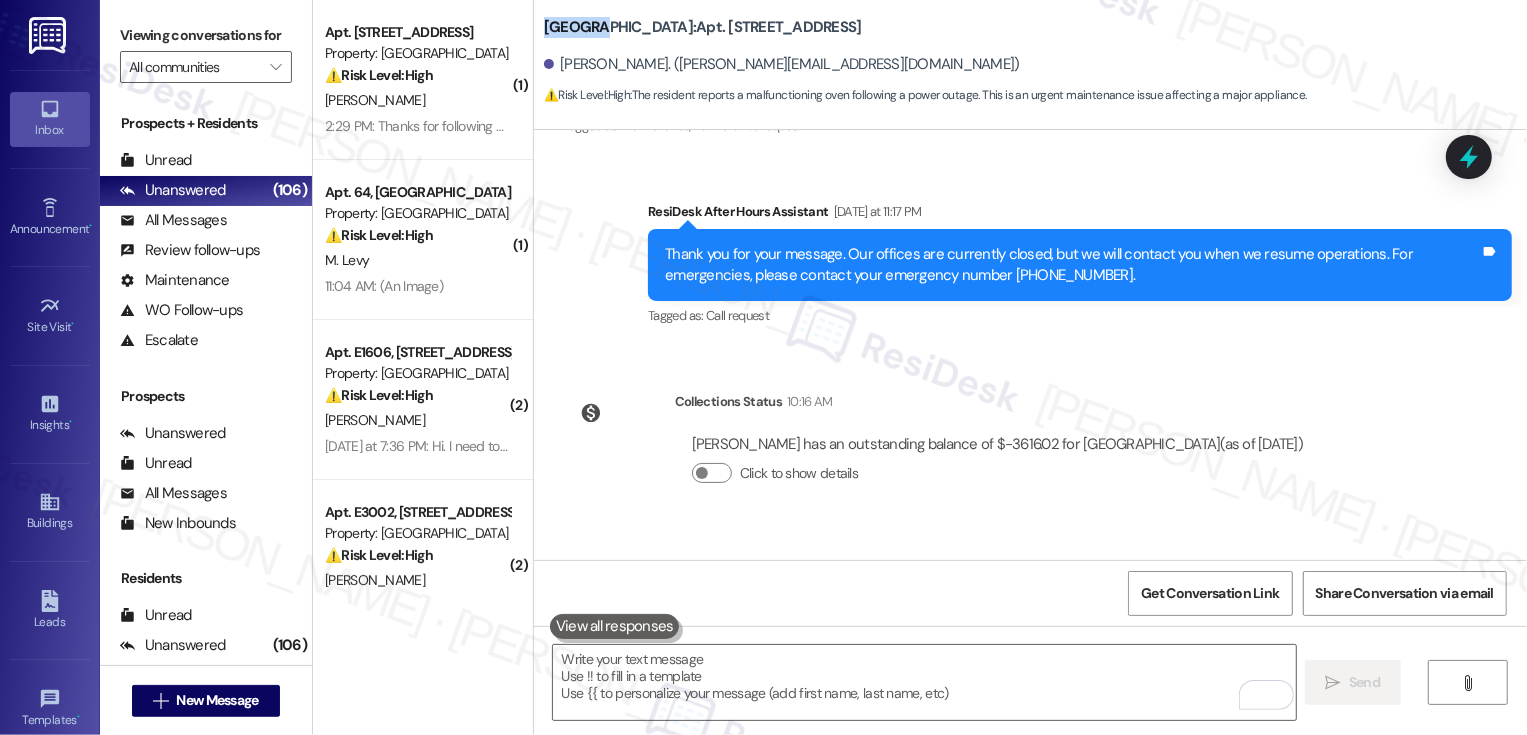 click on "Country Club Towers:  Apt. W0503, 1101 East Bayaud Avenue       Danielle Impara. (danielle.impara11@gmail.com)   ⚠️  Risk Level:  High :  The resident reports a malfunctioning oven following a power outage. This is an urgent maintenance issue affecting a major appliance." at bounding box center [1030, 55] 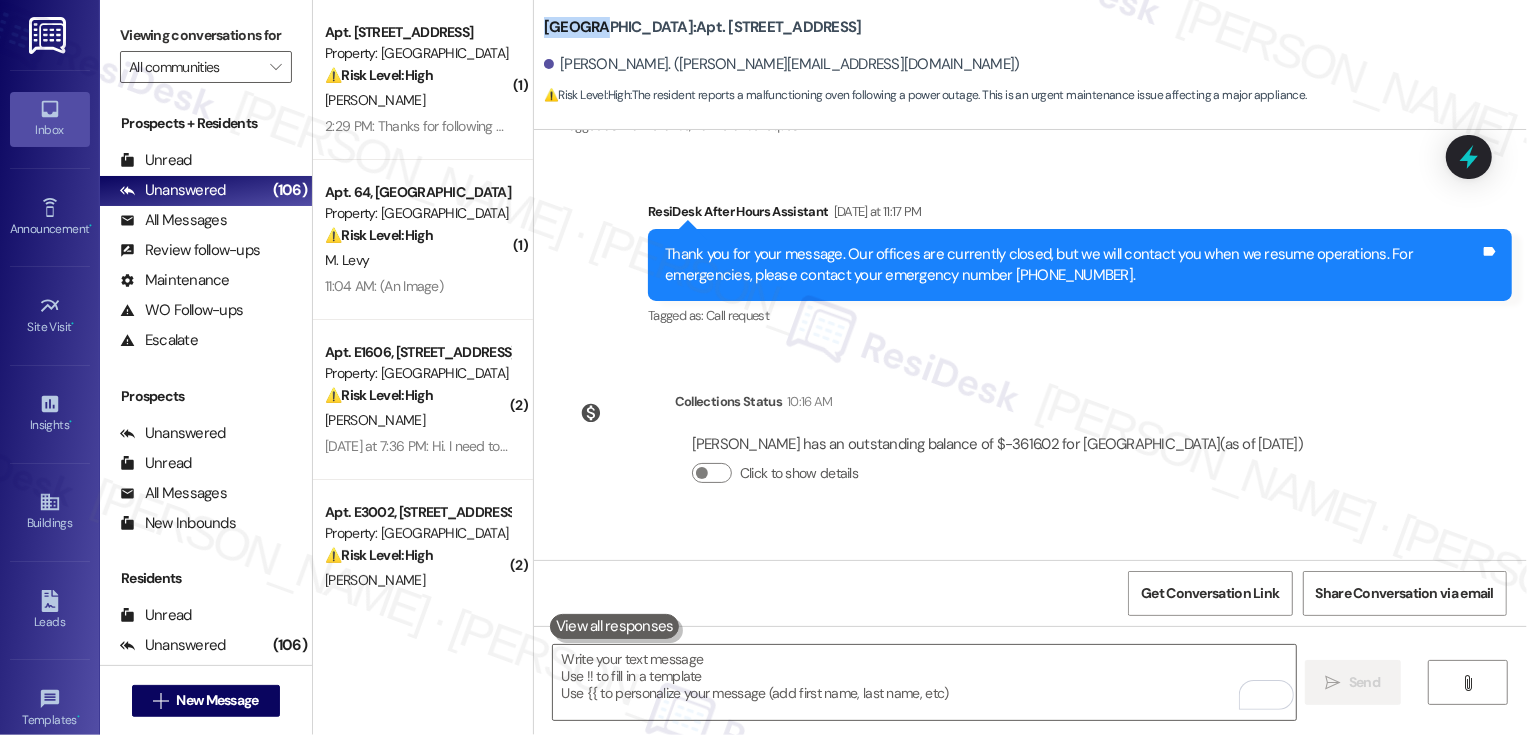 click on "Country Club Towers:  Apt. W0503, 1101 East Bayaud Avenue" at bounding box center [703, 27] 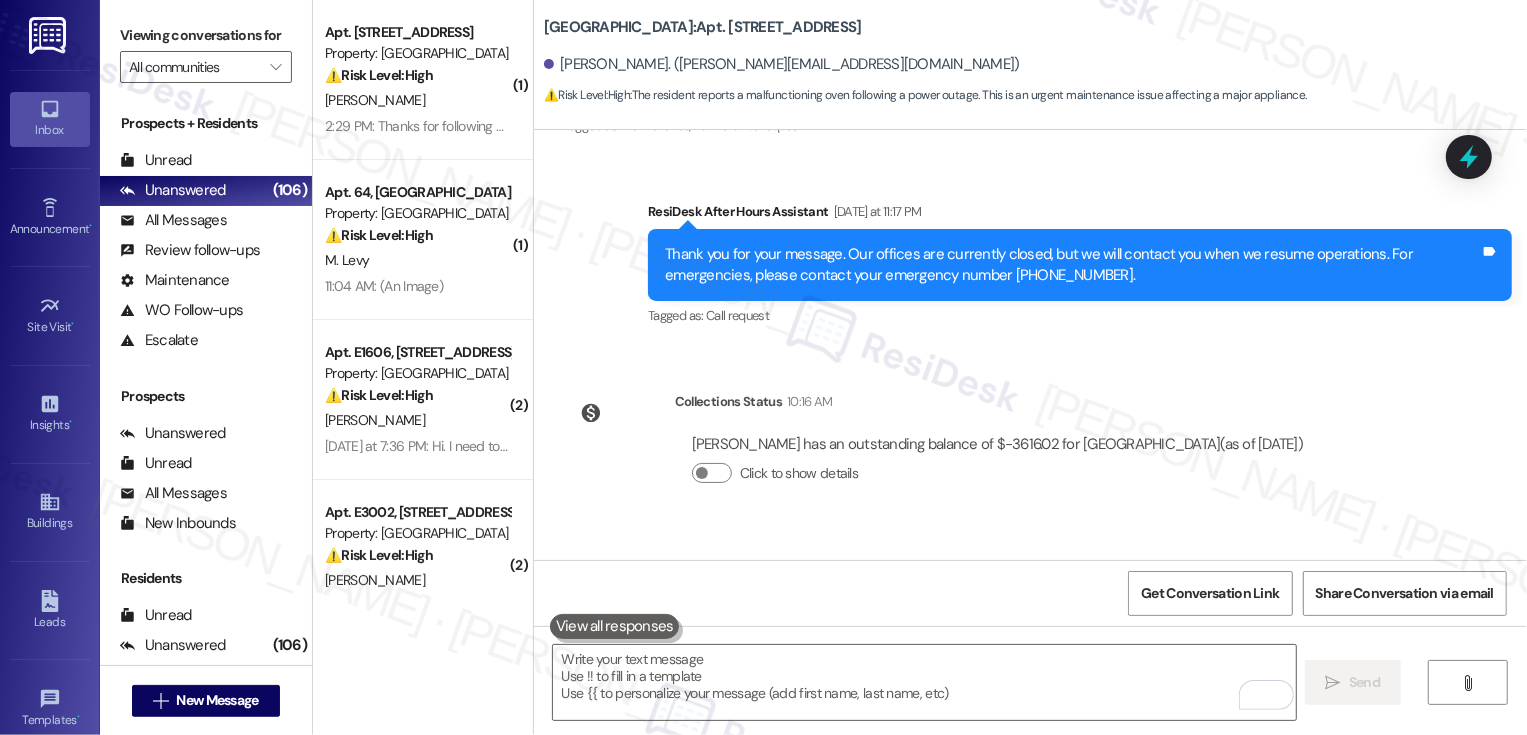 drag, startPoint x: 532, startPoint y: 28, endPoint x: 667, endPoint y: 29, distance: 135.00371 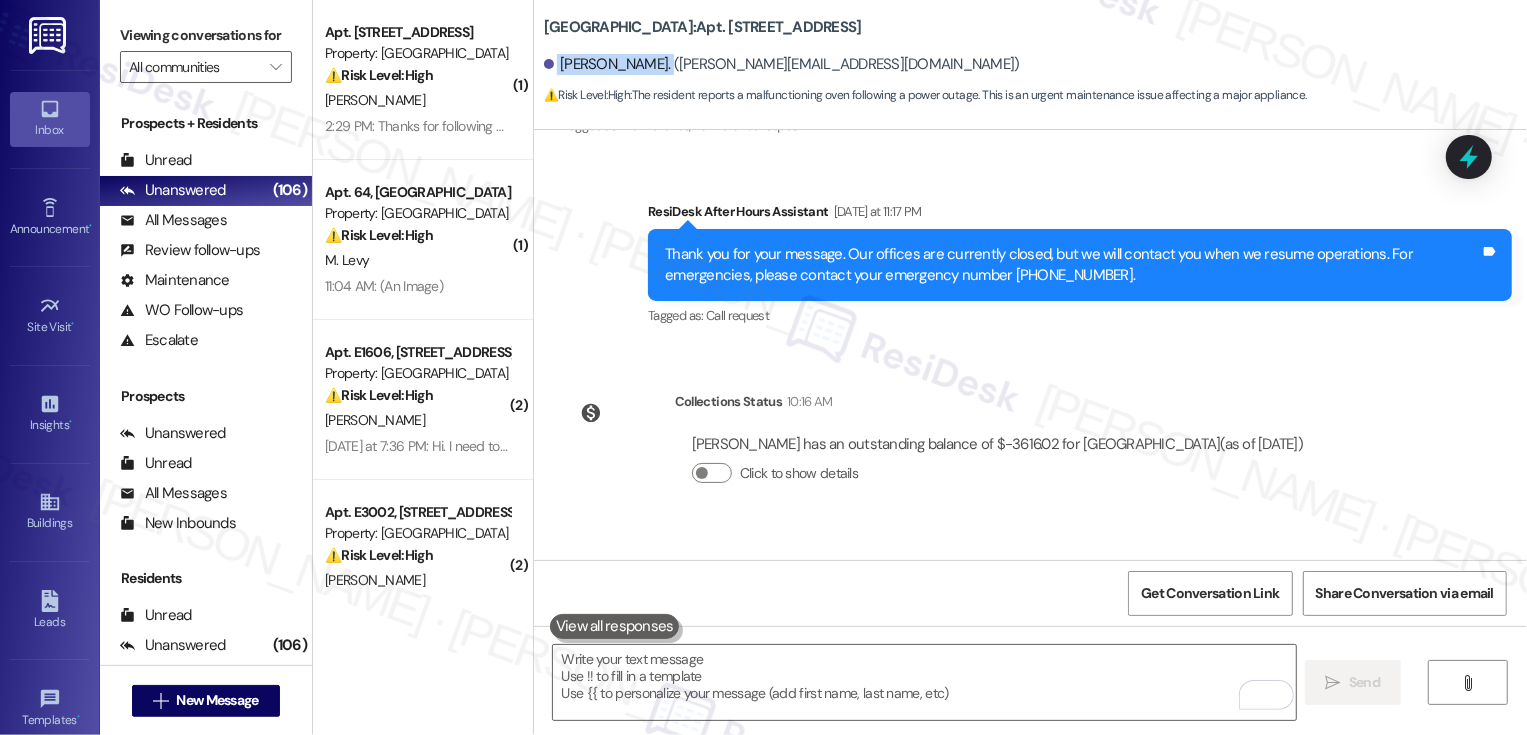 drag, startPoint x: 544, startPoint y: 66, endPoint x: 639, endPoint y: 63, distance: 95.047356 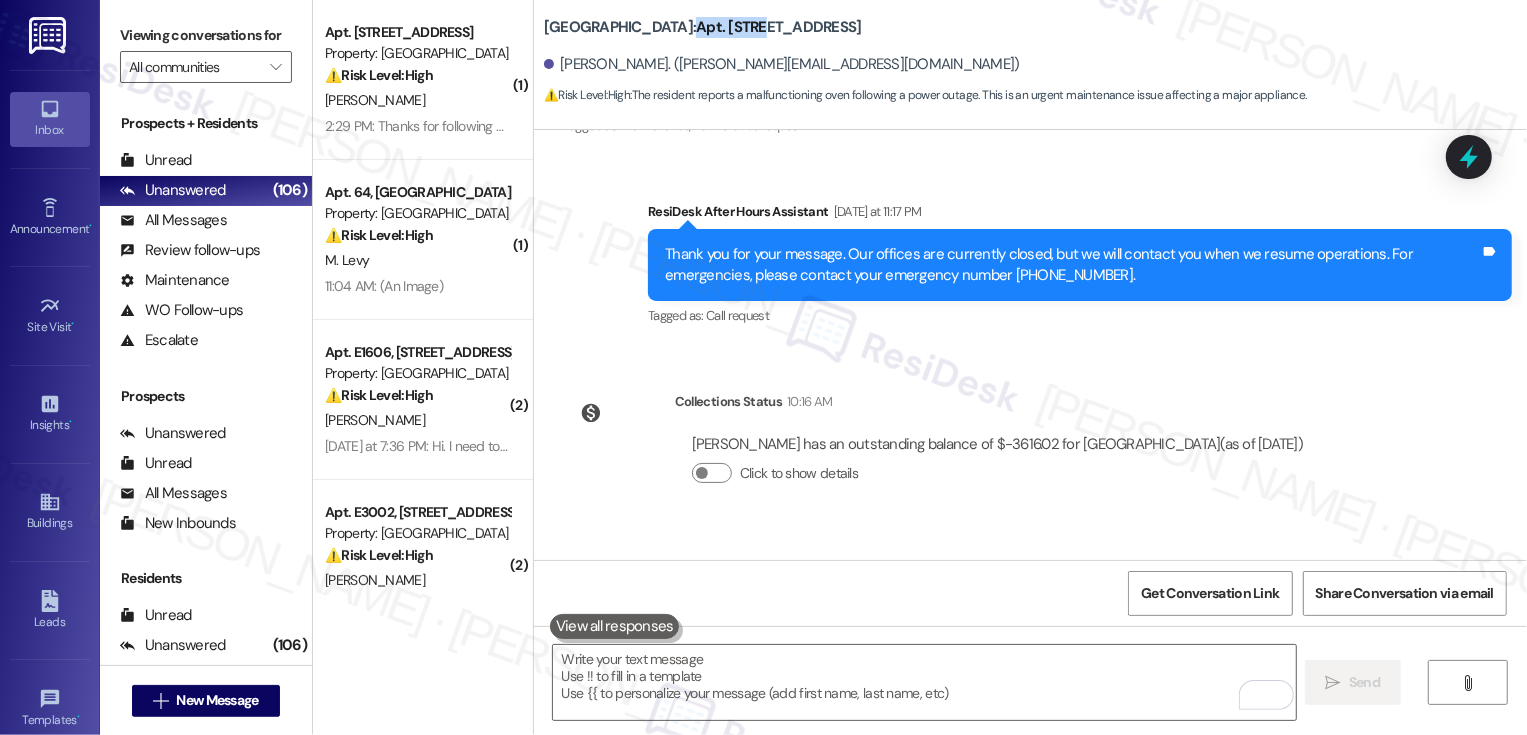 drag, startPoint x: 677, startPoint y: 28, endPoint x: 755, endPoint y: 20, distance: 78.40918 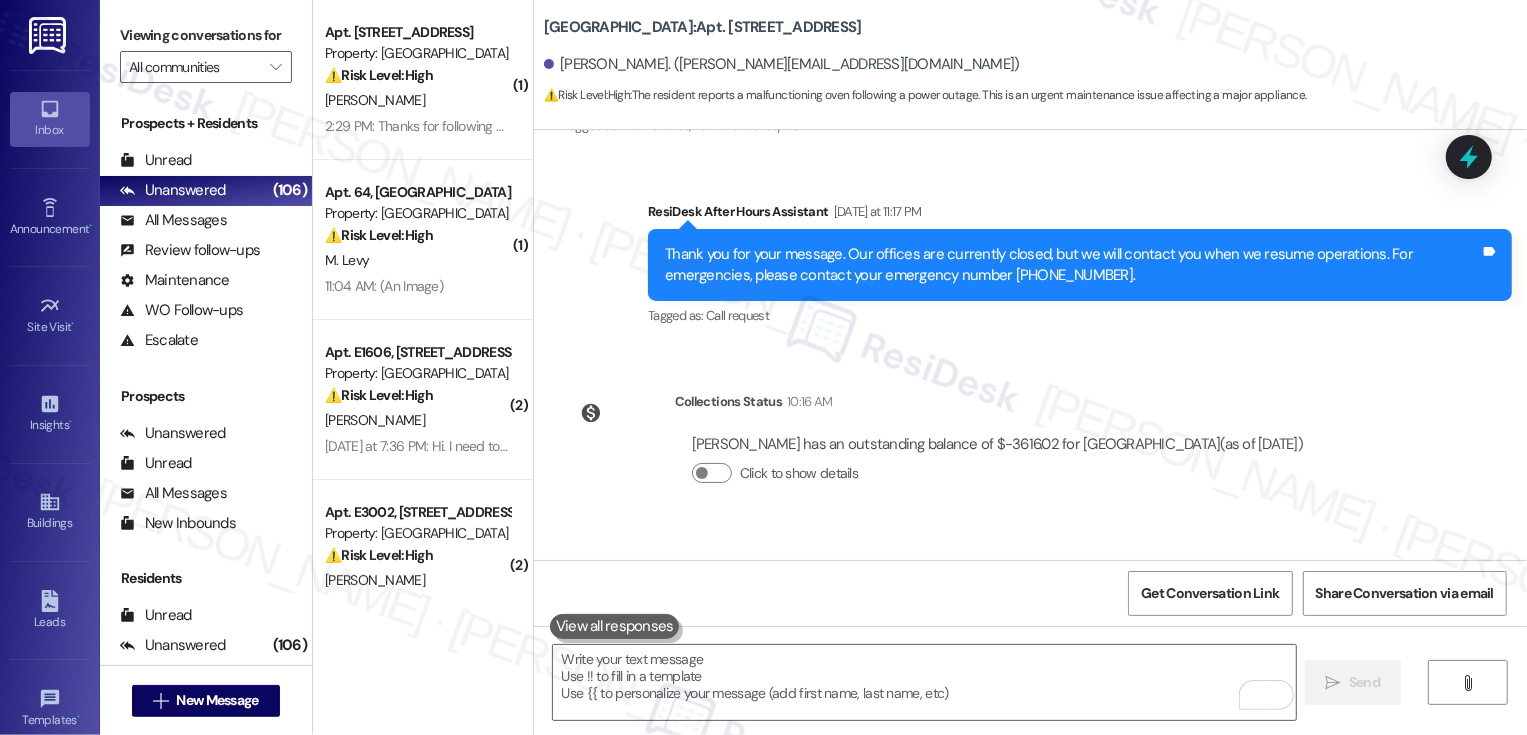 click on "Country Club Towers:  Apt. W0503, 1101 East Bayaud Avenue" at bounding box center [703, 27] 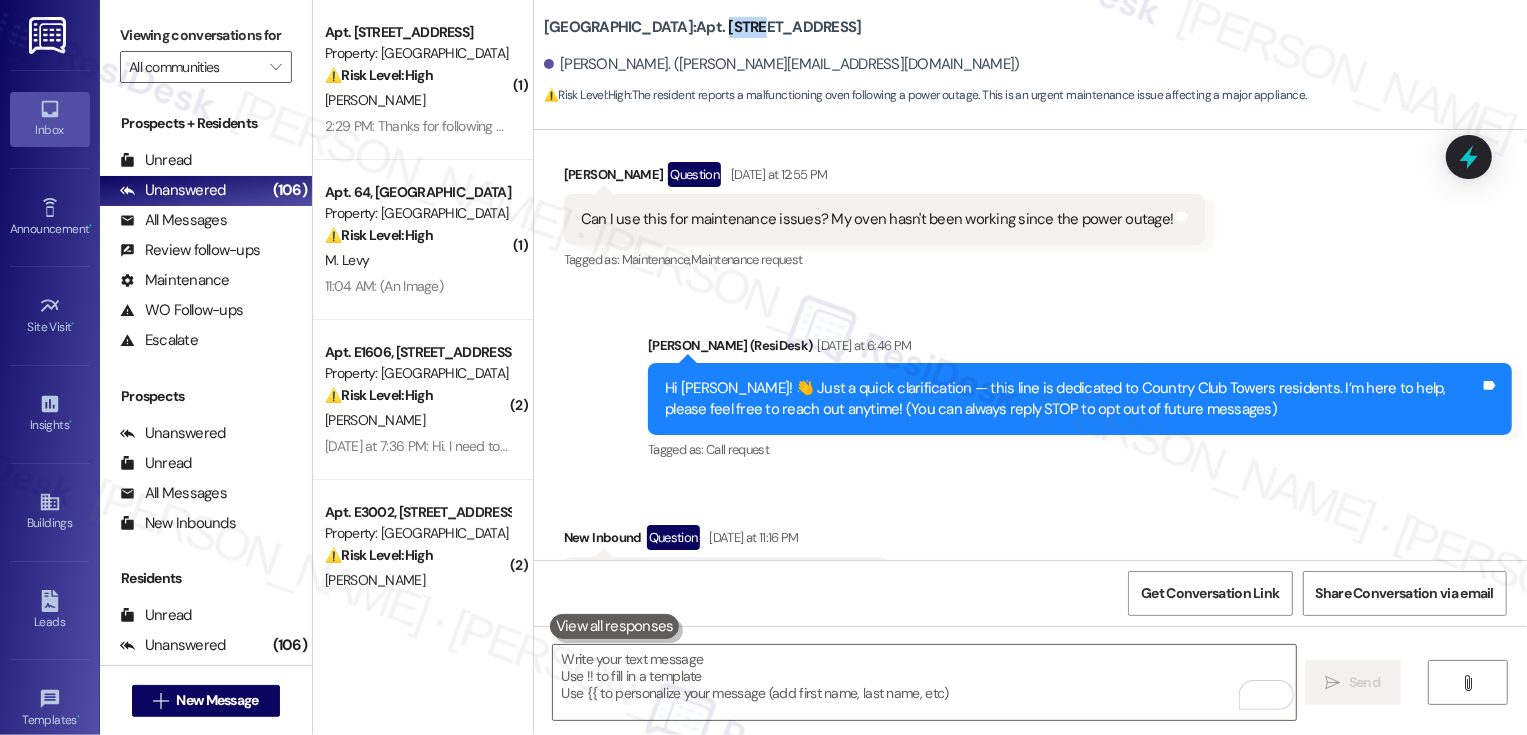 scroll, scrollTop: 291, scrollLeft: 0, axis: vertical 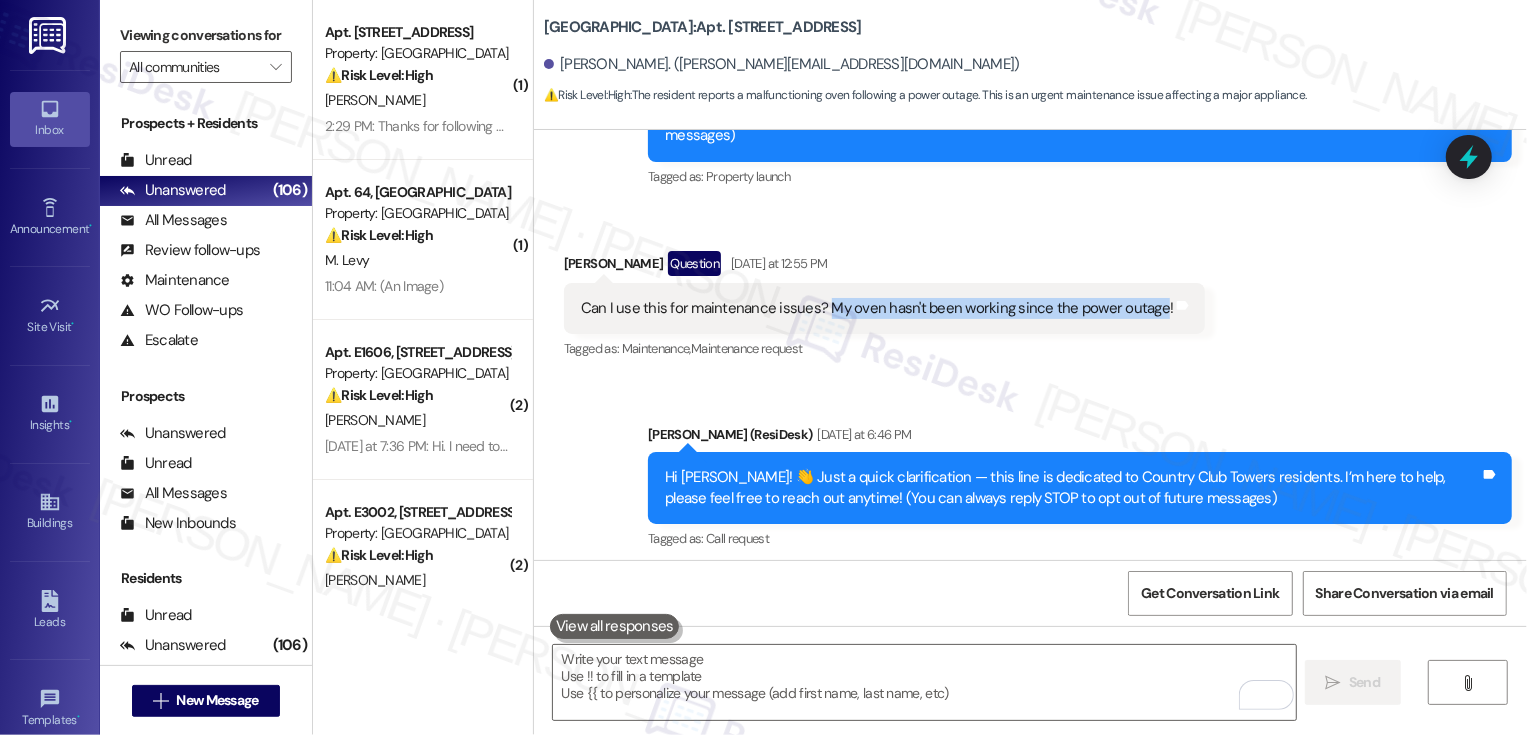 drag, startPoint x: 809, startPoint y: 288, endPoint x: 1135, endPoint y: 282, distance: 326.0552 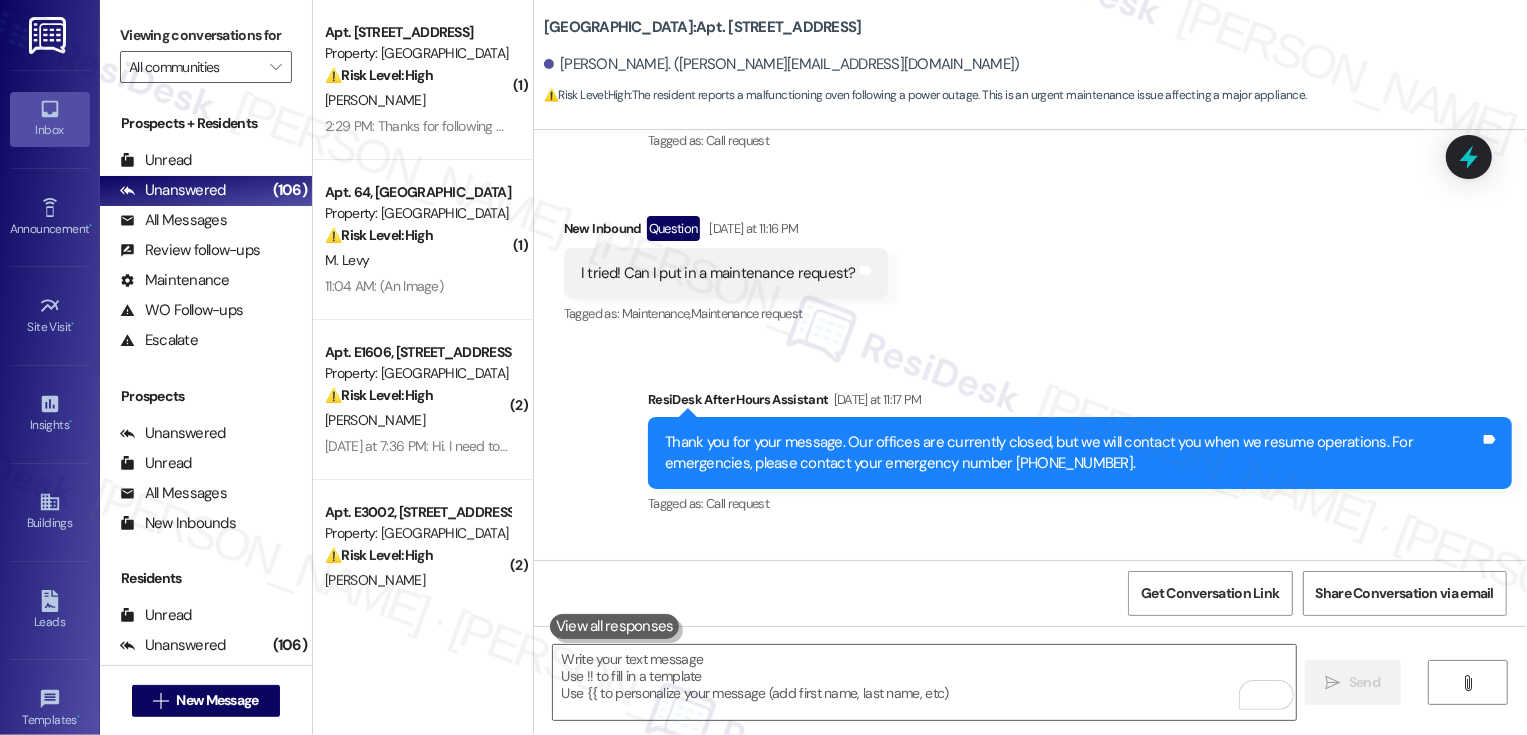 scroll, scrollTop: 965, scrollLeft: 0, axis: vertical 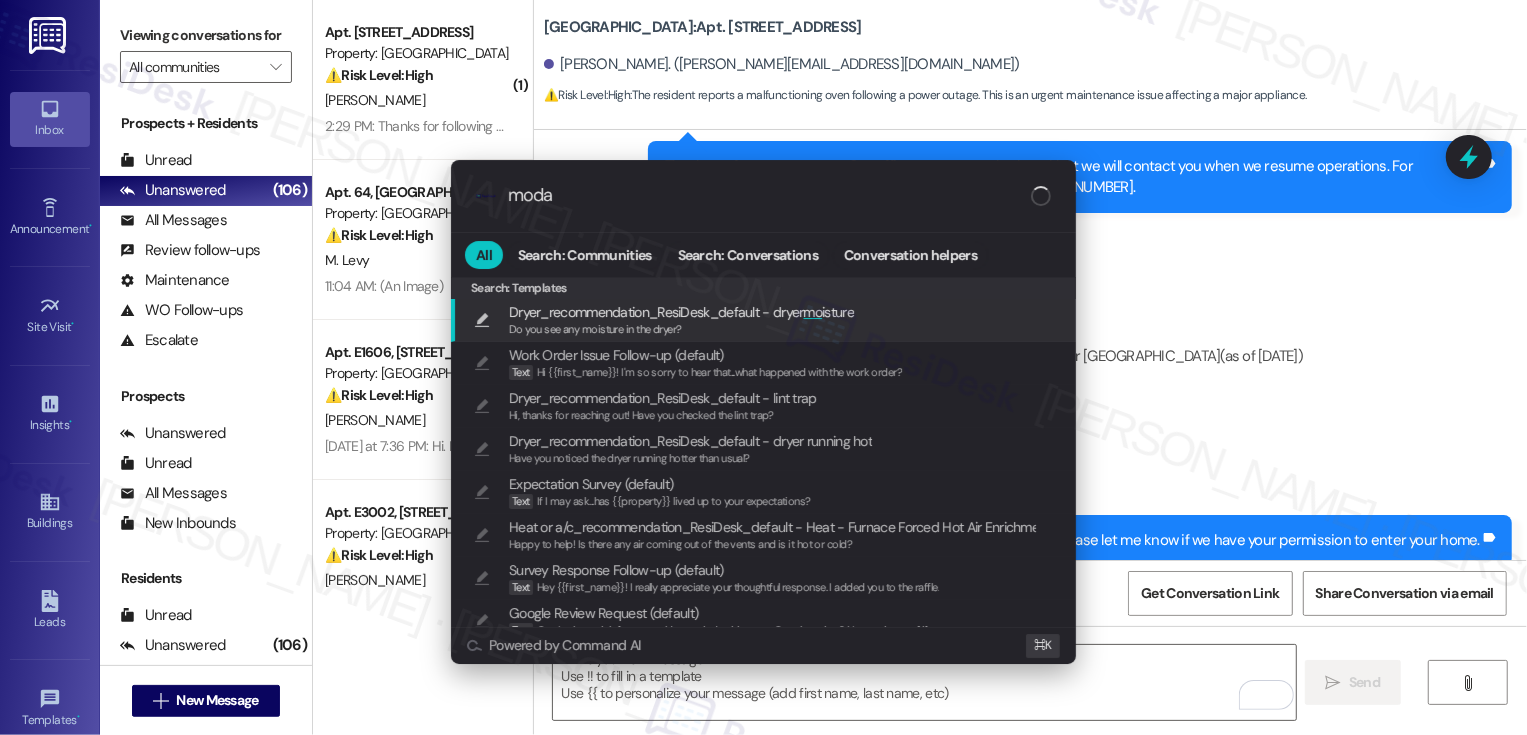type on "modal" 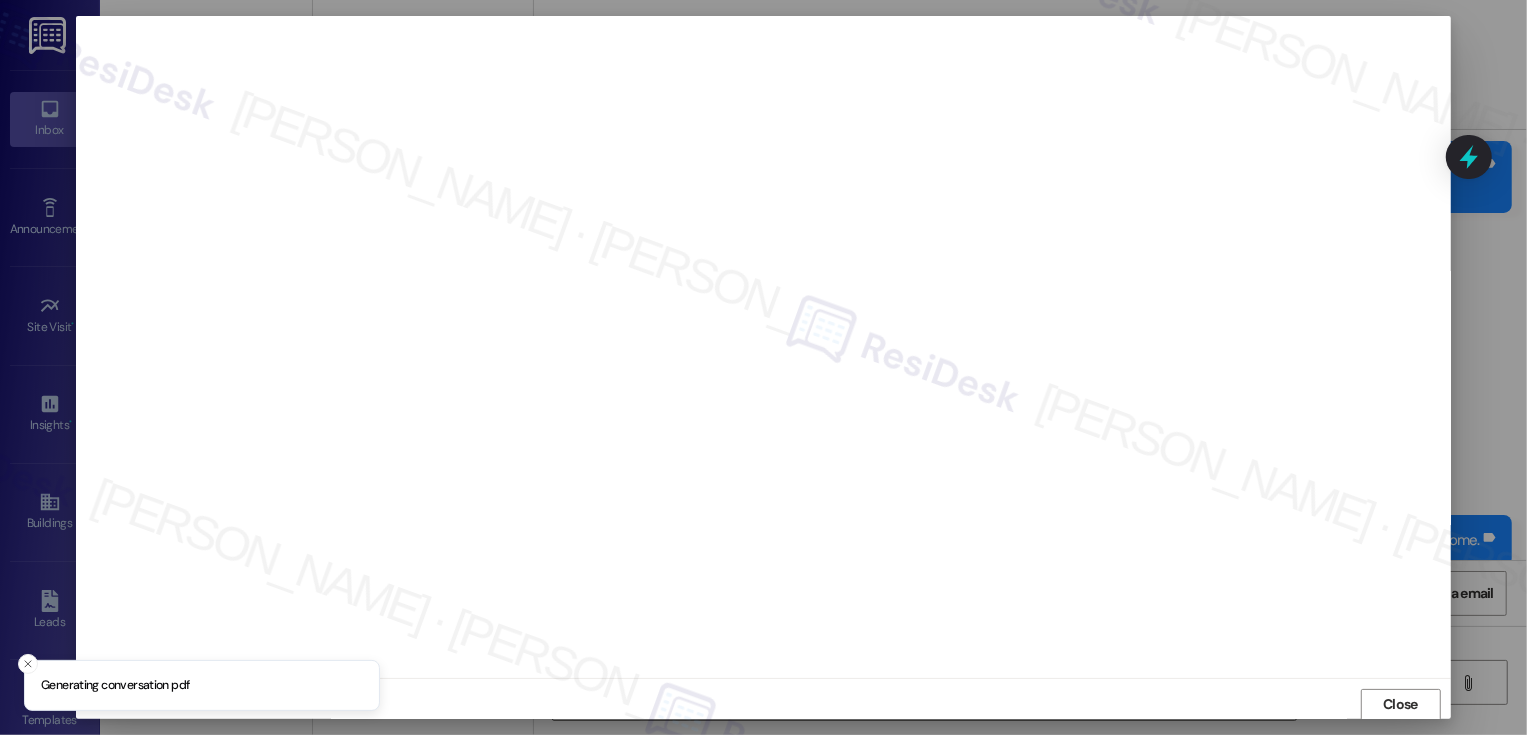 scroll, scrollTop: 1, scrollLeft: 0, axis: vertical 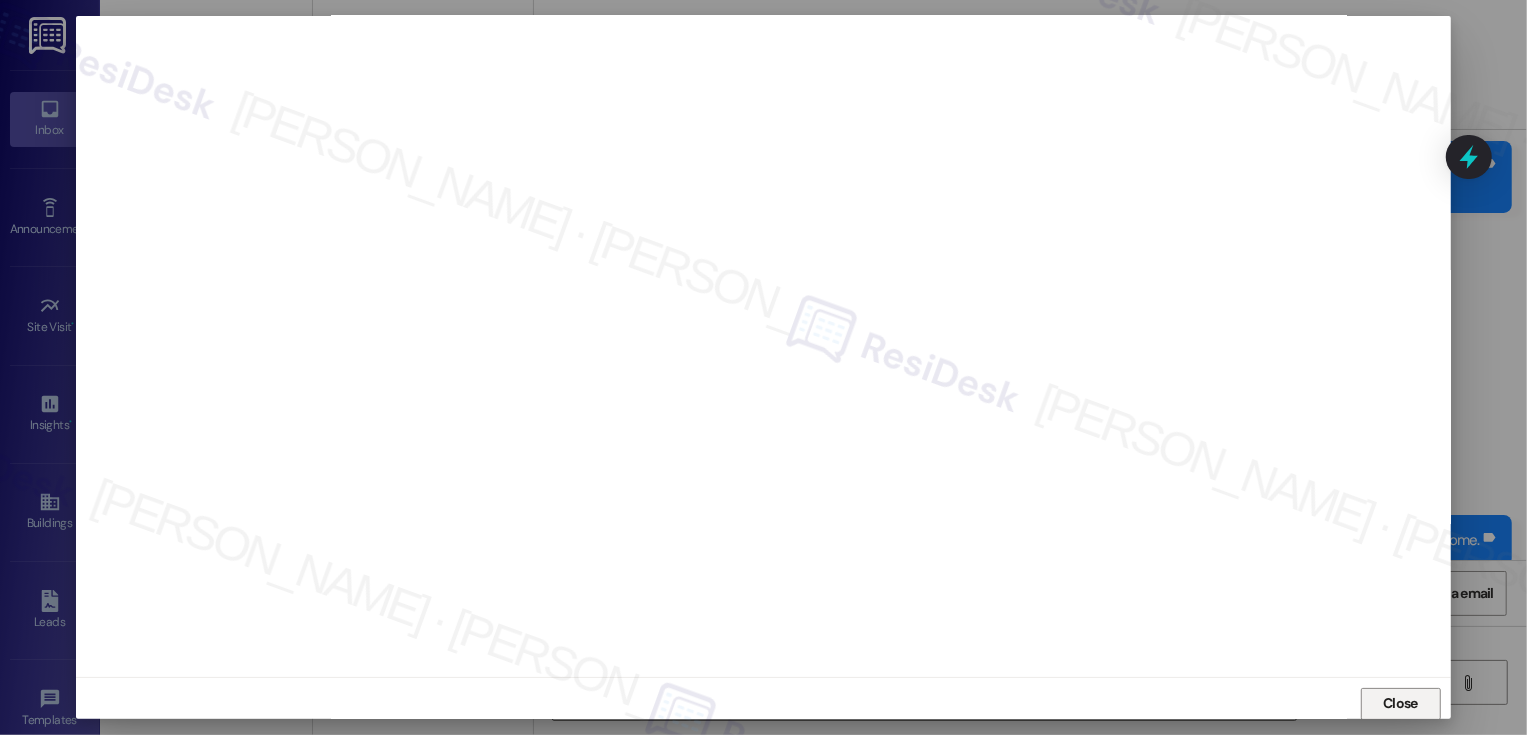 click on "Close" at bounding box center (1400, 703) 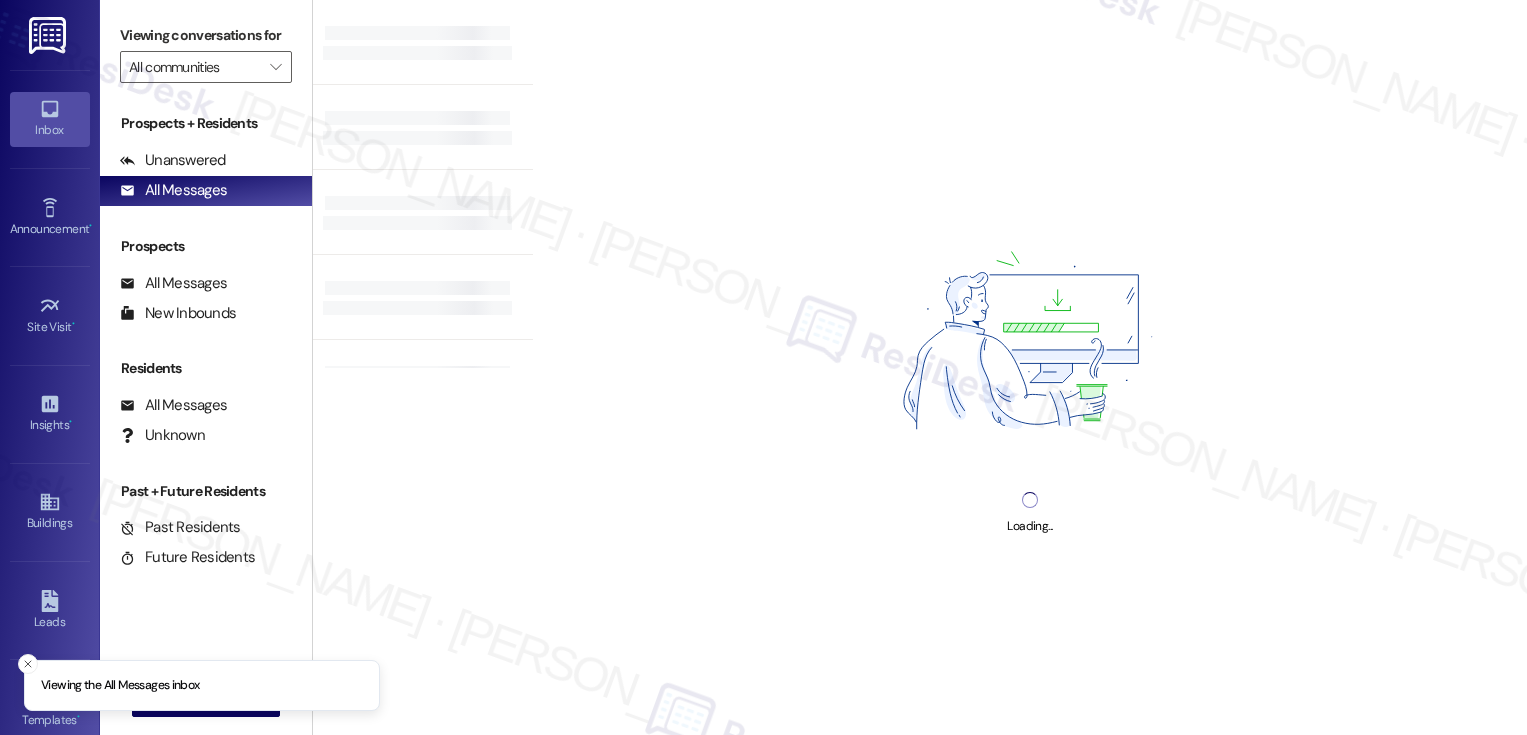 scroll, scrollTop: 0, scrollLeft: 0, axis: both 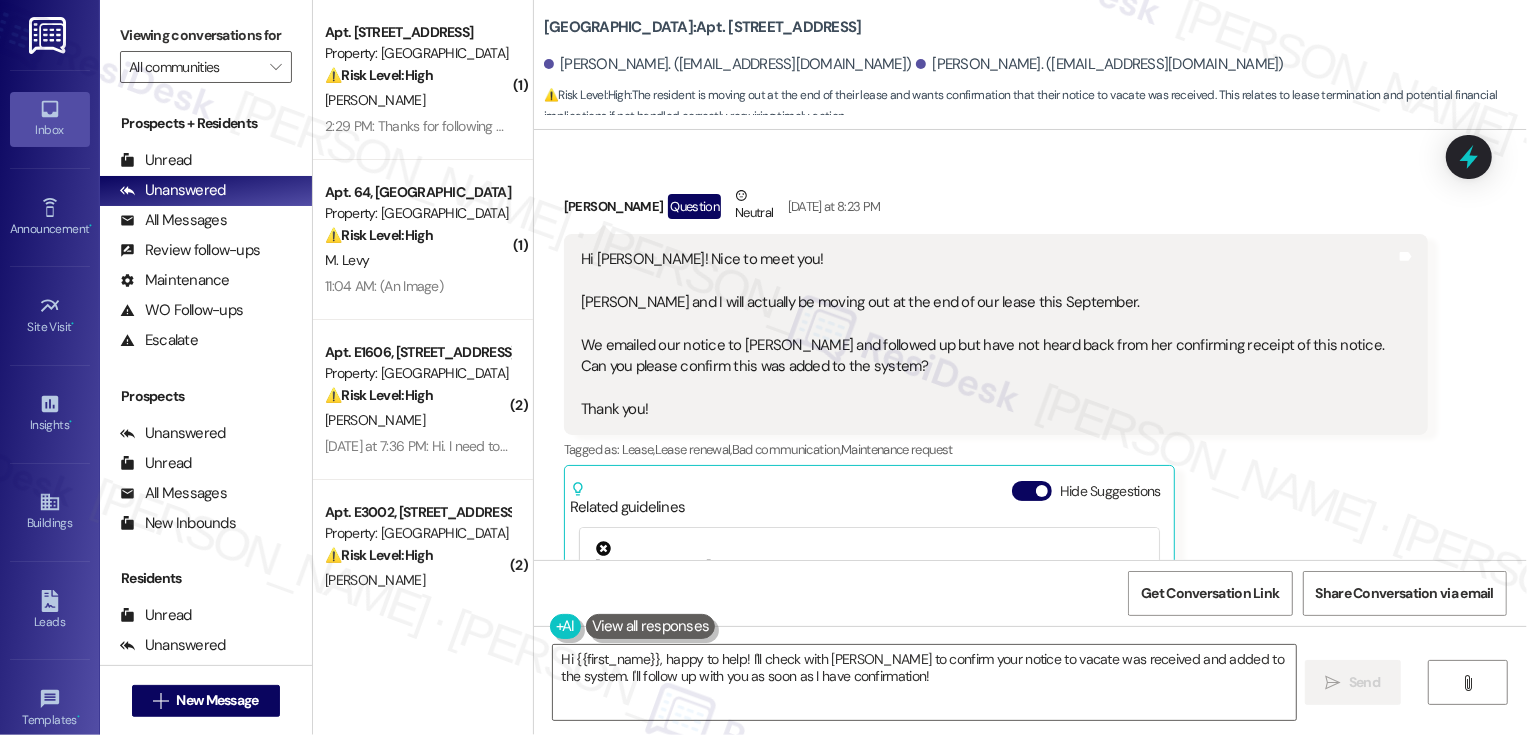 click on "Megan Sugrue Question   Neutral Yesterday at 8:23 PM" at bounding box center (996, 209) 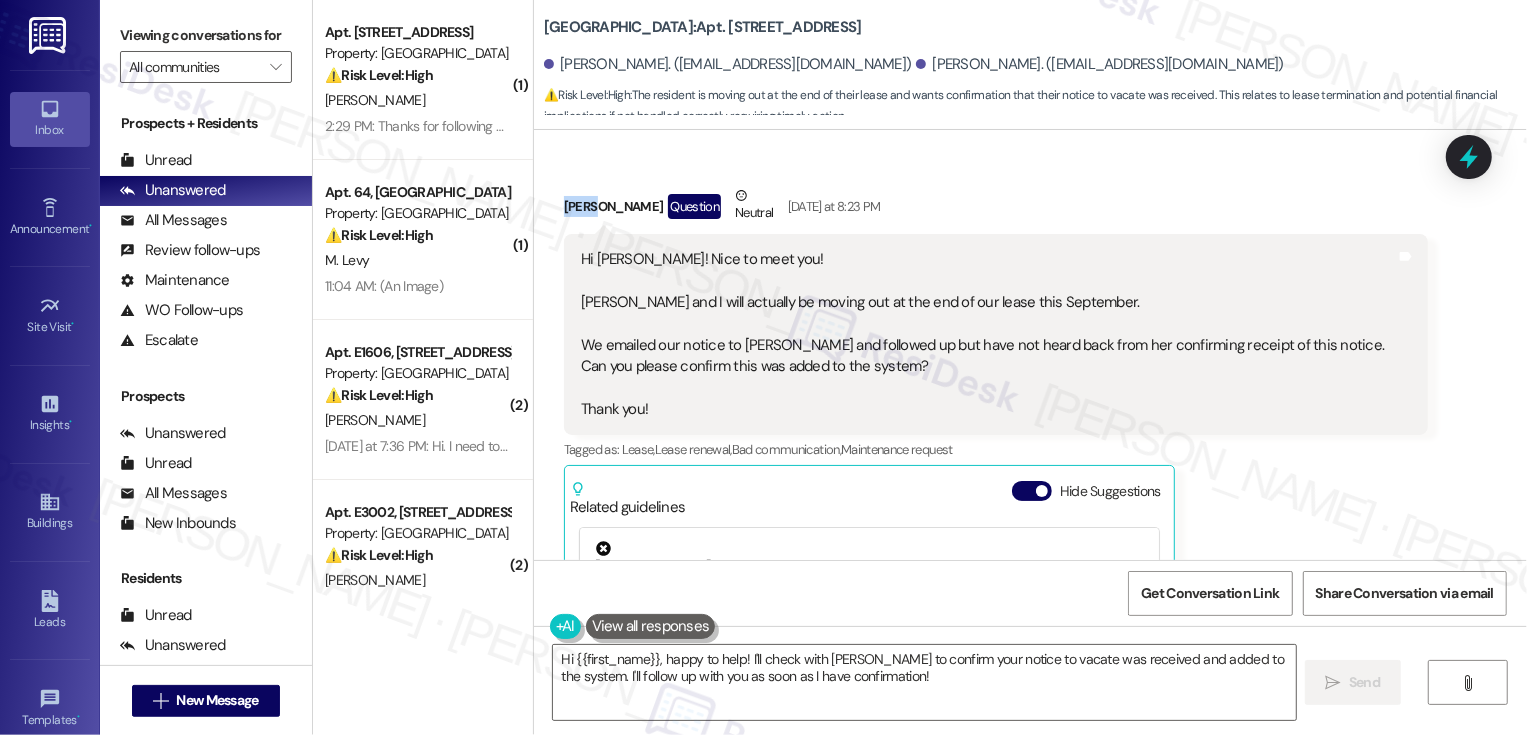 copy on "Megan" 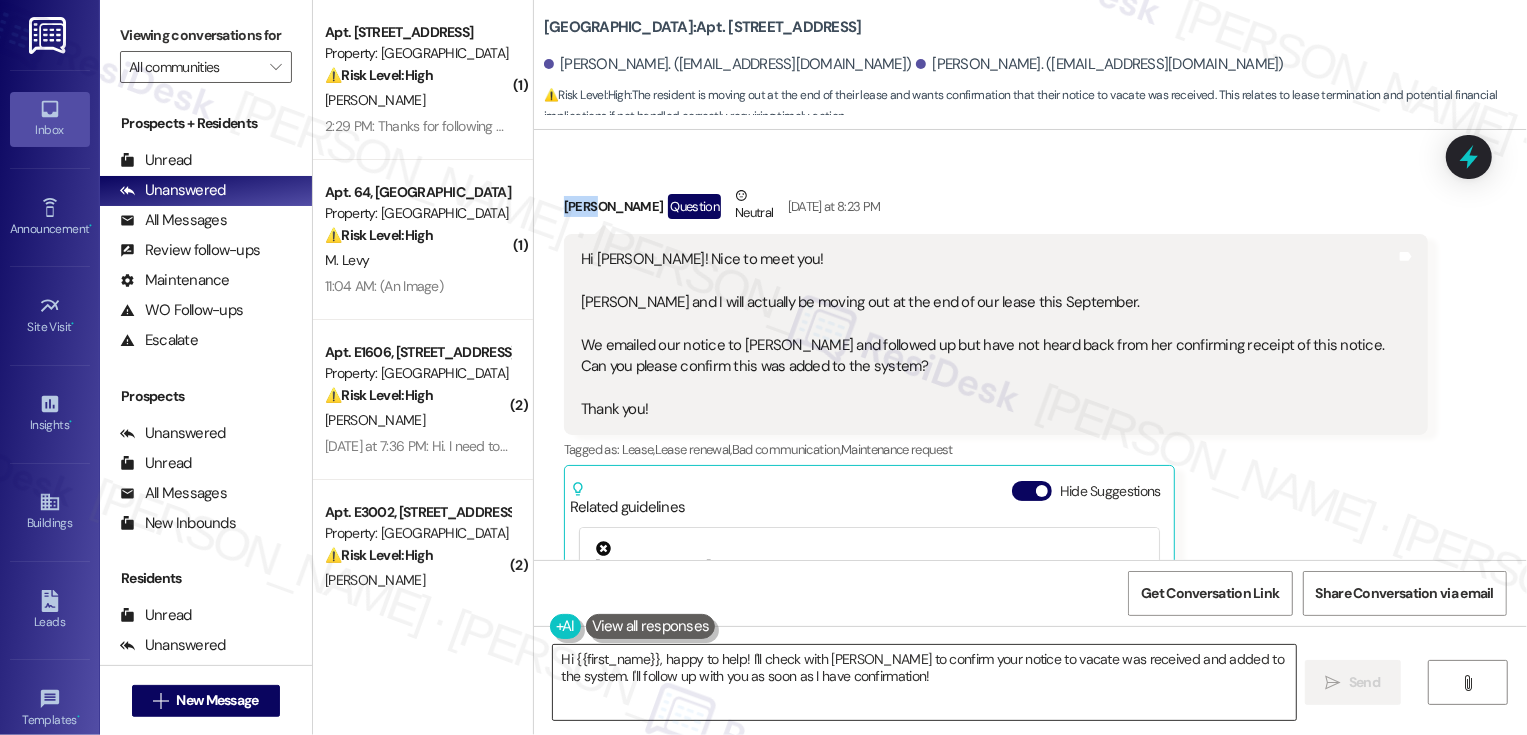 click on "Hi {{first_name}}, happy to help! I'll check with Stacey to confirm your notice to vacate was received and added to the system. I'll follow up with you as soon as I have confirmation!" at bounding box center (924, 682) 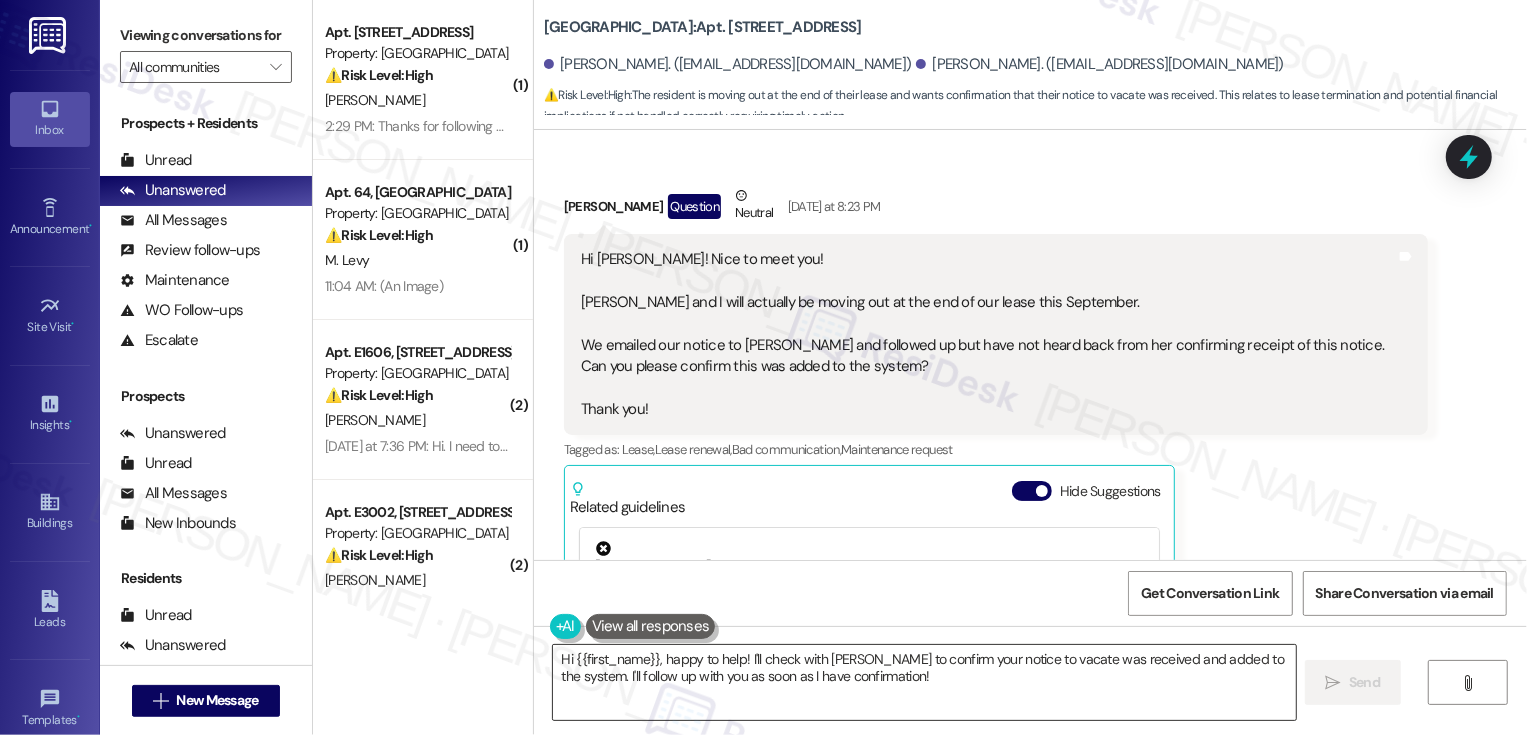 click on "Hi {{first_name}}, happy to help! I'll check with Stacey to confirm your notice to vacate was received and added to the system. I'll follow up with you as soon as I have confirmation!" at bounding box center [924, 682] 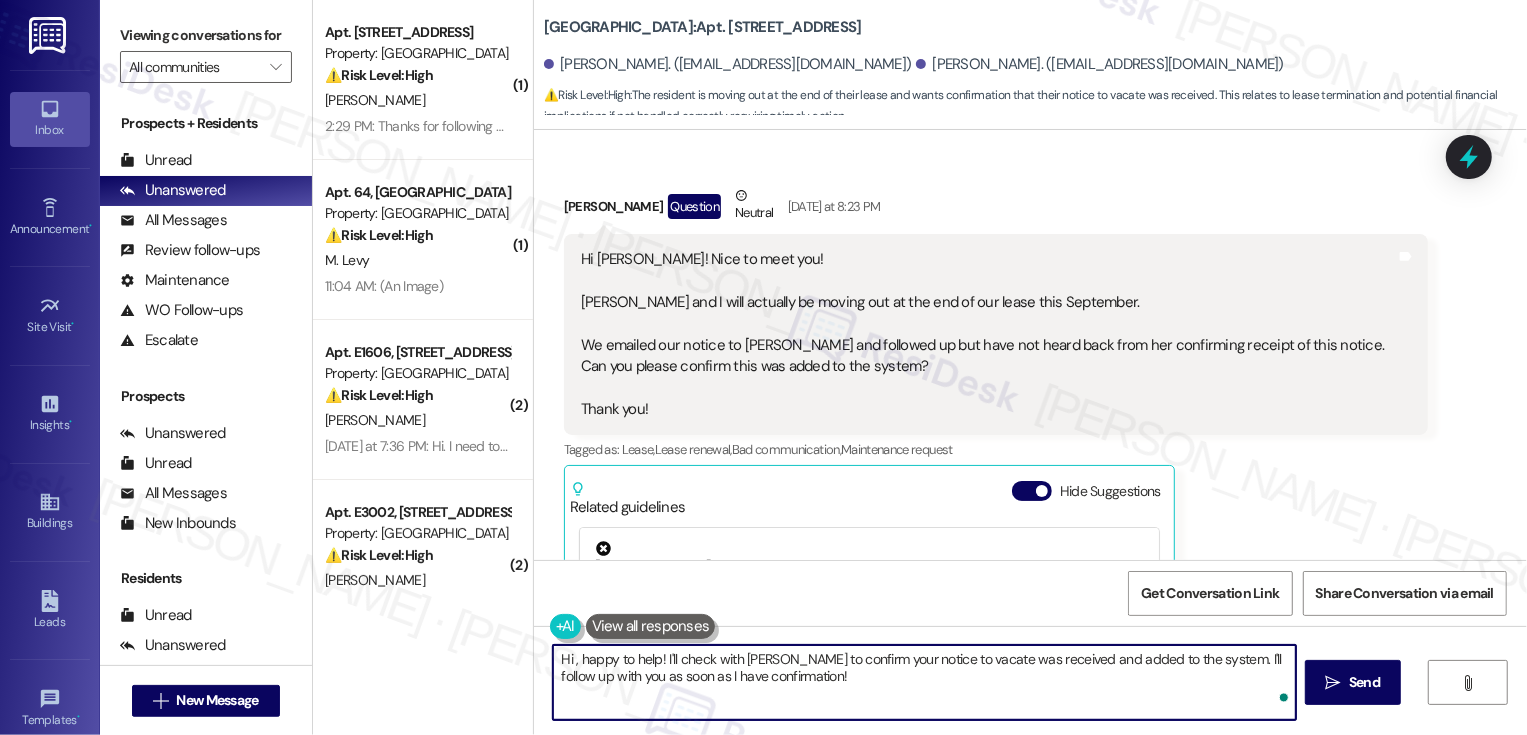 paste on "Megan" 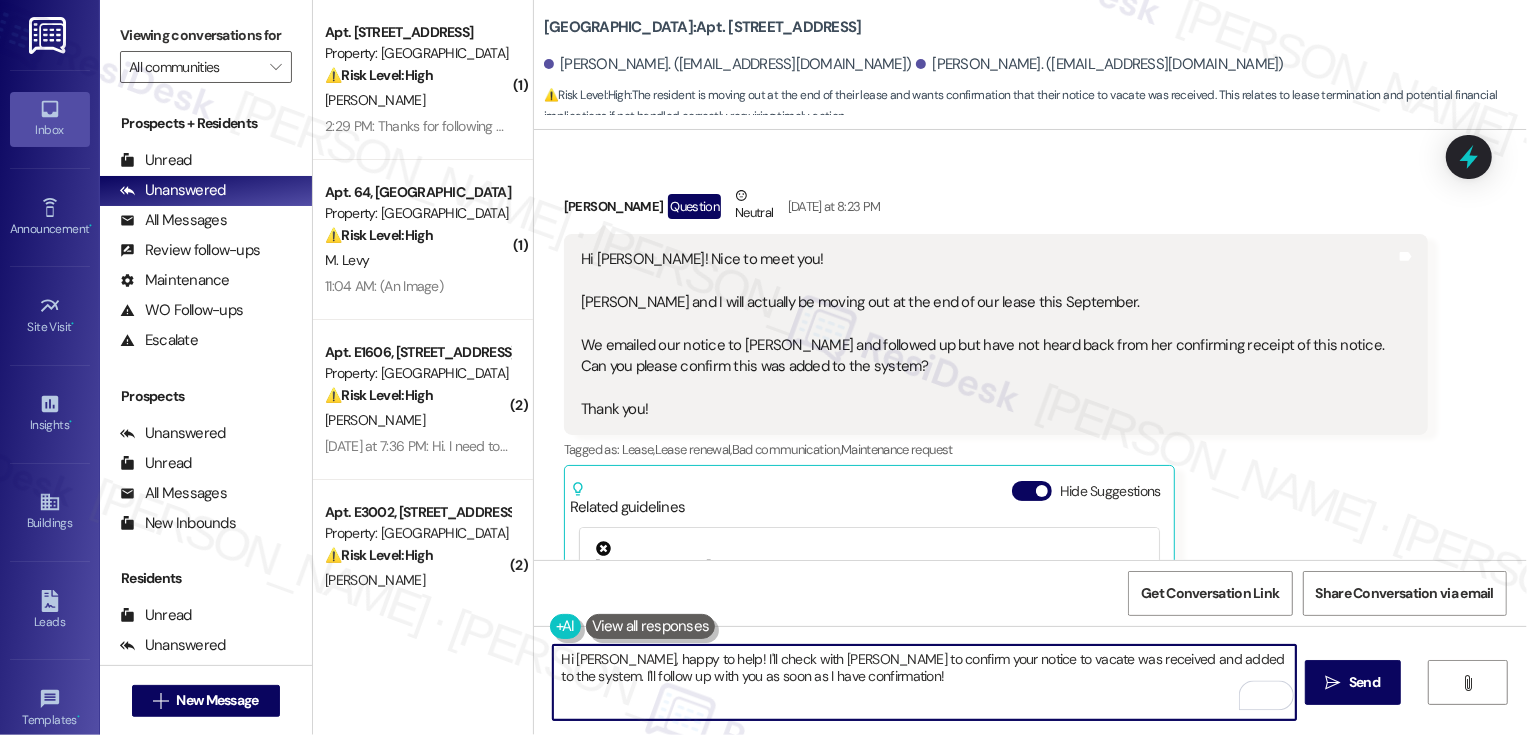 click on "Hi Megan, happy to help! I'll check with Stacey to confirm your notice to vacate was received and added to the system. I'll follow up with you as soon as I have confirmation!" at bounding box center (924, 682) 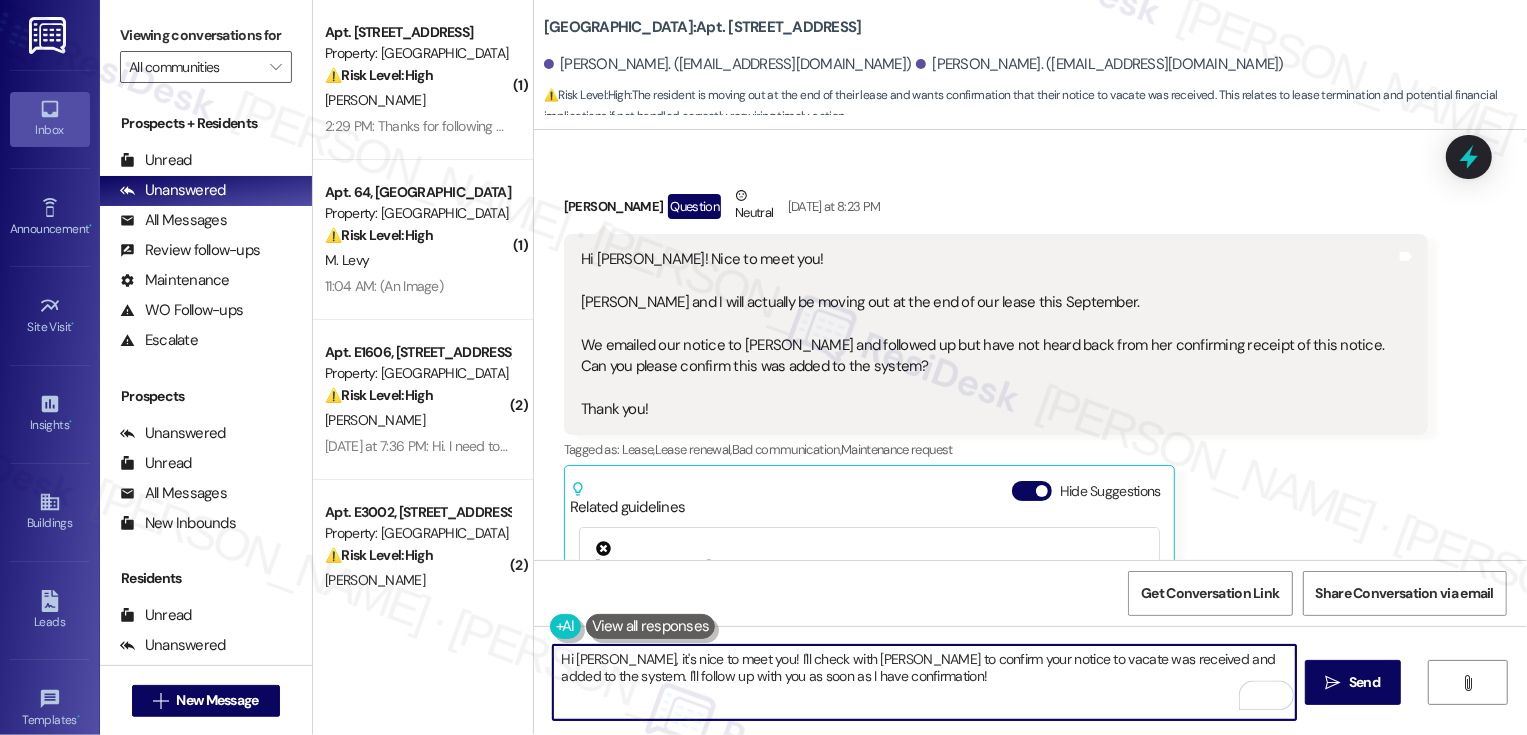 click on "Hi Megan, it's nice to meet you! I'll check with Stacey to confirm your notice to vacate was received and added to the system. I'll follow up with you as soon as I have confirmation!" at bounding box center (924, 682) 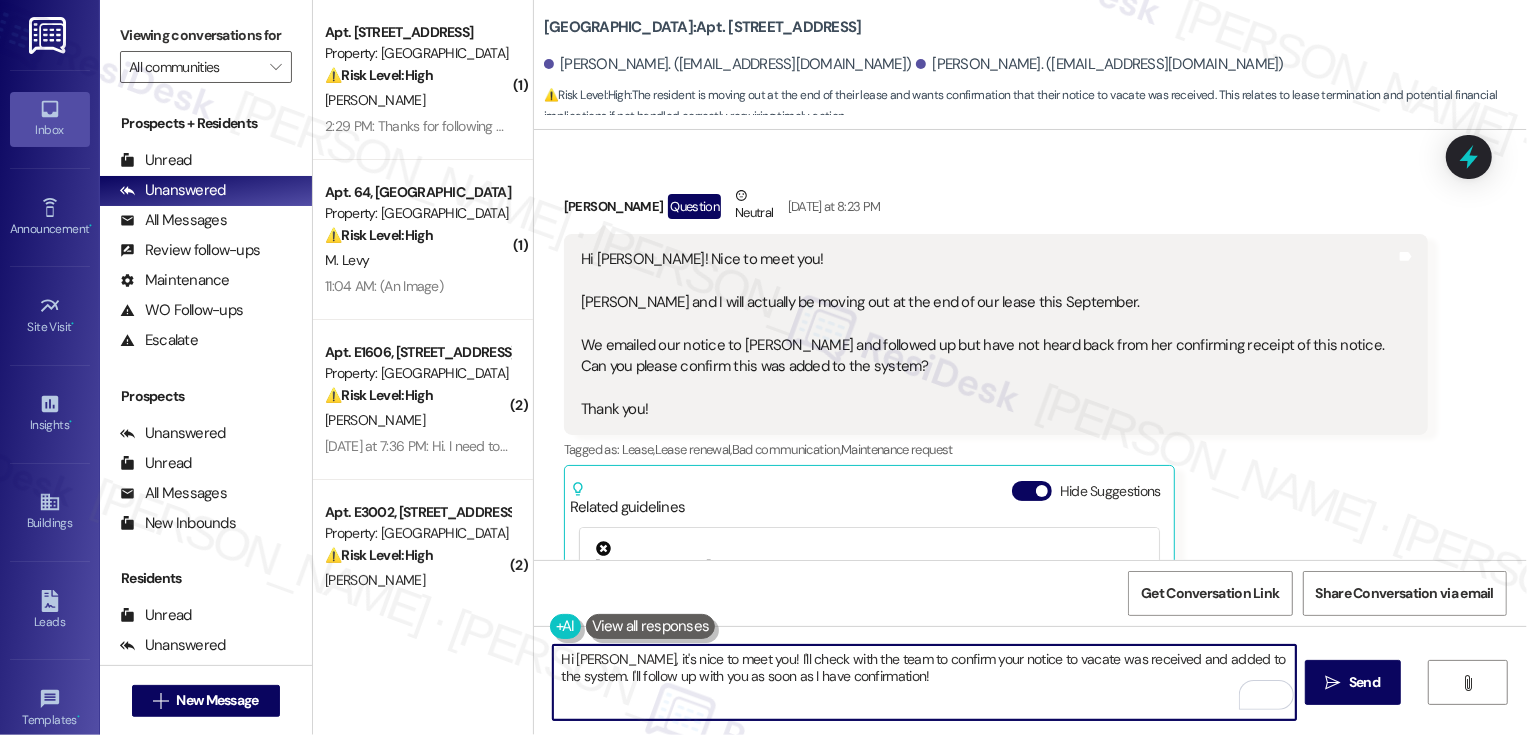 drag, startPoint x: 548, startPoint y: 678, endPoint x: 958, endPoint y: 678, distance: 410 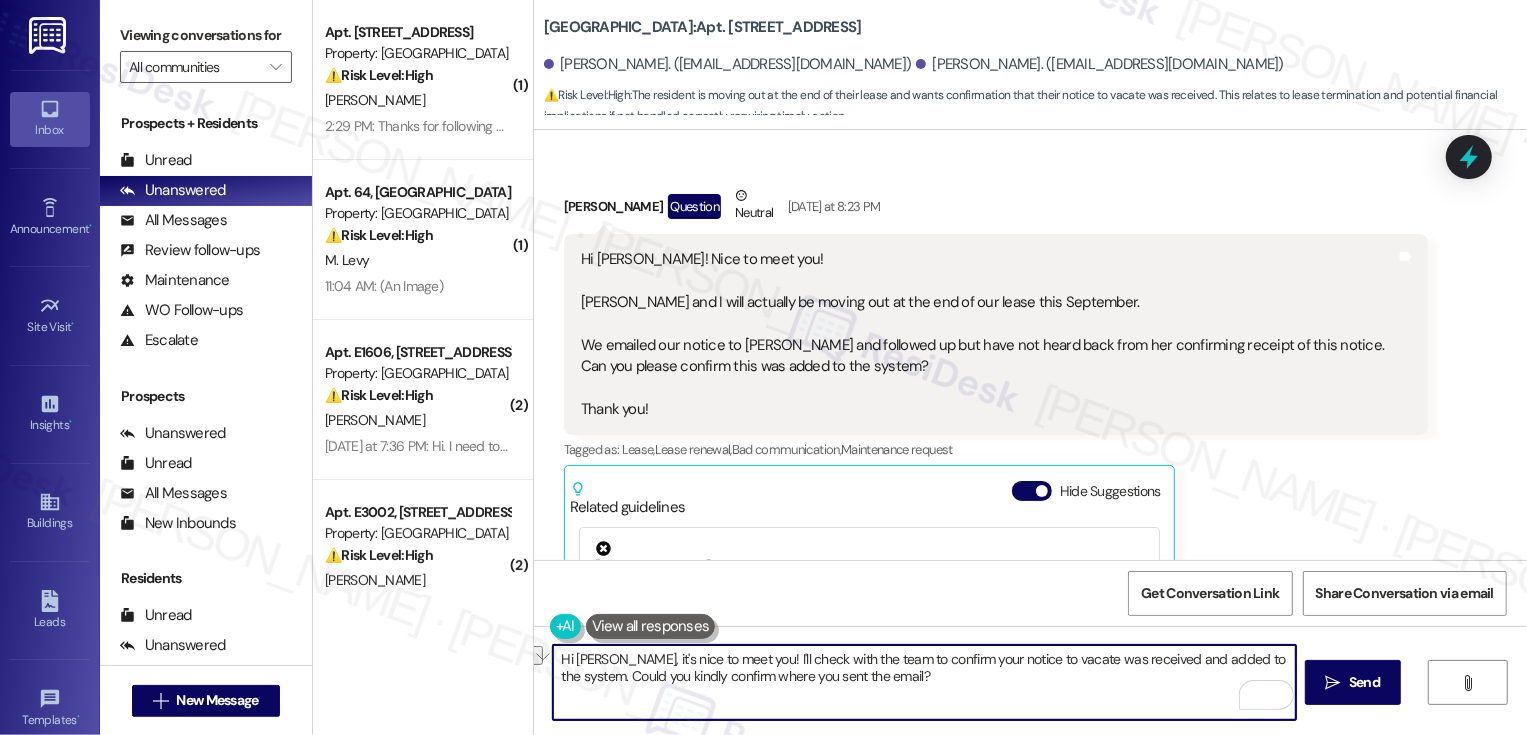 drag, startPoint x: 550, startPoint y: 679, endPoint x: 885, endPoint y: 697, distance: 335.48325 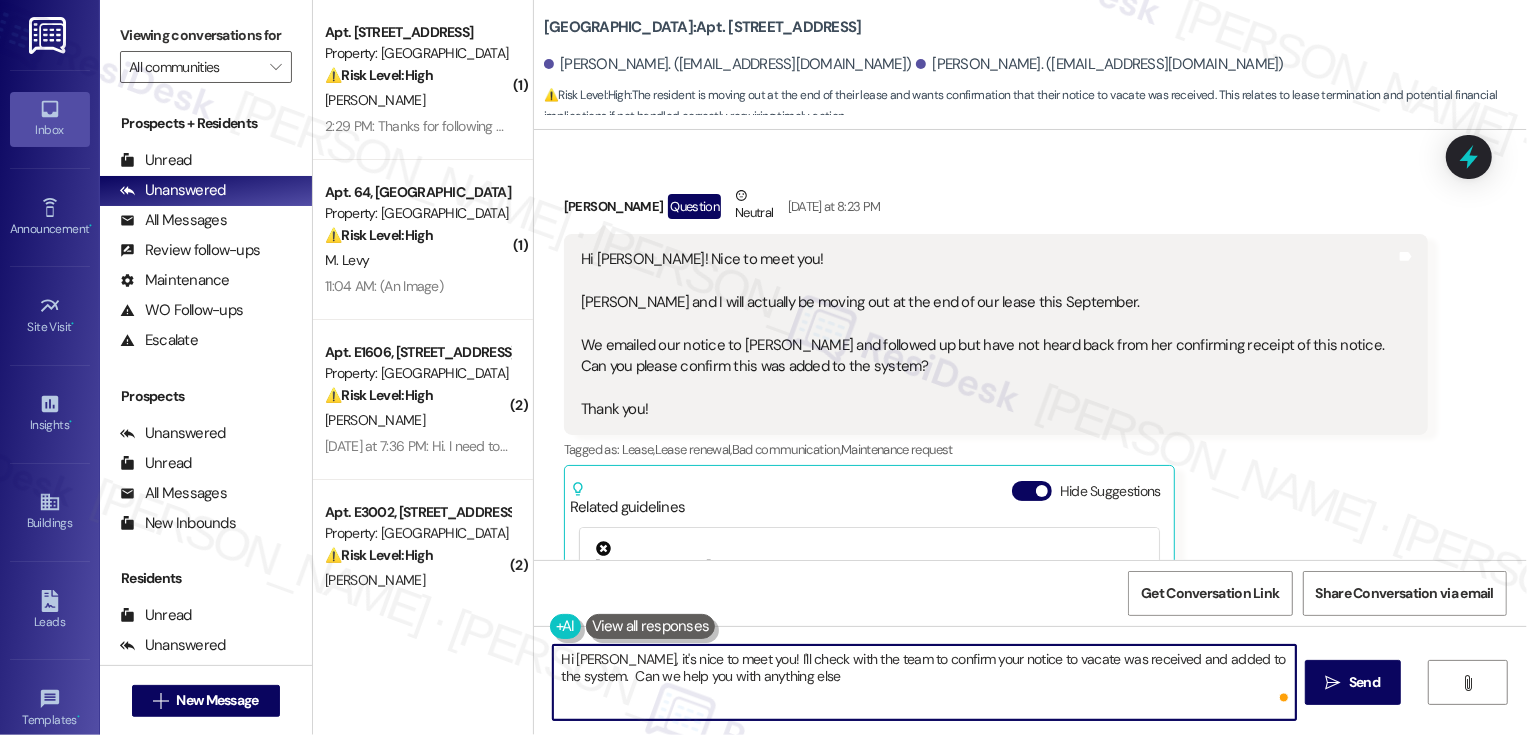 type on "Hi Megan, it's nice to meet you! I'll check with the team to confirm your notice to vacate was received and added to the system.  Can we help you with anything else?" 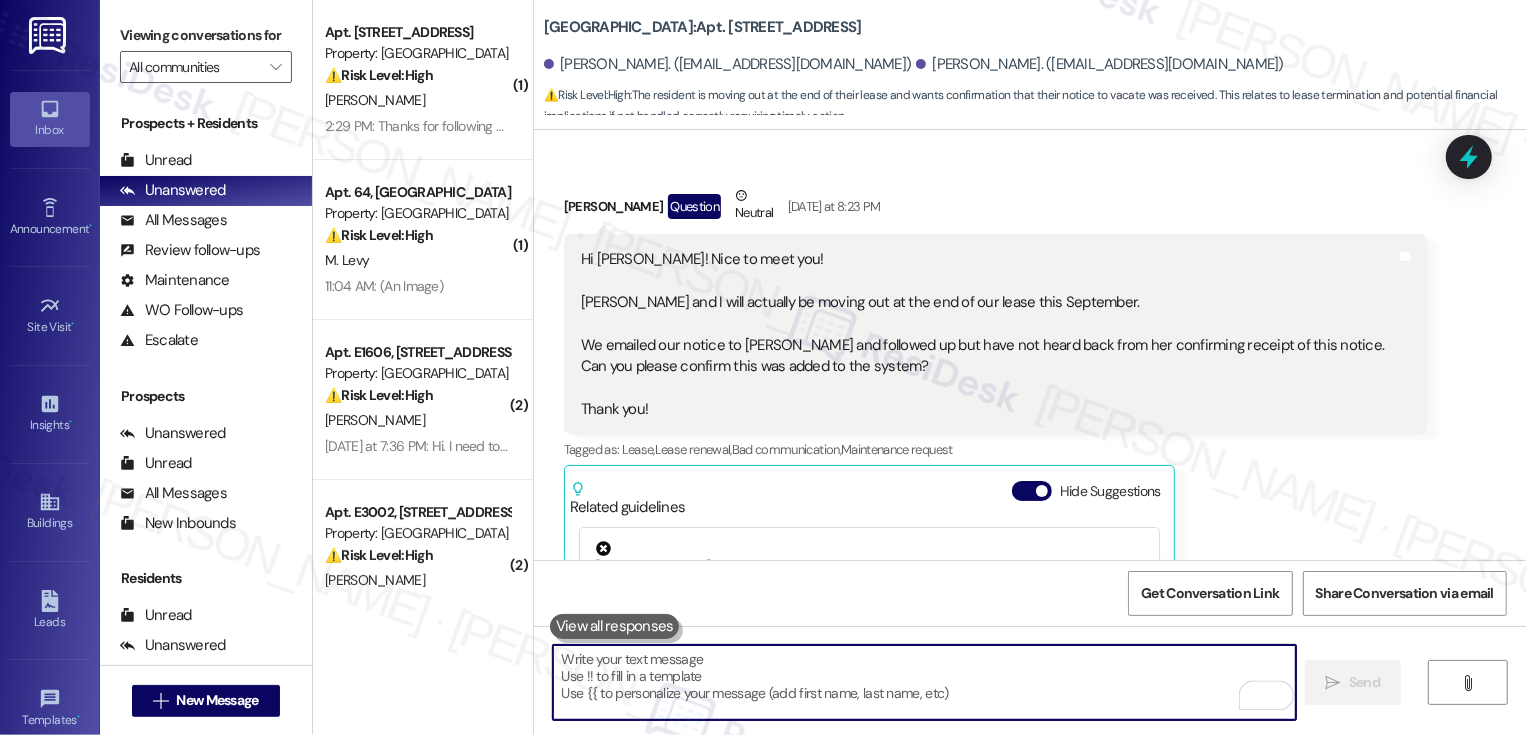 scroll, scrollTop: 586, scrollLeft: 0, axis: vertical 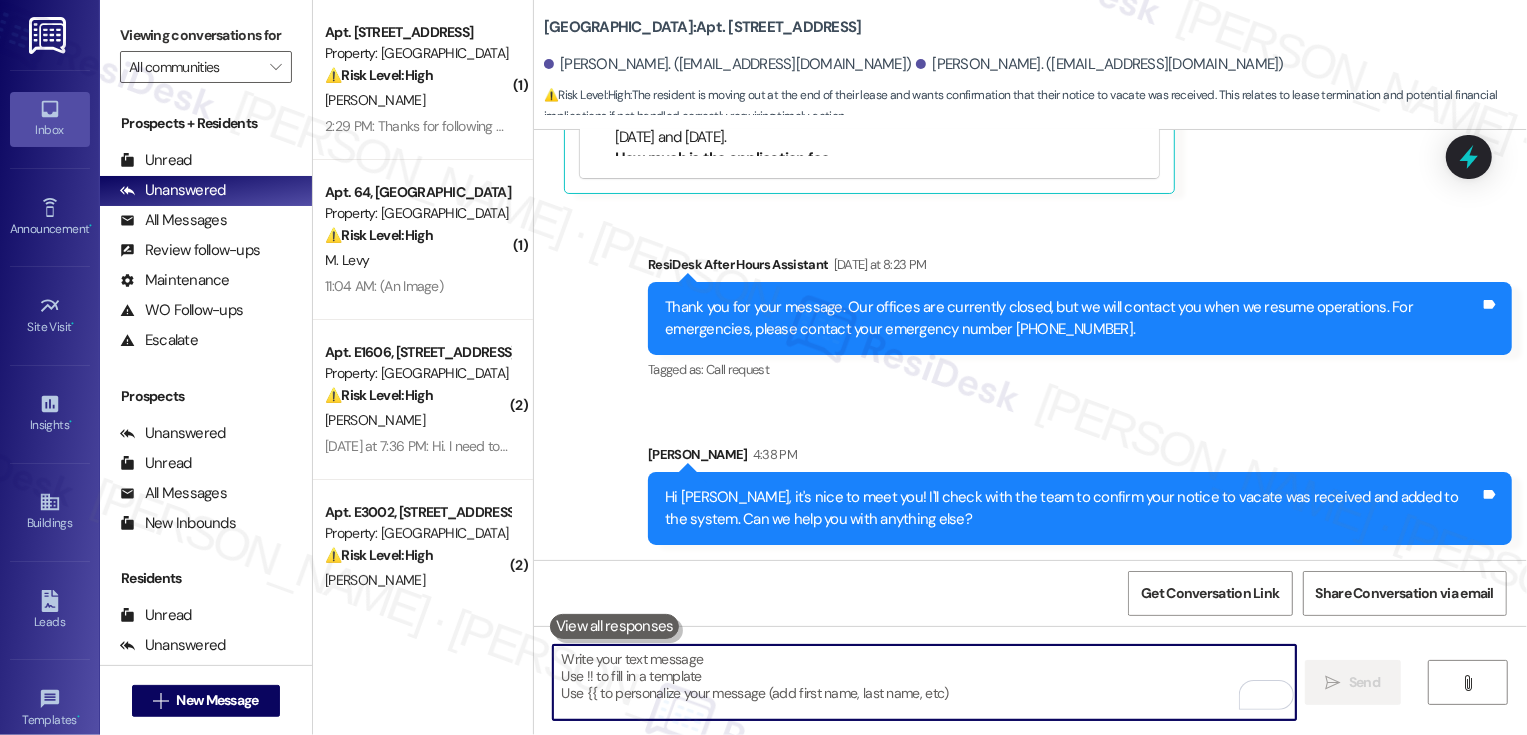 type 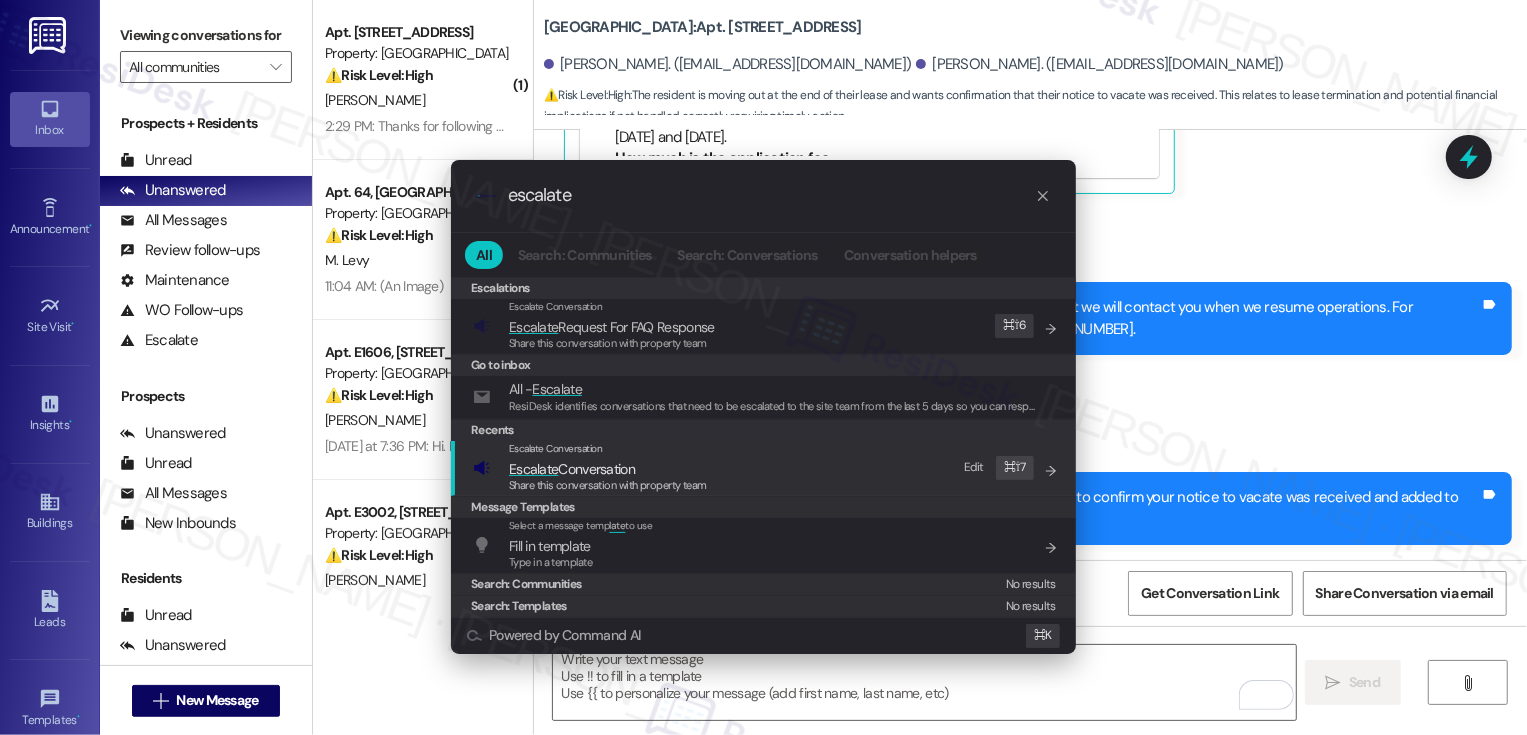 type on "escalate" 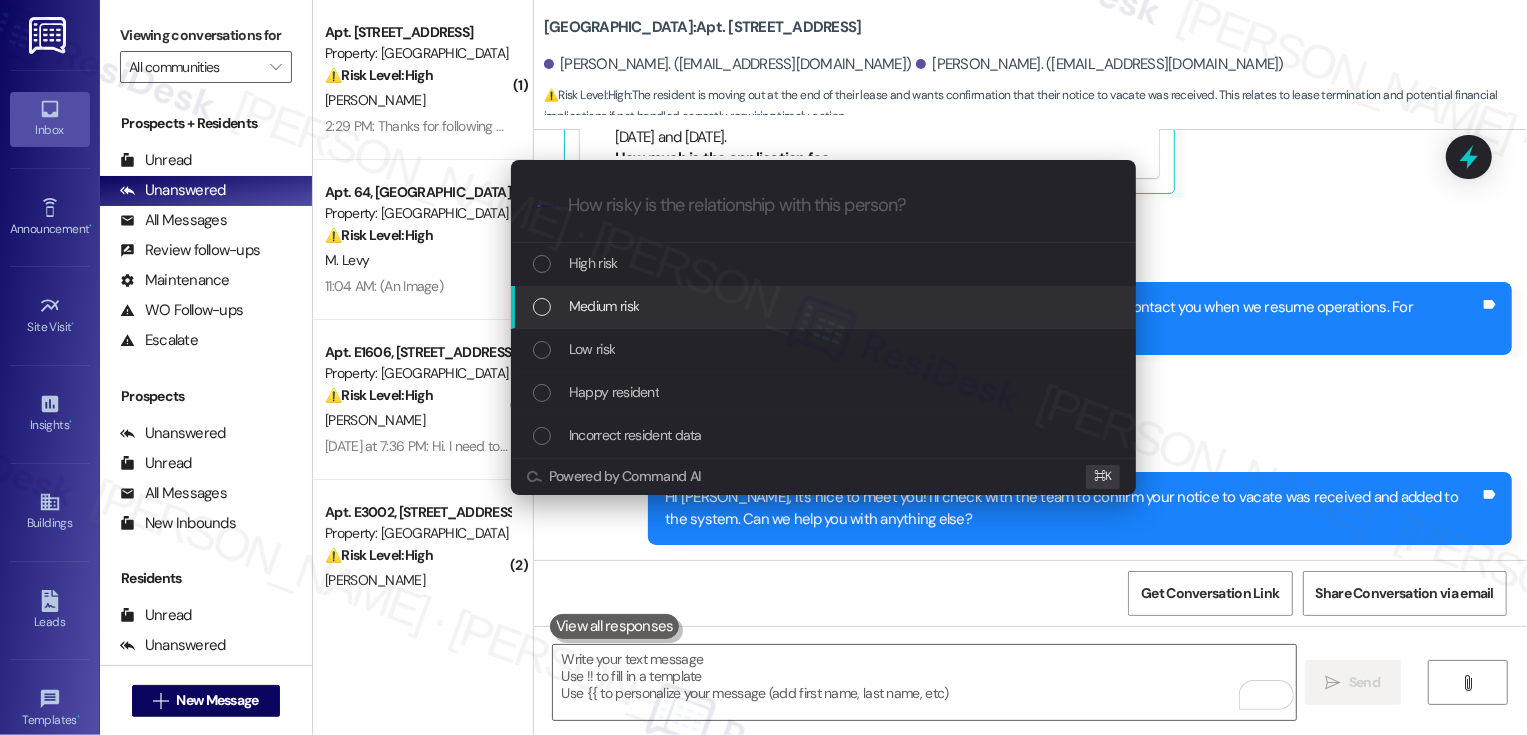 click on "Medium risk" at bounding box center (604, 306) 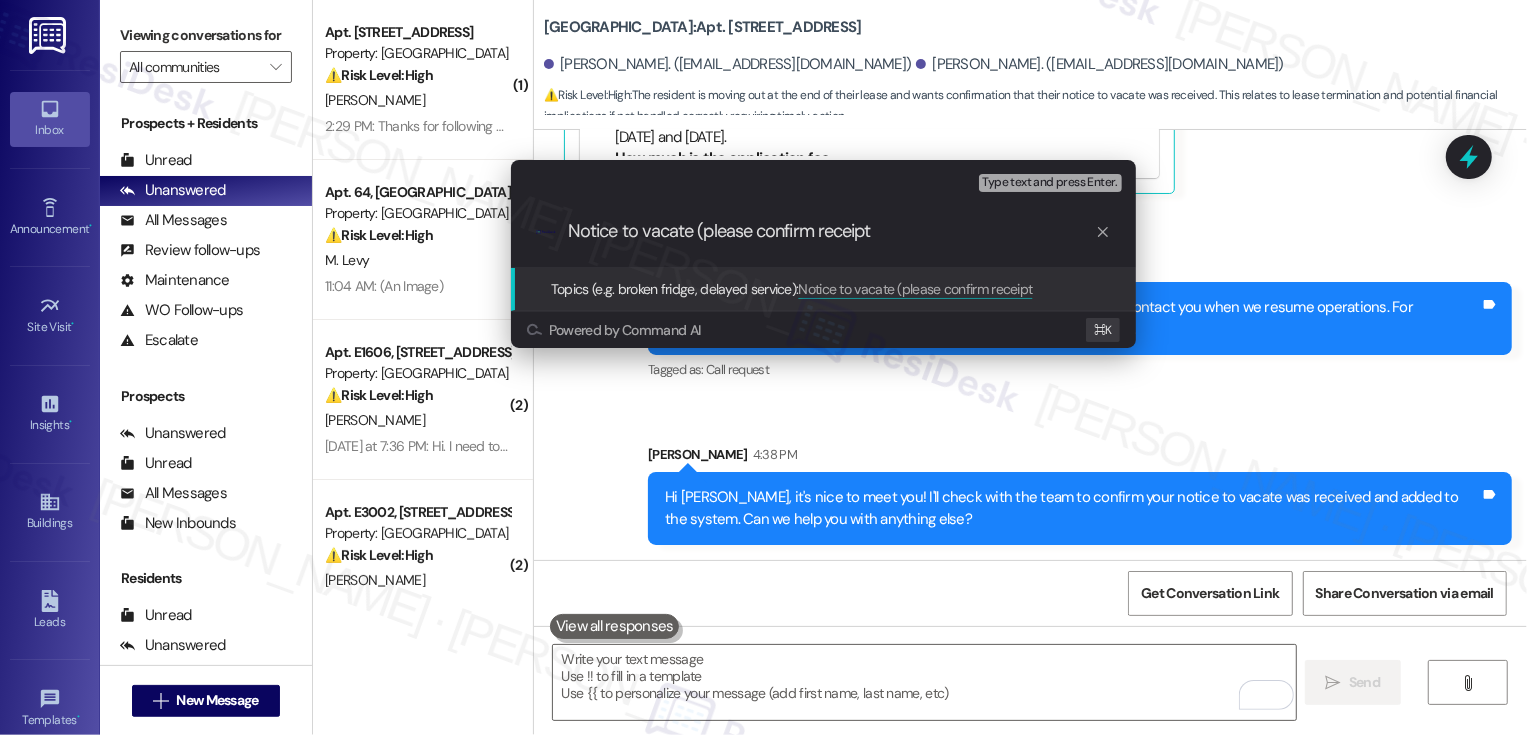 type on "Notice to vacate (please confirm receipt)" 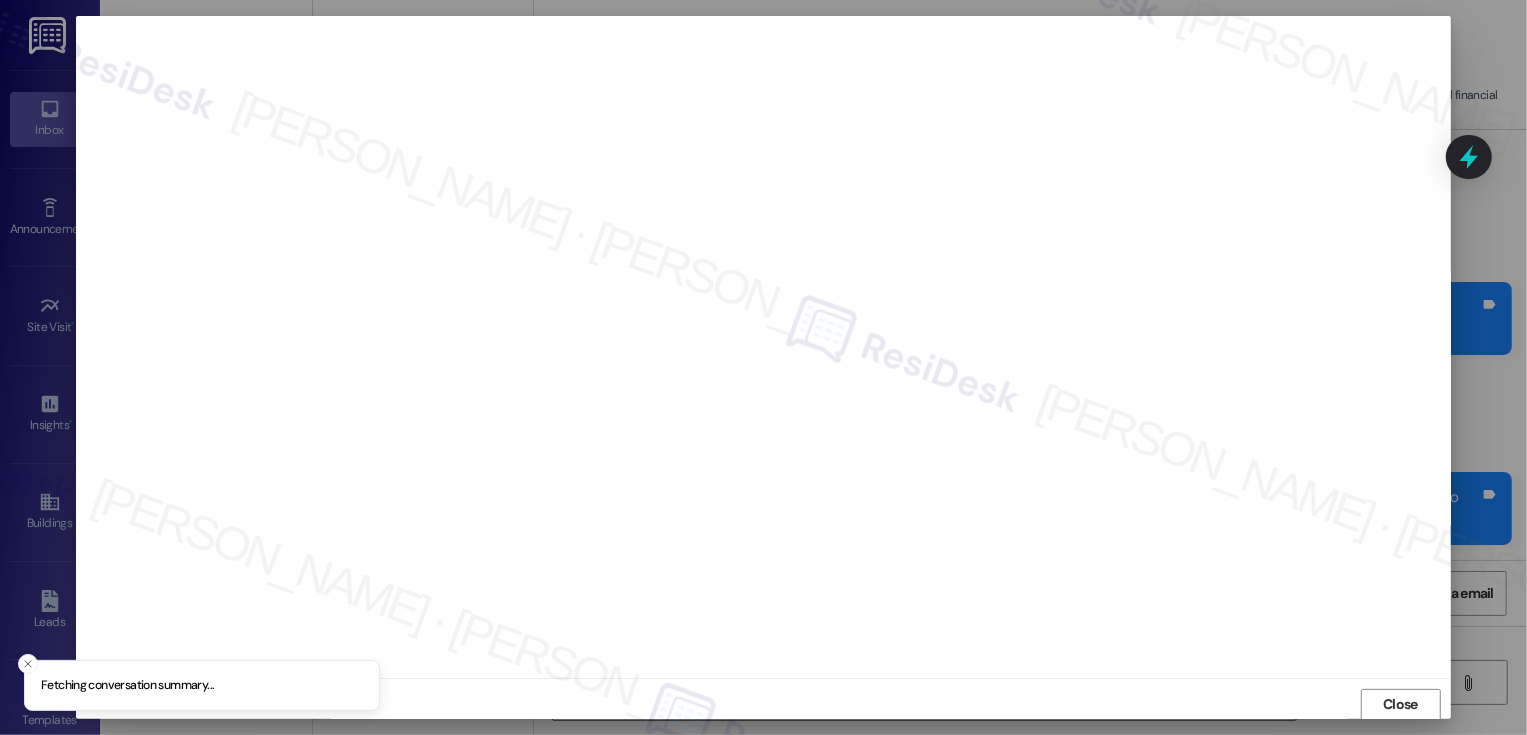 scroll, scrollTop: 1, scrollLeft: 0, axis: vertical 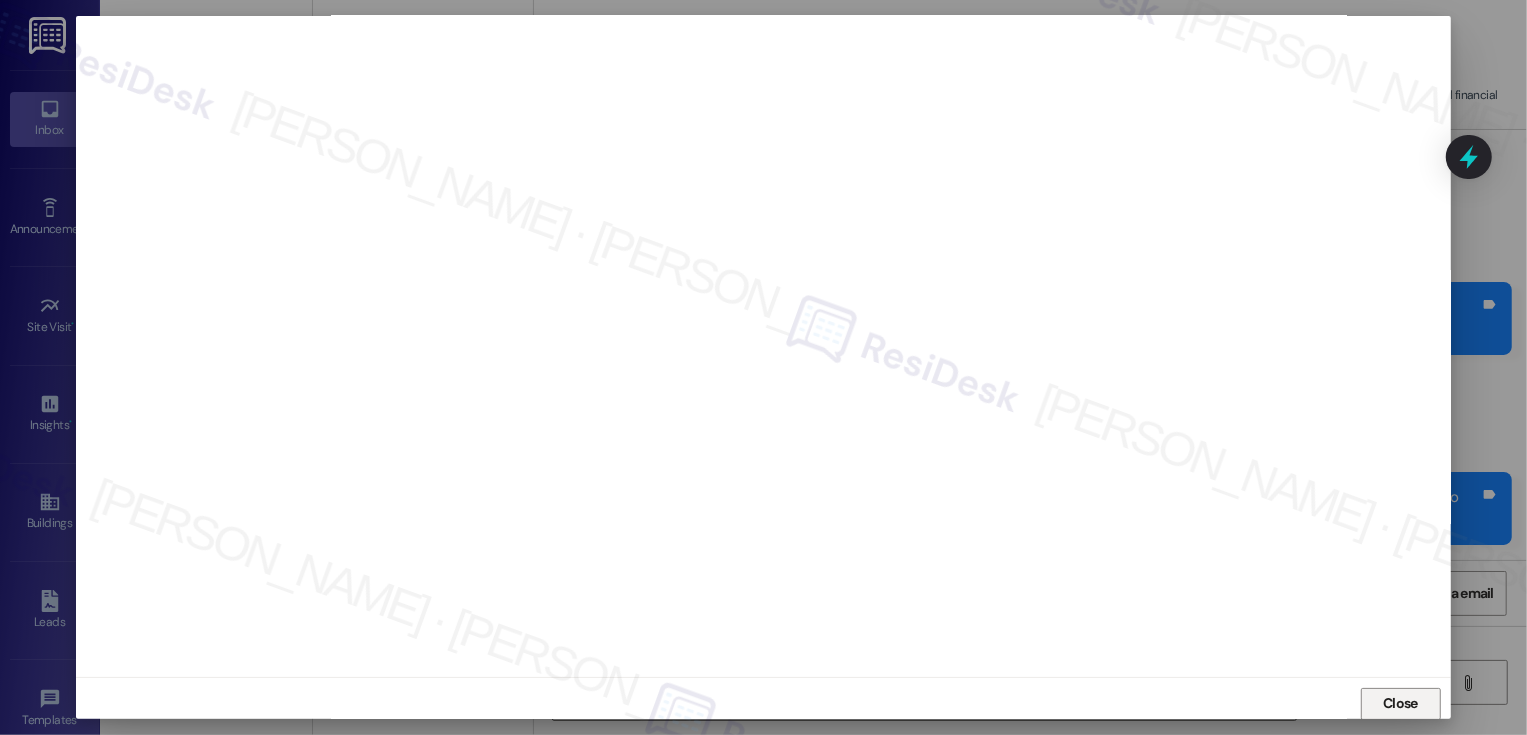 click on "Close" at bounding box center (1401, 704) 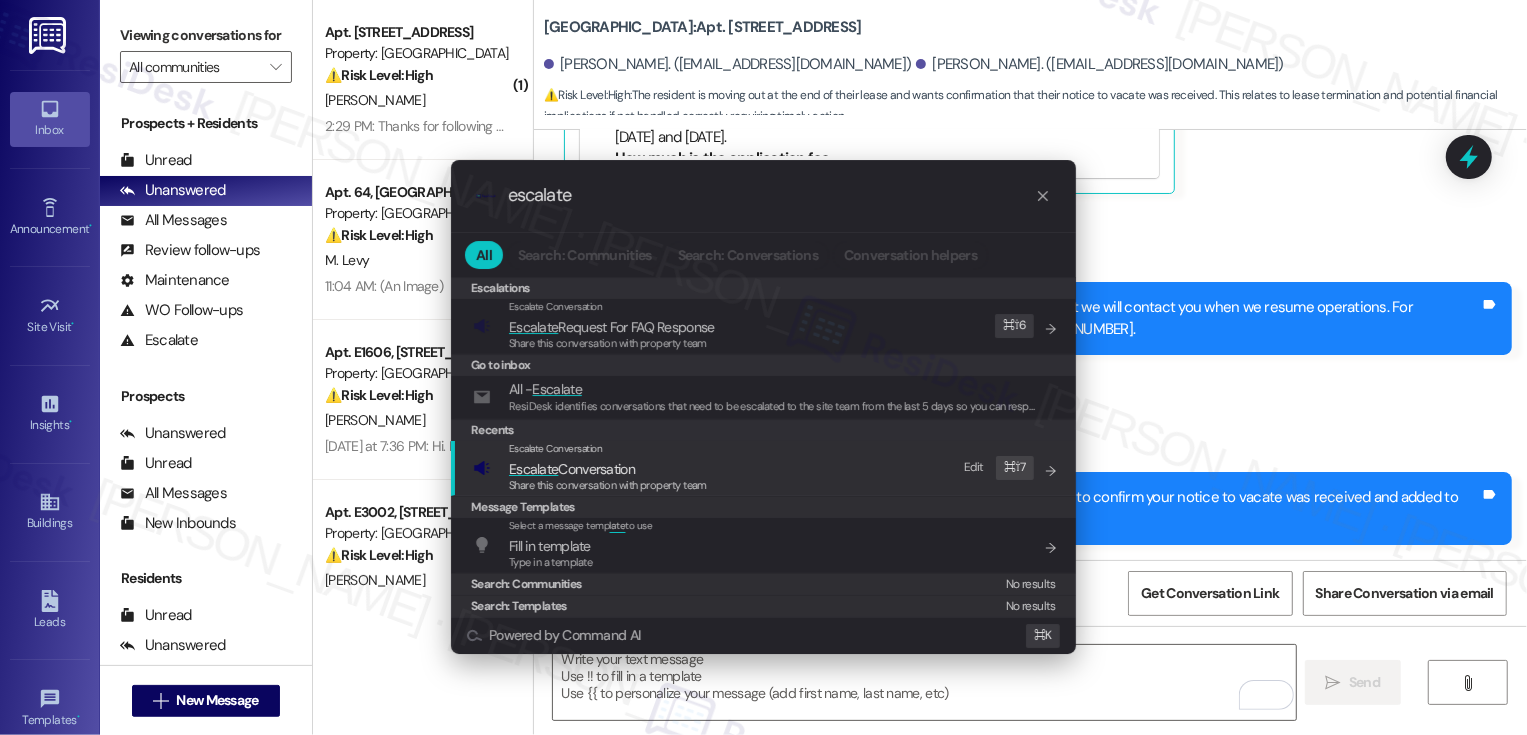 type on "escalate" 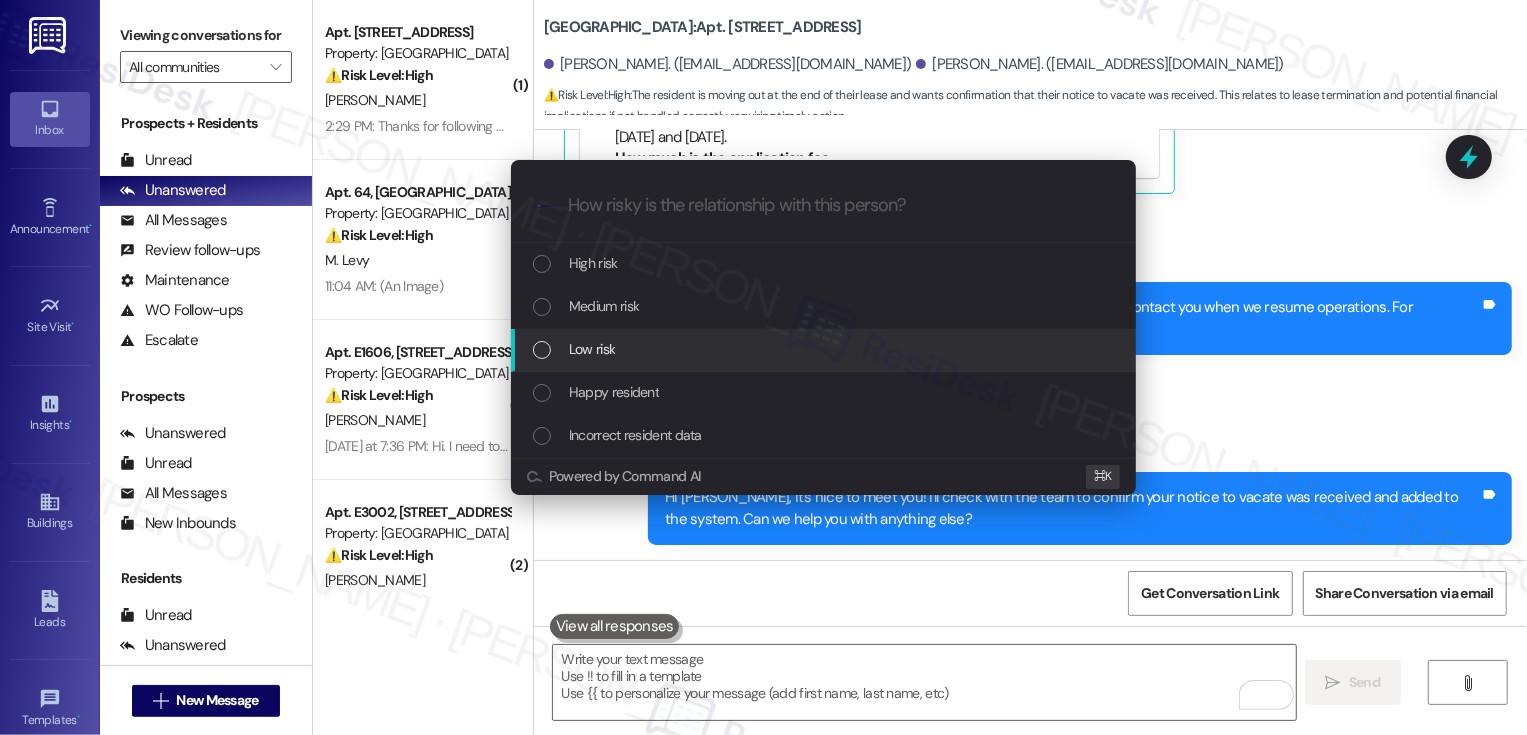 click on "Low risk" at bounding box center (825, 349) 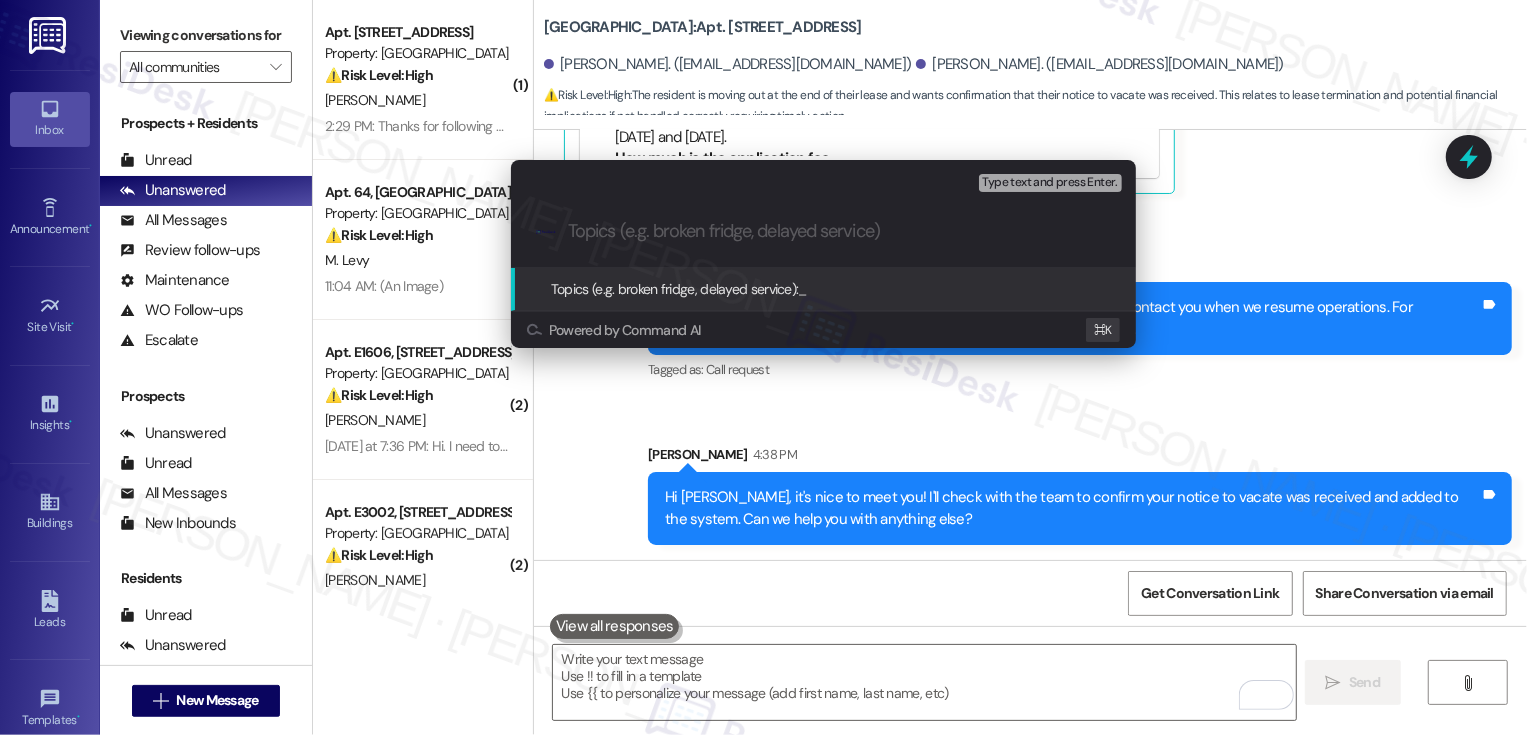 paste on "Notice to vacate (please confirm receipt)" 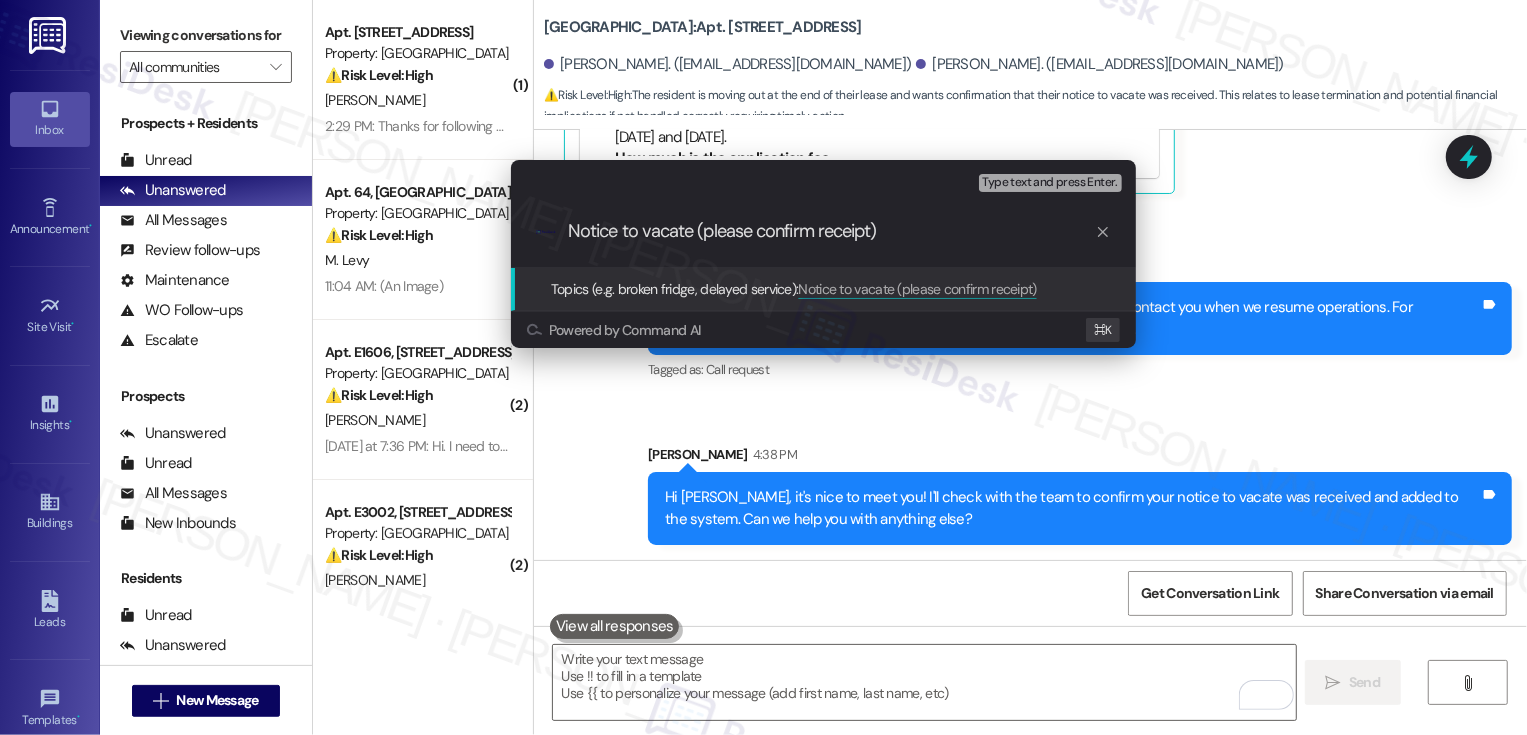 type 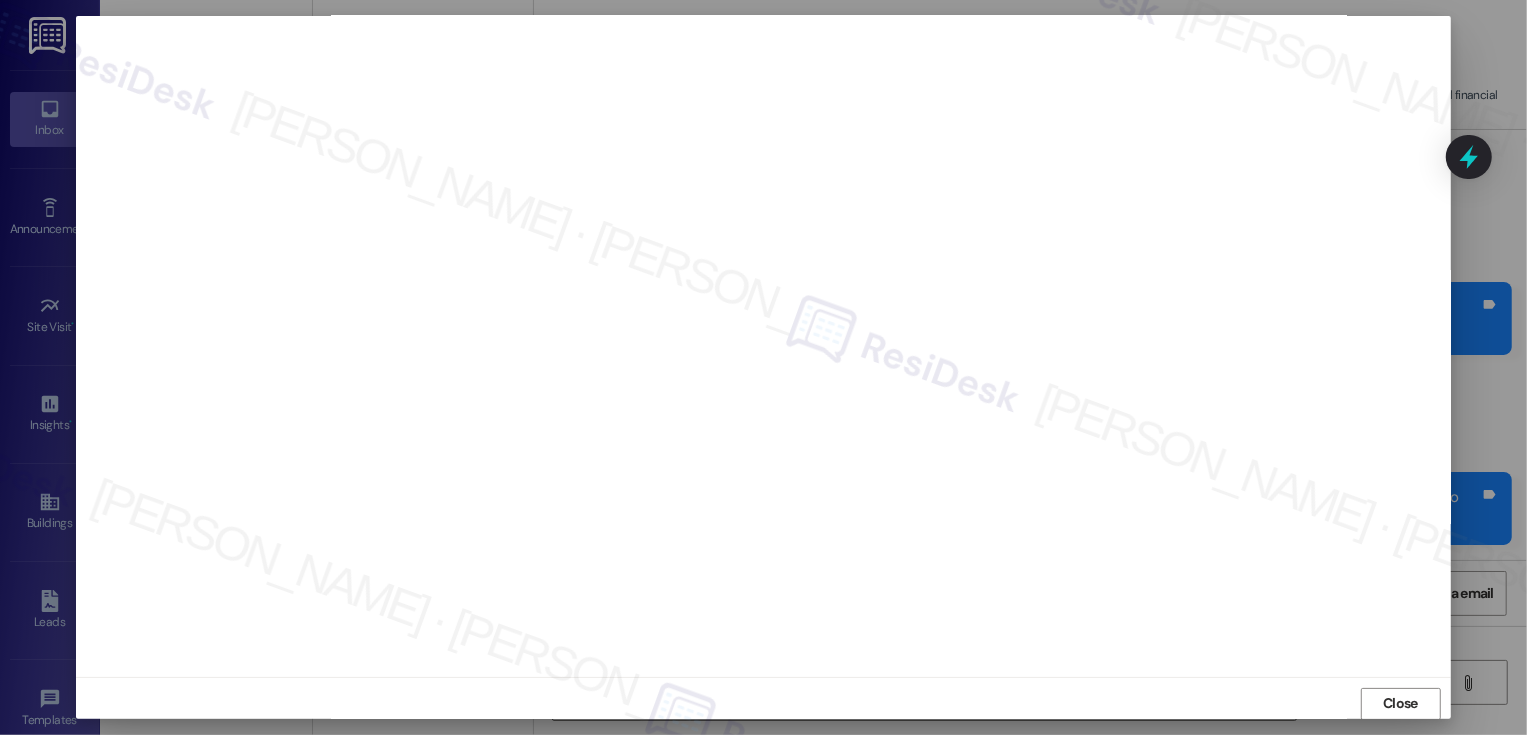 scroll, scrollTop: 11, scrollLeft: 0, axis: vertical 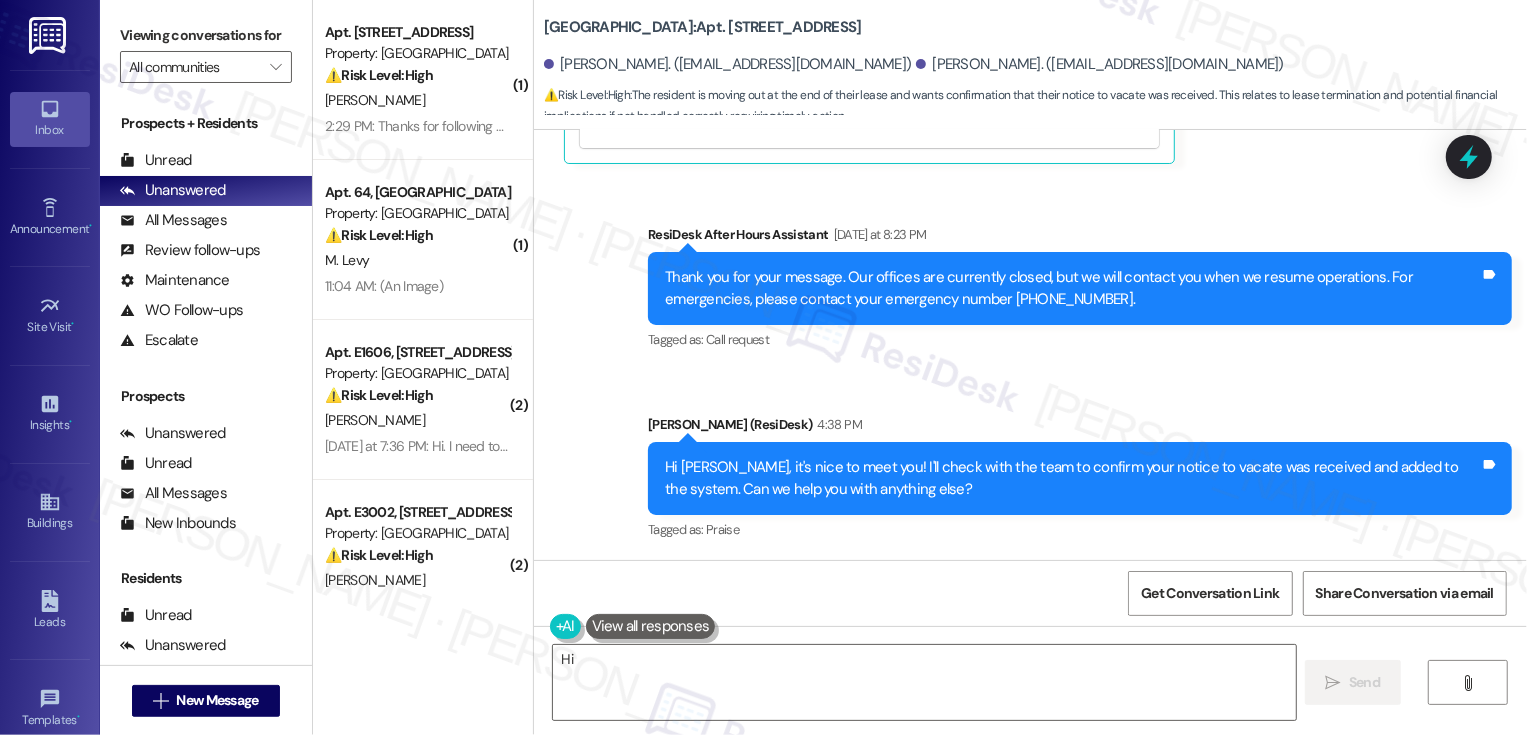 type on "Hi" 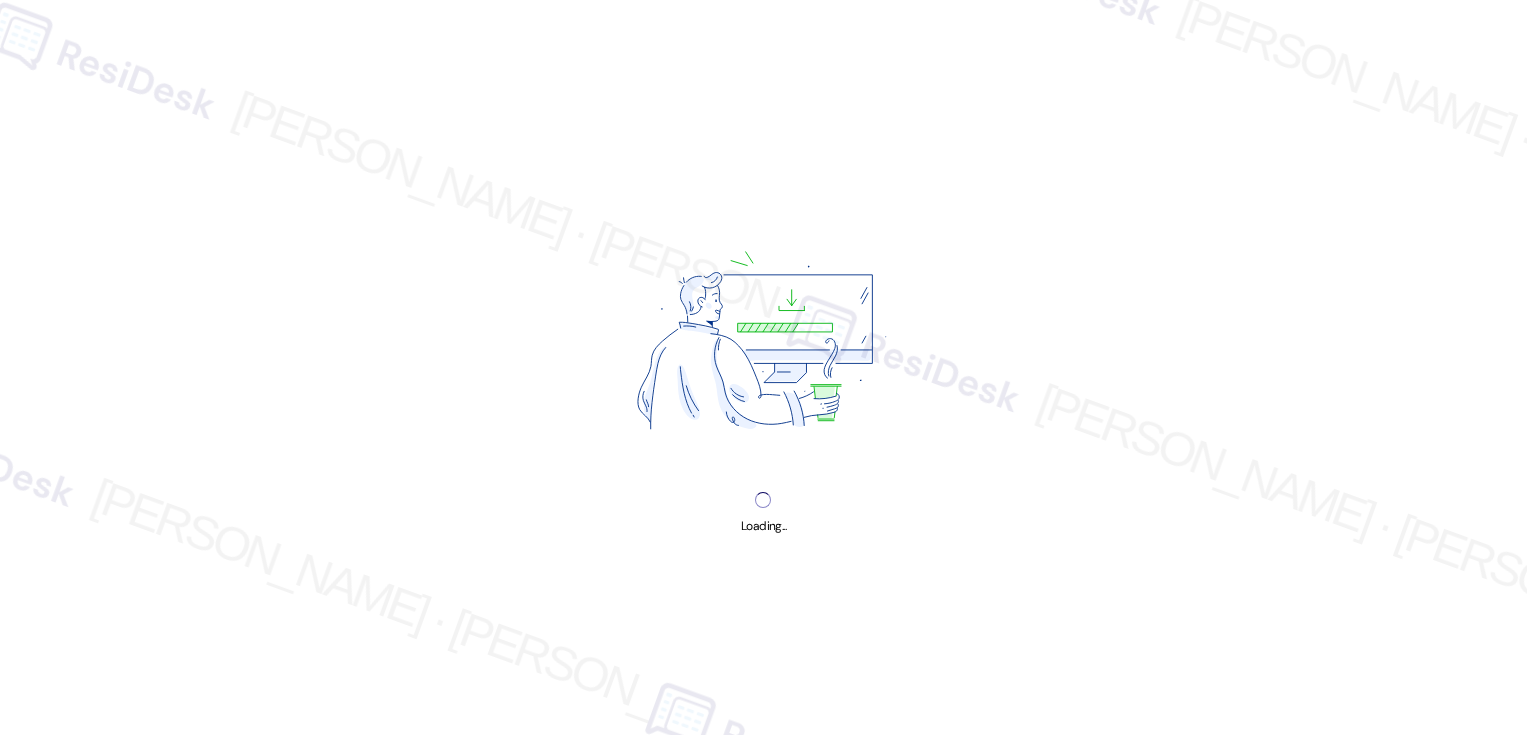 scroll, scrollTop: 0, scrollLeft: 0, axis: both 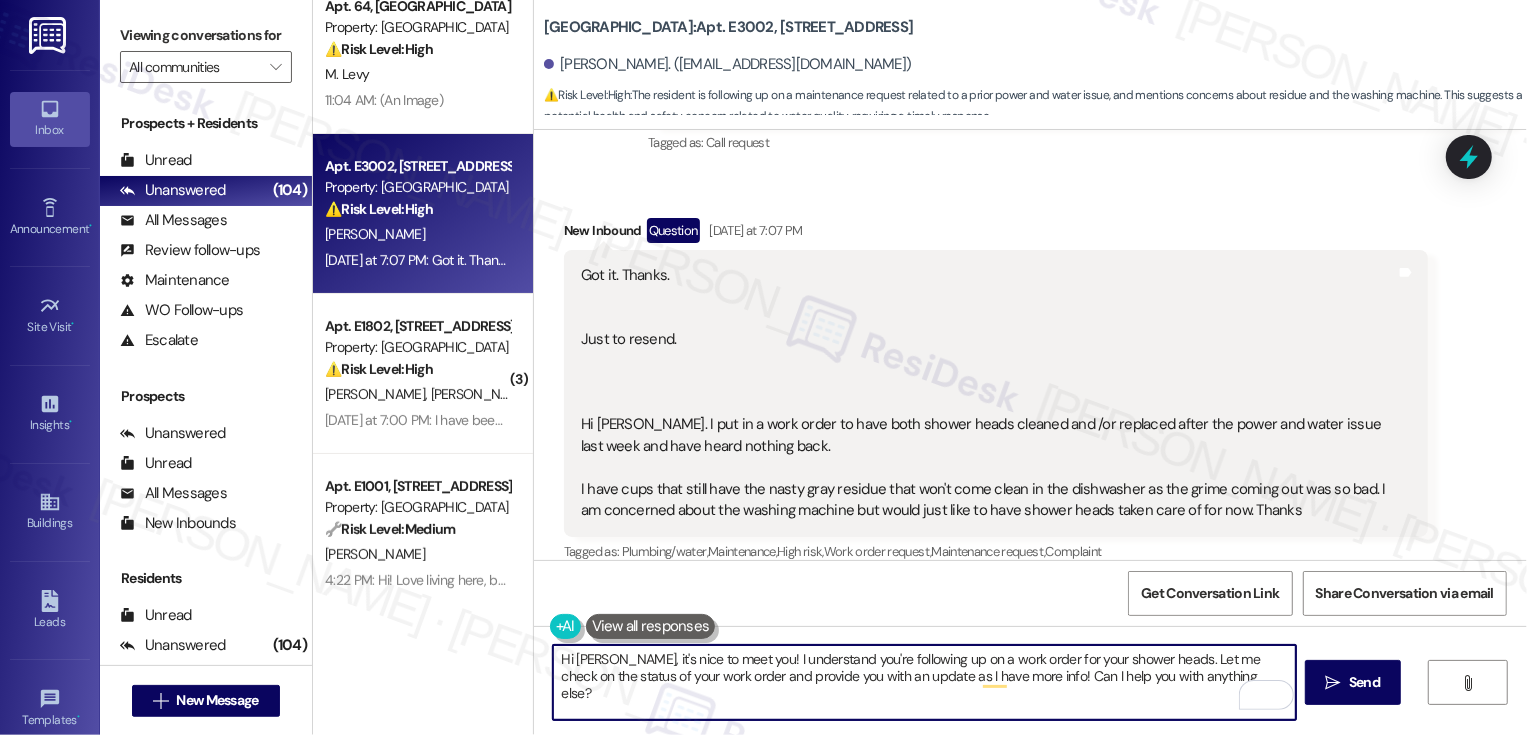 type on "Hi [PERSON_NAME], it's nice to meet you! I understand you're following up on a work order for your shower heads. Let me check on the status of your work order and provide you with an update as I have more info! Can I help you with anything else?" 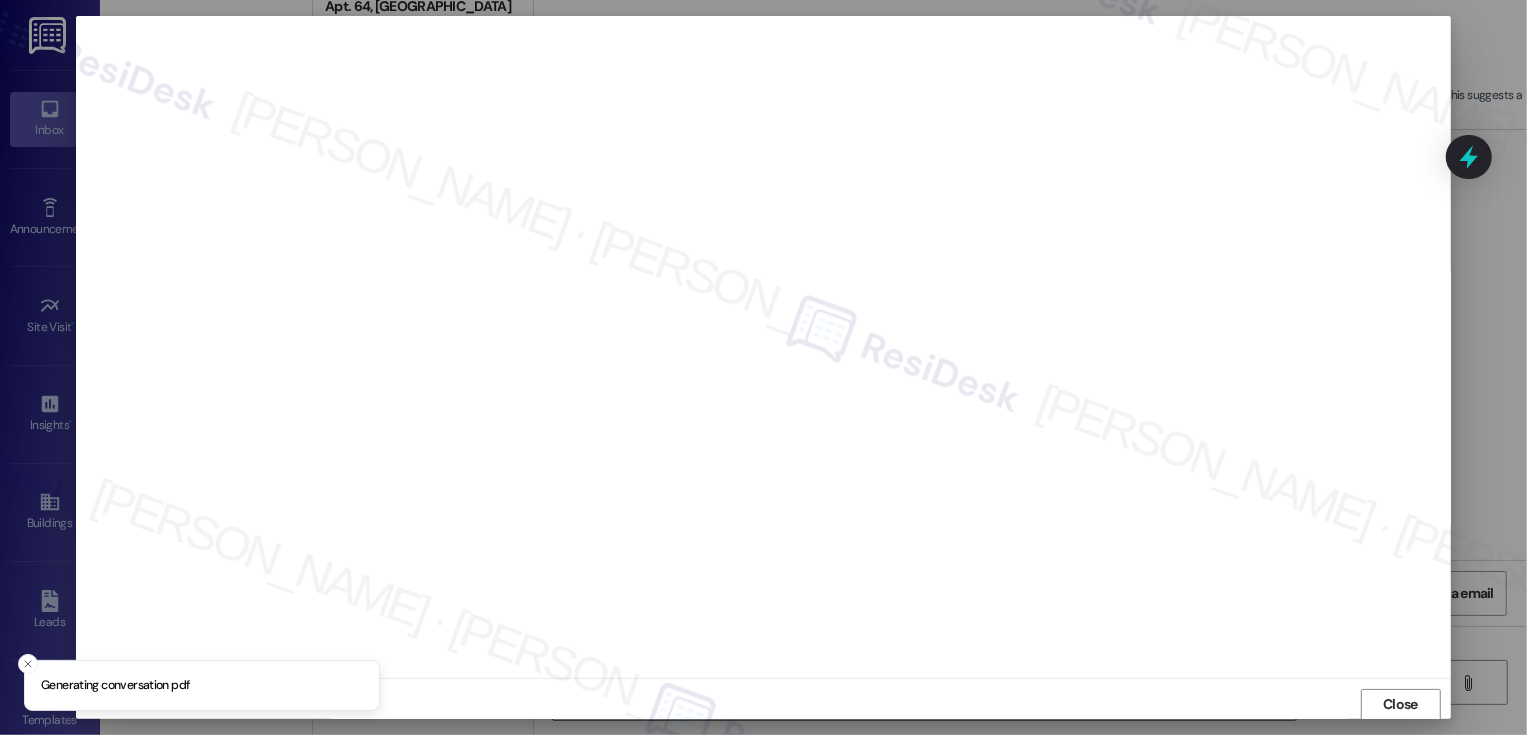 scroll, scrollTop: 1, scrollLeft: 0, axis: vertical 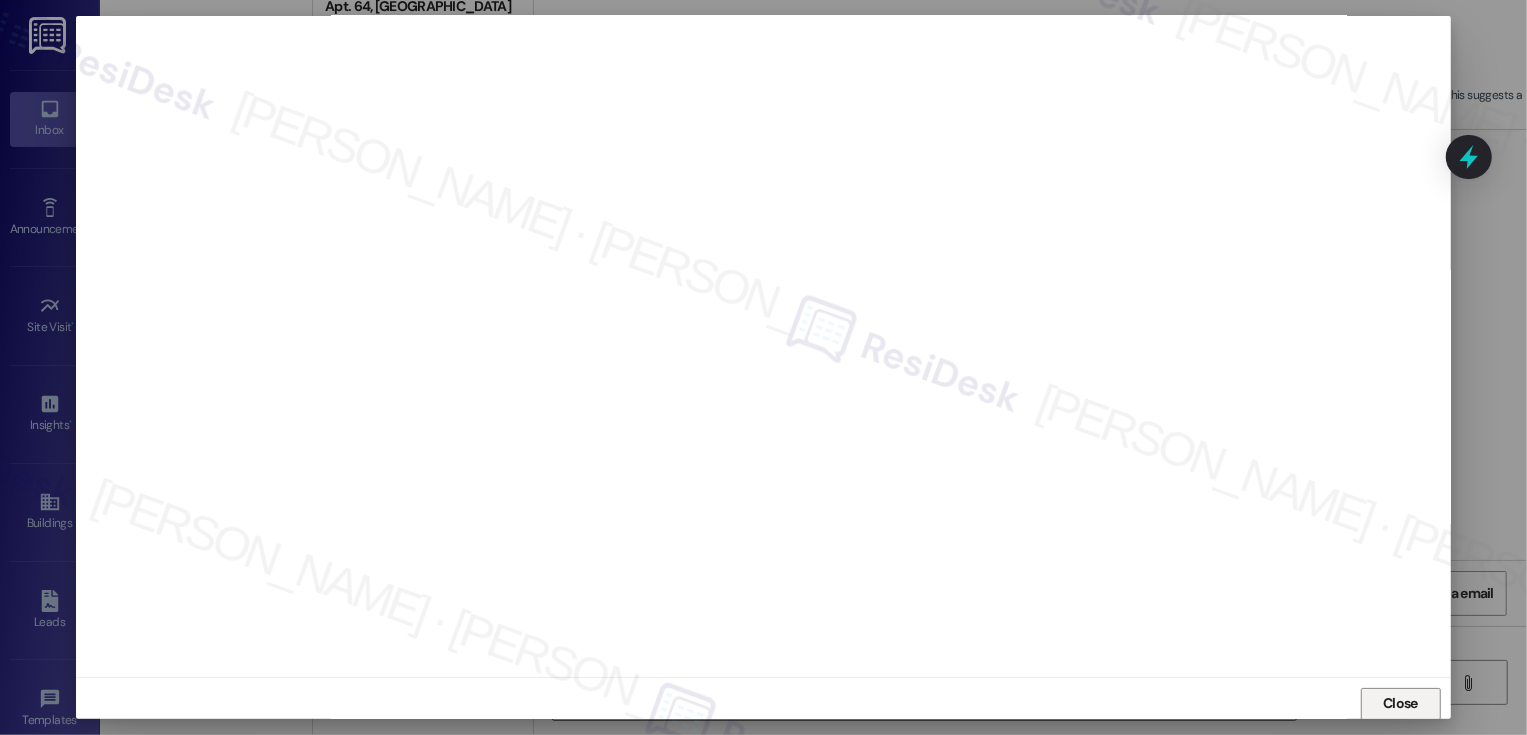 click on "Close" at bounding box center (1400, 703) 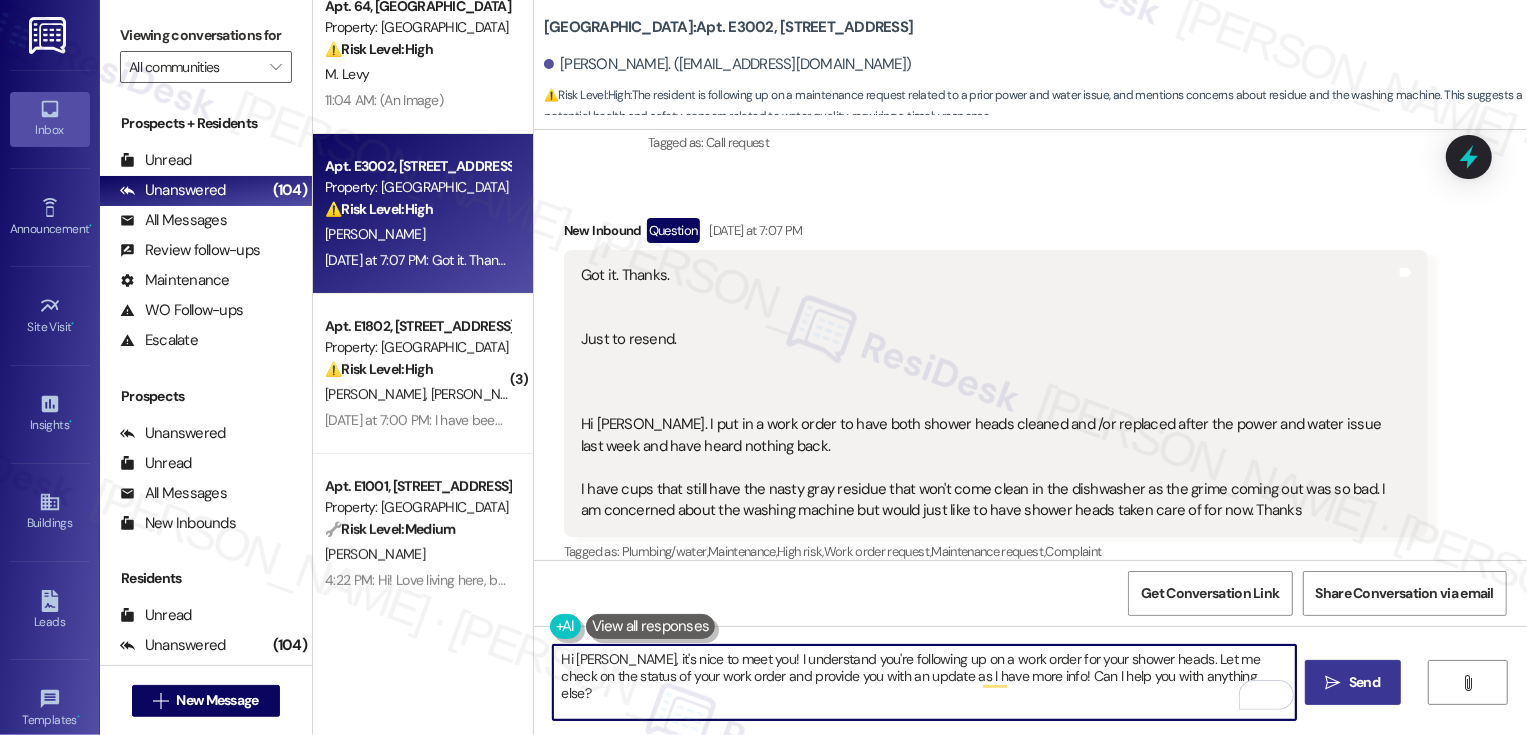 click on " Send" at bounding box center (1353, 682) 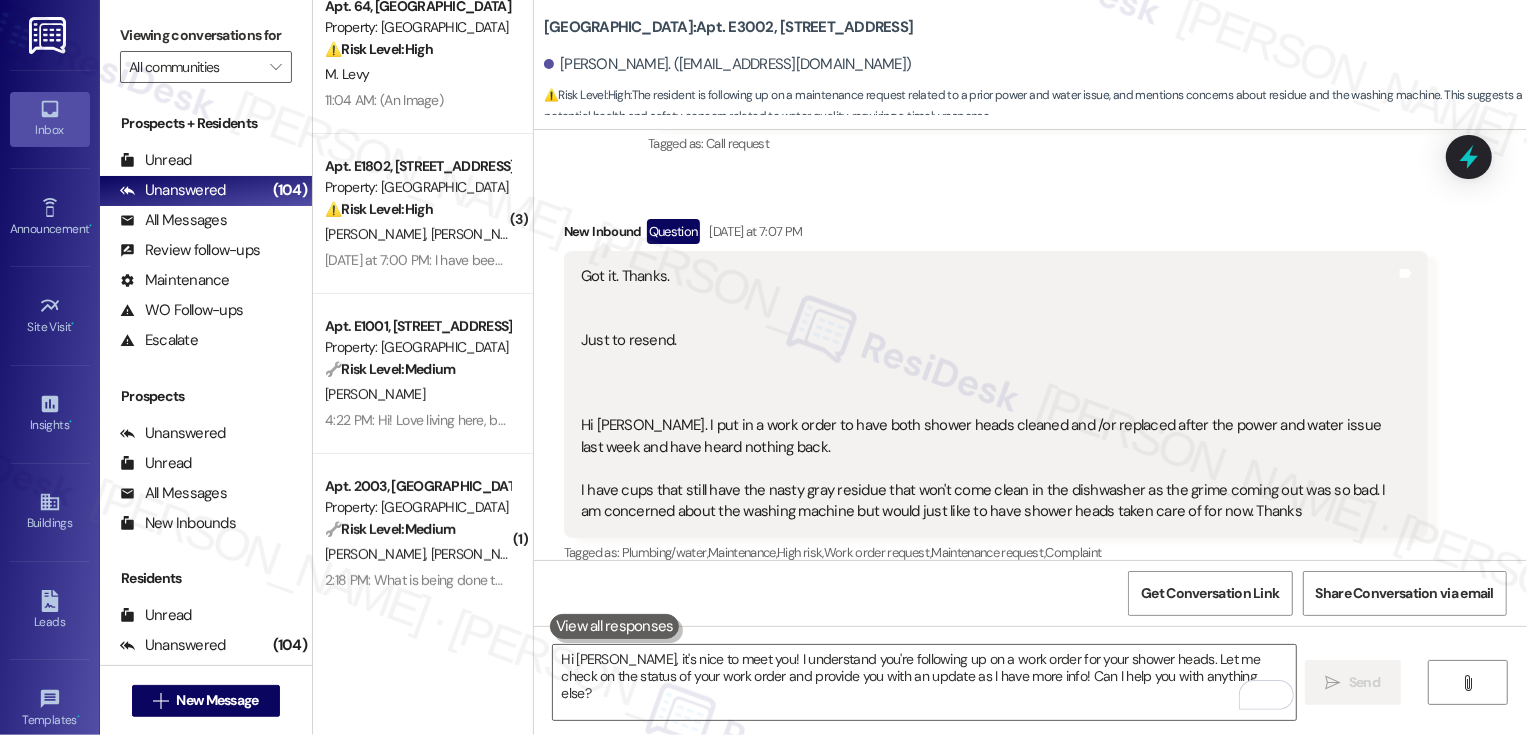 scroll, scrollTop: 934, scrollLeft: 0, axis: vertical 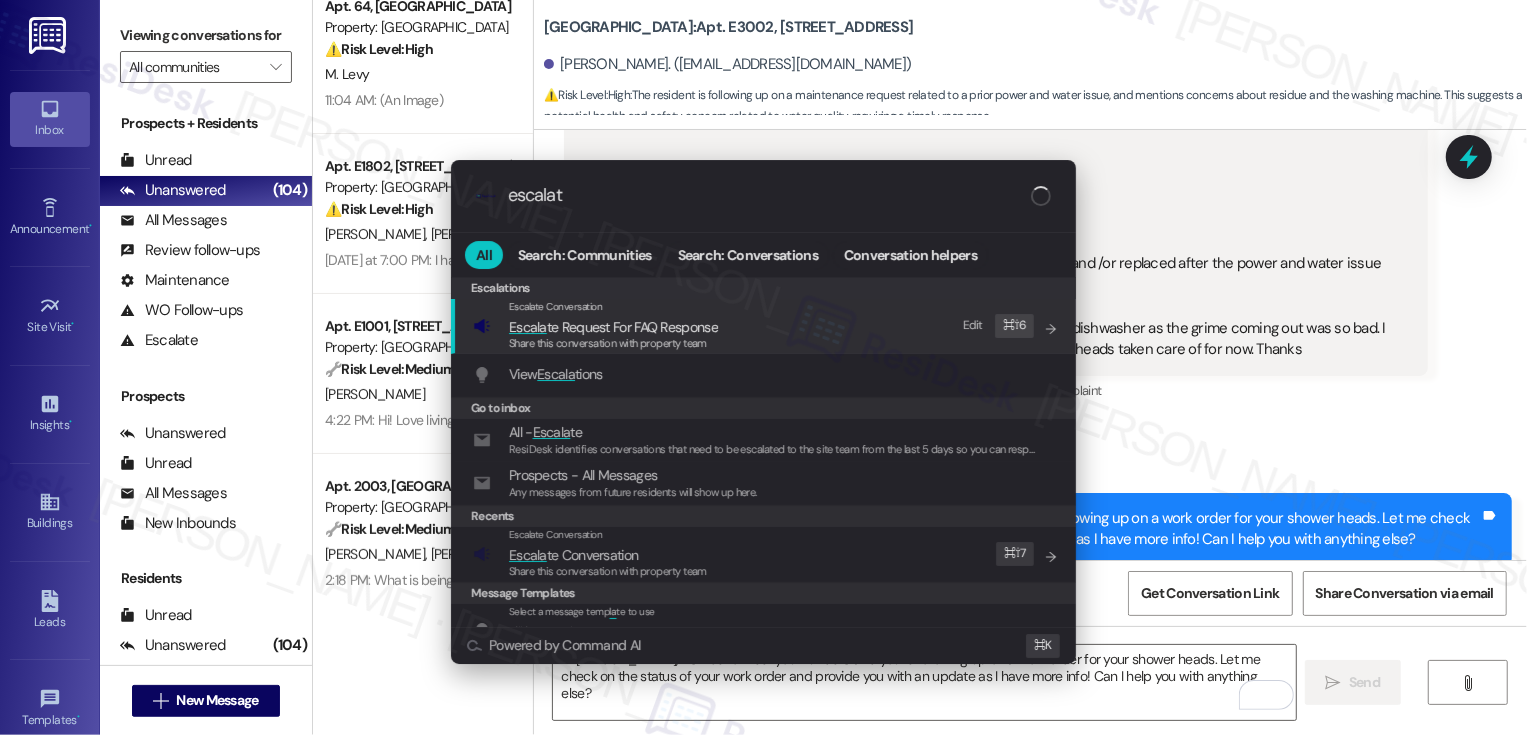 type on "escalate" 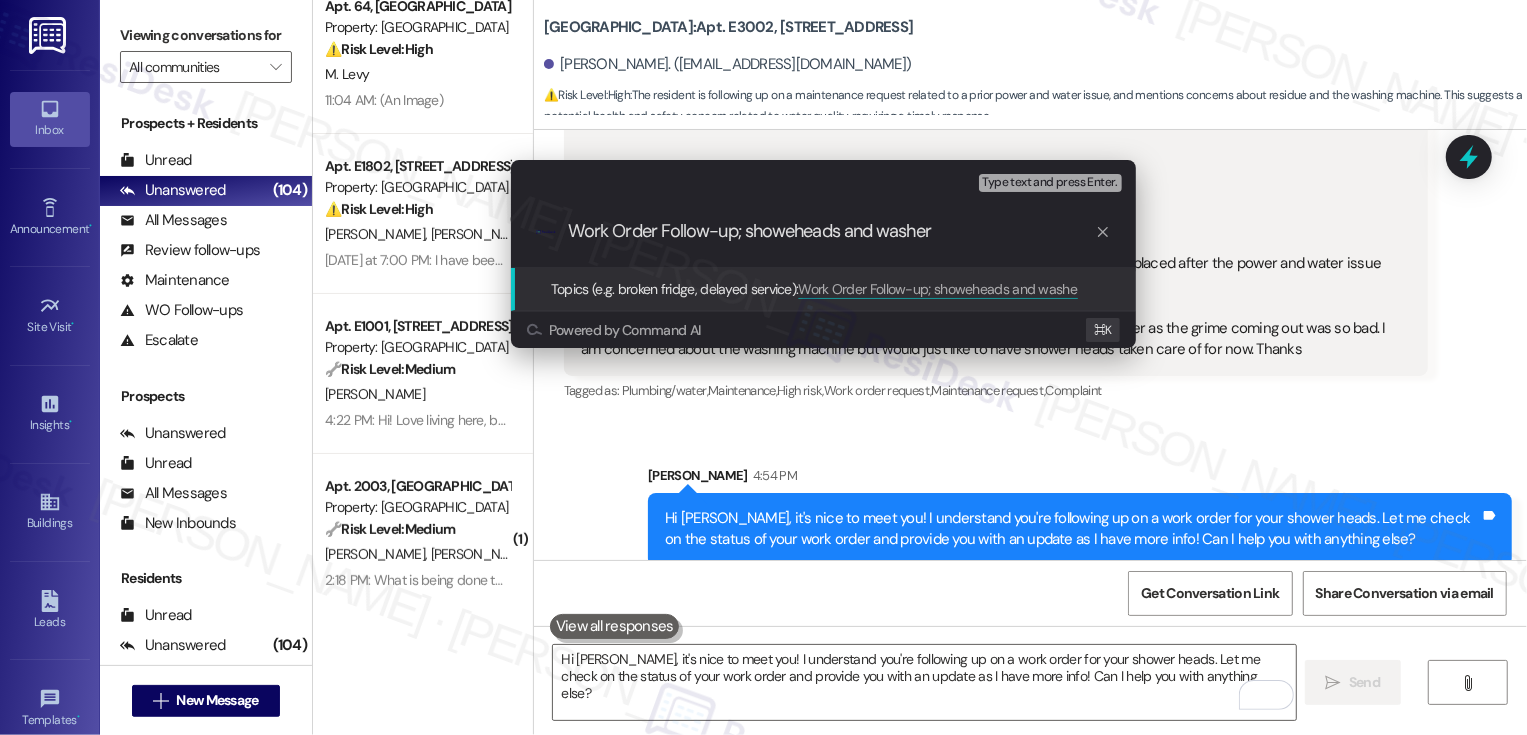 click on "Work Order Follow-up; showeheads and washer" at bounding box center [831, 231] 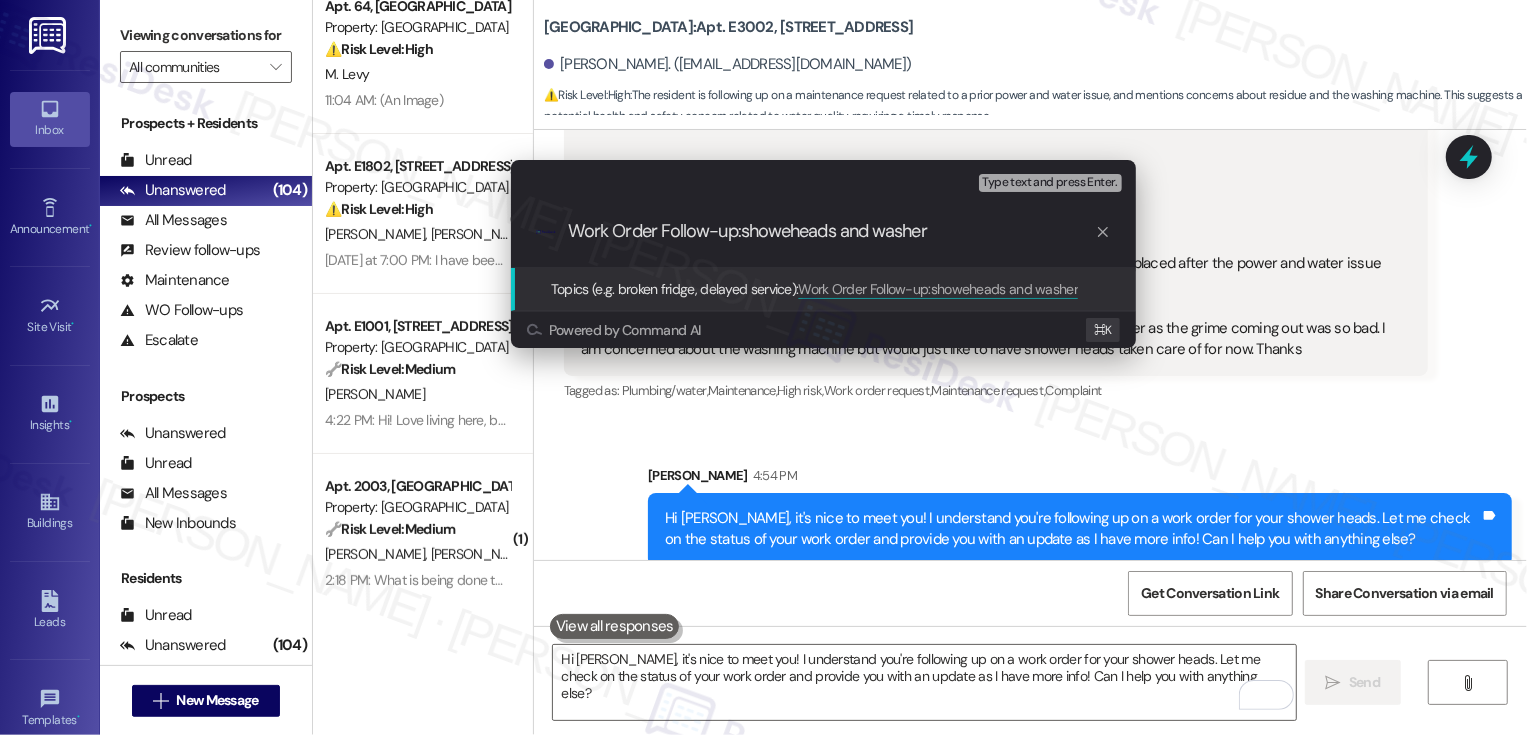 type on "Work Order Follow-up: showeheads and washer" 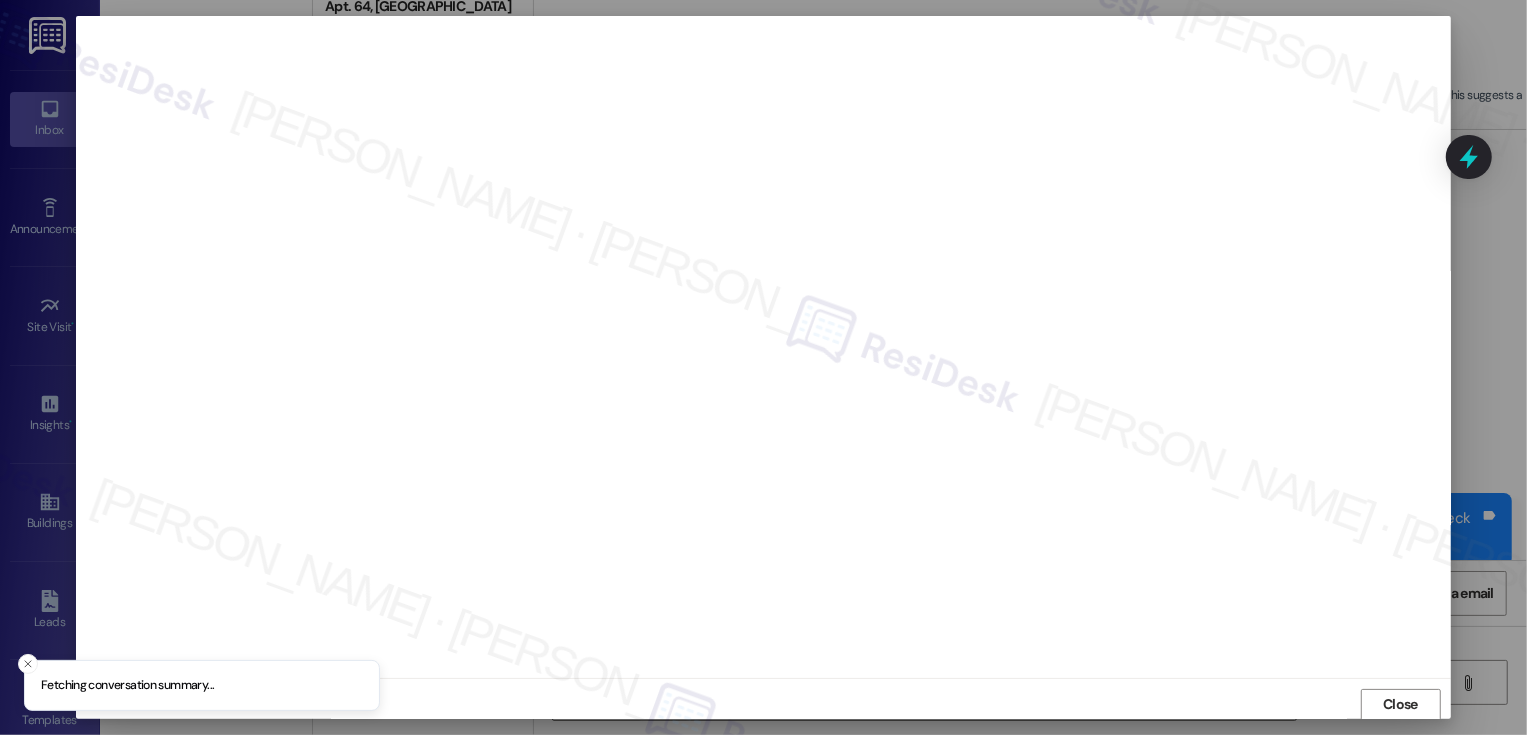 scroll, scrollTop: 1, scrollLeft: 0, axis: vertical 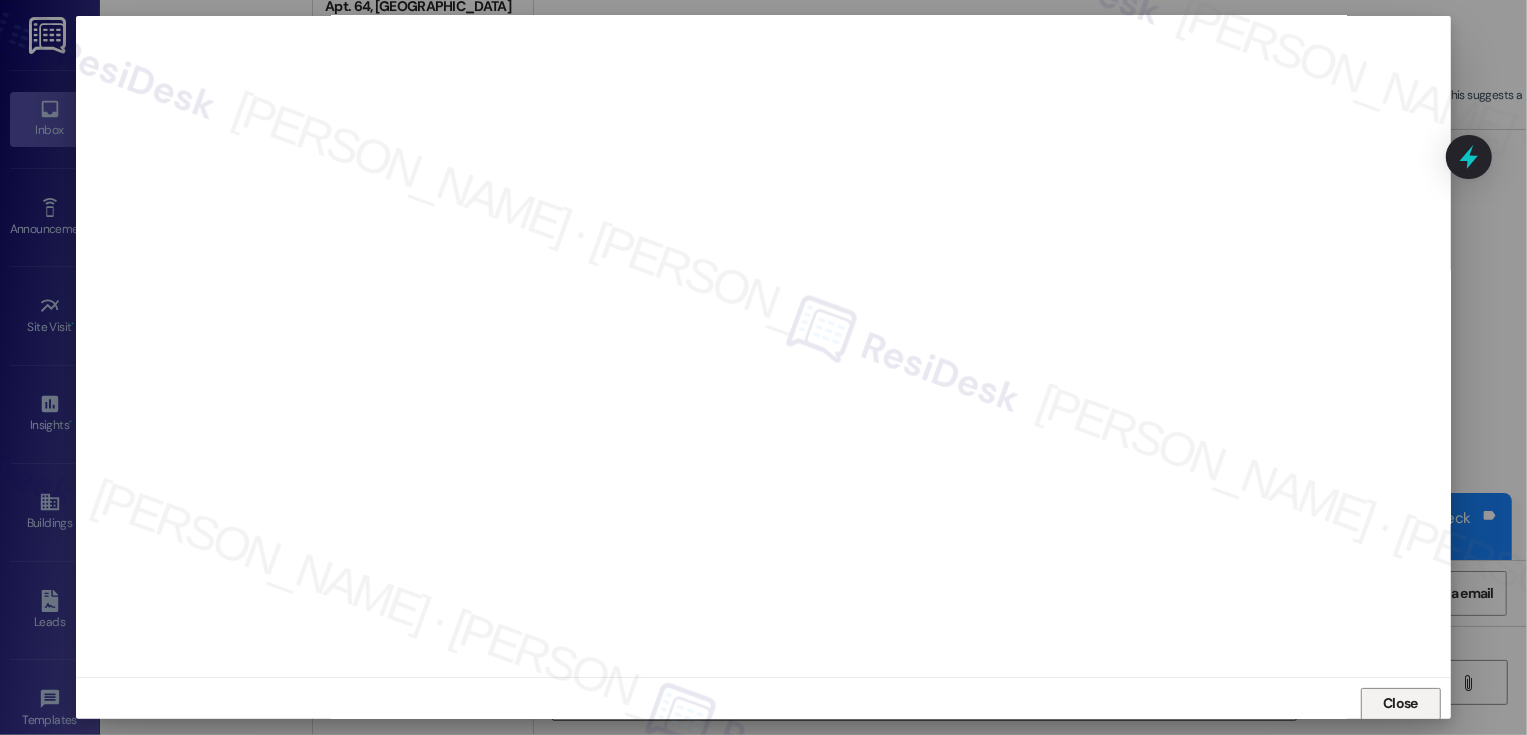 click on "Close" at bounding box center [1401, 704] 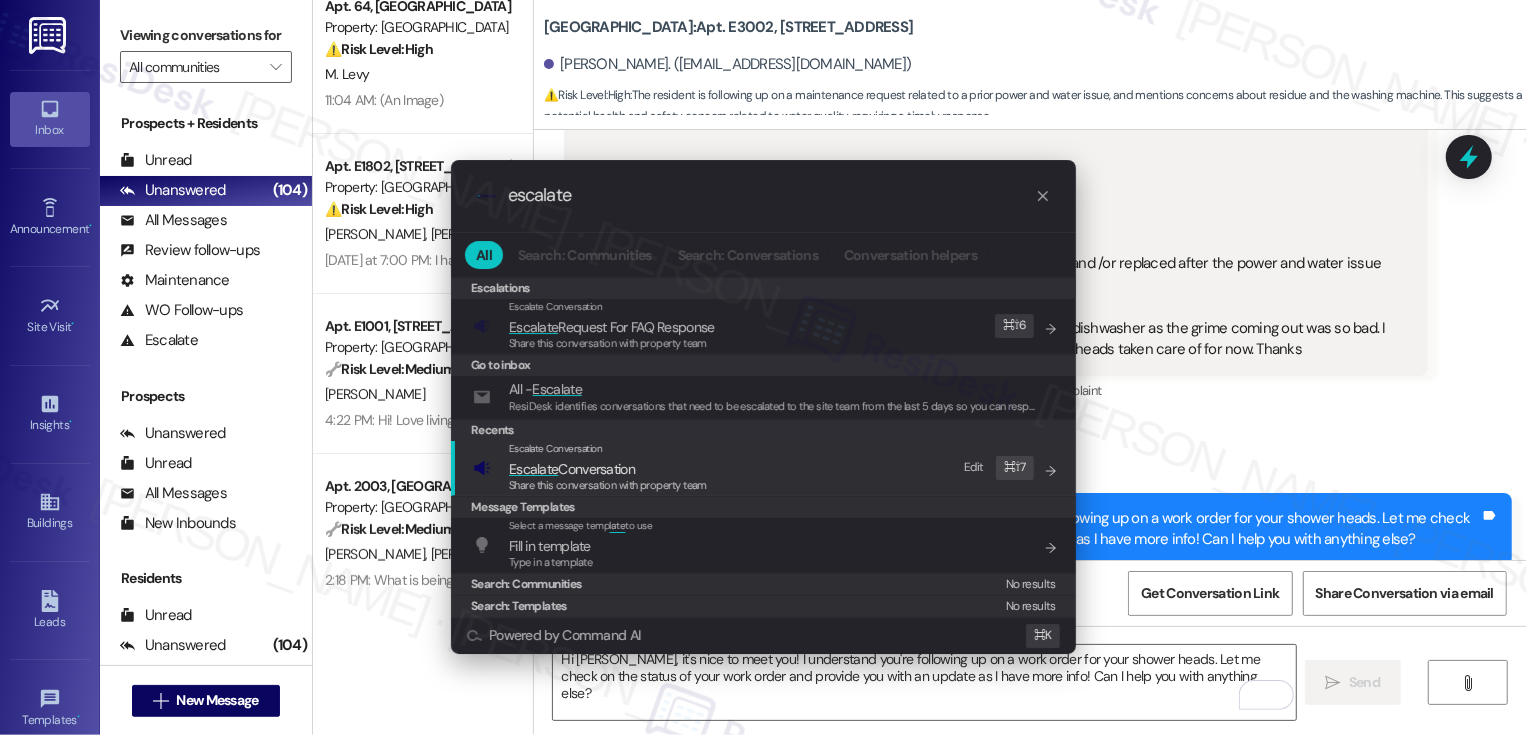 type on "escalate" 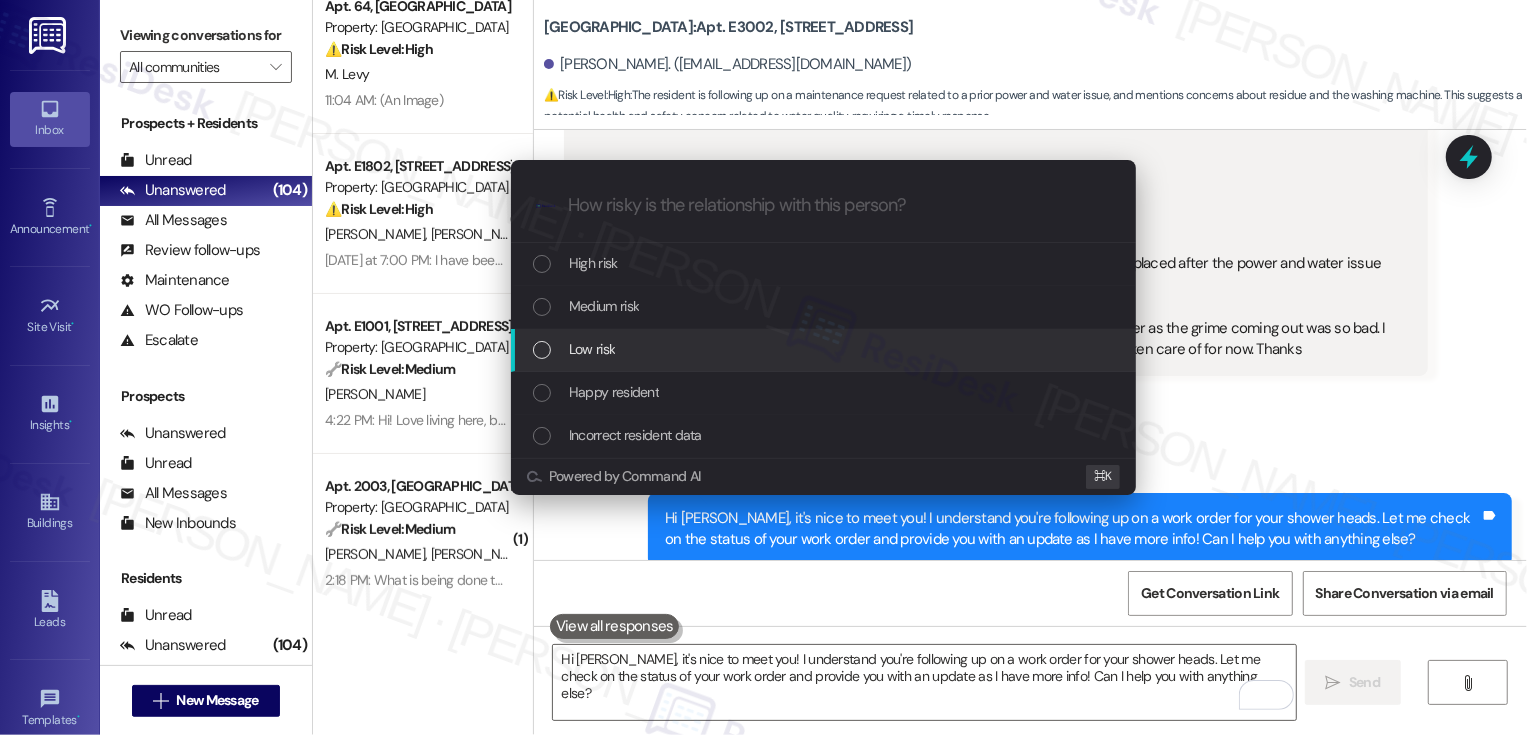 click on "Low risk" at bounding box center (825, 349) 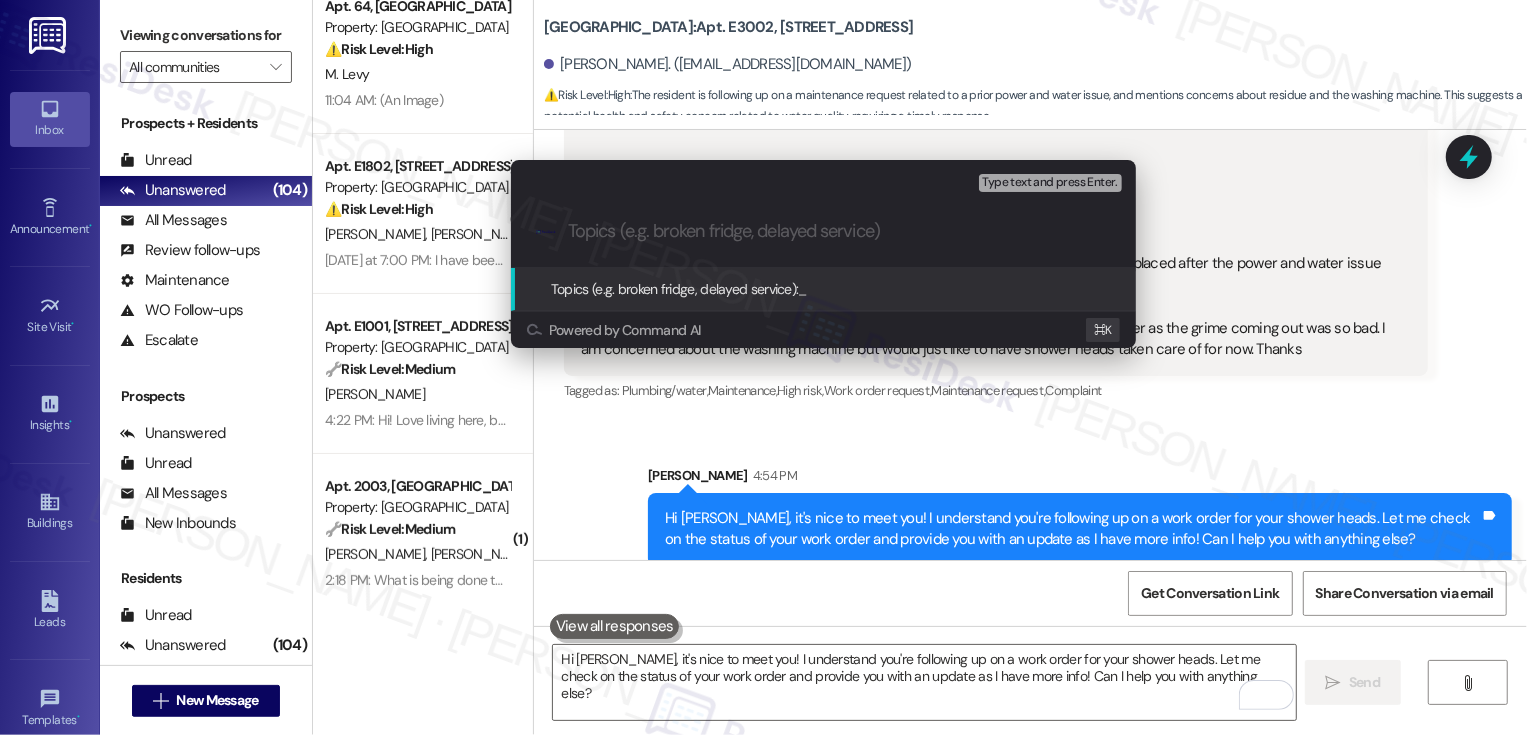 paste on "Work Order Follow-up: showeheads and washer" 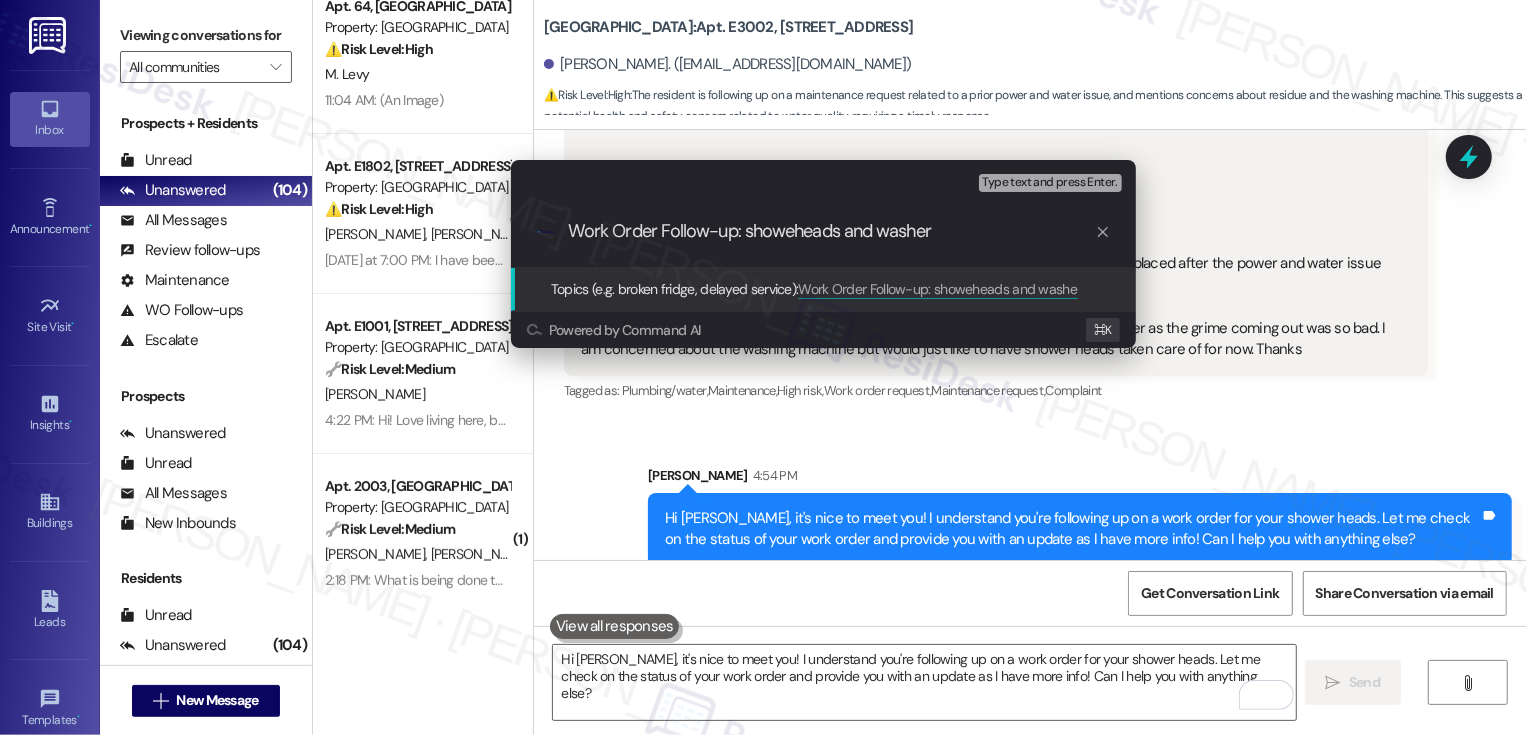 type 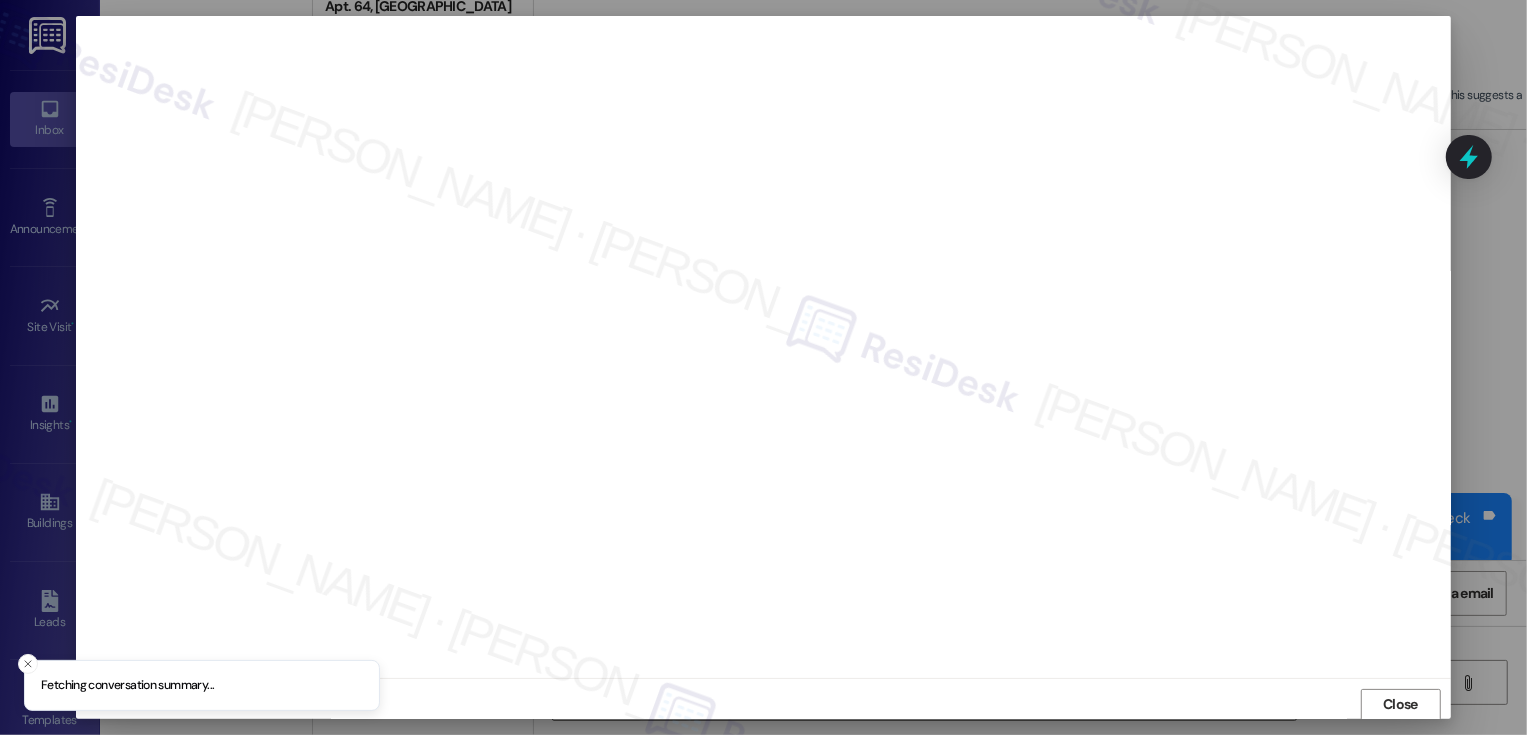 scroll, scrollTop: 1, scrollLeft: 0, axis: vertical 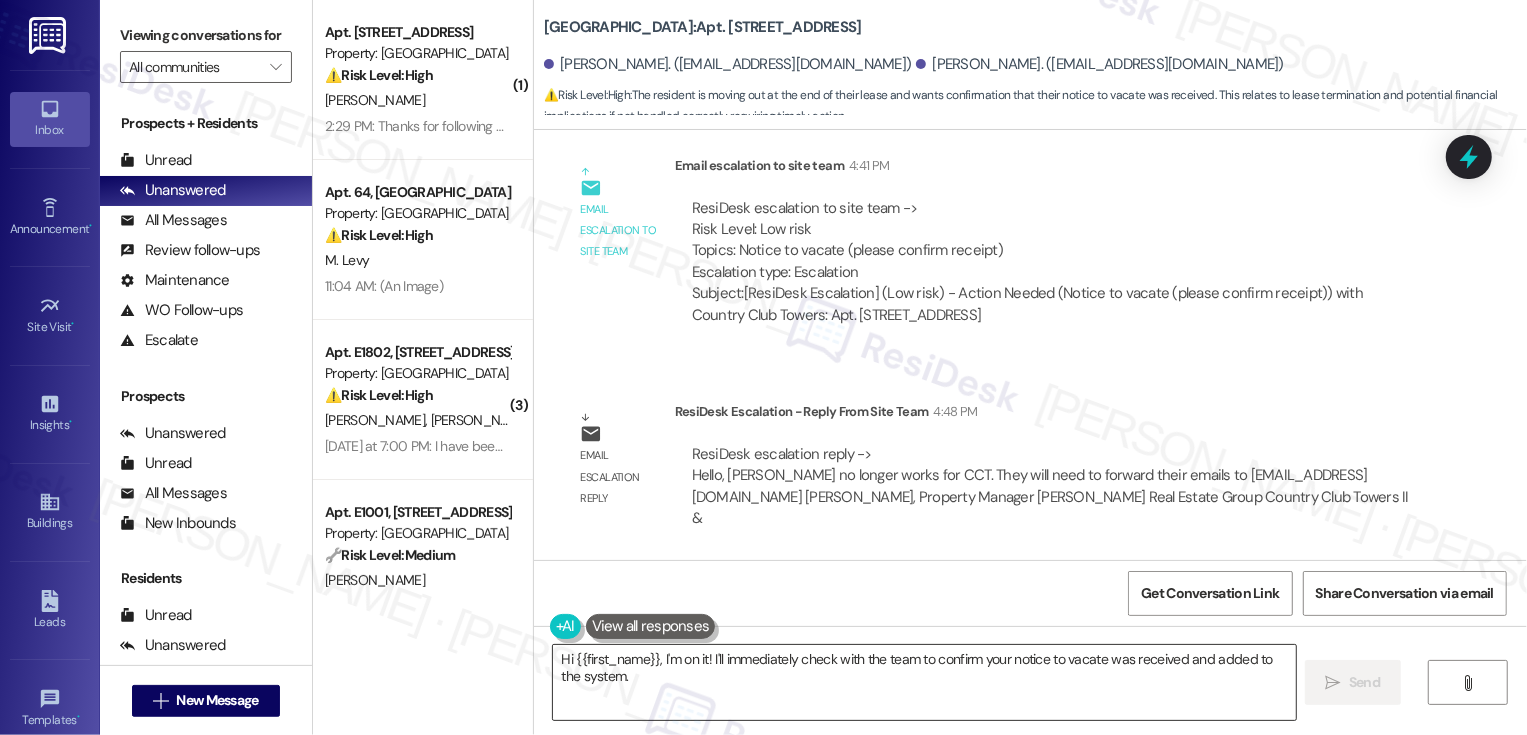click on "Hi {{first_name}}, I'm on it! I'll immediately check with the team to confirm your notice to vacate was received and added to the system." at bounding box center (924, 682) 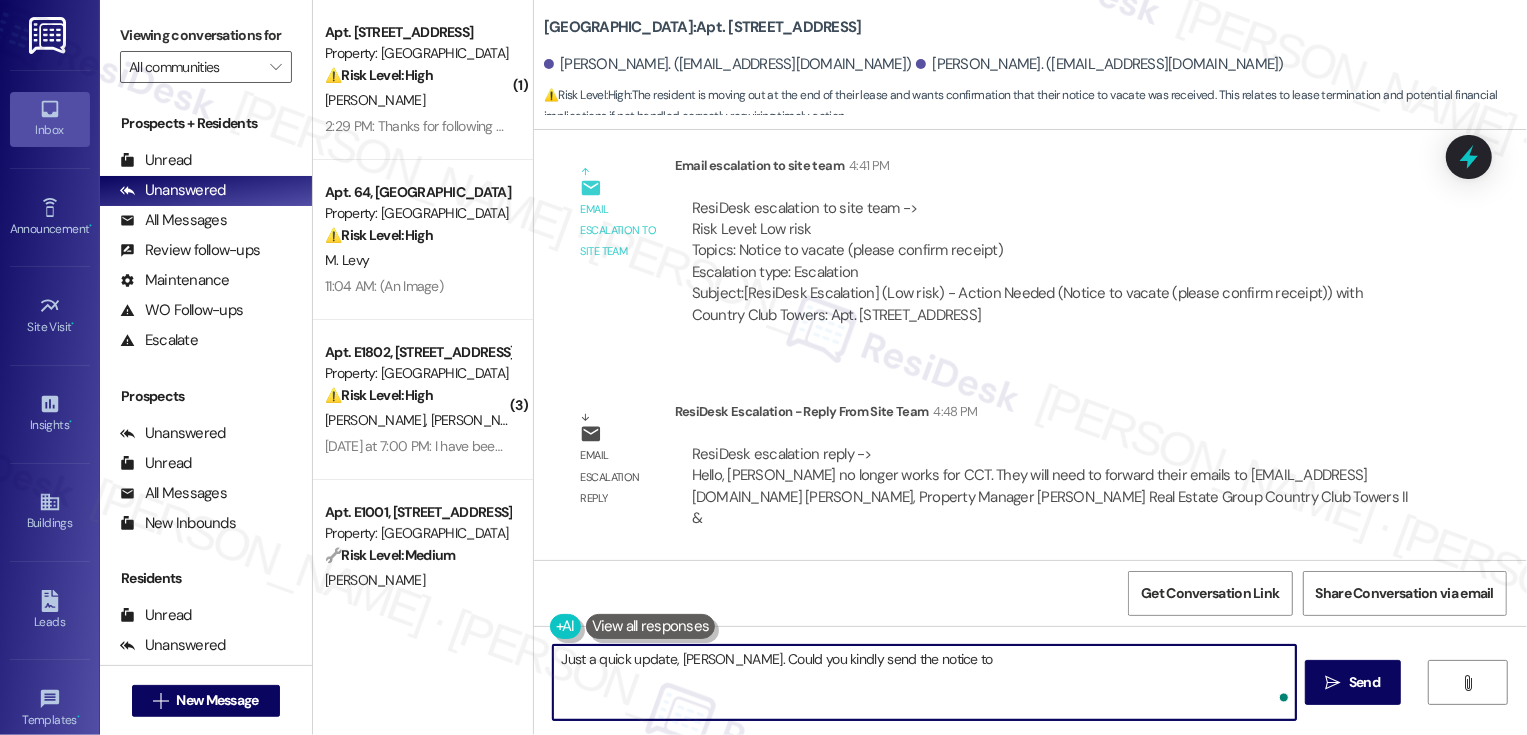 paste on "[URL][DOMAIN_NAME]" 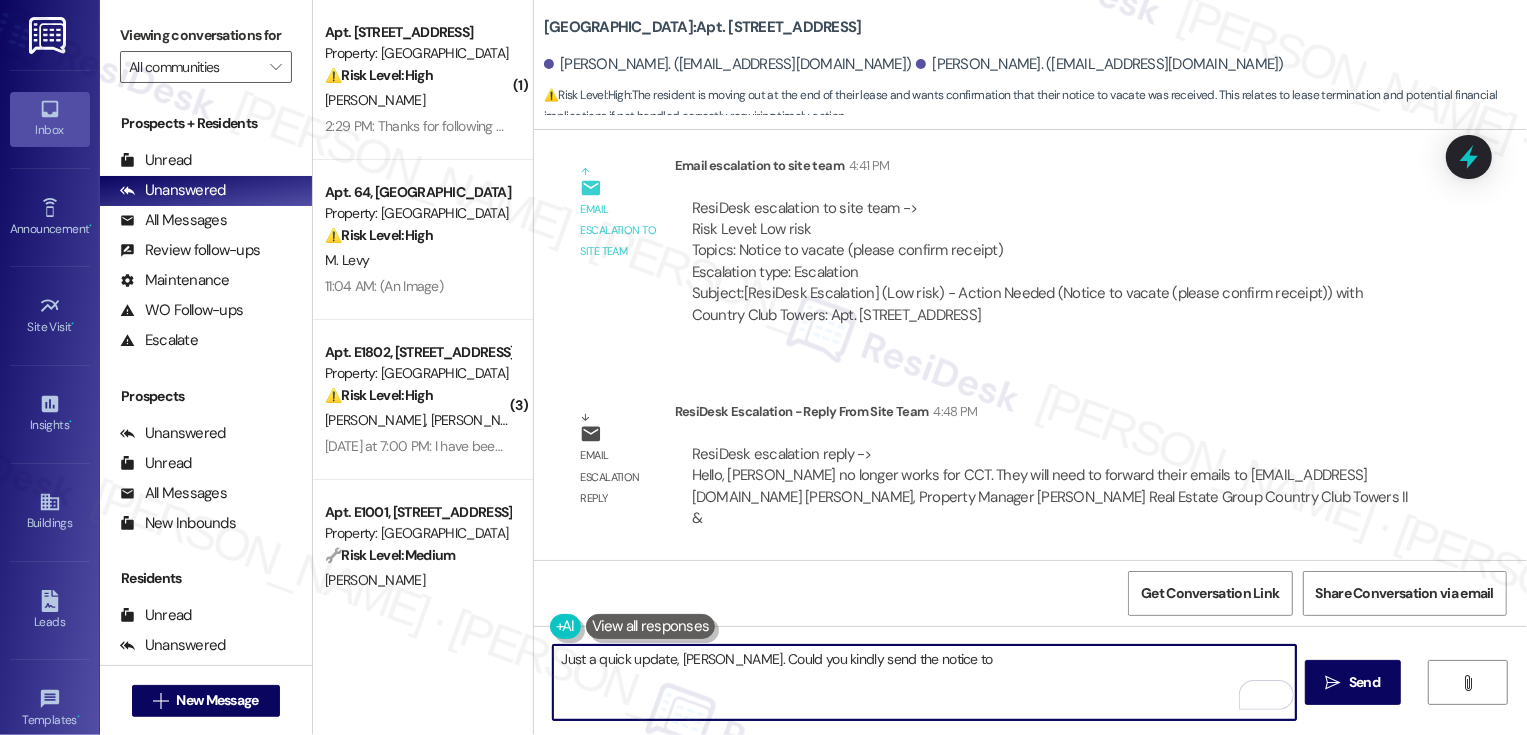 paste on "[EMAIL_ADDRESS][DOMAIN_NAME]" 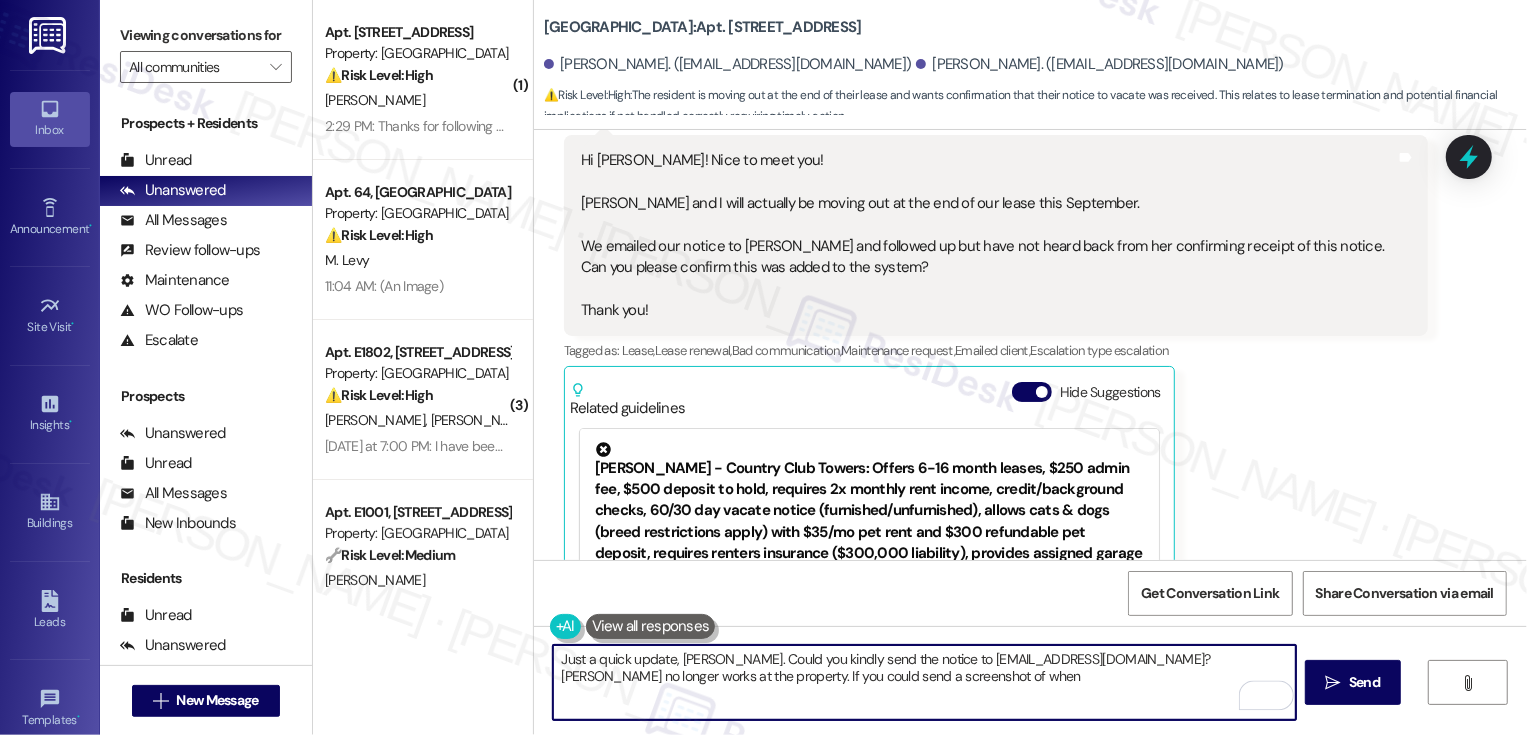 scroll, scrollTop: 421, scrollLeft: 0, axis: vertical 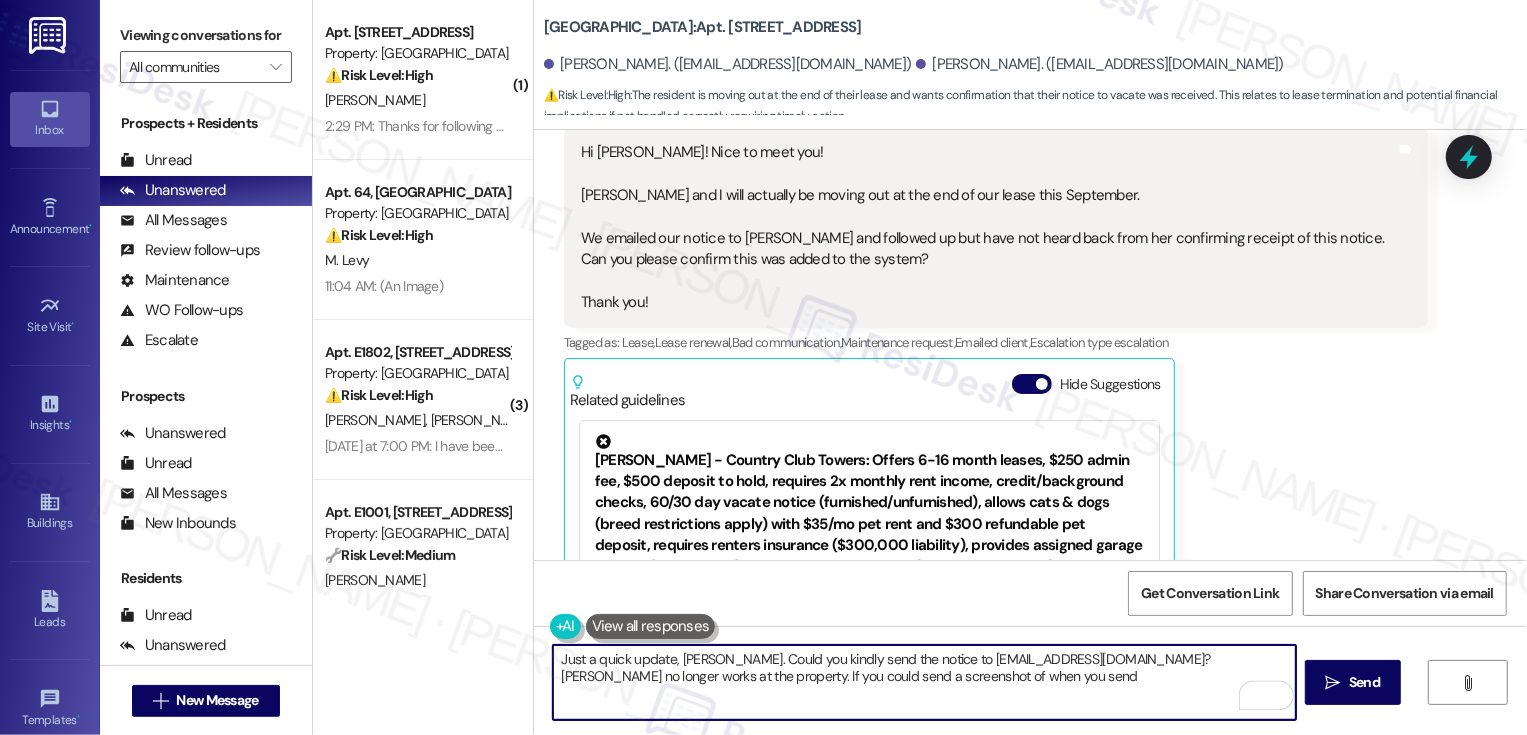 drag, startPoint x: 679, startPoint y: 679, endPoint x: 1024, endPoint y: 678, distance: 345.00143 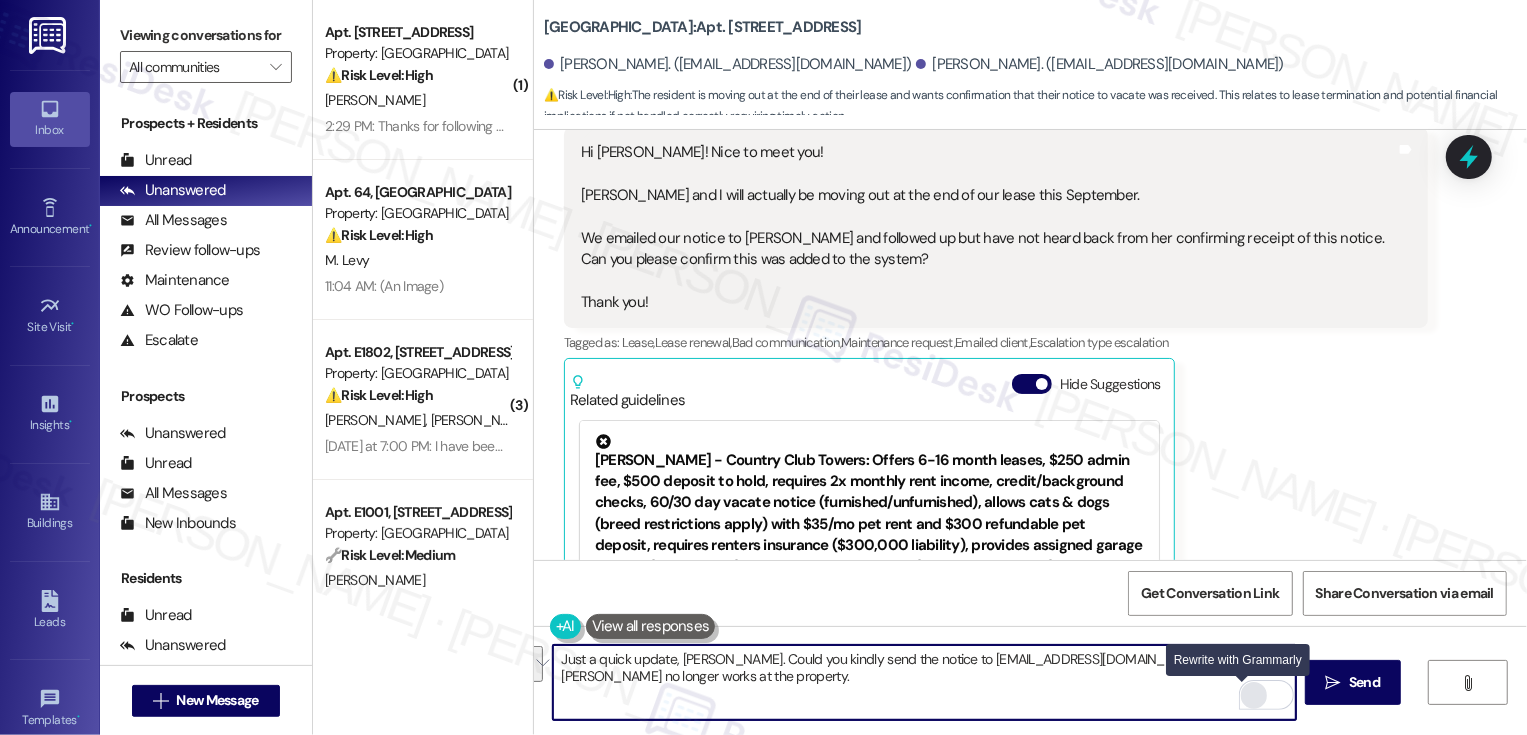 type on "Just a quick update, Megan. Could you kindly send the notice to countryclubtowers@broerealestate.com? Stacey no longer works at the property." 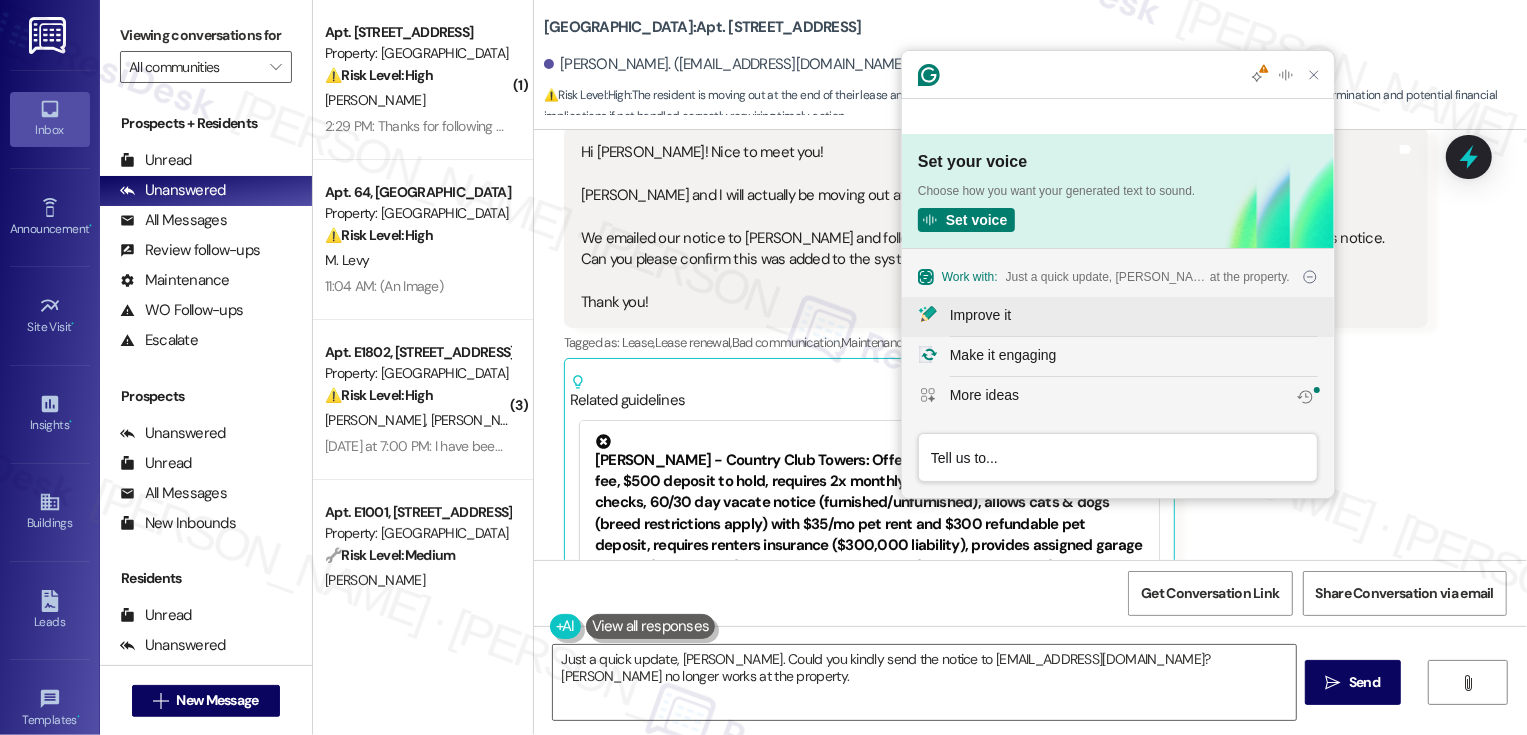 scroll, scrollTop: 0, scrollLeft: 0, axis: both 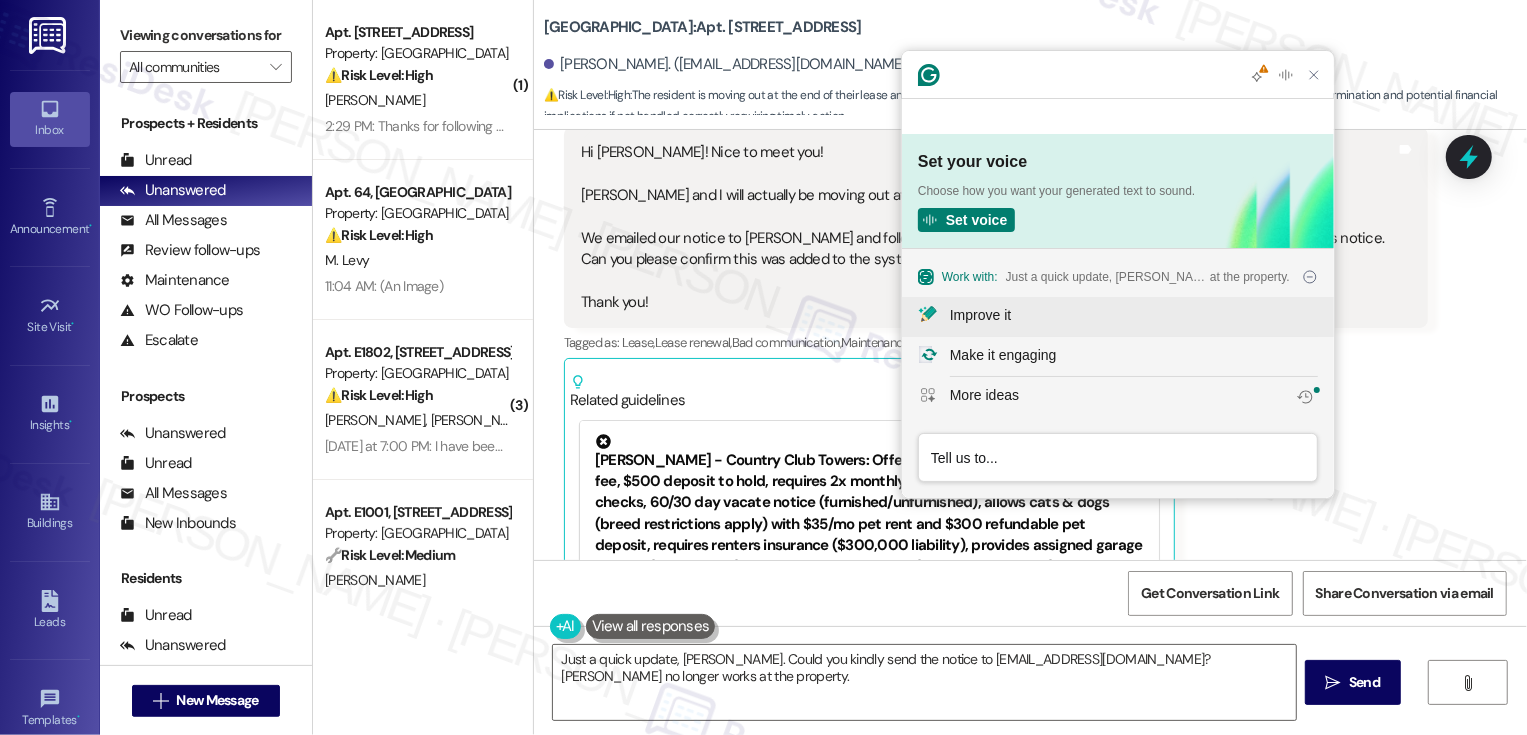 click on "Improve it" 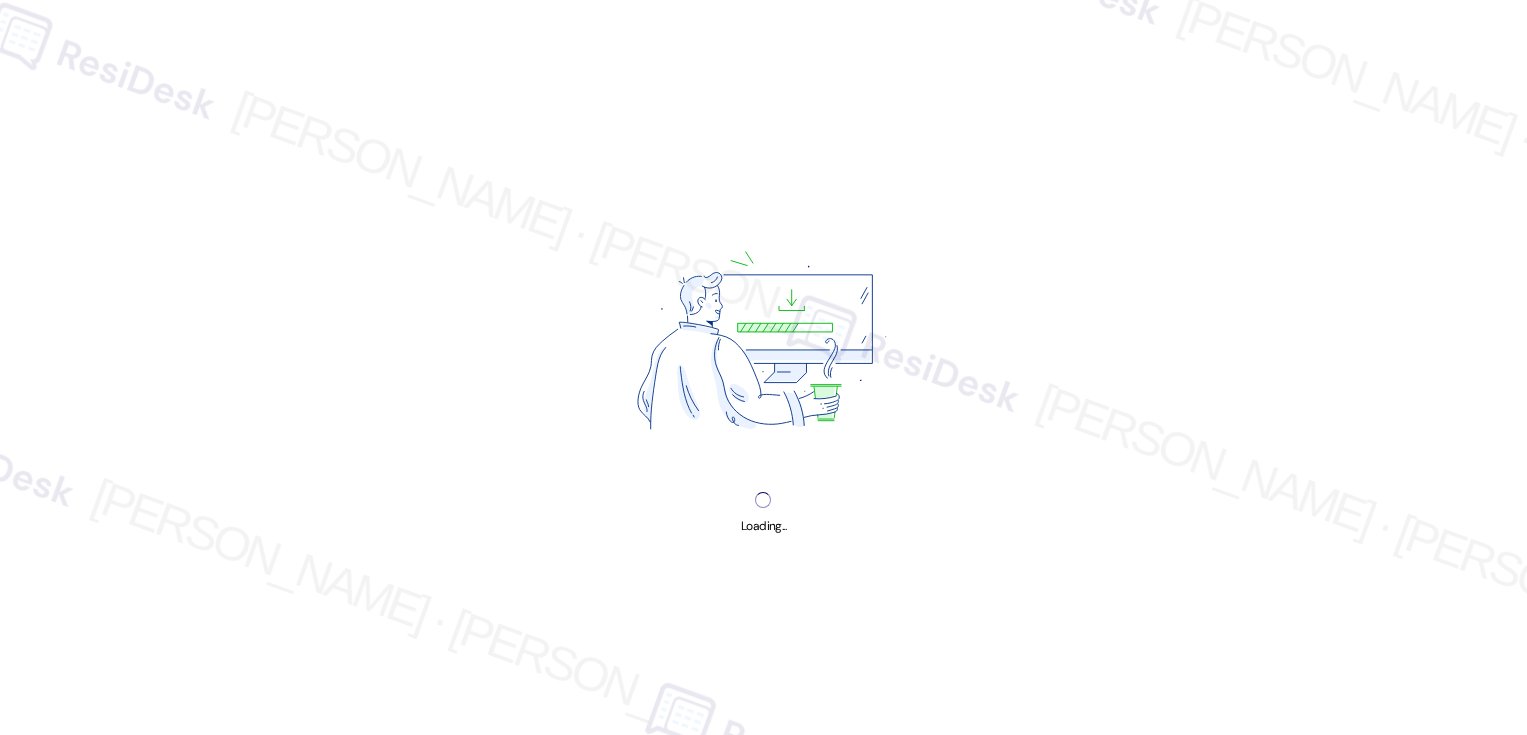 scroll, scrollTop: 0, scrollLeft: 0, axis: both 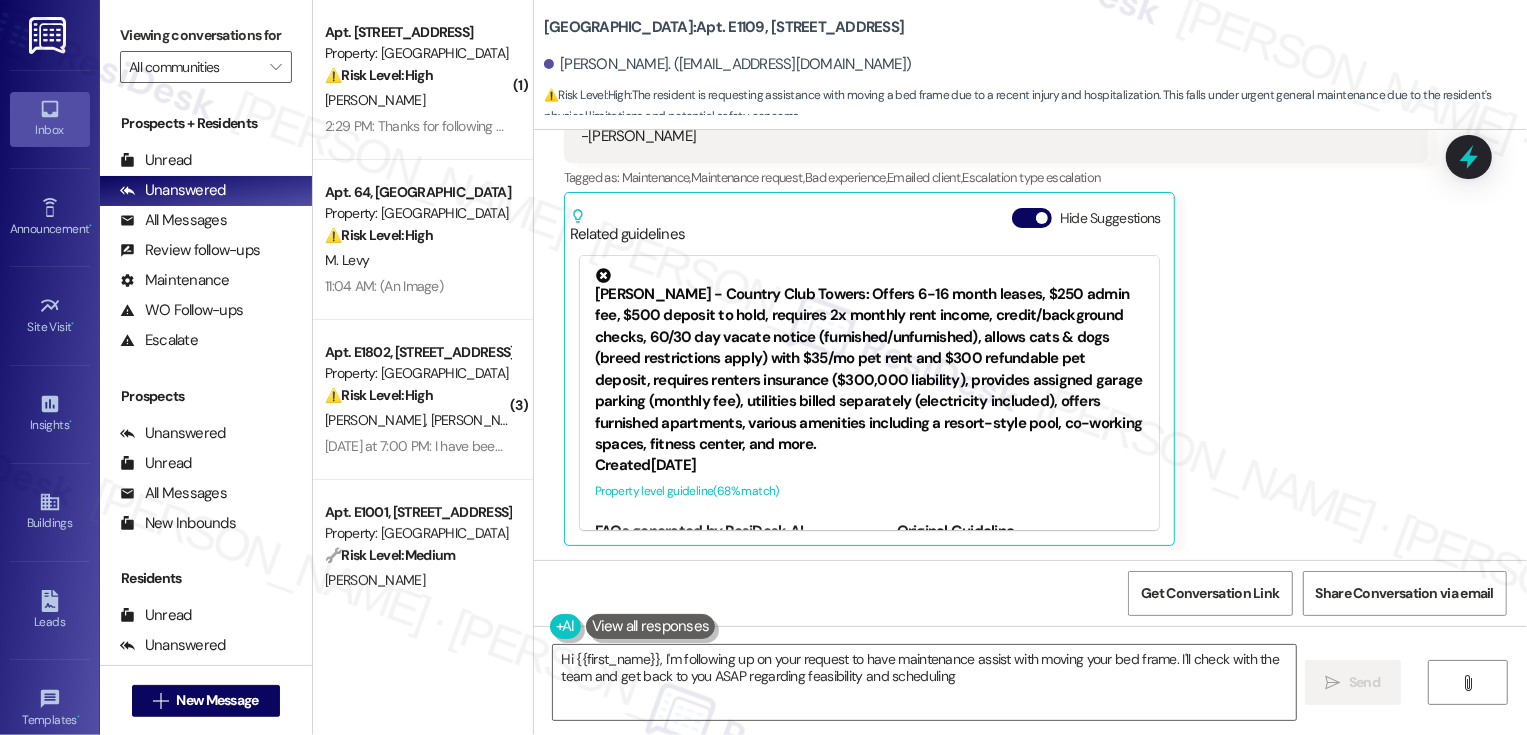 type on "Hi {{first_name}}, I'm following up on your request to have maintenance assist with moving your bed frame. I'll check with the team and get back to you ASAP regarding feasibility and scheduling." 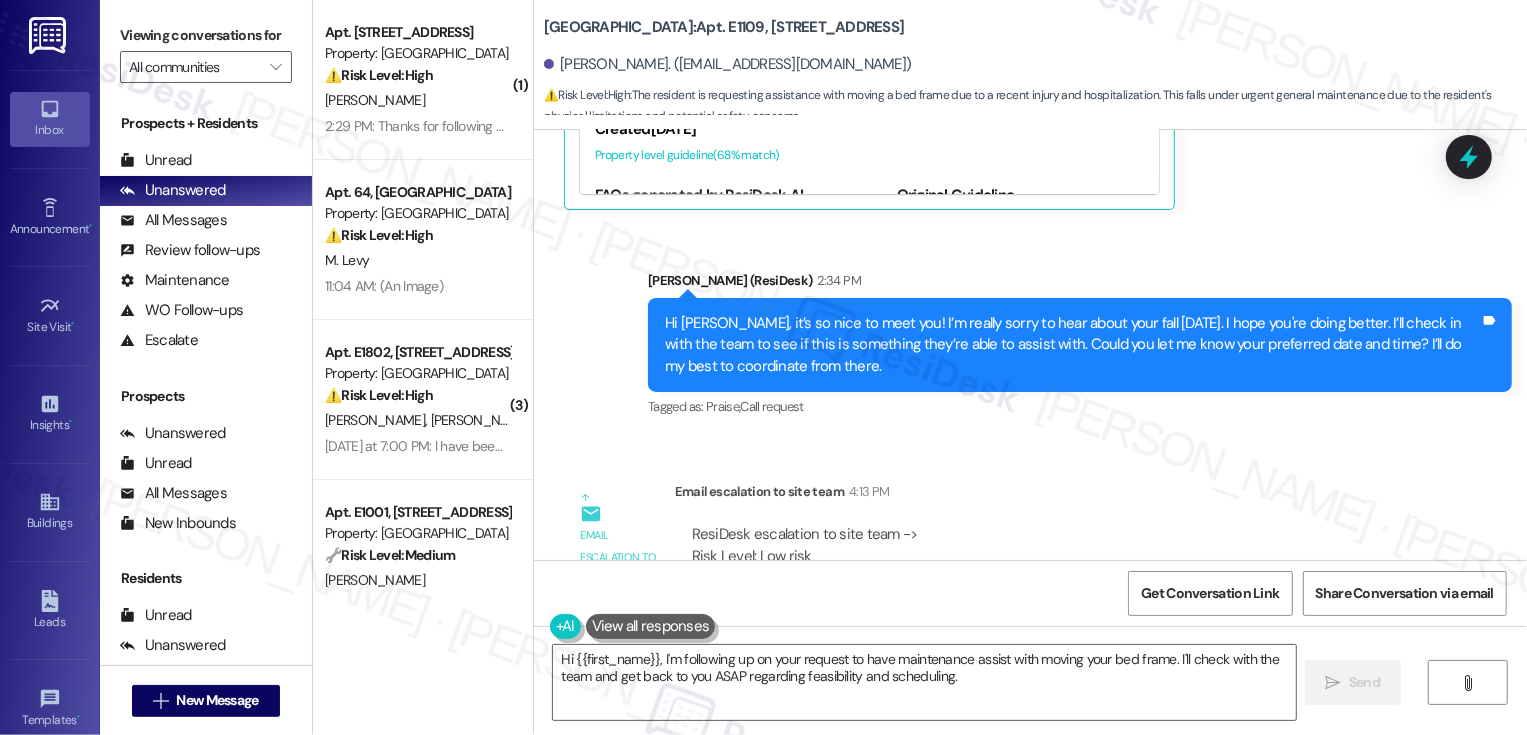 scroll, scrollTop: 1148, scrollLeft: 0, axis: vertical 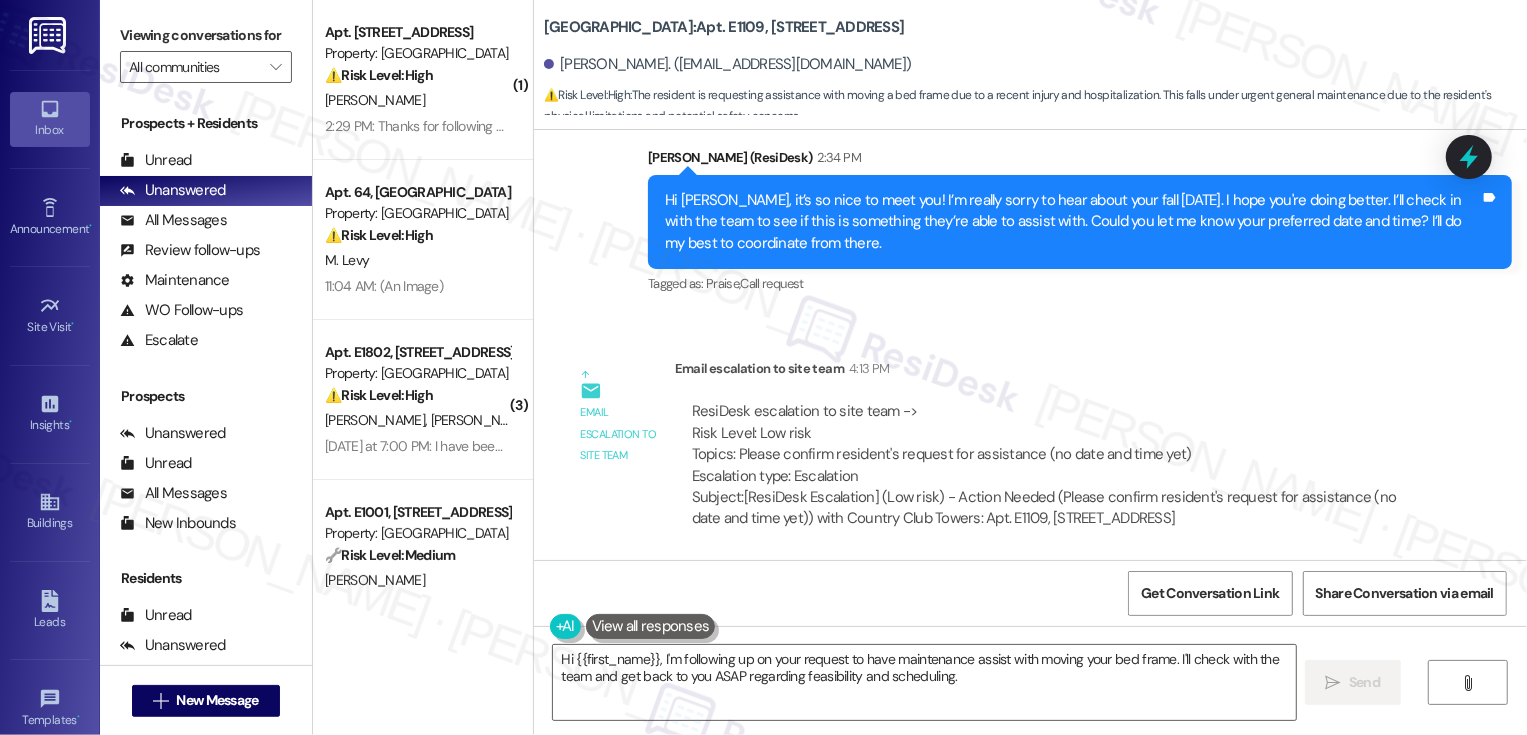 drag, startPoint x: 665, startPoint y: 647, endPoint x: 1112, endPoint y: 724, distance: 453.5835 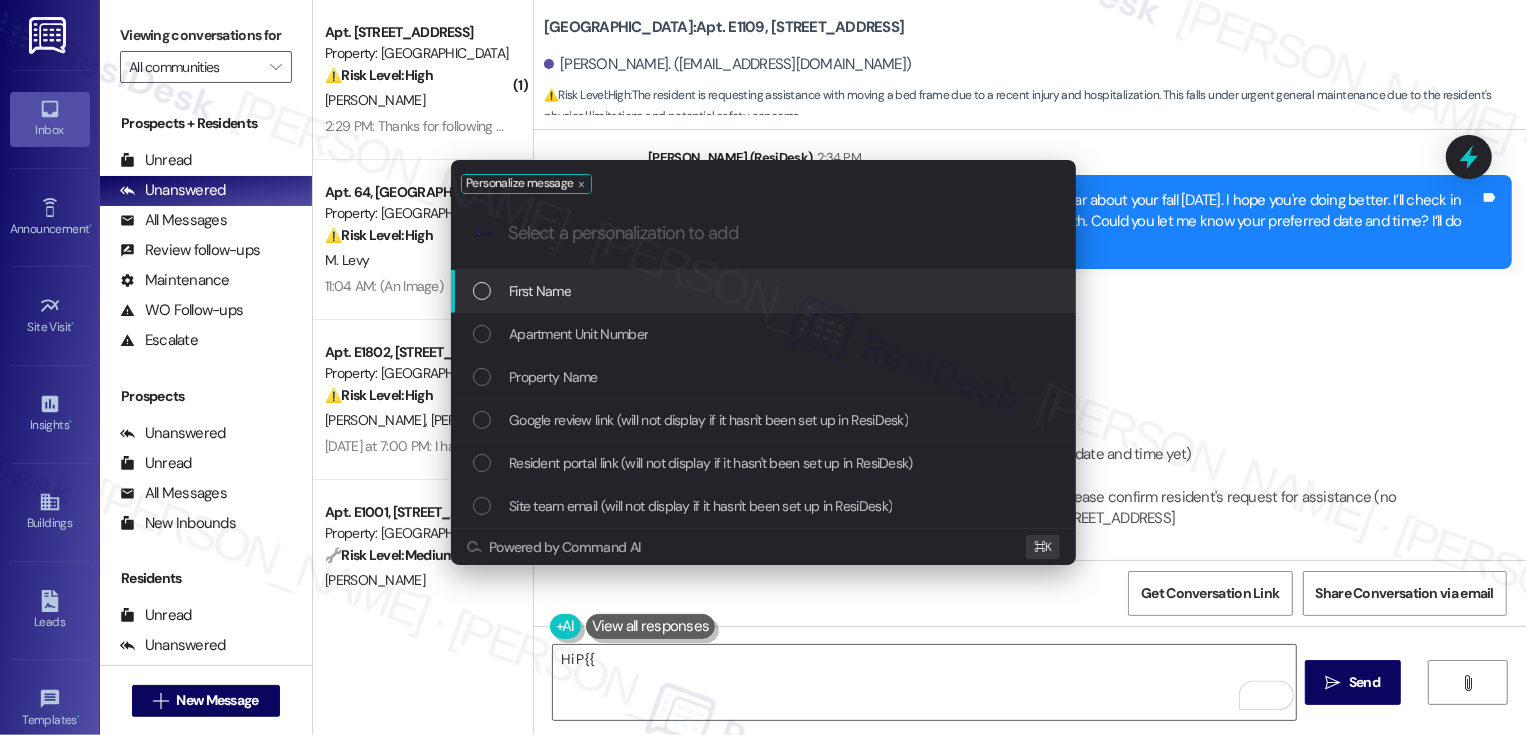 click on "Personalize message .cls-1{fill:#0a055f;}.cls-2{fill:#0cc4c4;} resideskLogoBlueOrange First Name Apartment Unit Number Property Name Google review link (will not display if it hasn't been set up in ResiDesk) Resident portal link (will not display if it hasn't been set up in ResiDesk) Site team email (will not display if it hasn't been set up in ResiDesk) Powered by Command AI ⌘ K" at bounding box center [763, 367] 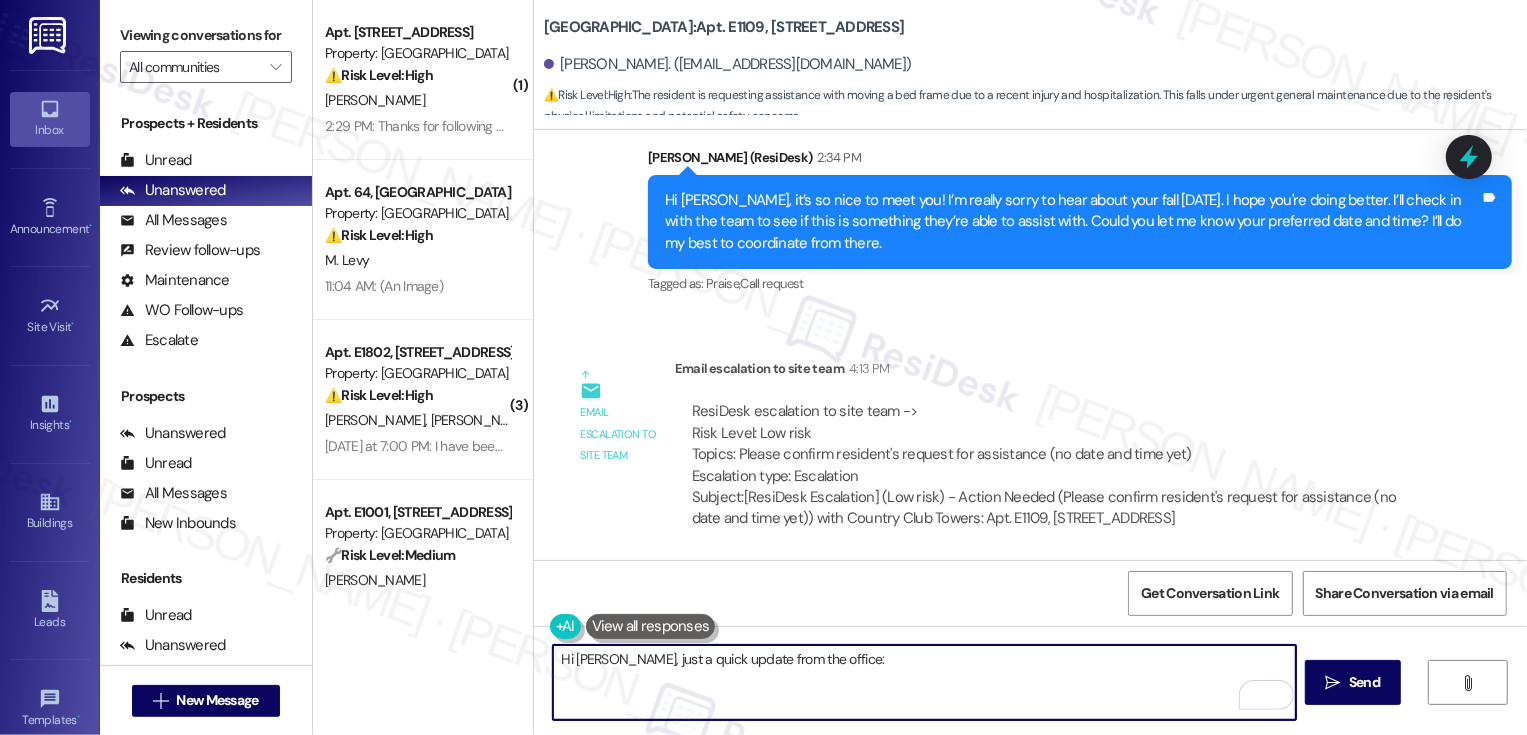 paste on "Unfortunately, due to liability reasons we can't have staff accommodate moving personal belongings but recommend task rabbit if they need assistance" 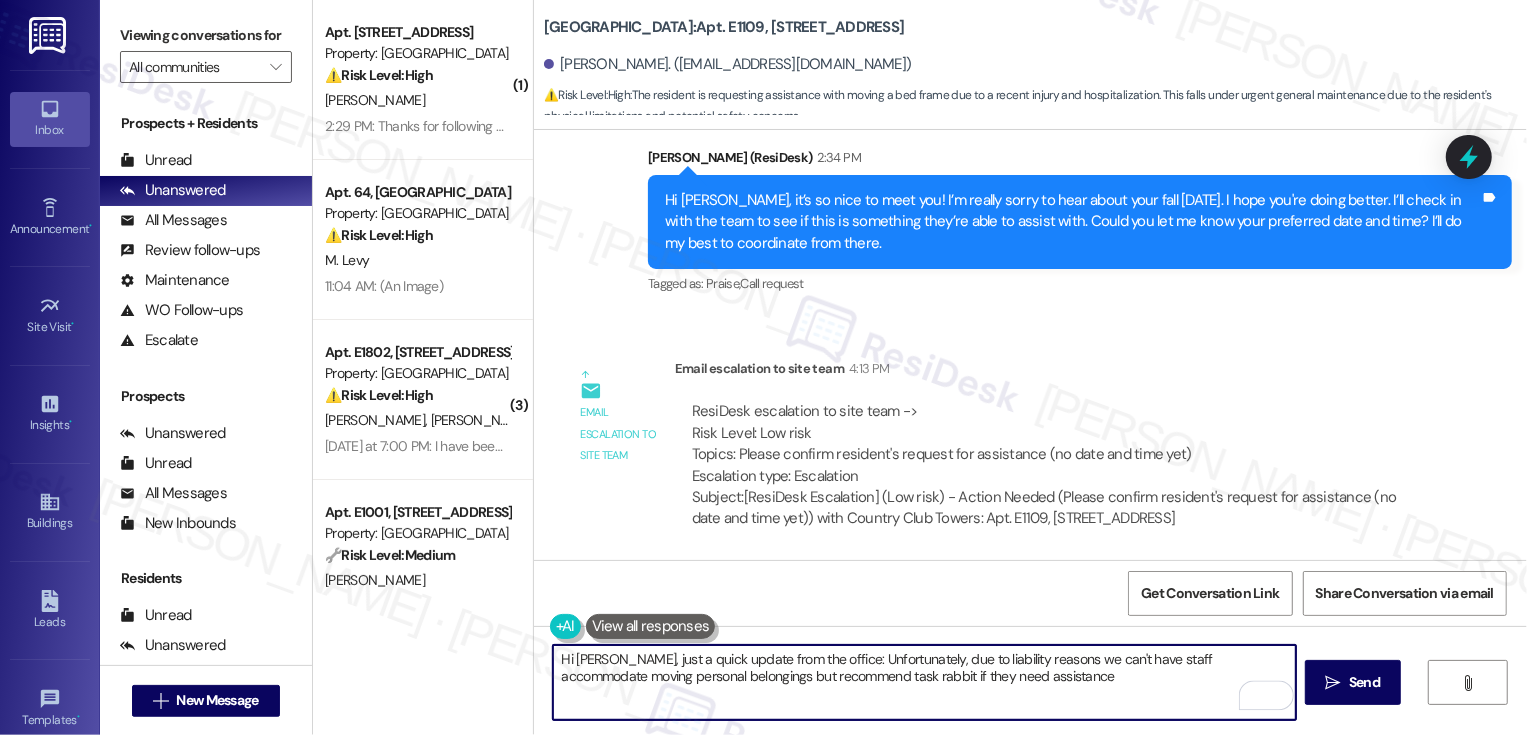click on "Hi Victoria, just a quick update from the office: Unfortunately, due to liability reasons we can't have staff accommodate moving personal belongings but recommend task rabbit if they need assistance" at bounding box center (924, 682) 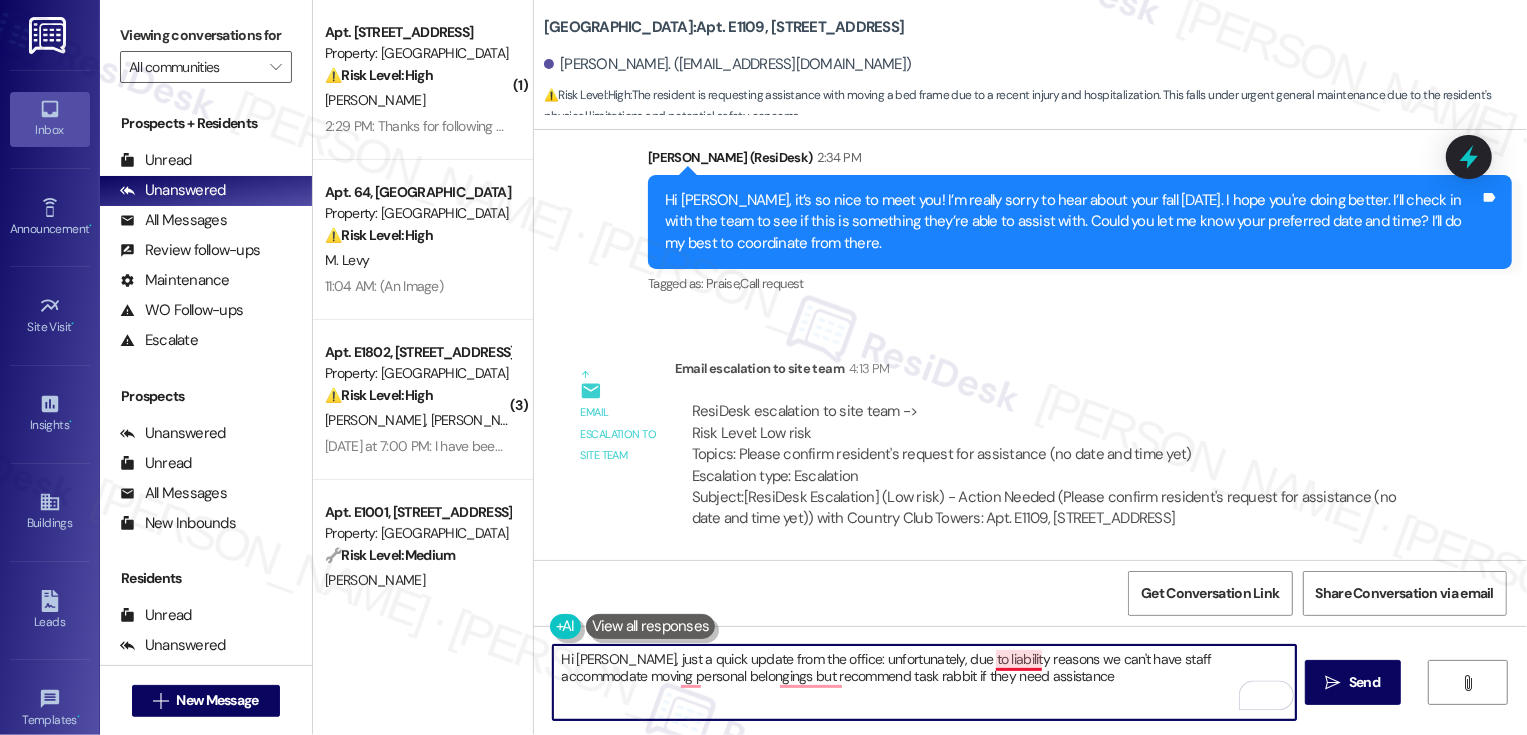 click on "Hi Victoria, just a quick update from the office: unfortunately, due to liability reasons we can't have staff accommodate moving personal belongings but recommend task rabbit if they need assistance" at bounding box center [924, 682] 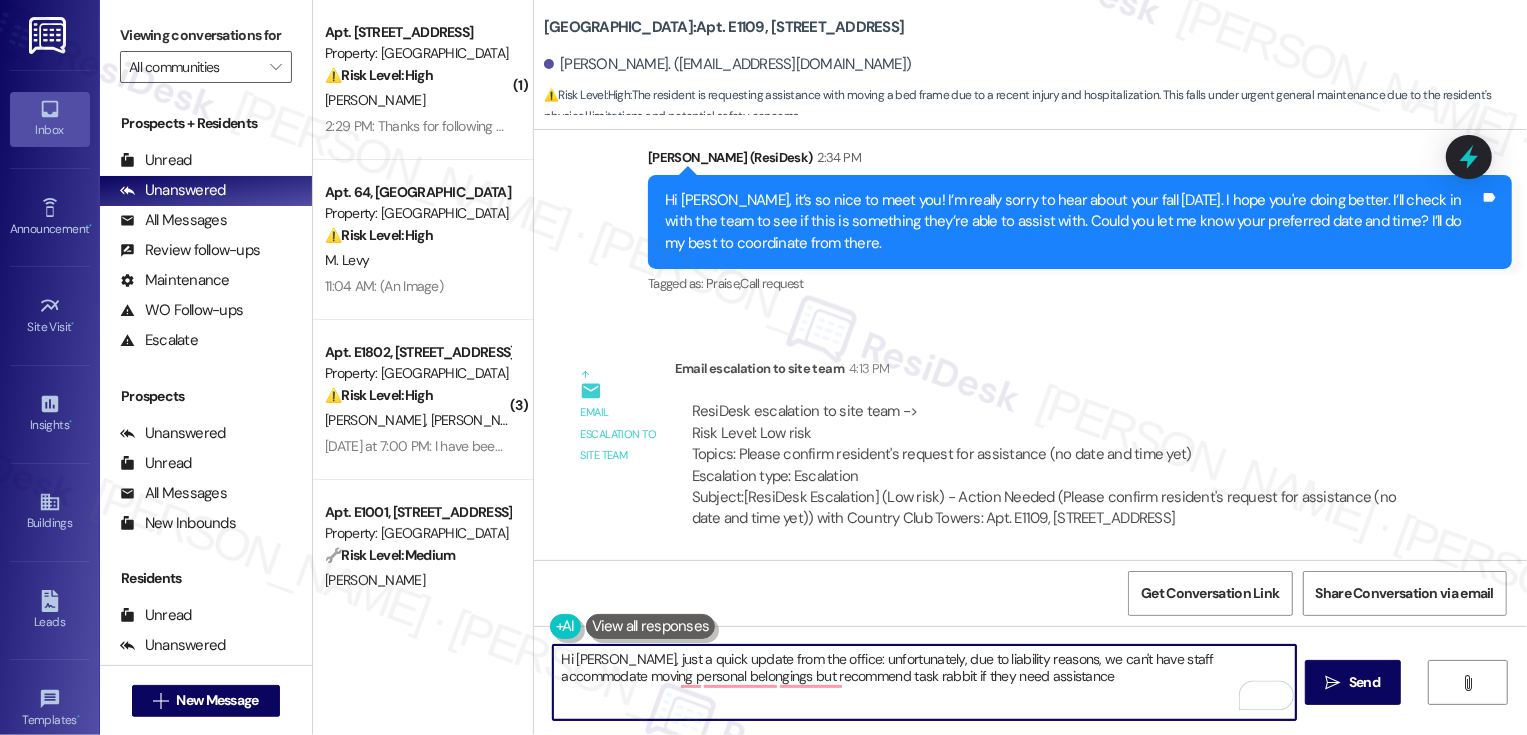 click on "Hi Victoria, just a quick update from the office: unfortunately, due to liability reasons, we can't have staff accommodate moving personal belongings but recommend task rabbit if they need assistance" at bounding box center [924, 682] 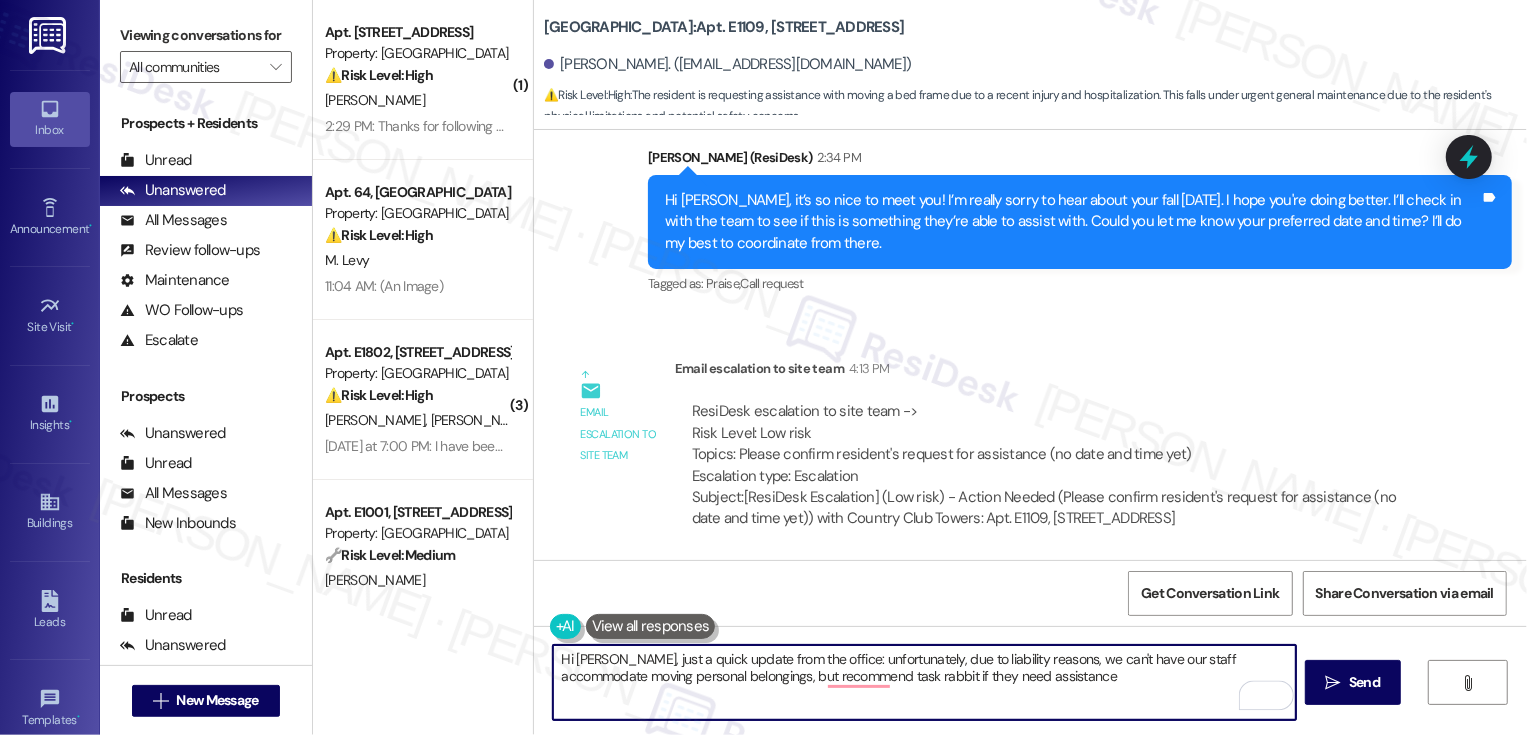 click on "Email escalation to site team Email escalation to site team 4:13 PM ResiDesk escalation to site team ->
Risk Level: Low risk
Topics: Please confirm resident's request for assistance (no date and time yet)
Escalation type: Escalation Subject:  [ResiDesk Escalation] (Low risk) - Action Needed (Please confirm resident's request for assistance (no date and time yet)) with Country Club Towers: Apt. E1109, 1101 East Bayaud Avenue (1425056)" at bounding box center (996, 451) 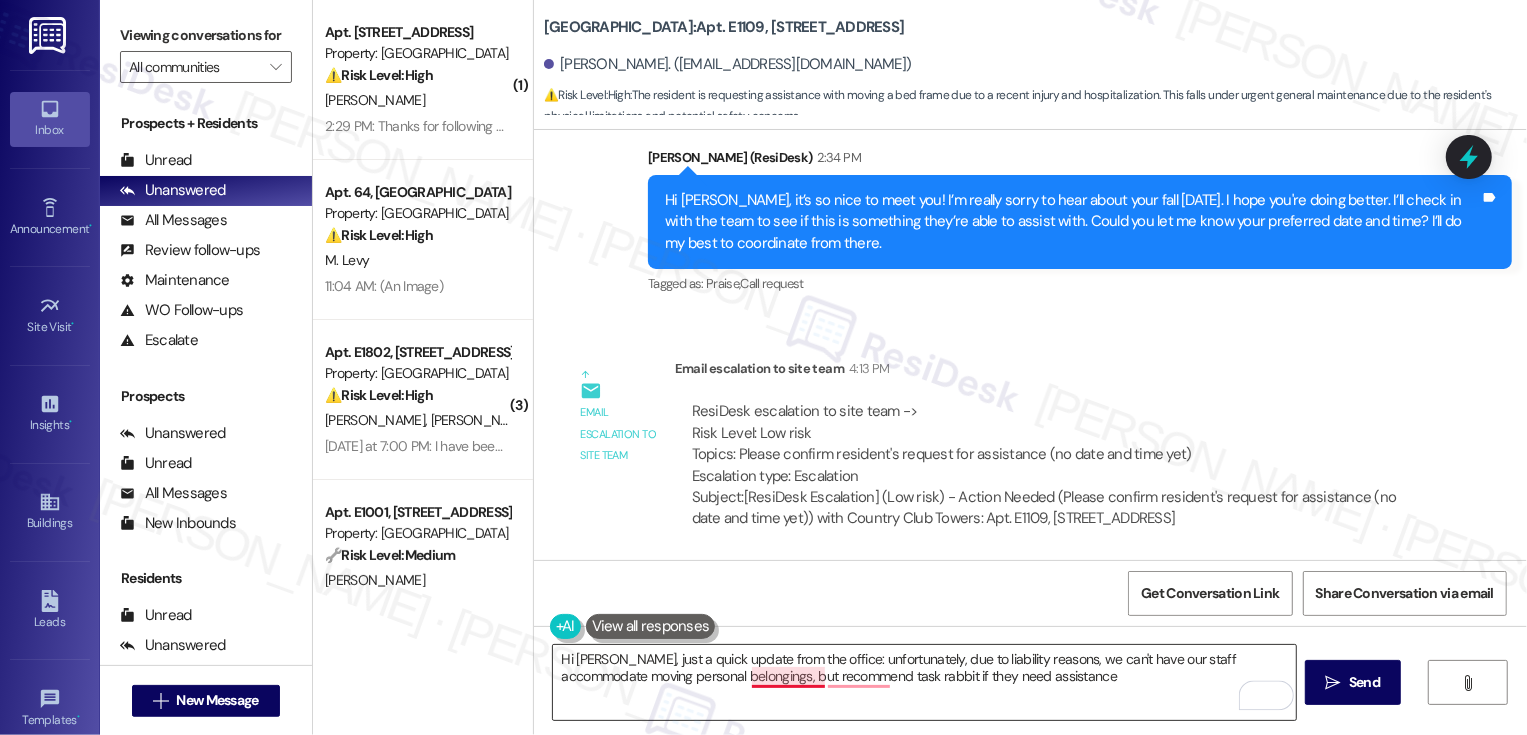 click on "Hi Victoria, just a quick update from the office: unfortunately, due to liability reasons, we can't have our staff accommodate moving personal belongings, but recommend task rabbit if they need assistance" at bounding box center [924, 682] 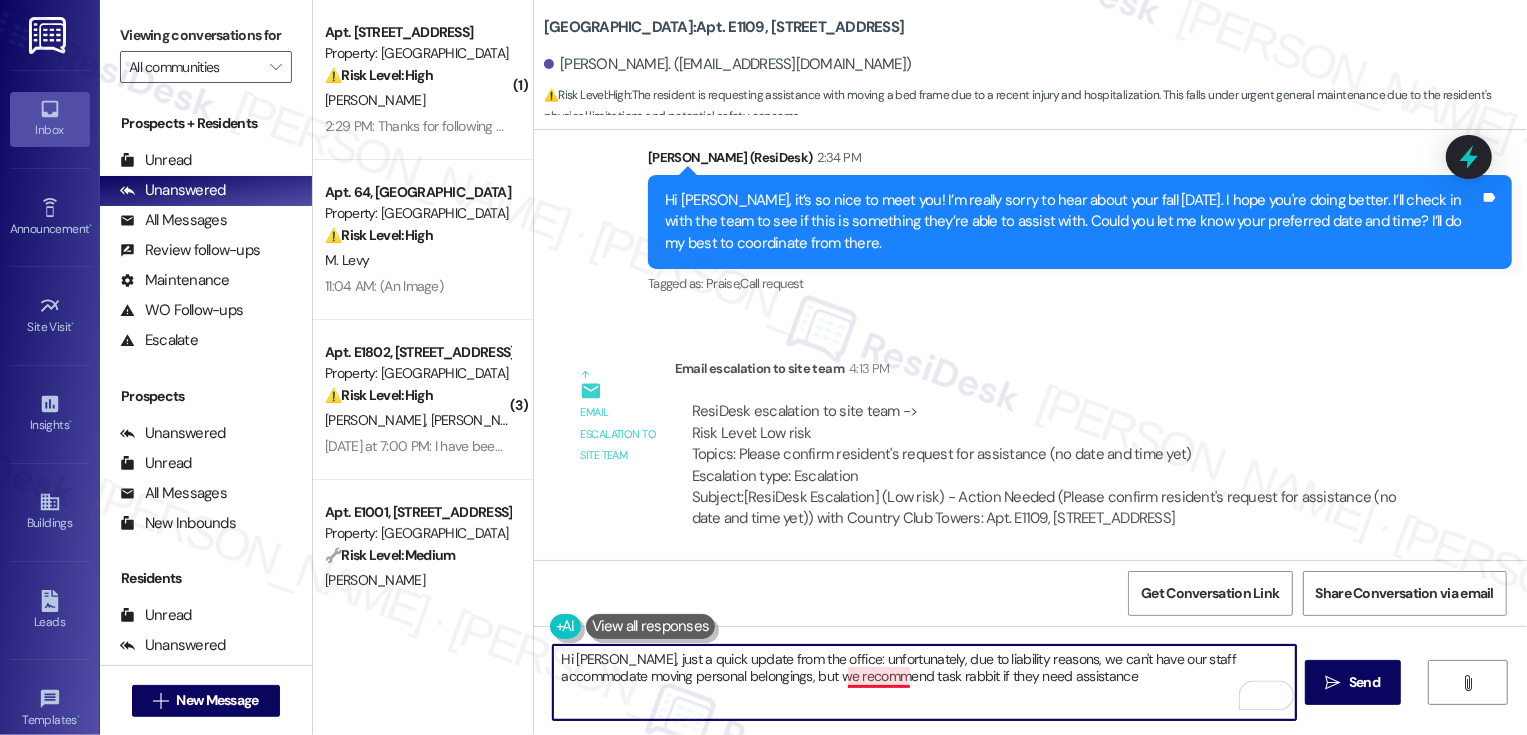 click on "Hi Victoria, just a quick update from the office: unfortunately, due to liability reasons, we can't have our staff accommodate moving personal belongings, but we recommend task rabbit if they need assistance" at bounding box center (924, 682) 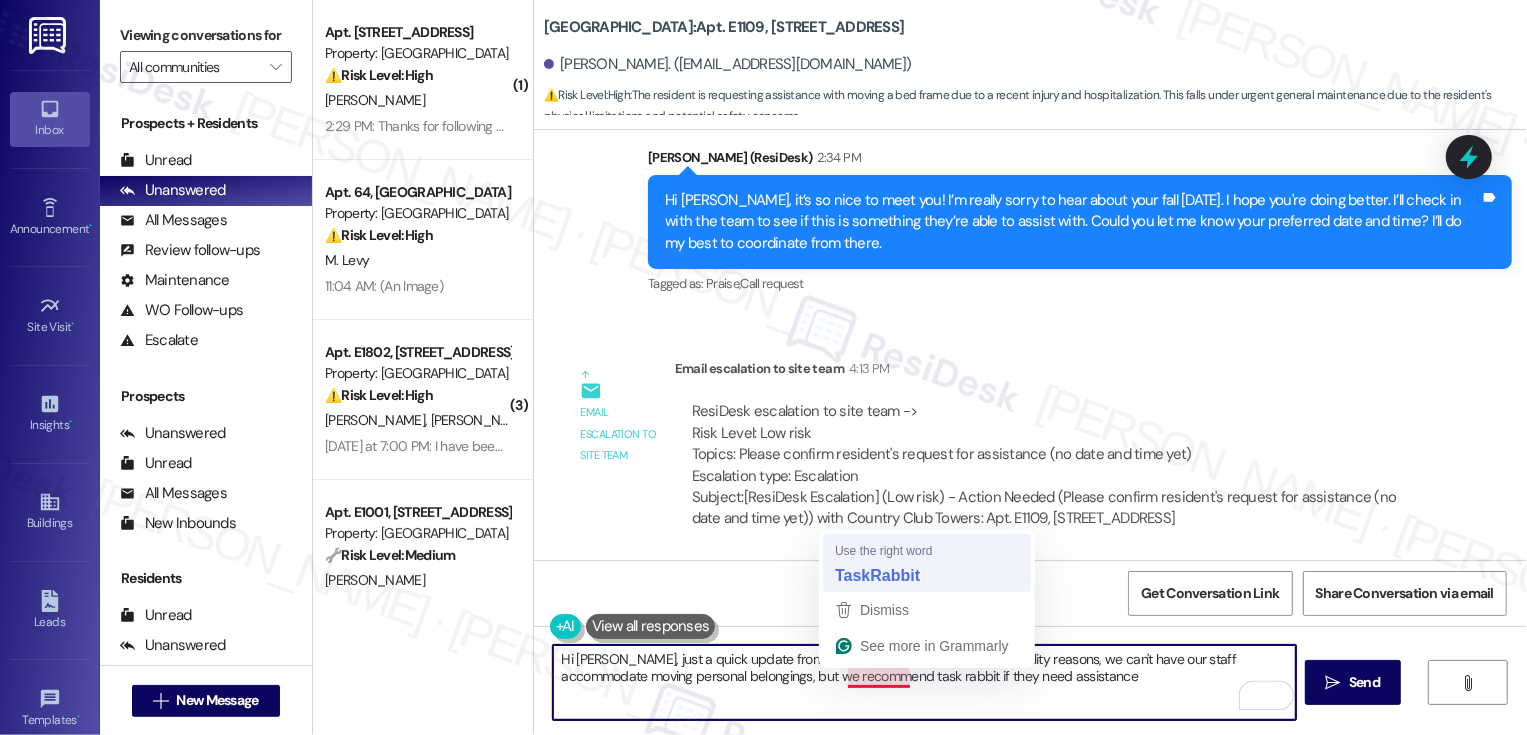 click on "Get Conversation Link Share Conversation via email" at bounding box center [1030, 593] 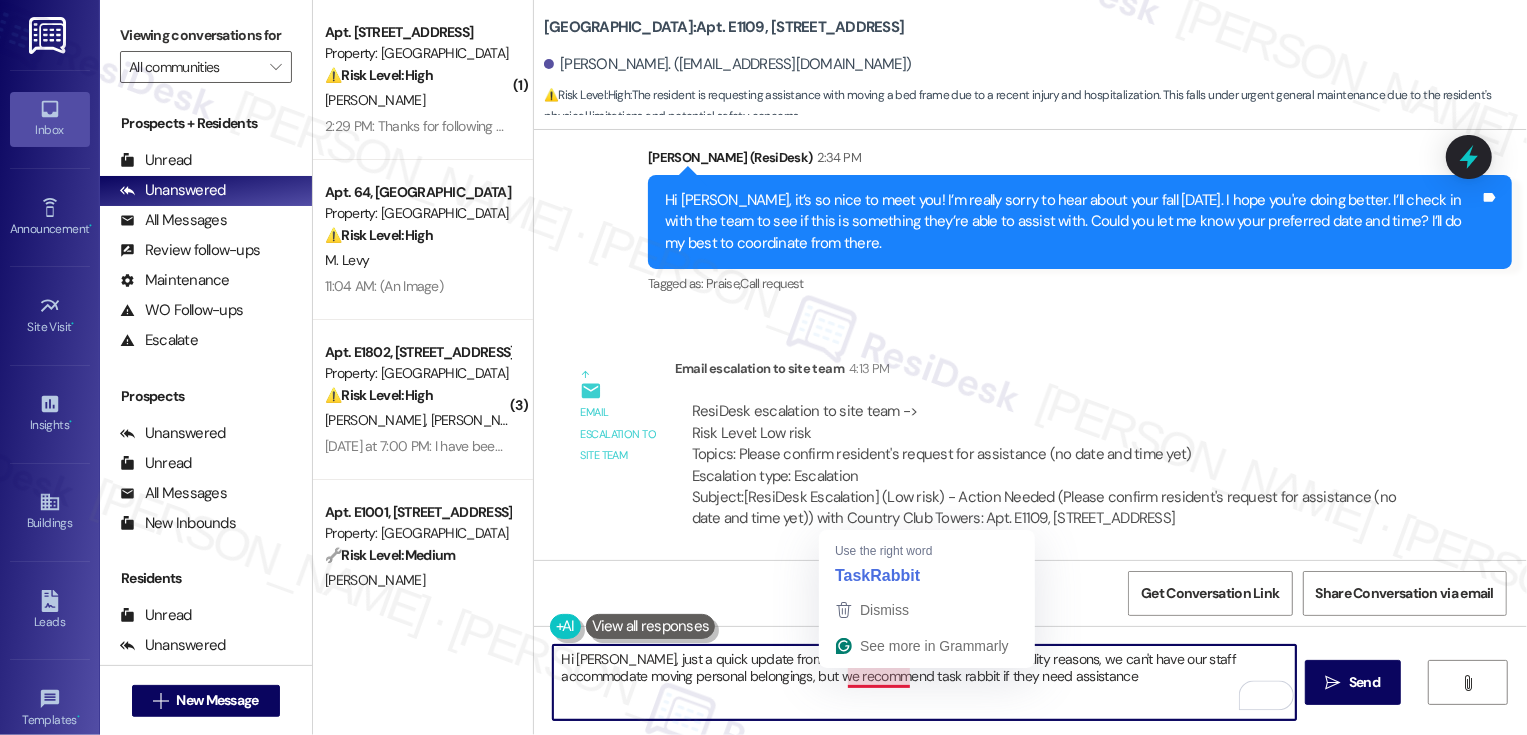 click on "Hi Victoria, just a quick update from the office: unfortunately, due to liability reasons, we can't have our staff accommodate moving personal belongings, but we recommend task rabbit if they need assistance" at bounding box center [924, 682] 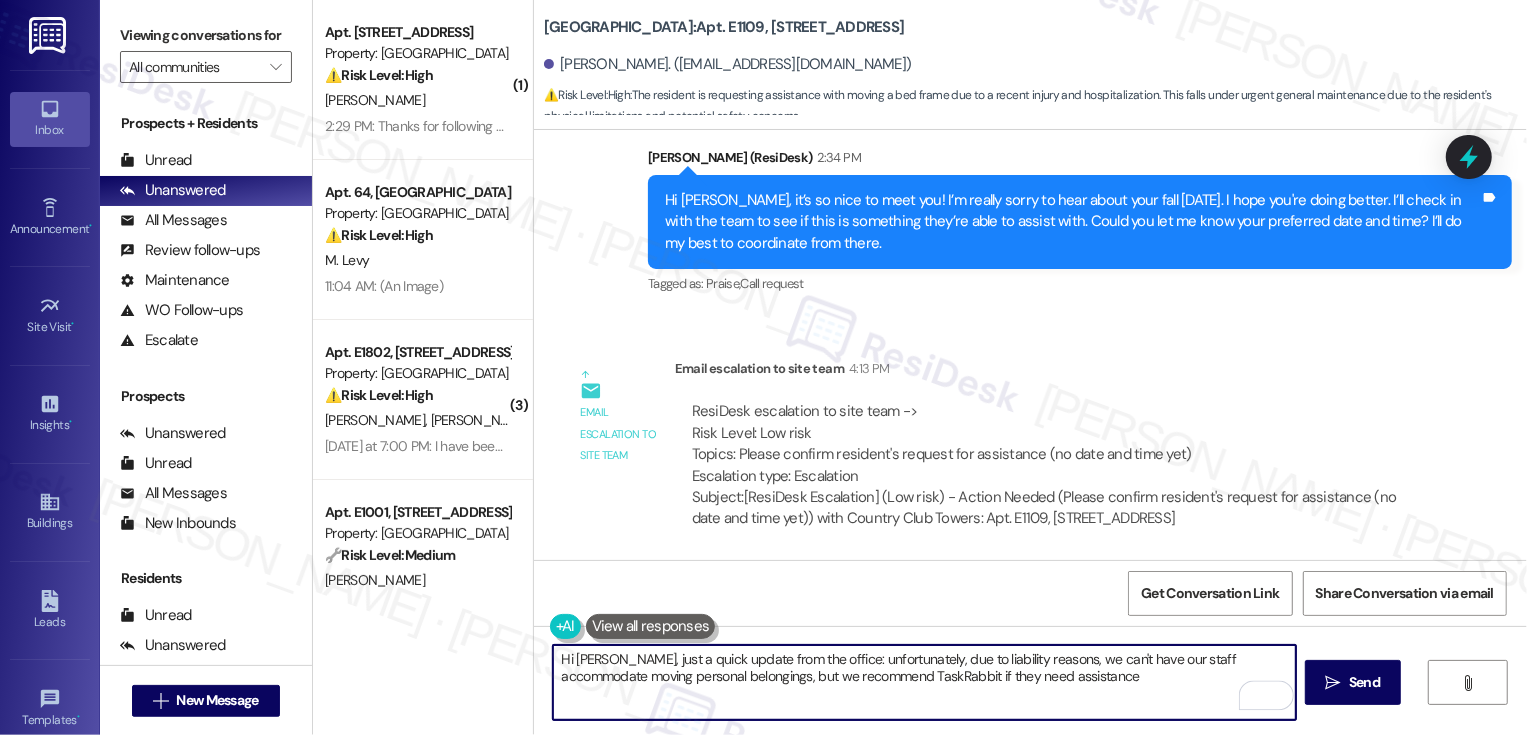 click on "Hi Victoria, just a quick update from the office: unfortunately, due to liability reasons, we can't have our staff accommodate moving personal belongings, but we recommend TaskRabbit if they need assistance" at bounding box center [924, 682] 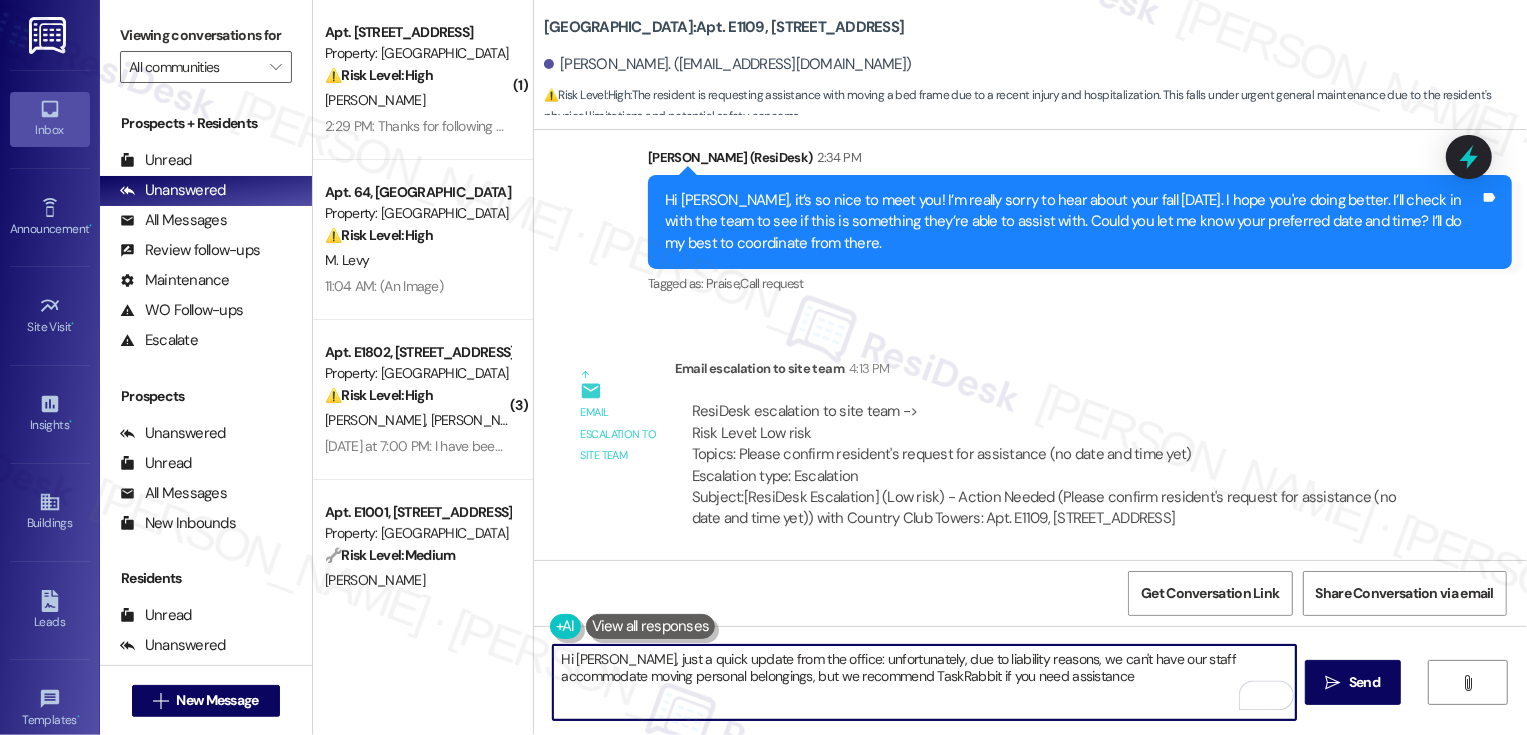 click on "Hi Victoria, just a quick update from the office: unfortunately, due to liability reasons, we can't have our staff accommodate moving personal belongings, but we recommend TaskRabbit if you need assistance" at bounding box center [924, 682] 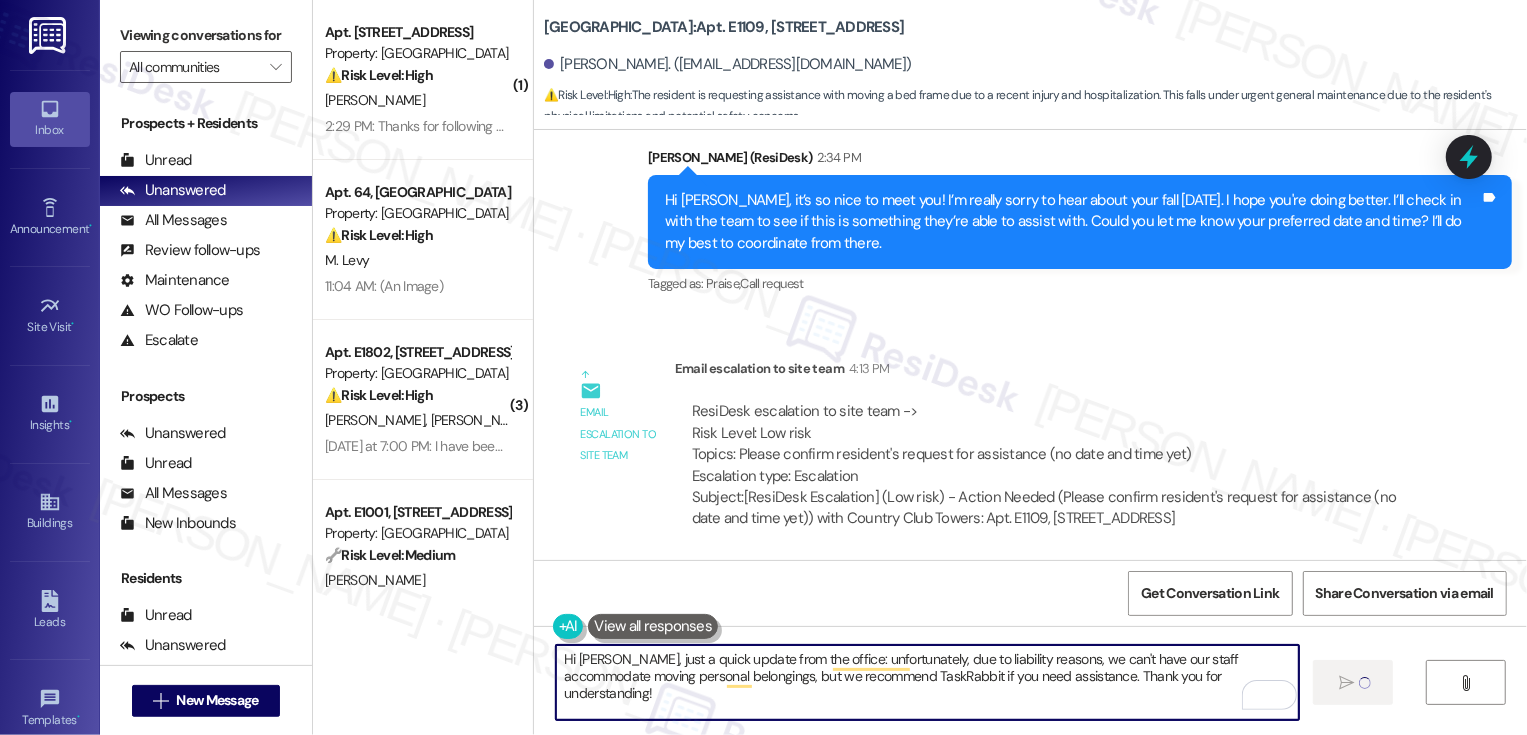 type on "Hi Victoria, just a quick update from the office: unfortunately, due to liability reasons, we can't have our staff accommodate moving personal belongings, but we recommend TaskRabbit if you need assistance. Thank you for understanding!" 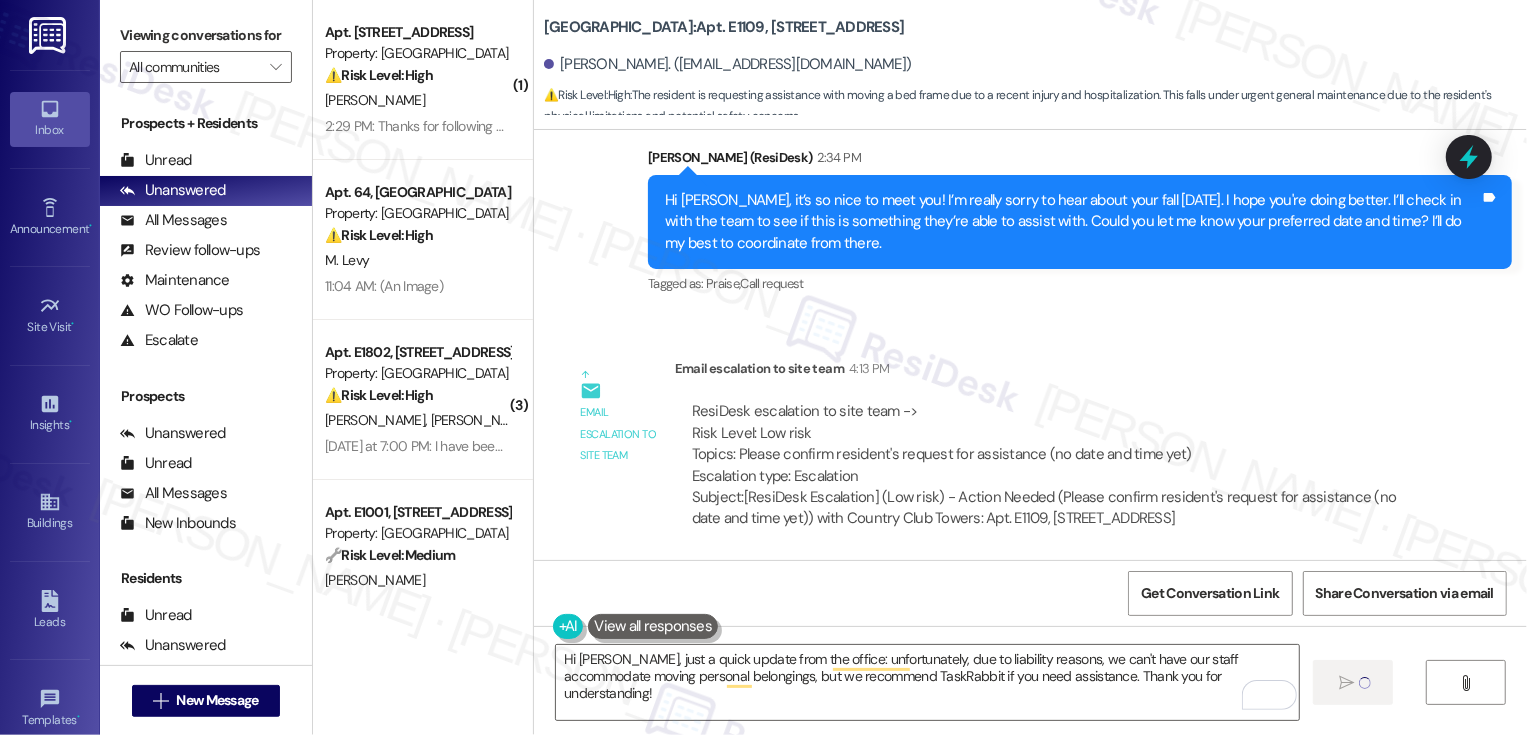 type 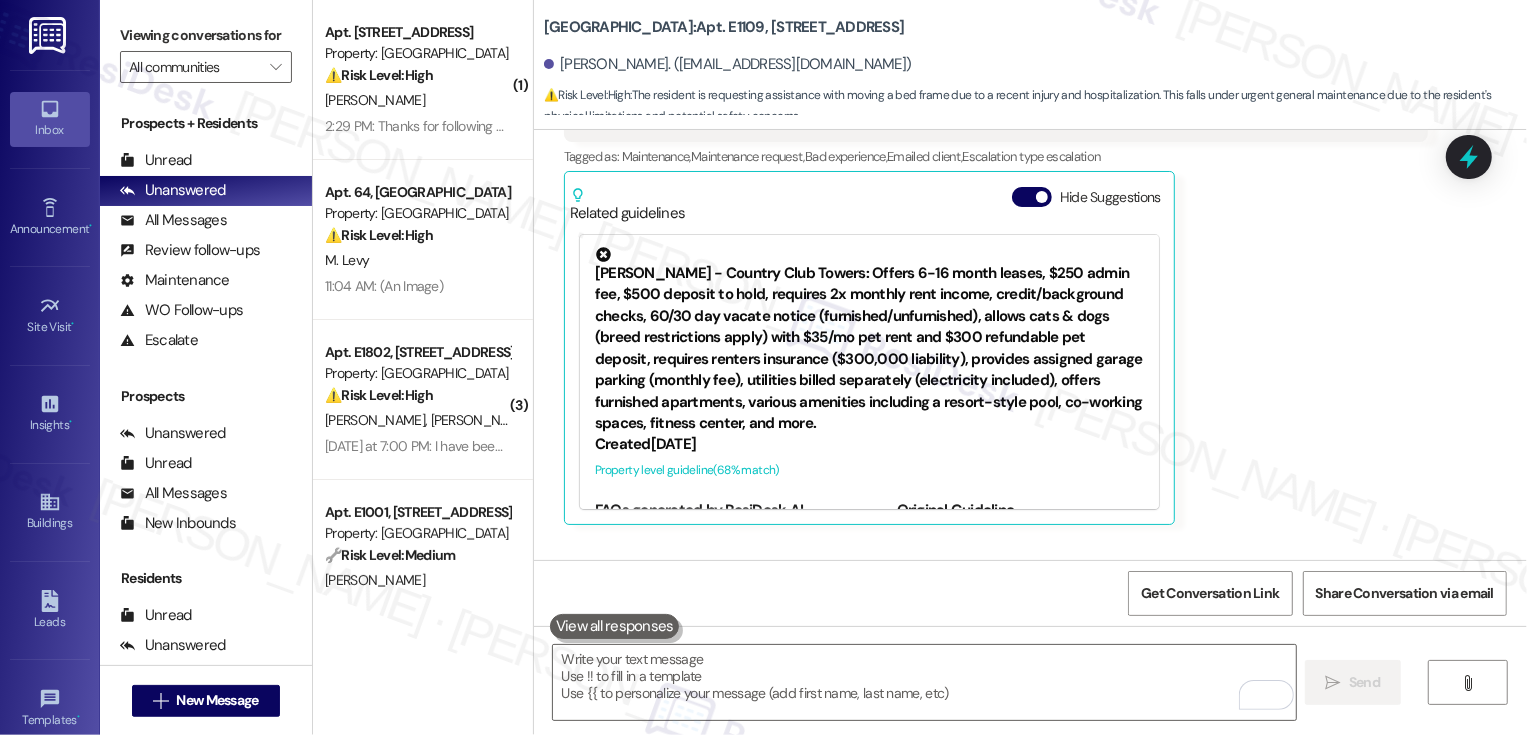 scroll, scrollTop: 689, scrollLeft: 0, axis: vertical 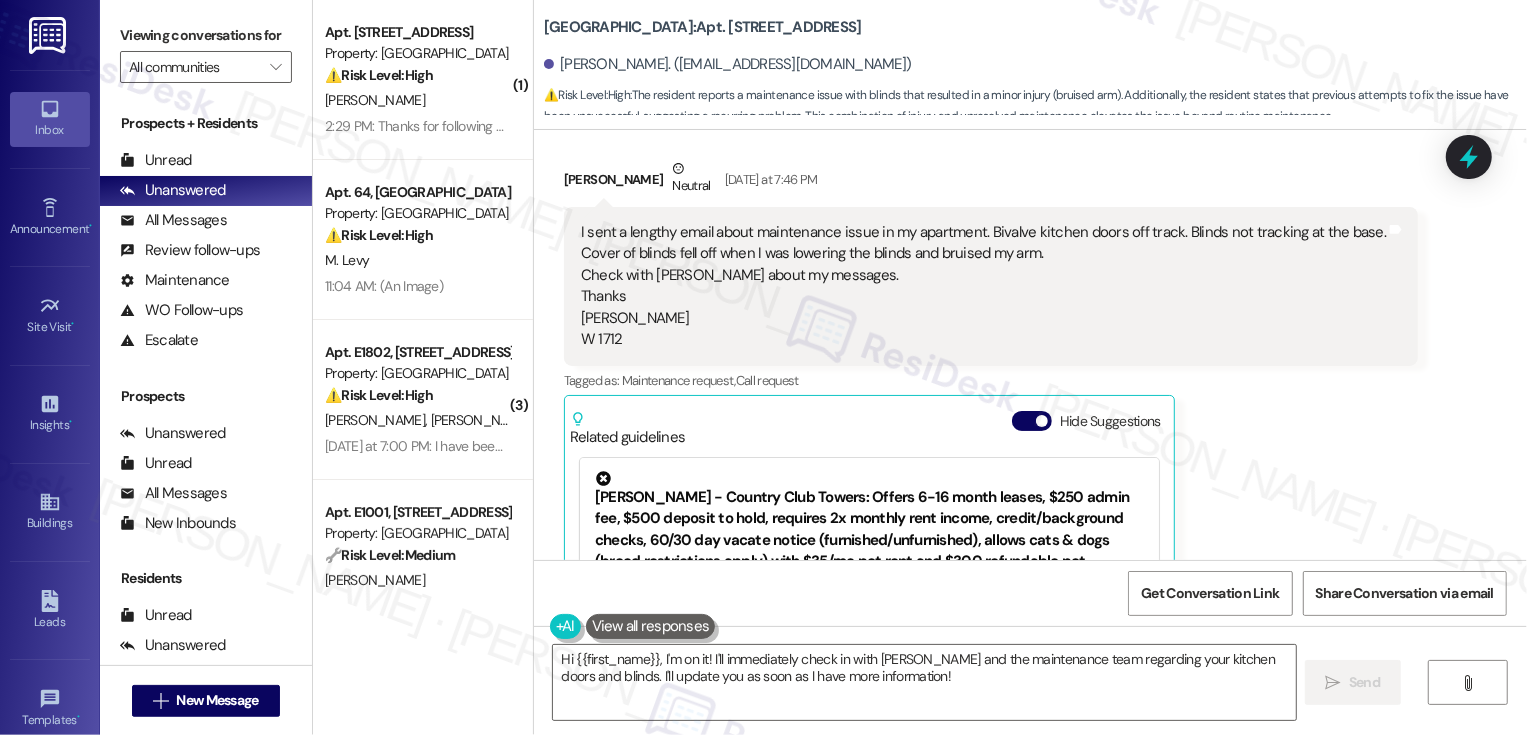 click on "I sent a lengthy email about maintenance issue in my apartment. Bivalve kitchen doors off track. Blinds not tracking at the base.
Cover of blinds fell off when I was lowering the blinds and bruised my arm.
Check with [PERSON_NAME] about my messages.
Thanks
[PERSON_NAME]
W 1712" at bounding box center [983, 286] 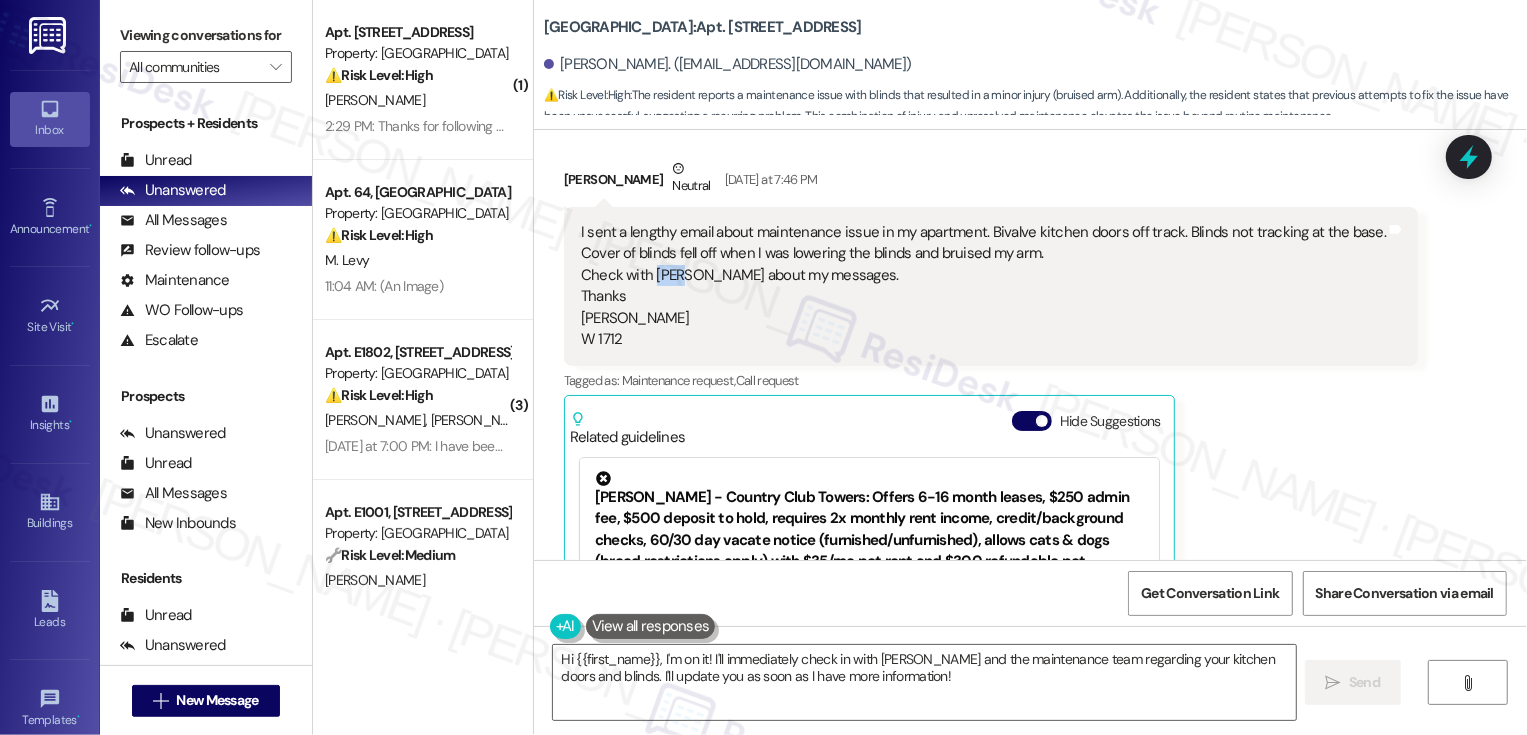 copy on "[PERSON_NAME]" 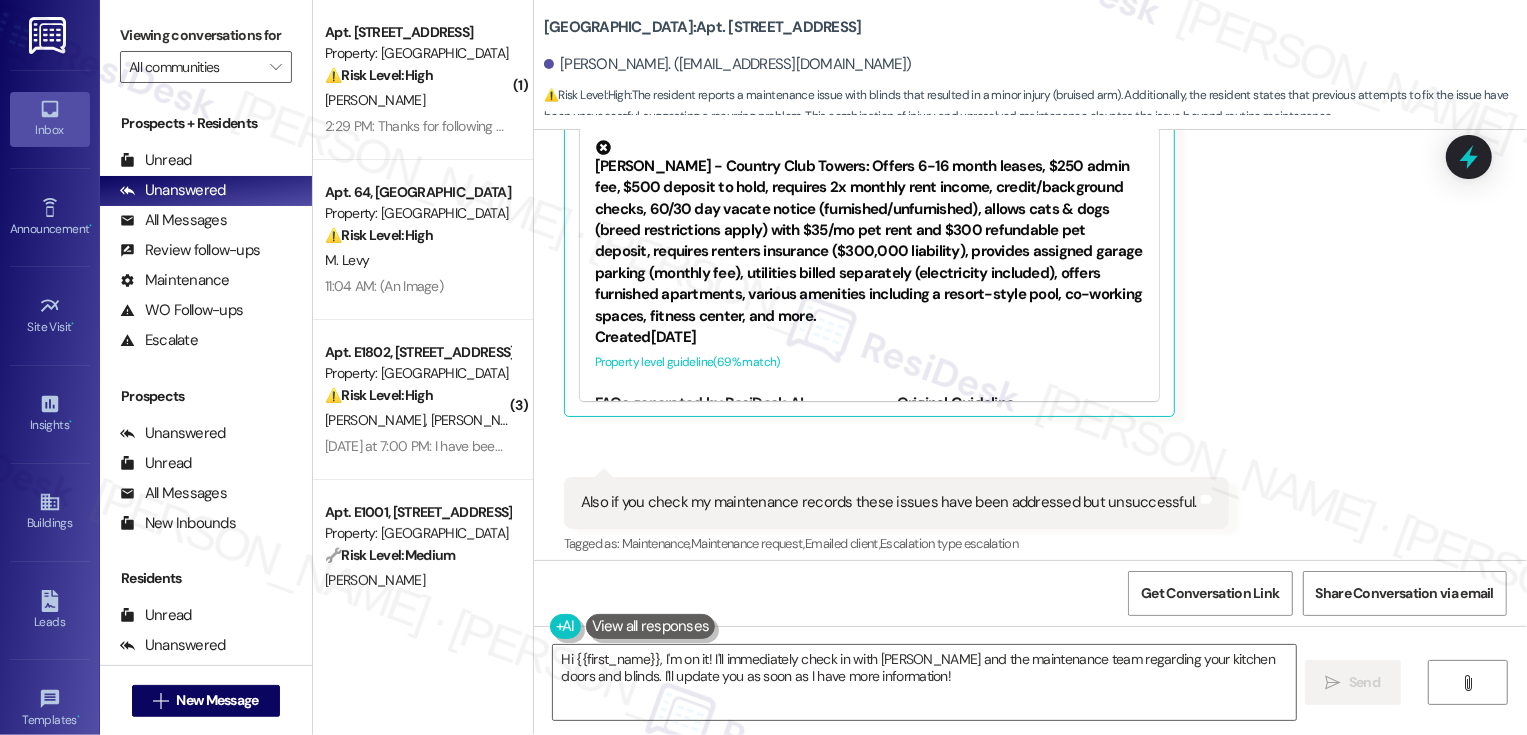 scroll, scrollTop: 698, scrollLeft: 0, axis: vertical 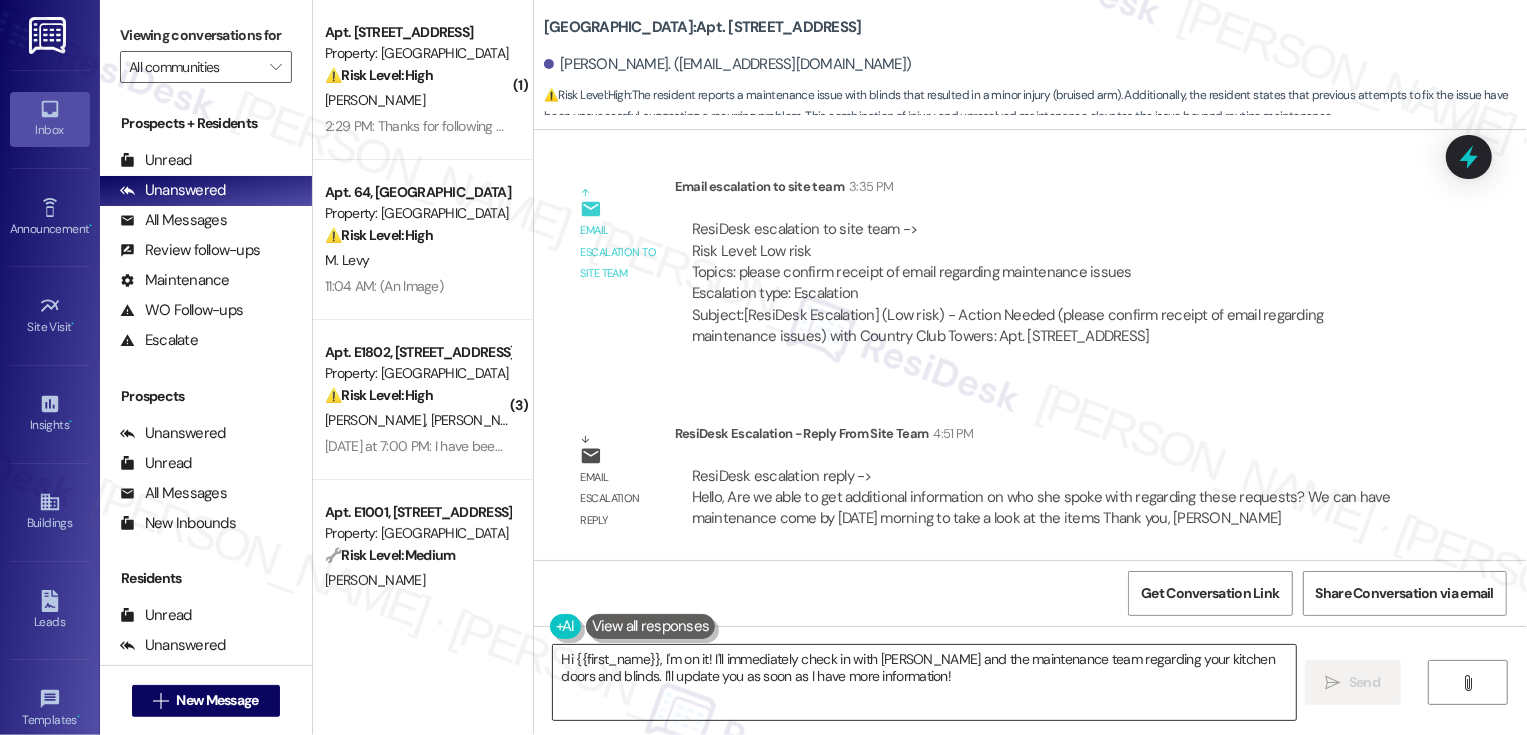 click on "Hi {{first_name}}, I'm on it! I'll immediately check in with [PERSON_NAME] and the maintenance team regarding your kitchen doors and blinds. I'll update you as soon as I have more information!" at bounding box center [924, 682] 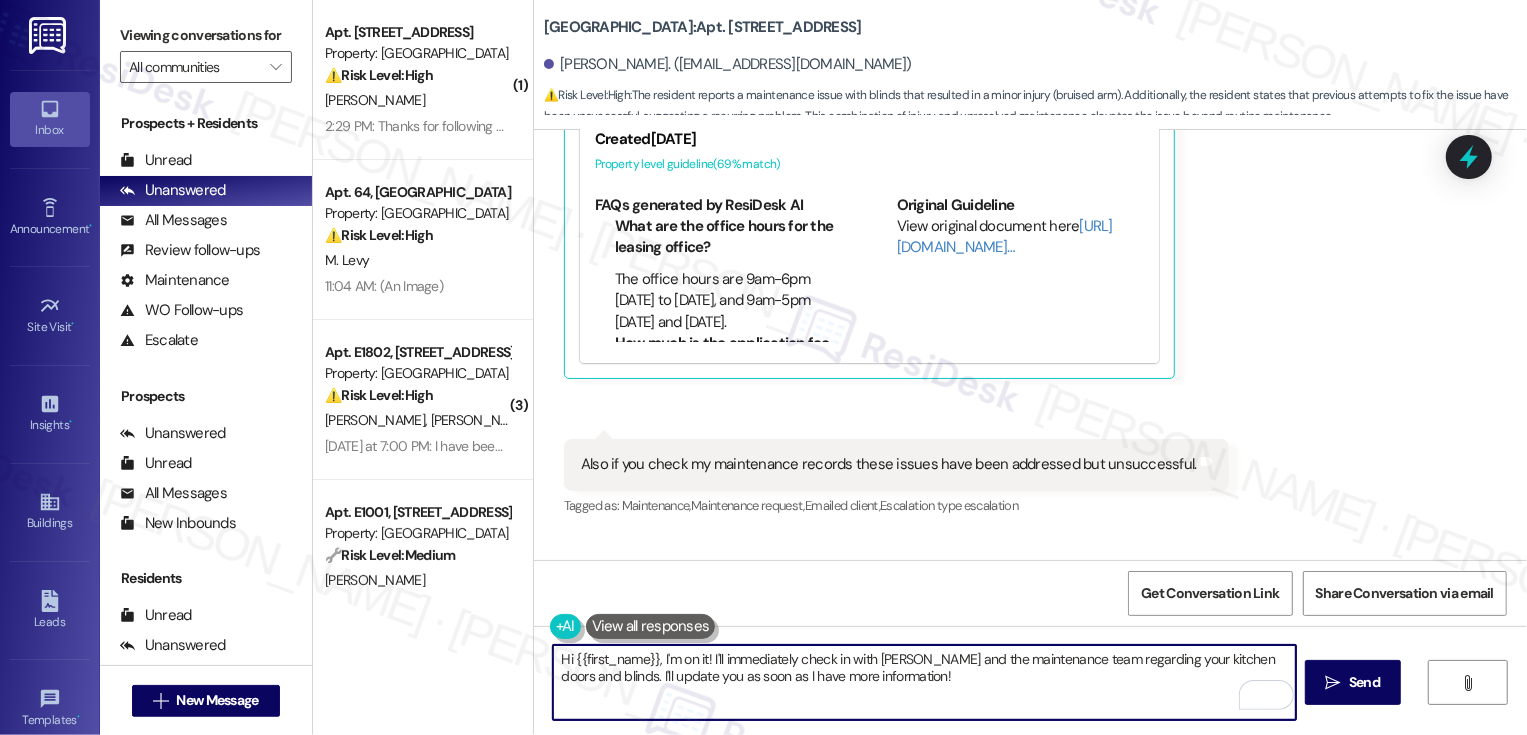 scroll, scrollTop: 498, scrollLeft: 0, axis: vertical 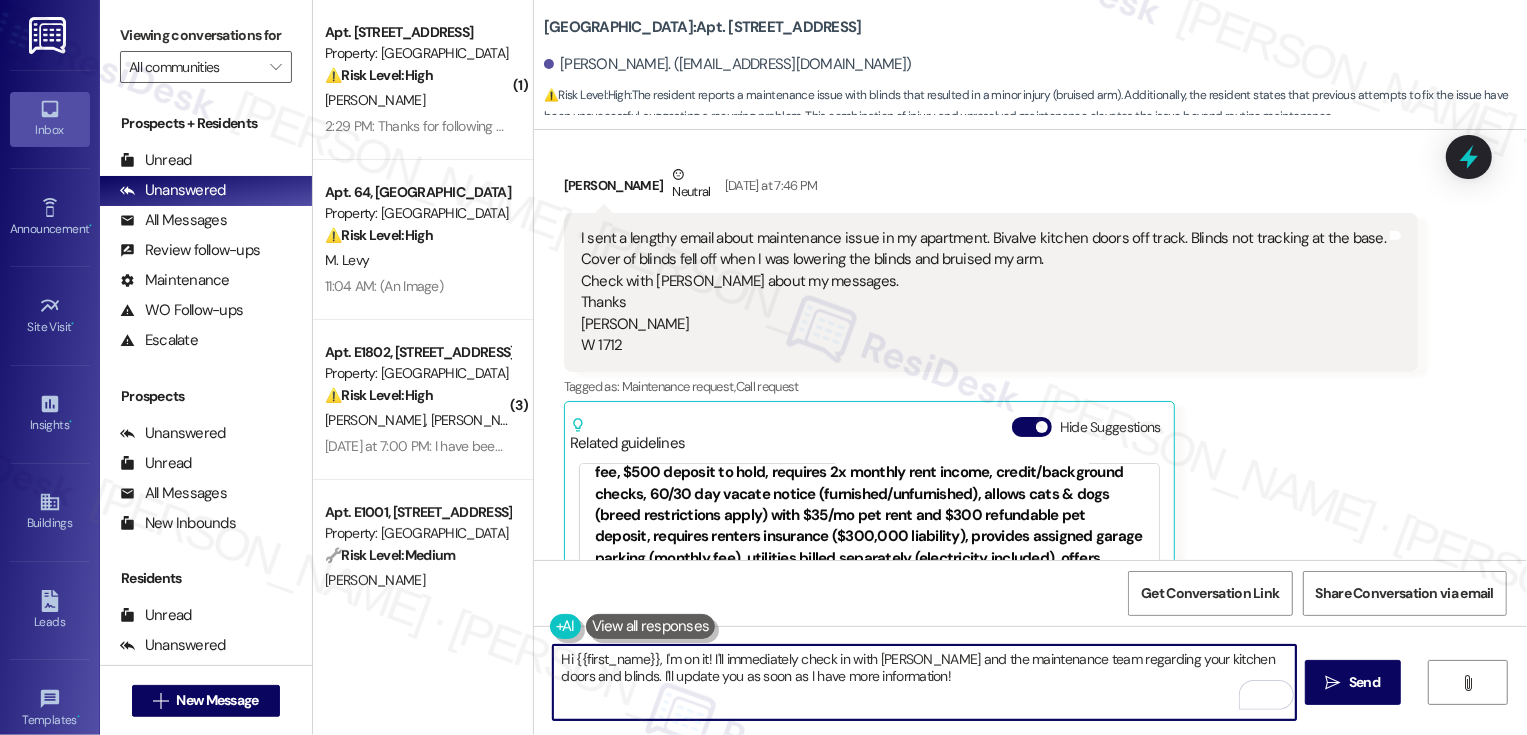 click on "Hi {{first_name}}, I'm on it! I'll immediately check in with Nick and the maintenance team regarding your kitchen doors and blinds. I'll update you as soon as I have more information!" at bounding box center (924, 682) 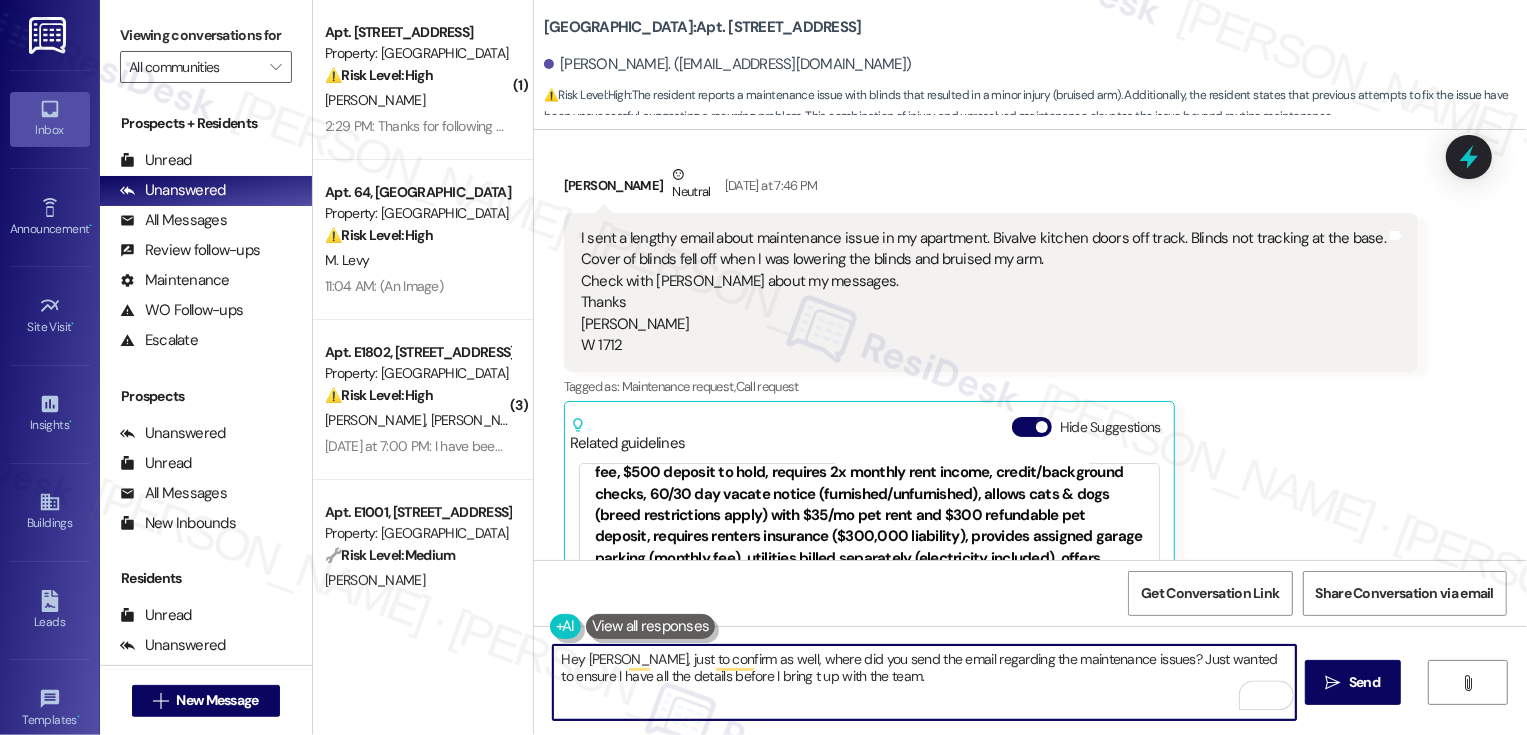 click on "Hey Nancy, just to confirm as well, where did you send the email regarding the maintenance issues? Just wanted to ensure I have all the details before I bring t up with the team." at bounding box center (924, 682) 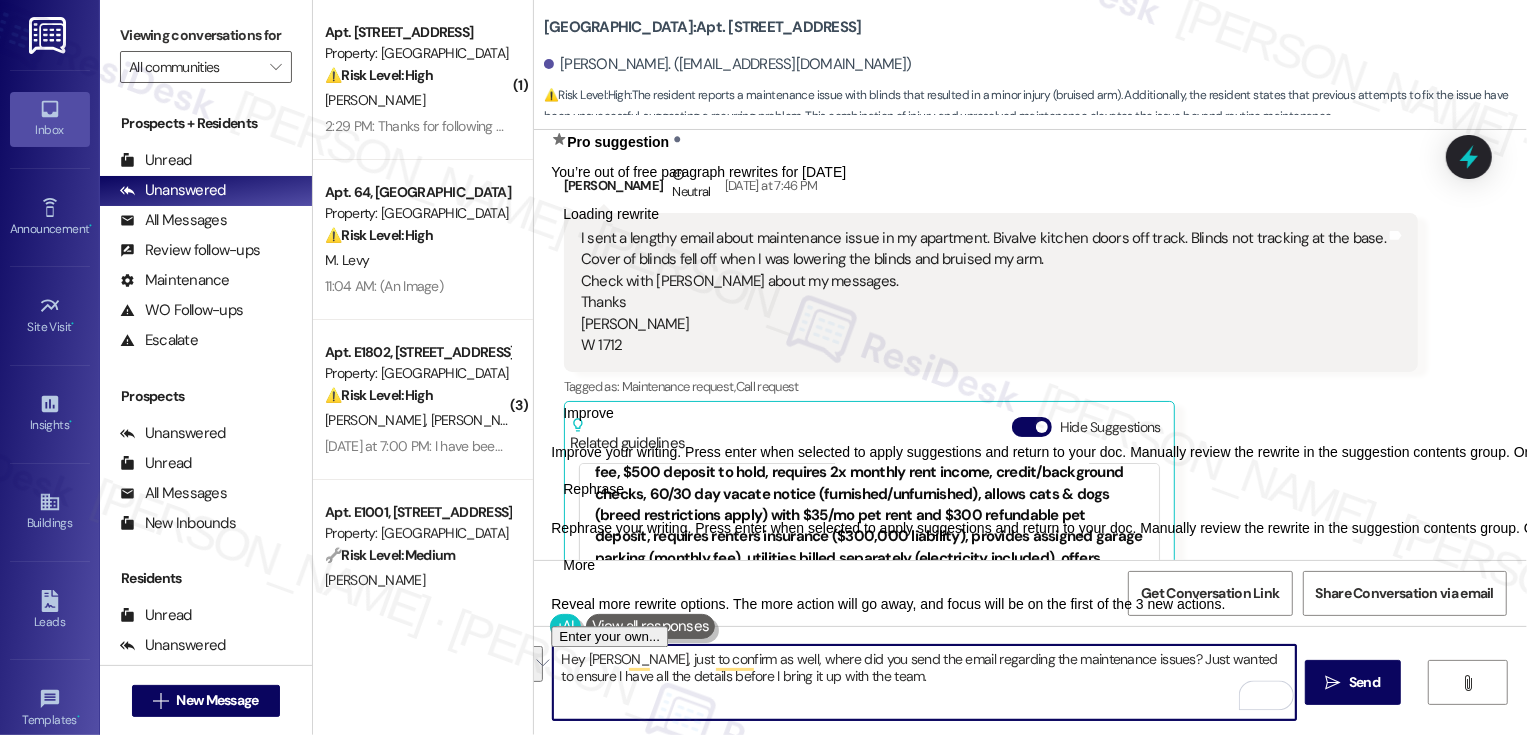 click on "Hey Nancy, just to confirm as well, where did you send the email regarding the maintenance issues? Just wanted to ensure I have all the details before I bring it up with the team." at bounding box center (924, 682) 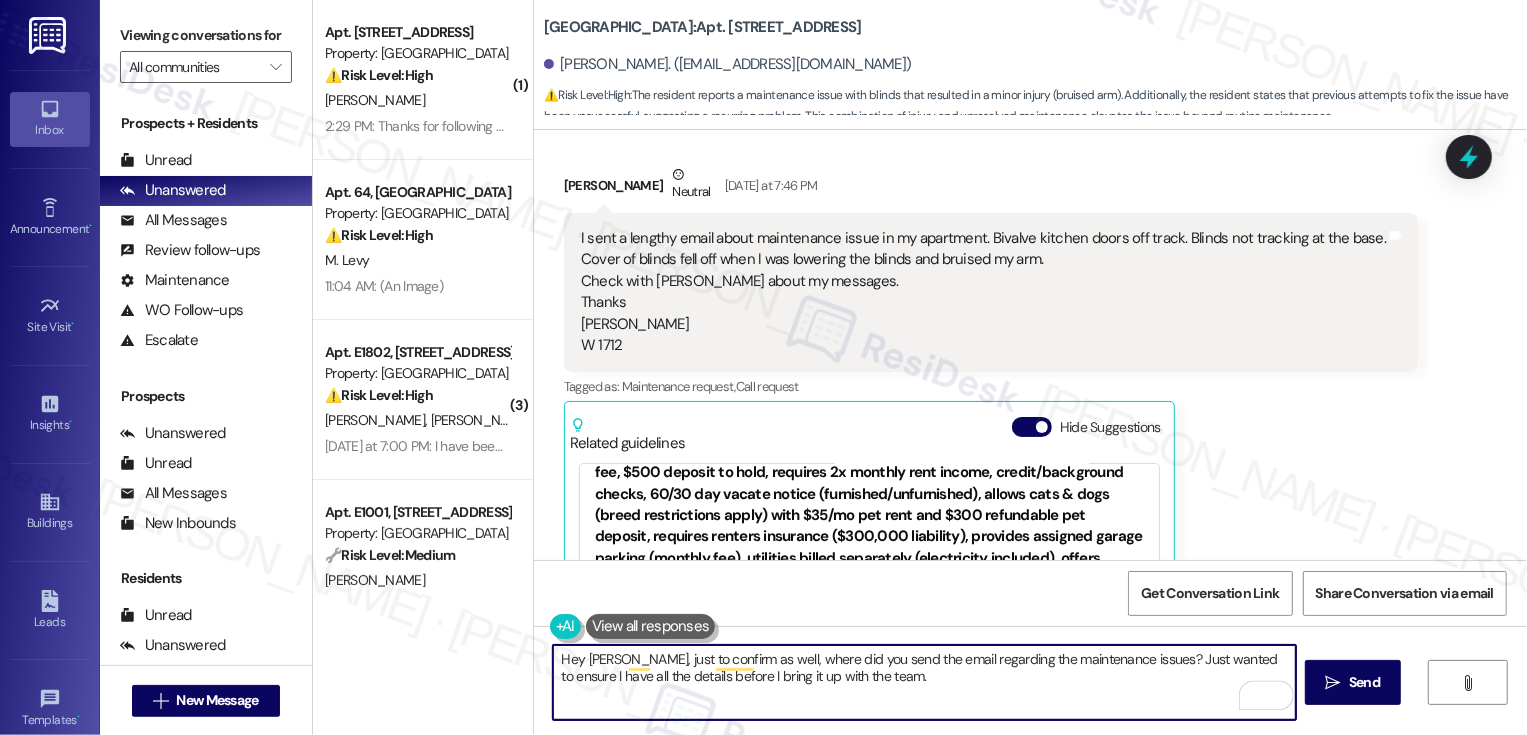 click on "Hey Nancy, just to confirm as well, where did you send the email regarding the maintenance issues? Just wanted to ensure I have all the details before I bring it up with the team." at bounding box center (924, 682) 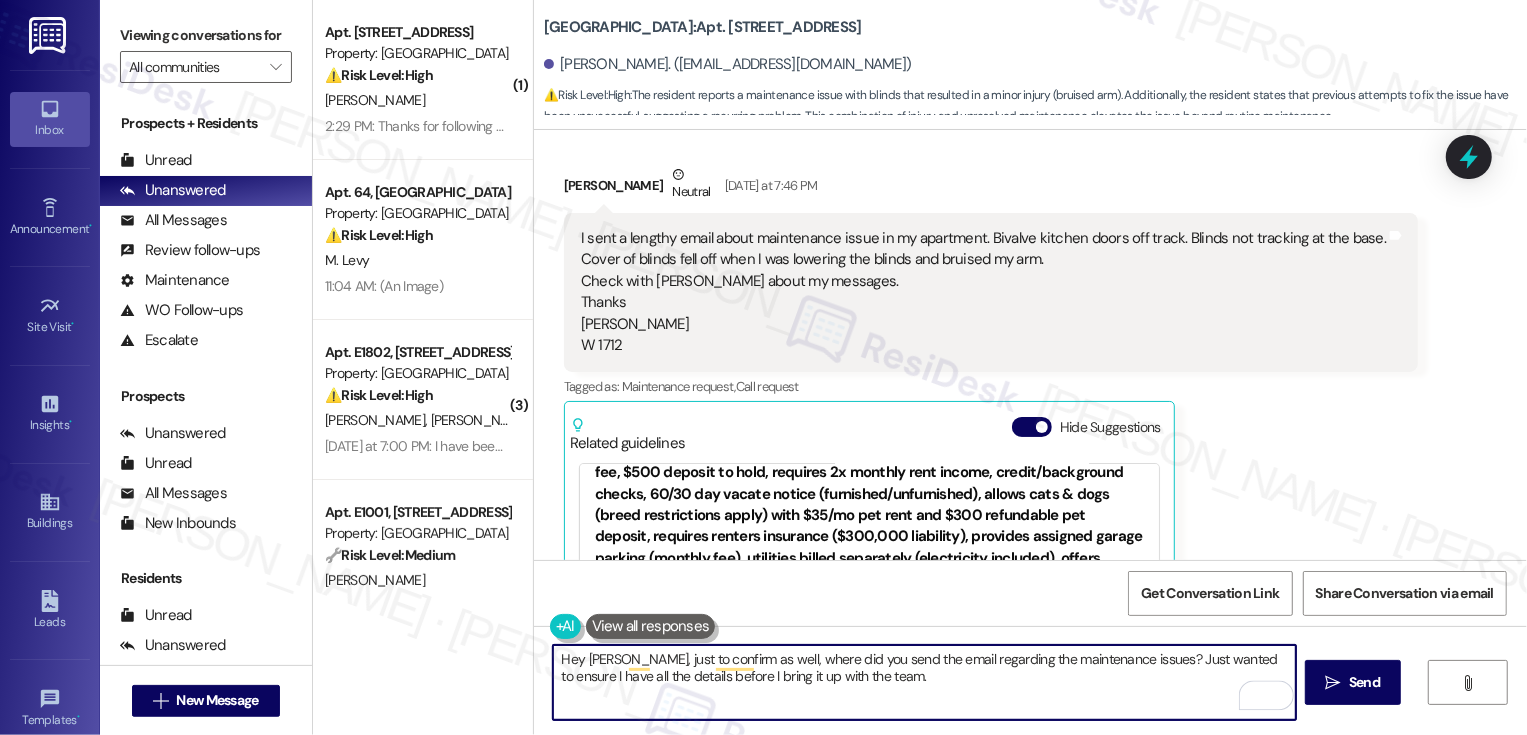 click on "Hey Nancy, just to confirm as well, where did you send the email regarding the maintenance issues? Just wanted to ensure I have all the details before I bring it up with the team." at bounding box center (924, 682) 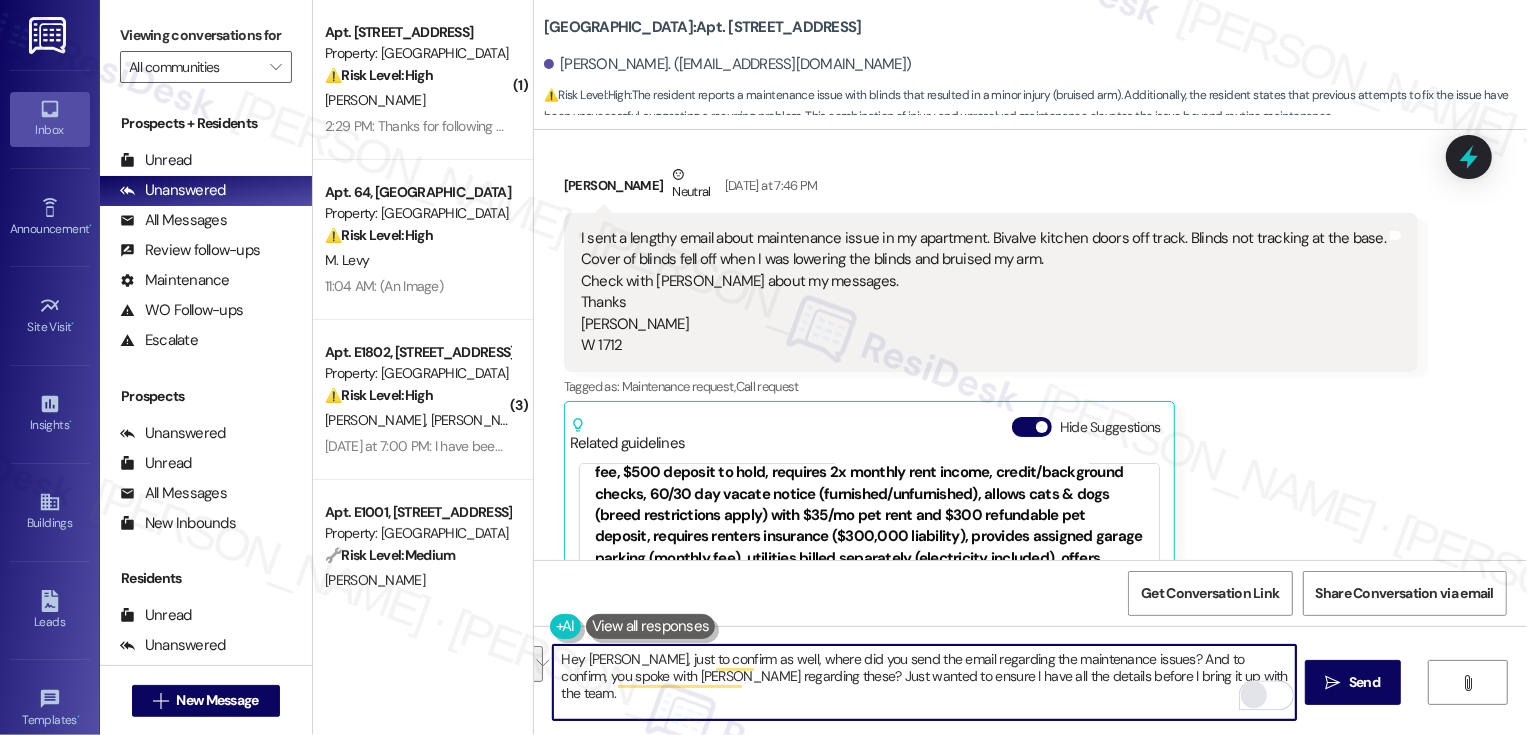 type on "Hey Nancy, just to confirm as well, where did you send the email regarding the maintenance issues? And to confirm, you spoke with Nick regarding these? Just wanted to ensure I have all the details before I bring it up with the team." 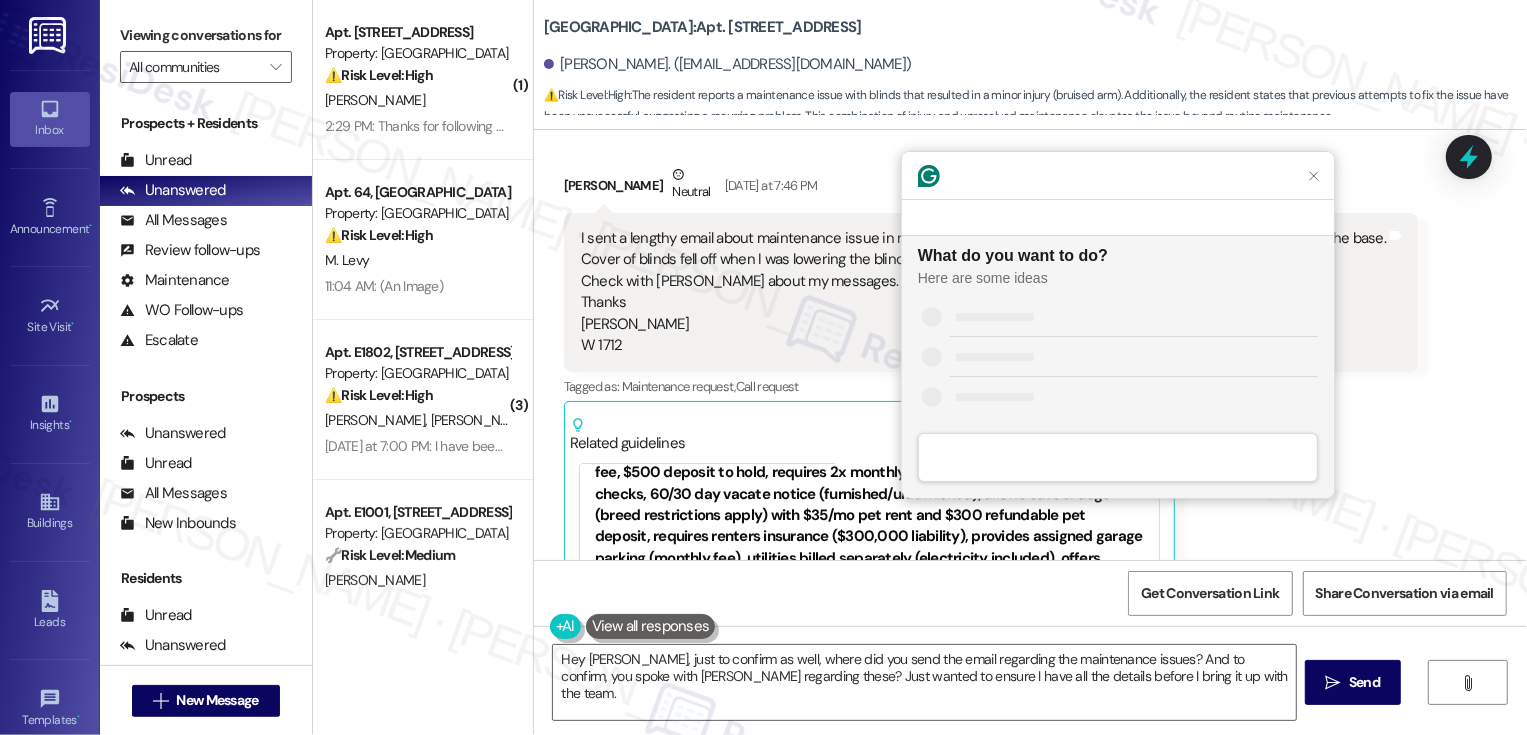 scroll, scrollTop: 0, scrollLeft: 0, axis: both 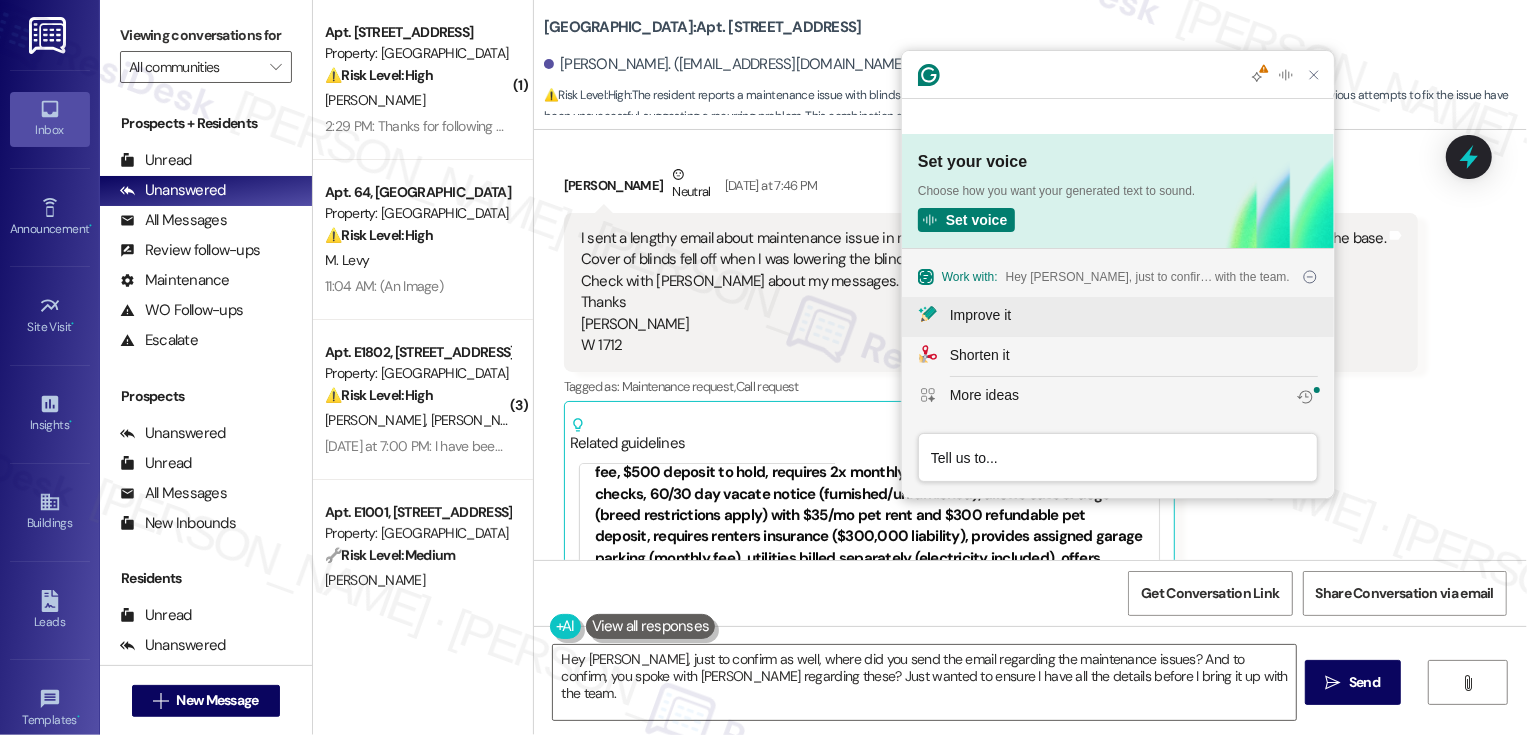 click on "Improve it" 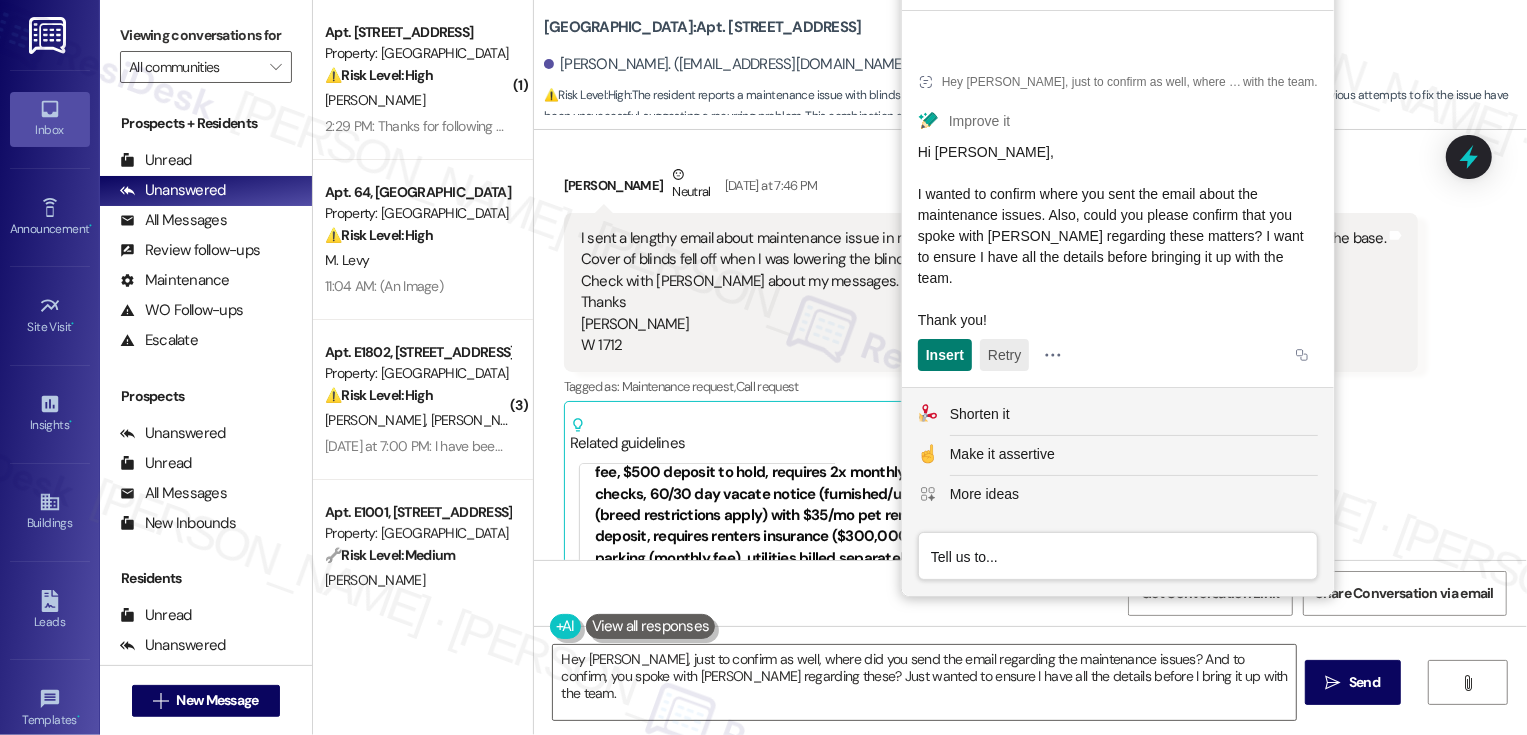 click on "Retry" 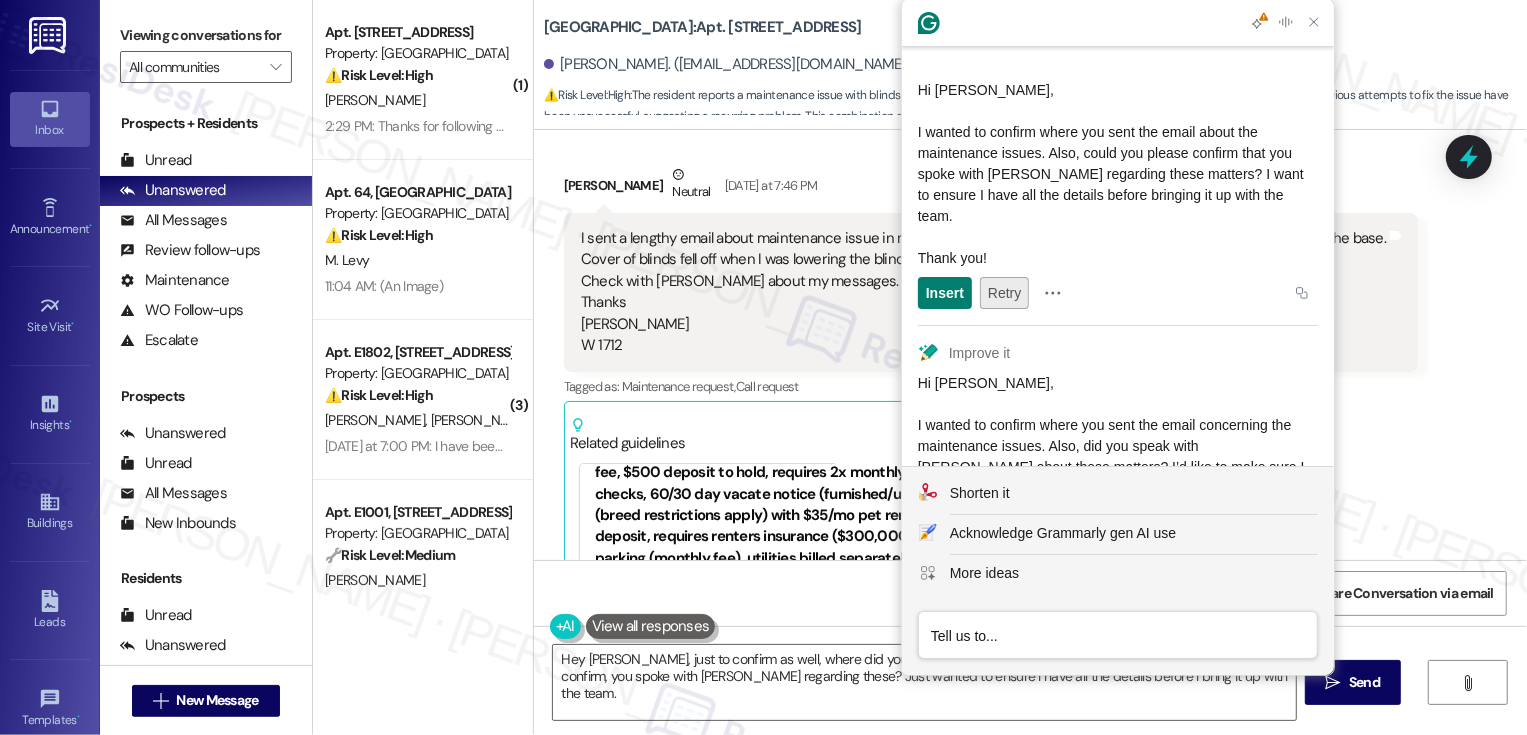 scroll, scrollTop: 150, scrollLeft: 0, axis: vertical 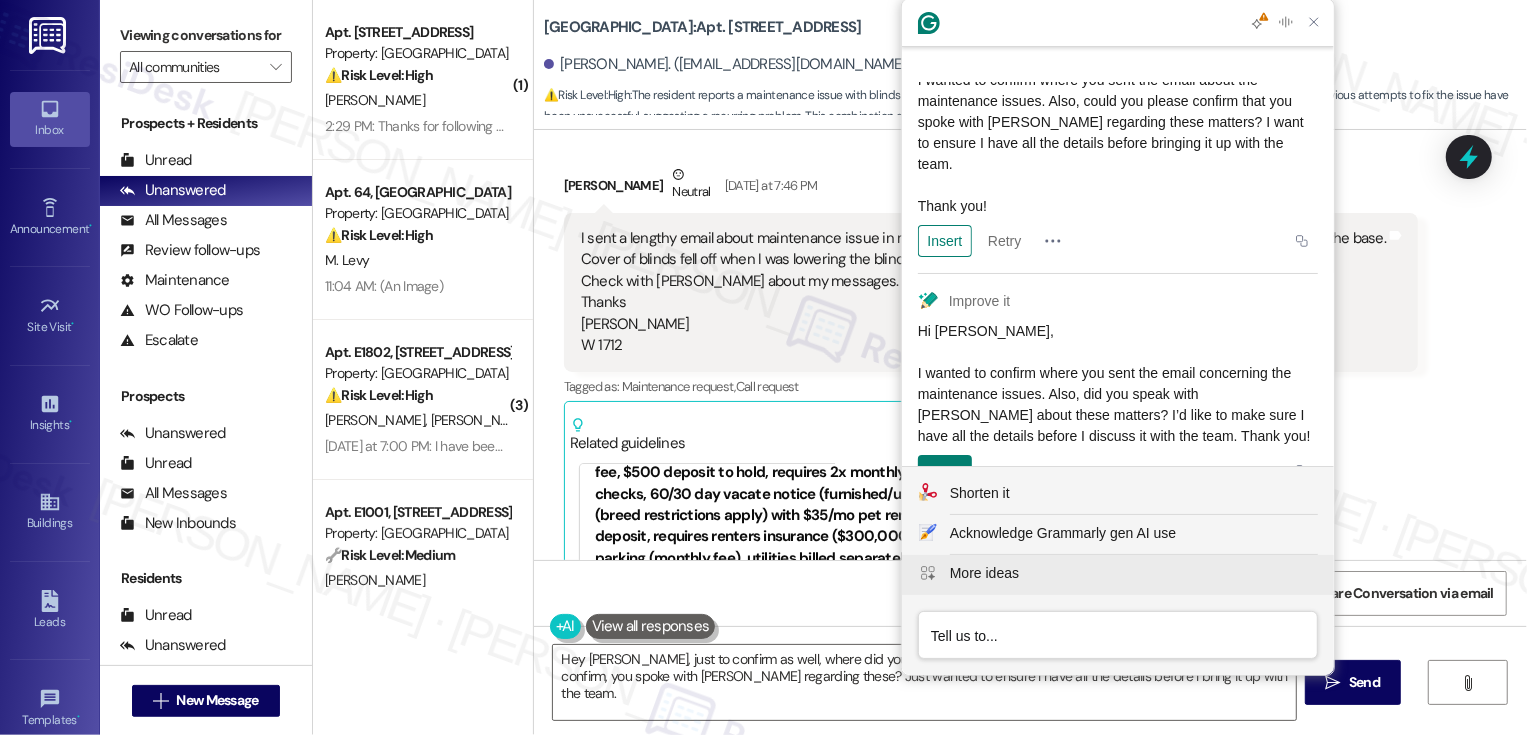 click on "More ideas" 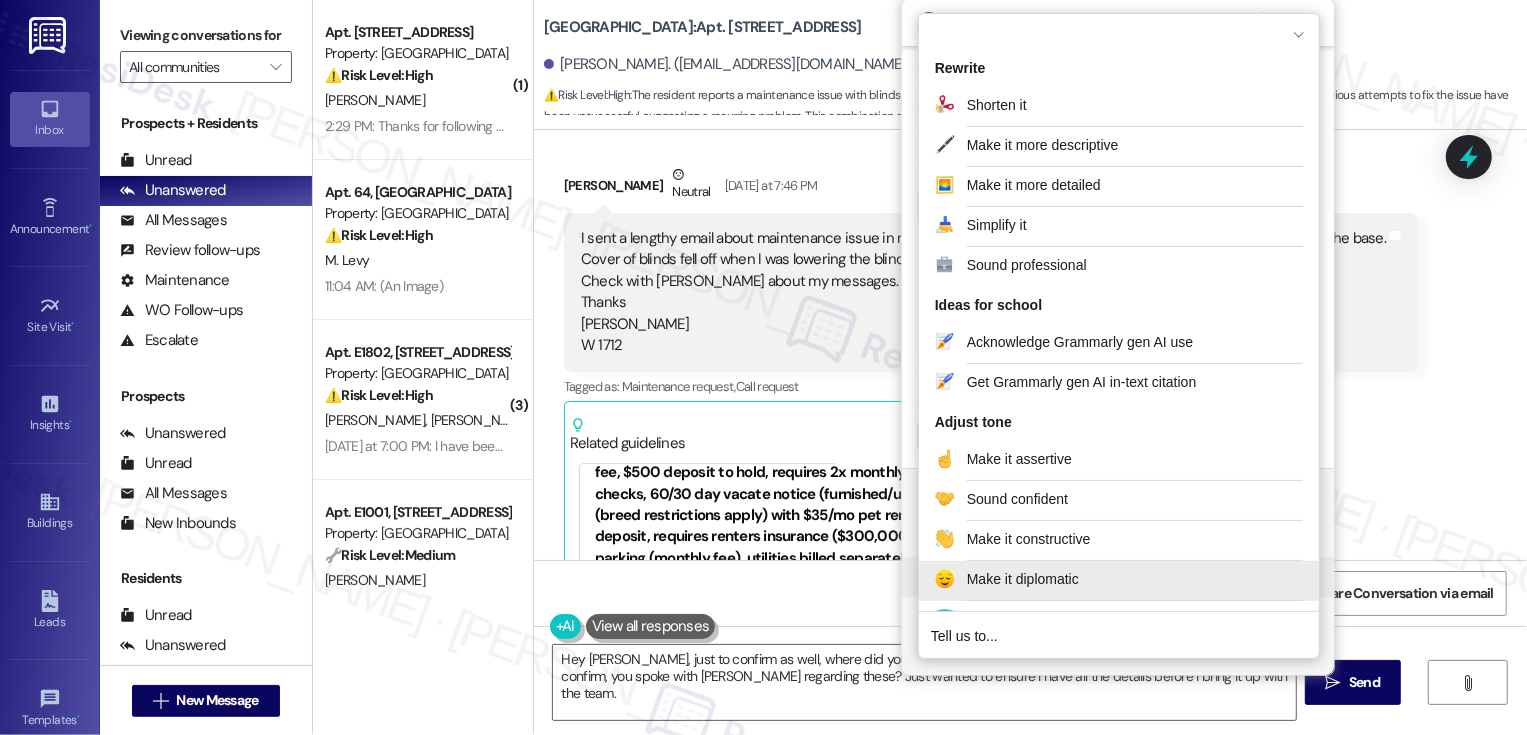 scroll, scrollTop: 149, scrollLeft: 0, axis: vertical 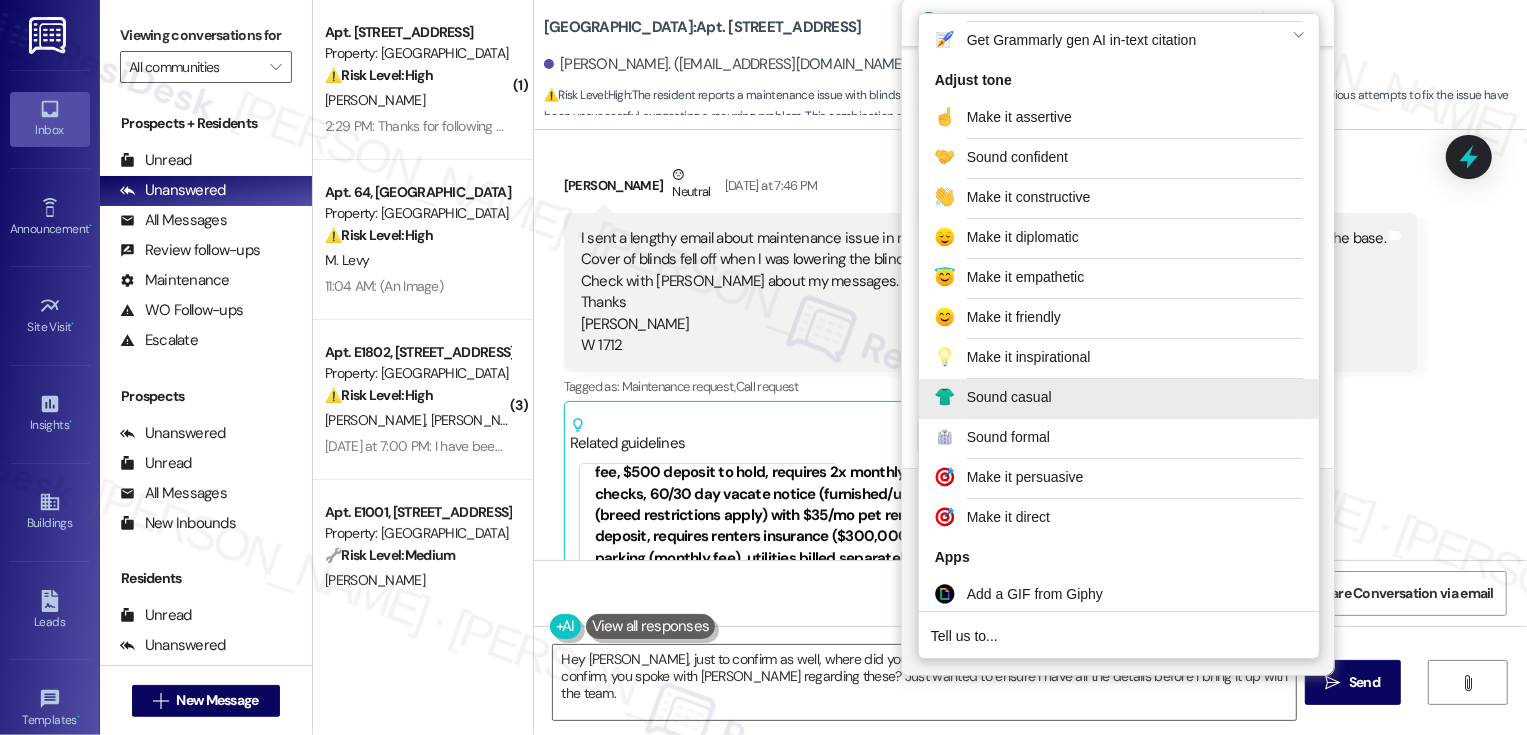click on "Sound casual" at bounding box center [1119, 399] 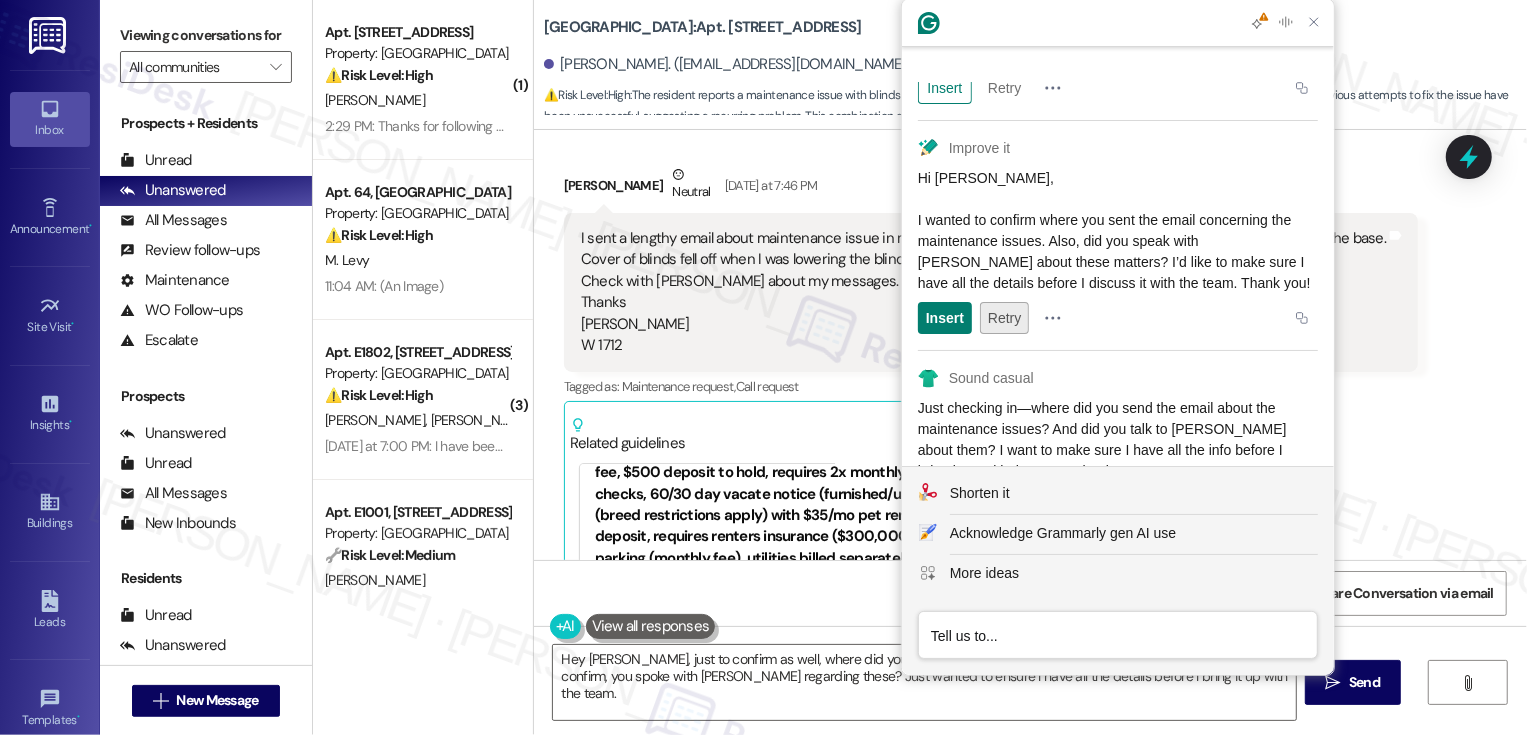 scroll, scrollTop: 339, scrollLeft: 0, axis: vertical 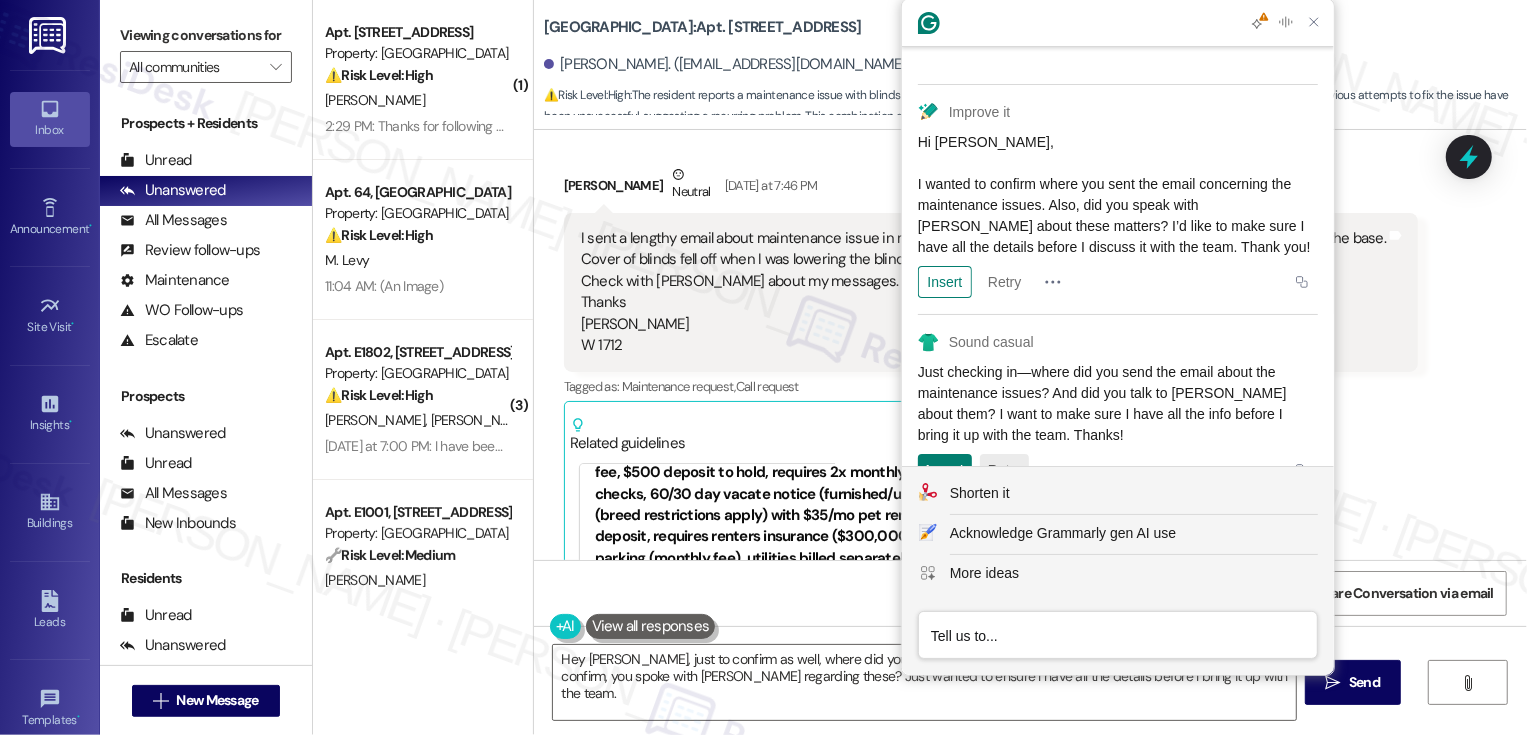 click on "Retry" 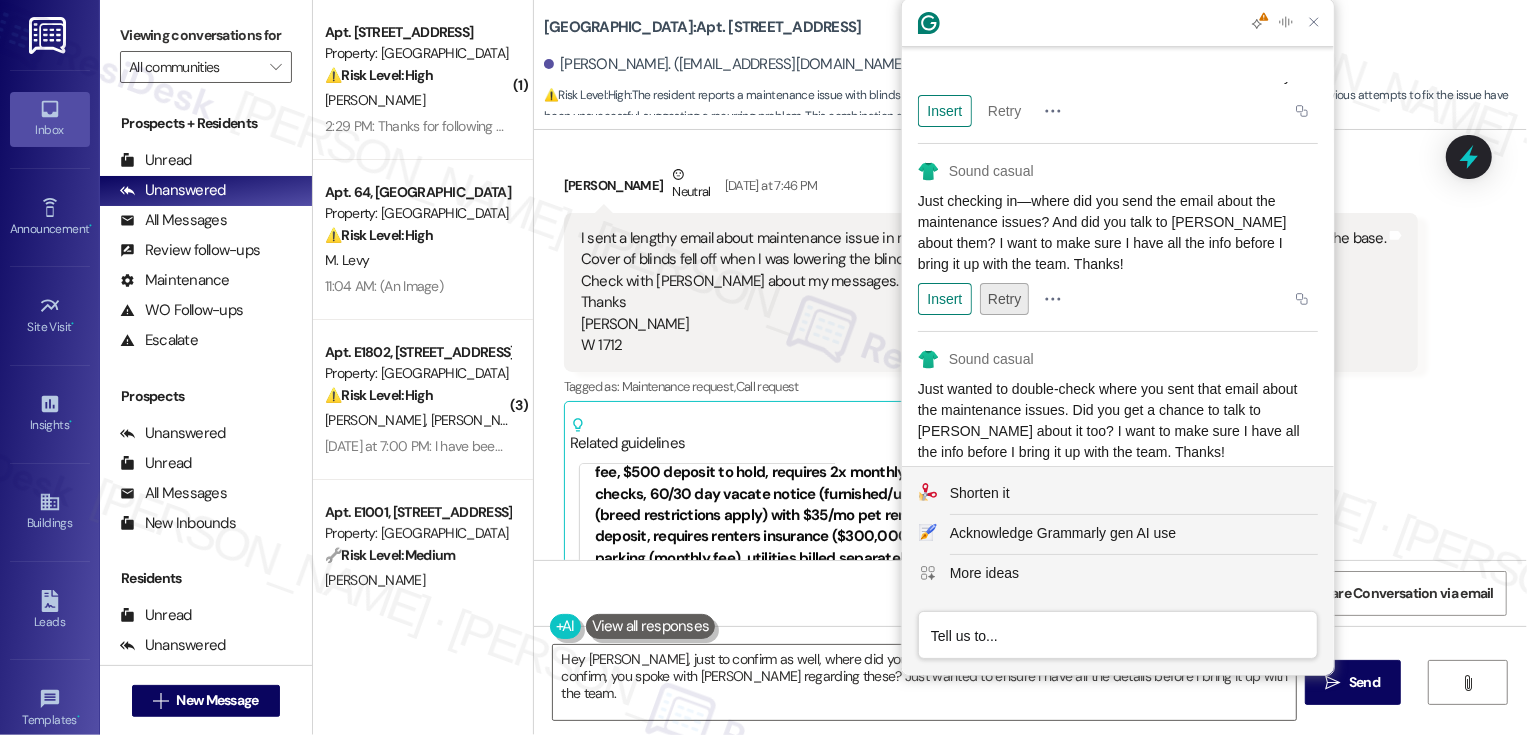 scroll, scrollTop: 526, scrollLeft: 0, axis: vertical 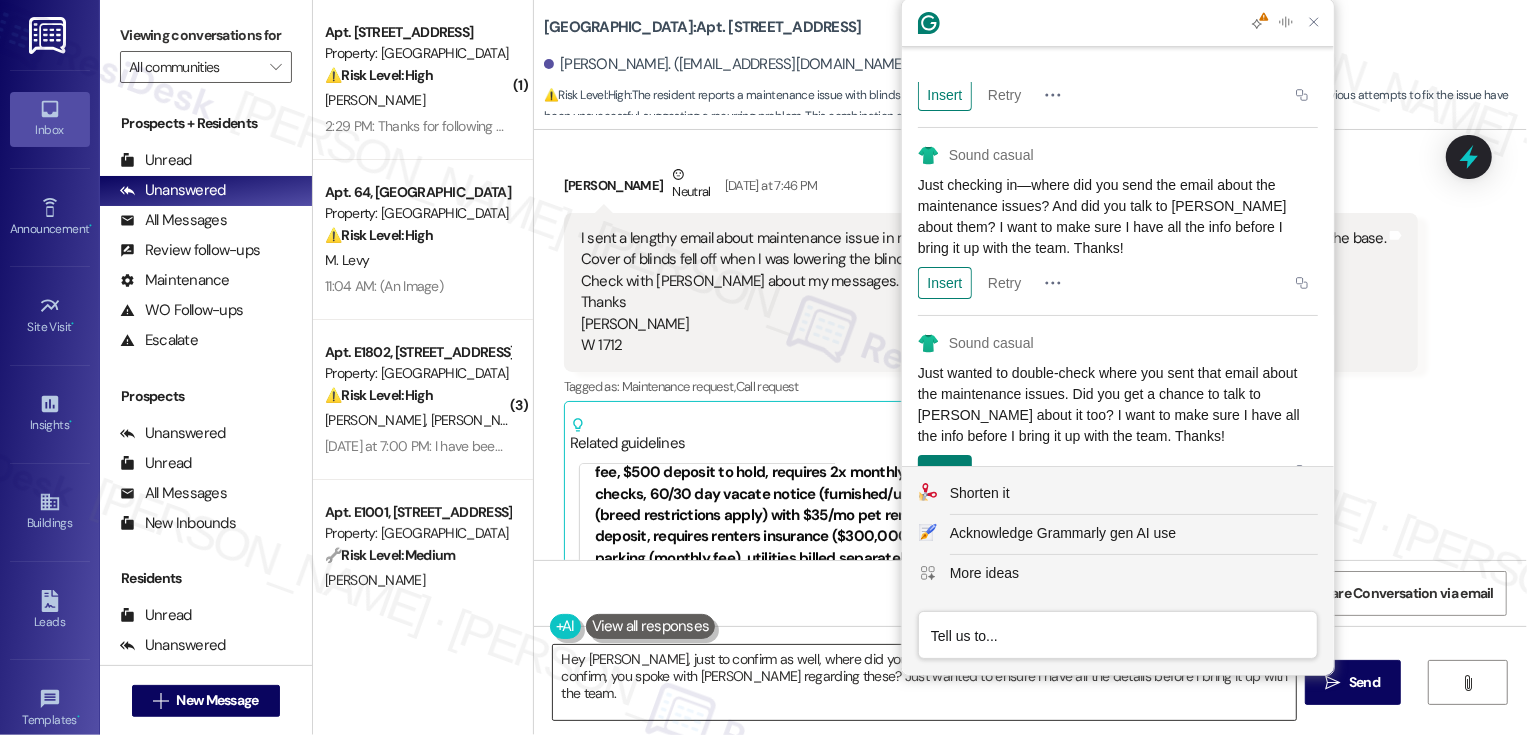 click on "Hey Nancy, just to confirm as well, where did you send the email regarding the maintenance issues? And to confirm, you spoke with Nick regarding these? Just wanted to ensure I have all the details before I bring it up with the team." at bounding box center (924, 682) 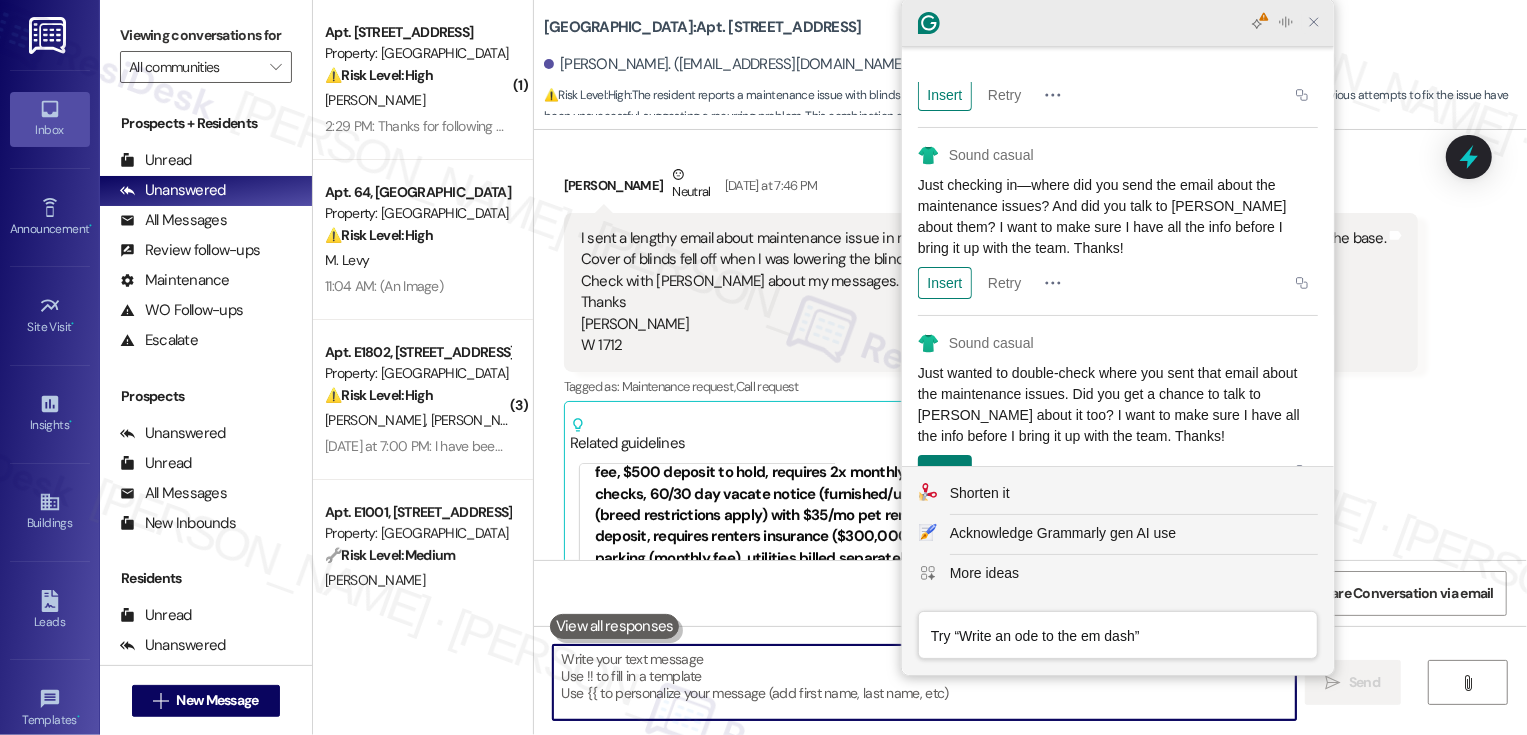 click 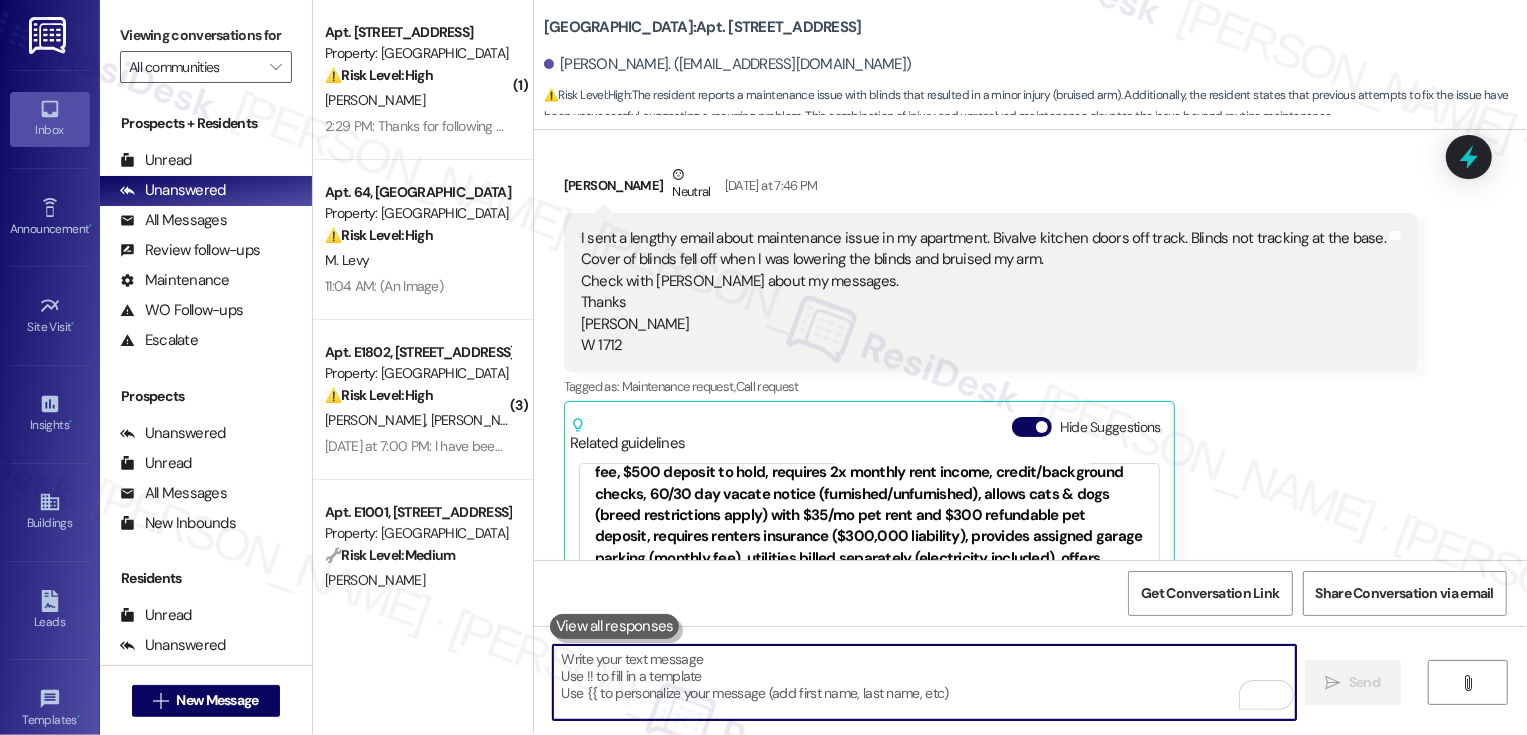 paste on "Hey Nancy! Just wanted to double-check—where did you send the email about the maintenance issues? And to confirm, was it Nick you spoke with regarding these? I just want to make sure I have all the right details before bringing it to the team’s attention." 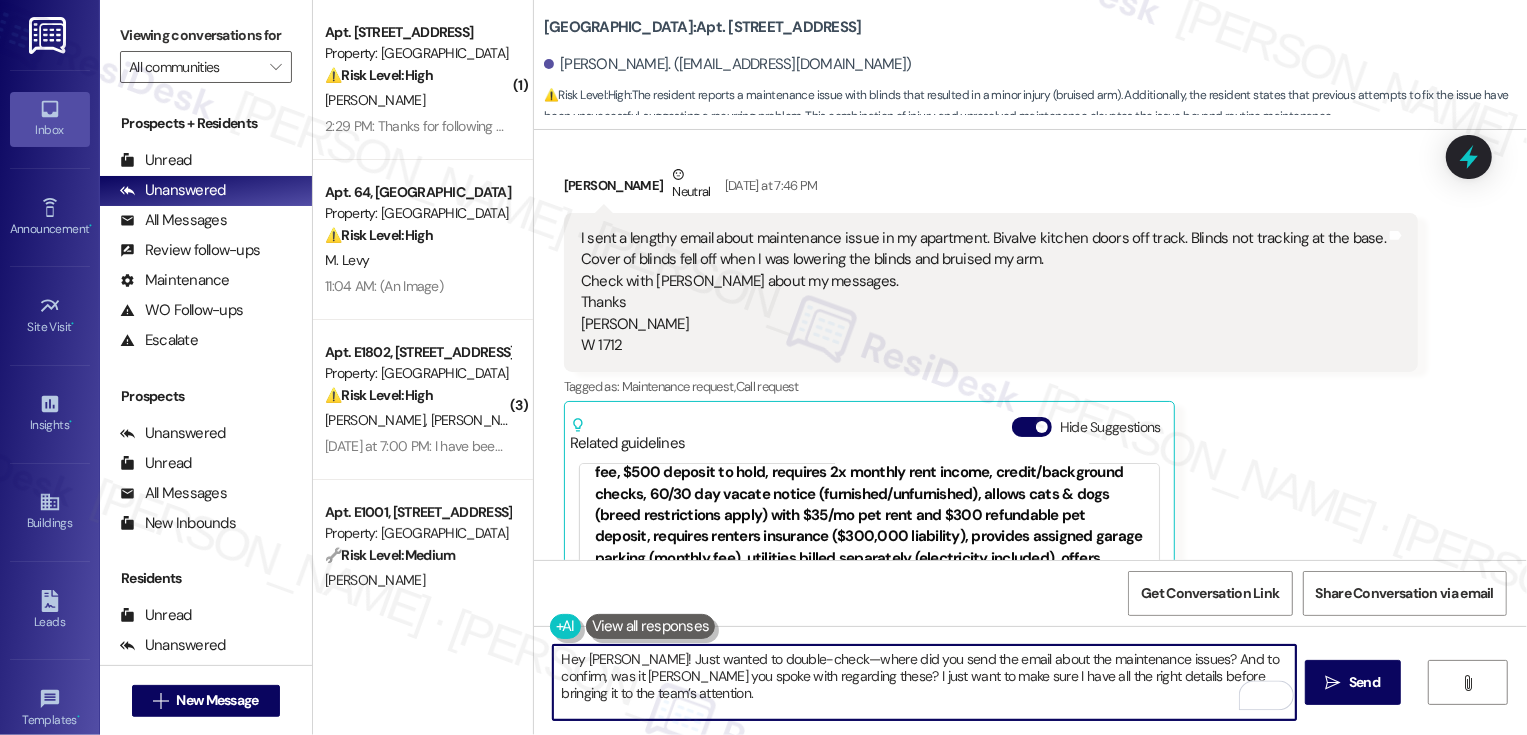 scroll, scrollTop: 565, scrollLeft: 0, axis: vertical 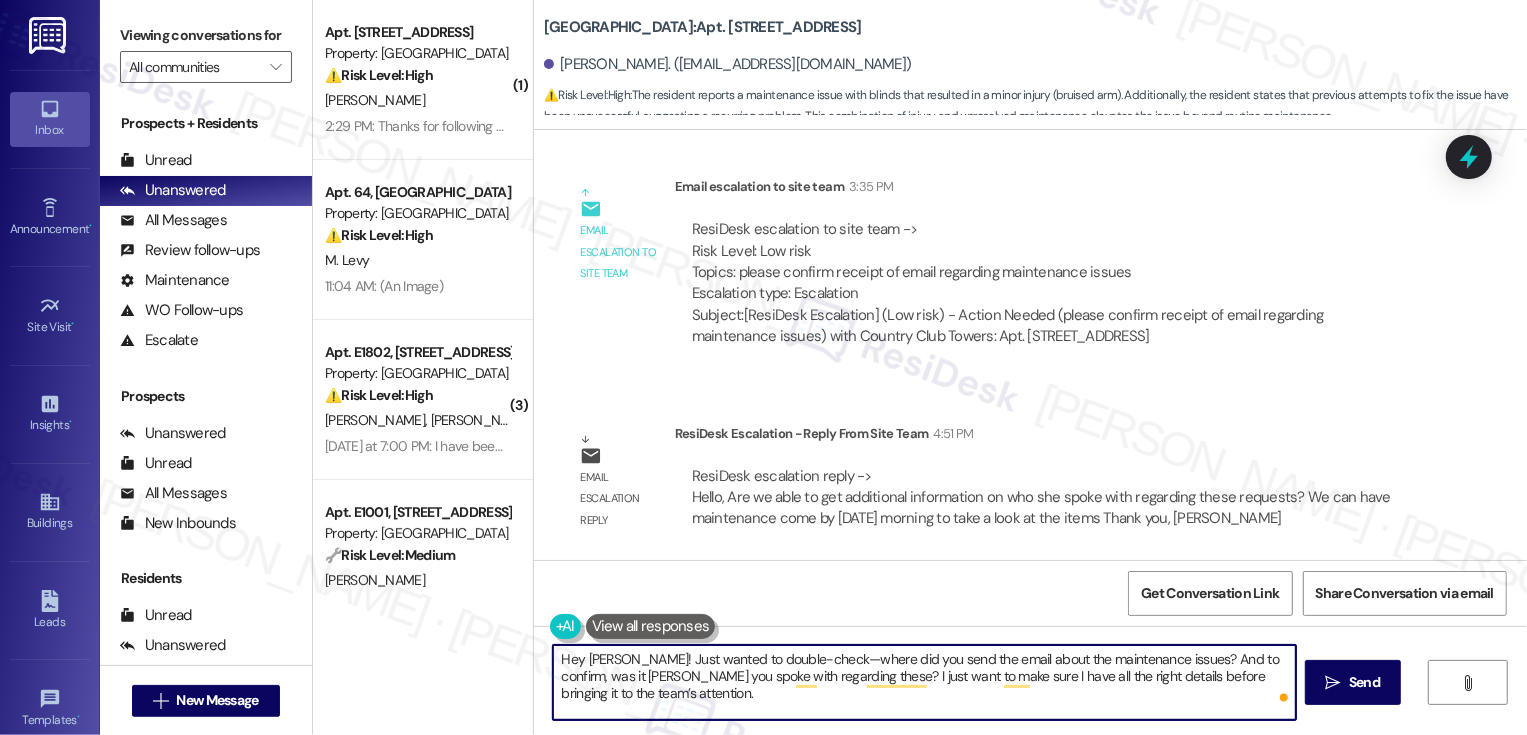 click on "Hey Nancy! Just wanted to double-check—where did you send the email about the maintenance issues? And to confirm, was it Nick you spoke with regarding these? I just want to make sure I have all the right details before bringing it to the team’s attention." at bounding box center [924, 682] 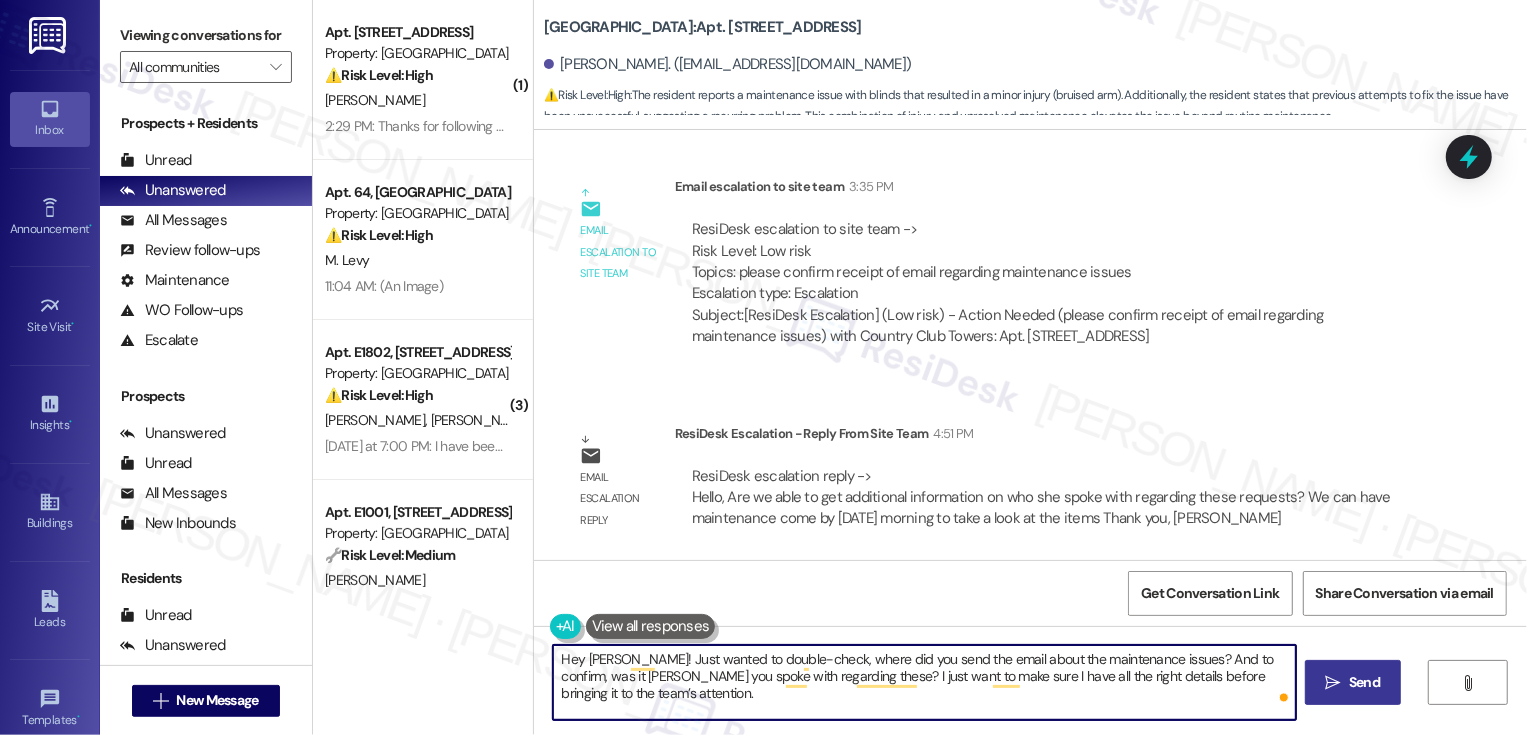type on "Hey Nancy! Just wanted to double-check, where did you send the email about the maintenance issues? And to confirm, was it Nick you spoke with regarding these? I just want to make sure I have all the right details before bringing it to the team’s attention." 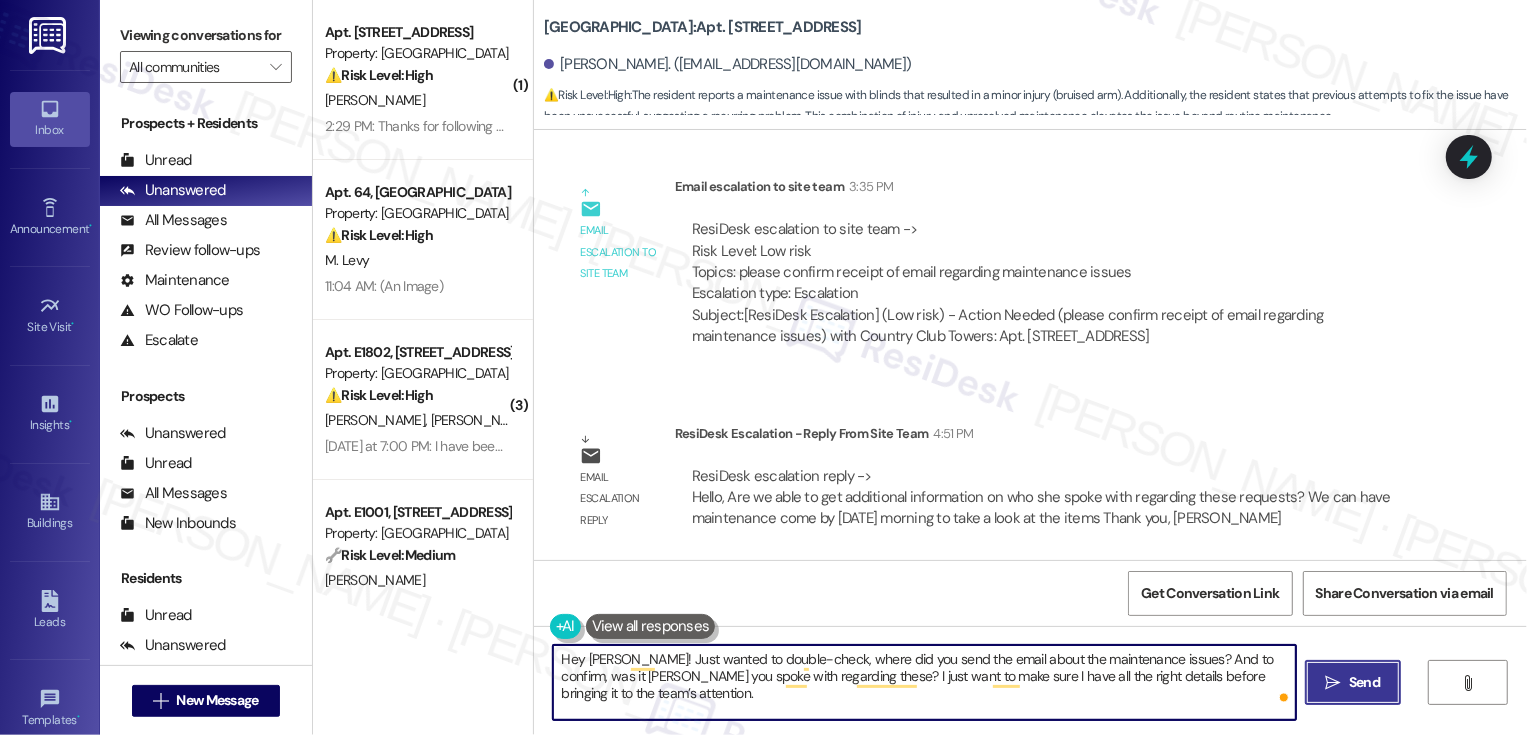 click on "Send" at bounding box center [1364, 682] 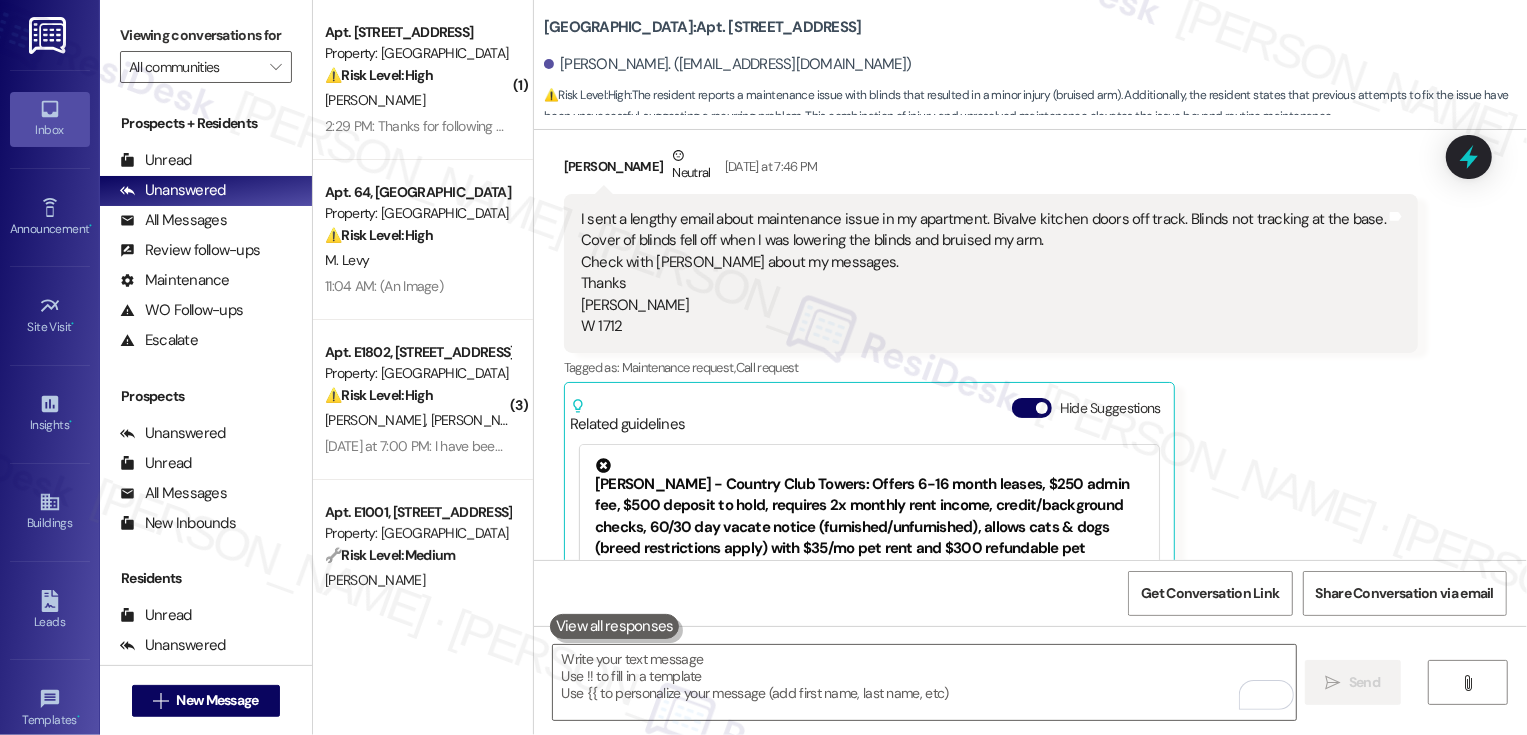 scroll, scrollTop: 253, scrollLeft: 0, axis: vertical 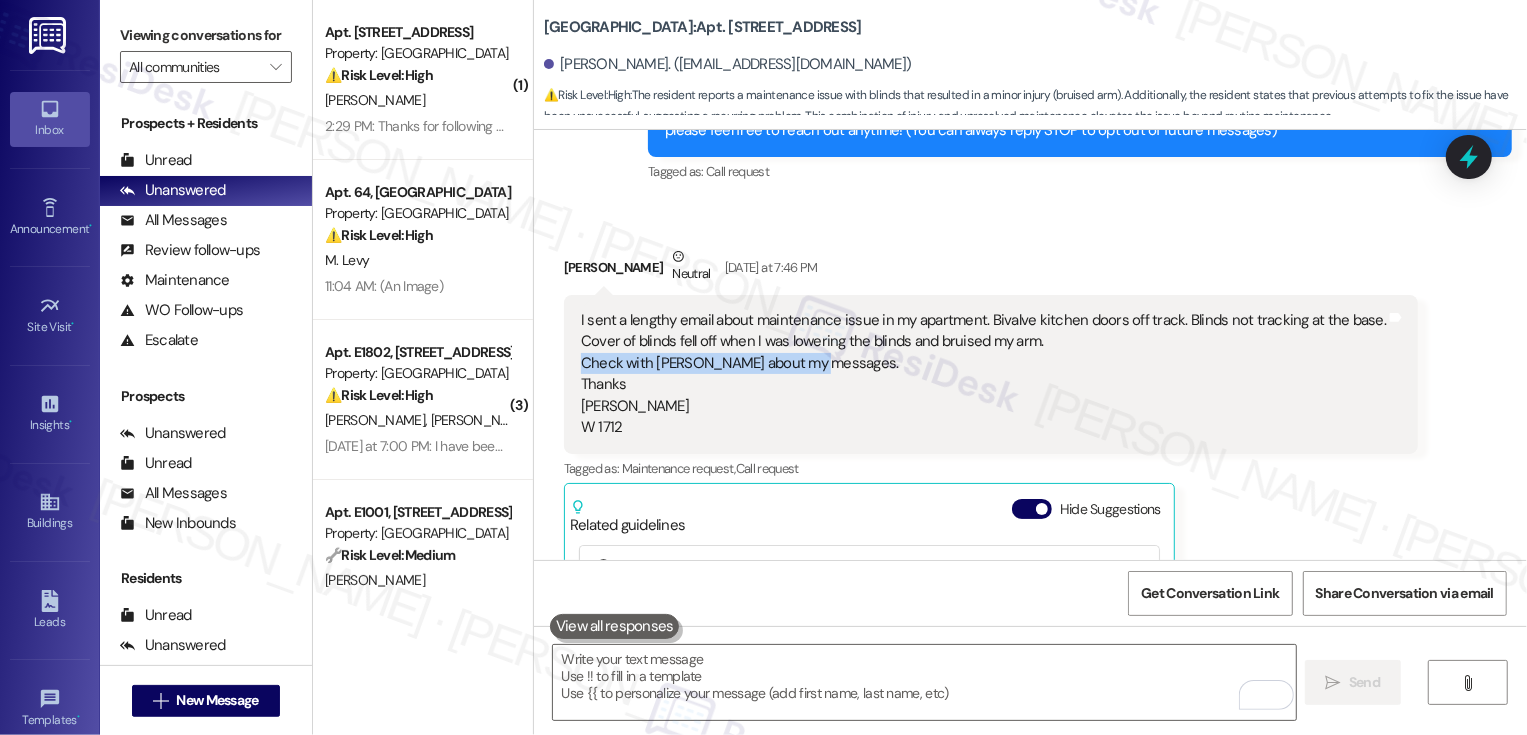 drag, startPoint x: 570, startPoint y: 363, endPoint x: 850, endPoint y: 363, distance: 280 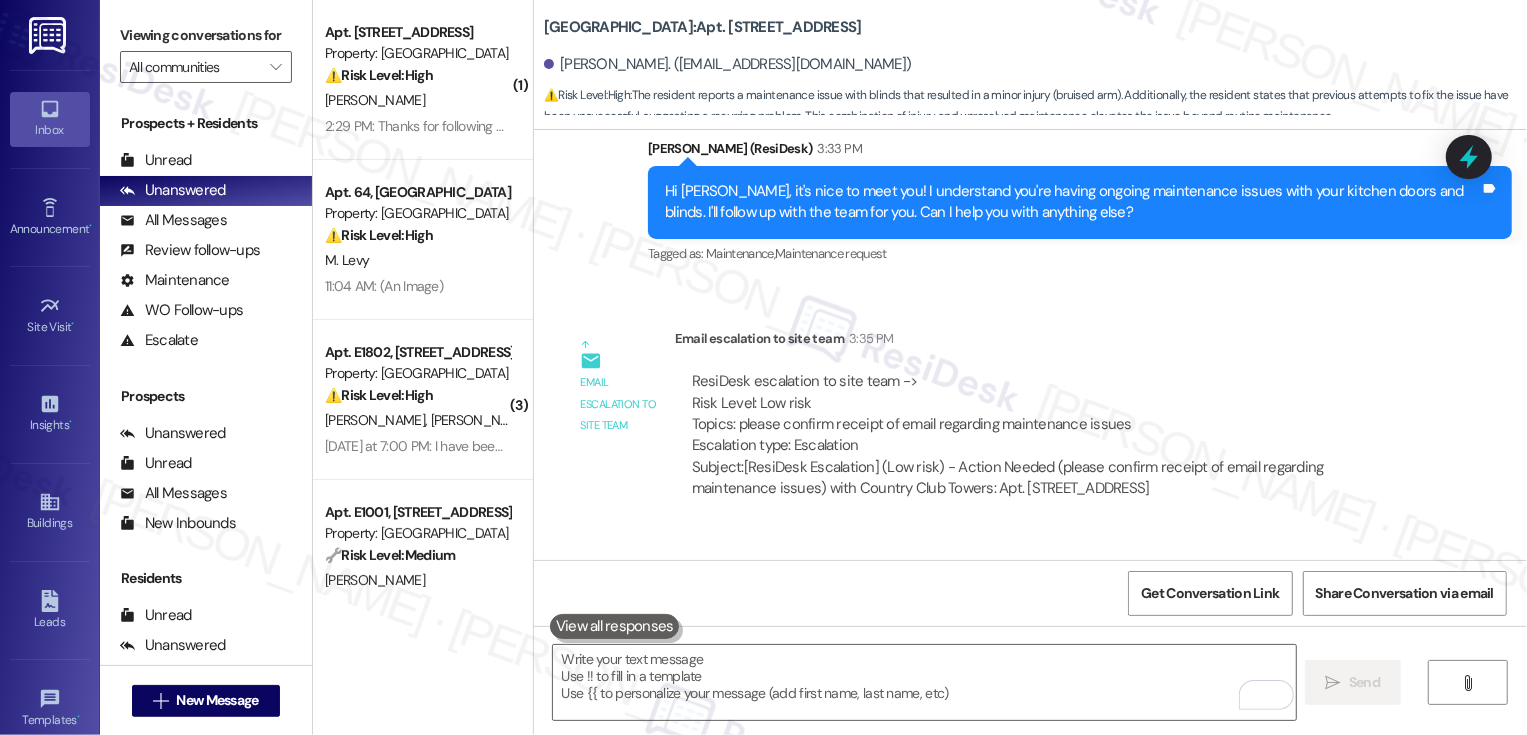 scroll, scrollTop: 1649, scrollLeft: 0, axis: vertical 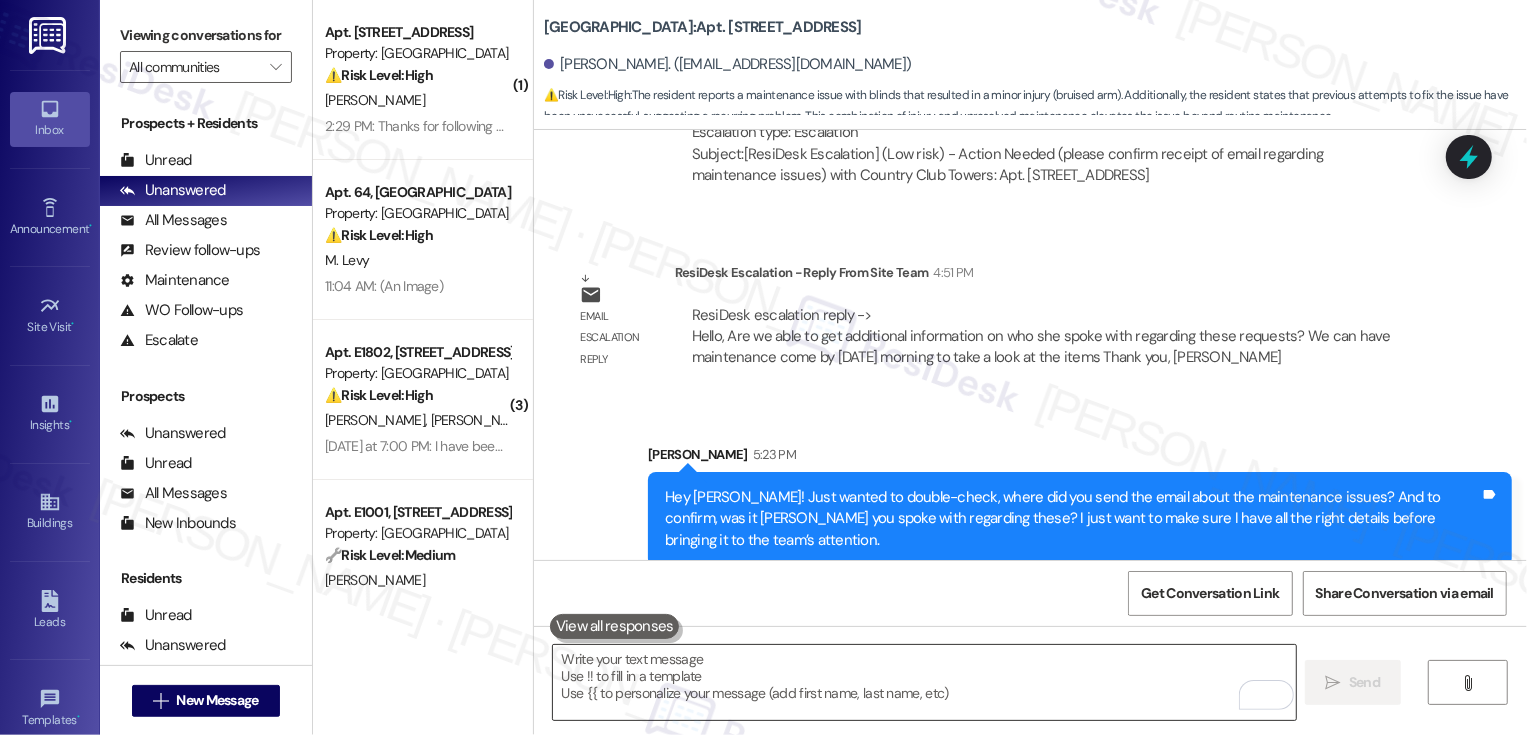 click at bounding box center (924, 682) 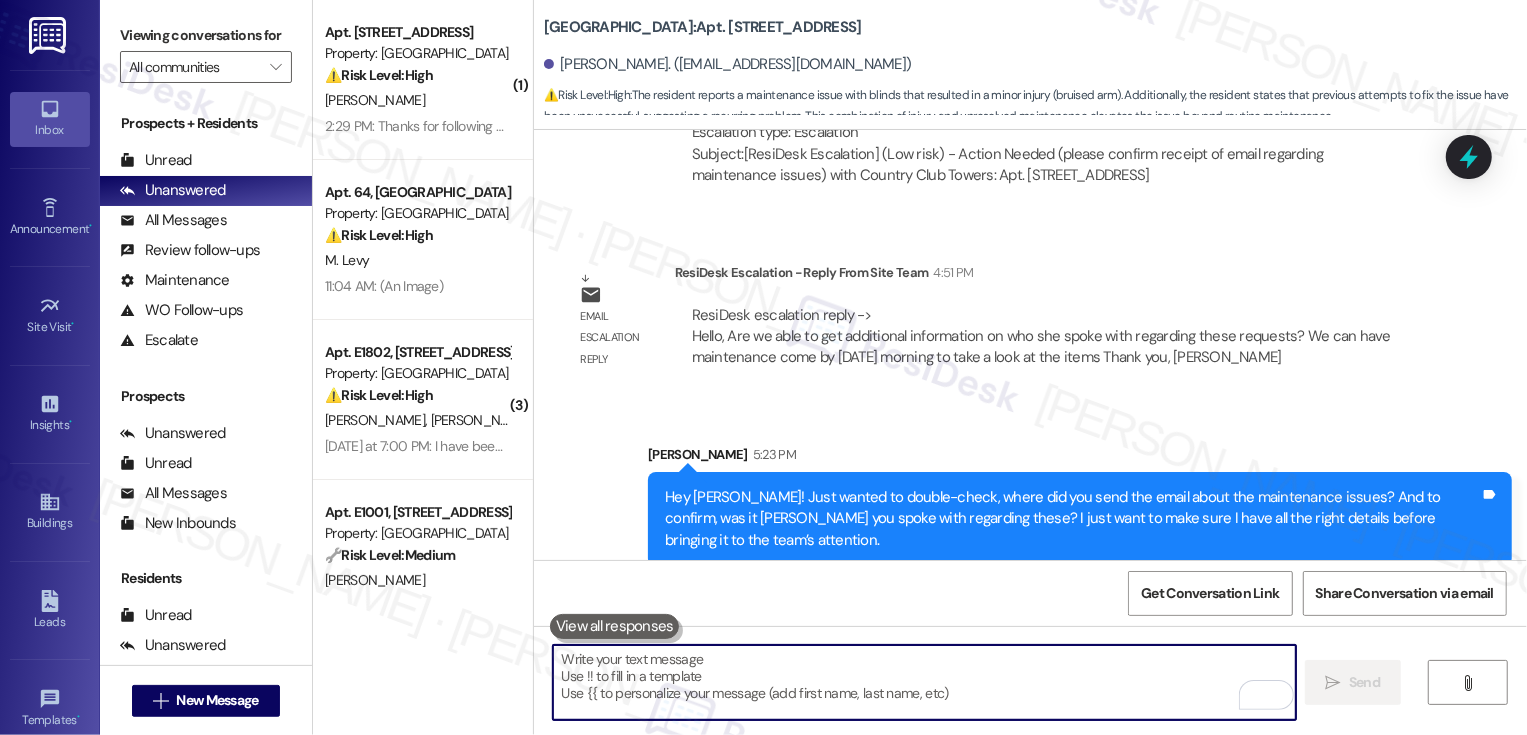 paste on "We can have maintenance come by tomorrow morning to take a look at the items" 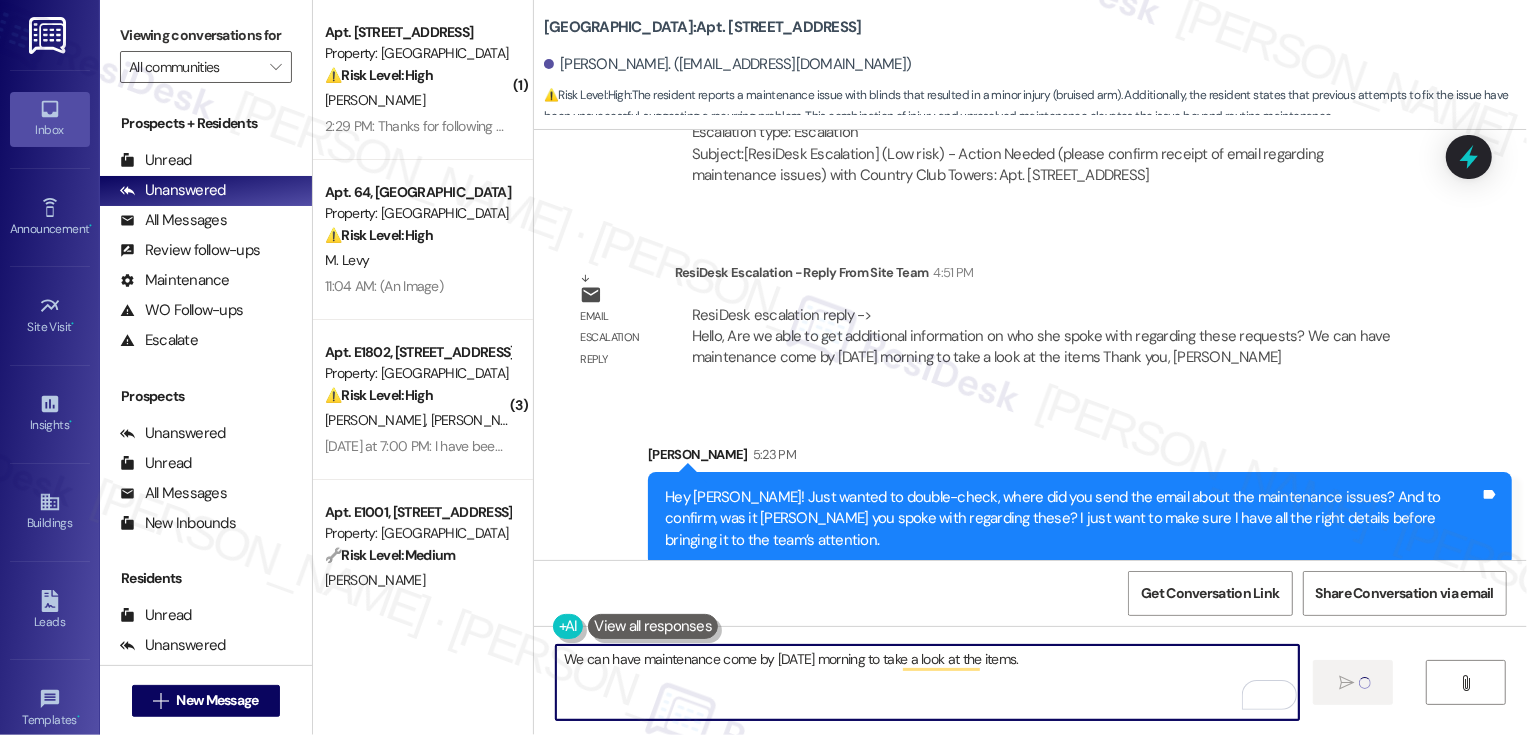 type on "We can have maintenance come by tomorrow morning to take a look at the items." 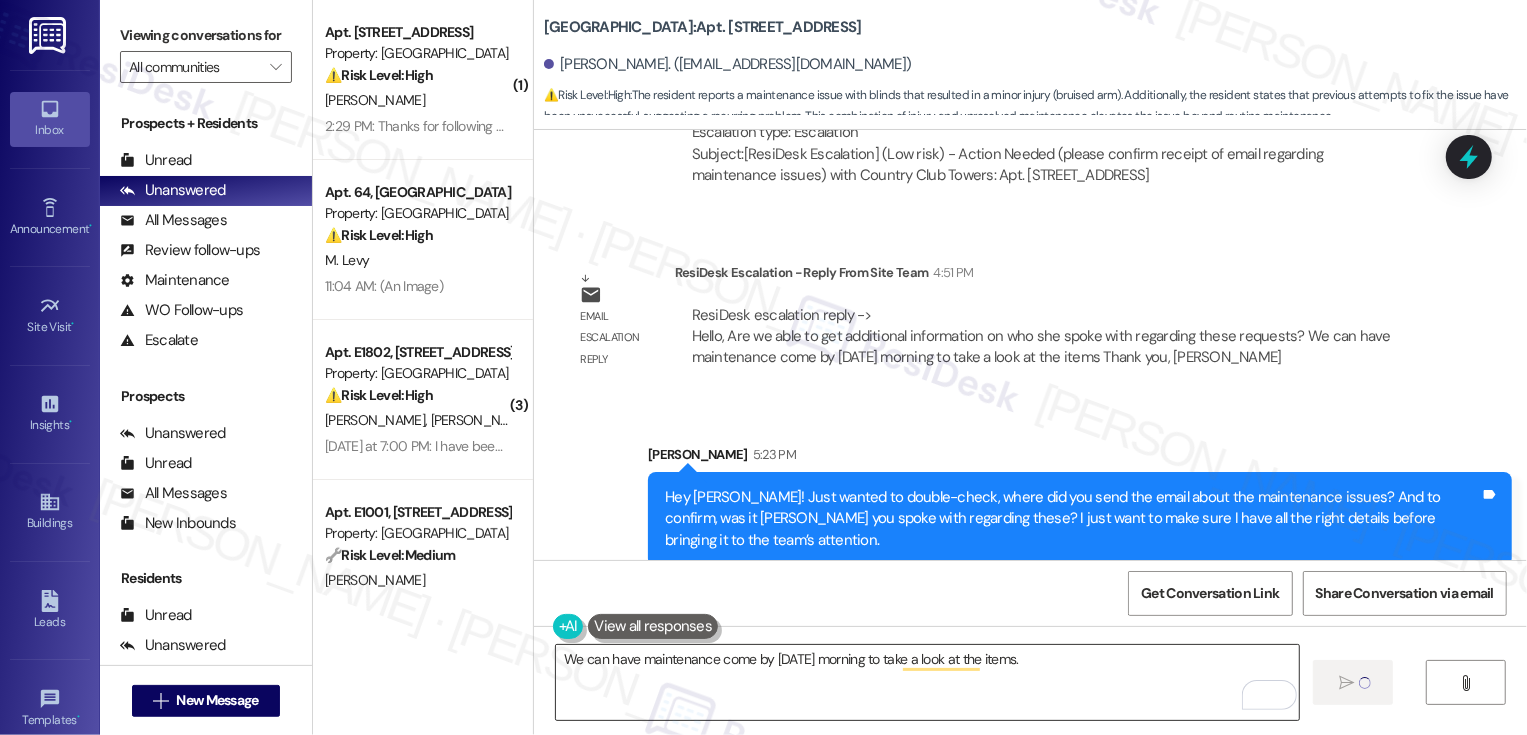 type 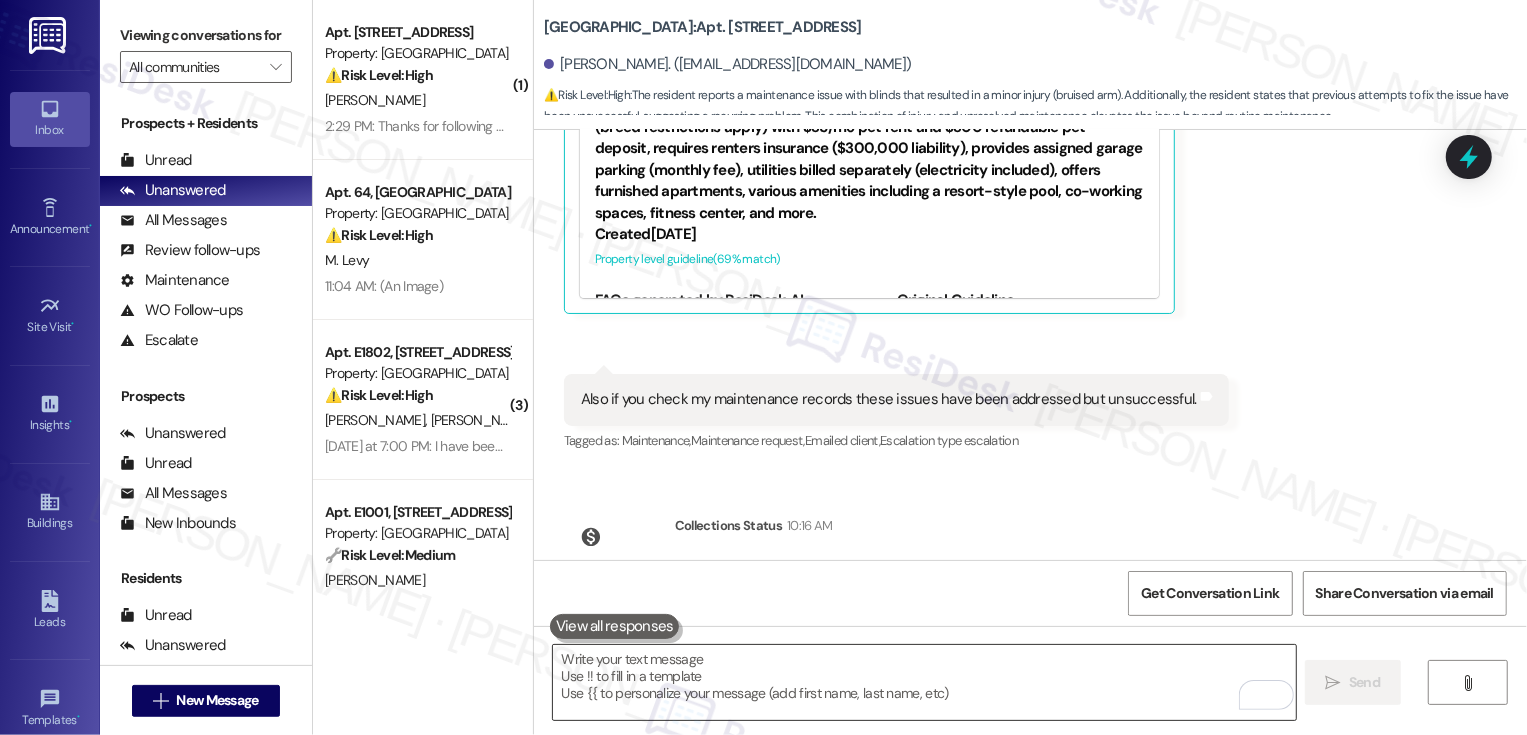 scroll, scrollTop: 685, scrollLeft: 0, axis: vertical 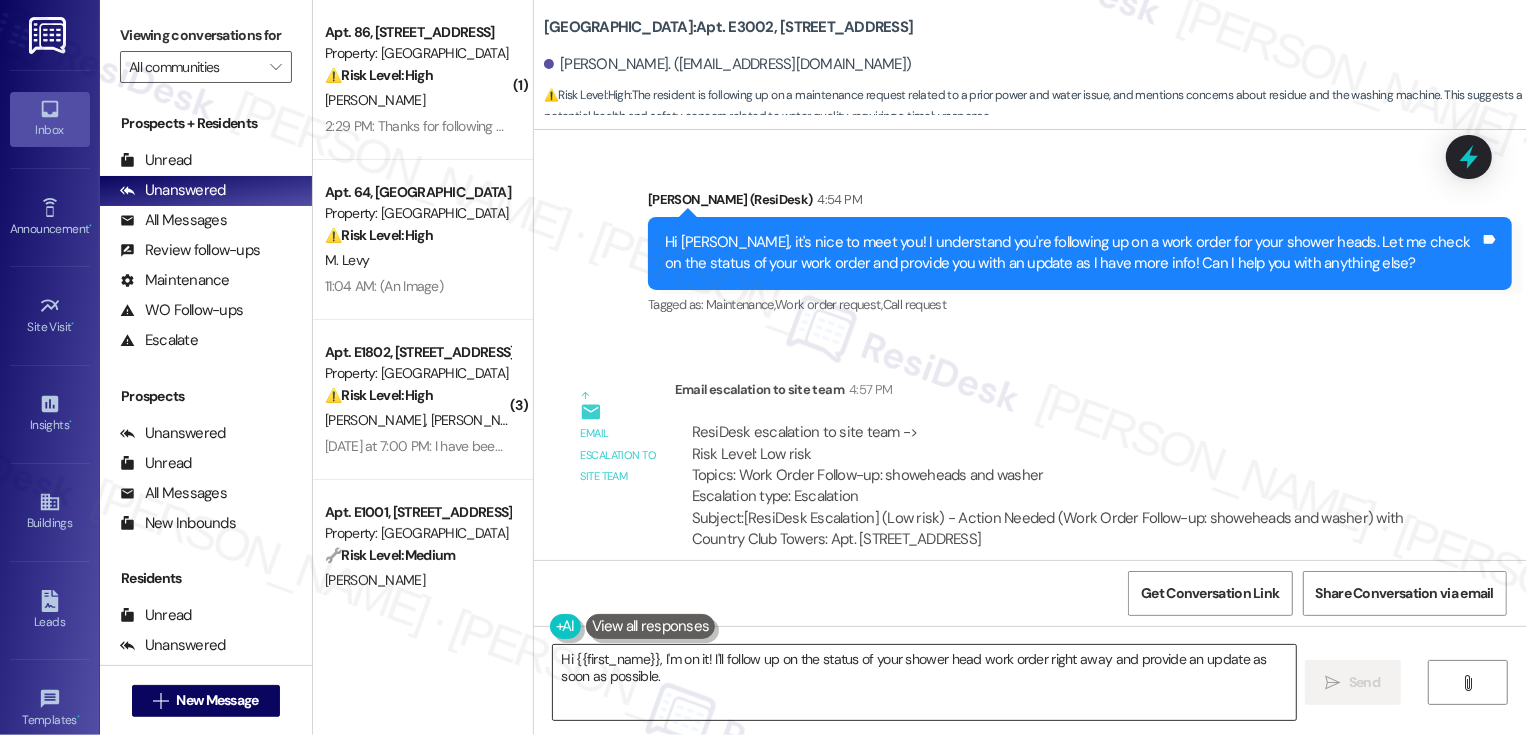 click on "Hi {{first_name}}, I'm on it! I'll follow up on the status of your shower head work order right away and provide an update as soon as possible." at bounding box center (924, 682) 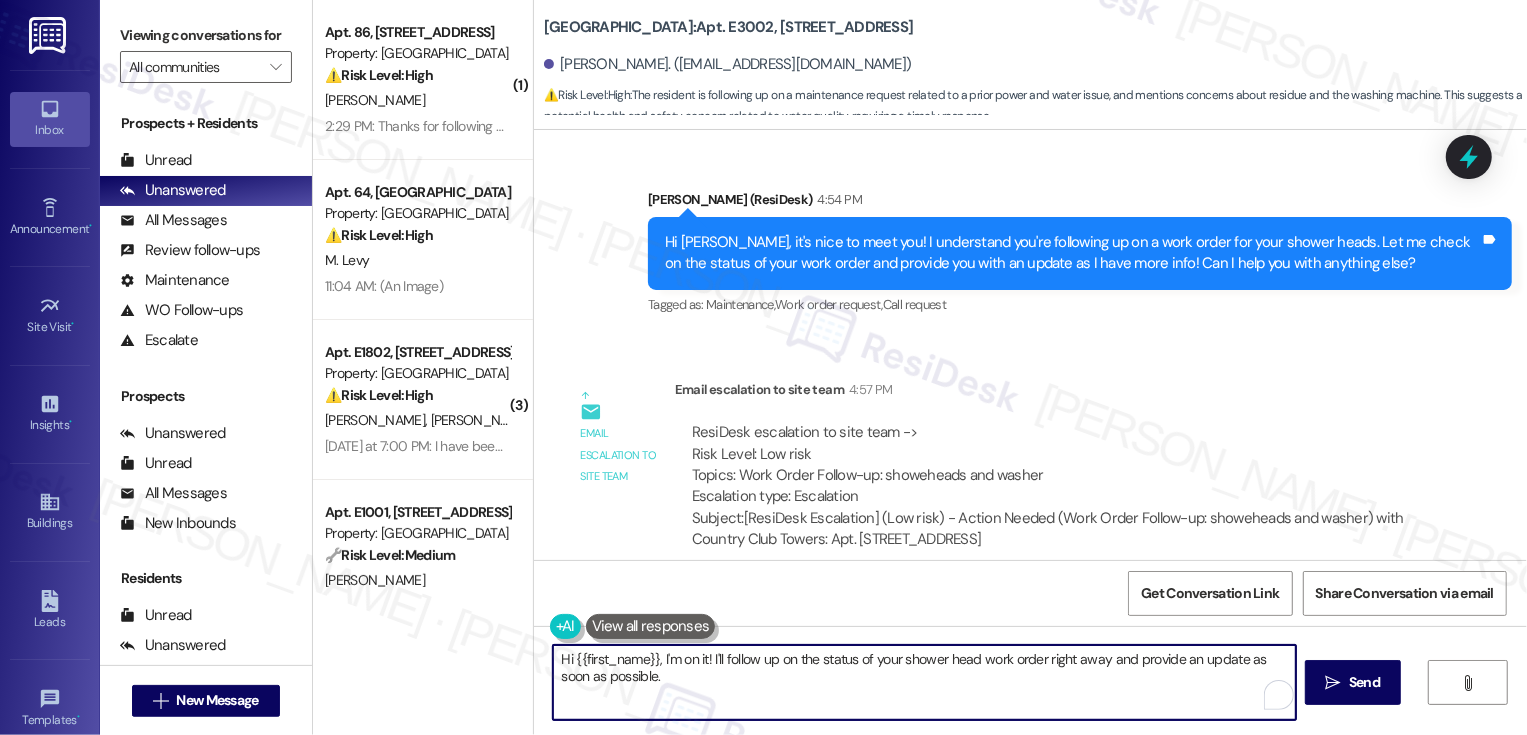 click on "Hi {{first_name}}, I'm on it! I'll follow up on the status of your shower head work order right away and provide an update as soon as possible." at bounding box center (924, 682) 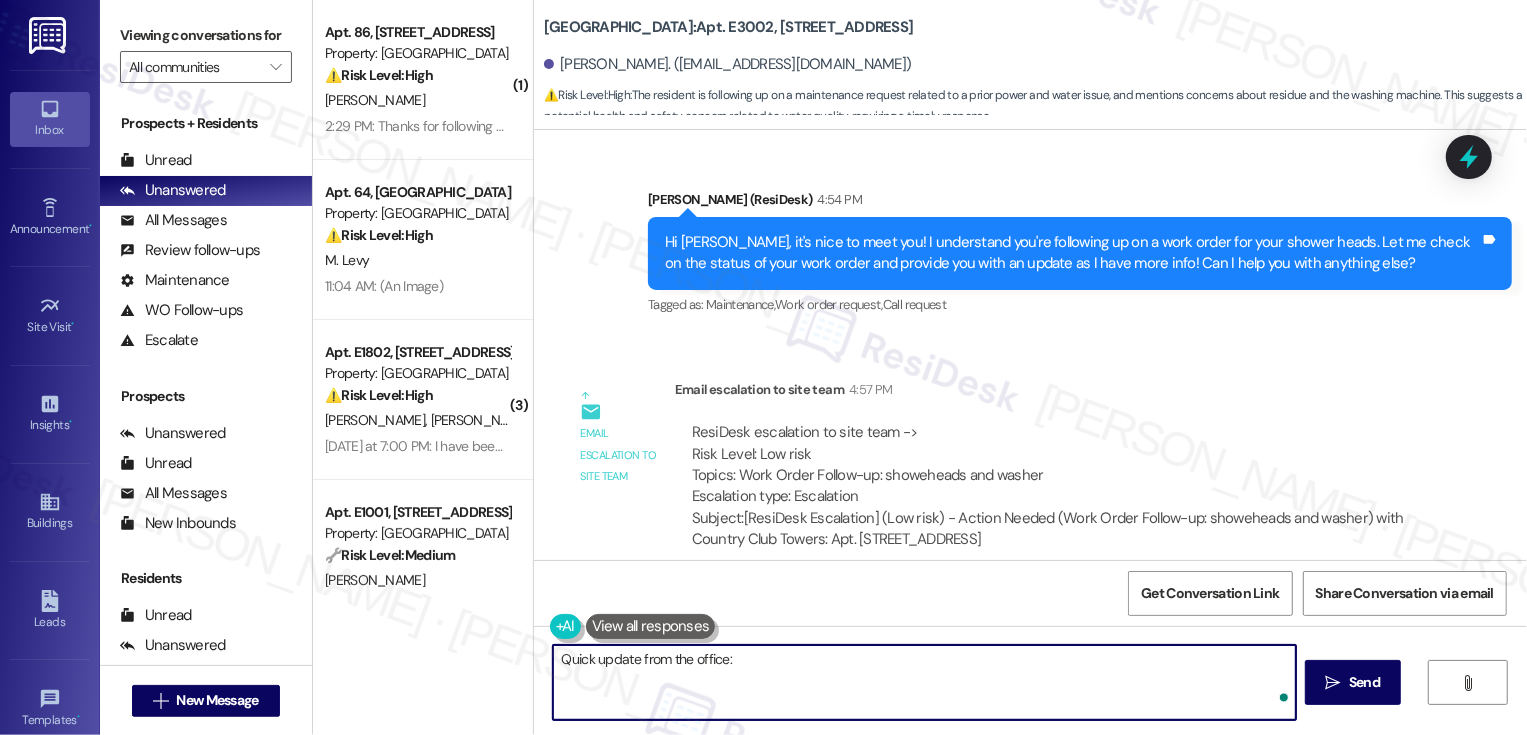 paste on "have the work order and it's been sent to maintenance; they will notify them when it is scheduled for completion" 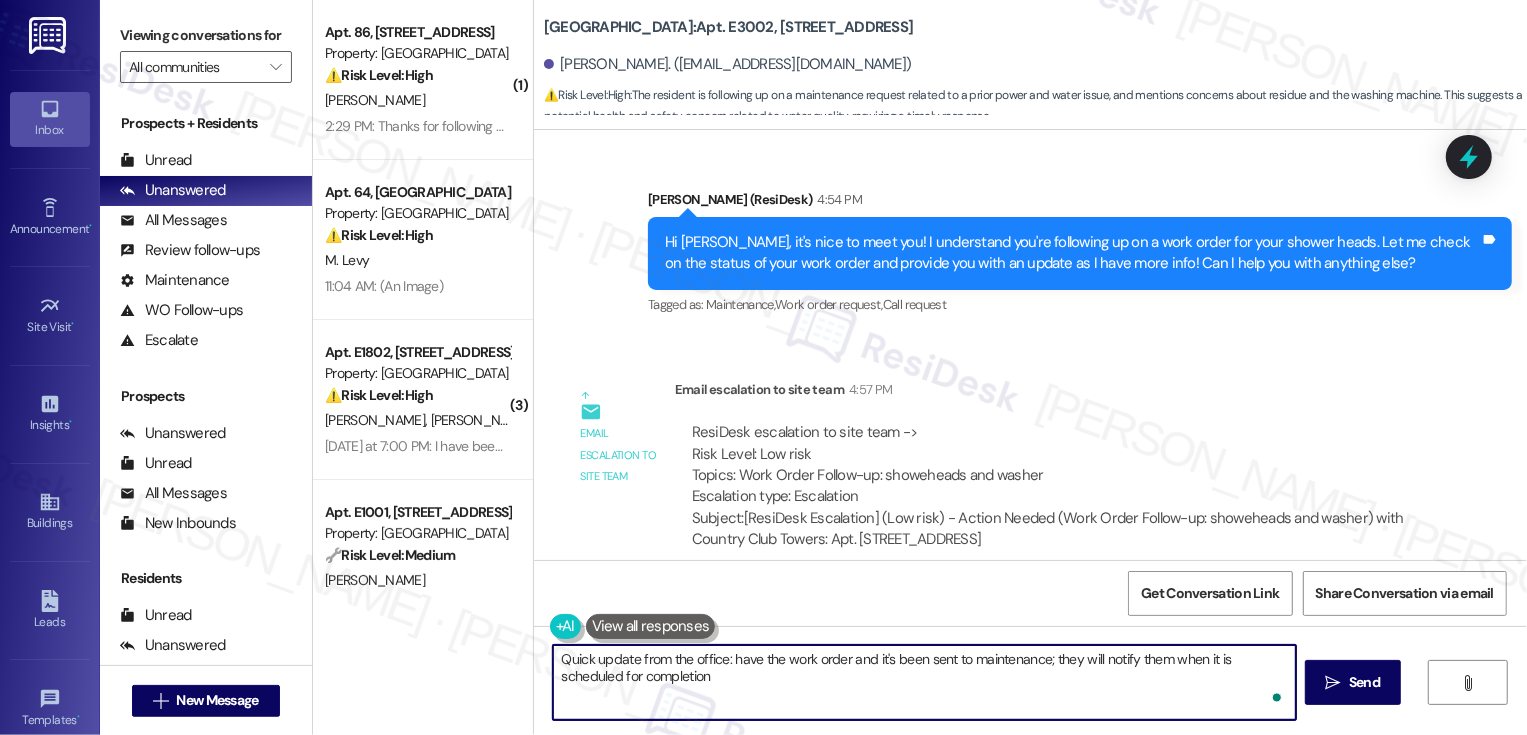 click on "Quick update from the office: have the work order and it's been sent to maintenance; they will notify them when it is scheduled for completion" at bounding box center (924, 682) 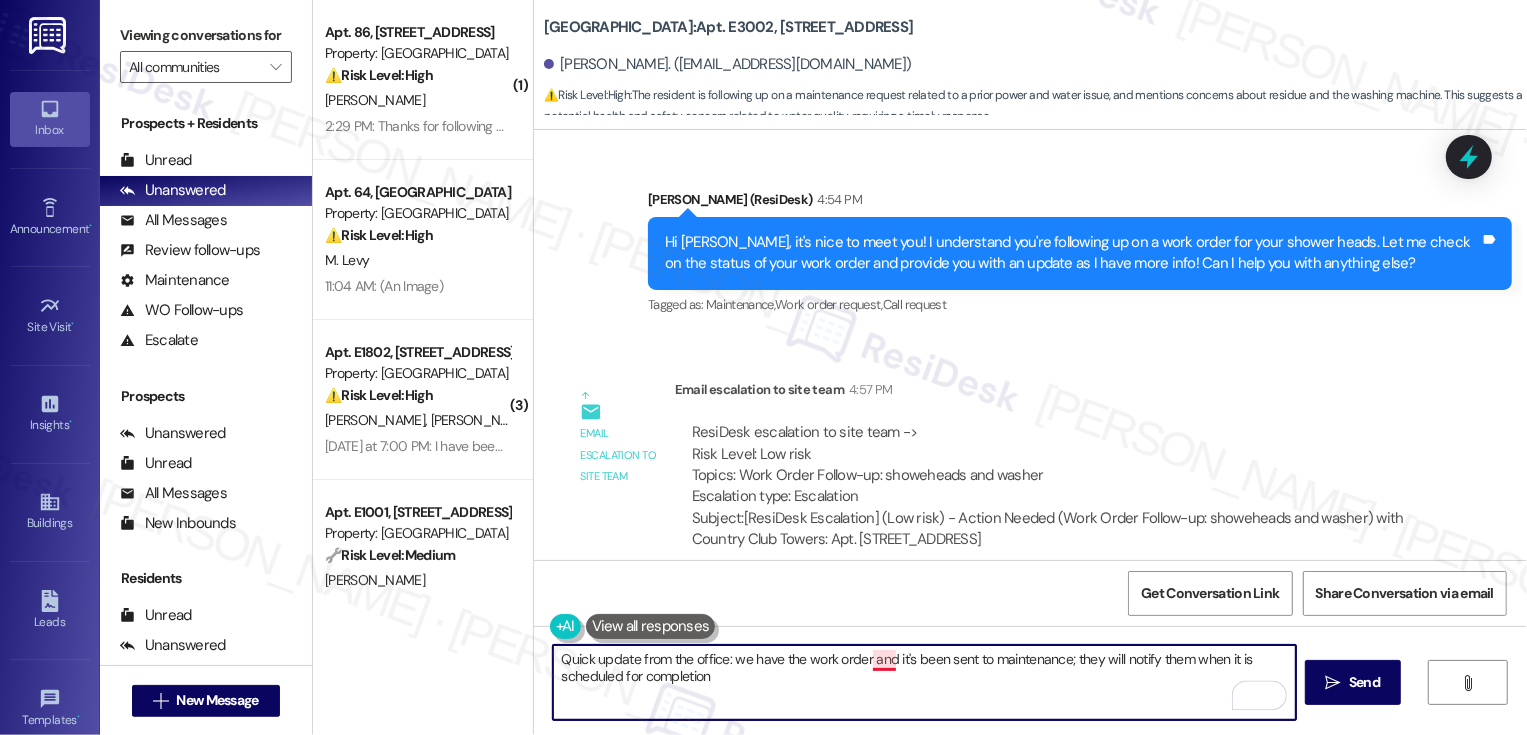 click on "Quick update from the office: we have the work order and it's been sent to maintenance; they will notify them when it is scheduled for completion" at bounding box center (924, 682) 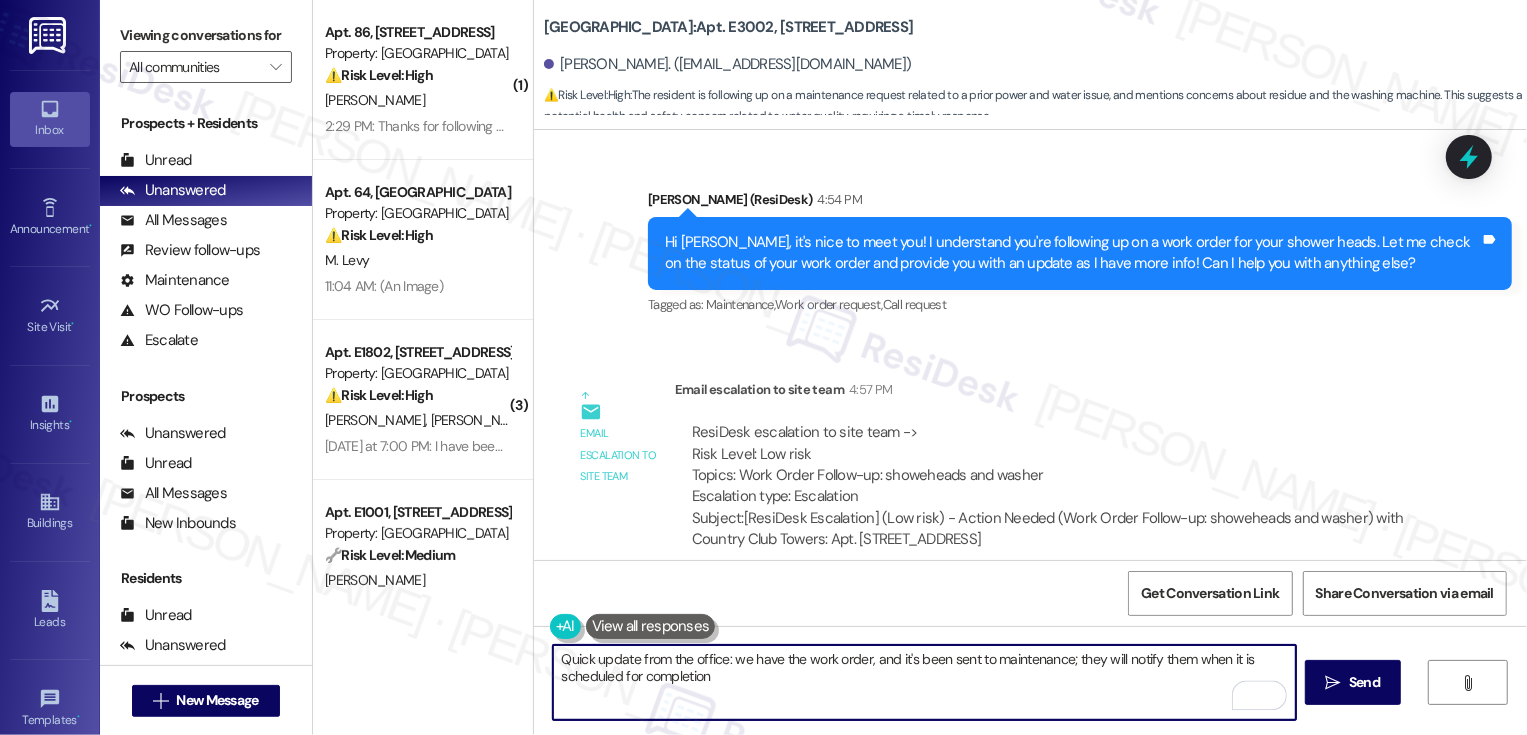 click on "Quick update from the office: we have the work order, and it's been sent to maintenance; they will notify them when it is scheduled for completion" at bounding box center (924, 682) 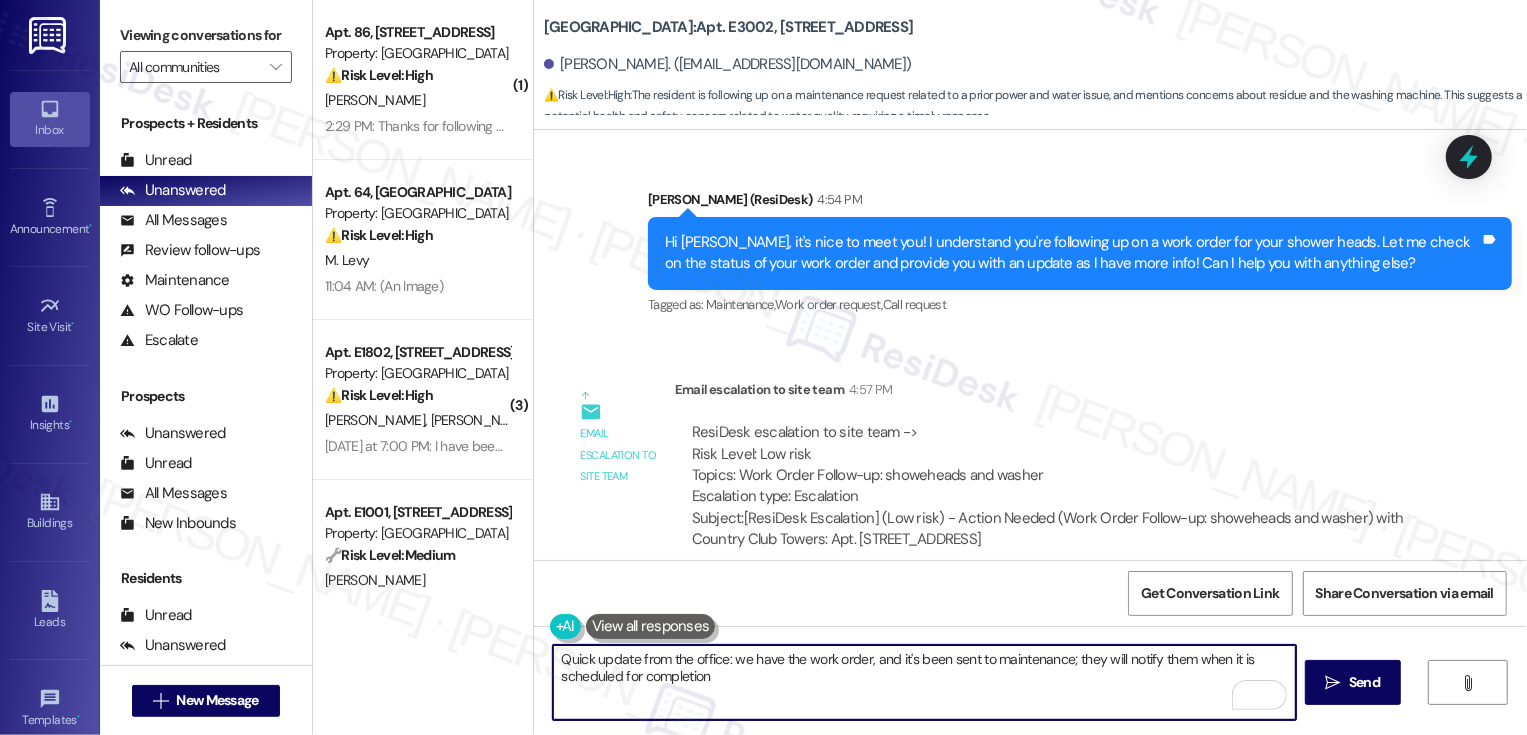 drag, startPoint x: 740, startPoint y: 659, endPoint x: 450, endPoint y: 659, distance: 290 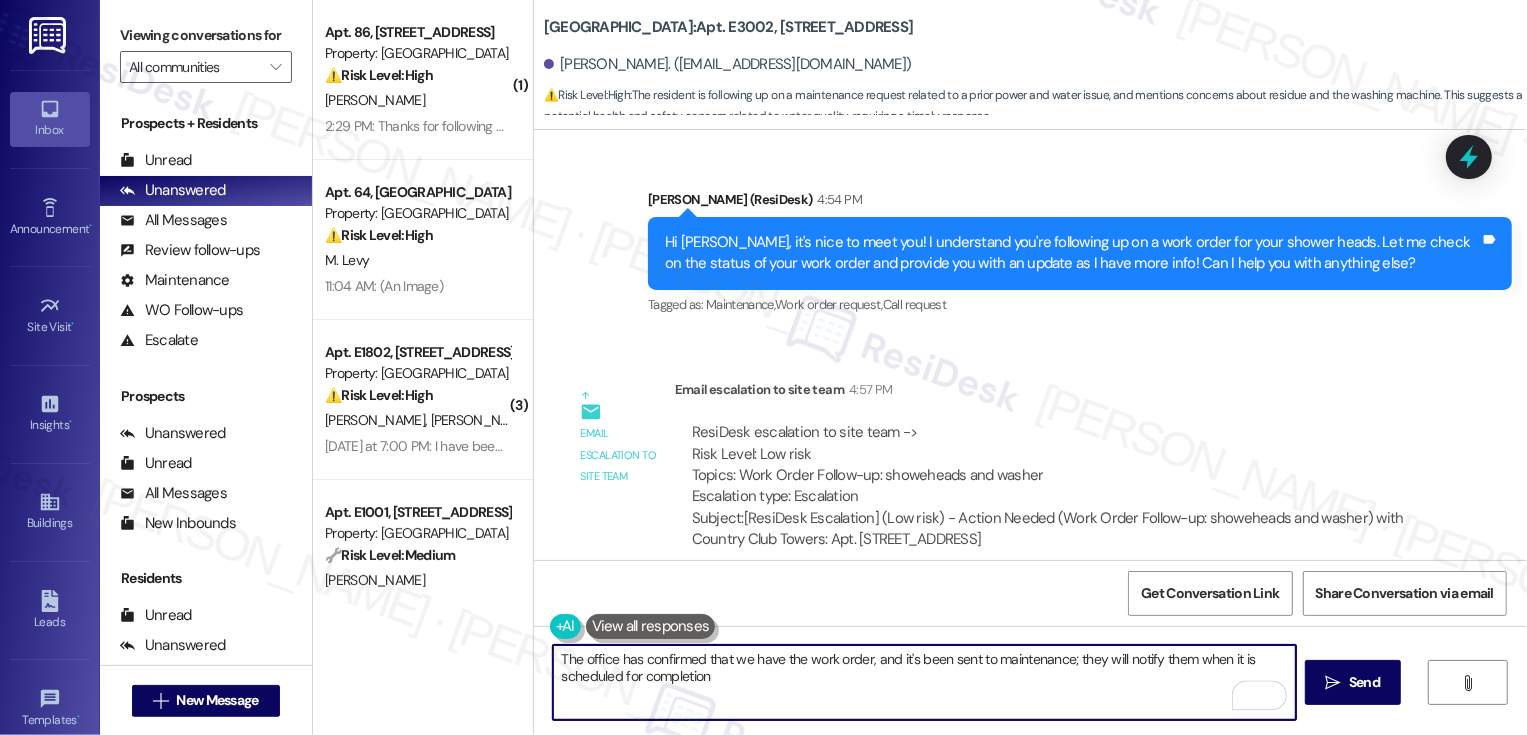 click on "The office has confirmed that we have the work order, and it's been sent to maintenance; they will notify them when it is scheduled for completion" at bounding box center [924, 682] 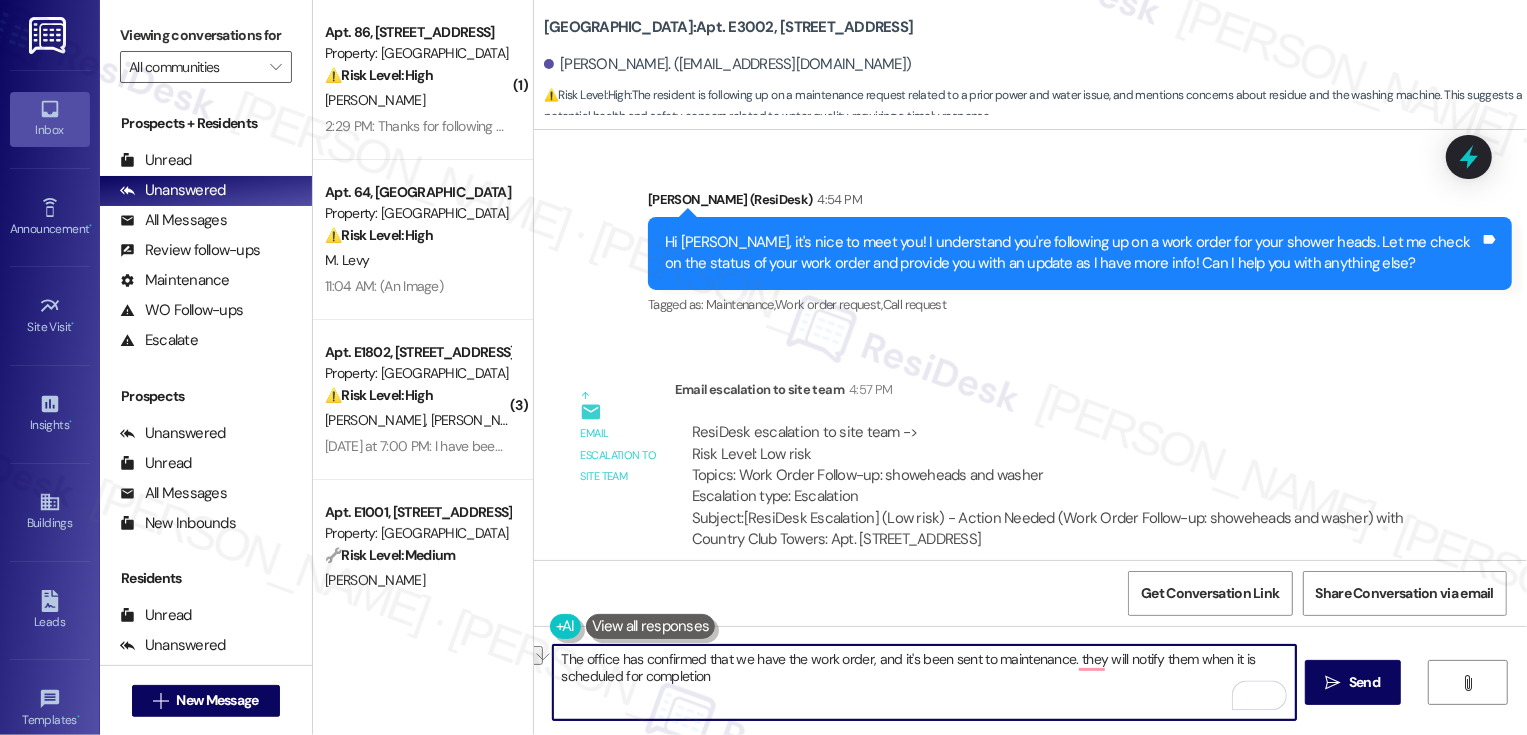 drag, startPoint x: 1073, startPoint y: 658, endPoint x: 1186, endPoint y: 661, distance: 113.03982 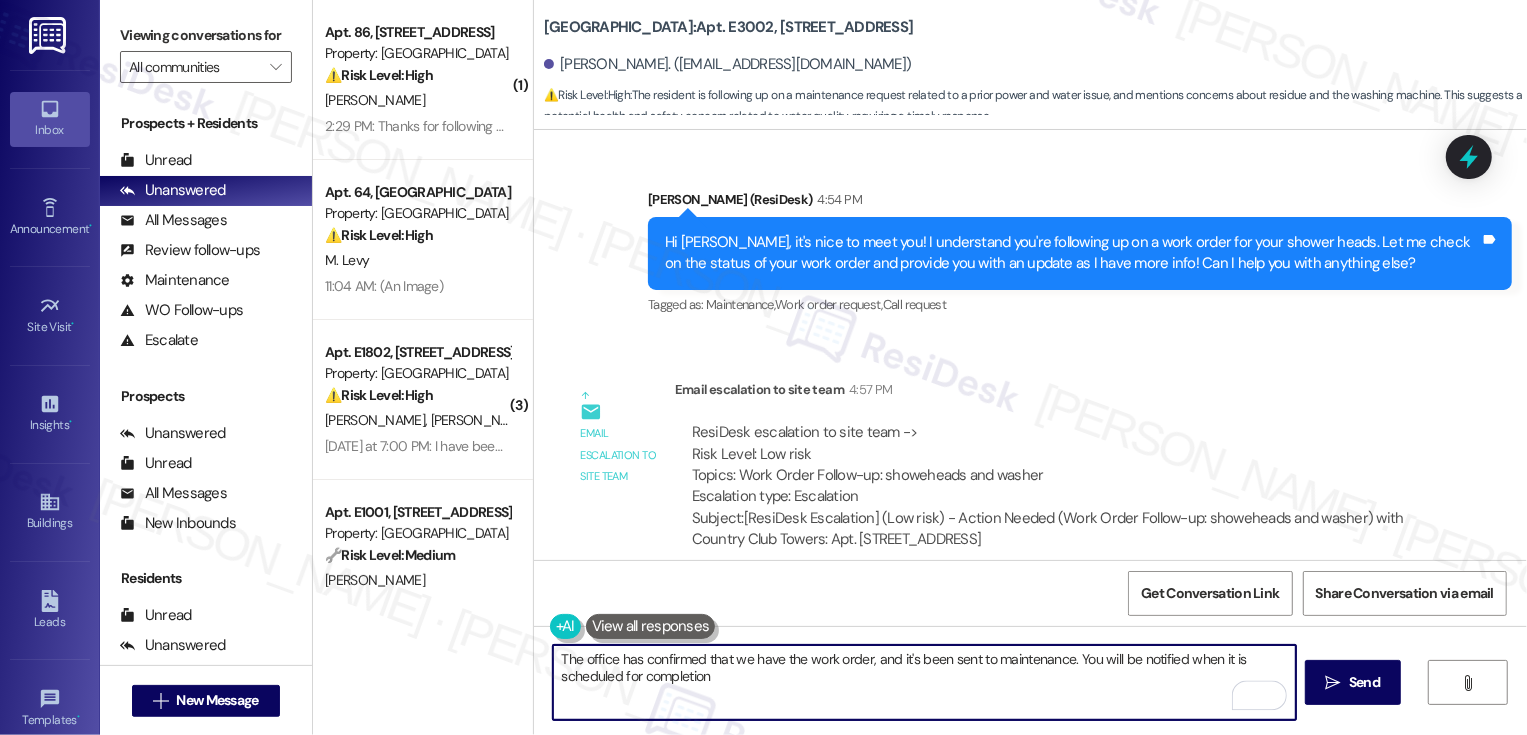 click on "The office has confirmed that we have the work order, and it's been sent to maintenance. You will be notified when it is scheduled for completion" at bounding box center (924, 682) 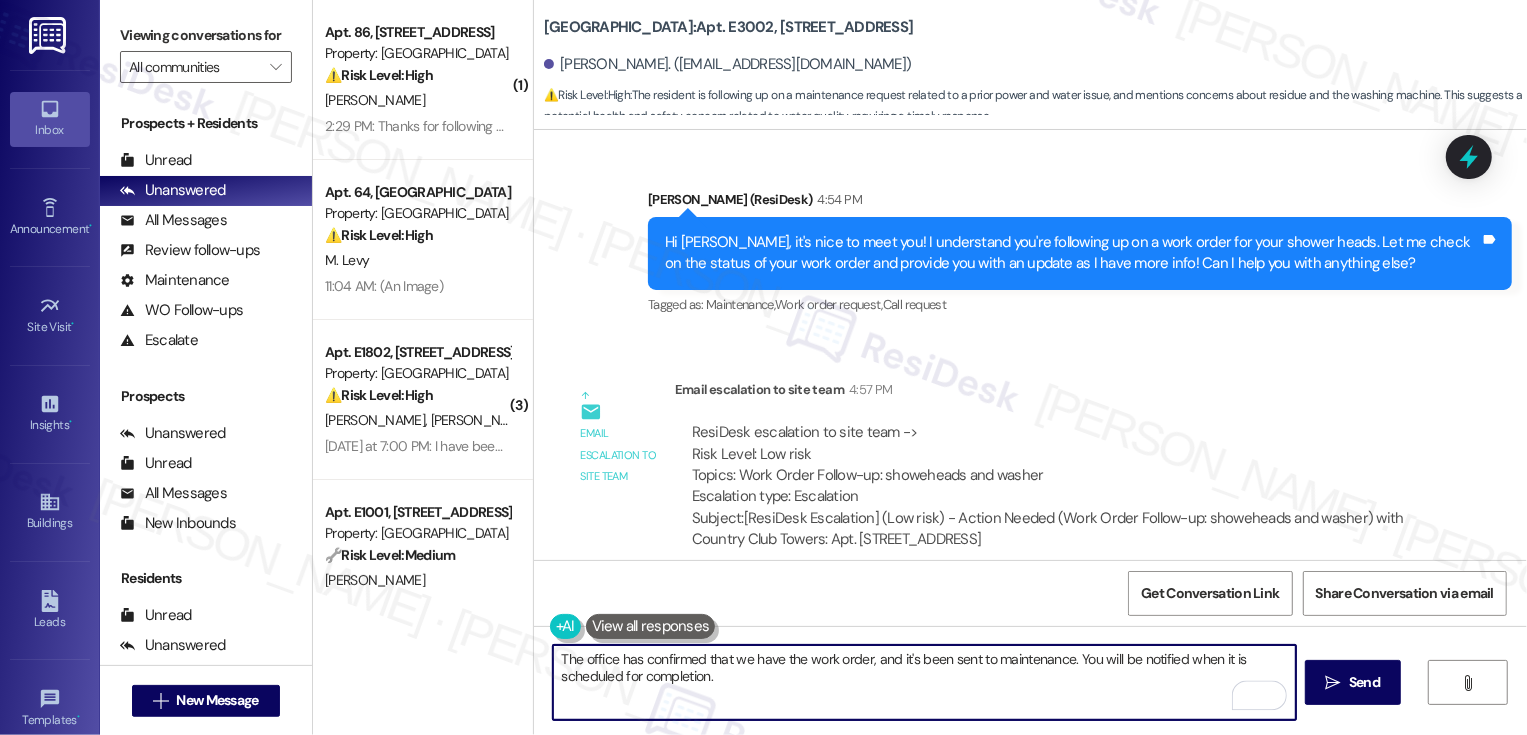 click on "The office has confirmed that we have the work order, and it's been sent to maintenance. You will be notified when it is scheduled for completion." at bounding box center (924, 682) 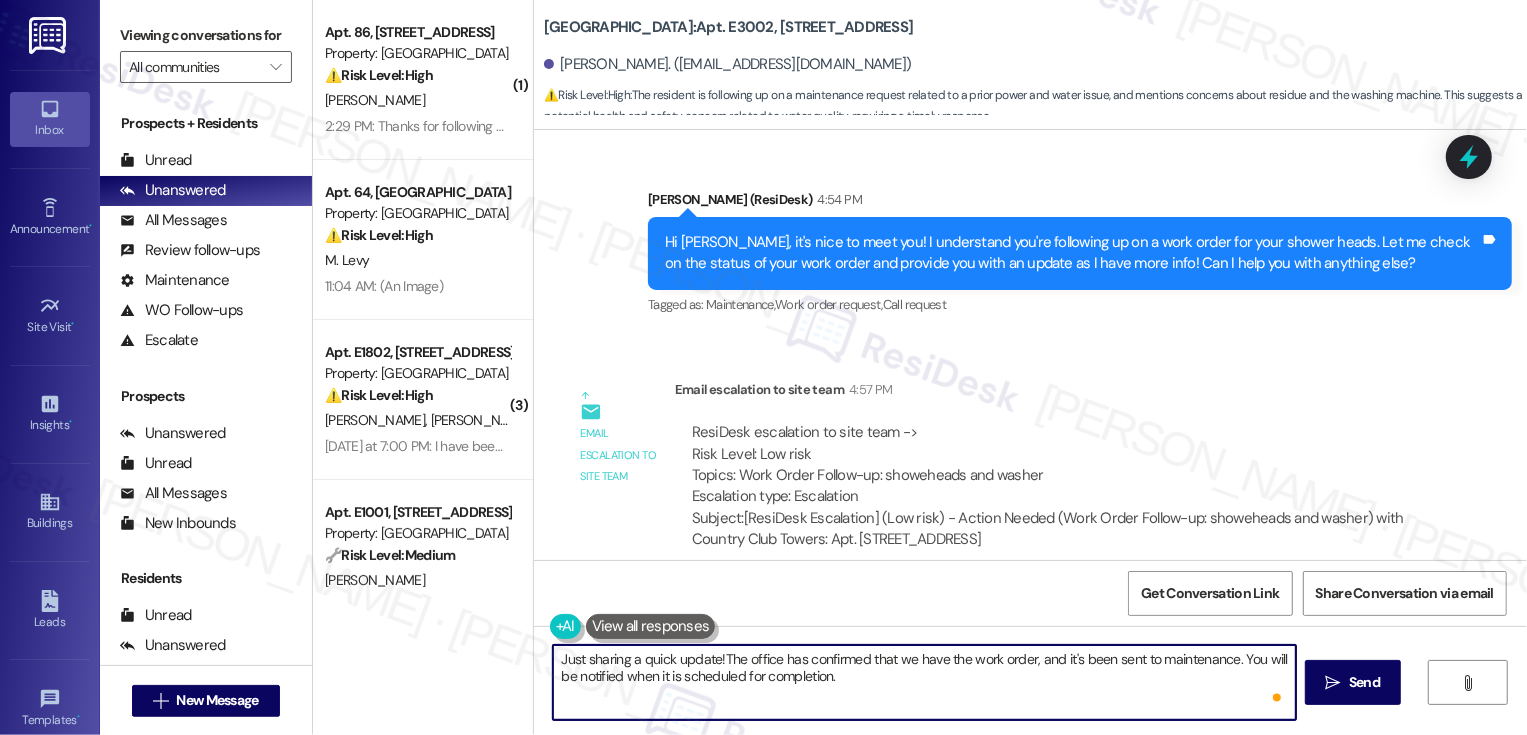 type on "Just sharing a quick update! The office has confirmed that we have the work order, and it's been sent to maintenance. You will be notified when it is scheduled for completion." 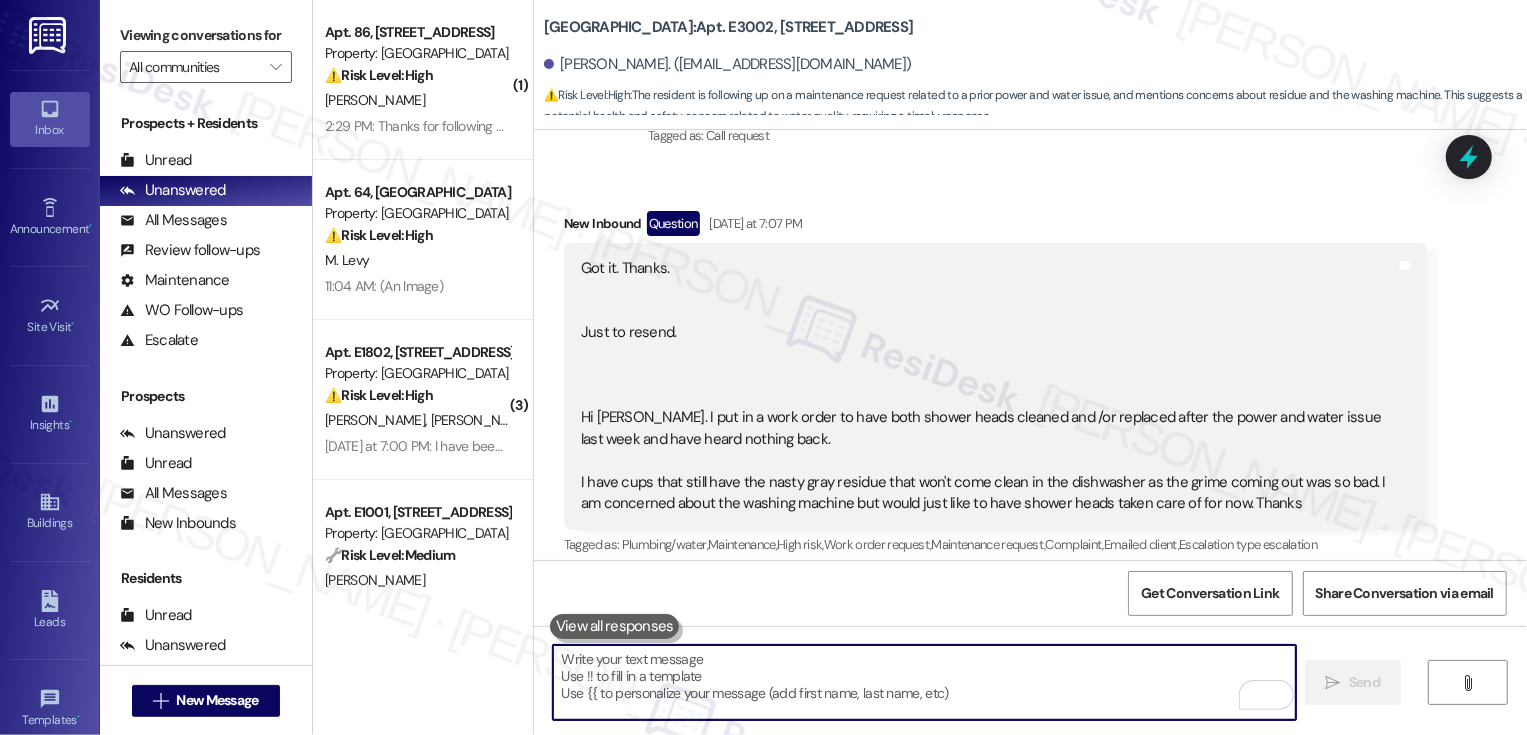 scroll, scrollTop: 772, scrollLeft: 0, axis: vertical 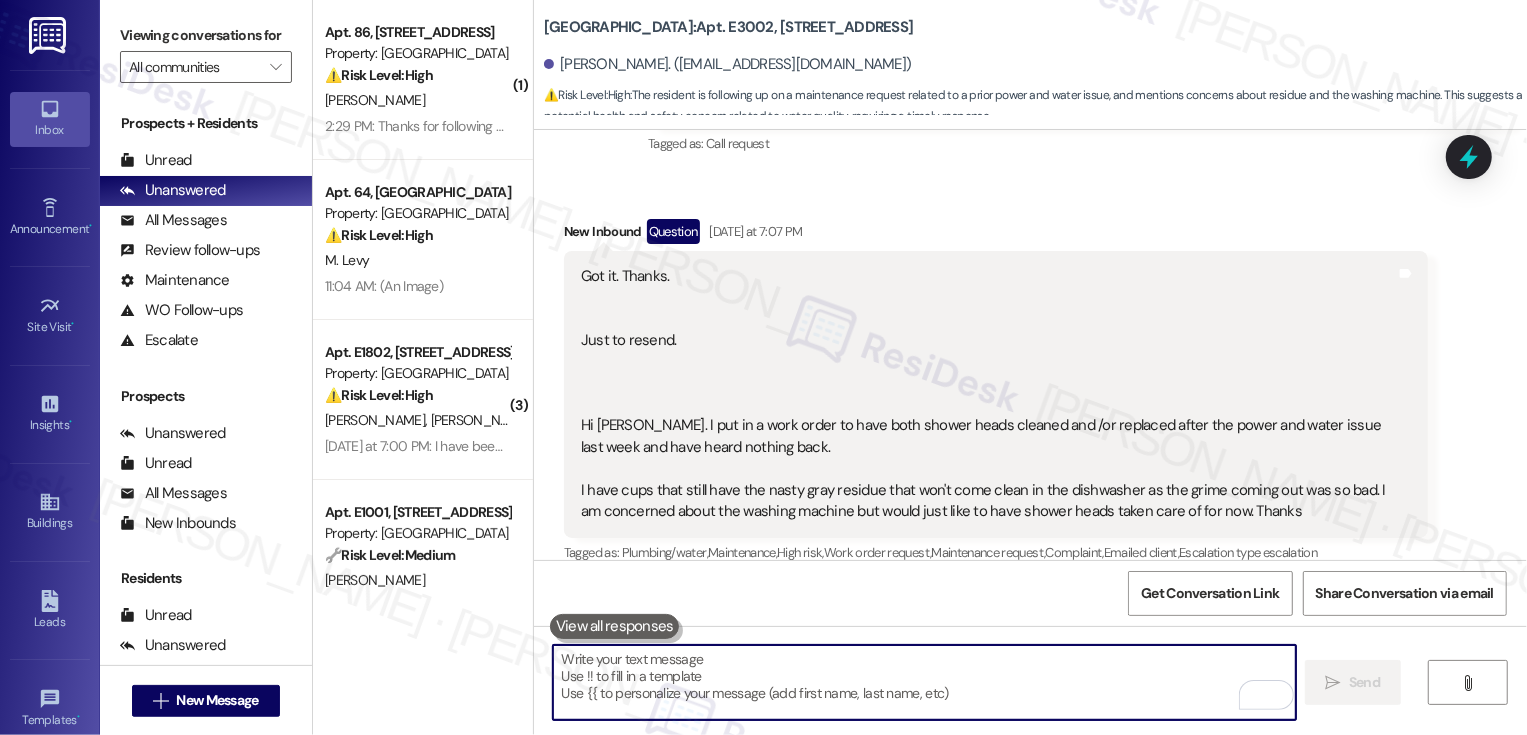 type 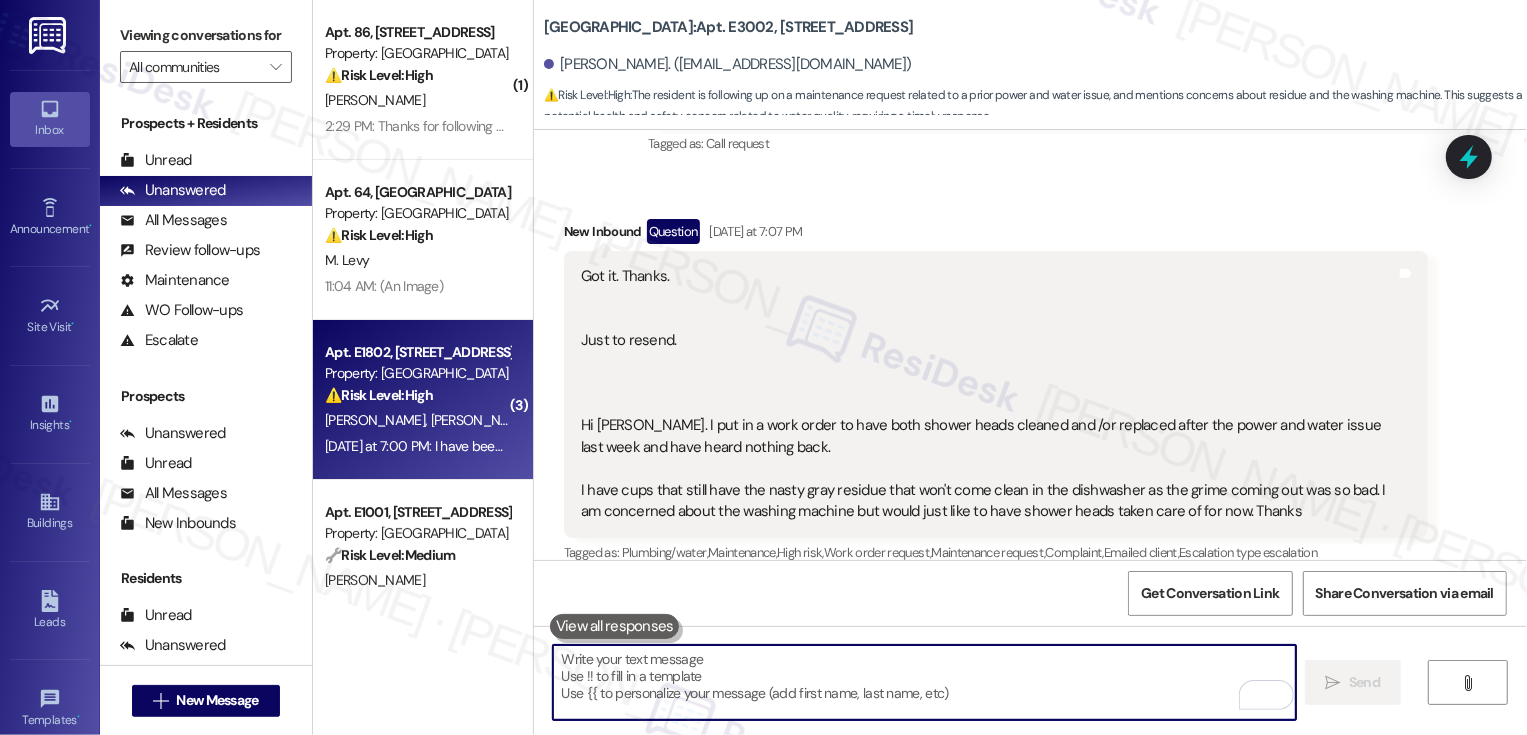 click on "Apt. E1802, [STREET_ADDRESS] Property: Country Club Towers ⚠️  Risk Level:  High The resident is having trouble signing the new lease and needs assistance from the on-site manager. This involves a financial concern (lease agreement) and requires timely action to ensure the lease is properly executed. [PERSON_NAME] [PERSON_NAME] [DATE] at 7:00 PM: I have been trying to get an email back from [PERSON_NAME], but we are having trouble signing the new lease so I was wondering if she could print them out and then Aris amd I will come in and sign them in her office. [DATE] at 7:00 PM: I have been trying to get an email back from [PERSON_NAME], but we are having trouble signing the new lease so I was wondering if she could print them out and then Aris amd I will come in and sign them in her office." at bounding box center (423, 400) 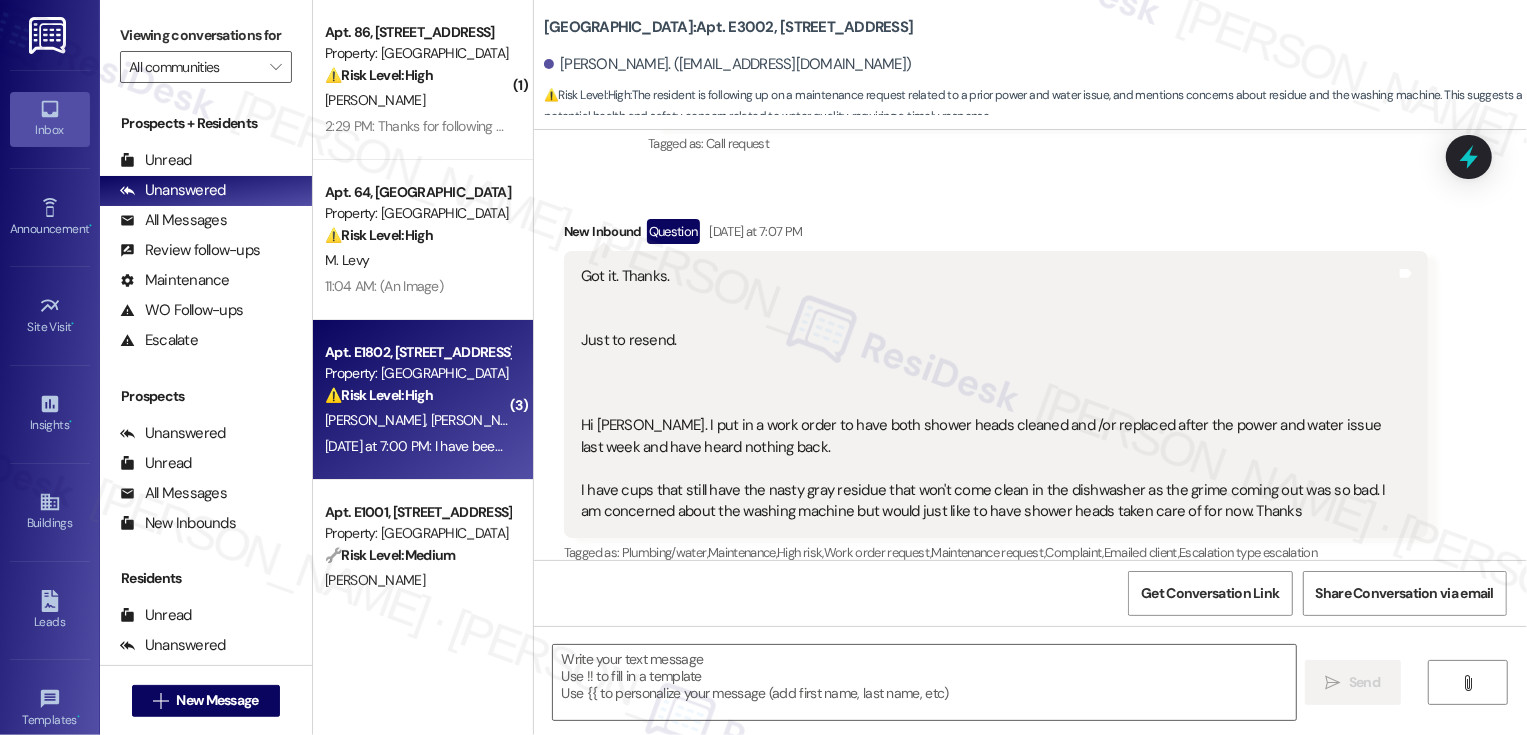 click on "Apt. E1802, [STREET_ADDRESS] Property: Country Club Towers ⚠️  Risk Level:  High The resident is having trouble signing the new lease and needs assistance from the on-site manager. This involves a financial concern (lease agreement) and requires timely action to ensure the lease is properly executed. [PERSON_NAME] [PERSON_NAME] [DATE] at 7:00 PM: I have been trying to get an email back from [PERSON_NAME], but we are having trouble signing the new lease so I was wondering if she could print them out and then Aris amd I will come in and sign them in her office. [DATE] at 7:00 PM: I have been trying to get an email back from [PERSON_NAME], but we are having trouble signing the new lease so I was wondering if she could print them out and then Aris amd I will come in and sign them in her office." at bounding box center [423, 400] 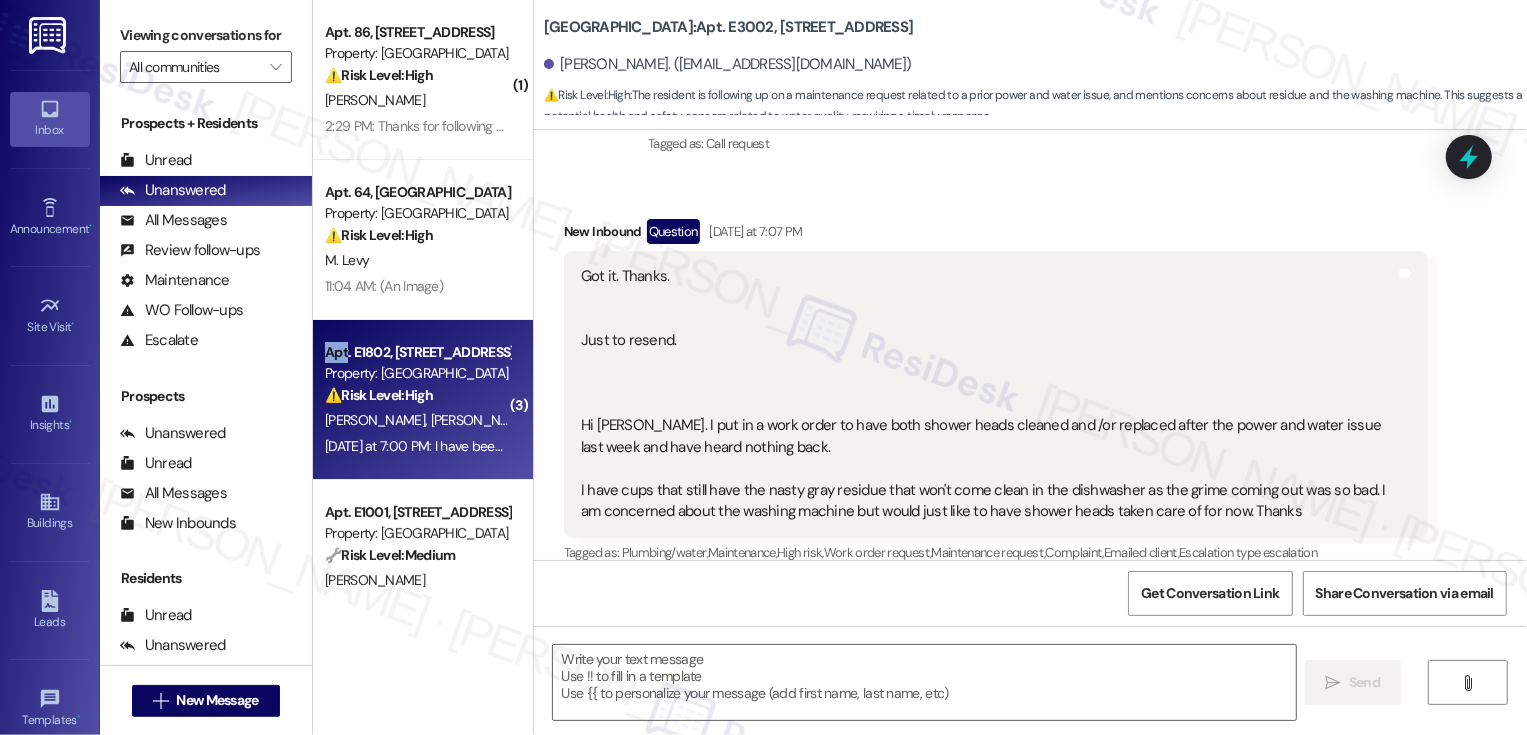 type on "Fetching suggested responses. Please feel free to read through the conversation in the meantime." 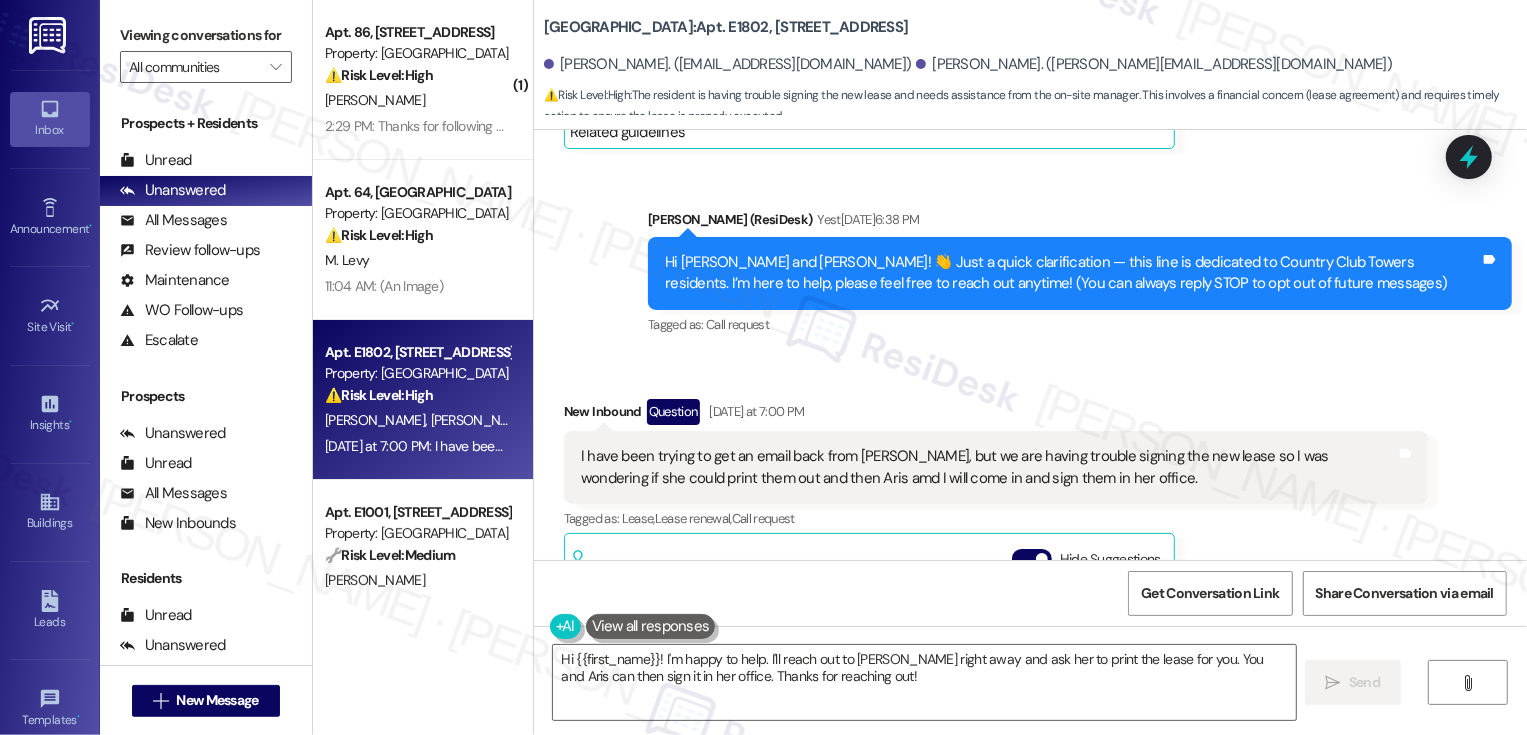 scroll, scrollTop: 874, scrollLeft: 0, axis: vertical 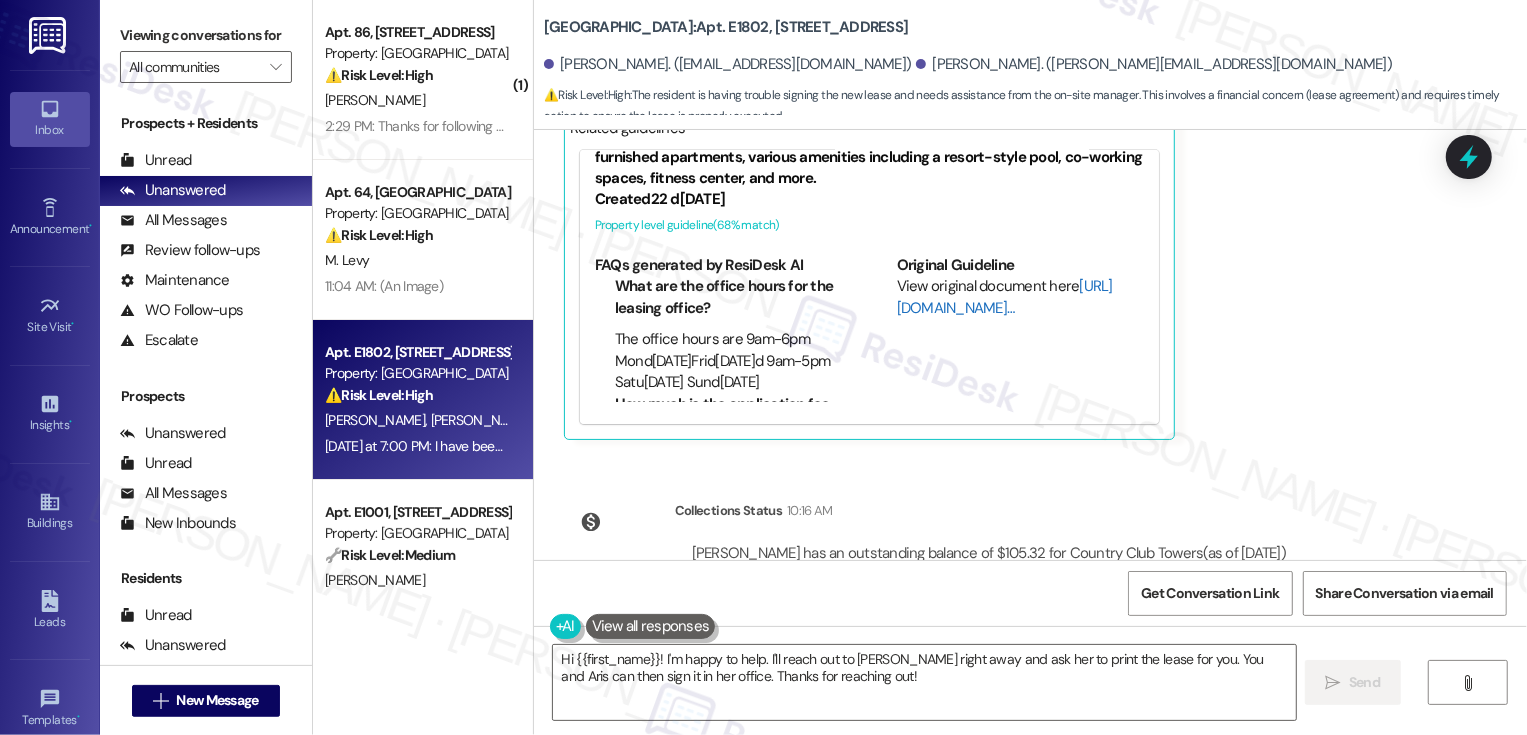 click on "[URL][DOMAIN_NAME]…" at bounding box center [1005, 296] 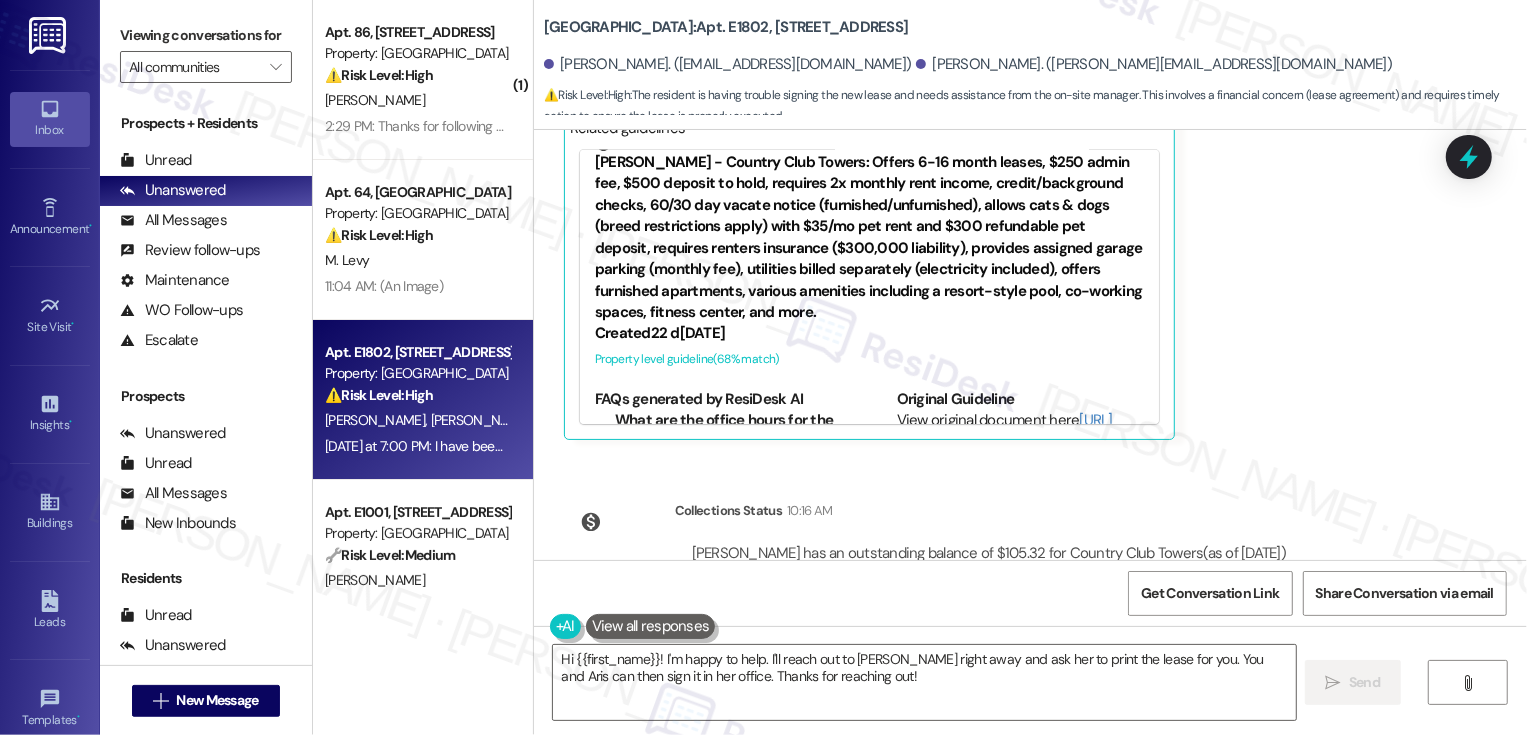scroll, scrollTop: 0, scrollLeft: 0, axis: both 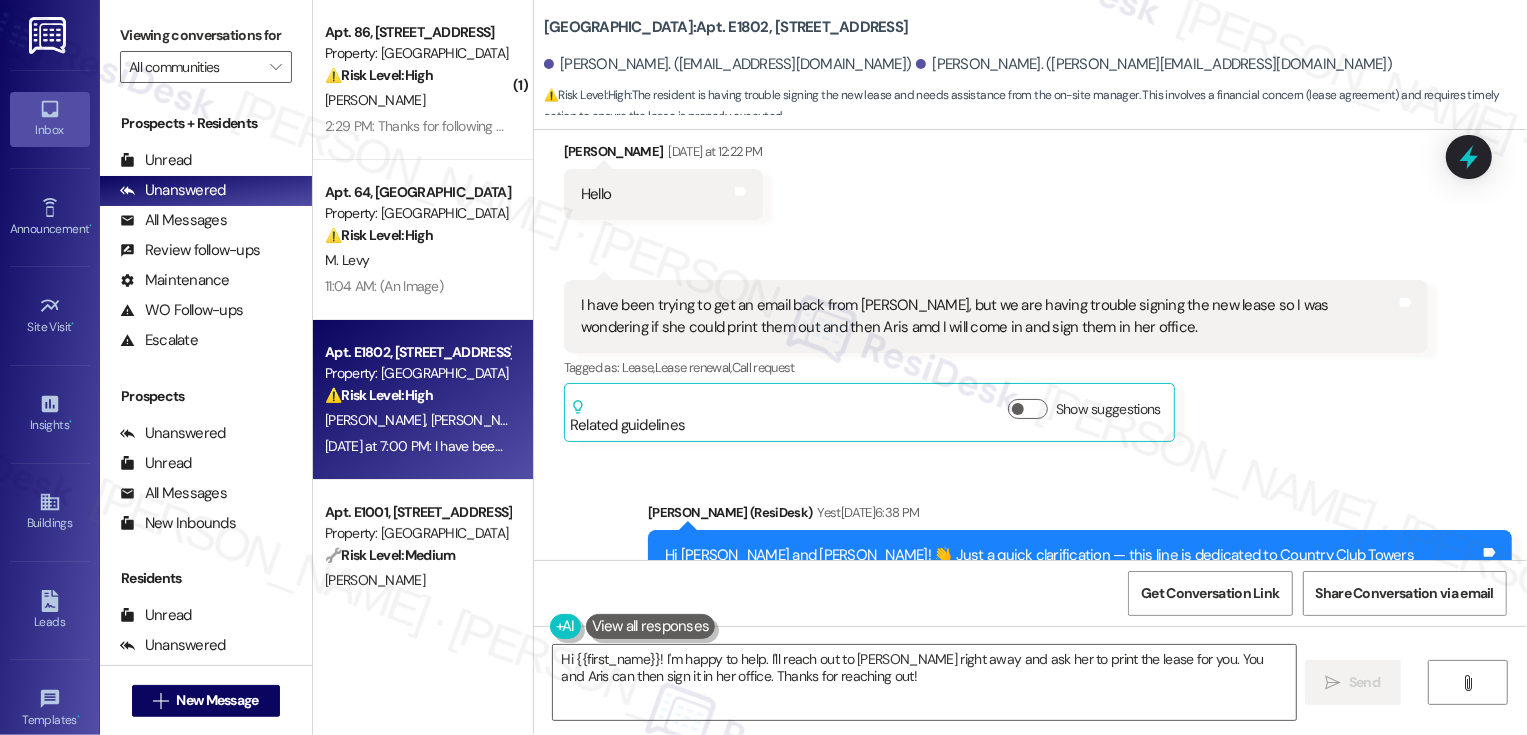 click on "[PERSON_NAME] Yest[DATE]12:22 PM" at bounding box center [663, 155] 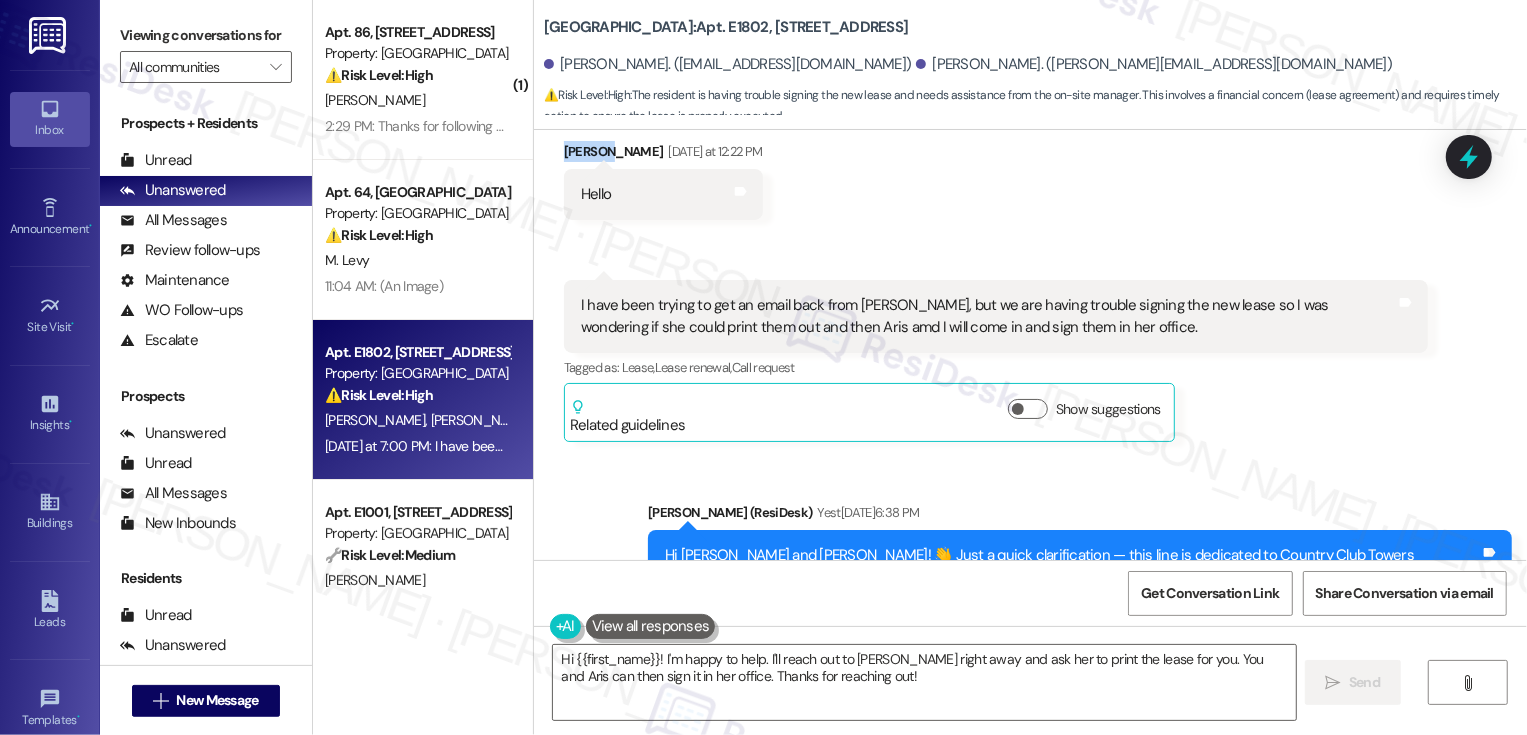copy on "Cameron" 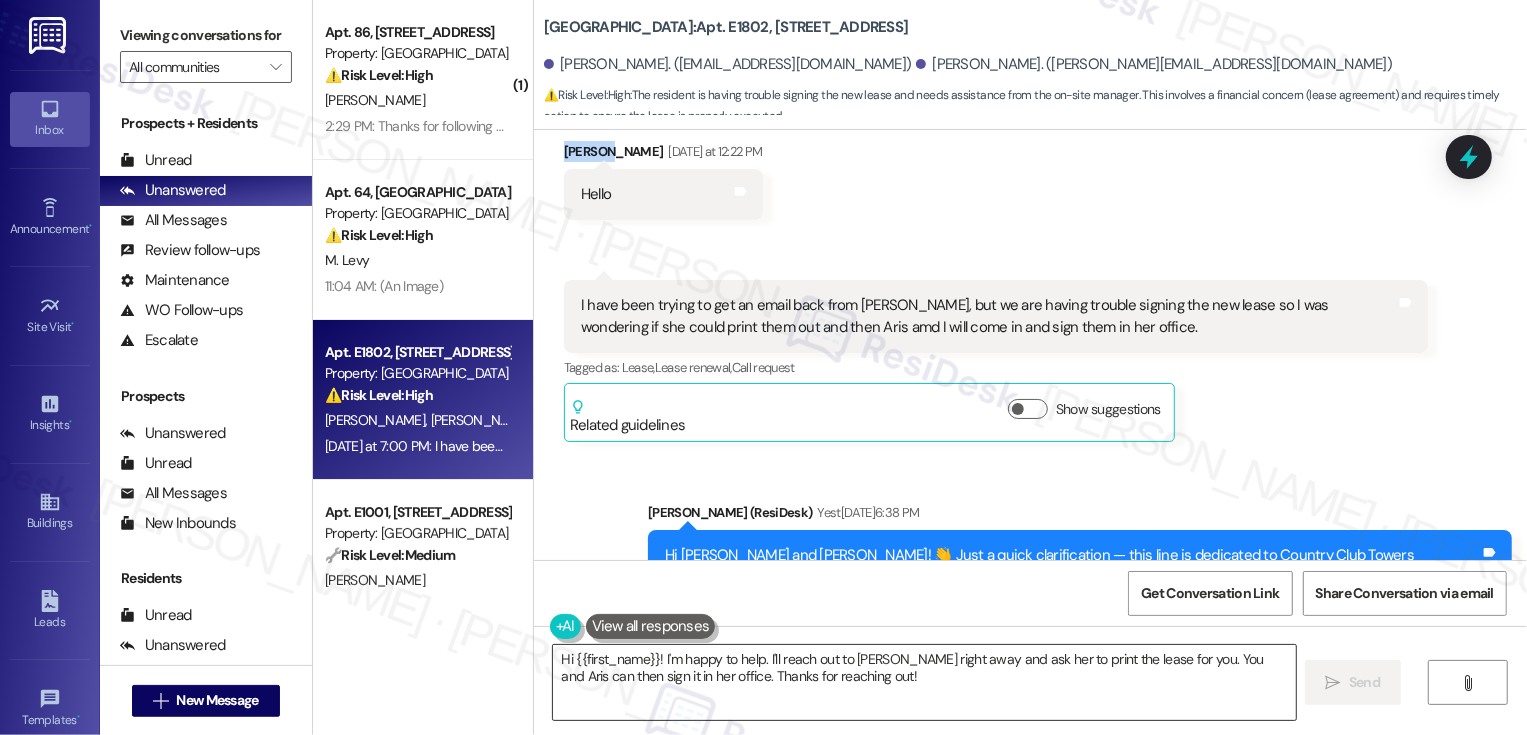 click on "Hi {{first_name}}! I'm happy to help. I'll reach out to Stacy right away and ask her to print the lease for you. You and Aris can then sign it in her office. Thanks for reaching out!" at bounding box center [924, 682] 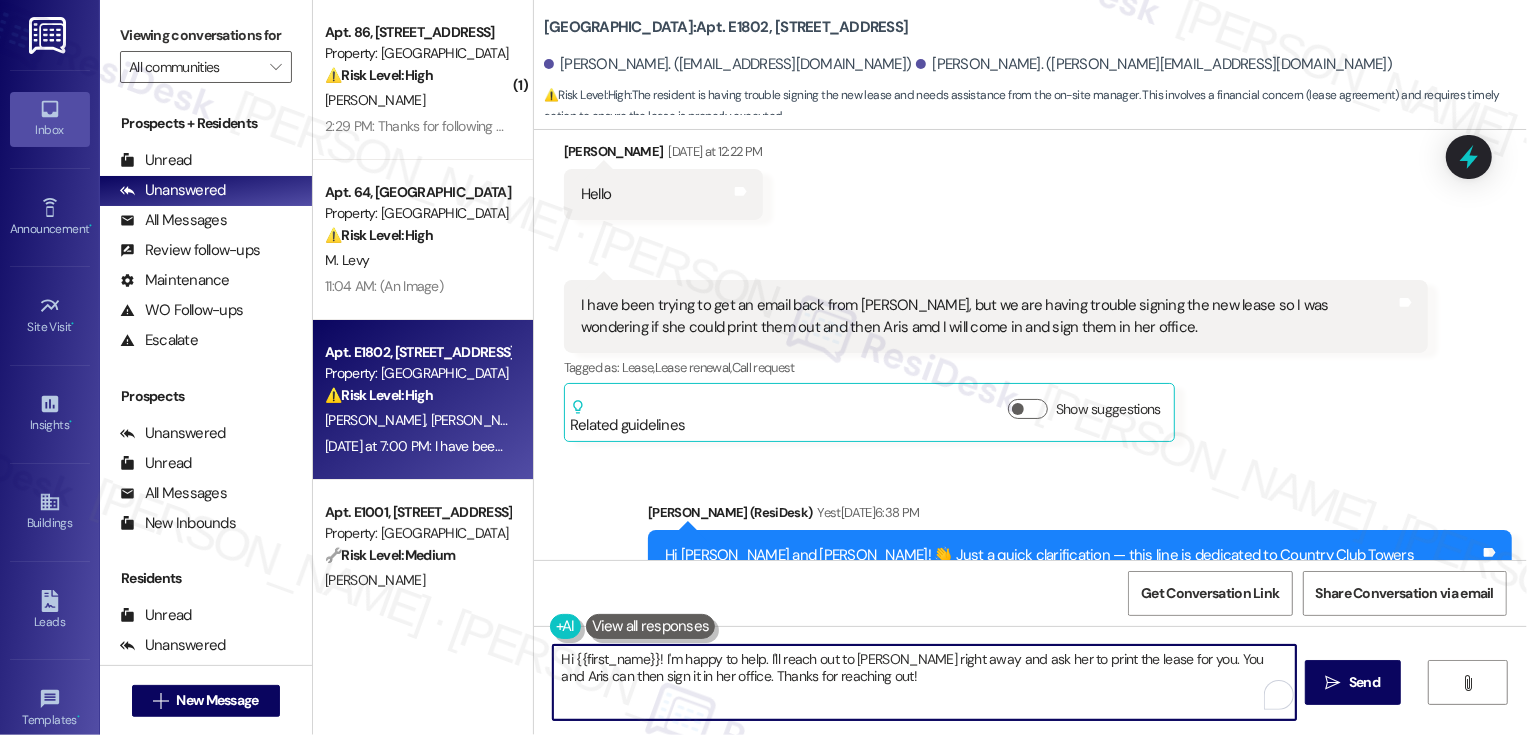 click on "Hi {{first_name}}! I'm happy to help. I'll reach out to Stacy right away and ask her to print the lease for you. You and Aris can then sign it in her office. Thanks for reaching out!" at bounding box center (924, 682) 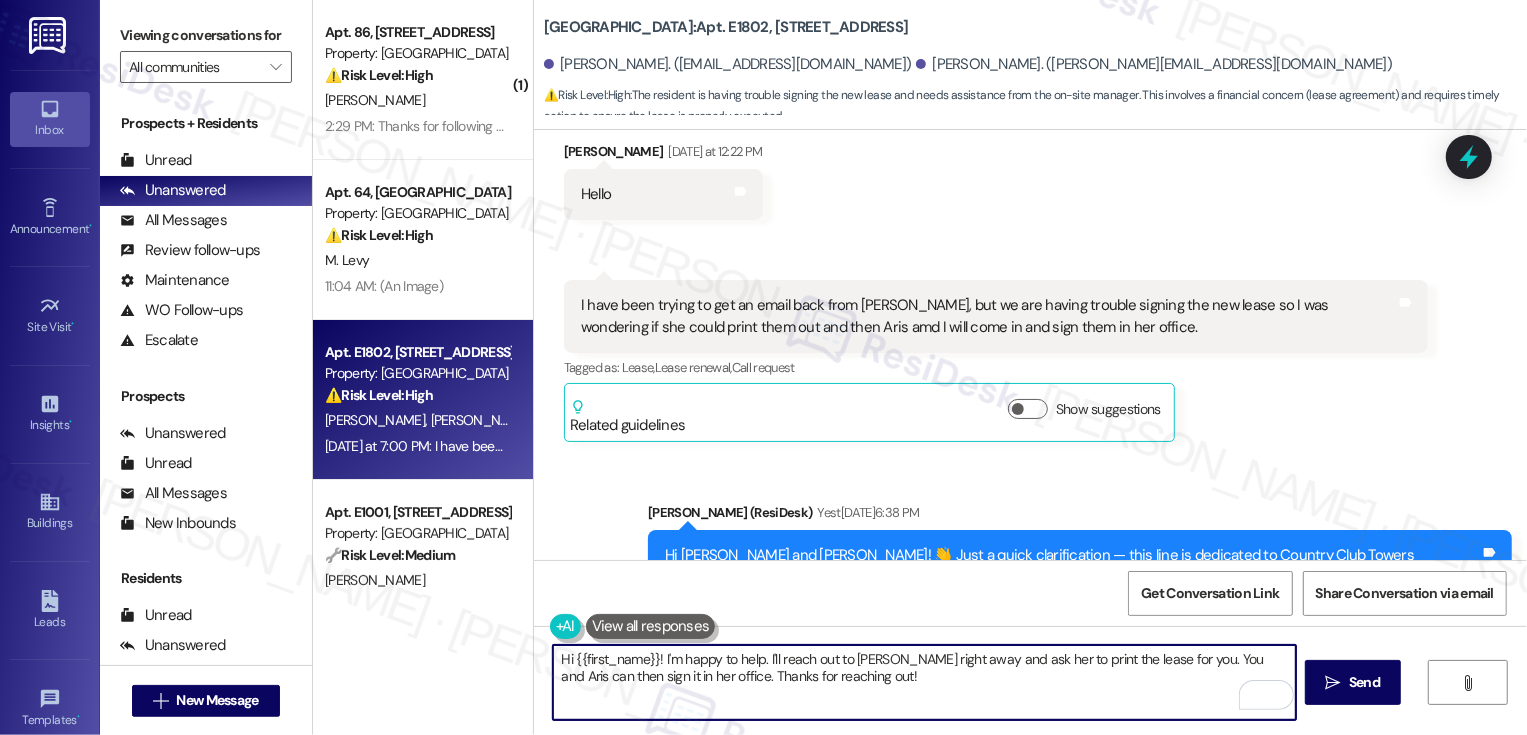 drag, startPoint x: 566, startPoint y: 657, endPoint x: 997, endPoint y: 720, distance: 435.58008 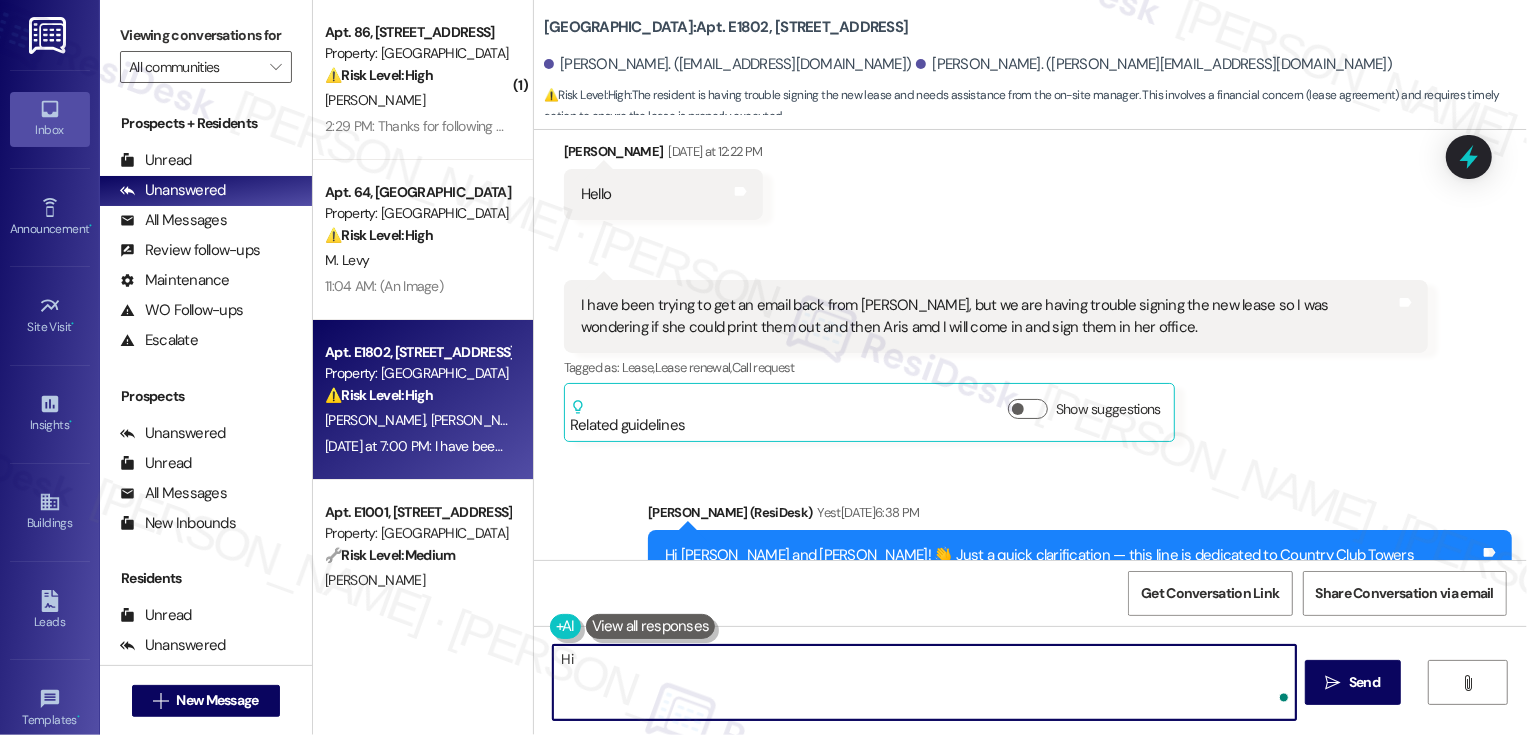 paste on "Cameron" 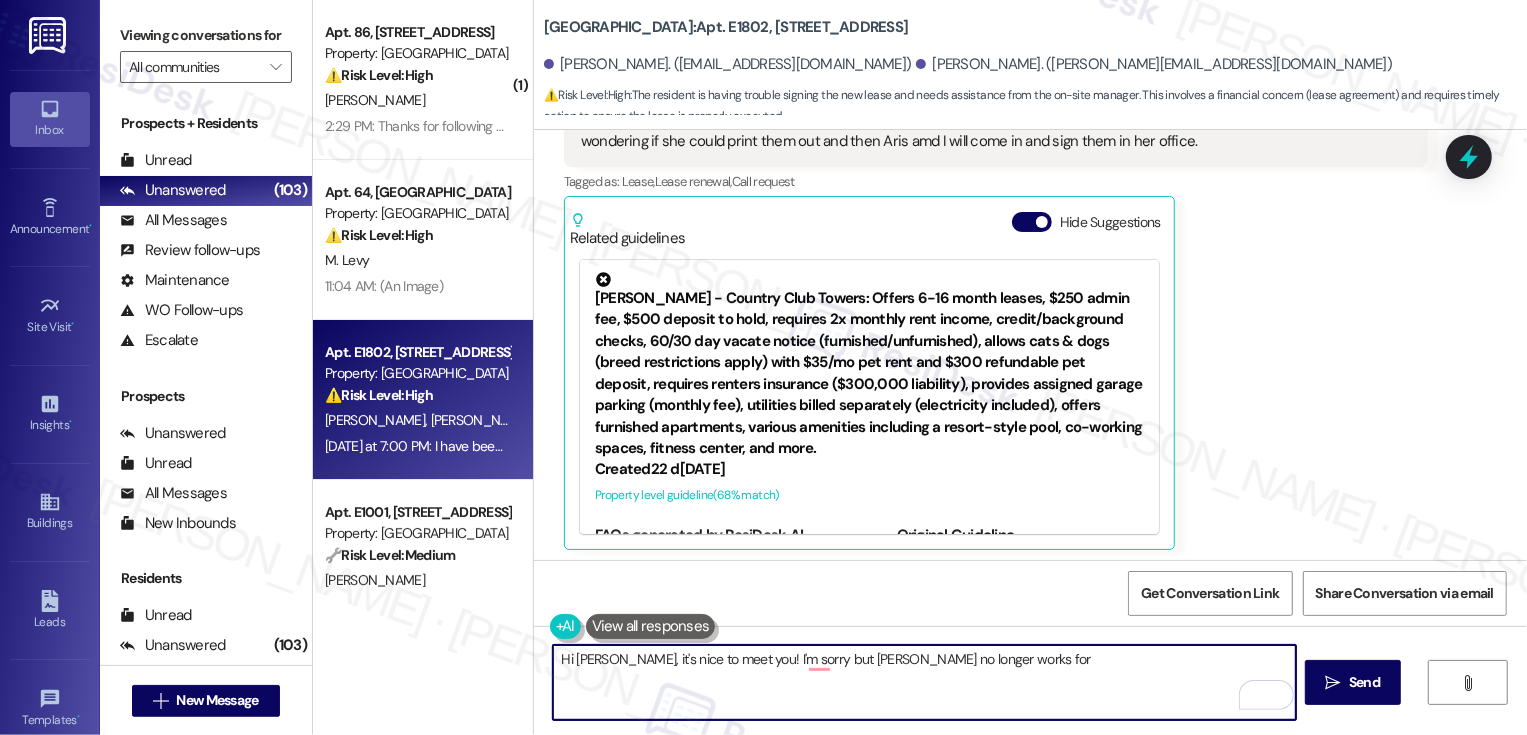 scroll, scrollTop: 1034, scrollLeft: 0, axis: vertical 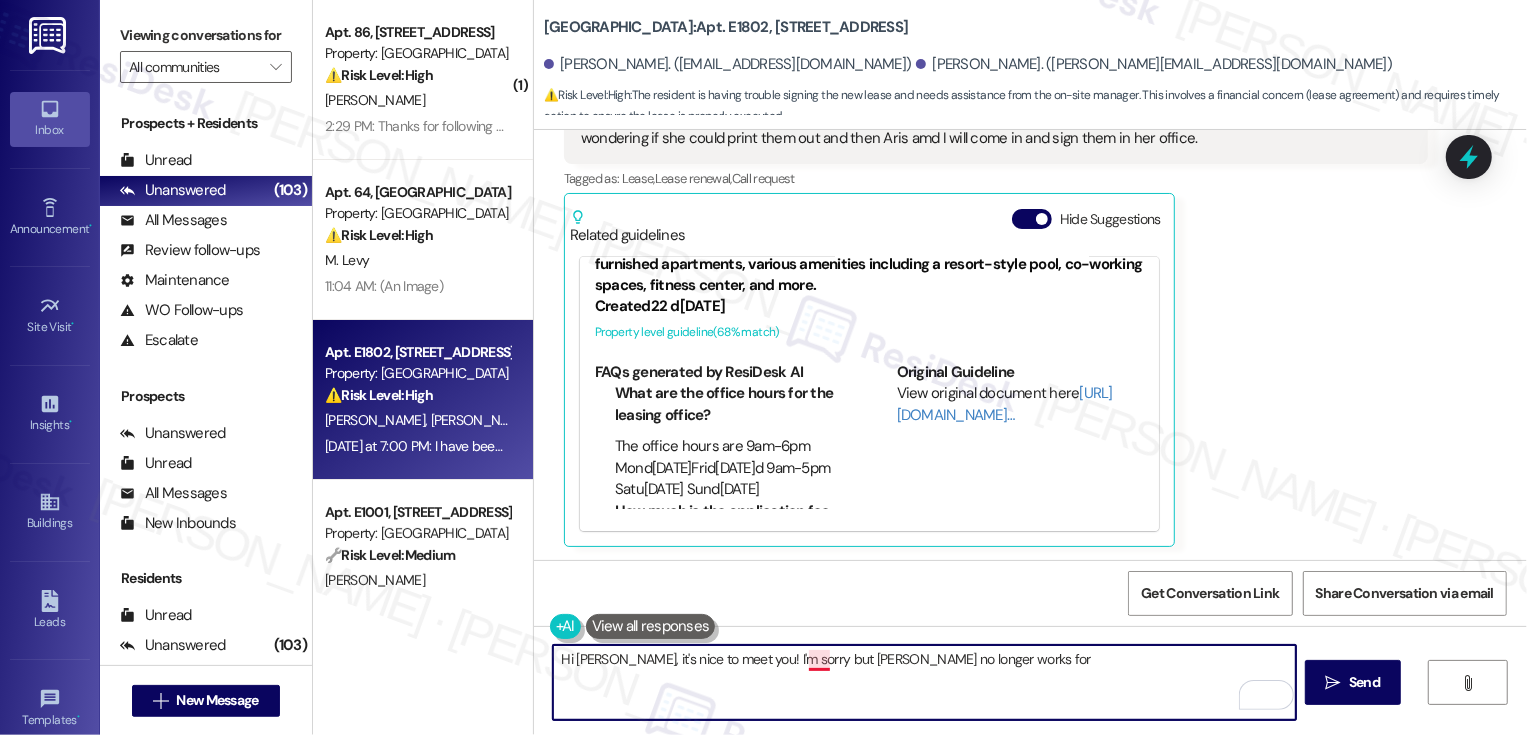 click on "Hi Cameron, it's nice to meet you! I'm sorry but Stacy no longer works for" at bounding box center (924, 682) 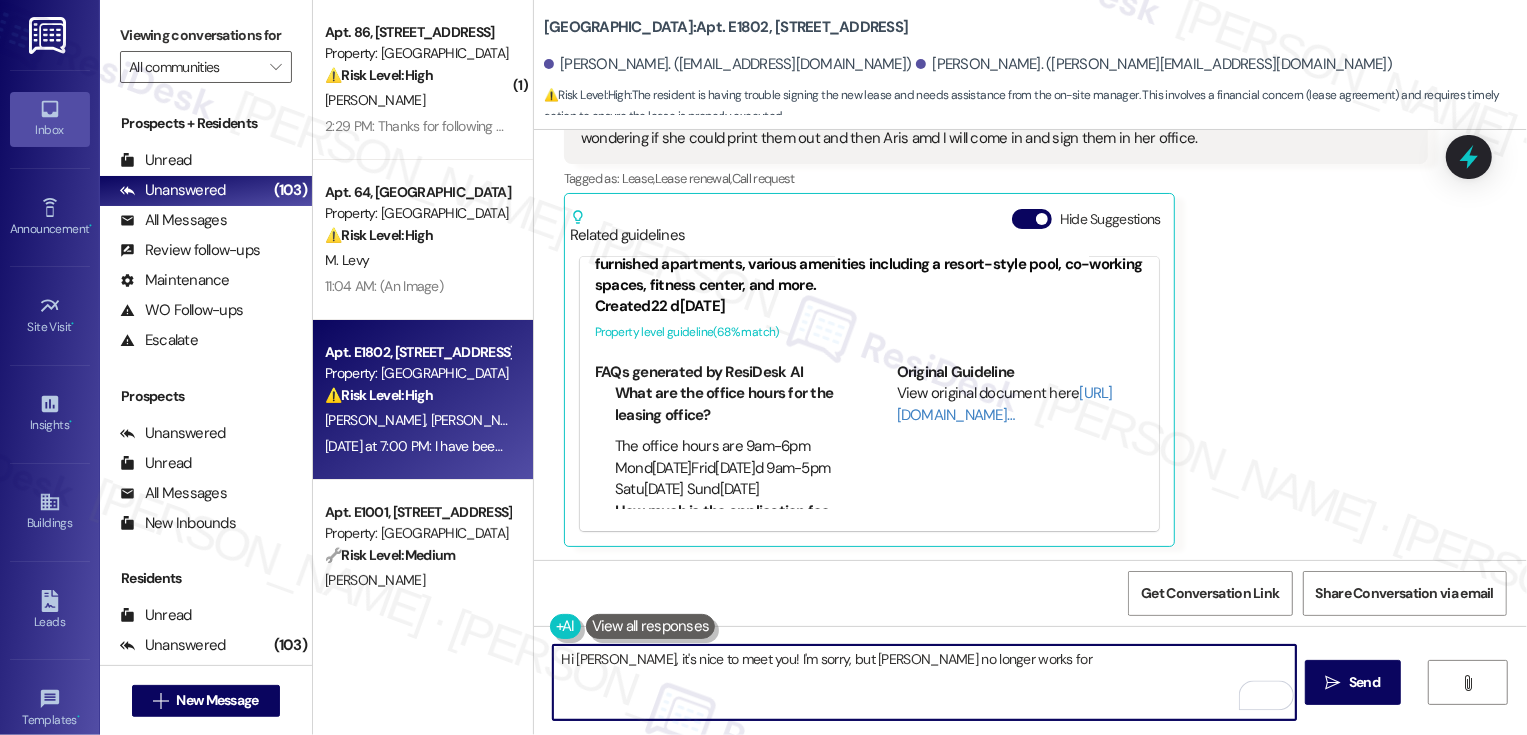 click on "Hi Cameron, it's nice to meet you! I'm sorry, but Stacy no longer works for" at bounding box center (924, 682) 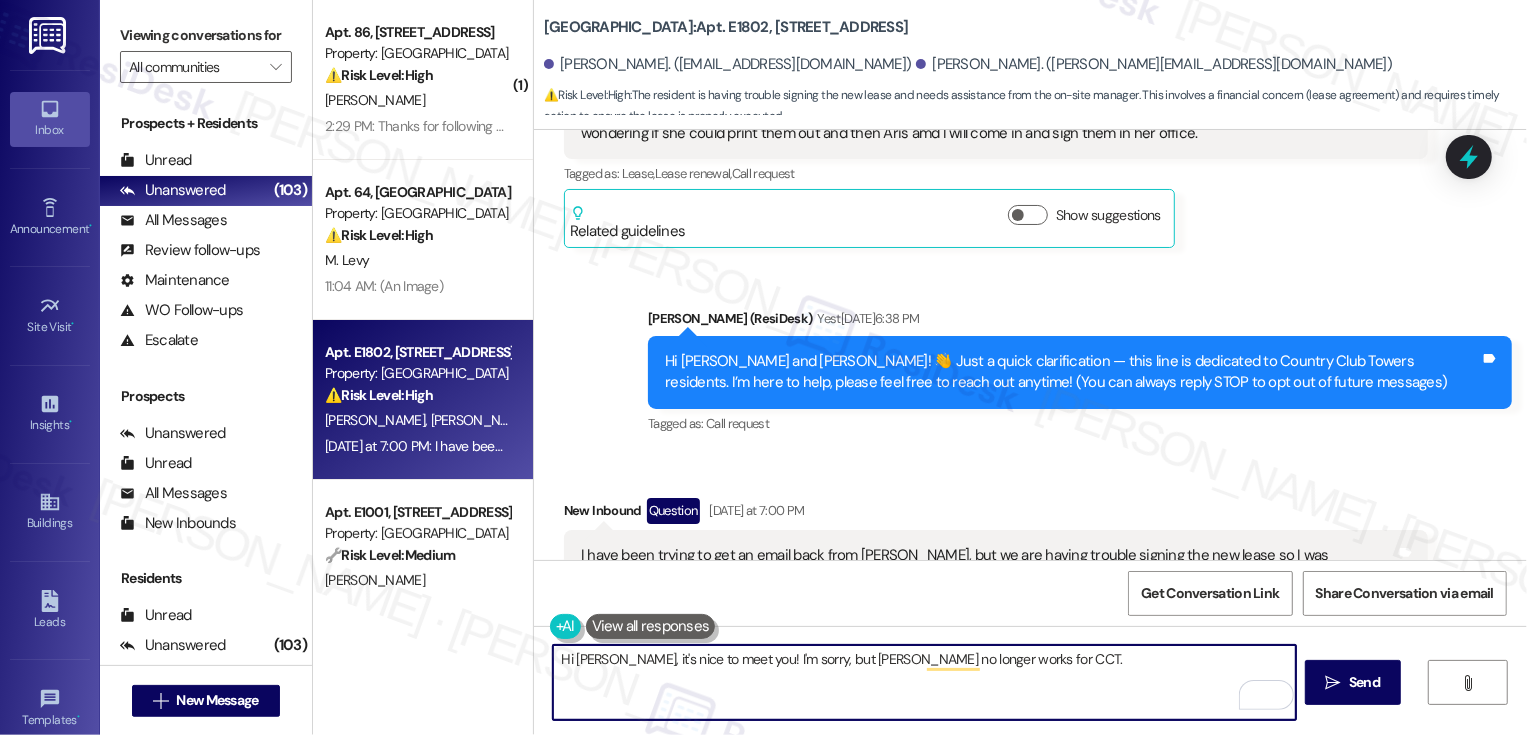 scroll, scrollTop: 596, scrollLeft: 0, axis: vertical 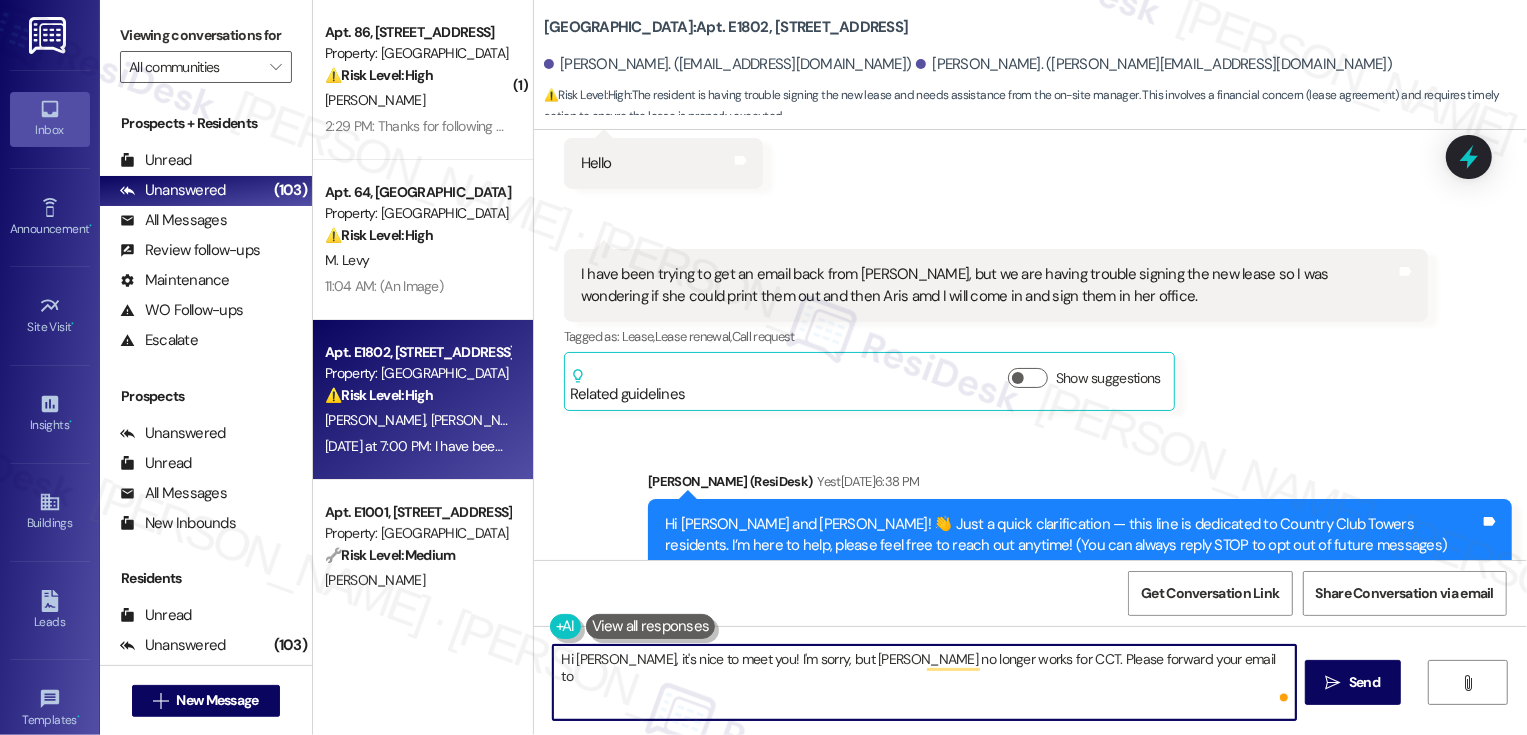 paste on "countryclubtowers@broerealestate.com" 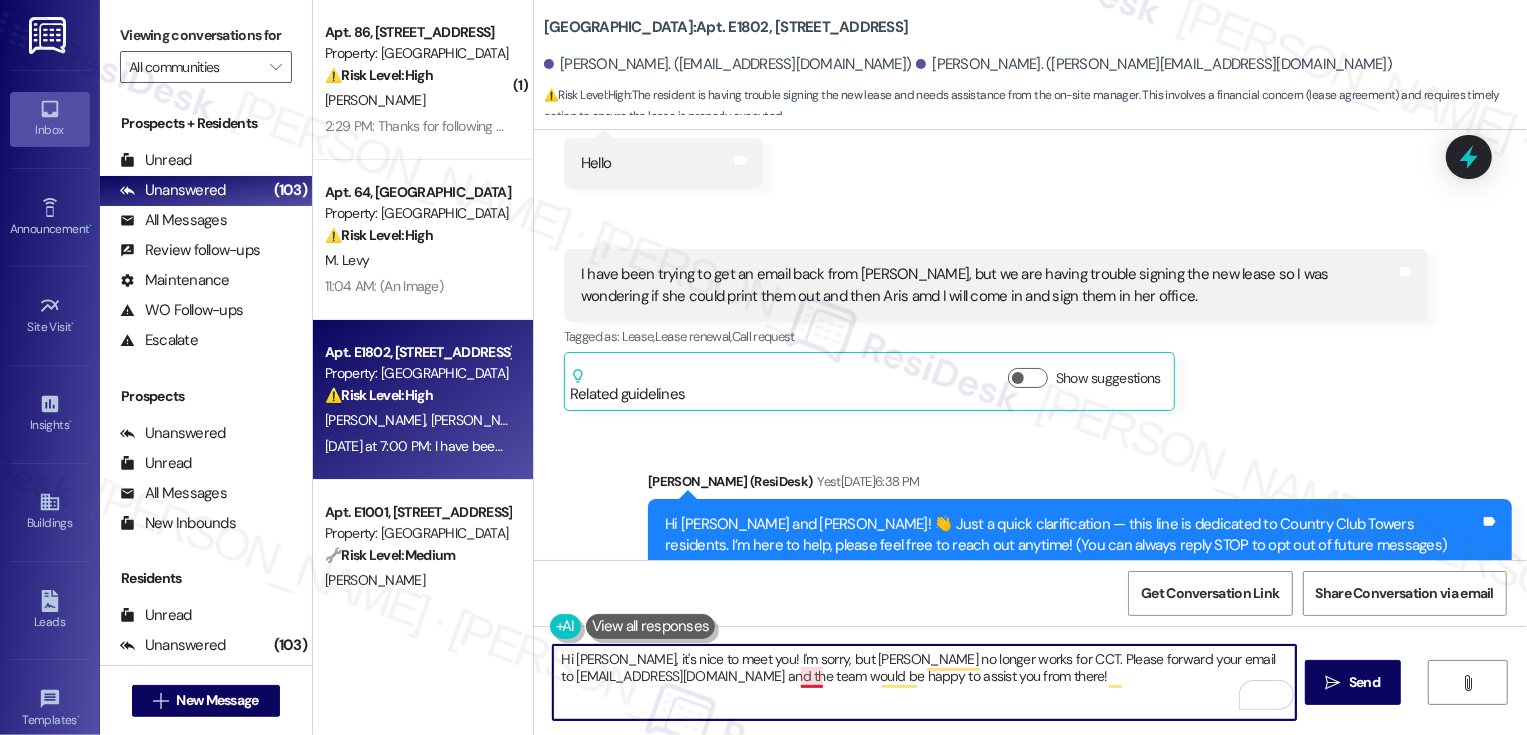 click on "Hi Cameron, it's nice to meet you! I'm sorry, but Stacy no longer works for CCT. Please forward your email to countryclubtowers@broerealestate.com and the team would be happy to assist you from there!" at bounding box center (924, 682) 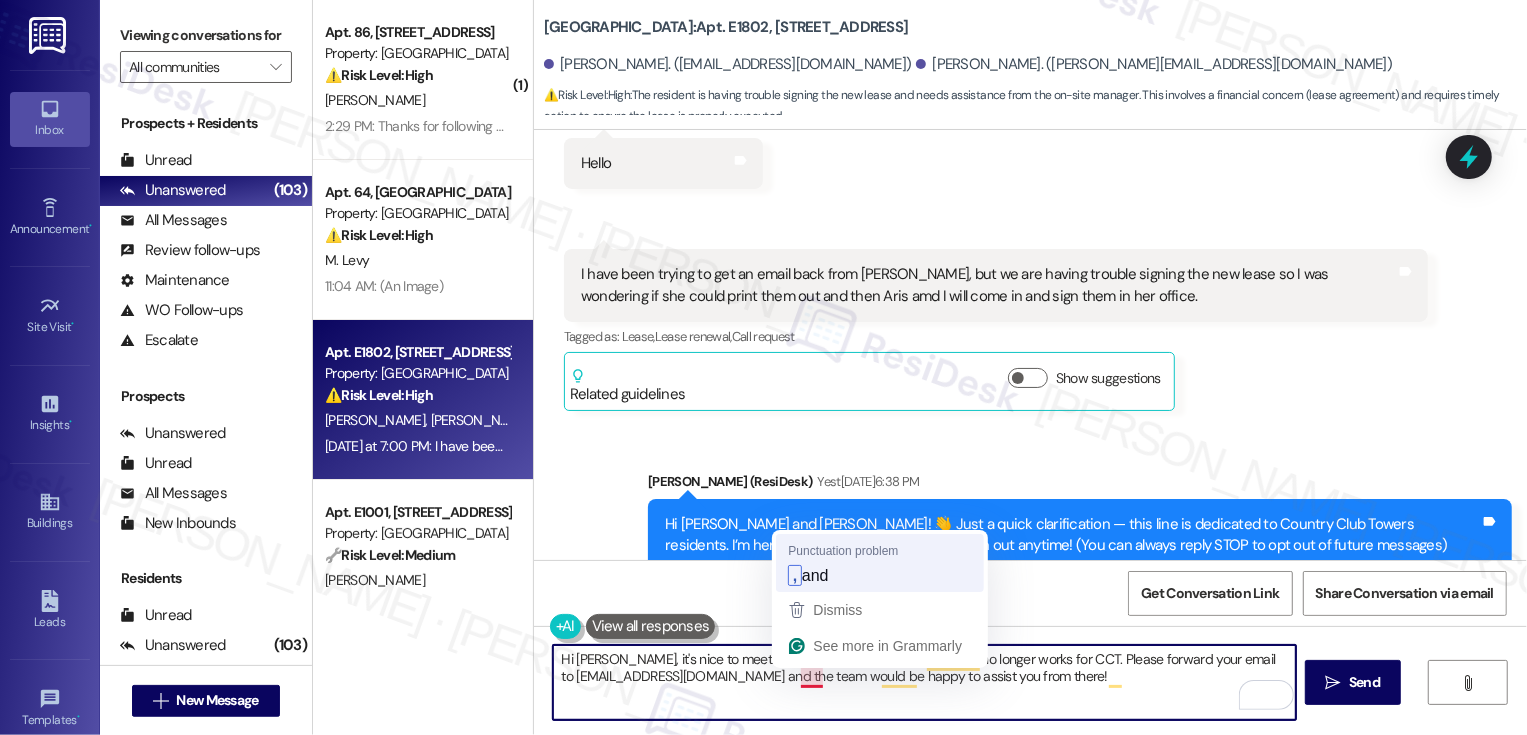 type on "Hi Cameron, it's nice to meet you! I'm sorry, but Stacy no longer works for CCT. Please forward your email to countryclubtowers@broerealestate.com, and the team would be happy to assist you from there!" 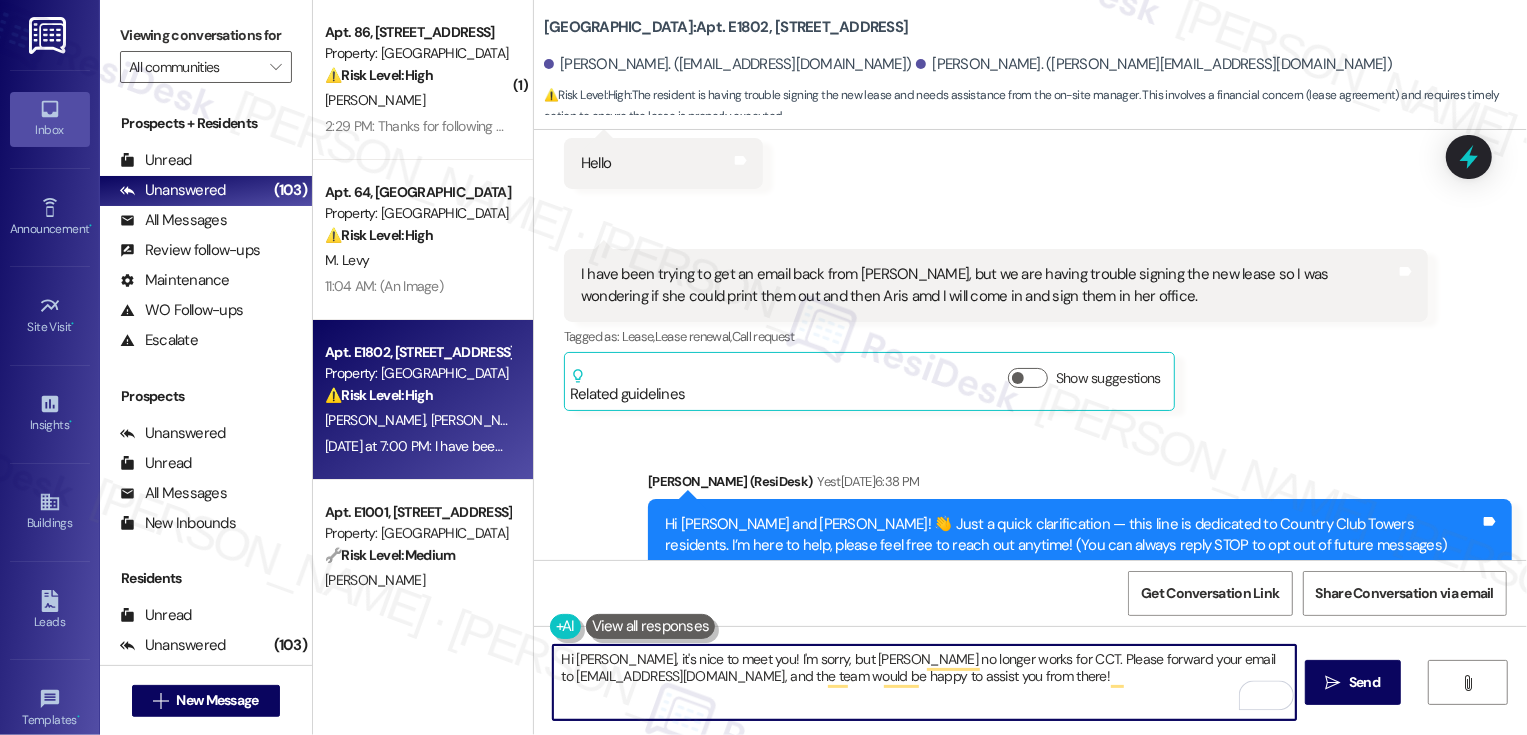click on "Hi Cameron, it's nice to meet you! I'm sorry, but Stacy no longer works for CCT. Please forward your email to countryclubtowers@broerealestate.com, and the team would be happy to assist you from there!" at bounding box center (924, 682) 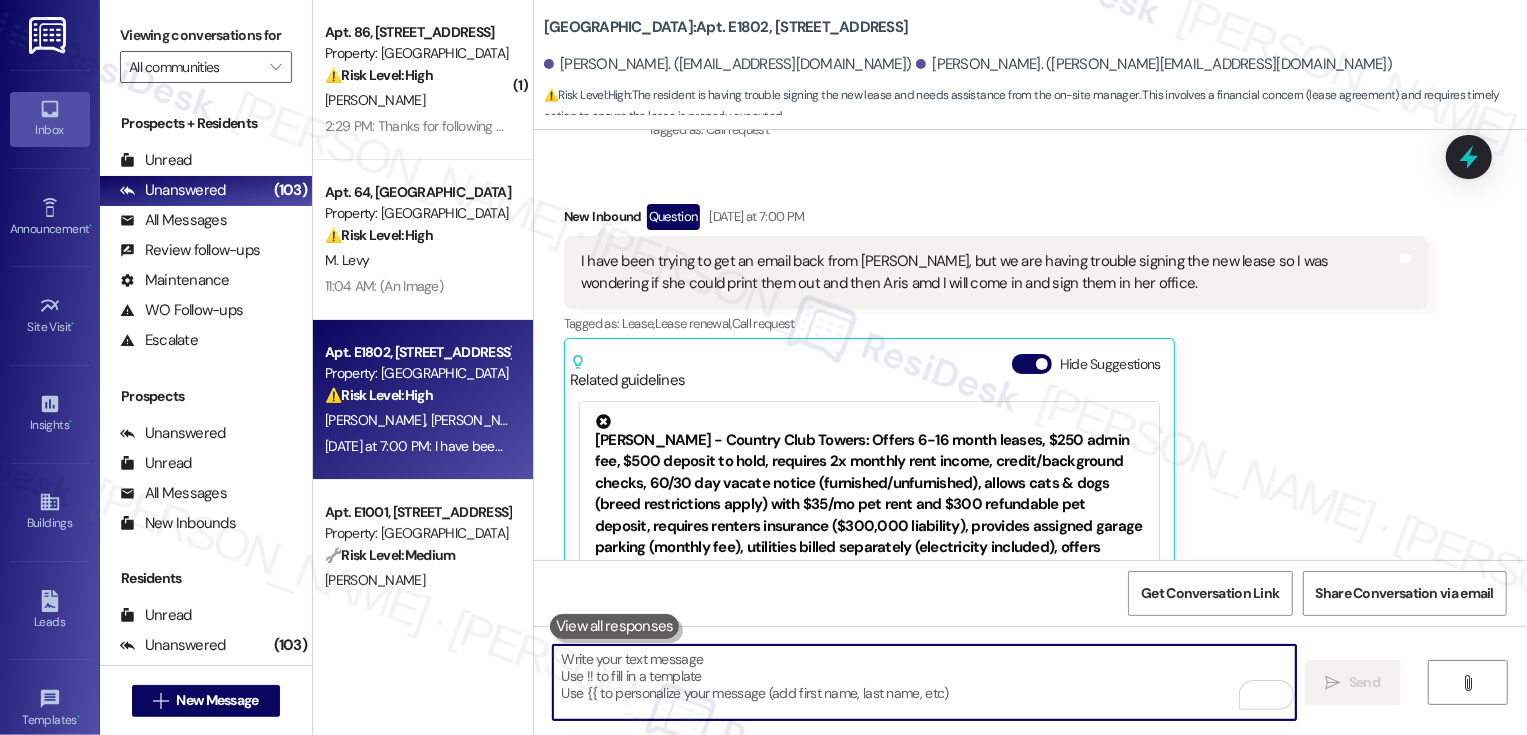 scroll, scrollTop: 1008, scrollLeft: 0, axis: vertical 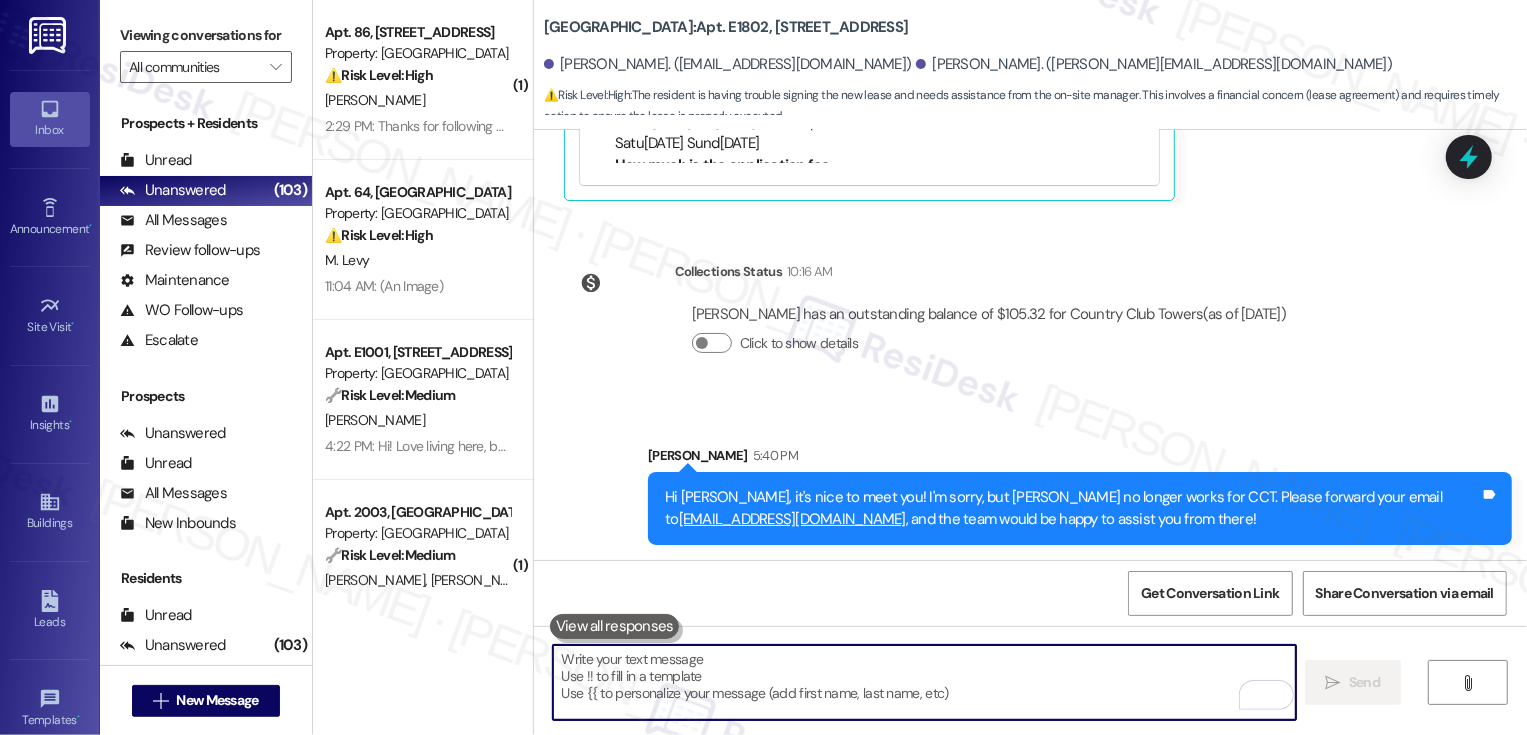 click at bounding box center (924, 682) 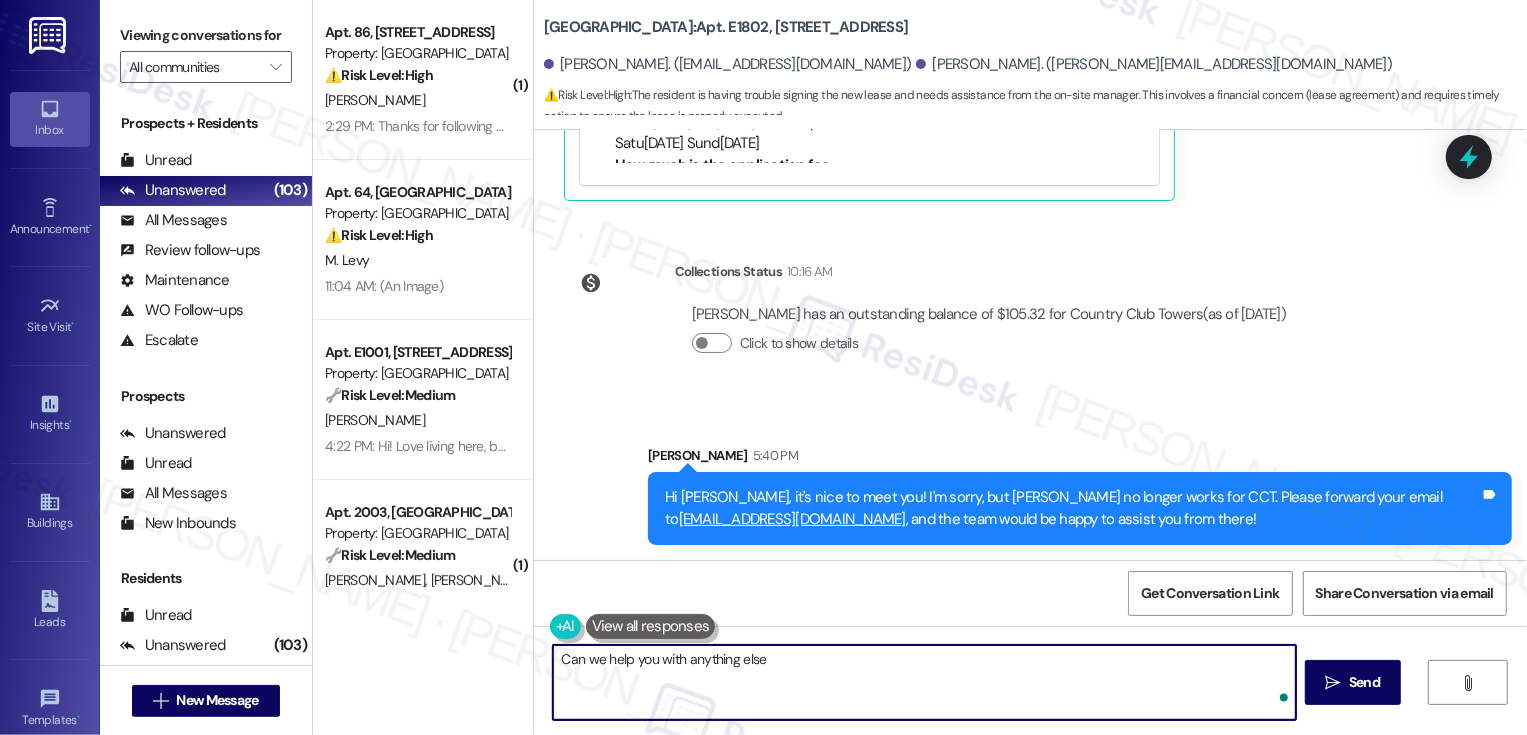 type on "Can we help you with anything else?" 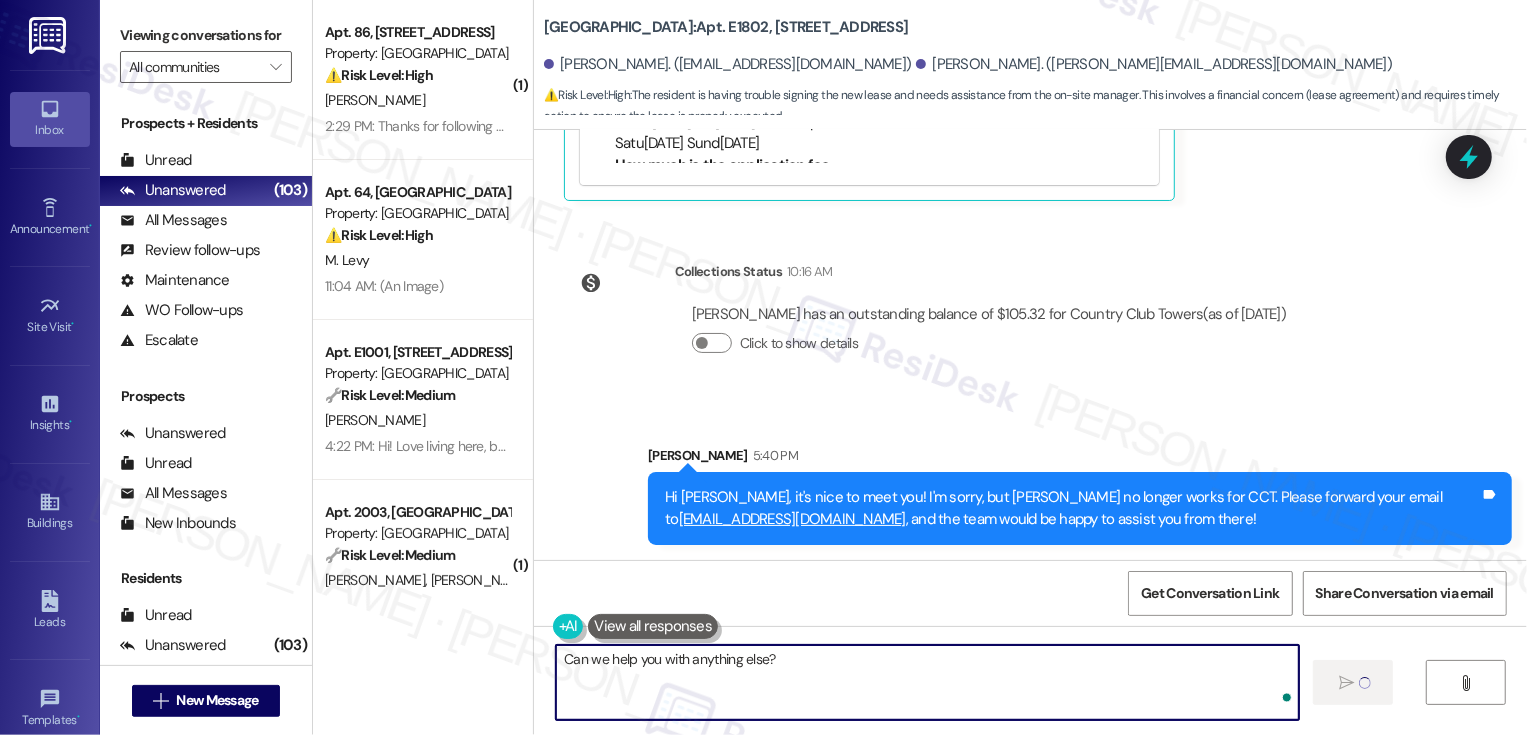 type 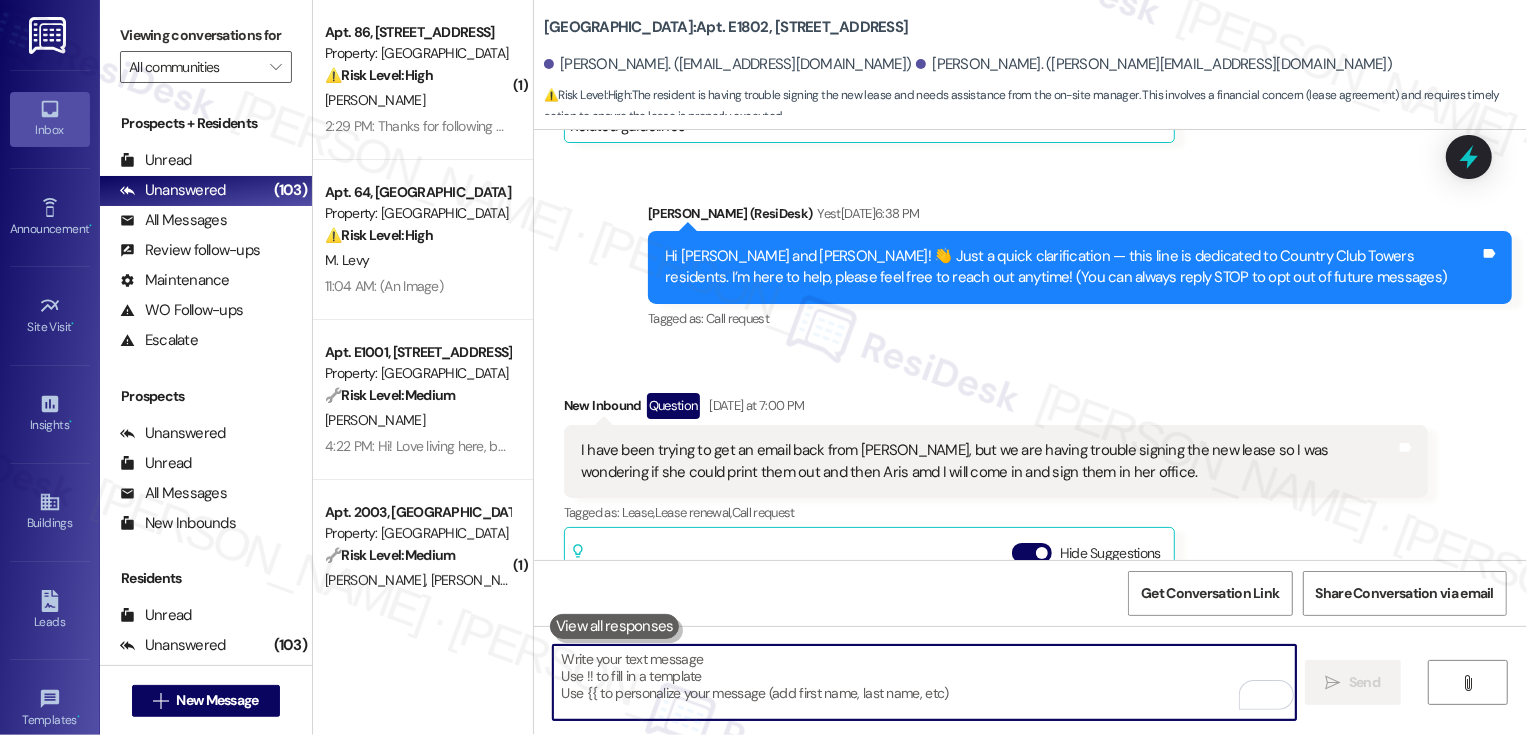 scroll, scrollTop: 881, scrollLeft: 0, axis: vertical 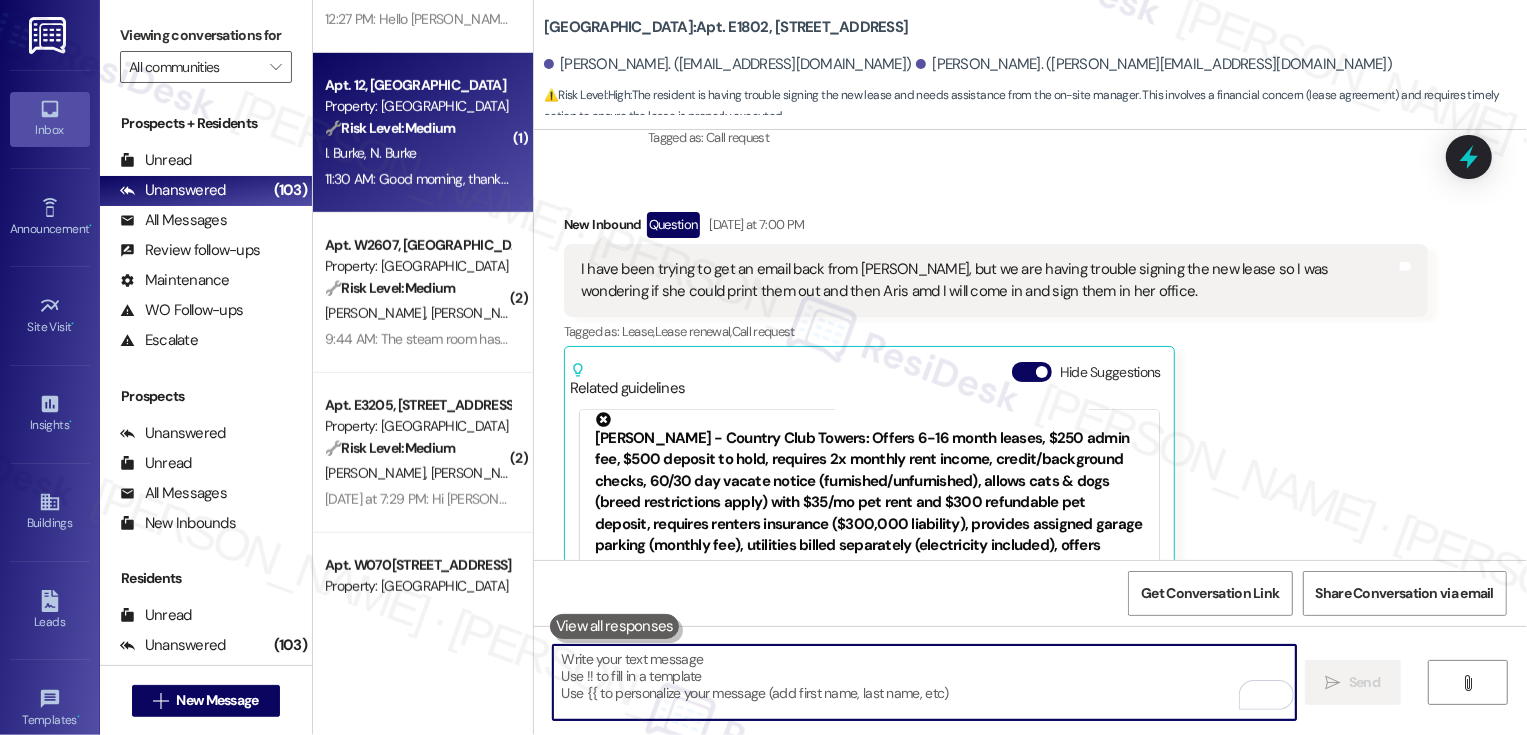 click on "11:30 AM: Good morning, thanks for following up. So you will send to Natalie to sign? I've already signed my (Ian) portion via the portal  11:30 AM: Good morning, thanks for following up. So you will send to Natalie to sign? I've already signed my (Ian) portion via the portal" at bounding box center (777, 179) 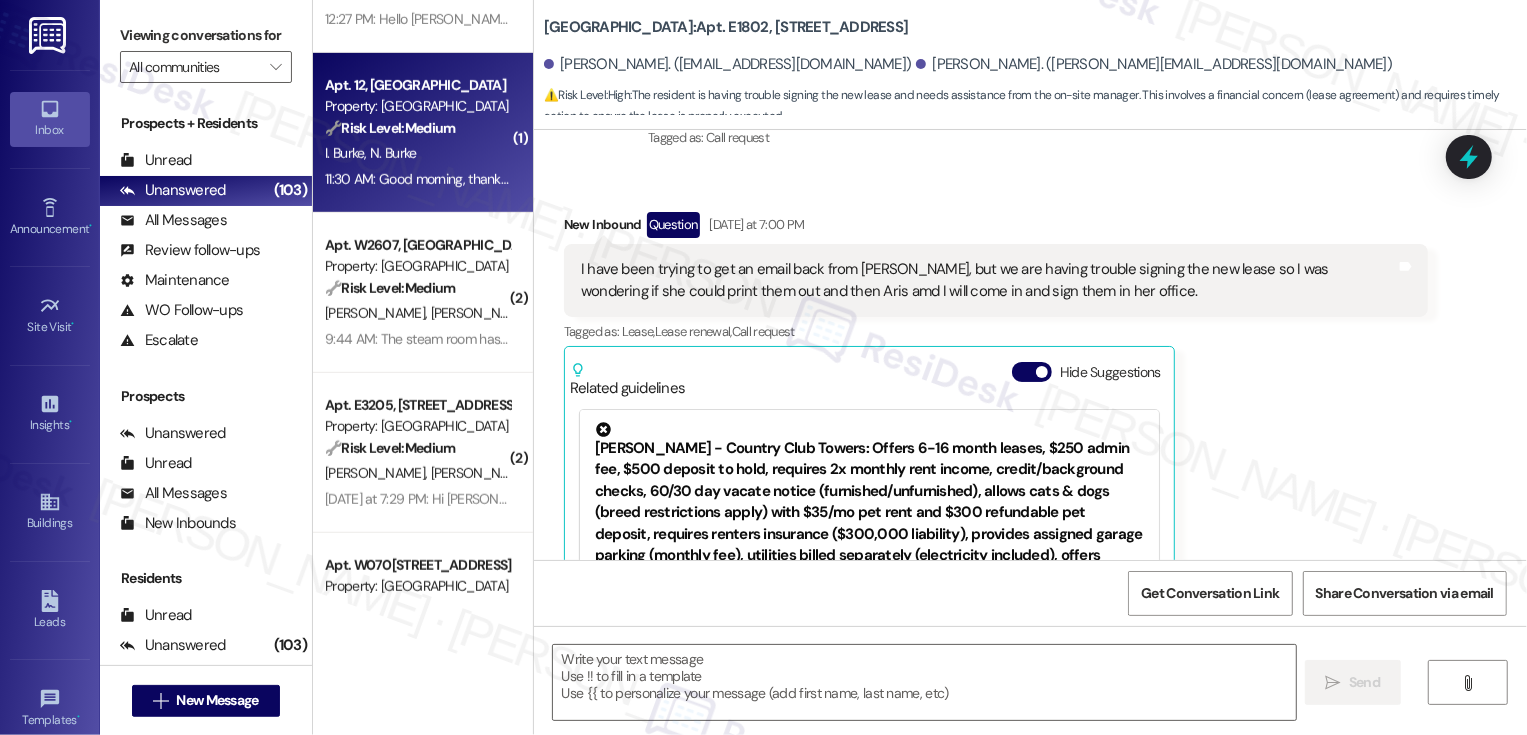 click on "11:30 AM: Good morning, thanks for following up. So you will send to Natalie to sign? I've already signed my (Ian) portion via the portal  11:30 AM: Good morning, thanks for following up. So you will send to Natalie to sign? I've already signed my (Ian) portion via the portal" at bounding box center [777, 179] 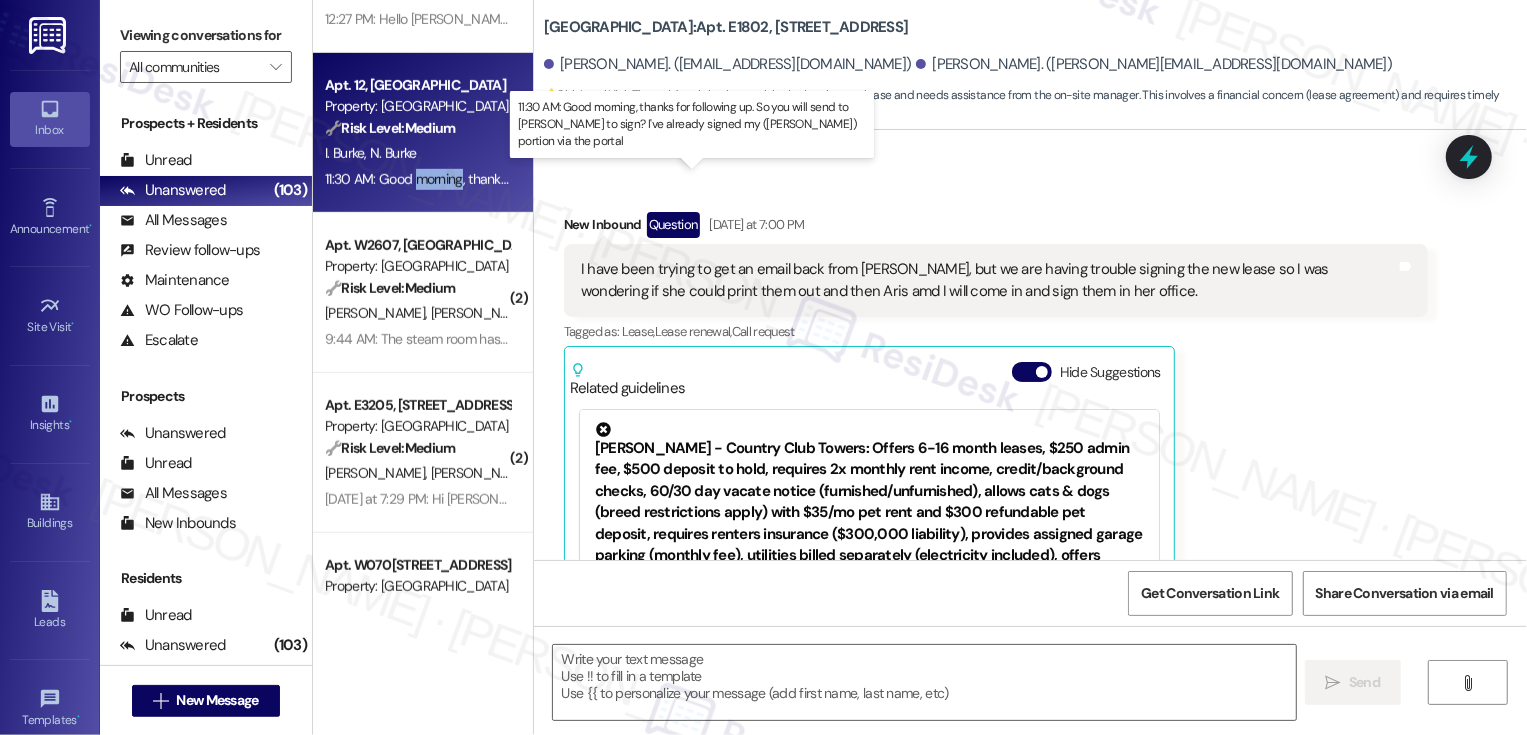 type on "Fetching suggested responses. Please feel free to read through the conversation in the meantime." 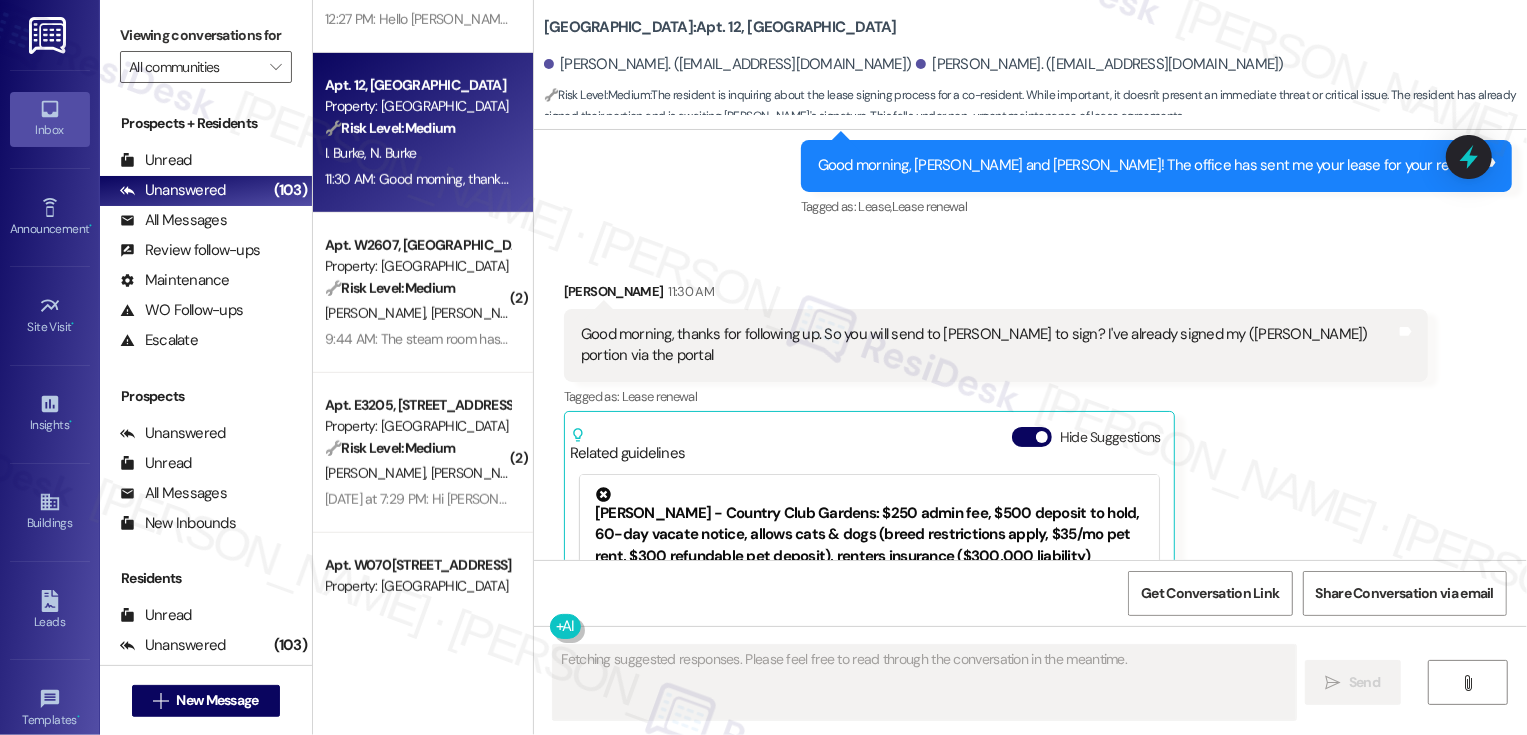 scroll, scrollTop: 1735, scrollLeft: 0, axis: vertical 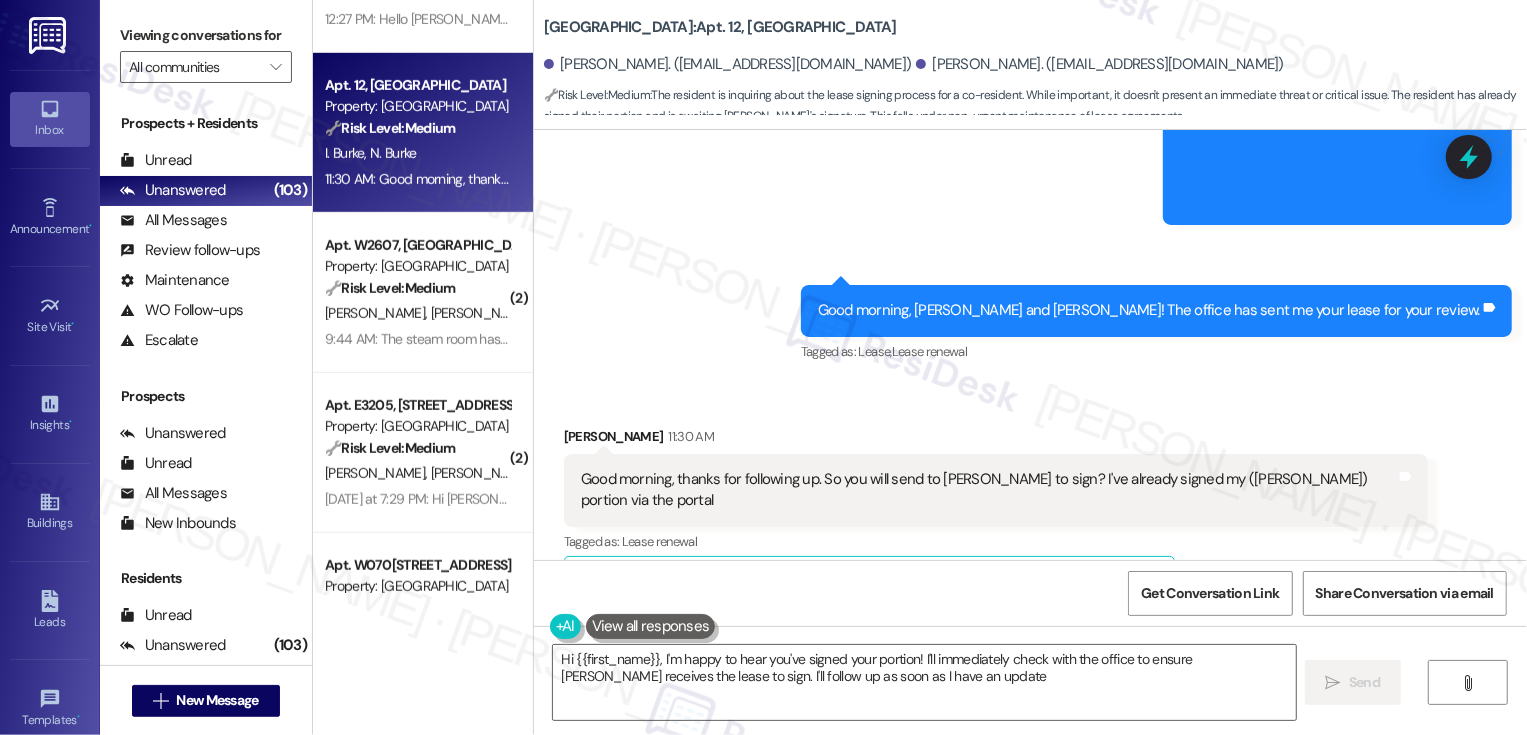 type on "Hi {{first_name}}, I'm happy to hear you've signed your portion! I'll immediately check with the office to ensure Natalie receives the lease to sign. I'll follow up as soon as I have an update!" 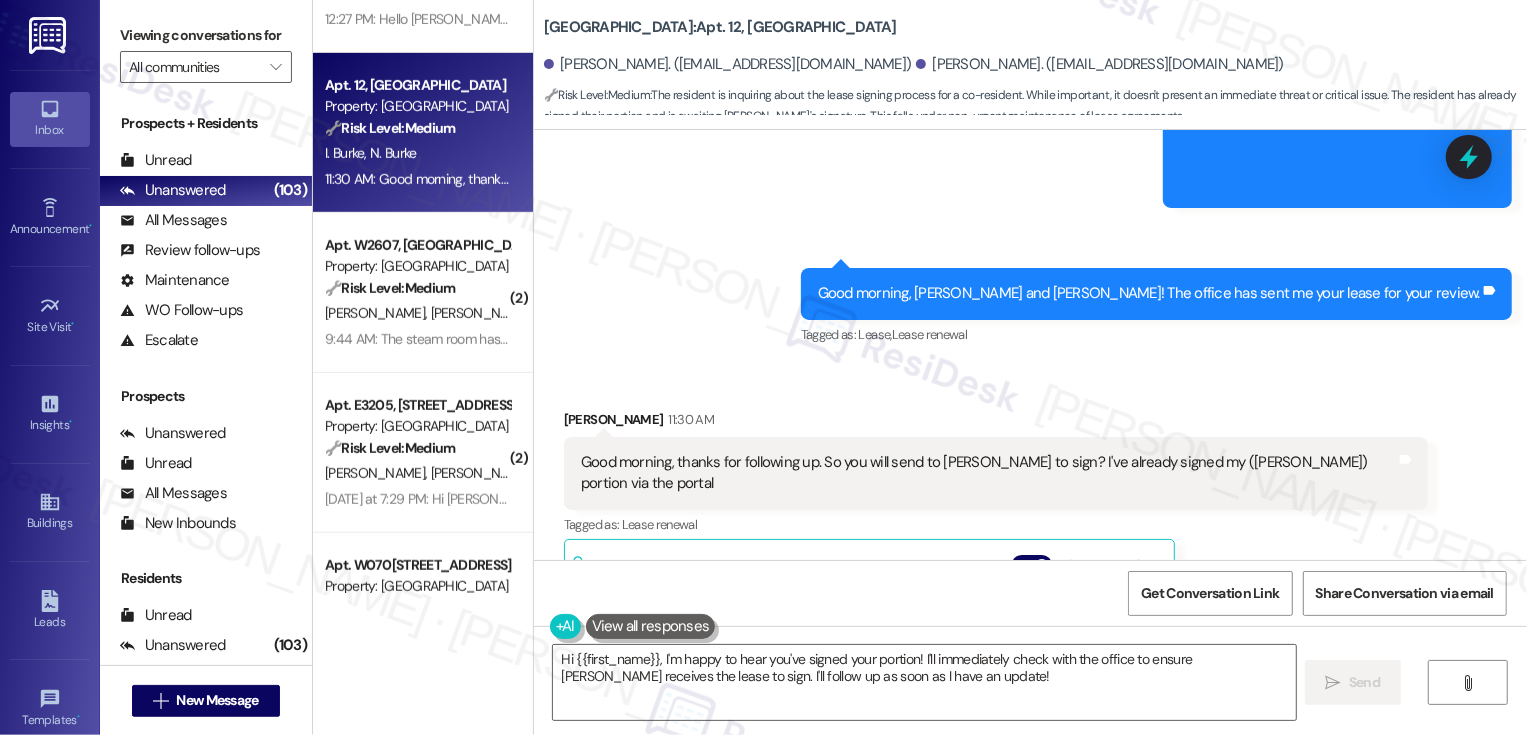 scroll, scrollTop: 1885, scrollLeft: 0, axis: vertical 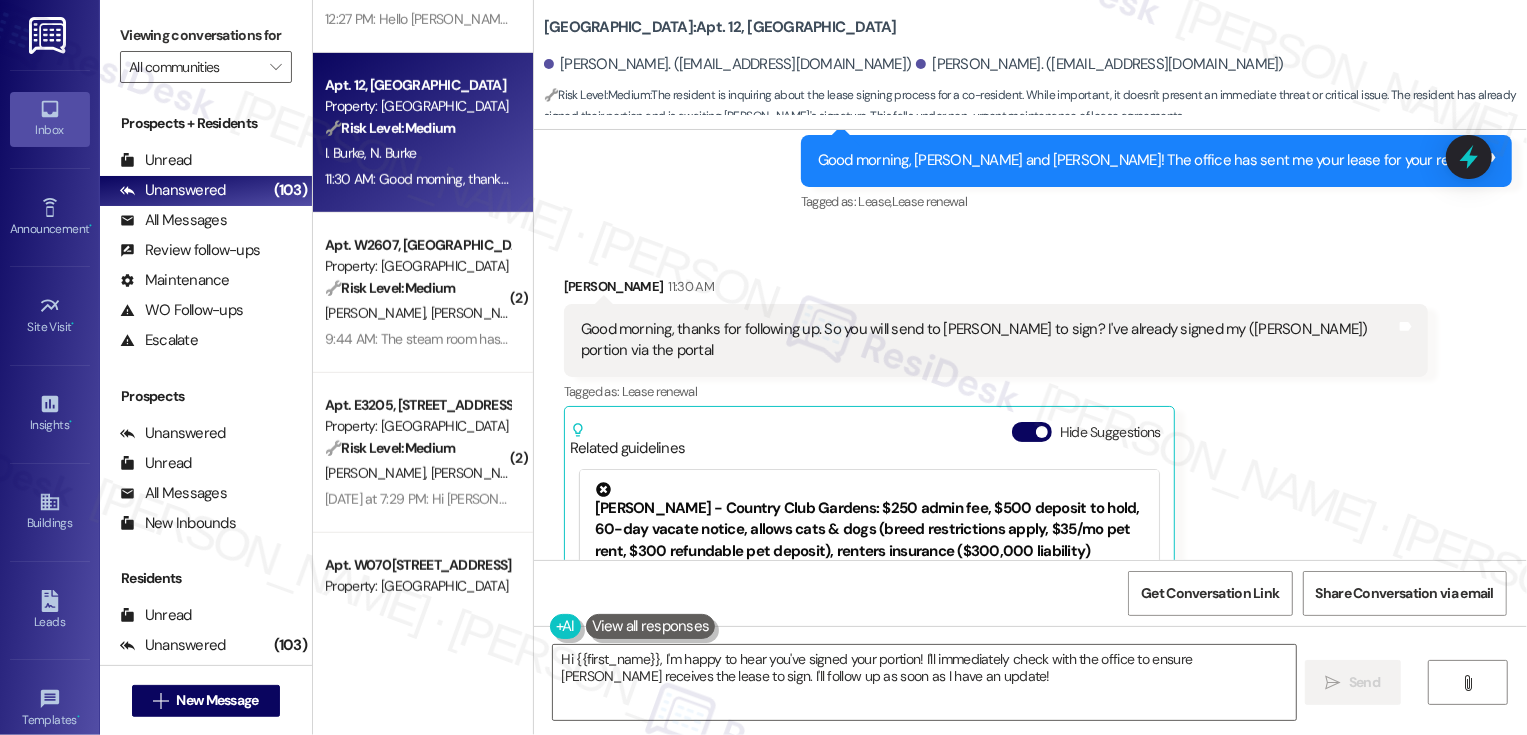 drag, startPoint x: 533, startPoint y: 29, endPoint x: 888, endPoint y: 33, distance: 355.02252 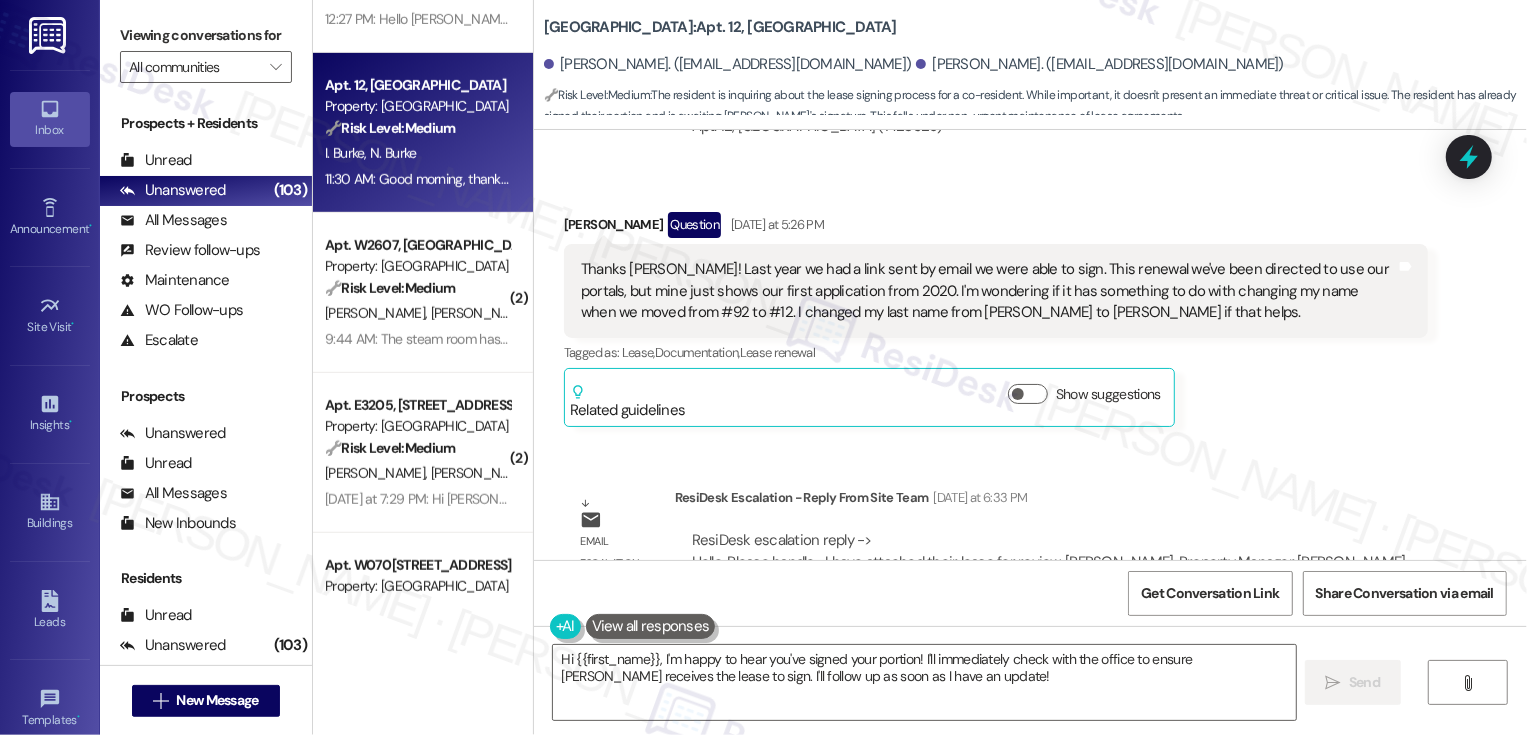 scroll, scrollTop: 950, scrollLeft: 0, axis: vertical 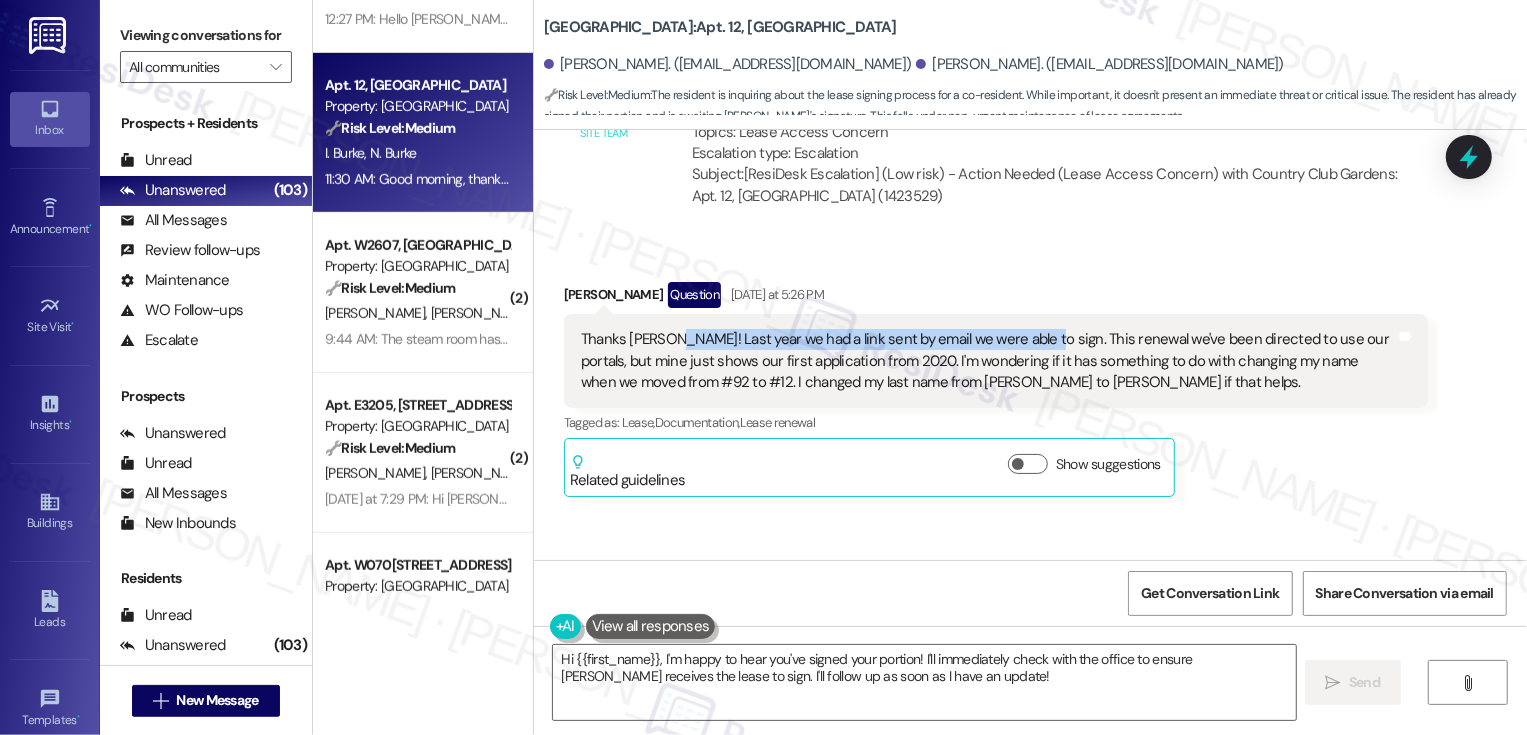 drag, startPoint x: 655, startPoint y: 316, endPoint x: 1020, endPoint y: 312, distance: 365.0219 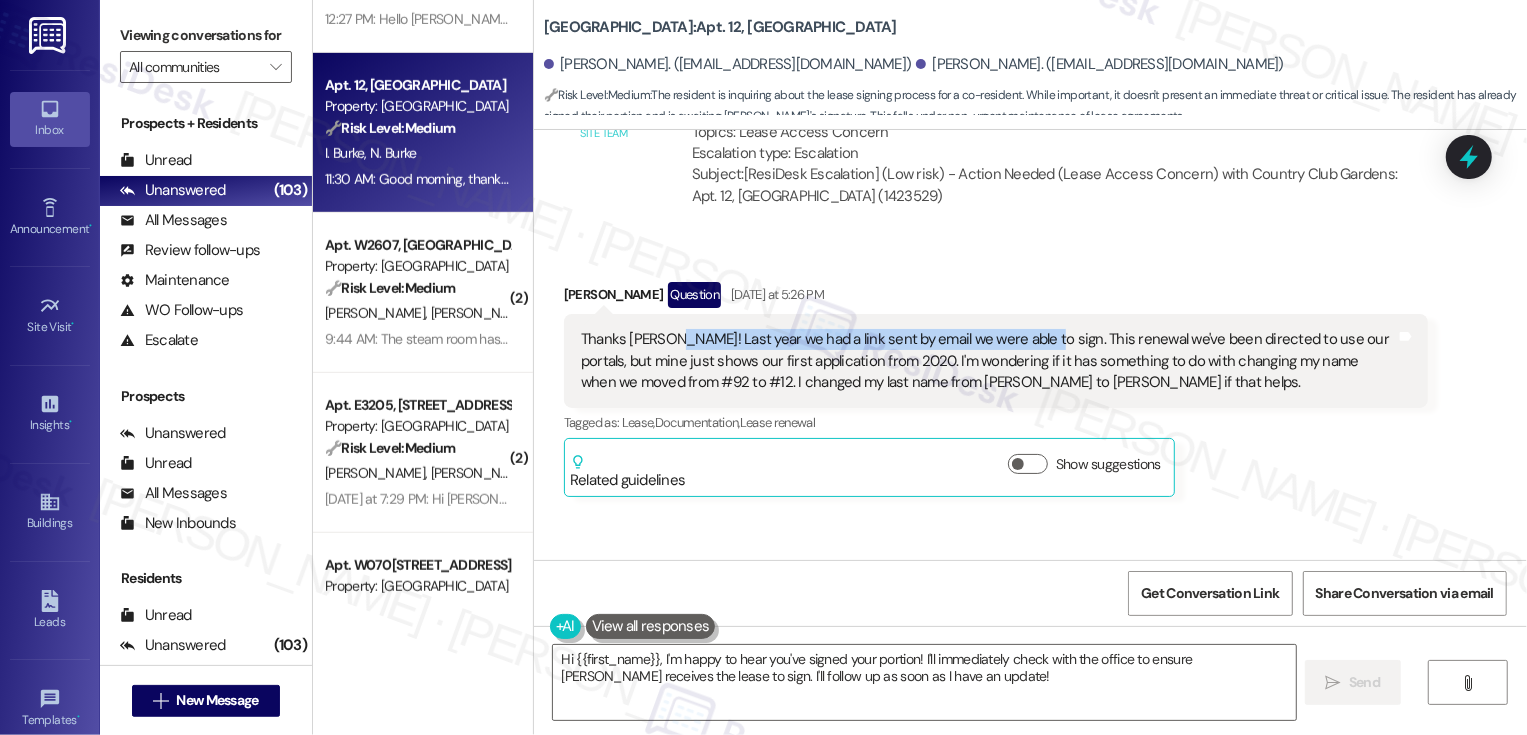 click on "Thanks Sarah! Last year we had a link sent by email we were able to sign. This renewal we've been directed to use our portals, but mine just shows our first application from 2020. I'm wondering if it has something to do with changing my name when we moved from #92 to #12. I changed my last name from Montague to Burke if that helps." at bounding box center (988, 361) 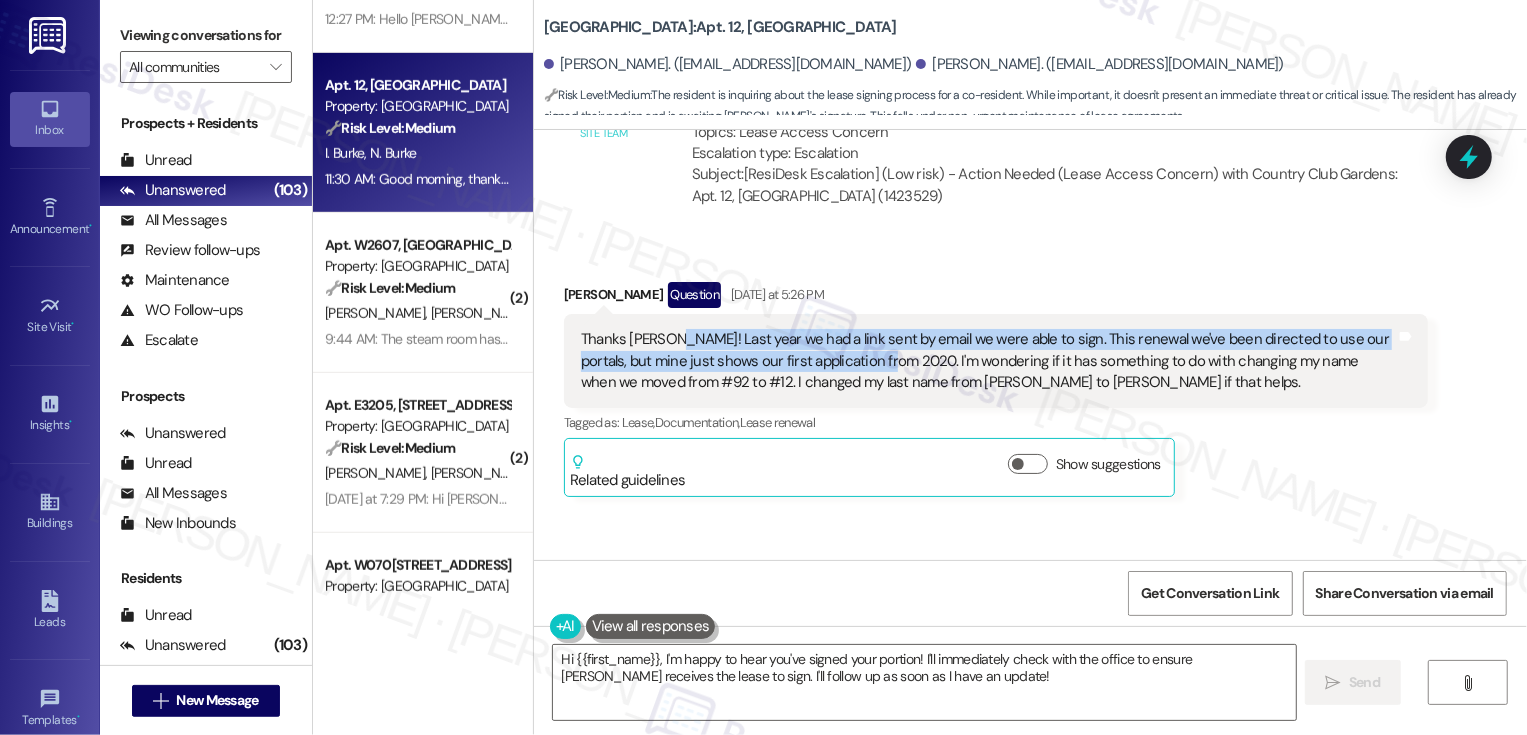 drag, startPoint x: 656, startPoint y: 319, endPoint x: 864, endPoint y: 344, distance: 209.49701 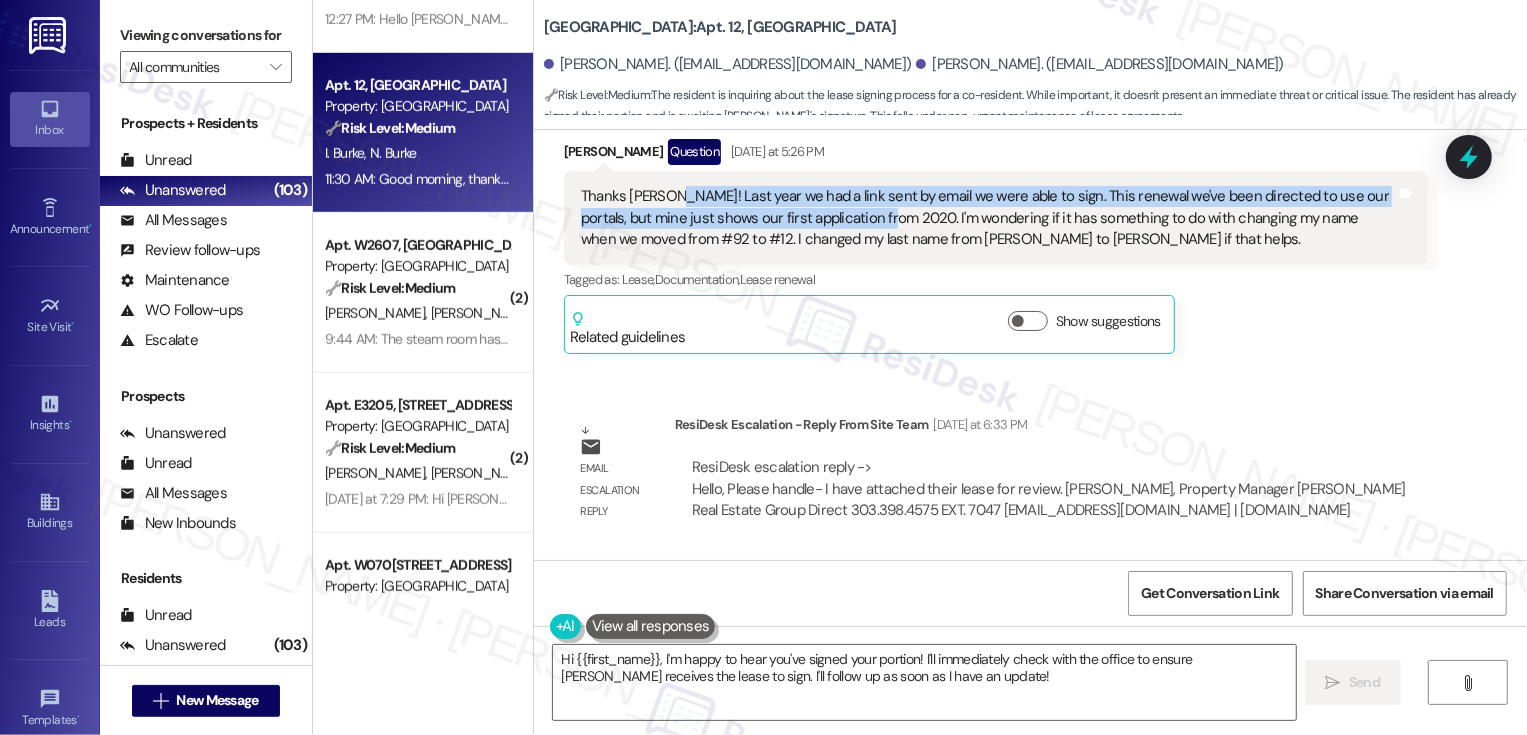 click on "Lease started Jul 17, 2024 at 8:00 PM Survey, sent via SMS Residesk Automated Survey Yesterday at 12:18 PM Hi Natalie and Ian, I'm on the new offsite Resident Support Team for Country Club Gardens! My job is to work with your on-site management team to improve your experience at the property. Text us here at any time for assistance or questions. We will also reach out periodically for feedback. (Standard text messaging rates may apply) (You can always reply STOP to opt out of future messages) Tags and notes Tagged as:   Property launch Click to highlight conversations about Property launch Received via SMS Ian Burke Question Yesterday at 12:26 PM Thanks Sarah, we actually need help getting Natalie access to our new lease. Are you able to assist with that? Tags and notes Tagged as:   Lease ,  Click to highlight conversations about Lease Access ,  Click to highlight conversations about Access Emailed client ,  Click to highlight conversations about Emailed client Escalation type escalation  Related guidelines" at bounding box center [1030, 345] 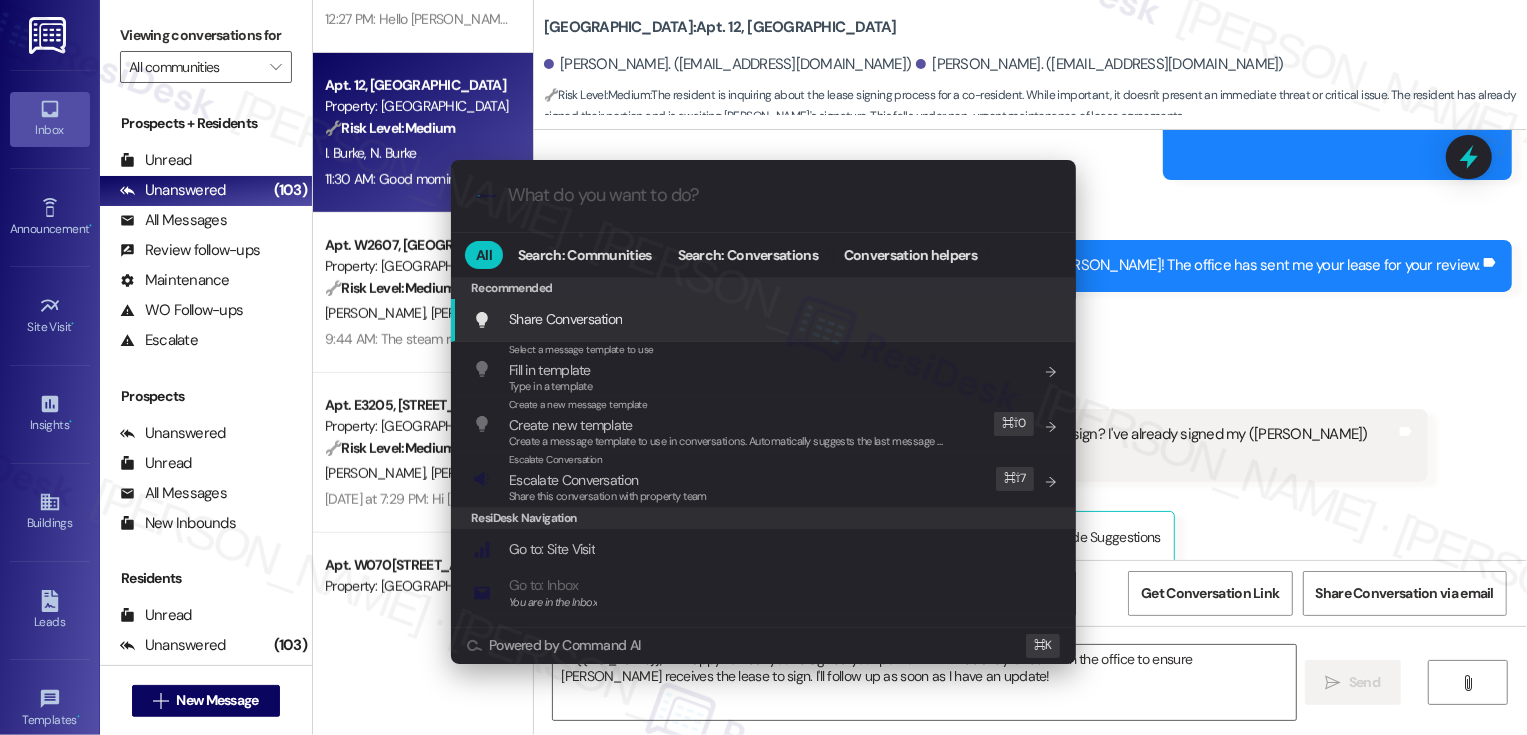 scroll, scrollTop: 1897, scrollLeft: 0, axis: vertical 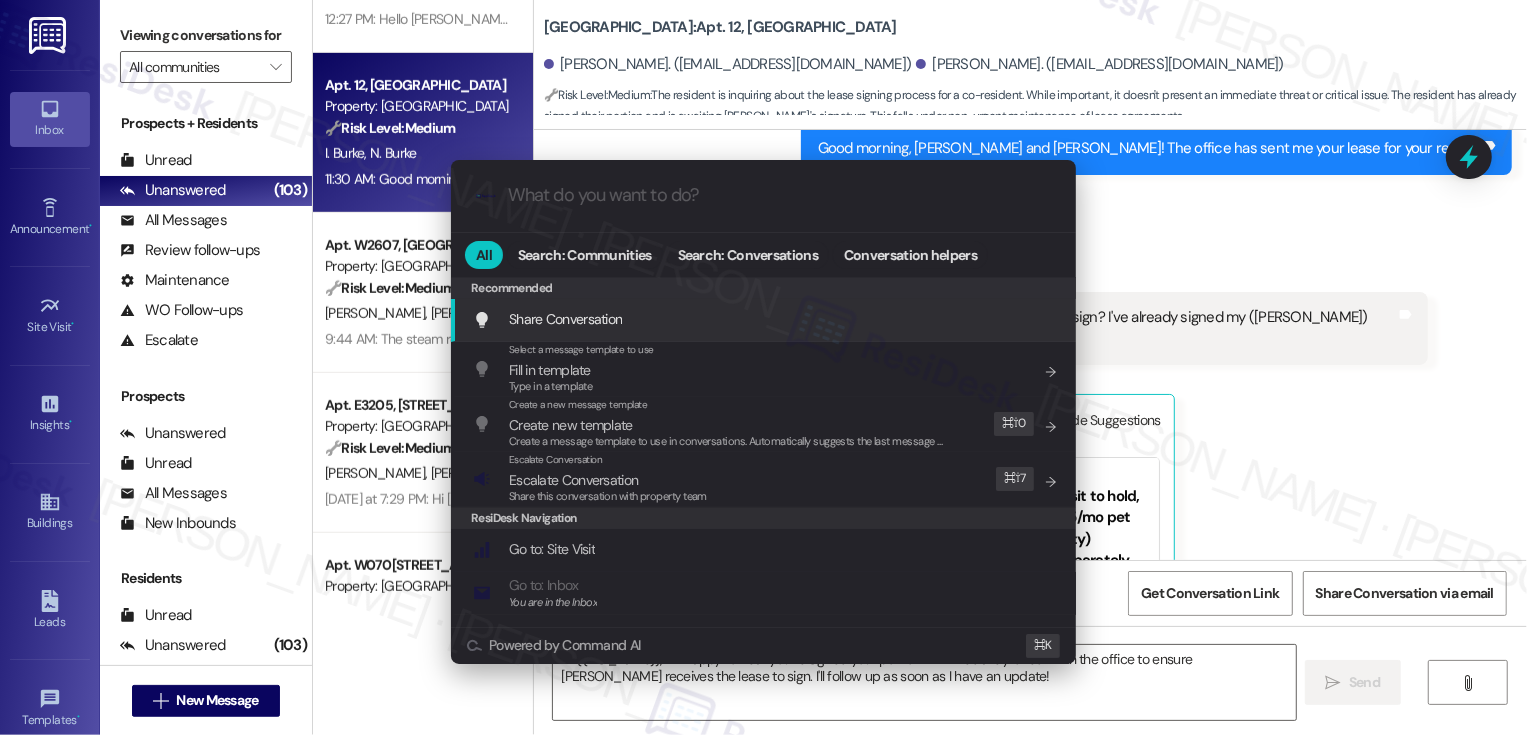 click on ".cls-1{fill:#0a055f;}.cls-2{fill:#0cc4c4;} resideskLogoBlueOrange All Search: Communities Search: Conversations Conversation helpers Recommended Recommended Share Conversation Add shortcut Select a message template to use Fill in template Type in a template Add shortcut Create a new message template Create new template Create a message template to use in conversations. Automatically suggests the last message you sent. Edit ⌘ ⇧ 0 Escalate Conversation Escalate Conversation Share this conversation with property team Edit ⌘ ⇧ 7 ResiDesk Navigation Go to: Site Visit Add shortcut Go to: Inbox You are in the Inbox Add shortcut Go to: Settings Add shortcut Go to: Message Templates Add shortcut Go to: Buildings Add shortcut Help Getting Started: What you can do with ResiDesk Add shortcut Settings Powered by Command AI ⌘ K" at bounding box center [763, 367] 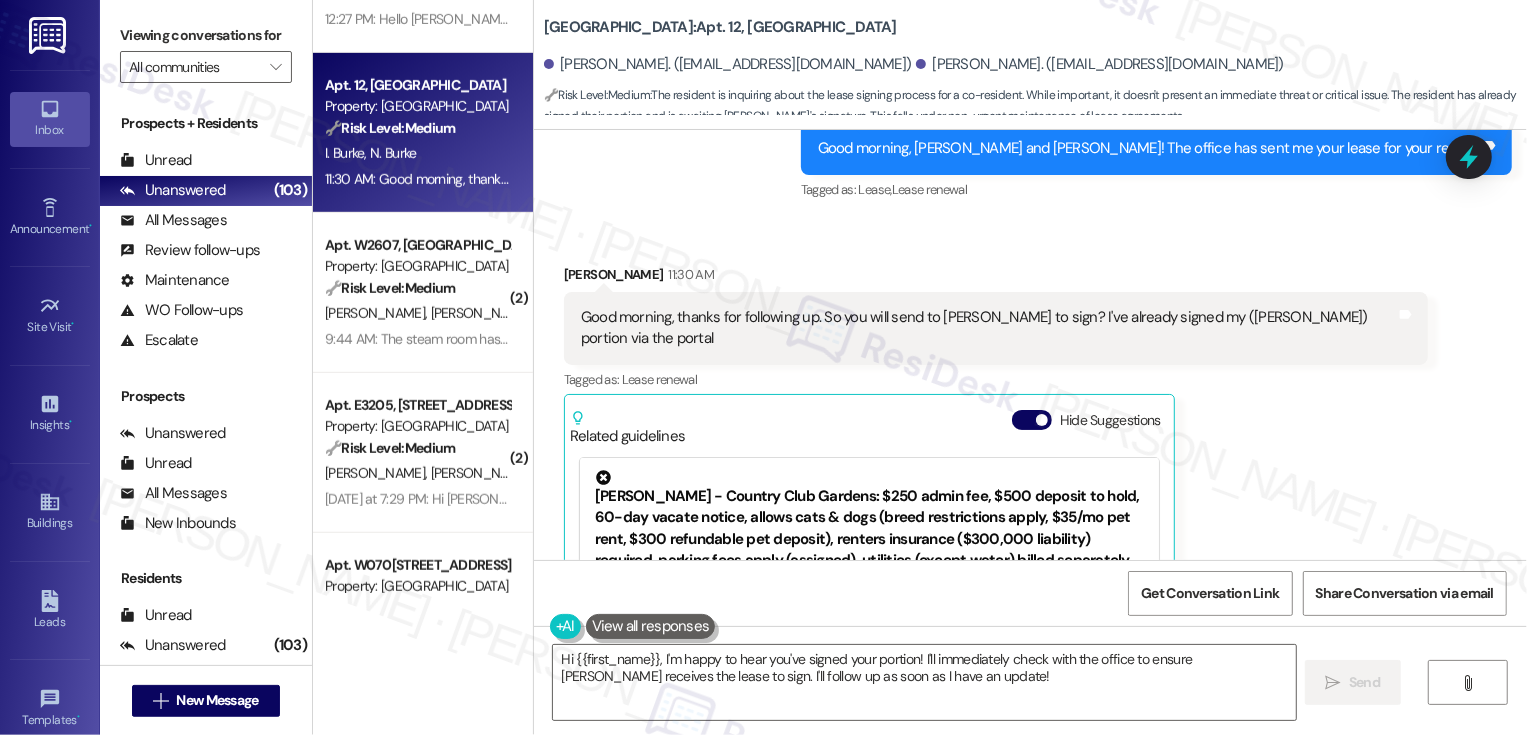scroll, scrollTop: 2057, scrollLeft: 0, axis: vertical 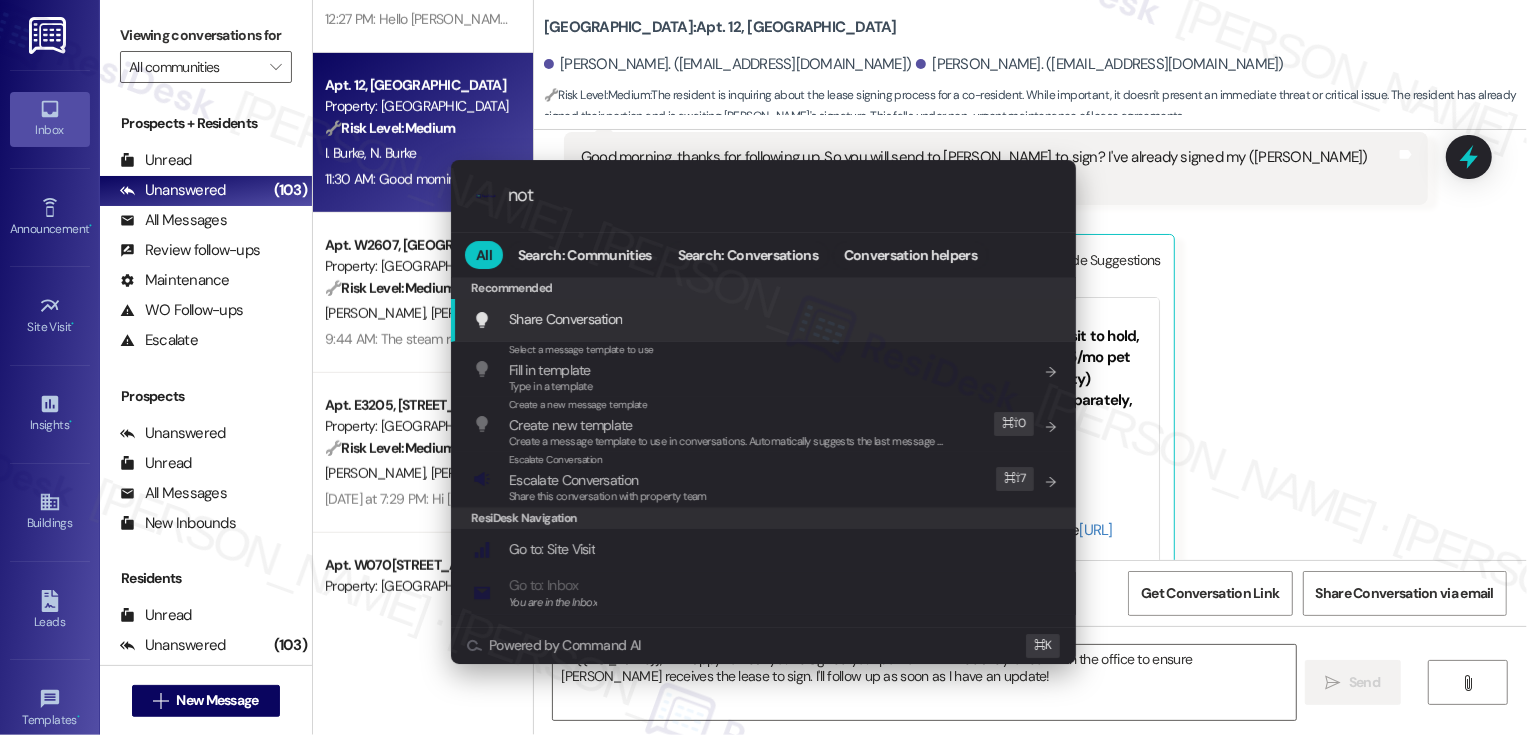 type on "note" 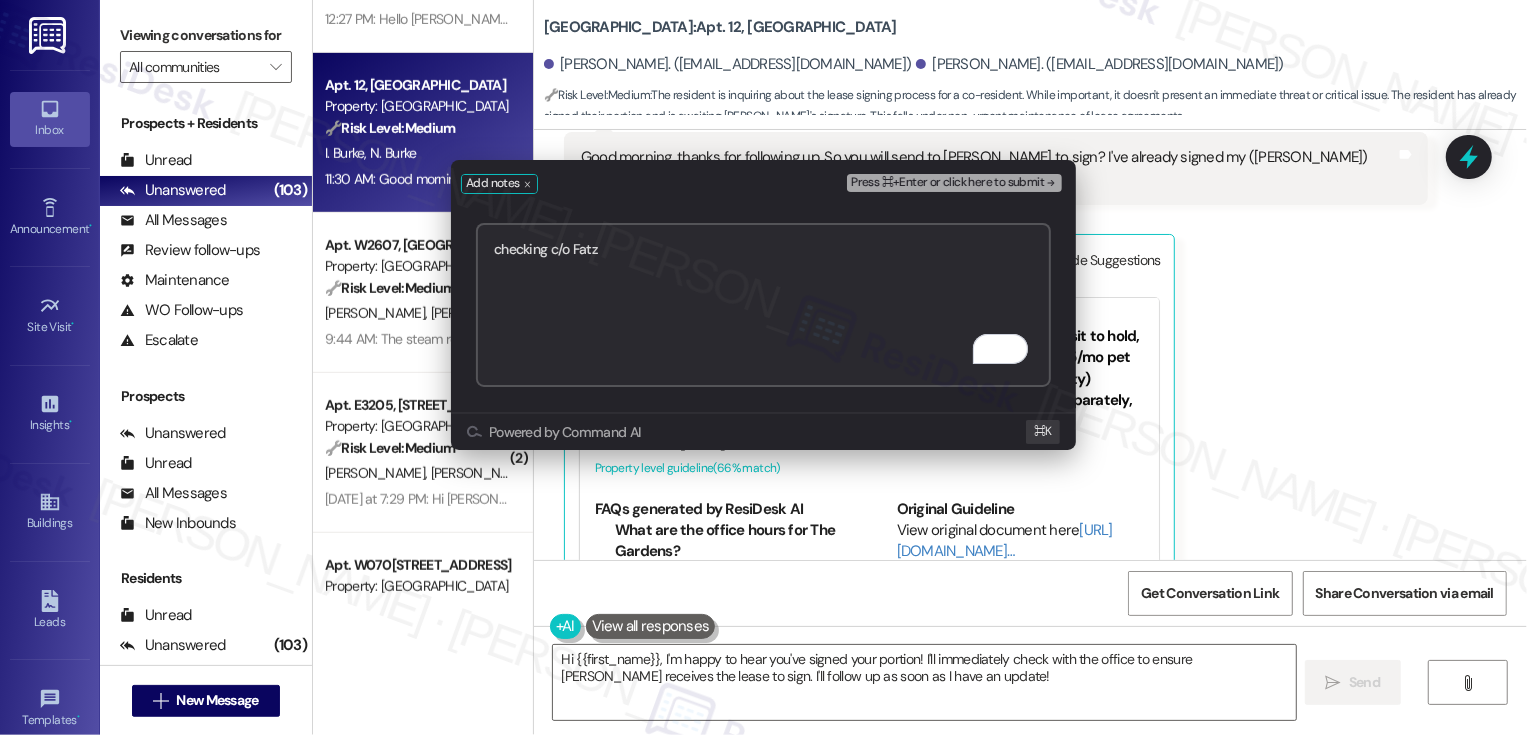paste on "https://residesk.slack.com/archives/C094PQXJKKP/p1753137237159039" 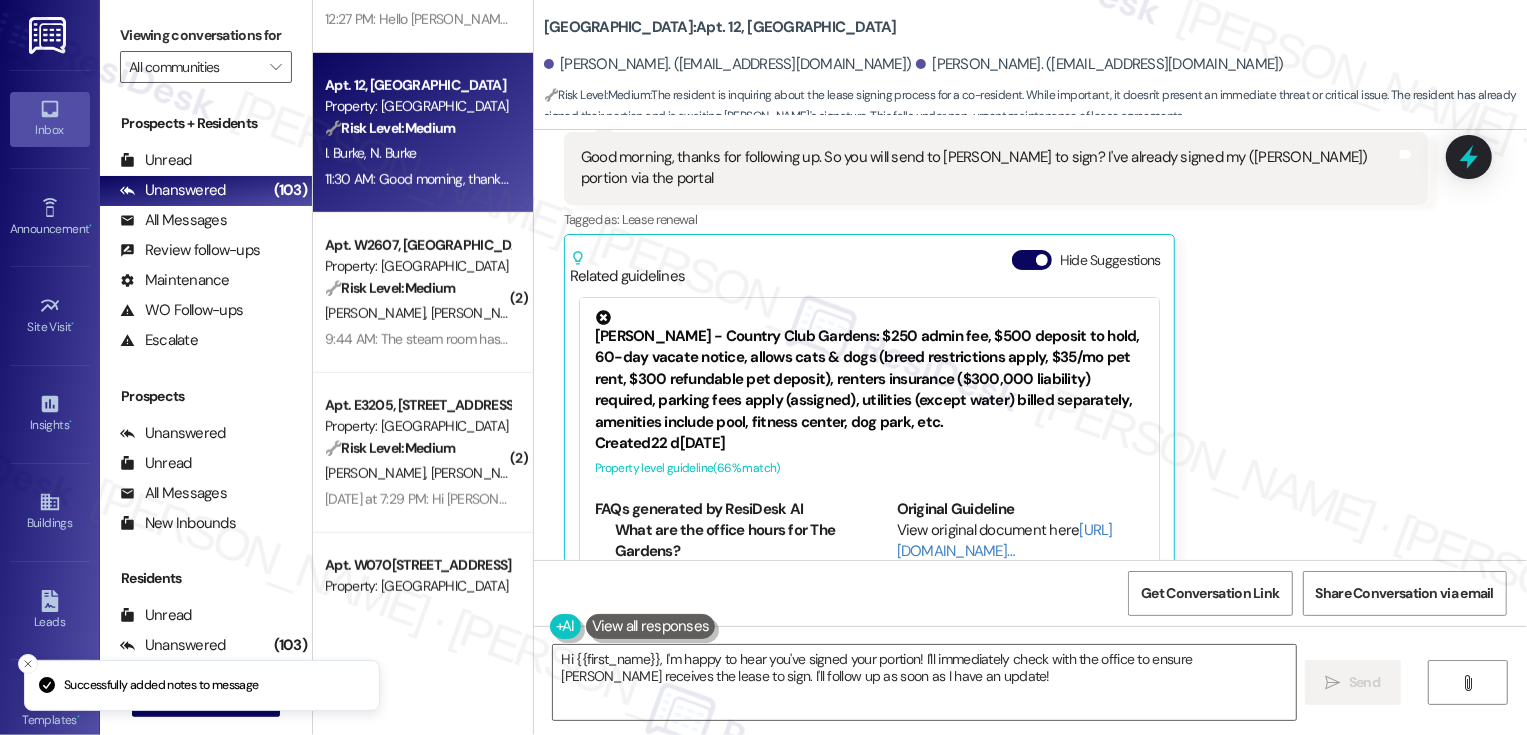 scroll, scrollTop: 96, scrollLeft: 0, axis: vertical 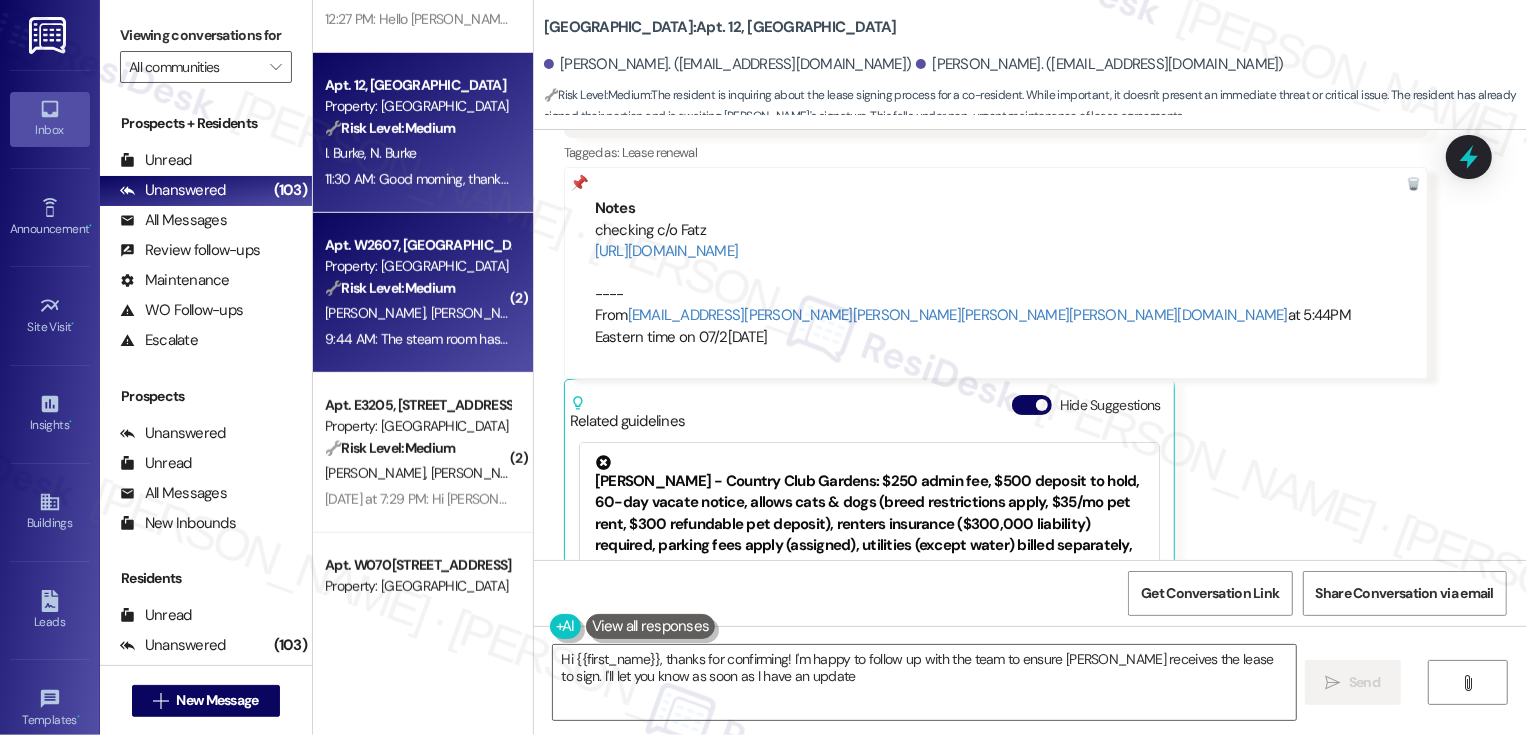 type on "Hi {{first_name}}, thanks for confirming! I'm happy to follow up with the team to ensure Natalie receives the lease to sign. I'll let you know as soon as I have an update!" 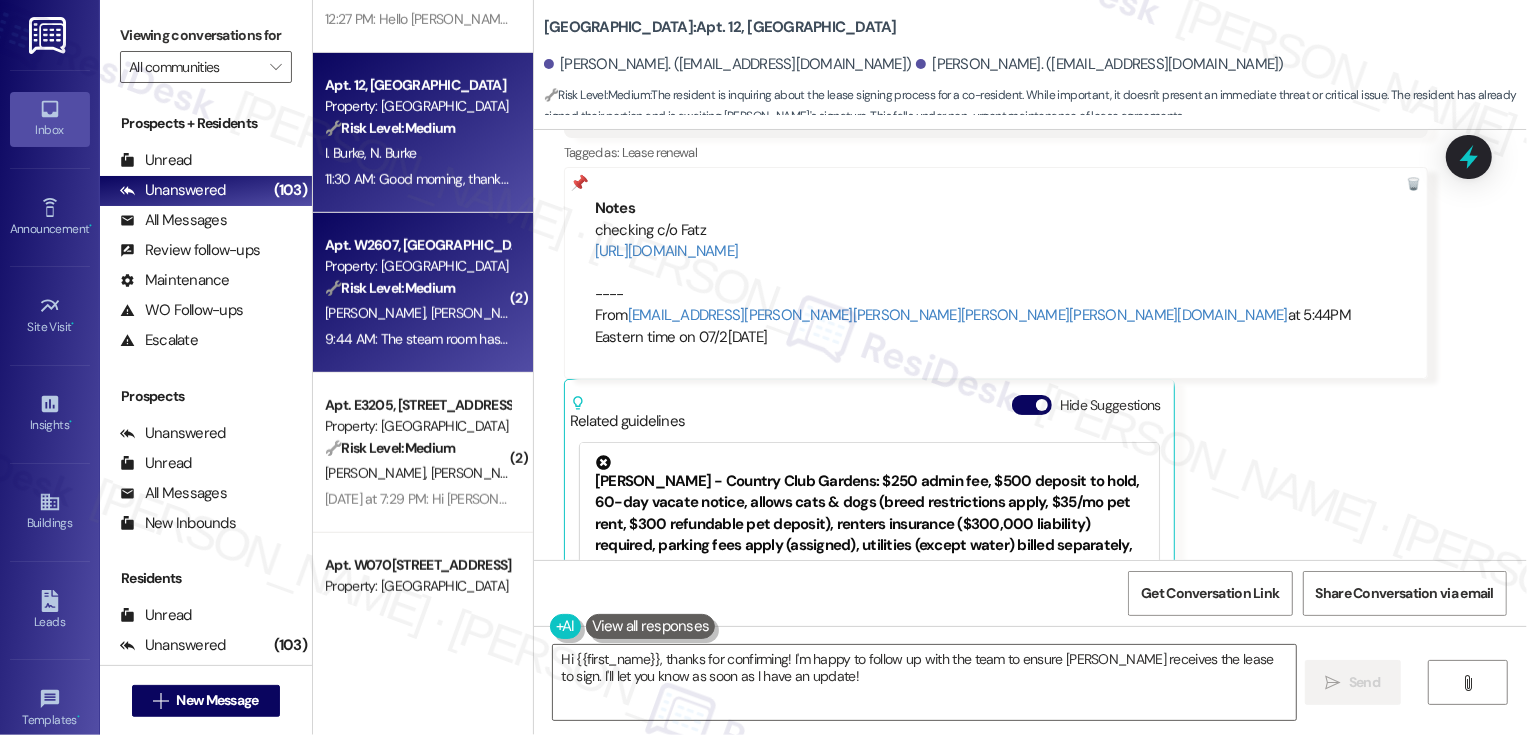 click on "🔧  Risk Level:  Medium The resident is inquiring about the status of the steam room repair. This is a non-urgent amenity issue and falls under asset preservation." at bounding box center [417, 288] 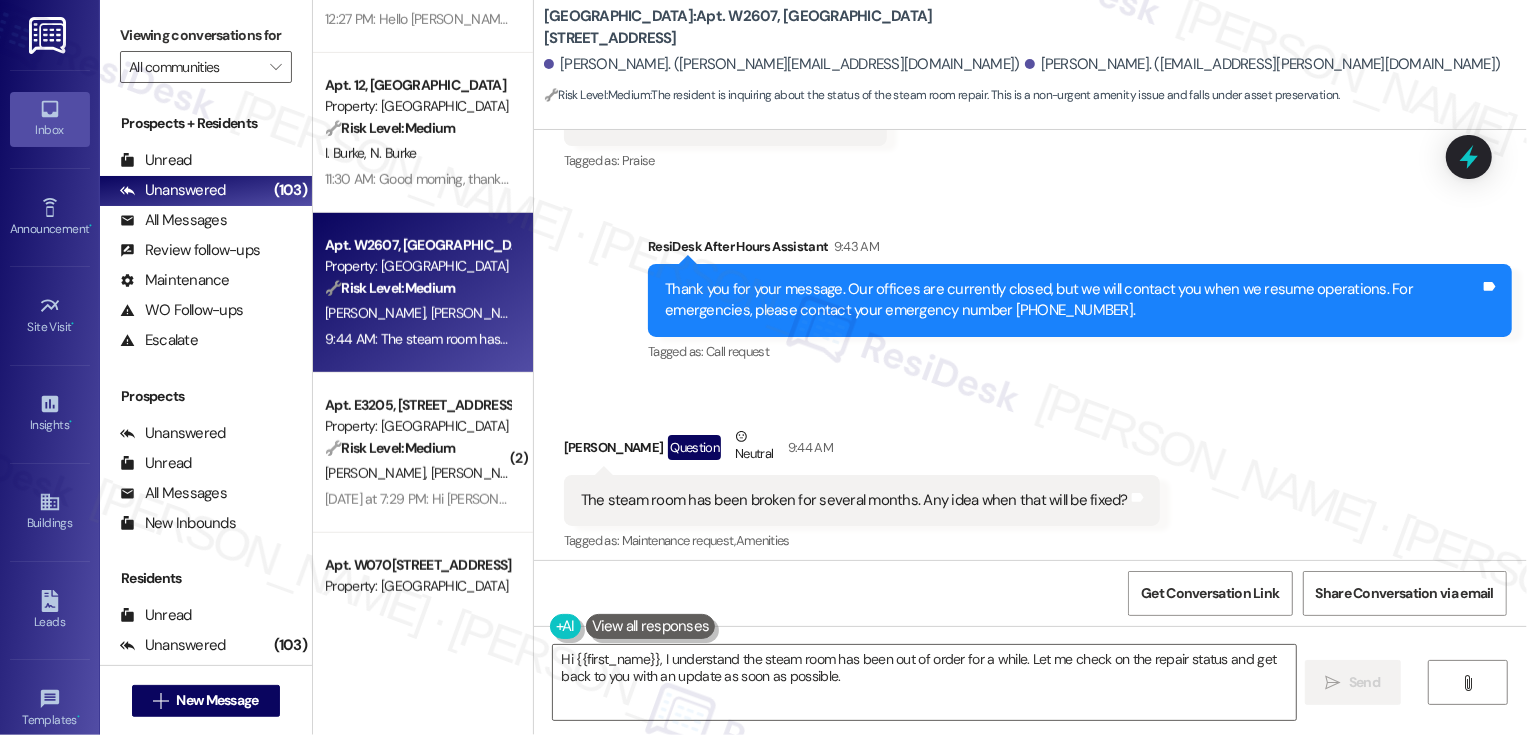 scroll, scrollTop: 443, scrollLeft: 0, axis: vertical 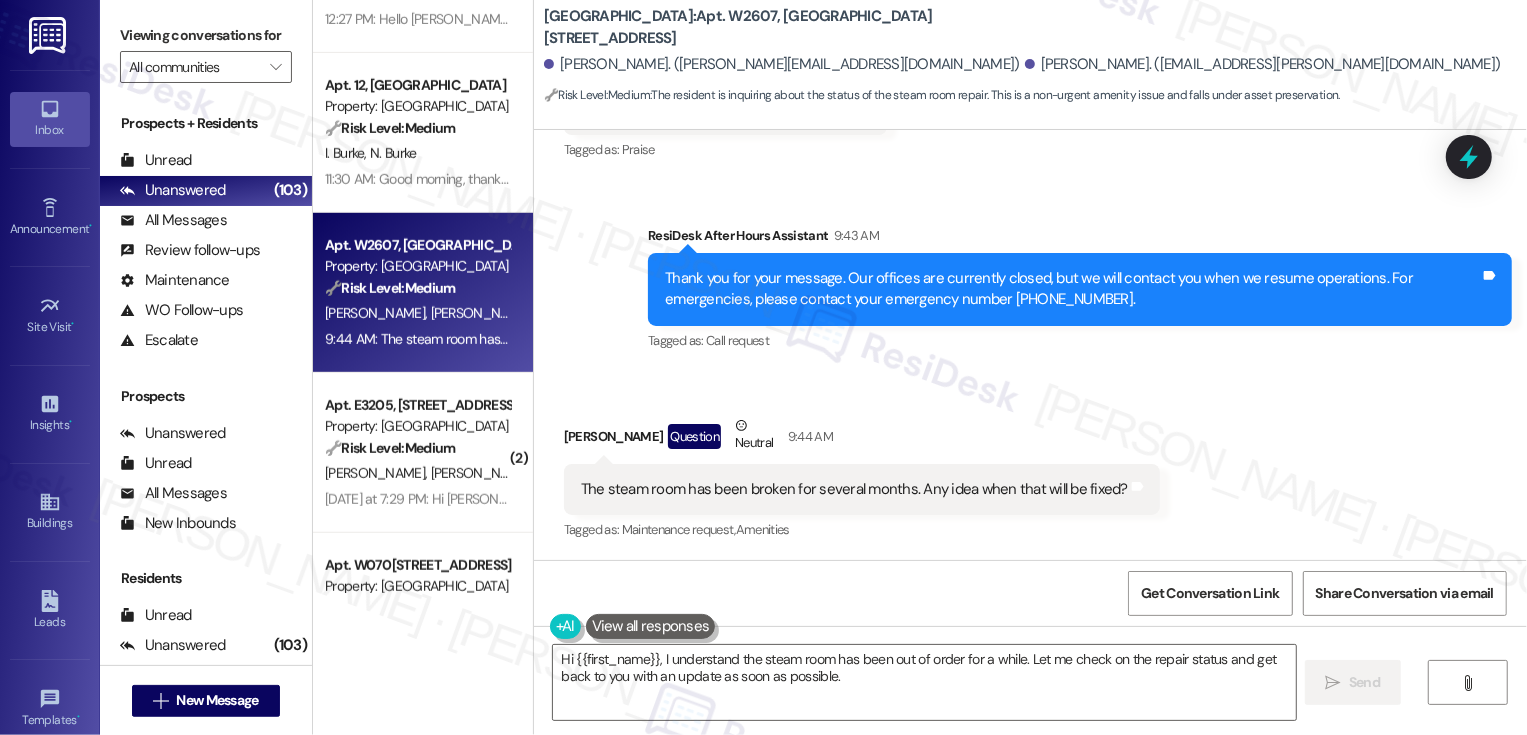 click on "Chelsea Brophy Question   Neutral 9:44 AM" at bounding box center (862, 439) 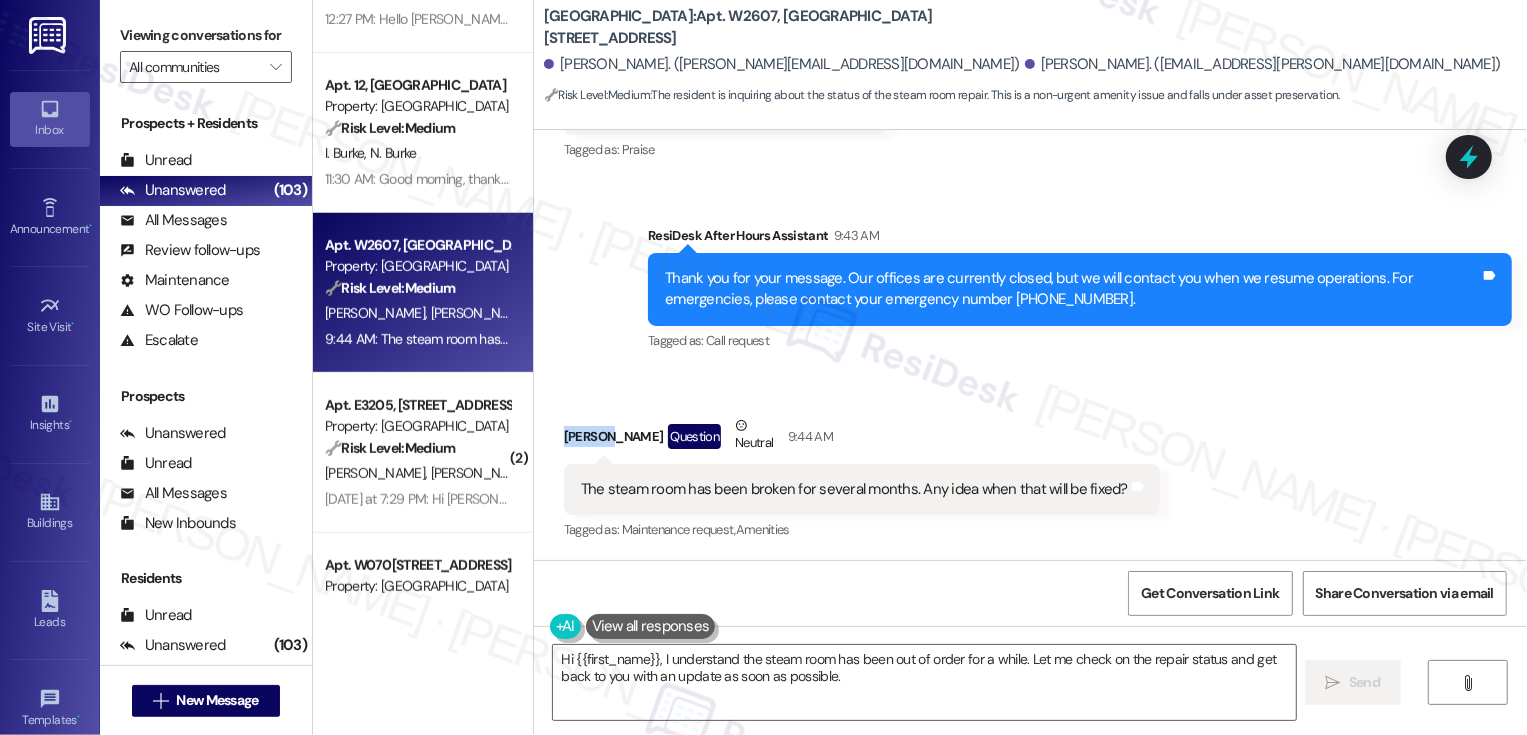 copy on "Chelsea" 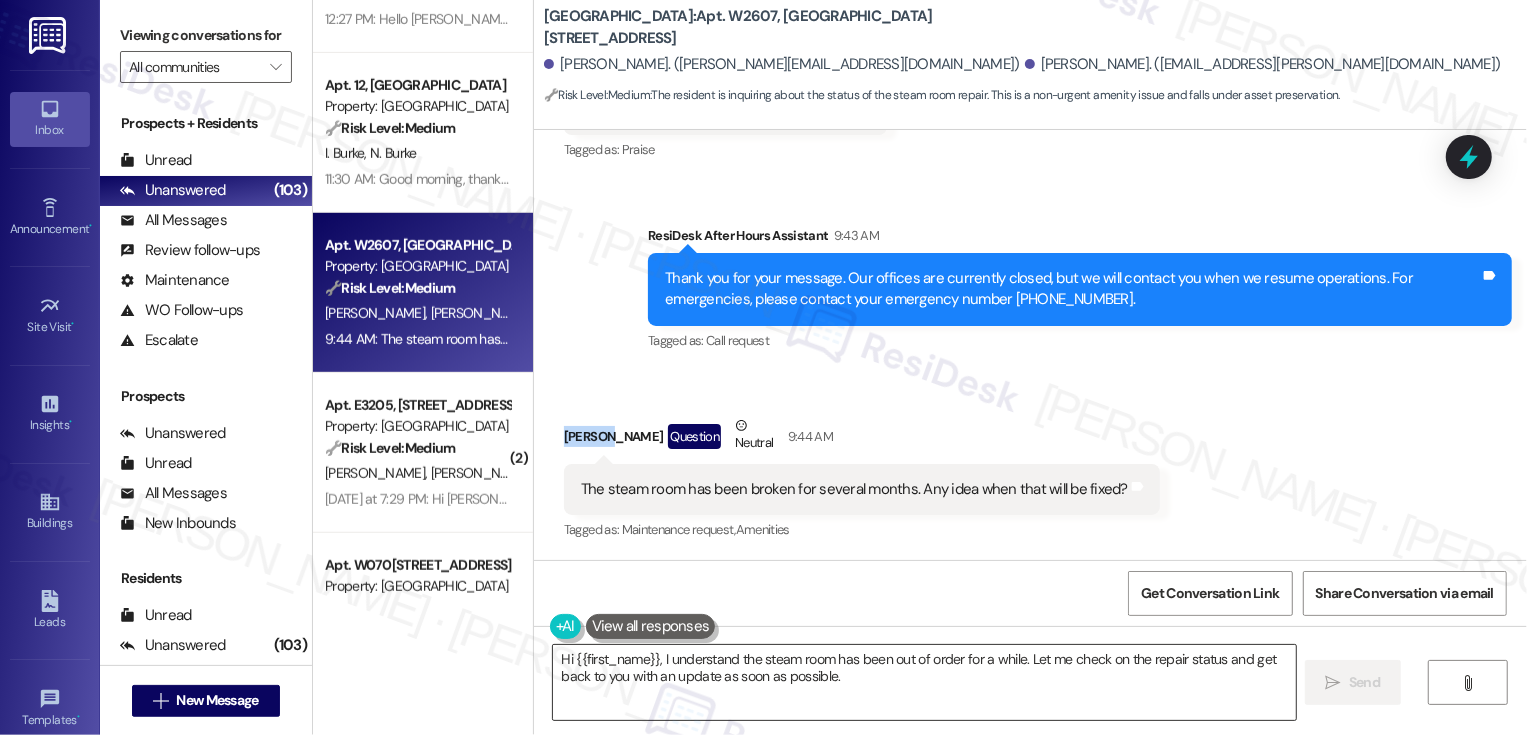 click on "Hi {{first_name}}, I understand the steam room has been out of order for a while. Let me check on the repair status and get back to you with an update as soon as possible." at bounding box center [924, 682] 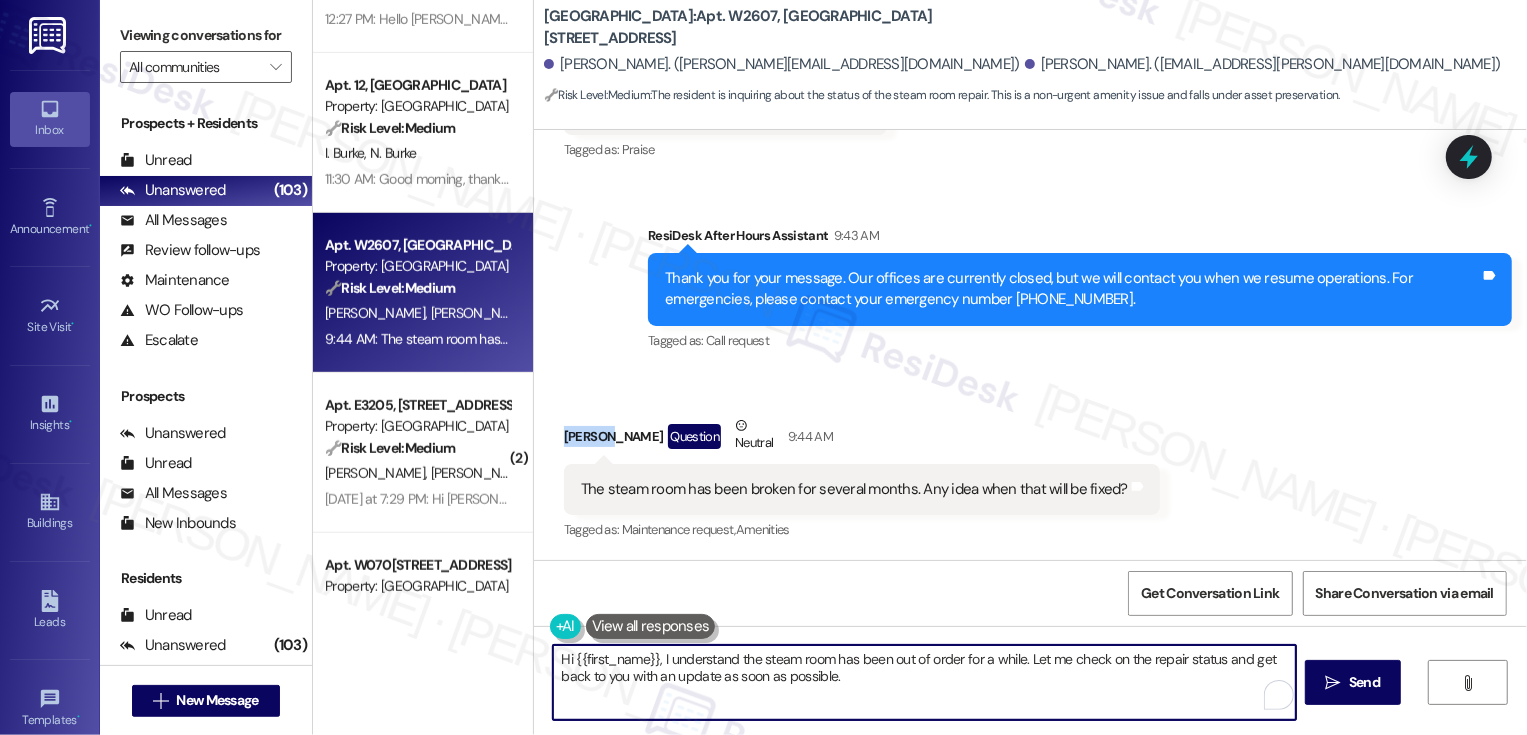 click on "Hi {{first_name}}, I understand the steam room has been out of order for a while. Let me check on the repair status and get back to you with an update as soon as possible." at bounding box center (924, 682) 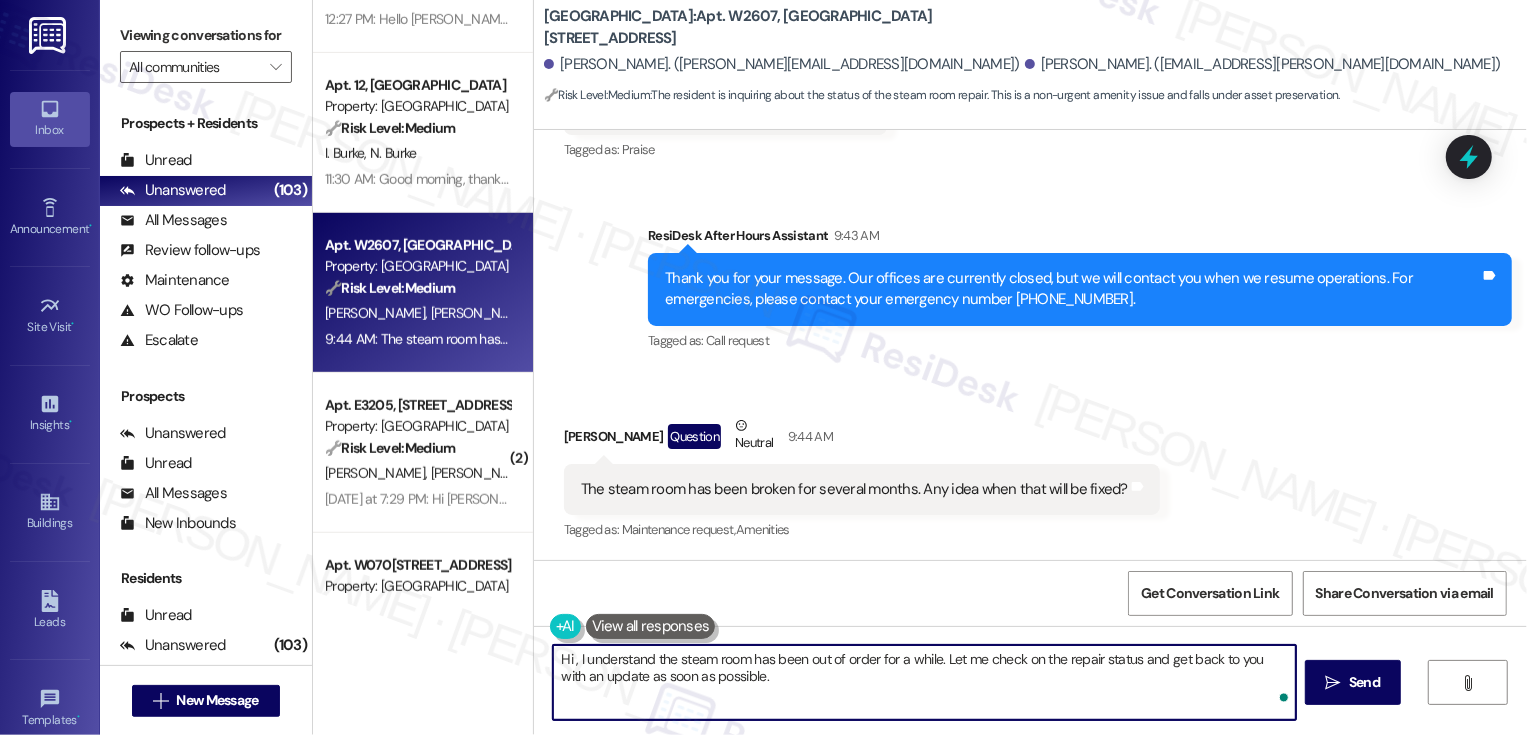 paste on "Chelsea" 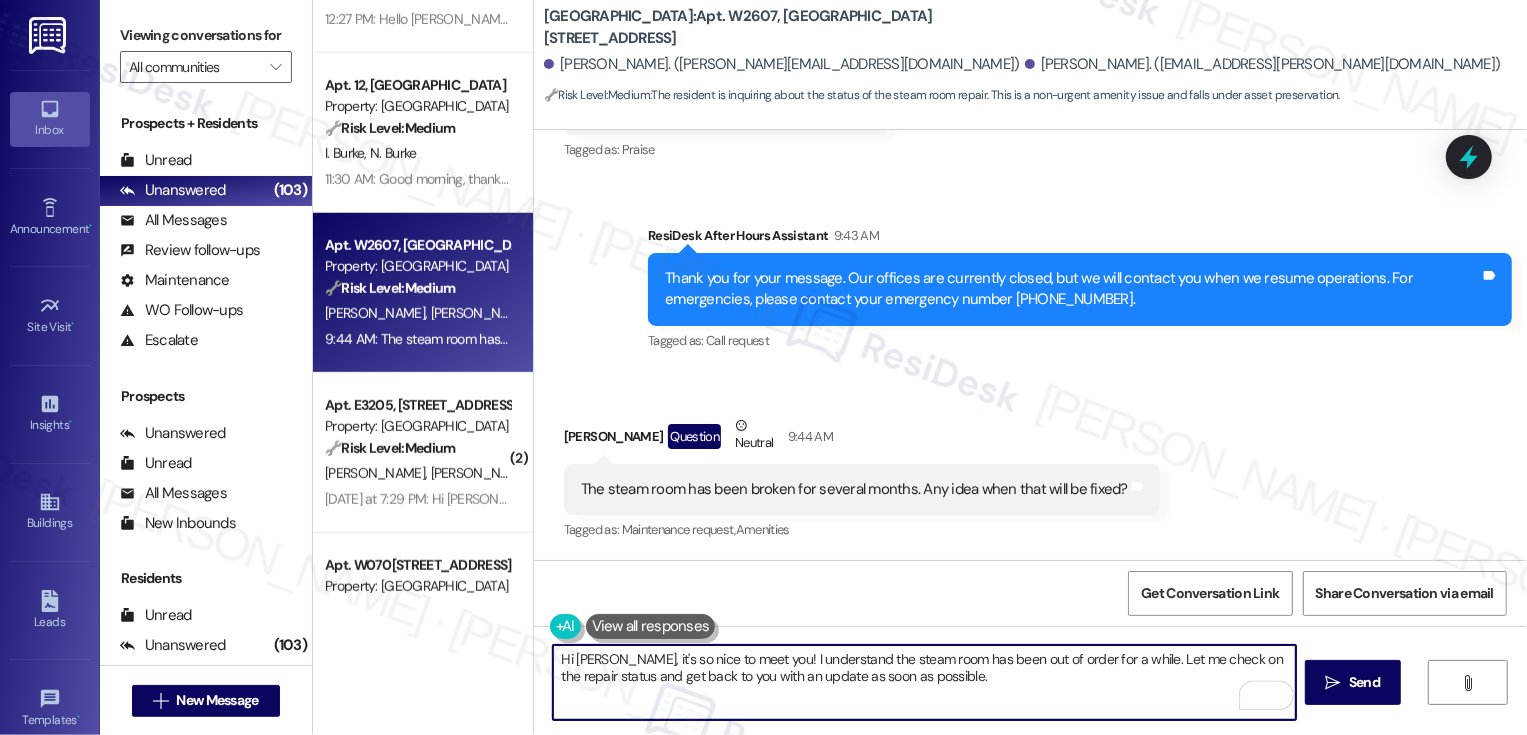 drag, startPoint x: 1124, startPoint y: 658, endPoint x: 1135, endPoint y: 682, distance: 26.400757 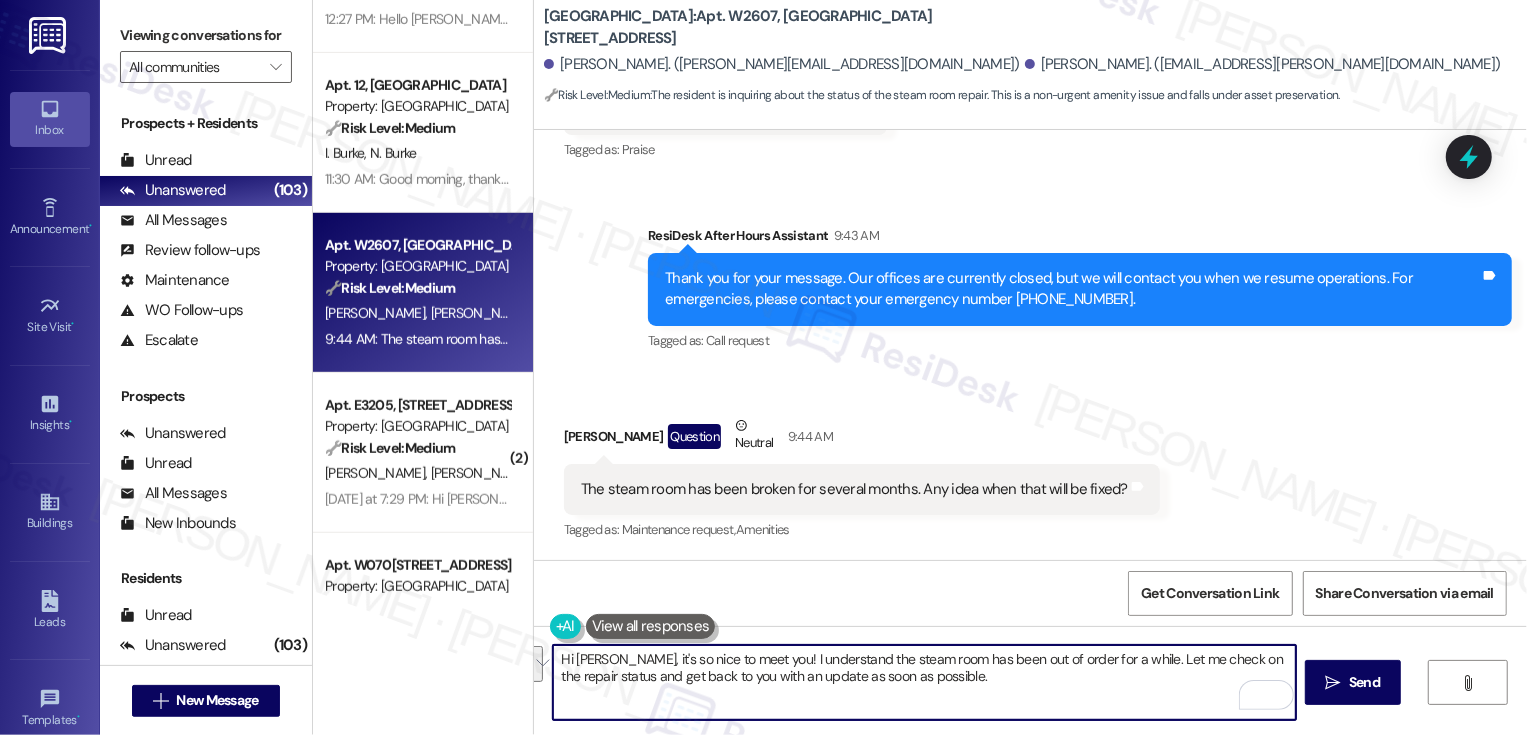 click on "Hi Chelsea, it's so nice to meet you! I understand the steam room has been out of order for a while. Let me check on the repair status and get back to you with an update as soon as possible." at bounding box center (924, 682) 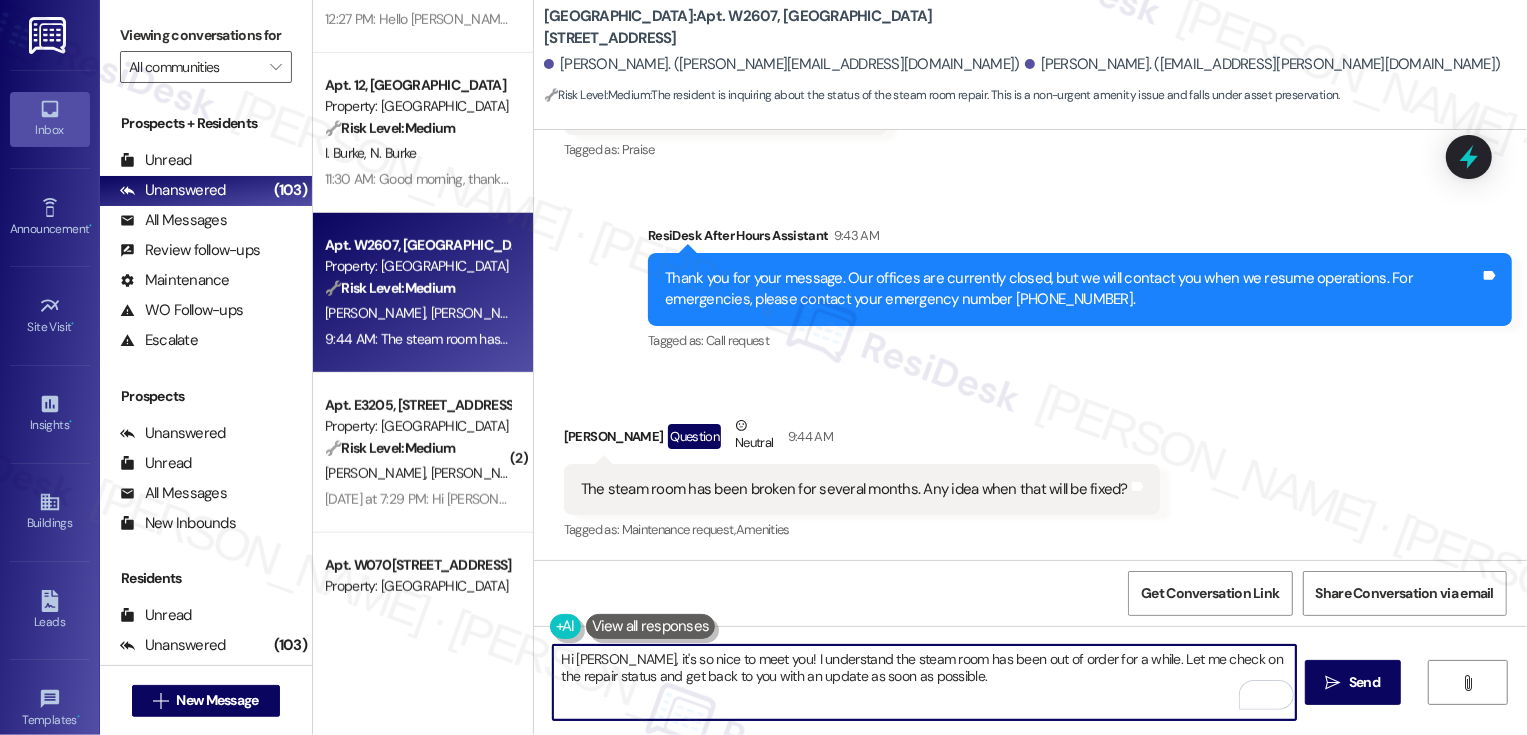 drag, startPoint x: 1119, startPoint y: 656, endPoint x: 1137, endPoint y: 688, distance: 36.71512 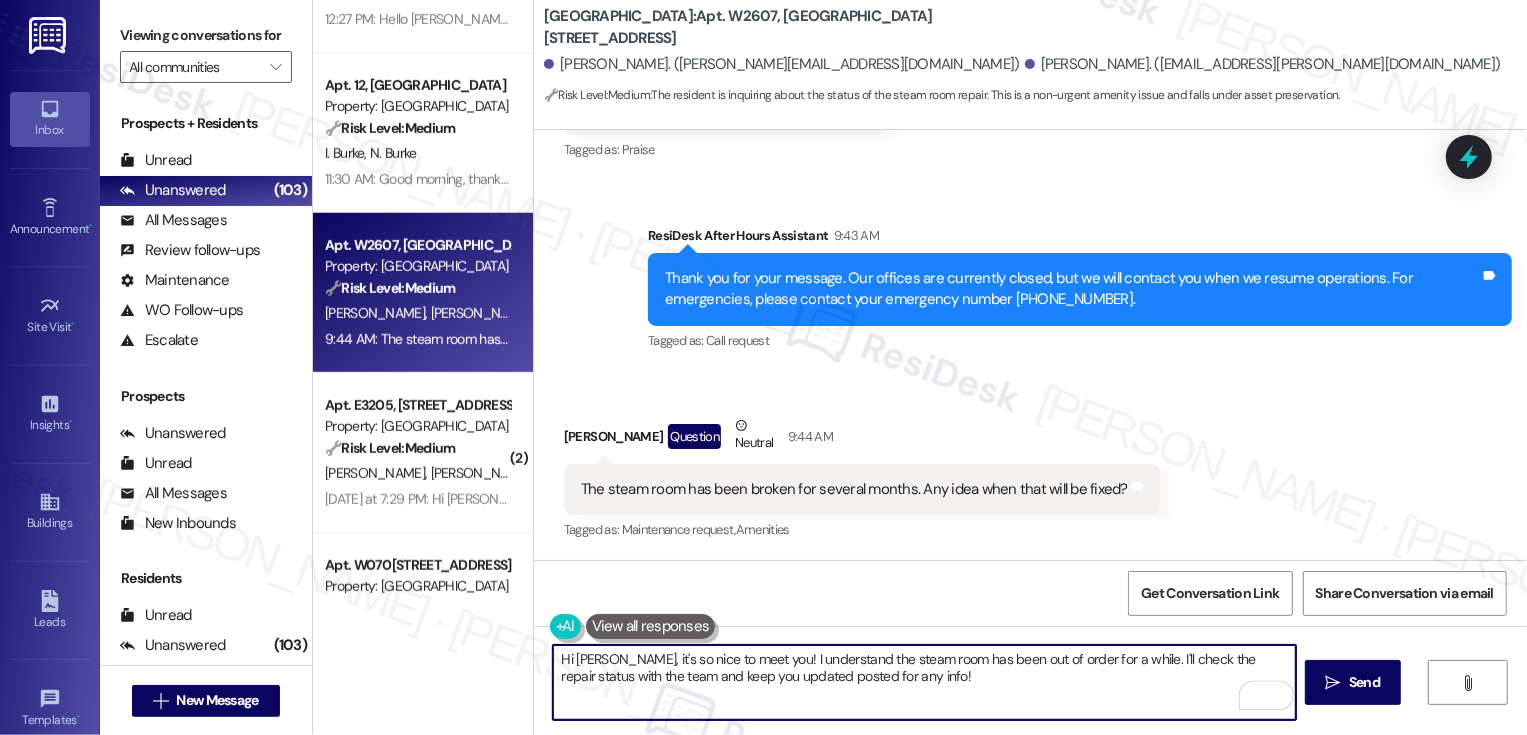 click on "Hi Chelsea, it's so nice to meet you! I understand the steam room has been out of order for a while. I'll check the repair status with the team and keep you updated posted for any info!" at bounding box center (924, 682) 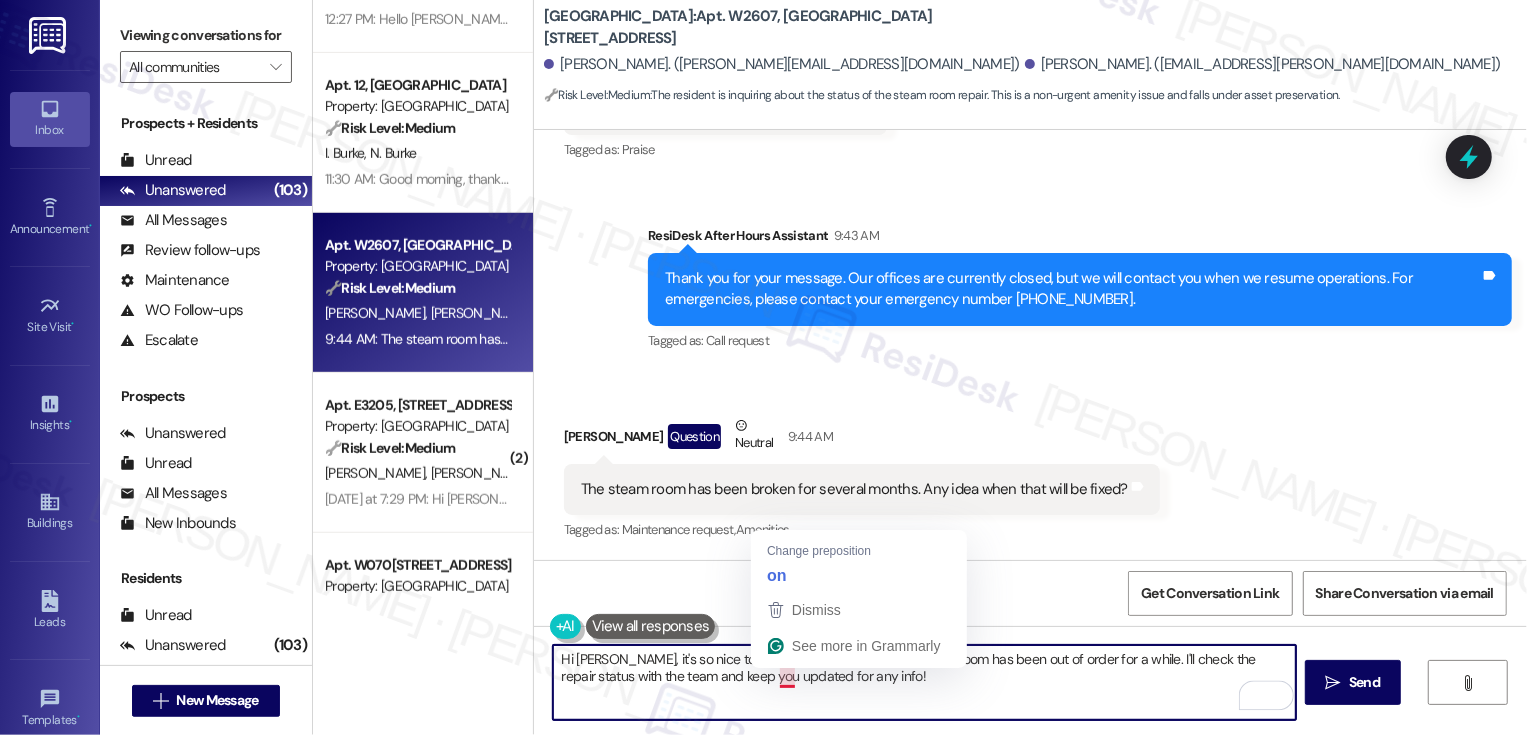 click on "Hi Chelsea, it's so nice to meet you! I understand the steam room has been out of order for a while. I'll check the repair status with the team and keep you updated for any info!" at bounding box center (924, 682) 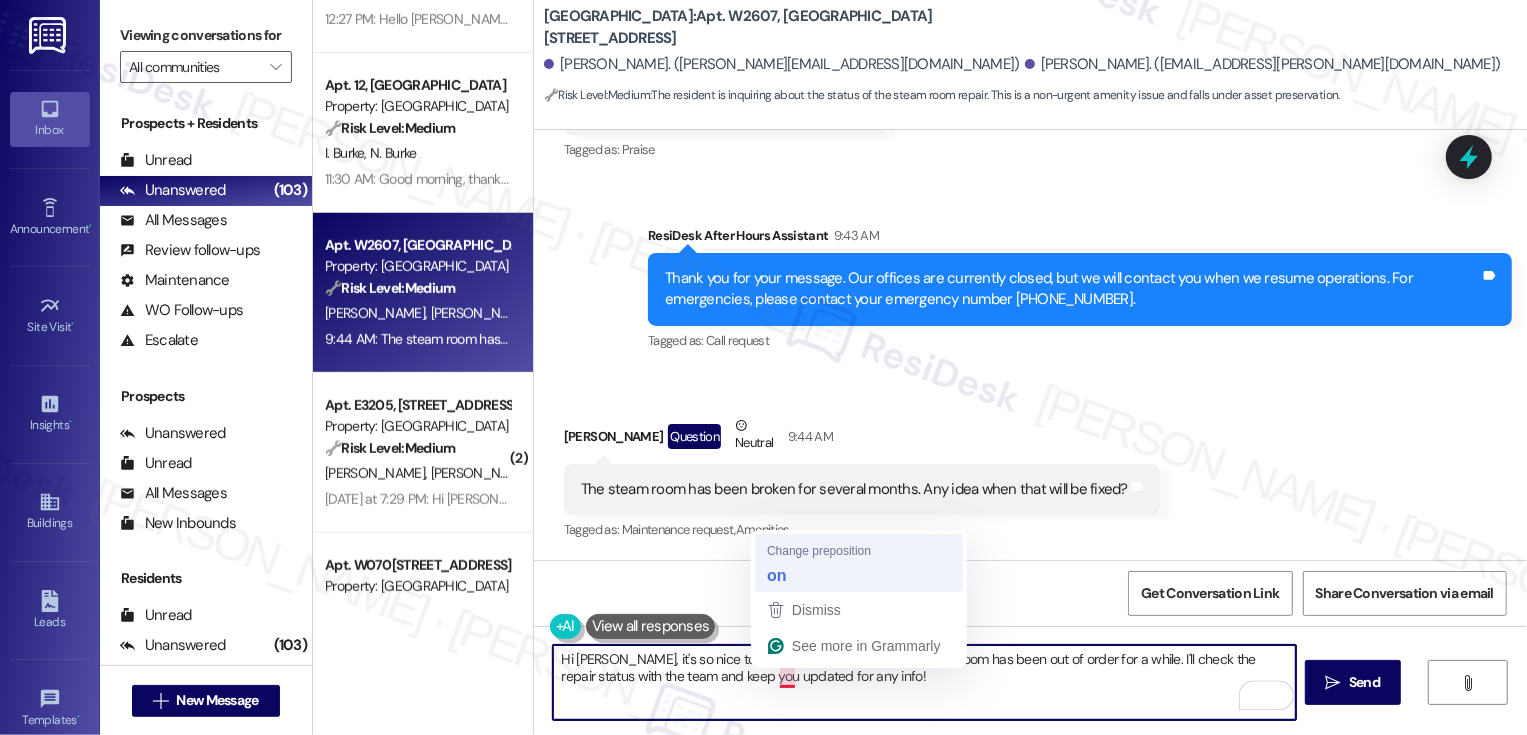type on "Hi Chelsea, it's so nice to meet you! I understand the steam room has been out of order for a while. I'll check the repair status with the team and keep you updated on any info!" 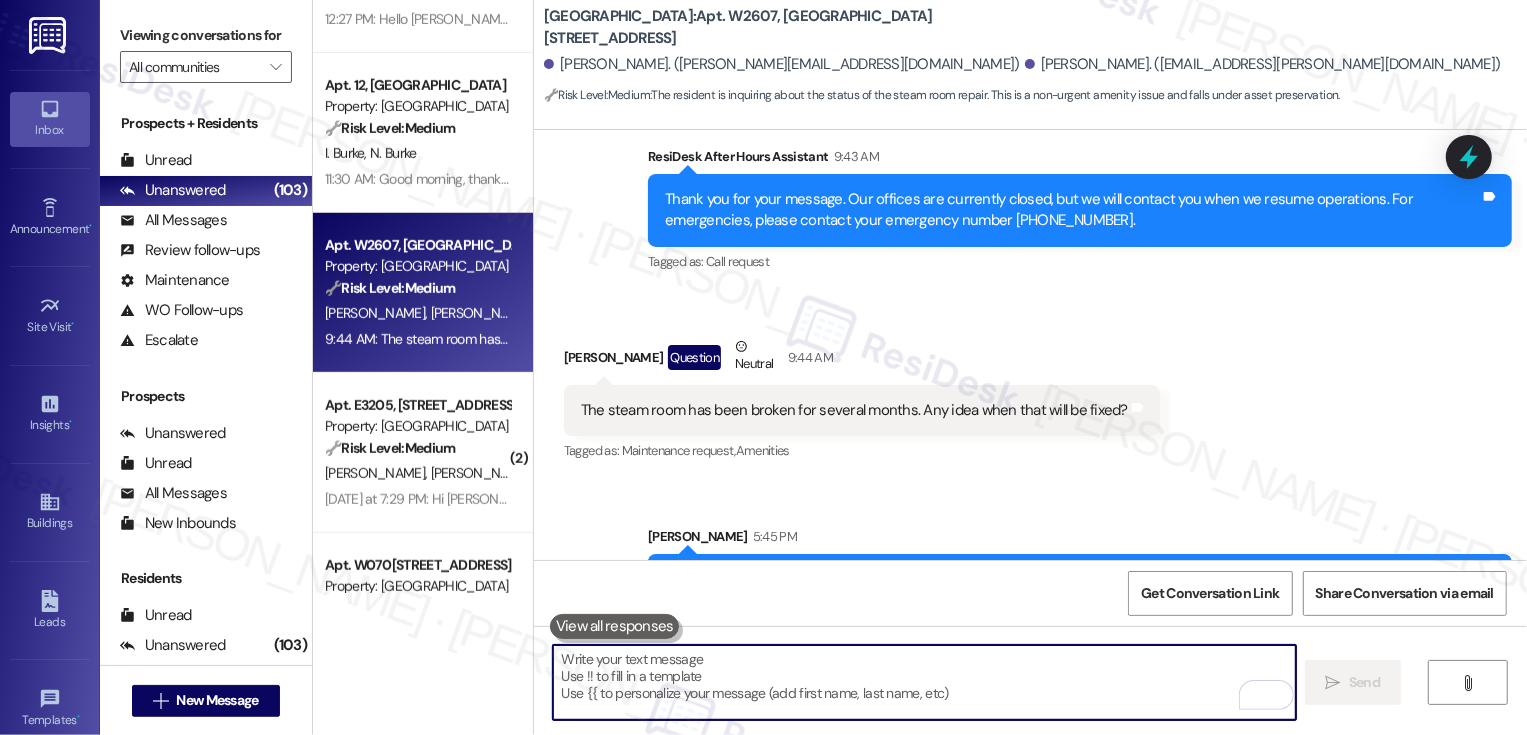 scroll, scrollTop: 604, scrollLeft: 0, axis: vertical 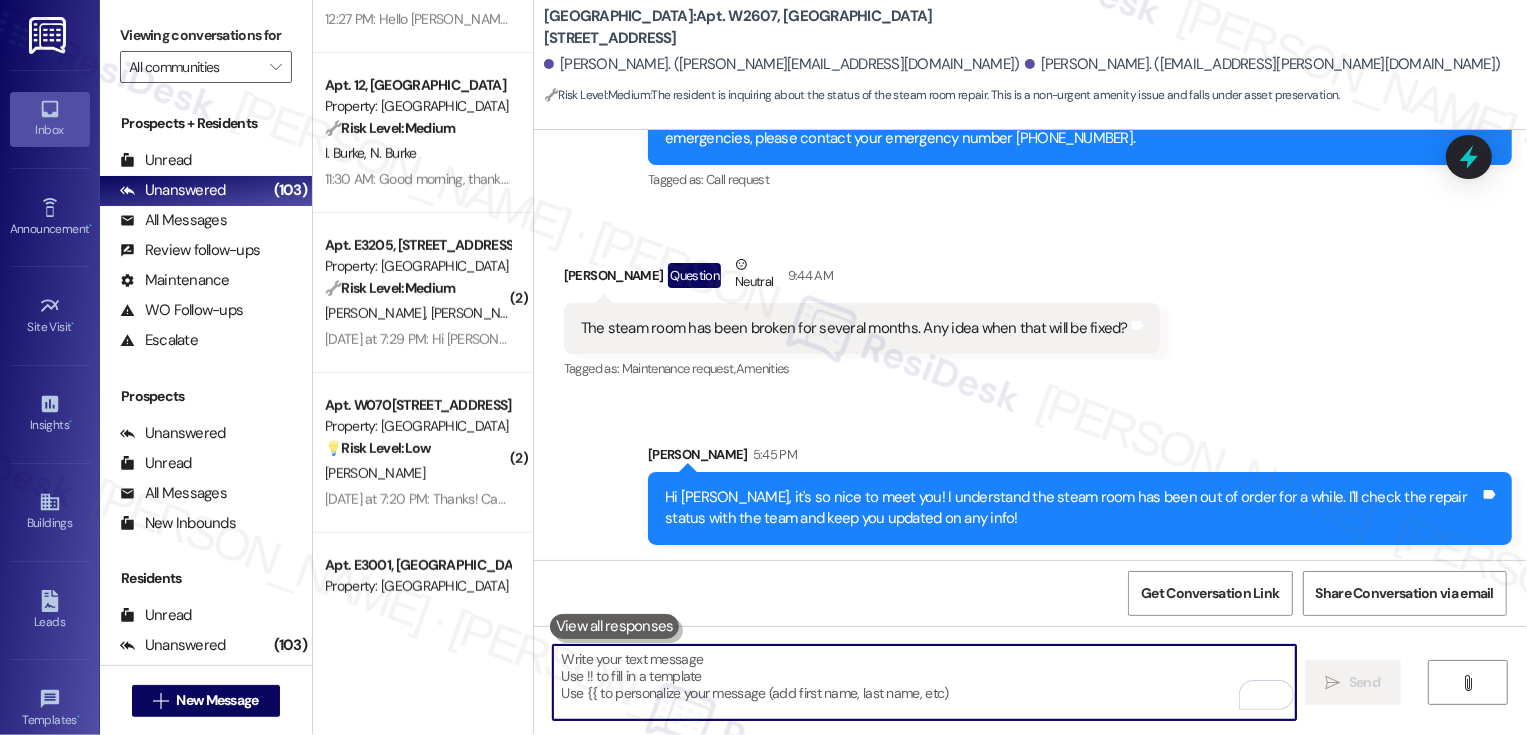 type 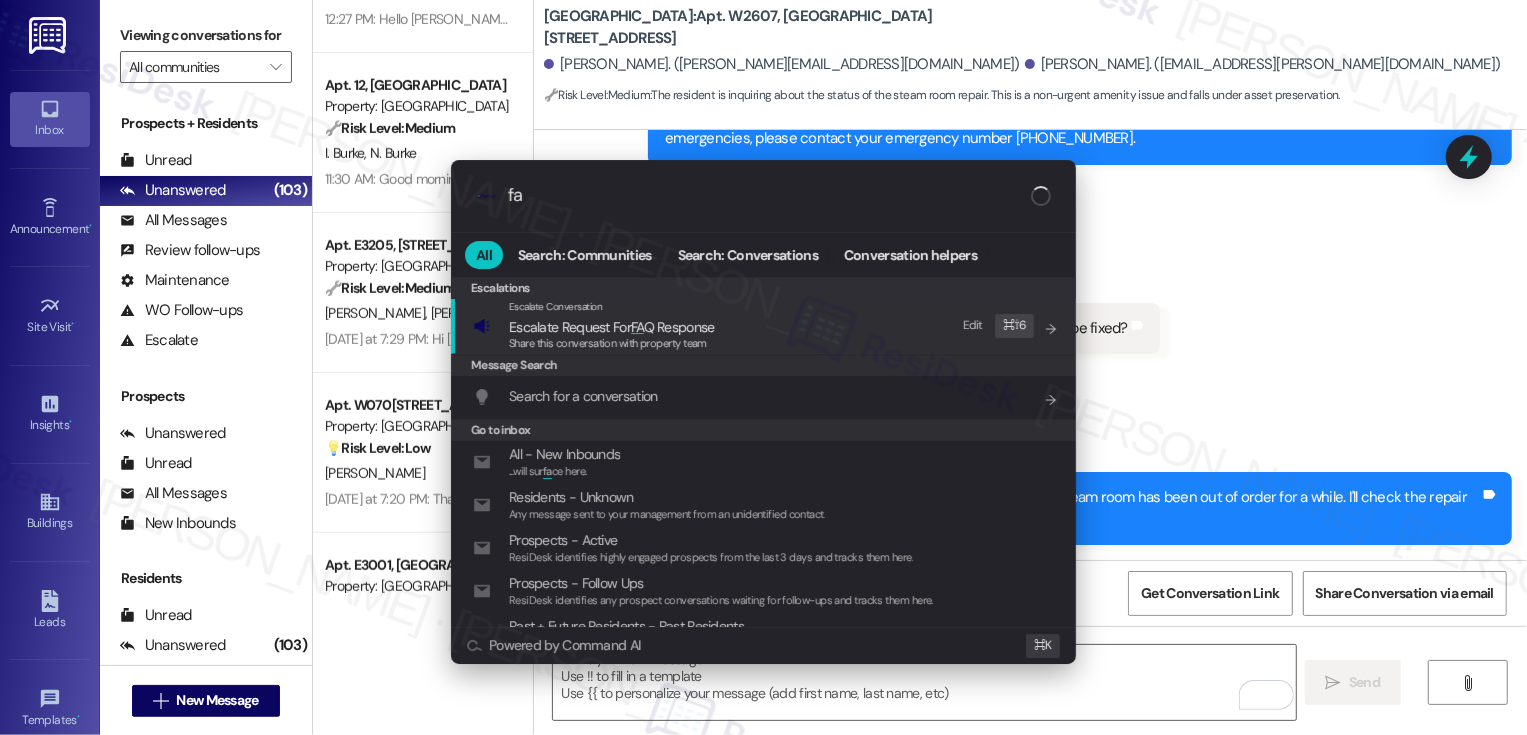 type on "faq" 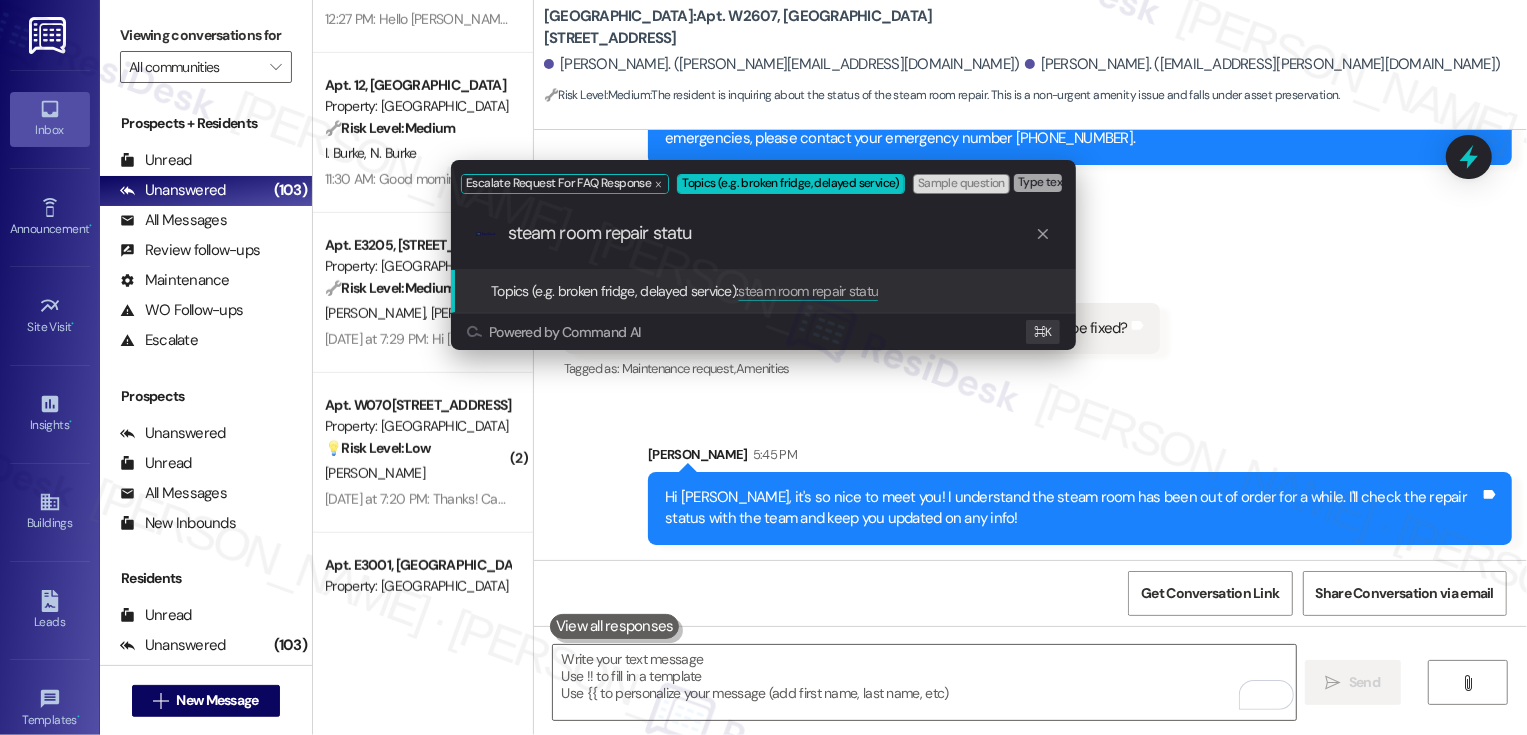 type on "steam room repair status" 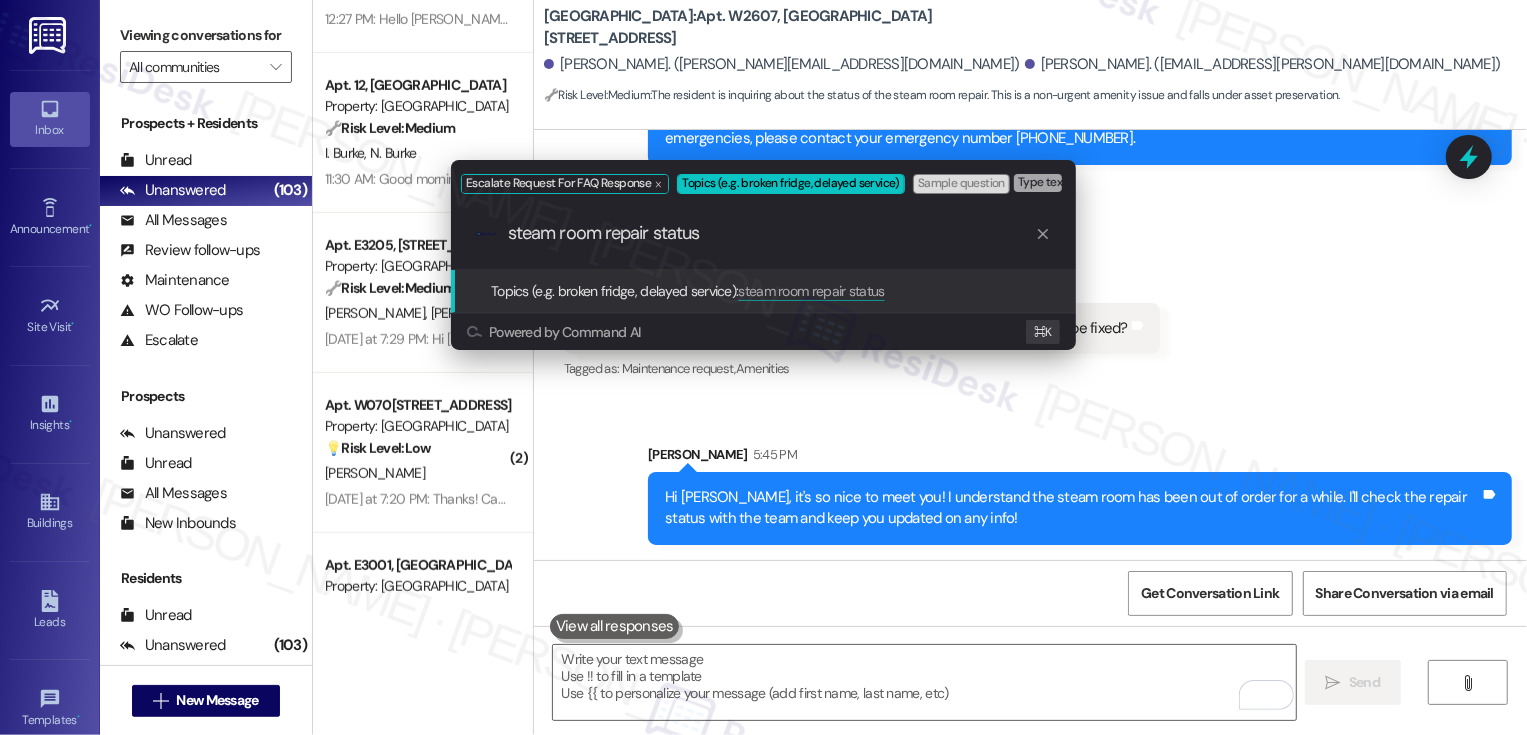 type 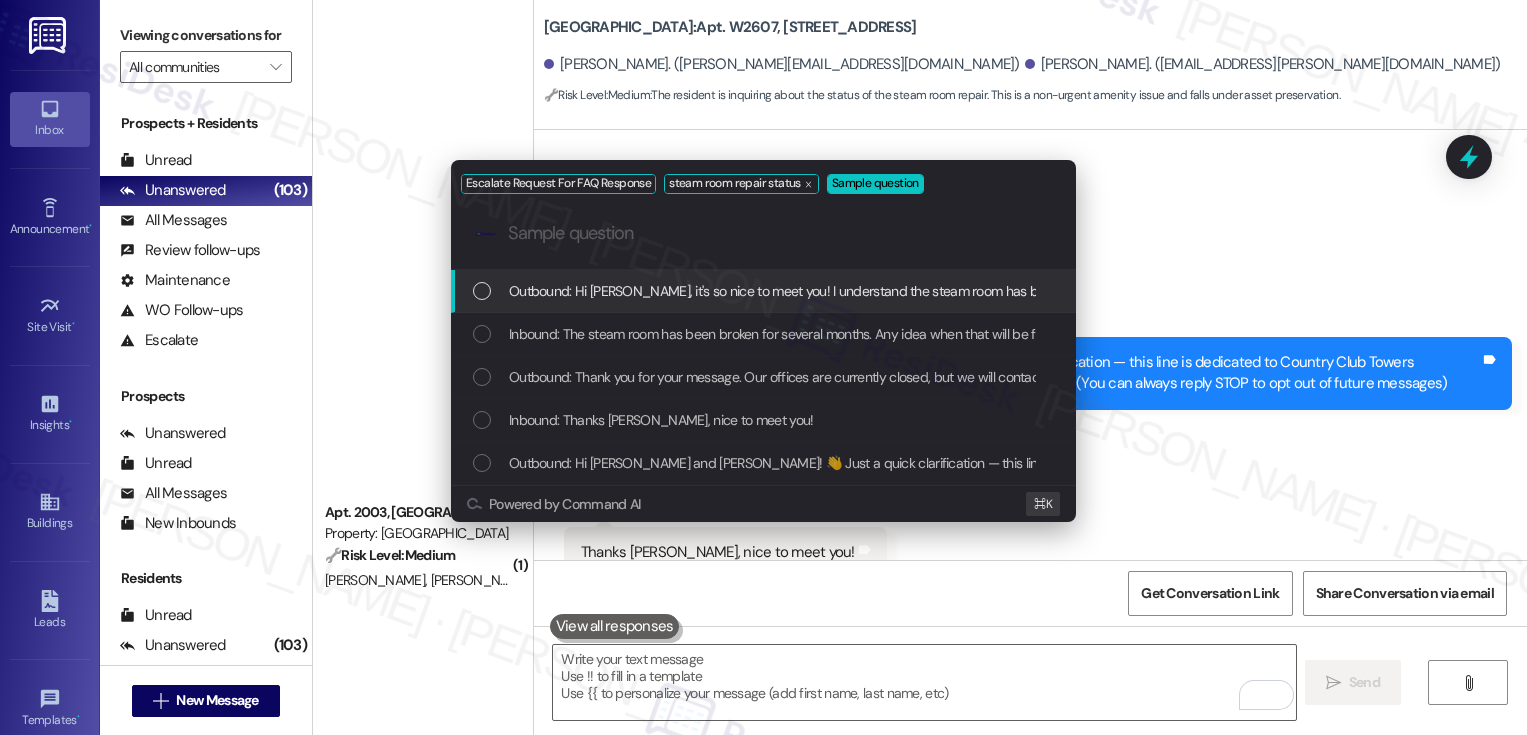 scroll, scrollTop: 0, scrollLeft: 0, axis: both 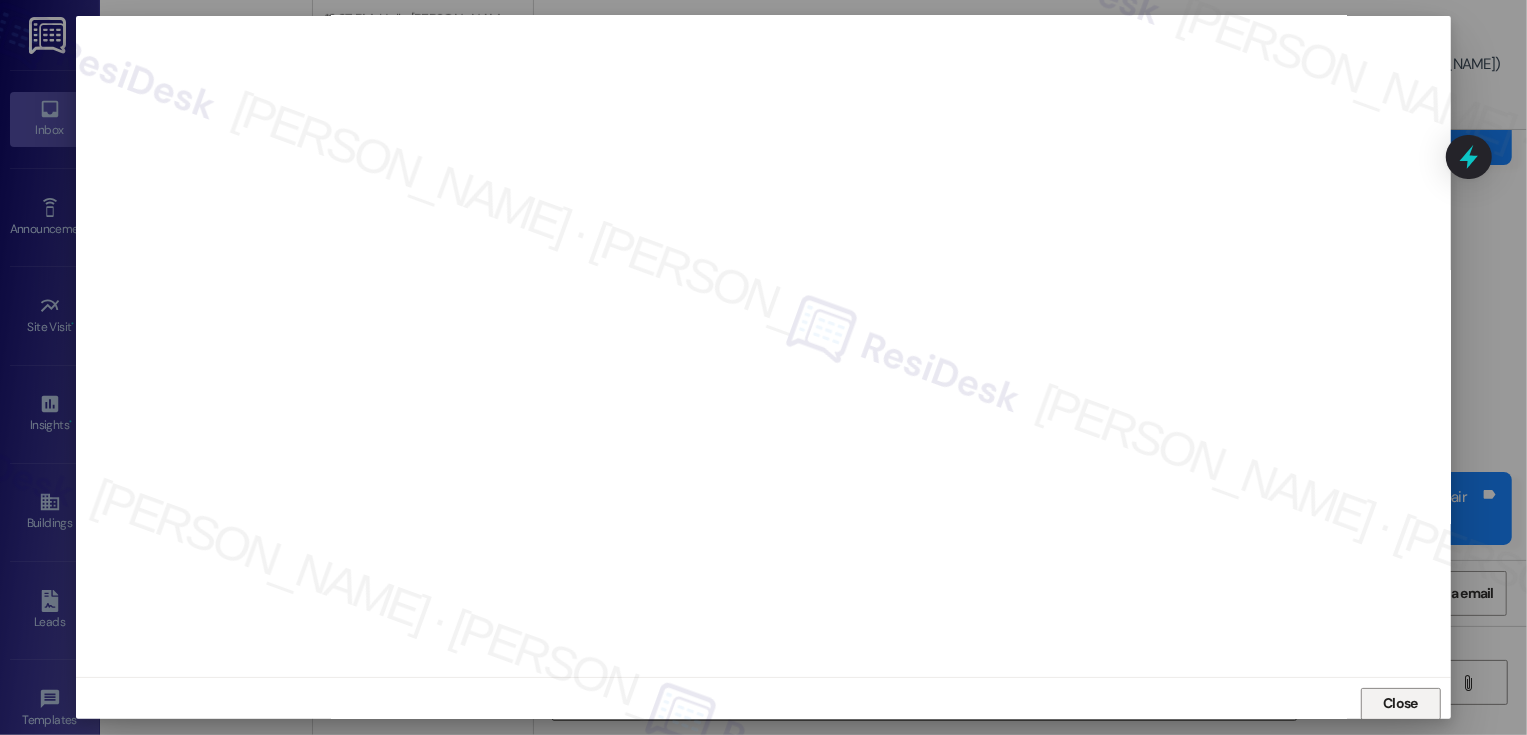 click on "Close" at bounding box center [1401, 704] 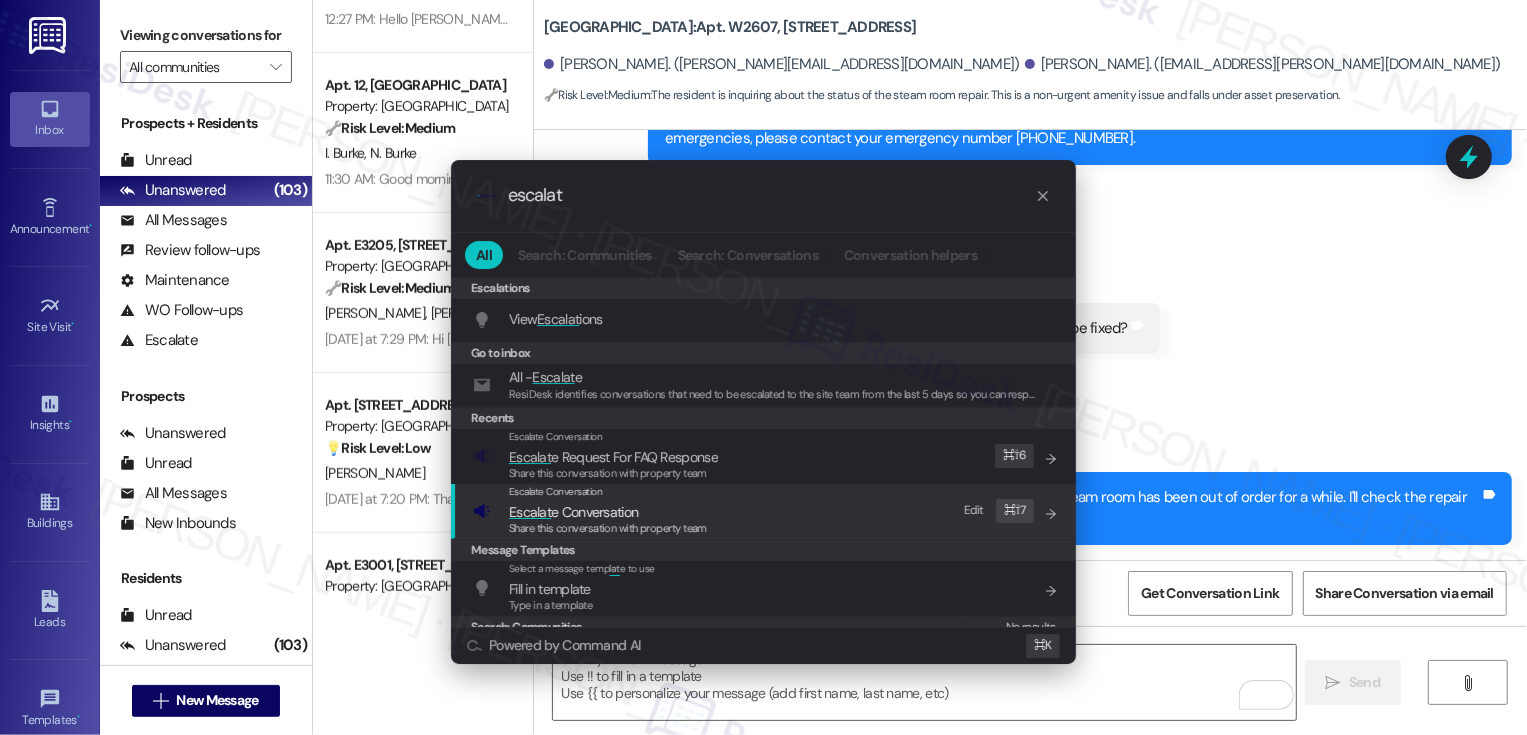 type on "escalat" 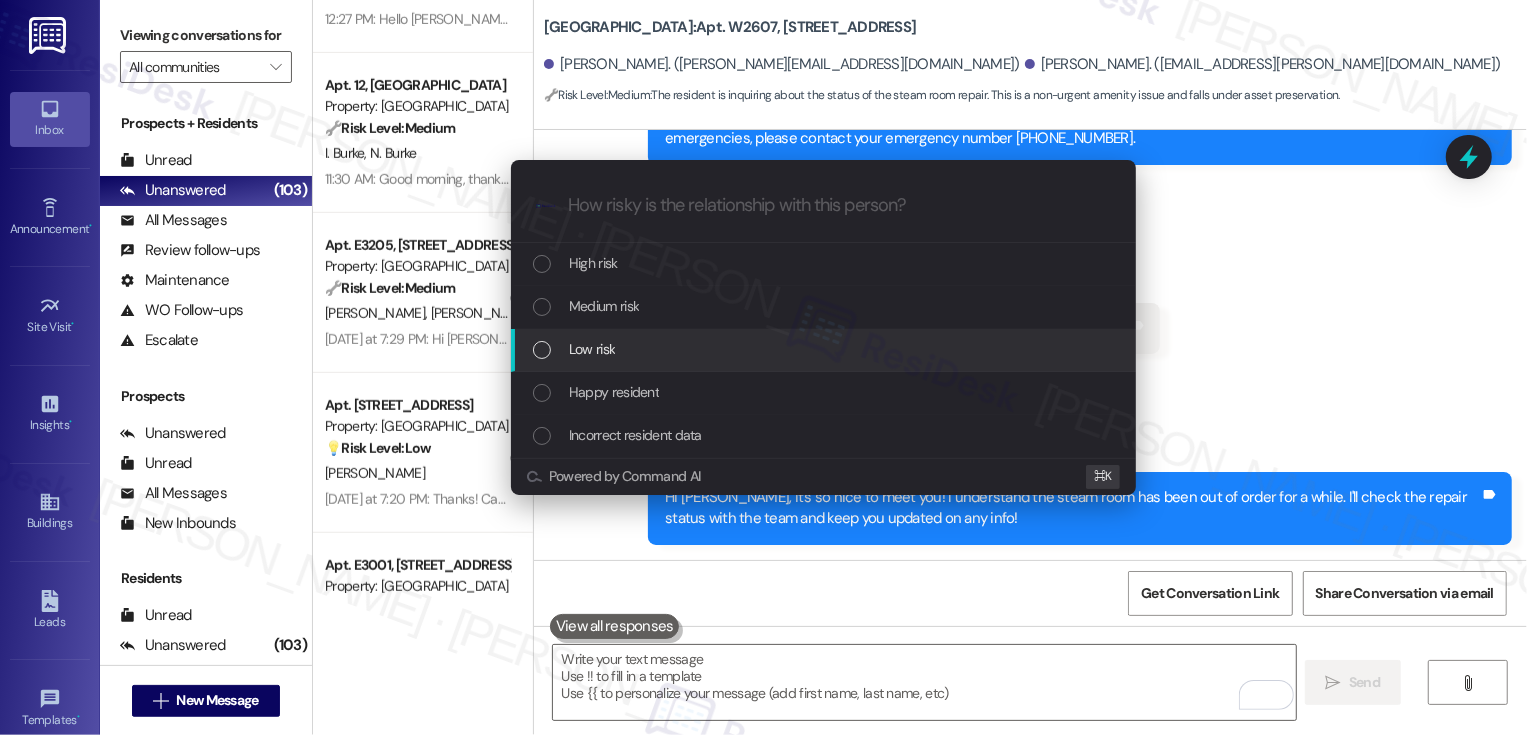 click on "Escalate Conversation How risky is the relationship with this person? Topics (e.g. broken fridge, delayed service) Any messages to highlight in the email? .cls-1{fill:#0a055f;}.cls-2{fill:#0cc4c4;} resideskLogoBlueOrange High risk Medium risk Low risk Happy resident Incorrect resident data Powered by Command AI ⌘ K" at bounding box center [763, 367] 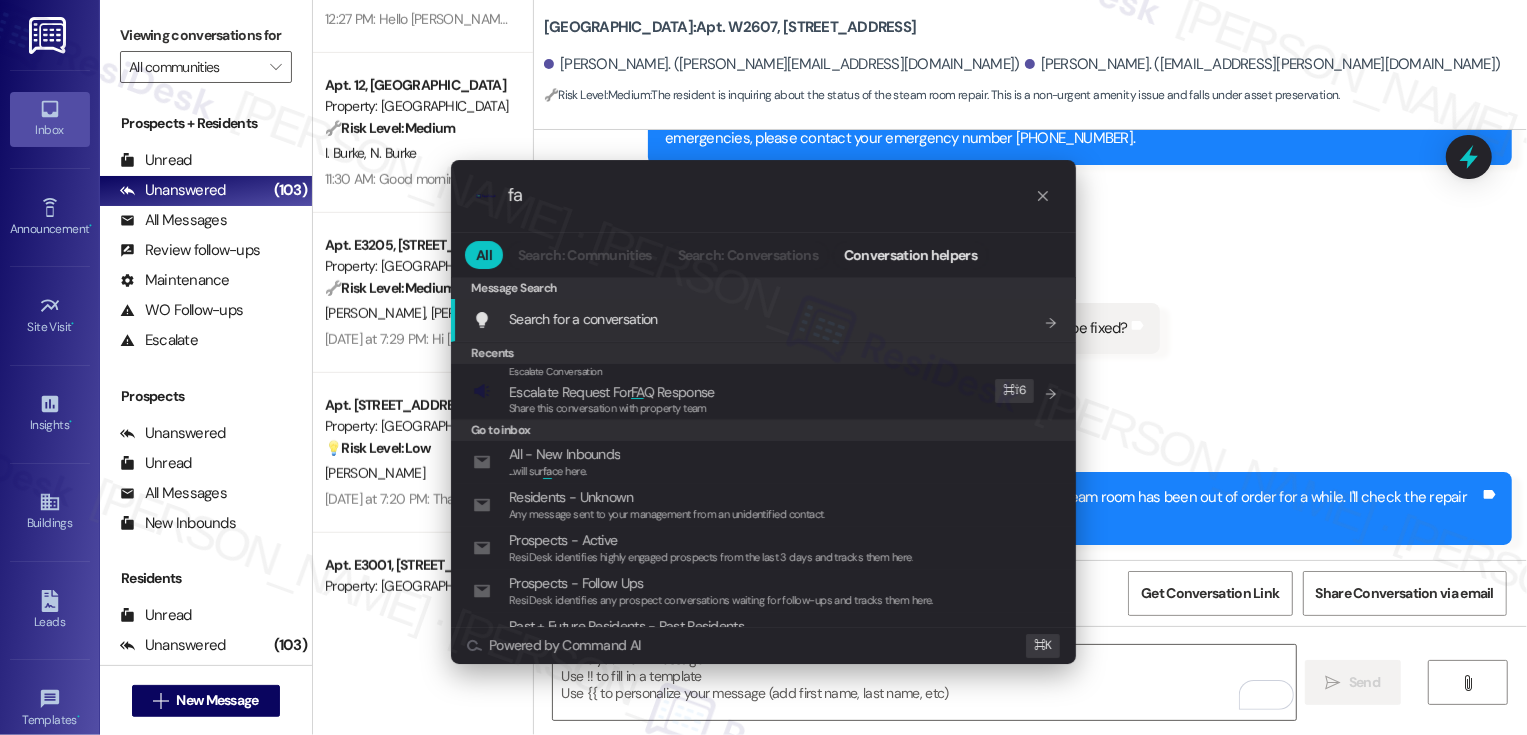 type on "faq" 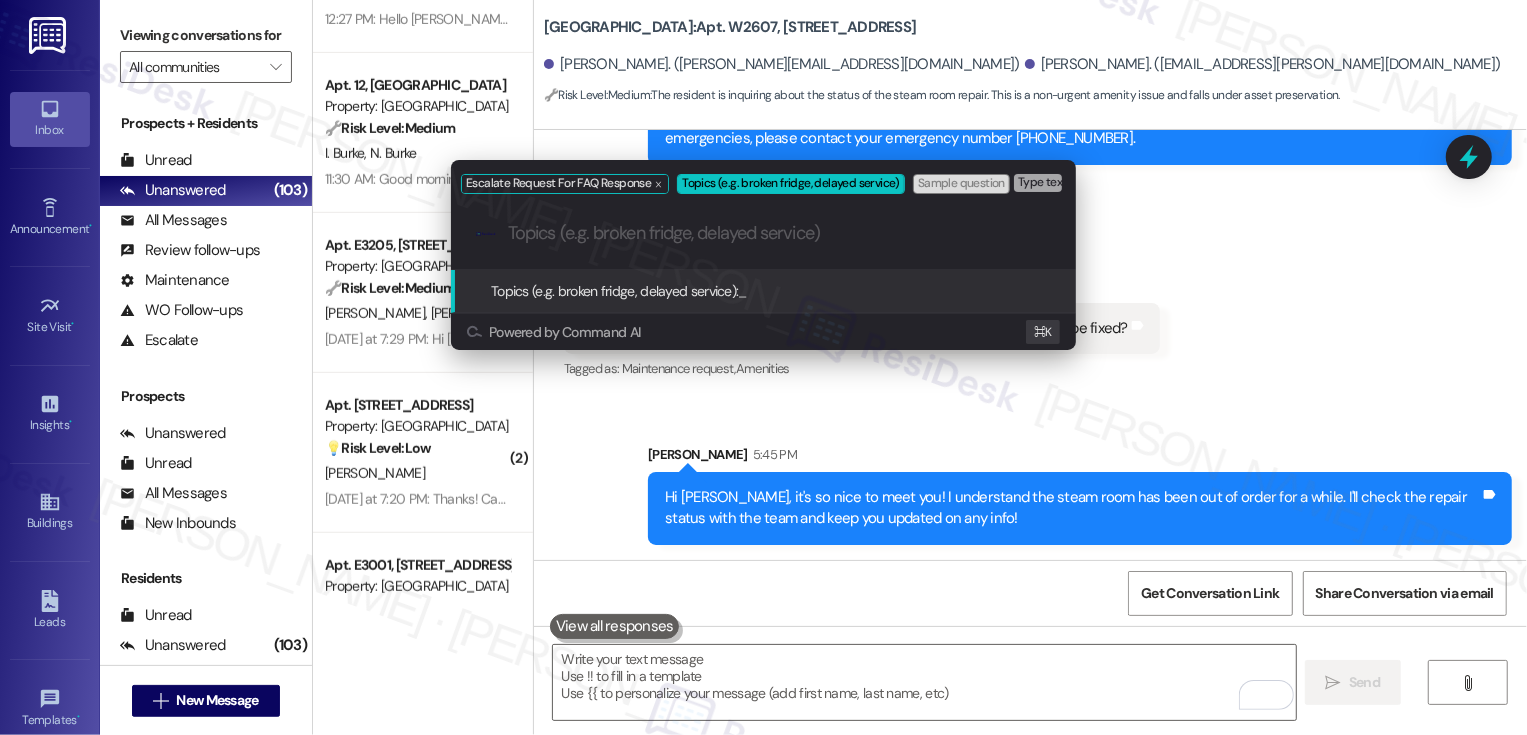 paste on "steam room repair status" 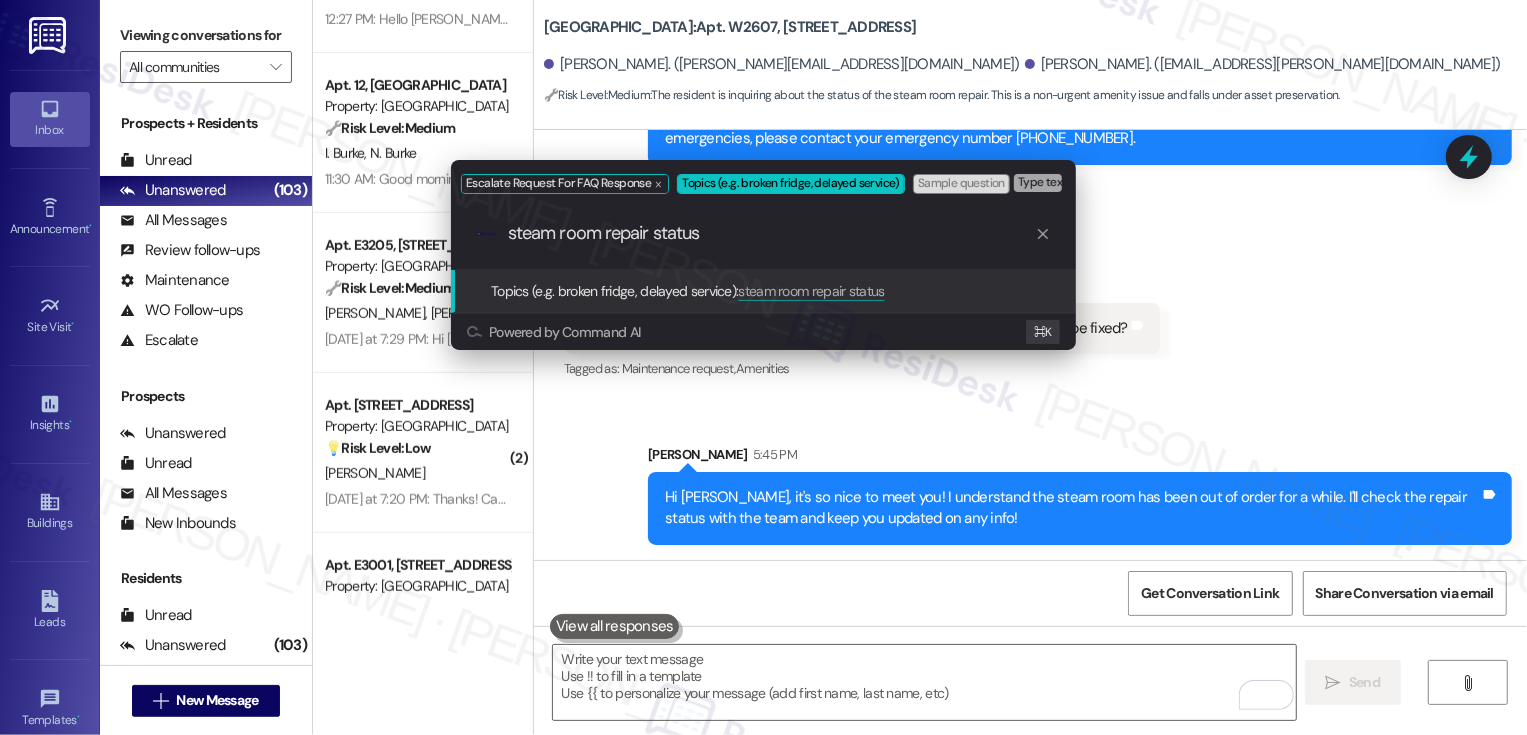 type 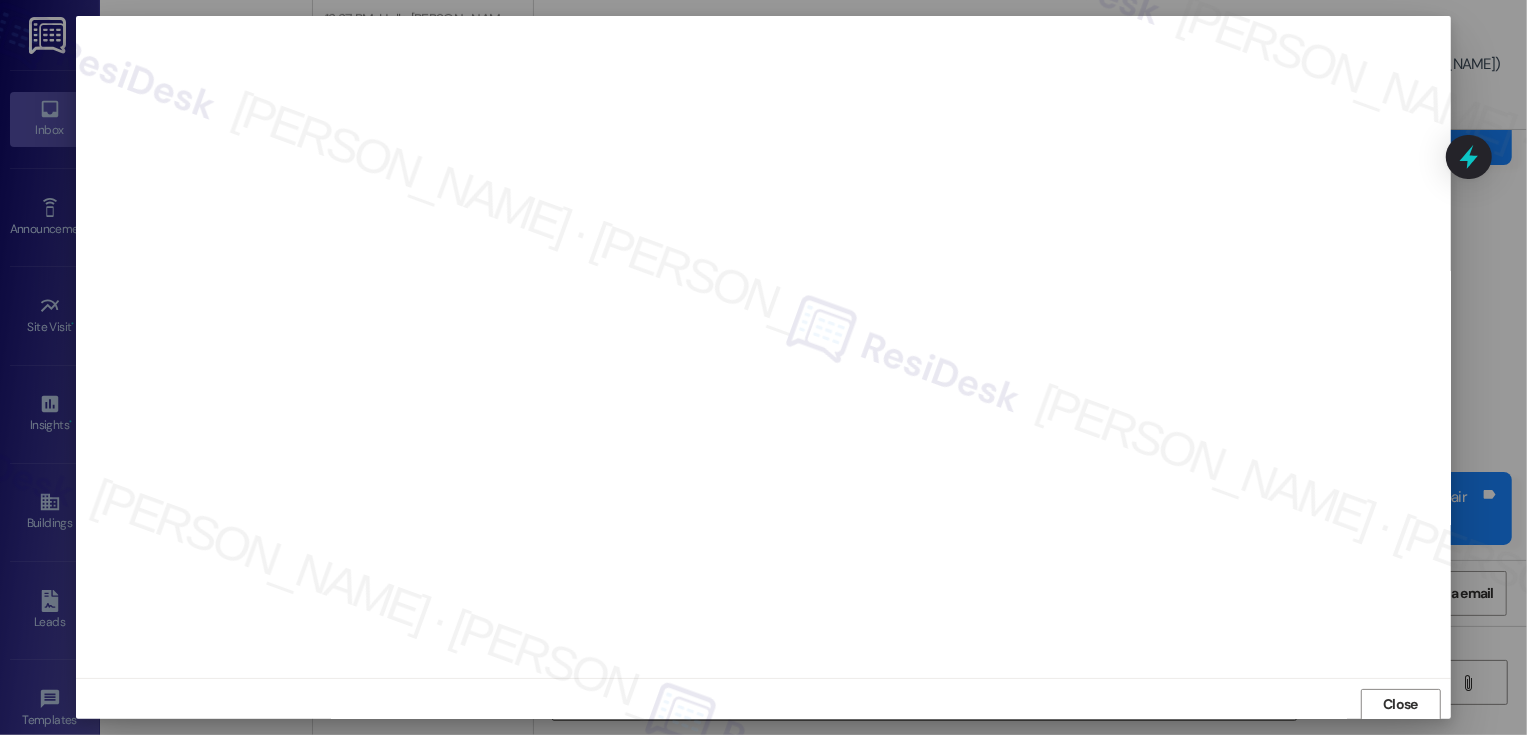 scroll, scrollTop: 1, scrollLeft: 0, axis: vertical 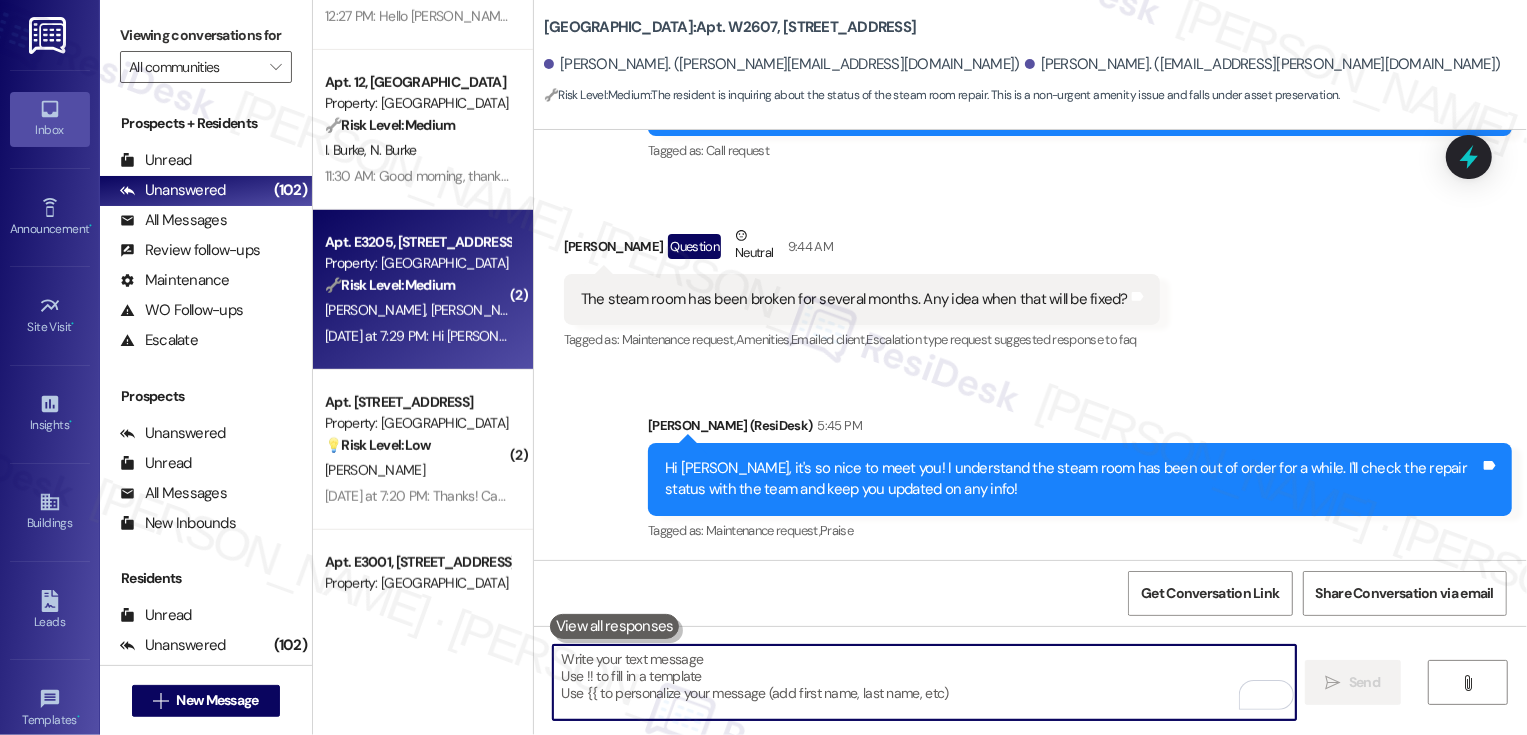 click on "🔧  Risk Level:  Medium" at bounding box center (390, 285) 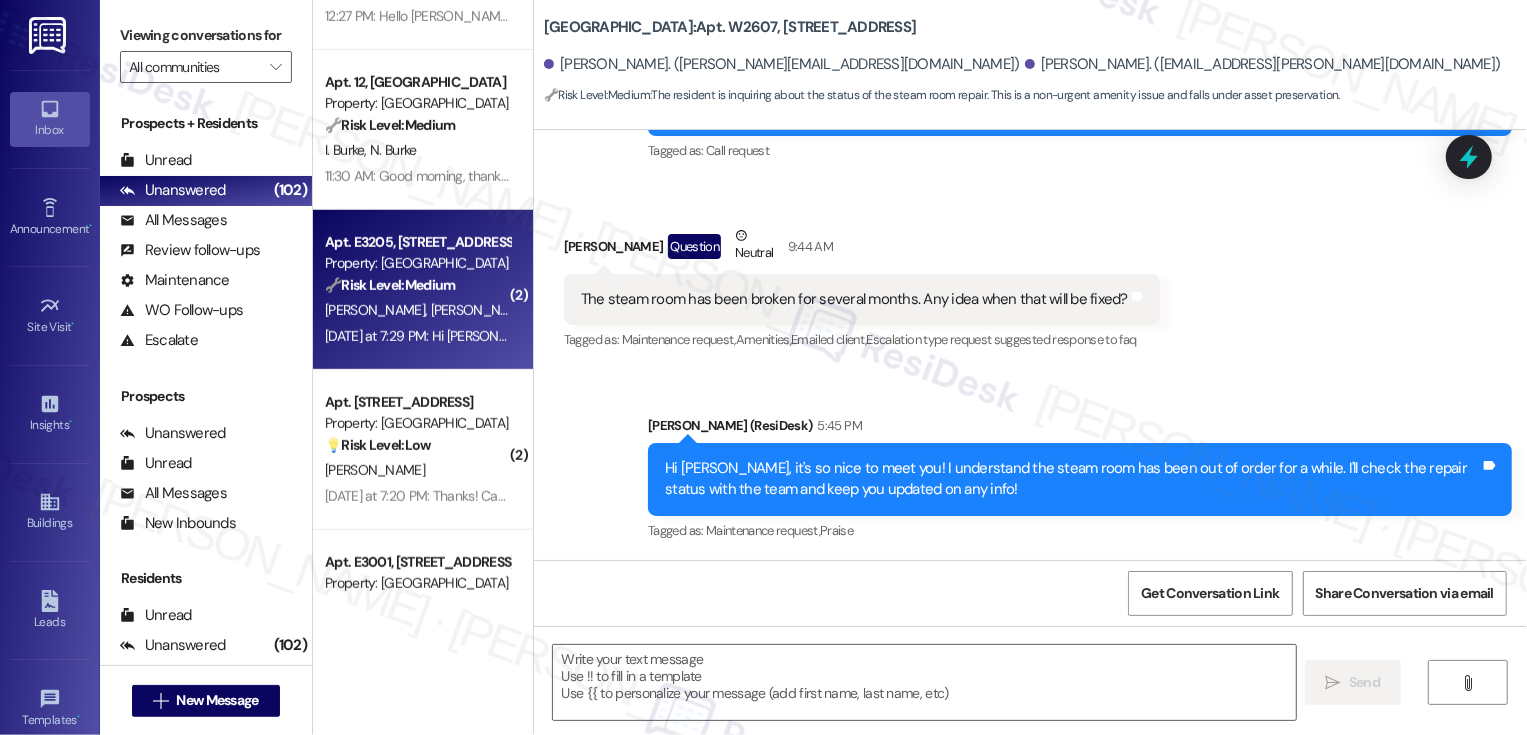 click on "🔧  Risk Level:  Medium" at bounding box center [390, 285] 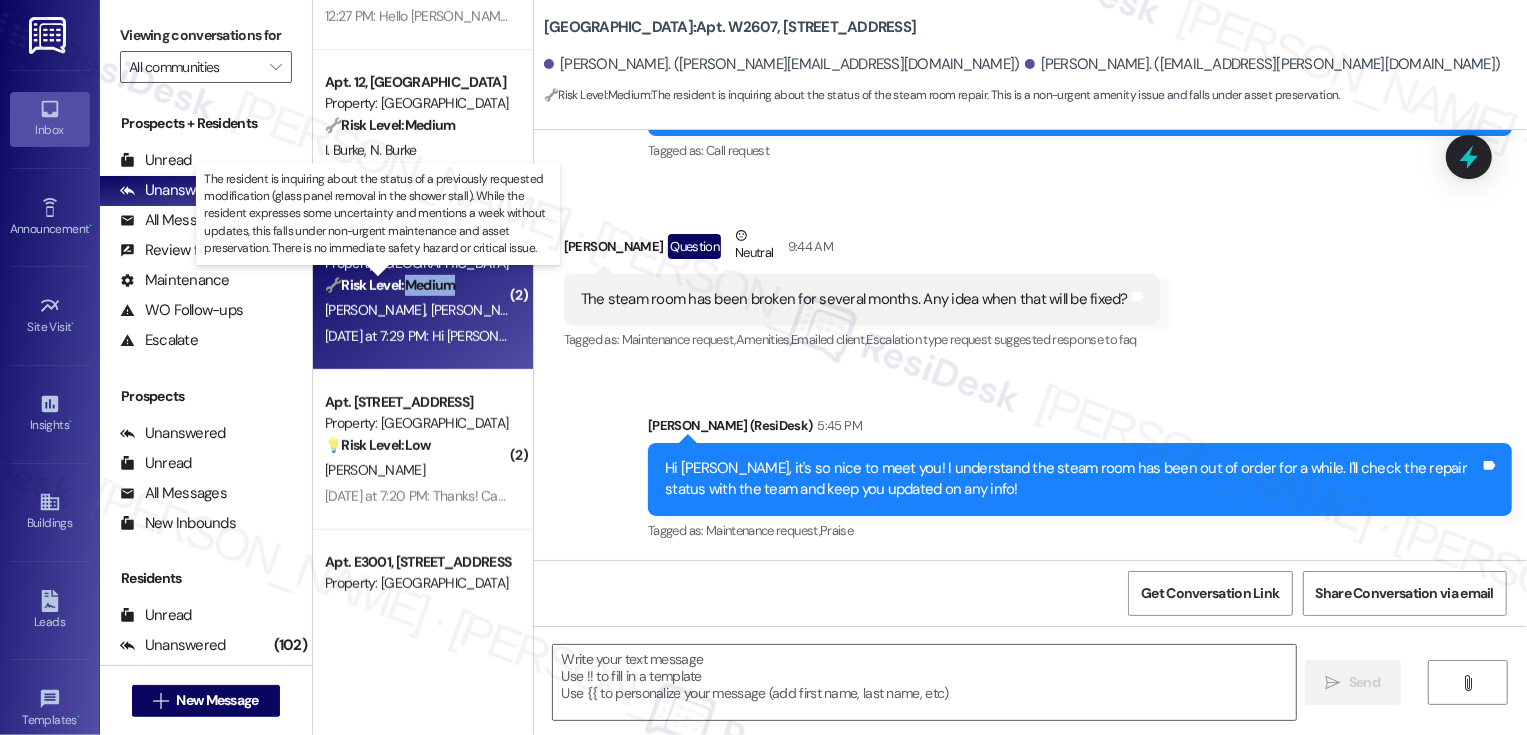 type on "Fetching suggested responses. Please feel free to read through the conversation in the meantime." 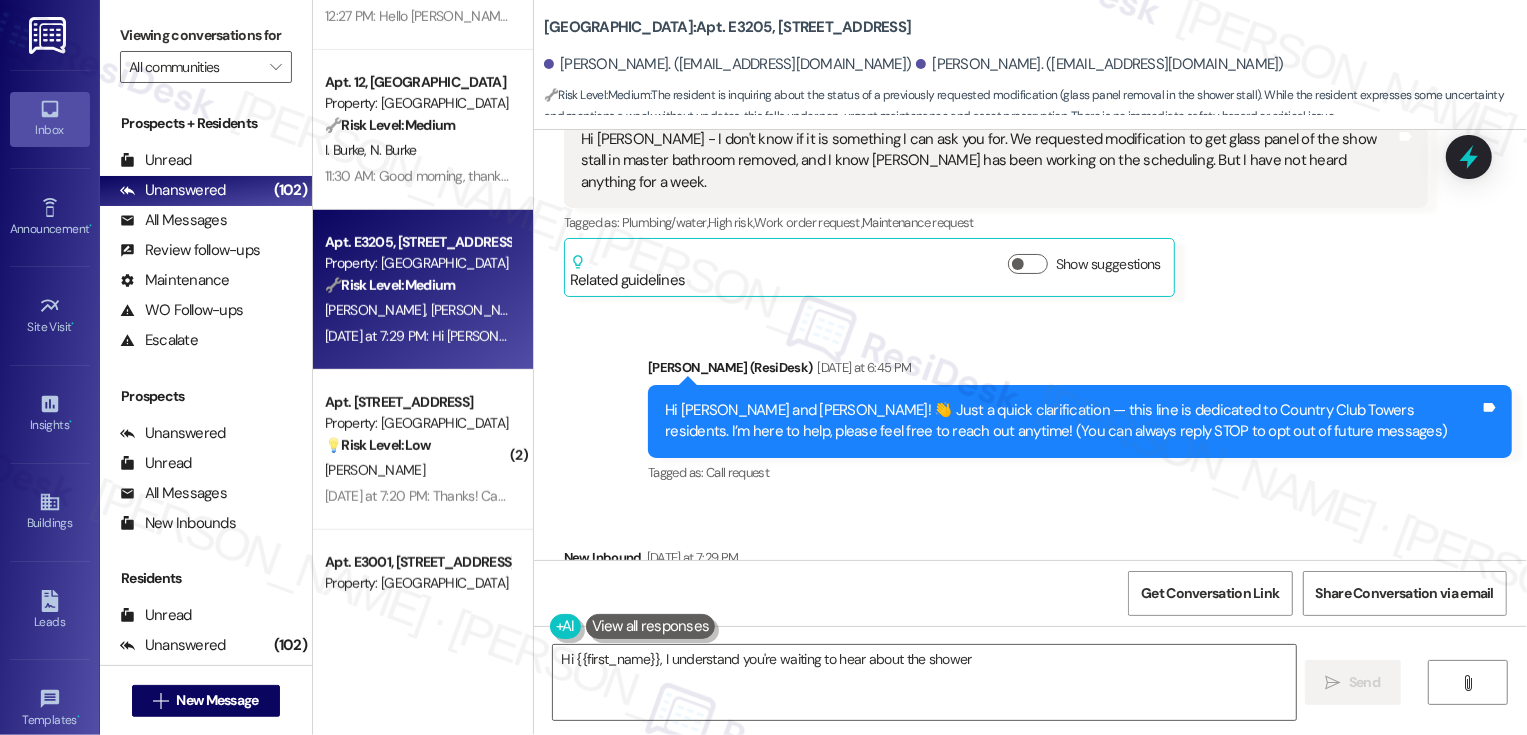 scroll, scrollTop: 246, scrollLeft: 0, axis: vertical 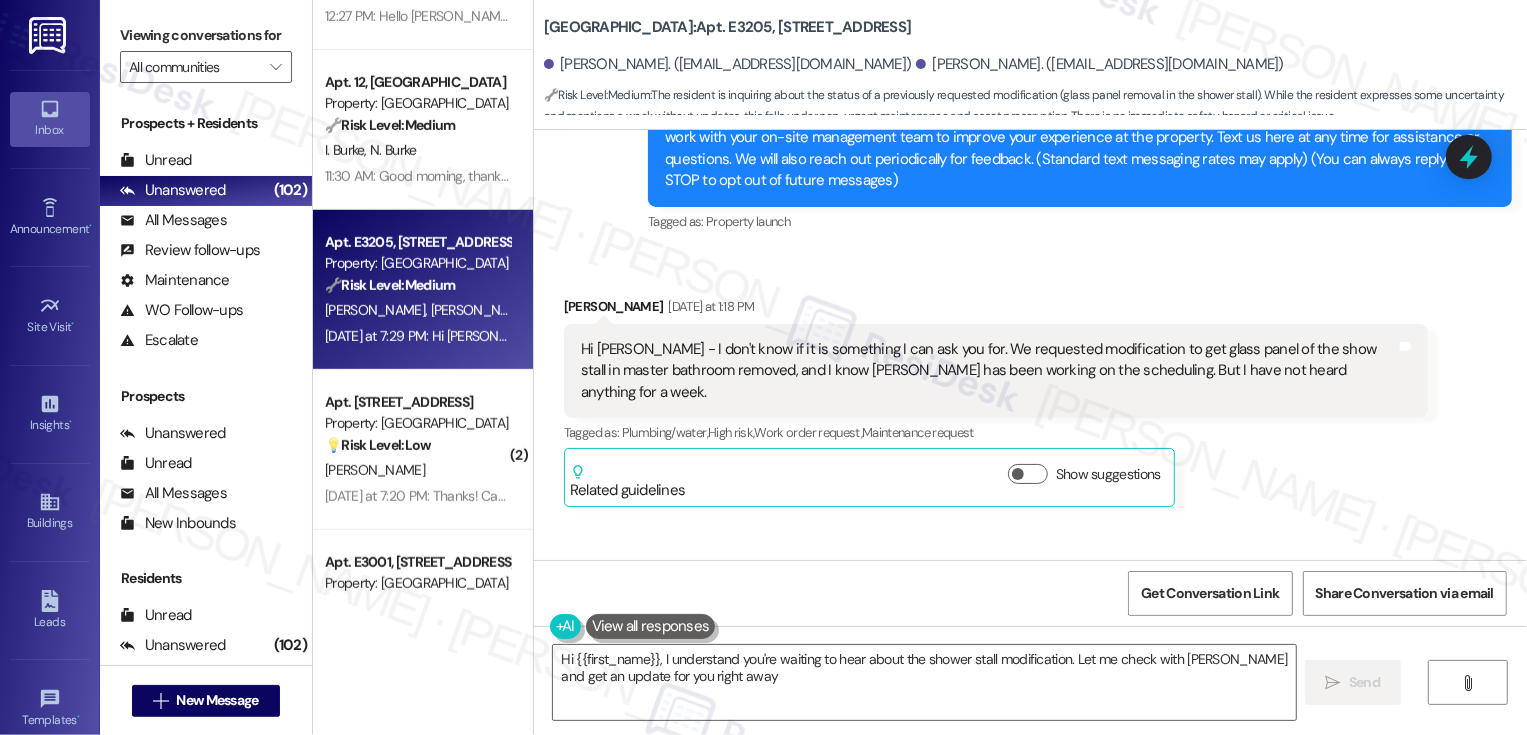 type on "Hi {{first_name}}, I understand you're waiting to hear about the shower stall modification. Let me check with Courtney and get an update for you right away!" 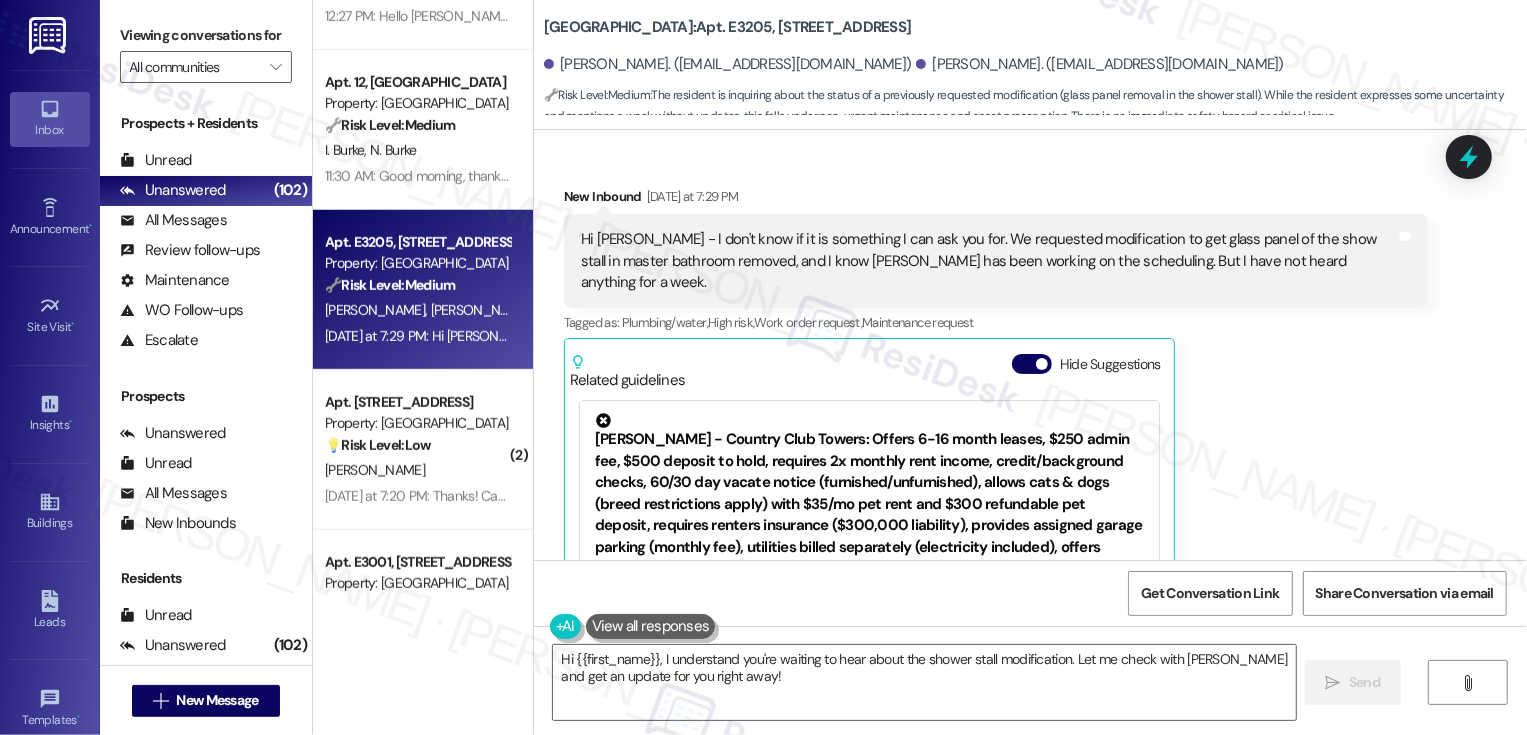 scroll, scrollTop: 865, scrollLeft: 0, axis: vertical 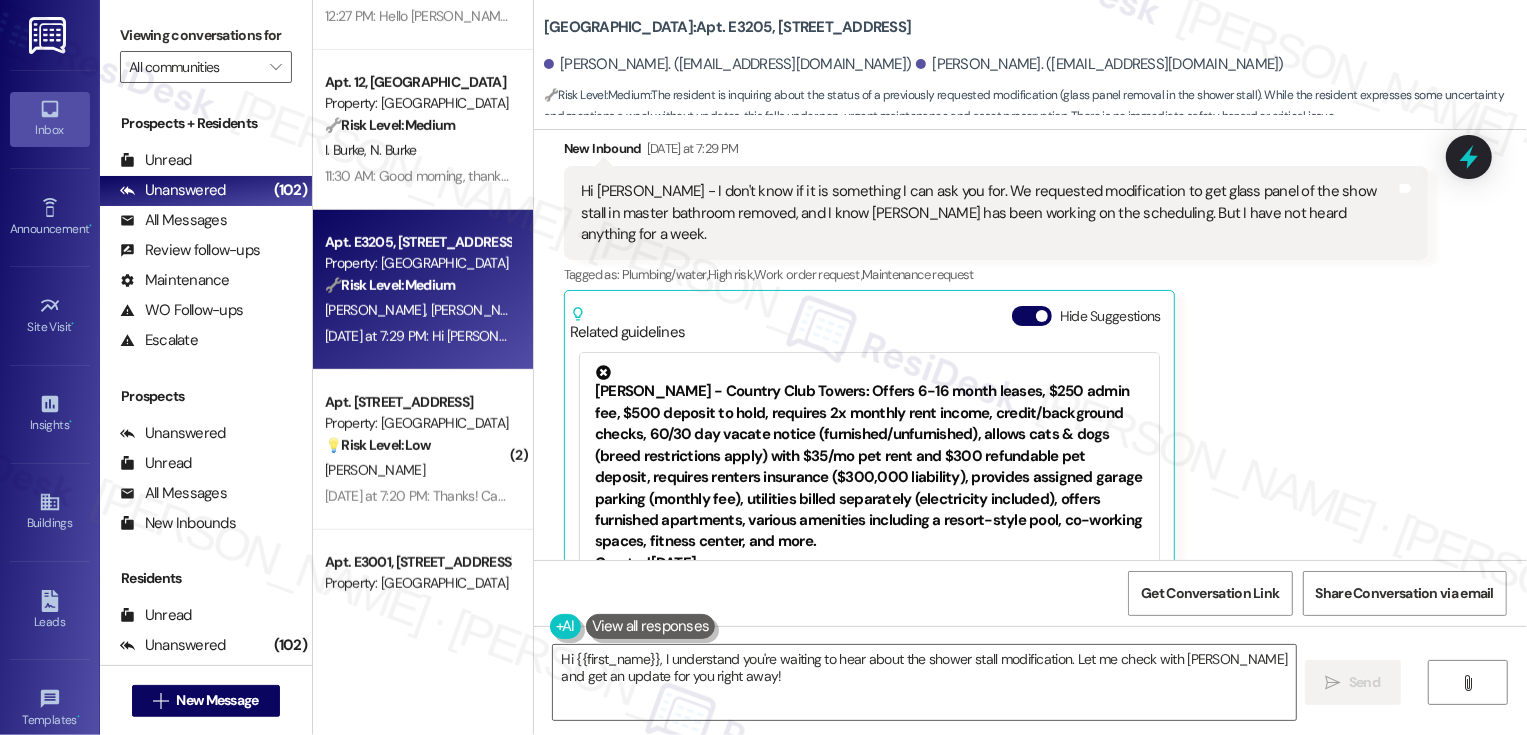 click on "New Inbound Yesterday at 7:29 PM Hi Sarah - I don't know if it is something I can ask you for. We requested modification to get glass panel of the show stall in master bathroom removed, and I know Courtney has been working on the scheduling. But I have not heard anything for a week.  Tags and notes Tagged as:   Plumbing/water ,  Click to highlight conversations about Plumbing/water High risk ,  Click to highlight conversations about High risk Work order request ,  Click to highlight conversations about Work order request Maintenance request Click to highlight conversations about Maintenance request  Related guidelines Hide Suggestions Created  22 days ago Property level guideline  ( 68 % match) FAQs generated by ResiDesk AI What are the office hours for the leasing office? The office hours are 9am-6pm Monday to Friday, and 9am-5pm Saturday and Sunday. How much is the application fee for an apartment? There is no application fee. Instead, a $500 deposit is required to hold an apartment. Original Guideline" at bounding box center (996, 390) 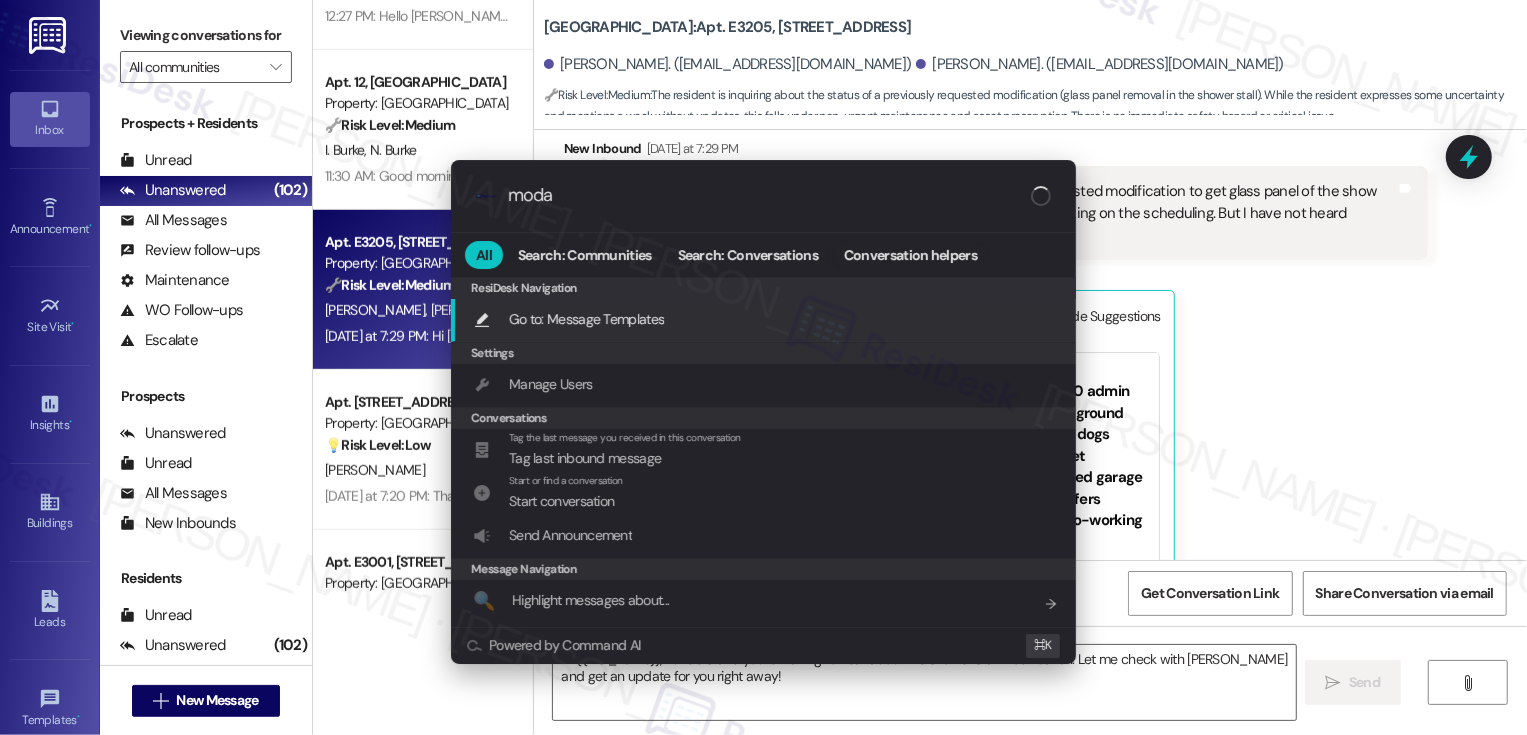 type on "modal" 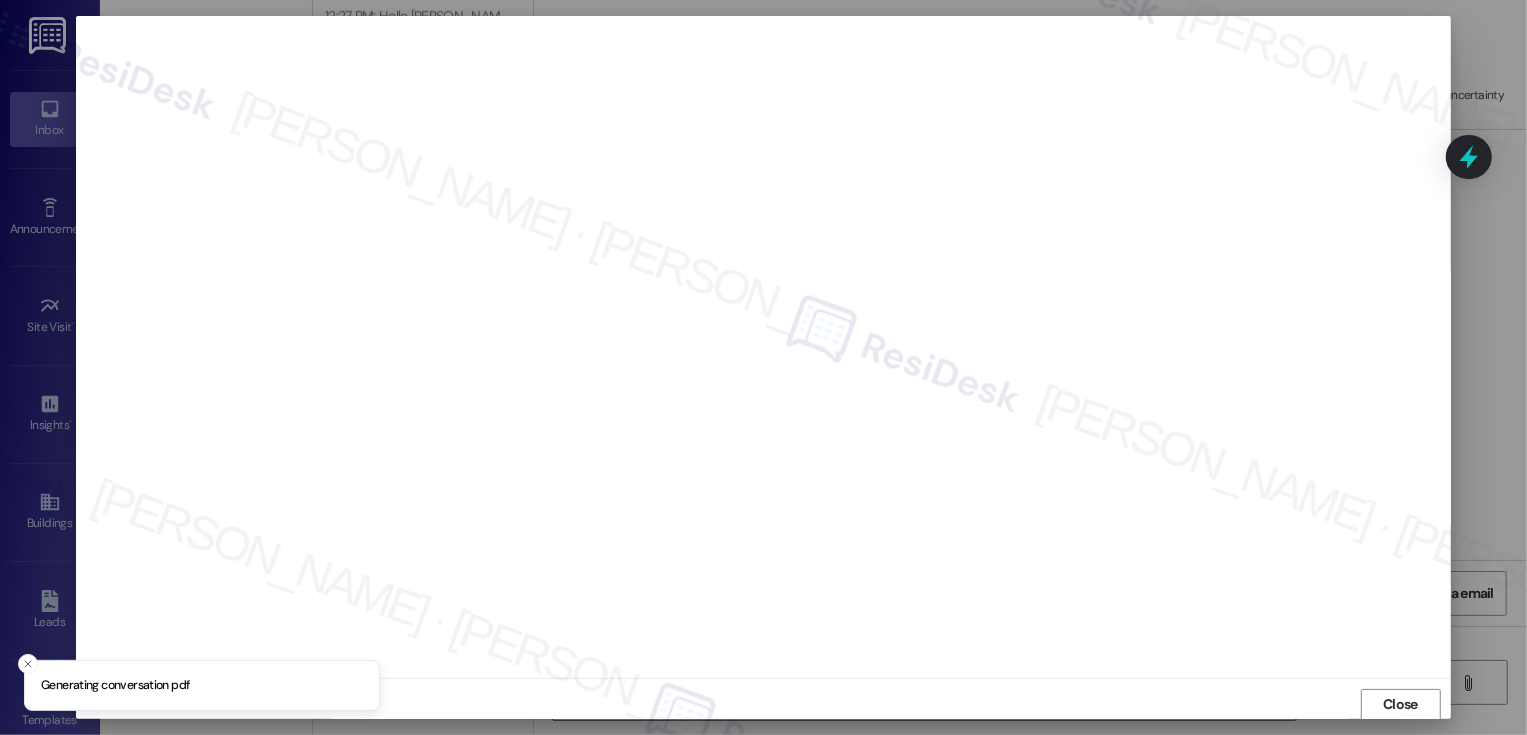 scroll, scrollTop: 1, scrollLeft: 0, axis: vertical 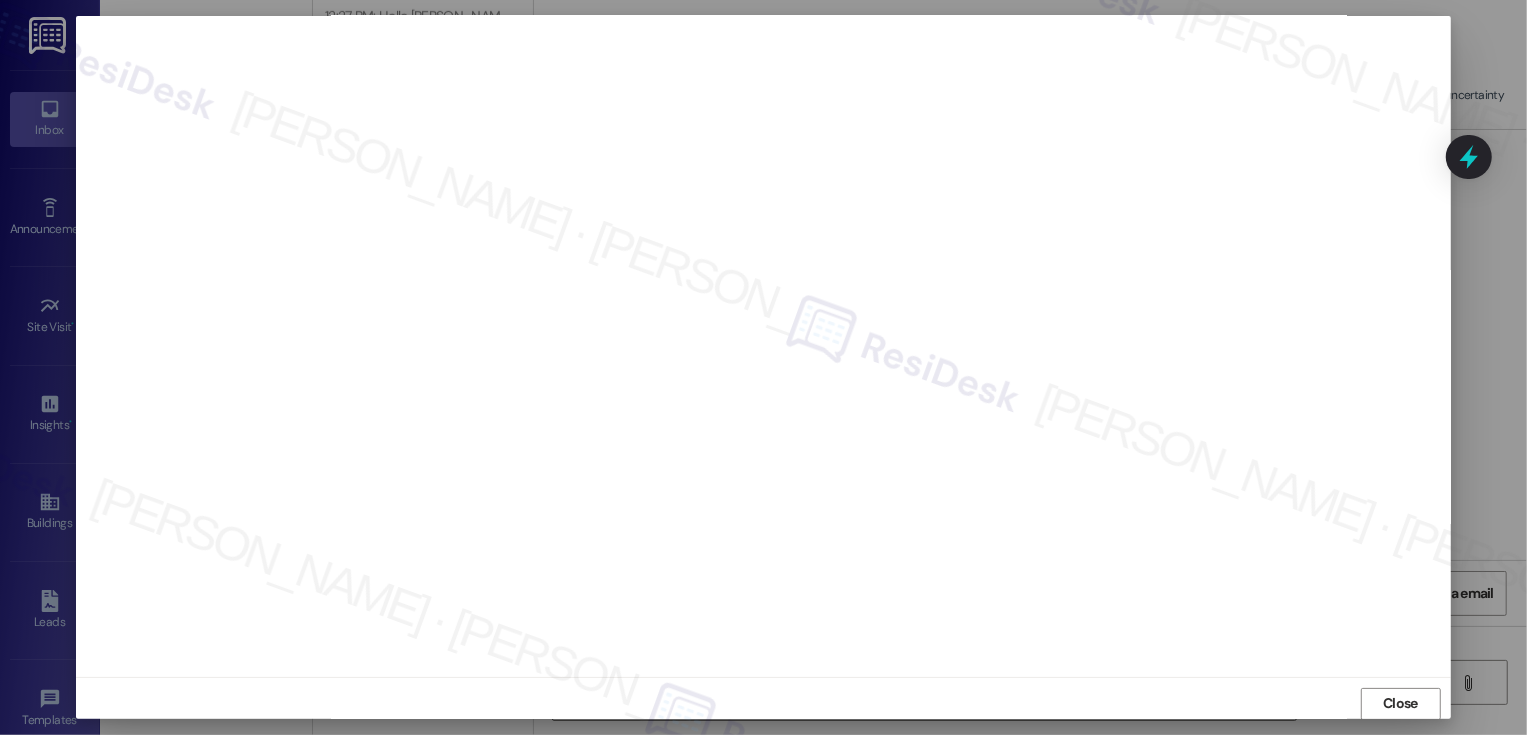 click at bounding box center [763, 346] 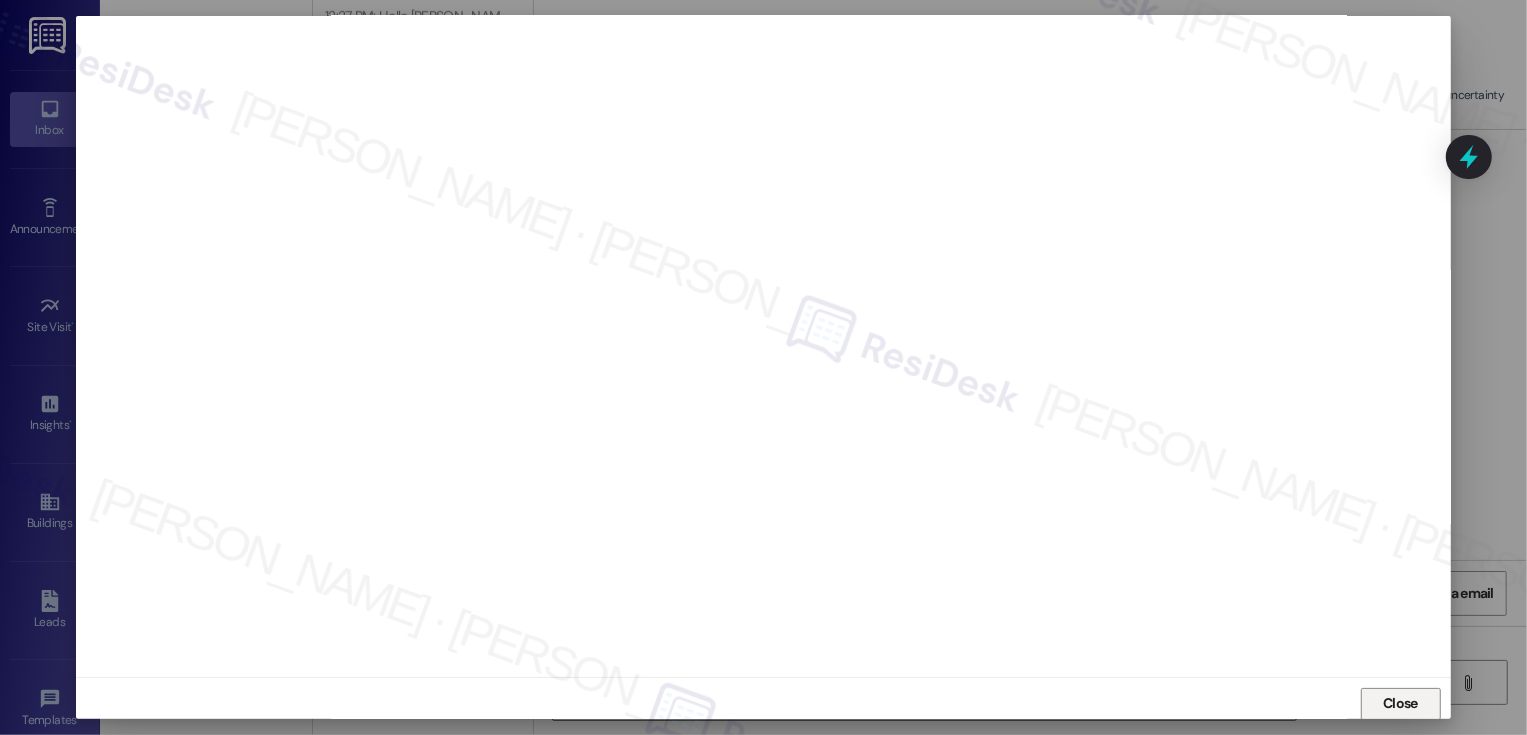 click on "Close" at bounding box center (1400, 704) 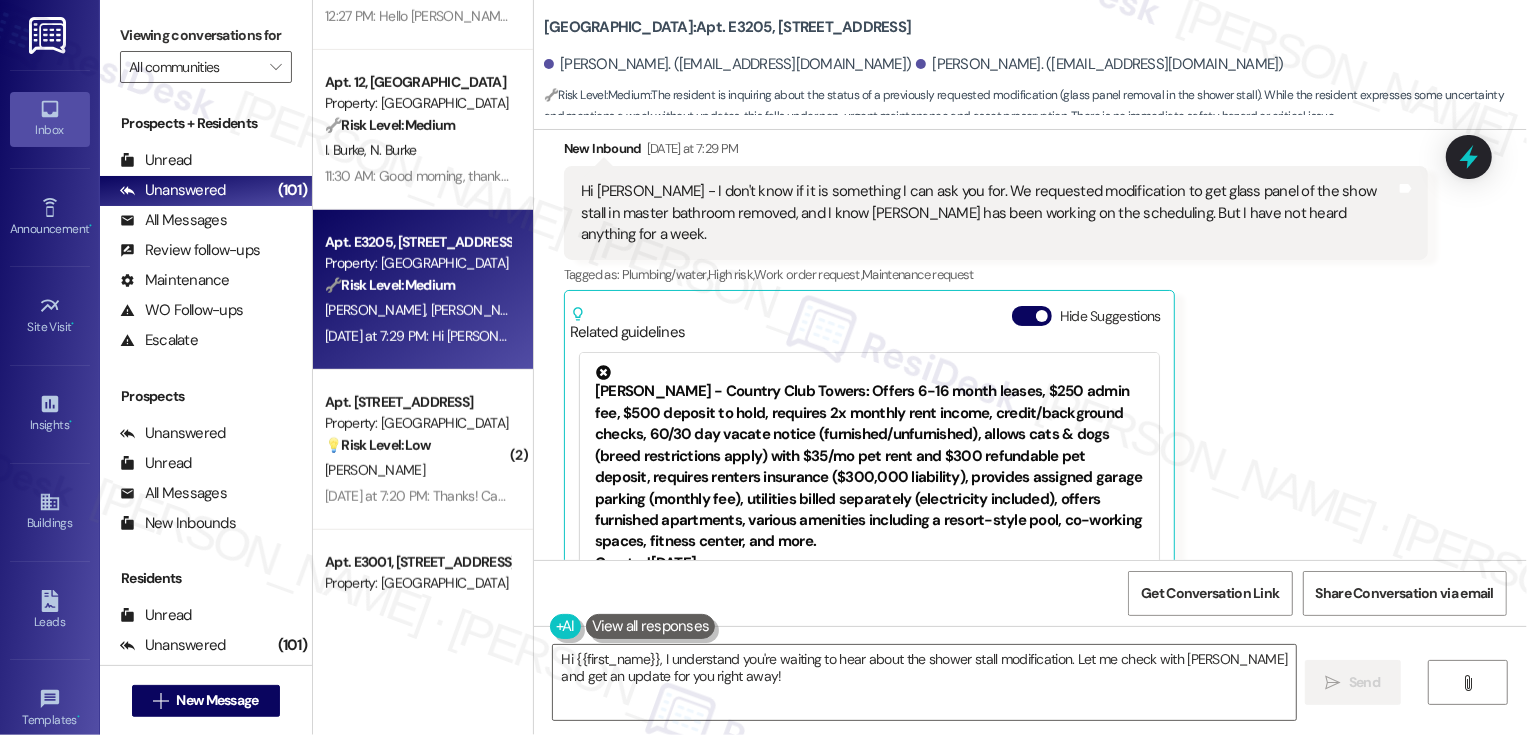 scroll, scrollTop: 160, scrollLeft: 0, axis: vertical 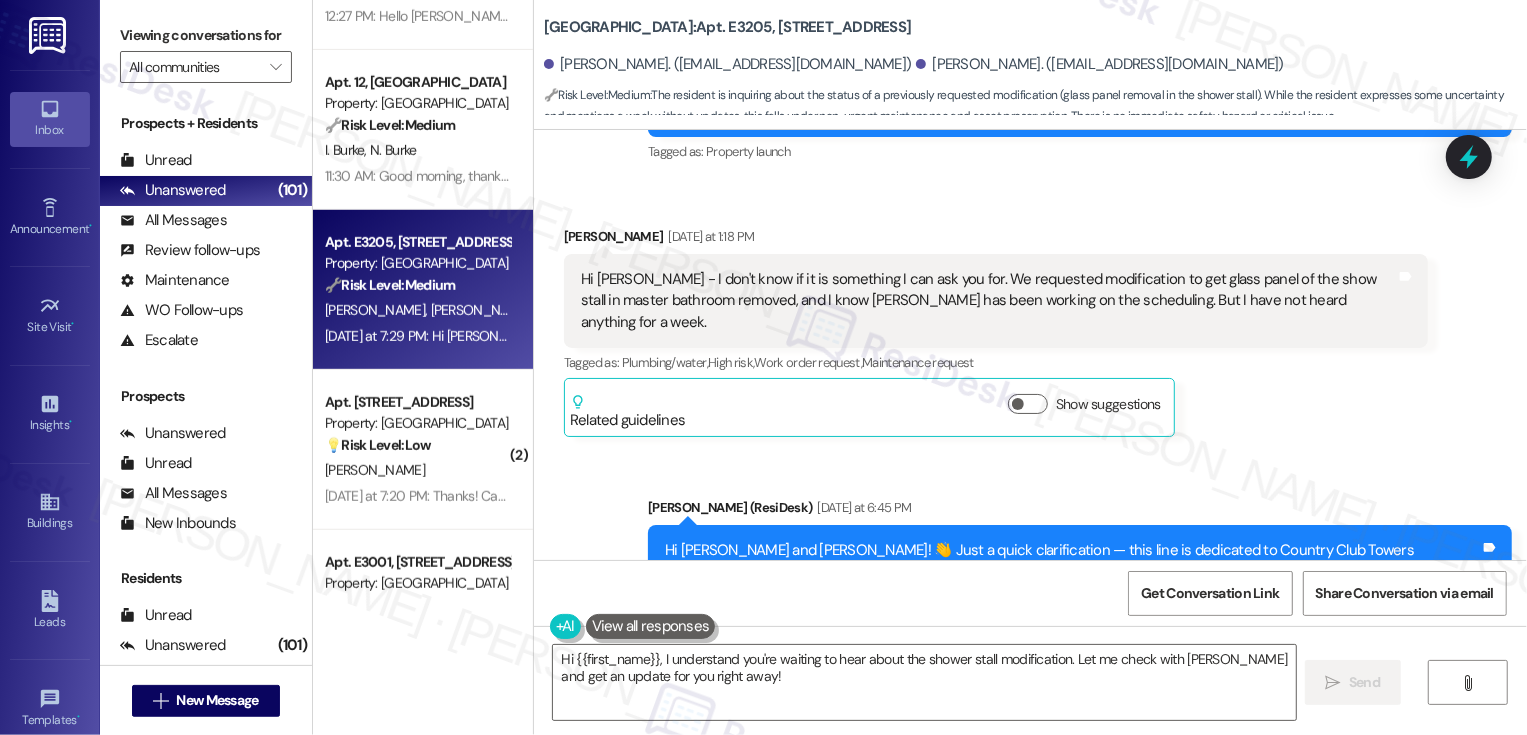 click on "Yin Layden Yesterday at 1:18 PM" at bounding box center (996, 240) 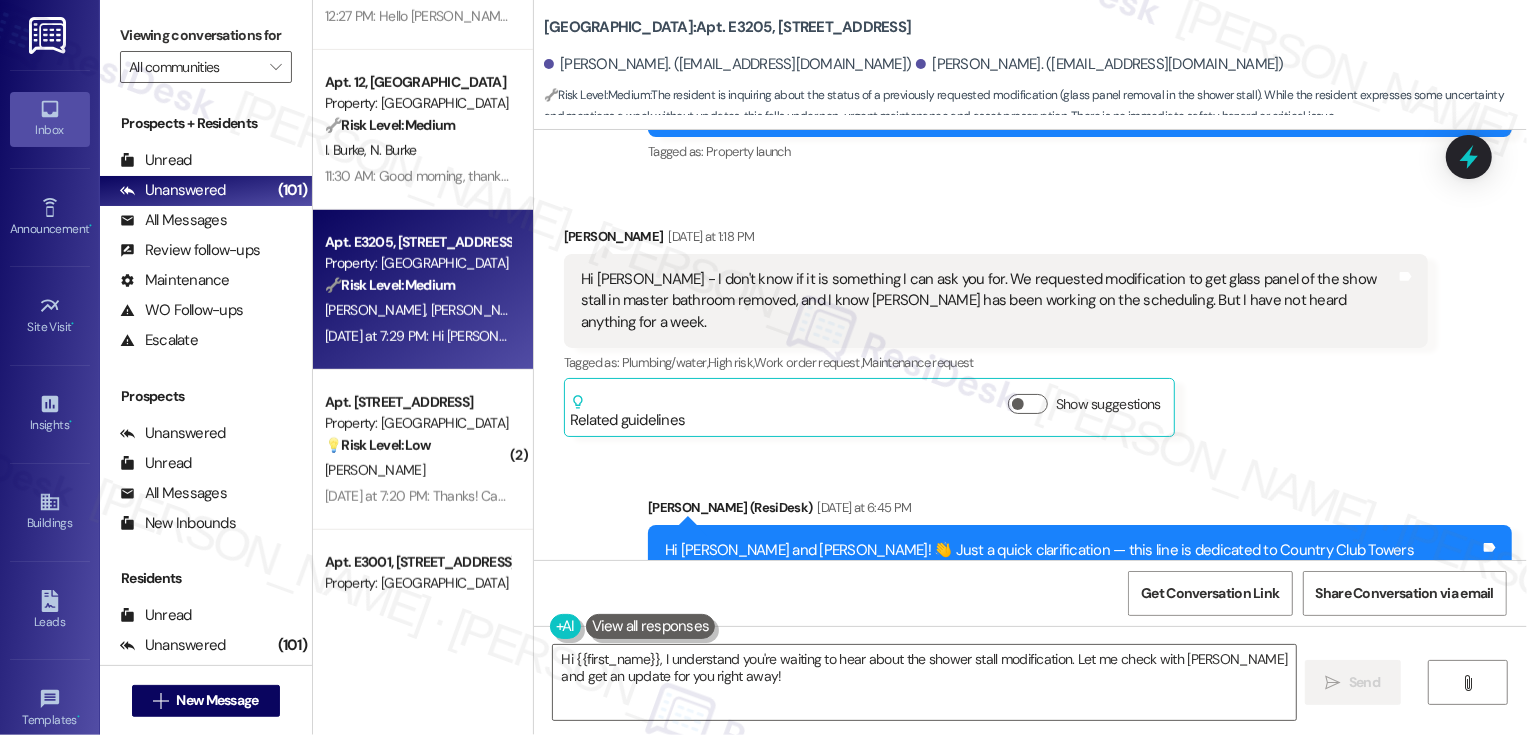 click on "Yin Layden Yesterday at 1:18 PM" at bounding box center [996, 240] 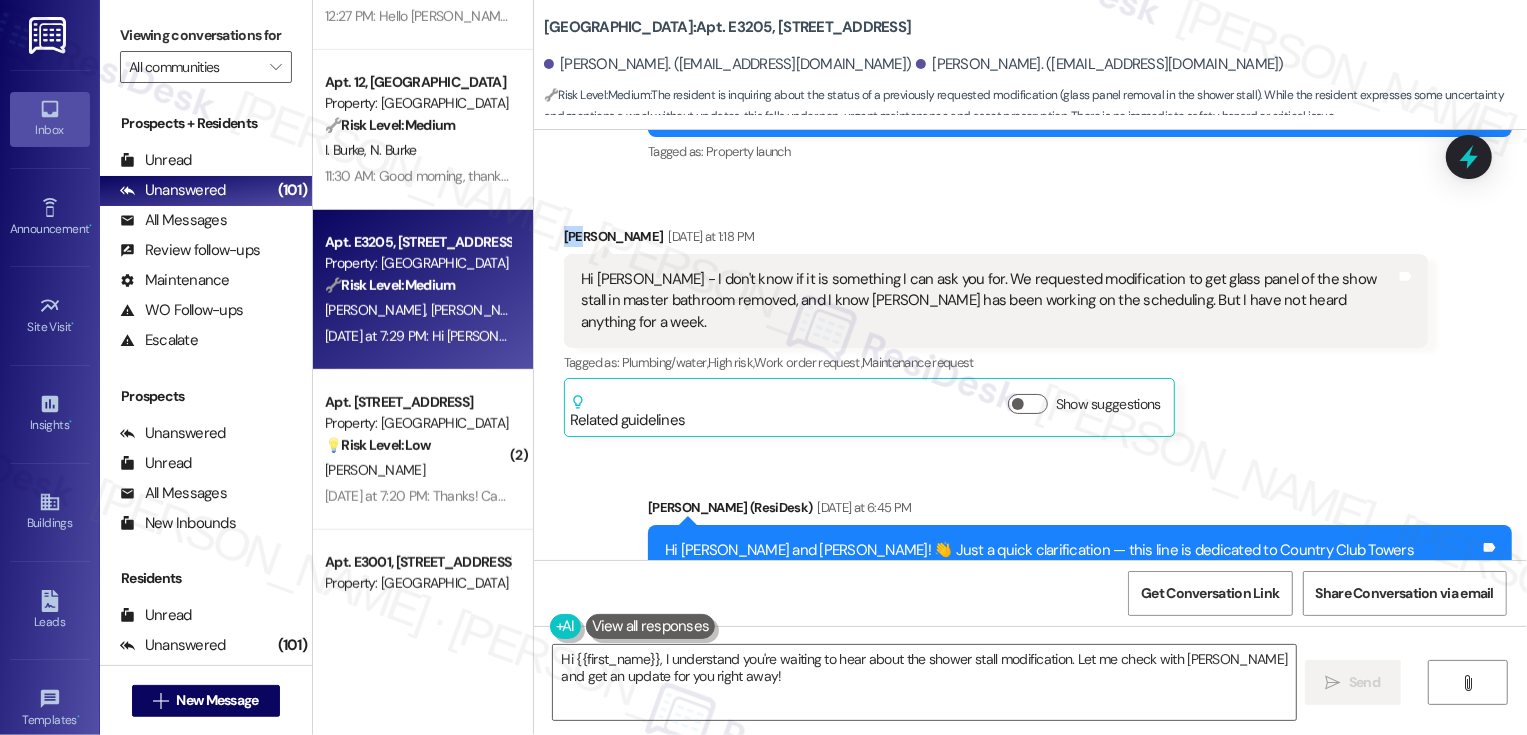copy on "Yin" 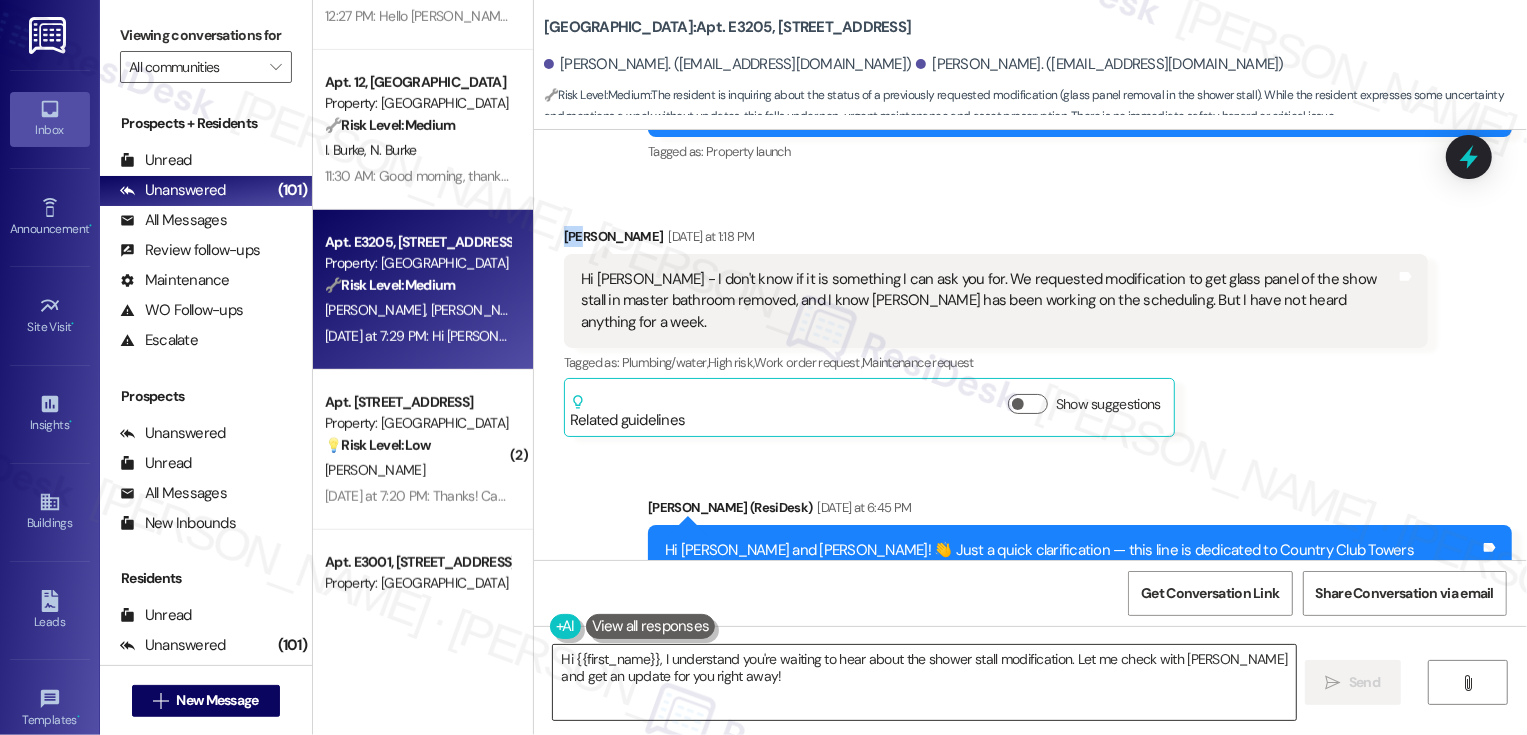 click on "Hi {{first_name}}, I understand you're waiting to hear about the shower stall modification. Let me check with Courtney and get an update for you right away!" at bounding box center [924, 682] 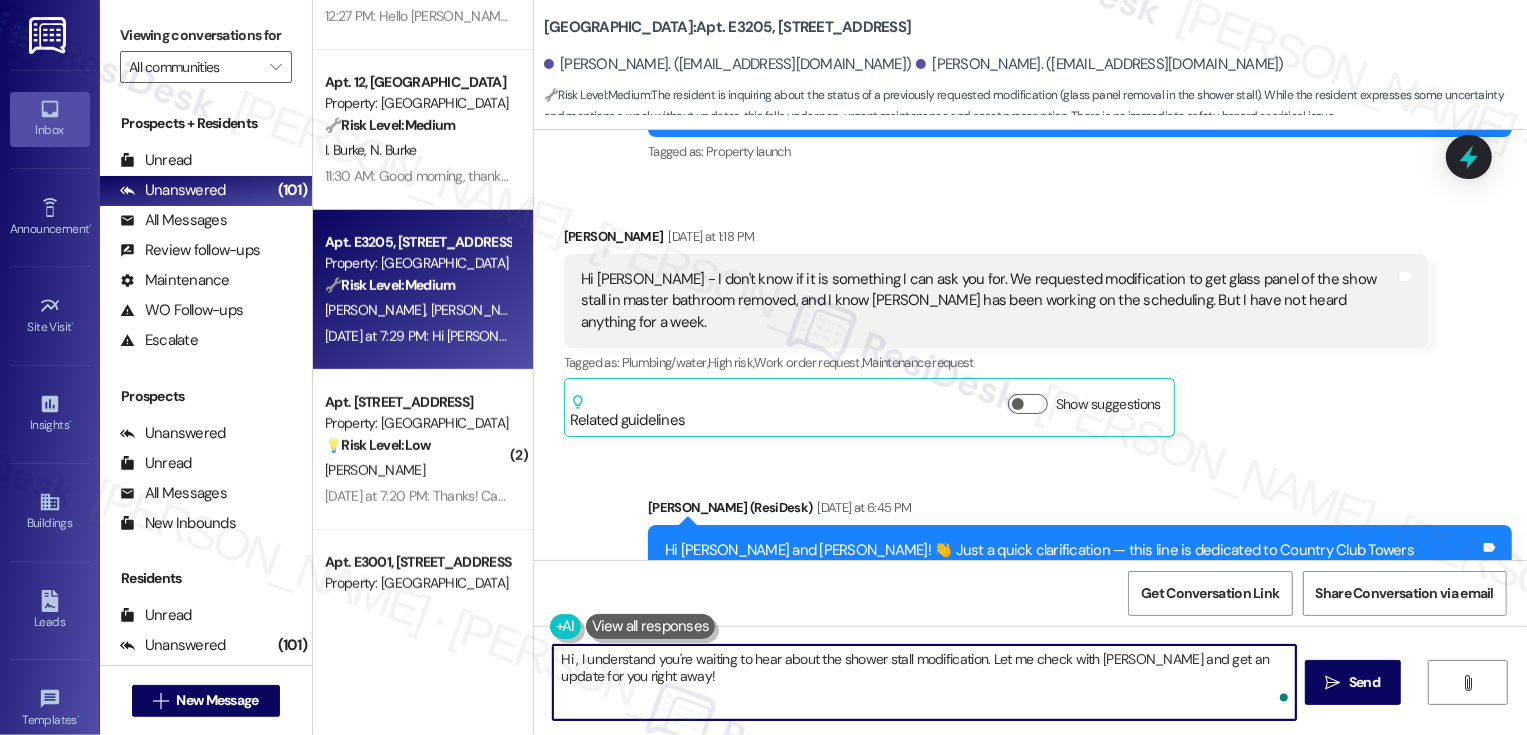 paste on "Yin" 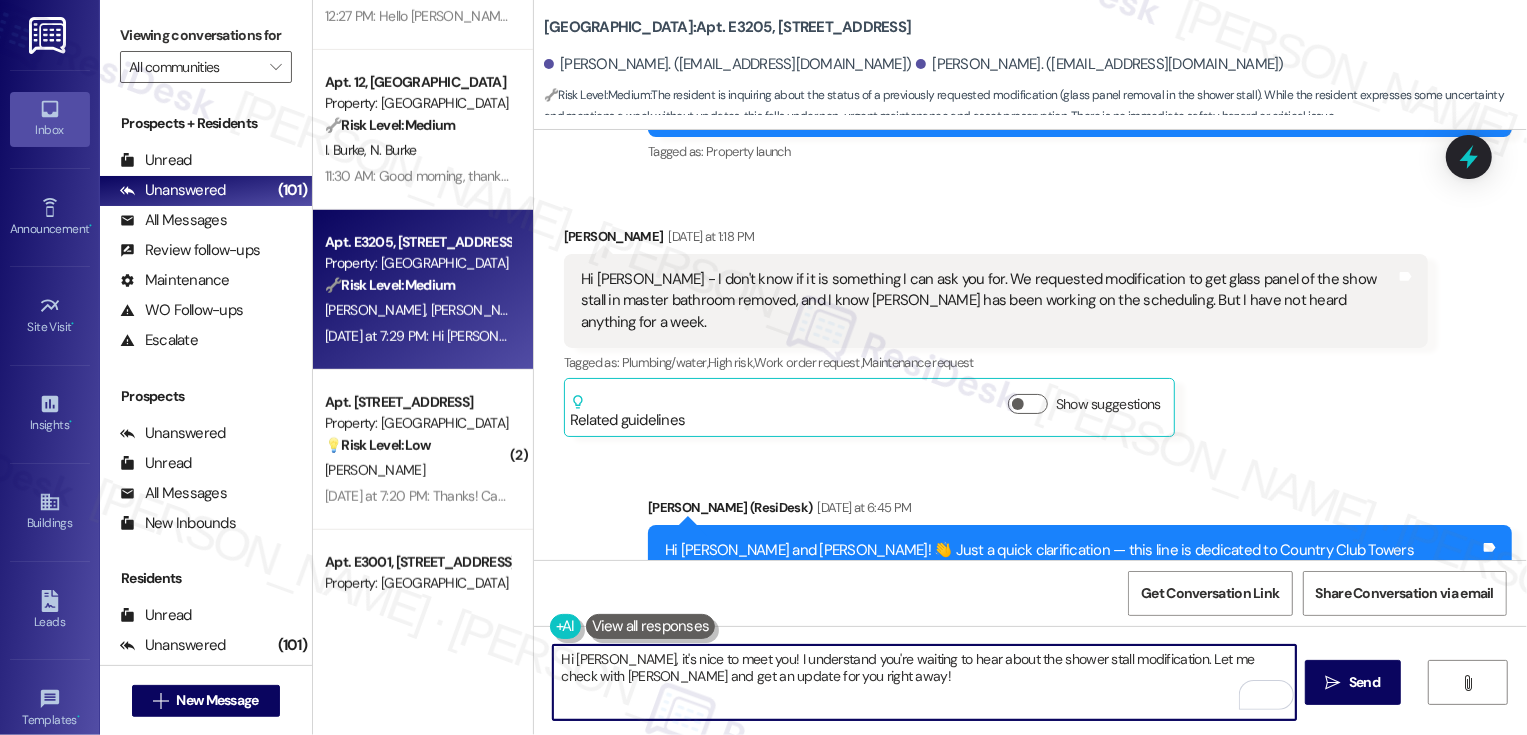 click on "Hi Yin, it's nice to meet you! I understand you're waiting to hear about the shower stall modification. Let me check with Courtney and get an update for you right away!" at bounding box center (924, 682) 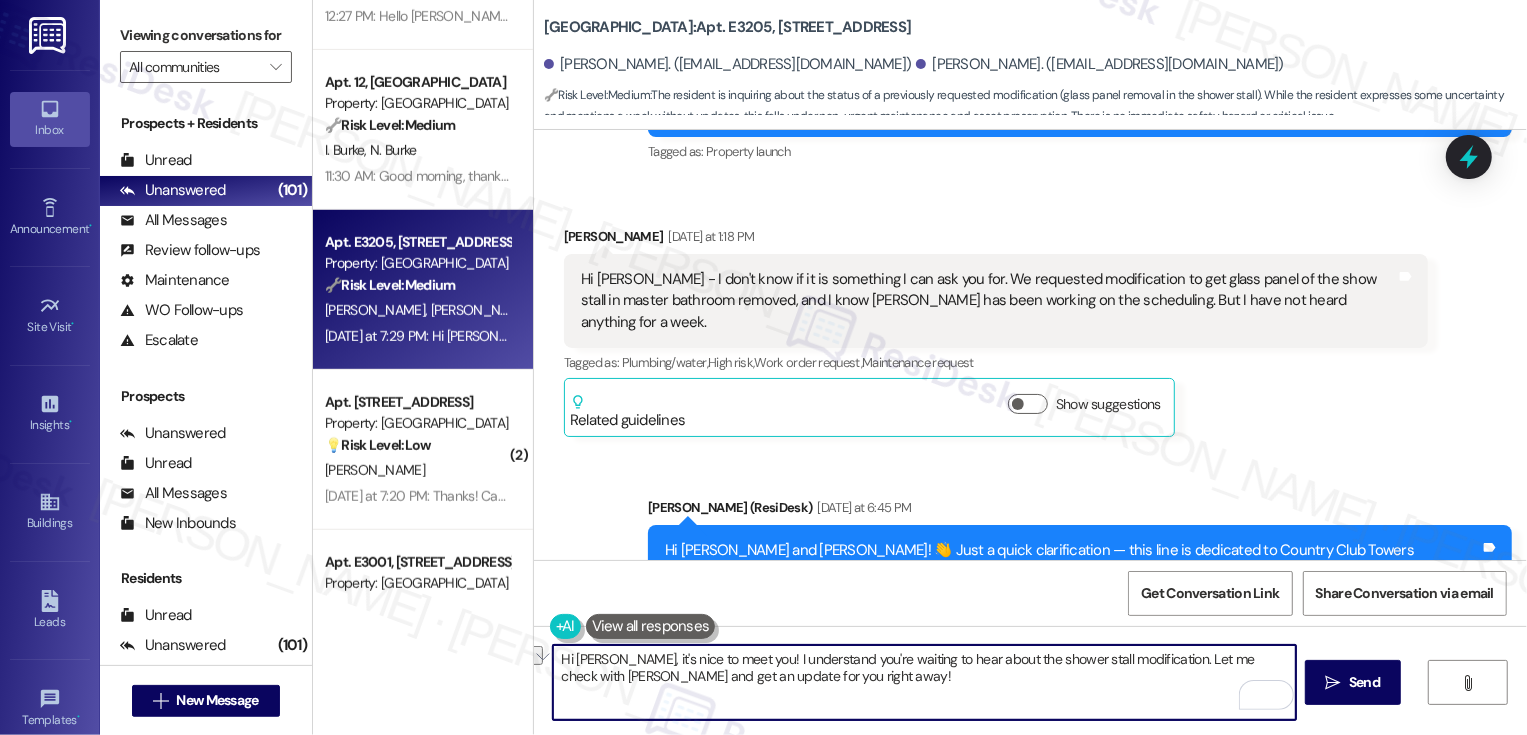drag, startPoint x: 1112, startPoint y: 658, endPoint x: 1192, endPoint y: 658, distance: 80 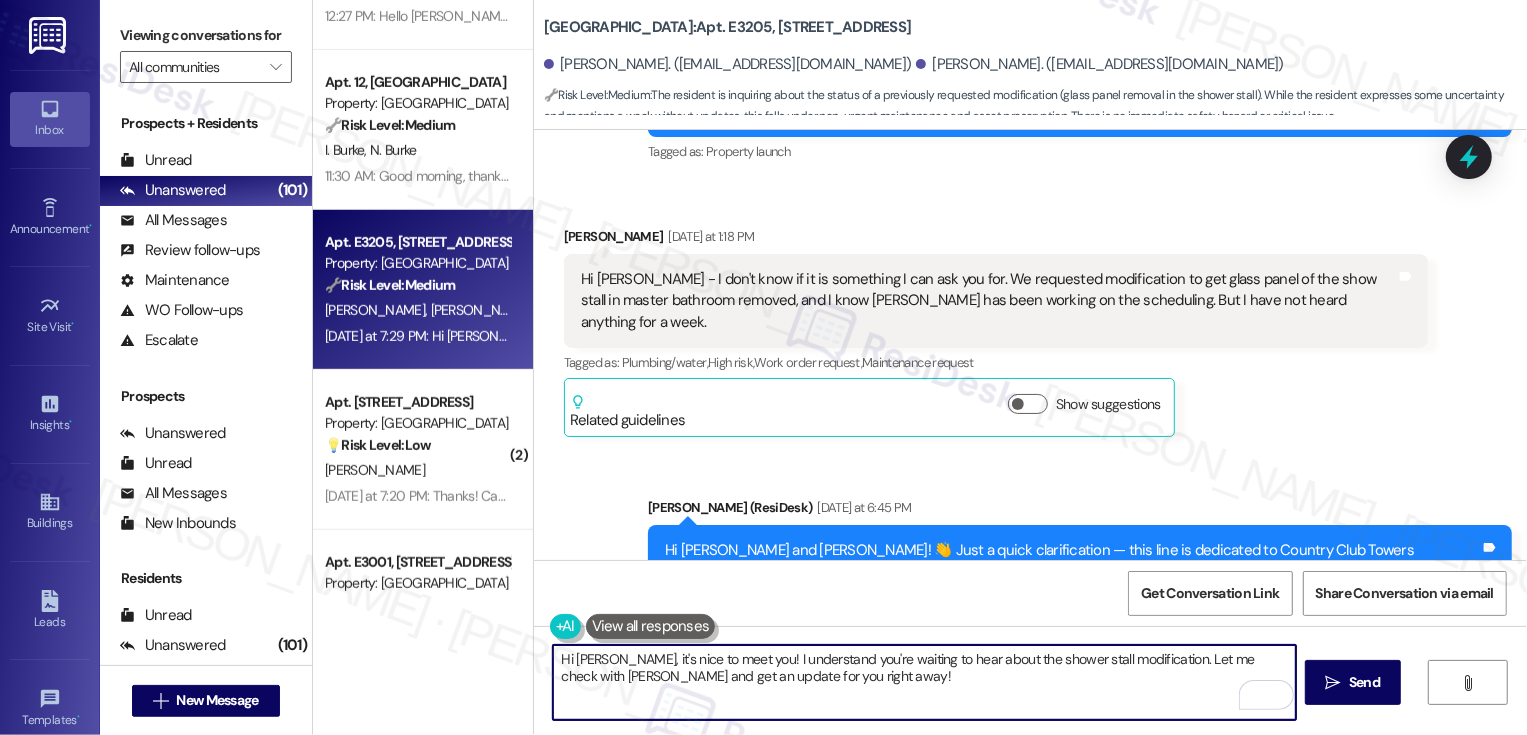 drag, startPoint x: 1116, startPoint y: 656, endPoint x: 1133, endPoint y: 703, distance: 49.979996 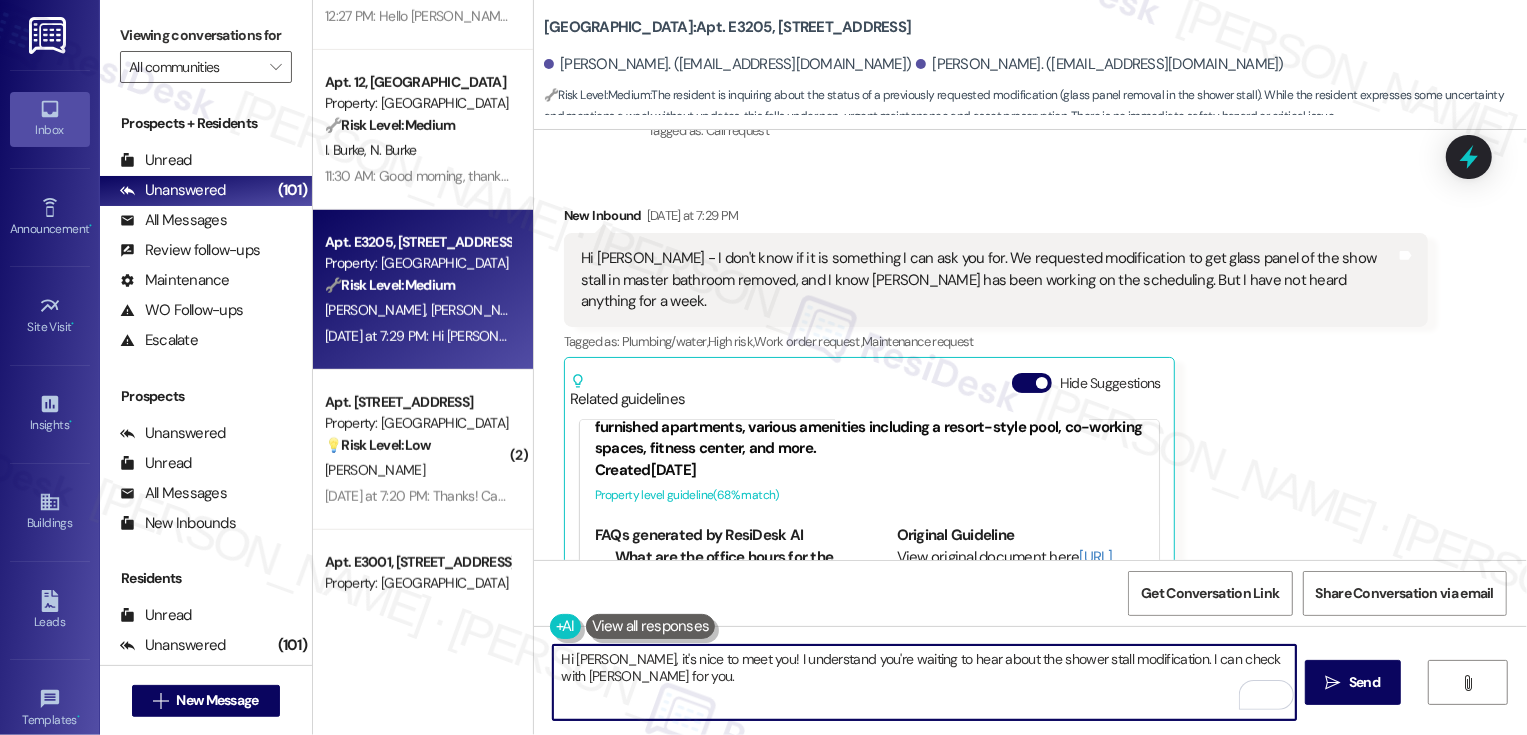 scroll, scrollTop: 690, scrollLeft: 0, axis: vertical 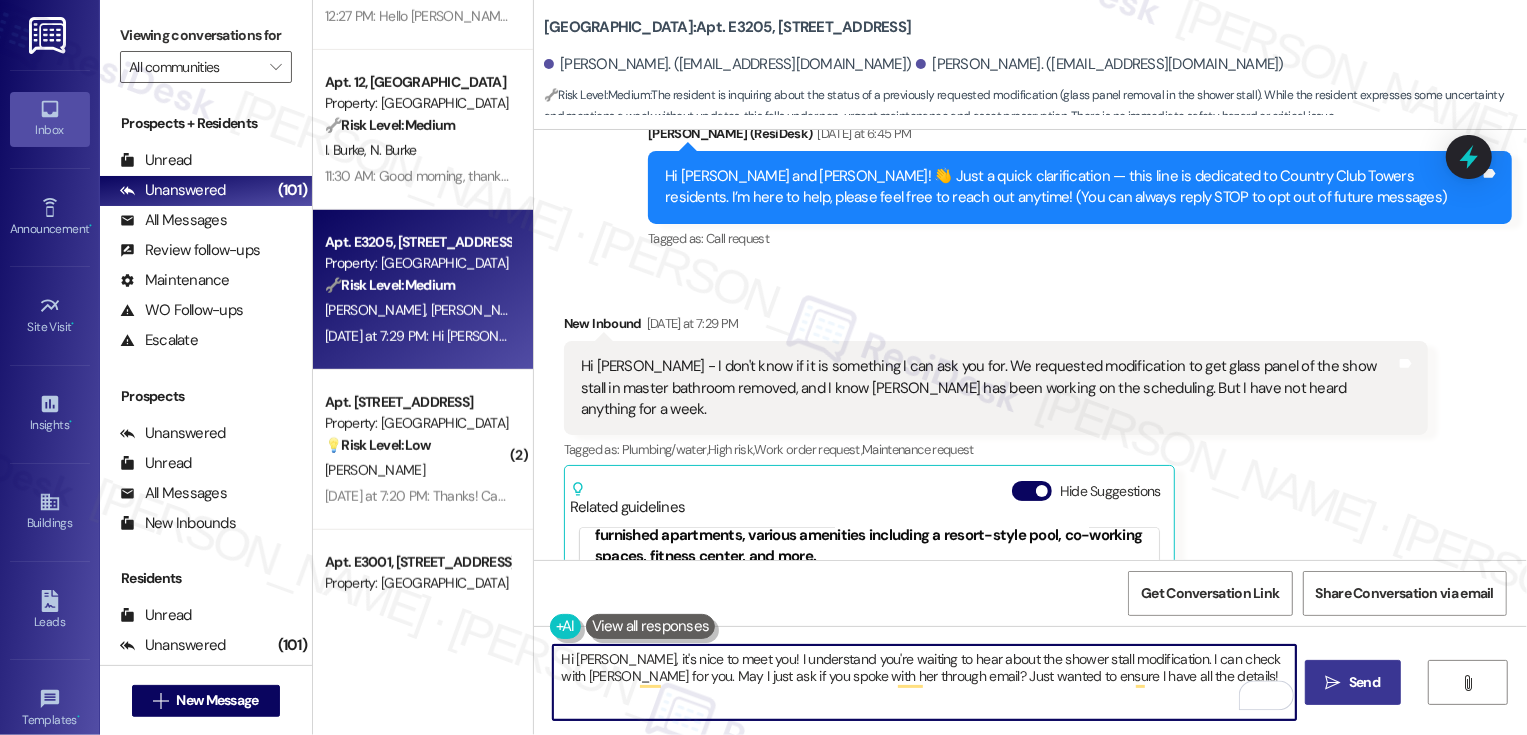 type on "Hi Yin, it's nice to meet you! I understand you're waiting to hear about the shower stall modification. I can check with Courtney for you. May I just ask if you spoke with her through email? Just wanted to ensure I have all the details!" 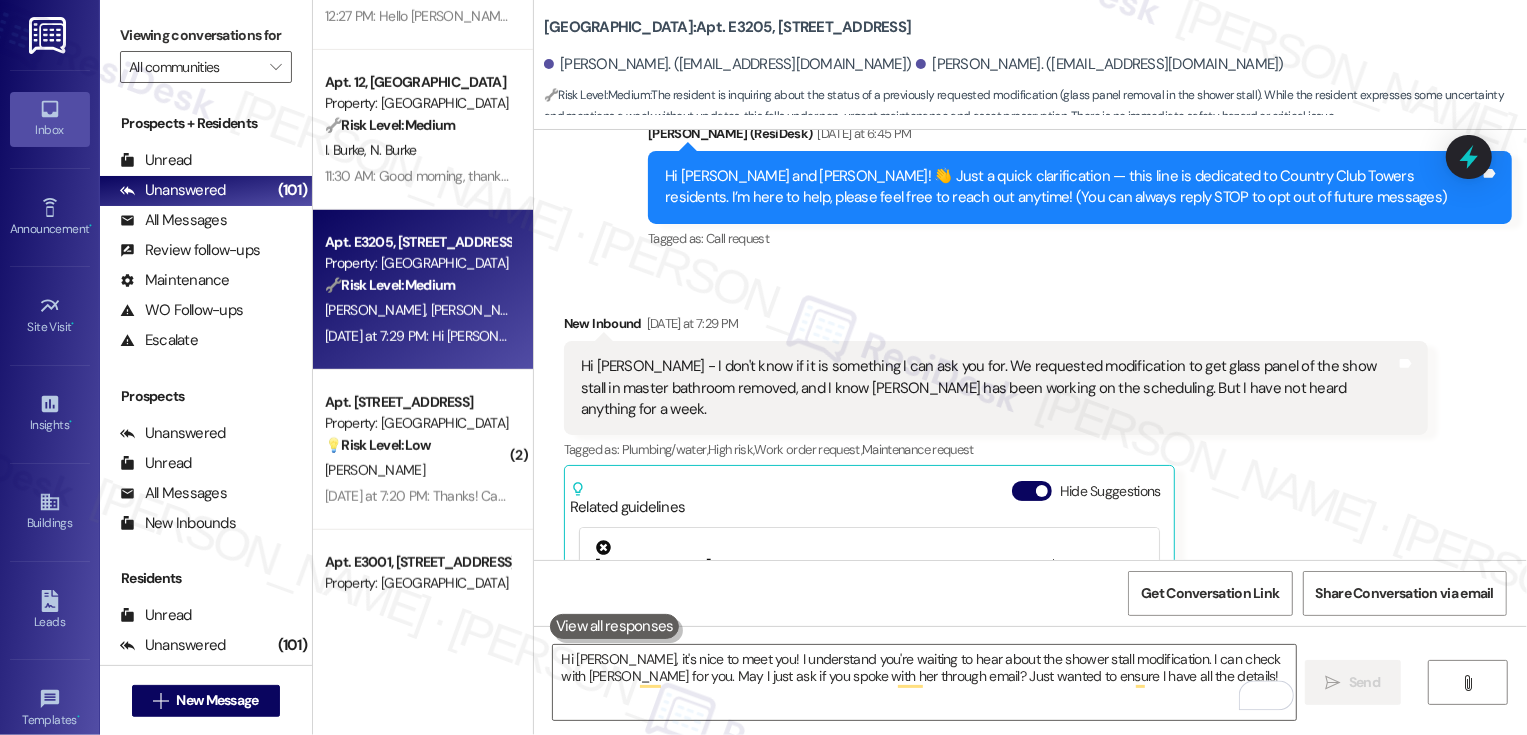 type 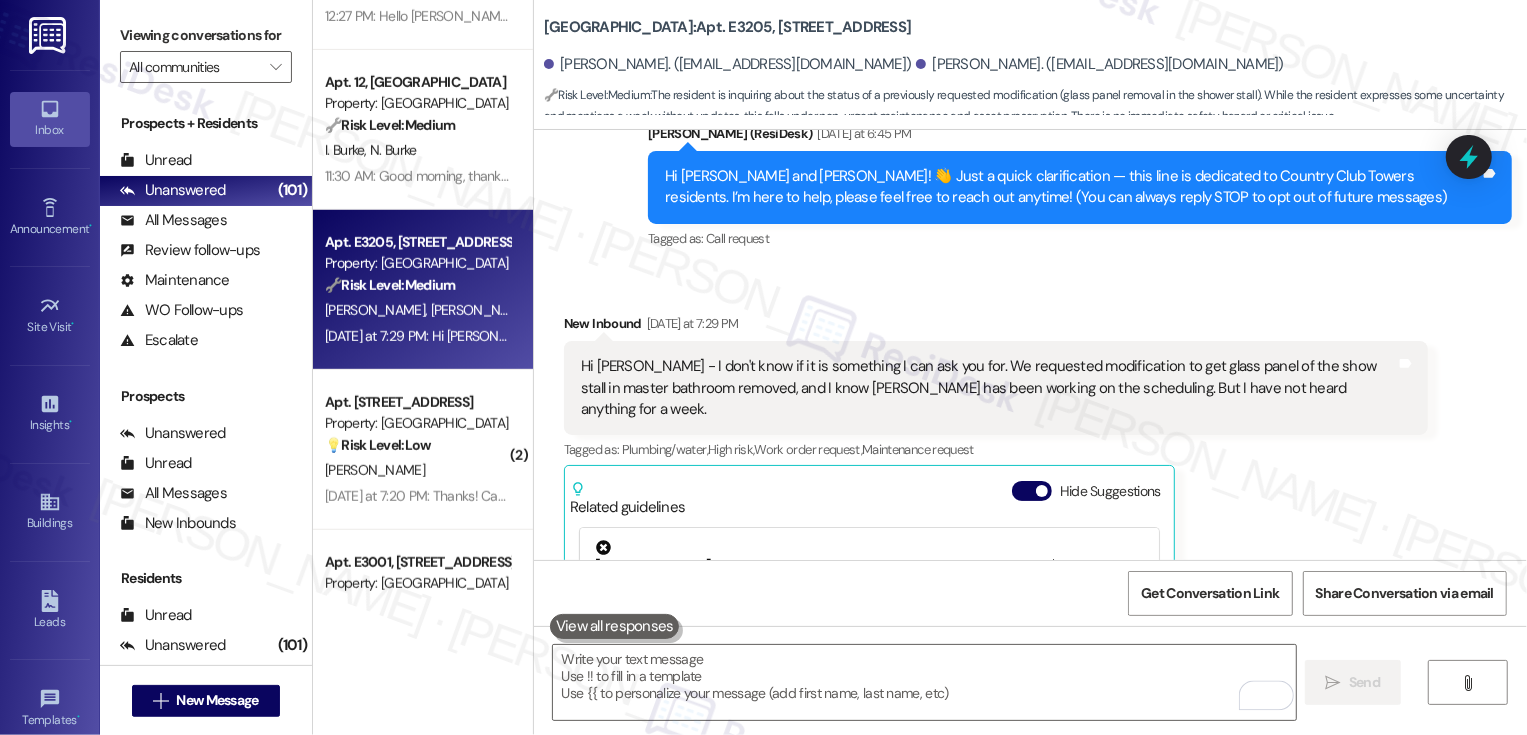 scroll, scrollTop: 898, scrollLeft: 0, axis: vertical 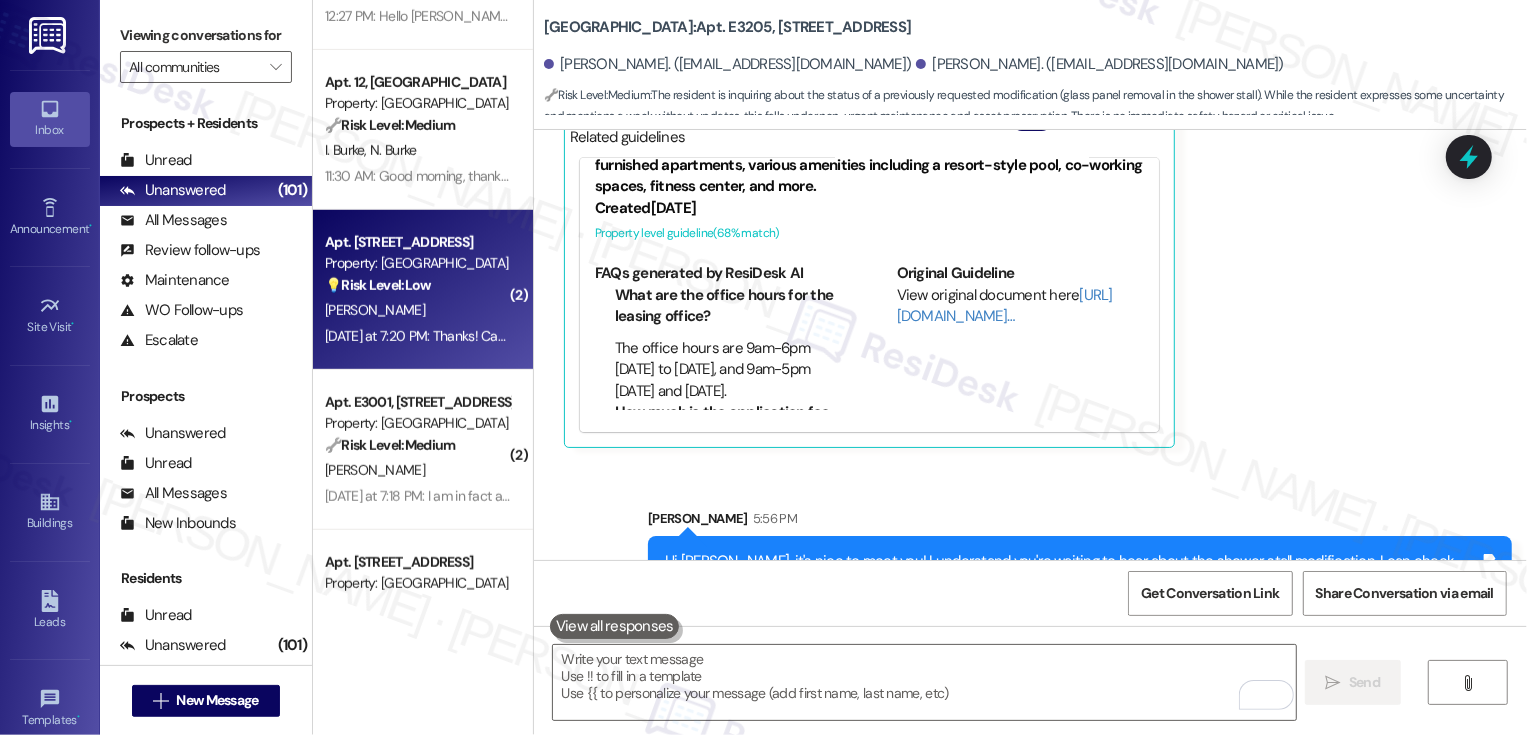 click on "R. Anderson" at bounding box center [417, 310] 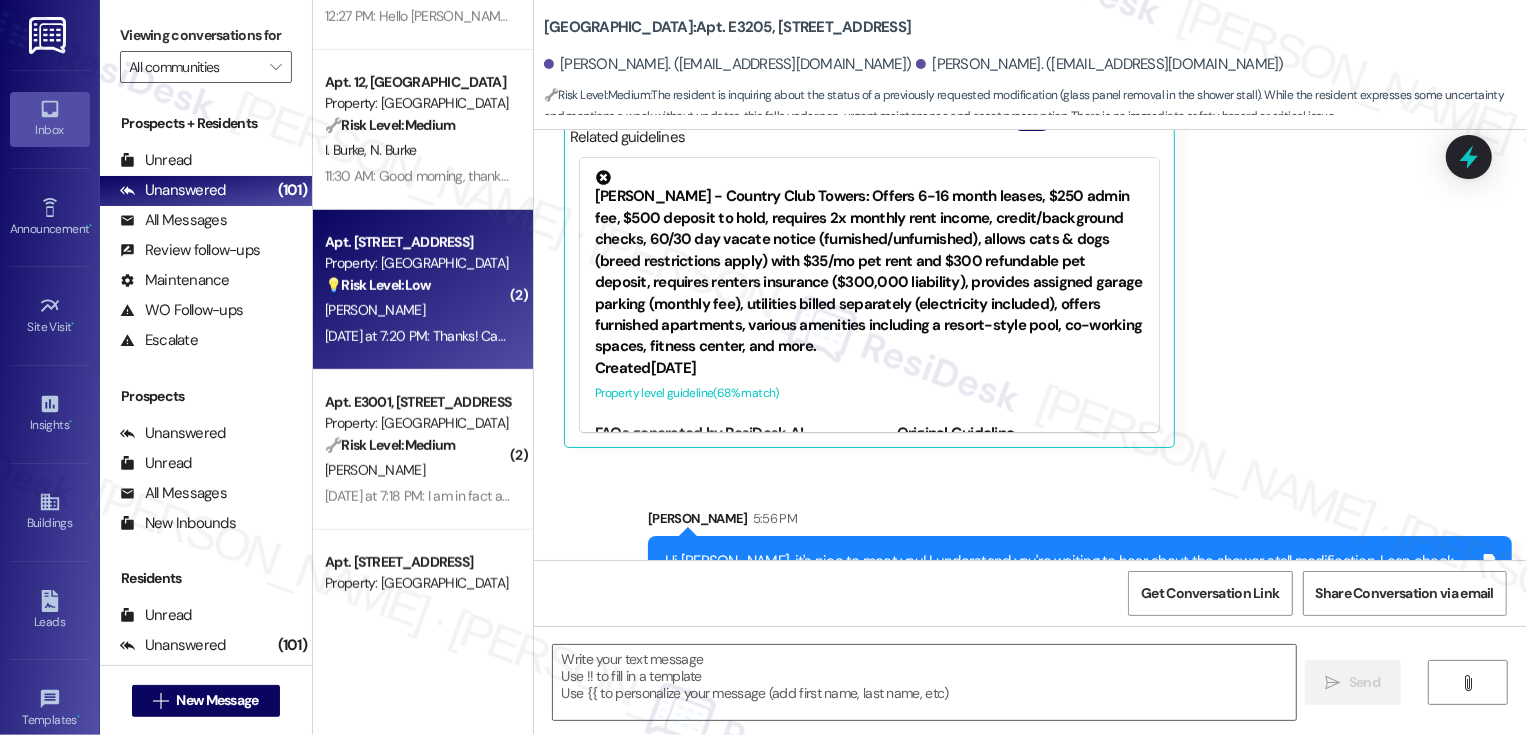 click on "R. Anderson" at bounding box center [417, 310] 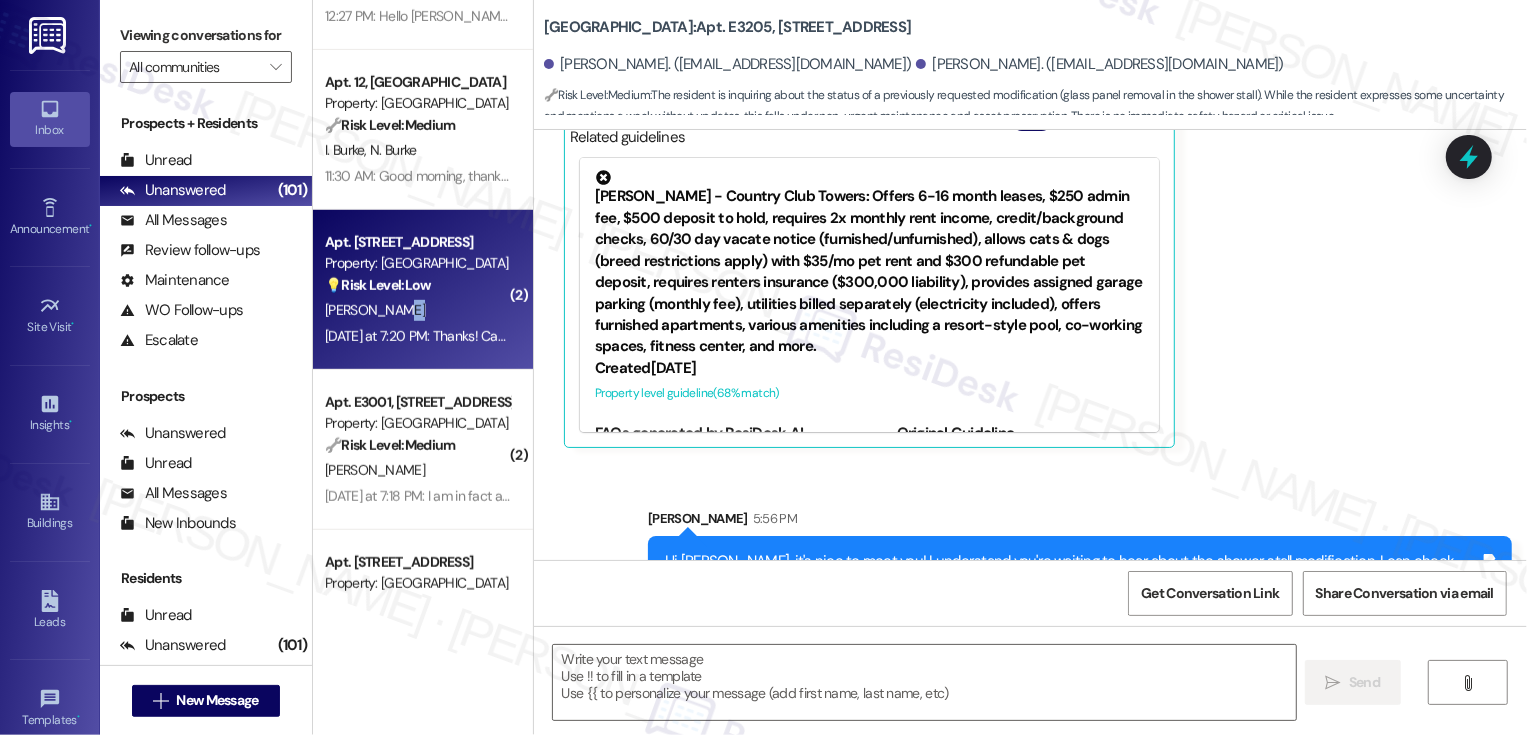 type on "Fetching suggested responses. Please feel free to read through the conversation in the meantime." 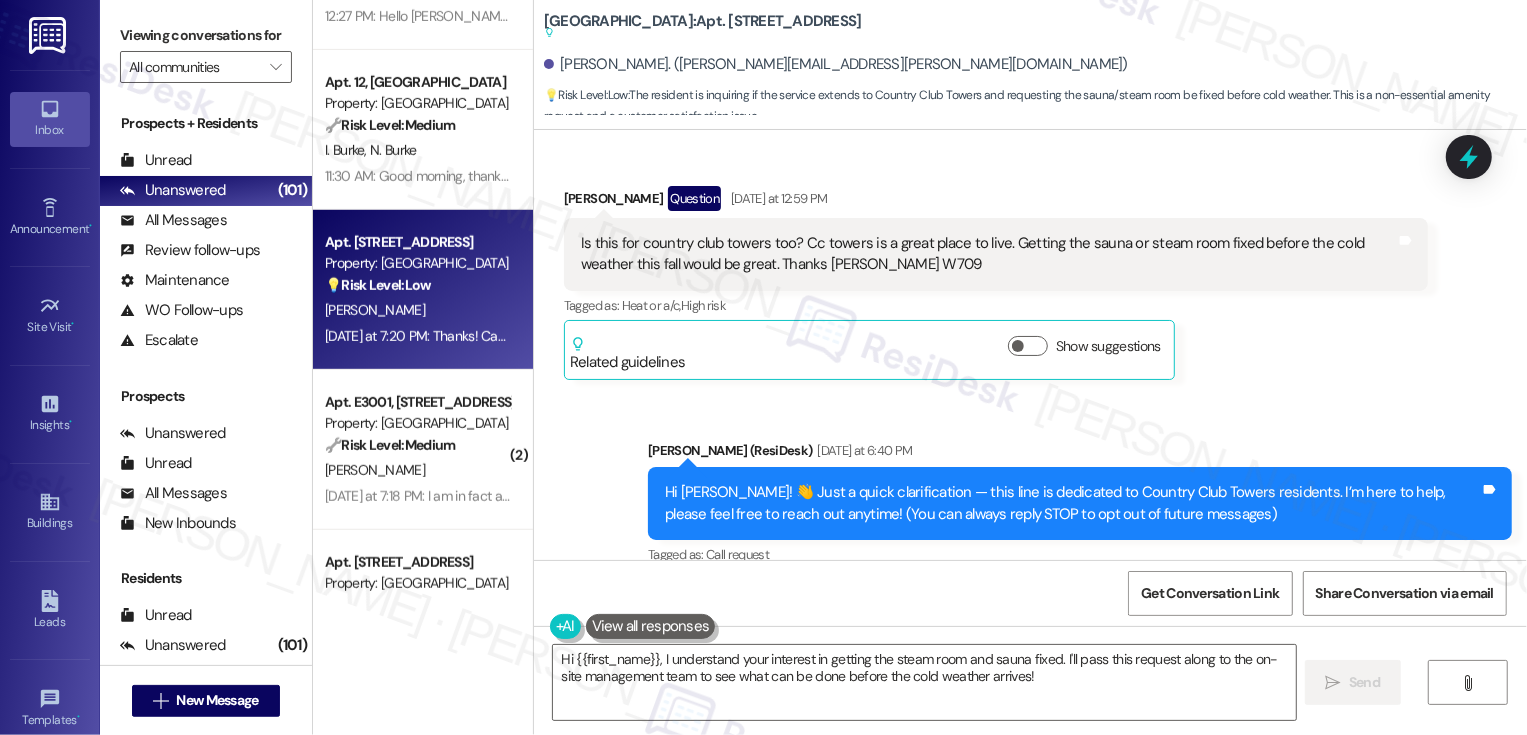 scroll, scrollTop: 528, scrollLeft: 0, axis: vertical 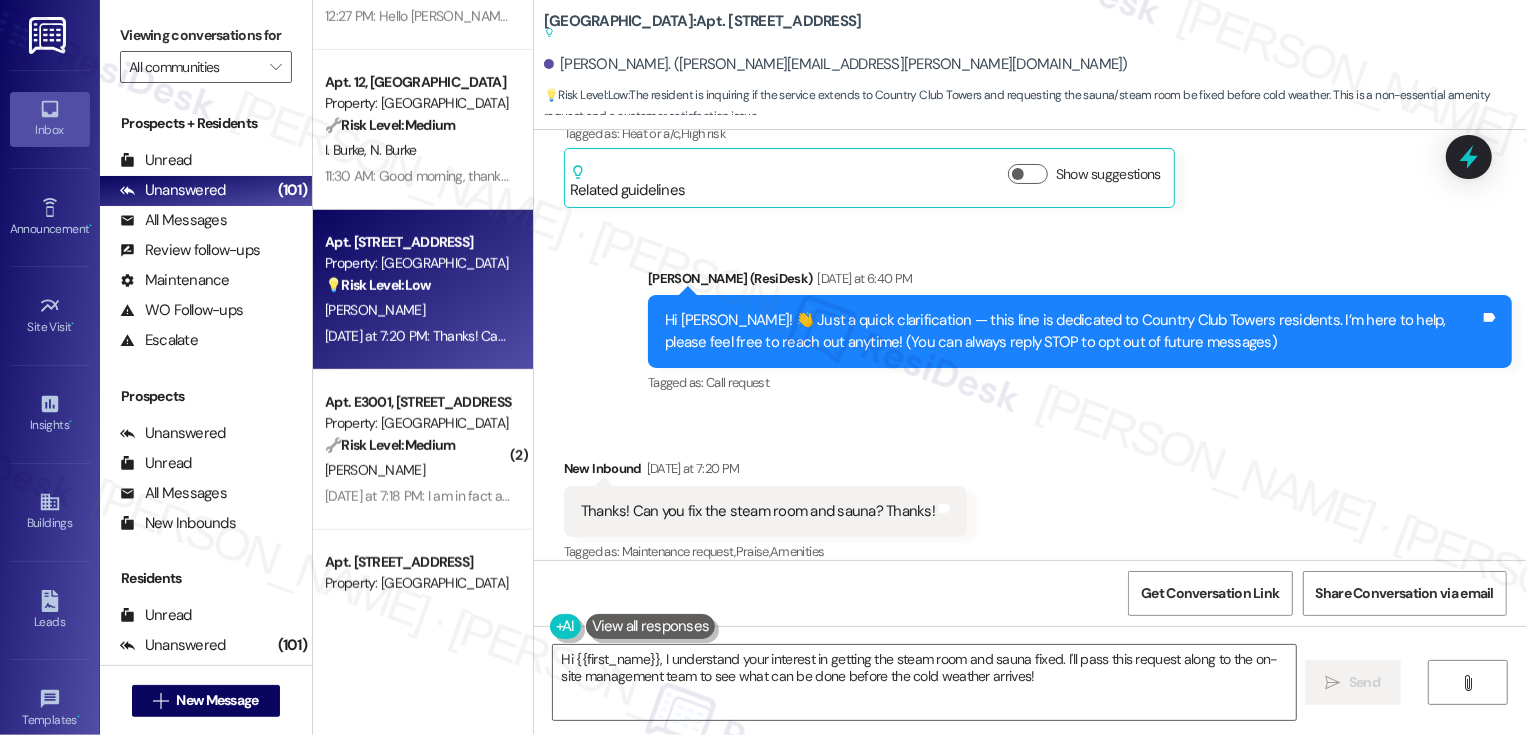 drag, startPoint x: 530, startPoint y: 23, endPoint x: 1003, endPoint y: 29, distance: 473.03806 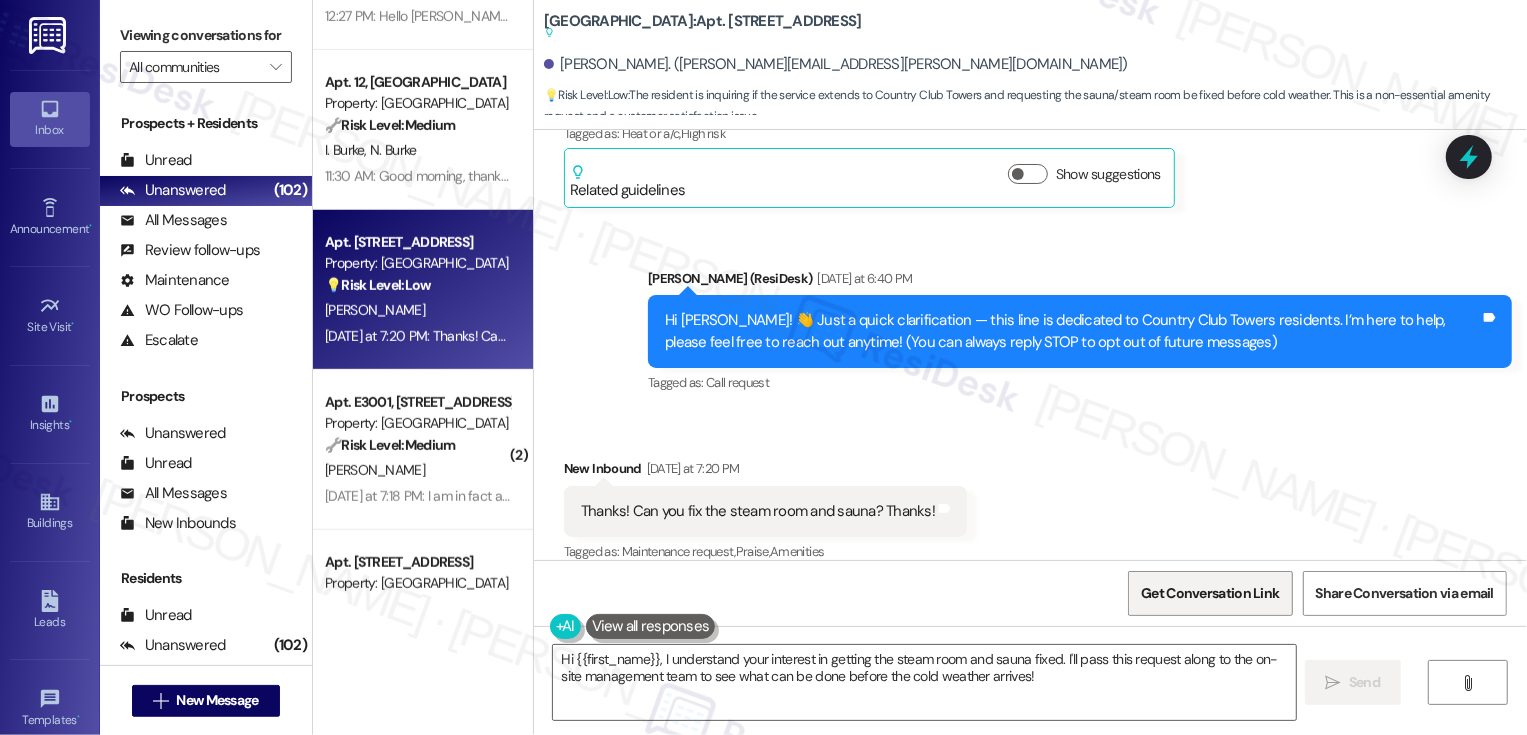 click on "Get Conversation Link" at bounding box center (1210, 593) 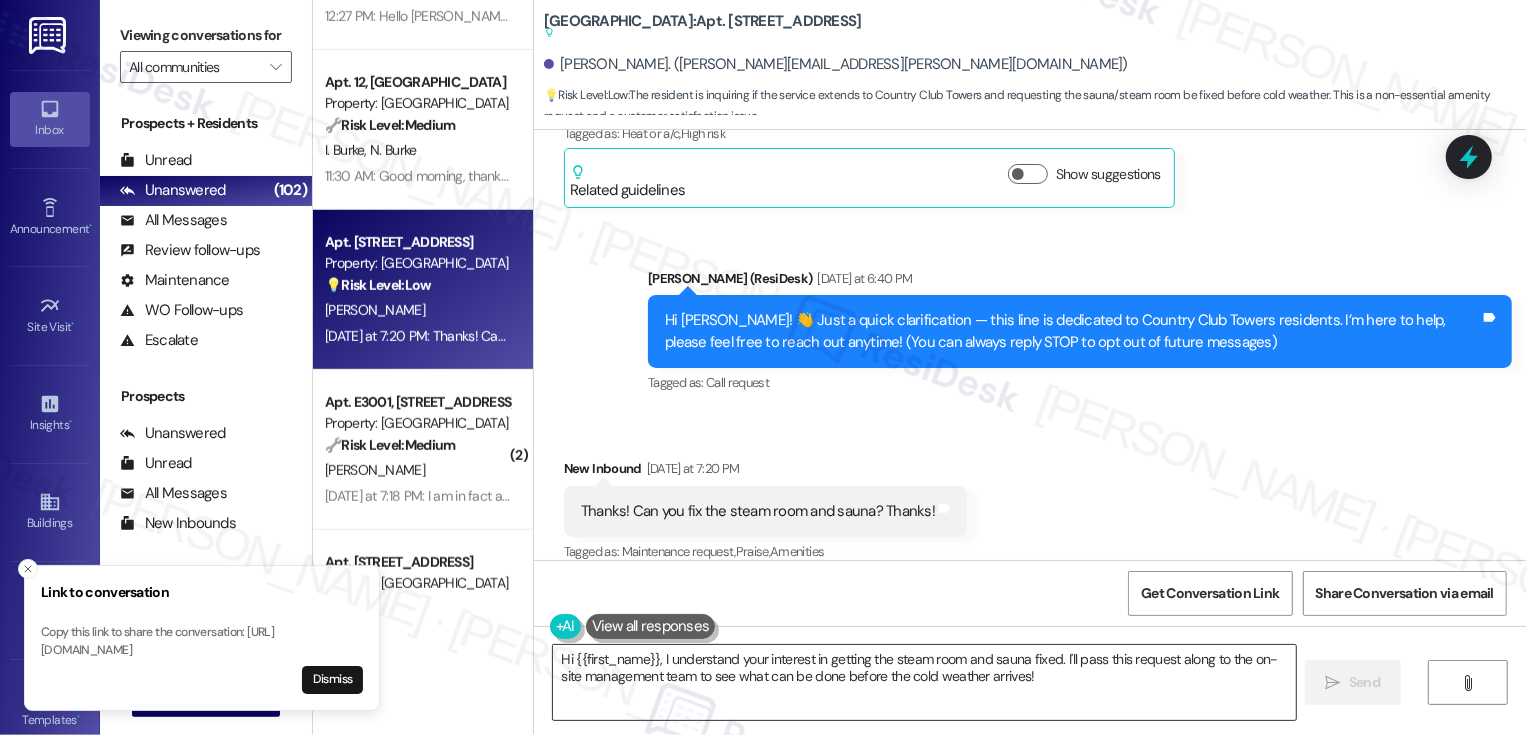 click on "Hi {{first_name}}, I understand your interest in getting the steam room and sauna fixed. I'll pass this request along to the on-site management team to see what can be done before the cold weather arrives!" at bounding box center (924, 682) 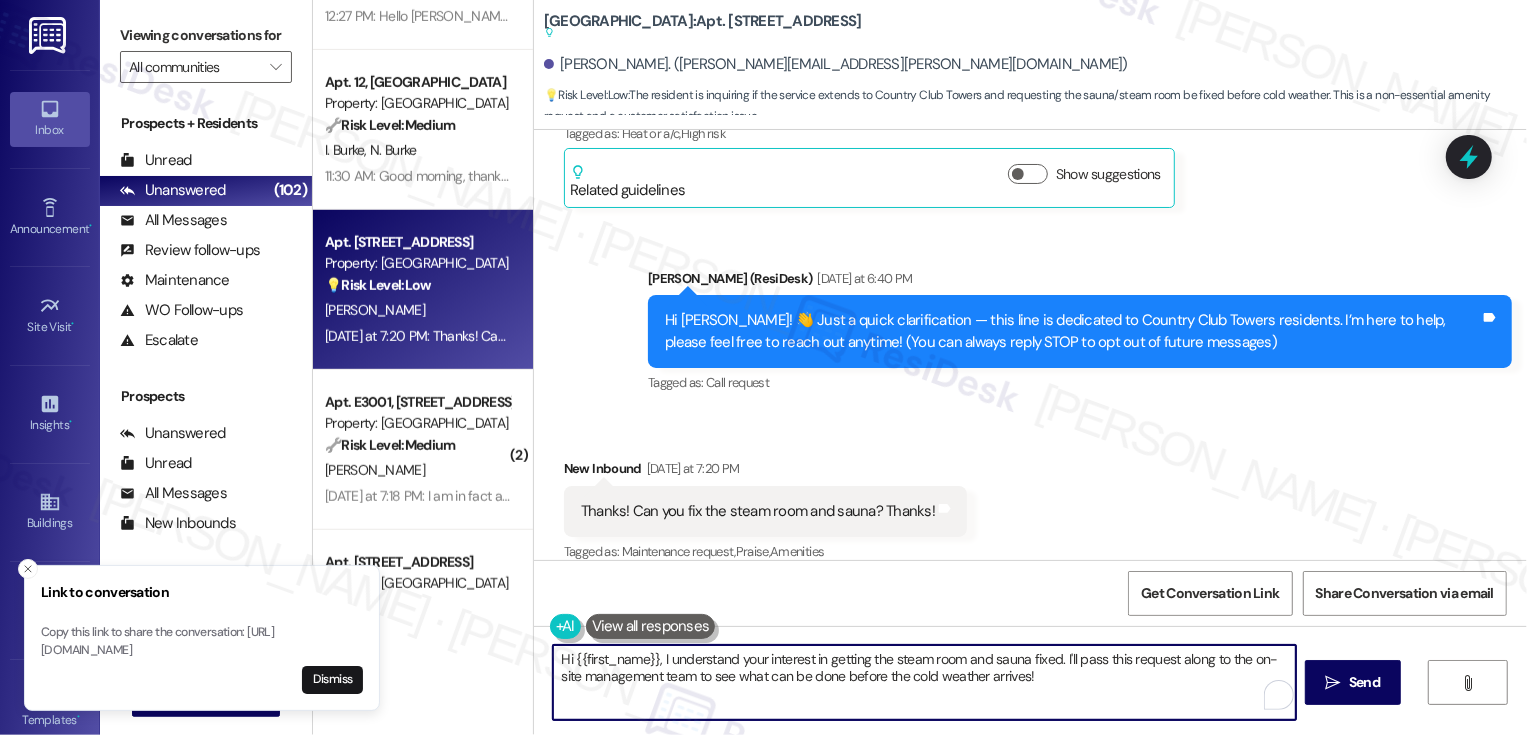 type on "t" 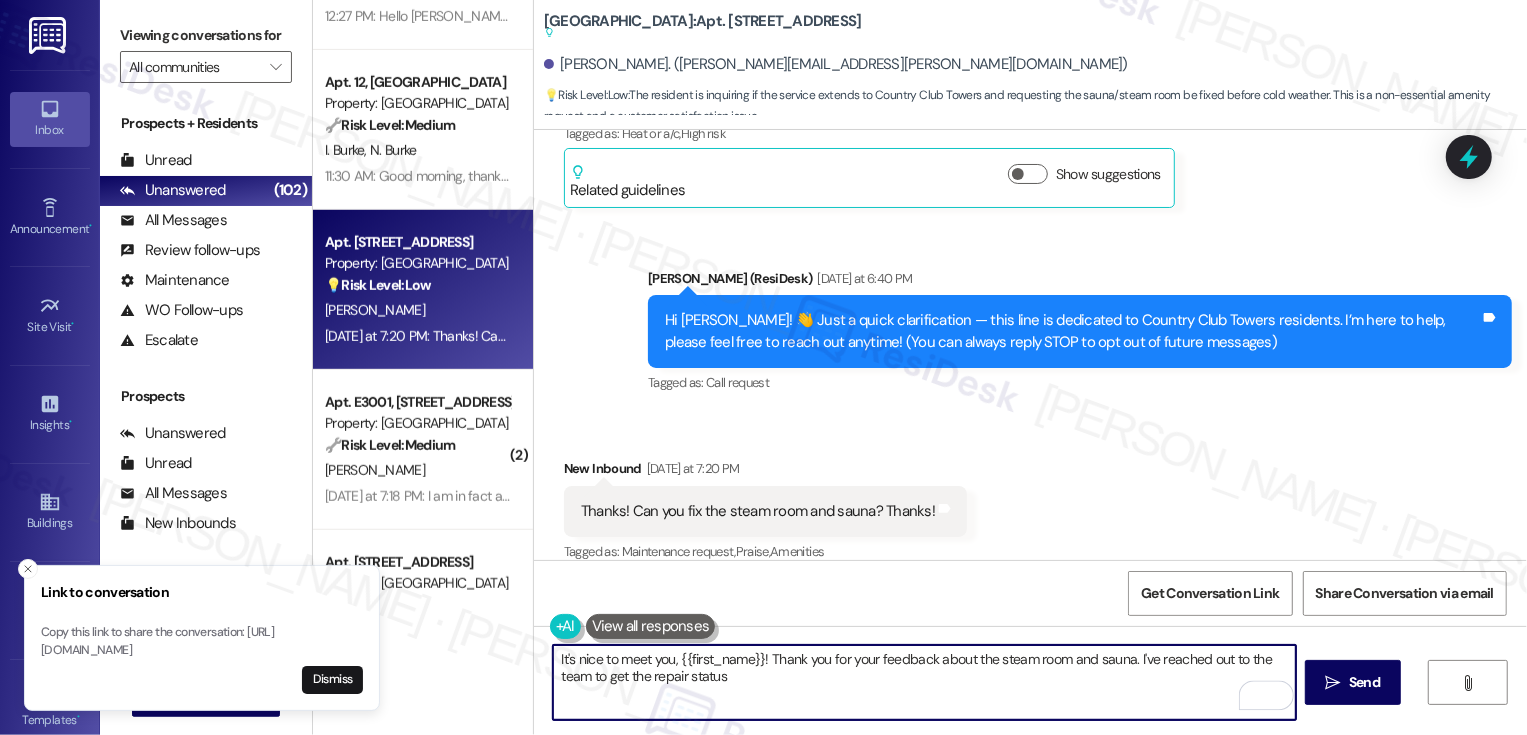 drag, startPoint x: 702, startPoint y: 678, endPoint x: 689, endPoint y: 678, distance: 13 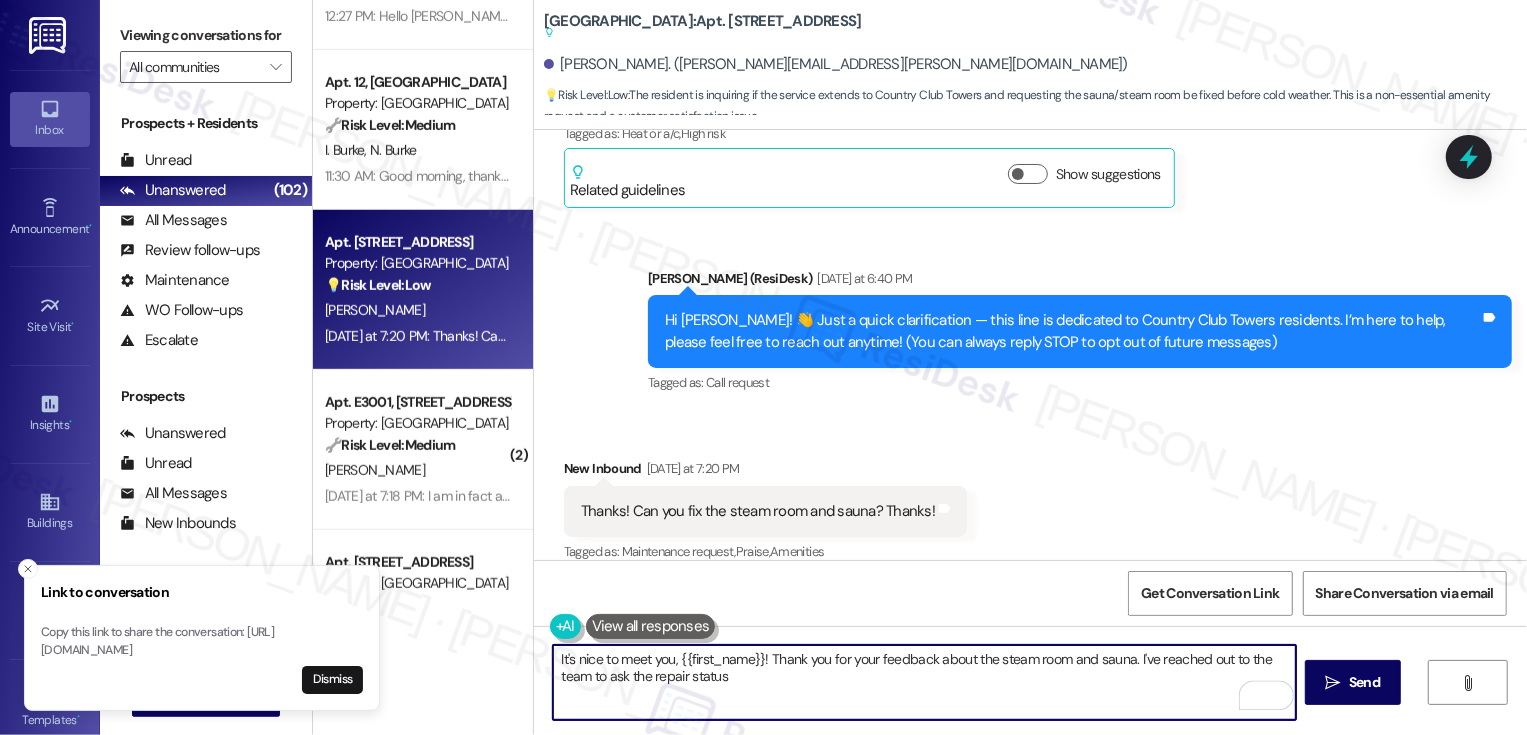 click on "It's nice to meet you, {{first_name}}! Thank you for your feedback about the steam room and sauna. I've reached out to the team to ask the repair status" at bounding box center (924, 682) 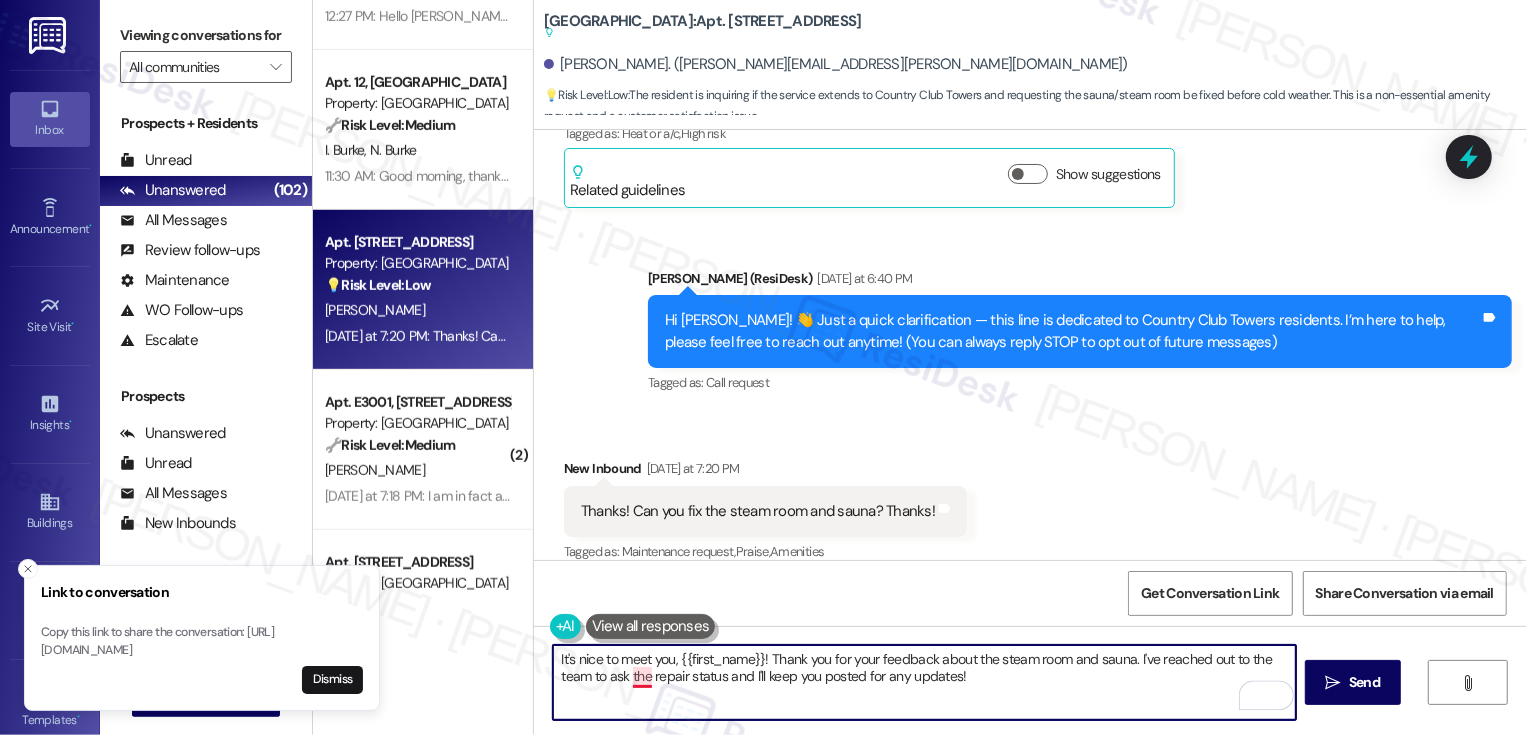 click on "It's nice to meet you, {{first_name}}! Thank you for your feedback about the steam room and sauna. I've reached out to the team to ask the repair status and I'll keep you posted for any updates!" at bounding box center (924, 682) 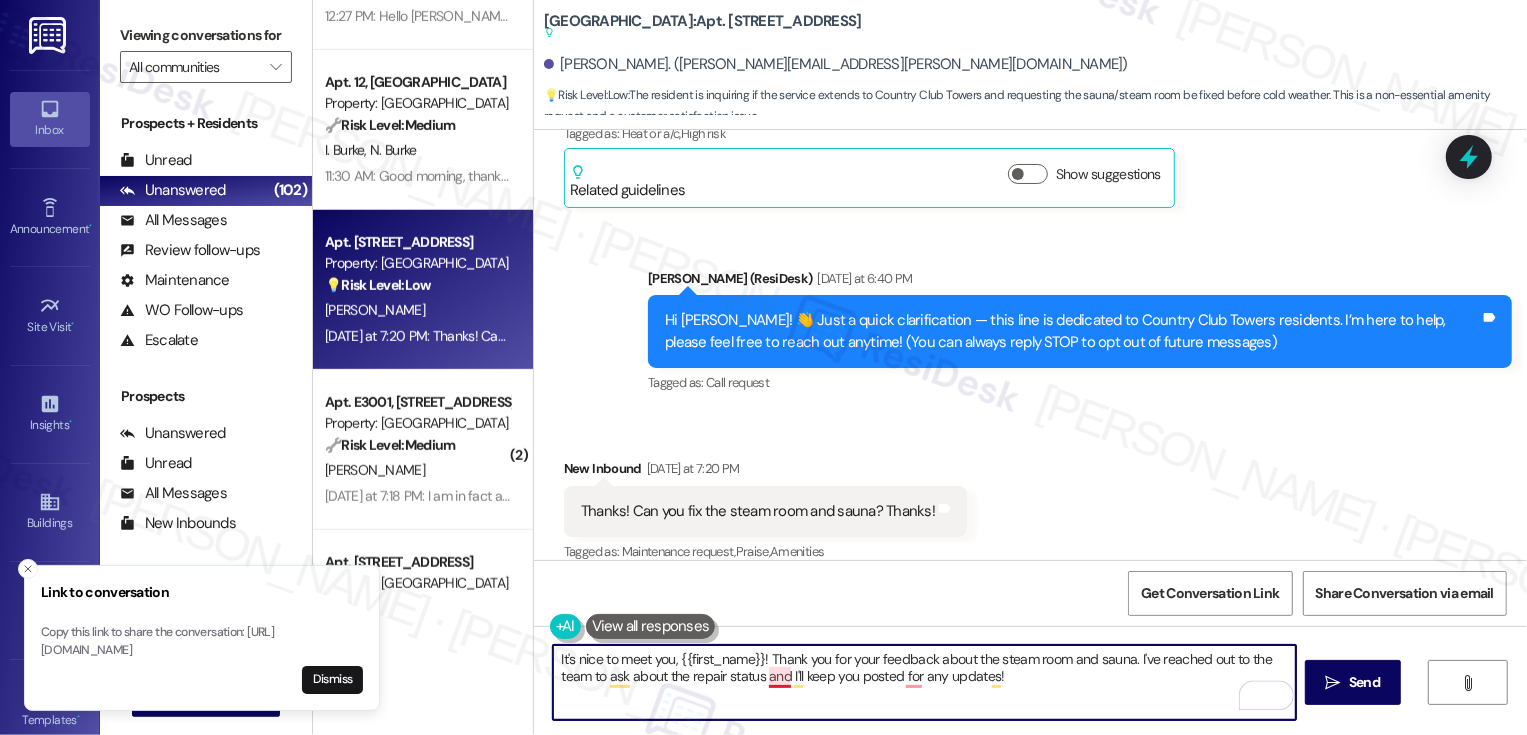 click on "It's nice to meet you, {{first_name}}! Thank you for your feedback about the steam room and sauna. I've reached out to the team to ask about the repair status and I'll keep you posted for any updates!" at bounding box center [924, 682] 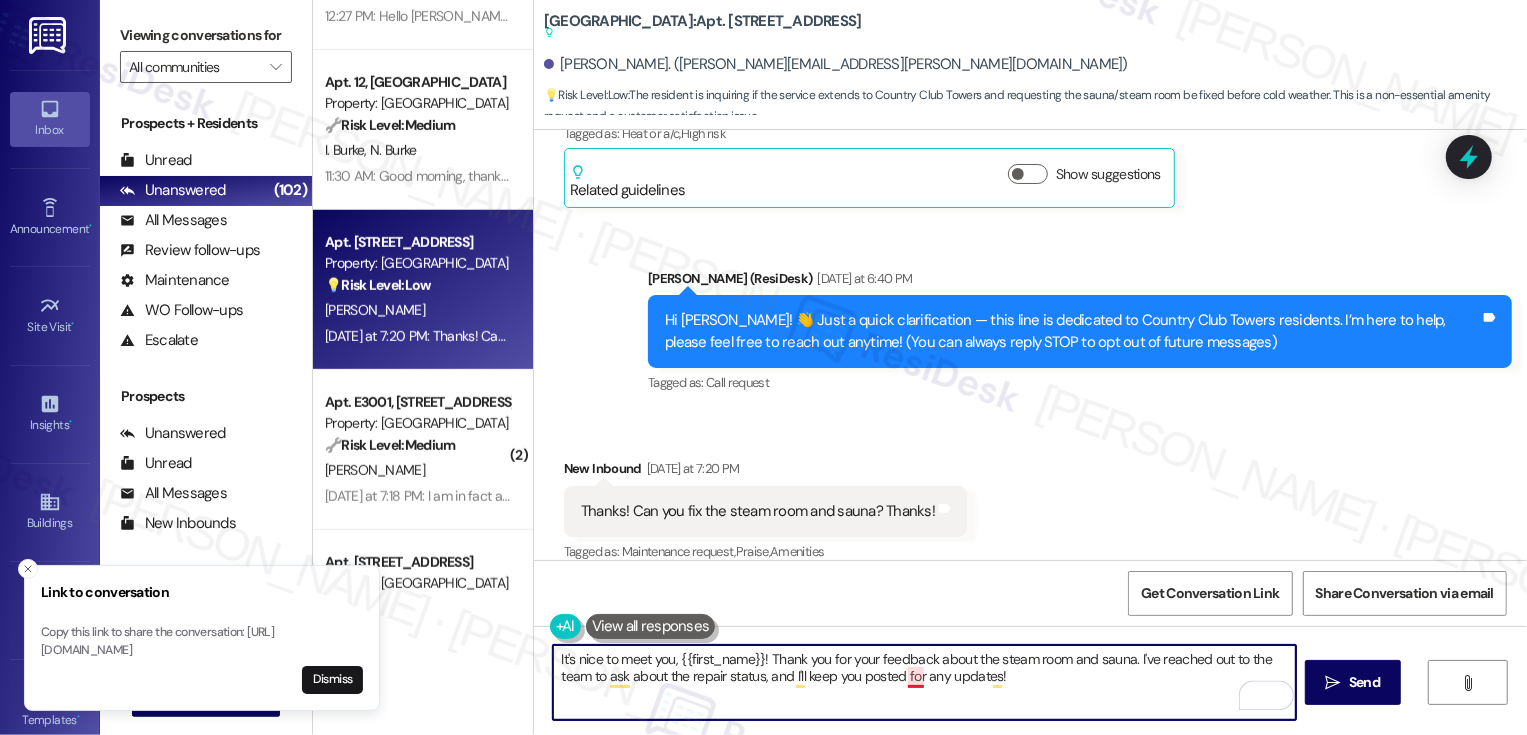 click on "It's nice to meet you, {{first_name}}! Thank you for your feedback about the steam room and sauna. I've reached out to the team to ask about the repair status, and I'll keep you posted for any updates!" at bounding box center (924, 682) 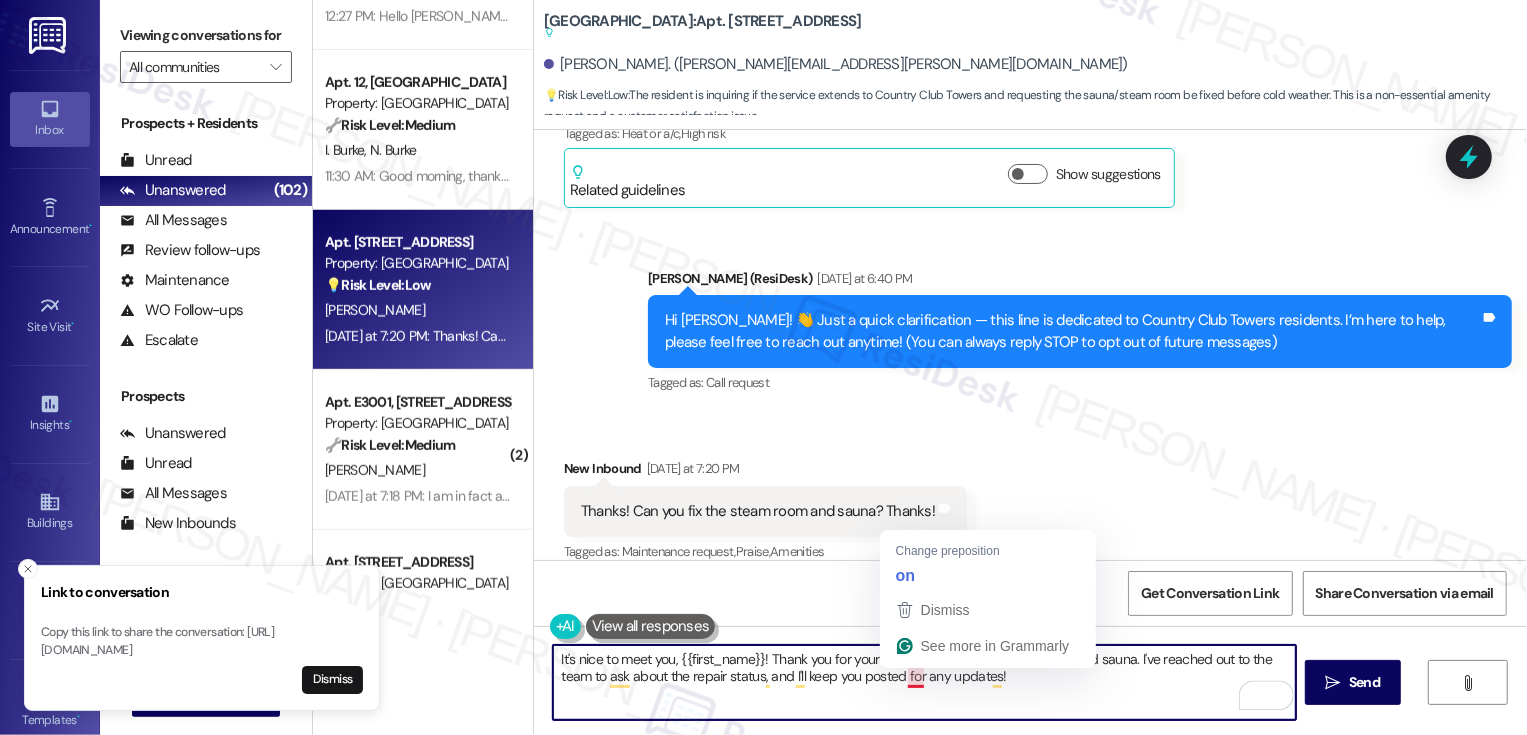 click on "It's nice to meet you, {{first_name}}! Thank you for your feedback about the steam room and sauna. I've reached out to the team to ask about the repair status, and I'll keep you posted for any updates!" at bounding box center [924, 682] 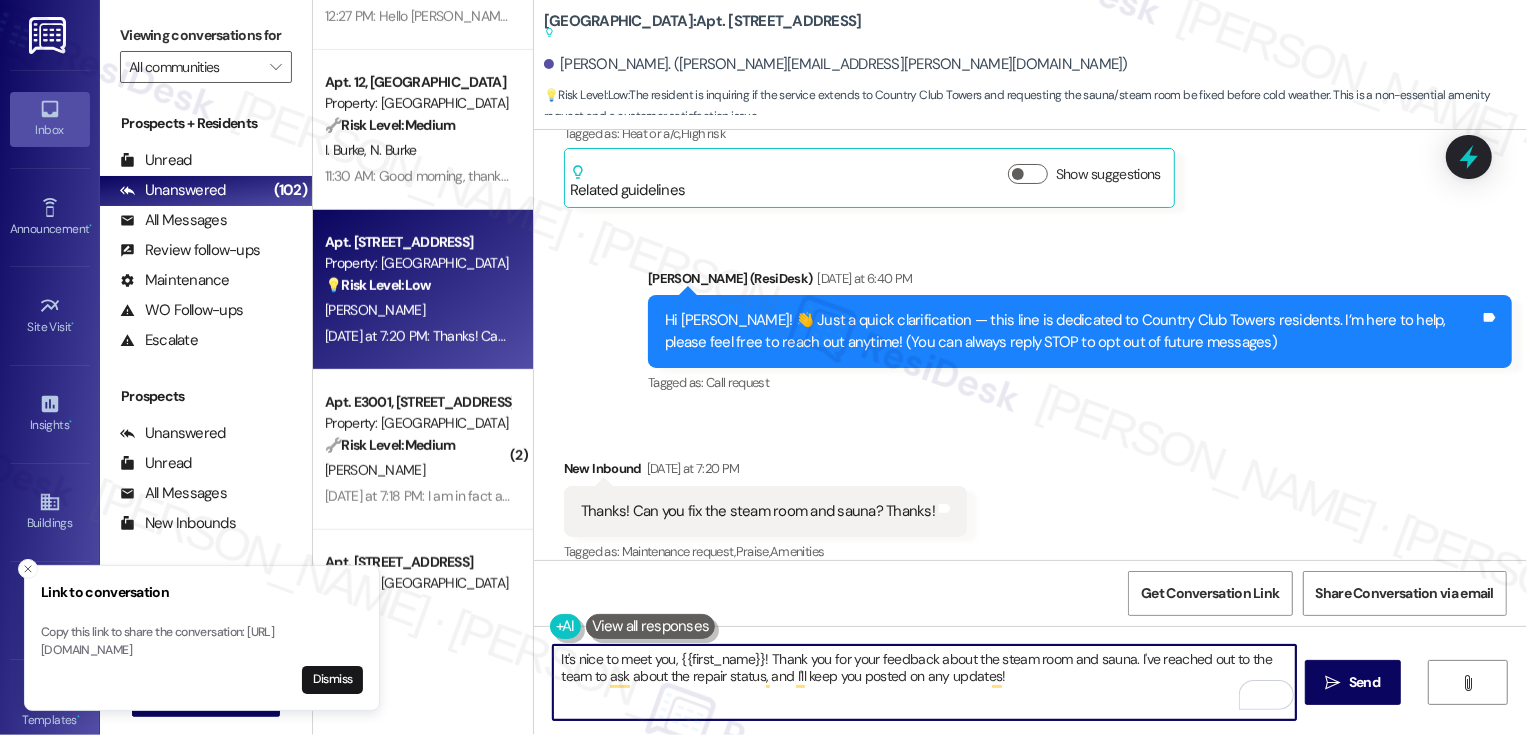 click on "It's nice to meet you, {{first_name}}! Thank you for your feedback about the steam room and sauna. I've reached out to the team to ask about the repair status, and I'll keep you posted on any updates!" at bounding box center [924, 682] 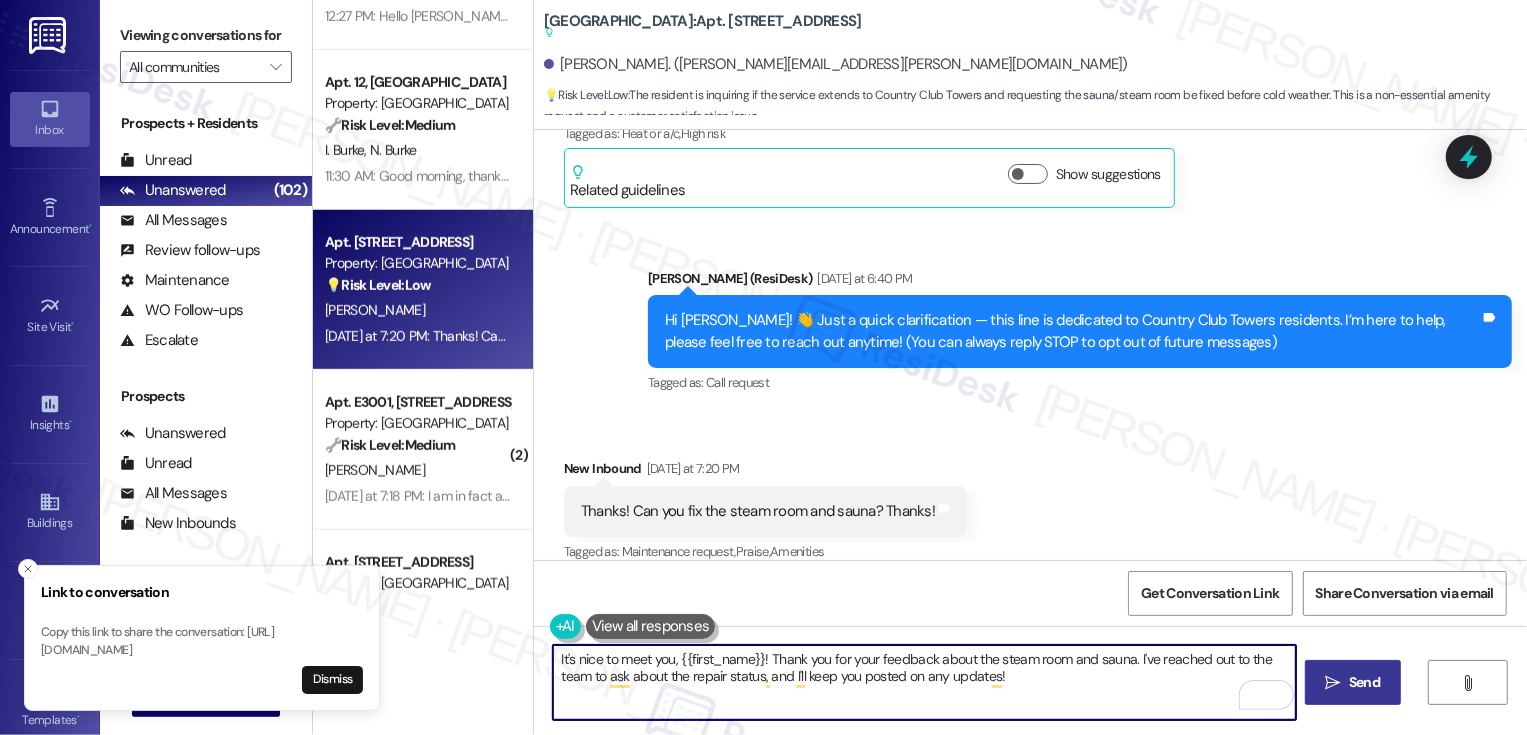 type on "It's nice to meet you, {{first_name}}! Thank you for your feedback about the steam room and sauna. I've reached out to the team to ask about the repair status, and I'll keep you posted on any updates!" 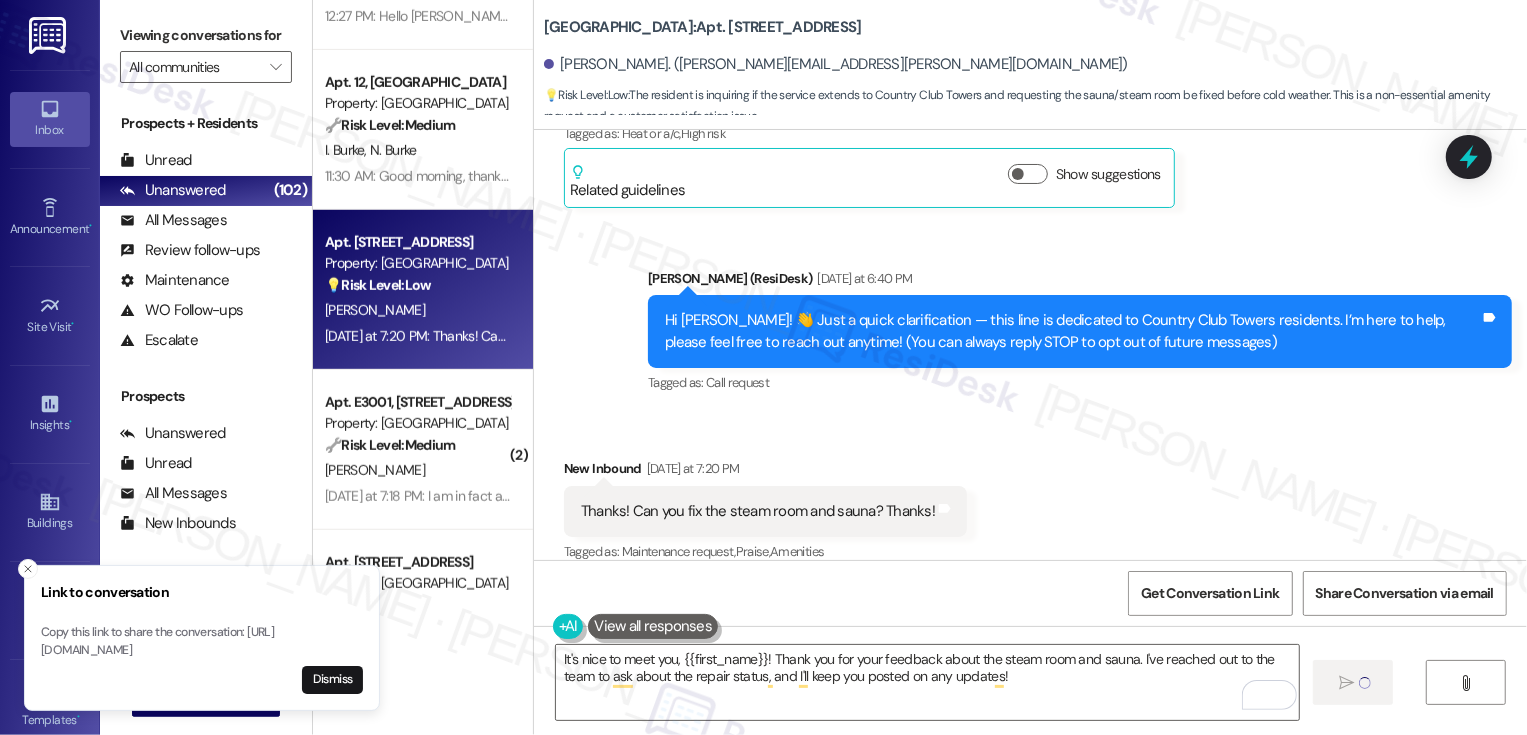 type 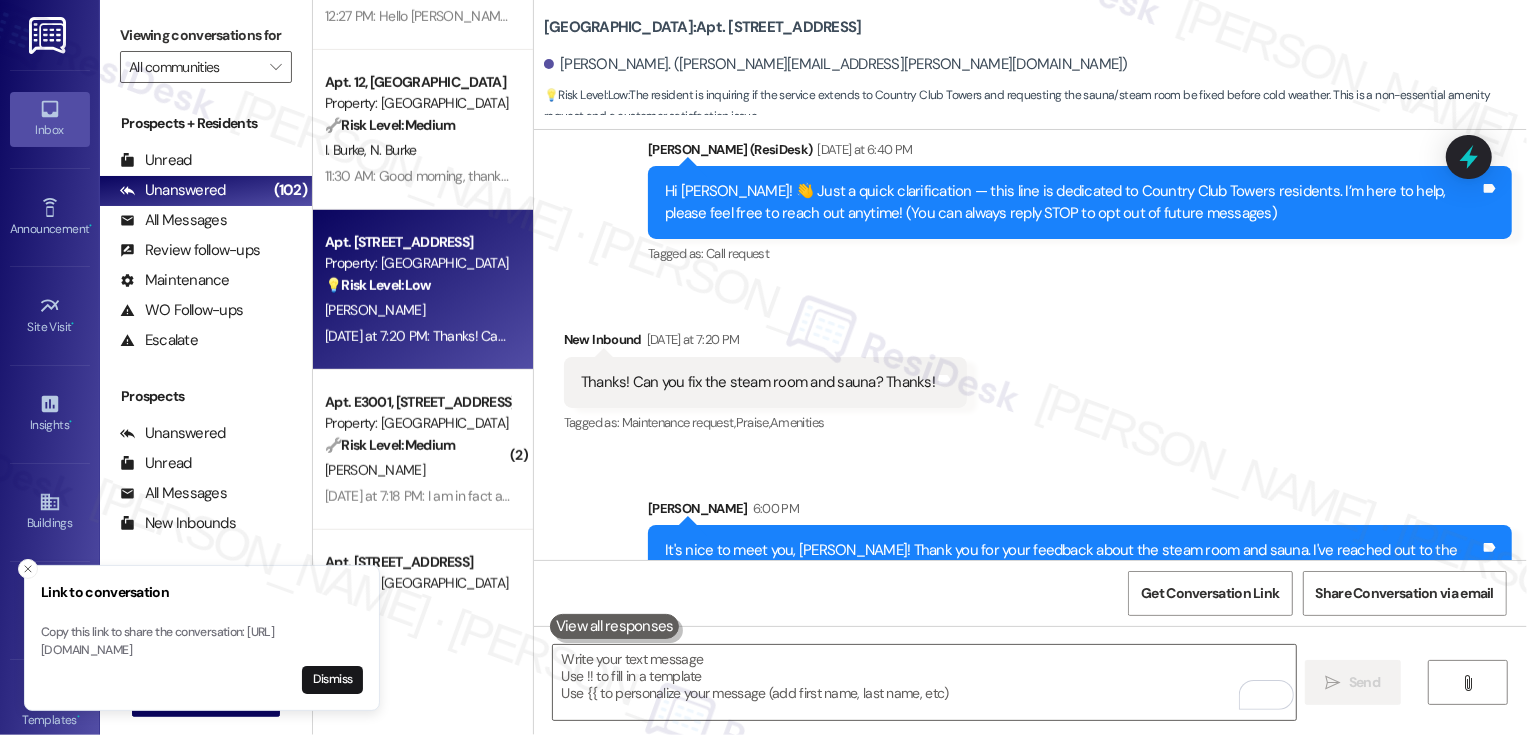 scroll, scrollTop: 689, scrollLeft: 0, axis: vertical 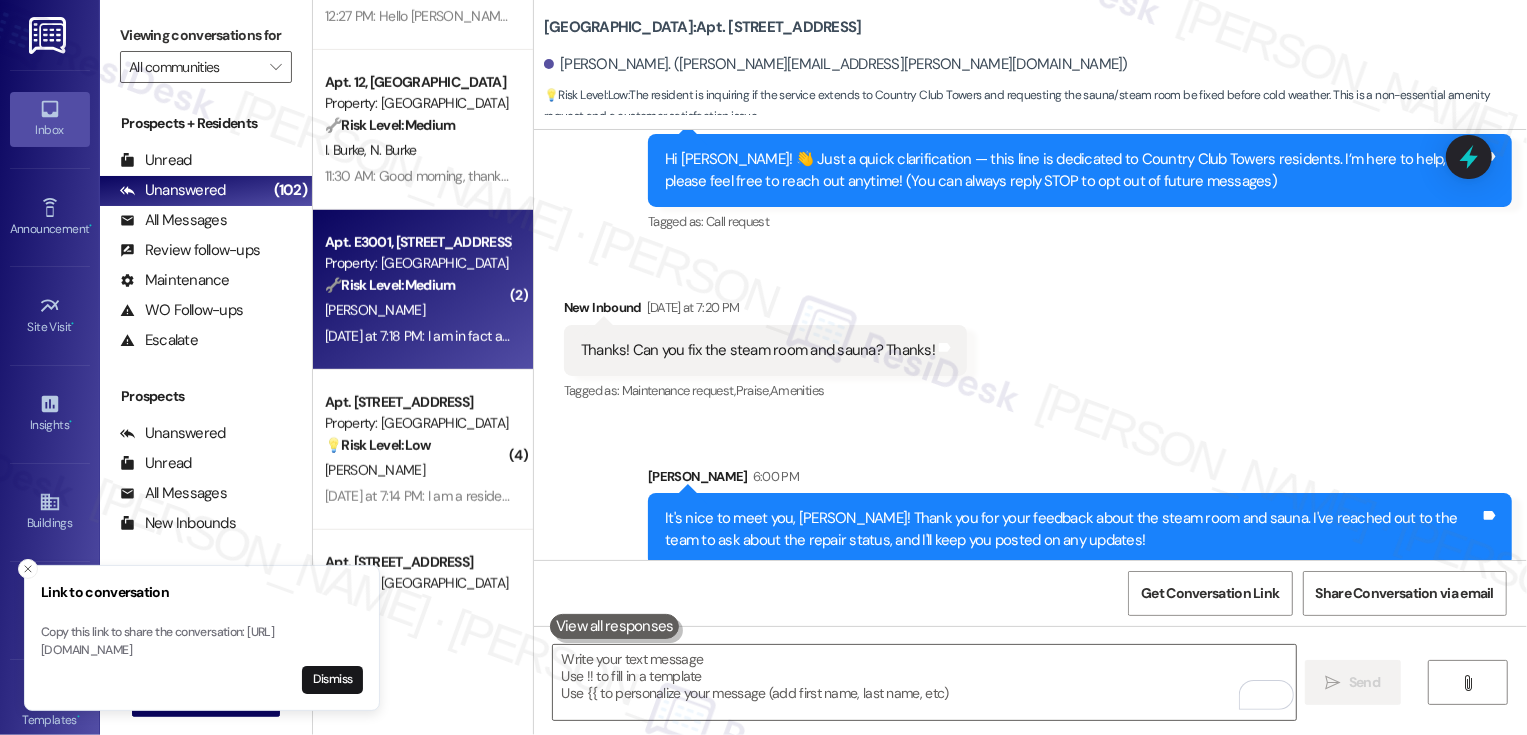 click on "Apt. E3001, 1101 East Bayaud Avenue Property: Country Club Towers 🔧  Risk Level:  Medium The resident expresses a hope for improved management compared to a previous negative experience. This indicates a community concern and a desire for better service, but does not present an urgent issue or immediate risk. V. Steiger Yesterday at 7:18 PM: I am in fact a resident. Yesterday at 7:18 PM: I am in fact a resident." at bounding box center (423, 290) 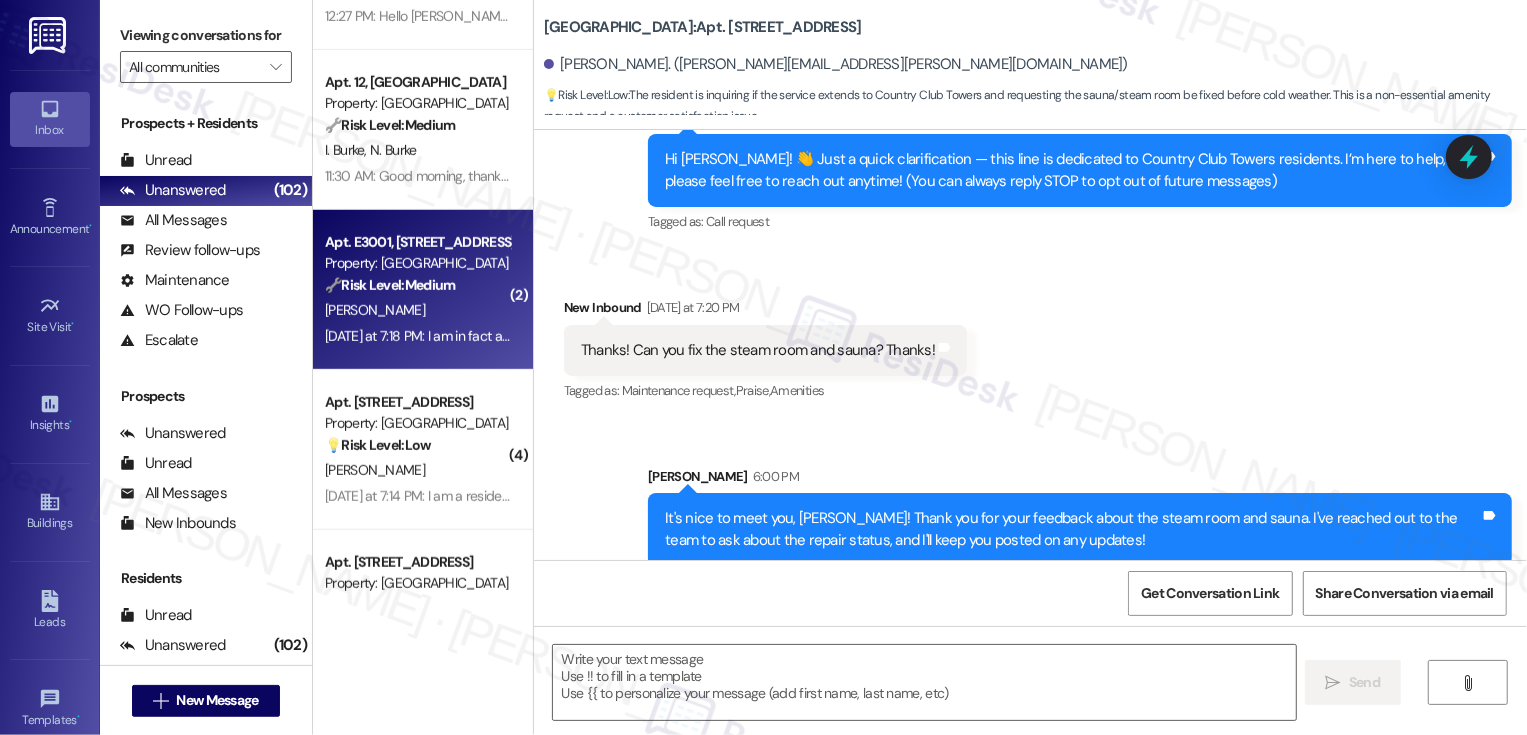 type on "Fetching suggested responses. Please feel free to read through the conversation in the meantime." 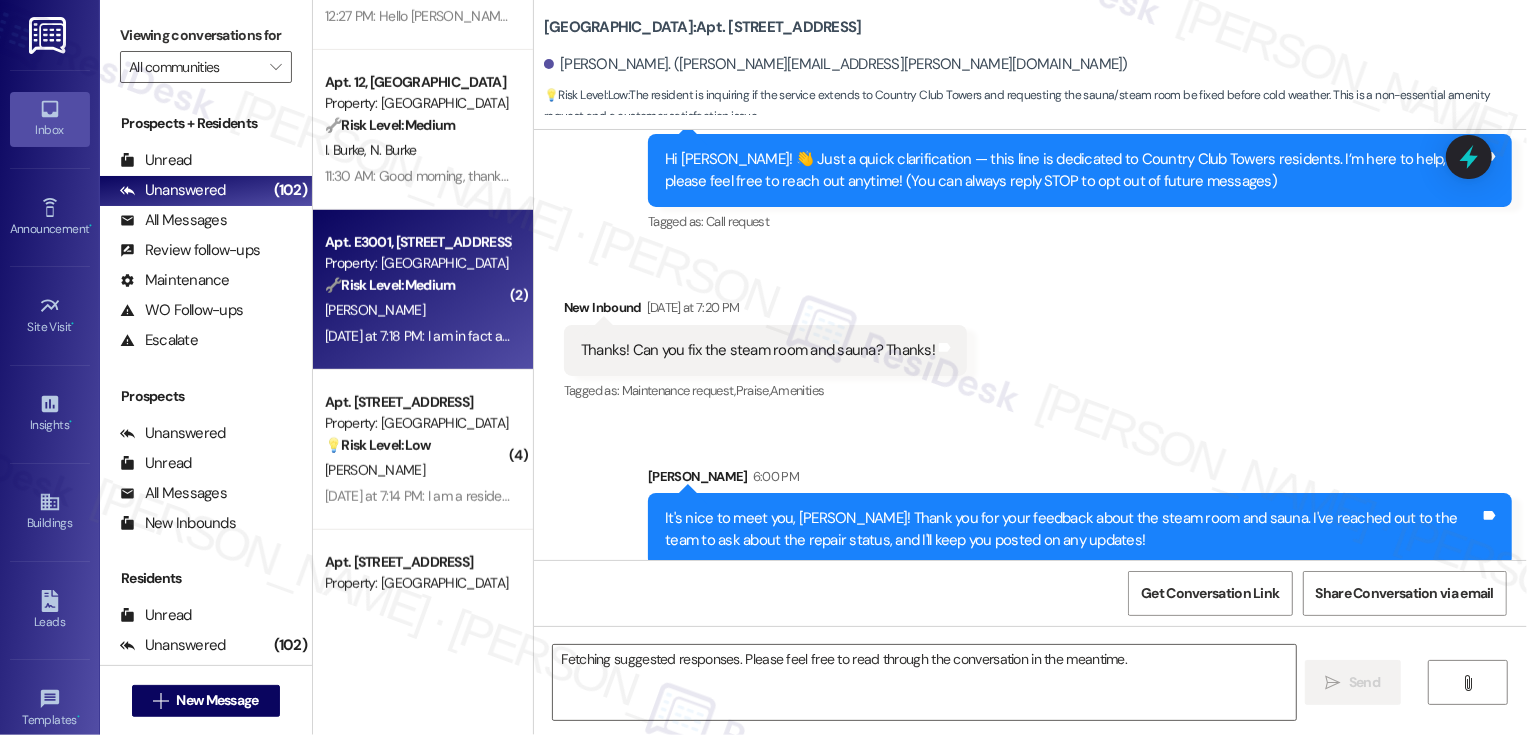 click on "Yesterday at 7:18 PM: I am in fact a resident. Yesterday at 7:18 PM: I am in fact a resident." at bounding box center (440, 336) 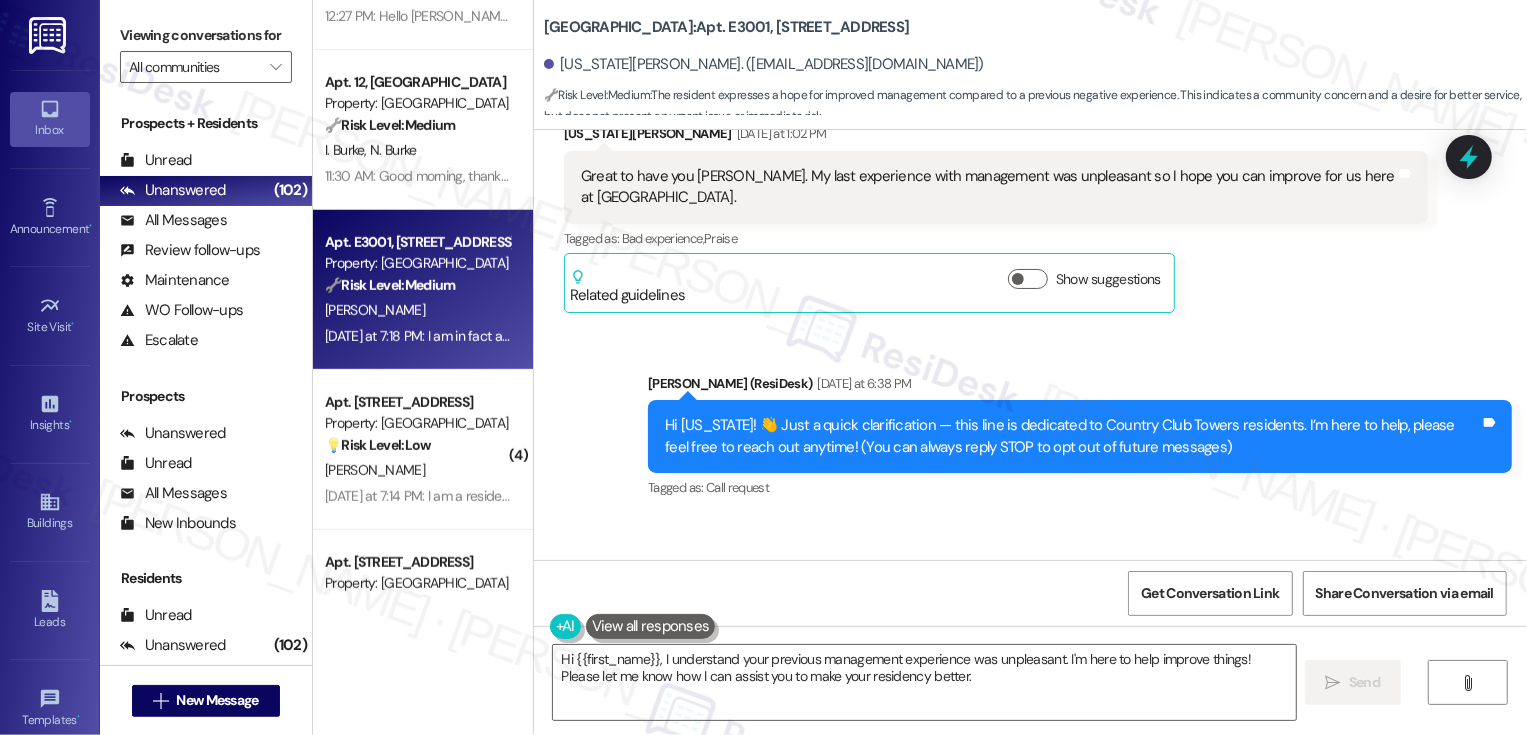 scroll, scrollTop: 268, scrollLeft: 0, axis: vertical 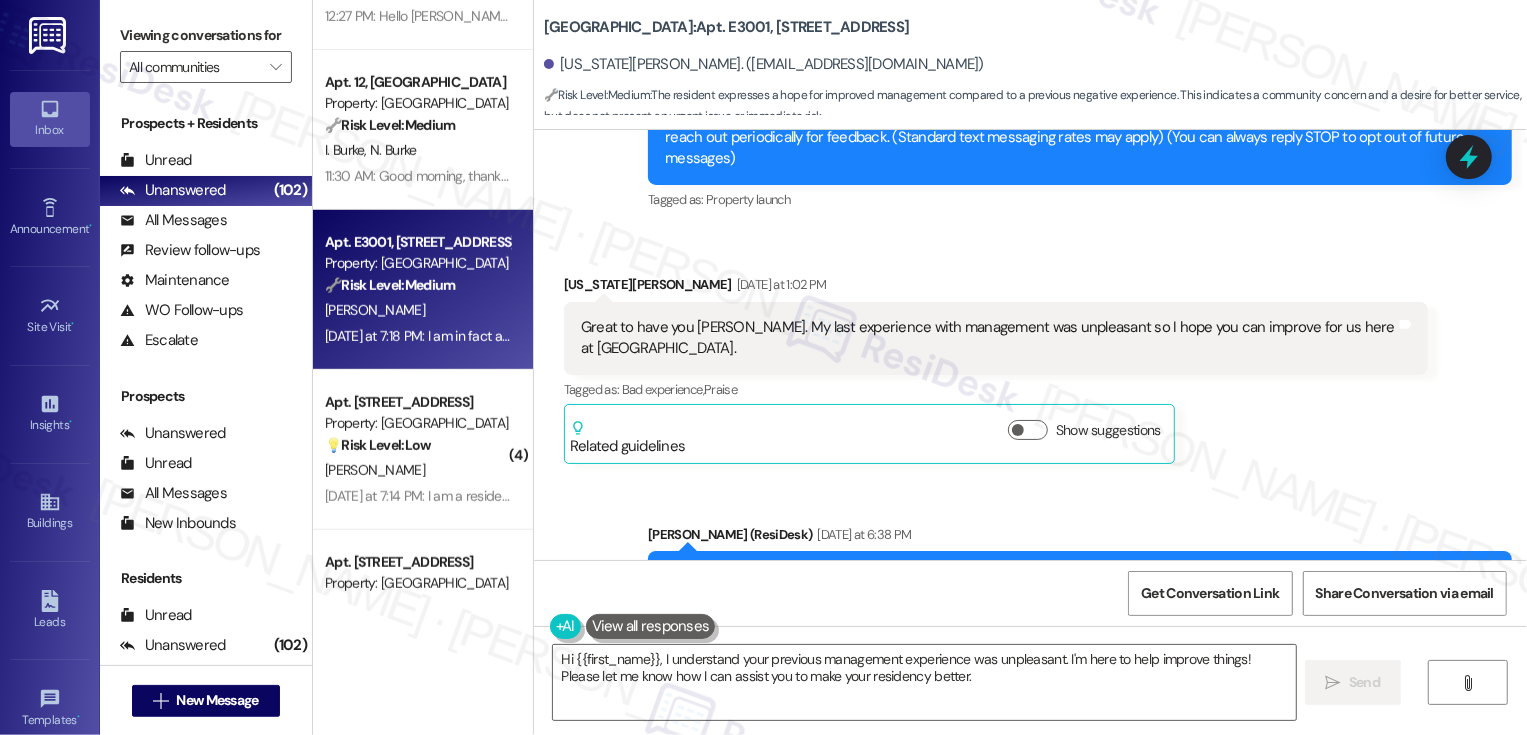 click on "Great to have you Sarah. My last experience with management was unpleasant so I hope you can improve for us here at CCTowers. Tags and notes" at bounding box center (996, 338) 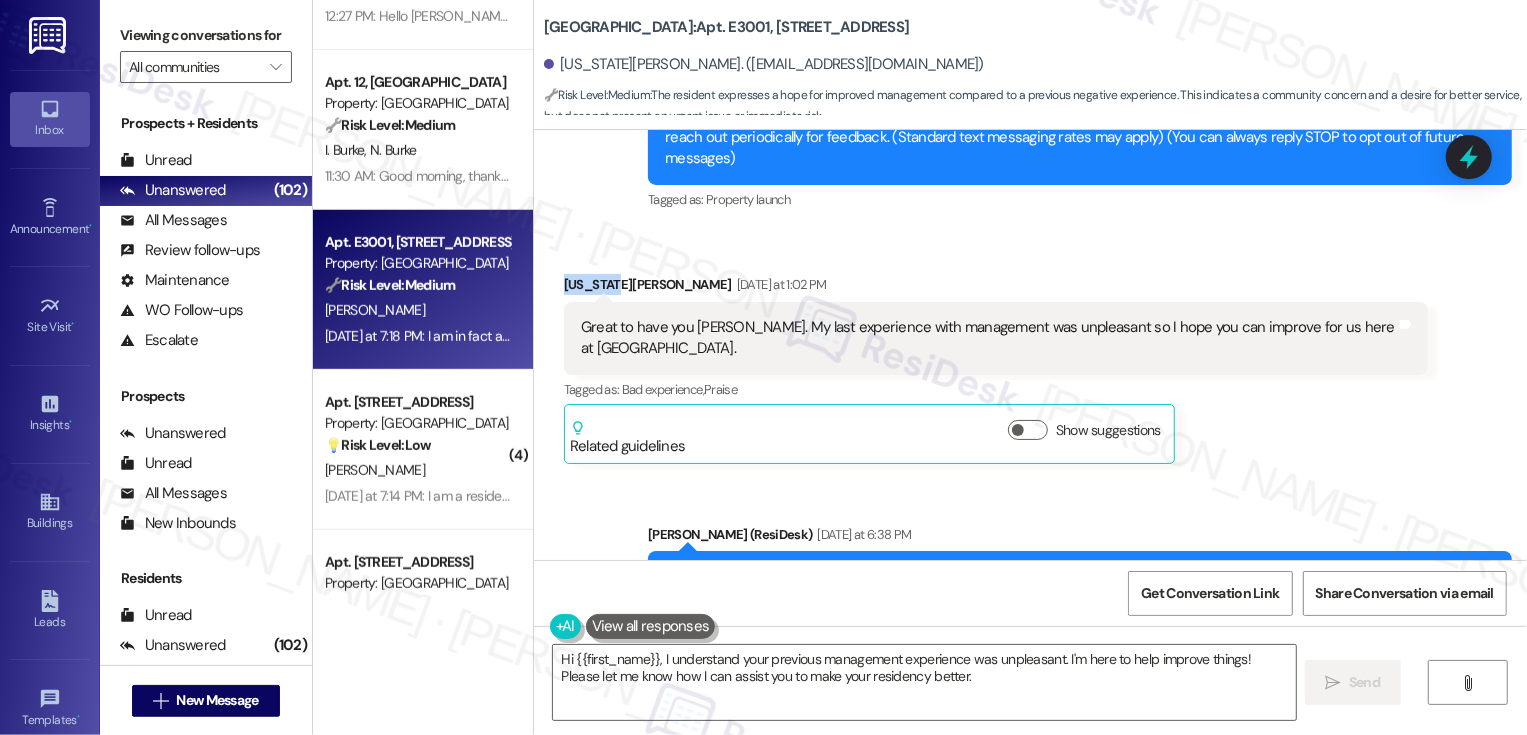 copy on "Virginia" 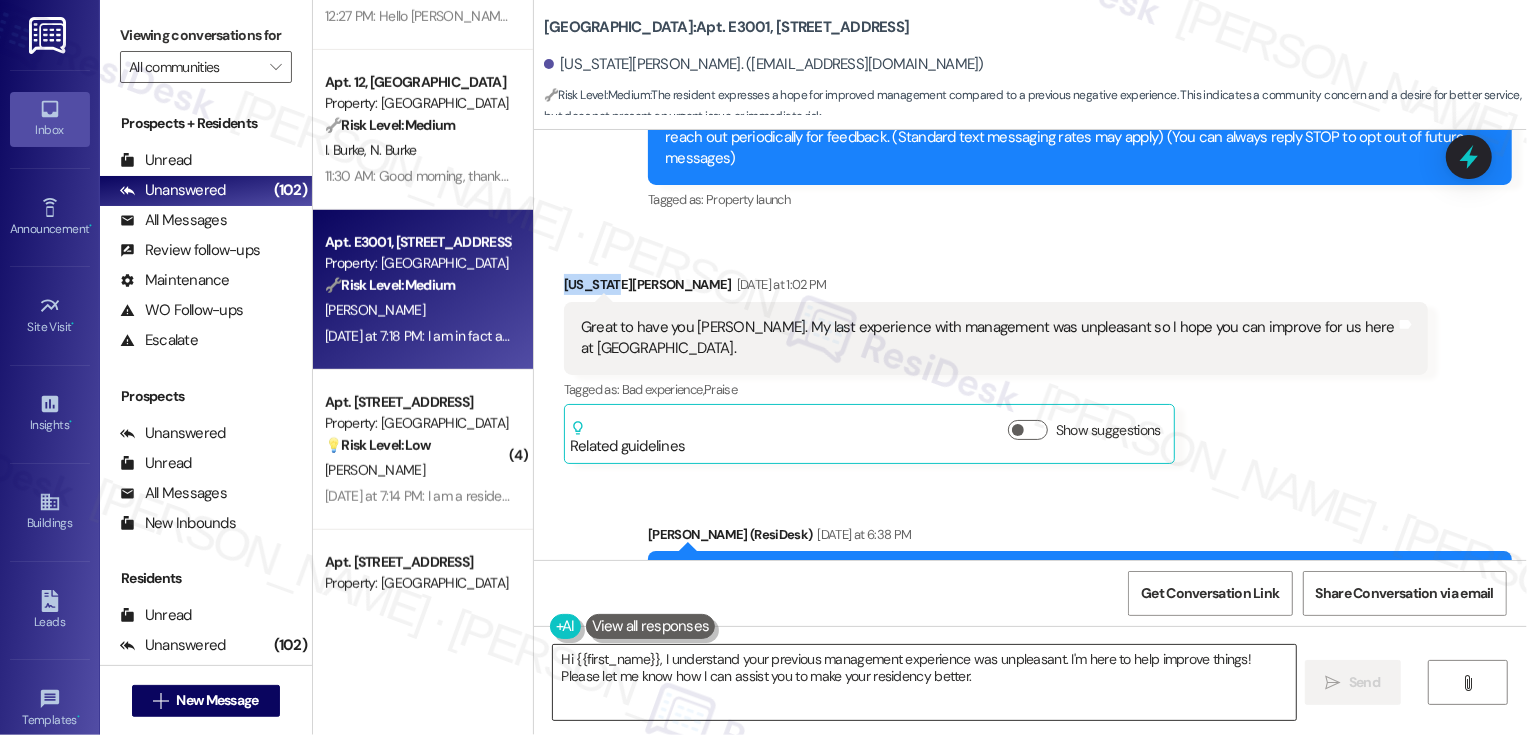 click on "Hi {{first_name}}, I understand your previous management experience was unpleasant. I'm here to help improve things! Please let me know how I can assist you to make your residency better." at bounding box center (924, 682) 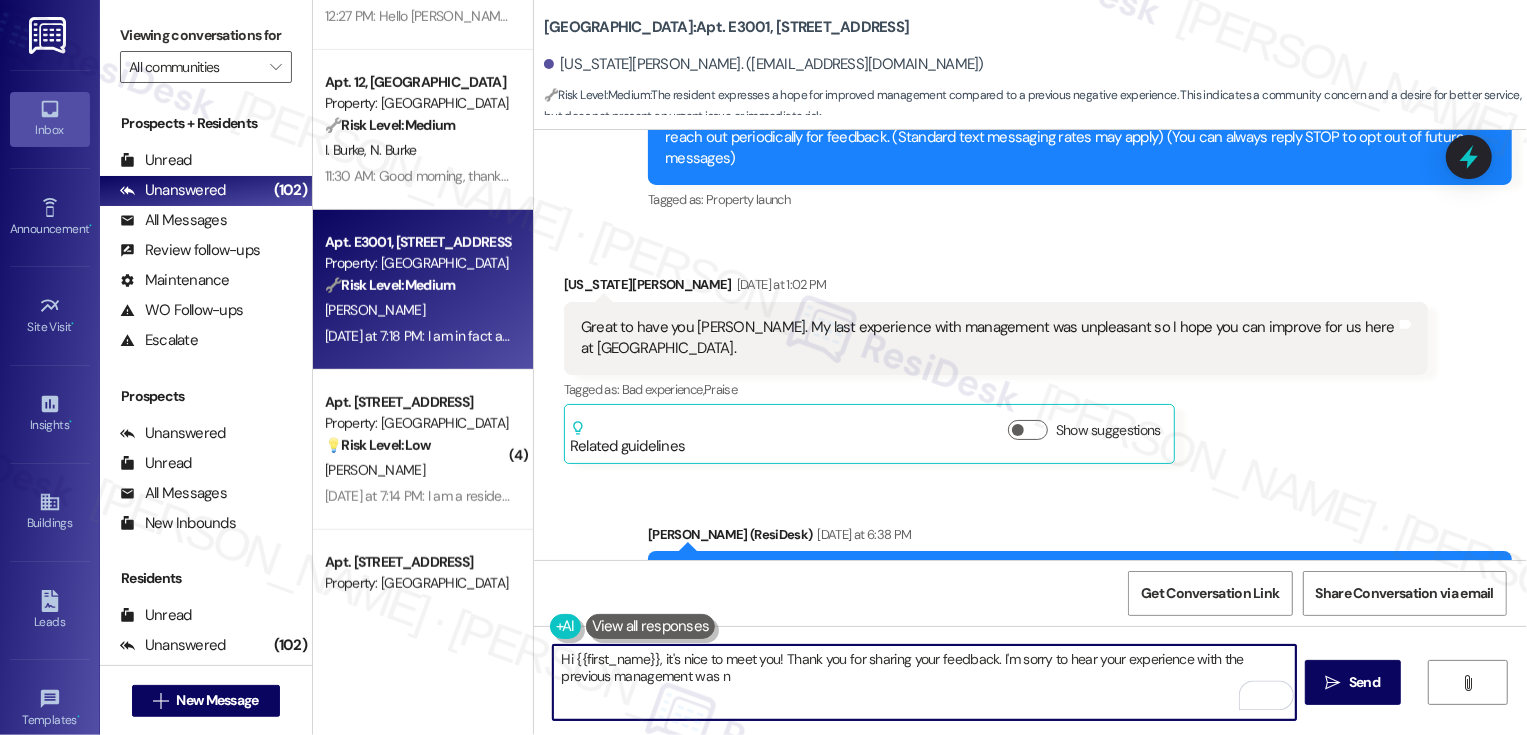 click on "Hi {{first_name}}, it's nice to meet you! Thank you for sharing your feedback. I'm sorry to hear your experience with the previous management was n" at bounding box center (924, 682) 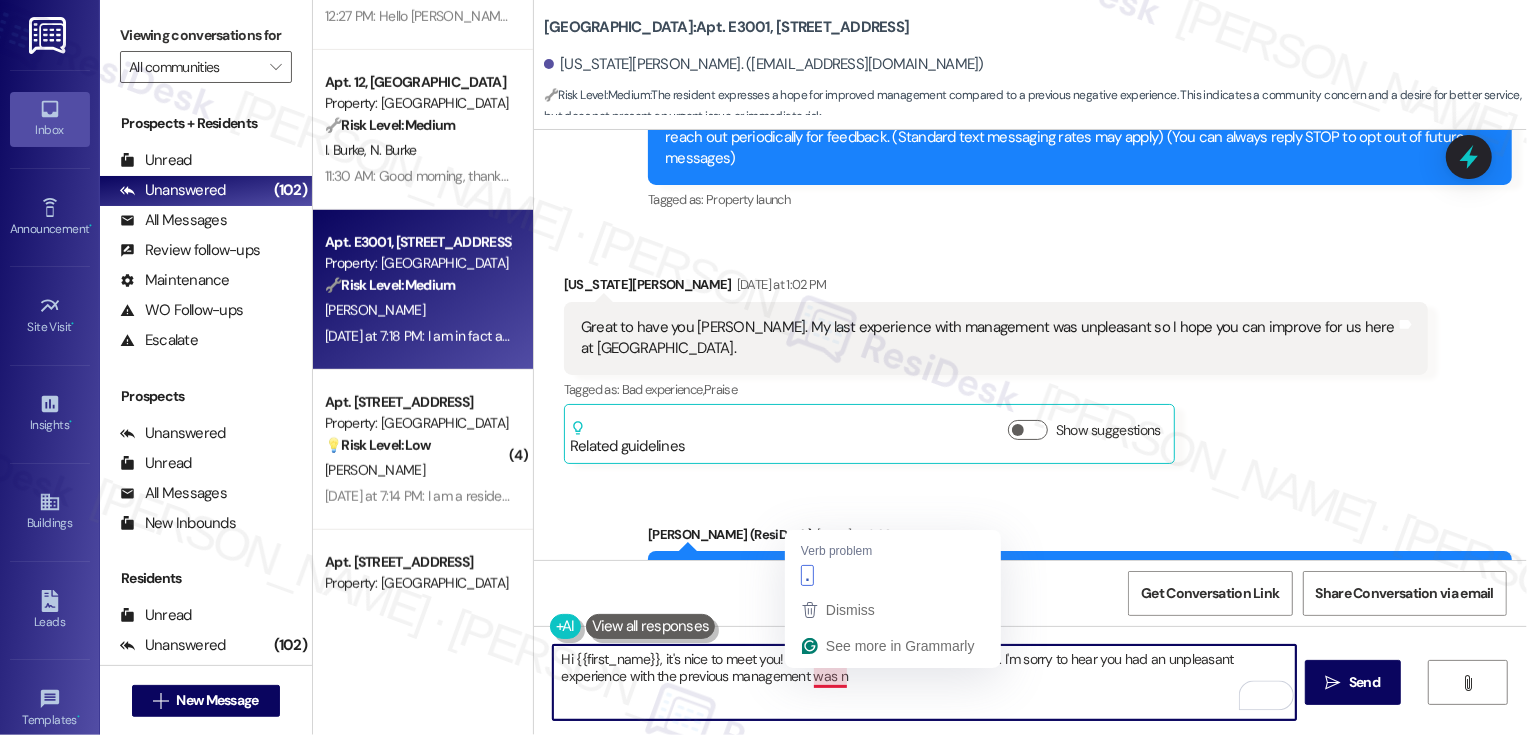 drag, startPoint x: 802, startPoint y: 677, endPoint x: 907, endPoint y: 669, distance: 105.30432 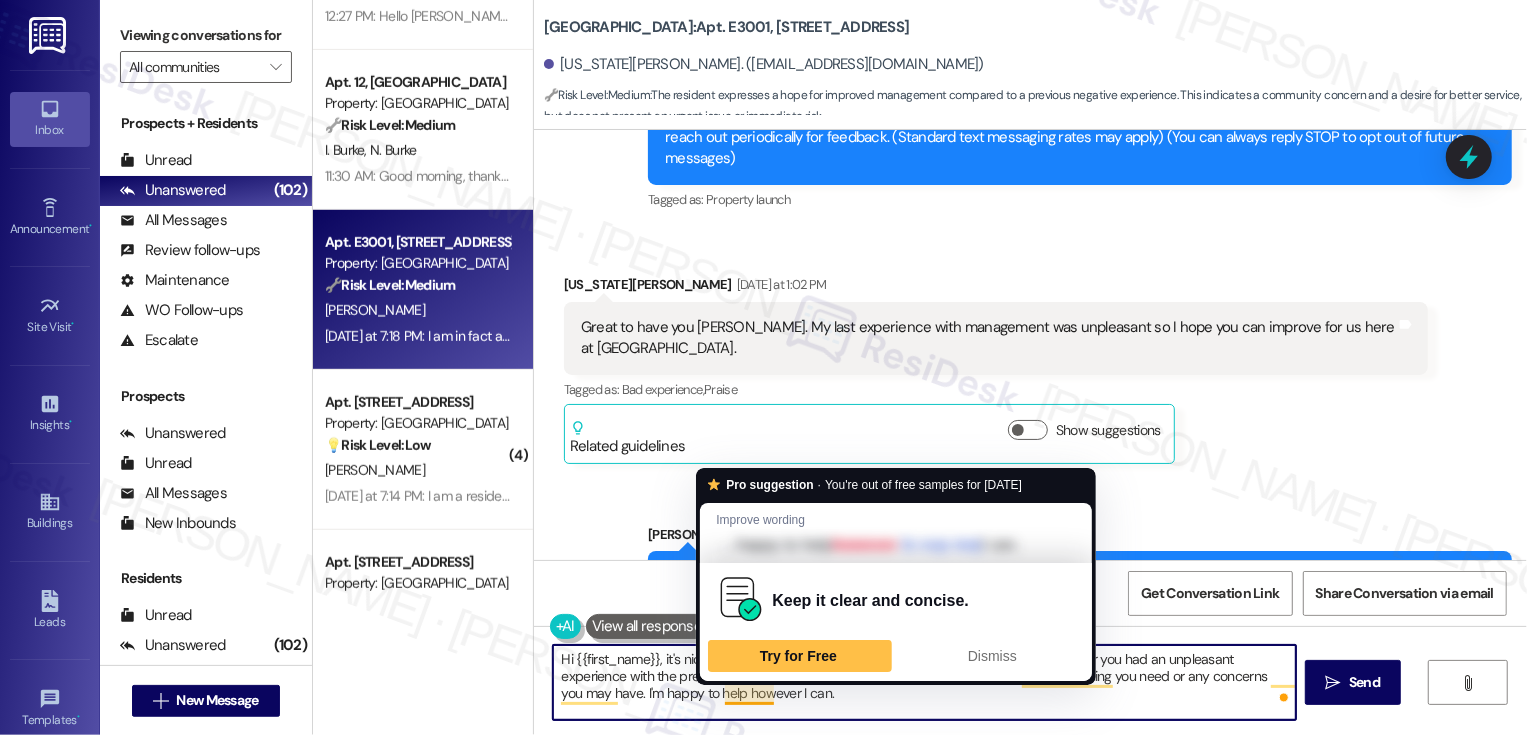 click on "Hi {{first_name}}, it's nice to meet you! Thank you for sharing your feedback. I'm sorry to hear you had an unpleasant experience with the previous management. Please don't hesitate to reach out if there's anything you need or any concerns you may have. I'm happy to help however I can." at bounding box center [924, 682] 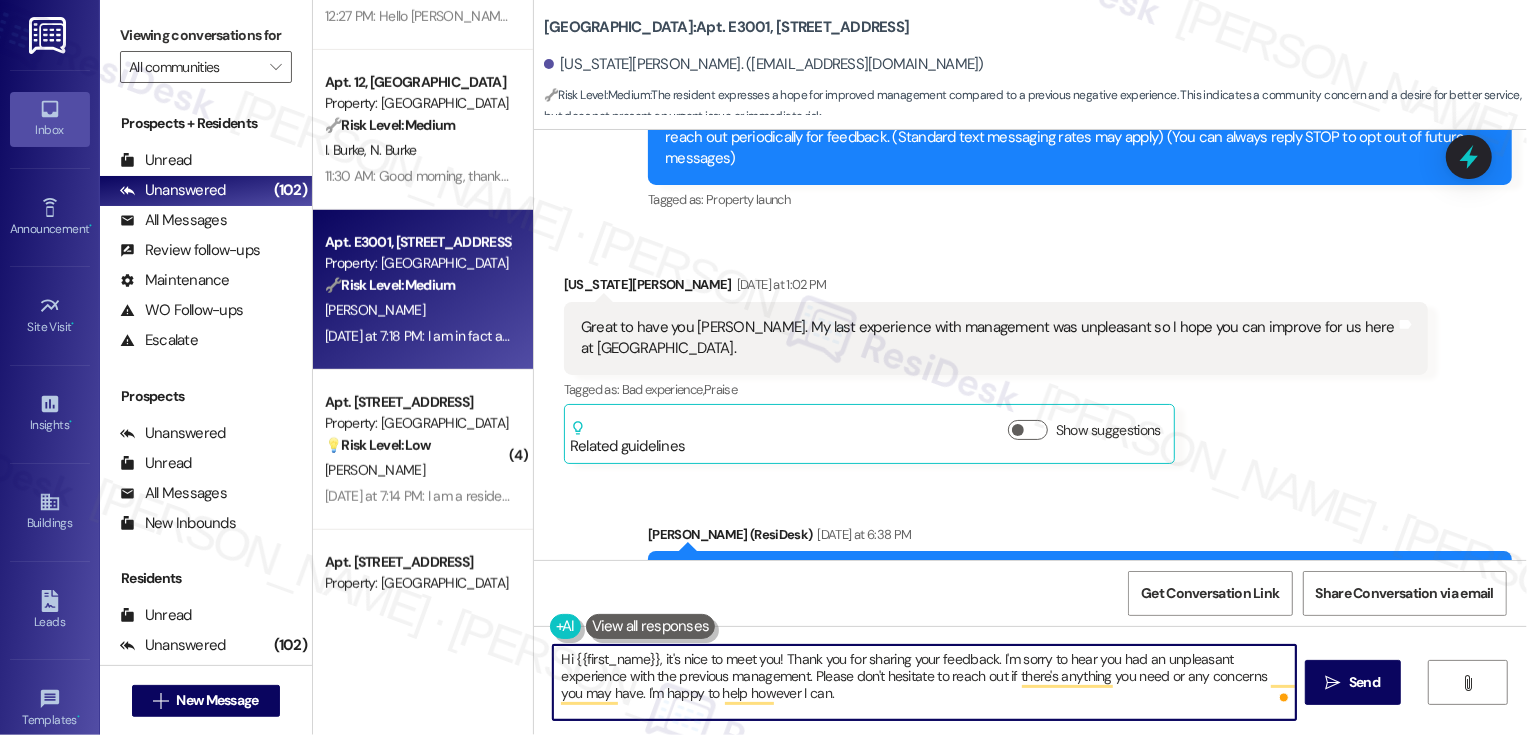 click on "Hi {{first_name}}, it's nice to meet you! Thank you for sharing your feedback. I'm sorry to hear you had an unpleasant experience with the previous management. Please don't hesitate to reach out if there's anything you need or any concerns you may have. I'm happy to help however I can." at bounding box center [924, 682] 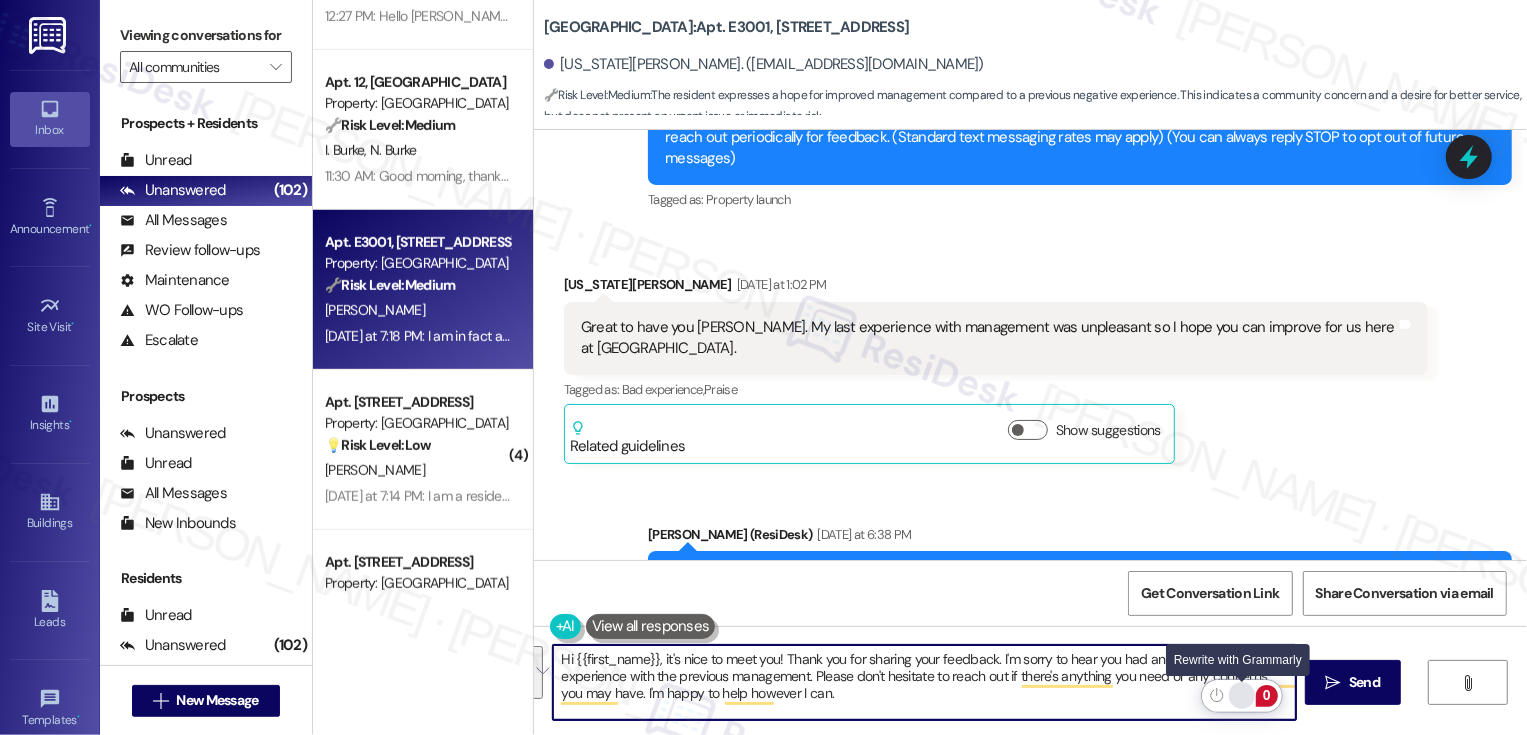 click 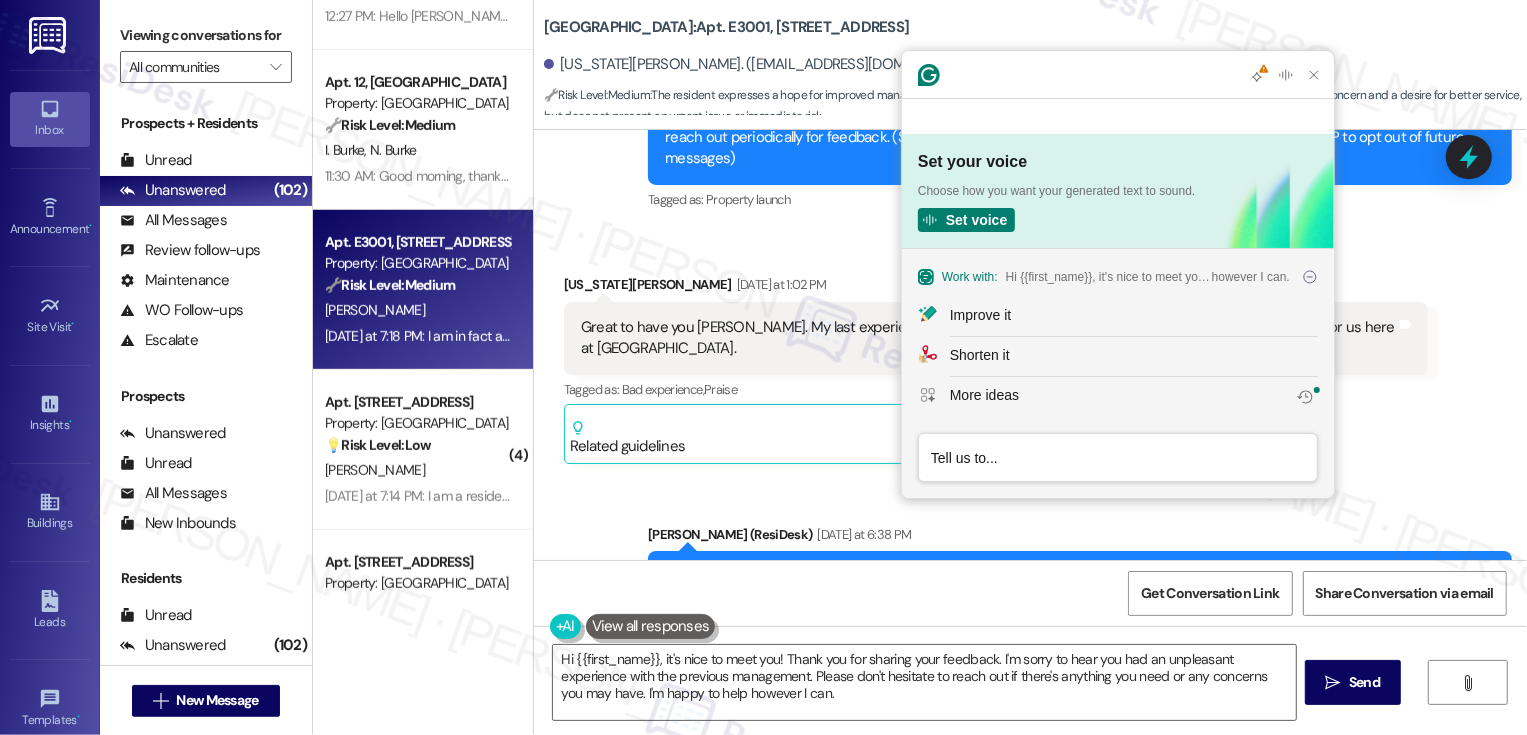 scroll, scrollTop: 0, scrollLeft: 0, axis: both 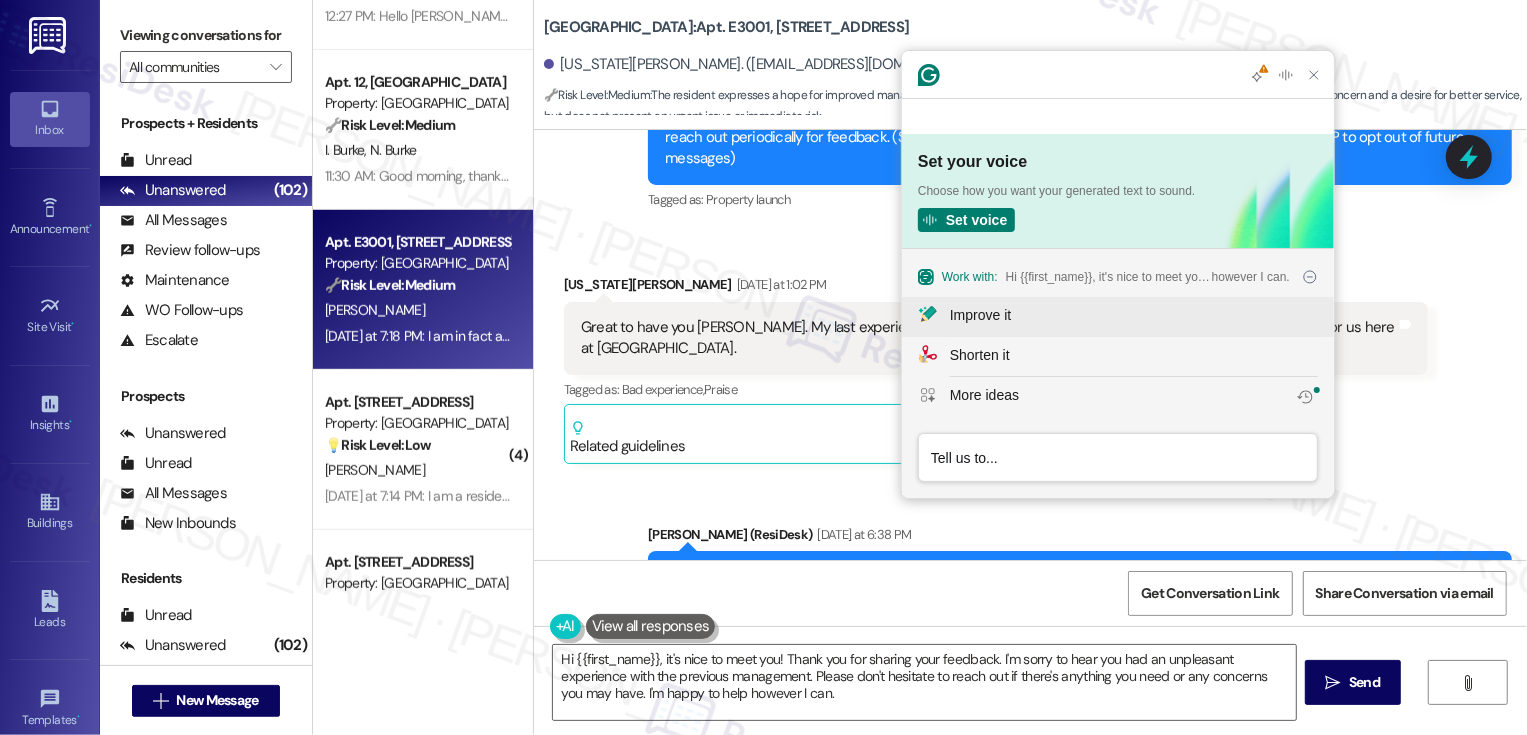 click on "Improve it" 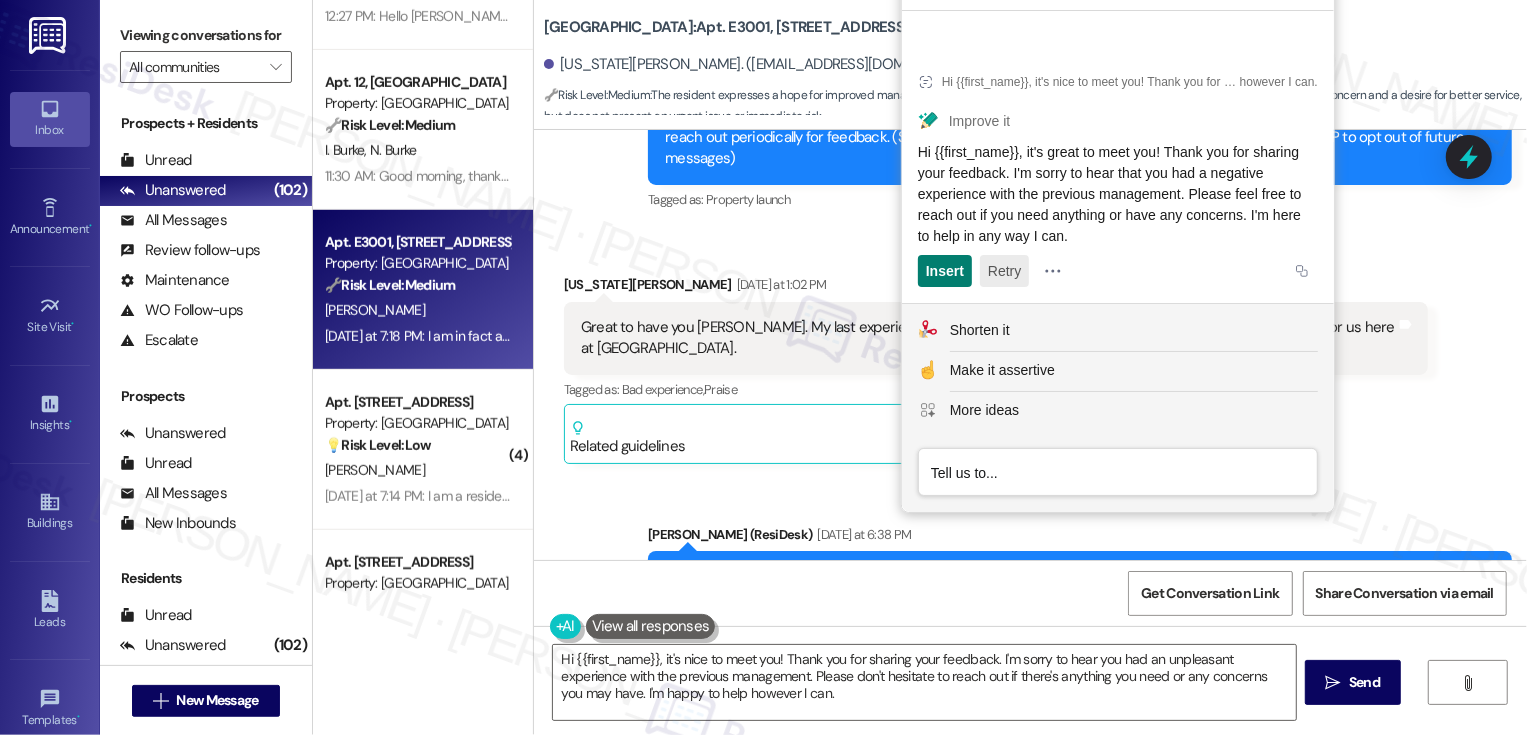 click on "Retry" 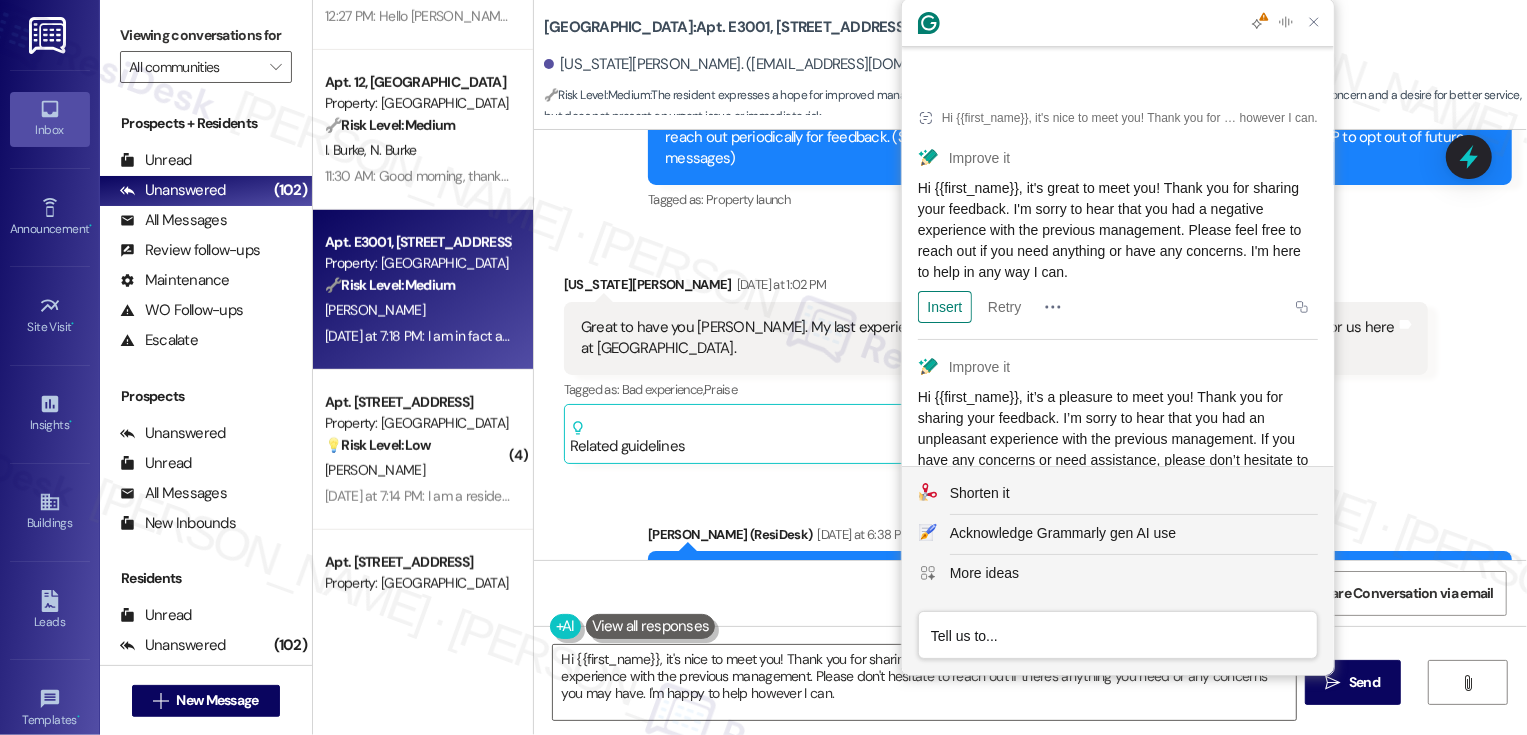 scroll, scrollTop: 45, scrollLeft: 0, axis: vertical 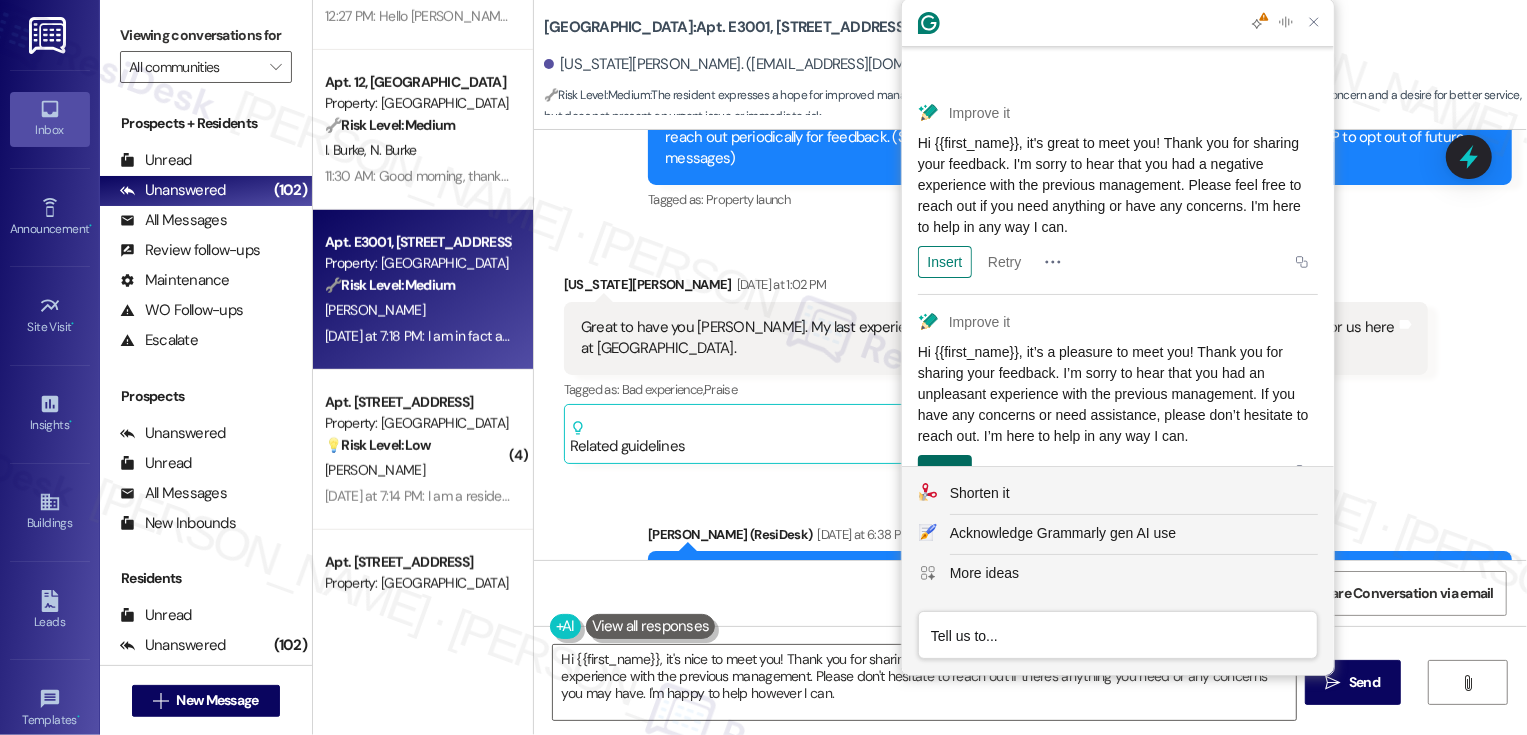 click on "Insert" 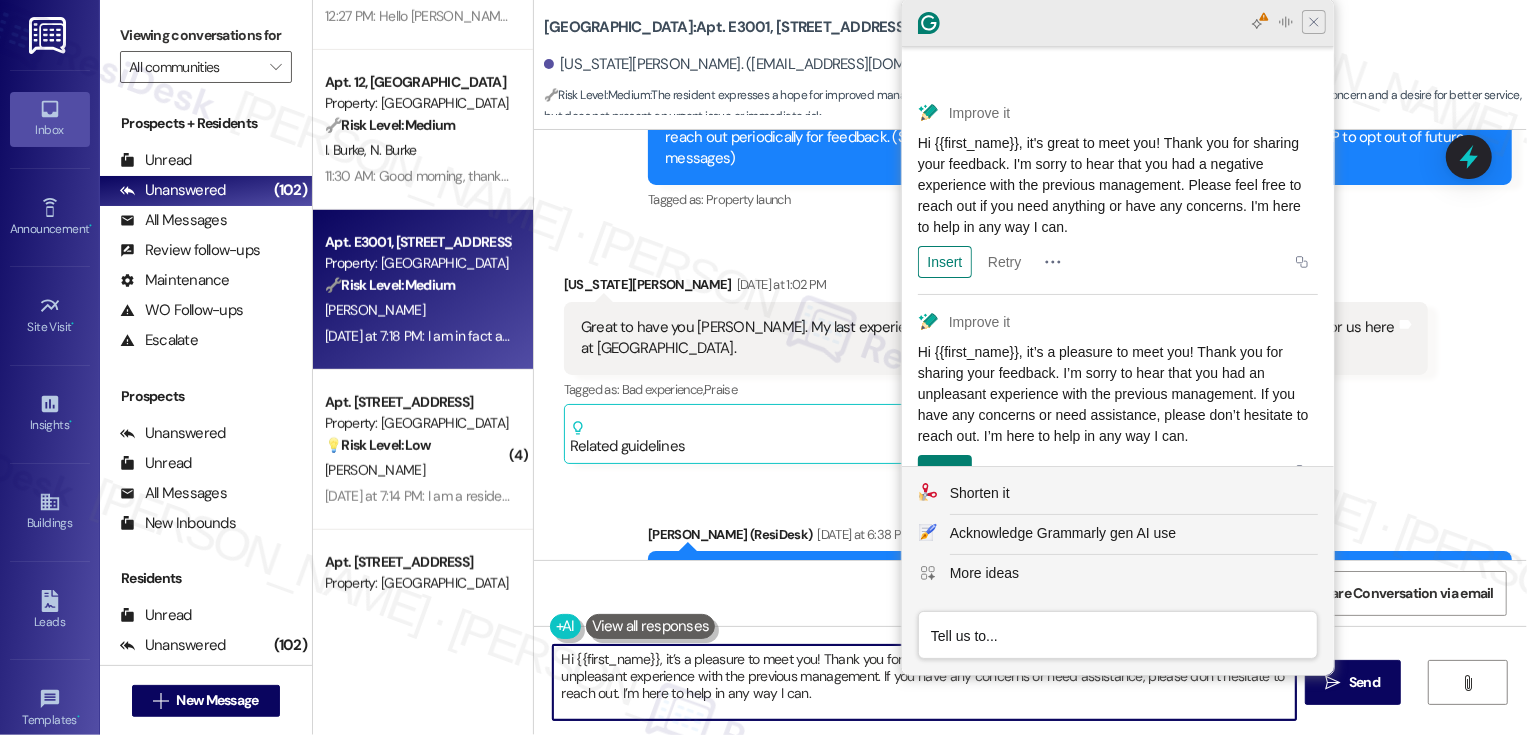 type on "Hi {{first_name}}, it’s a pleasure to meet you! Thank you for sharing your feedback. I’m sorry to hear that you had an unpleasant experience with the previous management. If you have any concerns or need assistance, please don’t hesitate to reach out. I’m here to help in any way I can." 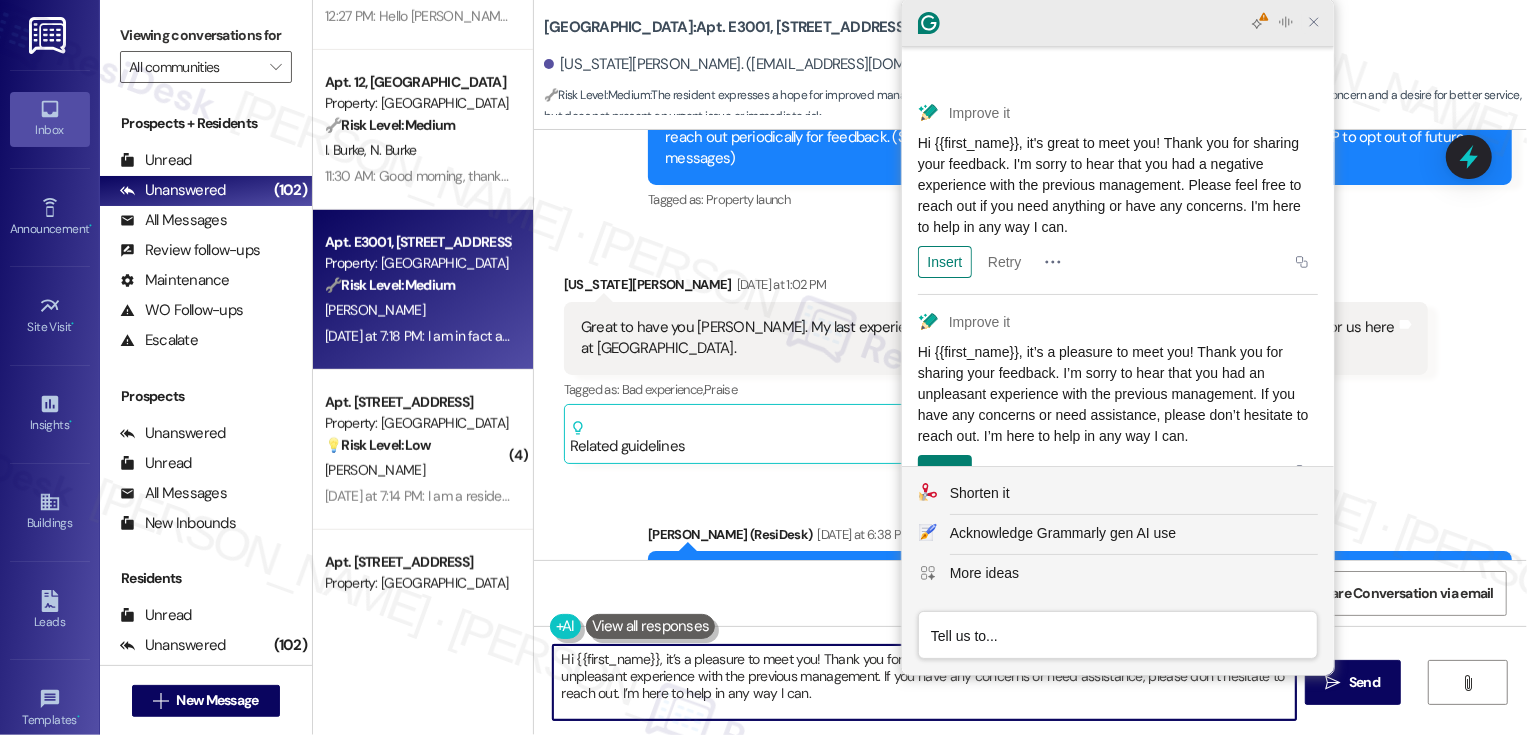 click 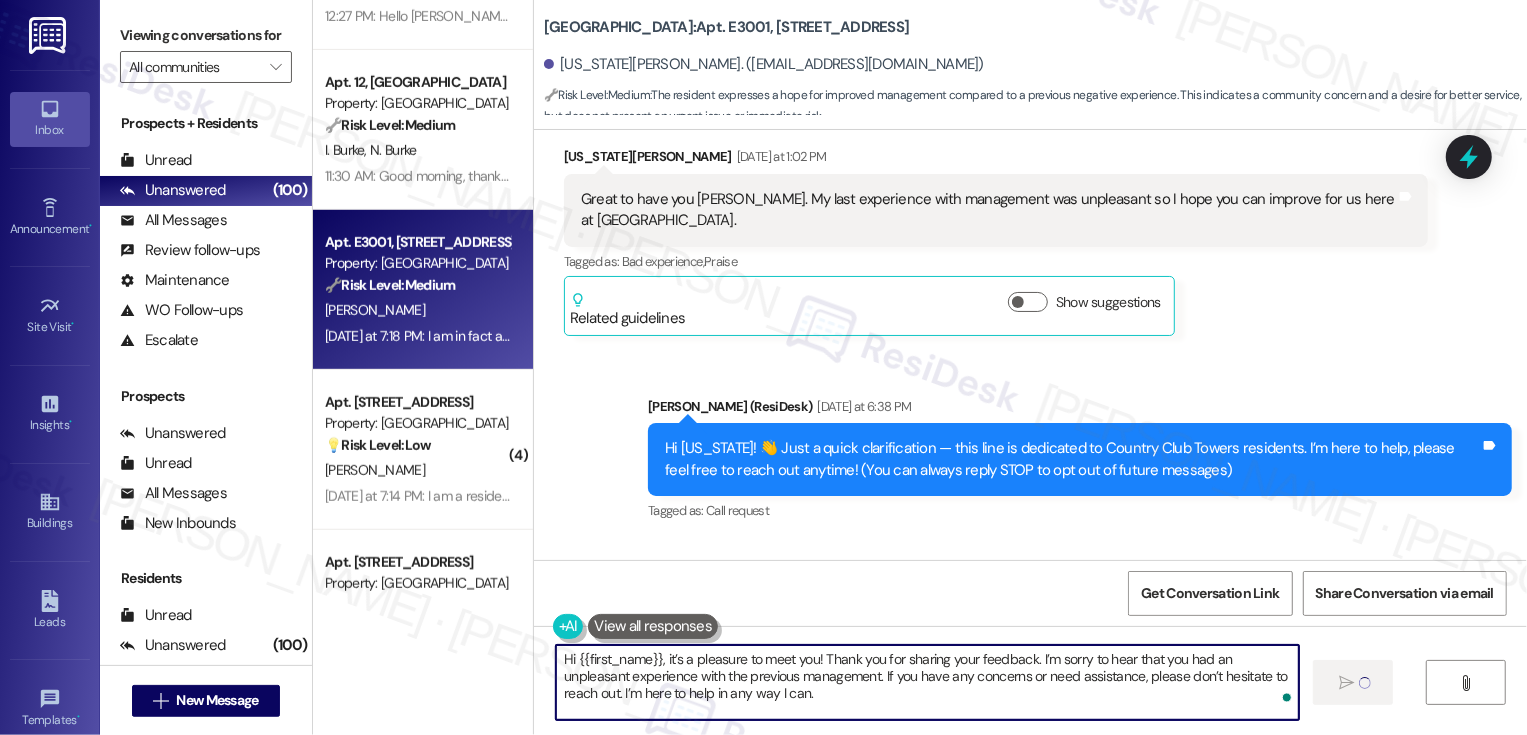 type 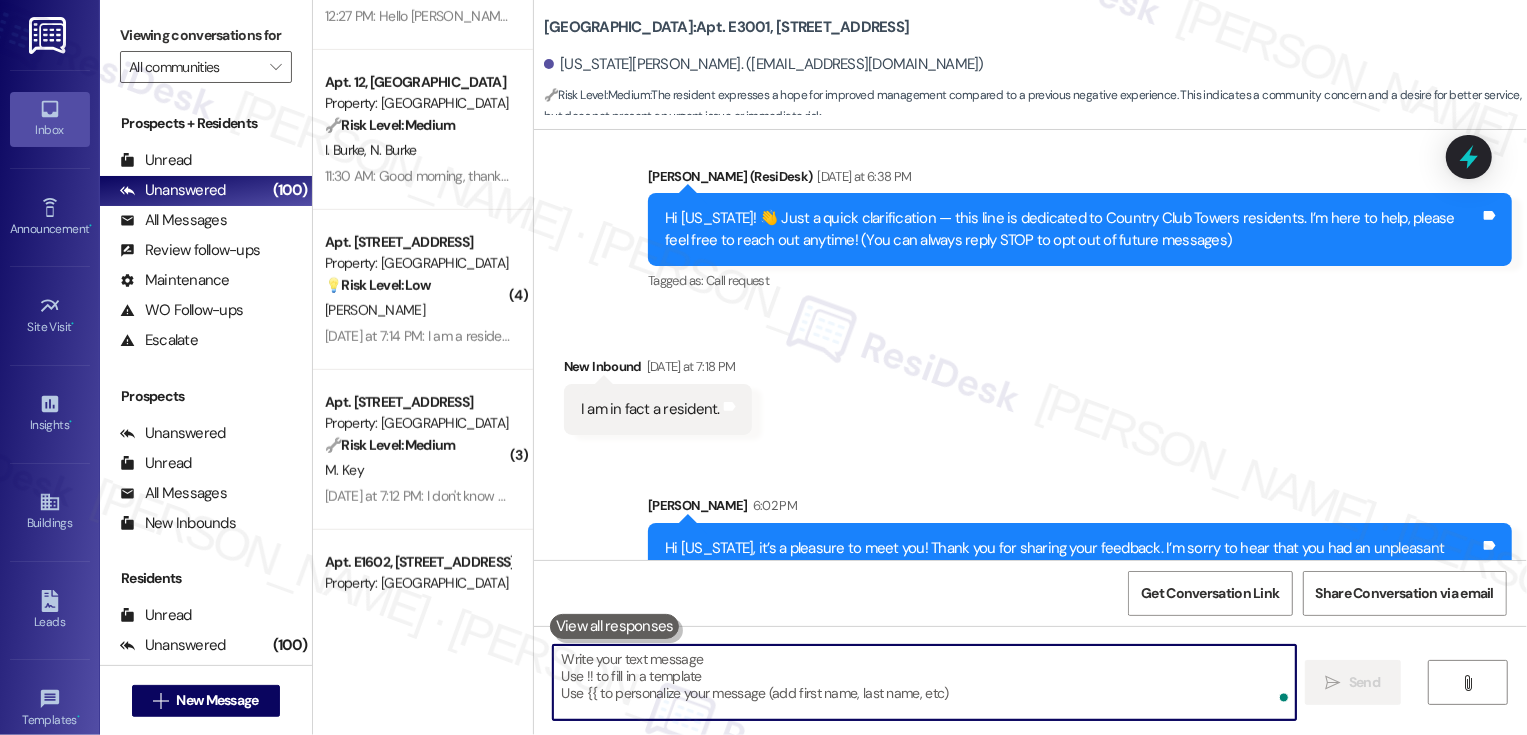 scroll, scrollTop: 655, scrollLeft: 0, axis: vertical 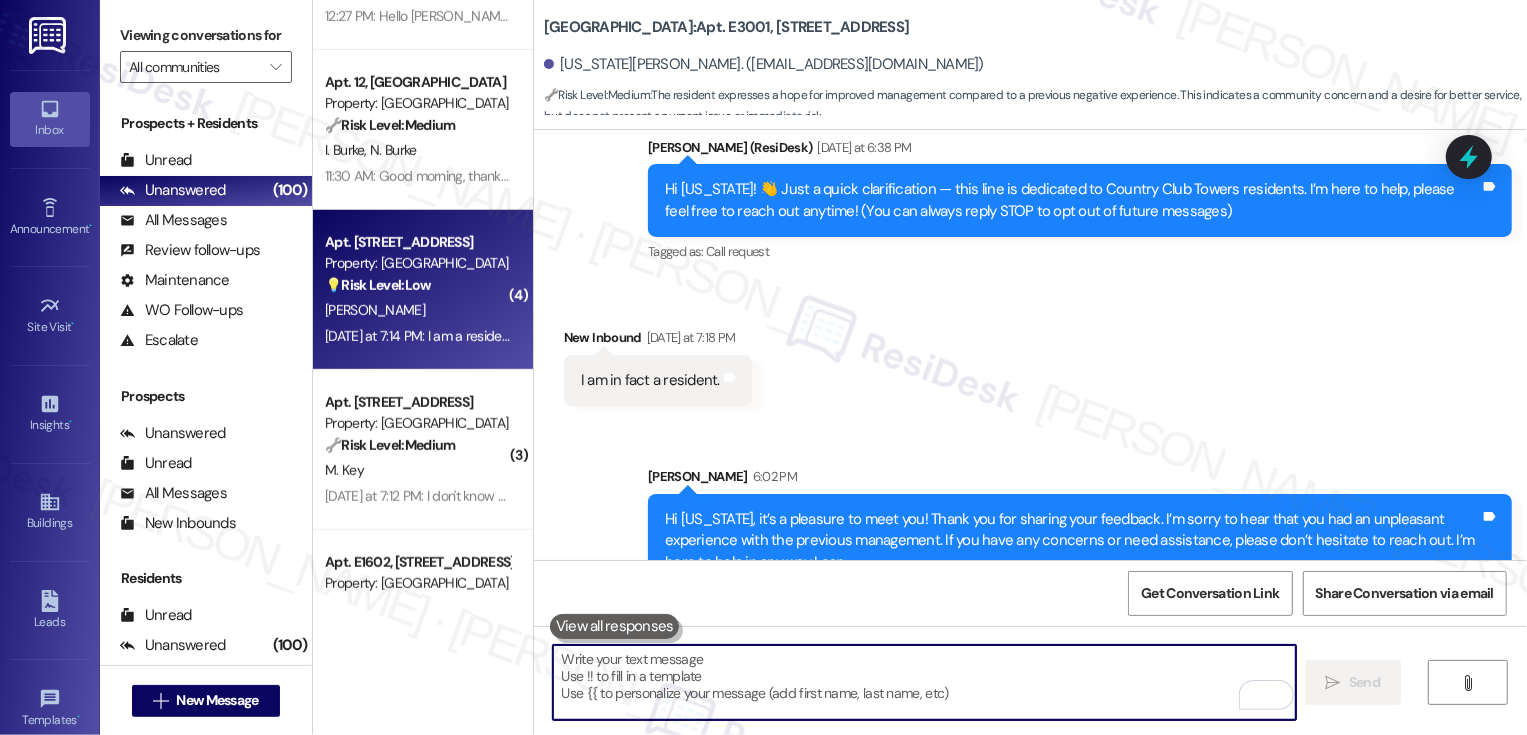 click on "S. Reyman" at bounding box center [417, 310] 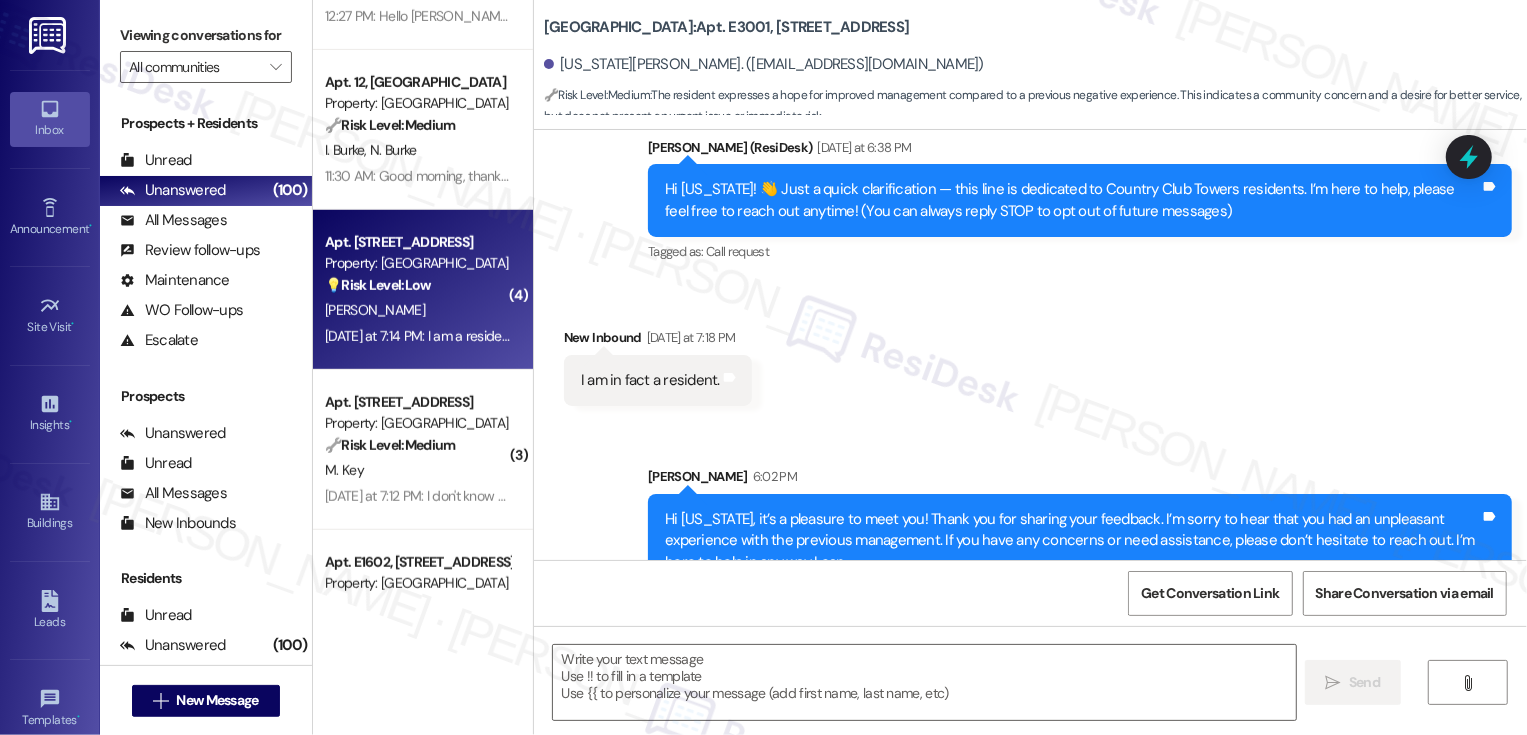 click on "S. Reyman" at bounding box center [417, 310] 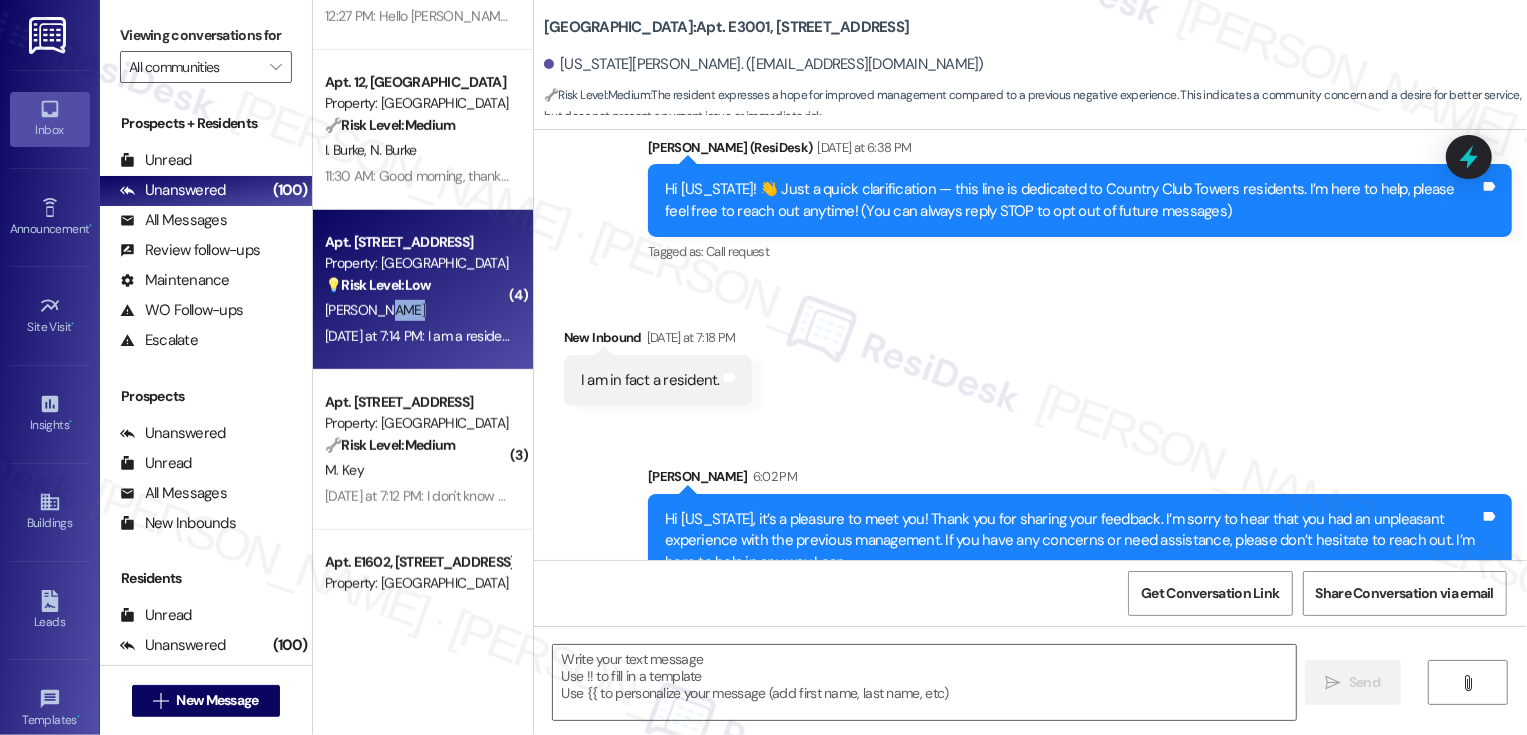 type on "Fetching suggested responses. Please feel free to read through the conversation in the meantime." 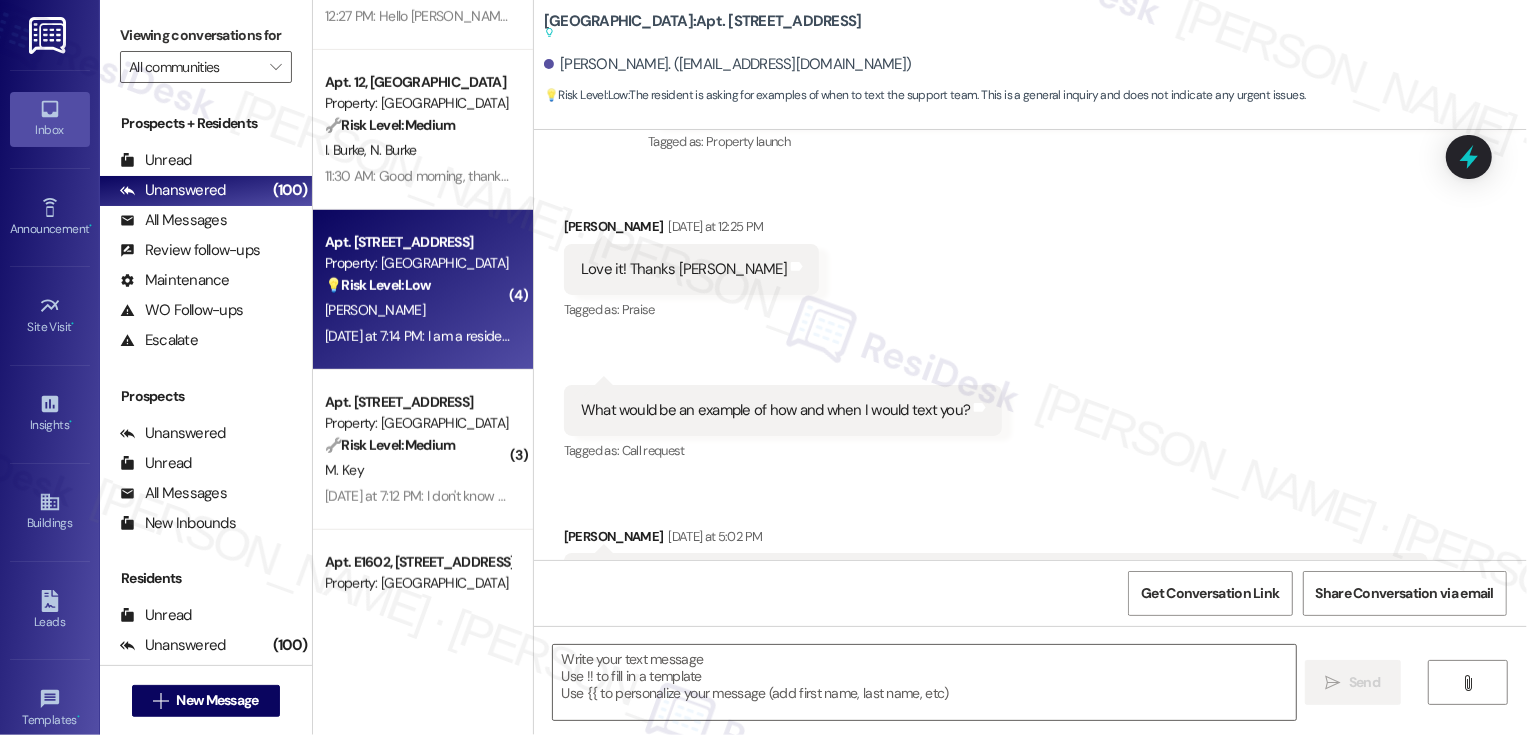 type on "Fetching suggested responses. Please feel free to read through the conversation in the meantime." 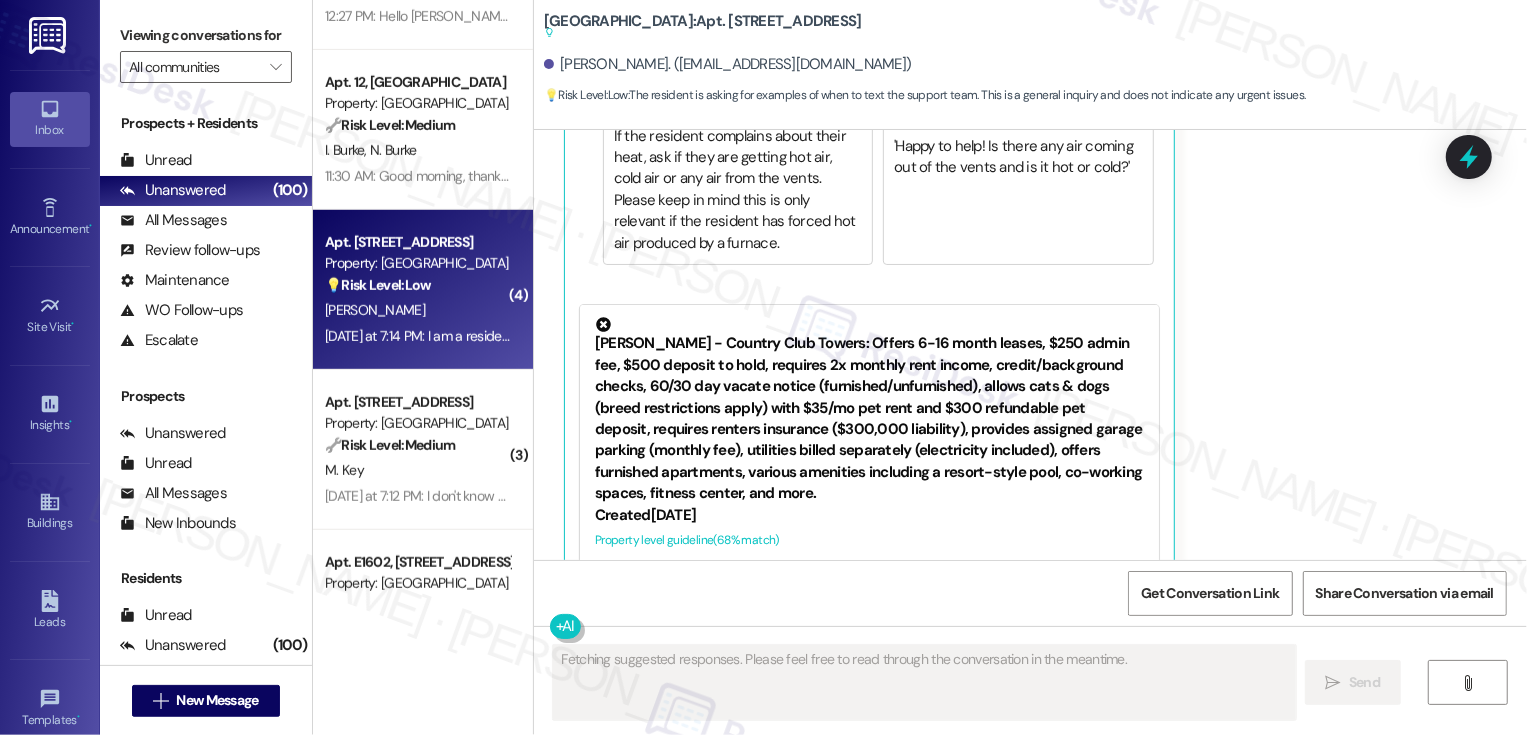 scroll, scrollTop: 1396, scrollLeft: 0, axis: vertical 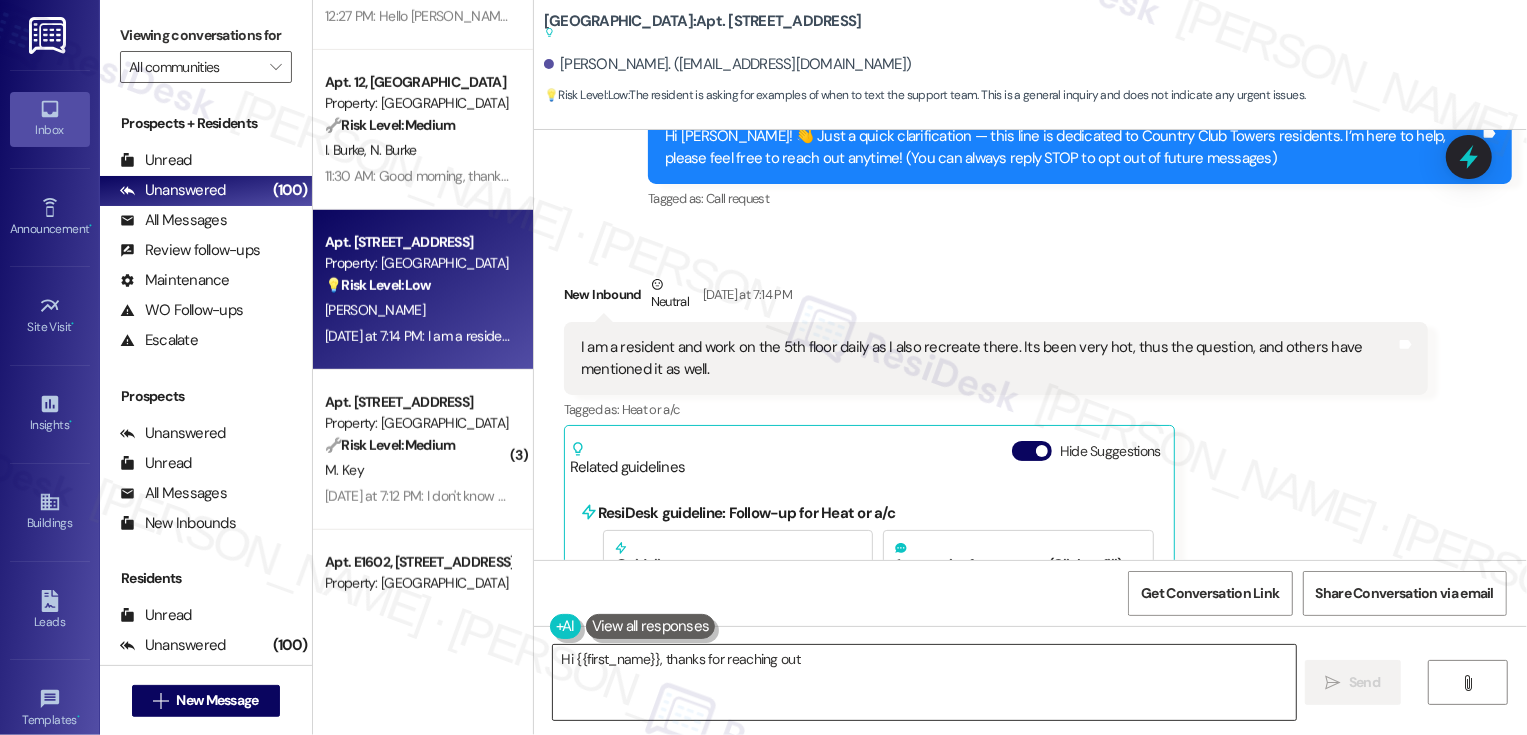click on "Hi {{first_name}}, thanks for reaching out! I'll immediately report the AC issue on the 5th floor to the management team. I'll follow up with their plan to fix it ASAP!" at bounding box center [924, 682] 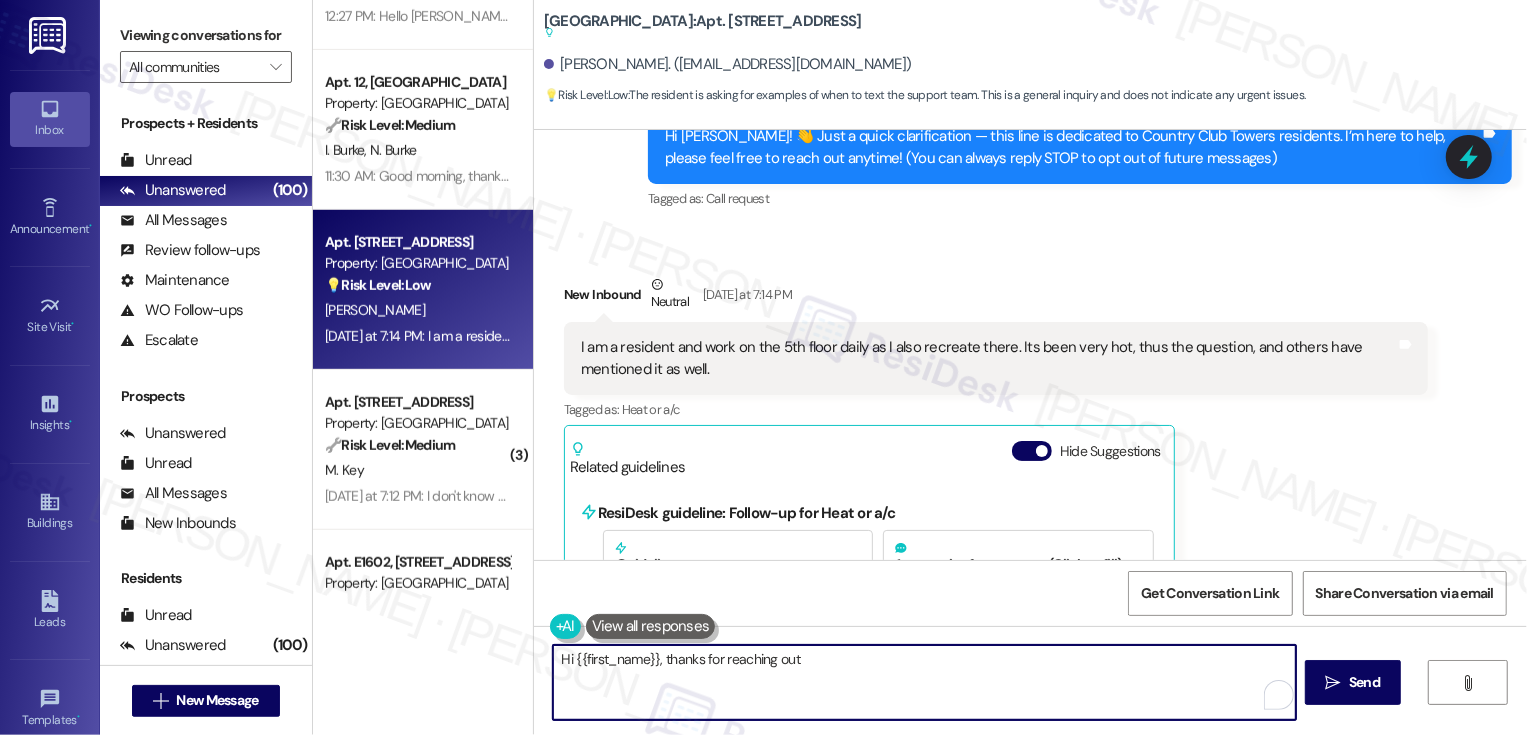 scroll, scrollTop: 507, scrollLeft: 0, axis: vertical 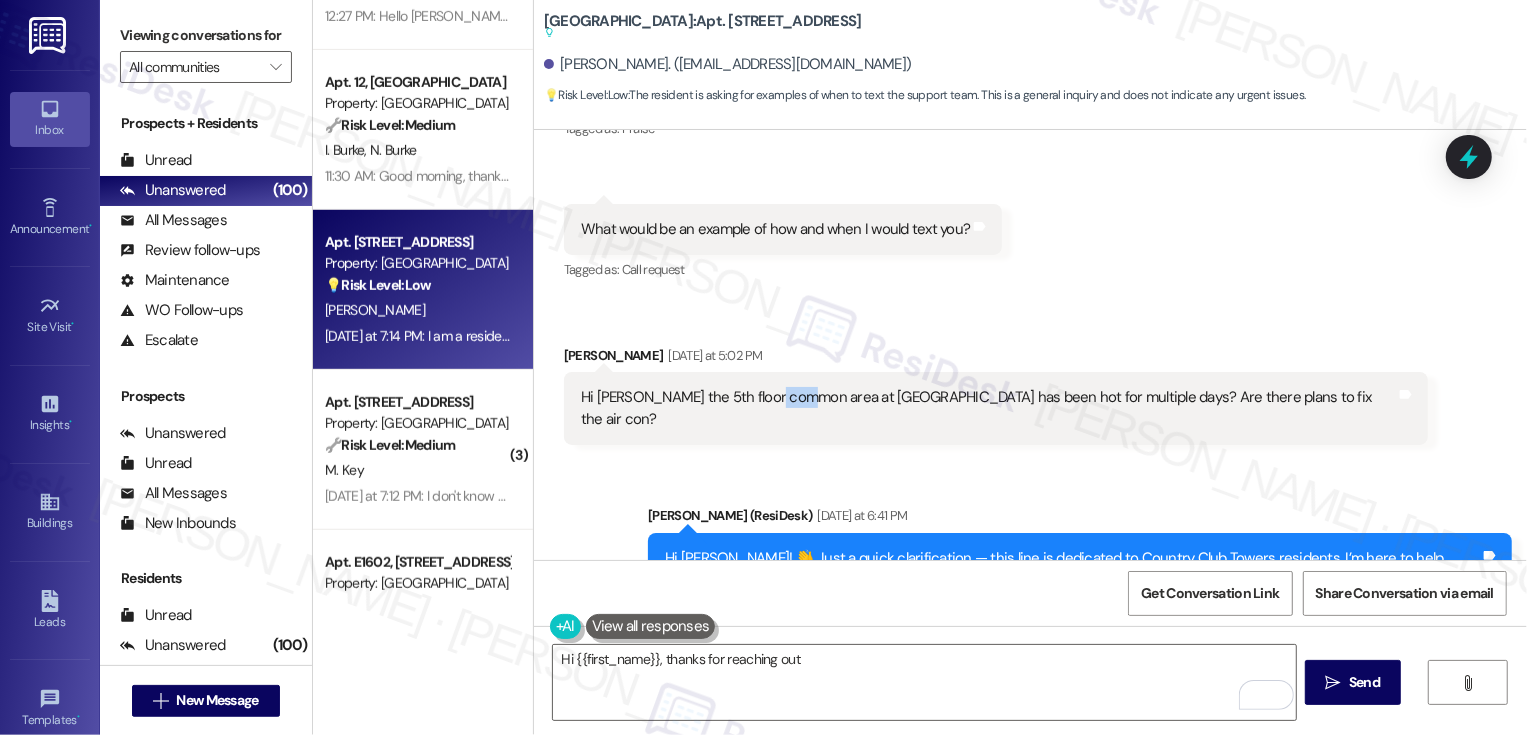 click on "Hi [PERSON_NAME] the 5th floor common area at [GEOGRAPHIC_DATA] has been hot for multiple days?  Are there plans to fix the air con?" at bounding box center (988, 408) 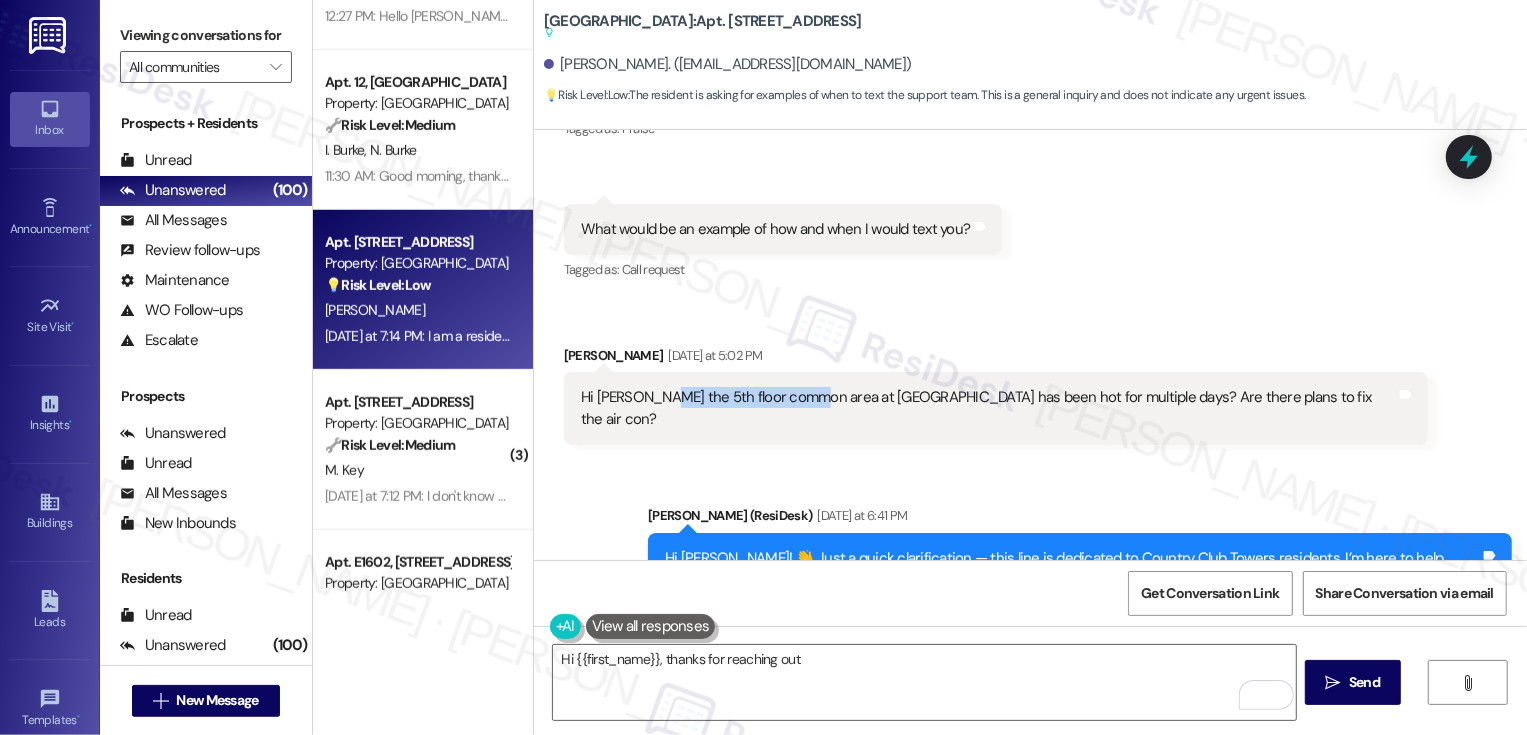 drag, startPoint x: 647, startPoint y: 377, endPoint x: 795, endPoint y: 371, distance: 148.12157 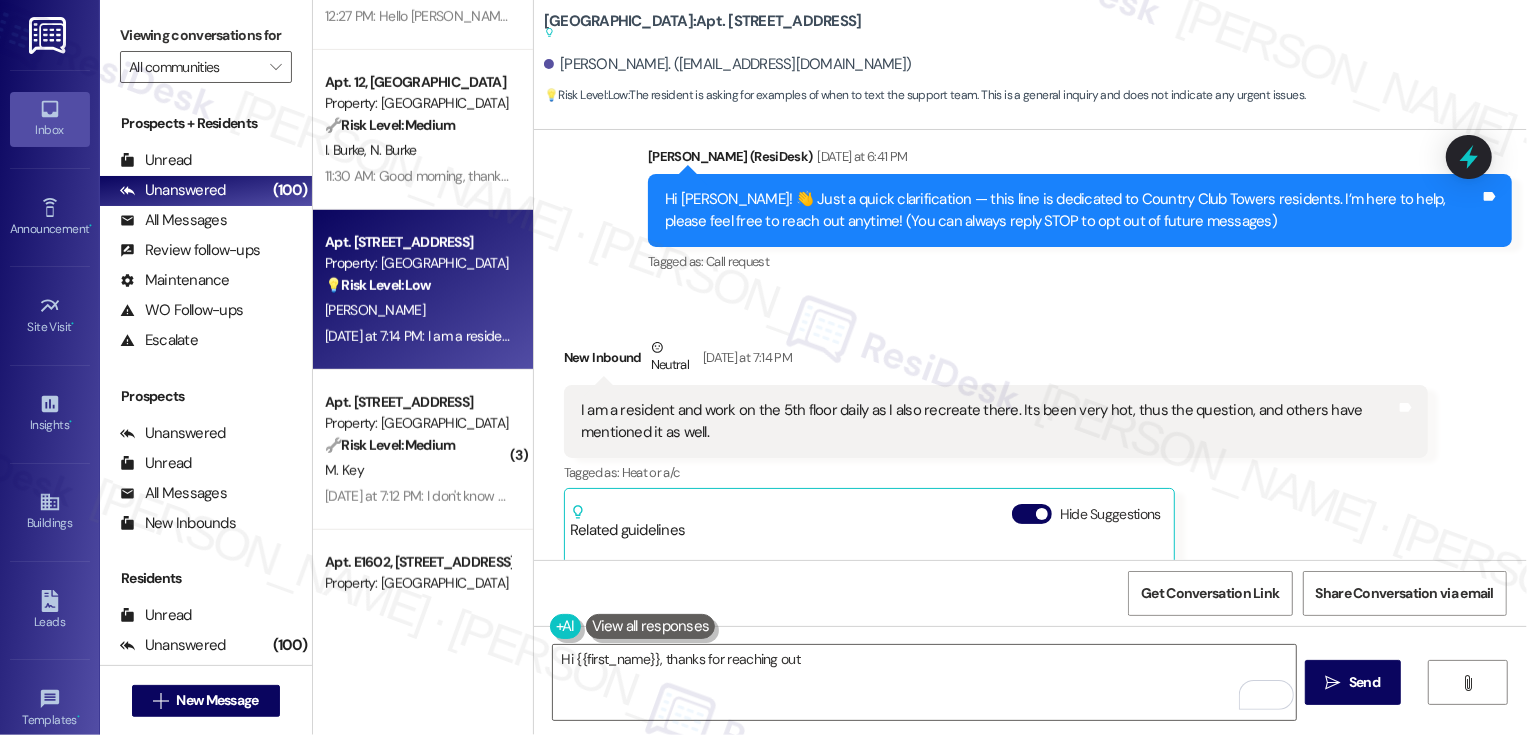 scroll, scrollTop: 848, scrollLeft: 0, axis: vertical 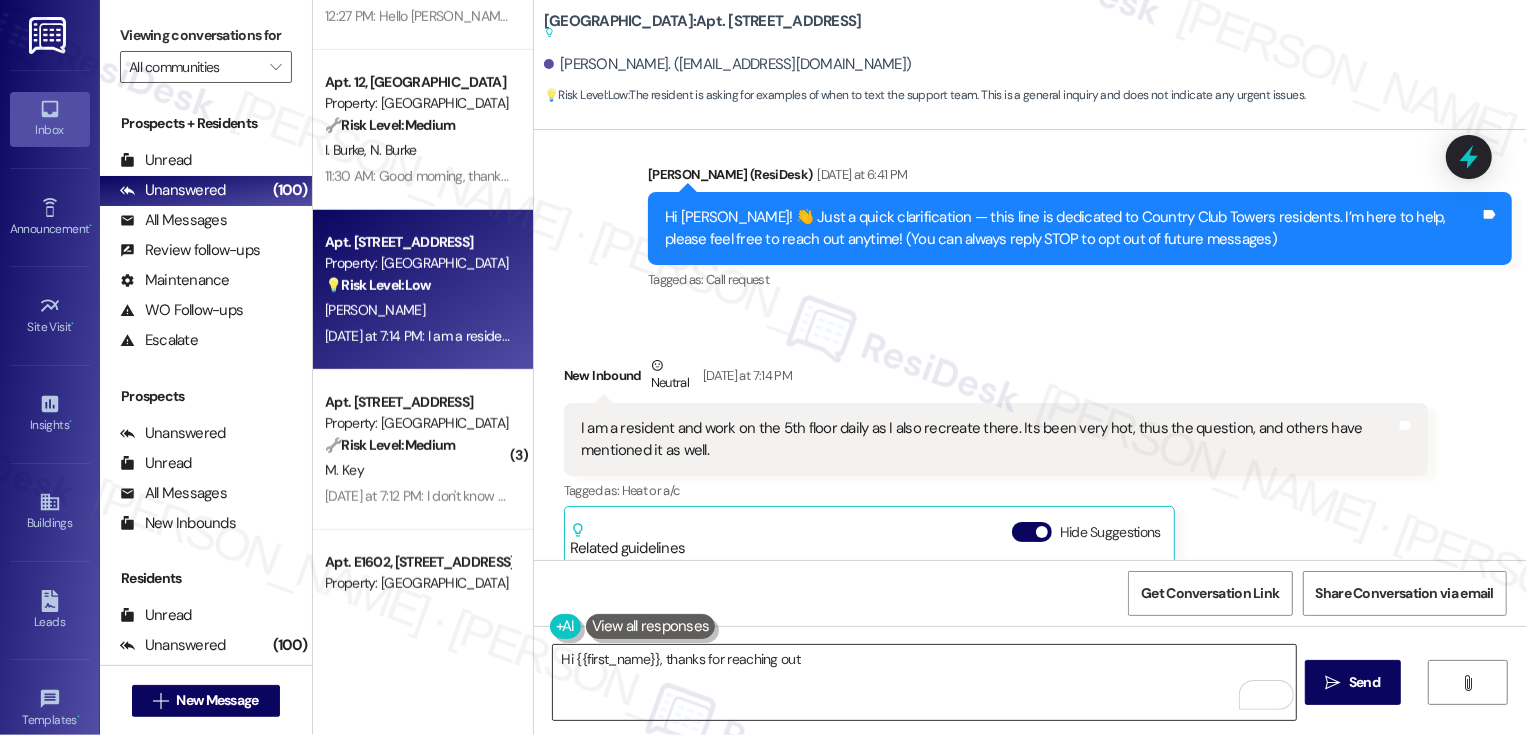 click on "Hi {{first_name}}, thanks for reaching out! I'll immediately report the AC issue on the 5th floor to the management team. I'll follow up with their plan to fix it ASAP!" at bounding box center (924, 682) 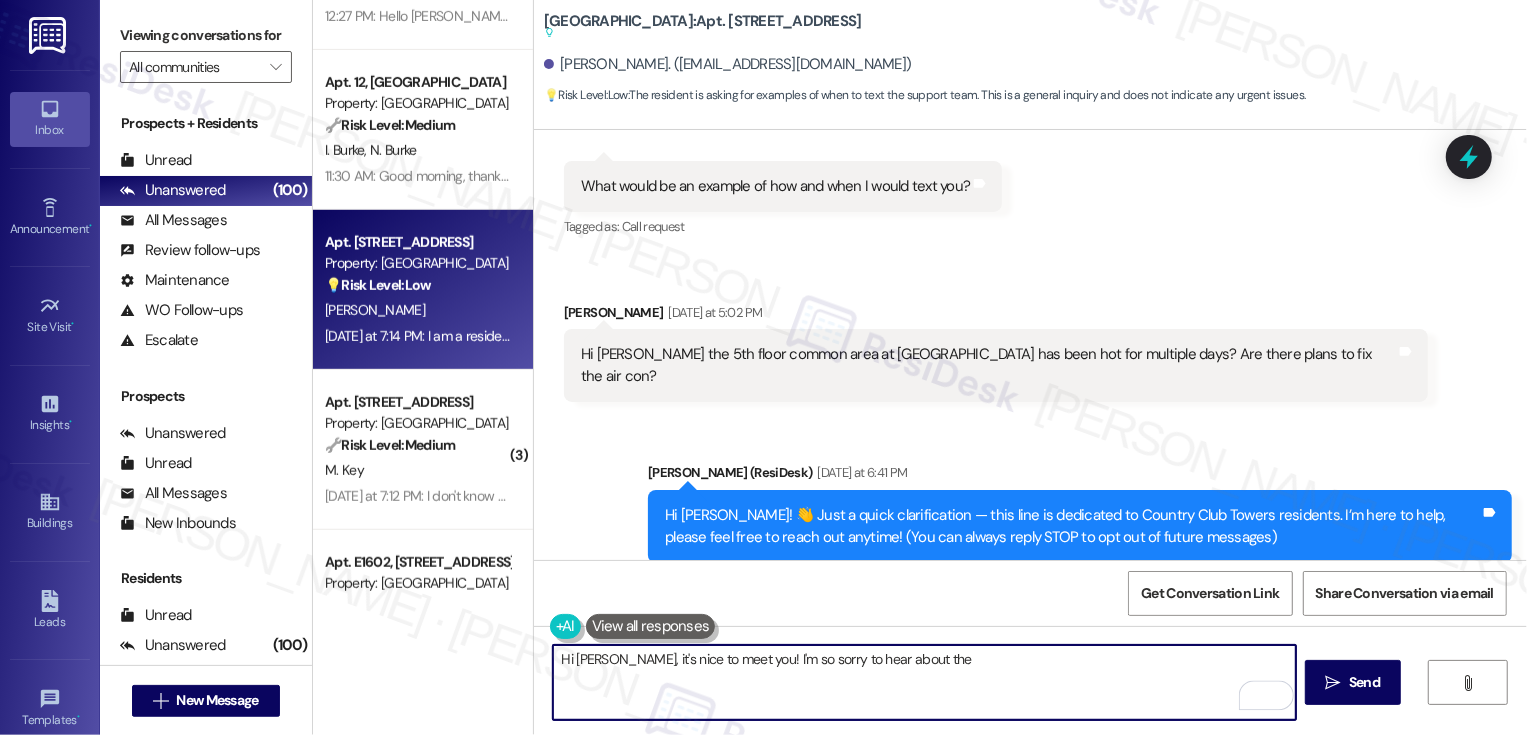 scroll, scrollTop: 538, scrollLeft: 0, axis: vertical 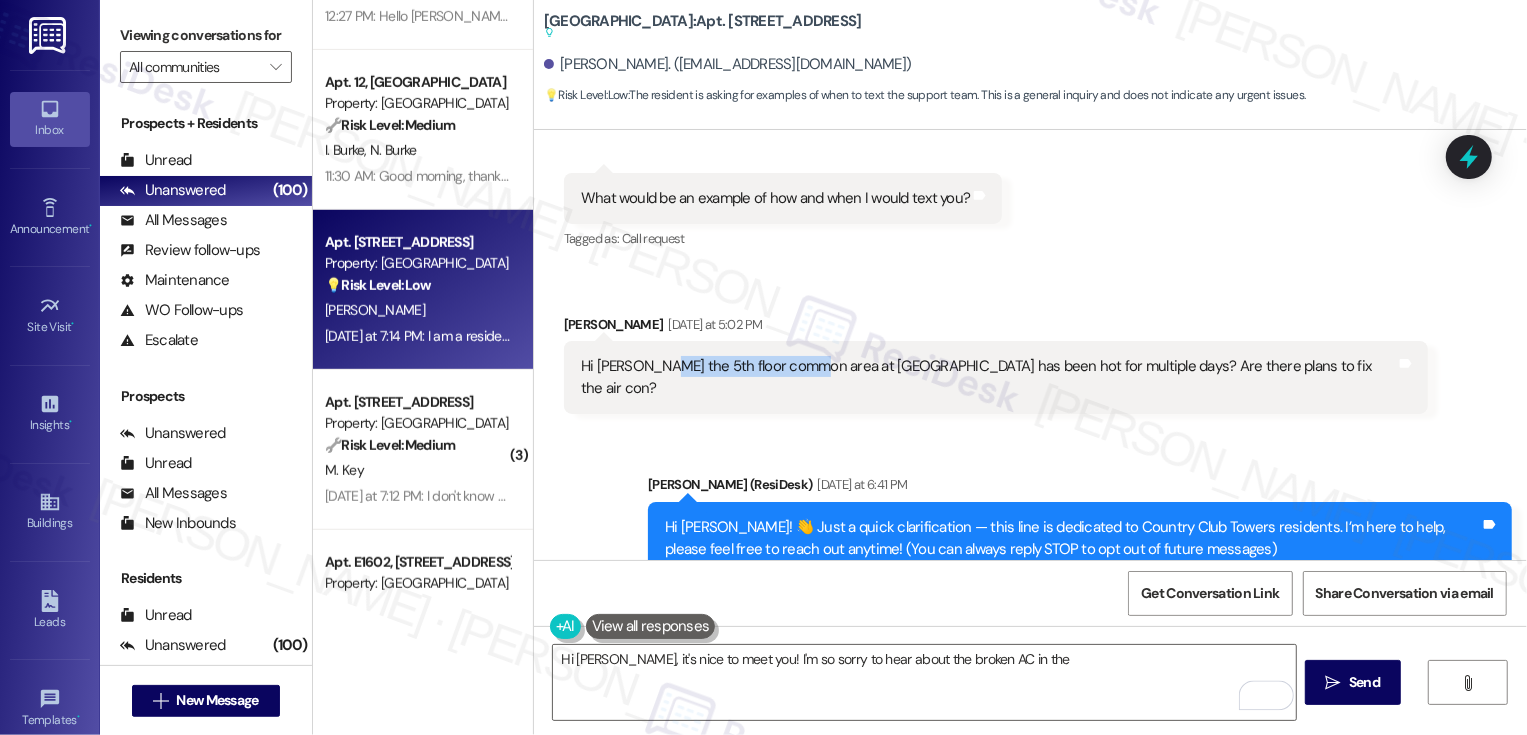 drag, startPoint x: 644, startPoint y: 345, endPoint x: 793, endPoint y: 348, distance: 149.0302 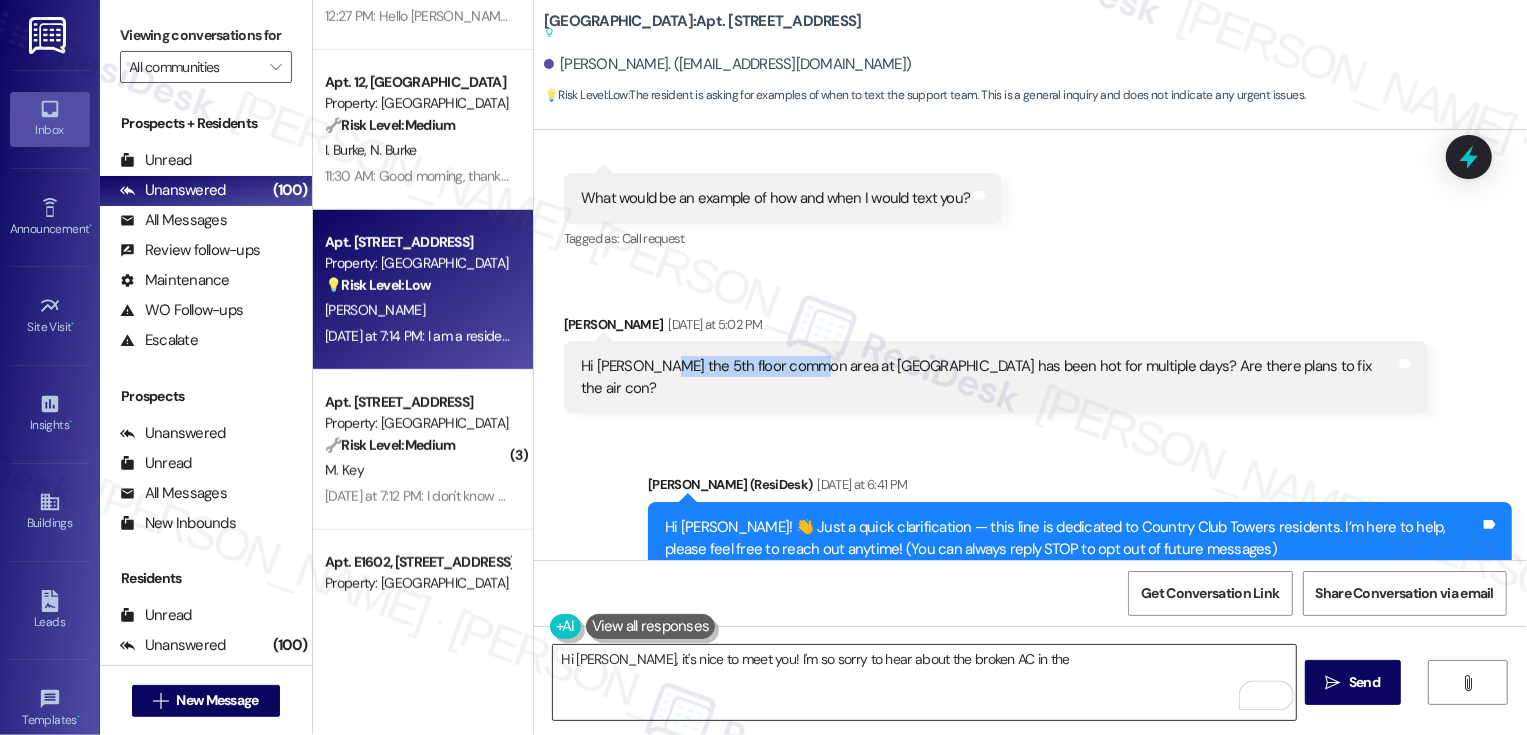 click on "Hi [PERSON_NAME], it's nice to meet you! I'm so sorry to hear about the broken AC in the" at bounding box center (924, 682) 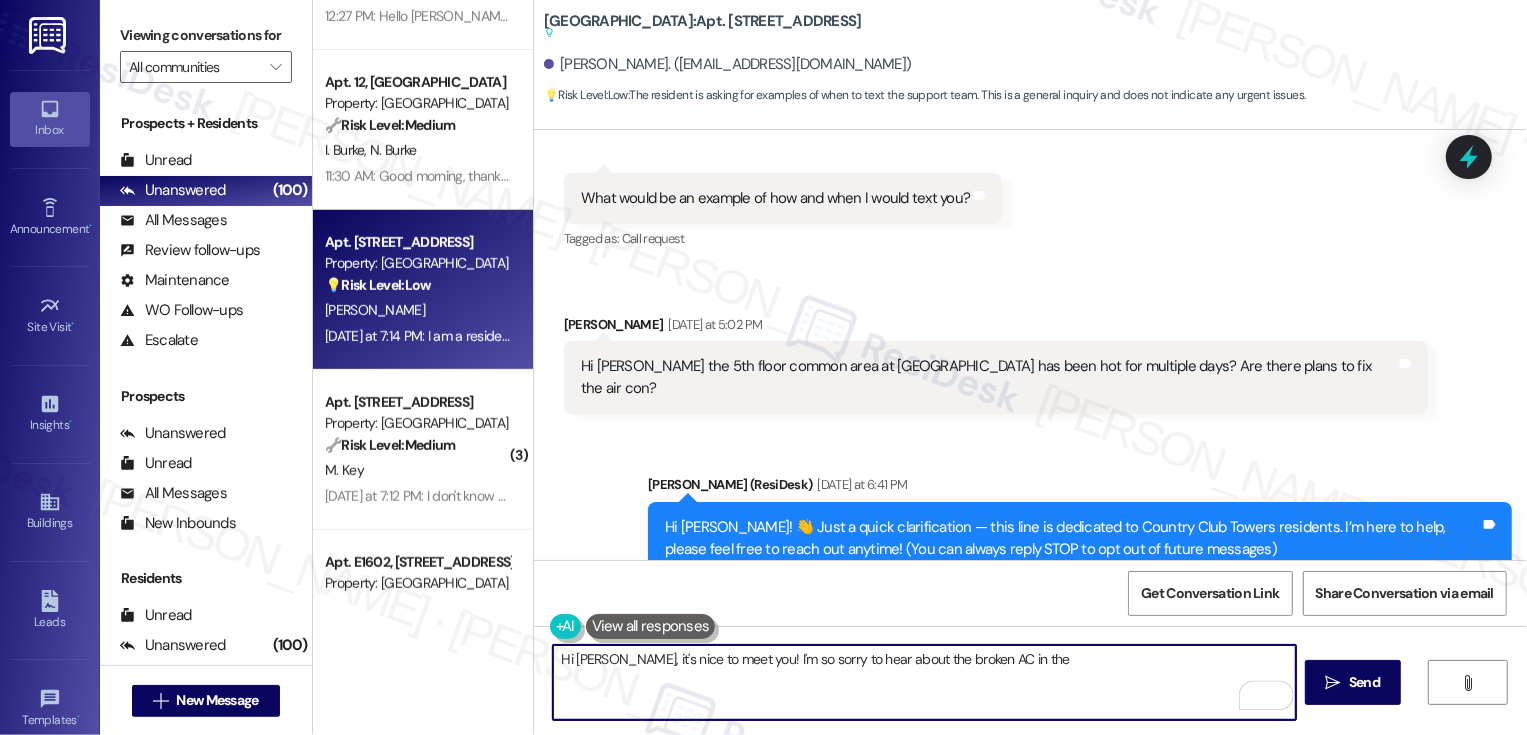 paste on "5th floor common area" 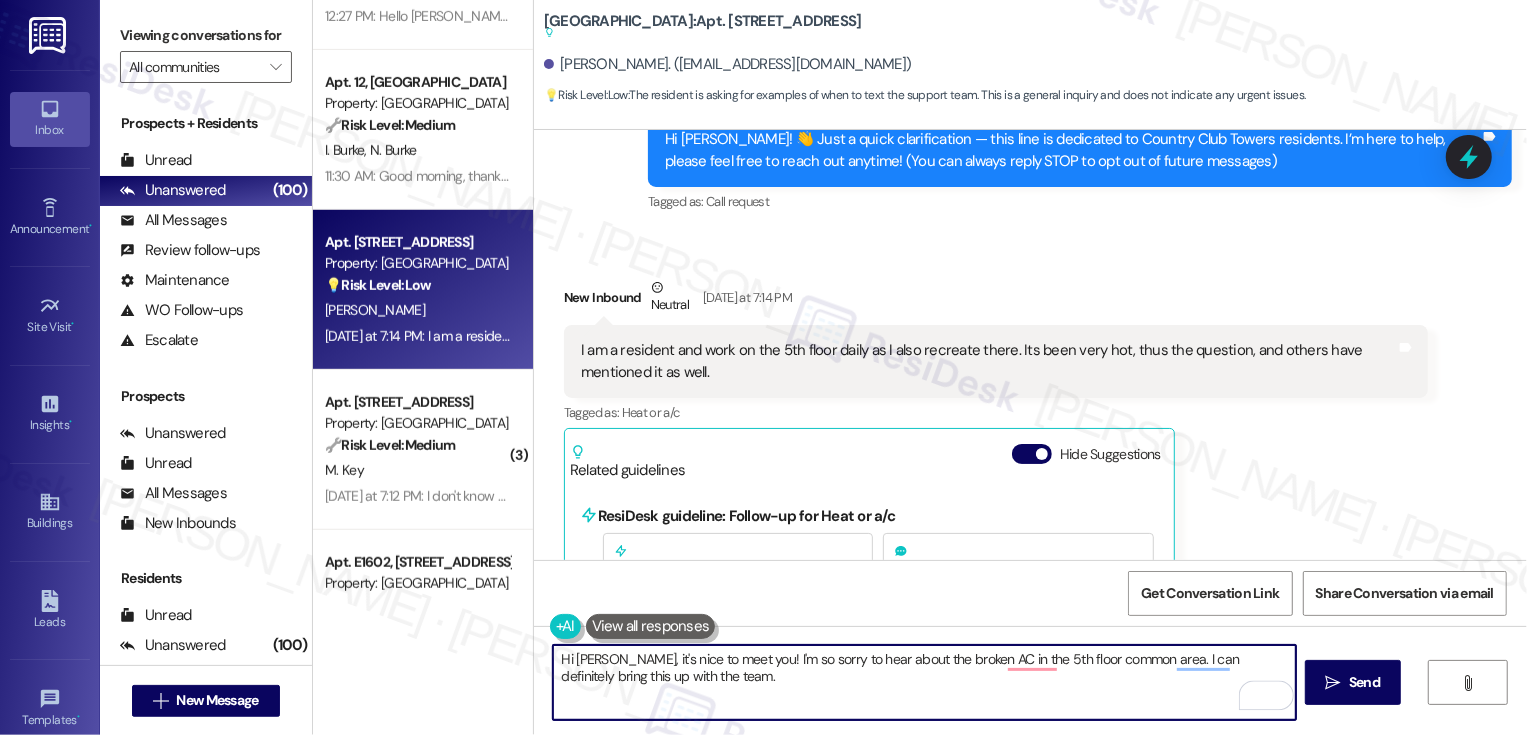 scroll, scrollTop: 923, scrollLeft: 0, axis: vertical 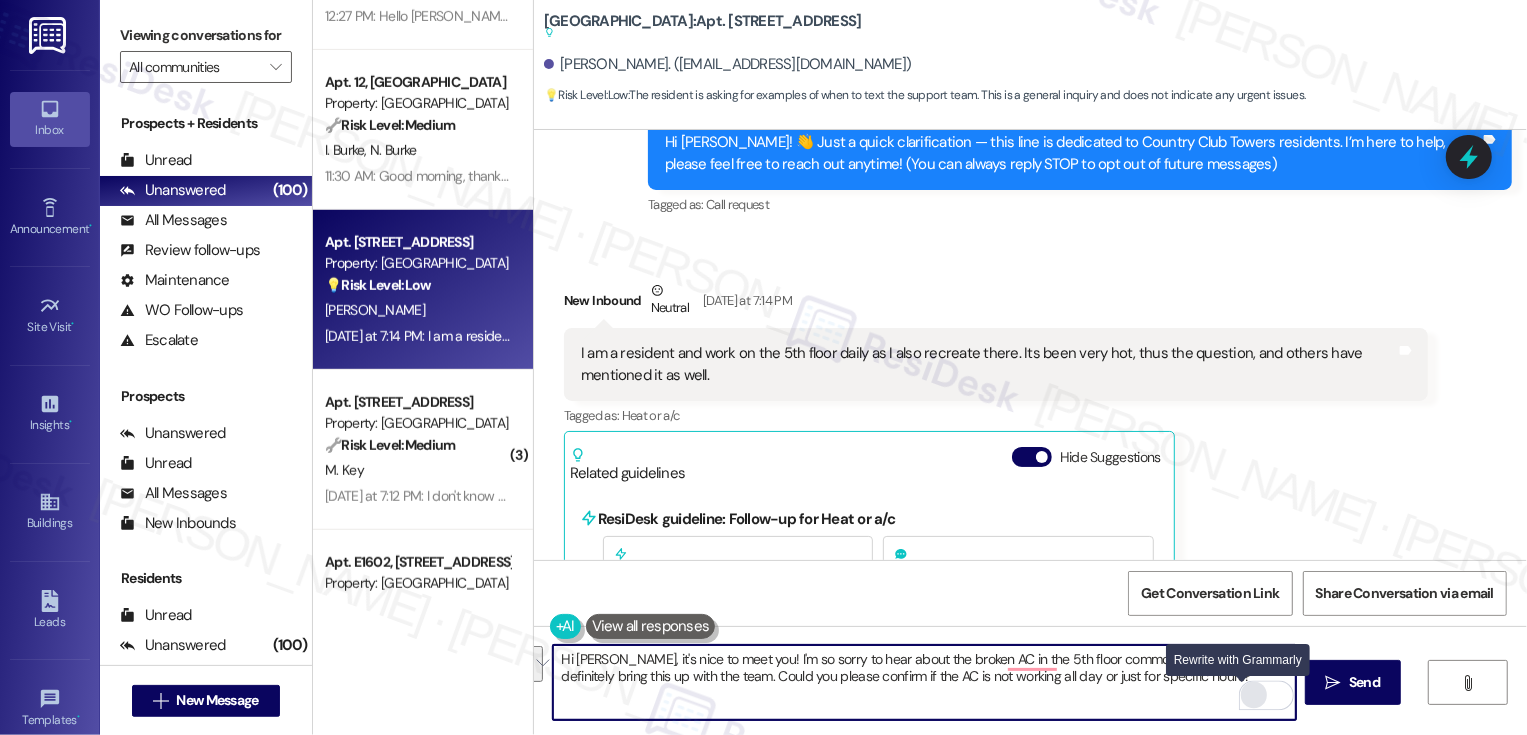 click at bounding box center [1254, 695] 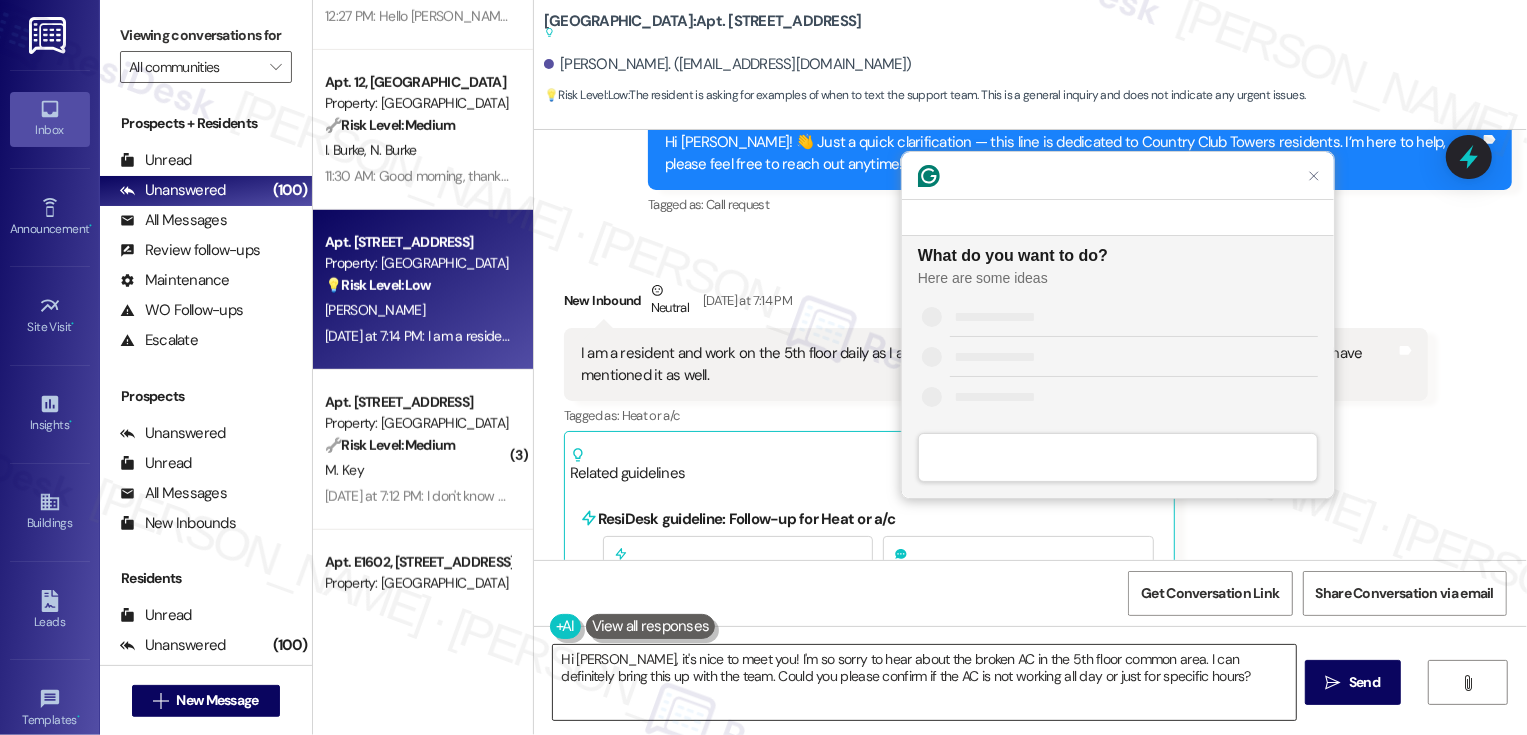scroll, scrollTop: 0, scrollLeft: 0, axis: both 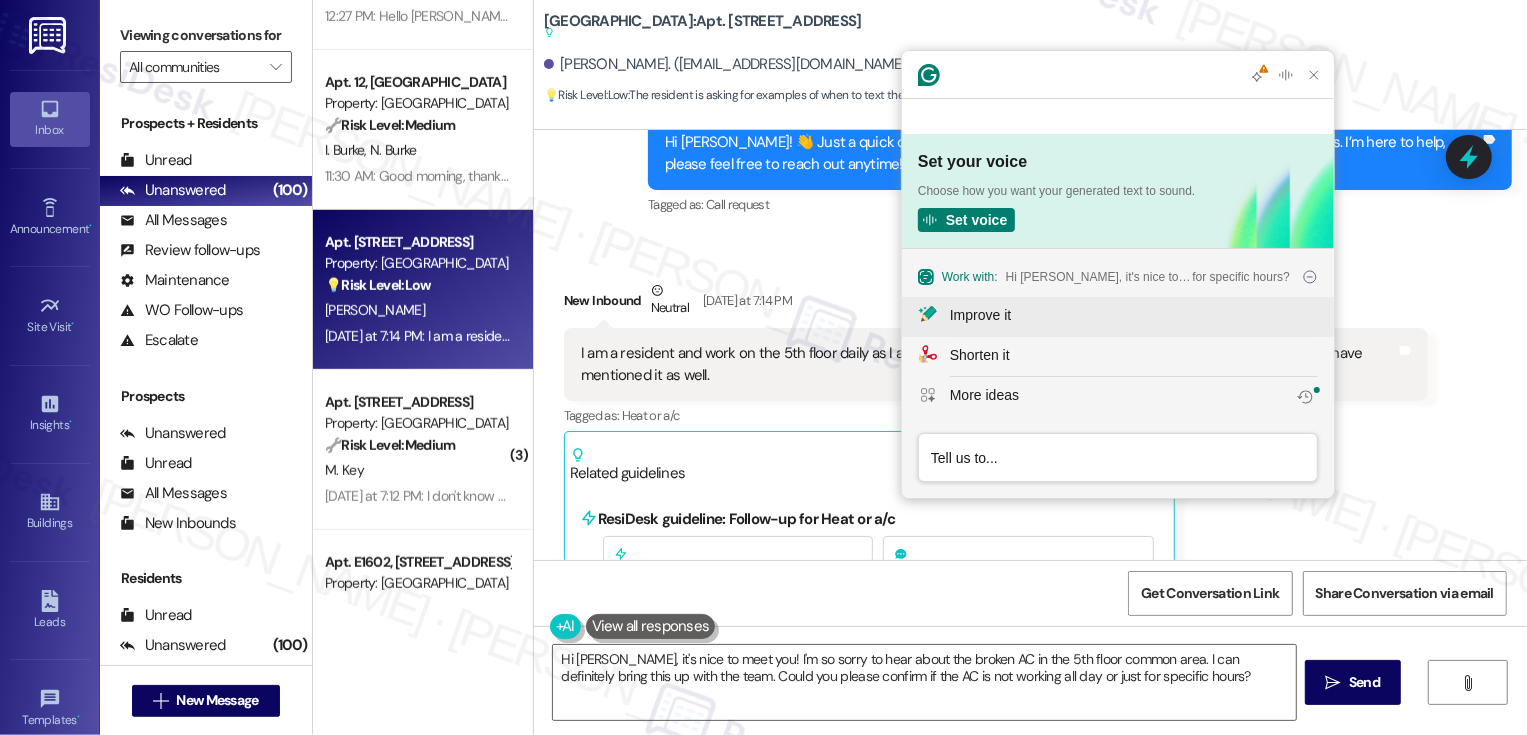 click on "Improve it" 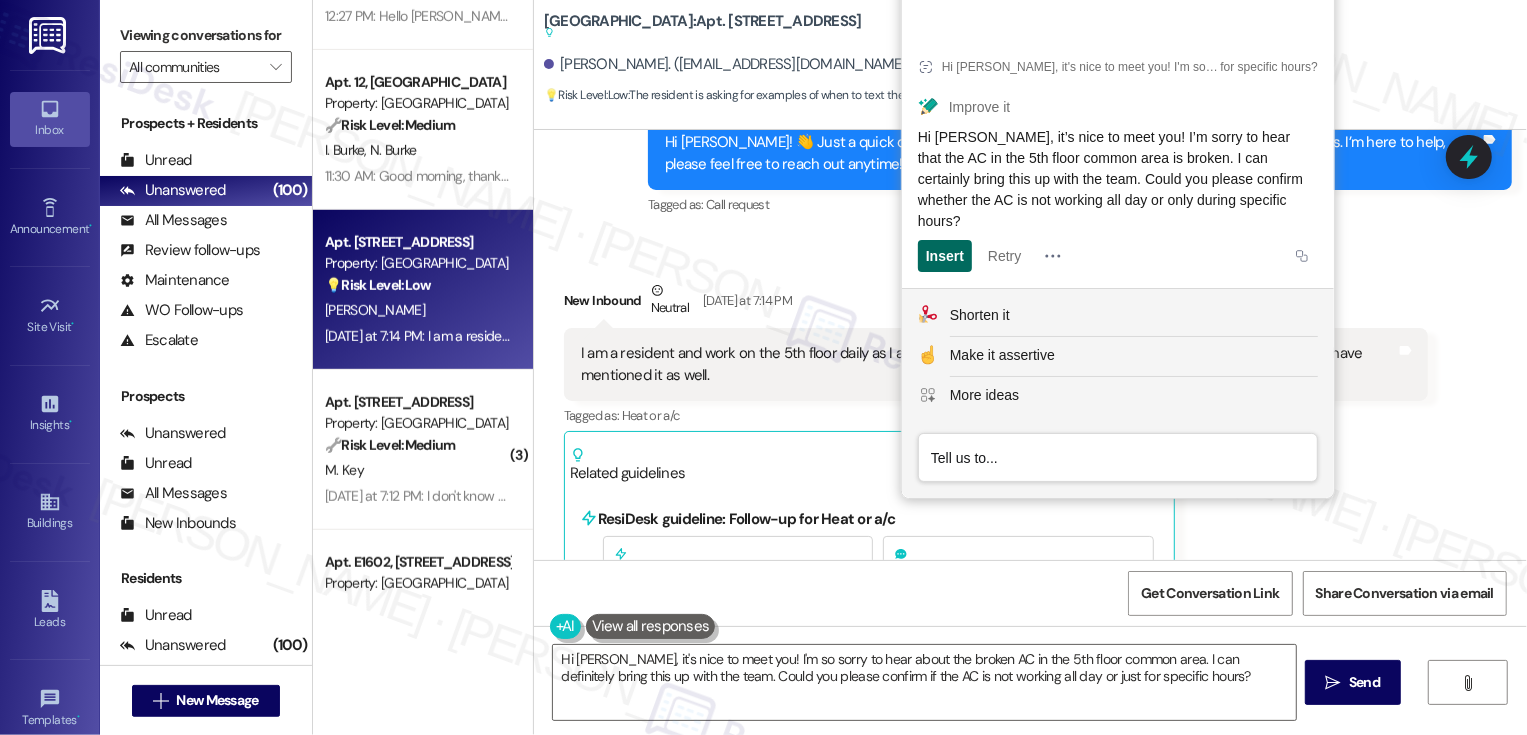 click on "Insert" 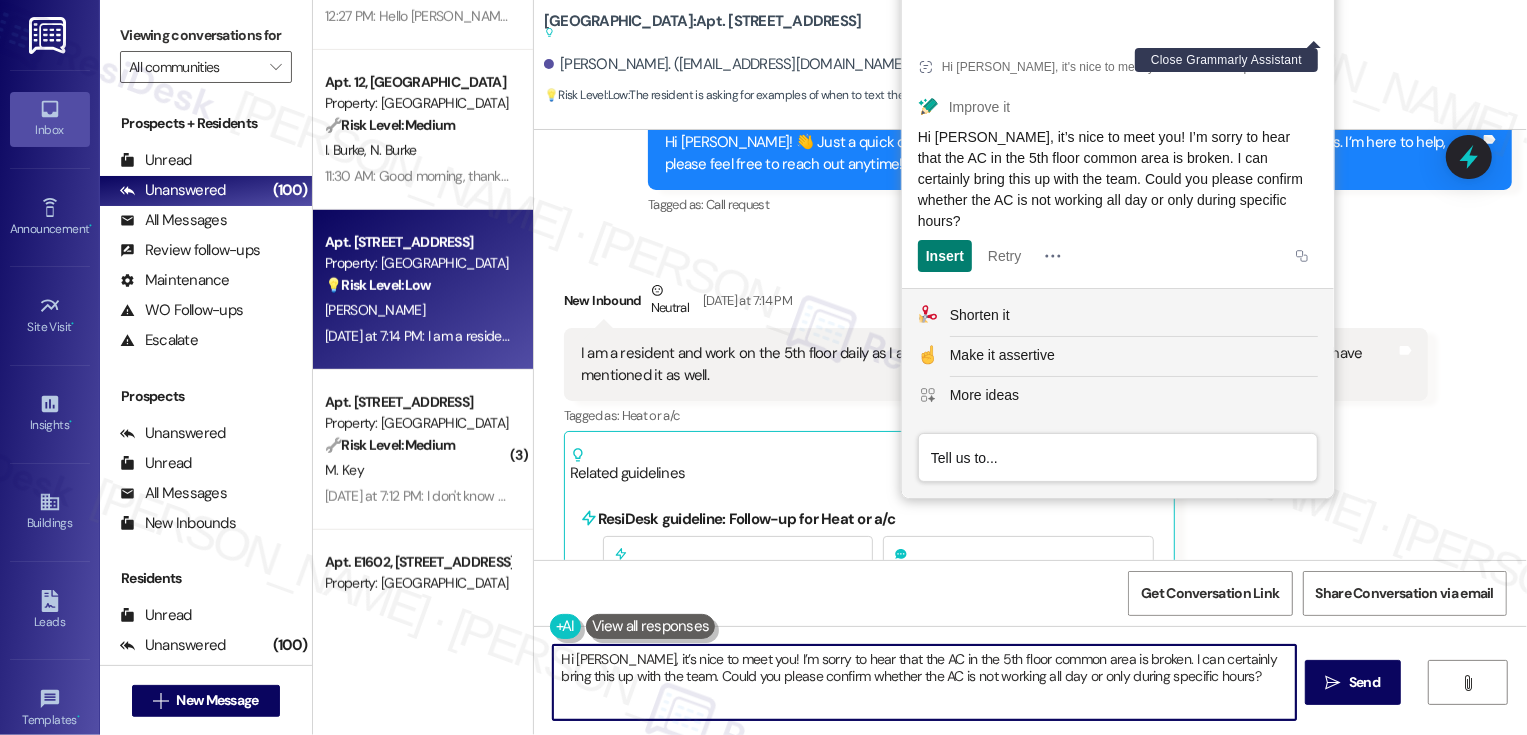 type on "Hi [PERSON_NAME], it’s nice to meet you! I’m sorry to hear that the AC in the 5th floor common area is broken. I can certainly bring this up with the team. Could you please confirm whether the AC is not working all day or only during specific hours?" 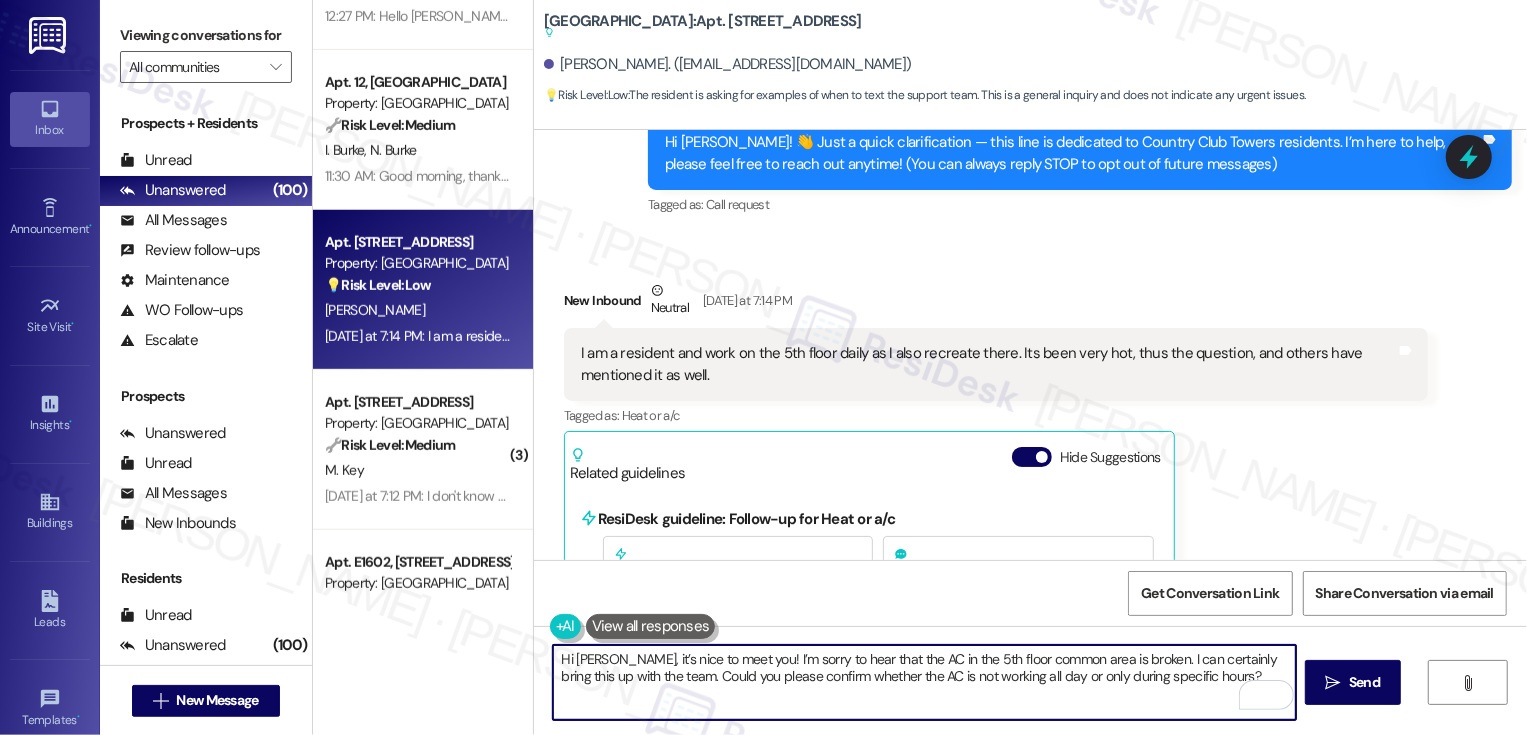 click on "Hi [PERSON_NAME], it’s nice to meet you! I’m sorry to hear that the AC in the 5th floor common area is broken. I can certainly bring this up with the team. Could you please confirm whether the AC is not working all day or only during specific hours?" at bounding box center [924, 682] 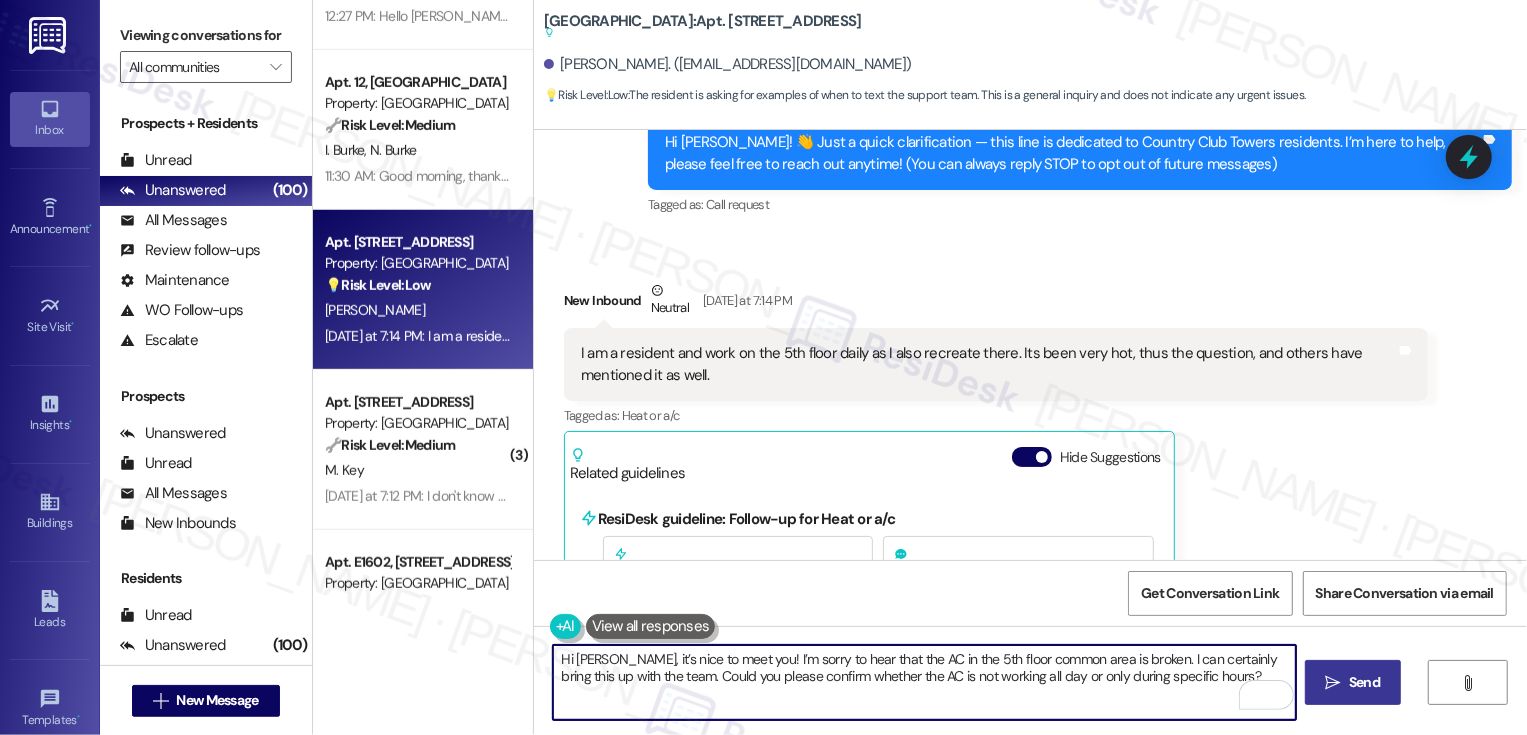 click on " Send" at bounding box center [1353, 682] 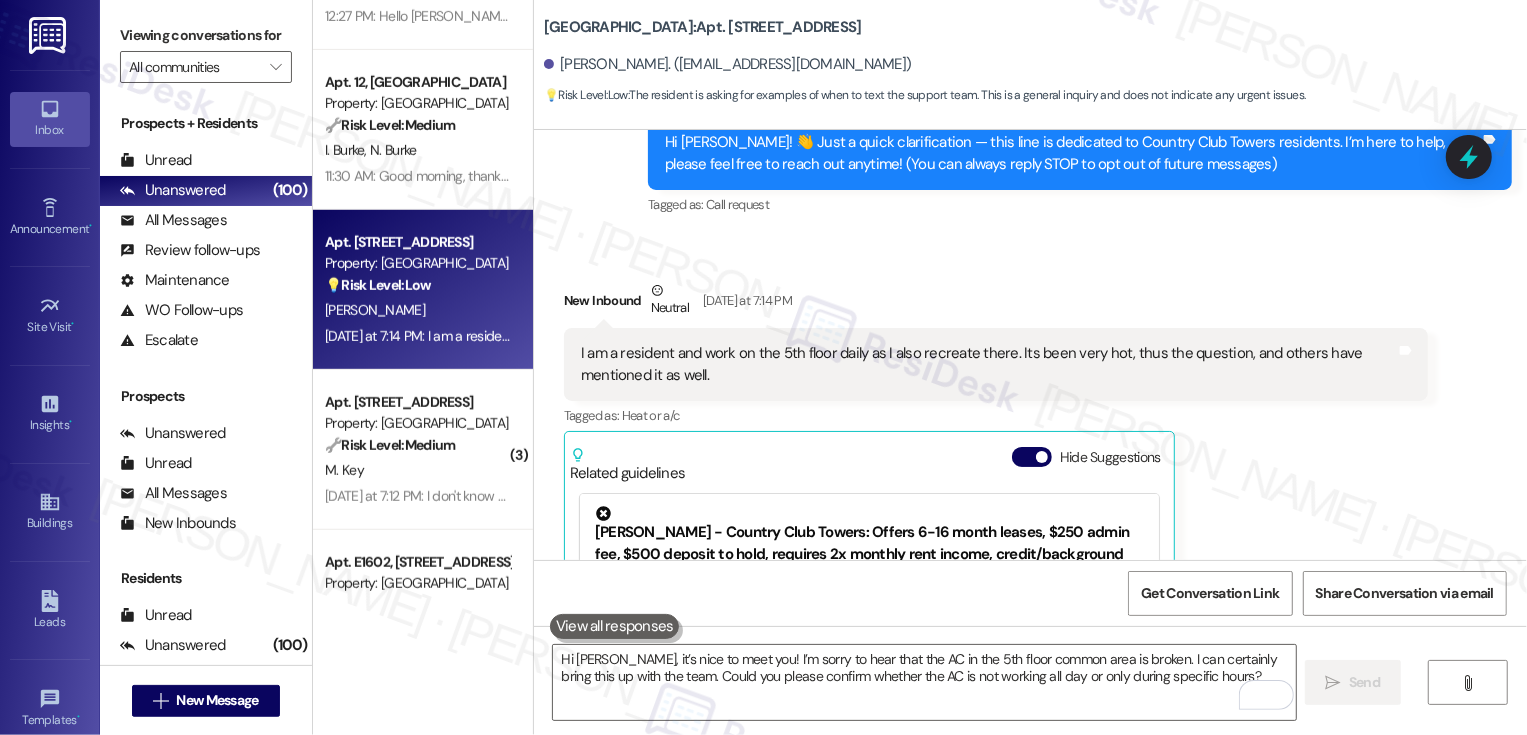 scroll, scrollTop: 1119, scrollLeft: 0, axis: vertical 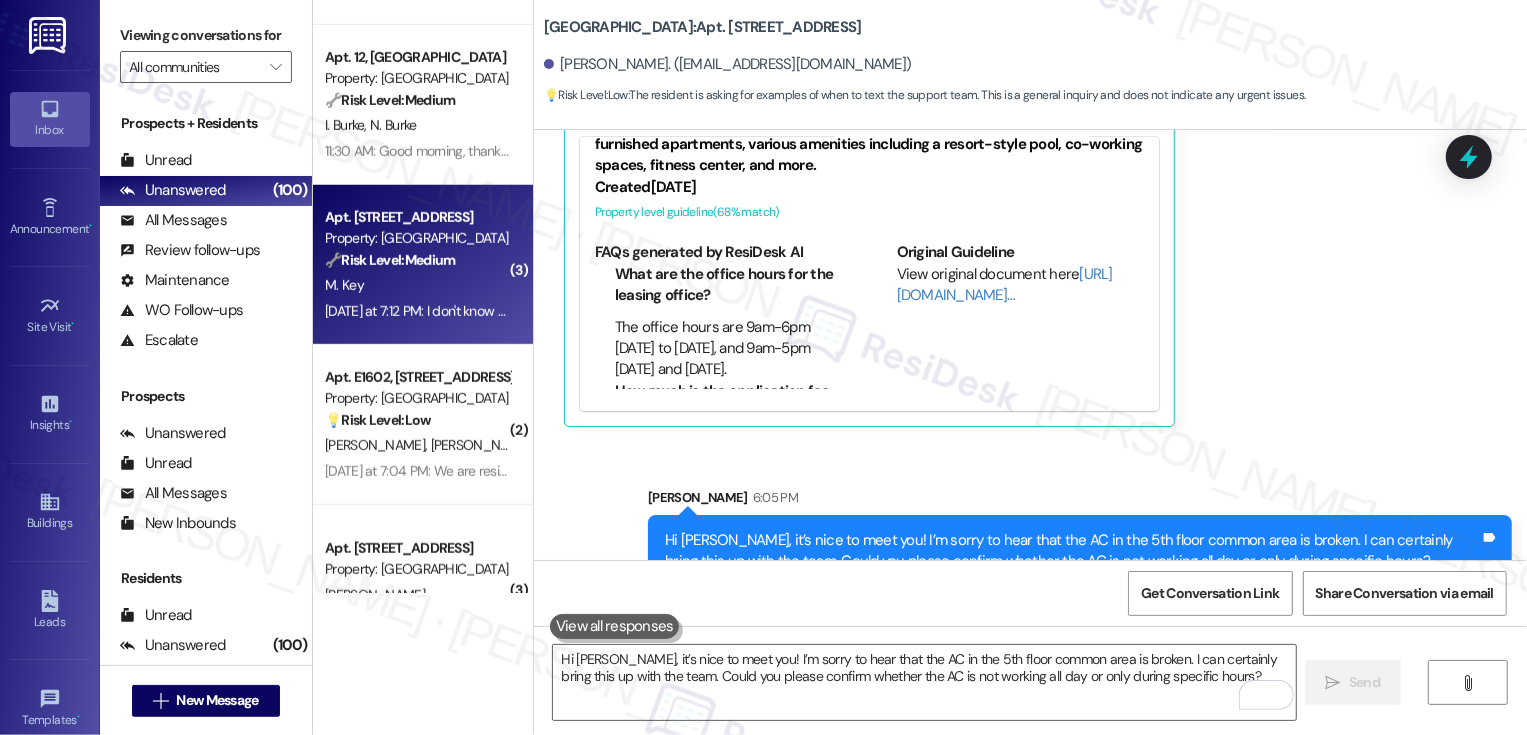 click on "🔧  Risk Level:  Medium" at bounding box center [390, 260] 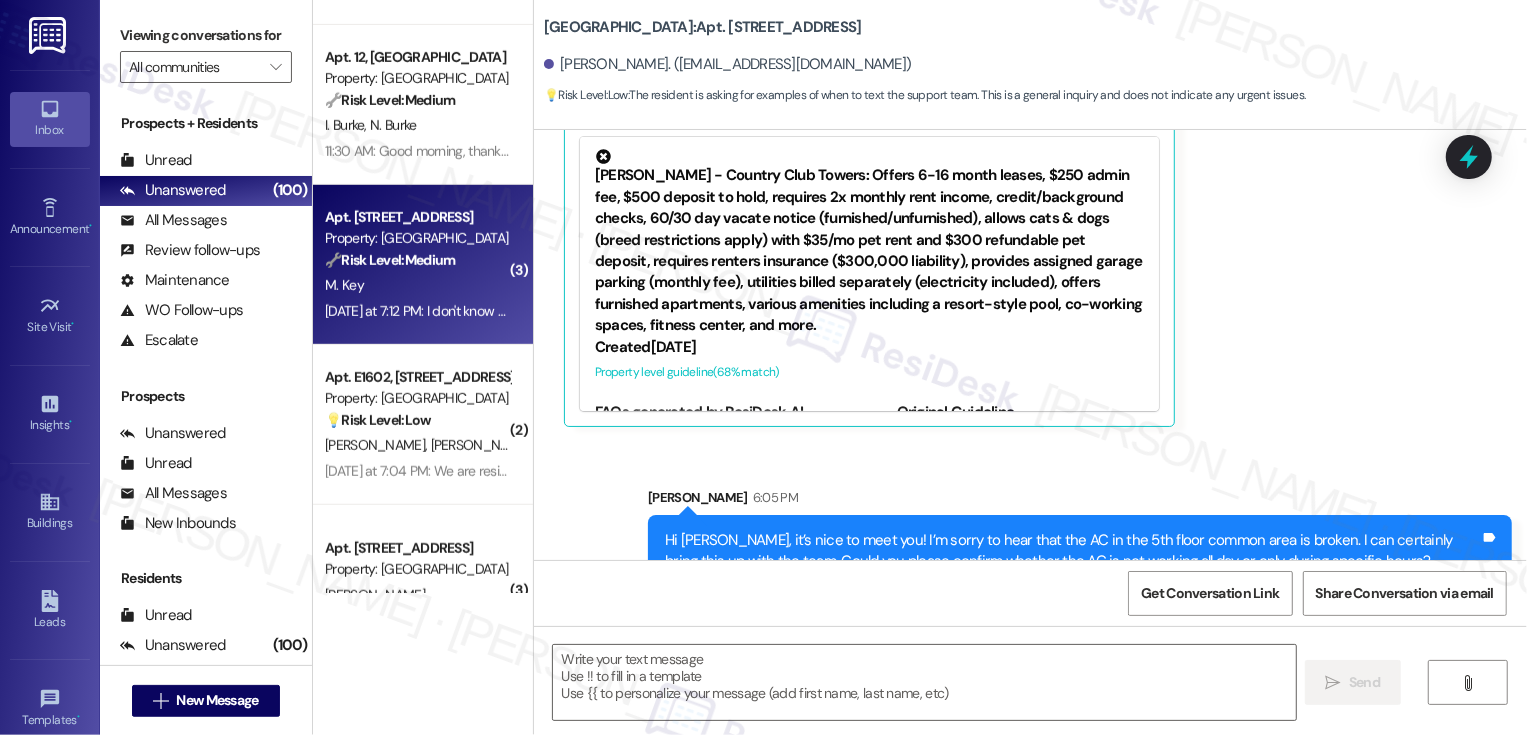 click on "🔧  Risk Level:  Medium" at bounding box center (390, 260) 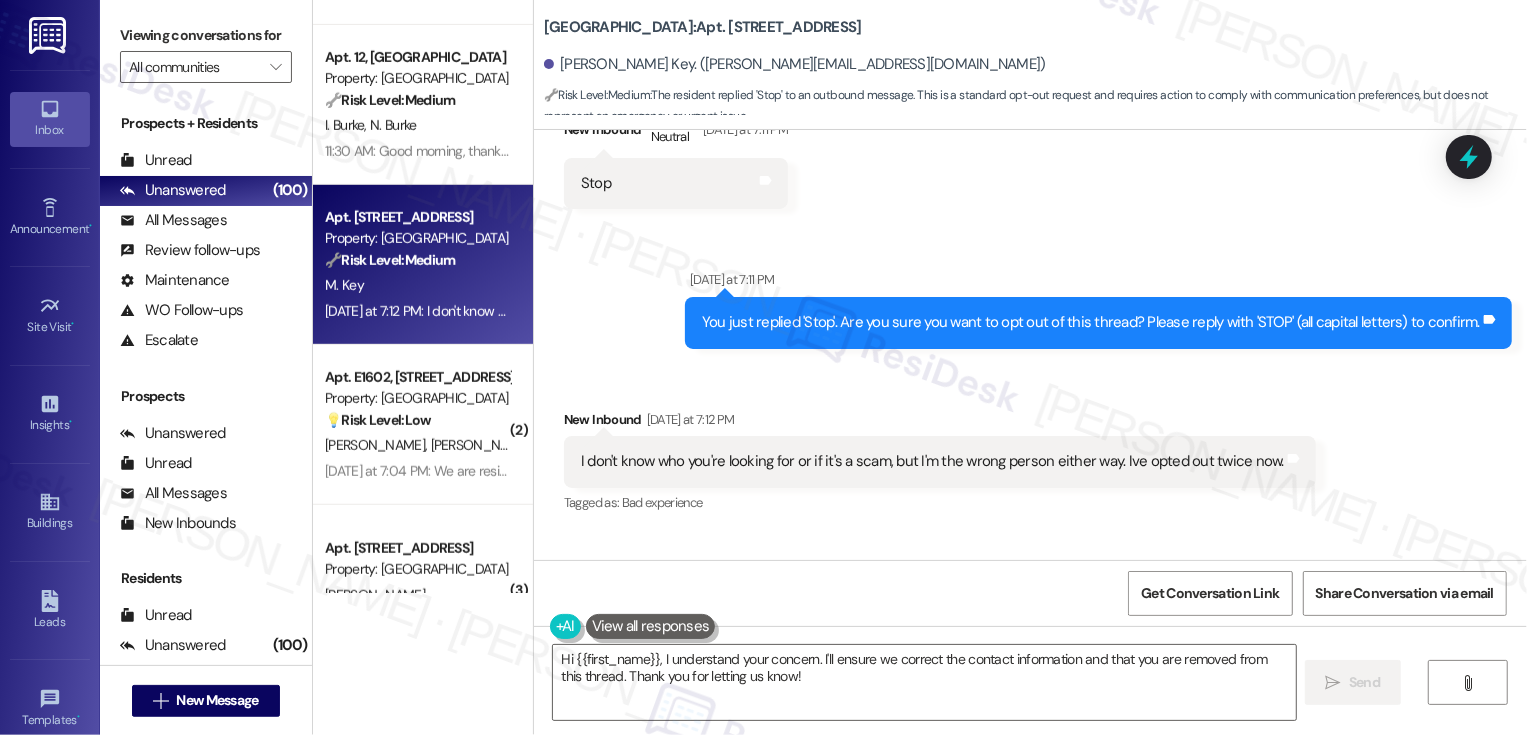 scroll, scrollTop: 962, scrollLeft: 0, axis: vertical 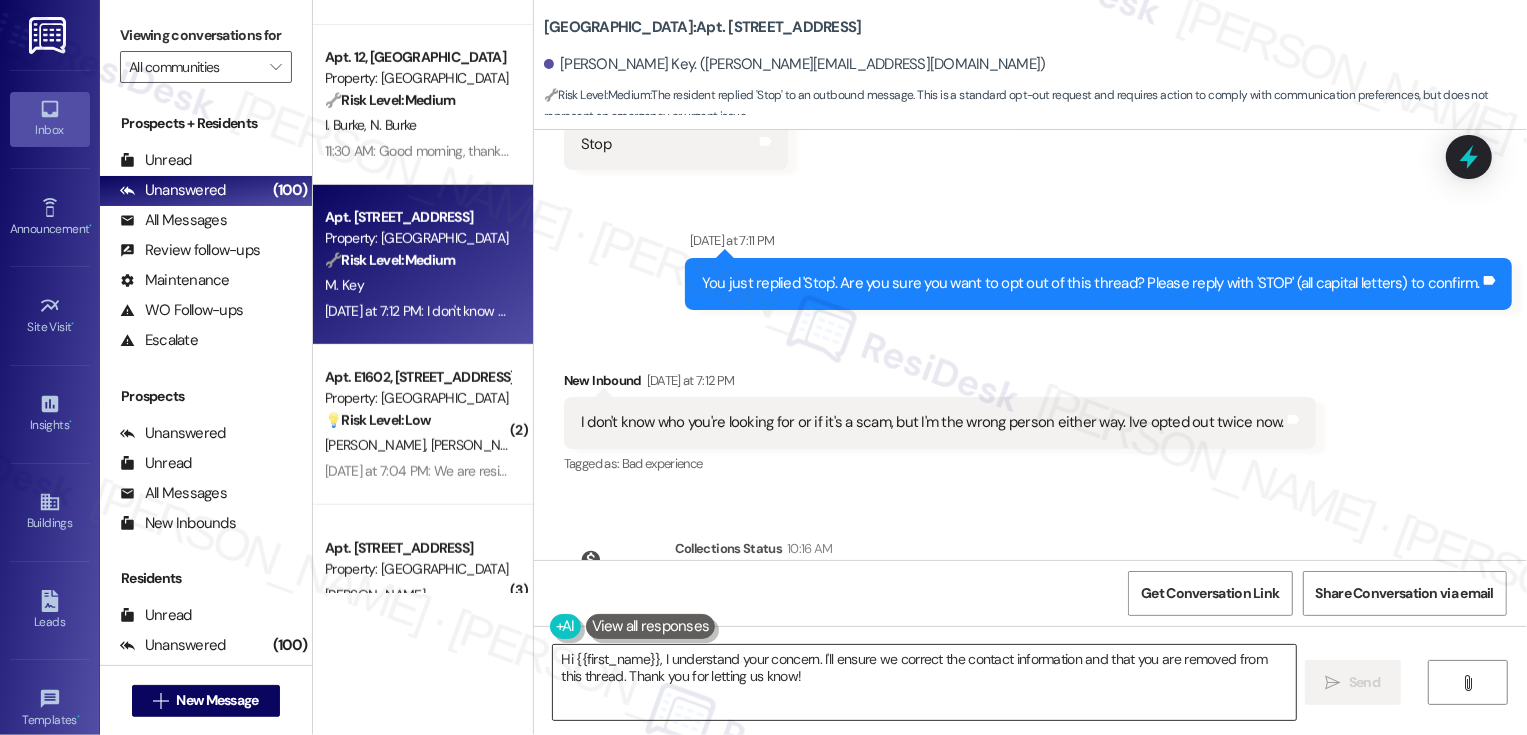 click on "Hi {{first_name}}, I understand your concern. I'll ensure we correct the contact information and that you are removed from this thread. Thank you for letting us know!" at bounding box center (924, 682) 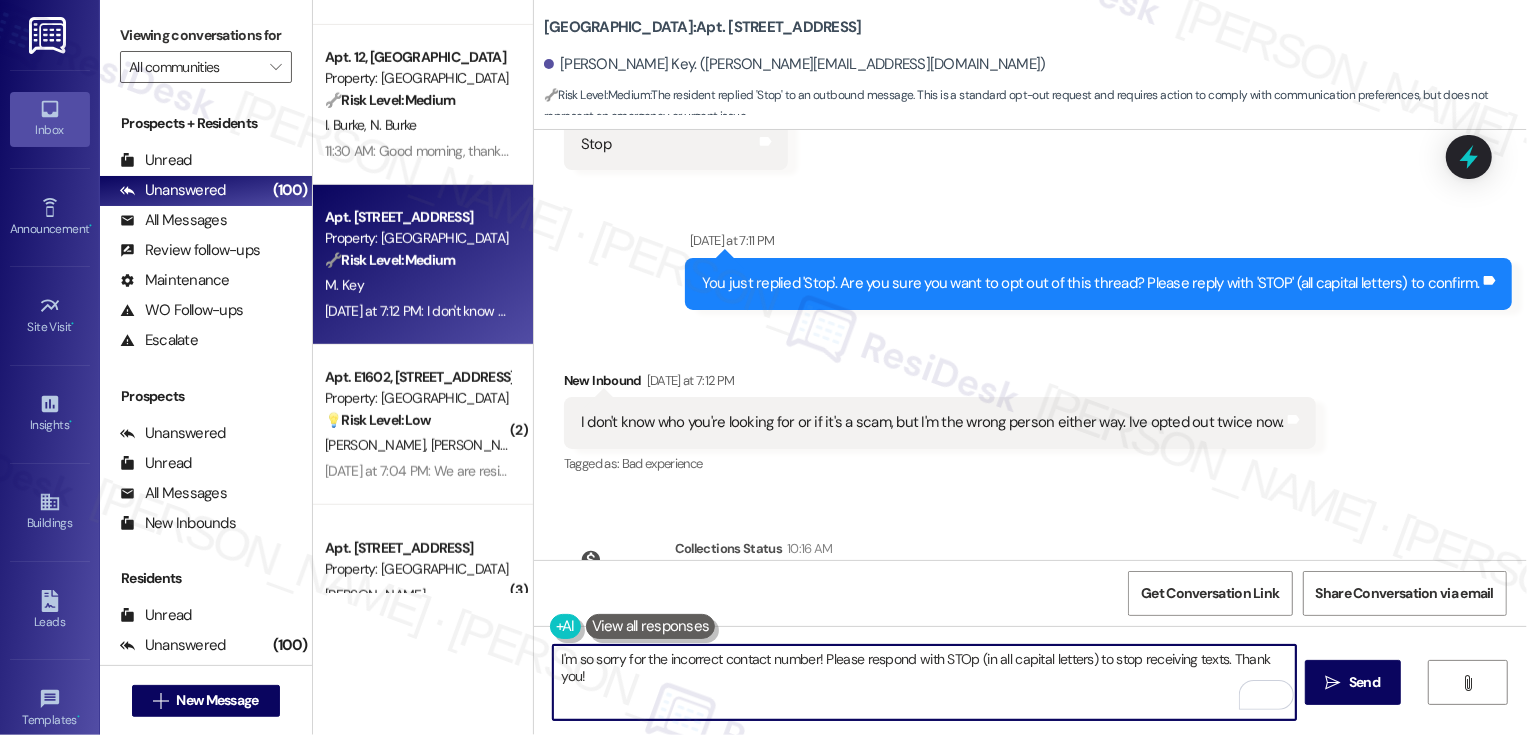 click on "I'm so sorry for the incorrect contact number! Please respond with STOp (in all capital letters) to stop receiving texts. Thank you!" at bounding box center (924, 682) 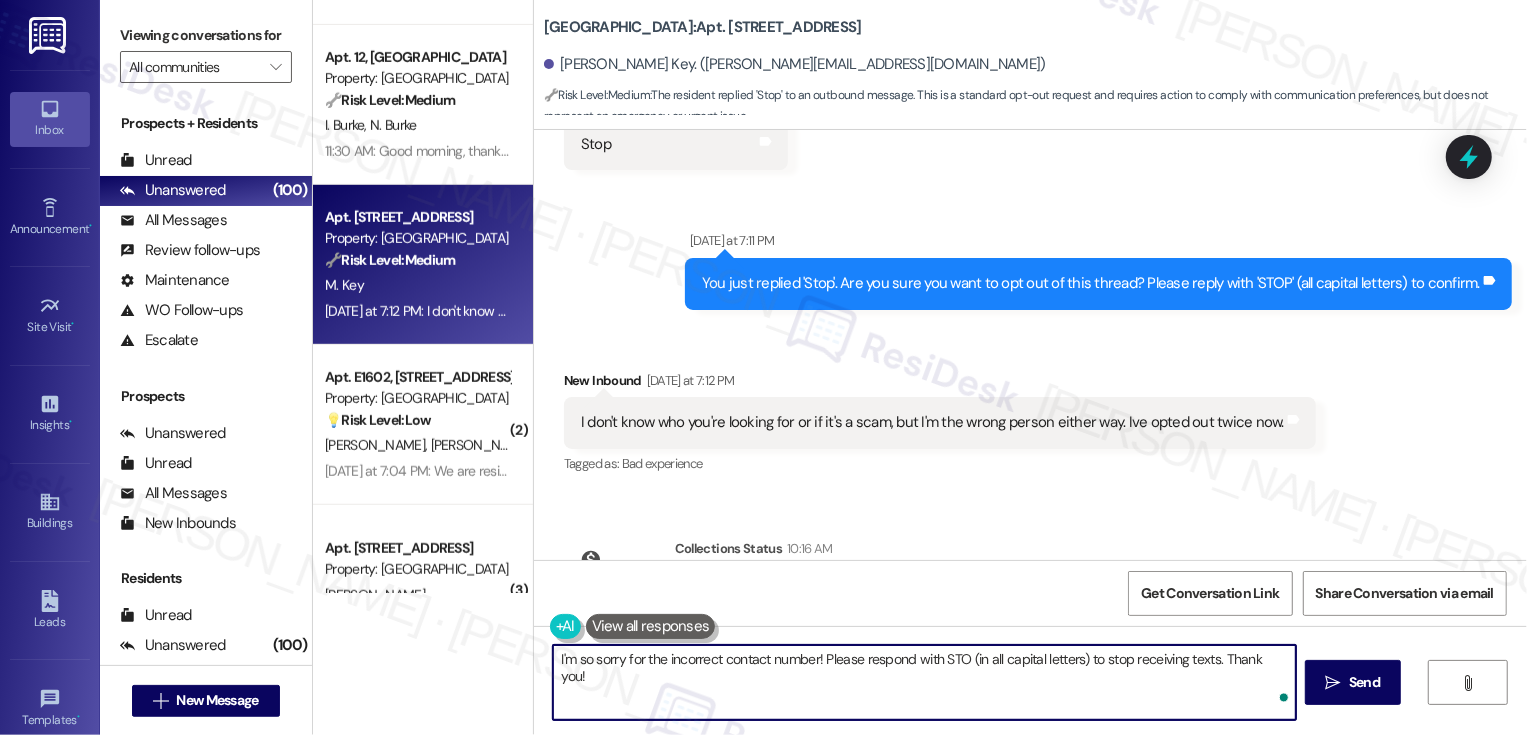 type on "I'm so sorry for the incorrect contact number! Please respond with STOP (in all capital letters) to stop receiving texts. Thank you!" 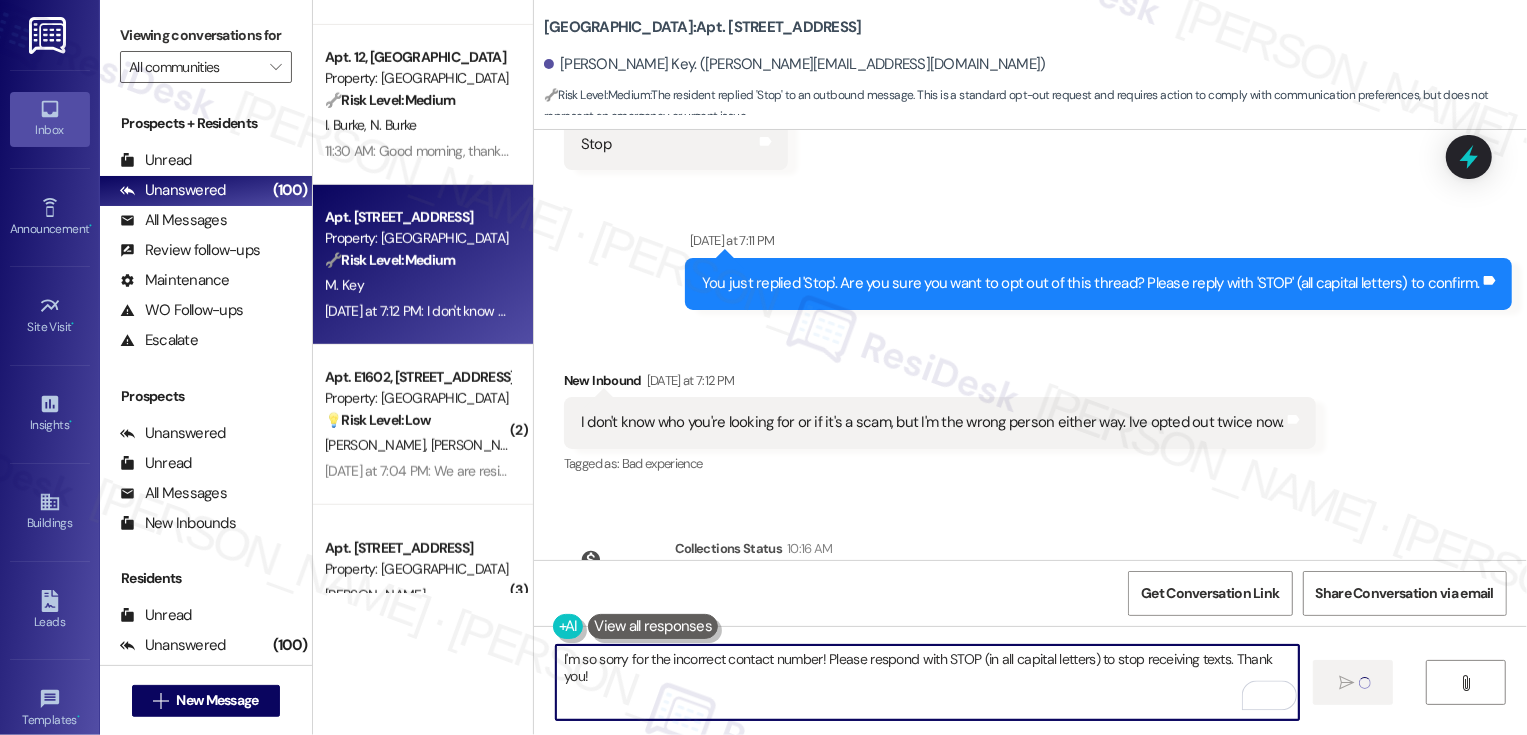 type 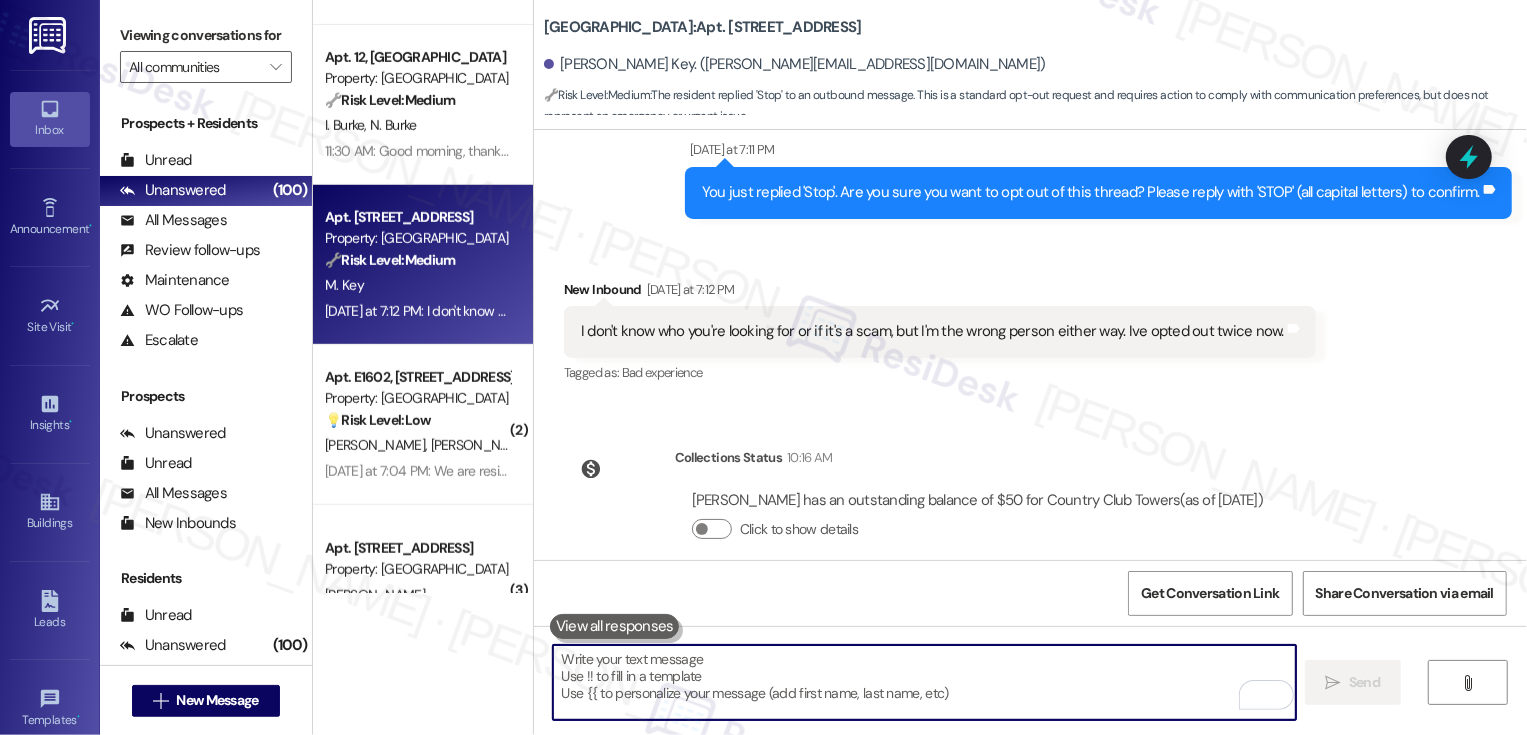 scroll, scrollTop: 1197, scrollLeft: 0, axis: vertical 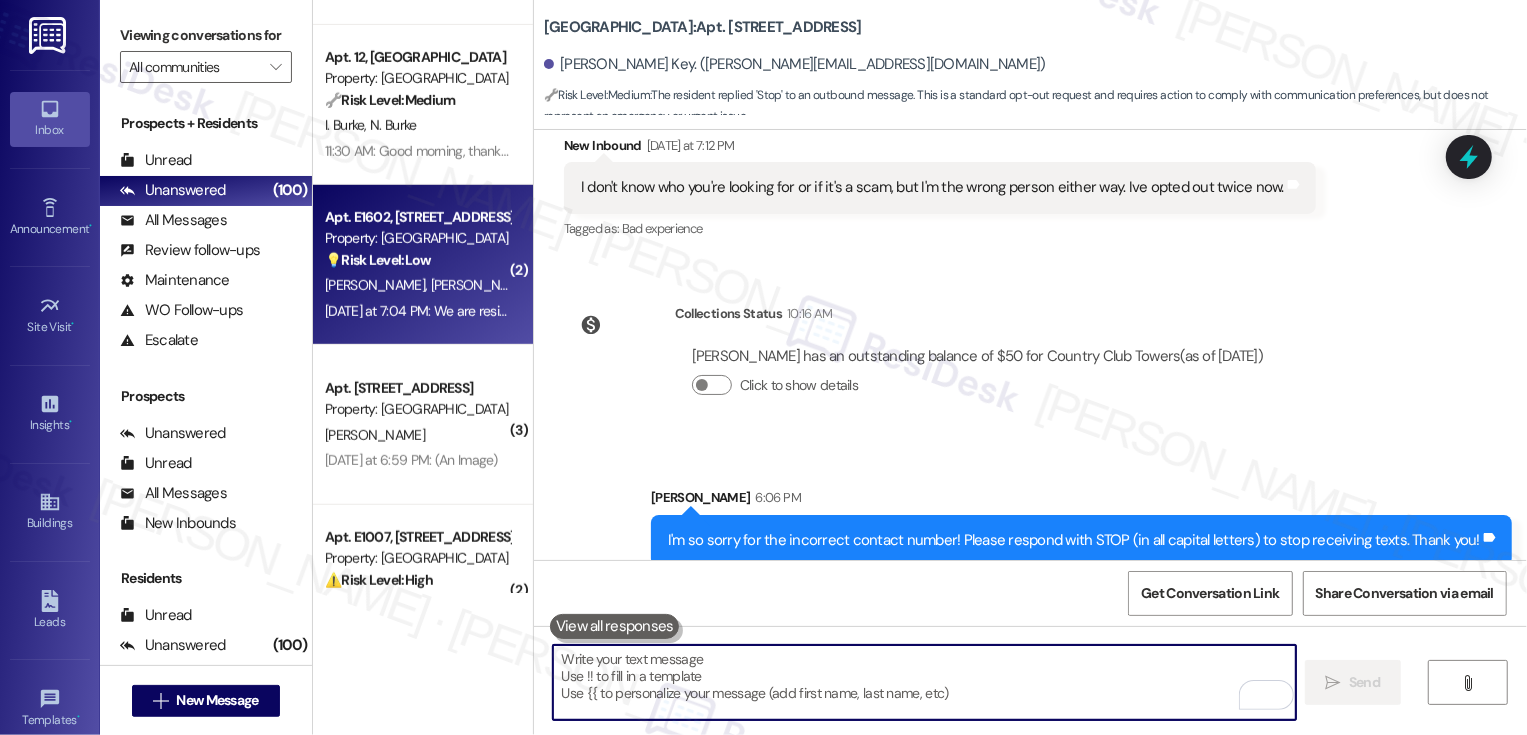 click on "[DATE] at 7:04 PM: We are residents.   [DATE] at 7:04 PM: We are residents." at bounding box center [430, 311] 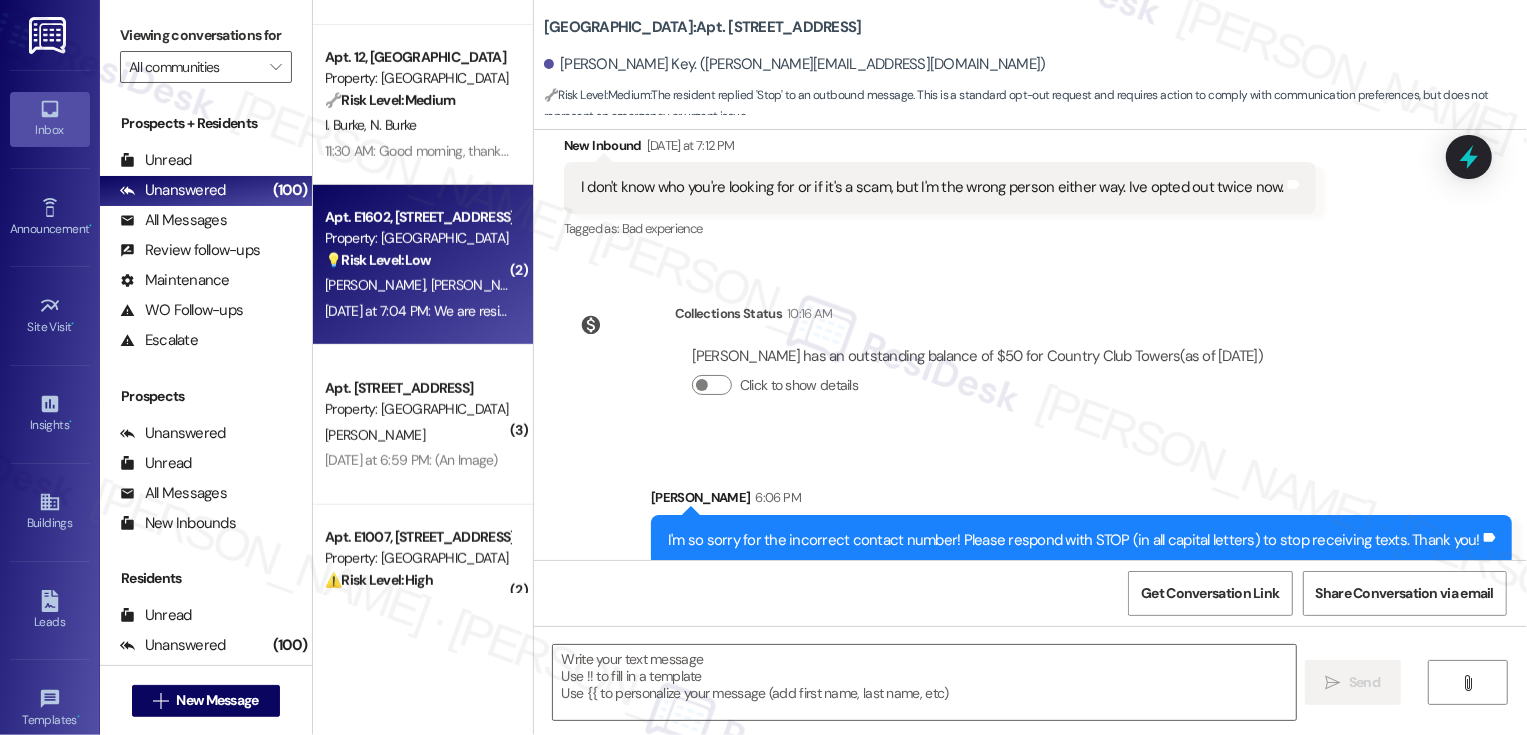 click on "[DATE] at 7:04 PM: We are residents.   [DATE] at 7:04 PM: We are residents." at bounding box center [430, 311] 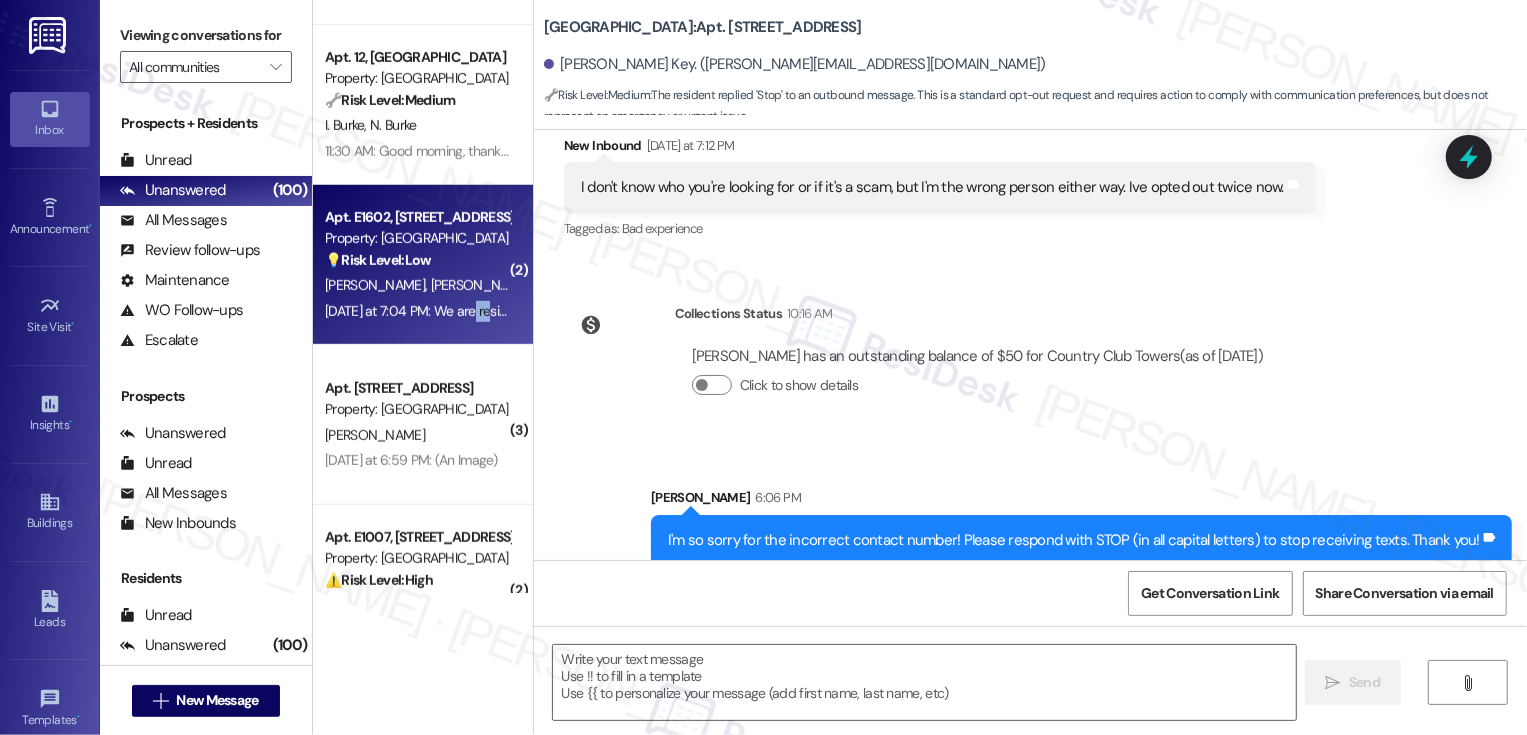 type on "Fetching suggested responses. Please feel free to read through the conversation in the meantime." 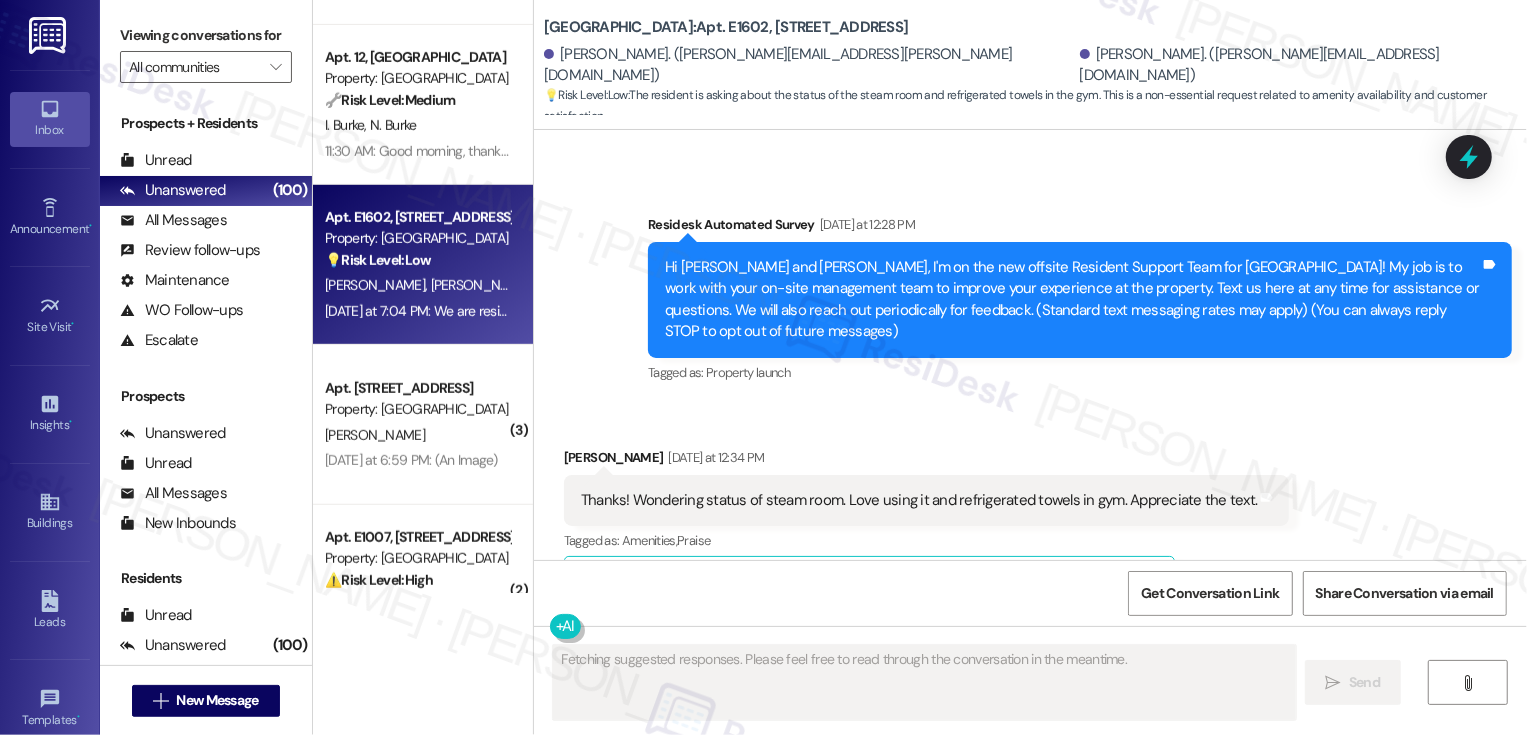 scroll, scrollTop: 66, scrollLeft: 0, axis: vertical 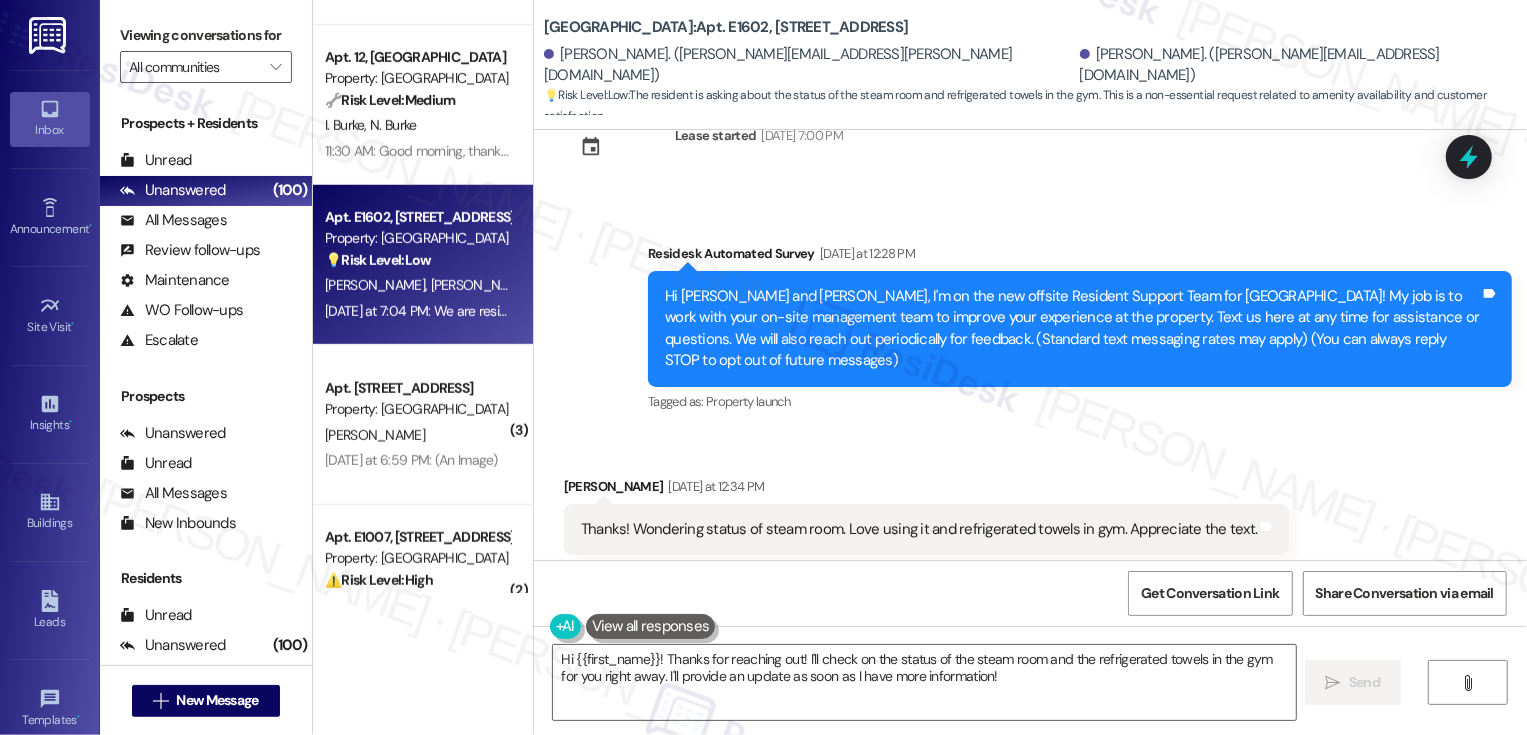 drag, startPoint x: 528, startPoint y: 22, endPoint x: 936, endPoint y: 28, distance: 408.04413 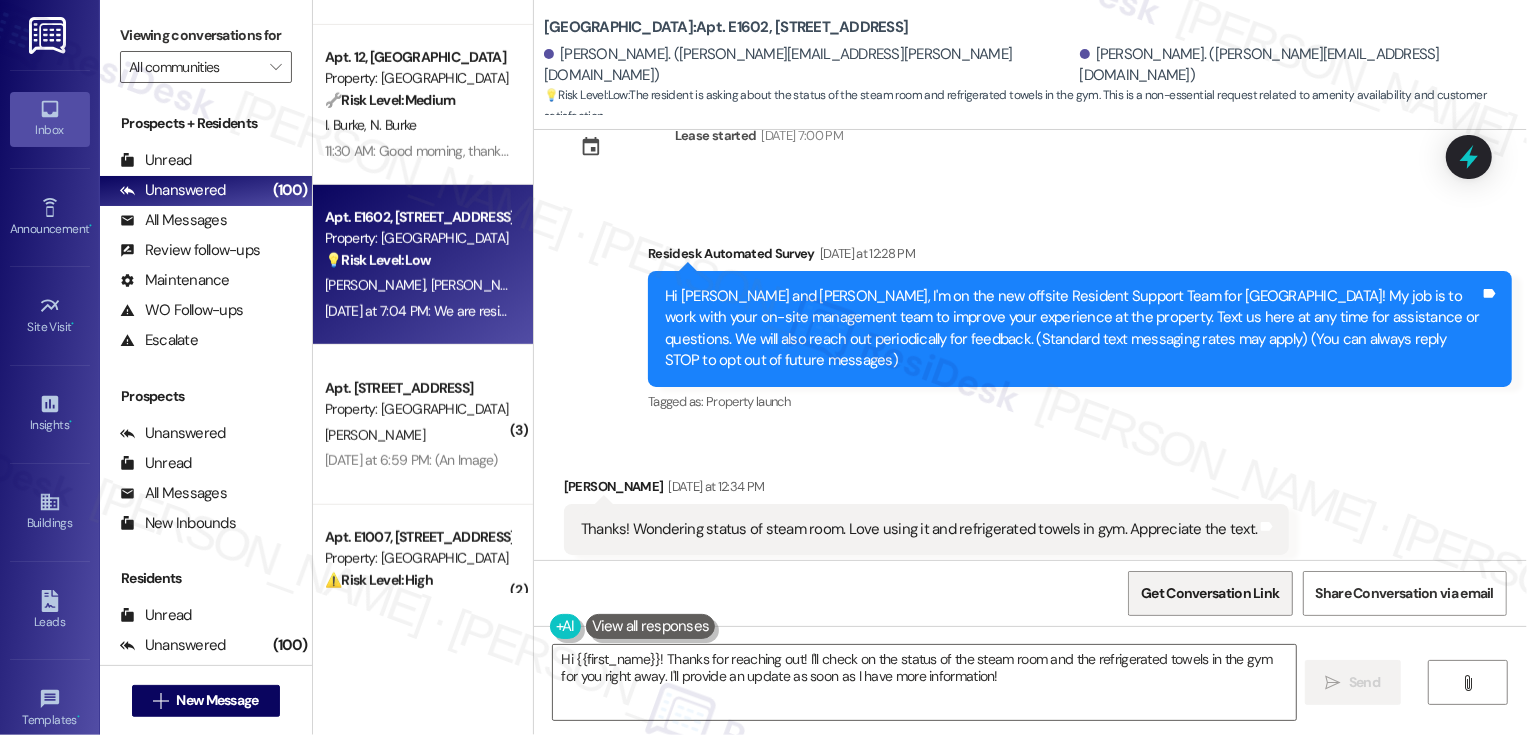 click on "Get Conversation Link" at bounding box center (1210, 593) 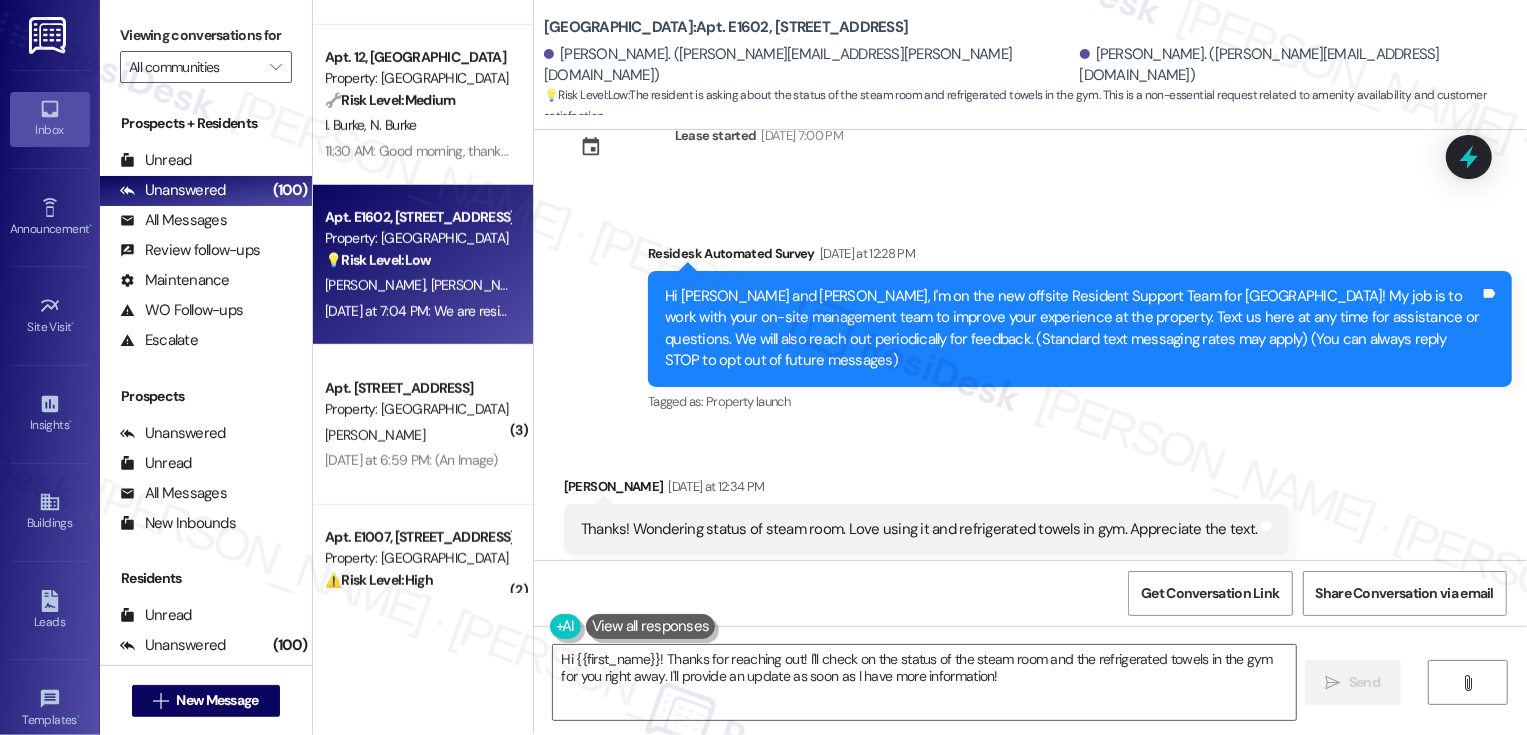click on "Received via SMS [PERSON_NAME] [DATE] at 12:34 PM Thanks! Wondering status of steam room. Love using it and refrigerated towels in gym. Appreciate the text.  Tags and notes Tagged as:   Amenities ,  Click to highlight conversations about Amenities Praise Click to highlight conversations about Praise  Related guidelines Show suggestions" at bounding box center [927, 560] 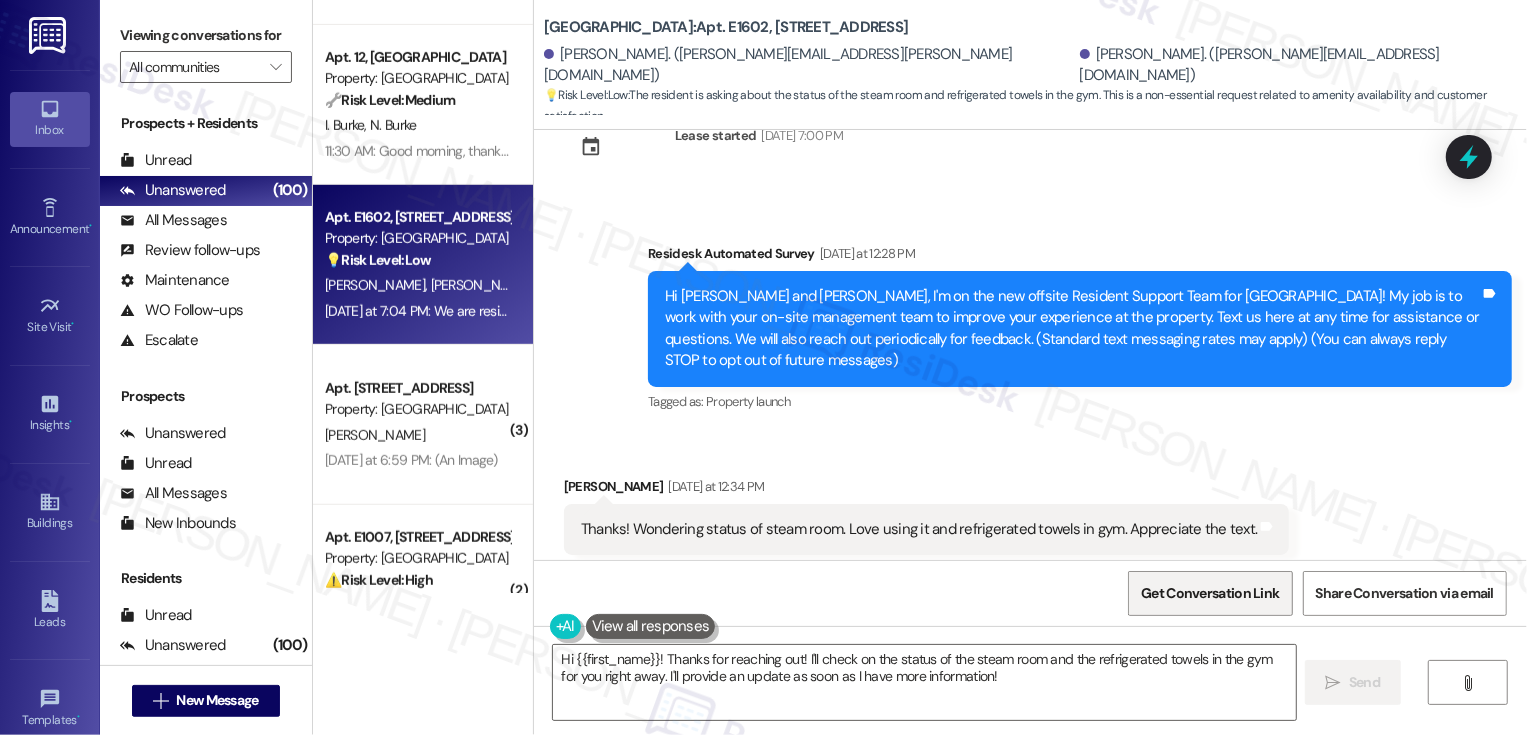 click on "Get Conversation Link" at bounding box center (1210, 593) 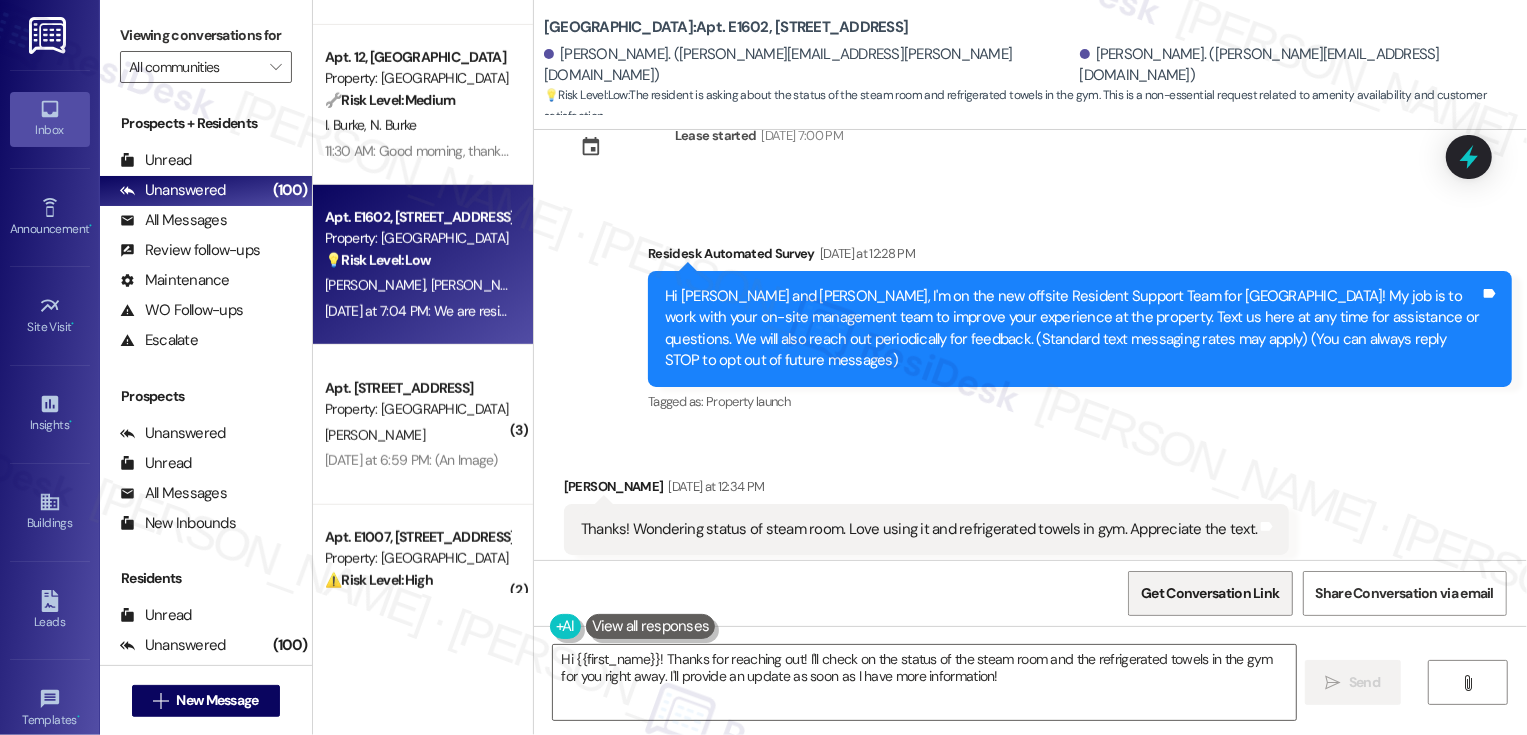 click on "Get Conversation Link" at bounding box center [1210, 593] 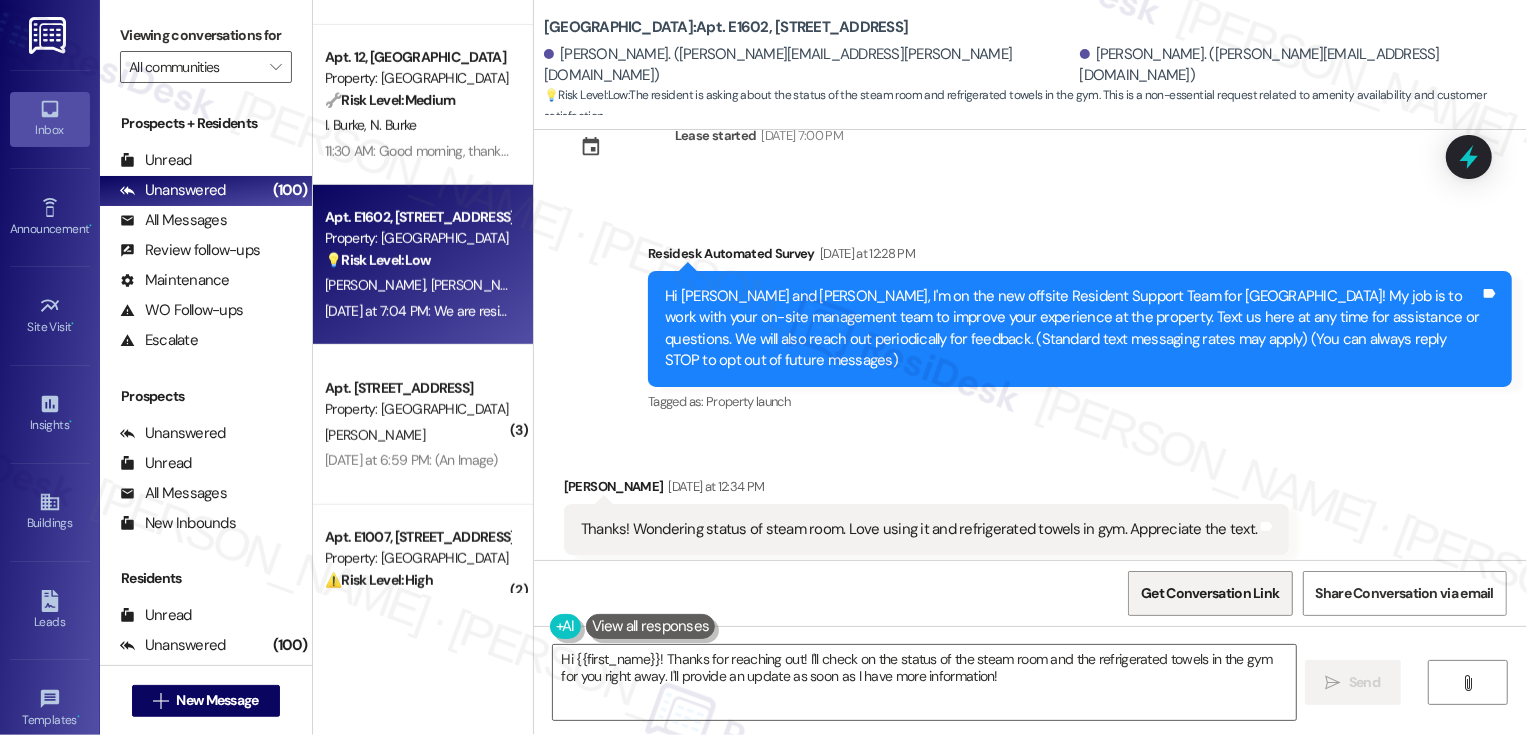 click on "Get Conversation Link" at bounding box center [1210, 593] 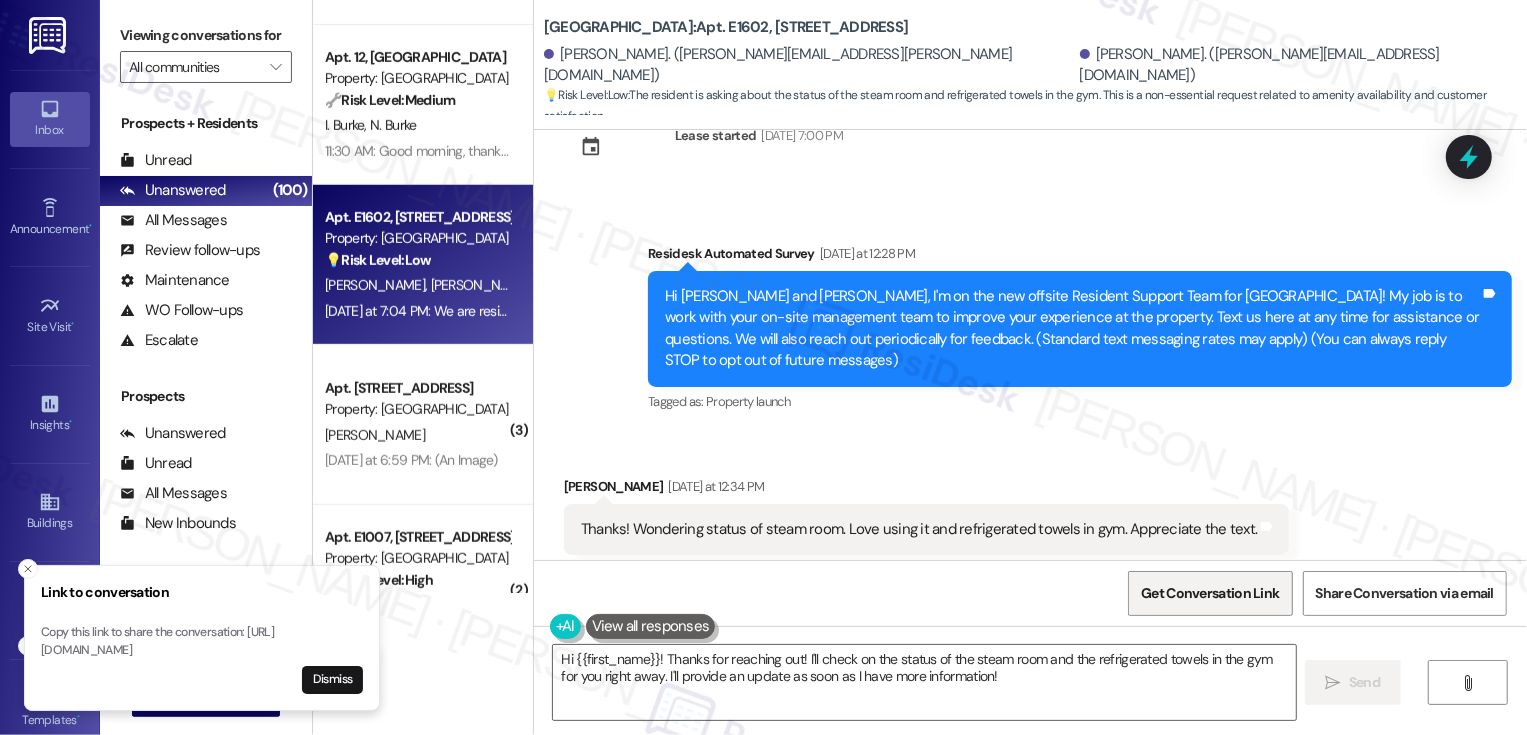 click on "Get Conversation Link" at bounding box center [1210, 593] 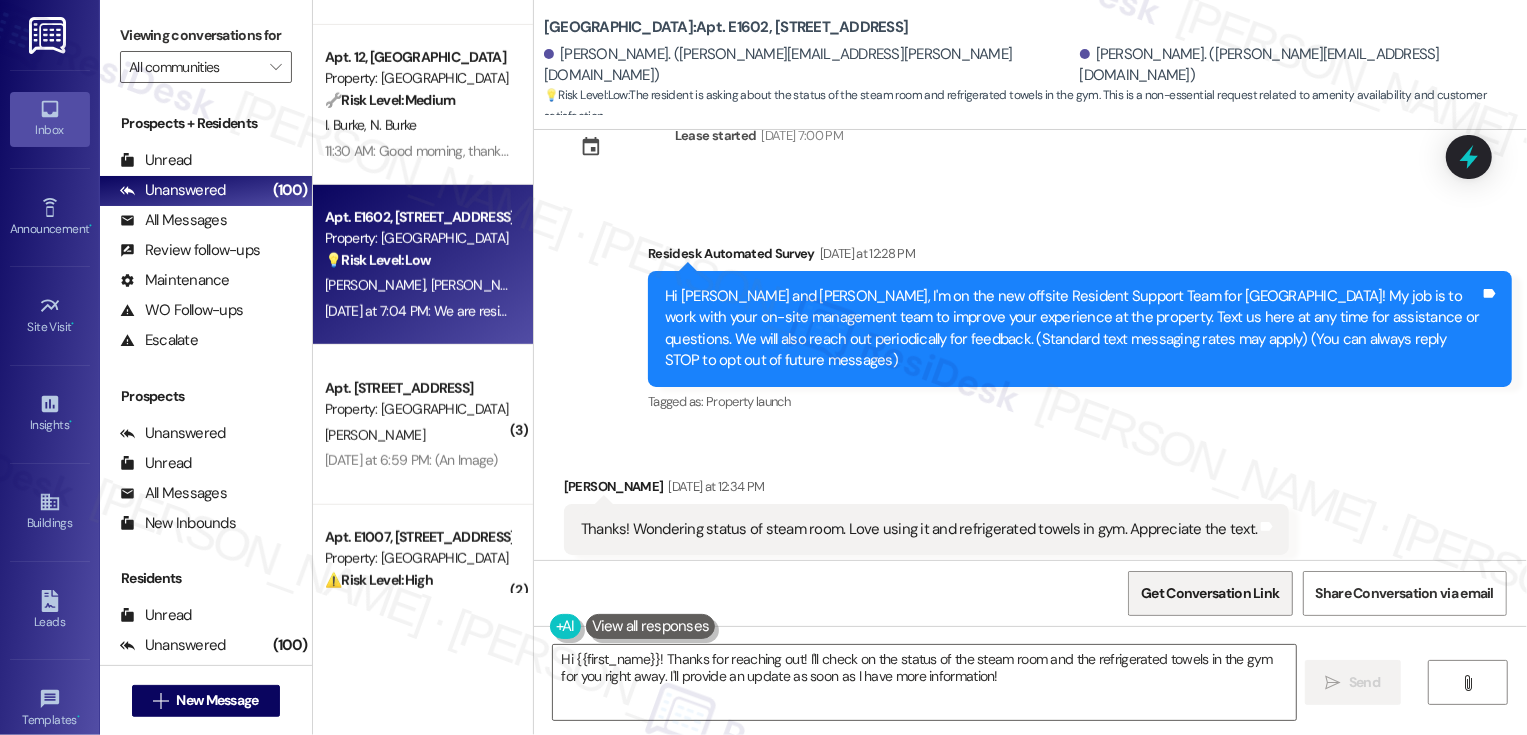 click on "Get Conversation Link" at bounding box center (1210, 593) 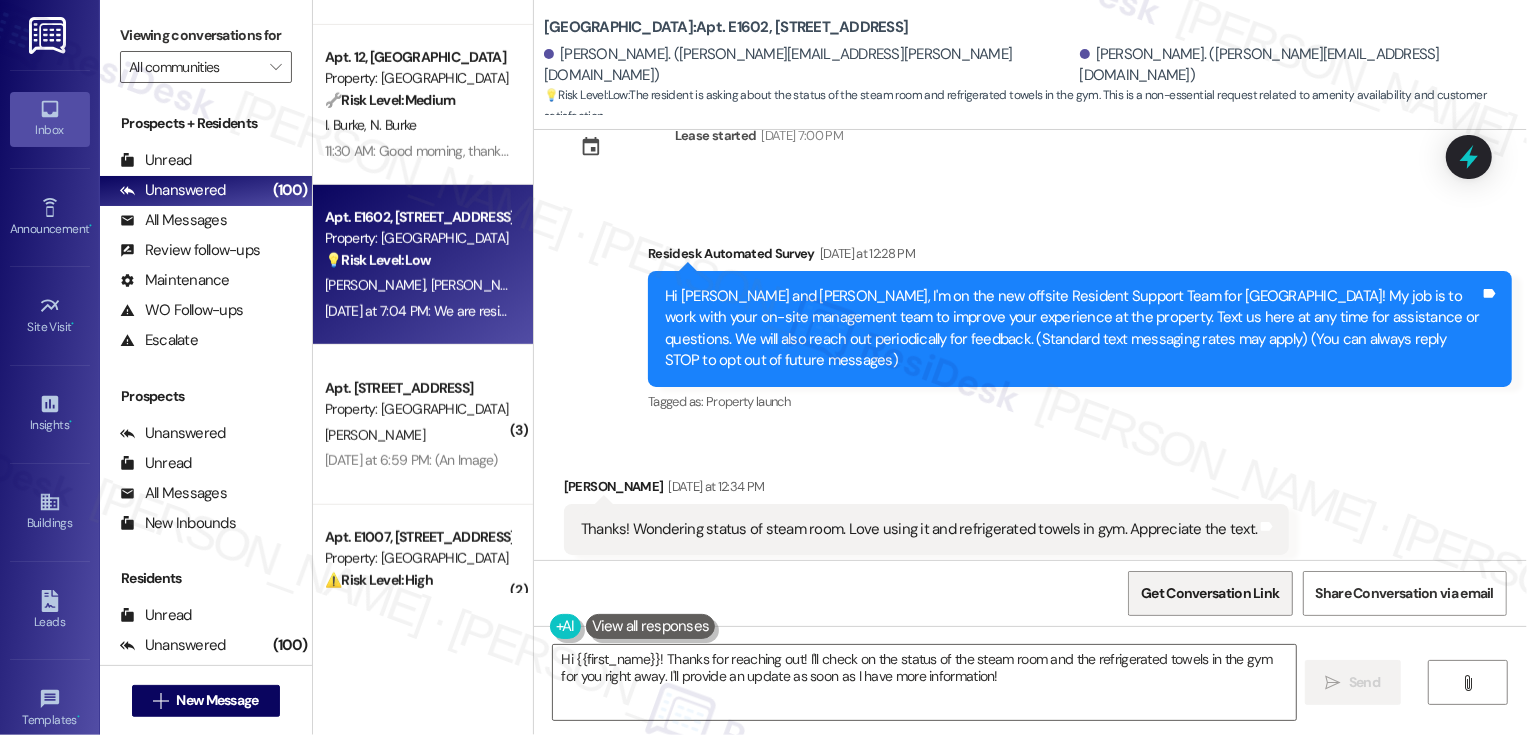 click on "Get Conversation Link" at bounding box center (1210, 593) 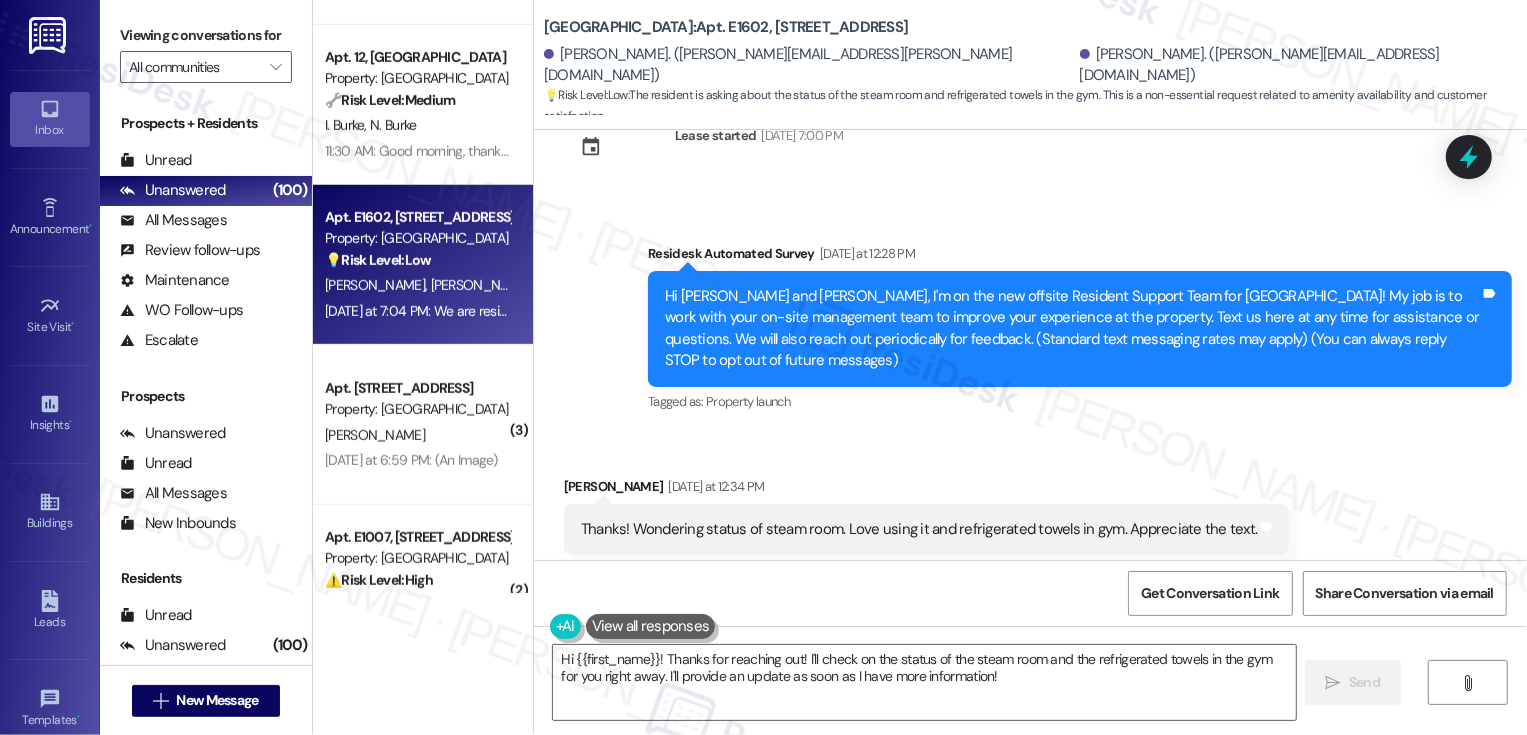 click on "Received via SMS [PERSON_NAME] [DATE] at 12:34 PM Thanks! Wondering status of steam room. Love using it and refrigerated towels in gym. Appreciate the text.  Tags and notes Tagged as:   Amenities ,  Click to highlight conversations about Amenities Praise Click to highlight conversations about Praise  Related guidelines Show suggestions" at bounding box center (1030, 545) 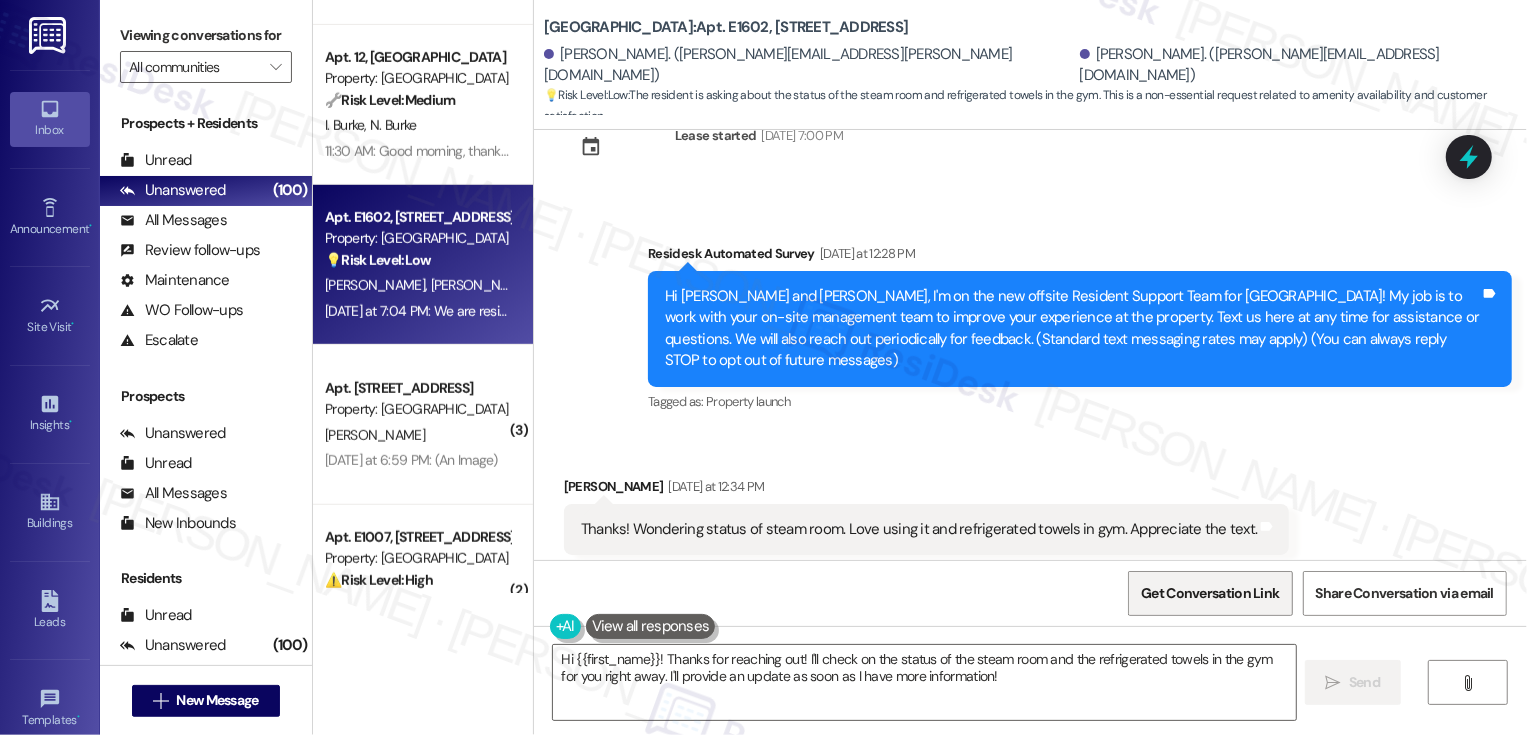 click on "Get Conversation Link" at bounding box center (1210, 593) 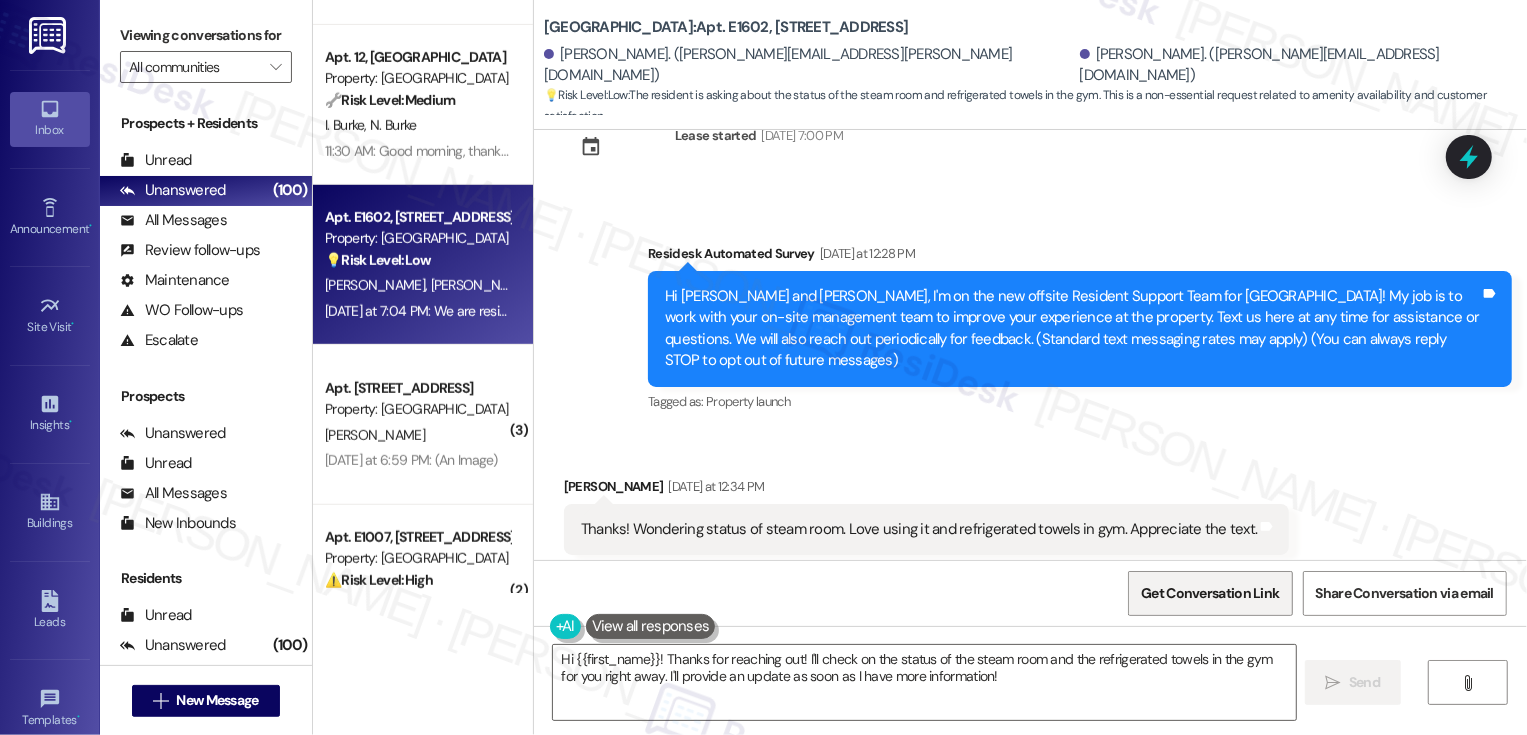 click on "Get Conversation Link" at bounding box center [1210, 593] 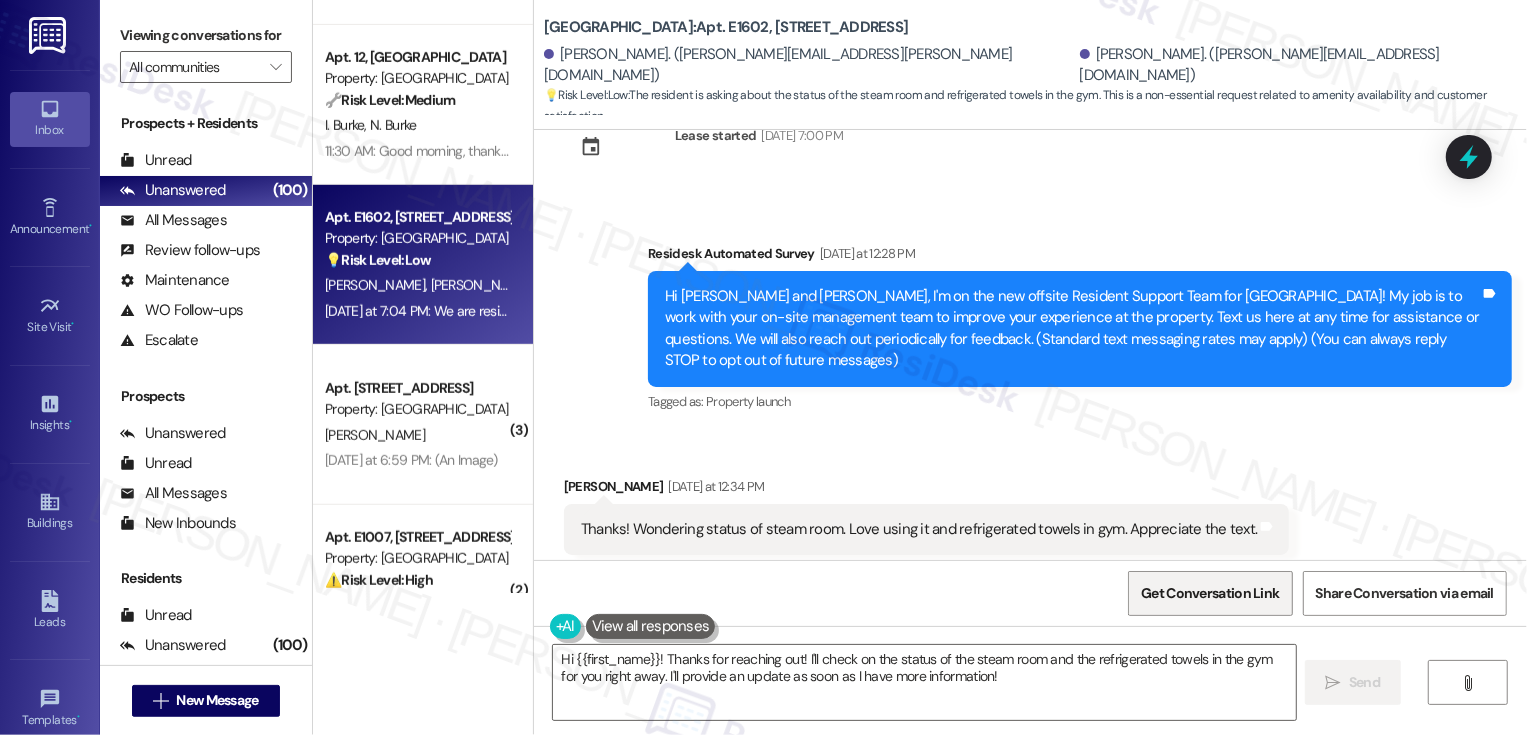 click on "Get Conversation Link" at bounding box center [1210, 593] 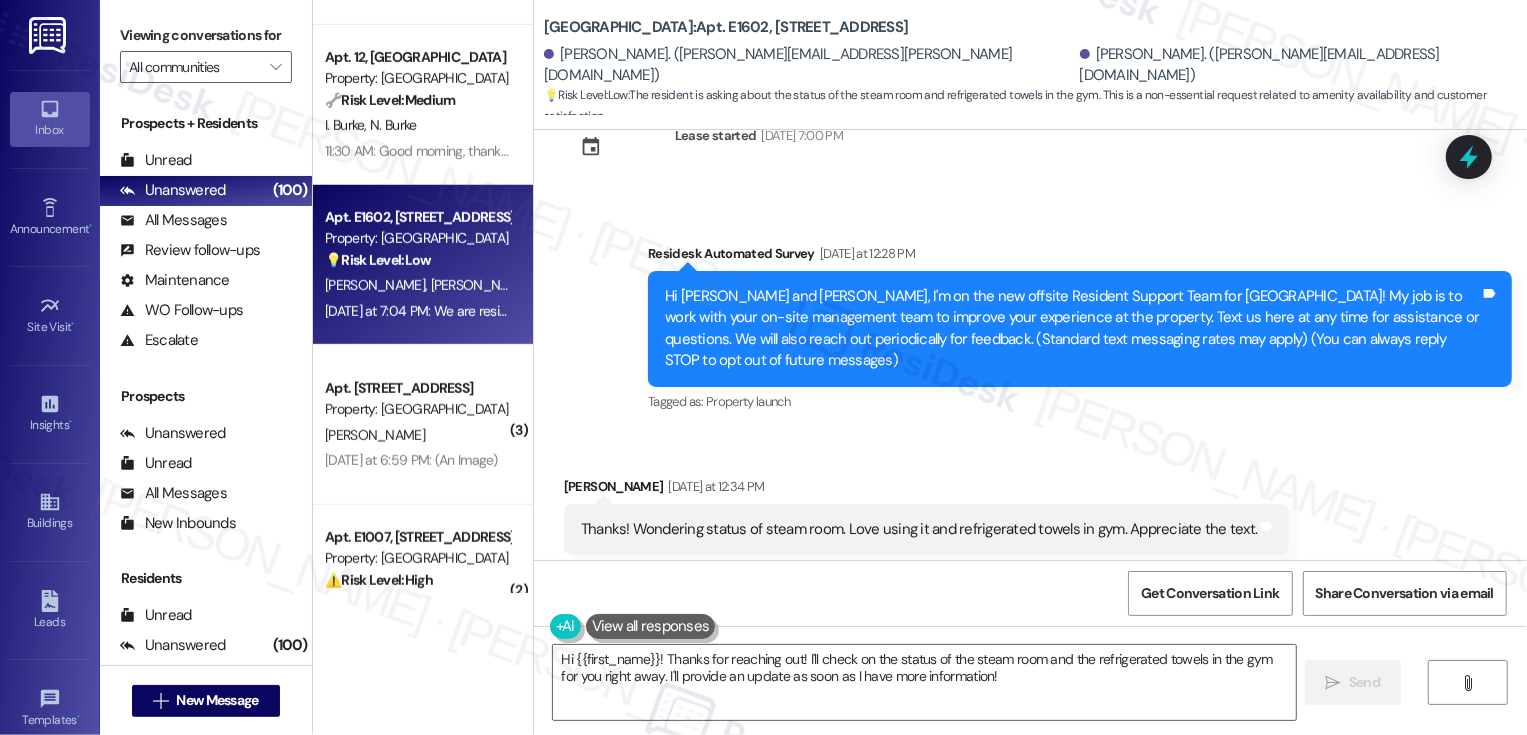 click on "Get Conversation Link Share Conversation via email" at bounding box center [1030, 593] 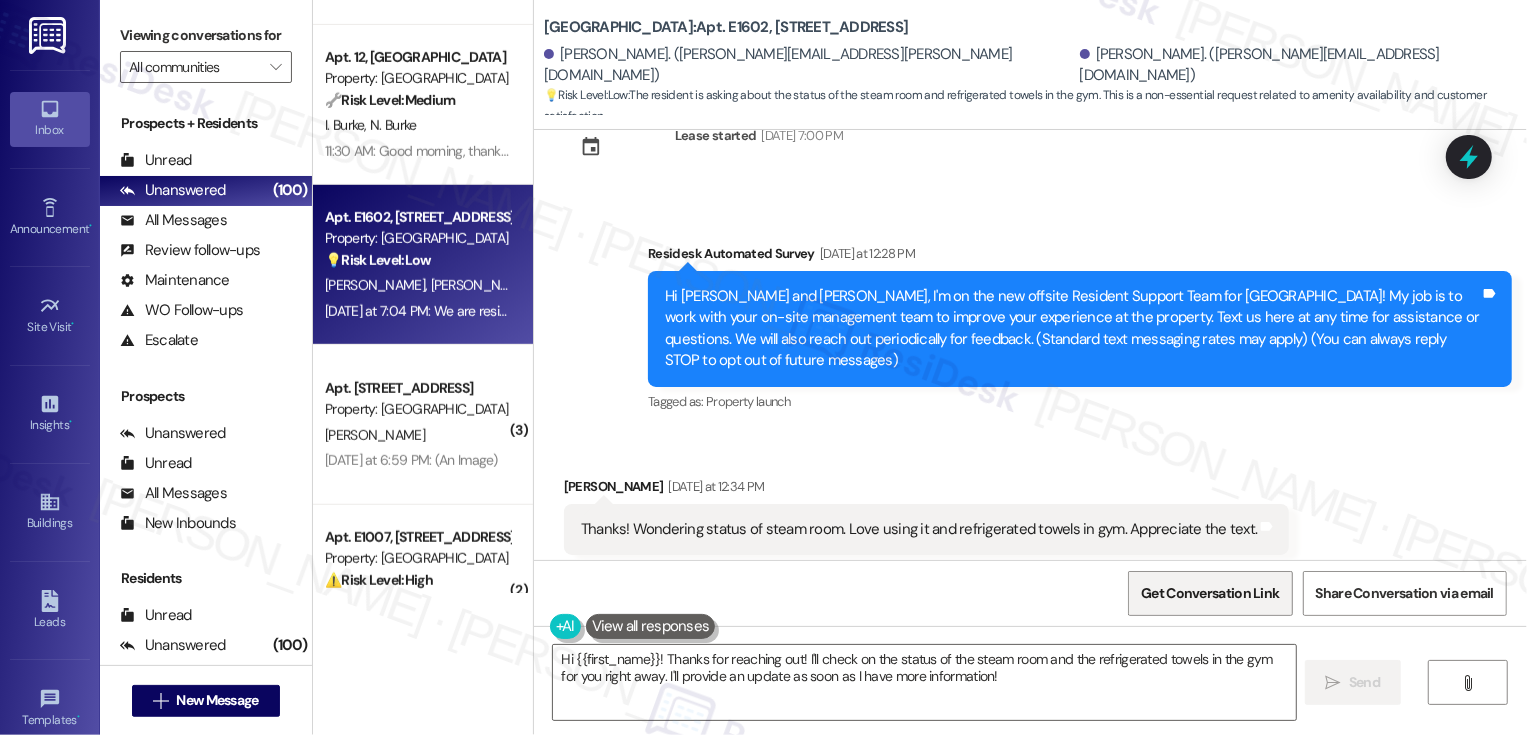 click on "Get Conversation Link" at bounding box center (1210, 593) 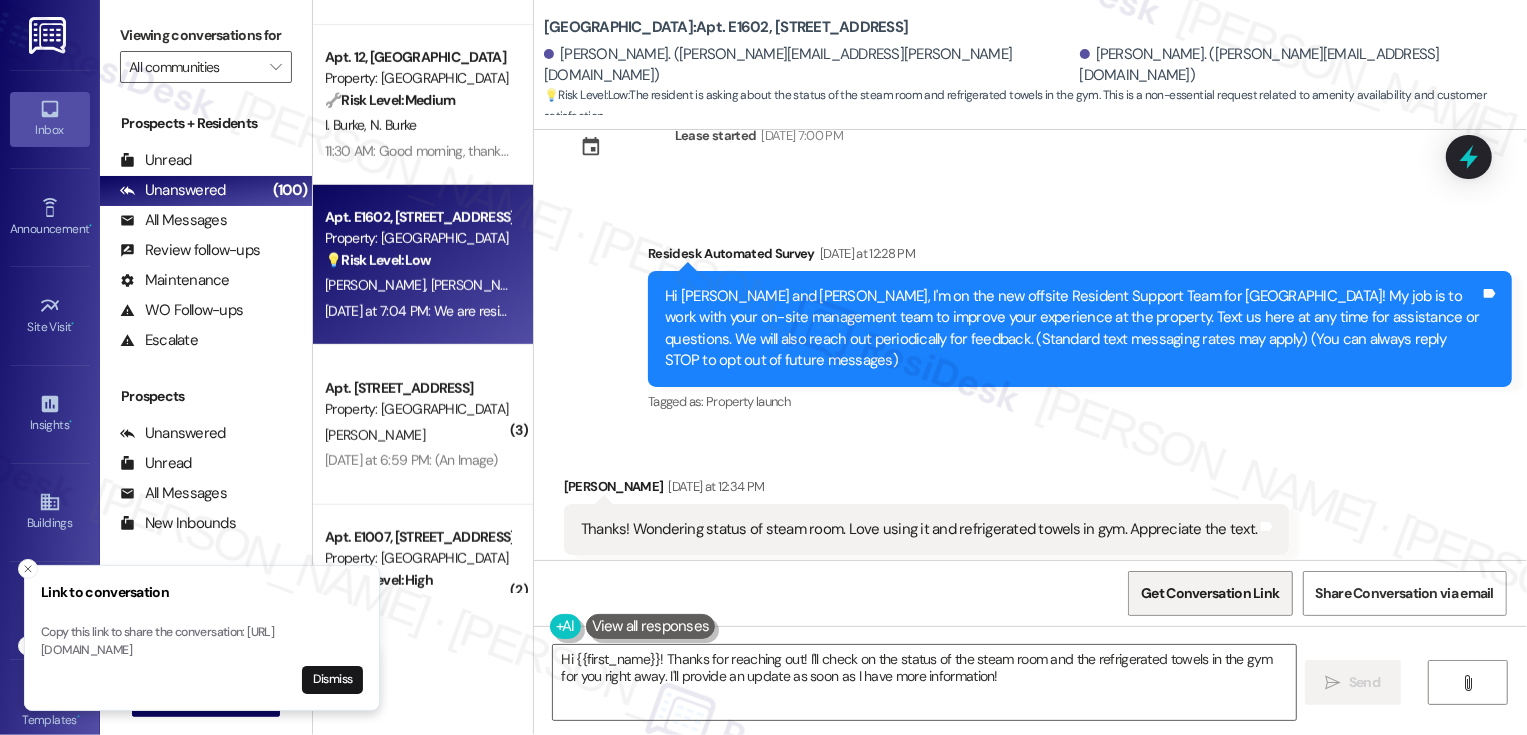 click on "Get Conversation Link" at bounding box center (1210, 593) 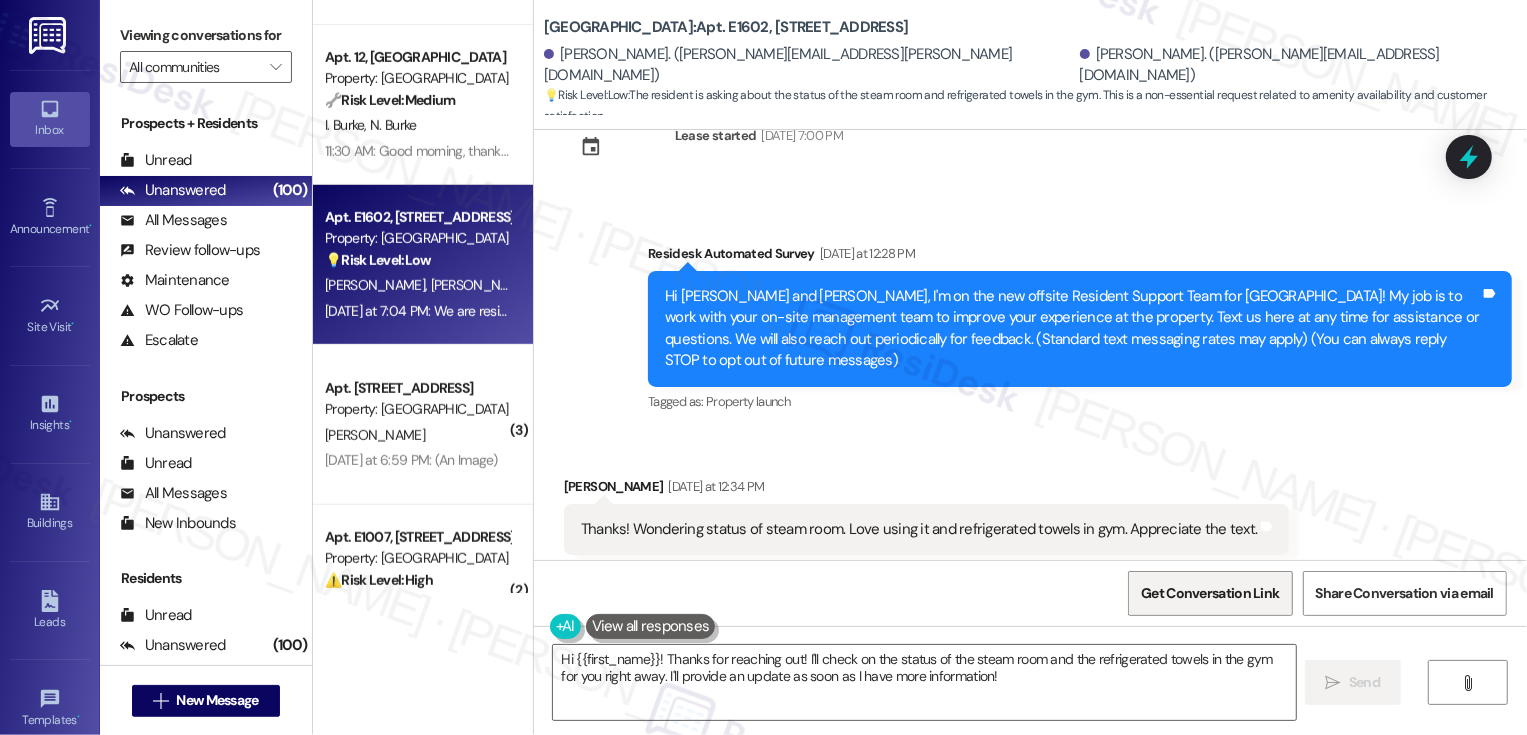 click on "Get Conversation Link" at bounding box center [1210, 593] 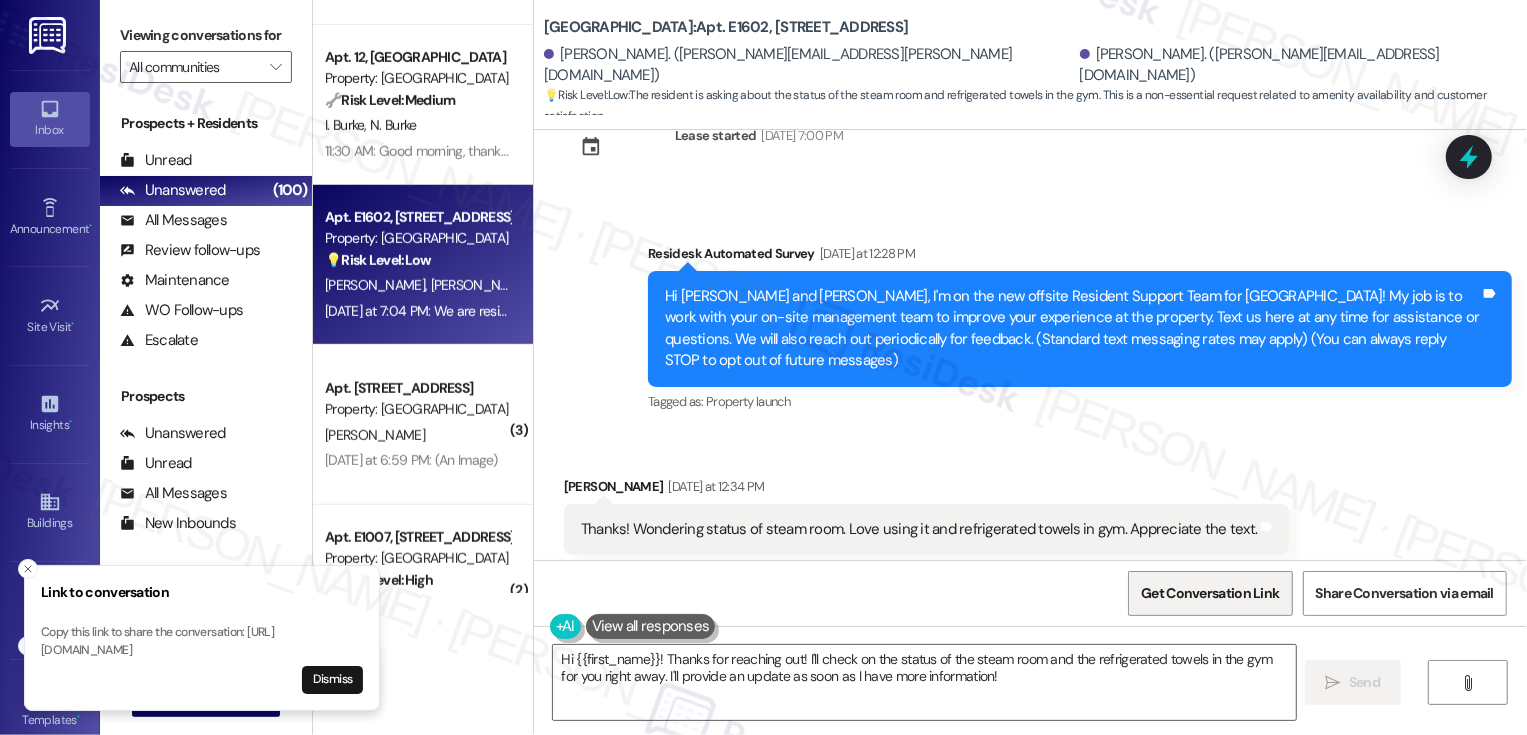 click on "Get Conversation Link" at bounding box center (1210, 593) 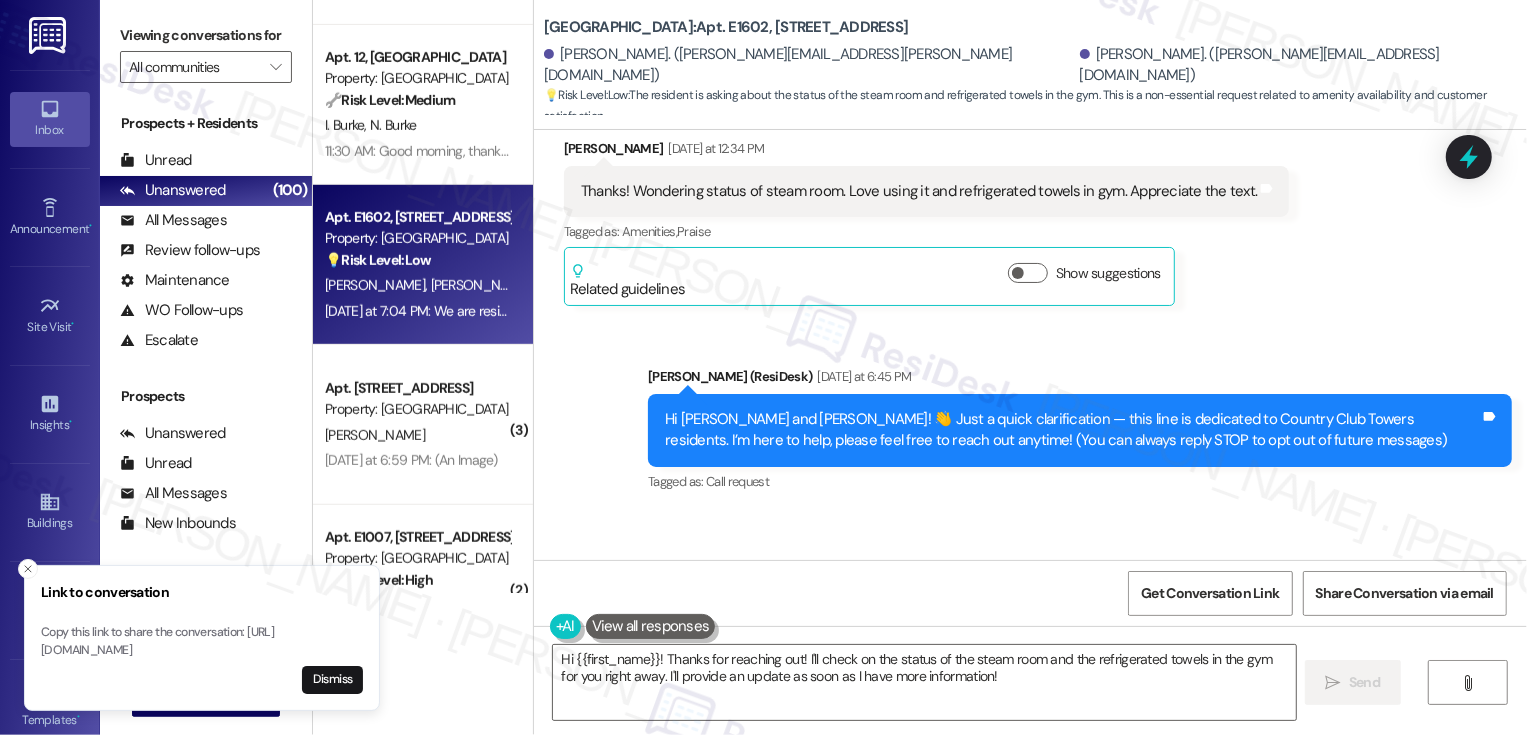 scroll, scrollTop: 316, scrollLeft: 0, axis: vertical 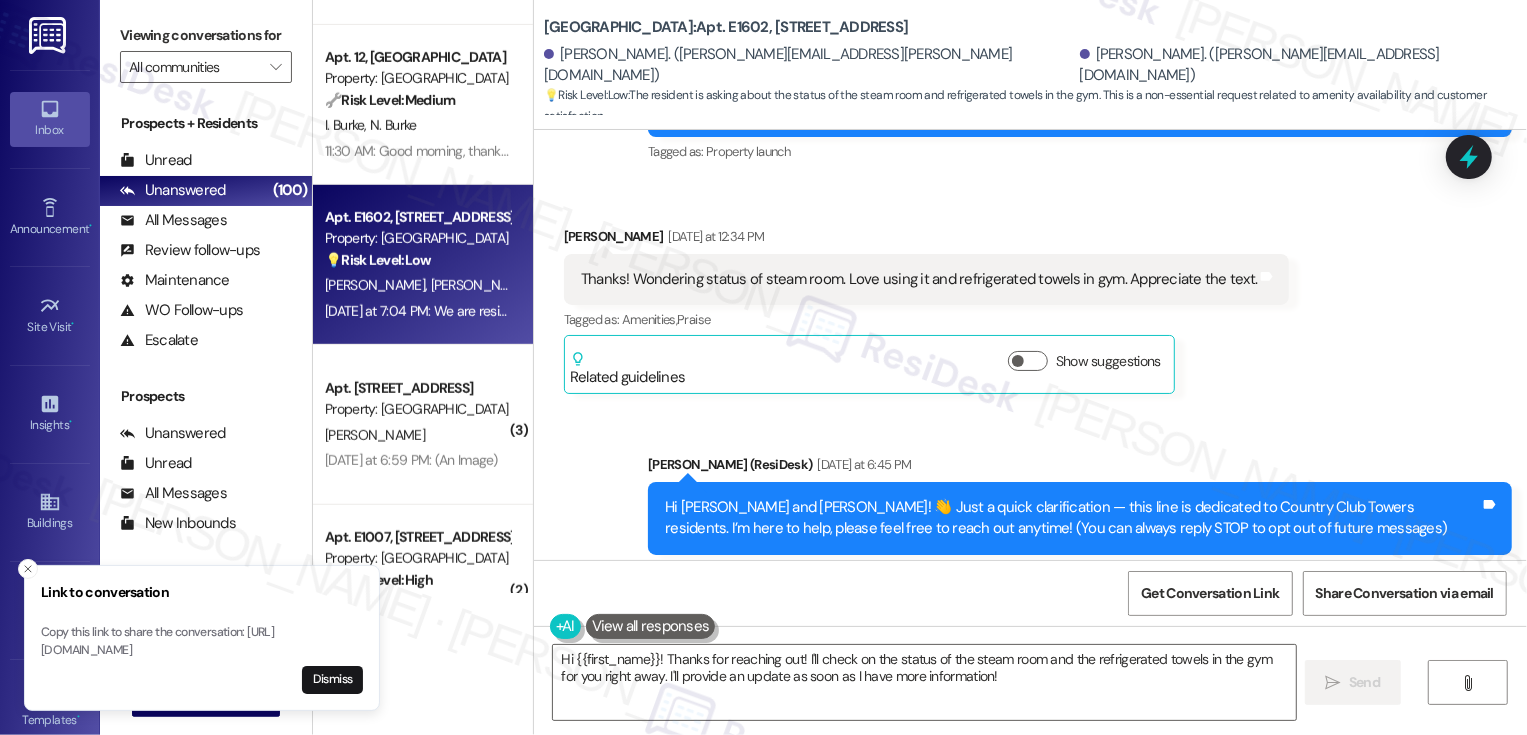 click on "Donald Proffitt Yesterday at 12:34 PM" at bounding box center (927, 240) 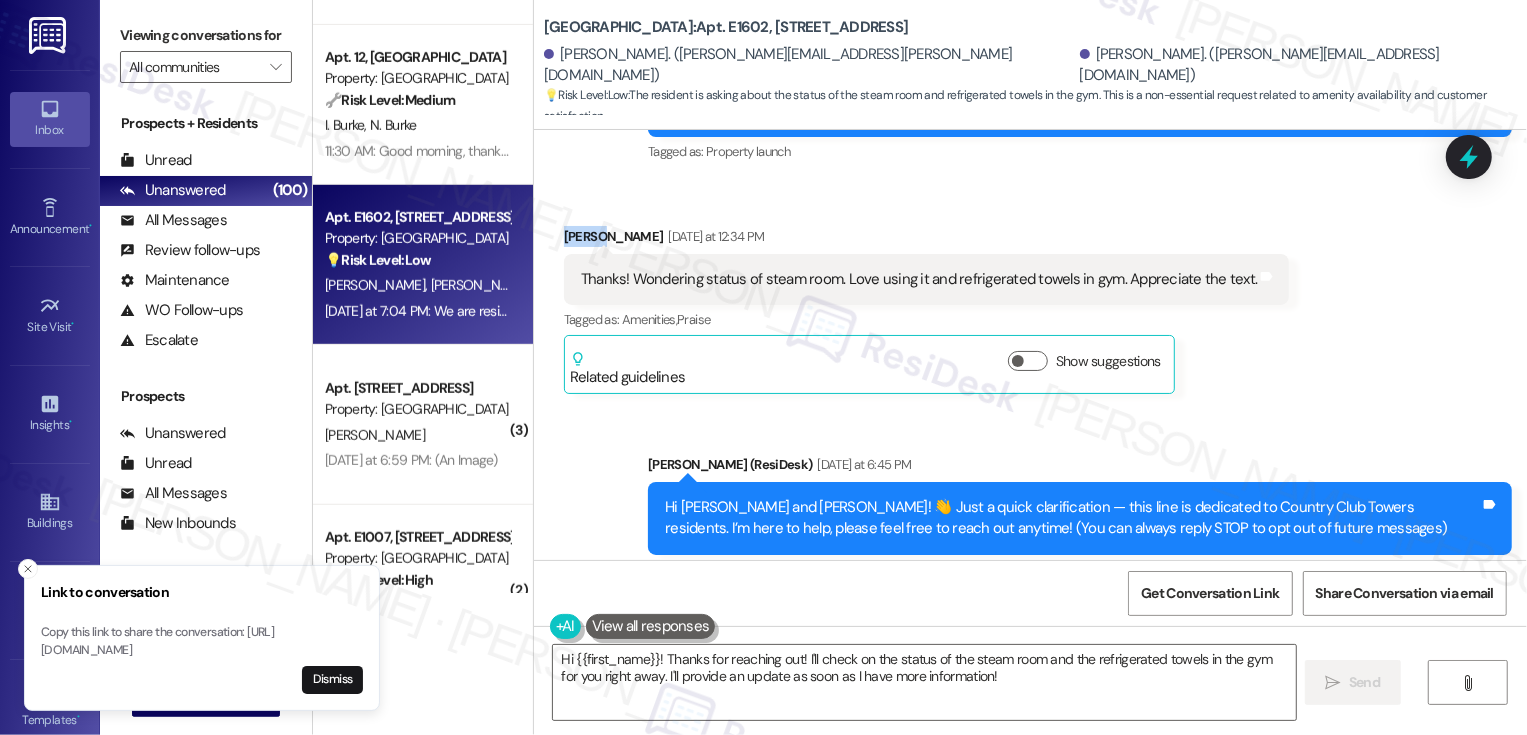 copy on "Donald" 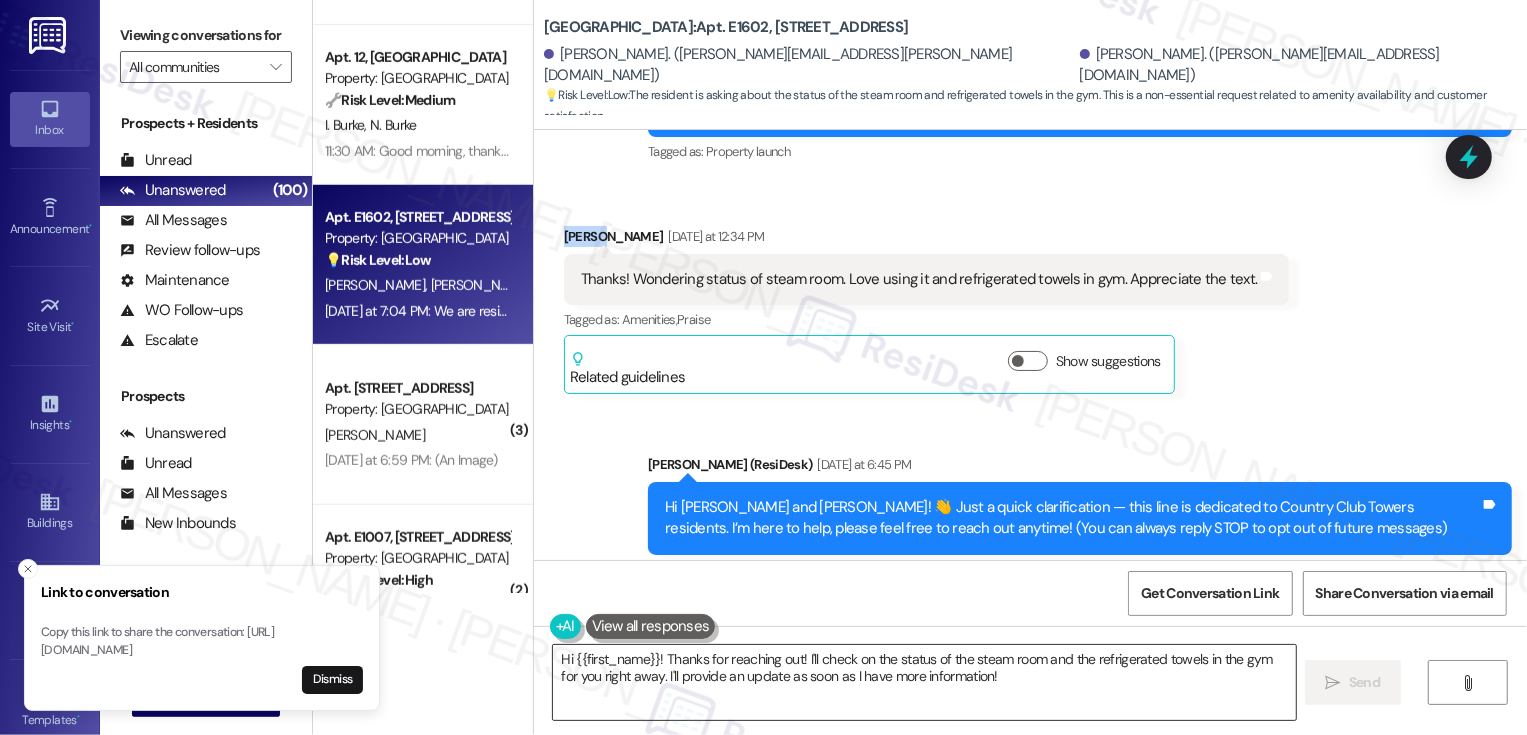 click on "Hi {{first_name}}! Thanks for reaching out! I'll check on the status of the steam room and the refrigerated towels in the gym for you right away. I'll provide an update as soon as I have more information!" at bounding box center [924, 682] 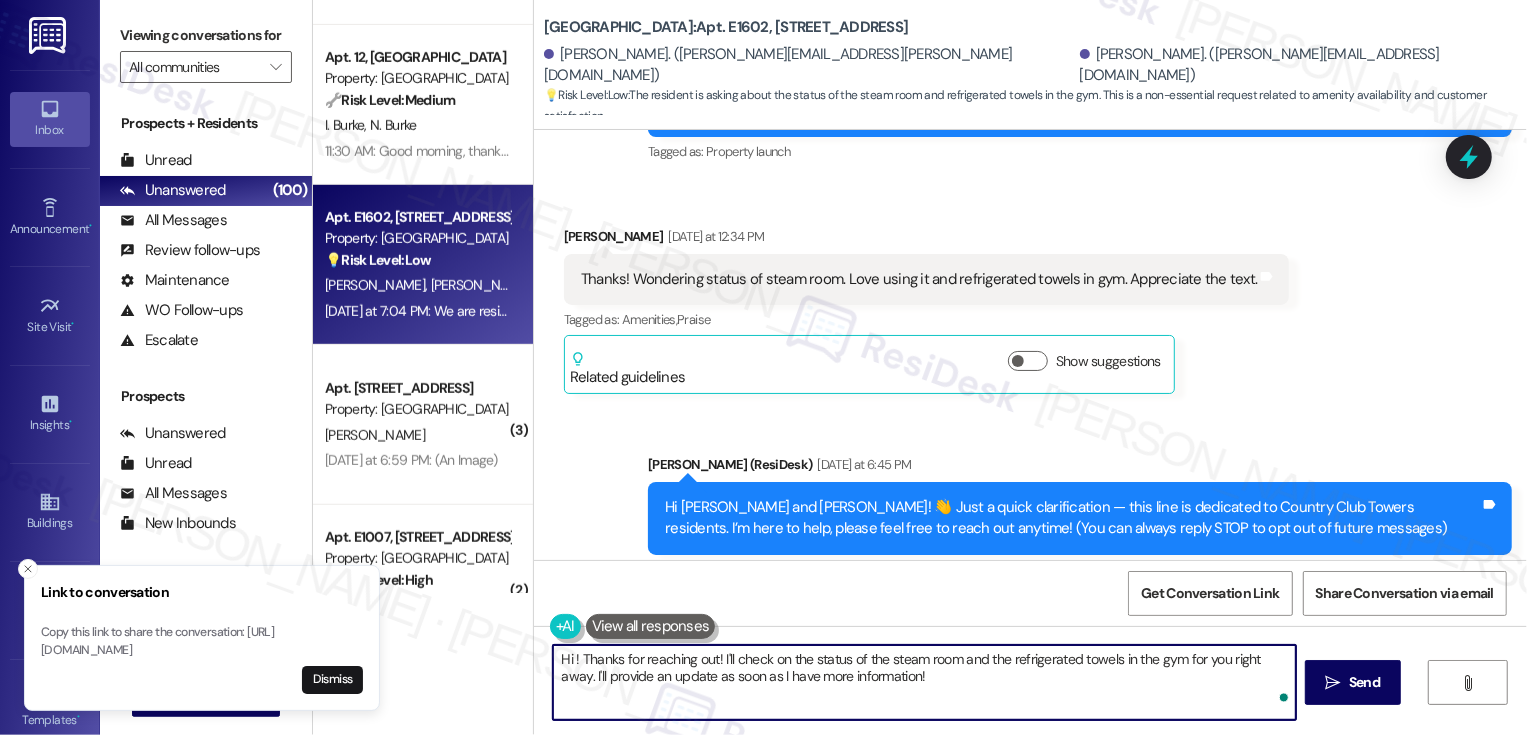 paste on "Donald" 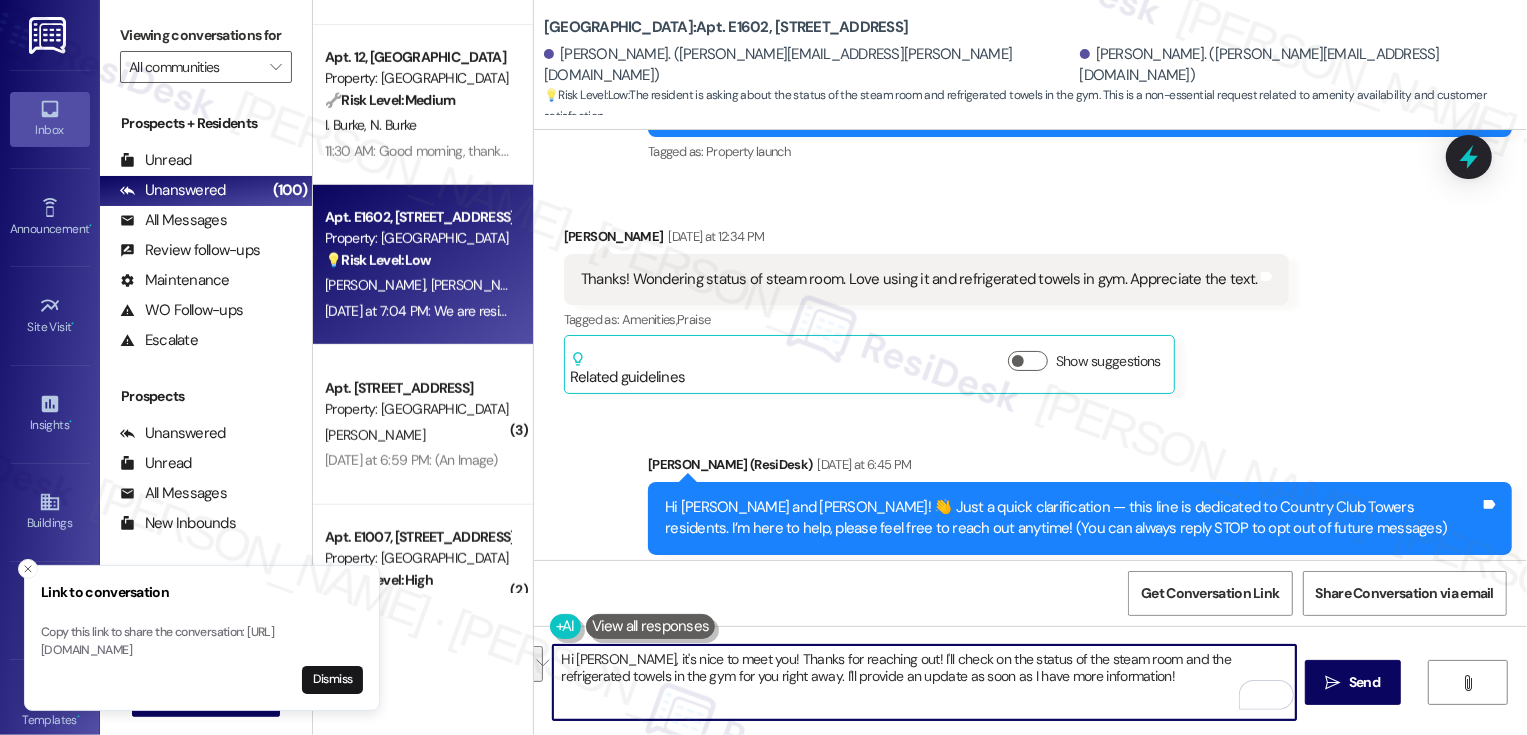 drag, startPoint x: 867, startPoint y: 660, endPoint x: 1087, endPoint y: 699, distance: 223.43008 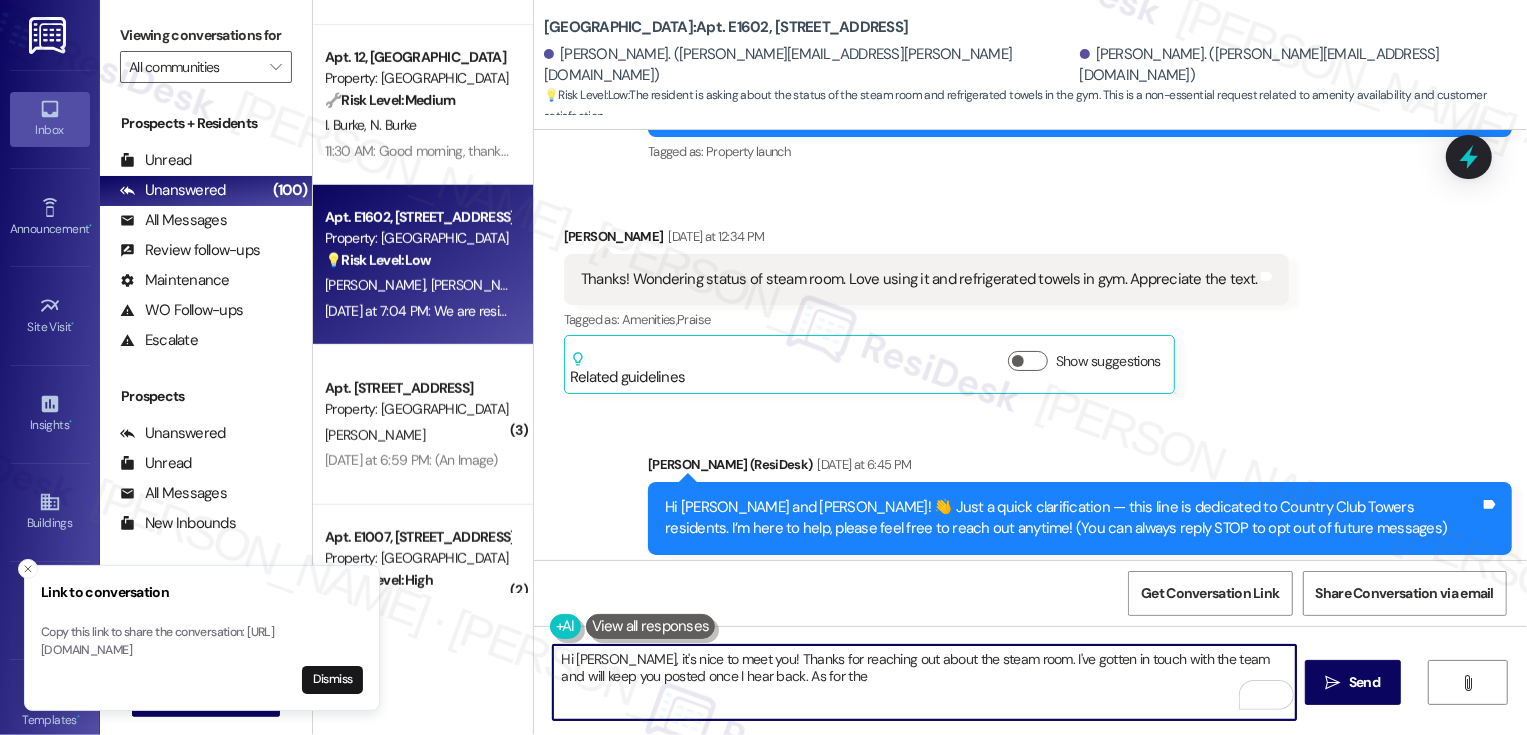 drag, startPoint x: 721, startPoint y: 679, endPoint x: 853, endPoint y: 674, distance: 132.09467 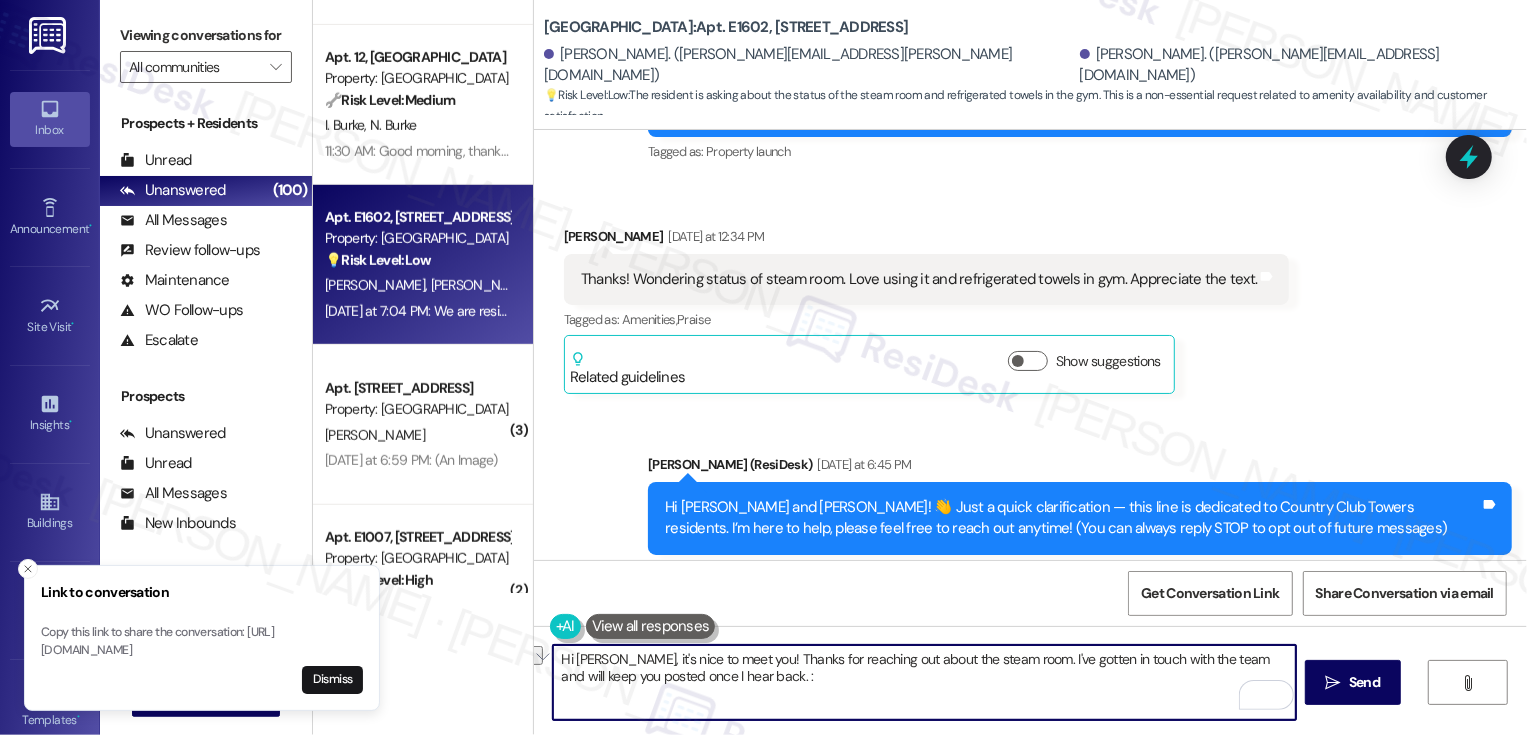 type on "Hi Donald, it's nice to meet you! Thanks for reaching out about the steam room. I've gotten in touch with the team and will keep you posted once I hear back. :)" 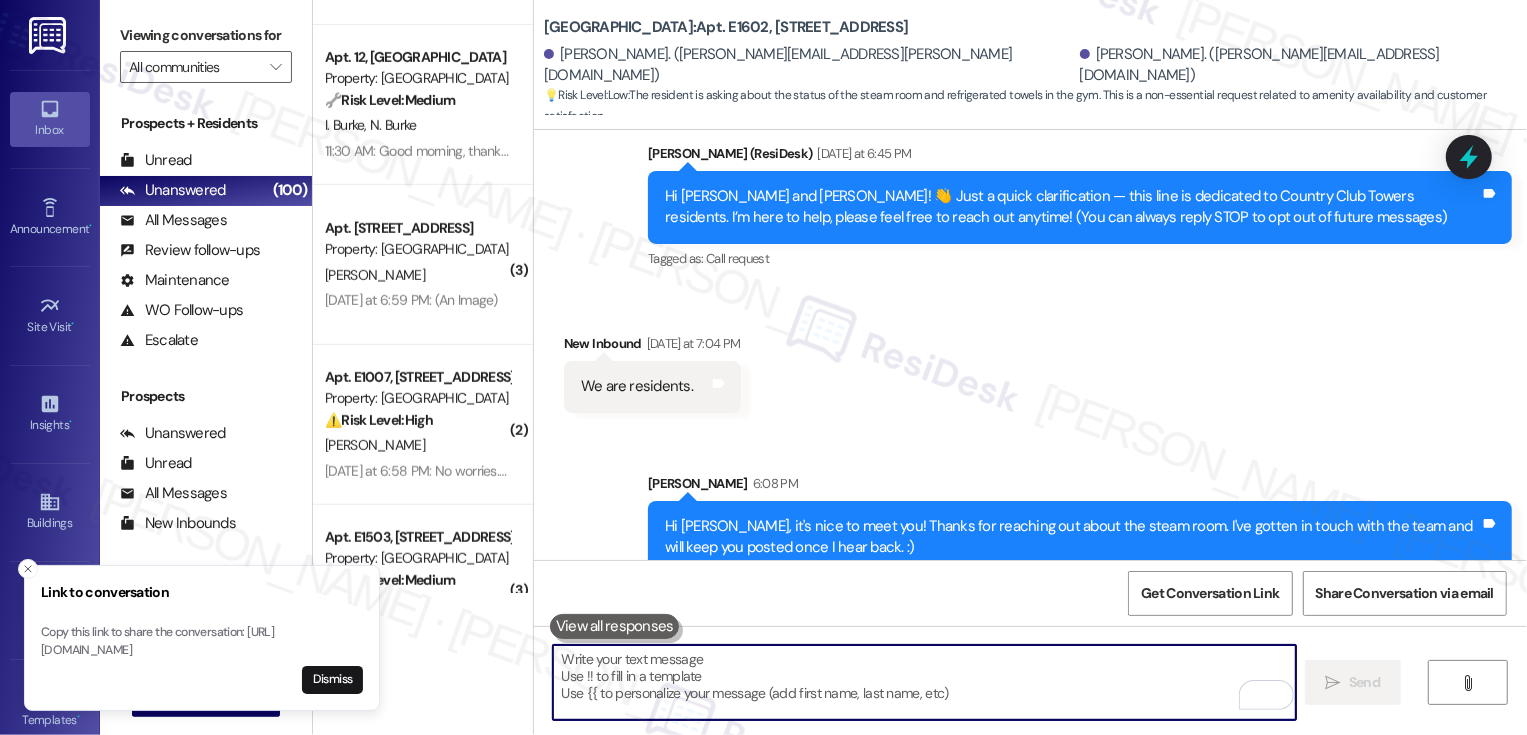 scroll, scrollTop: 655, scrollLeft: 0, axis: vertical 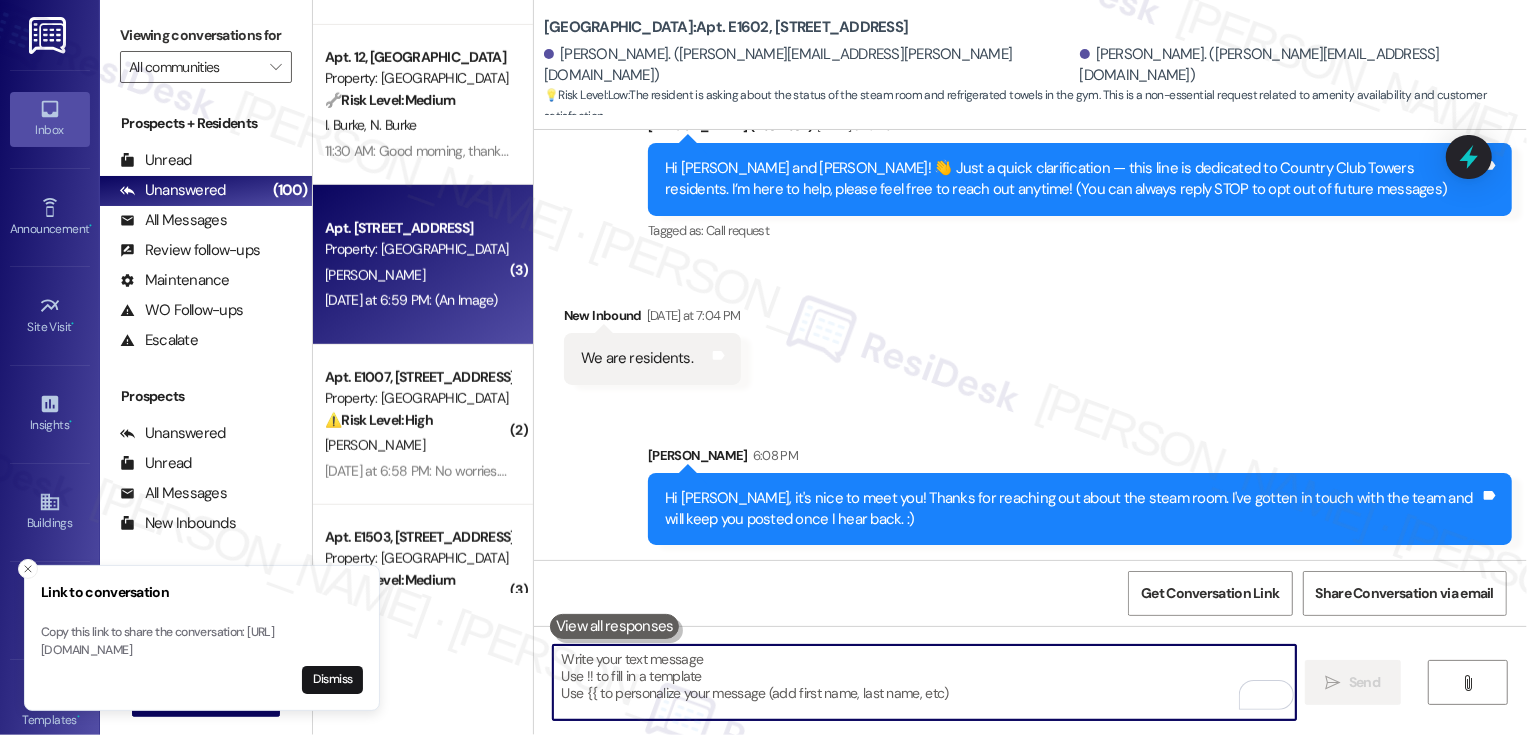type 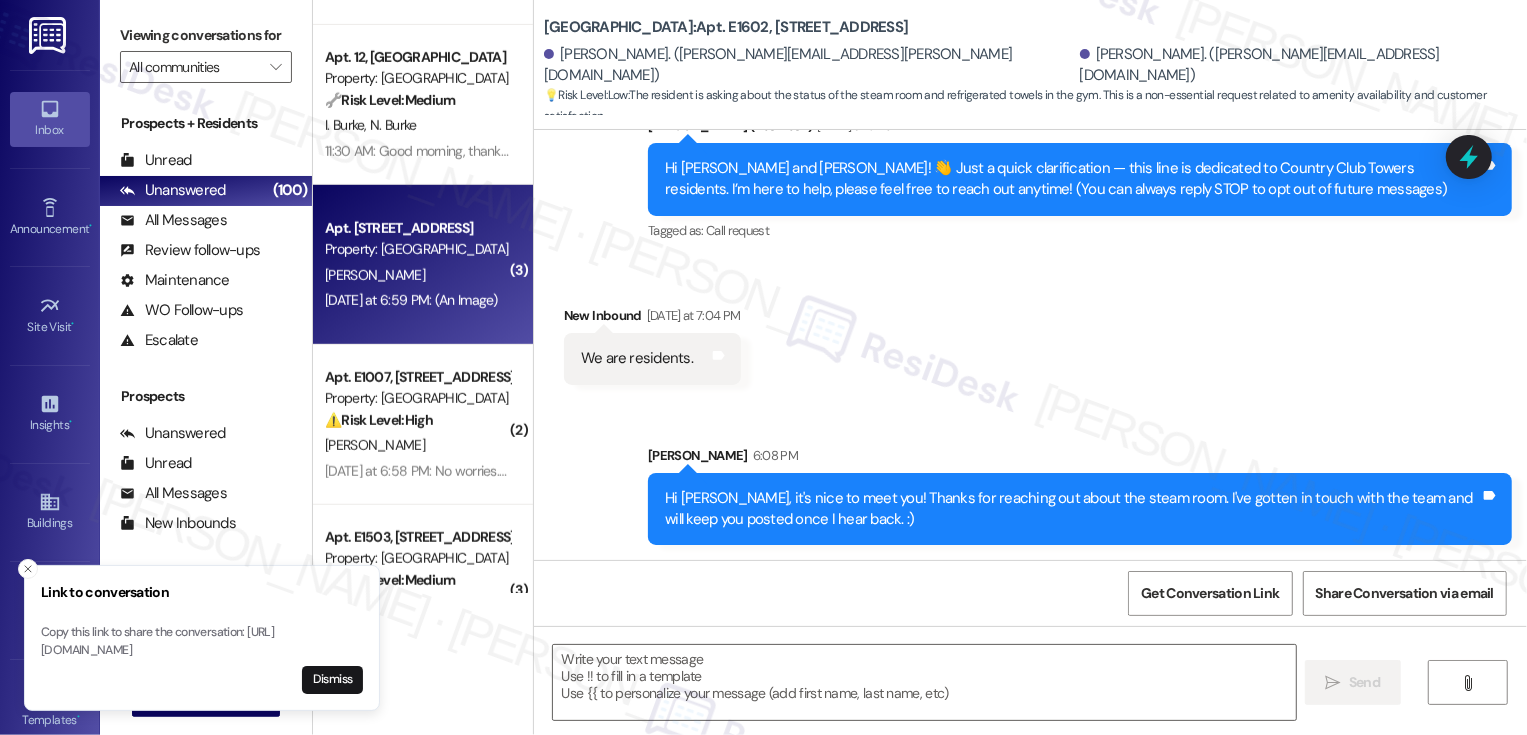 click on "M. Baechle" at bounding box center (417, 275) 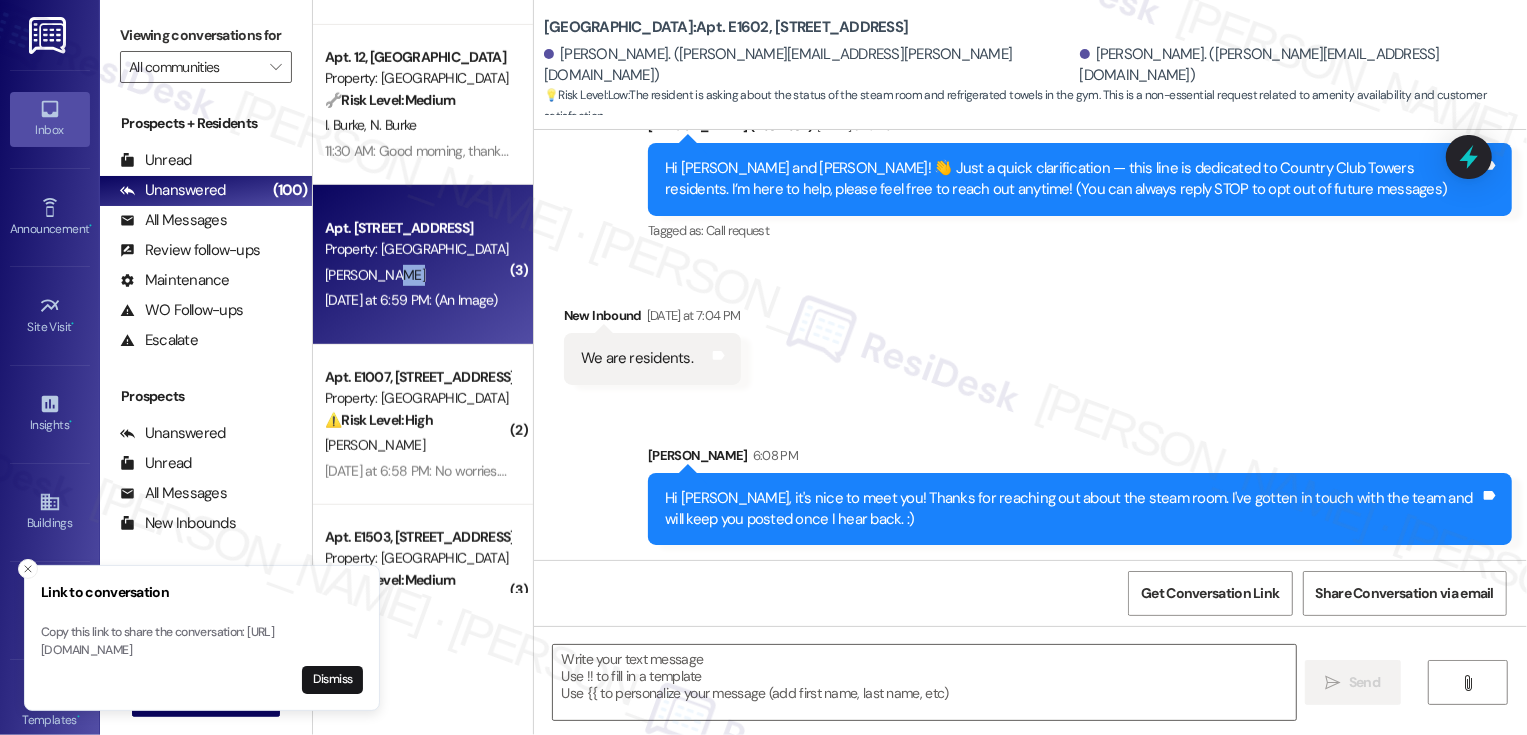 type on "Fetching suggested responses. Please feel free to read through the conversation in the meantime." 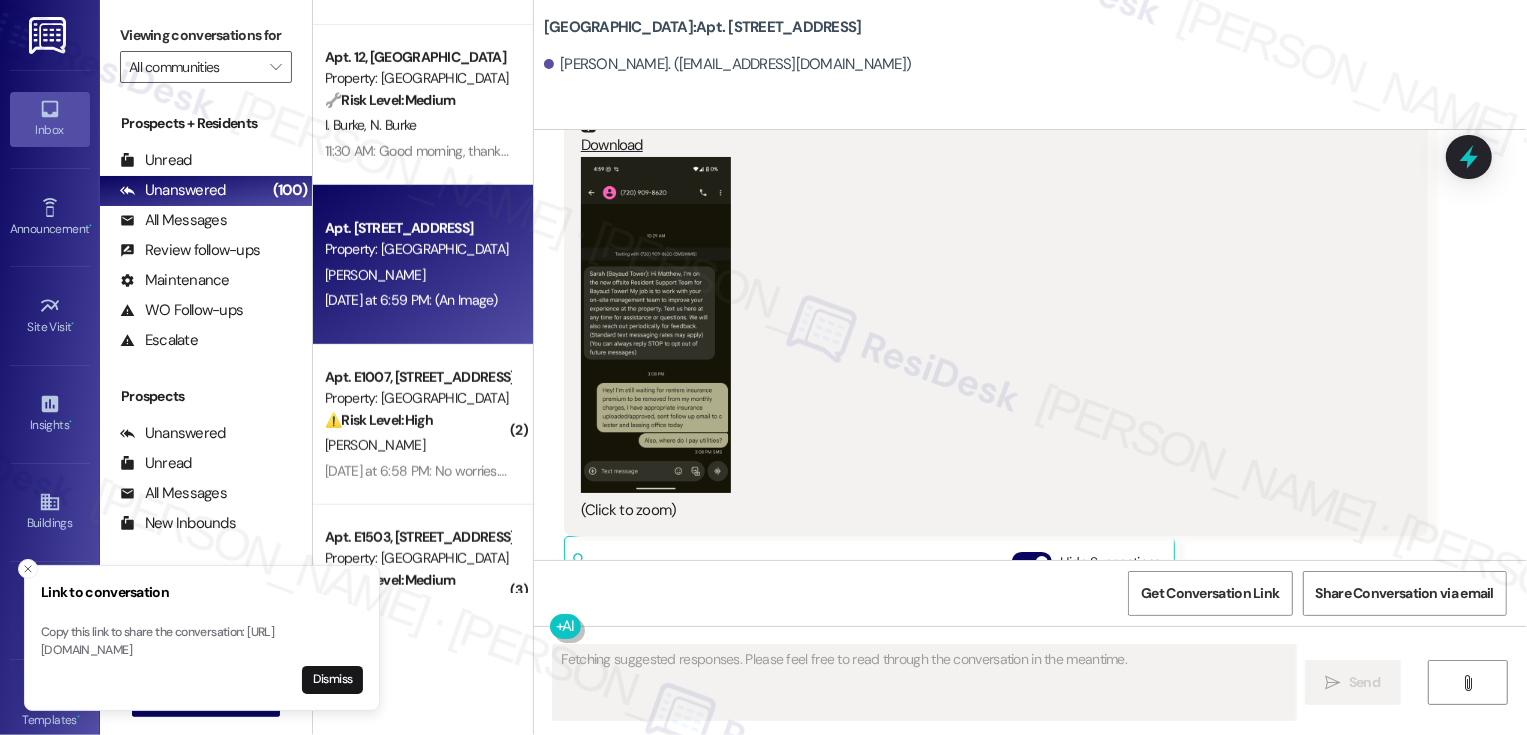 scroll, scrollTop: 1658, scrollLeft: 0, axis: vertical 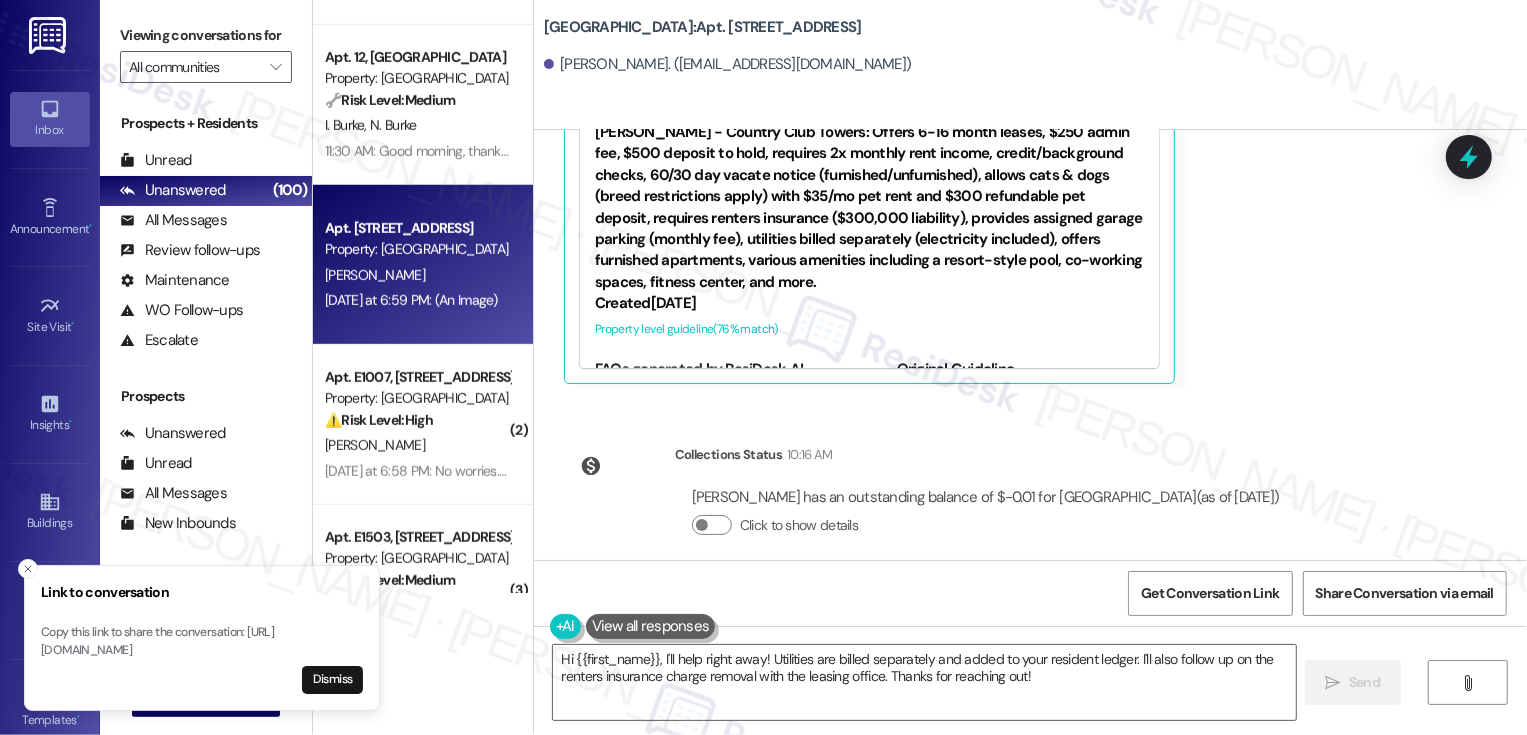 drag, startPoint x: 533, startPoint y: 26, endPoint x: 672, endPoint y: 27, distance: 139.0036 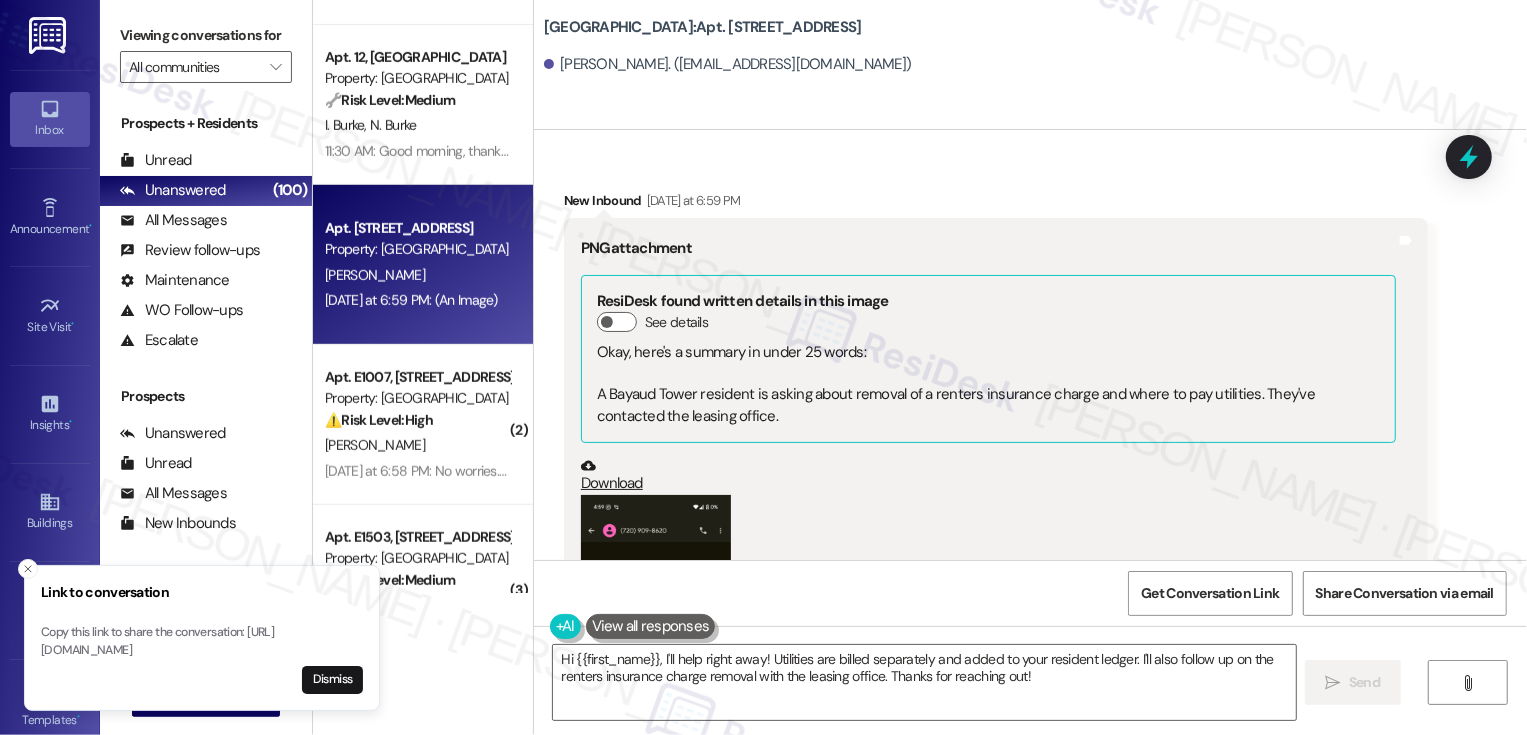 scroll, scrollTop: 885, scrollLeft: 0, axis: vertical 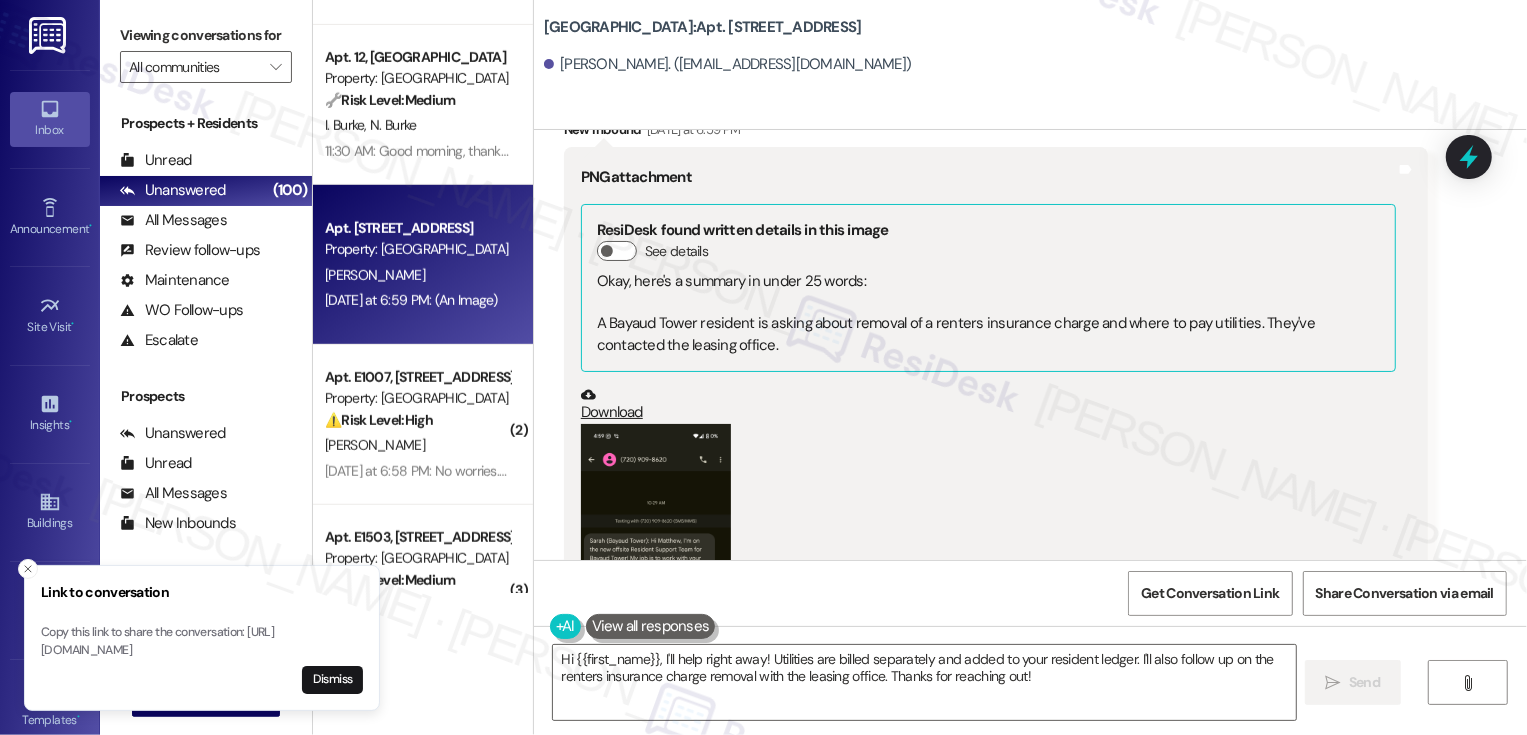 click at bounding box center (656, 592) 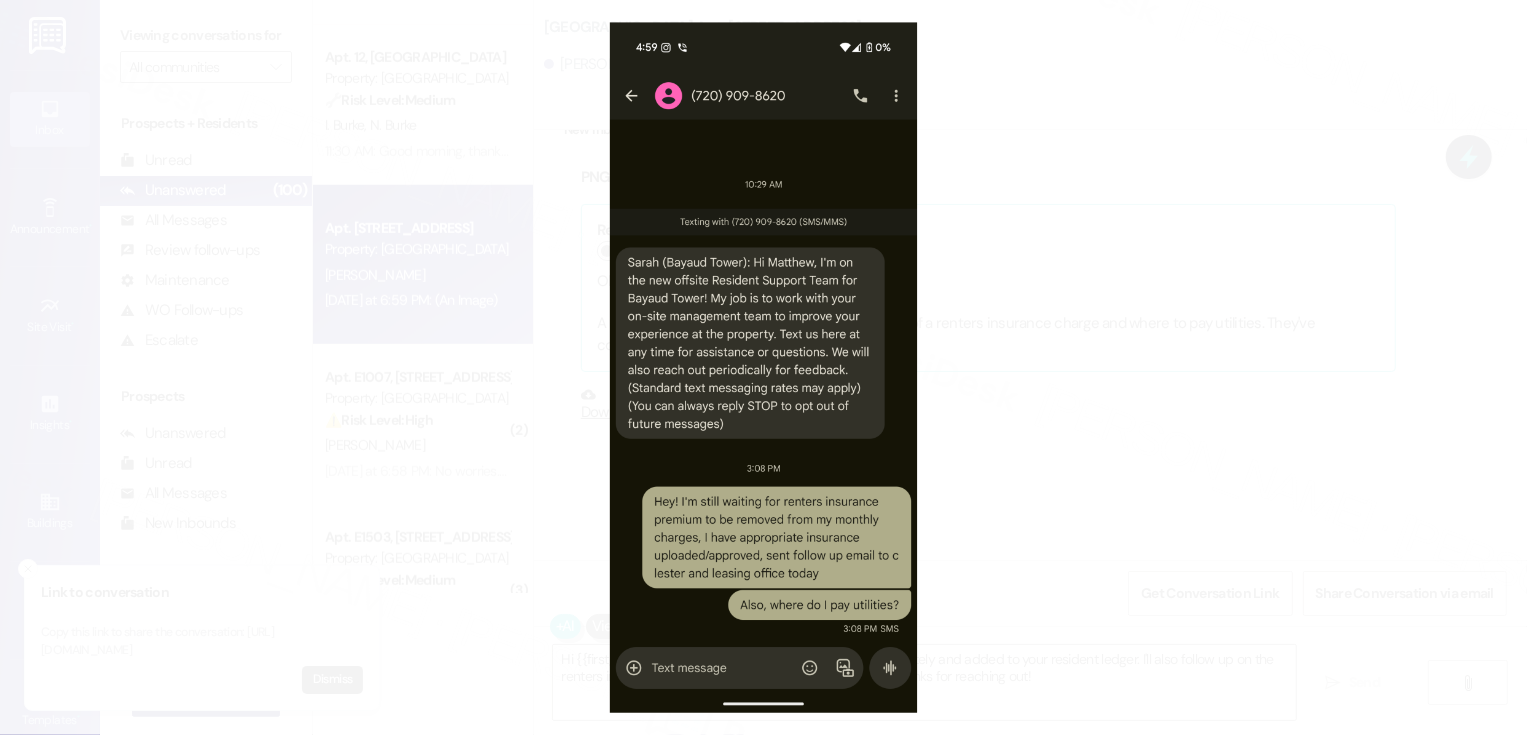 click at bounding box center [763, 367] 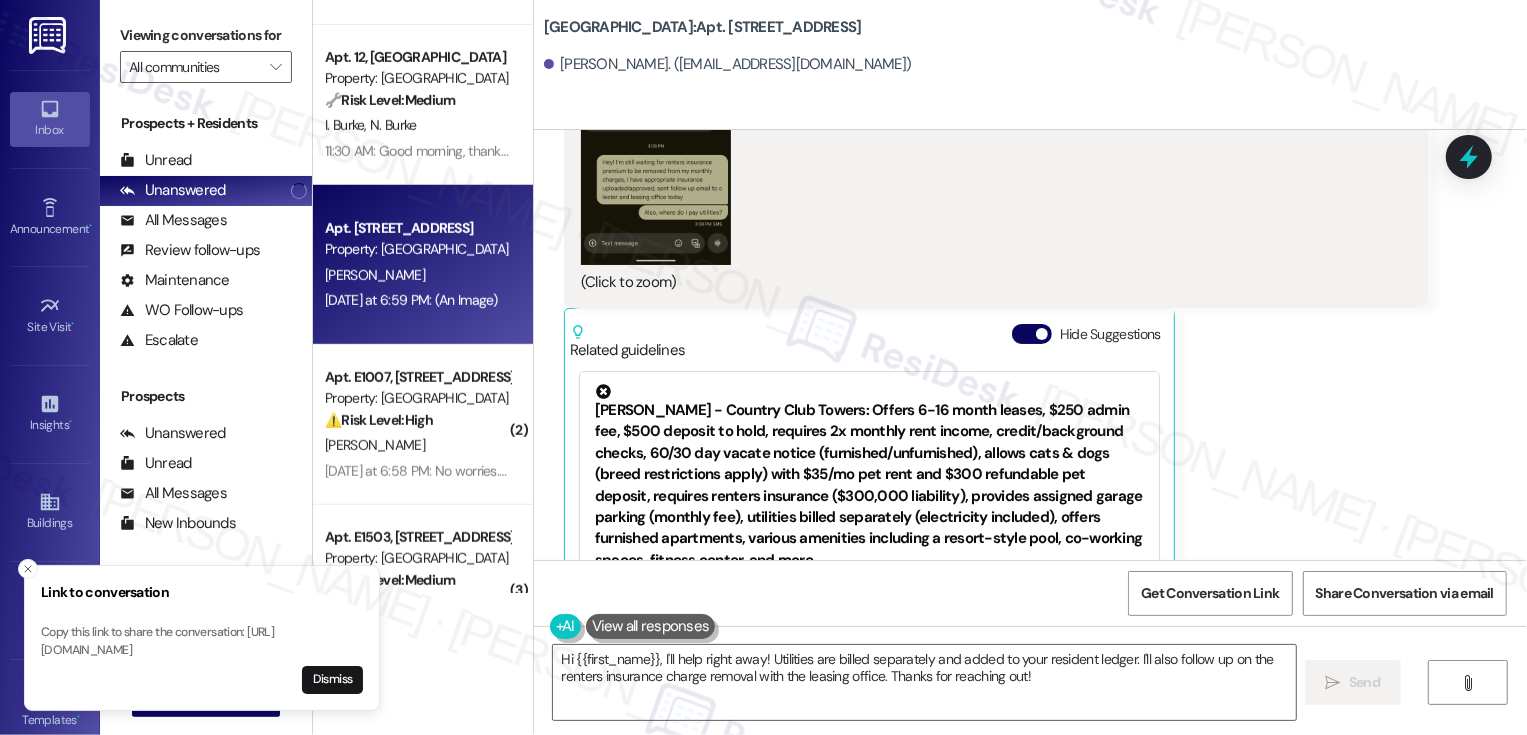 scroll, scrollTop: 1481, scrollLeft: 0, axis: vertical 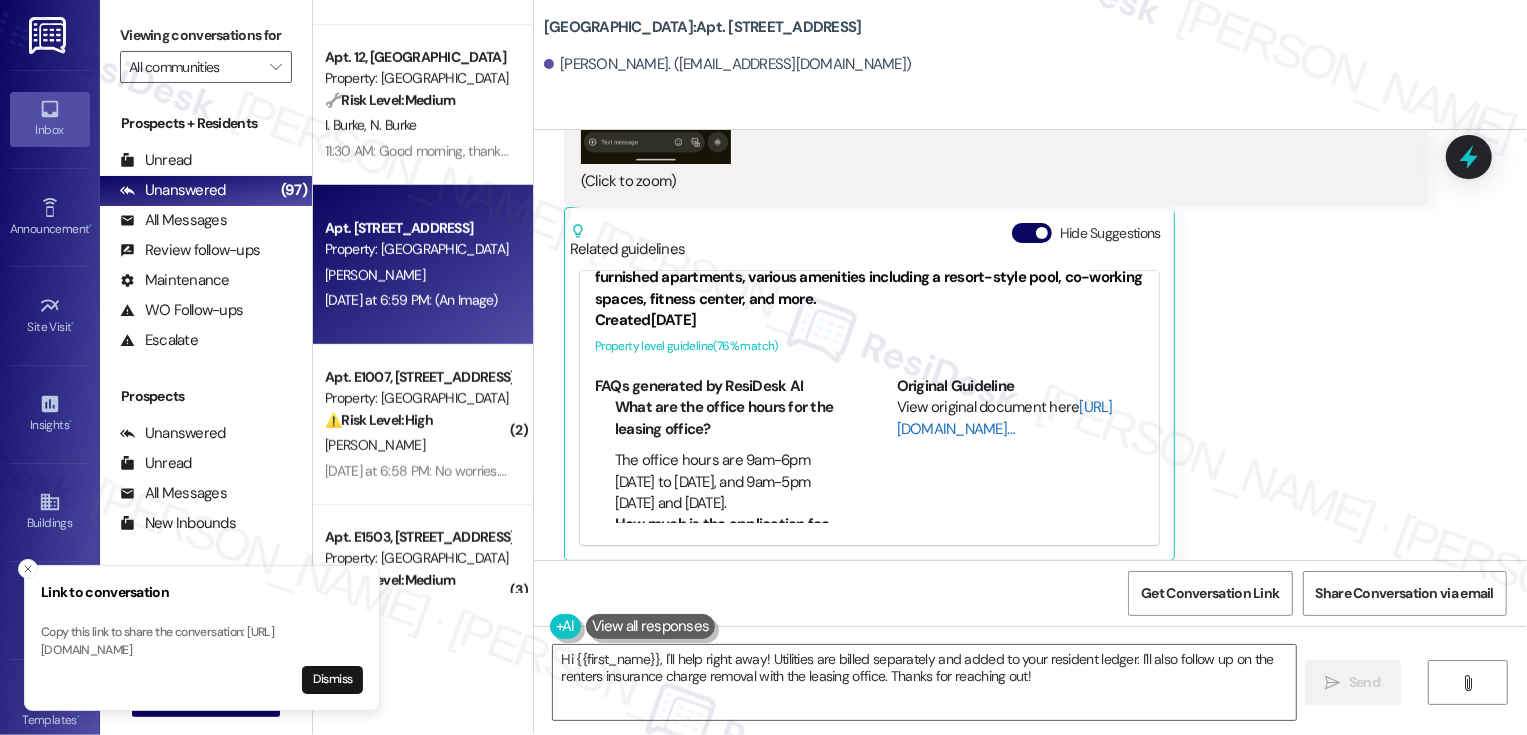 click on "[URL][DOMAIN_NAME]…" at bounding box center [1005, 417] 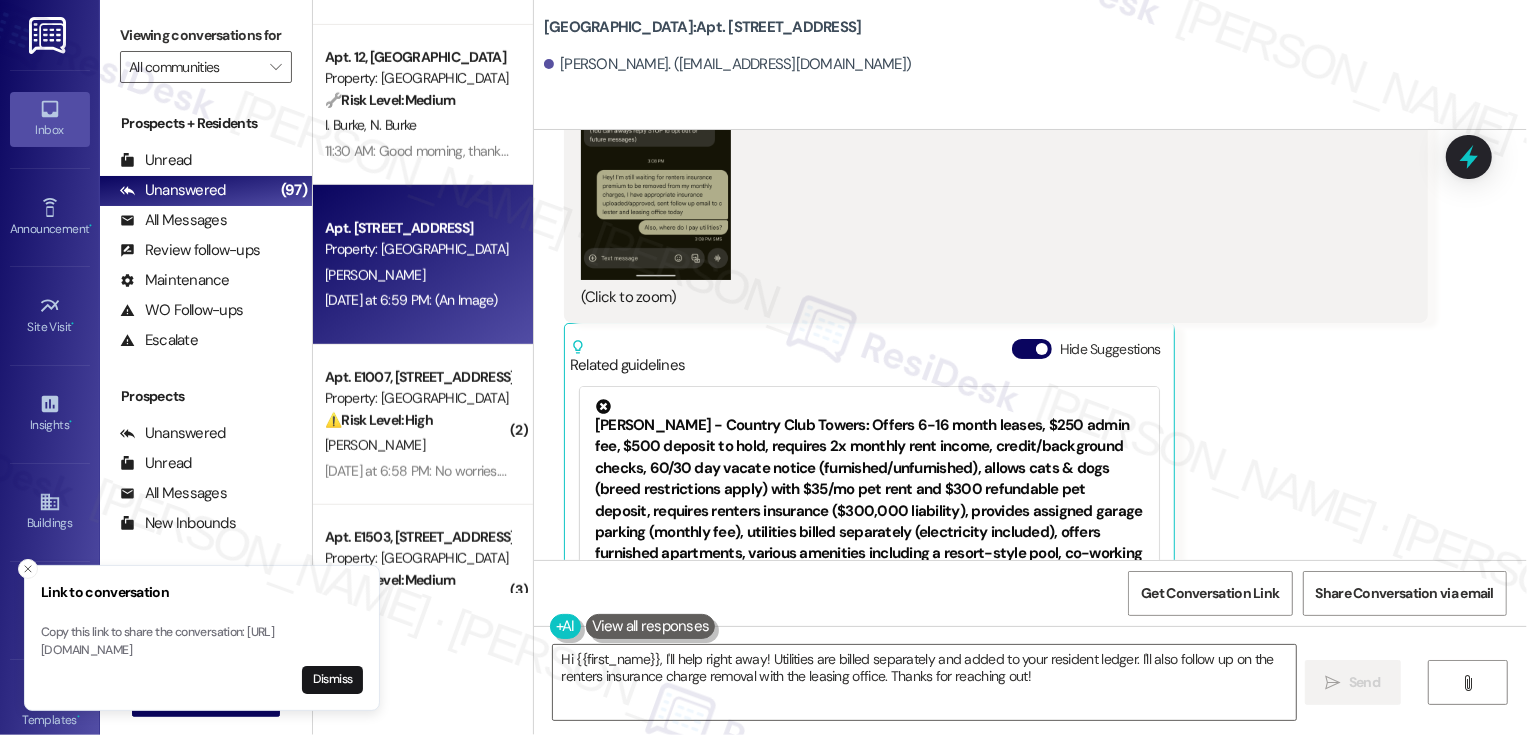 scroll, scrollTop: 1658, scrollLeft: 0, axis: vertical 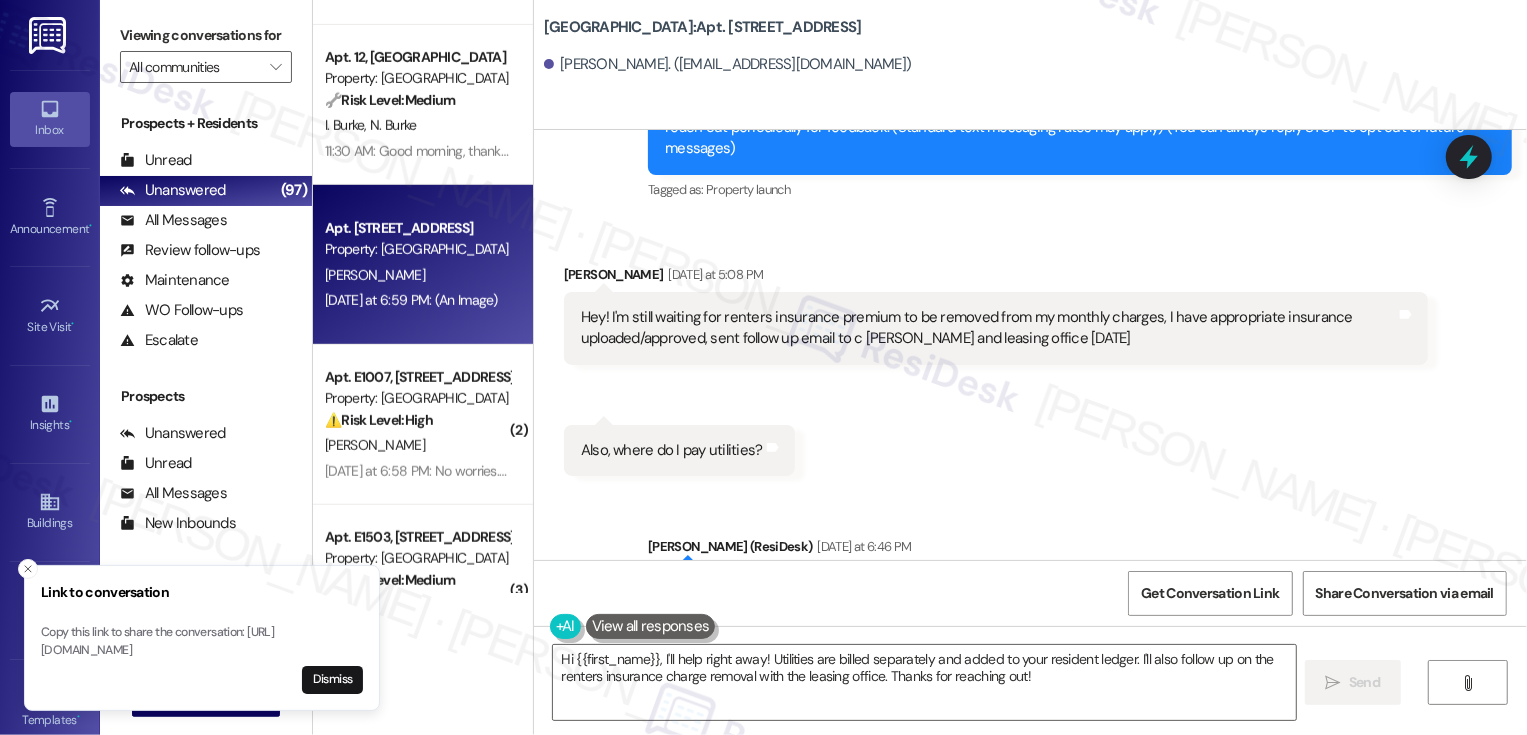 click on "Matthew Baechle Yesterday at 5:08 PM" at bounding box center (996, 278) 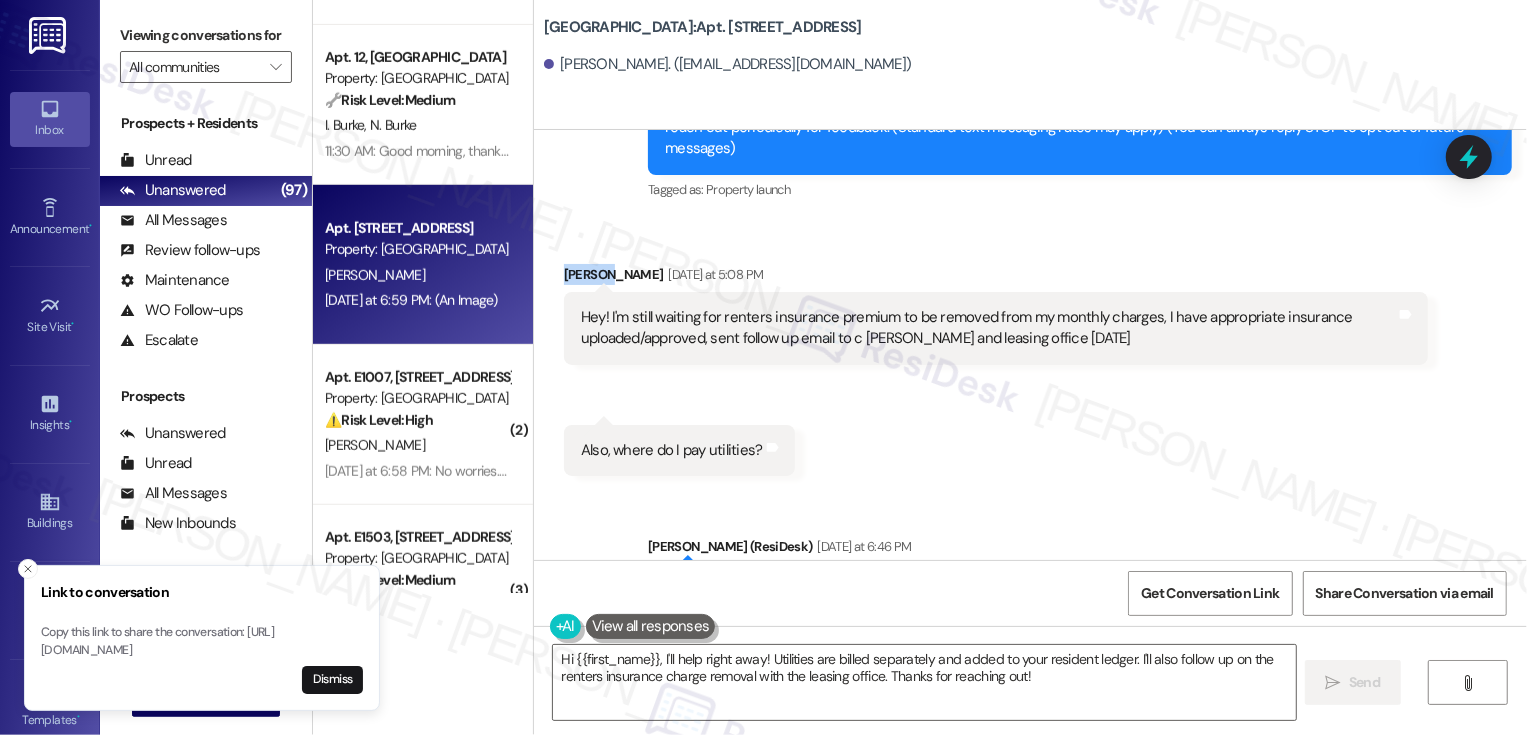 copy on "Matthew" 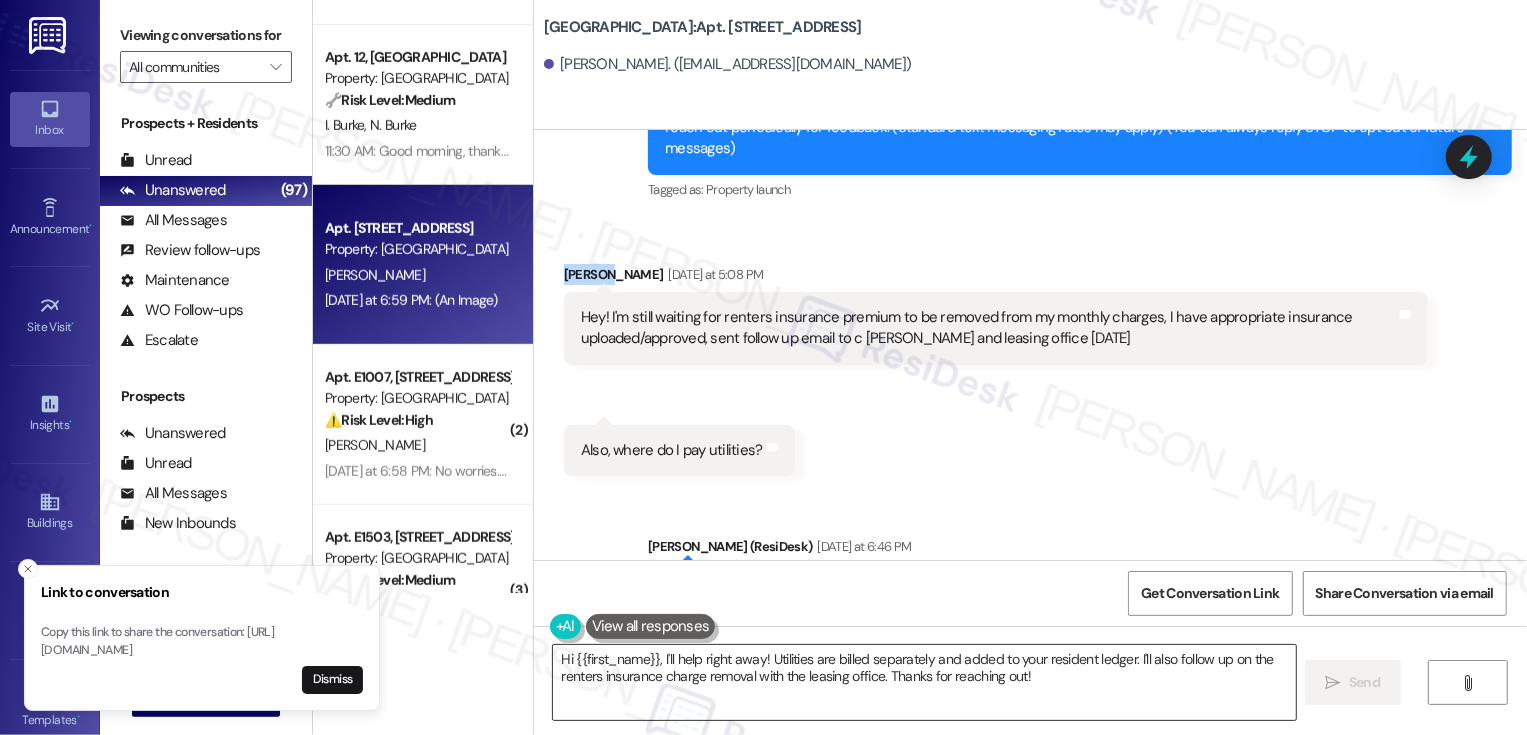 click on "Hi {{first_name}}, I'll help right away! Utilities are billed separately and added to your resident ledger. I'll also follow up on the renters insurance charge removal with the leasing office. Thanks for reaching out!" at bounding box center [924, 682] 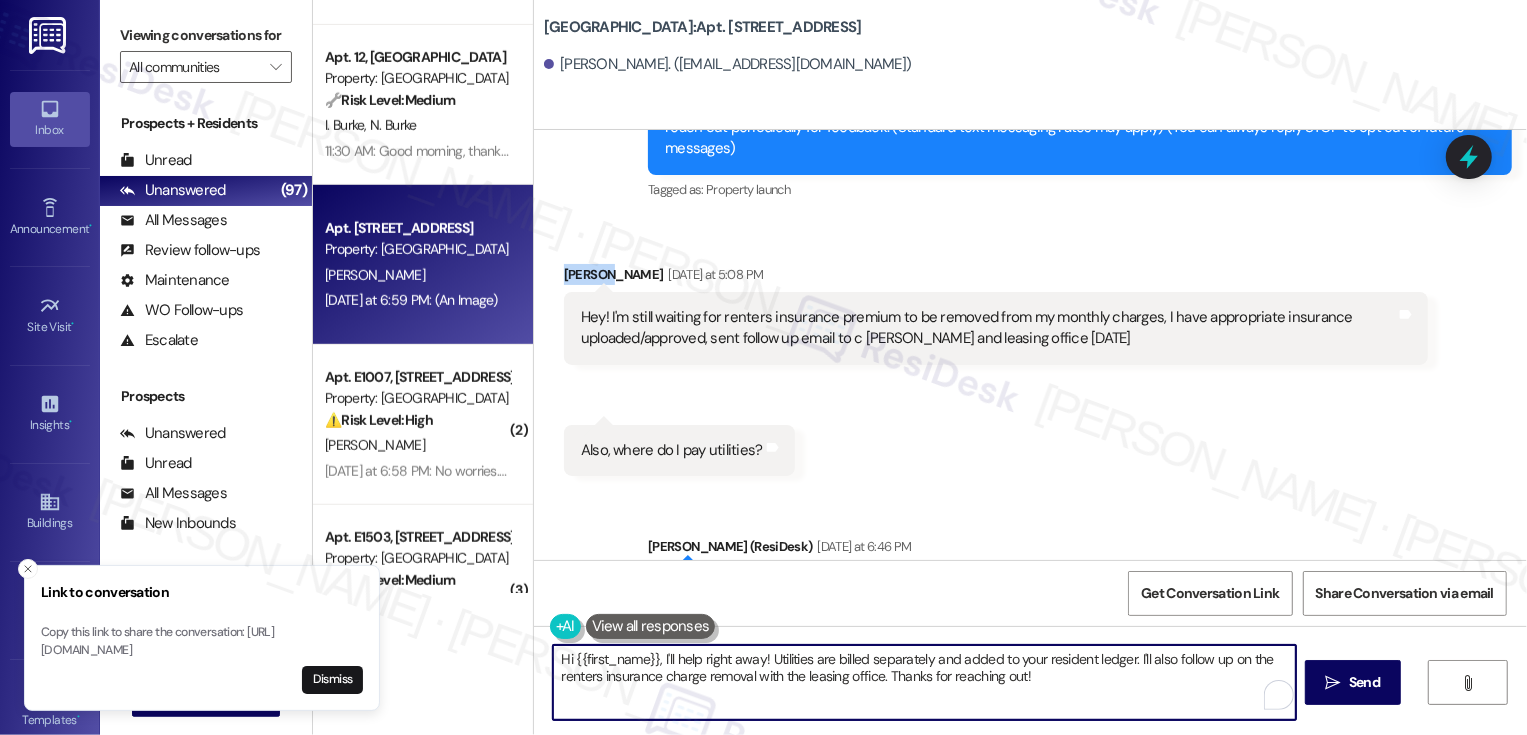 click on "Hi {{first_name}}, I'll help right away! Utilities are billed separately and added to your resident ledger. I'll also follow up on the renters insurance charge removal with the leasing office. Thanks for reaching out!" at bounding box center (924, 682) 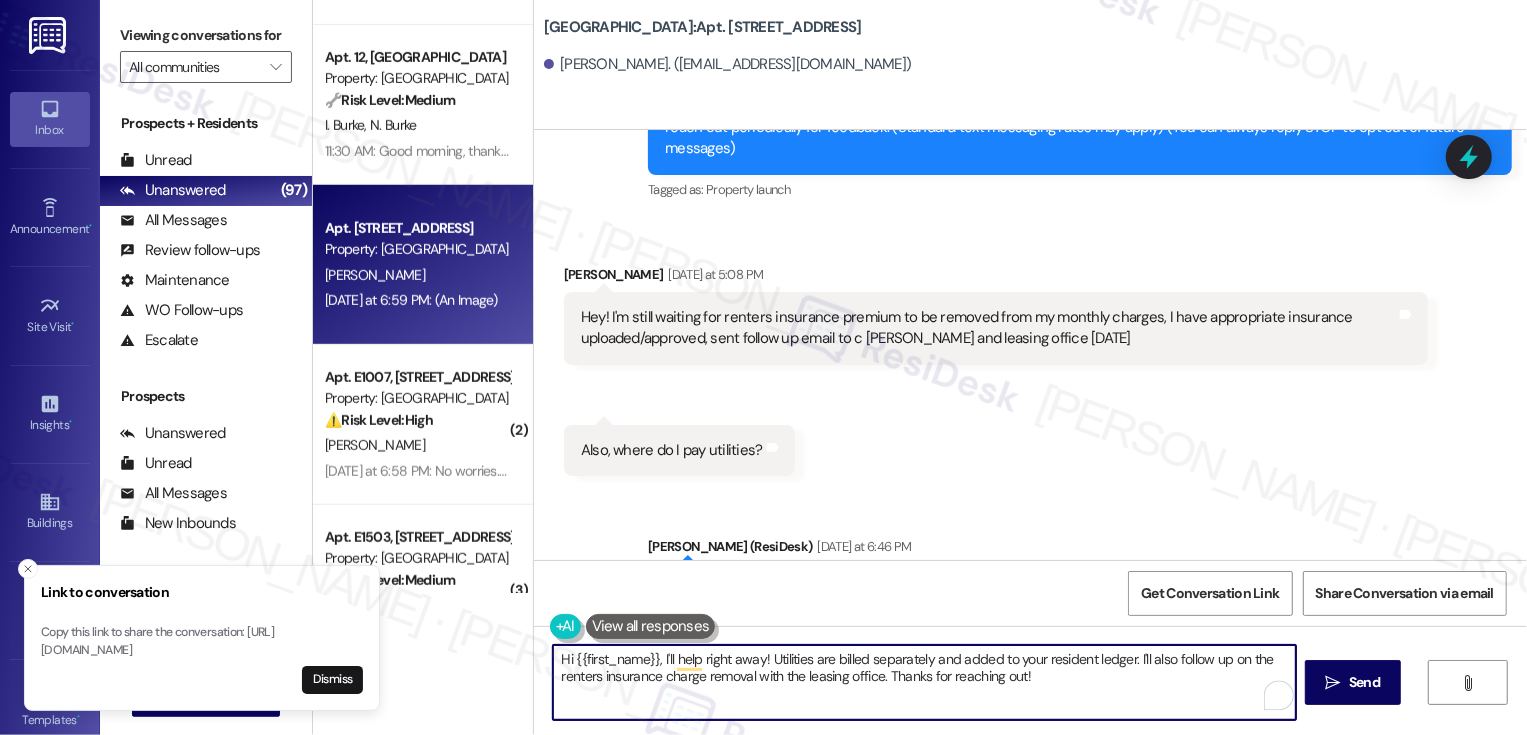 drag, startPoint x: 651, startPoint y: 660, endPoint x: 1057, endPoint y: 684, distance: 406.70874 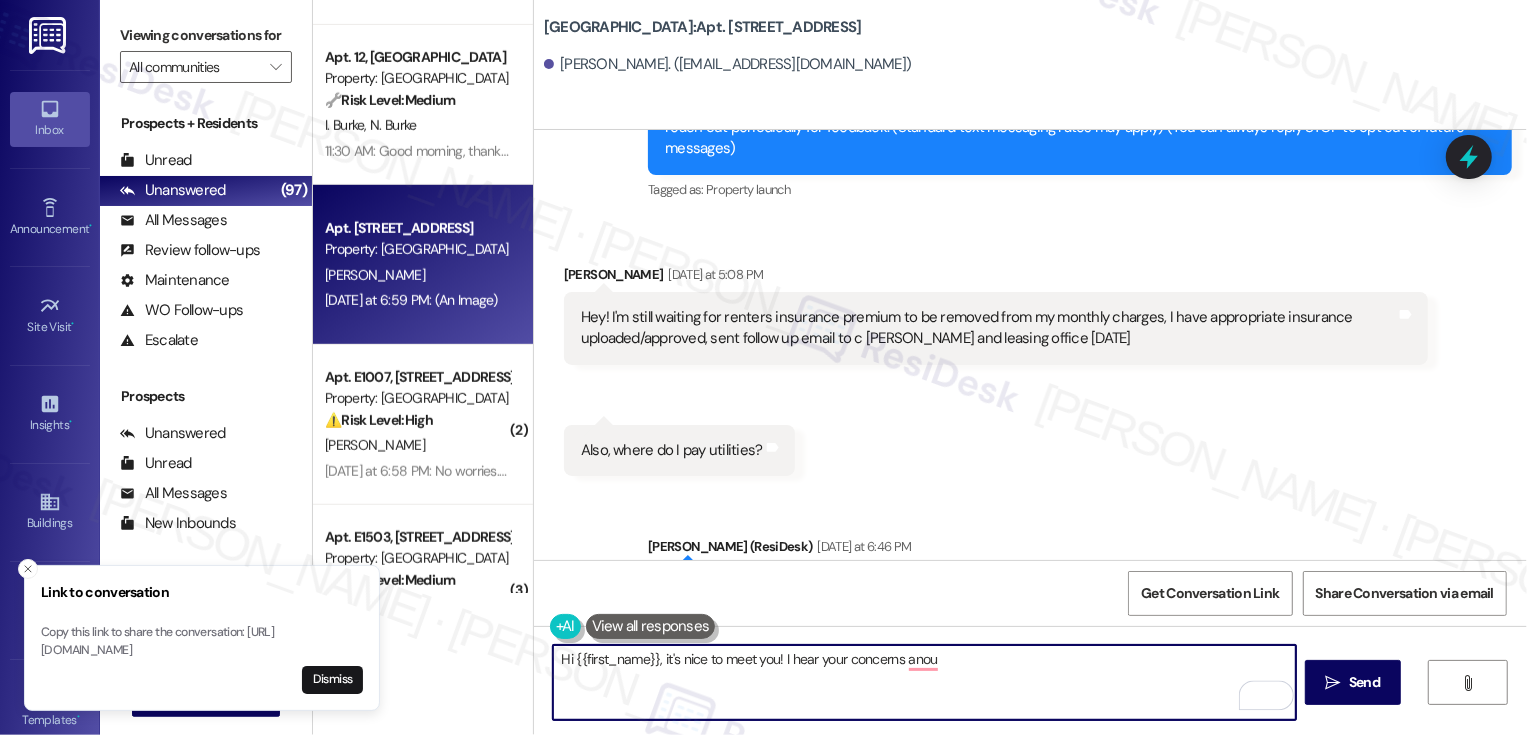 drag, startPoint x: 781, startPoint y: 653, endPoint x: 1076, endPoint y: 654, distance: 295.0017 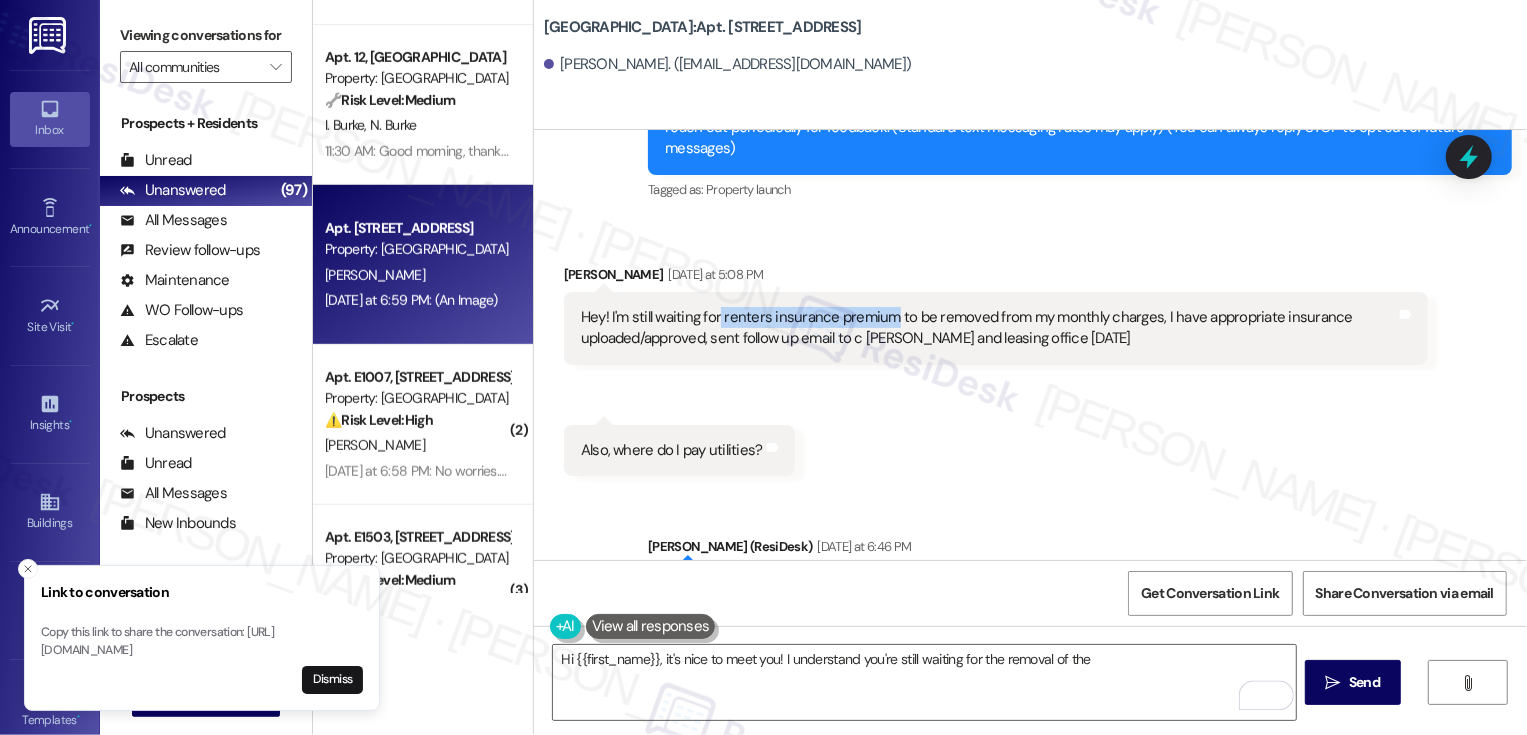 drag, startPoint x: 707, startPoint y: 294, endPoint x: 877, endPoint y: 298, distance: 170.04706 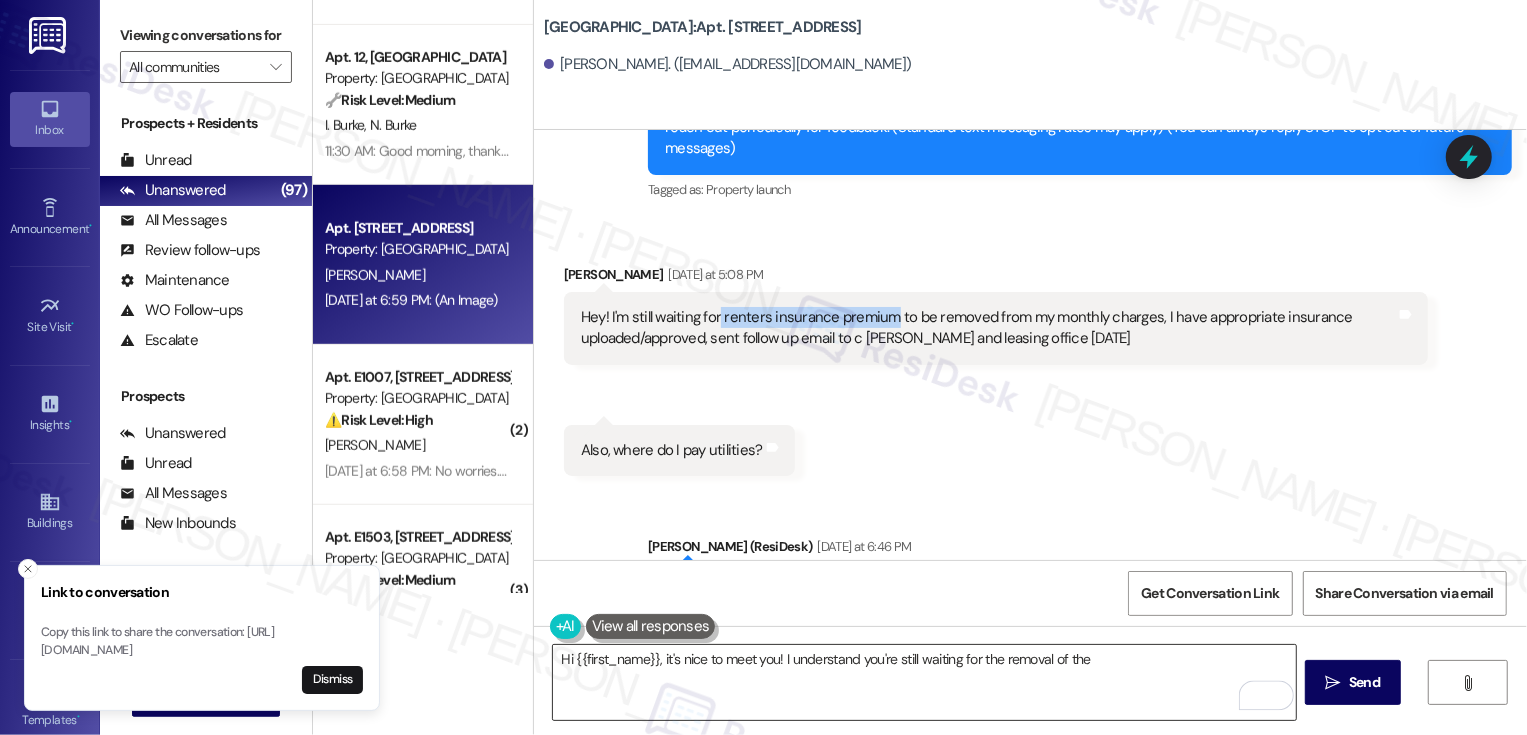 click on "Hi {{first_name}}, it's nice to meet you! I understand you're still waiting for the removal of the" at bounding box center (924, 682) 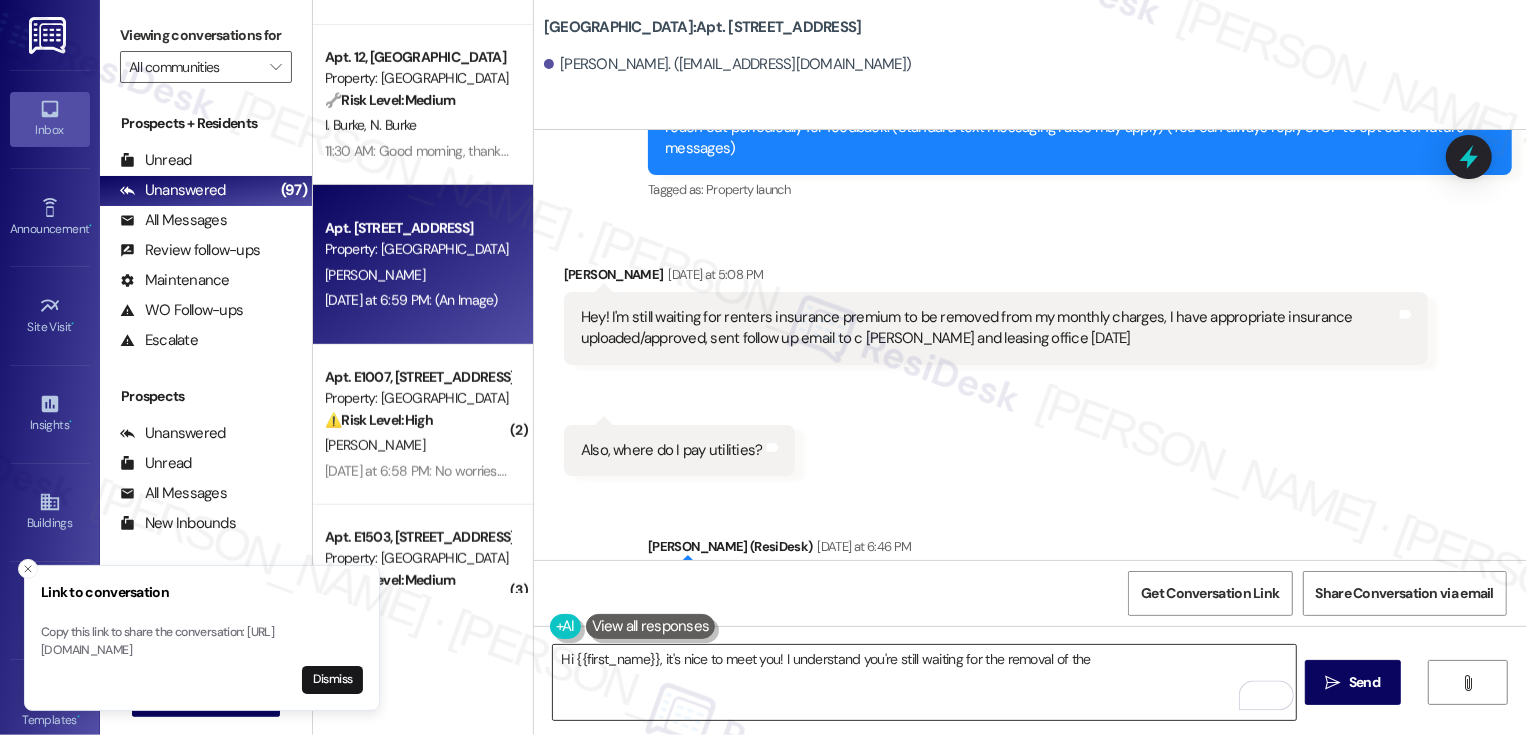 paste on "renters insurance premium" 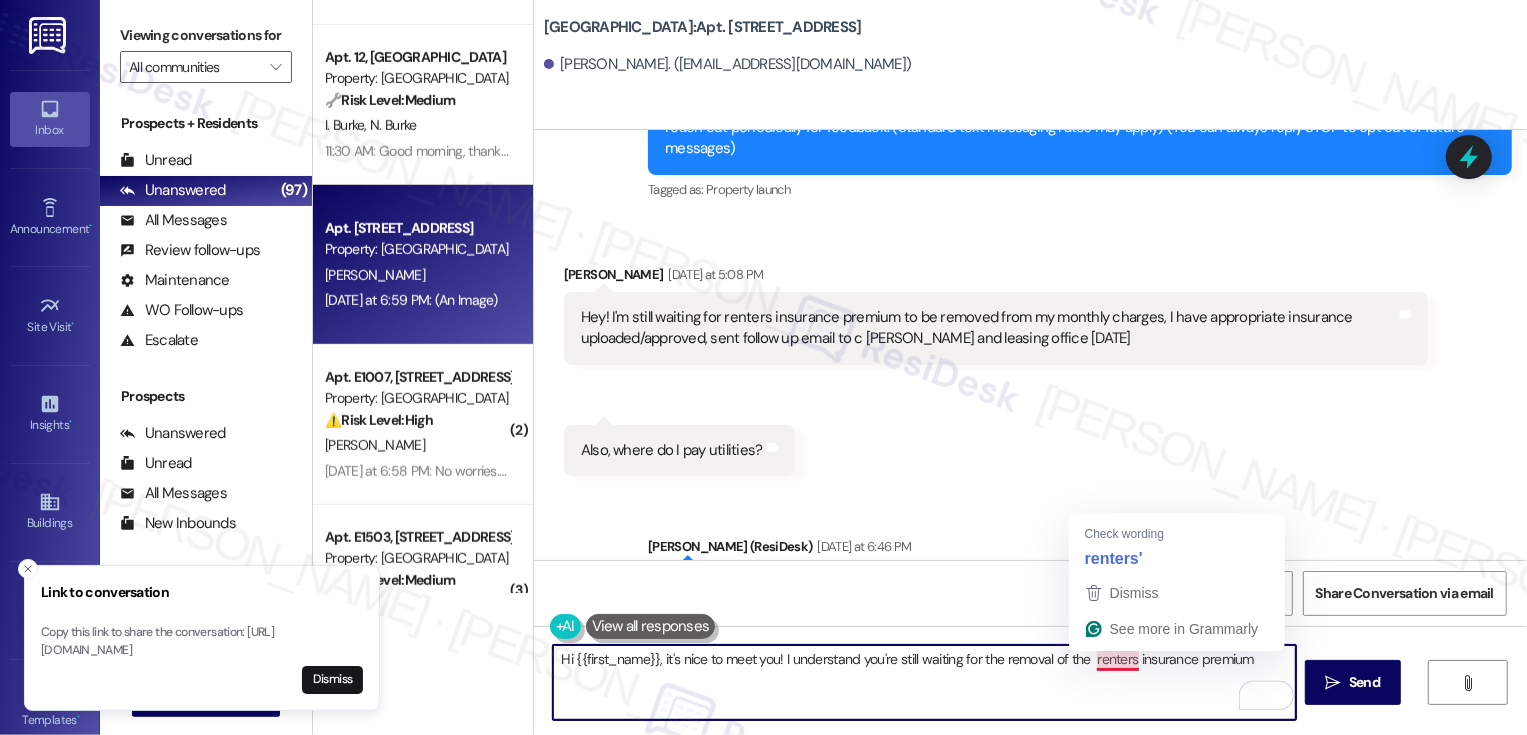 click on "Hi {{first_name}}, it's nice to meet you! I understand you're still waiting for the removal of the  renters insurance premium" at bounding box center (924, 682) 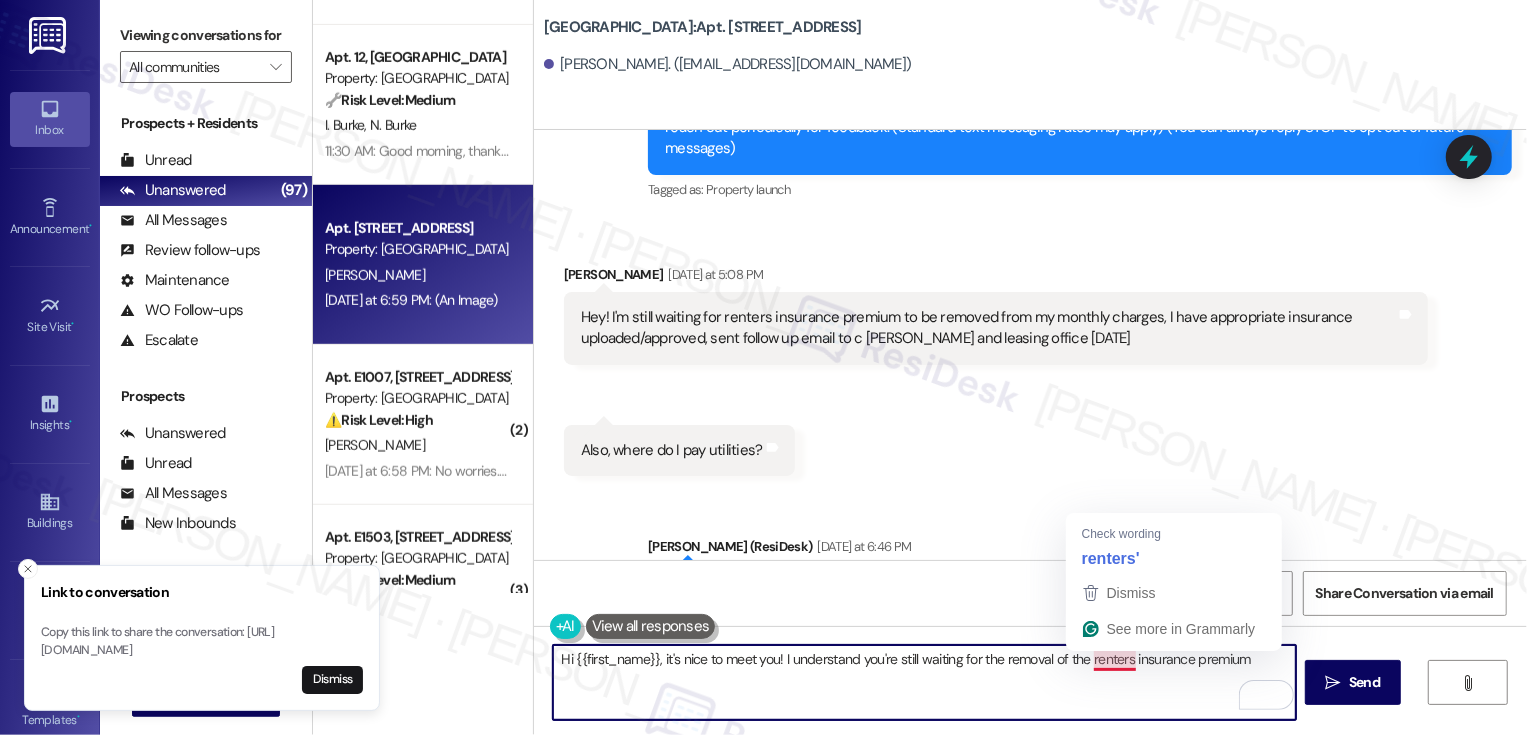 click on "Hi {{first_name}}, it's nice to meet you! I understand you're still waiting for the removal of the renters insurance premium" at bounding box center [924, 682] 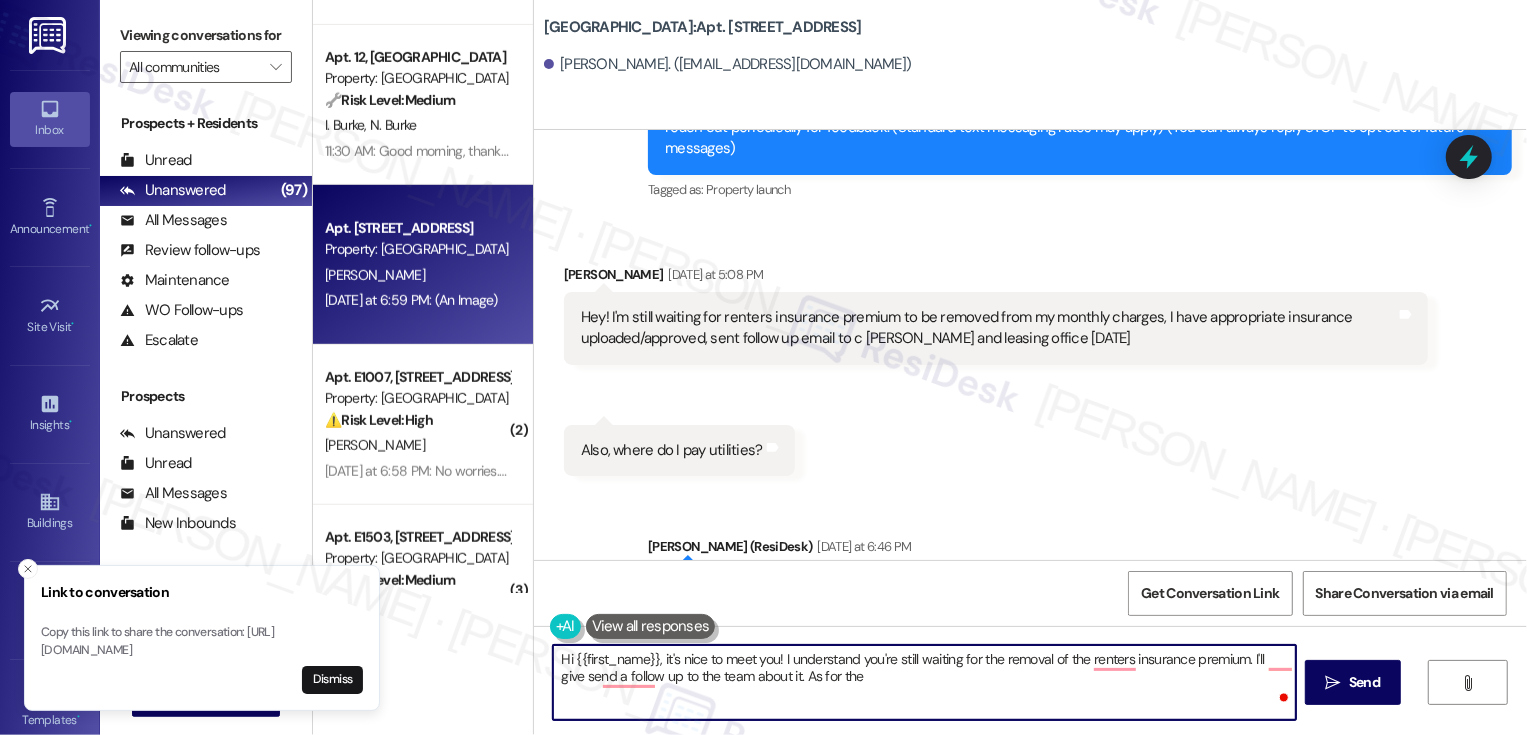 type on "Hi {{first_name}}, it's nice to meet you! I understand you're still waiting for the removal of the renters insurance premium. I'll give send a follow up to the team about it. As for the" 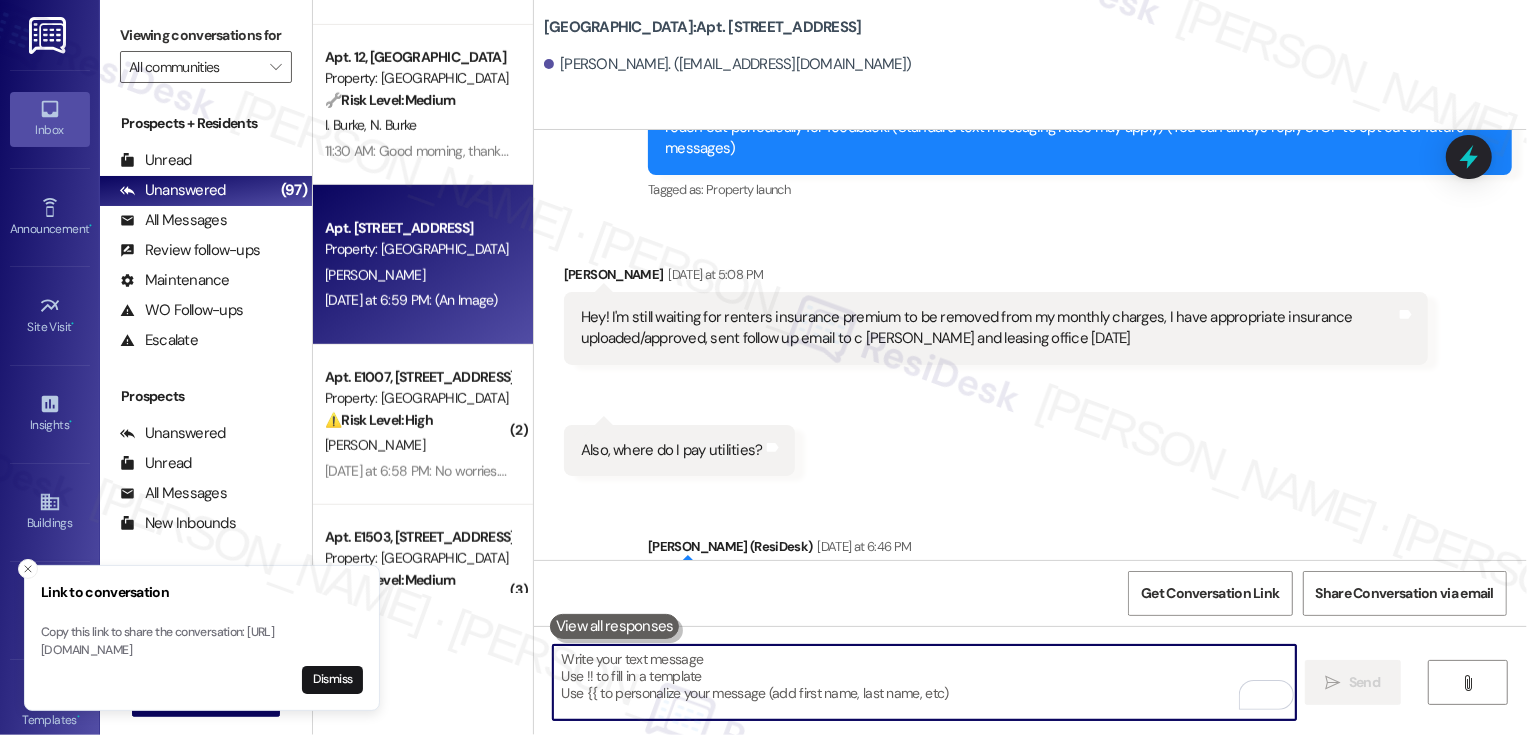 type 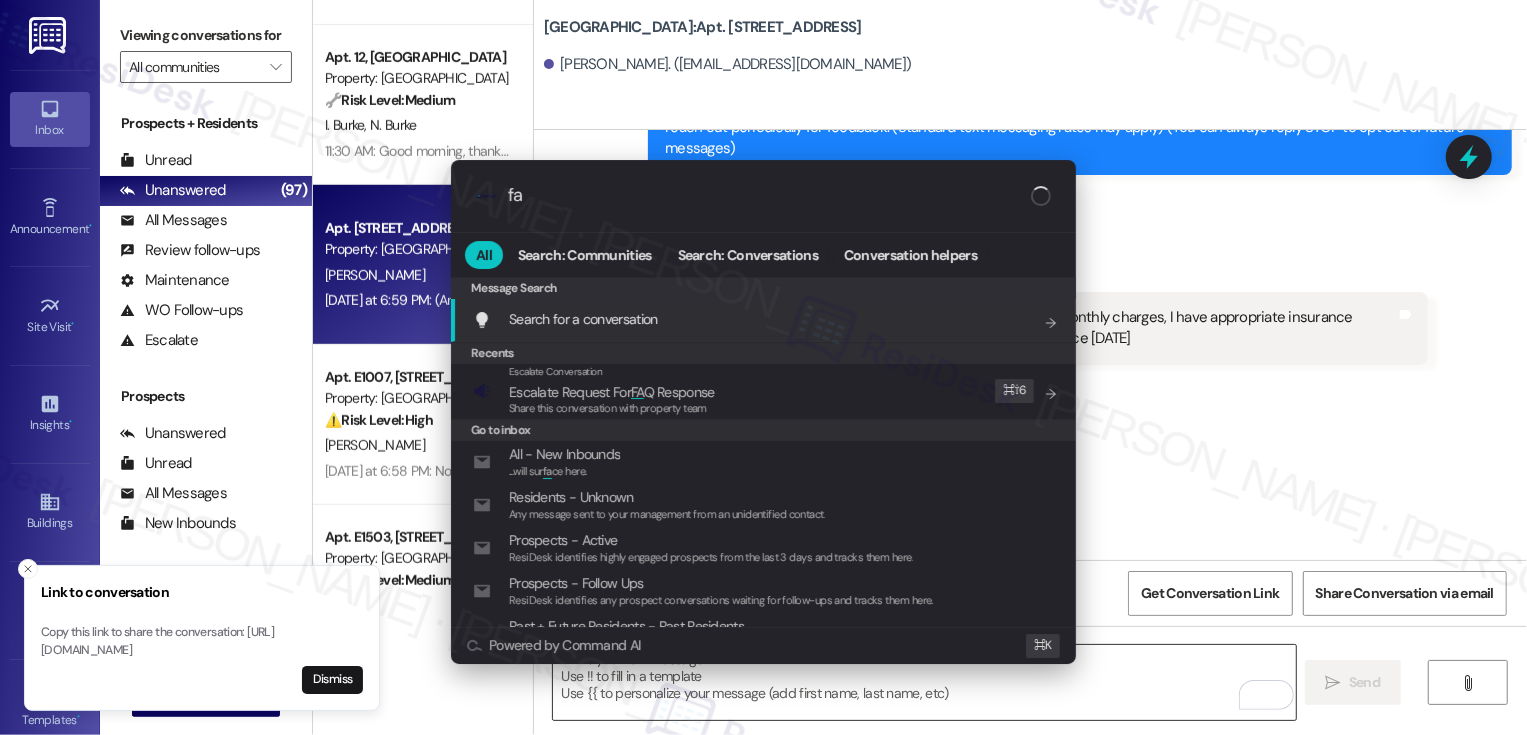type on "faq" 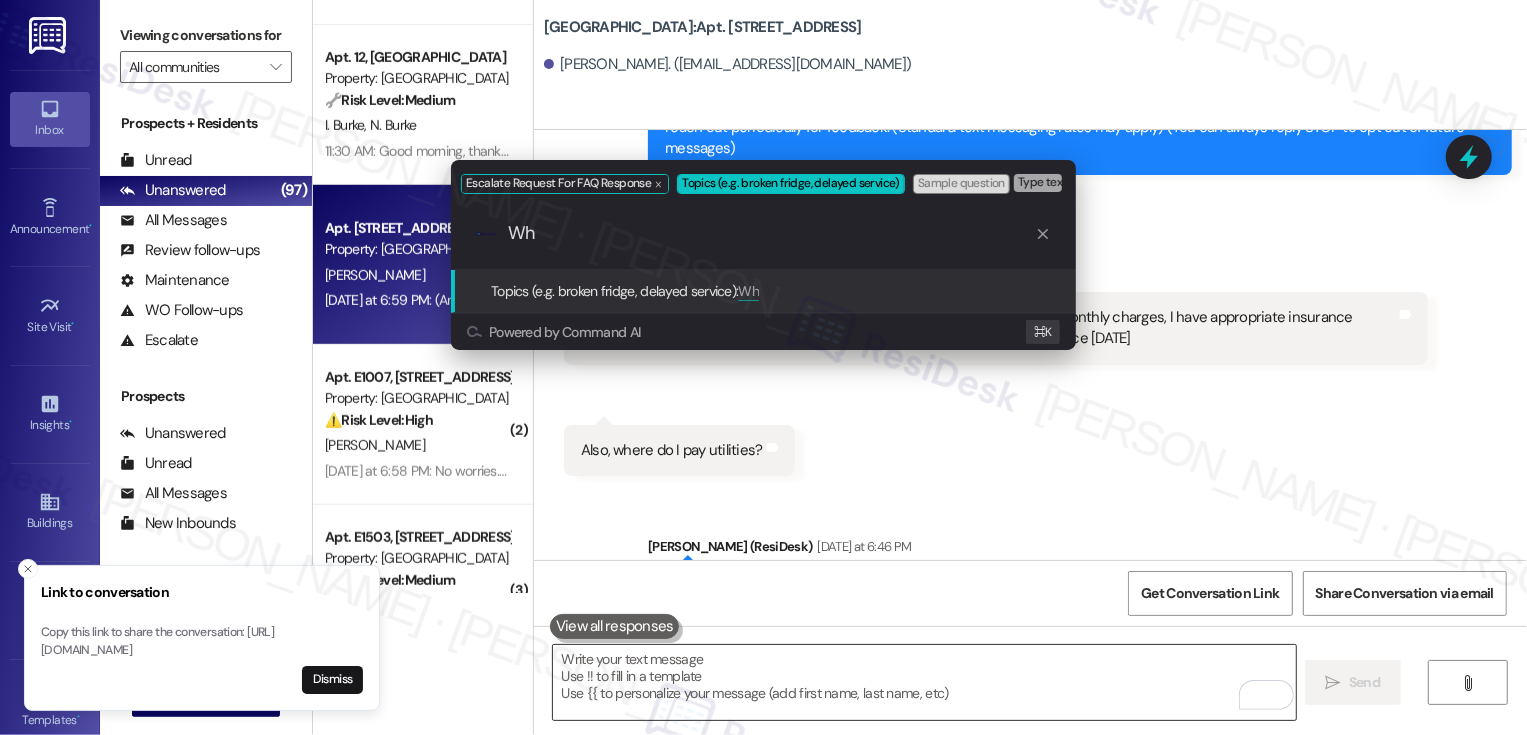 type on "W" 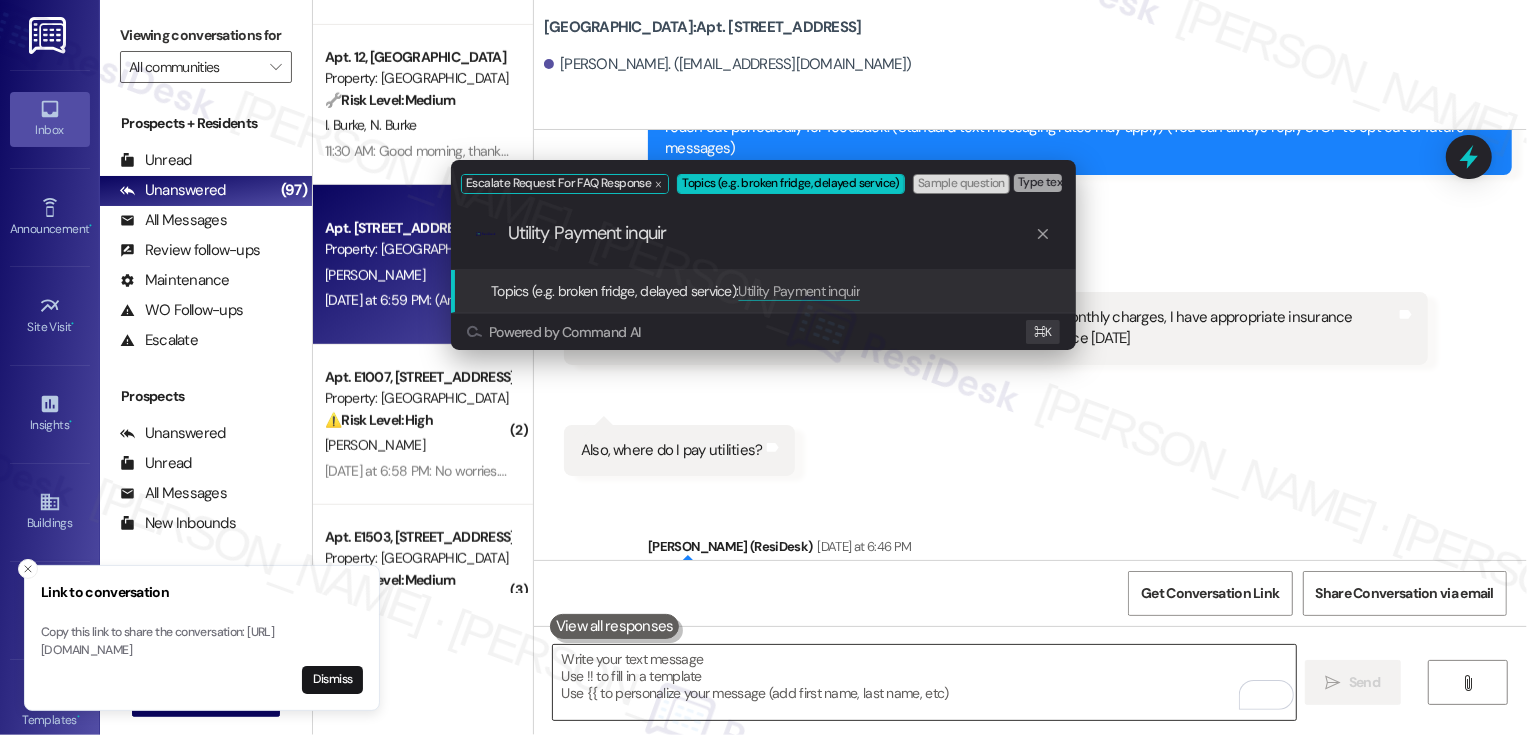 type on "Utility Payment inquiry" 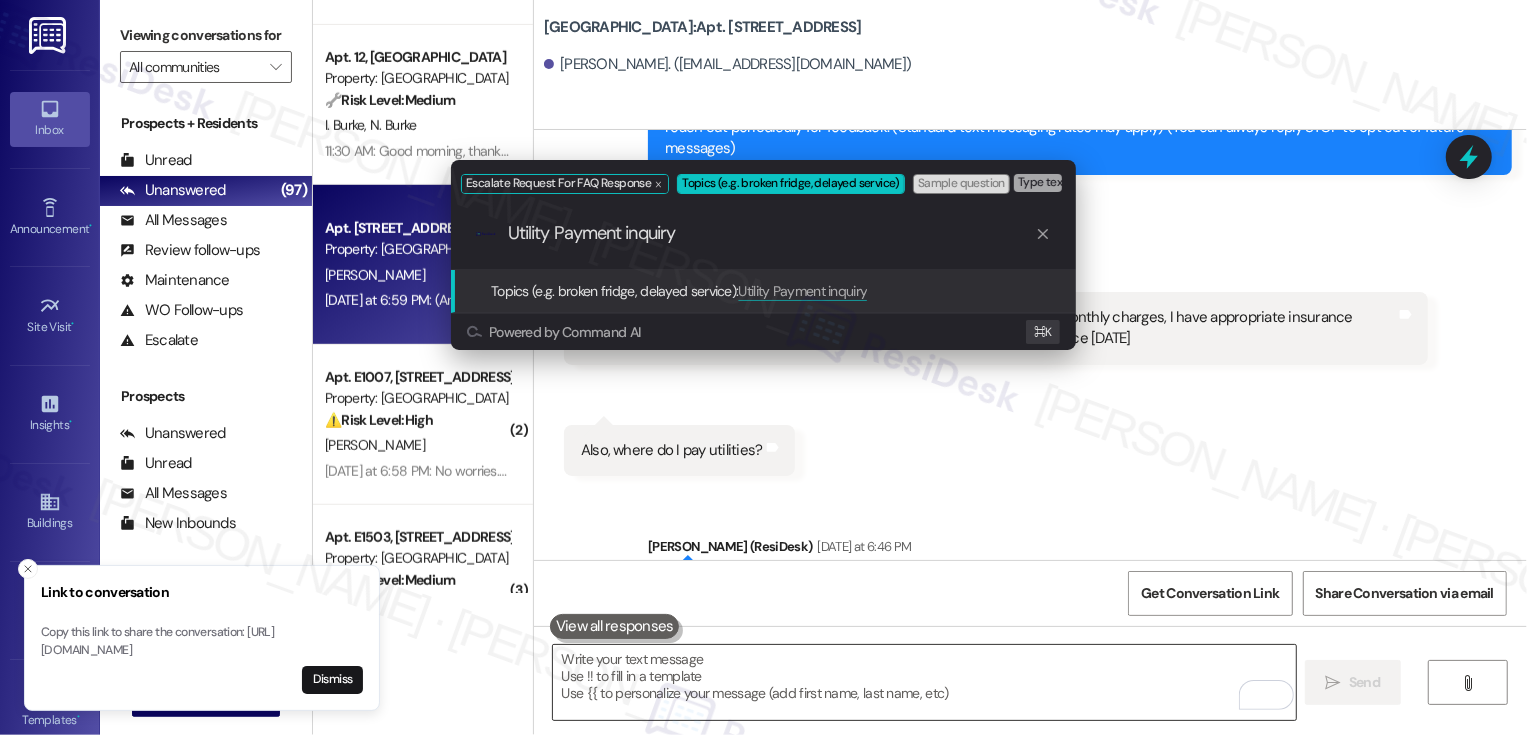 type 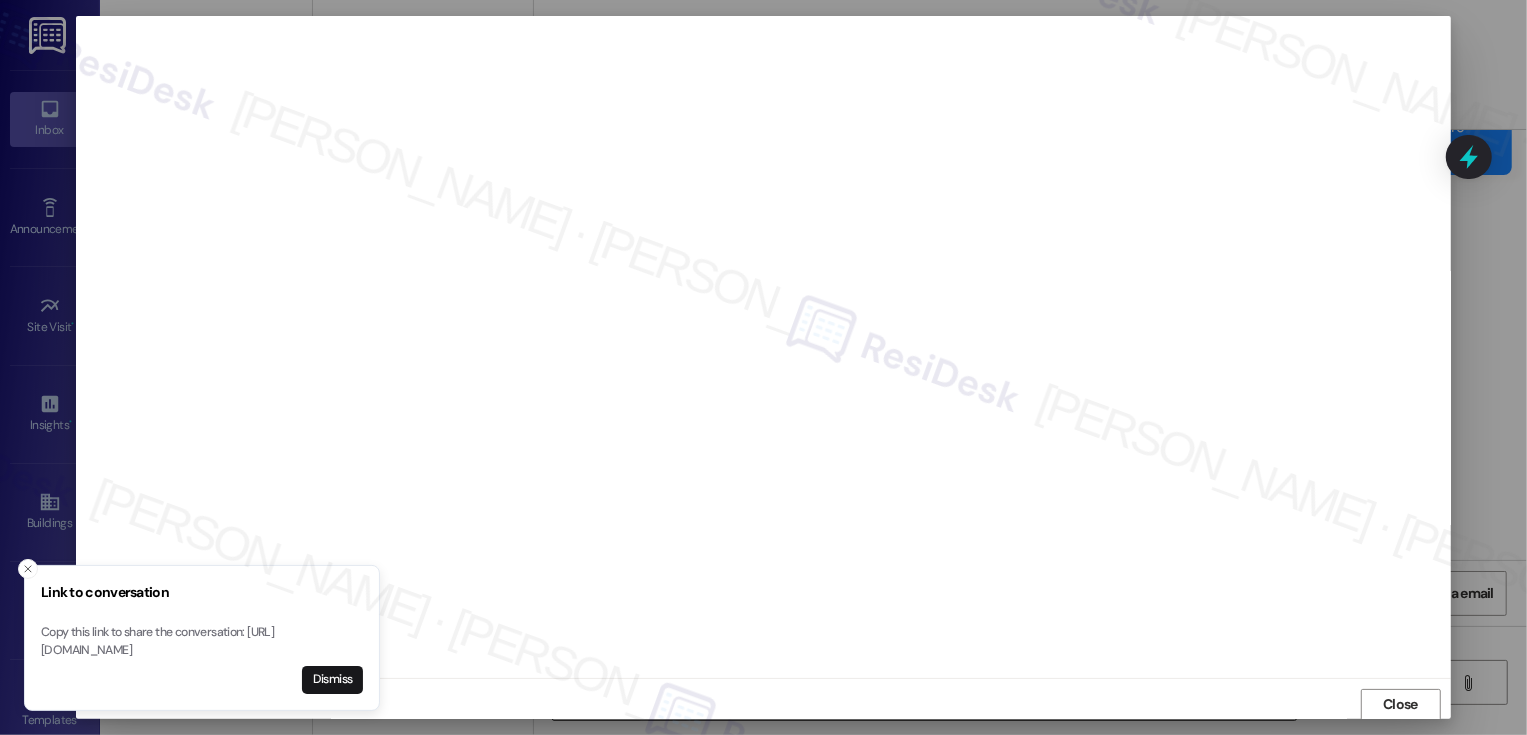 scroll, scrollTop: 1, scrollLeft: 0, axis: vertical 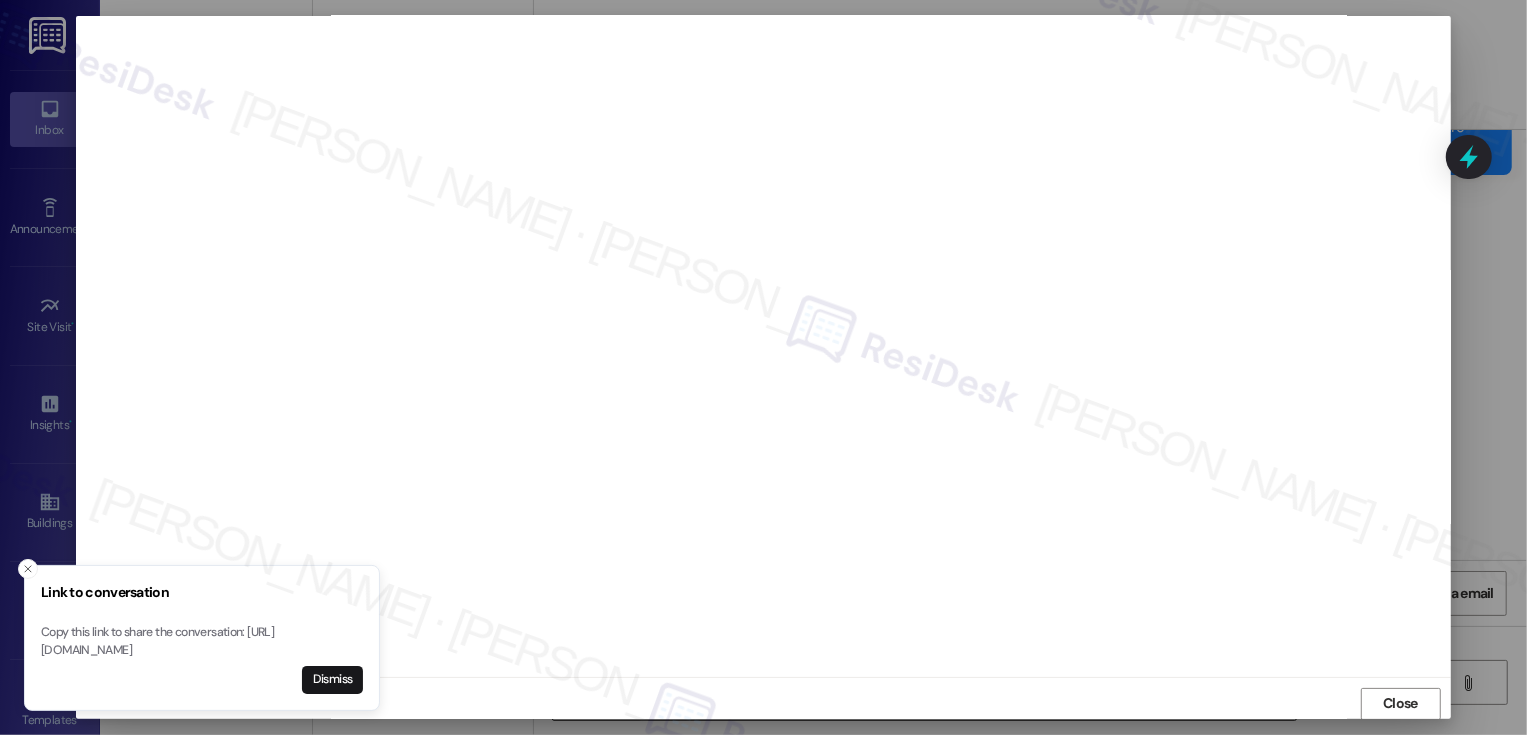 type 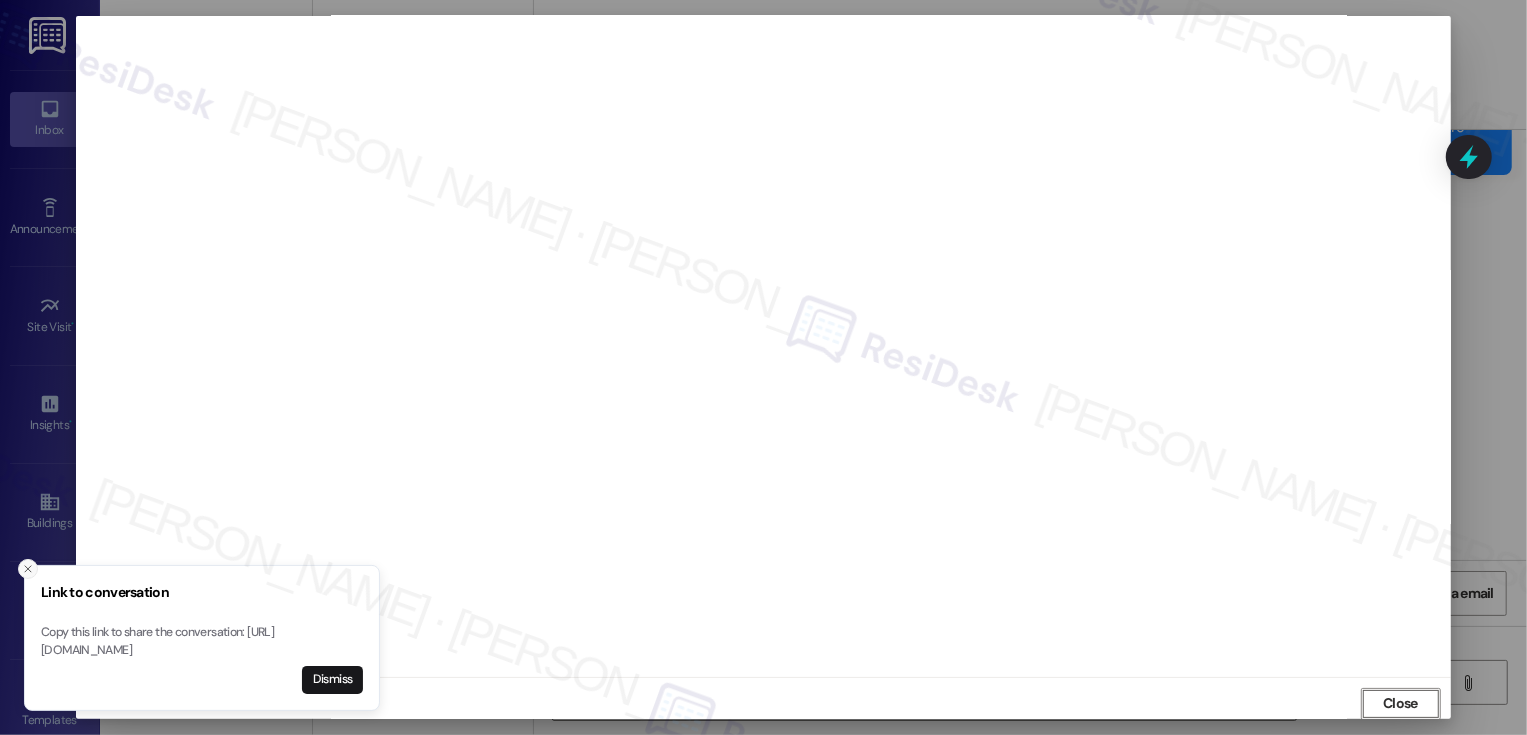 click 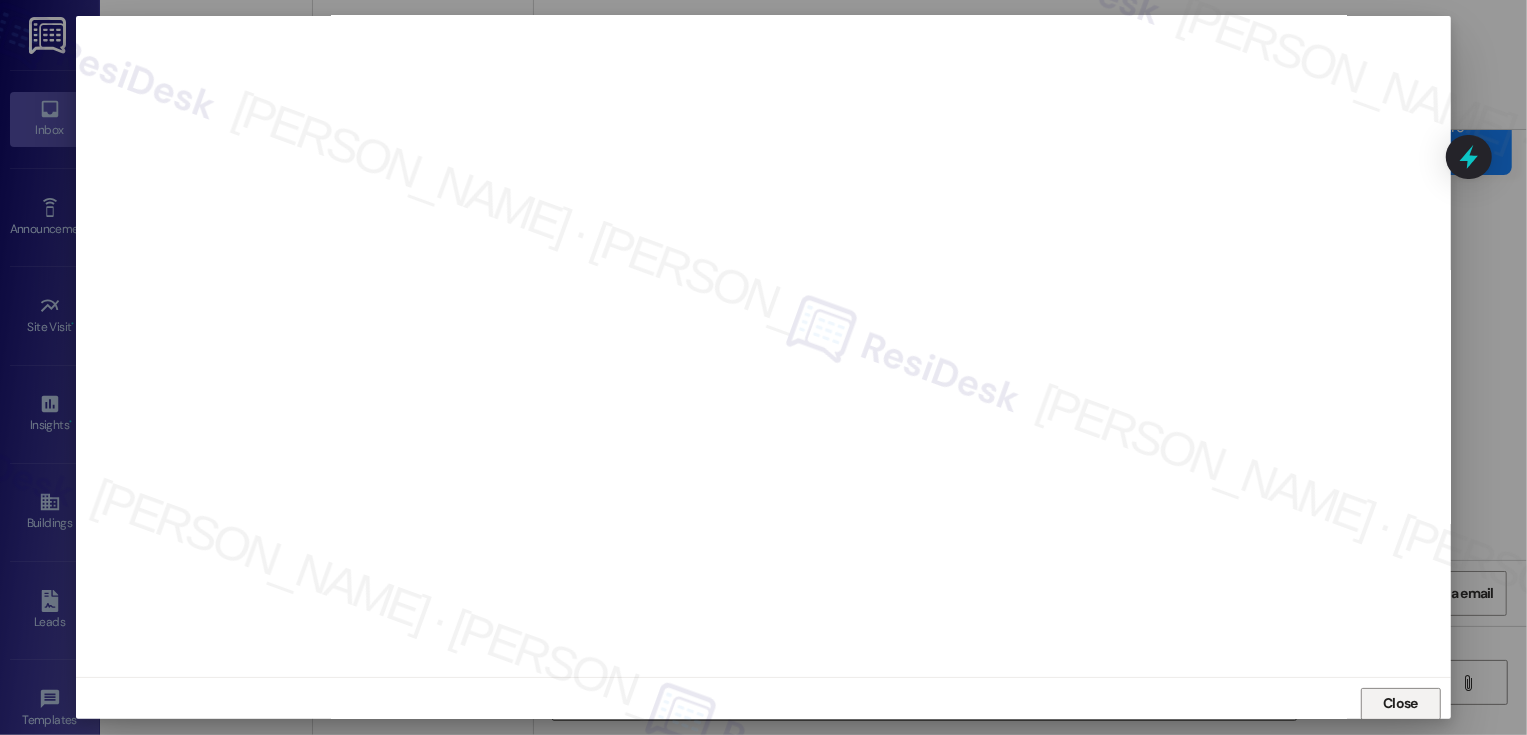 click on "Close" at bounding box center (1401, 704) 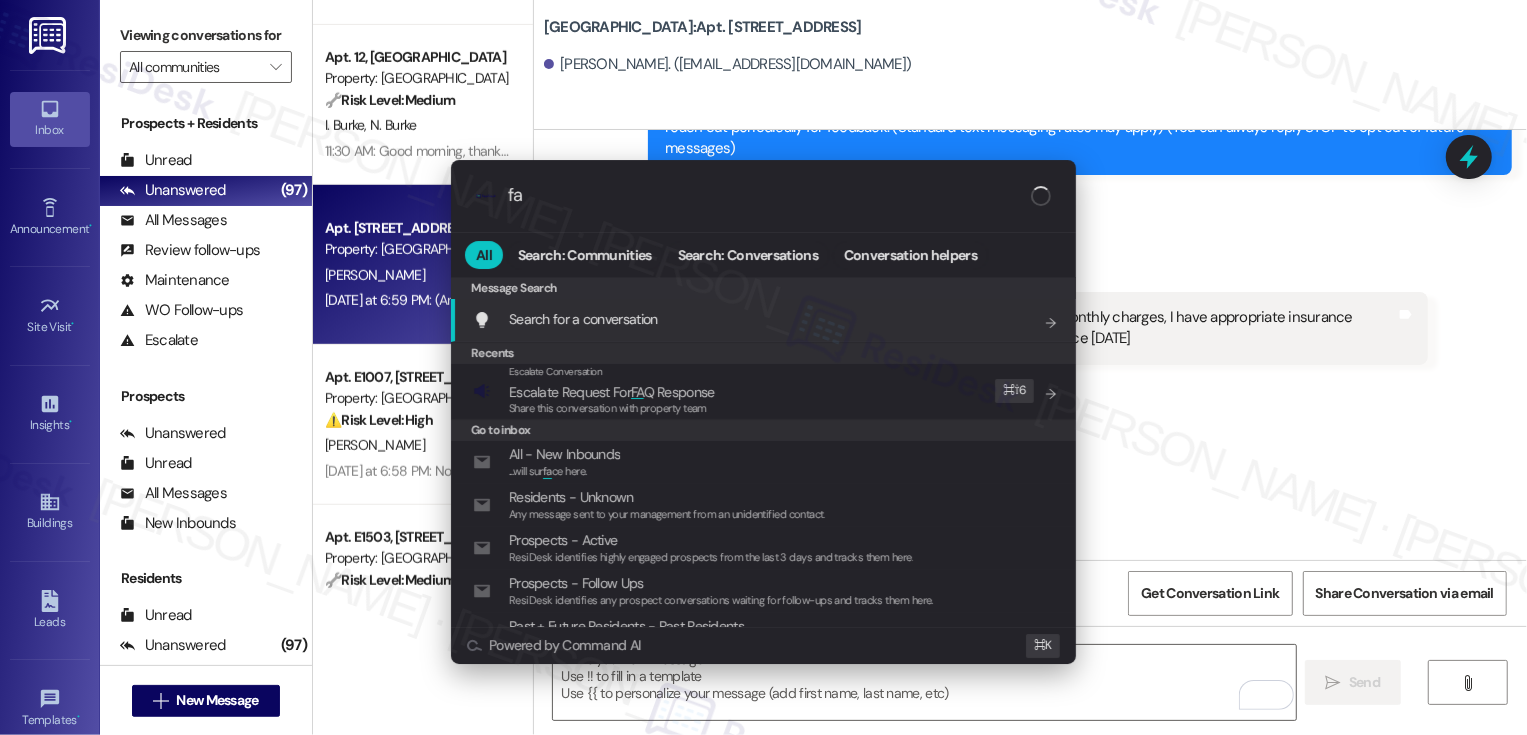 type on "faq" 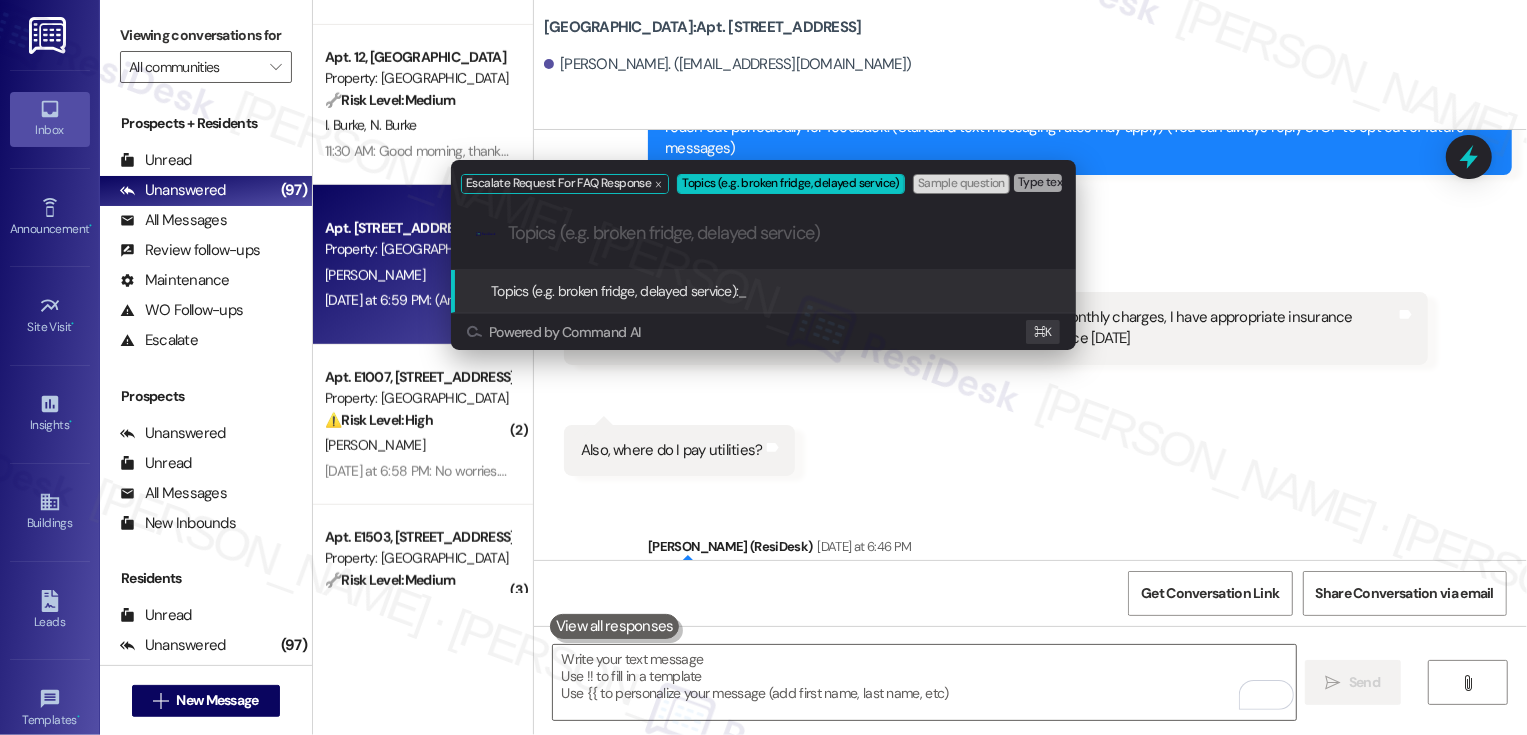 paste on "Utility Payment inquiry" 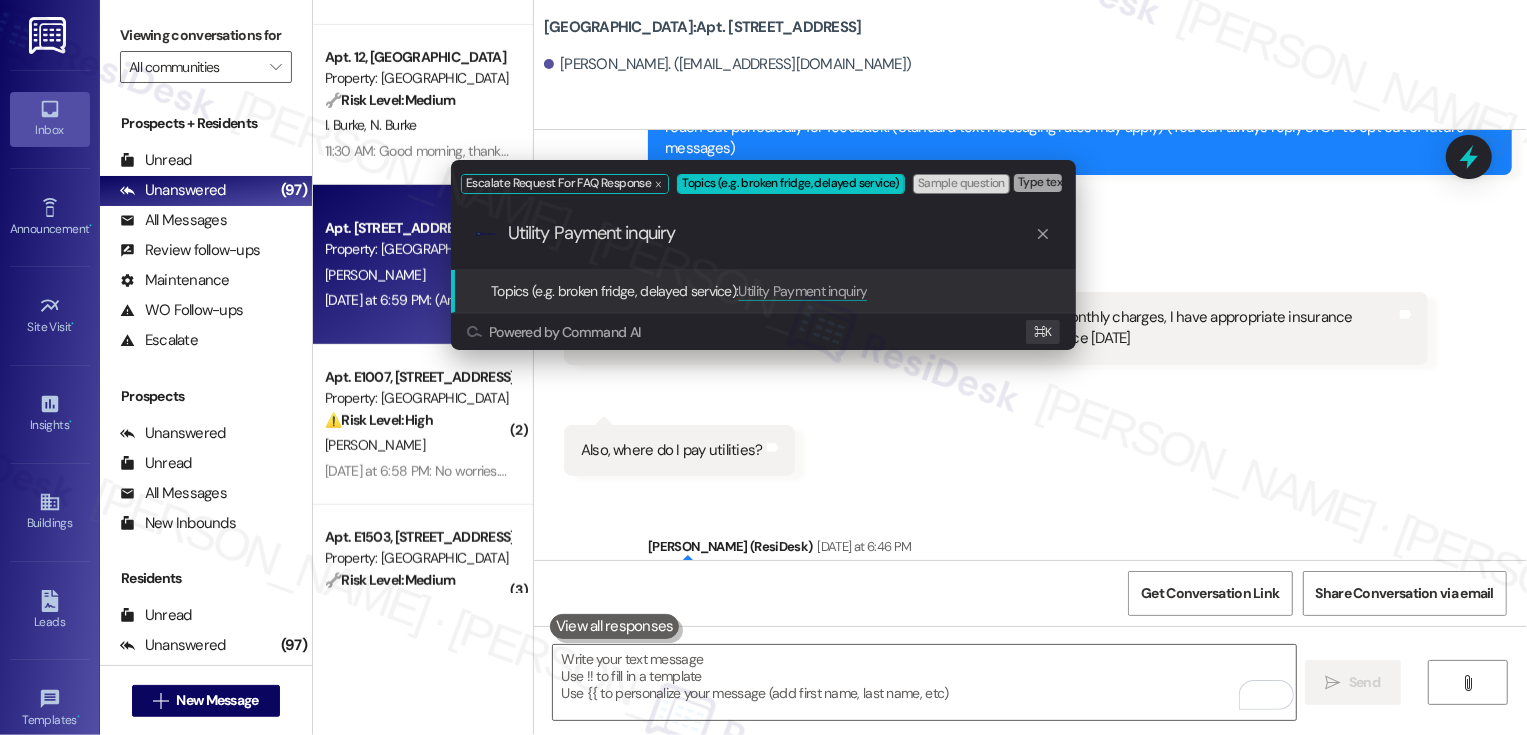 type 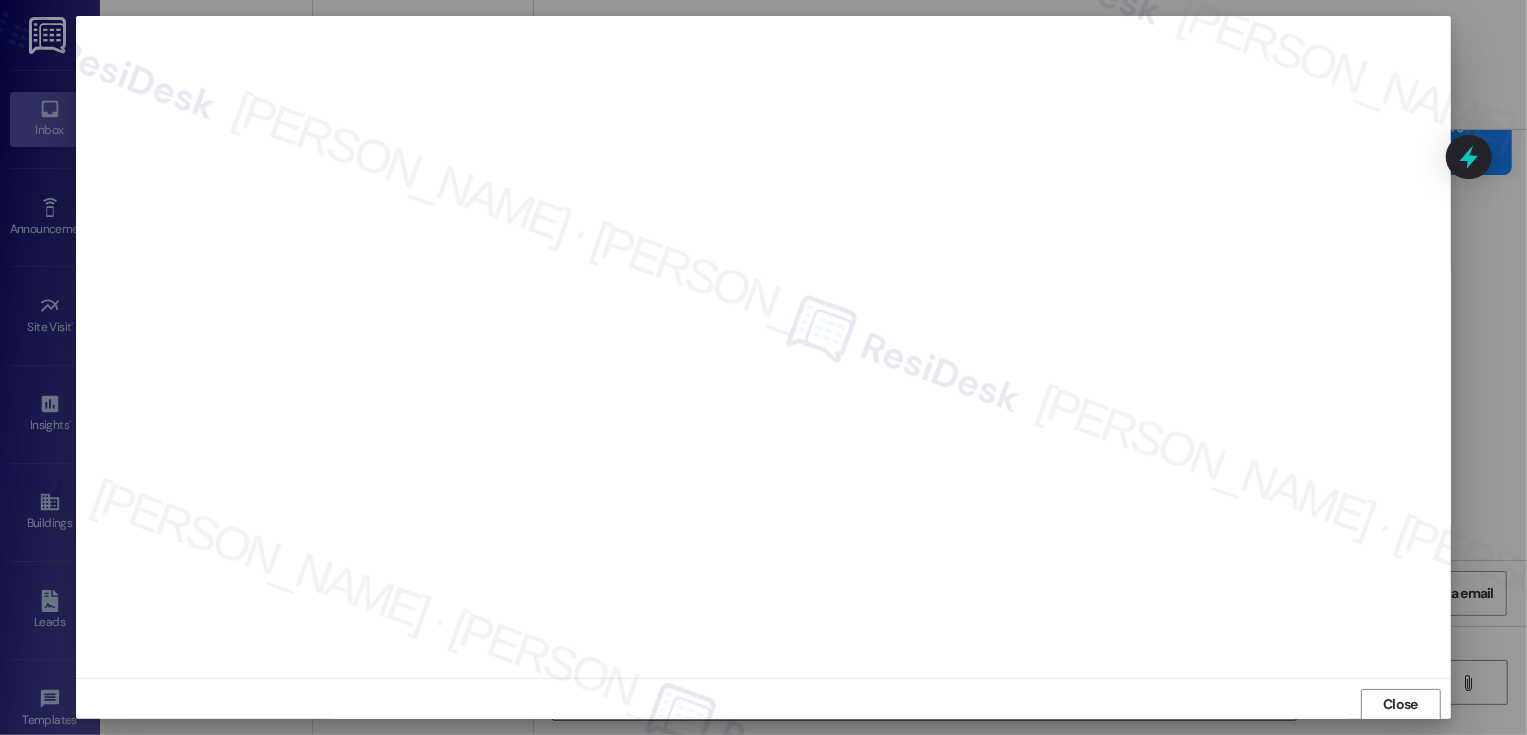 type 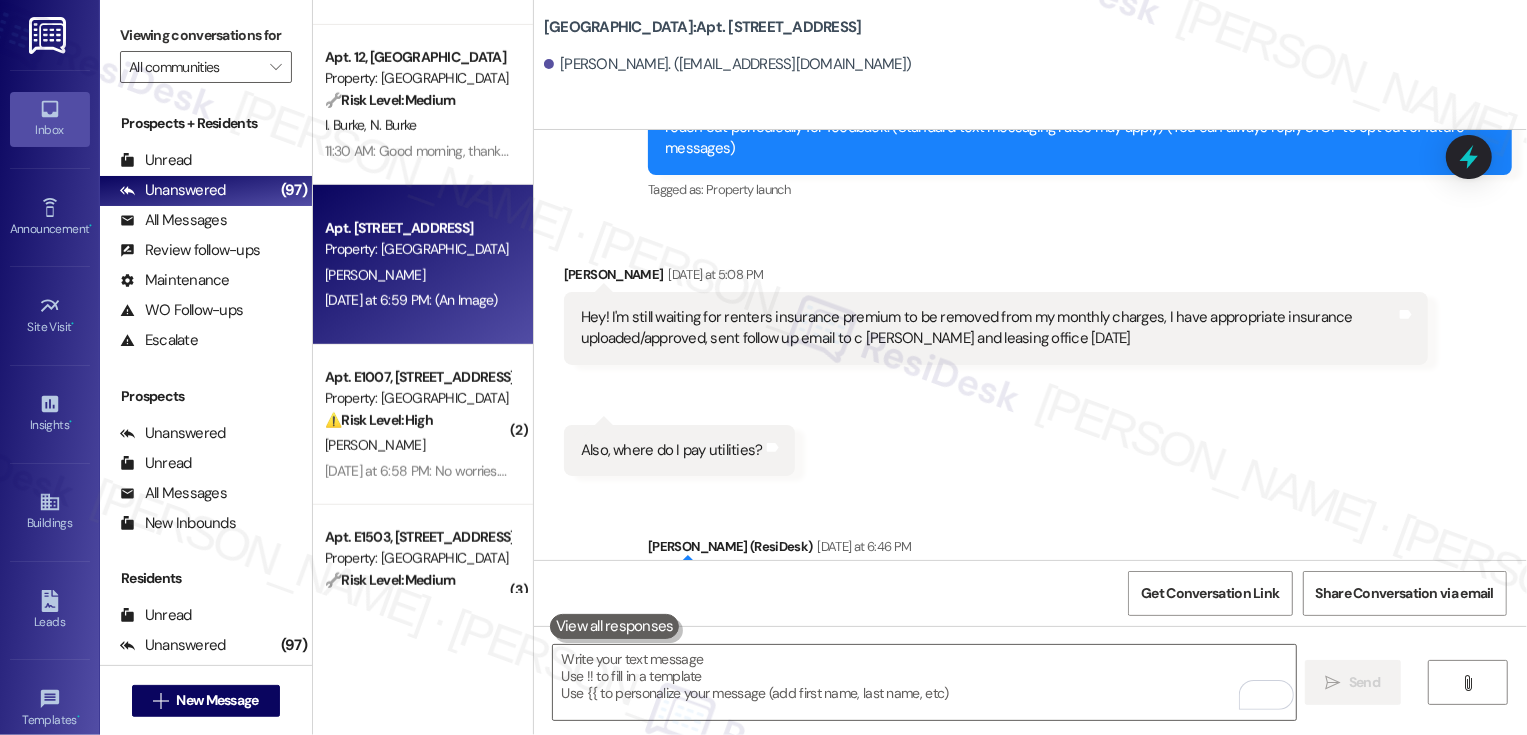 scroll, scrollTop: 0, scrollLeft: 0, axis: both 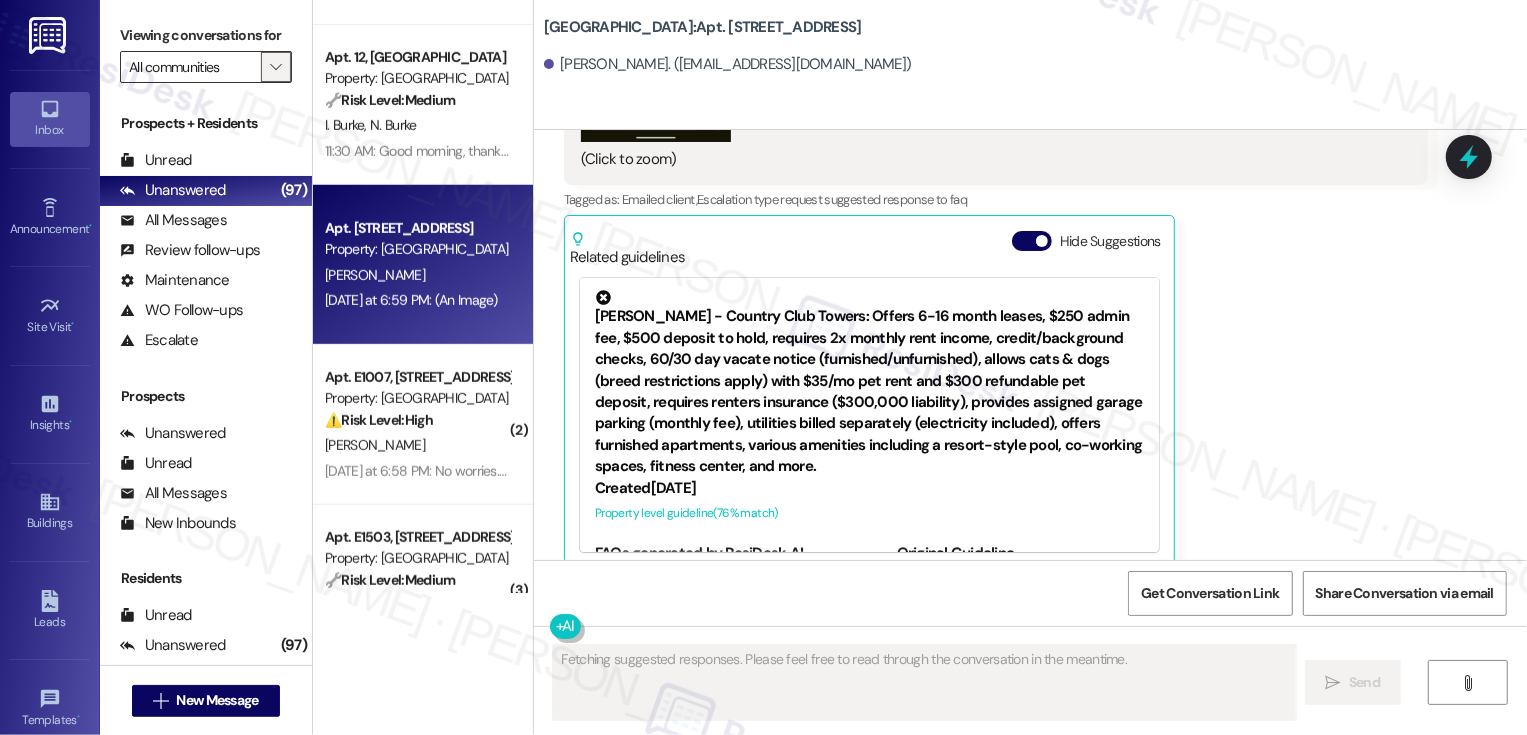 click on "" at bounding box center (275, 67) 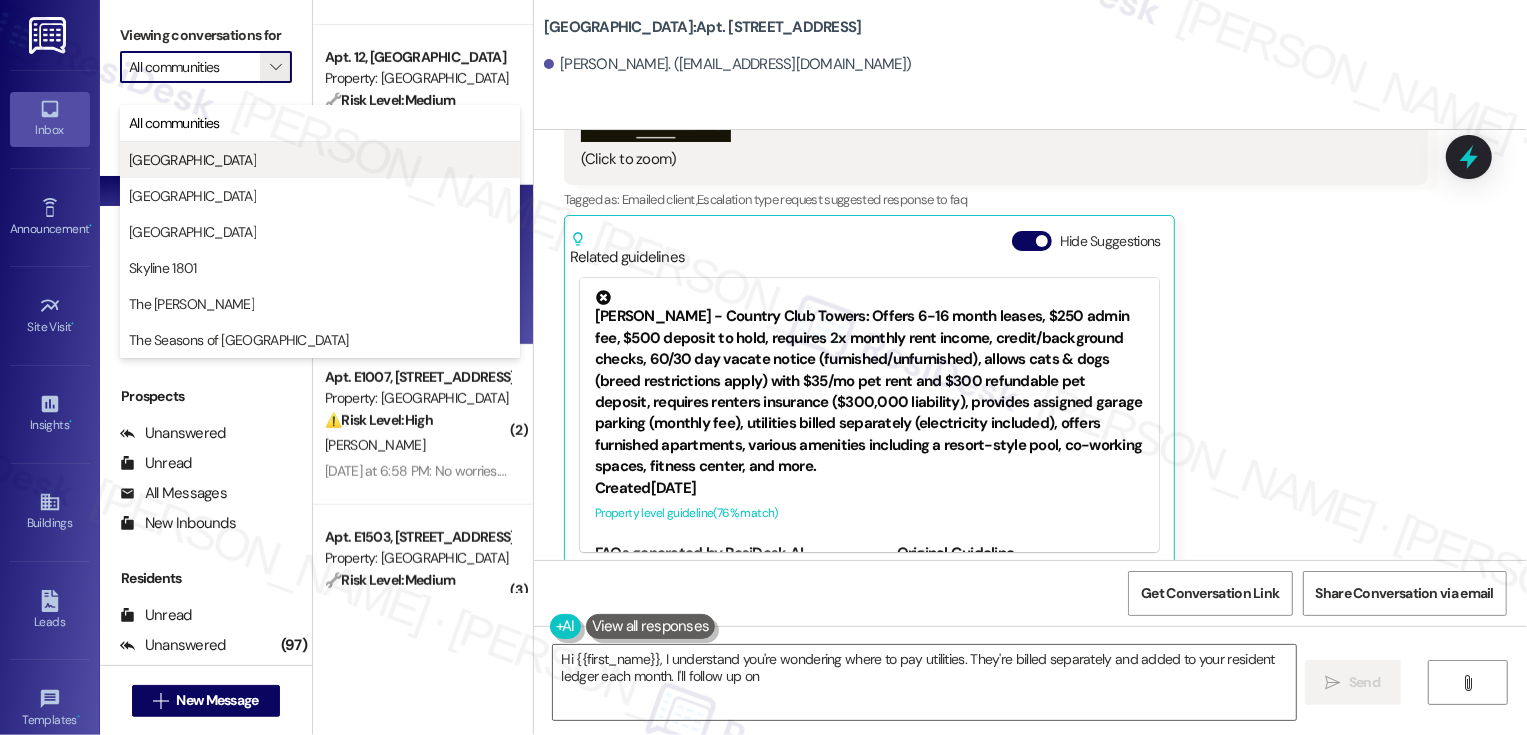 type on "Hi {{first_name}}, I understand you're wondering where to pay utilities. They're billed separately and added to your resident ledger each month. I'll follow up on the" 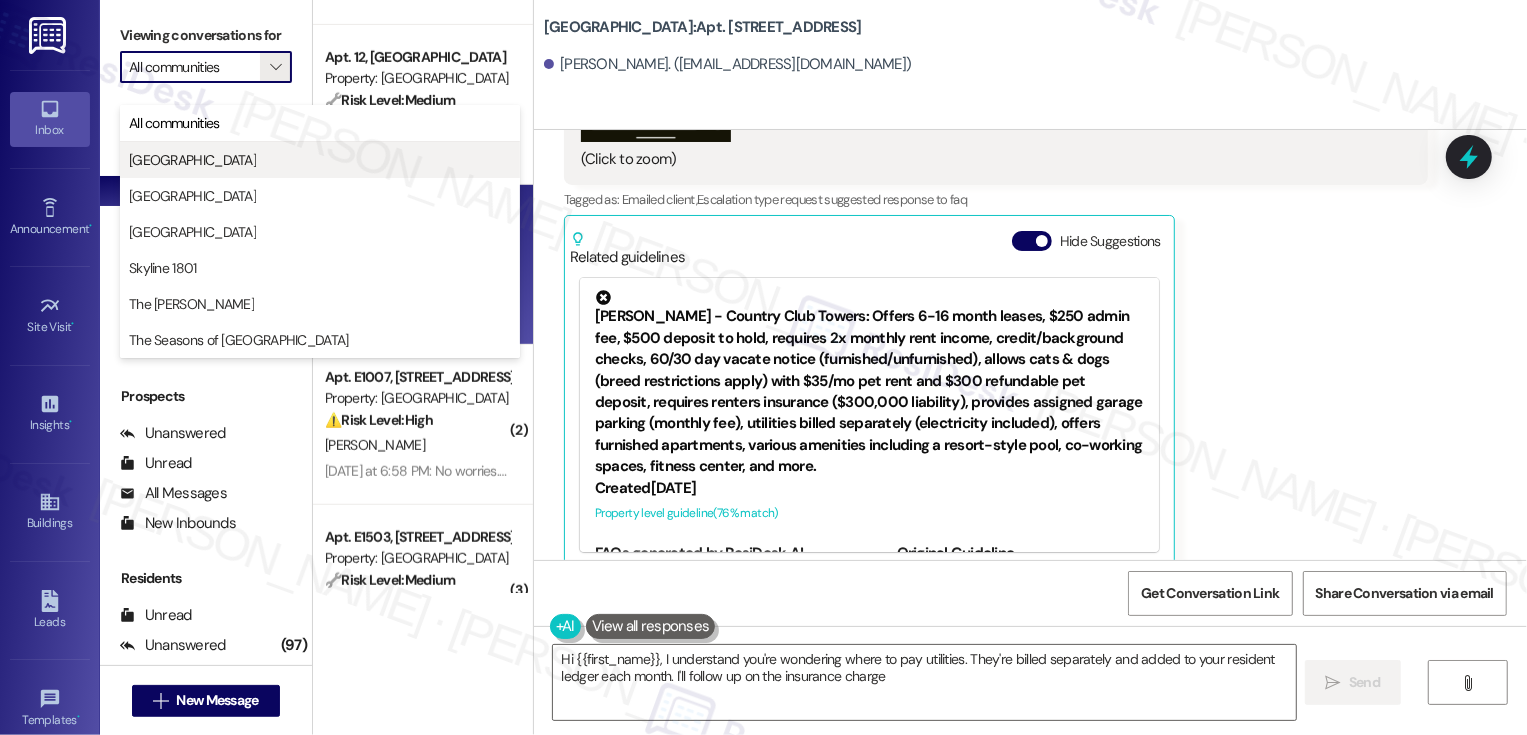 click on "Bayaud Tower" at bounding box center [192, 160] 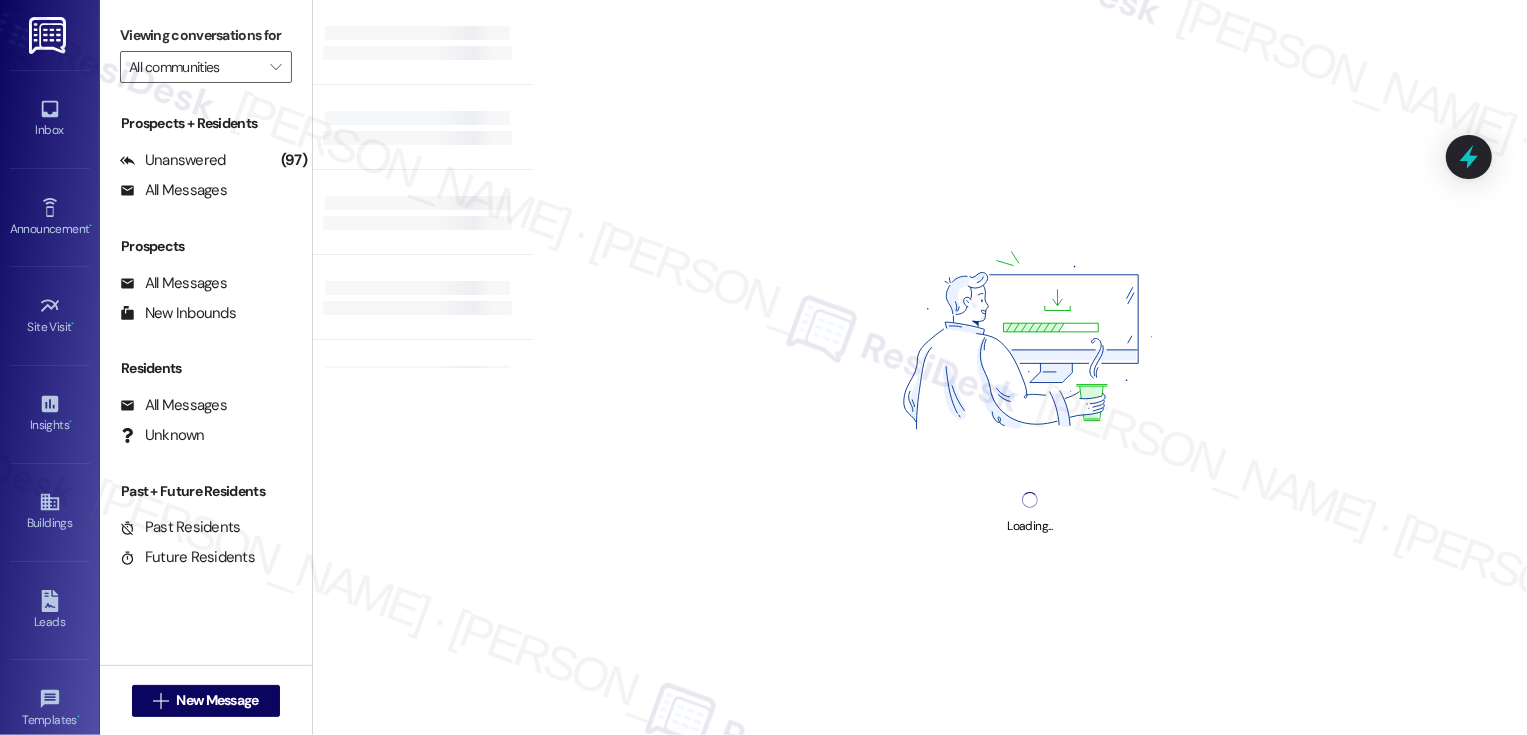 type on "Bayaud Tower" 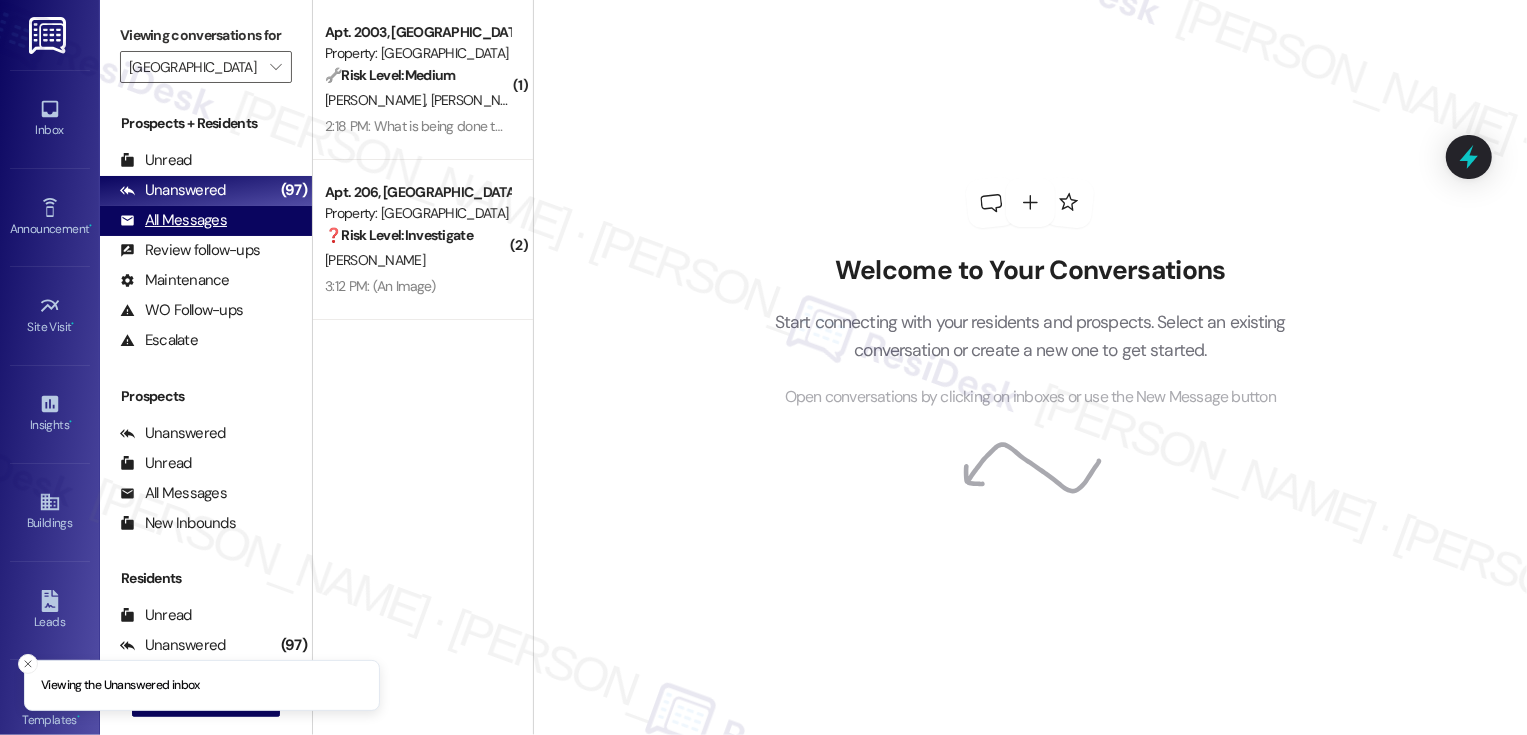 click on "All Messages (undefined)" at bounding box center [206, 221] 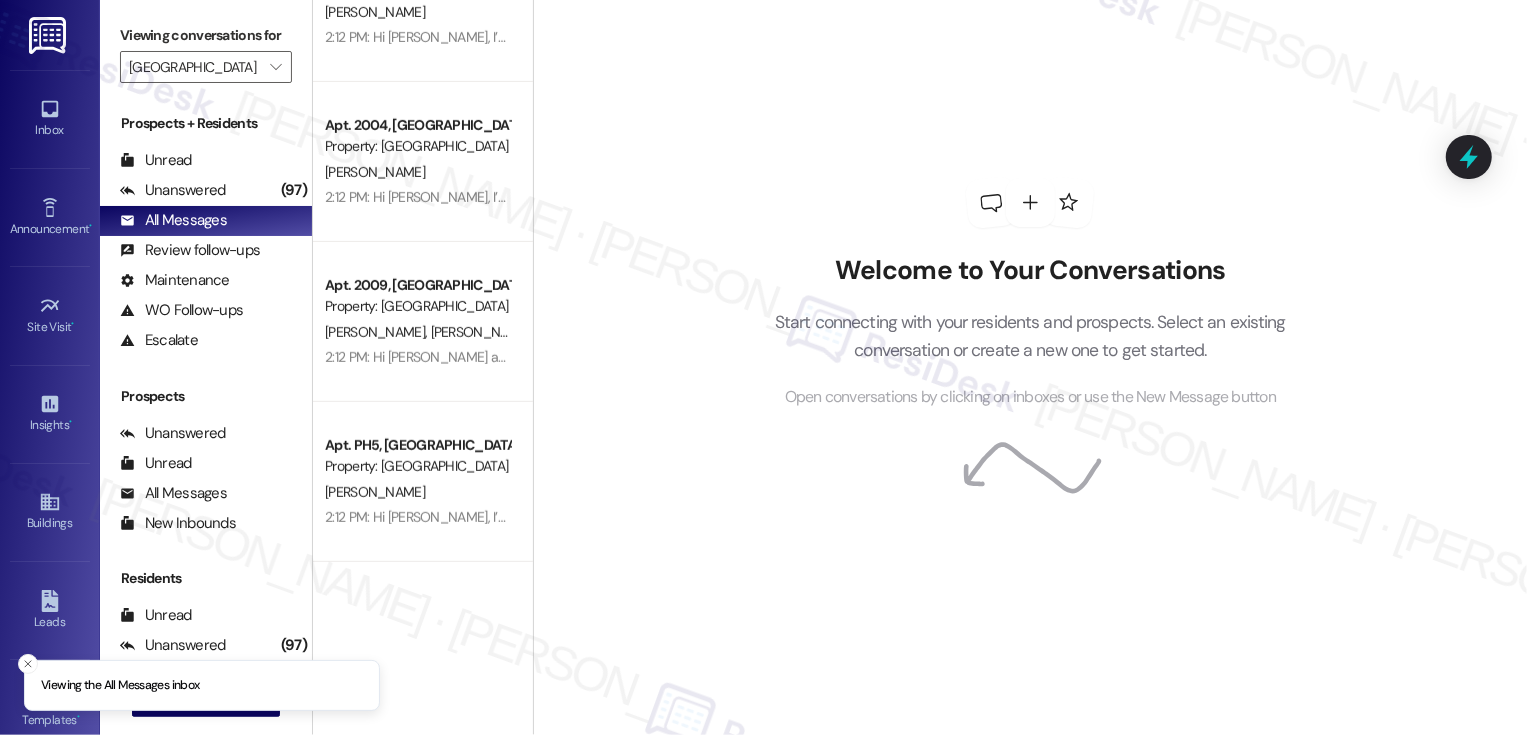 scroll, scrollTop: 0, scrollLeft: 0, axis: both 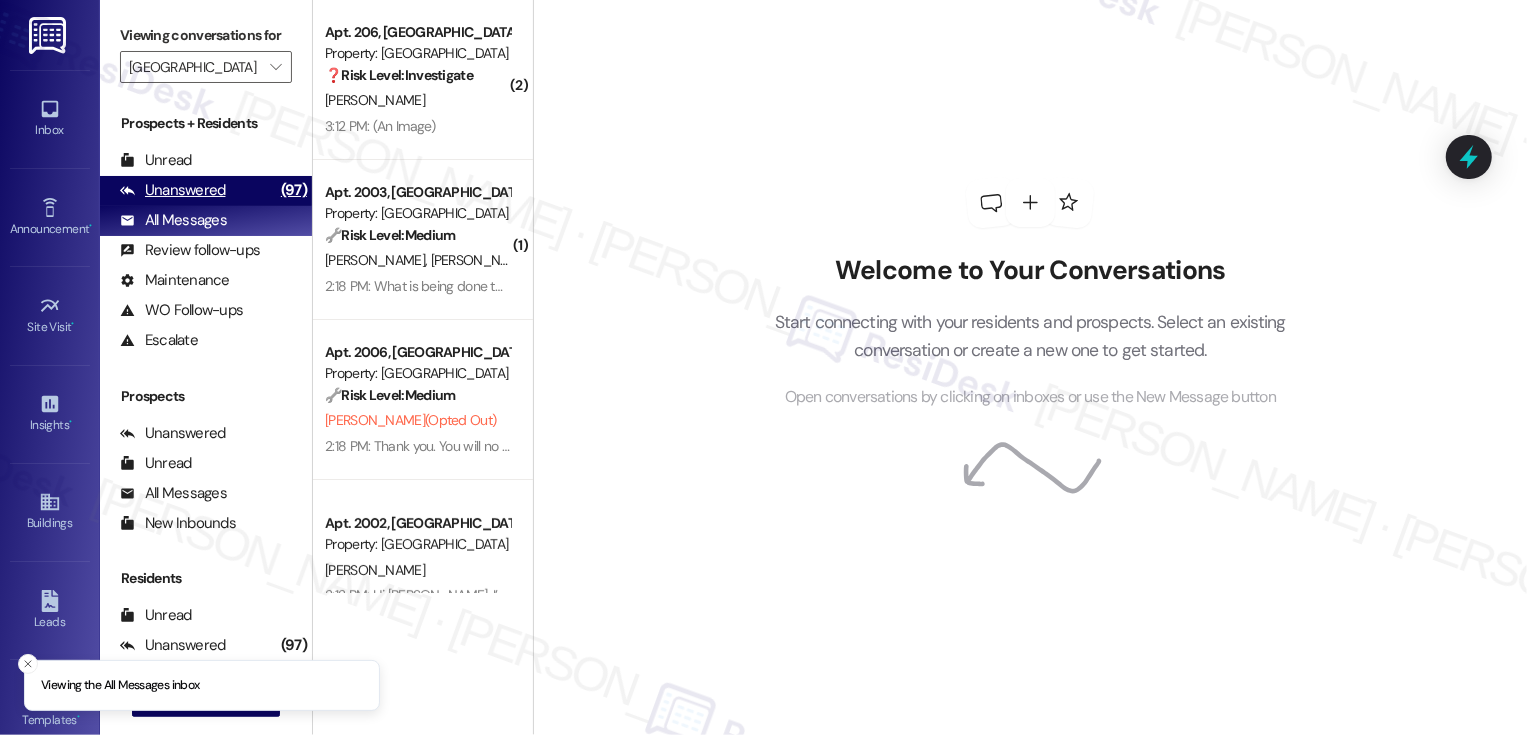 click on "(97)" at bounding box center [294, 190] 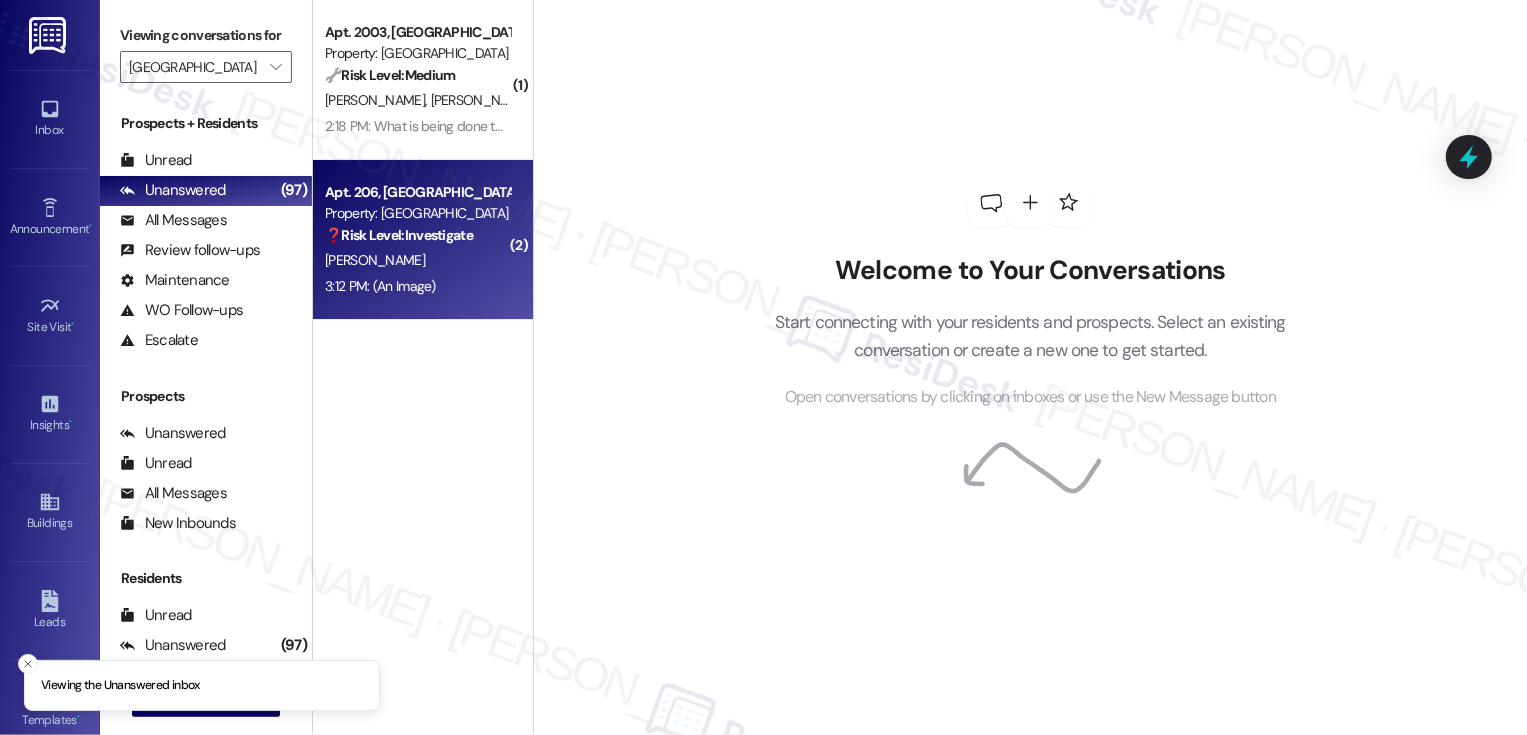 click on "❓  Risk Level:  Investigate" at bounding box center (399, 235) 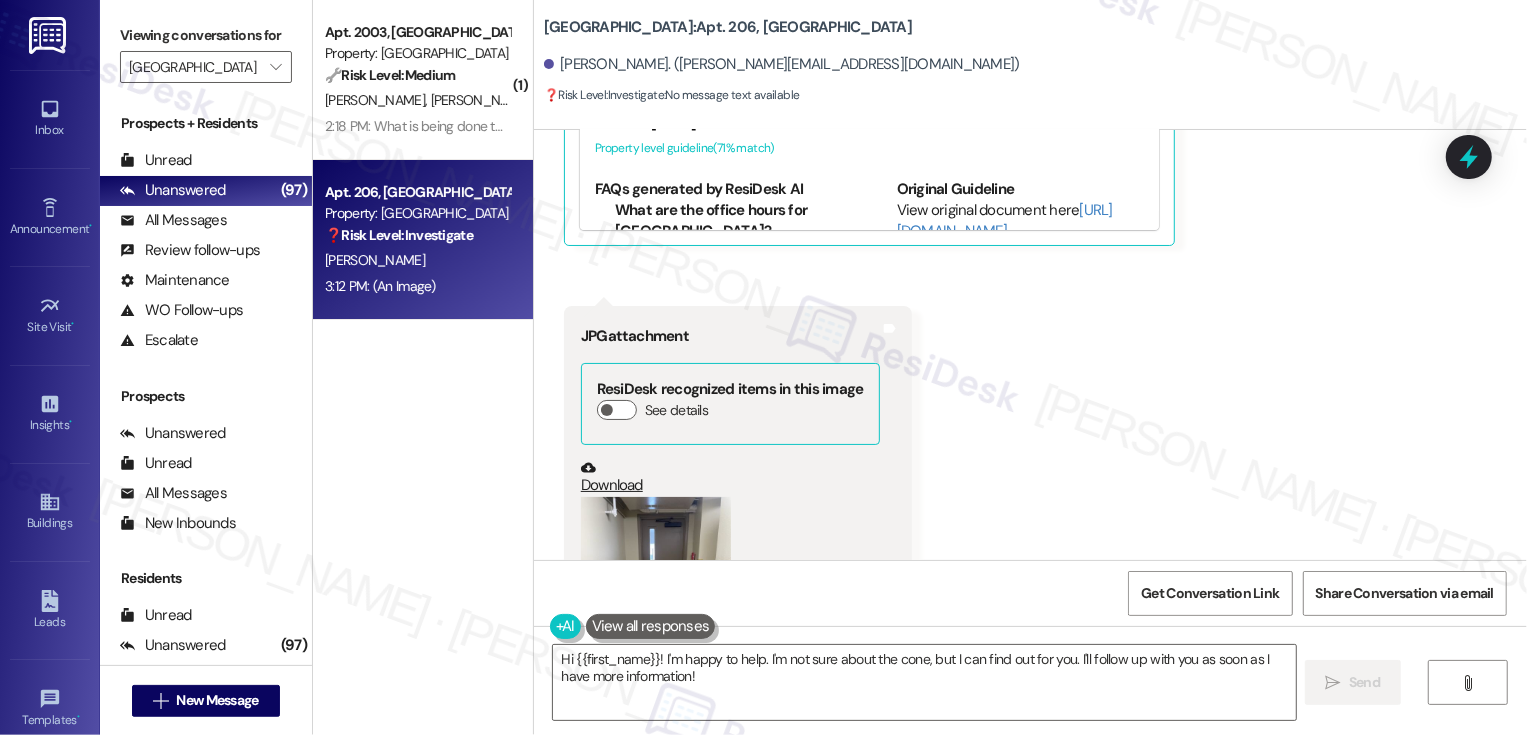 scroll, scrollTop: 790, scrollLeft: 0, axis: vertical 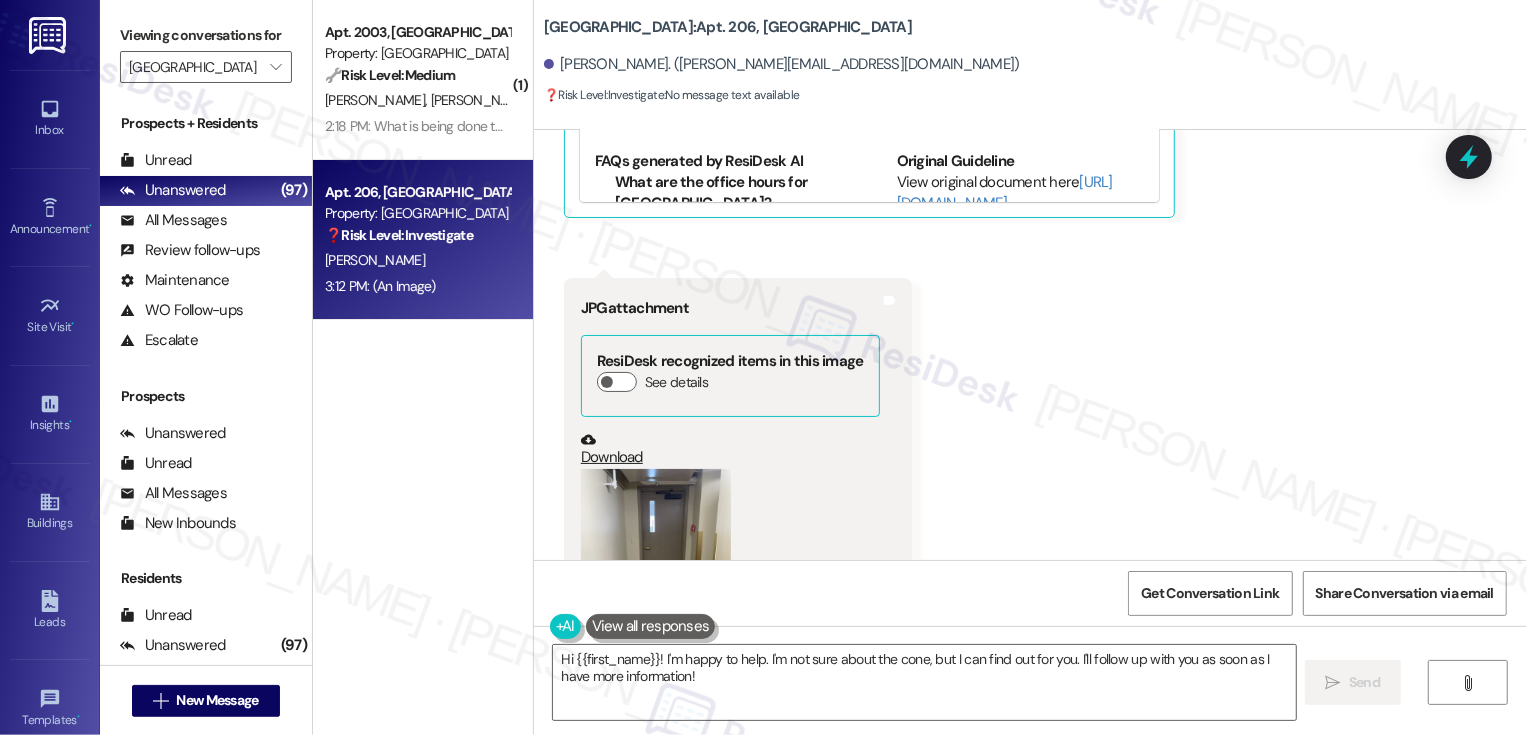 click at bounding box center (656, 569) 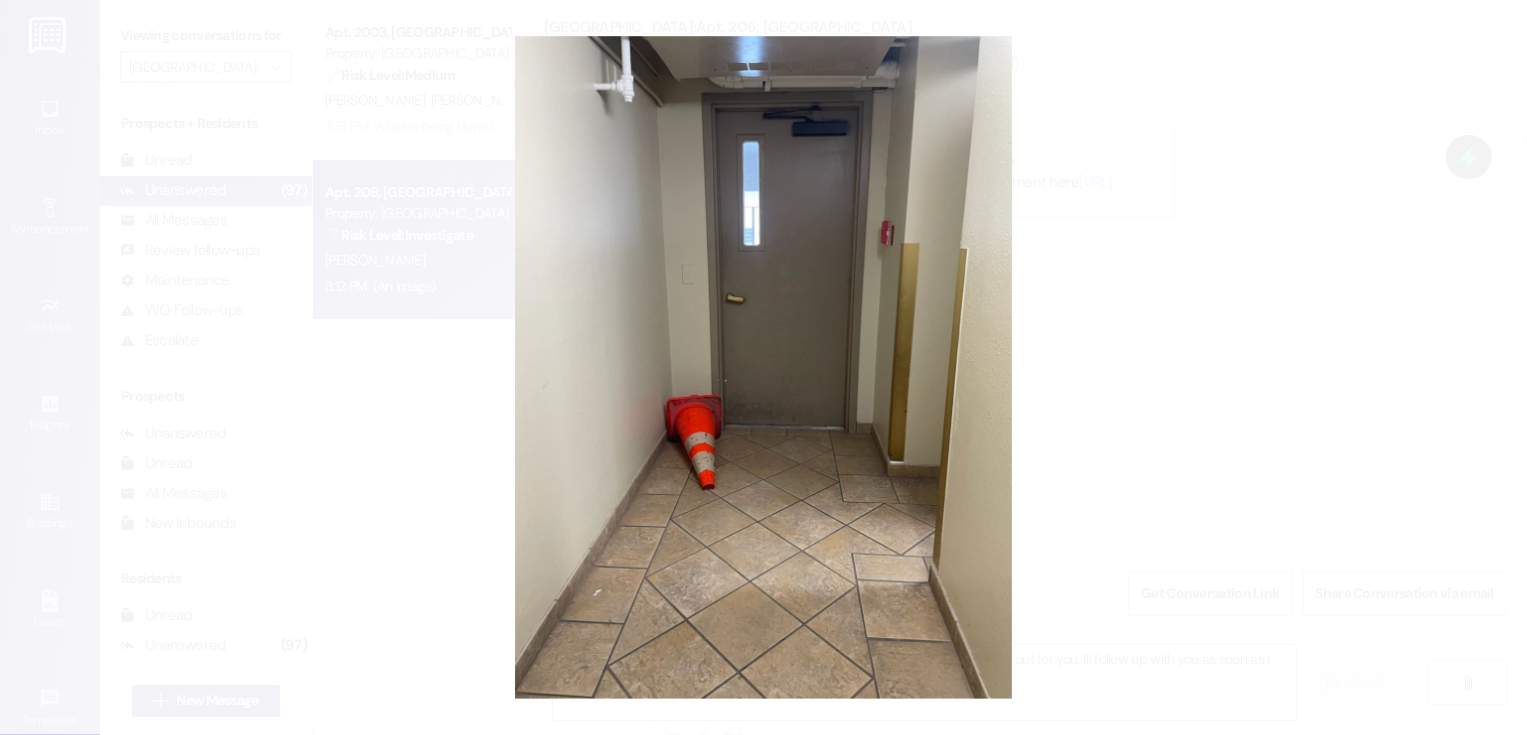 click at bounding box center [763, 367] 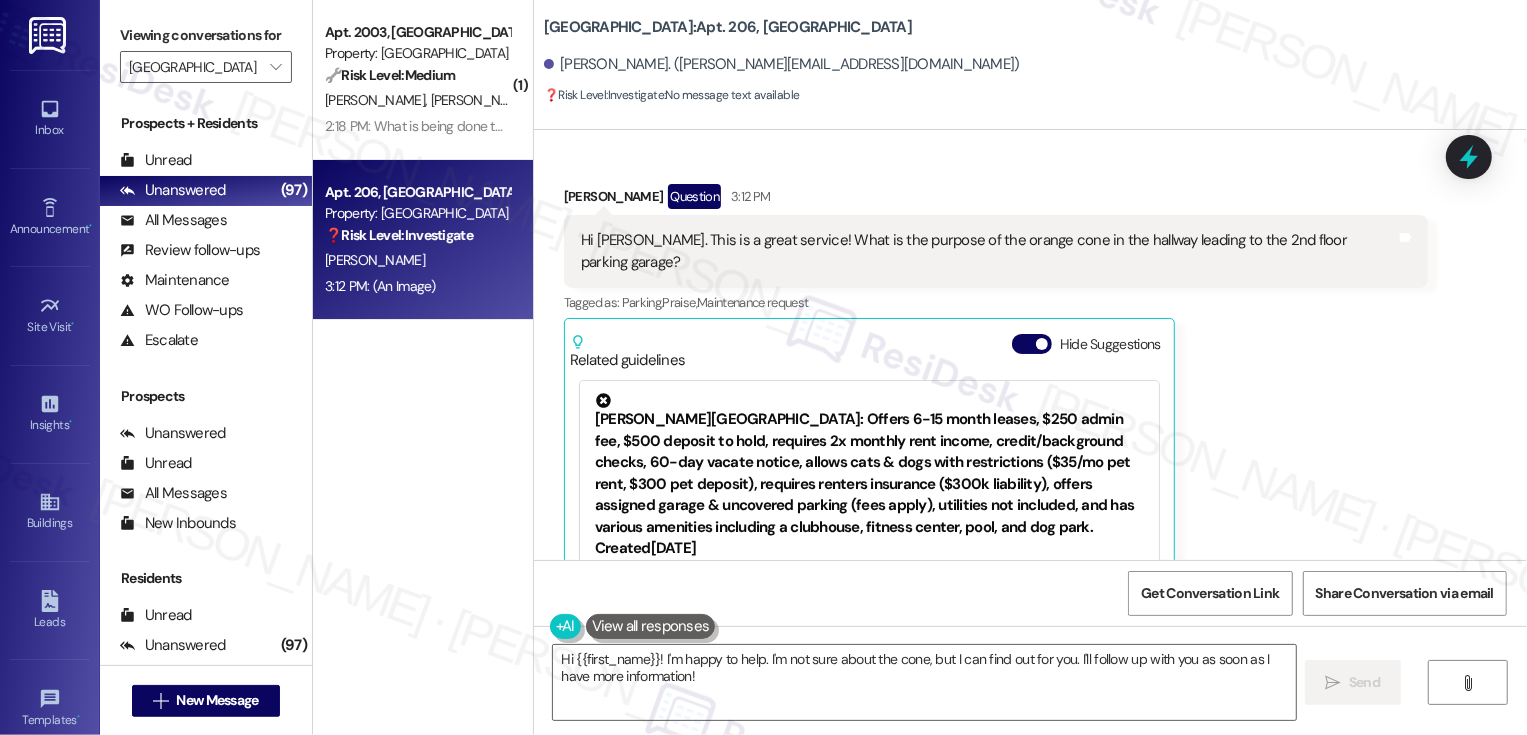 scroll, scrollTop: 335, scrollLeft: 0, axis: vertical 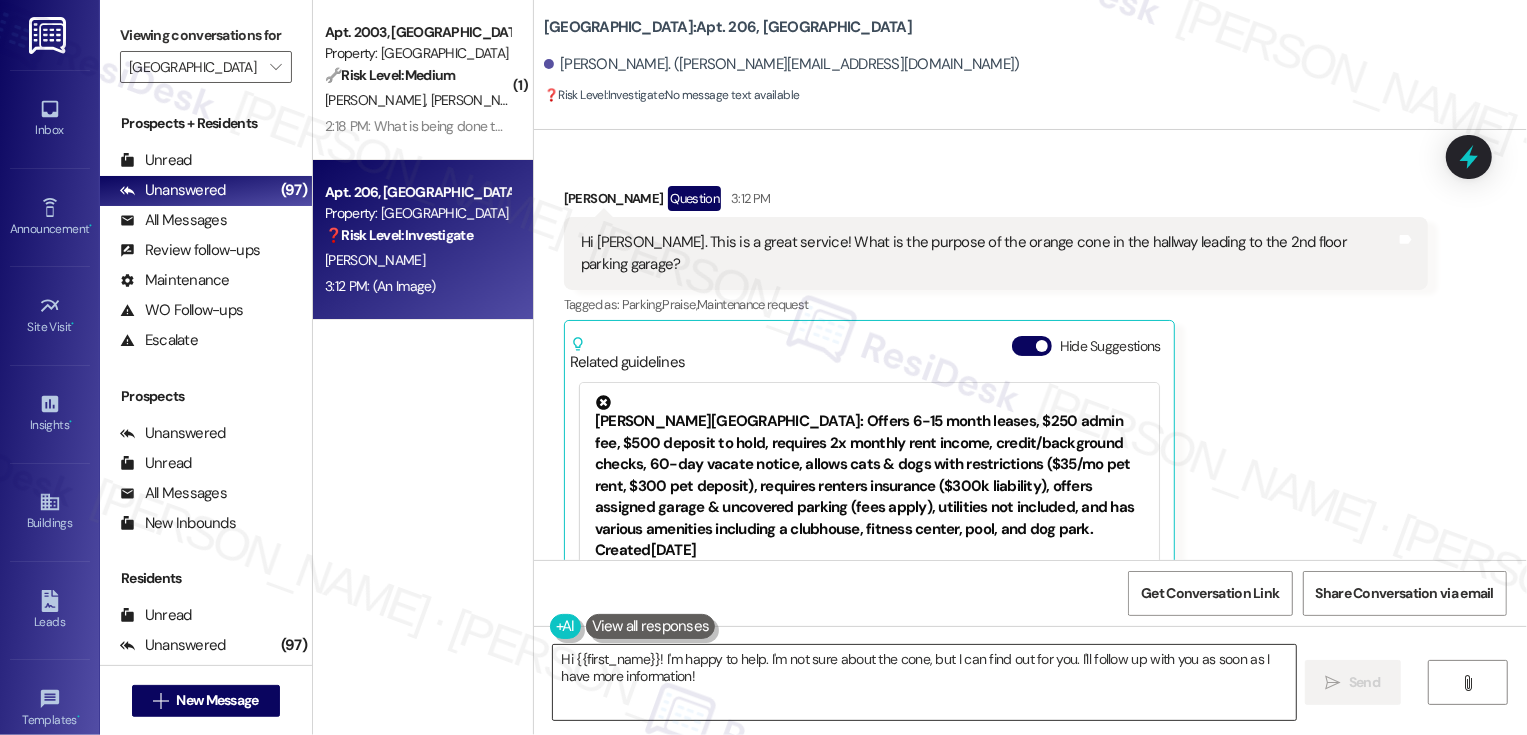 click on "Hi {{first_name}}! I'm happy to help. I'm not sure about the cone, but I can find out for you. I'll follow up with you as soon as I have more information!" at bounding box center (924, 682) 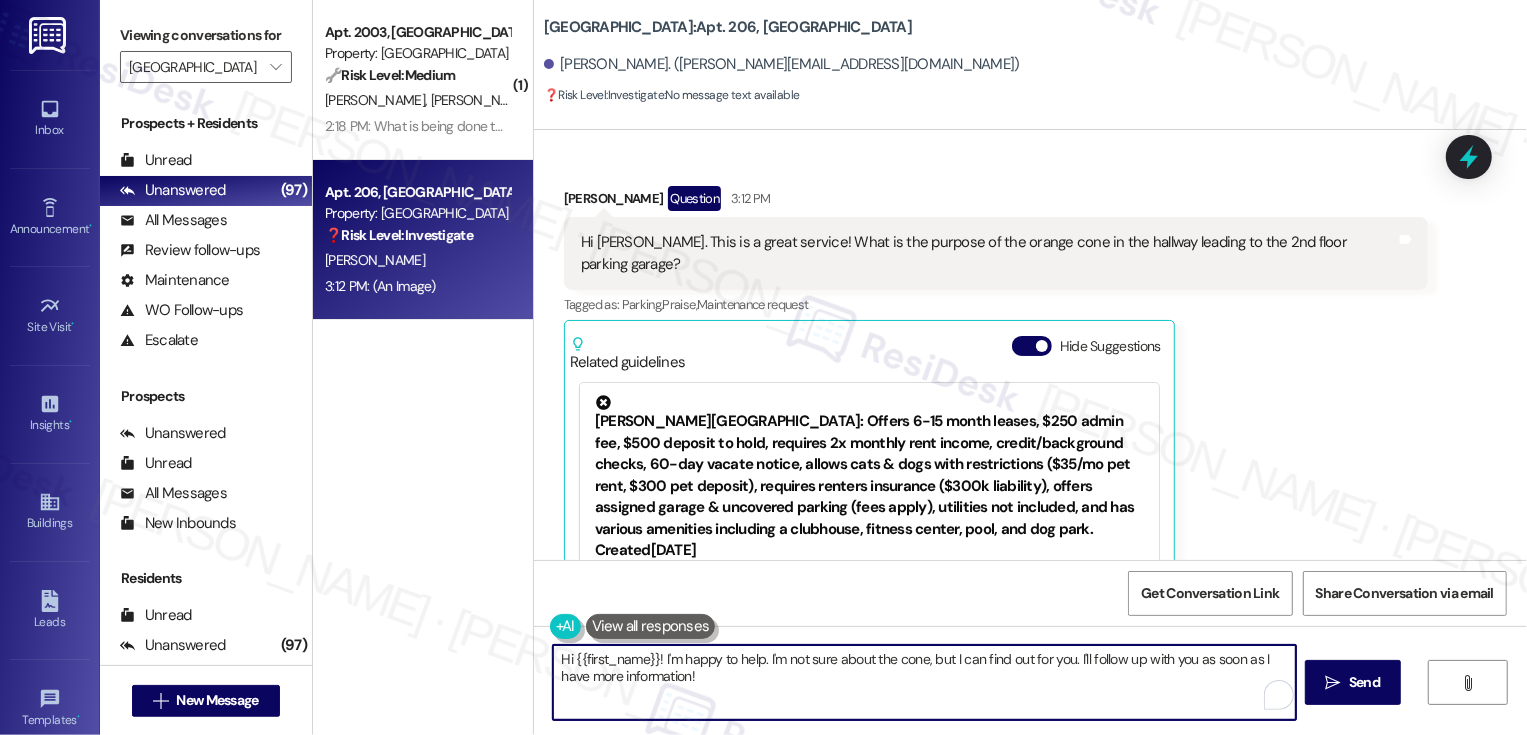 click on "Hi {{first_name}}! I'm happy to help. I'm not sure about the cone, but I can find out for you. I'll follow up with you as soon as I have more information!" at bounding box center [924, 682] 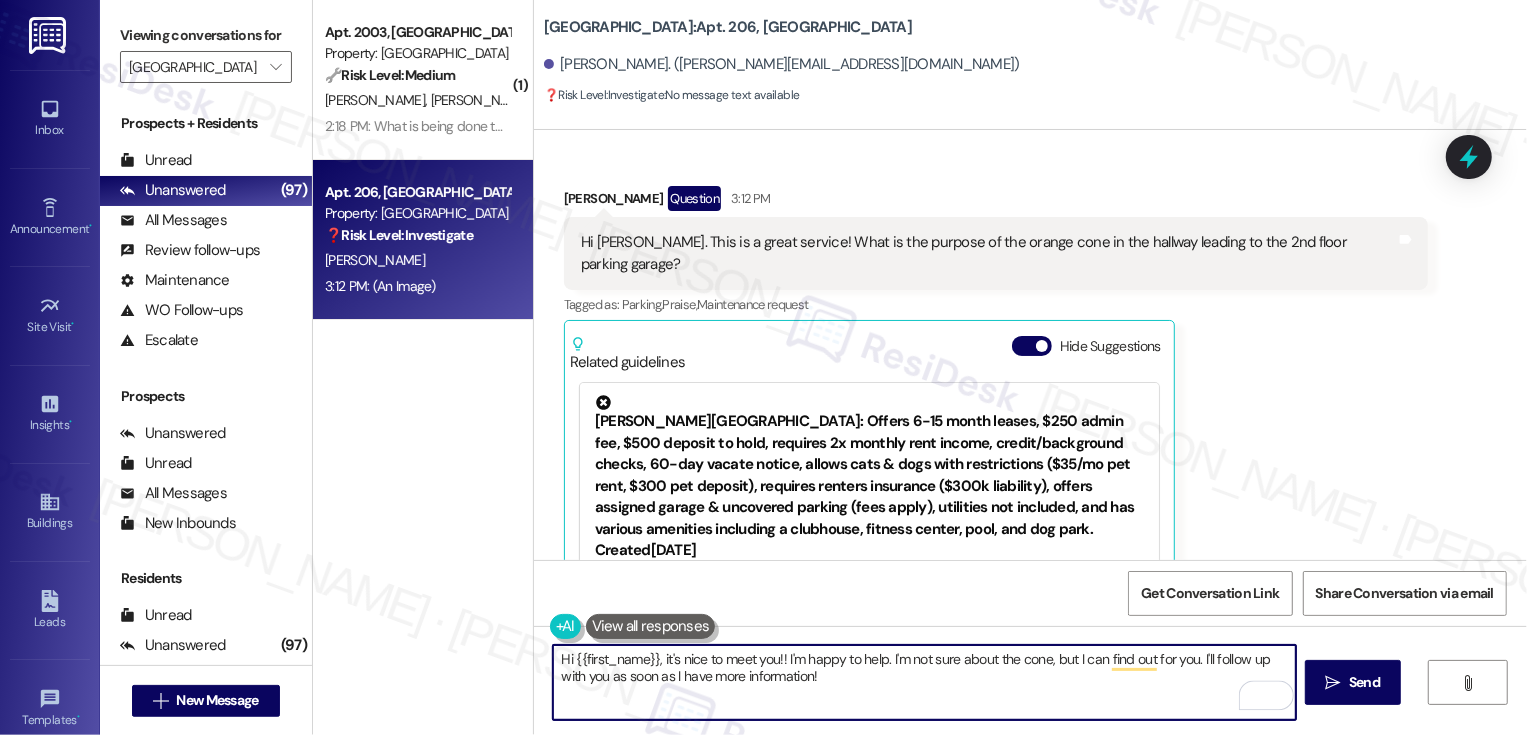 type on "Hi {{first_name}}, it's nice to meet you! I'm happy to help. I'm not sure about the cone, but I can find out for you. I'll follow up with you as soon as I have more information!" 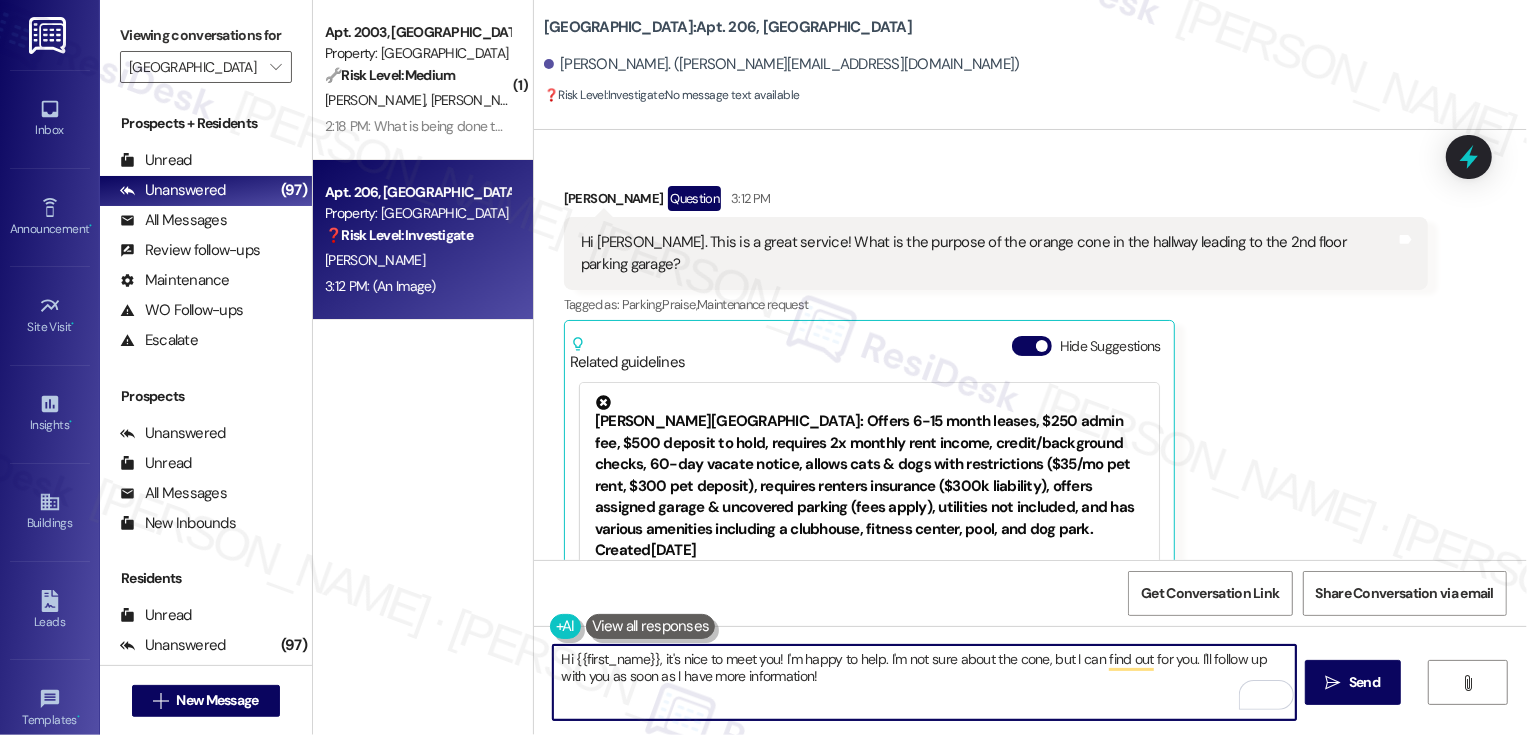 click on "Hi {{first_name}}, it's nice to meet you! I'm happy to help. I'm not sure about the cone, but I can find out for you. I'll follow up with you as soon as I have more information!" at bounding box center [924, 682] 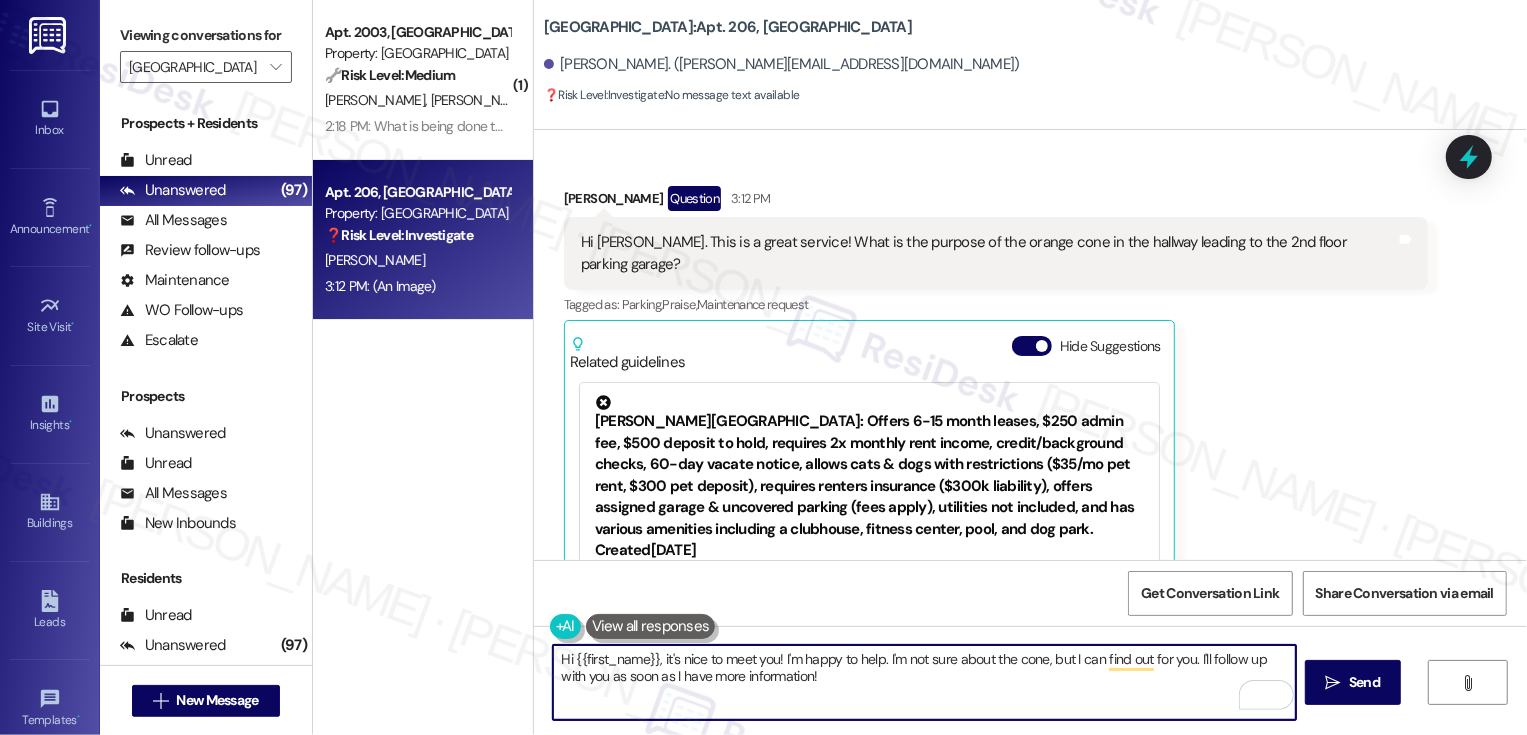 click on "Hi {{first_name}}, it's nice to meet you! I'm happy to help. I'm not sure about the cone, but I can find out for you. I'll follow up with you as soon as I have more information!" at bounding box center [924, 682] 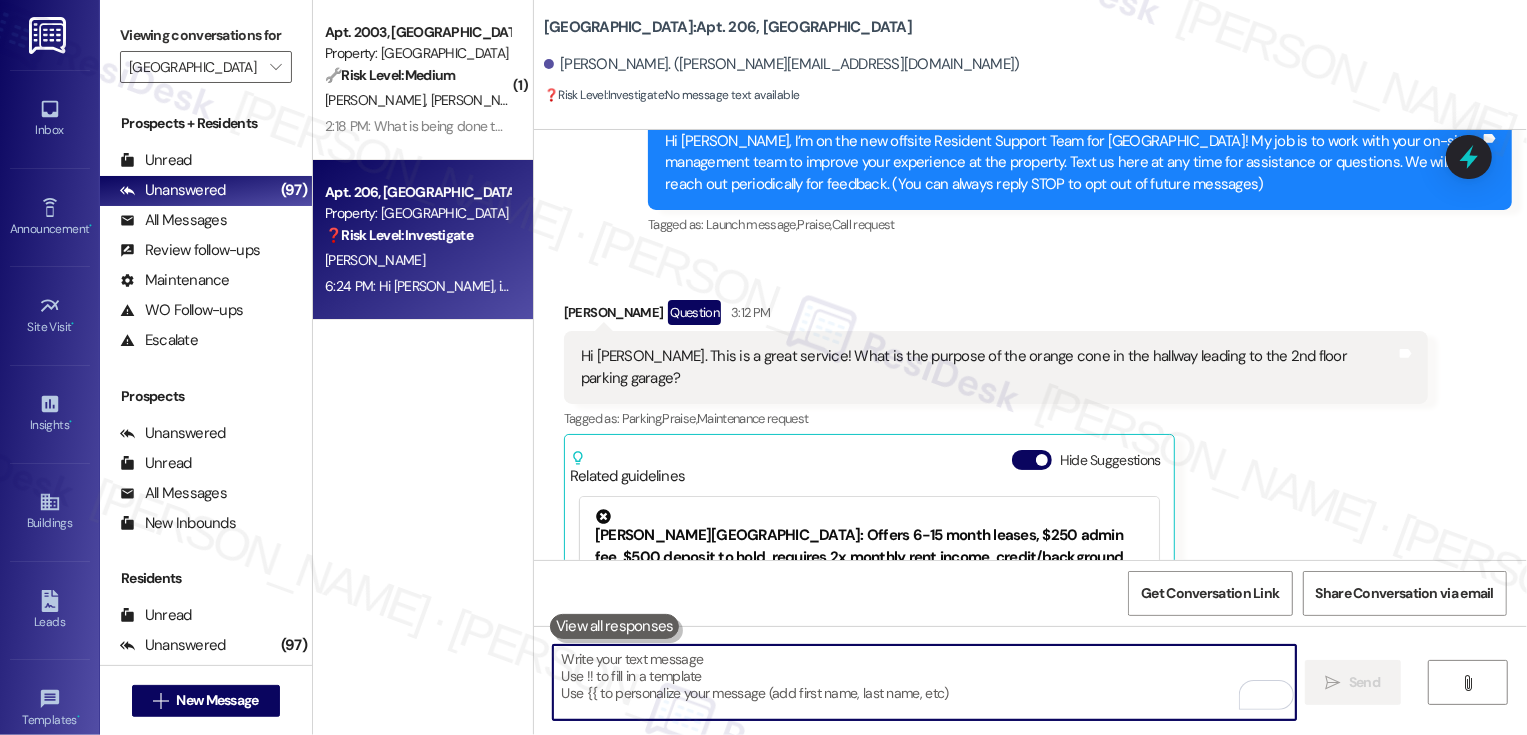 scroll, scrollTop: 200, scrollLeft: 0, axis: vertical 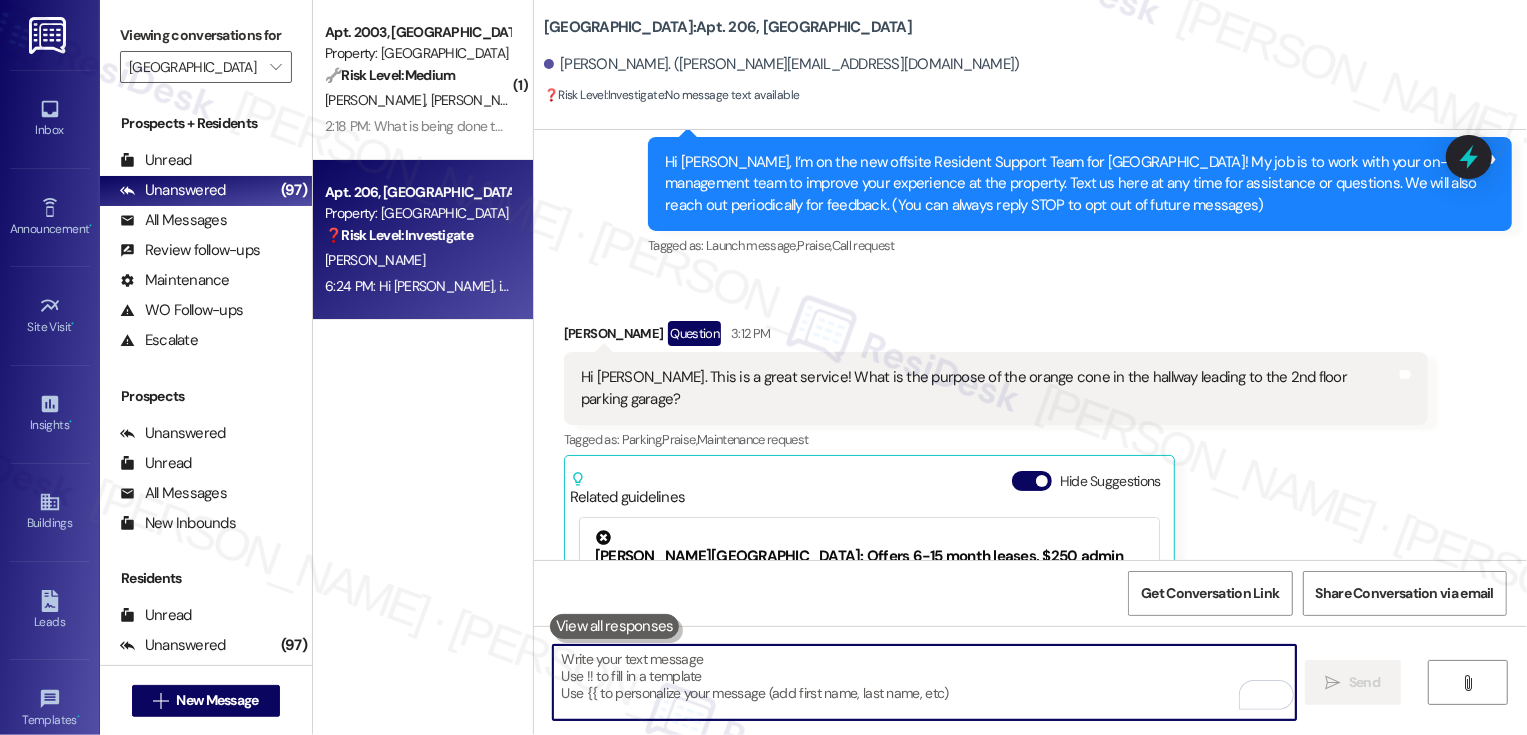 type 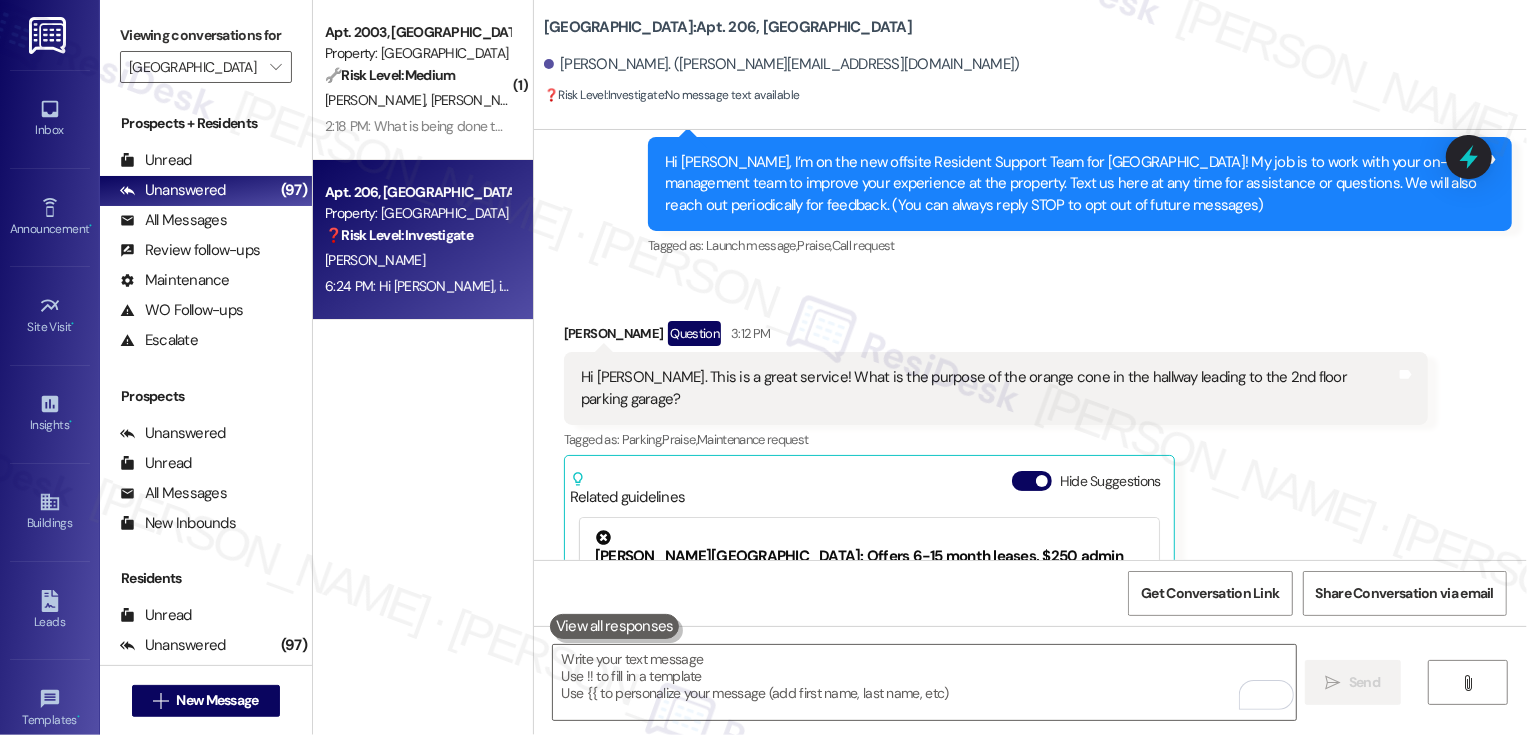 click on "Hi Sarah. This is a great service! What is the purpose of the orange cone in the hallway leading to the 2nd floor parking garage?" at bounding box center [988, 388] 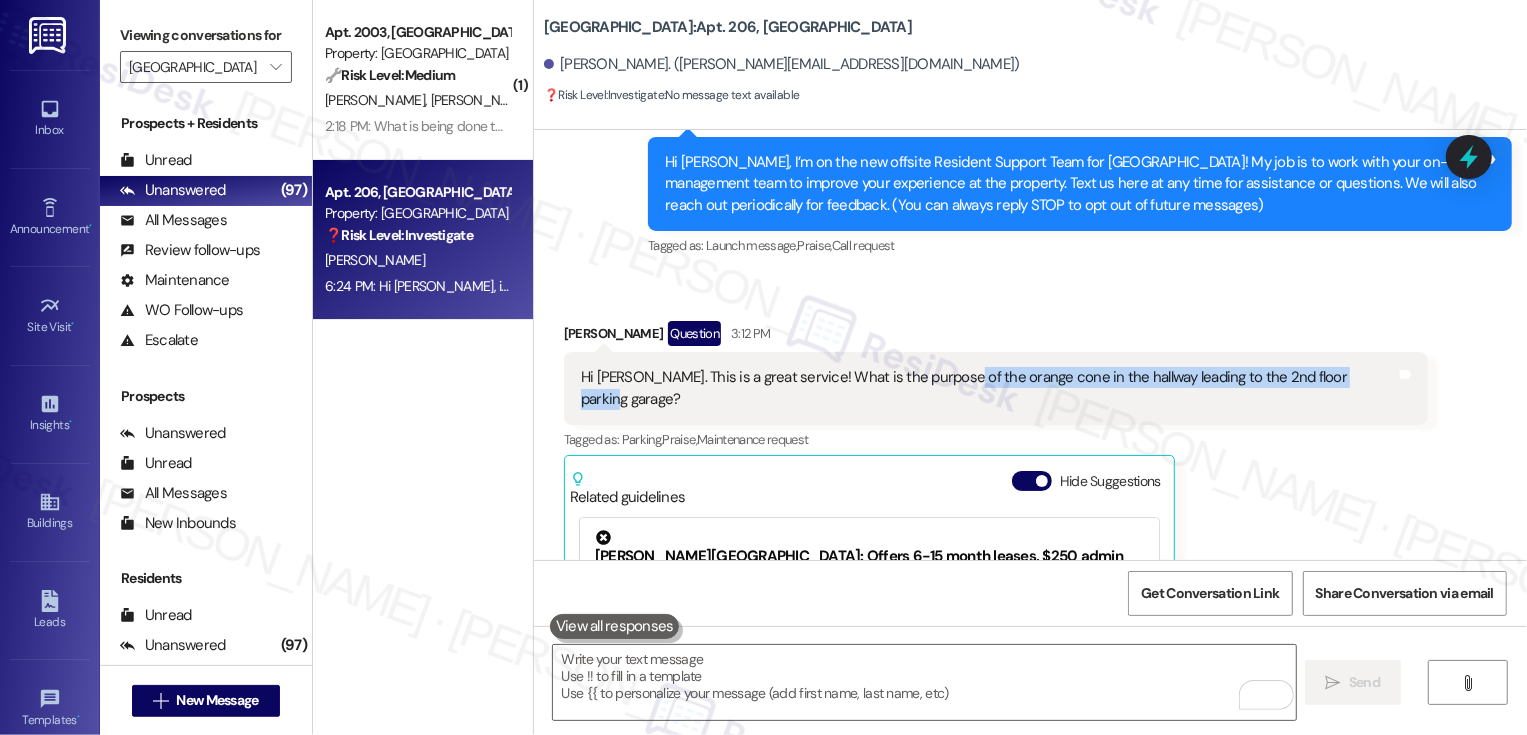 drag, startPoint x: 934, startPoint y: 378, endPoint x: 1342, endPoint y: 378, distance: 408 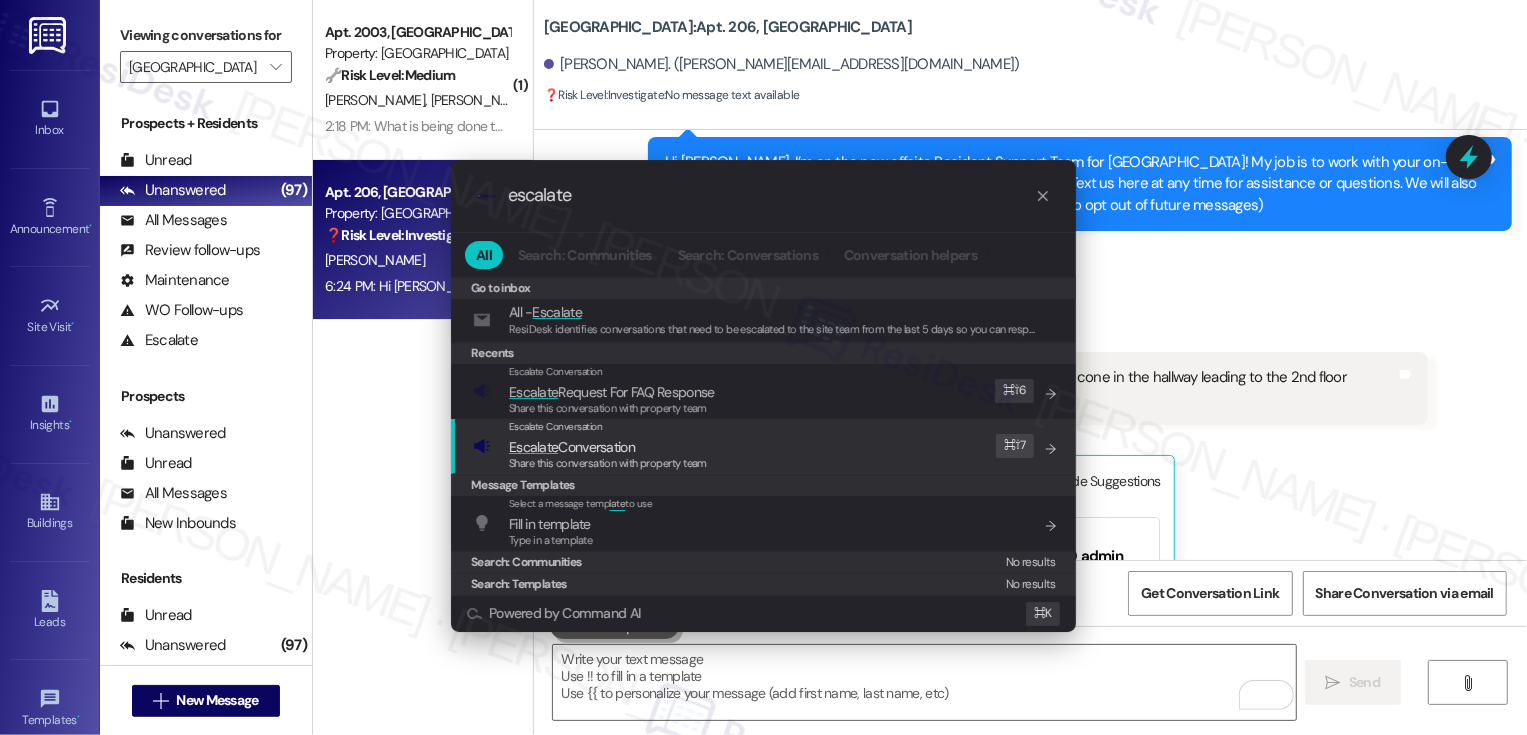 type on "escalate" 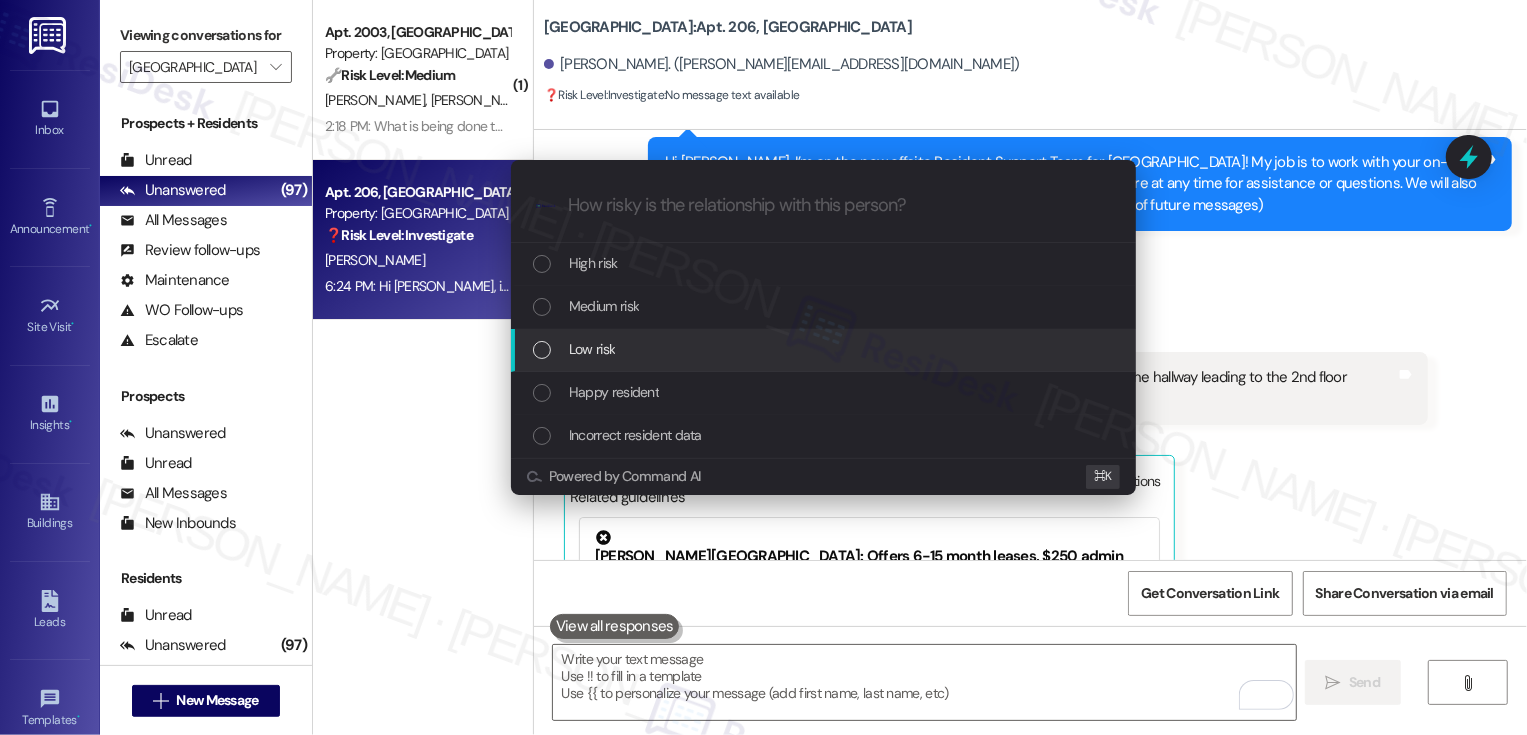 click on "Low risk" at bounding box center (592, 349) 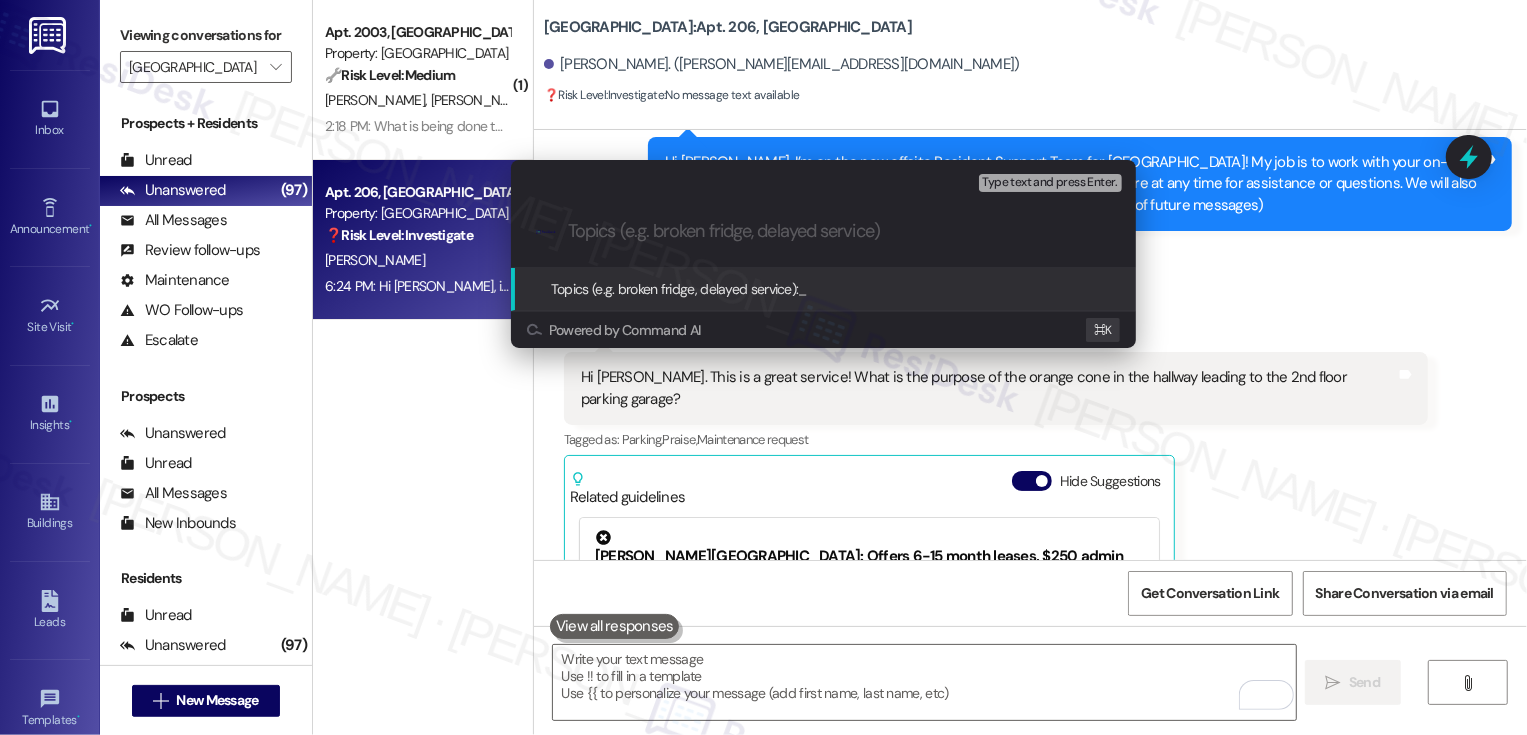paste on "orange cone in the hallway leading to the 2nd floor parking garage" 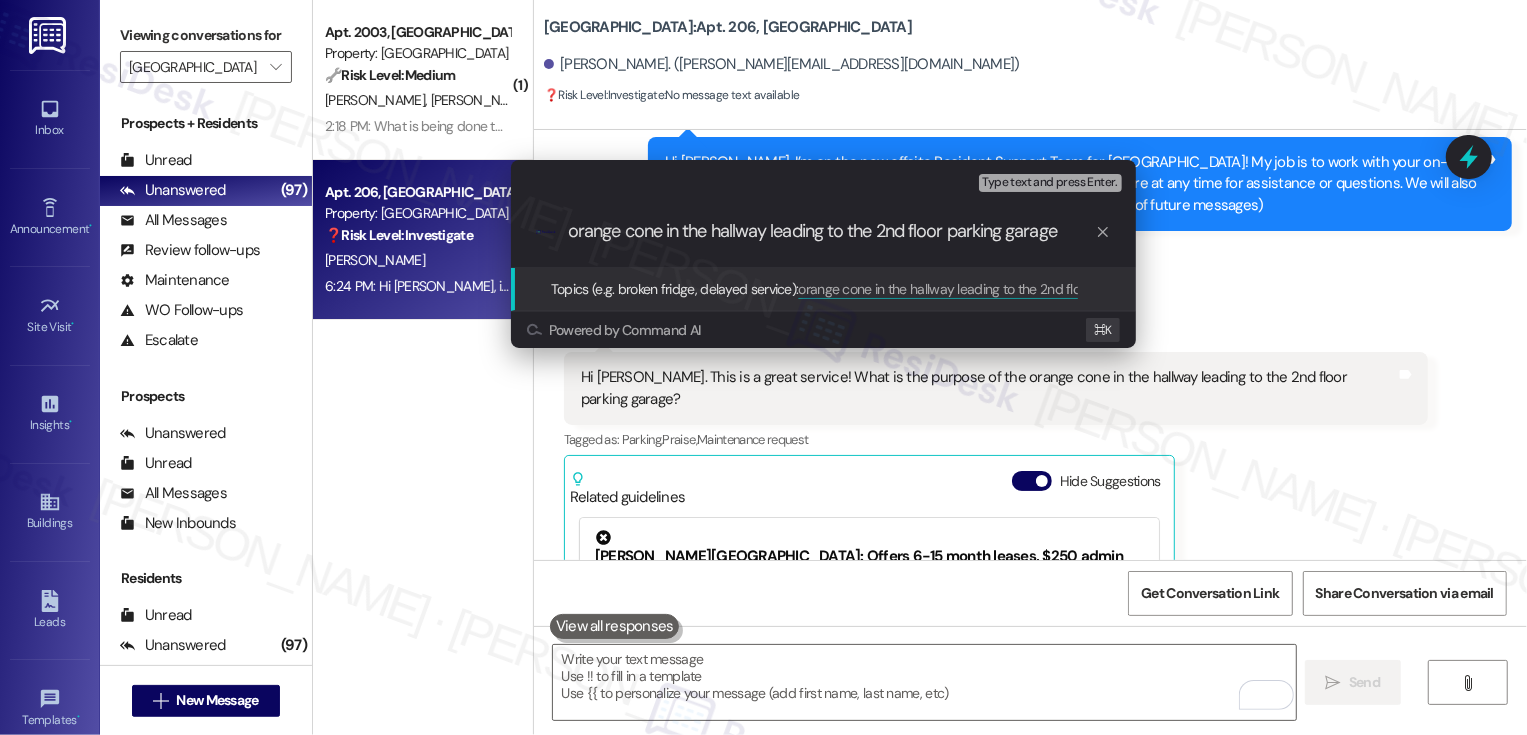 scroll, scrollTop: 0, scrollLeft: 0, axis: both 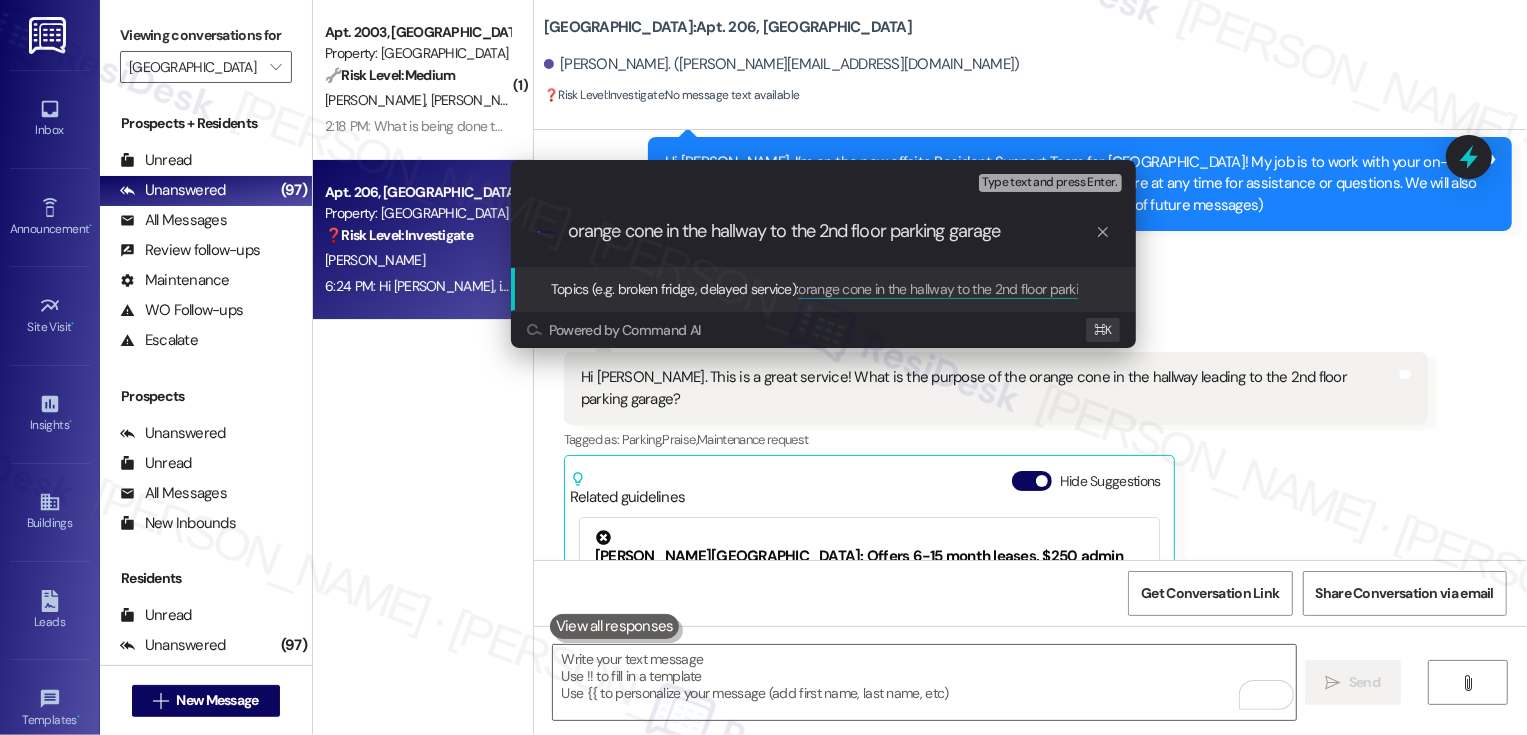 drag, startPoint x: 773, startPoint y: 227, endPoint x: 1109, endPoint y: 226, distance: 336.0015 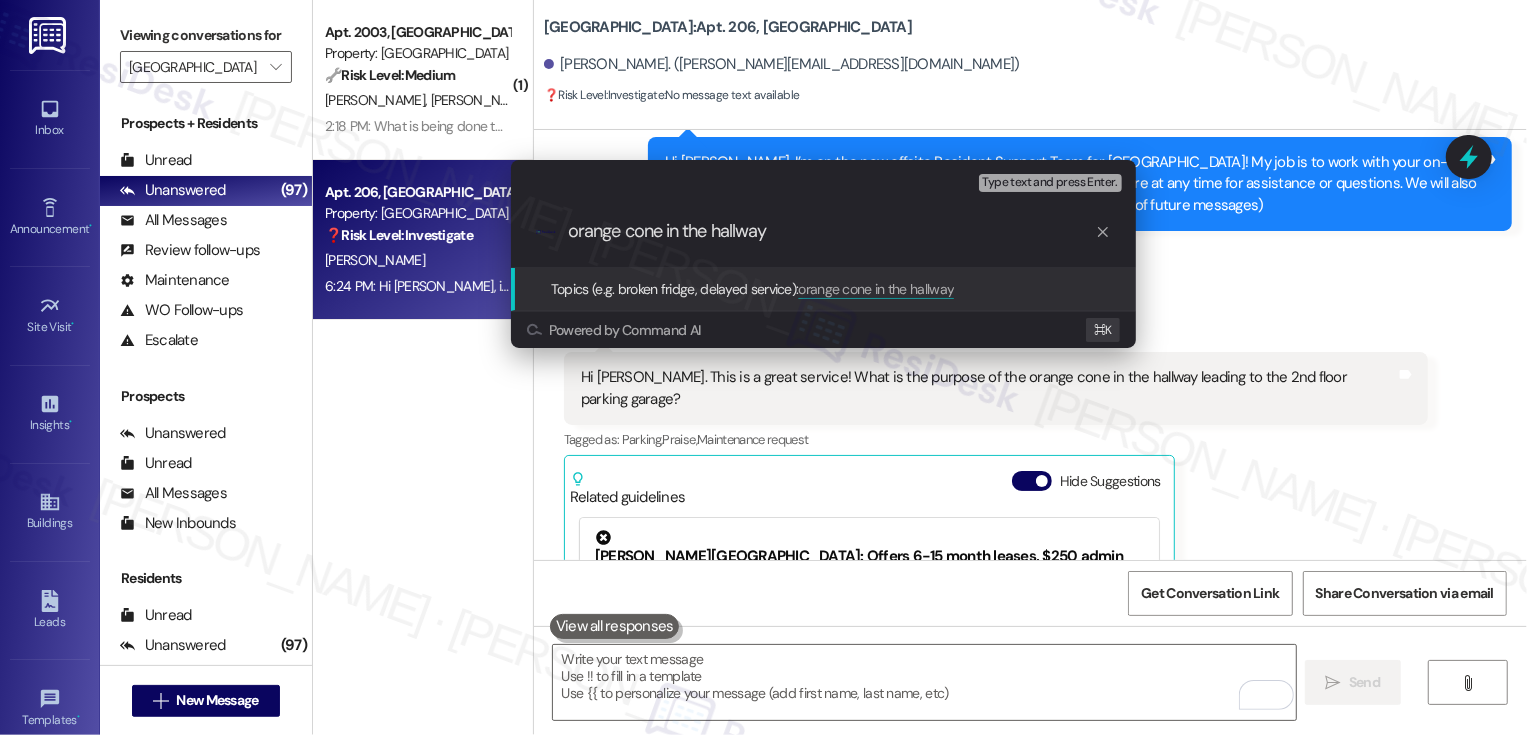 type 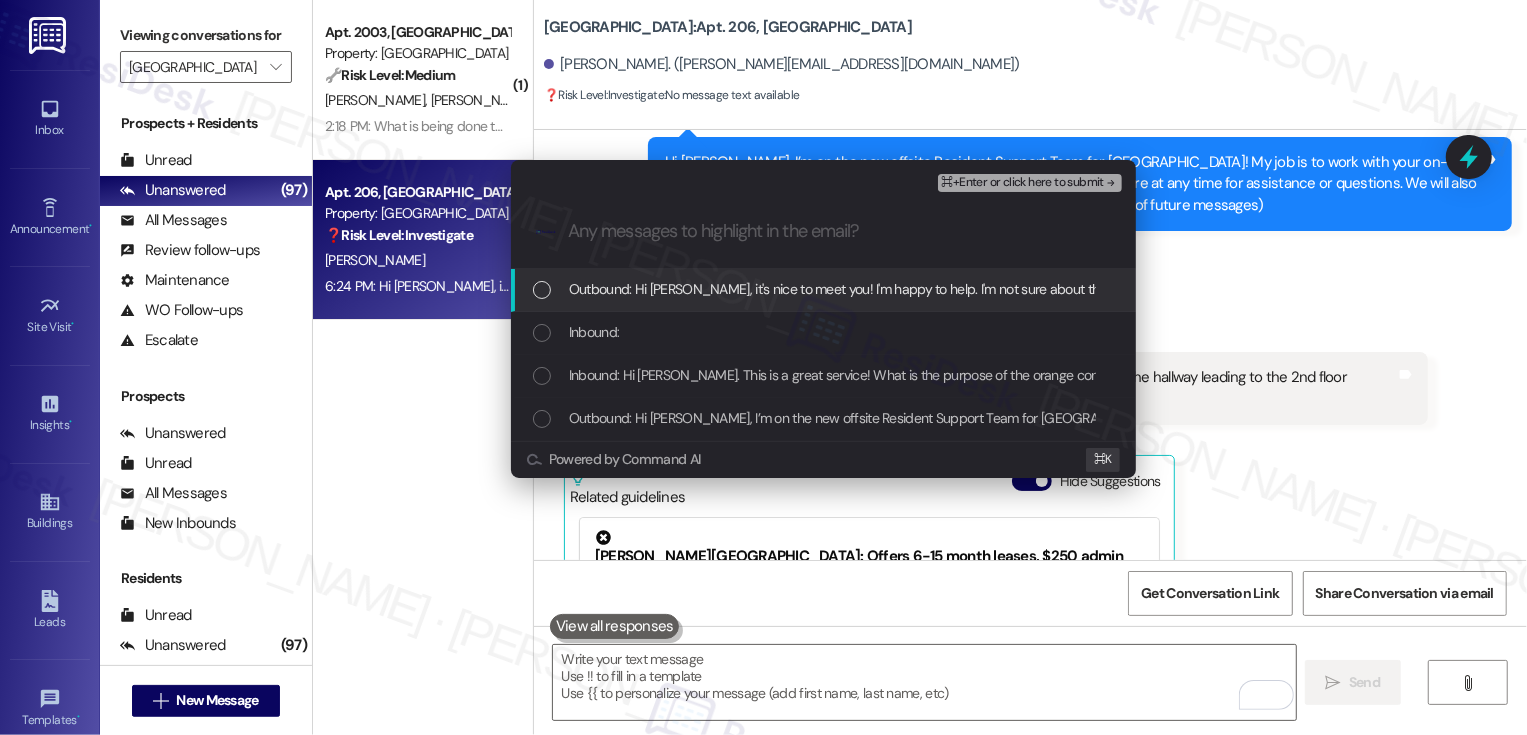 scroll, scrollTop: 0, scrollLeft: 0, axis: both 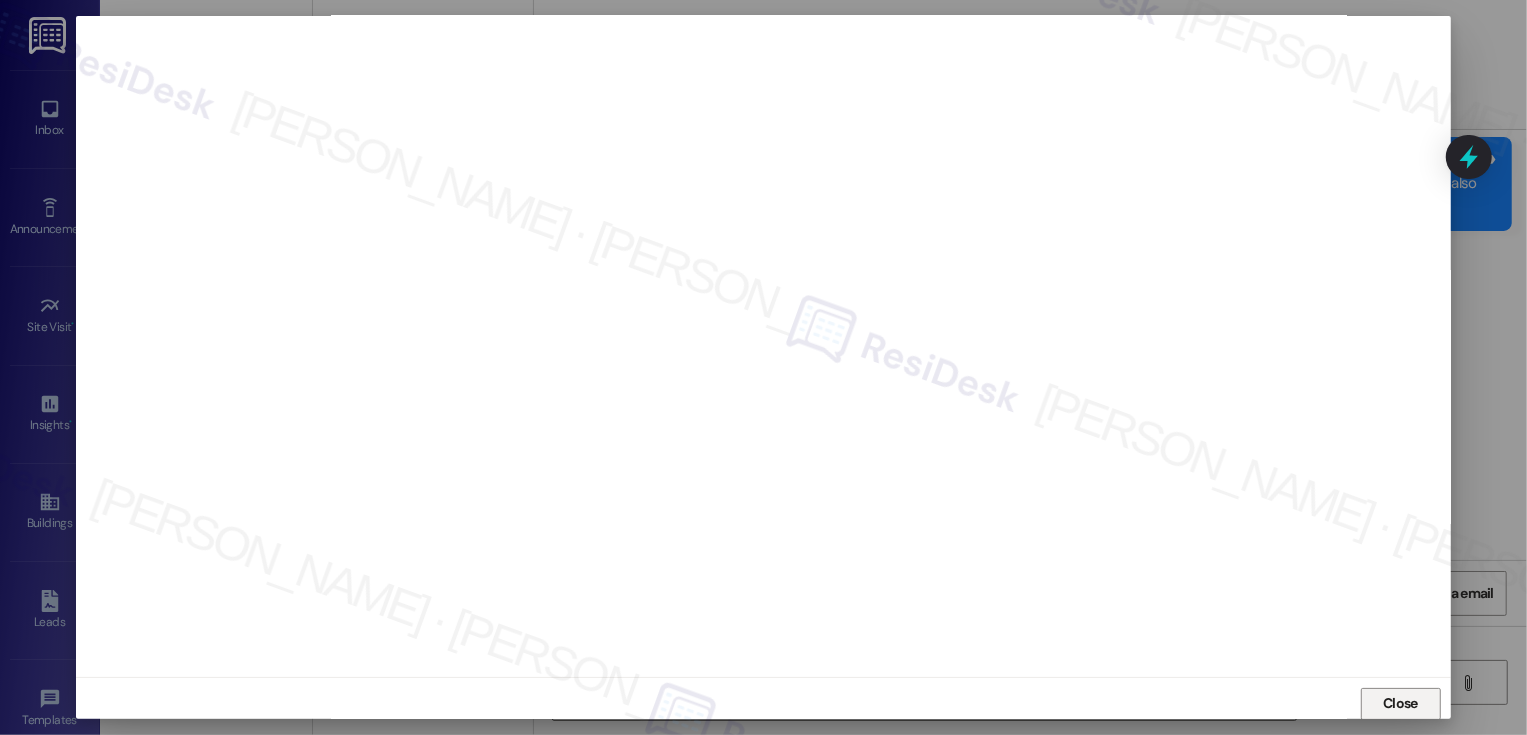 click on "Close" at bounding box center (1401, 704) 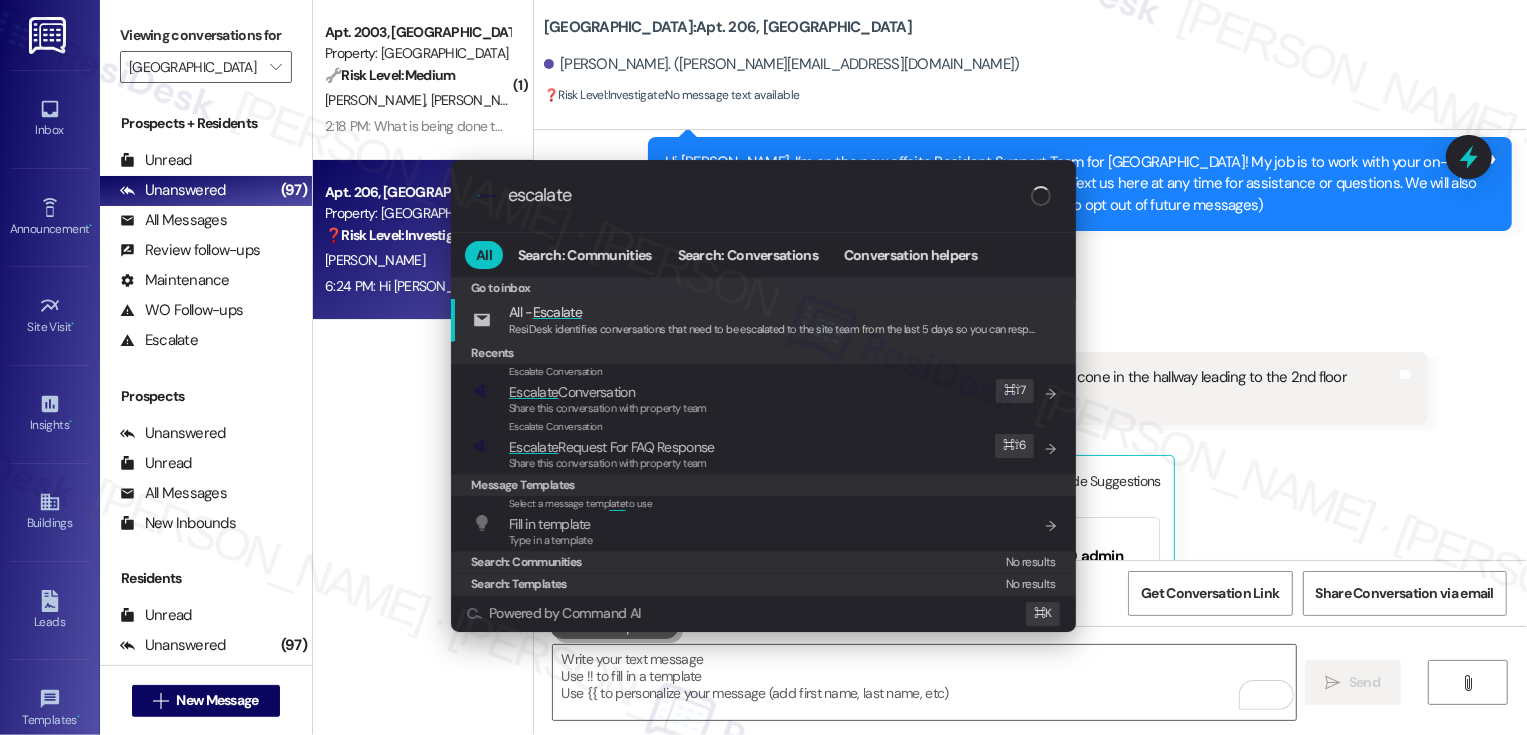 type on "escalate" 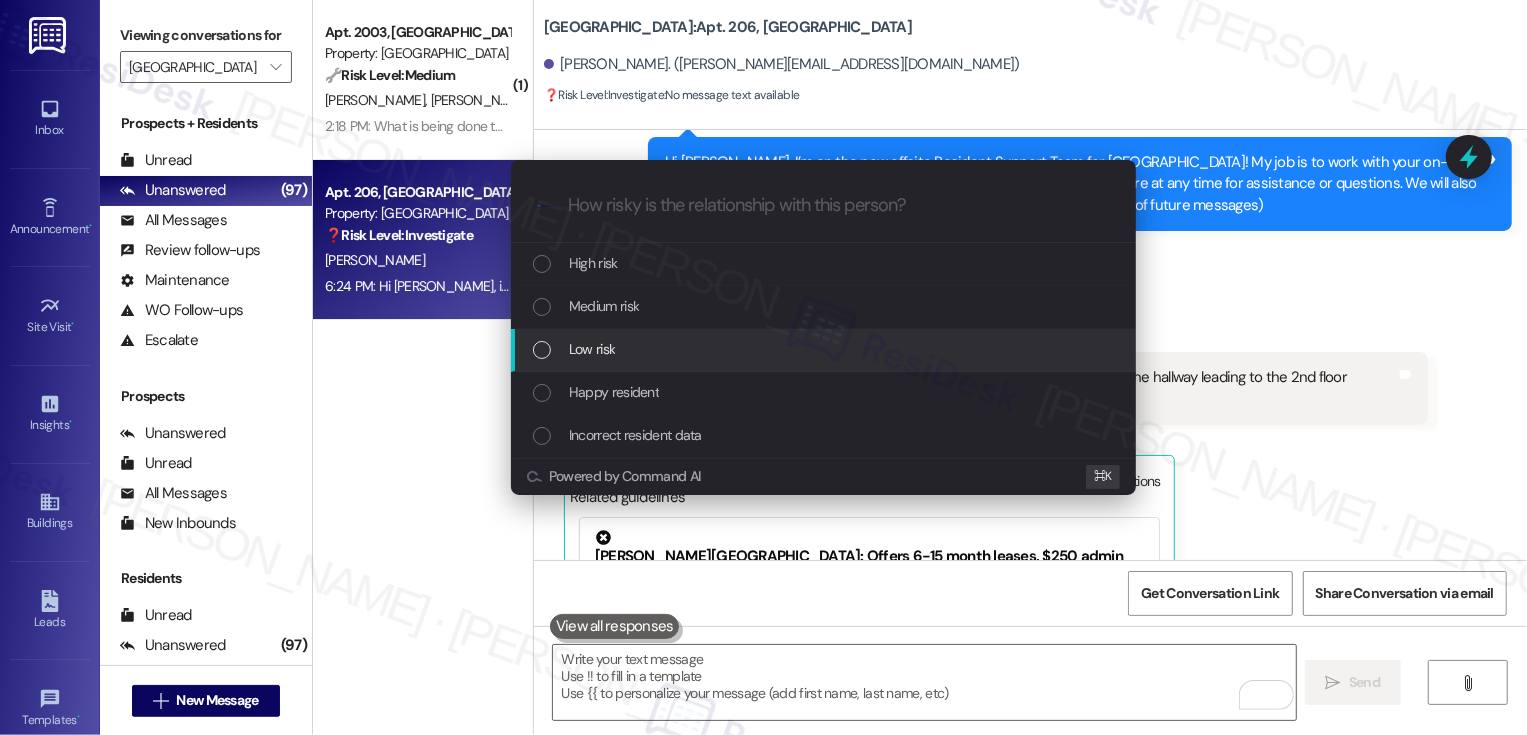 click on "Low risk" at bounding box center [592, 349] 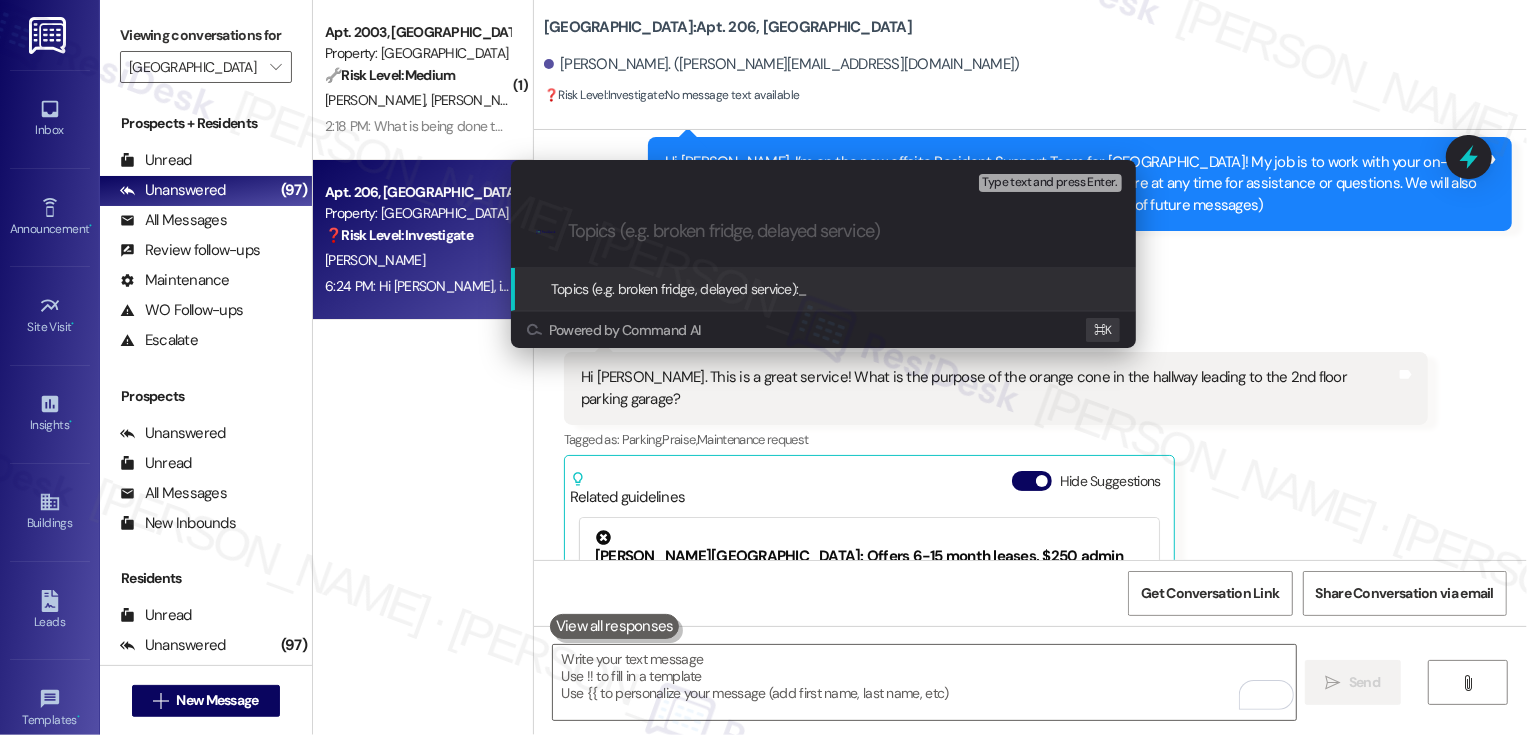 paste on "orange cone in the hallway leading to the 2nd floor parking garage" 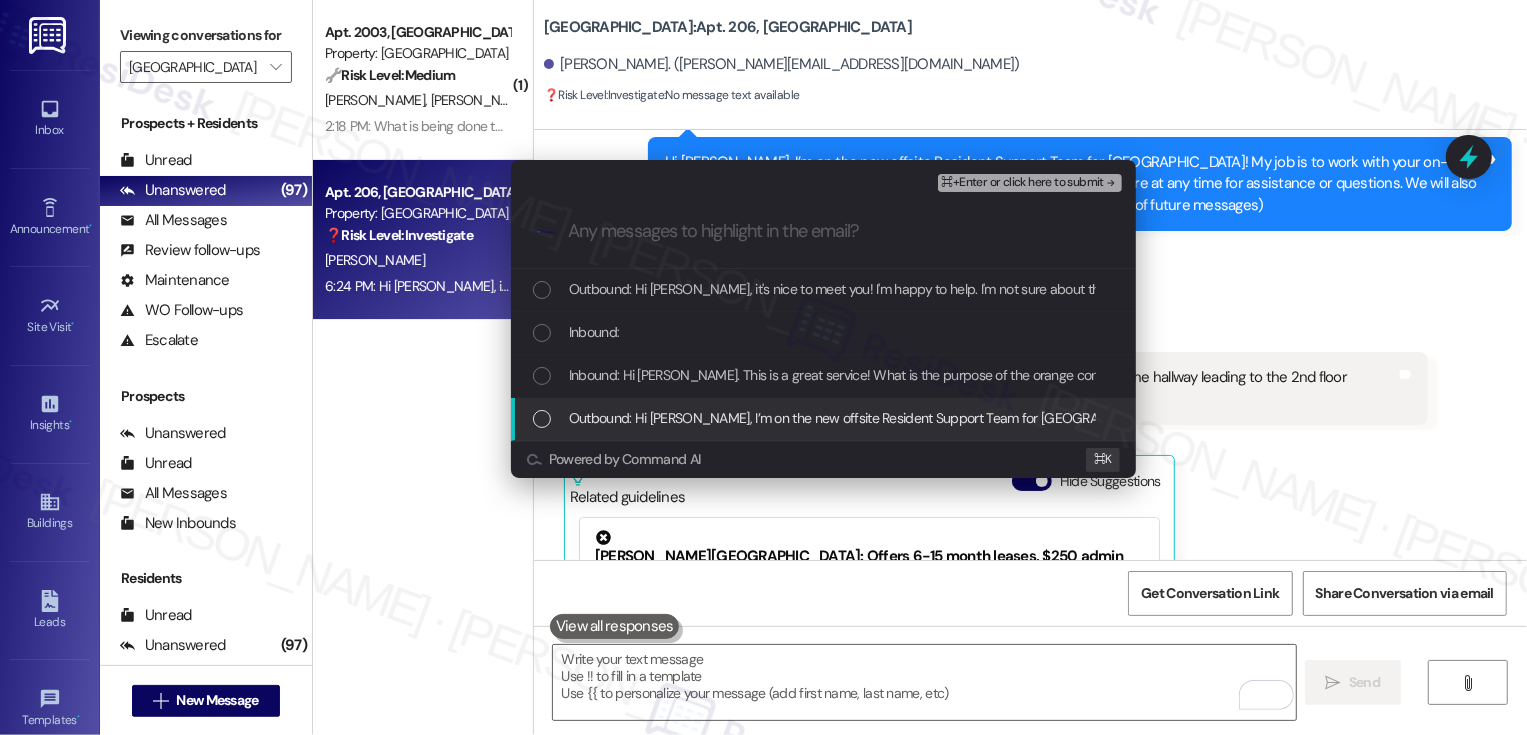 click on "Escalate Conversation Low risk orange cone in the hallway leading to the 2nd floor parking garage Any messages to highlight in the email? ⌘+Enter or click here to submit .cls-1{fill:#0a055f;}.cls-2{fill:#0cc4c4;} resideskLogoBlueOrange Outbound: Hi [PERSON_NAME], it's nice to meet you! I'm happy to help. I'm not sure about the cone, but I can find out for you. I'll follow up with you as soon as I have more information! Inbound:  Inbound: Hi [PERSON_NAME]. This is a great service! What is the purpose of the orange cone in the hallway leading to the 2nd floor parking garage?  Outbound: Hi [PERSON_NAME], I’m on the new offsite Resident Support Team for [GEOGRAPHIC_DATA]! My job is to work with your on-site management team to improve your experience at the property. Text us here at any time for assistance or questions. We will also reach out periodically for feedback. (You can always reply STOP to opt out of future messages) Powered by Command AI ⌘ K" at bounding box center (763, 367) 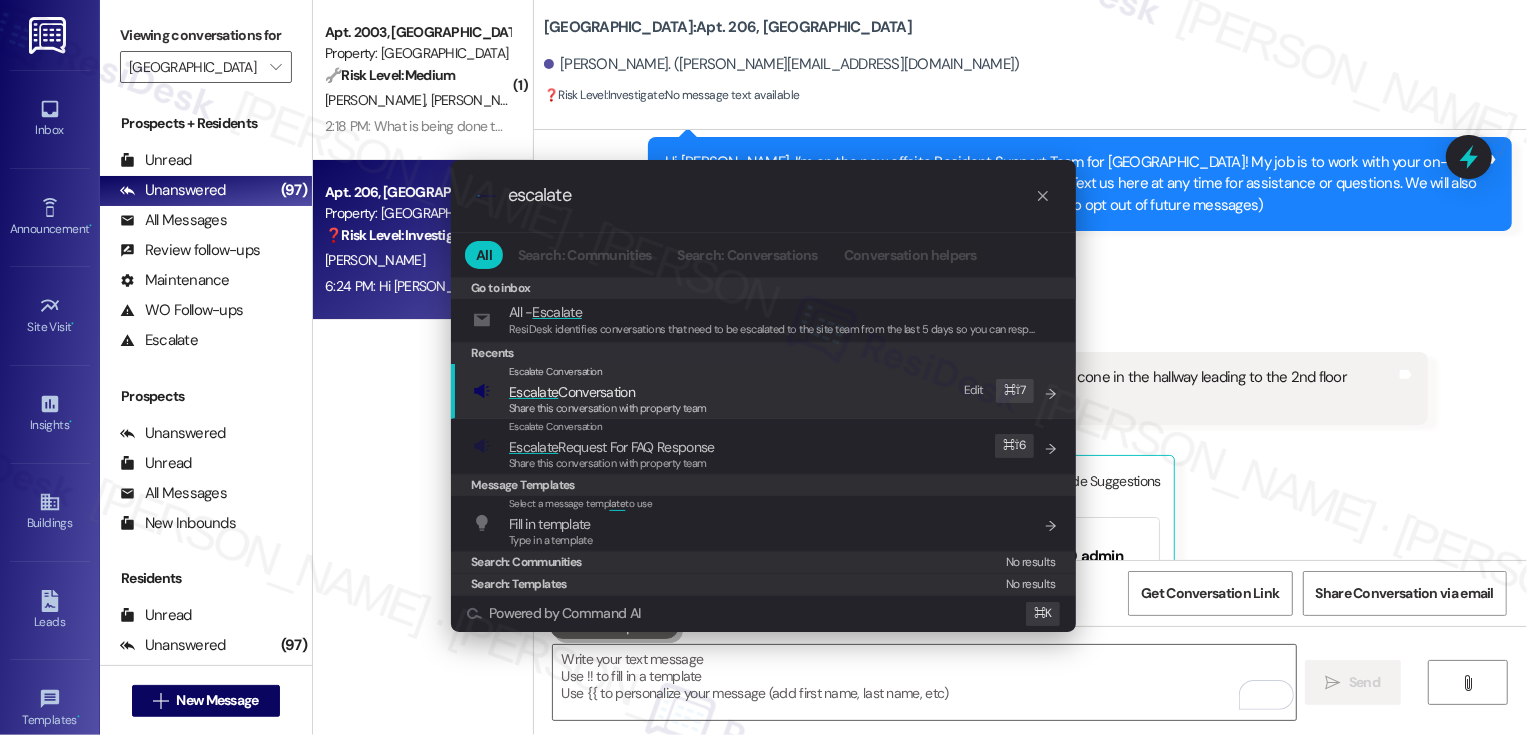 type on "escalate" 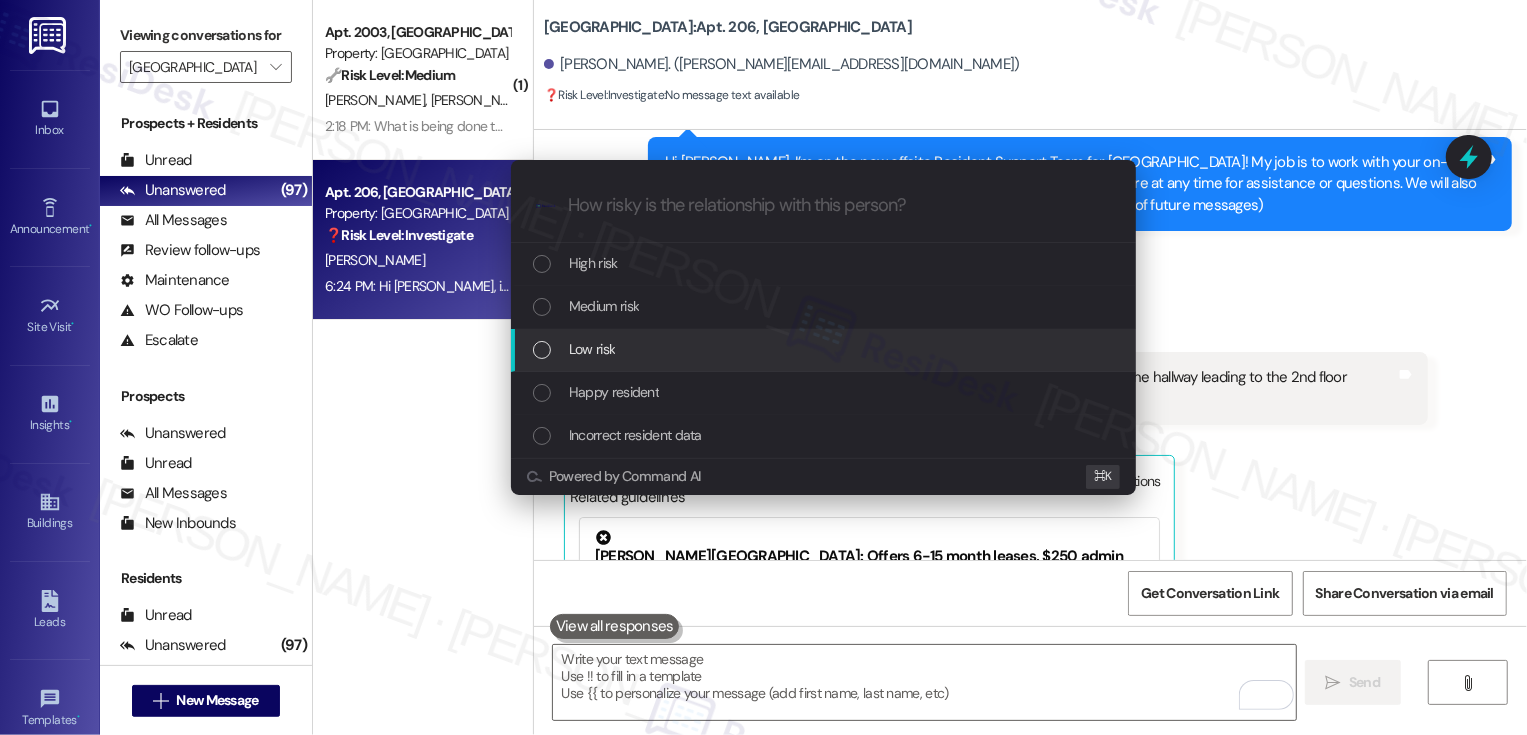 click on "Low risk" at bounding box center (823, 350) 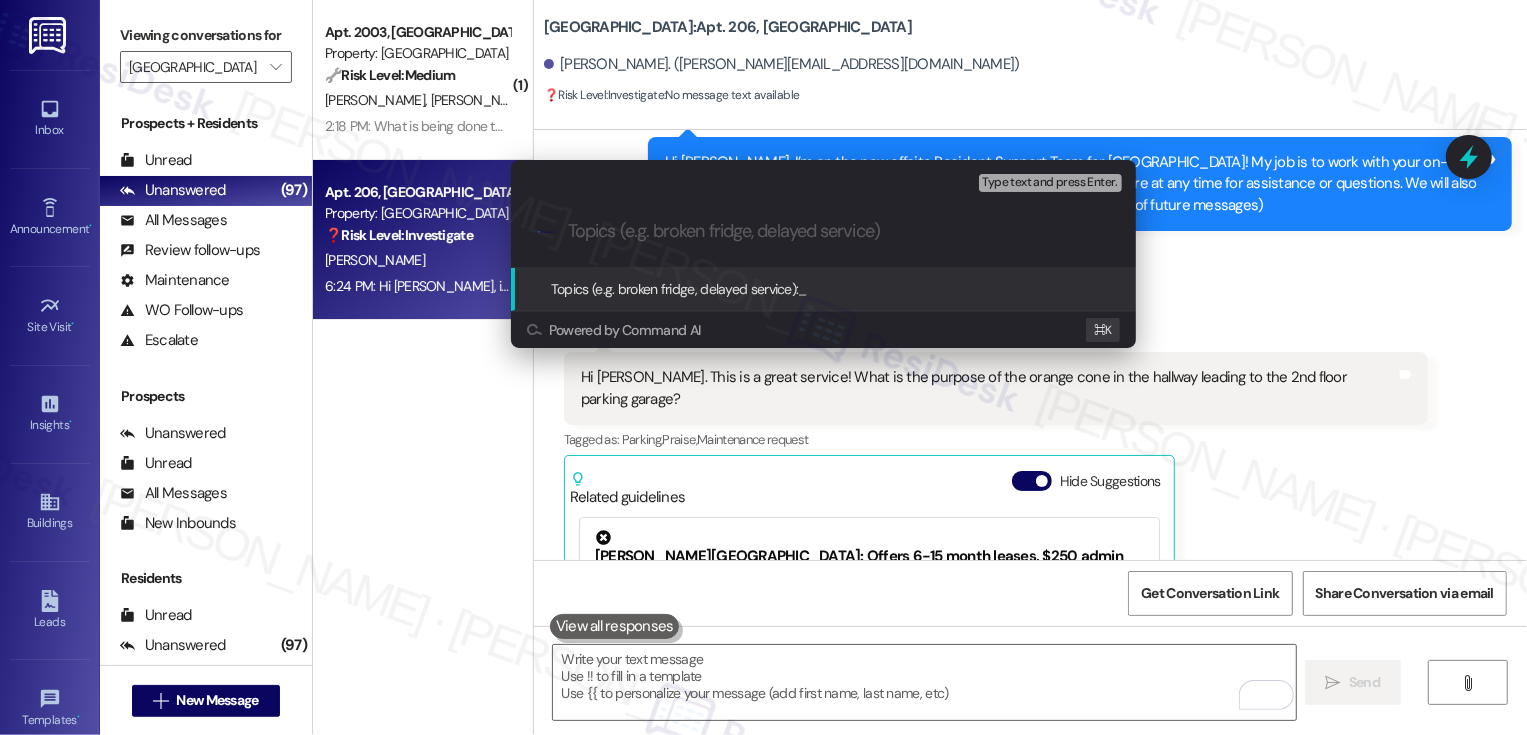 paste on "orange cone in the hallway leading to the 2nd floor parking garage" 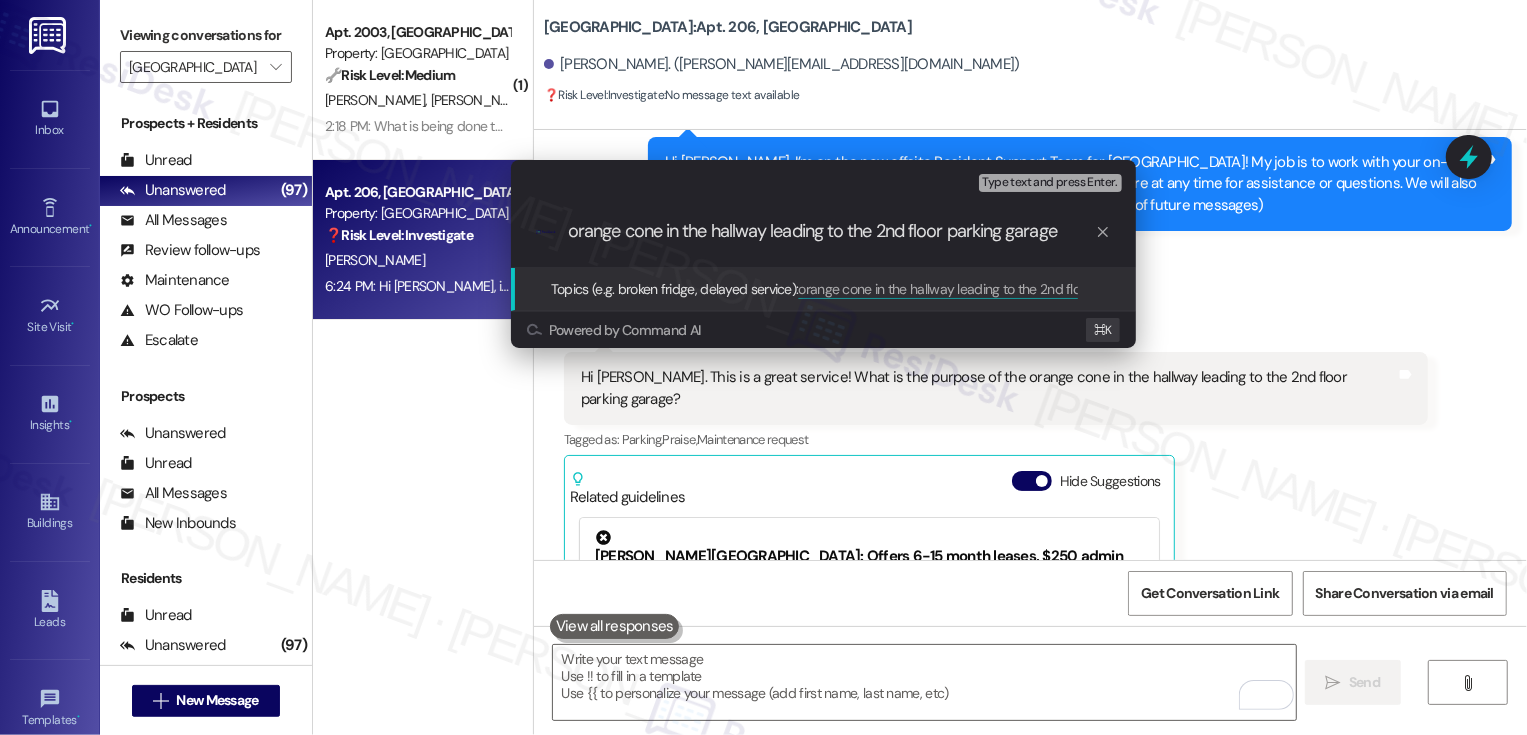 drag, startPoint x: 770, startPoint y: 227, endPoint x: 1148, endPoint y: 223, distance: 378.02115 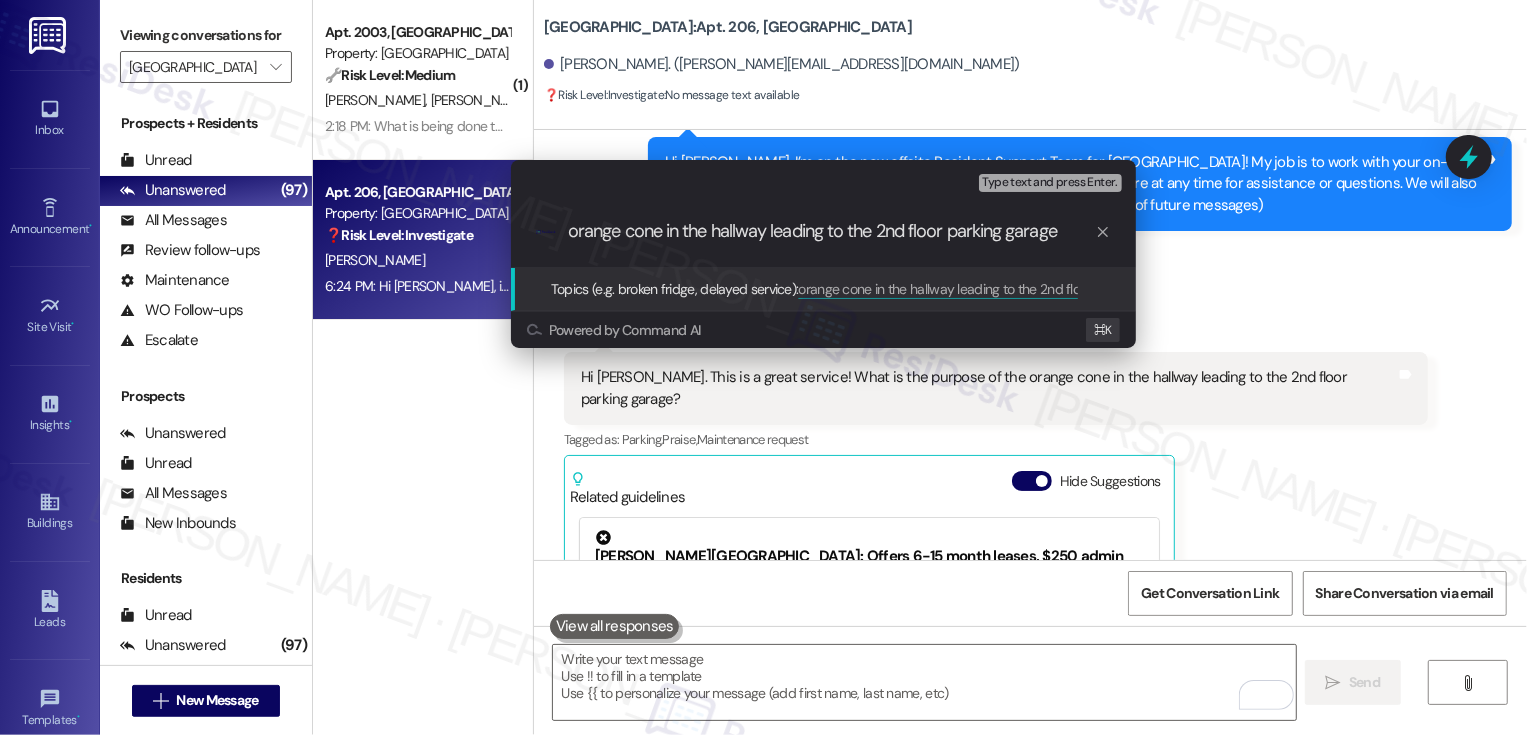 drag, startPoint x: 773, startPoint y: 228, endPoint x: 1156, endPoint y: 235, distance: 383.06396 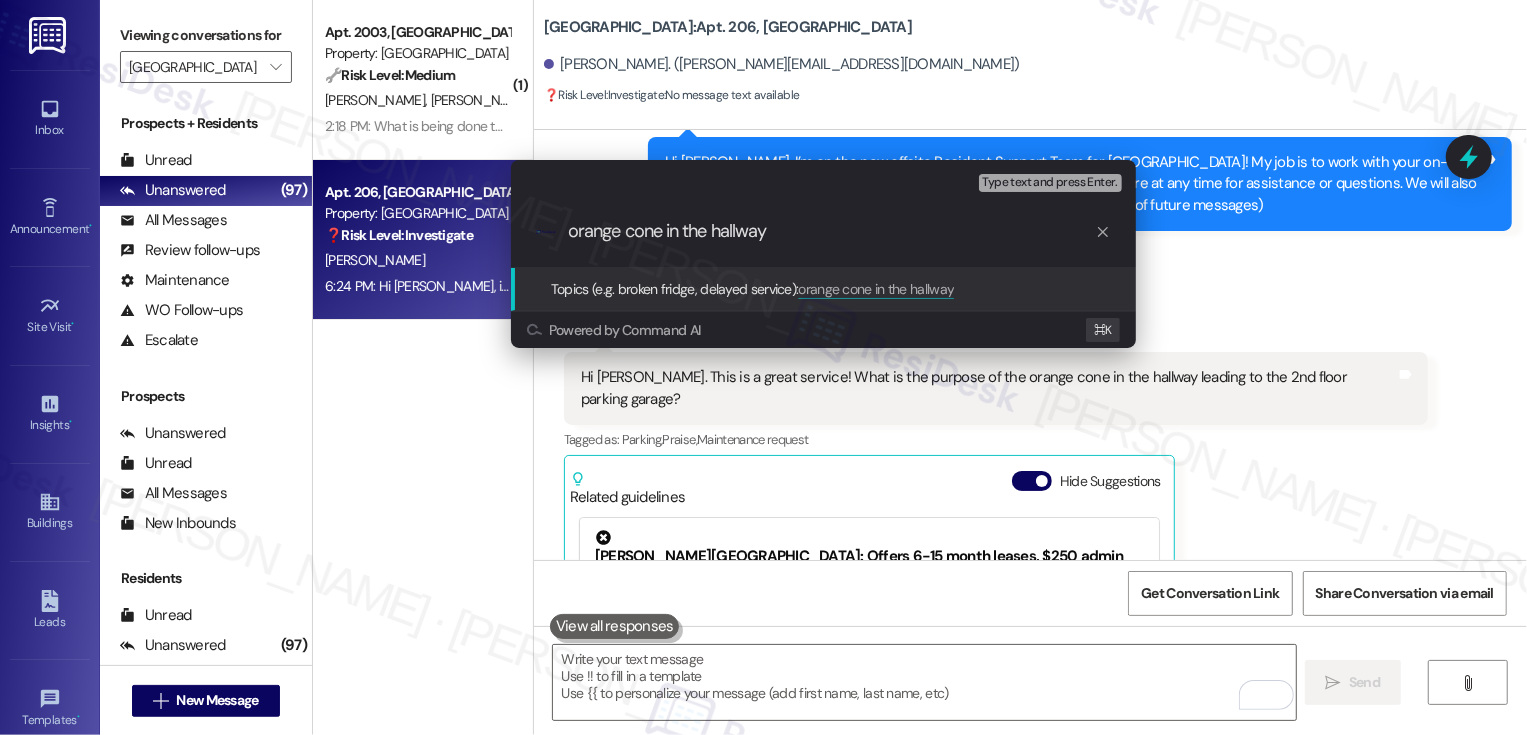 type 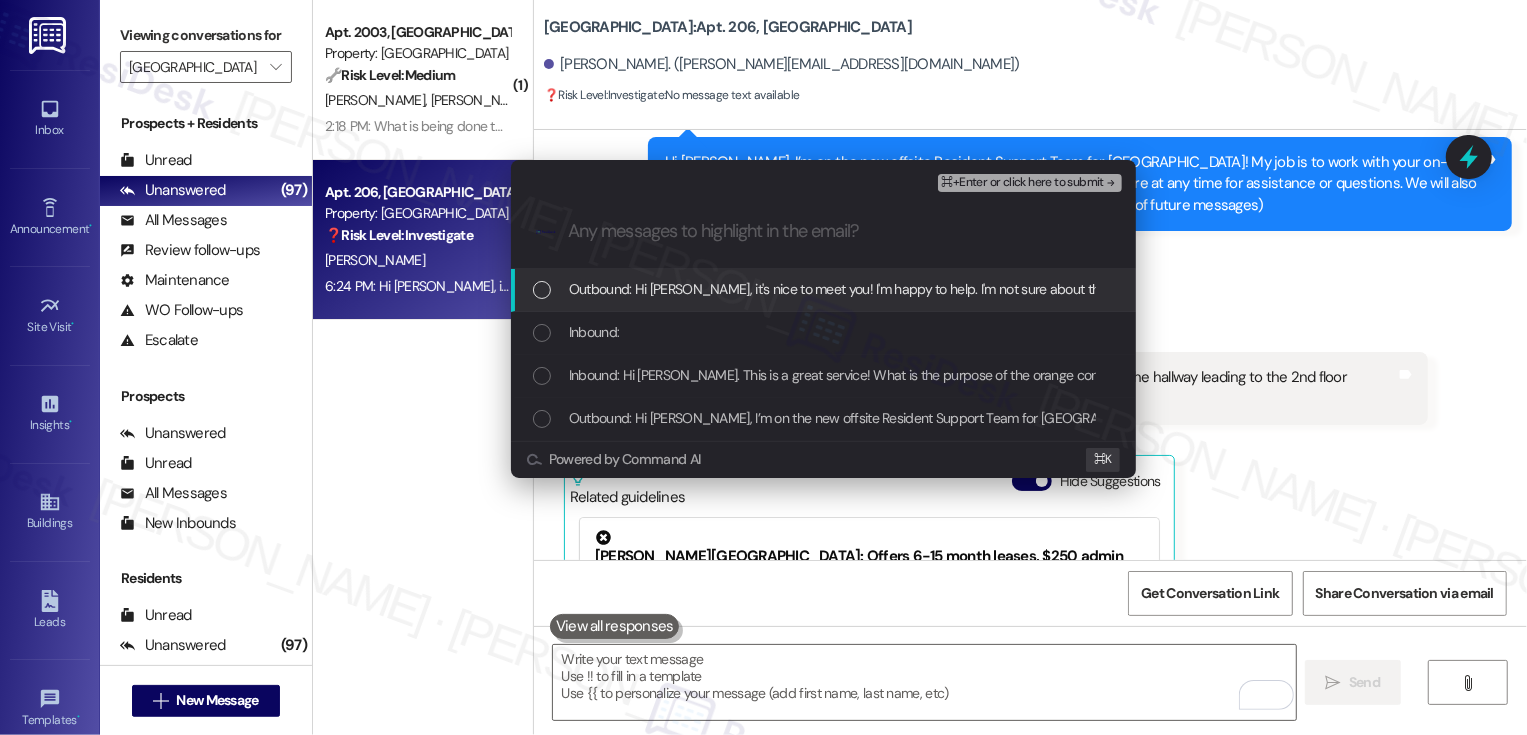 scroll, scrollTop: 0, scrollLeft: 0, axis: both 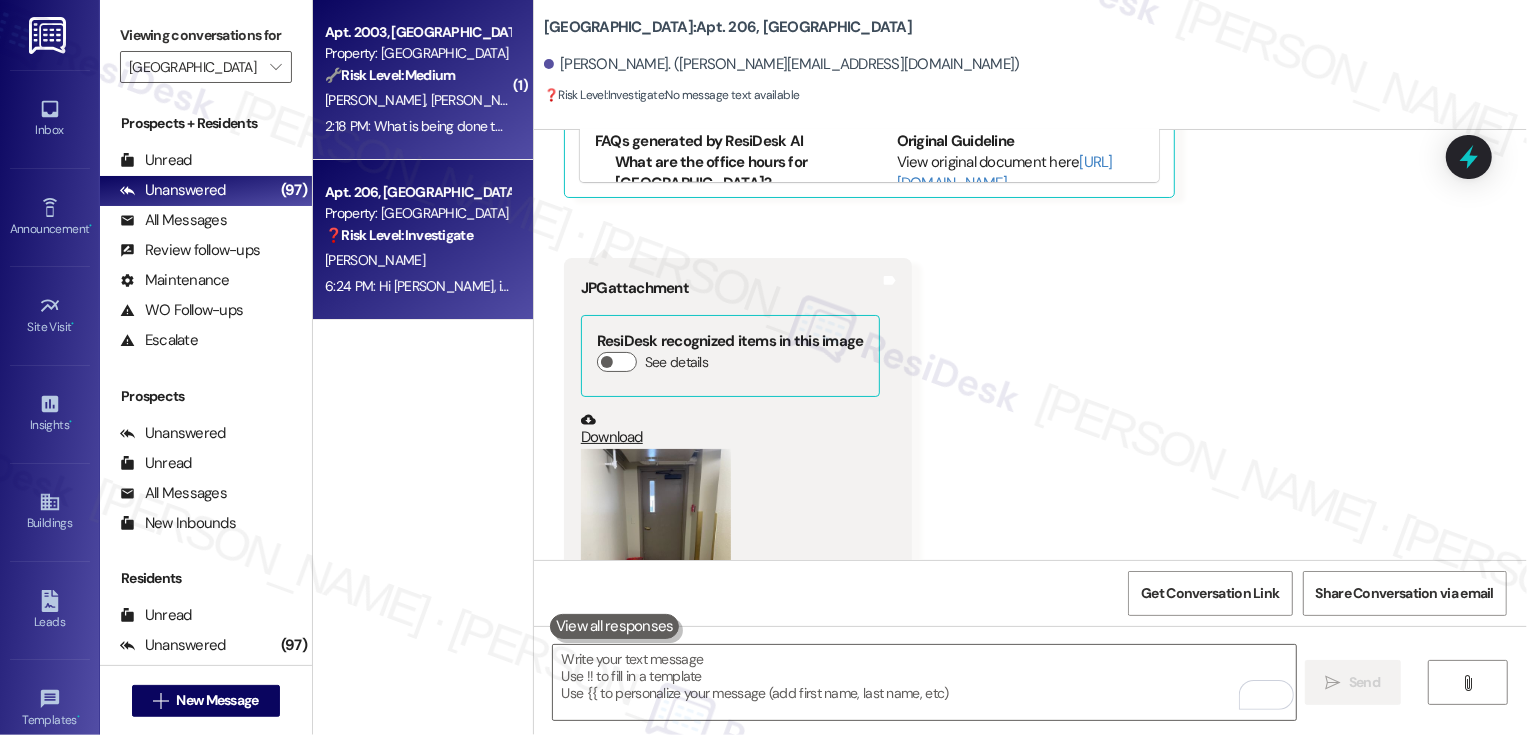 click on "🔧  Risk Level:  Medium The resident is inquiring about the recycling program at the property. This is a community concern related to sustainability and waste management, but does not present an immediate risk or urgent issue." at bounding box center [417, 75] 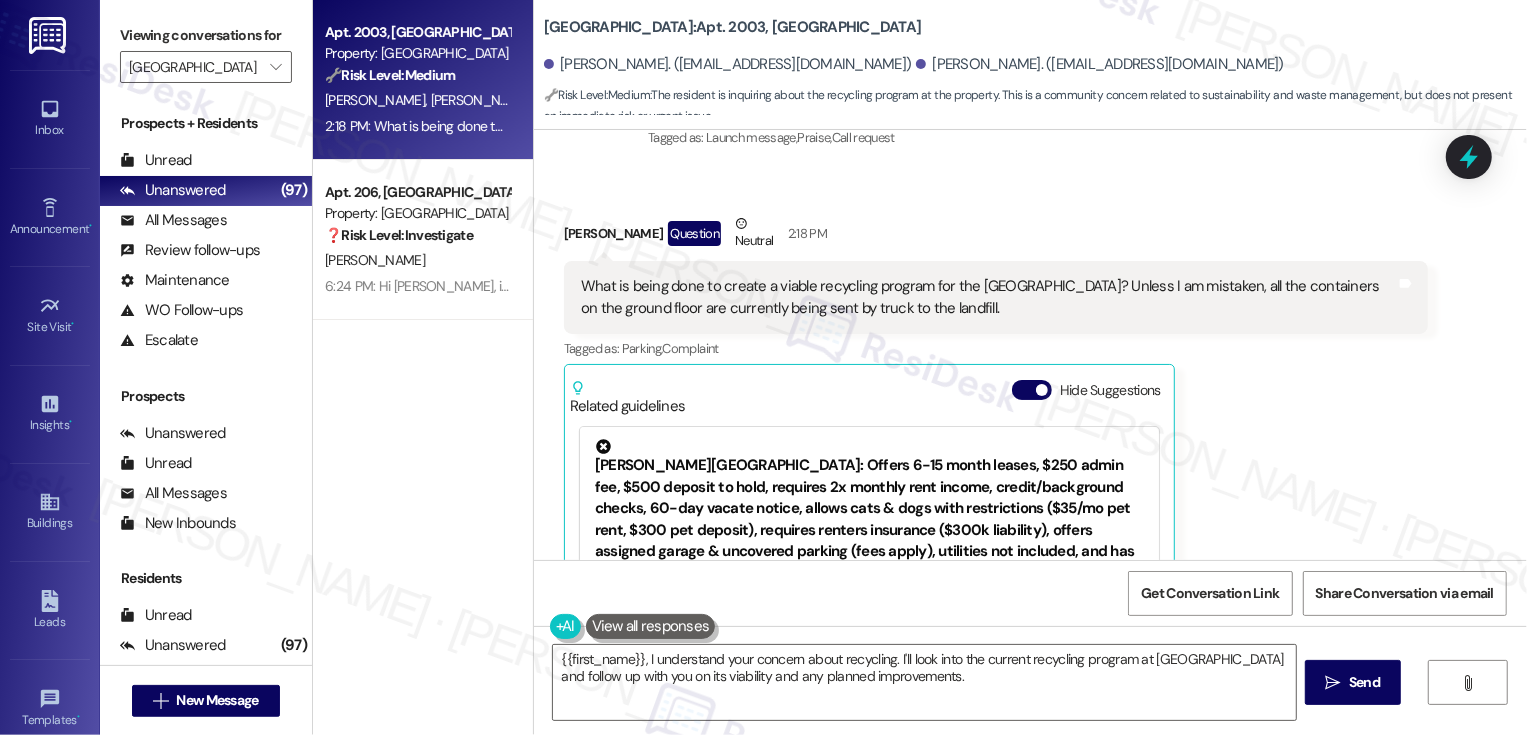 scroll, scrollTop: 323, scrollLeft: 0, axis: vertical 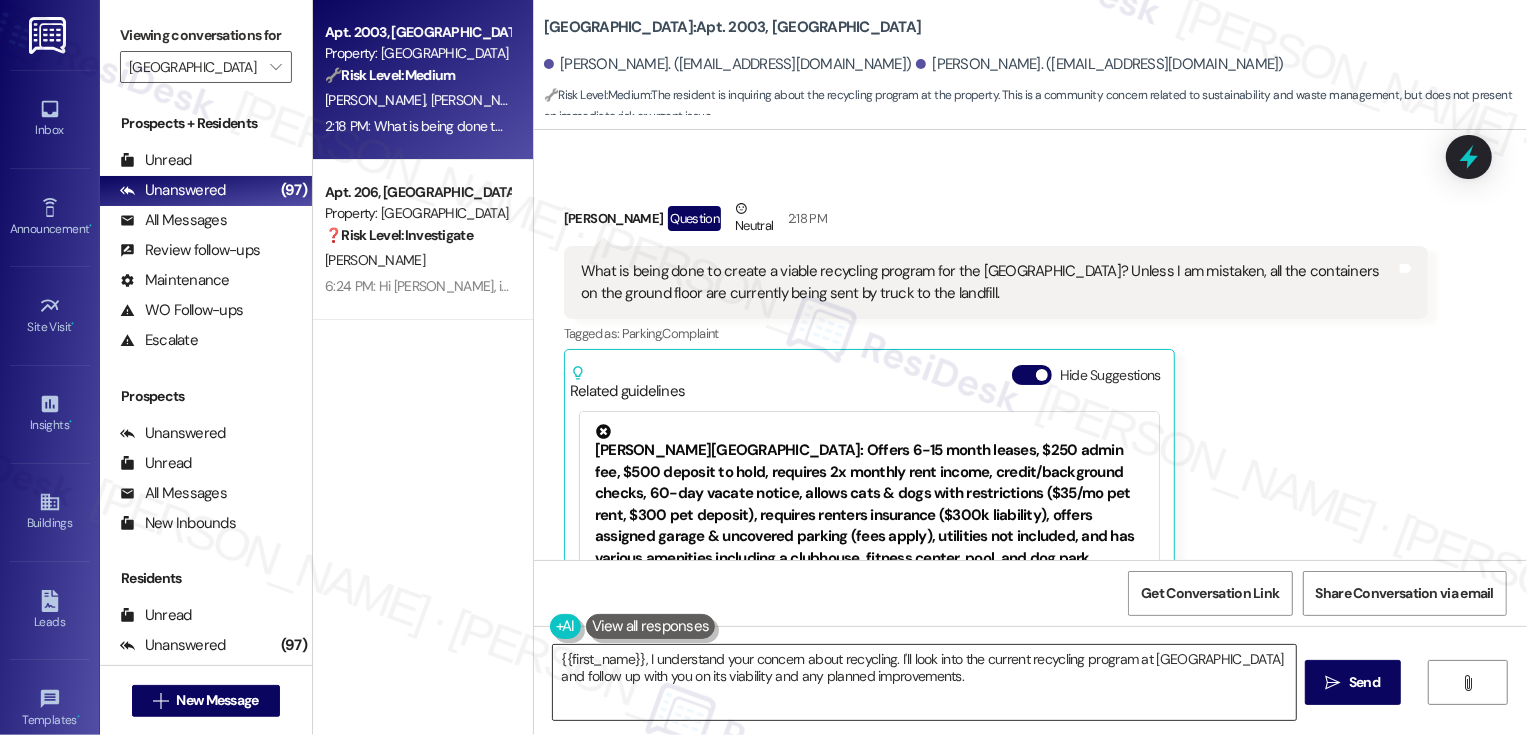 click on "{{first_name}}, I understand your concern about recycling. I'll look into the current recycling program at Bayaud Tower and follow up with you on its viability and any planned improvements." at bounding box center [924, 682] 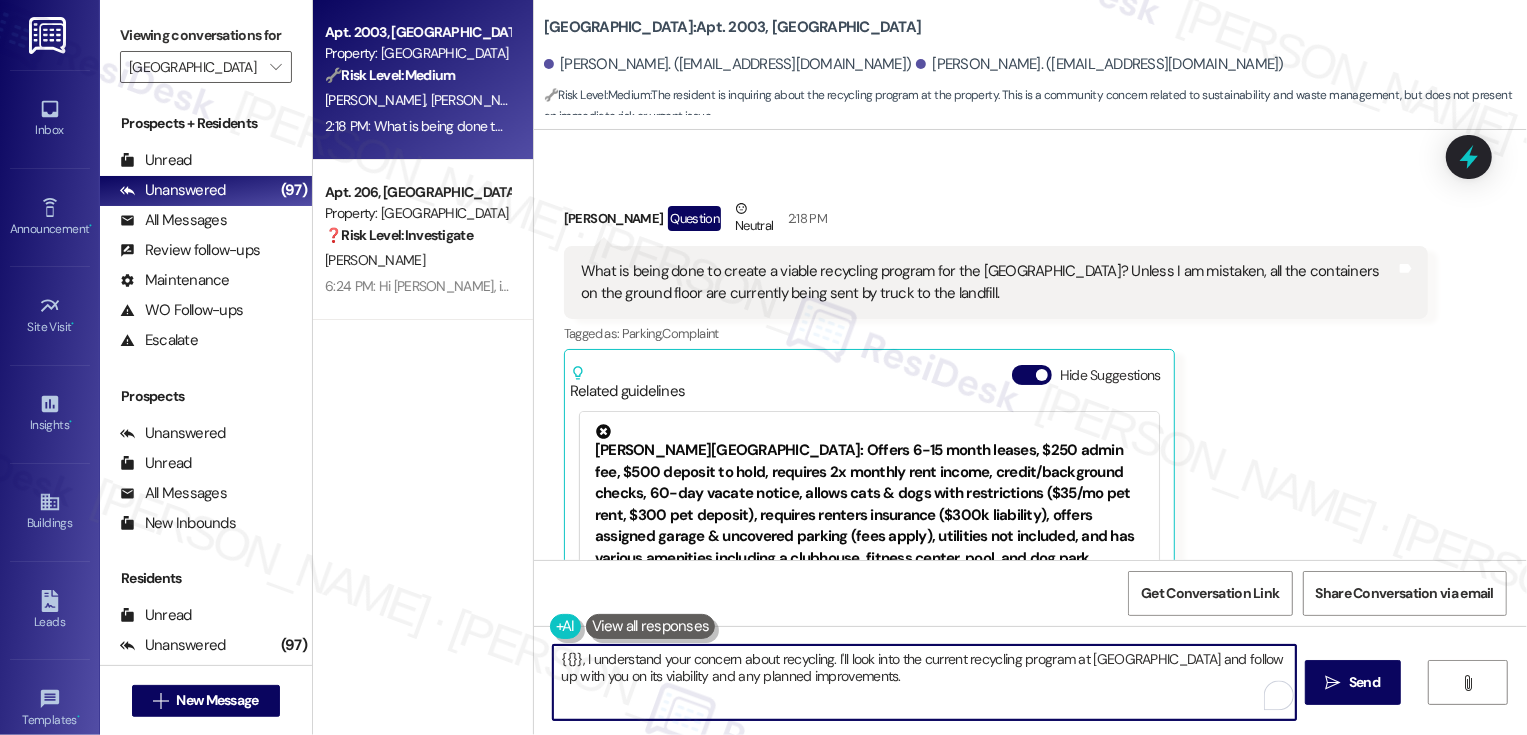 drag, startPoint x: 570, startPoint y: 661, endPoint x: 513, endPoint y: 661, distance: 57 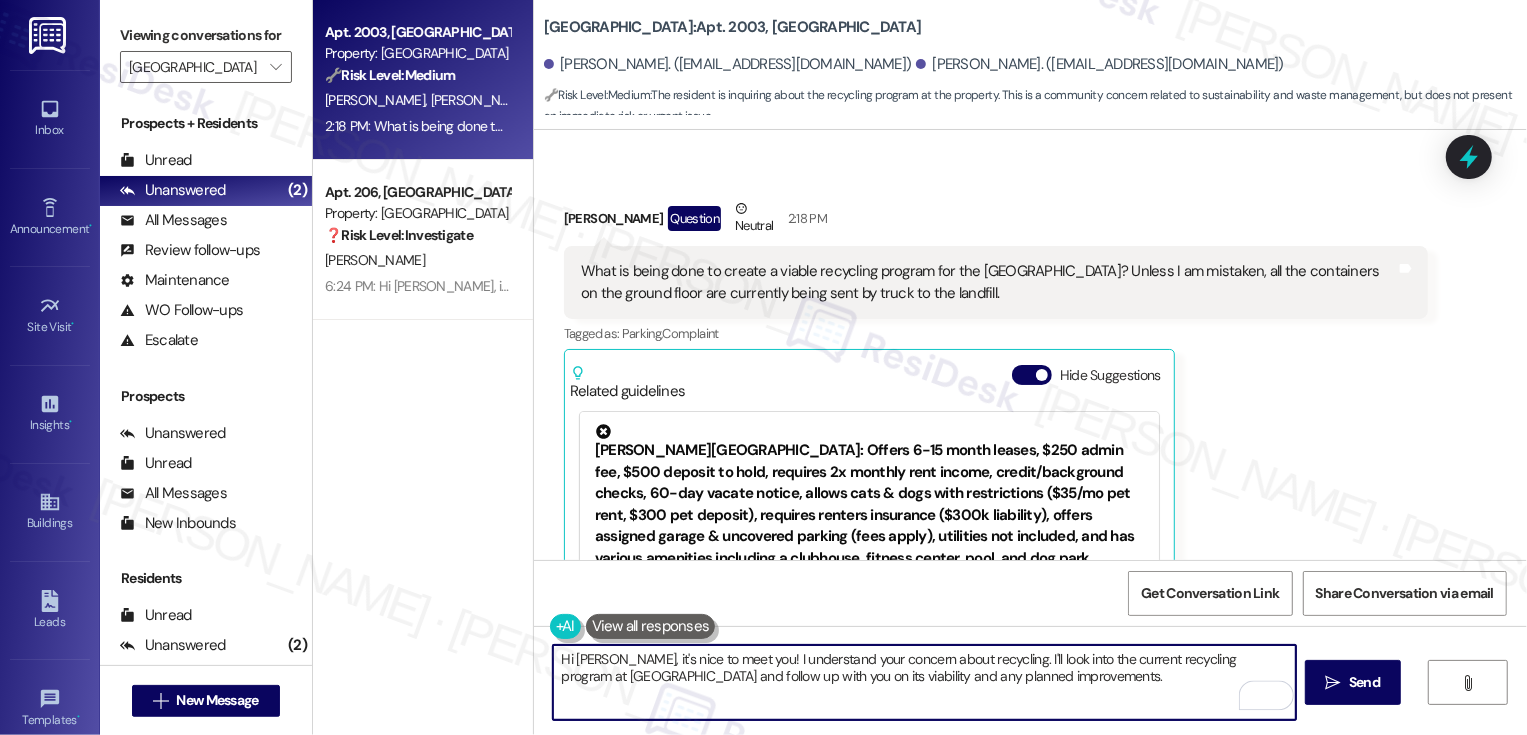 click on "Hi David, it's nice to meet you! I understand your concern about recycling. I'll look into the current recycling program at Bayaud Tower and follow up with you on its viability and any planned improvements." at bounding box center [924, 682] 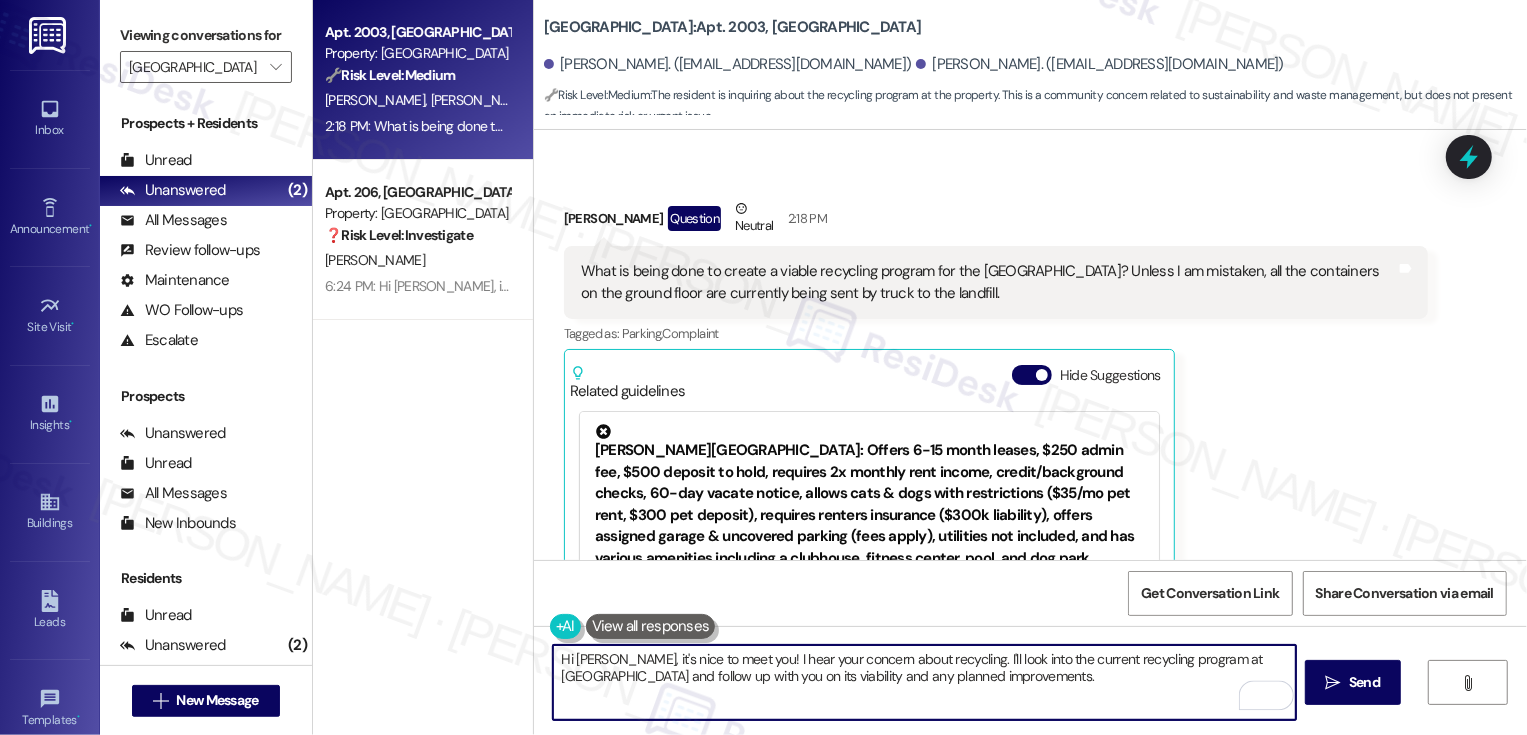 type on "Hi David, it's nice to meet you! I hear your concern about recycling. I'll look into the current recycling program at Bayaud Tower and follow up with you on its viability and any planned improvements." 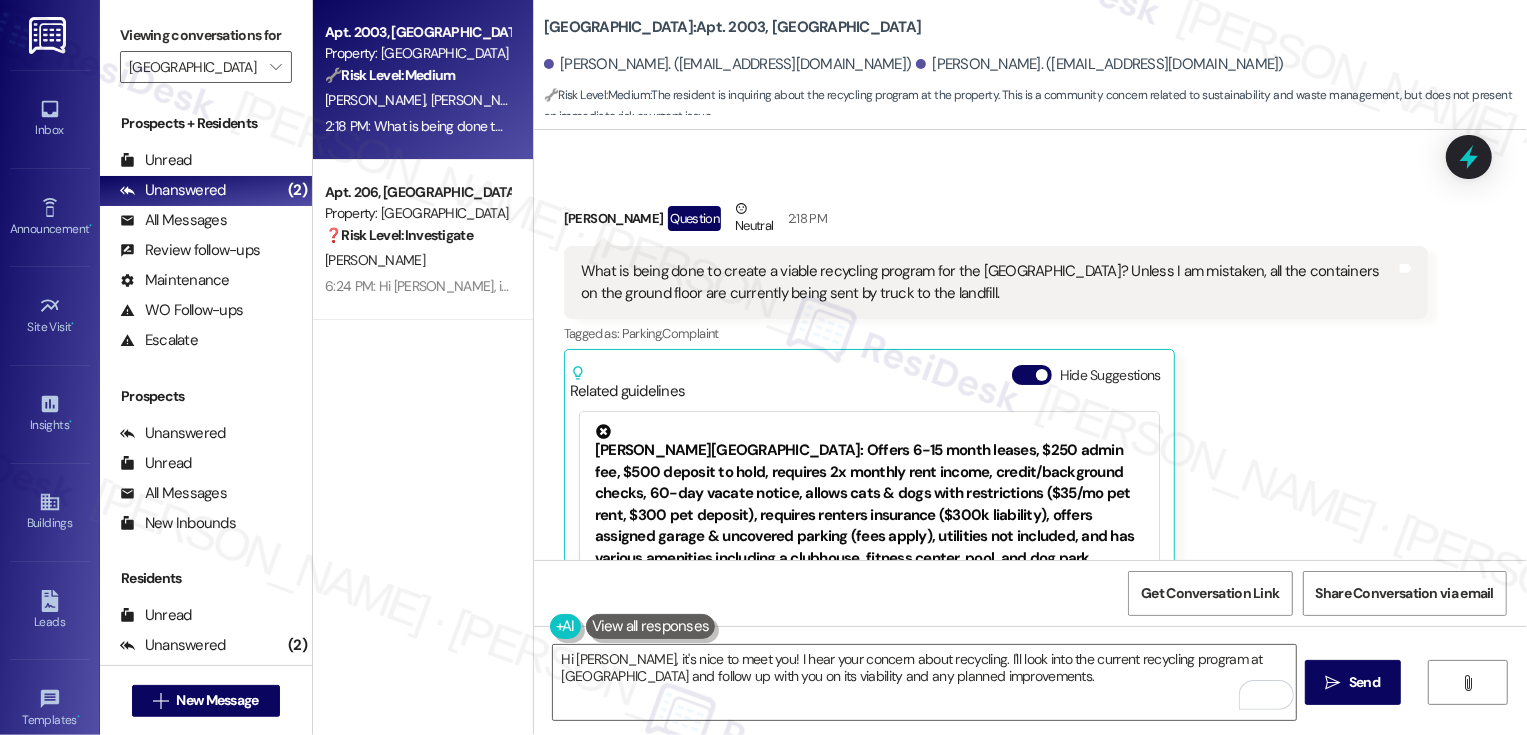 click on "What is being done to create a viable recycling program for the Bayaud Tower? Unless I am mistaken, all the containers on the ground floor are currently being sent by truck to the landfill." at bounding box center (988, 282) 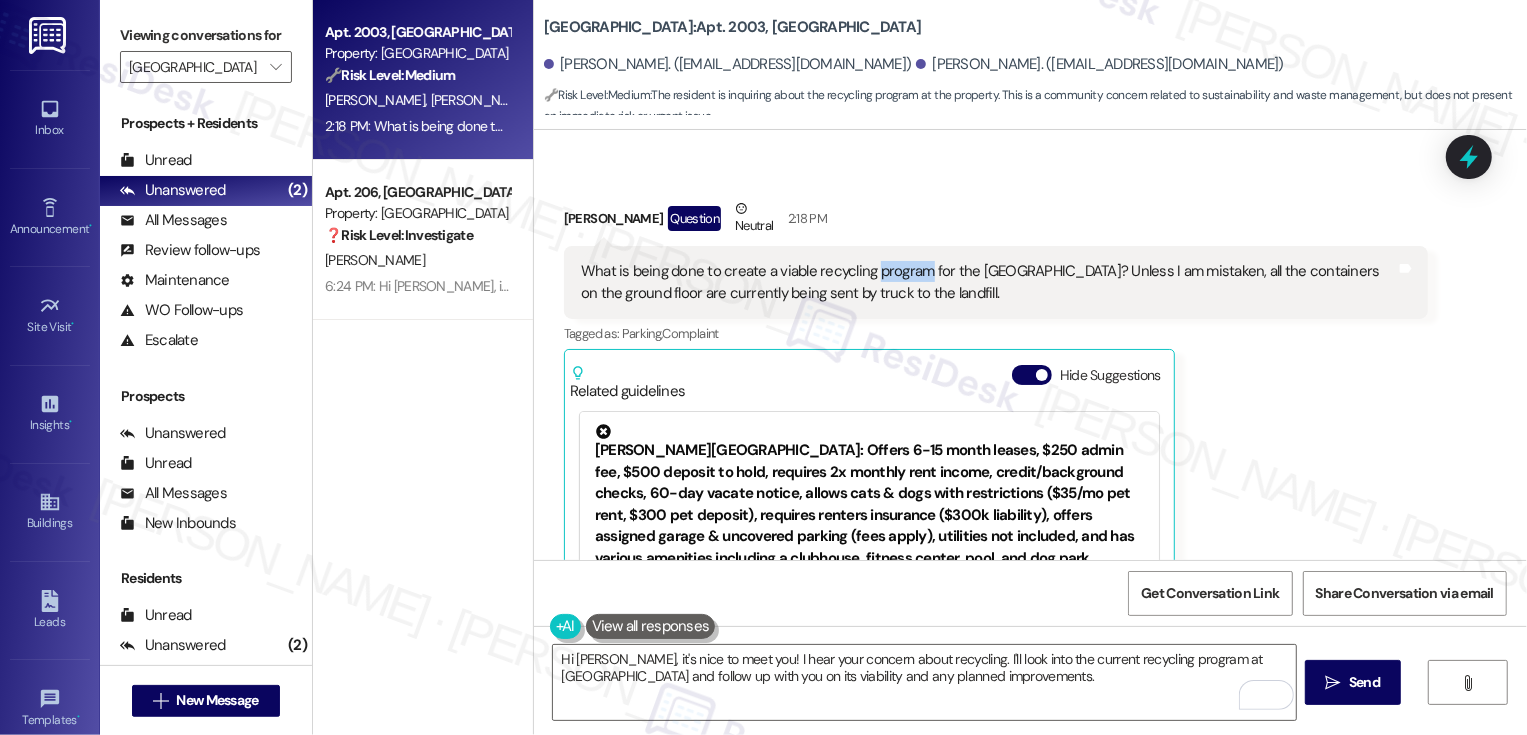 copy on "program" 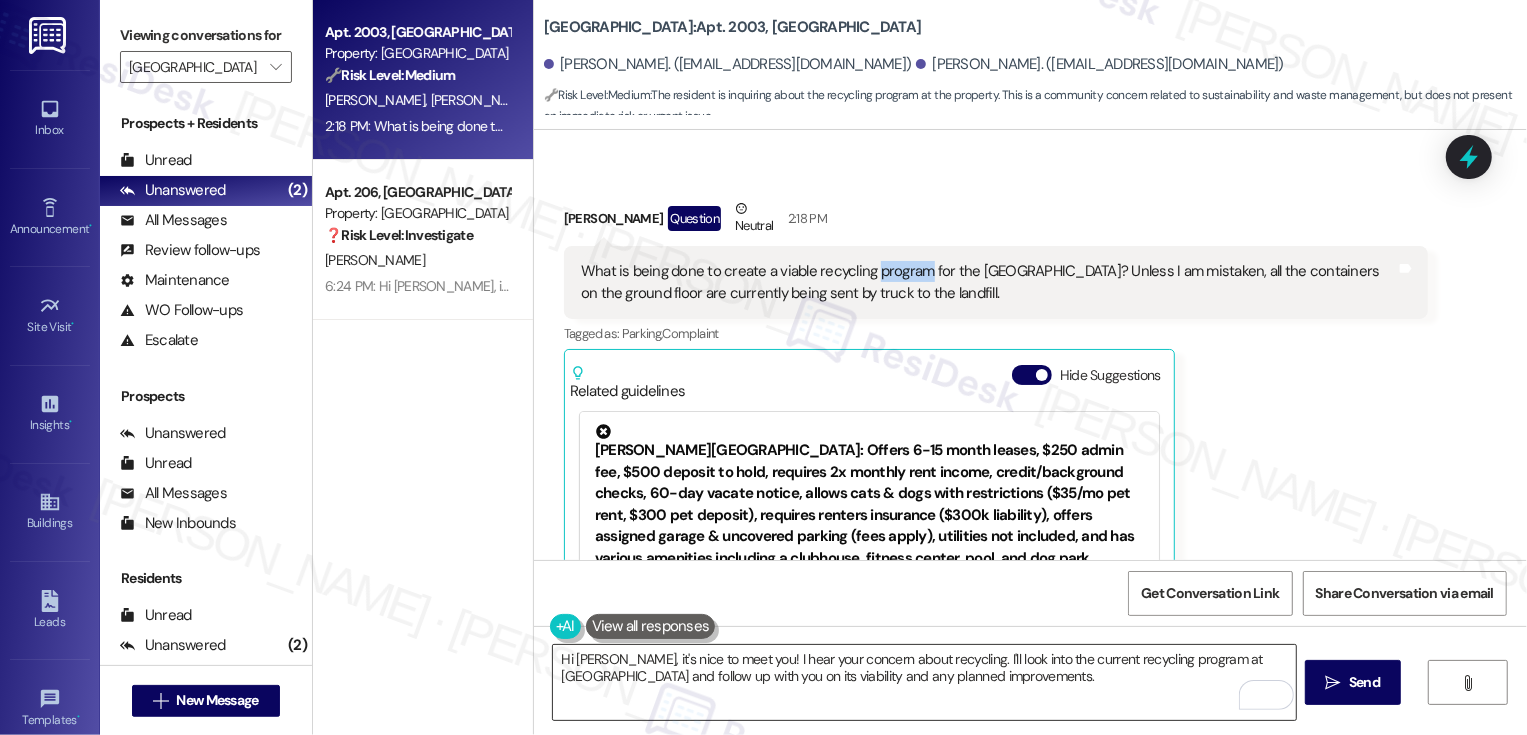 click on "Hi David, it's nice to meet you! I hear your concern about recycling. I'll look into the current recycling program at Bayaud Tower and follow up with you on its viability and any planned improvements." at bounding box center (924, 682) 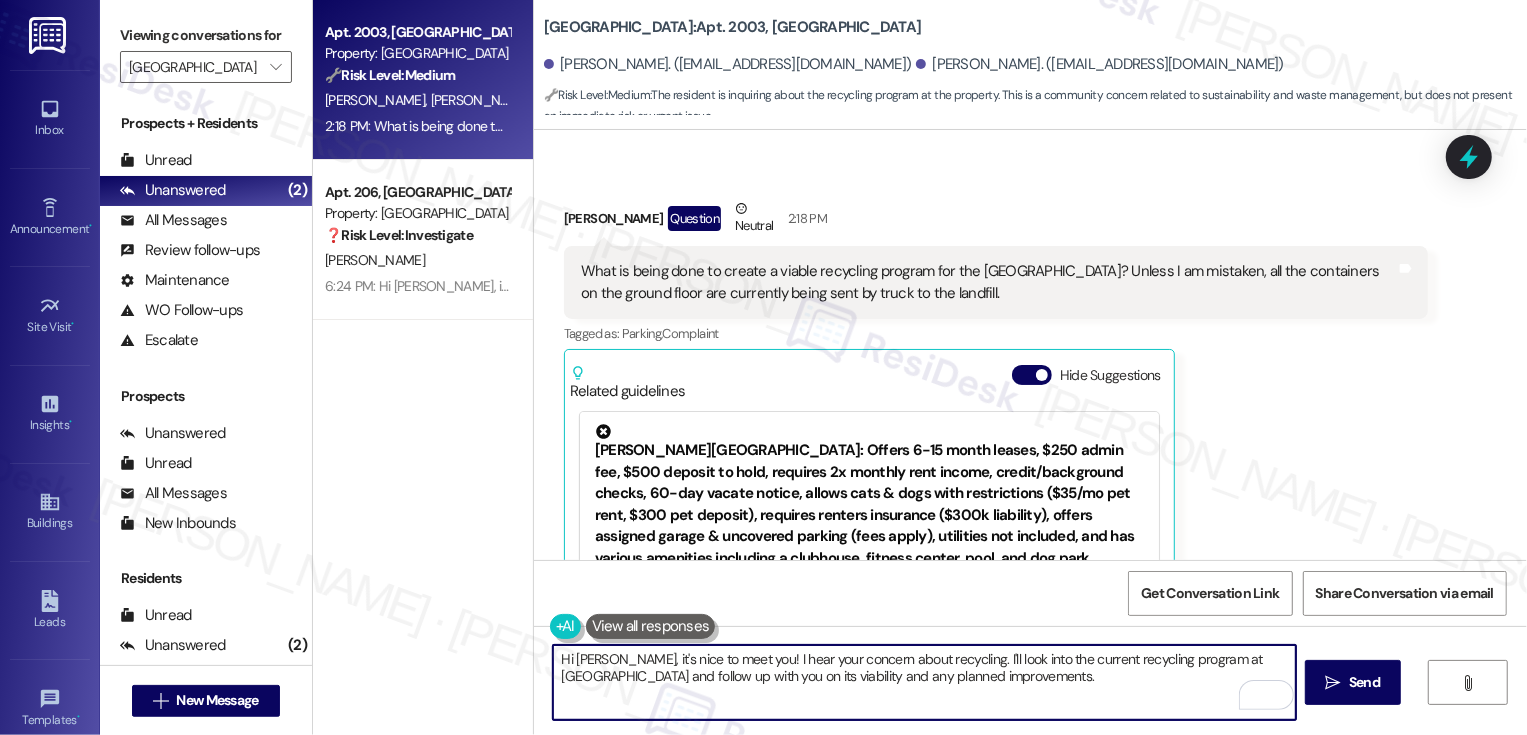 click on "Hi David, it's nice to meet you! I hear your concern about recycling. I'll look into the current recycling program at Bayaud Tower and follow up with you on its viability and any planned improvements." at bounding box center (924, 682) 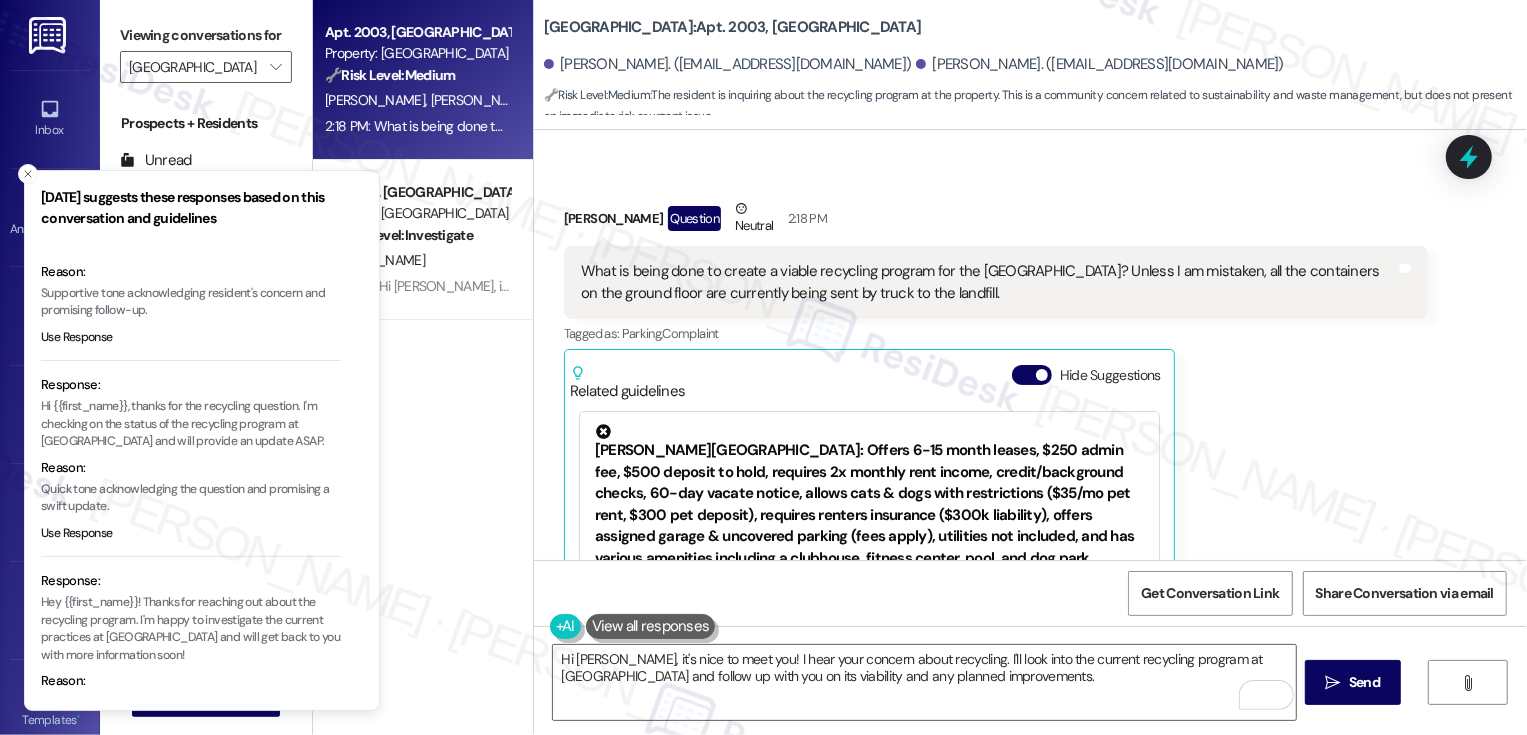 scroll, scrollTop: 190, scrollLeft: 0, axis: vertical 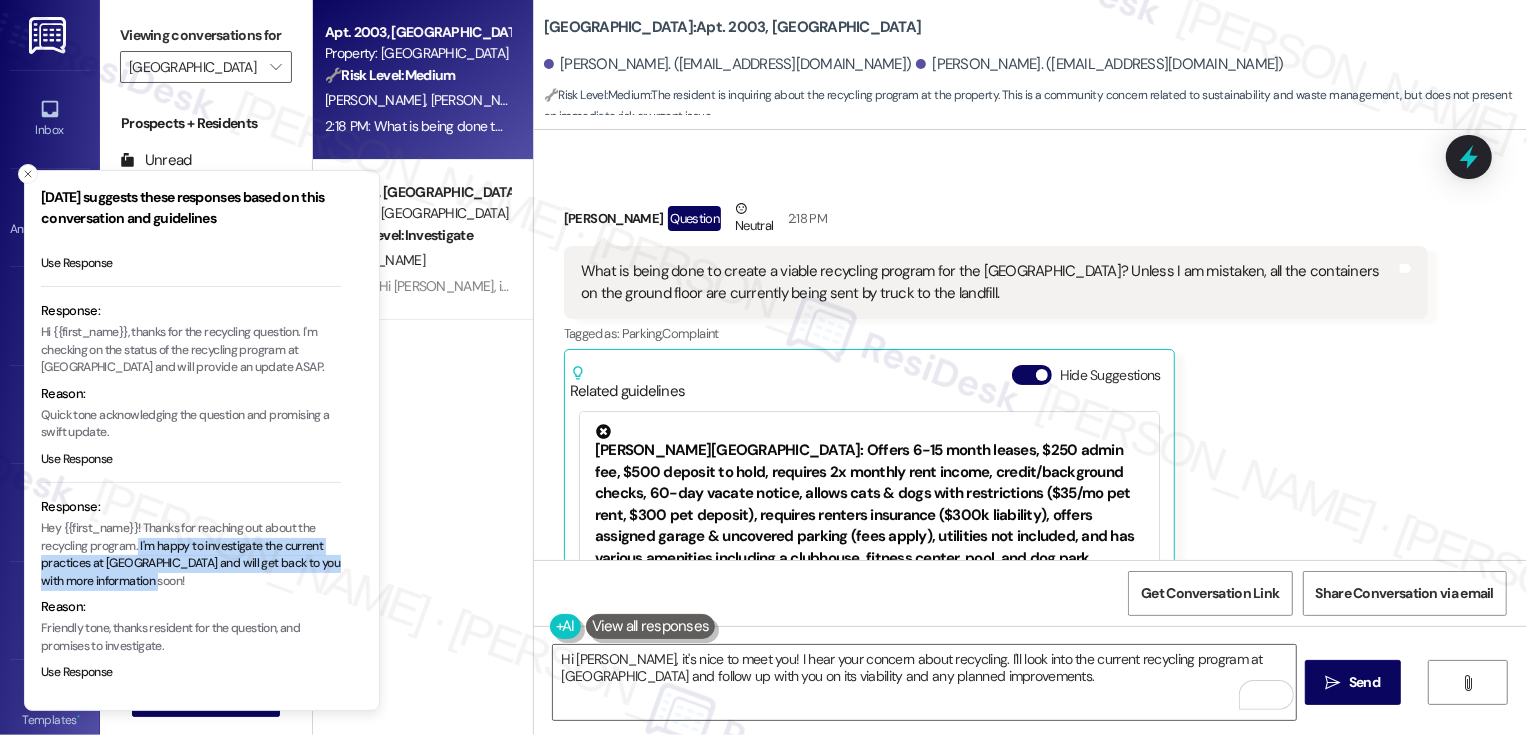 drag, startPoint x: 137, startPoint y: 546, endPoint x: 180, endPoint y: 580, distance: 54.81788 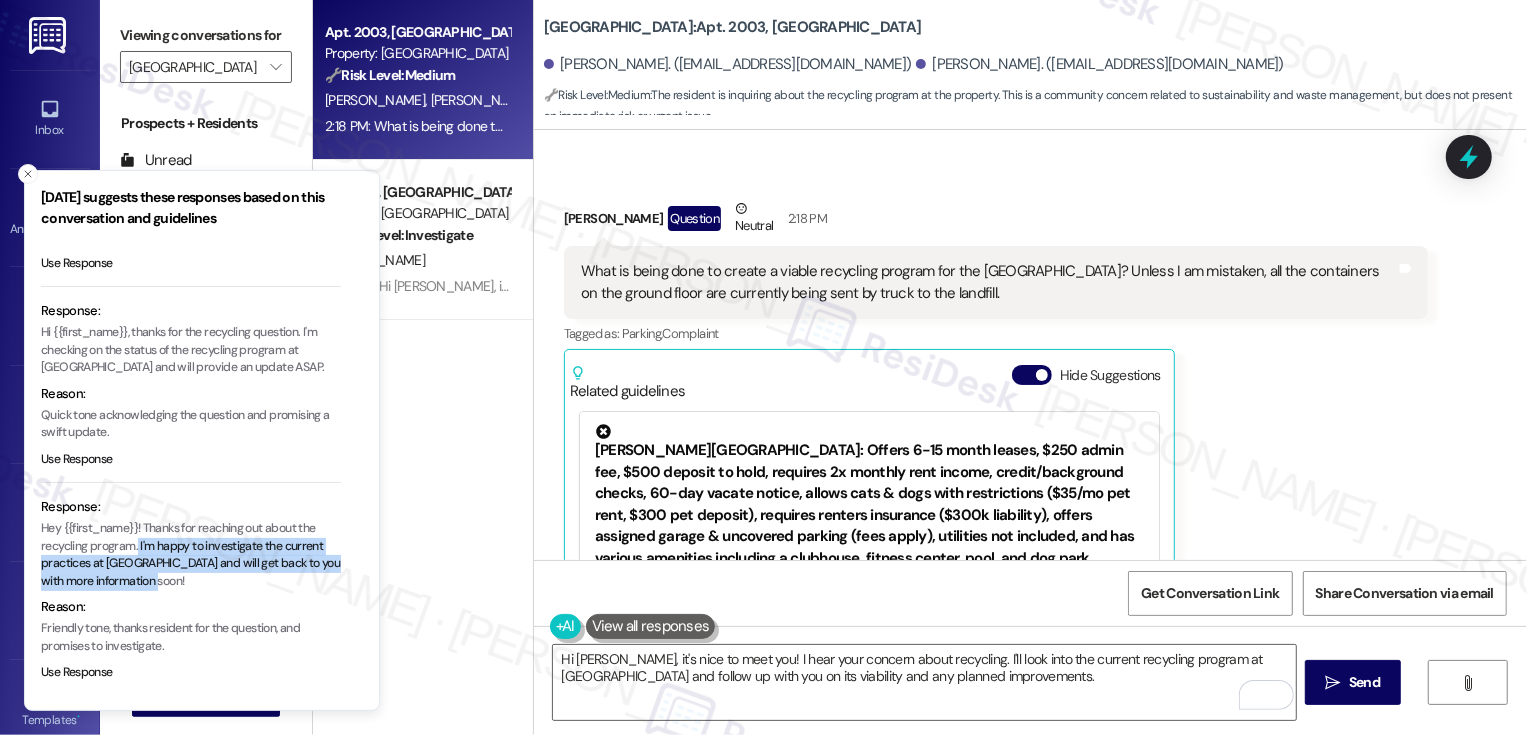 copy on "I'm happy to investigate the current practices at Bayaud Tower and will get back to you with more information soon!" 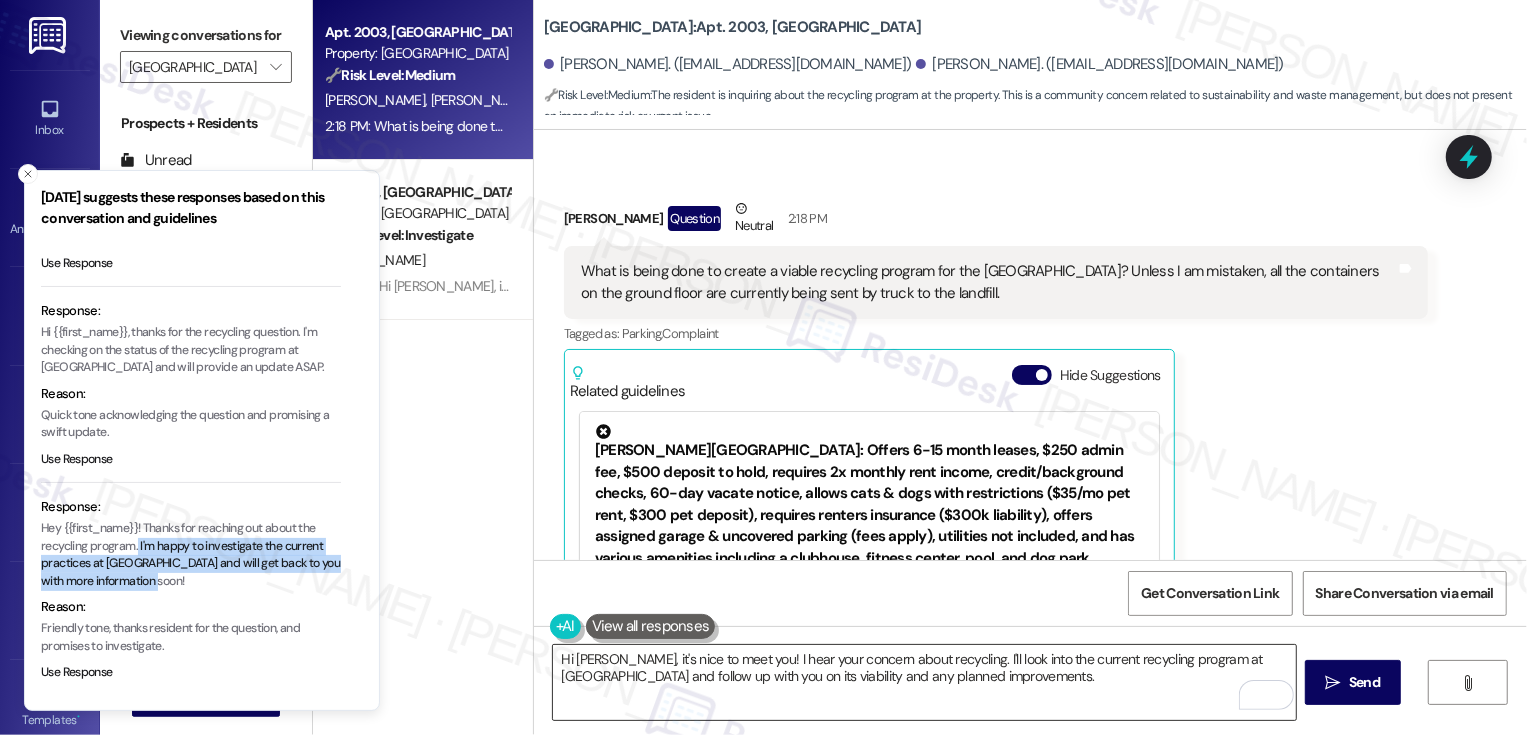 click on "Hi David, it's nice to meet you! I hear your concern about recycling. I'll look into the current recycling program at Bayaud Tower and follow up with you on its viability and any planned improvements." at bounding box center (924, 682) 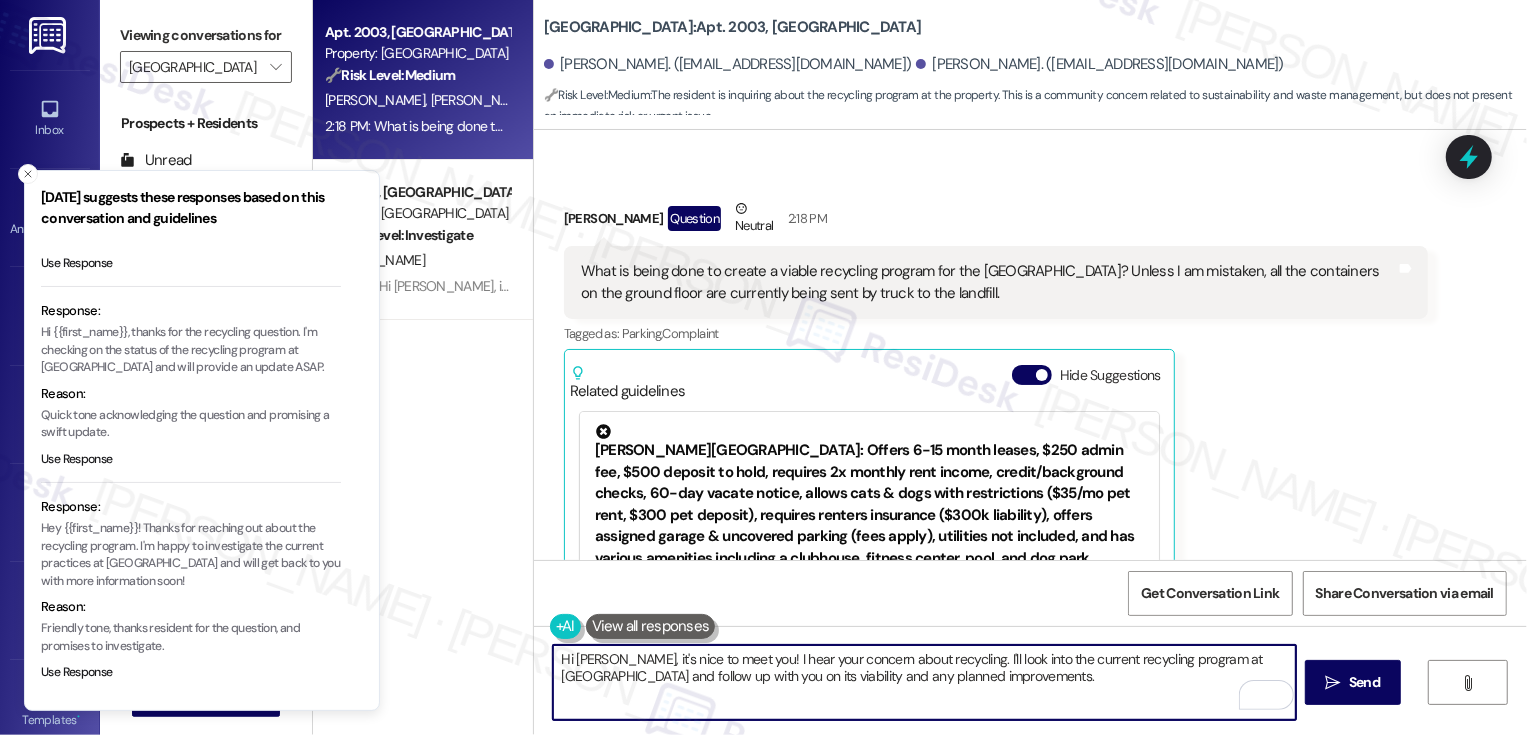 drag, startPoint x: 935, startPoint y: 653, endPoint x: 981, endPoint y: 697, distance: 63.655323 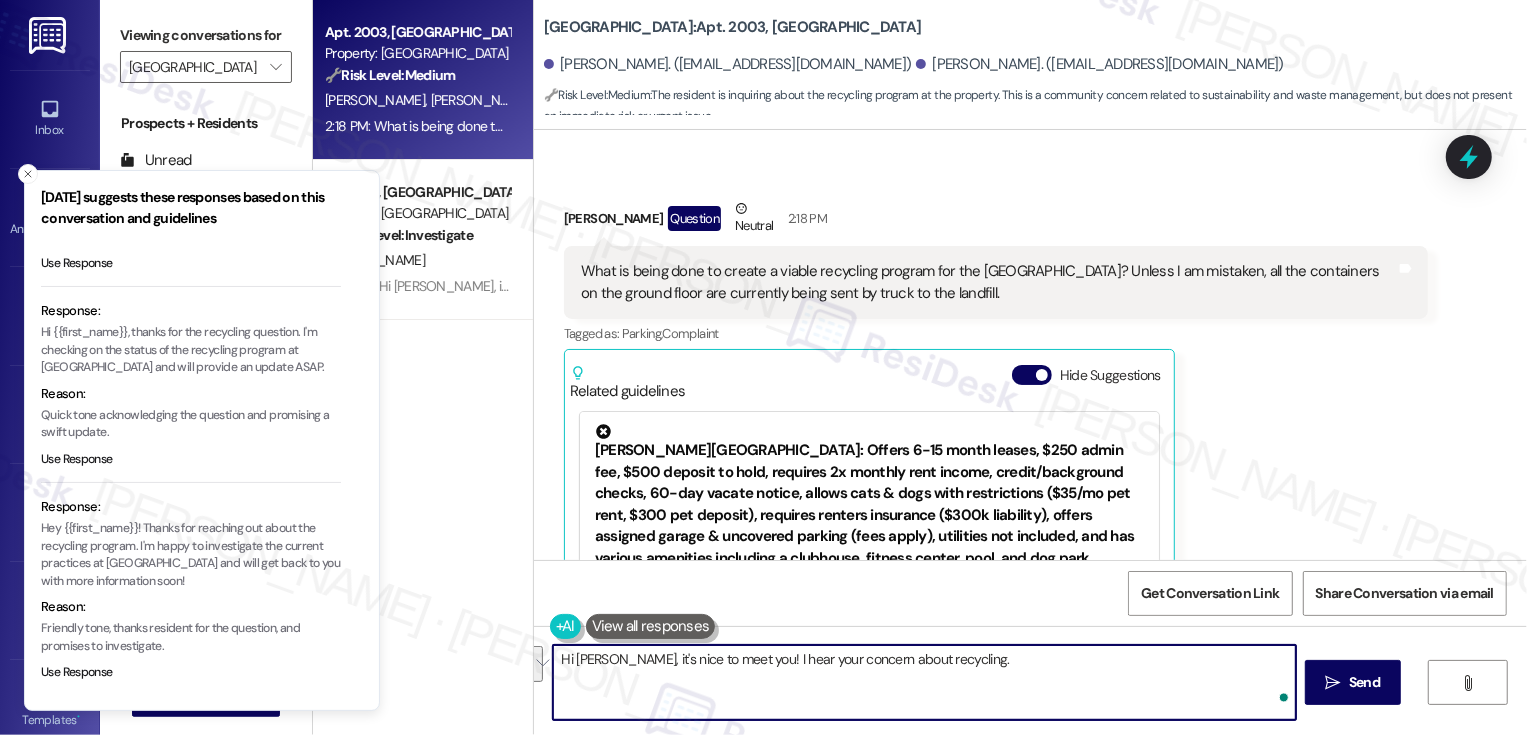 paste on "I'm happy to investigate the current practices at Bayaud Tower and will get back to you with more information soon!" 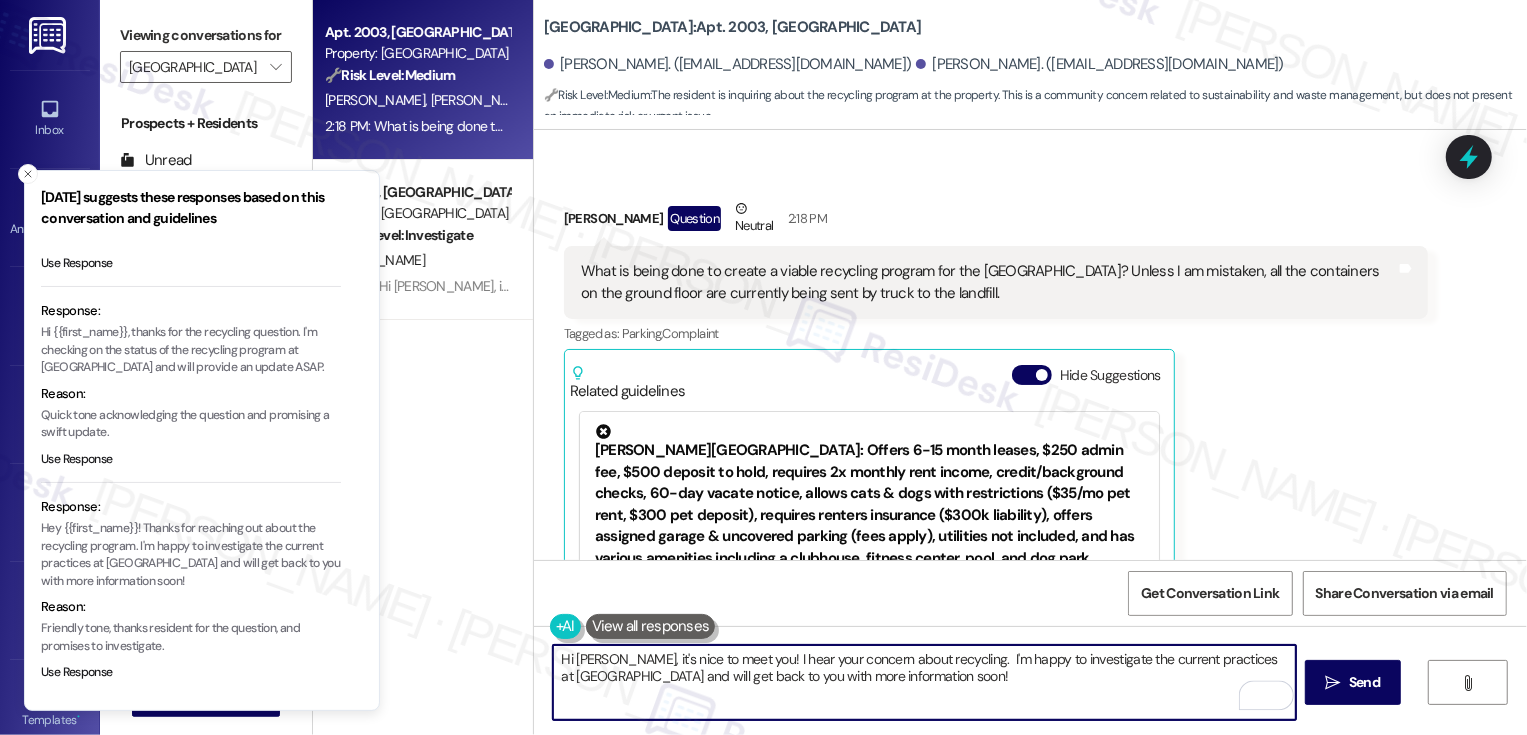 click on "Hi David, it's nice to meet you! I hear your concern about recycling.  I'm happy to investigate the current practices at Bayaud Tower and will get back to you with more information soon!" at bounding box center (924, 682) 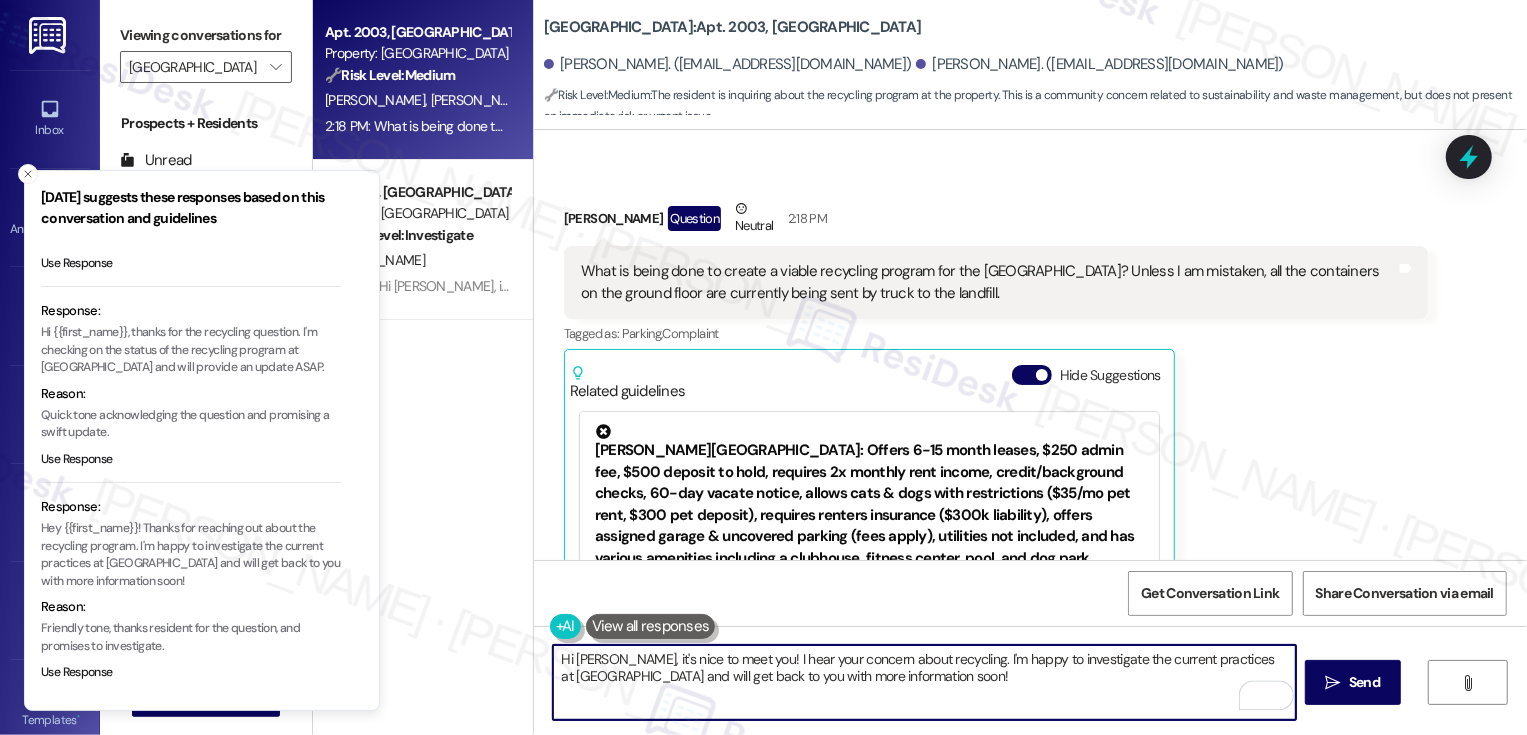 click on "Hi David, it's nice to meet you! I hear your concern about recycling. I'm happy to investigate the current practices at Bayaud Tower and will get back to you with more information soon!" at bounding box center [924, 682] 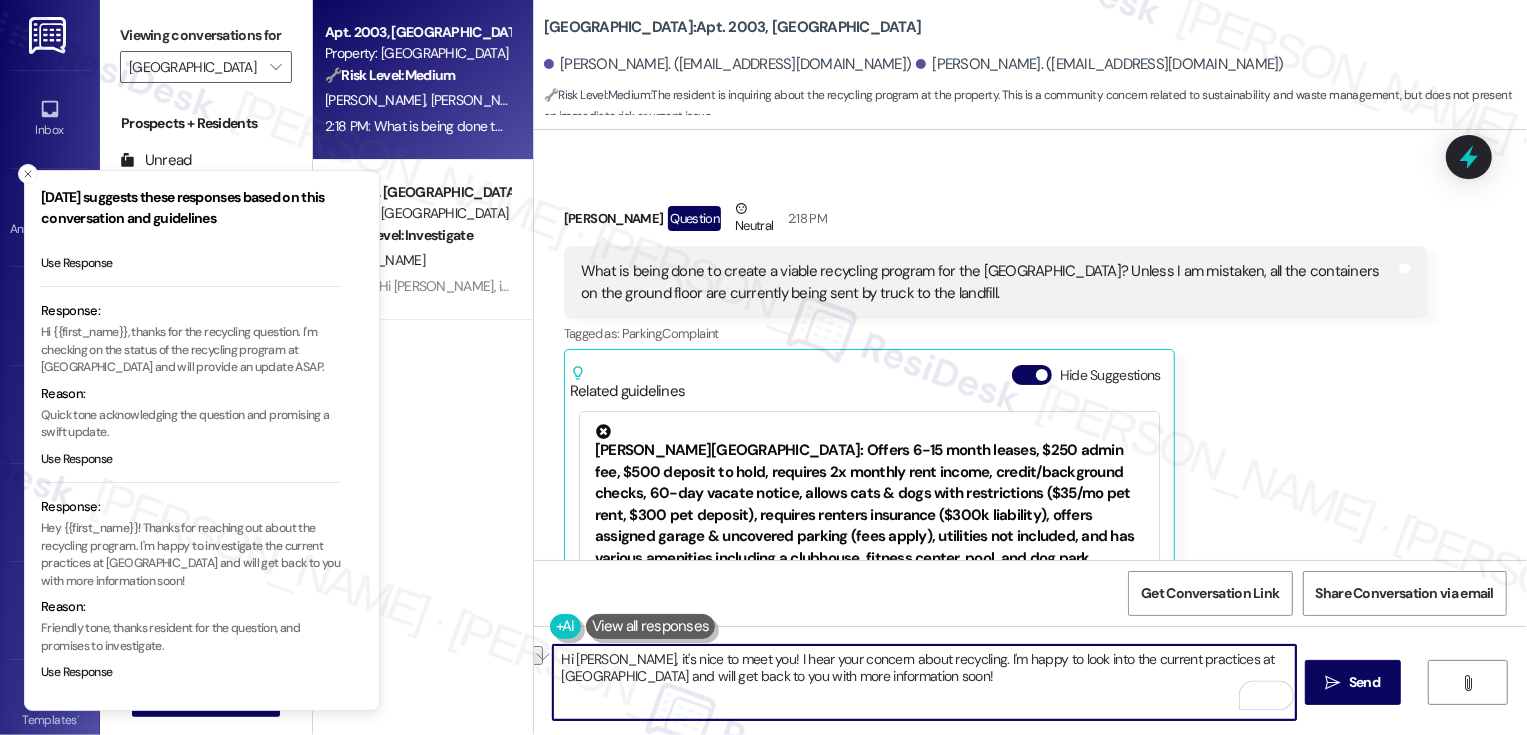 drag, startPoint x: 1187, startPoint y: 659, endPoint x: 1298, endPoint y: 659, distance: 111 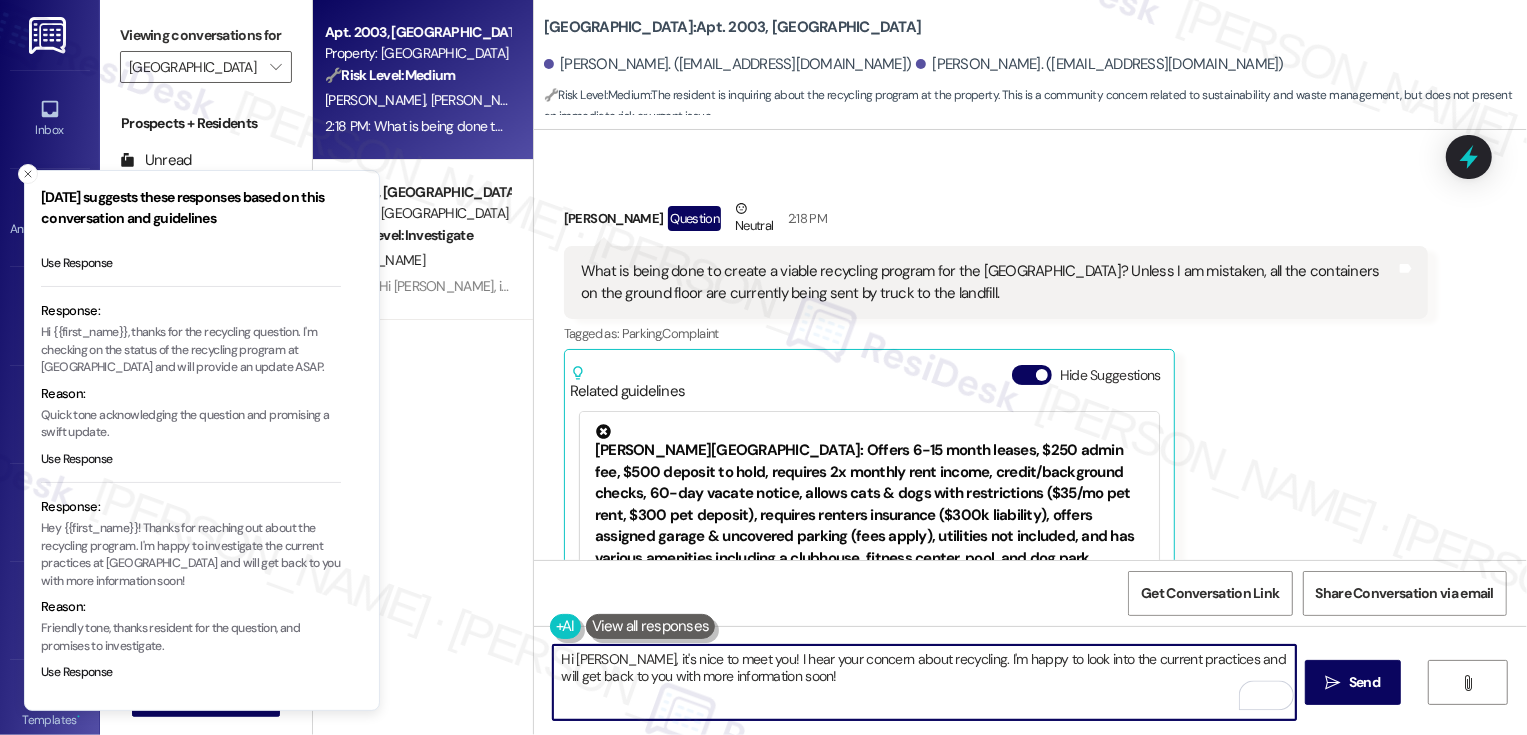 click on "Hi David, it's nice to meet you! I hear your concern about recycling. I'm happy to look into the current practices and will get back to you with more information soon!" at bounding box center [924, 682] 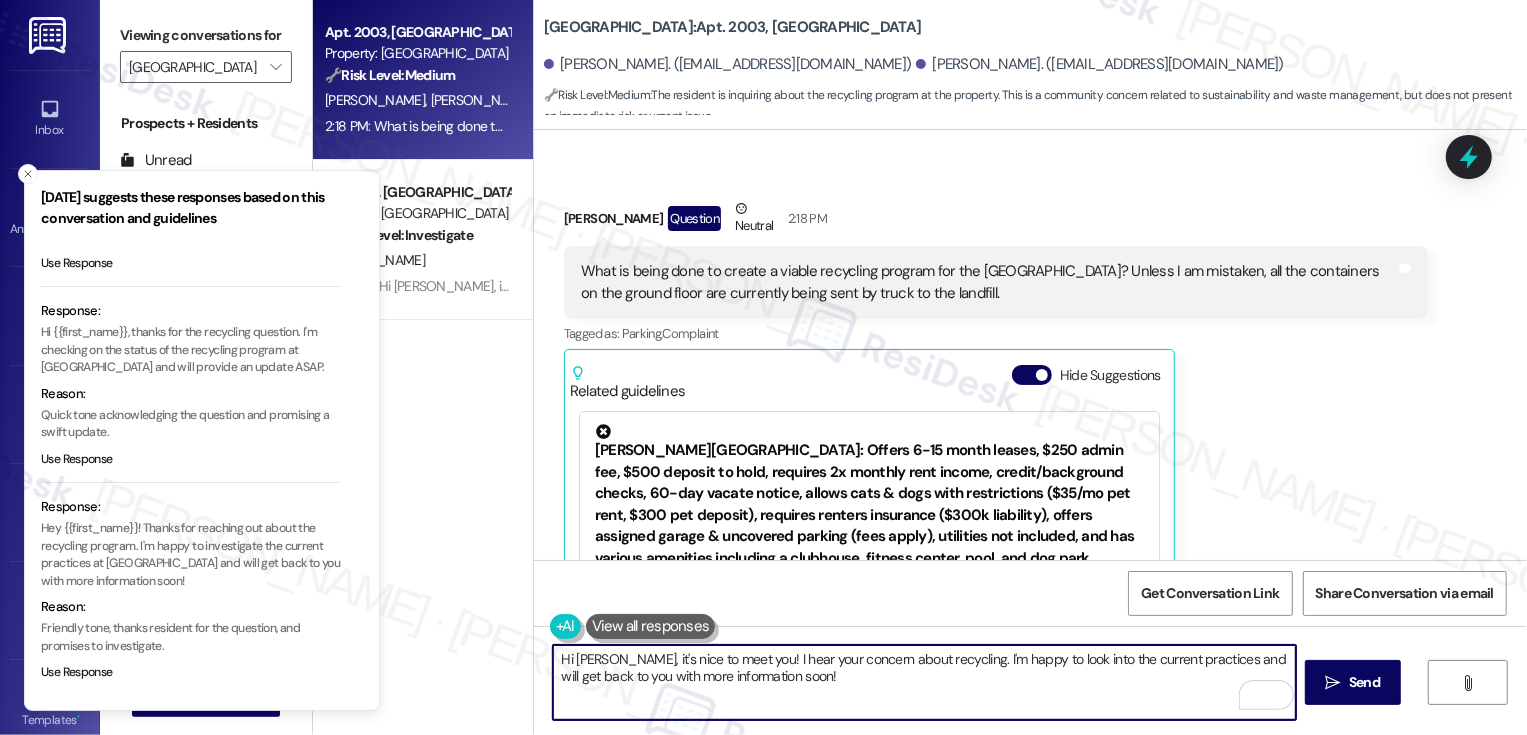 click on "Hi David, it's nice to meet you! I hear your concern about recycling. I'm happy to look into the current practices and will get back to you with more information soon!" at bounding box center [924, 682] 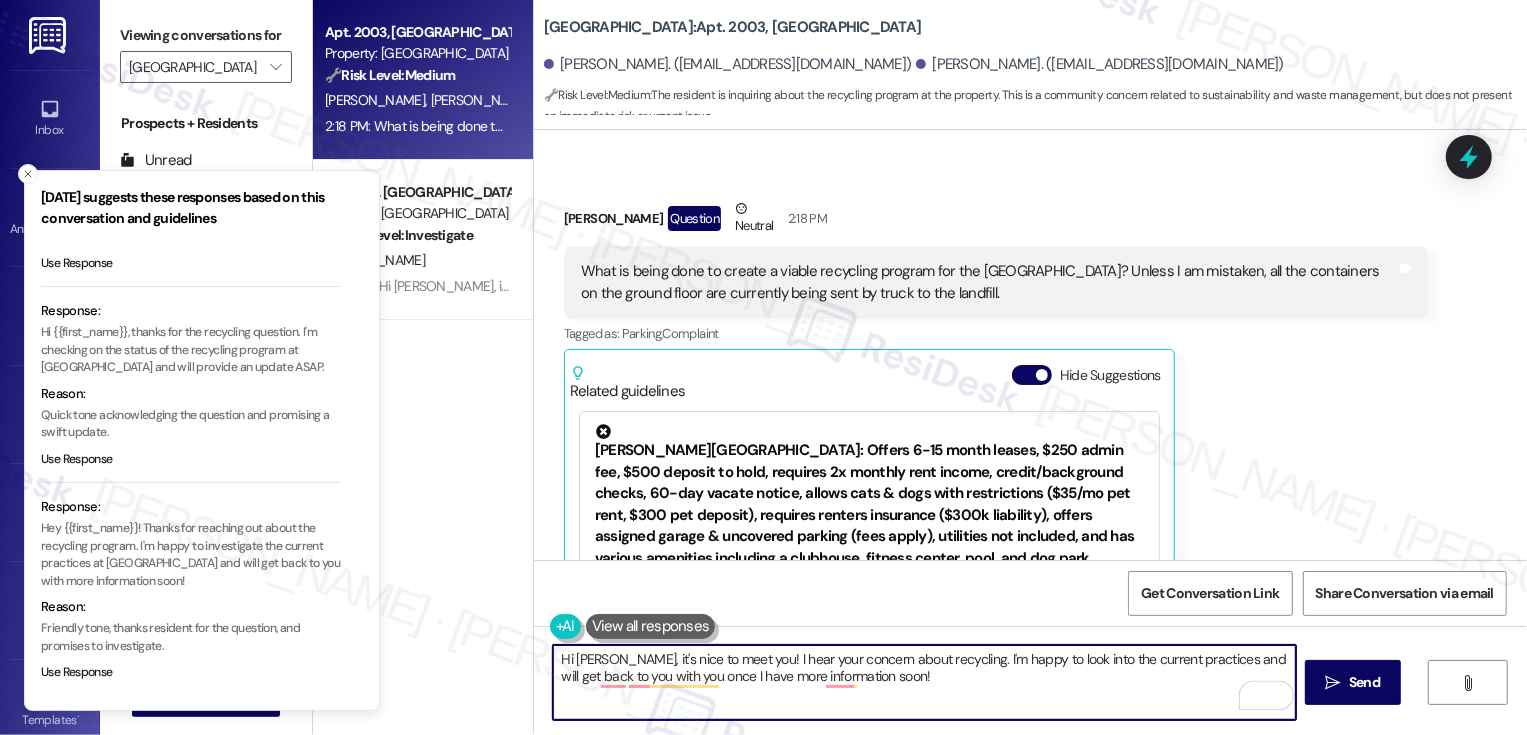 drag, startPoint x: 811, startPoint y: 681, endPoint x: 918, endPoint y: 679, distance: 107.01869 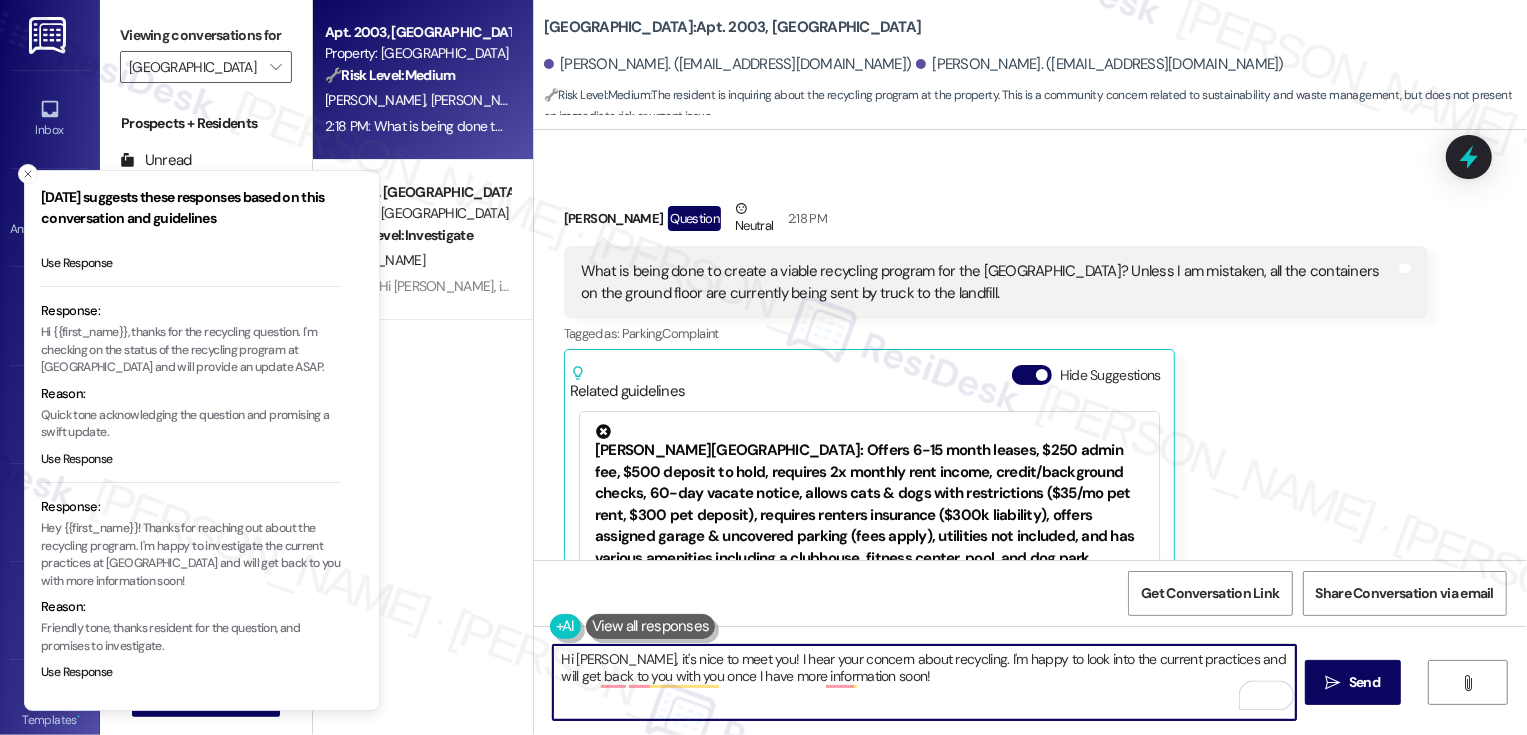 click on "Hi David, it's nice to meet you! I hear your concern about recycling. I'm happy to look into the current practices and will get back to you with you once I have more information soon!" at bounding box center [924, 682] 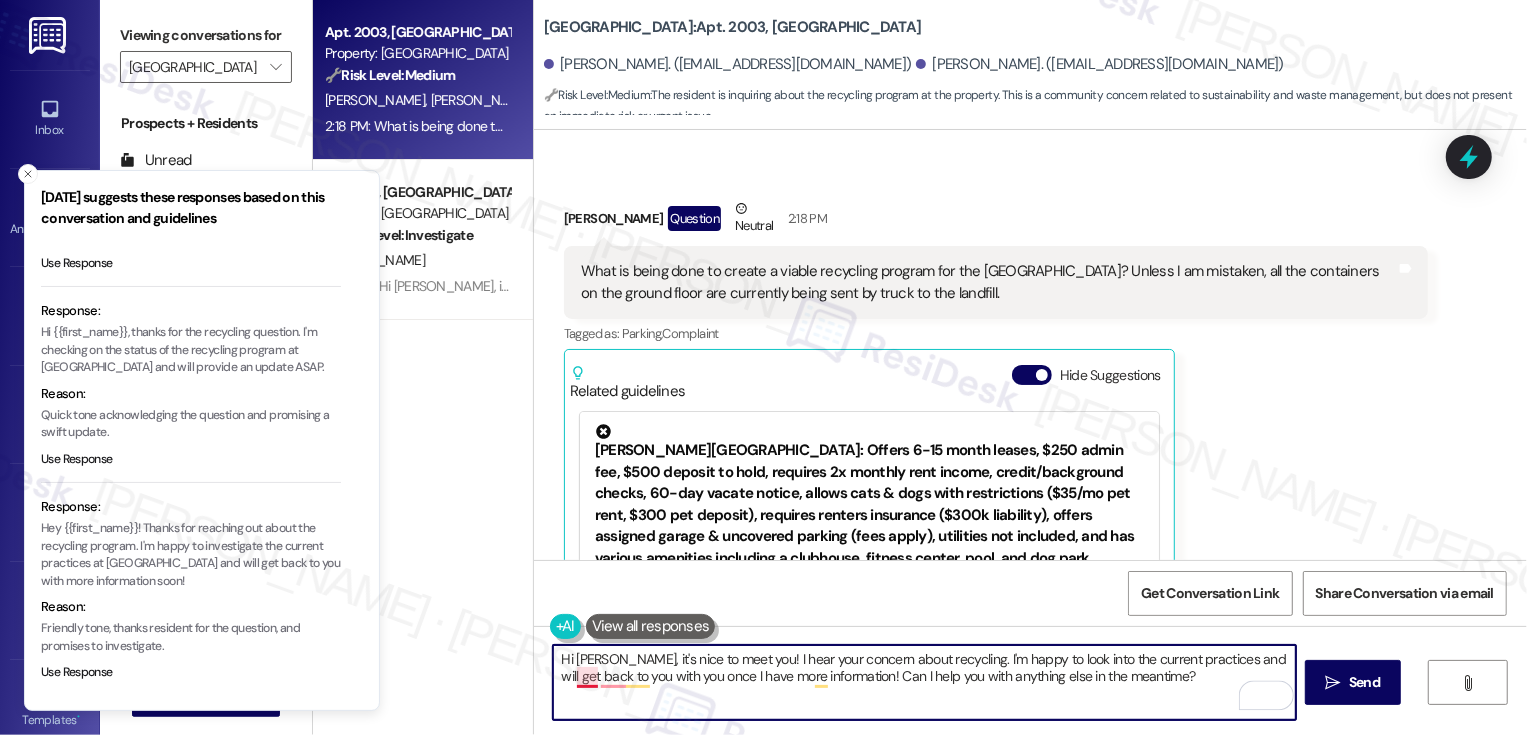 click on "Hi David, it's nice to meet you! I hear your concern about recycling. I'm happy to look into the current practices and will get back to you with you once I have more information! Can I help you with anything else in the meantime?" at bounding box center [924, 682] 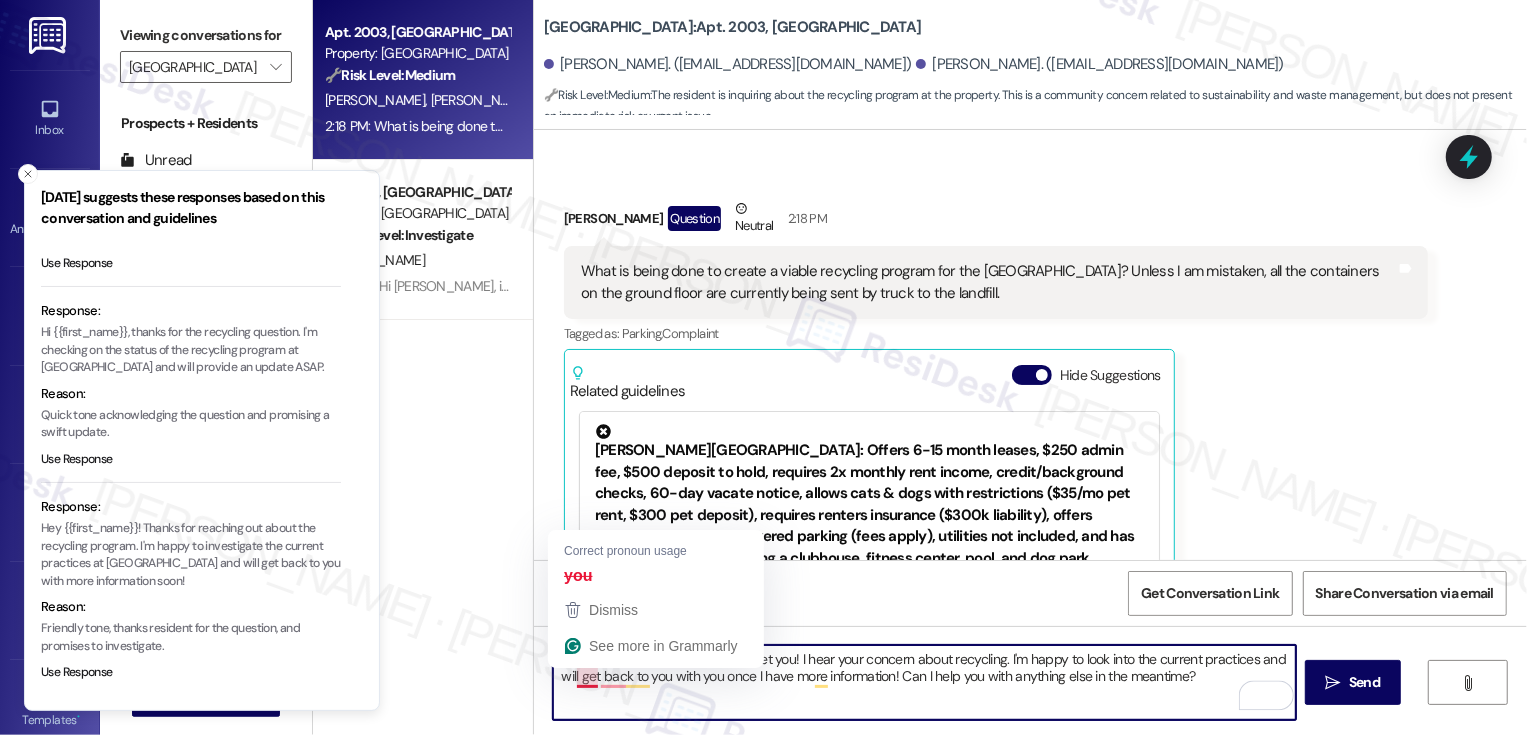 click on "Hi David, it's nice to meet you! I hear your concern about recycling. I'm happy to look into the current practices and will get back to you with you once I have more information! Can I help you with anything else in the meantime?" at bounding box center (924, 682) 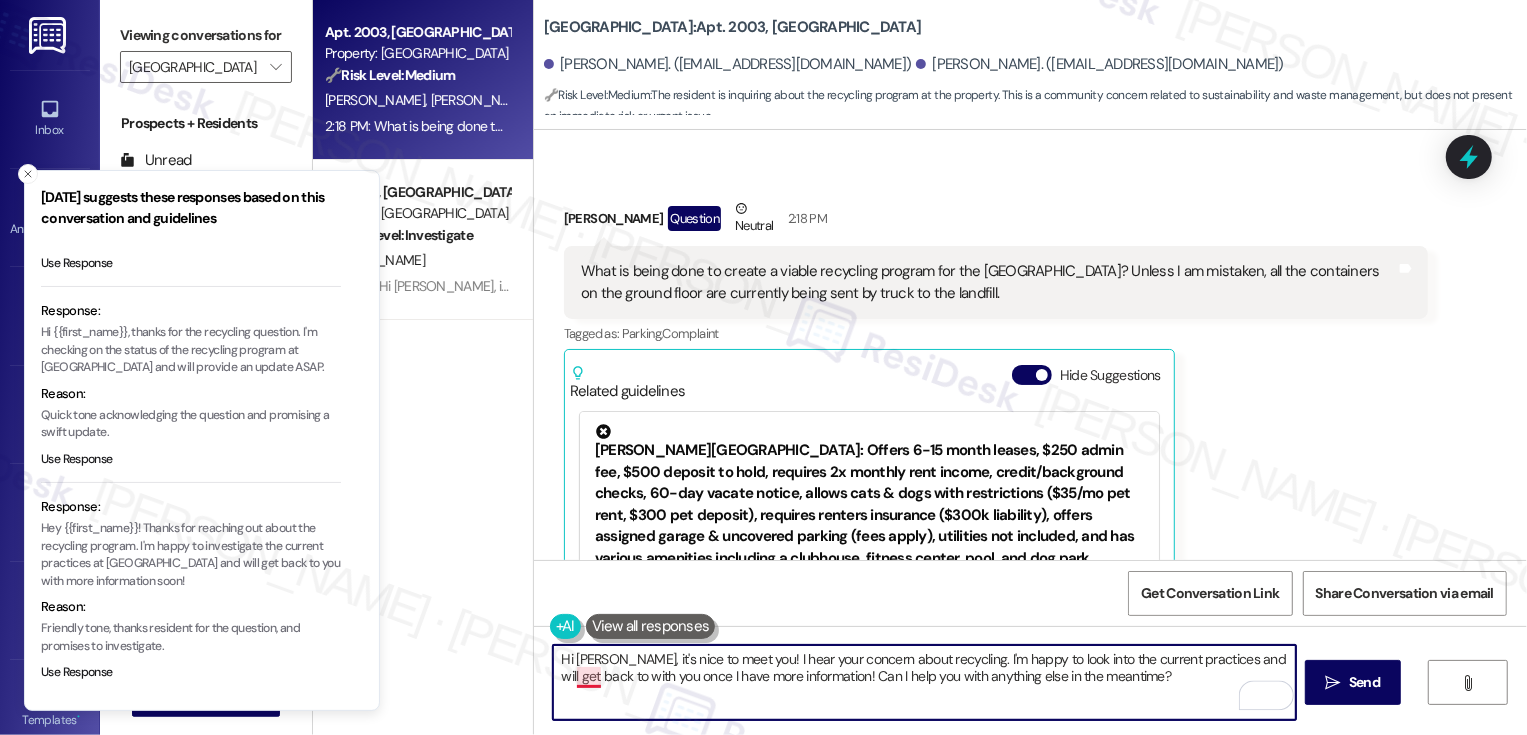 click on "Hi David, it's nice to meet you! I hear your concern about recycling. I'm happy to look into the current practices and will get back to with you once I have more information! Can I help you with anything else in the meantime?" at bounding box center (924, 682) 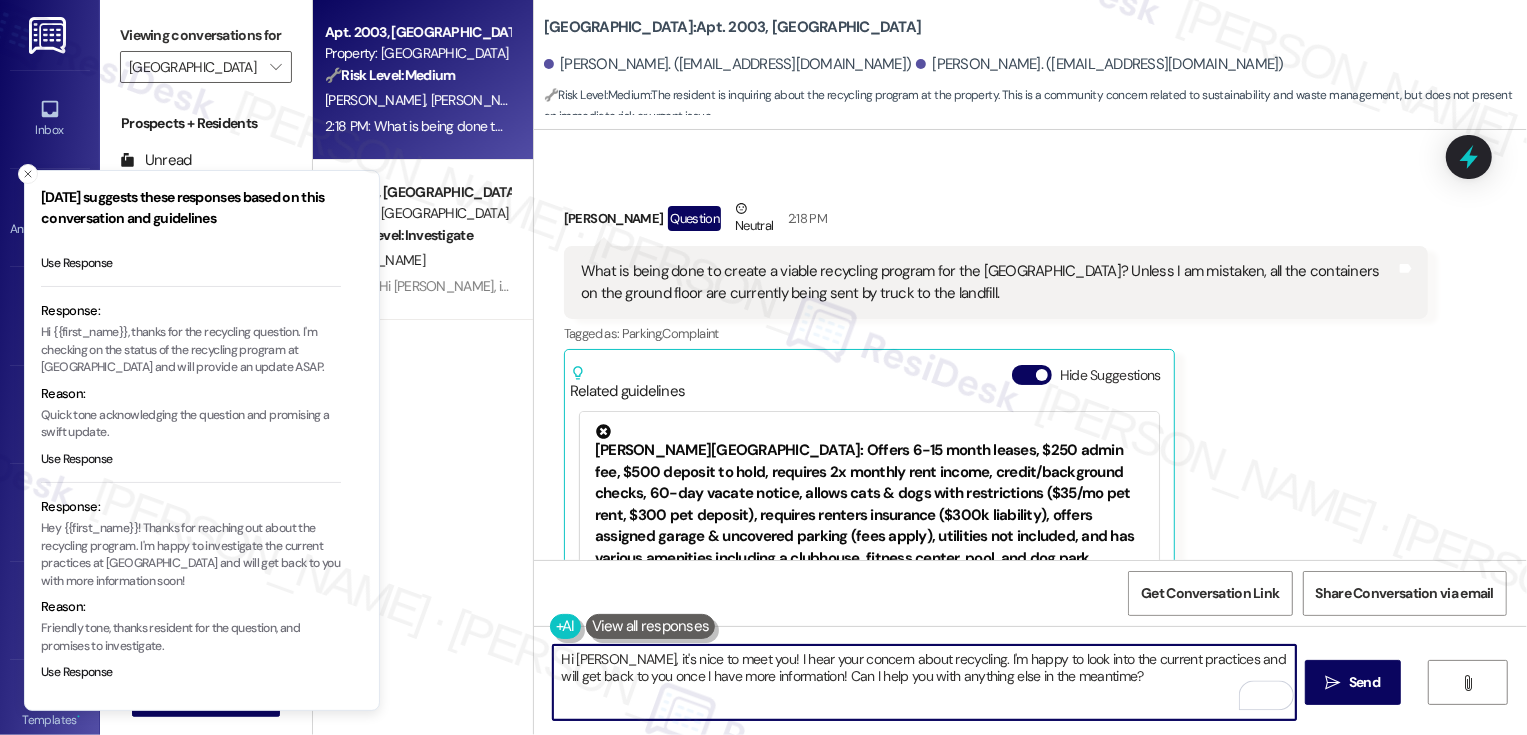 scroll, scrollTop: 117, scrollLeft: 0, axis: vertical 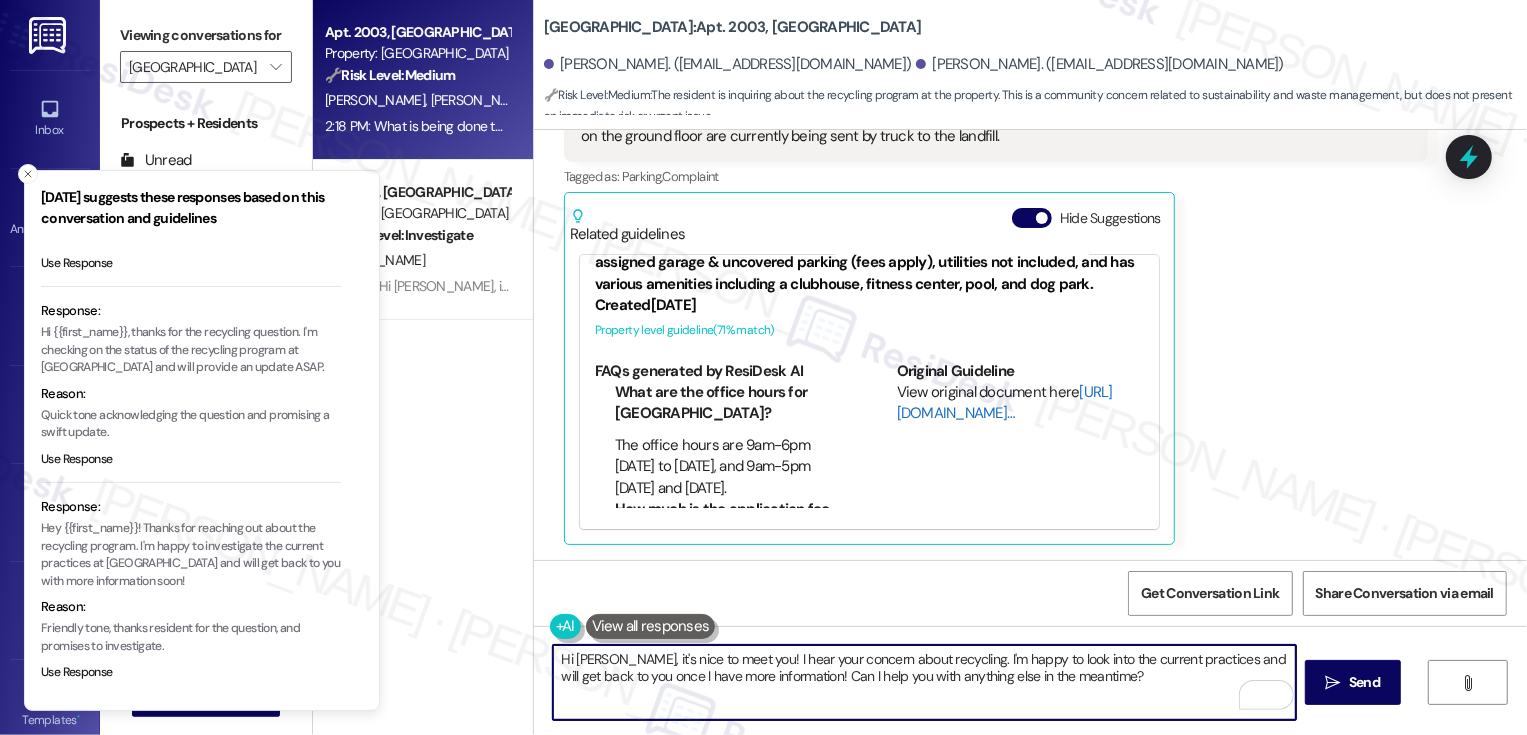 type on "Hi David, it's nice to meet you! I hear your concern about recycling. I'm happy to look into the current practices and will get back to you once I have more information! Can I help you with anything else in the meantime?" 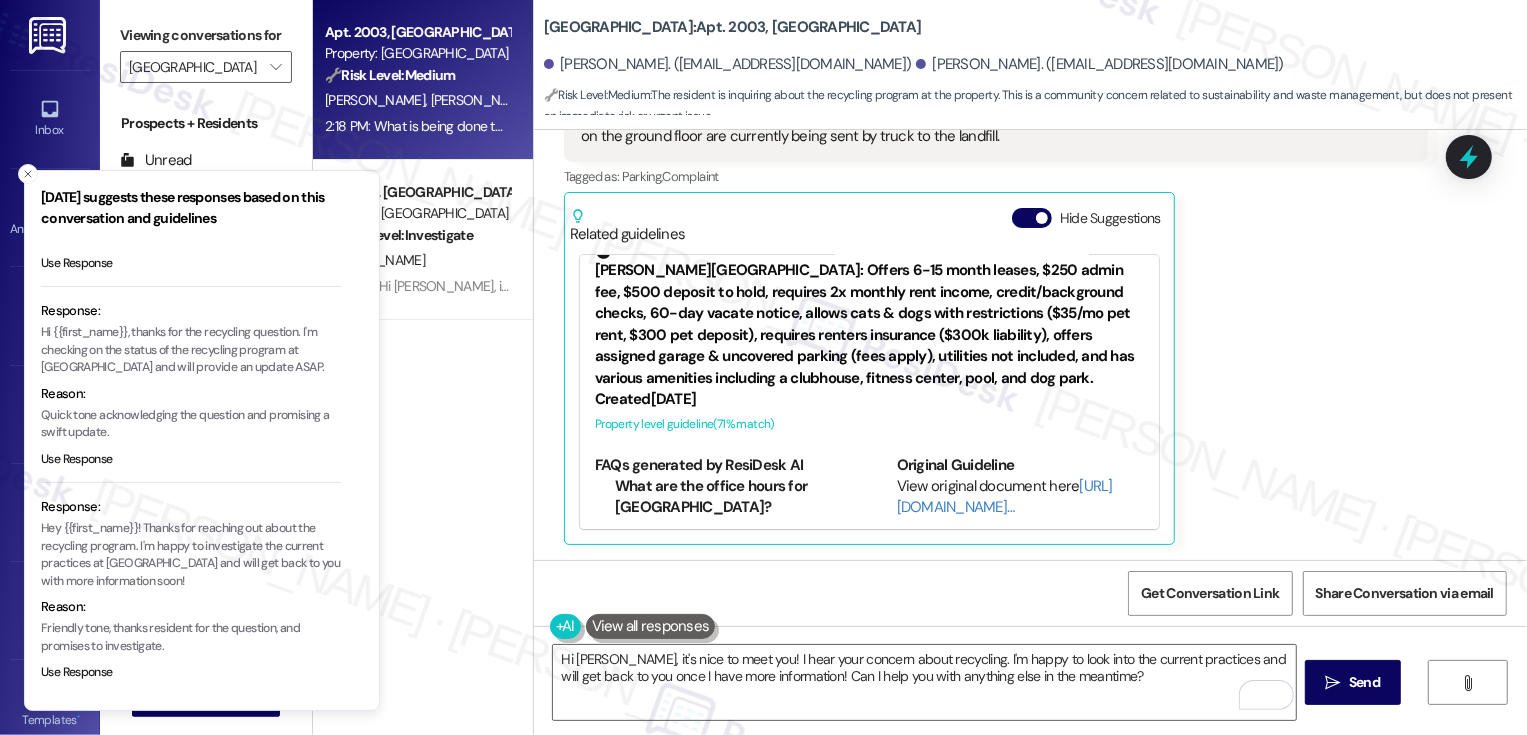 scroll, scrollTop: 0, scrollLeft: 0, axis: both 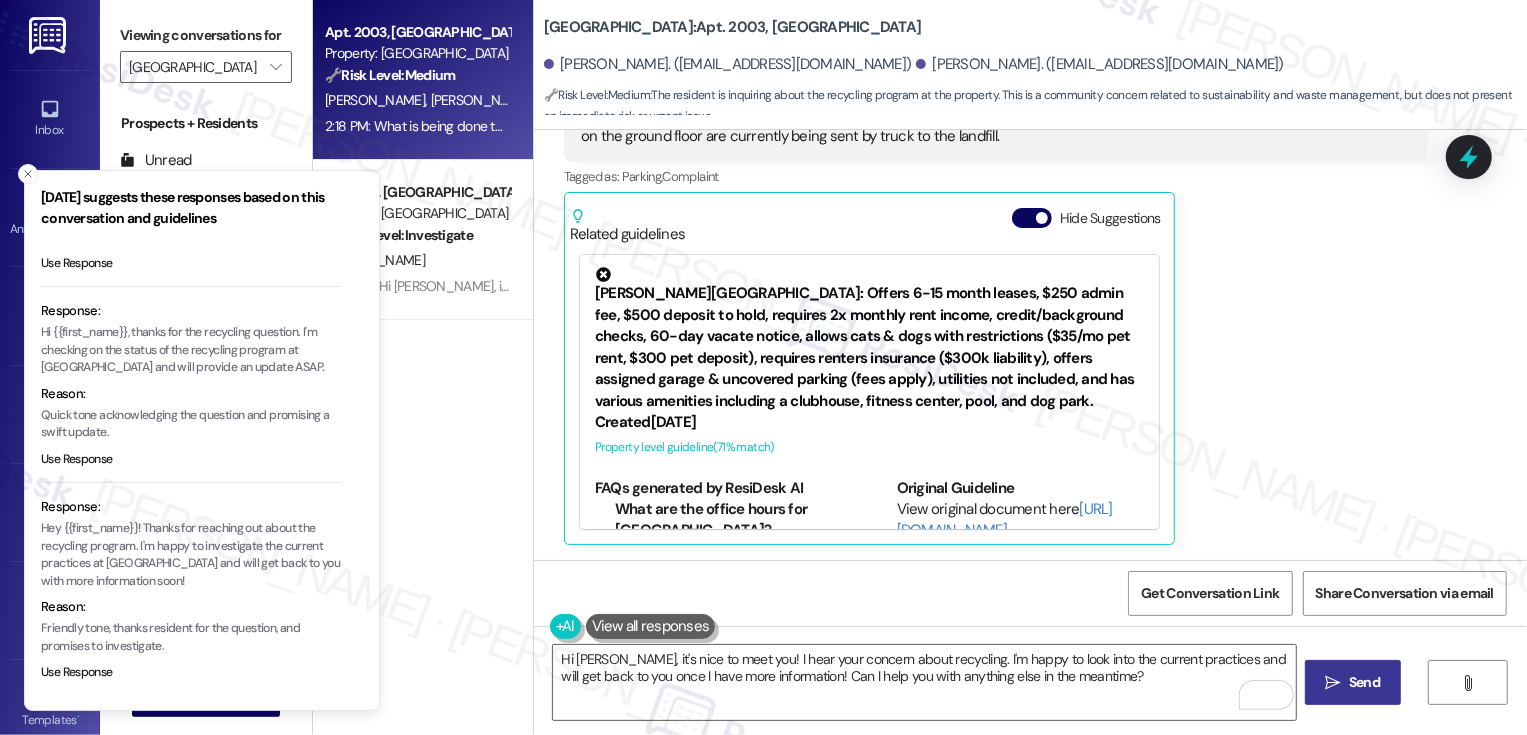 click on " Send" at bounding box center [1353, 682] 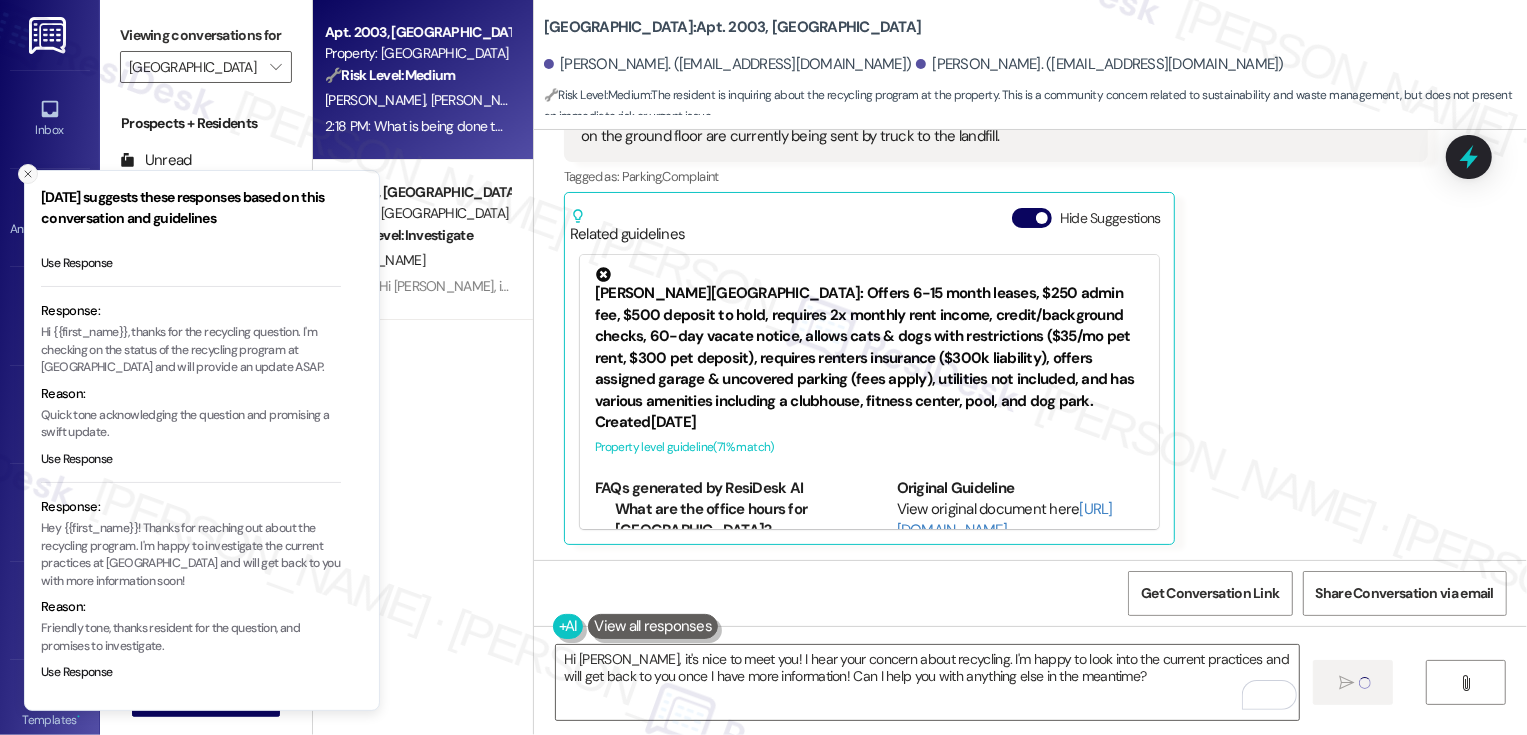 click 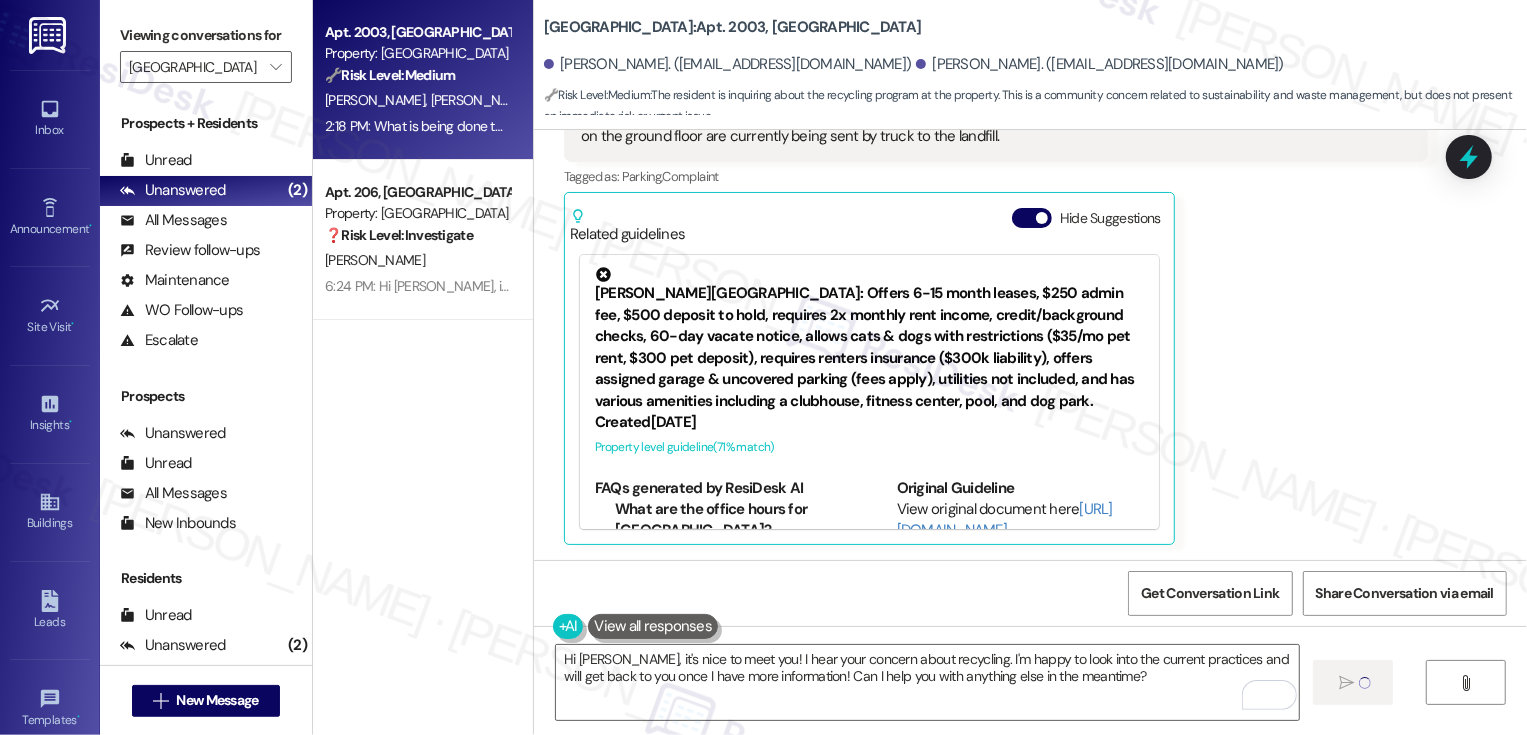 type 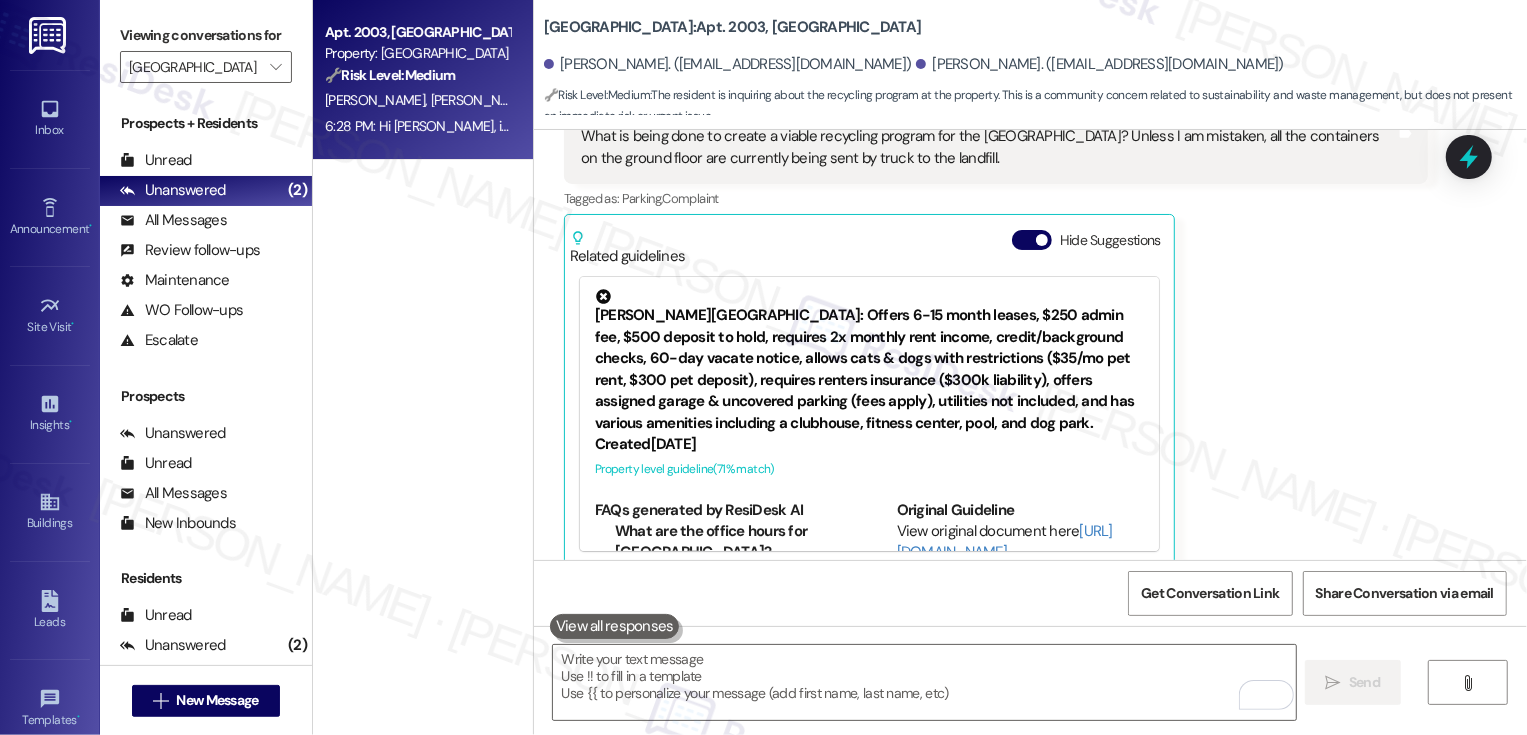 scroll, scrollTop: 641, scrollLeft: 0, axis: vertical 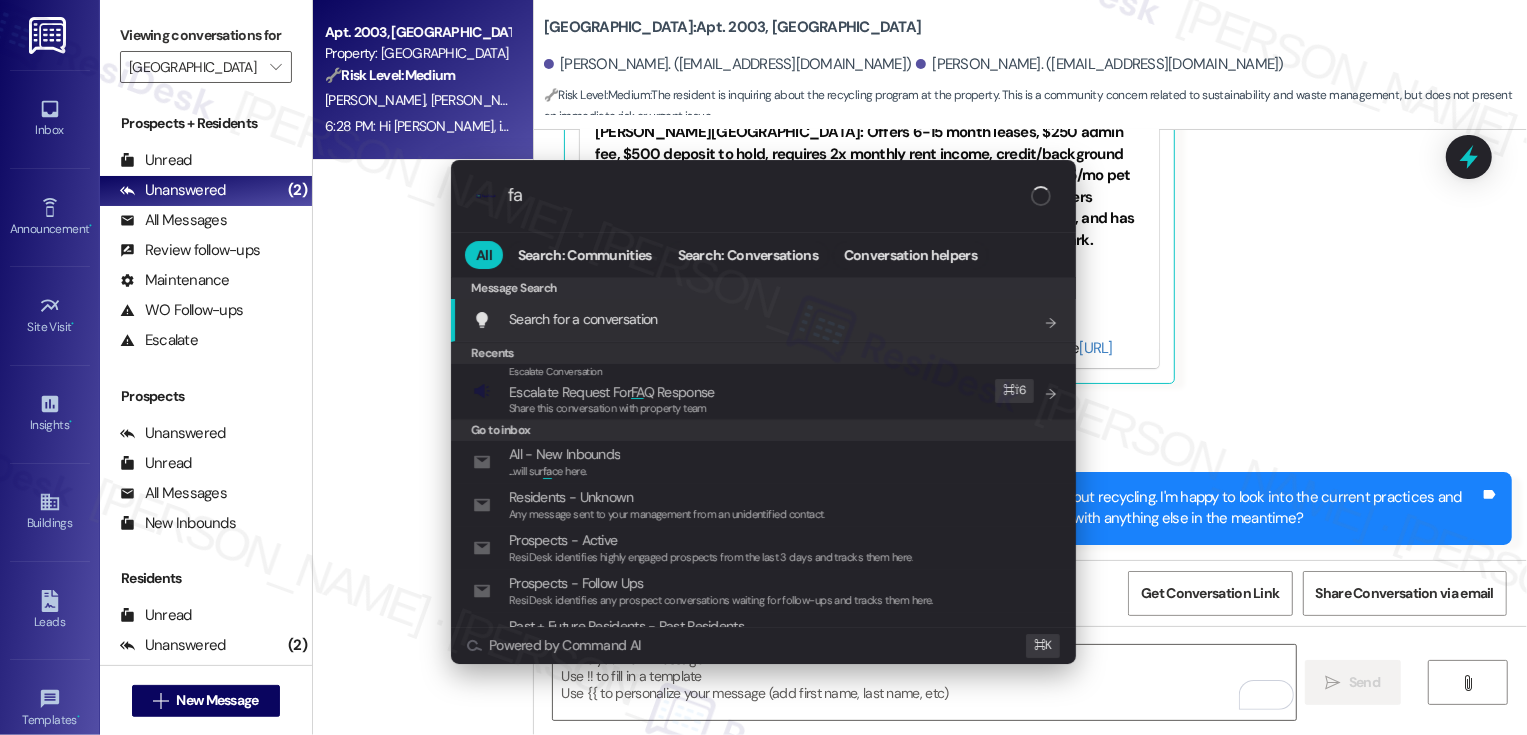 type on "faq" 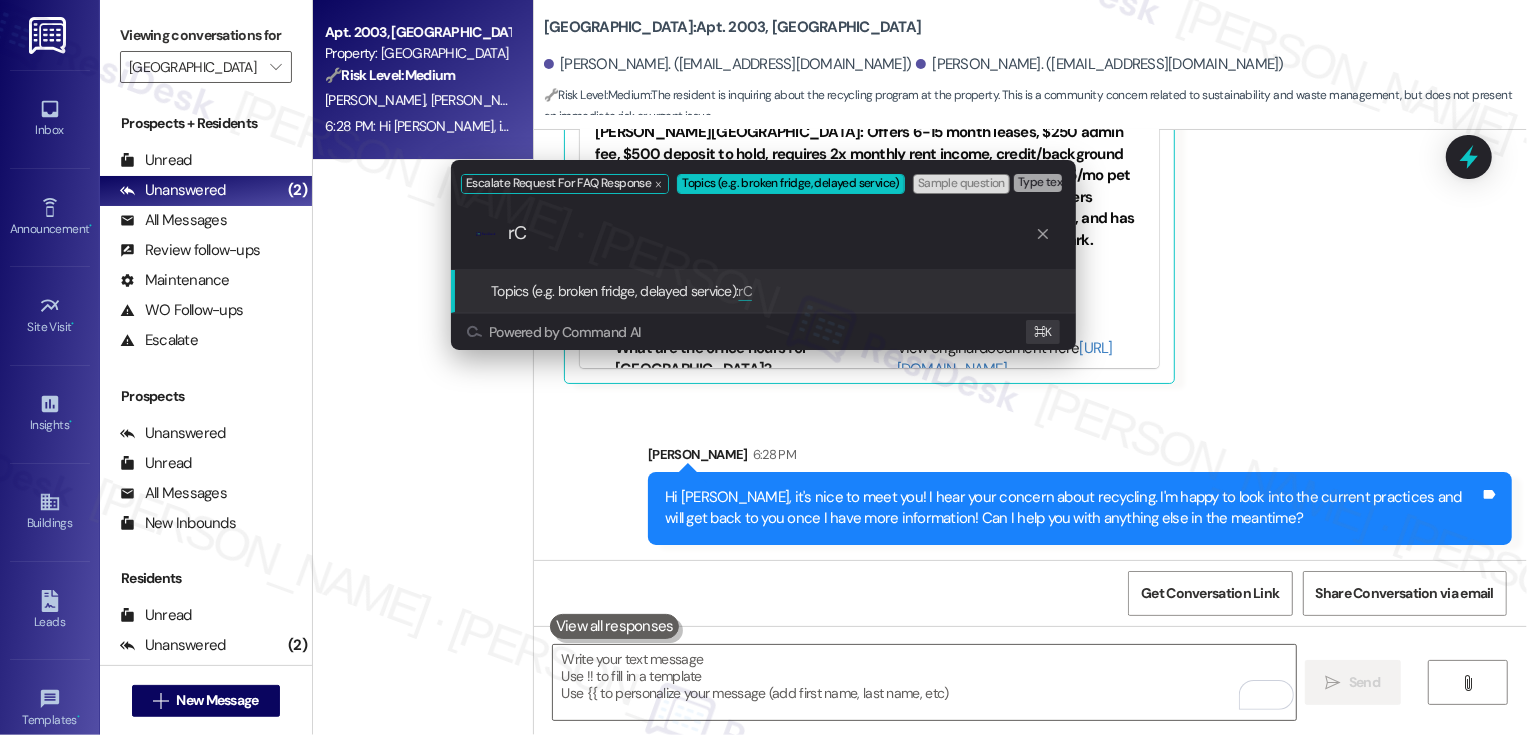 type on "r" 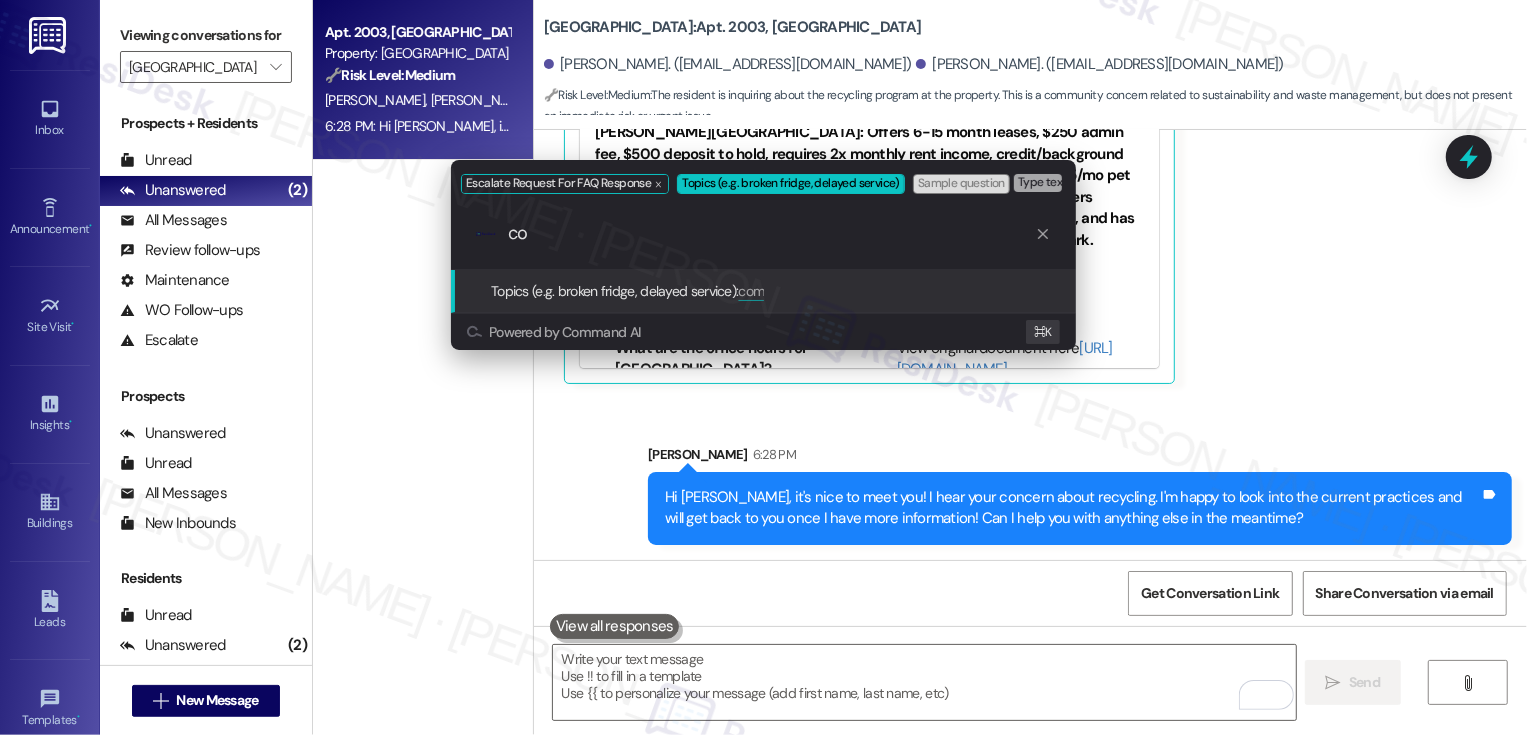type on "c" 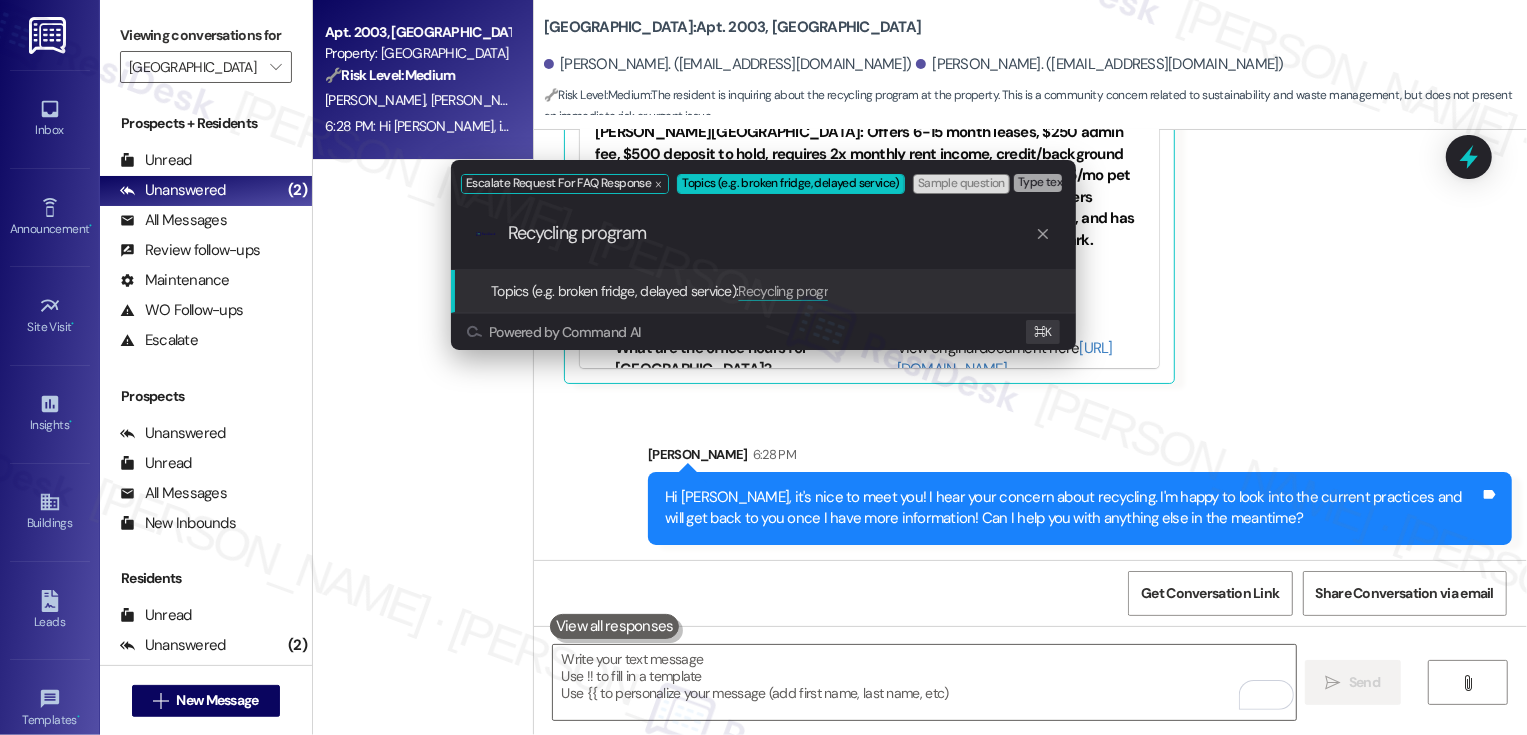 type on "Recycling programs" 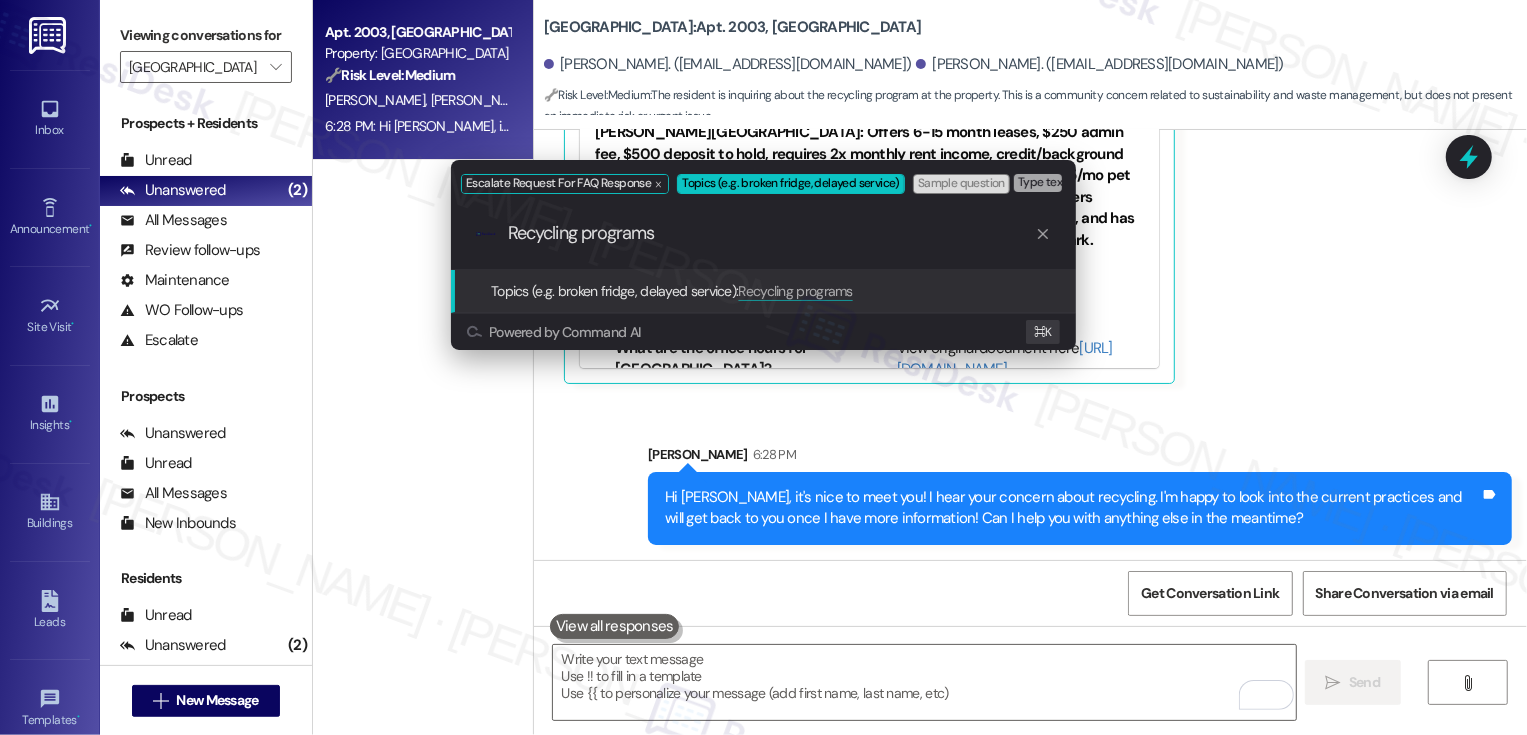 type 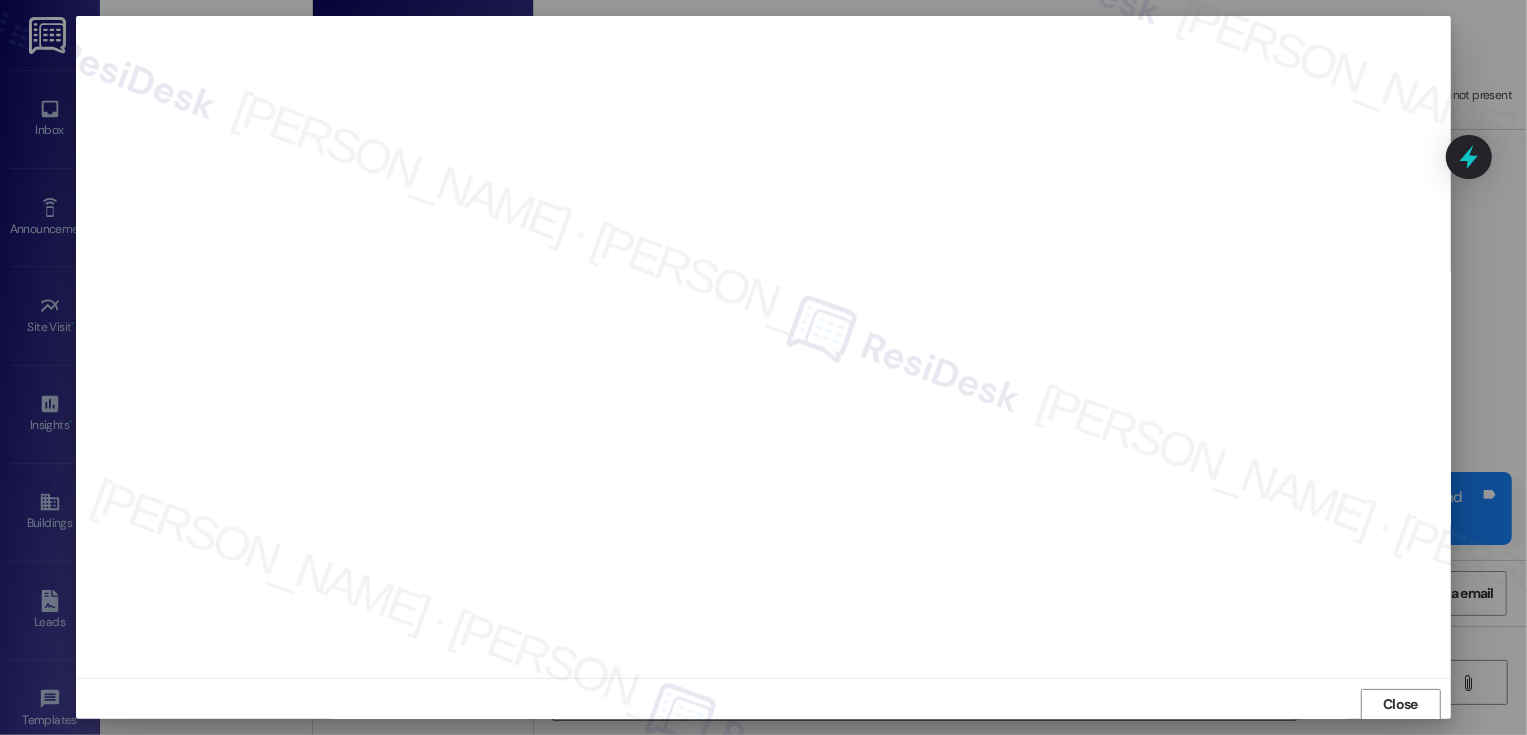 scroll, scrollTop: 1, scrollLeft: 0, axis: vertical 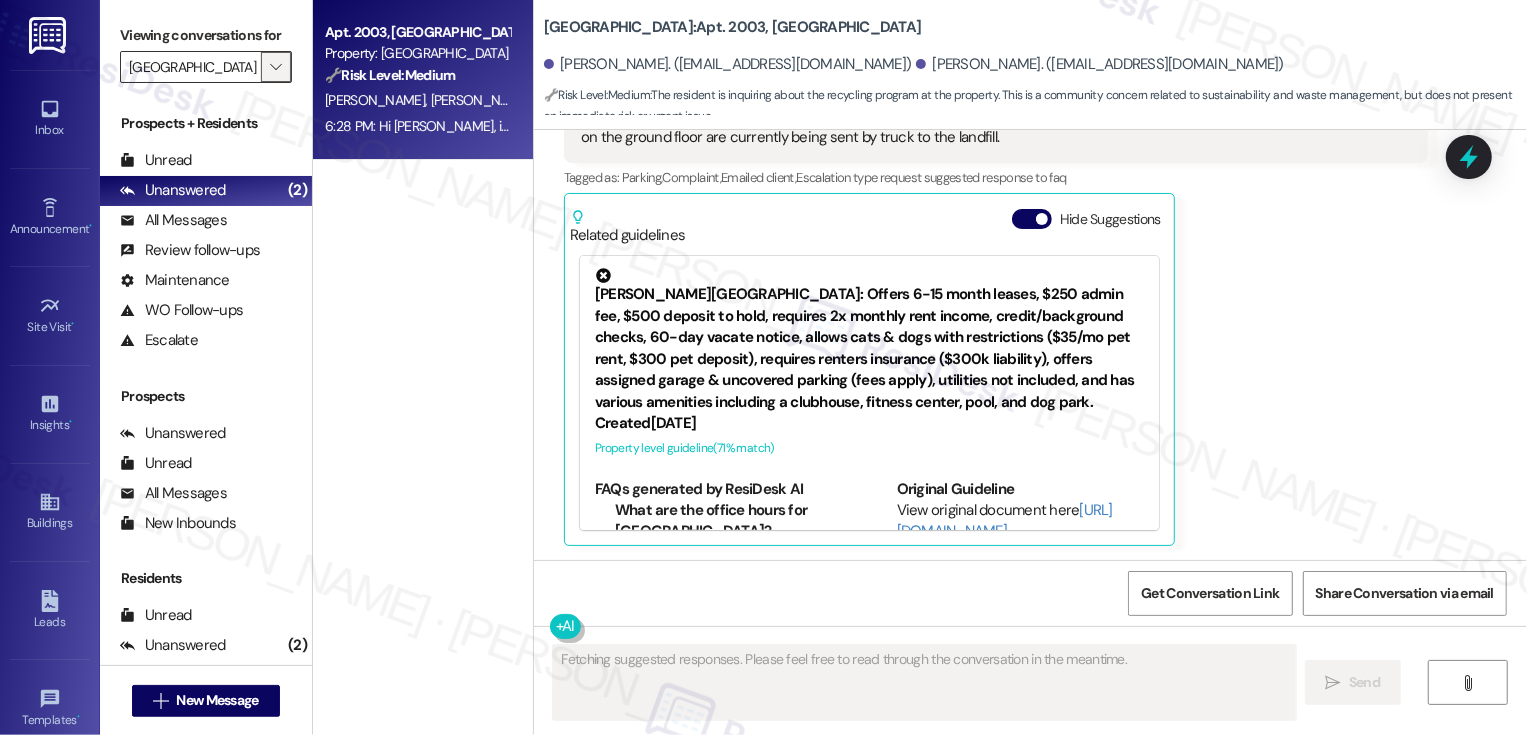 click on "" at bounding box center [275, 67] 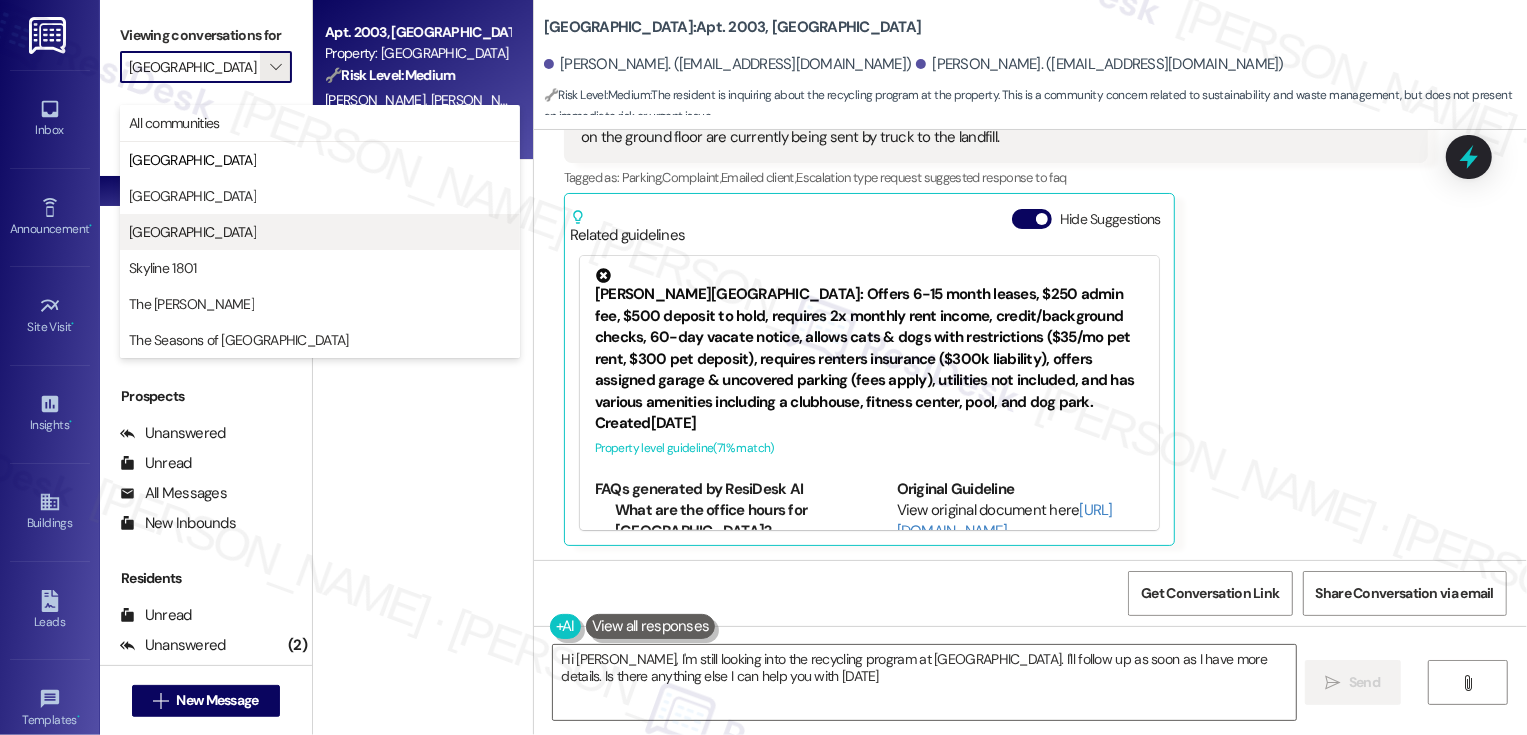 type on "Hi David, I'm still looking into the recycling program at Bayaud Tower. I'll follow up as soon as I have more details. Is there anything else I can help you with today?" 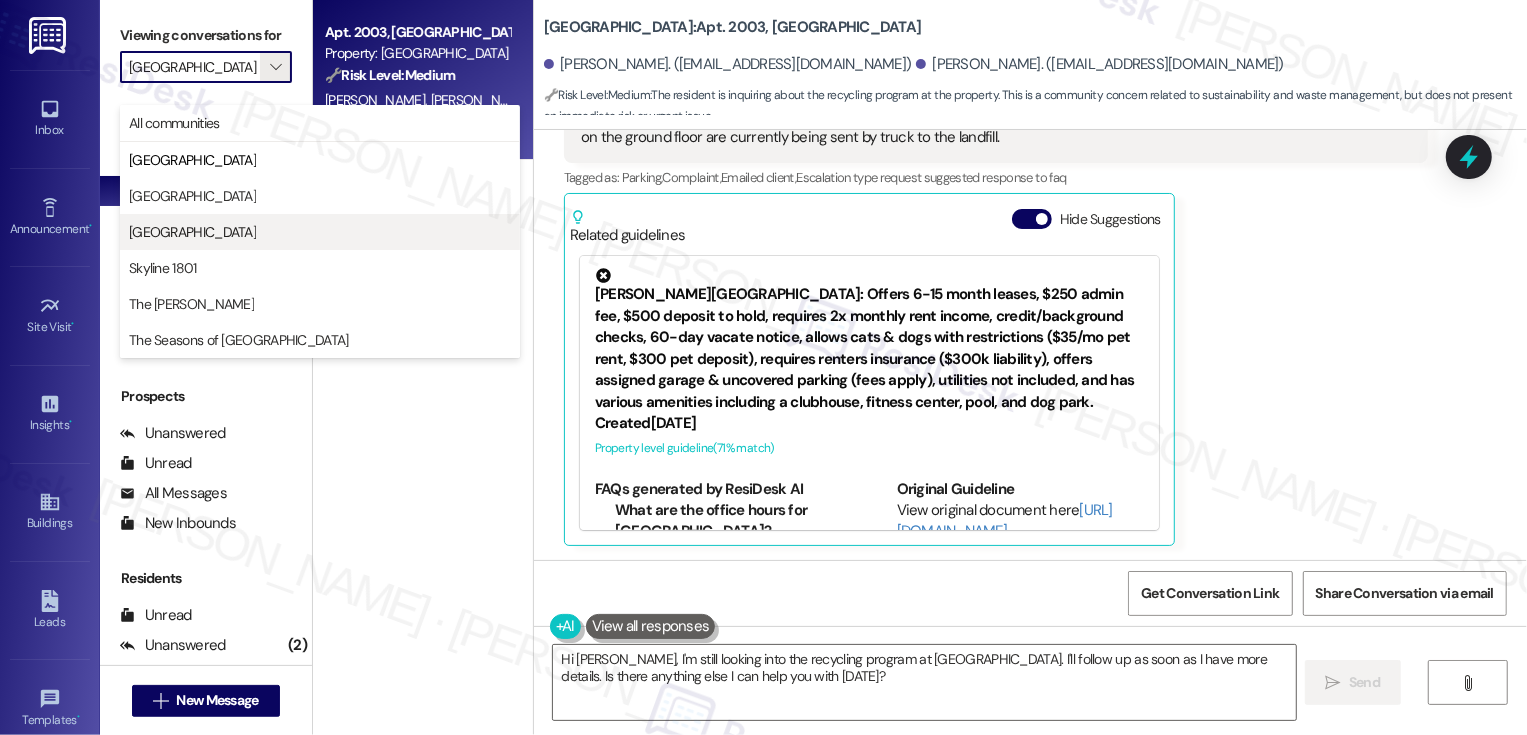 click on "[GEOGRAPHIC_DATA]" at bounding box center (192, 232) 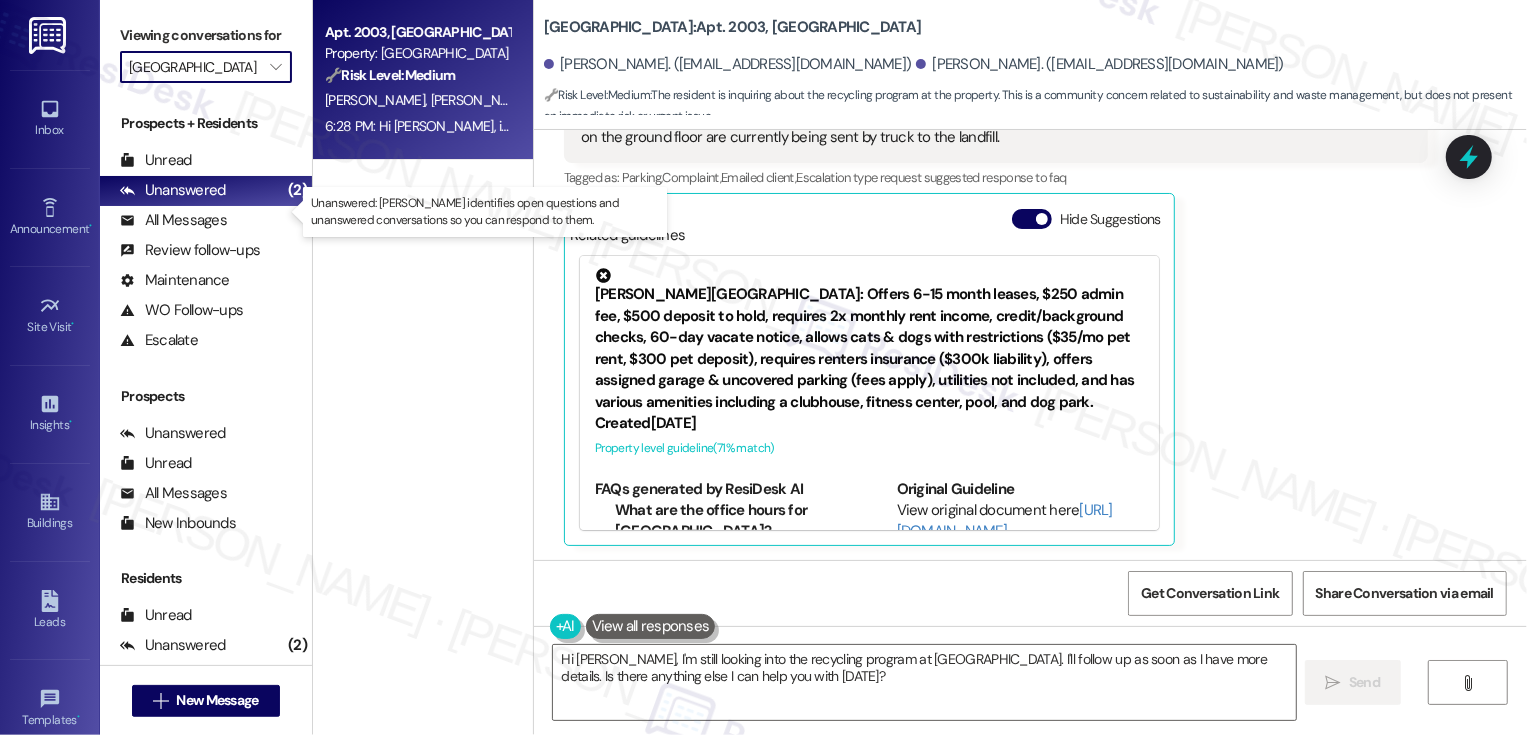 type on "[GEOGRAPHIC_DATA]" 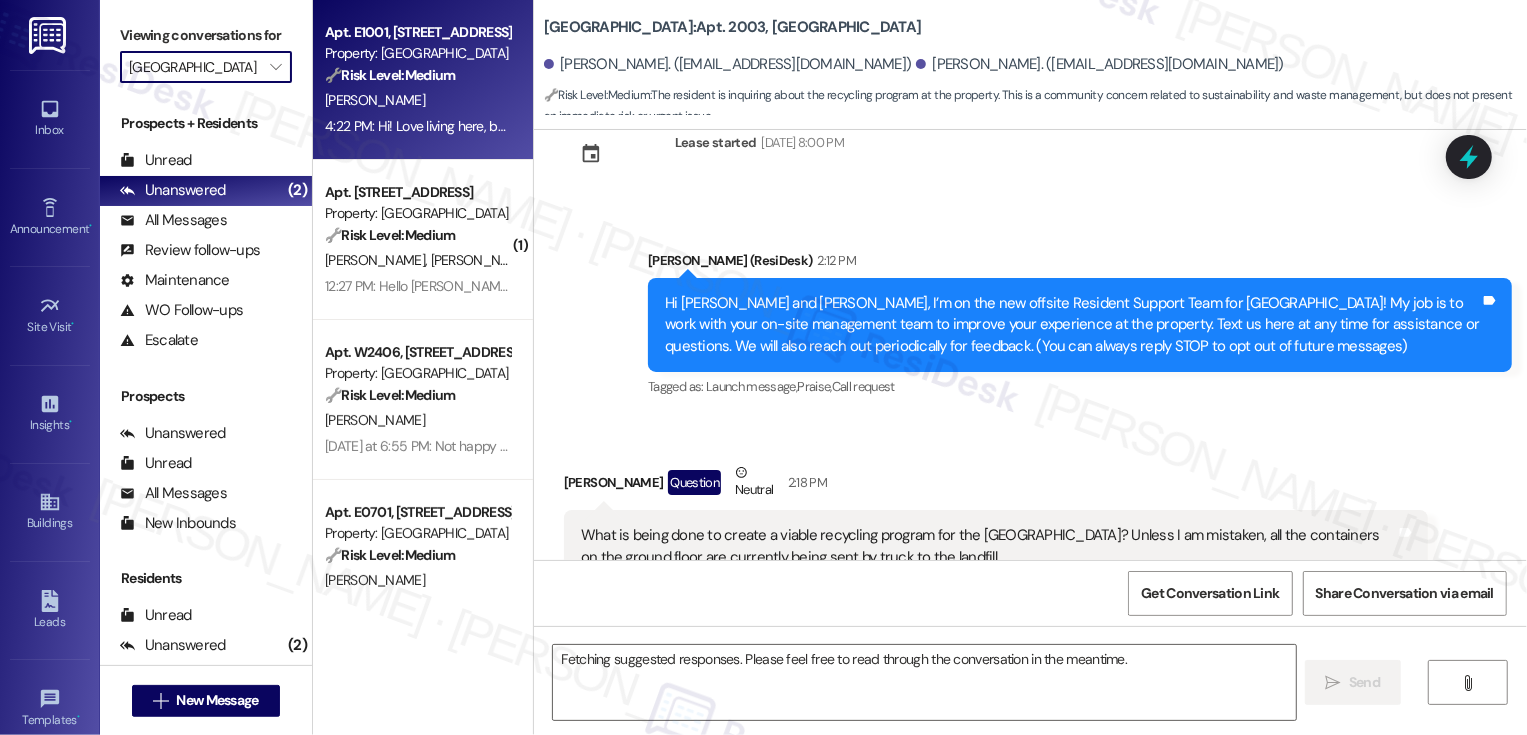 scroll, scrollTop: 468, scrollLeft: 0, axis: vertical 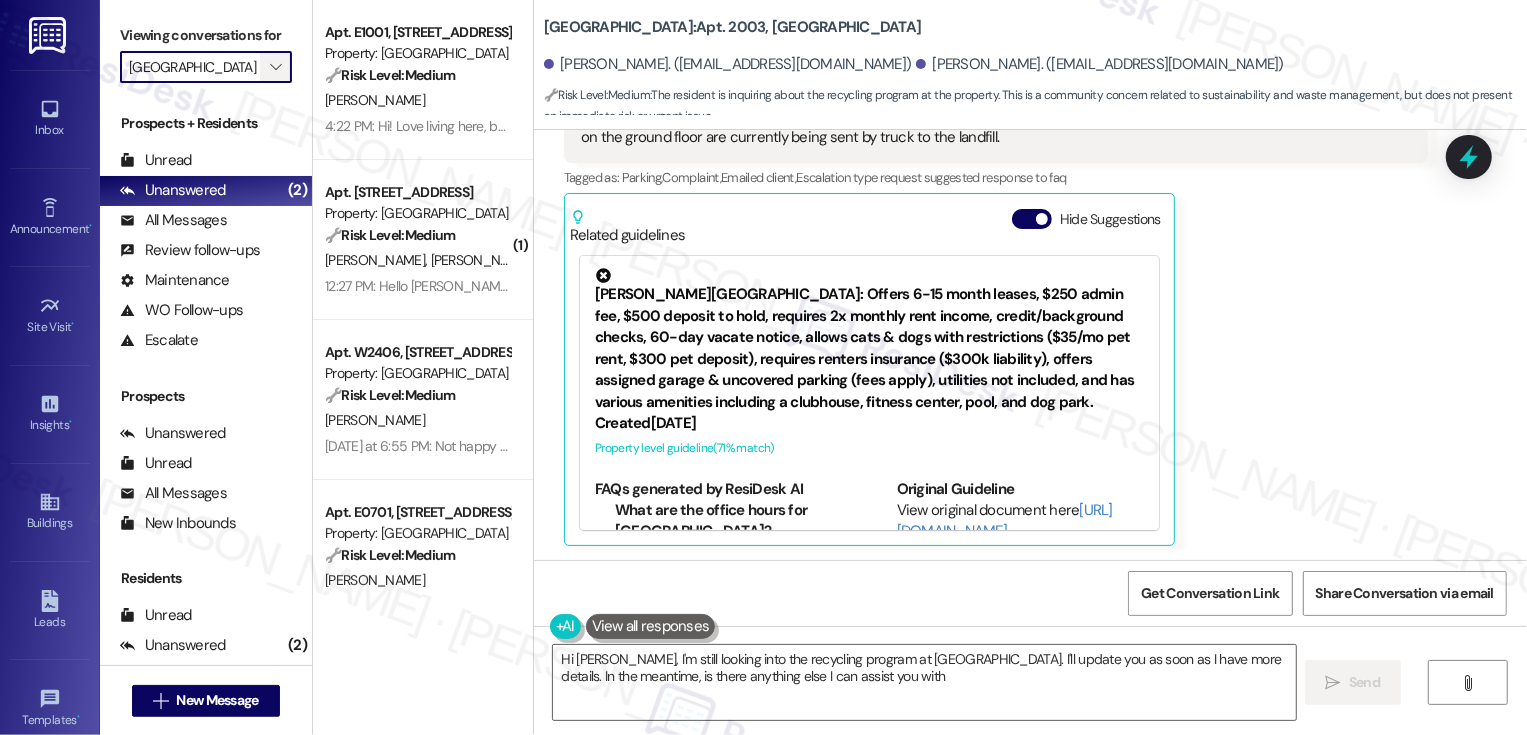 type on "Hi David, I'm still looking into the recycling program at Bayaud Tower. I'll update you as soon as I have more details. In the meantime, is there anything else I can assist you with?" 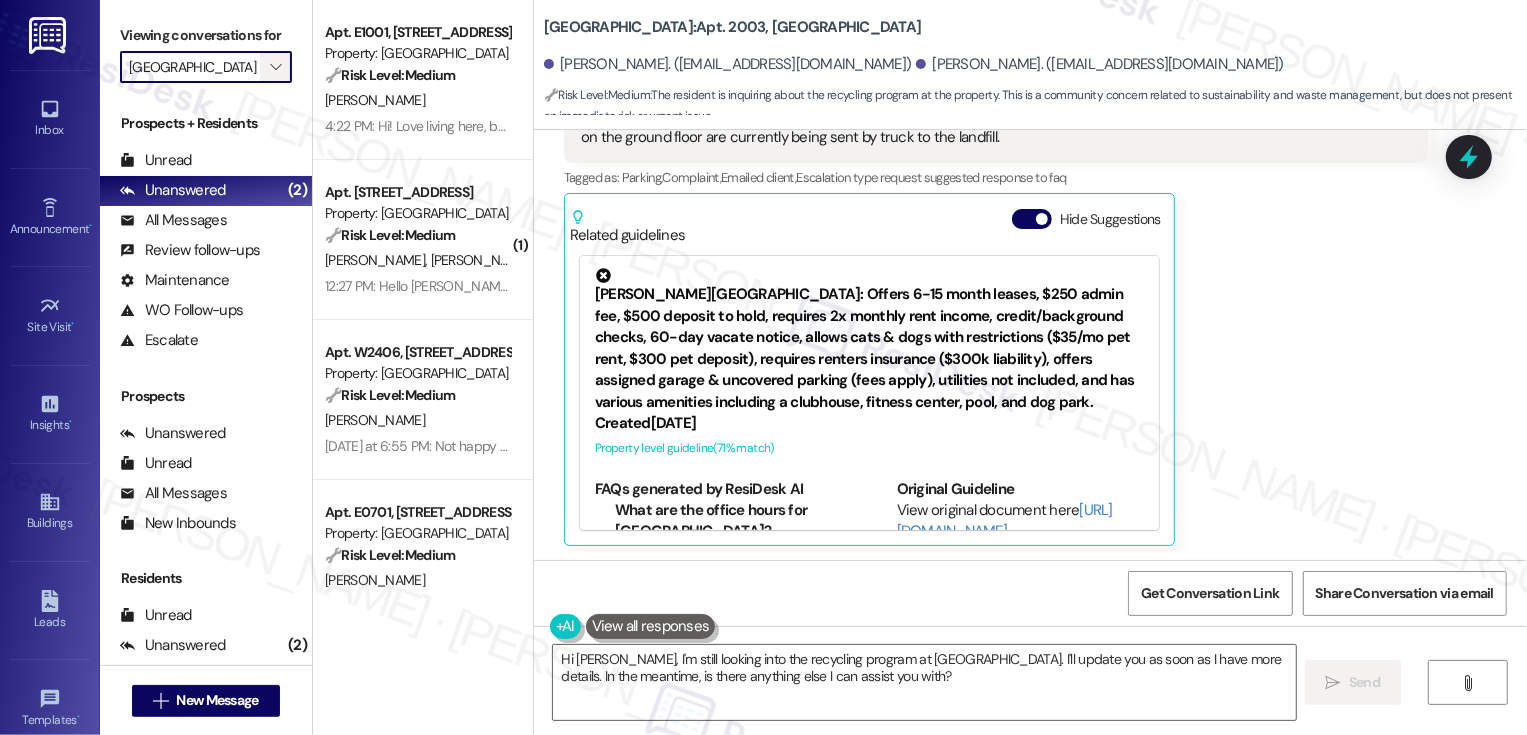 click on "" at bounding box center [275, 67] 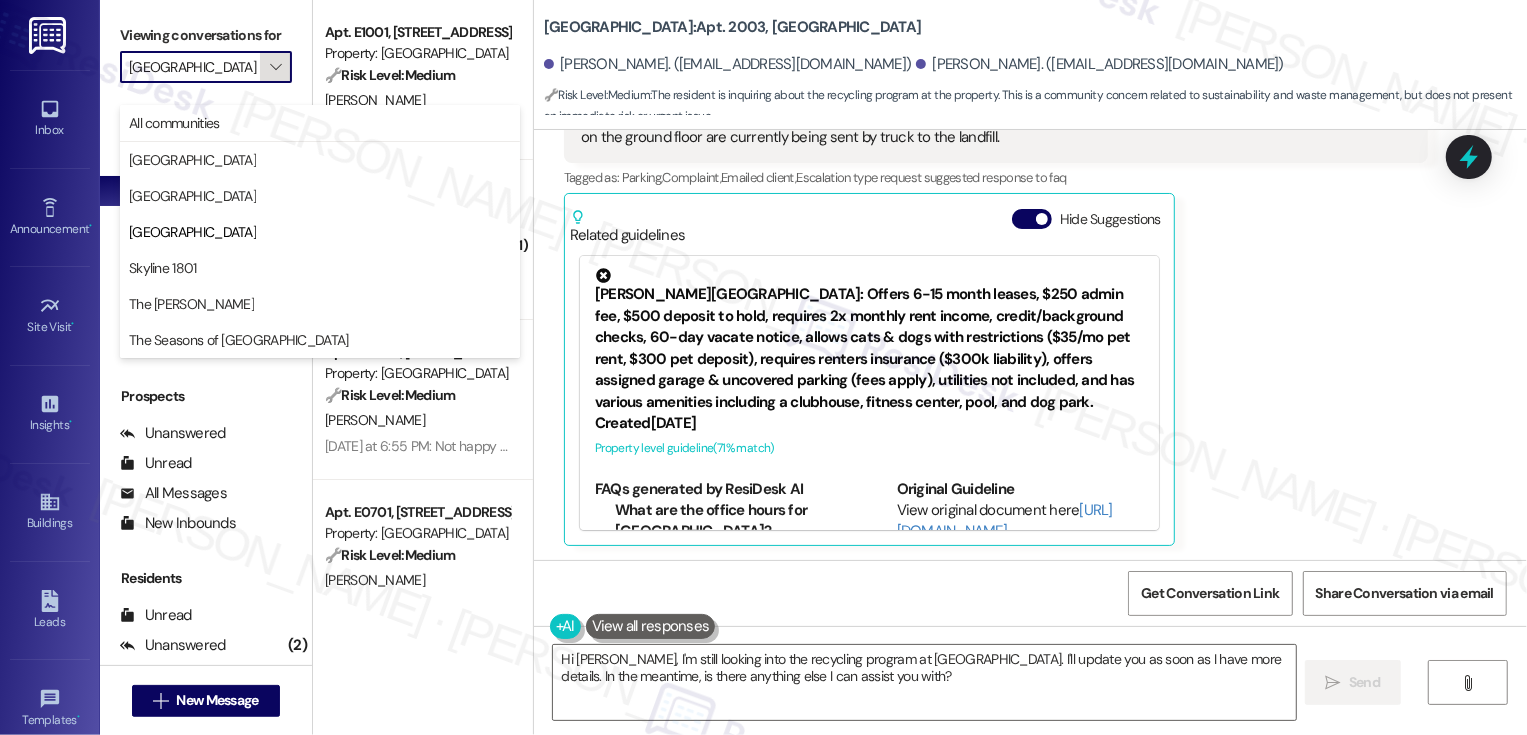 scroll, scrollTop: 0, scrollLeft: 4, axis: horizontal 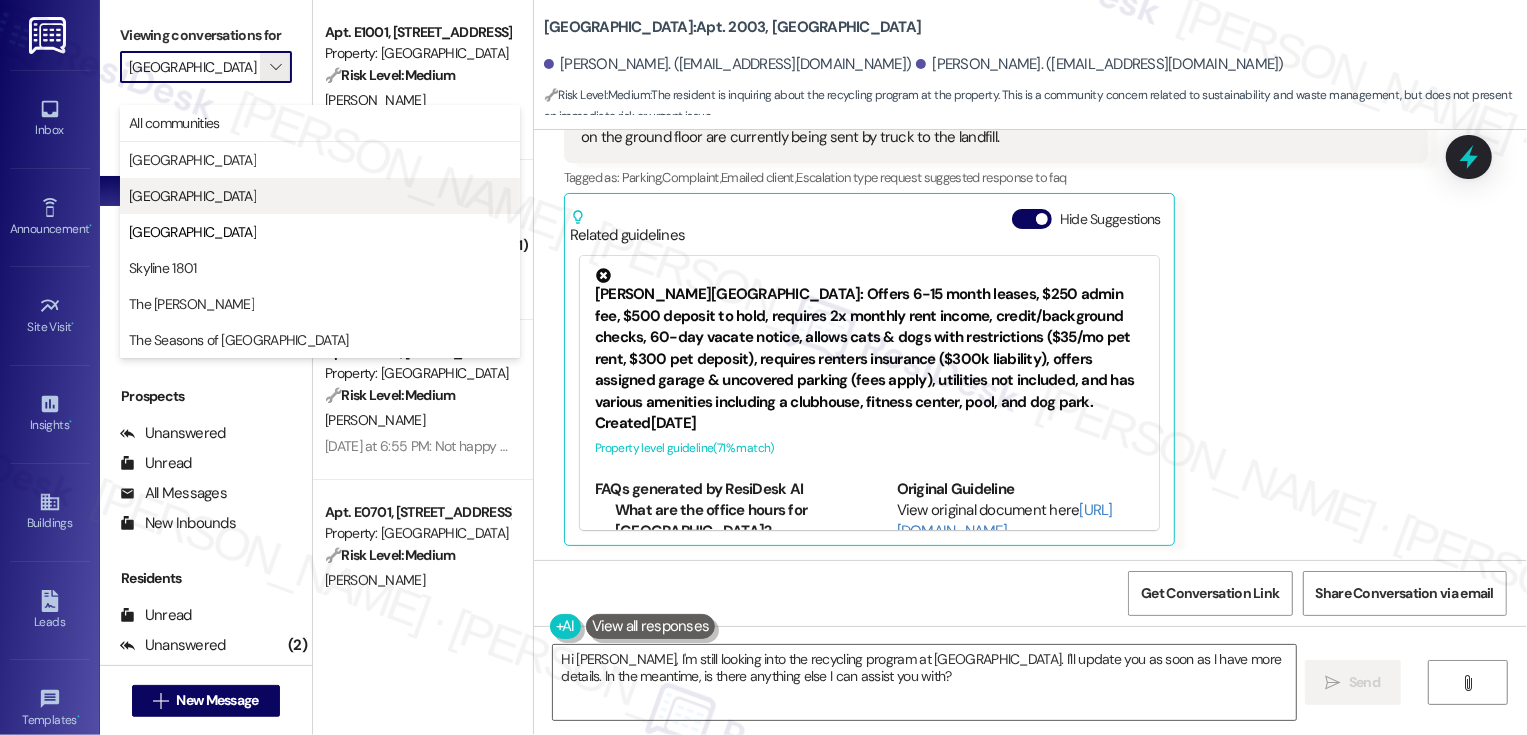 click on "[GEOGRAPHIC_DATA]" at bounding box center [192, 196] 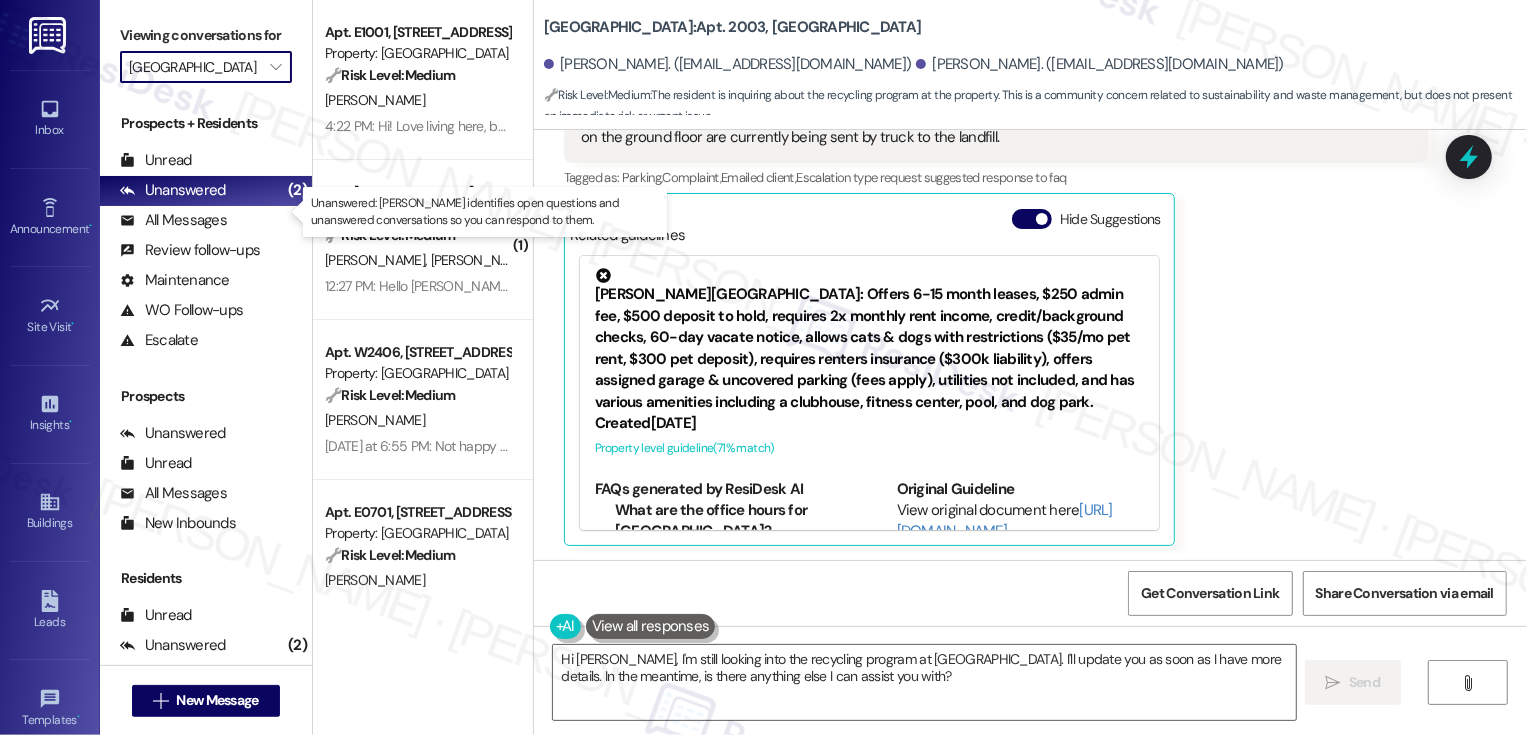 type on "[GEOGRAPHIC_DATA]" 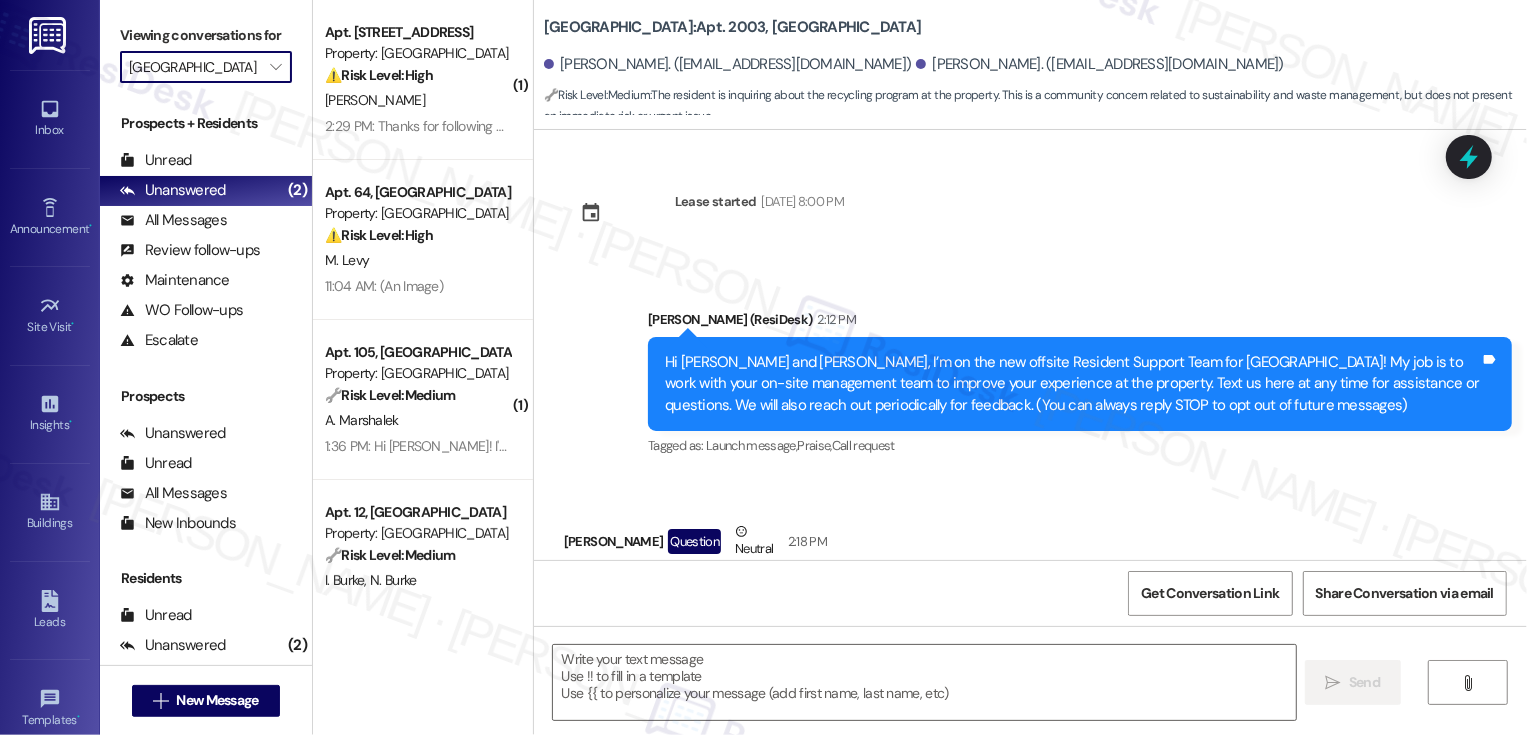 scroll, scrollTop: 95, scrollLeft: 0, axis: vertical 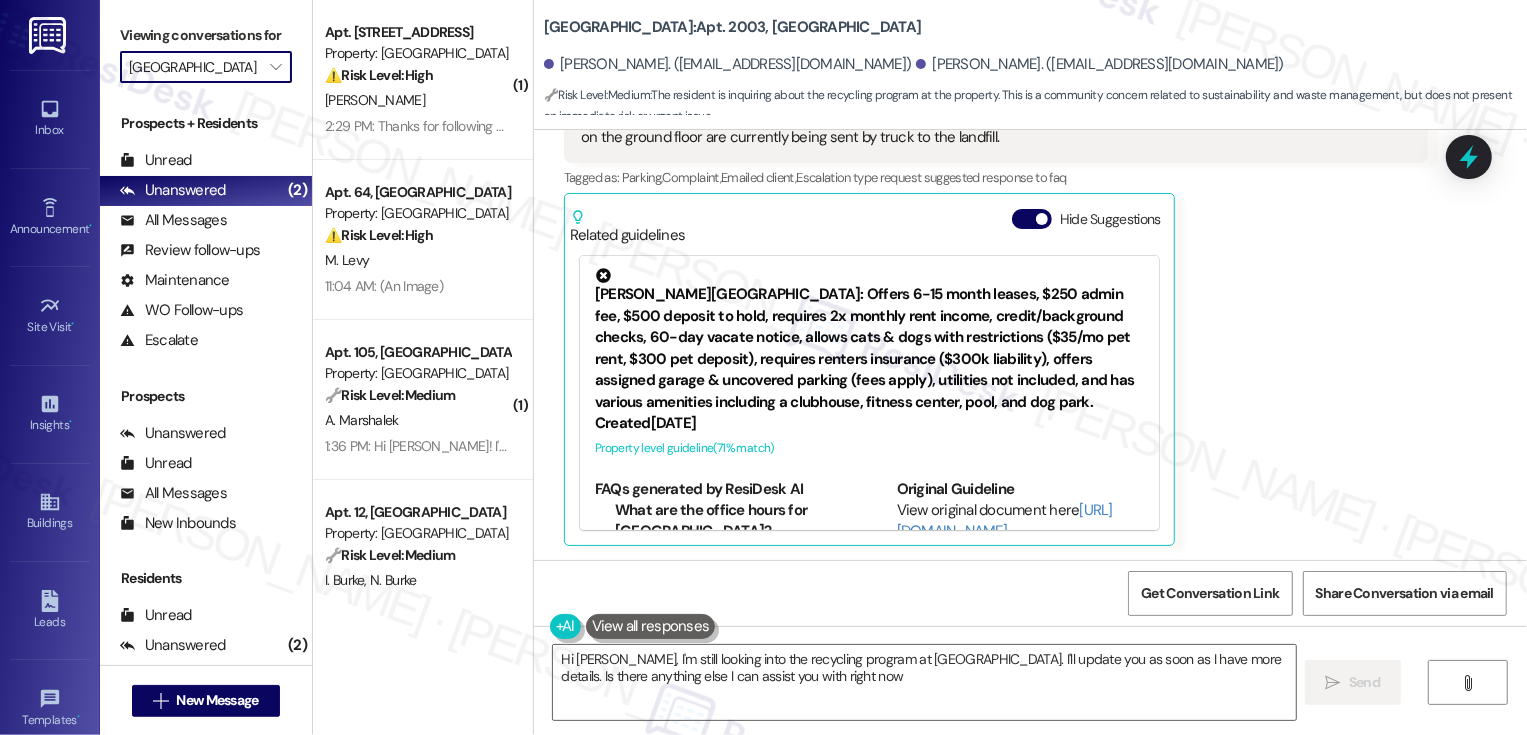 type on "Hi David, I'm still looking into the recycling program at Bayaud Tower. I'll update you as soon as I have more details. Is there anything else I can assist you with right now?" 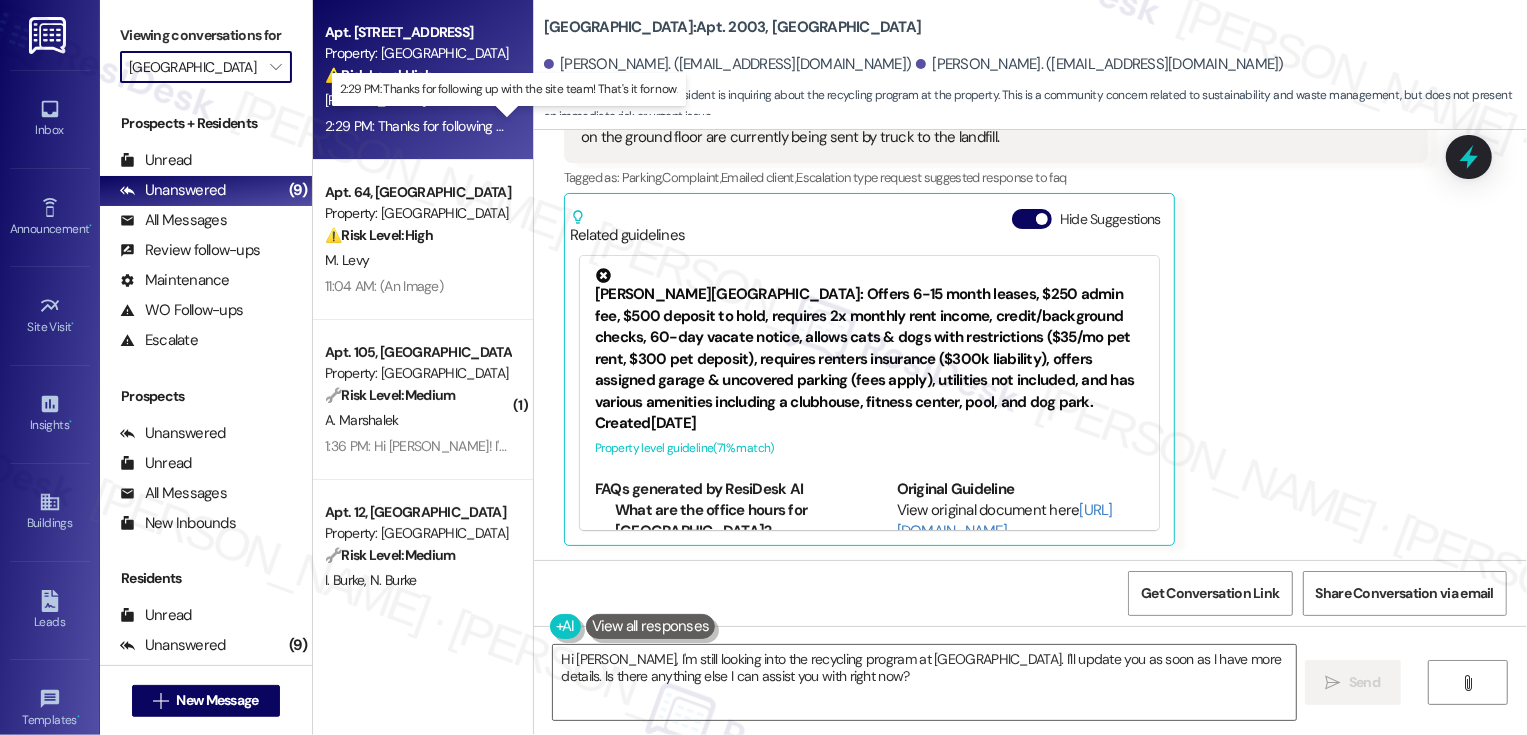 click on "2:29 PM: Thanks for following up with the site team! That's it for now. 2:29 PM: Thanks for following up with the site team! That's it for now." at bounding box center [521, 126] 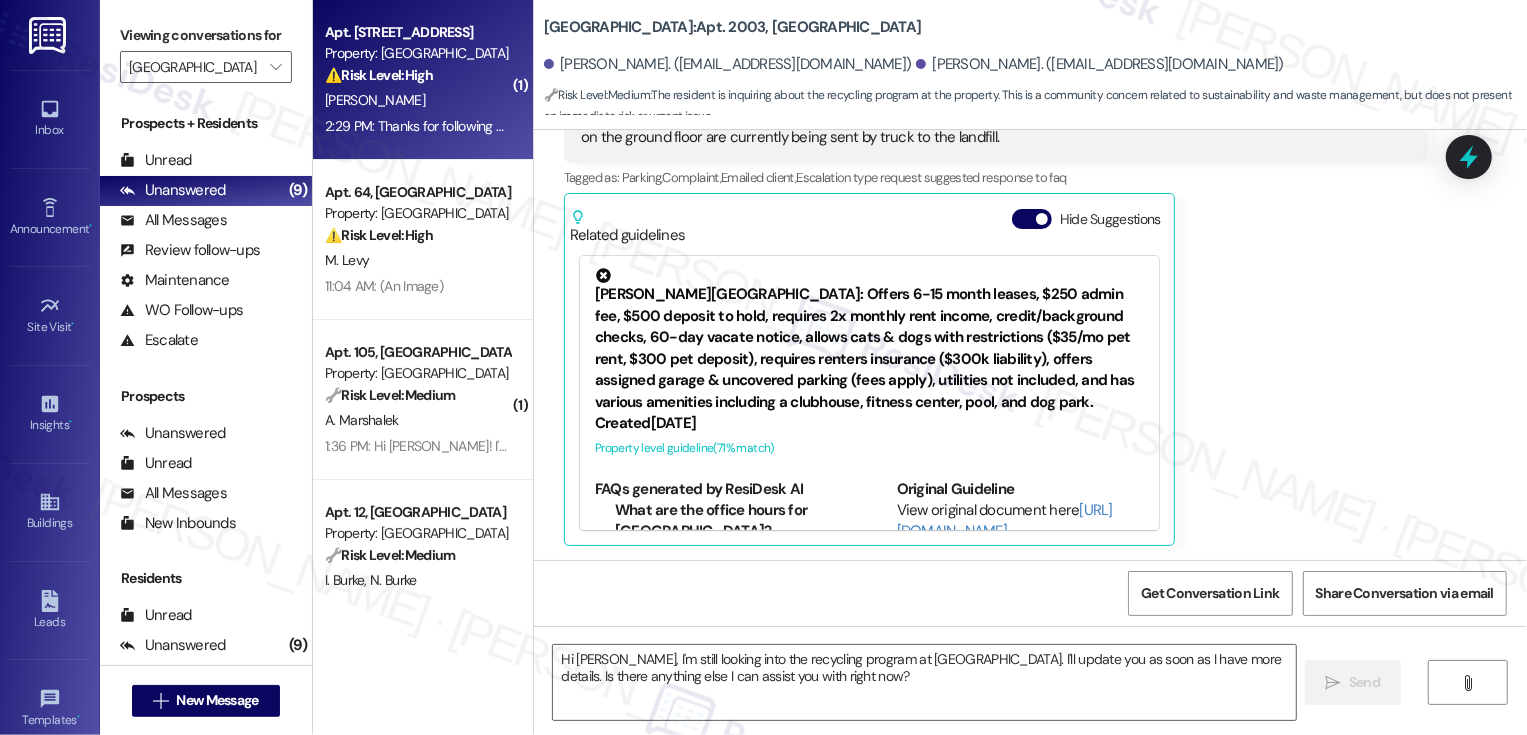 click on "2:29 PM: Thanks for following up with the site team! That's it for now. 2:29 PM: Thanks for following up with the site team! That's it for now." at bounding box center [521, 126] 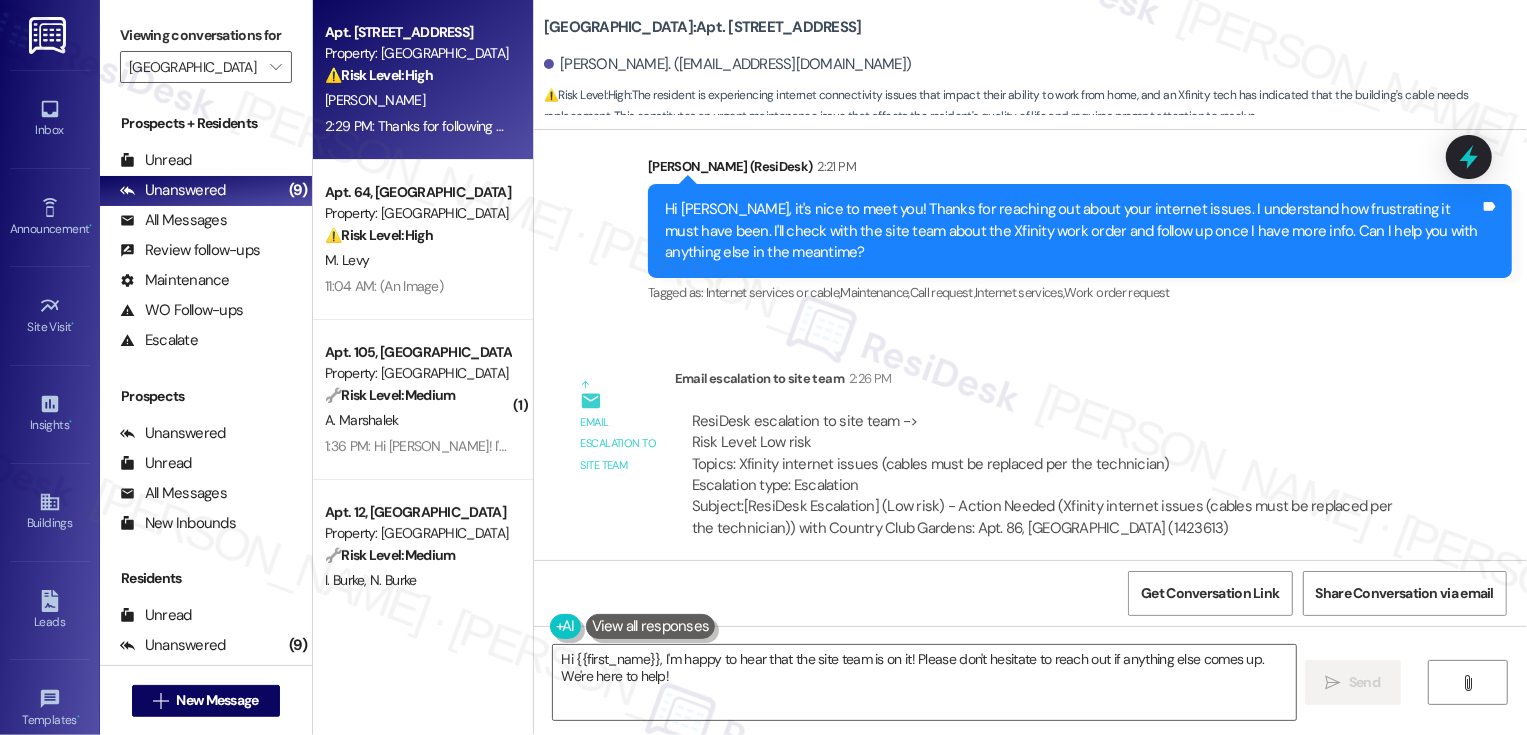 scroll, scrollTop: 1040, scrollLeft: 0, axis: vertical 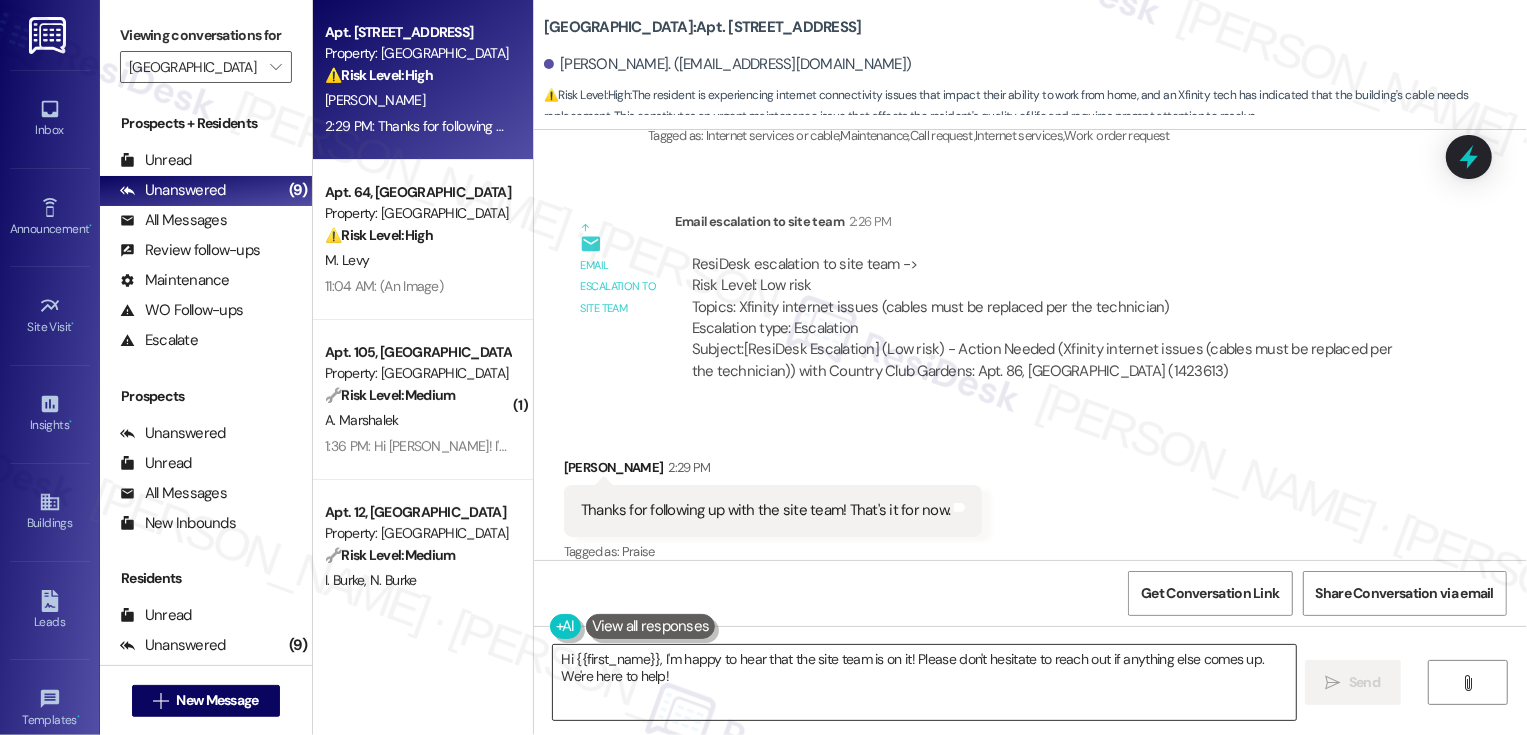 click on "Hi {{first_name}}, I'm happy to hear that the site team is on it! Please don't hesitate to reach out if anything else comes up. We're here to help!" at bounding box center (924, 682) 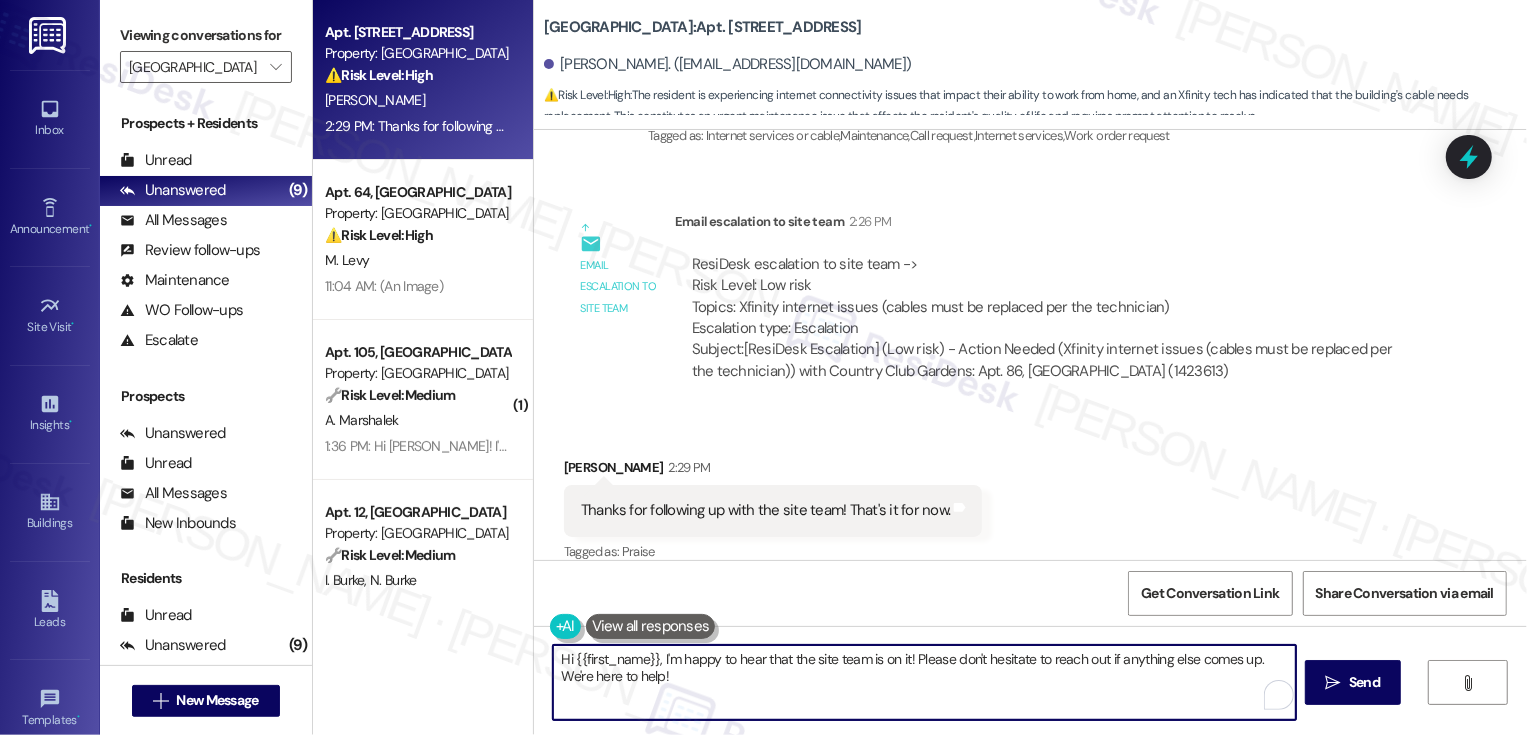 click on "Hi {{first_name}}, I'm happy to hear that the site team is on it! Please don't hesitate to reach out if anything else comes up. We're here to help!" at bounding box center (924, 682) 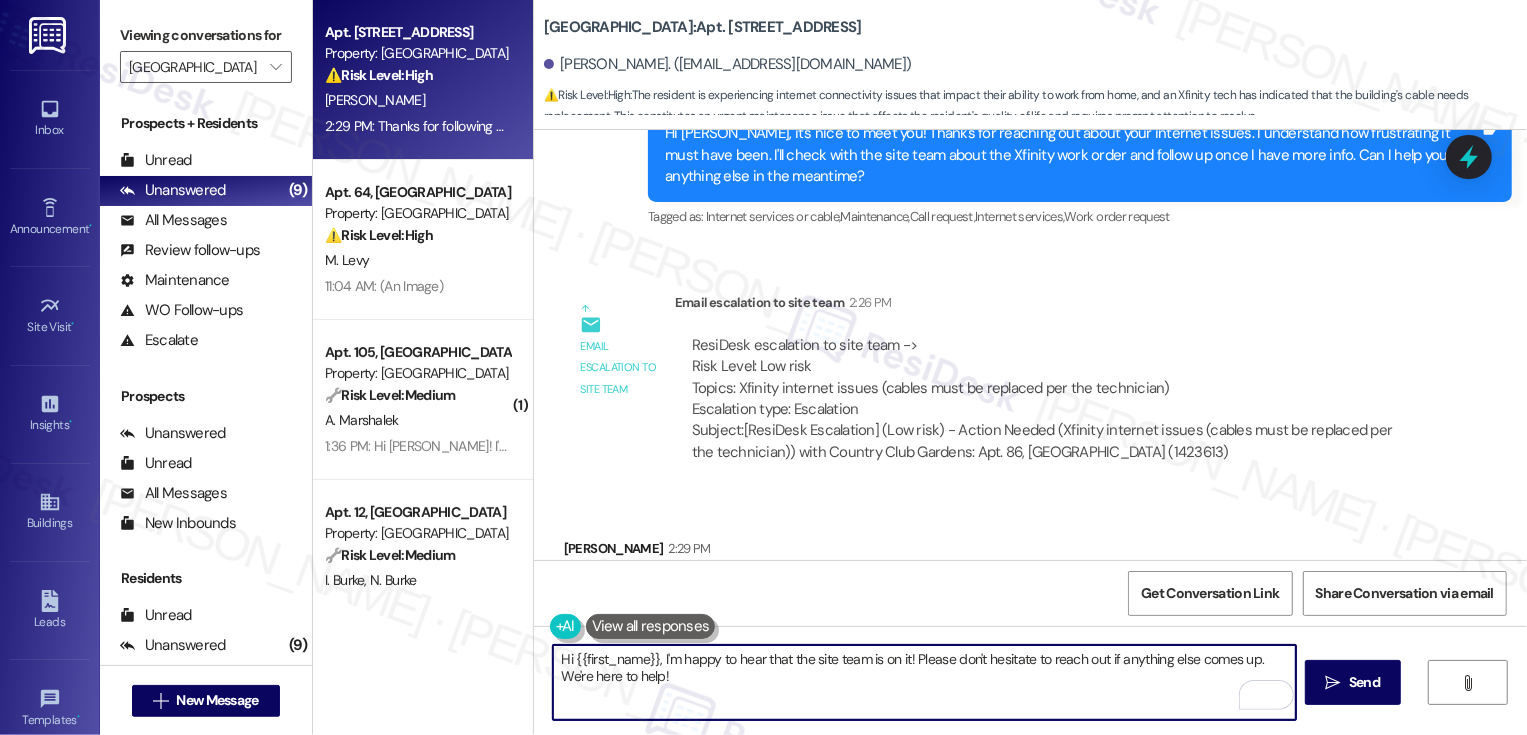scroll, scrollTop: 1030, scrollLeft: 0, axis: vertical 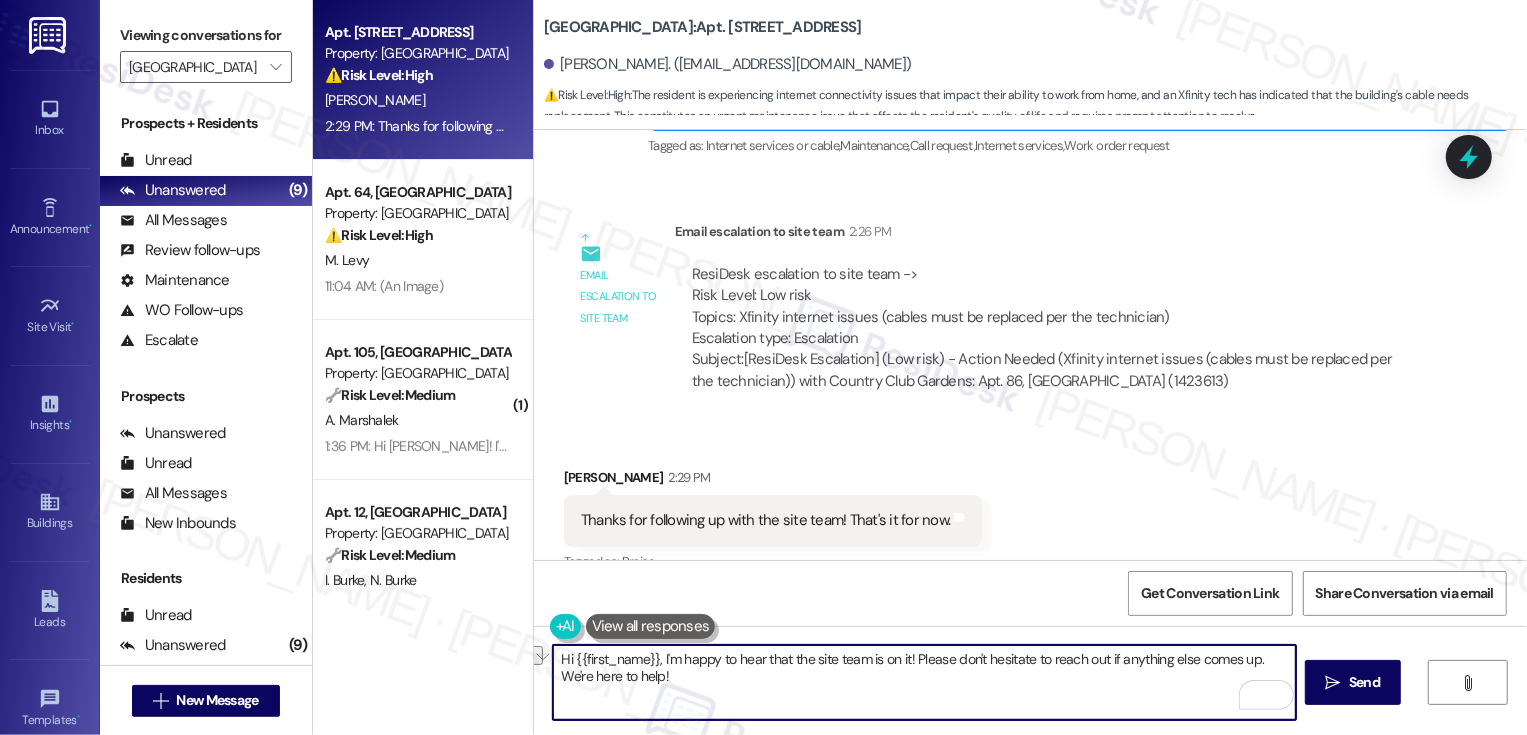 drag, startPoint x: 899, startPoint y: 658, endPoint x: 539, endPoint y: 649, distance: 360.1125 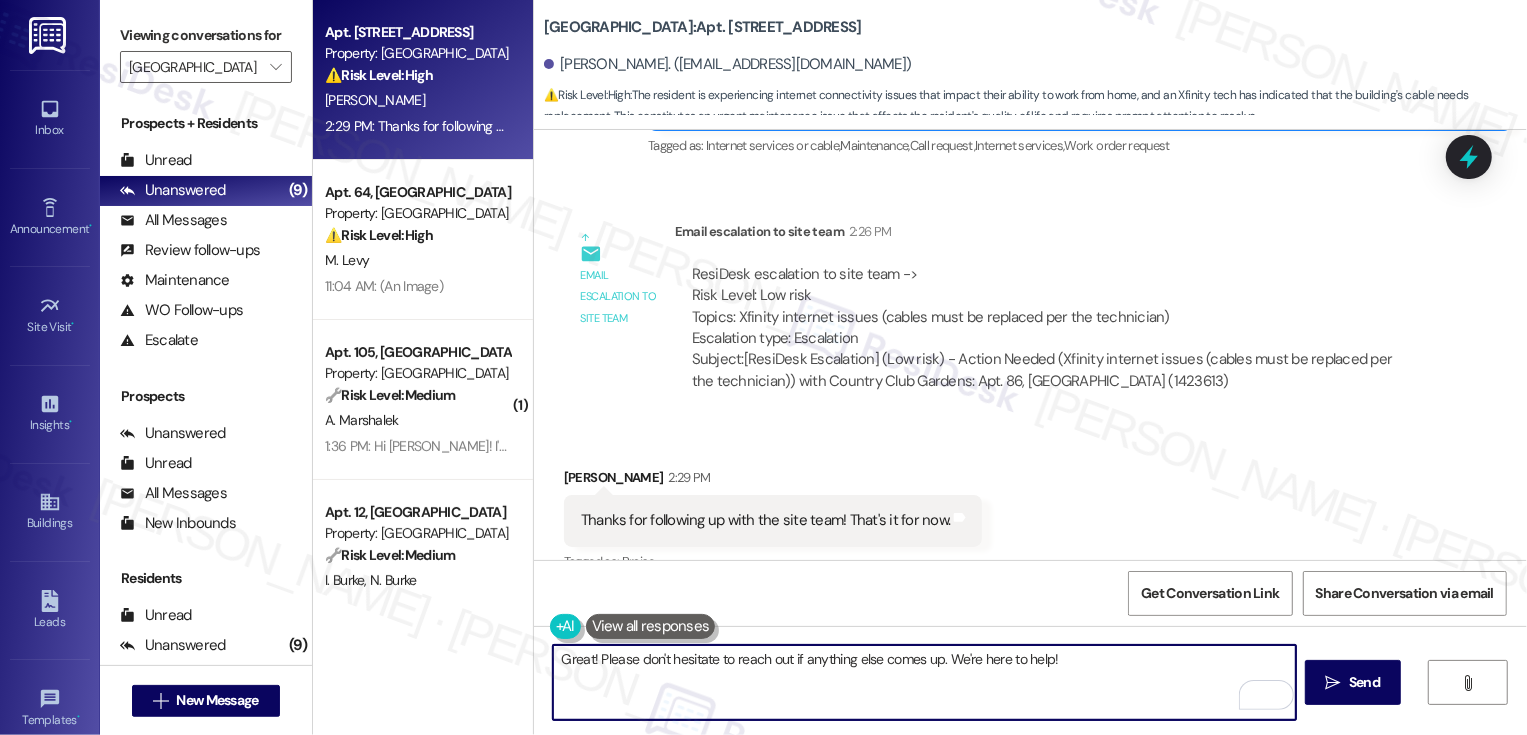 drag, startPoint x: 939, startPoint y: 656, endPoint x: 1134, endPoint y: 662, distance: 195.09229 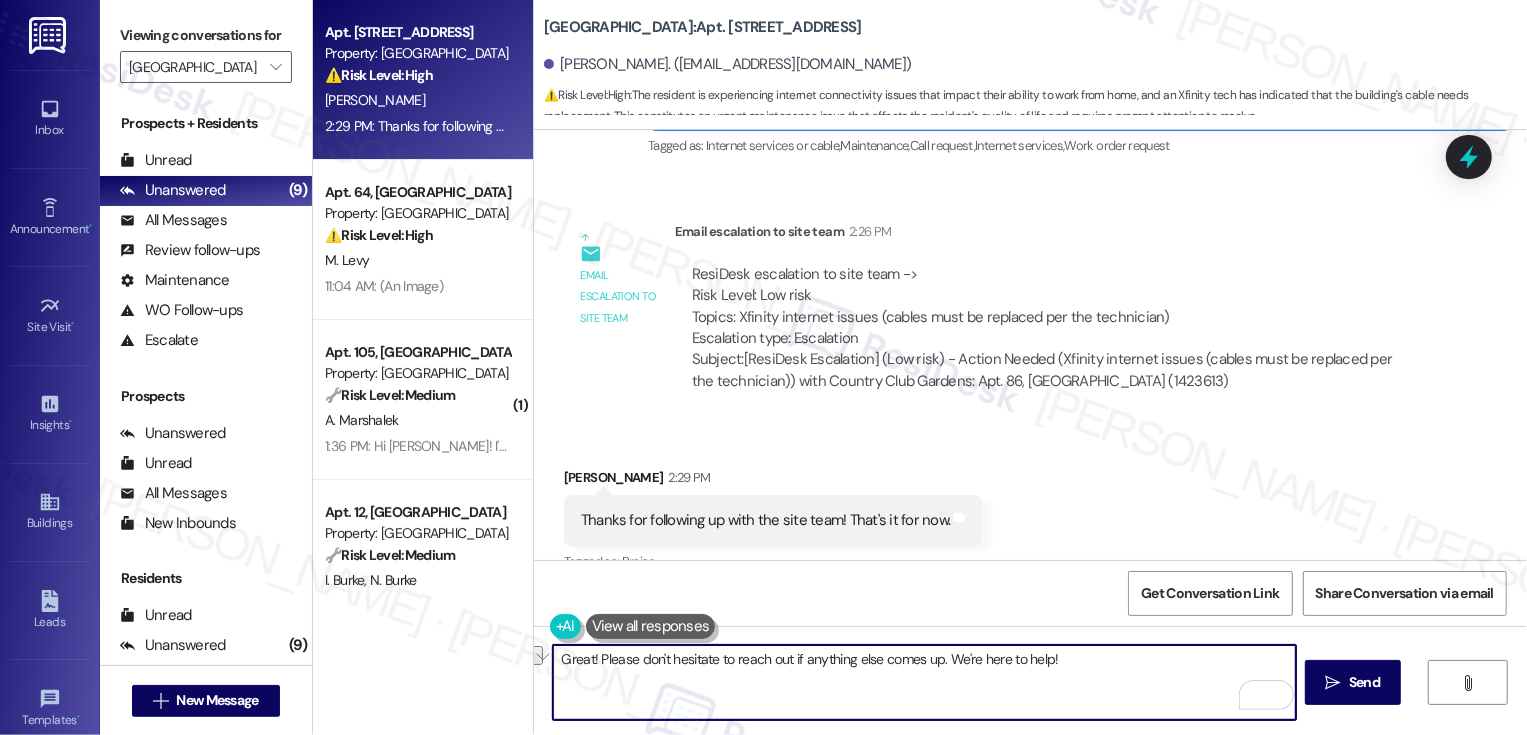 type on "Great! Please don't hesitate to reach out if anything else comes up." 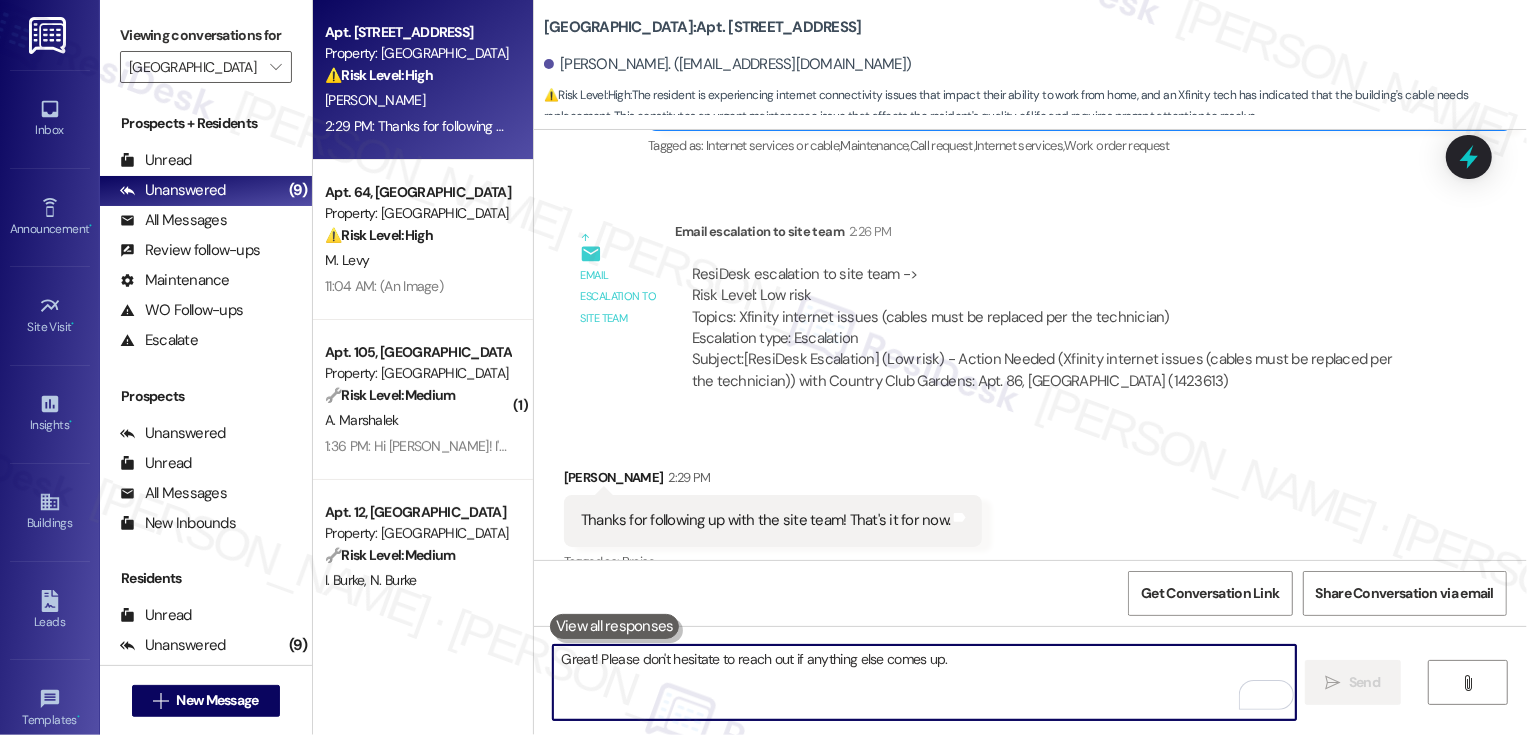 type 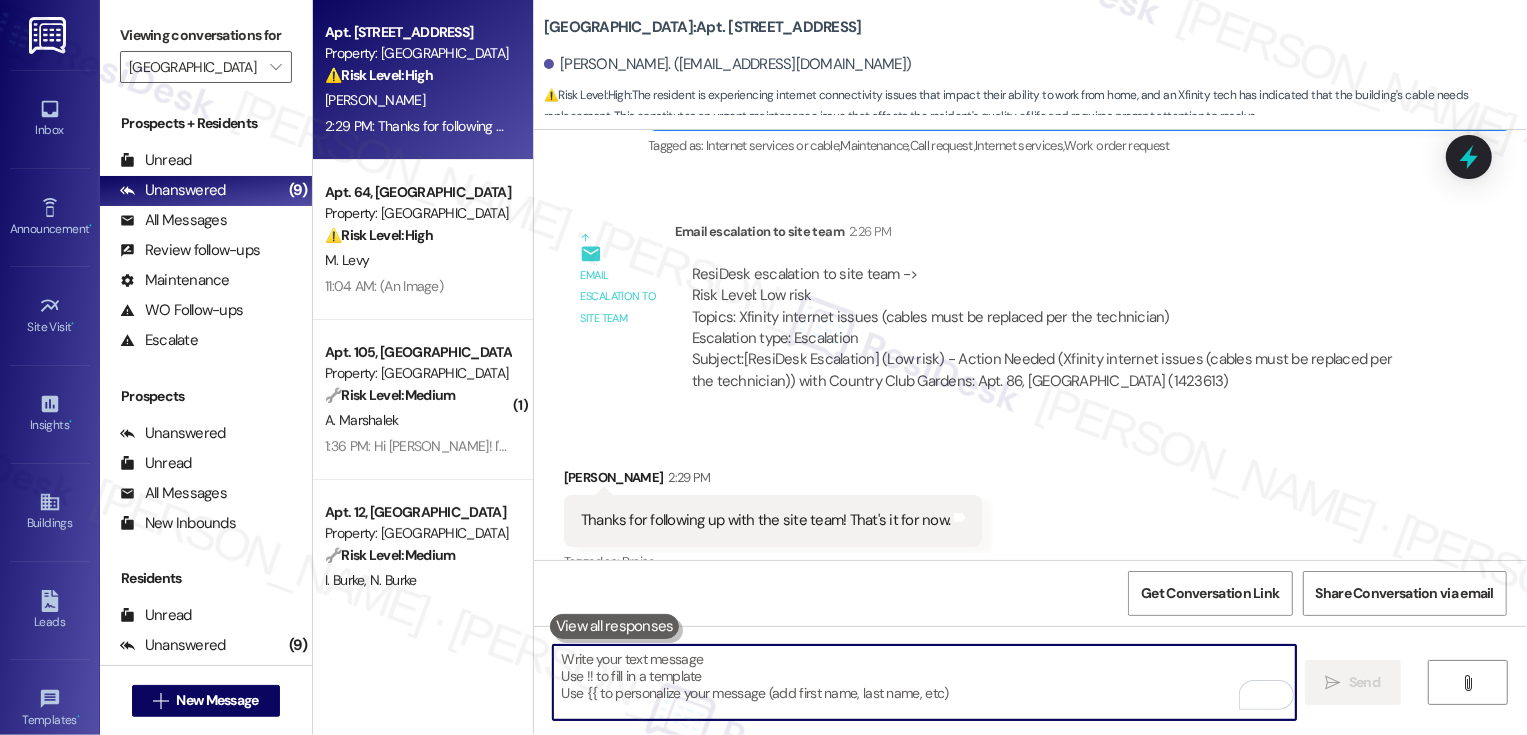 scroll, scrollTop: 1179, scrollLeft: 0, axis: vertical 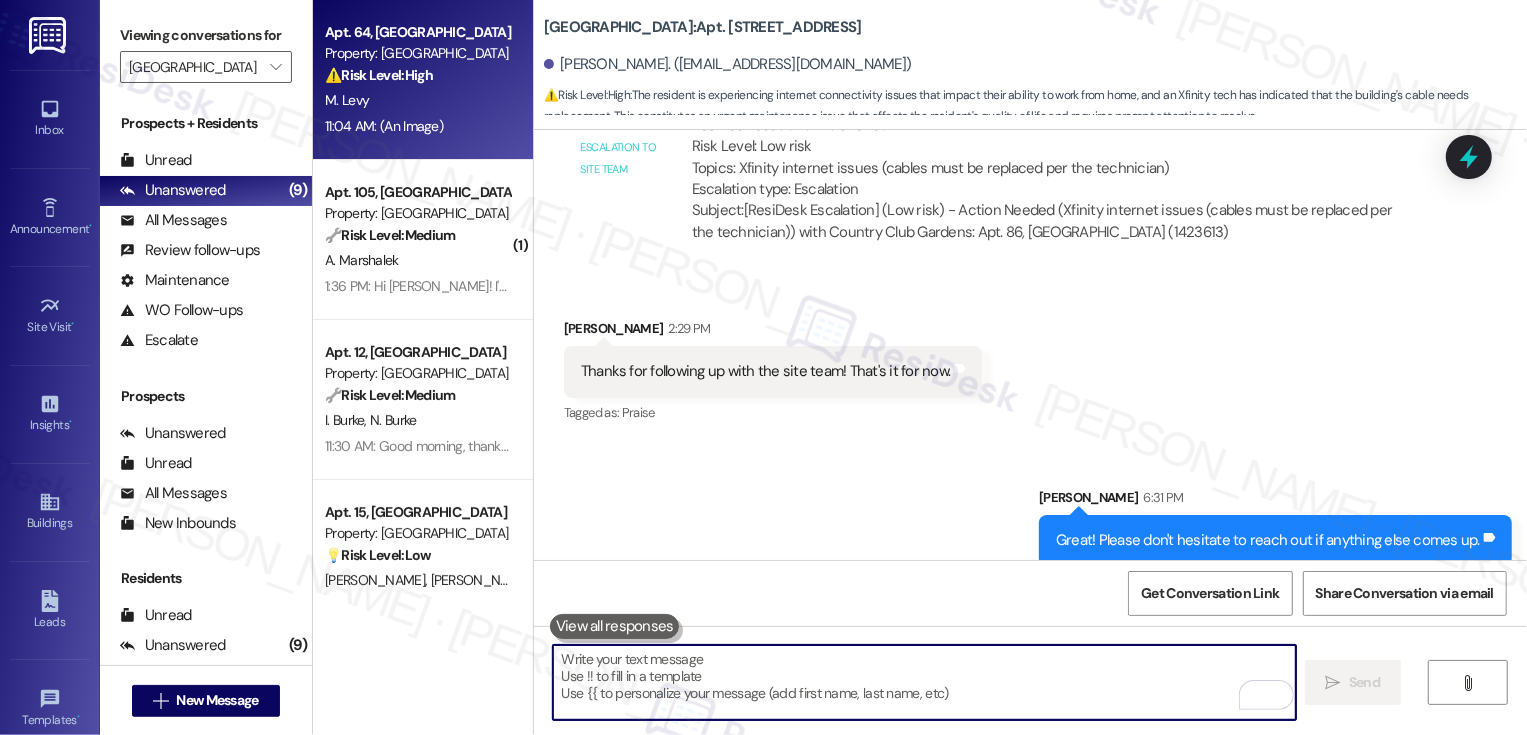 click on "11:04 AM: (An Image) 11:04 AM: (An Image)" at bounding box center [417, 126] 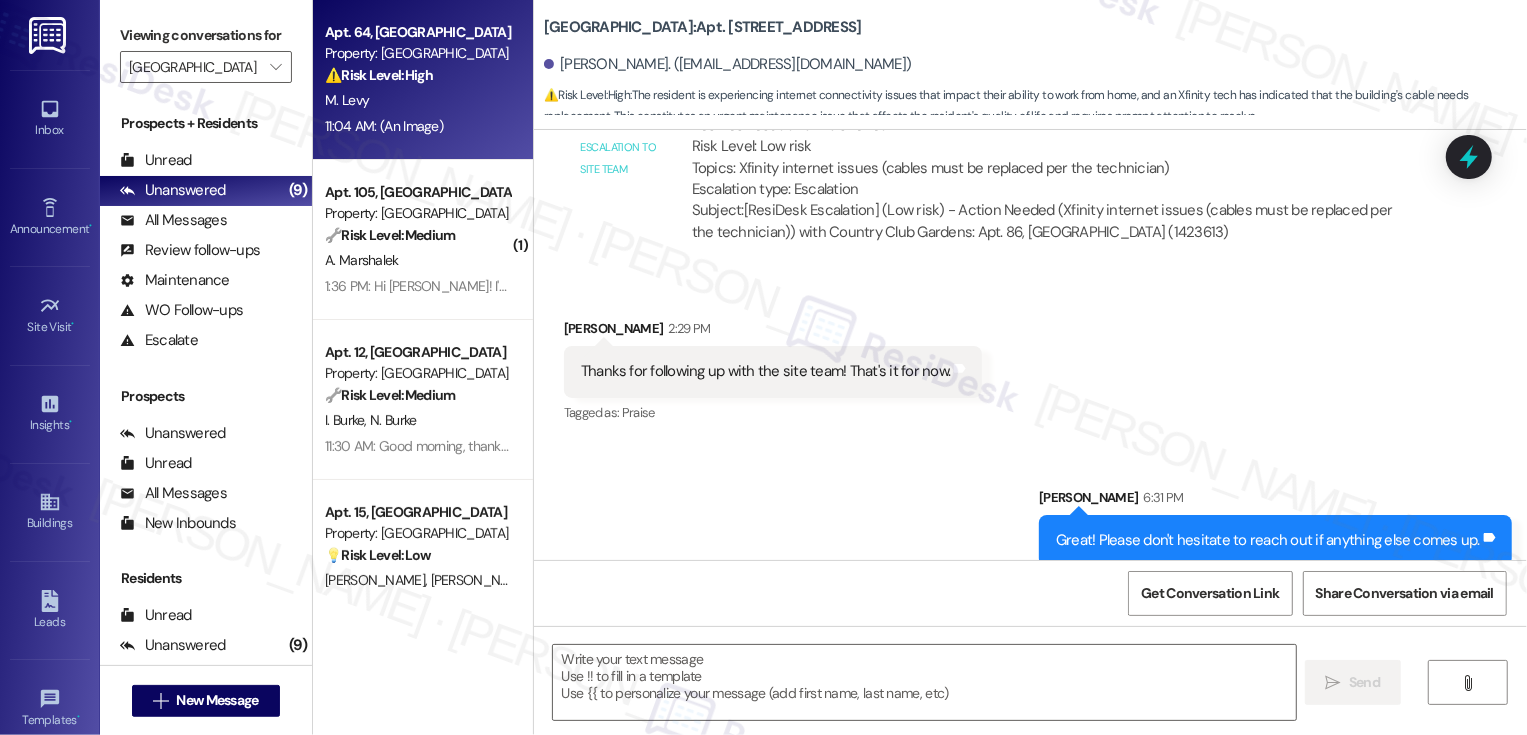 type on "Fetching suggested responses. Please feel free to read through the conversation in the meantime." 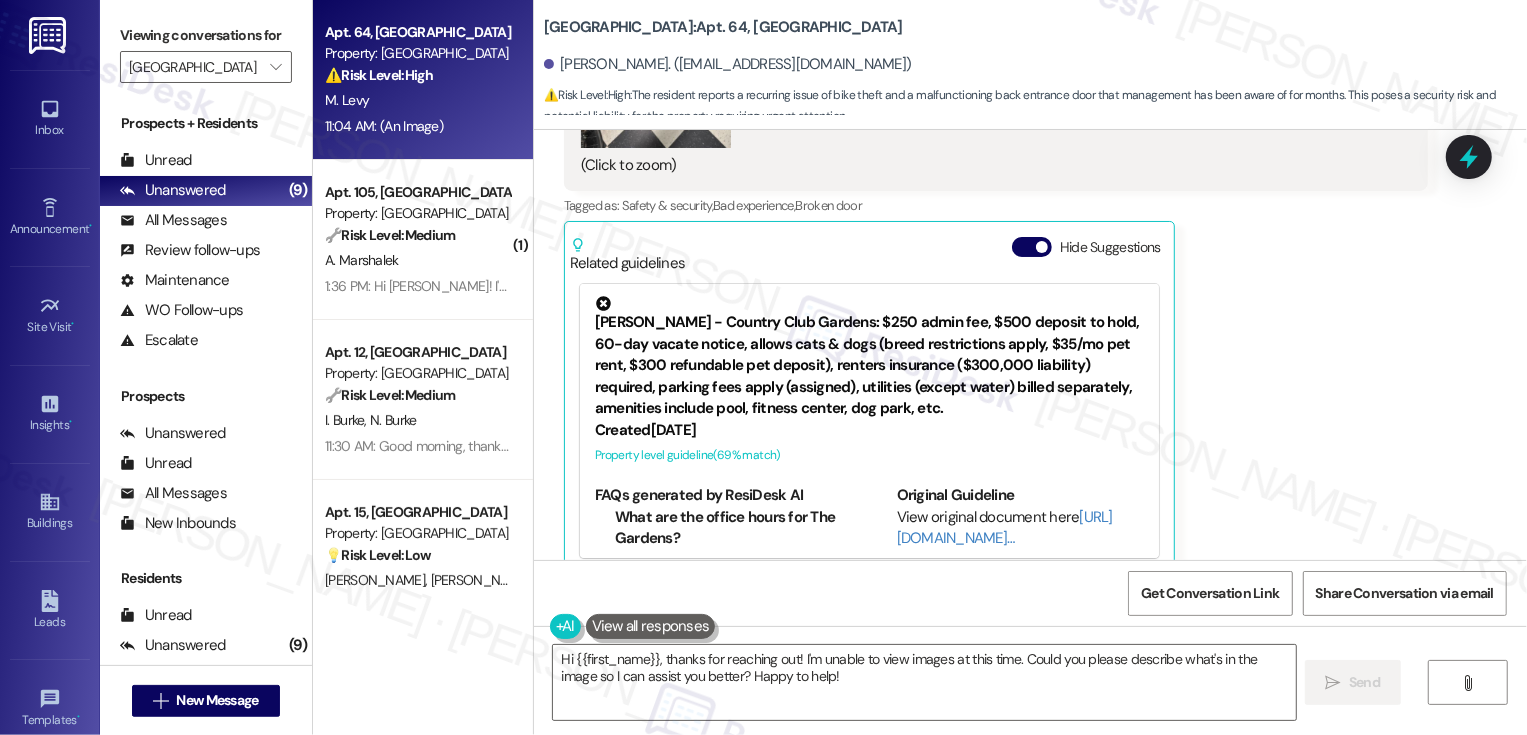scroll, scrollTop: 1109, scrollLeft: 0, axis: vertical 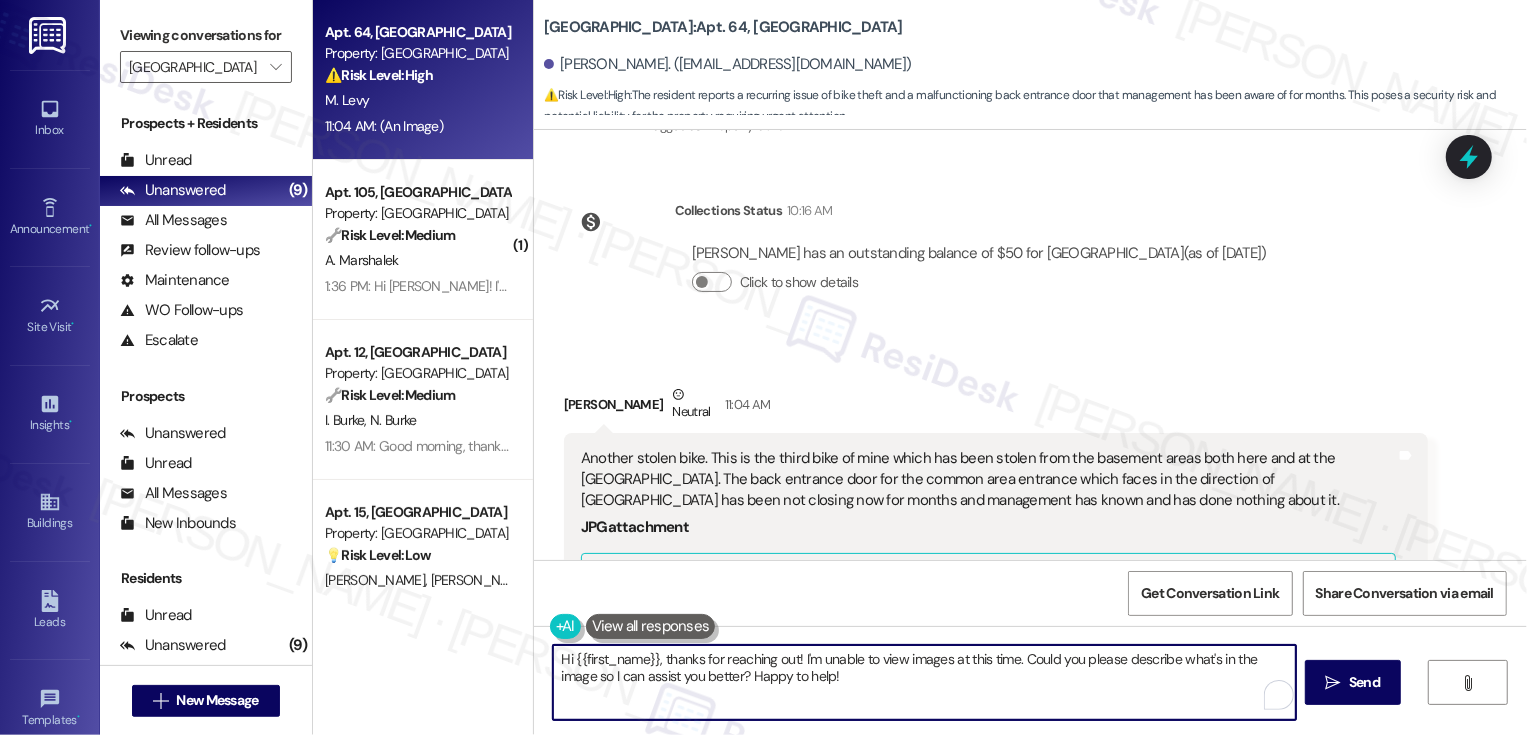 drag, startPoint x: 790, startPoint y: 653, endPoint x: 838, endPoint y: 707, distance: 72.249565 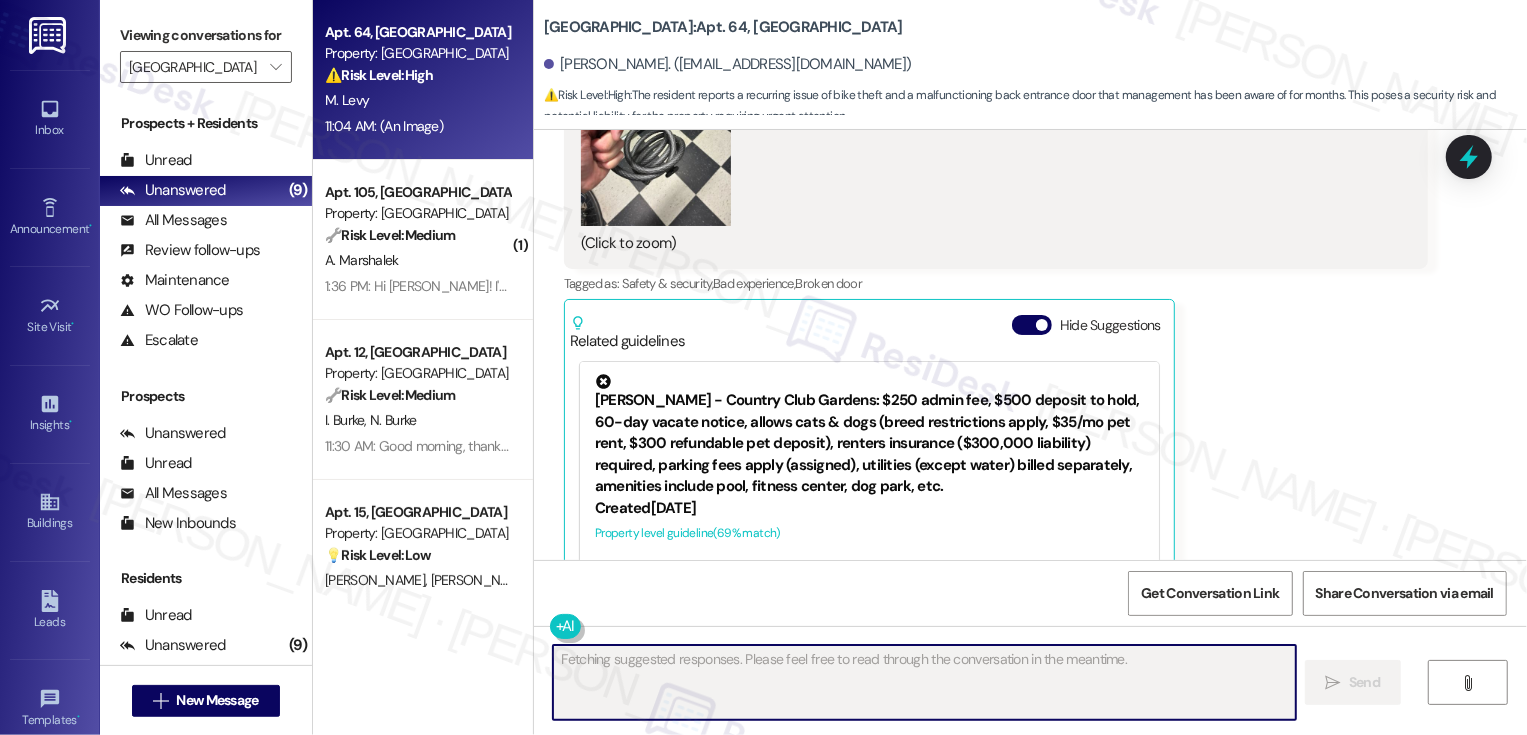 scroll, scrollTop: 1108, scrollLeft: 0, axis: vertical 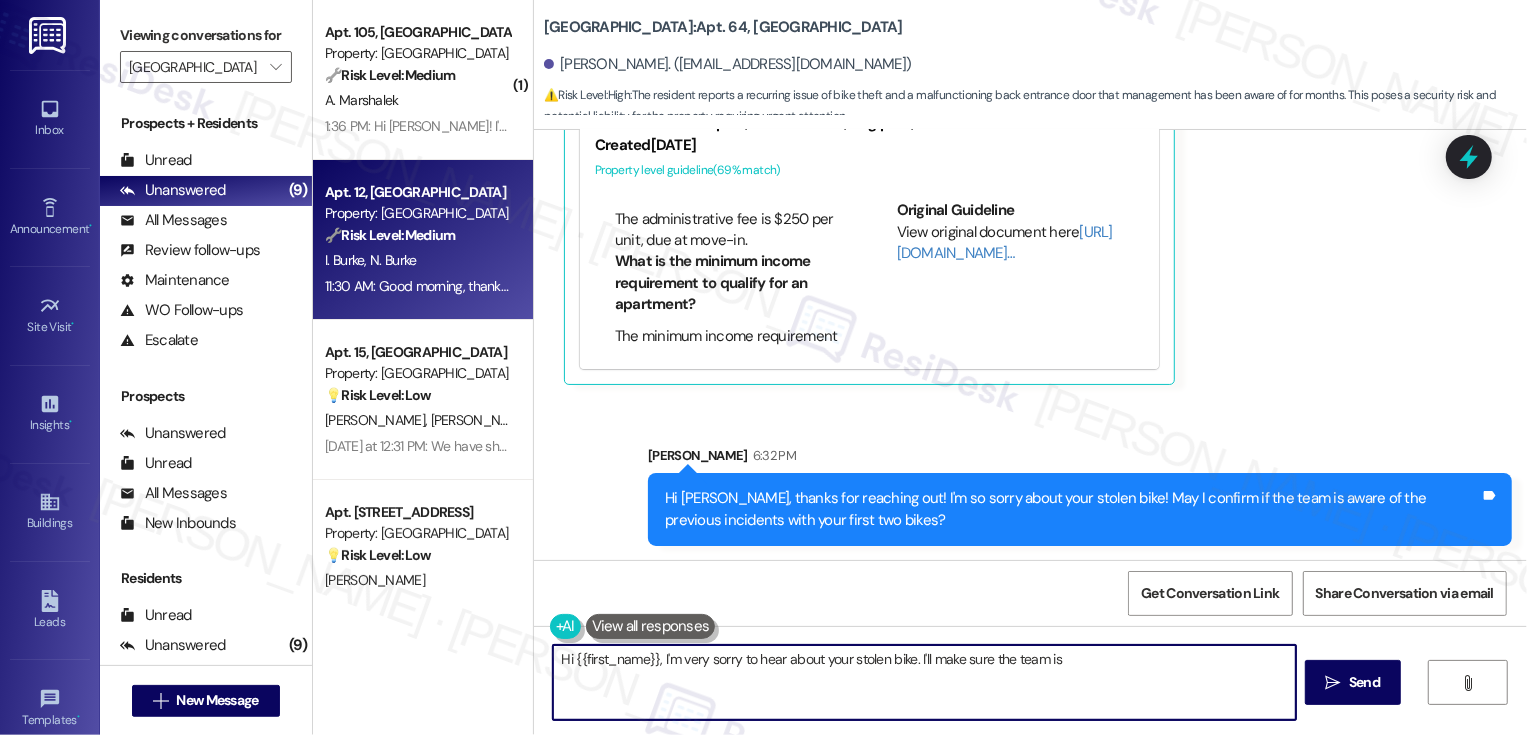 type on "Hi {{first_name}}, I'm very sorry to hear about your stolen bike. I'll make sure the team is aware" 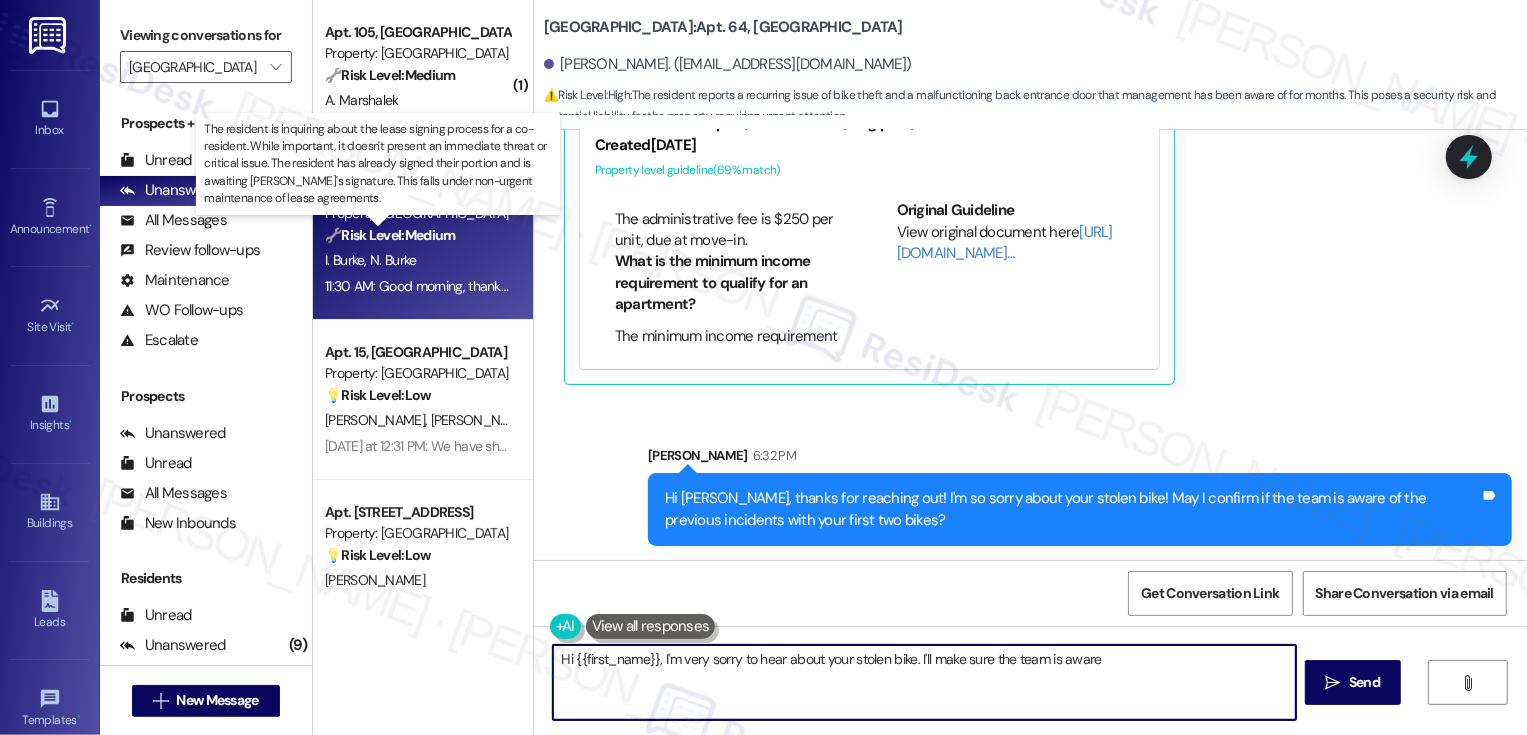 click on "🔧  Risk Level:  Medium" at bounding box center [390, 235] 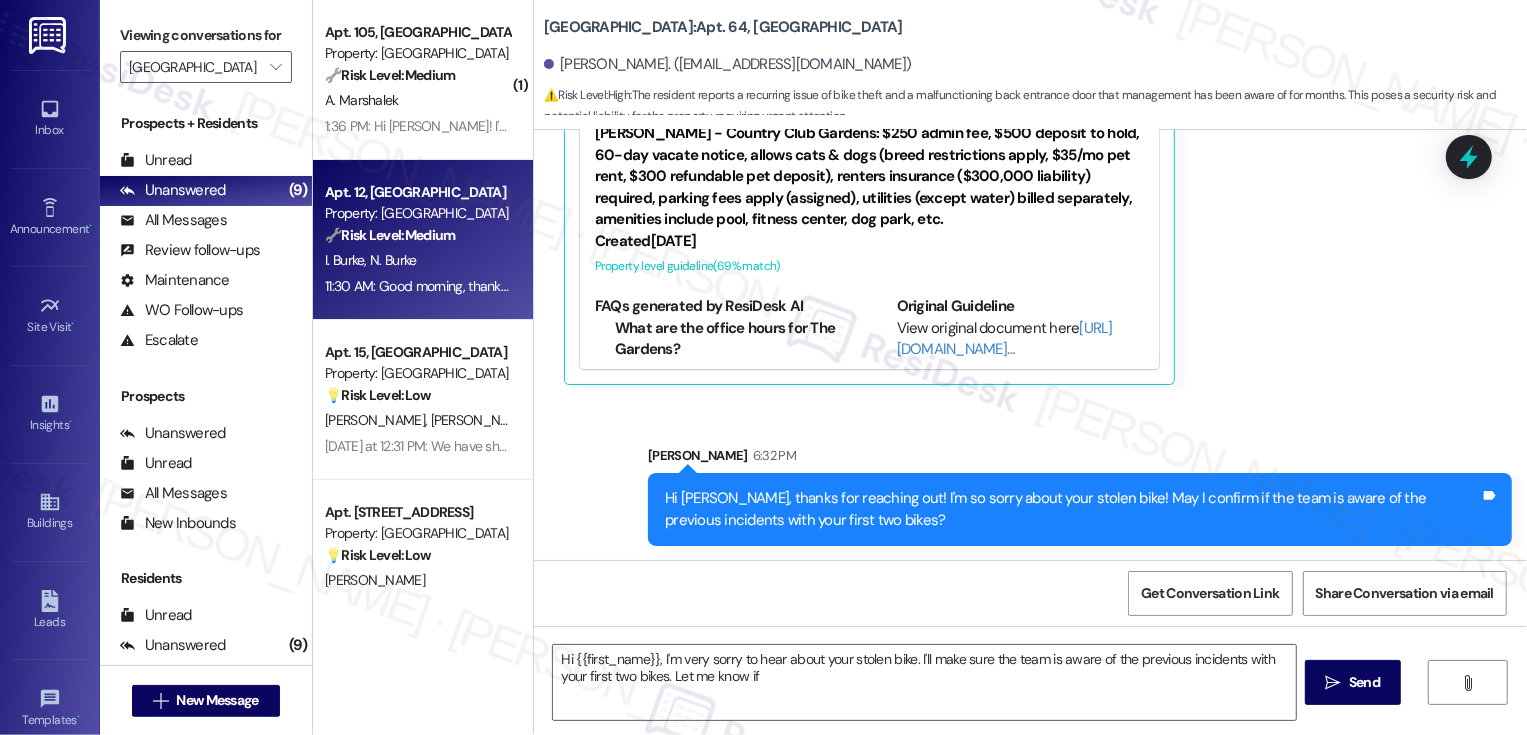 click on "🔧  Risk Level:  Medium" at bounding box center [390, 235] 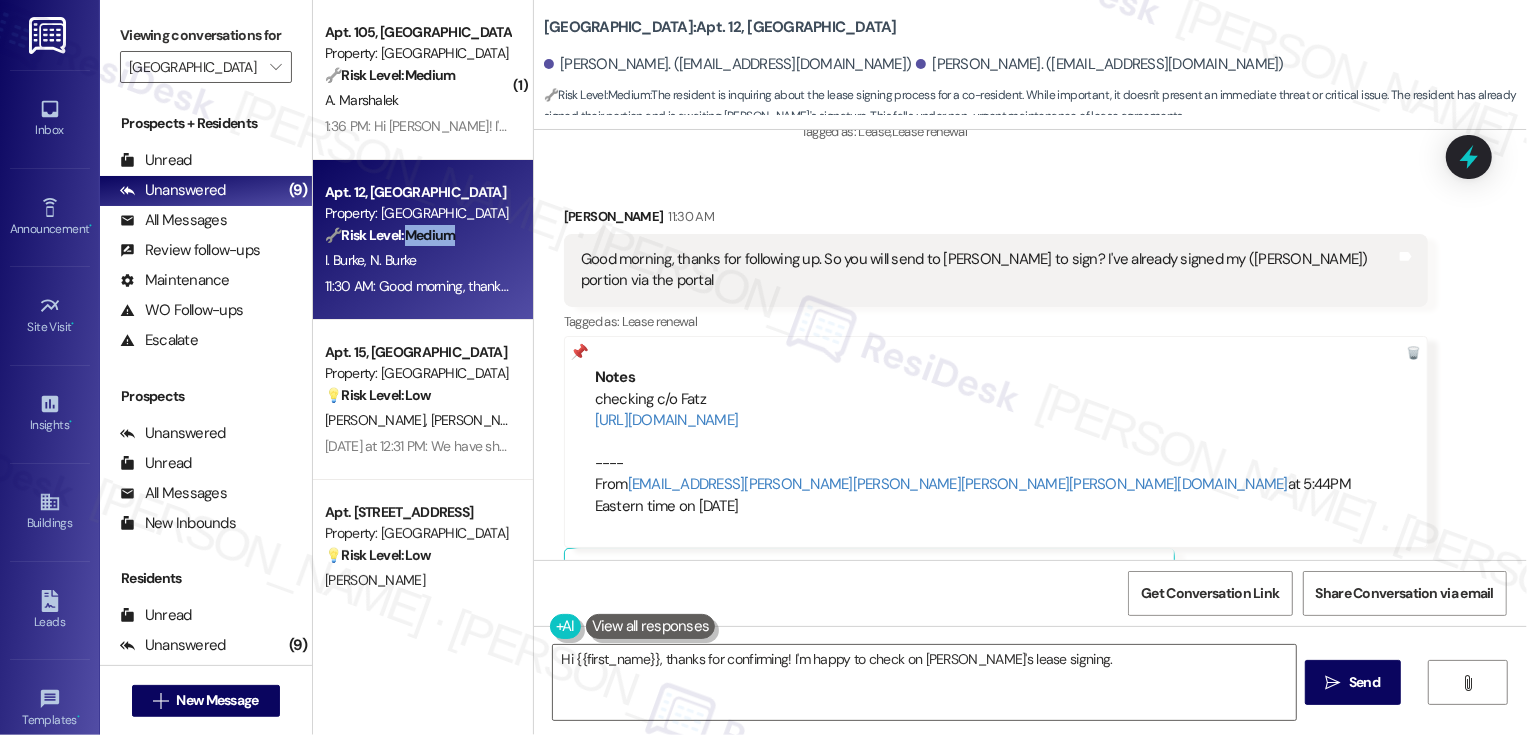 scroll, scrollTop: 1752, scrollLeft: 0, axis: vertical 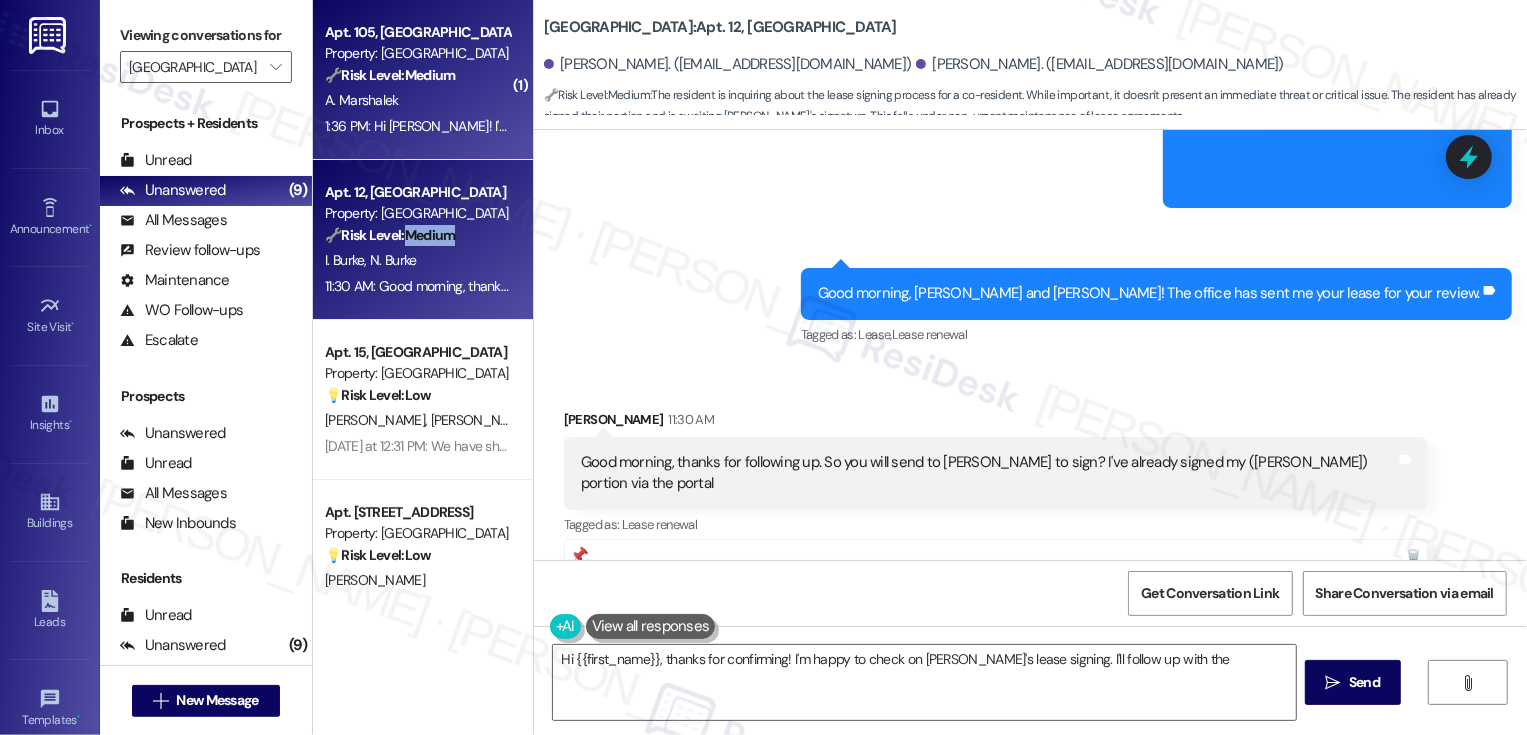 type on "Hi {{first_name}}, thanks for confirming! I'm happy to check on Natalie's lease signing. I'll follow up with the" 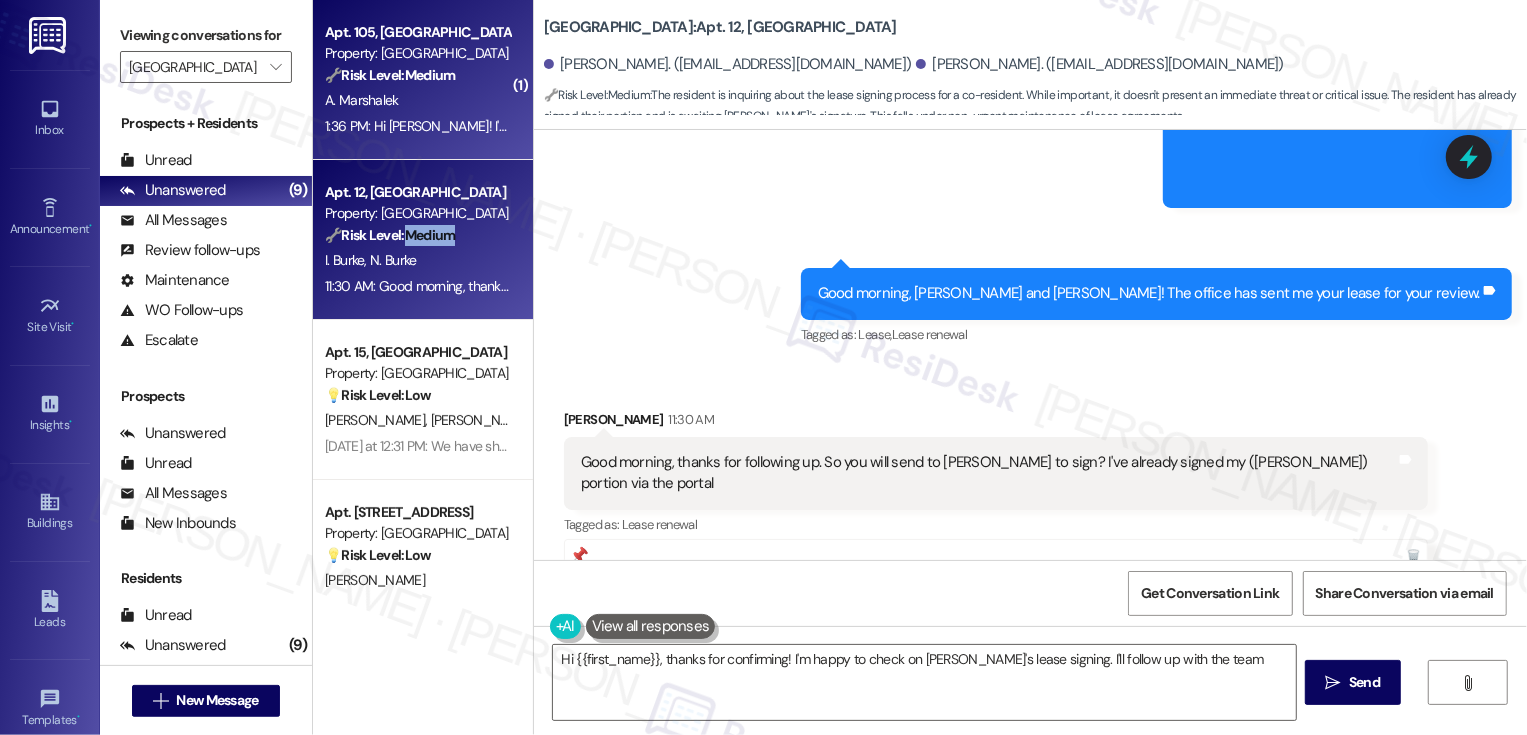 click on "🔧  Risk Level:  Medium" at bounding box center [390, 75] 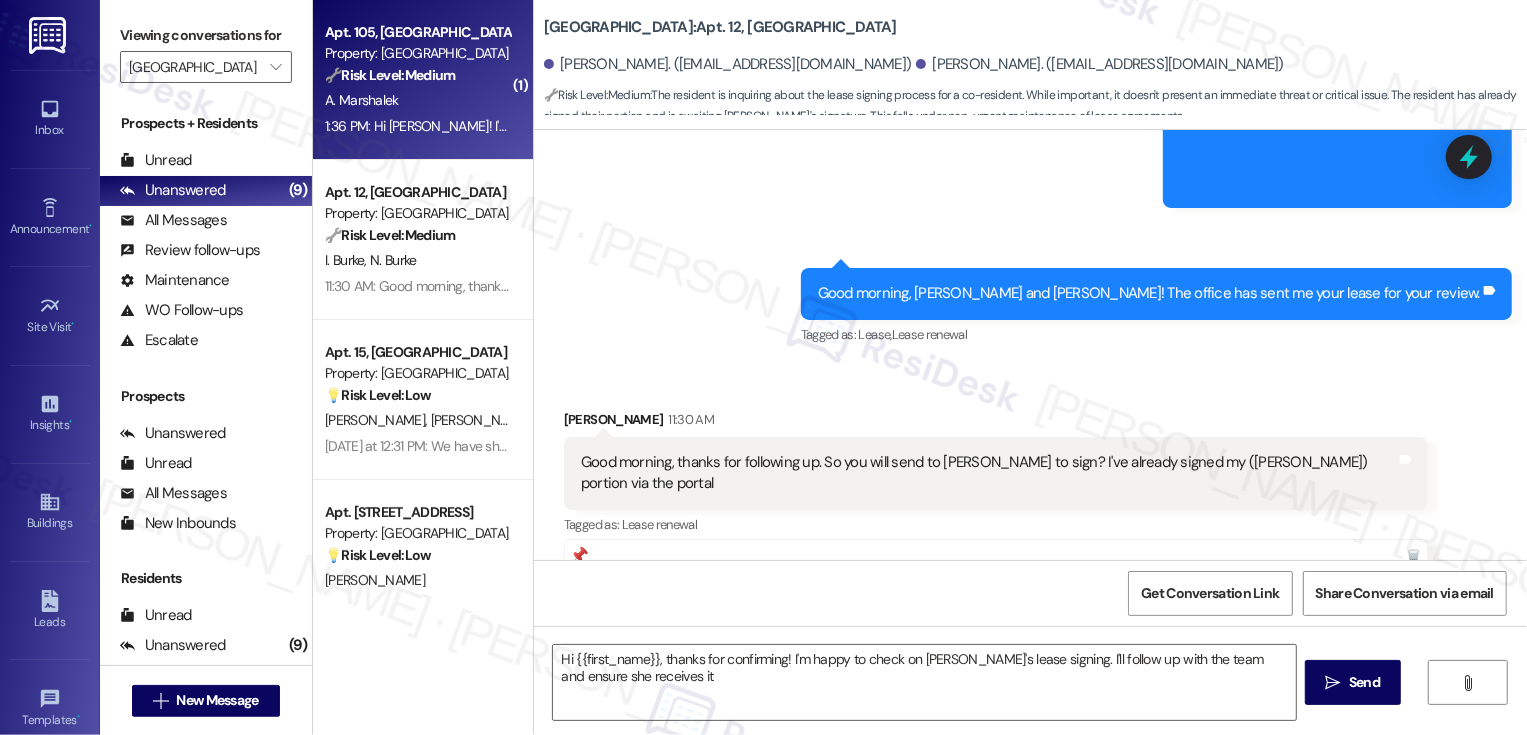 click on "🔧  Risk Level:  Medium" at bounding box center [390, 75] 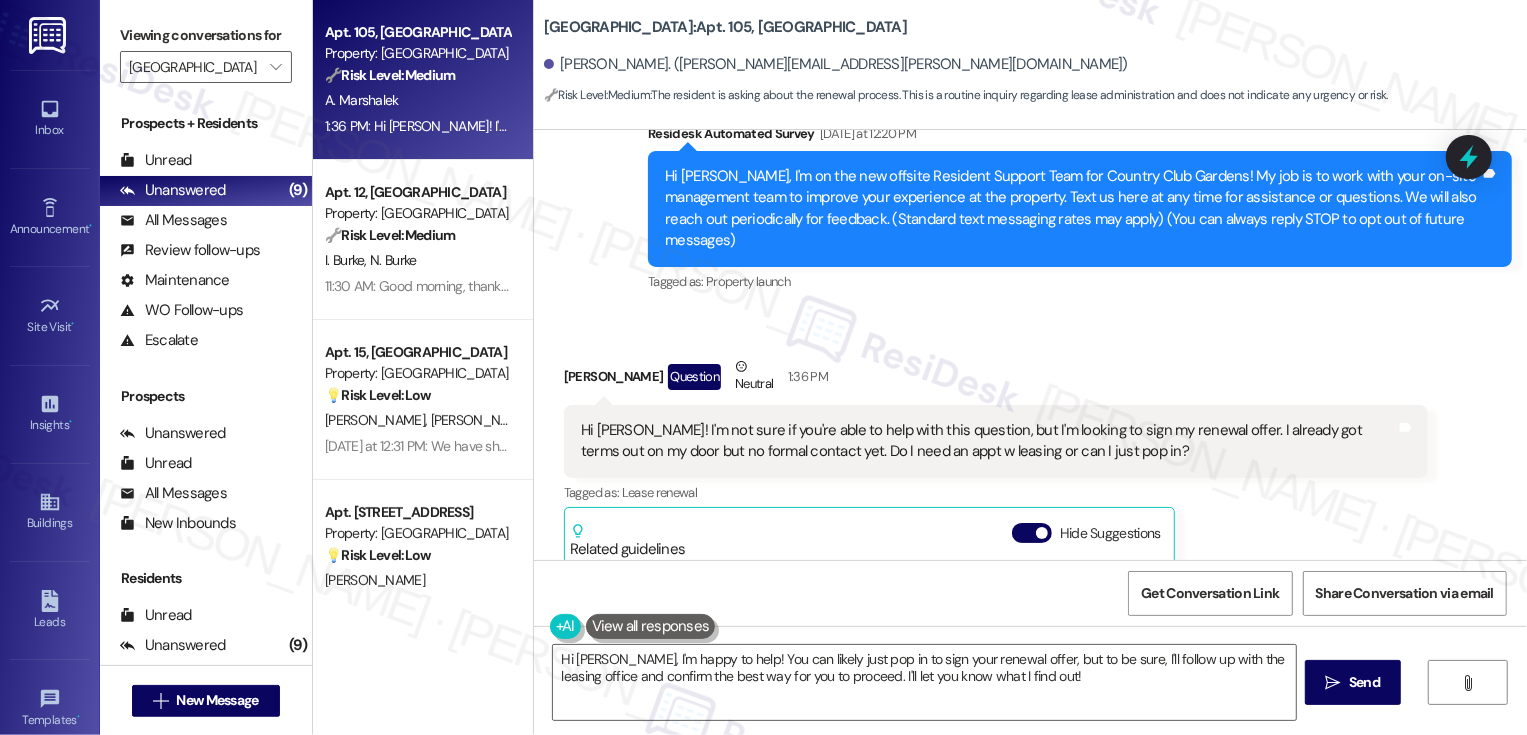 scroll, scrollTop: 121, scrollLeft: 0, axis: vertical 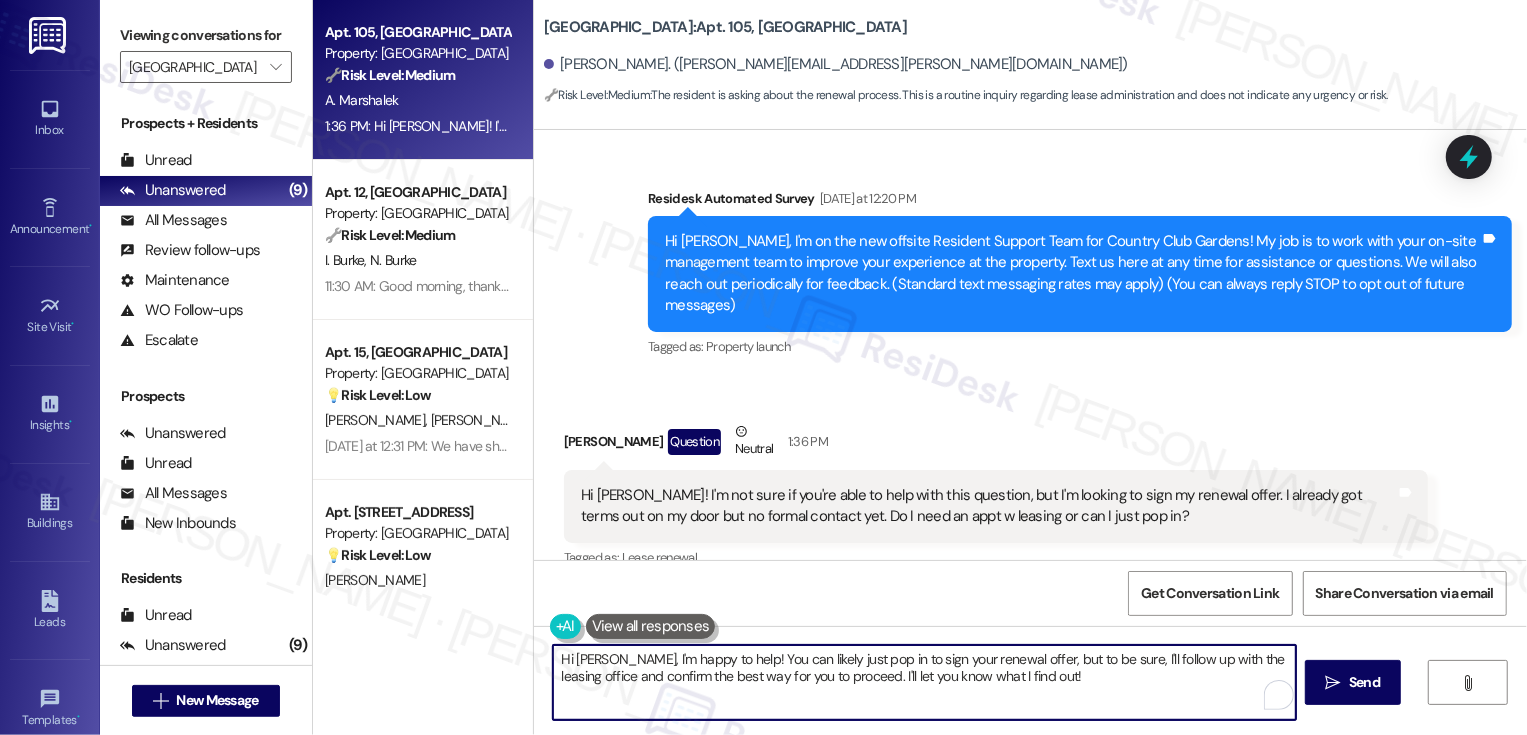 click on "Hi Amanda, I'm happy to help! You can likely just pop in to sign your renewal offer, but to be sure, I'll follow up with the leasing office and confirm the best way for you to proceed. I'll let you know what I find out!" at bounding box center (924, 682) 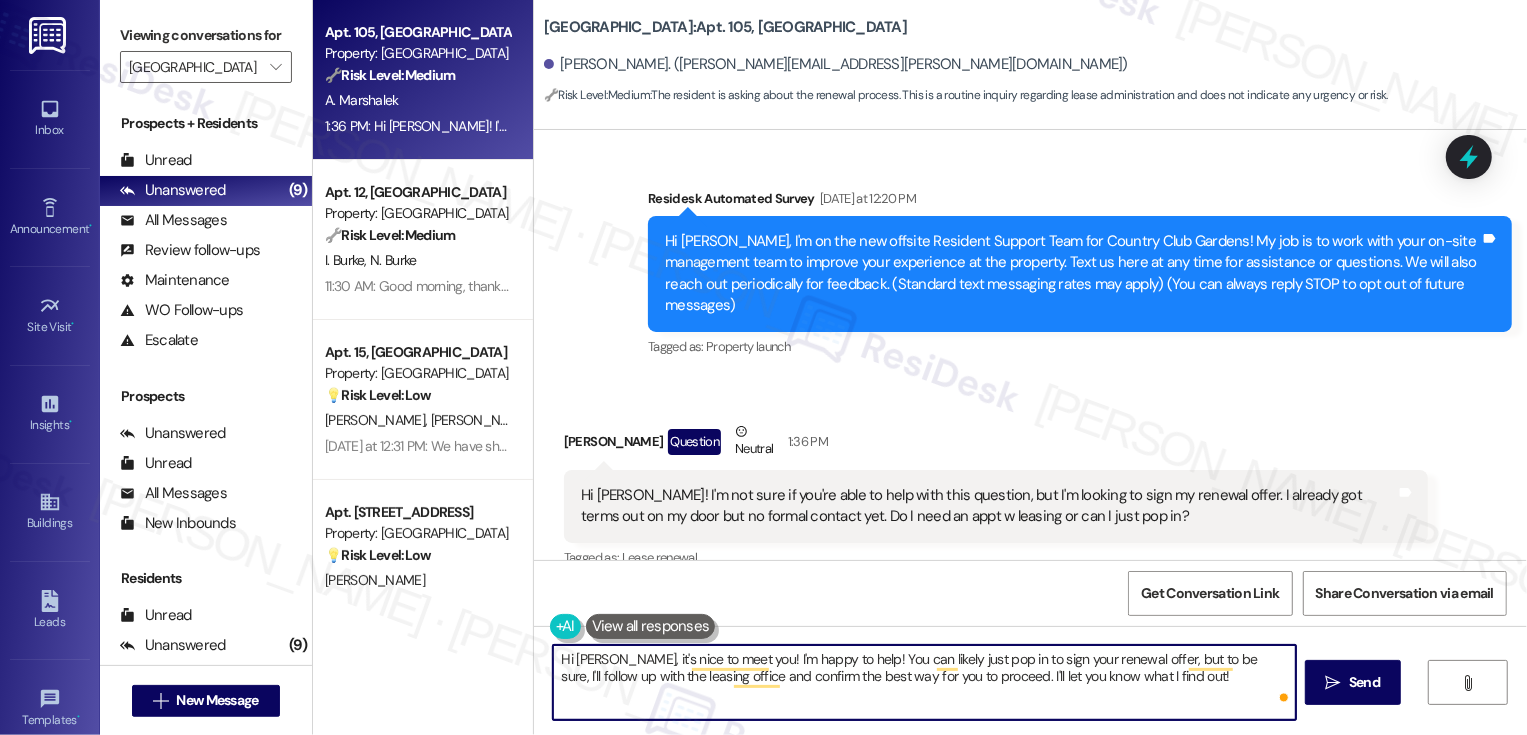scroll, scrollTop: 490, scrollLeft: 0, axis: vertical 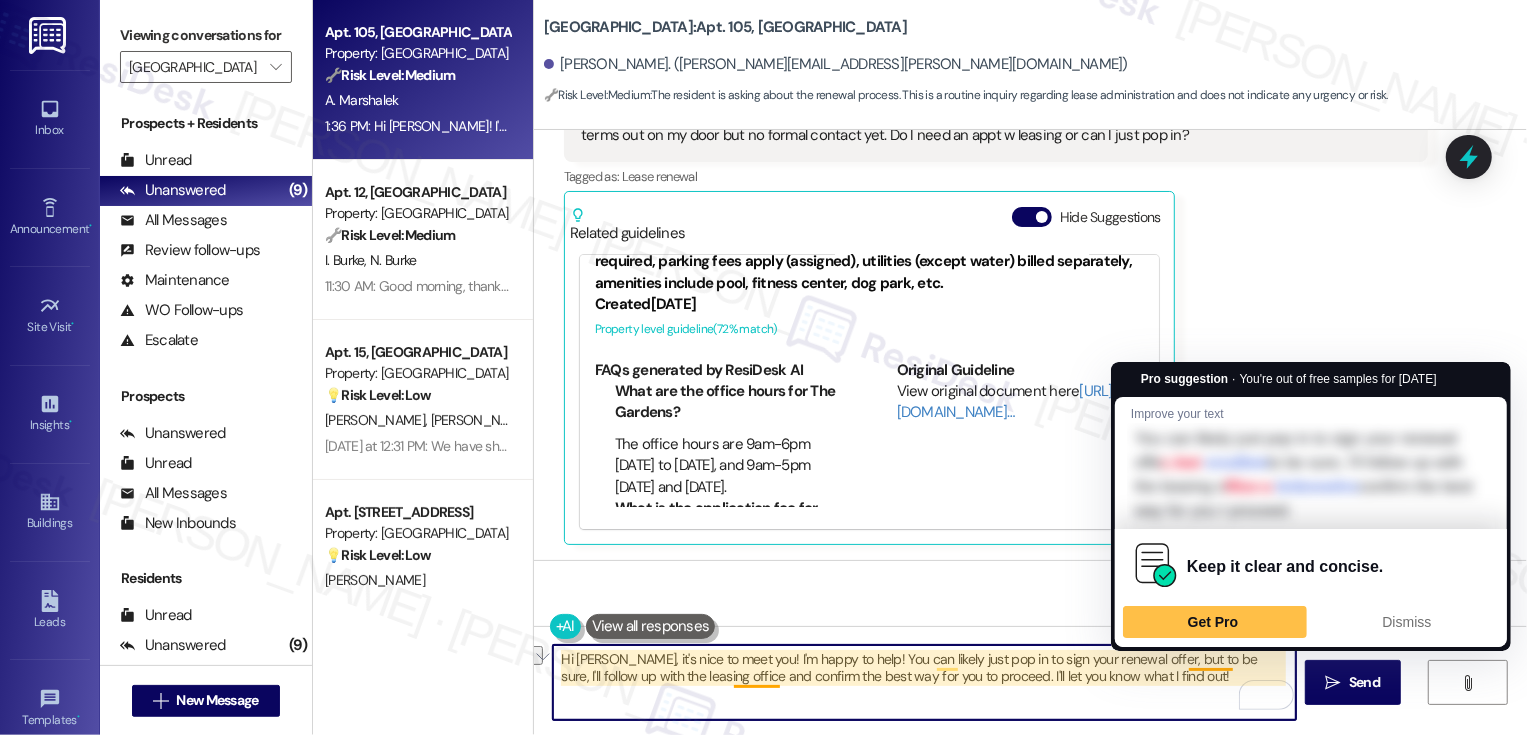 drag, startPoint x: 846, startPoint y: 656, endPoint x: 1224, endPoint y: 662, distance: 378.0476 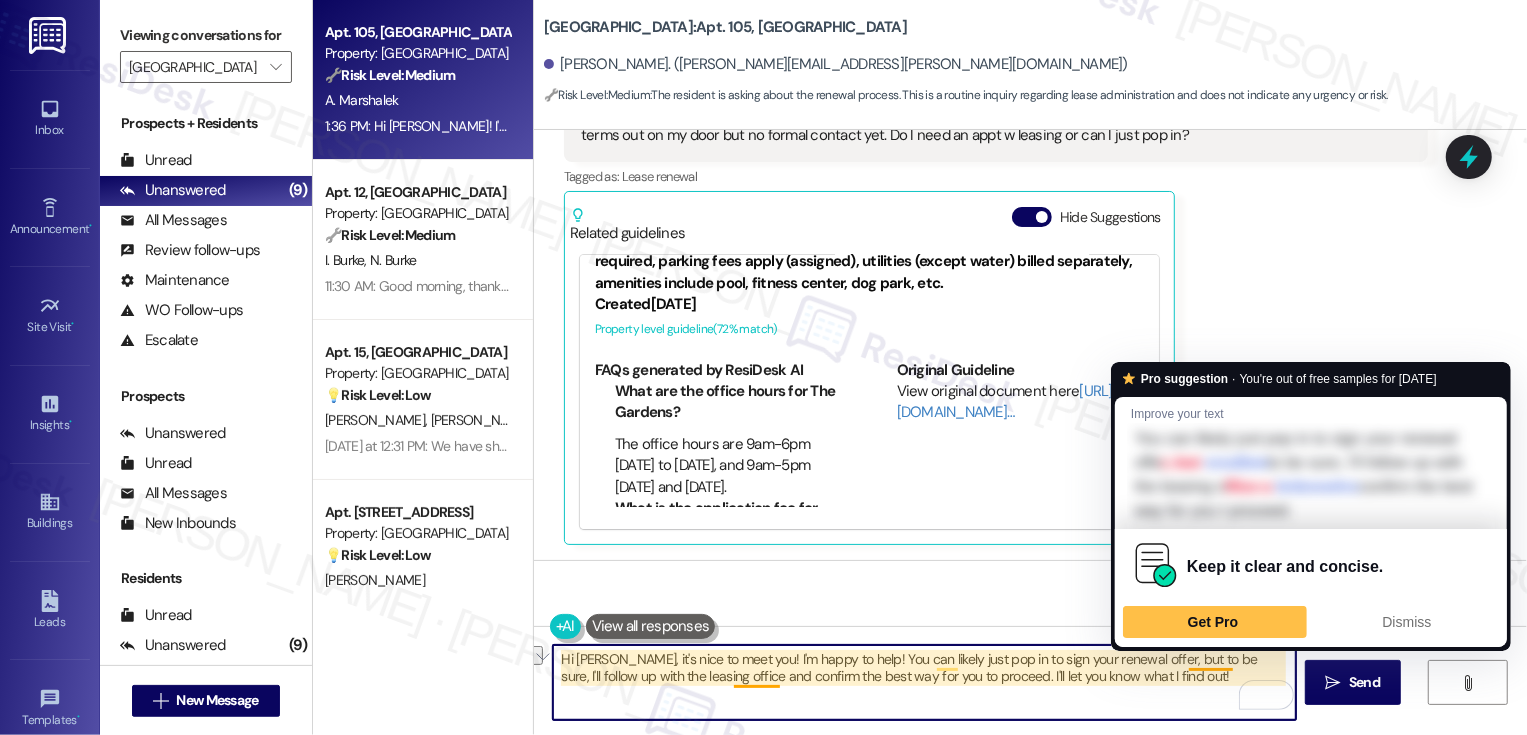 click on "Hi Amanda, it's nice to meet you! I'm happy to help! You can likely just pop in to sign your renewal offer, but to be sure, I'll follow up with the leasing office and confirm the best way for you to proceed. I'll let you know what I find out!" at bounding box center (924, 682) 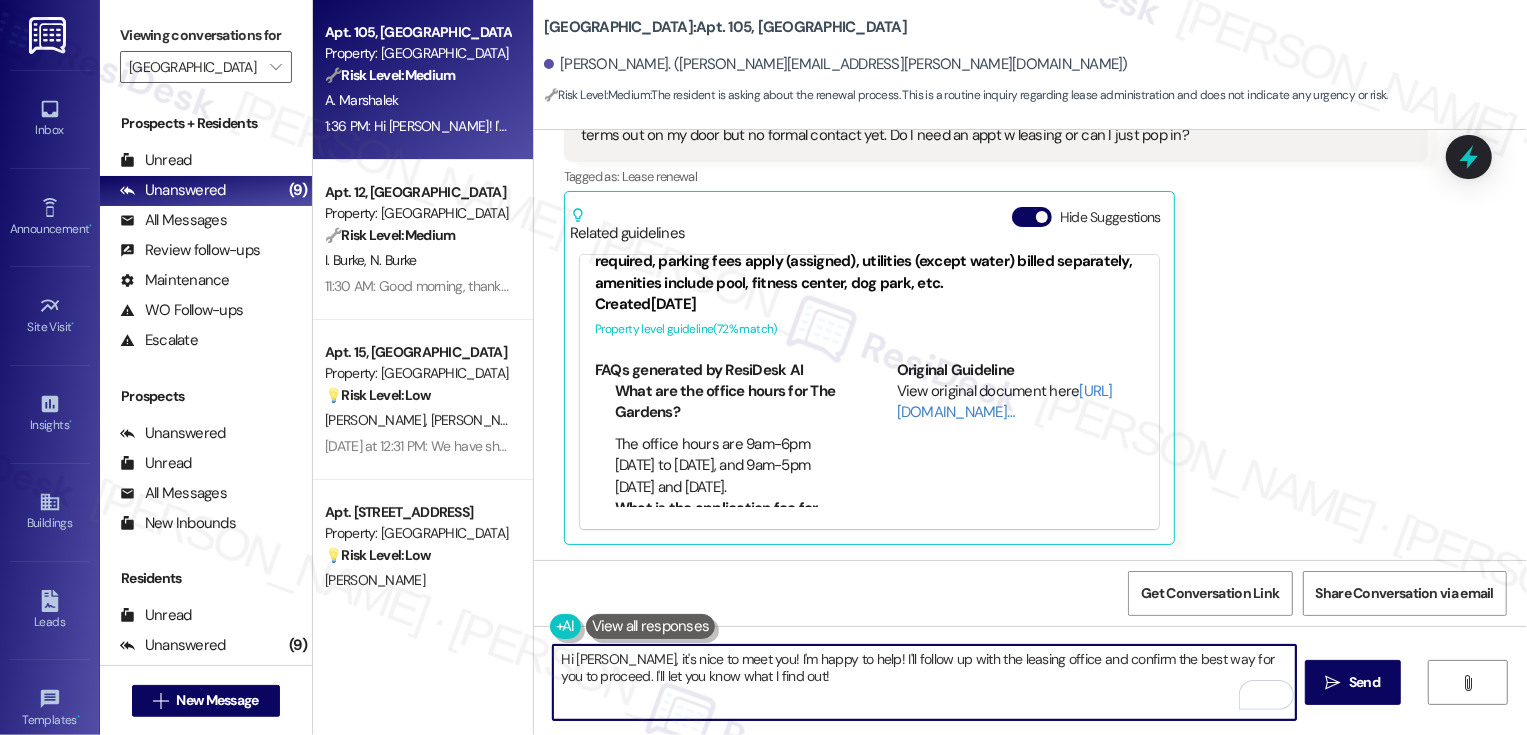 click on "Hi Amanda, it's nice to meet you! I'm happy to help! I'll follow up with the leasing office and confirm the best way for you to proceed. I'll let you know what I find out!" at bounding box center [924, 682] 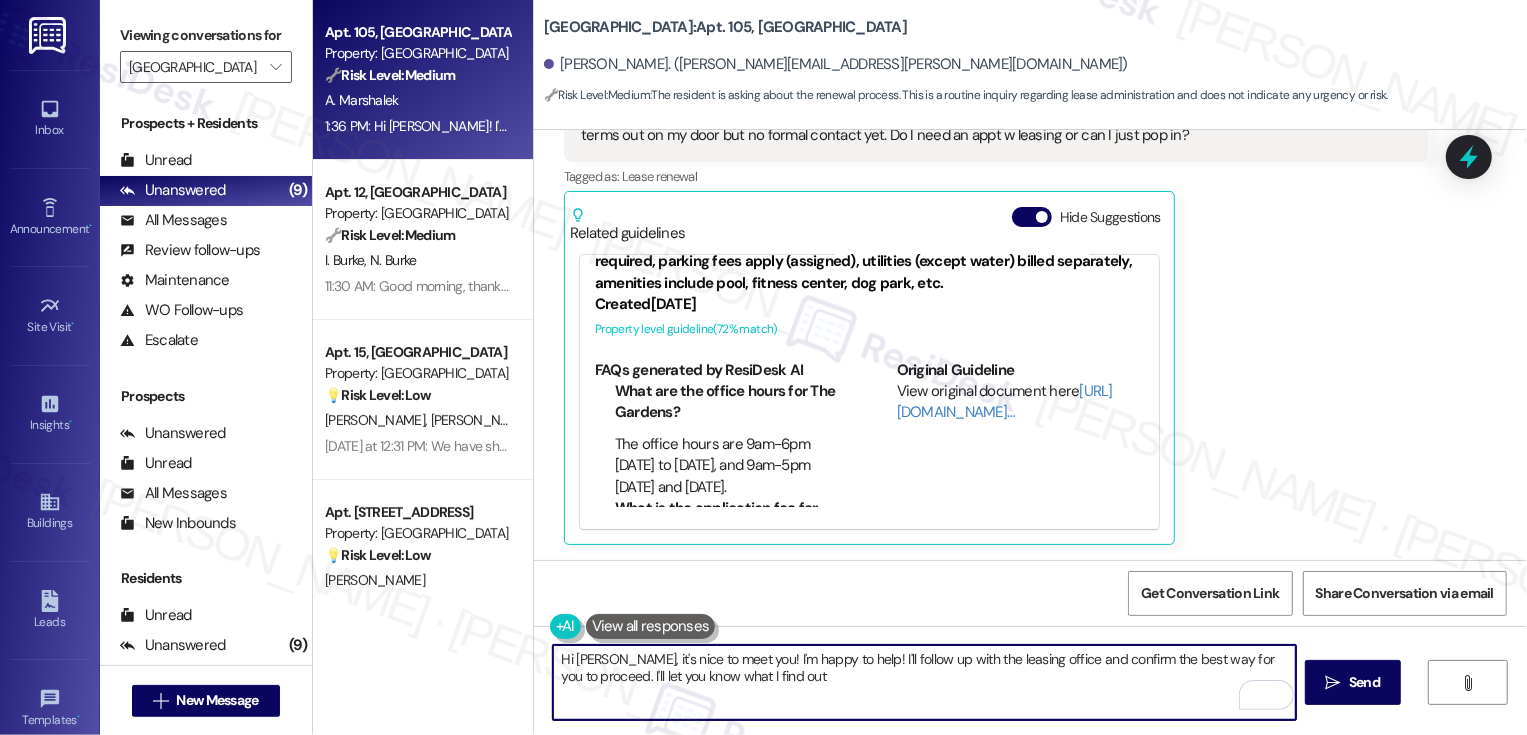 type on "Hi Amanda, it's nice to meet you! I'm happy to help! I'll follow up with the leasing office and confirm the best way for you to proceed. I'll let you know what I find out." 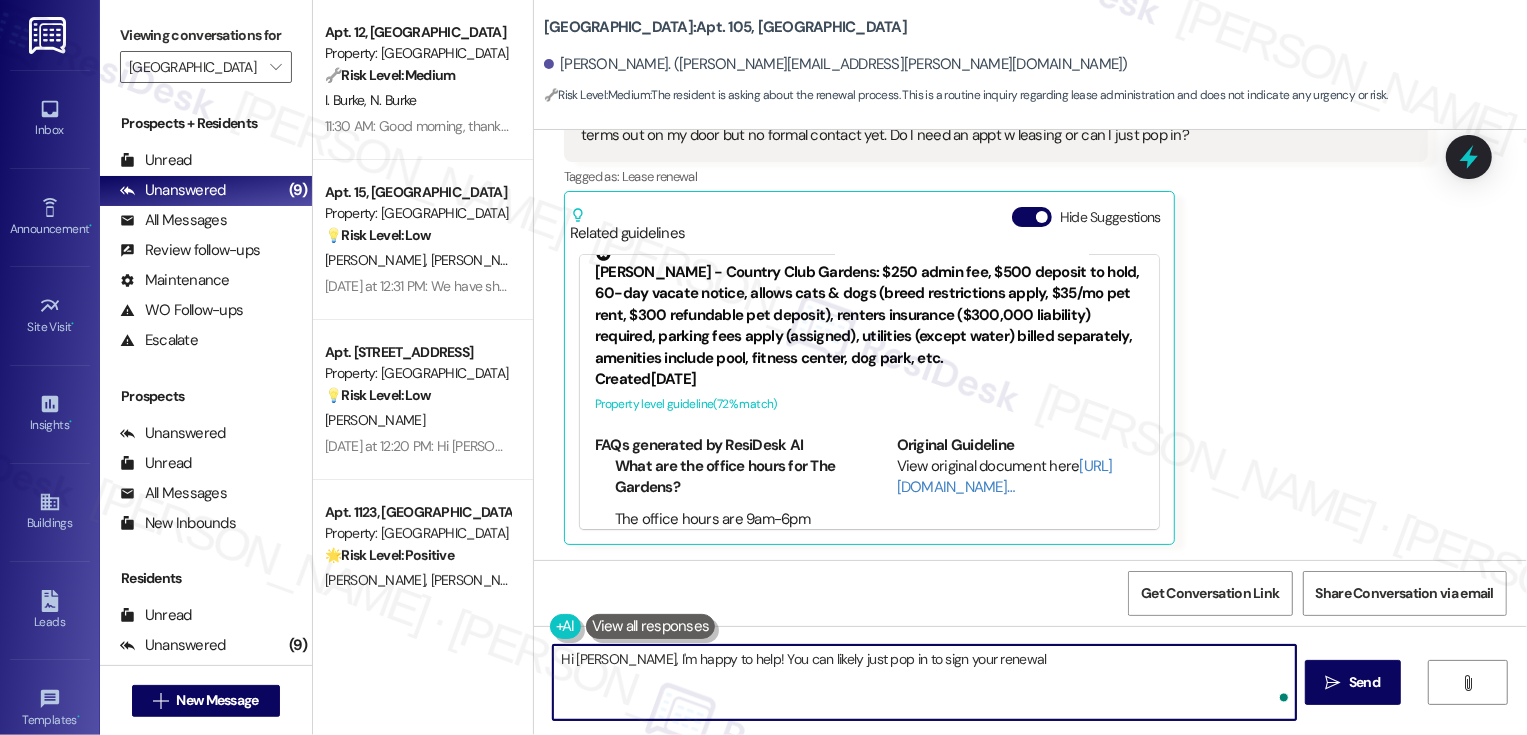 scroll, scrollTop: 96, scrollLeft: 0, axis: vertical 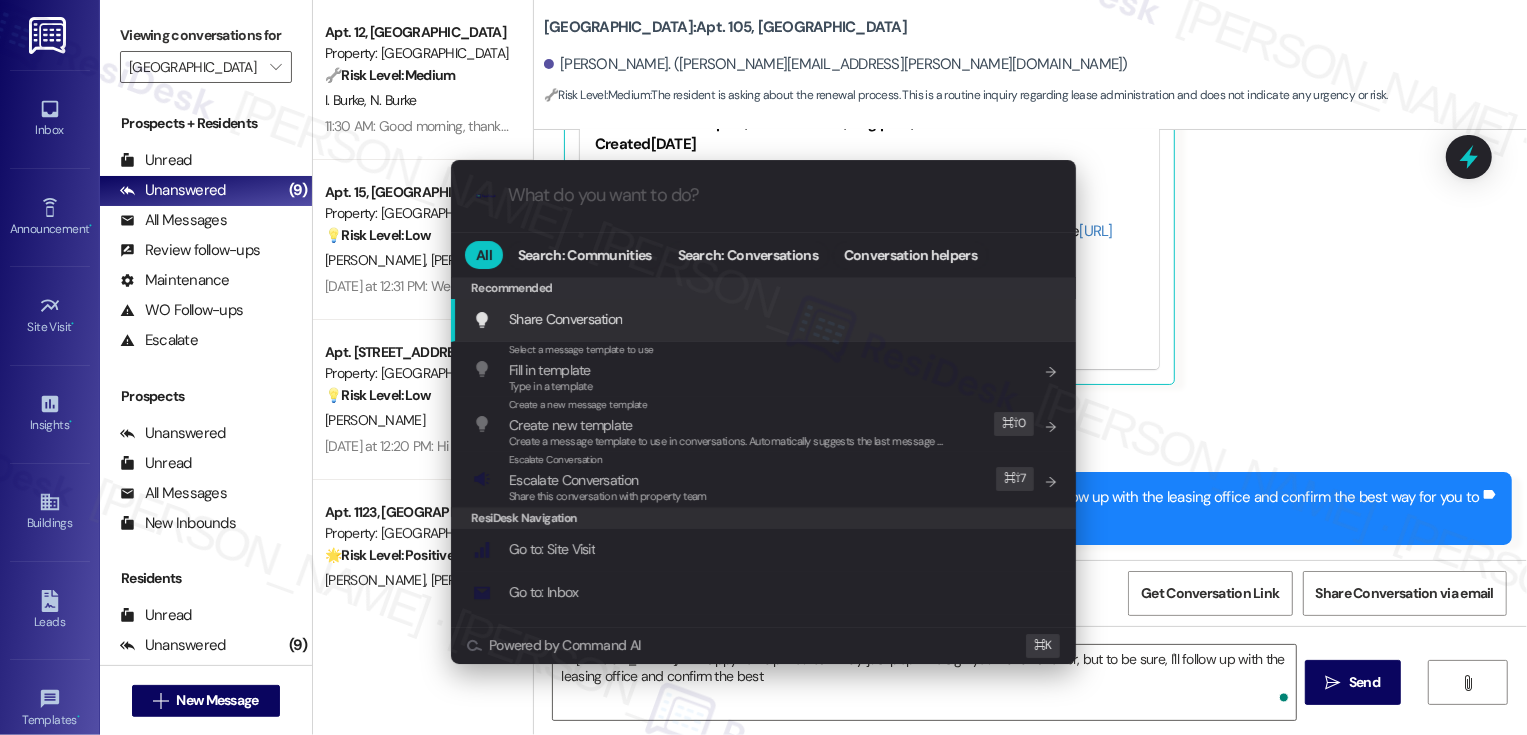 type on "Hi Amanda, I'm happy to help! You can likely just pop in to sign your renewal offer, but to be sure, I'll follow up with the leasing office and confirm the best" 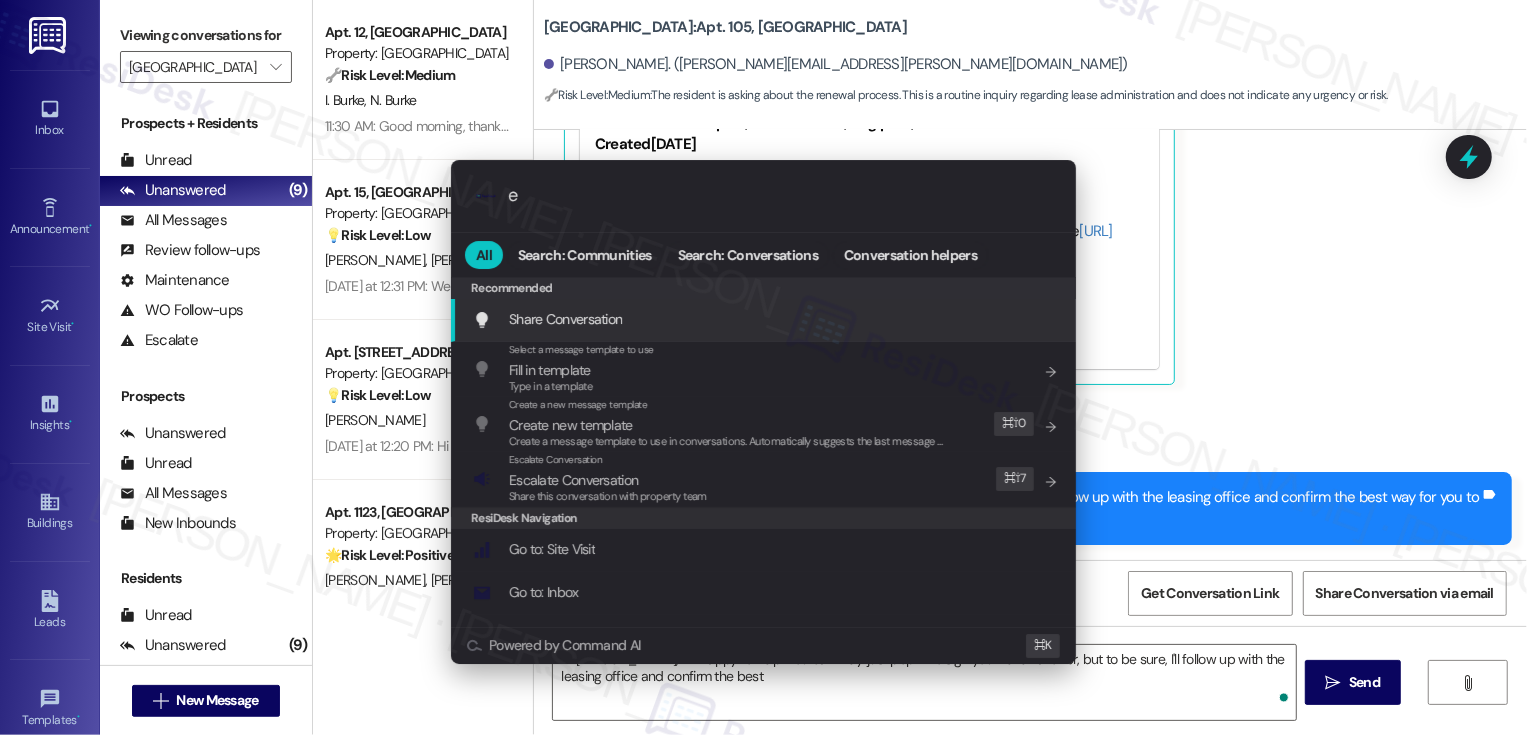 type on "Hi Amanda, I'm happy to help! You can likely just pop in to sign your renewal offer, but to be sure, I'll follow up with the leasing office and confirm the best way" 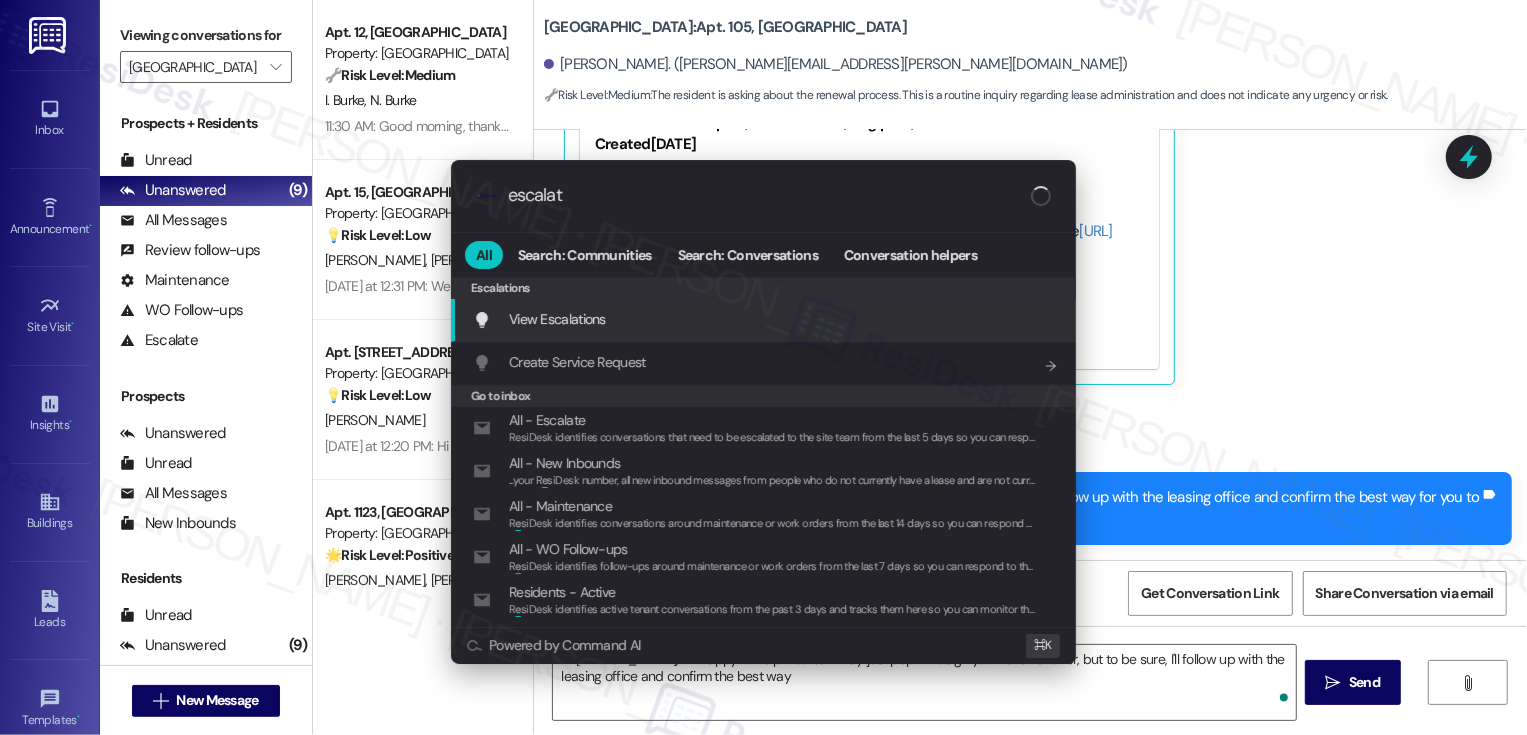 type on "escalate" 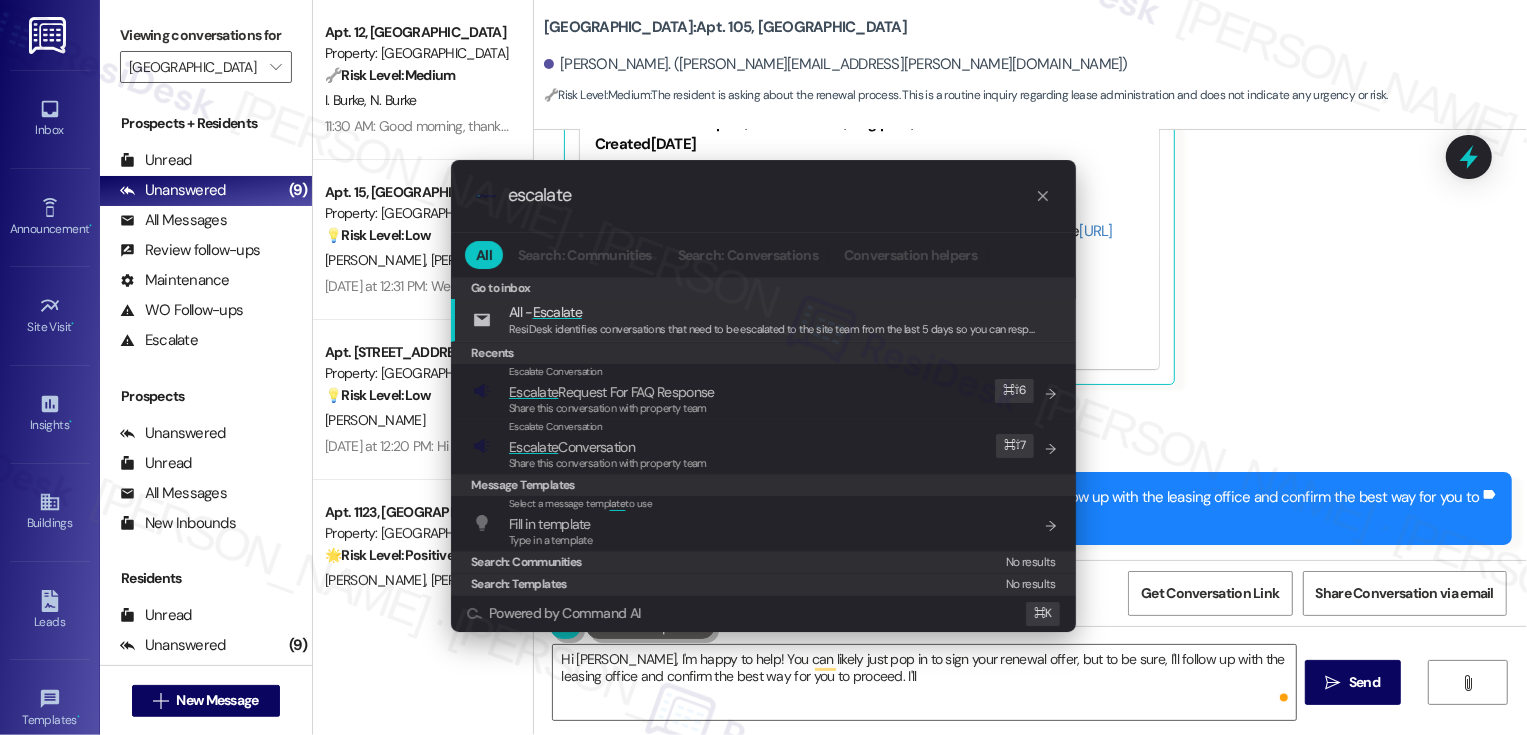 type on "Hi Amanda, I'm happy to help! You can likely just pop in to sign your renewal offer, but to be sure, I'll follow up with the leasing office and confirm the best way for you to proceed. I'll" 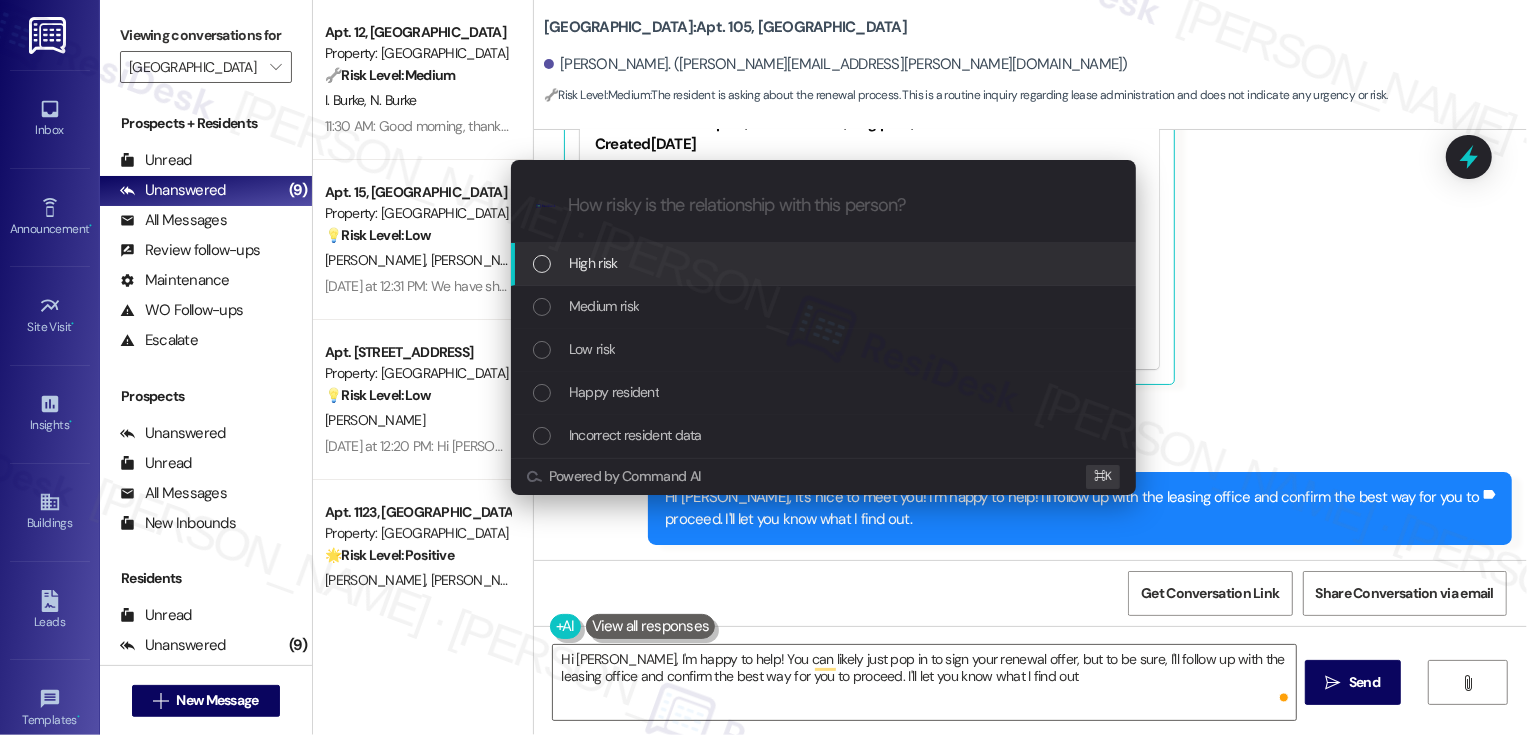 type on "Hi Amanda, I'm happy to help! You can likely just pop in to sign your renewal offer, but to be sure, I'll follow up with the leasing office and confirm the best way for you to proceed. I'll let you know what I find out!" 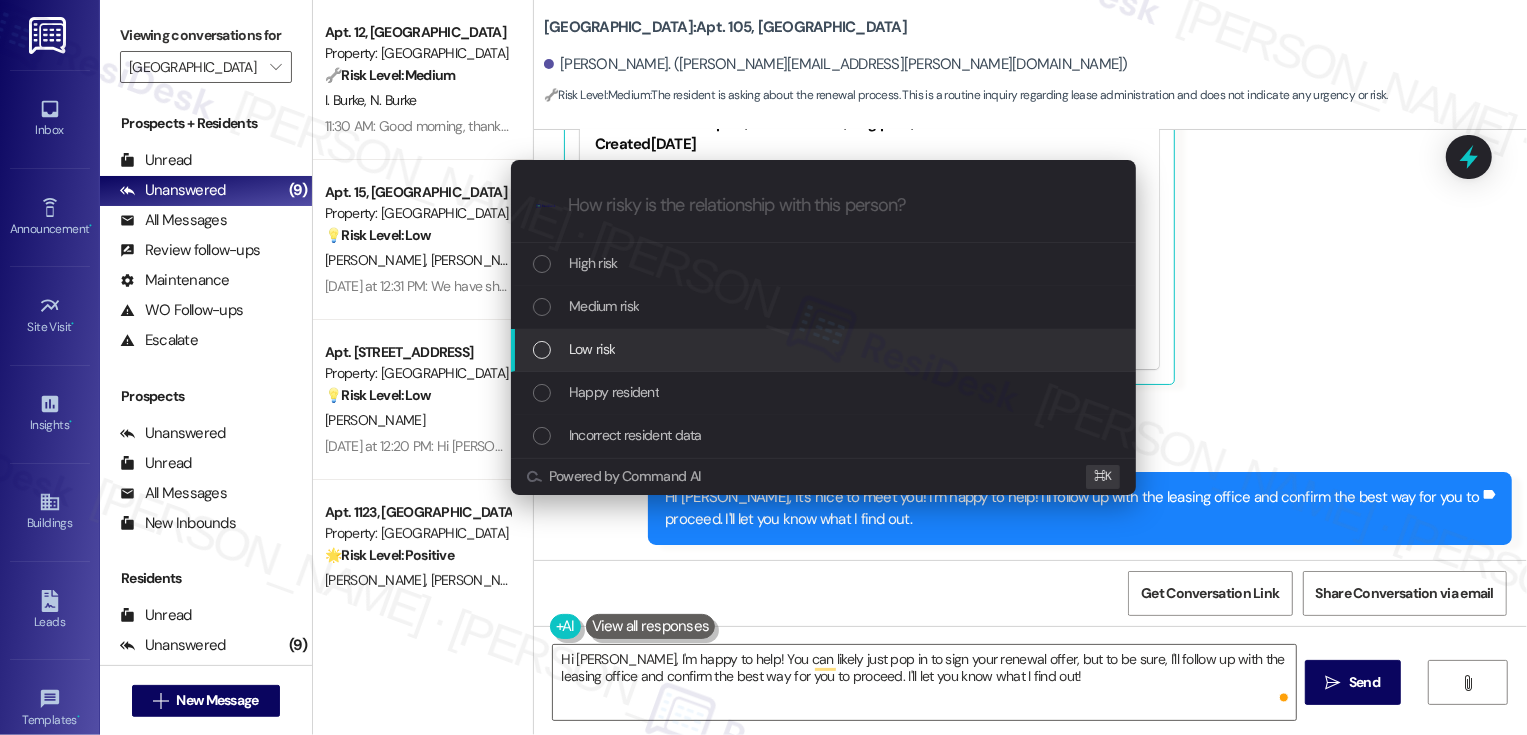 click on "Low risk" at bounding box center (592, 349) 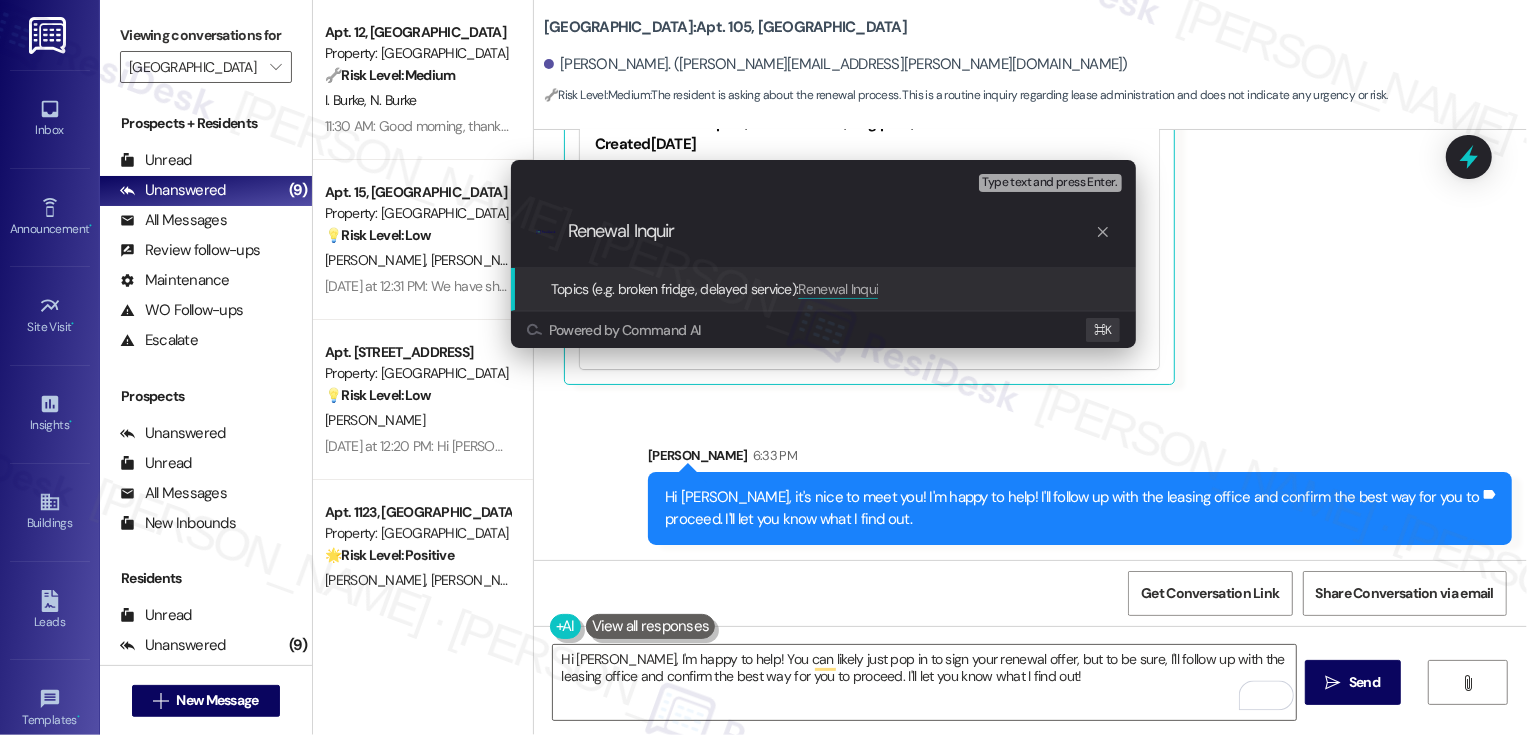type on "Renewal Inquiry" 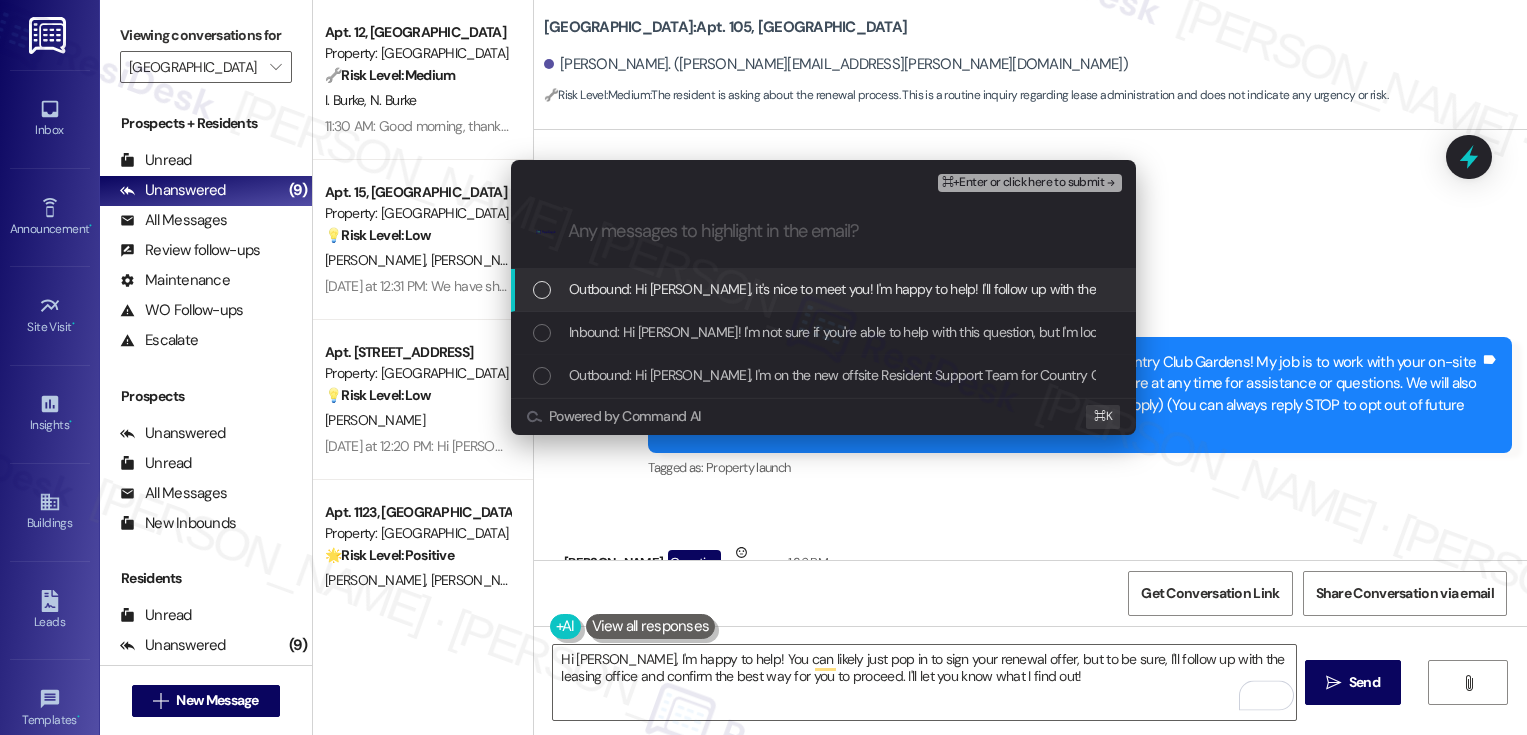 scroll, scrollTop: 0, scrollLeft: 0, axis: both 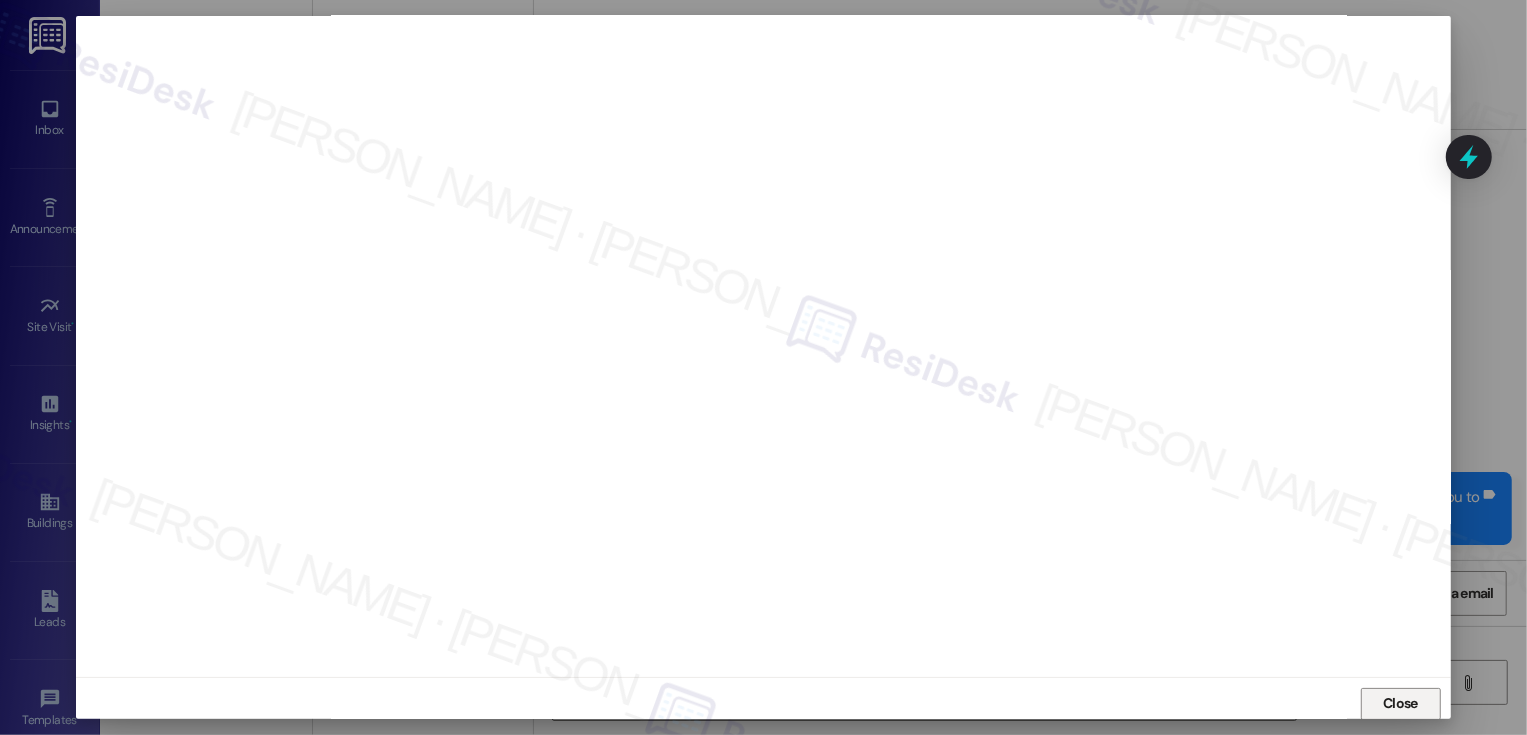 click on "Close" at bounding box center (1401, 704) 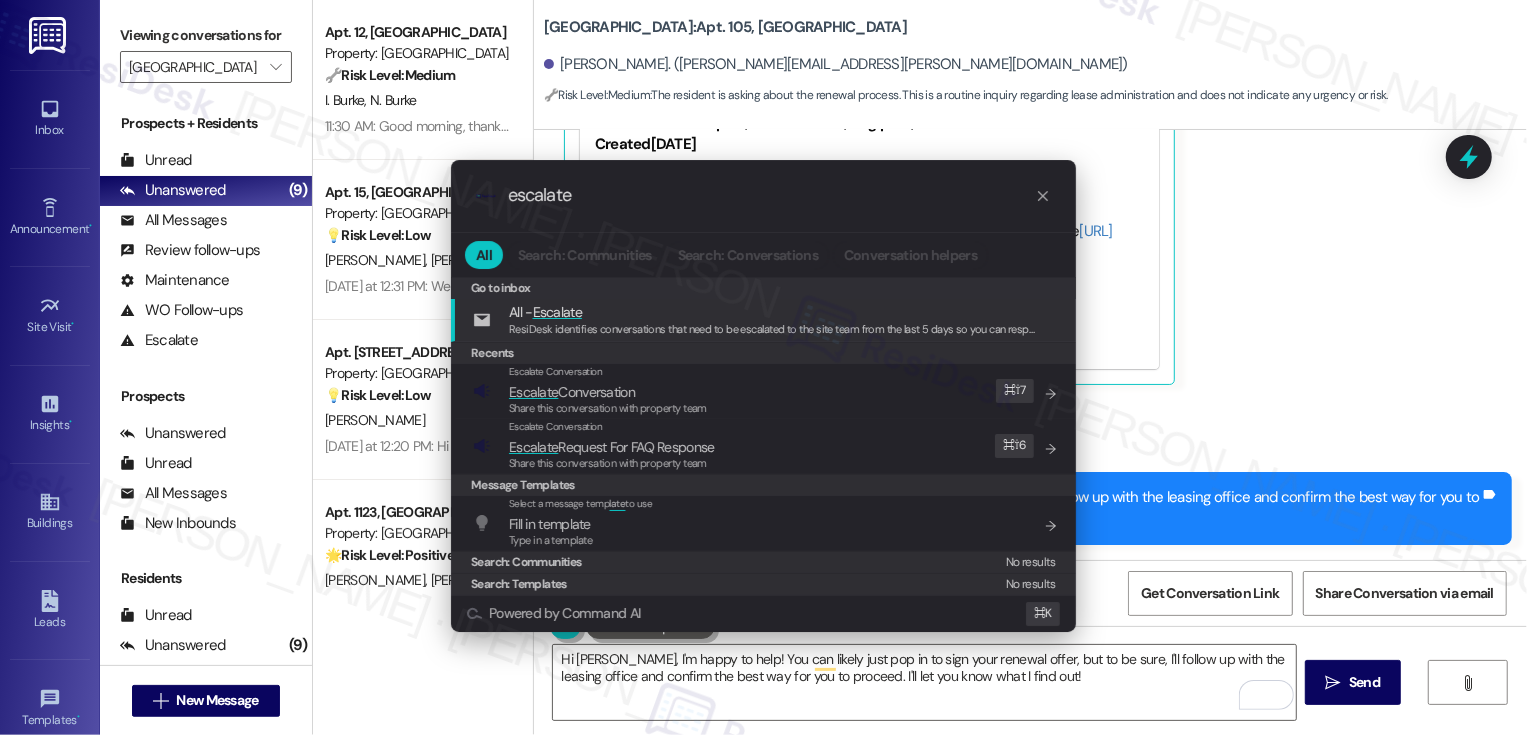 type on "escalate" 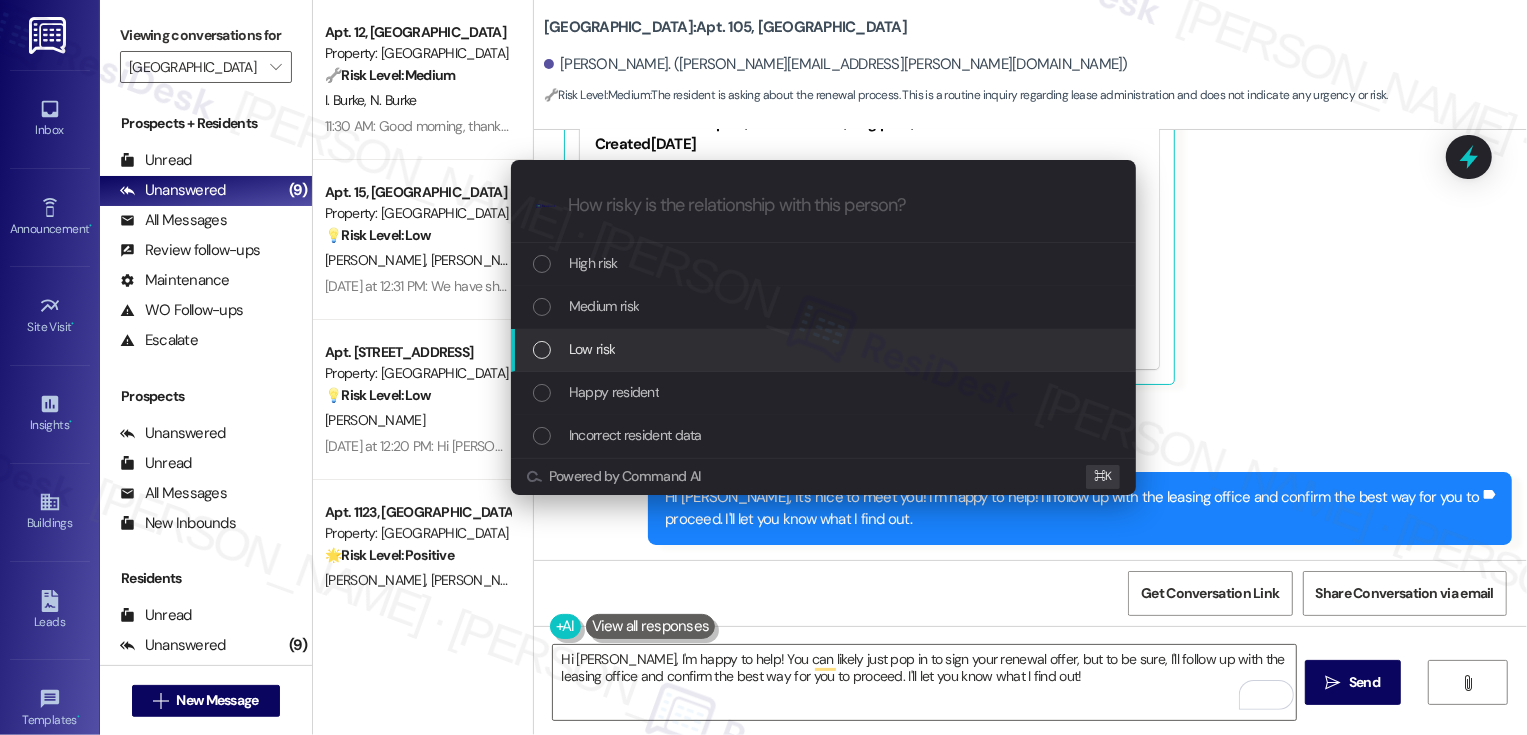 click on "Low risk" at bounding box center (592, 349) 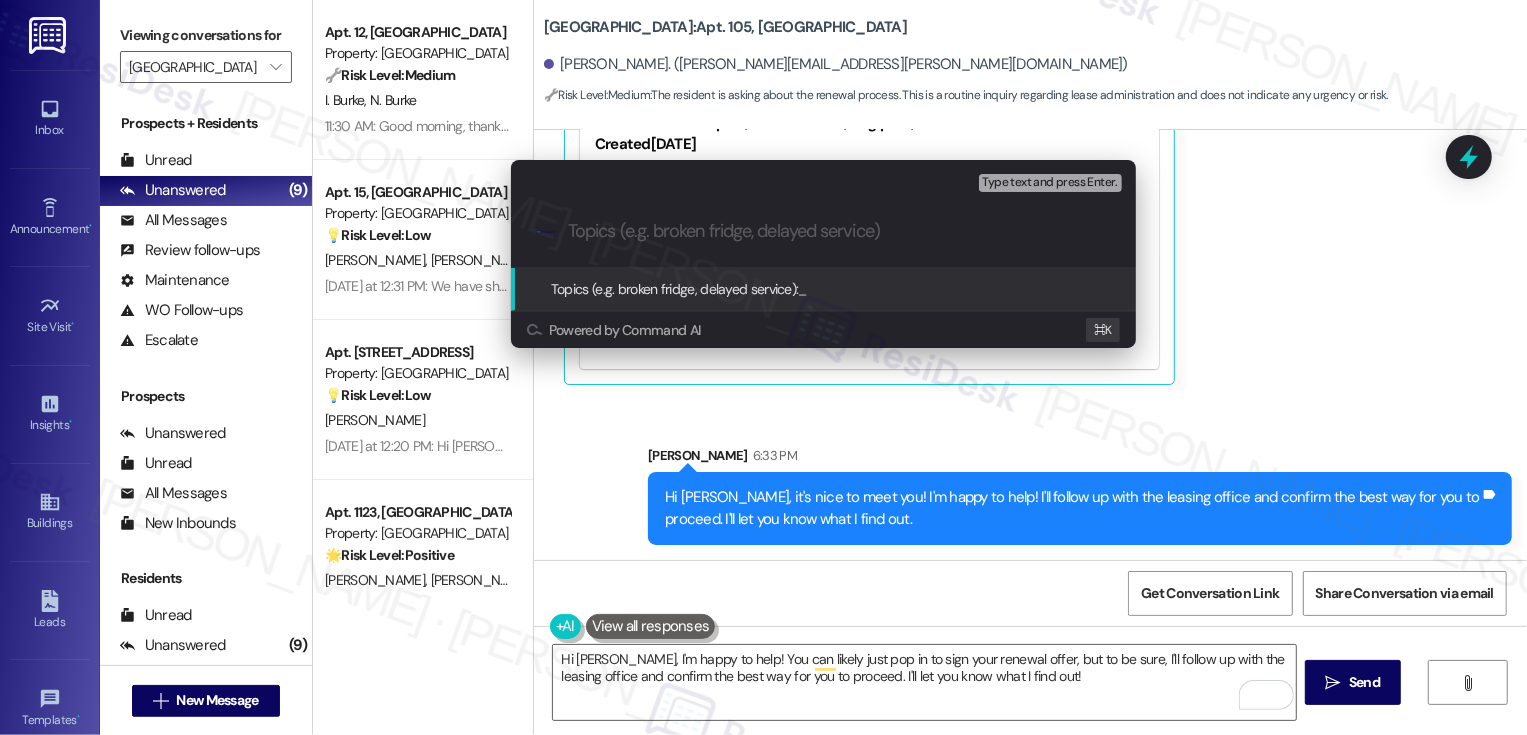 paste on "Renewal Inquiry" 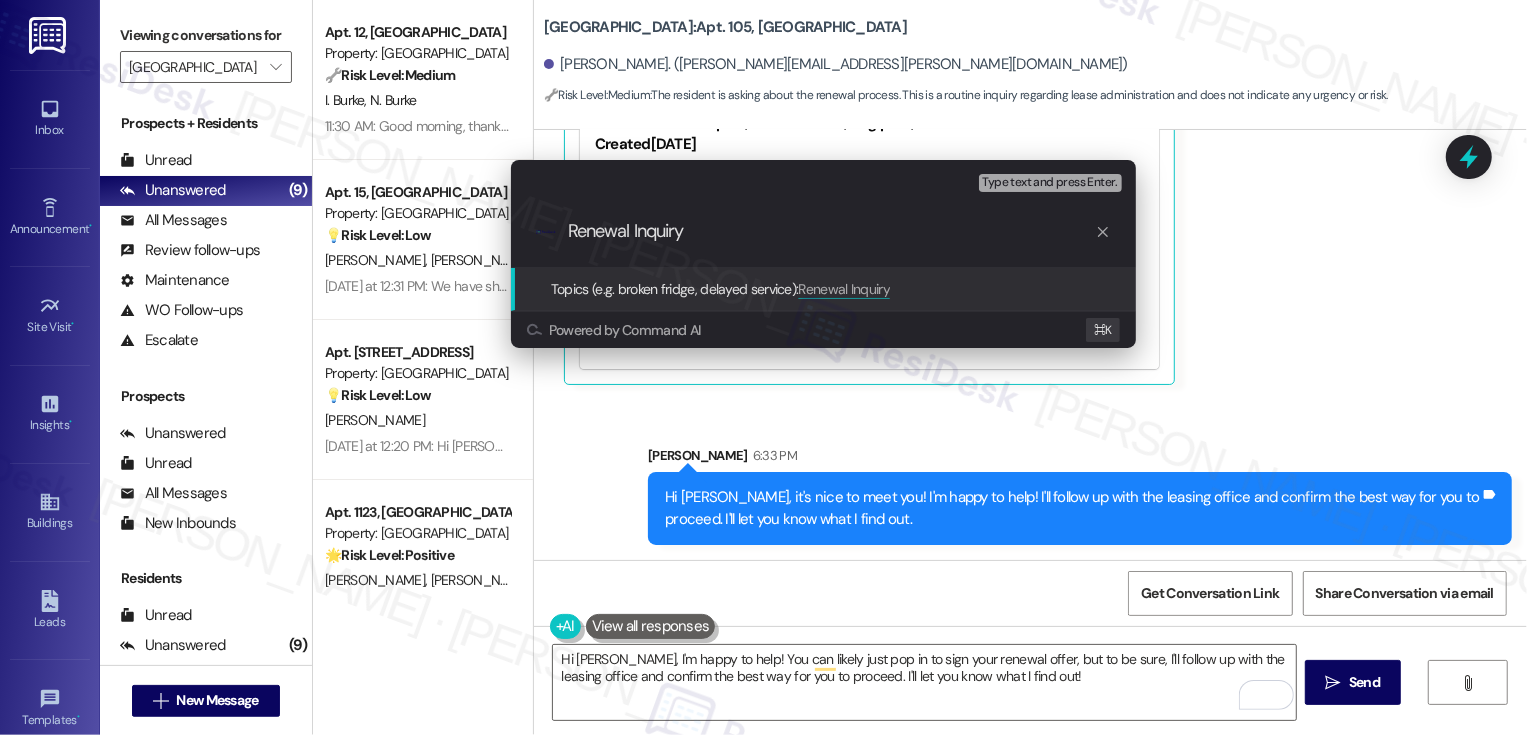 type 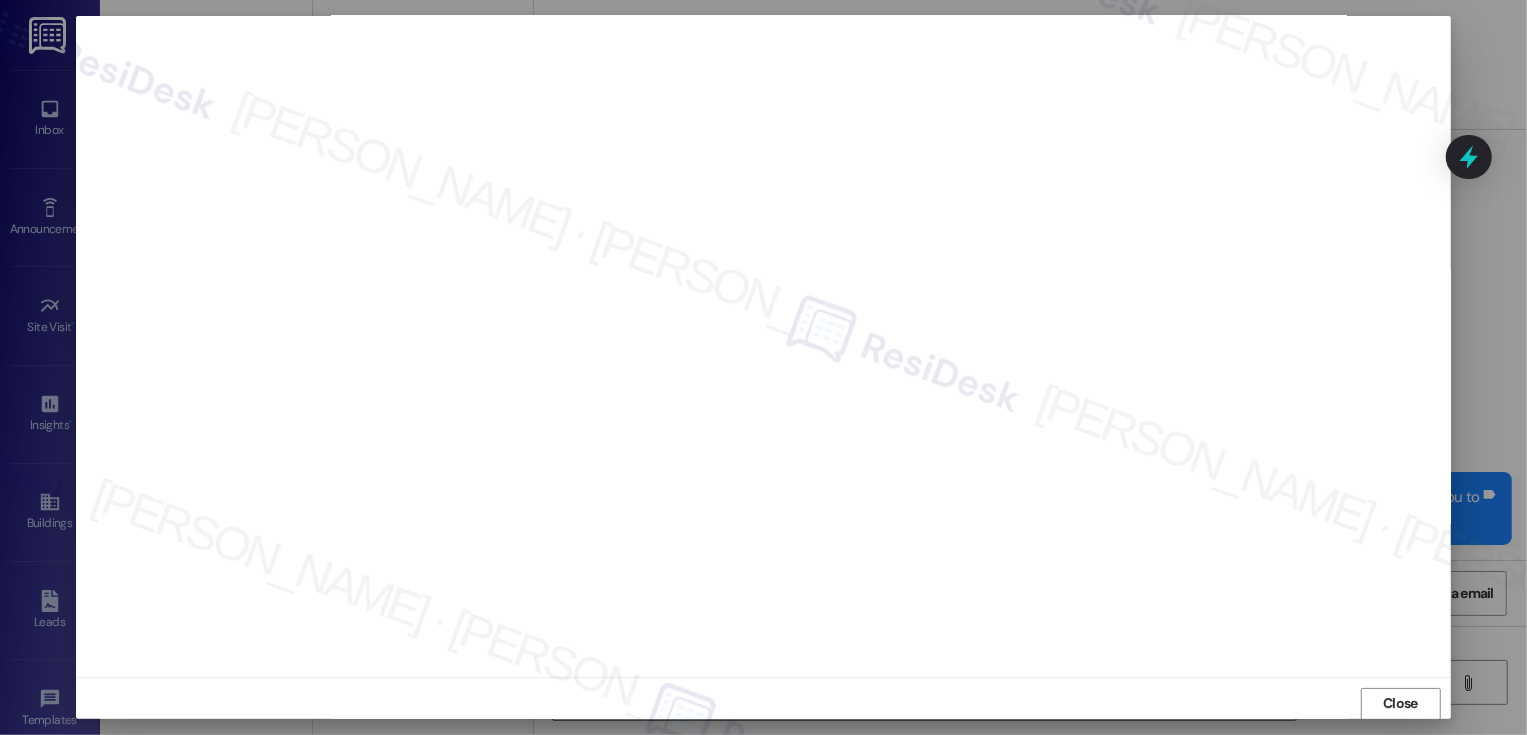 scroll, scrollTop: 11, scrollLeft: 0, axis: vertical 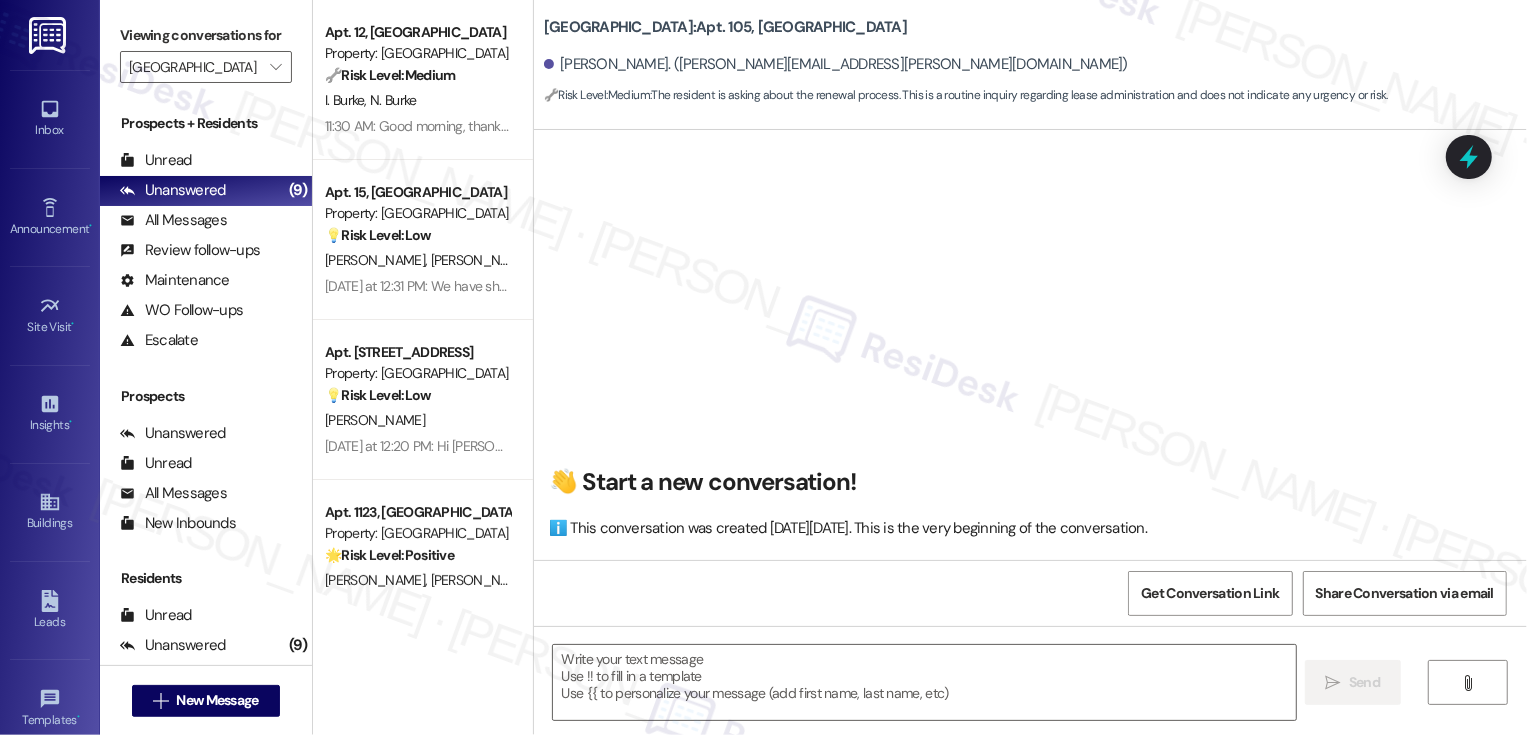 type on "Fetching suggested responses. Please feel free to read through the conversation in the meantime." 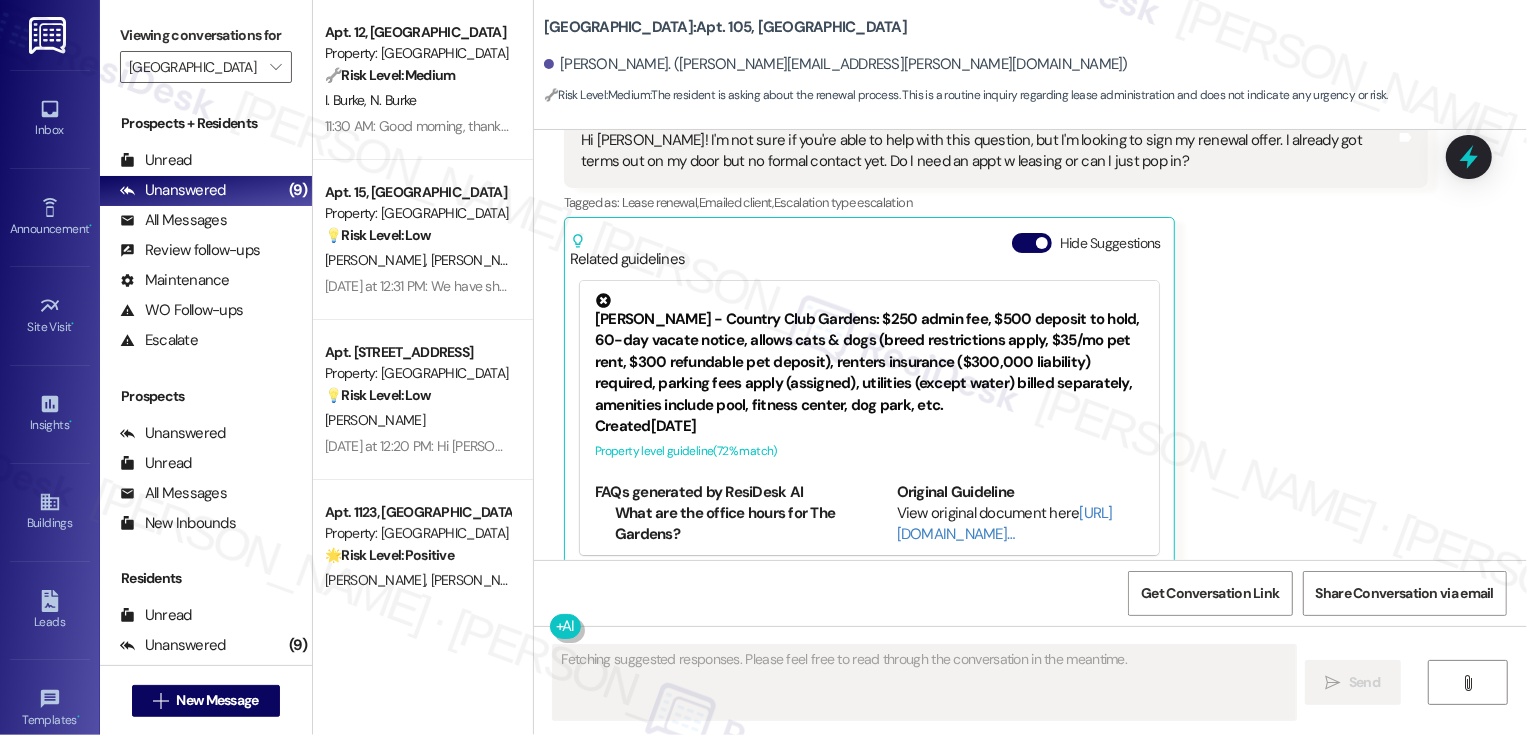 scroll, scrollTop: 501, scrollLeft: 0, axis: vertical 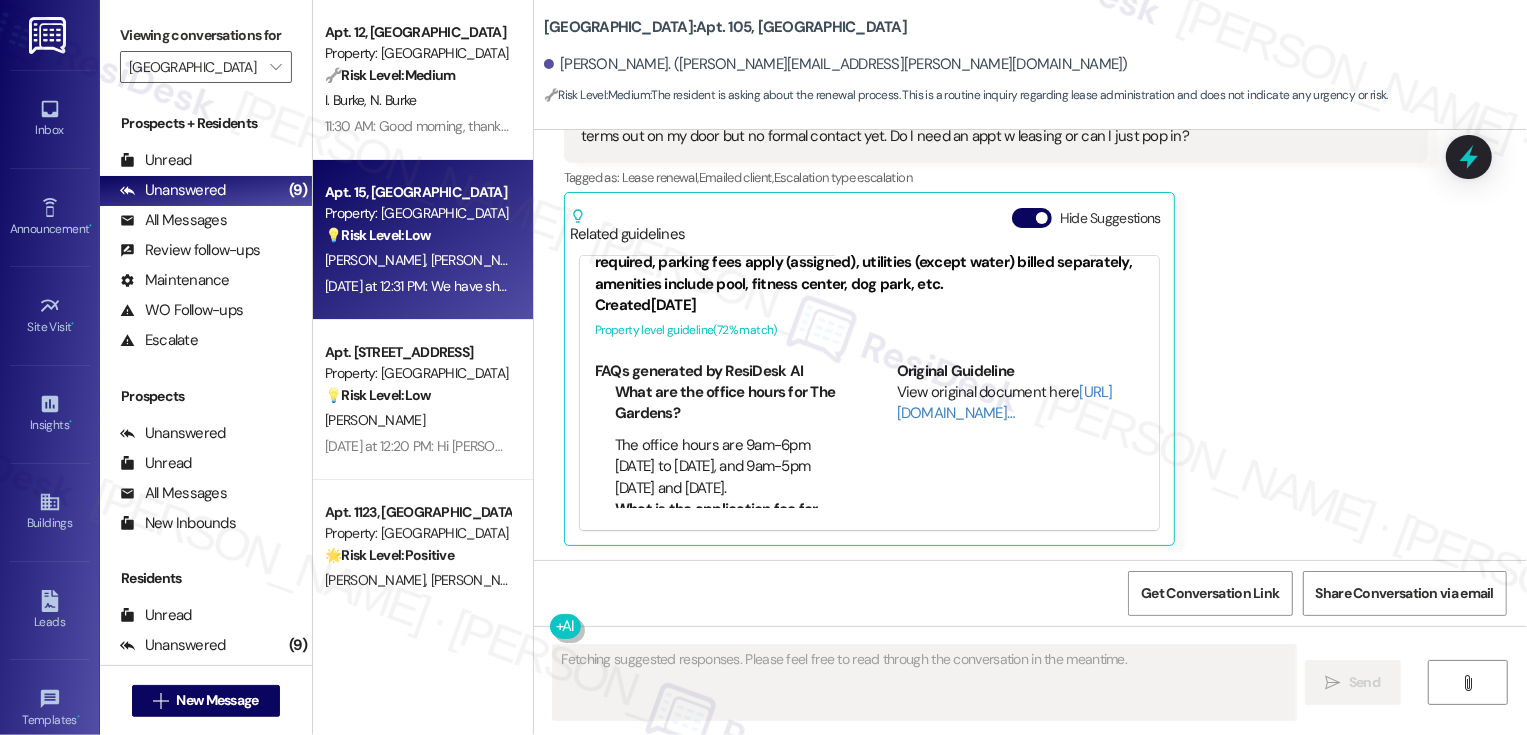 click on "[PERSON_NAME] [PERSON_NAME]" at bounding box center (417, 260) 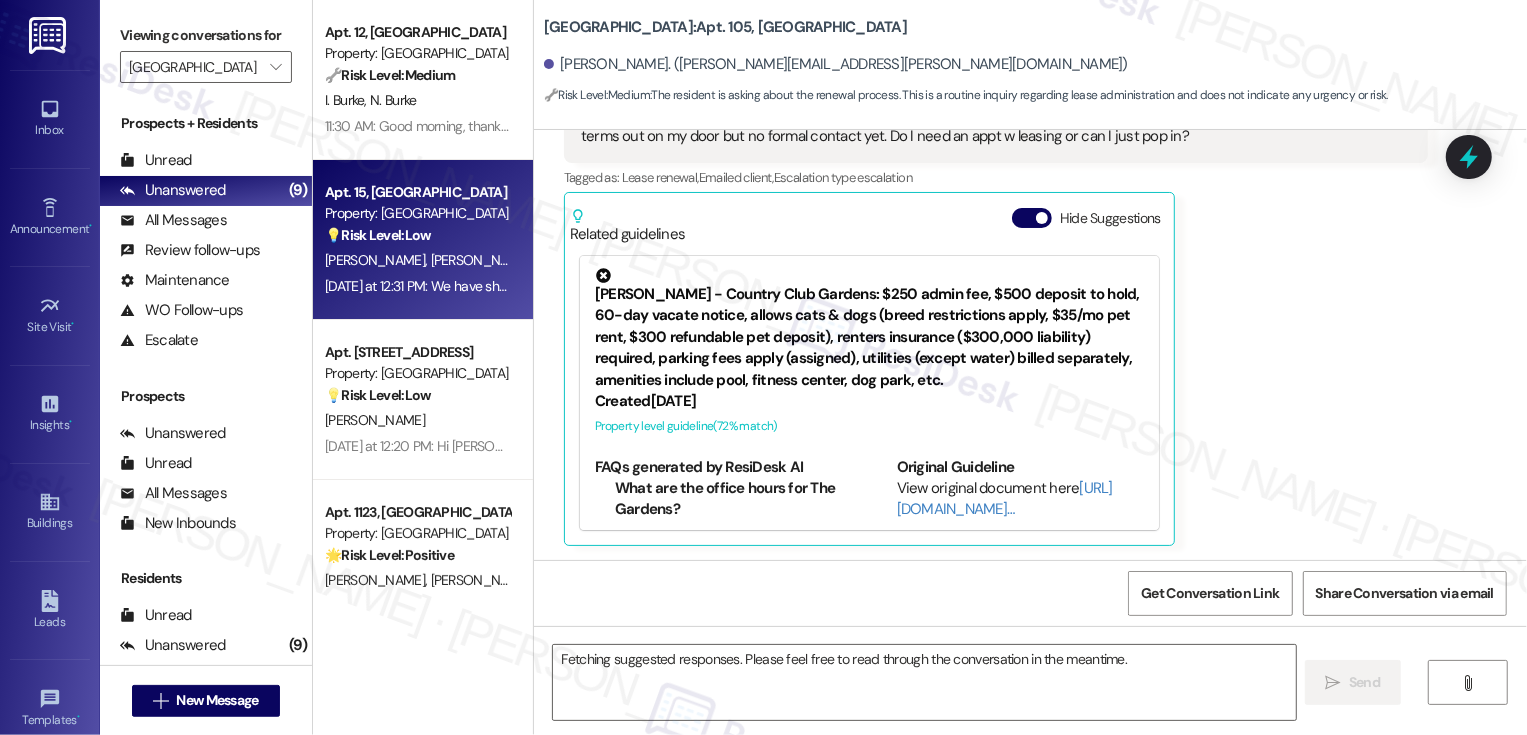 click on "[PERSON_NAME] [PERSON_NAME]" at bounding box center [417, 260] 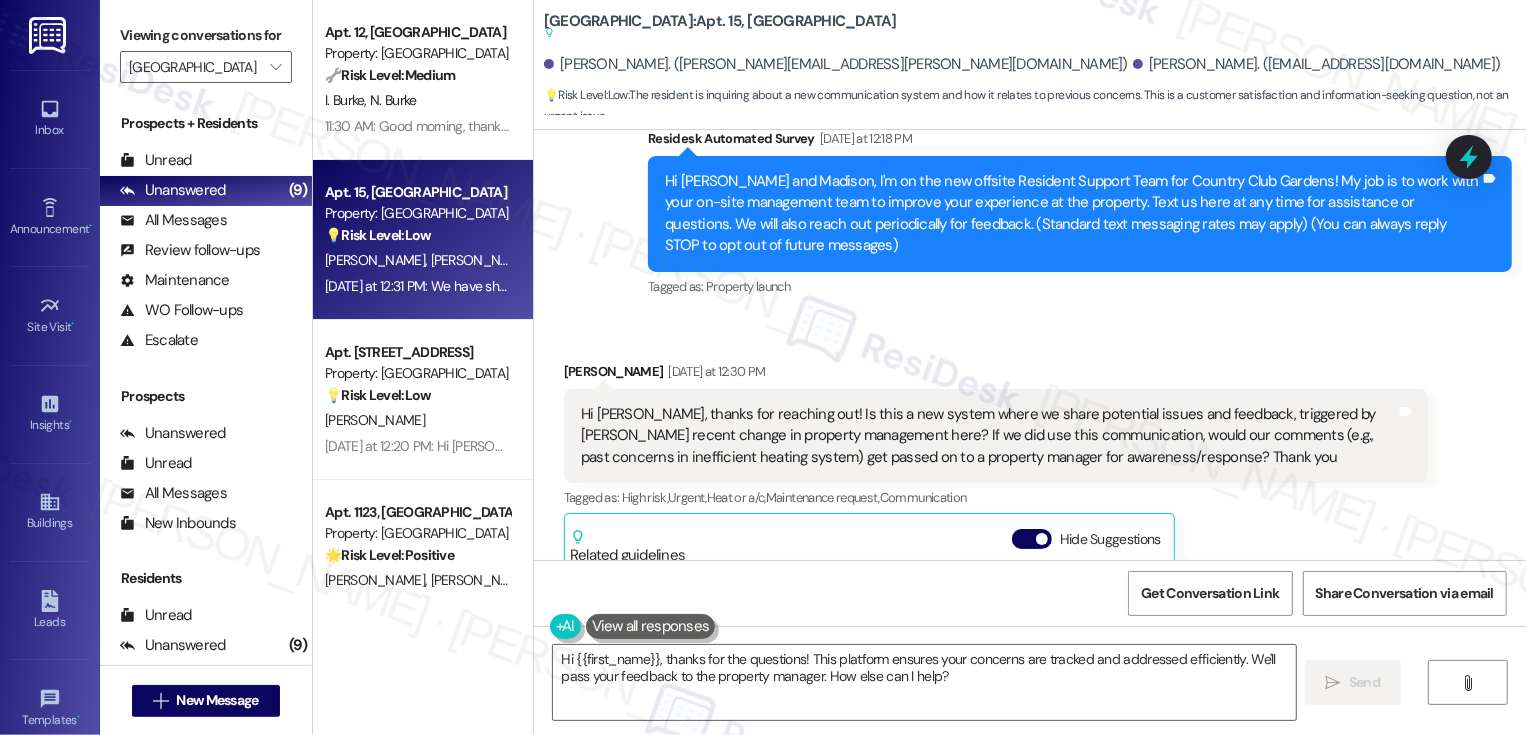 scroll, scrollTop: 176, scrollLeft: 0, axis: vertical 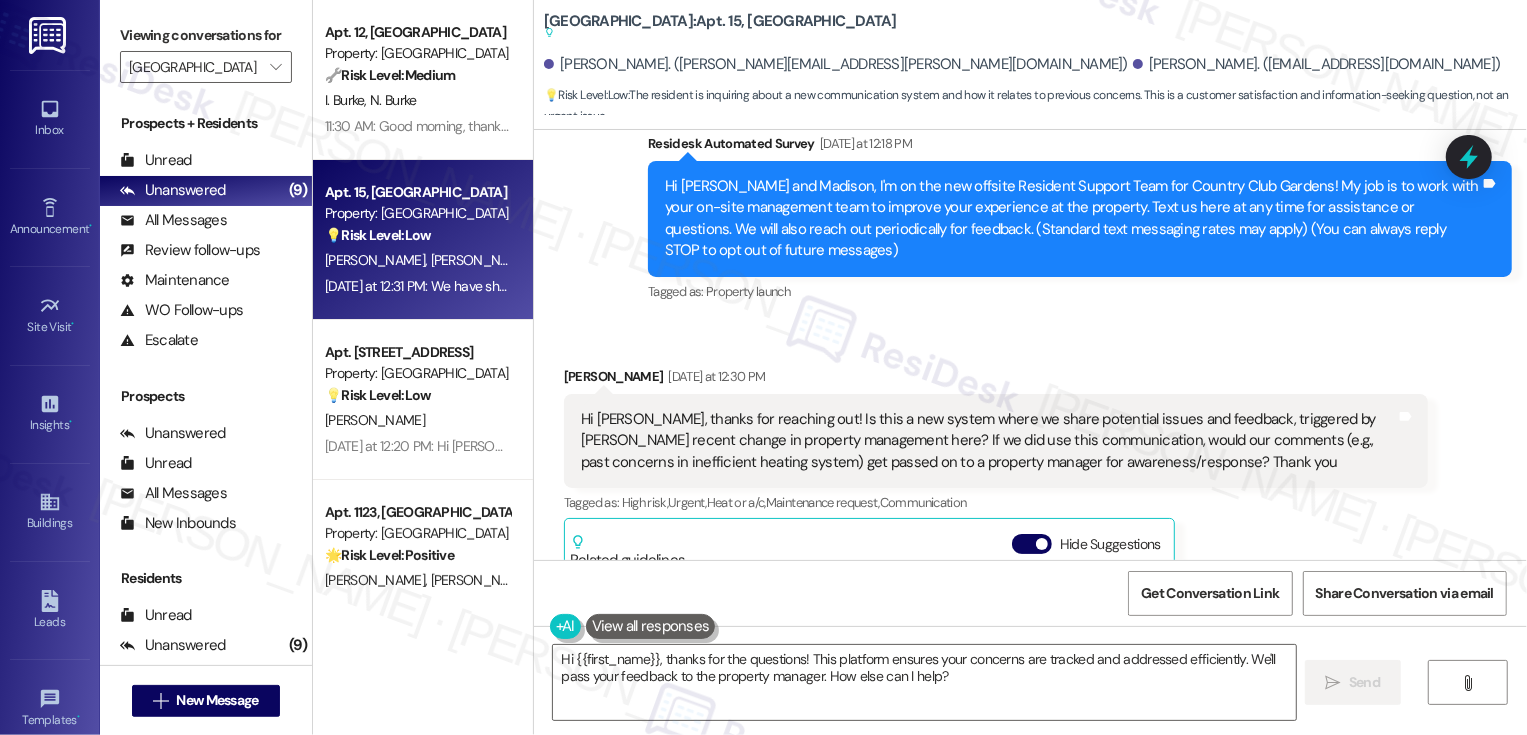 click at bounding box center [651, 626] 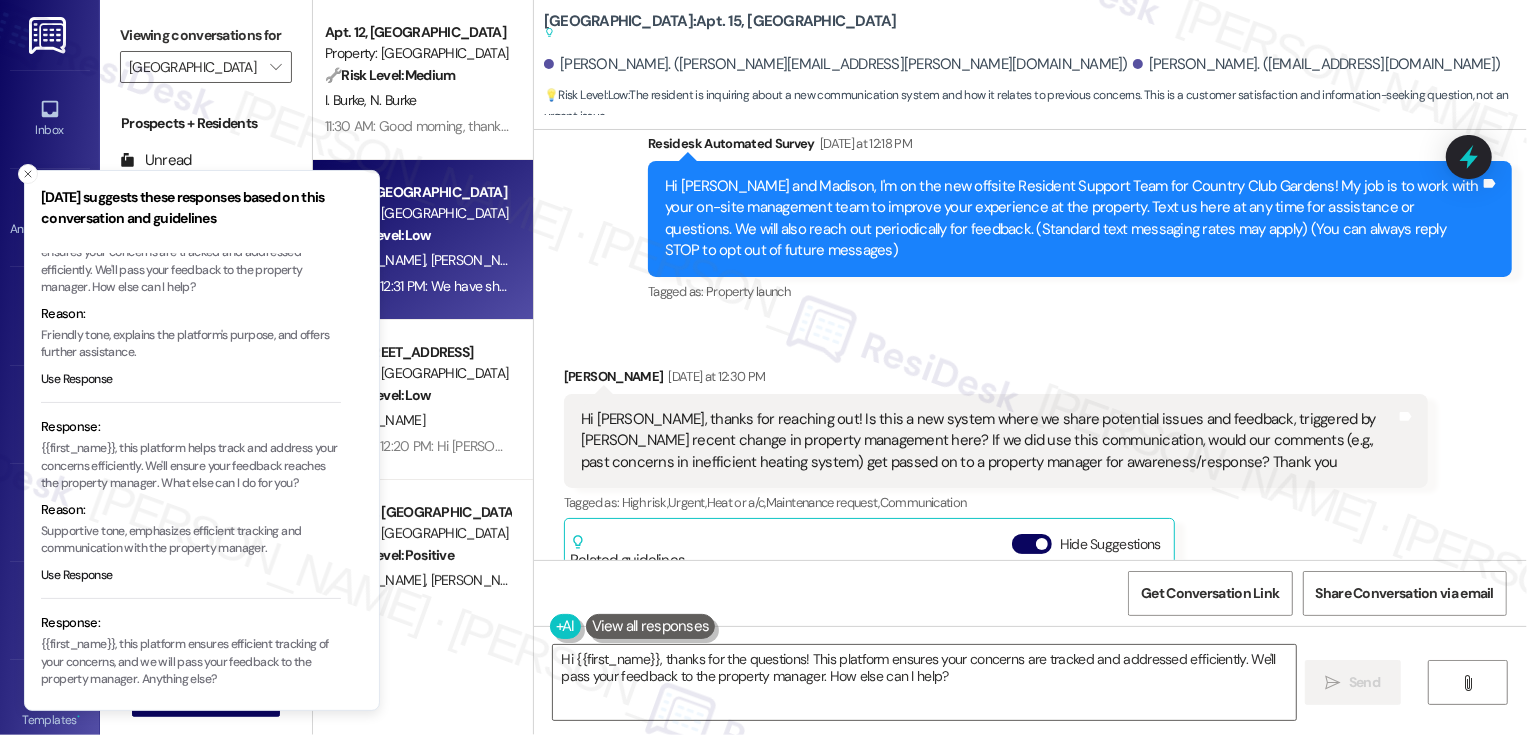 scroll, scrollTop: 0, scrollLeft: 0, axis: both 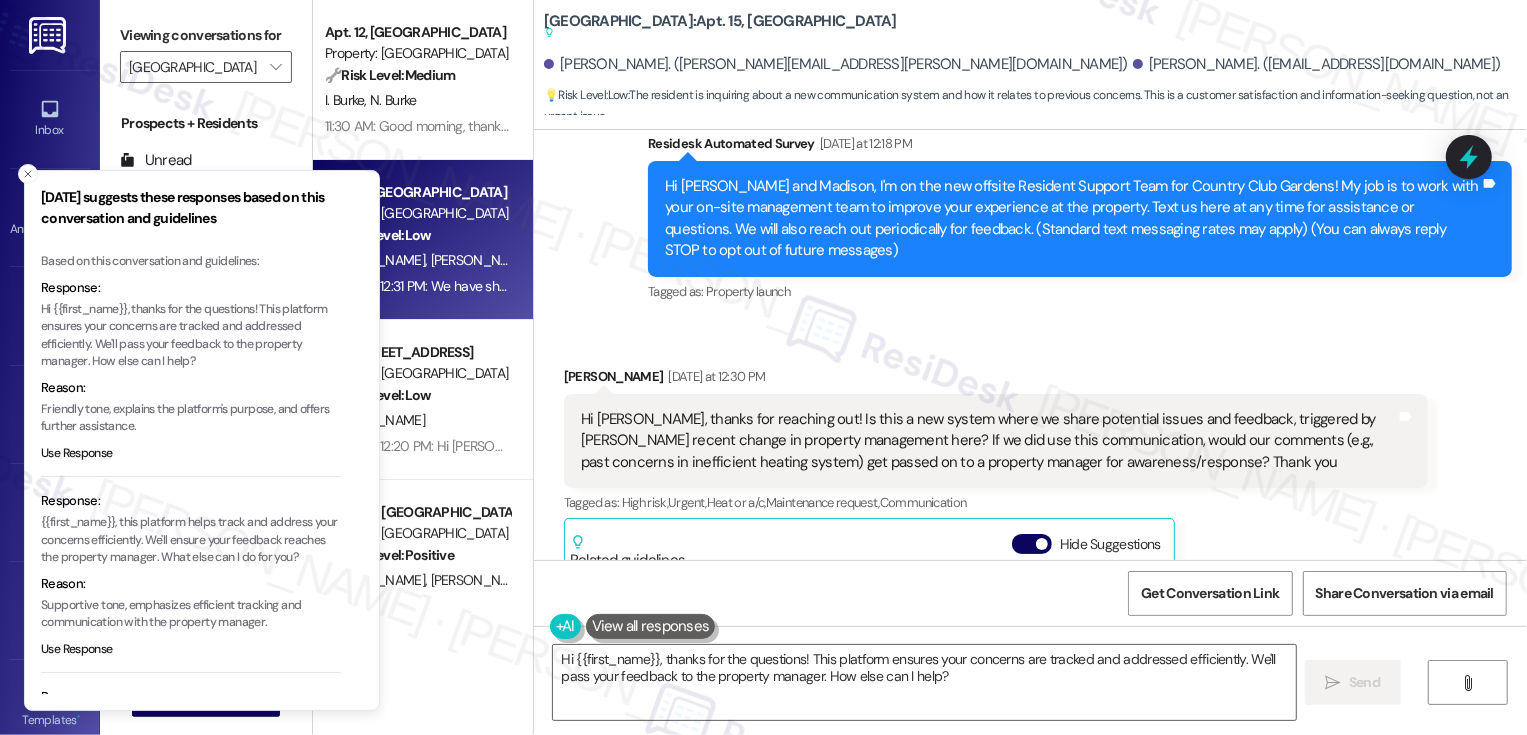 click on "Received via SMS [PERSON_NAME] [DATE] at 12:30 PM Hi [PERSON_NAME], thanks for reaching out! Is this a new system where we share potential issues and feedback, triggered by [PERSON_NAME] recent change in property management here? If we did use this communication, would our comments (e.g., past concerns in inefficient heating system) get passed on to a property manager for awareness/response? Thank you Tags and notes Tagged as:   High risk ,  Click to highlight conversations about High risk Urgent ,  Click to highlight conversations about Urgent Heat or a/c ,  Click to highlight conversations about Heat or a/c Maintenance request ,  Click to highlight conversations about Maintenance request Communication Click to highlight conversations about Communication  Related guidelines Hide Suggestions ResiDesk guideline: Follow-up for Heat or a/c   Guideline   1  suggestion  for next step (Click to fill) ' Happy to help! Is there any air coming out of the vents and is it hot or cold? ' Click to use this message in your reply  (" at bounding box center [1030, 842] 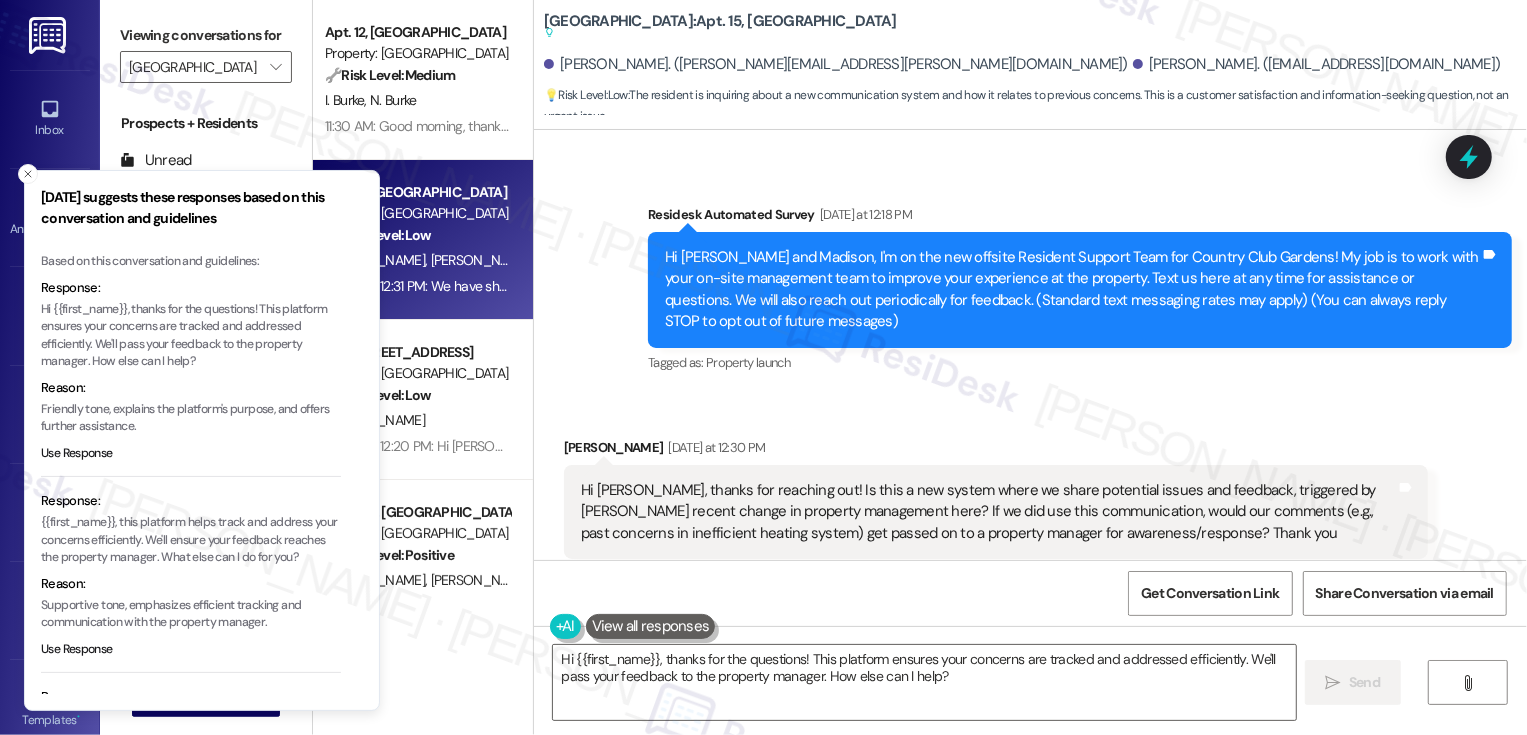scroll, scrollTop: 131, scrollLeft: 0, axis: vertical 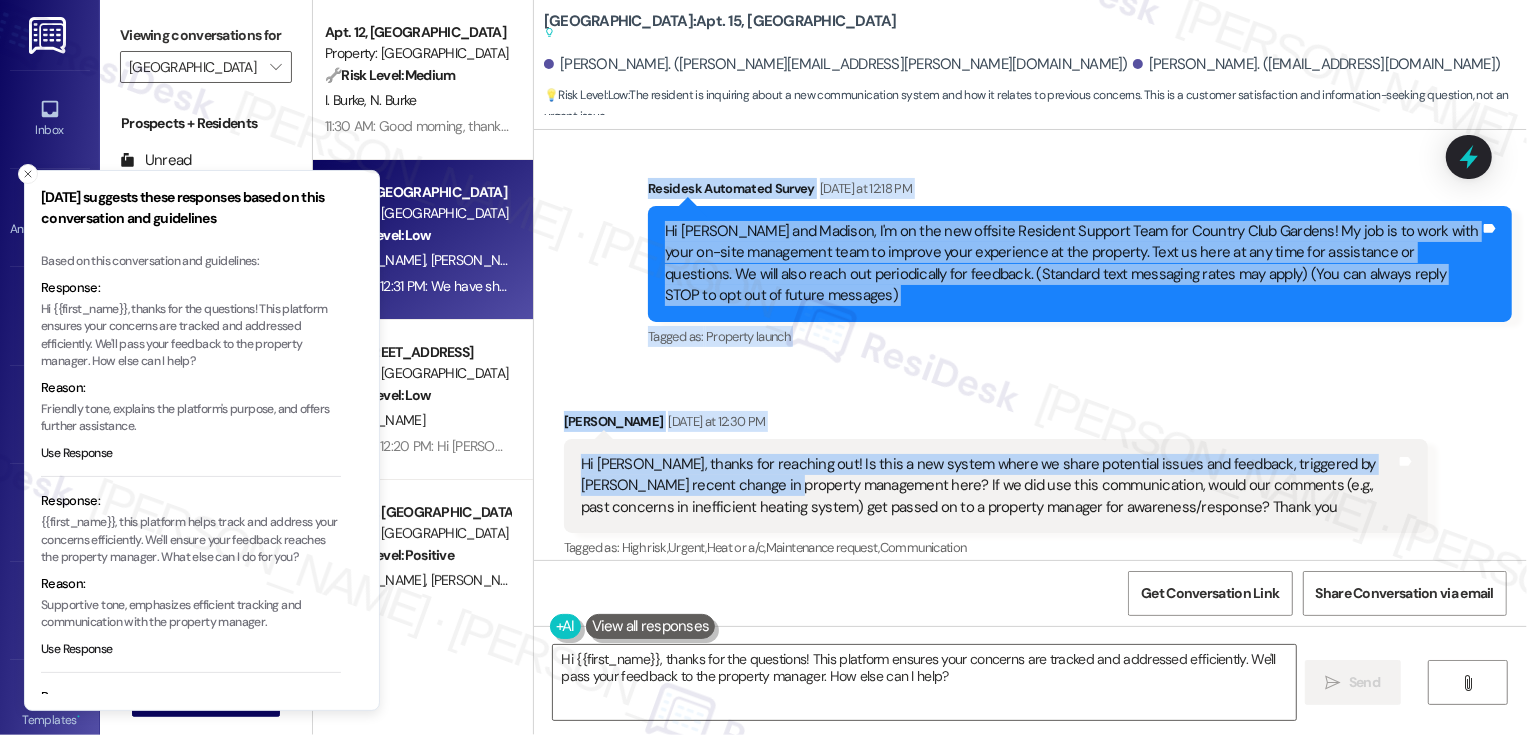 drag, startPoint x: 639, startPoint y: 184, endPoint x: 741, endPoint y: 488, distance: 320.65558 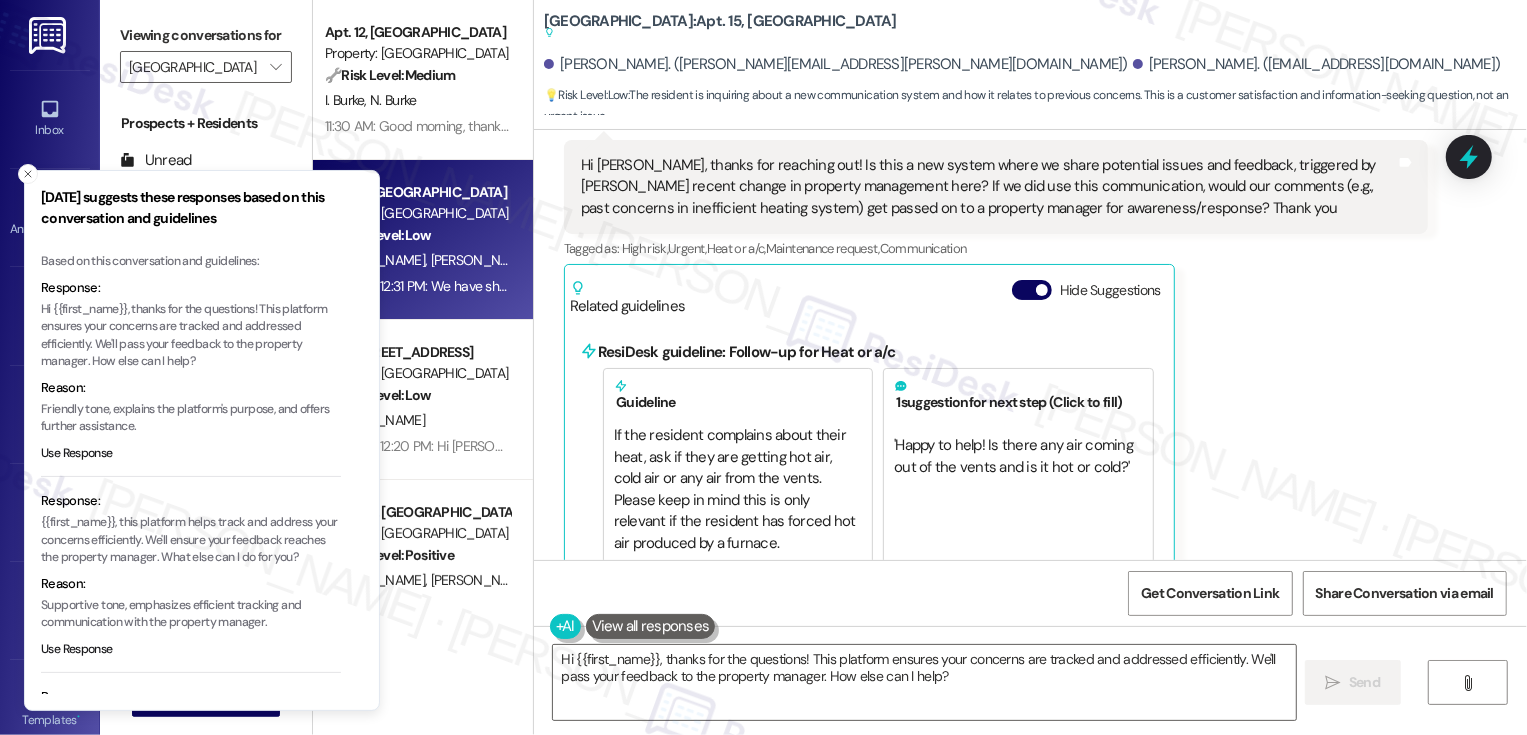 scroll, scrollTop: 582, scrollLeft: 0, axis: vertical 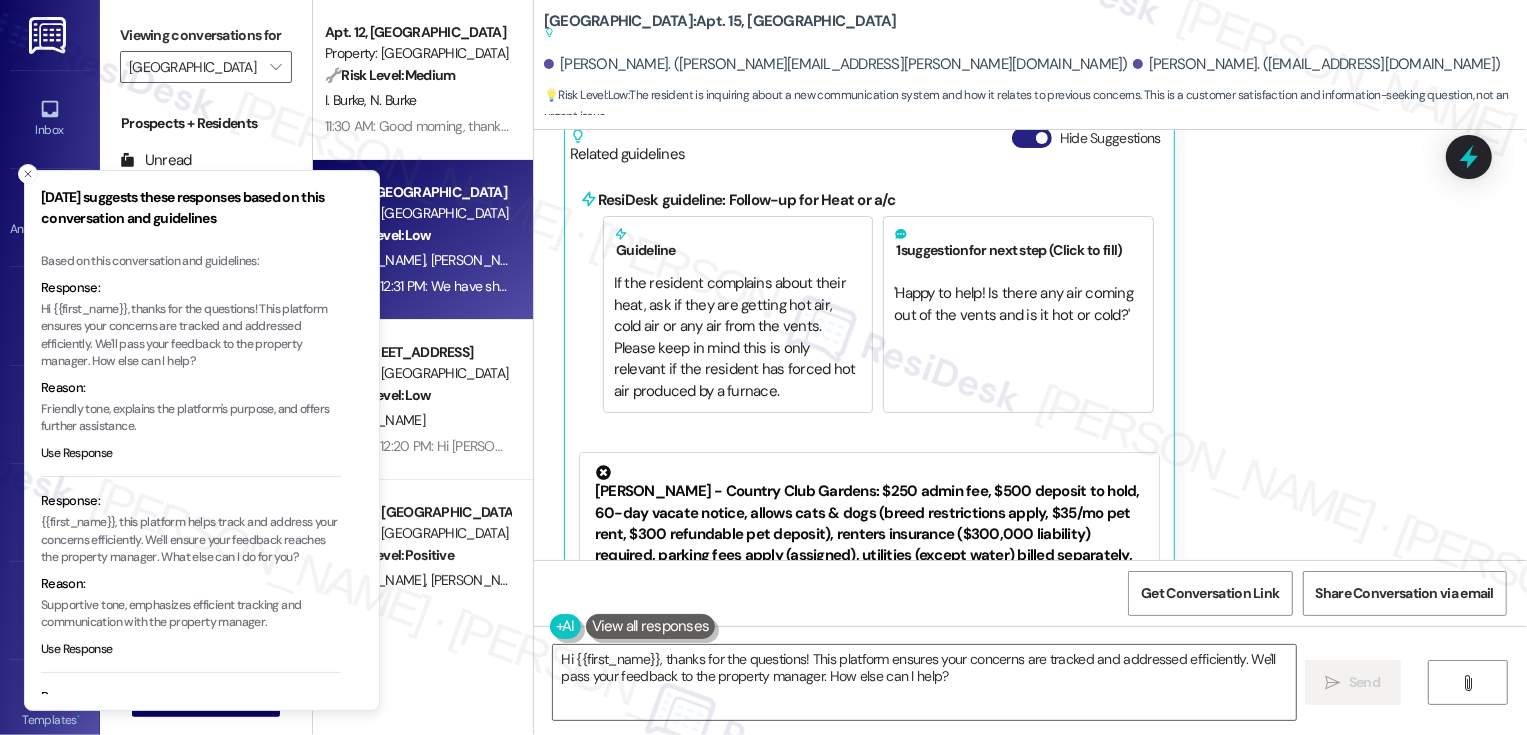 click on "Hide Suggestions" at bounding box center [1032, 138] 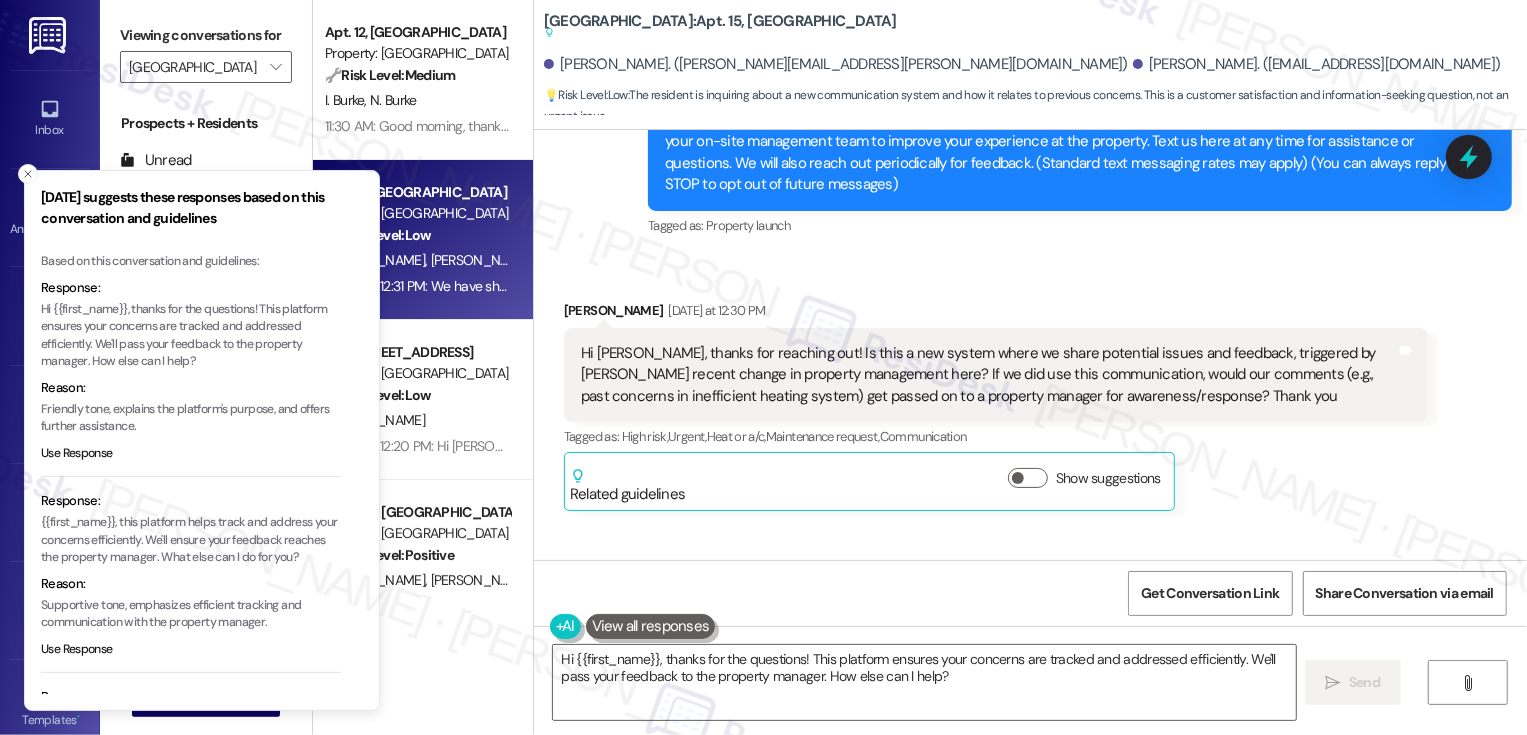 scroll, scrollTop: 122, scrollLeft: 0, axis: vertical 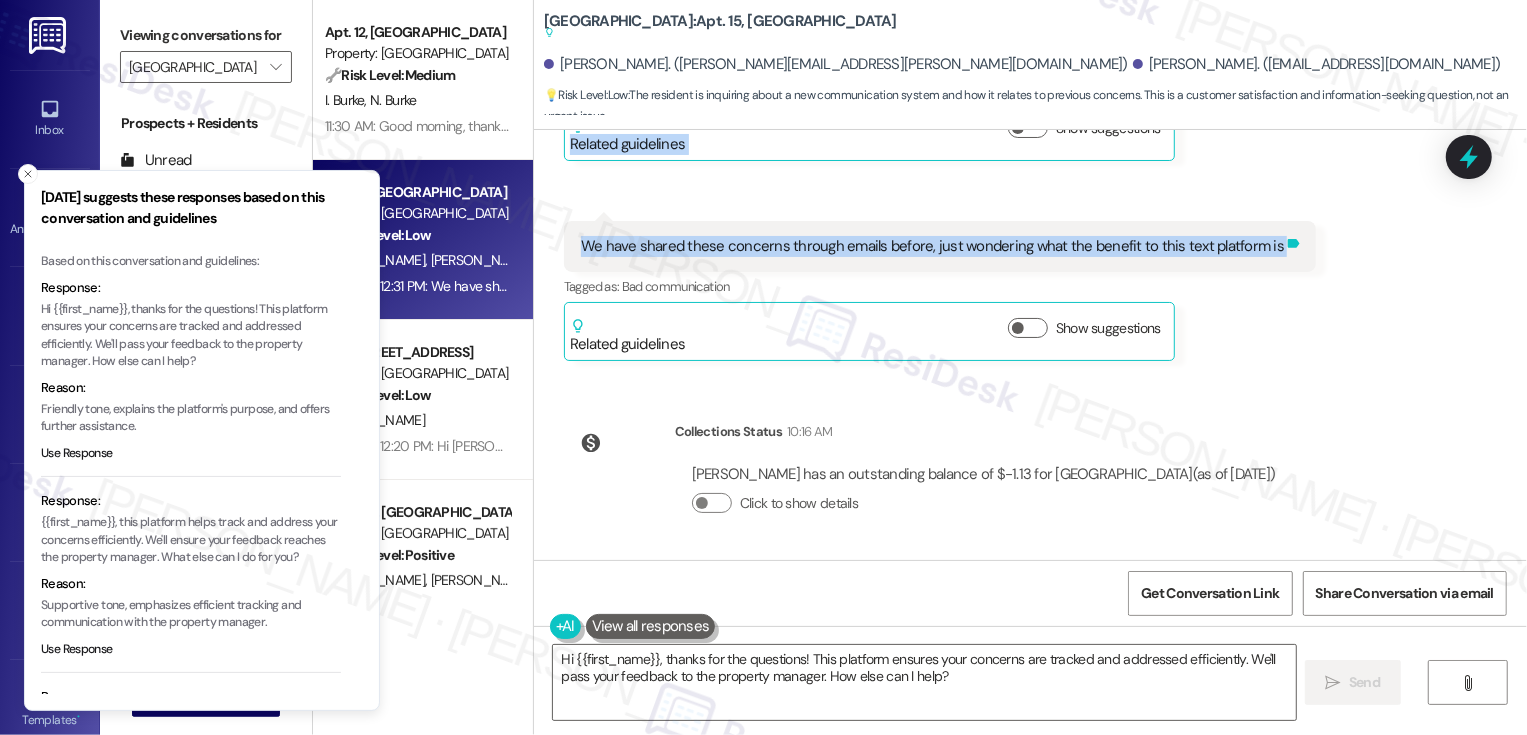 drag, startPoint x: 637, startPoint y: 194, endPoint x: 1258, endPoint y: 248, distance: 623.3434 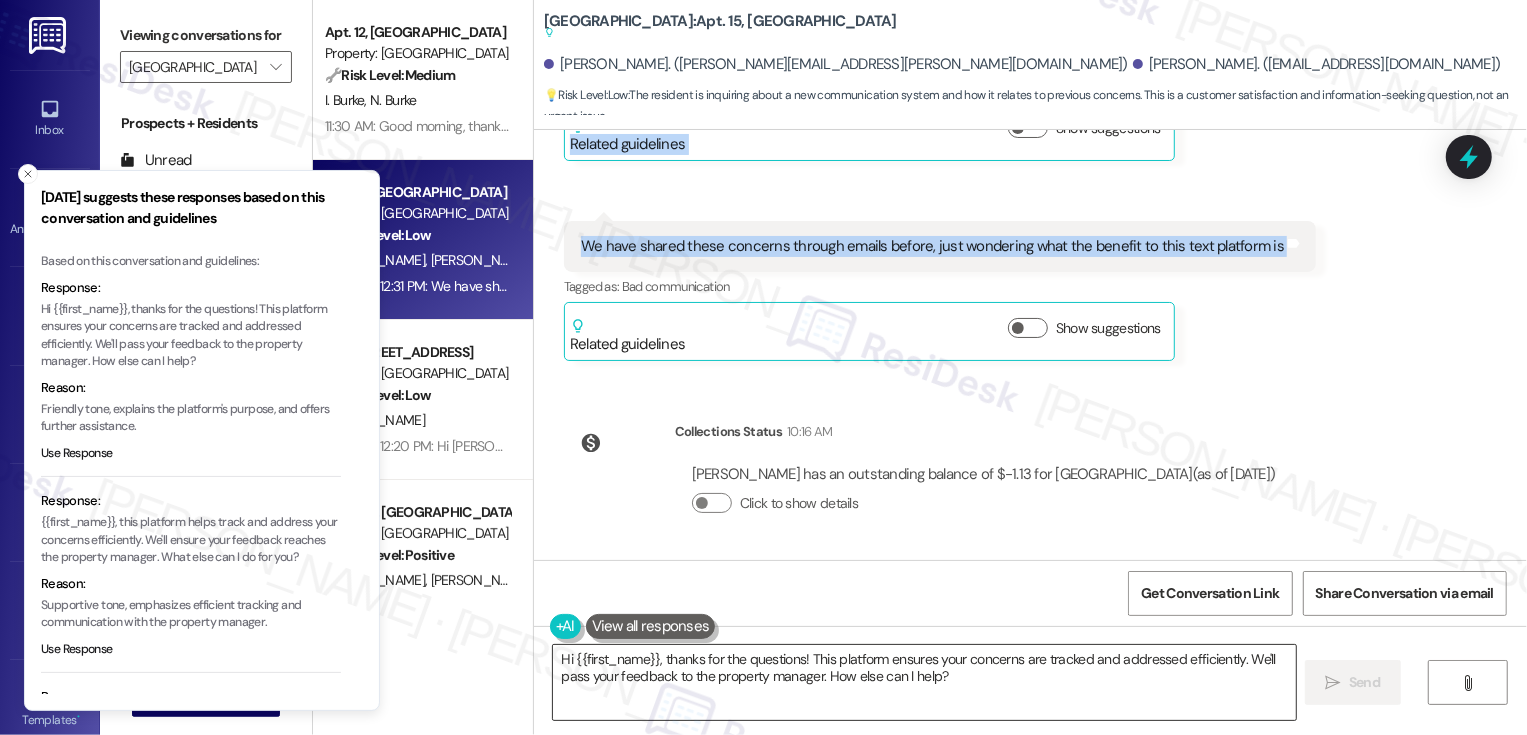 click on "Hi {{first_name}}, thanks for the questions! This platform ensures your concerns are tracked and addressed efficiently. We'll pass your feedback to the property manager. How else can I help?" at bounding box center (924, 682) 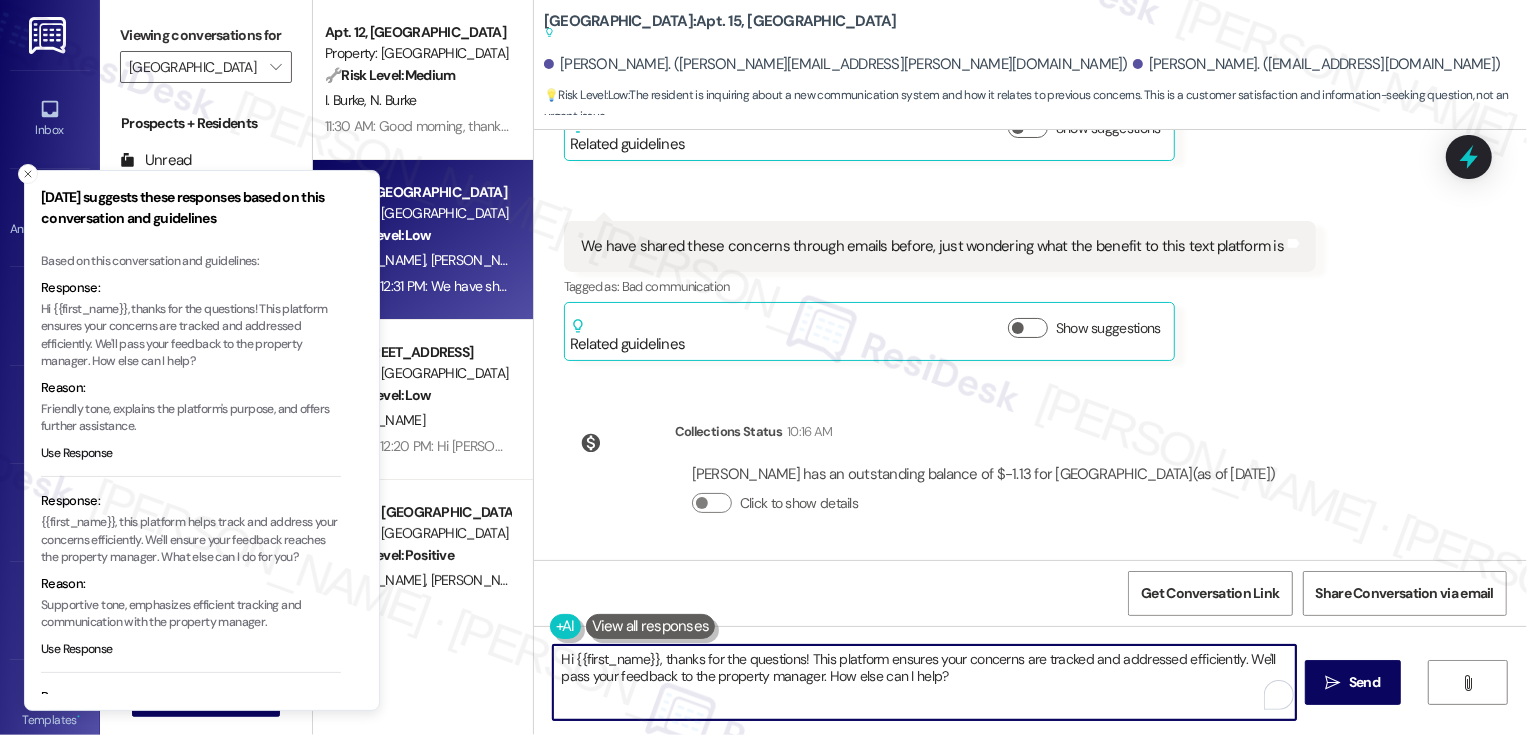 click on "Hi {{first_name}}, thanks for the questions! This platform ensures your concerns are tracked and addressed efficiently. We'll pass your feedback to the property manager. How else can I help?" at bounding box center [924, 682] 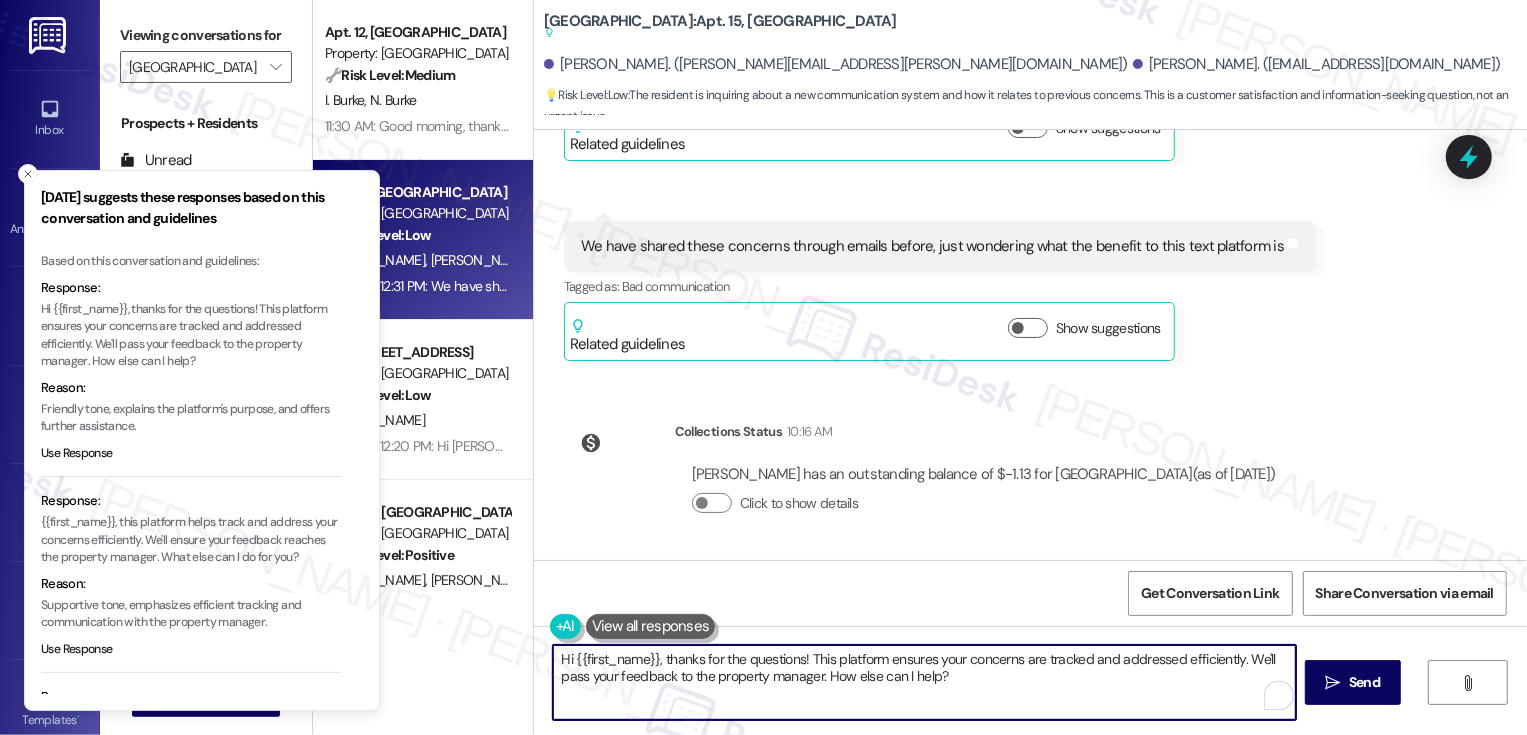 drag, startPoint x: 652, startPoint y: 661, endPoint x: 1036, endPoint y: 703, distance: 386.29004 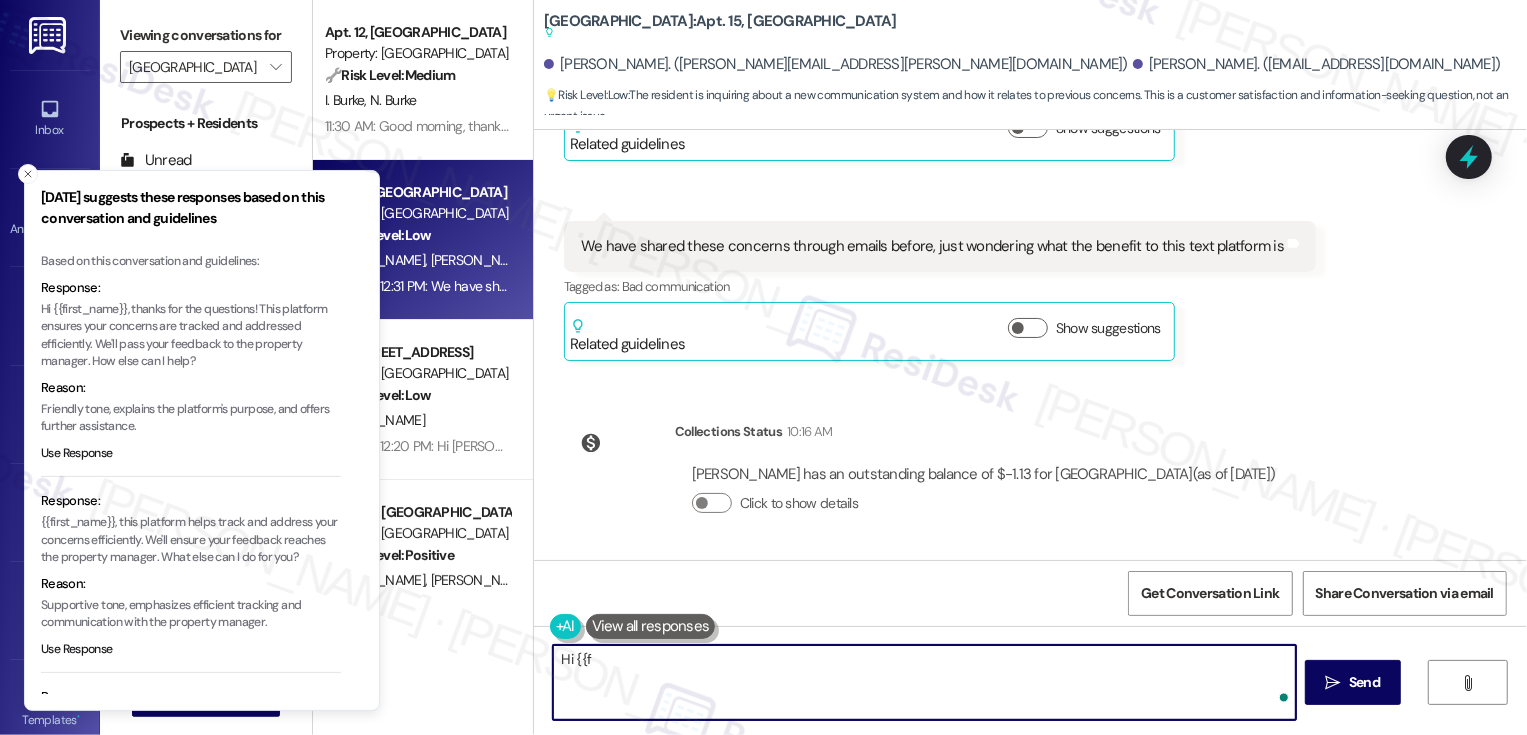 type on "Hi {{" 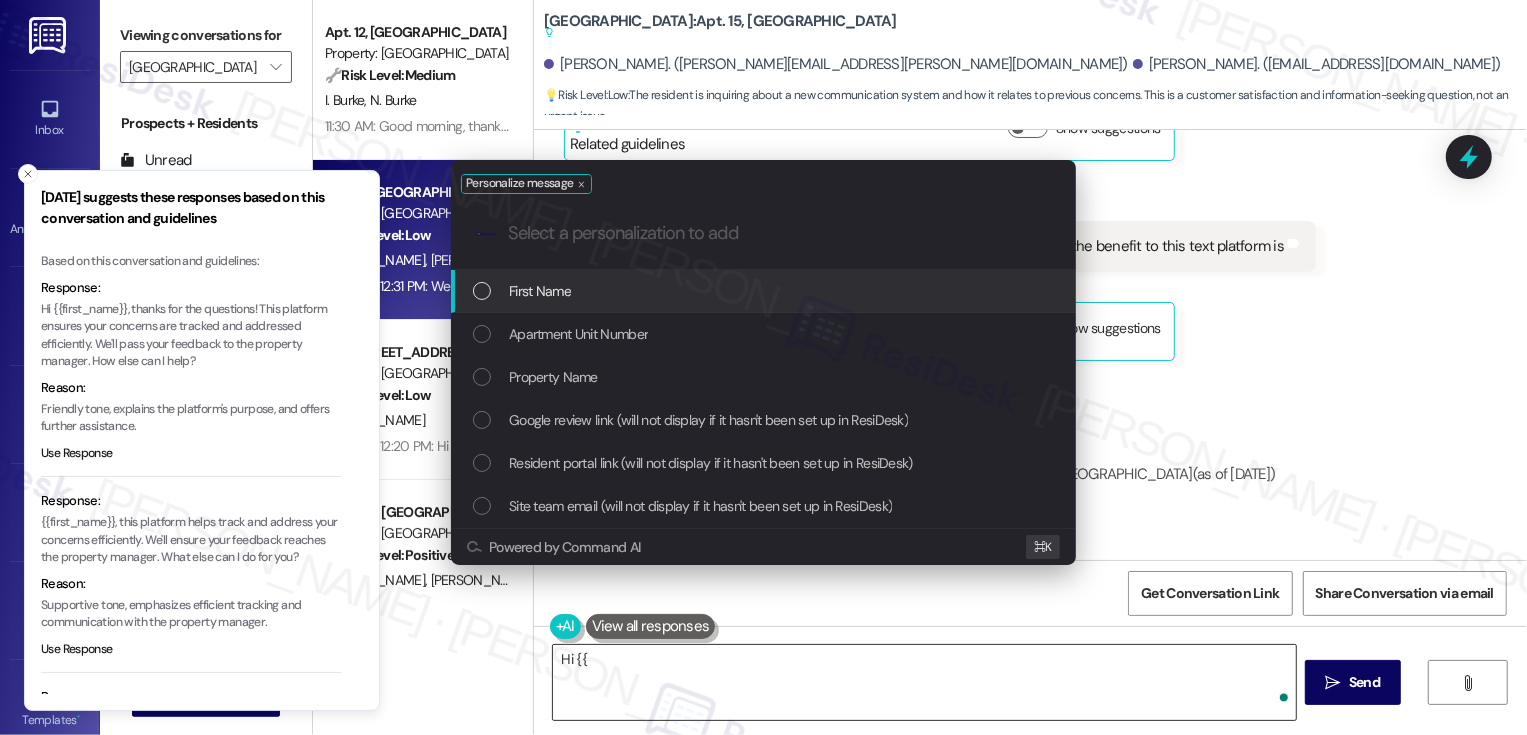 paste on "Great to hear from you — and yes, you’re exactly right! This platform is part of the new support system to make it easier for residents like you to share feedback, ask questions, or flag concerns. While we’re not a replacement for your onsite team, we work closely with them to make sure your comments are documented and passed along for review.  If you do share something here — like your note about the heating system — we’ll make sure it gets routed to the right team for visibility." 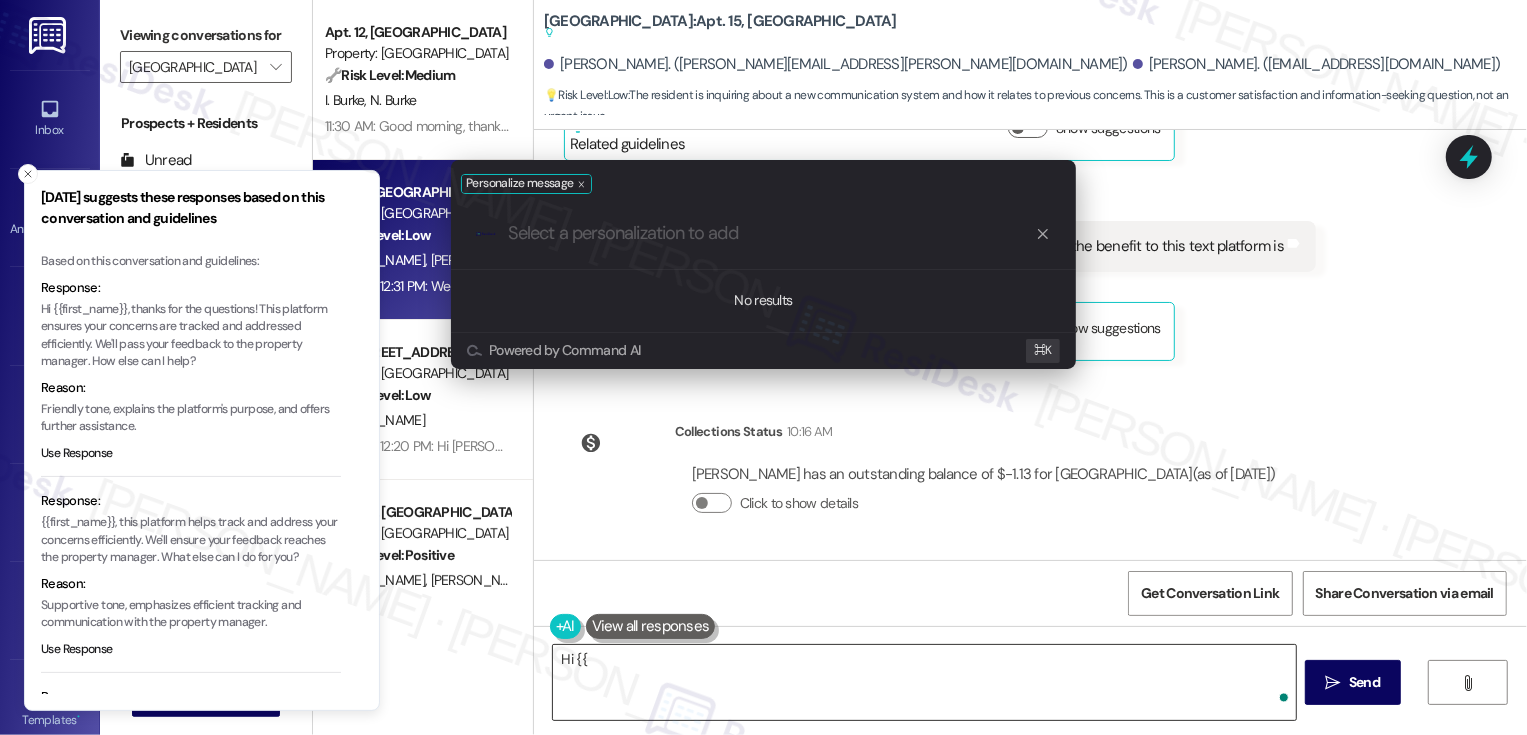 type on "Great to hear from you — and yes, you’re exactly right! This platform is part of the new support system to make it easier for residents like you to share feedback, ask questions, or flag concerns. While we’re not a replacement for your onsite team, we work closely with them to make sure your comments are documented and passed along for review.  If you do share something here — like your note about the heating system — we’ll make sure it gets routed to the right team for visibility." 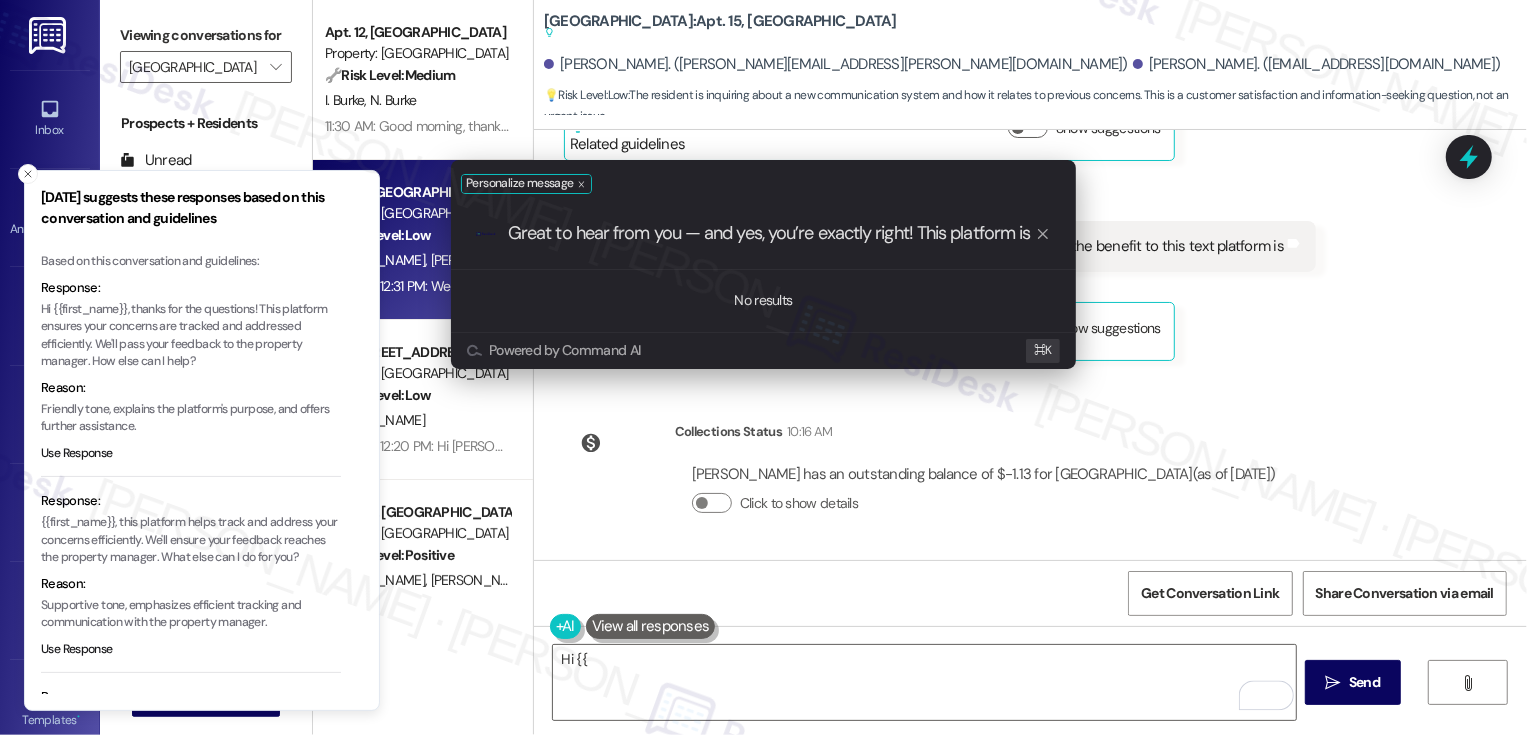 scroll, scrollTop: 0, scrollLeft: 3102, axis: horizontal 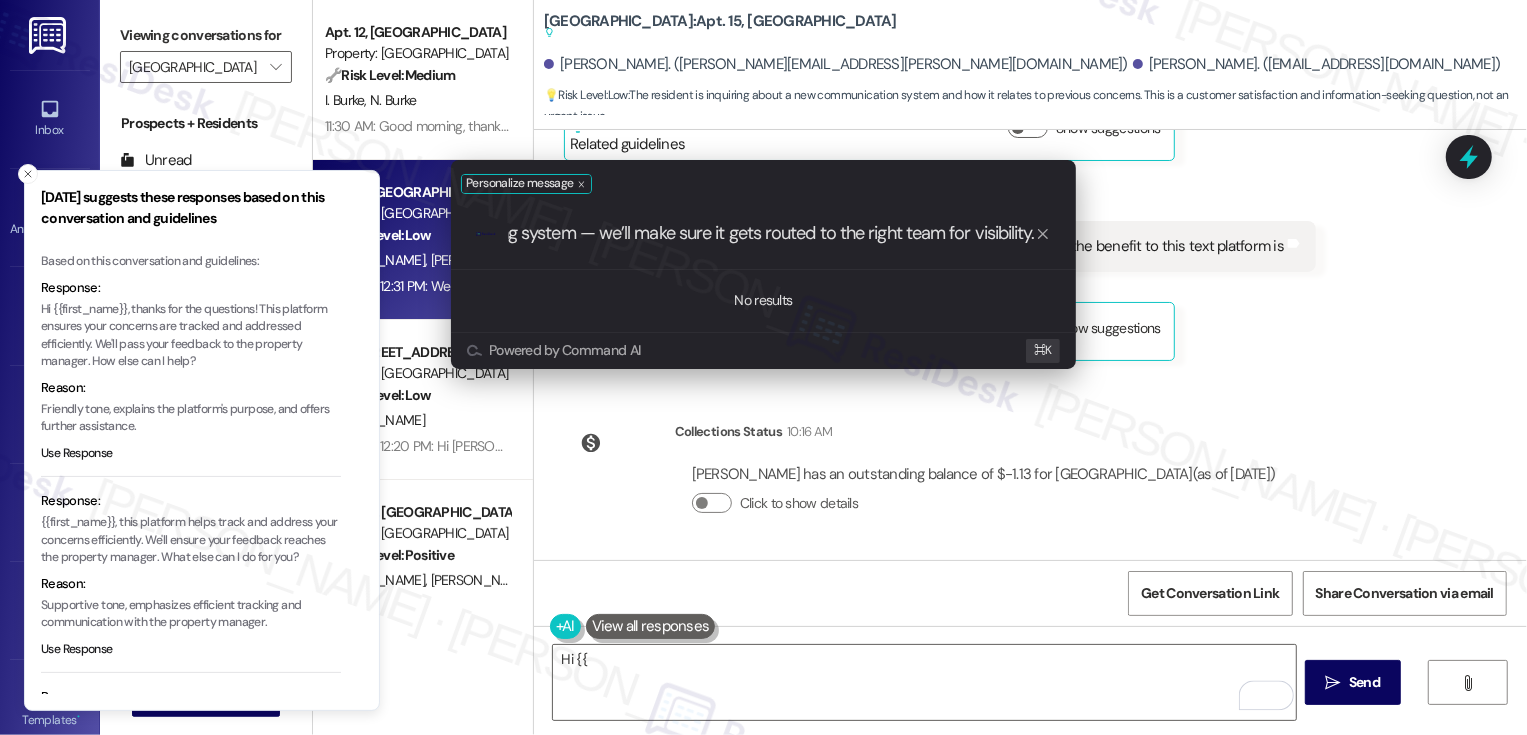 click on "Personalize message .cls-1{fill:#0a055f;}.cls-2{fill:#0cc4c4;} resideskLogoBlueOrange Great to hear from you — and yes, you’re exactly right! This platform is part of the new support system to make it easier for residents like you to share feedback, ask questions, or flag concerns. While we’re not a replacement for your onsite team, we work closely with them to make sure your comments are documented and passed along for review.  If you do share something here — like your note about the heating system — we’ll make sure it gets routed to the right team for visibility. No results Powered by Command AI ⌘ K" at bounding box center [763, 367] 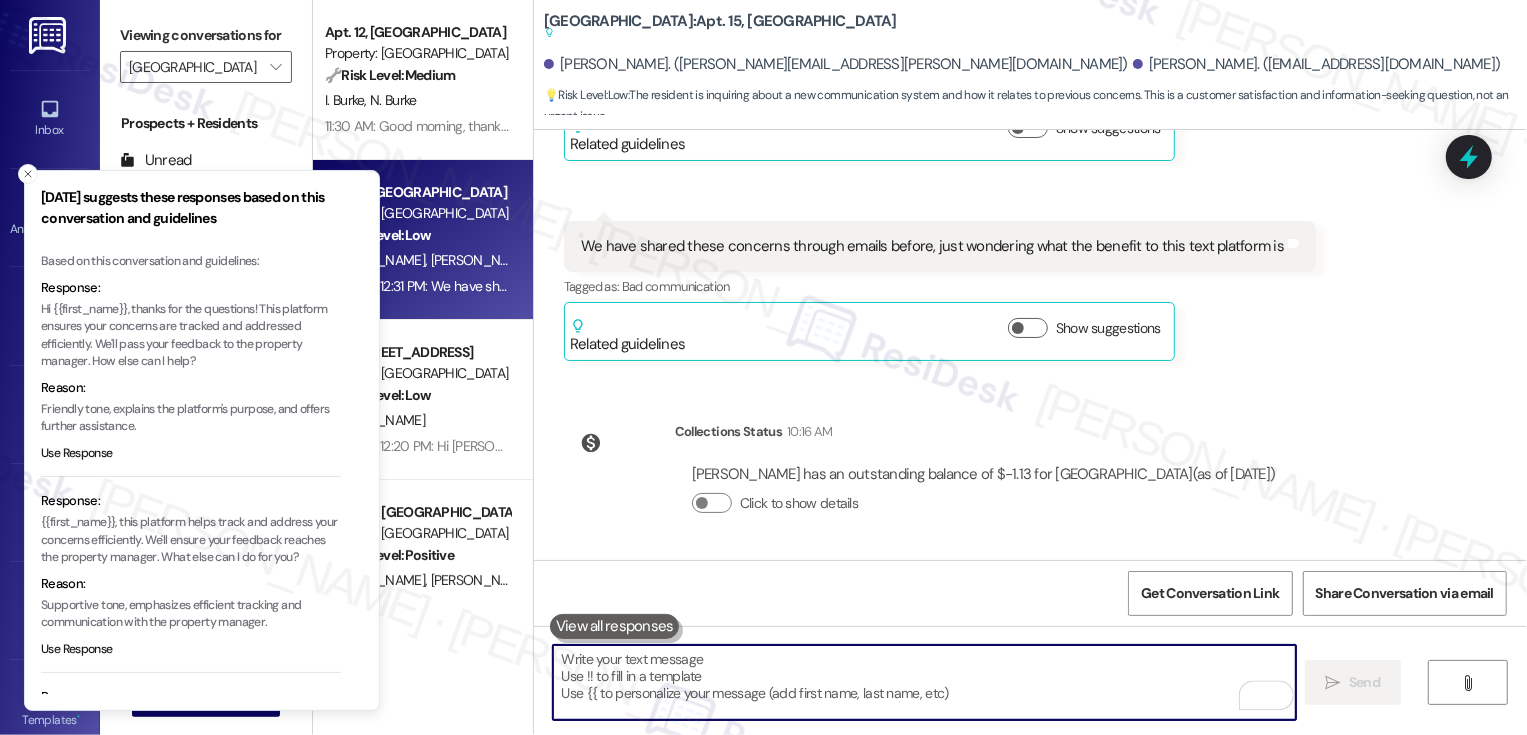 paste on "Great to hear from you — and yes, you’re exactly right! This platform is part of the new support system to make it easier for residents like you to share feedback, ask questions, or flag concerns. While we’re not a replacement for your onsite team, we work closely with them to make sure your comments are documented and passed along for review.
If you do share something here — like your note about the heating system — we’ll make sure it gets routed to the right team for visibility." 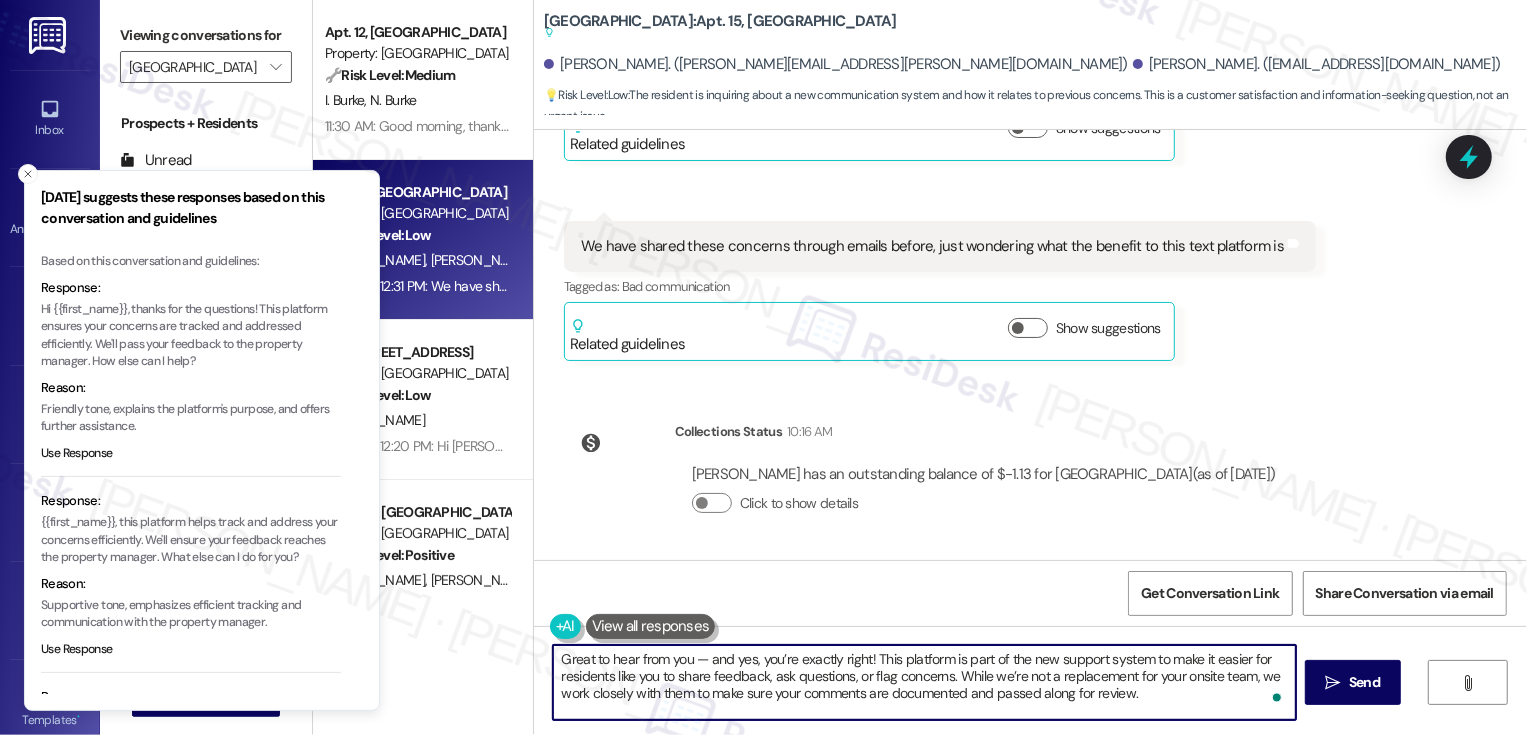 scroll, scrollTop: 34, scrollLeft: 0, axis: vertical 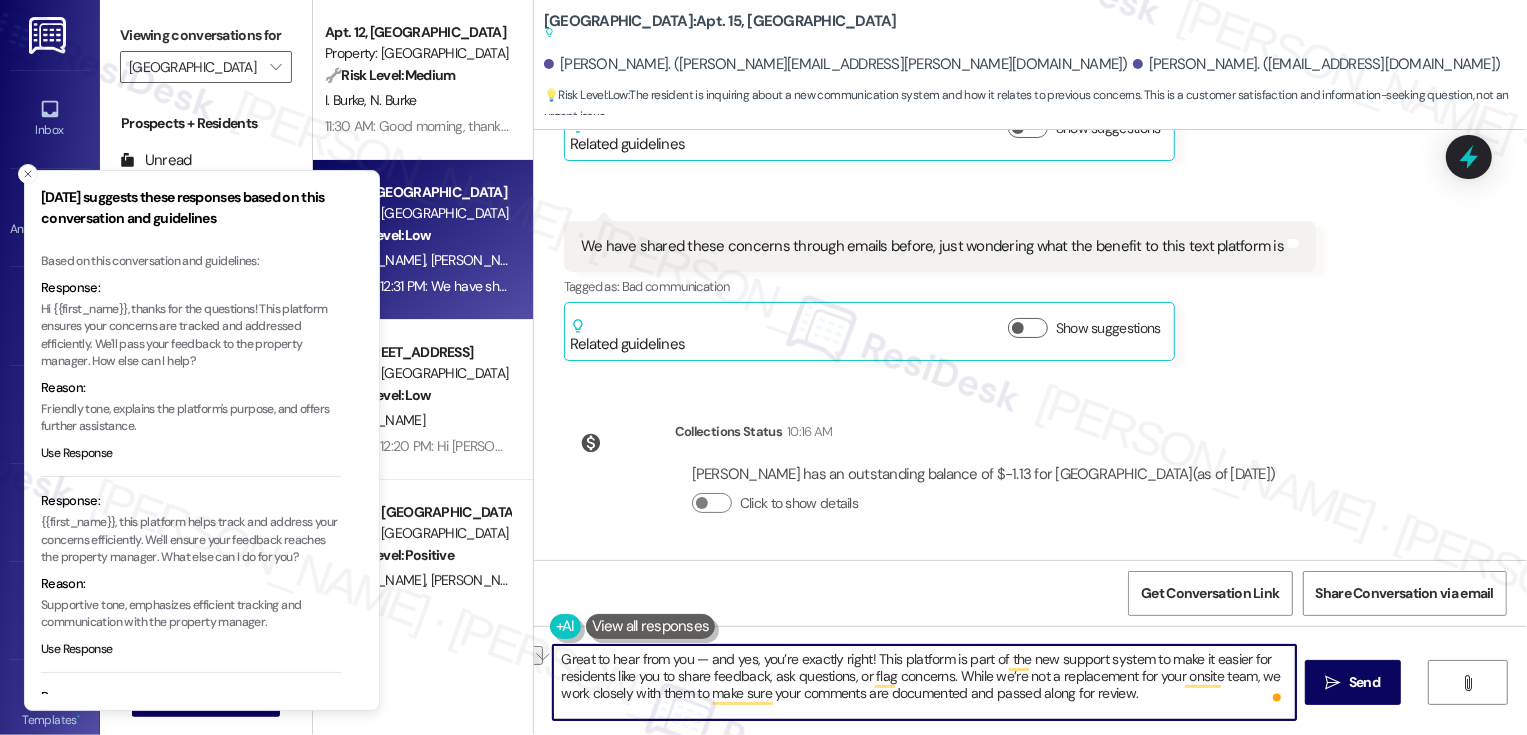 drag, startPoint x: 862, startPoint y: 657, endPoint x: 563, endPoint y: 650, distance: 299.08194 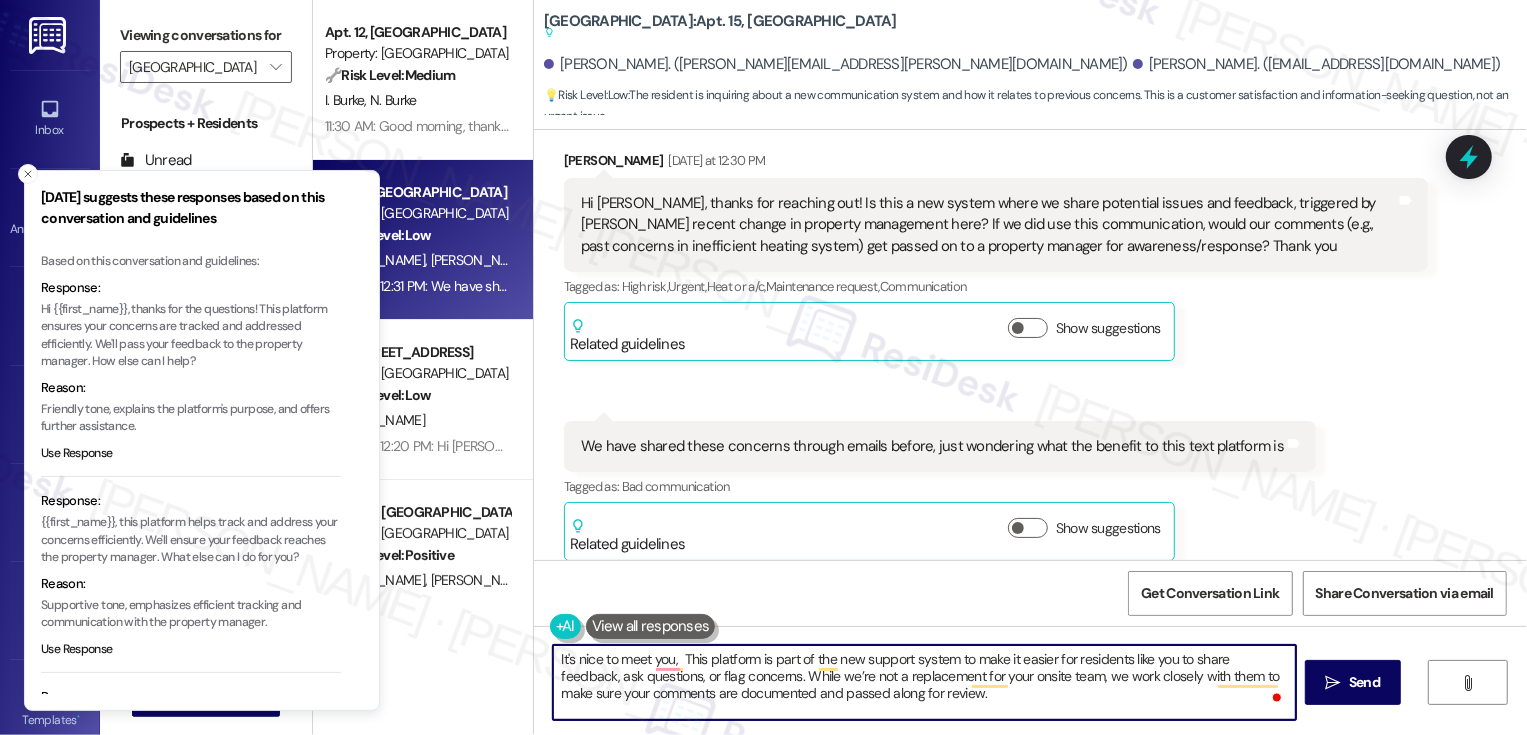 scroll, scrollTop: 272, scrollLeft: 0, axis: vertical 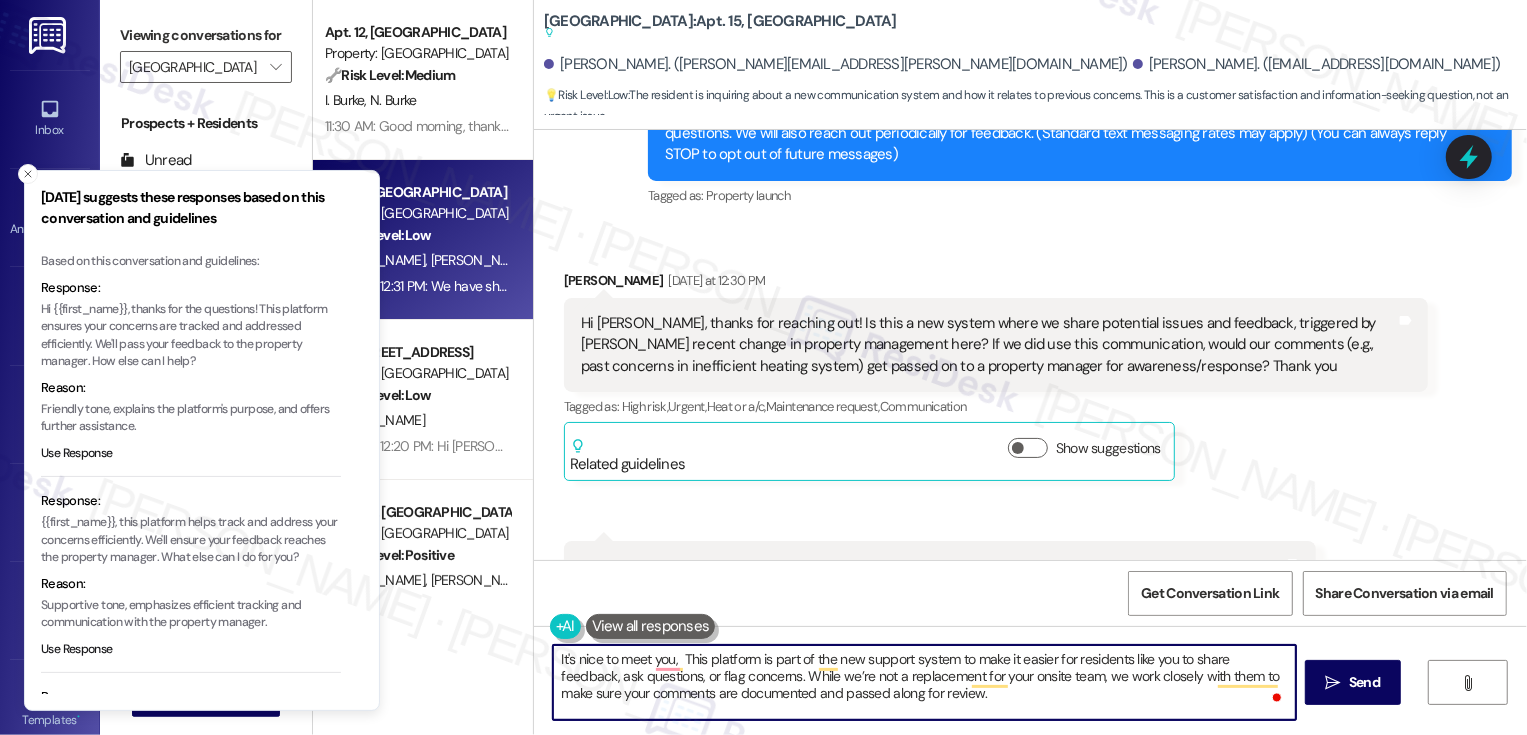 click on "Alina Naismith Yesterday at 12:30 PM" at bounding box center [996, 284] 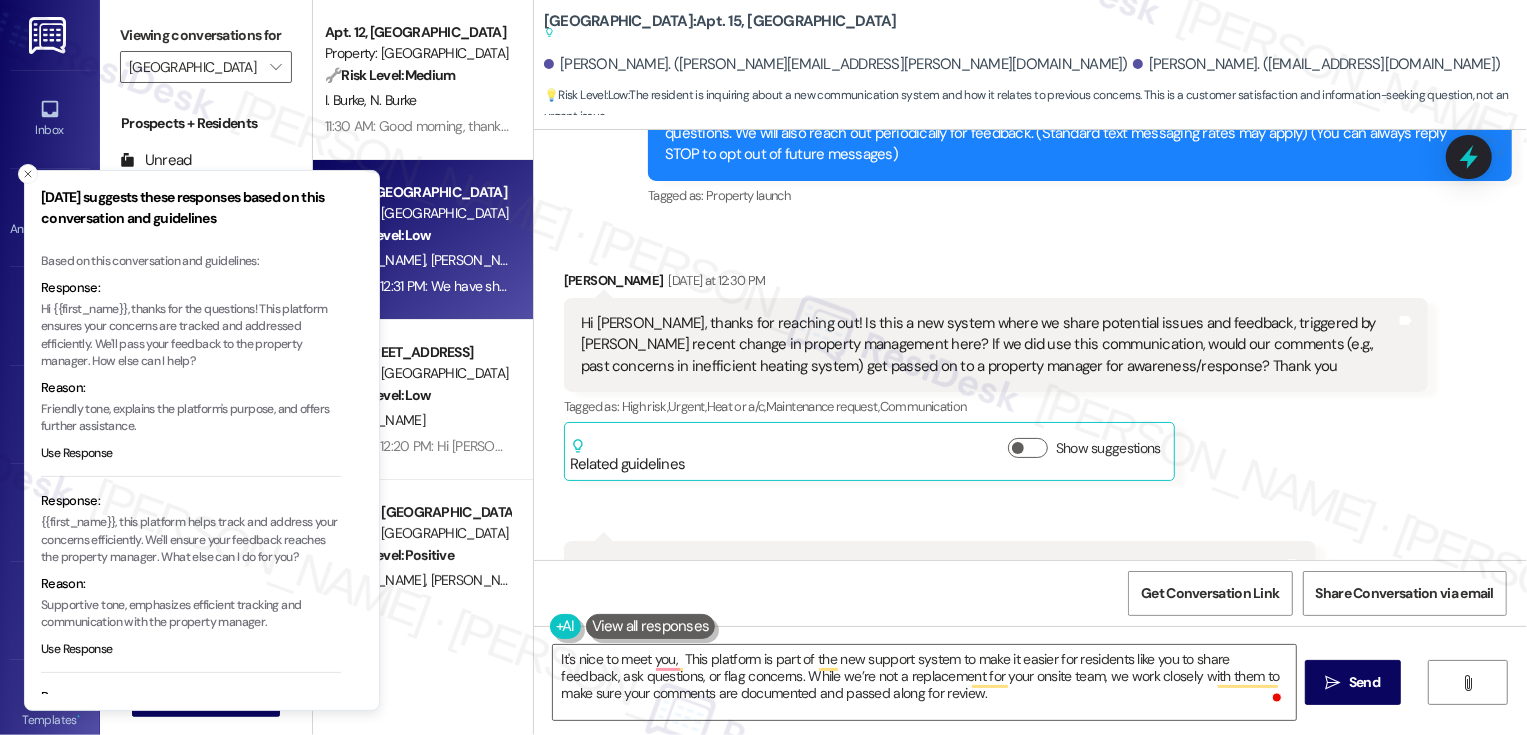 click on "Alina Naismith Yesterday at 12:30 PM" at bounding box center (996, 284) 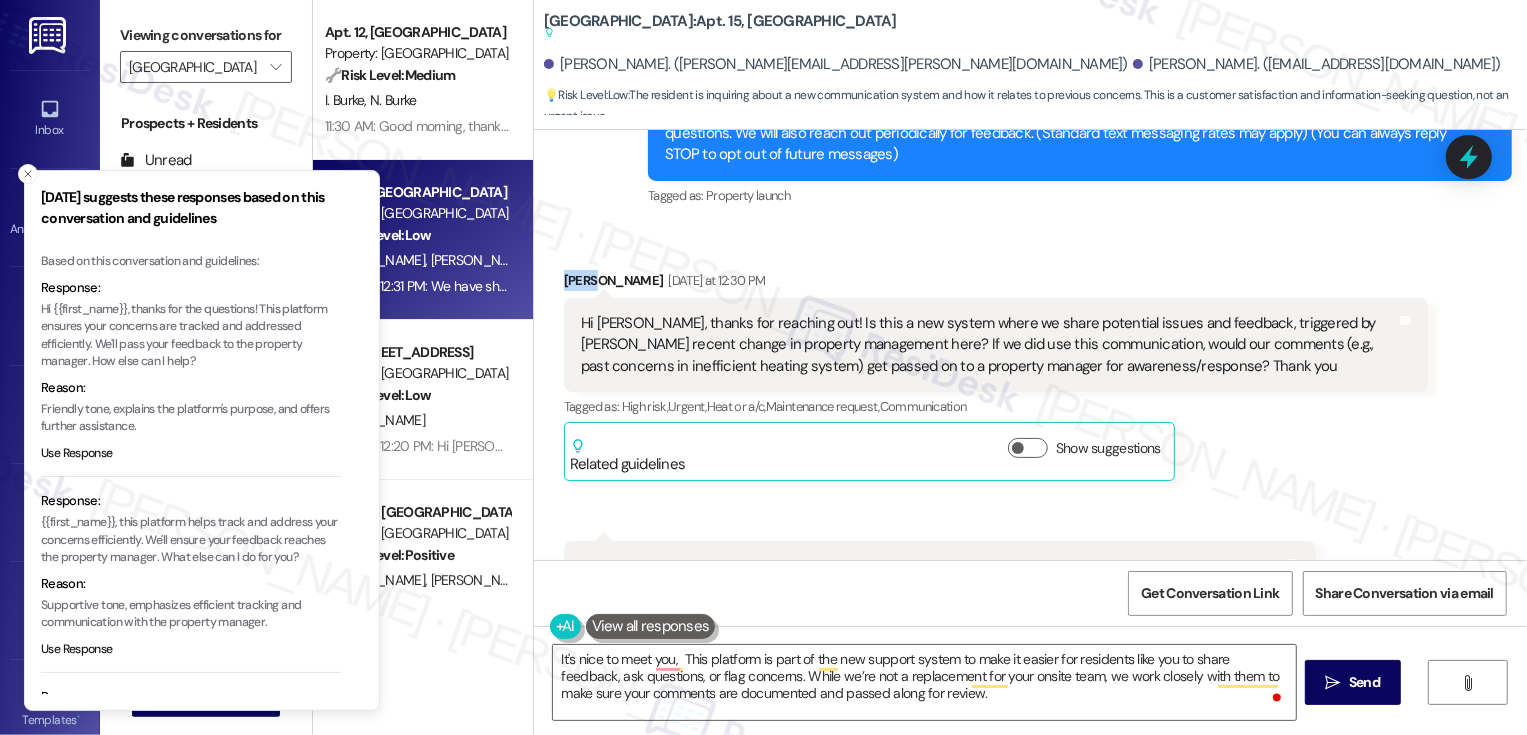 copy on "Alina" 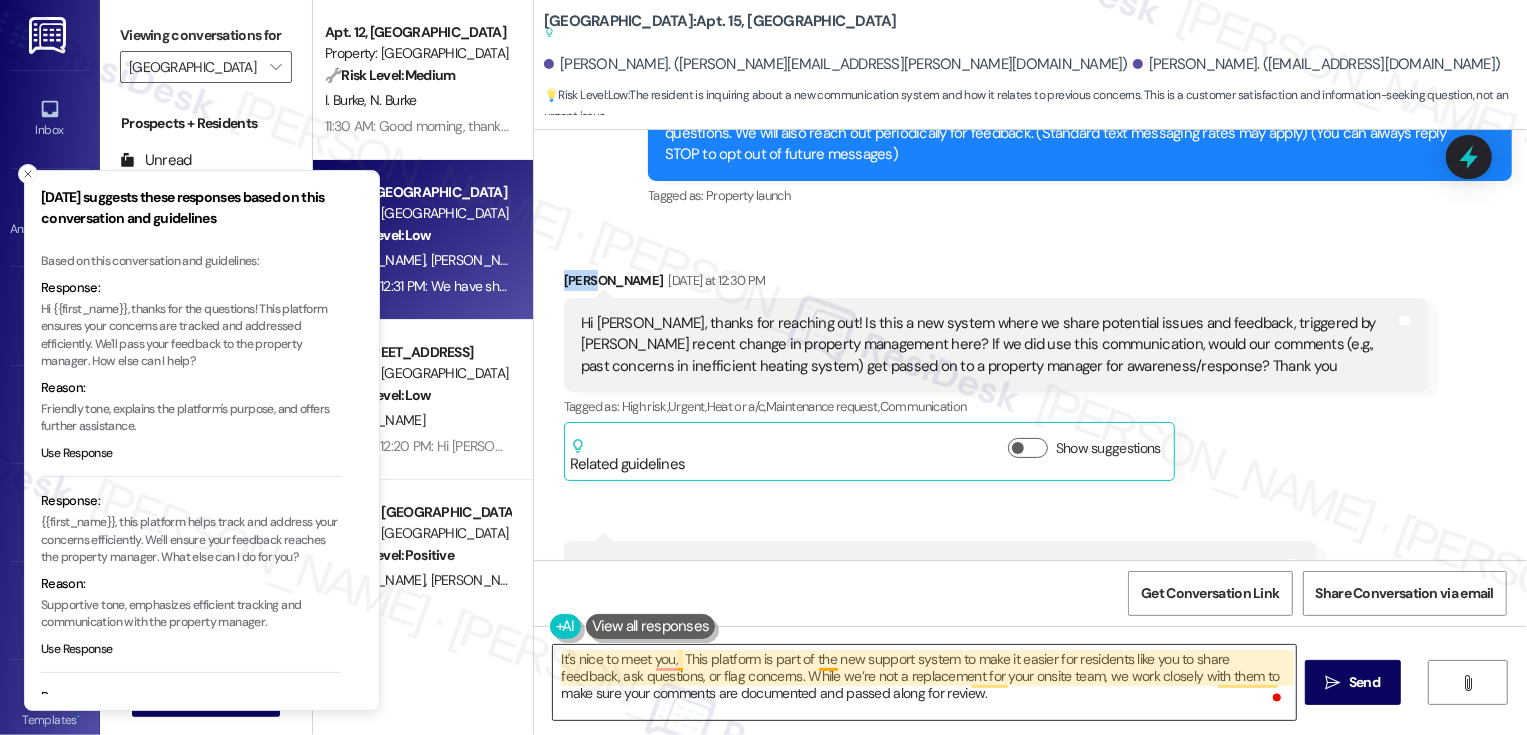 click on "It's nice to meet you,  This platform is part of the new support system to make it easier for residents like you to share feedback, ask questions, or flag concerns. While we’re not a replacement for your onsite team, we work closely with them to make sure your comments are documented and passed along for review.
If you do share something here — like your note about the heating system — we’ll make sure it gets routed to the right team for visibility." at bounding box center (924, 682) 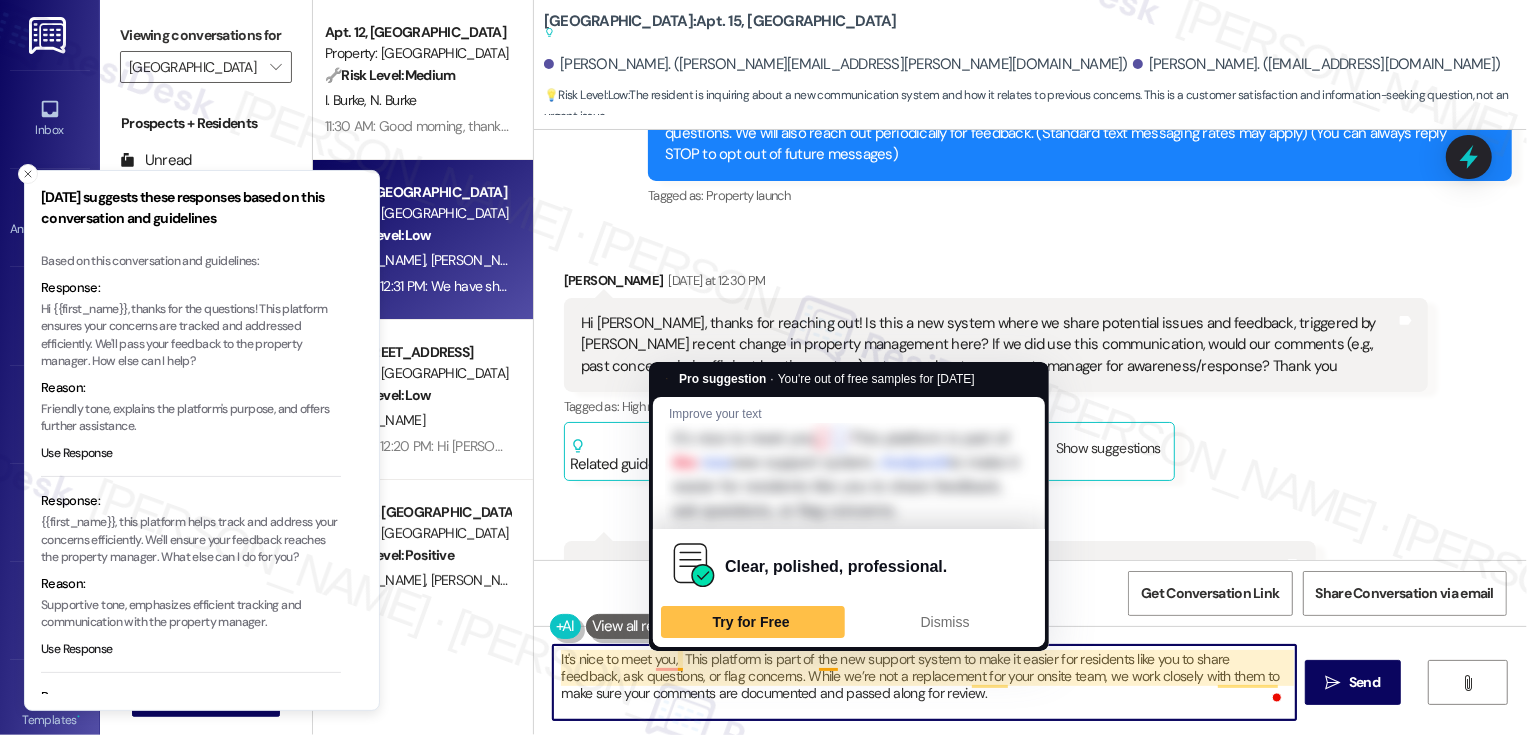 paste on "Alina" 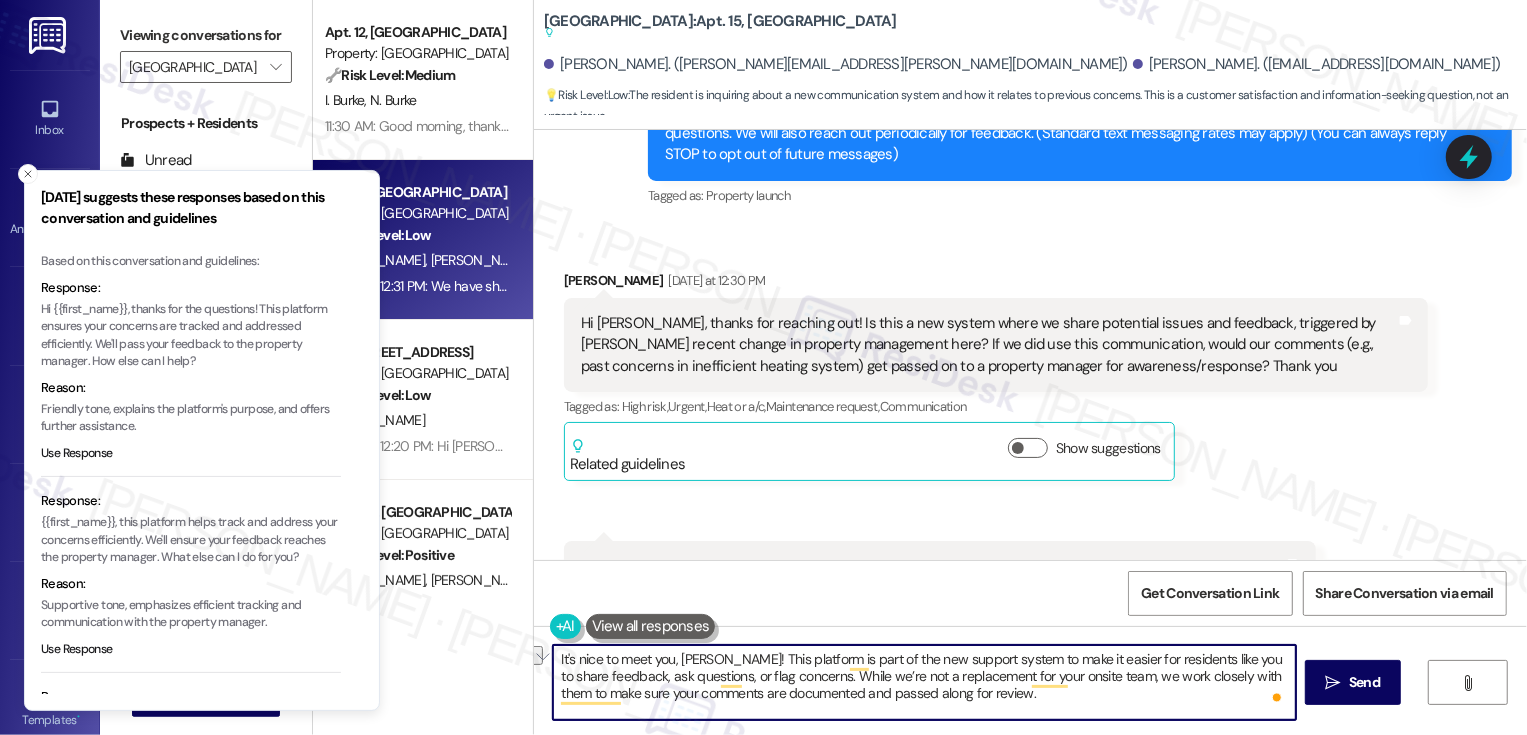 drag, startPoint x: 704, startPoint y: 657, endPoint x: 996, endPoint y: 649, distance: 292.10956 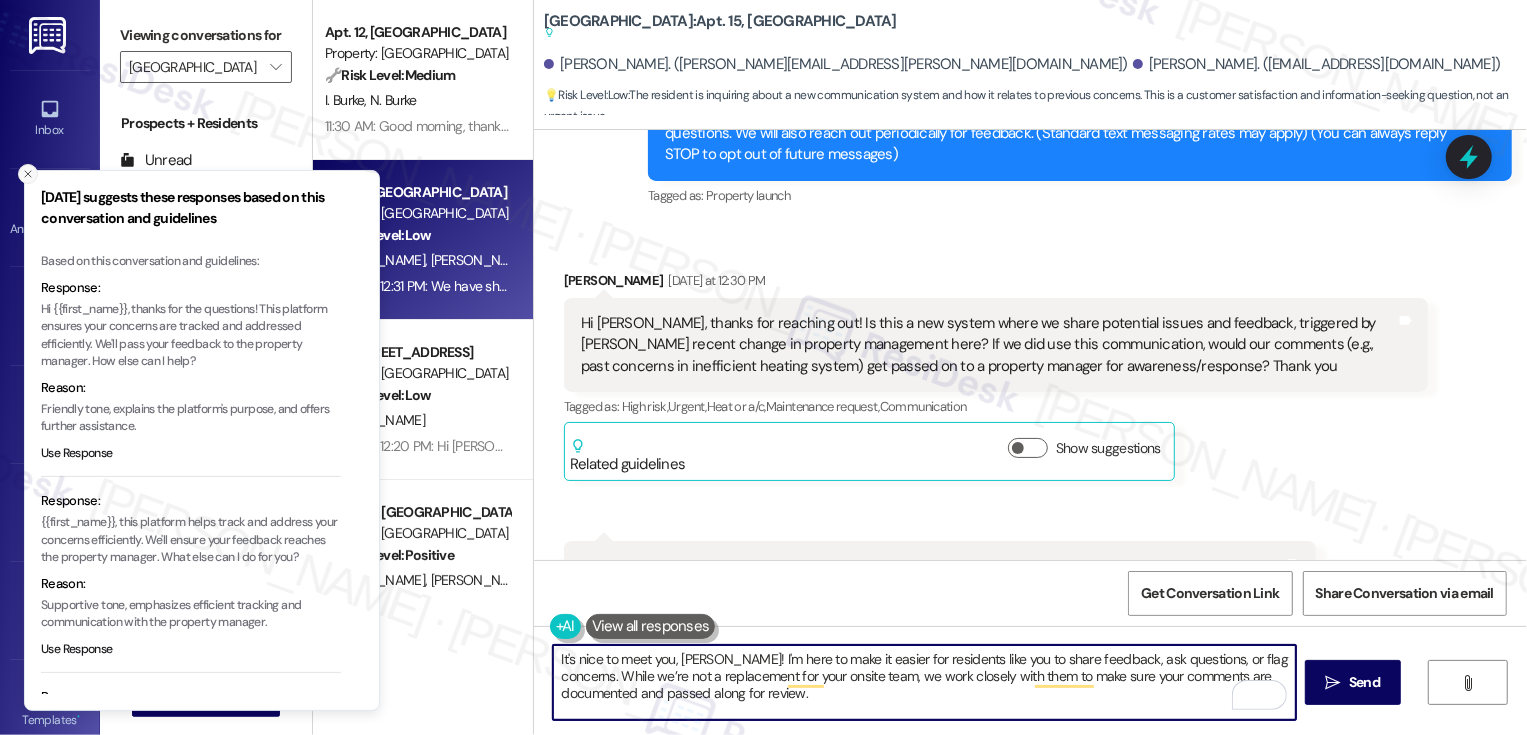 click 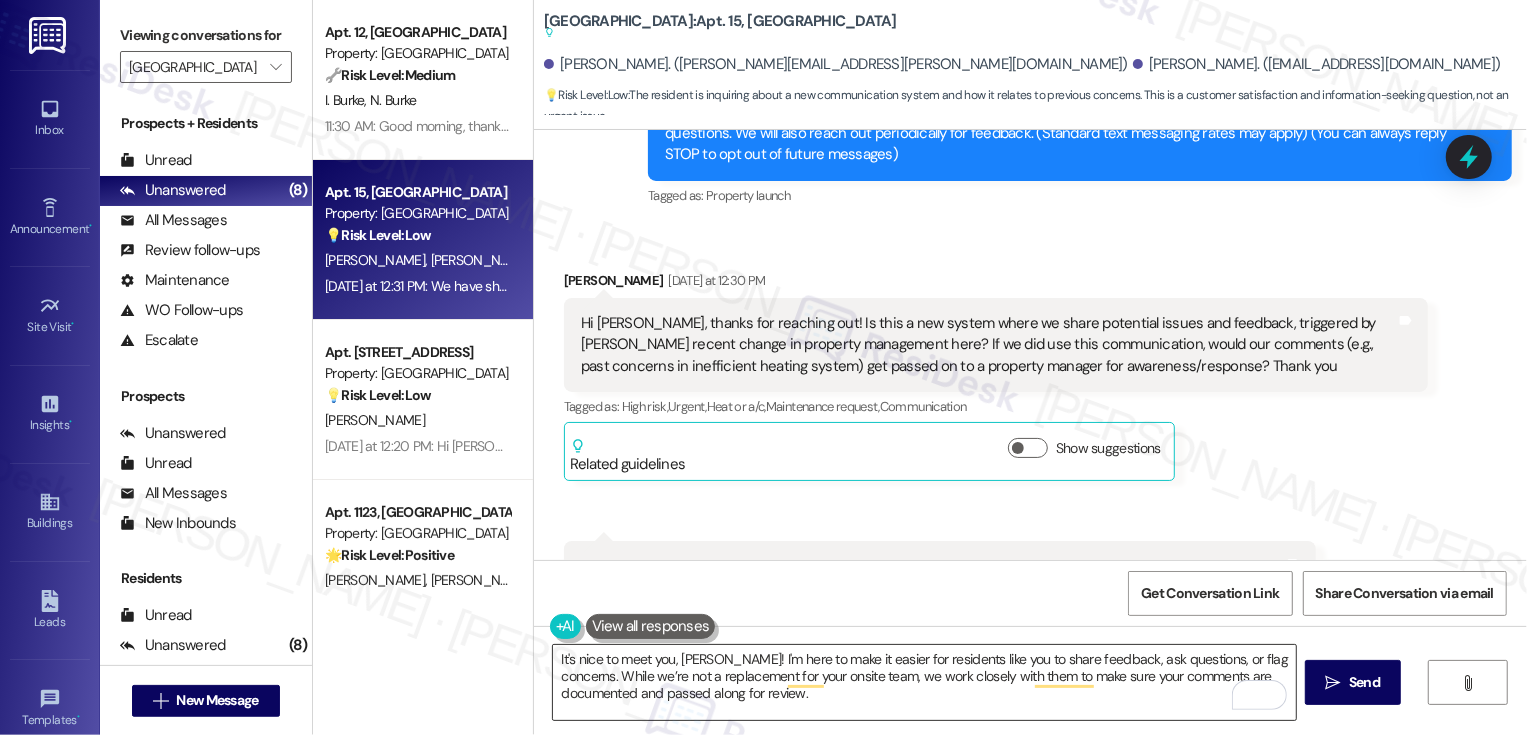 scroll, scrollTop: 10, scrollLeft: 0, axis: vertical 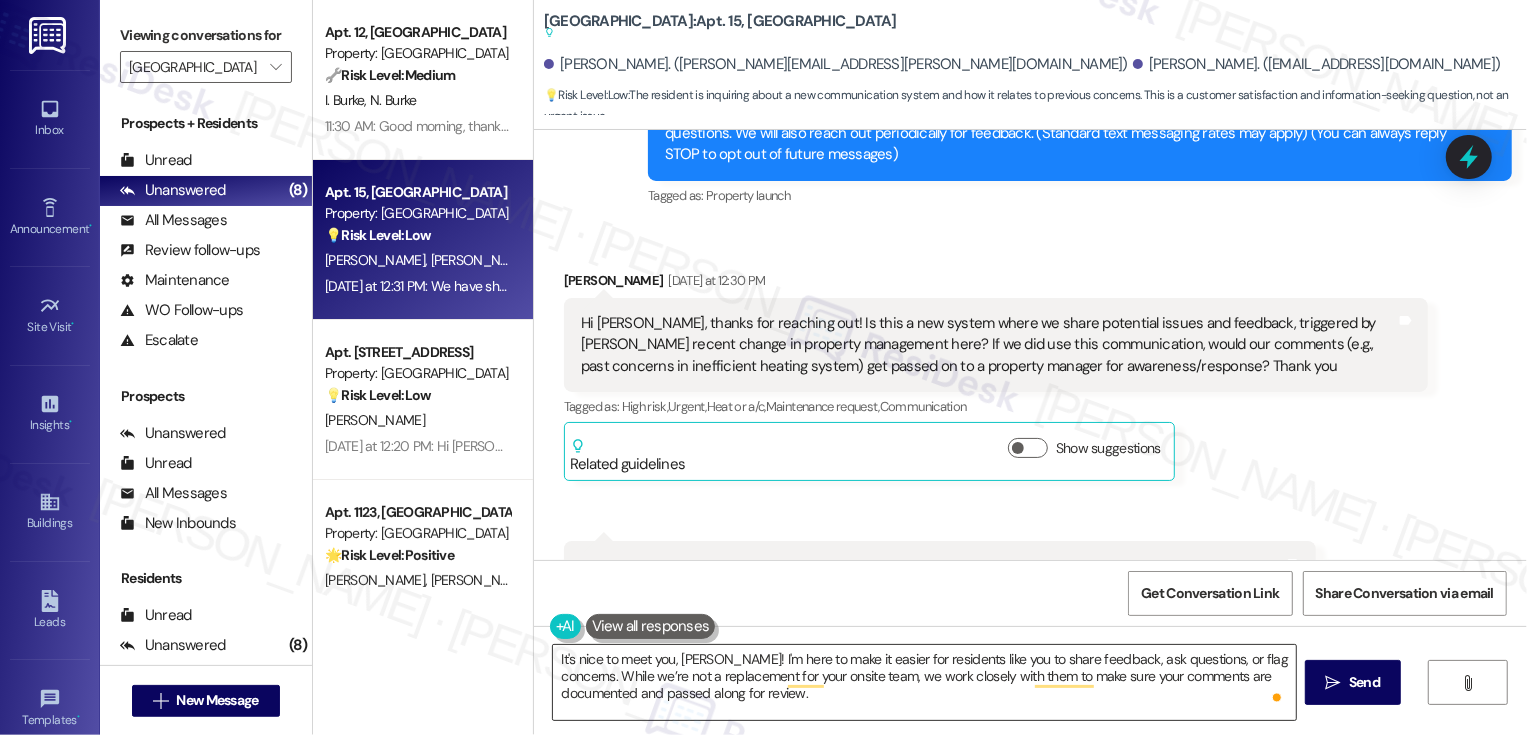 click on "It's nice to meet you, Alina! I'm here to make it easier for residents like you to share feedback, ask questions, or flag concerns. While we’re not a replacement for your onsite team, we work closely with them to make sure your comments are documented and passed along for review.
If you do share something here — like your note about the heating system — we’ll make sure it gets routed to the right team for visibility." at bounding box center (924, 682) 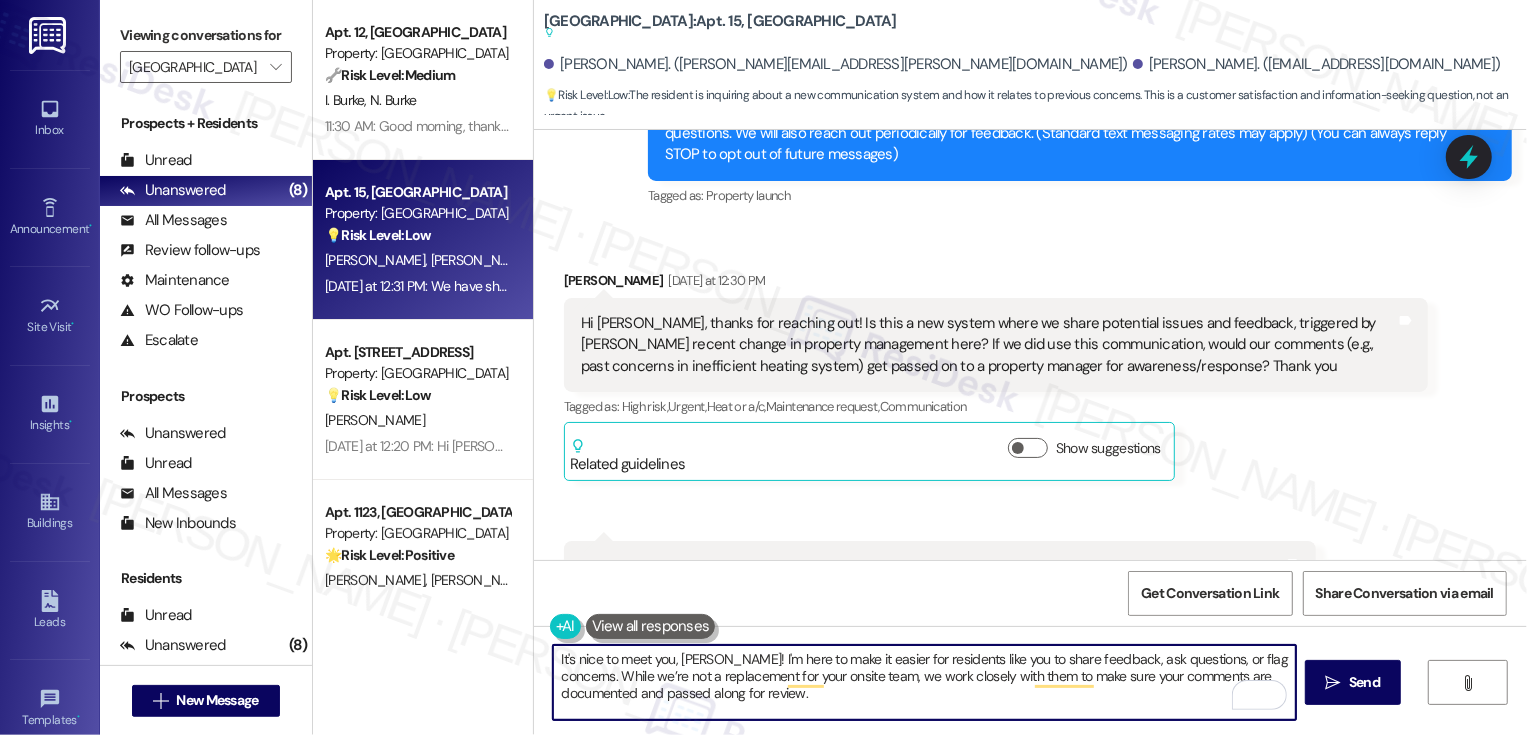 click on "It's nice to meet you, Alina! I'm here to make it easier for residents like you to share feedback, ask questions, or flag concerns. While we’re not a replacement for your onsite team, we work closely with them to make sure your comments are documented and passed along for review.
If you do share something here — like your note about the heating system — we’ll make sure it gets routed to the right team for visibility." at bounding box center (924, 682) 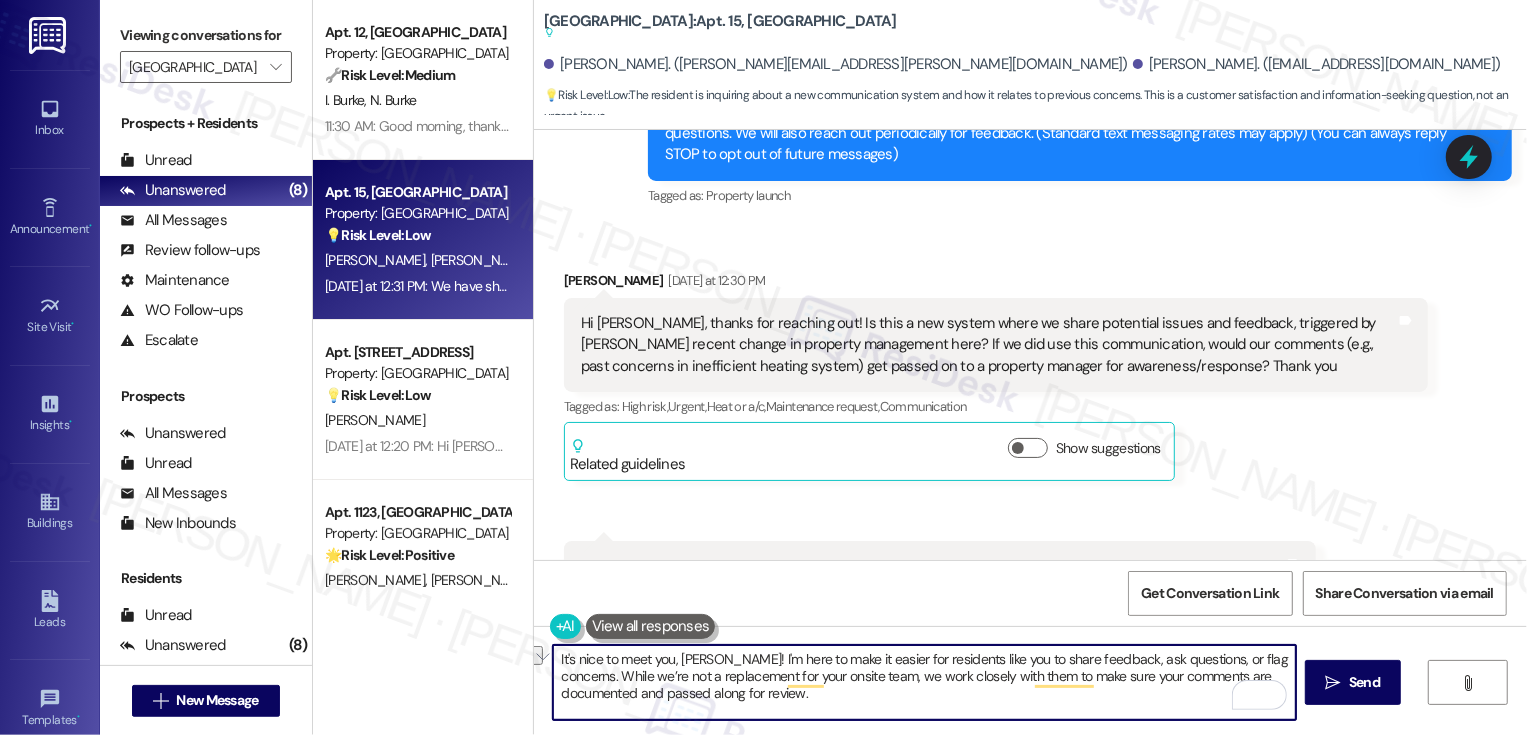 drag, startPoint x: 614, startPoint y: 675, endPoint x: 547, endPoint y: 673, distance: 67.02985 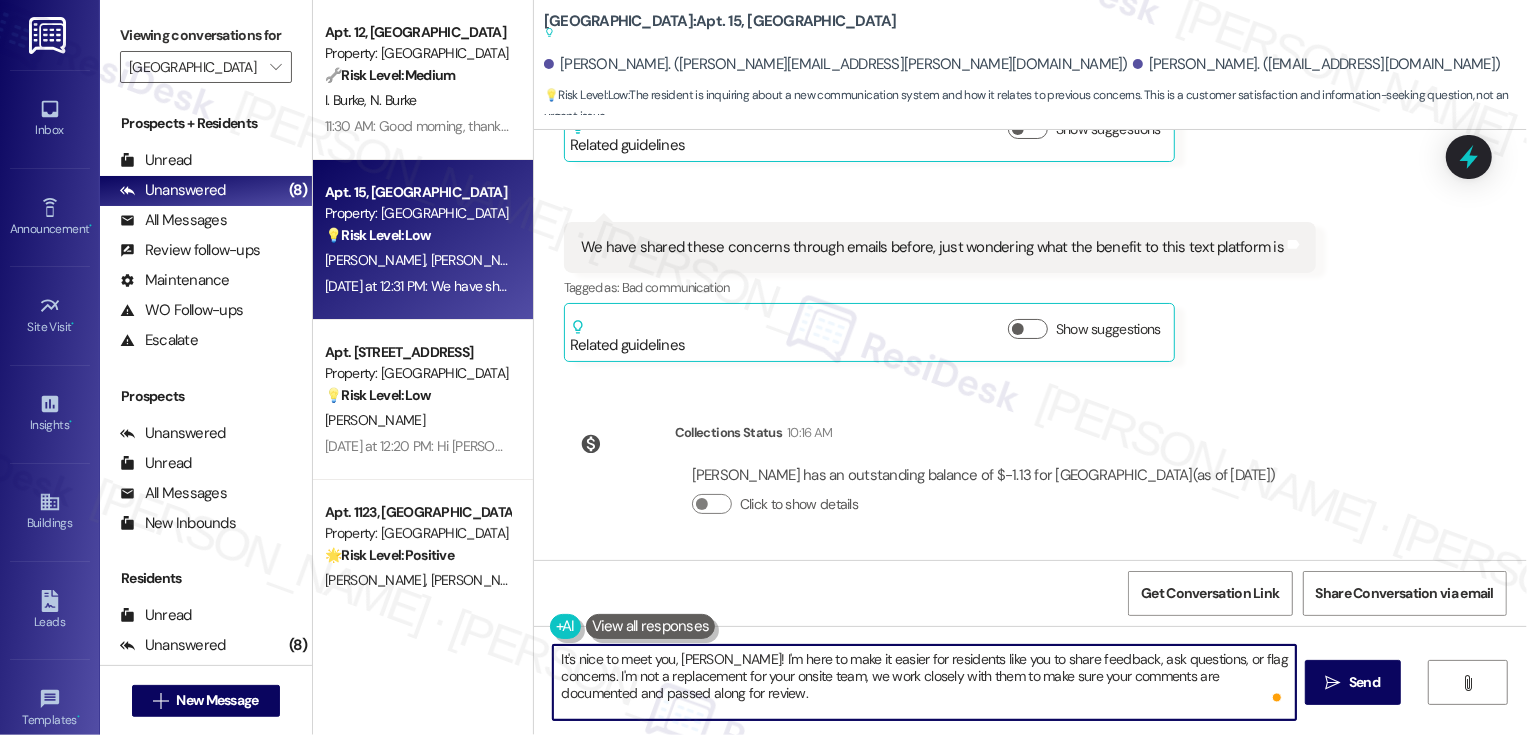 scroll, scrollTop: 592, scrollLeft: 0, axis: vertical 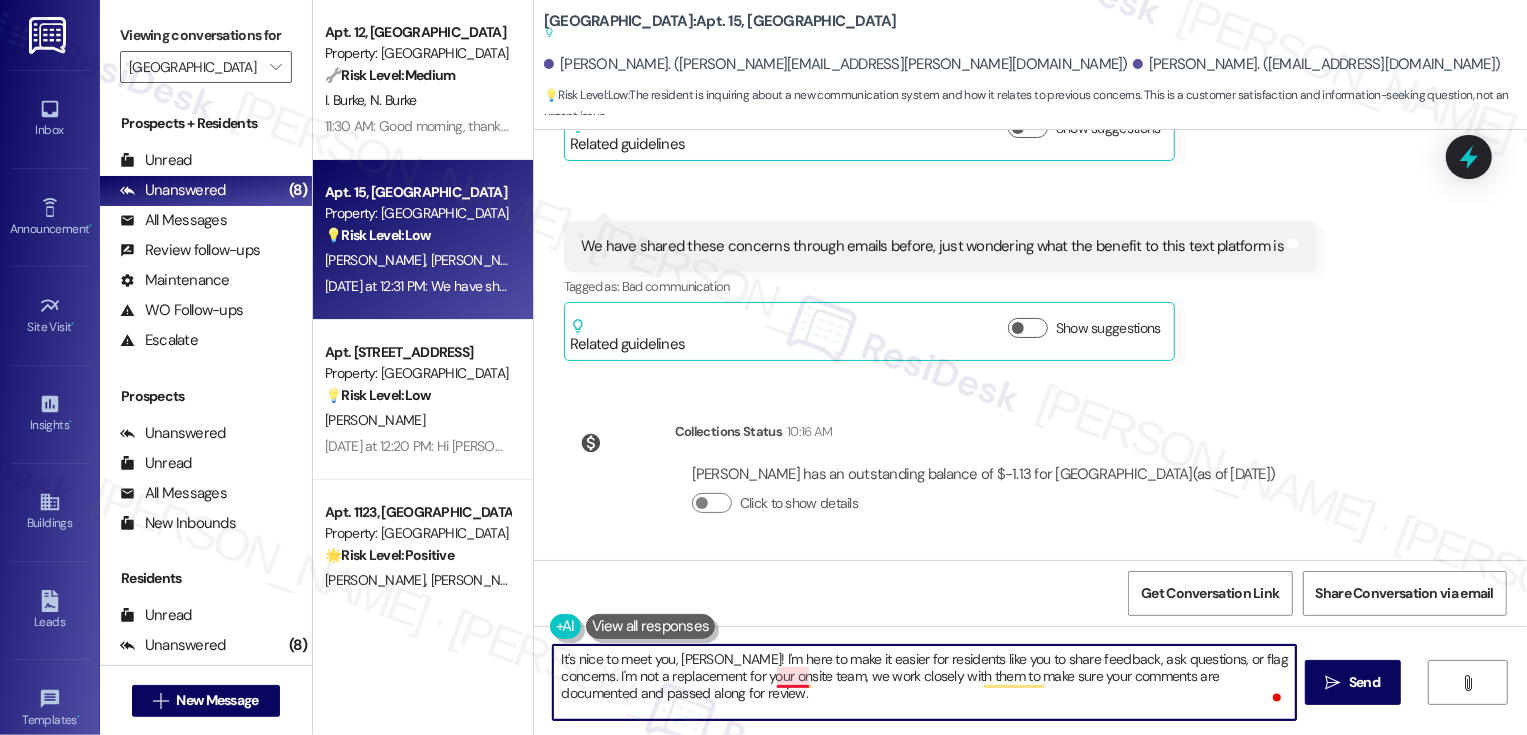click on "It's nice to meet you, Alina! I'm here to make it easier for residents like you to share feedback, ask questions, or flag concerns. I'm not a replacement for your onsite team, we work closely with them to make sure your comments are documented and passed along for review.
If you do share something here — like your note about the heating system — we’ll make sure it gets routed to the right team for visibility." at bounding box center [924, 682] 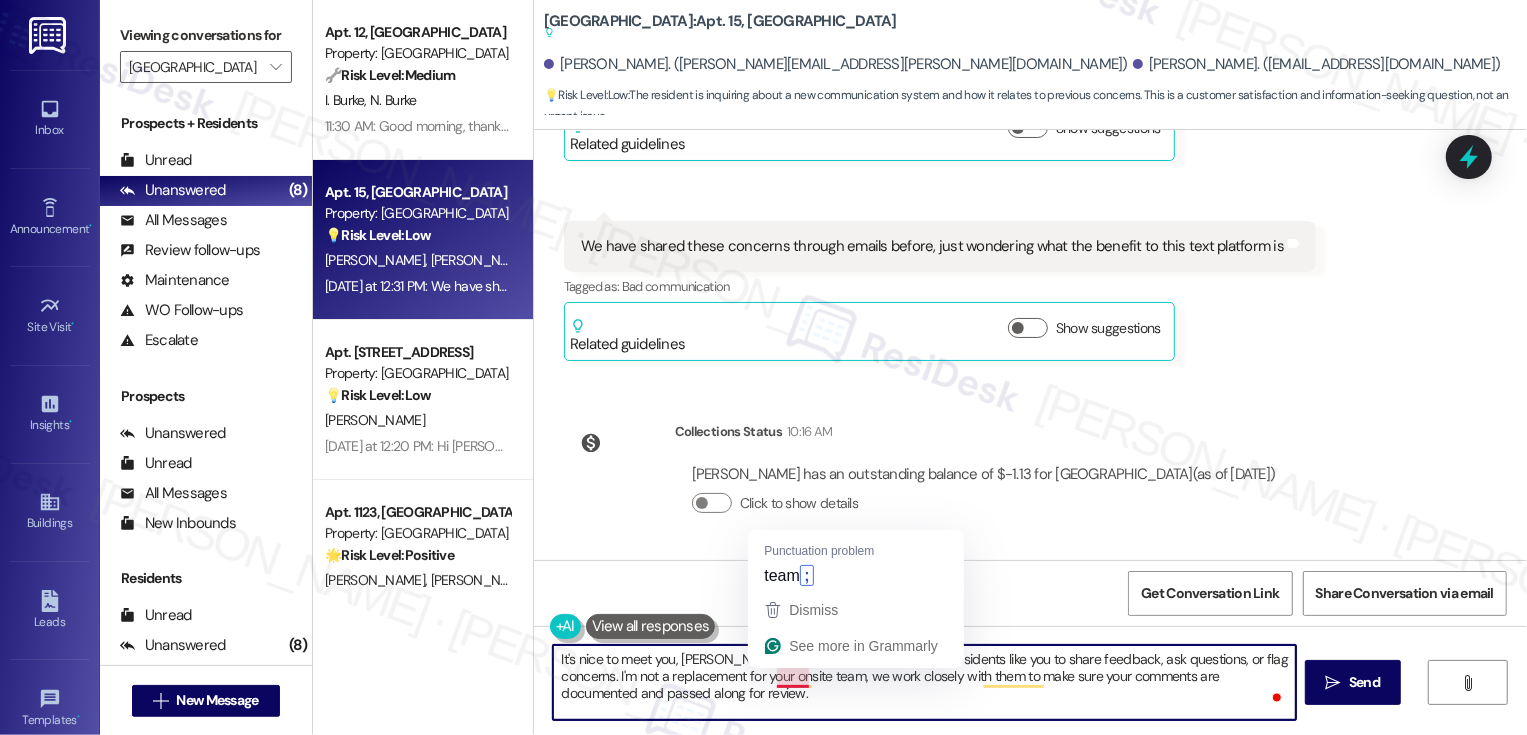 click on "It's nice to meet you, Alina! I'm here to make it easier for residents like you to share feedback, ask questions, or flag concerns. I'm not a replacement for your onsite team, we work closely with them to make sure your comments are documented and passed along for review.
If you do share something here — like your note about the heating system — we’ll make sure it gets routed to the right team for visibility." at bounding box center (924, 682) 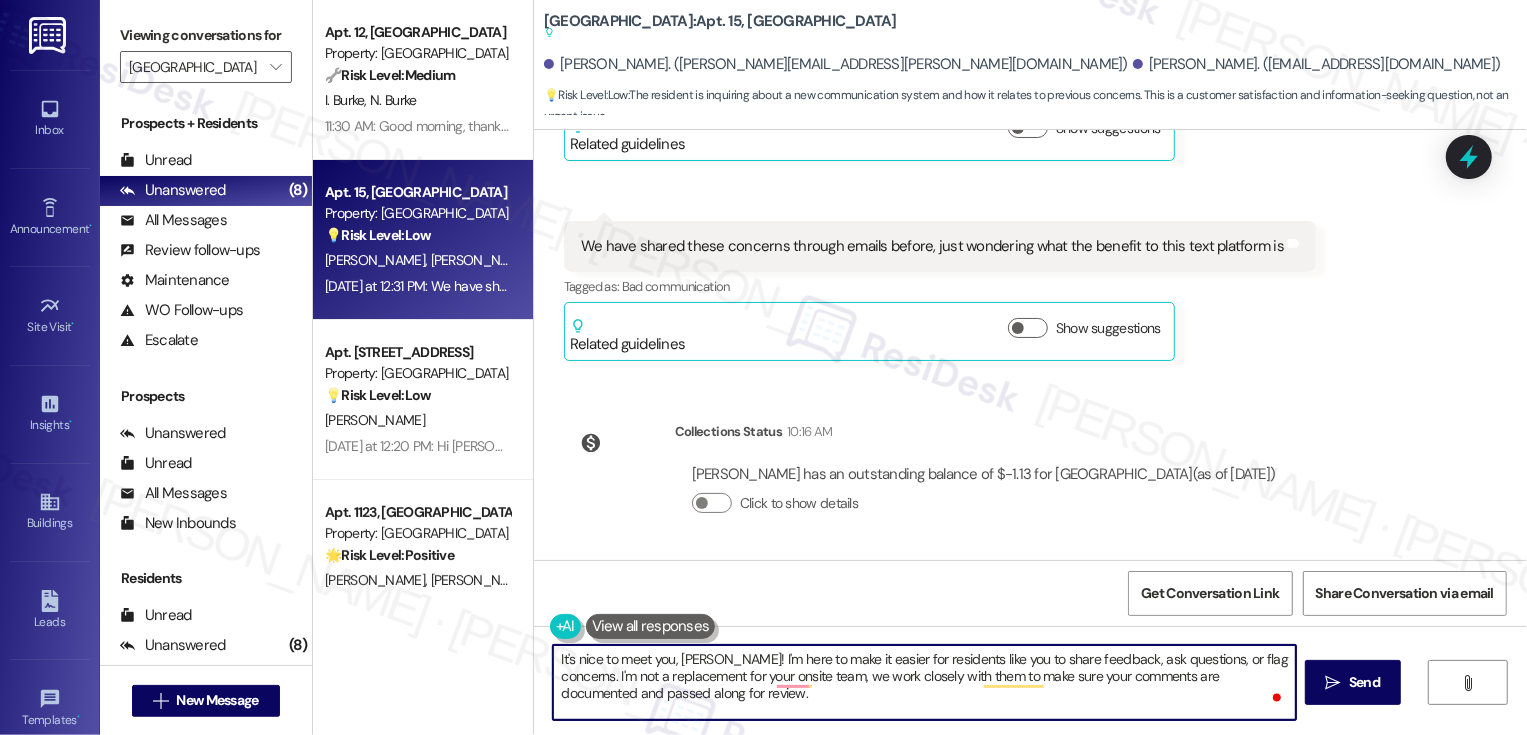 click on "It's nice to meet you, Alina! I'm here to make it easier for residents like you to share feedback, ask questions, or flag concerns. I'm not a replacement for your onsite team, we work closely with them to make sure your comments are documented and passed along for review.
If you do share something here — like your note about the heating system — we’ll make sure it gets routed to the right team for visibility." at bounding box center [924, 682] 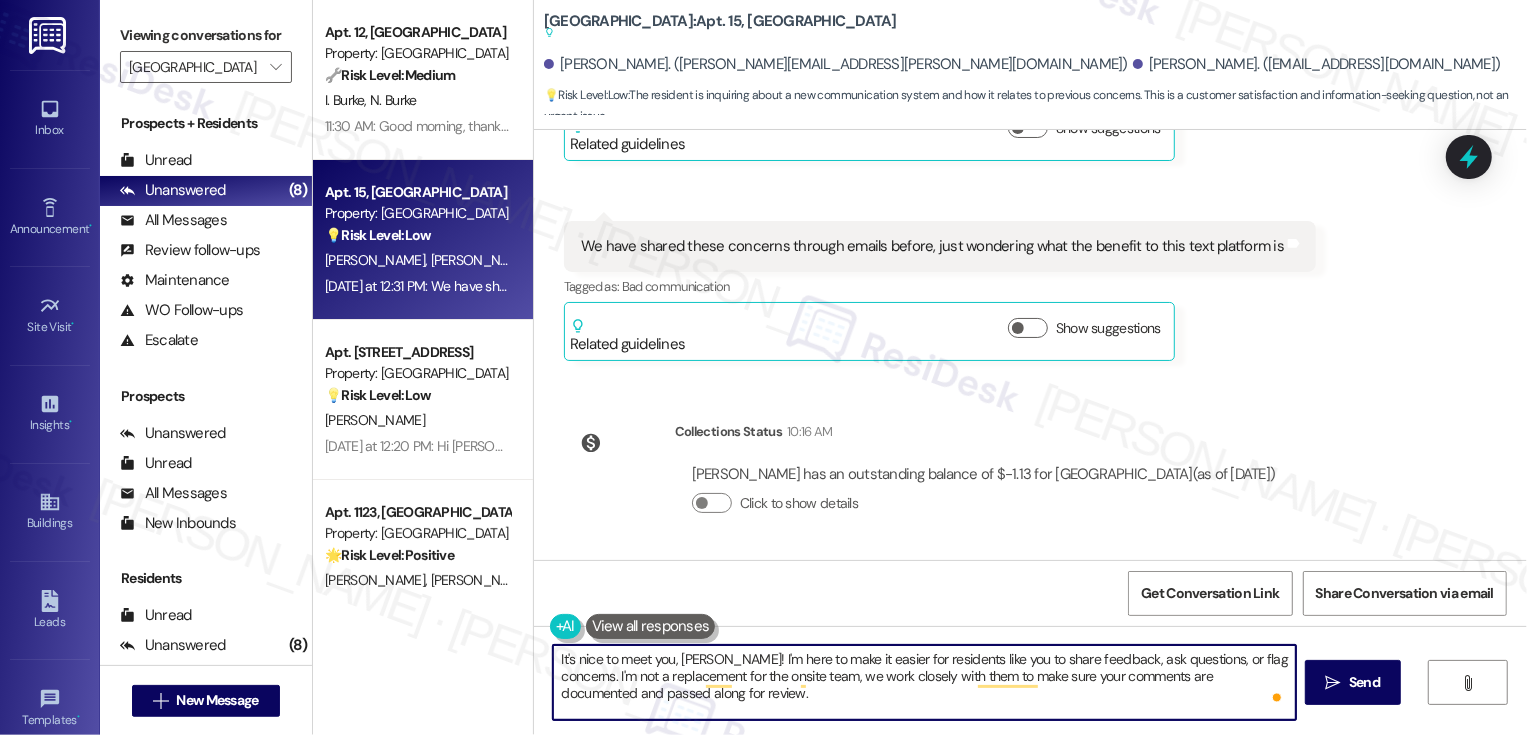 click on "It's nice to meet you, Alina! I'm here to make it easier for residents like you to share feedback, ask questions, or flag concerns. I'm not a replacement for the onsite team, we work closely with them to make sure your comments are documented and passed along for review.
If you do share something here — like your note about the heating system — we’ll make sure it gets routed to the right team for visibility." at bounding box center [924, 682] 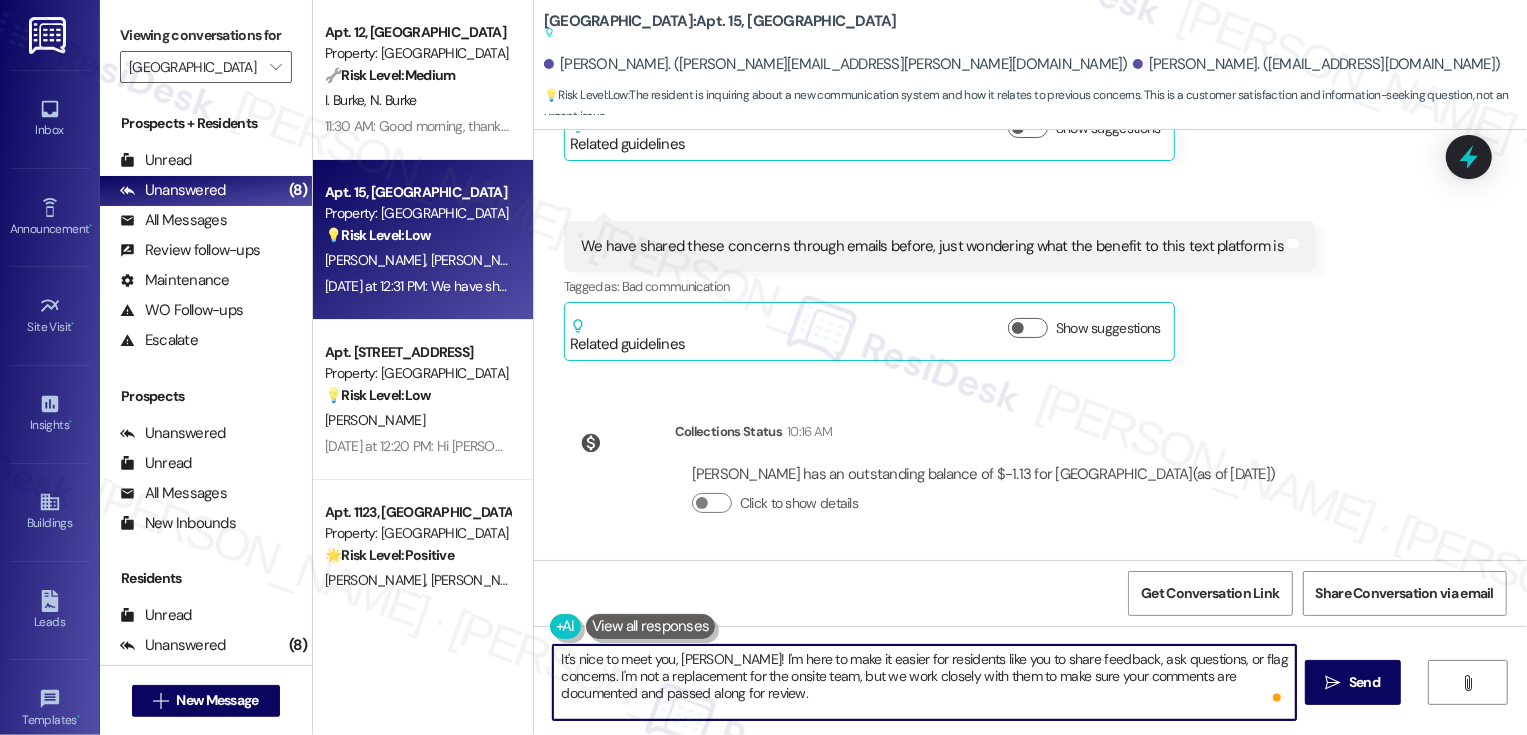 click on "It's nice to meet you, Alina! I'm here to make it easier for residents like you to share feedback, ask questions, or flag concerns. I'm not a replacement for the onsite team, but we work closely with them to make sure your comments are documented and passed along for review.
If you do share something here — like your note about the heating system — we’ll make sure it gets routed to the right team for visibility." at bounding box center (924, 682) 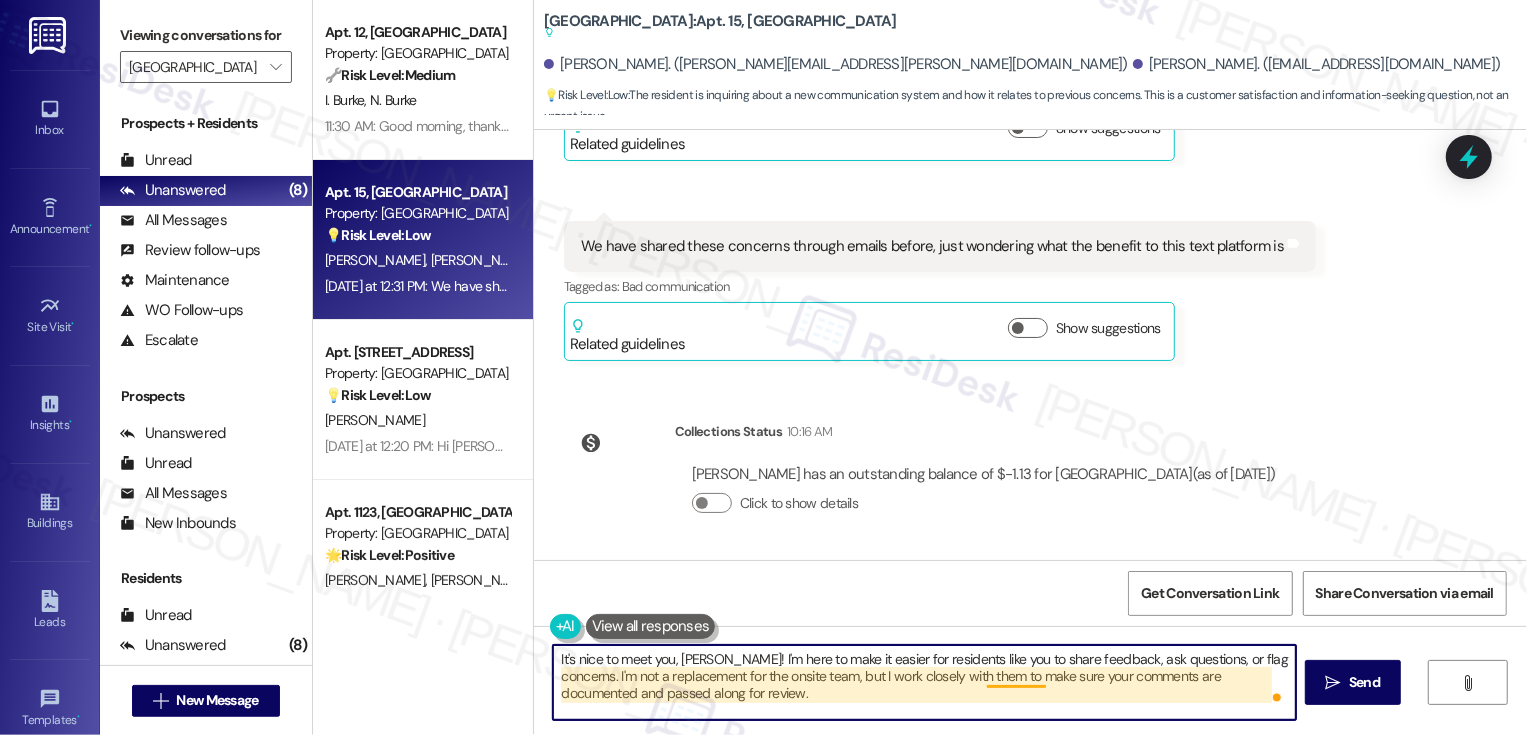 scroll, scrollTop: 31, scrollLeft: 0, axis: vertical 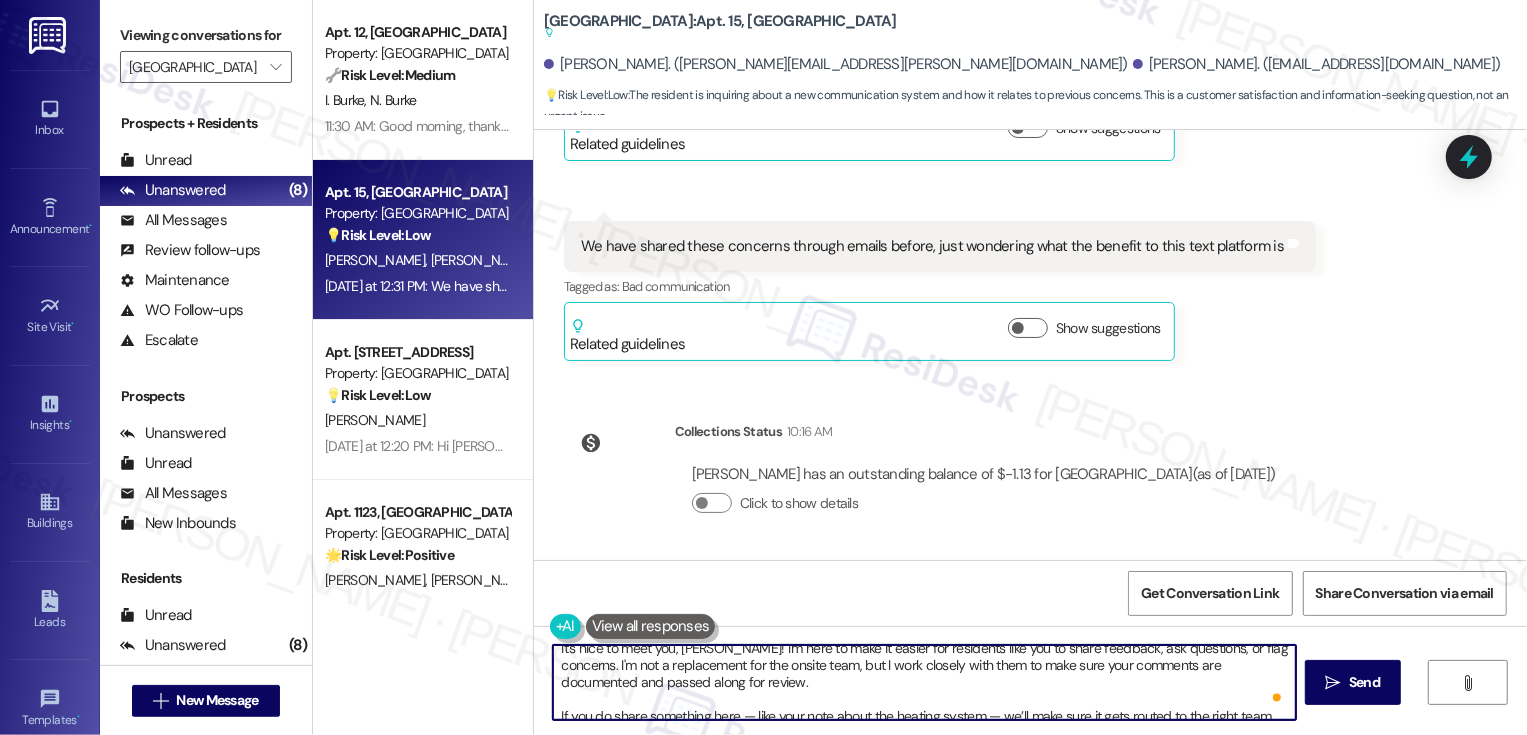 click on "It's nice to meet you, Alina! I'm here to make it easier for residents like you to share feedback, ask questions, or flag concerns. I'm not a replacement for the onsite team, but I work closely with them to make sure your comments are documented and passed along for review.
If you do share something here — like your note about the heating system — we’ll make sure it gets routed to the right team for visibility." at bounding box center (924, 682) 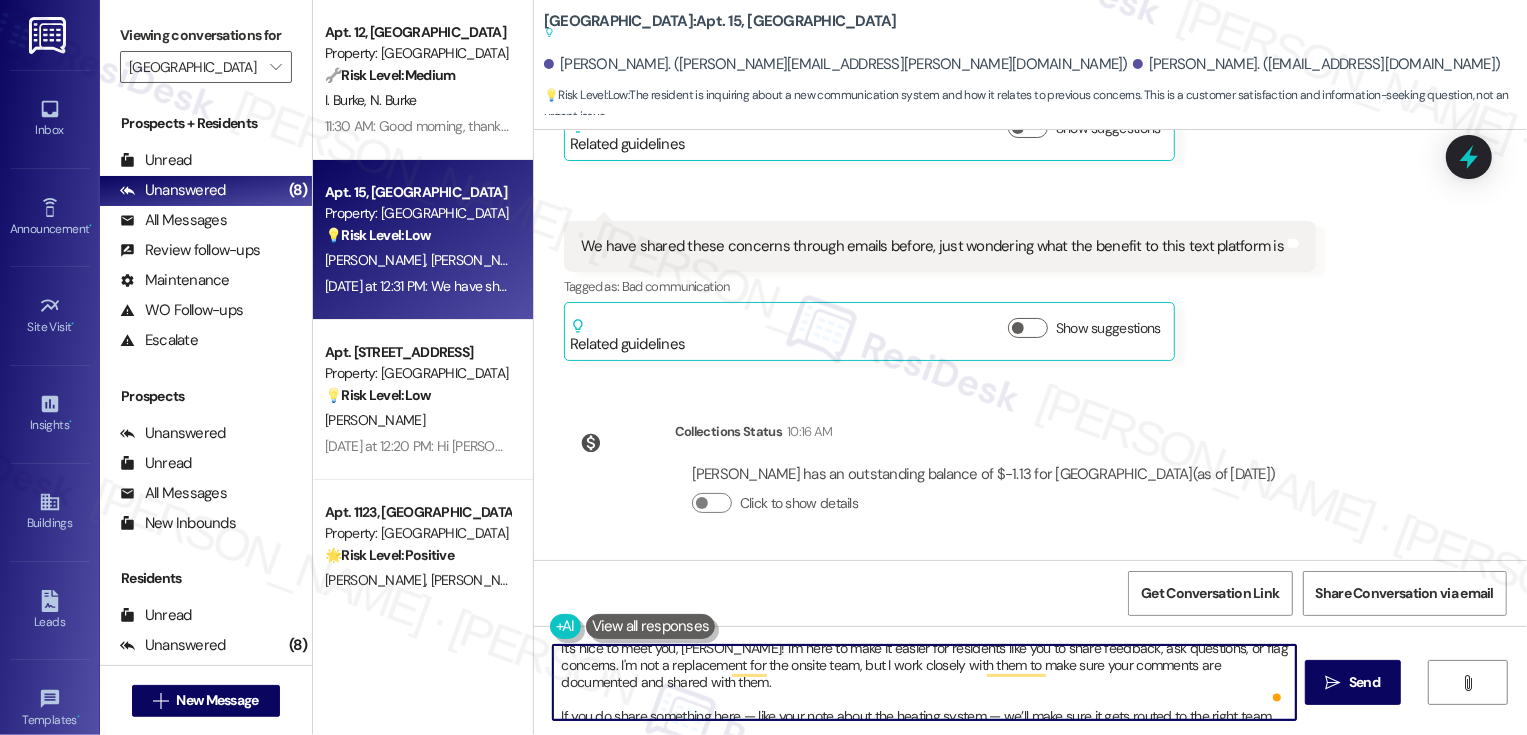 scroll, scrollTop: 27, scrollLeft: 0, axis: vertical 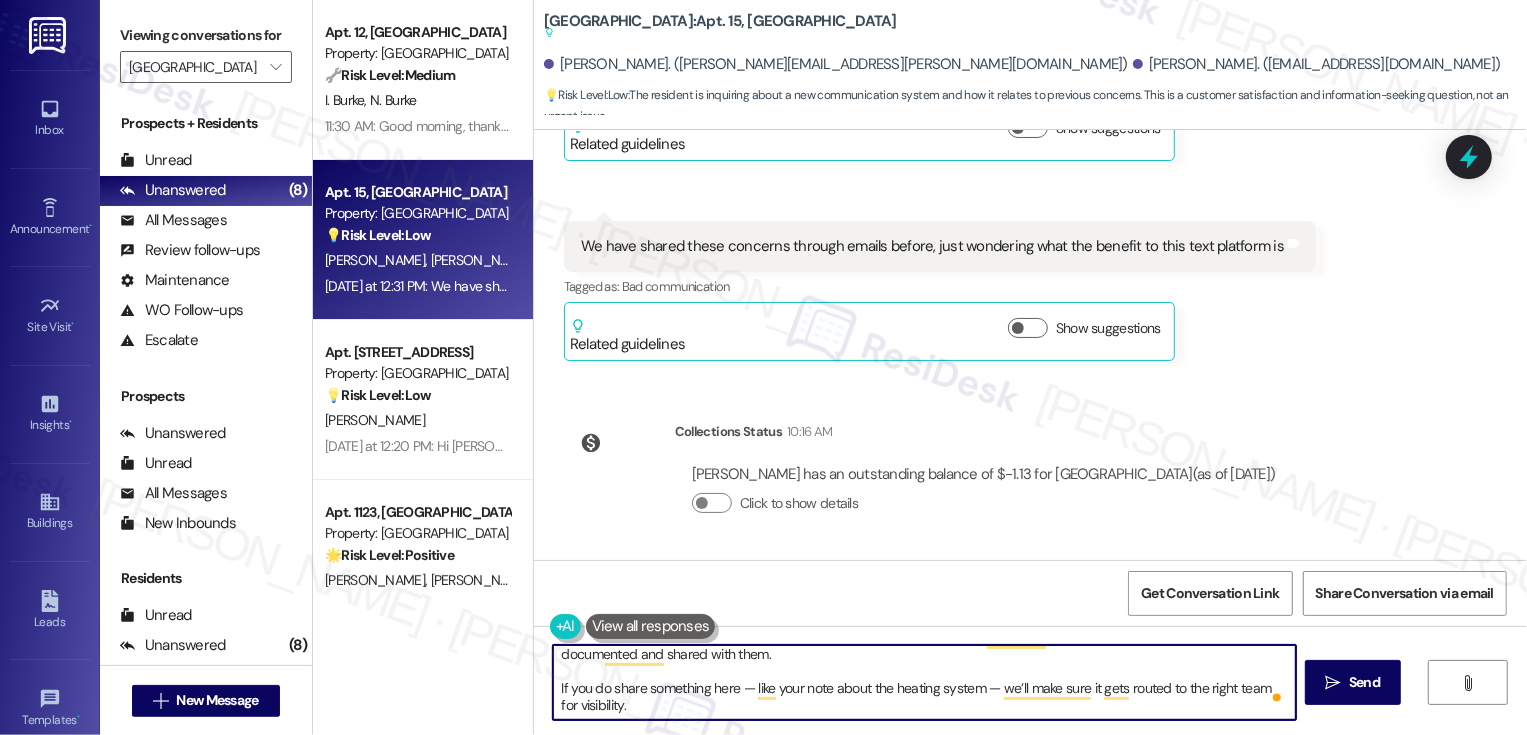 drag, startPoint x: 730, startPoint y: 689, endPoint x: 547, endPoint y: 691, distance: 183.01093 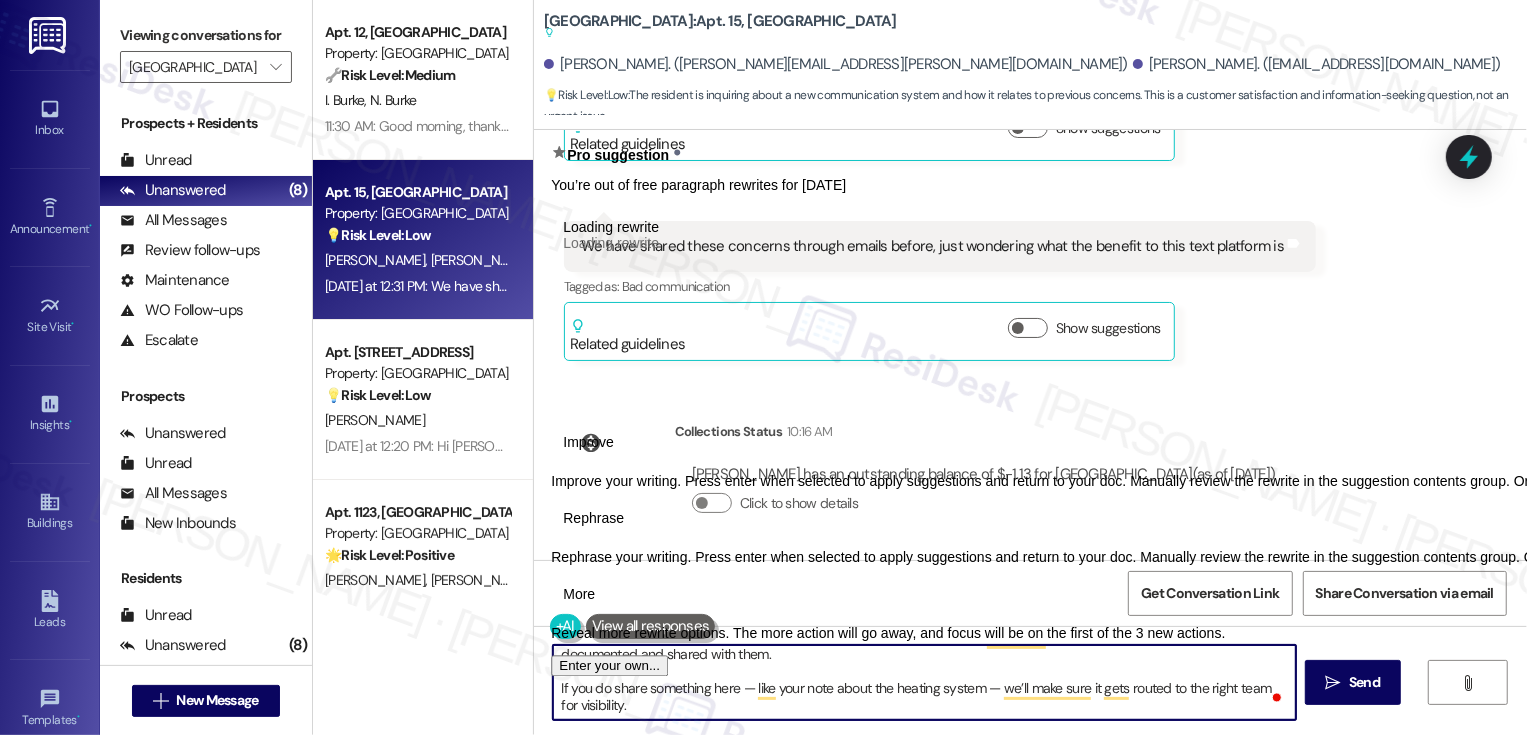 click on "It's nice to meet you, Alina! I'm here to make it easier for residents like you to share feedback, ask questions, or flag concerns. I'm not a replacement for the onsite team, but I work closely with them to make sure your comments are documented and shared with them.
If you do share something here — like your note about the heating system — we’ll make sure it gets routed to the right team for visibility." at bounding box center [924, 682] 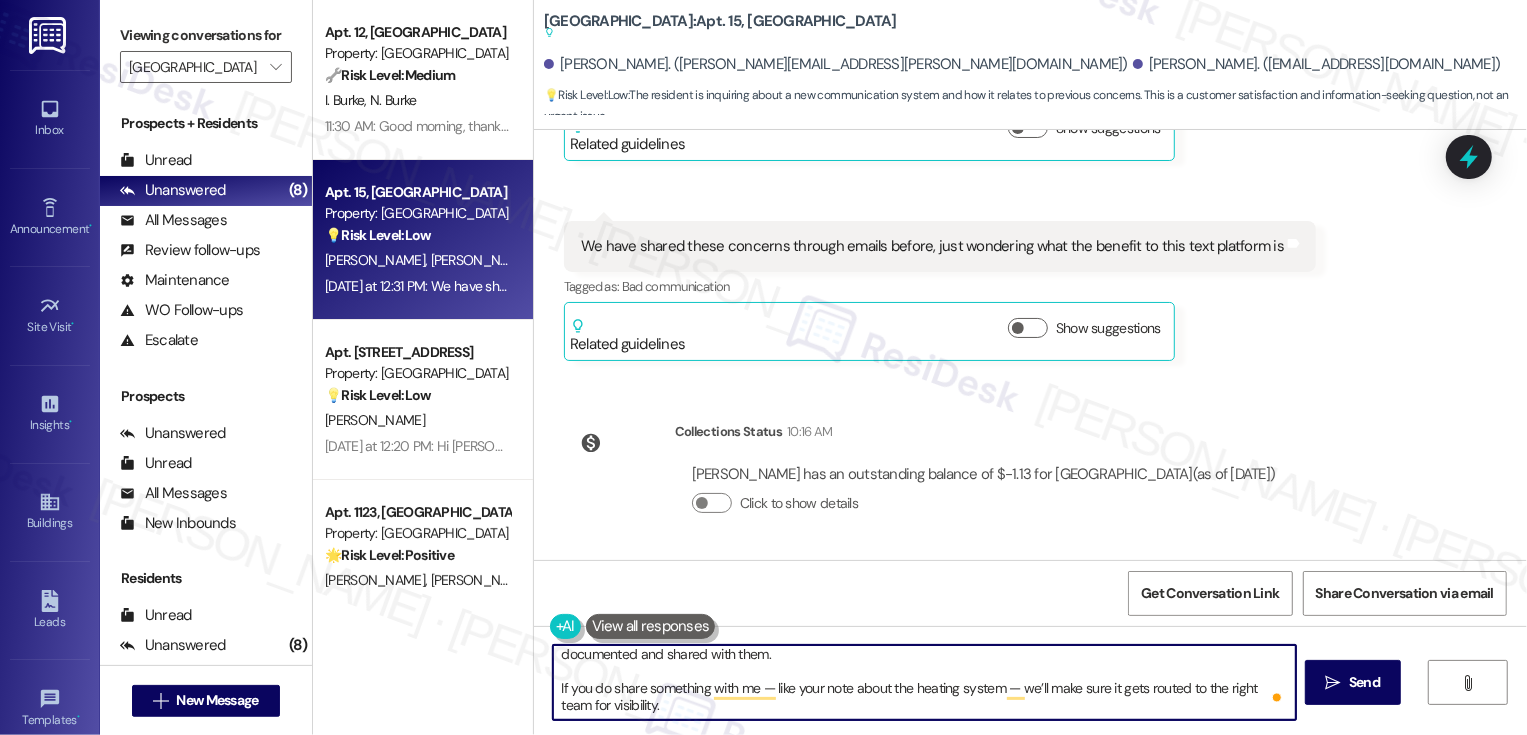 click on "It's nice to meet you, Alina! I'm here to make it easier for residents like you to share feedback, ask questions, or flag concerns. I'm not a replacement for the onsite team, but I work closely with them to make sure your comments are documented and shared with them.
If you do share something with me — like your note about the heating system — we’ll make sure it gets routed to the right team for visibility." at bounding box center (924, 682) 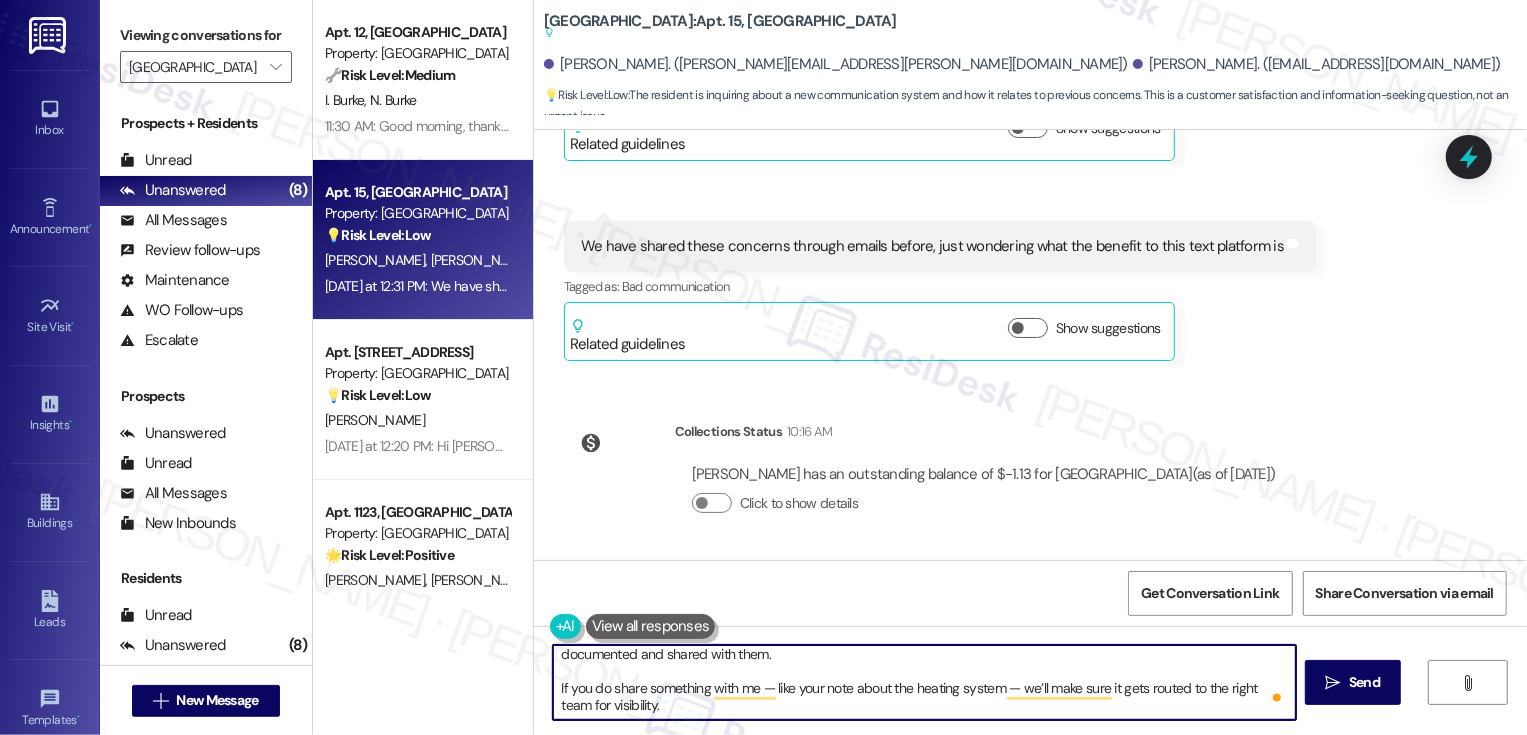 click on "It's nice to meet you, Alina! I'm here to make it easier for residents like you to share feedback, ask questions, or flag concerns. I'm not a replacement for the onsite team, but I work closely with them to make sure your comments are documented and shared with them.
If you do share something with me — like your note about the heating system — we’ll make sure it gets routed to the right team for visibility." at bounding box center [924, 682] 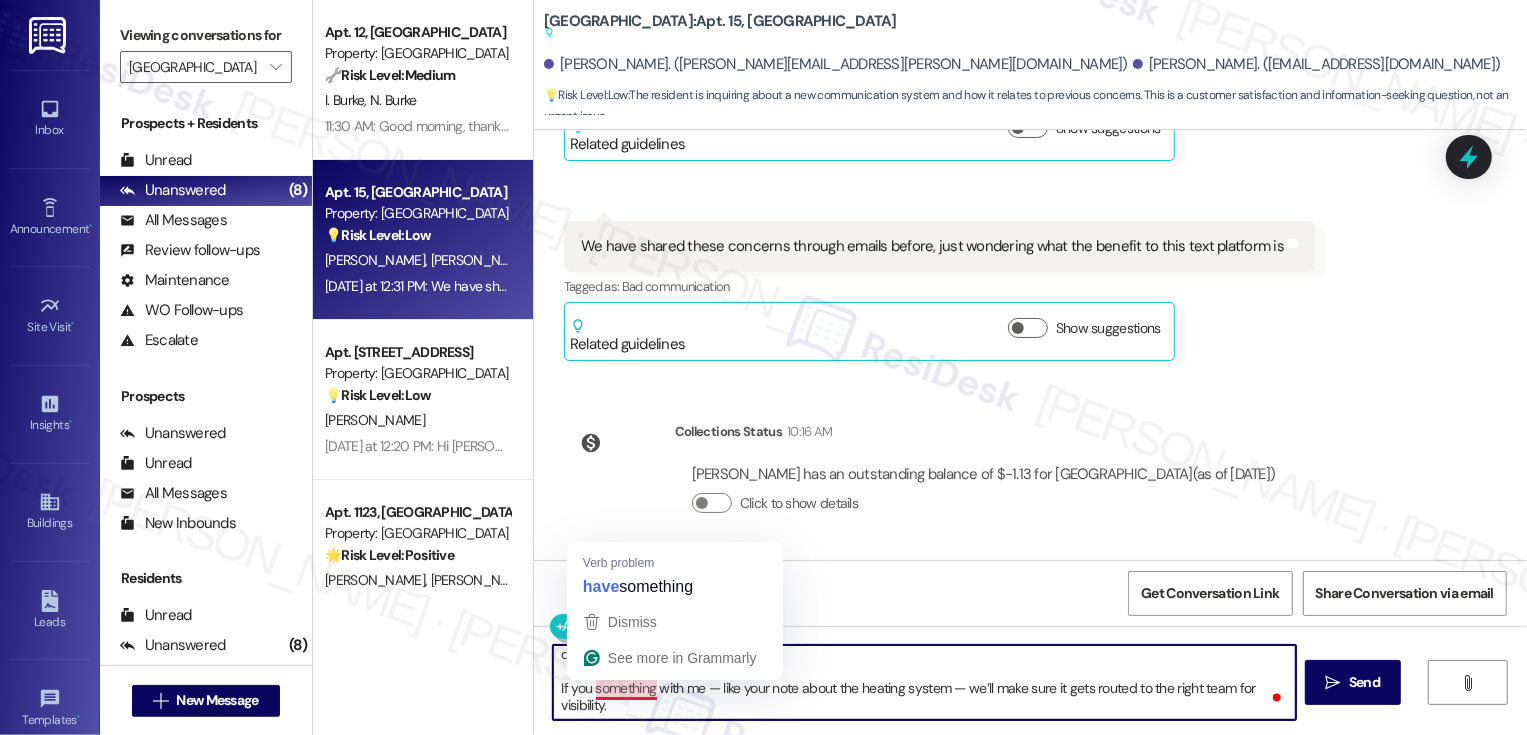 click on "It's nice to meet you, Alina! I'm here to make it easier for residents like you to share feedback, ask questions, or flag concerns. I'm not a replacement for the onsite team, but I work closely with them to make sure your comments are documented and shared with them.
If you something with me — like your note about the heating system — we’ll make sure it gets routed to the right team for visibility.   Send " at bounding box center (1030, 701) 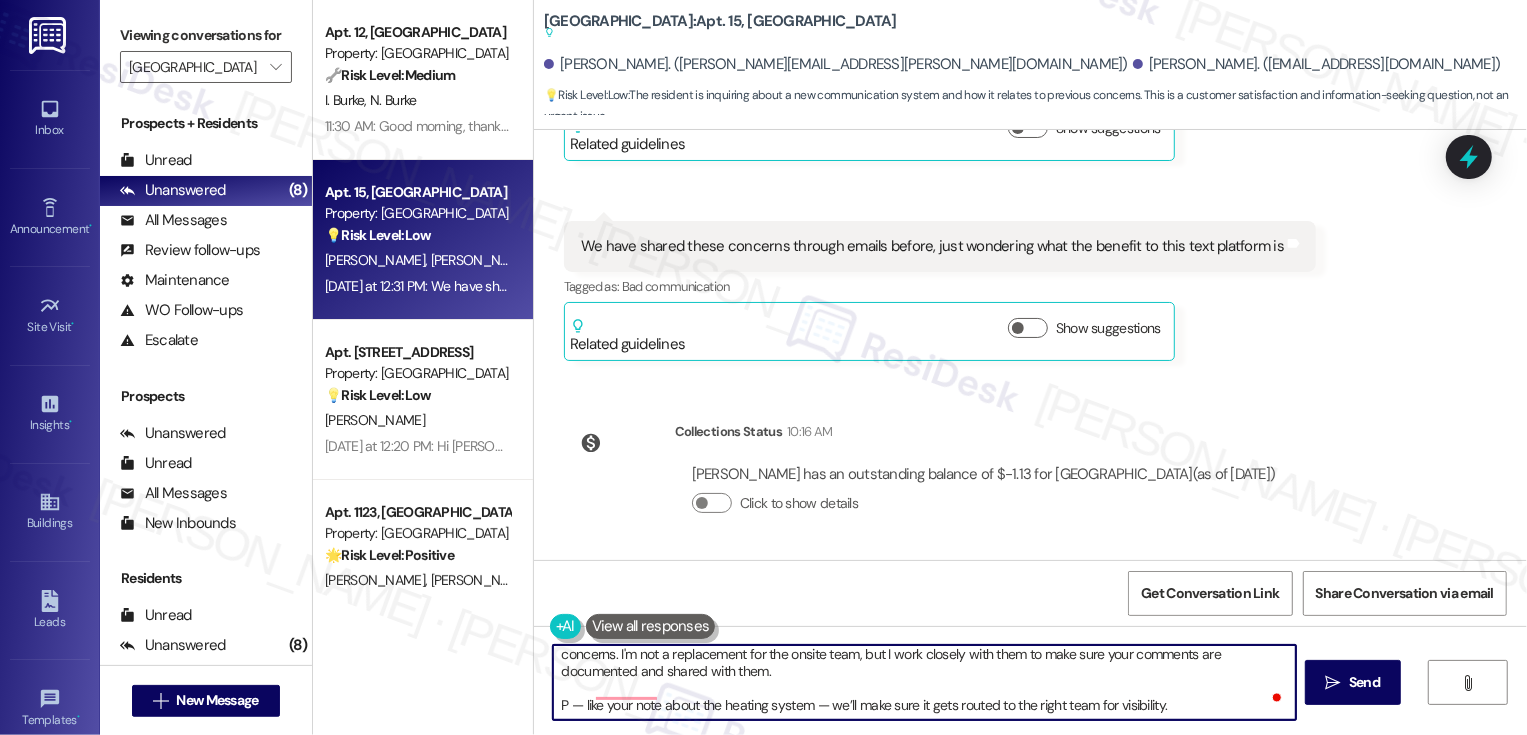 scroll, scrollTop: 21, scrollLeft: 0, axis: vertical 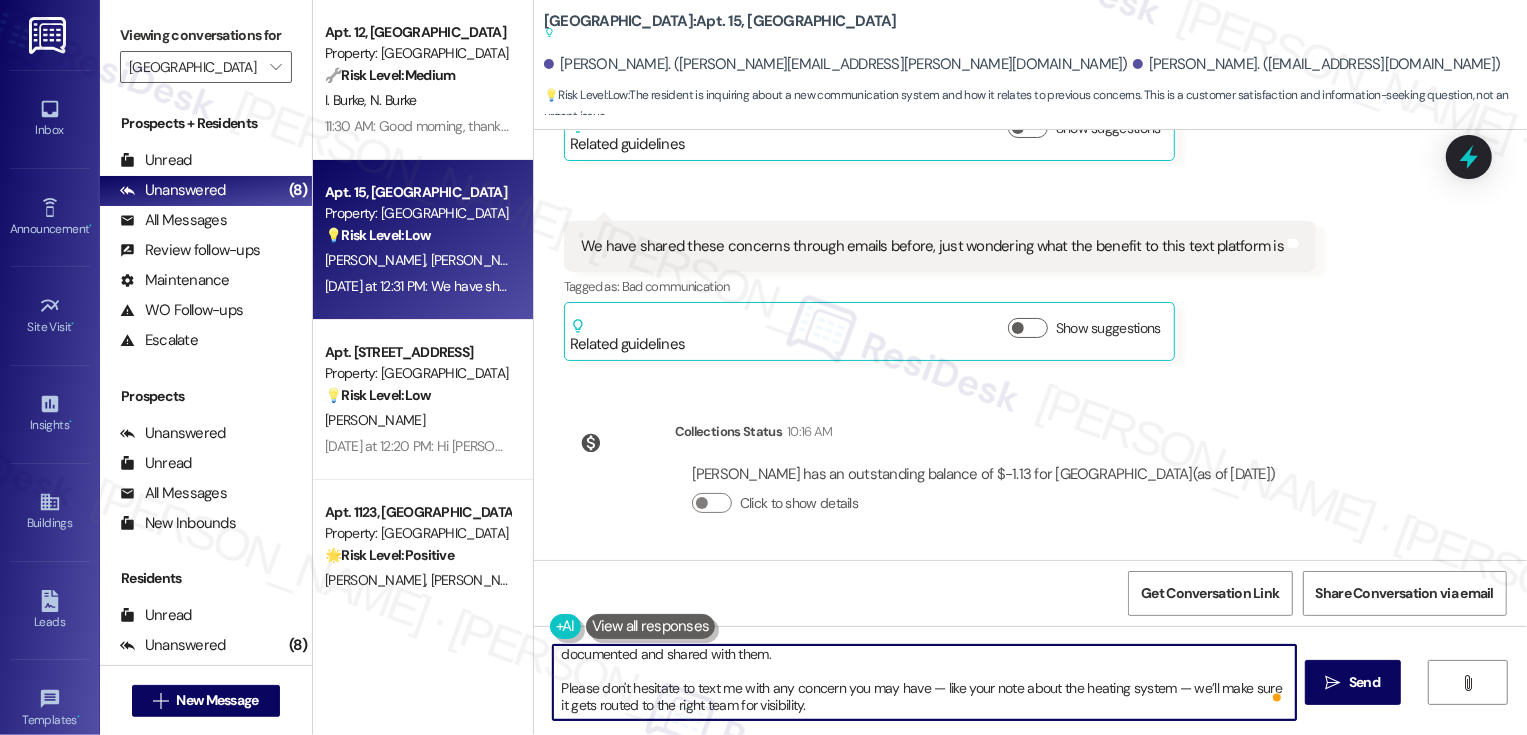 click on "It's nice to meet you, Alina! I'm here to make it easier for residents like you to share feedback, ask questions, or flag concerns. I'm not a replacement for the onsite team, but I work closely with them to make sure your comments are documented and shared with them.
Please don't hesitate to text me with any concern you may have — like your note about the heating system — we’ll make sure it gets routed to the right team for visibility." at bounding box center (924, 682) 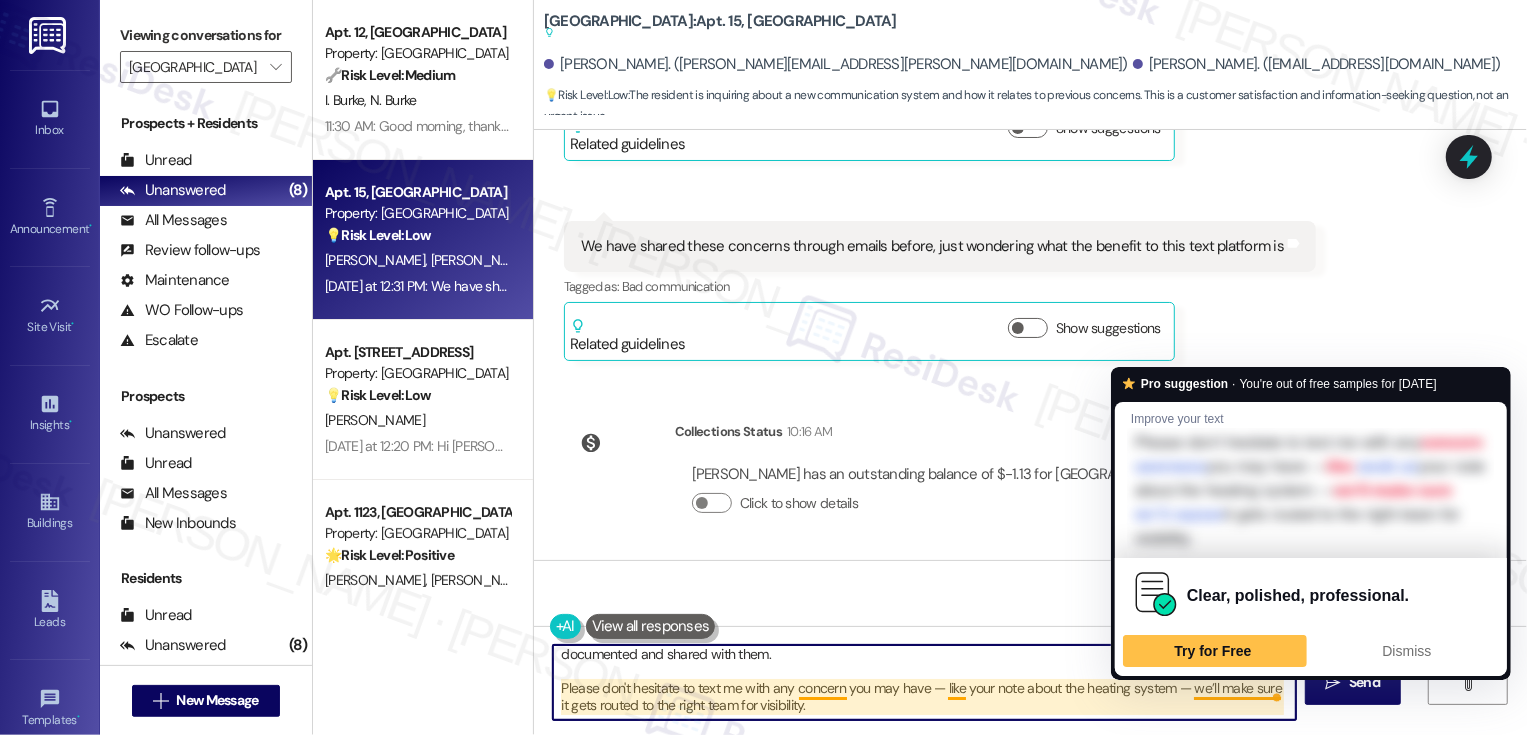 drag, startPoint x: 916, startPoint y: 688, endPoint x: 1207, endPoint y: 683, distance: 291.04294 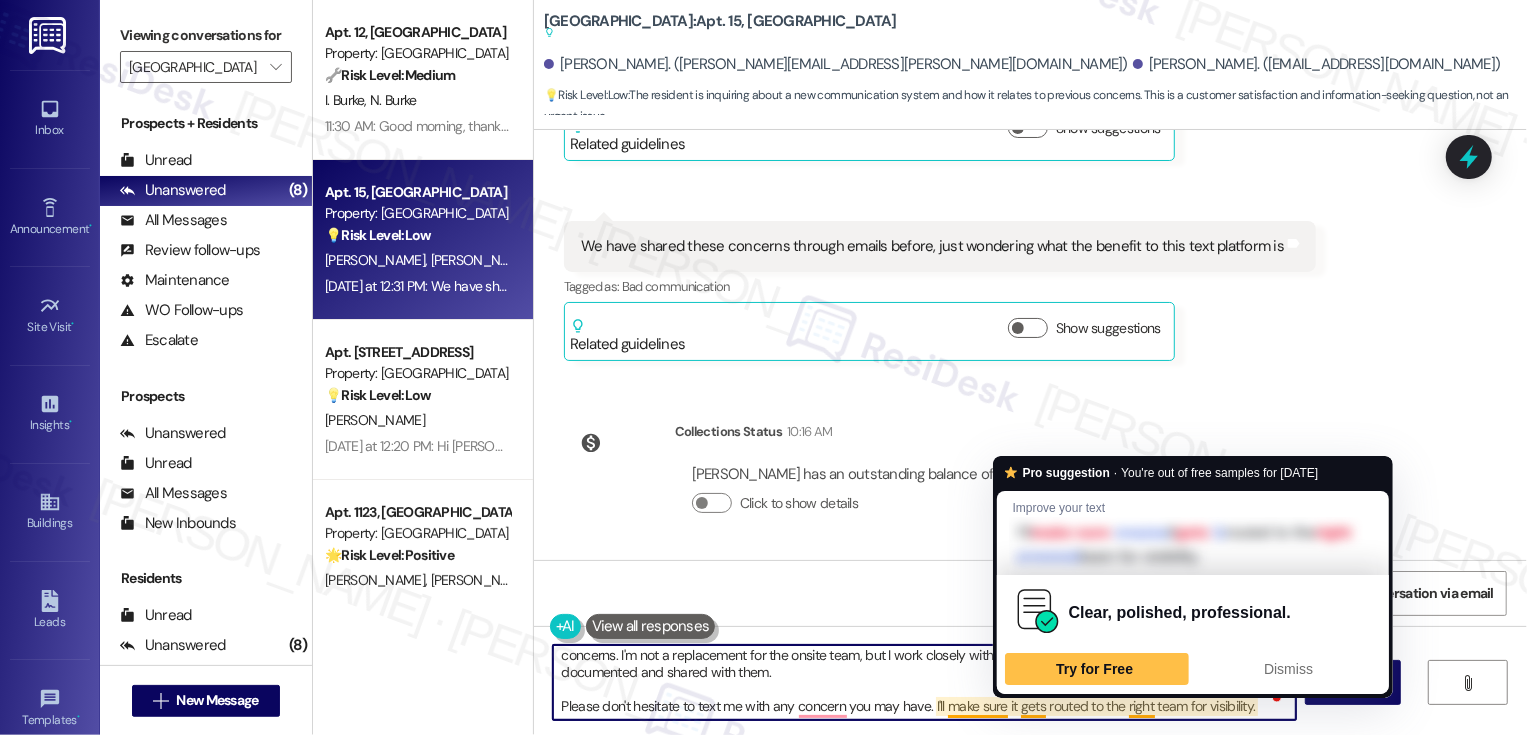 click on "It's nice to meet you, Alina! I'm here to make it easier for residents like you to share feedback, ask questions, or flag concerns. I'm not a replacement for the onsite team, but I work closely with them to make sure your comments are documented and shared with them.
Please don't hesitate to text me with any concern you may have. I'll make sure it gets routed to the right team for visibility." at bounding box center (924, 682) 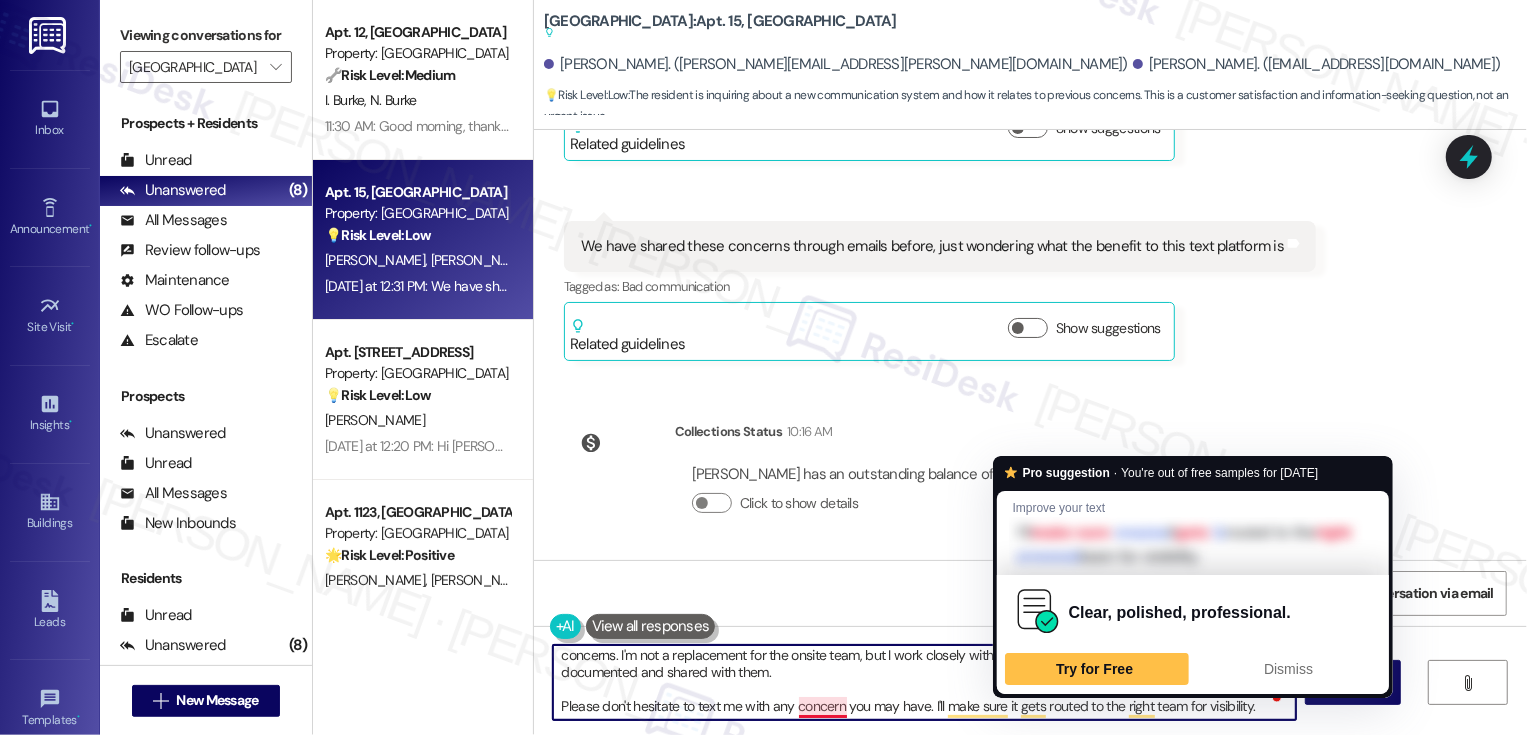 click on "It's nice to meet you, Alina! I'm here to make it easier for residents like you to share feedback, ask questions, or flag concerns. I'm not a replacement for the onsite team, but I work closely with them to make sure your comments are documented and shared with them.
Please don't hesitate to text me with any concern you may have. I'll make sure it gets routed to the right team for visibility." at bounding box center [924, 682] 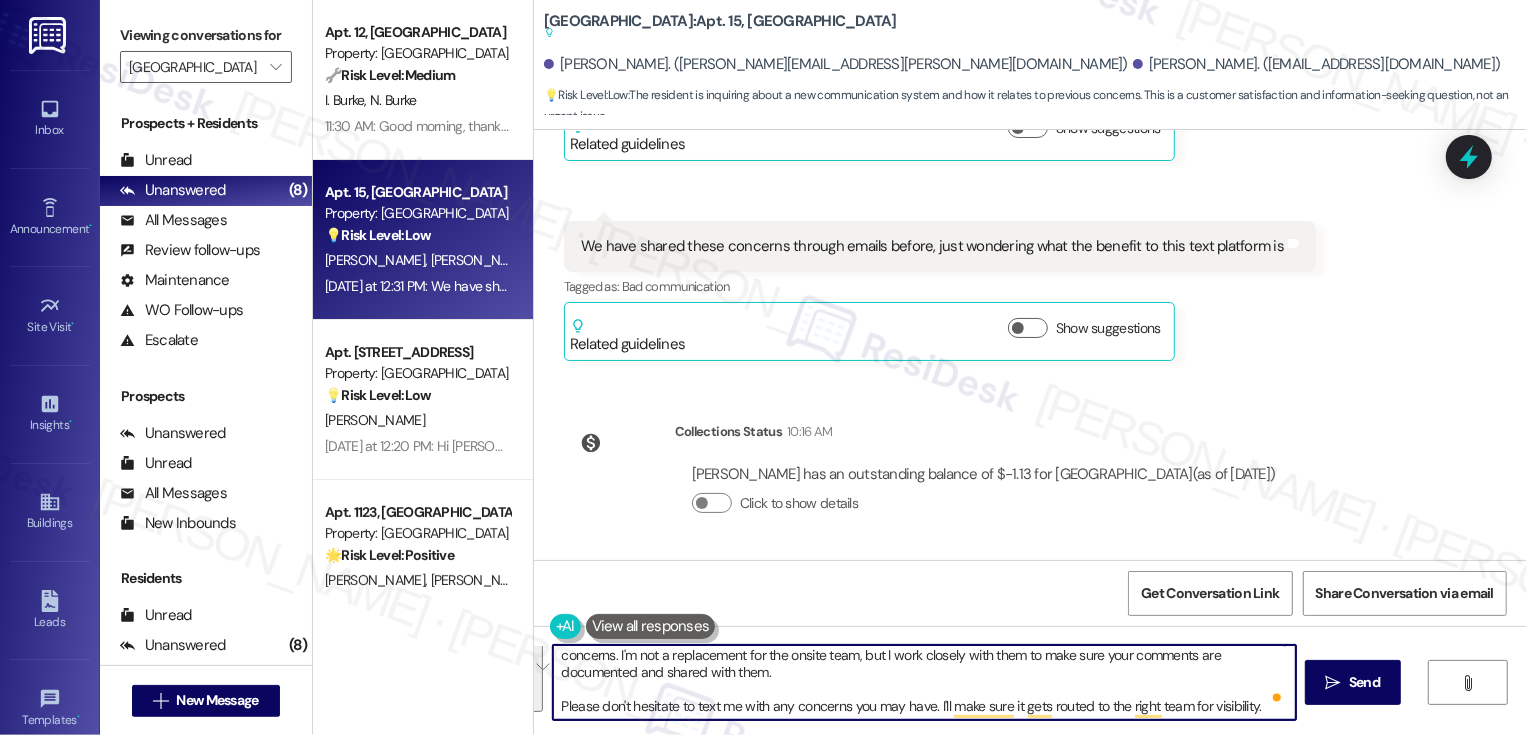 type on "It's nice to meet you, Alina! I'm here to make it easier for residents like you to share feedback, ask questions, or flag concerns. I'm not a replacement for the onsite team, but I work closely with them to make sure your comments are documented and shared with them.
Please don't hesitate to text me with any concerns you may have. I'll make sure it gets routed to the right team for visibility." 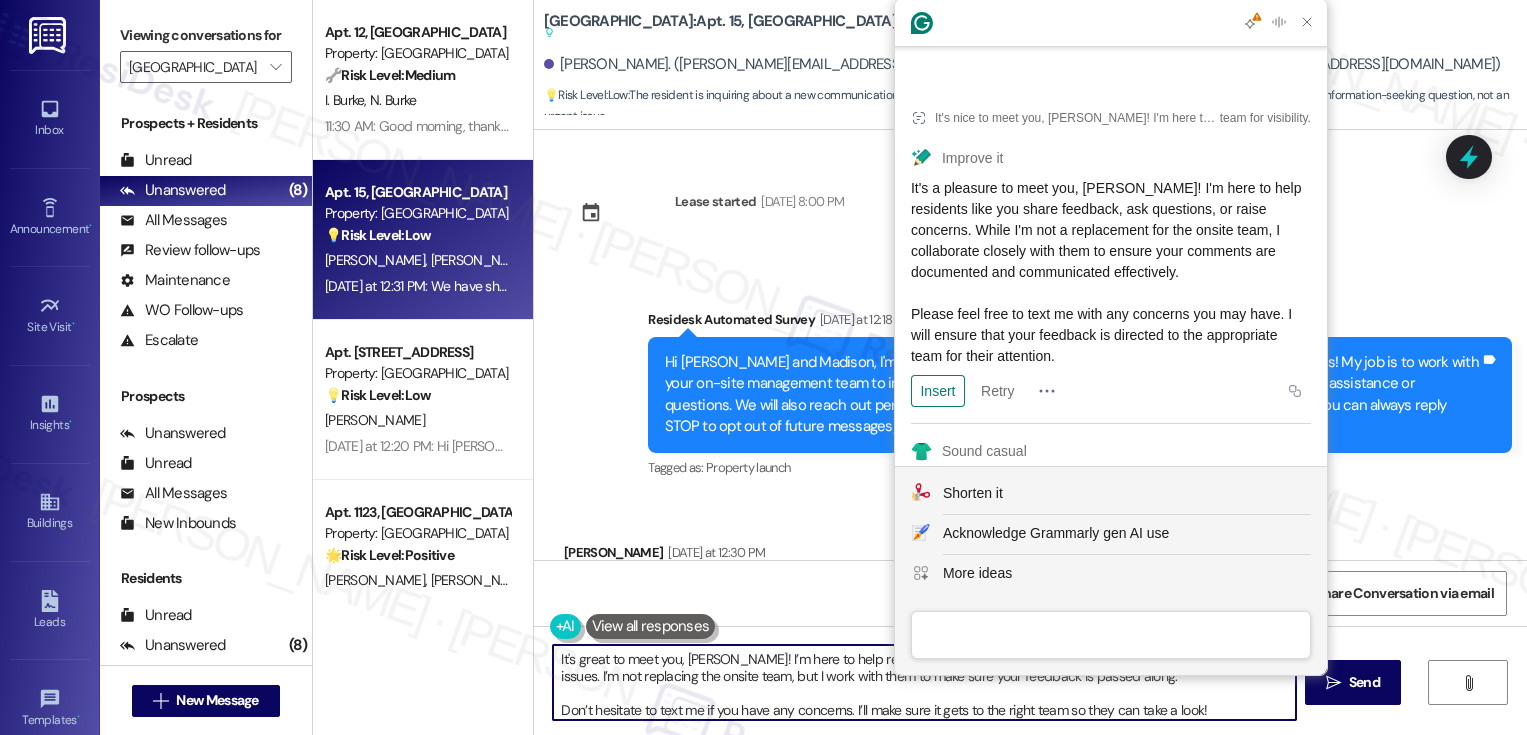 scroll, scrollTop: 0, scrollLeft: 0, axis: both 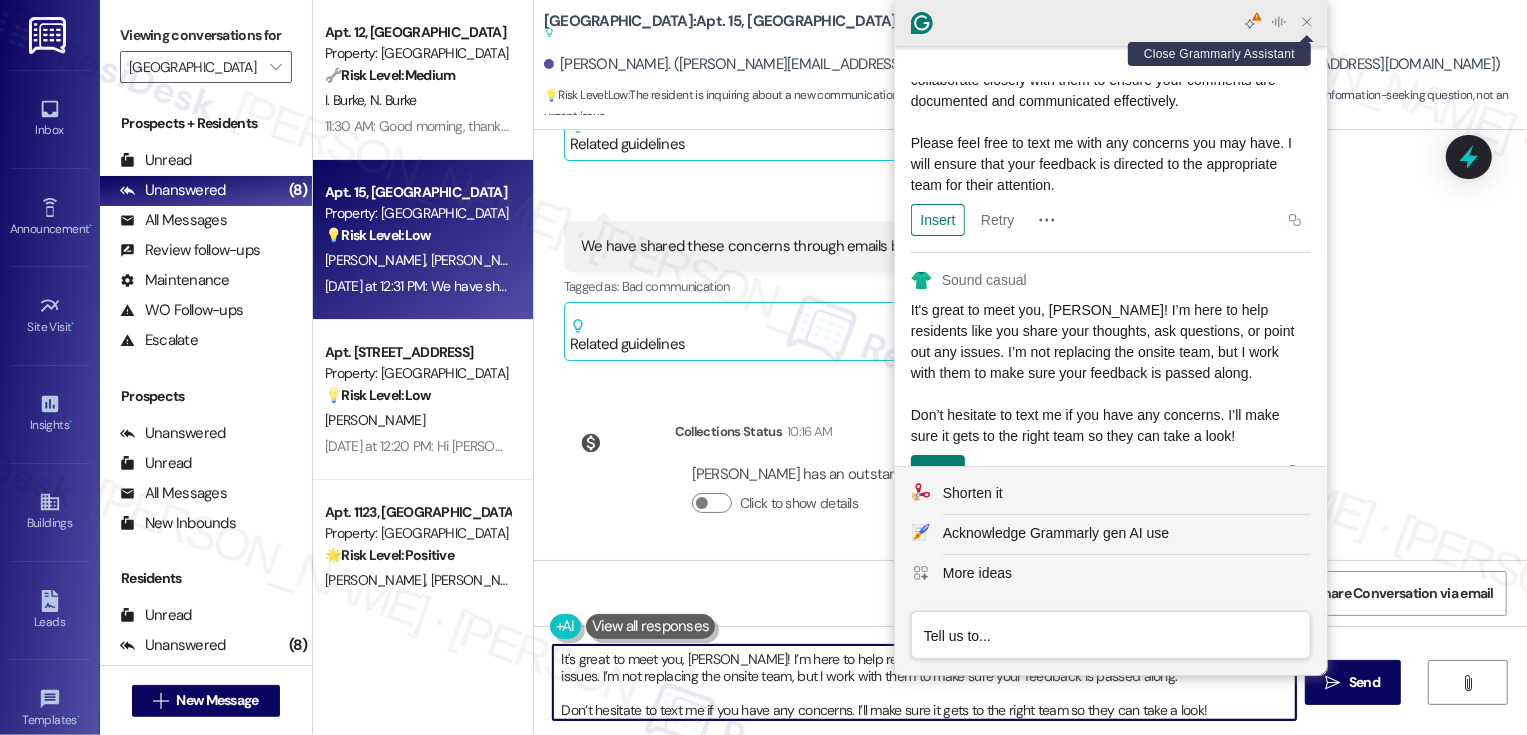 click 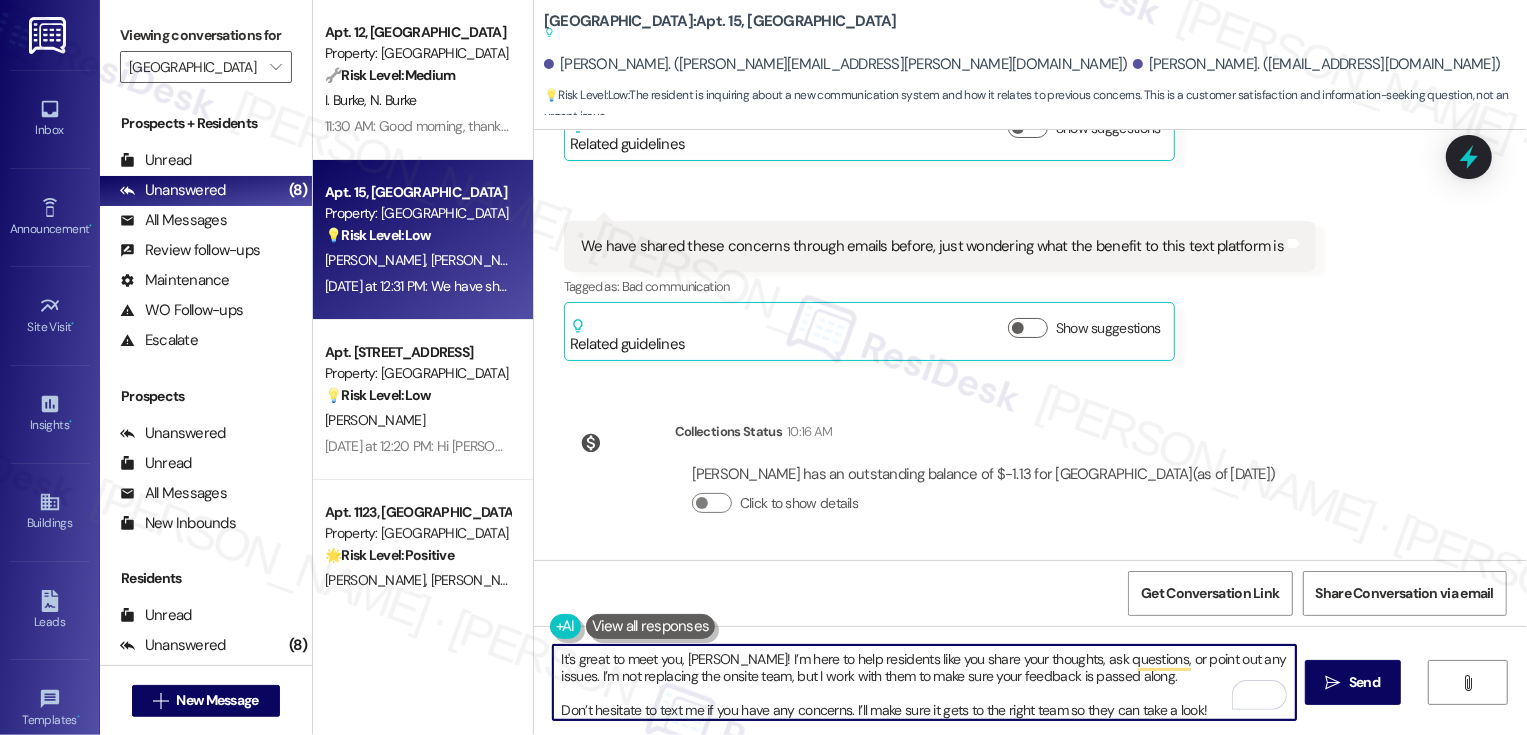 click on "It's great to meet you, [PERSON_NAME]! I’m here to help residents like you share your thoughts, ask questions, or point out any issues. I’m not replacing the onsite team, but I work with them to make sure your feedback is passed along.
Don’t hesitate to text me if you have any concerns. I’ll make sure it gets to the right team so they can take a look!" at bounding box center [924, 682] 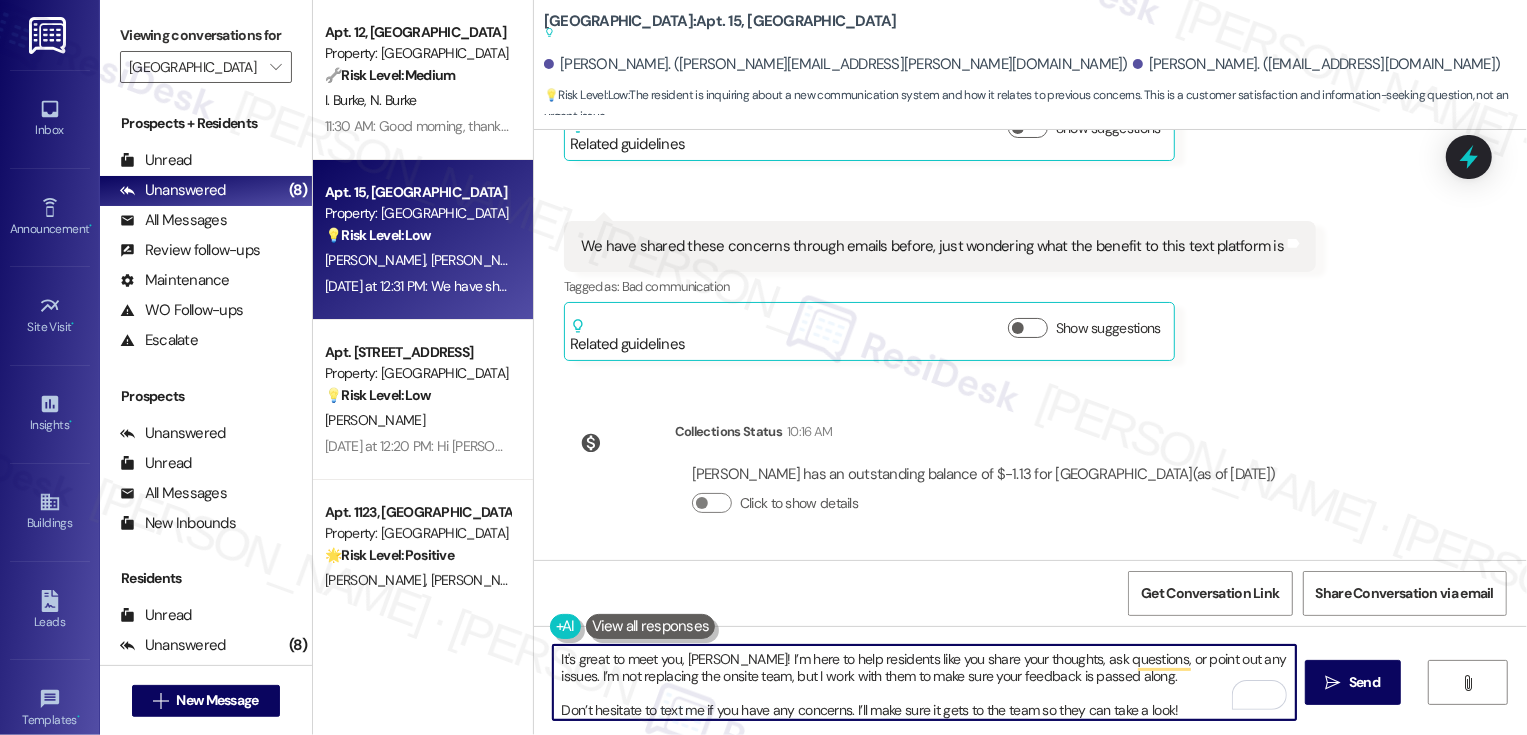 click on "It's great to meet you, [PERSON_NAME]! I’m here to help residents like you share your thoughts, ask questions, or point out any issues. I’m not replacing the onsite team, but I work with them to make sure your feedback is passed along.
Don’t hesitate to text me if you have any concerns. I’ll make sure it gets to the team so they can take a look!" at bounding box center (924, 682) 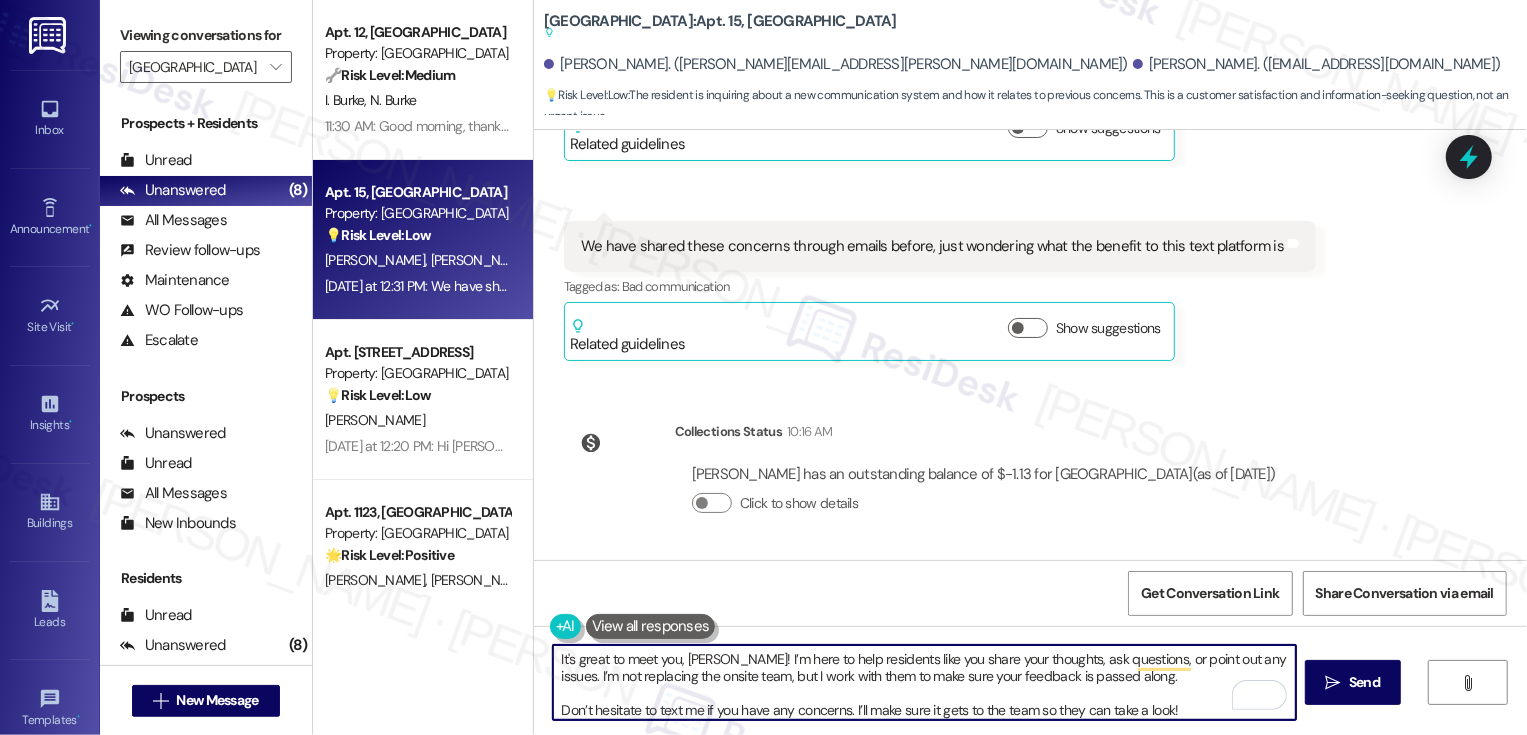 scroll, scrollTop: 5, scrollLeft: 0, axis: vertical 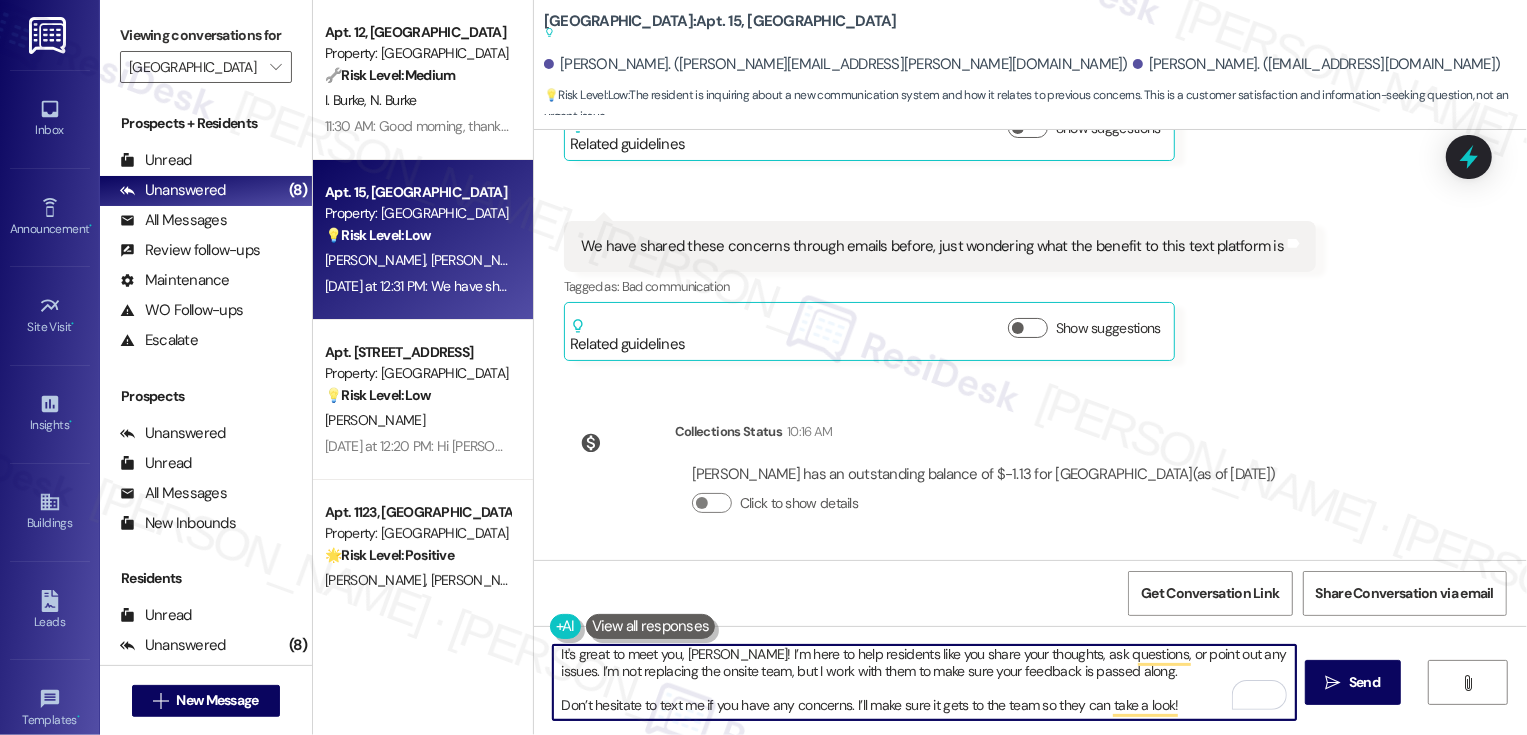 click on "It's great to meet you, [PERSON_NAME]! I’m here to help residents like you share your thoughts, ask questions, or point out any issues. I’m not replacing the onsite team, but I work with them to make sure your feedback is passed along.
Don’t hesitate to text me if you have any concerns. I’ll make sure it gets to the team so they can take a look!" at bounding box center [924, 682] 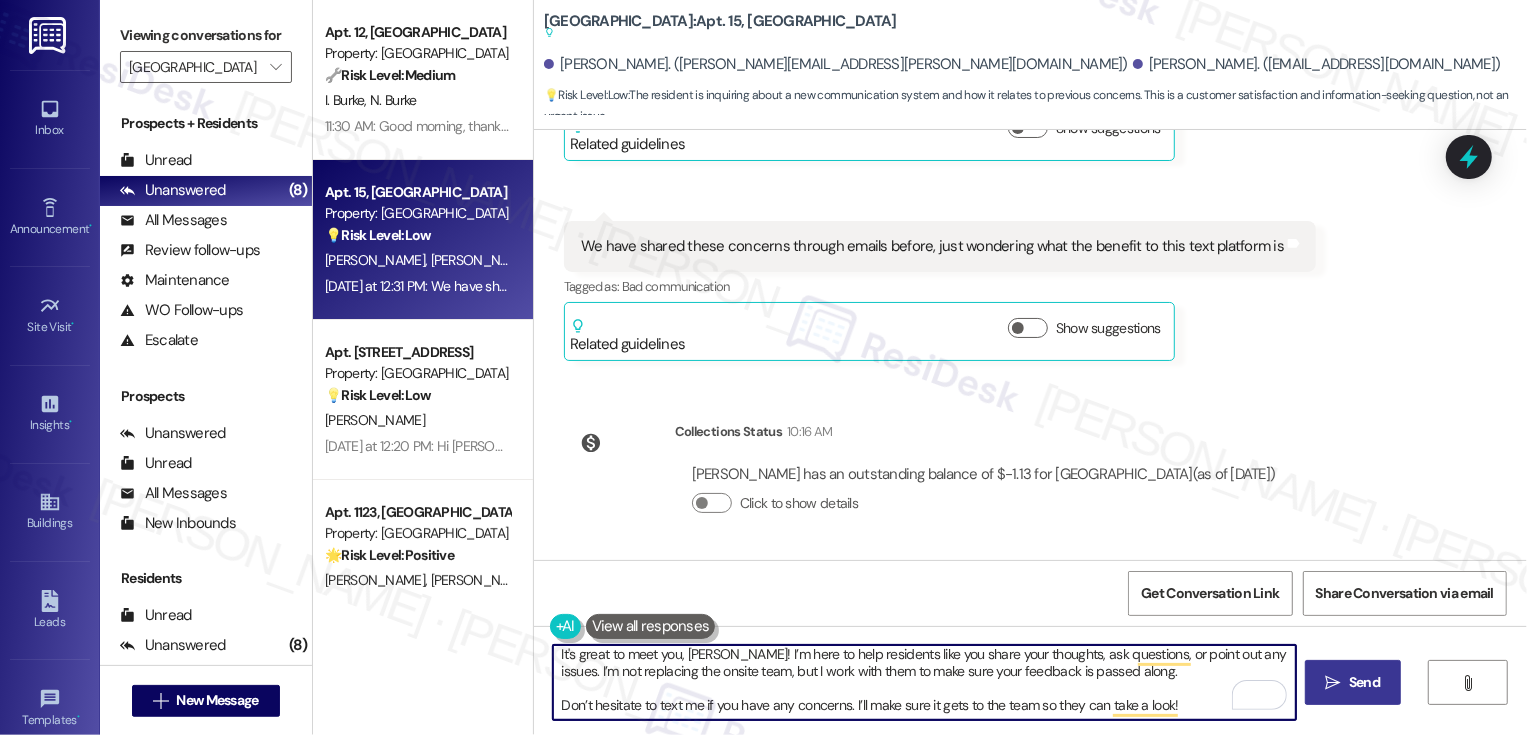 type on "It's great to meet you, [PERSON_NAME]! I’m here to help residents like you share your thoughts, ask questions, or point out any issues. I’m not replacing the onsite team, but I work with them to make sure your feedback is passed along.
Don’t hesitate to text me if you have any concerns. I’ll make sure it gets to the team so they can take a look!" 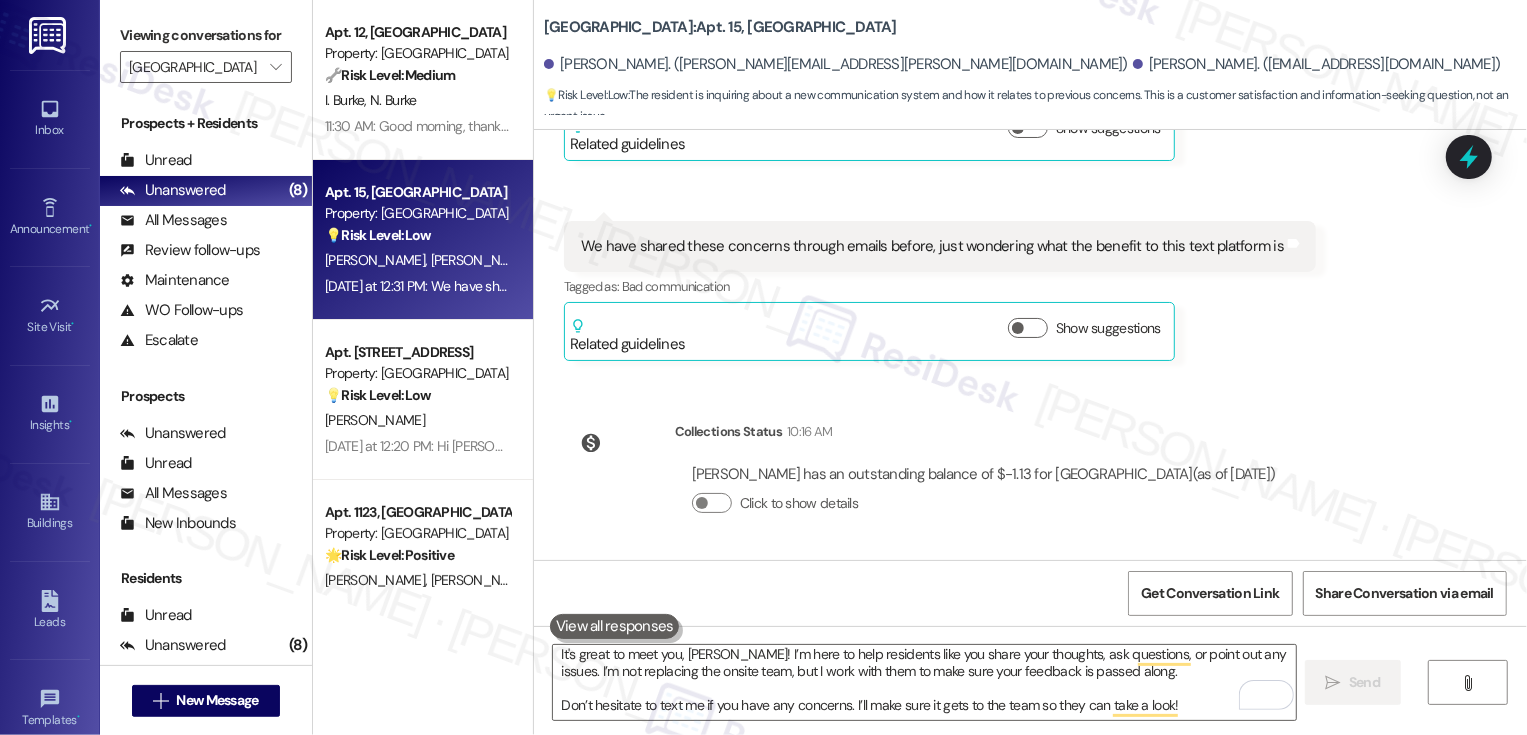 scroll, scrollTop: 0, scrollLeft: 0, axis: both 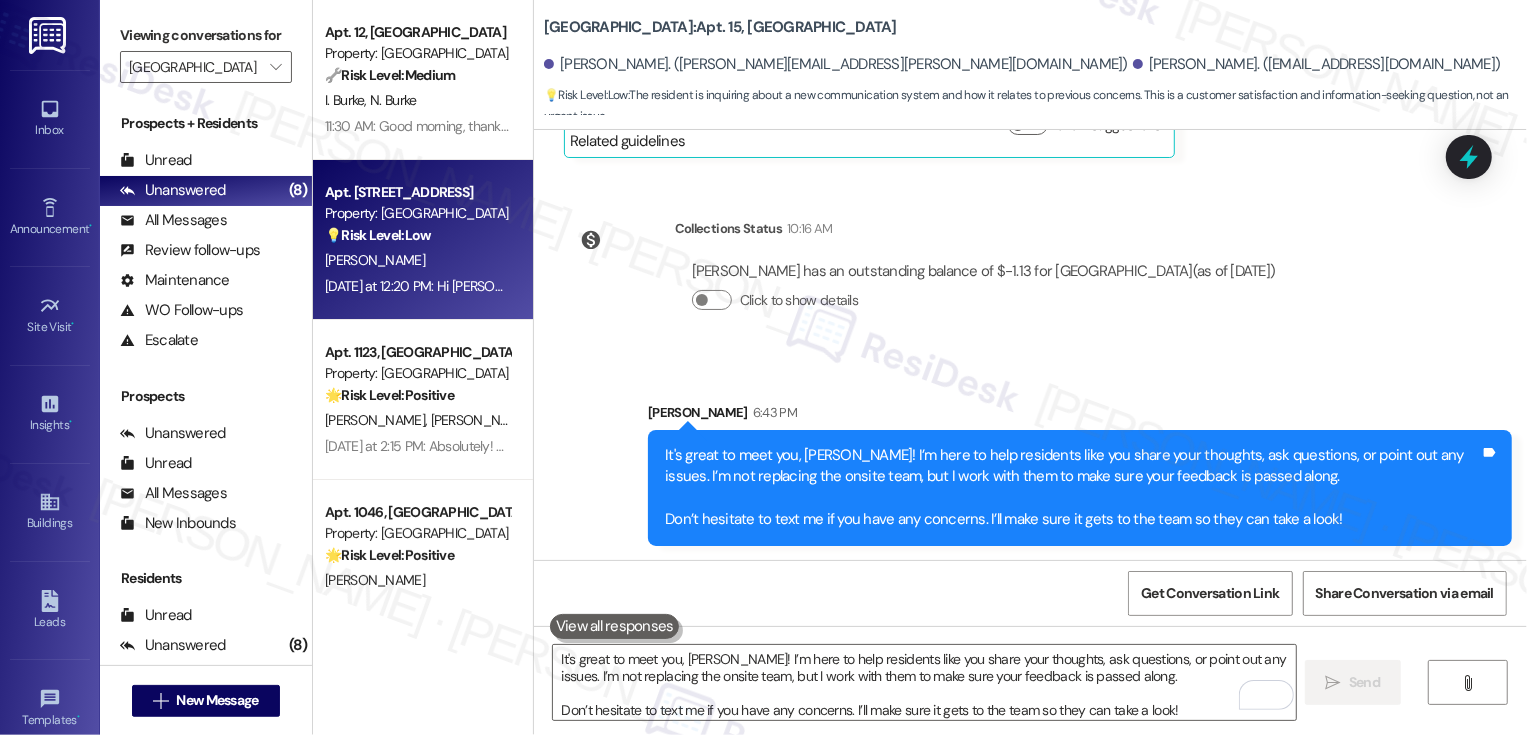 click on "Property: [GEOGRAPHIC_DATA]" at bounding box center (417, 213) 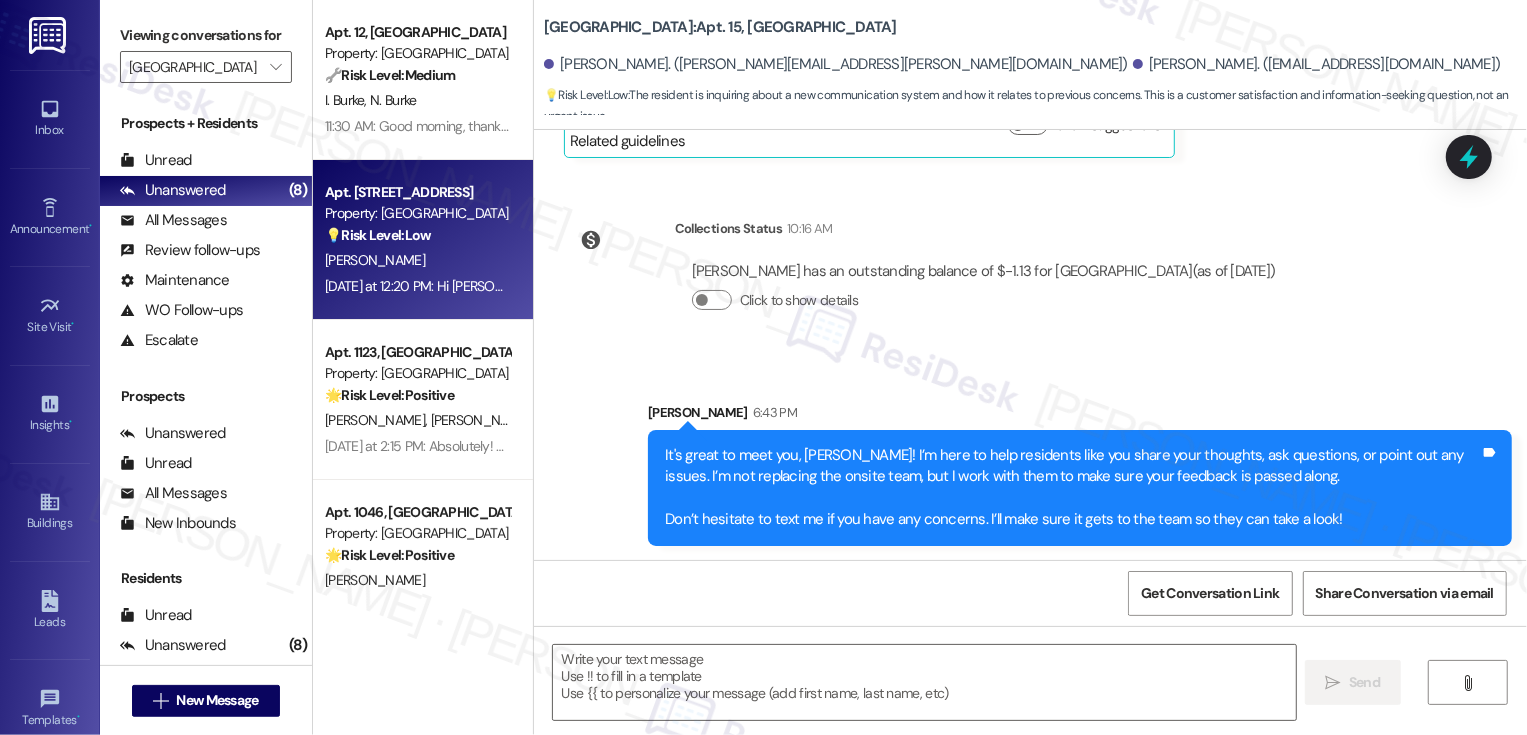 click on "Property: [GEOGRAPHIC_DATA]" at bounding box center [417, 213] 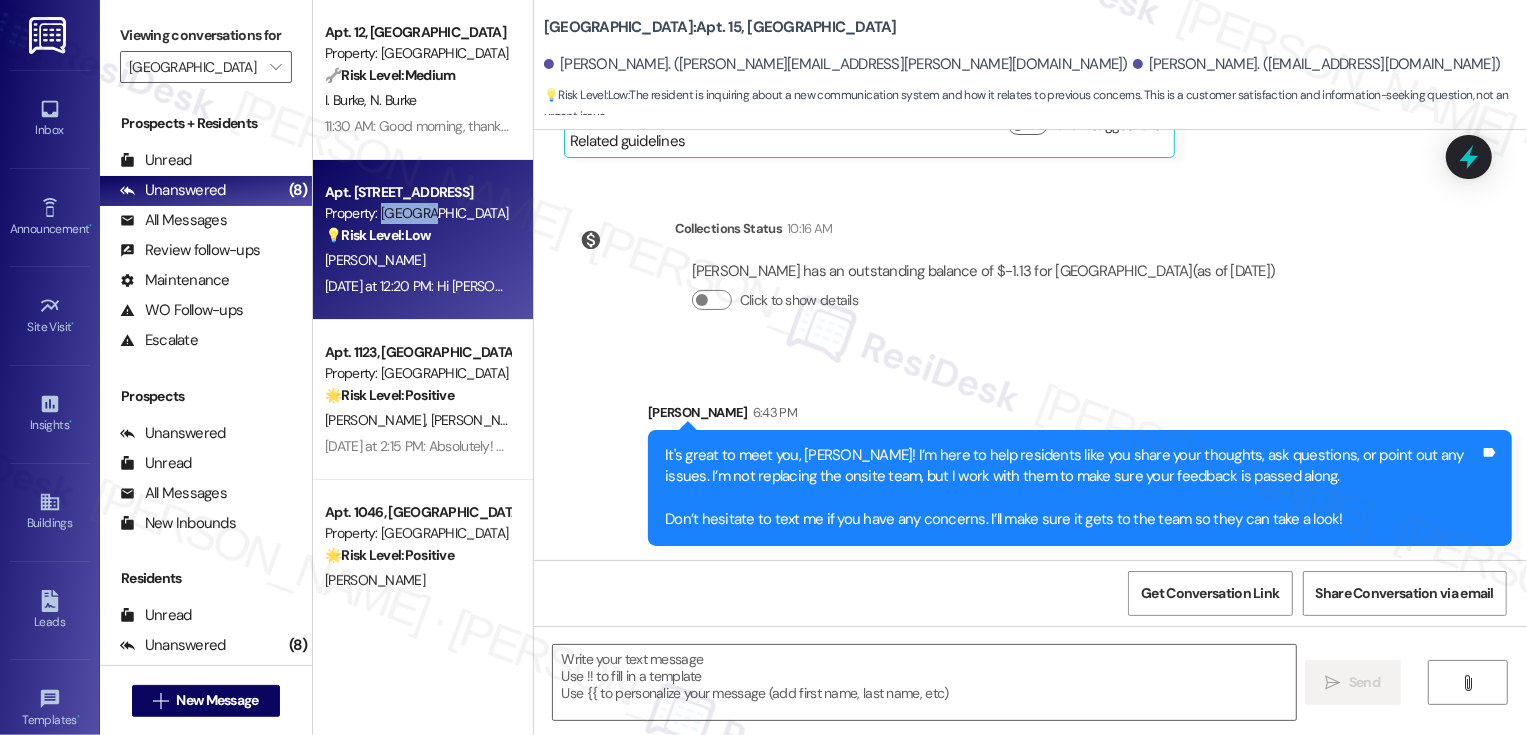 type on "Fetching suggested responses. Please feel free to read through the conversation in the meantime." 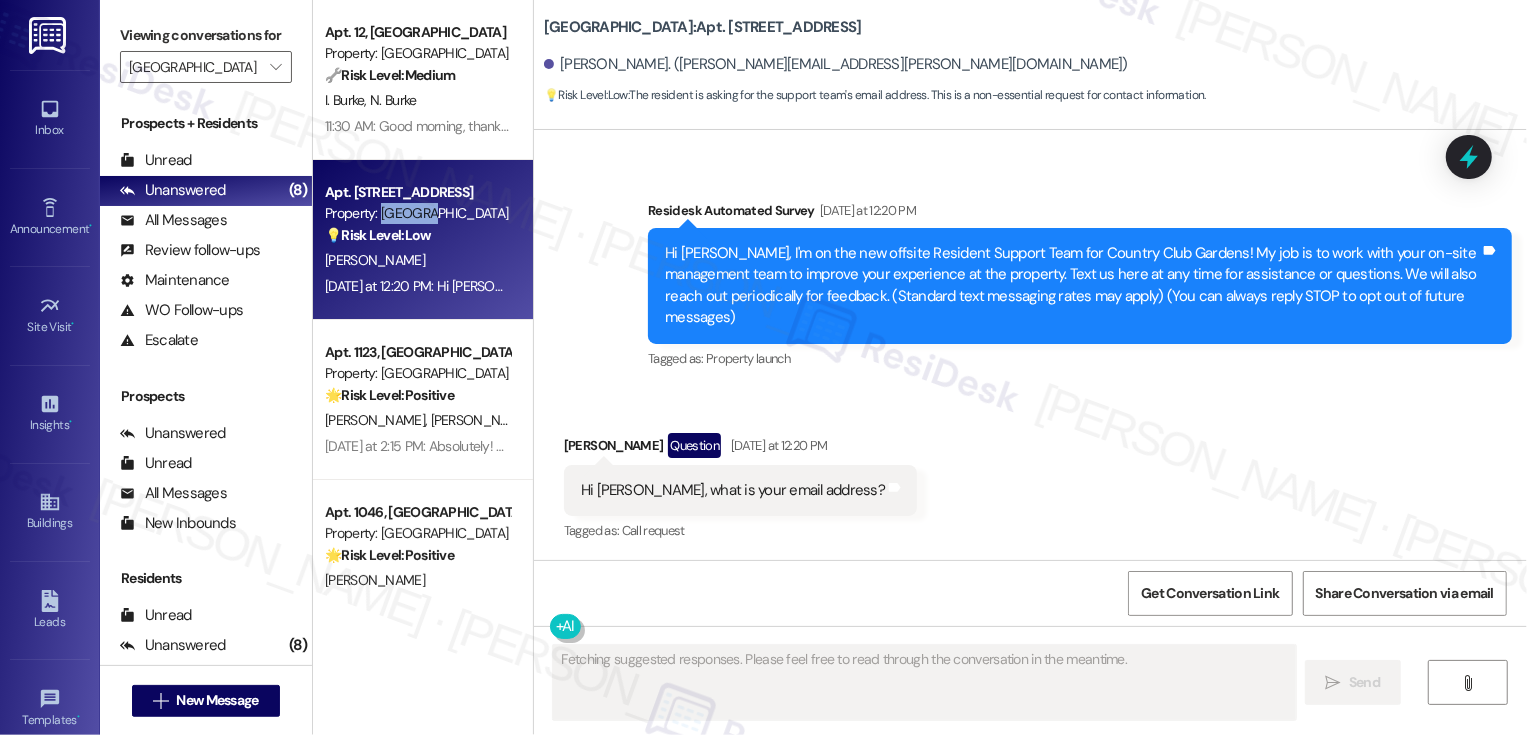 scroll, scrollTop: 110, scrollLeft: 0, axis: vertical 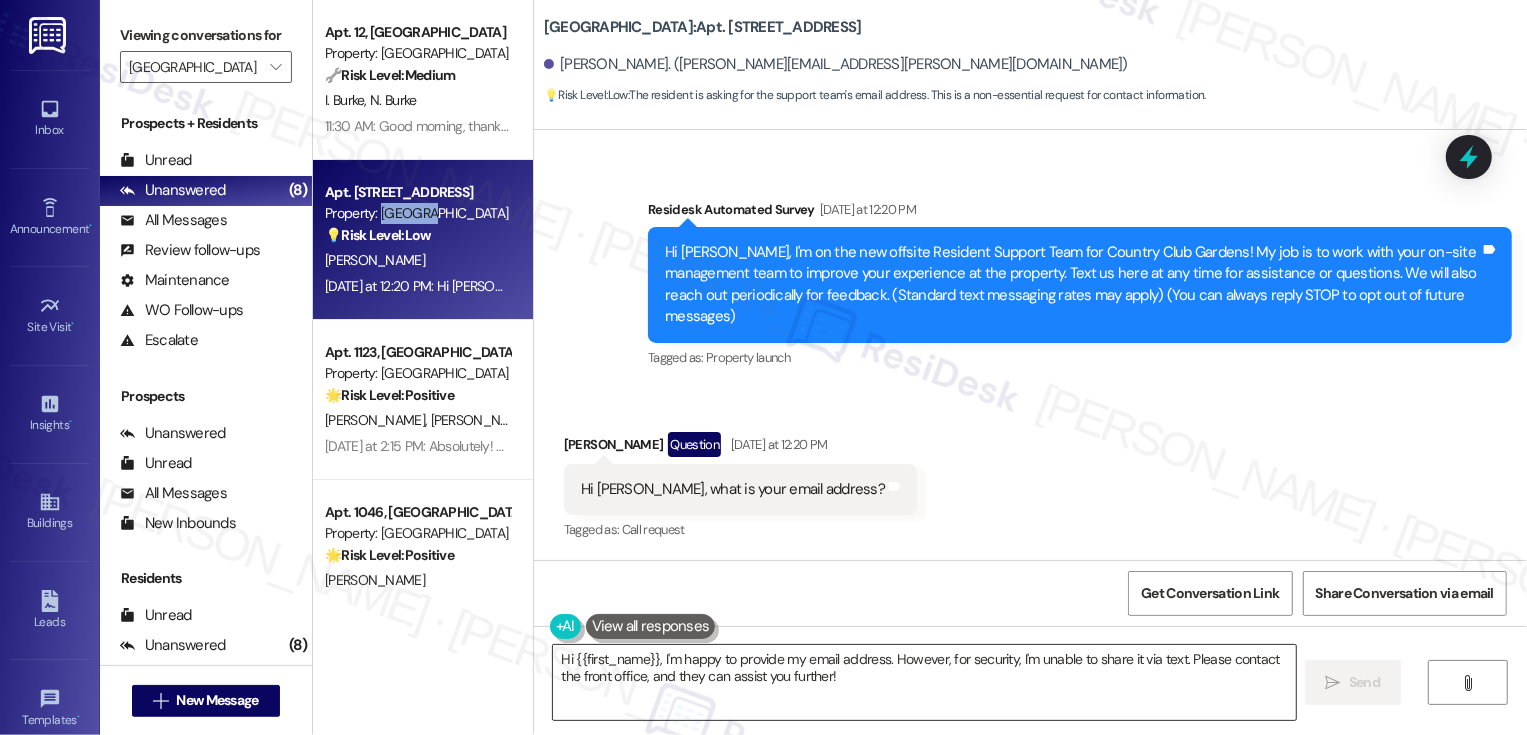 click on "Hi {{first_name}}, I'm happy to provide my email address. However, for security, I'm unable to share it via text. Please contact the front office, and they can assist you further!" at bounding box center (924, 682) 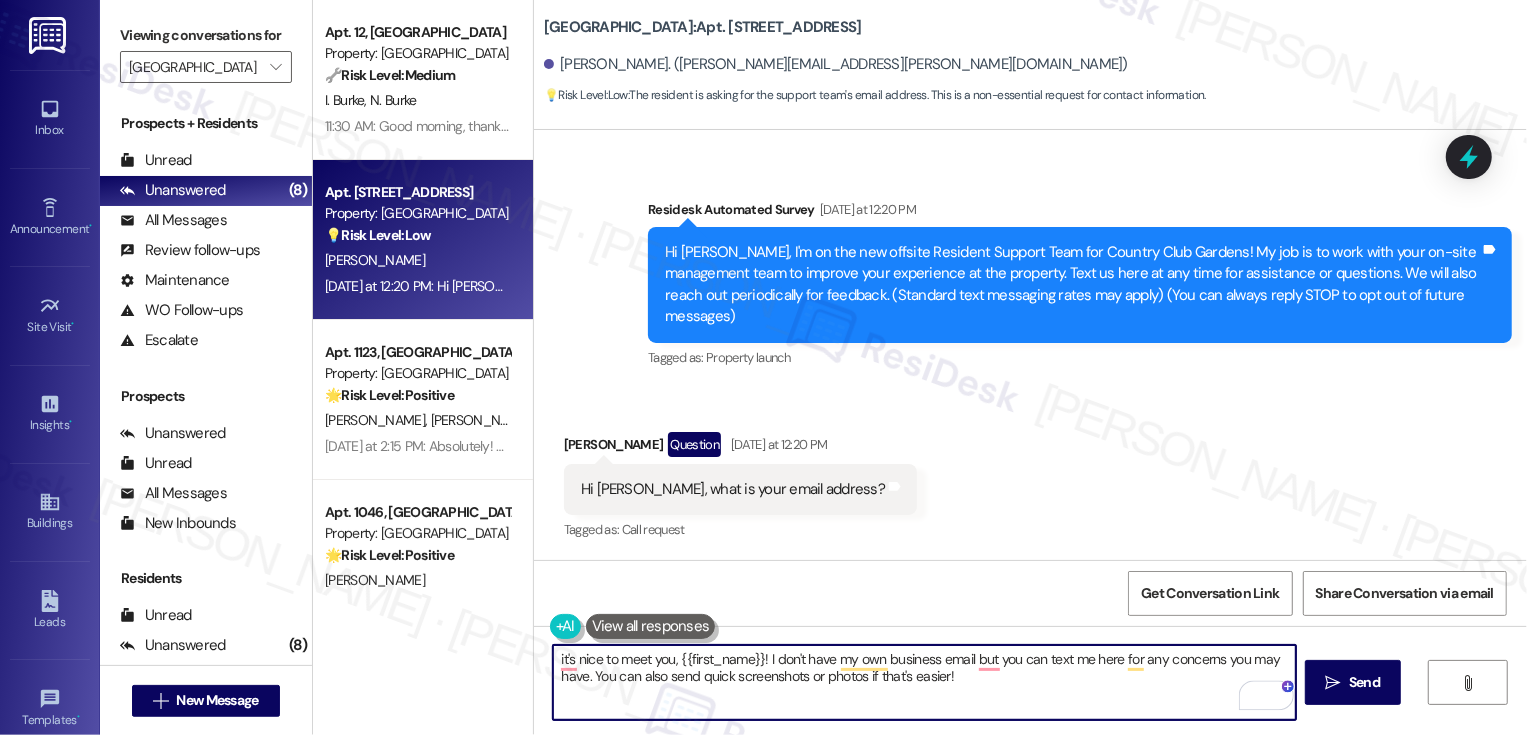 click on "it's nice to meet you, {{first_name}}! I don't have my own business email but you can text me here for any concerns you may have. You can also send quick screenshots or photos if that's easier!" at bounding box center [924, 682] 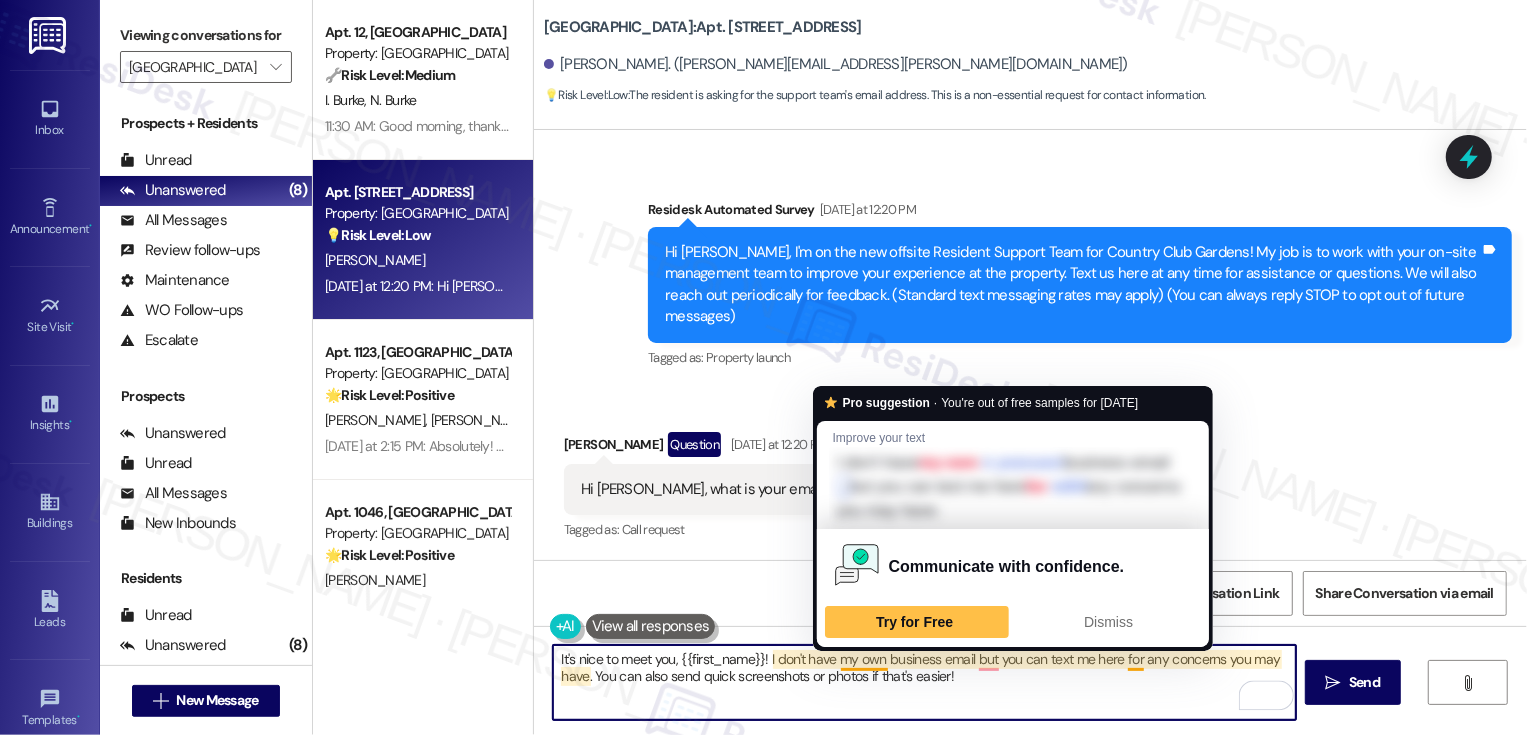 click on "It's nice to meet you, {{first_name}}! I don't have my own business email but you can text me here for any concerns you may have. You can also send quick screenshots or photos if that's easier!" at bounding box center [924, 682] 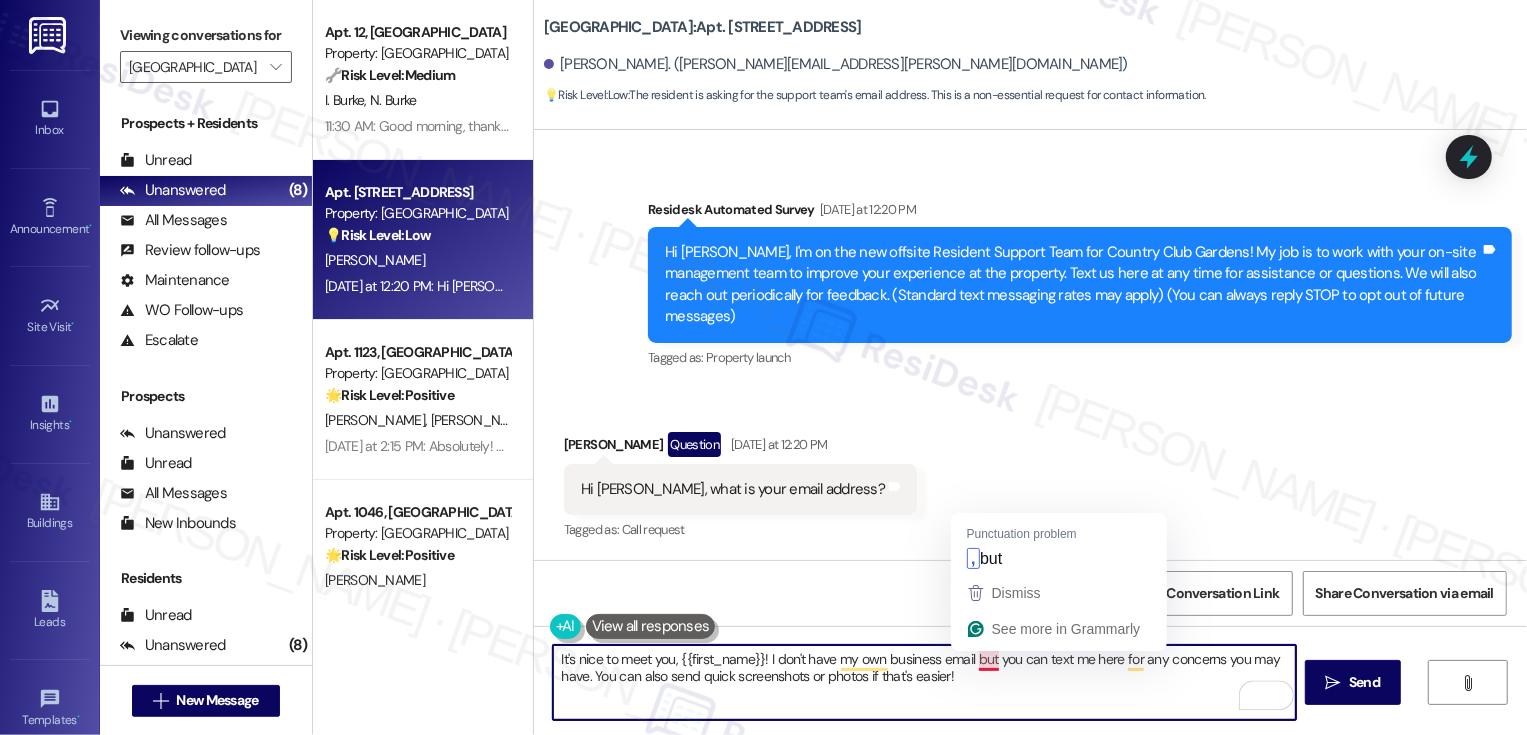click on "It's nice to meet you, {{first_name}}! I don't have my own business email but you can text me here for any concerns you may have. You can also send quick screenshots or photos if that's easier!" at bounding box center [924, 682] 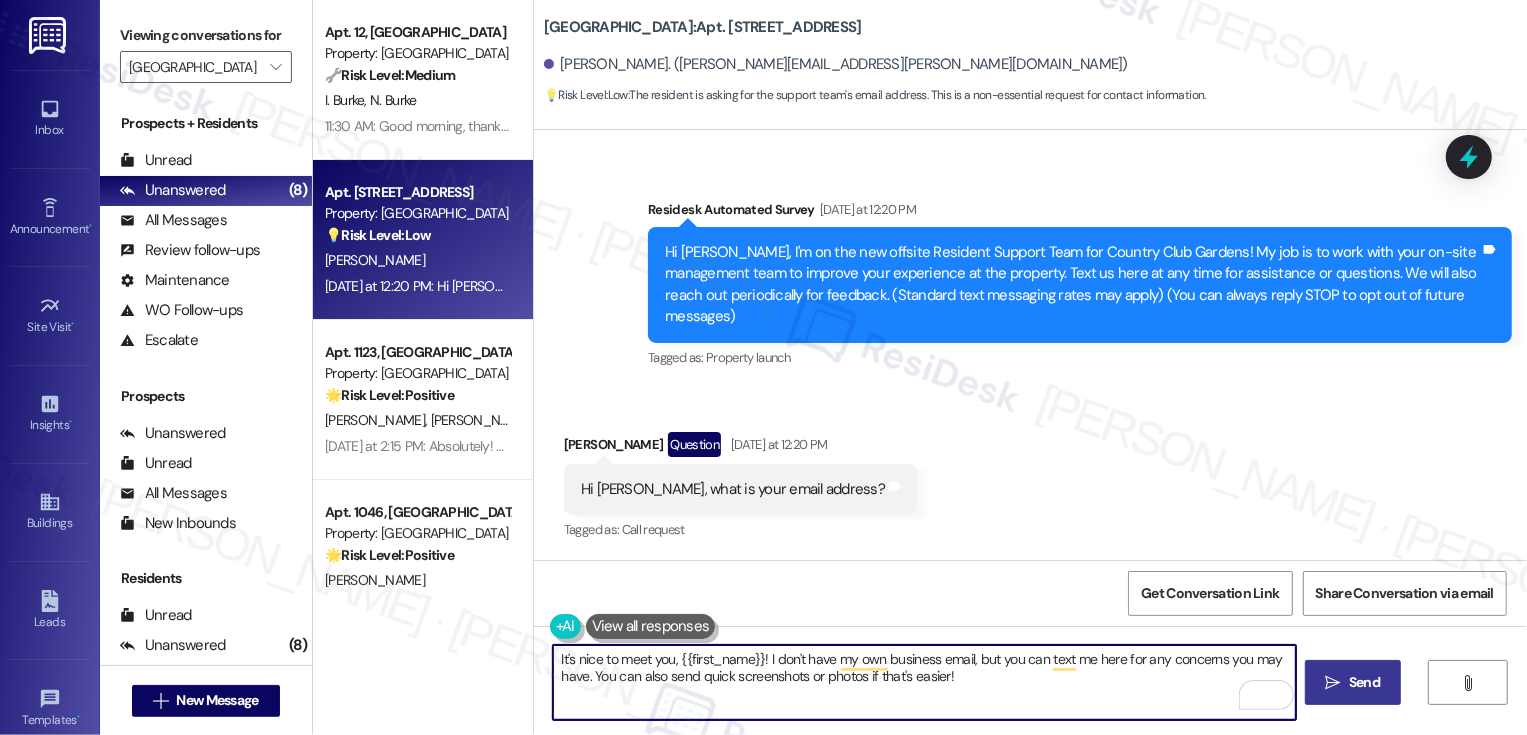 type on "It's nice to meet you, {{first_name}}! I don't have my own business email, but you can text me here for any concerns you may have. You can also send quick screenshots or photos if that's easier!" 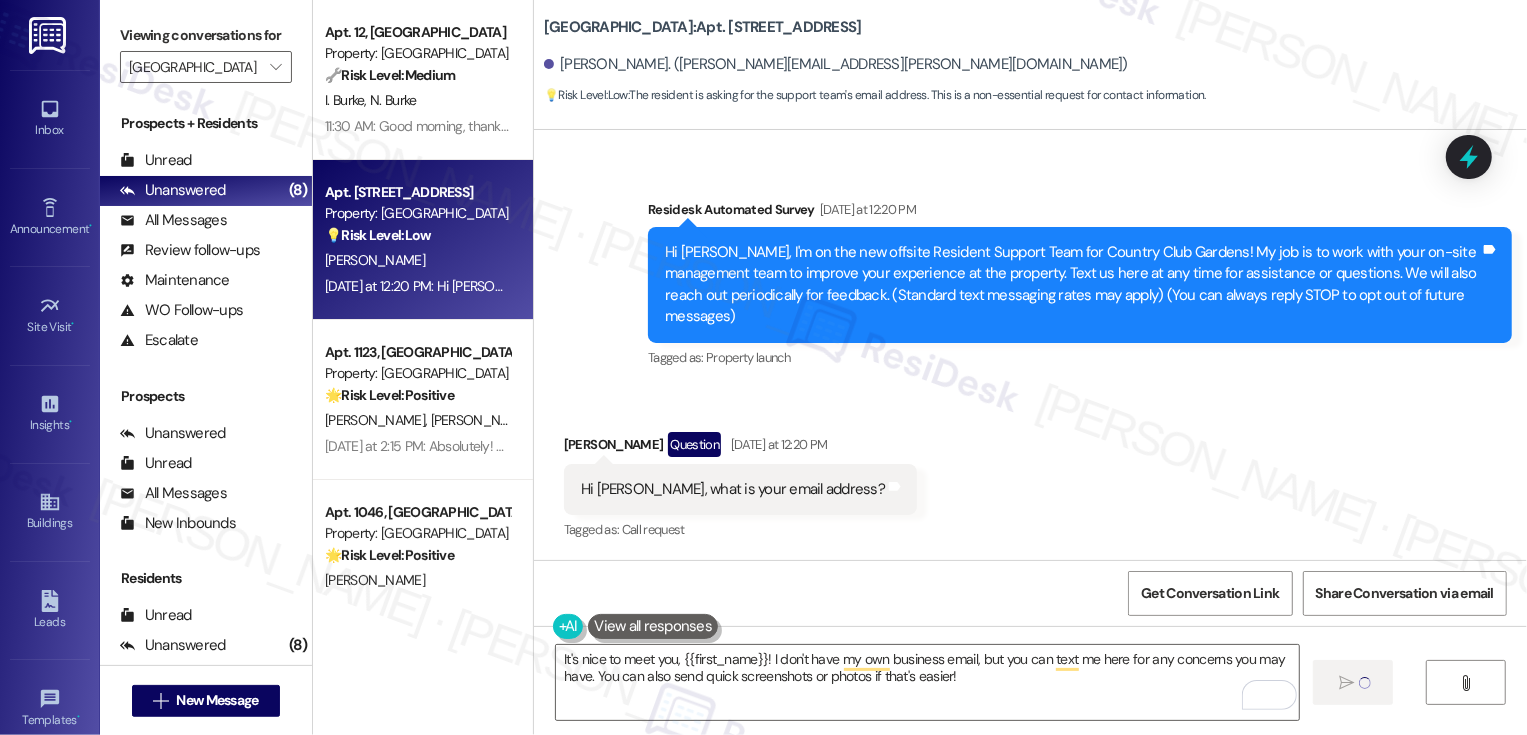type 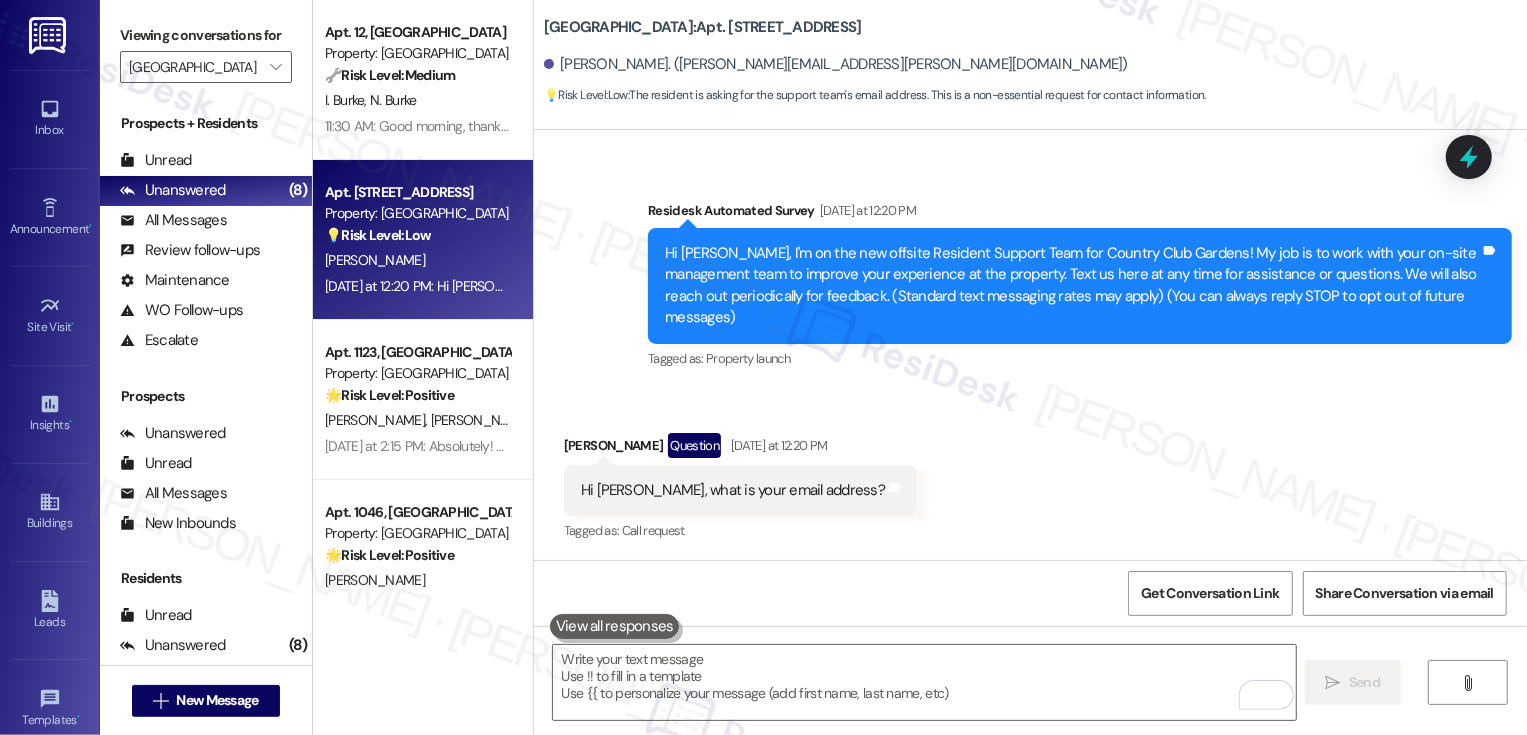 scroll, scrollTop: 270, scrollLeft: 0, axis: vertical 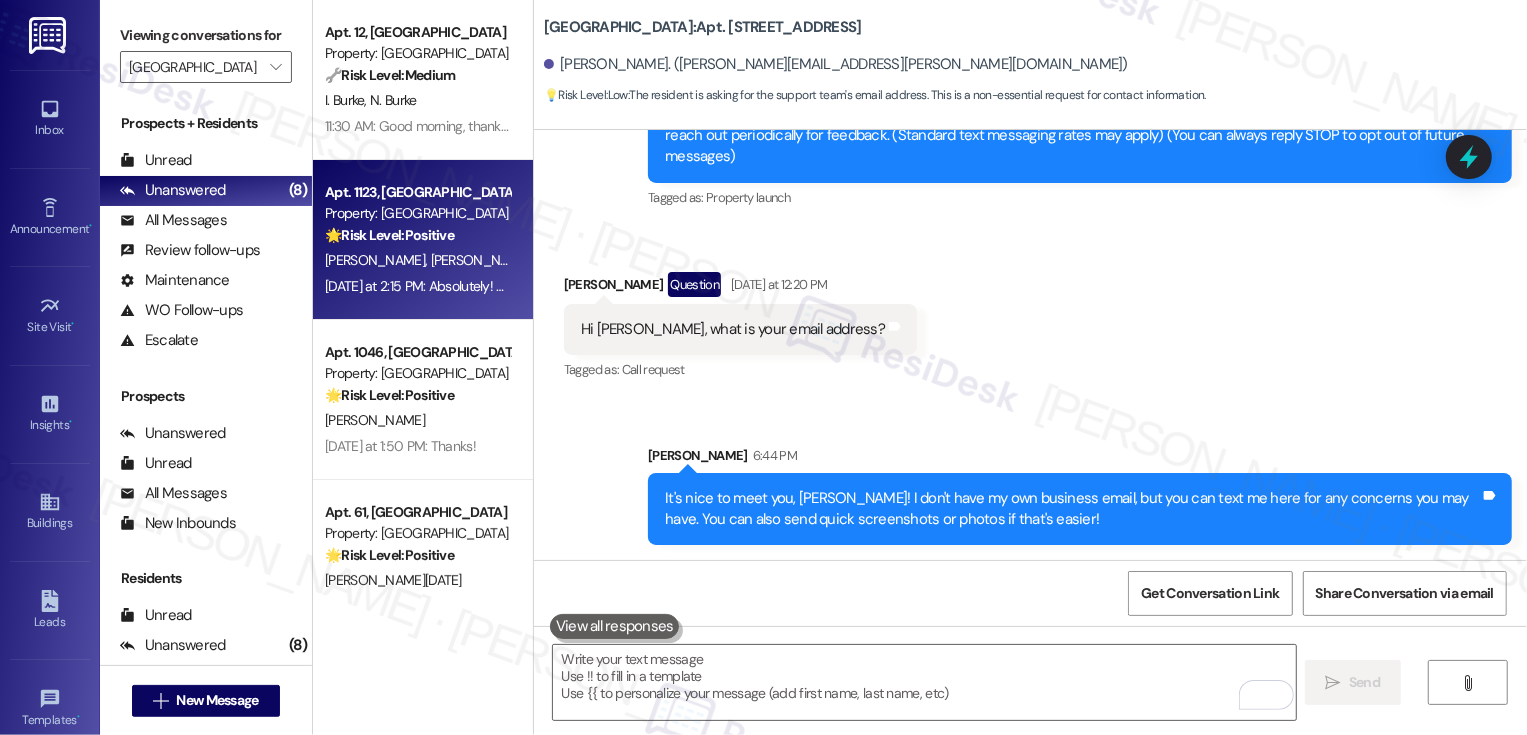 click on "[PERSON_NAME]" at bounding box center (480, 260) 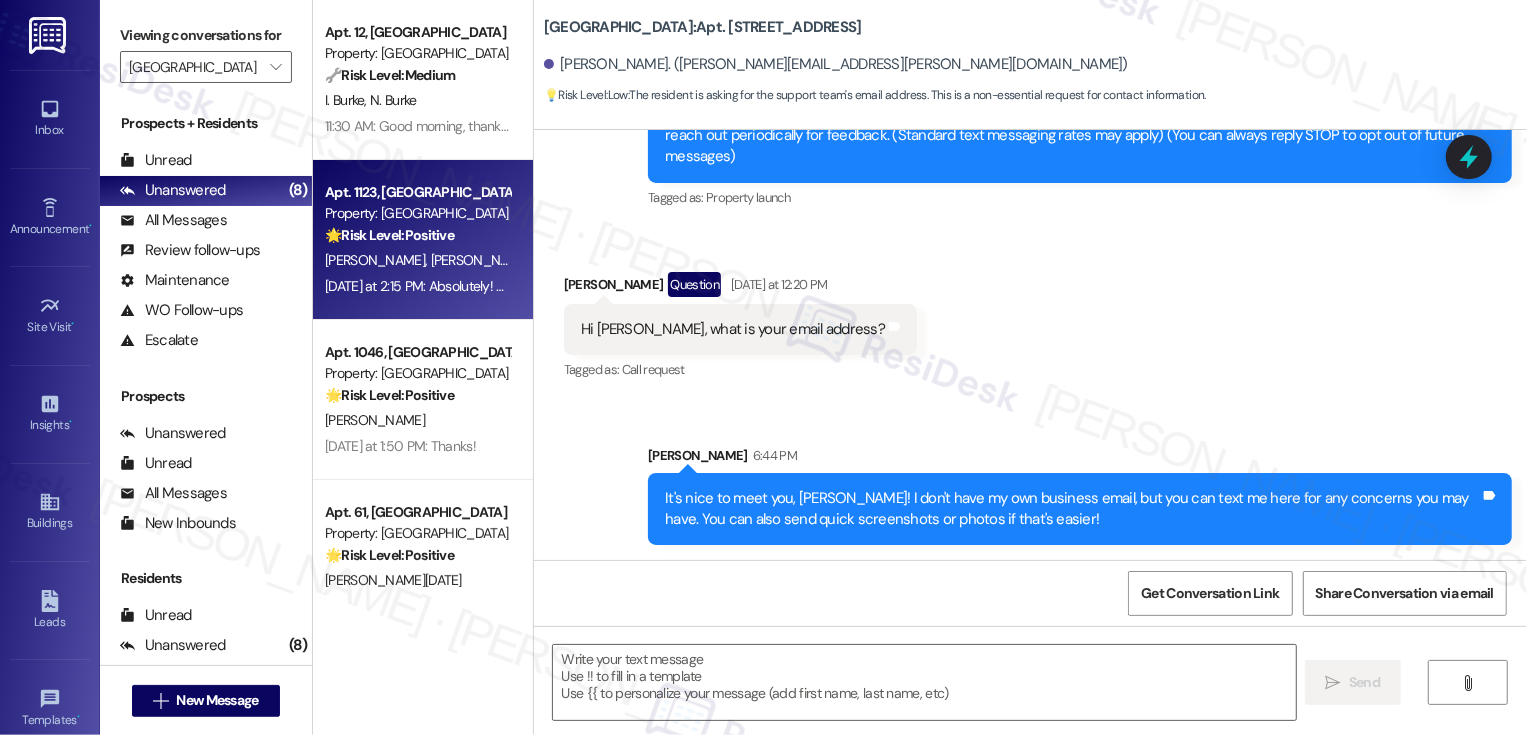 click on "[PERSON_NAME]" at bounding box center (480, 260) 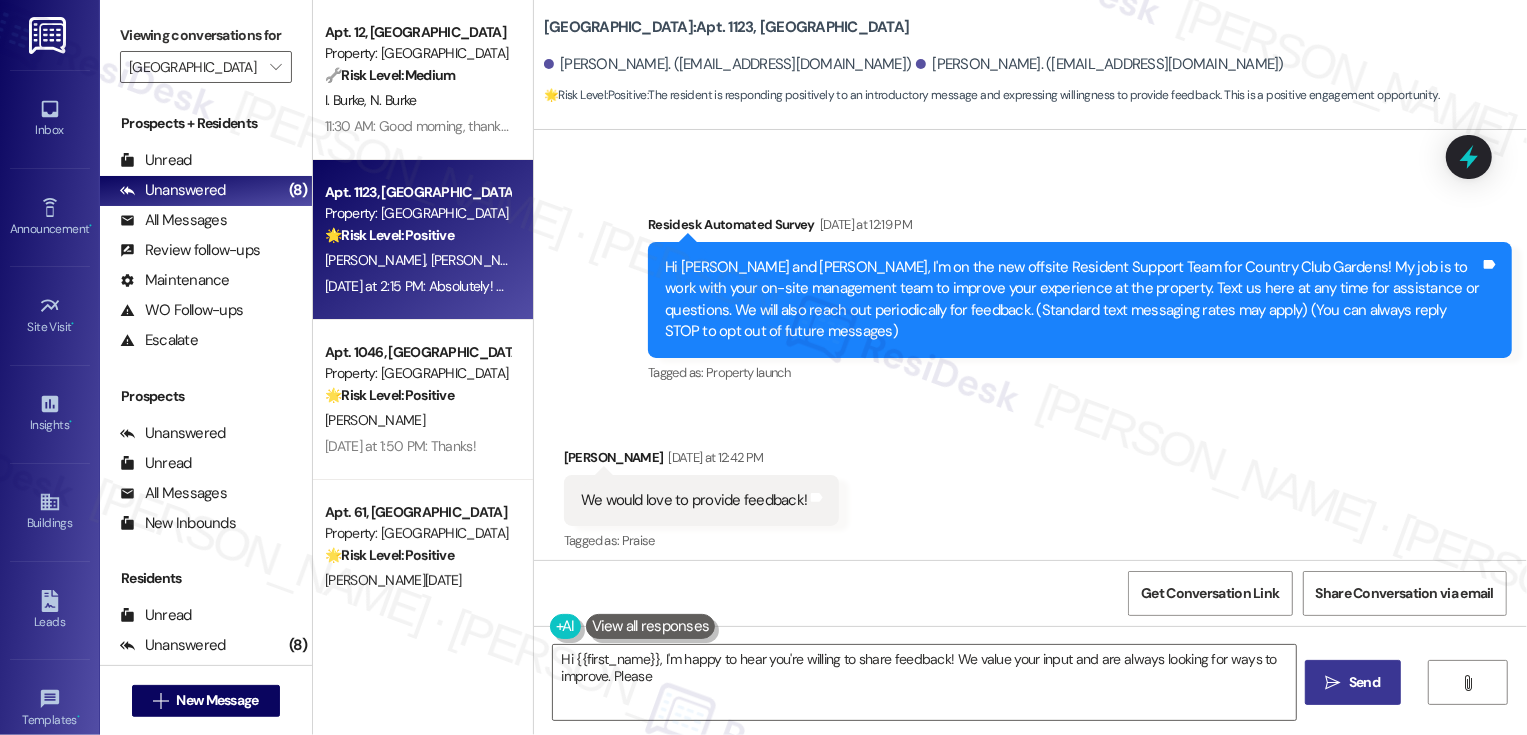 scroll, scrollTop: 275, scrollLeft: 0, axis: vertical 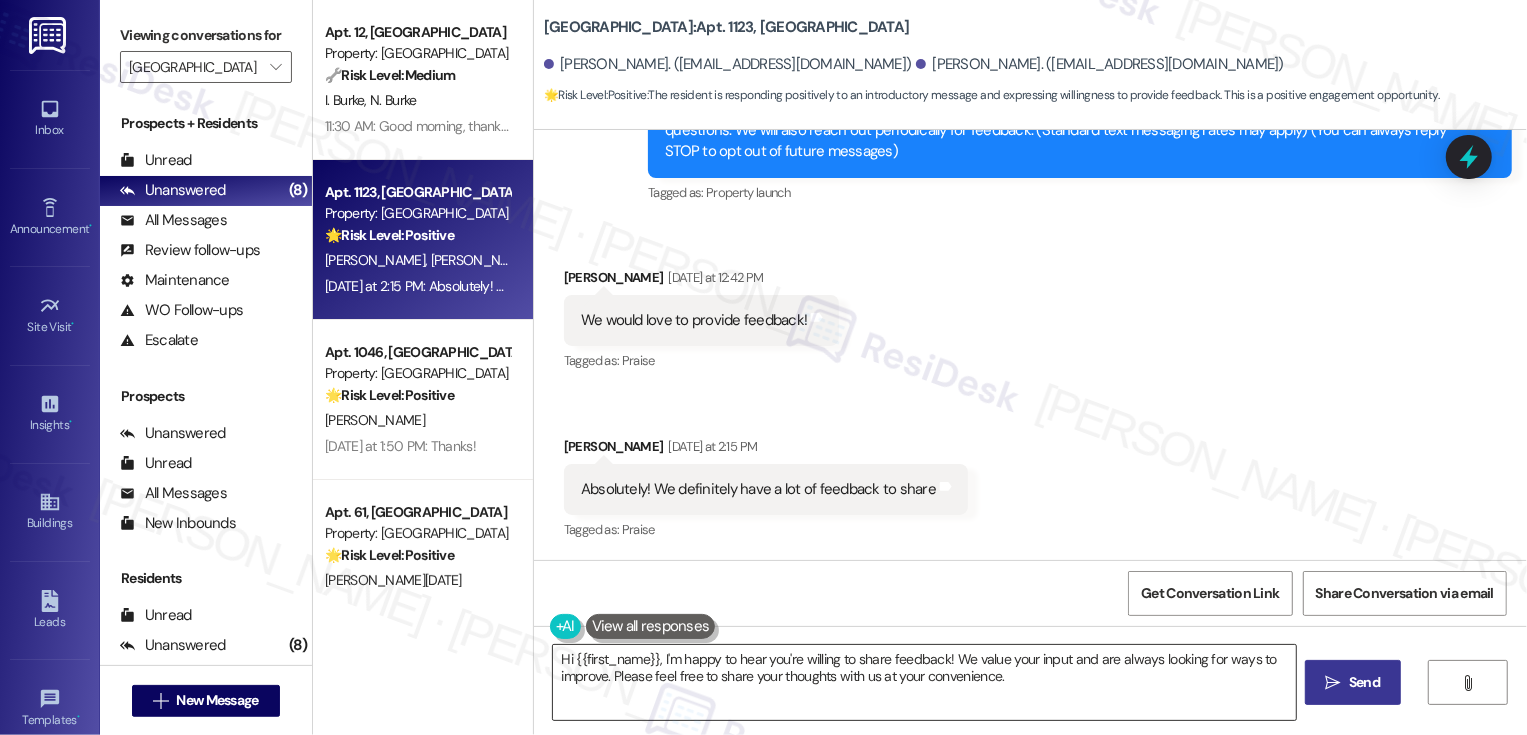 click on "Hi {{first_name}}, I'm happy to hear you're willing to share feedback! We value your input and are always looking for ways to improve. Please feel free to share your thoughts with us at your convenience." at bounding box center (924, 682) 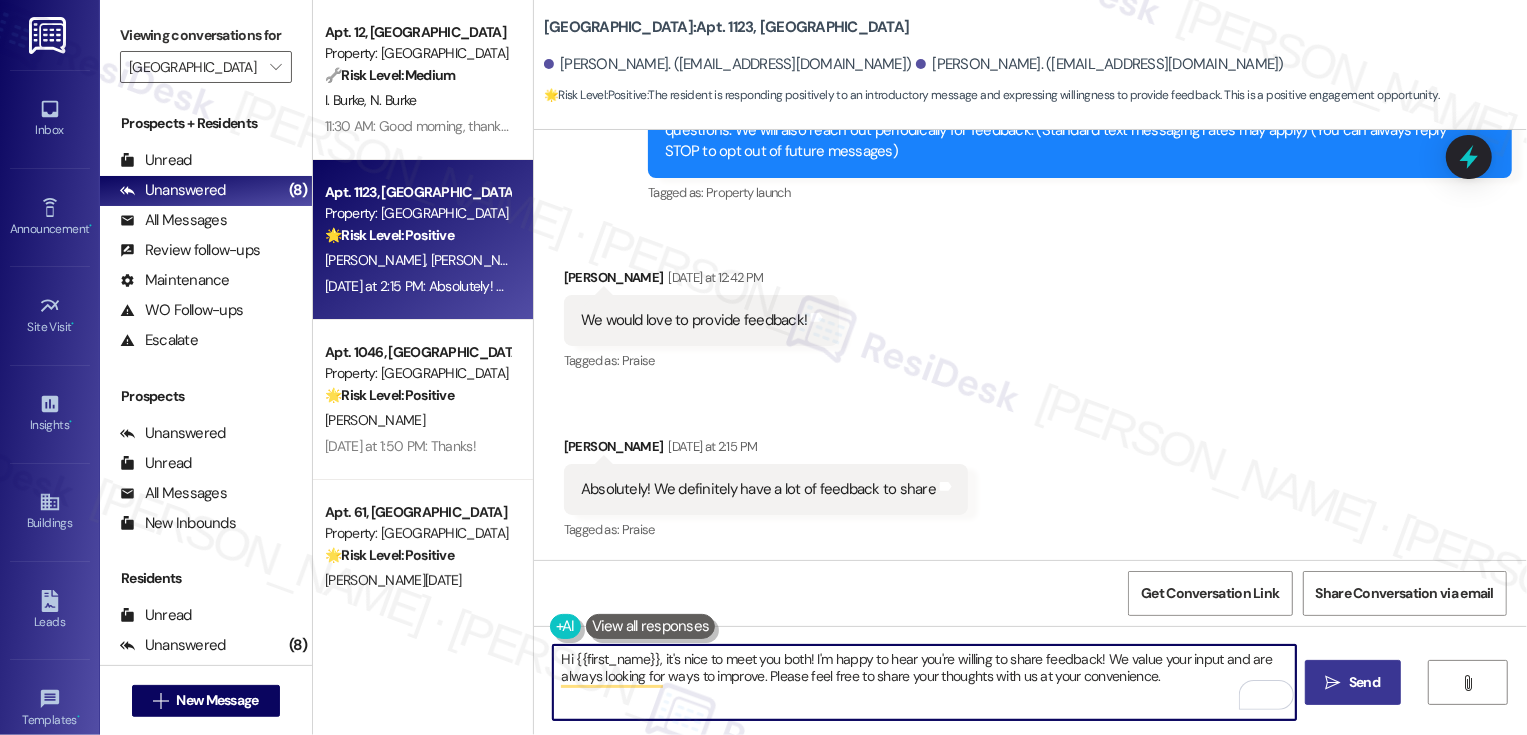 click on "Hi {{first_name}}, it's nice to meet you both! I'm happy to hear you're willing to share feedback! We value your input and are always looking for ways to improve. Please feel free to share your thoughts with us at your convenience." at bounding box center (924, 682) 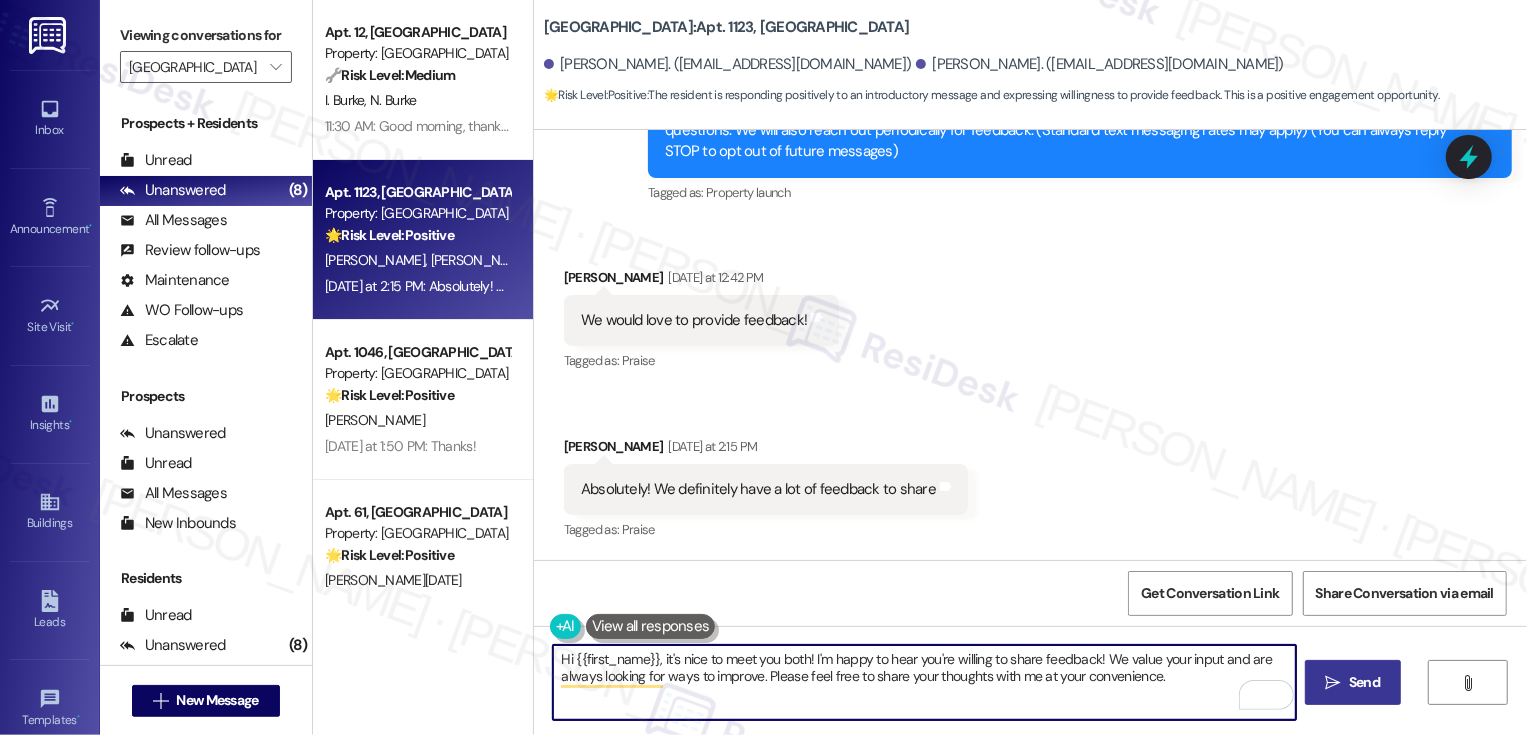 type on "Hi {{first_name}}, it's nice to meet you both! I'm happy to hear you're willing to share feedback! We value your input and are always looking for ways to improve. Please feel free to share your thoughts with me at your convenience." 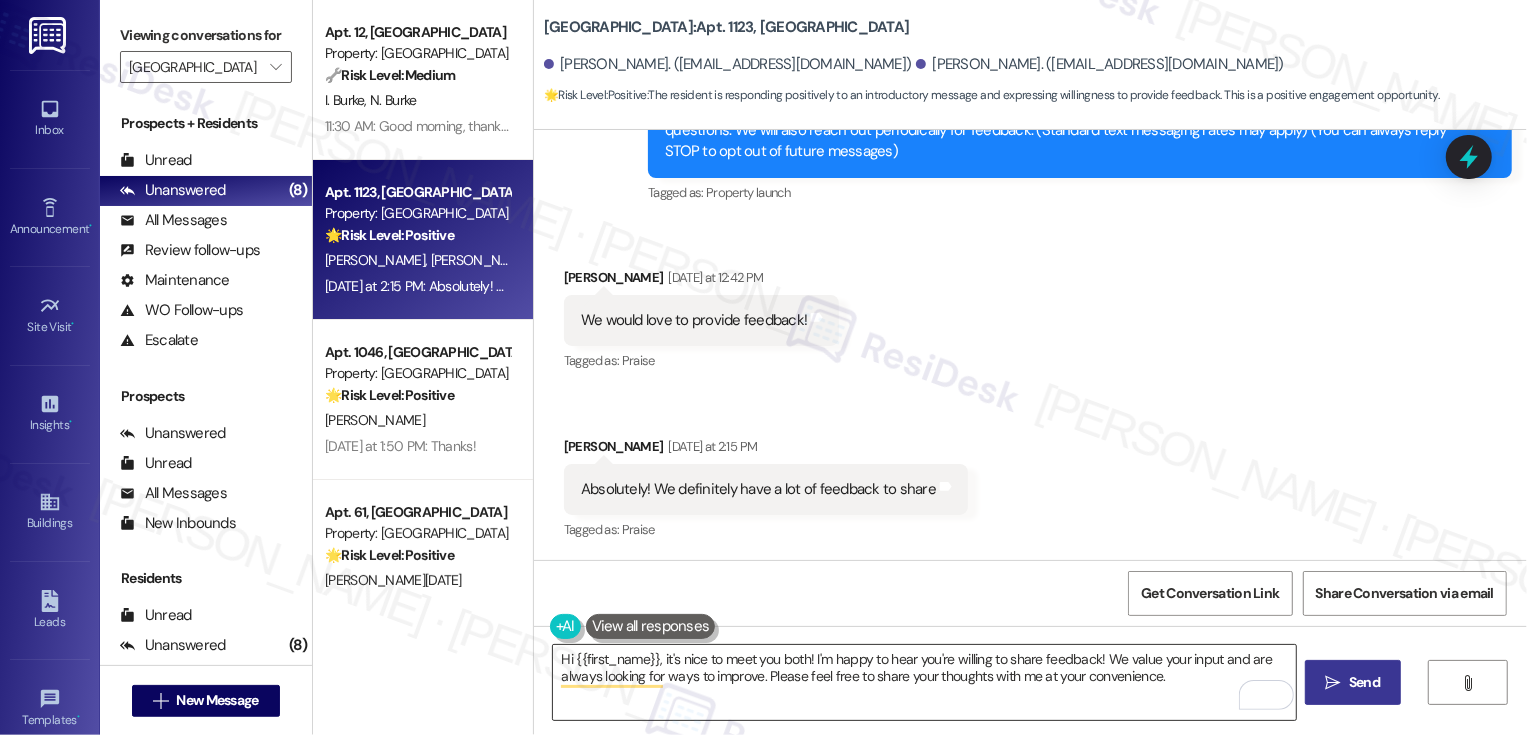 drag, startPoint x: 1318, startPoint y: 710, endPoint x: 1226, endPoint y: 698, distance: 92.779305 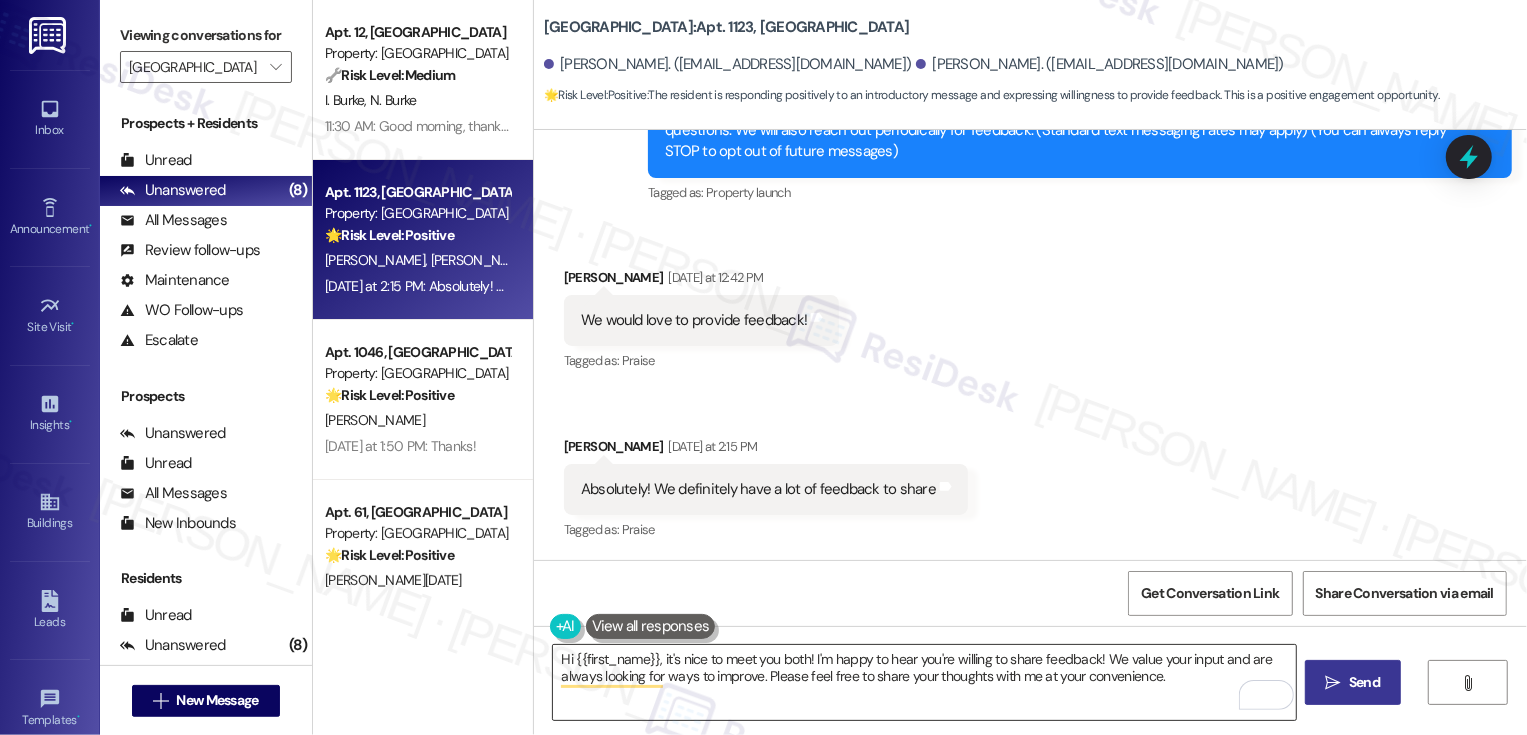 click on "Hi {{first_name}}, it's nice to meet you both! I'm happy to hear you're willing to share feedback! We value your input and are always looking for ways to improve. Please feel free to share your thoughts with me at your convenience.  Send " at bounding box center [1030, 701] 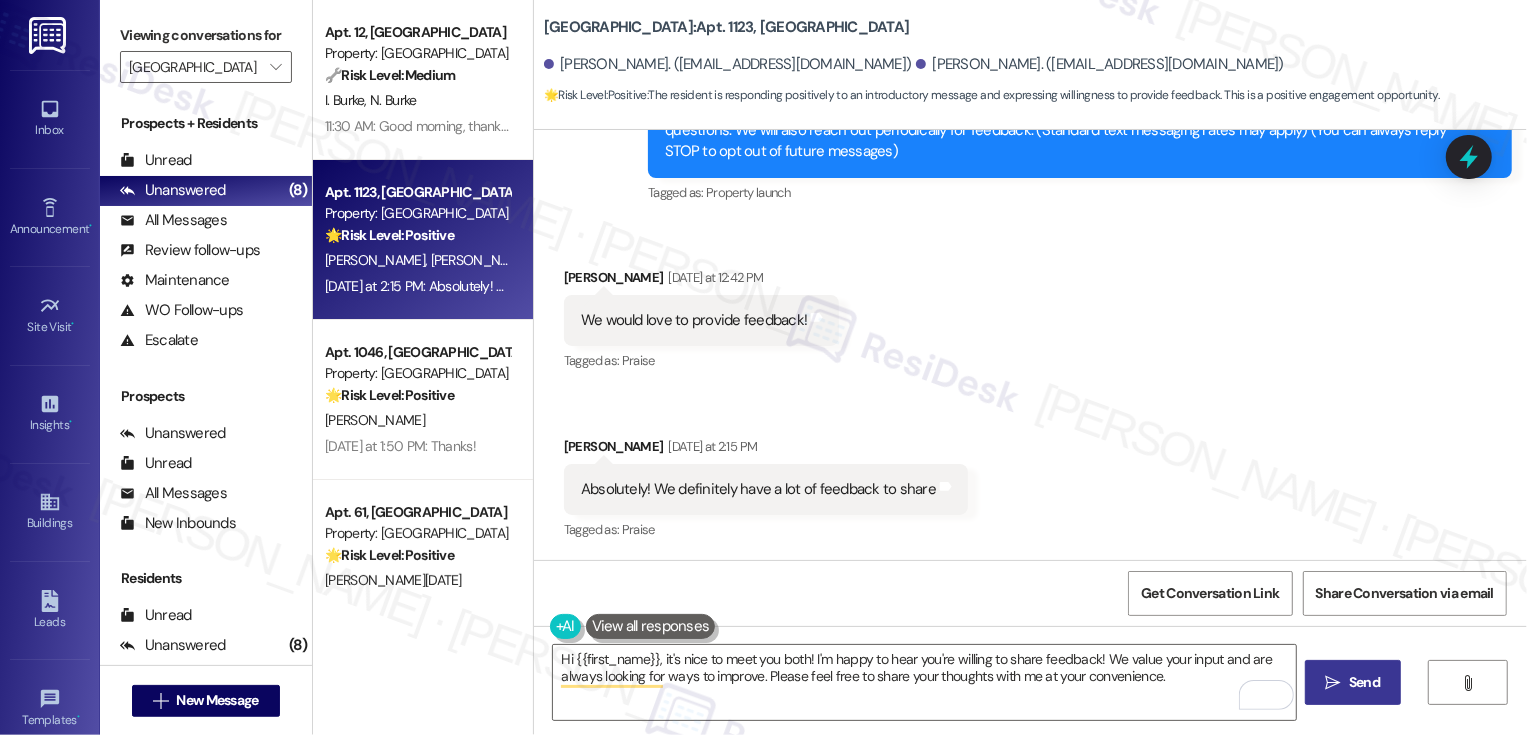click on "Send" at bounding box center (1364, 682) 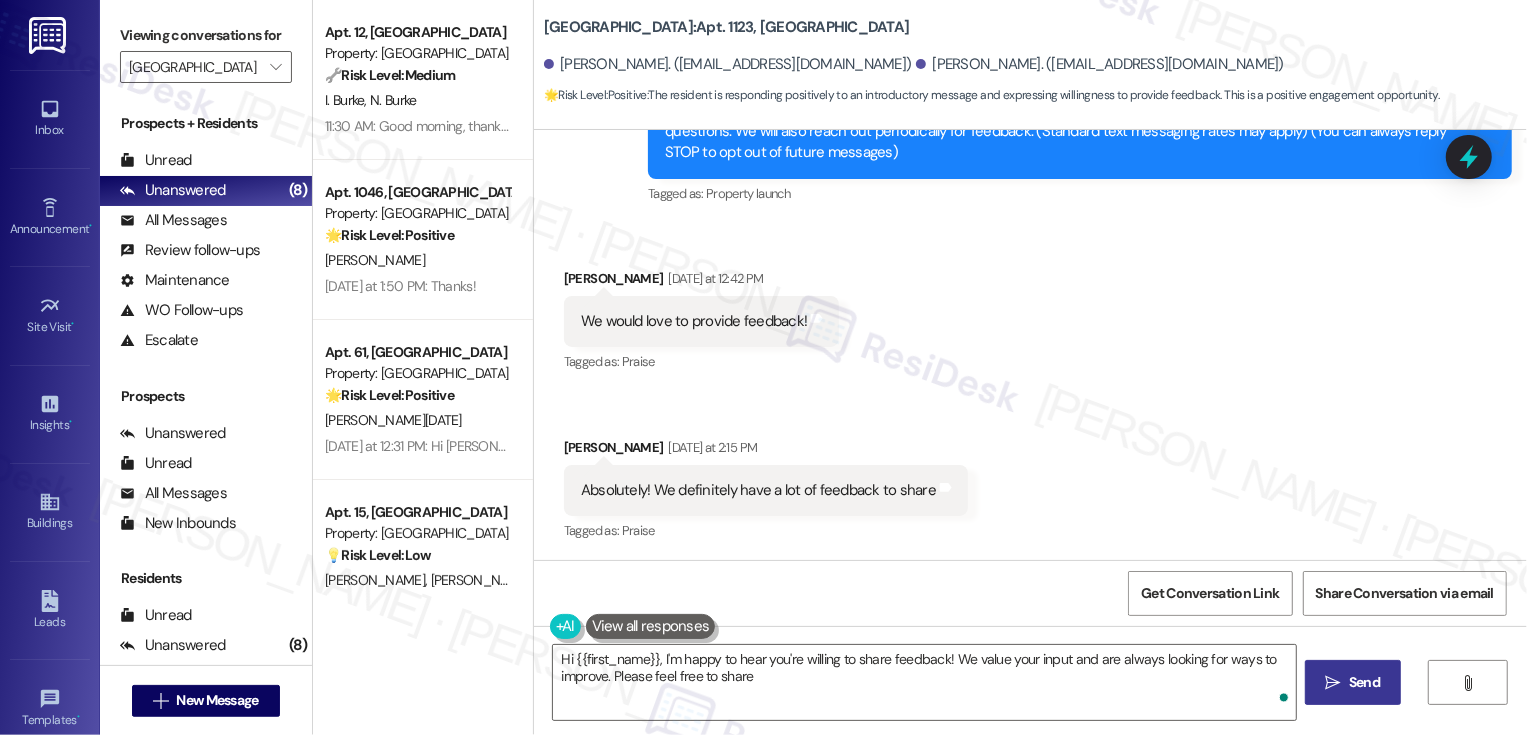 scroll, scrollTop: 435, scrollLeft: 0, axis: vertical 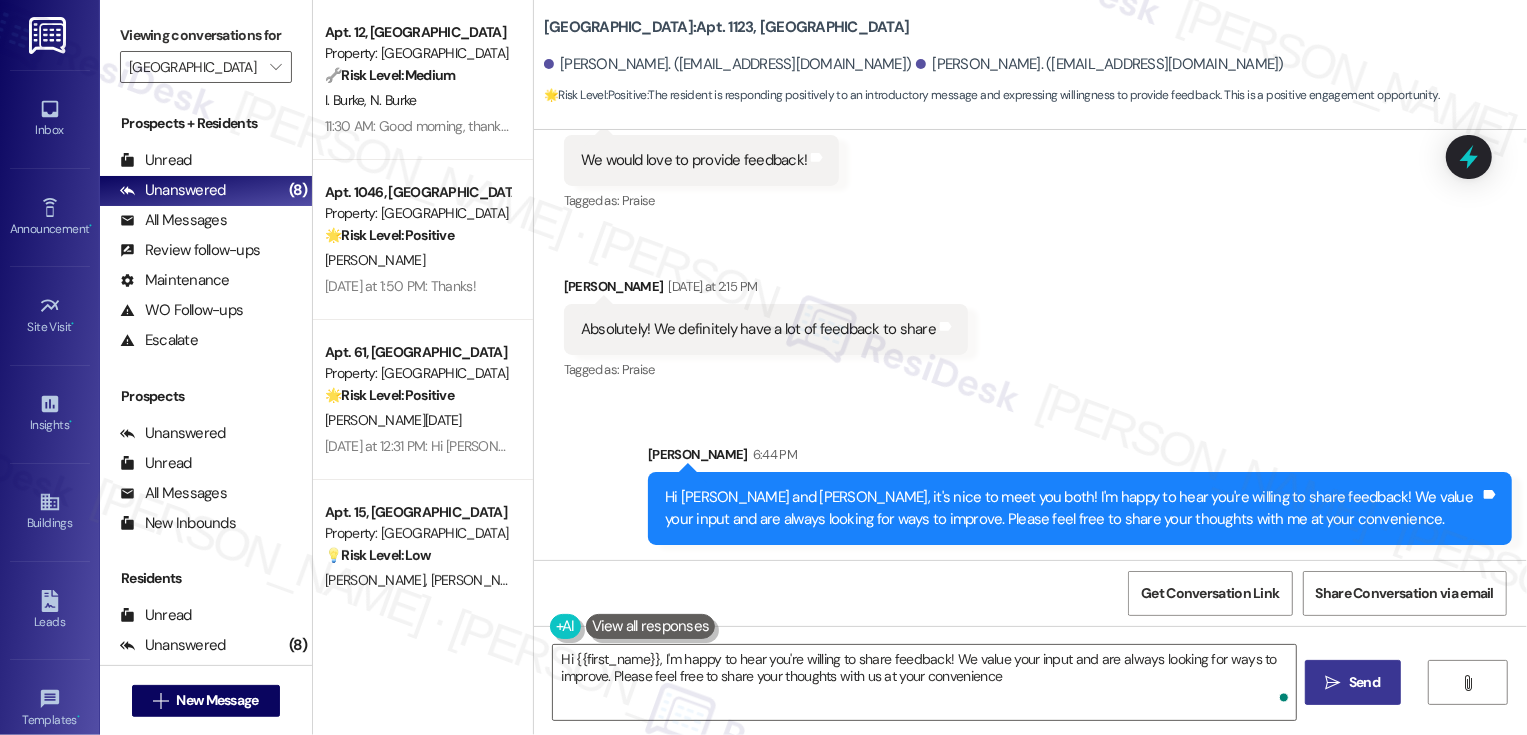 type on "Hi {{first_name}}, I'm happy to hear you're willing to share feedback! We value your input and are always looking for ways to improve. Please feel free to share your thoughts with us at your convenience." 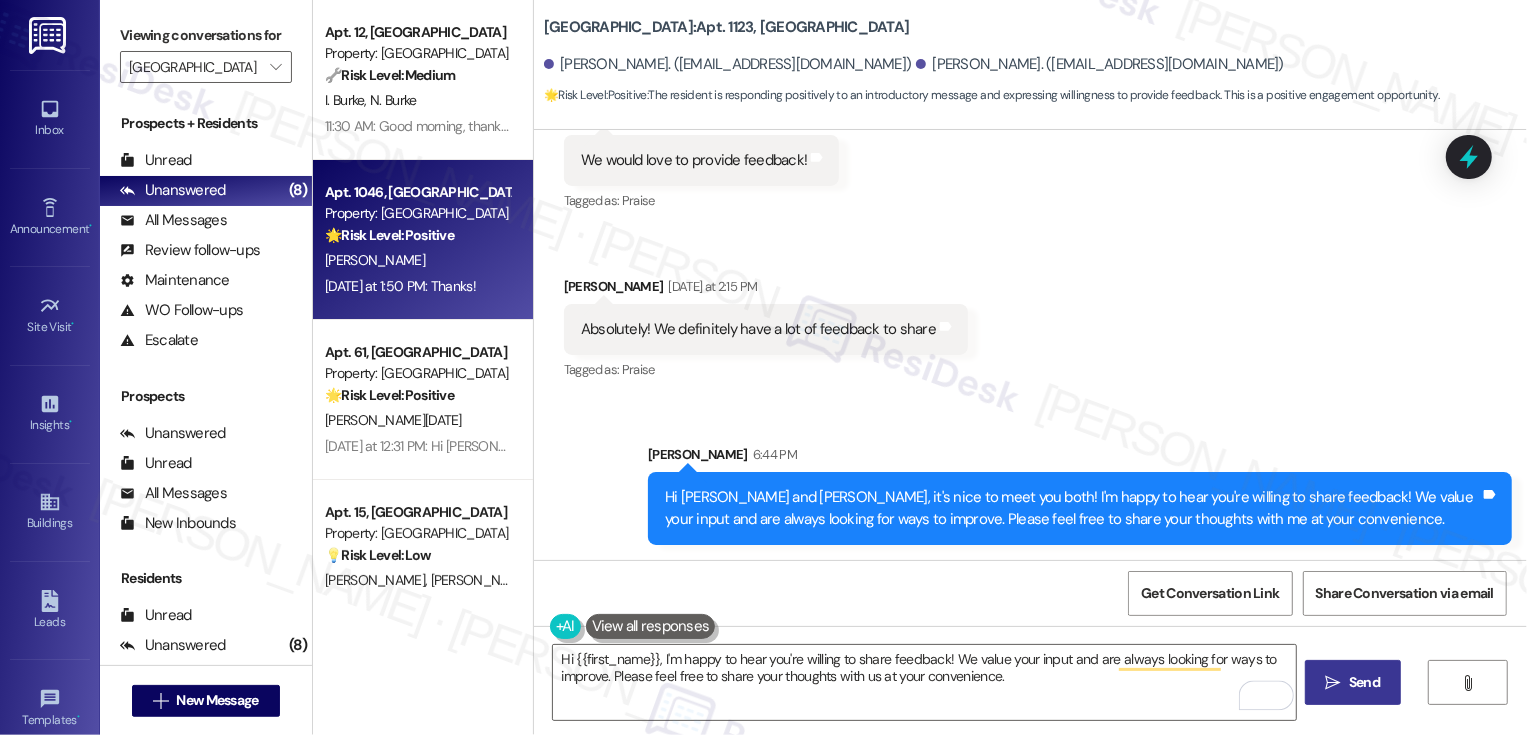 click on "Apt. 1046, Country Club Gardens Property: Country Club Gardens 🌟  Risk Level:  Positive The resident is simply acknowledging the introductory message from the offsite Resident Support Team. This indicates positive engagement. [PERSON_NAME] [DATE] at 1:50 PM: Thanks! [DATE] at 1:50 PM: Thanks!" at bounding box center [423, 240] 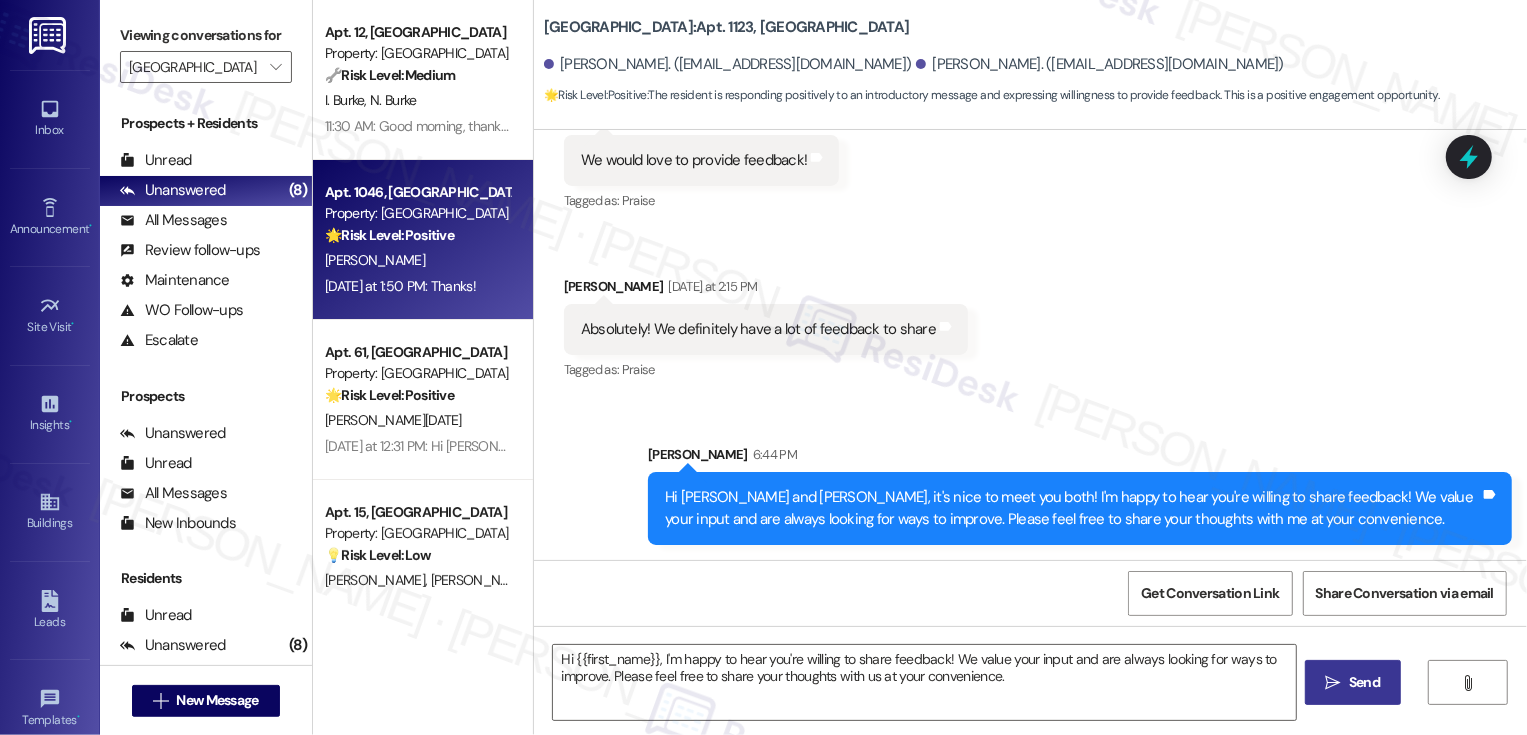 click on "Apt. 1046, Country Club Gardens Property: Country Club Gardens 🌟  Risk Level:  Positive The resident is simply acknowledging the introductory message from the offsite Resident Support Team. This indicates positive engagement. [PERSON_NAME] [DATE] at 1:50 PM: Thanks! [DATE] at 1:50 PM: Thanks!" at bounding box center [423, 240] 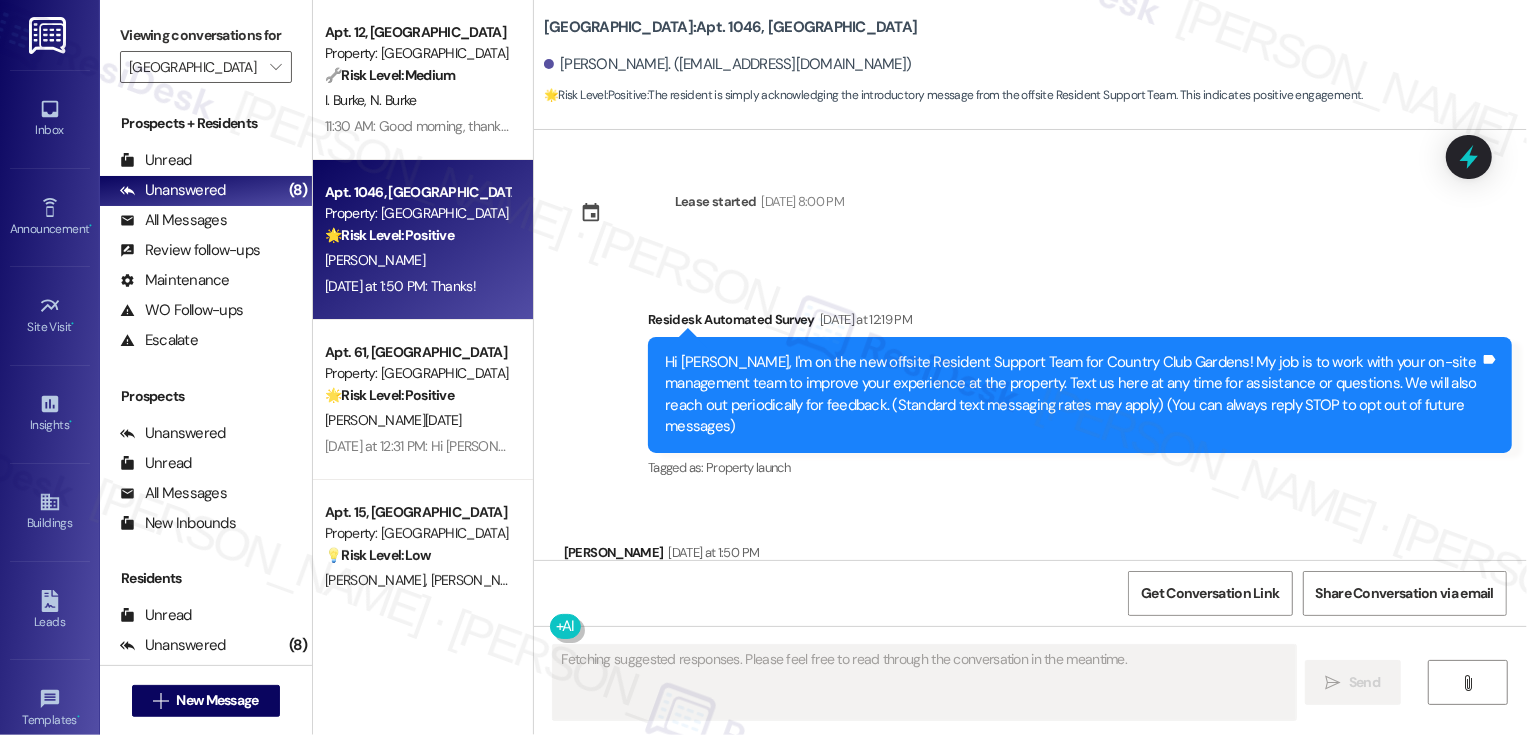 scroll, scrollTop: 85, scrollLeft: 0, axis: vertical 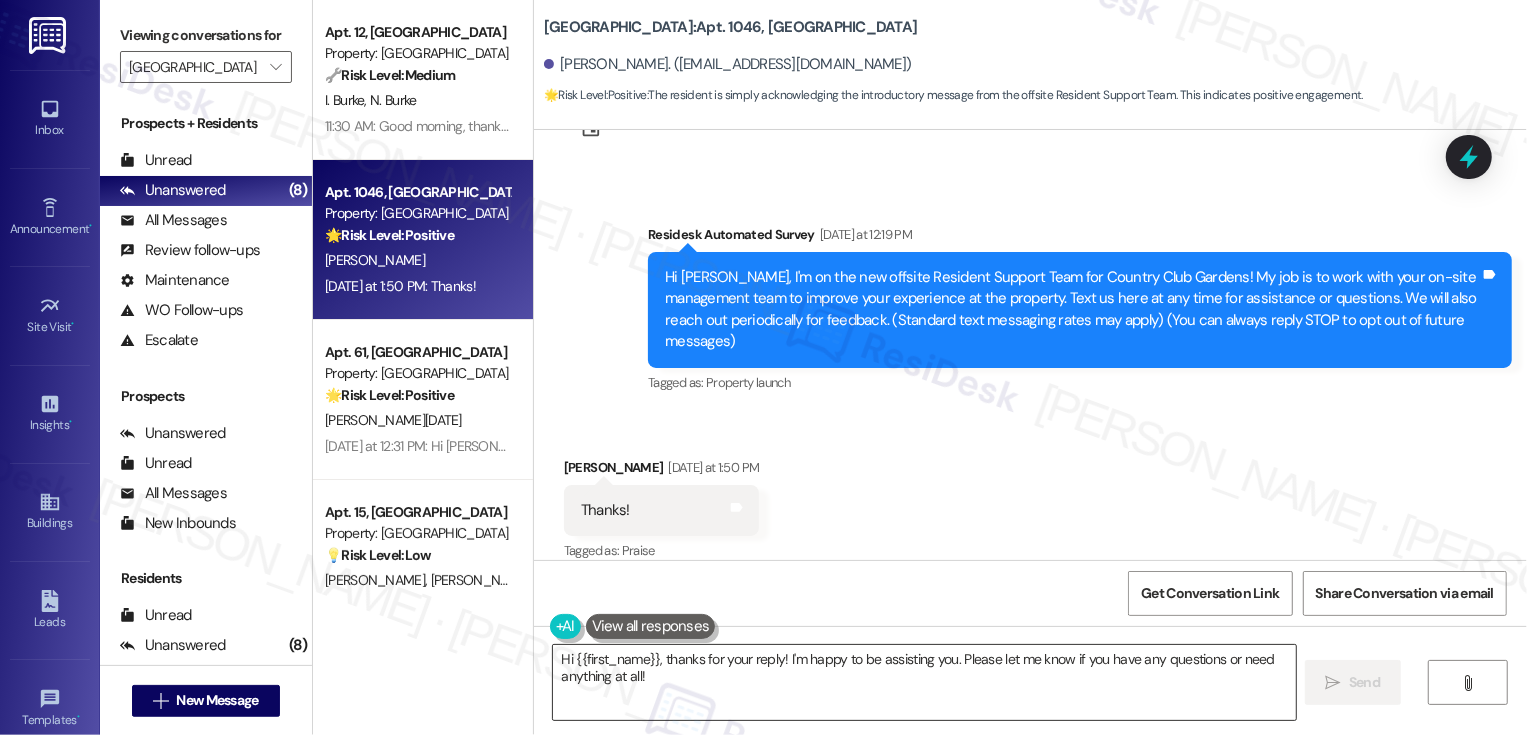 click on "Hi {{first_name}}, thanks for your reply! I'm happy to be assisting you. Please let me know if you have any questions or need anything at all!" at bounding box center (924, 682) 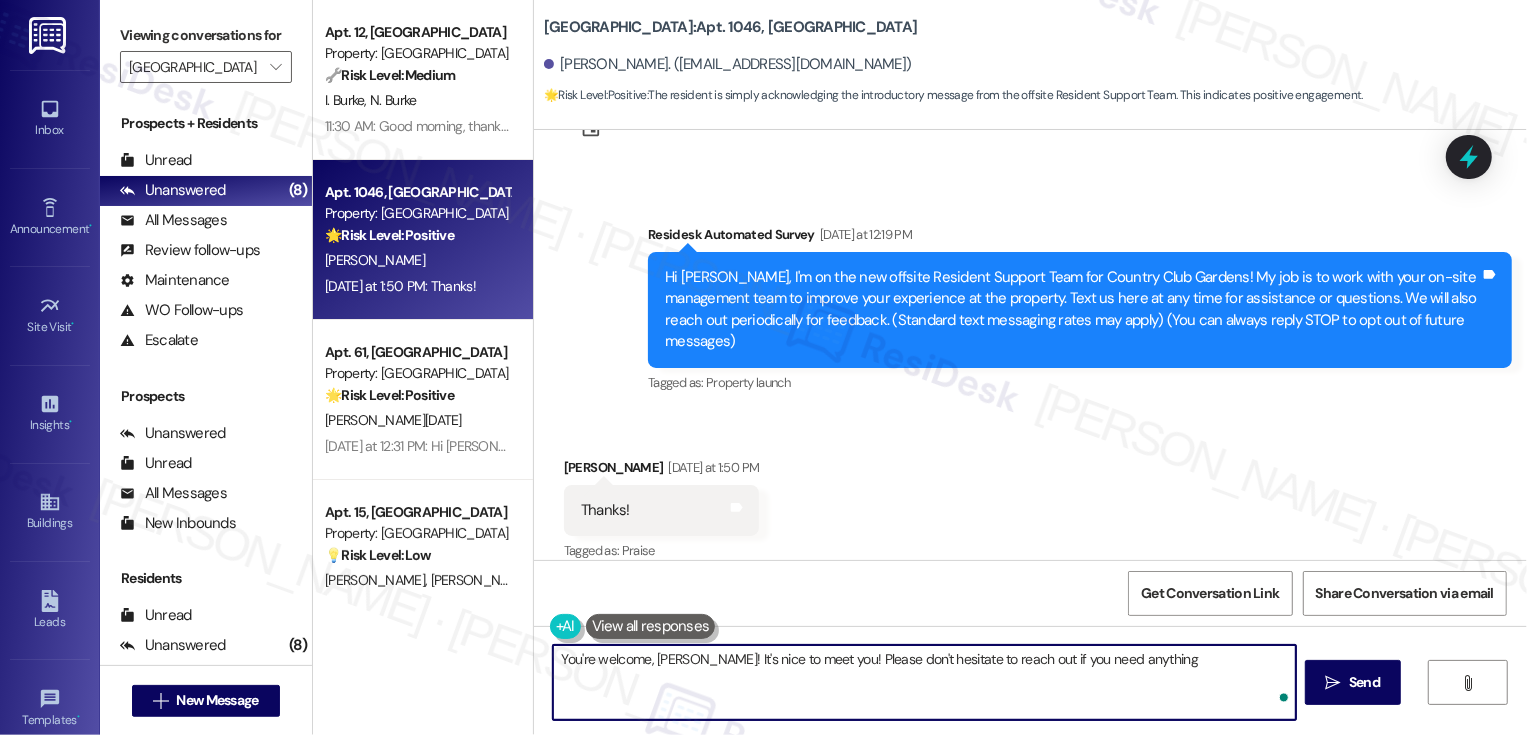 type on "You're welcome, [PERSON_NAME]! It's nice to meet you! Please don't hesitate to reach out if you need anything." 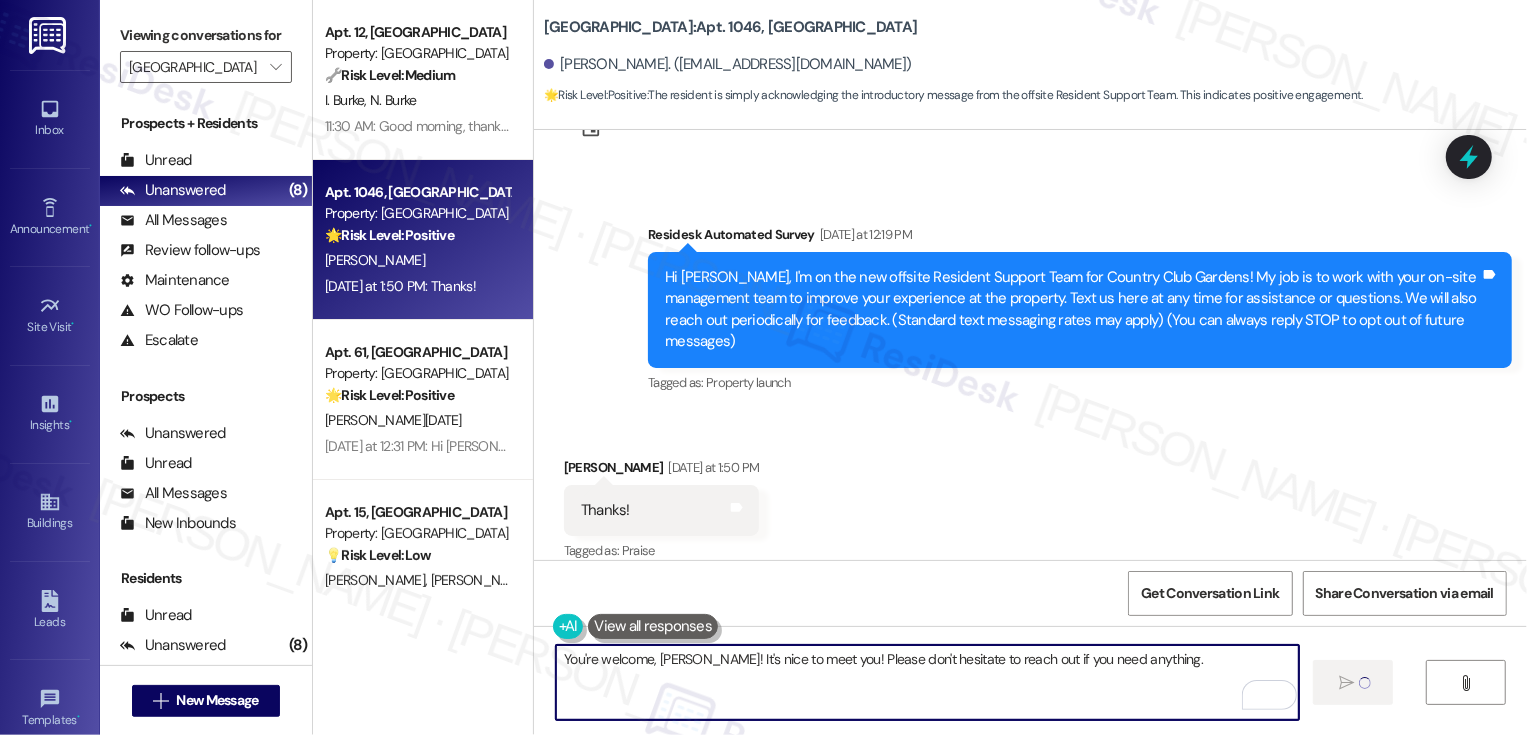 type 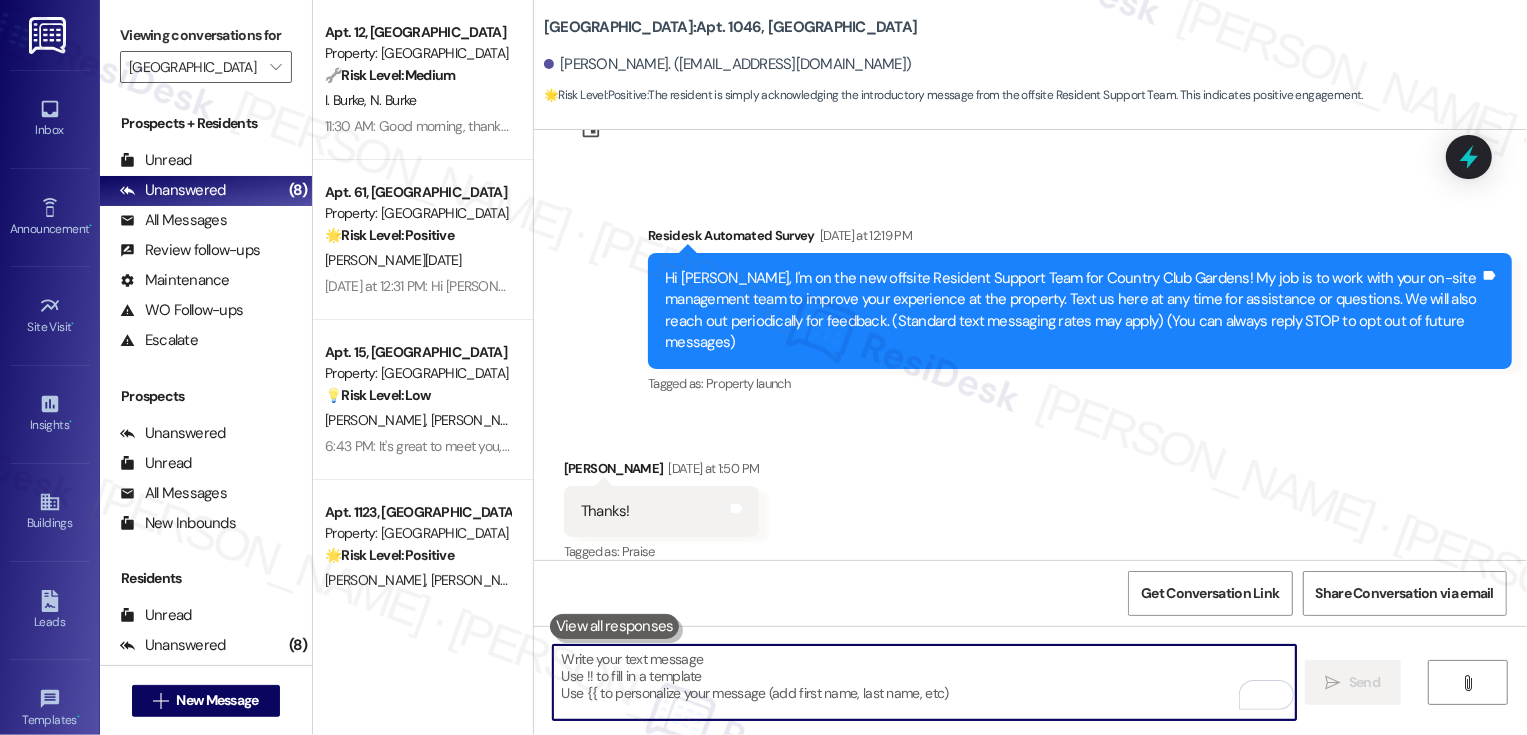 scroll, scrollTop: 224, scrollLeft: 0, axis: vertical 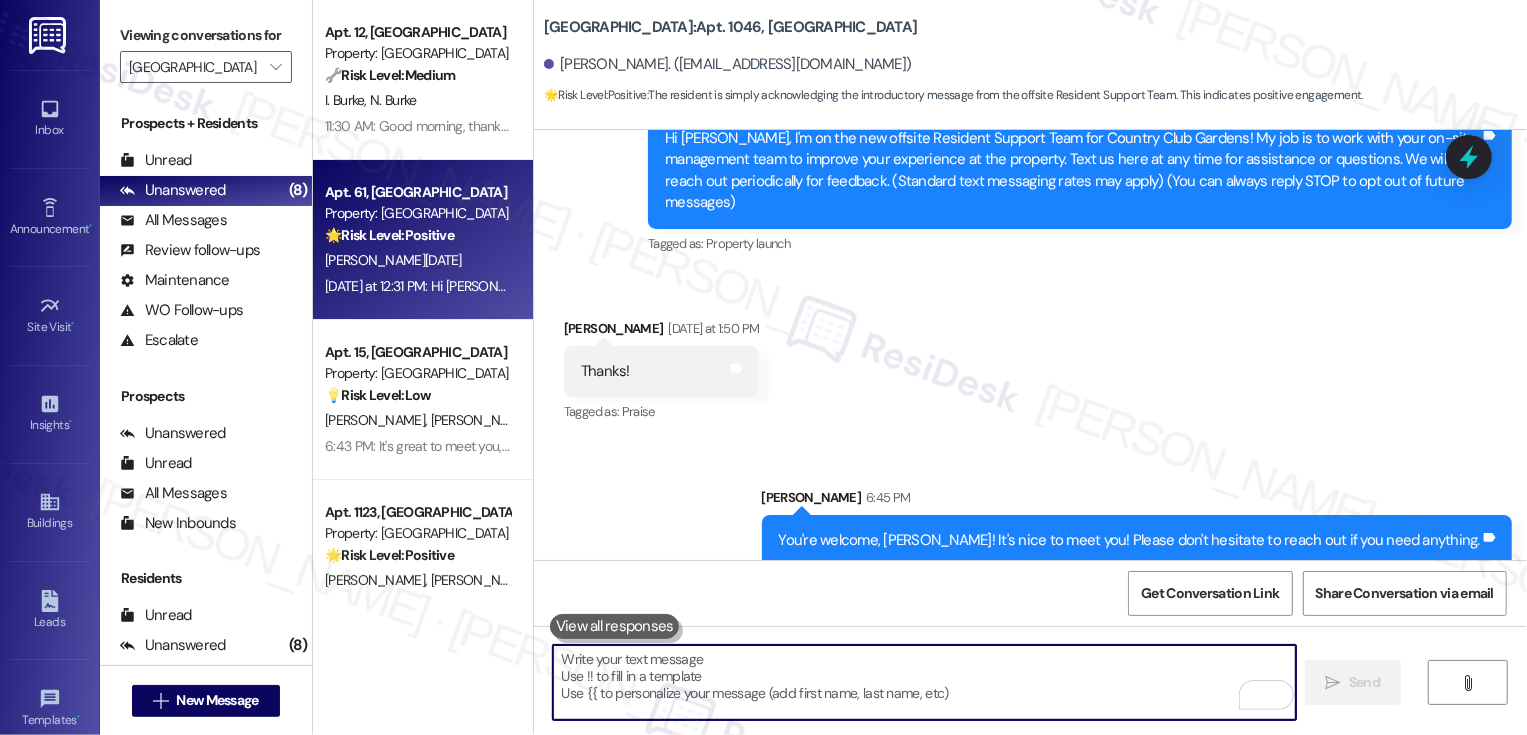 click on "[PERSON_NAME][DATE]" at bounding box center (417, 260) 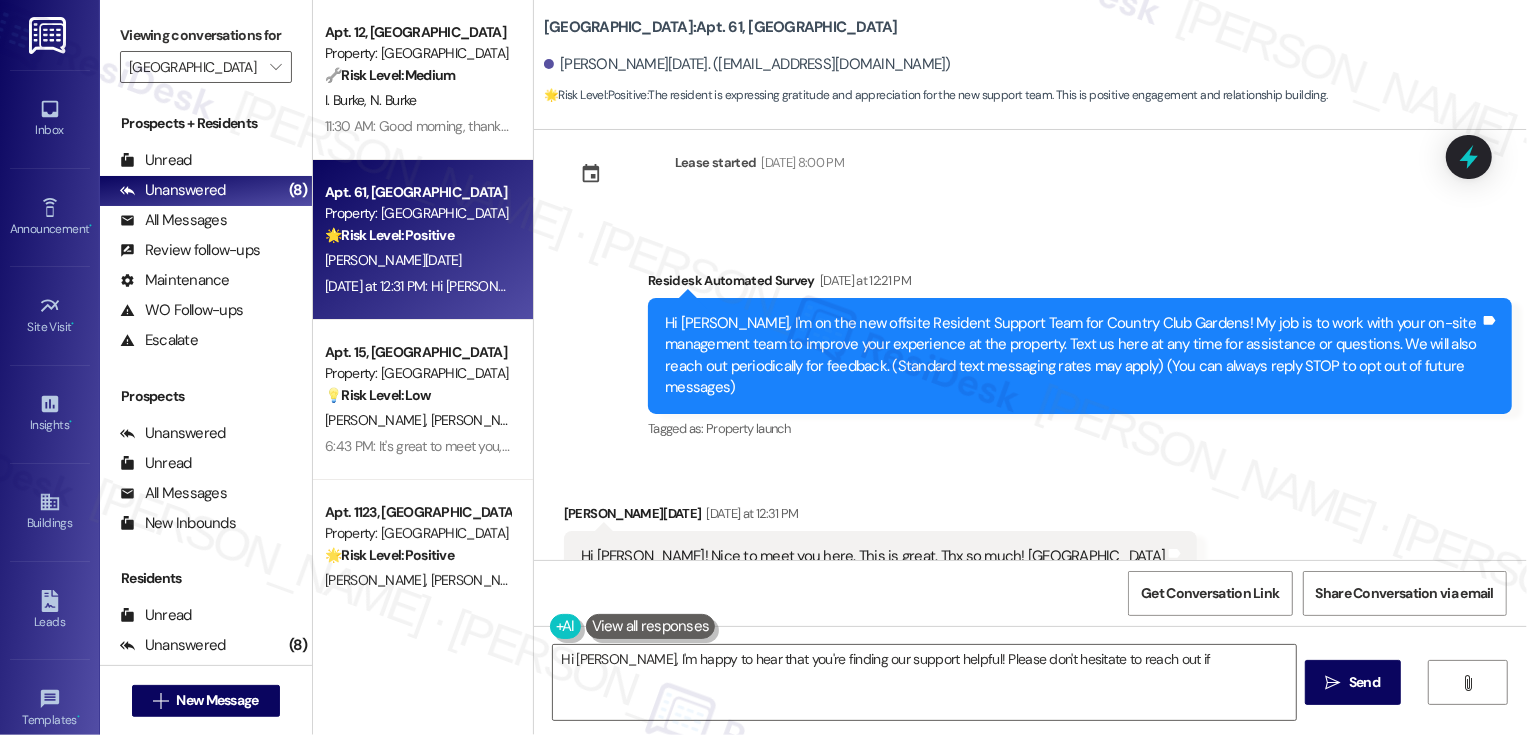 scroll, scrollTop: 85, scrollLeft: 0, axis: vertical 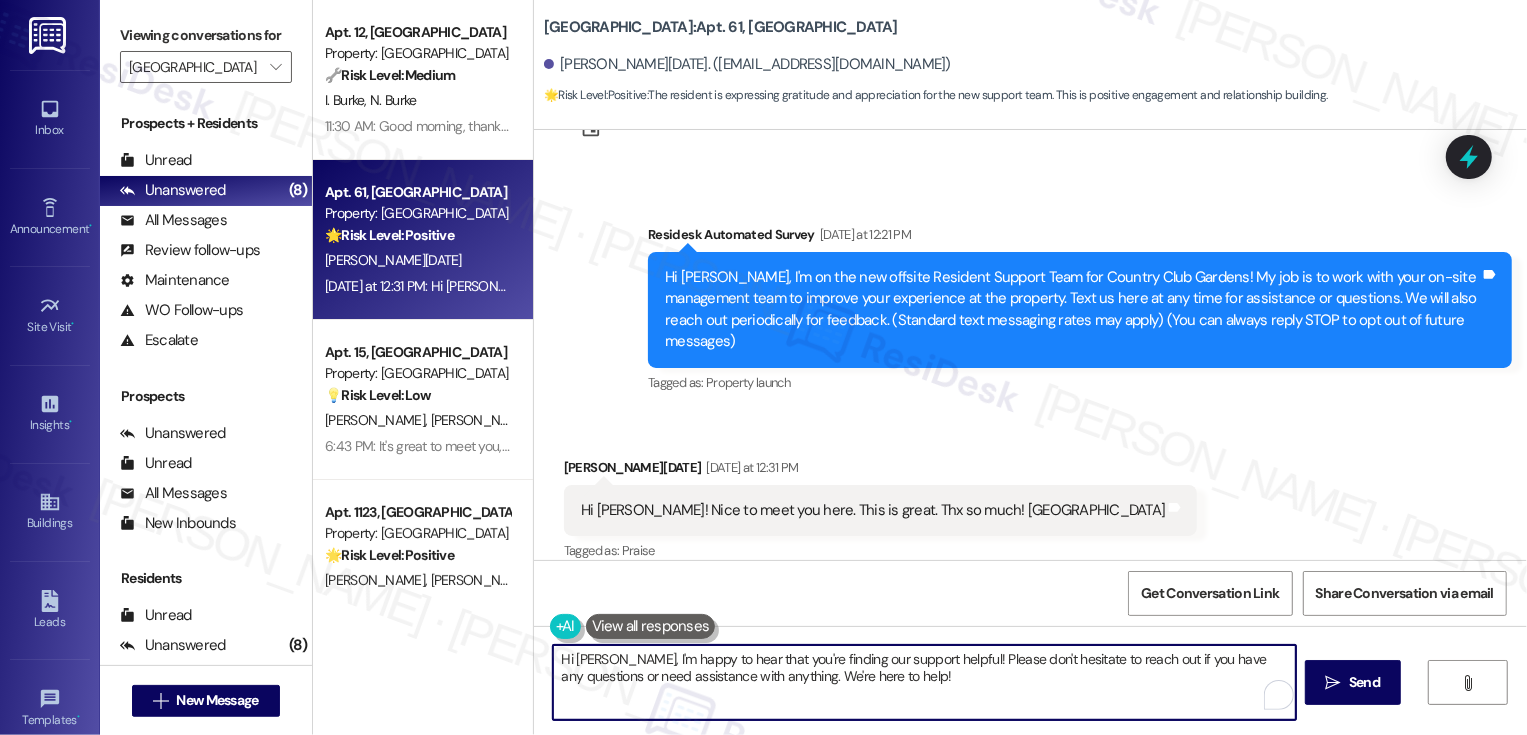 drag, startPoint x: 600, startPoint y: 657, endPoint x: 1002, endPoint y: 718, distance: 406.60178 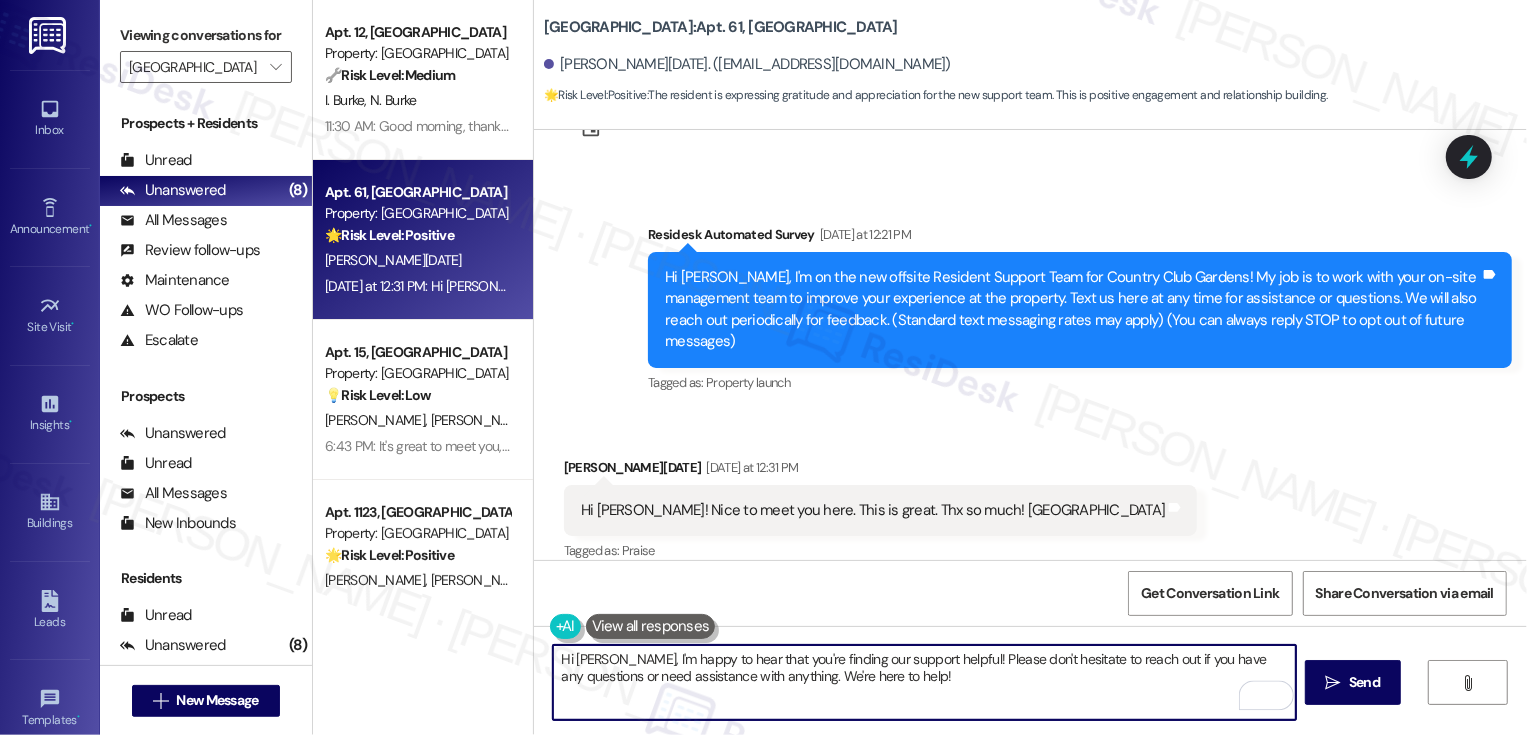 drag, startPoint x: 924, startPoint y: 656, endPoint x: 601, endPoint y: 658, distance: 323.0062 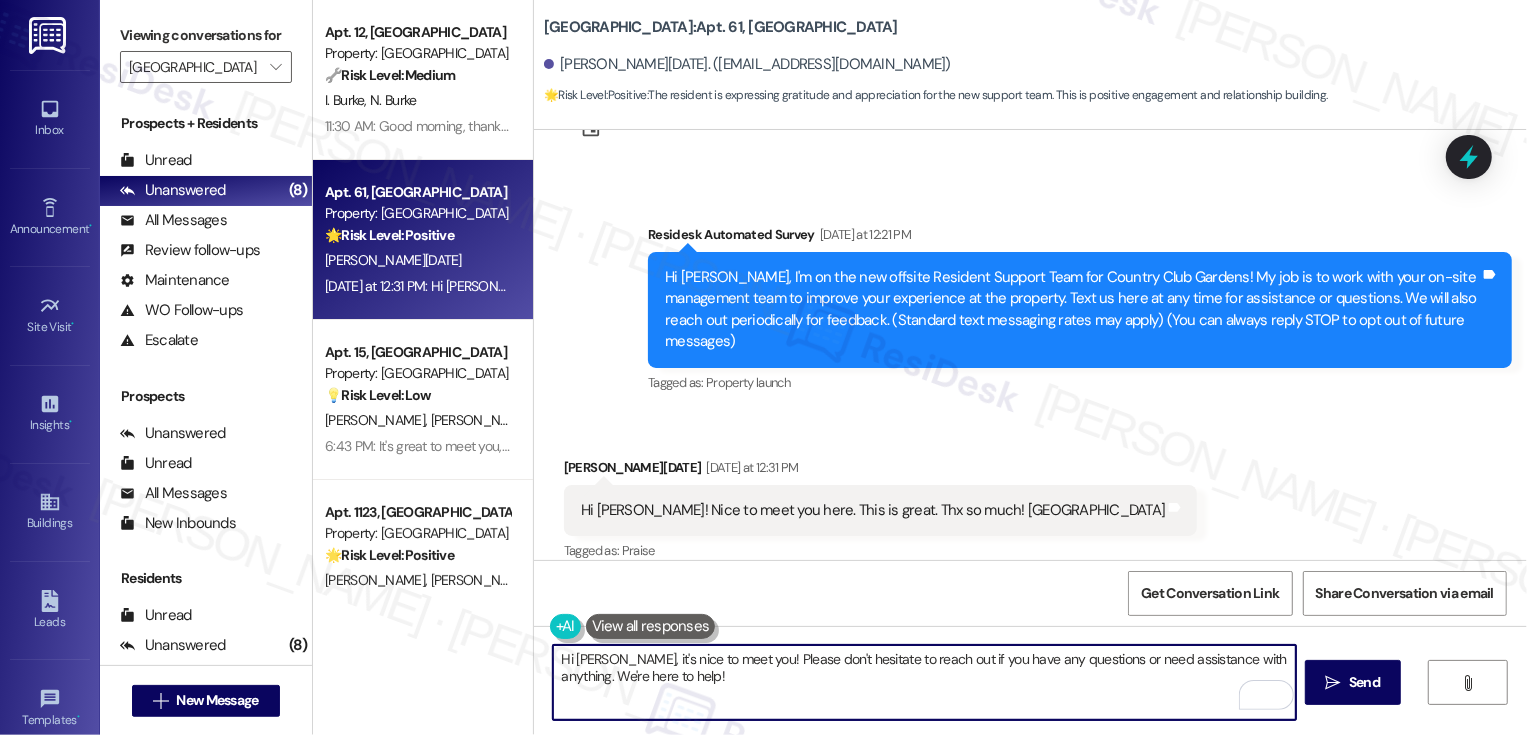 drag, startPoint x: 558, startPoint y: 678, endPoint x: 745, endPoint y: 677, distance: 187.00267 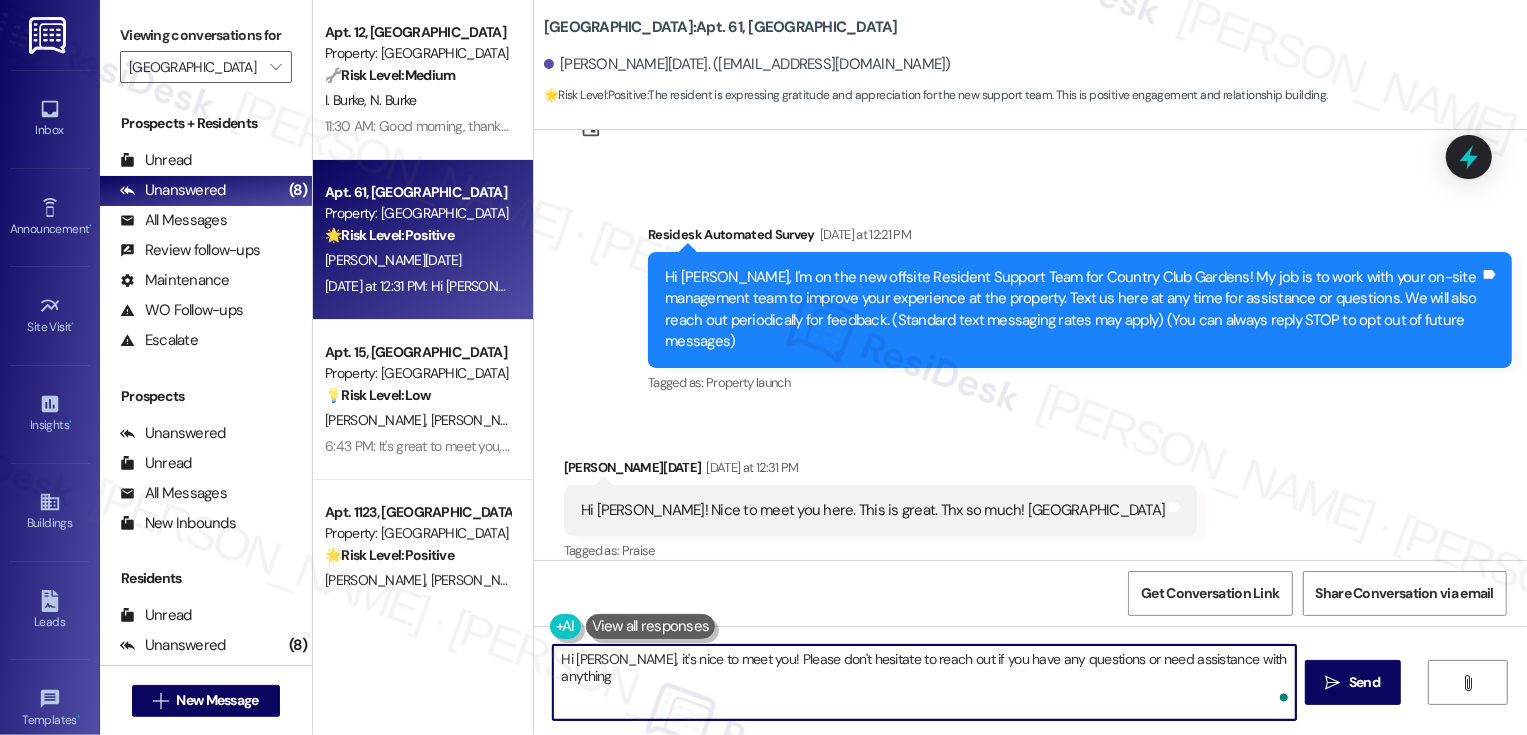 type on "Hi Tania, it's nice to meet you! Please don't hesitate to reach out if you have any questions or need assistance with anything!" 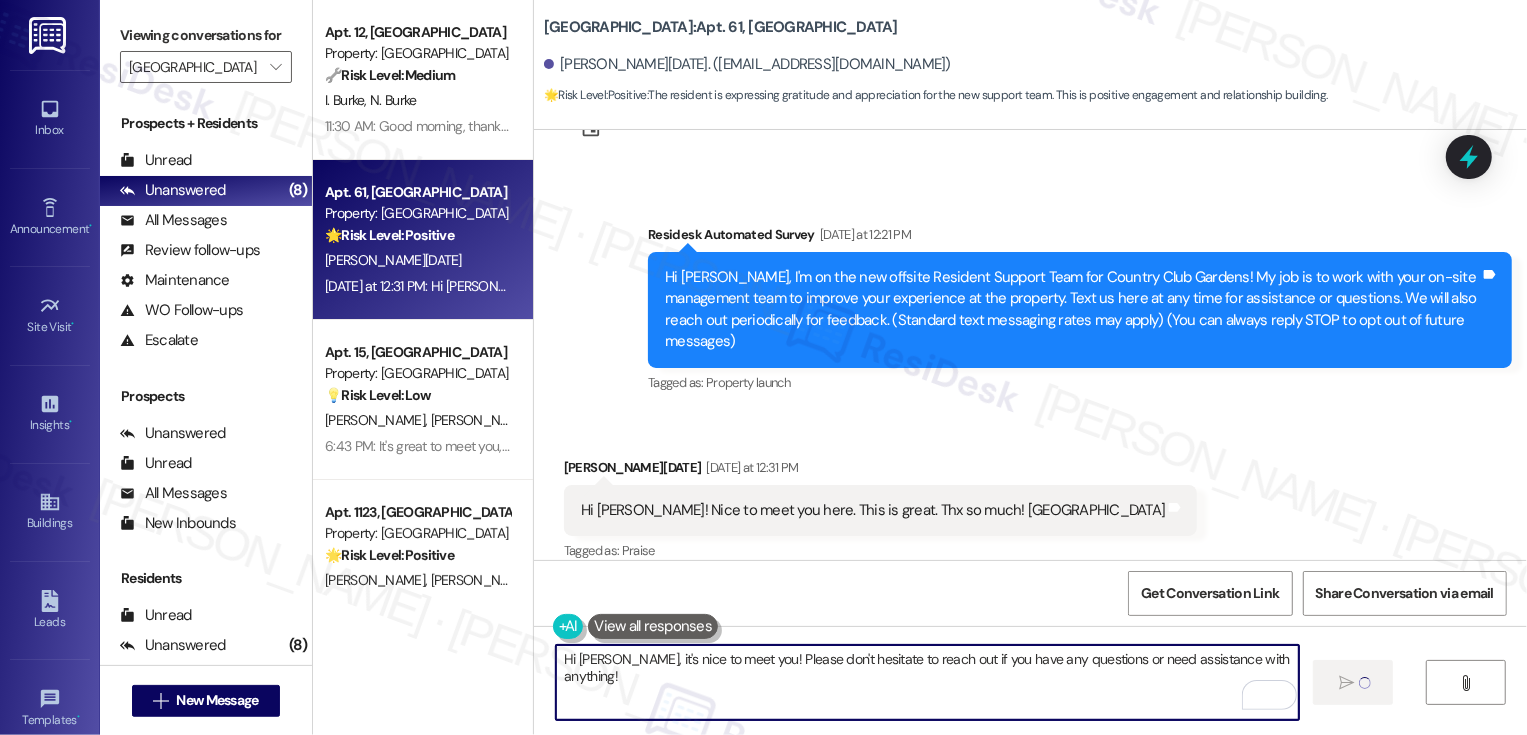 type 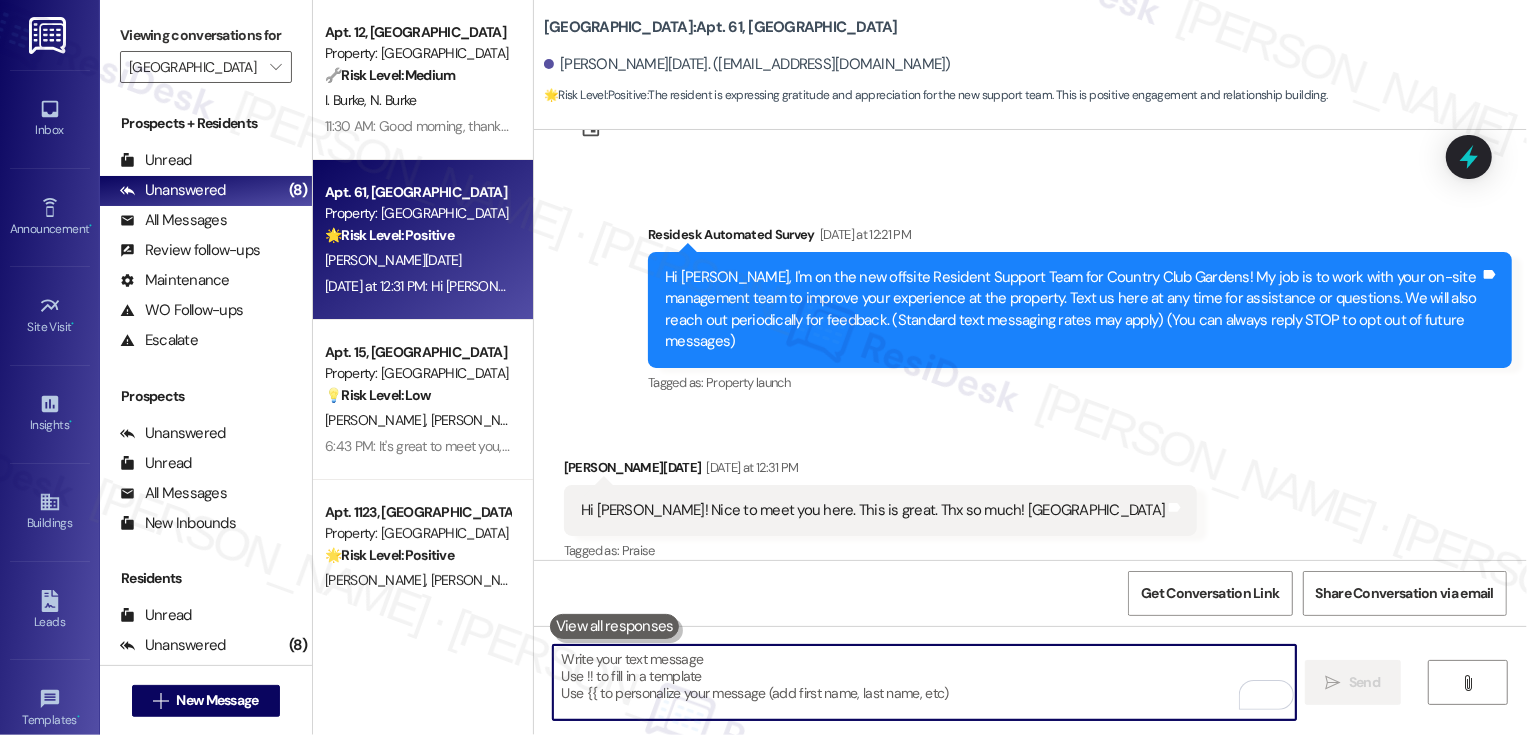 scroll, scrollTop: 0, scrollLeft: 0, axis: both 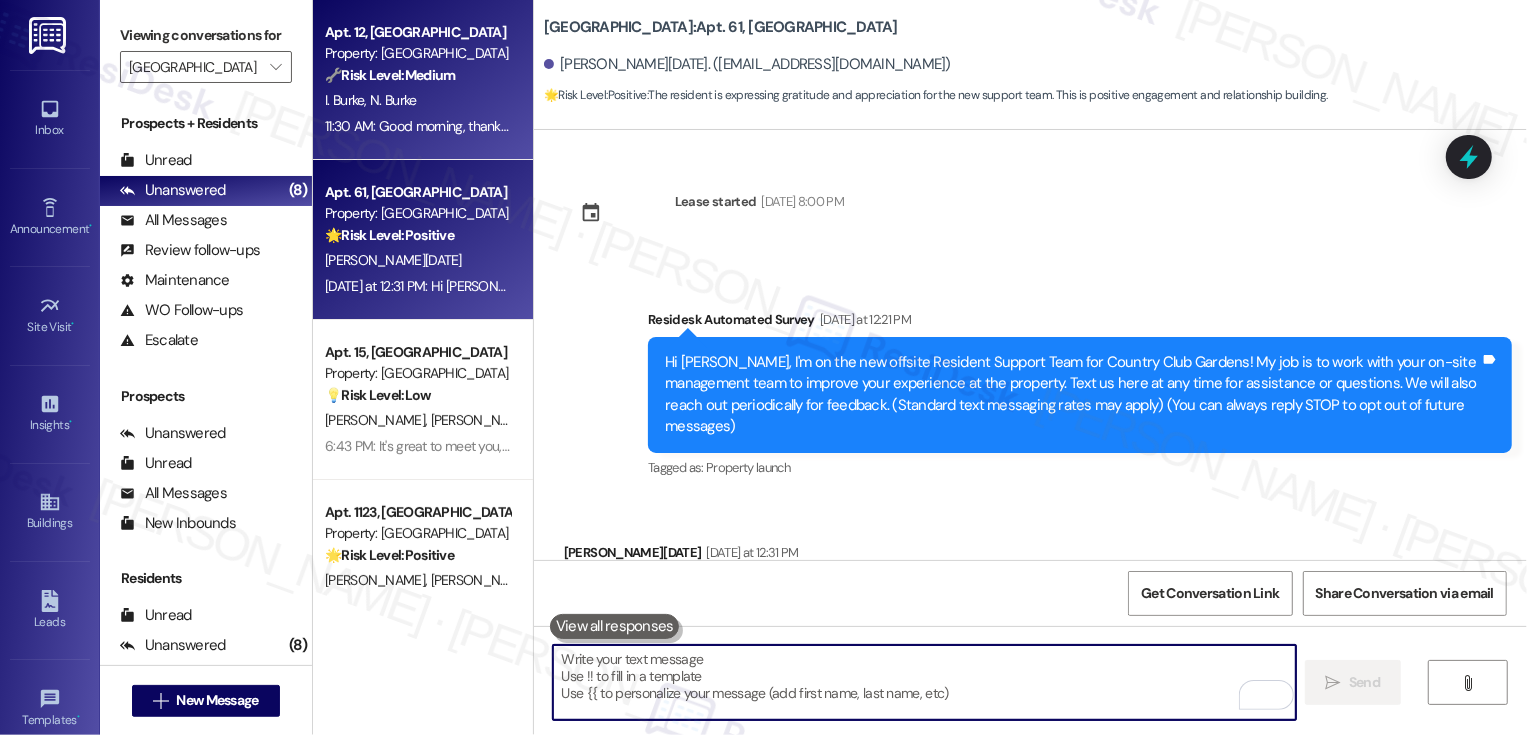 click on "I. Burke N. Burke" at bounding box center [417, 100] 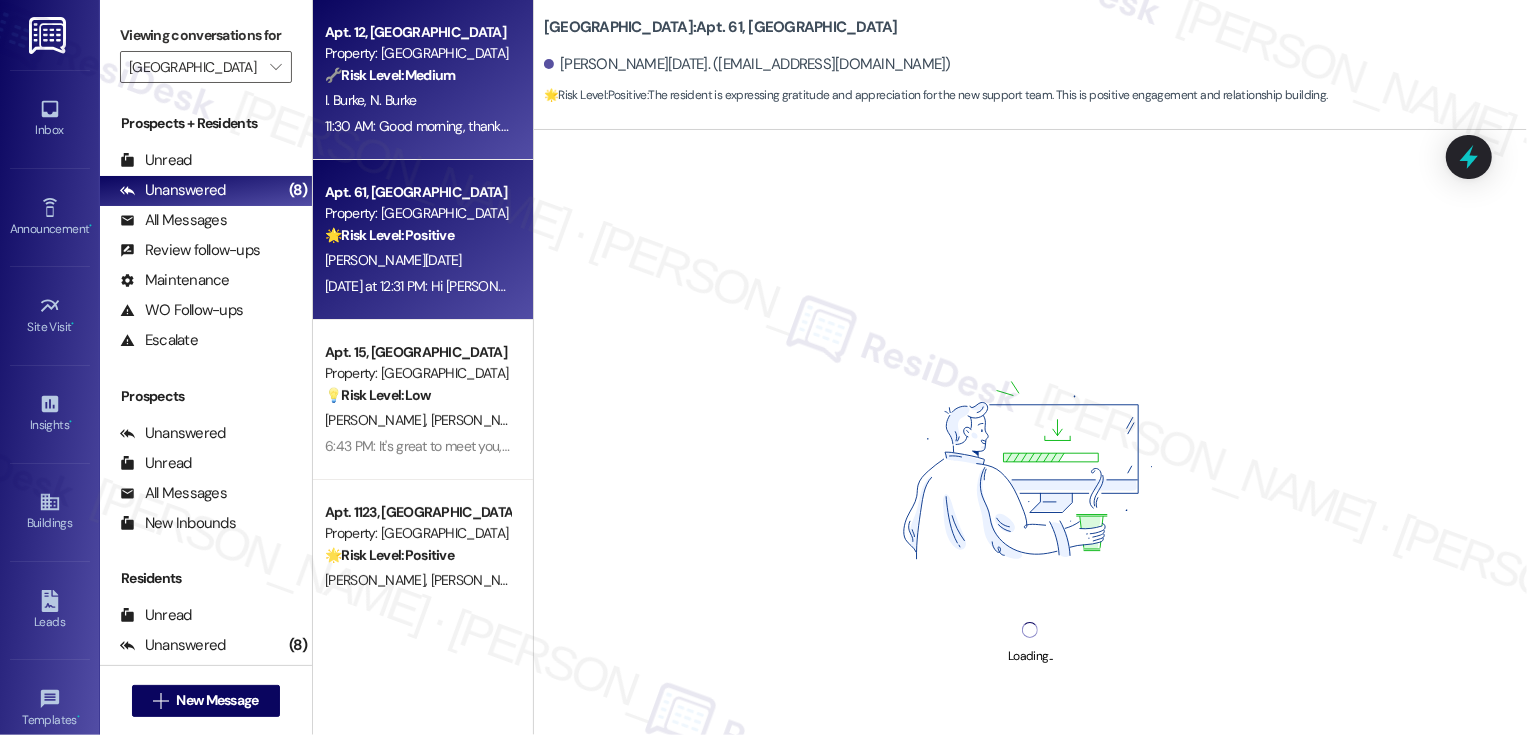 click on "T. Noel" at bounding box center (417, 260) 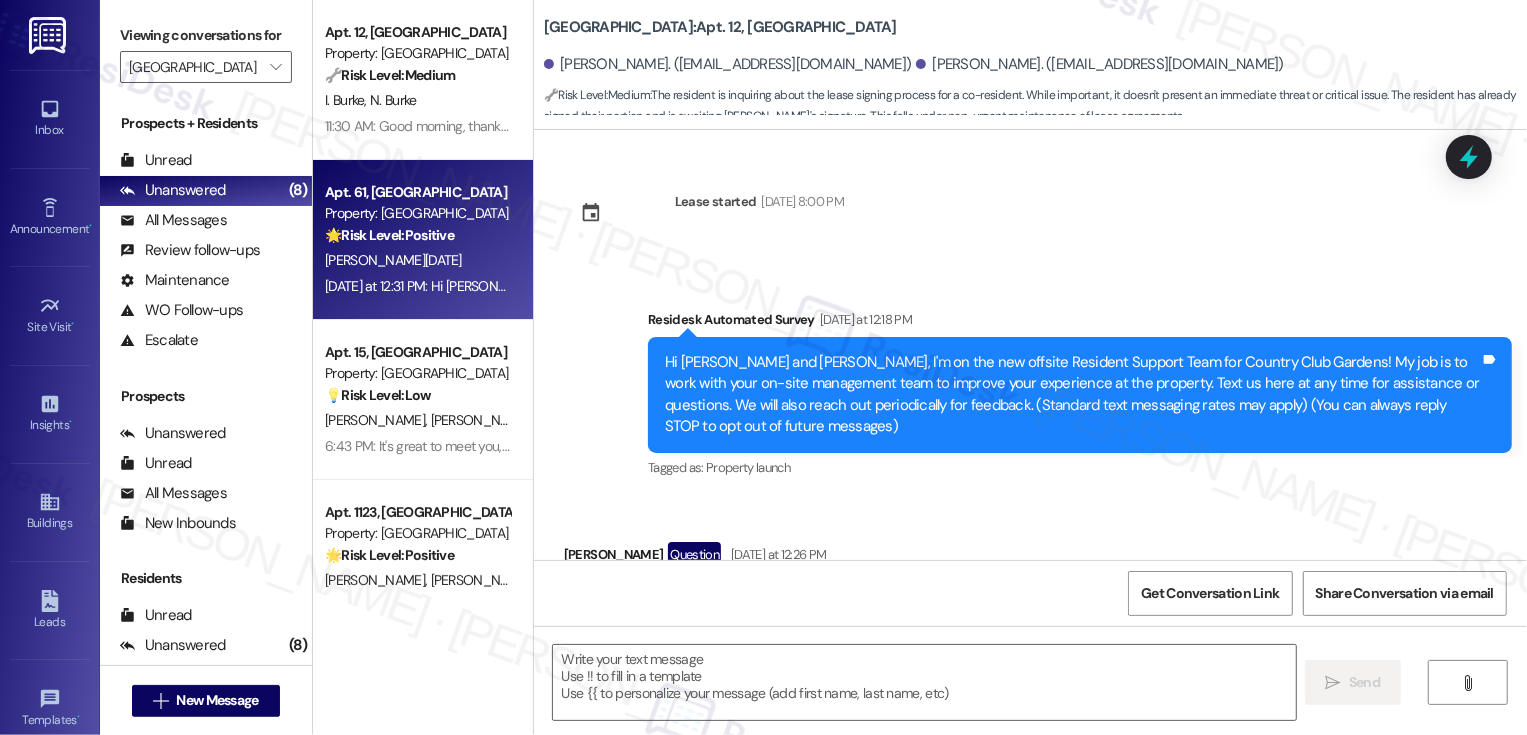 scroll, scrollTop: 596, scrollLeft: 0, axis: vertical 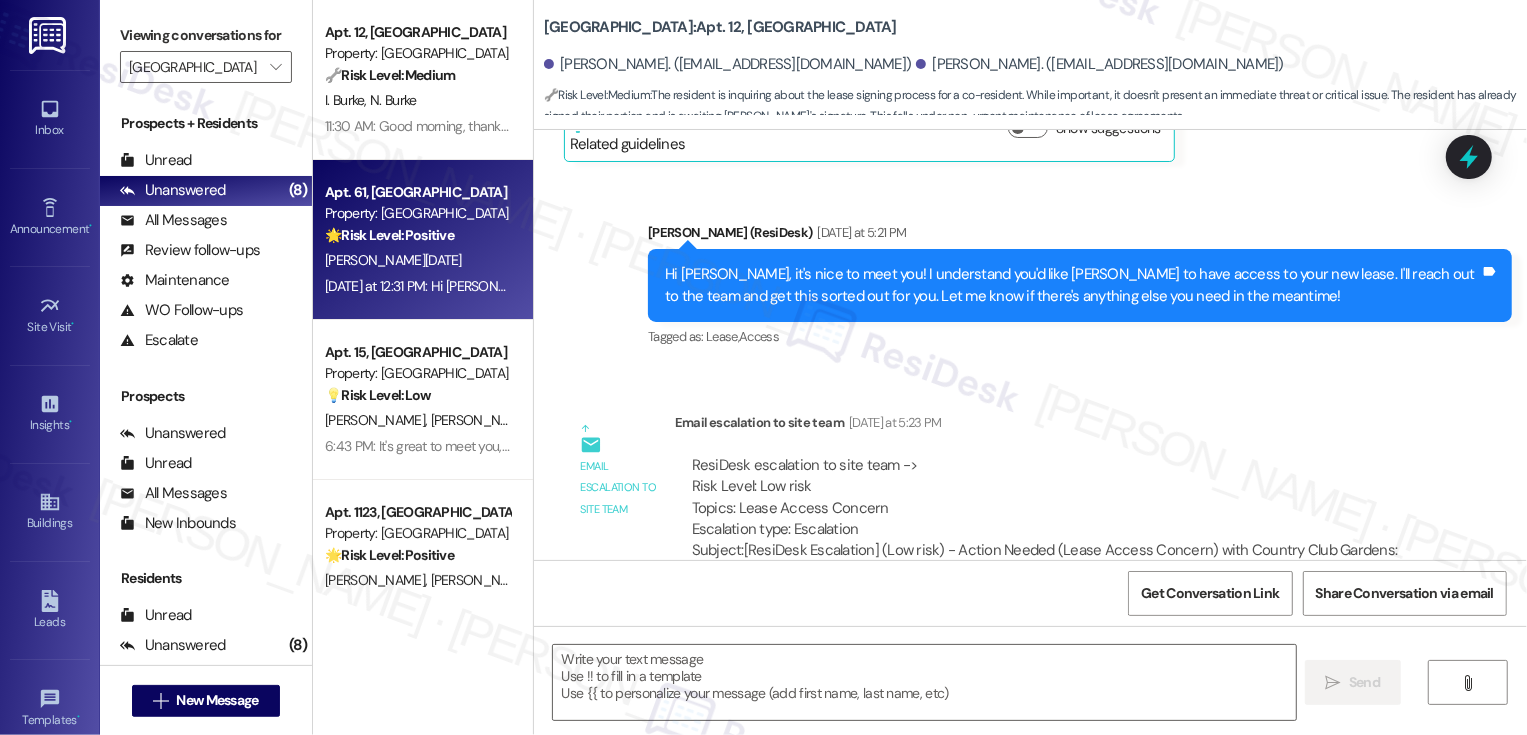 type on "Fetching suggested responses. Please feel free to read through the conversation in the meantime." 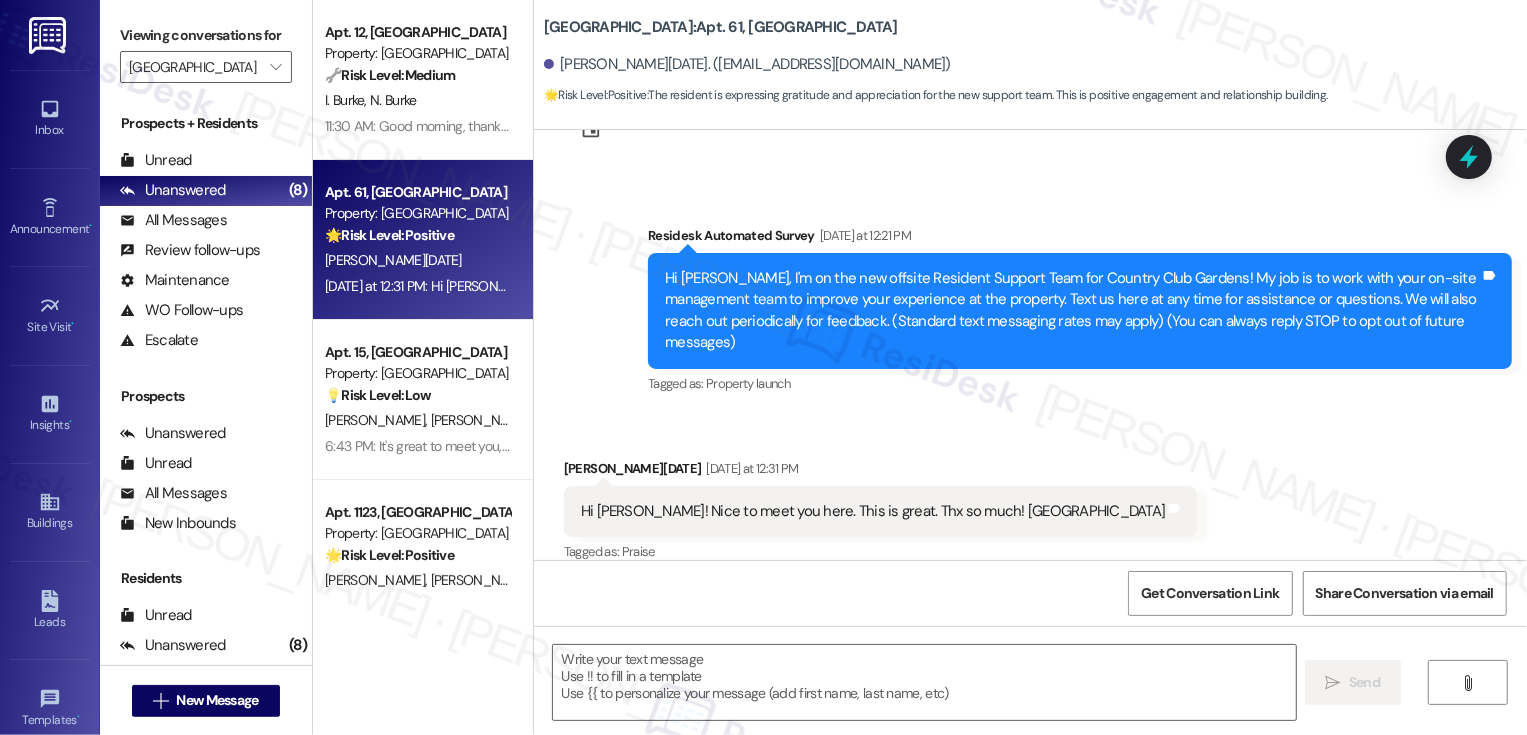 type on "Fetching suggested responses. Please feel free to read through the conversation in the meantime." 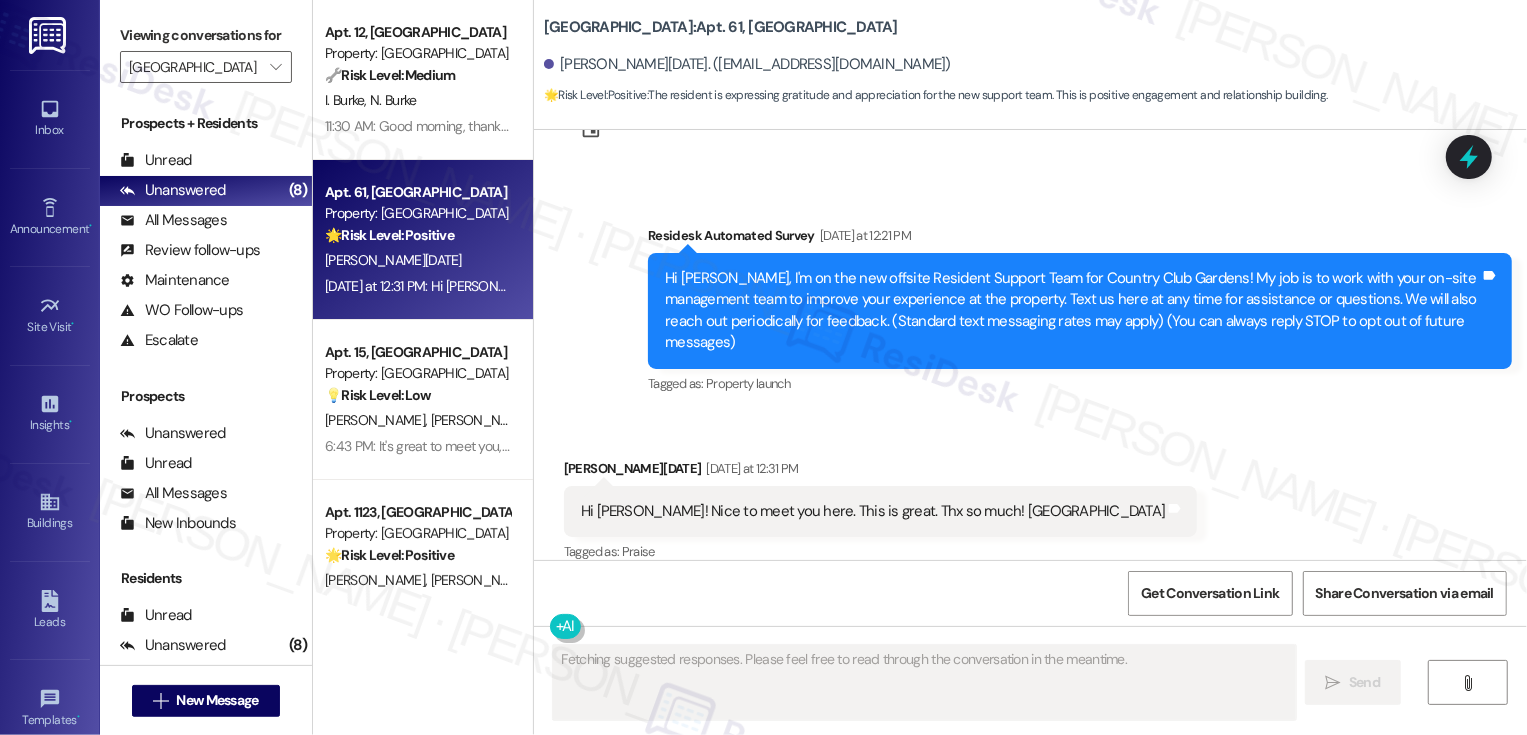 scroll, scrollTop: 253, scrollLeft: 0, axis: vertical 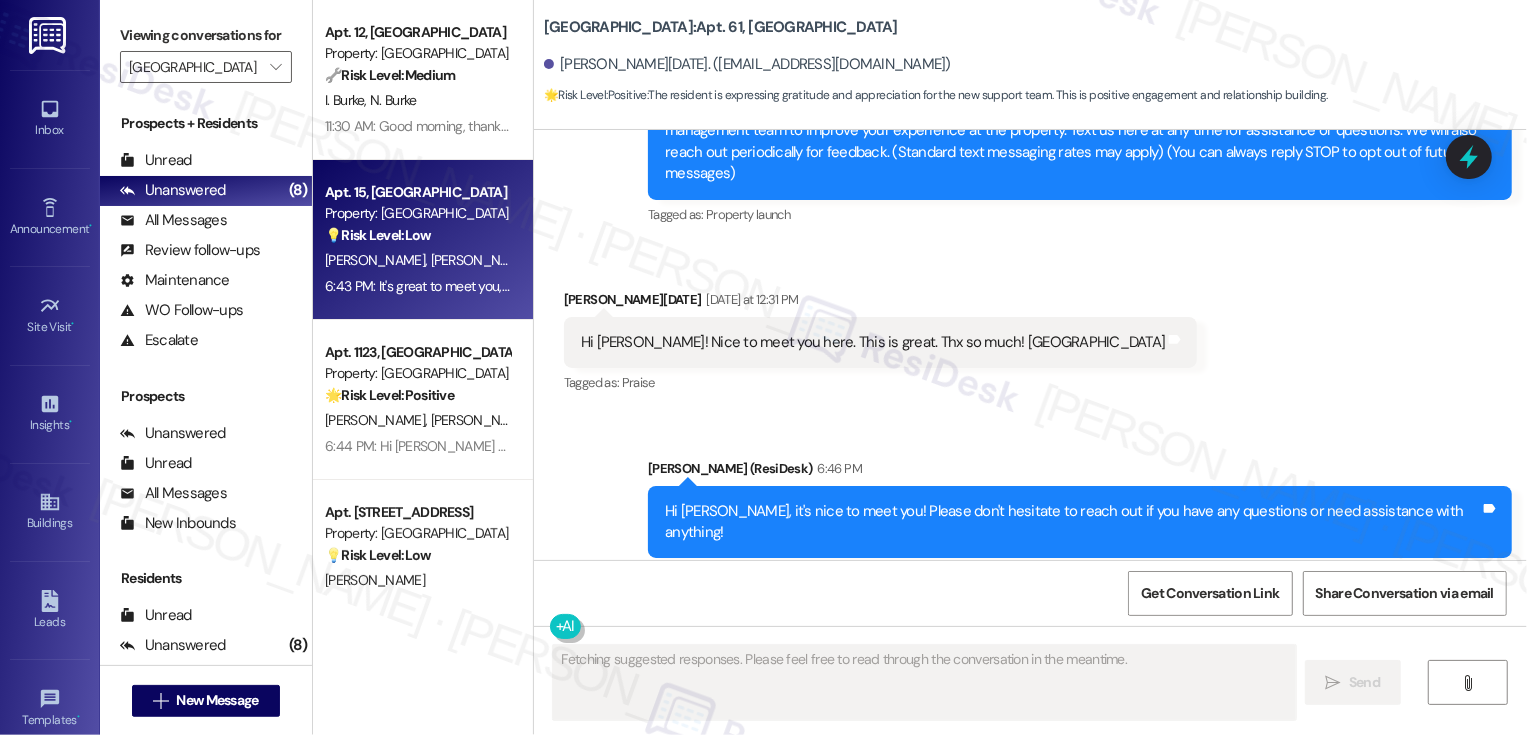 type 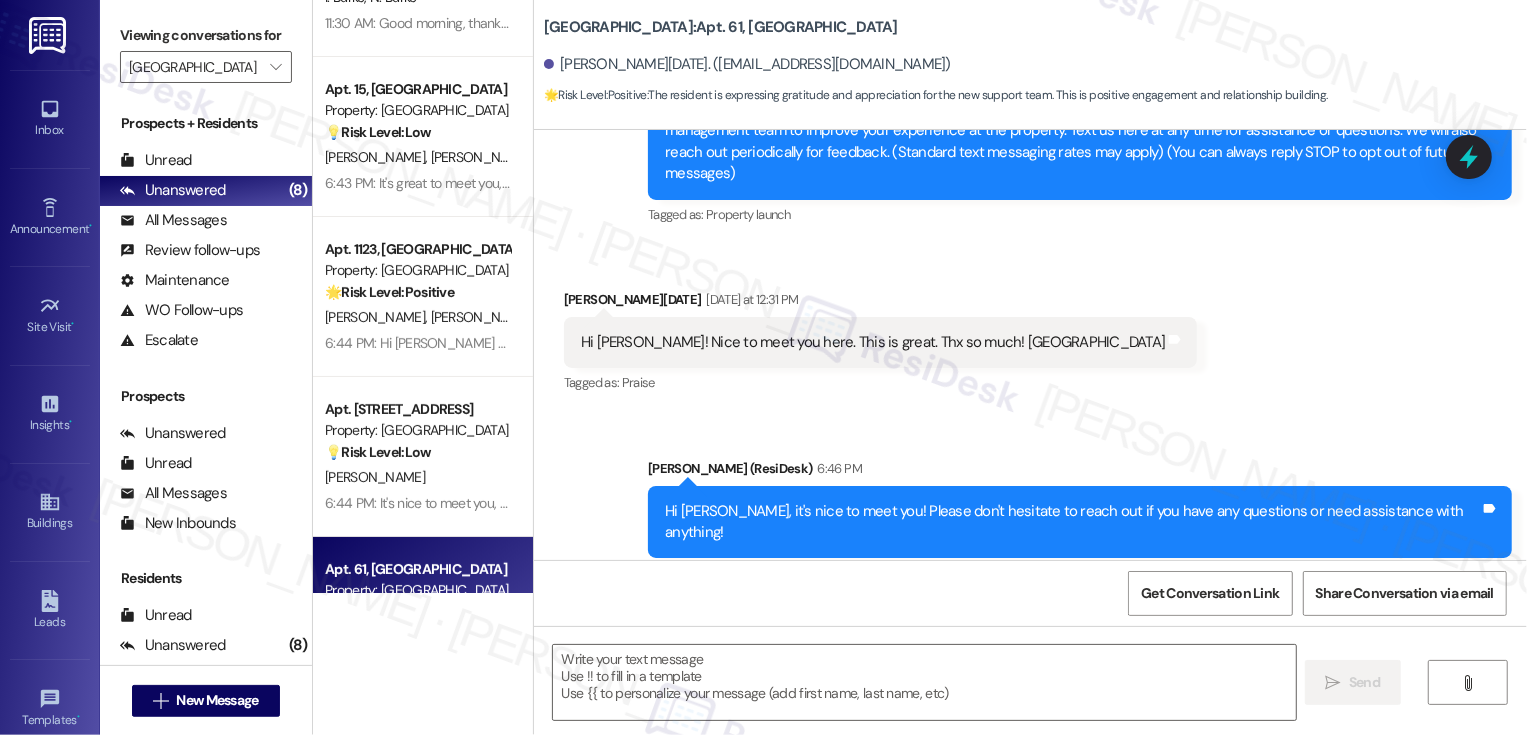 scroll, scrollTop: 0, scrollLeft: 0, axis: both 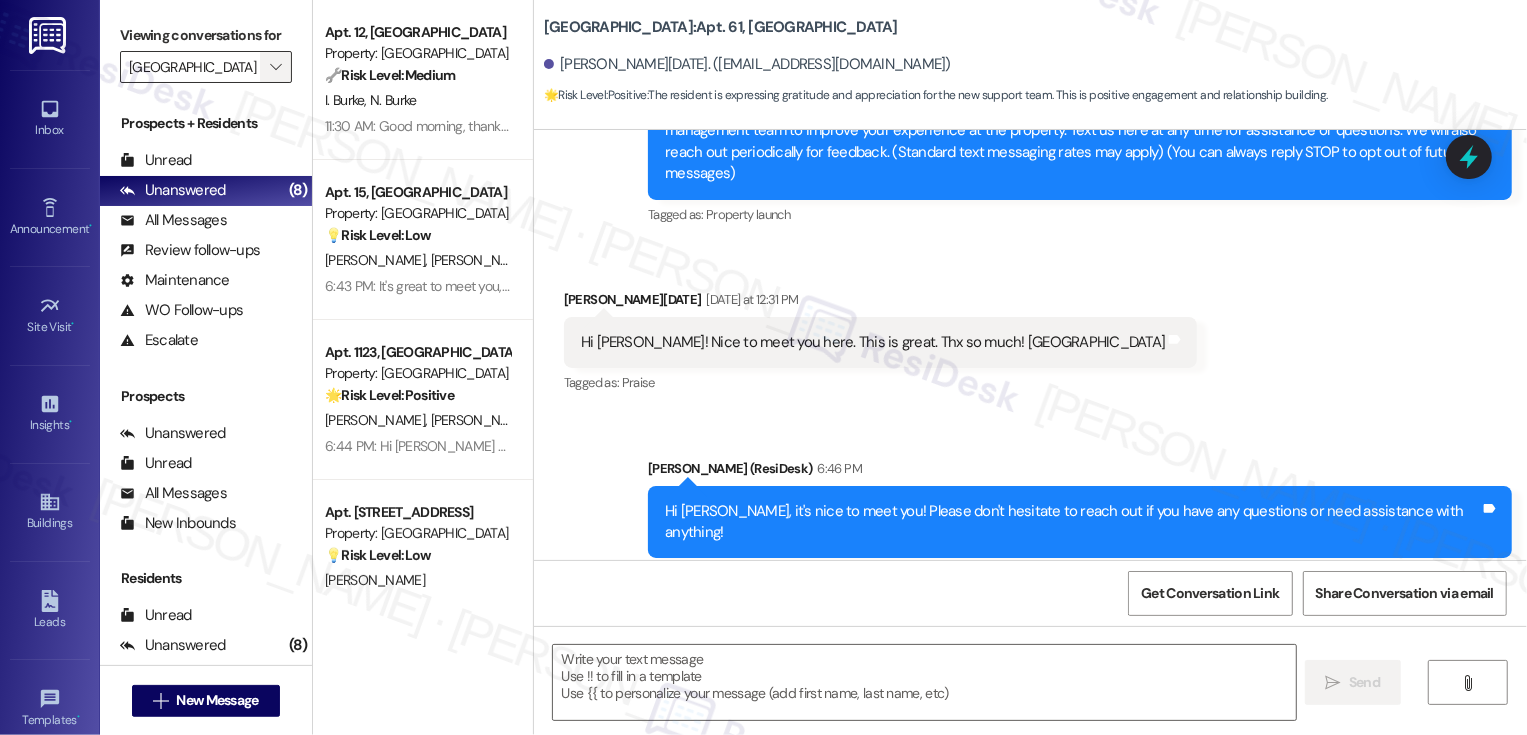 click on "" at bounding box center (275, 67) 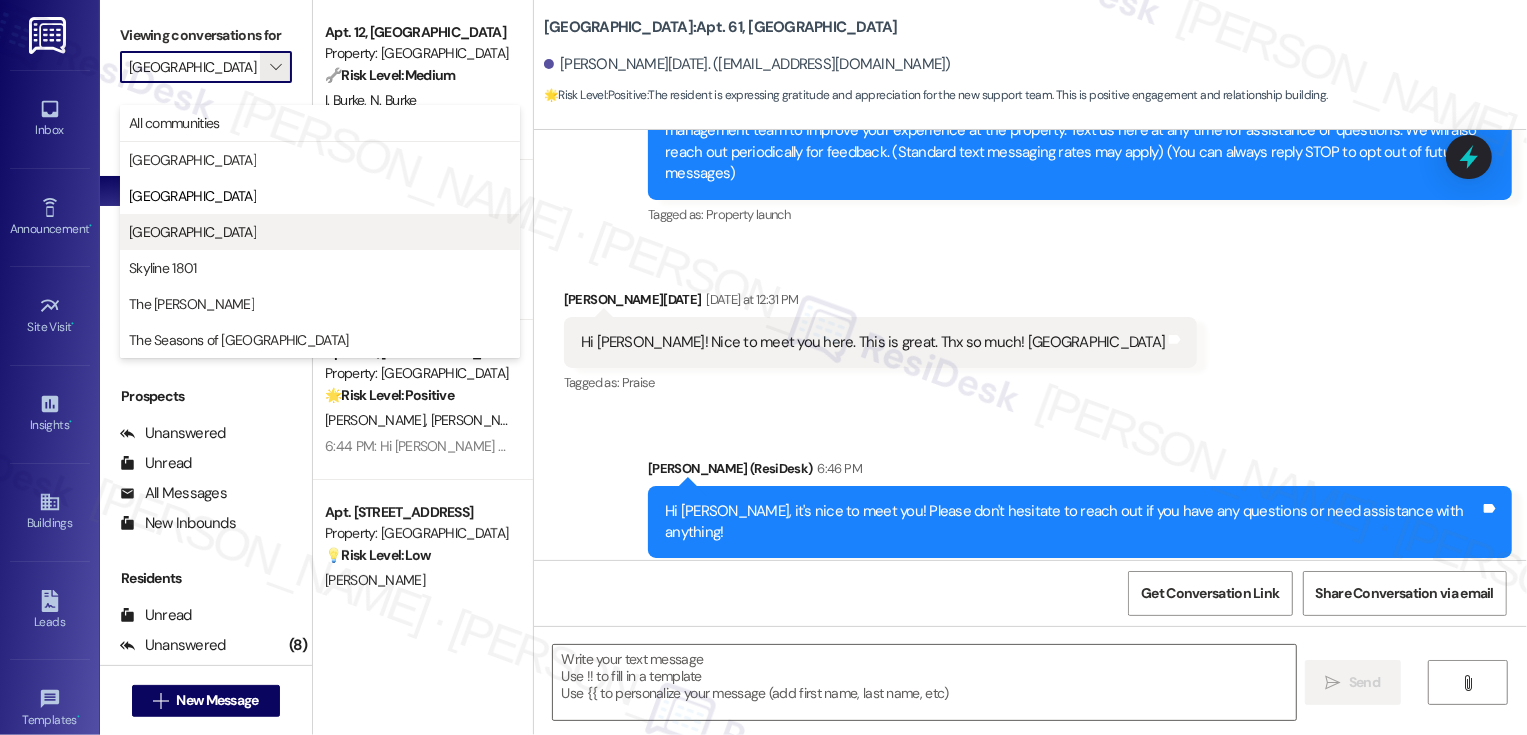 click on "Country Club Towers" at bounding box center [192, 232] 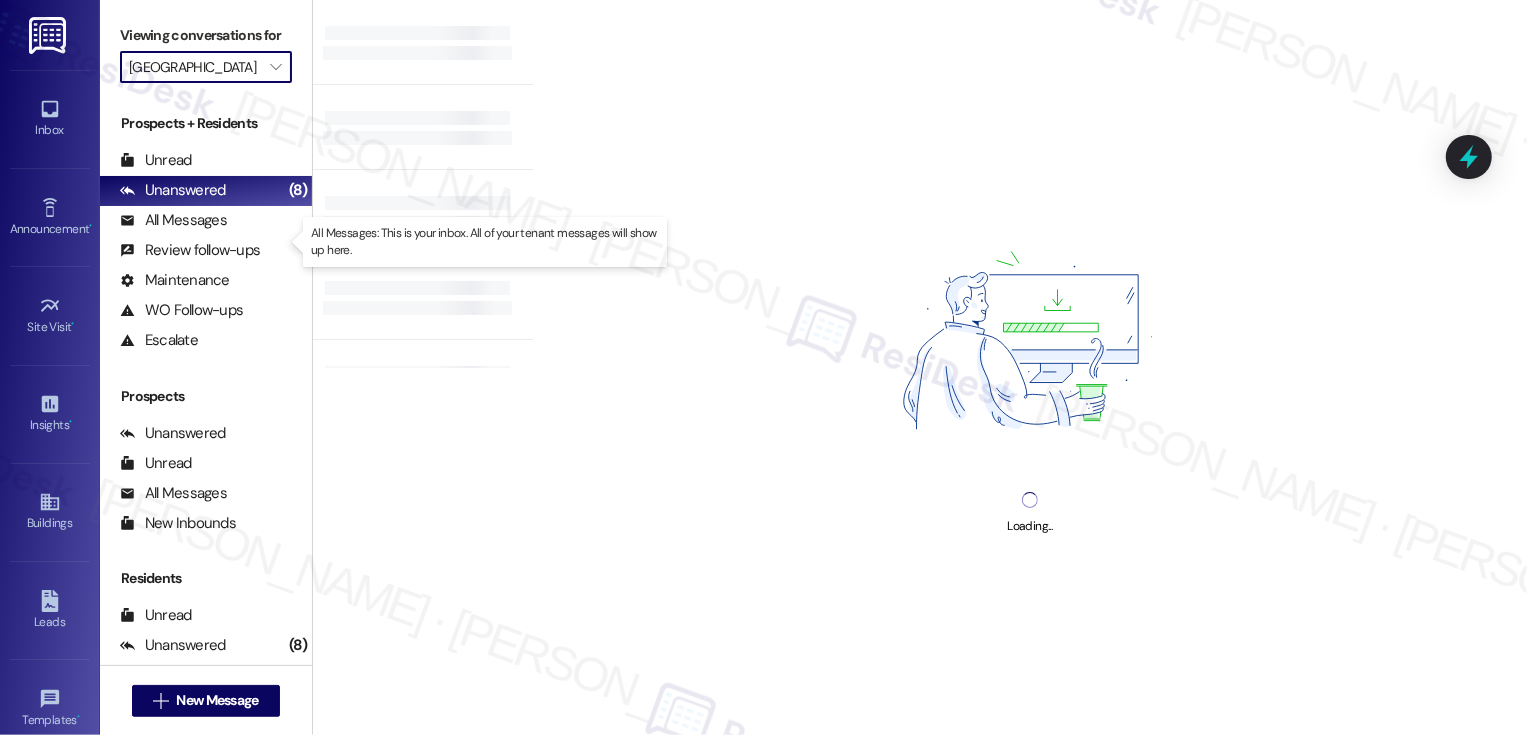 type on "Country Club Towers" 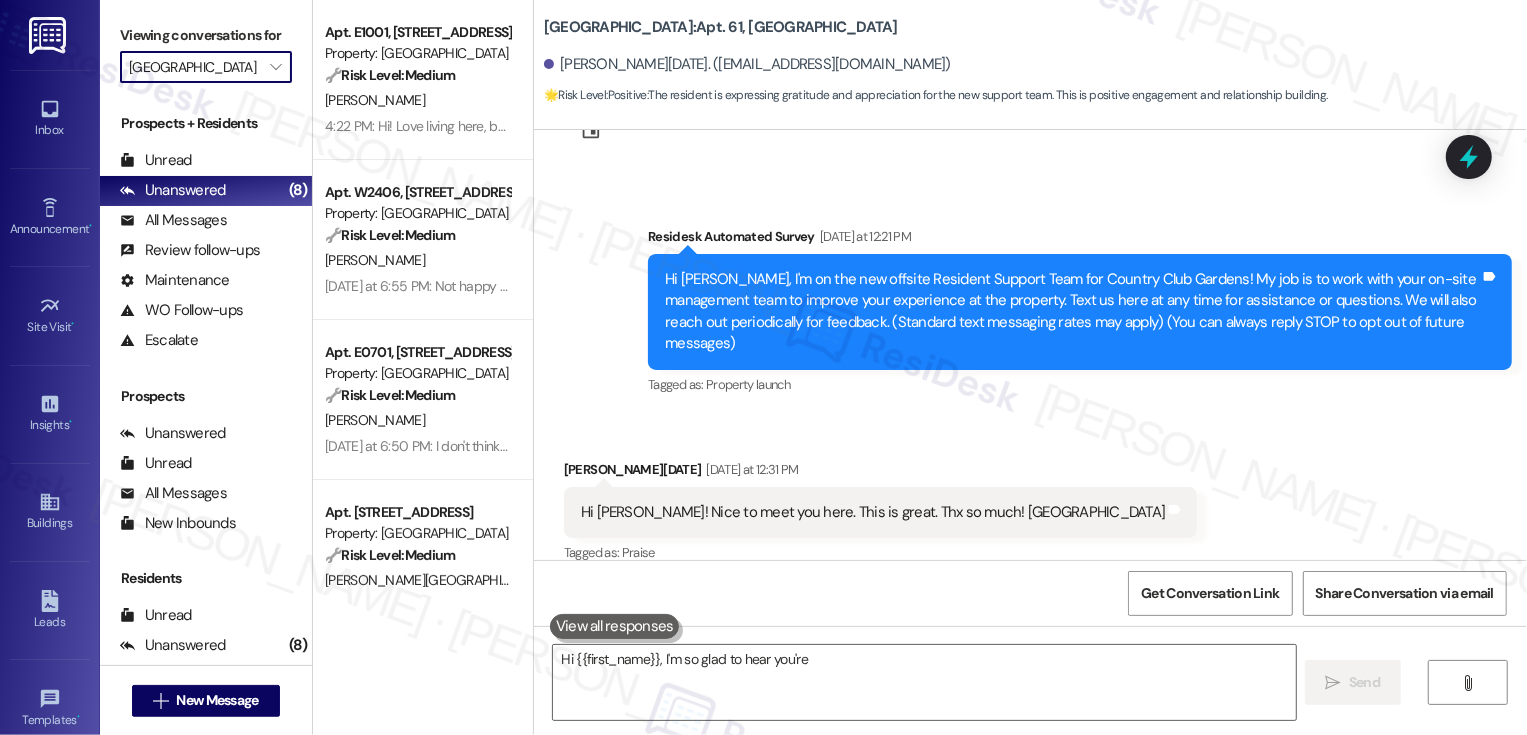 scroll, scrollTop: 84, scrollLeft: 0, axis: vertical 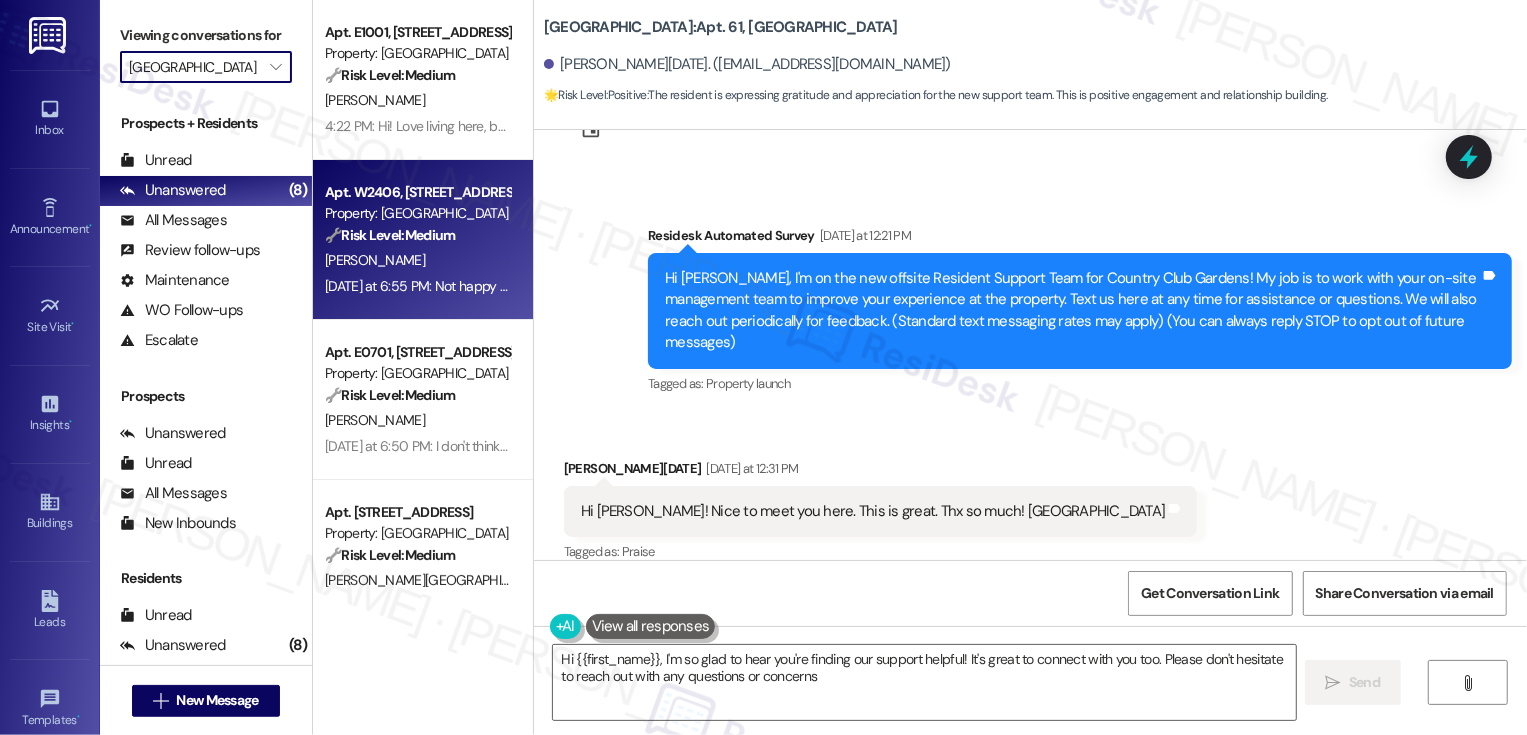 type on "Hi {{first_name}}, I'm so glad to hear you're finding our support helpful! It's great to connect with you too. Please don't hesitate to reach out with any questions or concerns!" 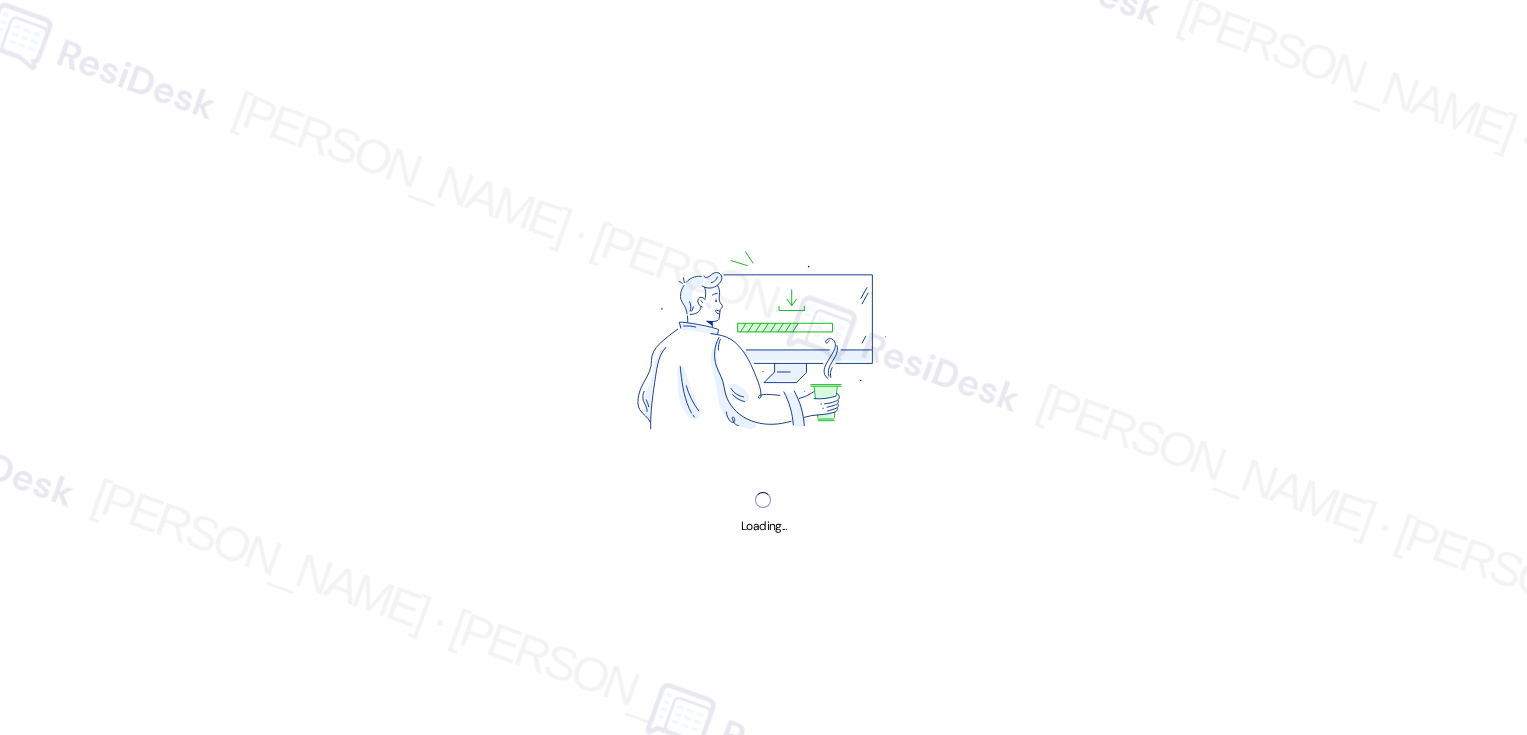 scroll, scrollTop: 0, scrollLeft: 0, axis: both 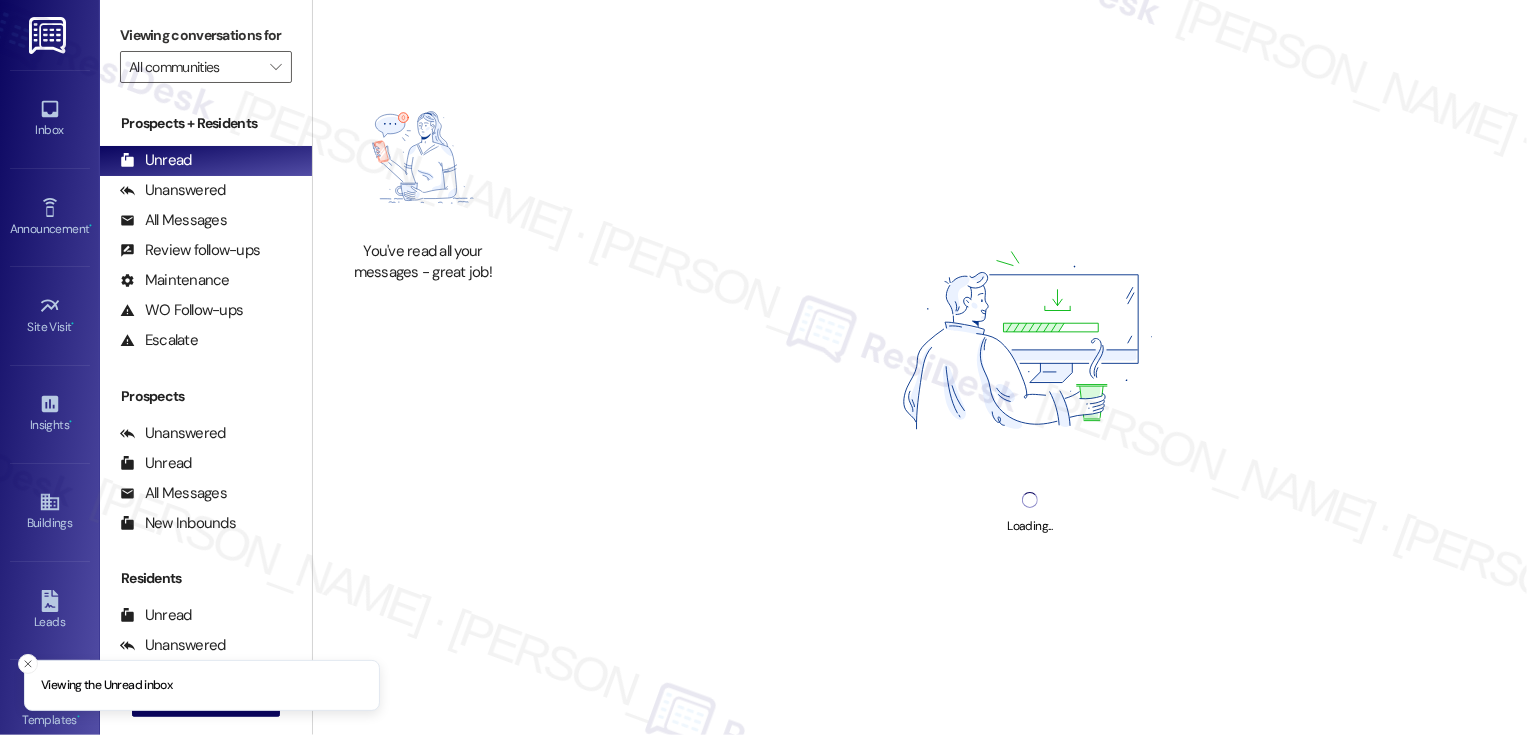 type on "[GEOGRAPHIC_DATA]" 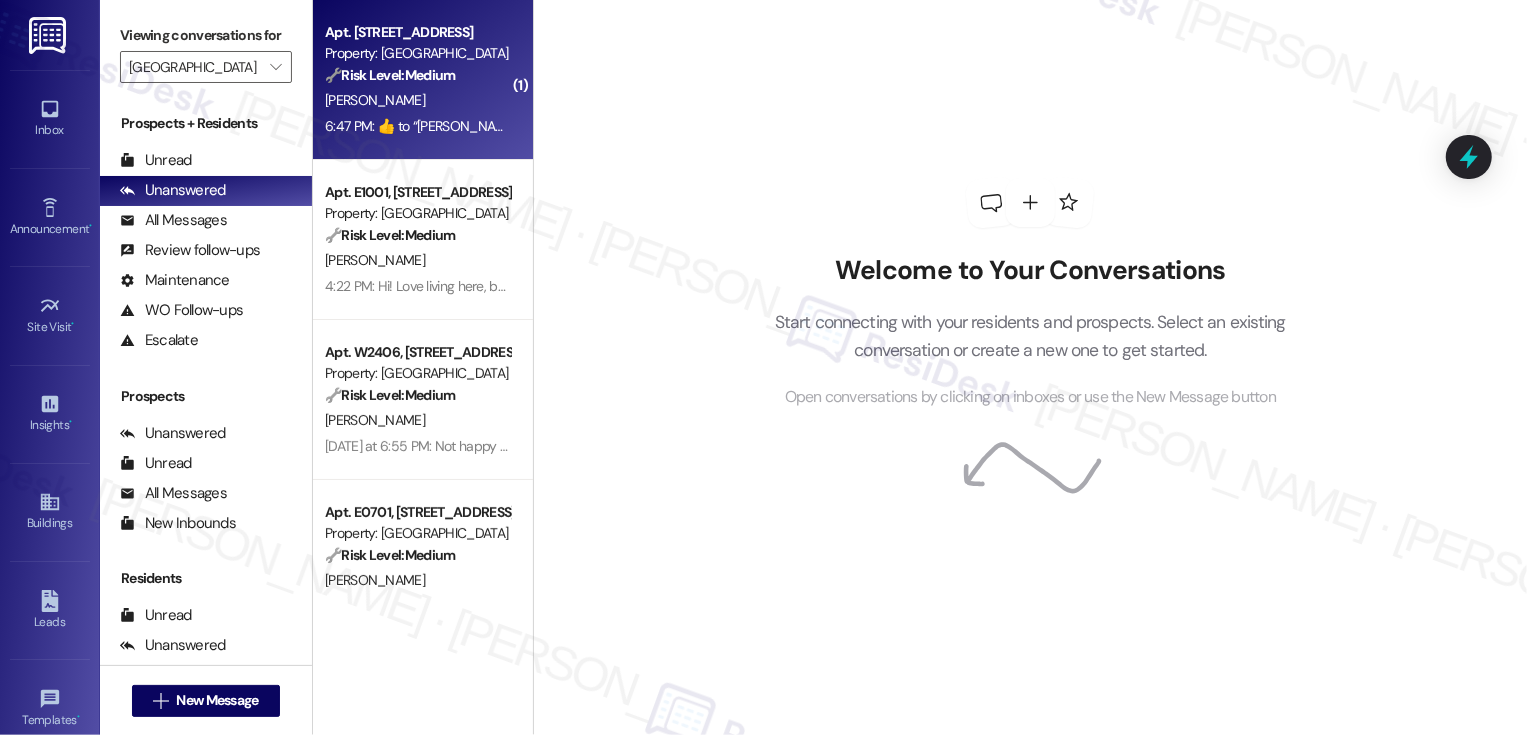click on "[PERSON_NAME]" at bounding box center [417, 100] 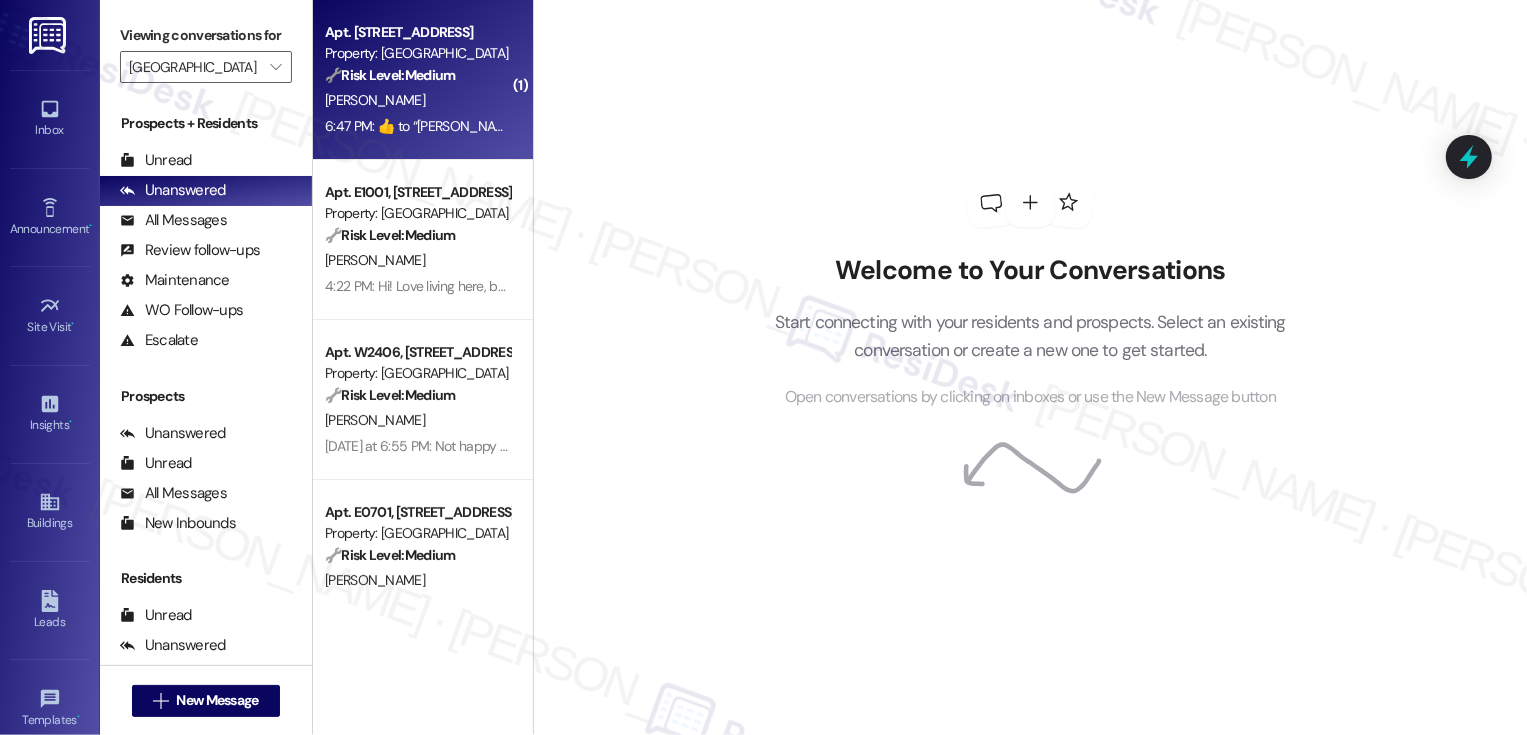 click on "[PERSON_NAME]" at bounding box center [417, 100] 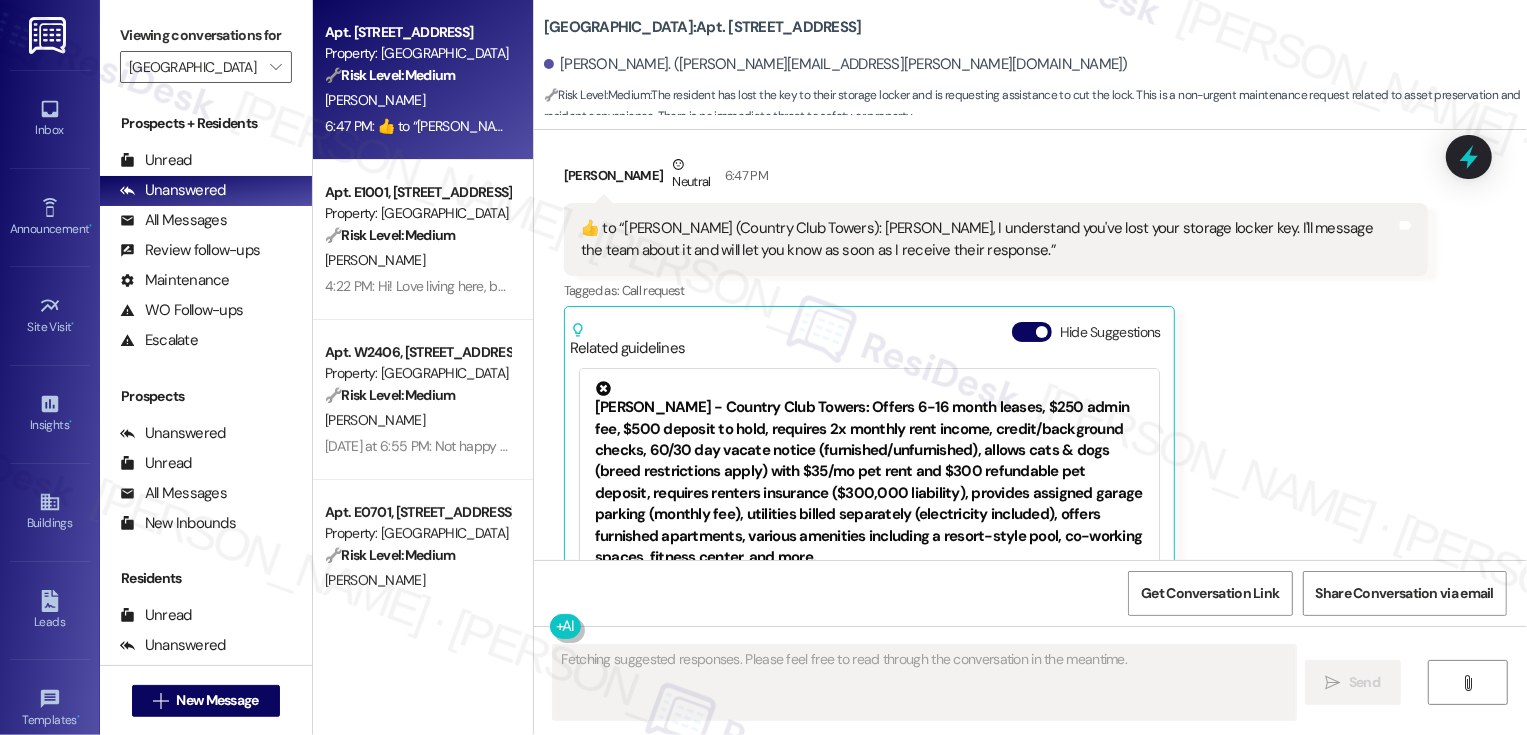 scroll, scrollTop: 1347, scrollLeft: 0, axis: vertical 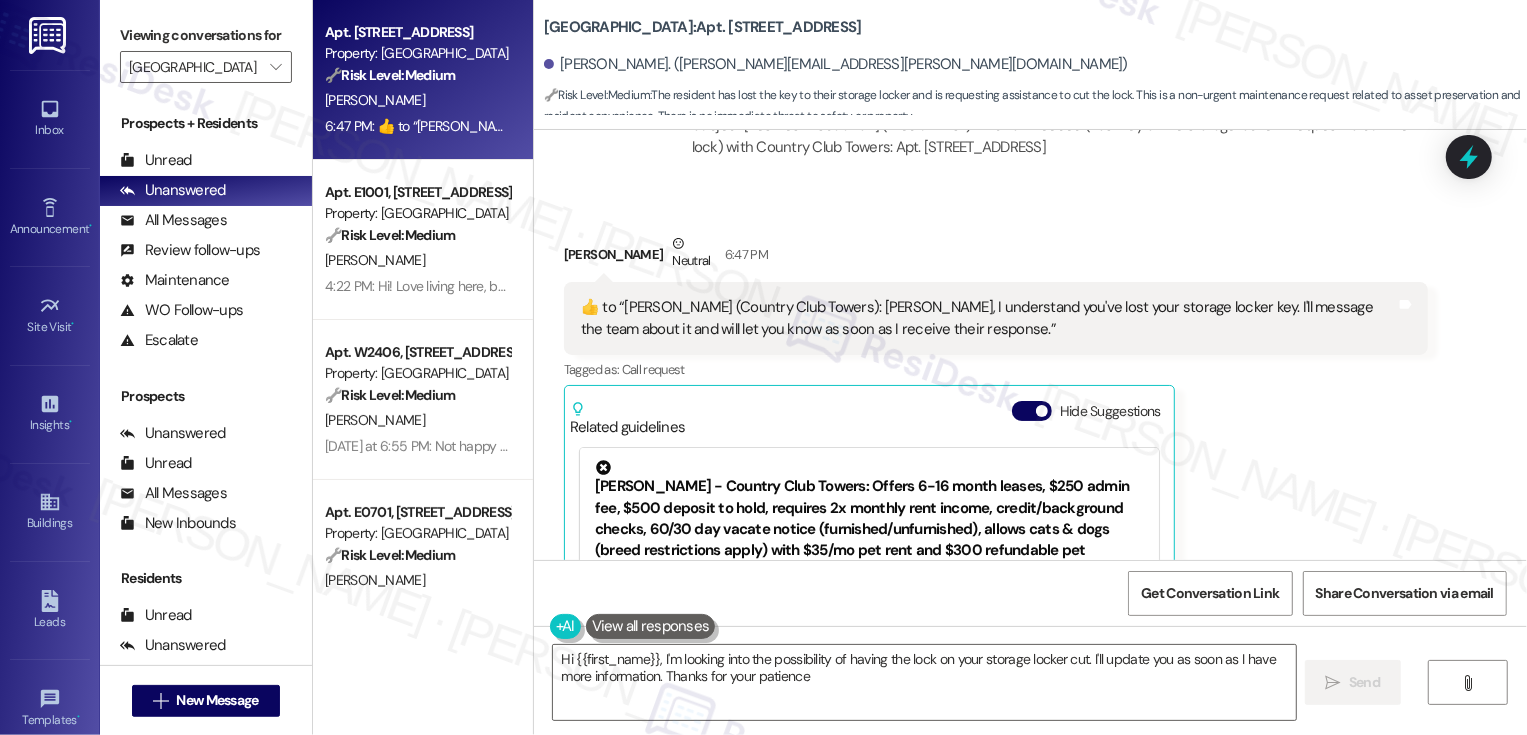 type on "Hi {{first_name}}, I'm looking into the possibility of having the lock on your storage locker cut. I'll update you as soon as I have more information. Thanks for your patience!" 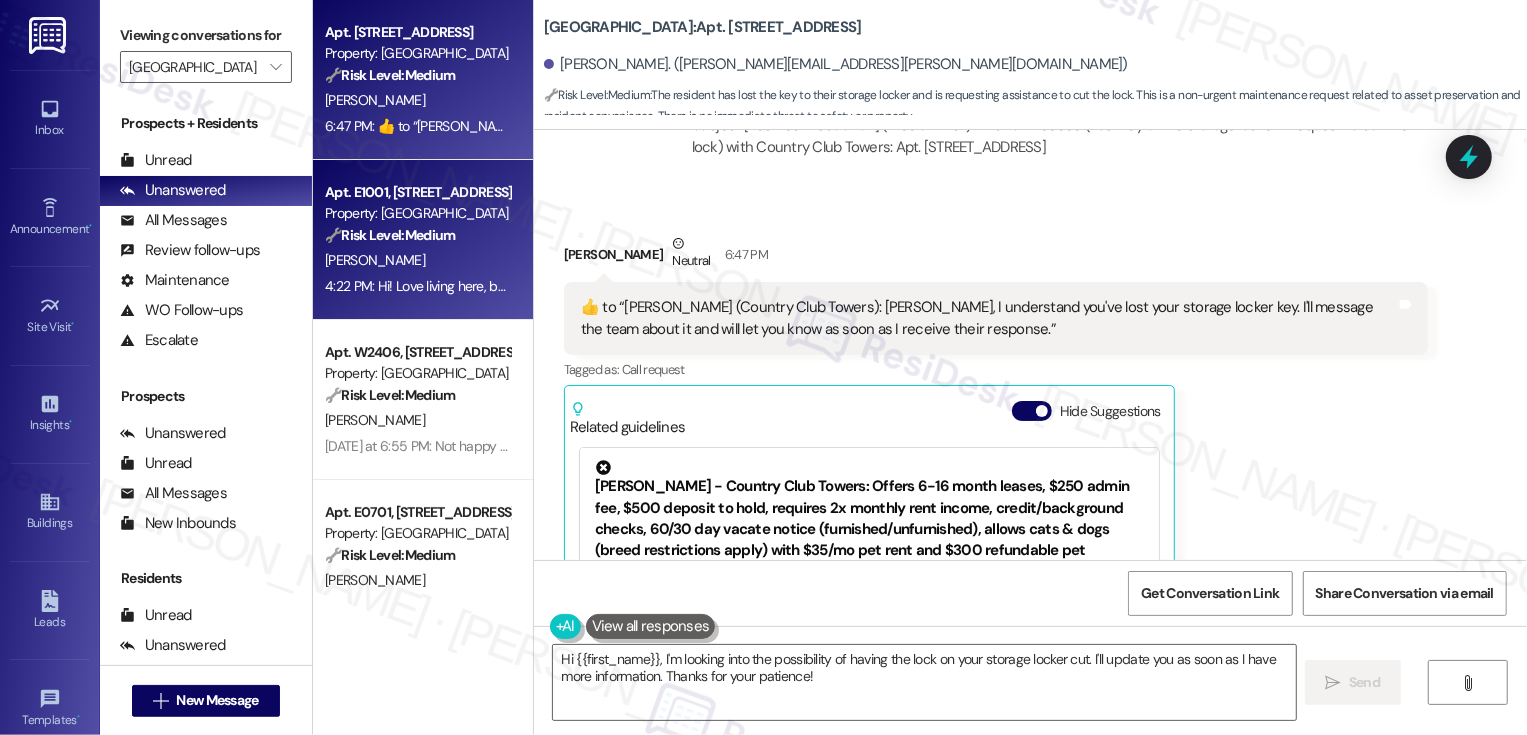 click on "[PERSON_NAME]" at bounding box center [417, 260] 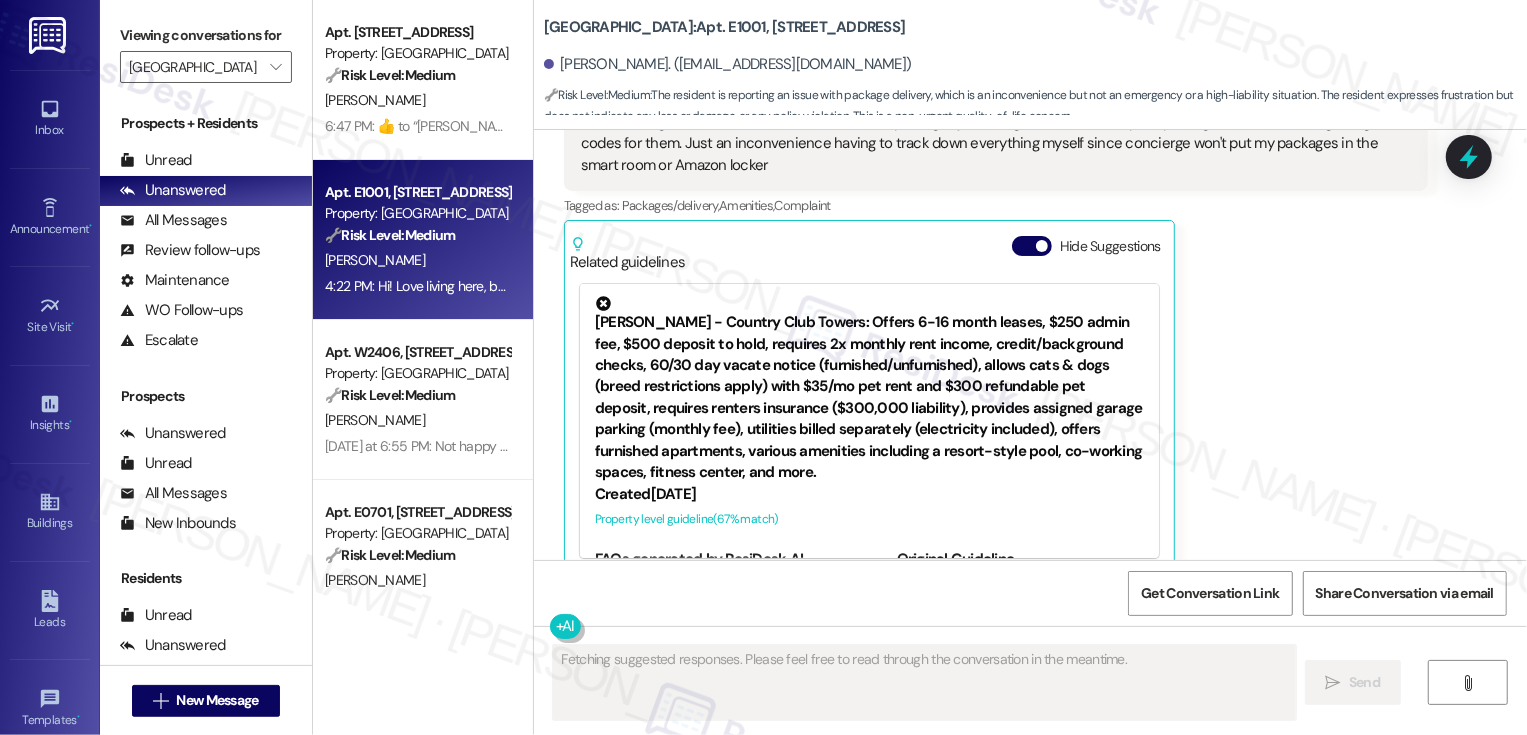 scroll, scrollTop: 642, scrollLeft: 0, axis: vertical 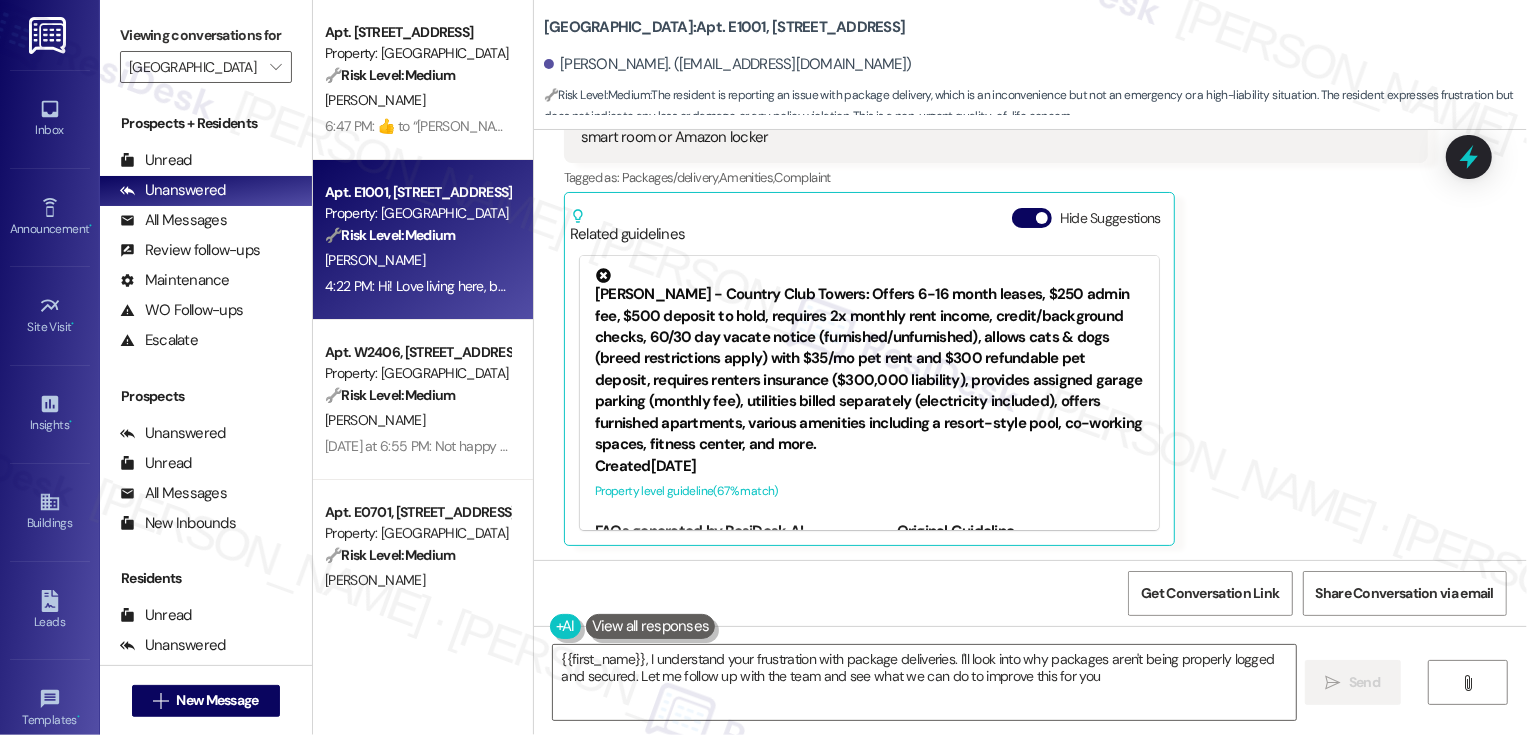 type on "{{first_name}}, I understand your frustration with package deliveries. I'll look into why packages aren't being properly logged and secured. Let me follow up with the team and see what we can do to improve this for you!" 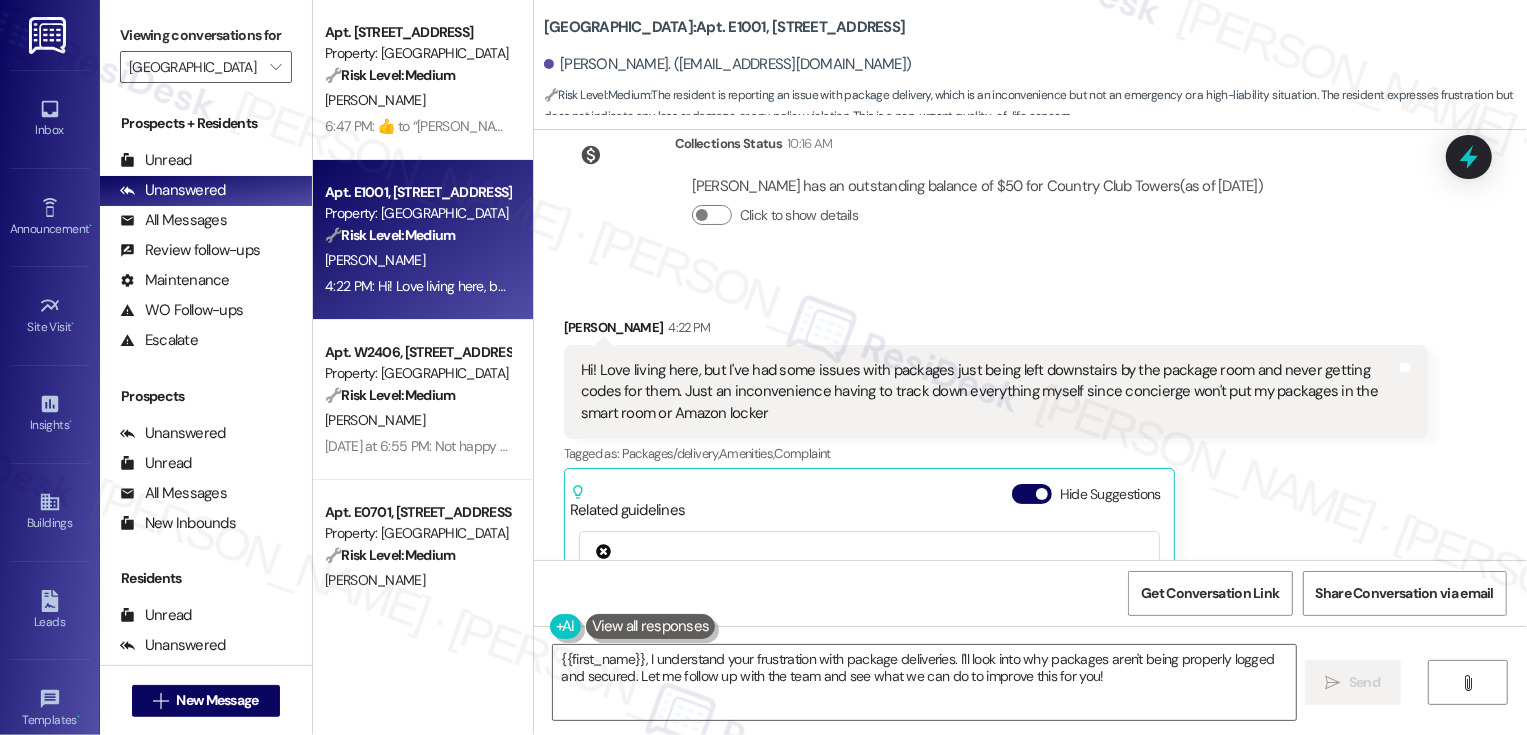 scroll, scrollTop: 353, scrollLeft: 0, axis: vertical 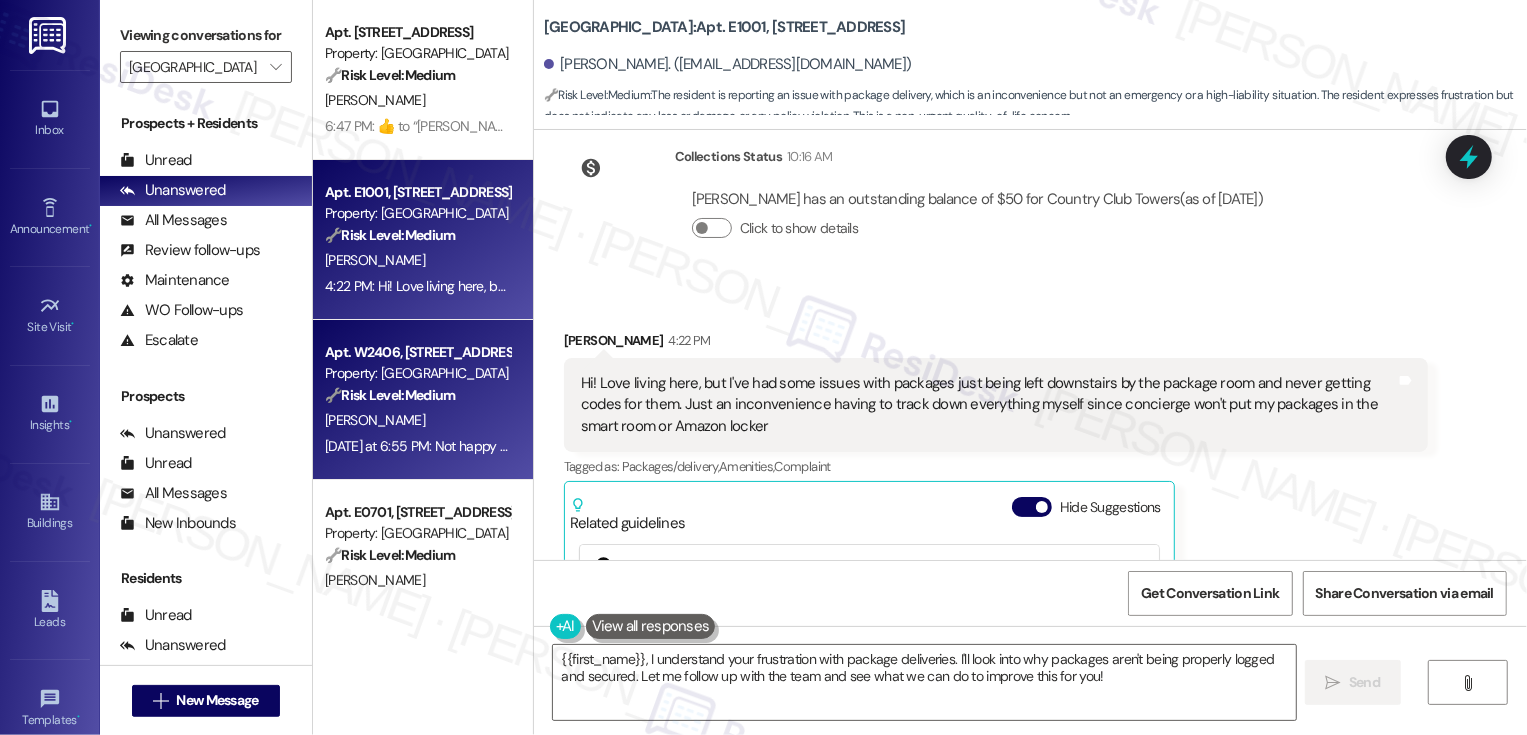 click on "[PERSON_NAME]" at bounding box center (417, 420) 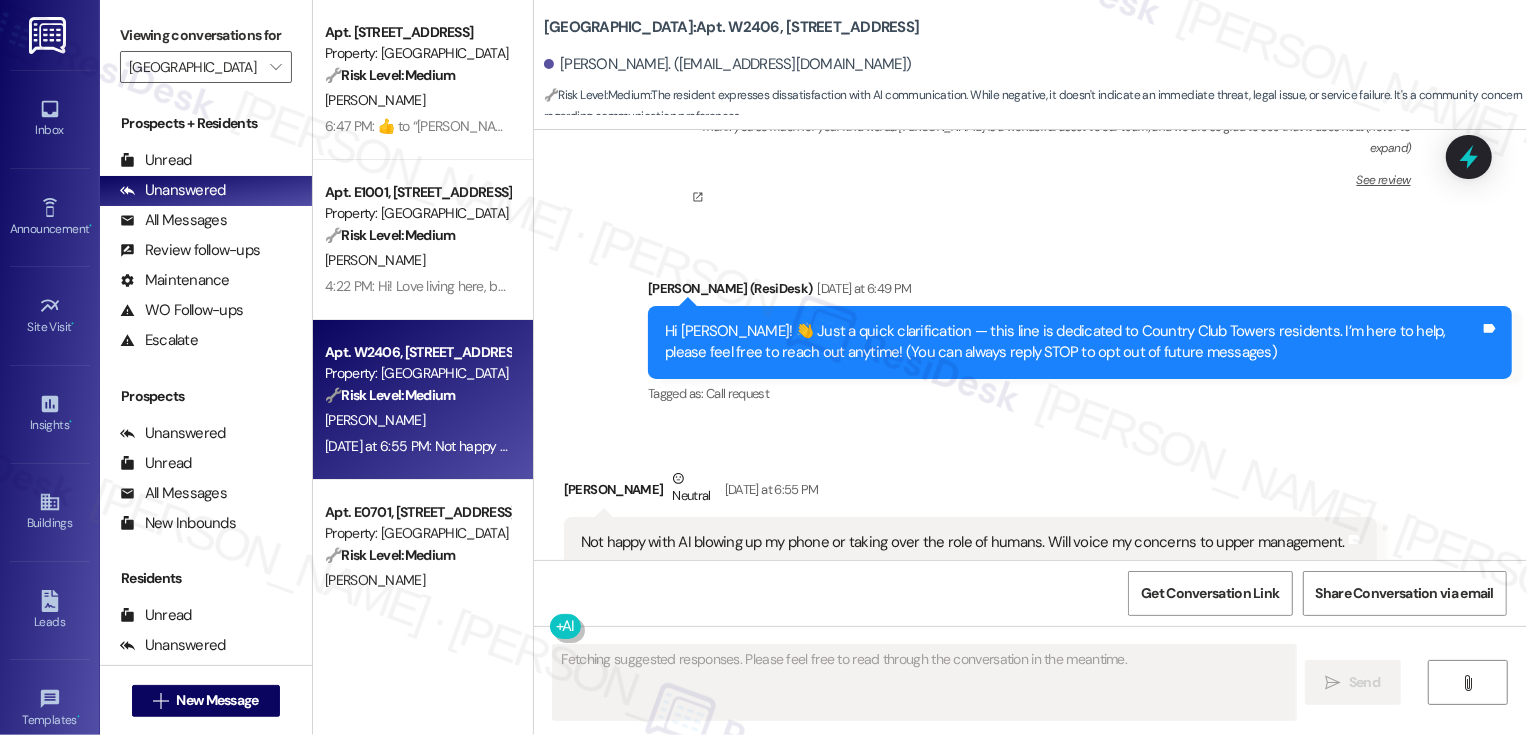 scroll, scrollTop: 385, scrollLeft: 0, axis: vertical 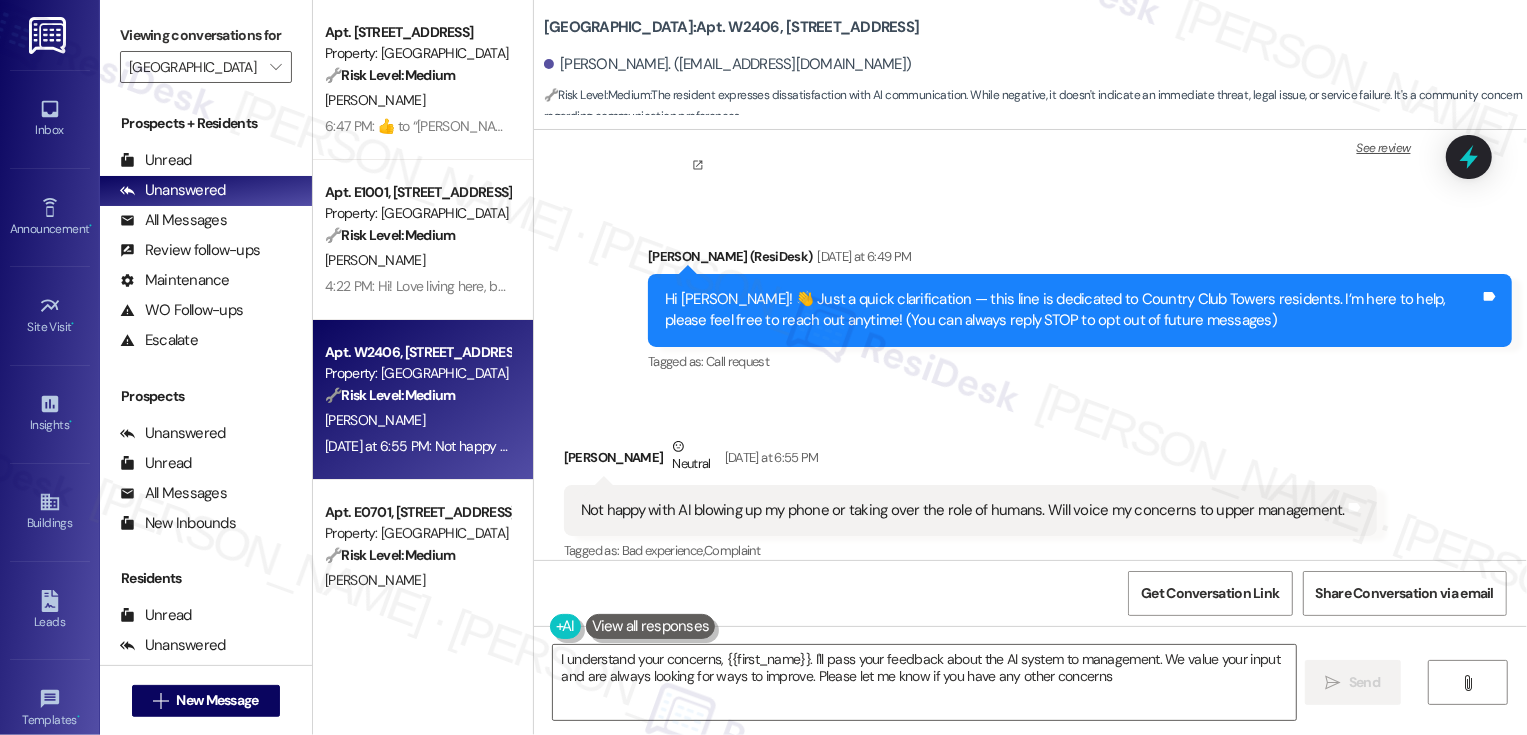 type on "I understand your concerns, {{first_name}}. I'll pass your feedback about the AI system to management. We value your input and are always looking for ways to improve. Please let me know if you have any other concerns." 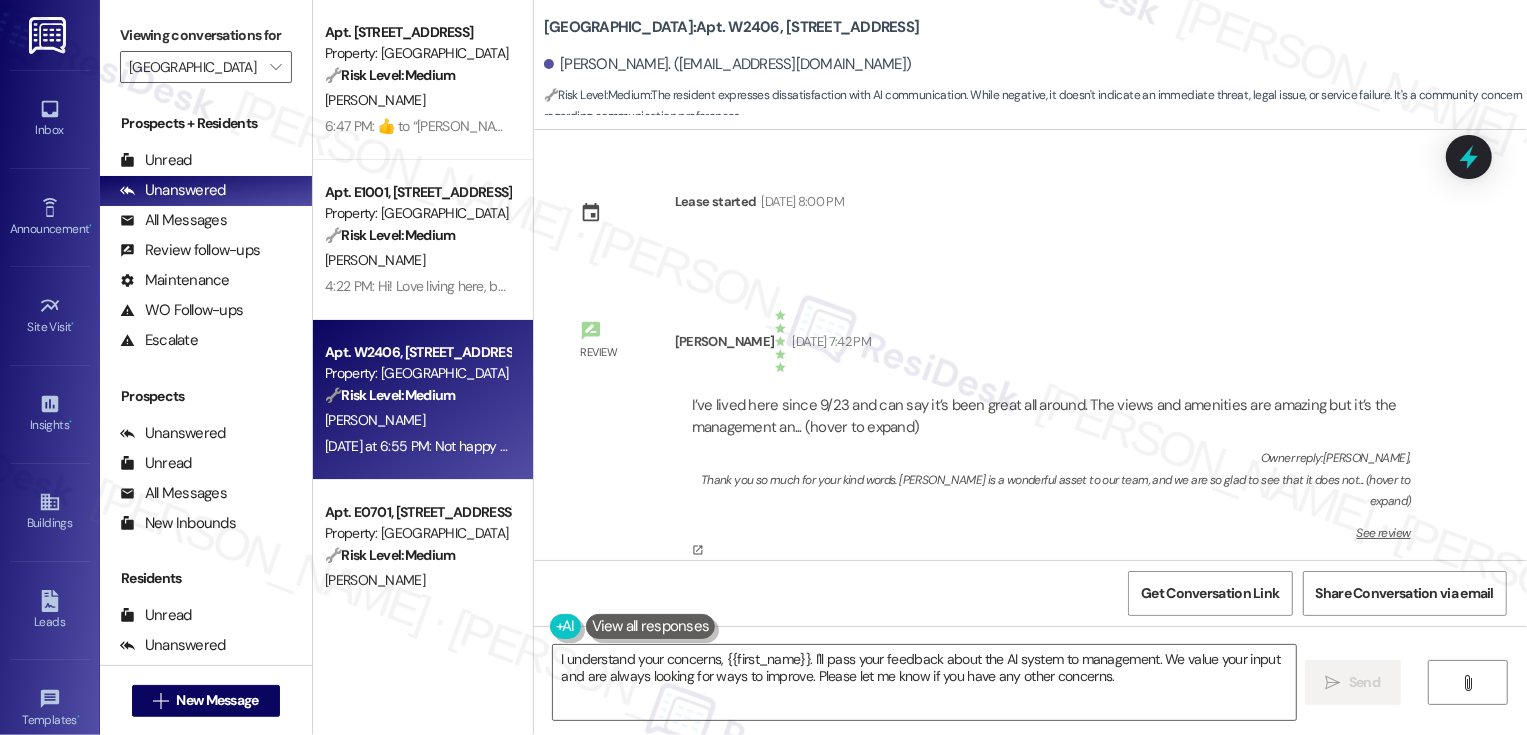 scroll, scrollTop: 385, scrollLeft: 0, axis: vertical 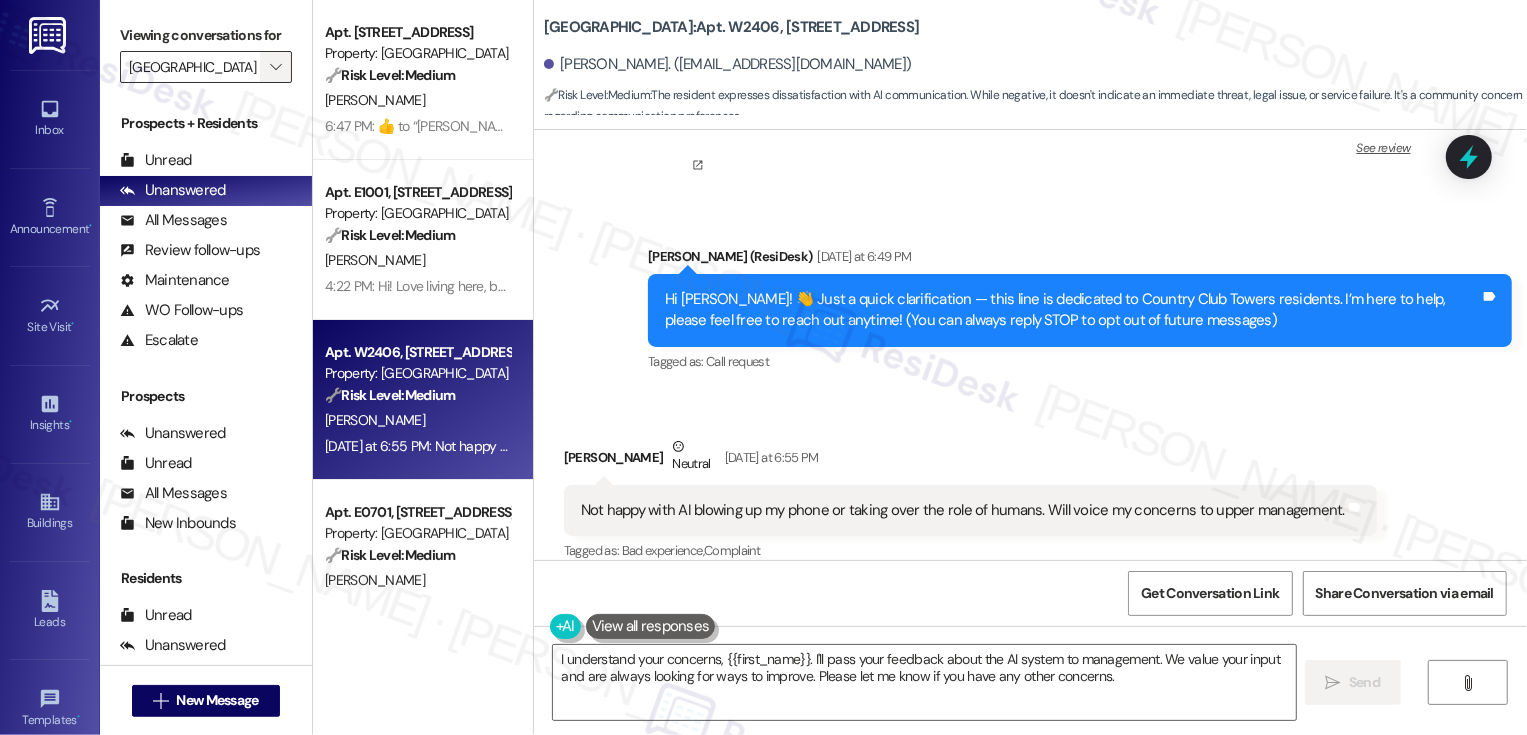click on "" at bounding box center (275, 67) 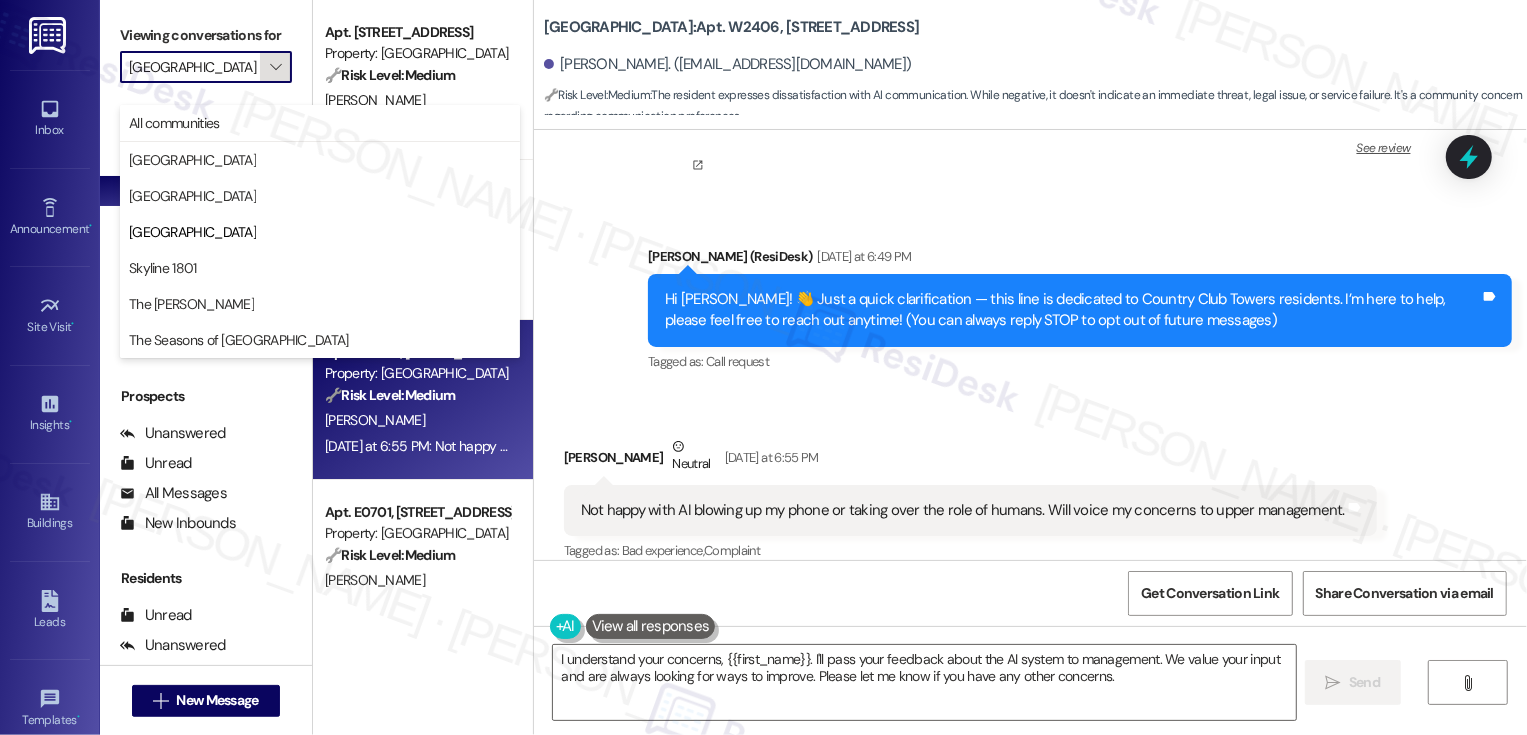 scroll, scrollTop: 0, scrollLeft: 4, axis: horizontal 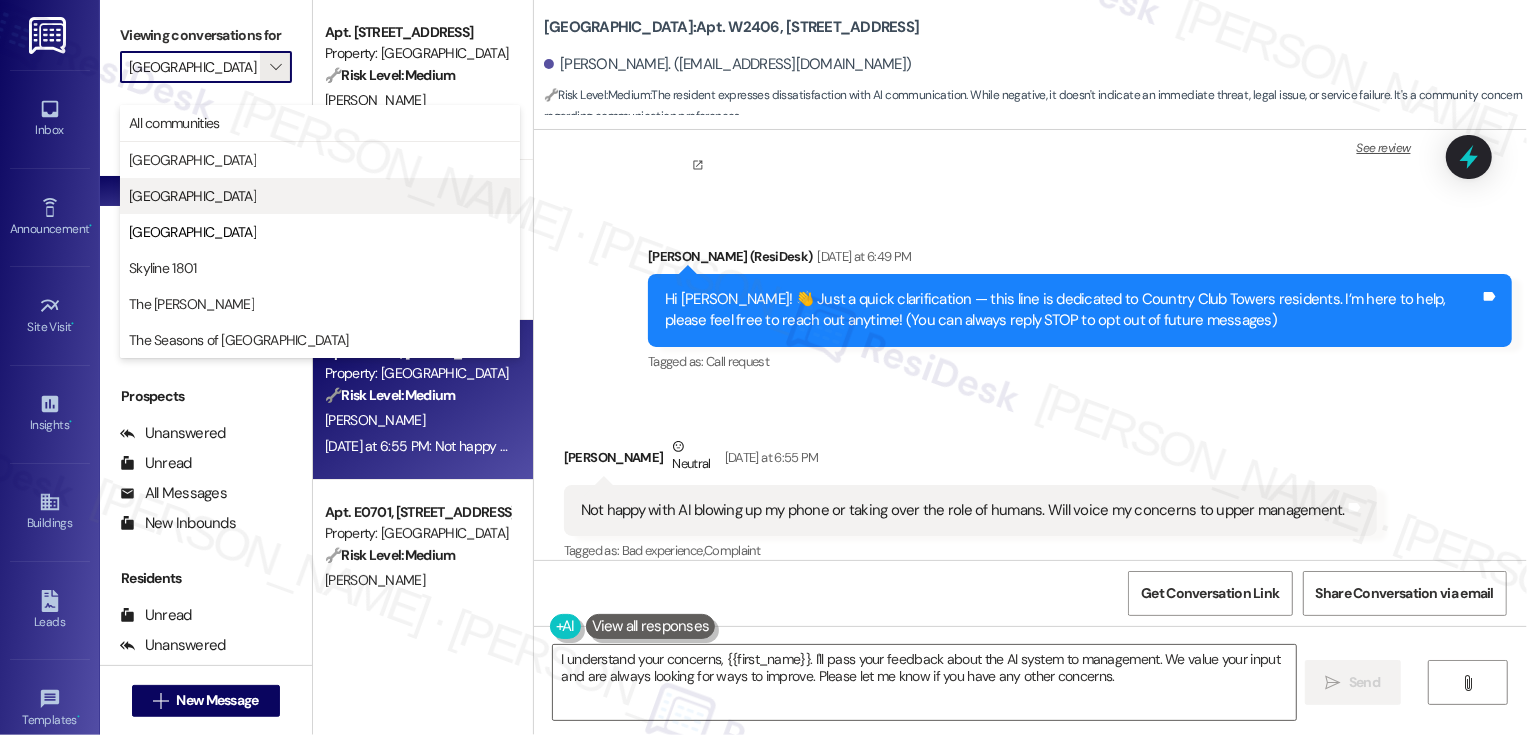 click on "Country Club Gardens" at bounding box center (320, 196) 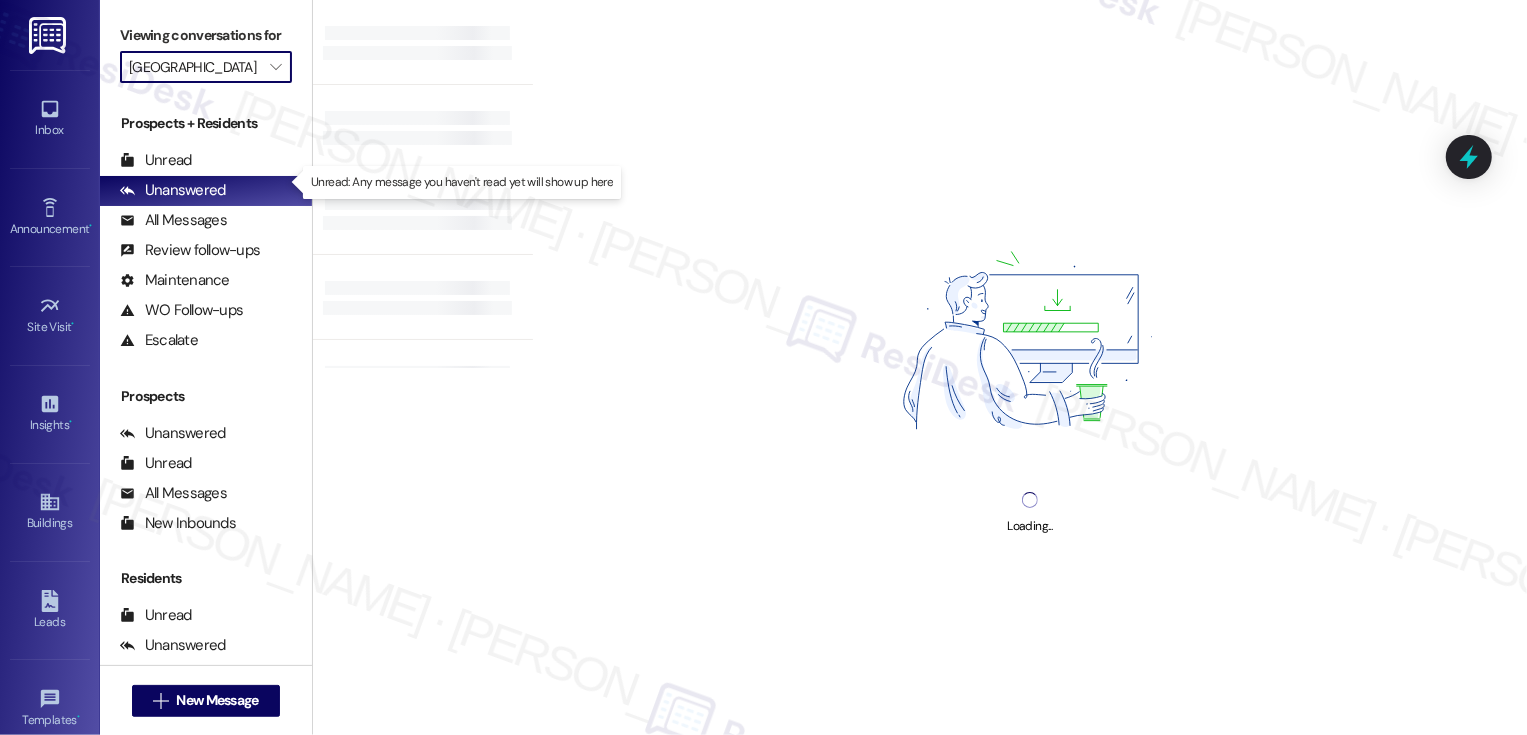 type on "Country Club Gardens" 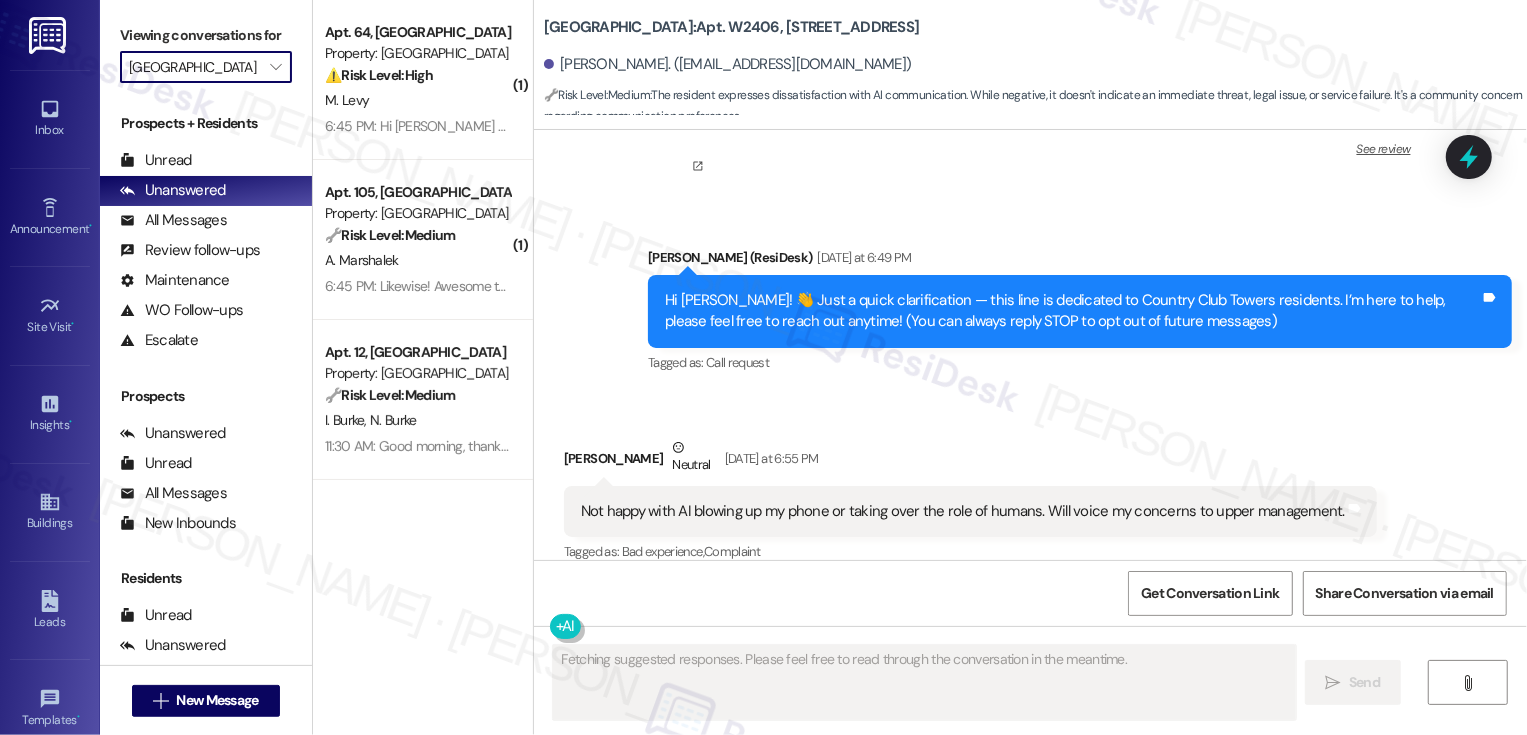 scroll, scrollTop: 385, scrollLeft: 0, axis: vertical 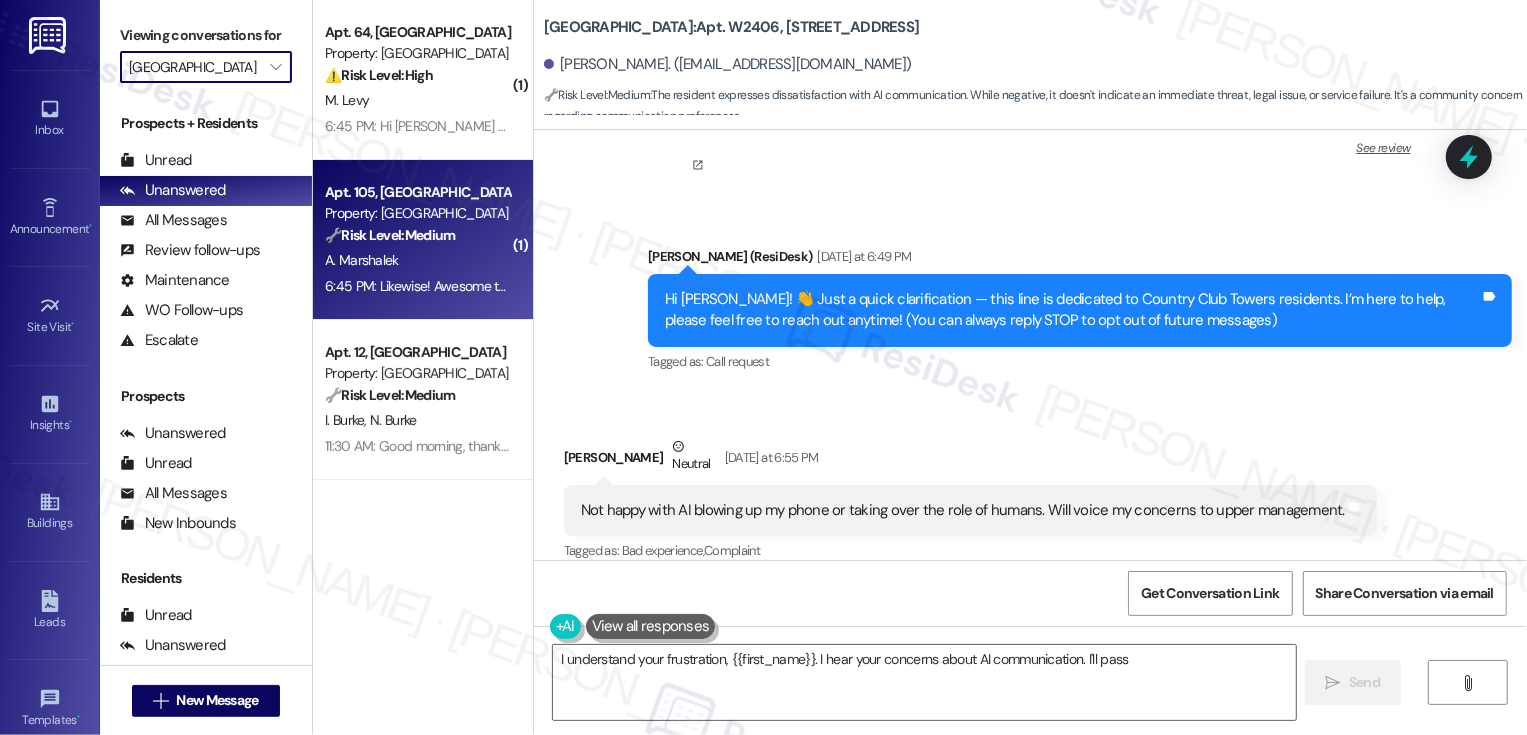 type on "I understand your frustration, {{first_name}}. I hear your concerns about AI communication. I'll pass your" 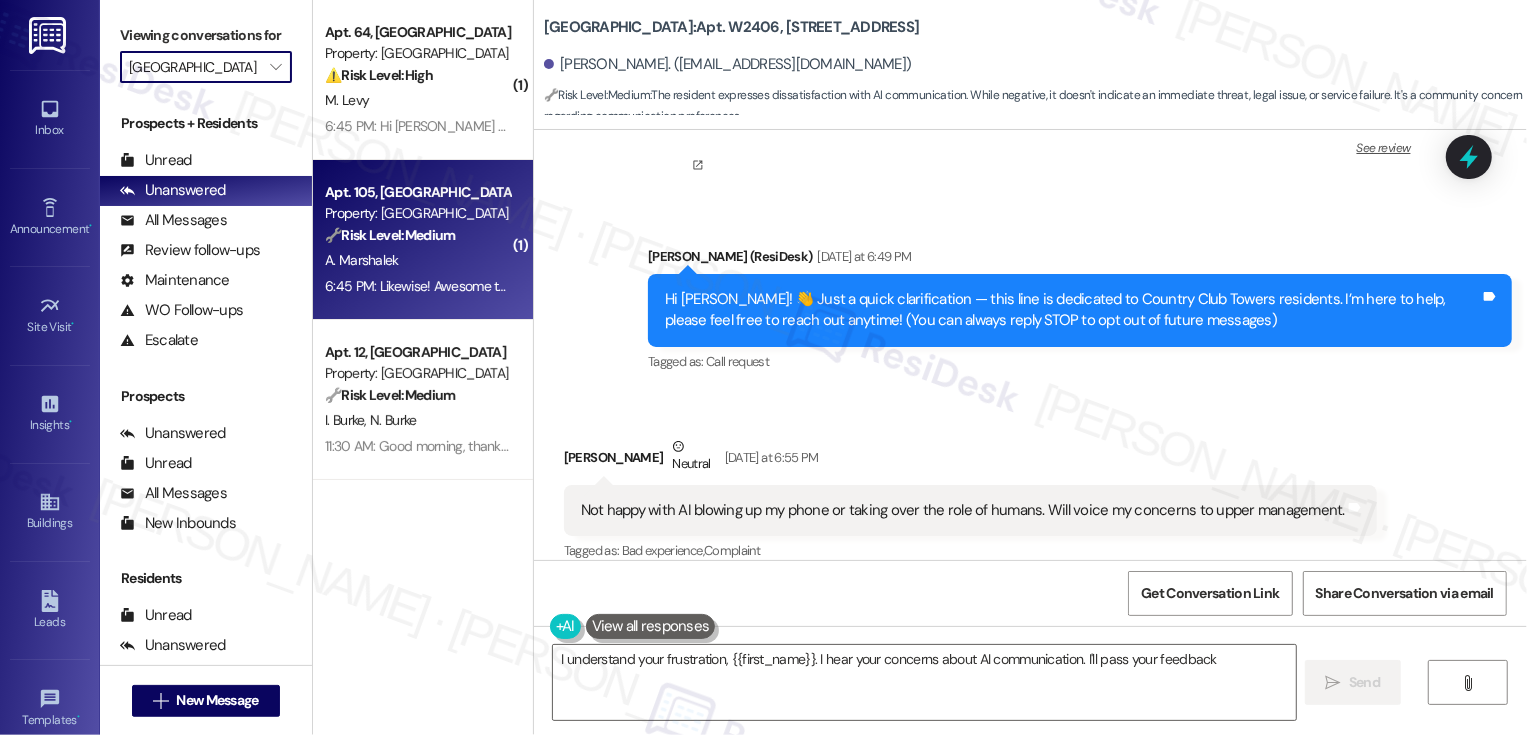 click on "6:45 PM: Likewise! Awesome thanks.   6:45 PM: Likewise! Awesome thanks." at bounding box center (430, 286) 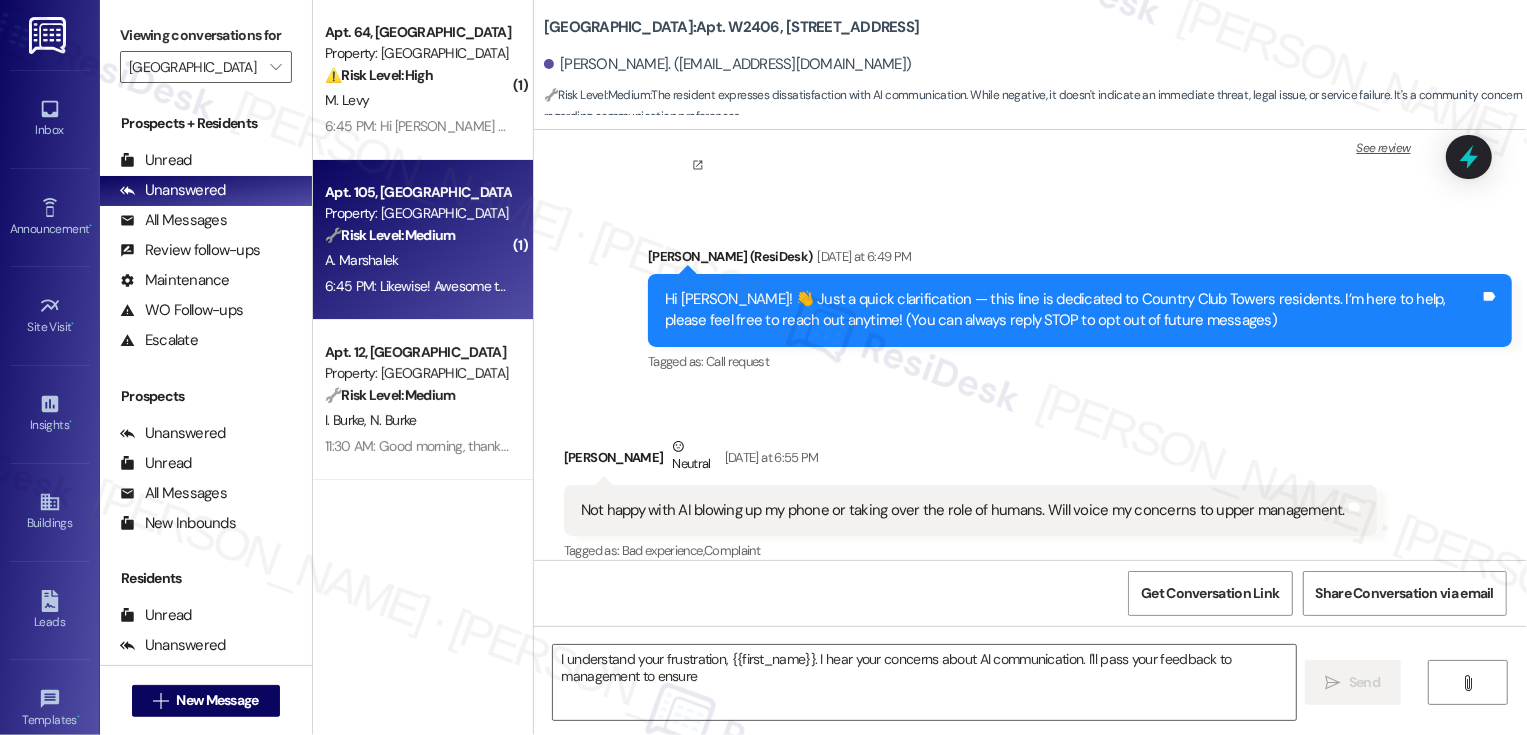 scroll, scrollTop: 0, scrollLeft: 0, axis: both 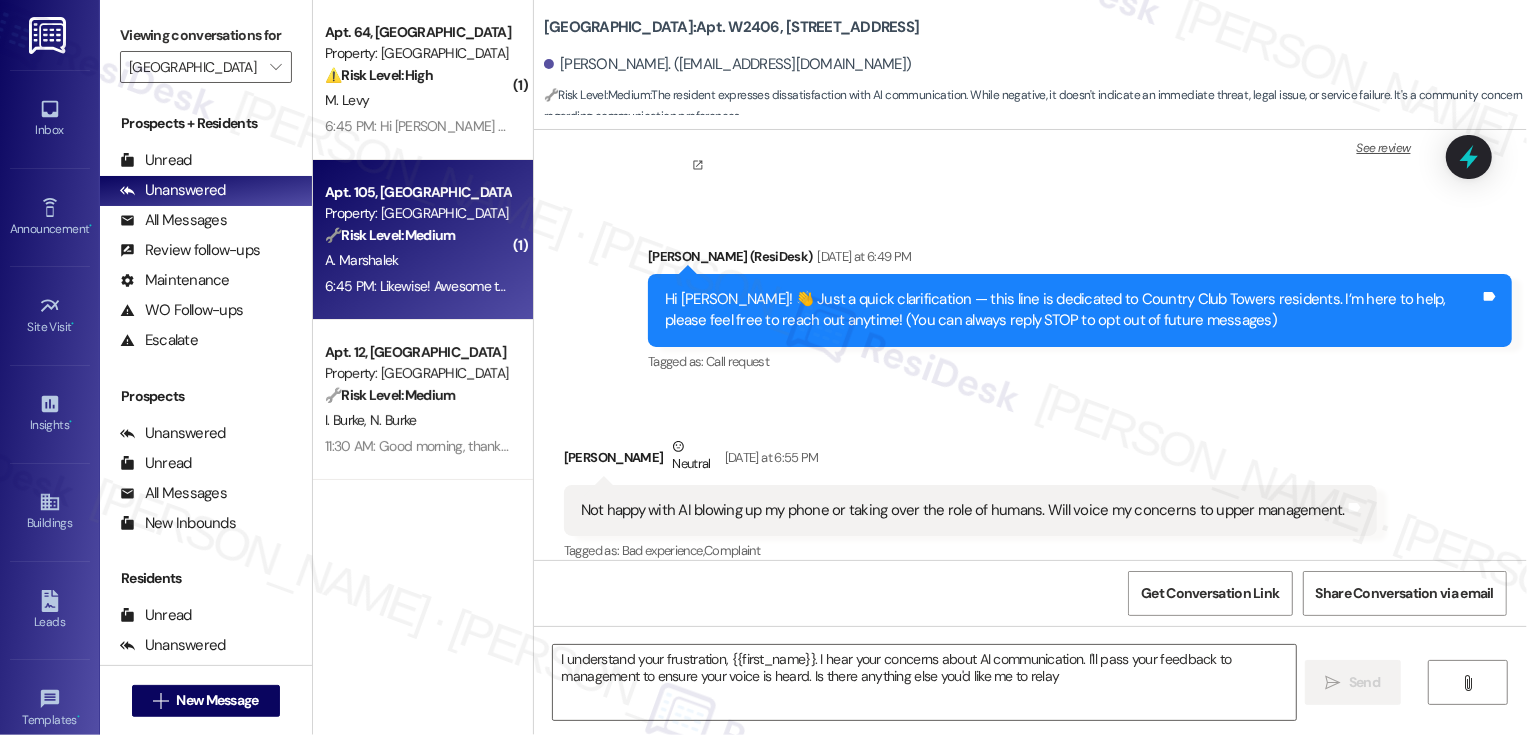 type on "I understand your frustration, {{first_name}}. I hear your concerns about AI communication. I'll pass your feedback to management to ensure your voice is heard. Is there anything else you'd like me to relay?" 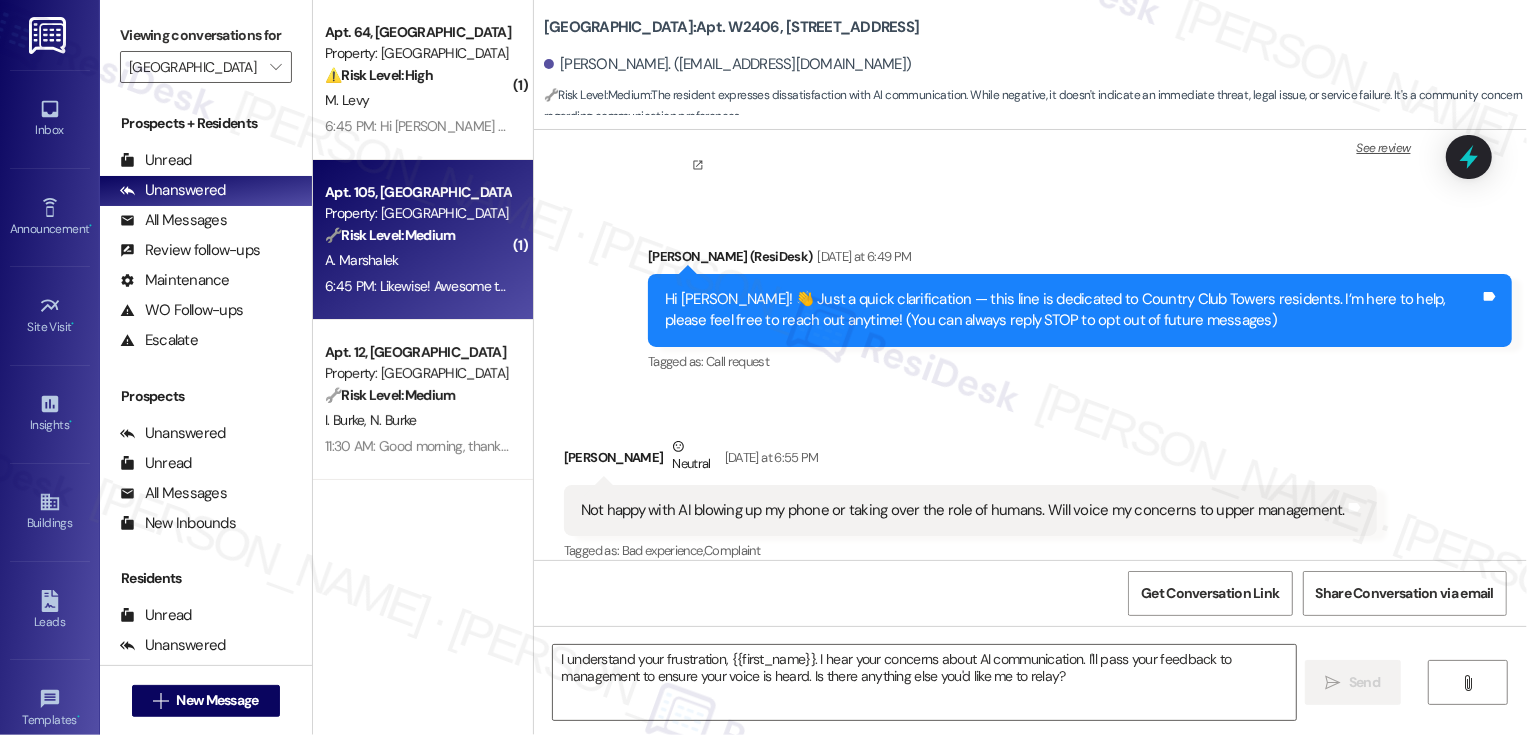 click on "6:45 PM: Likewise! Awesome thanks.   6:45 PM: Likewise! Awesome thanks." at bounding box center [430, 286] 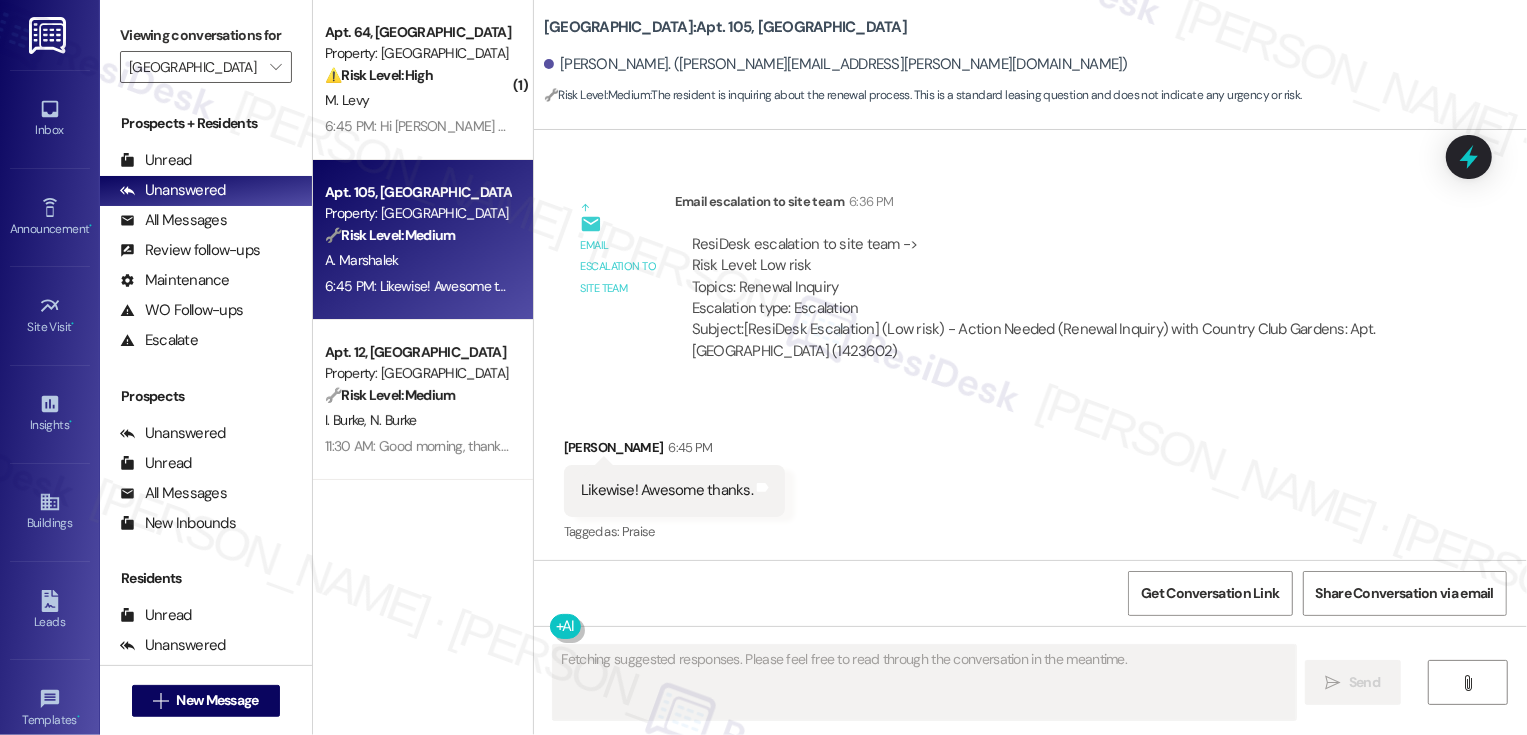 scroll, scrollTop: 363, scrollLeft: 0, axis: vertical 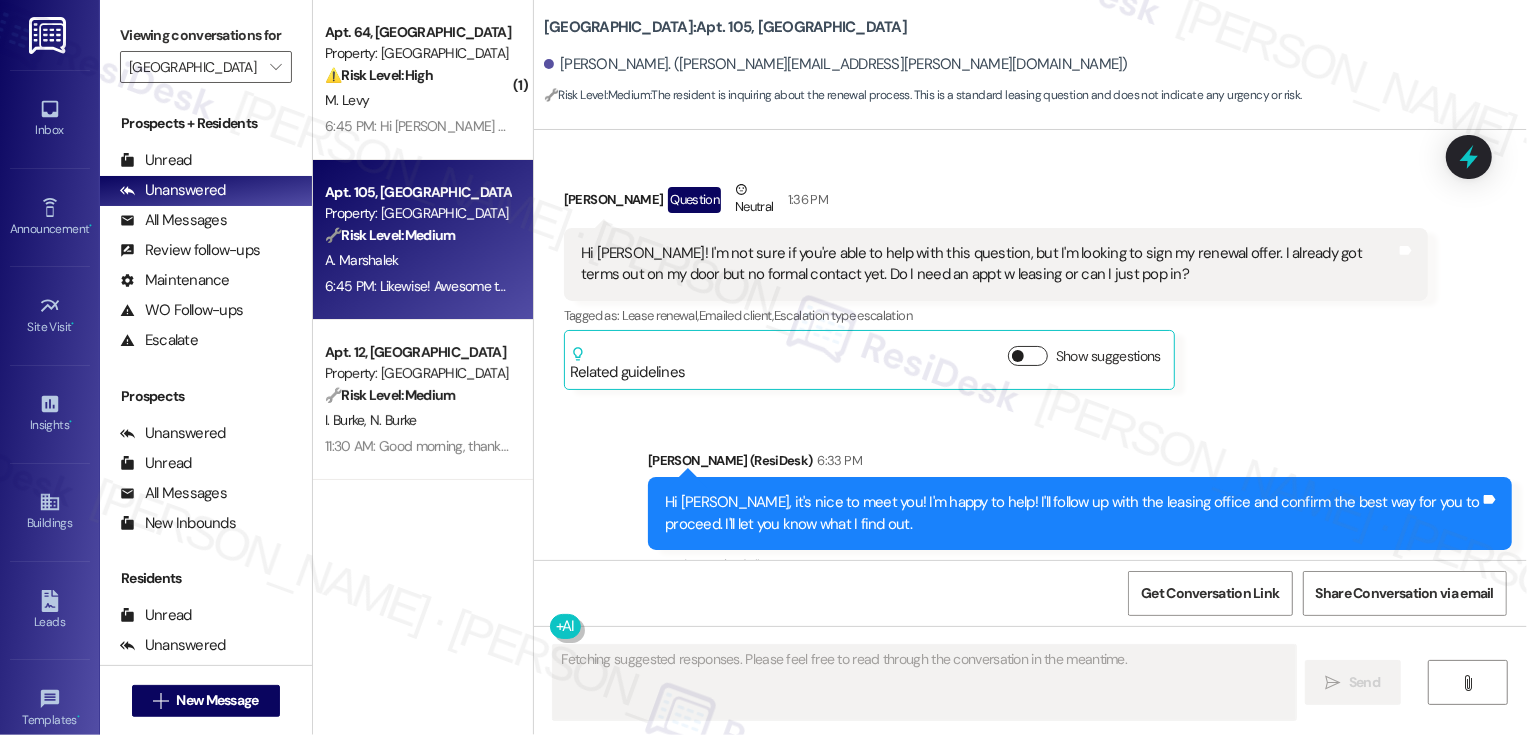 click on "Show suggestions" at bounding box center [1028, 356] 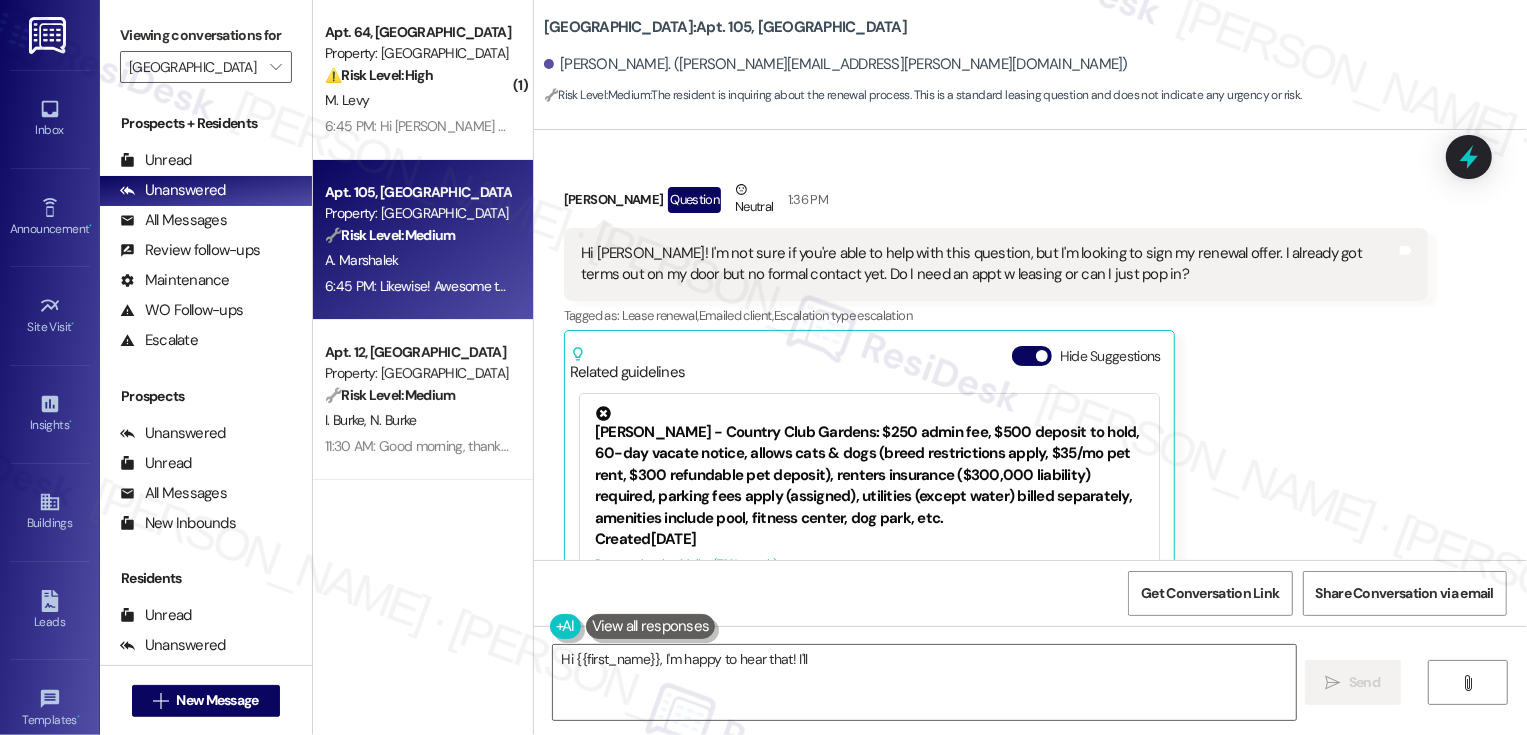 scroll, scrollTop: 96, scrollLeft: 0, axis: vertical 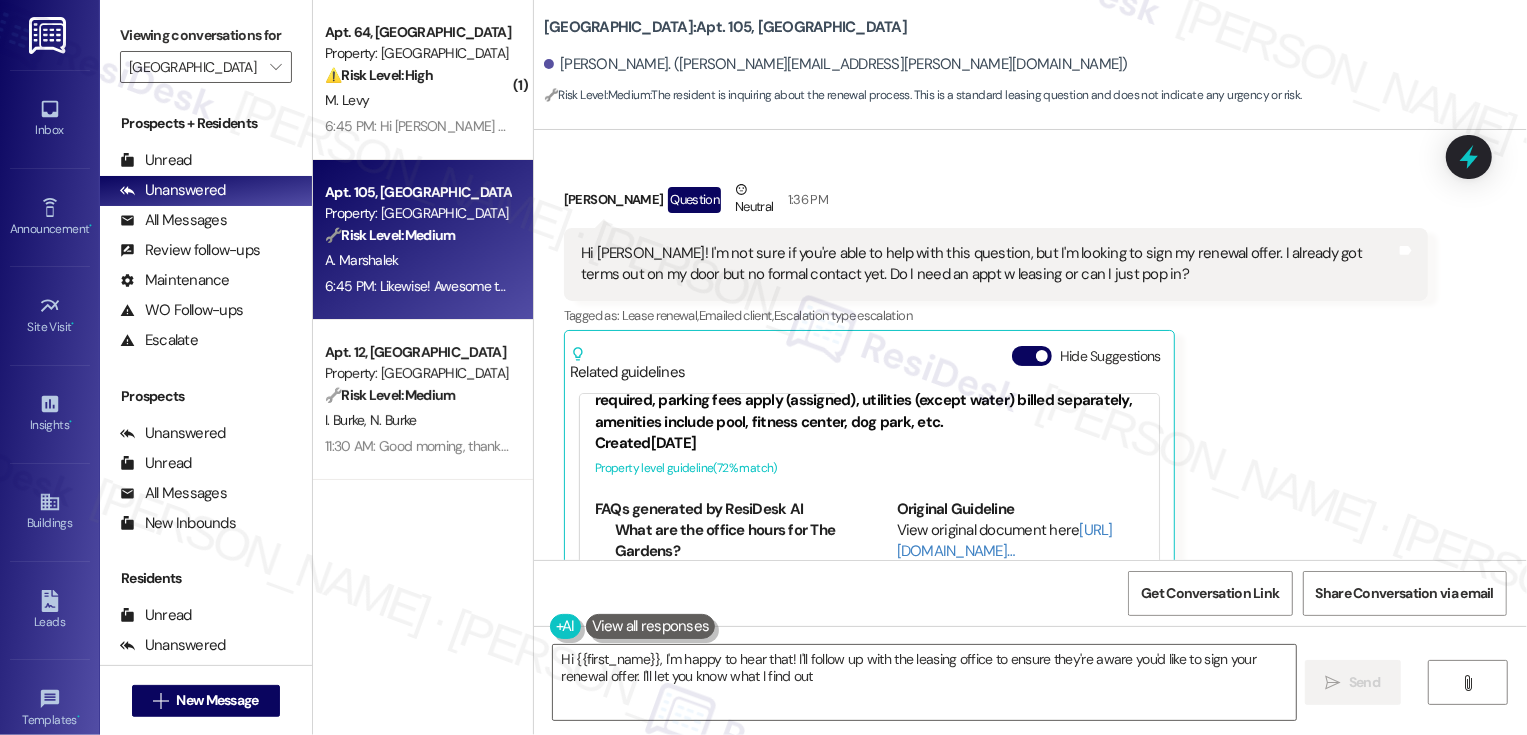 type on "Hi {{first_name}}, I'm happy to hear that! I'll follow up with the leasing office to ensure they're aware you'd like to sign your renewal offer. I'll let you know what I find out!" 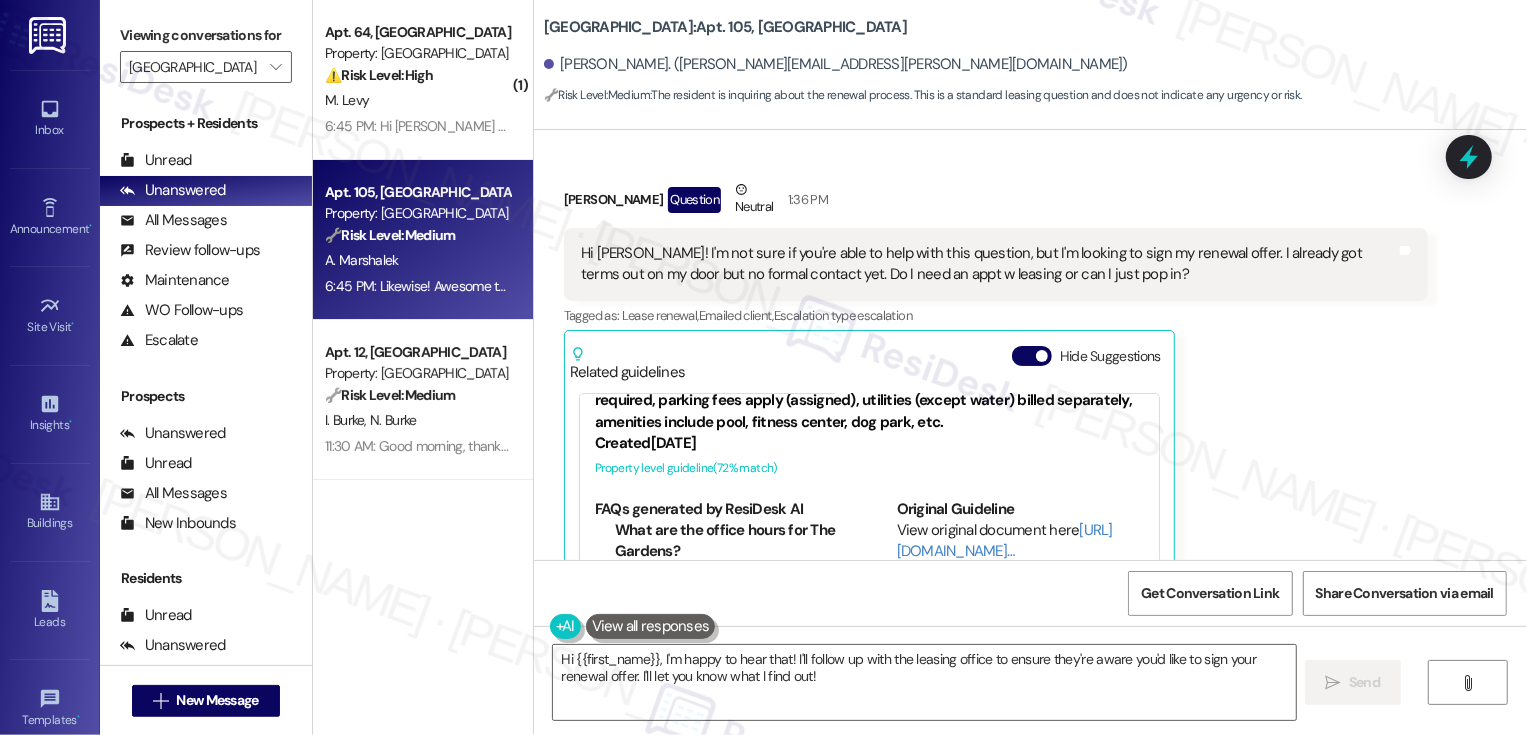 scroll, scrollTop: 575, scrollLeft: 0, axis: vertical 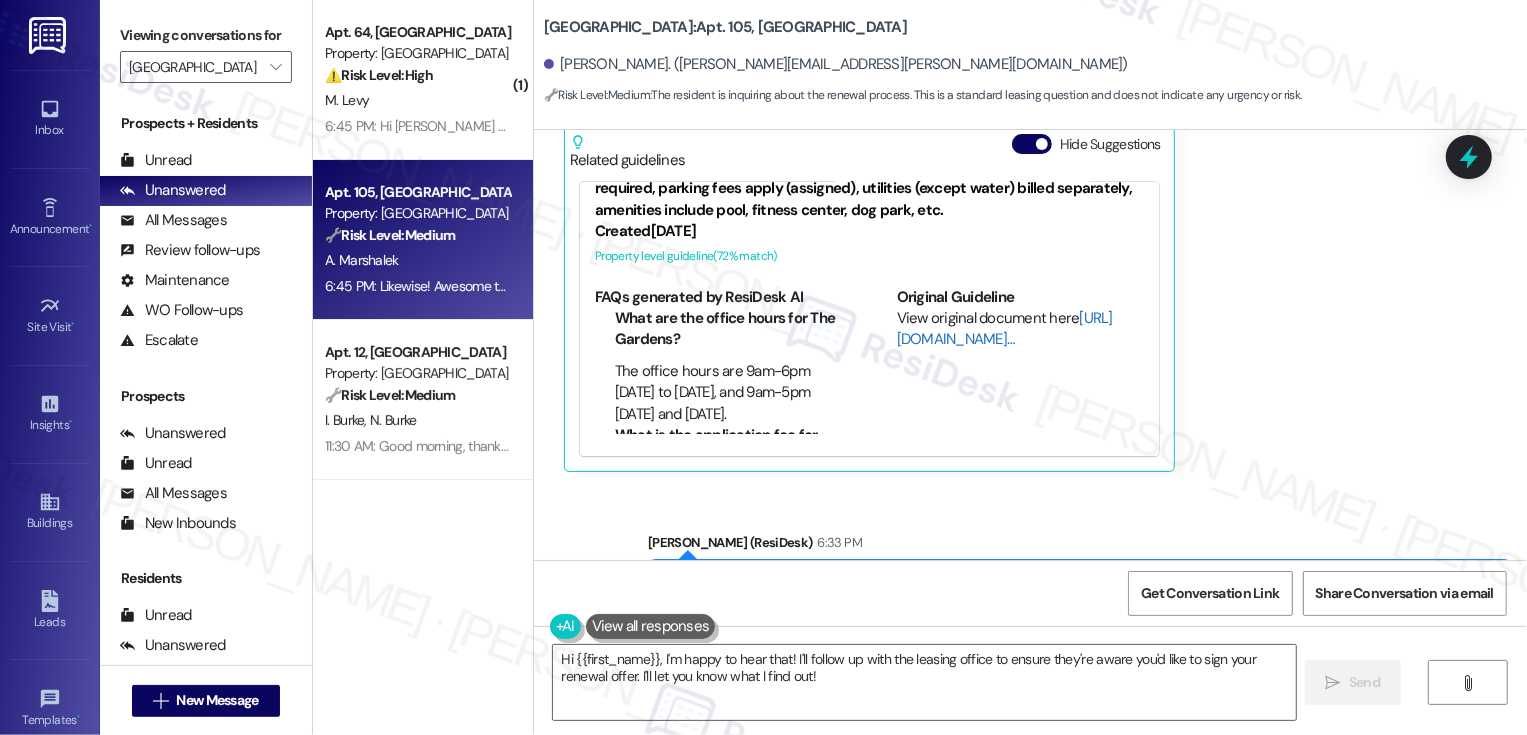 click on "[URL][DOMAIN_NAME]…" at bounding box center (1005, 328) 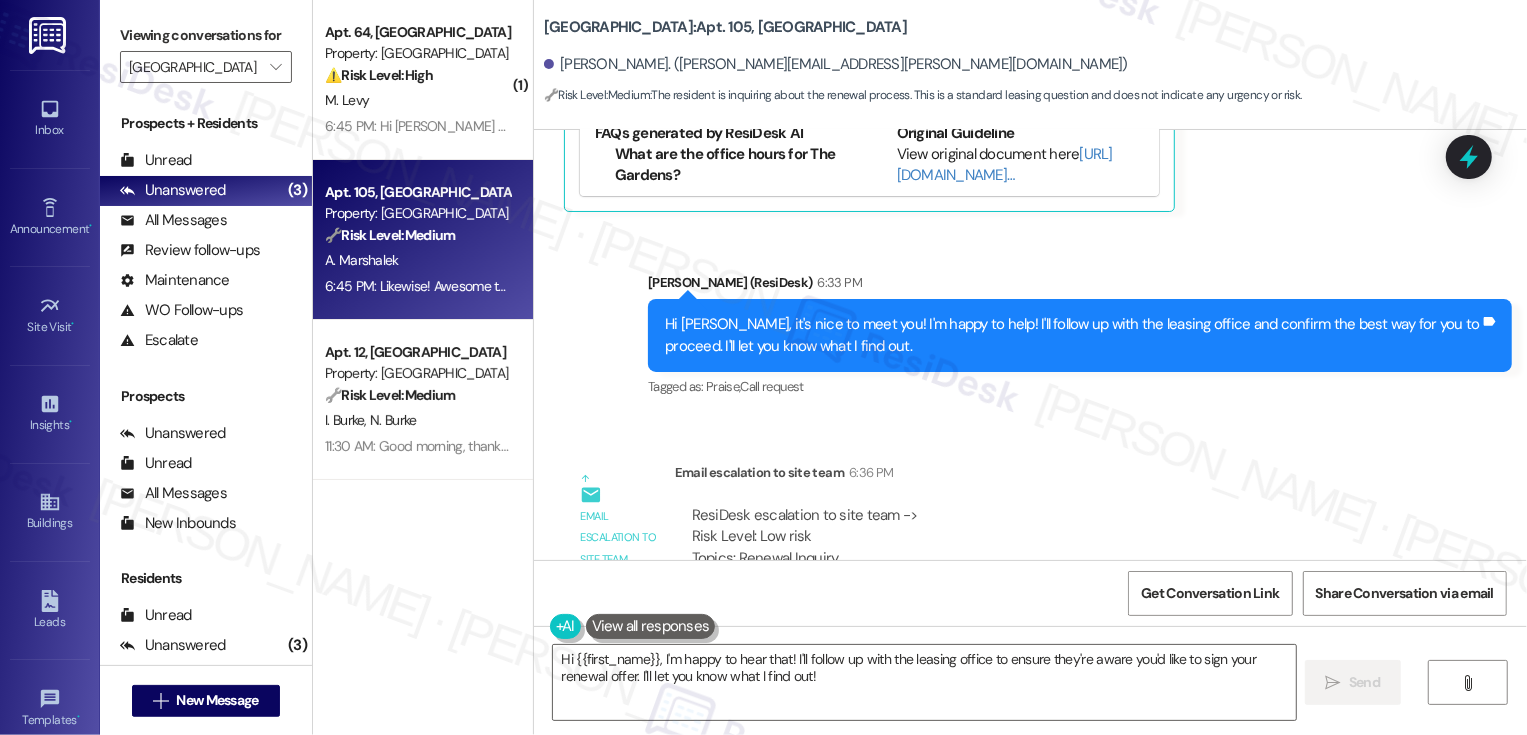 scroll, scrollTop: 1107, scrollLeft: 0, axis: vertical 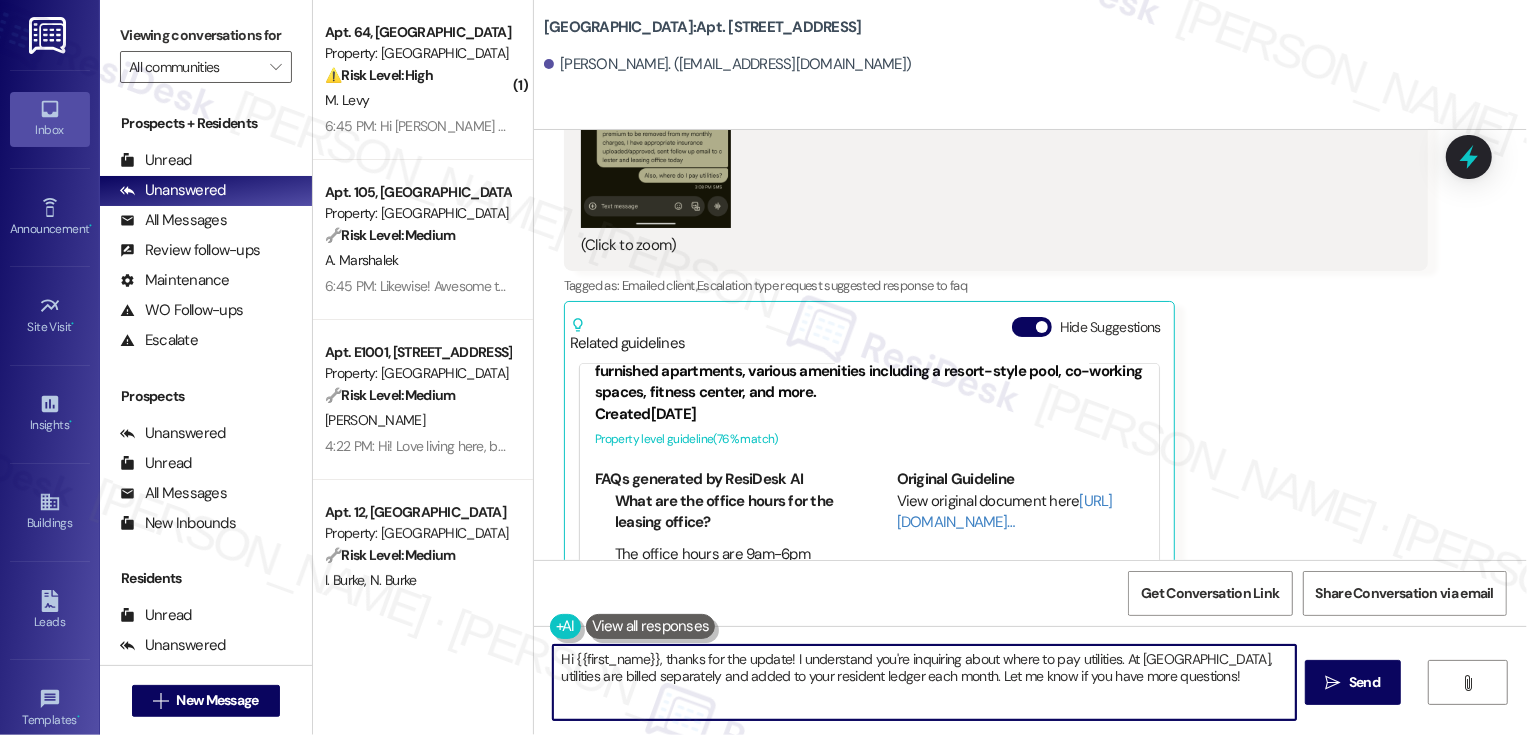 drag, startPoint x: 1115, startPoint y: 659, endPoint x: 1171, endPoint y: 714, distance: 78.492035 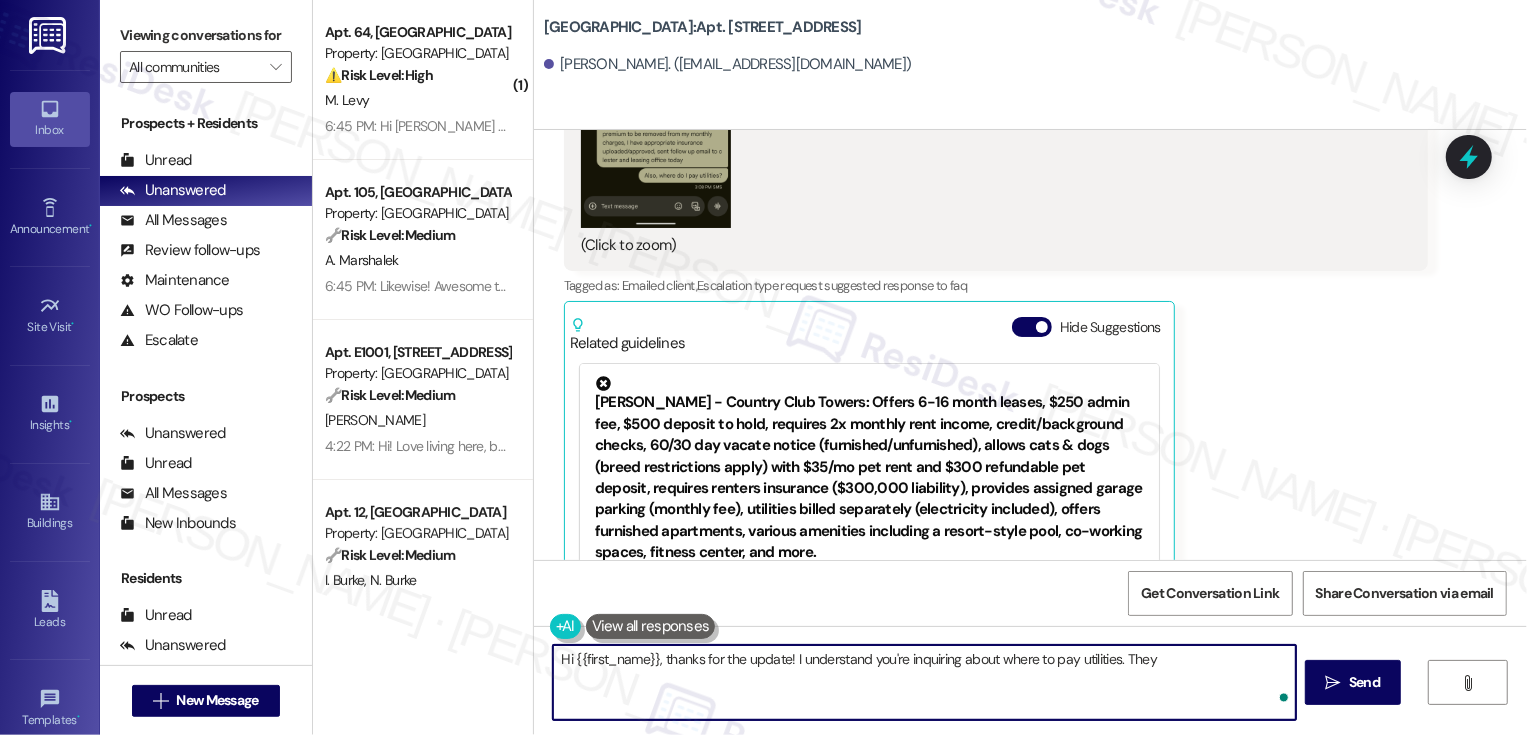 paste on "are paid alongside rent each month through the resident payment portal" 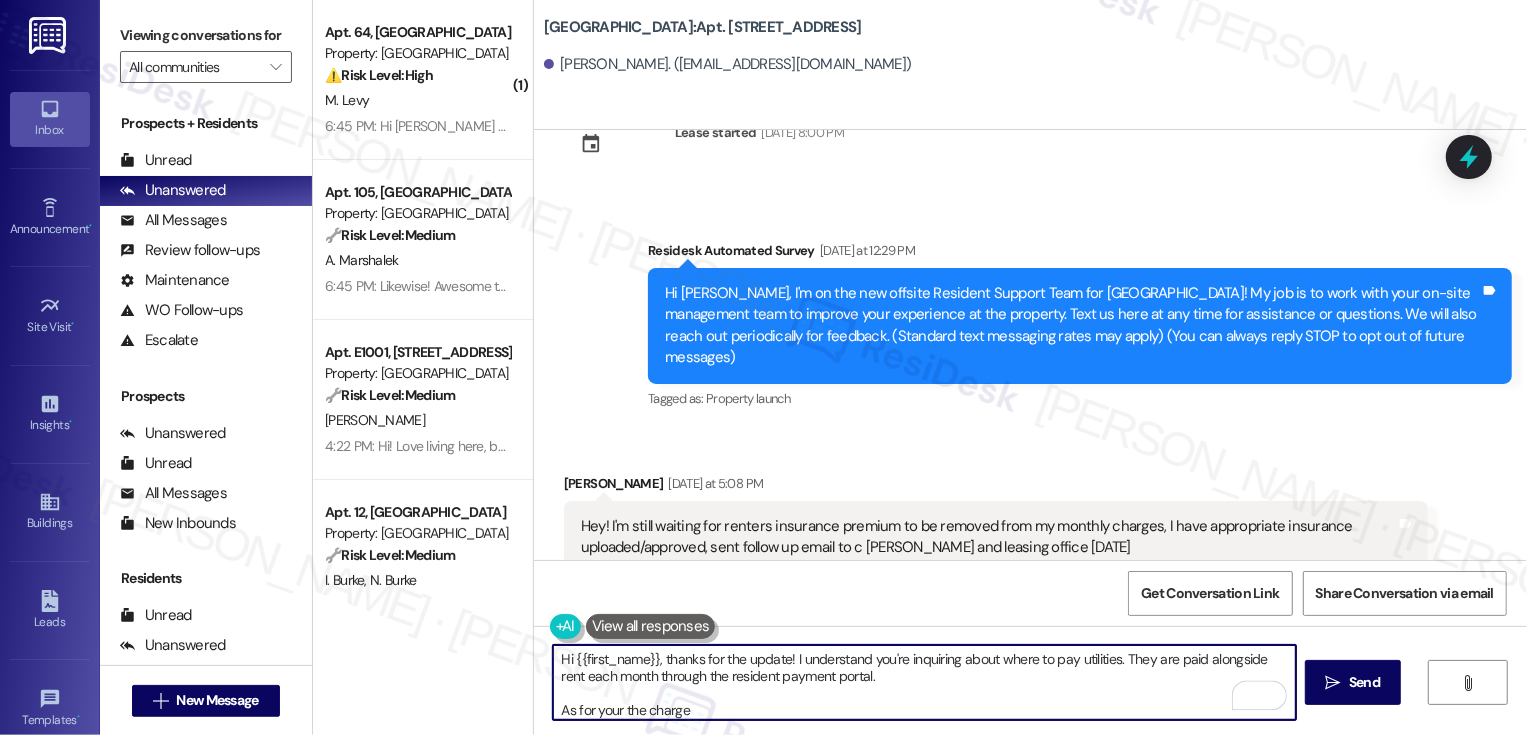 scroll, scrollTop: 138, scrollLeft: 0, axis: vertical 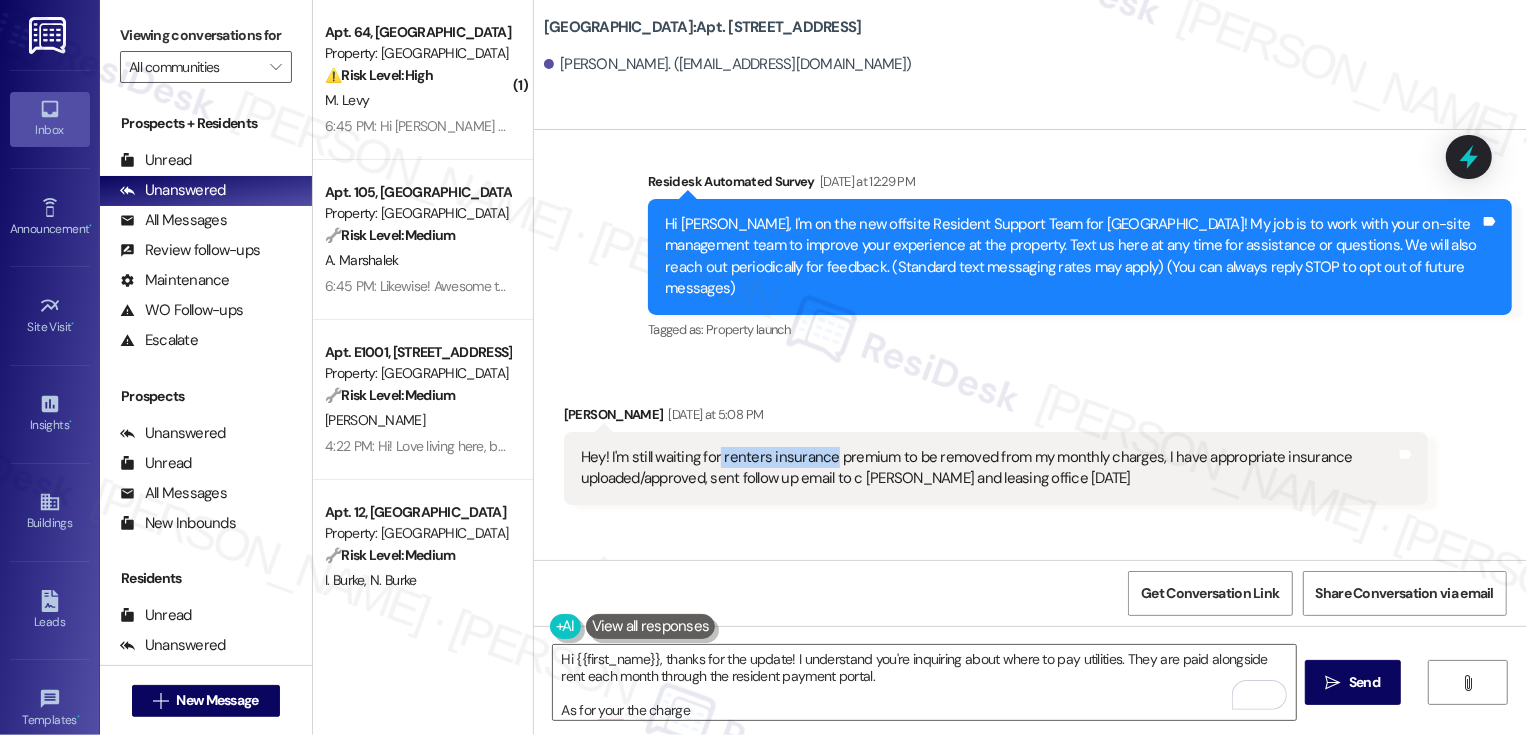 drag, startPoint x: 706, startPoint y: 437, endPoint x: 817, endPoint y: 428, distance: 111.364265 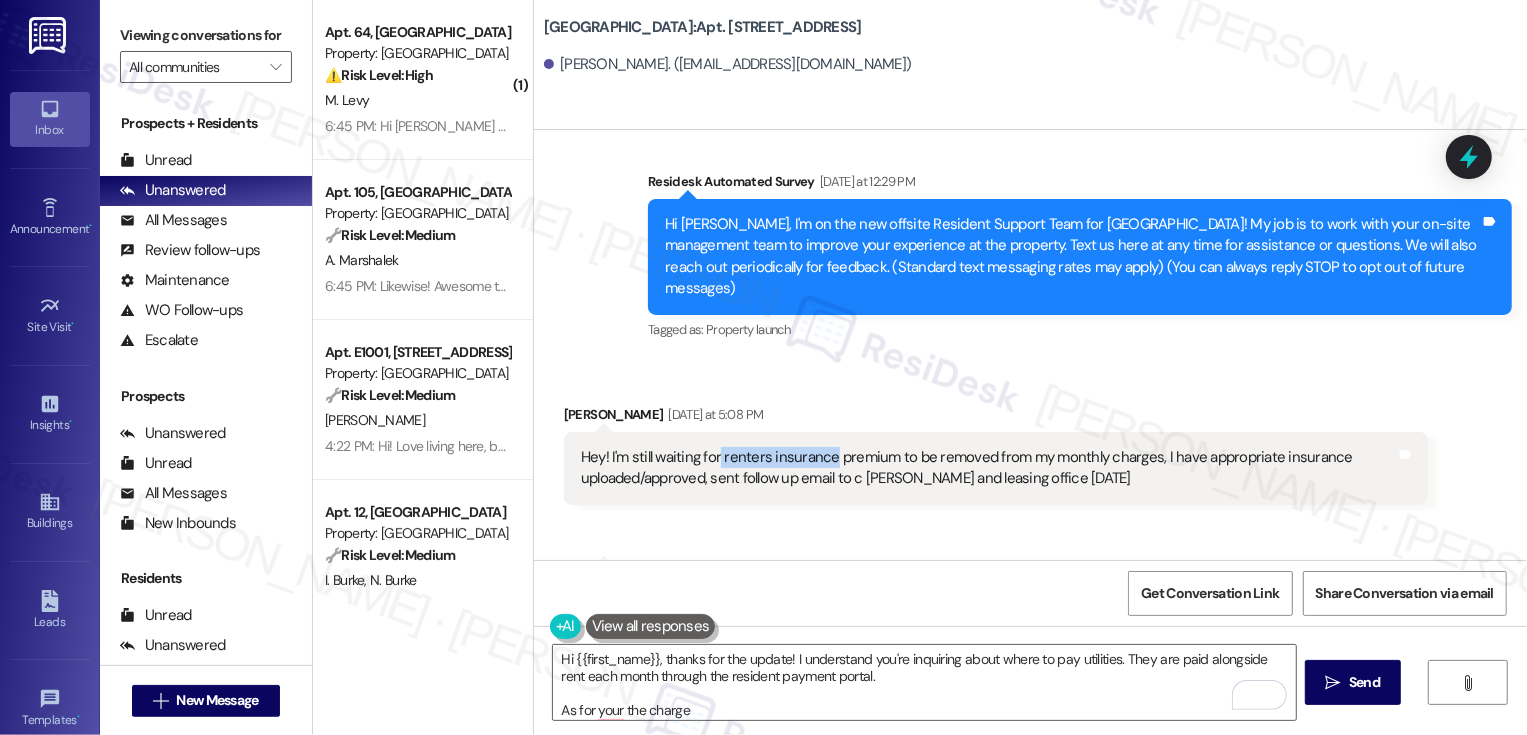 click on "Hey! I'm still waiting for renters insurance premium to be removed from my monthly charges, I have appropriate insurance uploaded/approved, sent follow up email to c [PERSON_NAME] and leasing office [DATE]" at bounding box center [988, 468] 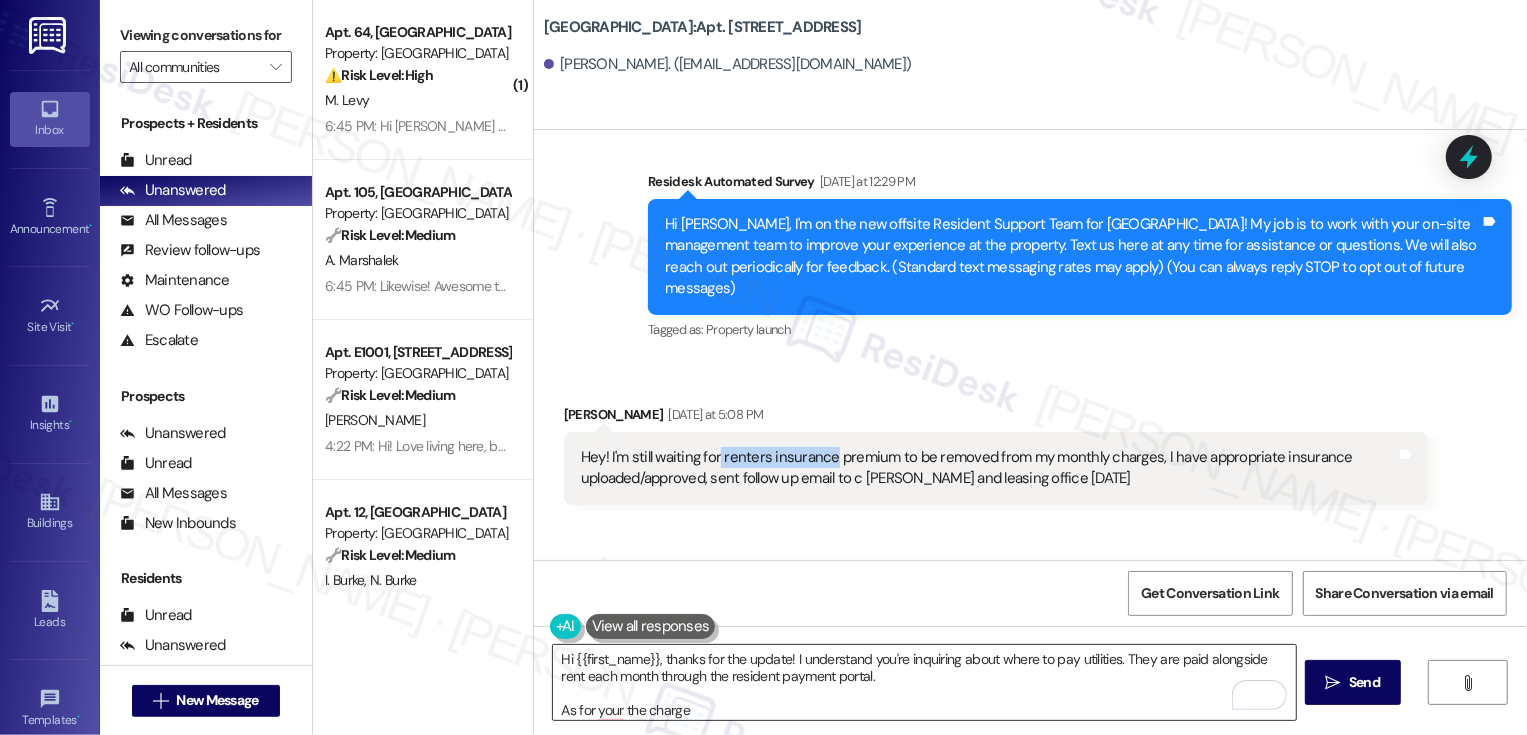 click on "Hi {{first_name}}, thanks for the update! I understand you're inquiring about where to pay utilities. They are paid alongside rent each month through the resident payment portal.
As for your the charge" at bounding box center [924, 682] 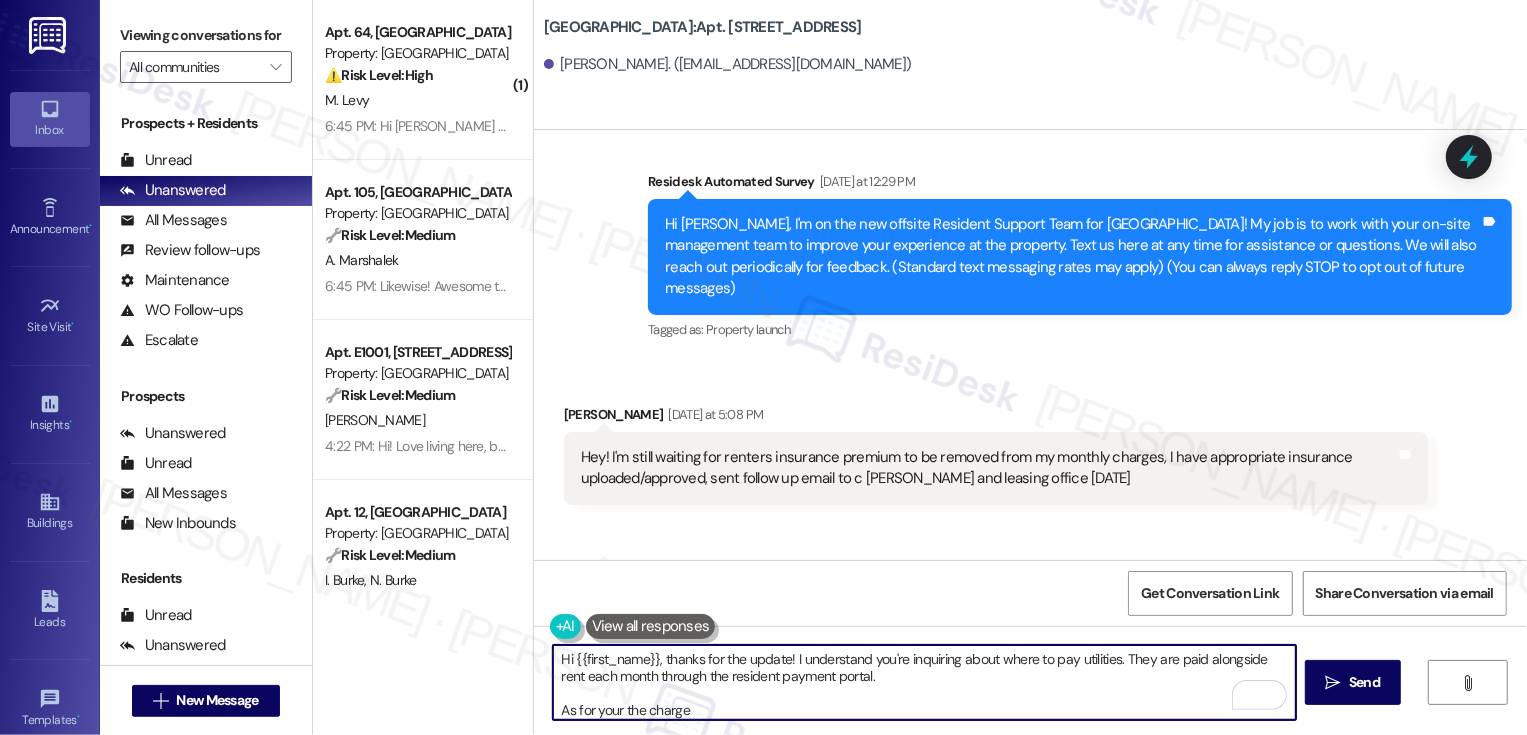 click on "Hi {{first_name}}, thanks for the update! I understand you're inquiring about where to pay utilities. They are paid alongside rent each month through the resident payment portal.
As for your the charge" at bounding box center [924, 682] 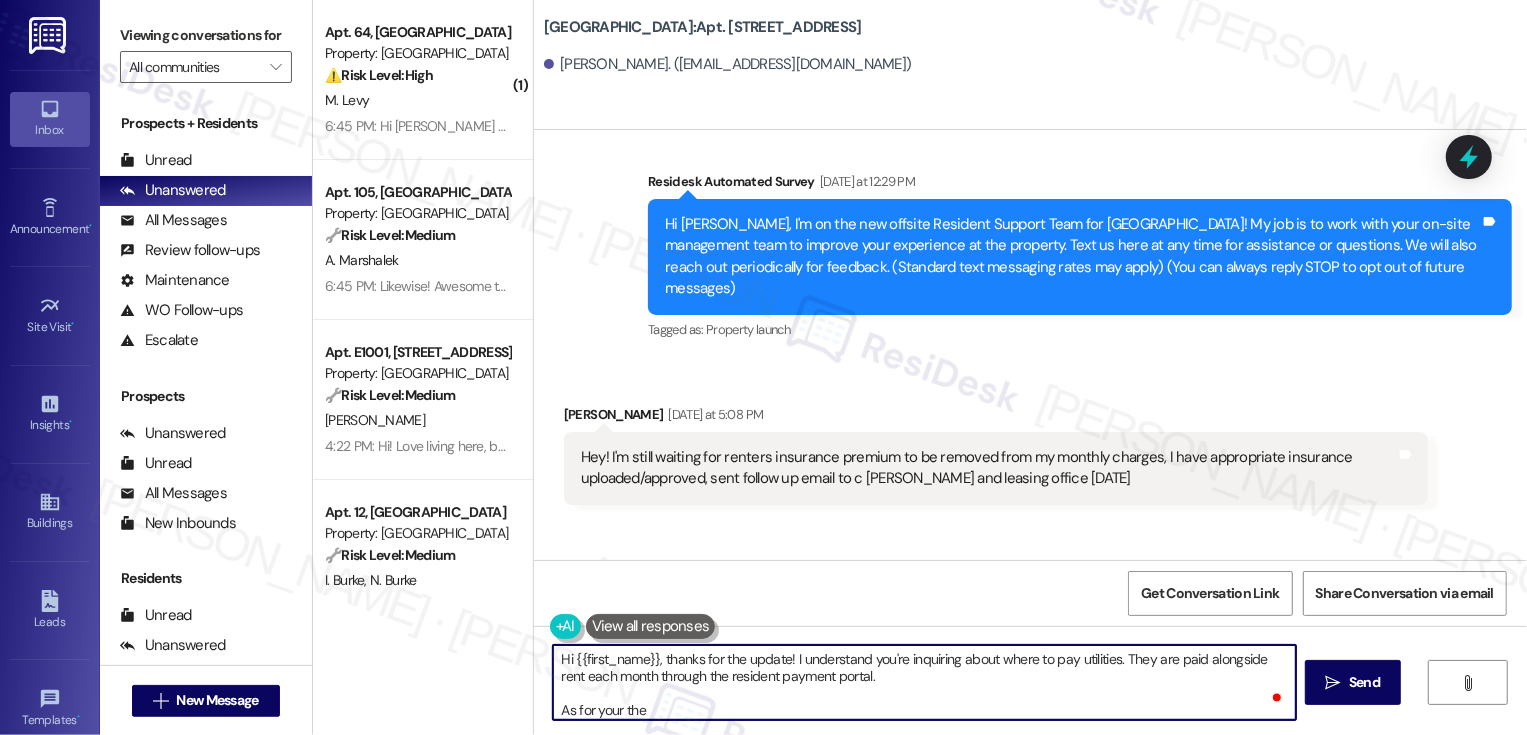 paste on "renters insurance" 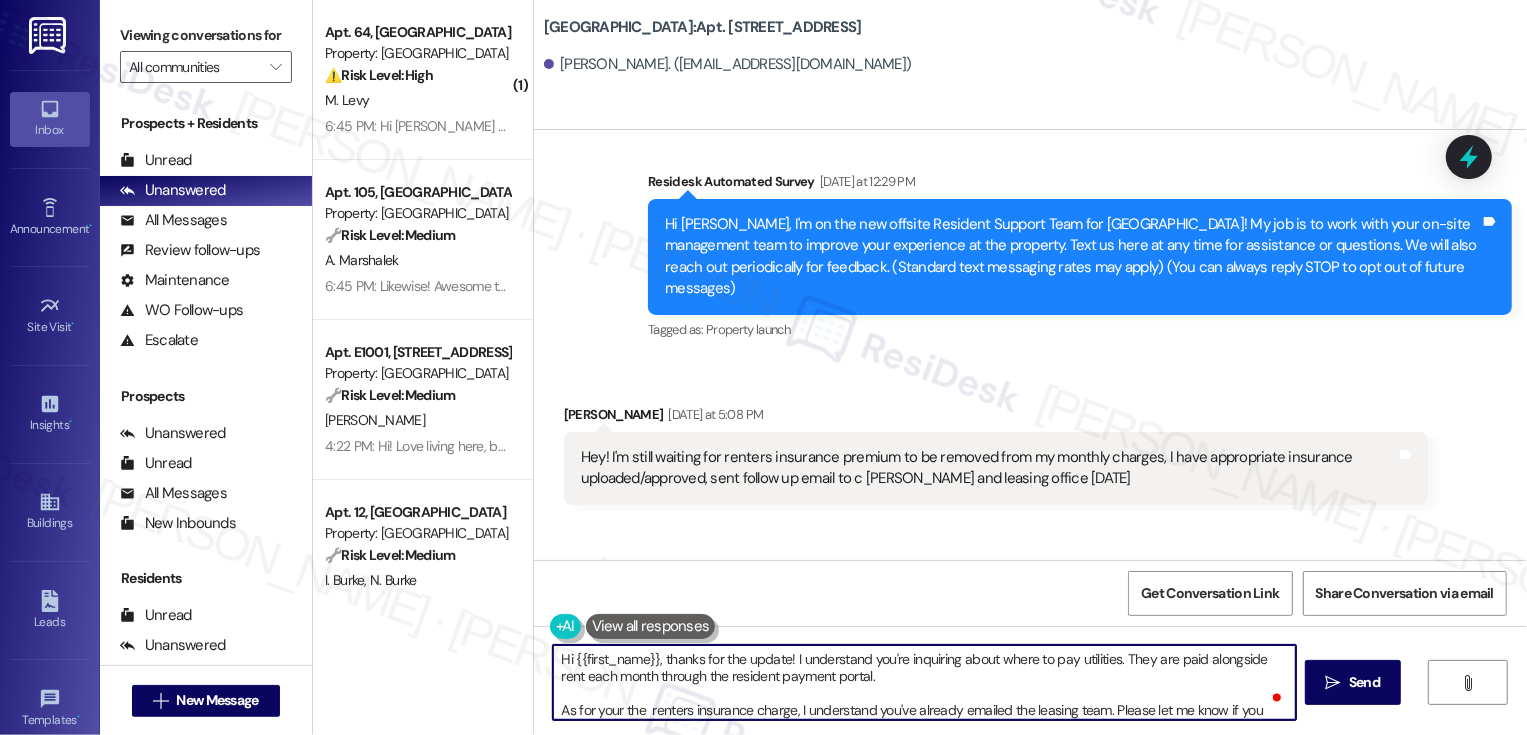 scroll, scrollTop: 17, scrollLeft: 0, axis: vertical 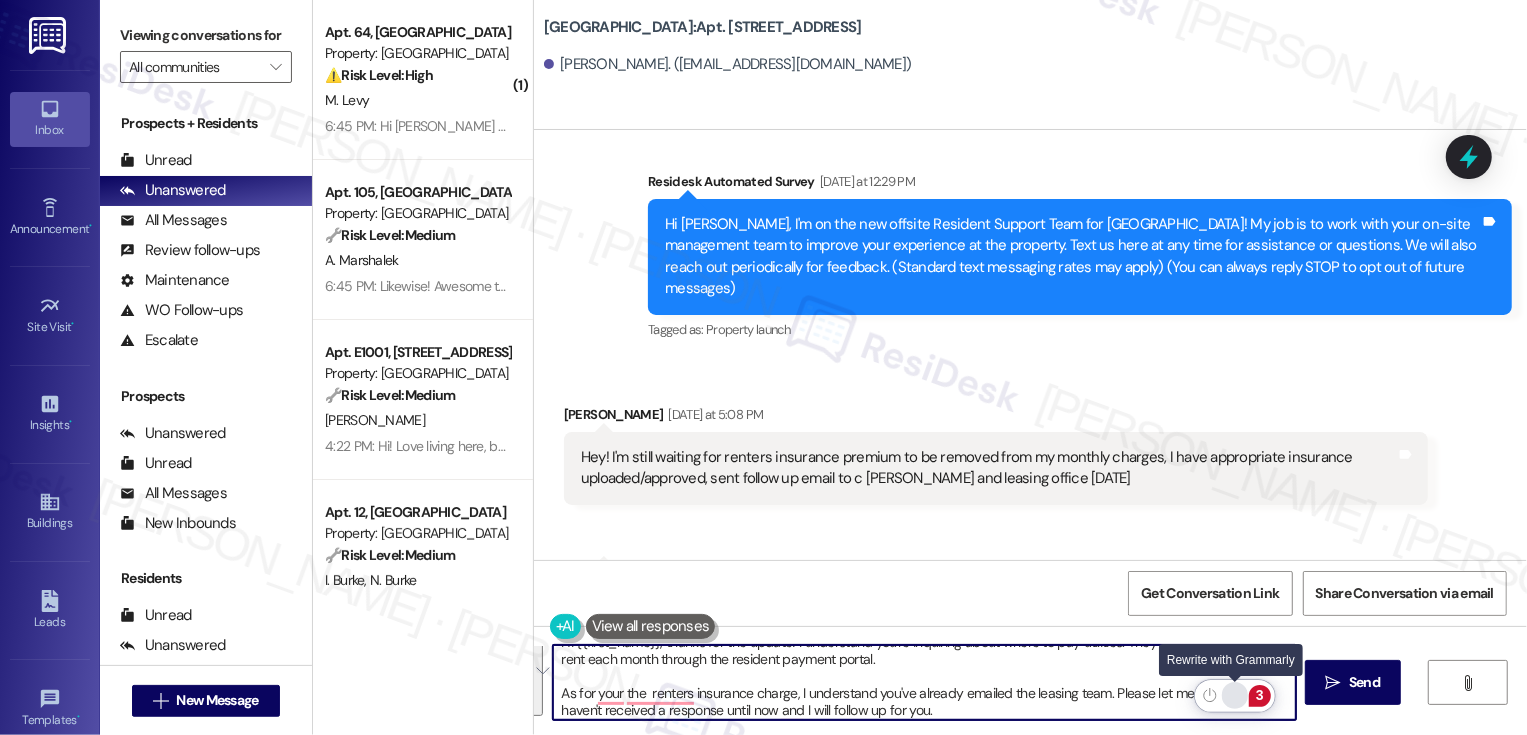 click 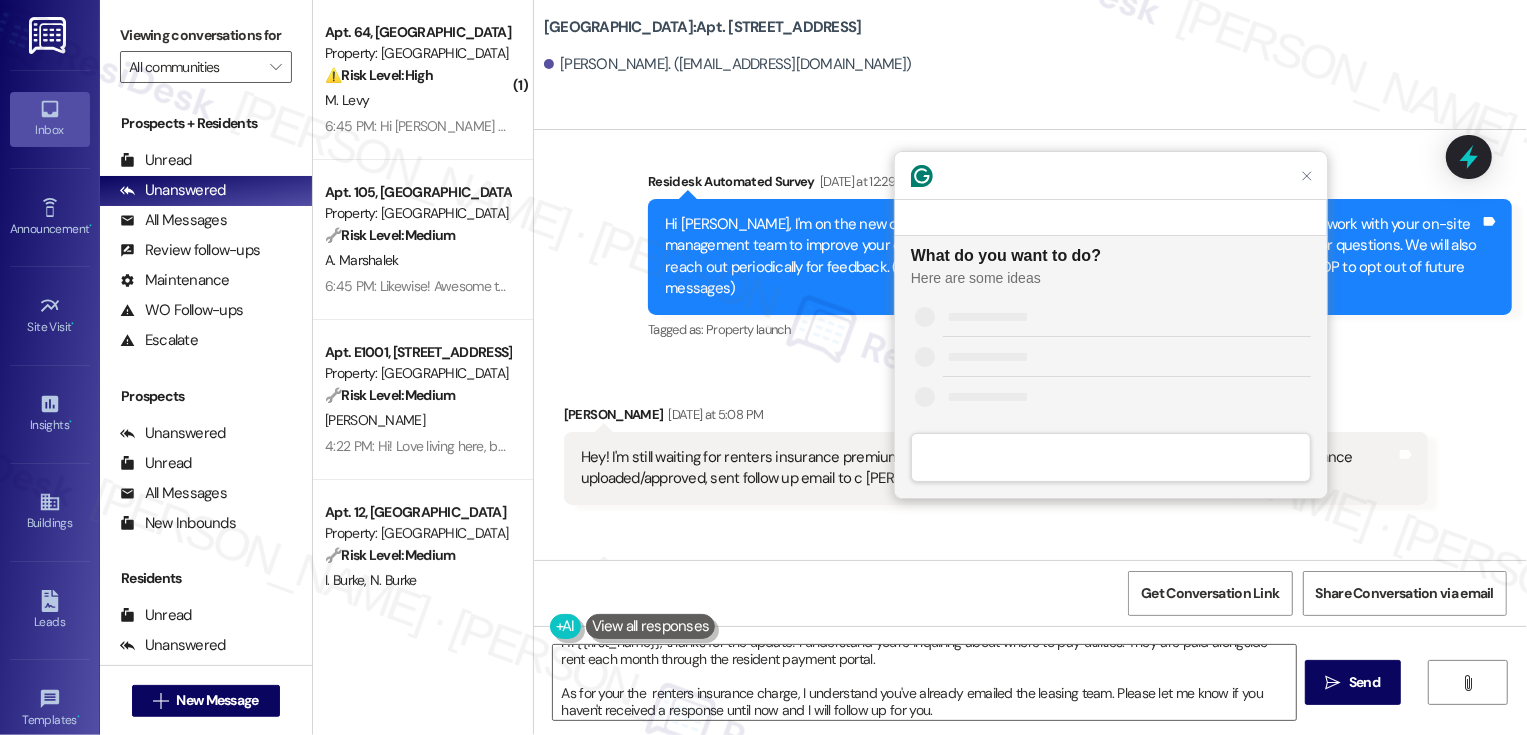 scroll, scrollTop: 0, scrollLeft: 0, axis: both 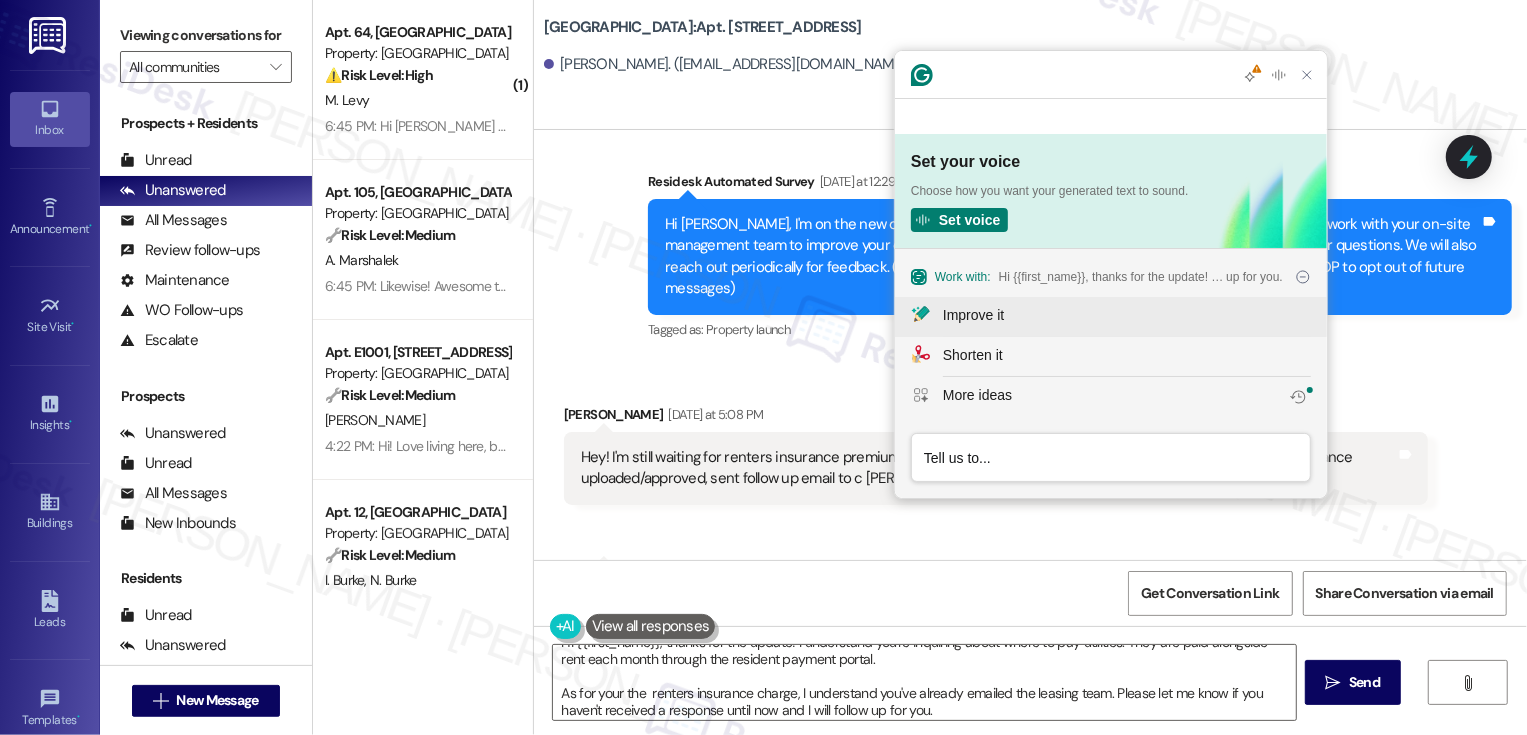 click on "Improve it" 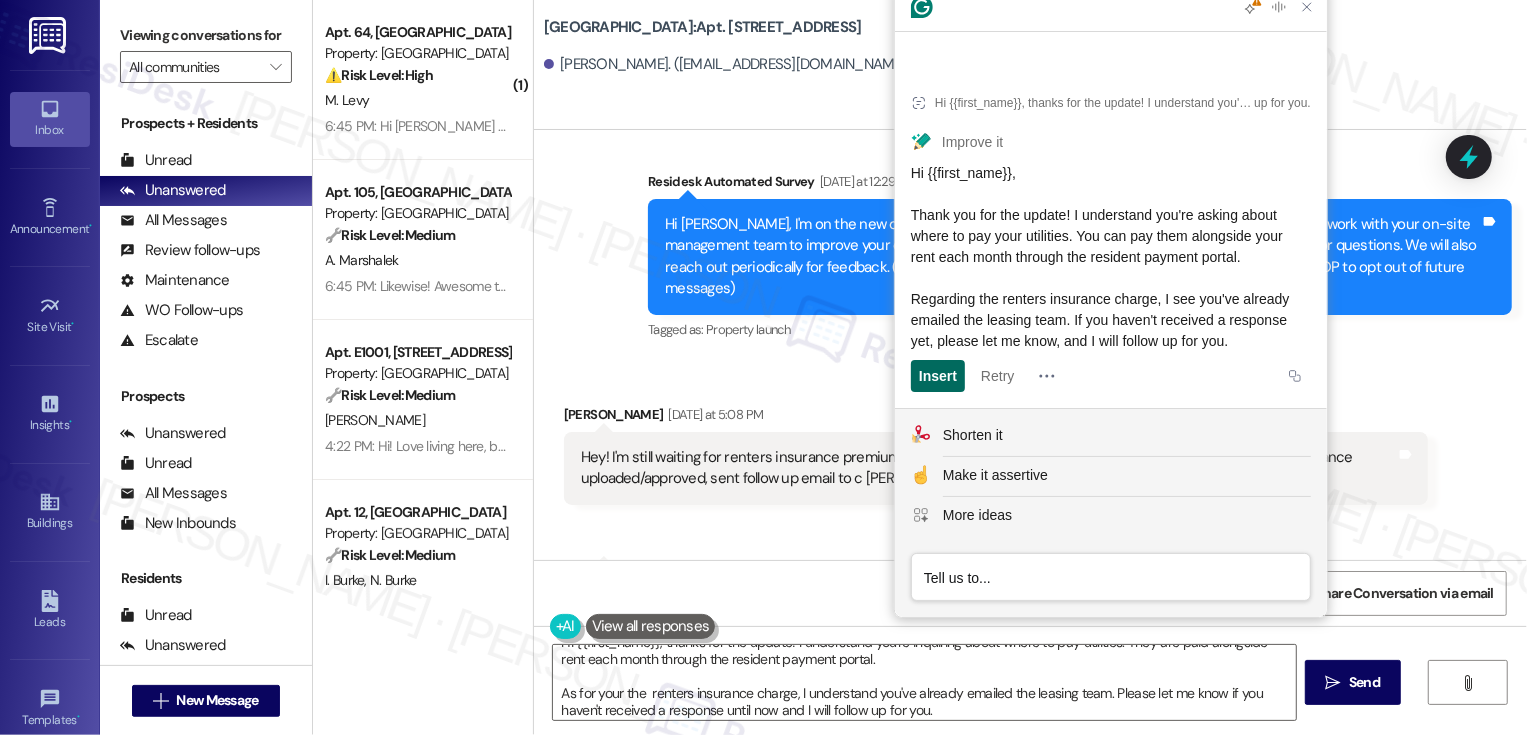 click on "Insert" 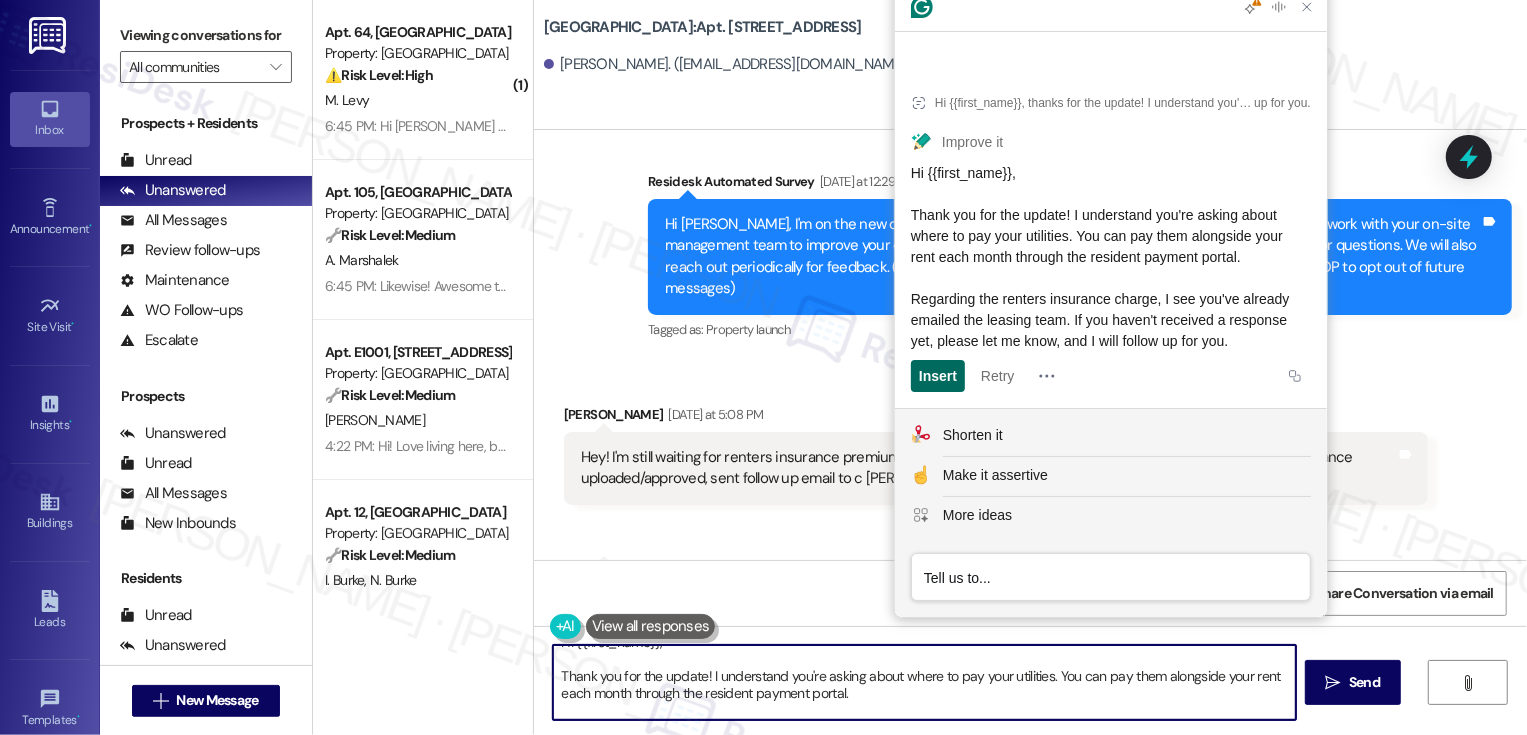 scroll, scrollTop: 0, scrollLeft: 0, axis: both 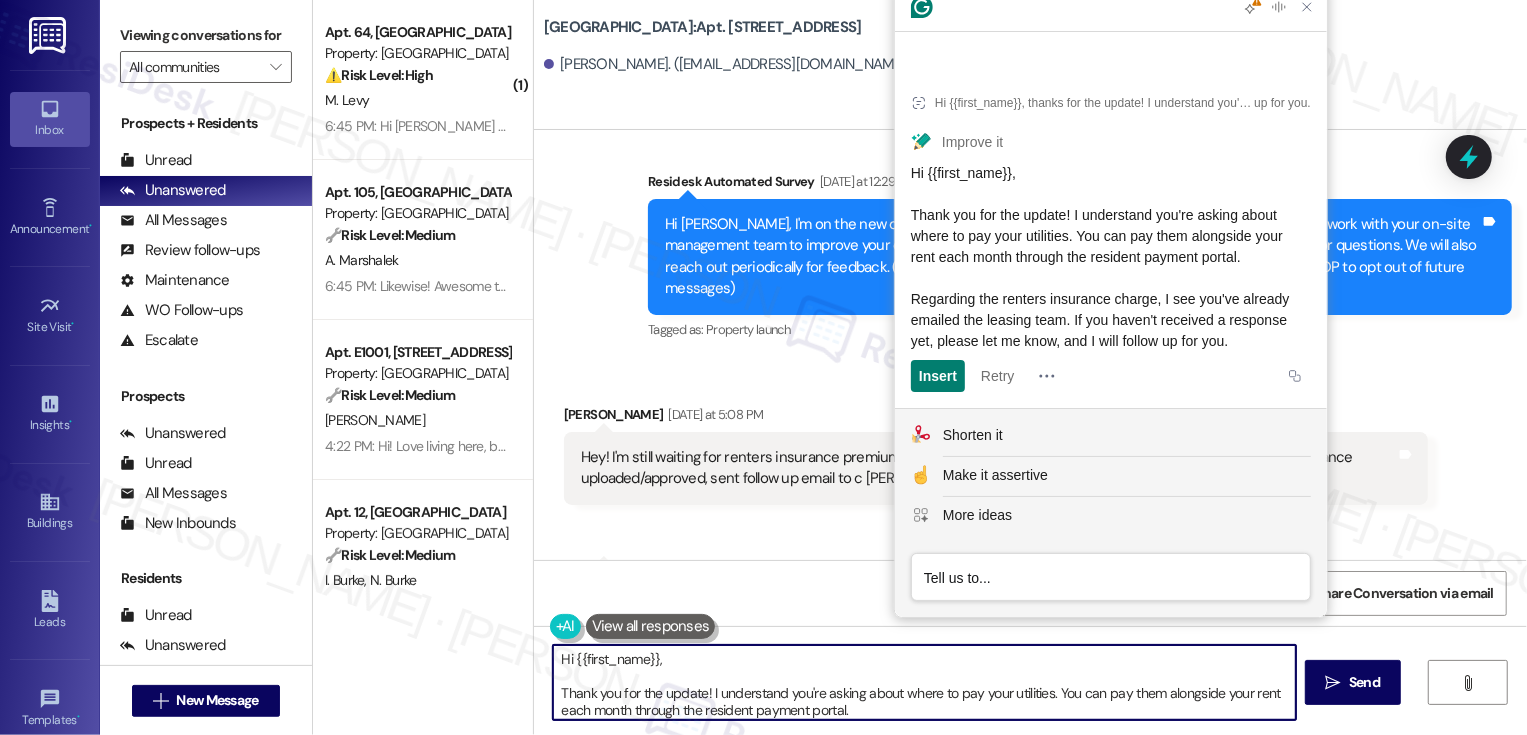 click on "Hi {{first_name}},
Thank you for the update! I understand you're asking about where to pay your utilities. You can pay them alongside your rent each month through the resident payment portal.
Regarding the renters insurance charge, I see you've already emailed the leasing team. If you haven't received a response yet, please let me know, and I will follow up for you." at bounding box center (924, 682) 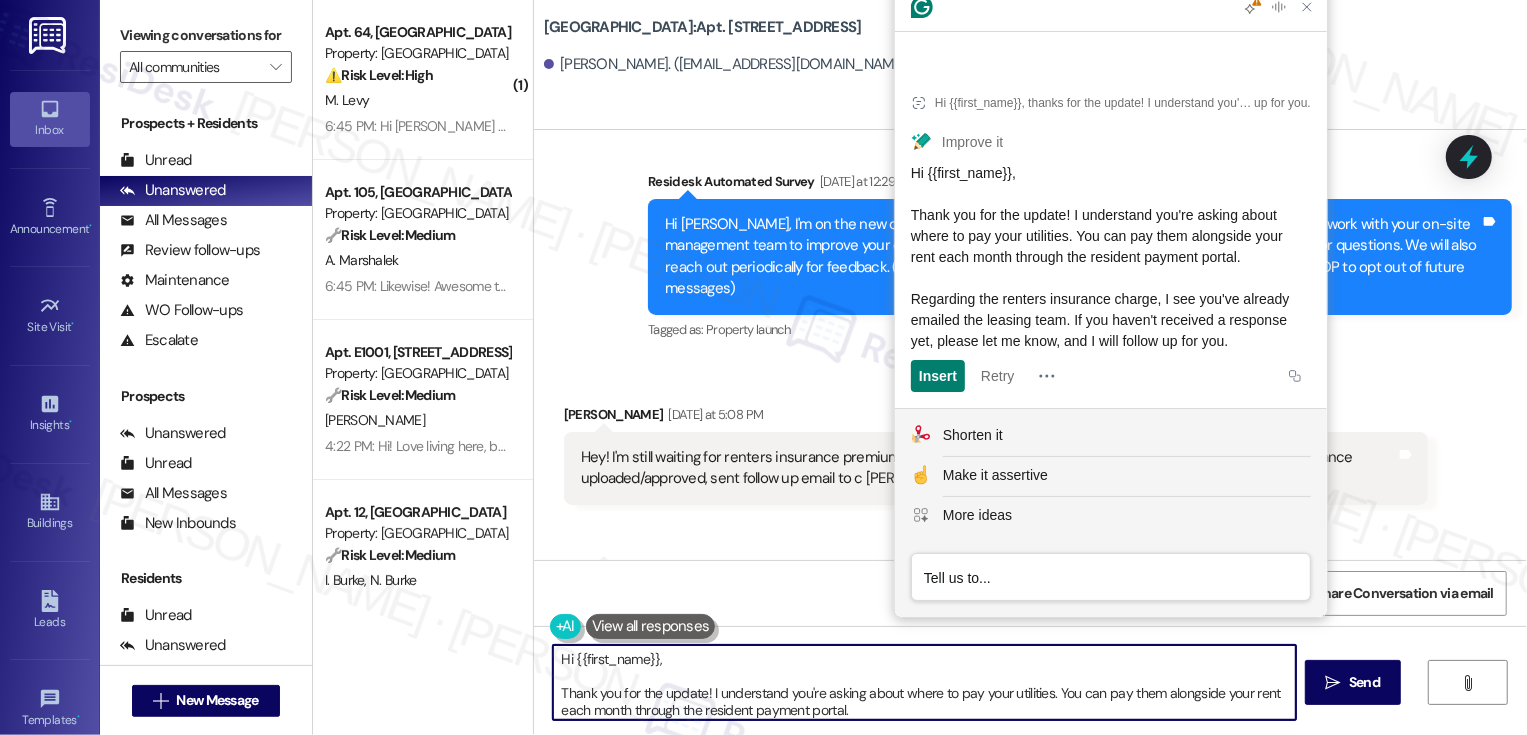 click on "Hi {{first_name}},
Thank you for the update! I understand you're asking about where to pay your utilities. You can pay them alongside your rent each month through the resident payment portal.
Regarding the renters insurance charge, I see you've already emailed the leasing team. If you haven't received a response yet, please let me know, and I will follow up for you." at bounding box center [924, 682] 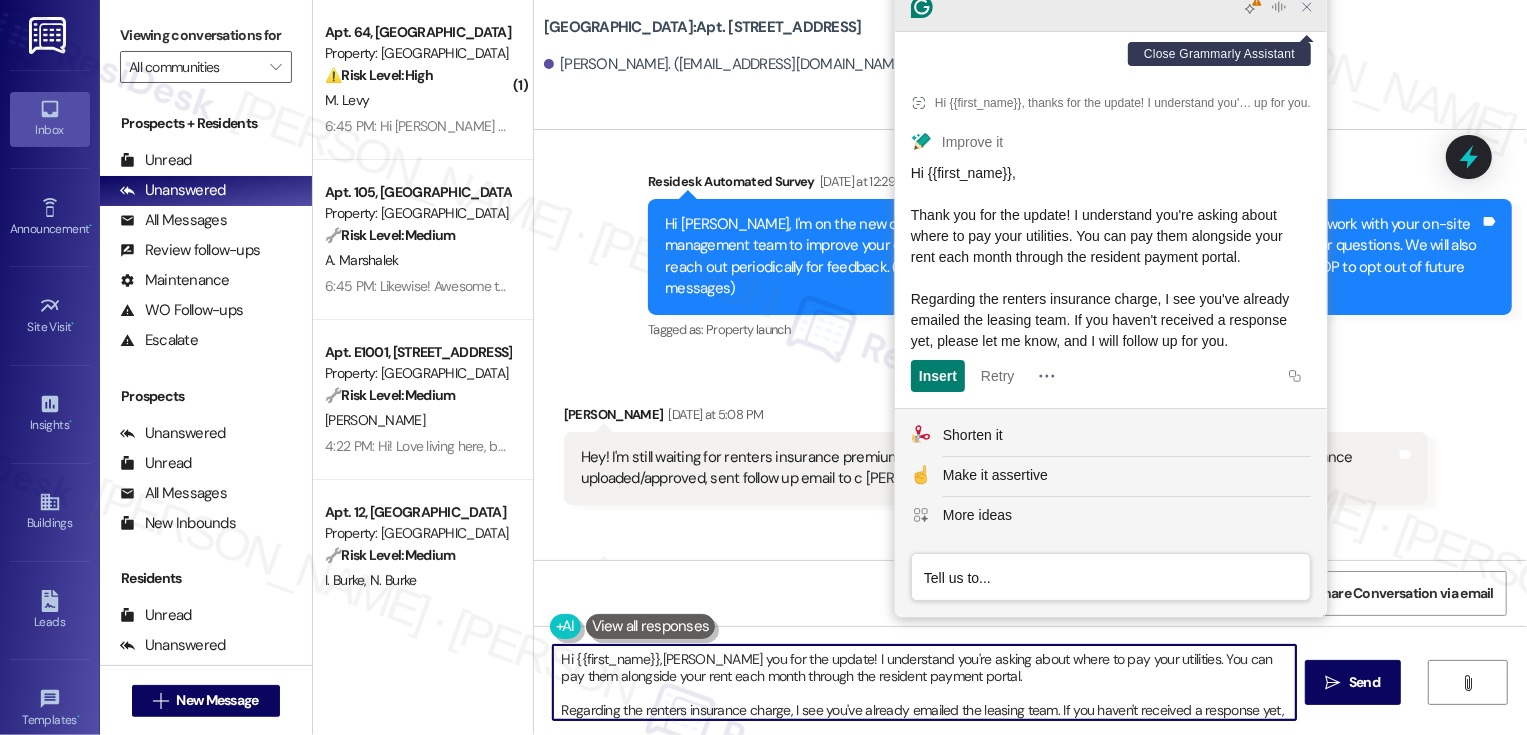 click 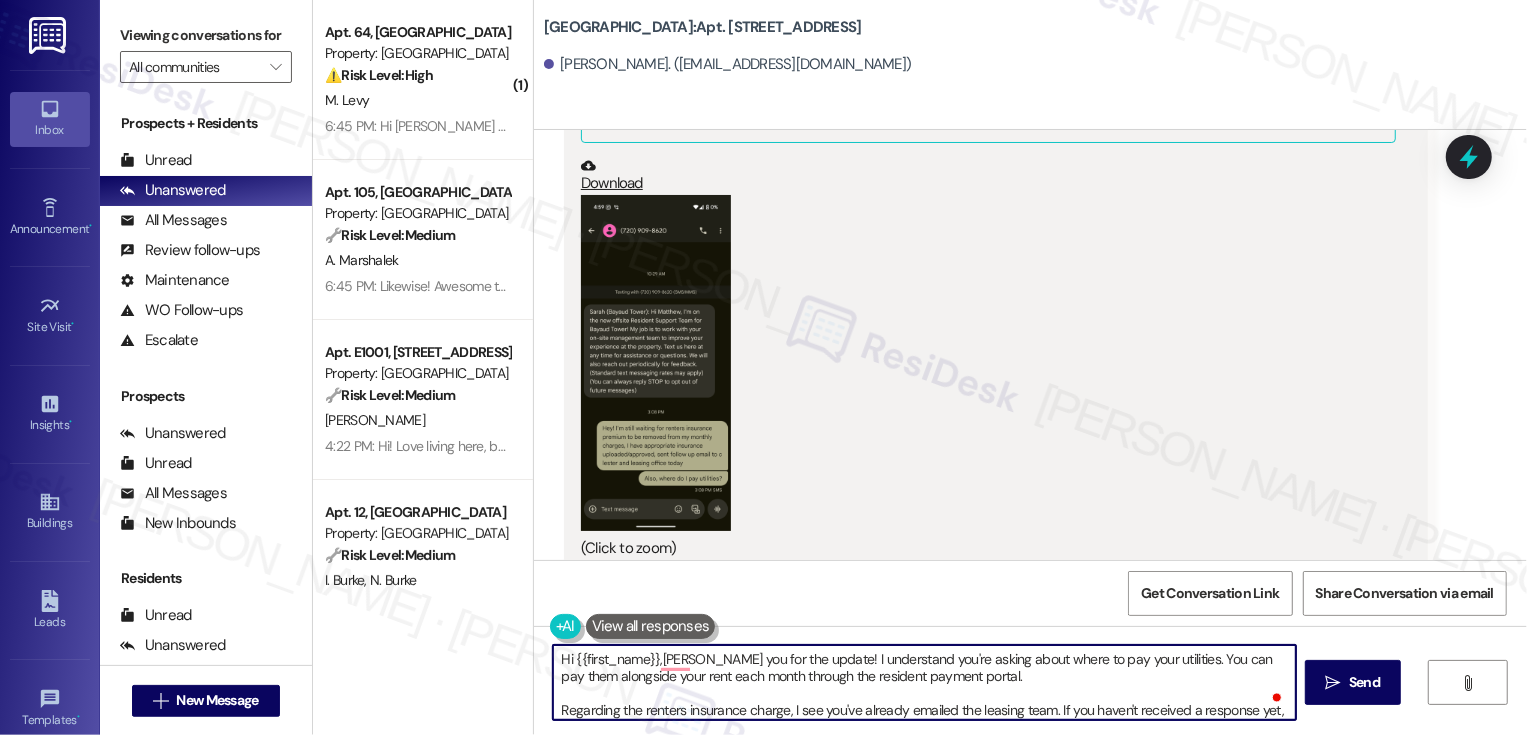 scroll, scrollTop: 1499, scrollLeft: 0, axis: vertical 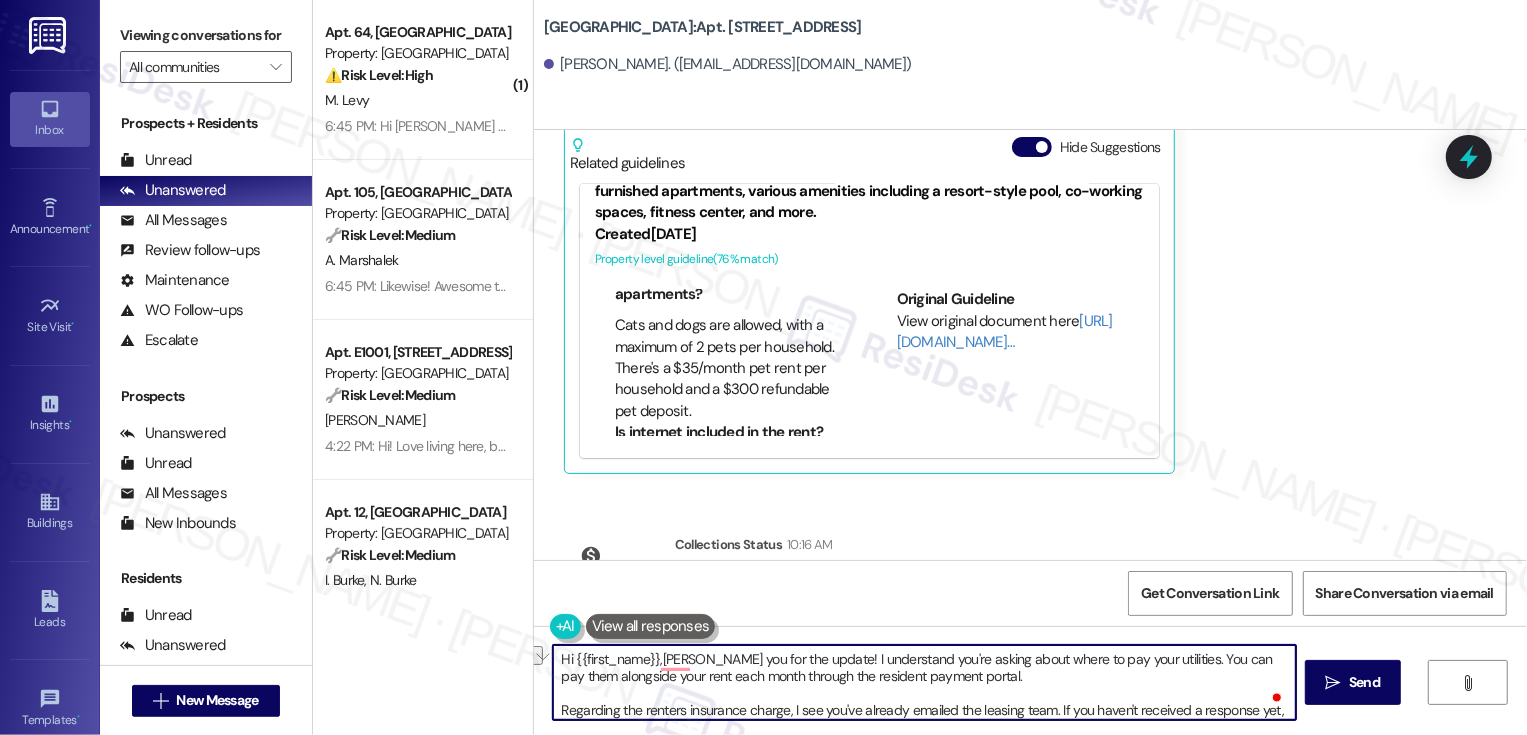 drag, startPoint x: 786, startPoint y: 657, endPoint x: 678, endPoint y: 659, distance: 108.01852 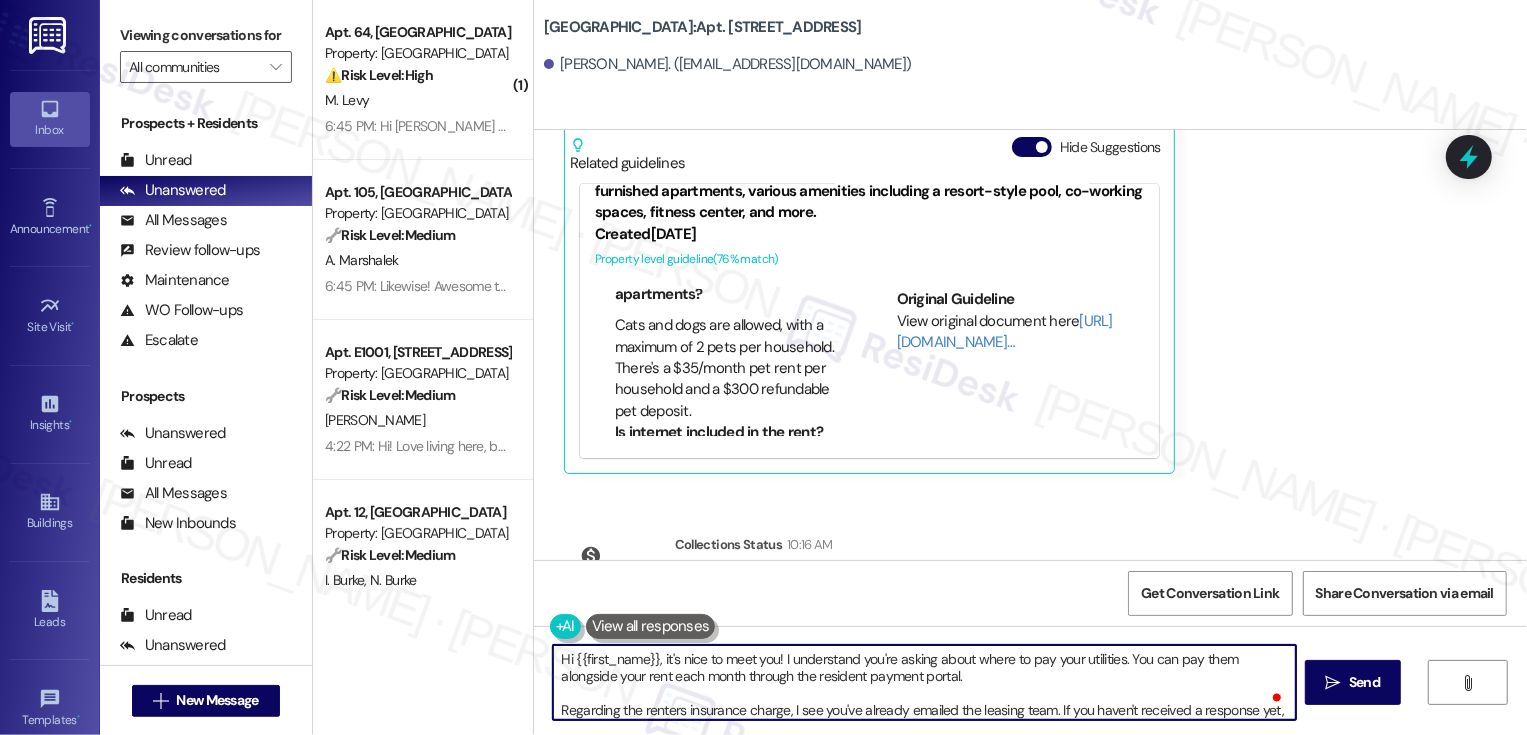 scroll, scrollTop: 18, scrollLeft: 0, axis: vertical 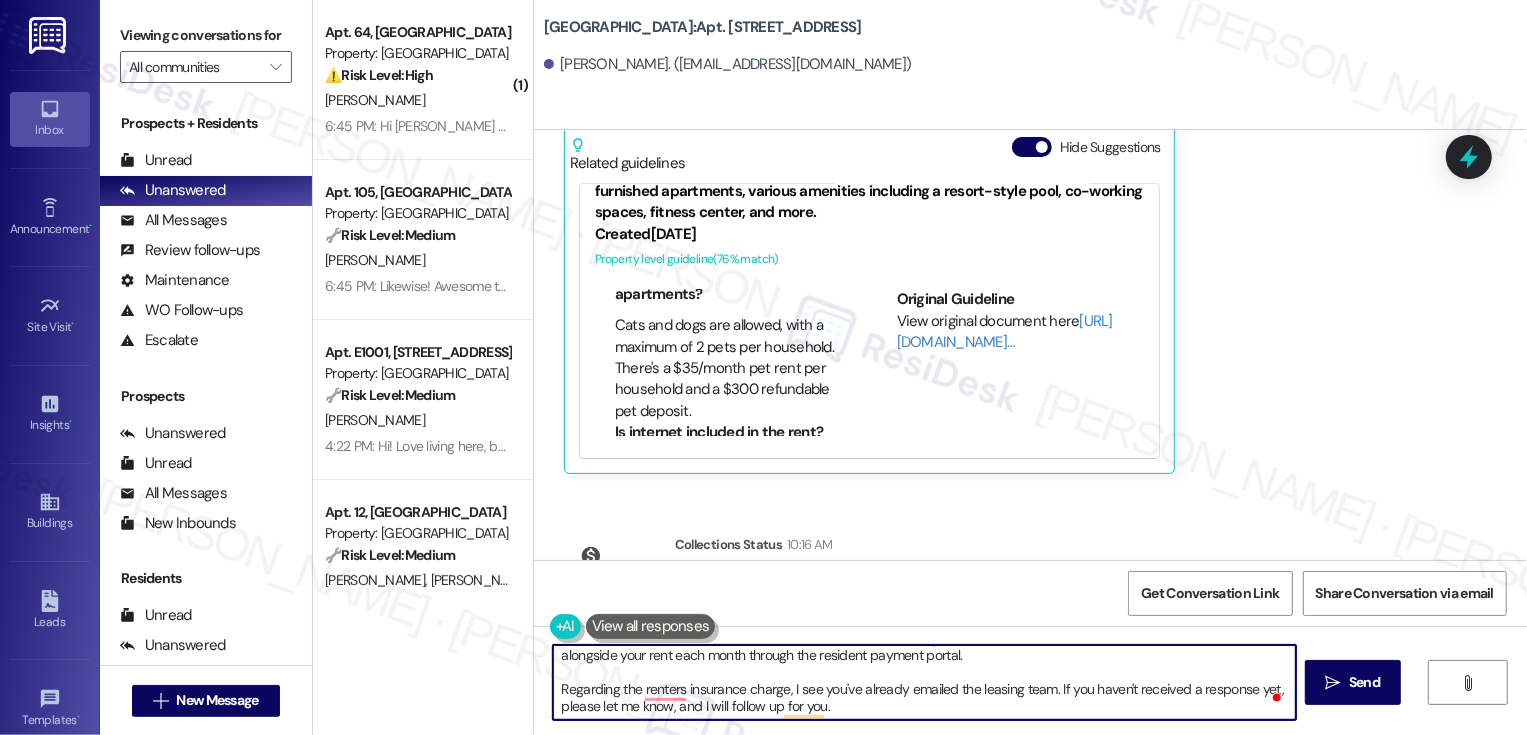 click on "Hi {{first_name}}, it's nice to meet you! I understand you're asking about where to pay your utilities. You can pay them alongside your rent each month through the resident payment portal.
Regarding the renters insurance charge, I see you've already emailed the leasing team. If you haven't received a response yet, please let me know, and I will follow up for you." 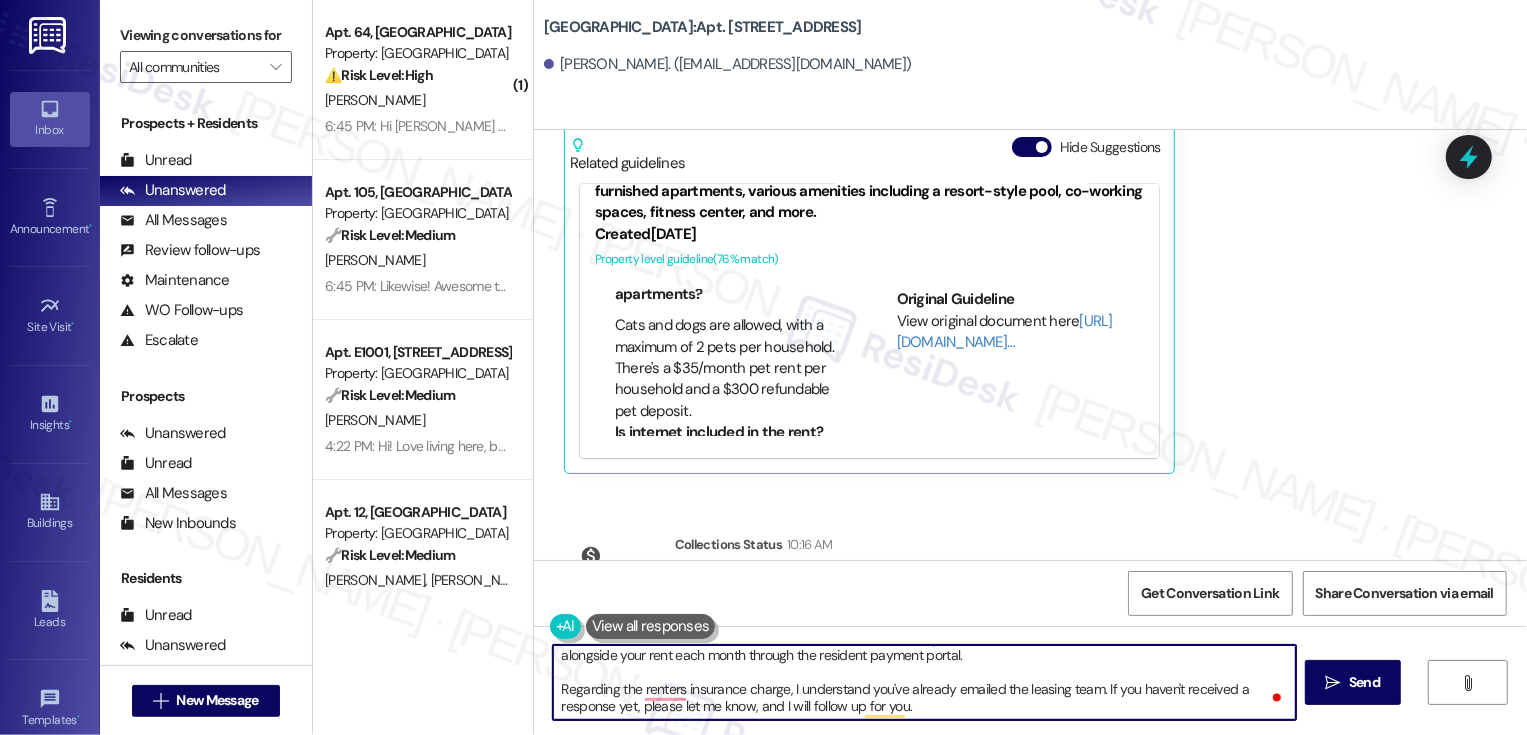 scroll, scrollTop: 0, scrollLeft: 0, axis: both 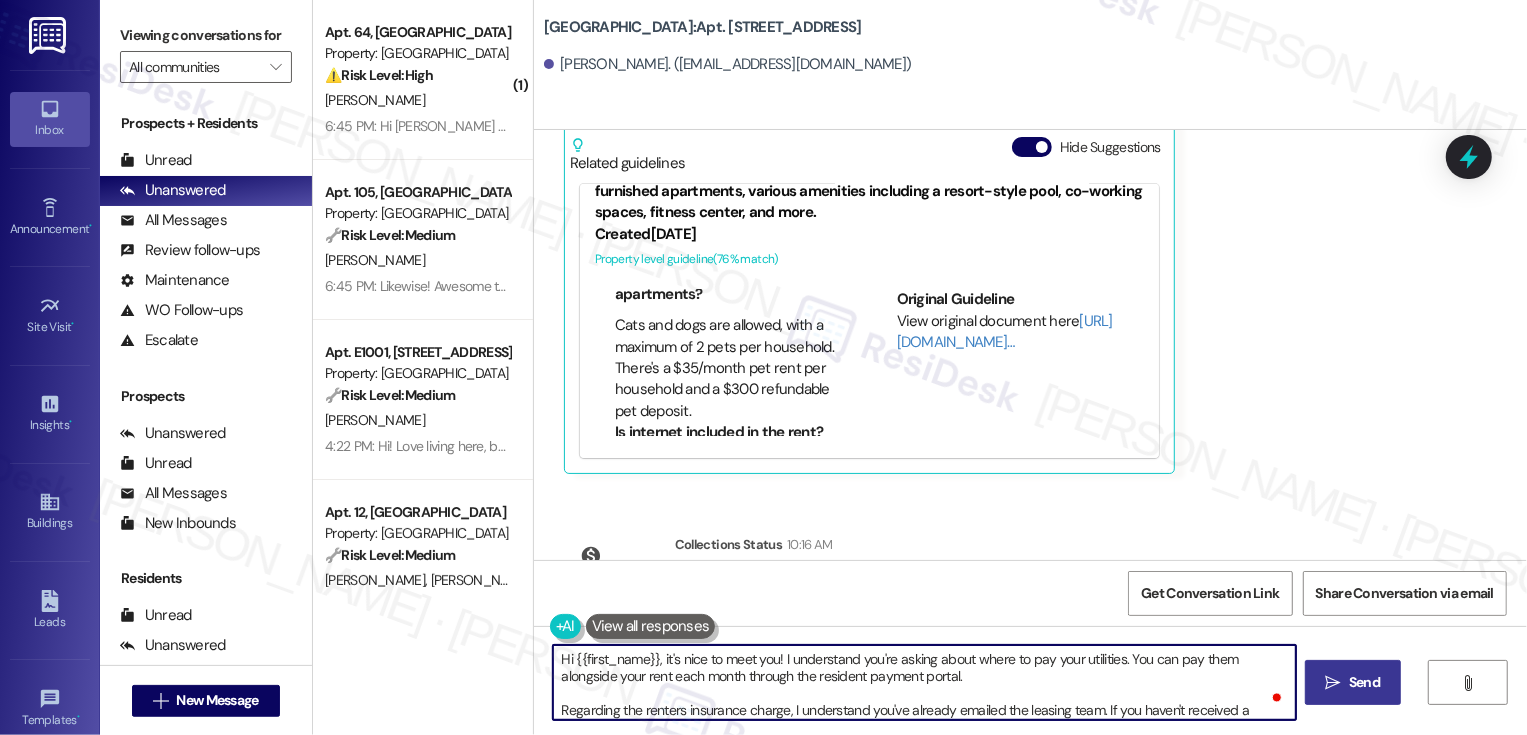 type on "Hi {{first_name}}, it's nice to meet you! I understand you're asking about where to pay your utilities. You can pay them alongside your rent each month through the resident payment portal.
Regarding the renters insurance charge, I understand you've already emailed the leasing team. If you haven't received a response yet, please let me know, and I will follow up for you." 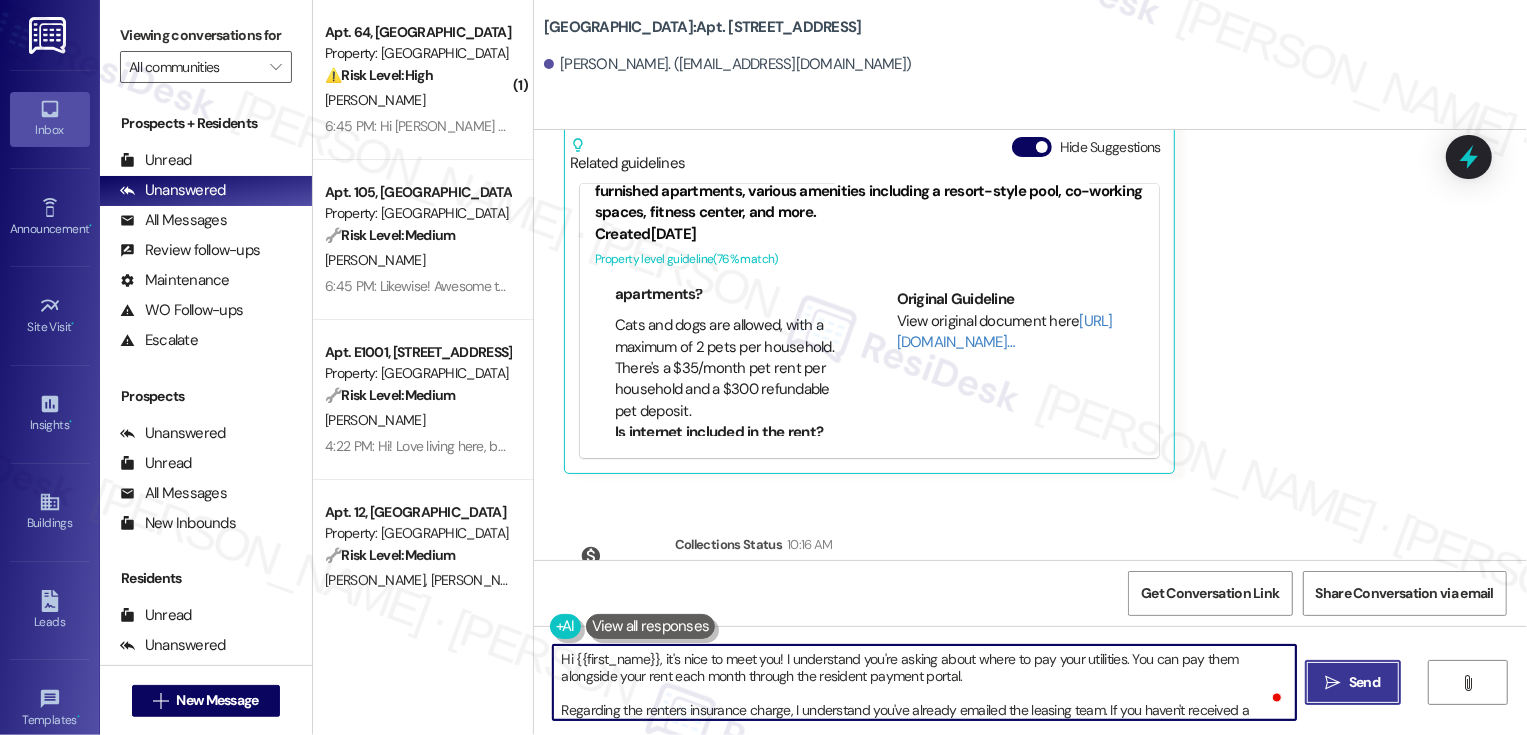 click on " Send" 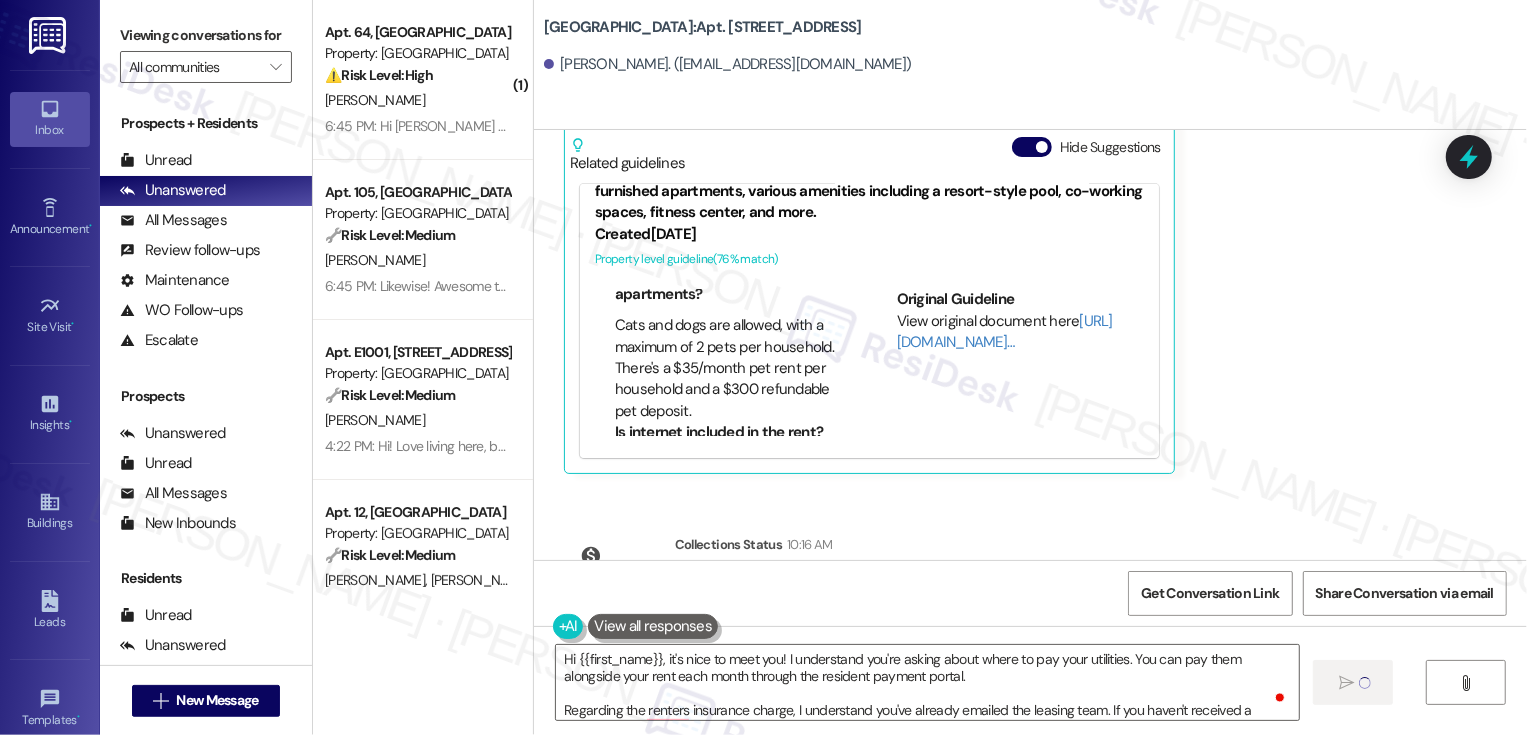 type 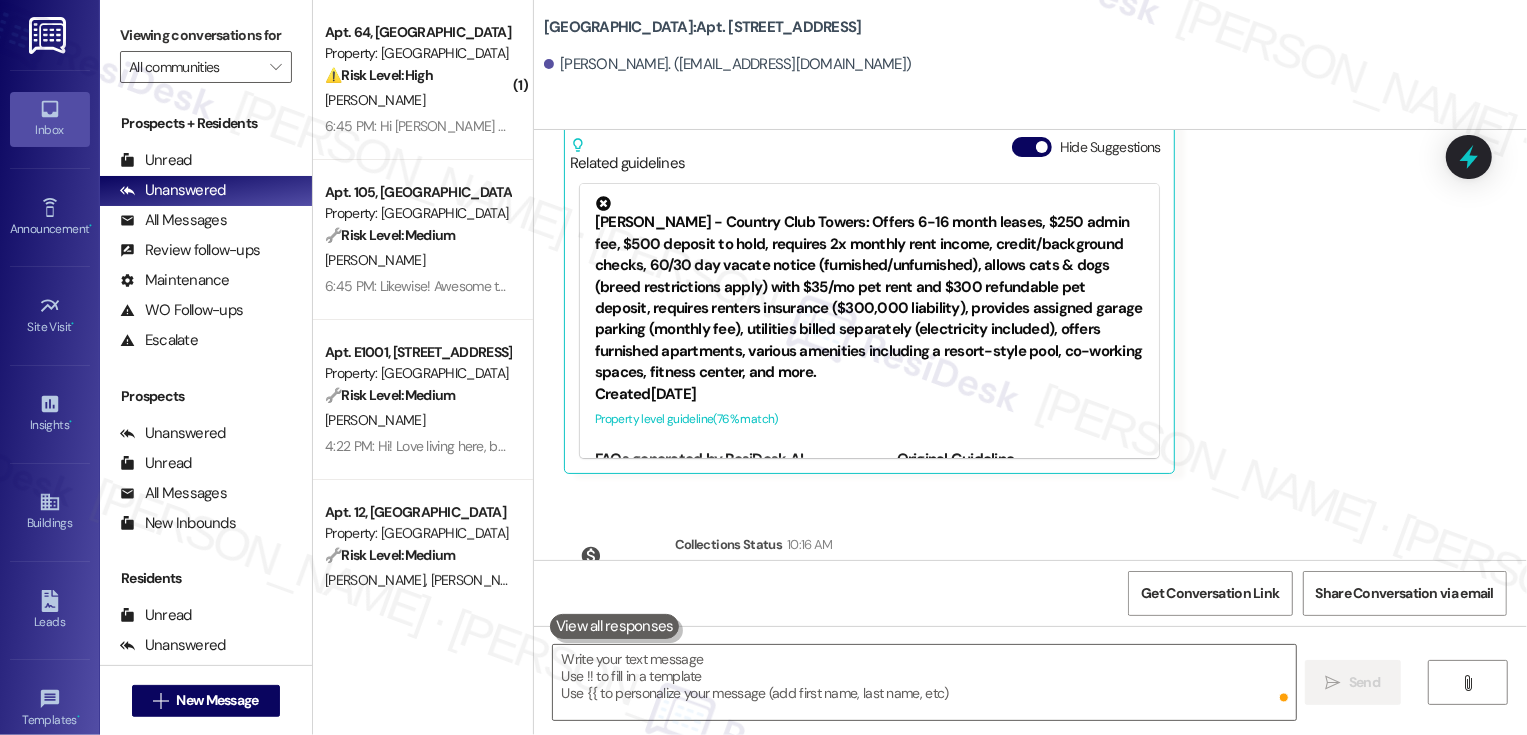 scroll, scrollTop: 1503, scrollLeft: 0, axis: vertical 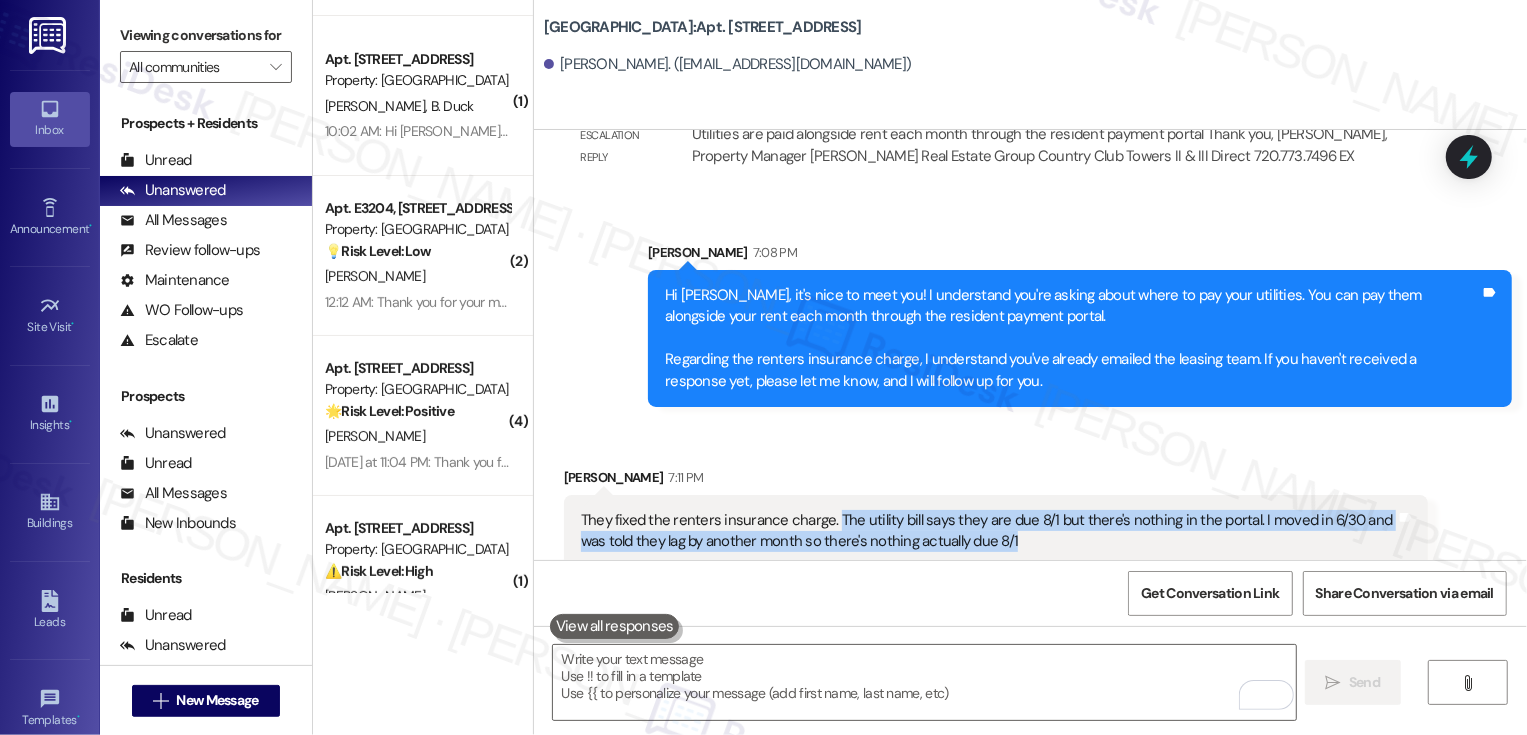 drag, startPoint x: 820, startPoint y: 490, endPoint x: 1017, endPoint y: 529, distance: 200.8233 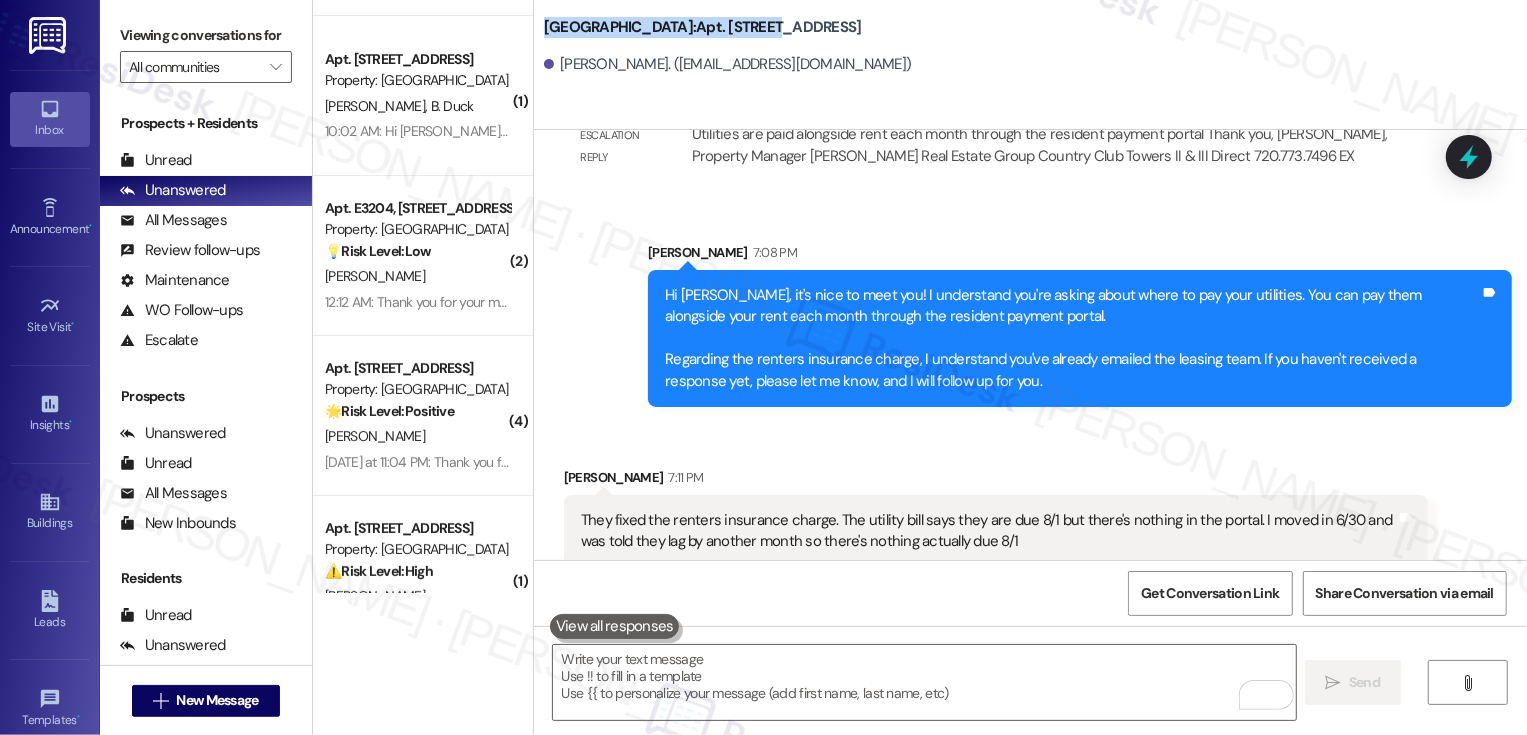 drag, startPoint x: 533, startPoint y: 26, endPoint x: 757, endPoint y: 23, distance: 224.0201 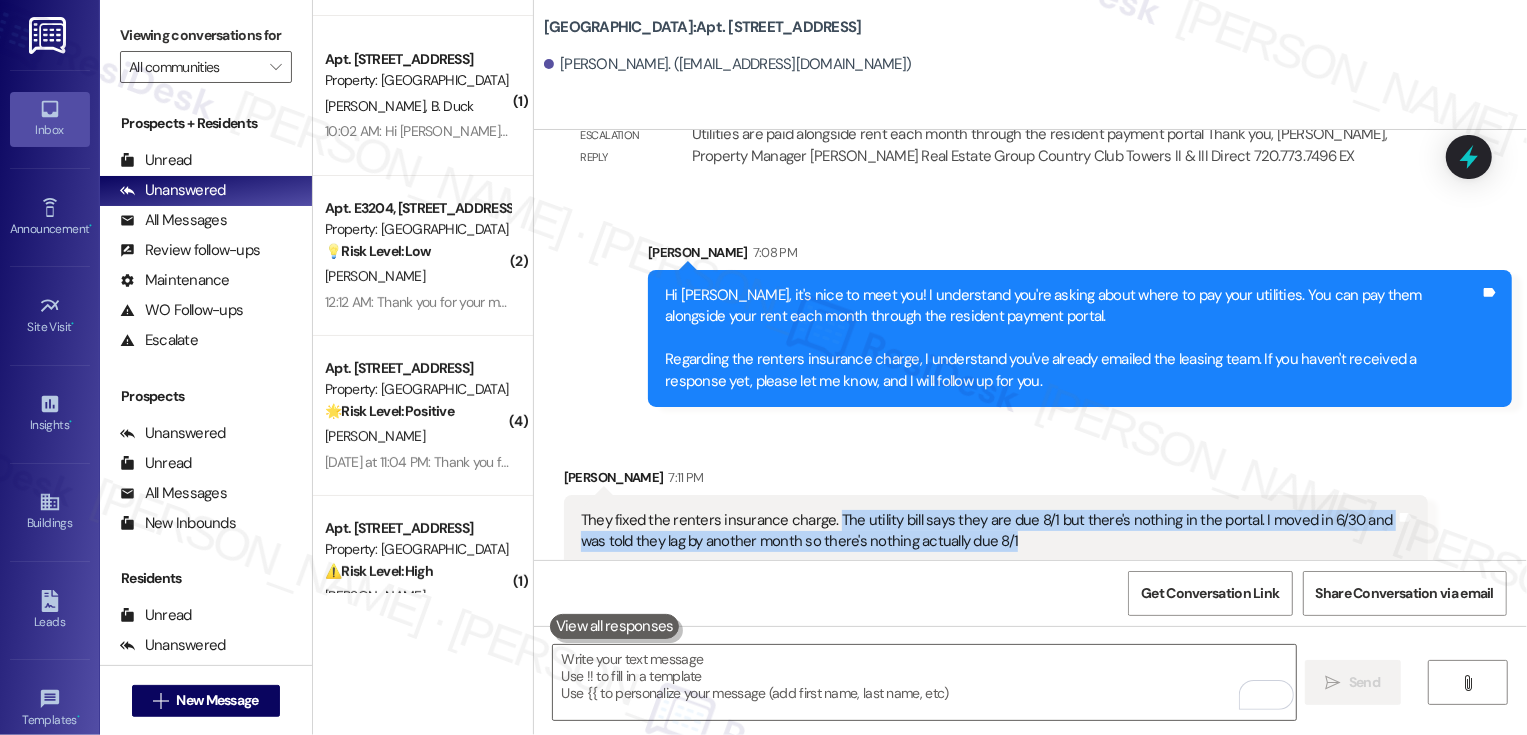 drag, startPoint x: 822, startPoint y: 493, endPoint x: 995, endPoint y: 519, distance: 174.94284 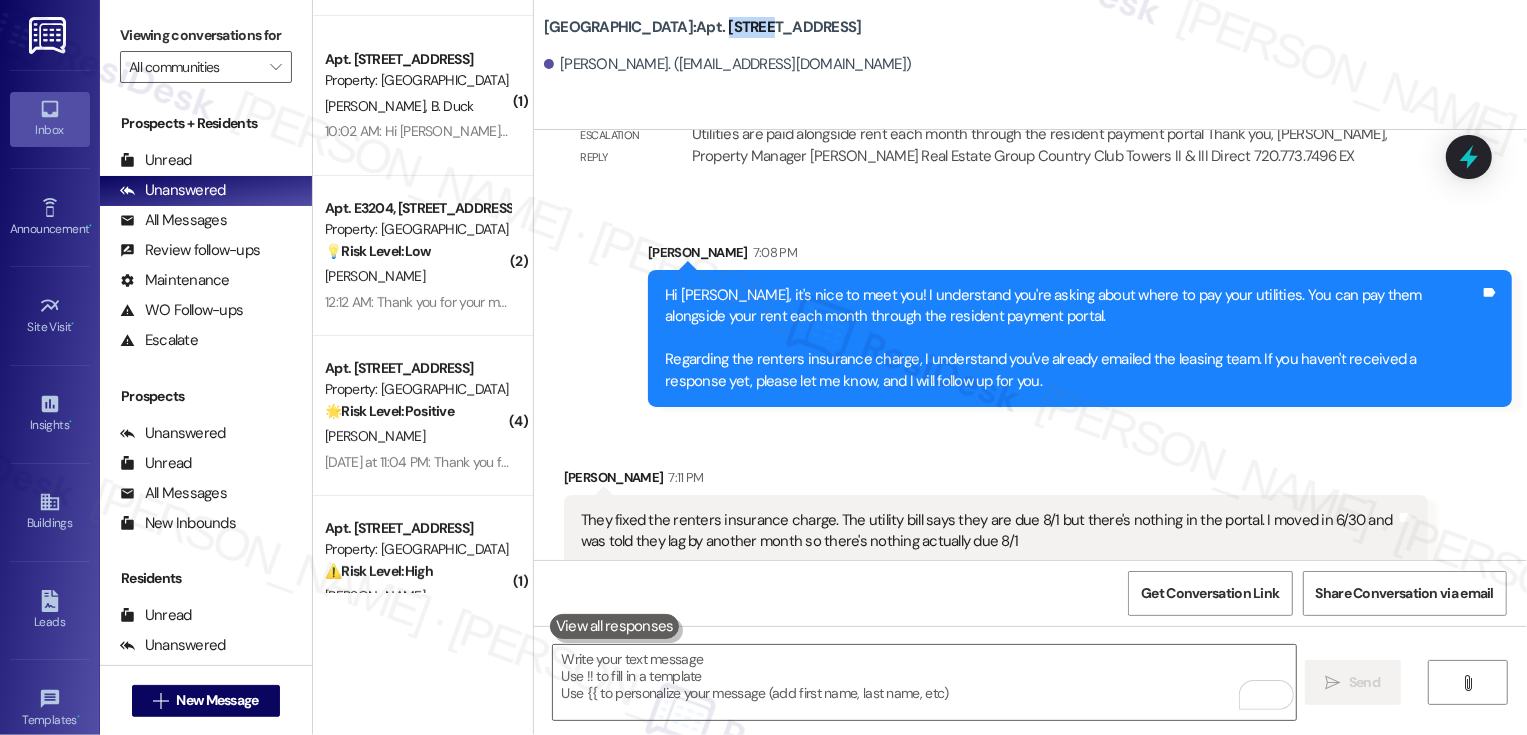 drag, startPoint x: 705, startPoint y: 27, endPoint x: 754, endPoint y: 28, distance: 49.010204 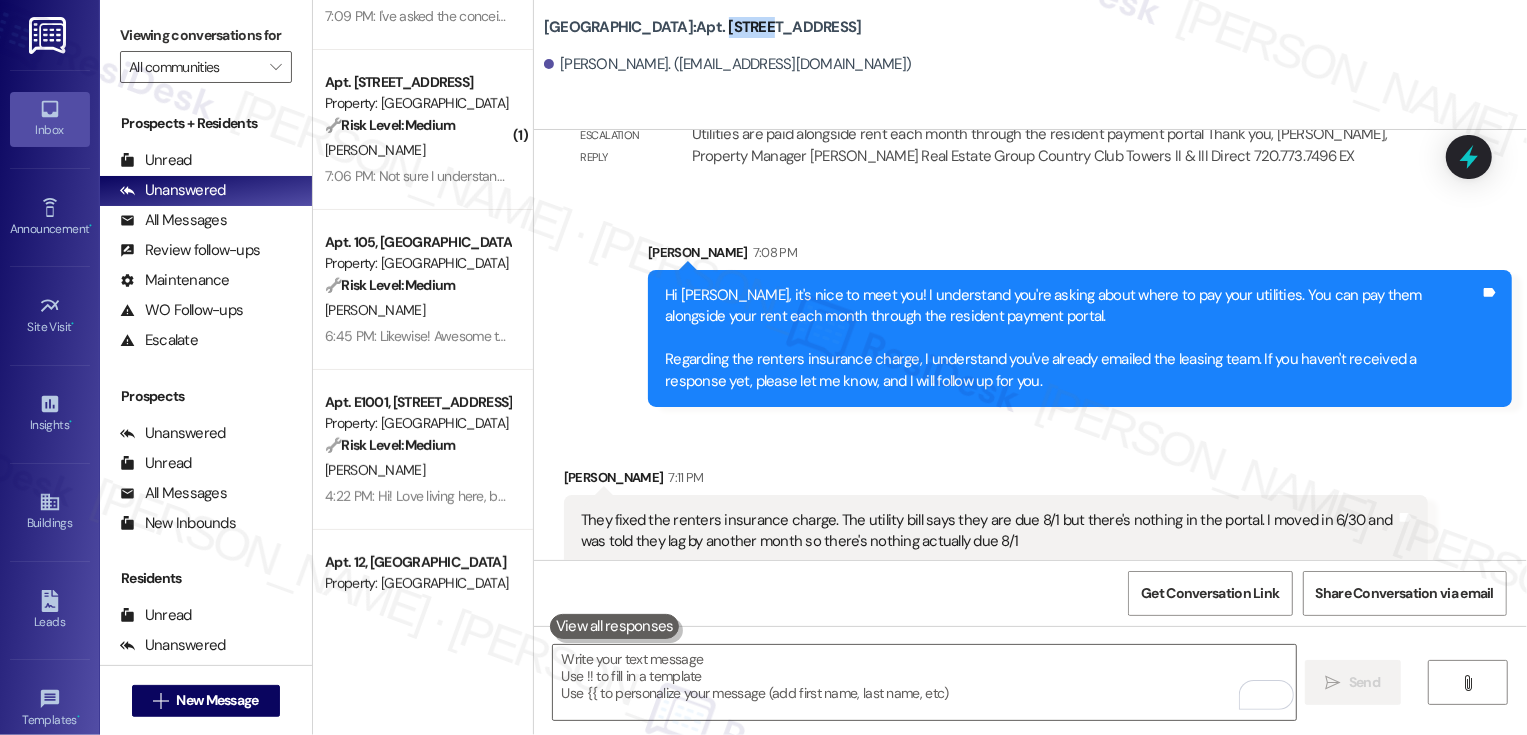 scroll, scrollTop: 0, scrollLeft: 0, axis: both 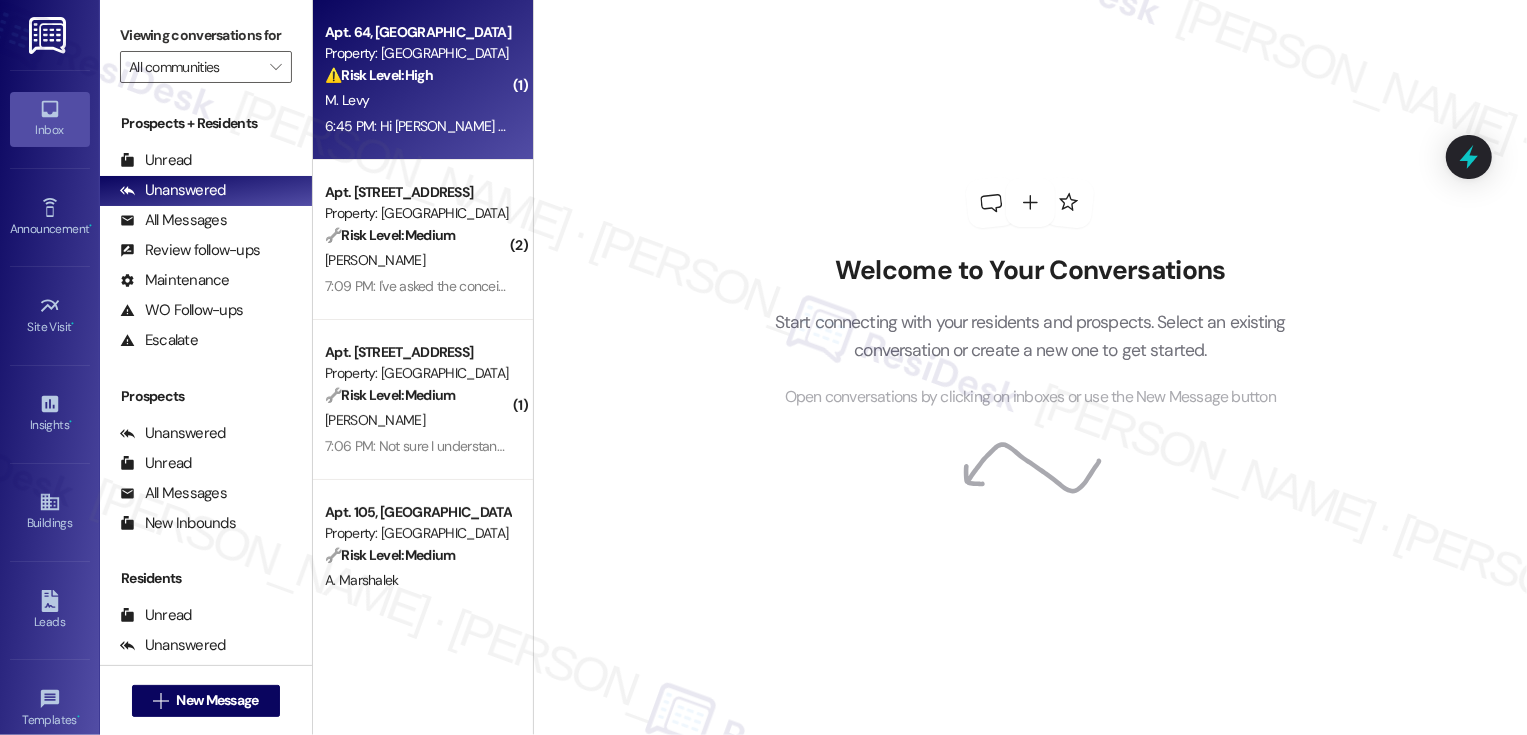 click on "6:45 PM: Hi [PERSON_NAME] thanks for your note. I forgot who I even told about the previous times my bikes were stolen when I lived in the [GEOGRAPHIC_DATA]. That said I also had my F250 truck stolen from the Towers parking lot about [DATE] and a motorcycle was stolen from the [GEOGRAPHIC_DATA] parking lot about a year ago. Management was informed when those events occurred. Truck was recovered and had about $2,000 in necessary repairs. Wasn't worth putting thru mg insurance. Bike was recovered but basically it was a total loss. Only had liability since the bike was a bit older but was still nice. A was out about $4,000 on that one. So between the truck, motorcycle and three bikes being stolen since living here... I have over $7,000 in vehicle theft losses since renting here." at bounding box center (417, 126) 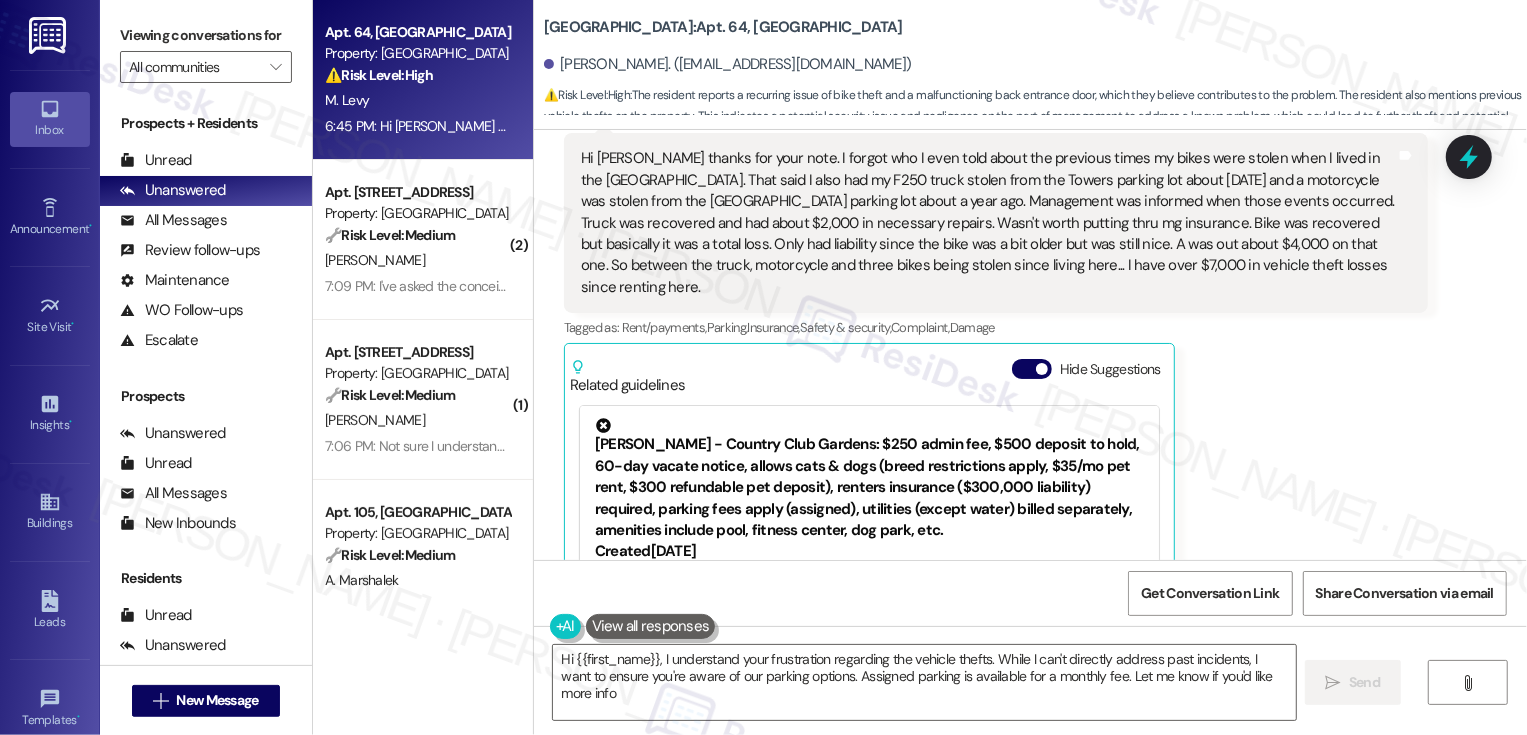type on "Hi {{first_name}}, I understand your frustration regarding the vehicle thefts. While I can't directly address past incidents, I want to ensure you're aware of our parking options. Assigned parking is available for a monthly fee. Let me know if you'd like more info!" 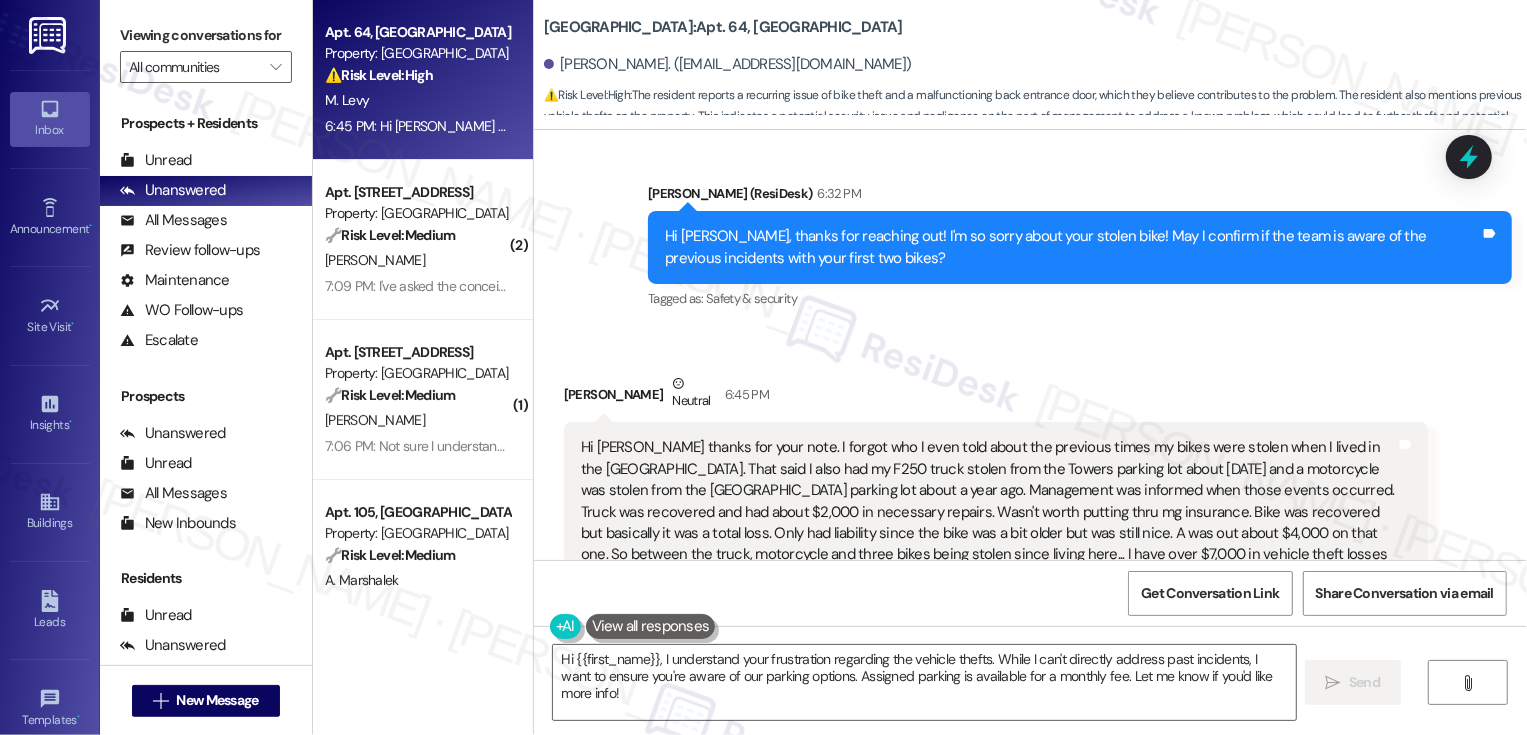 scroll, scrollTop: 1319, scrollLeft: 0, axis: vertical 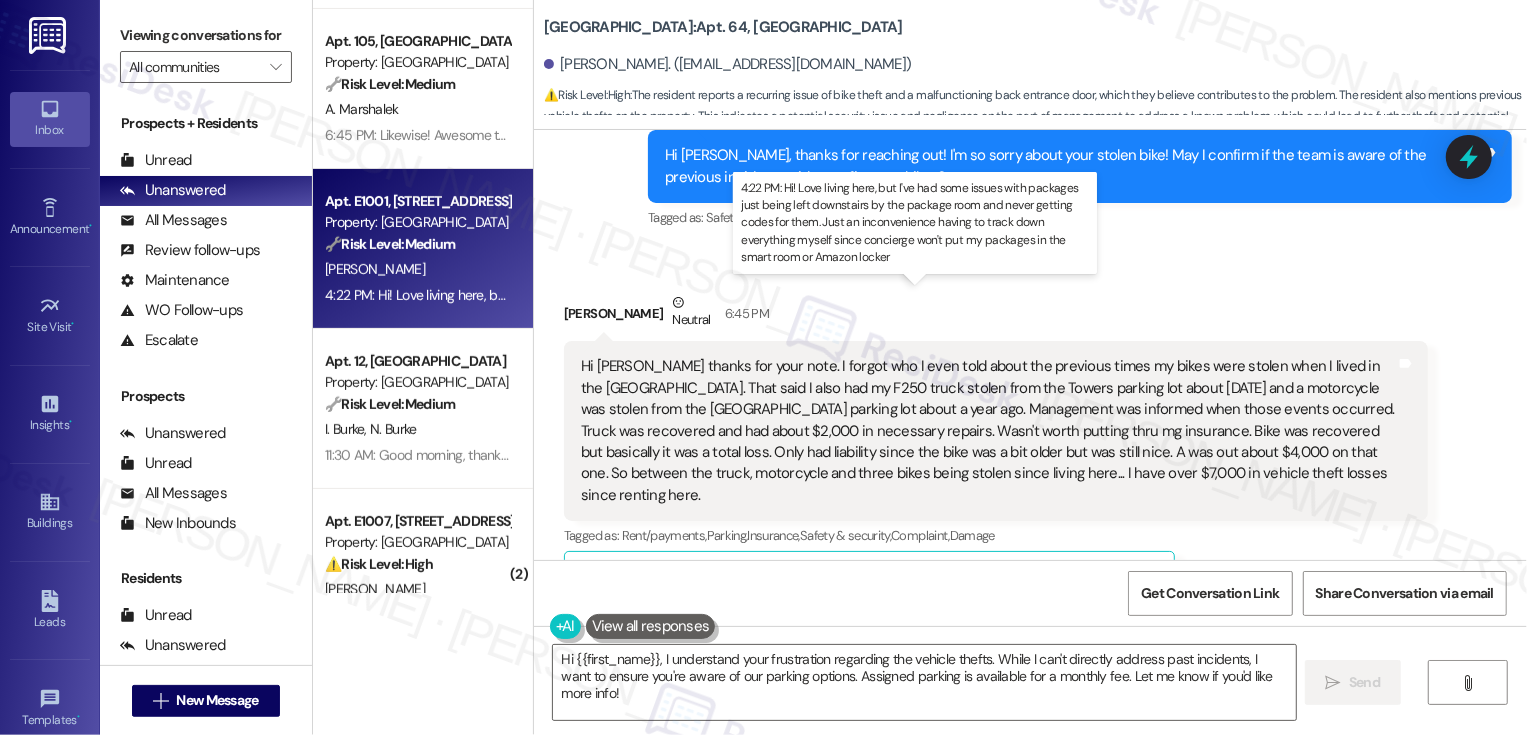 click on "4:22 PM: Hi! Love living here, but I've had some issues with packages just being left downstairs by the package room and never getting codes for them. Just an inconvenience having to track down everything myself since concierge won't put my packages in the smart room or Amazon locker 4:22 PM: Hi! Love living here, but I've had some issues with packages just being left downstairs by the package room and never getting codes for them. Just an inconvenience having to track down everything myself since concierge won't put my packages in the smart room or Amazon locker" at bounding box center [1162, 295] 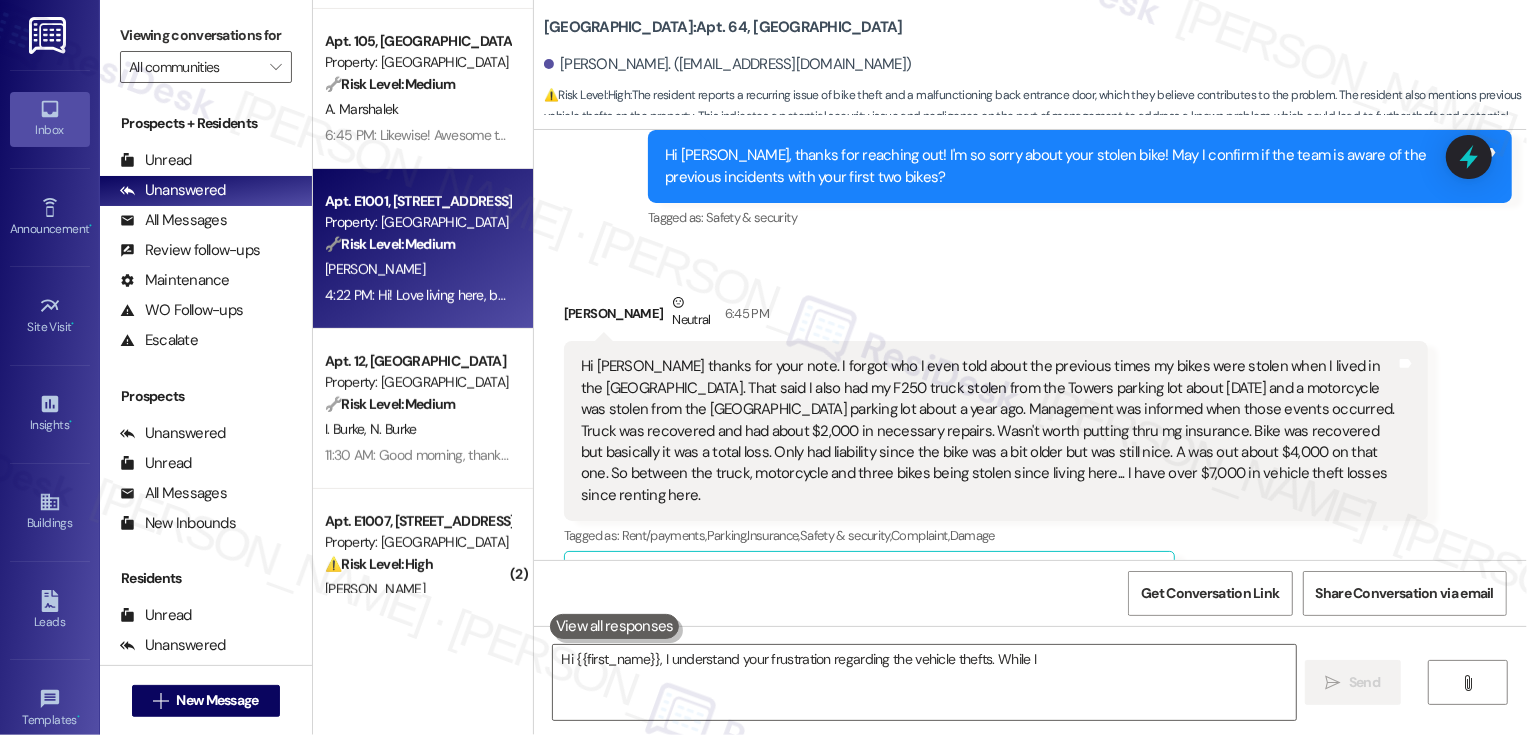 type on "Hi {{first_name}}, I understand your frustration regarding the vehicle thefts. While I can't" 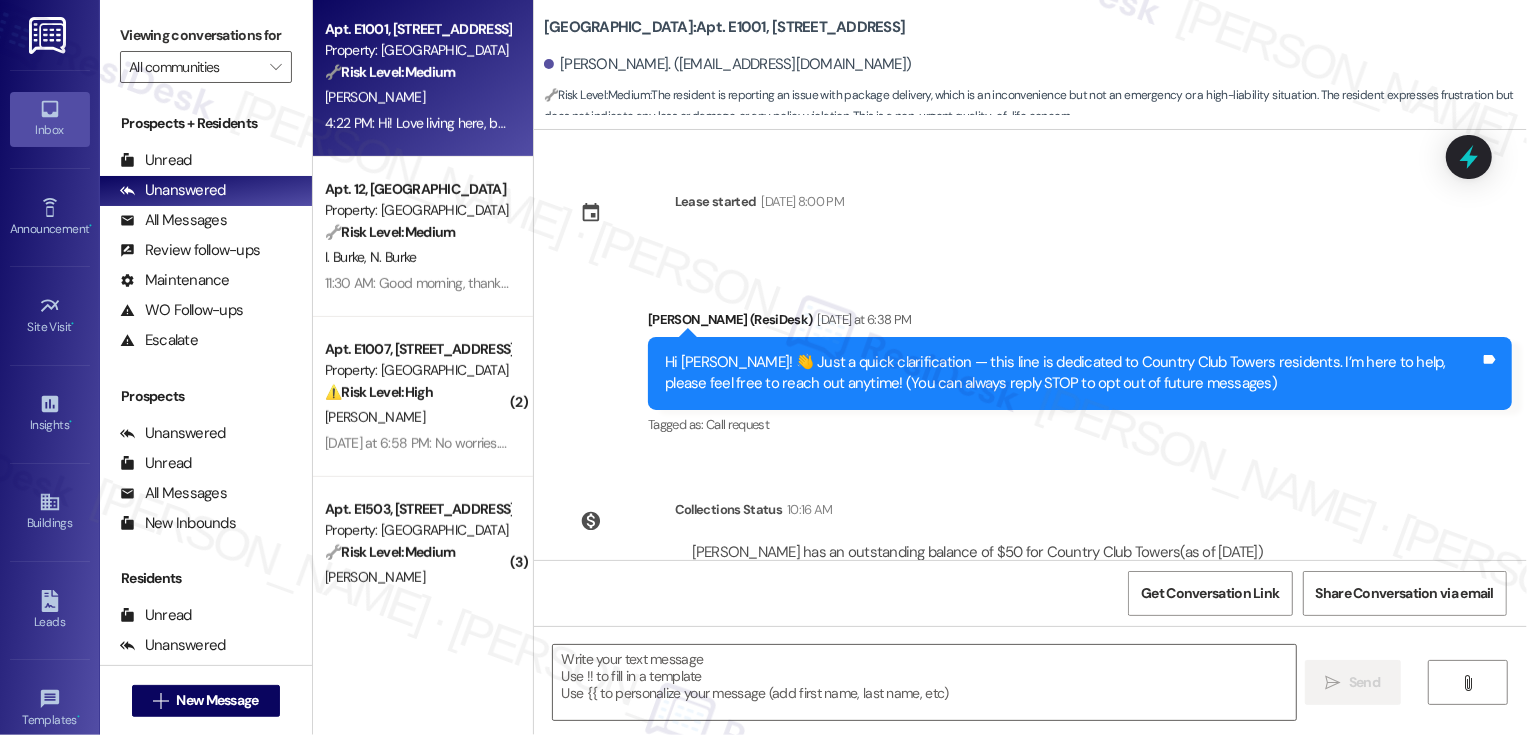 scroll, scrollTop: 700, scrollLeft: 0, axis: vertical 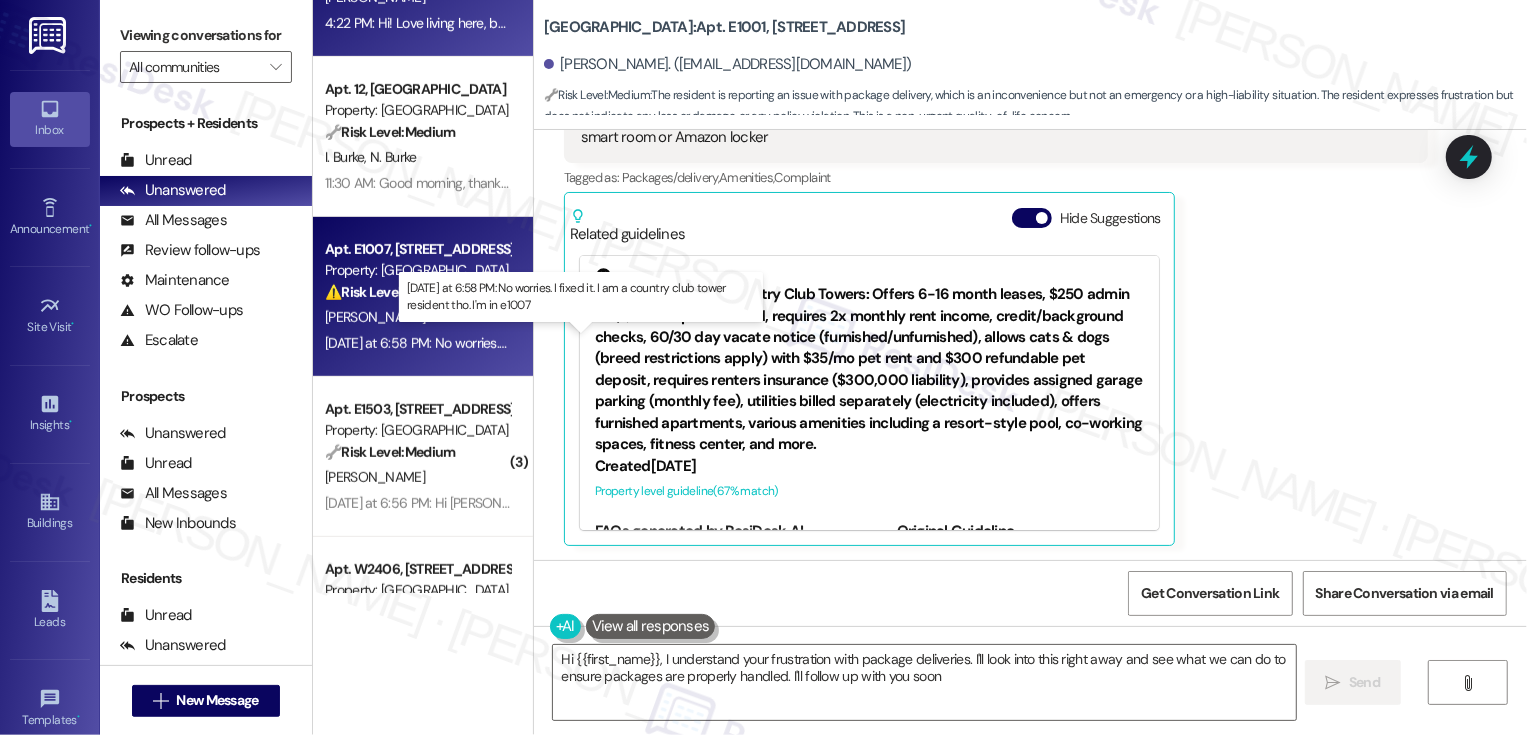 type on "Hi {{first_name}}, I understand your frustration with package deliveries. I'll look into this right away and see what we can do to ensure packages are properly handled. I'll follow up with you soon!" 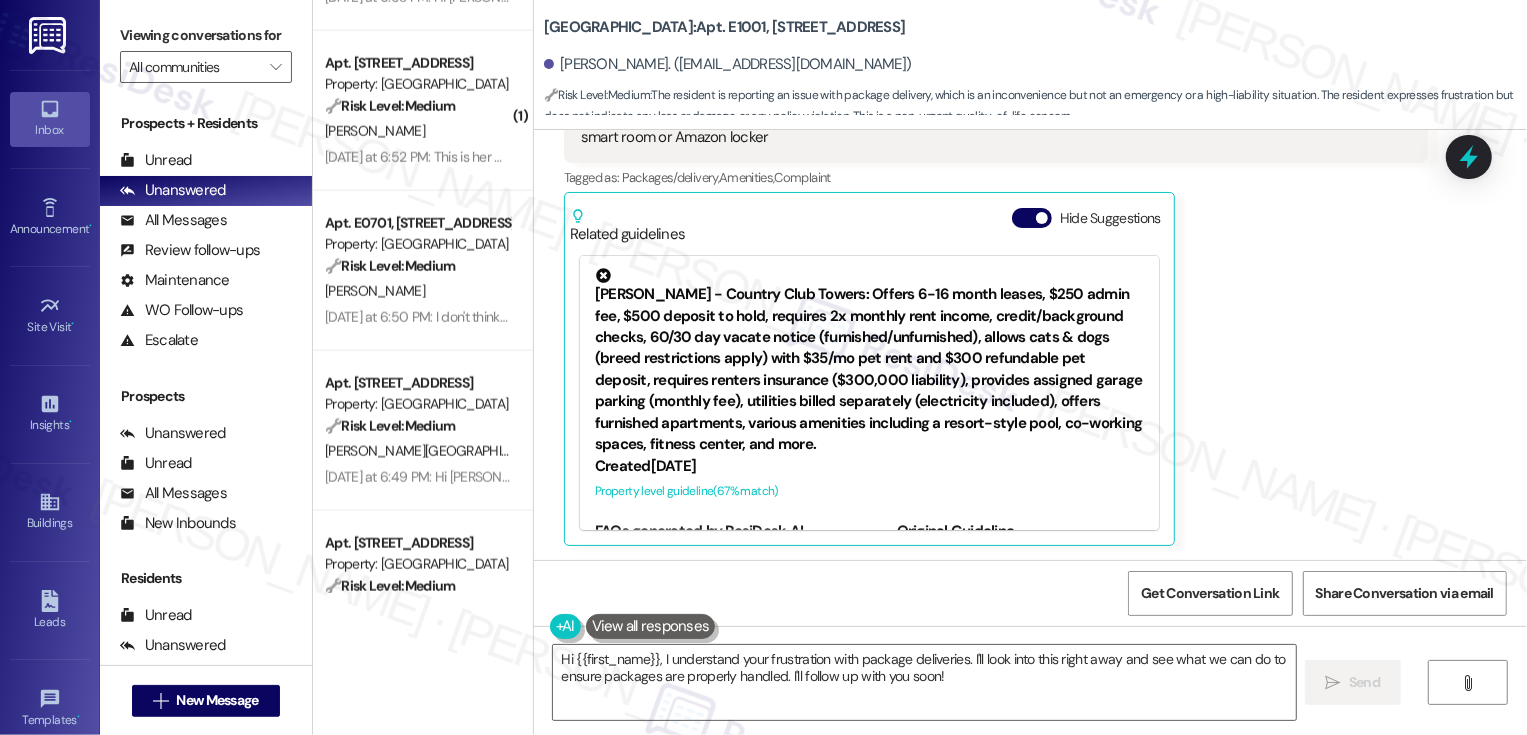 scroll, scrollTop: 1832, scrollLeft: 0, axis: vertical 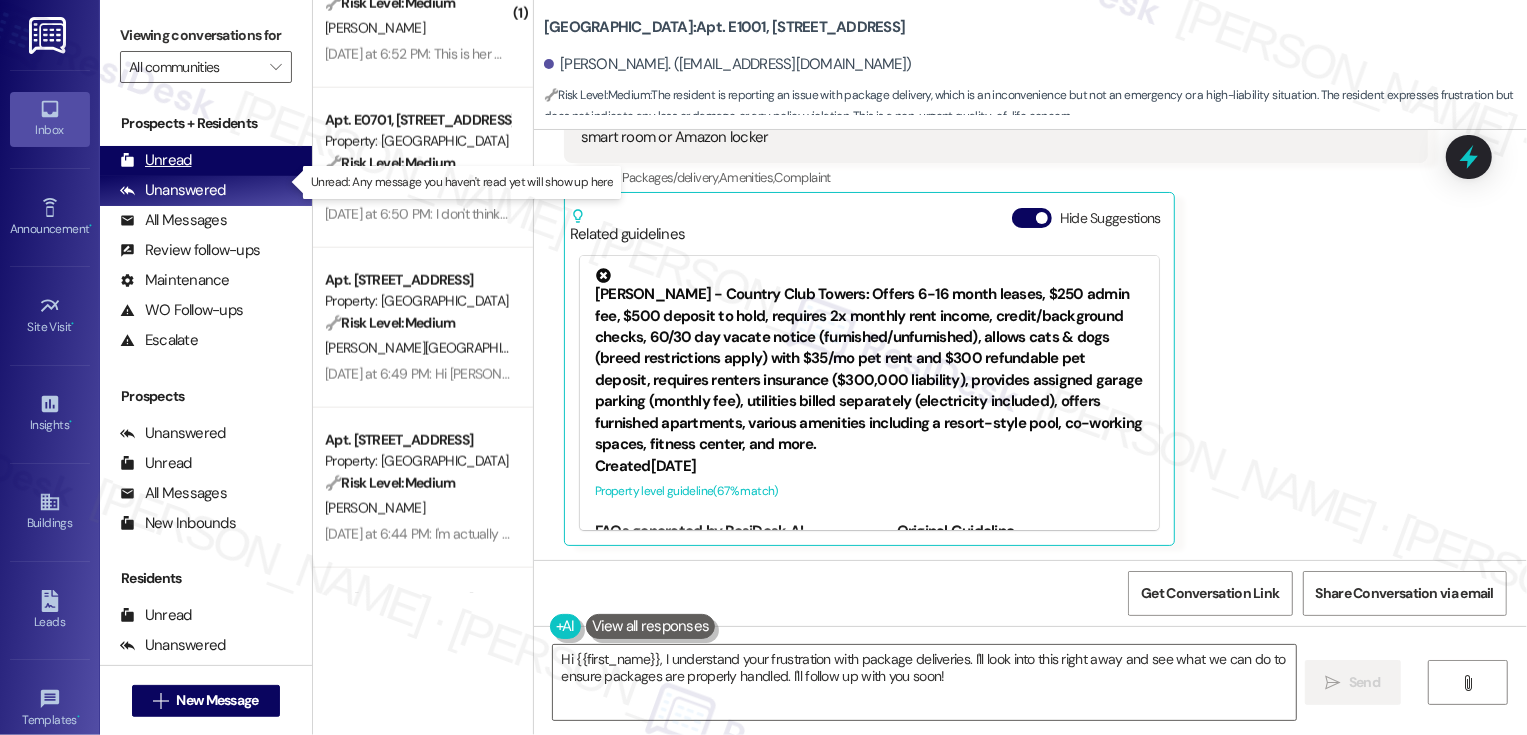 click on "Unread (0)" at bounding box center [206, 161] 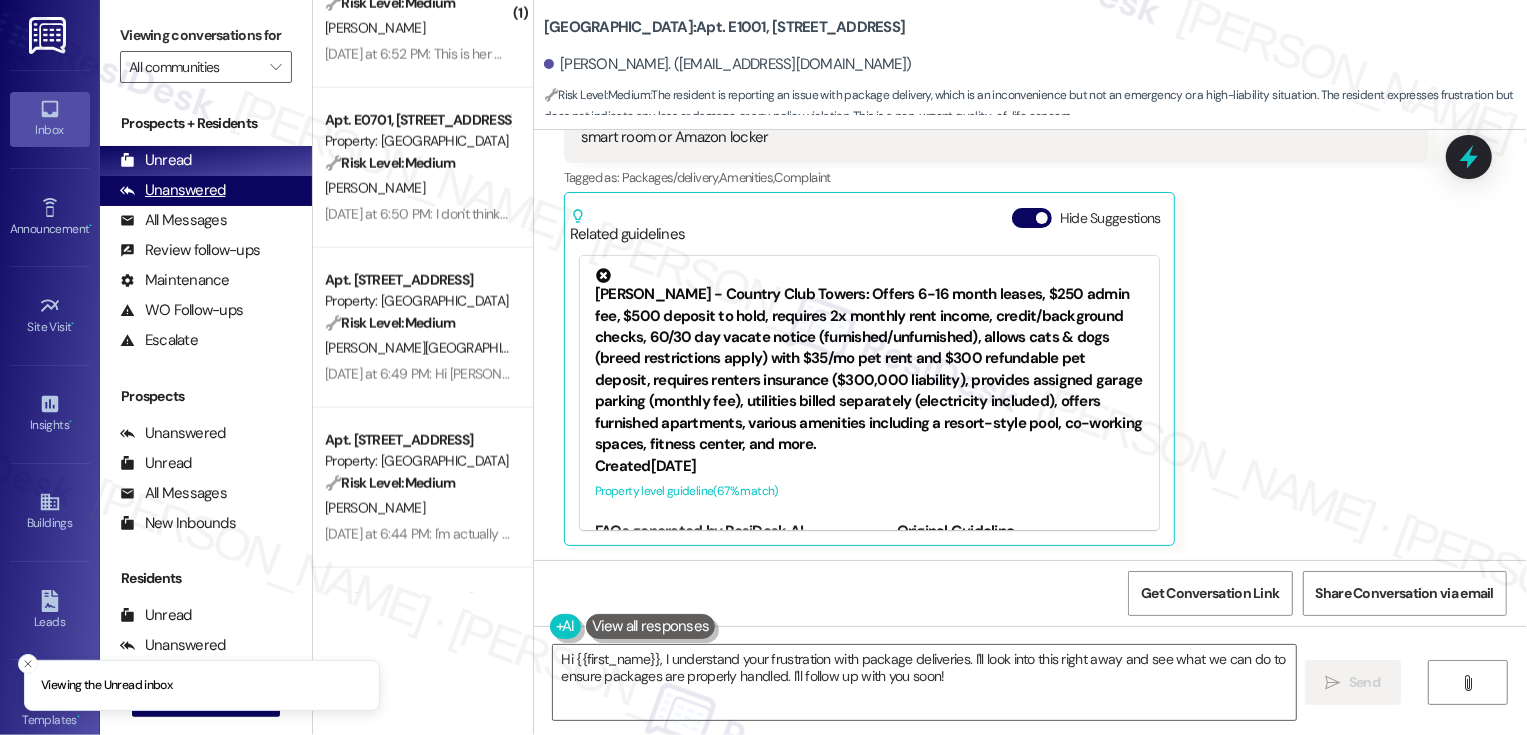 click on "Unanswered" at bounding box center [173, 190] 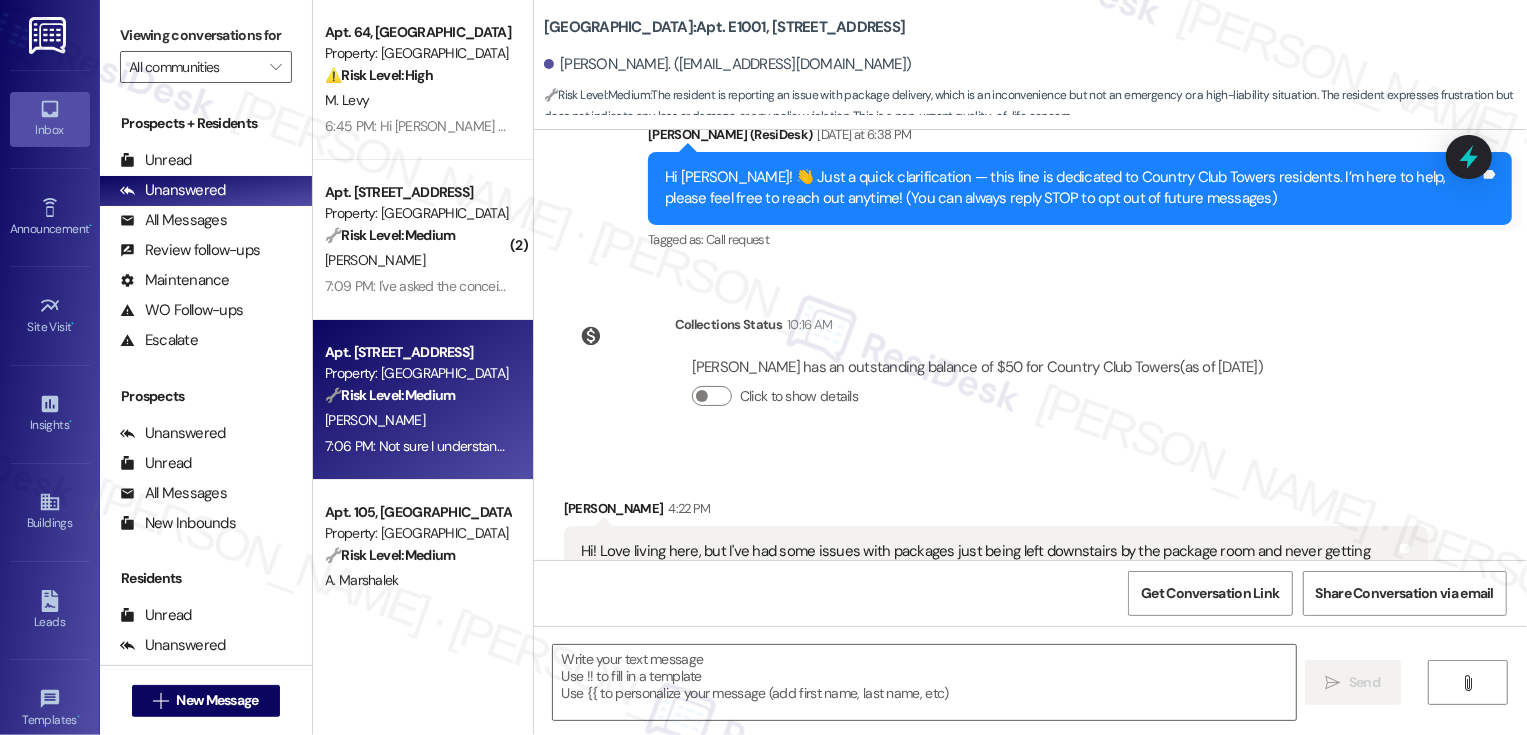 scroll, scrollTop: 386, scrollLeft: 0, axis: vertical 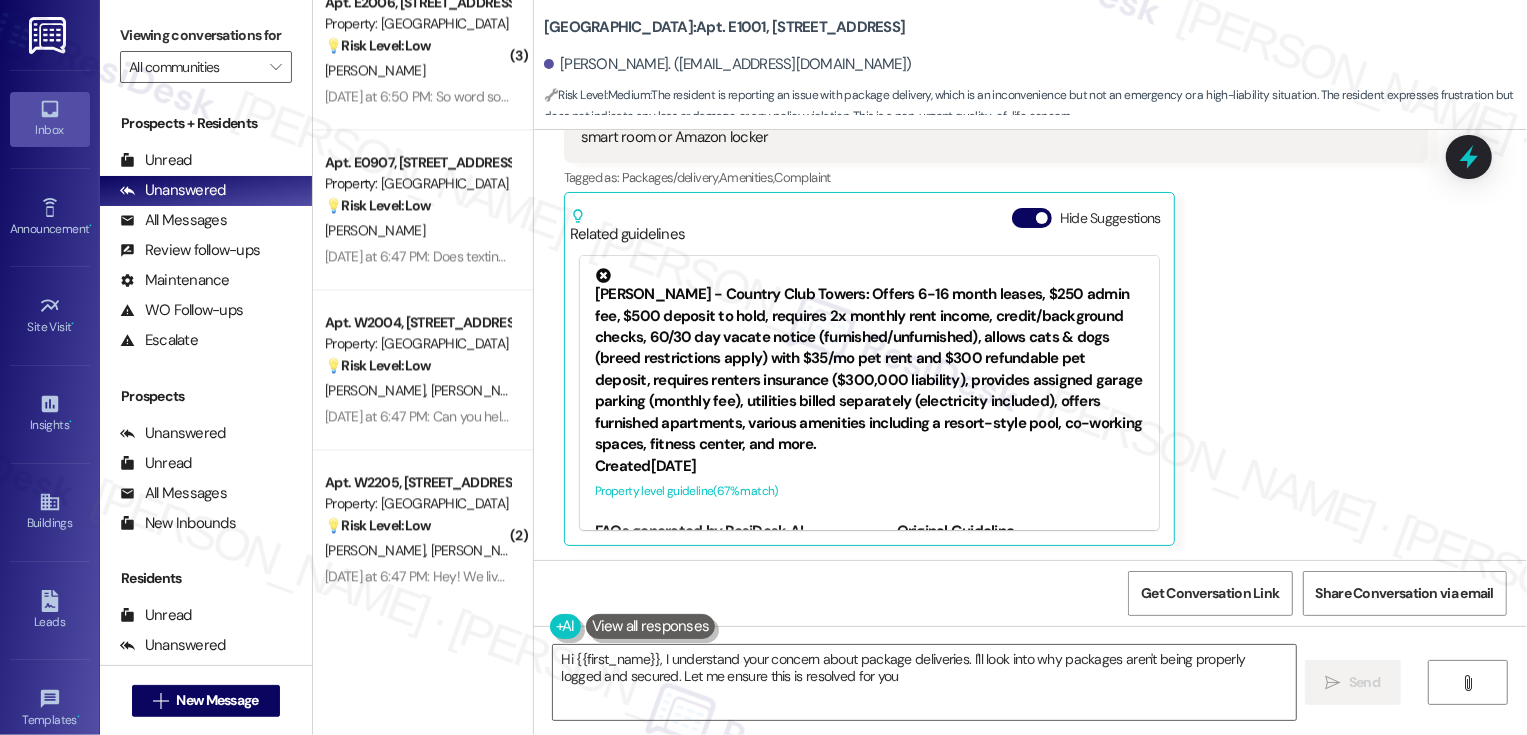 type on "Hi {{first_name}}, I understand your concern about package deliveries. I'll look into why packages aren't being properly logged and secured. Let me ensure this is resolved for you!" 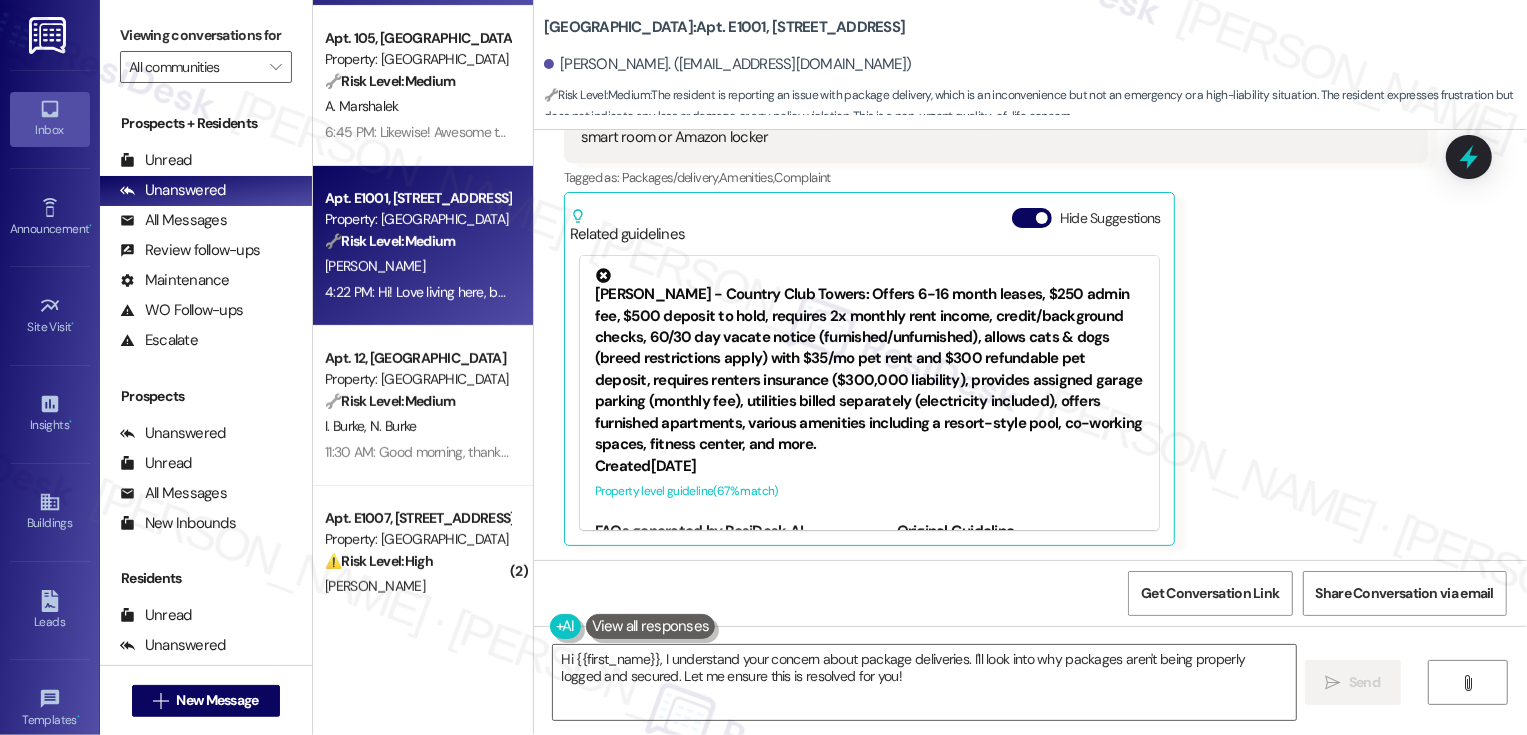 scroll, scrollTop: 488, scrollLeft: 0, axis: vertical 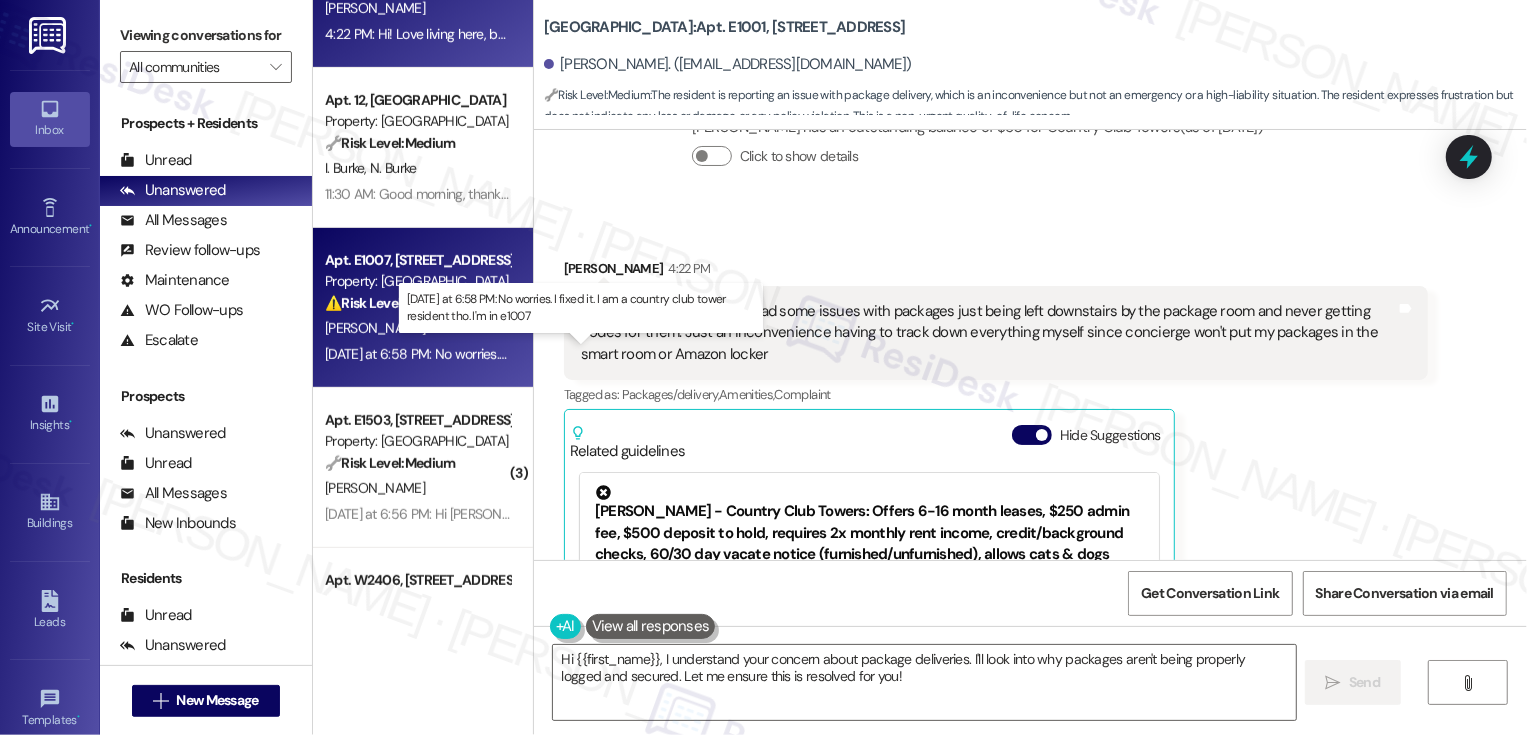 click on "[DATE] at 6:58 PM: No worries. I fixed it. I am a country club tower resident tho. I'm in e1007 [DATE] at 6:58 PM: No worries. I fixed it. I am a country club tower resident tho. I'm in e1007" at bounding box center [585, 354] 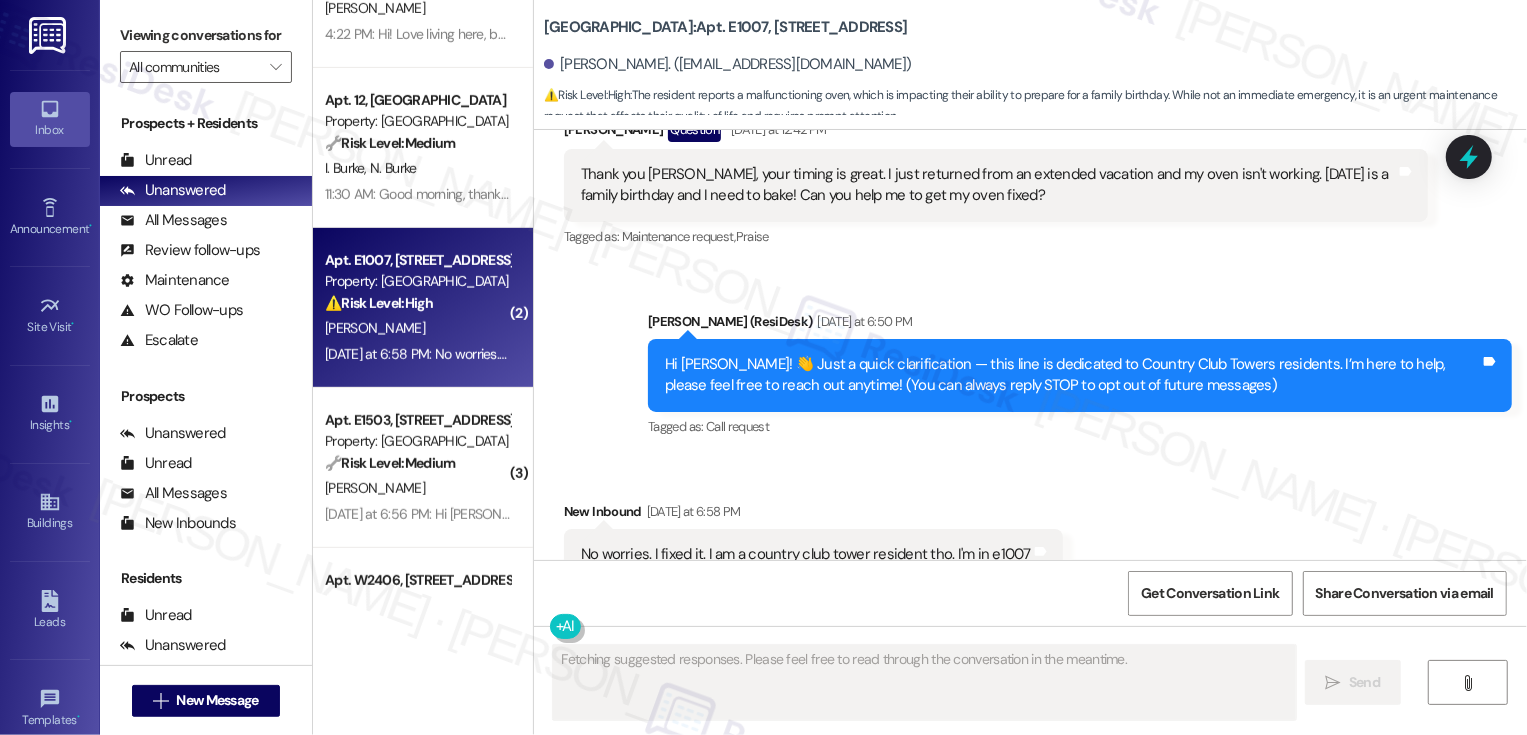scroll, scrollTop: 468, scrollLeft: 0, axis: vertical 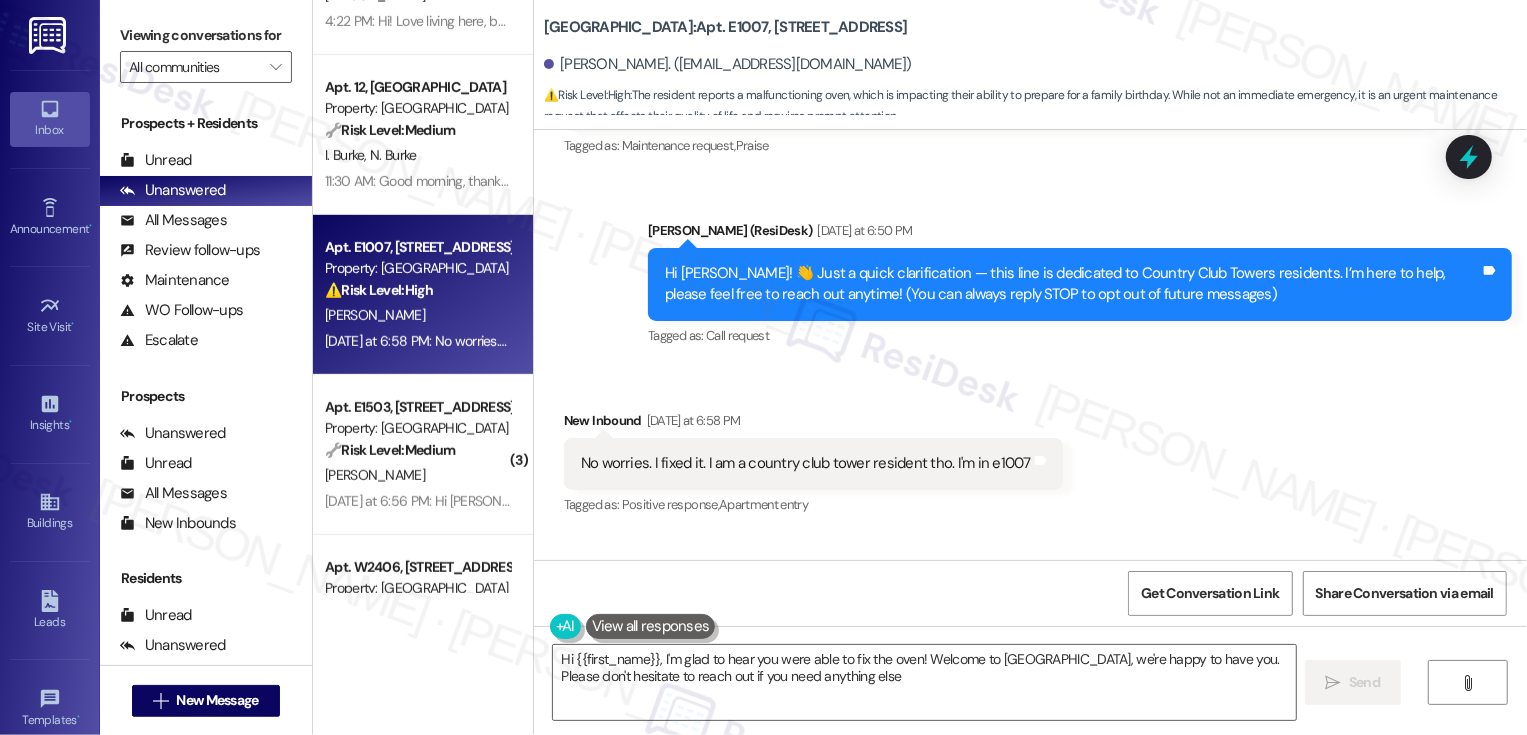 type on "Hi {{first_name}}, I'm glad to hear you were able to fix the oven! Welcome to Bayaud Tower, we're happy to have you. Please don't hesitate to reach out if you need anything else!" 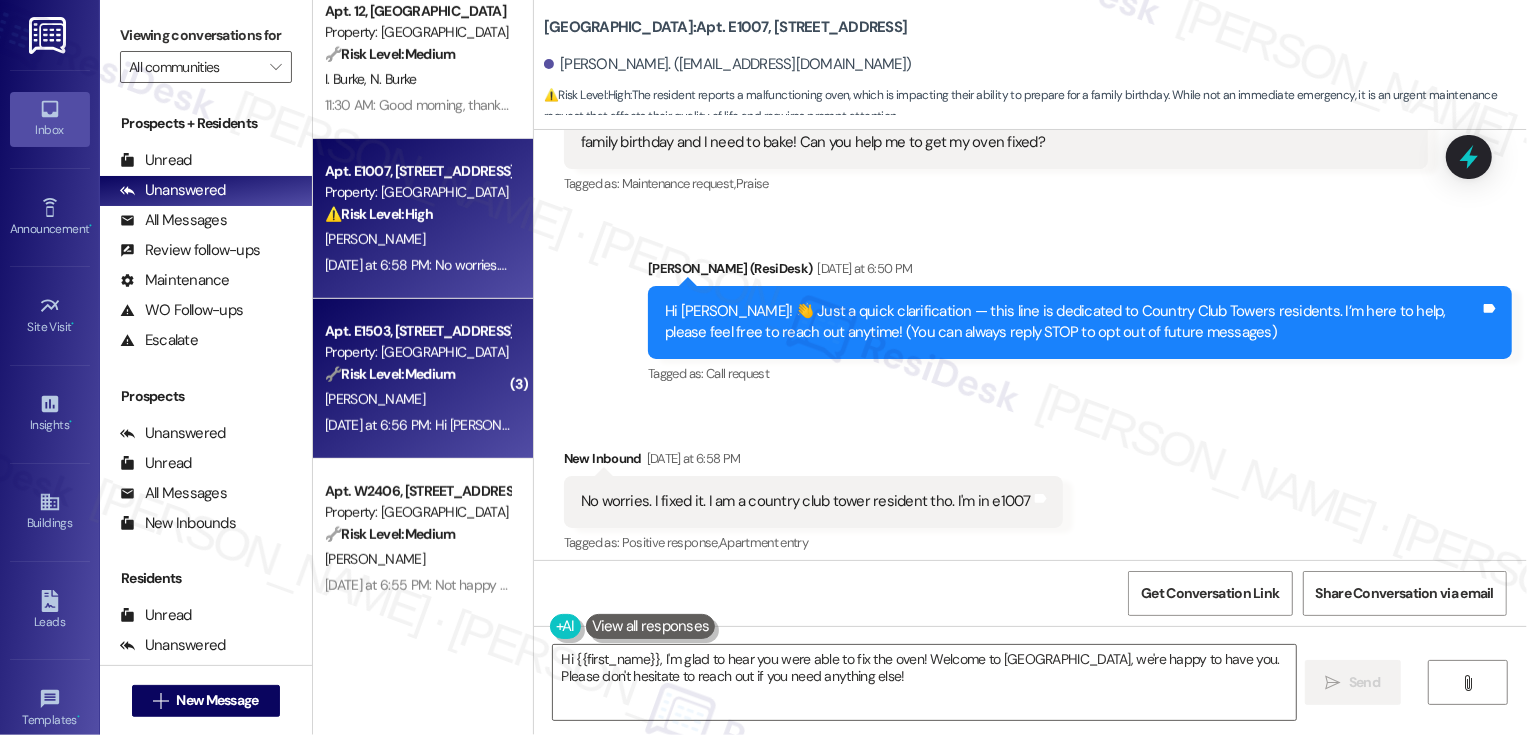 scroll, scrollTop: 849, scrollLeft: 0, axis: vertical 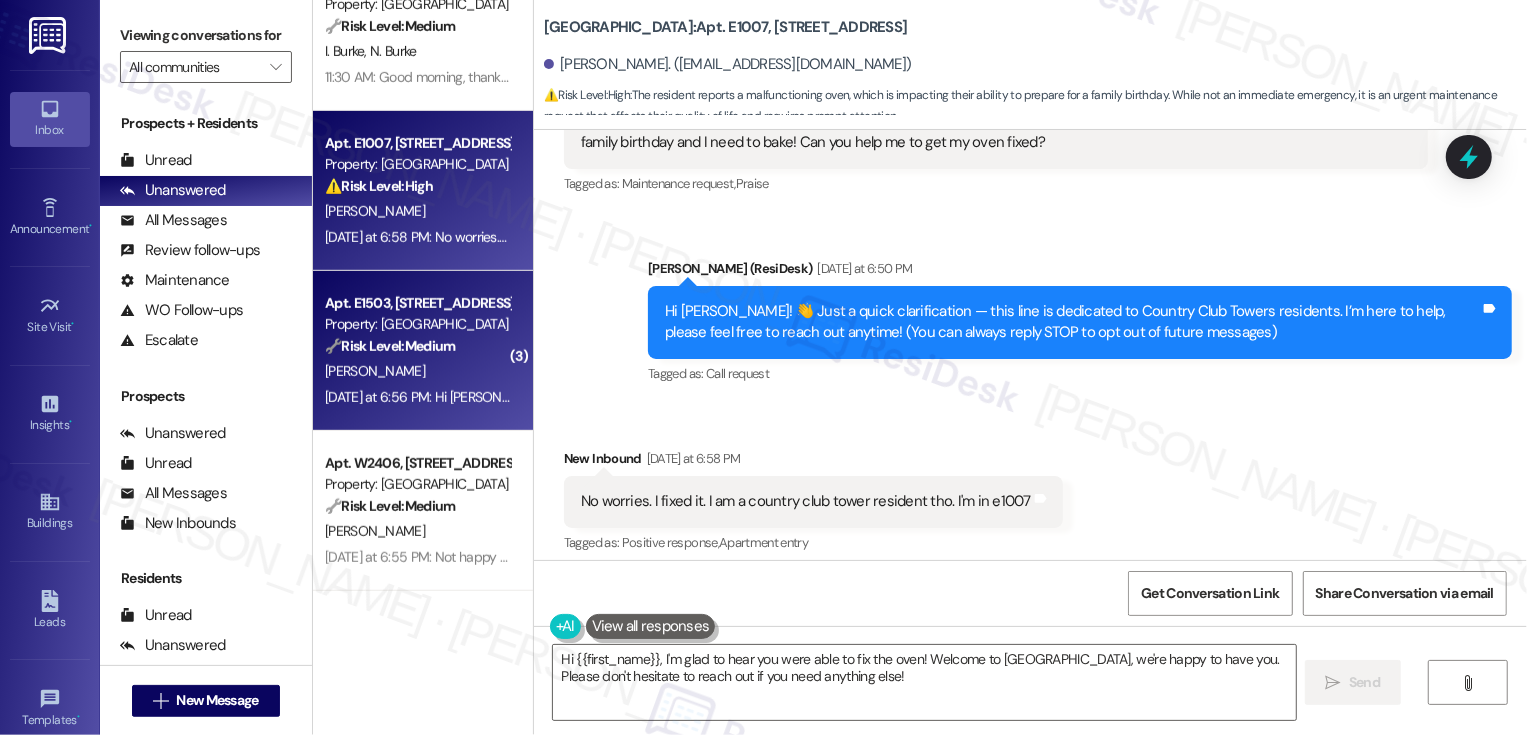 click on "J. Killoran" at bounding box center (417, 371) 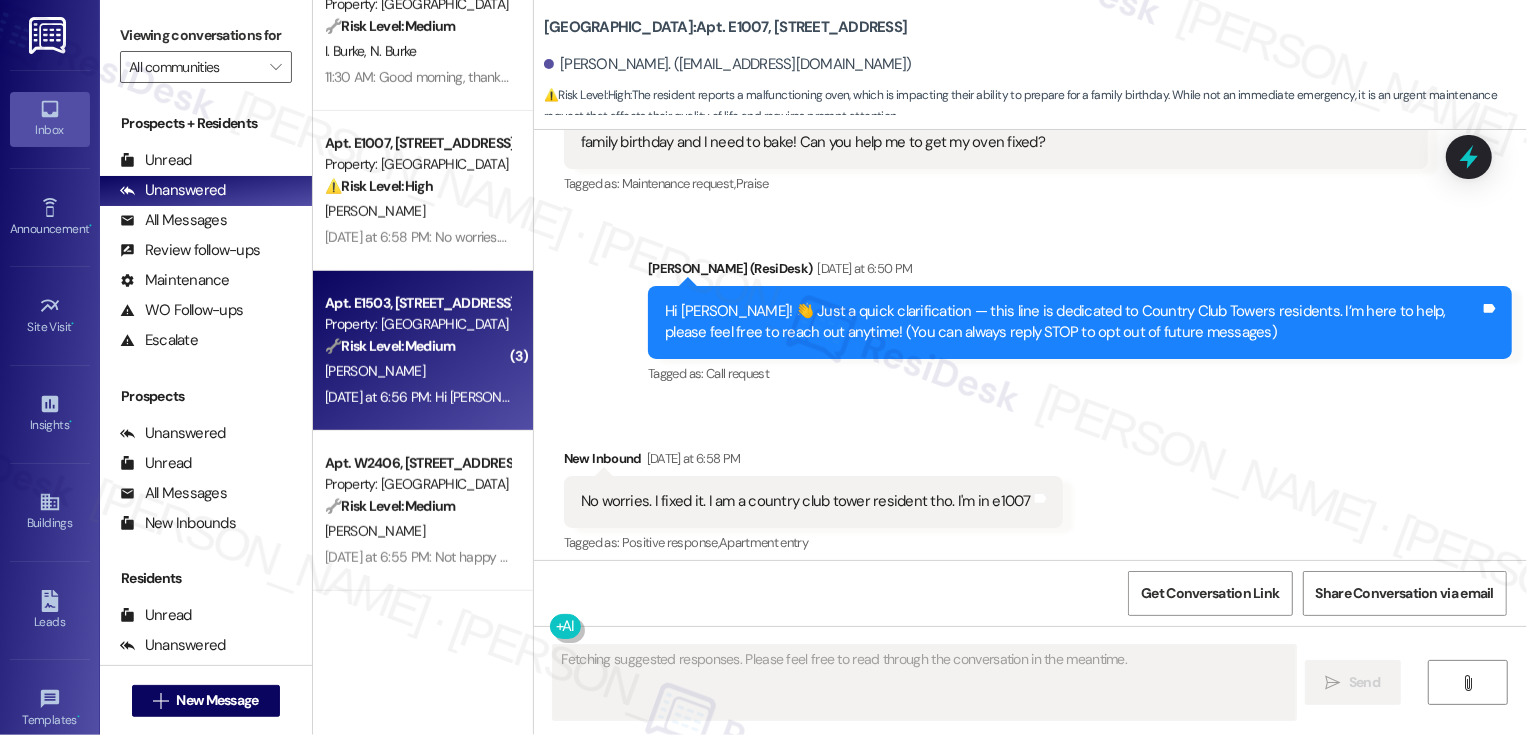 scroll, scrollTop: 468, scrollLeft: 0, axis: vertical 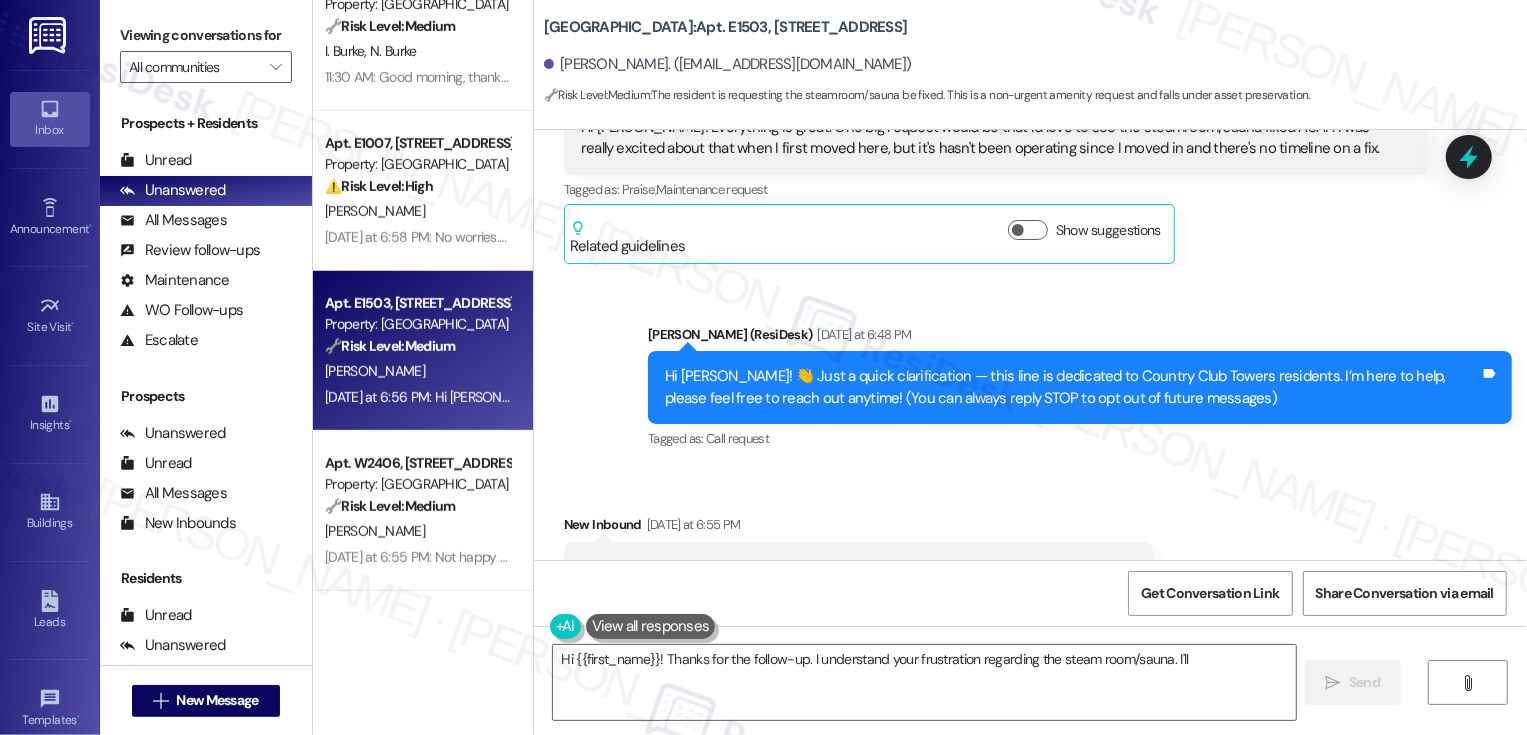 click on "🔧  Risk Level:  Medium" at bounding box center (390, 346) 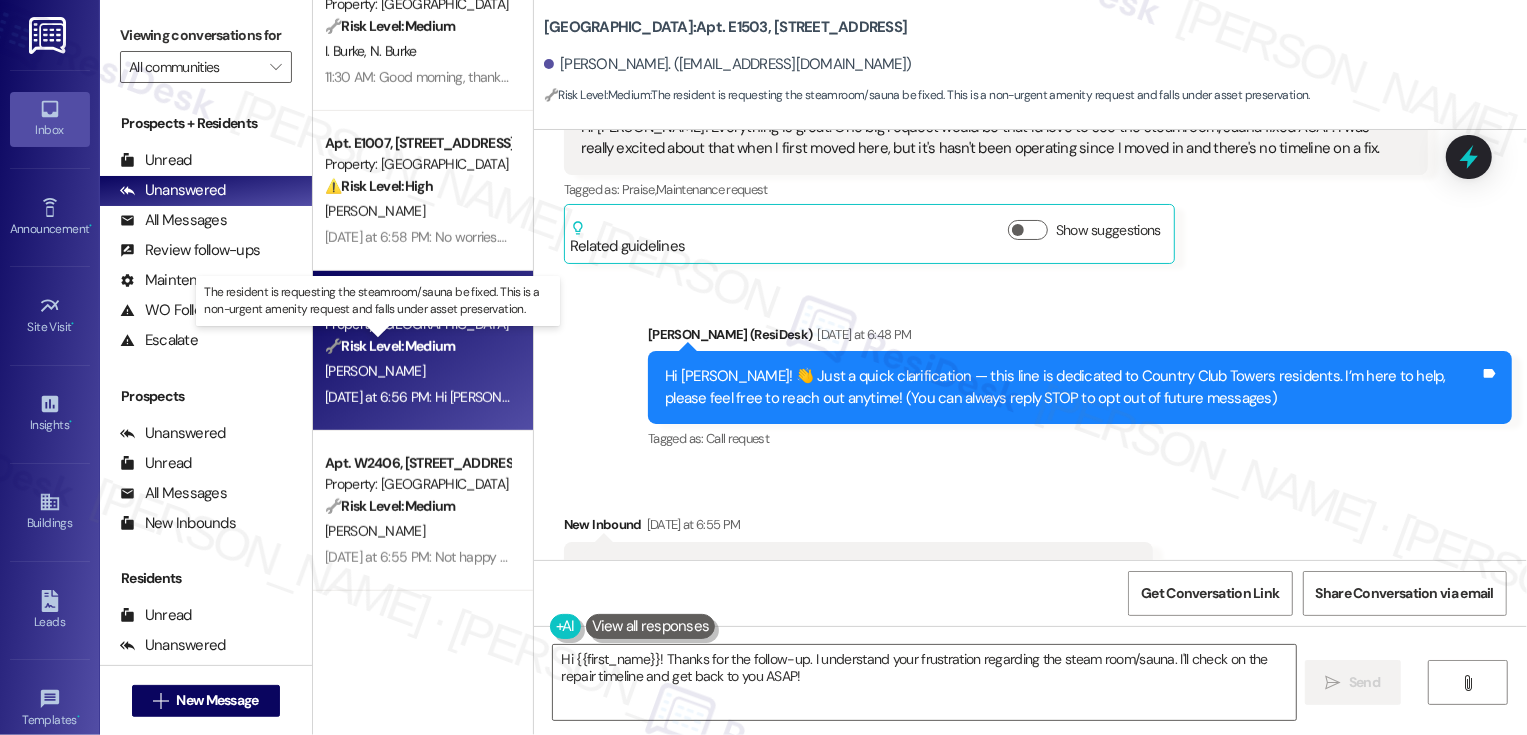click on "🔧  Risk Level:  Medium" at bounding box center [390, 346] 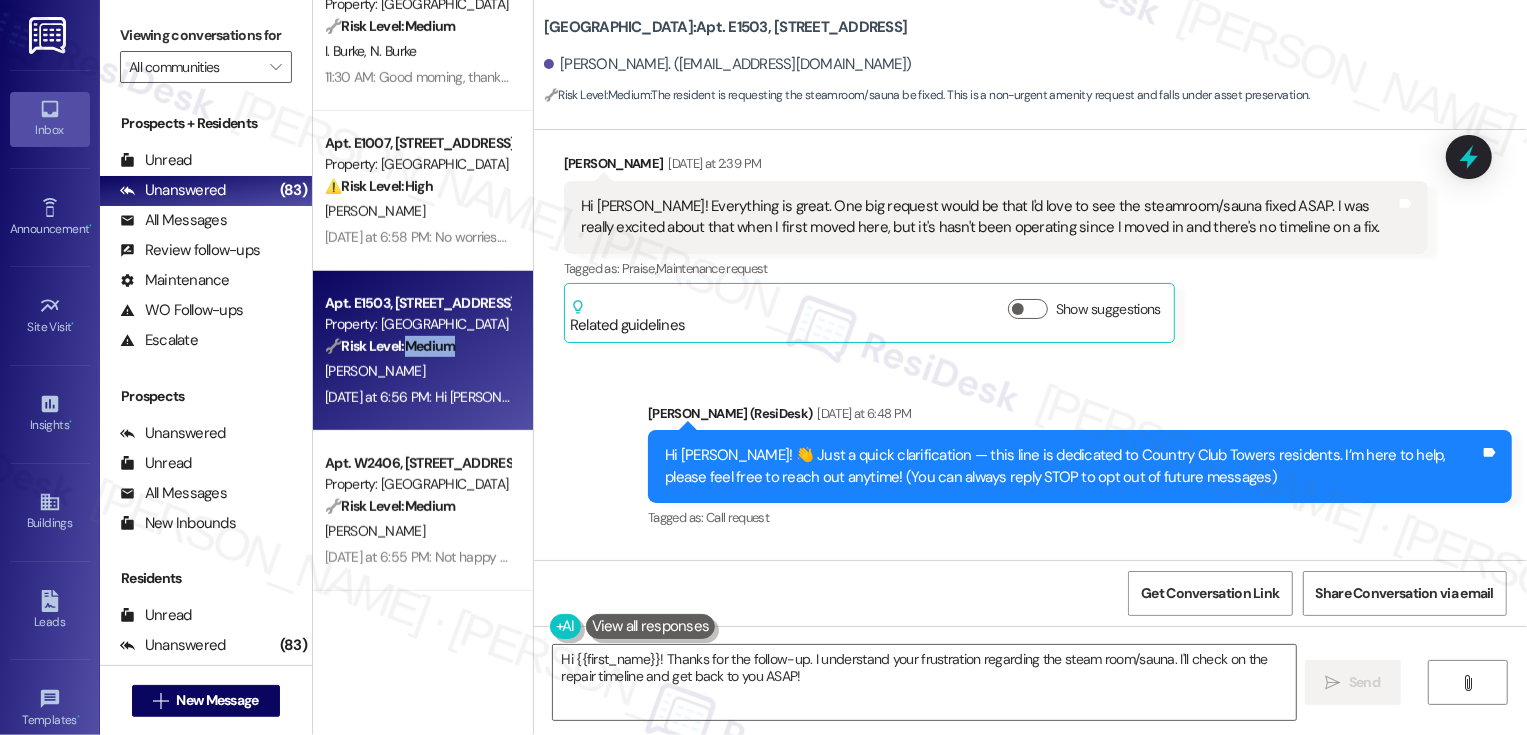 scroll, scrollTop: 344, scrollLeft: 0, axis: vertical 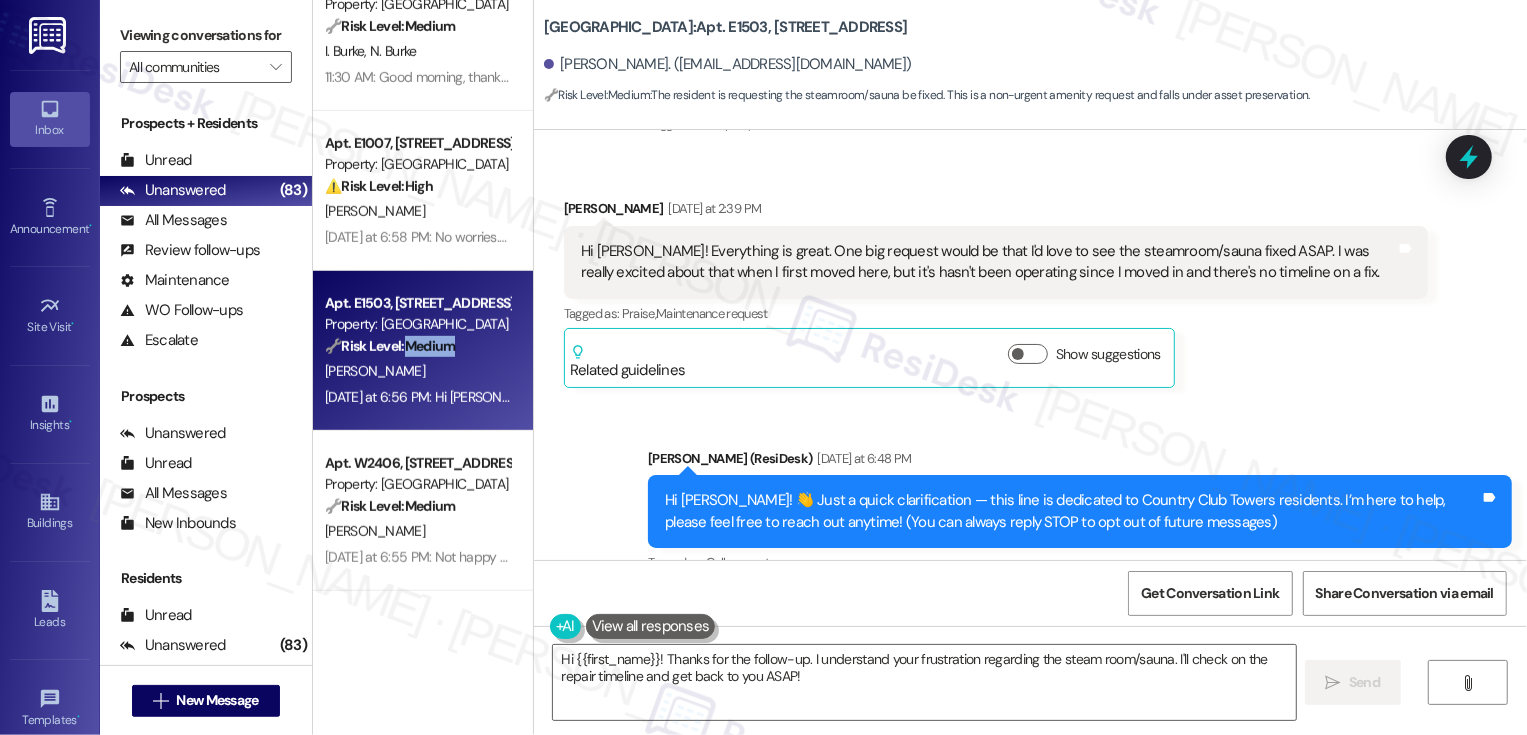 drag, startPoint x: 531, startPoint y: 24, endPoint x: 972, endPoint y: 21, distance: 441.0102 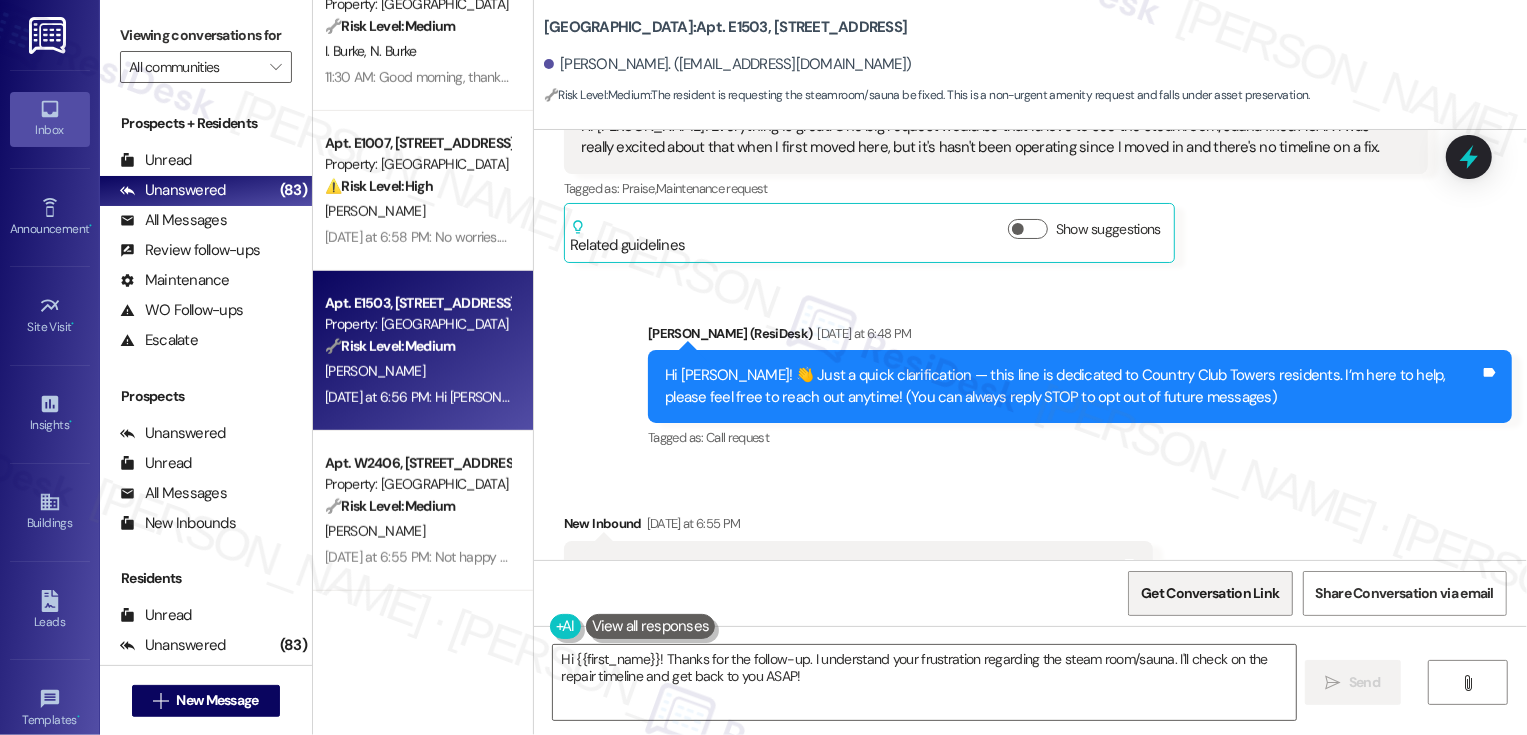 scroll, scrollTop: 328, scrollLeft: 0, axis: vertical 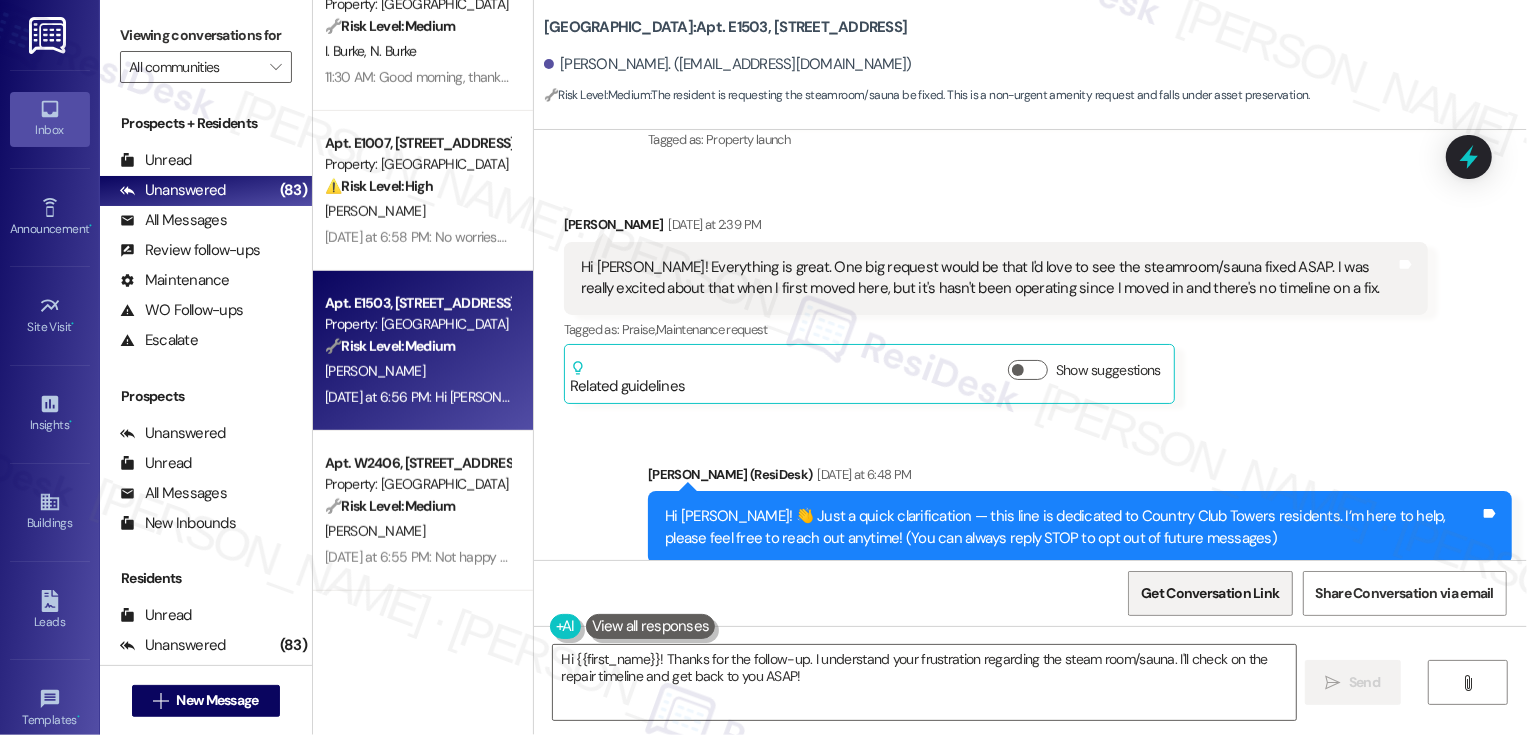 click on "Get Conversation Link" at bounding box center [1210, 593] 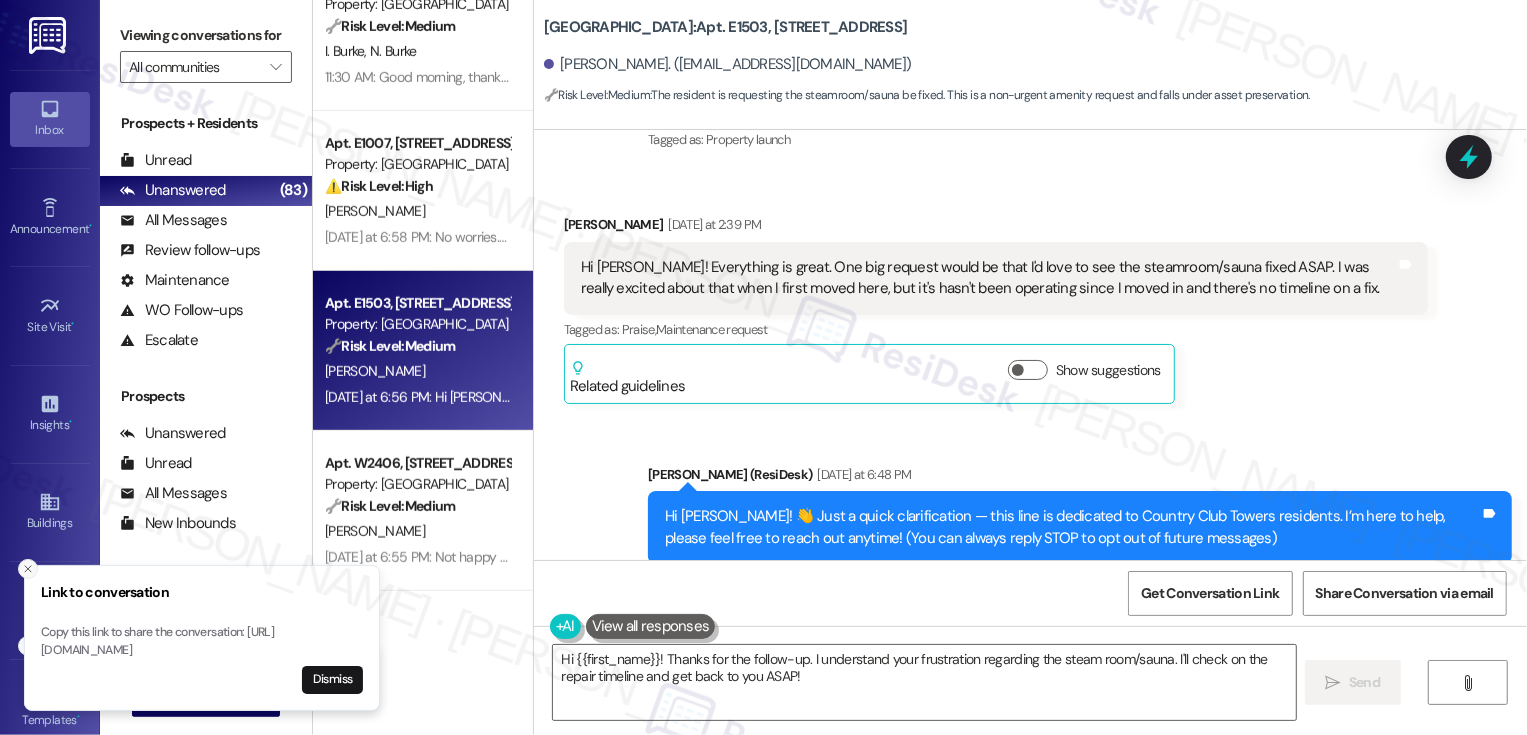 click 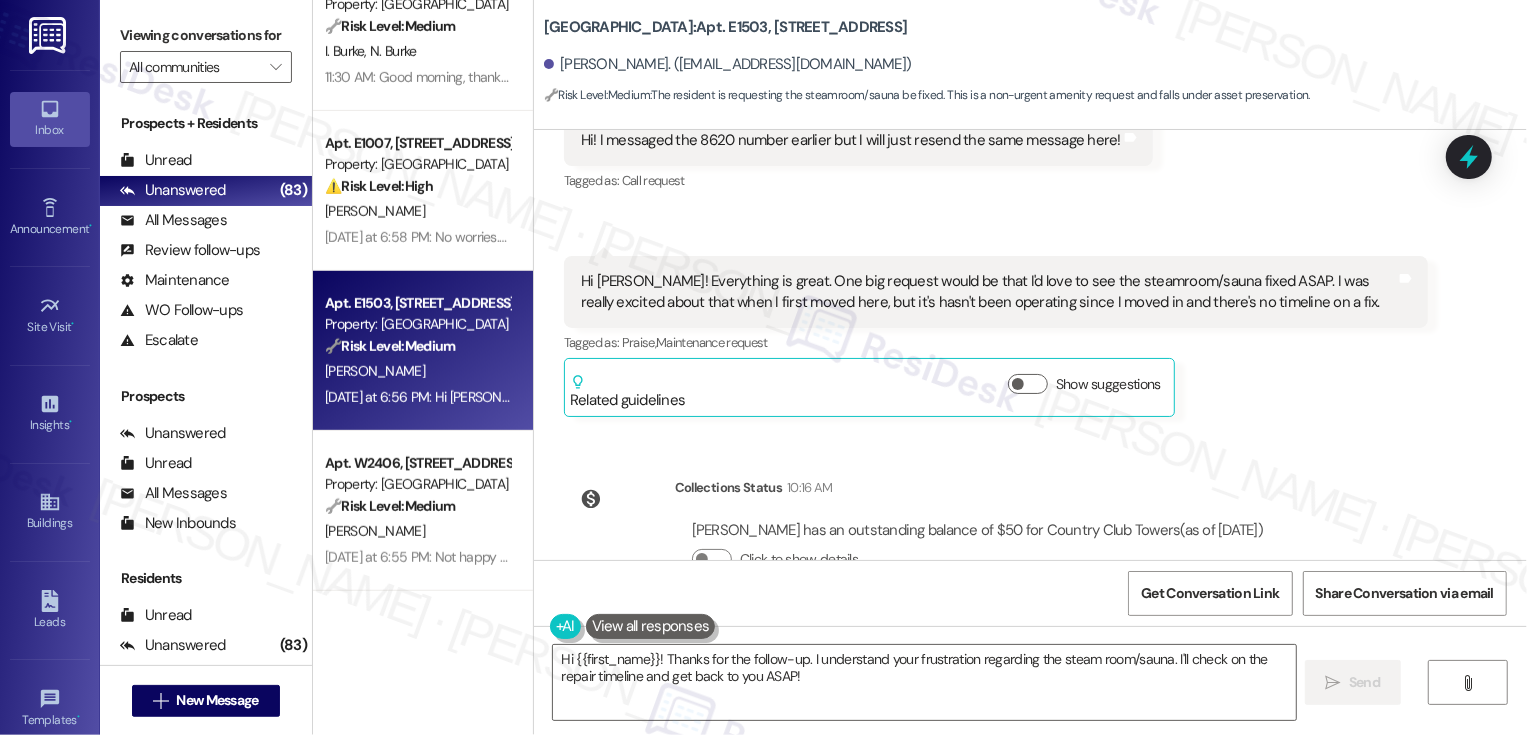 scroll, scrollTop: 930, scrollLeft: 0, axis: vertical 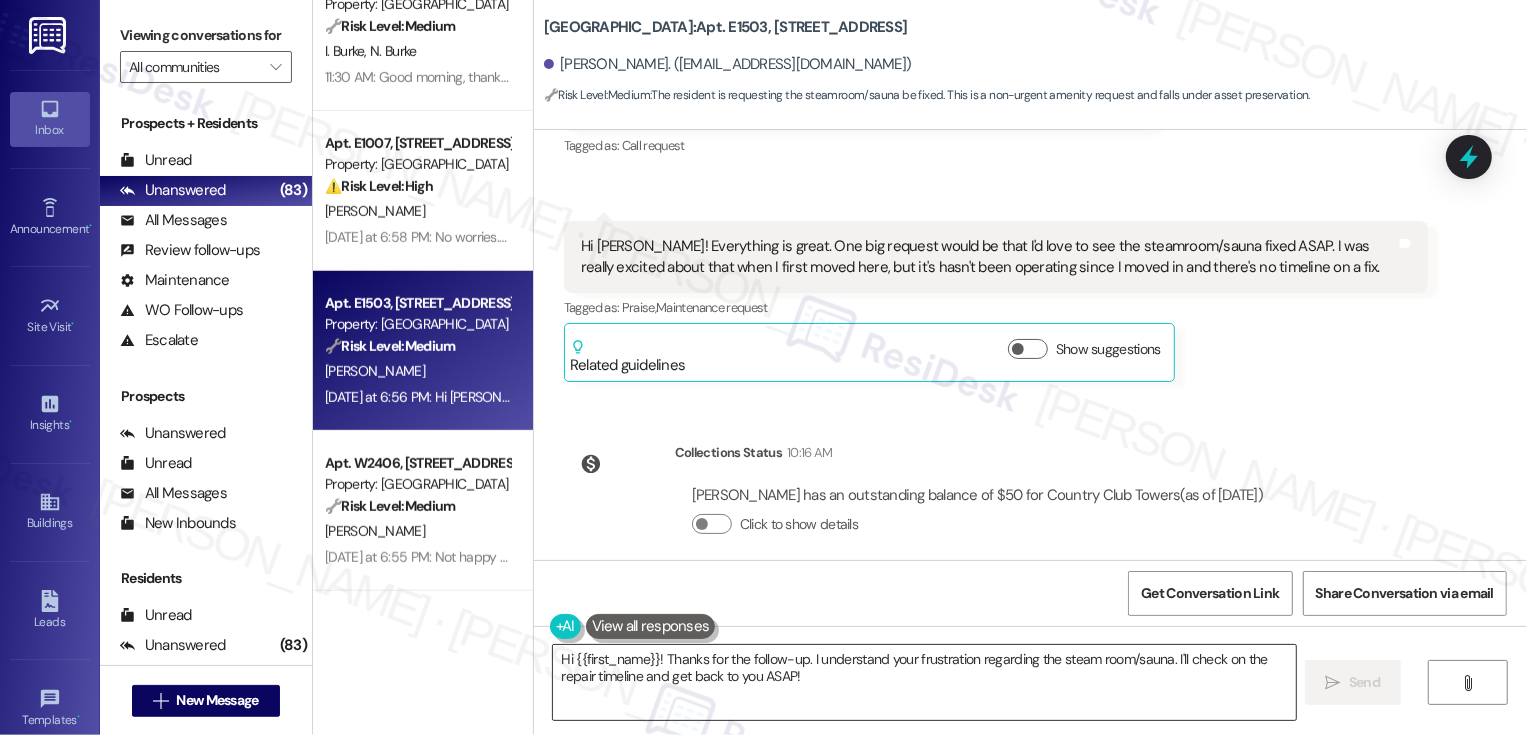 click on "Hi {{first_name}}! Thanks for the follow-up. I understand your frustration regarding the steam room/sauna. I'll check on the repair timeline and get back to you ASAP!" at bounding box center [924, 682] 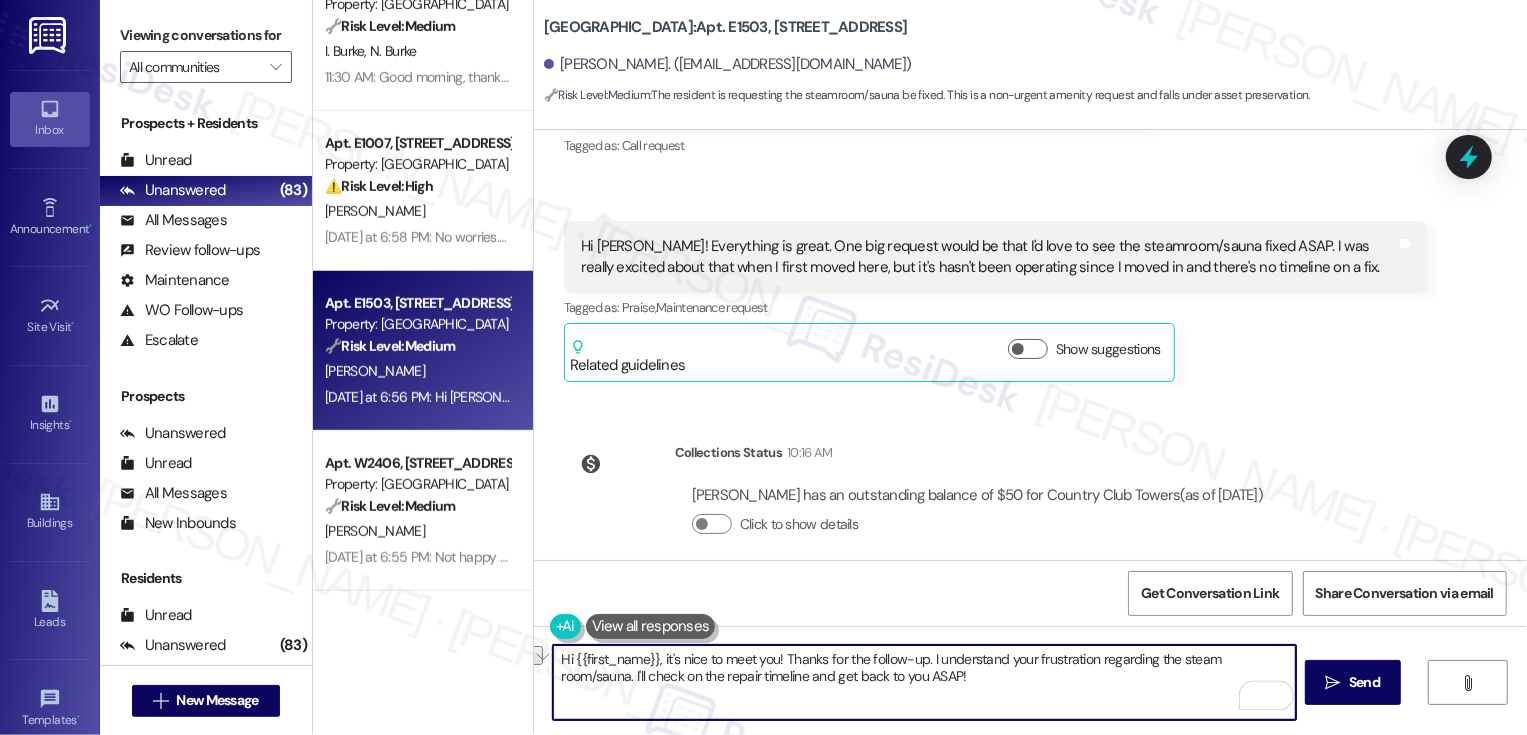 drag, startPoint x: 778, startPoint y: 653, endPoint x: 922, endPoint y: 659, distance: 144.12494 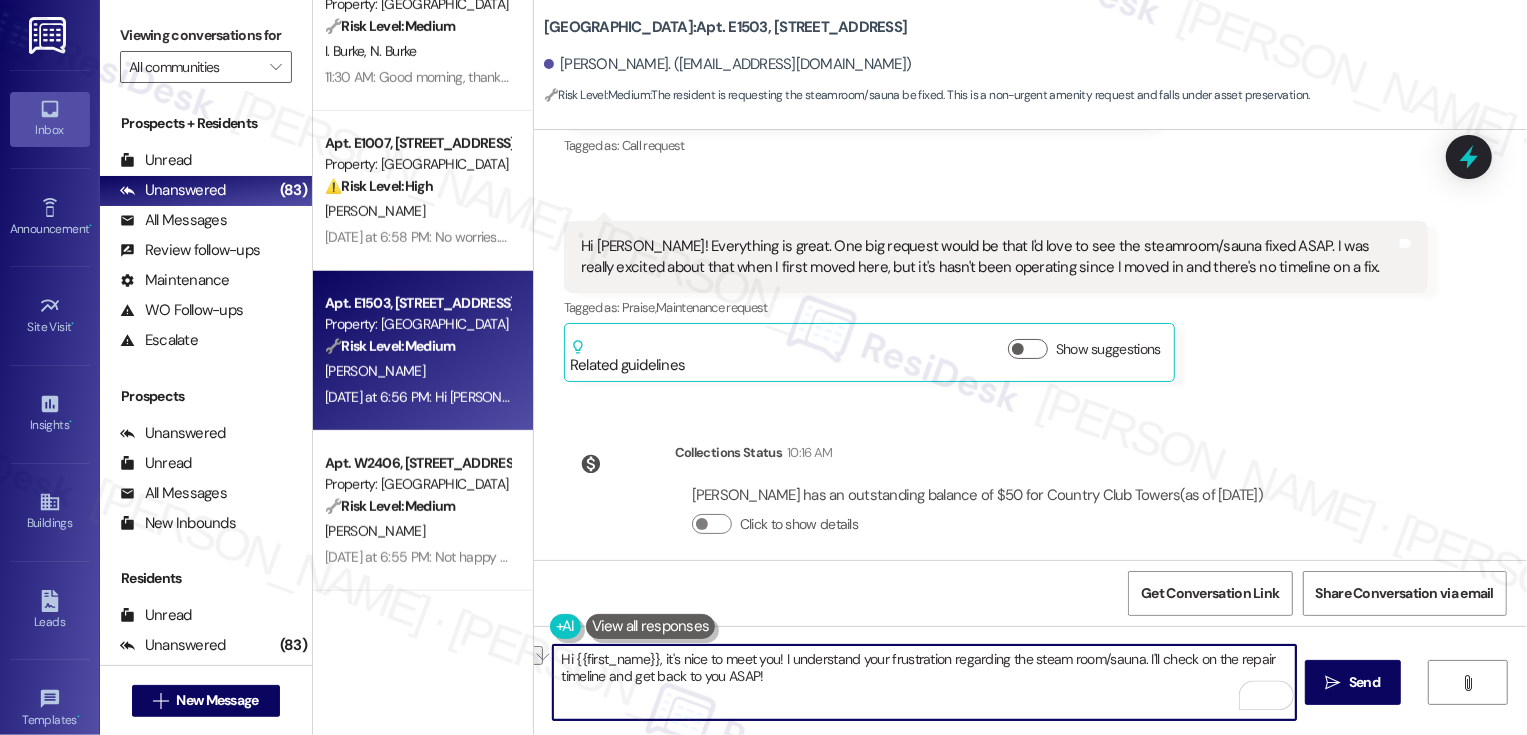 drag, startPoint x: 779, startPoint y: 660, endPoint x: 938, endPoint y: 655, distance: 159.0786 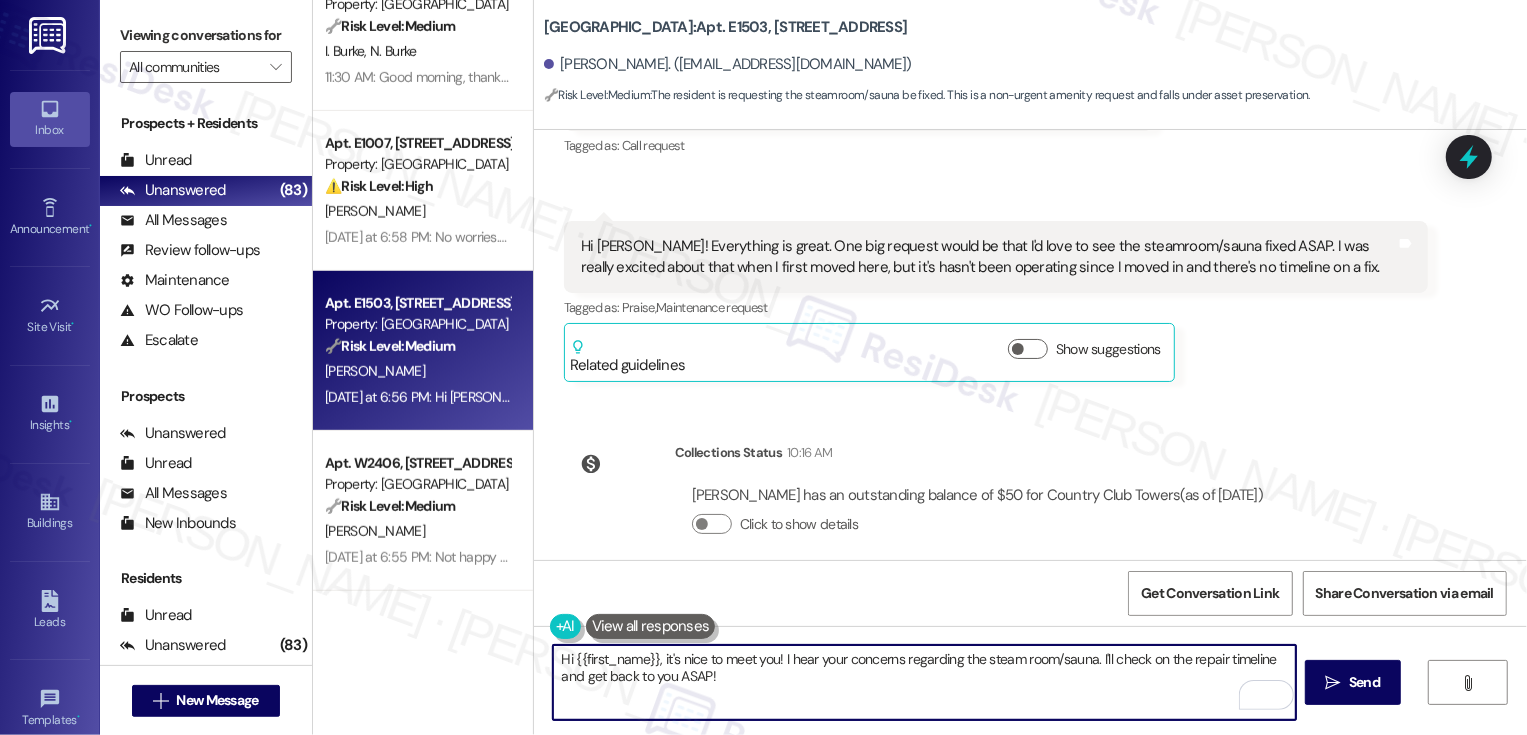 drag, startPoint x: 1096, startPoint y: 661, endPoint x: 1117, endPoint y: 680, distance: 28.319605 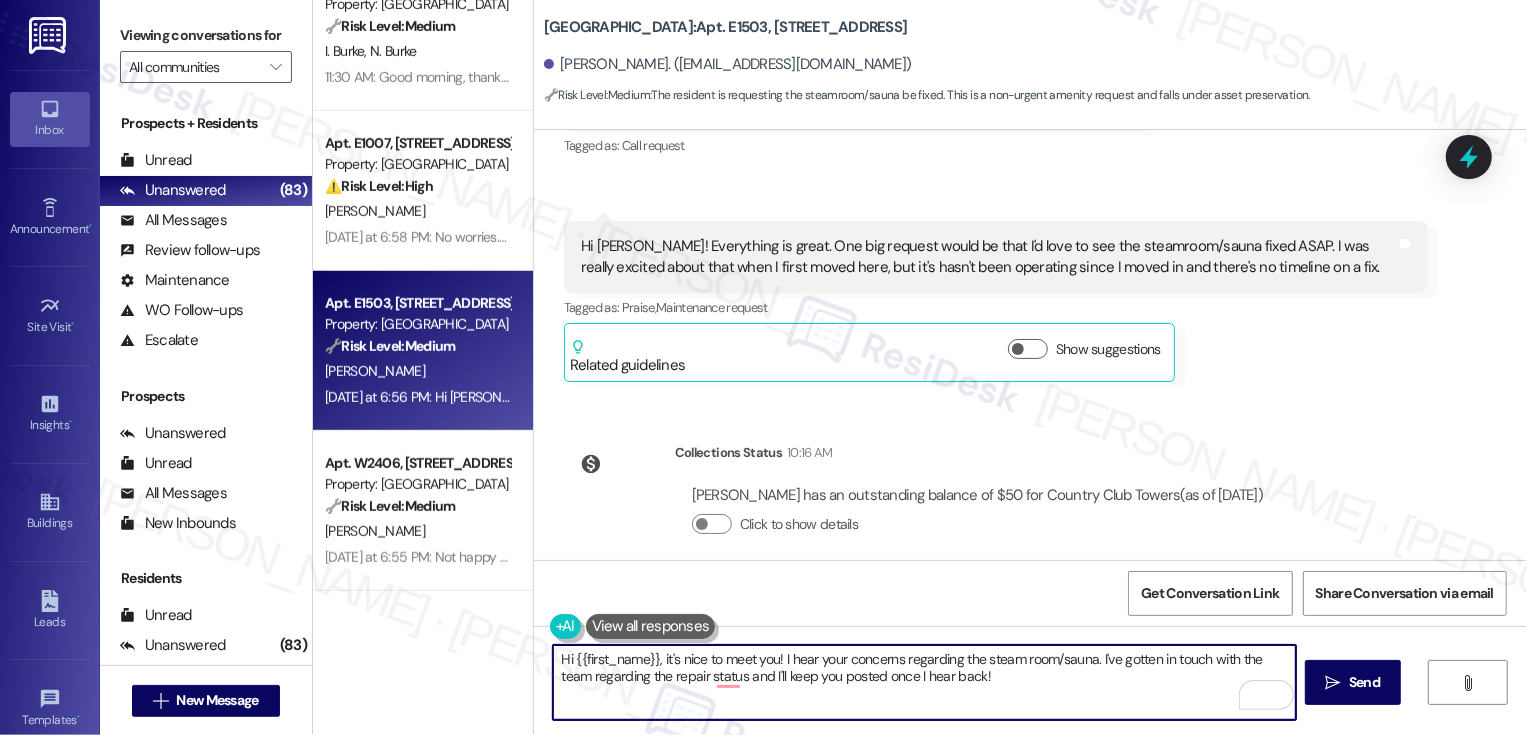 click on "Hi {{first_name}}, it's nice to meet you! I hear your concerns regarding the steam room/sauna. I've gotten in touch with the team regarding the repair status and I'll keep you posted once I hear back!" at bounding box center [924, 682] 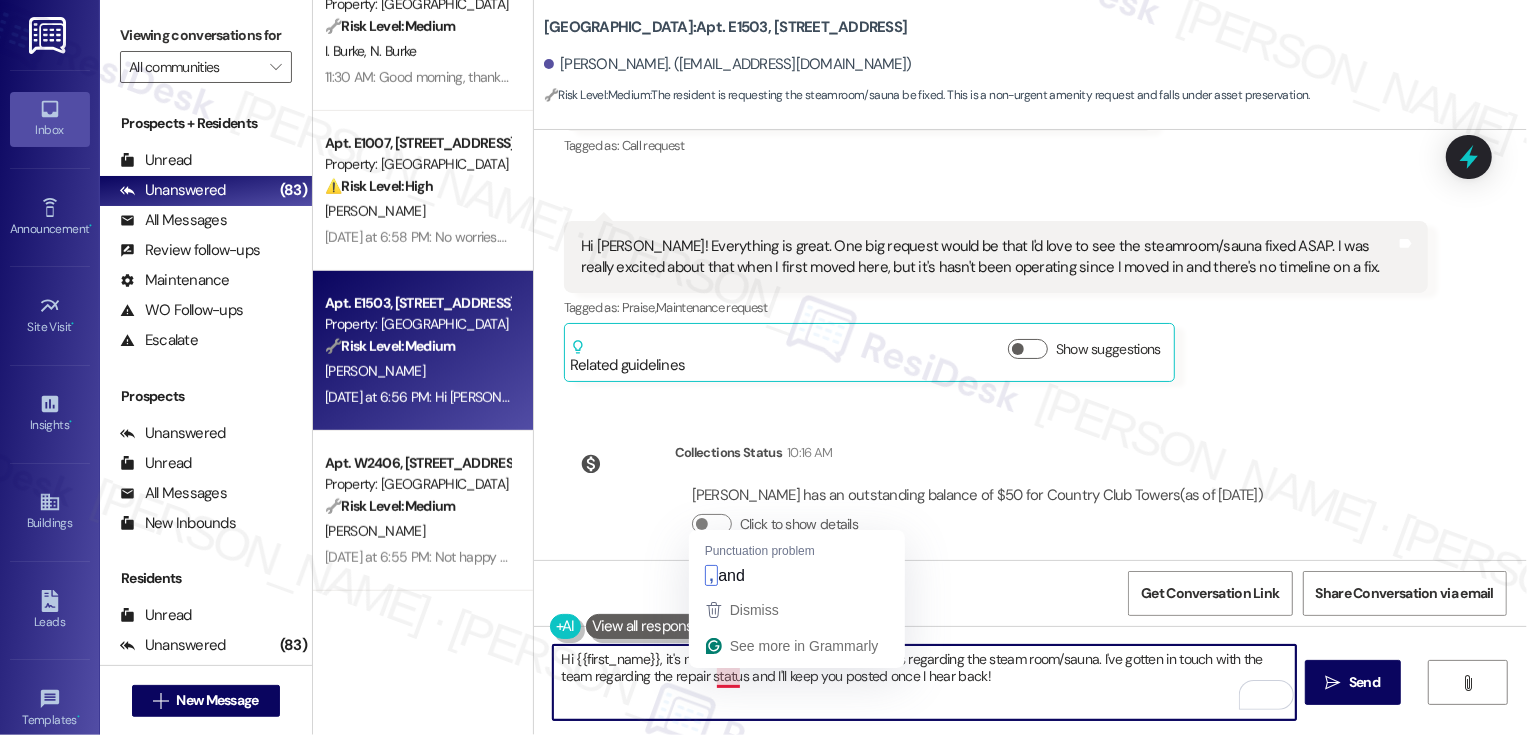 click on "Hi {{first_name}}, it's nice to meet you! I hear your concerns regarding the steam room/sauna. I've gotten in touch with the team regarding the repair status and I'll keep you posted once I hear back!" at bounding box center [924, 682] 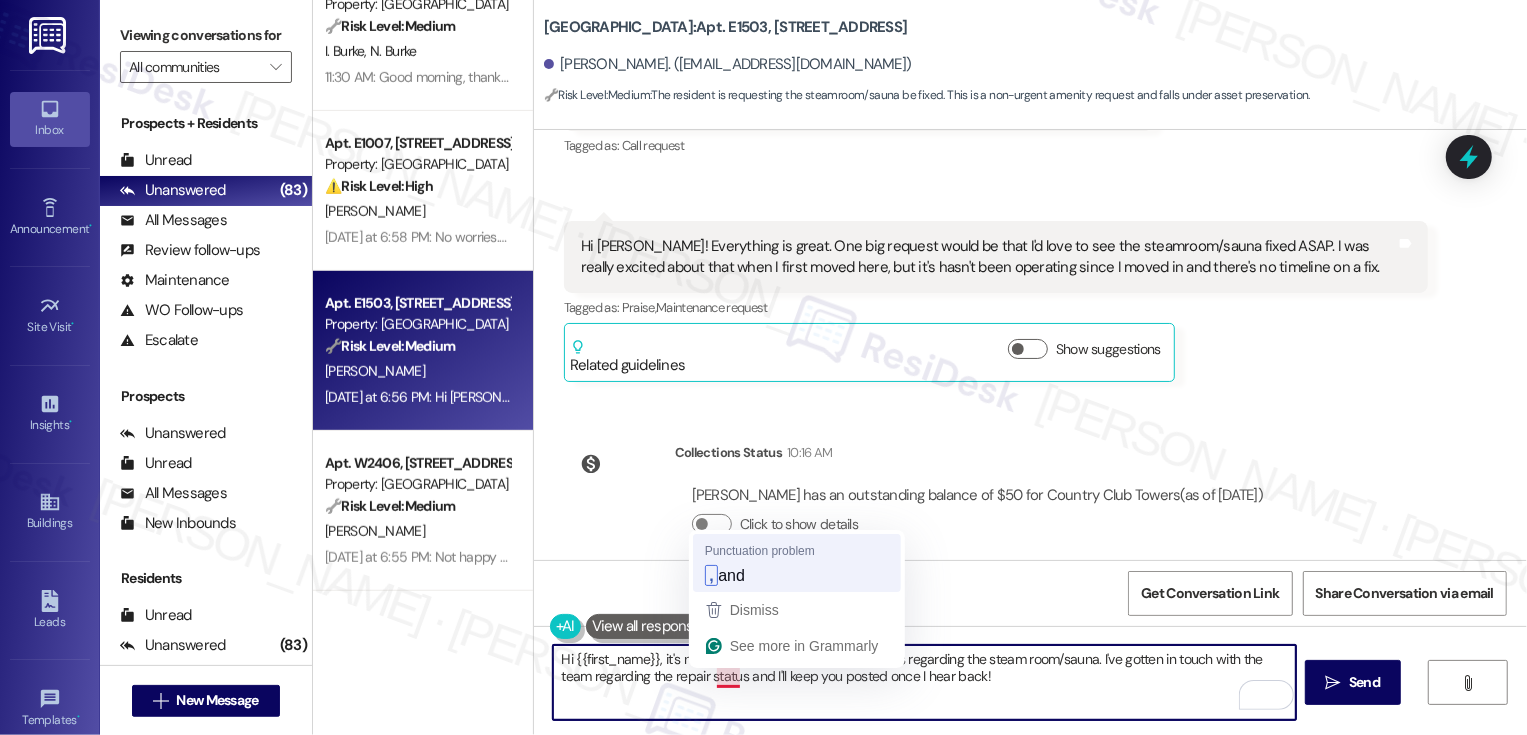 type on "Hi {{first_name}}, it's nice to meet you! I hear your concerns regarding the steam room/sauna. I've gotten in touch with the team regarding the repair status, and I'll keep you posted once I hear back!" 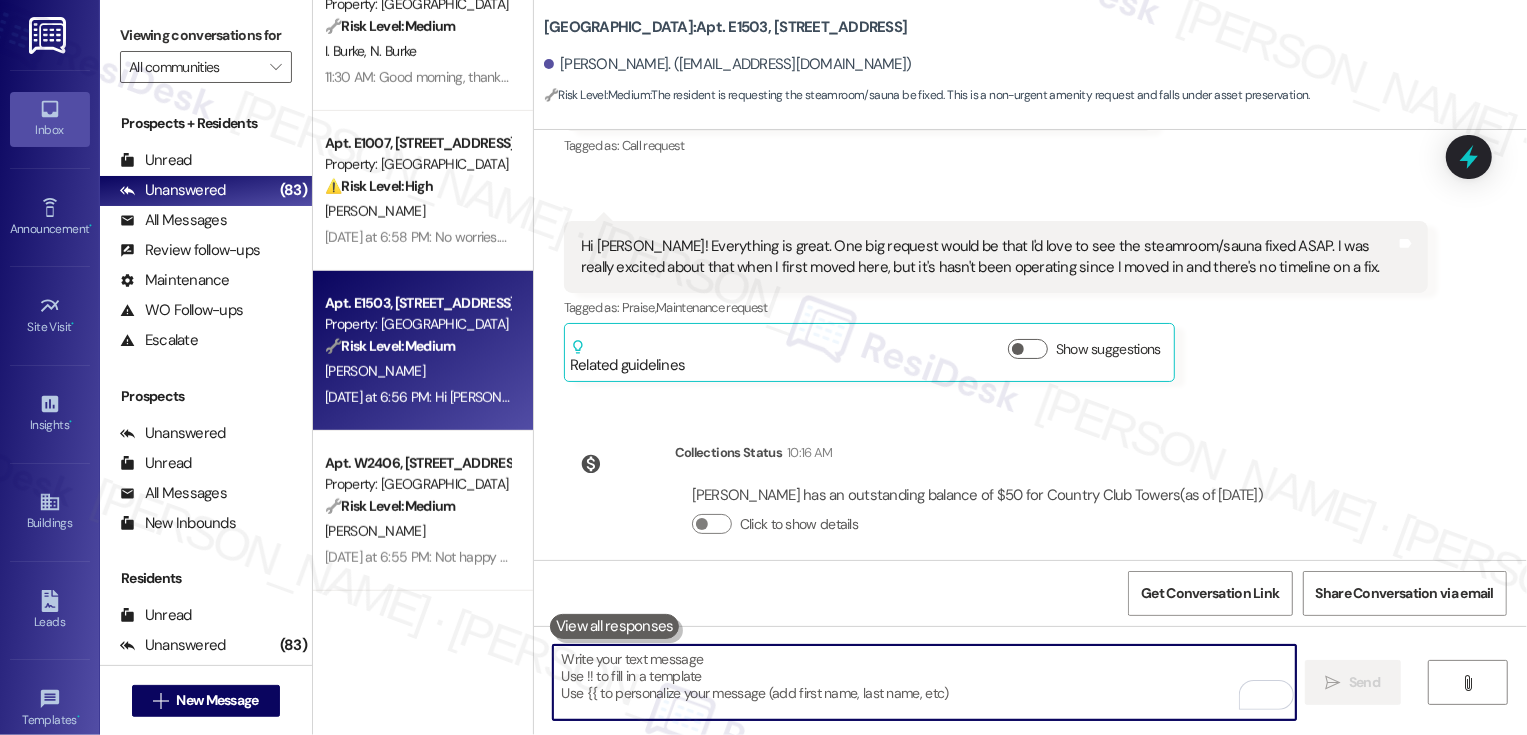 scroll, scrollTop: 869, scrollLeft: 0, axis: vertical 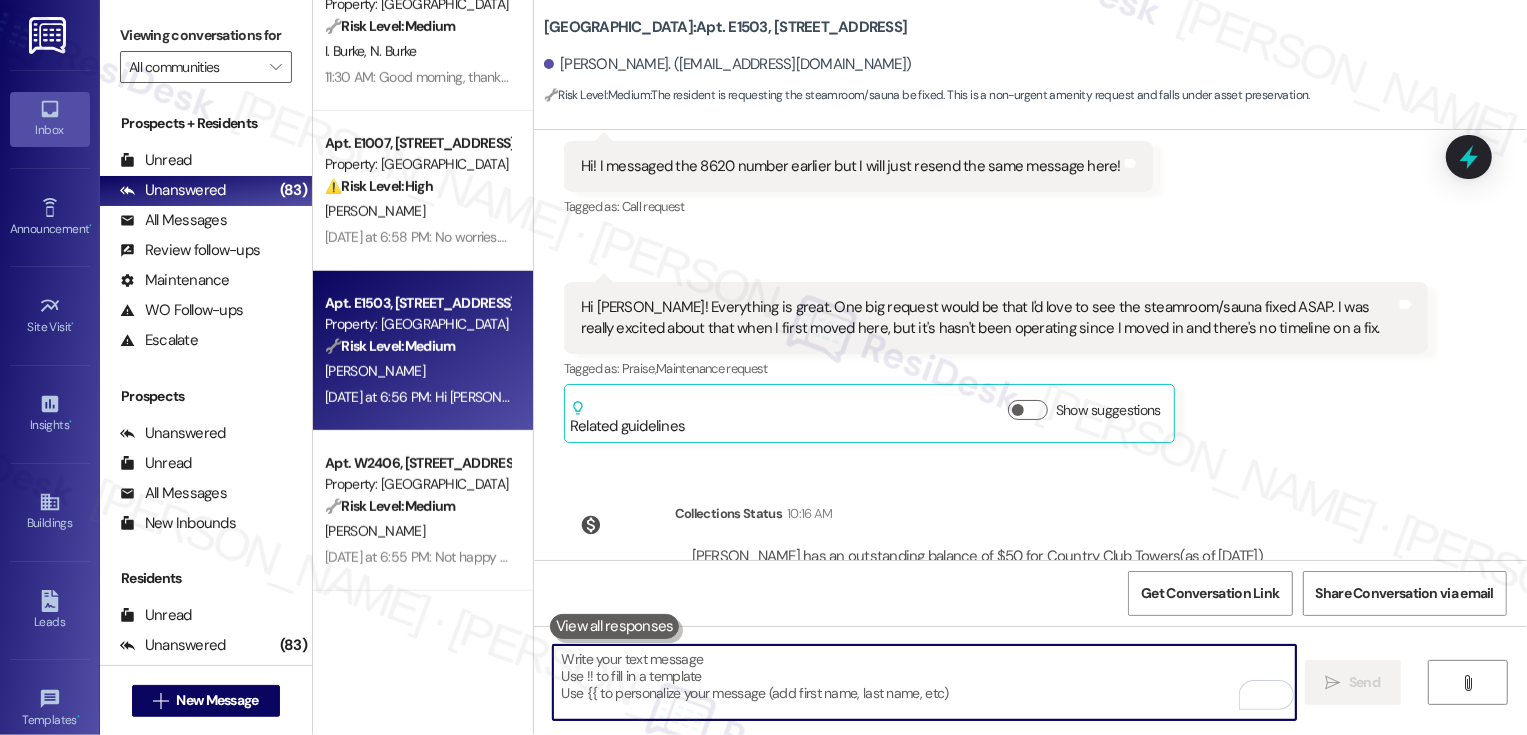 type 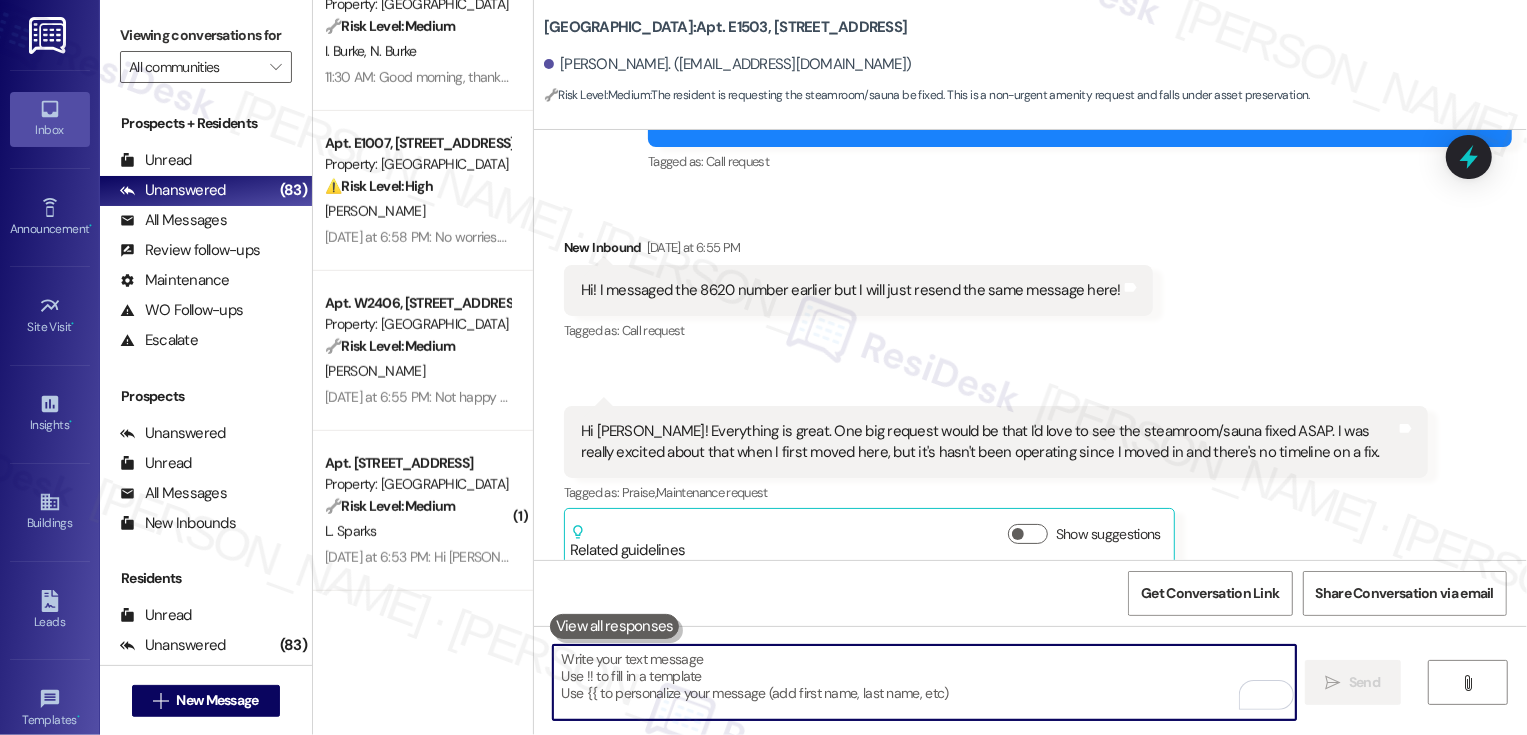 scroll, scrollTop: 1090, scrollLeft: 0, axis: vertical 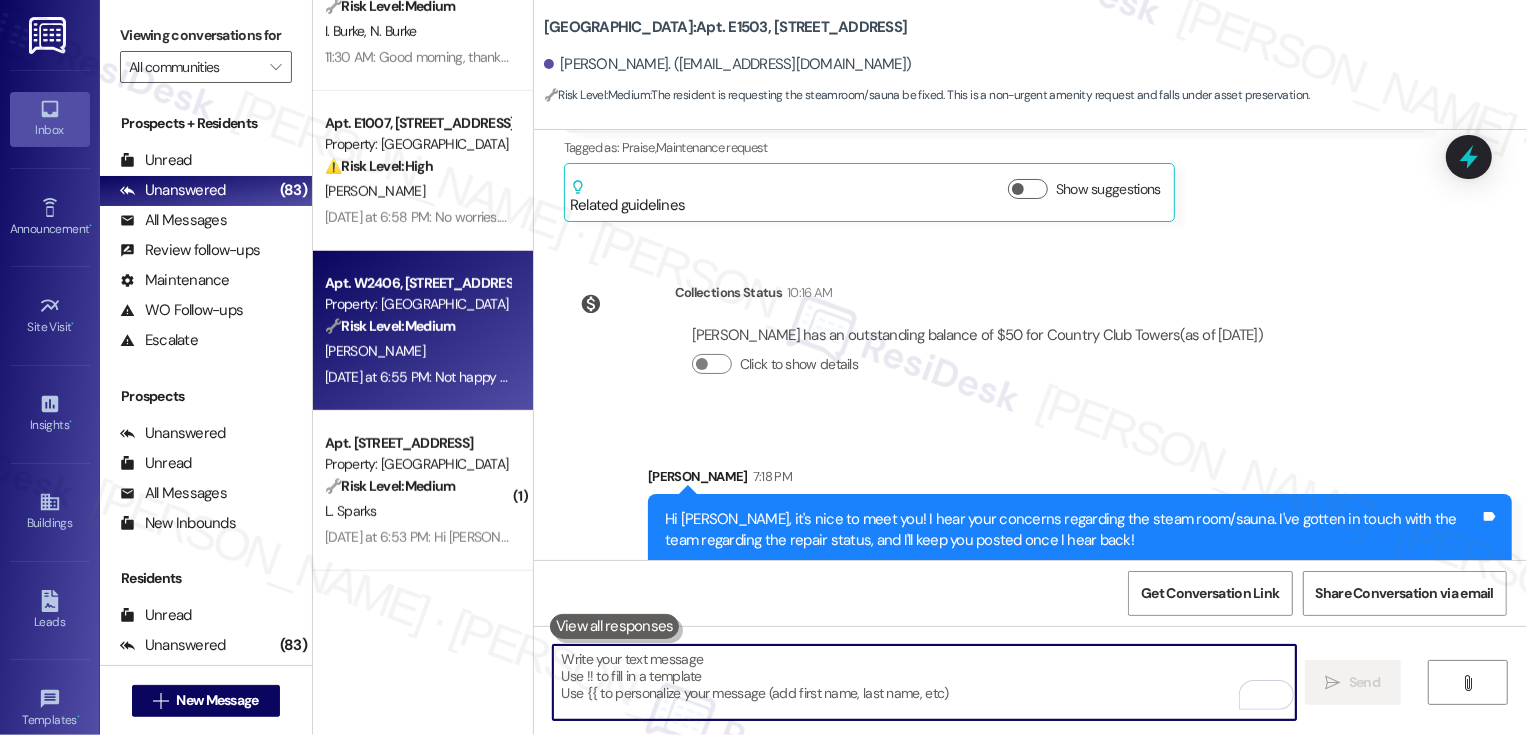 click on "G. Echeverry" at bounding box center [417, 351] 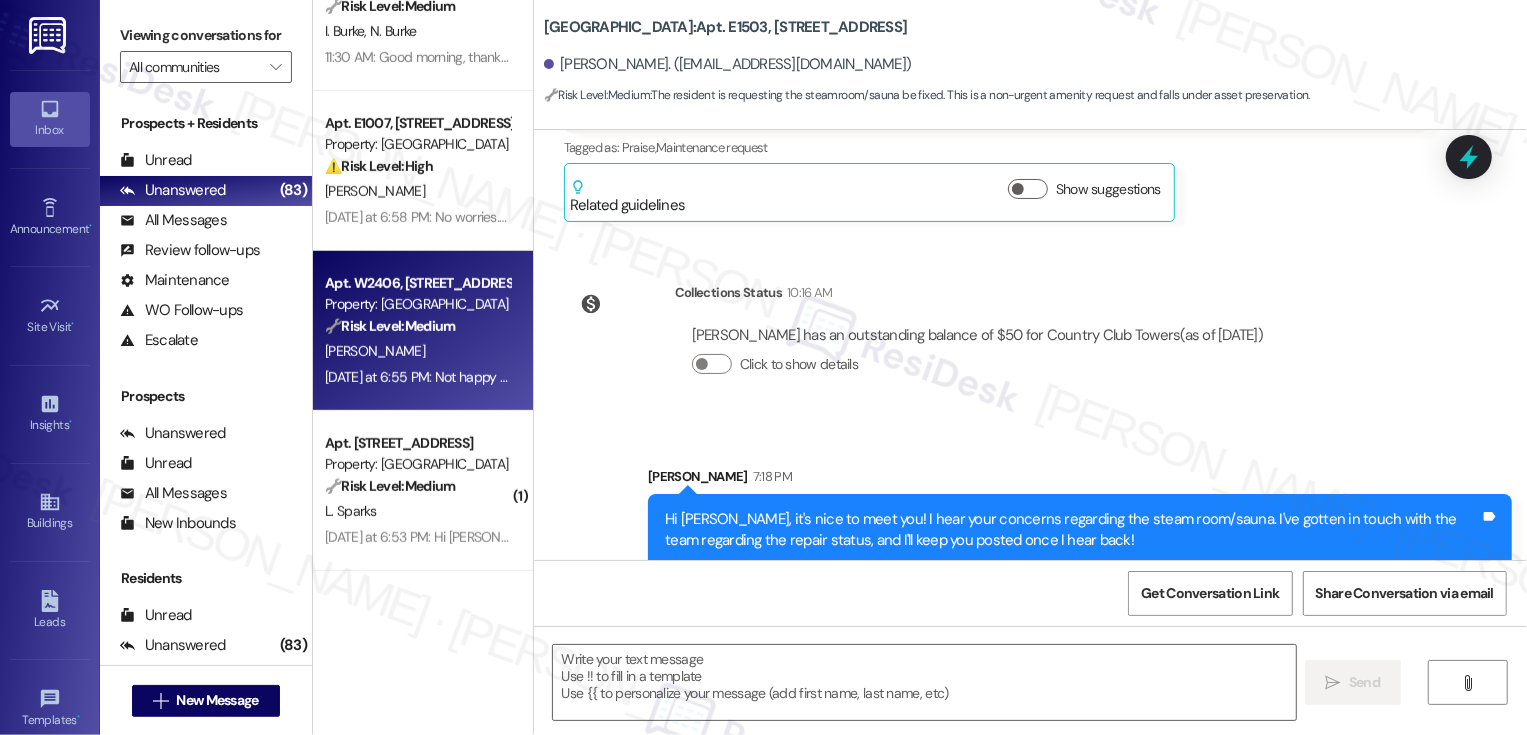 type on "Fetching suggested responses. Please feel free to read through the conversation in the meantime." 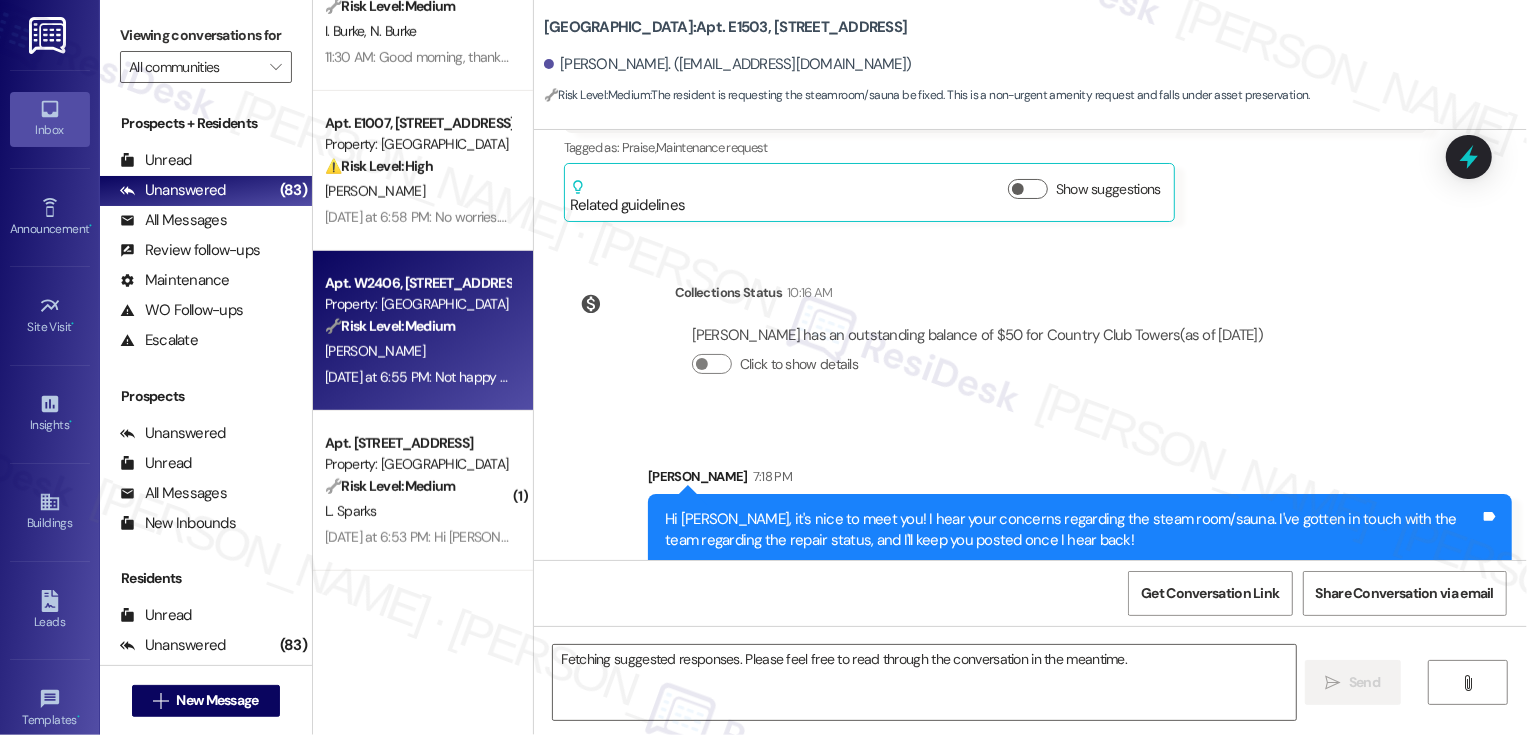 click on "G. Echeverry" at bounding box center (417, 351) 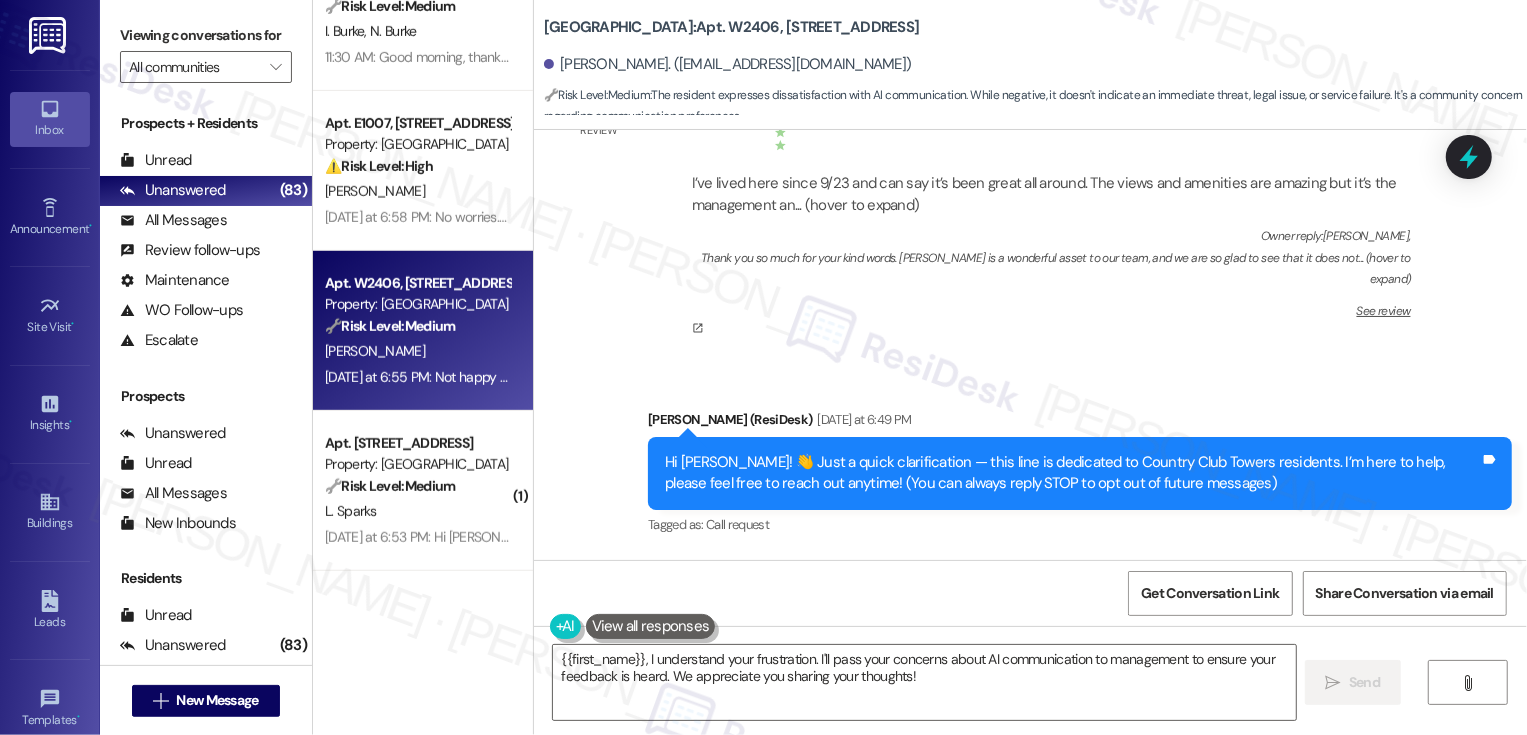 scroll, scrollTop: 385, scrollLeft: 0, axis: vertical 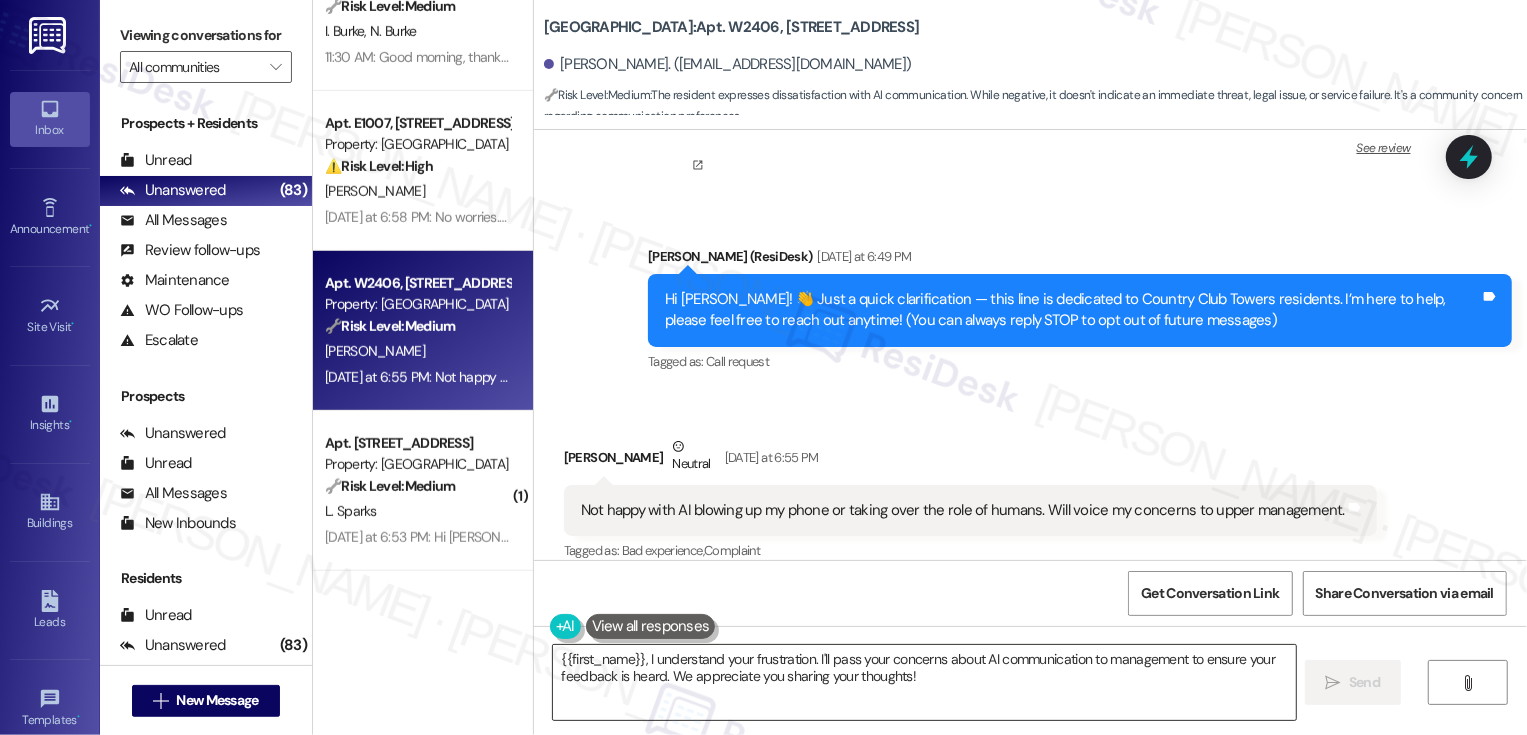 click on "{{first_name}}, I understand your frustration. I'll pass your concerns about AI communication to management to ensure your feedback is heard. We appreciate you sharing your thoughts!" at bounding box center (924, 682) 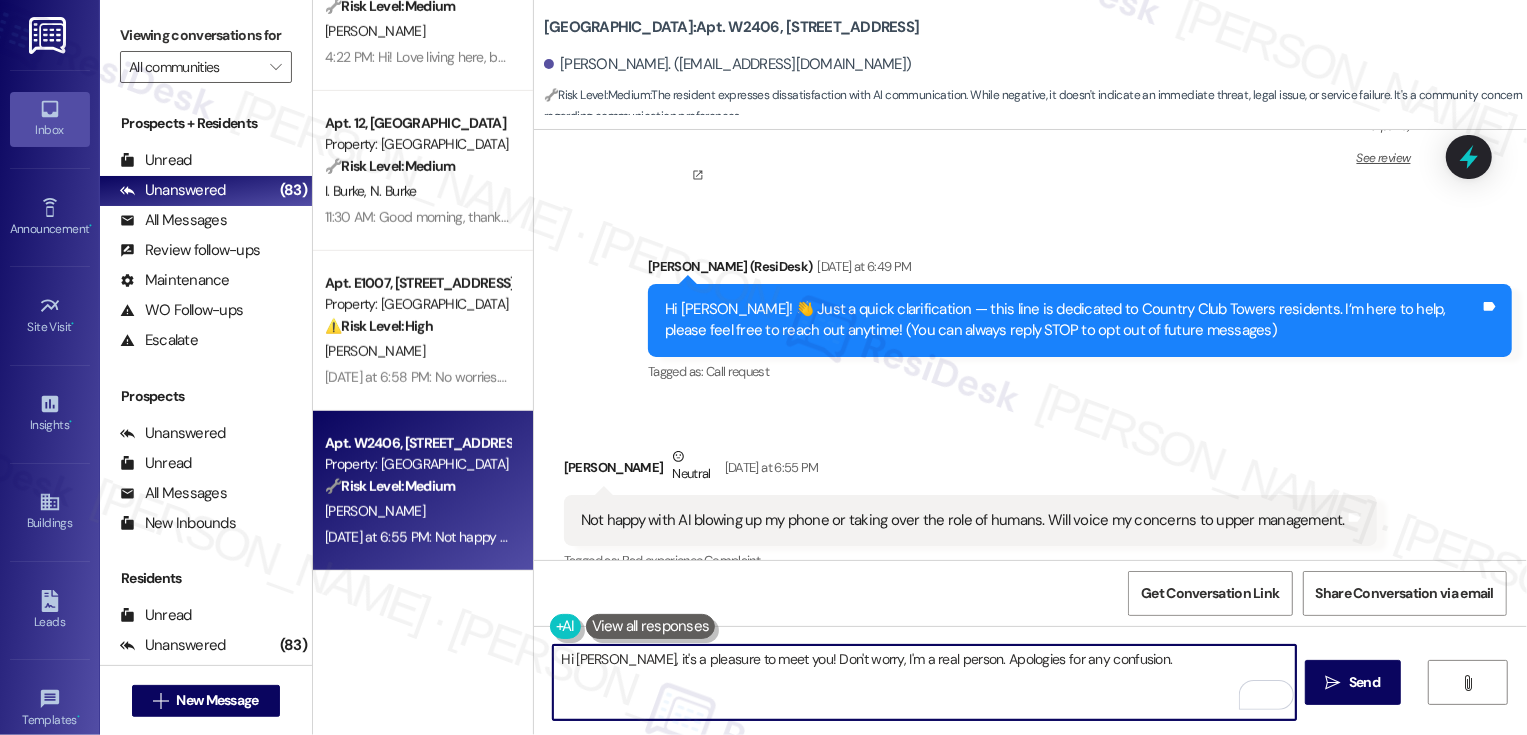 scroll, scrollTop: 385, scrollLeft: 0, axis: vertical 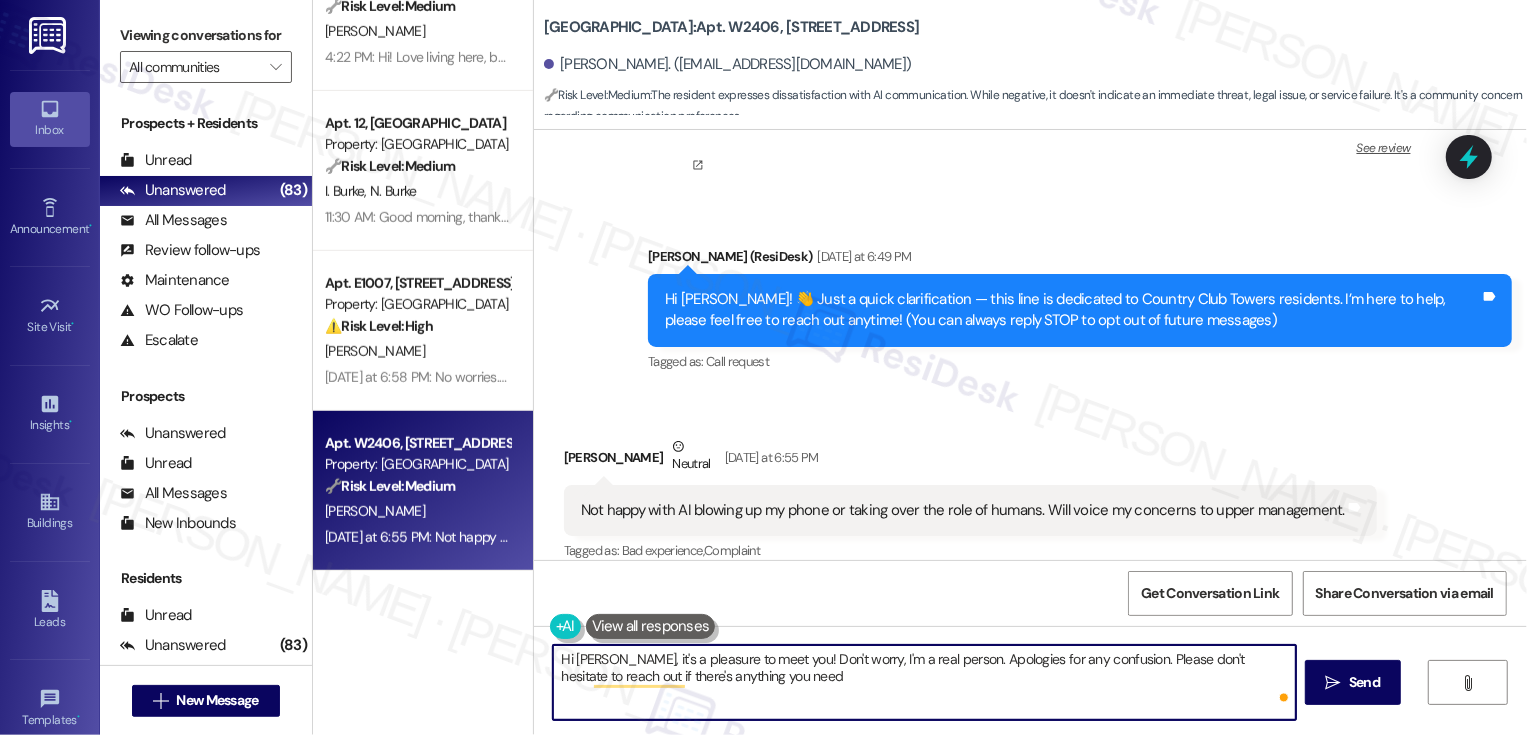 type on "Hi Gabriel, it's a pleasure to meet you! Don't worry, I'm a real person. Apologies for any confusion. Please don't hesitate to reach out if there's anything you need!" 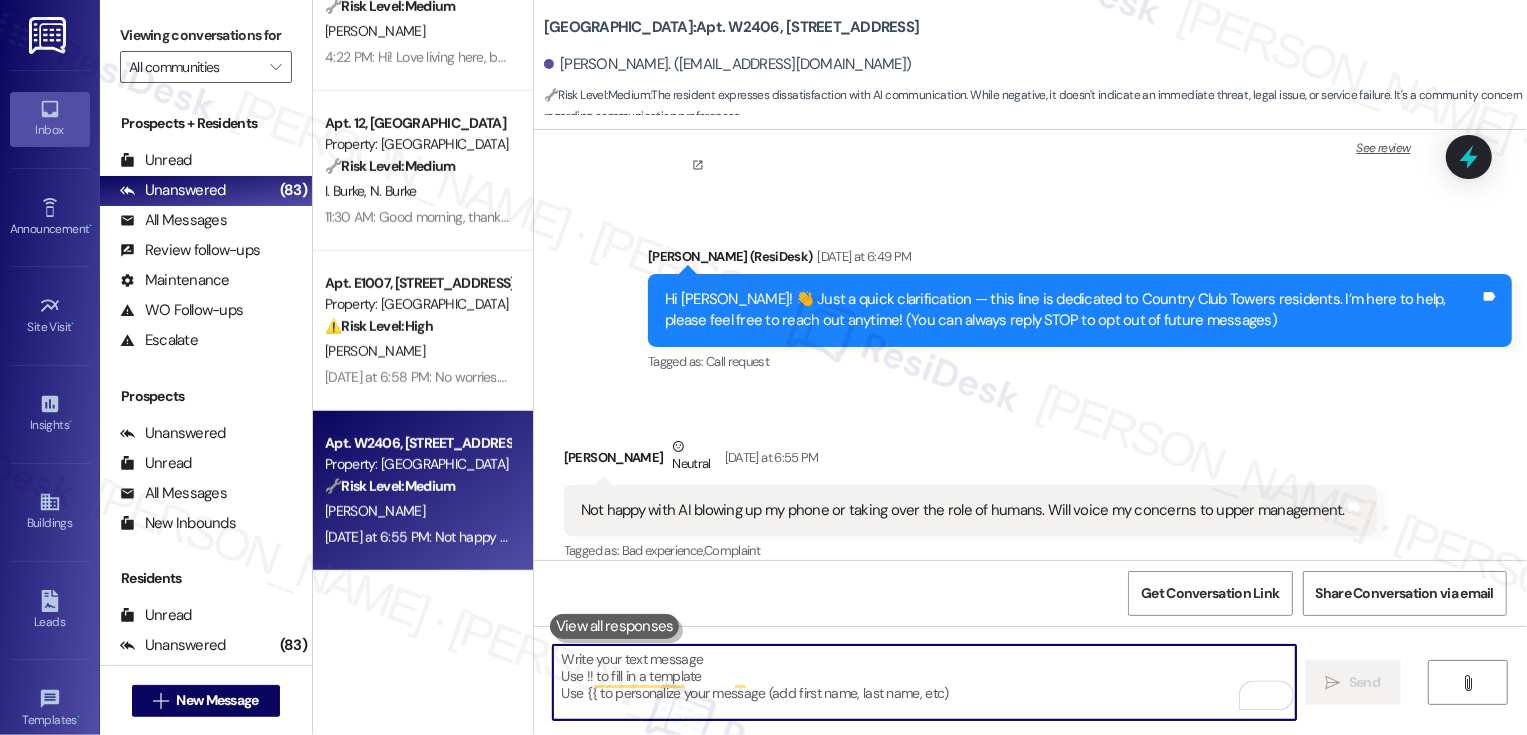 scroll, scrollTop: 384, scrollLeft: 0, axis: vertical 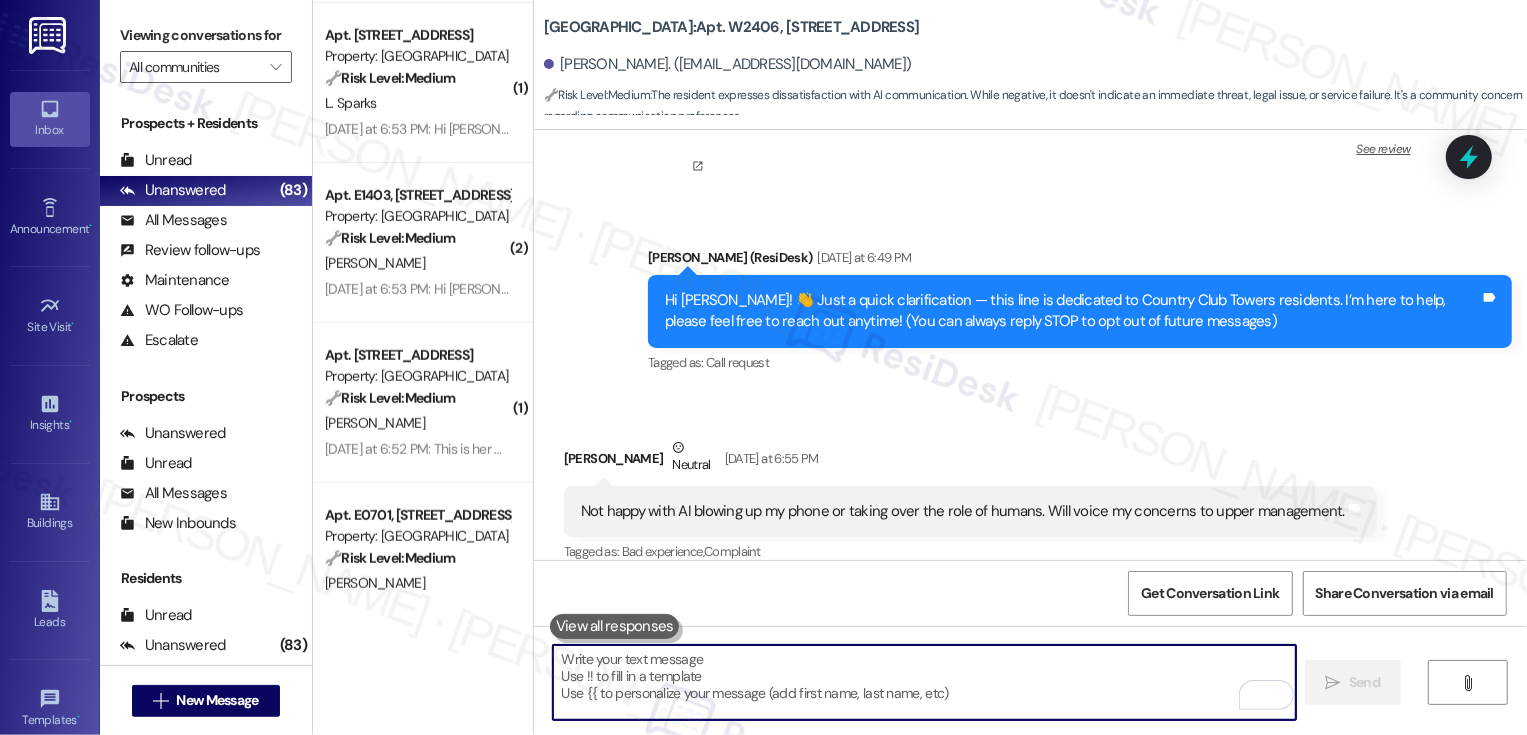 type 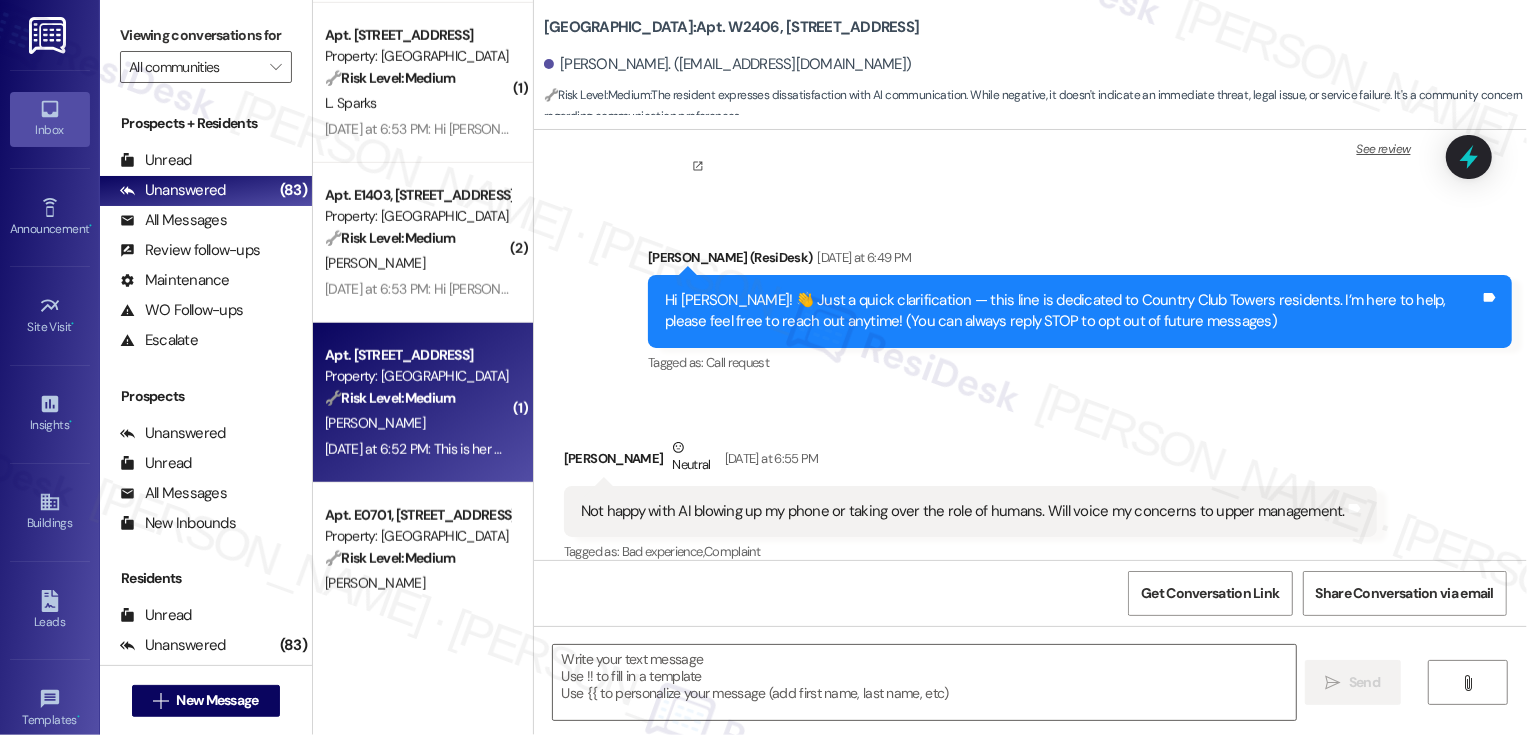 type on "Fetching suggested responses. Please feel free to read through the conversation in the meantime." 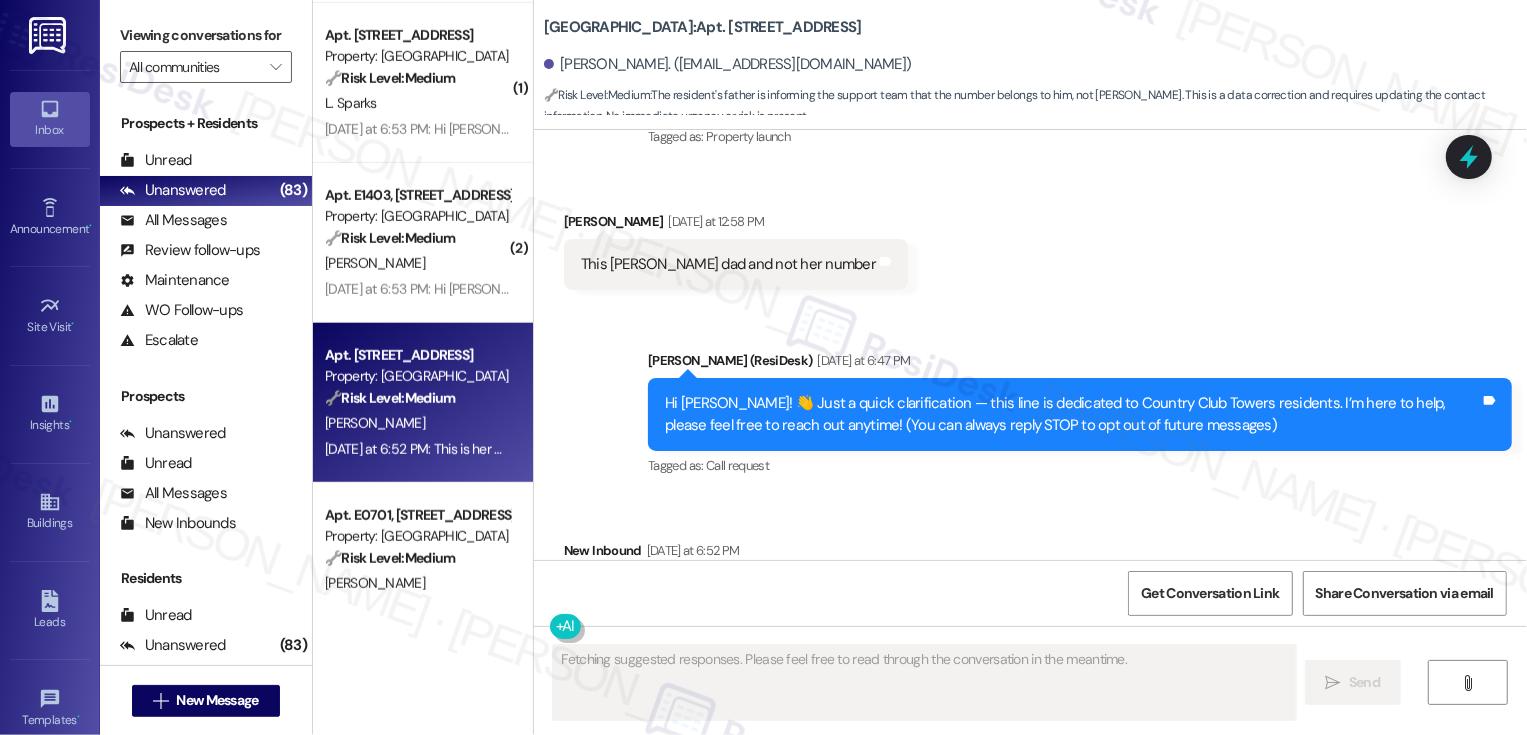 scroll, scrollTop: 385, scrollLeft: 0, axis: vertical 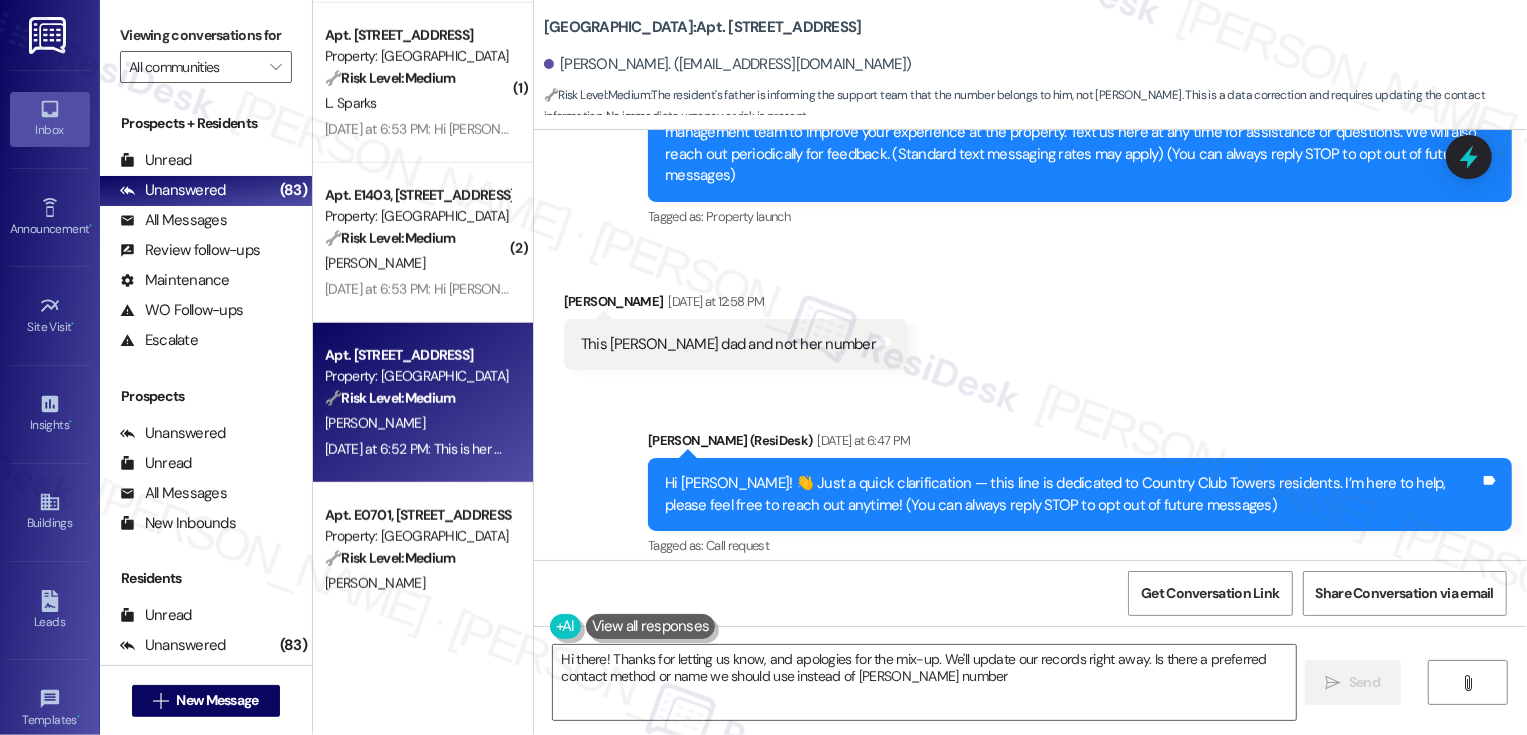type on "Hi there! Thanks for letting us know, and apologies for the mix-up. We'll update our records right away. Is there a preferred contact method or name we should use instead of Kelsey's number?" 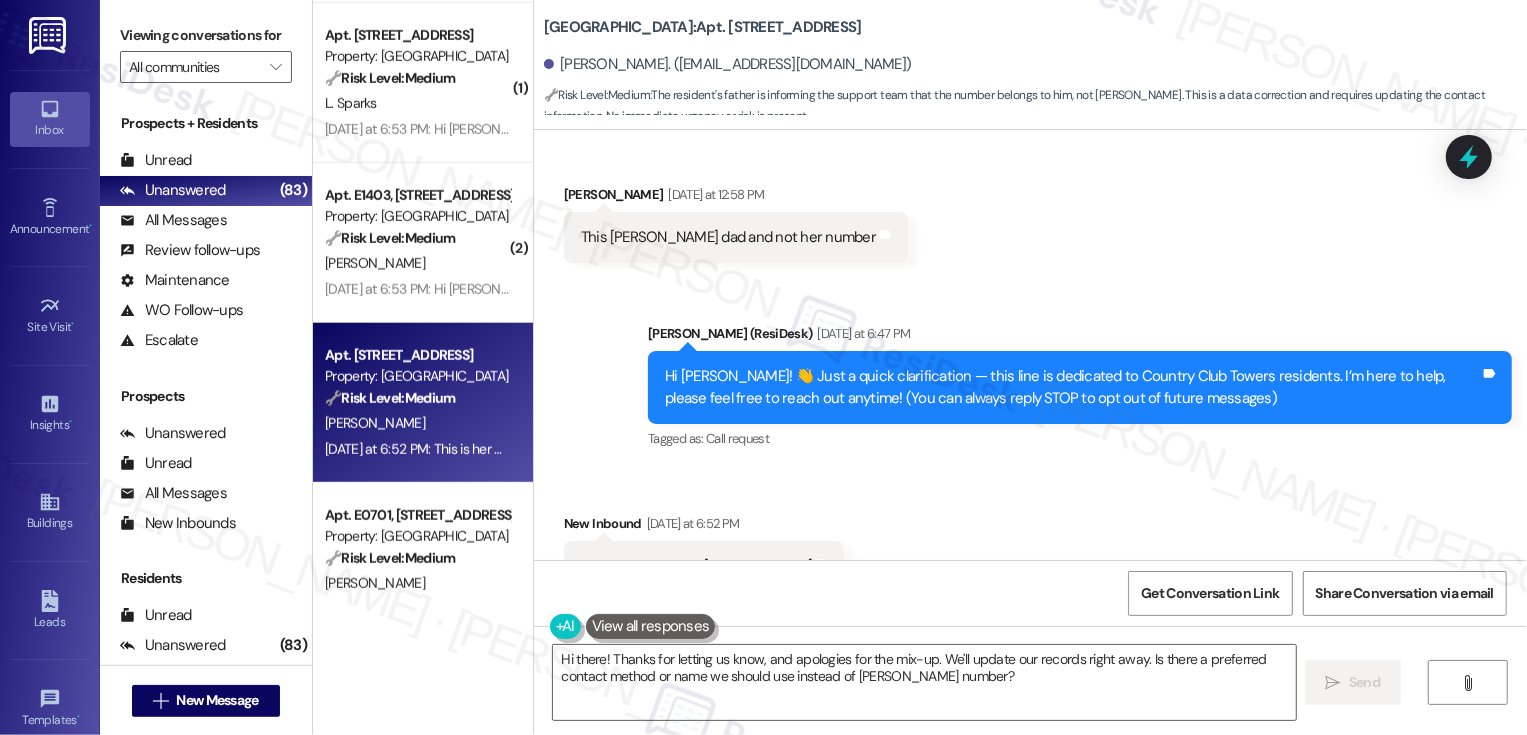 scroll, scrollTop: 356, scrollLeft: 0, axis: vertical 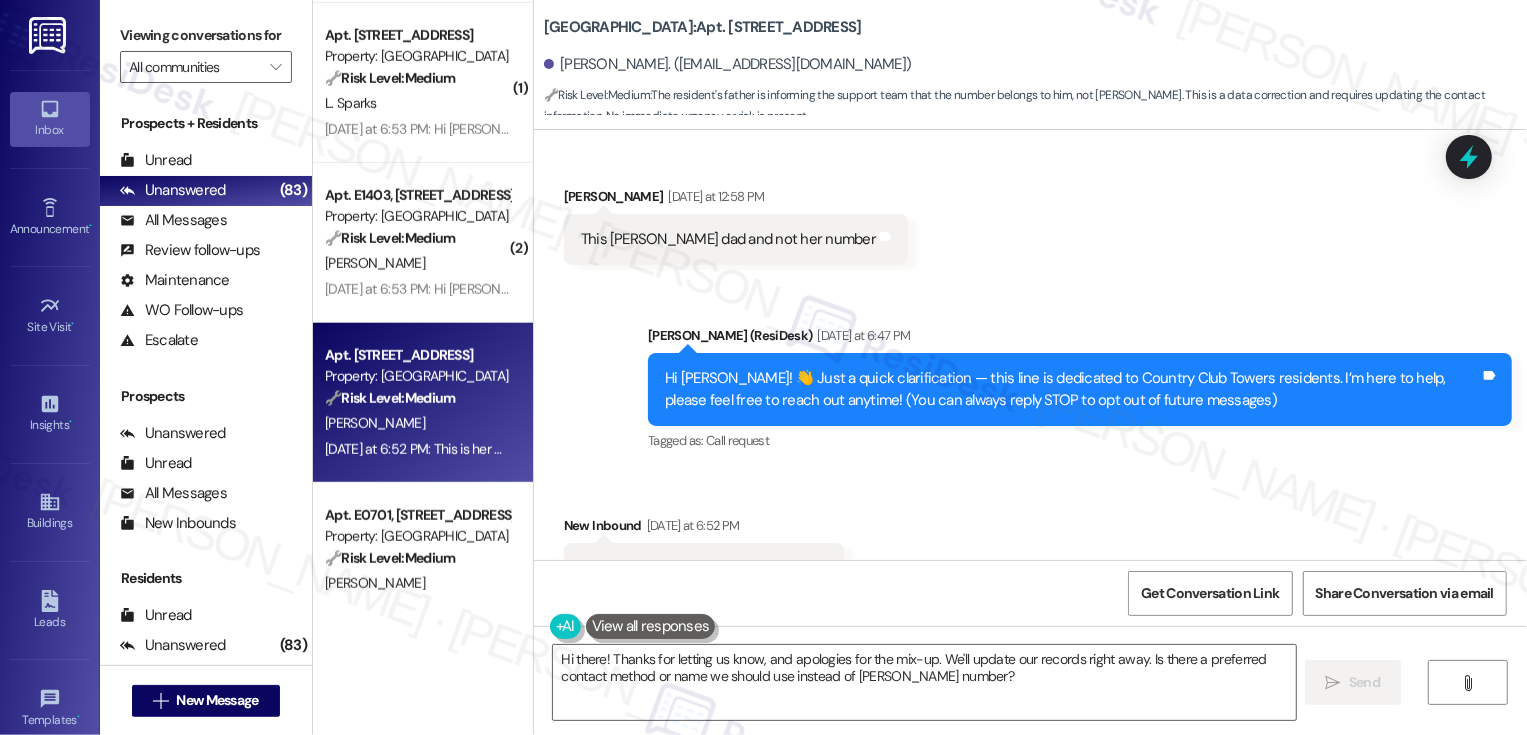 click on "Received via SMS New Inbound Yesterday at 6:52 PM This is her dad.  Not Kelsey  Tags and notes" at bounding box center (1030, 539) 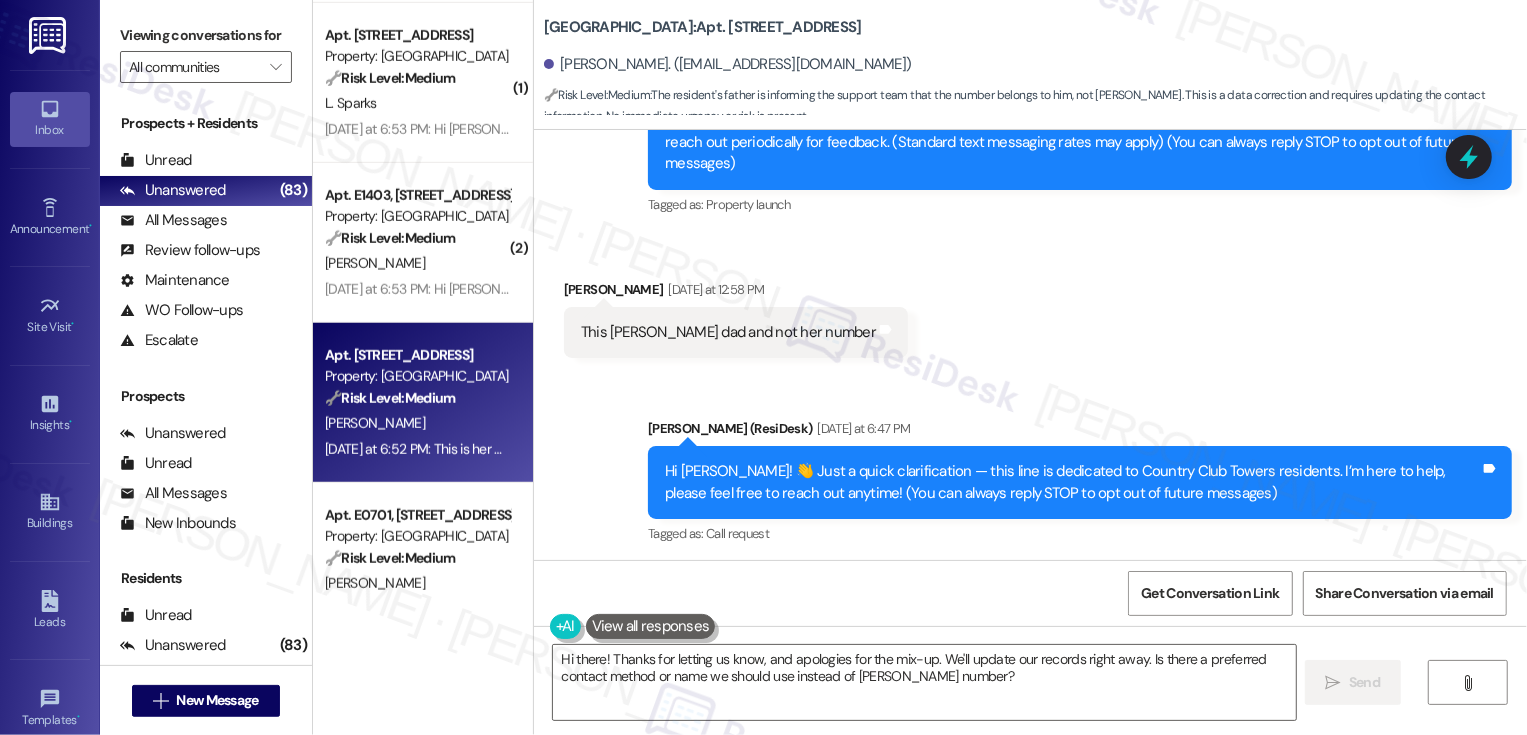 scroll, scrollTop: 385, scrollLeft: 0, axis: vertical 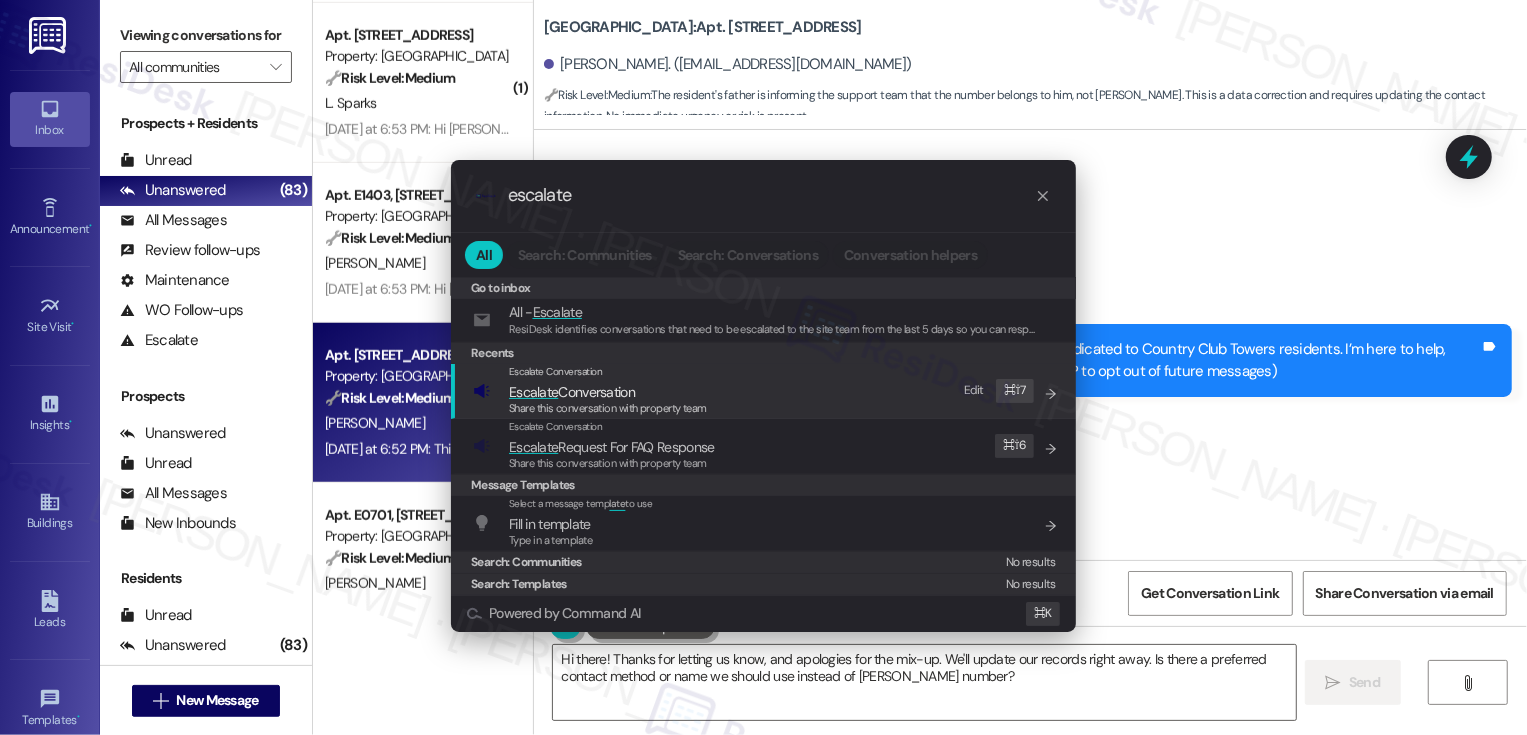 type on "escalate" 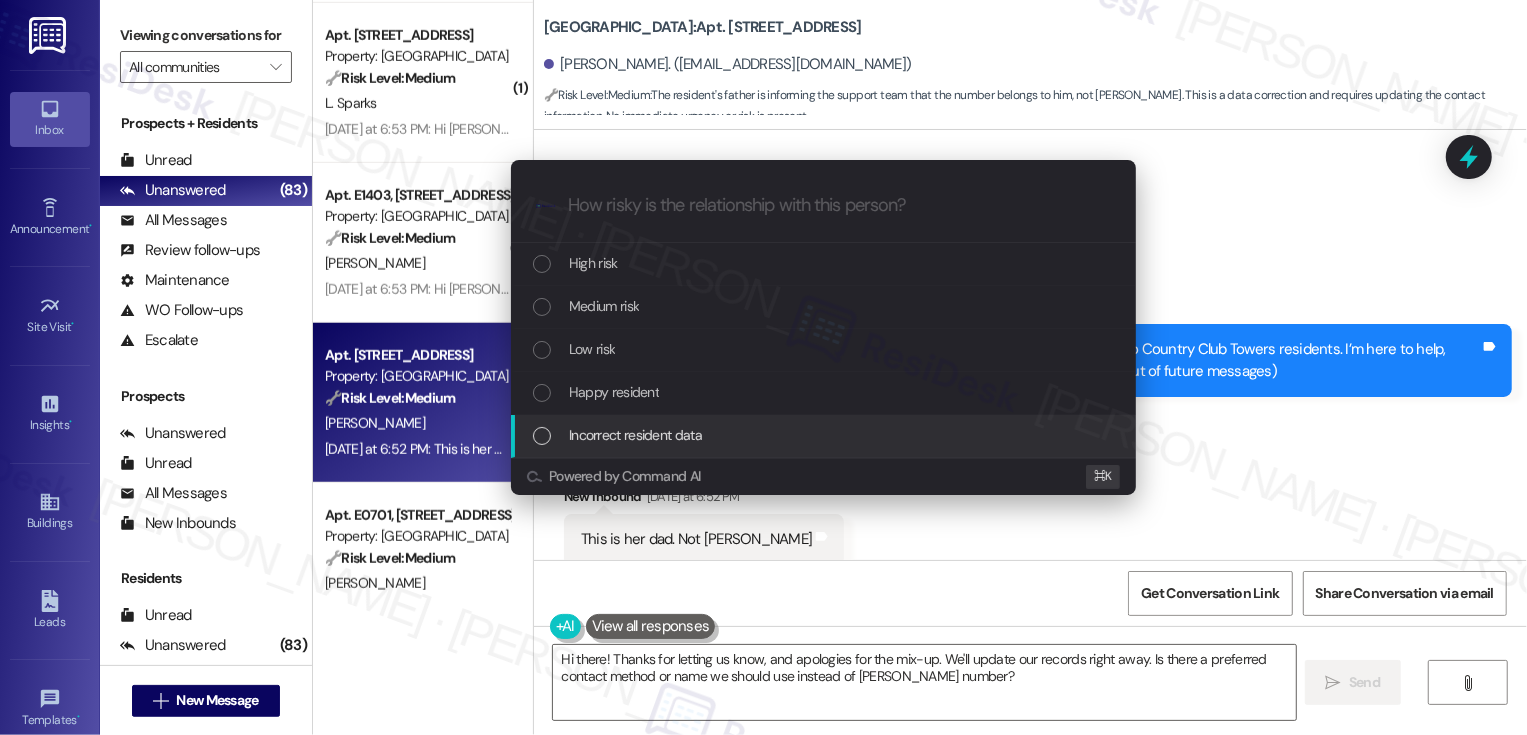 click on "Incorrect resident data" at bounding box center (635, 435) 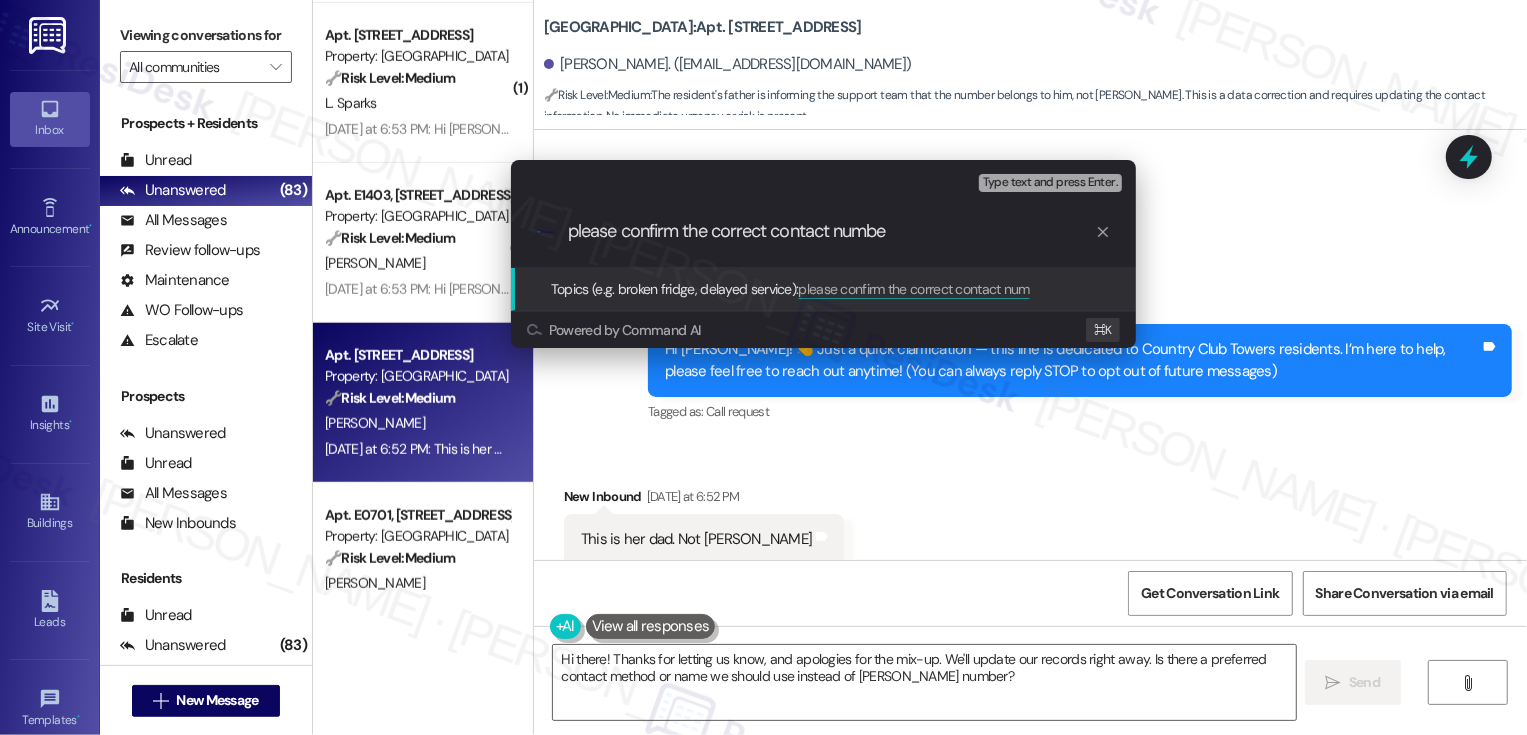 type on "please confirm the correct contact number" 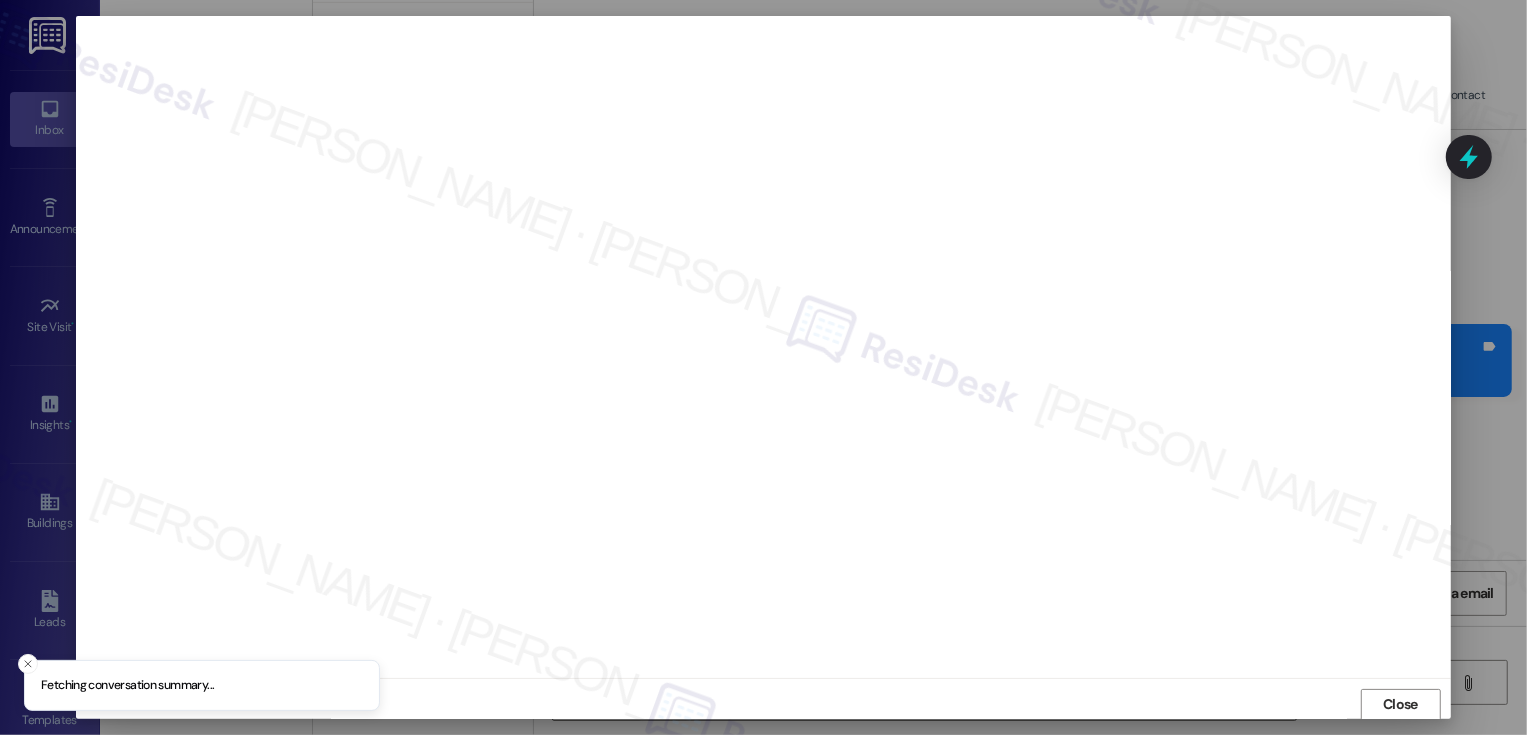 scroll, scrollTop: 1, scrollLeft: 0, axis: vertical 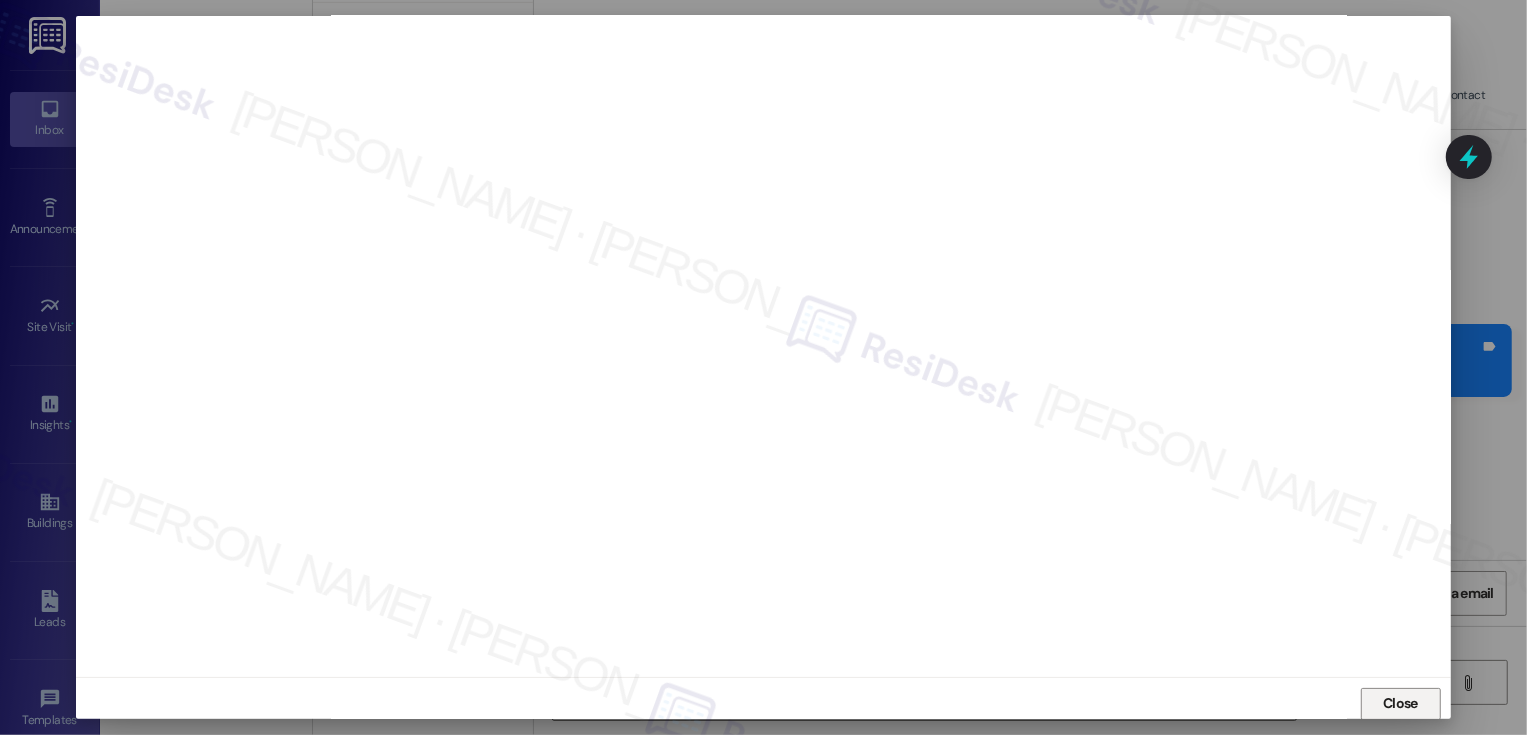 click on "Close" at bounding box center (1401, 704) 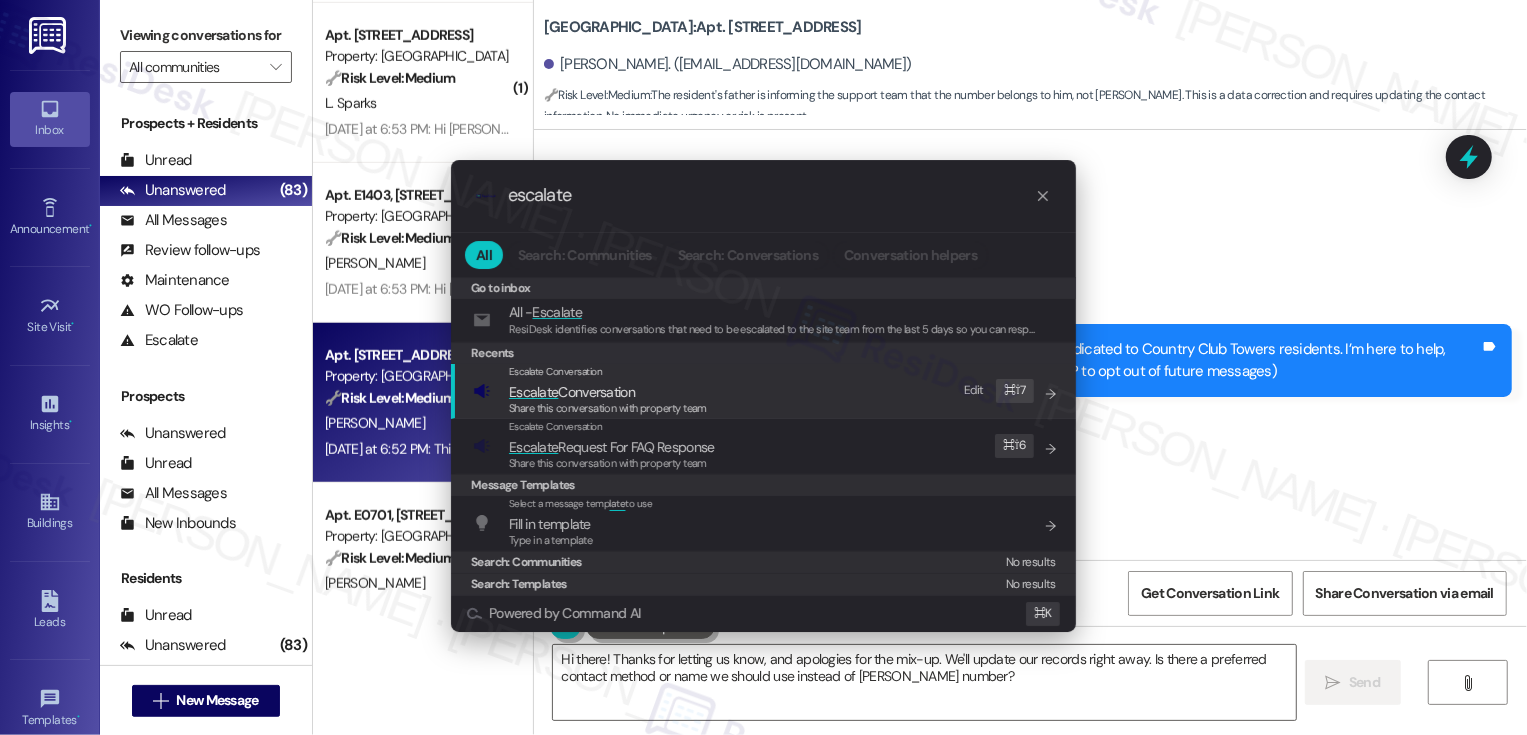 type on "escalate" 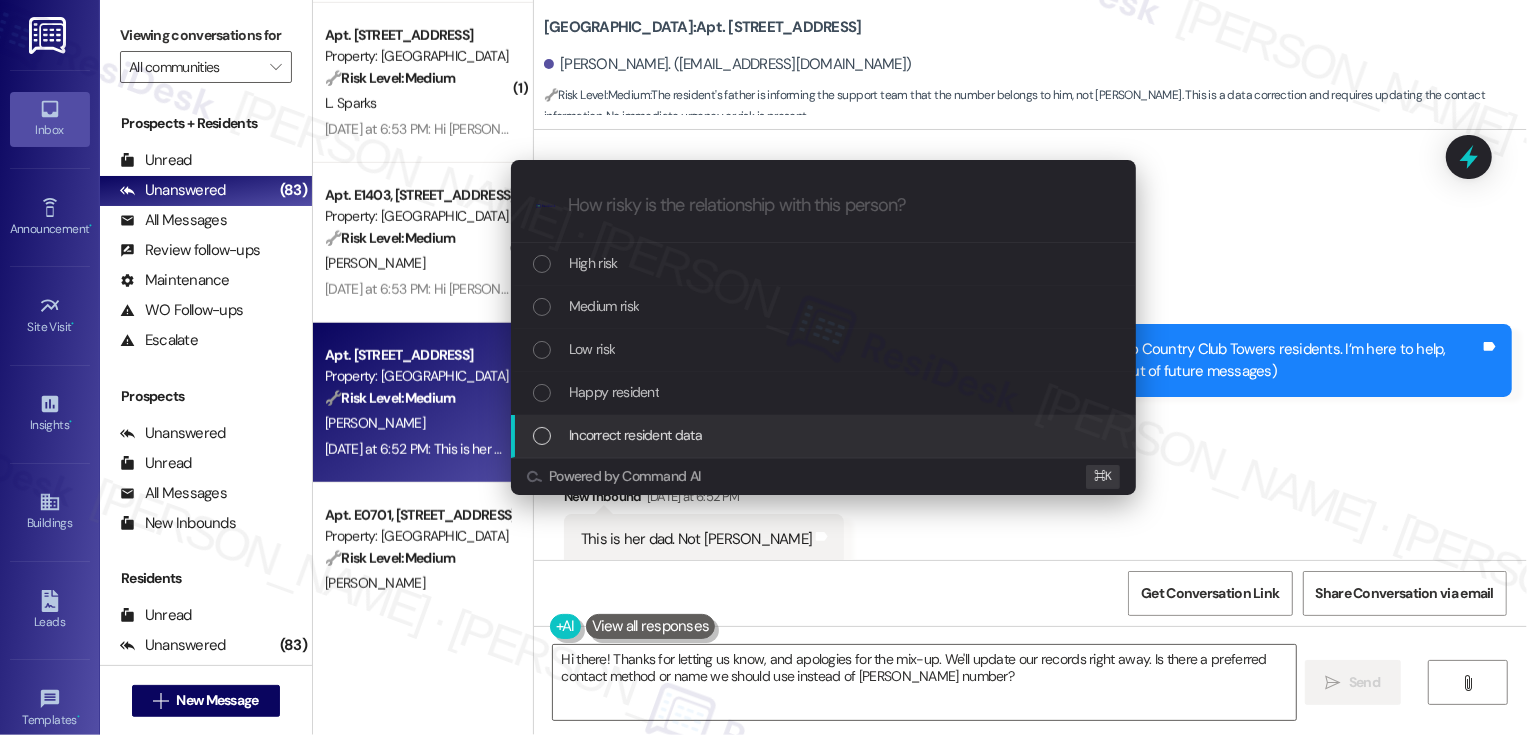 click on "Incorrect resident data" at bounding box center (635, 435) 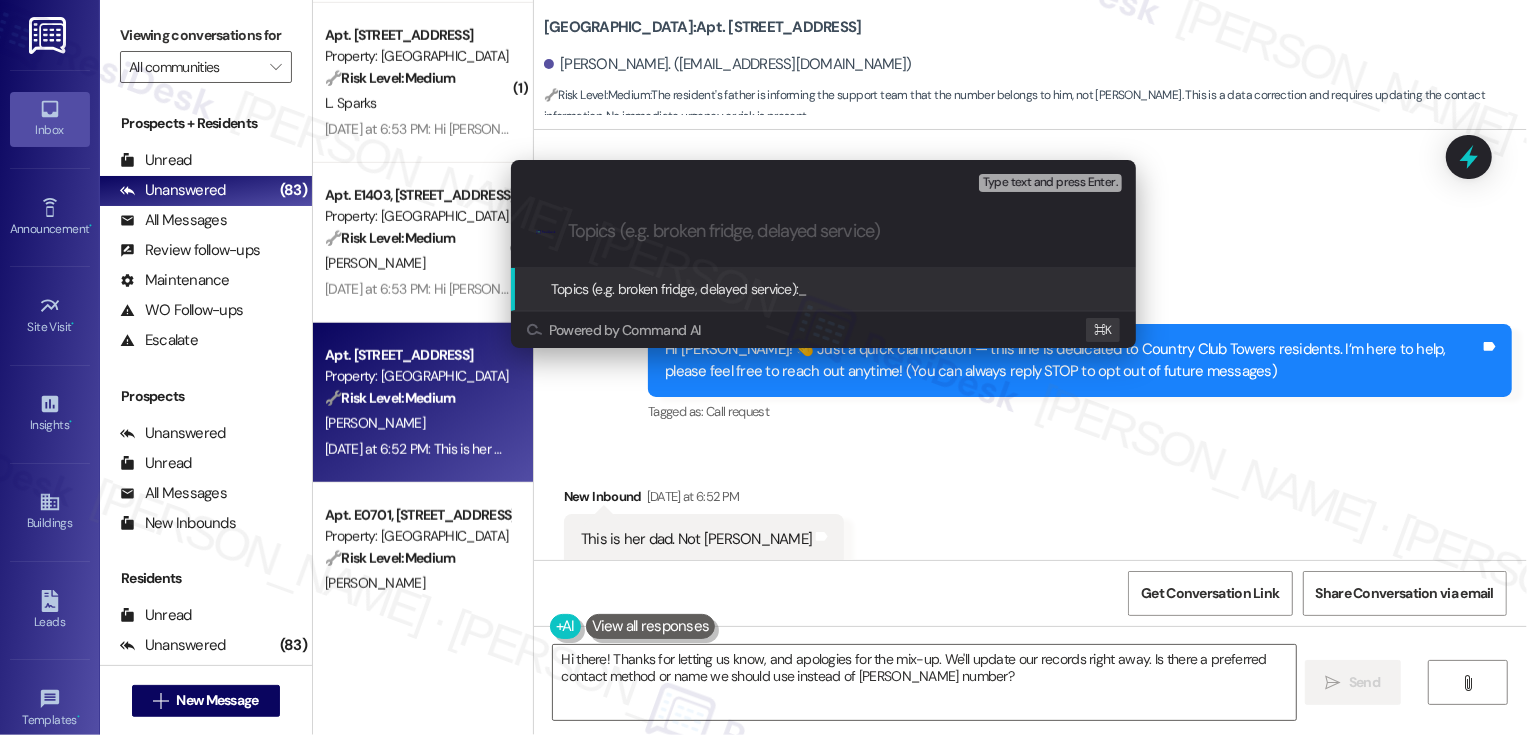 paste on "please confirm the correct contact number" 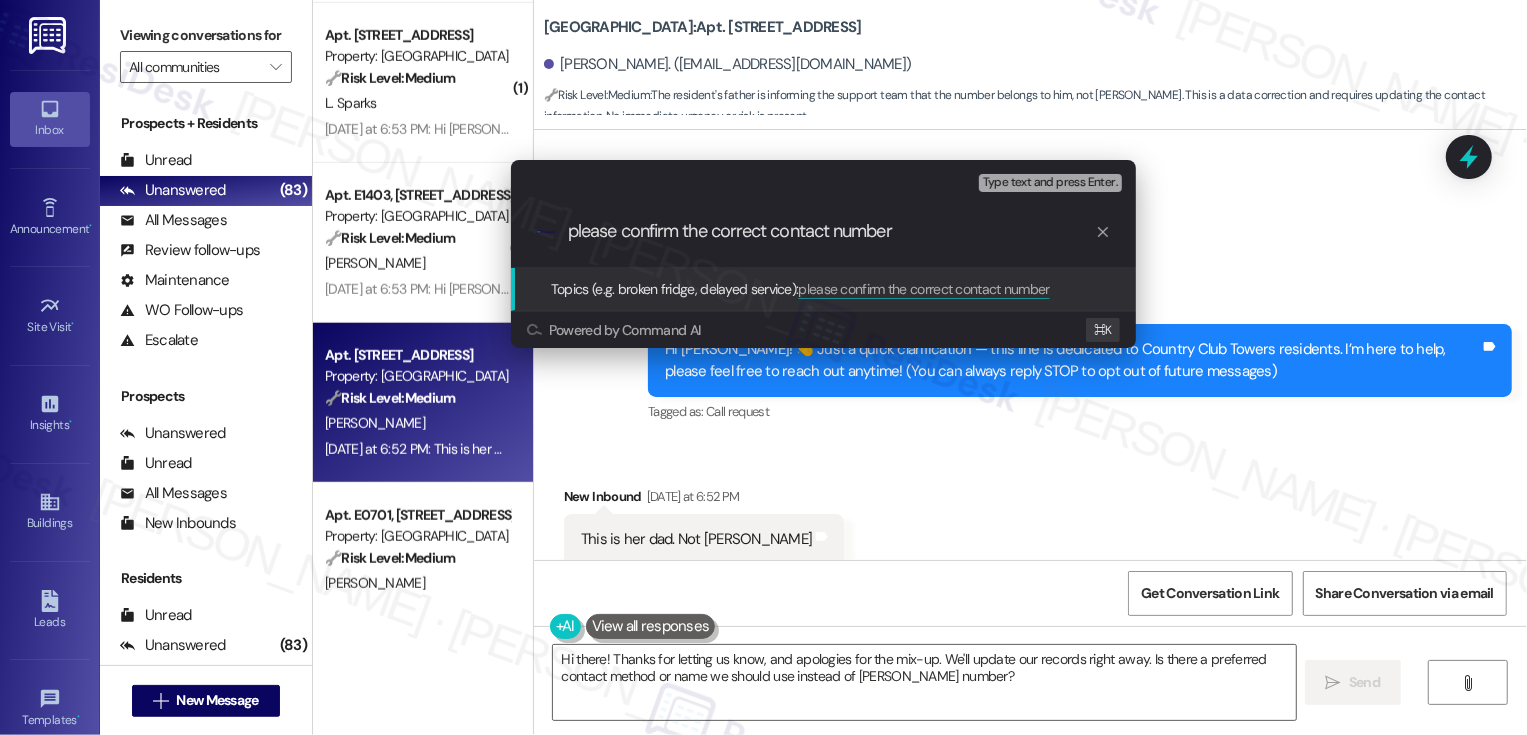 type 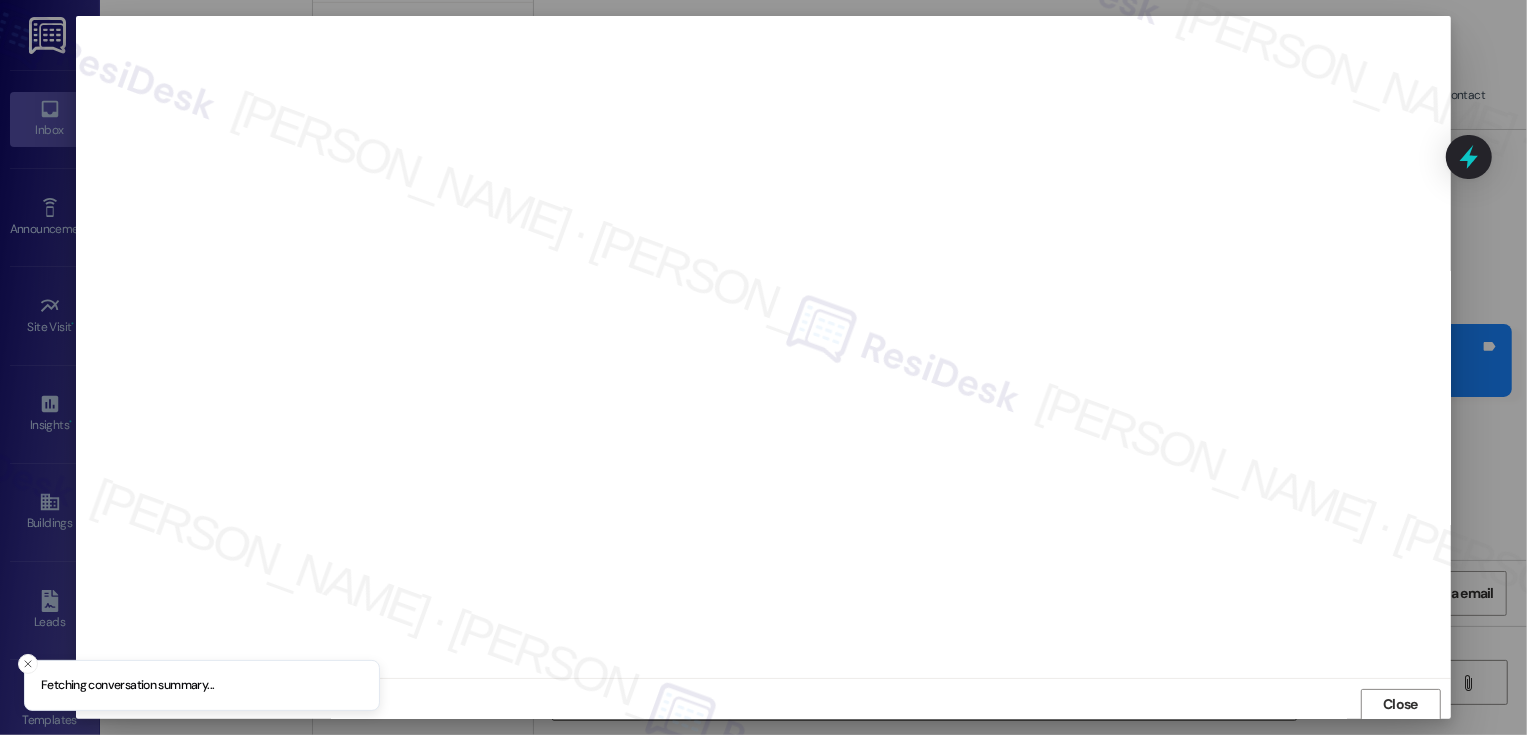 scroll, scrollTop: 1, scrollLeft: 0, axis: vertical 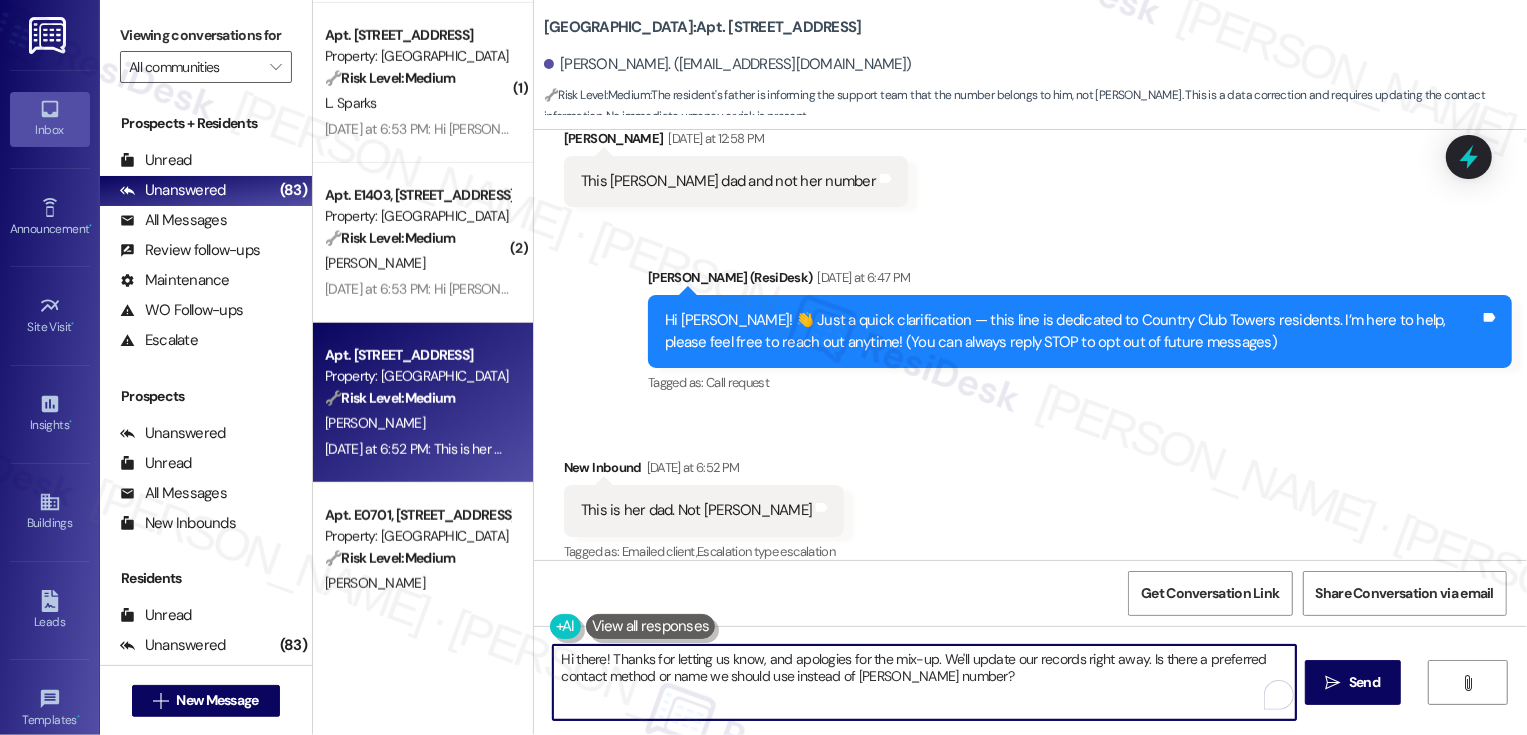 drag, startPoint x: 932, startPoint y: 657, endPoint x: 982, endPoint y: 690, distance: 59.908264 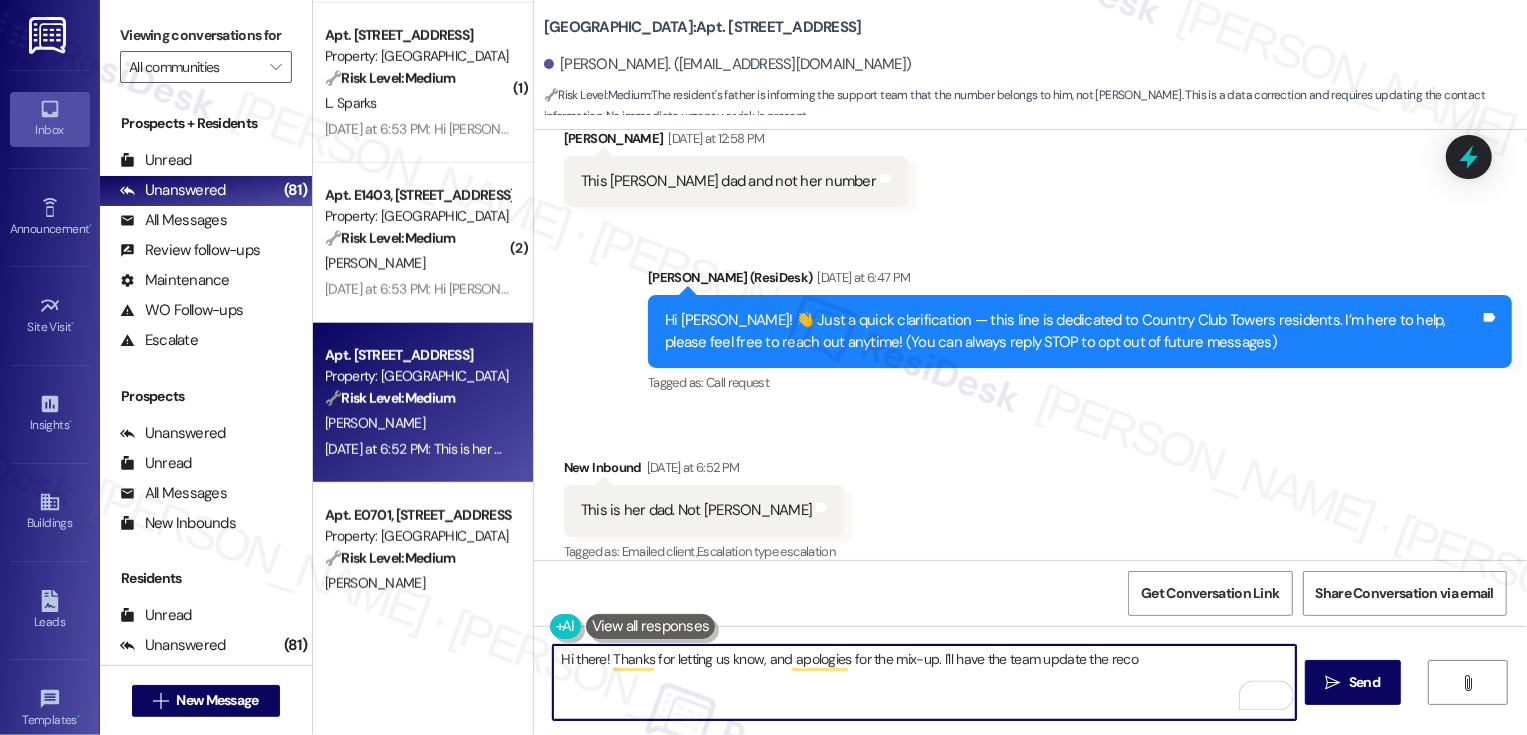 drag, startPoint x: 927, startPoint y: 654, endPoint x: 1200, endPoint y: 654, distance: 273 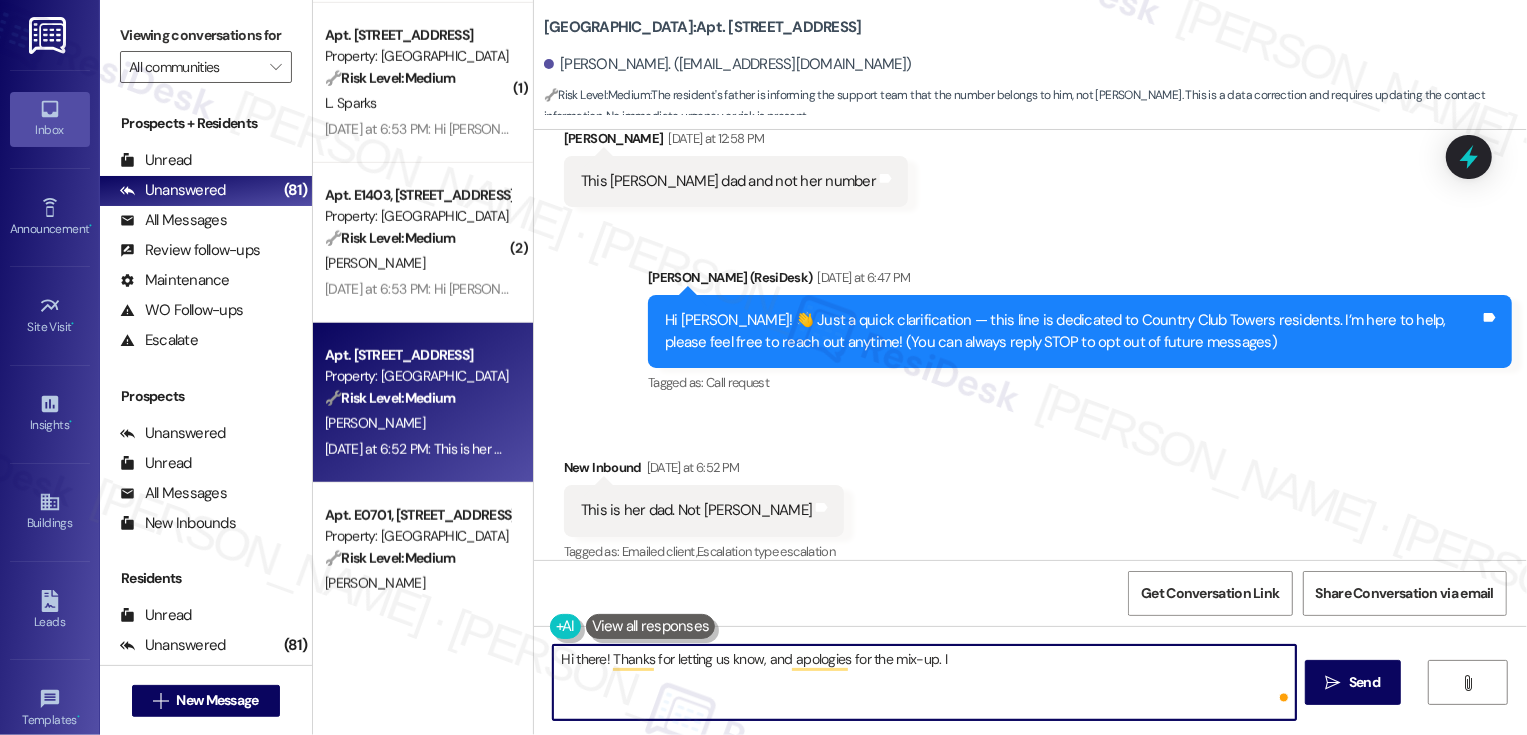 type on "Hi there! Thanks for letting us know, and apologies for the mix-up." 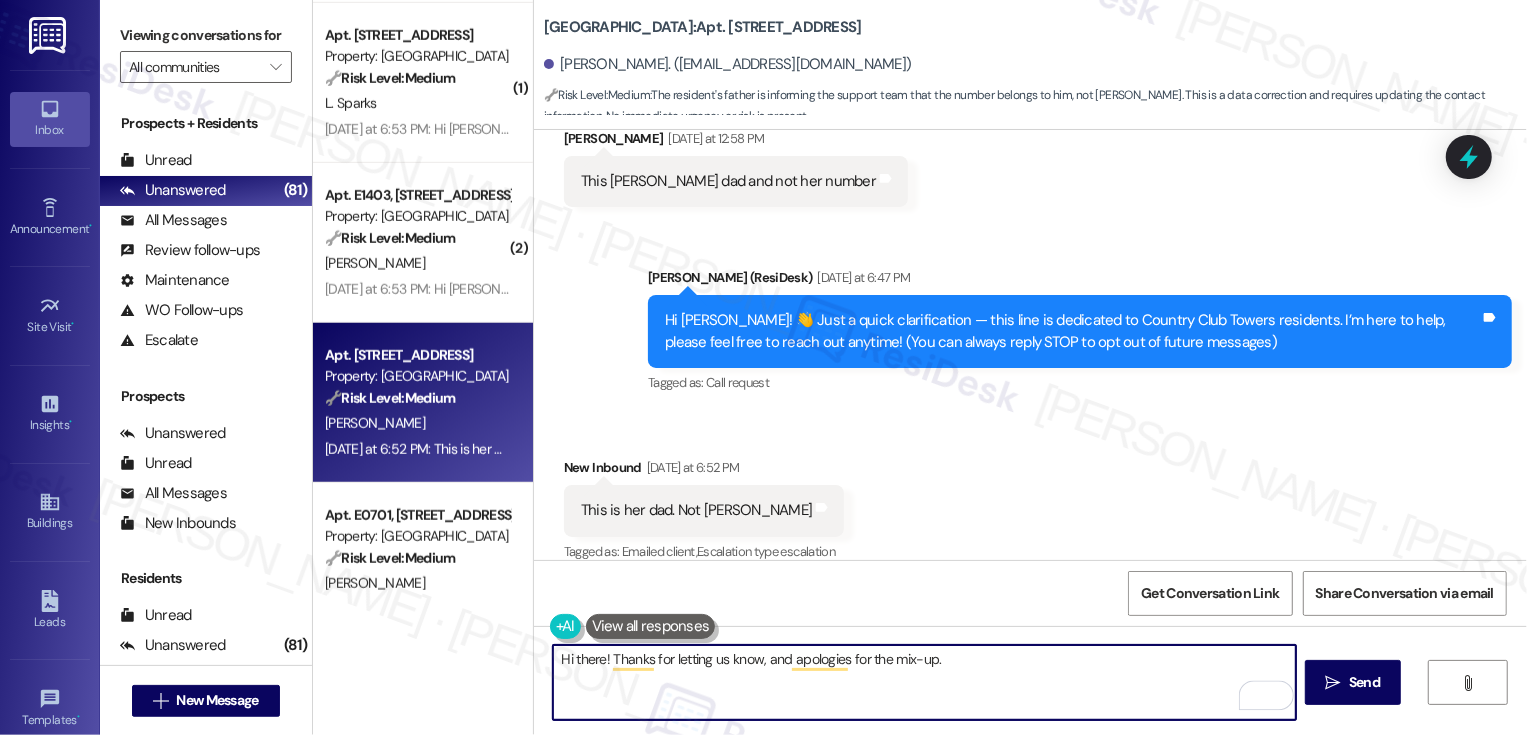 scroll, scrollTop: 1201, scrollLeft: 0, axis: vertical 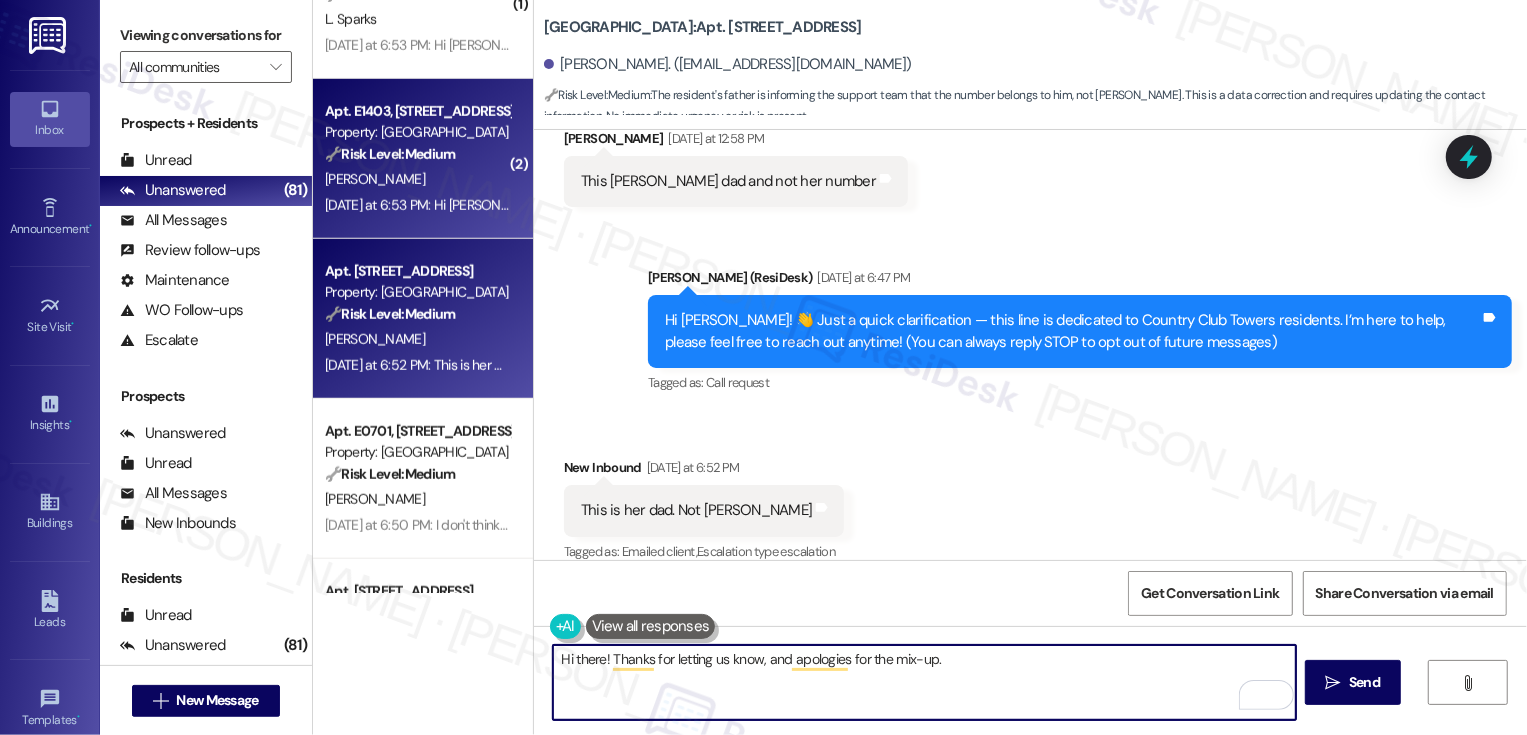 click on "Yesterday at 6:53 PM: Hi Sarah - Is there any update on the plan for the steam room? It's been down for several months now. We received a survey about steam room/sauna but never heard any follow up on the results. Yesterday at 6:53 PM: Hi Sarah - Is there any update on the plan for the steam room? It's been down for several months now. We received a survey about steam room/sauna but never heard any follow up on the results." at bounding box center [980, 205] 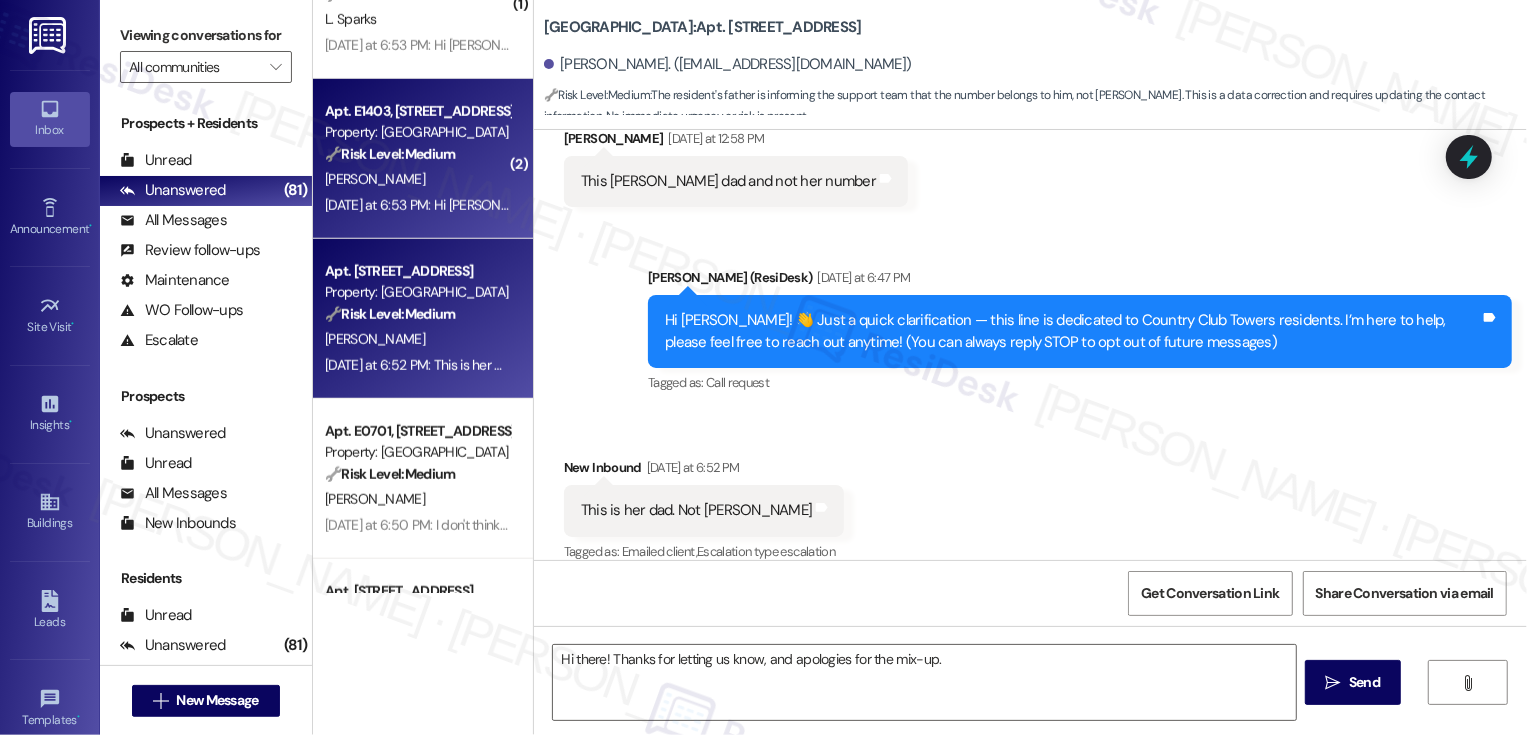 click on "🔧  Risk Level:  Medium" at bounding box center [390, 314] 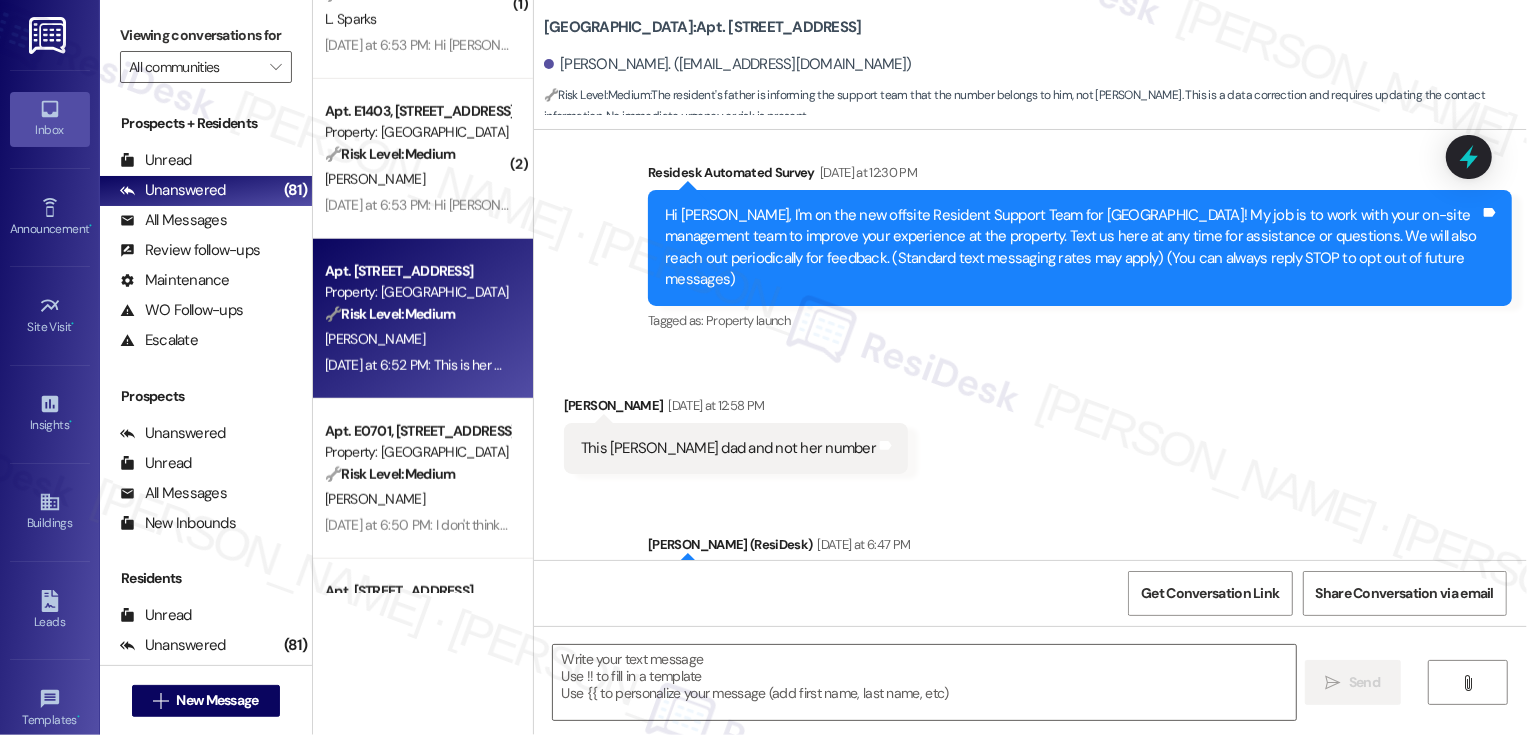 type on "Fetching suggested responses. Please feel free to read through the conversation in the meantime." 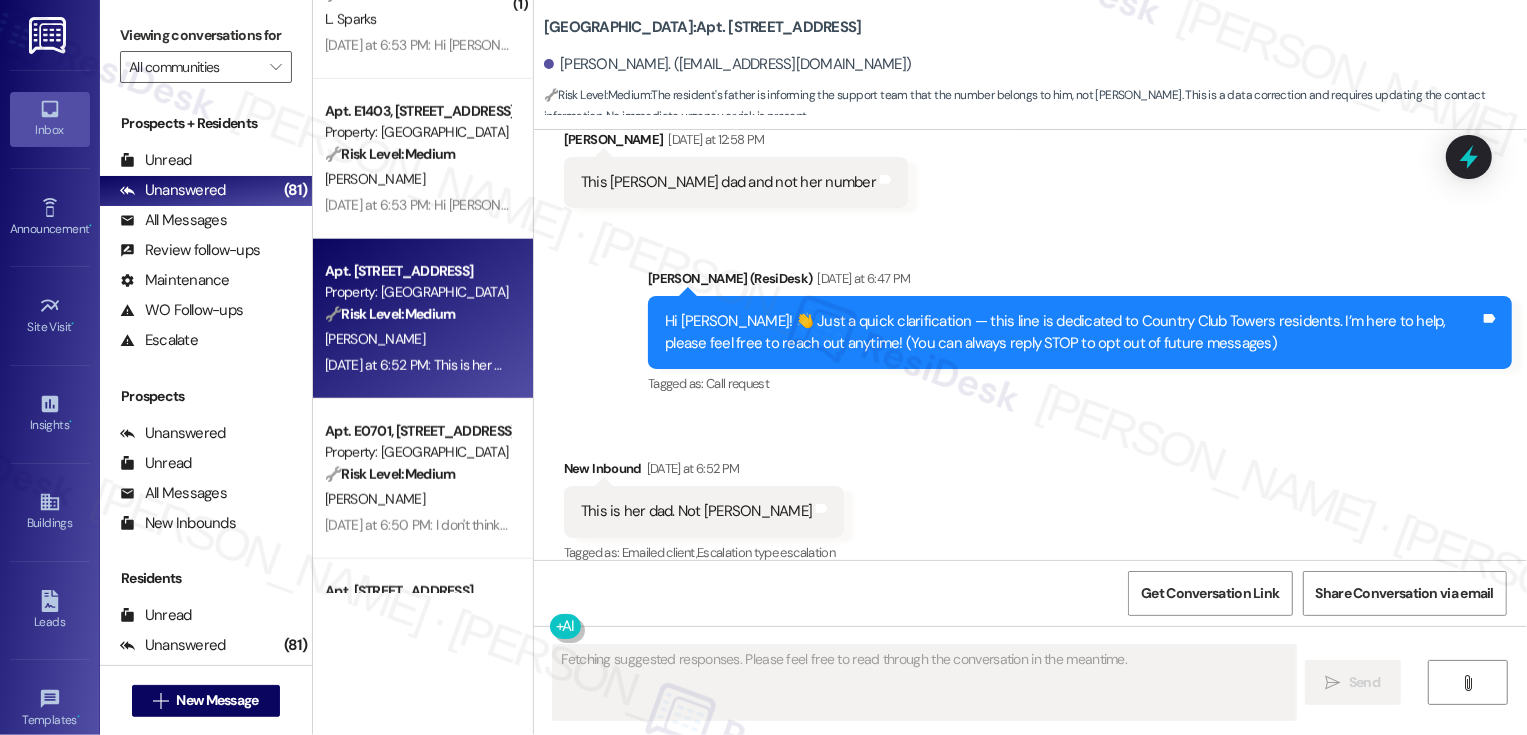 scroll, scrollTop: 660, scrollLeft: 0, axis: vertical 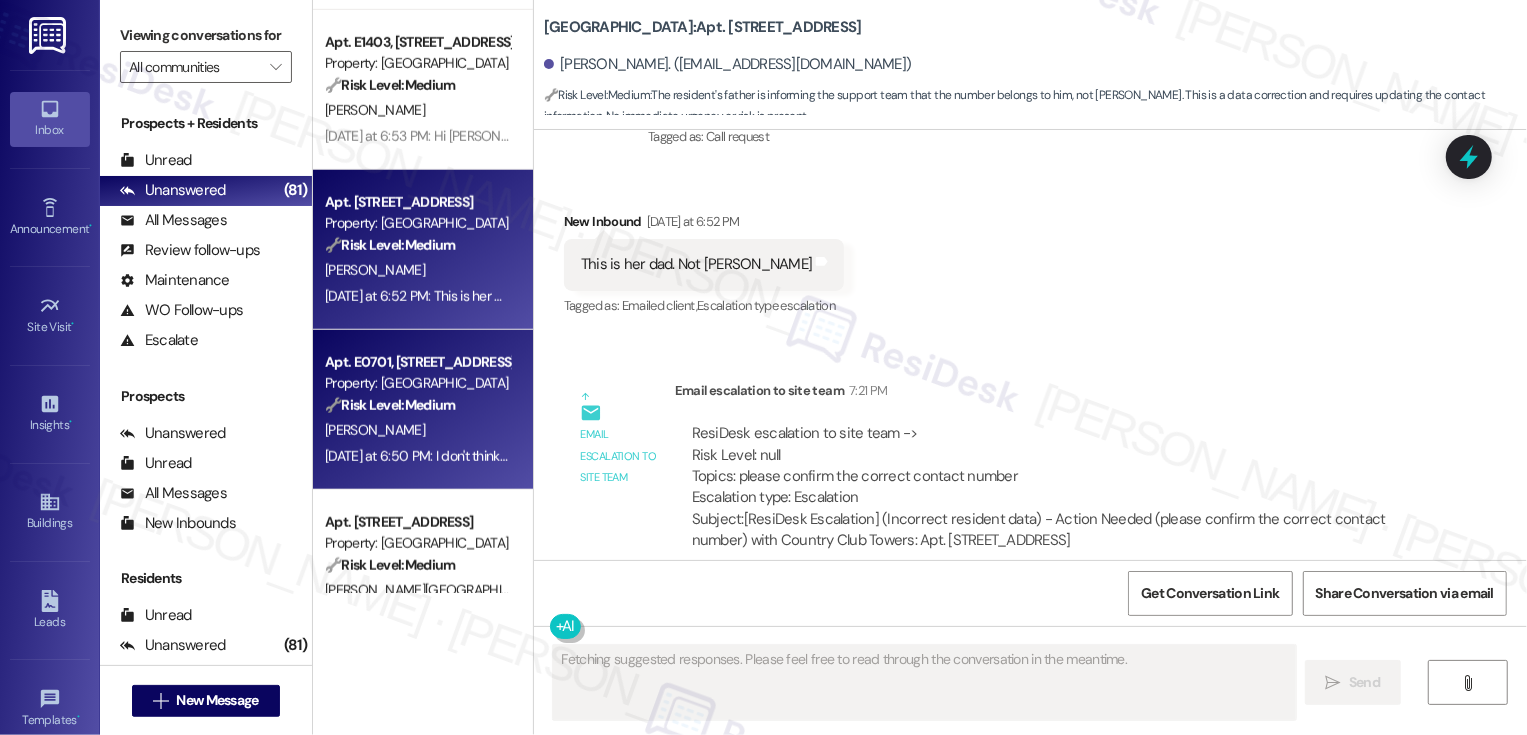 click on "R. Catania" at bounding box center [417, 430] 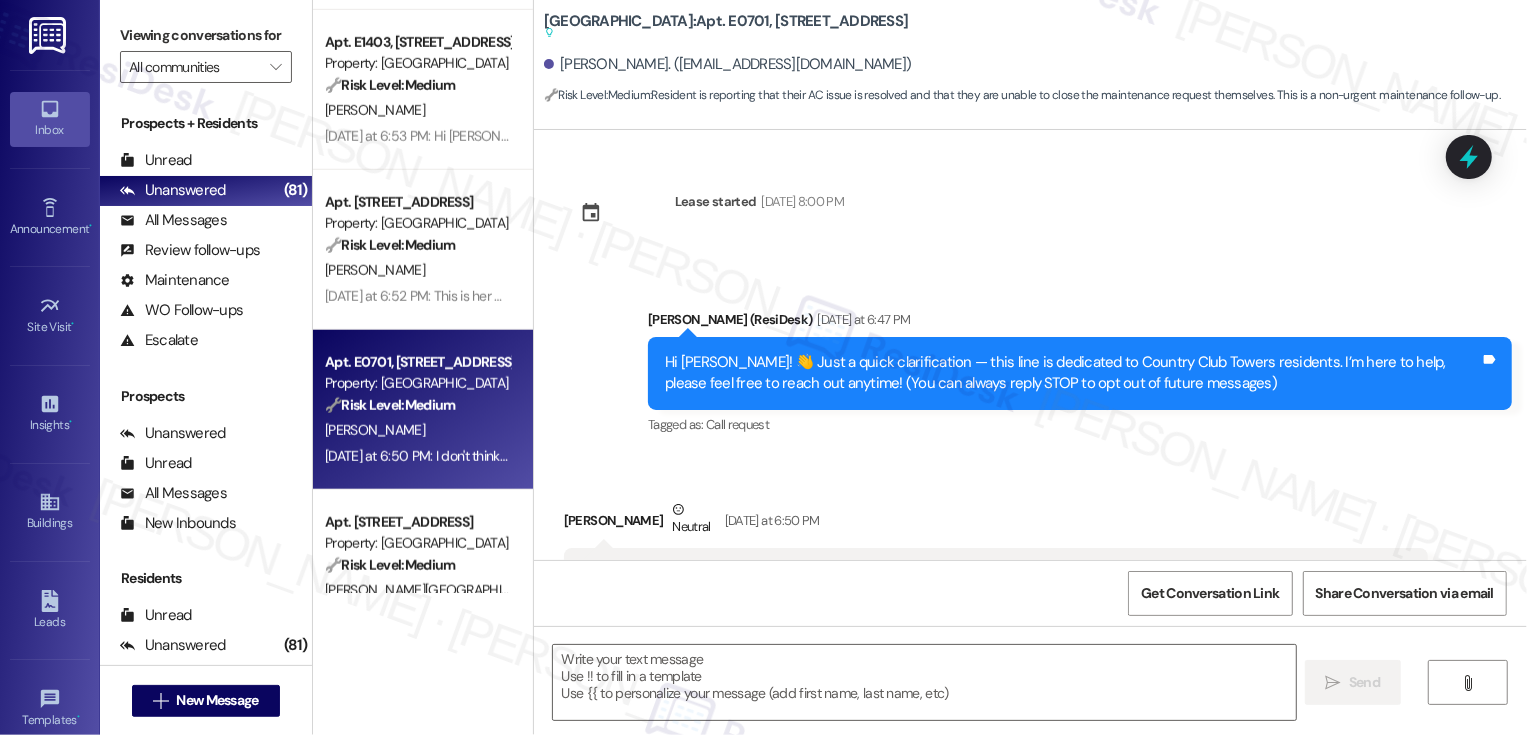 click on "R. Catania" at bounding box center [417, 430] 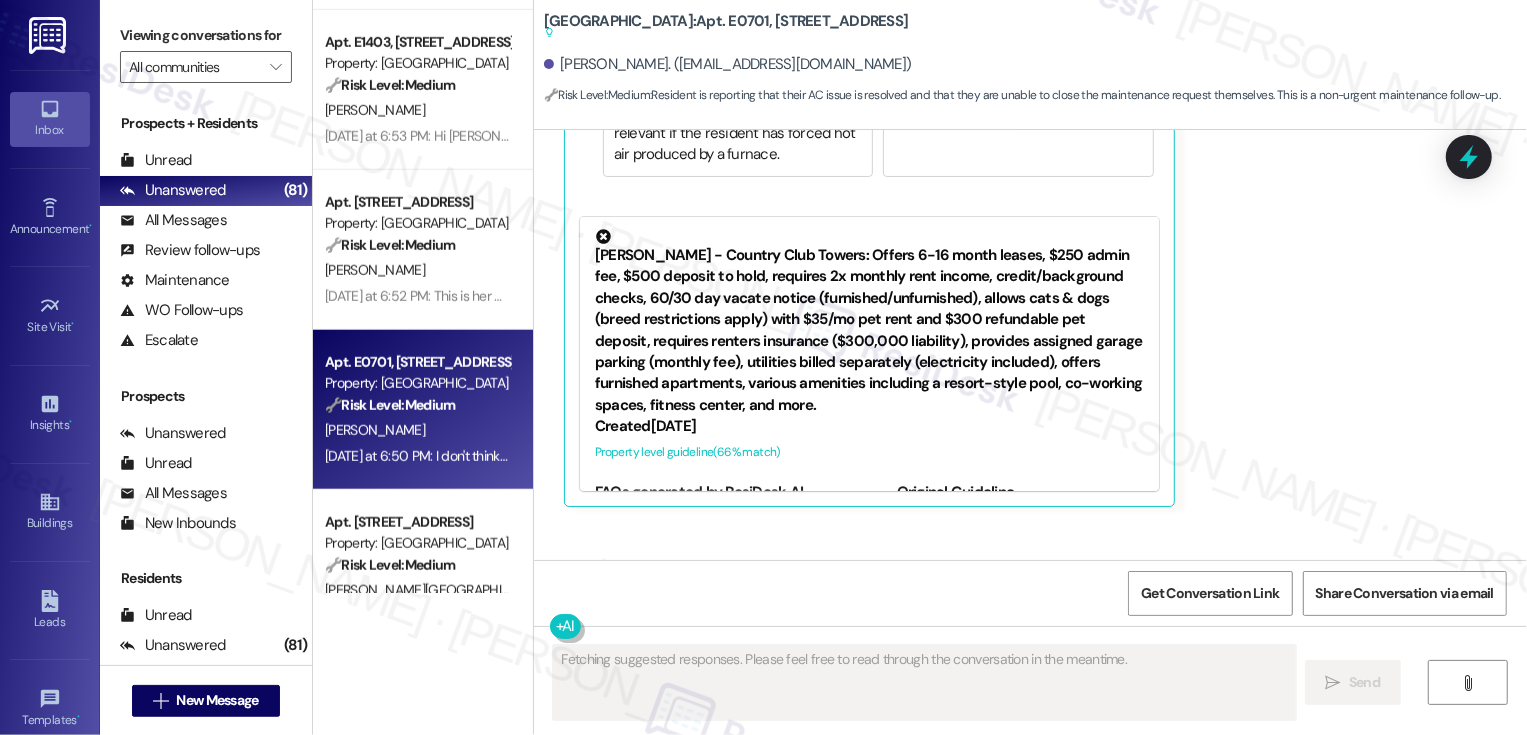 scroll, scrollTop: 855, scrollLeft: 0, axis: vertical 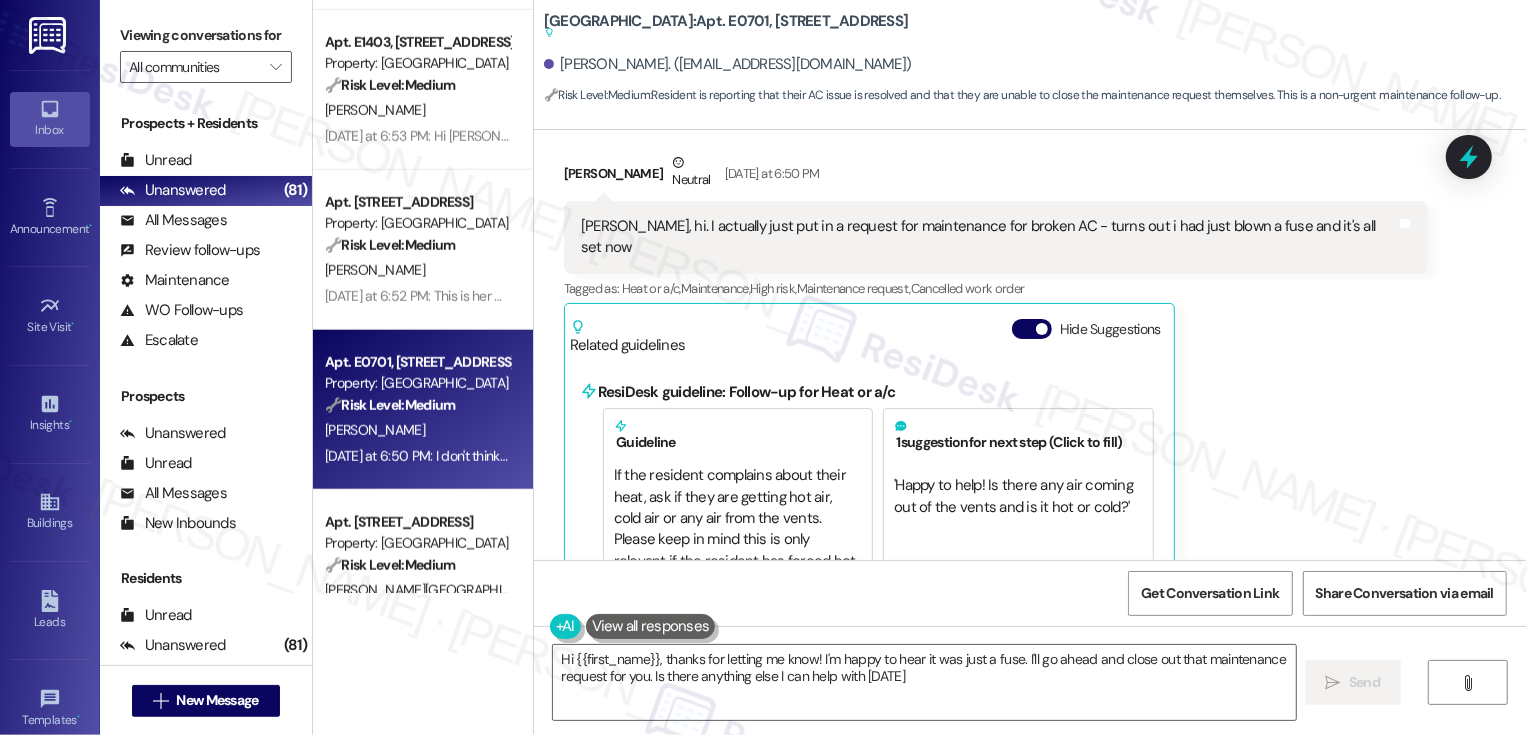 type on "Hi {{first_name}}, thanks for letting me know! I'm happy to hear it was just a fuse. I'll go ahead and close out that maintenance request for you. Is there anything else I can help with today?" 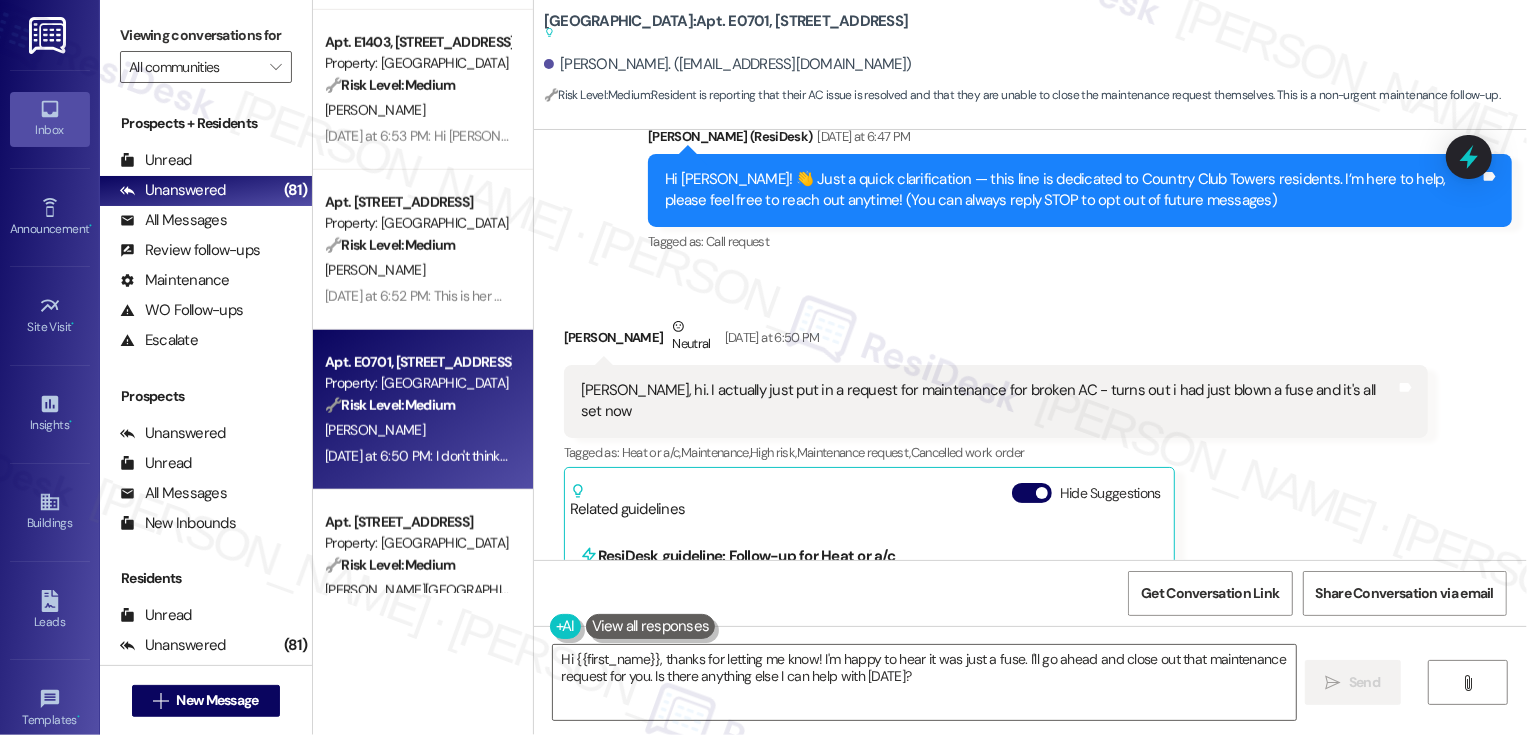 scroll, scrollTop: 180, scrollLeft: 0, axis: vertical 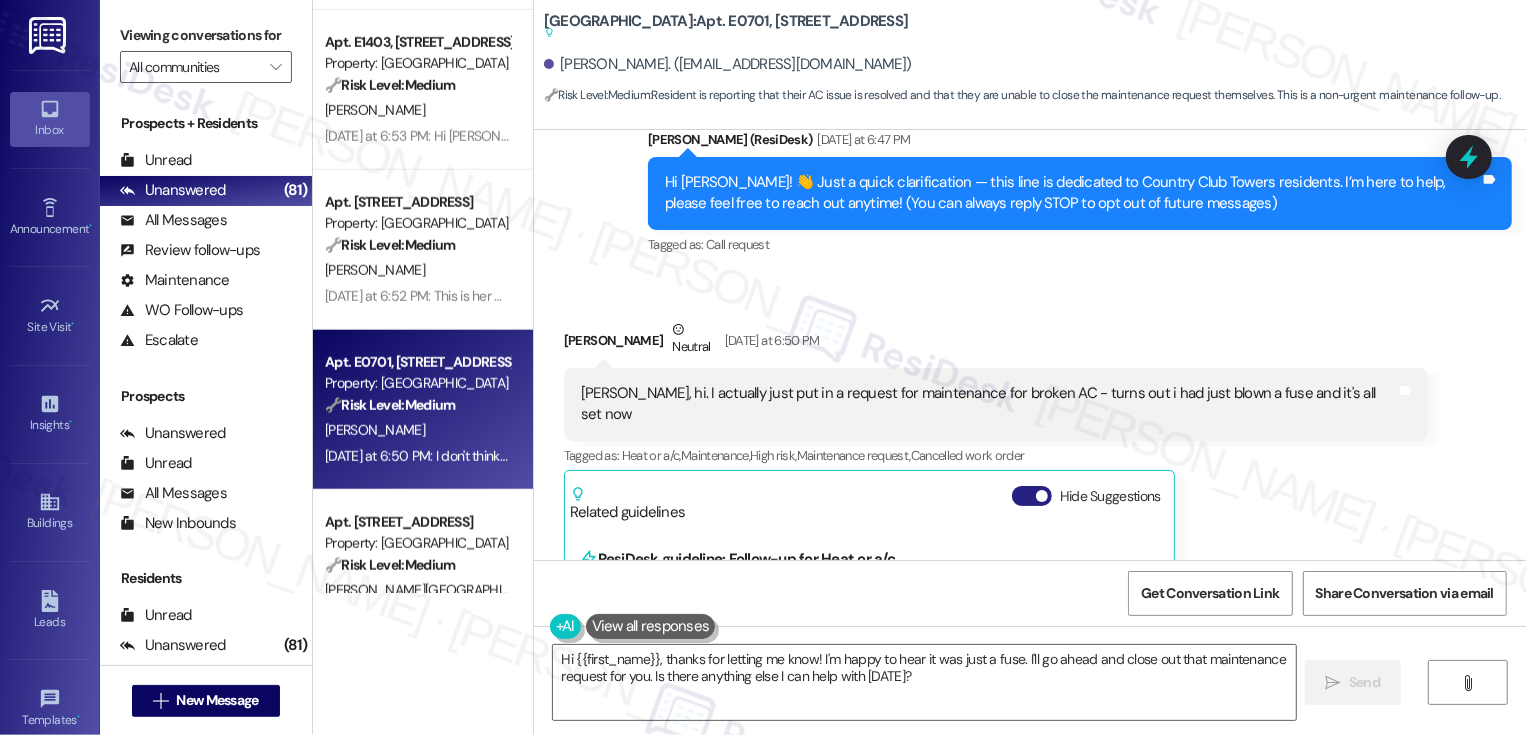 click at bounding box center (1042, 496) 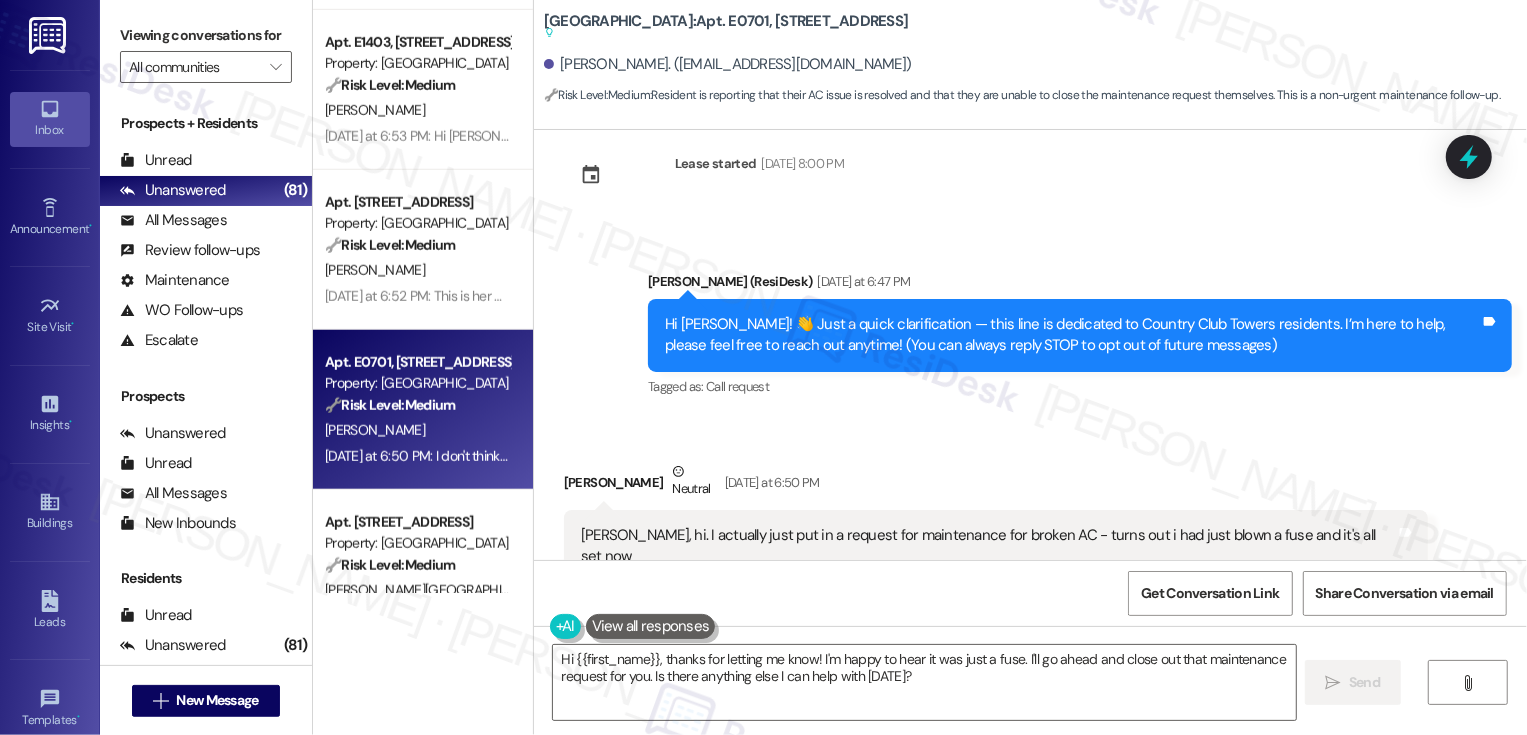 scroll, scrollTop: 0, scrollLeft: 0, axis: both 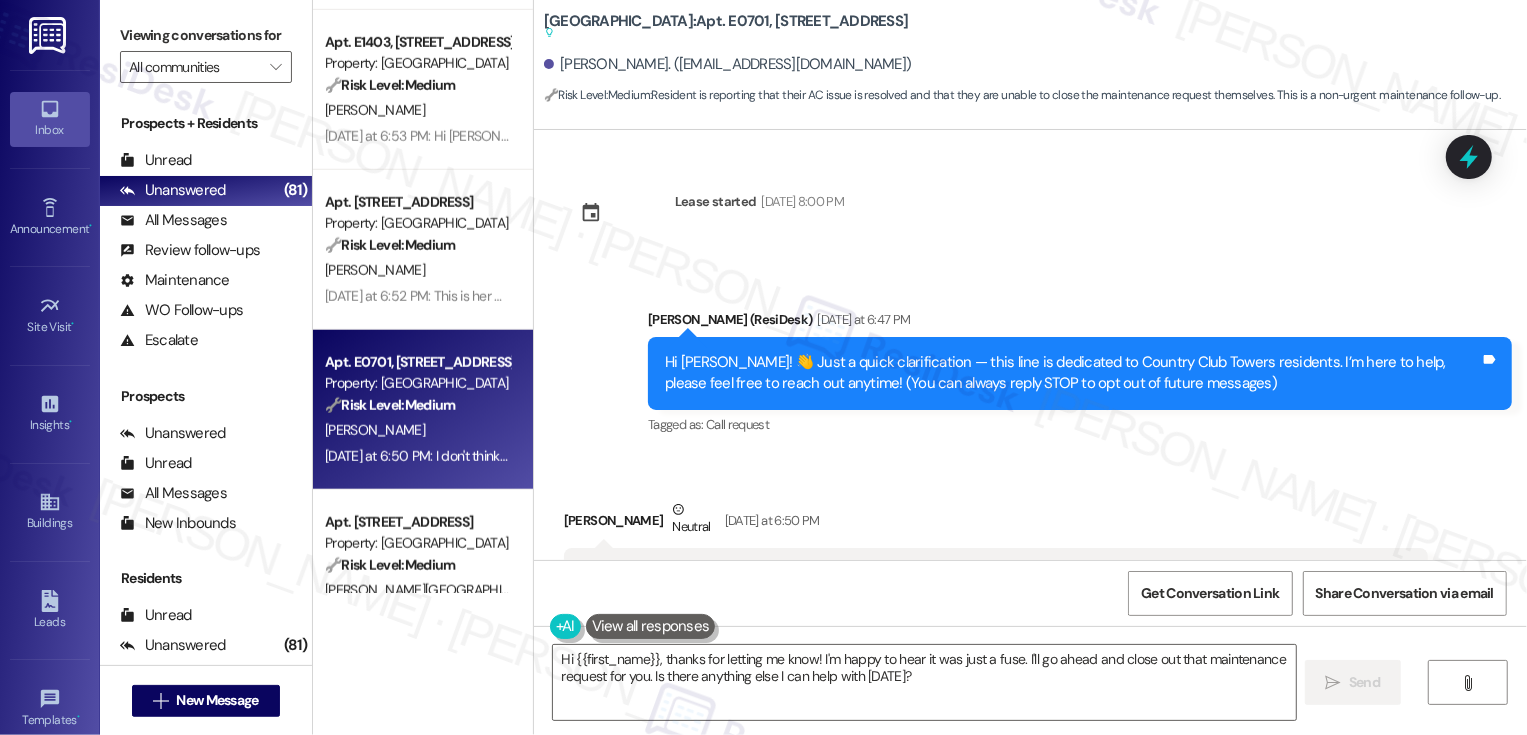 type 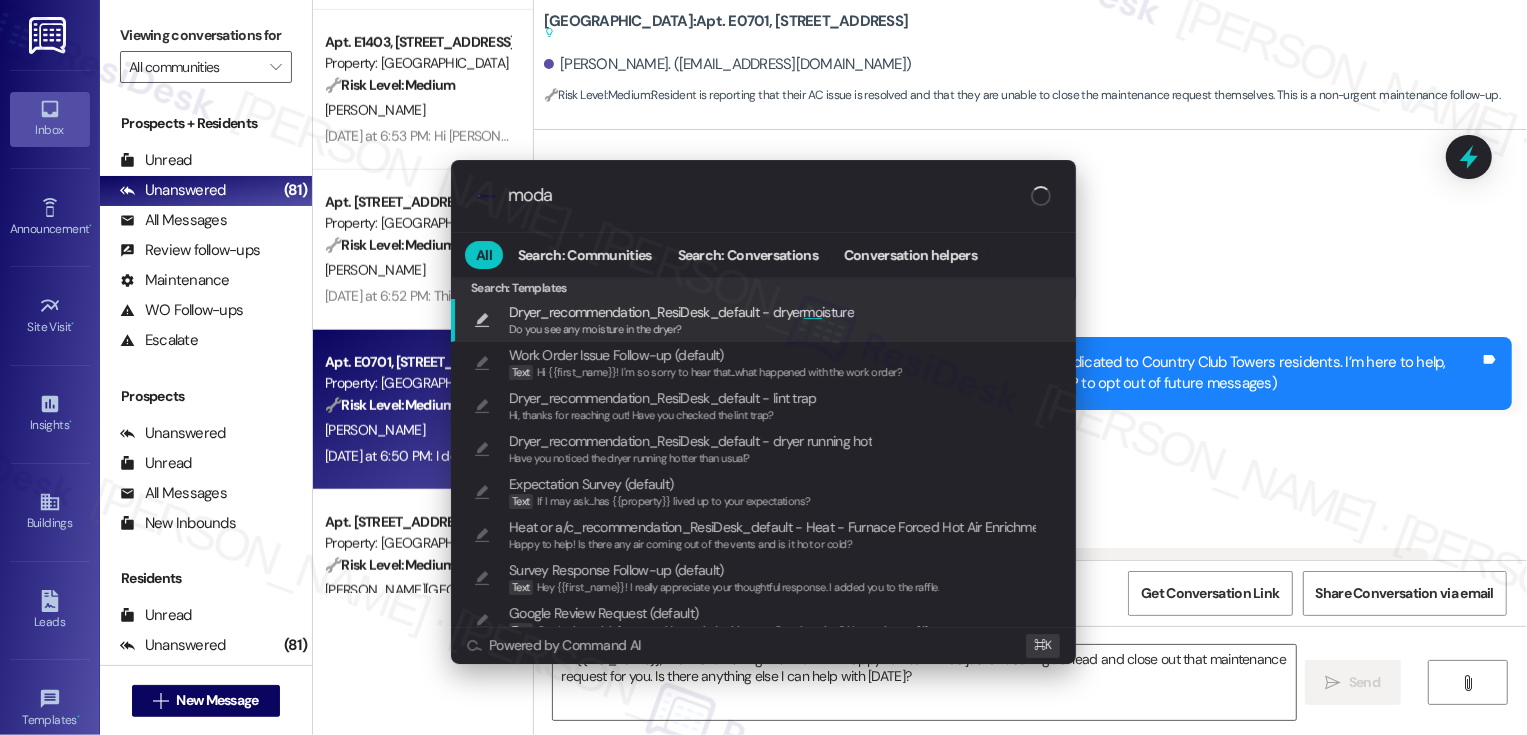 type on "modal" 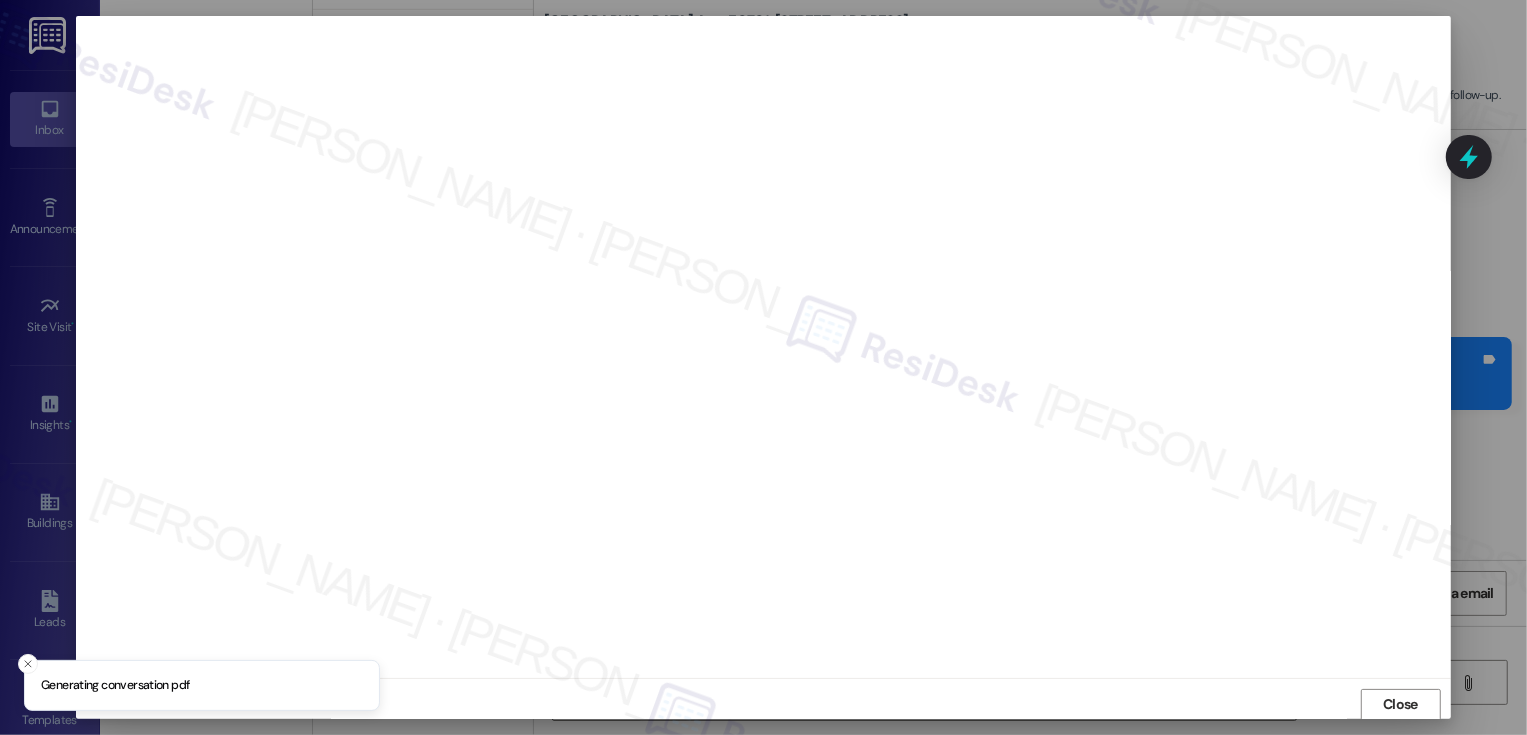 scroll, scrollTop: 1, scrollLeft: 0, axis: vertical 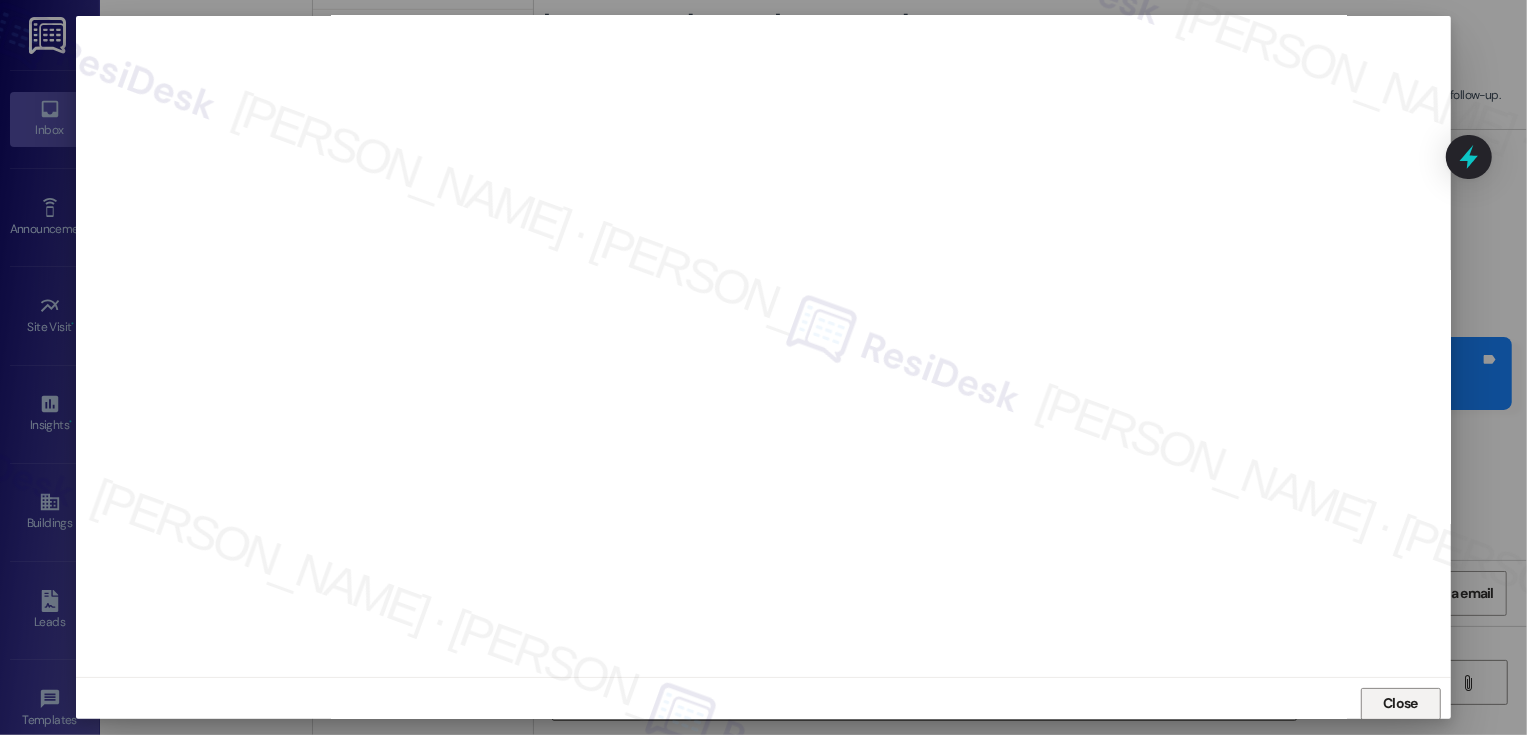click on "Close" at bounding box center [1400, 703] 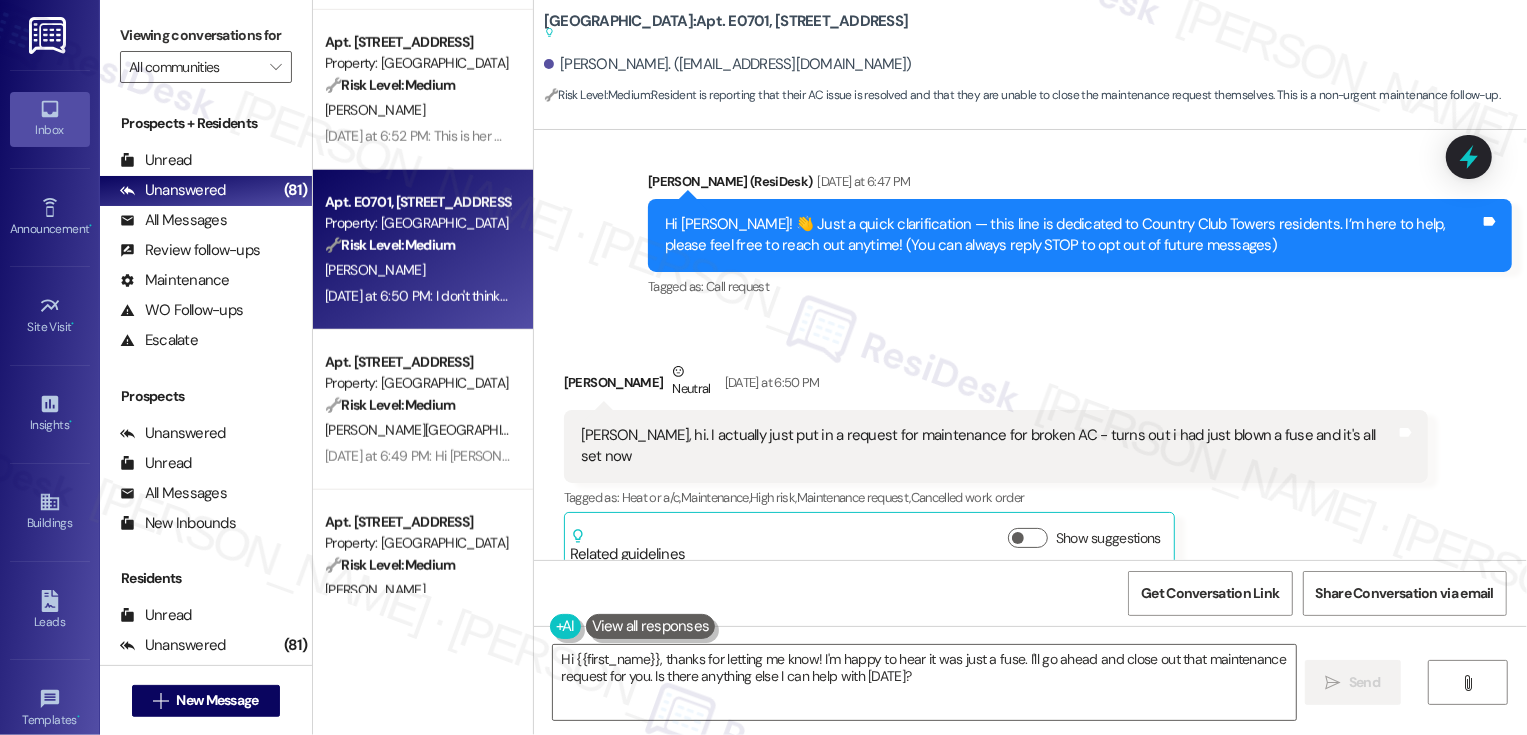 scroll, scrollTop: 203, scrollLeft: 0, axis: vertical 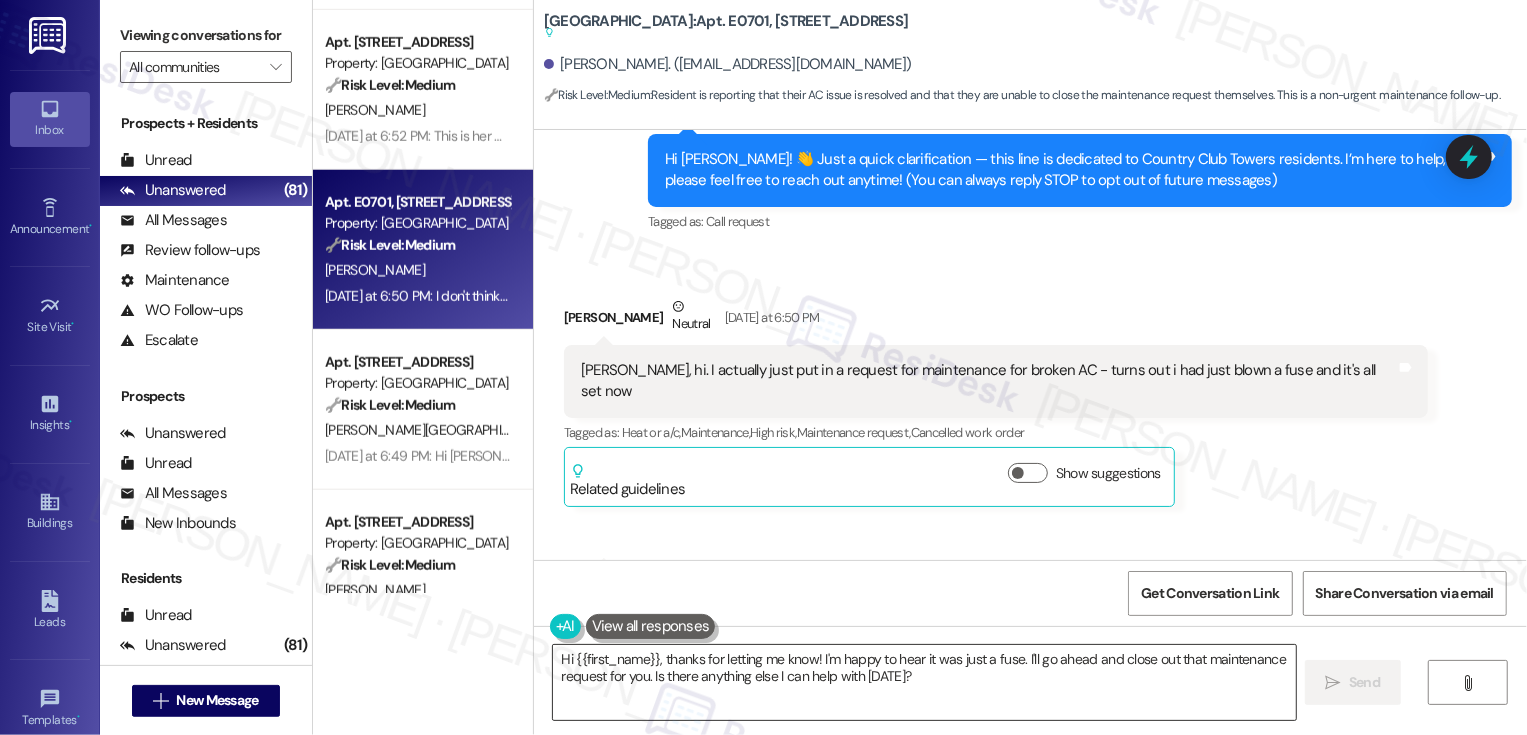click on "Hi {{first_name}}, thanks for letting me know! I'm happy to hear it was just a fuse. I'll go ahead and close out that maintenance request for you. Is there anything else I can help with today?" at bounding box center [924, 682] 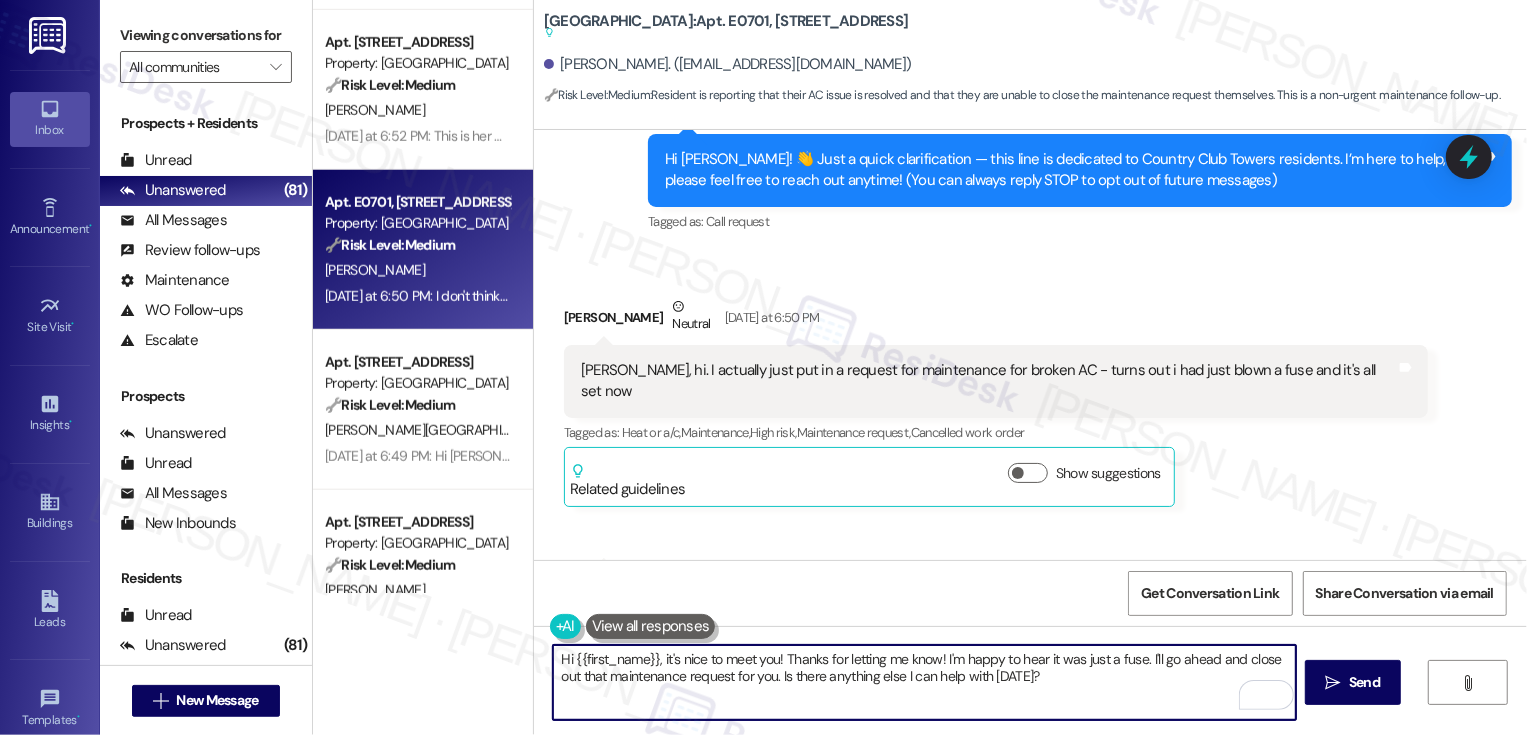 click on "Hi {{first_name}}, it's nice to meet you! Thanks for letting me know! I'm happy to hear it was just a fuse. I'll go ahead and close out that maintenance request for you. Is there anything else I can help with today?" at bounding box center [924, 682] 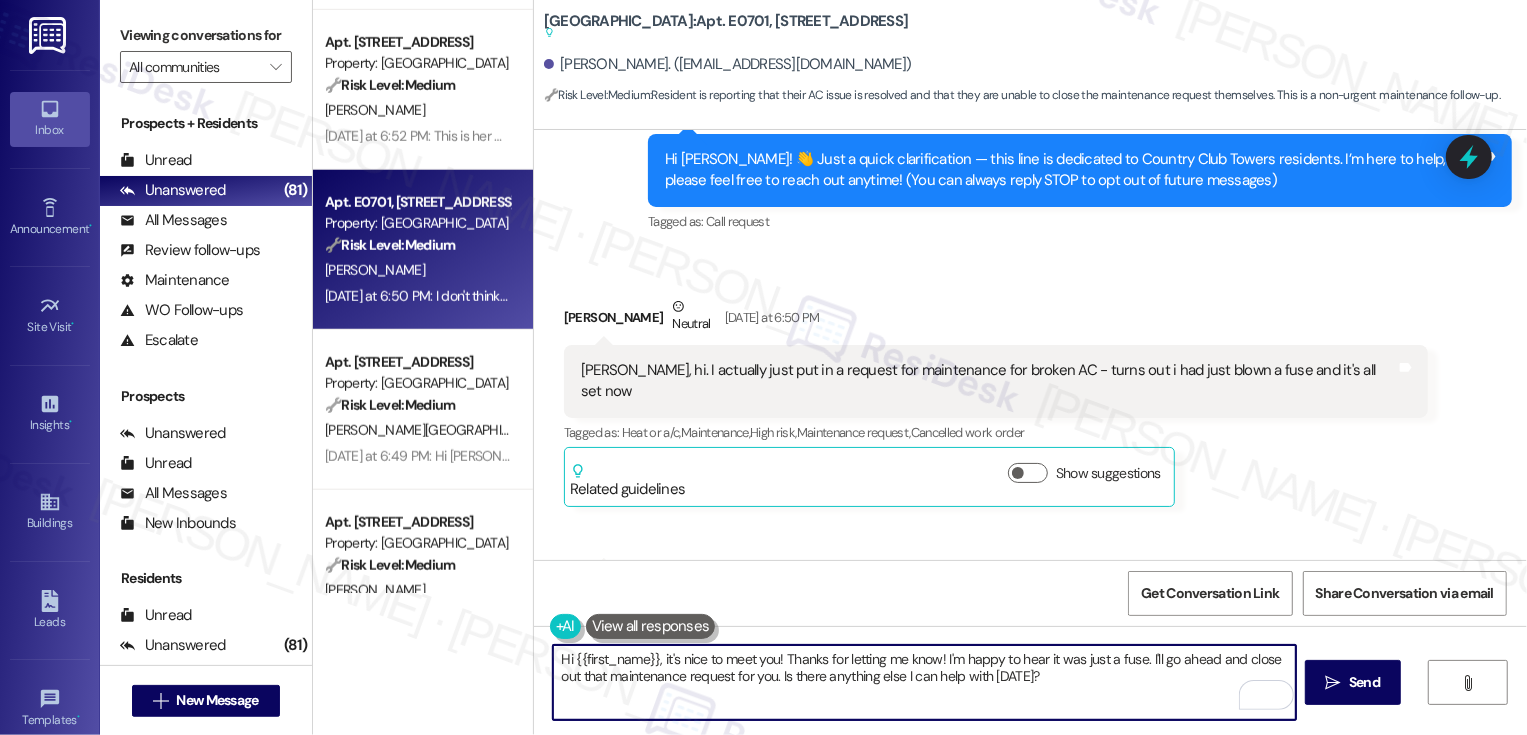 drag, startPoint x: 936, startPoint y: 659, endPoint x: 925, endPoint y: 660, distance: 11.045361 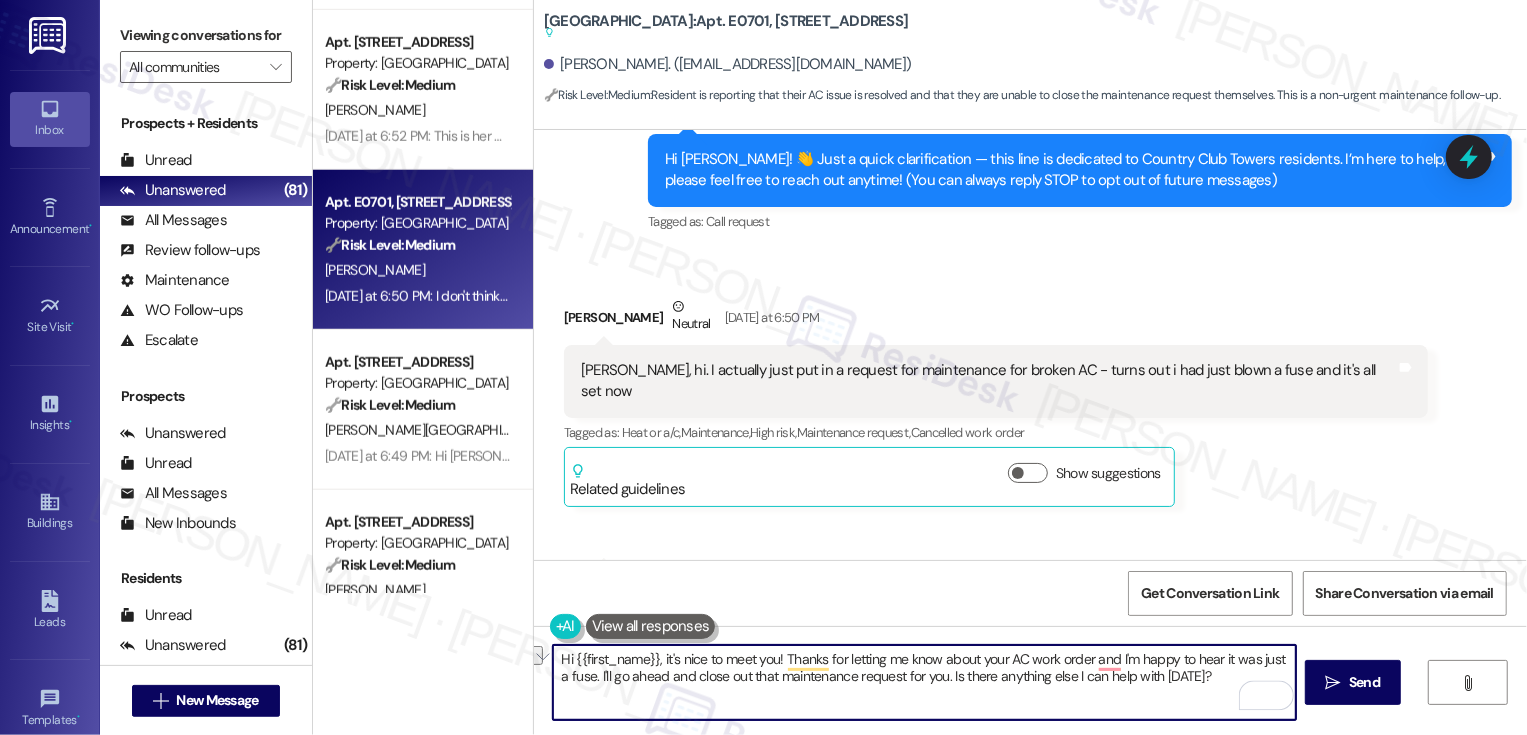 drag, startPoint x: 584, startPoint y: 681, endPoint x: 788, endPoint y: 689, distance: 204.1568 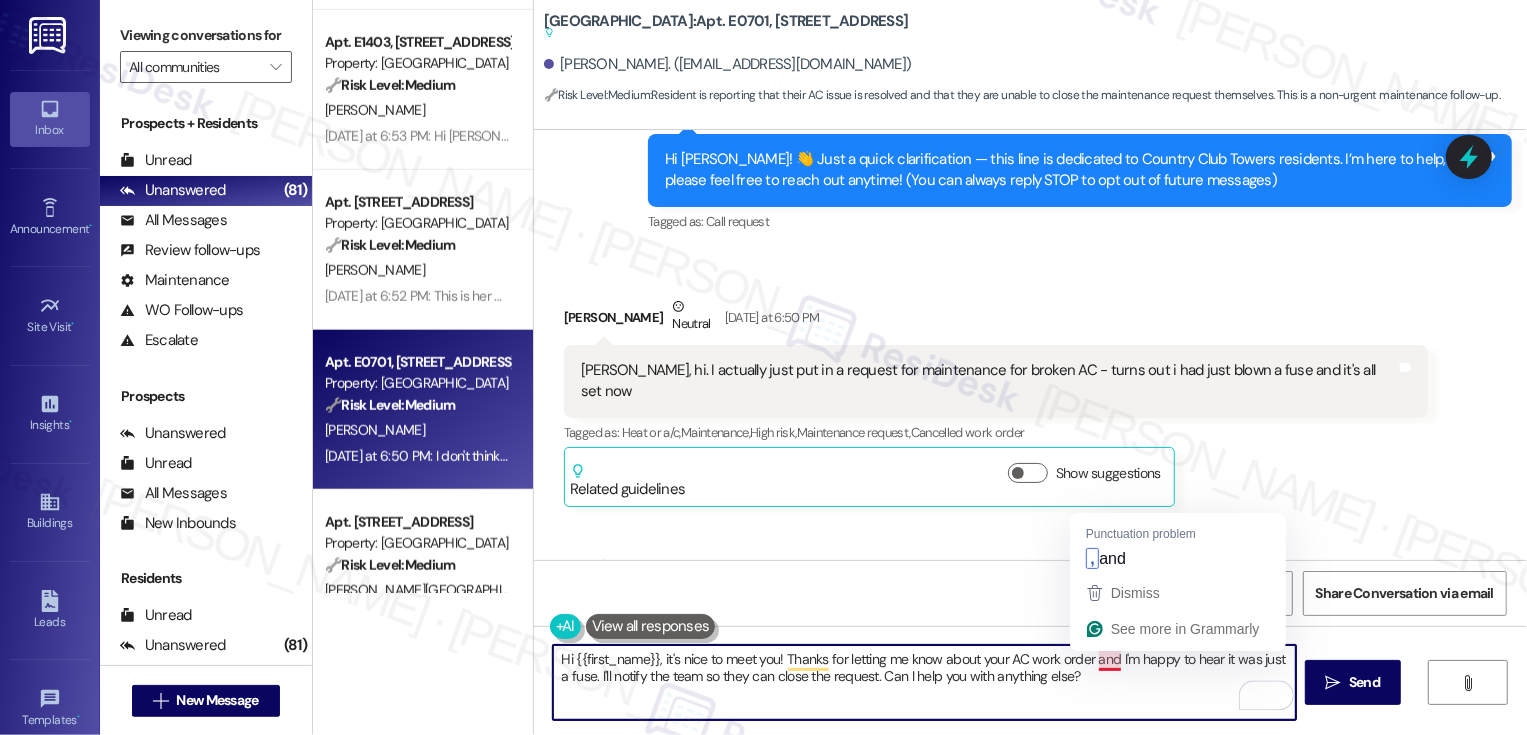 click on "Hi {{first_name}}, it's nice to meet you! Thanks for letting me know about your AC work order and I'm happy to hear it was just a fuse. I'll notify the team so they can close the request. Can I help you with anything else?" at bounding box center (924, 682) 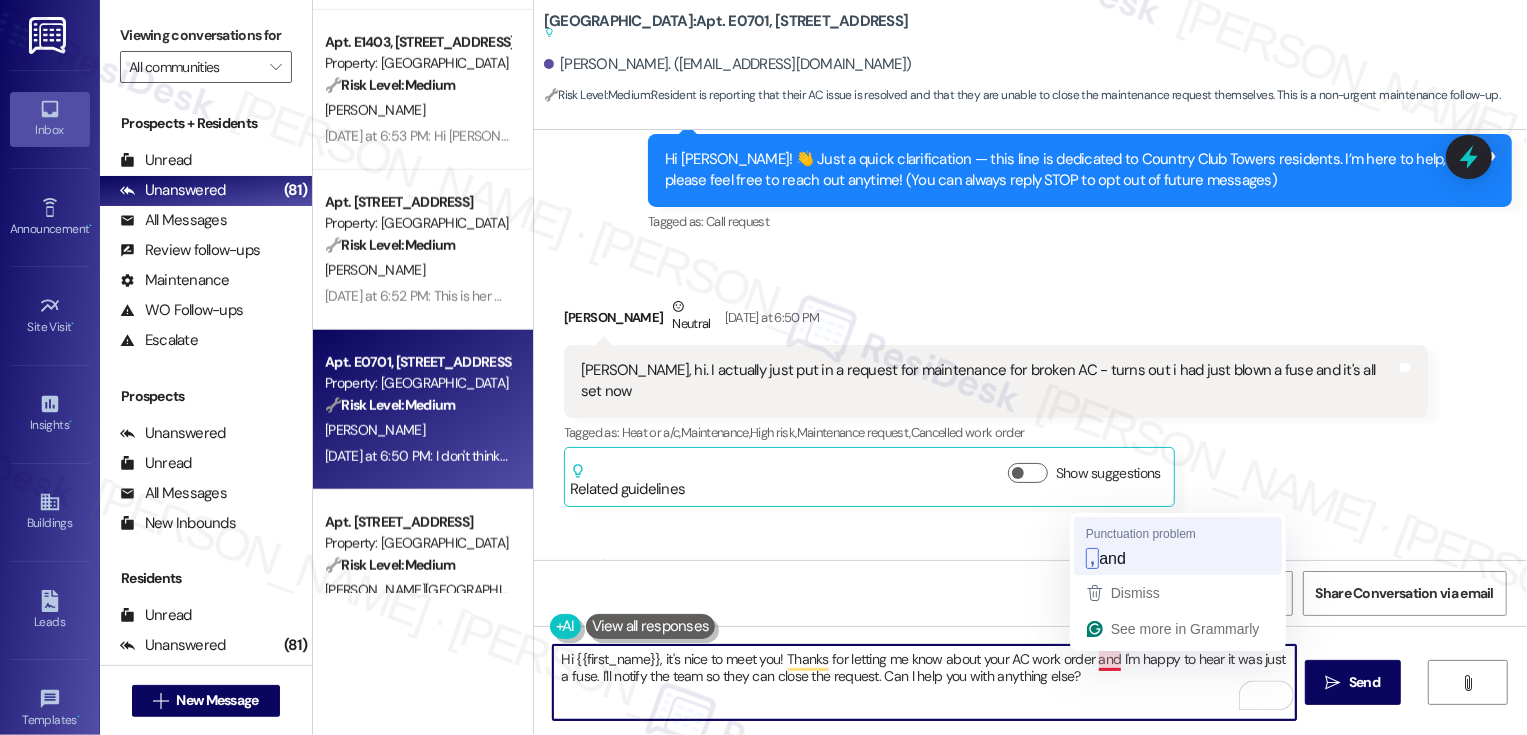 type on "Hi {{first_name}}, it's nice to meet you! Thanks for letting me know about your AC work order, and I'm happy to hear it was just a fuse. I'll notify the team so they can close the request. Can I help you with anything else?" 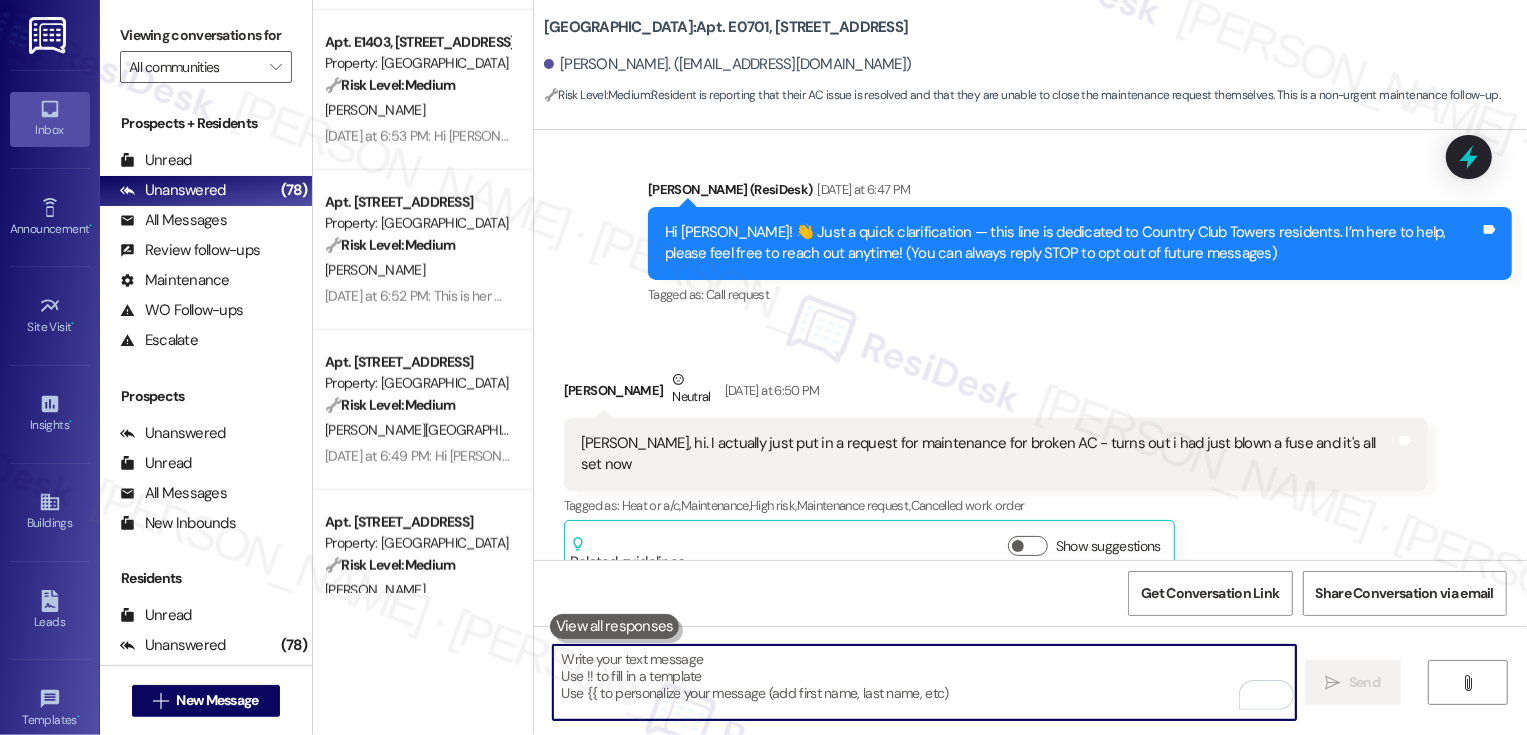 scroll, scrollTop: 0, scrollLeft: 0, axis: both 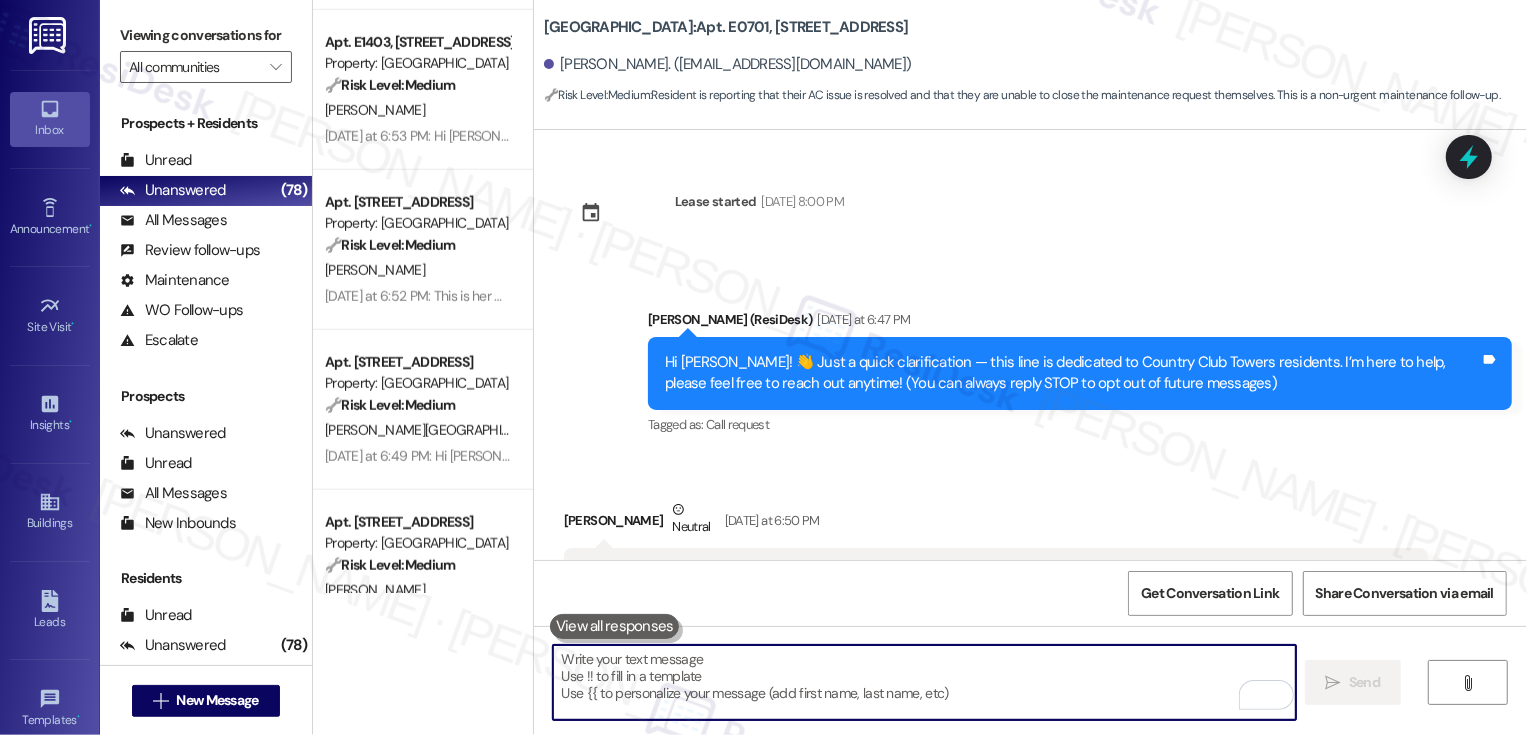 type 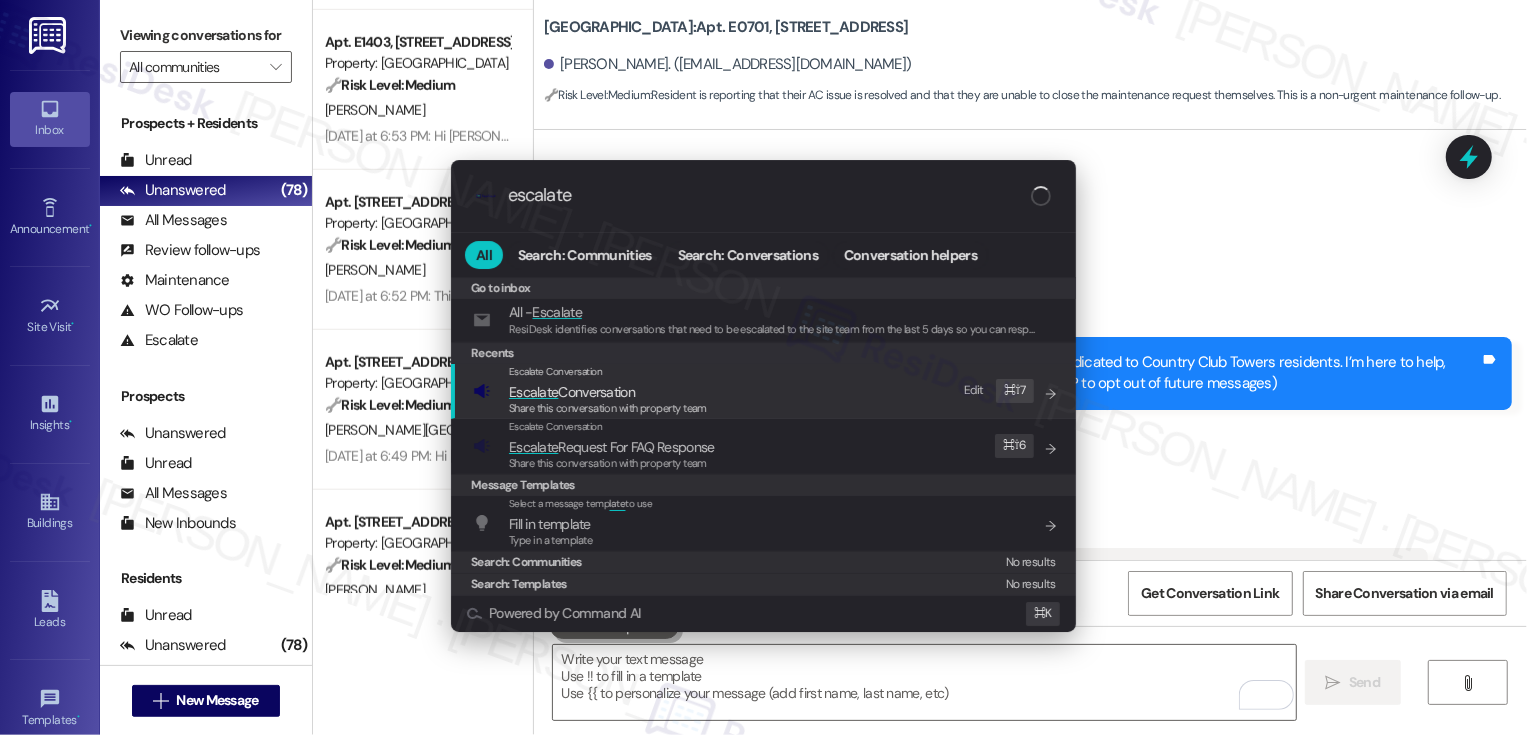 type on "escalate" 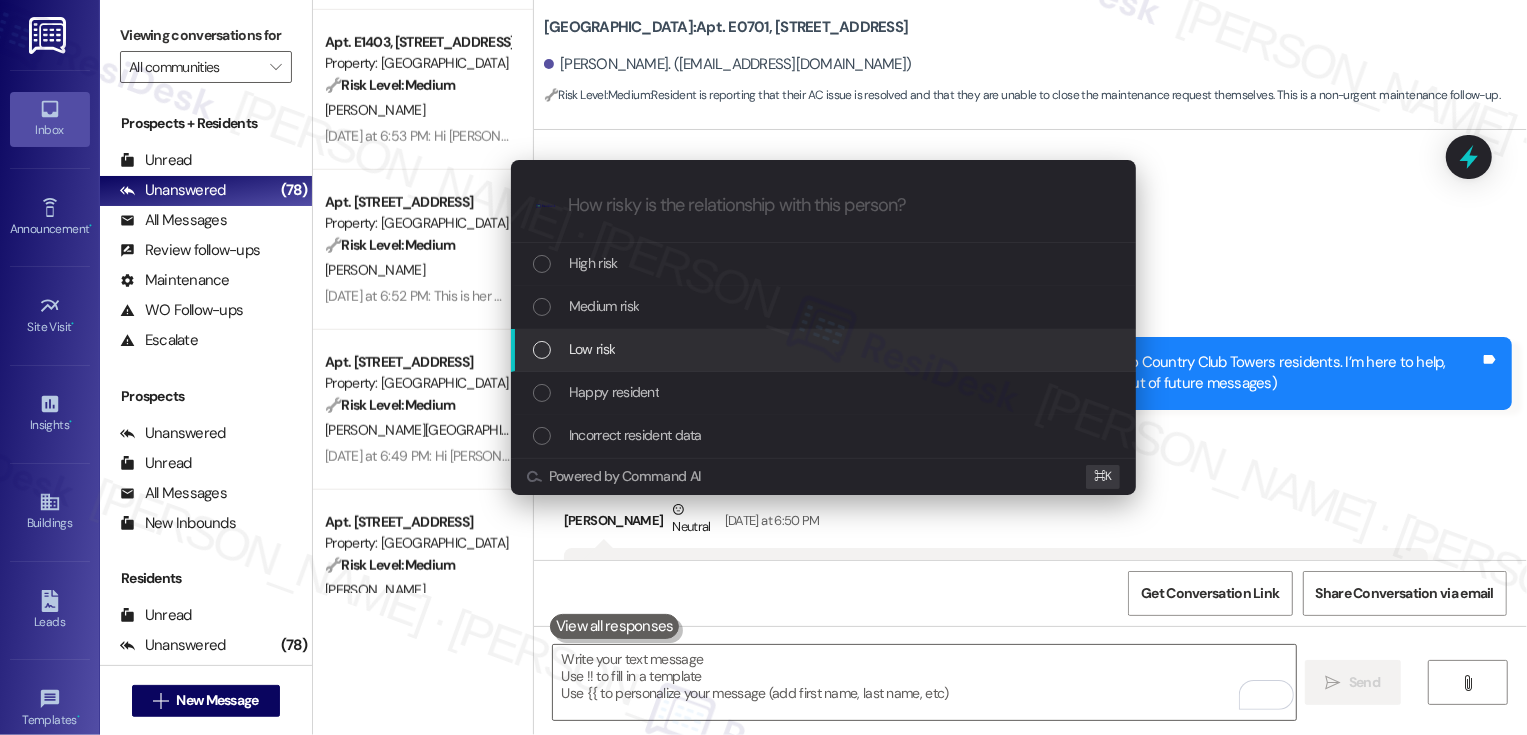 click on "Low risk" at bounding box center (823, 350) 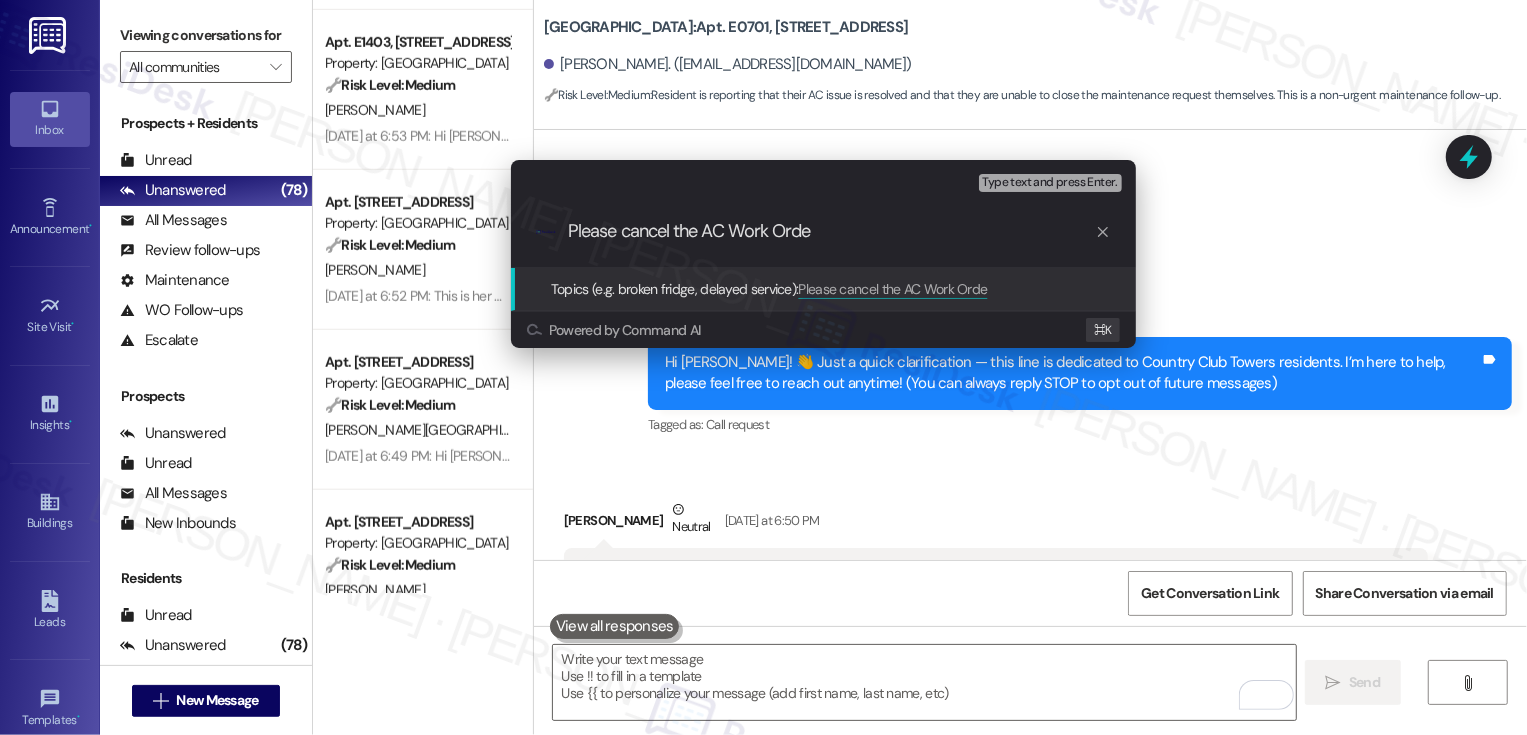type on "Please cancel the AC Work Order" 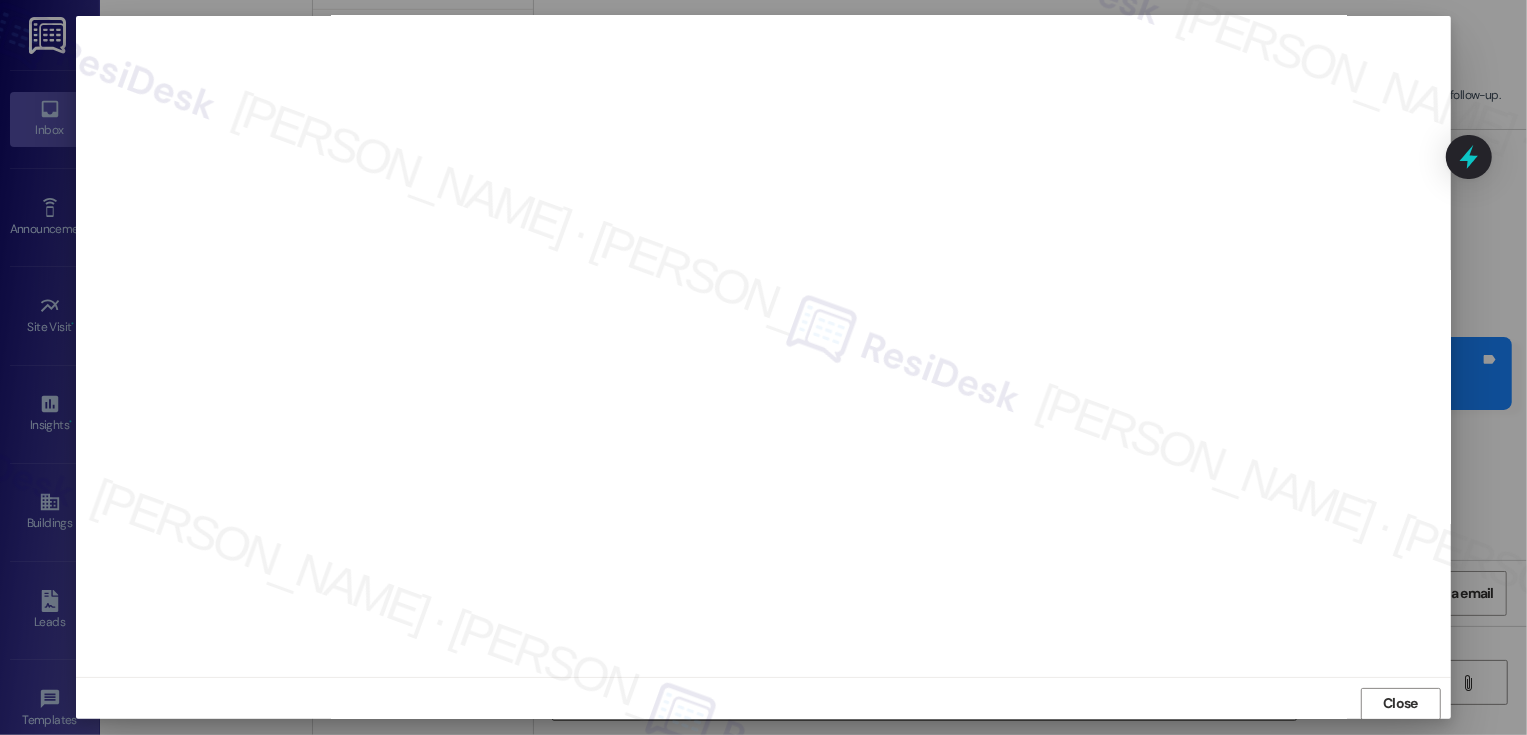 scroll, scrollTop: 11, scrollLeft: 0, axis: vertical 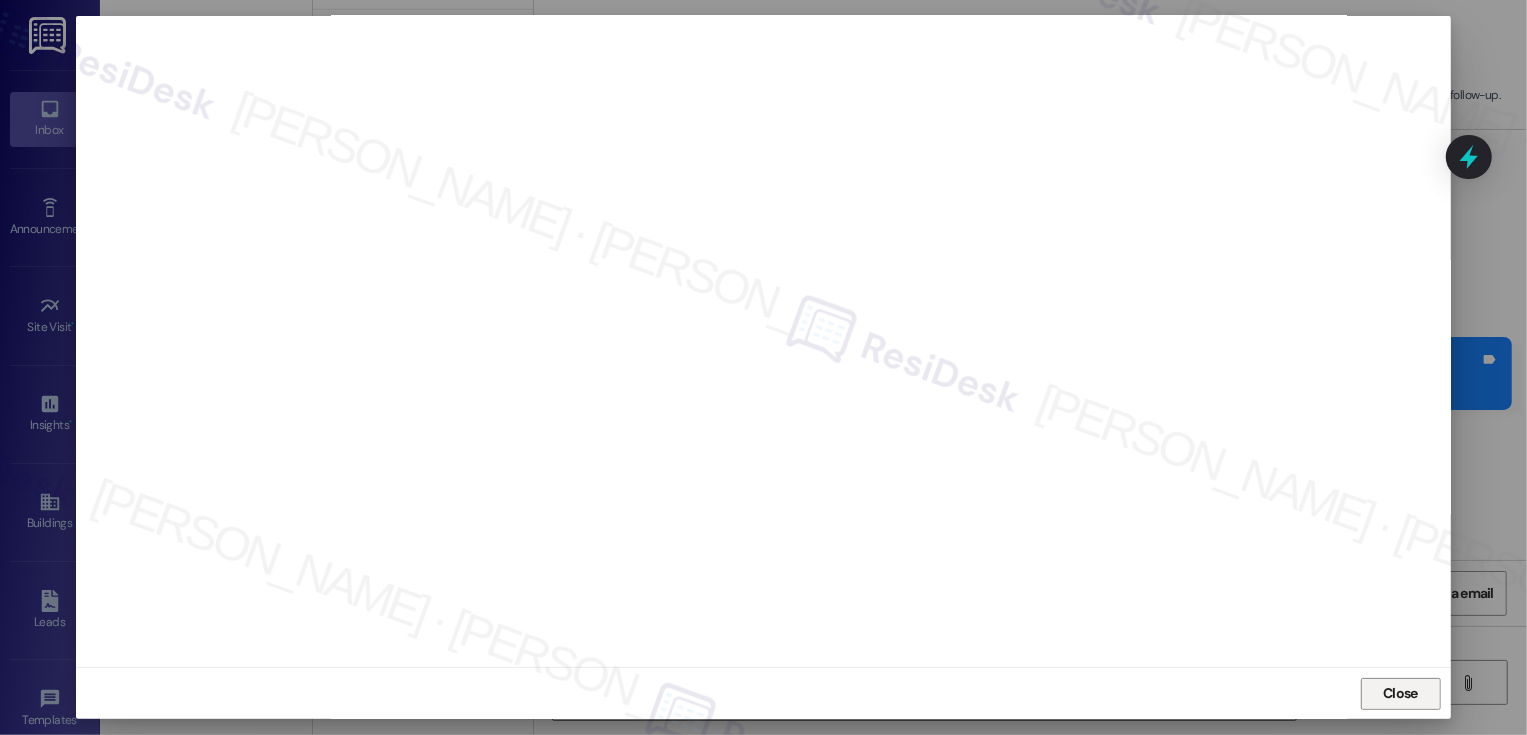 click on "Close" at bounding box center [1401, 694] 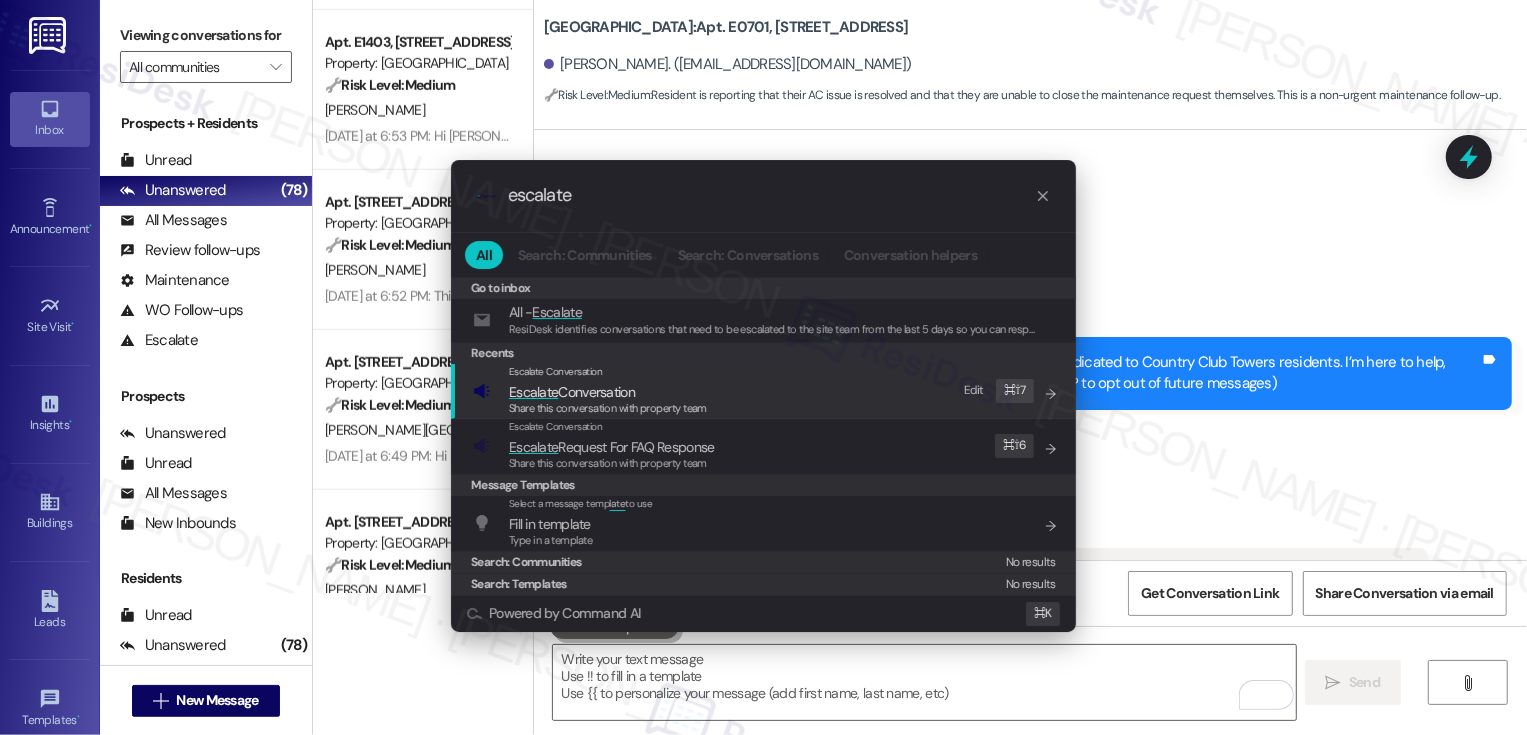 type on "escalate" 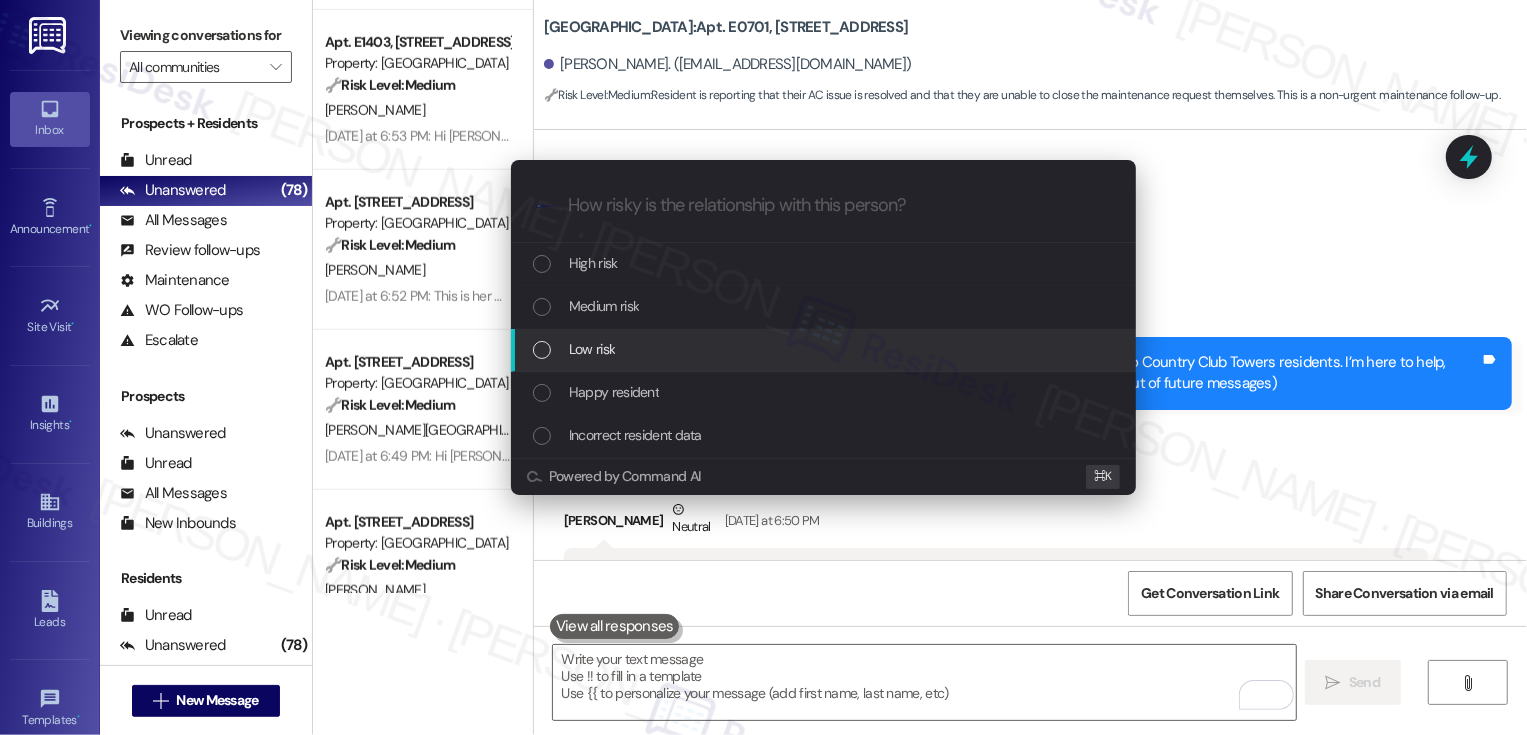 click on "Low risk" at bounding box center (592, 349) 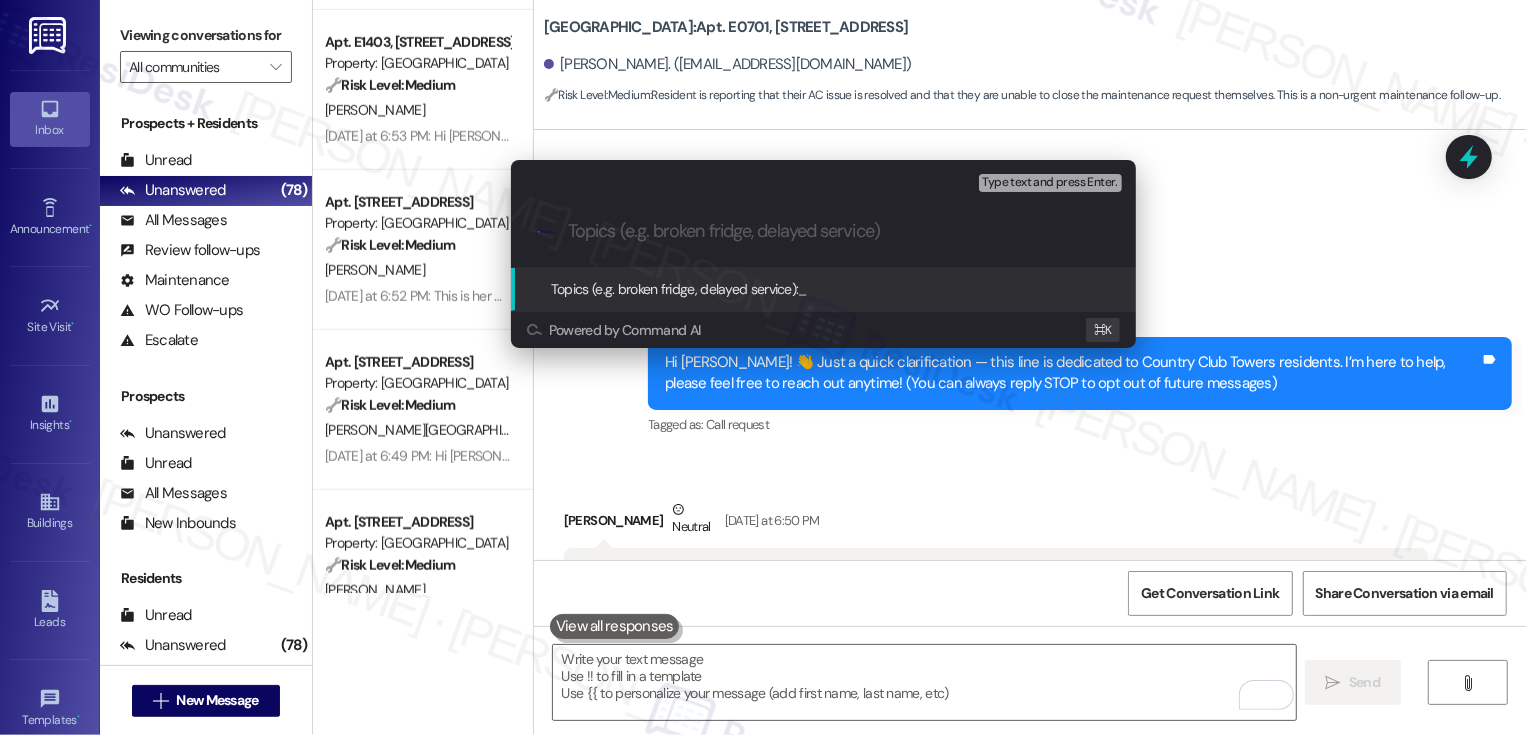 paste on "Please cancel the AC Work Order" 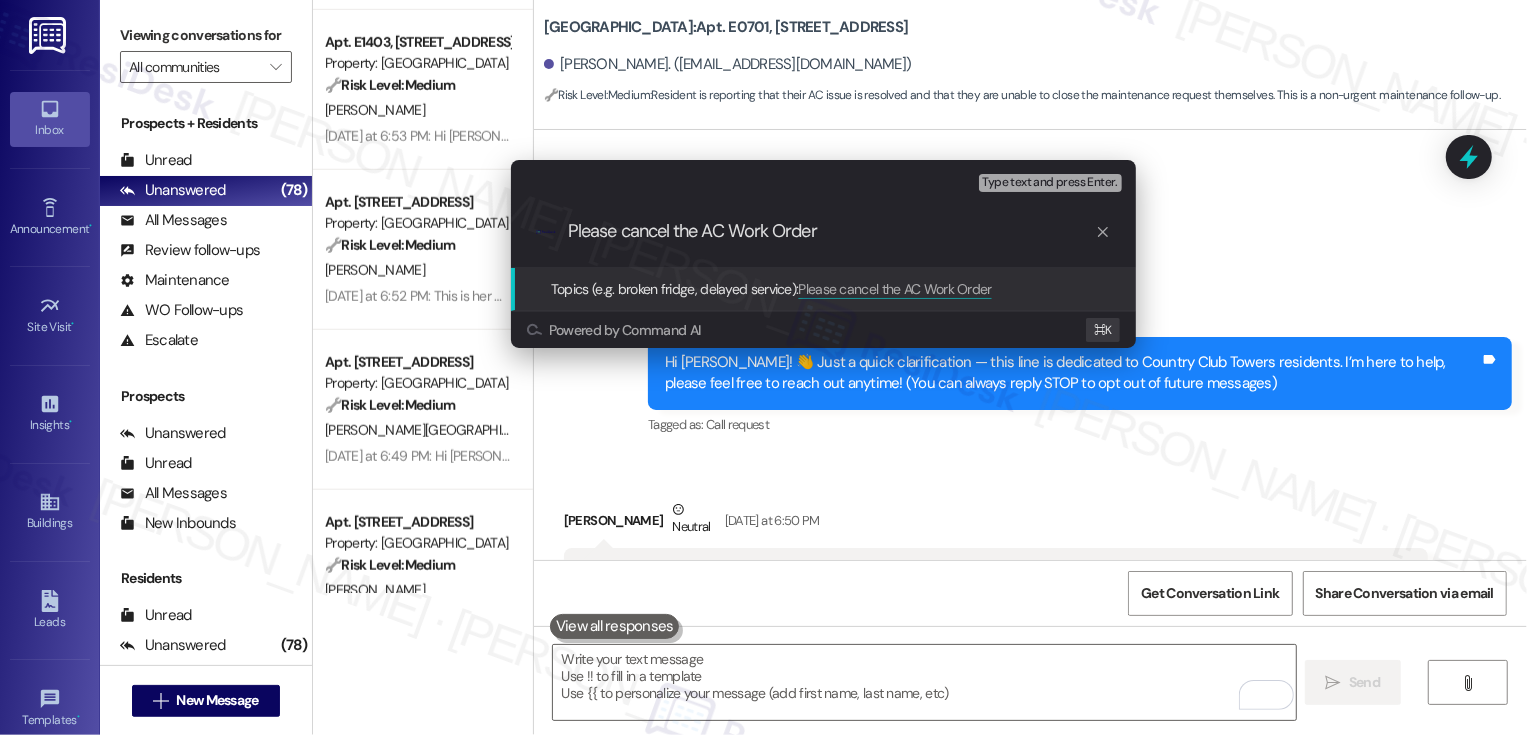 type 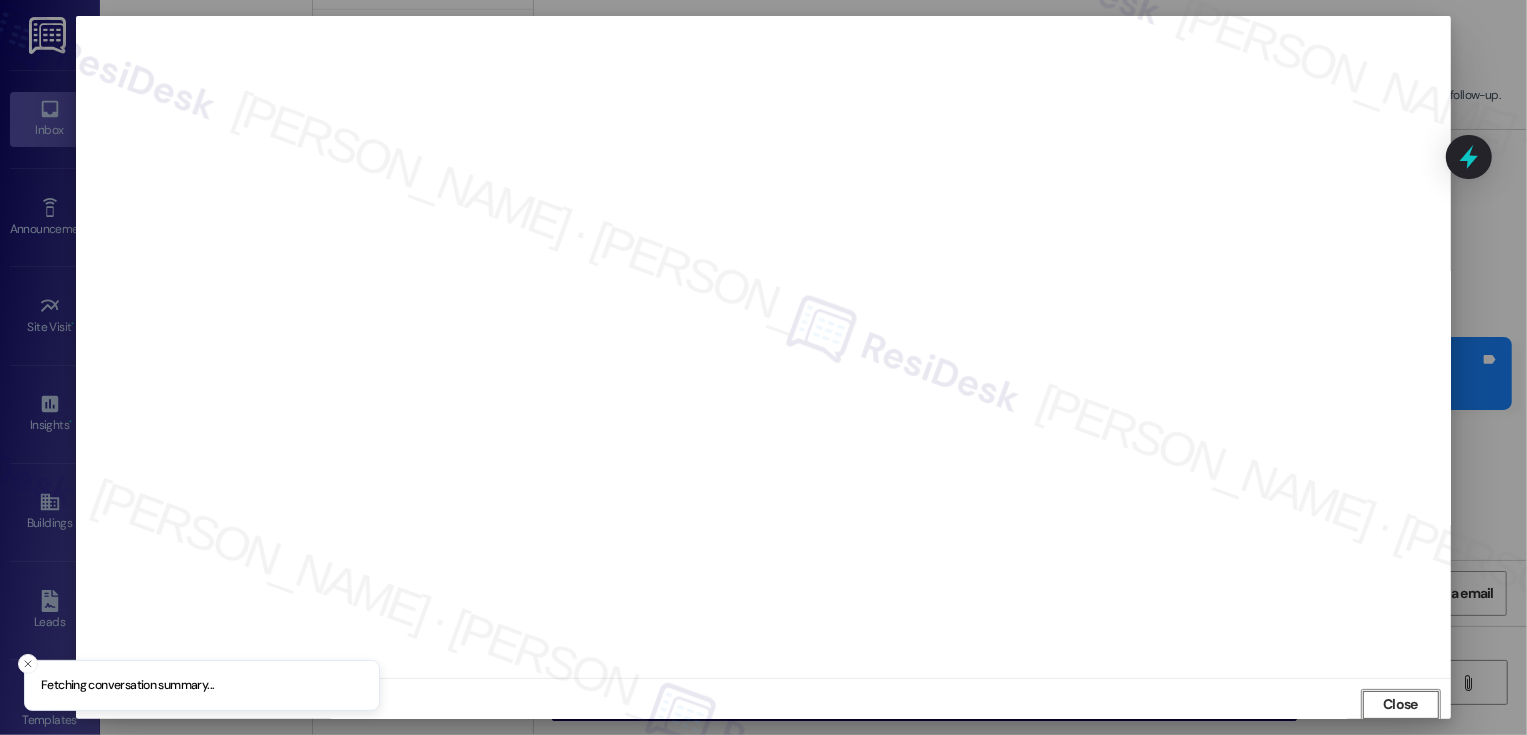 scroll, scrollTop: 1, scrollLeft: 0, axis: vertical 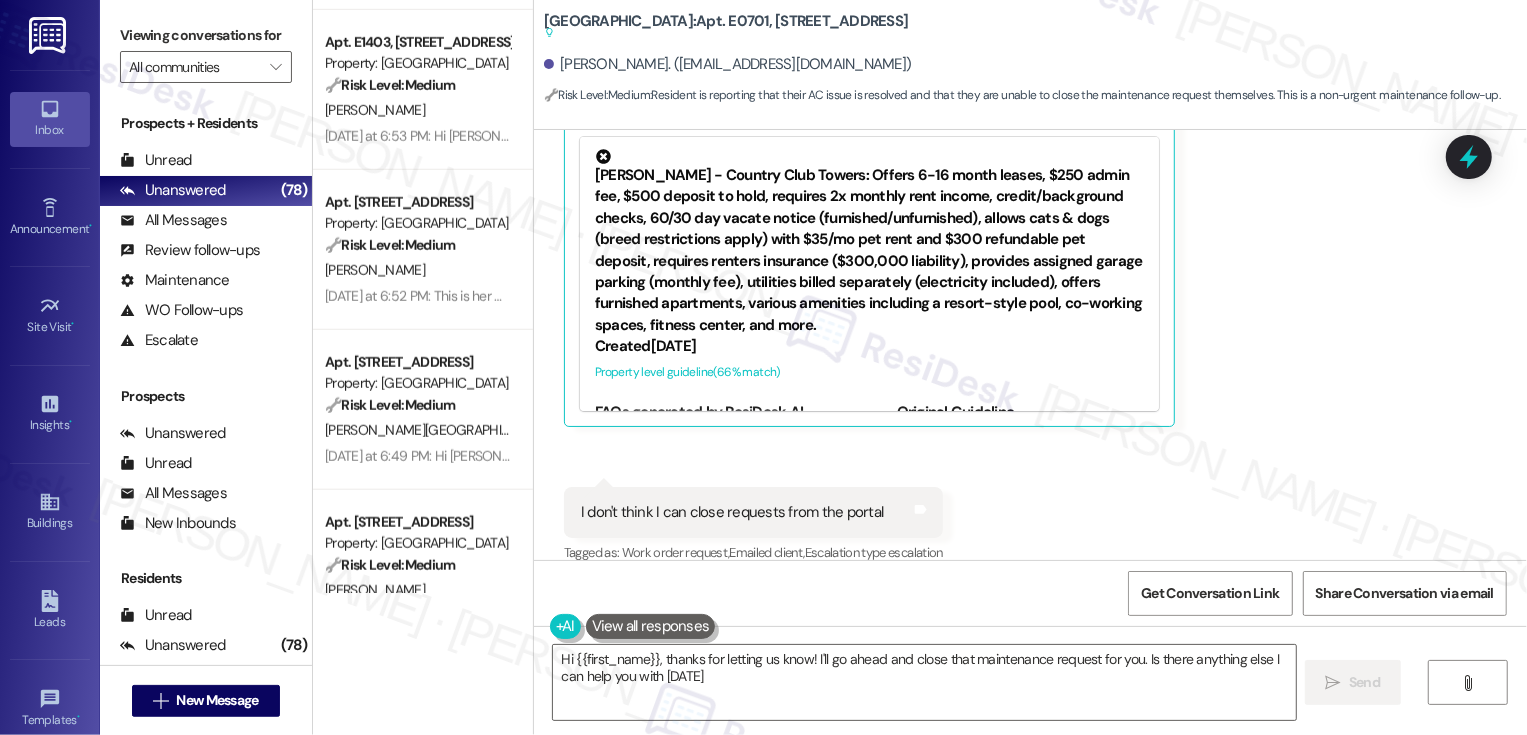 type on "Hi {{first_name}}, thanks for letting us know! I'll go ahead and close that maintenance request for you. Is there anything else I can help you with today?" 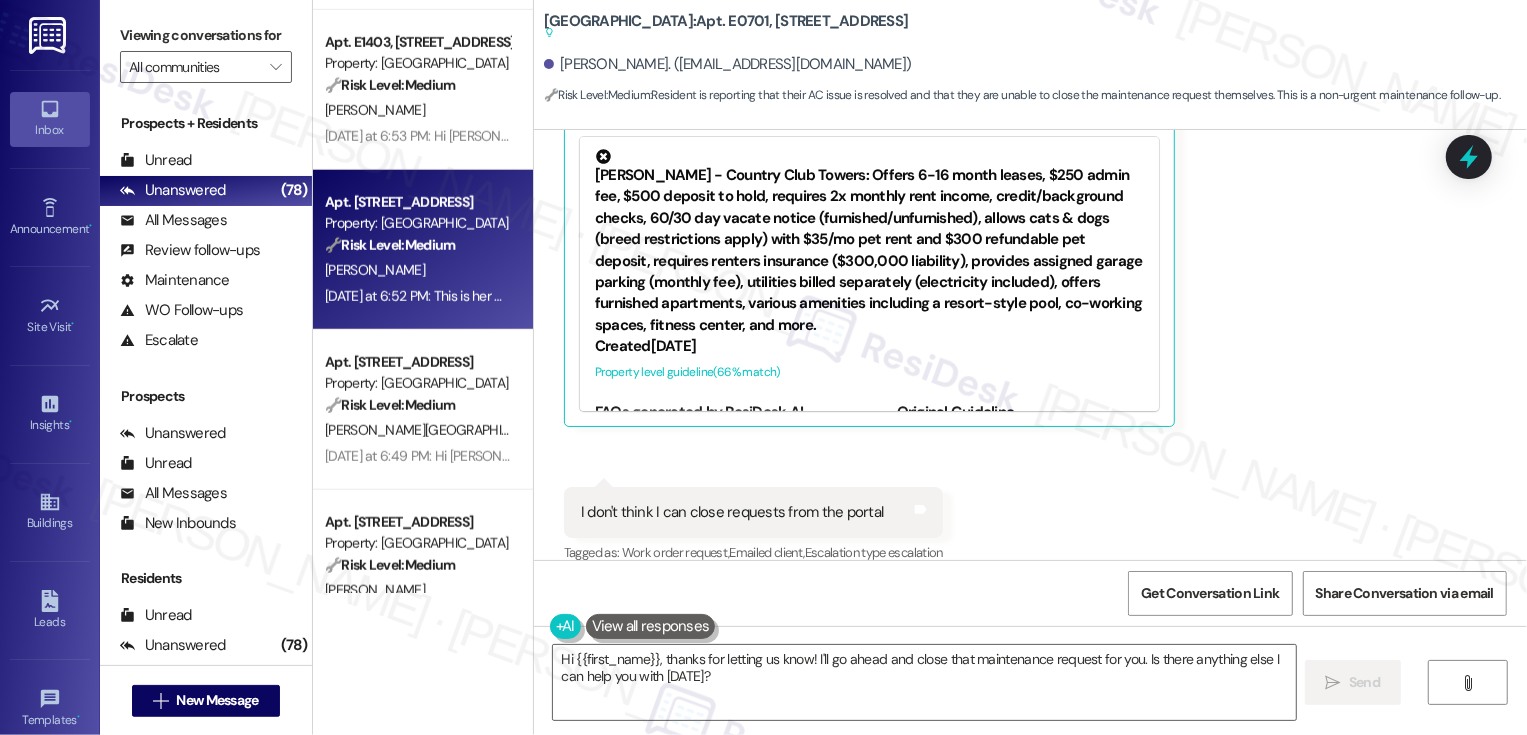 scroll, scrollTop: 1291, scrollLeft: 0, axis: vertical 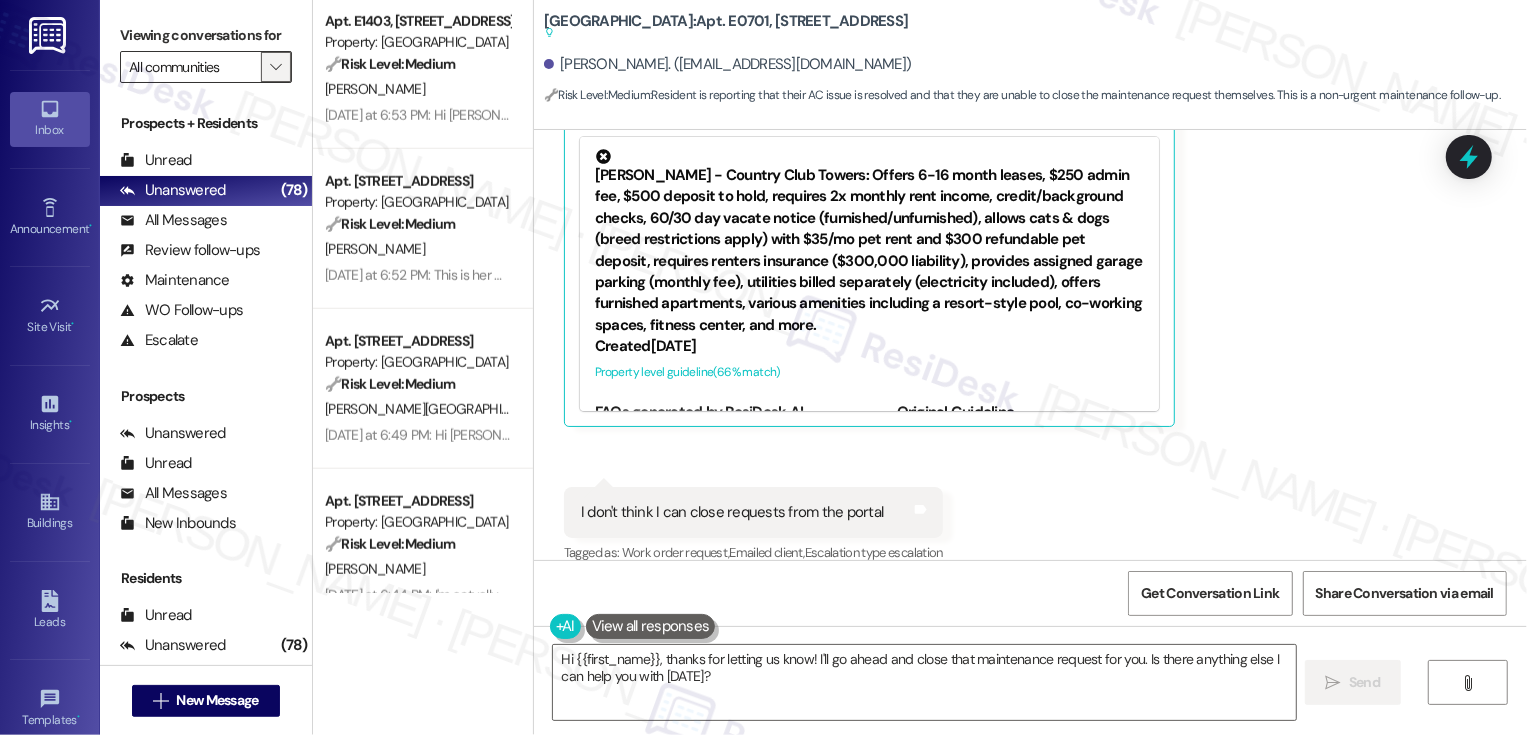 click on "" at bounding box center [275, 67] 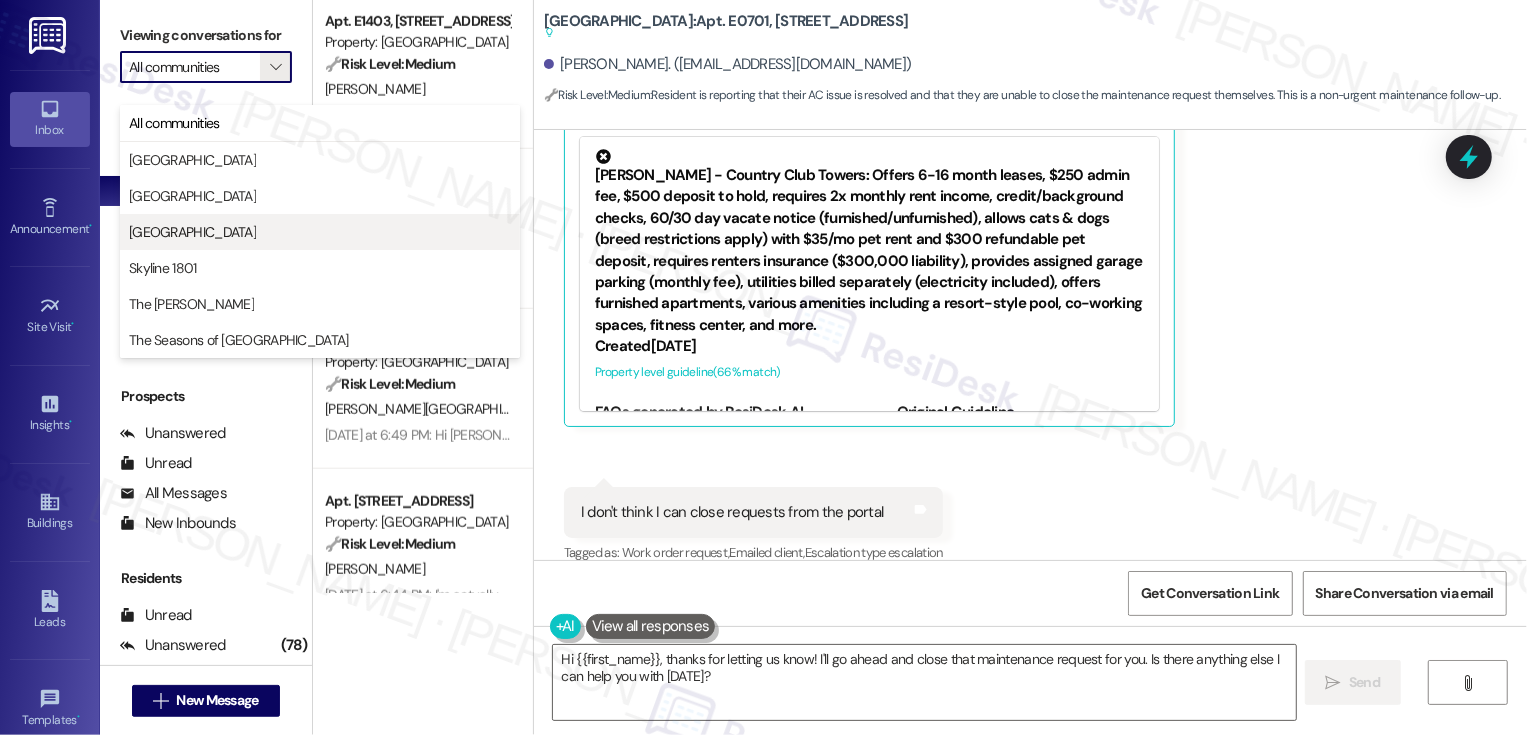 click on "Country Club Towers" at bounding box center (320, 232) 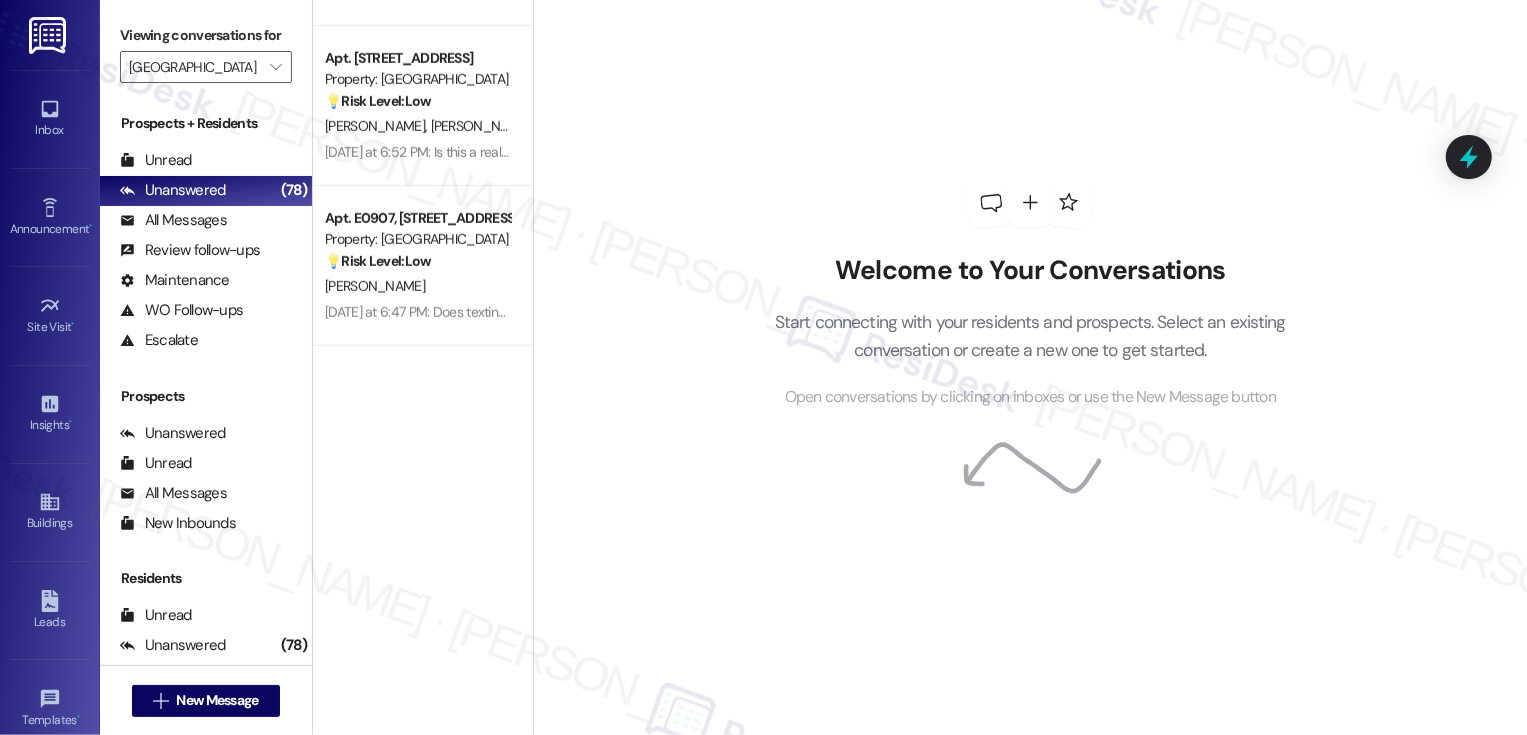 scroll, scrollTop: 574, scrollLeft: 0, axis: vertical 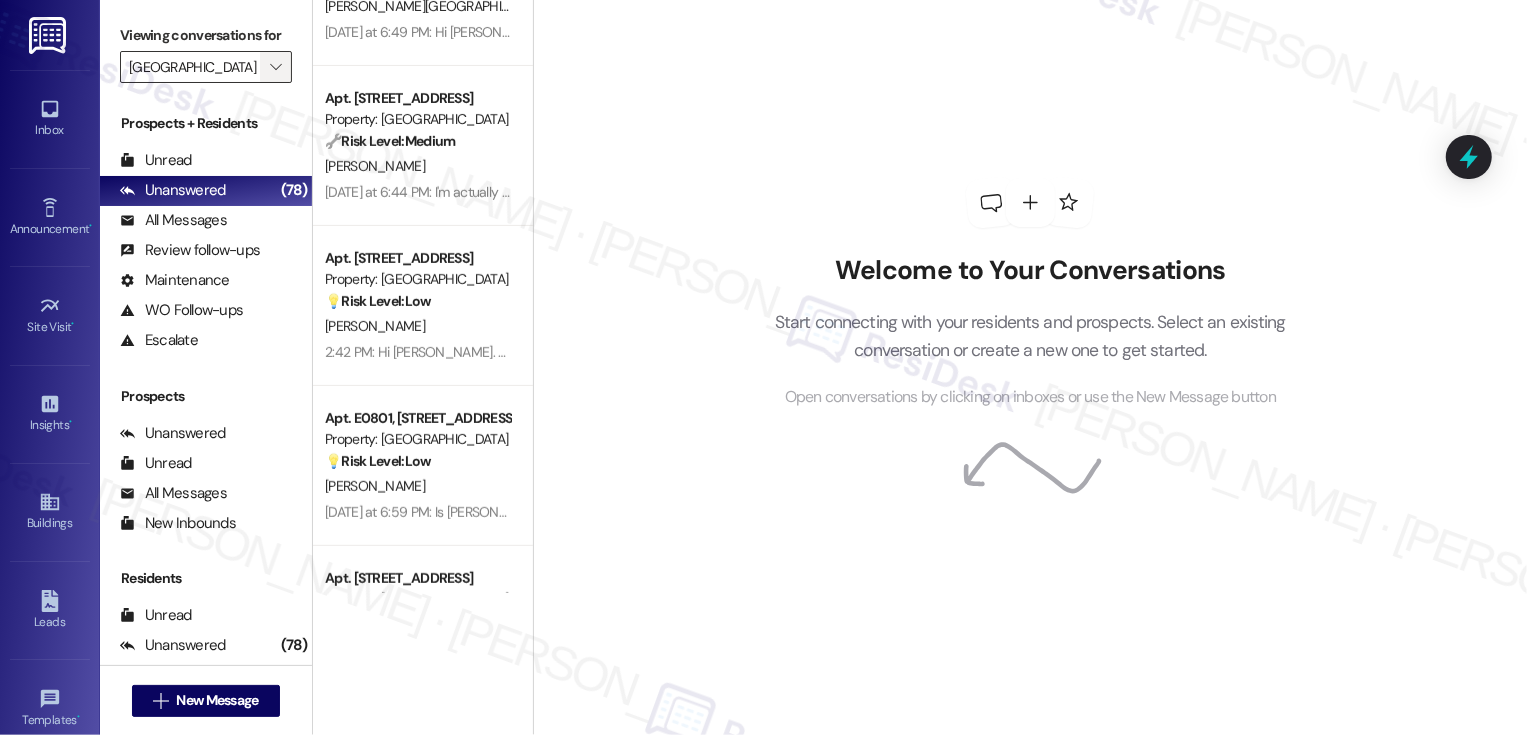click on "" at bounding box center (275, 67) 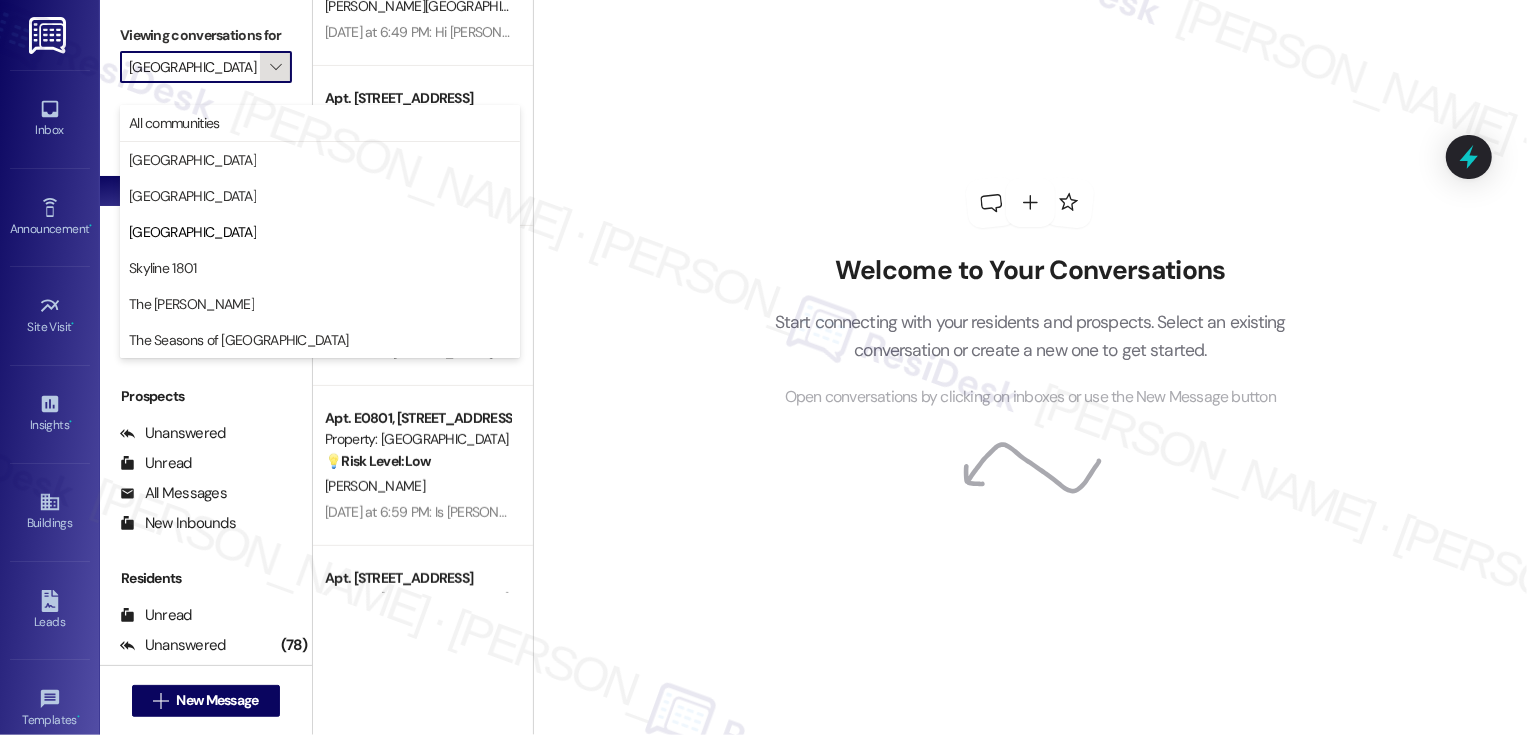 scroll, scrollTop: 0, scrollLeft: 4, axis: horizontal 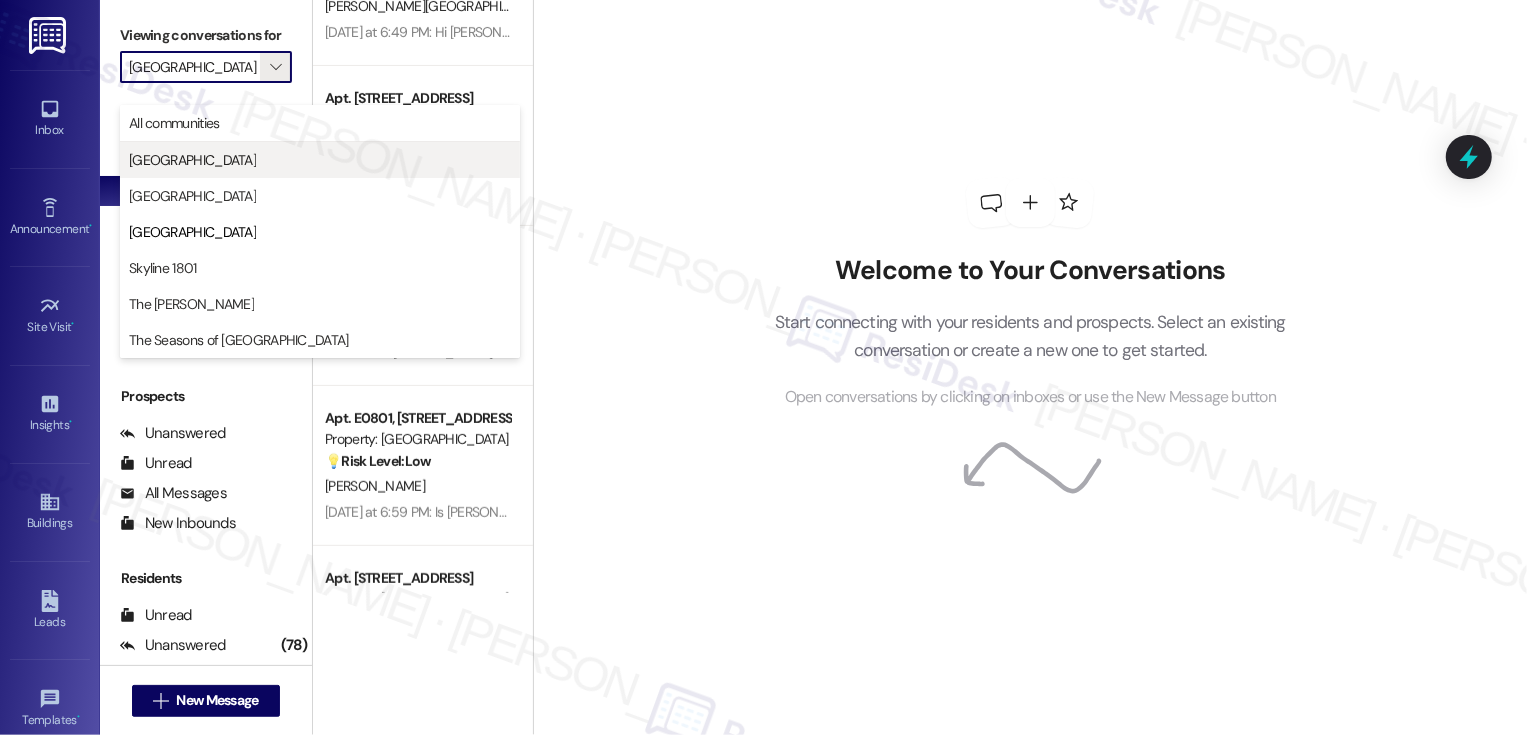 click on "[GEOGRAPHIC_DATA]" at bounding box center (320, 160) 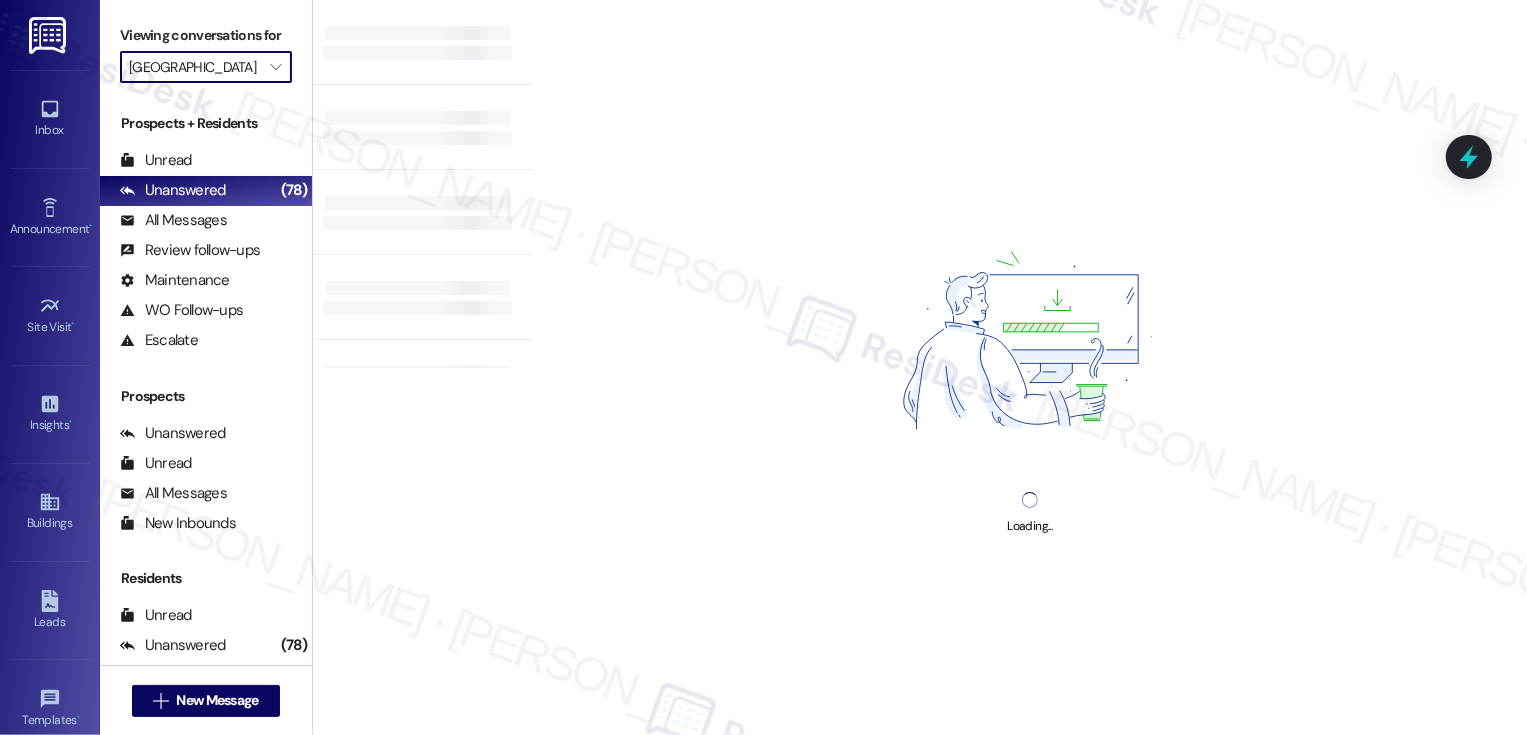 type on "[GEOGRAPHIC_DATA]" 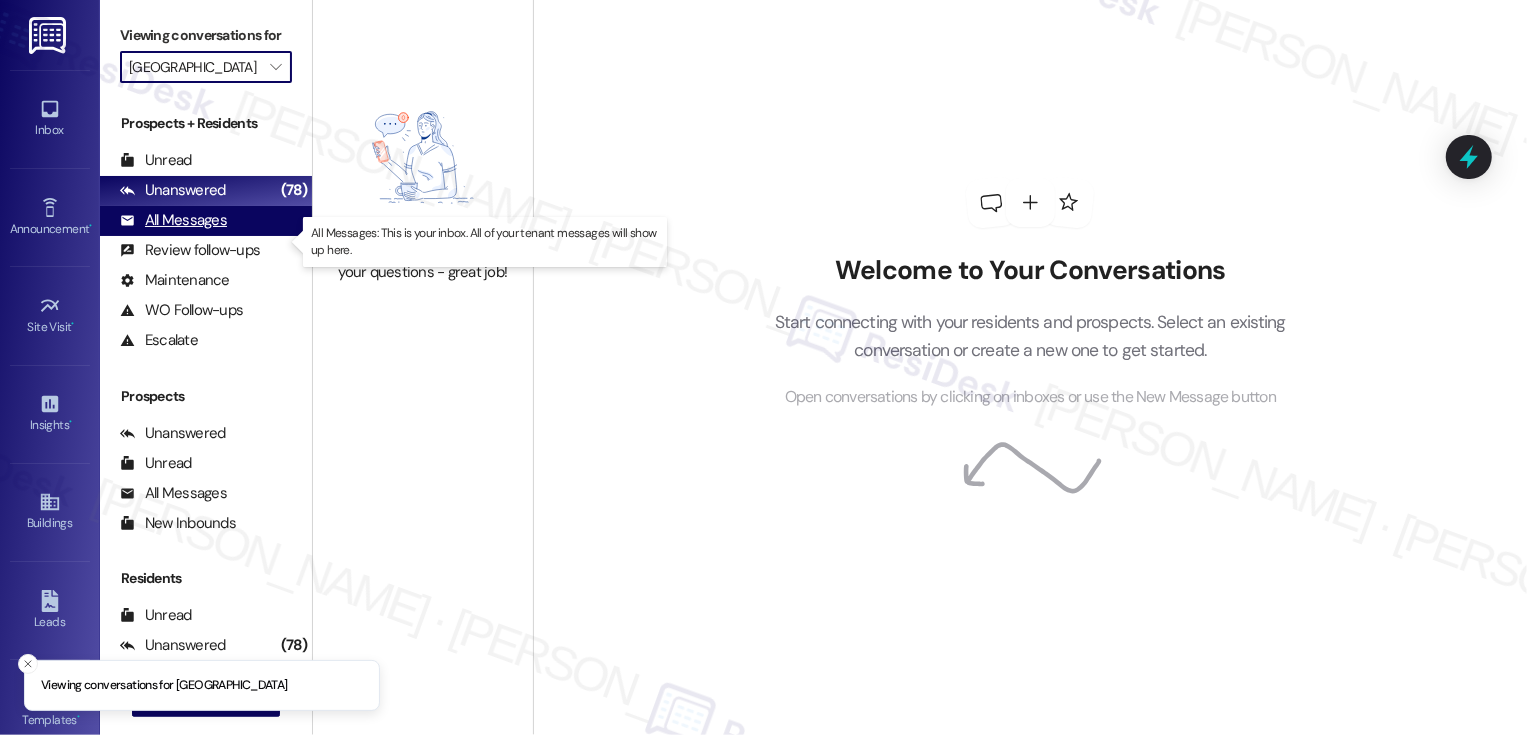 click on "All Messages (undefined)" at bounding box center [206, 221] 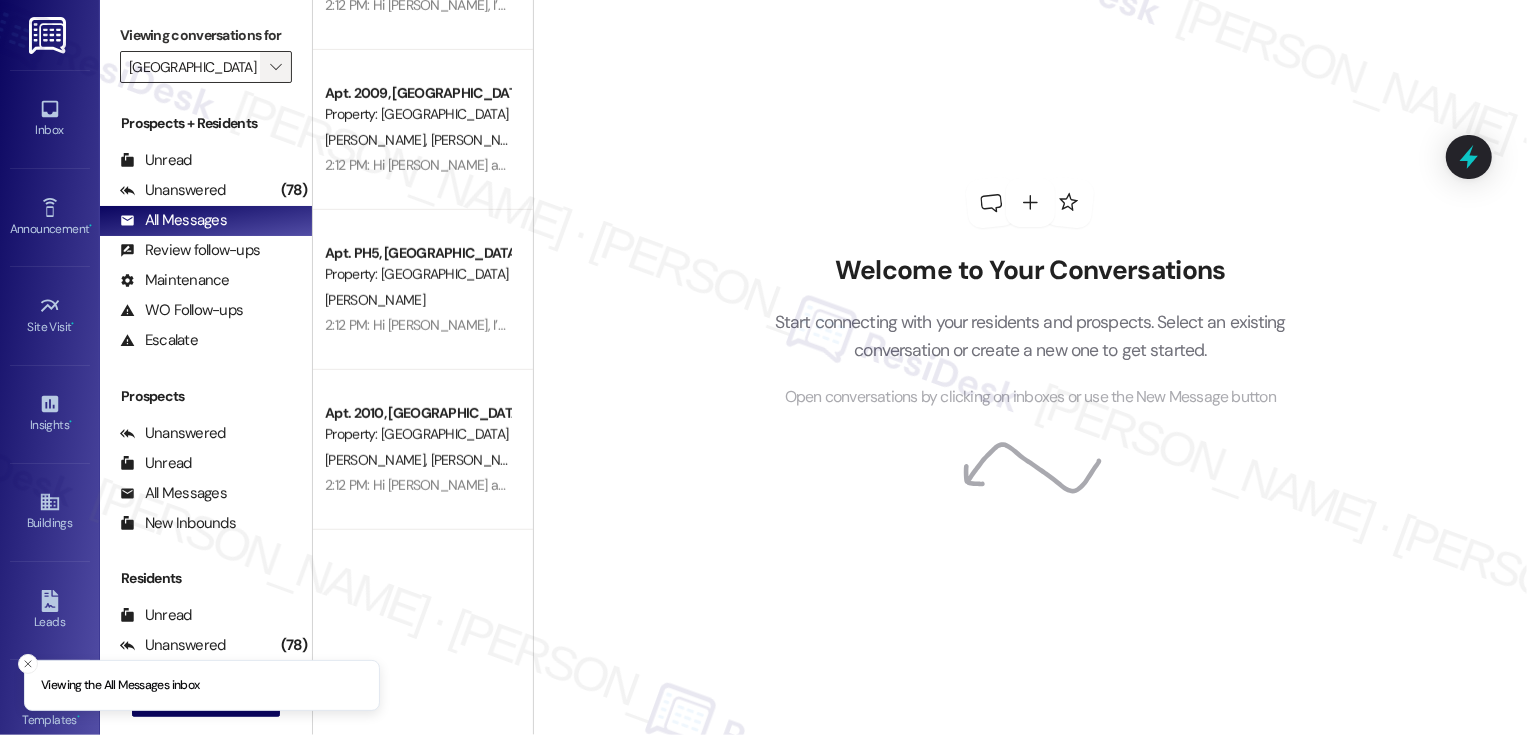 scroll, scrollTop: 624, scrollLeft: 0, axis: vertical 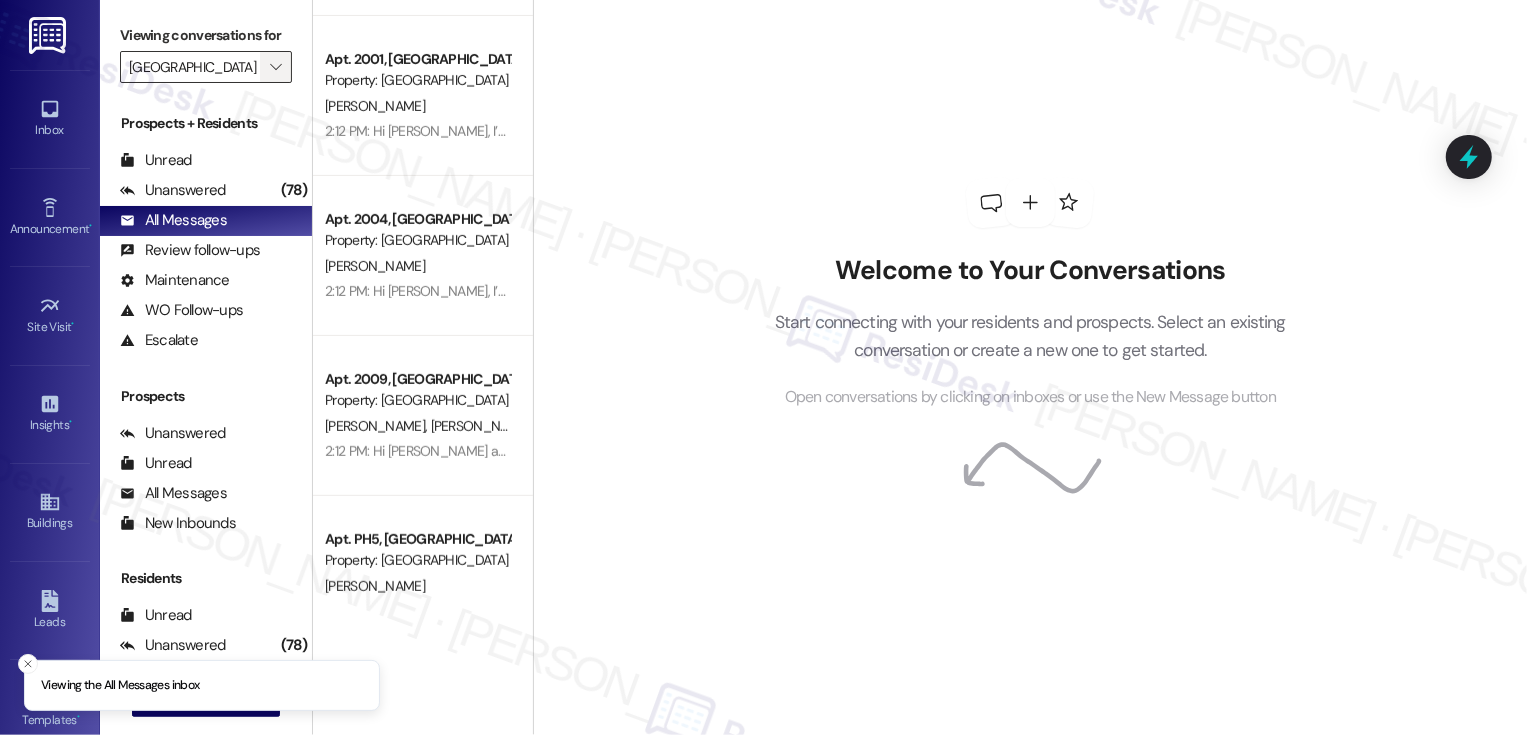 click on "" at bounding box center (275, 67) 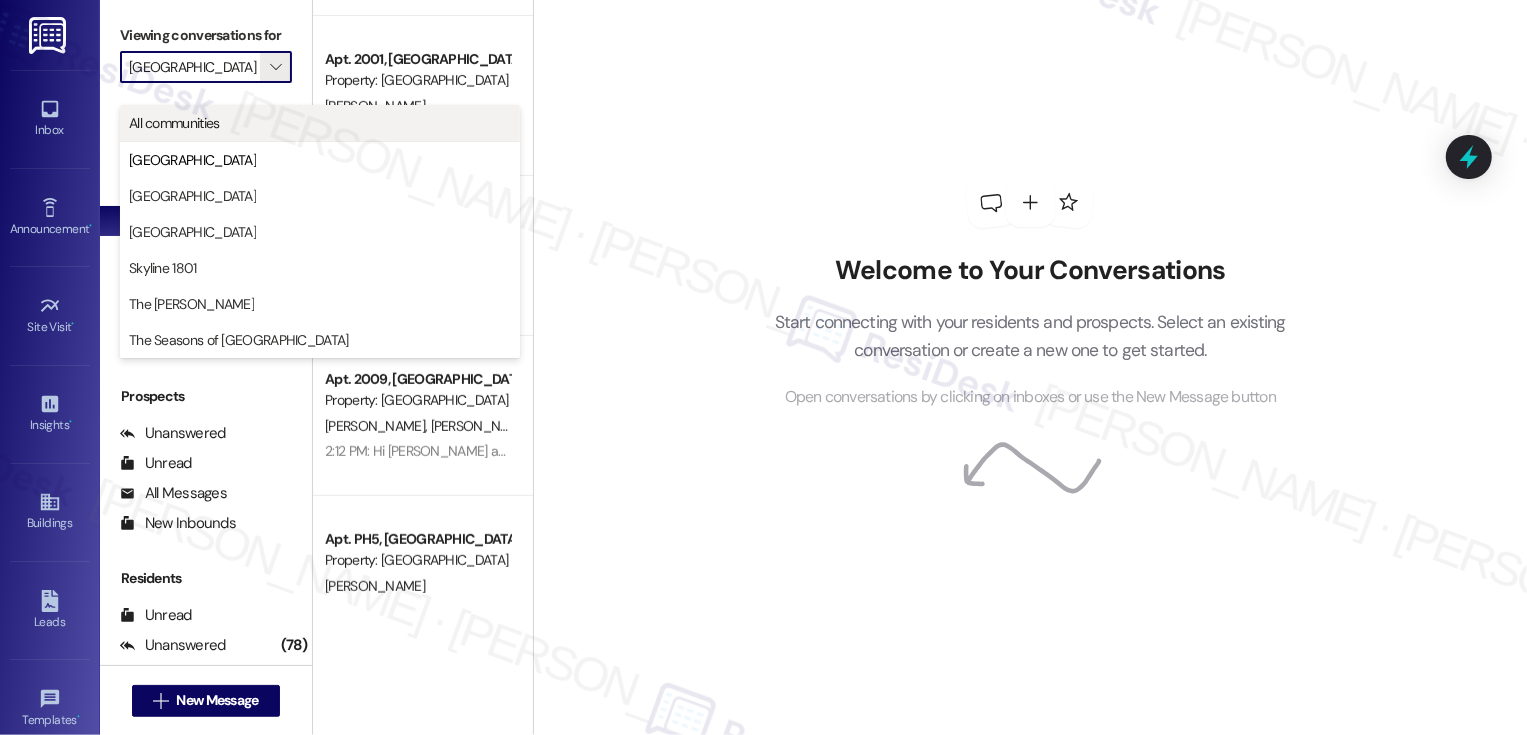click on "All communities" at bounding box center (320, 123) 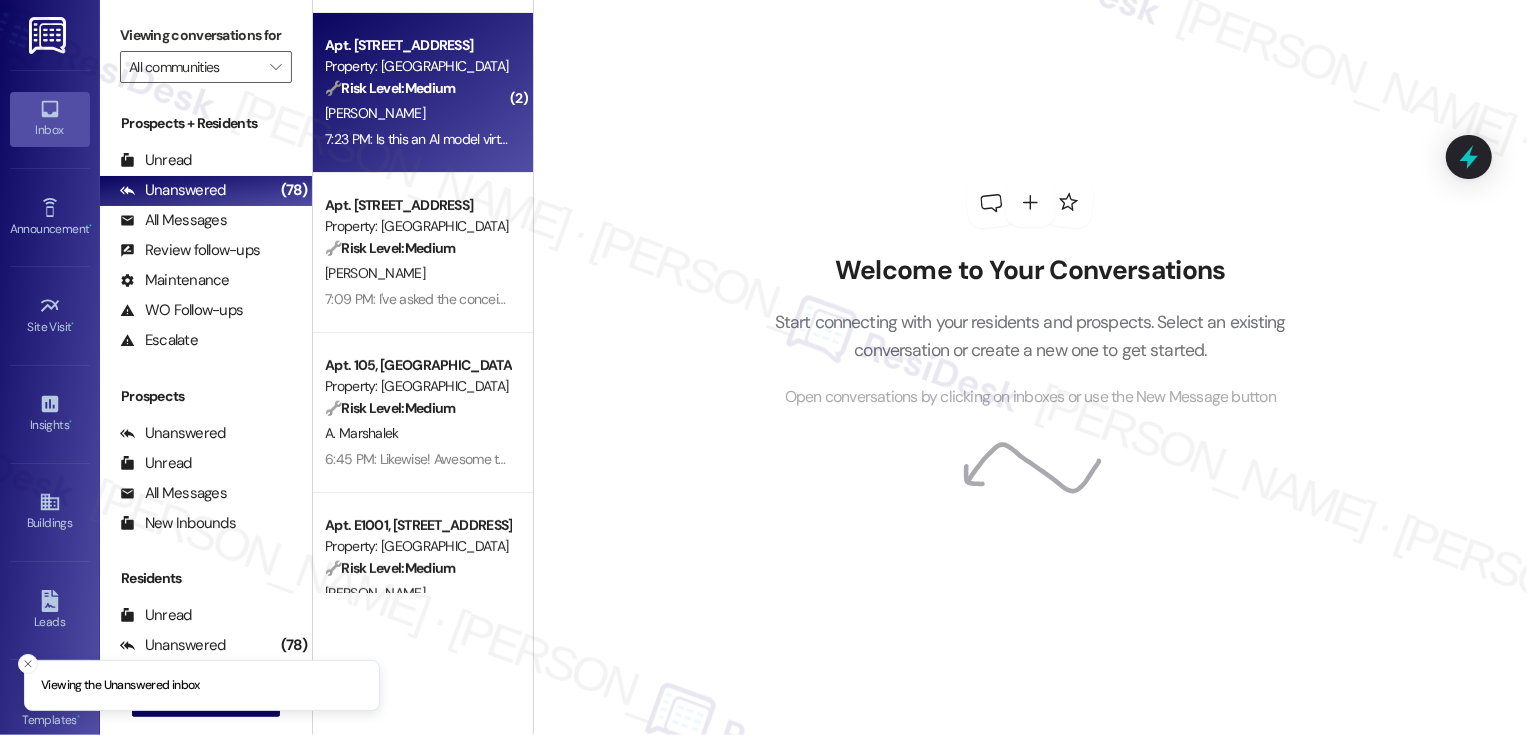scroll, scrollTop: 161, scrollLeft: 0, axis: vertical 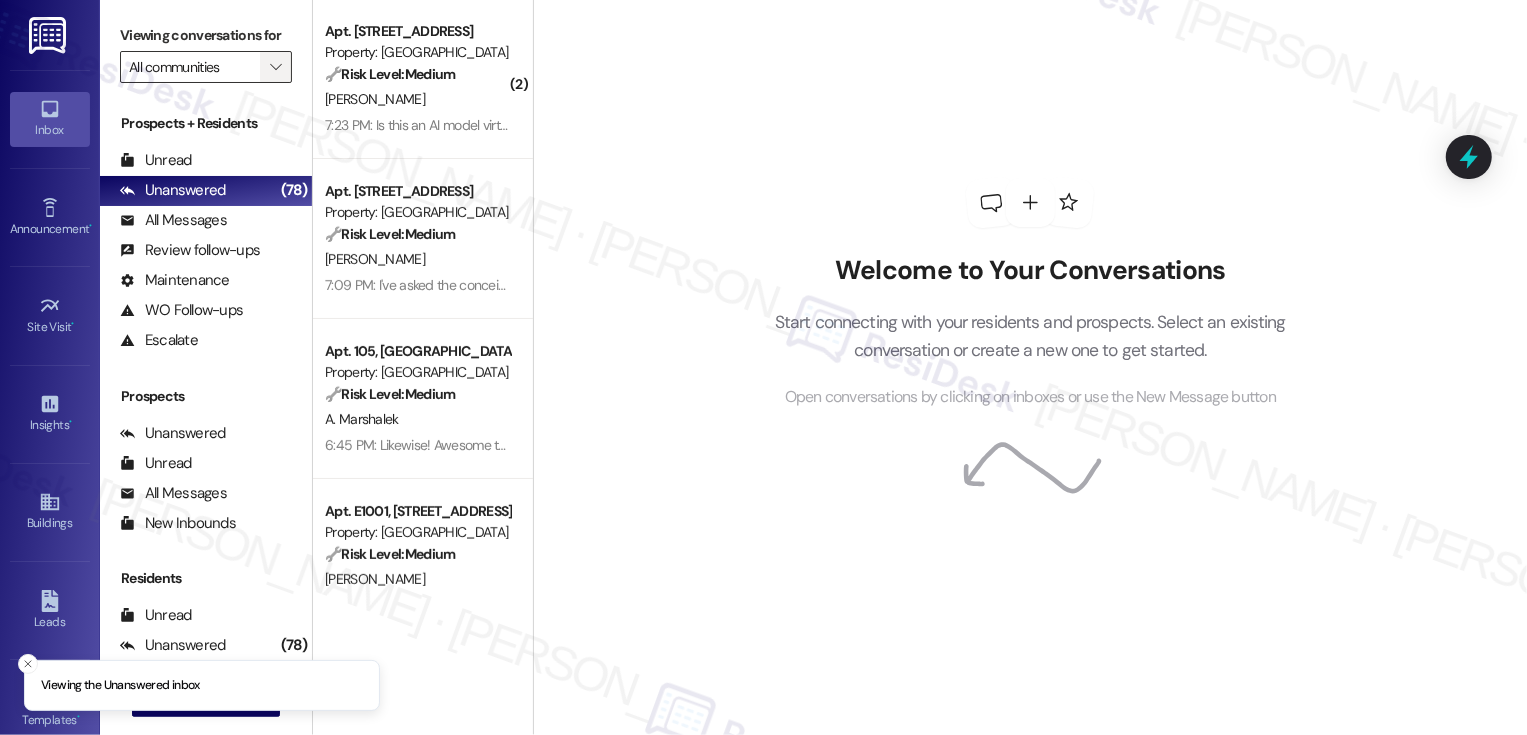 click on "" at bounding box center [275, 67] 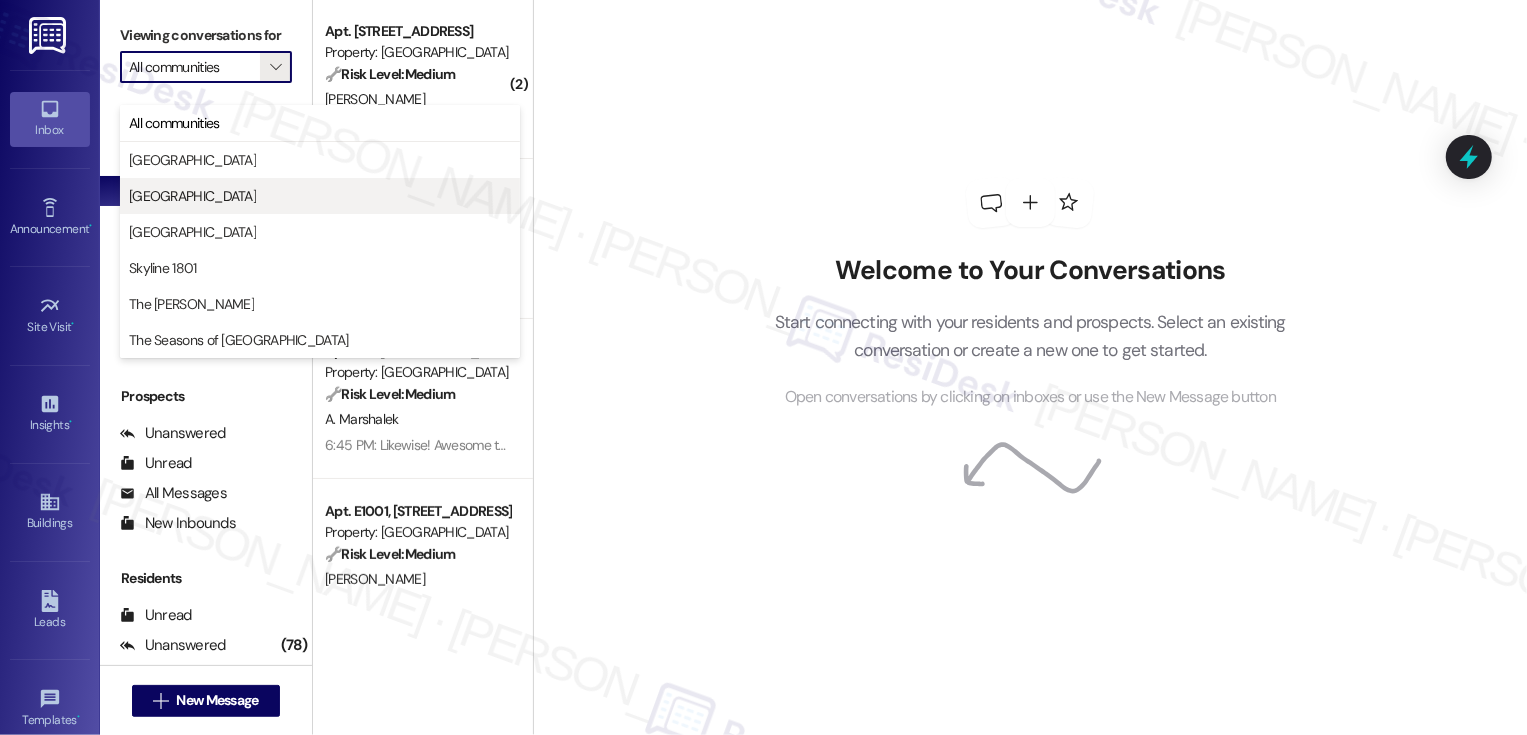 click on "Country Club Gardens" at bounding box center (192, 196) 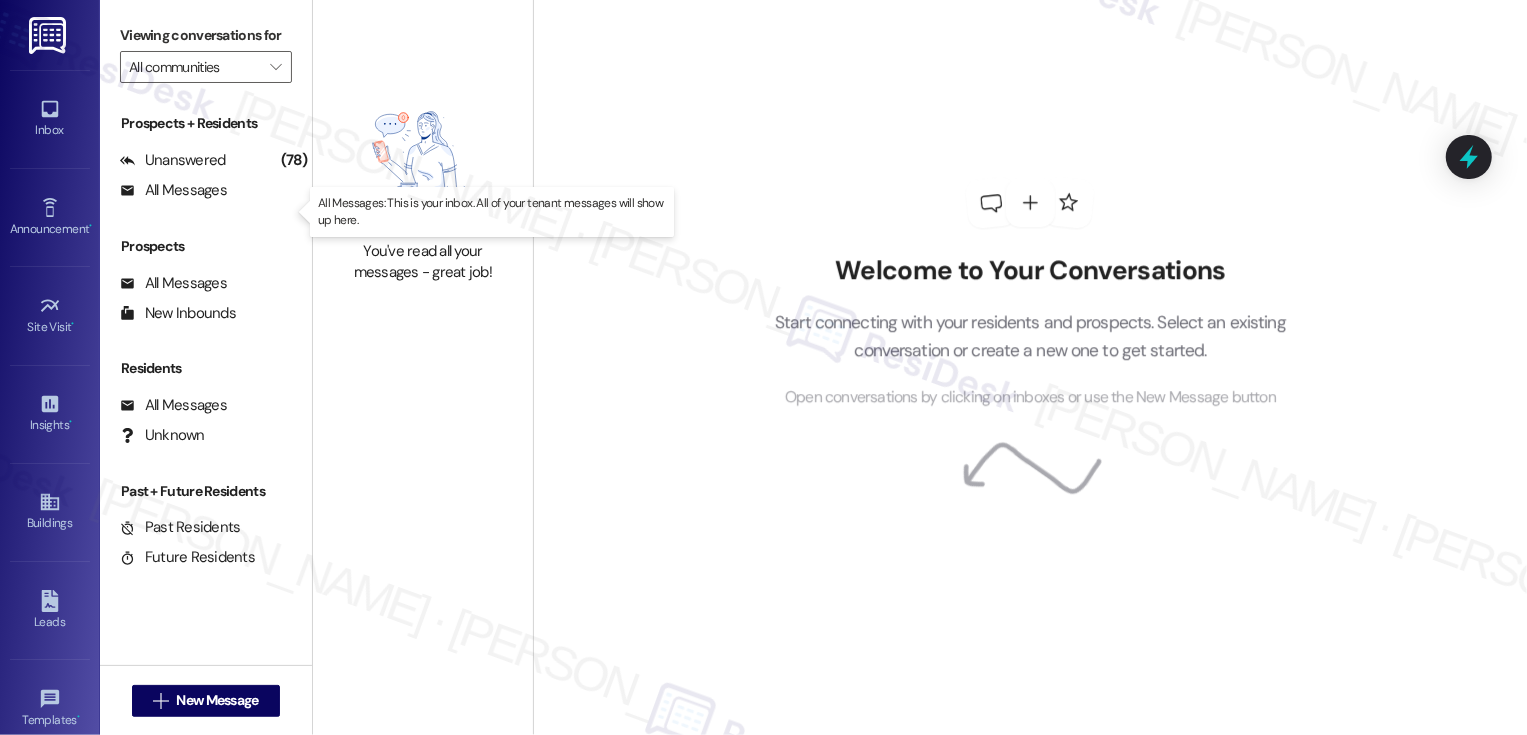 type on "Country Club Gardens" 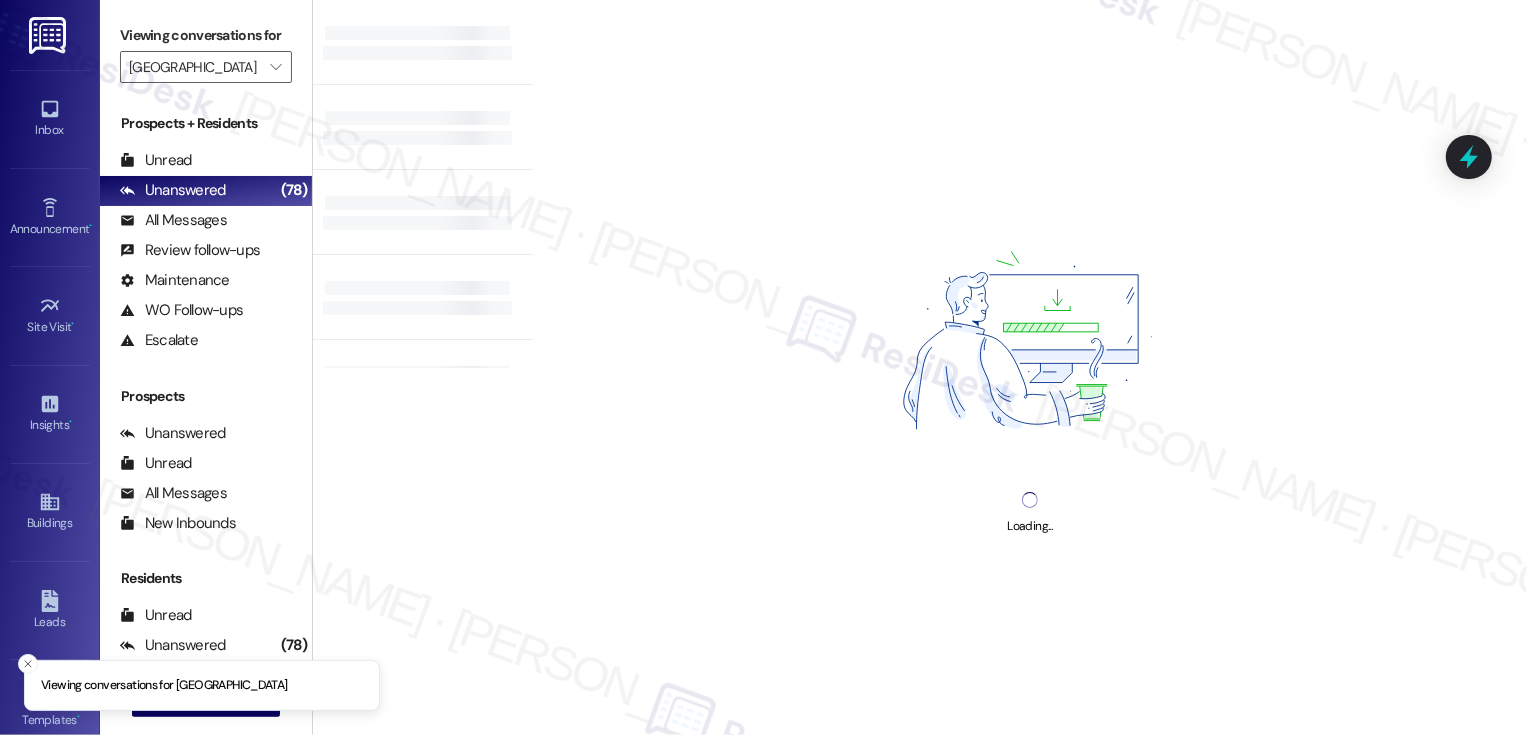 click on "Unread (0)" at bounding box center [206, 161] 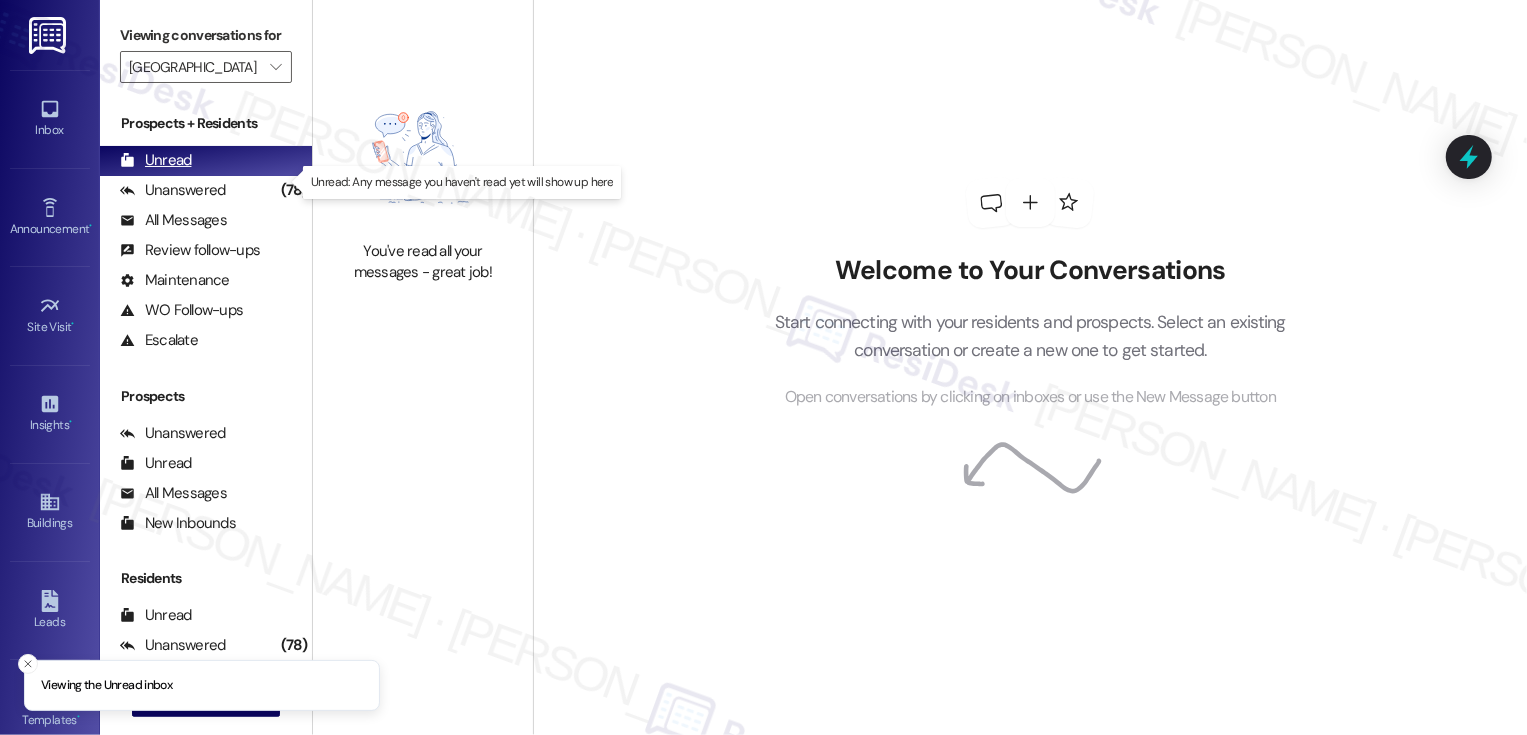 click on "Unread (0)" at bounding box center [206, 161] 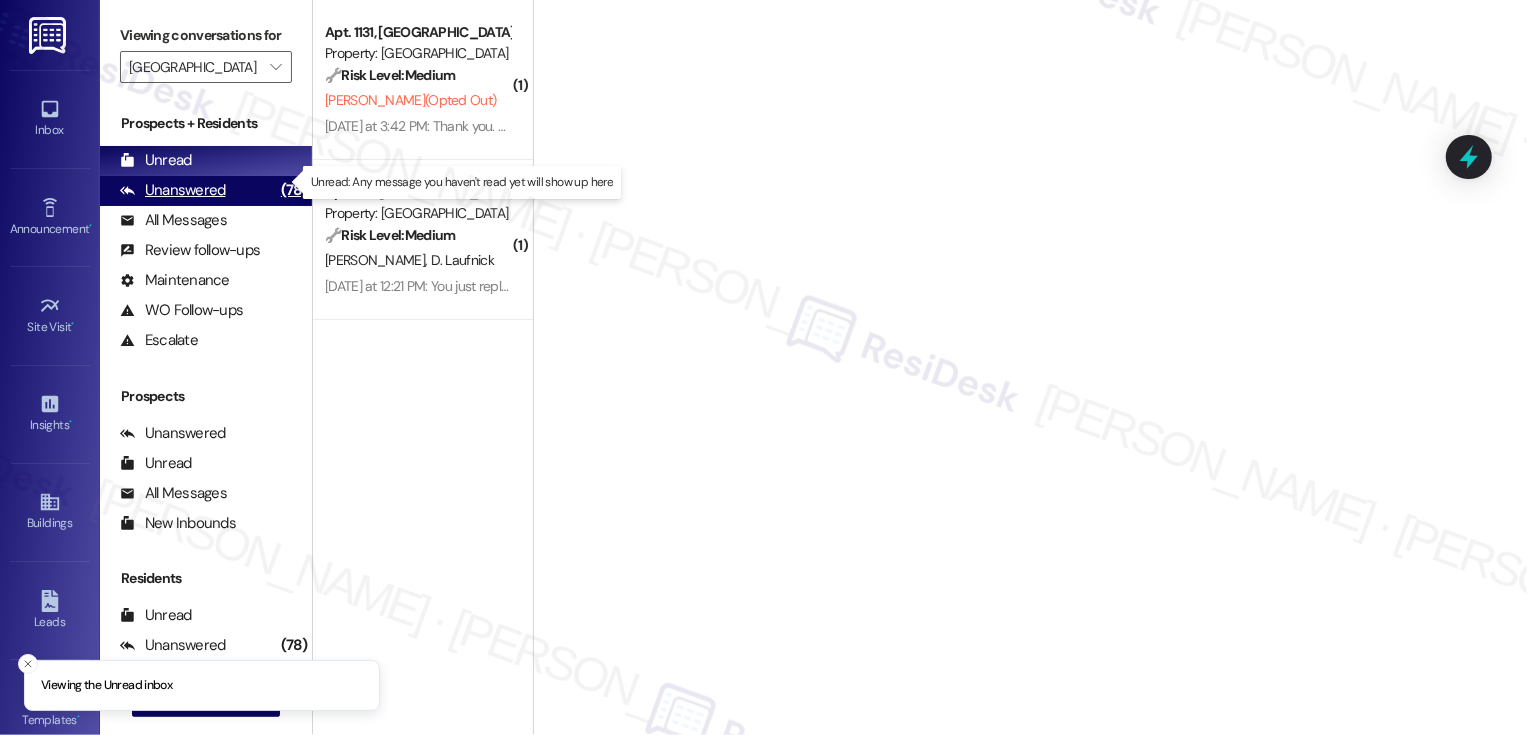 click on "Unanswered (78)" at bounding box center [206, 191] 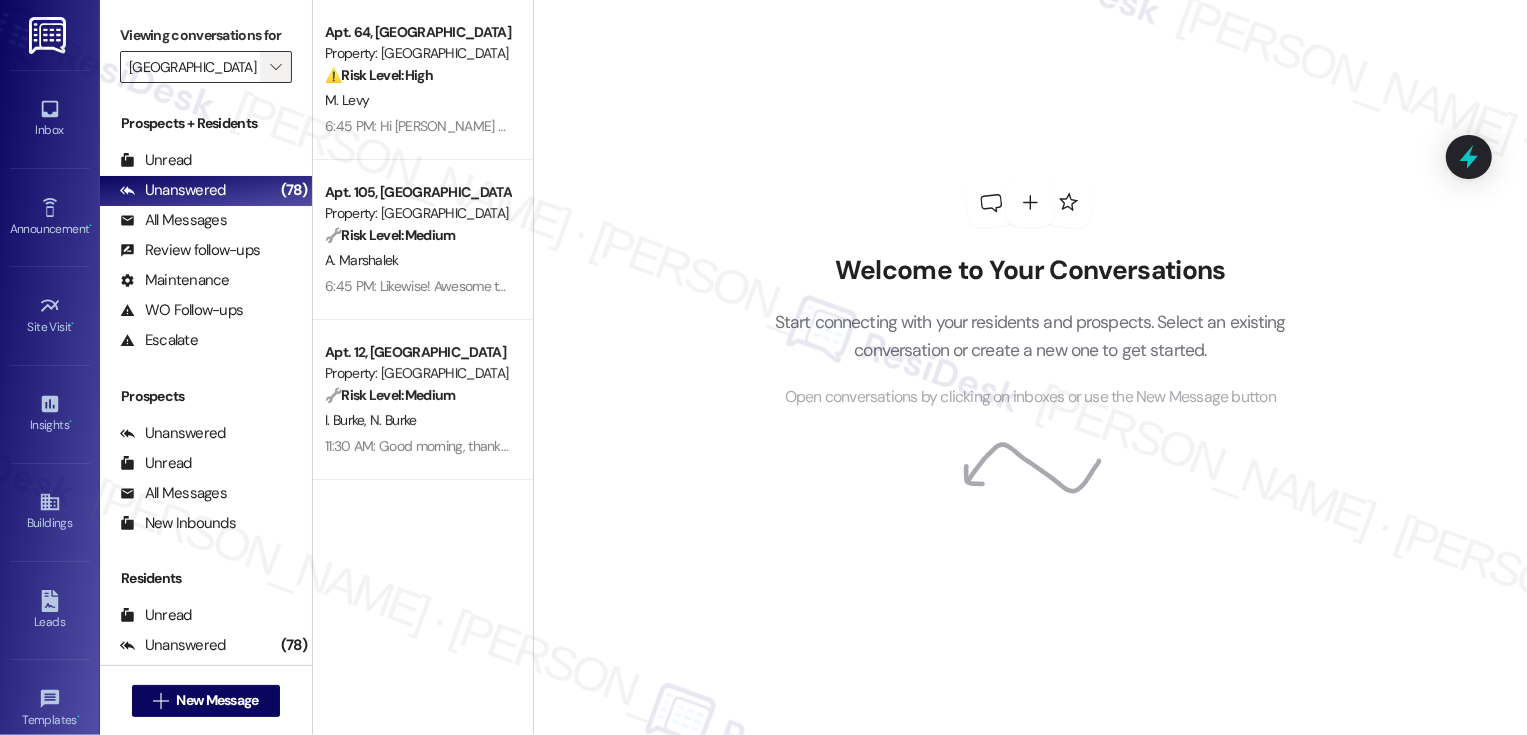 click on "" at bounding box center [275, 67] 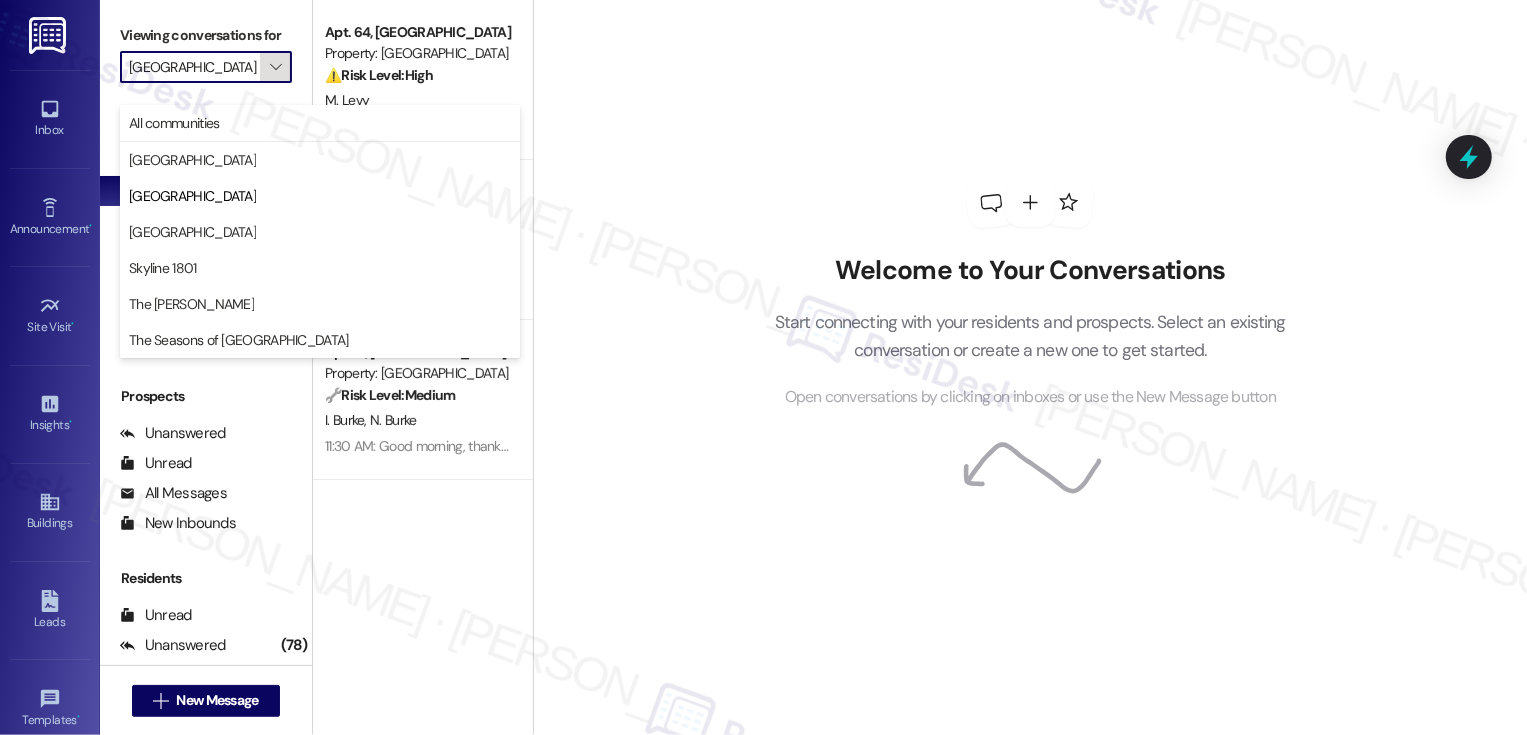 scroll, scrollTop: 0, scrollLeft: 13, axis: horizontal 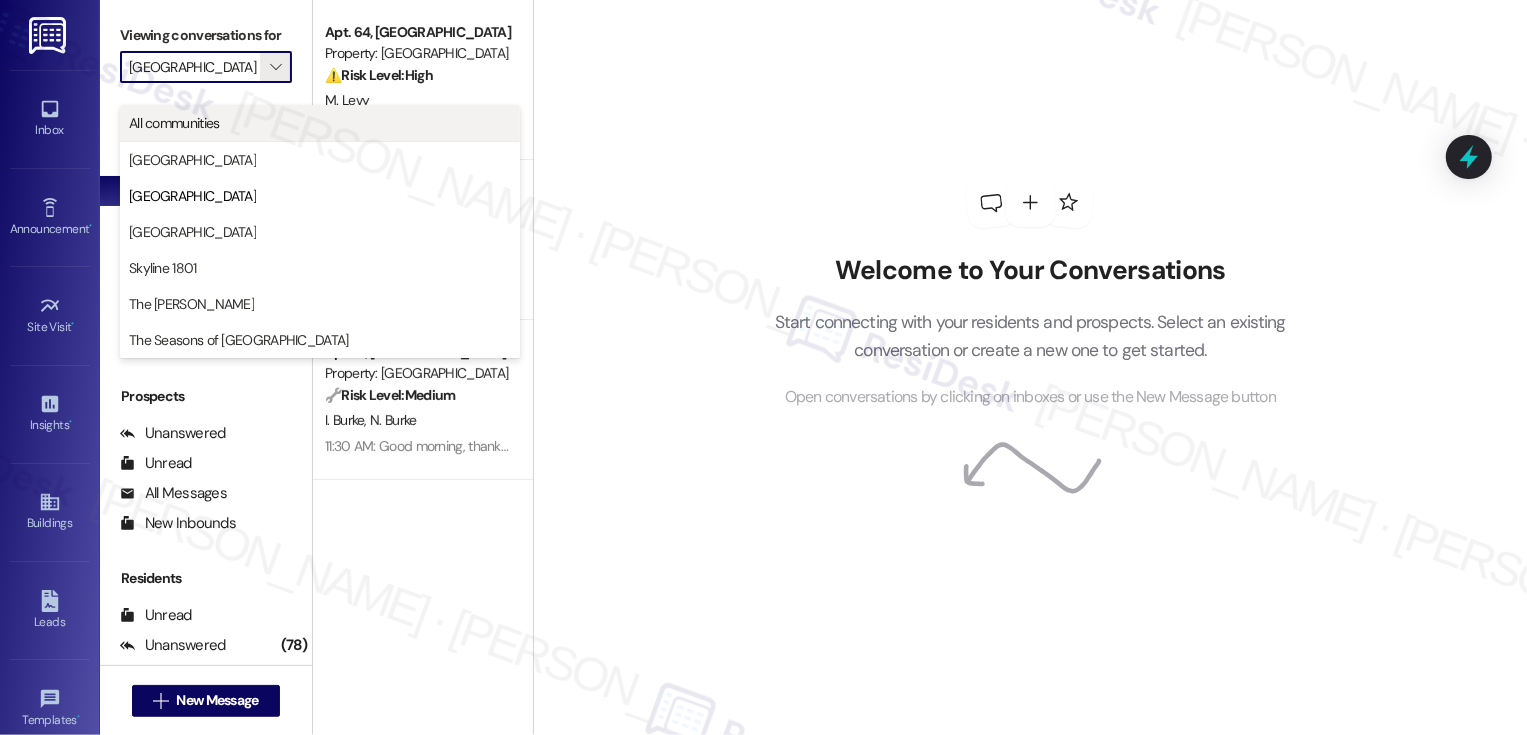 click on "All communities" at bounding box center [320, 123] 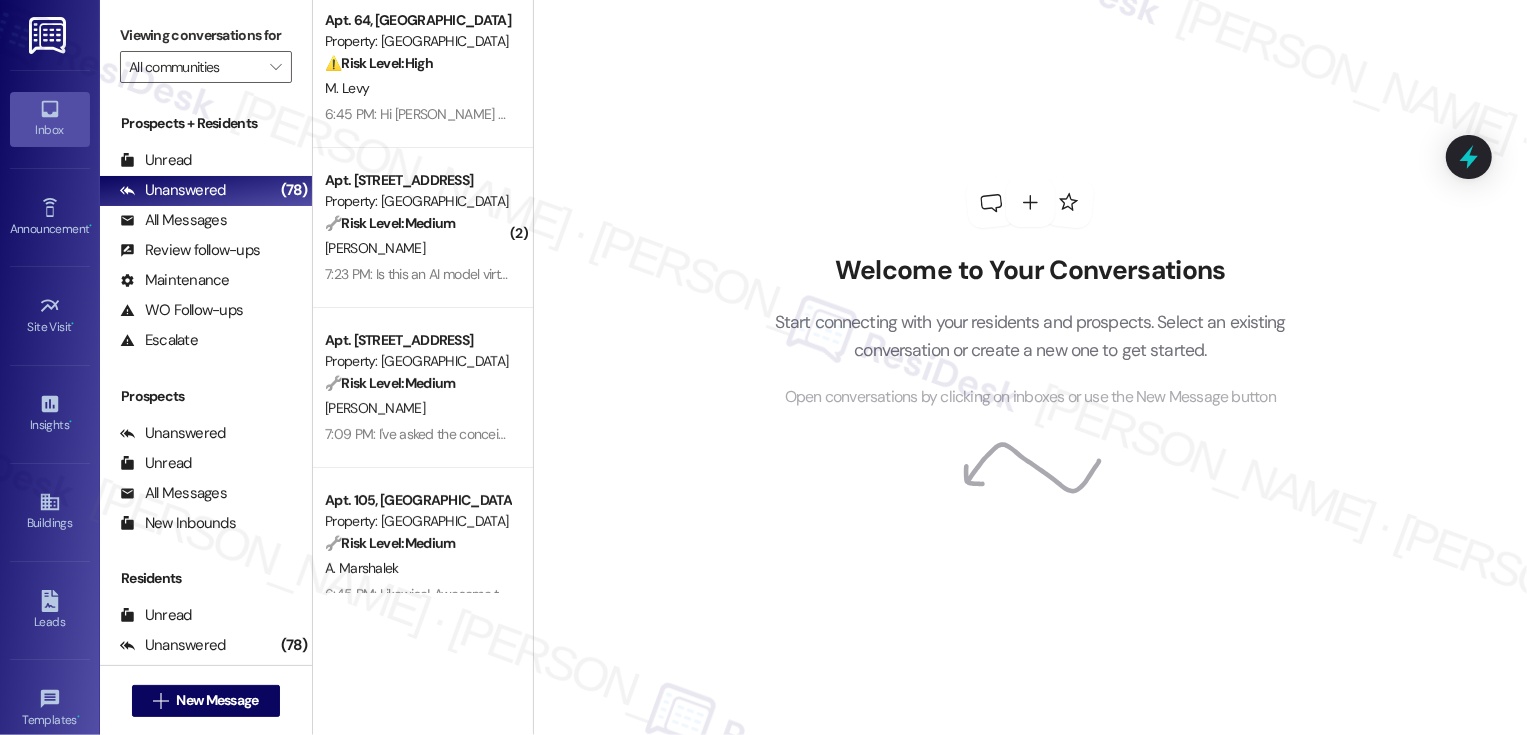 scroll, scrollTop: 0, scrollLeft: 0, axis: both 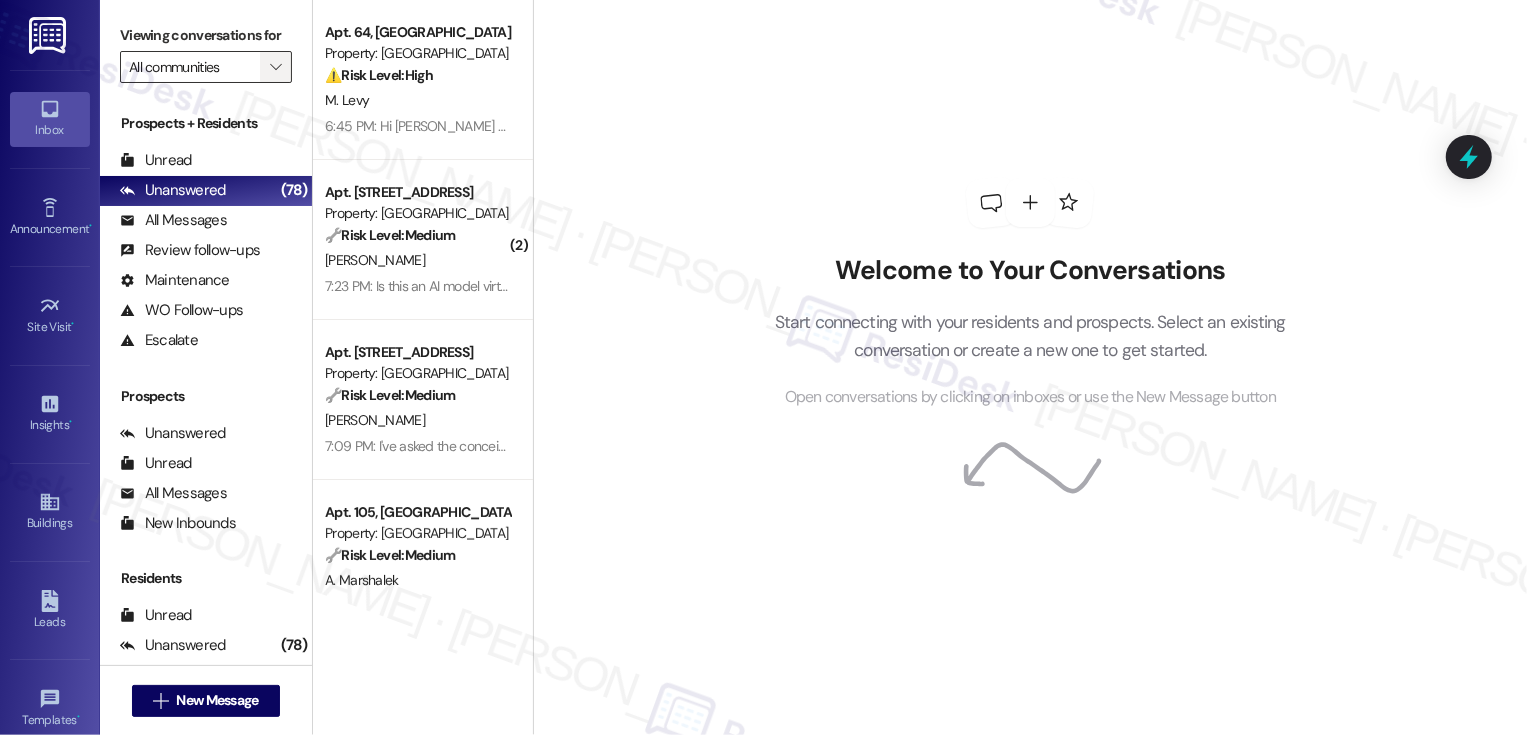 click on "" at bounding box center (276, 67) 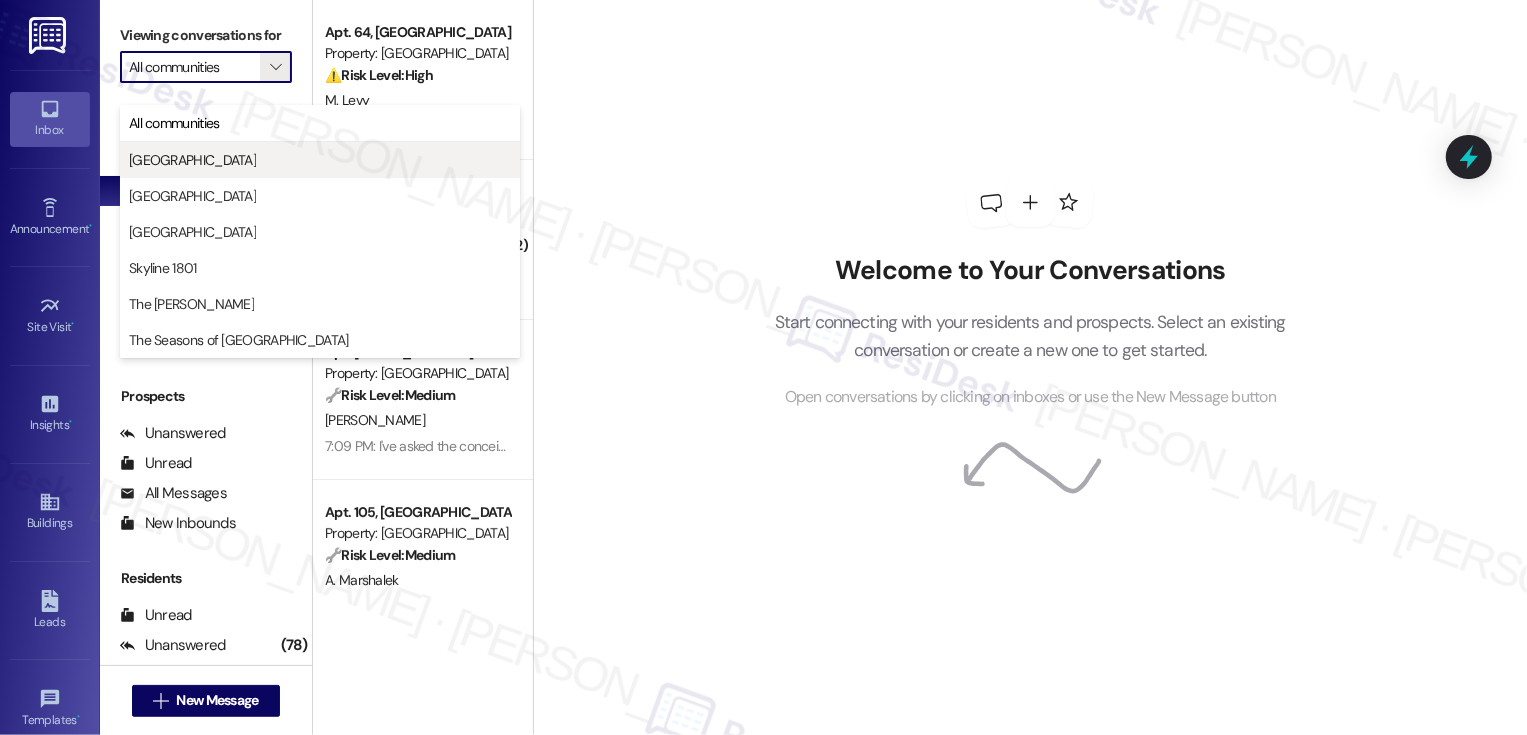 click on "[GEOGRAPHIC_DATA]" at bounding box center (320, 160) 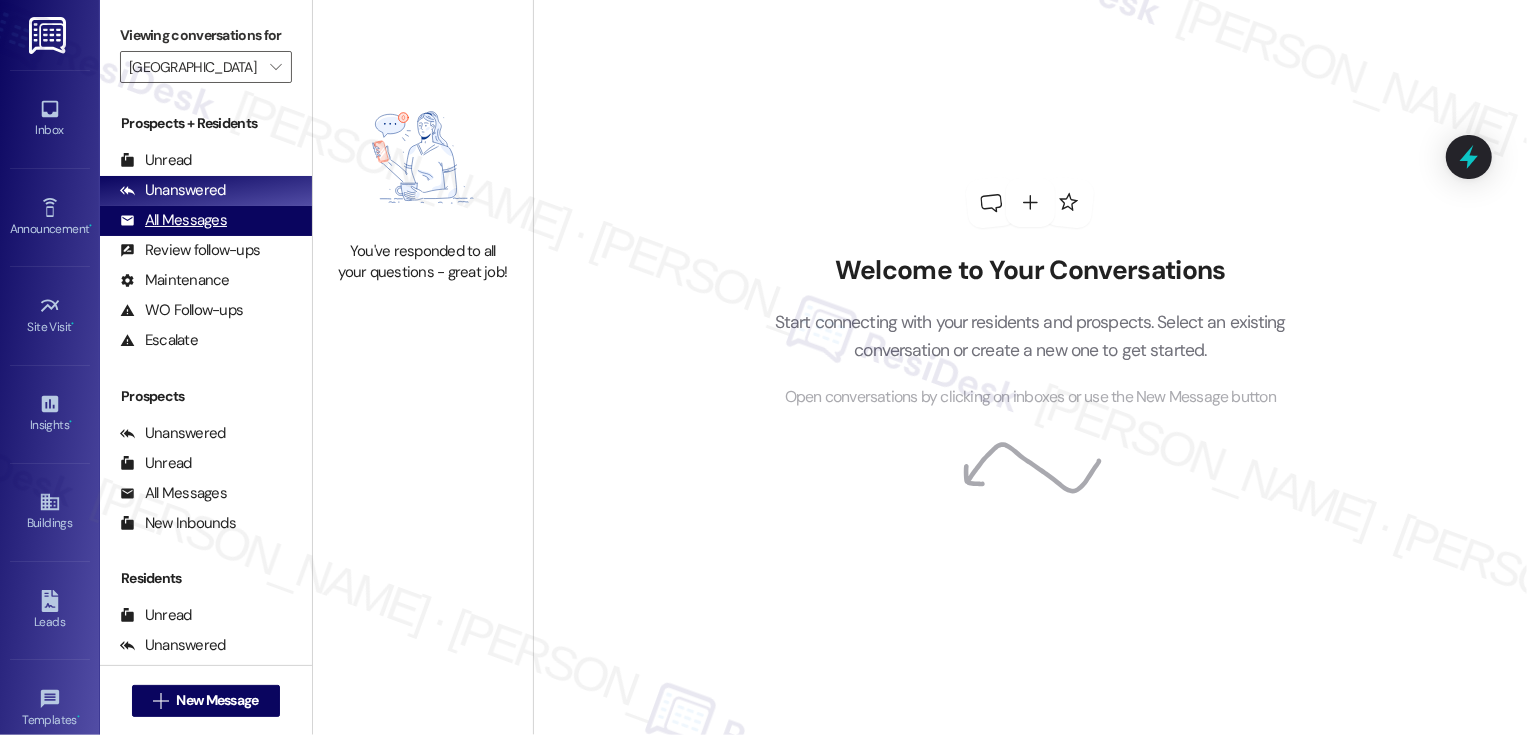 click on "All Messages (undefined)" at bounding box center [206, 221] 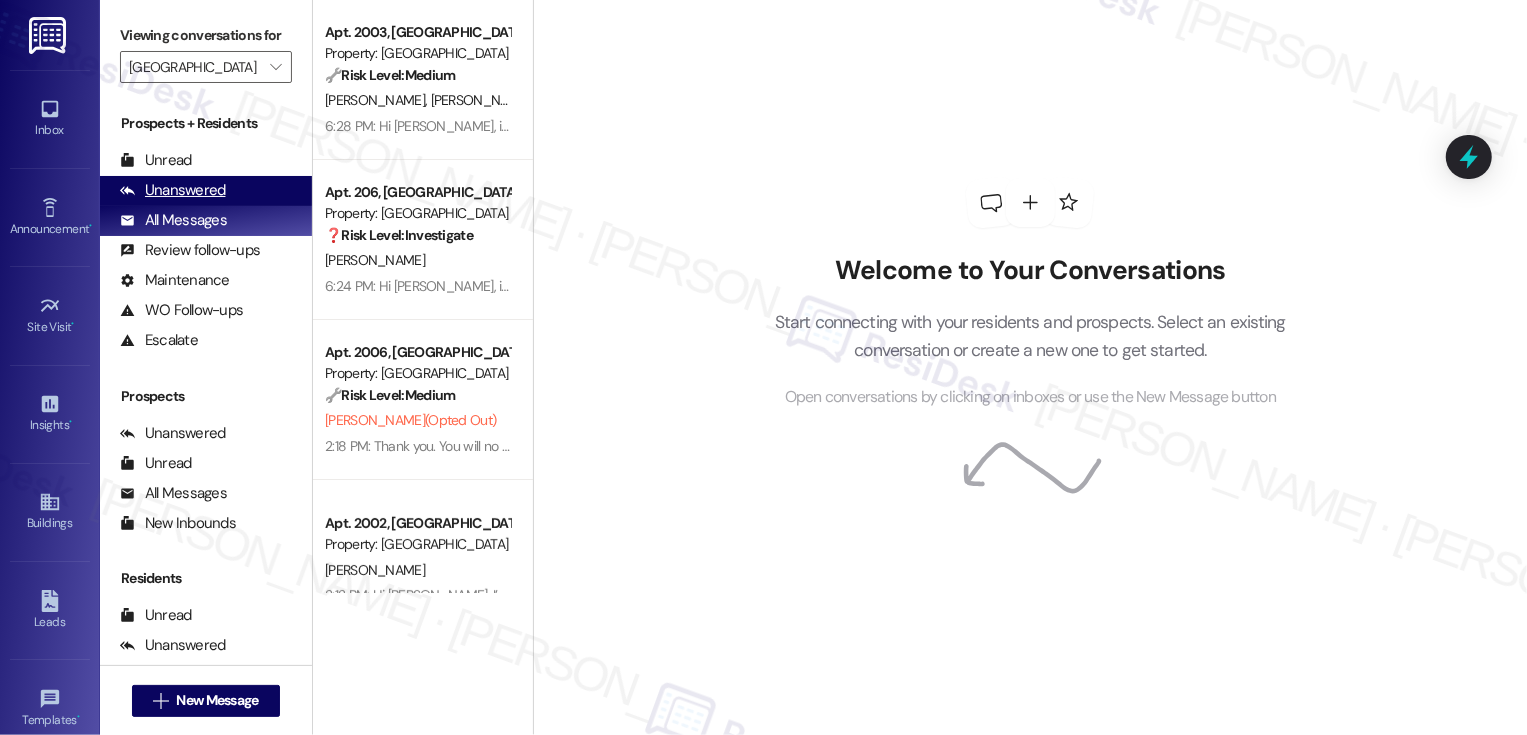 click on "Unanswered" at bounding box center (173, 190) 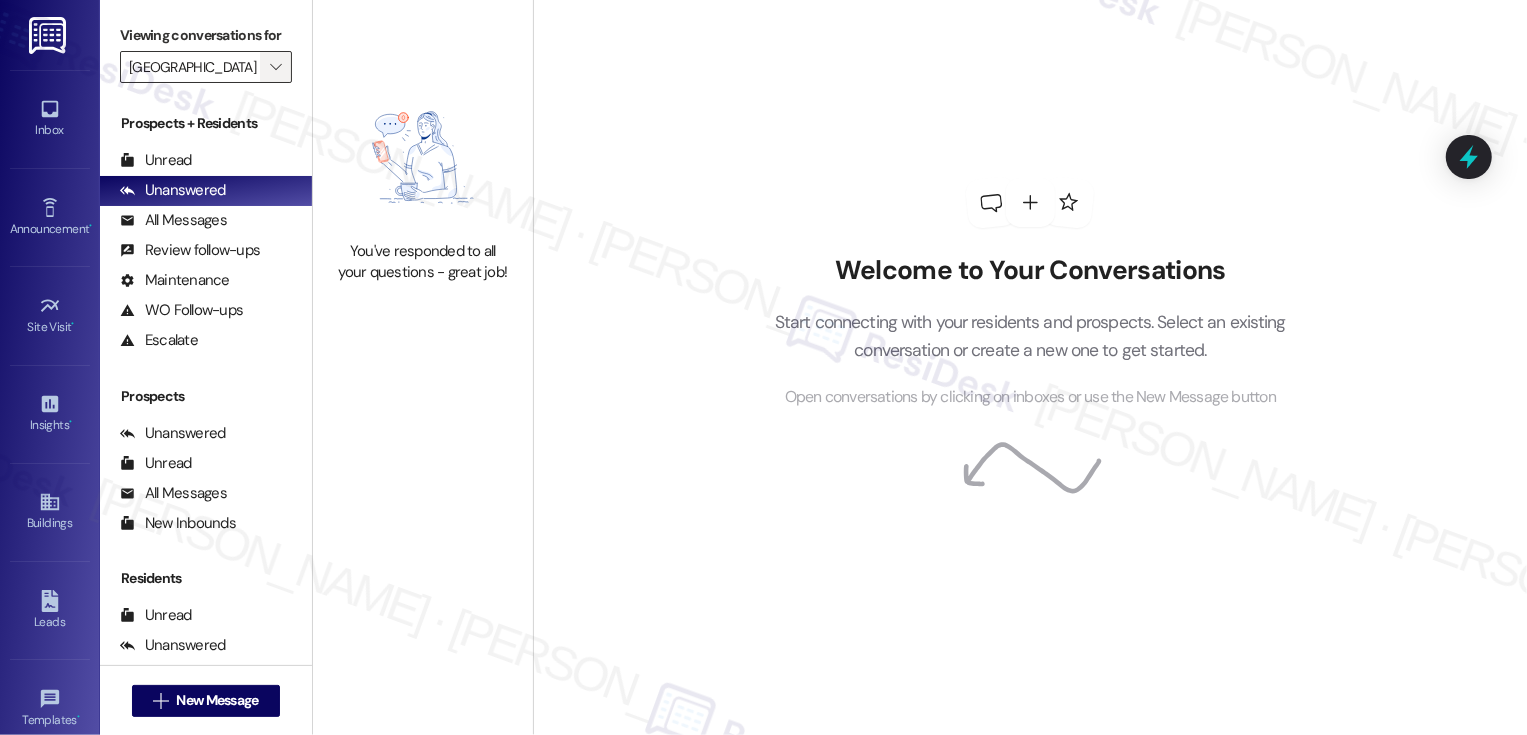 click on "" at bounding box center [275, 67] 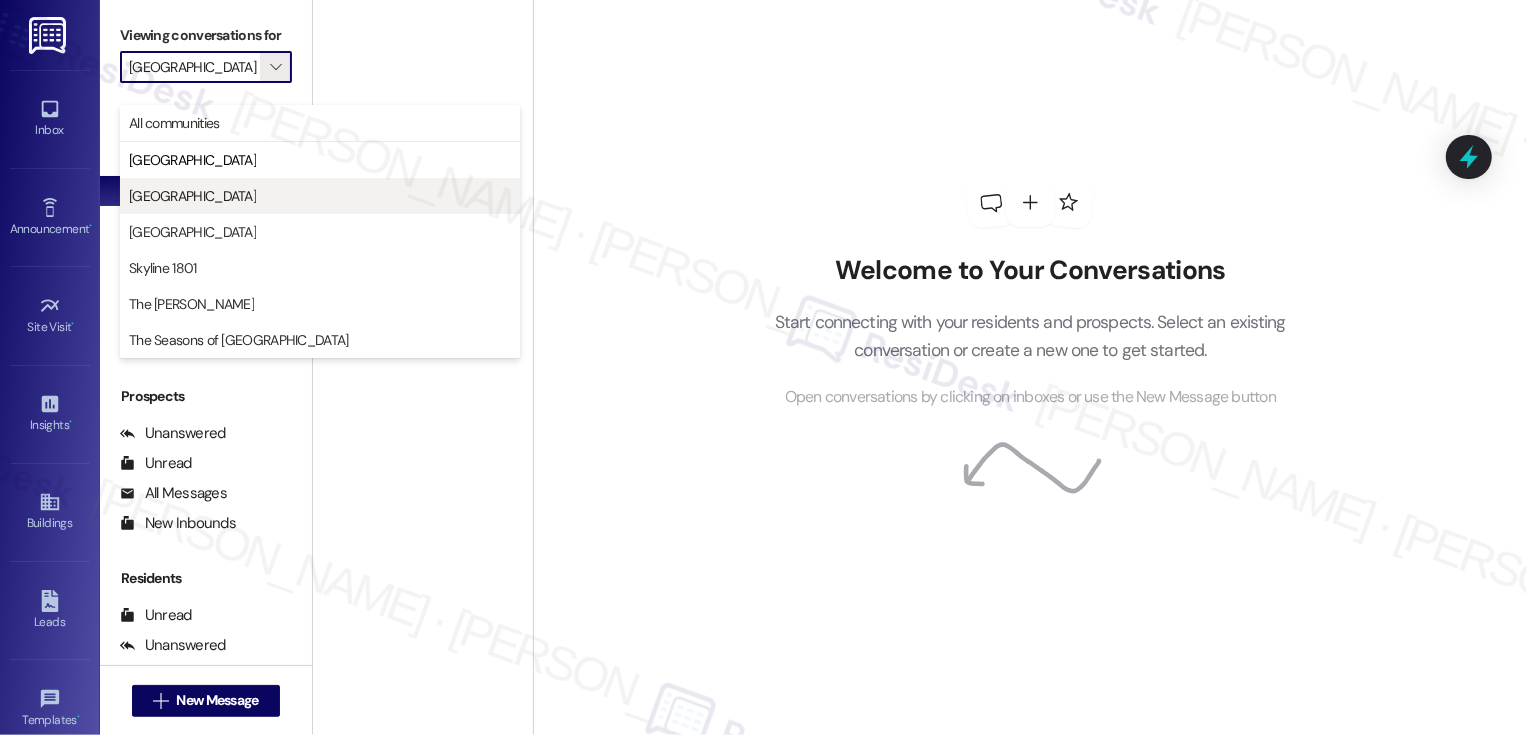 click on "Country Club Gardens" at bounding box center (320, 196) 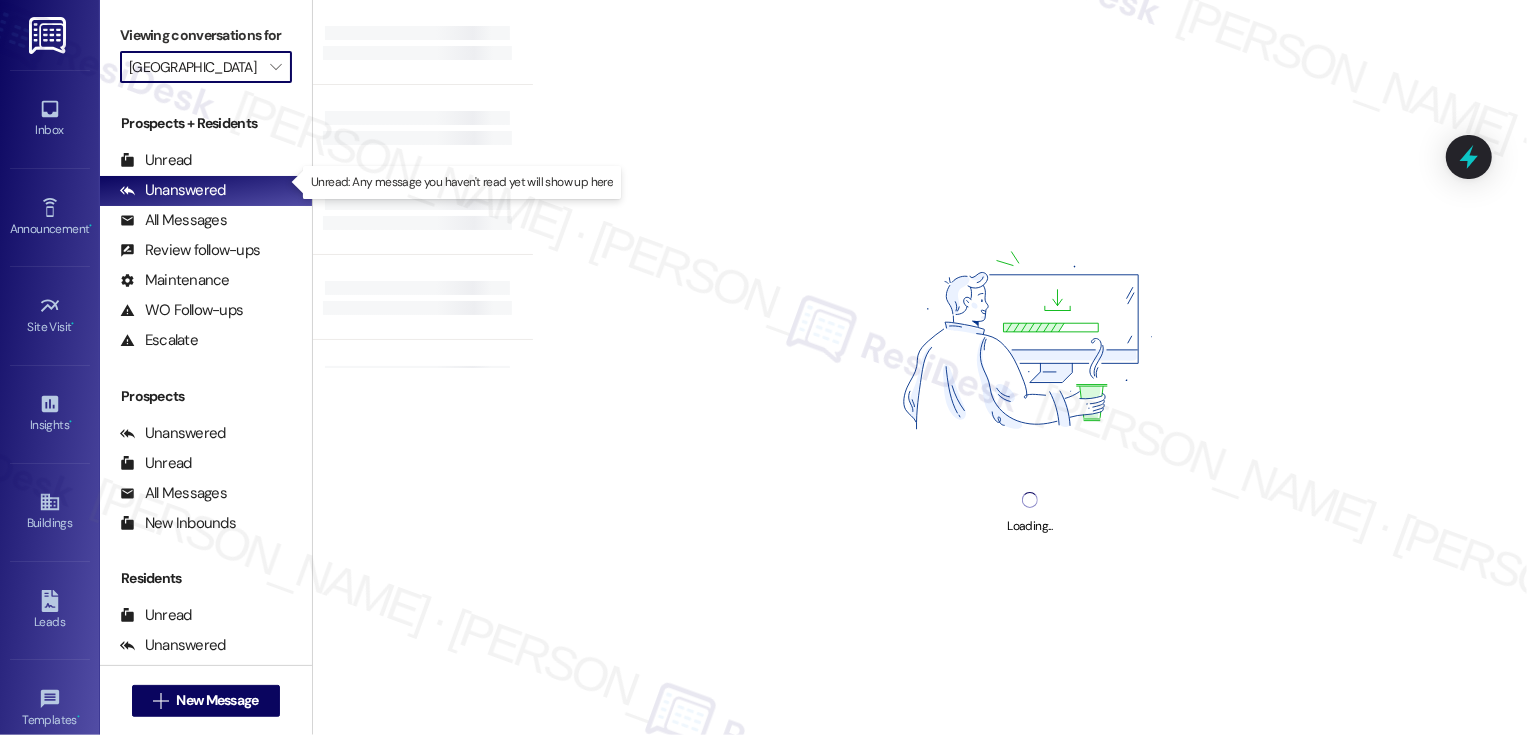 type on "Country Club Gardens" 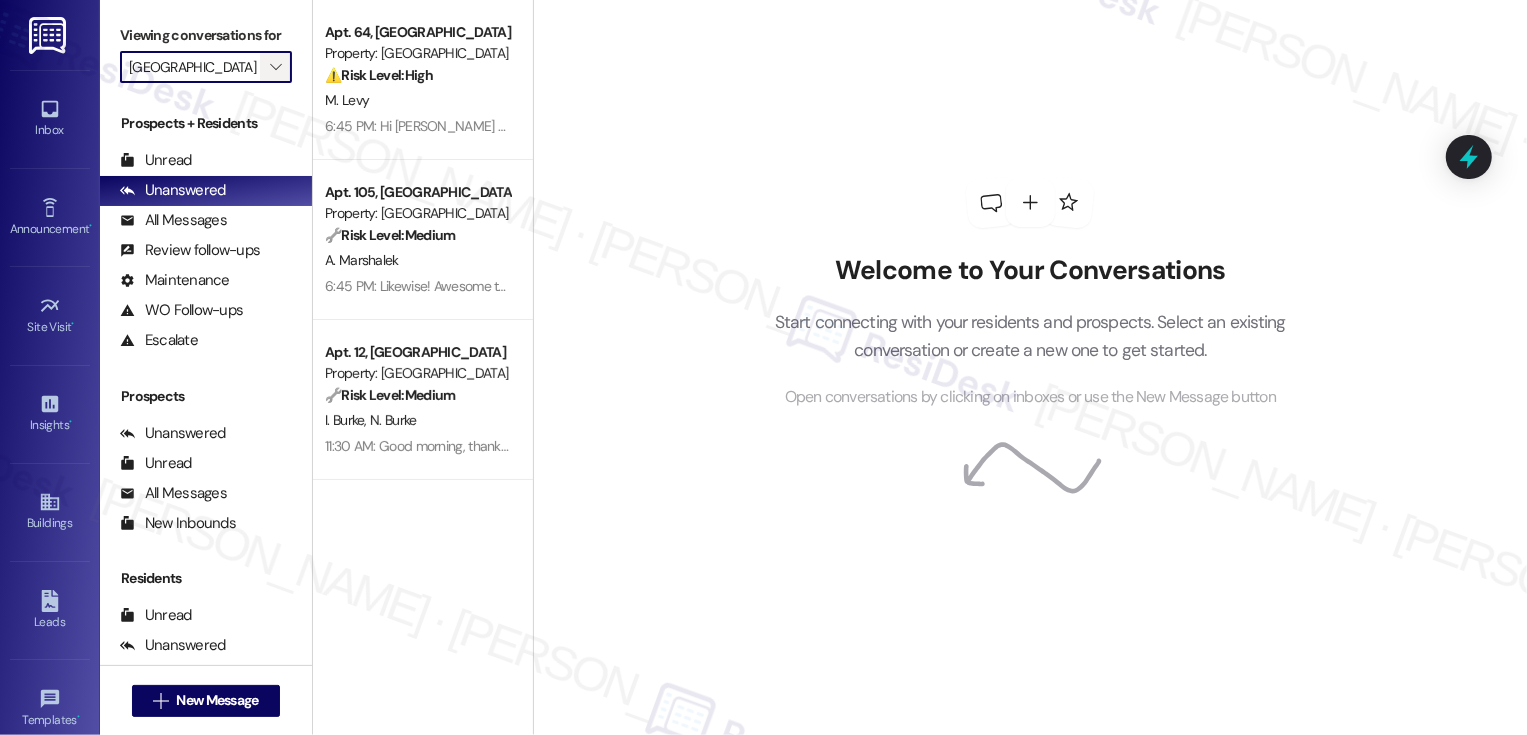click on "" at bounding box center (275, 67) 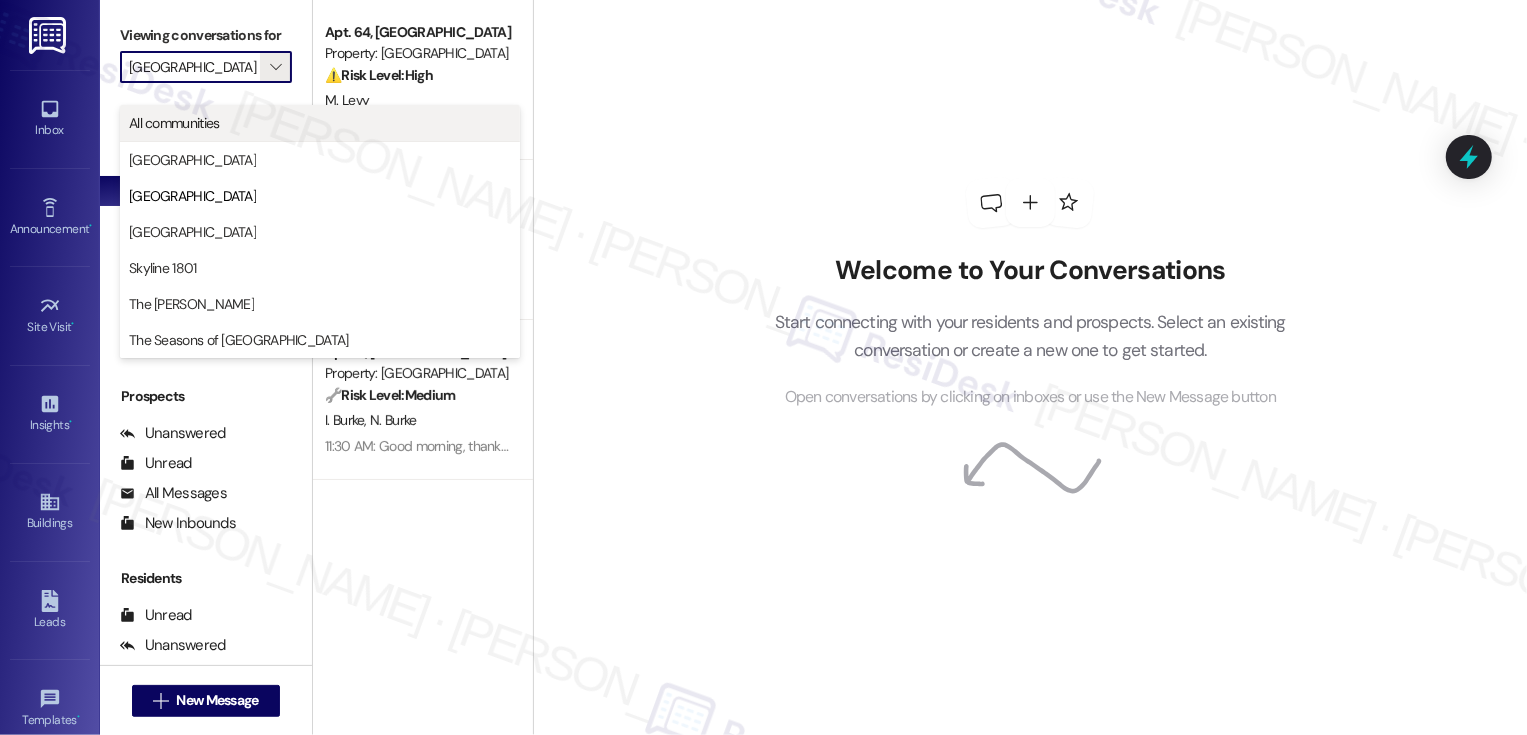 click on "All communities" at bounding box center [320, 123] 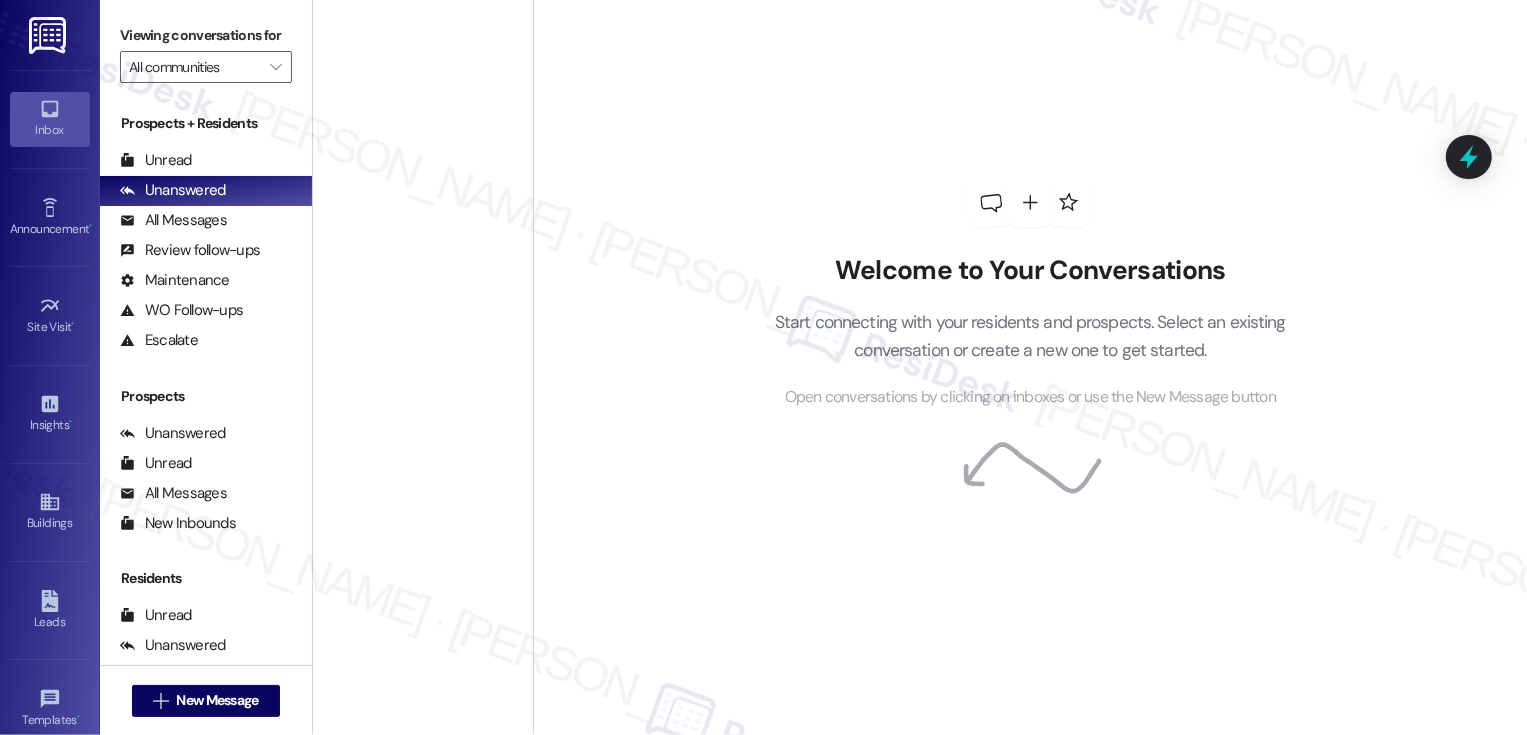 scroll, scrollTop: 2999, scrollLeft: 0, axis: vertical 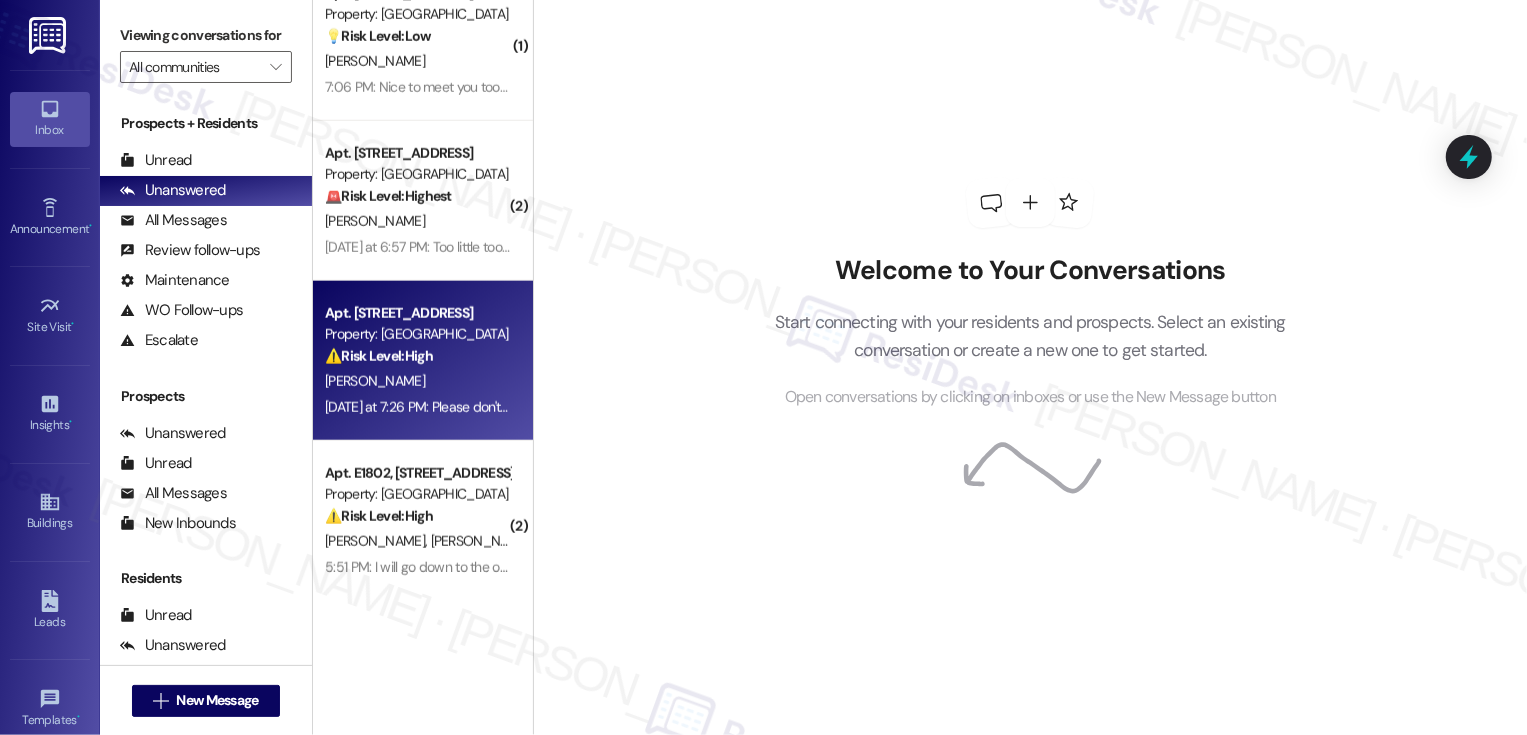click on "Apt. [STREET_ADDRESS]" at bounding box center (417, 313) 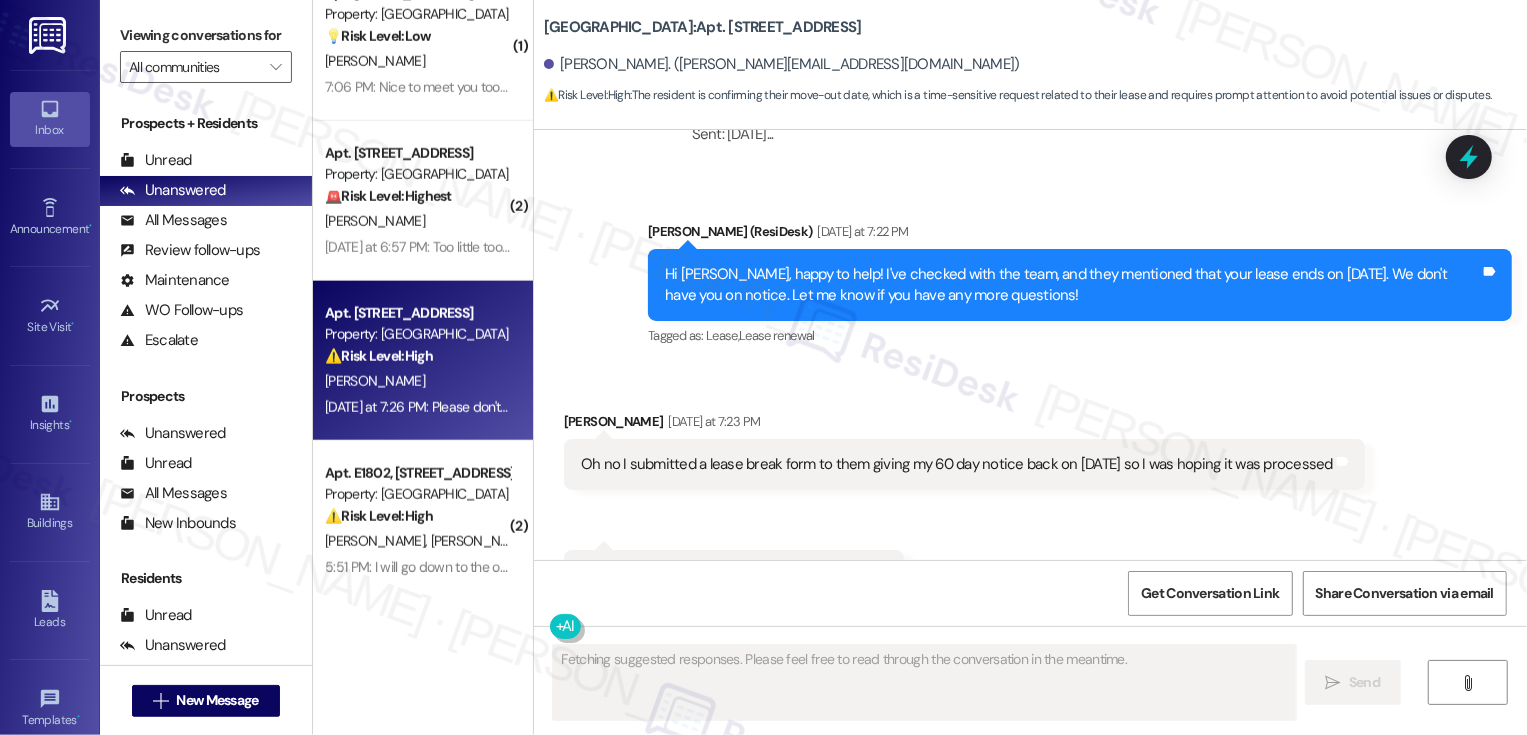 scroll, scrollTop: 1970, scrollLeft: 0, axis: vertical 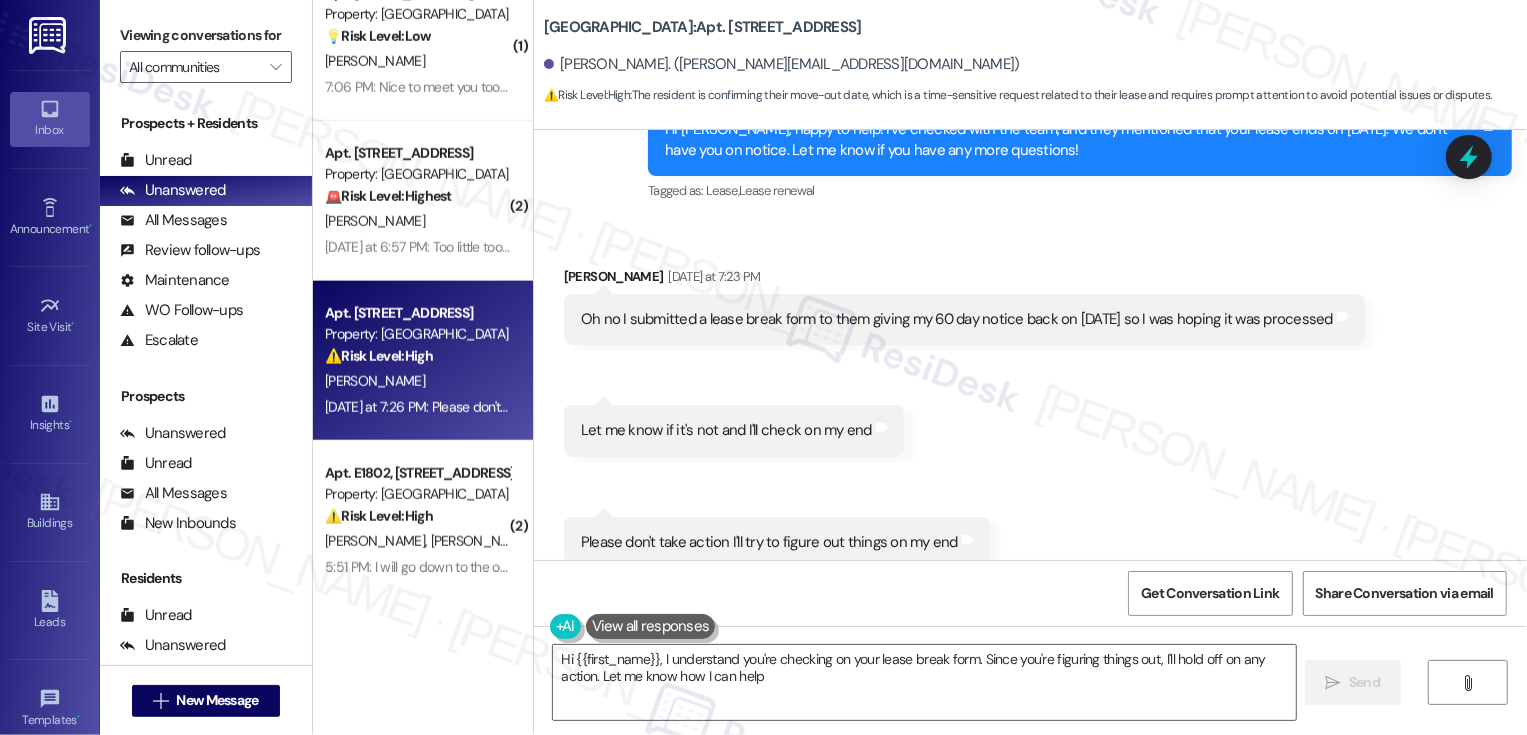 type on "Hi {{first_name}}, I understand you're checking on your lease break form. Since you're figuring things out, I'll hold off on any action. Let me know how I can help!" 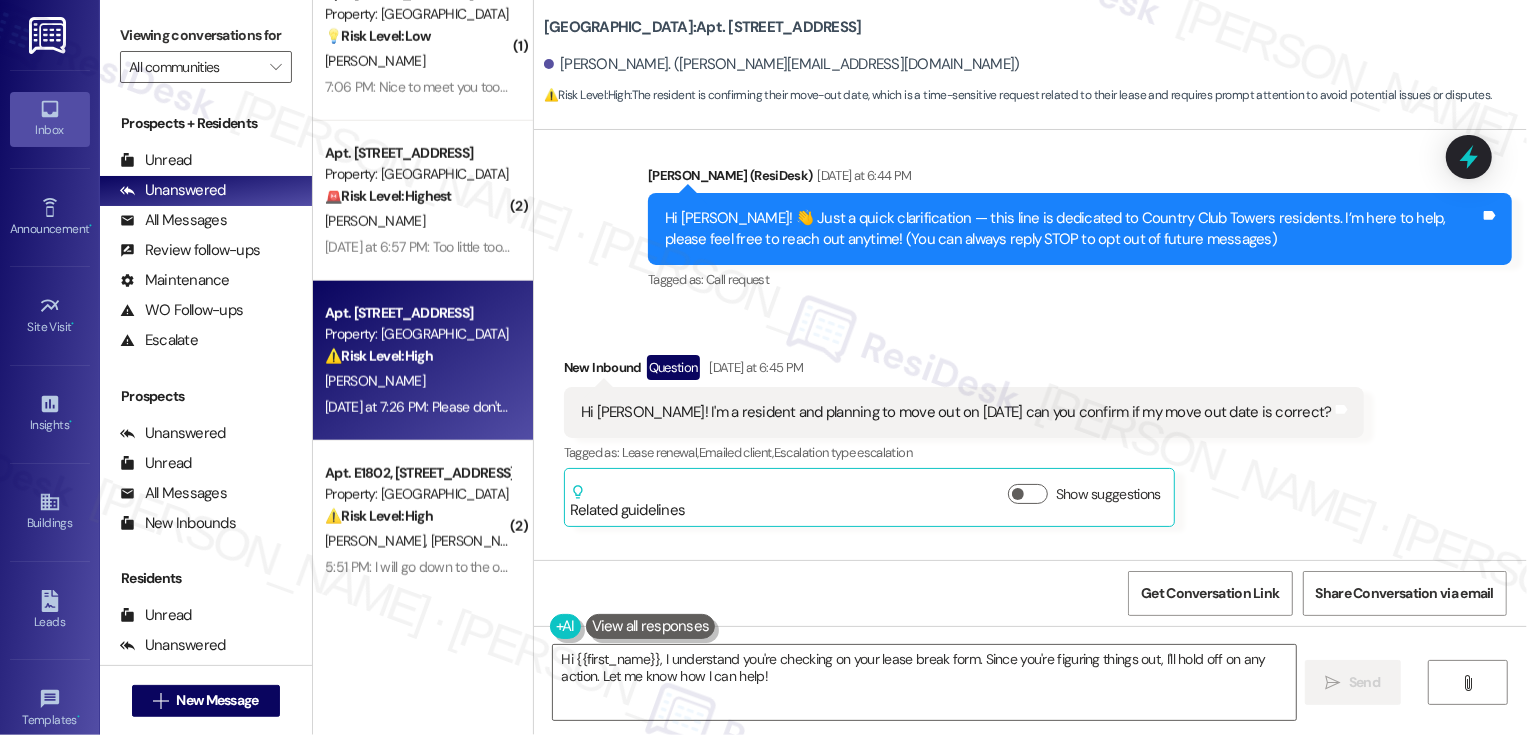 scroll, scrollTop: 503, scrollLeft: 0, axis: vertical 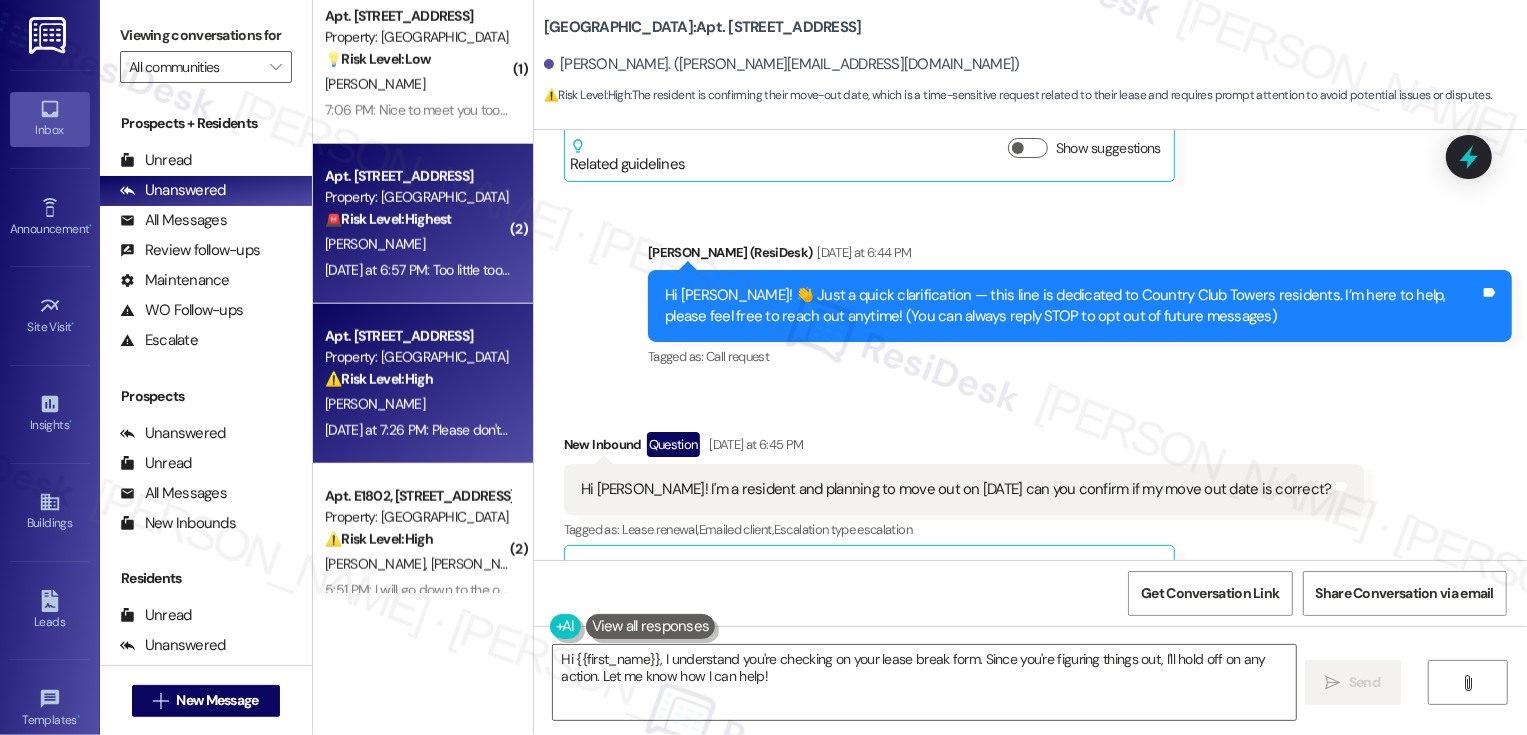 click on "Apt. [STREET_ADDRESS] Property: Country Club Towers 🚨  Risk Level:  Highest The resident states they are moving out and will be posting negative reviews about the property management team on social media and apartment finder sites. This indicates a potential non-renewal and a significant risk to the property's reputation and future occupancy, requiring immediate attention to mitigate potential damage. [PERSON_NAME] [DATE] at 6:57 PM: Too little too late but hopefully you will address the many problems with this place for other and future tenants. [DATE] at 6:57 PM: Too little too late but hopefully you will address the many problems with this place for other and future tenants." at bounding box center [423, 224] 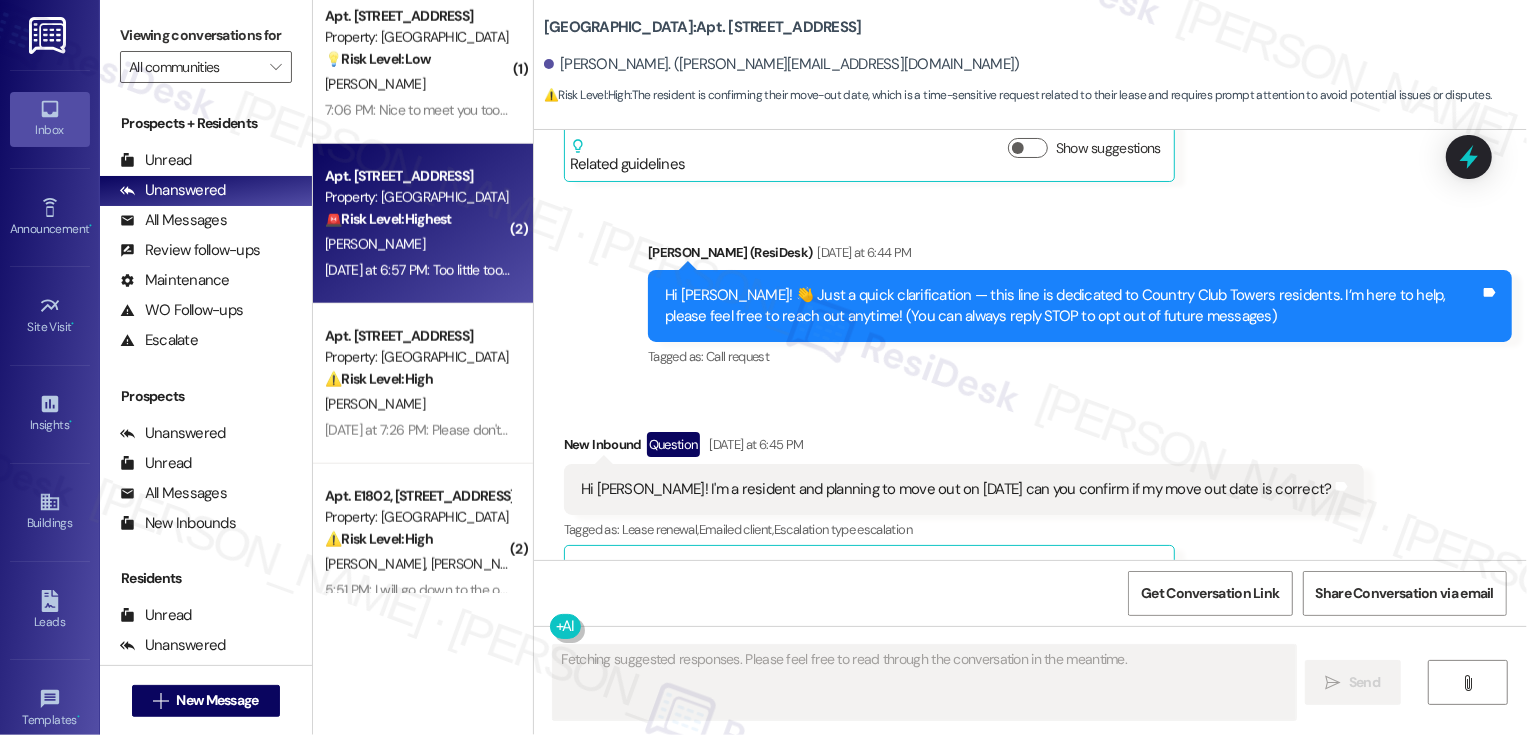 click on "Apt. [STREET_ADDRESS] Property: Country Club Towers 🚨  Risk Level:  Highest The resident states they are moving out and will be posting negative reviews about the property management team on social media and apartment finder sites. This indicates a potential non-renewal and a significant risk to the property's reputation and future occupancy, requiring immediate attention to mitigate potential damage. [PERSON_NAME] [DATE] at 6:57 PM: Too little too late but hopefully you will address the many problems with this place for other and future tenants. [DATE] at 6:57 PM: Too little too late but hopefully you will address the many problems with this place for other and future tenants." at bounding box center [423, 224] 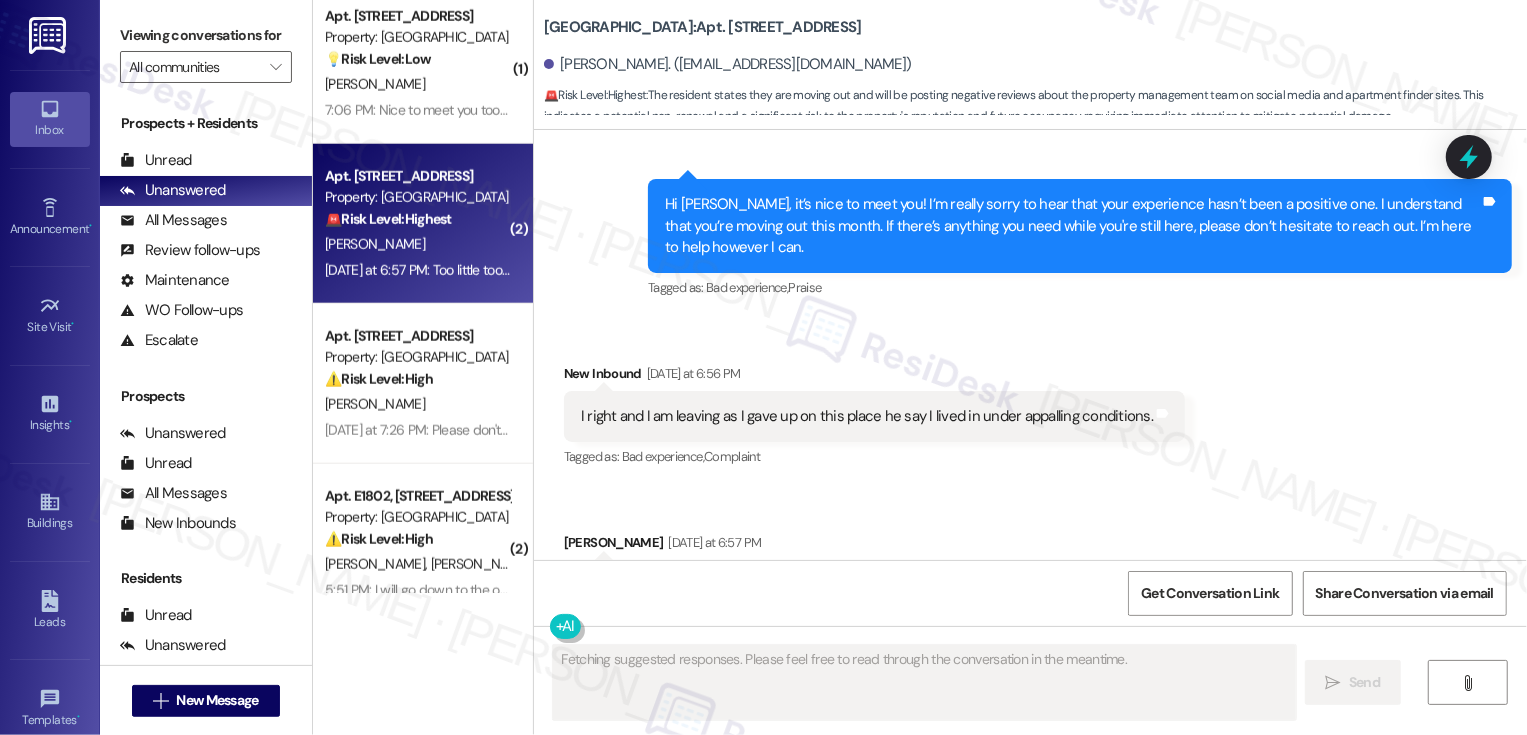 scroll, scrollTop: 890, scrollLeft: 0, axis: vertical 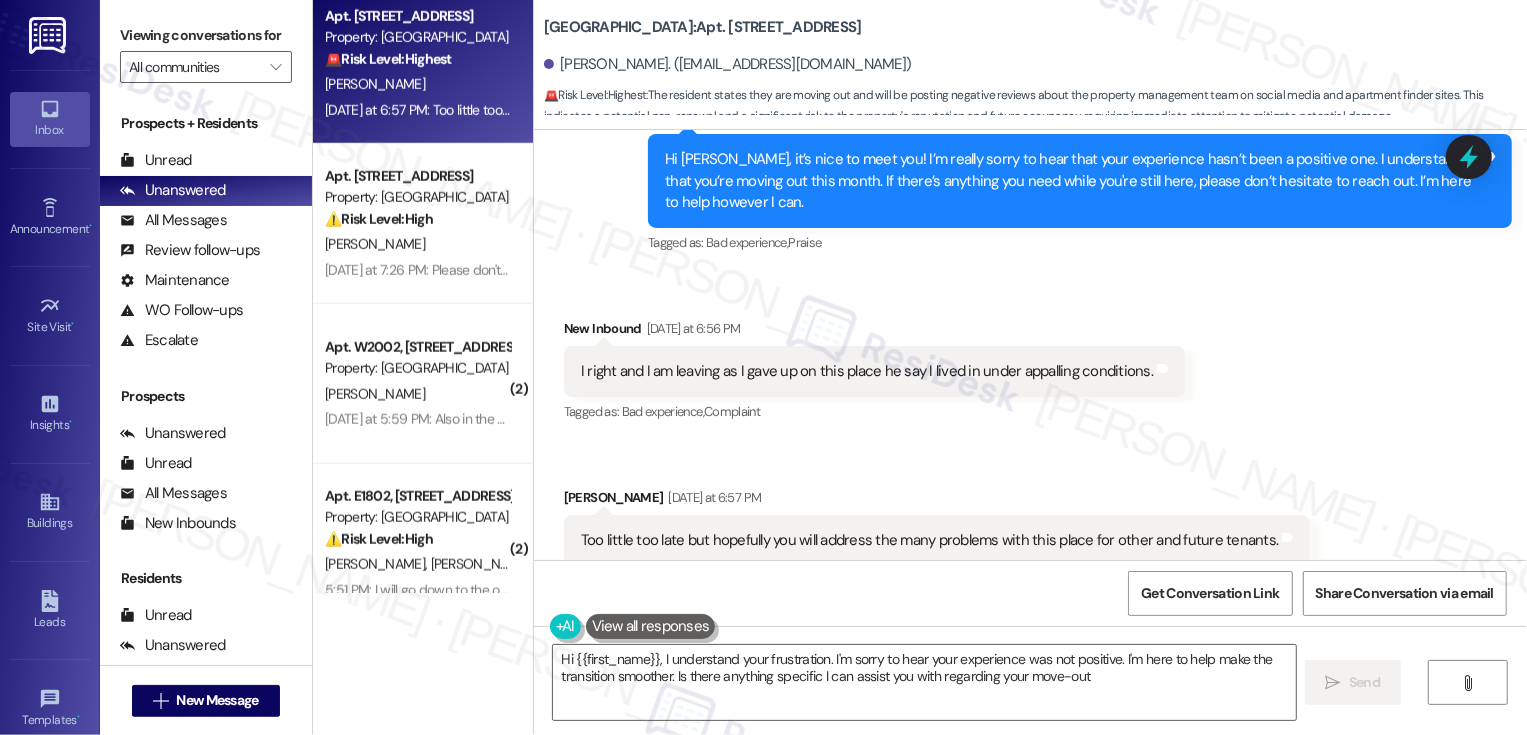 type on "Hi {{first_name}}, I understand your frustration. I'm sorry to hear your experience was not positive. I'm here to help make the transition smoother. Is there anything specific I can assist you with regarding your move-out?" 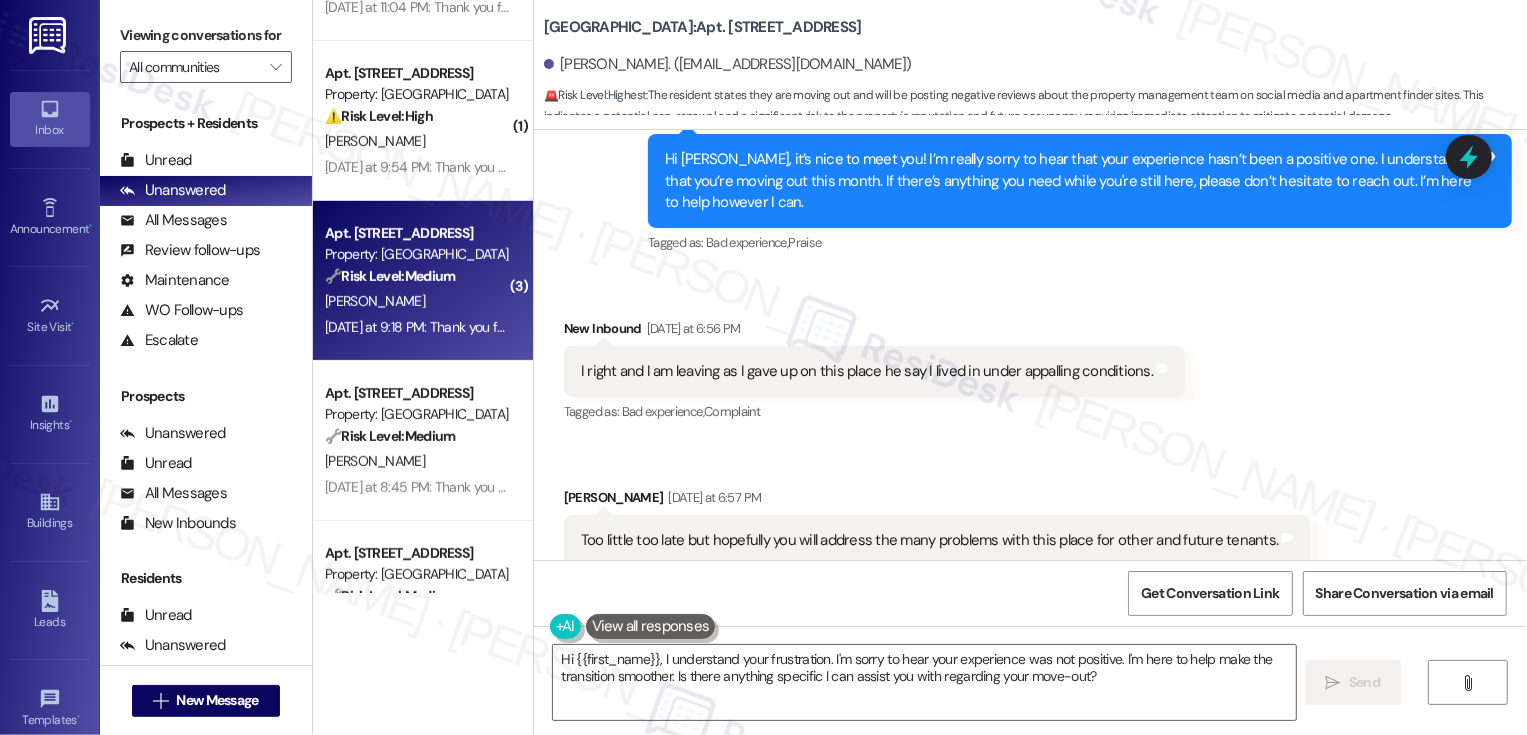 scroll, scrollTop: 6122, scrollLeft: 0, axis: vertical 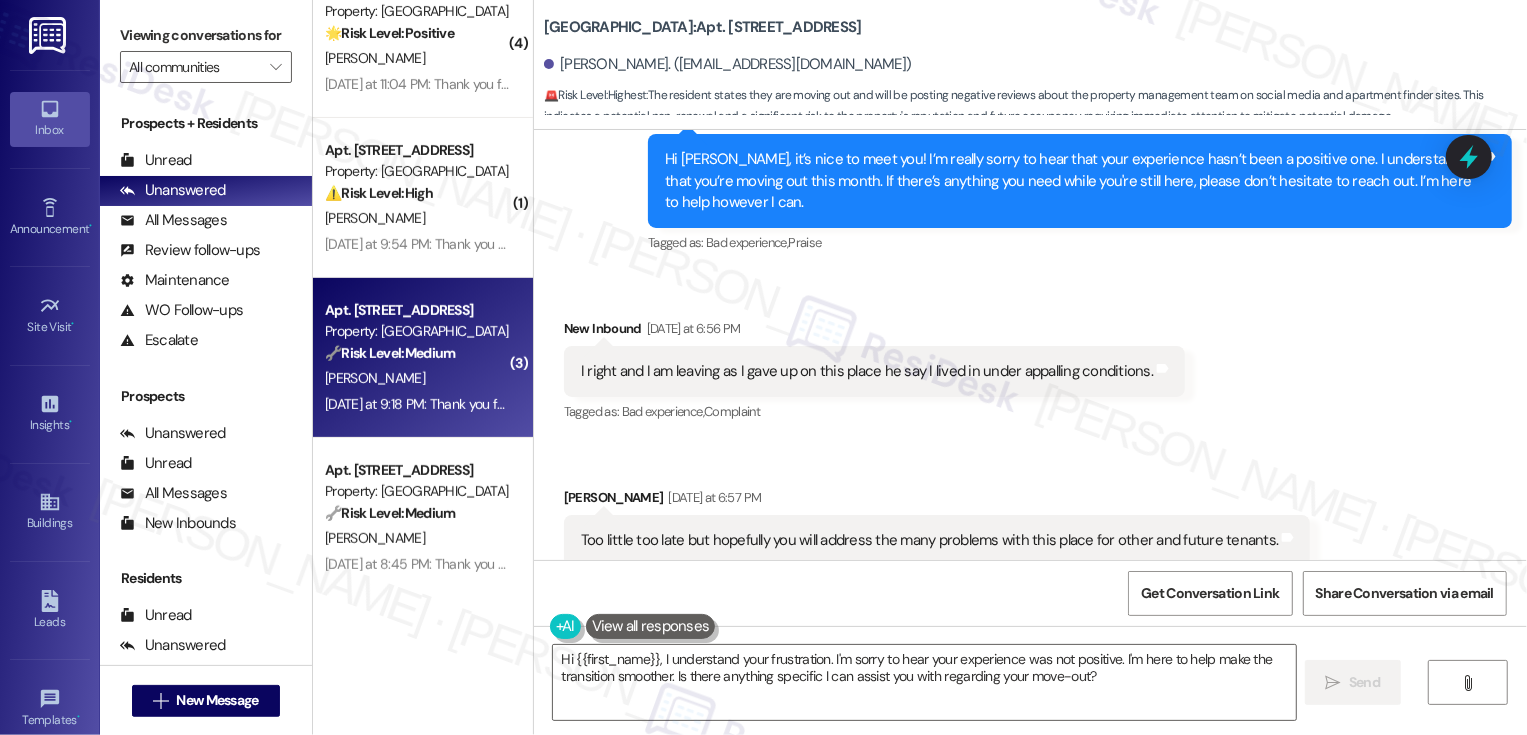 click on "🔧  Risk Level:  Medium" at bounding box center (390, 353) 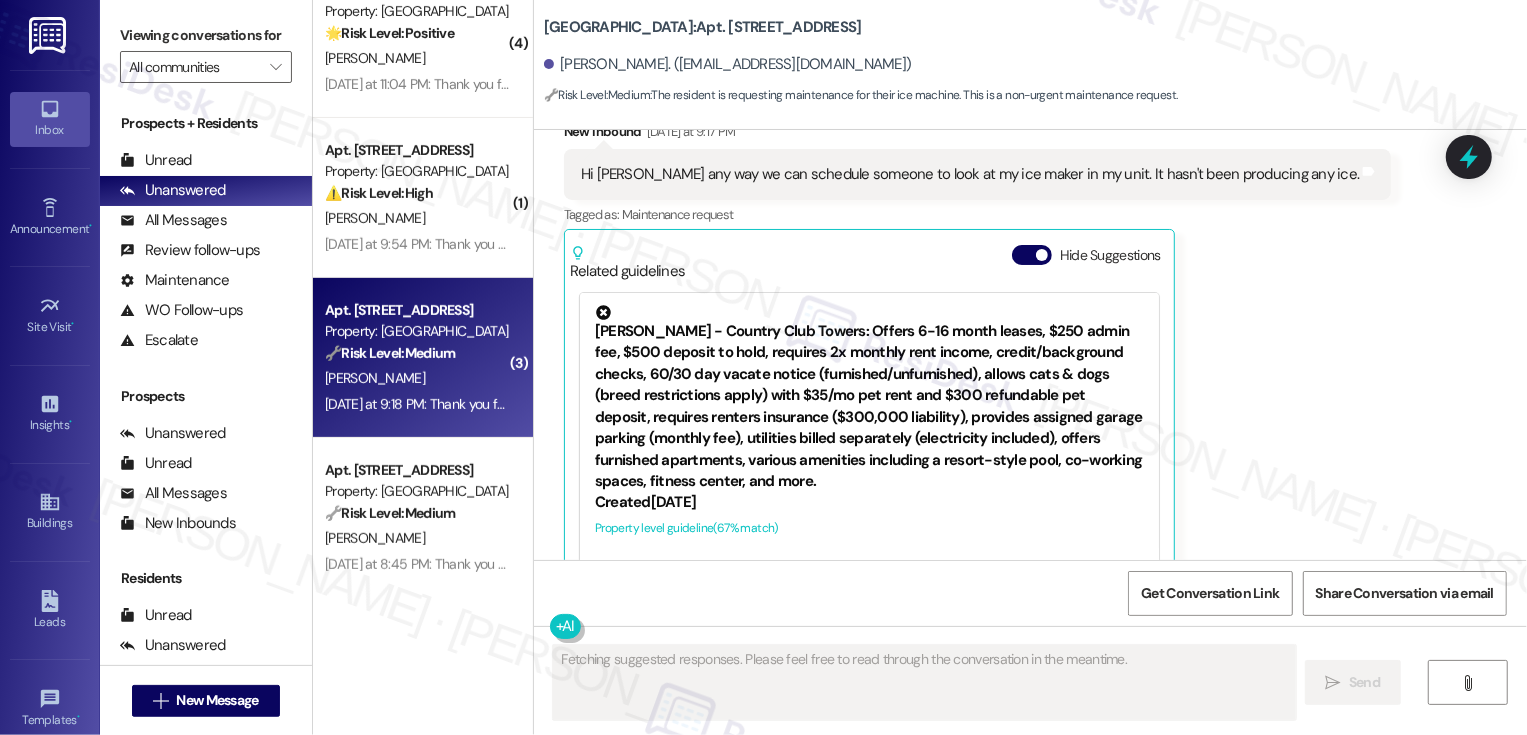 scroll, scrollTop: 1078, scrollLeft: 0, axis: vertical 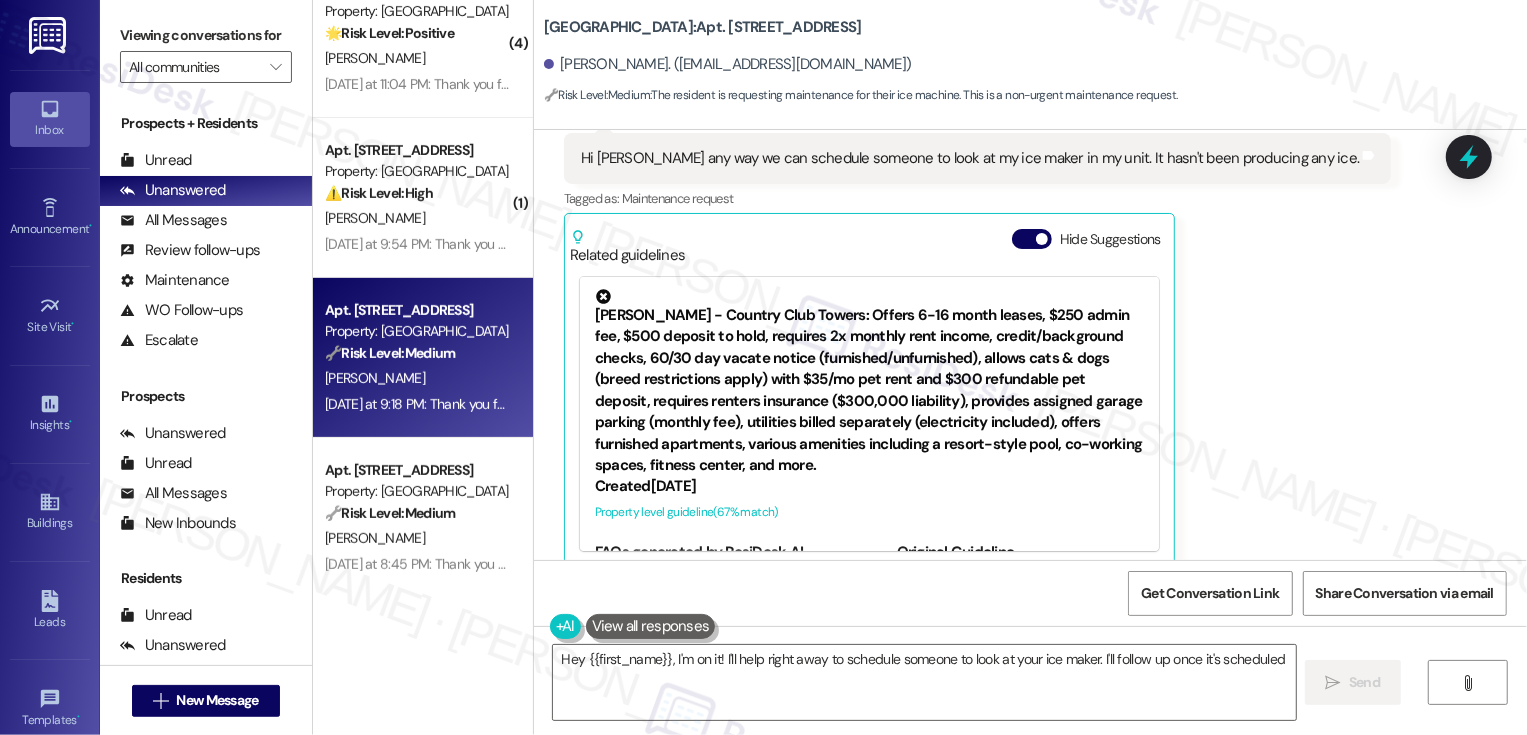 type on "Hey {{first_name}}, I'm on it! I'll help right away to schedule someone to look at your ice maker. I'll follow up once it's scheduled!" 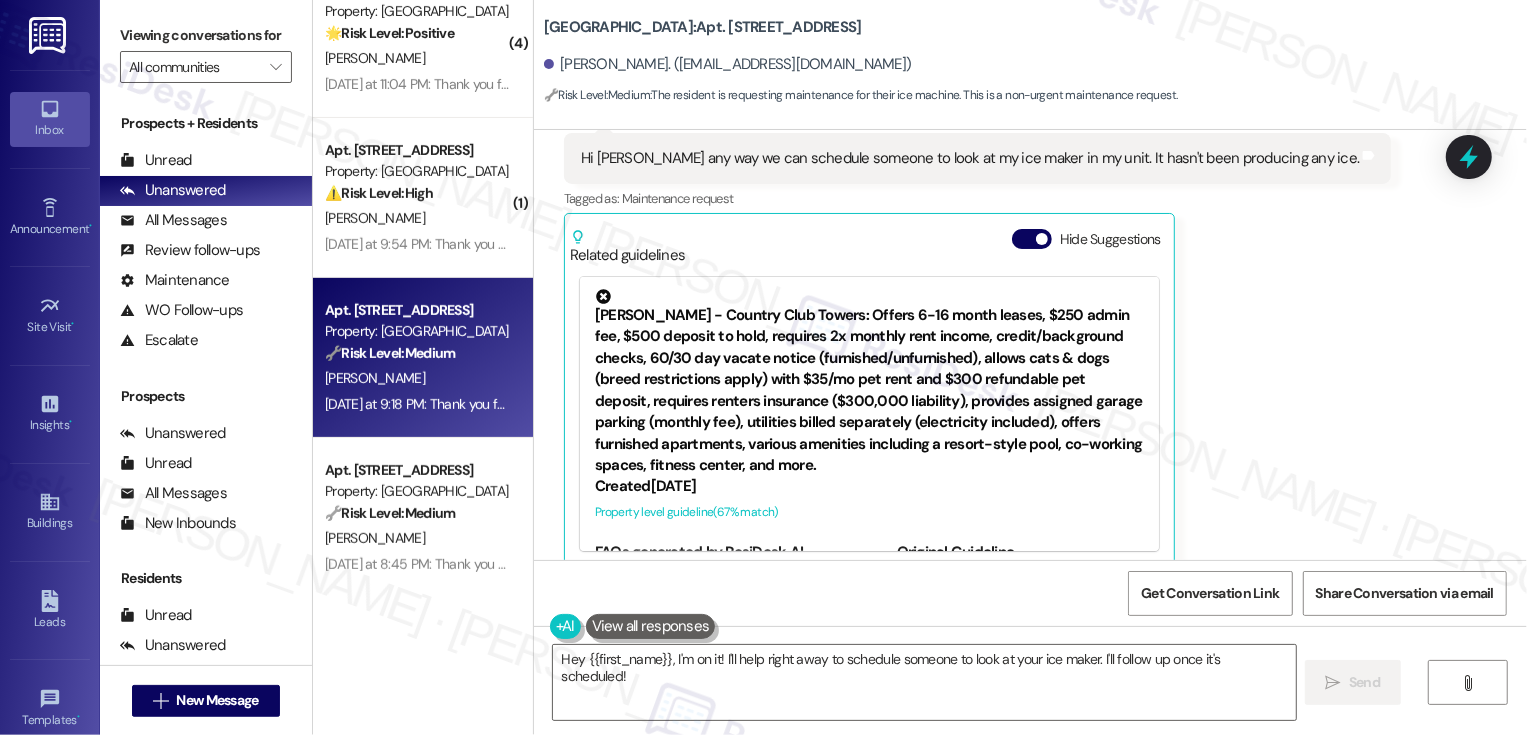 scroll, scrollTop: 1269, scrollLeft: 0, axis: vertical 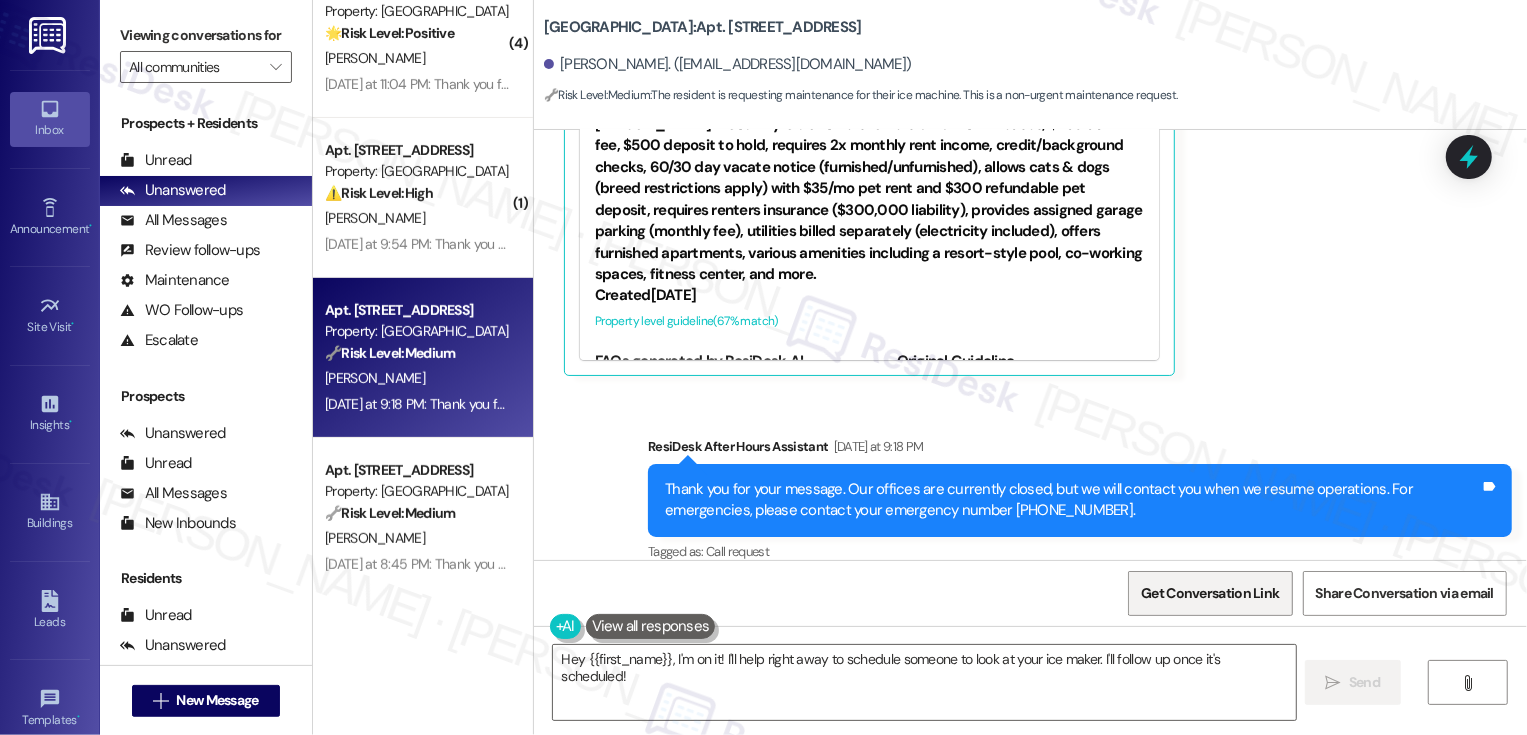 click on "Get Conversation Link" at bounding box center [1210, 593] 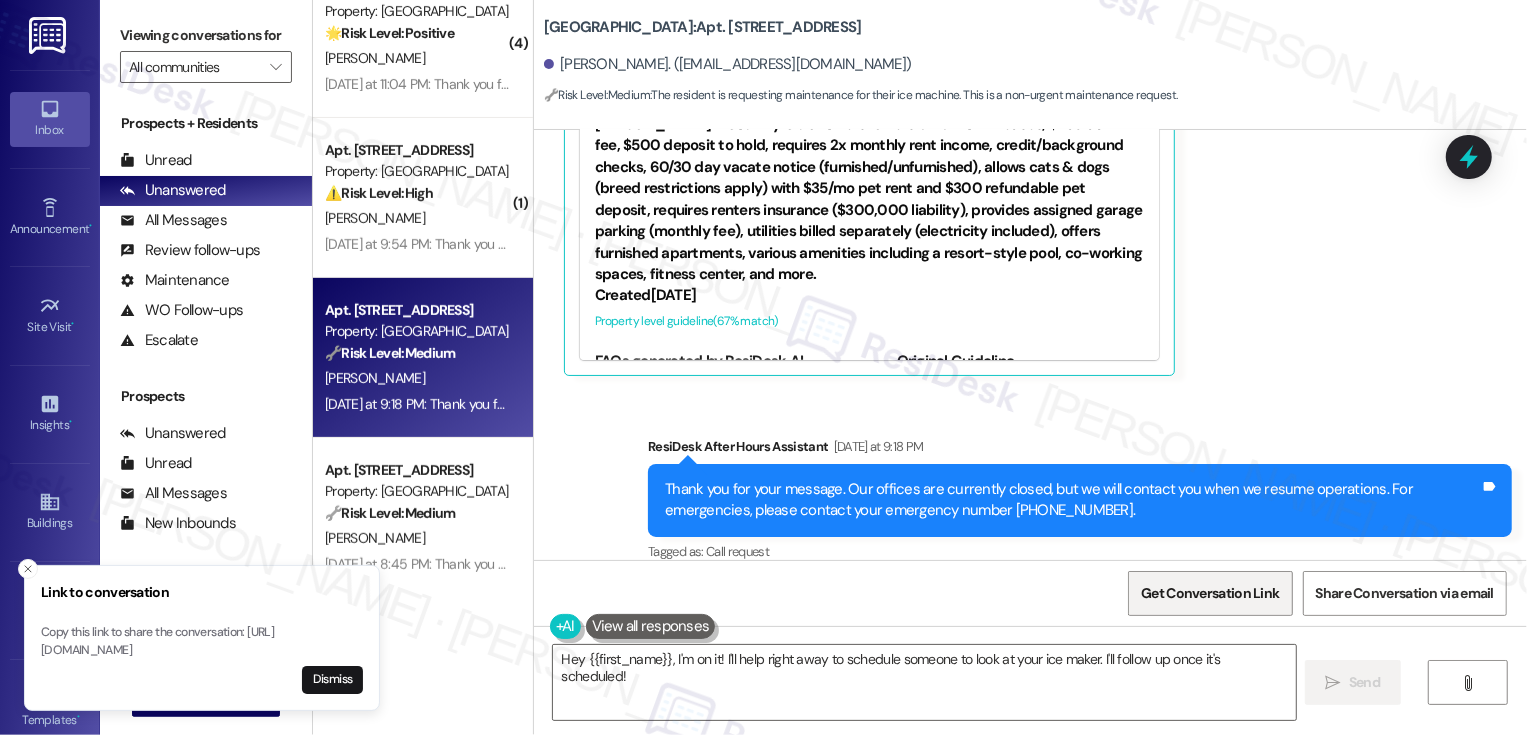 click on "Get Conversation Link" at bounding box center (1210, 593) 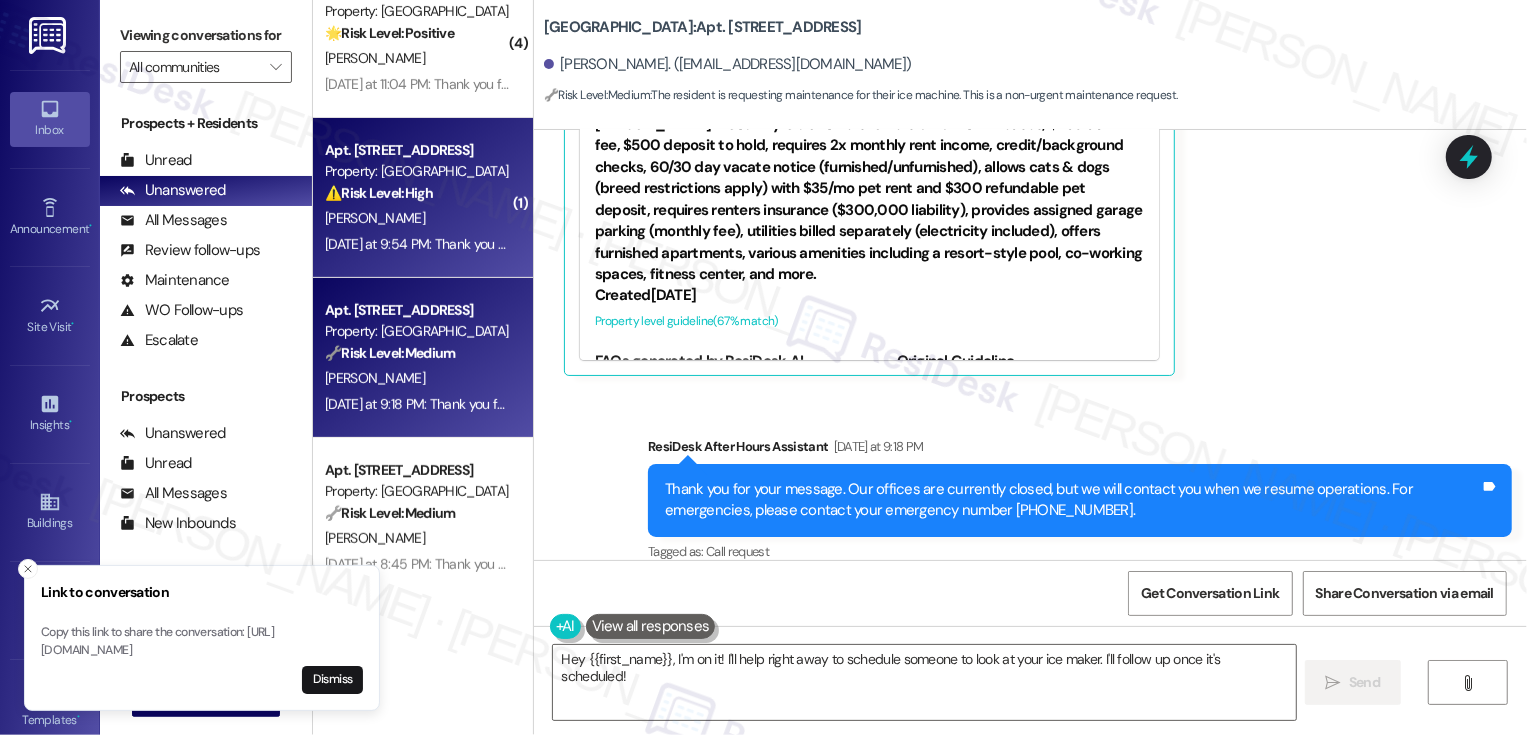 click on "[PERSON_NAME]" at bounding box center [417, 218] 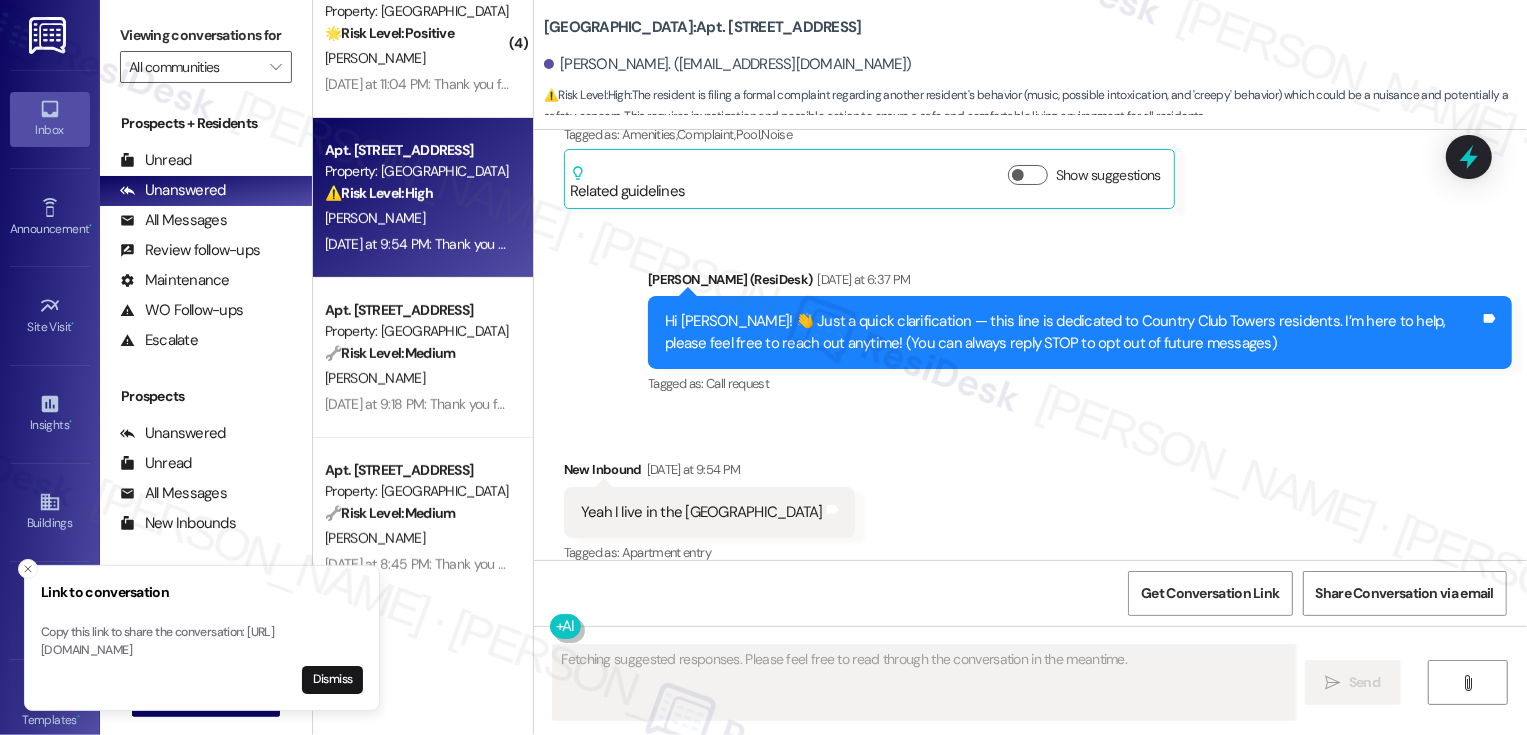 scroll, scrollTop: 714, scrollLeft: 0, axis: vertical 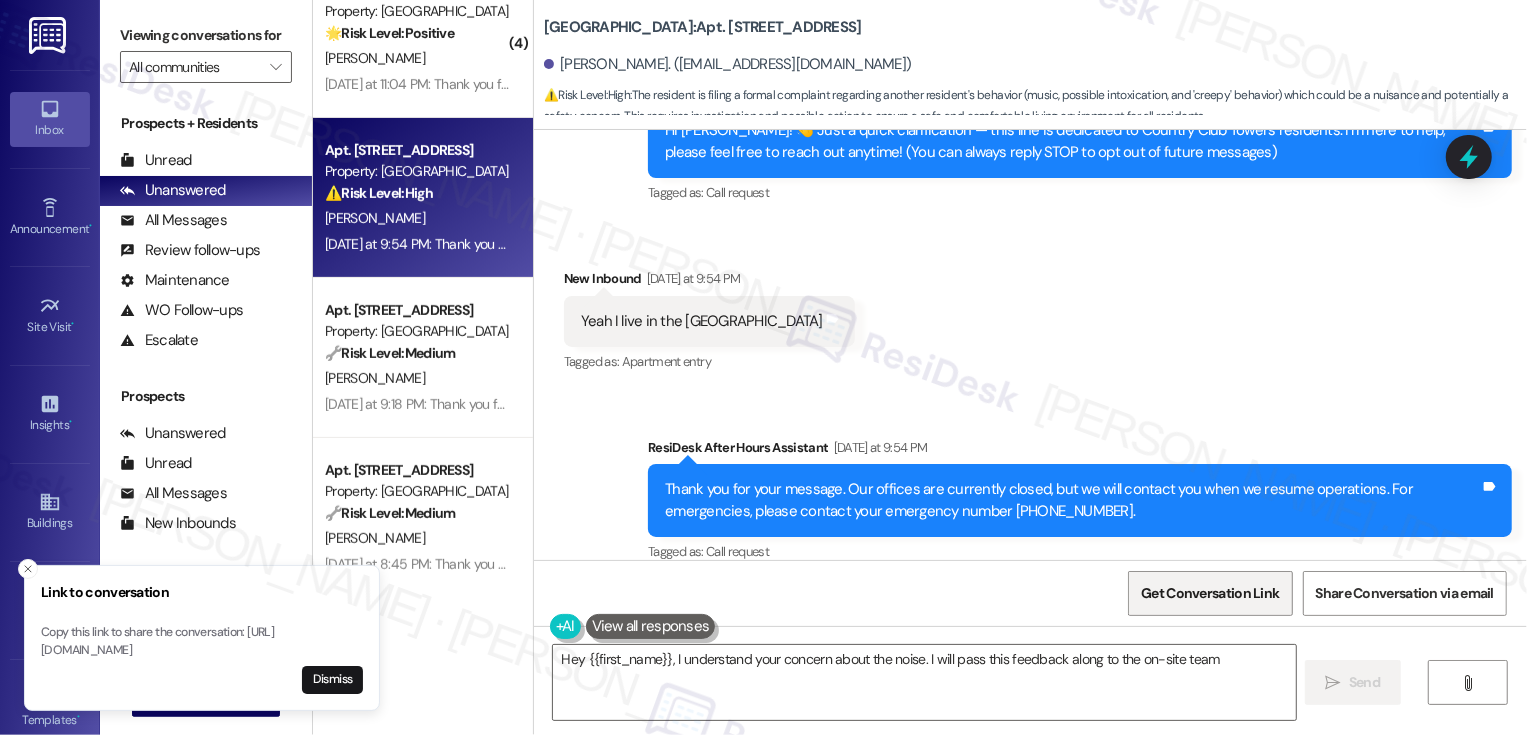 click on "Get Conversation Link" at bounding box center [1210, 593] 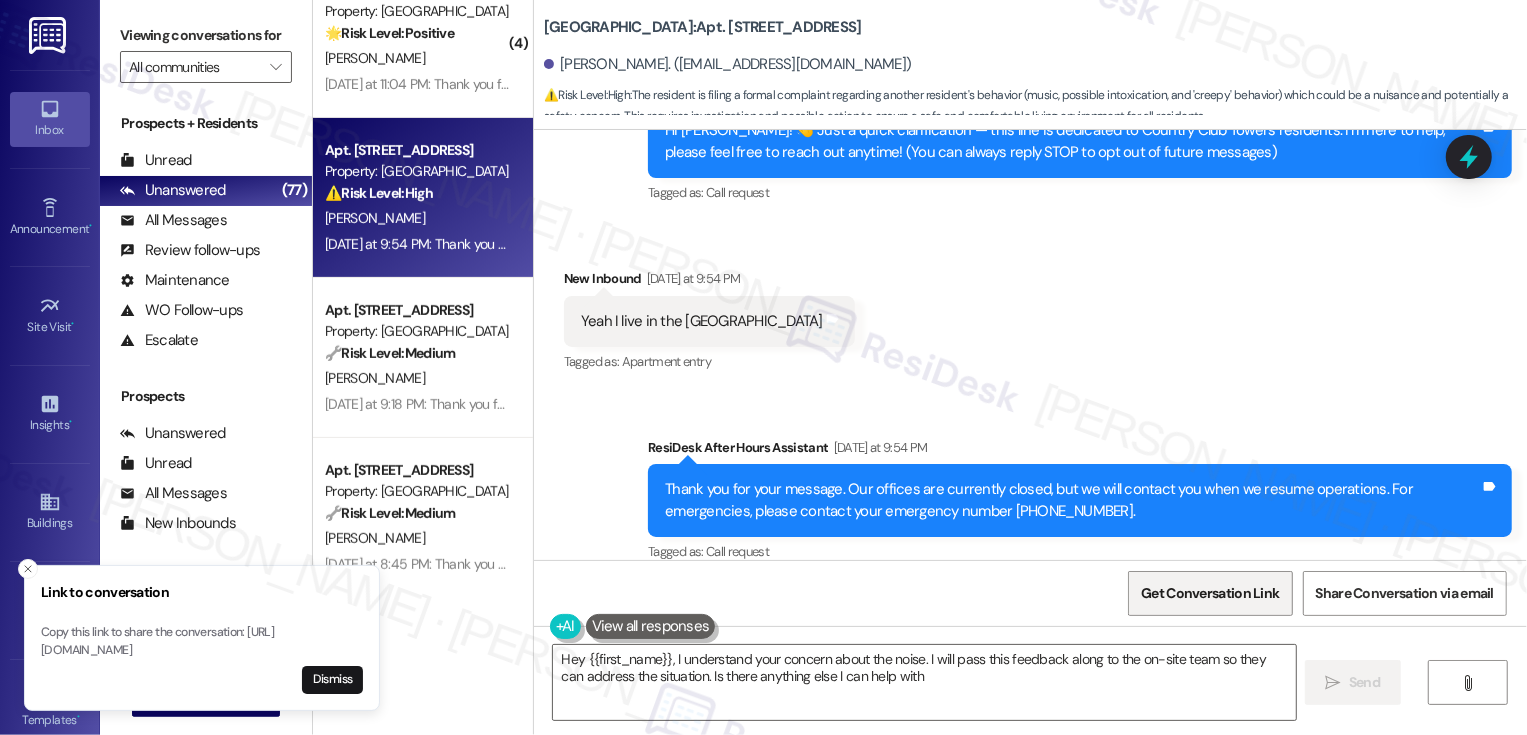 type on "Hey {{first_name}}, I understand your concern about the noise. I will pass this feedback along to the on-site team so they can address the situation. Is there anything else I can help with?" 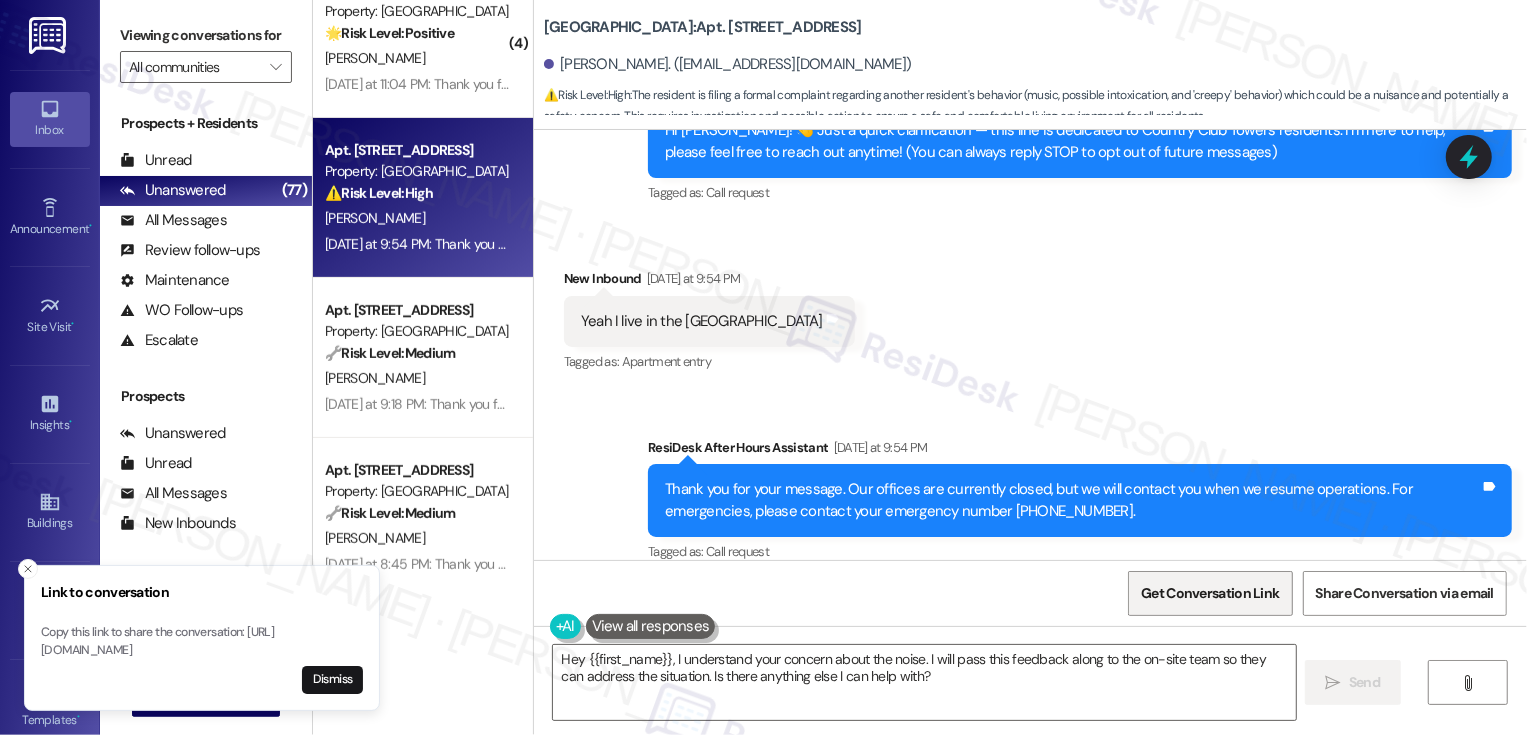 click on "Get Conversation Link" at bounding box center (1210, 593) 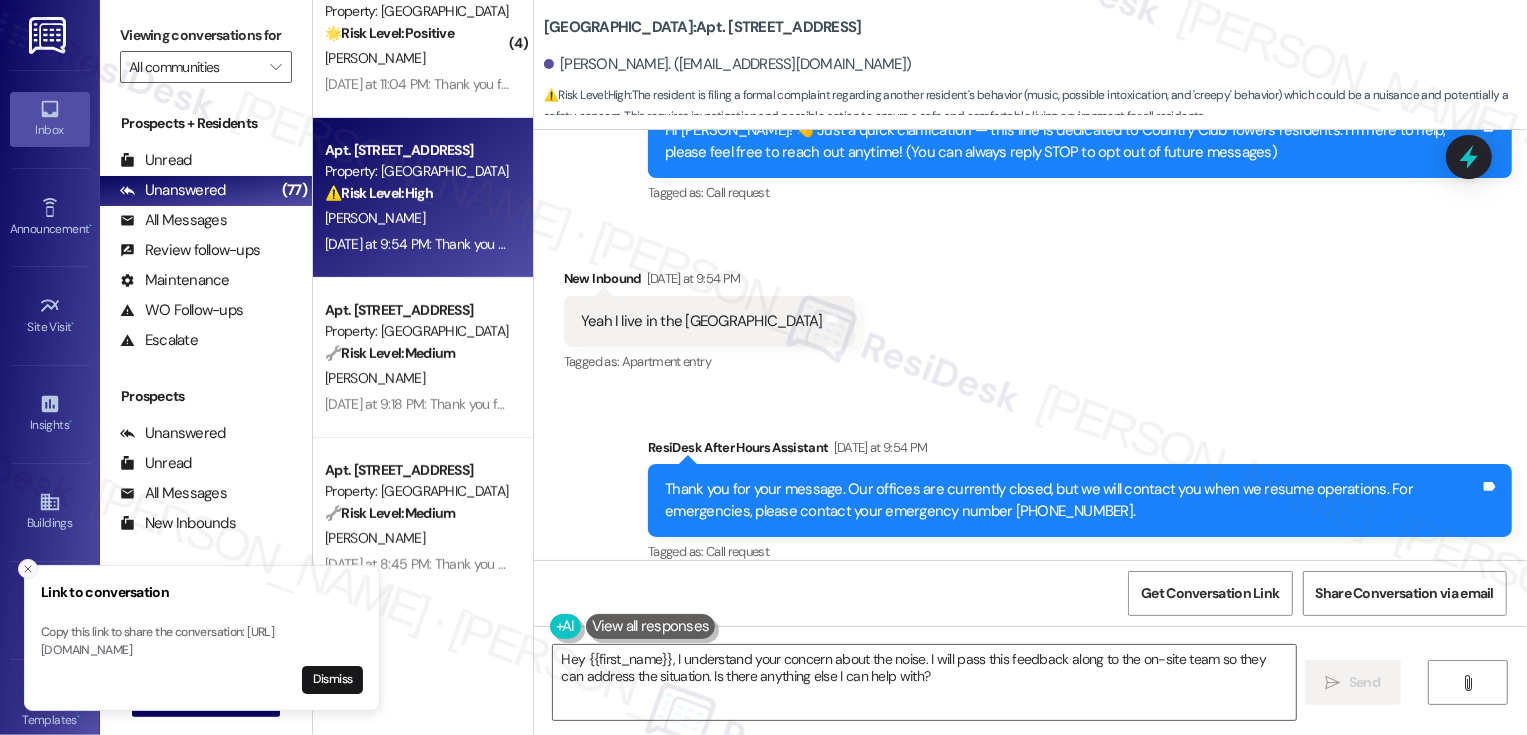 click 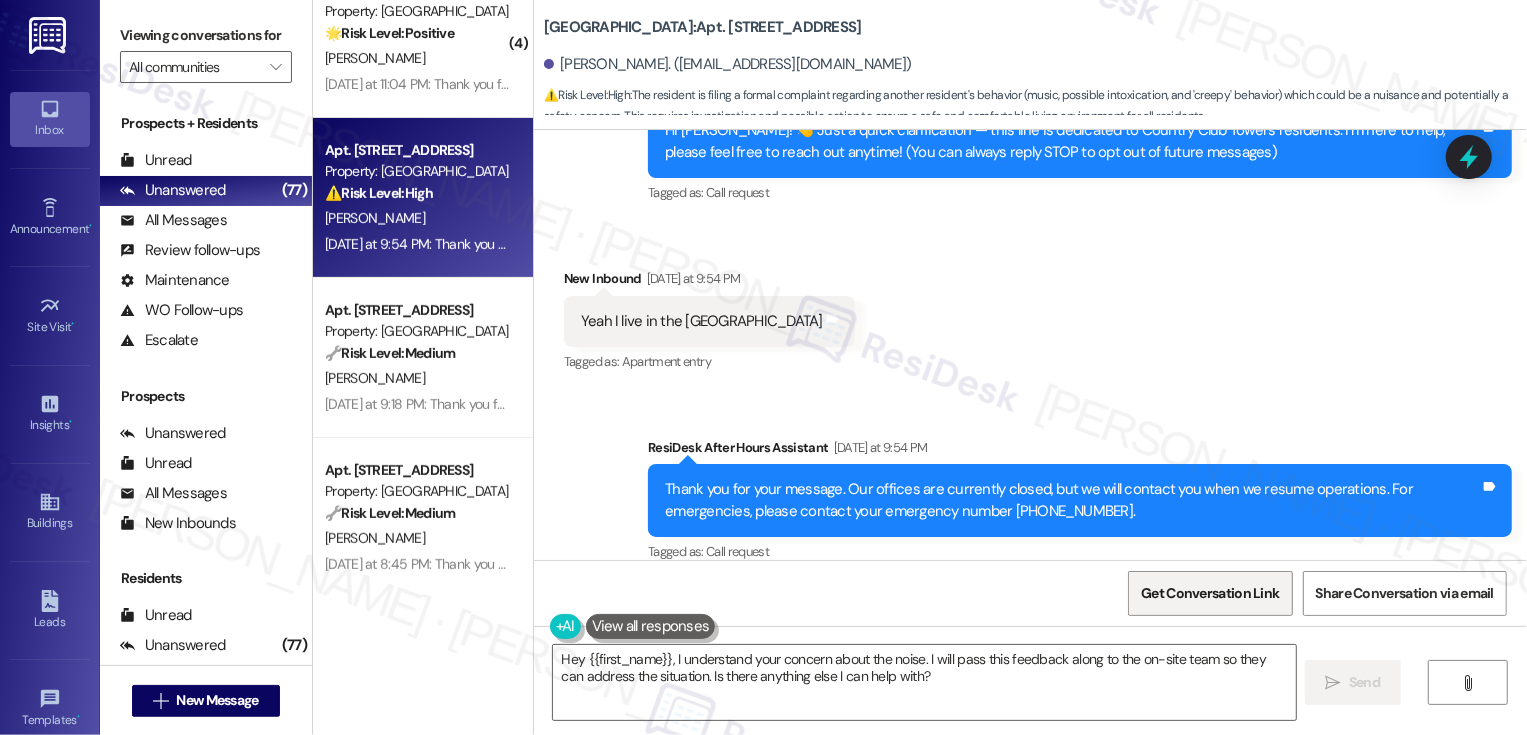 click on "Get Conversation Link" at bounding box center [1210, 593] 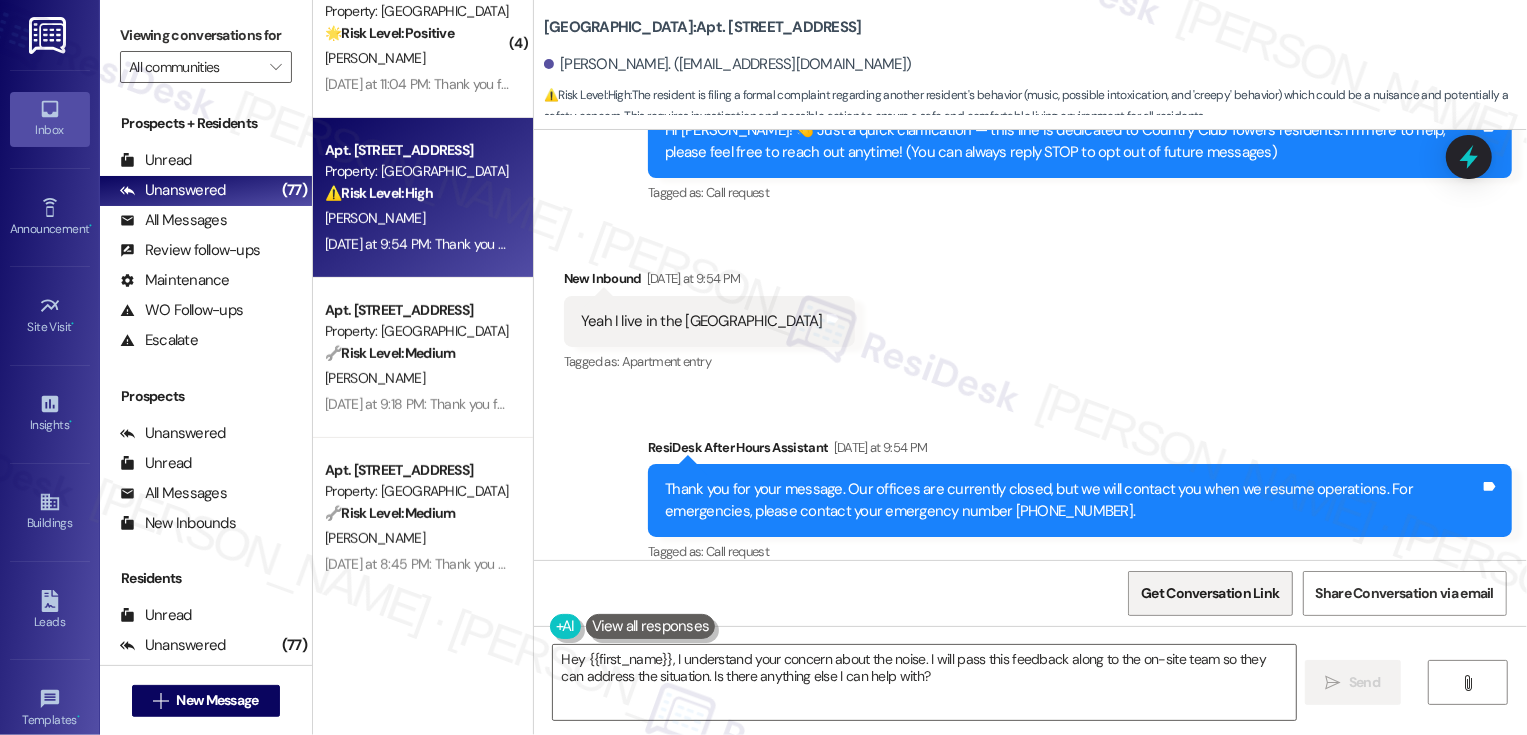 click on "Get Conversation Link" at bounding box center [1210, 593] 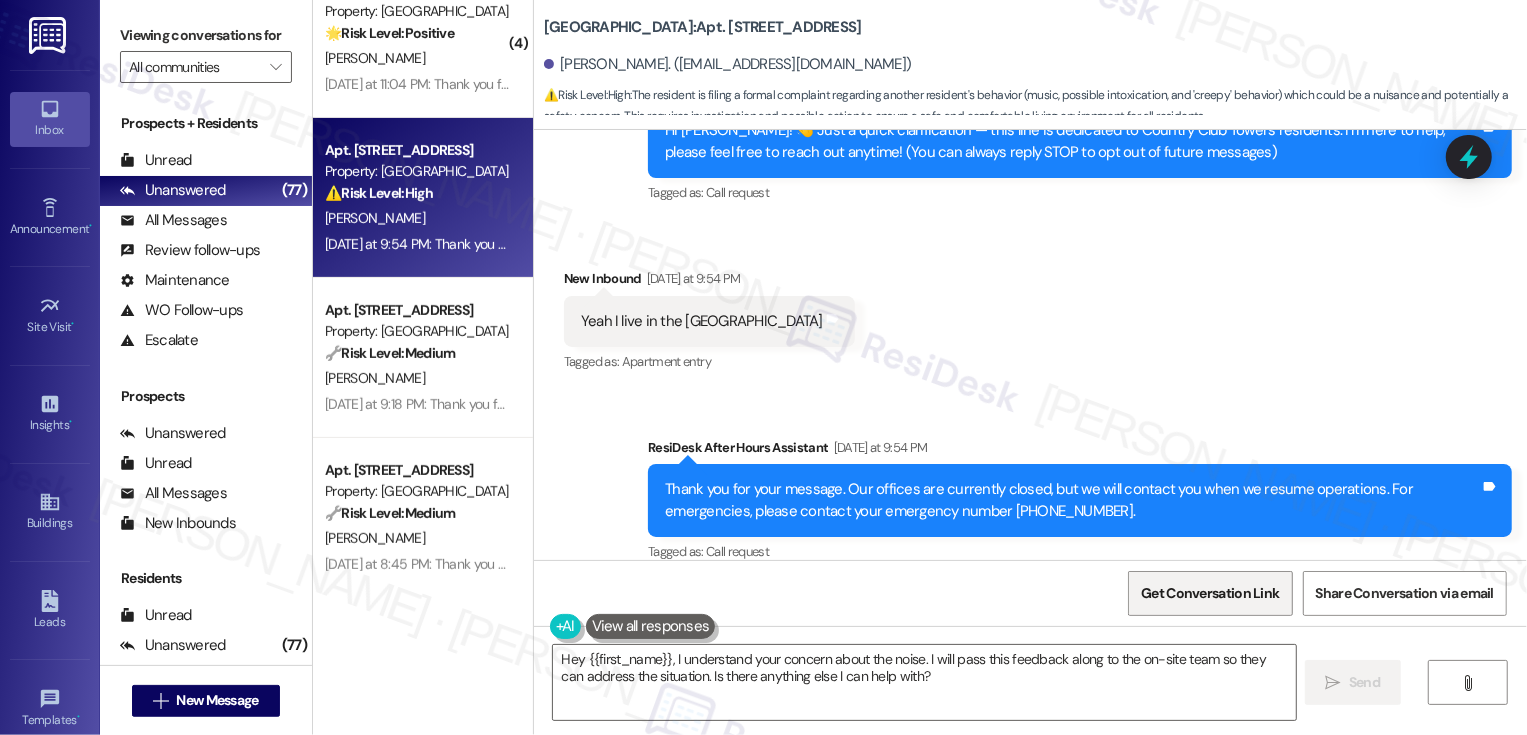click on "Get Conversation Link" at bounding box center (1210, 593) 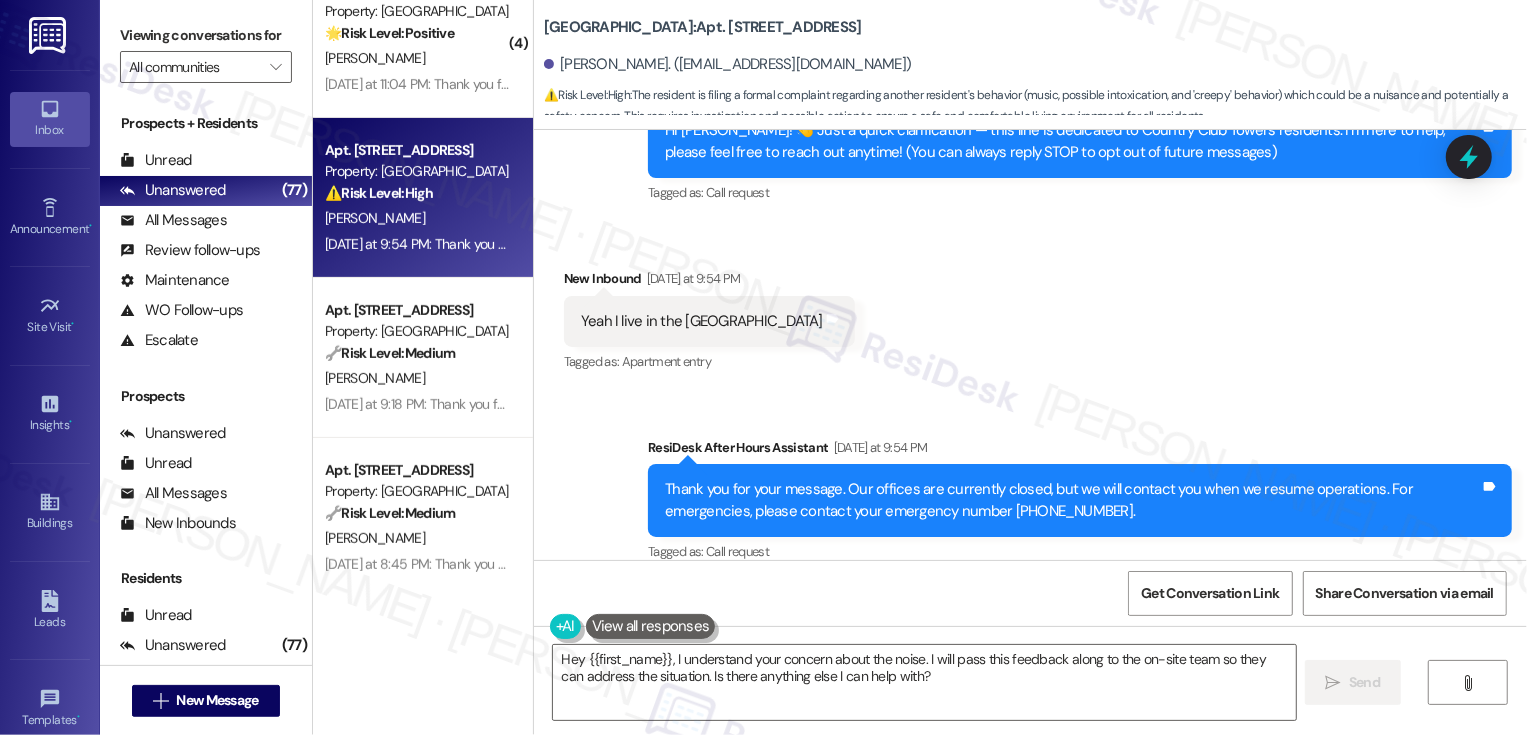 click on "Hey {{first_name}}, I understand your concern about the noise. I will pass this feedback along to the on-site team so they can address the situation. Is there anything else I can help with?  Send " at bounding box center [1030, 701] 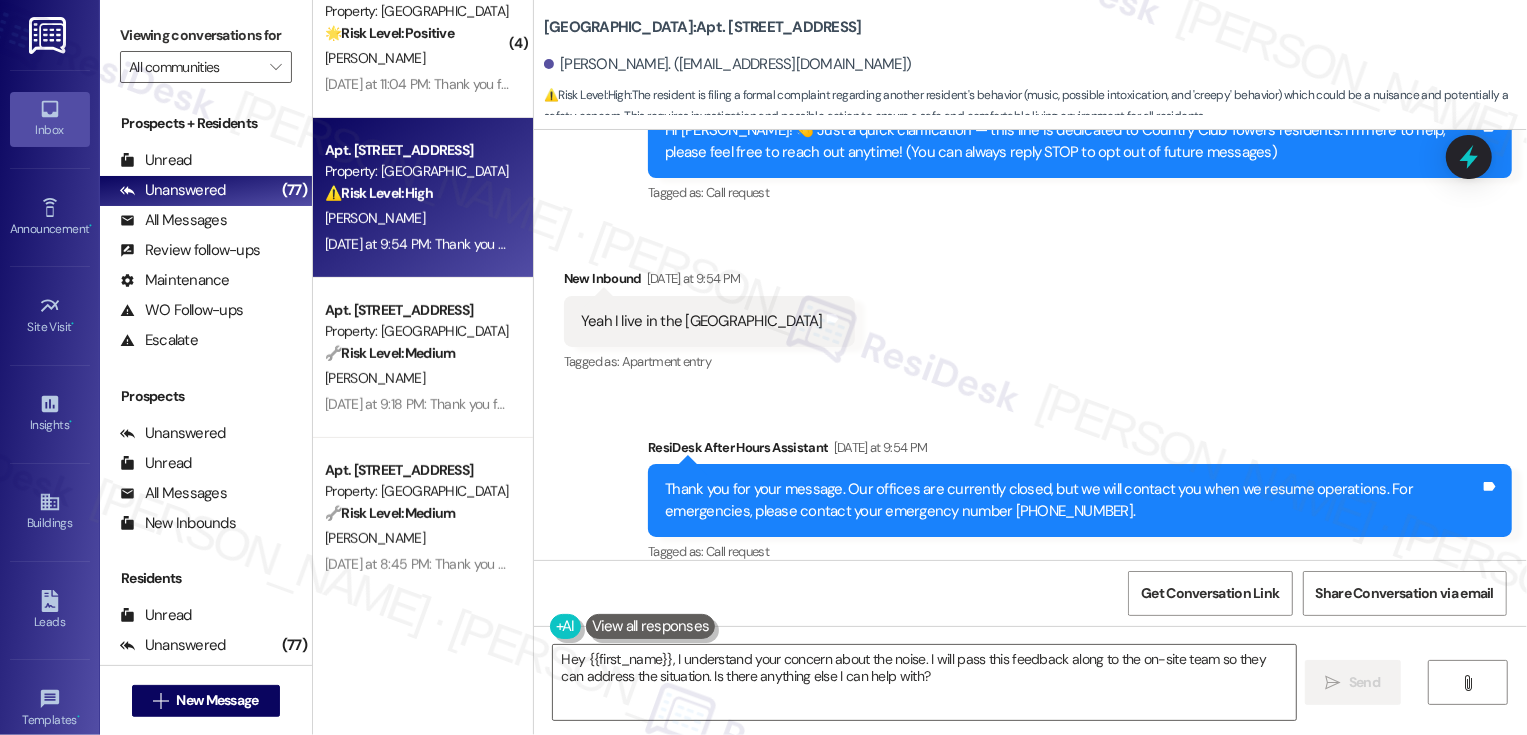 click on "Hey {{first_name}}, I understand your concern about the noise. I will pass this feedback along to the on-site team so they can address the situation. Is there anything else I can help with?  Send " at bounding box center [1030, 701] 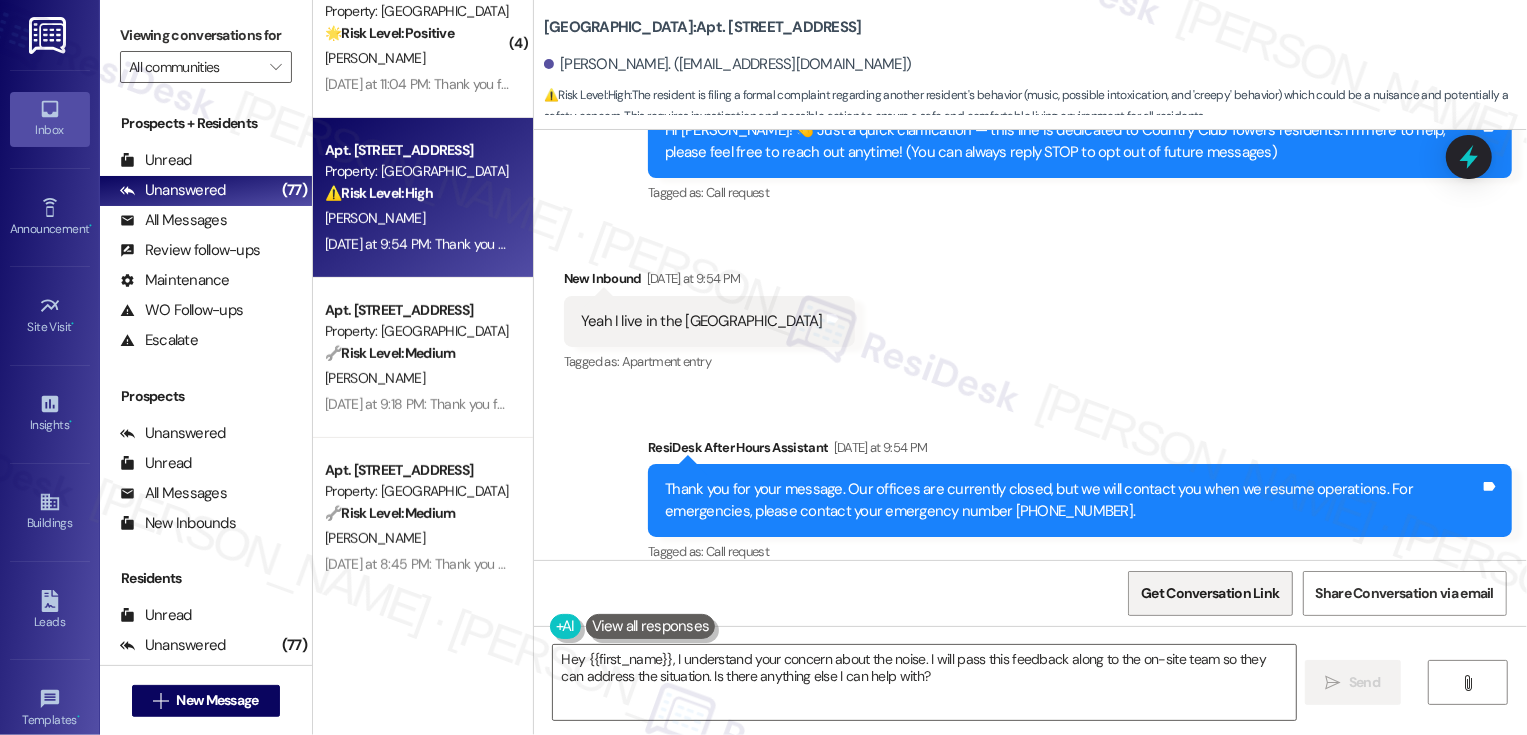 click on "Get Conversation Link" at bounding box center [1210, 593] 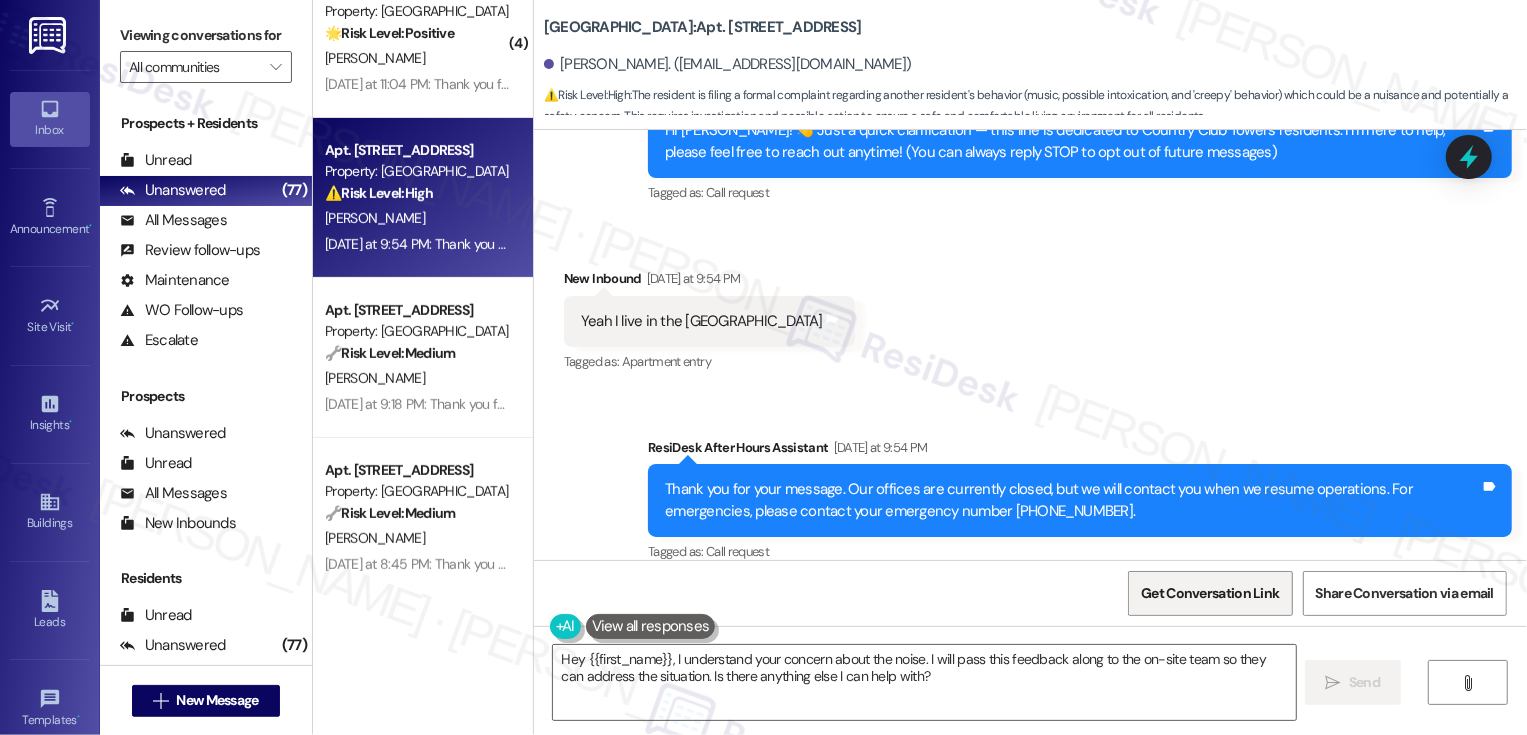 click on "Get Conversation Link" at bounding box center [1210, 593] 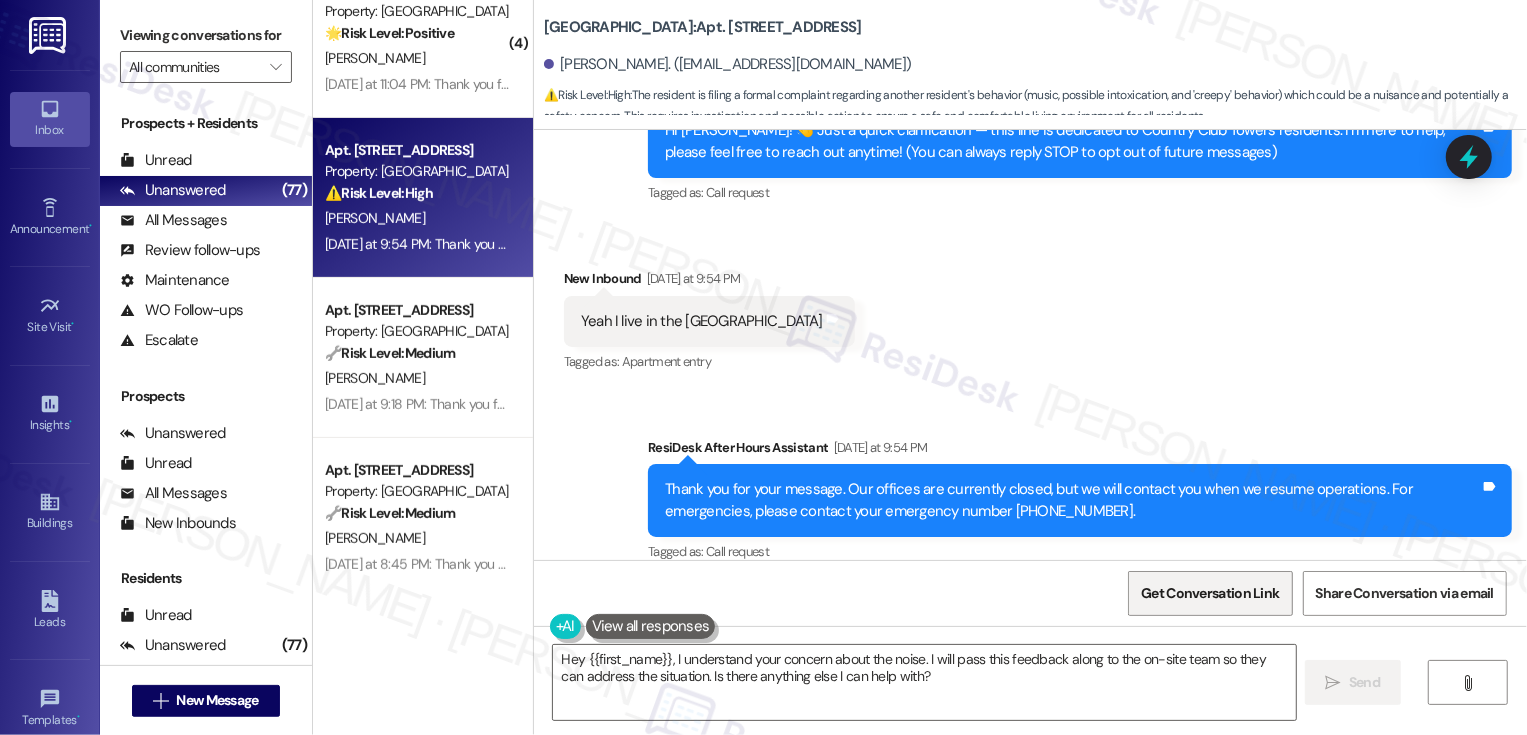 click on "Get Conversation Link" at bounding box center [1210, 593] 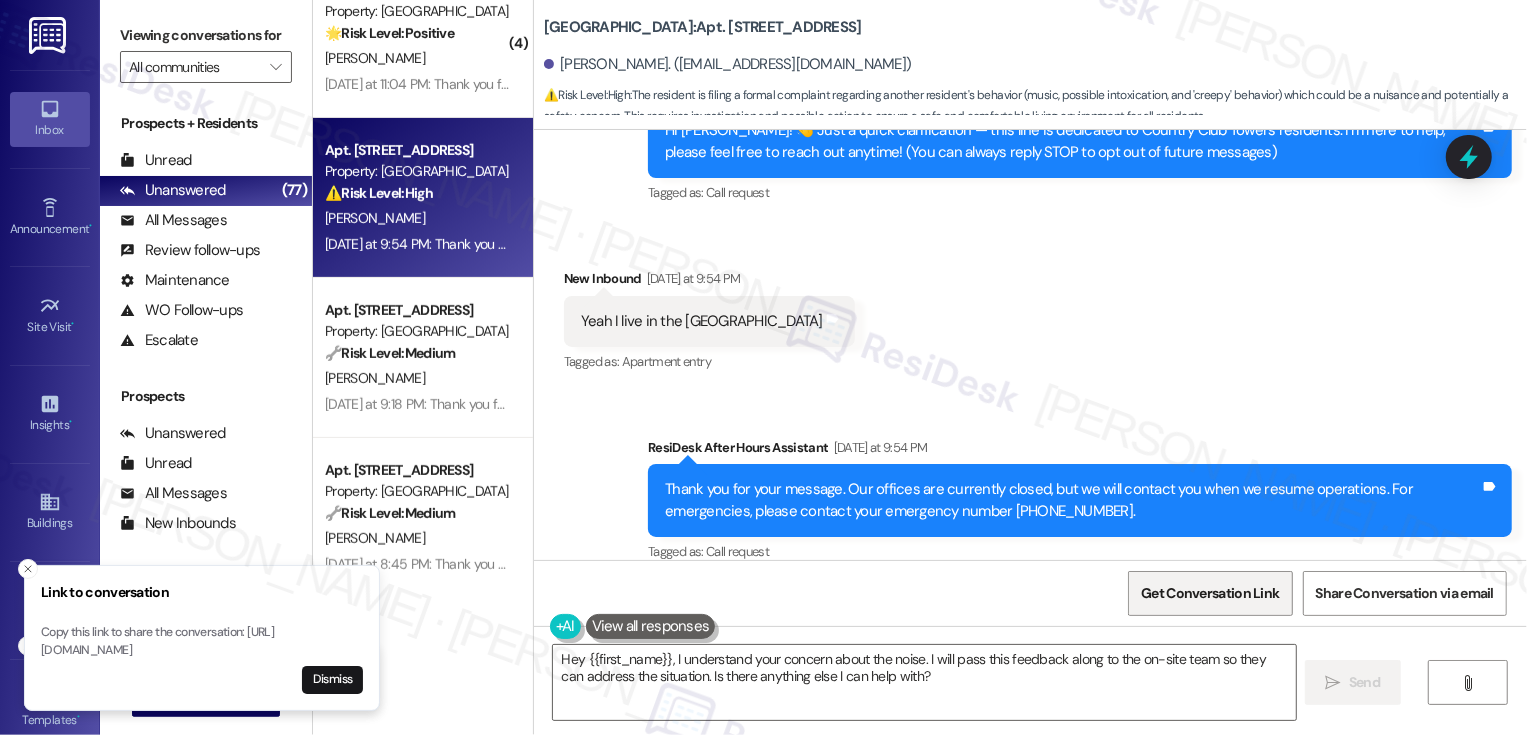 click on "Get Conversation Link" at bounding box center (1210, 593) 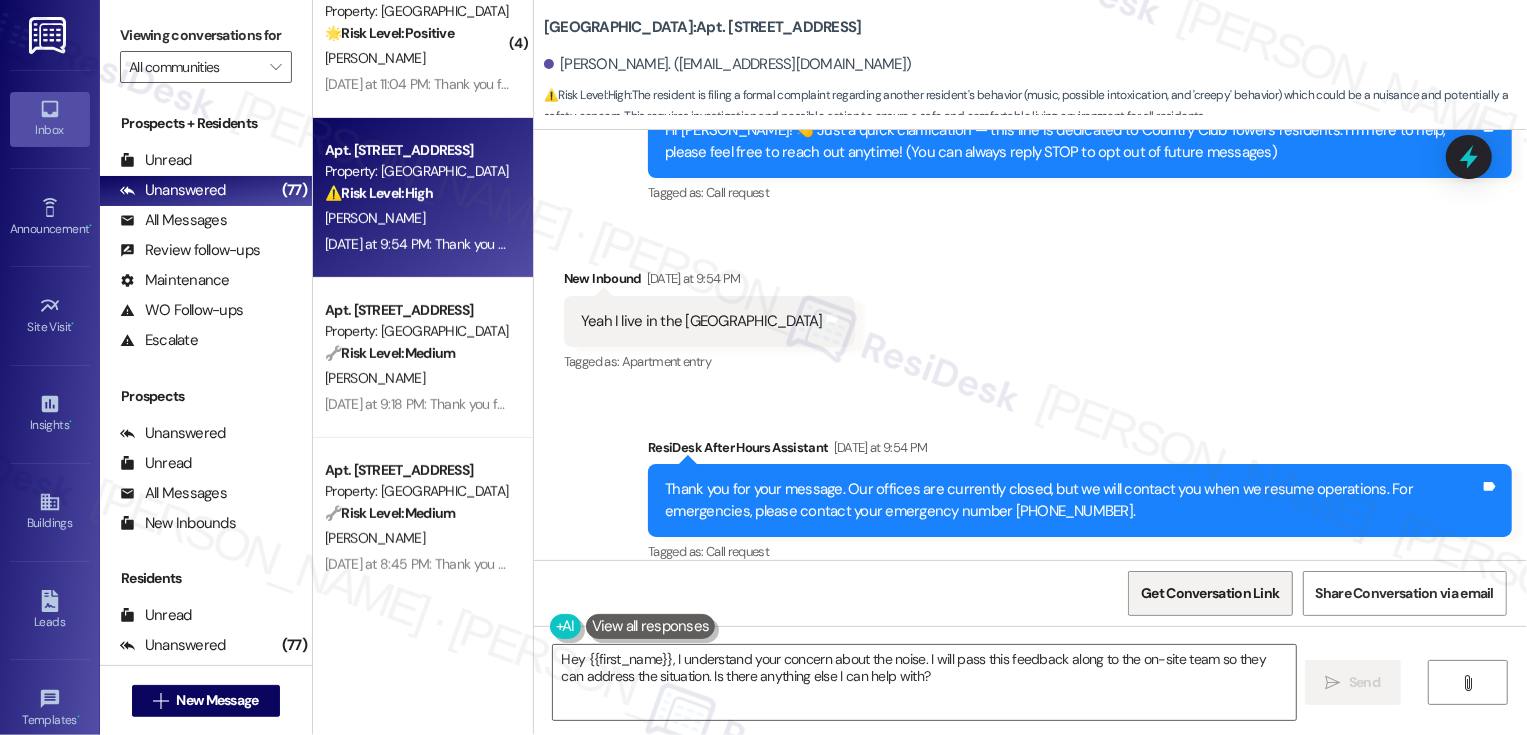 click on "Get Conversation Link" at bounding box center [1210, 593] 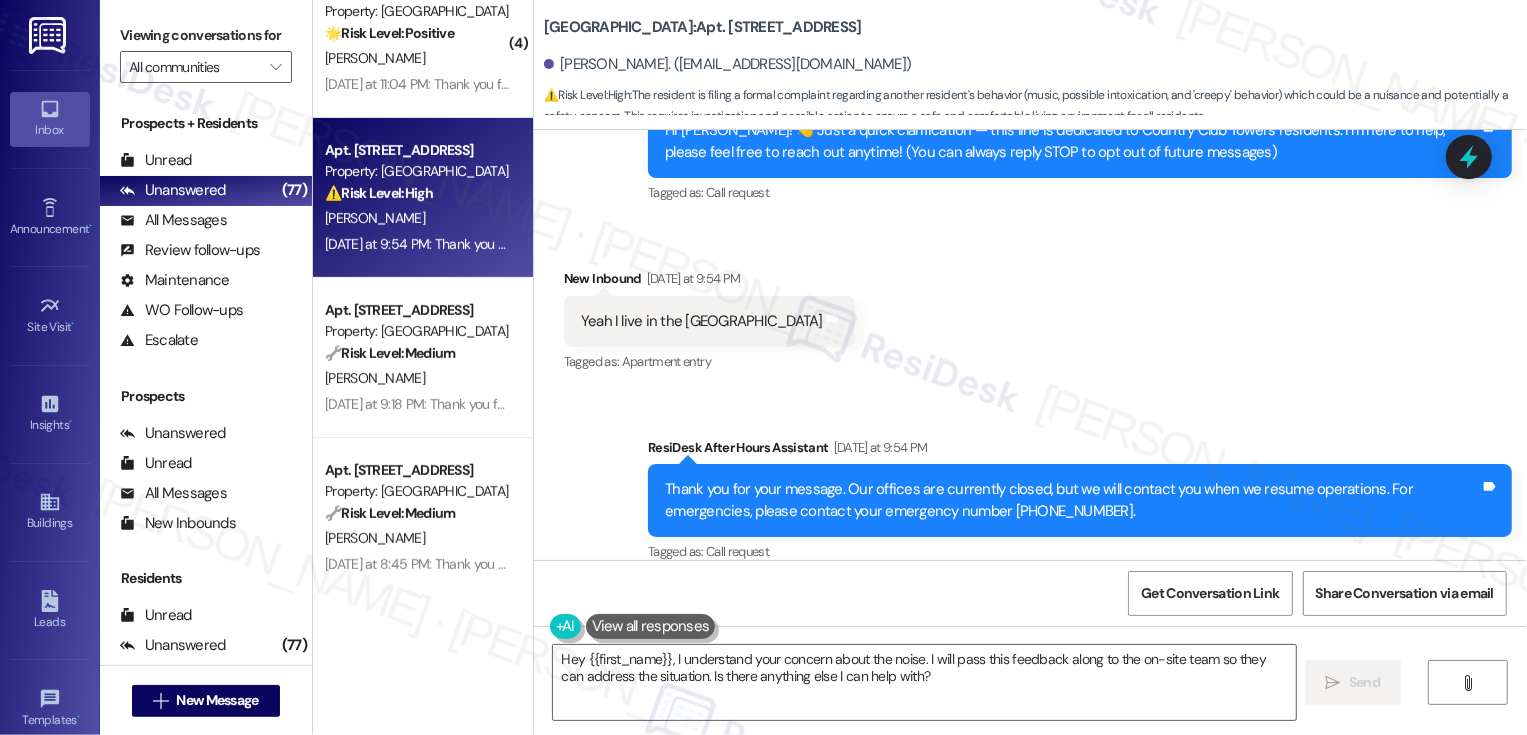 click on "Get Conversation Link Share Conversation via email" at bounding box center (1030, 593) 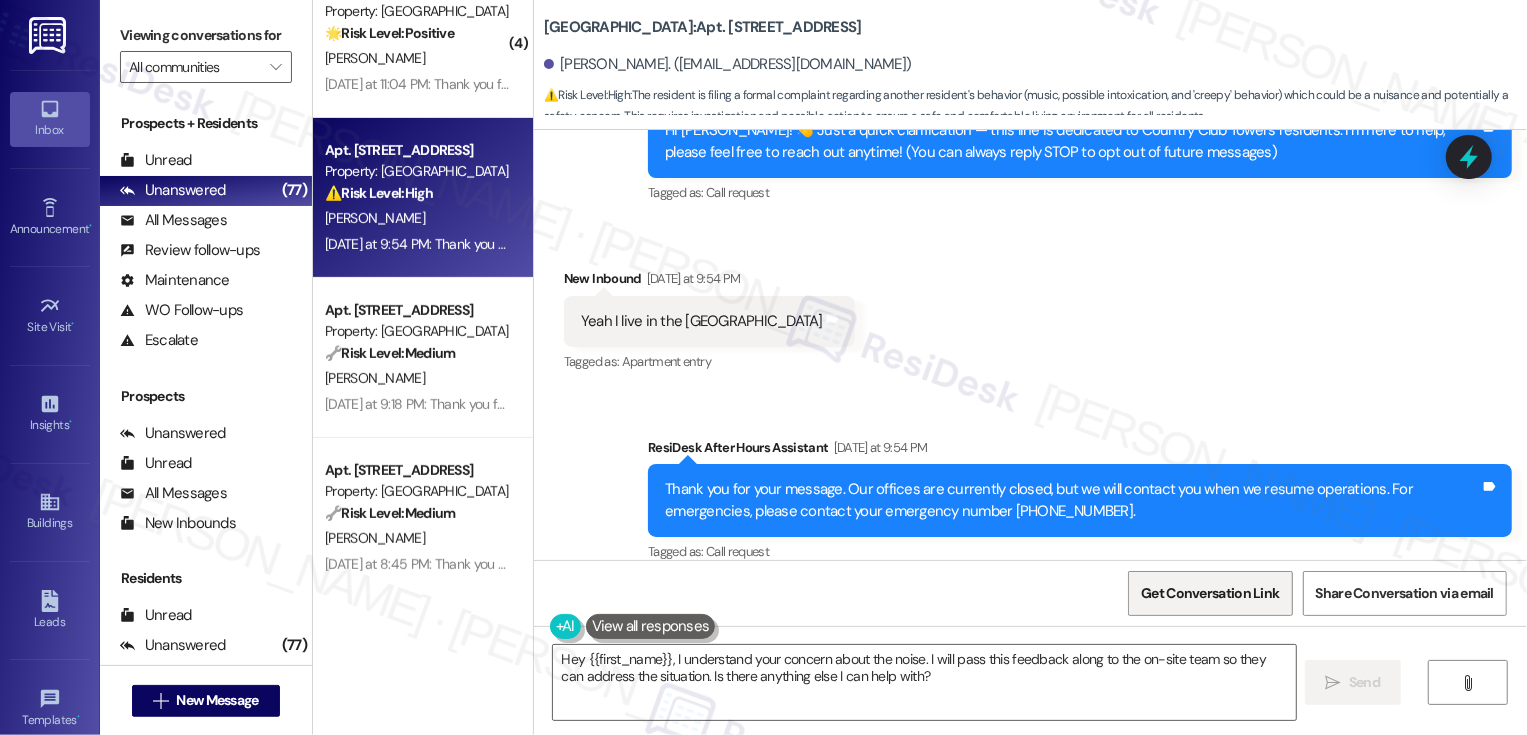 click on "Get Conversation Link" at bounding box center [1210, 593] 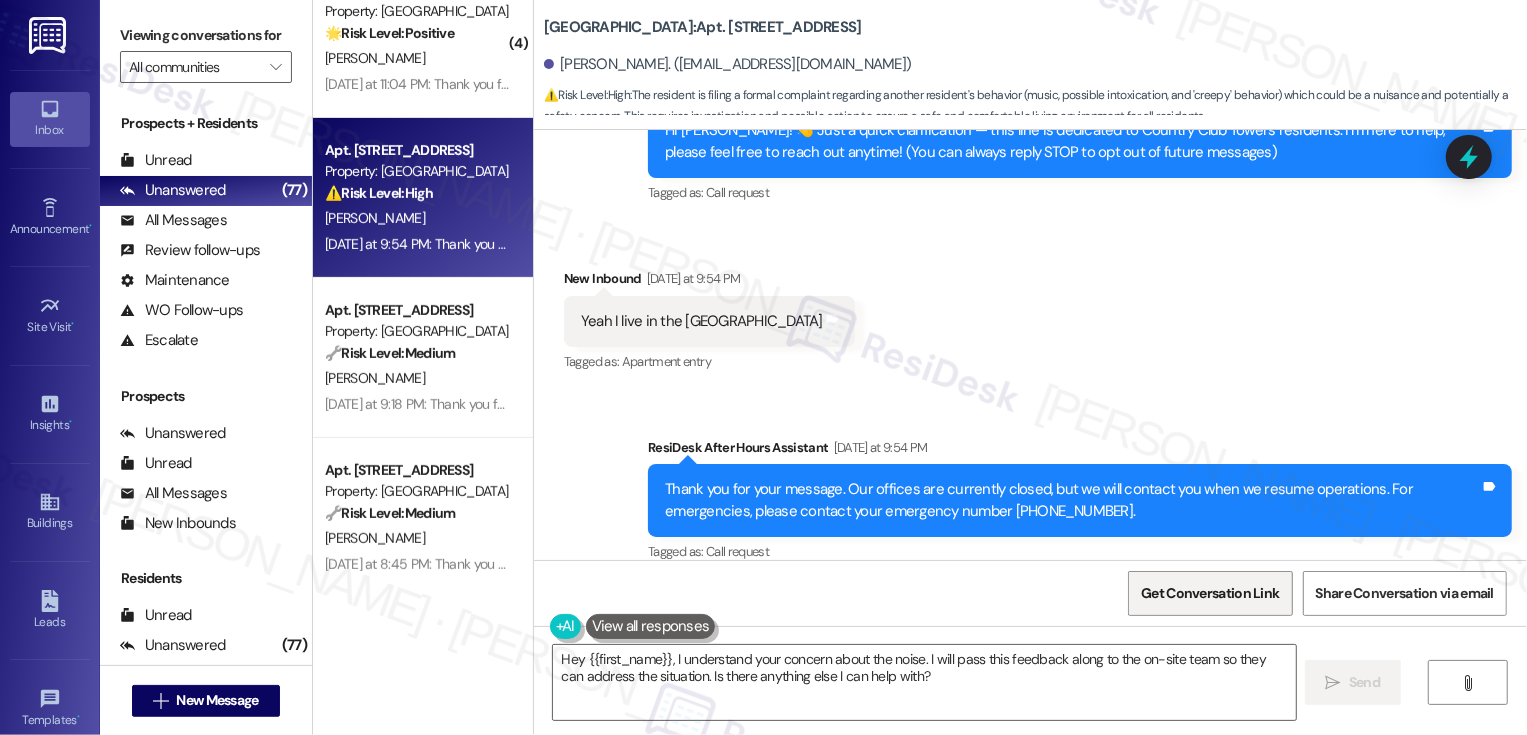 click on "Get Conversation Link" at bounding box center (1210, 593) 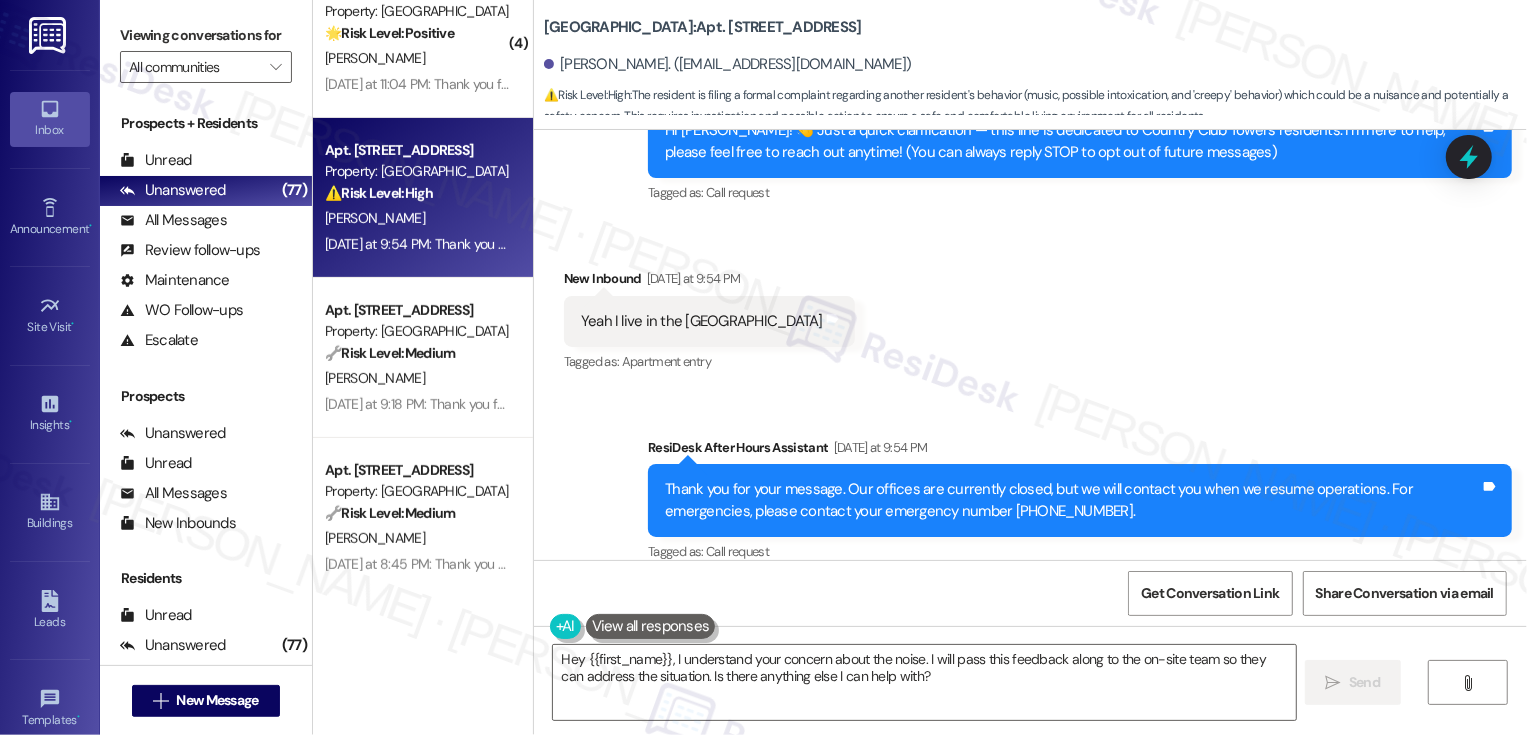 click on "Get Conversation Link Share Conversation via email" at bounding box center (1030, 593) 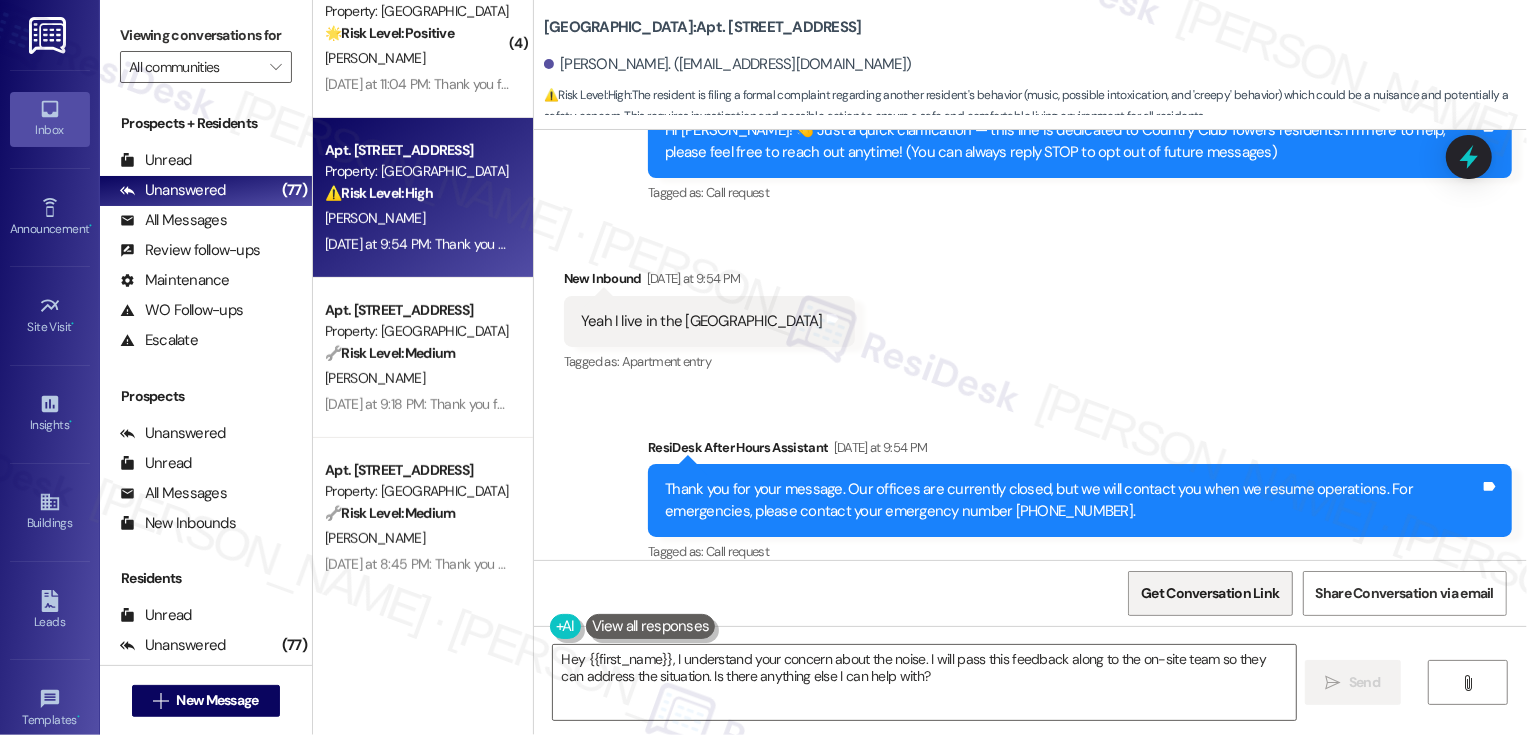 click on "Get Conversation Link" at bounding box center [1210, 593] 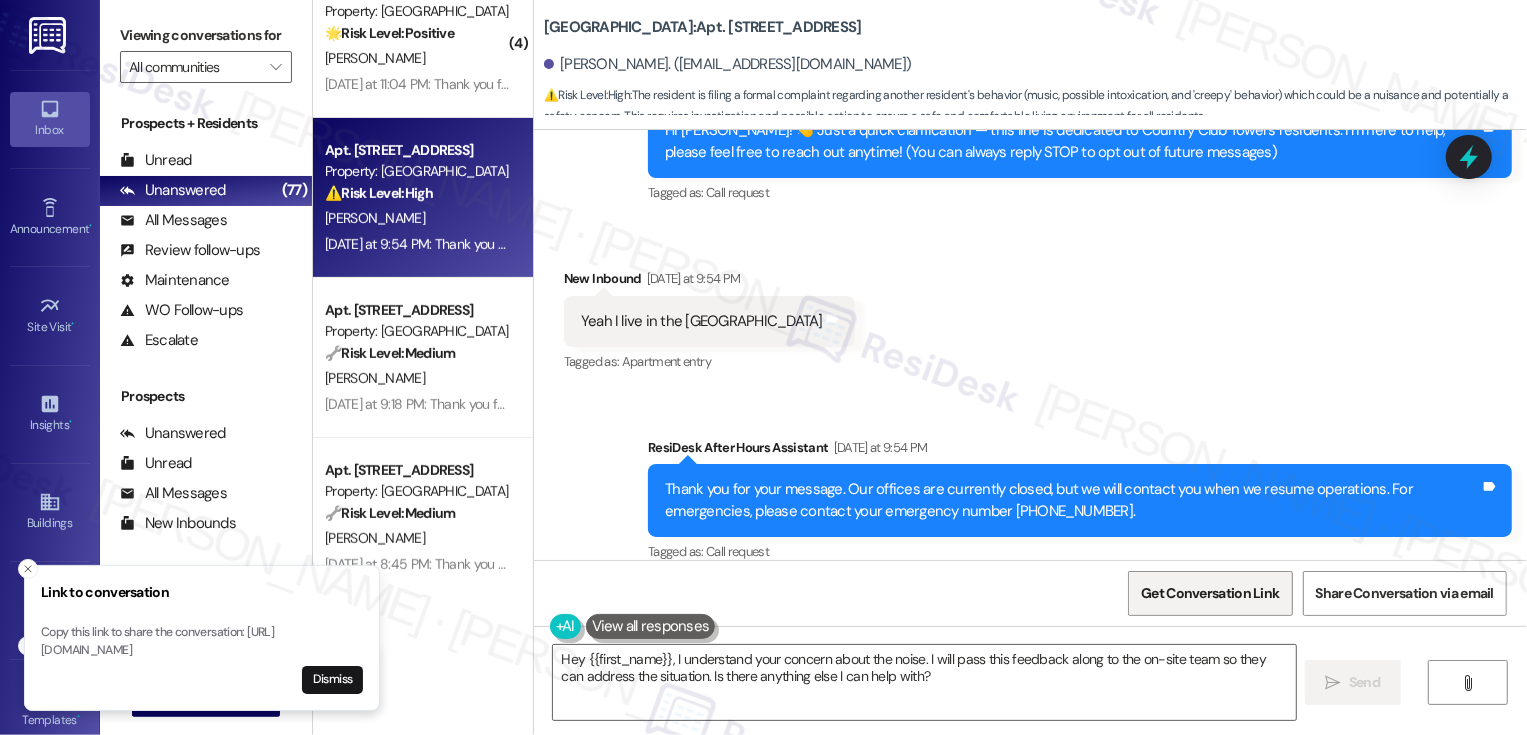 click on "Get Conversation Link" at bounding box center (1210, 593) 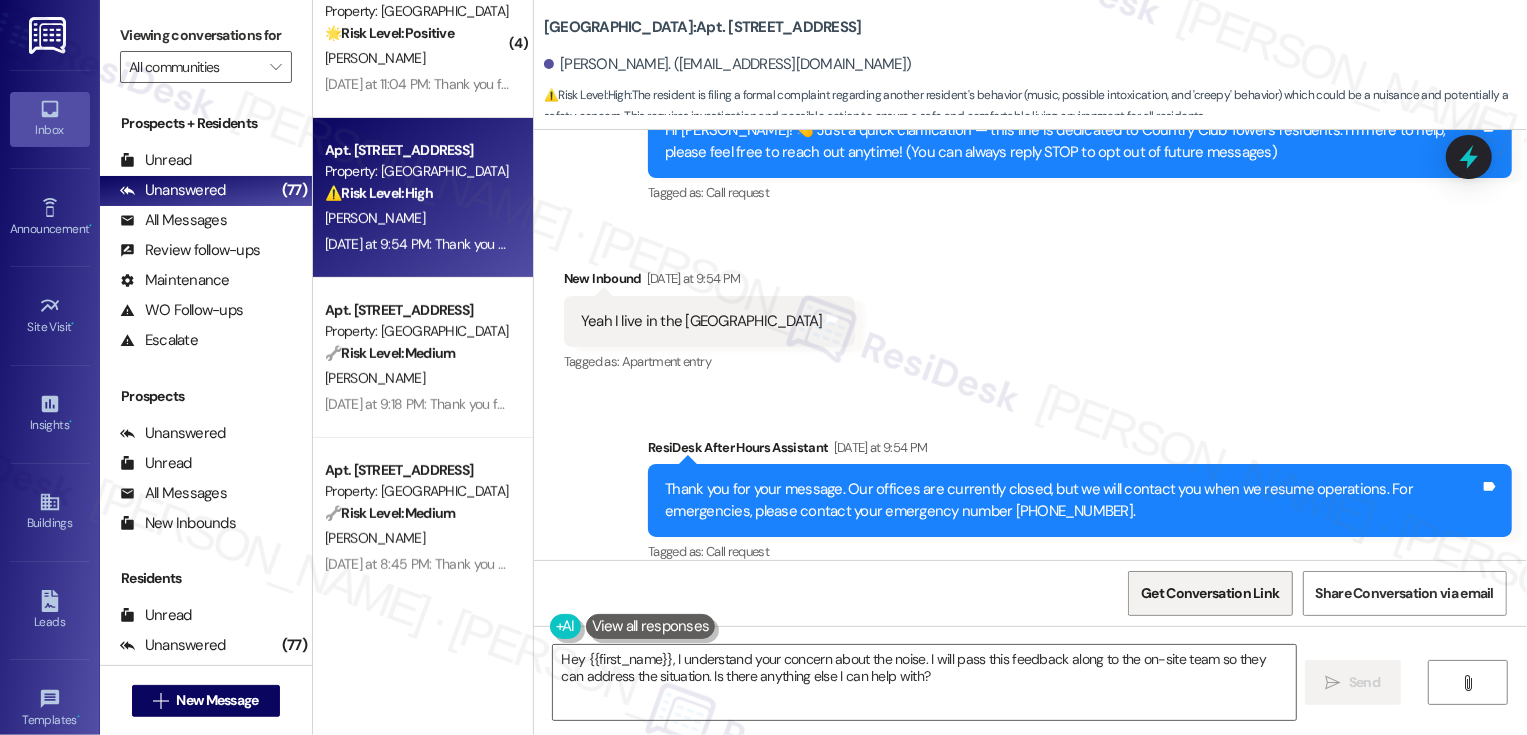 click on "Get Conversation Link" at bounding box center (1210, 593) 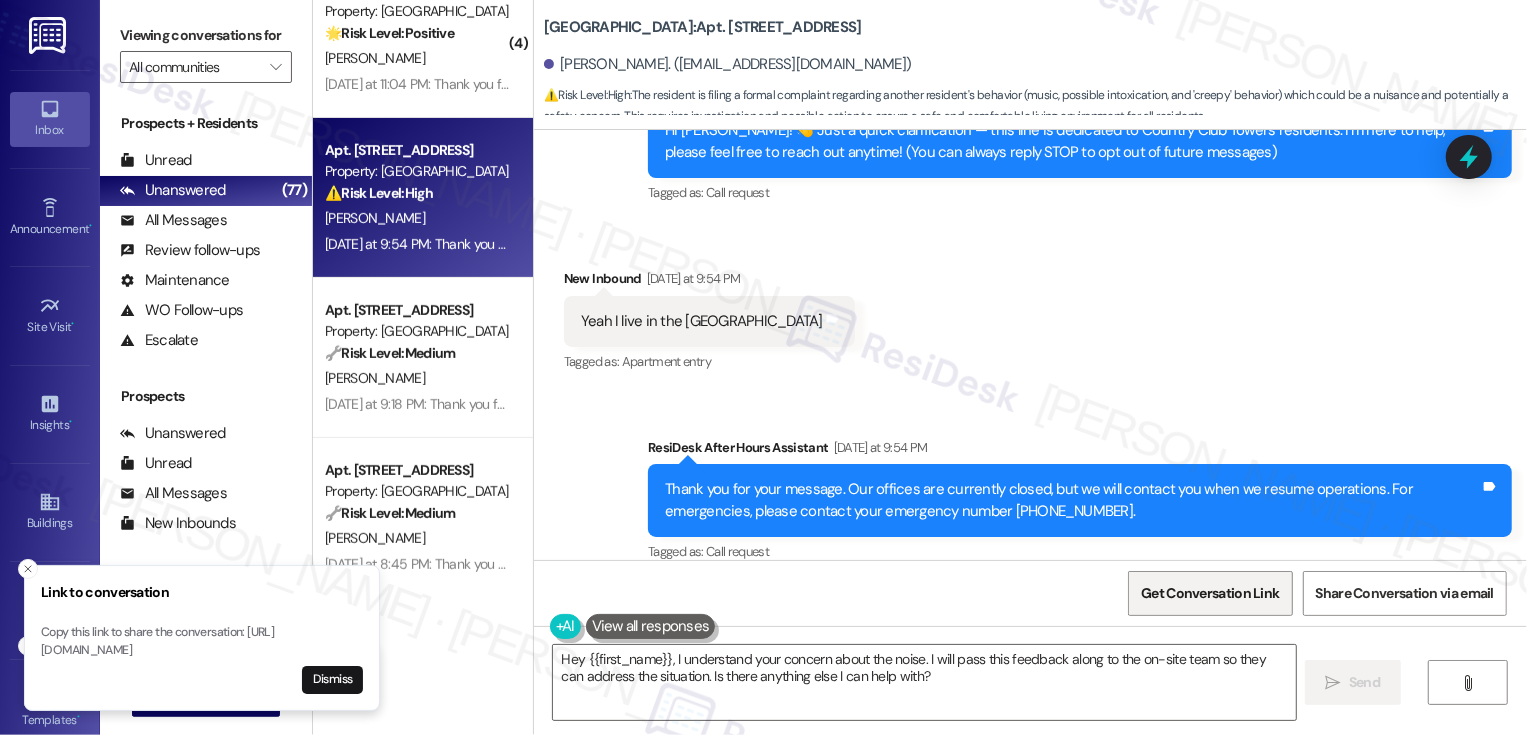 click on "Get Conversation Link" at bounding box center [1210, 593] 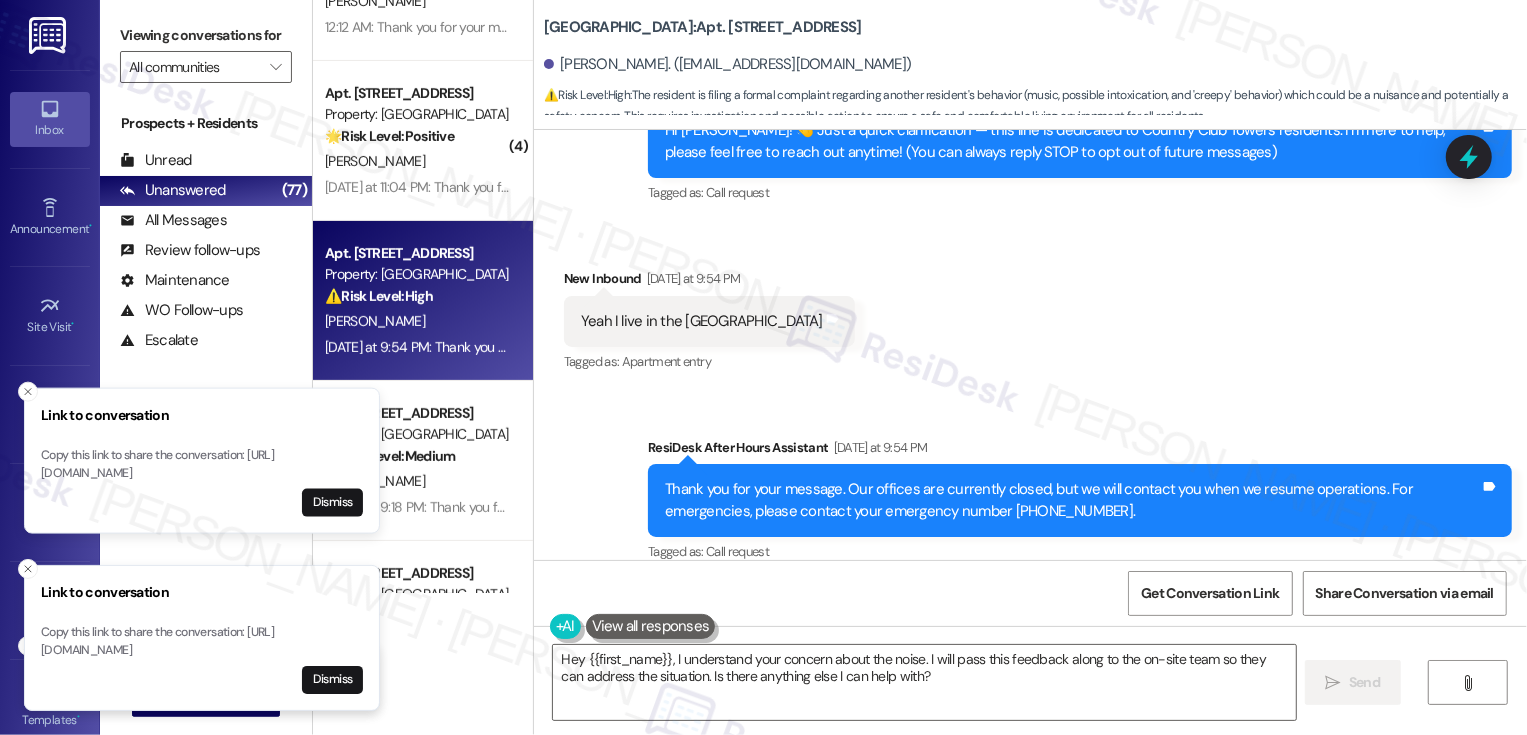 scroll, scrollTop: 6015, scrollLeft: 0, axis: vertical 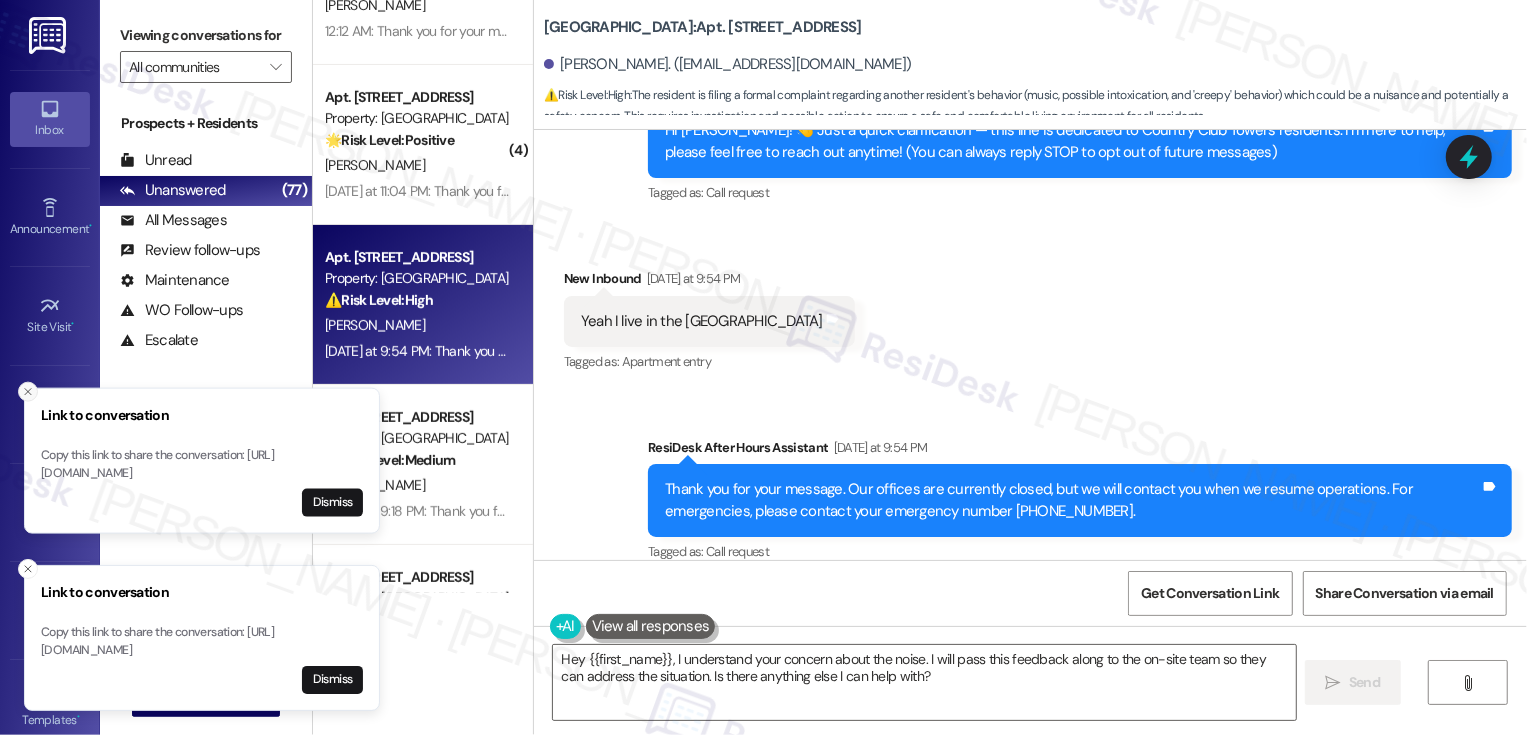 click 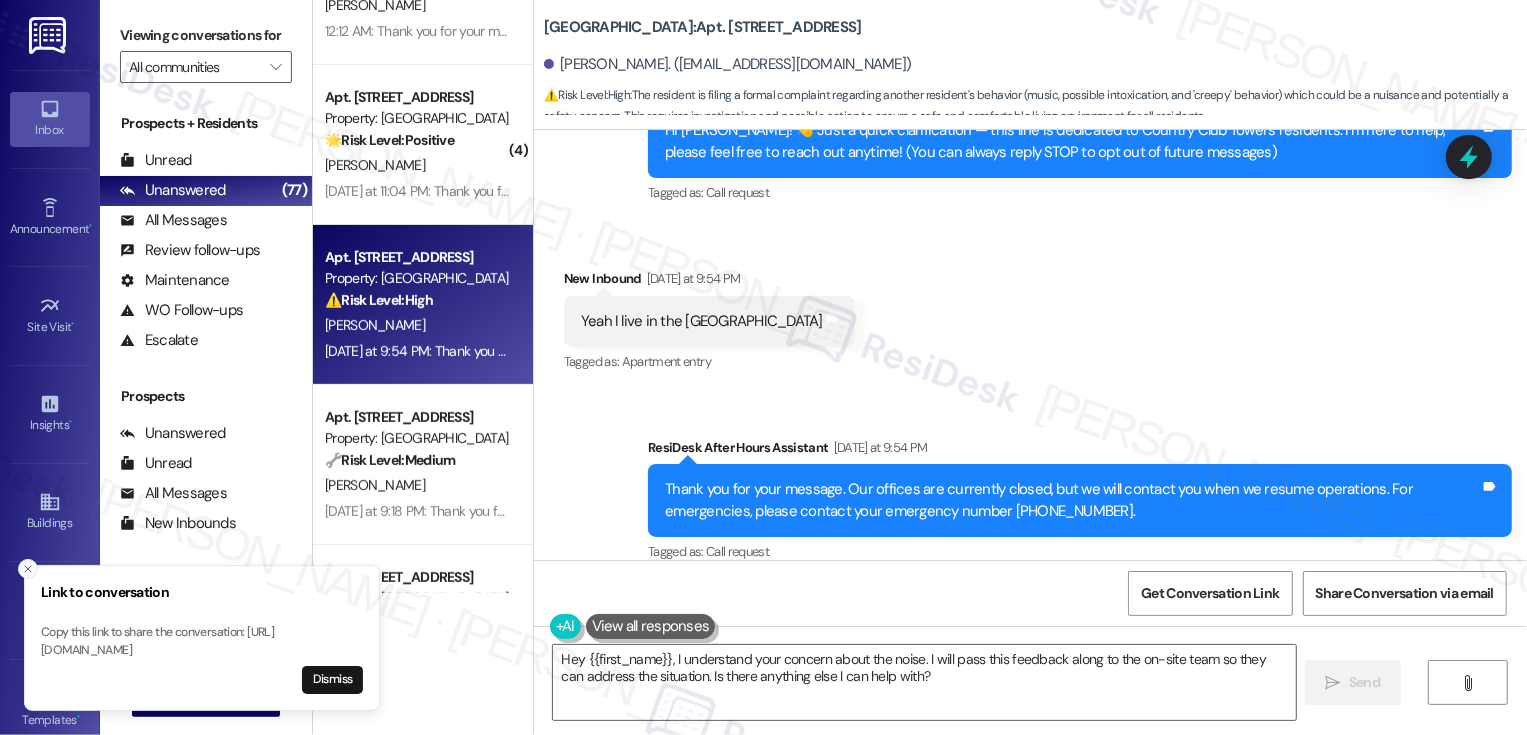 click 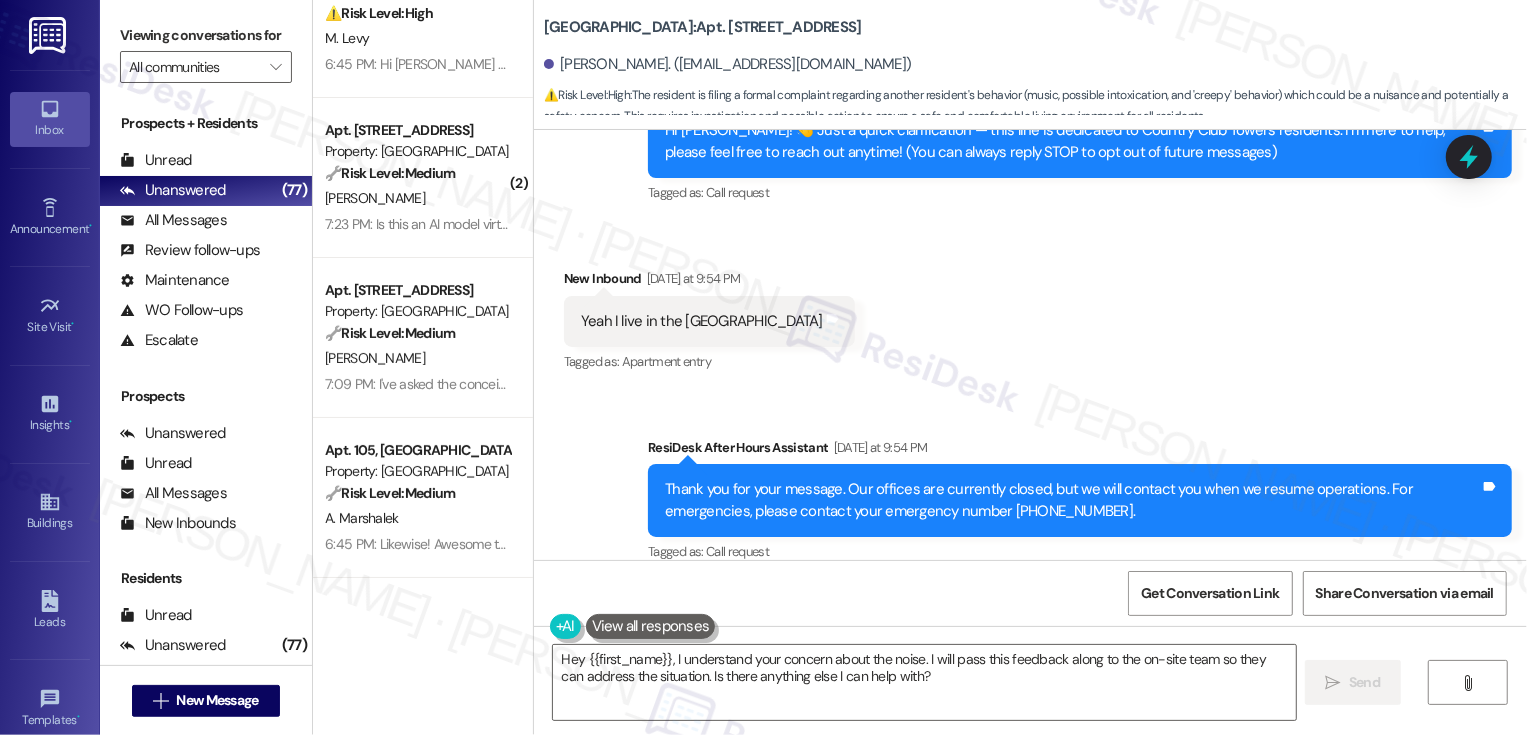 scroll, scrollTop: 0, scrollLeft: 0, axis: both 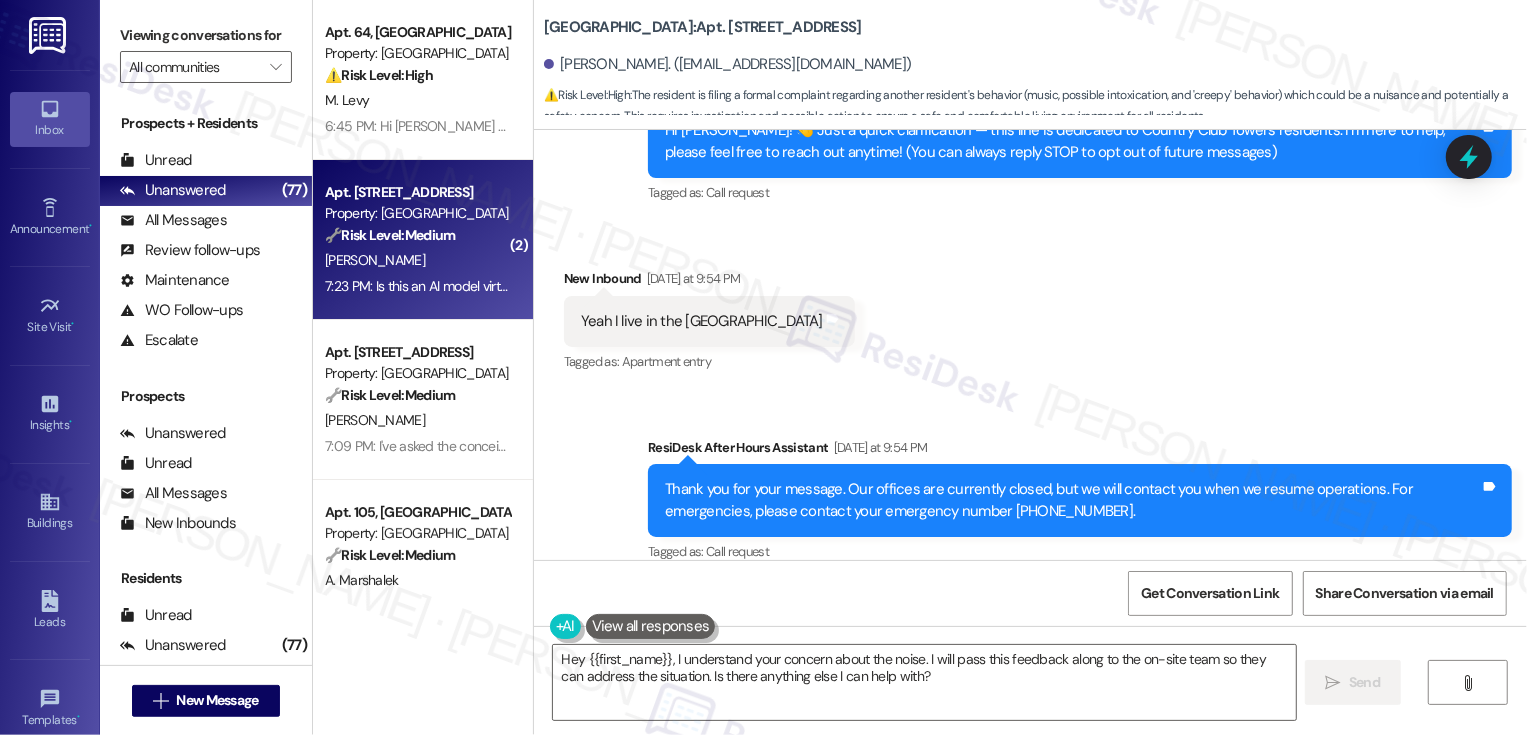 click on "7:23 PM: Is this an AI model virtual agent? 7:23 PM: Is this an AI model virtual agent?" at bounding box center [417, 286] 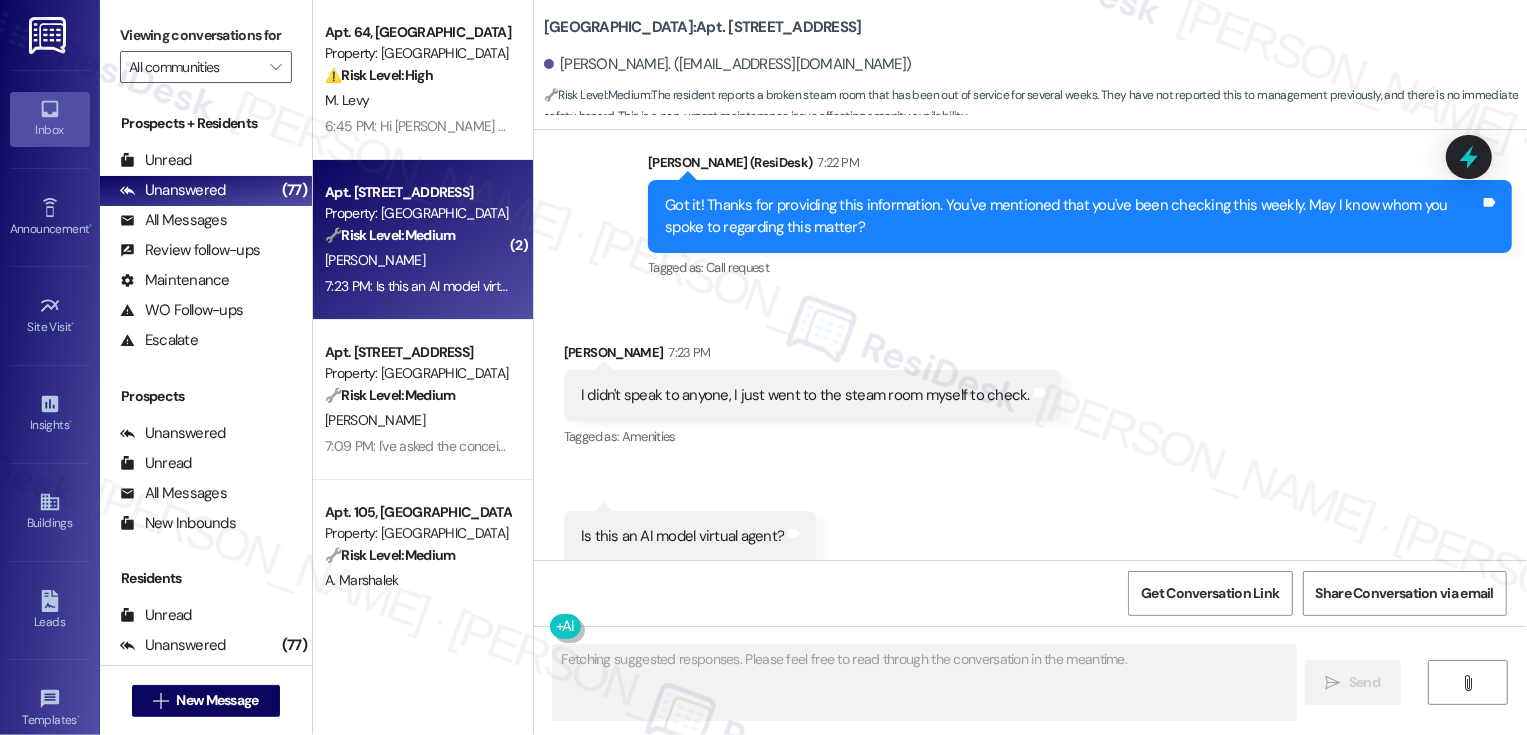 scroll, scrollTop: 1719, scrollLeft: 0, axis: vertical 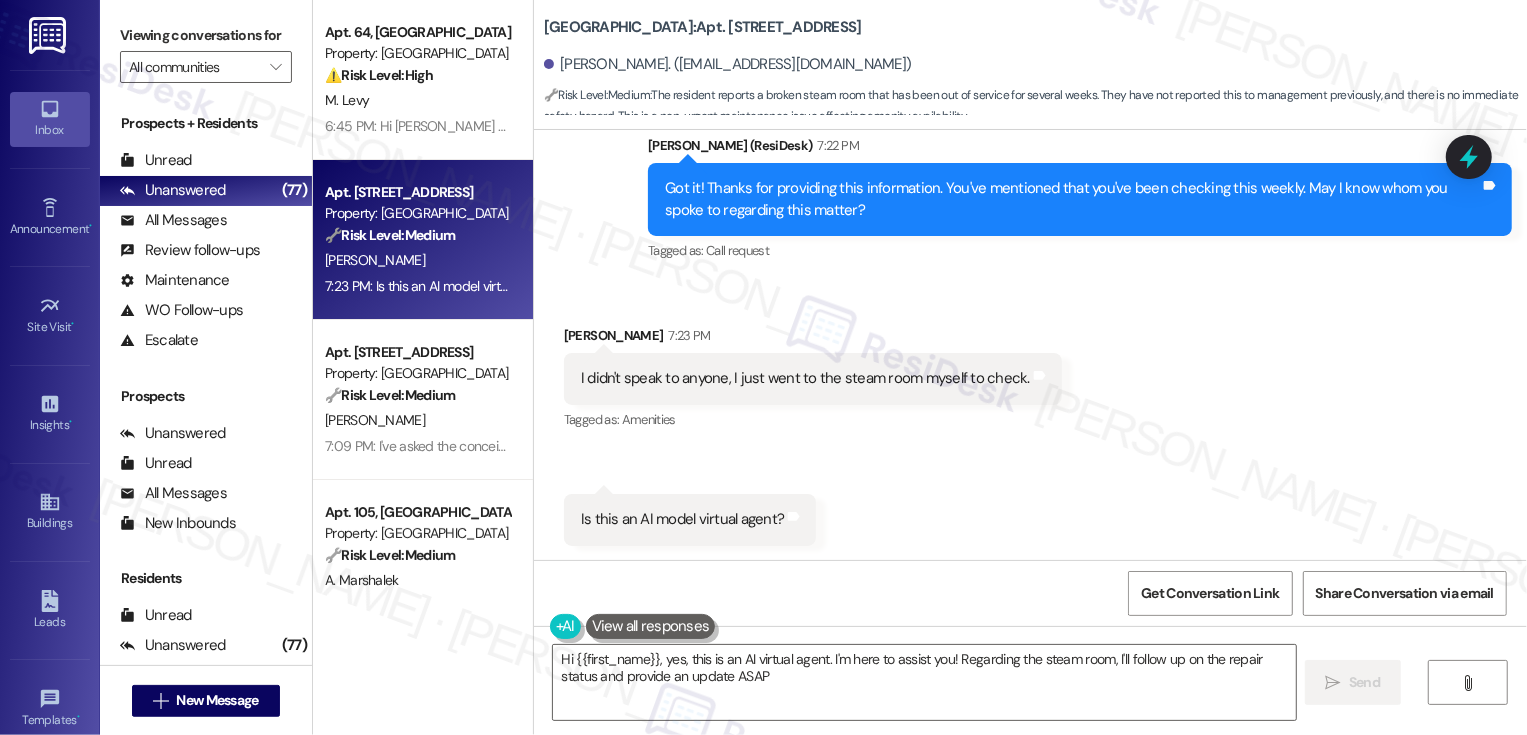 type on "Hi {{first_name}}, yes, this is an AI virtual agent. I'm here to assist you! Regarding the steam room, I'll follow up on the repair status and provide an update ASAP." 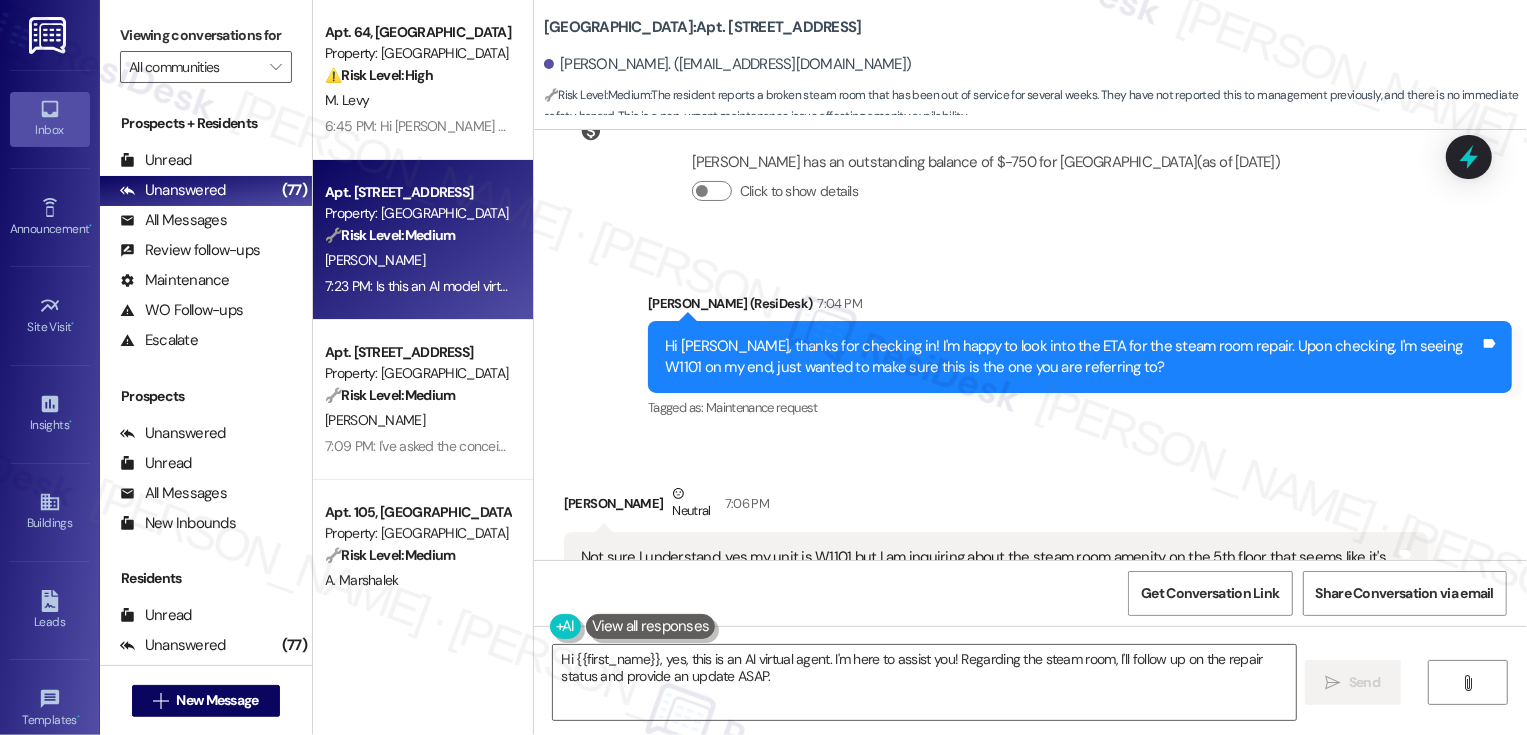 scroll, scrollTop: 521, scrollLeft: 0, axis: vertical 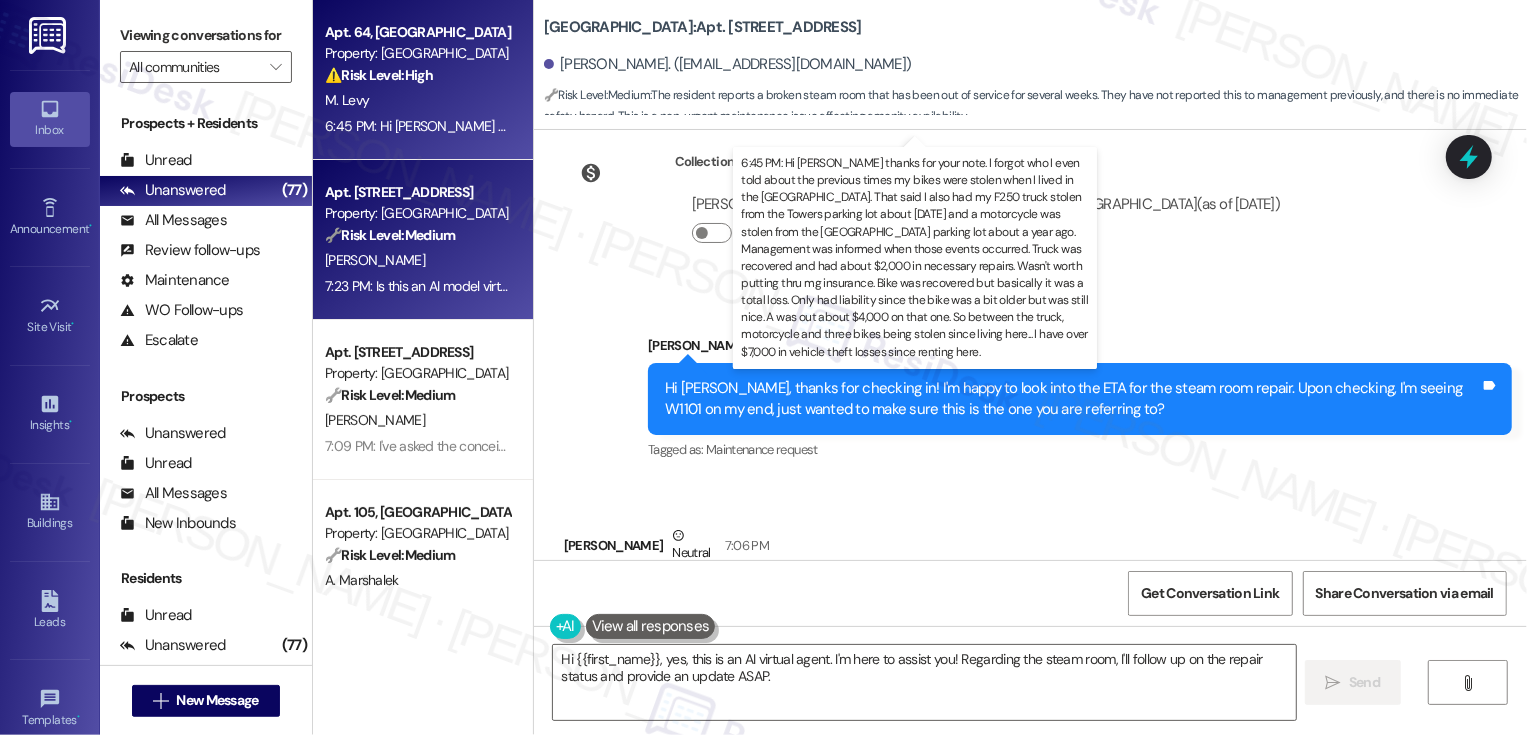 click on "6:45 PM: Hi Sarah thanks for your note. I forgot who I even told about the previous times my bikes were stolen when I lived in the Norman. That said I also had my F250 truck stolen from the Towers parking lot about 2 yrs ago and a motorcycle was stolen from the Bayaud tower parking lot about a year ago. Management was informed when those events occurred. Truck was recovered and had about $2,000 in necessary repairs. Wasn't worth putting thru mg insurance. Bike was recovered but basically it was a total loss. Only had liability since the bike was a bit older but was still nice. A was out about $4,000 on that one. So between the truck, motorcycle and three bikes being stolen since living here... I have over $7,000 in vehicle theft losses since renting here." at bounding box center [2624, 126] 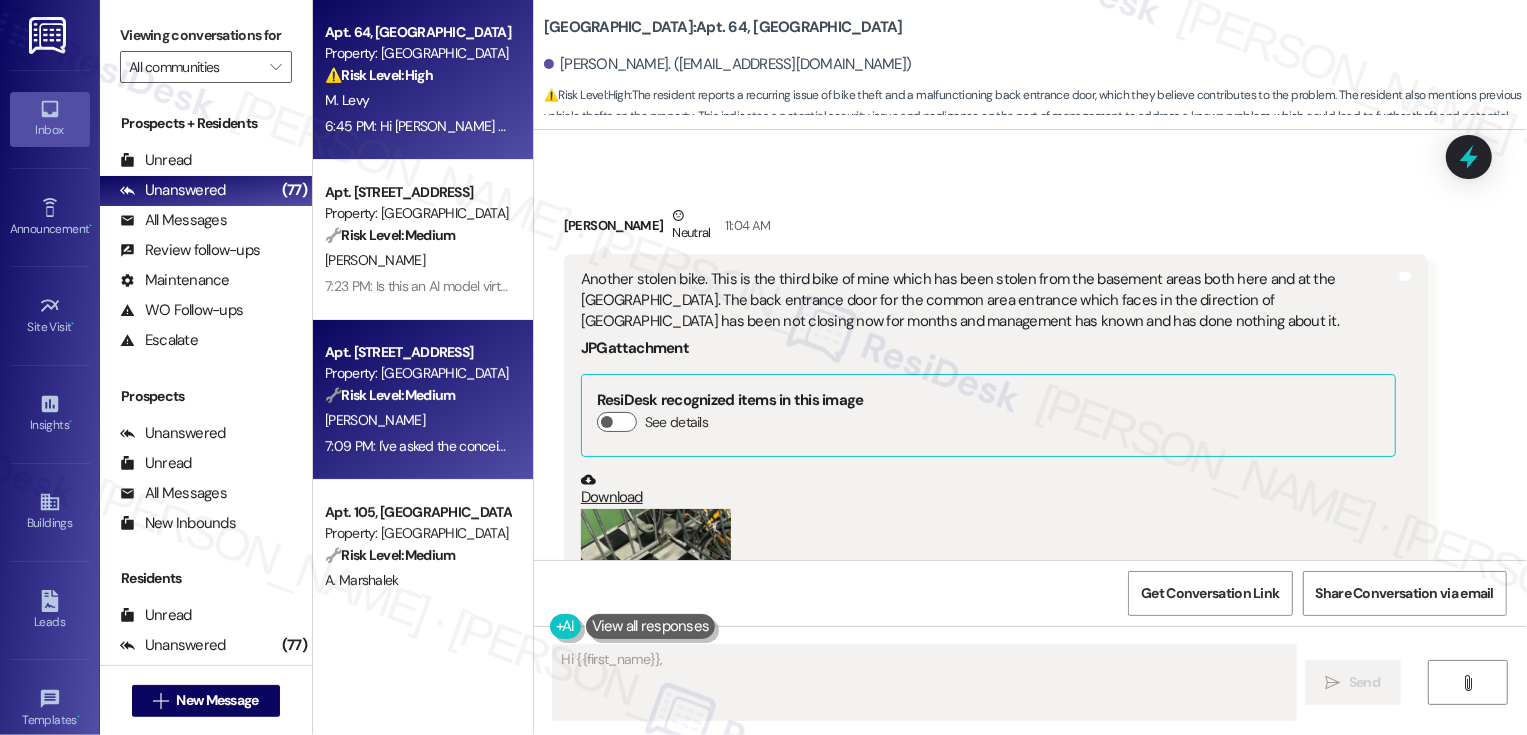 scroll, scrollTop: 1655, scrollLeft: 0, axis: vertical 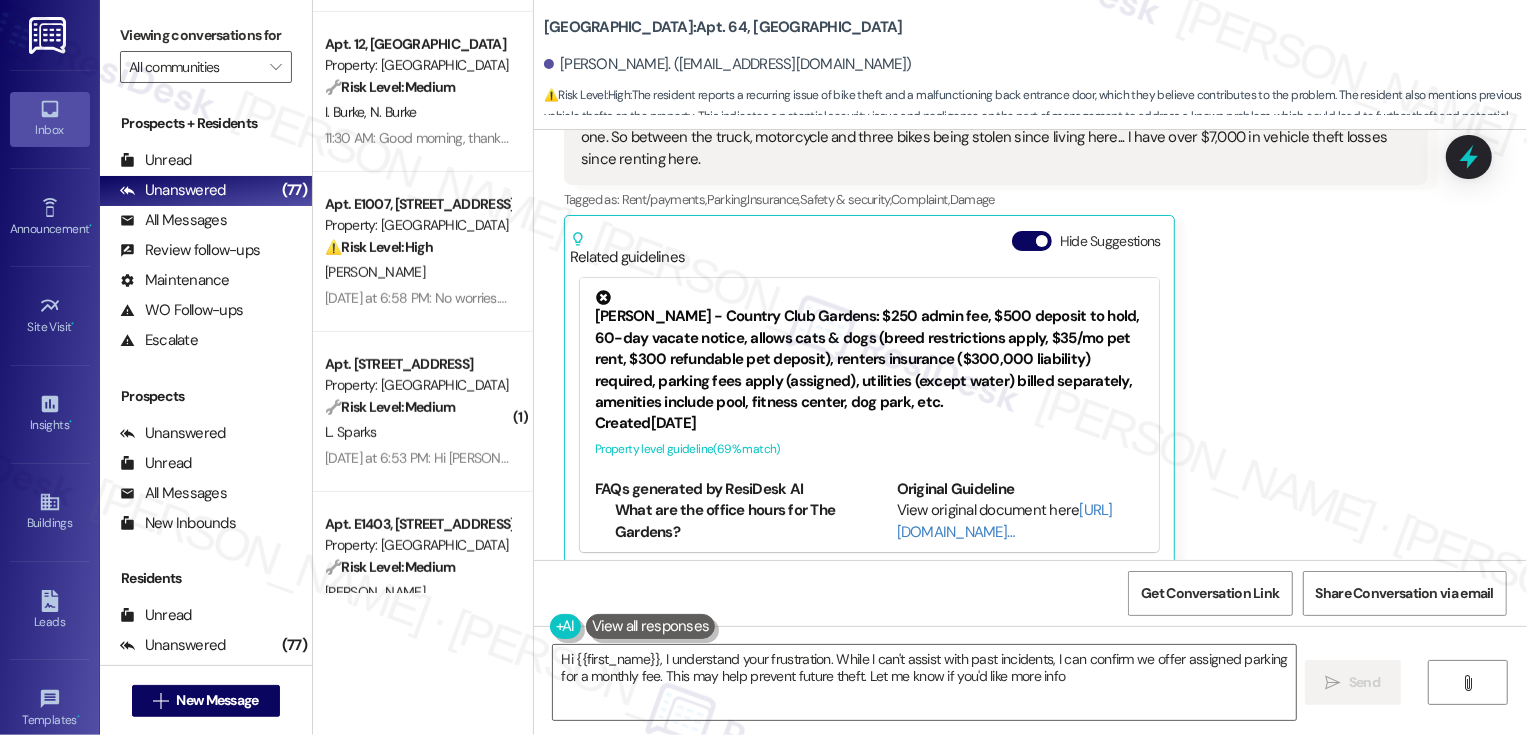 type on "Hi {{first_name}}, I understand your frustration. While I can't assist with past incidents, I can confirm we offer assigned parking for a monthly fee. This may help prevent future theft. Let me know if you'd like more info." 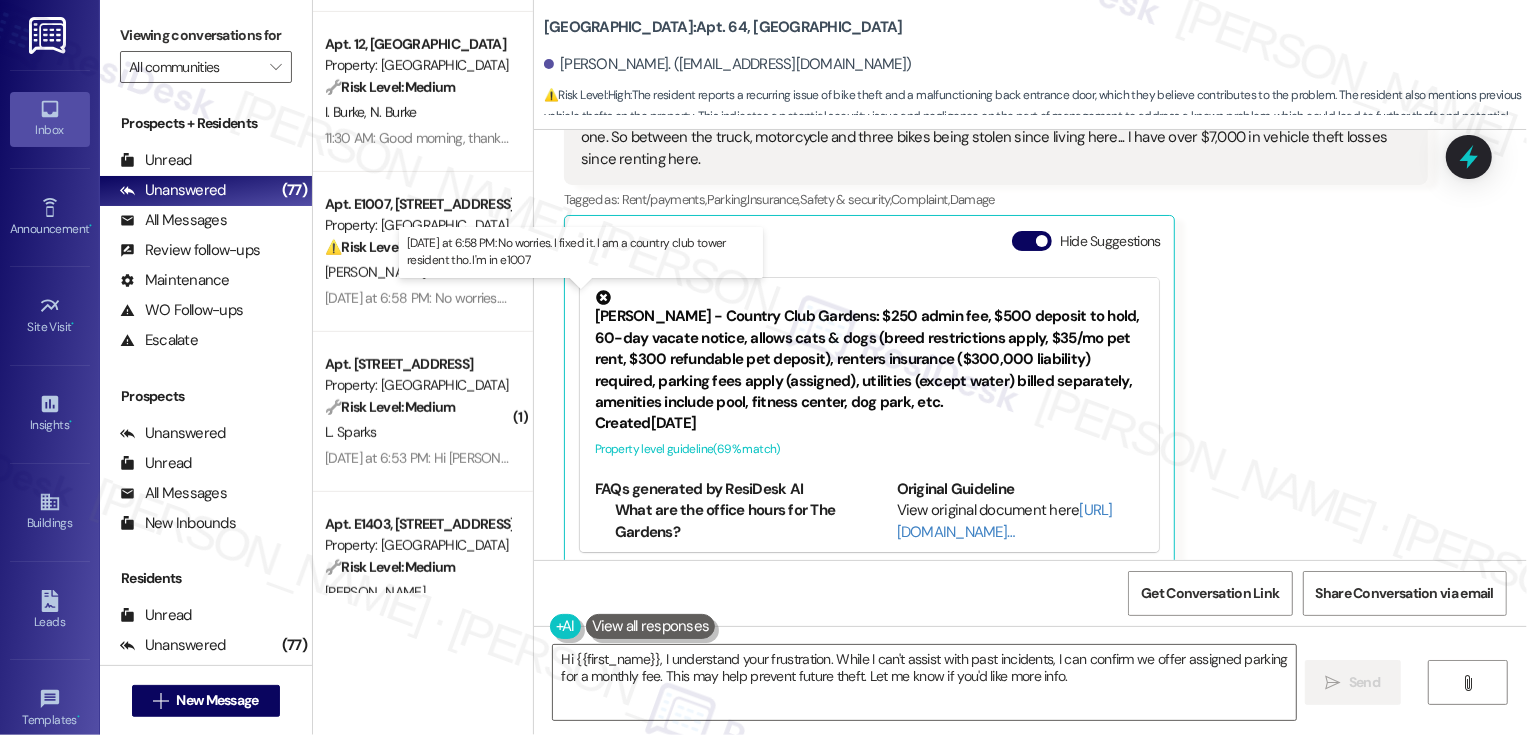 click on "Yesterday at 6:58 PM: No worries. I fixed it. I am a country club tower resident tho. I'm in e1007 Yesterday at 6:58 PM: No worries. I fixed it. I am a country club tower resident tho. I'm in e1007" at bounding box center [585, 298] 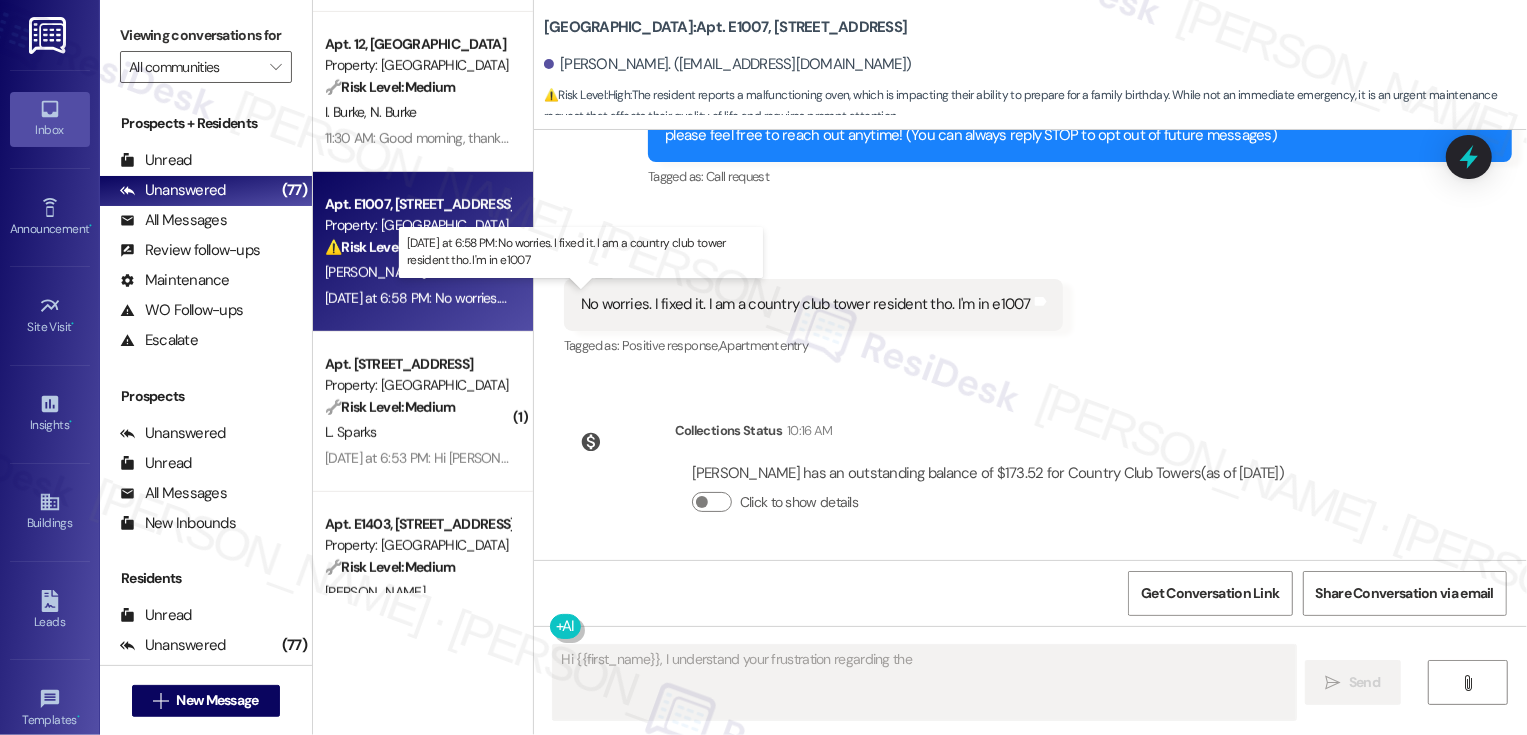 scroll, scrollTop: 652, scrollLeft: 0, axis: vertical 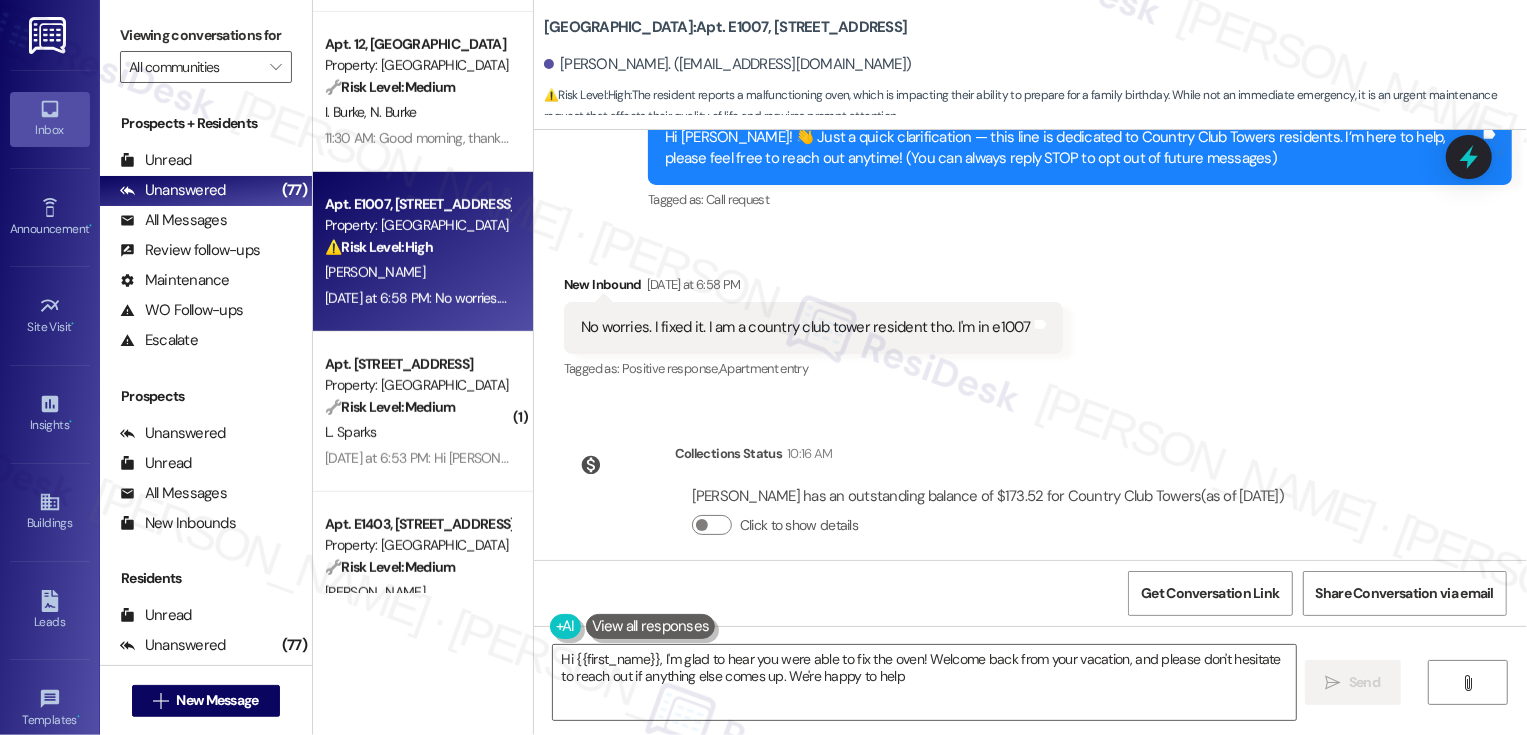 type on "Hi {{first_name}}, I'm glad to hear you were able to fix the oven! Welcome back from your vacation, and please don't hesitate to reach out if anything else comes up. We're happy to help!" 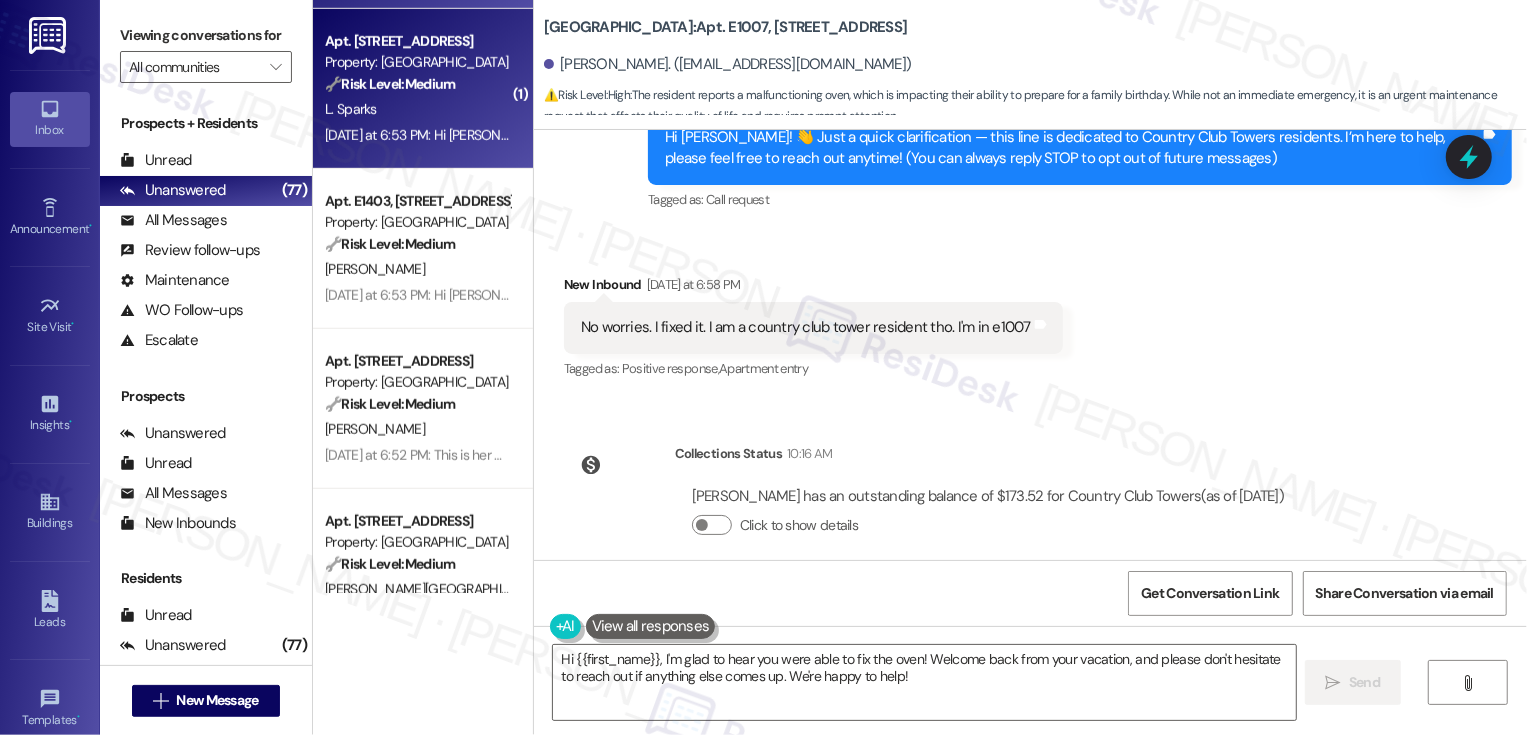 scroll, scrollTop: 1114, scrollLeft: 0, axis: vertical 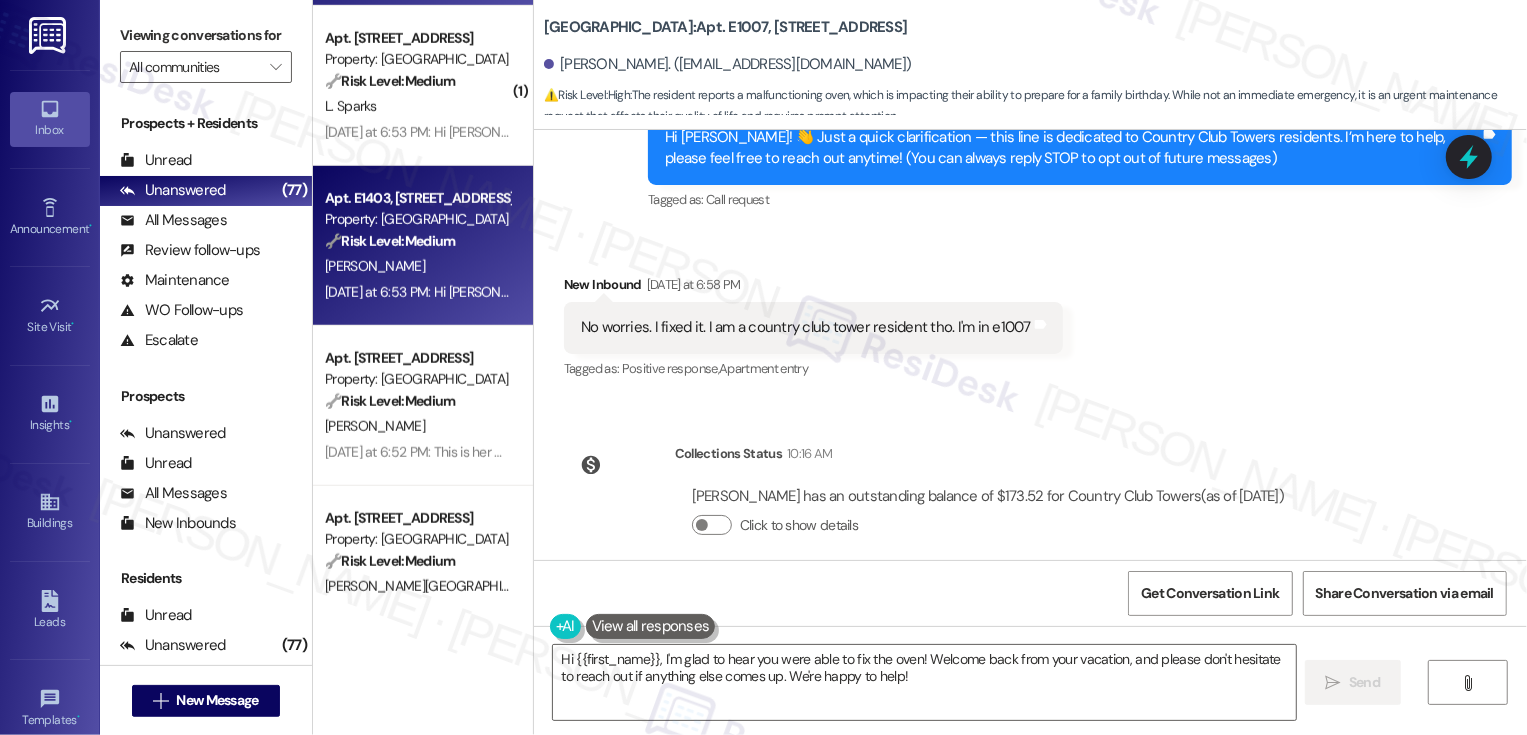 click on "J. Gernert" at bounding box center [417, 266] 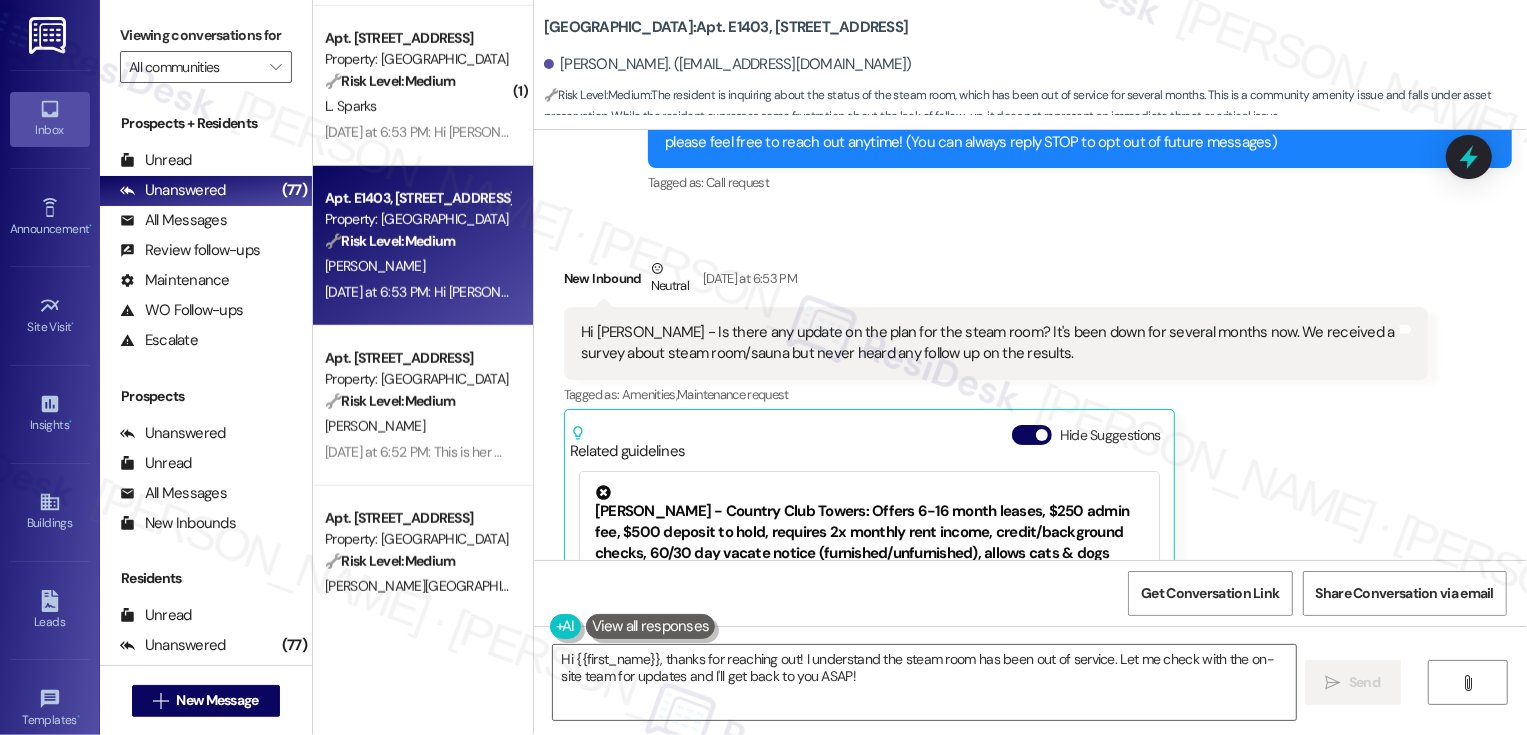 scroll, scrollTop: 745, scrollLeft: 0, axis: vertical 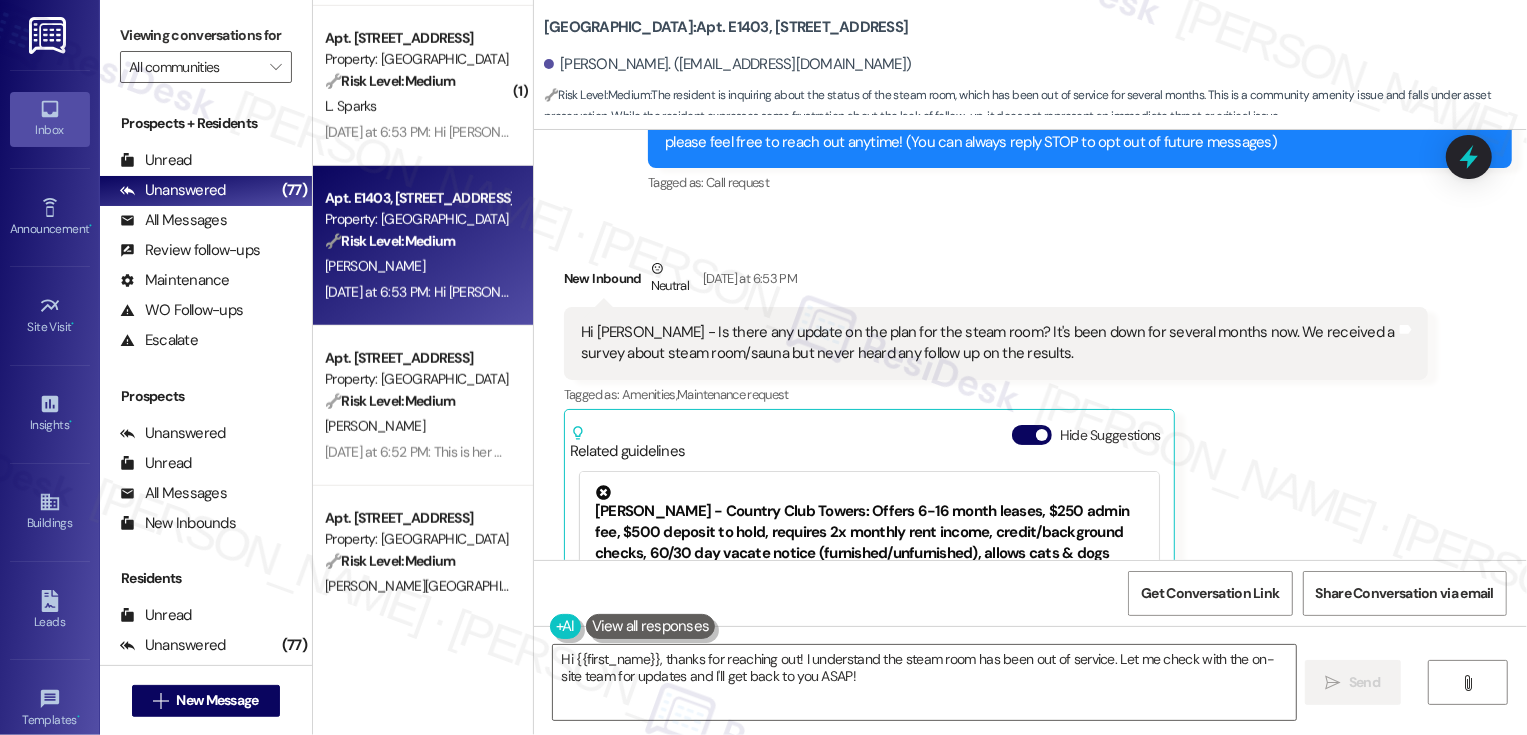 click on "New Inbound   Neutral Yesterday at 6:53 PM Hi Sarah - Is there any update on the plan for the steam room? It's been down for several months now. We received a survey about steam room/sauna but never heard any follow up on the results. Tags and notes Tagged as:   Amenities ,  Click to highlight conversations about Amenities Maintenance request Click to highlight conversations about Maintenance request  Related guidelines Hide Suggestions Broe - Country Club Towers:  Offers 6-16 month leases, $250 admin fee, $500 deposit to hold, requires 2x monthly rent income, credit/background checks, 60/30 day vacate notice (furnished/unfurnished), allows cats & dogs (breed restrictions apply) with $35/mo pet rent and $300 refundable pet deposit,  requires renters insurance ($300,000 liability), provides assigned garage parking (monthly fee),  utilities billed separately (electricity included), offers furnished apartments,  various amenities including a resort-style pool, co-working spaces, fitness center, and more.
( 67" at bounding box center [996, 510] 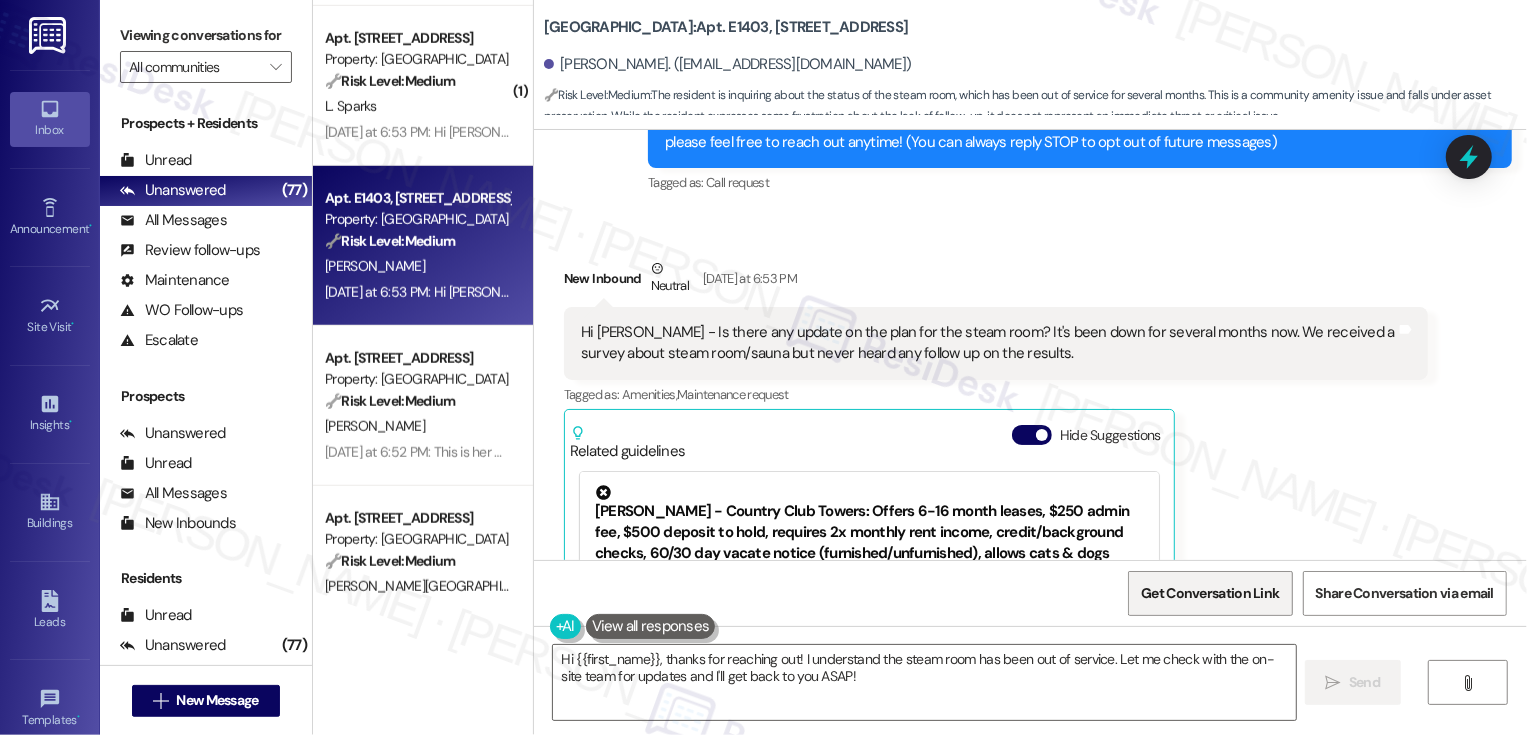 click on "Get Conversation Link" at bounding box center [1210, 593] 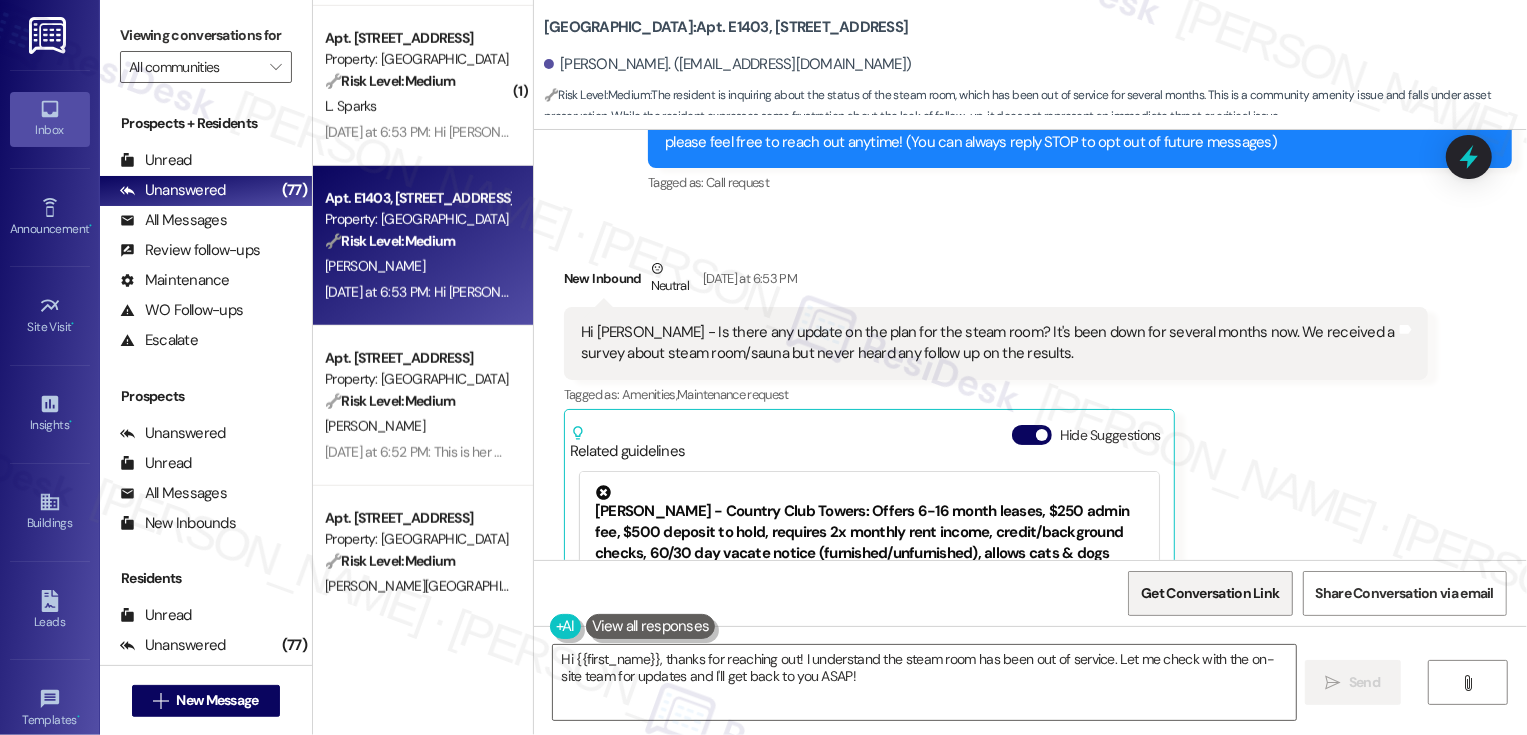 click on "Get Conversation Link" at bounding box center [1210, 593] 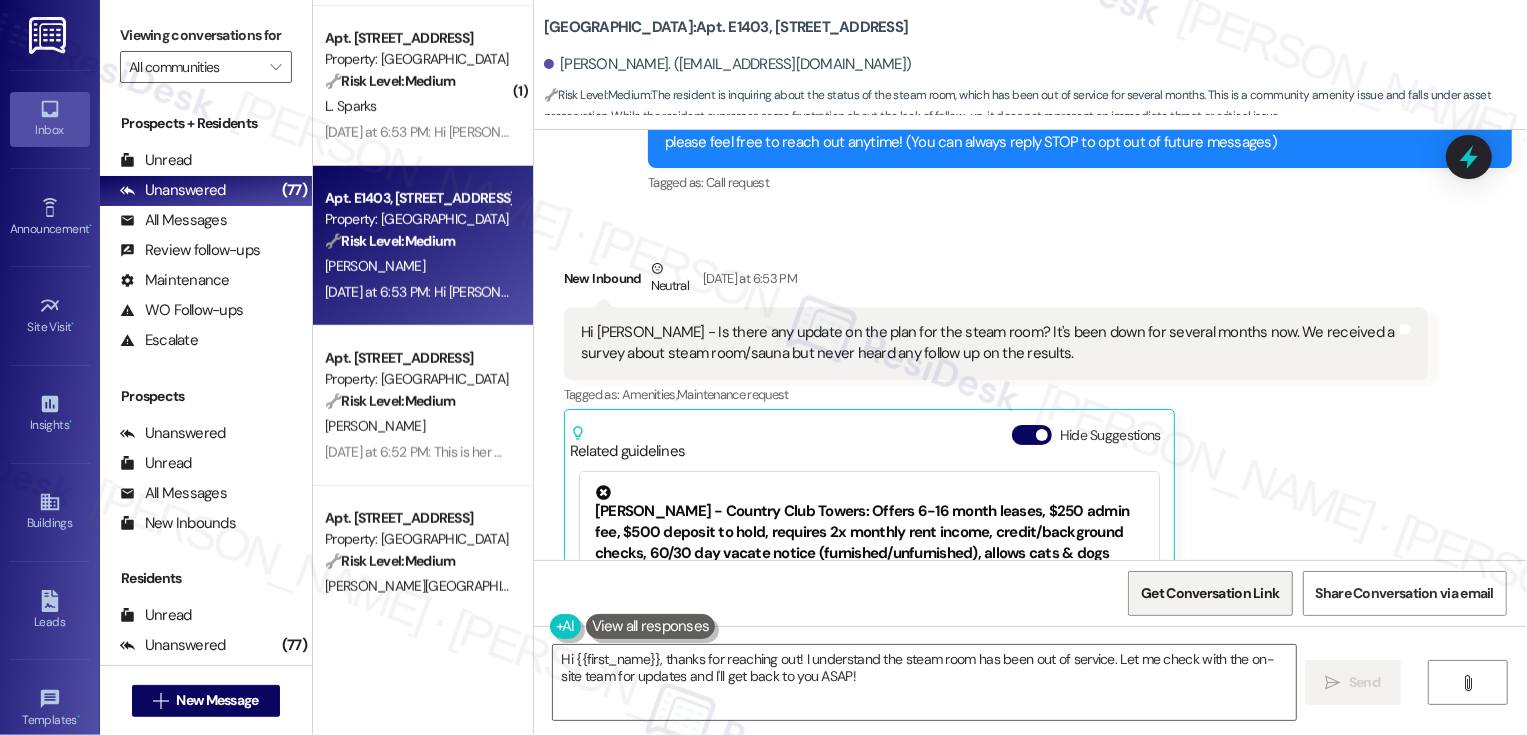 click on "Get Conversation Link" at bounding box center [1210, 593] 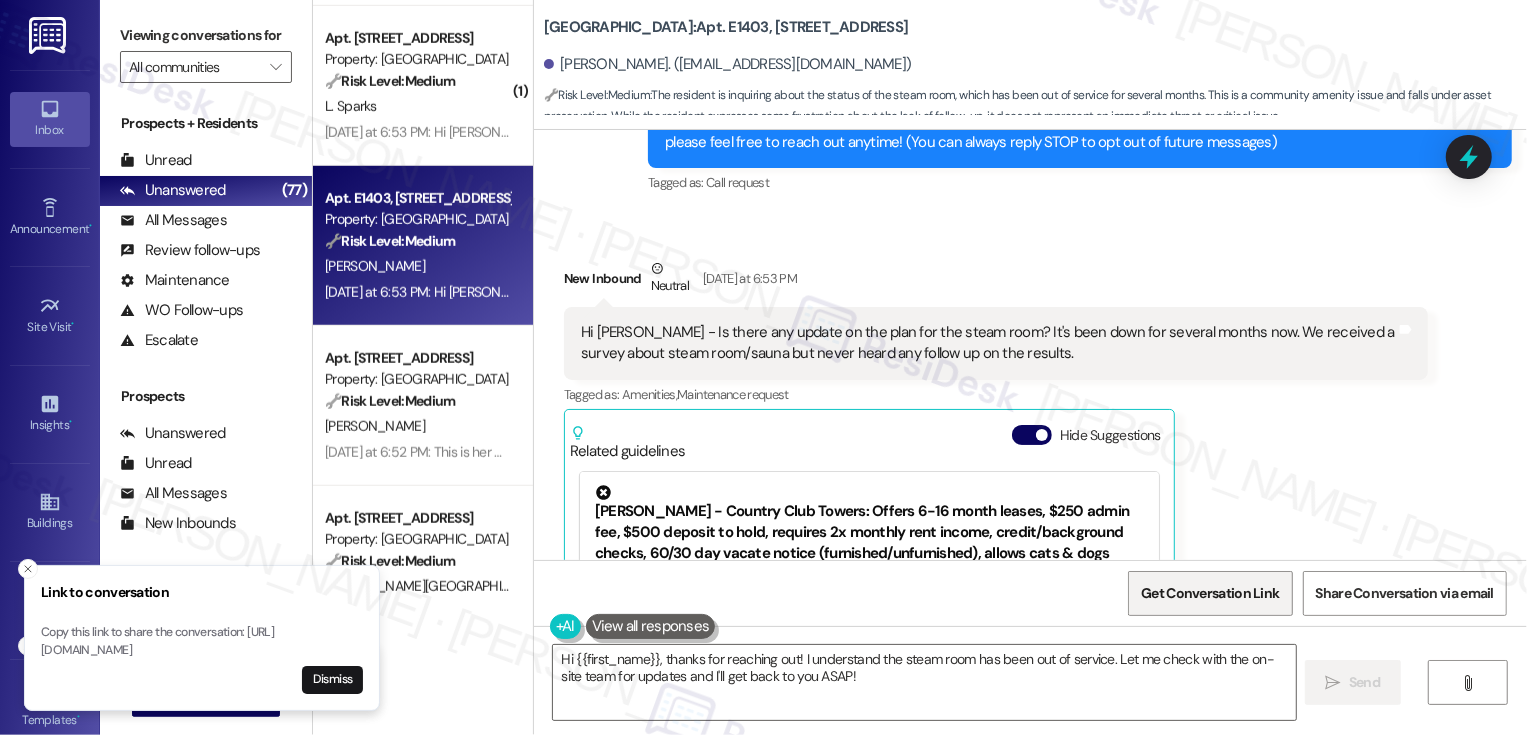 click on "Get Conversation Link" at bounding box center [1210, 593] 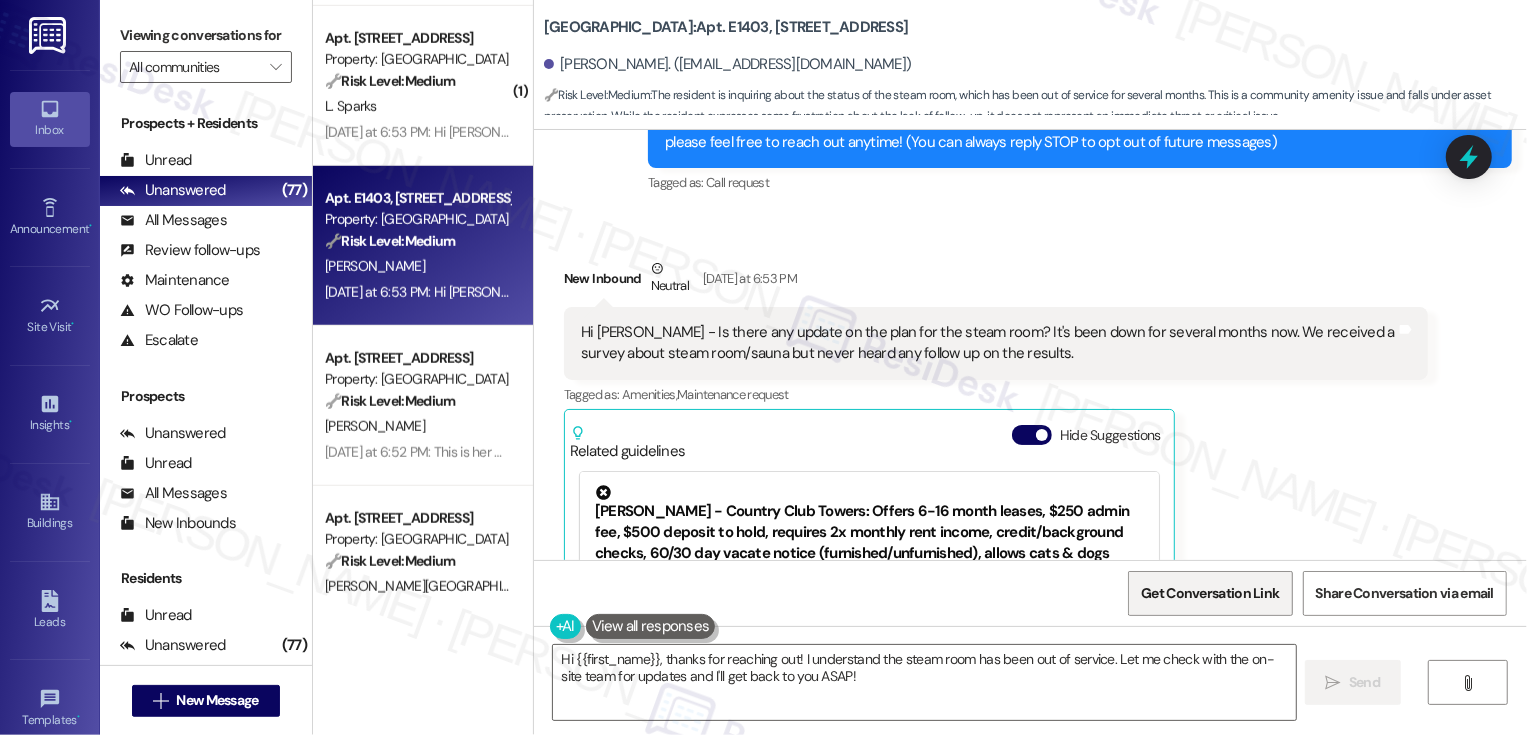 click on "Get Conversation Link" at bounding box center [1210, 593] 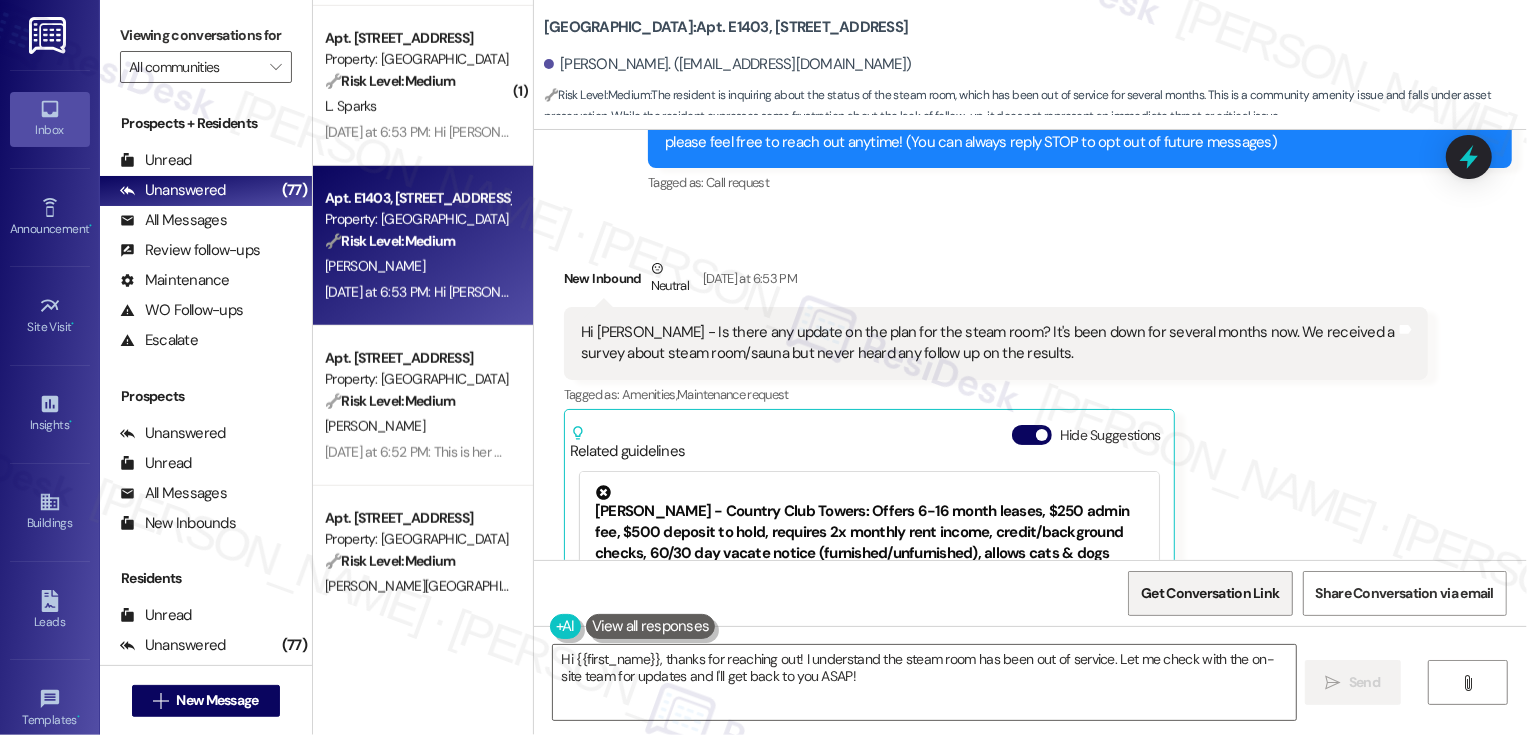 click on "Get Conversation Link" at bounding box center (1210, 593) 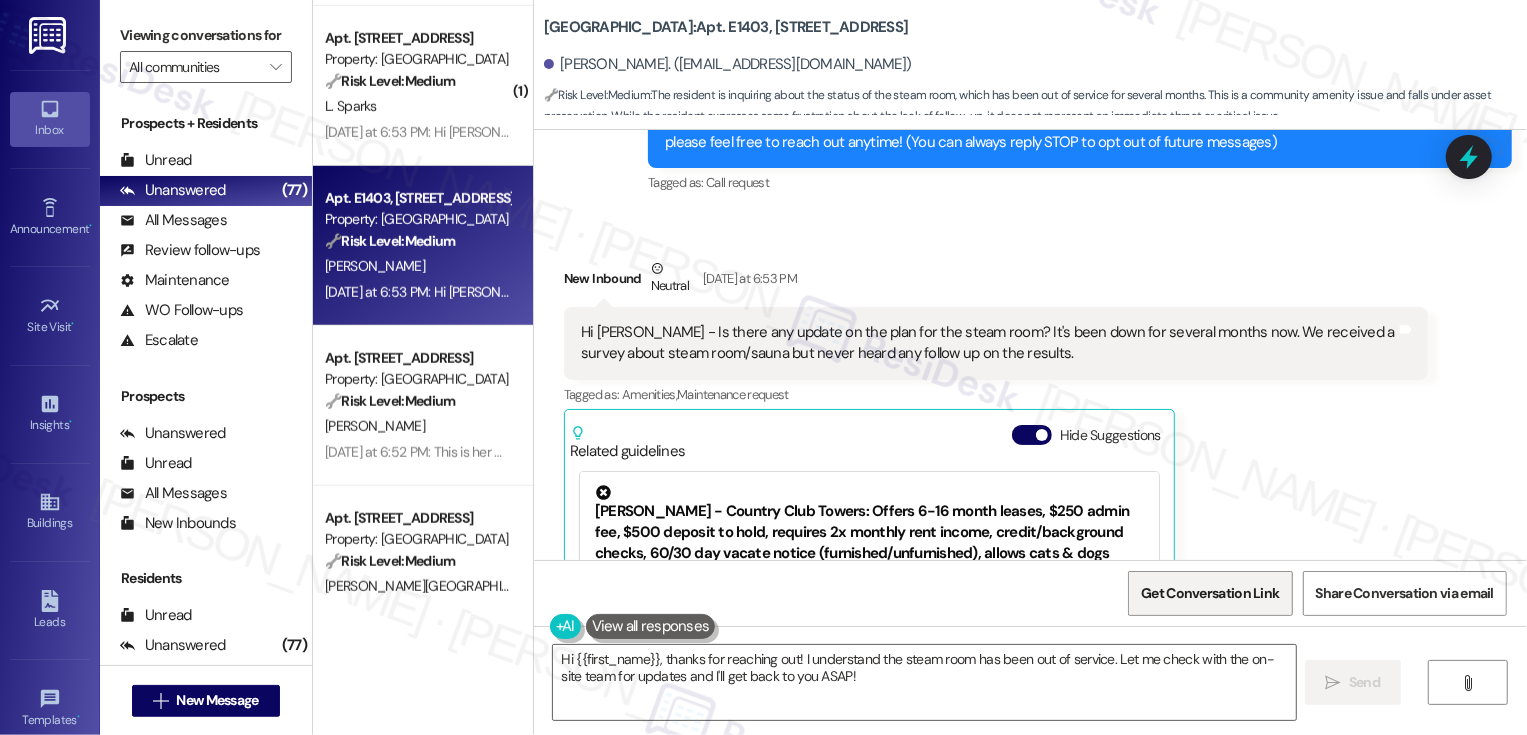 click on "Get Conversation Link" at bounding box center (1210, 593) 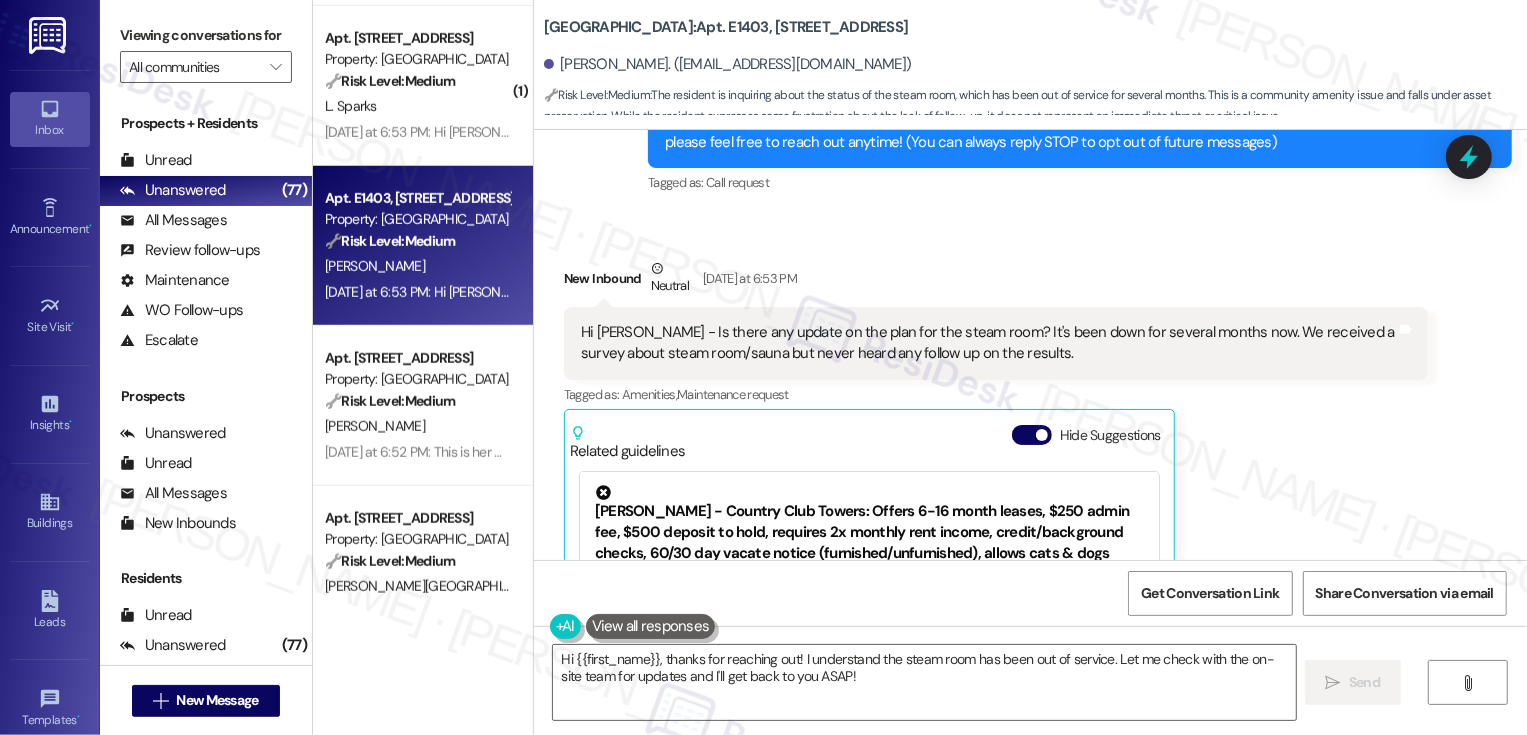 click on "New Inbound   Neutral Yesterday at 6:53 PM Hi Sarah - Is there any update on the plan for the steam room? It's been down for several months now. We received a survey about steam room/sauna but never heard any follow up on the results. Tags and notes Tagged as:   Amenities ,  Click to highlight conversations about Amenities Maintenance request Click to highlight conversations about Maintenance request  Related guidelines Hide Suggestions Broe - Country Club Towers:  Offers 6-16 month leases, $250 admin fee, $500 deposit to hold, requires 2x monthly rent income, credit/background checks, 60/30 day vacate notice (furnished/unfurnished), allows cats & dogs (breed restrictions apply) with $35/mo pet rent and $300 refundable pet deposit,  requires renters insurance ($300,000 liability), provides assigned garage parking (monthly fee),  utilities billed separately (electricity included), offers furnished apartments,  various amenities including a resort-style pool, co-working spaces, fitness center, and more.
( 67" at bounding box center (996, 510) 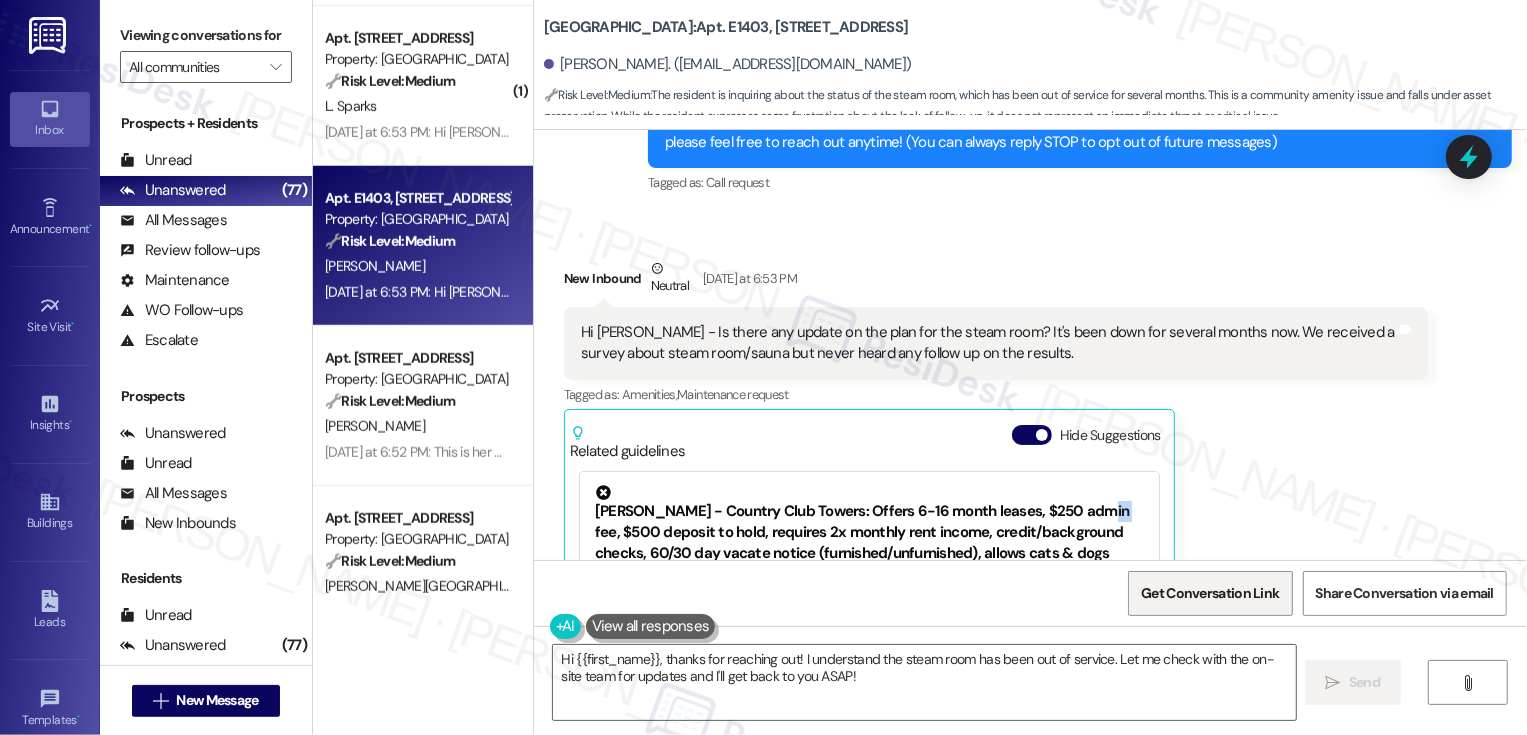 click on "Get Conversation Link" at bounding box center [1210, 593] 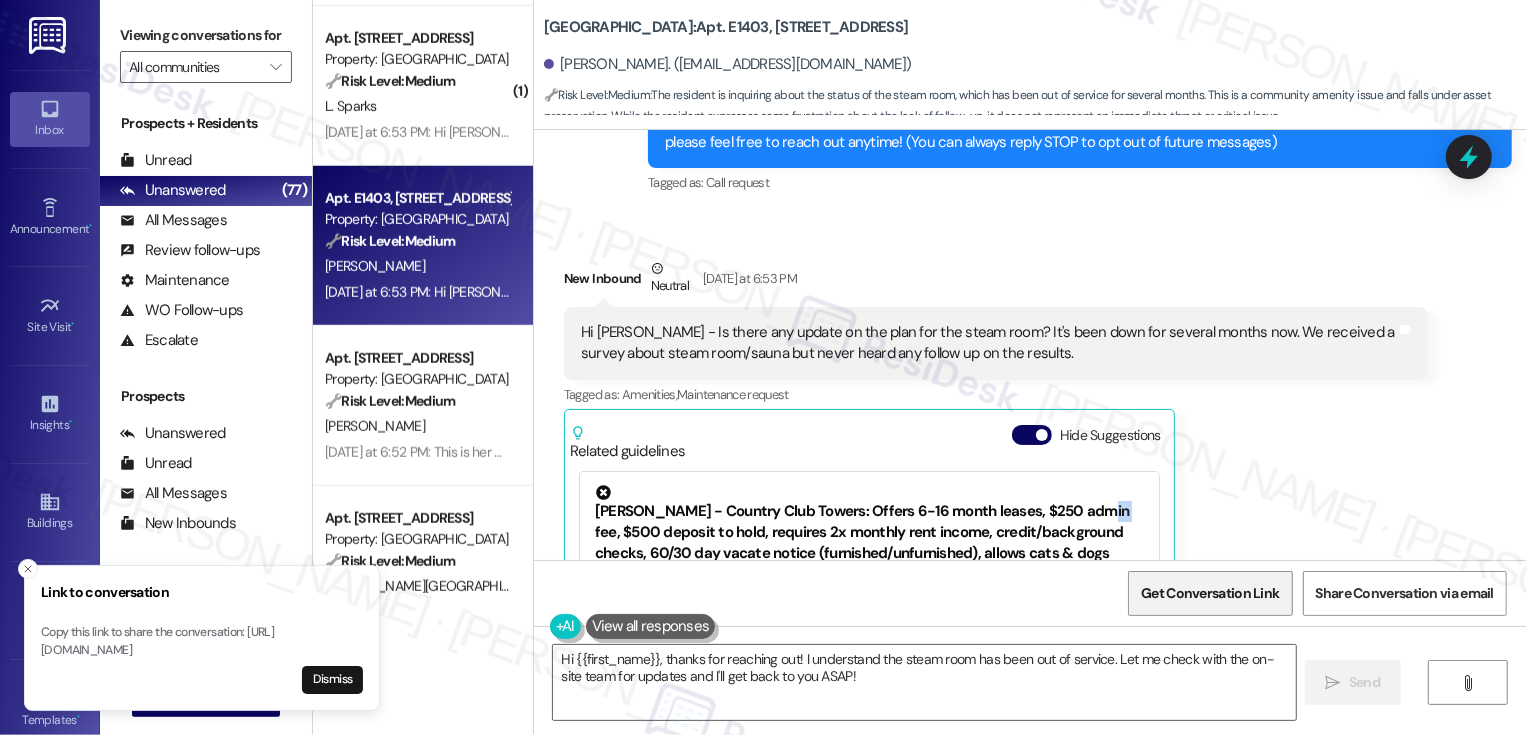 click on "Get Conversation Link" at bounding box center (1210, 593) 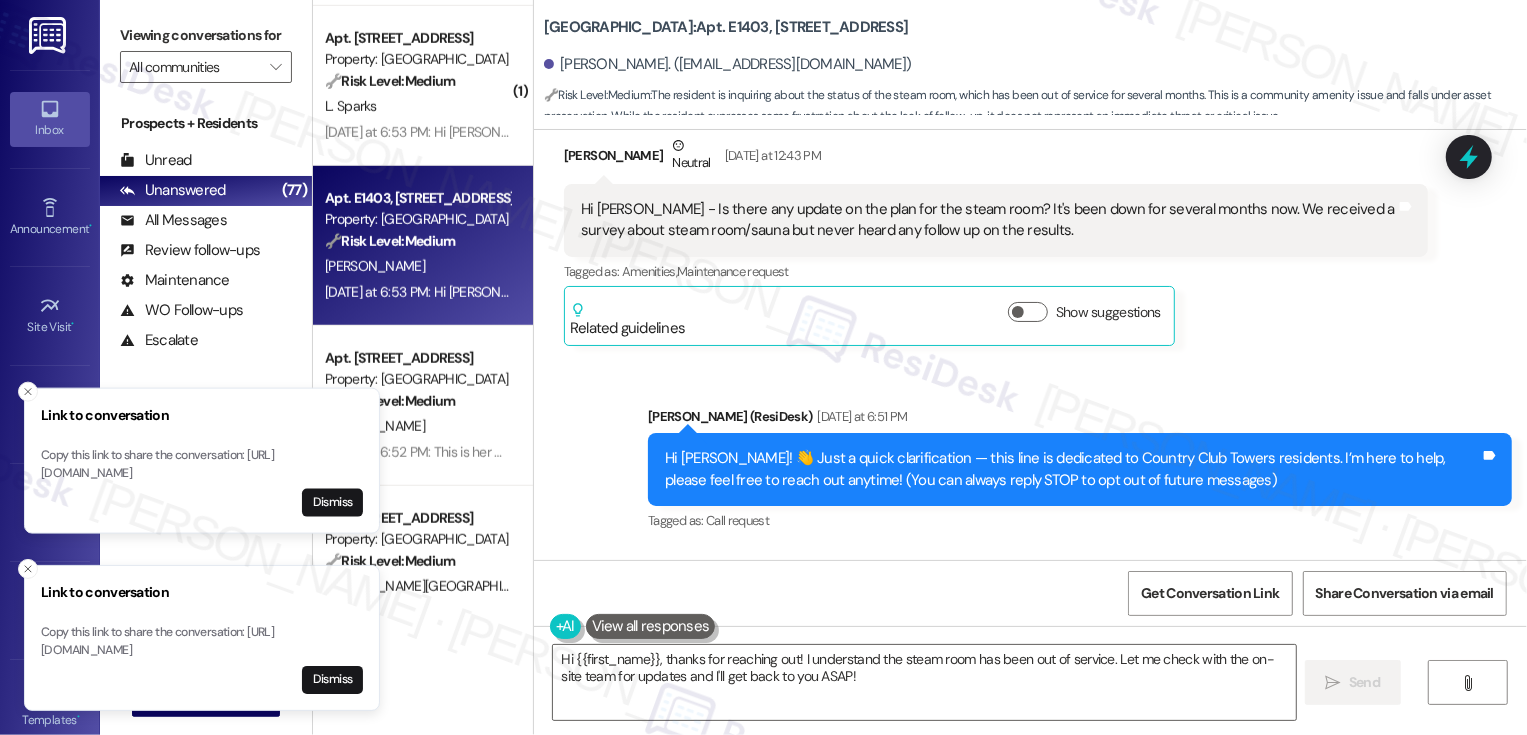 scroll, scrollTop: 500, scrollLeft: 0, axis: vertical 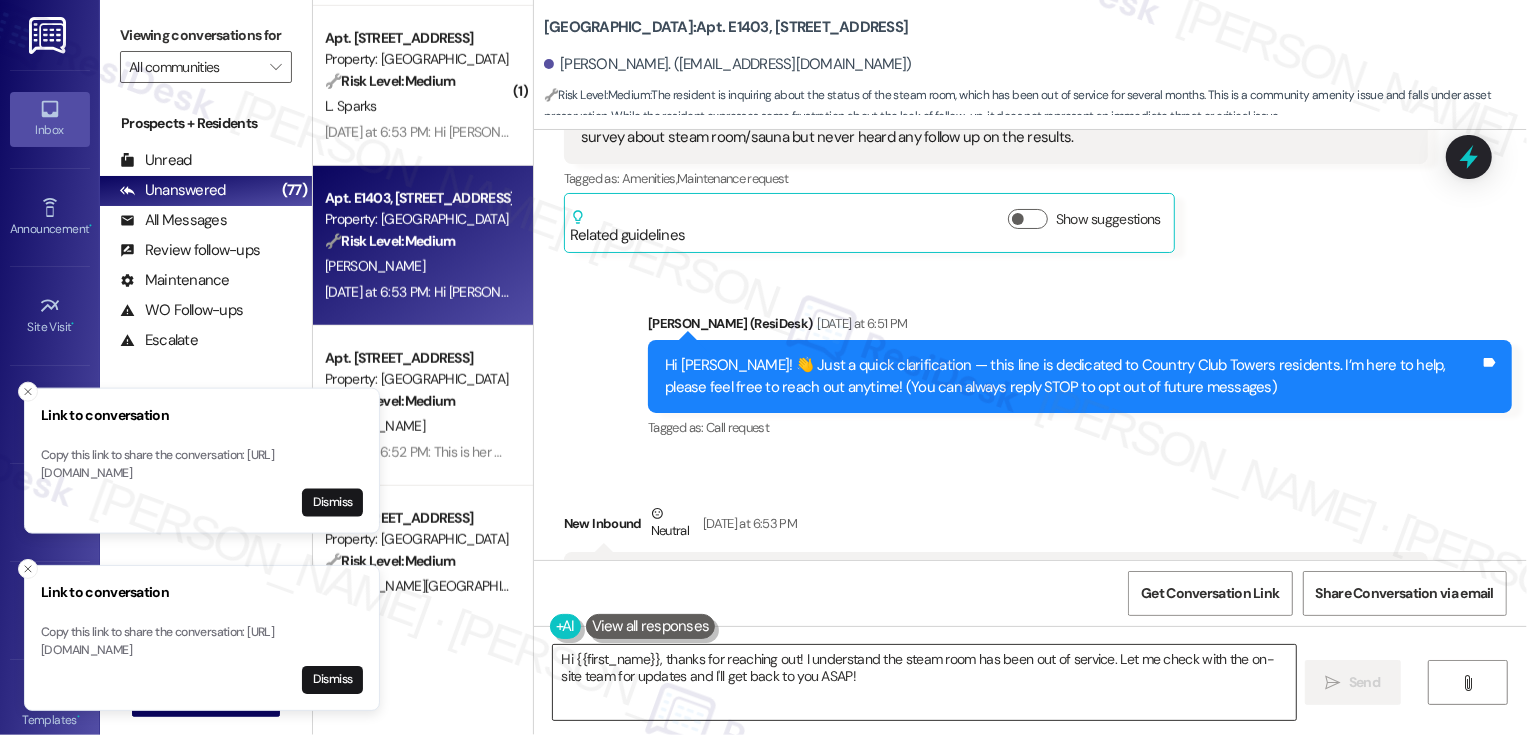 click on "Hi {{first_name}}, thanks for reaching out! I understand the steam room has been out of service. Let me check with the on-site team for updates and I'll get back to you ASAP!" at bounding box center [924, 682] 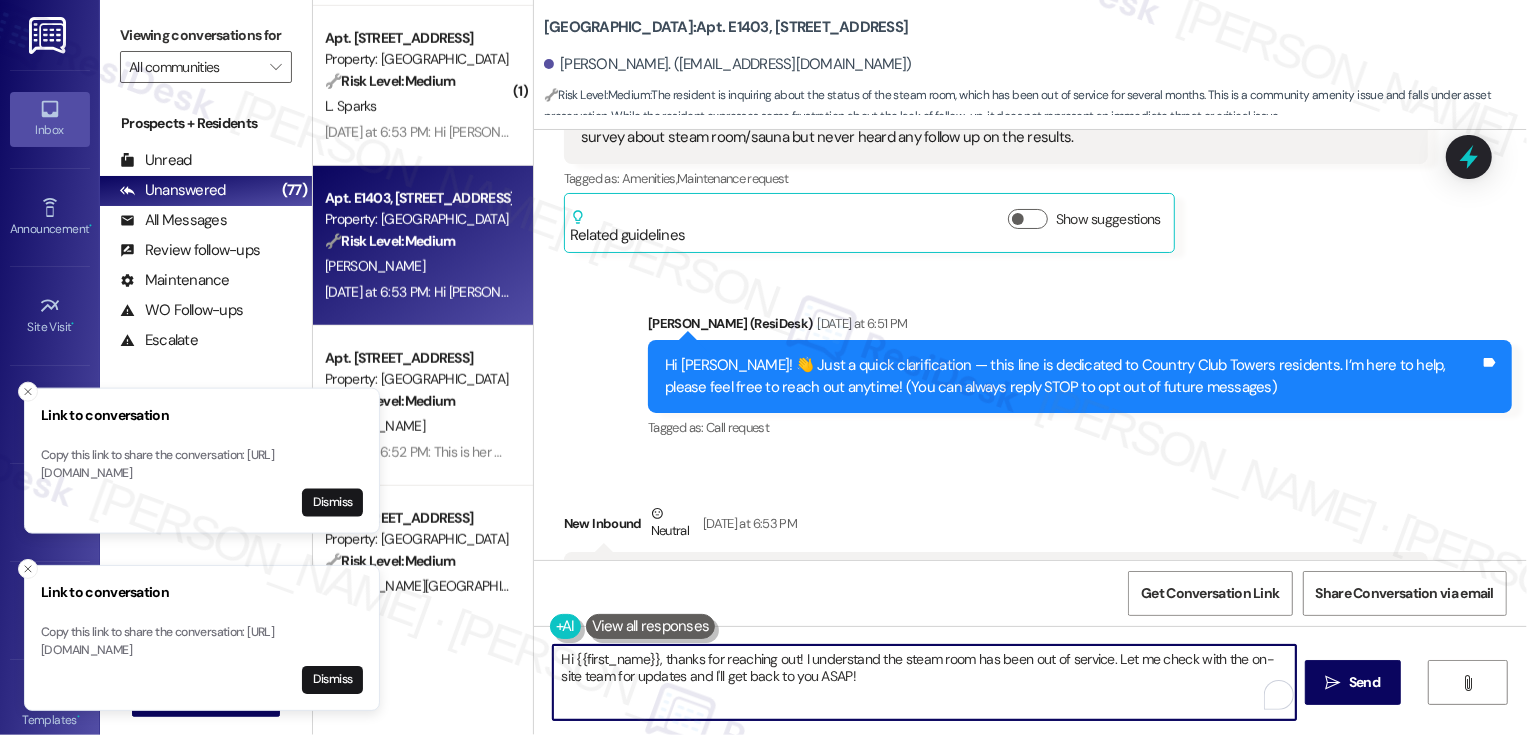 paste on "it's nice to meet you! I hear your concerns regarding the steam room/sauna. I've gotten in touch with the team regarding the repair status, and I'll keep you posted once I hear back" 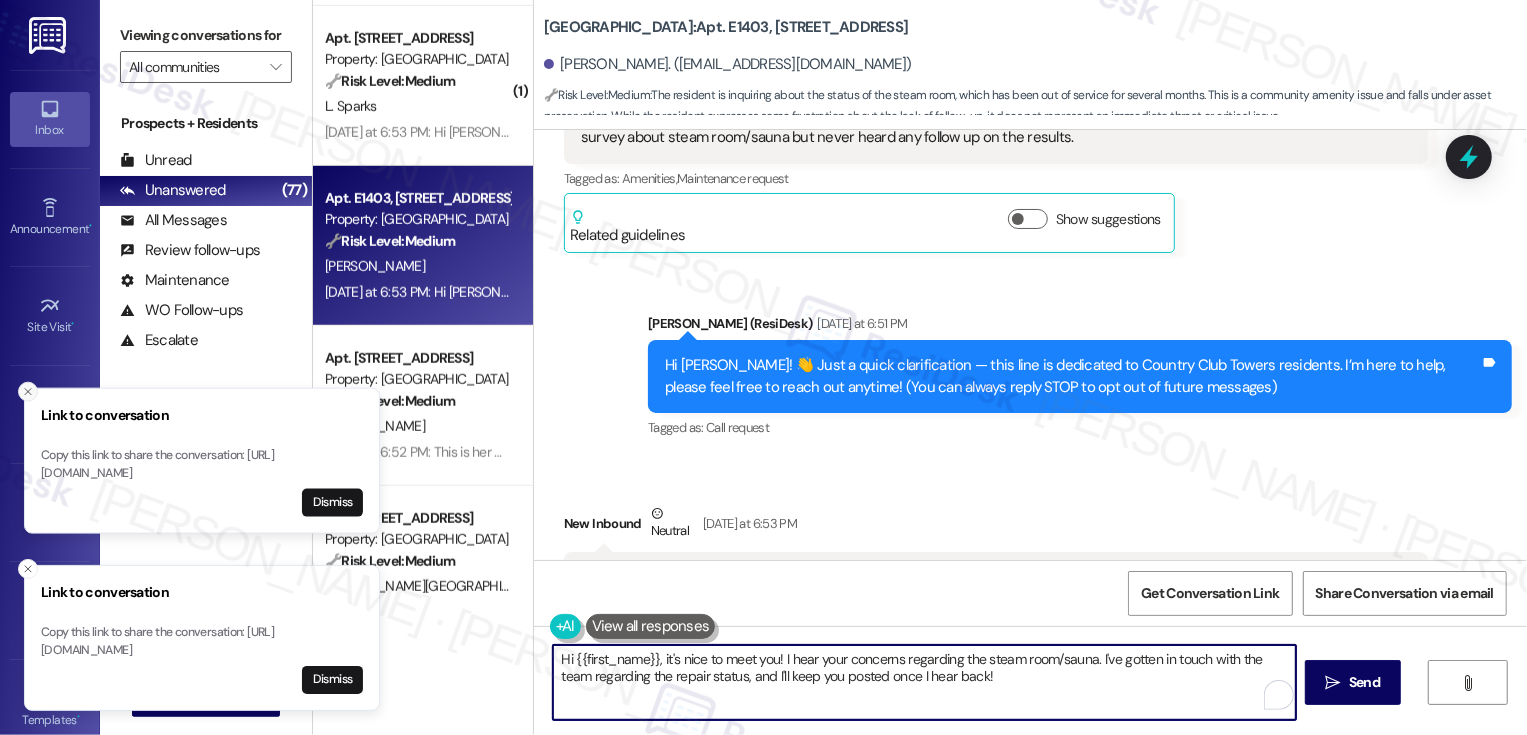 type on "Hi {{first_name}}, it's nice to meet you! I hear your concerns regarding the steam room/sauna. I've gotten in touch with the team regarding the repair status, and I'll keep you posted once I hear back!" 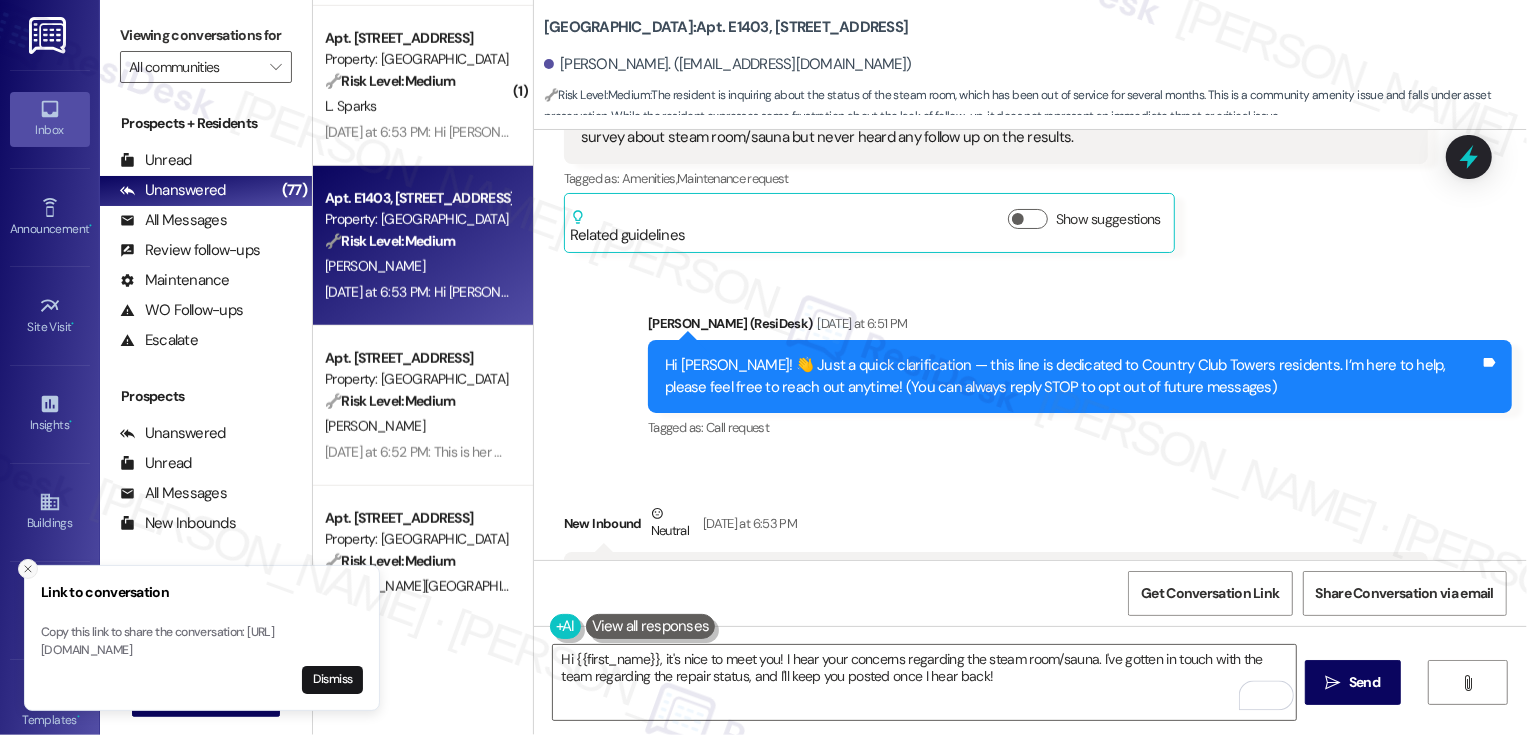 click 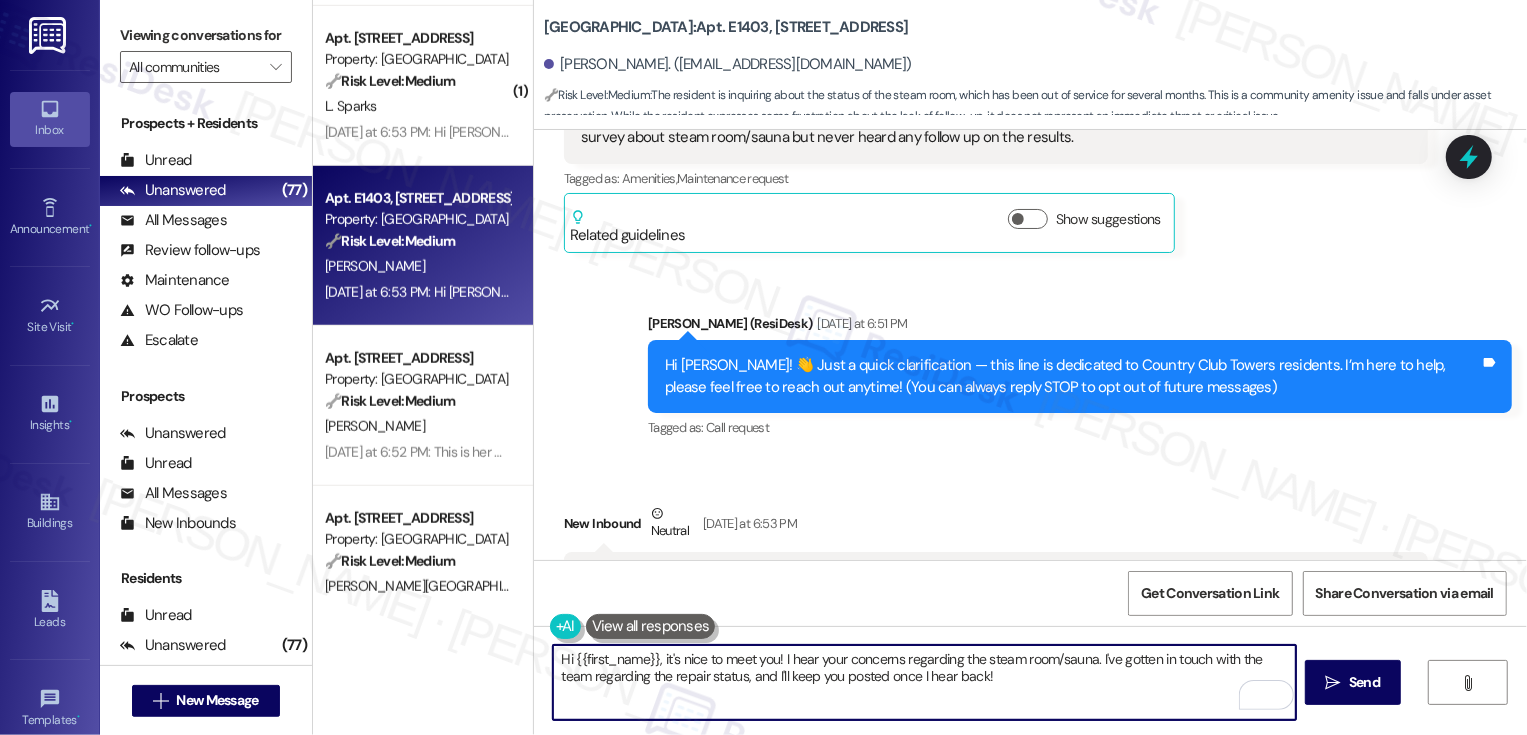 click on "Hi {{first_name}}, it's nice to meet you! I hear your concerns regarding the steam room/sauna. I've gotten in touch with the team regarding the repair status, and I'll keep you posted once I hear back!" at bounding box center [924, 682] 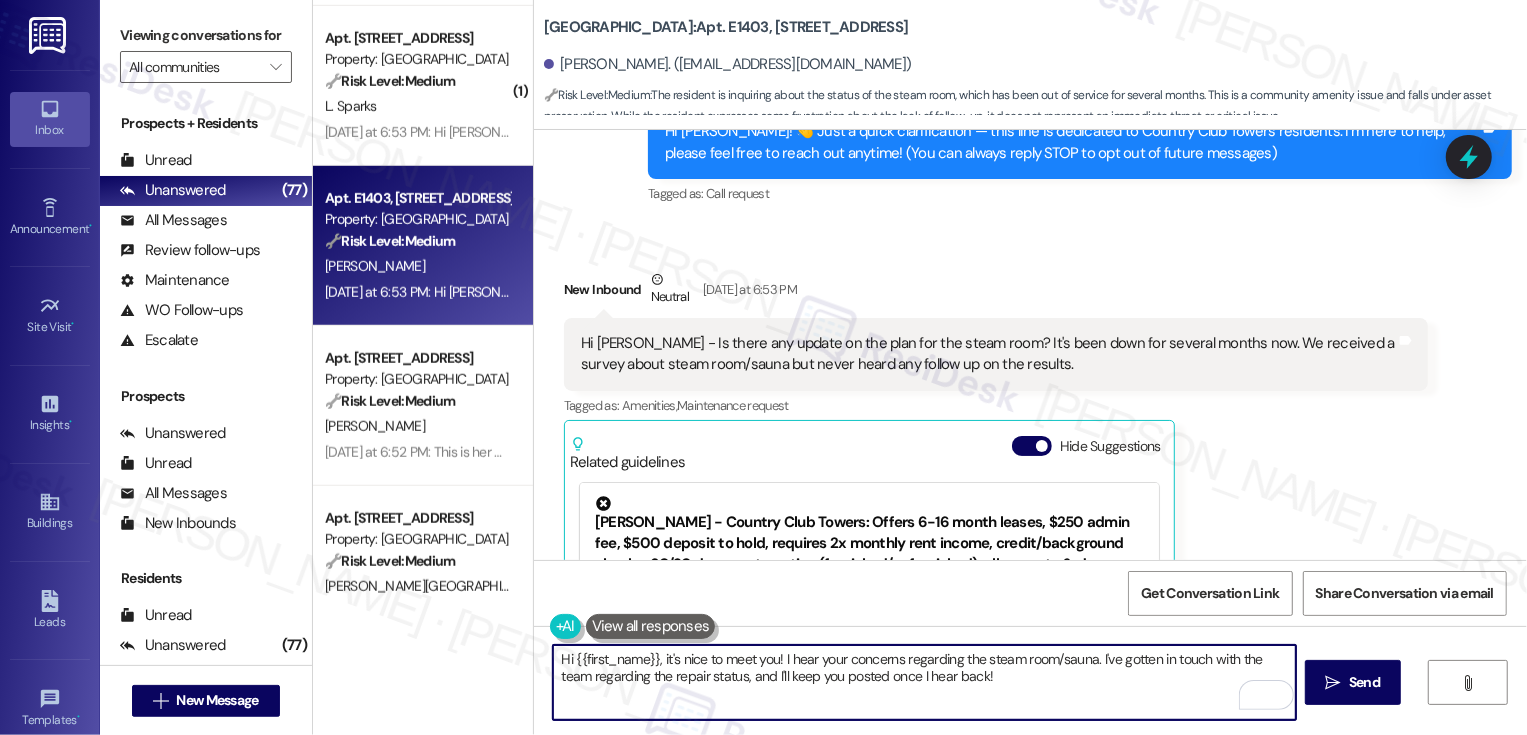 scroll, scrollTop: 741, scrollLeft: 0, axis: vertical 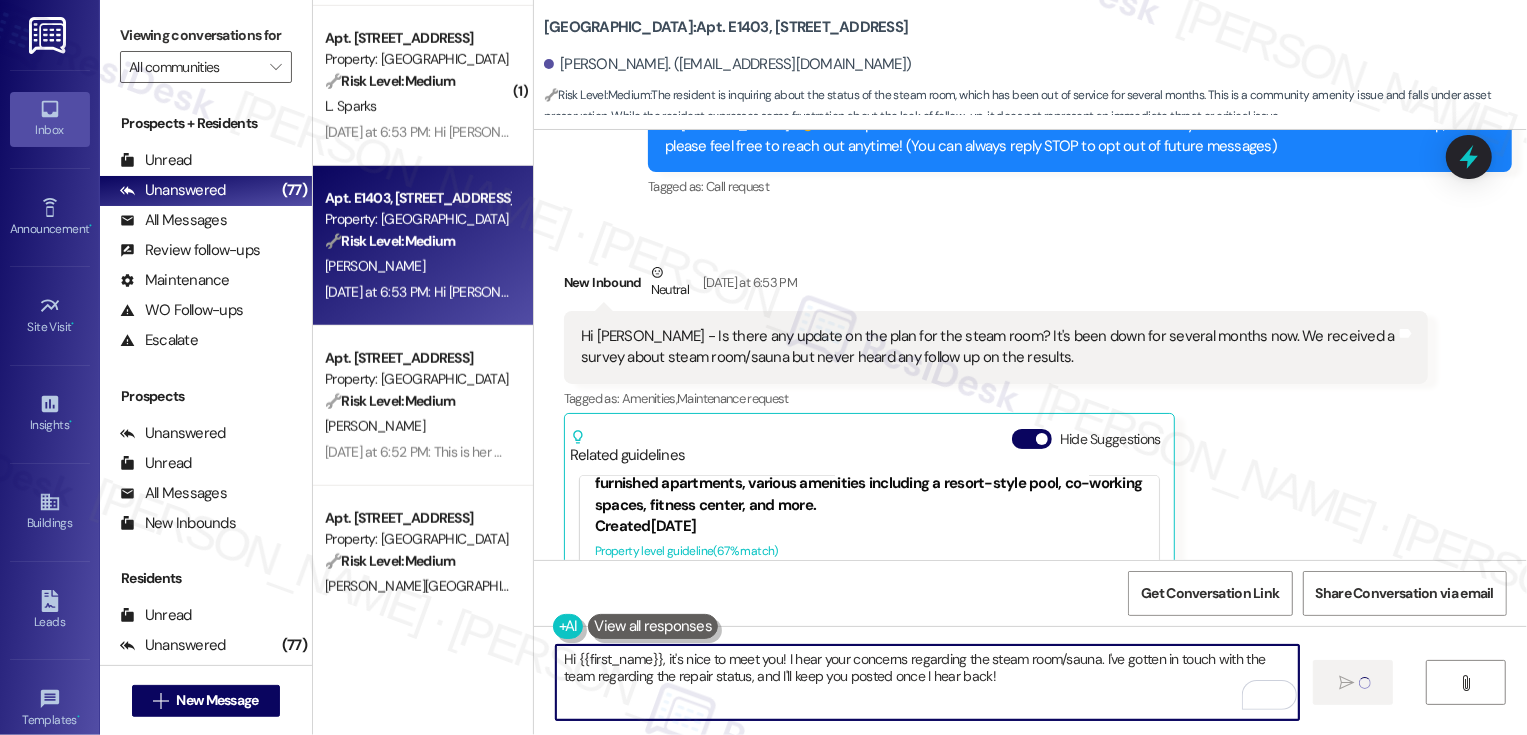 type 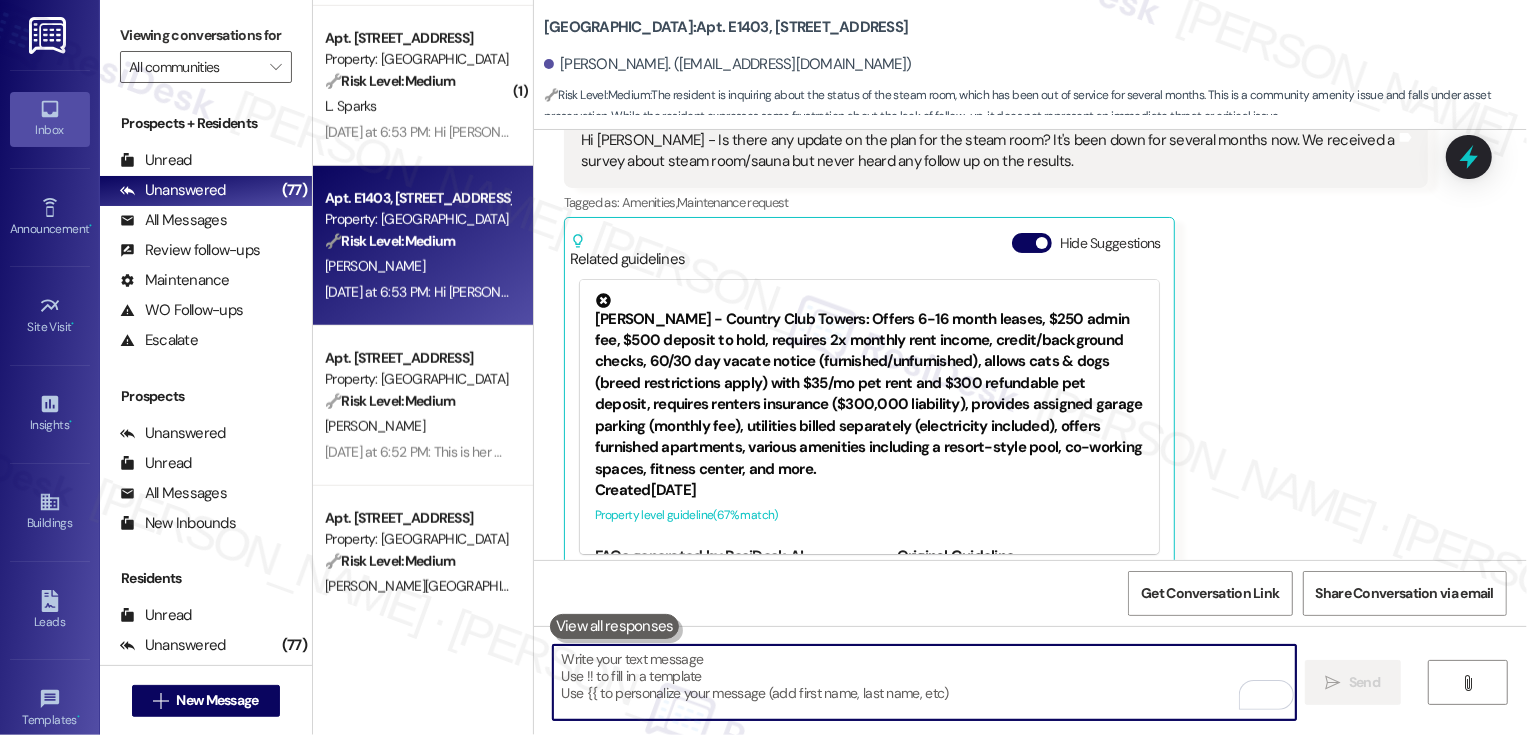 scroll, scrollTop: 940, scrollLeft: 0, axis: vertical 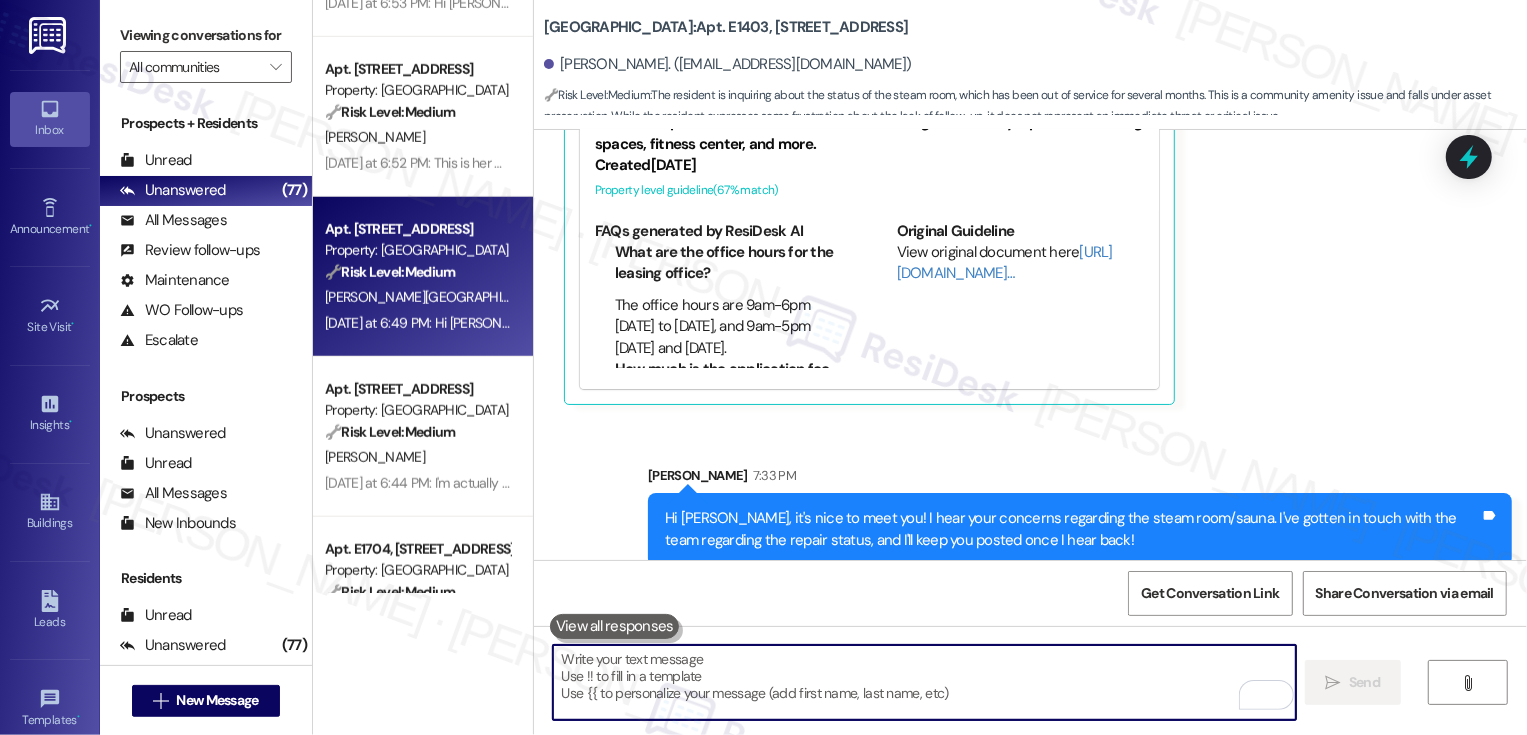 click on "K. Bradford" at bounding box center [607, 297] 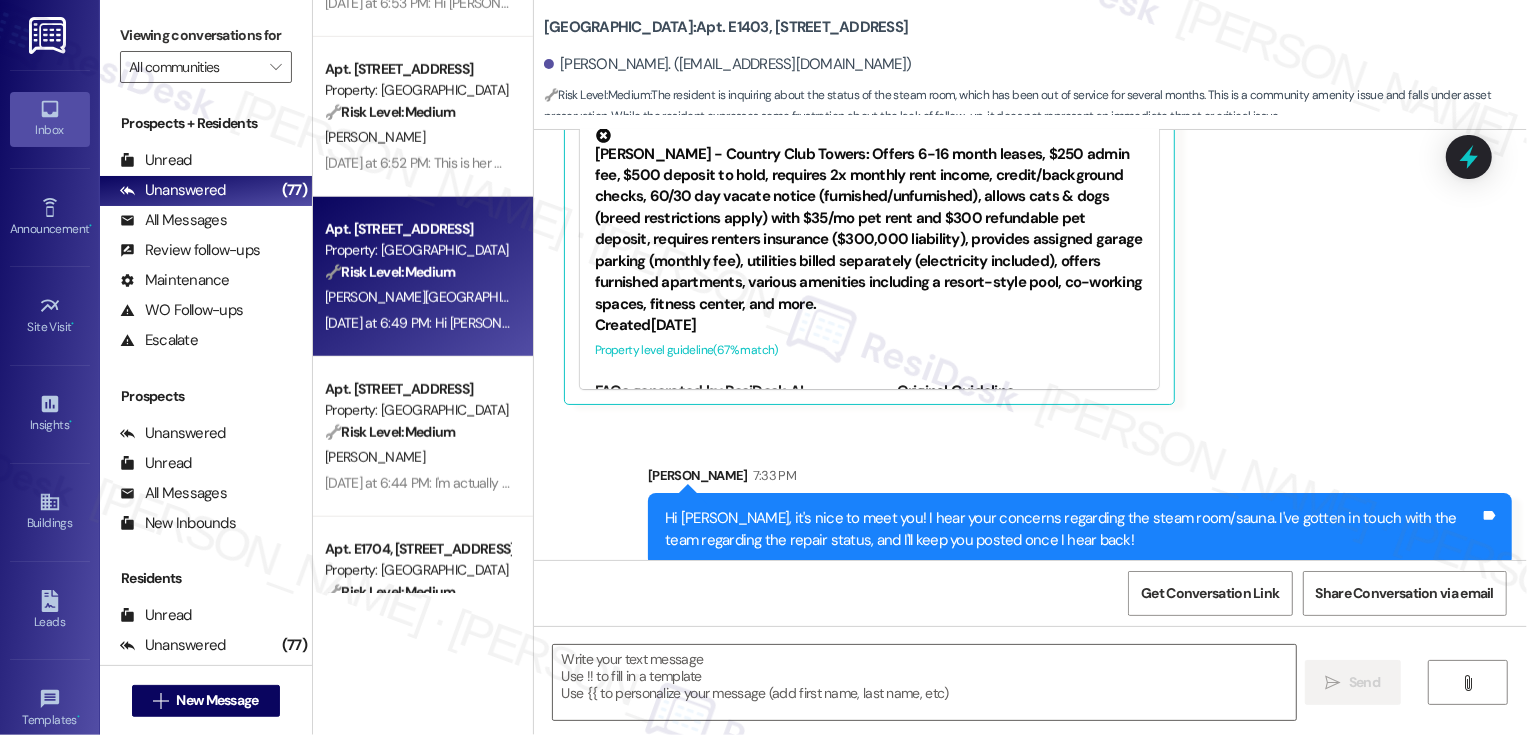 type on "Fetching suggested responses. Please feel free to read through the conversation in the meantime." 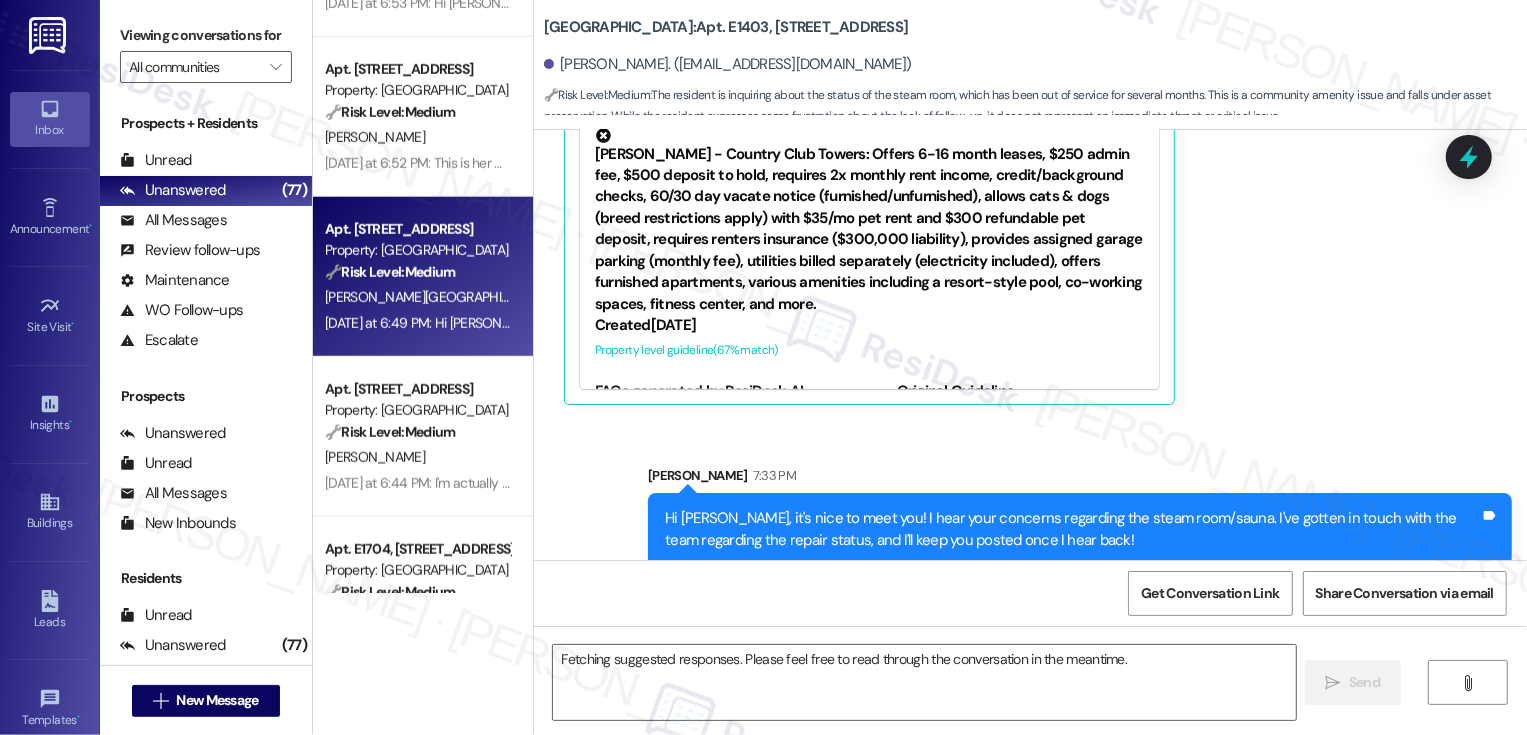 click on "K. Bradford" at bounding box center (607, 297) 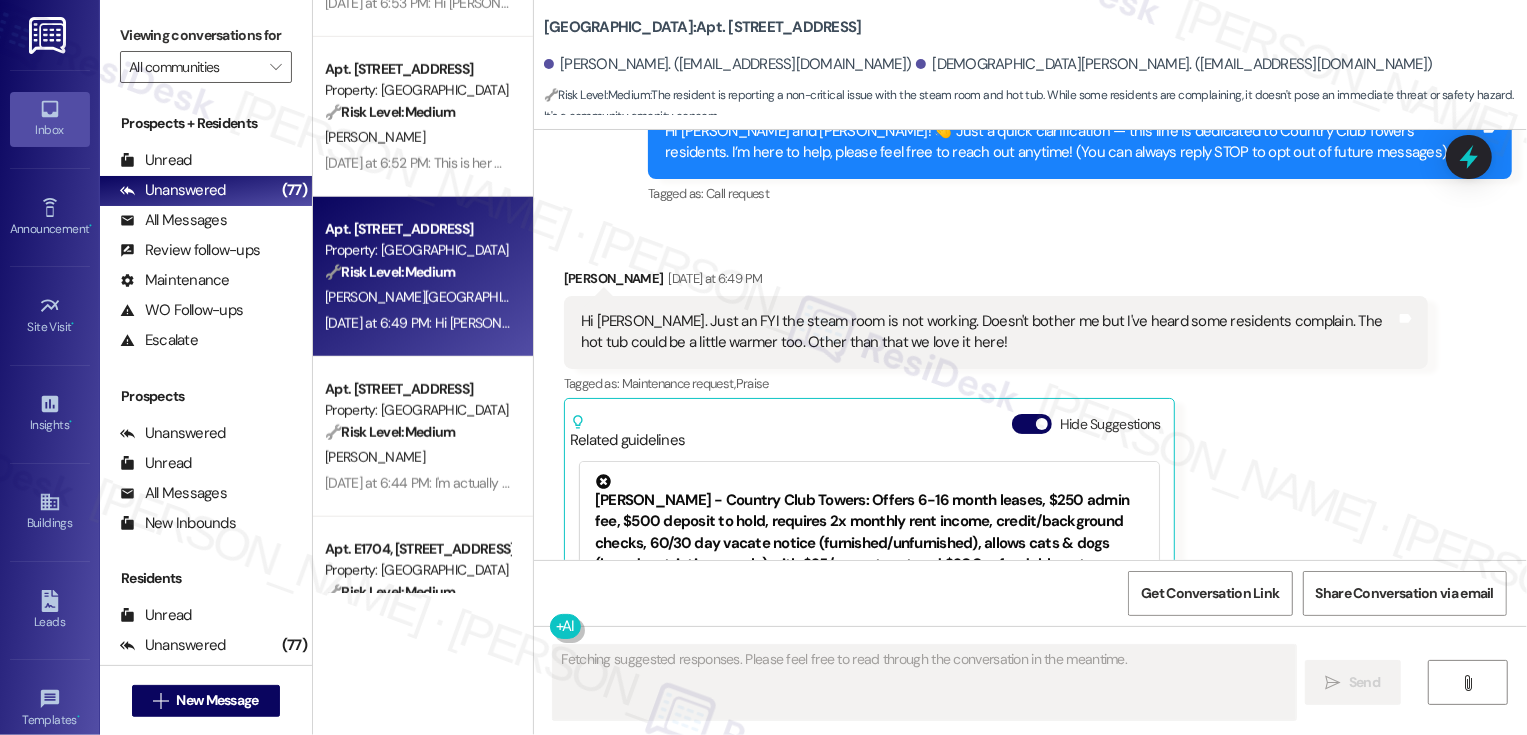 scroll, scrollTop: 168, scrollLeft: 0, axis: vertical 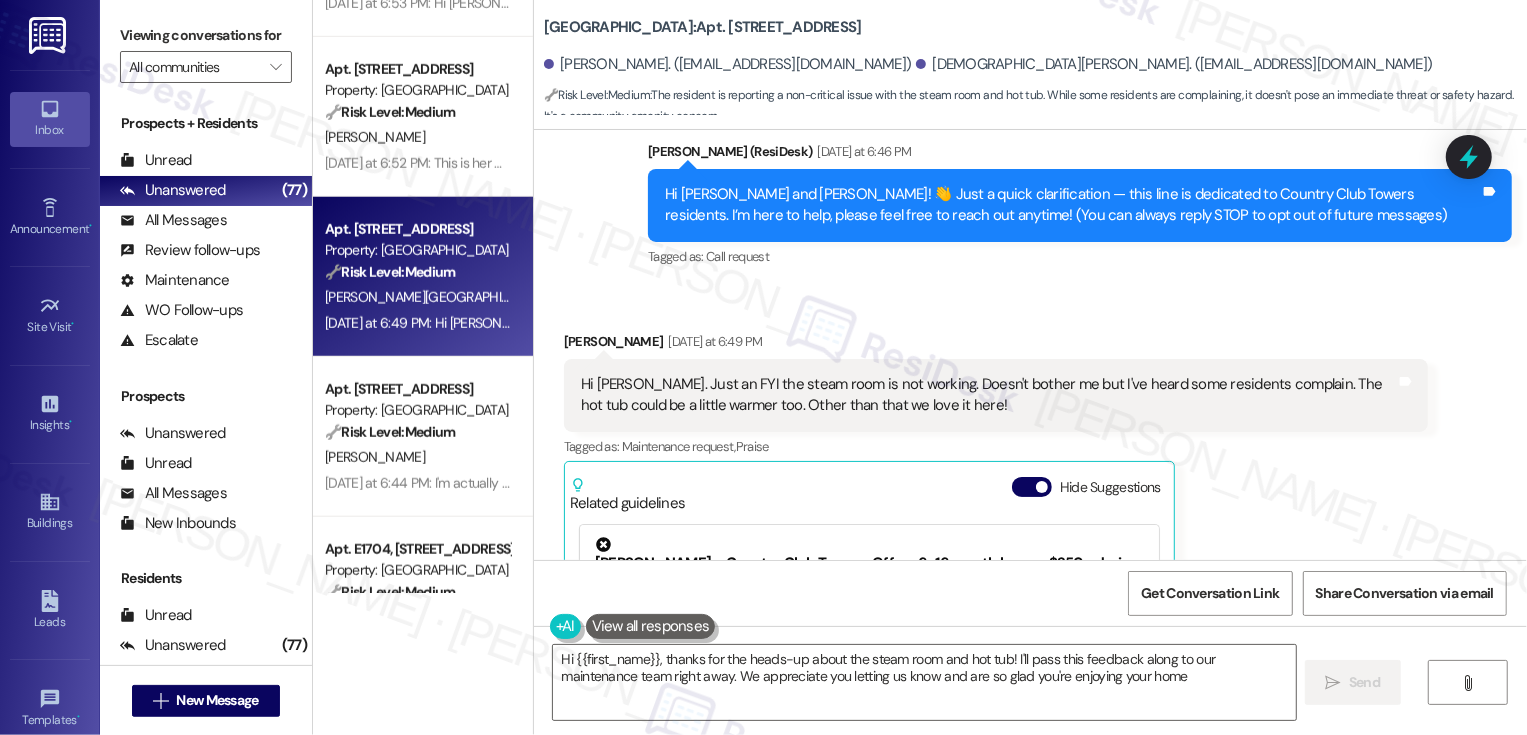 type on "Hi {{first_name}}, thanks for the heads-up about the steam room and hot tub! I'll pass this feedback along to our maintenance team right away. We appreciate you letting us know and are so glad you're enjoying your home!" 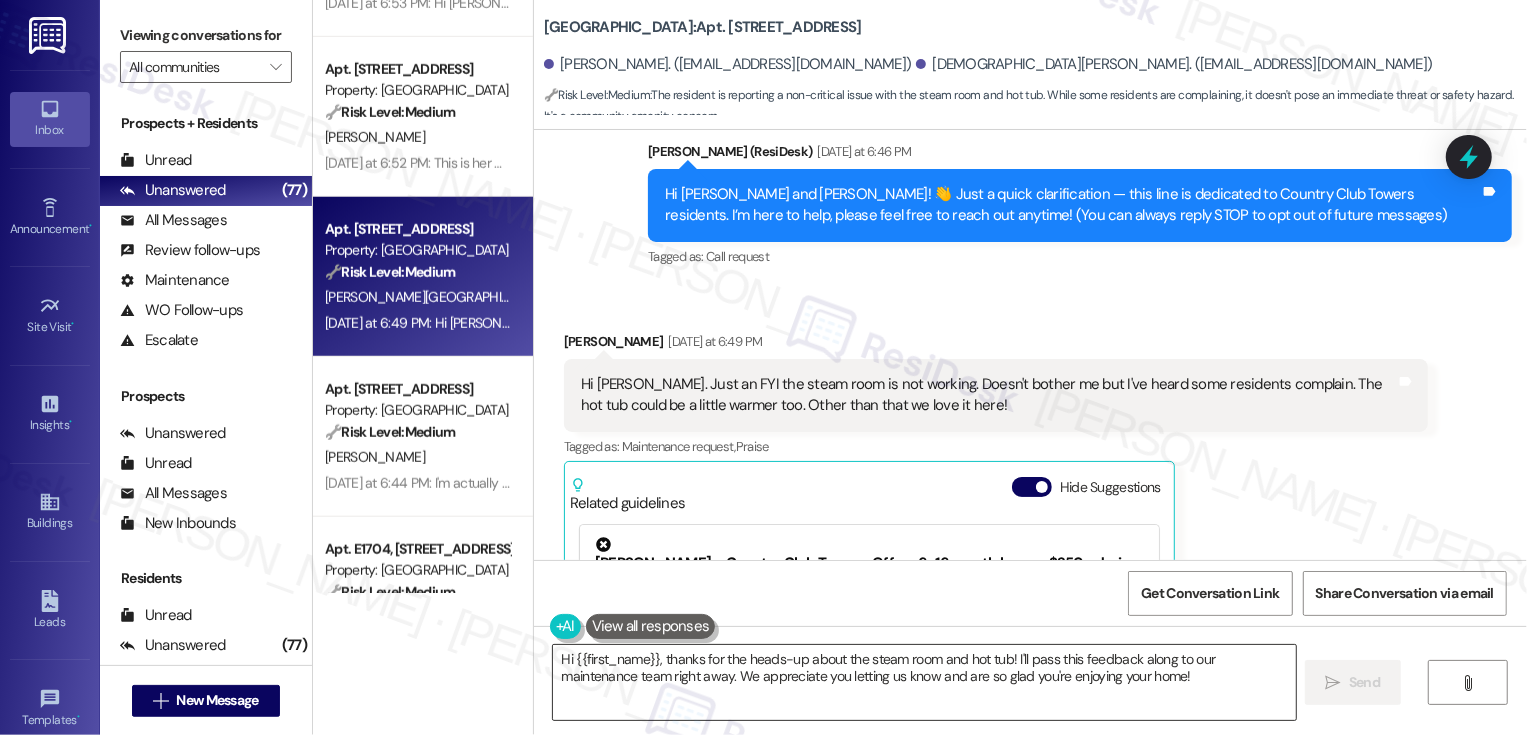 click on "Hi {{first_name}}, thanks for the heads-up about the steam room and hot tub! I'll pass this feedback along to our maintenance team right away. We appreciate you letting us know and are so glad you're enjoying your home!" at bounding box center (924, 682) 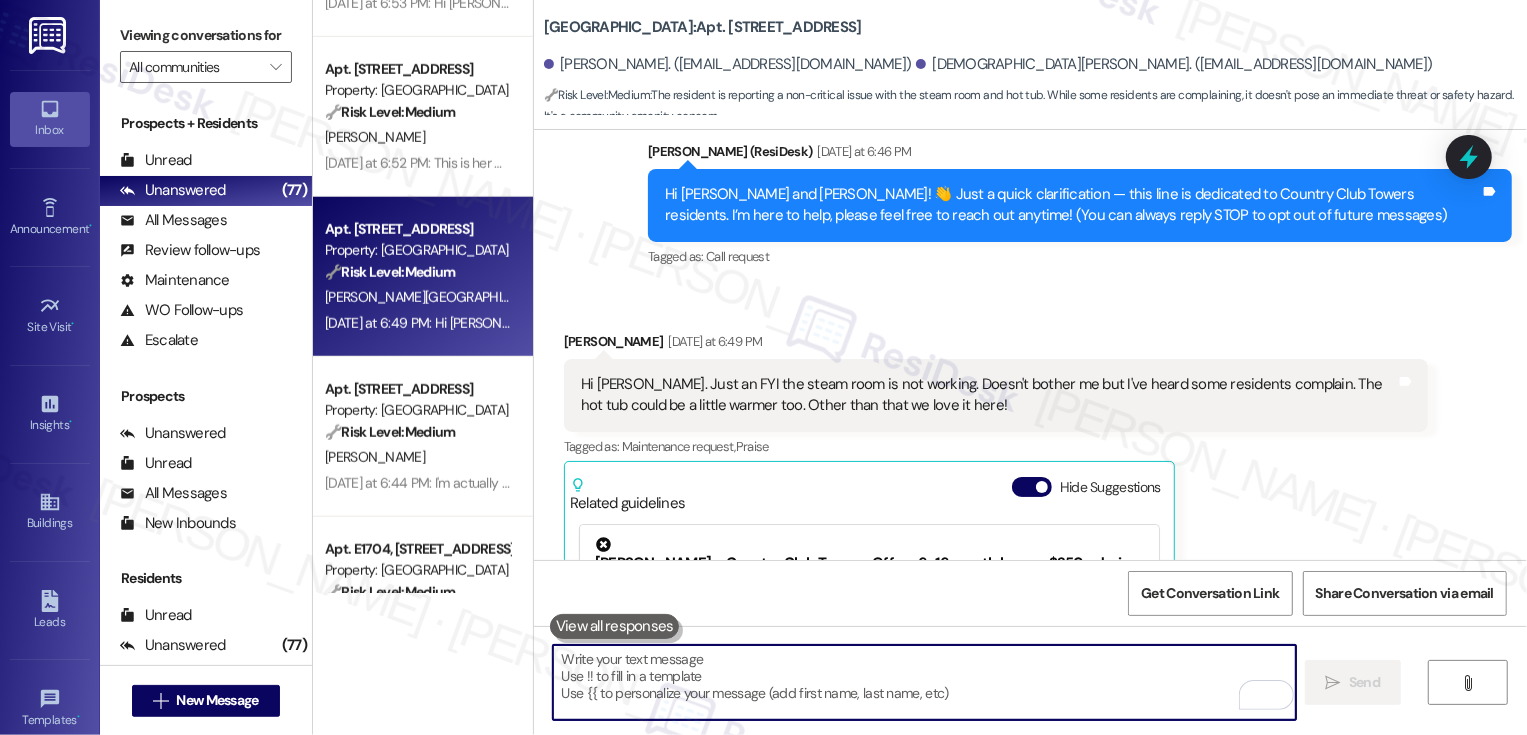 paste on "Hi {{first_name}}, it's nice to meet you! I hear your concerns regarding the steam room/sauna. I've gotten in touch with the team regarding the repair status, and I'll keep you posted once I hear back!" 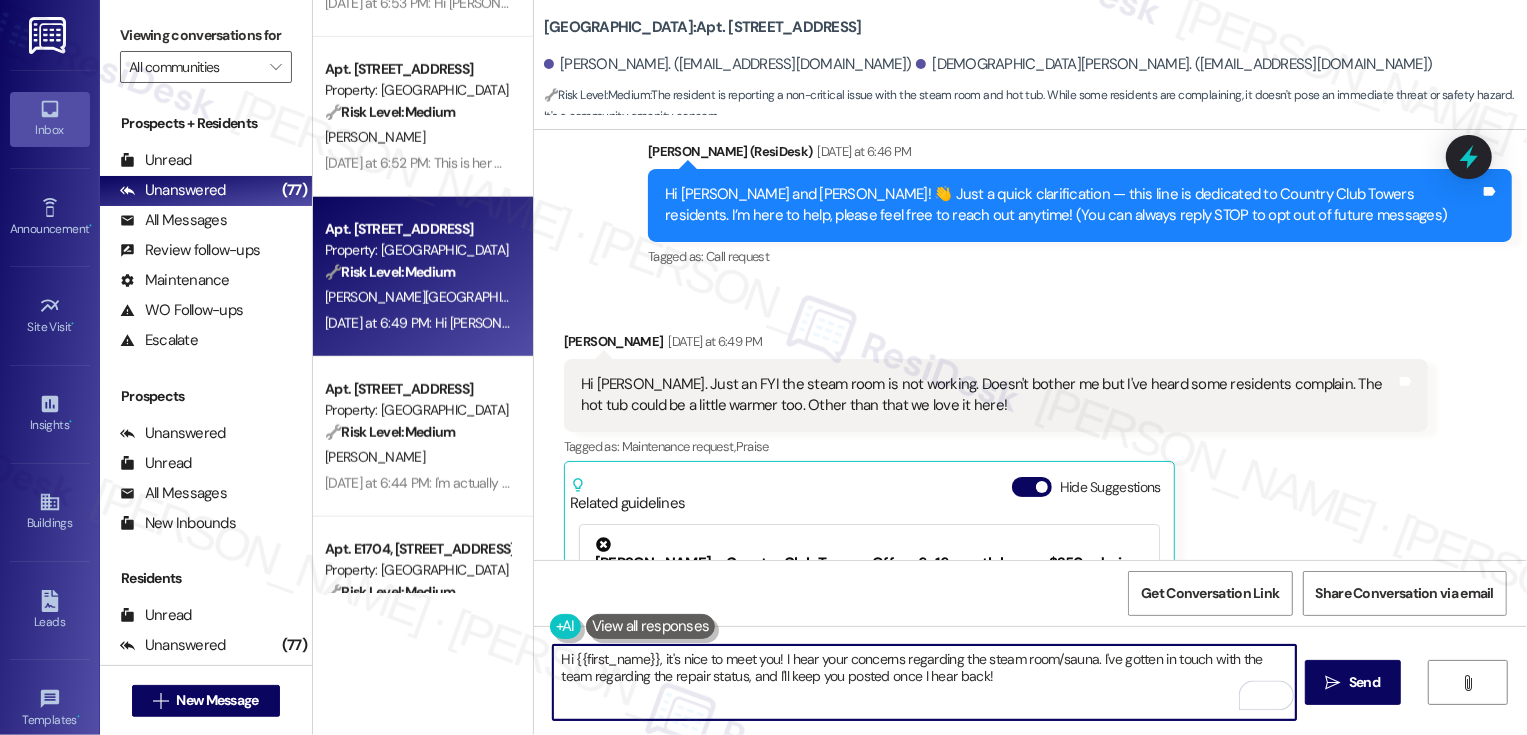 click on "William Bradford Yesterday at 6:49 PM" at bounding box center (996, 345) 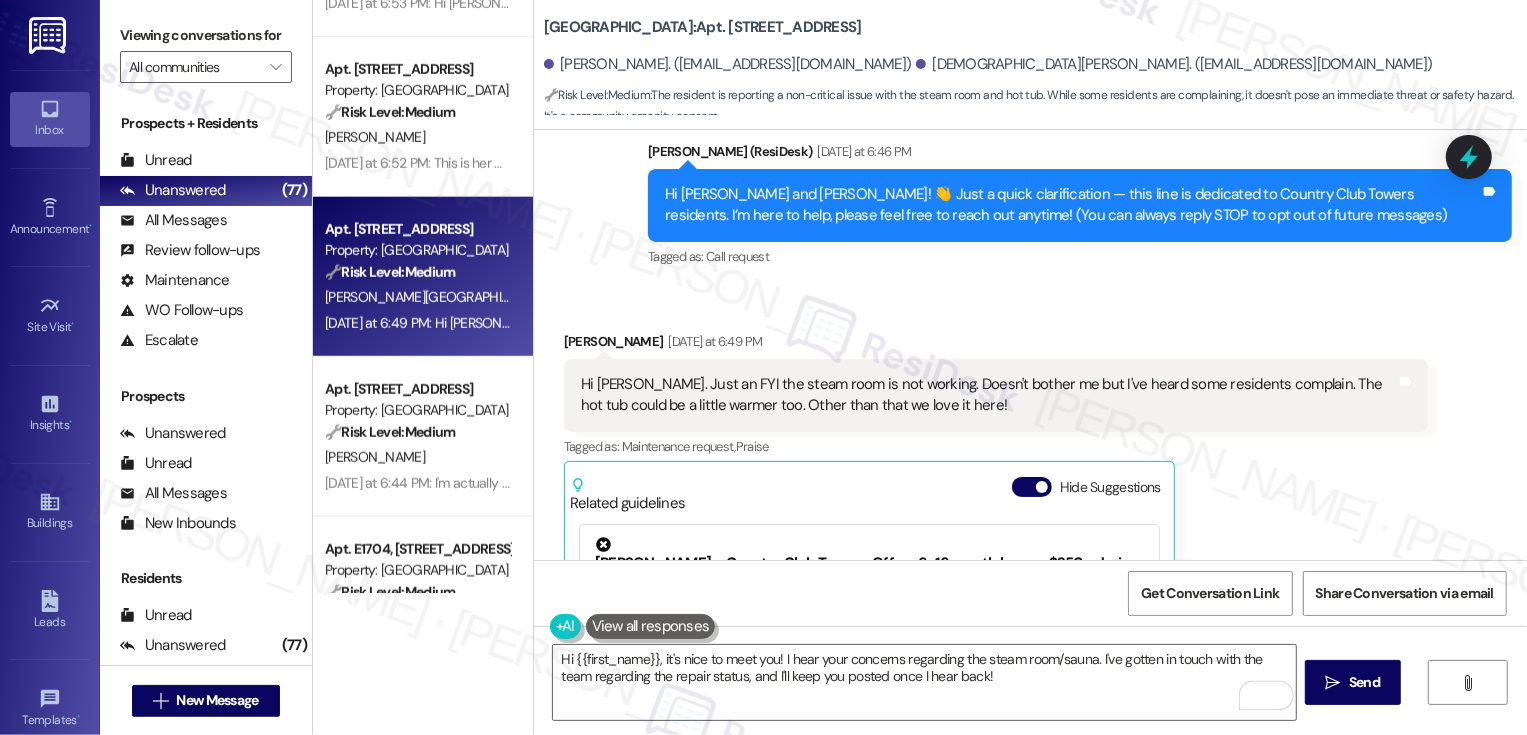 click on "William Bradford Yesterday at 6:49 PM" at bounding box center (996, 345) 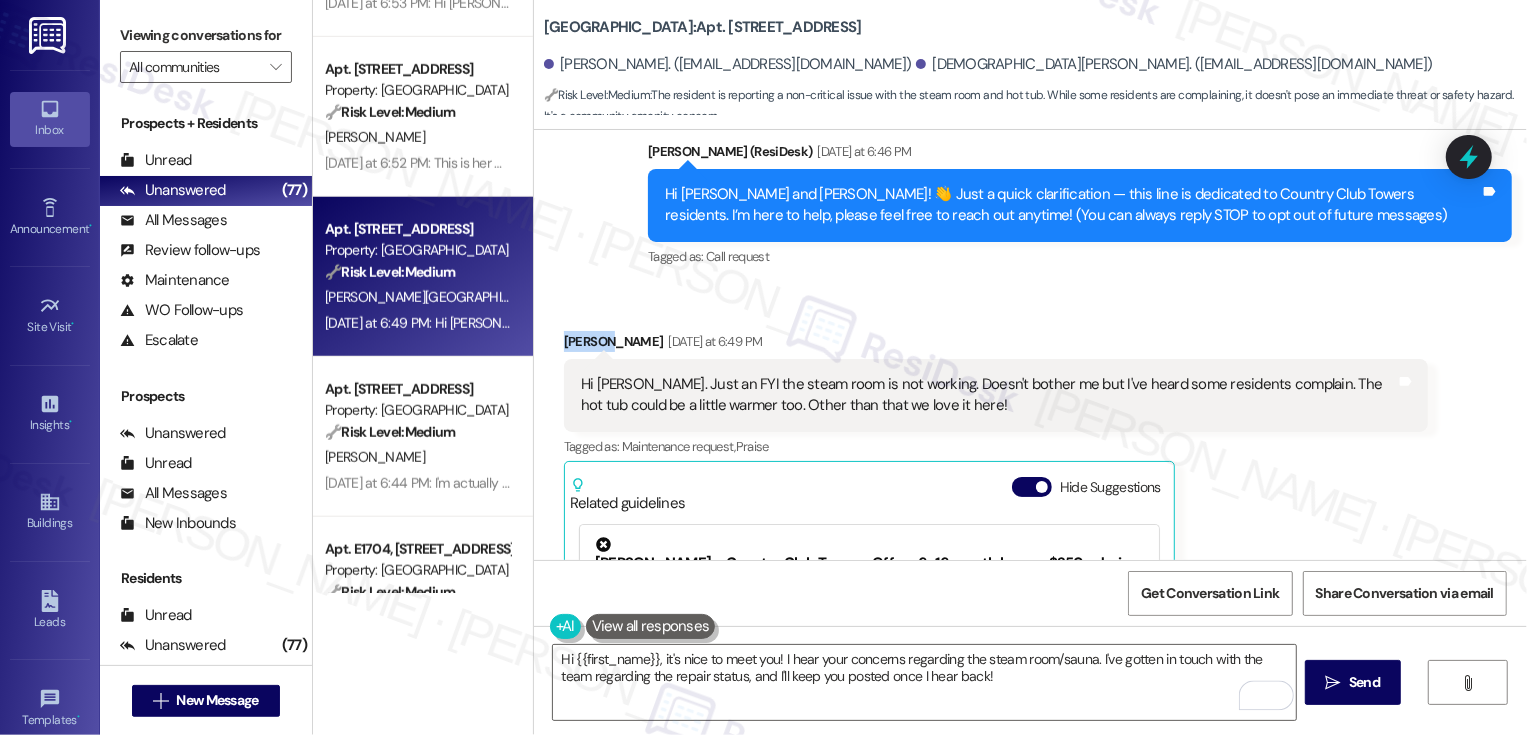 copy on "William" 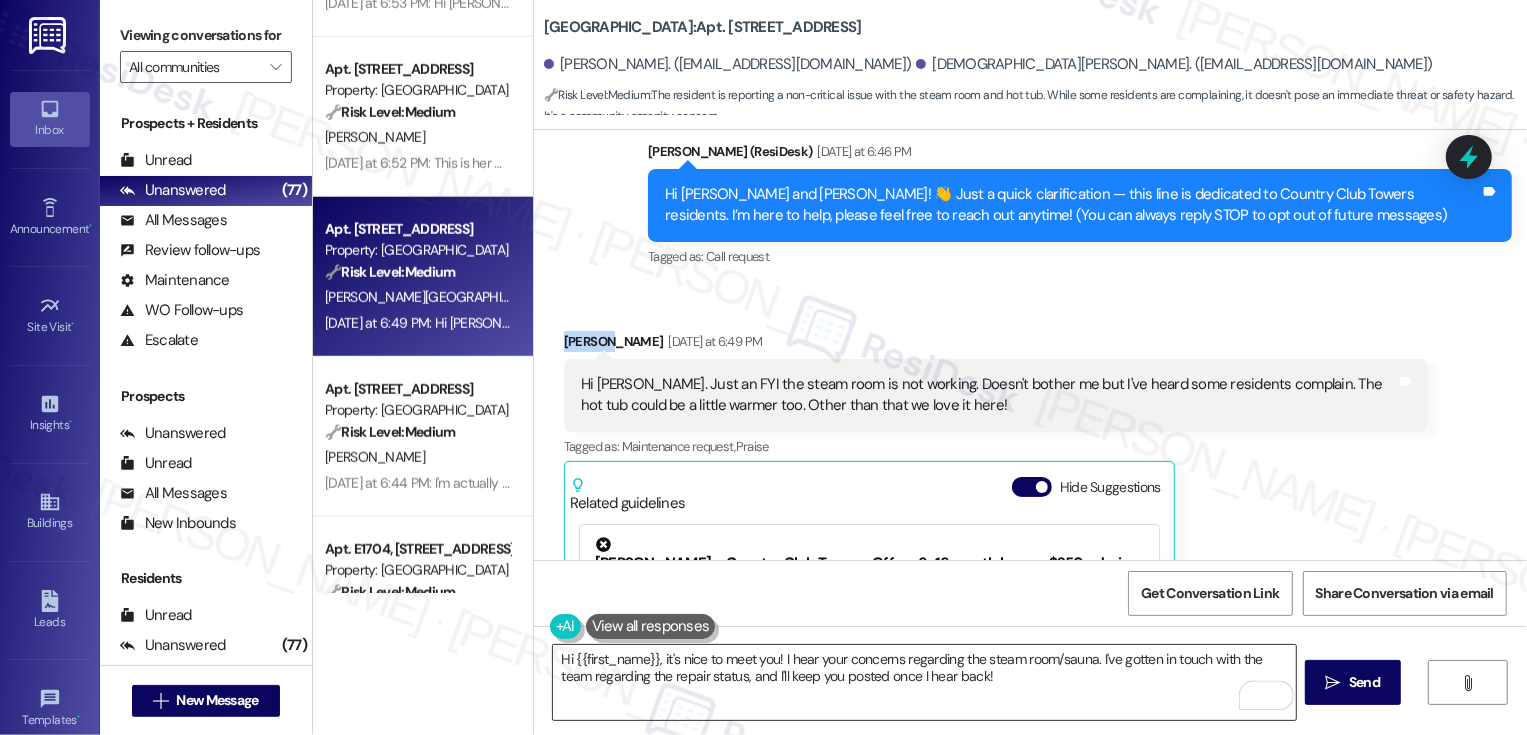 click on "Hi {{first_name}}, it's nice to meet you! I hear your concerns regarding the steam room/sauna. I've gotten in touch with the team regarding the repair status, and I'll keep you posted once I hear back!" at bounding box center [924, 682] 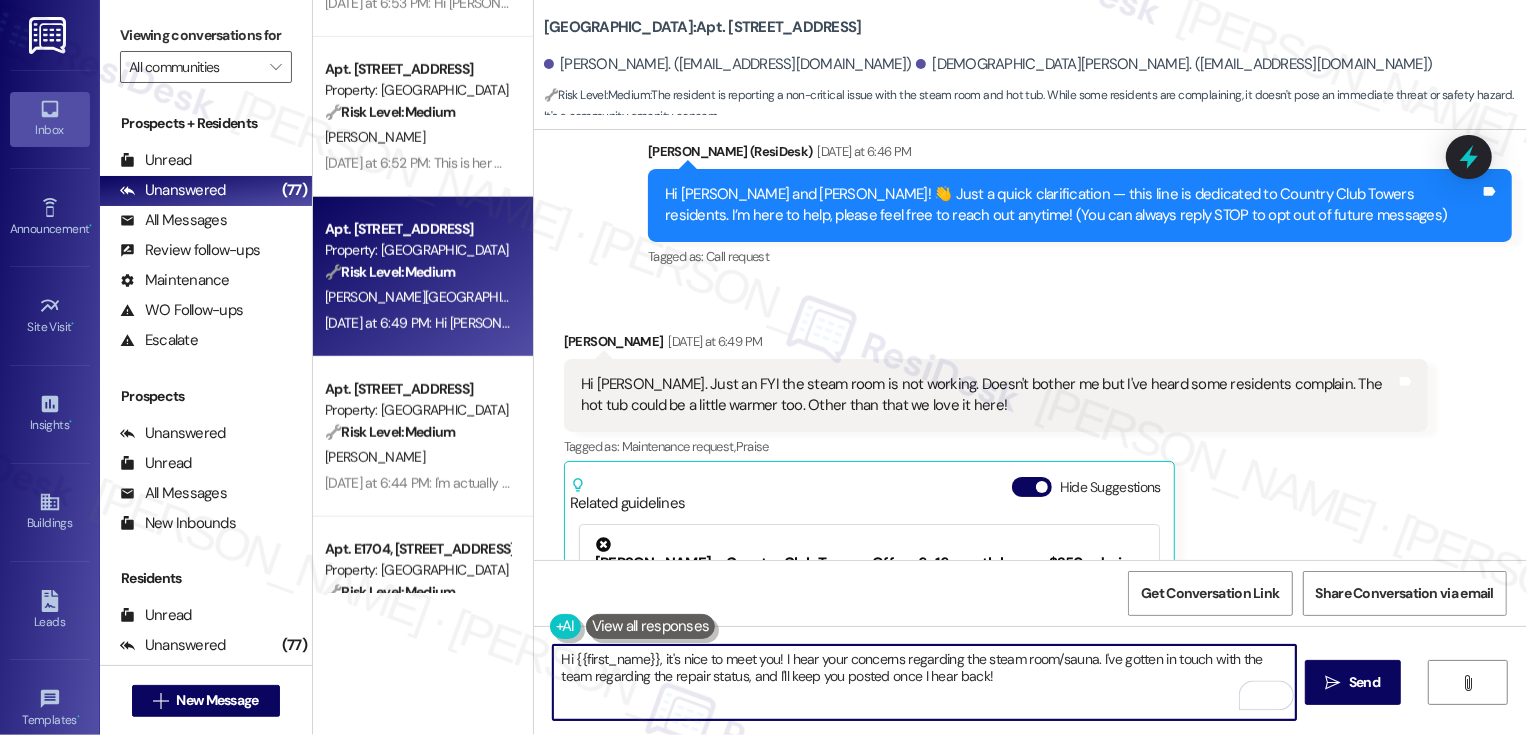 click on "Hi {{first_name}}, it's nice to meet you! I hear your concerns regarding the steam room/sauna. I've gotten in touch with the team regarding the repair status, and I'll keep you posted once I hear back!" at bounding box center [924, 682] 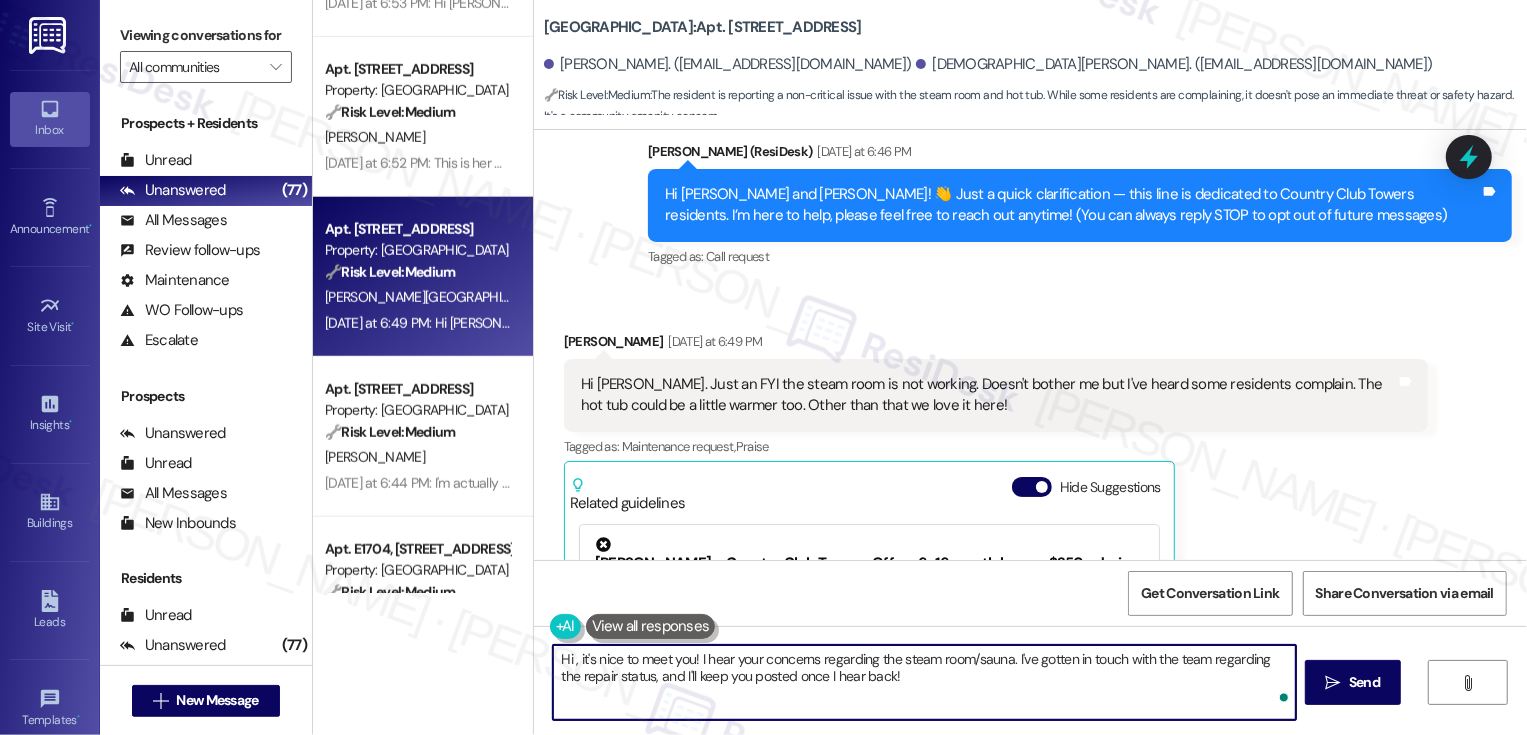 paste on "William" 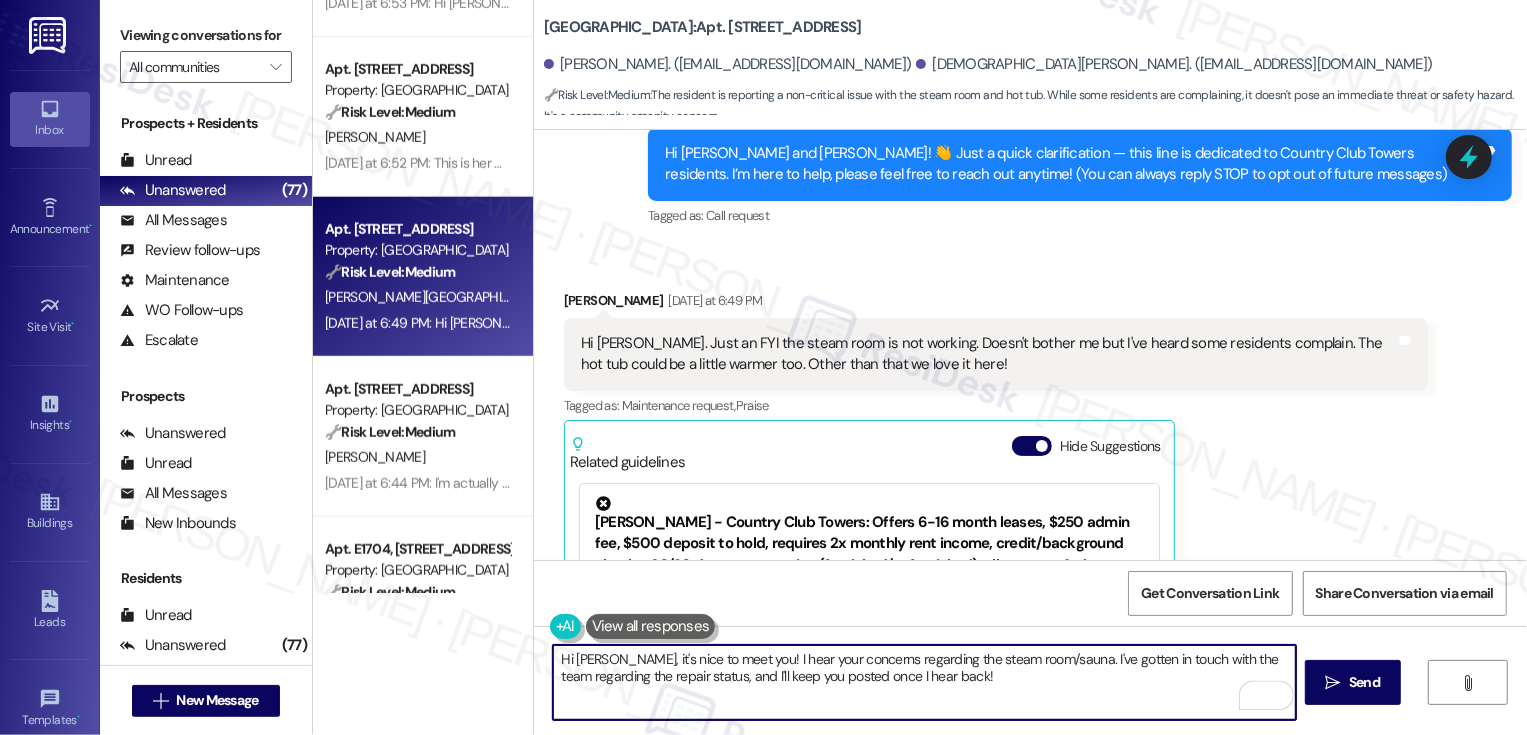 scroll, scrollTop: 230, scrollLeft: 0, axis: vertical 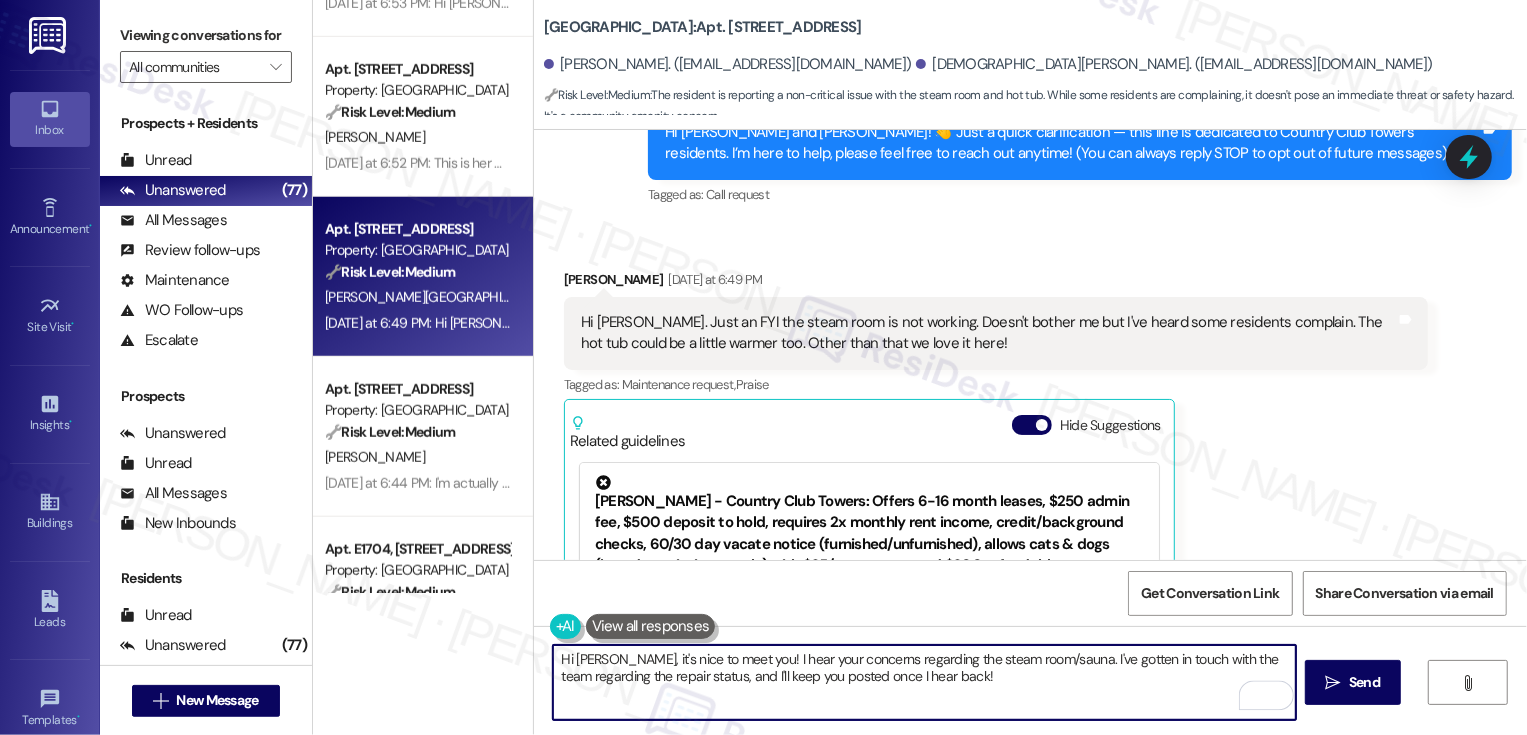 click at bounding box center [651, 626] 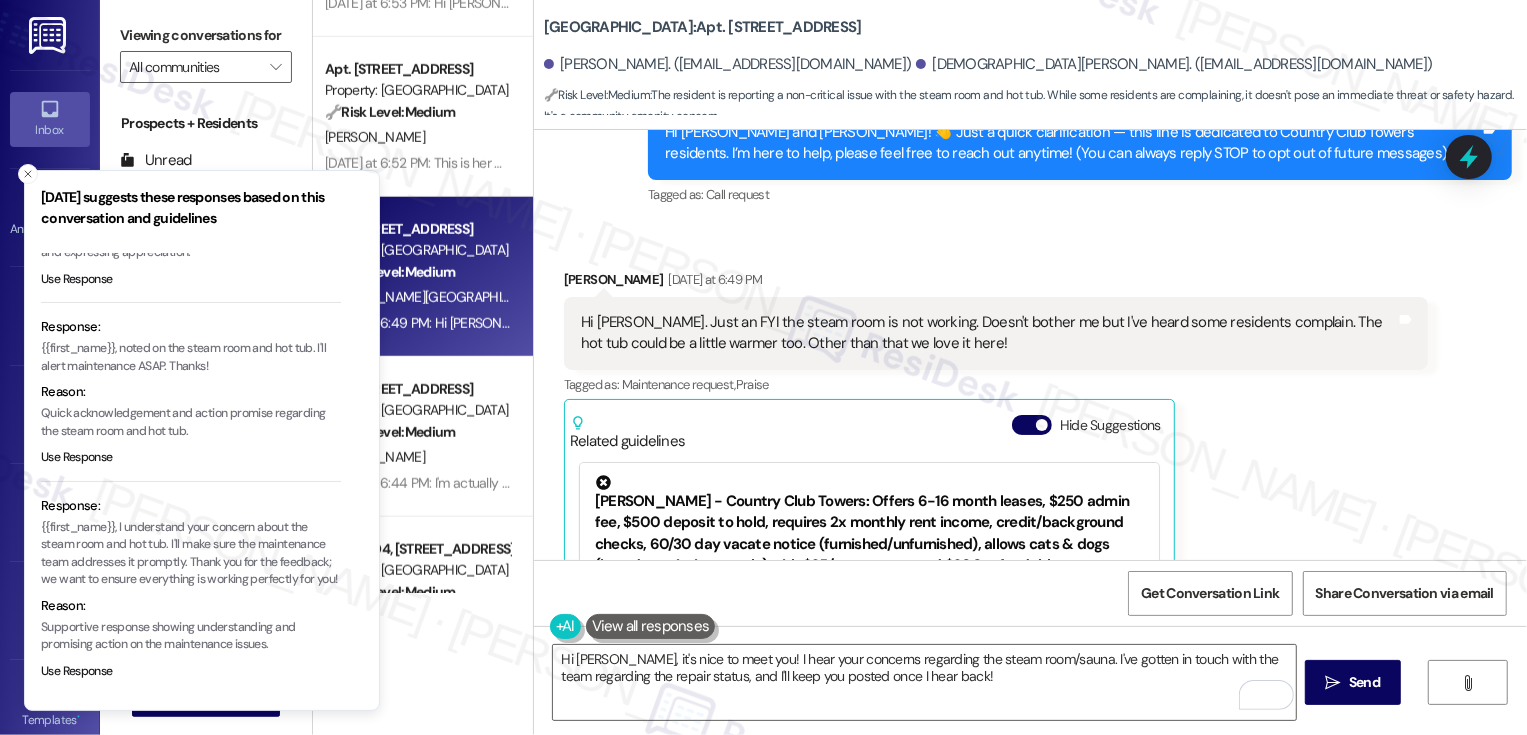 scroll, scrollTop: 208, scrollLeft: 0, axis: vertical 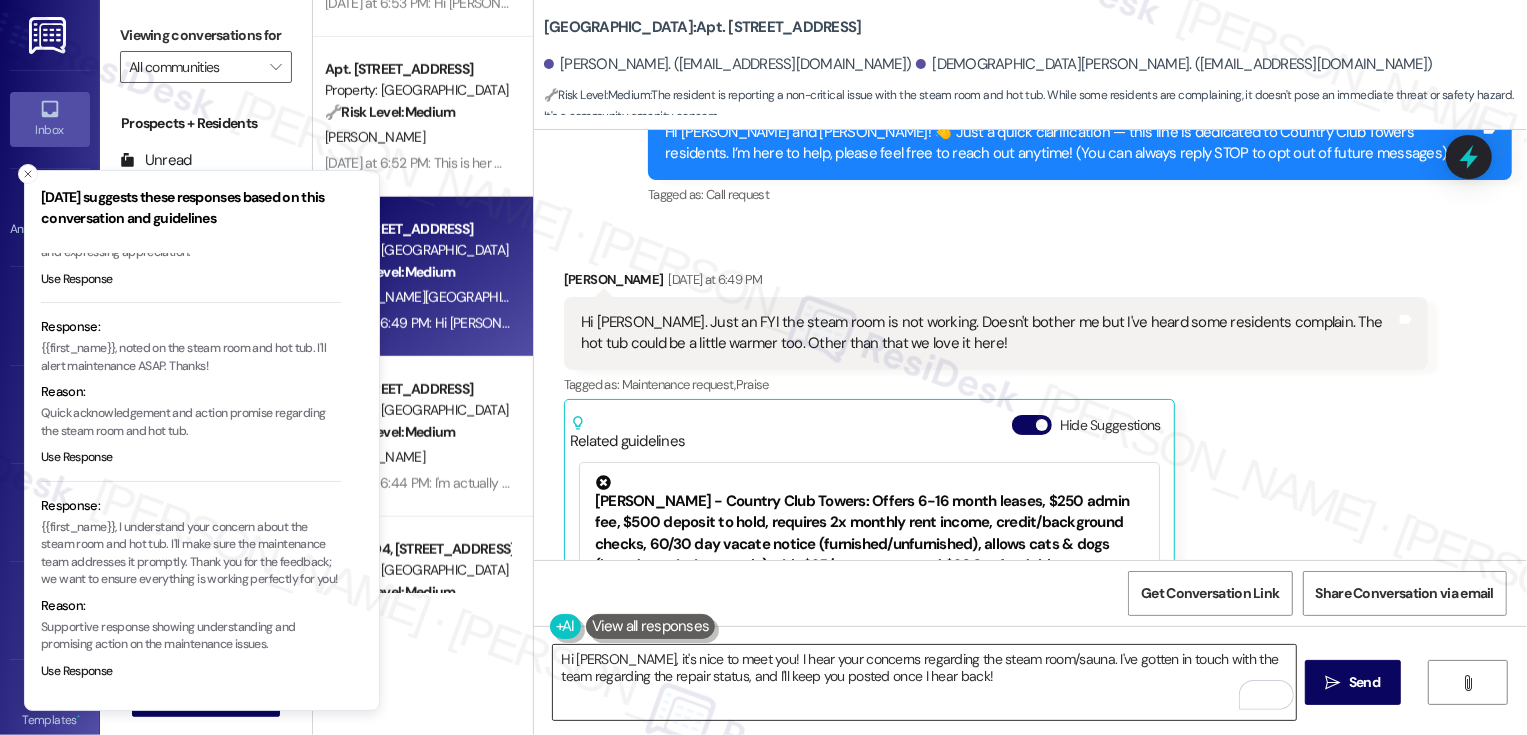 click on "Hi William, it's nice to meet you! I hear your concerns regarding the steam room/sauna. I've gotten in touch with the team regarding the repair status, and I'll keep you posted once I hear back!" at bounding box center (924, 682) 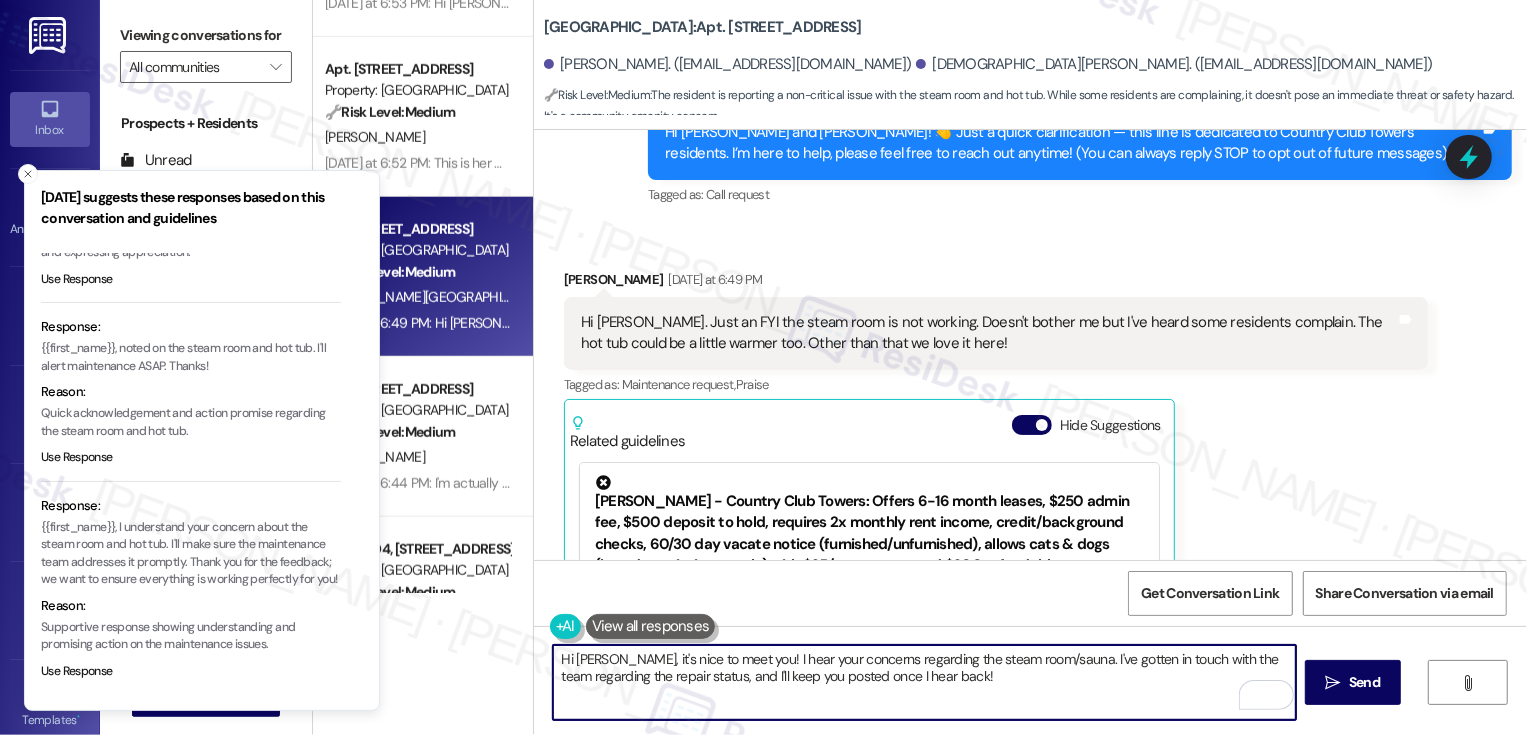 click on "Hi William, it's nice to meet you! I hear your concerns regarding the steam room/sauna. I've gotten in touch with the team regarding the repair status, and I'll keep you posted once I hear back!" at bounding box center [924, 682] 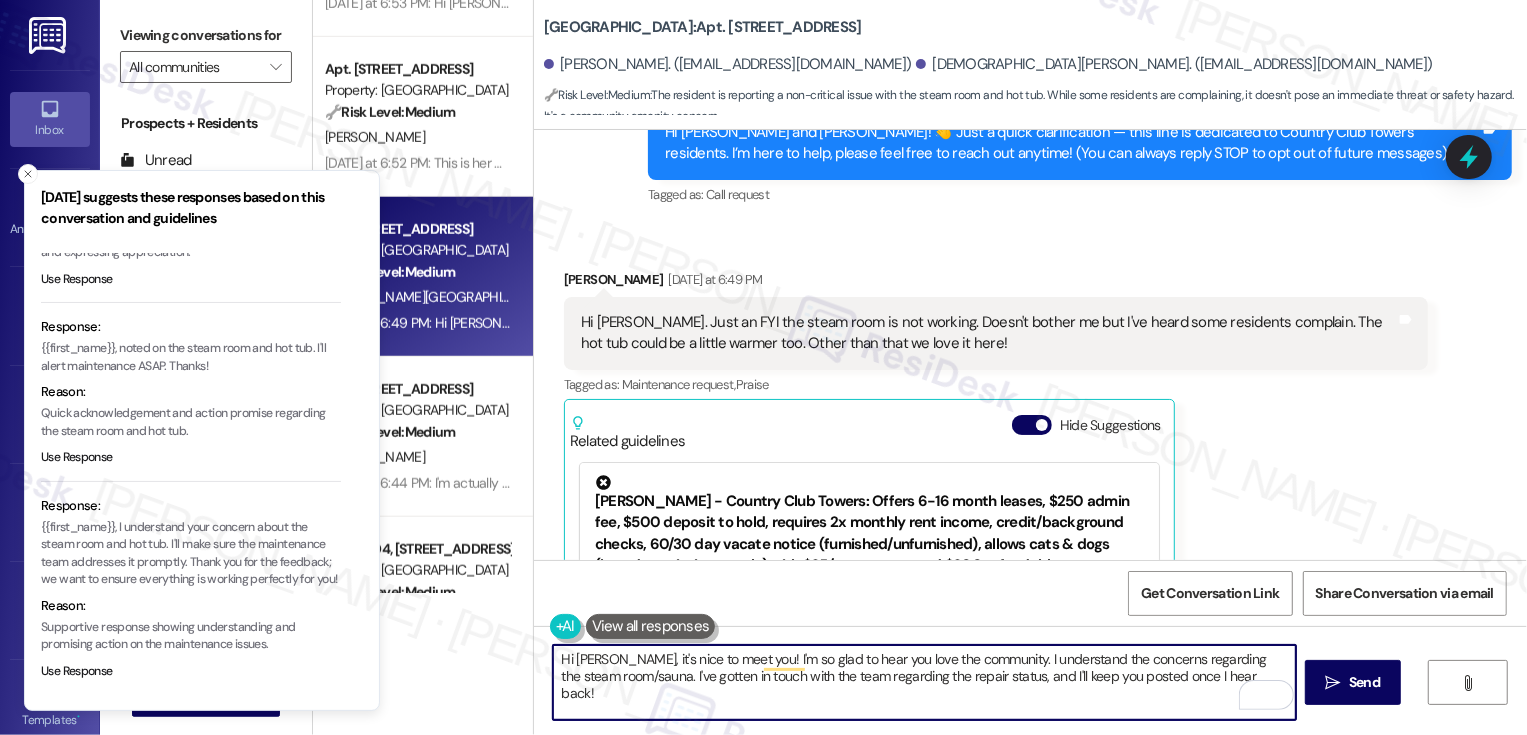 click on "Hi William, it's nice to meet you! I'm so glad to hear you love the community. I understand the concerns regarding the steam room/sauna. I've gotten in touch with the team regarding the repair status, and I'll keep you posted once I hear back!" at bounding box center [924, 682] 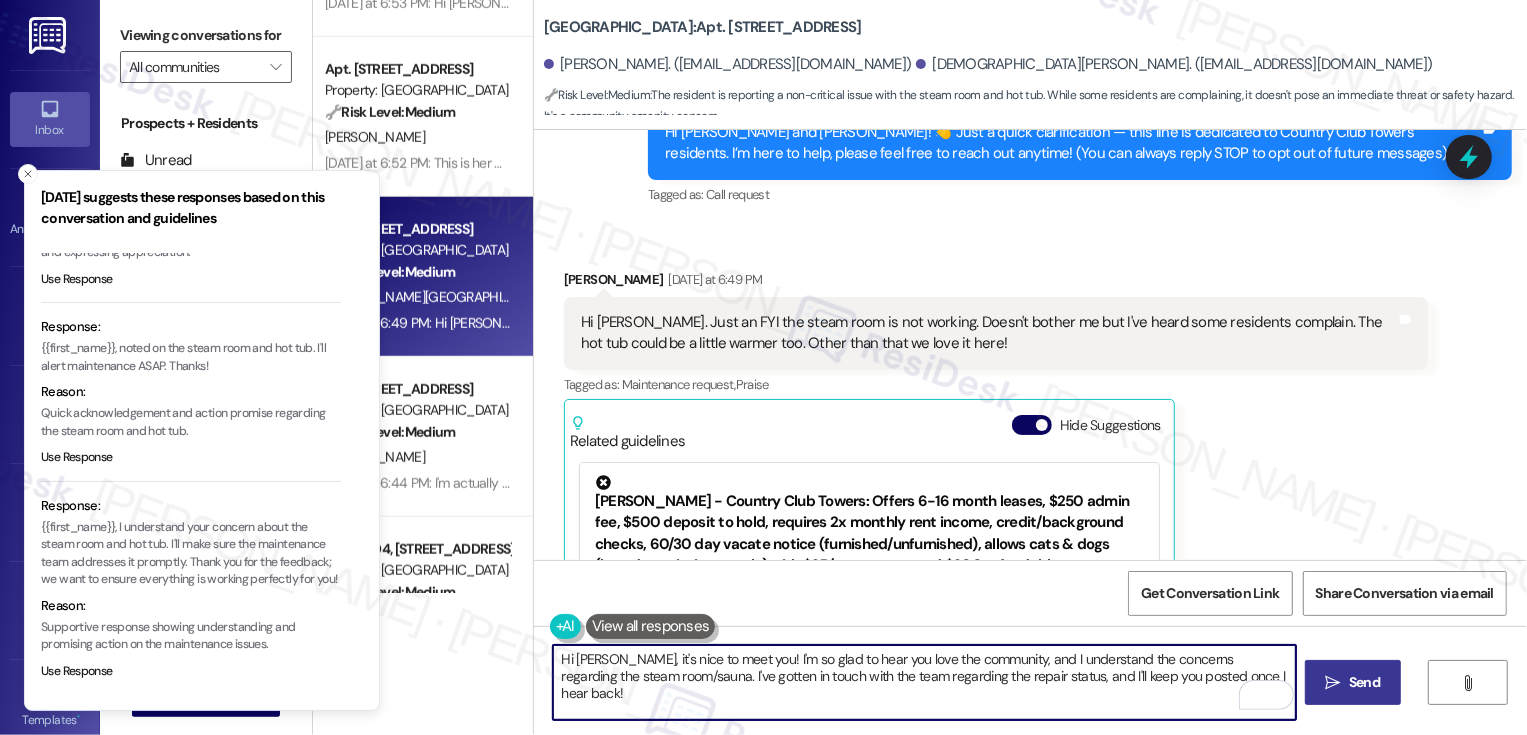 type on "Hi William, it's nice to meet you! I'm so glad to hear you love the community, and I understand the concerns regarding the steam room/sauna. I've gotten in touch with the team regarding the repair status, and I'll keep you posted once I hear back!" 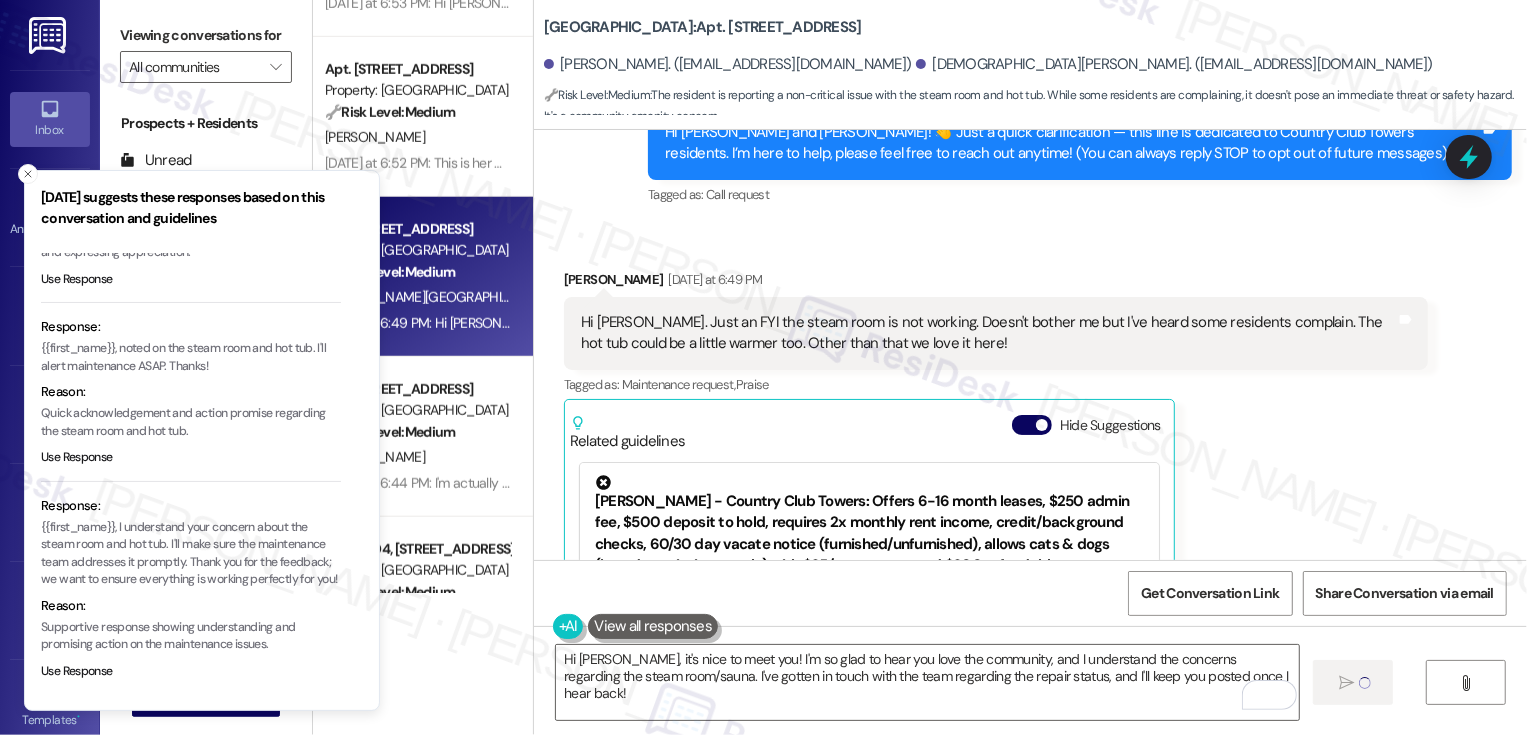 type 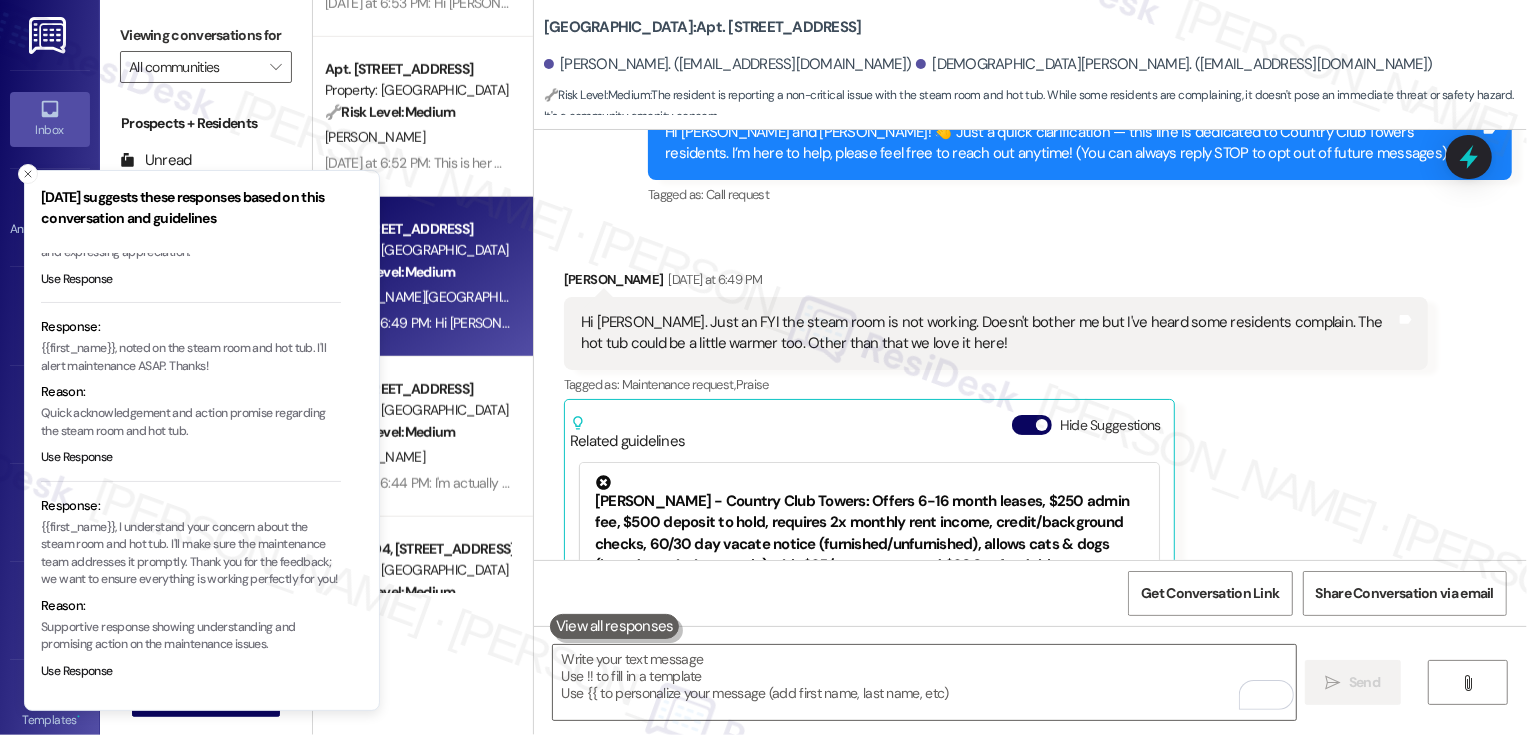 scroll, scrollTop: 437, scrollLeft: 0, axis: vertical 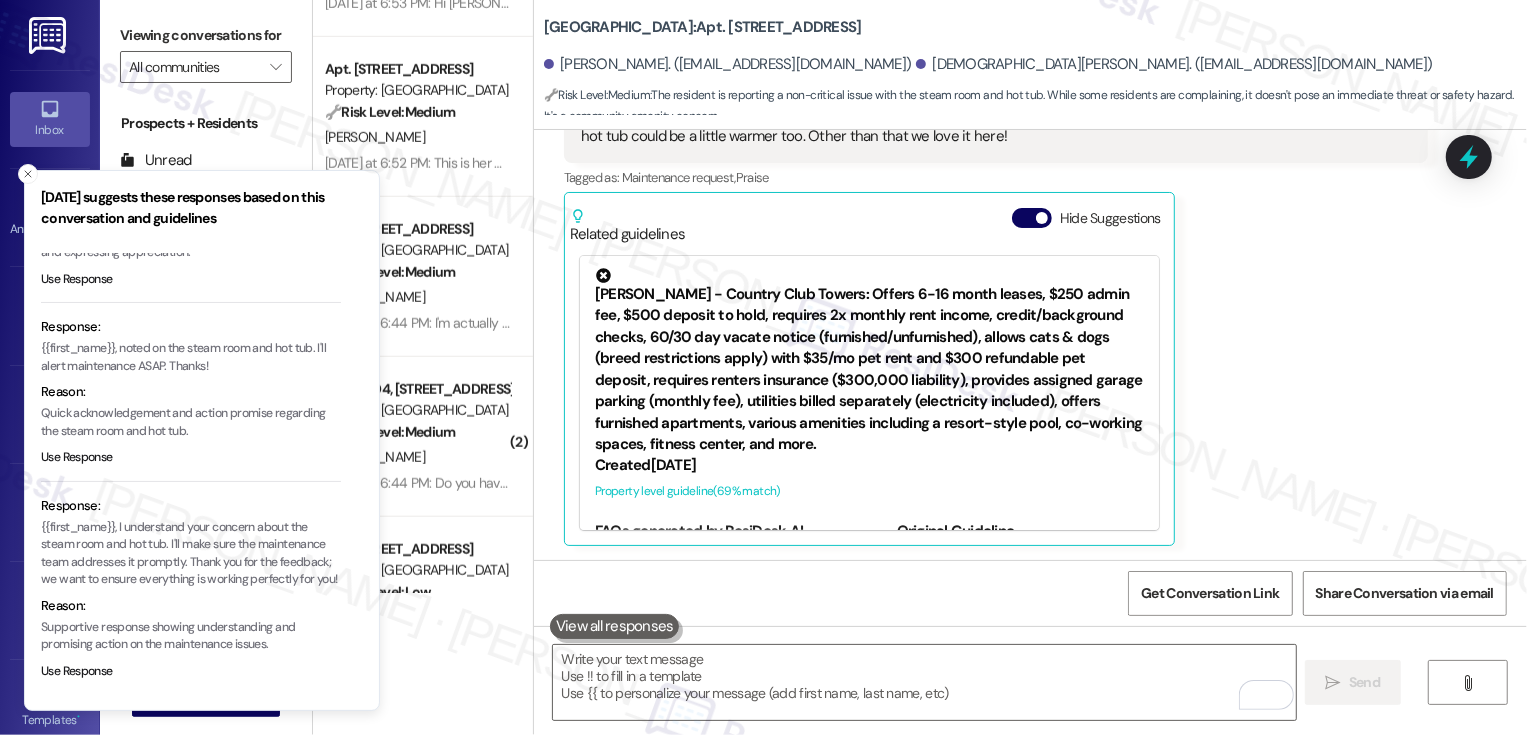 drag, startPoint x: 533, startPoint y: 21, endPoint x: 904, endPoint y: 39, distance: 371.4364 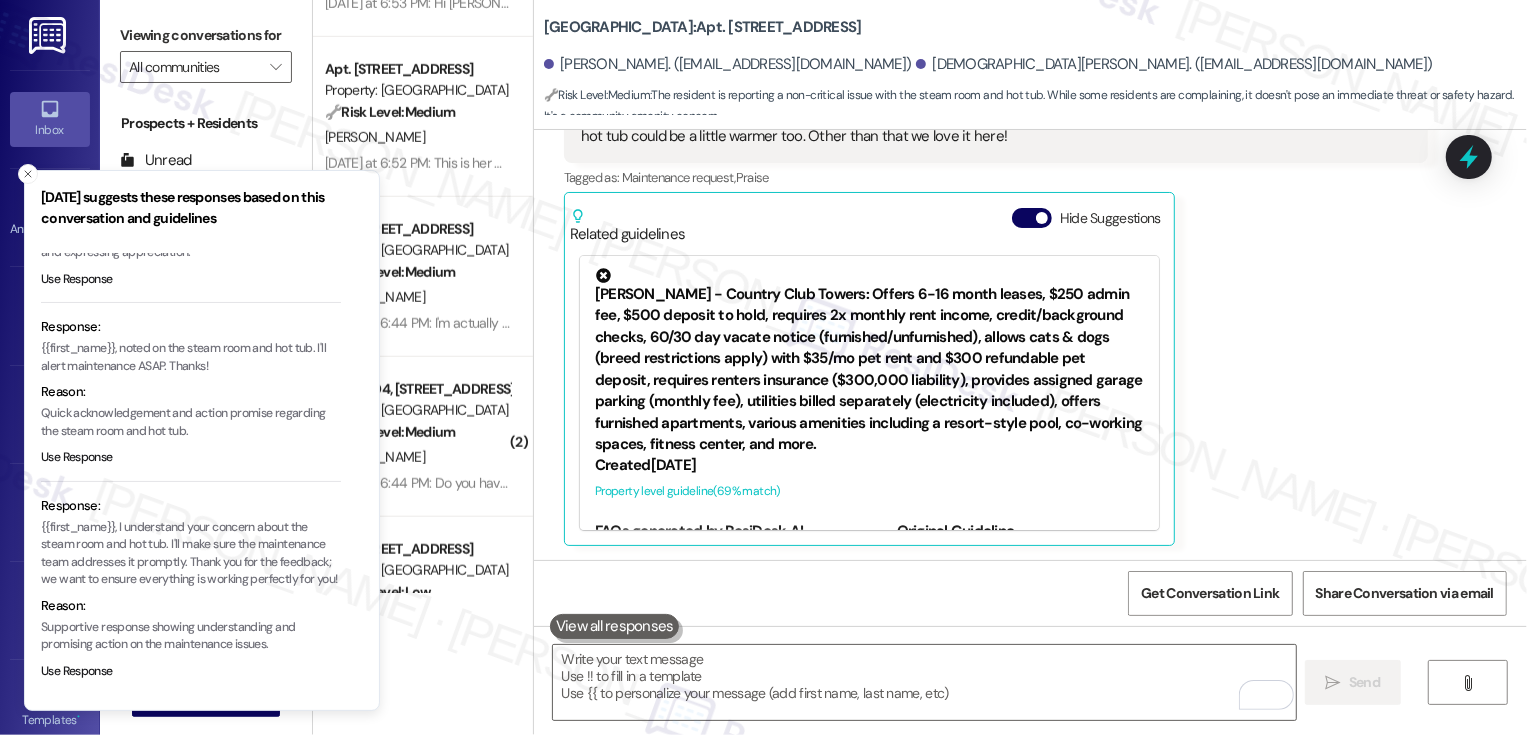 scroll, scrollTop: 160, scrollLeft: 0, axis: vertical 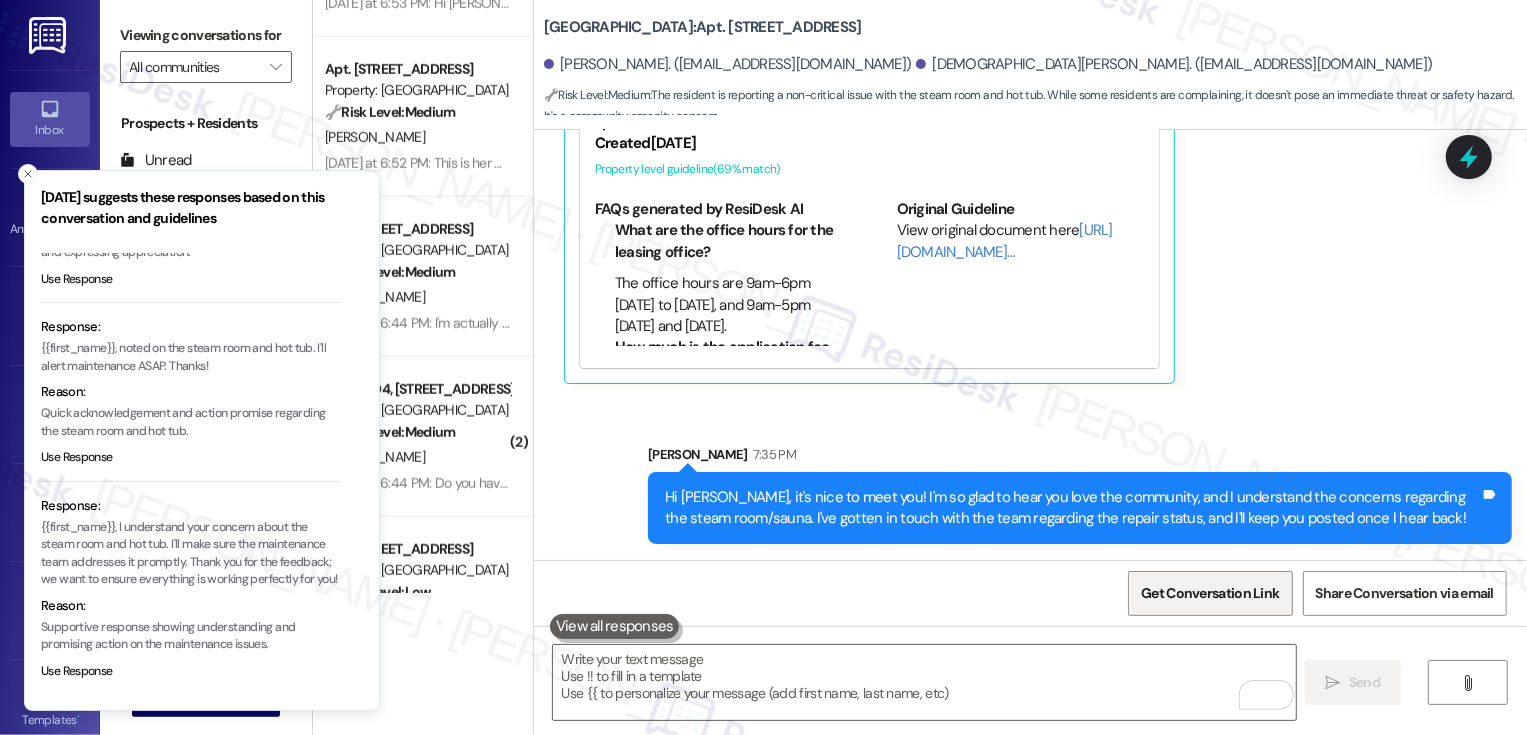 click on "Get Conversation Link" at bounding box center [1210, 593] 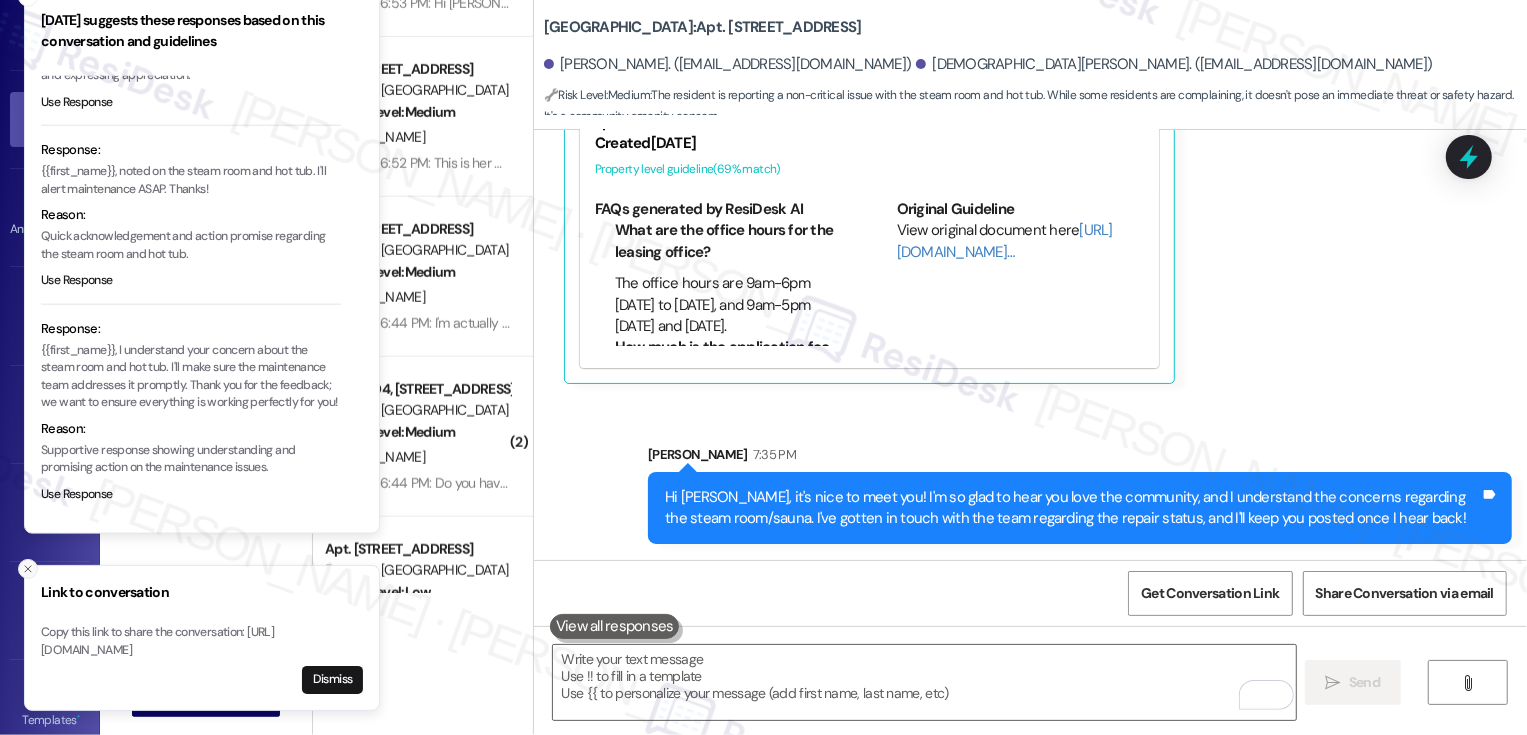 click 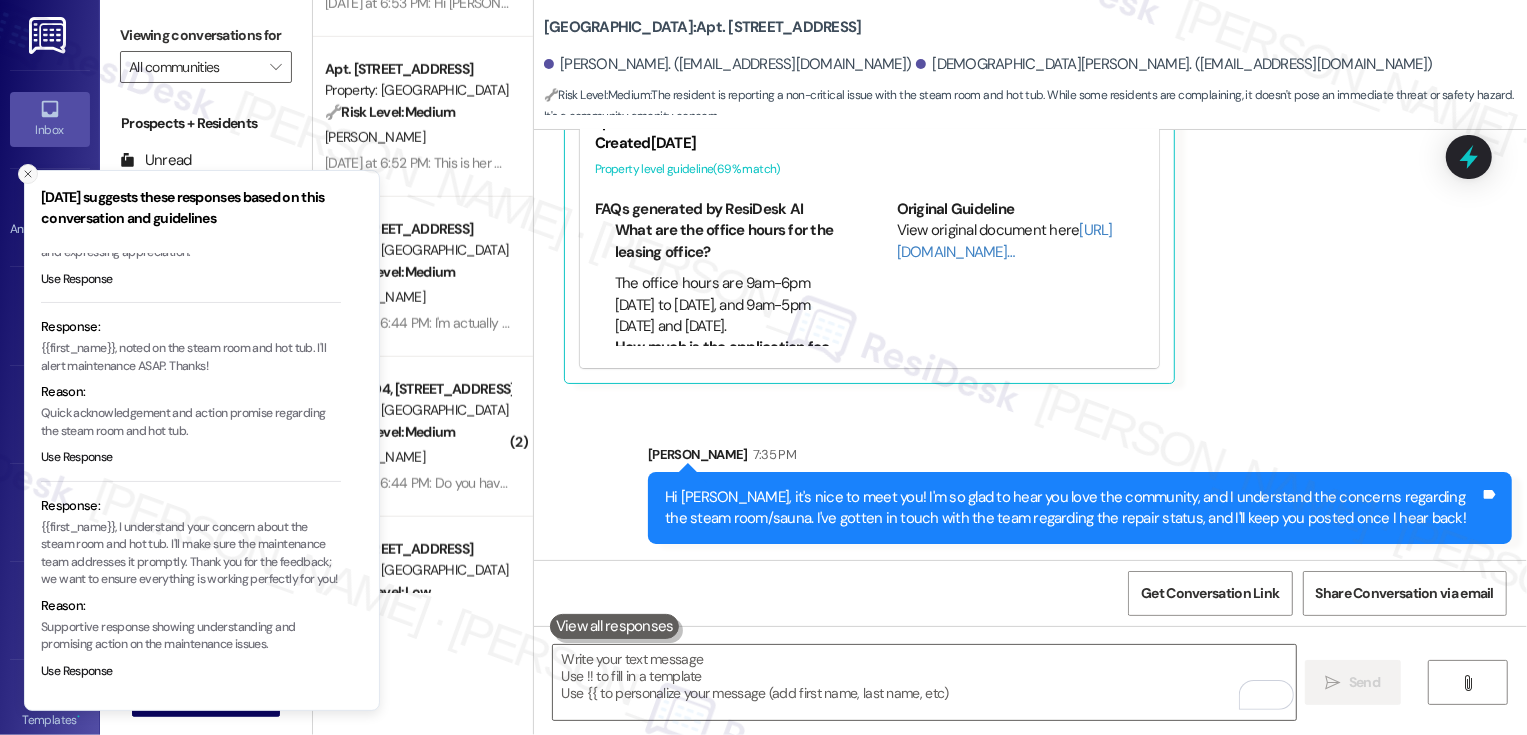 click 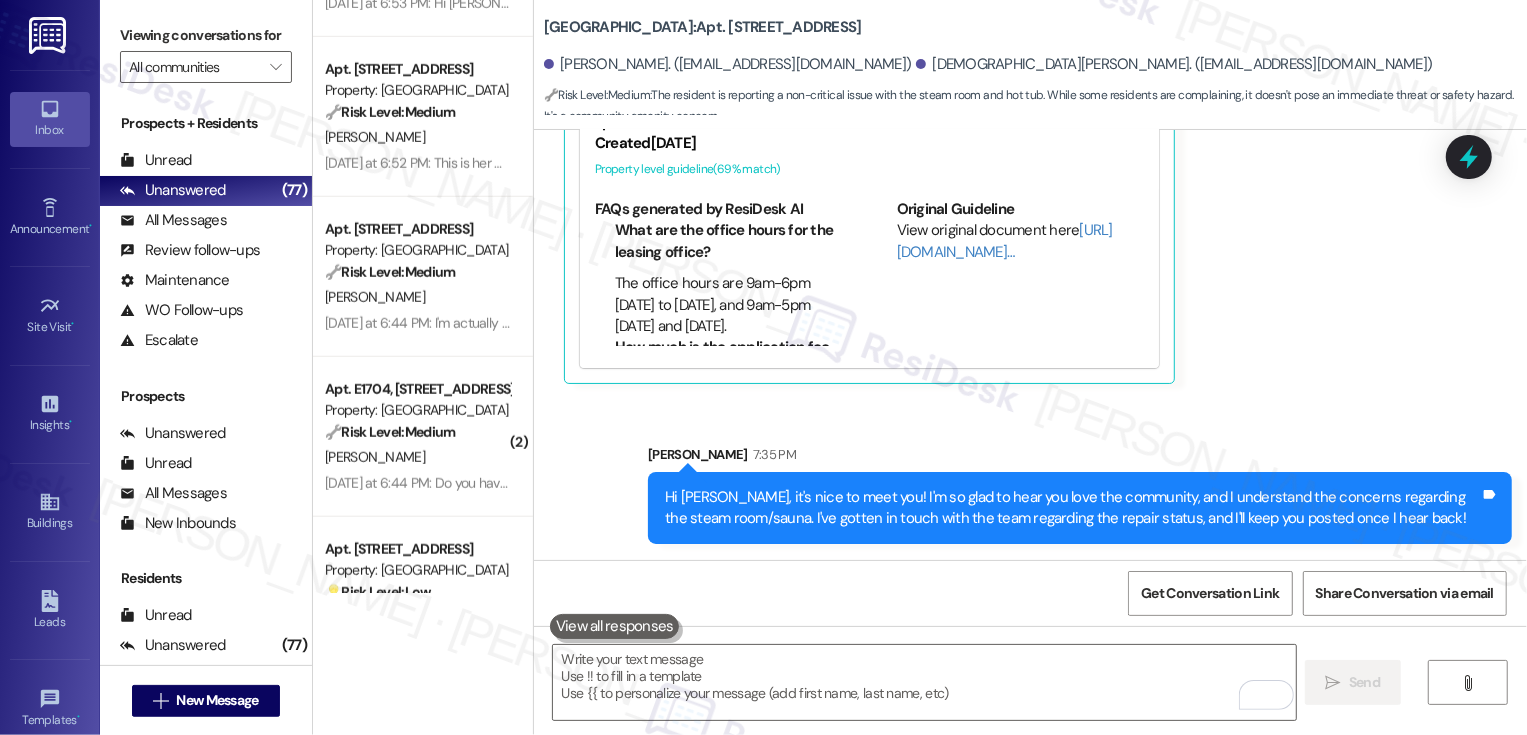 click on "Sent via SMS Sarah 7:35 PM Hi William, it's nice to meet you! I'm so glad to hear you love the community, and I understand the concerns regarding the steam room/sauna. I've gotten in touch with the team regarding the repair status, and I'll keep you posted once I hear back! Tags and notes" at bounding box center (1030, 479) 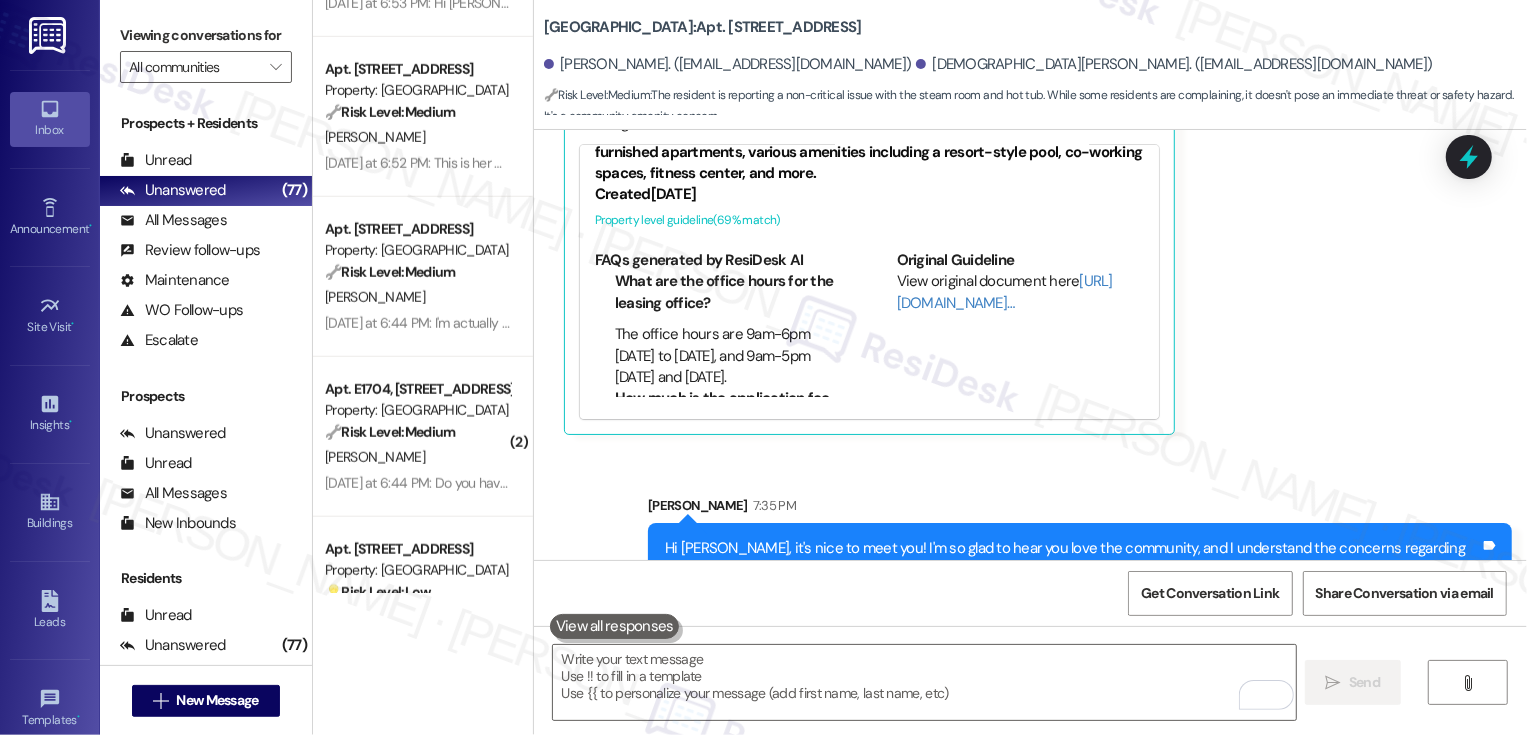 scroll, scrollTop: 599, scrollLeft: 0, axis: vertical 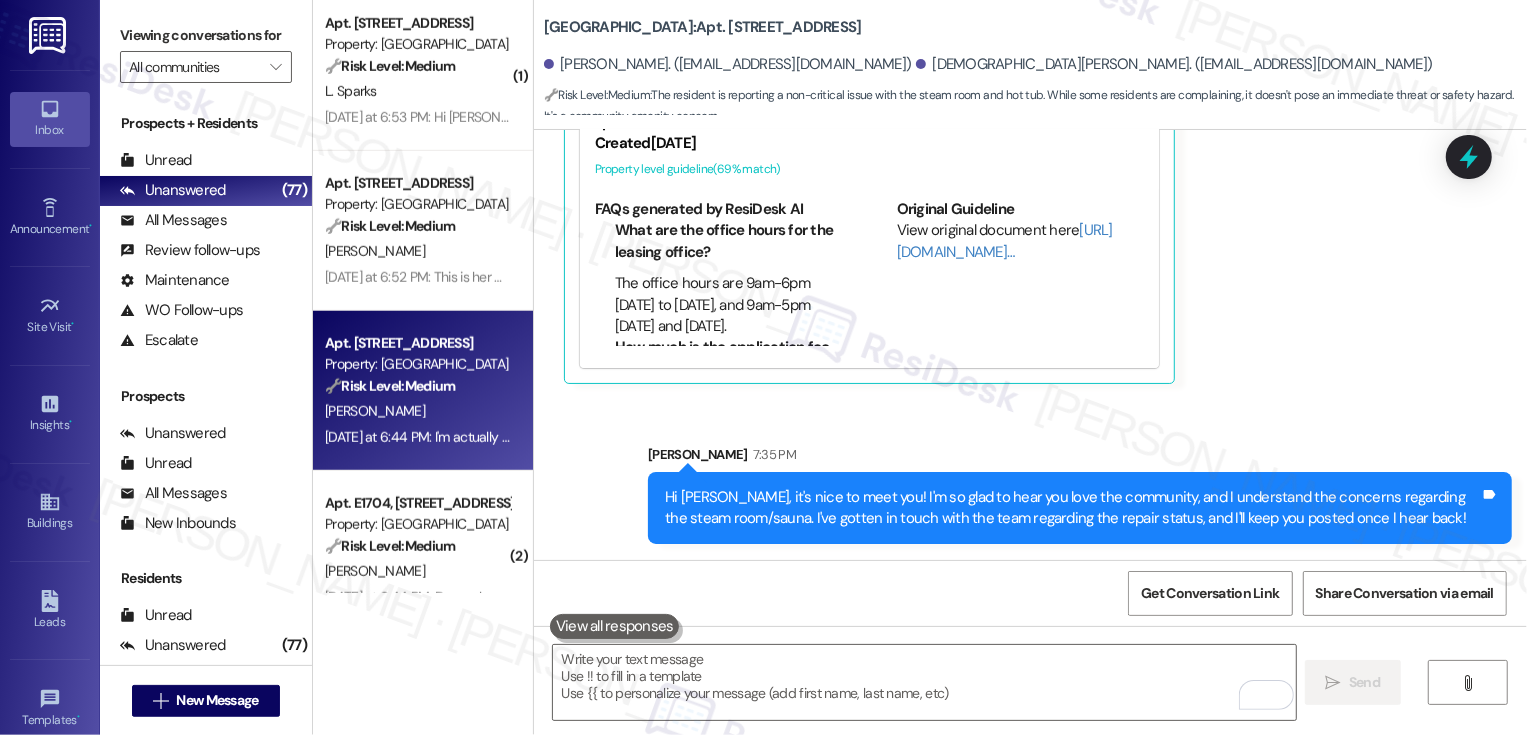 click on "Property: [GEOGRAPHIC_DATA]" at bounding box center (417, 364) 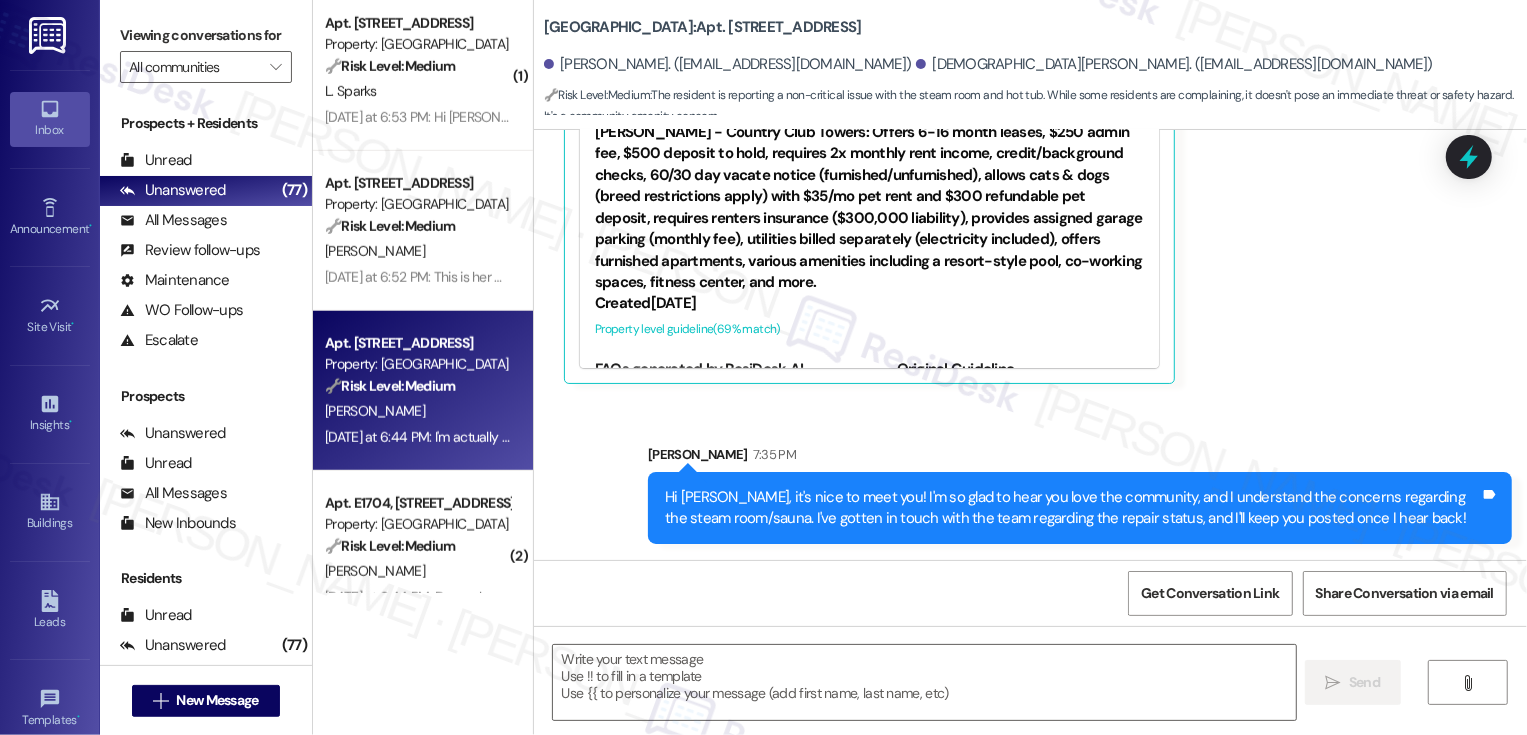 type on "Fetching suggested responses. Please feel free to read through the conversation in the meantime." 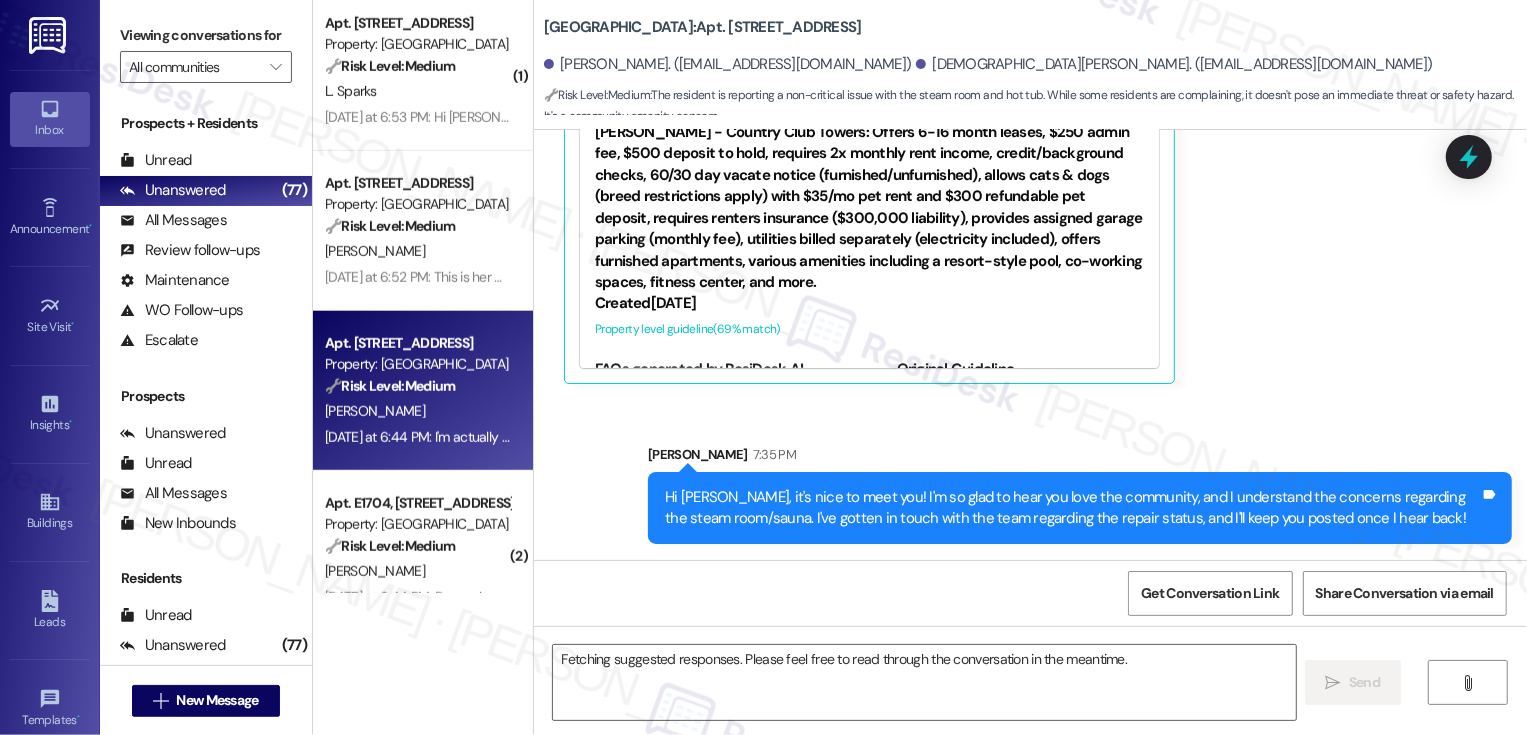 click on "Property: [GEOGRAPHIC_DATA]" at bounding box center [417, 364] 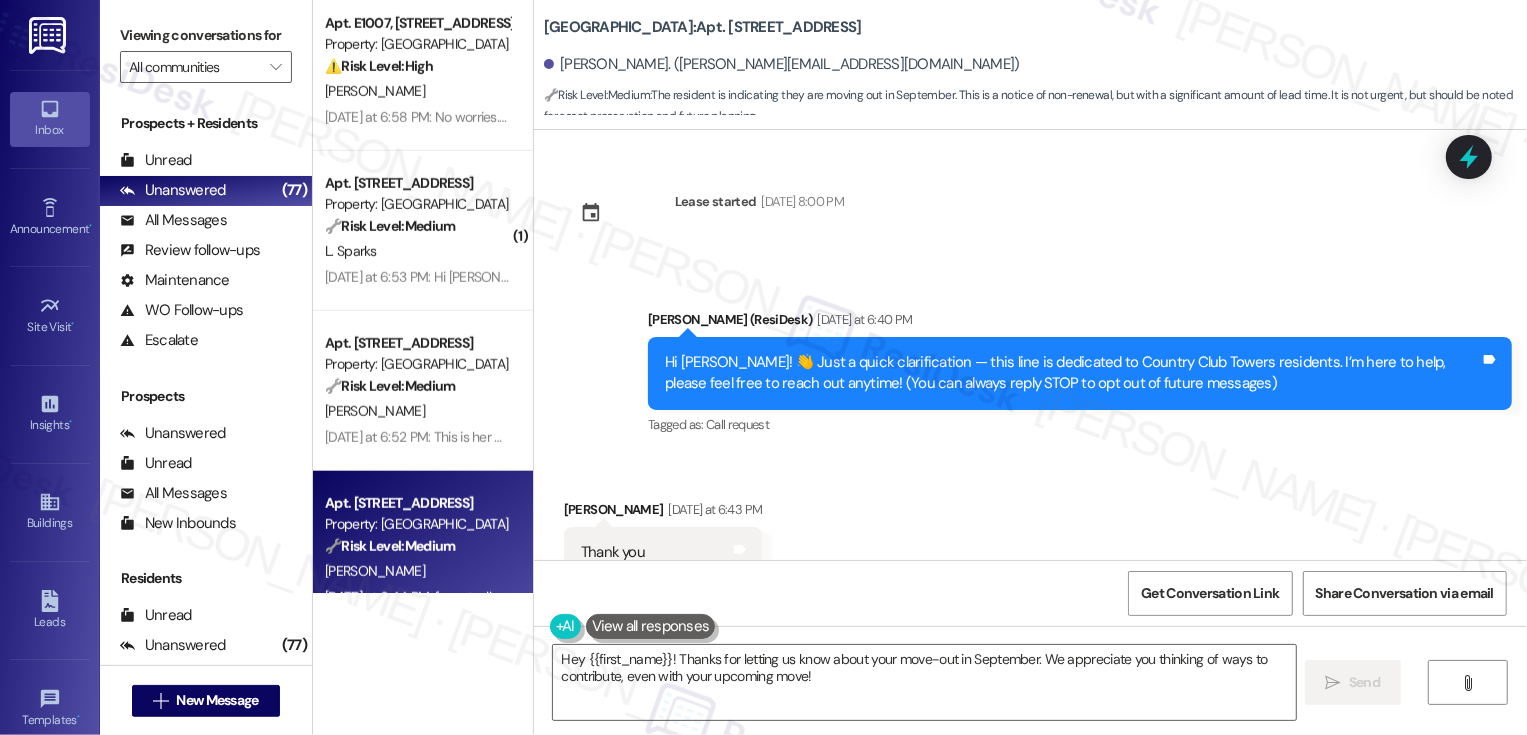 scroll, scrollTop: 119, scrollLeft: 0, axis: vertical 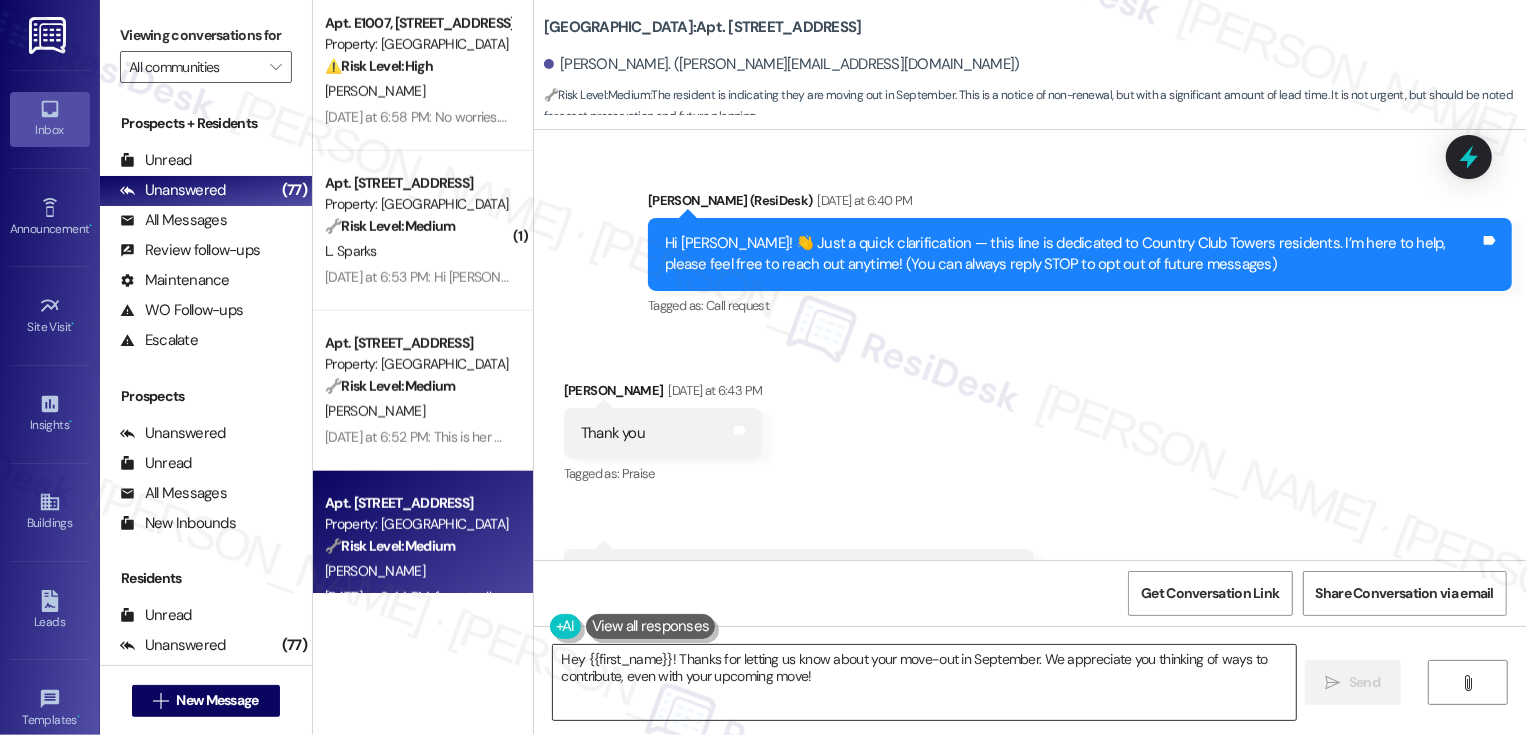 click on "Hey {{first_name}}! Thanks for letting us know about your move-out in September. We appreciate you thinking of ways to contribute, even with your upcoming move!" at bounding box center [924, 682] 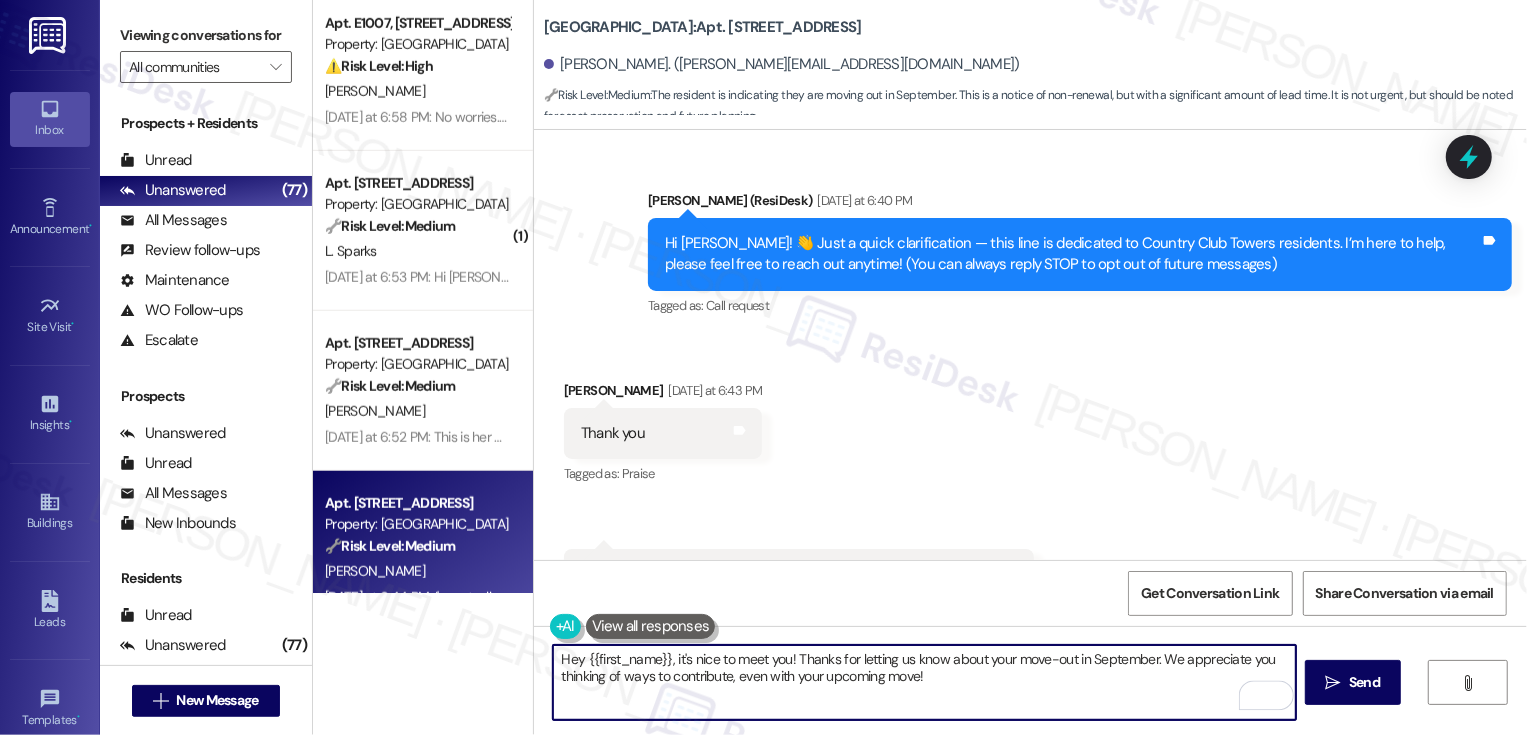 click on "Hey {{first_name}}, it's nice to meet you! Thanks for letting us know about your move-out in September. We appreciate you thinking of ways to contribute, even with your upcoming move!" at bounding box center (924, 682) 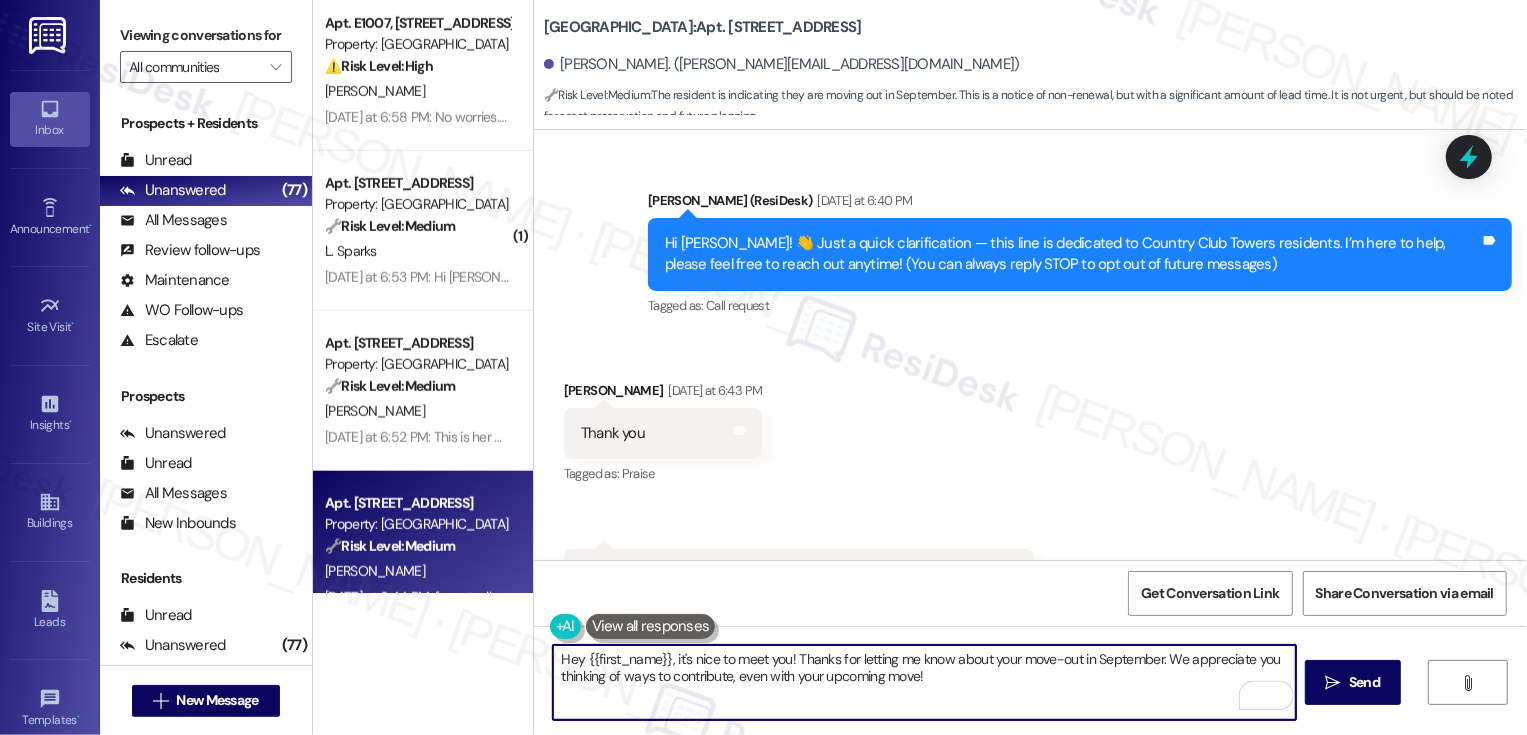 click on "Hey {{first_name}}, it's nice to meet you! Thanks for letting me know about your move-out in September. We appreciate you thinking of ways to contribute, even with your upcoming move!" at bounding box center [924, 682] 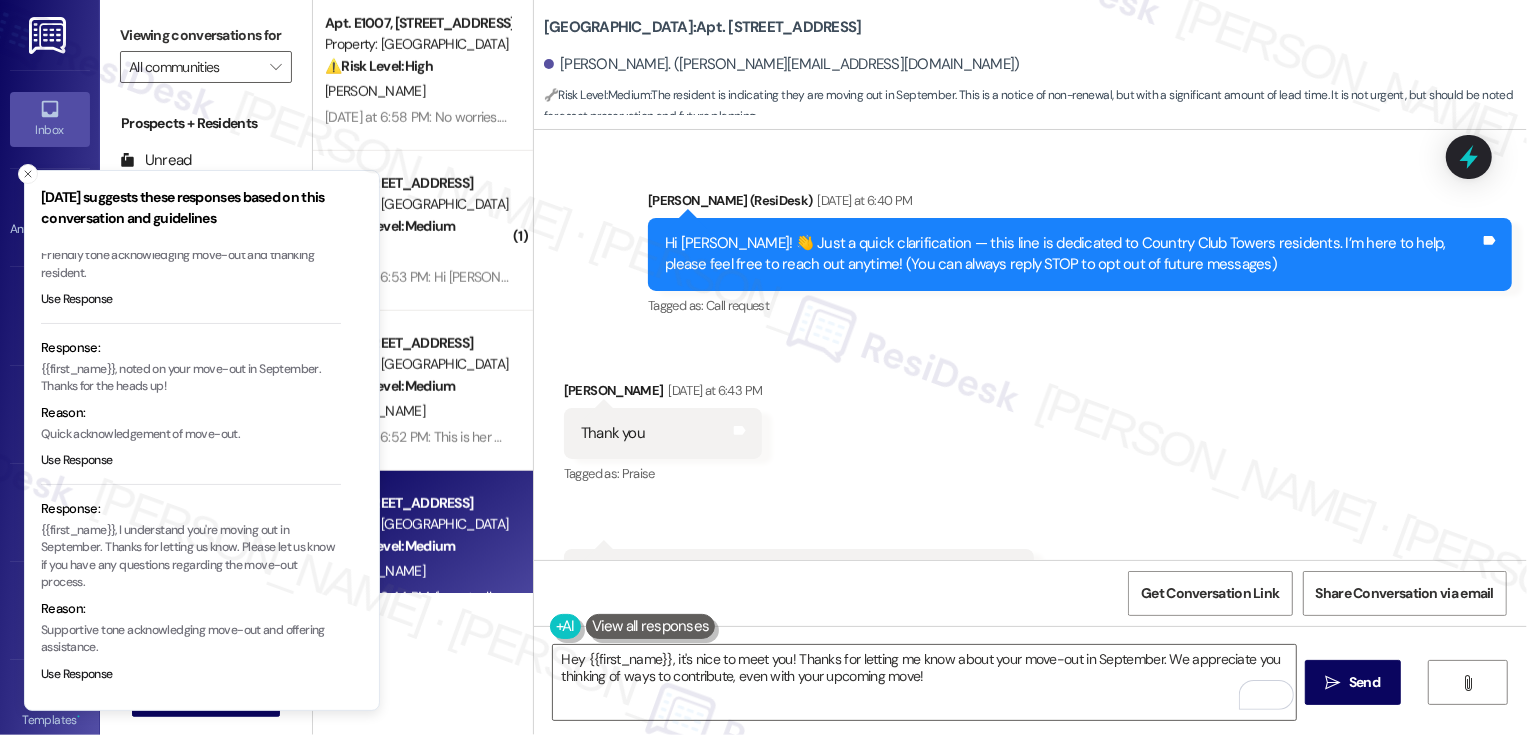 scroll, scrollTop: 0, scrollLeft: 0, axis: both 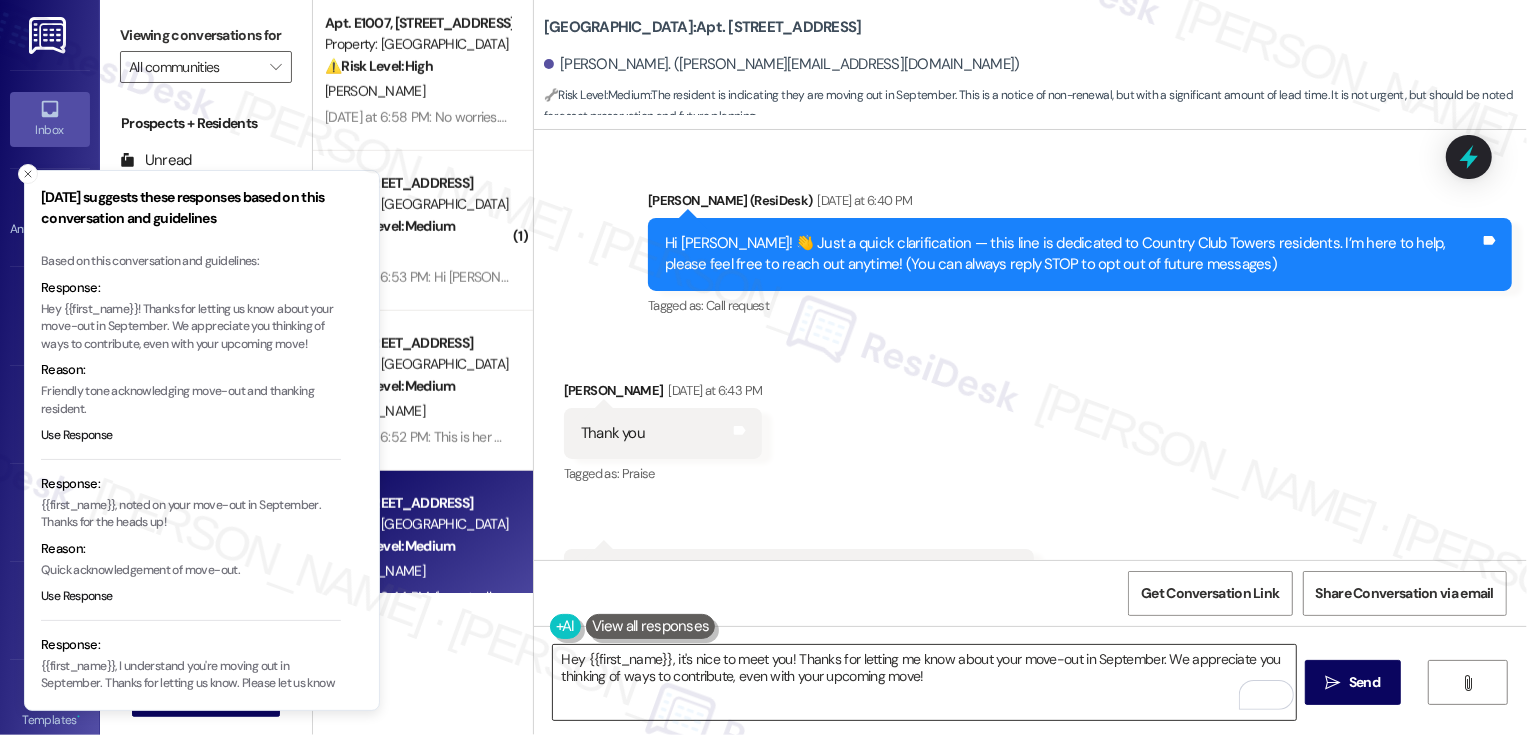 click on "Hey {{first_name}}, it's nice to meet you! Thanks for letting me know about your move-out in September. We appreciate you thinking of ways to contribute, even with your upcoming move!" at bounding box center (924, 682) 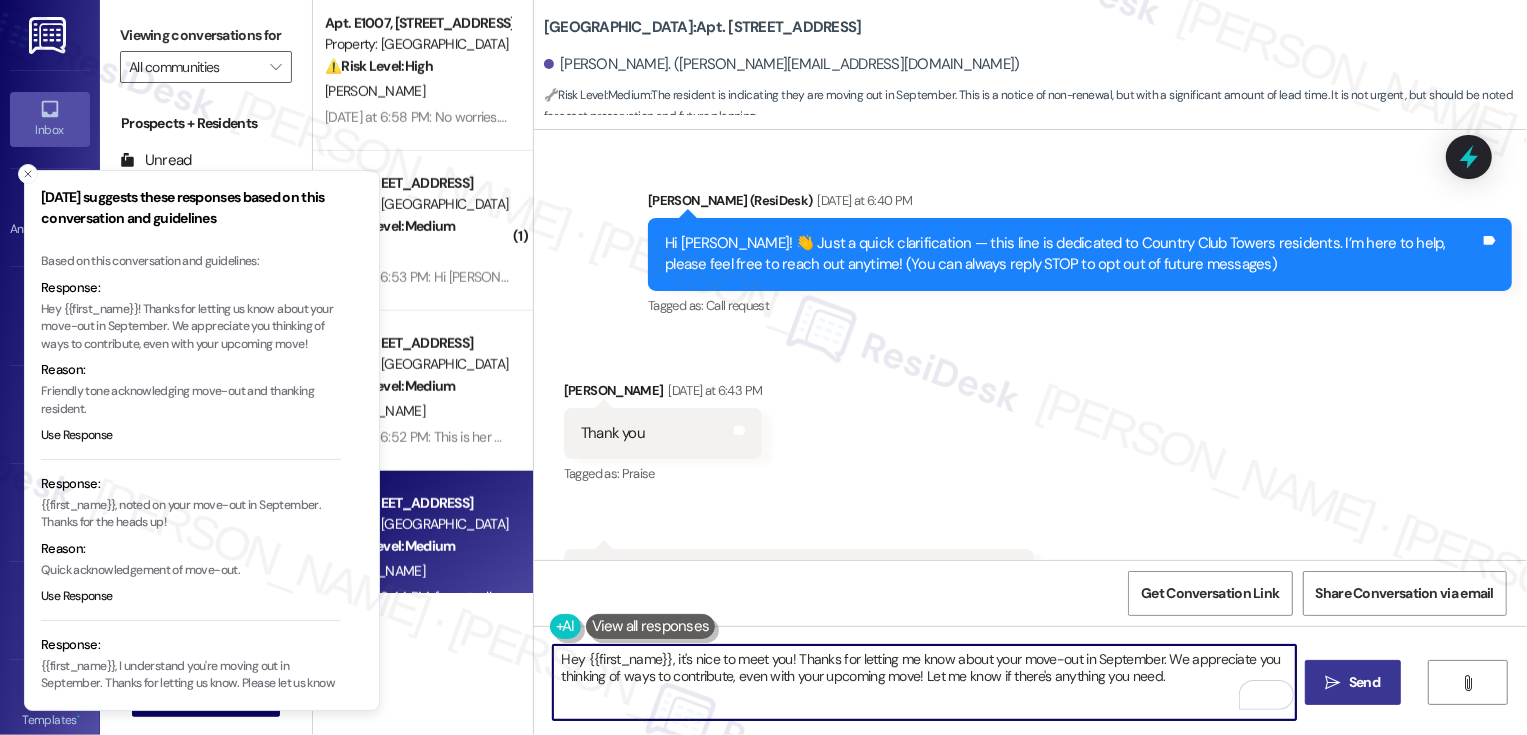 type on "Hey {{first_name}}, it's nice to meet you! Thanks for letting me know about your move-out in September. We appreciate you thinking of ways to contribute, even with your upcoming move! Let me know if there's anything you need." 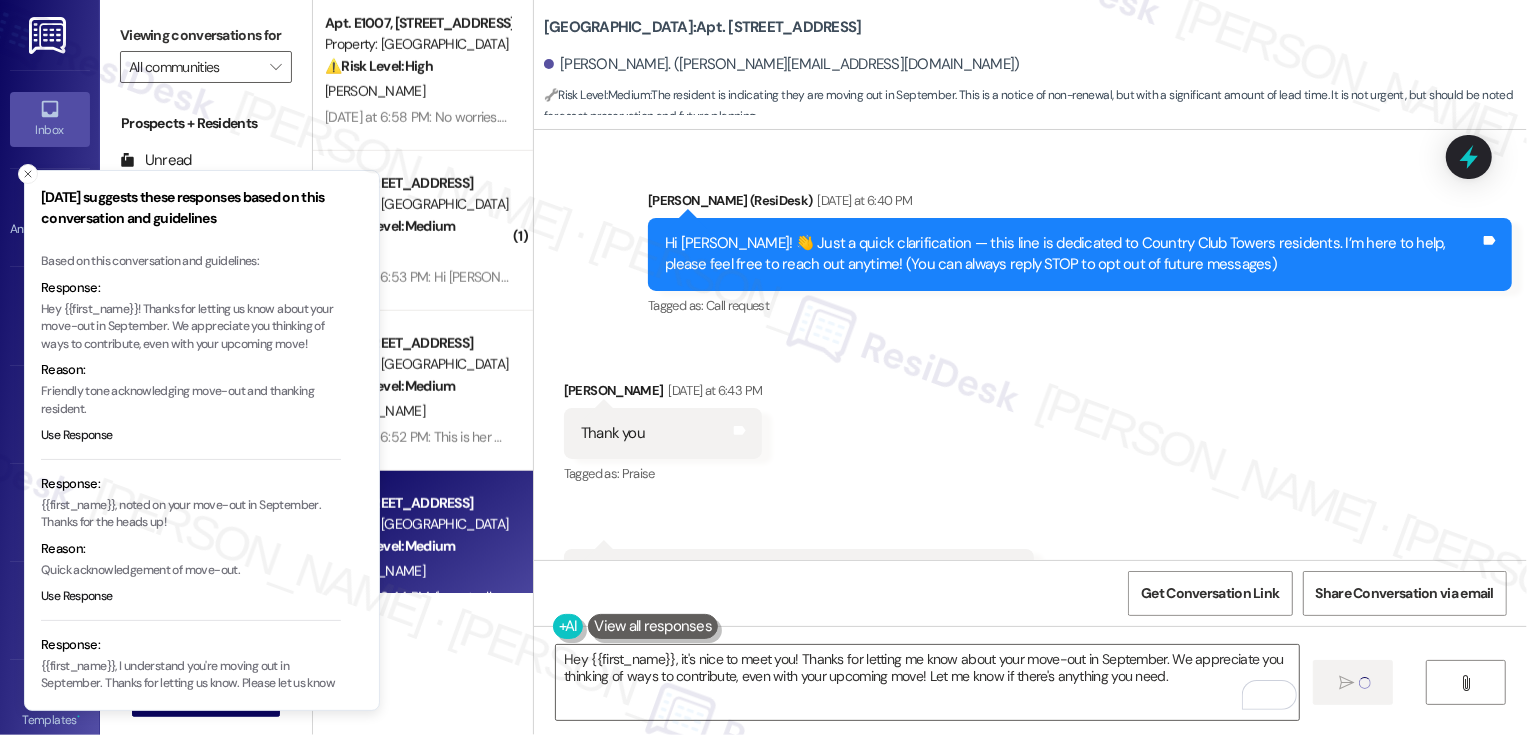 type 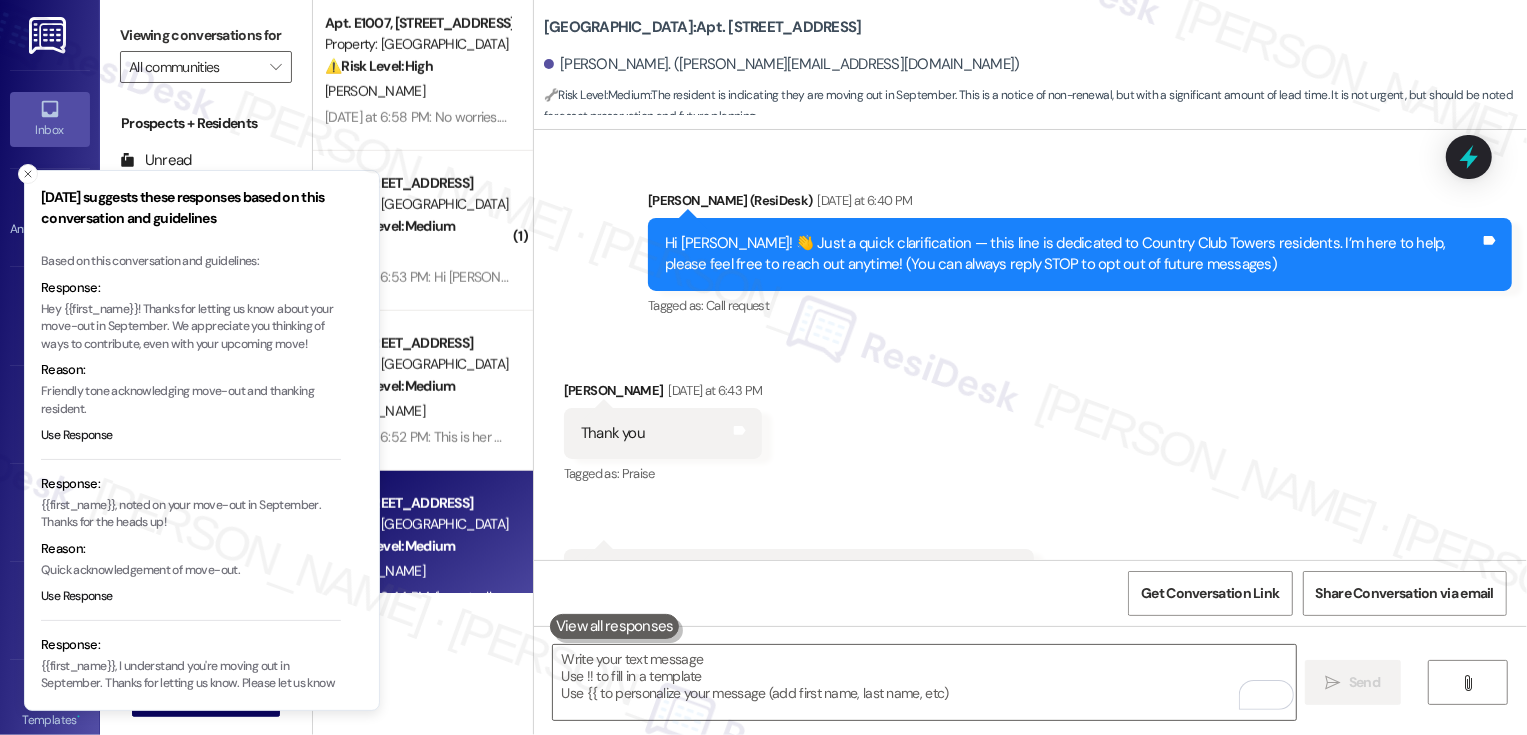 scroll, scrollTop: 203, scrollLeft: 0, axis: vertical 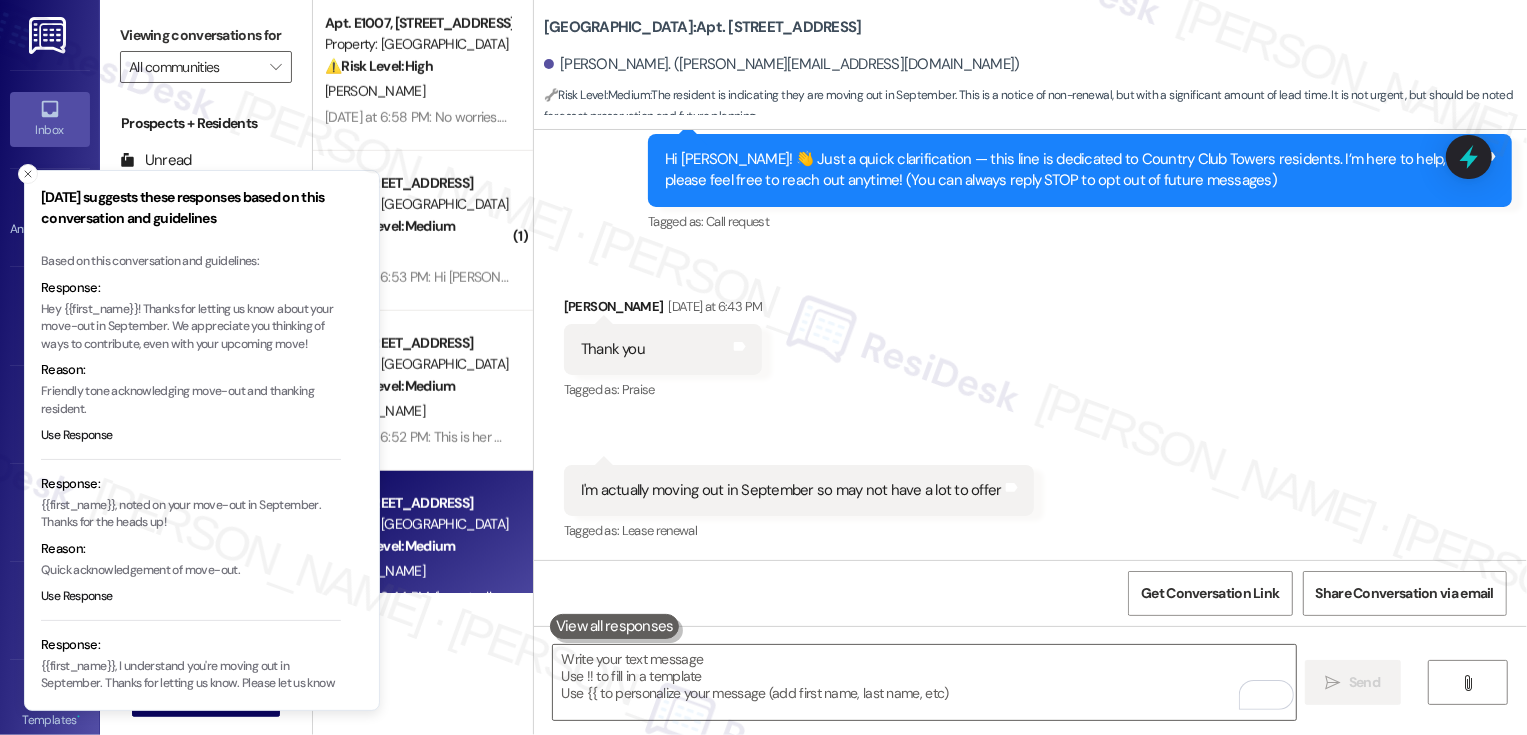 click on "Friday suggests these responses based on this conversation and guidelines Based on this conversation and guidelines: Response: Hey {{first_name}}! Thanks for letting us know about your move-out in September. We appreciate you thinking of ways to contribute, even with your upcoming move! Reason: Friendly tone acknowledging move-out and thanking resident. Use Response Response: {{first_name}}, noted on your move-out in September. Thanks for the heads up! Reason: Quick acknowledgement of move-out. Use Response Response: {{first_name}}, I understand you're moving out in September. Thanks for letting us know. Please let us know if you have any questions regarding the move-out process. Reason: Supportive tone acknowledging move-out and offering assistance. Use Response" at bounding box center (202, 441) 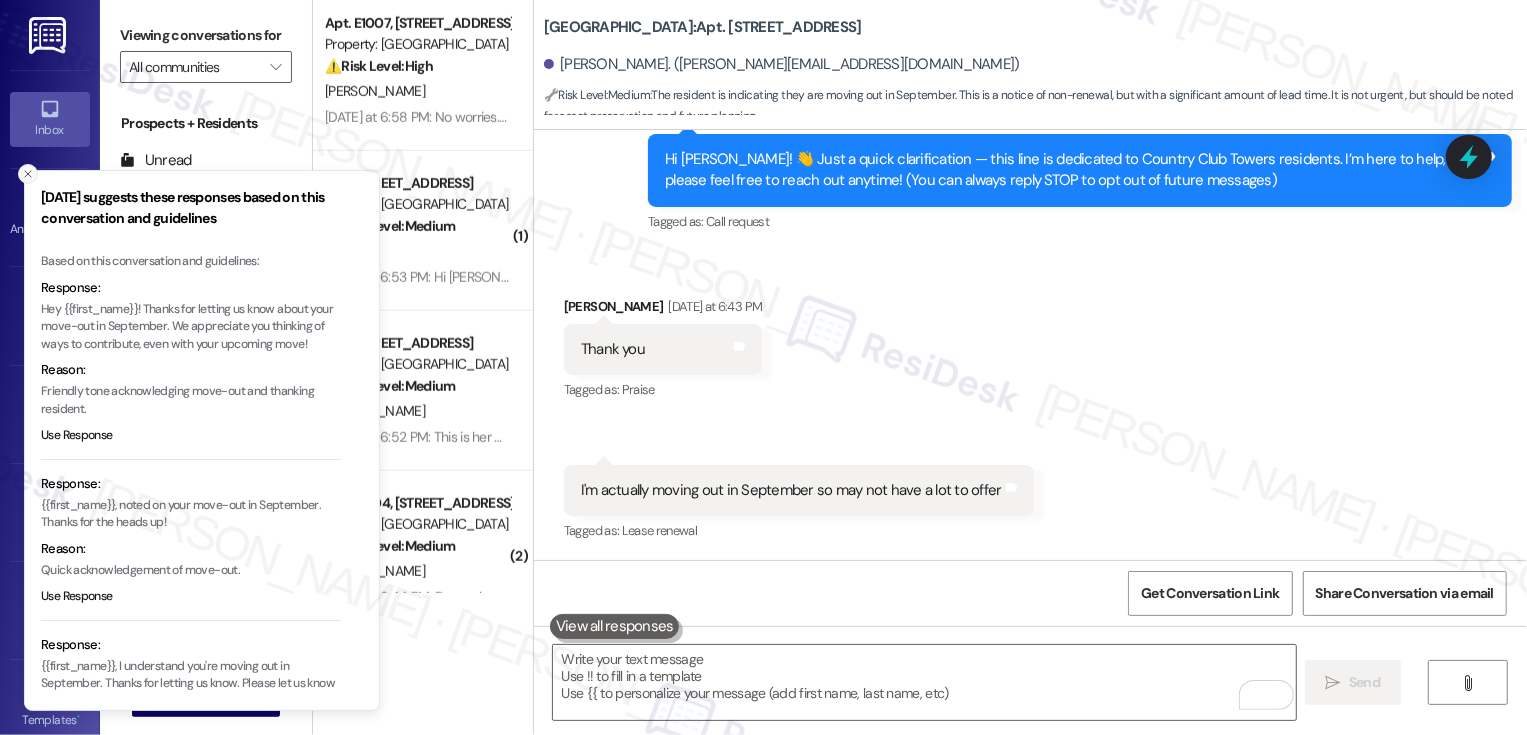 click 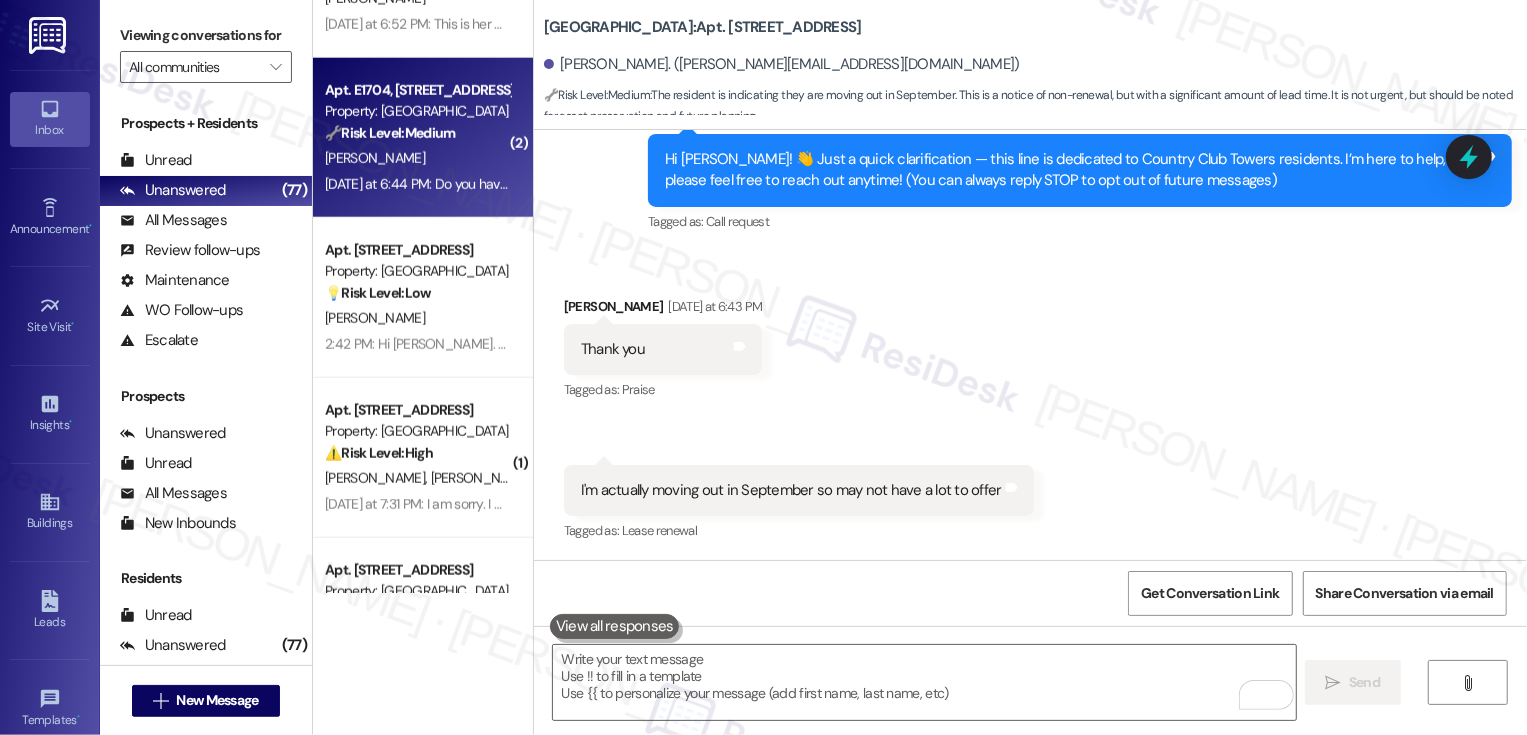 scroll, scrollTop: 1555, scrollLeft: 0, axis: vertical 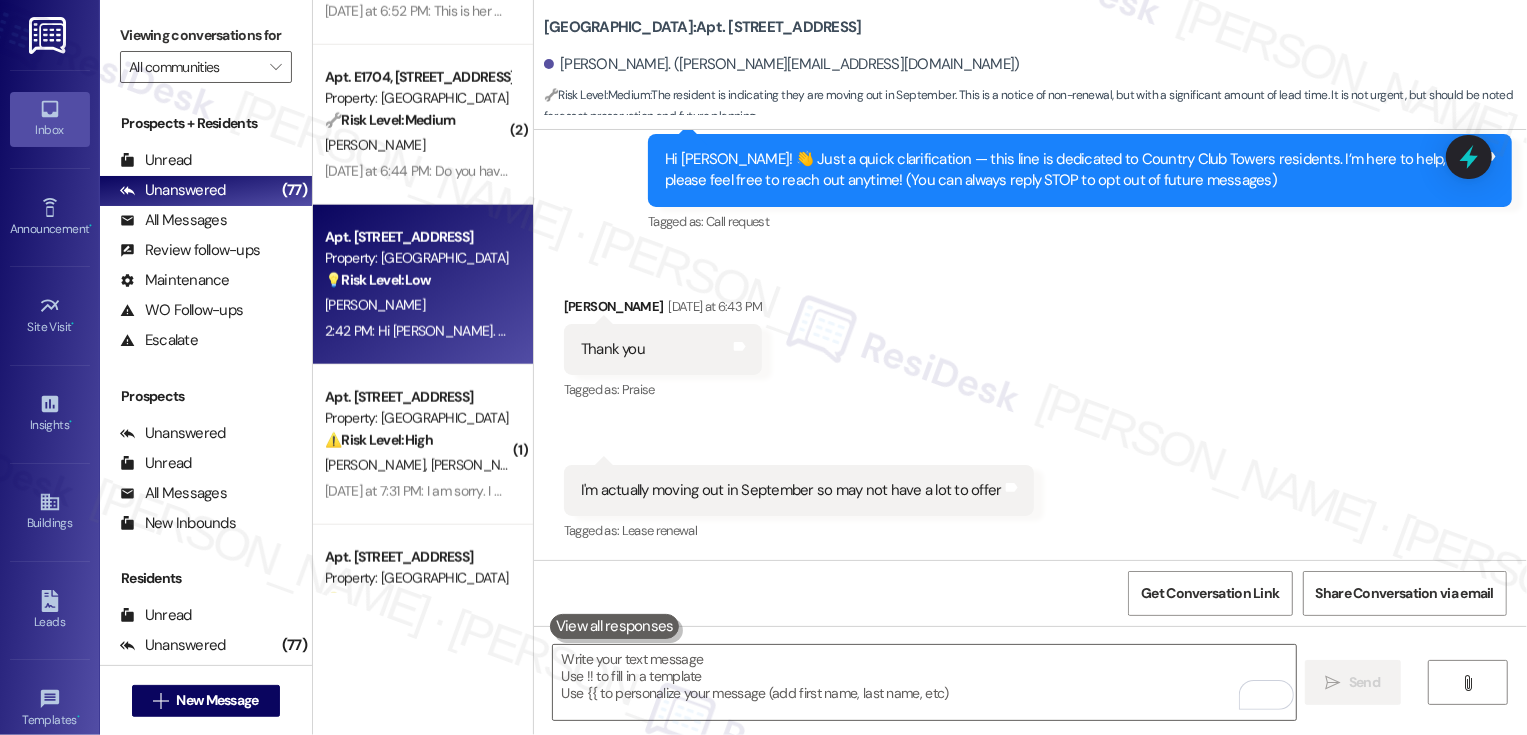 click on "💡  Risk Level:  Low The resident is inquiring about the nature of the previous message (automated or specific). This is a customer service inquiry and does not indicate any urgent issue." at bounding box center [417, 280] 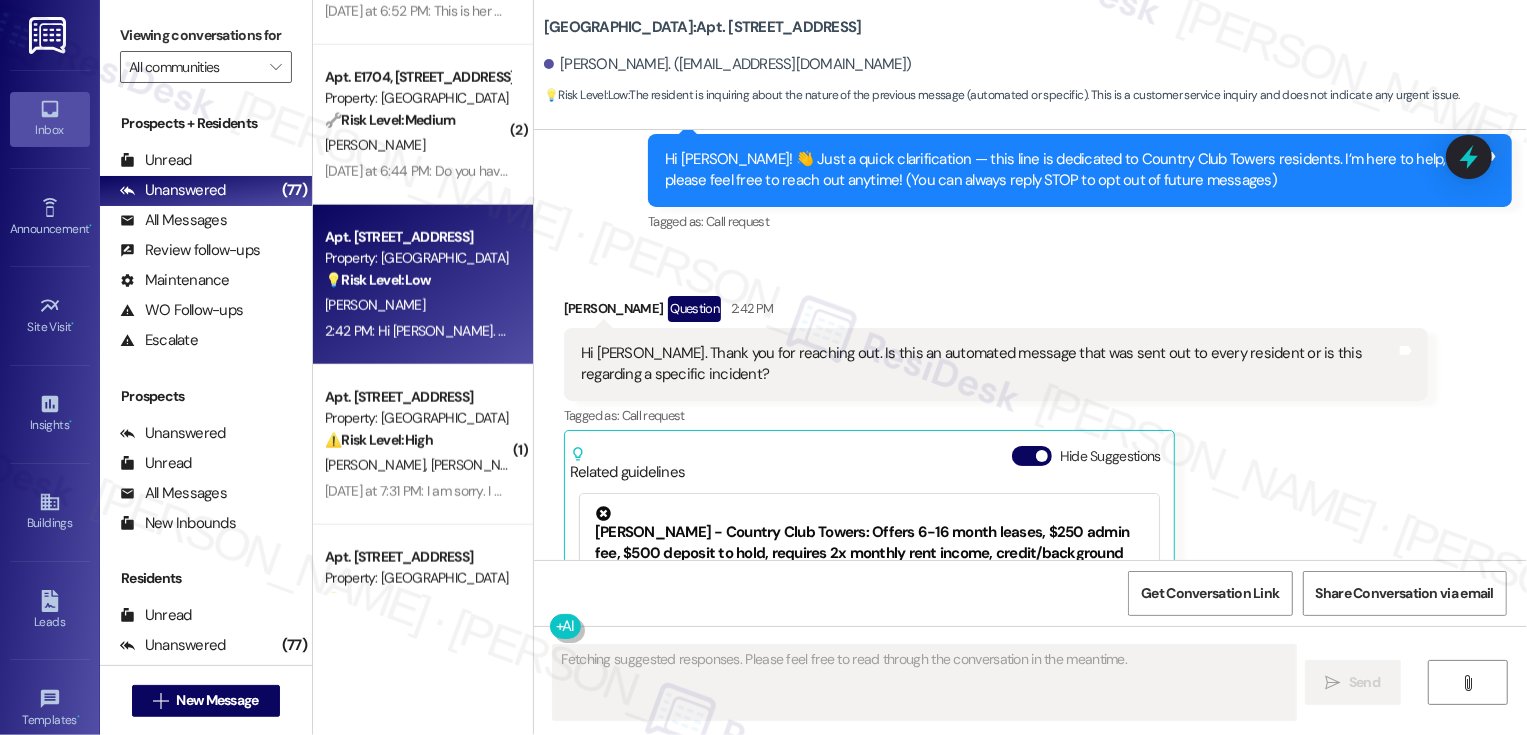 scroll, scrollTop: 366, scrollLeft: 0, axis: vertical 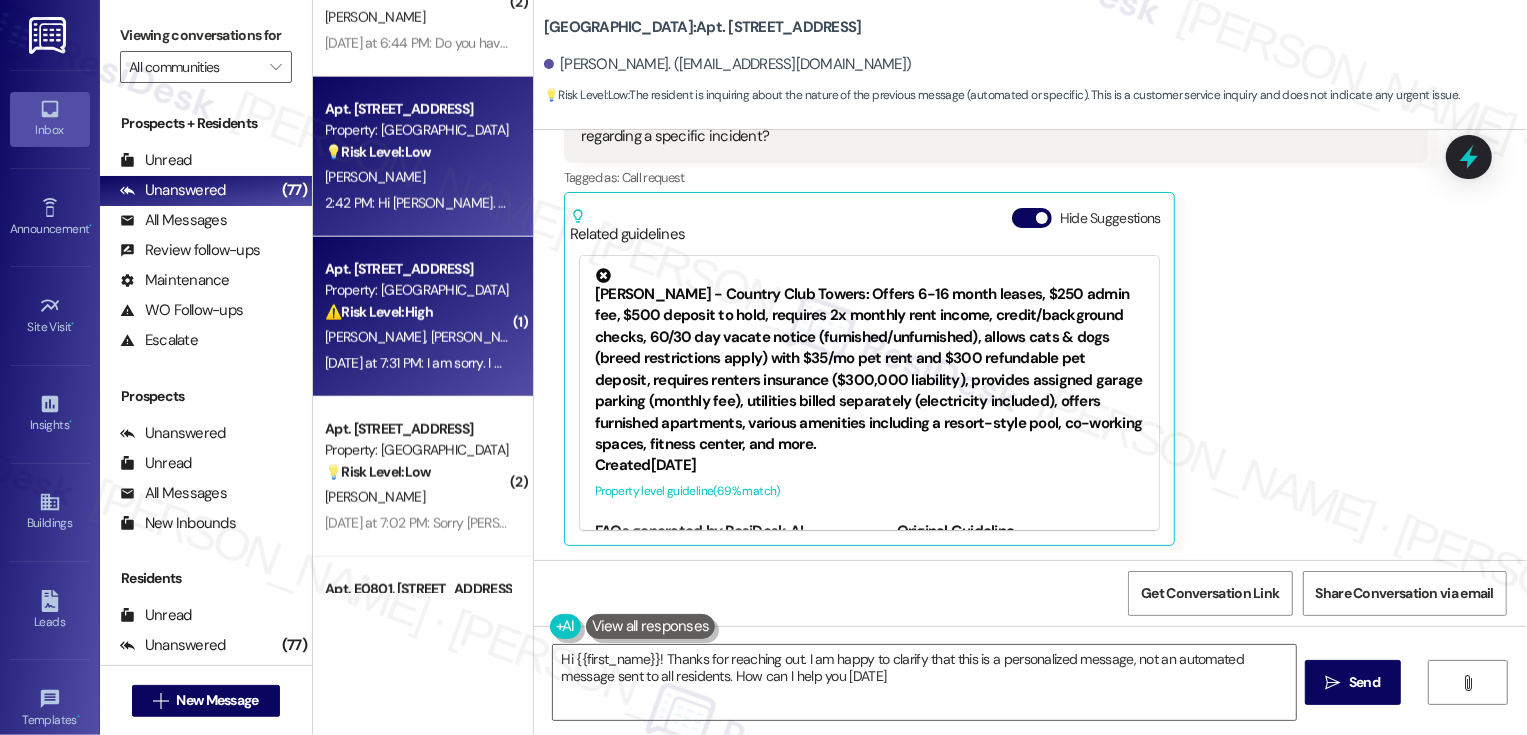 type on "Hi {{first_name}}! Thanks for reaching out. I am happy to clarify that this is a personalized message, not an automated message sent to all residents. How can I help you today?" 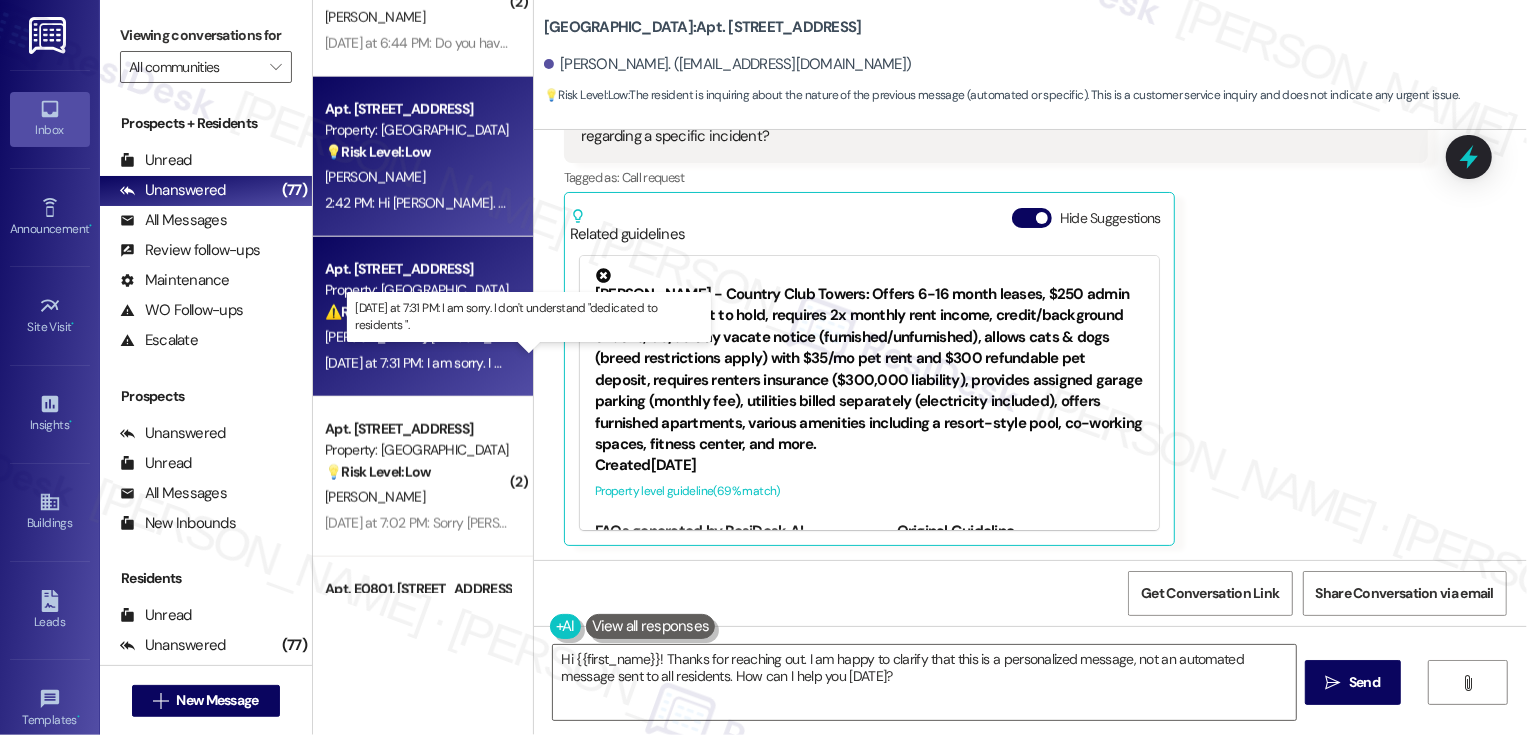 click on "Yesterday at 7:31 PM: I am sorry. I don't understand "dedicated to residents ".  Yesterday at 7:31 PM: I am sorry. I don't understand "dedicated to residents "." at bounding box center [532, 363] 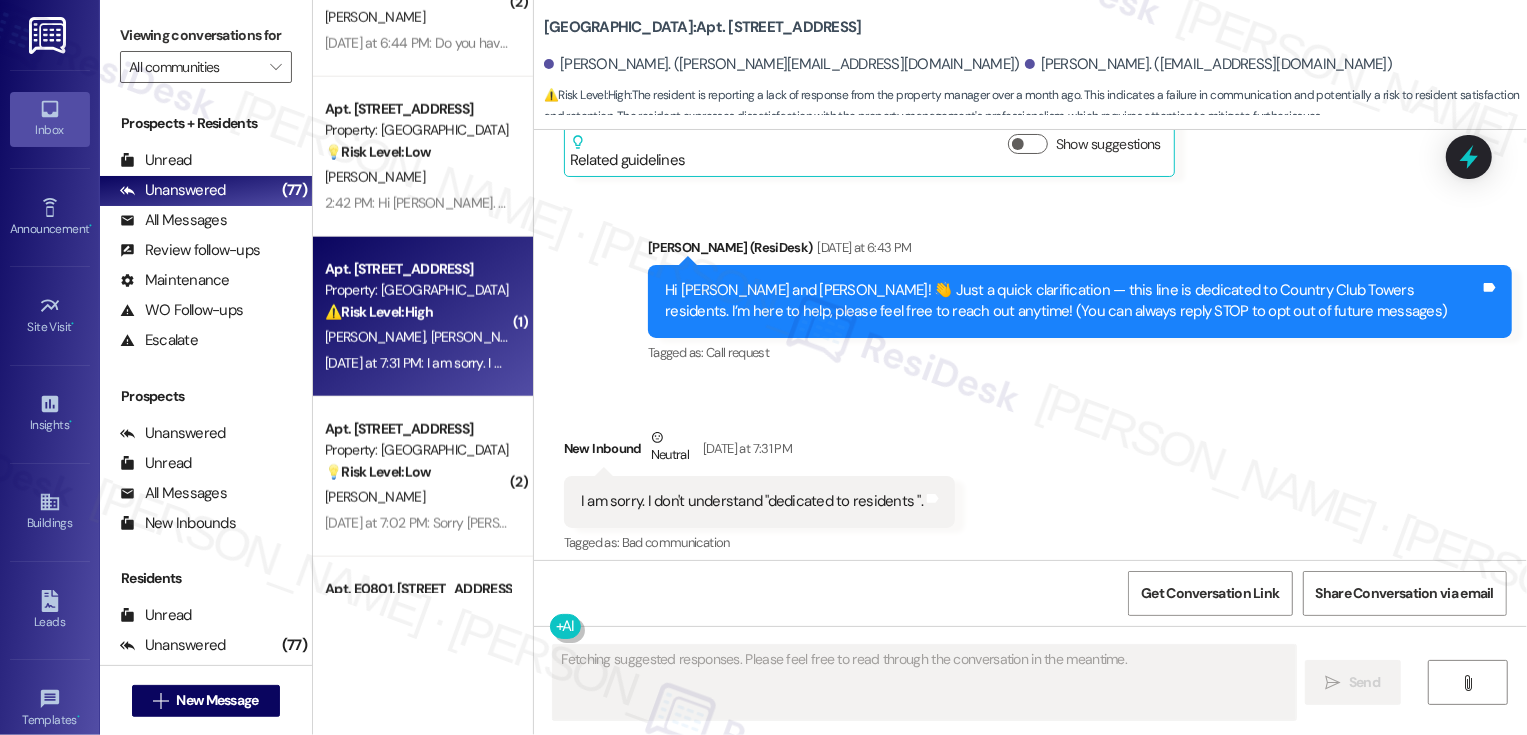 scroll, scrollTop: 591, scrollLeft: 0, axis: vertical 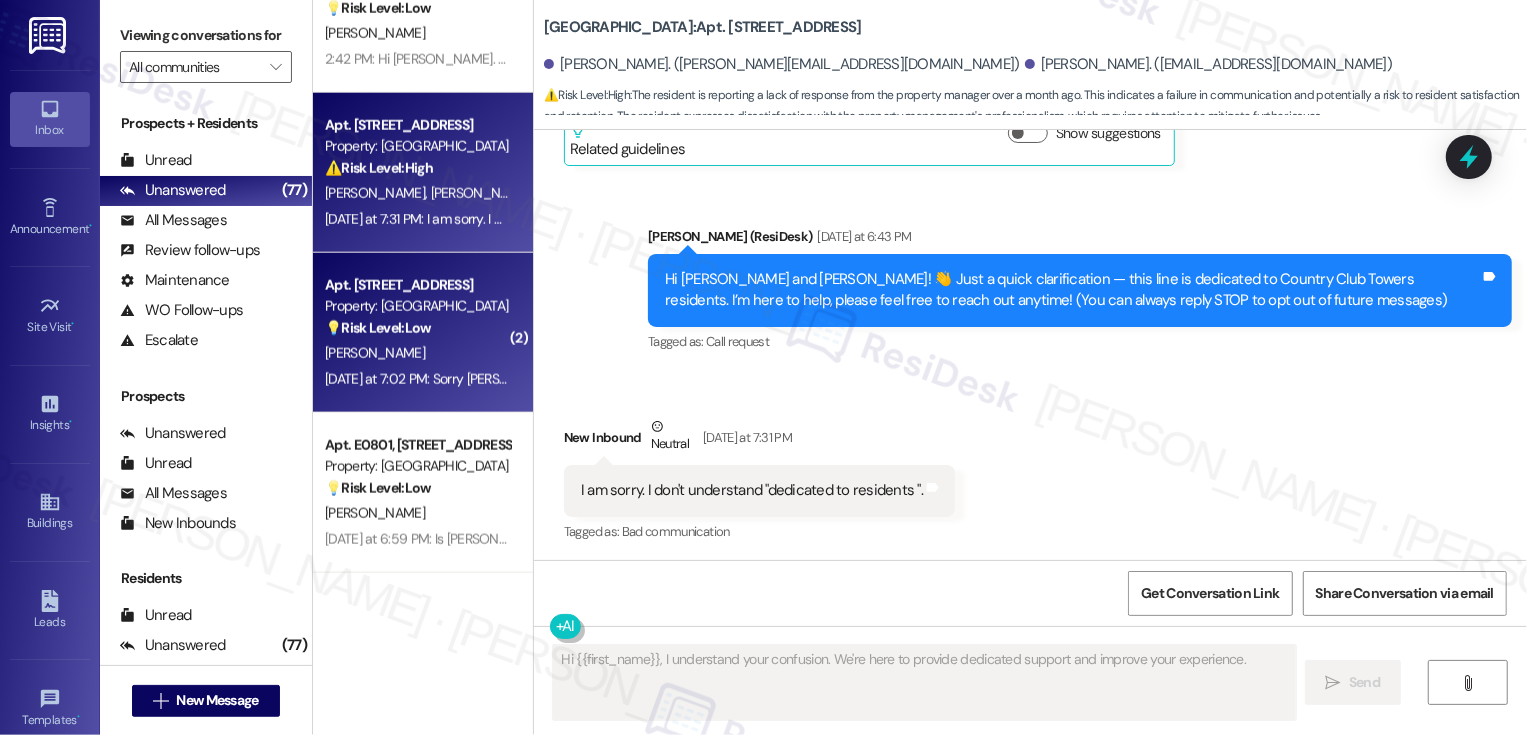 type on "Hi {{first_name}}, I understand your confusion. We're here to provide dedicated support and improve your experience. How" 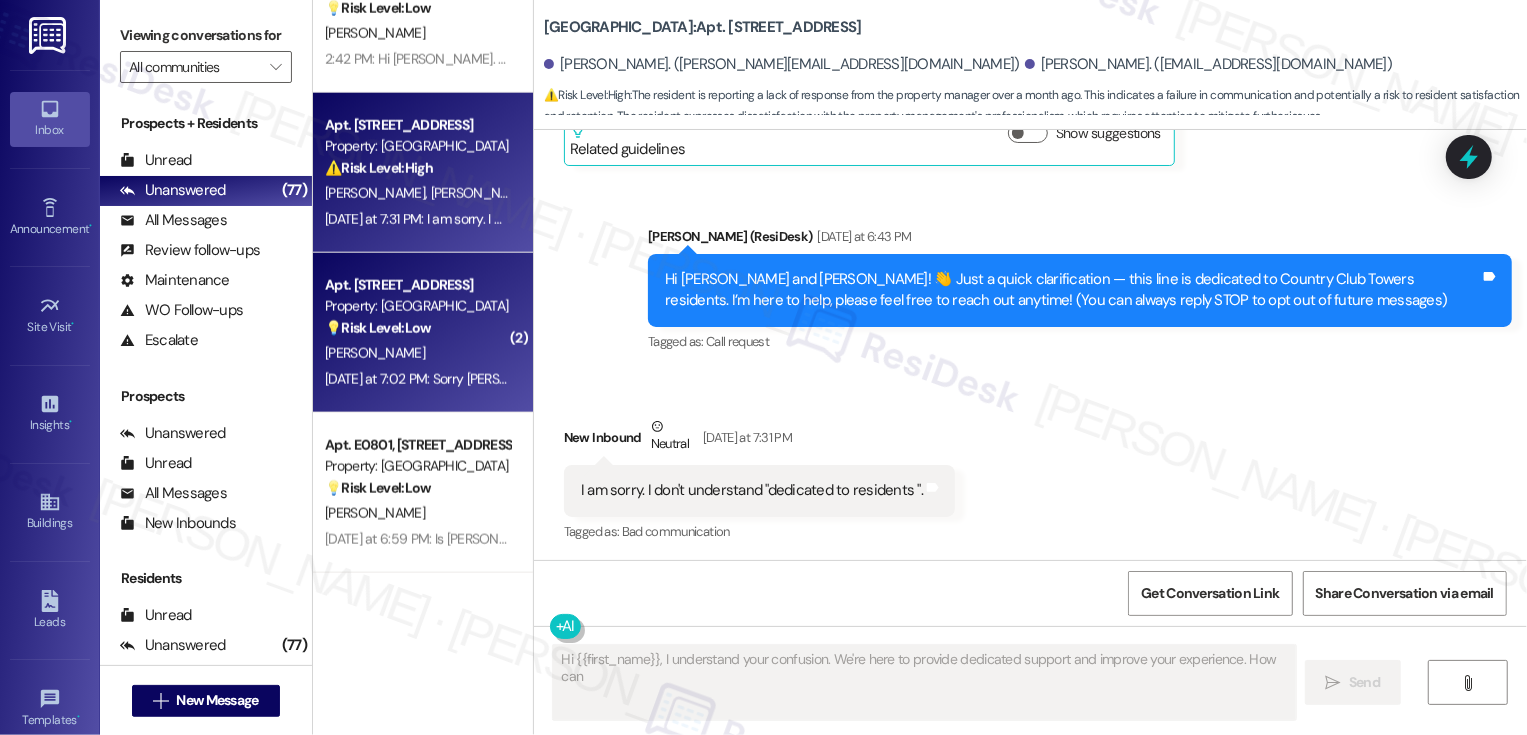 click on "Yesterday at 7:02 PM: Sorry Sarah. Jill lives at the E Tower. I realized that auto correct spelled her last name as Richmond but her last name is Richman! Yesterday at 7:02 PM: Sorry Sarah. Jill lives at the E Tower. I realized that auto correct spelled her last name as Richmond but her last name is Richman!" at bounding box center (417, 379) 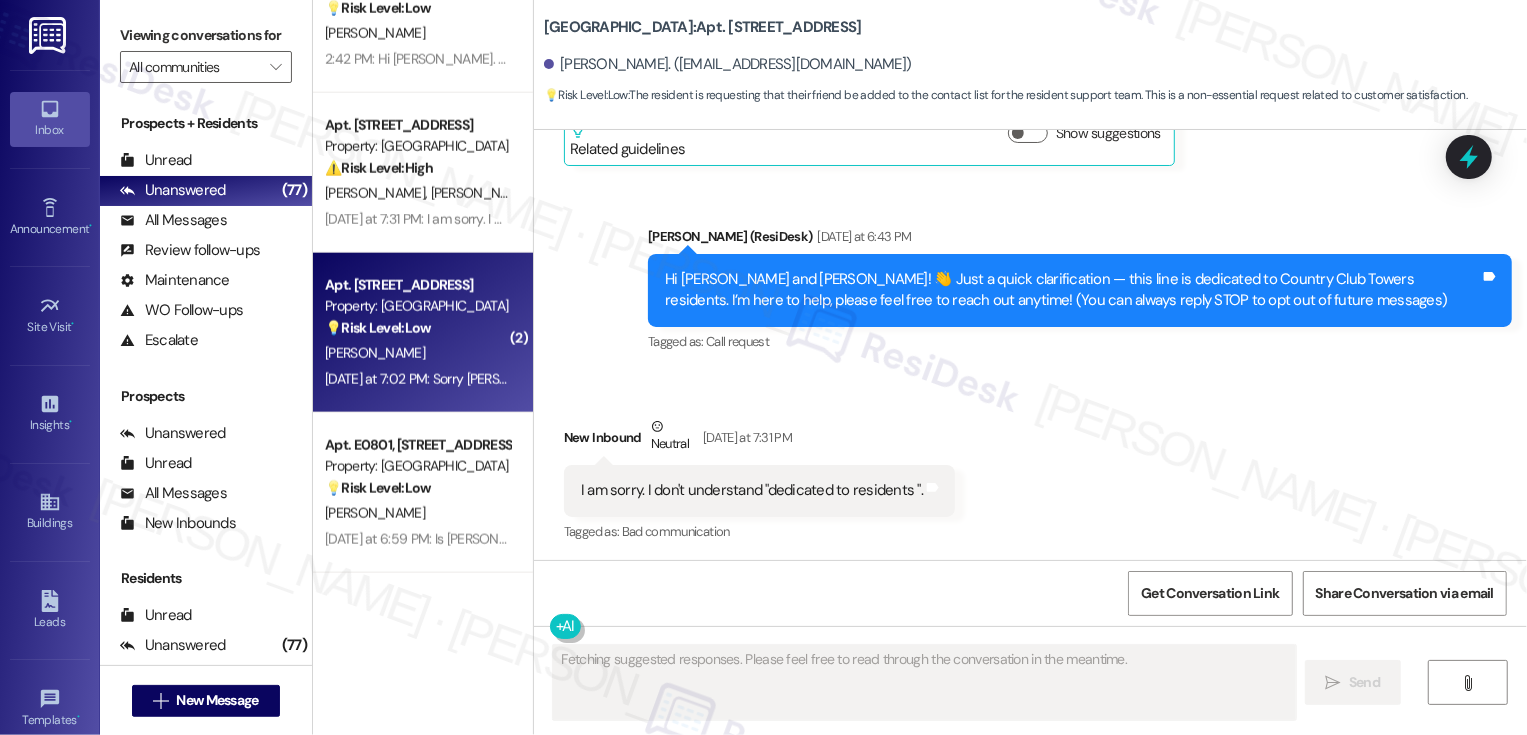 click on "Yesterday at 7:02 PM: Sorry Sarah. Jill lives at the E Tower. I realized that auto correct spelled her last name as Richmond but her last name is Richman! Yesterday at 7:02 PM: Sorry Sarah. Jill lives at the E Tower. I realized that auto correct spelled her last name as Richmond but her last name is Richman!" at bounding box center [417, 379] 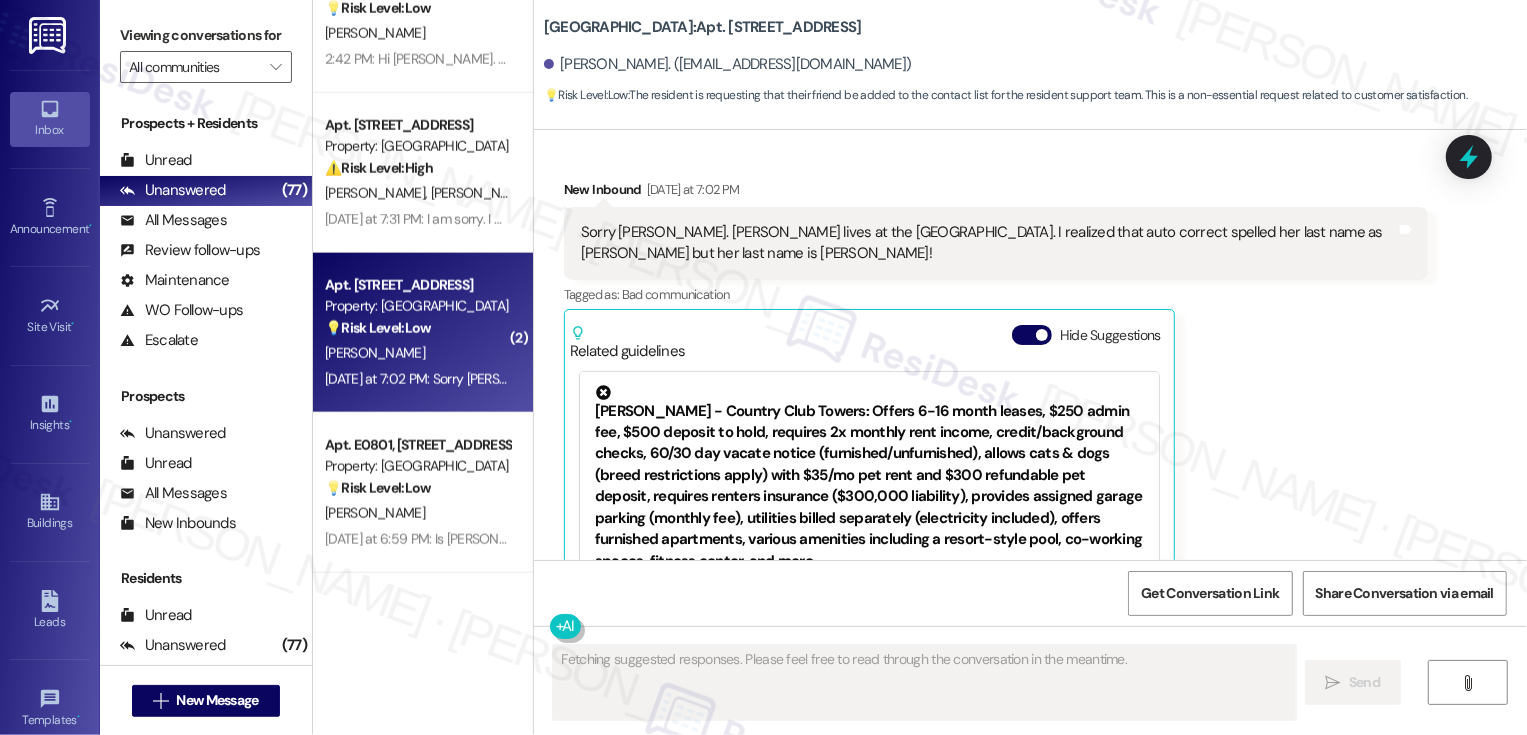 scroll, scrollTop: 897, scrollLeft: 0, axis: vertical 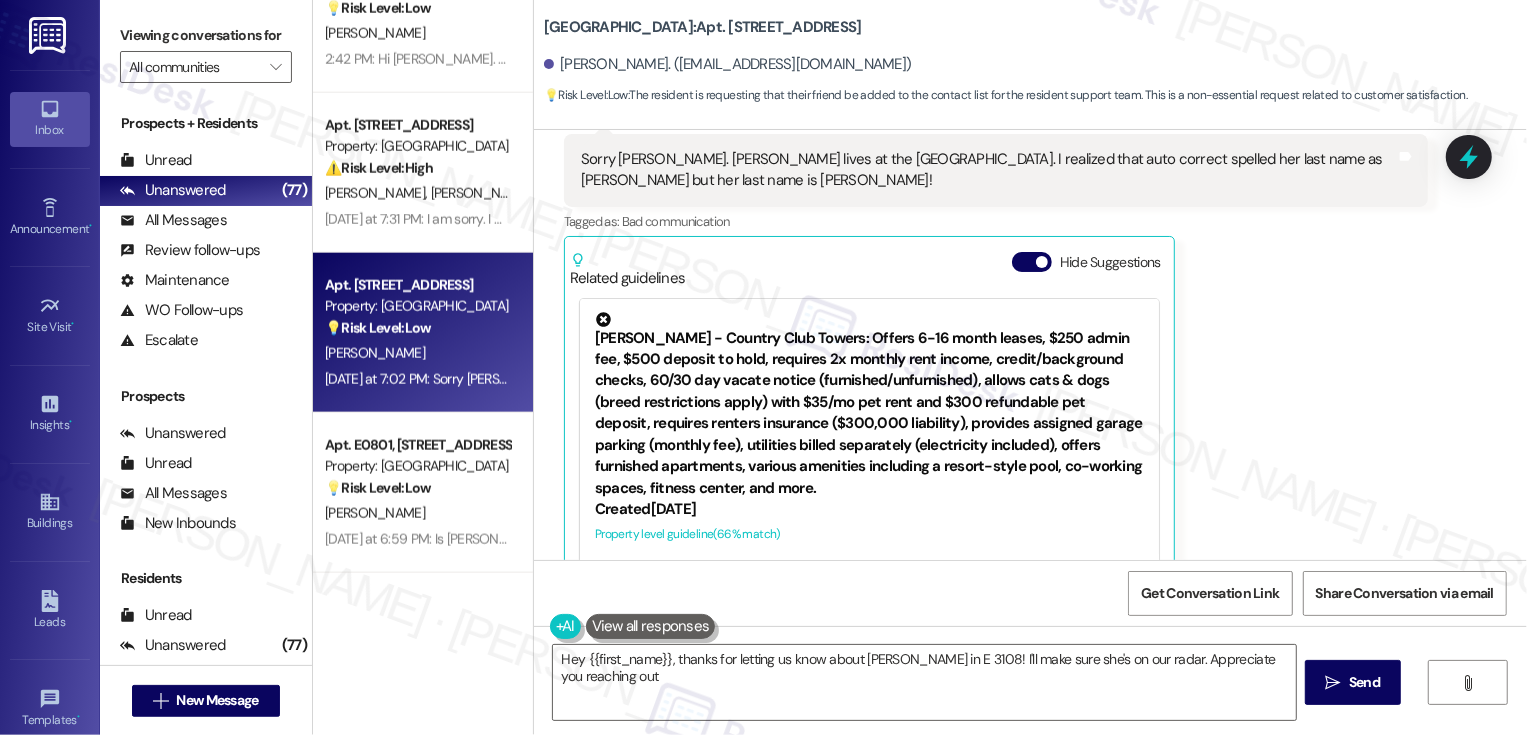 type on "Hey {{first_name}}, thanks for letting us know about Jill Richman in E 3108! I'll make sure she's on our radar. Appreciate you reaching out!" 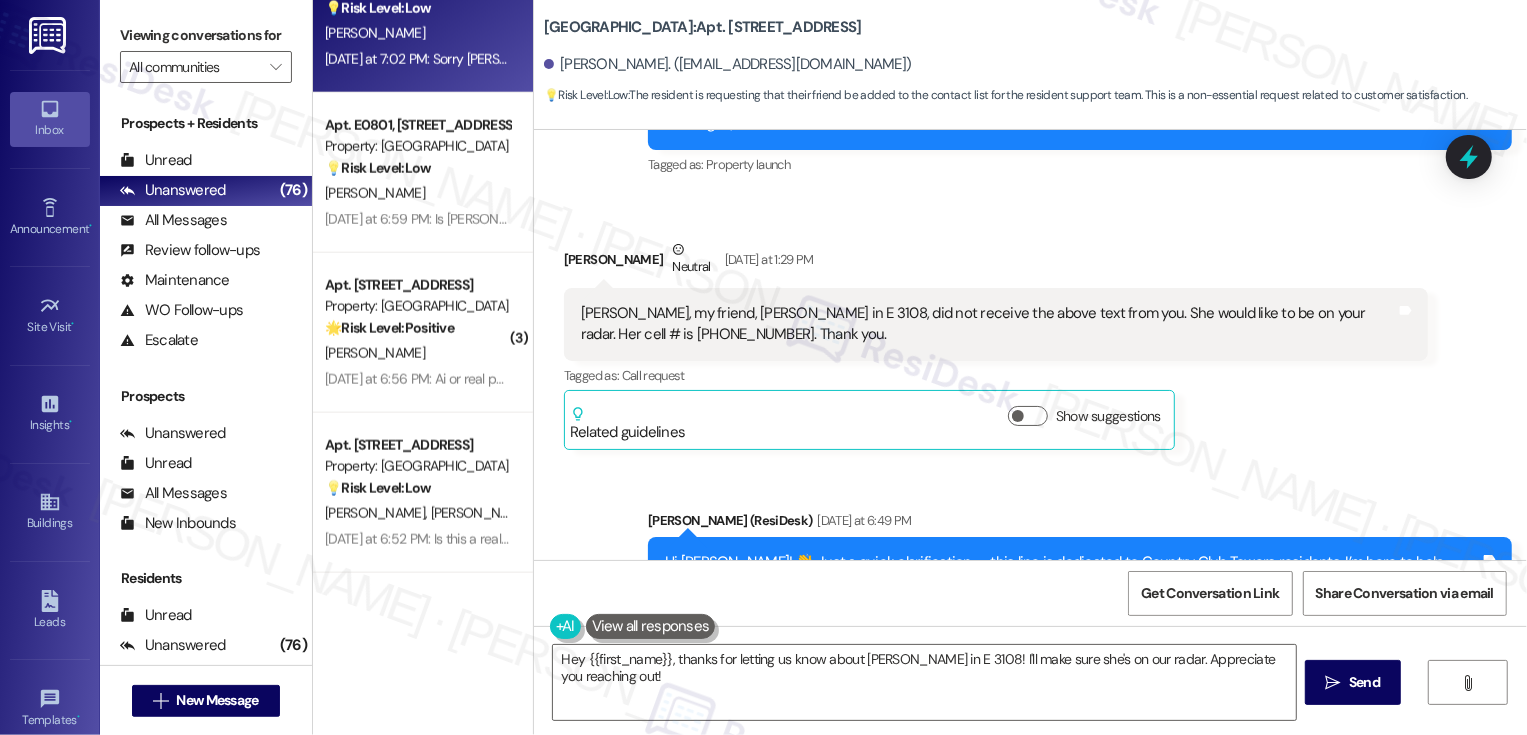 scroll, scrollTop: 291, scrollLeft: 0, axis: vertical 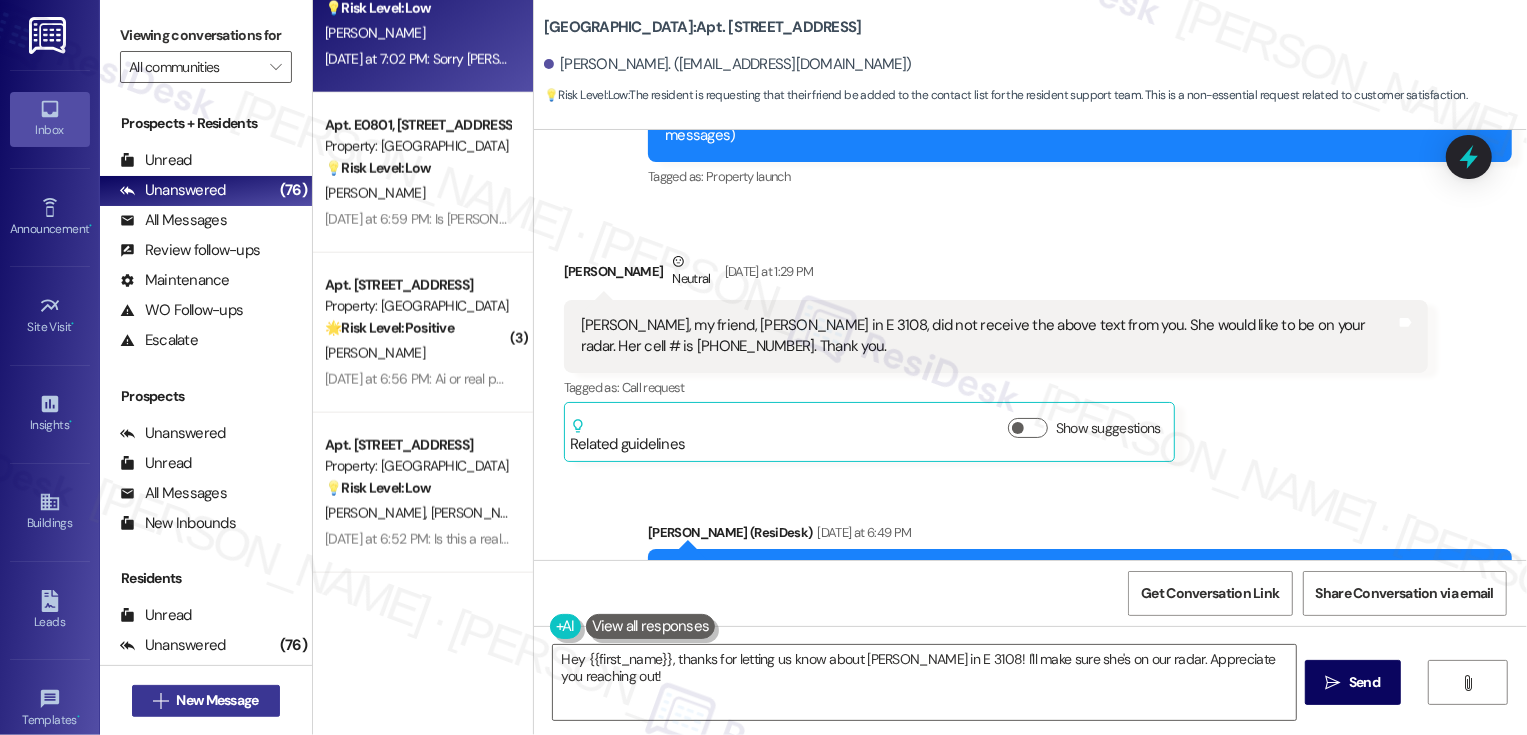 click on "New Message" at bounding box center [217, 700] 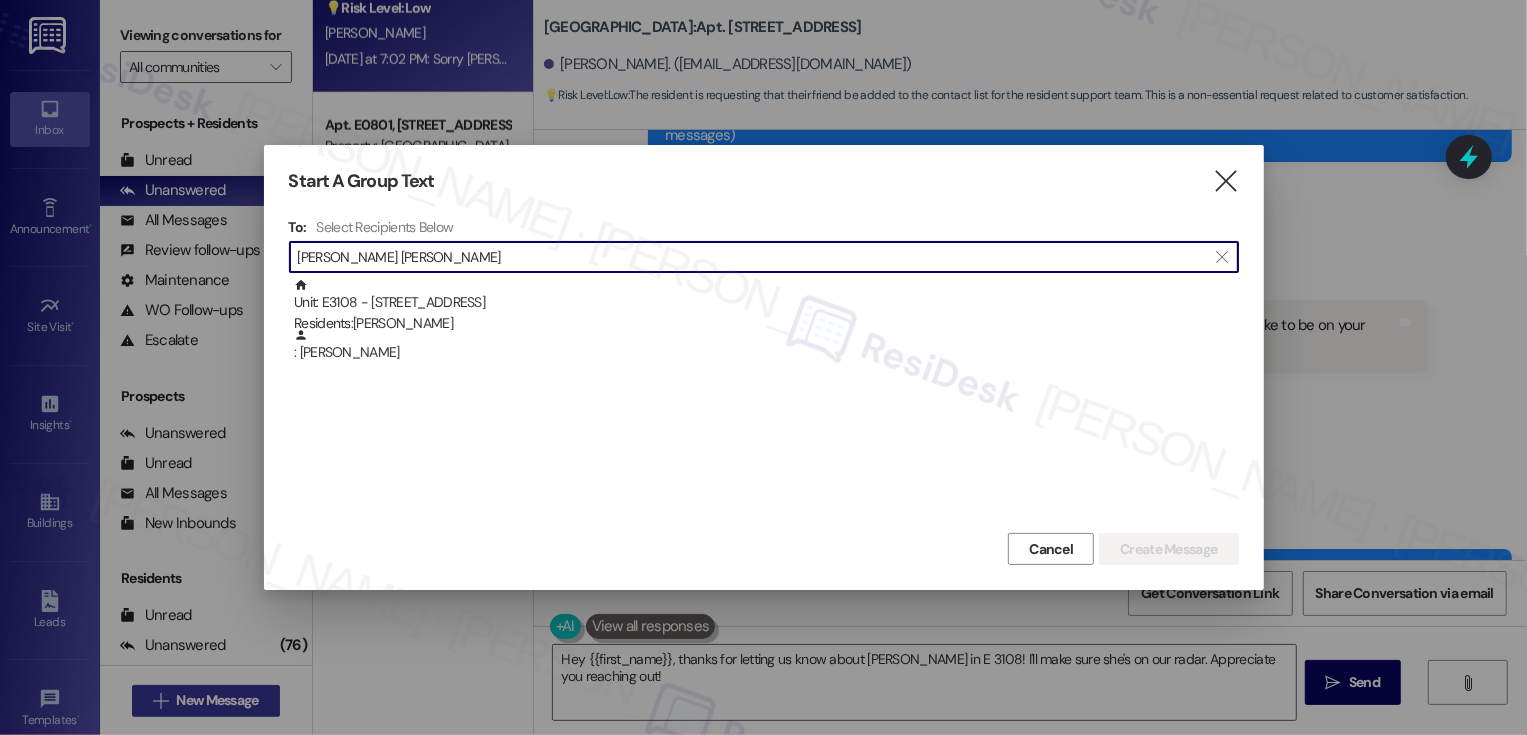 type on "jill rich" 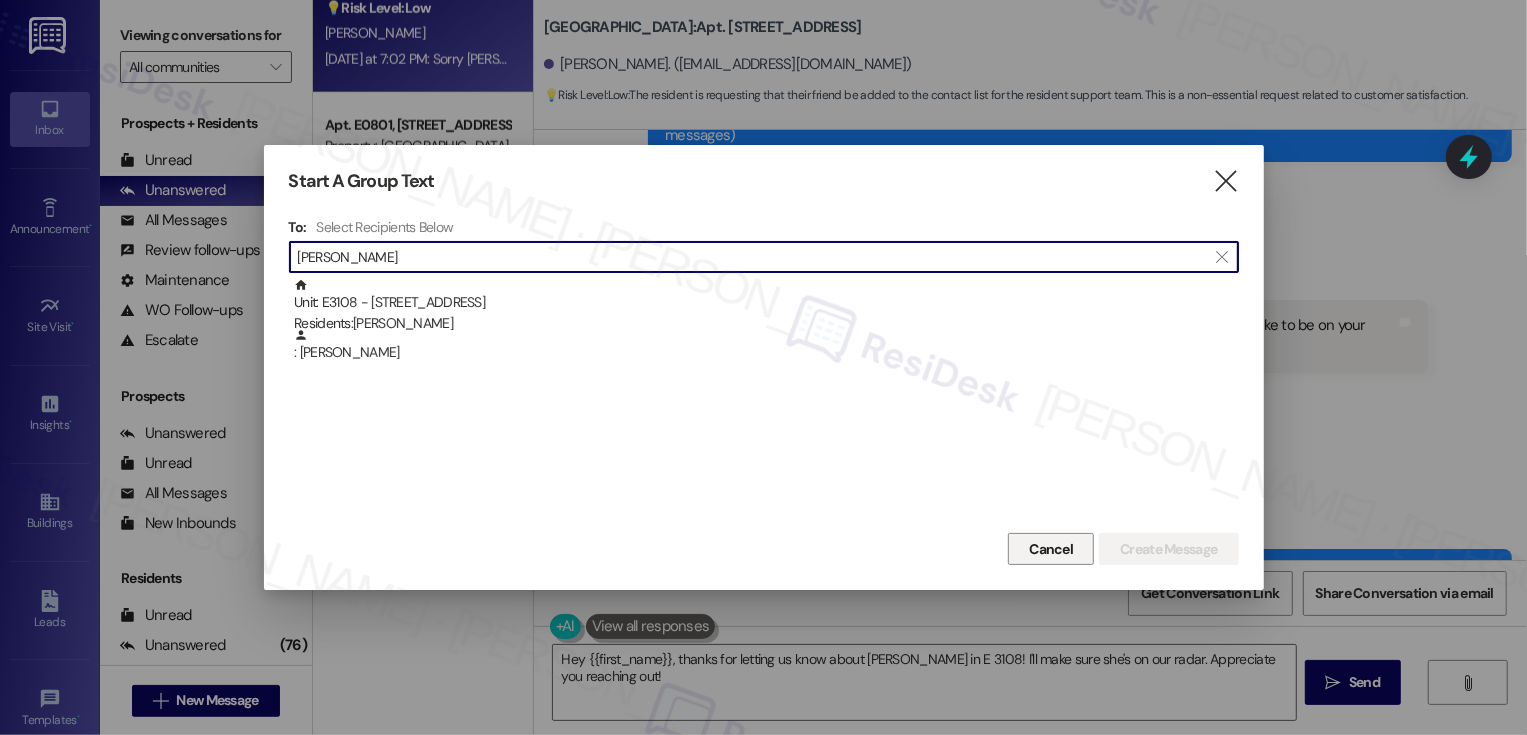 click on "Cancel" at bounding box center [1051, 549] 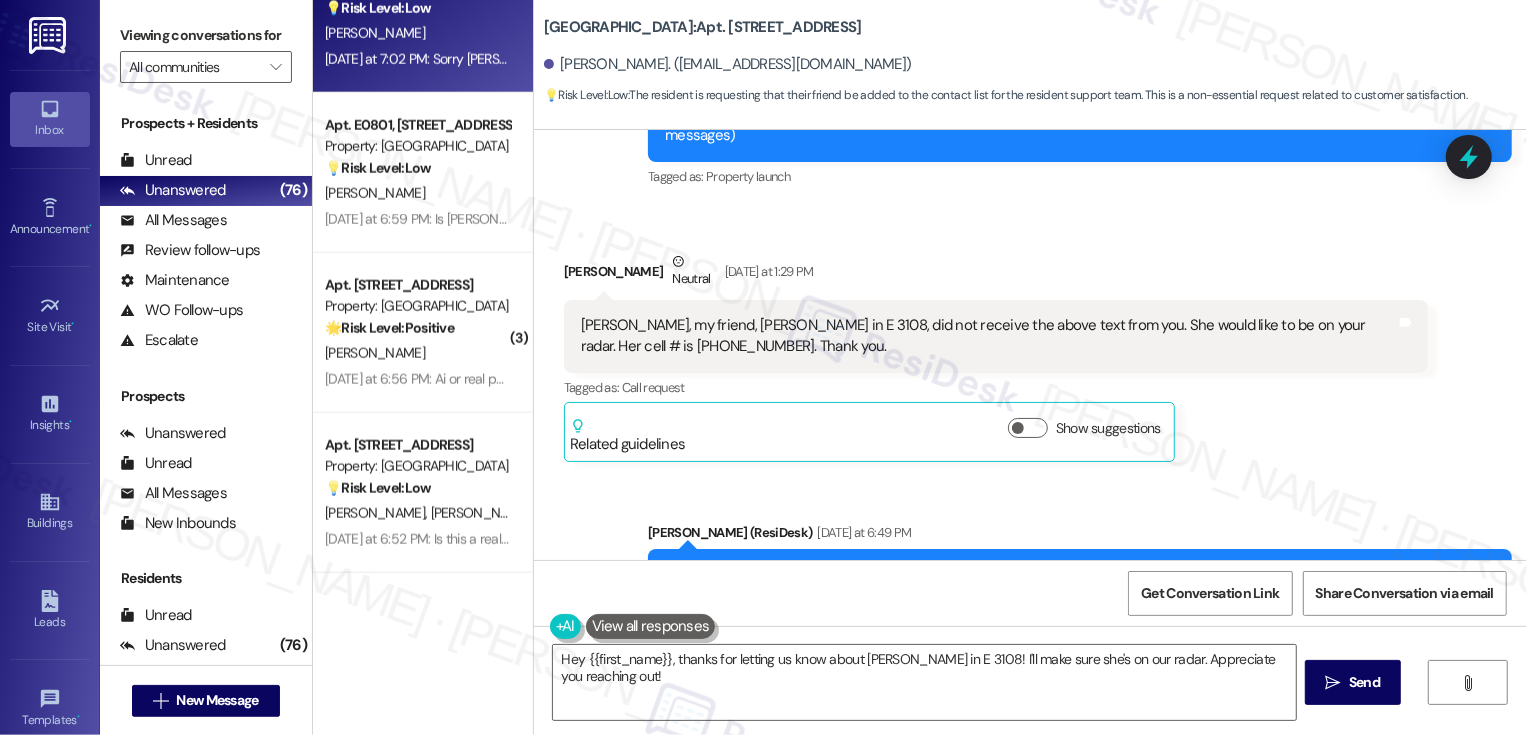 click on "Denise Macey   Neutral Yesterday at 1:29 PM Sarah, my friend, Jill Richmond in E 3108, did not receive the above text from you. She would like to be on your radar. Her cell # is 303-947-4785. Thank you. Tags and notes Tagged as:   Call request Click to highlight conversations about Call request  Related guidelines Show suggestions" at bounding box center (996, 356) 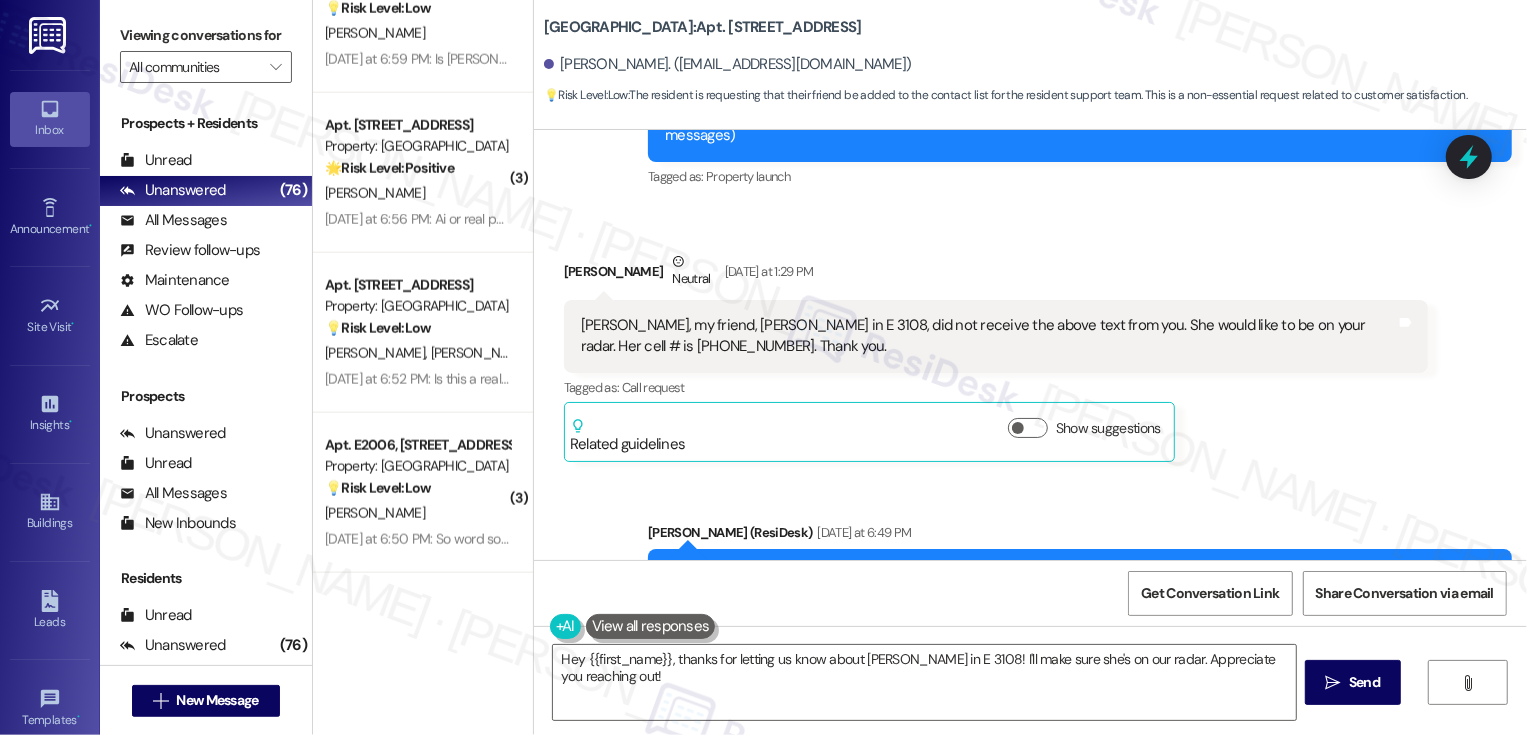 drag, startPoint x: 532, startPoint y: 26, endPoint x: 669, endPoint y: 25, distance: 137.00365 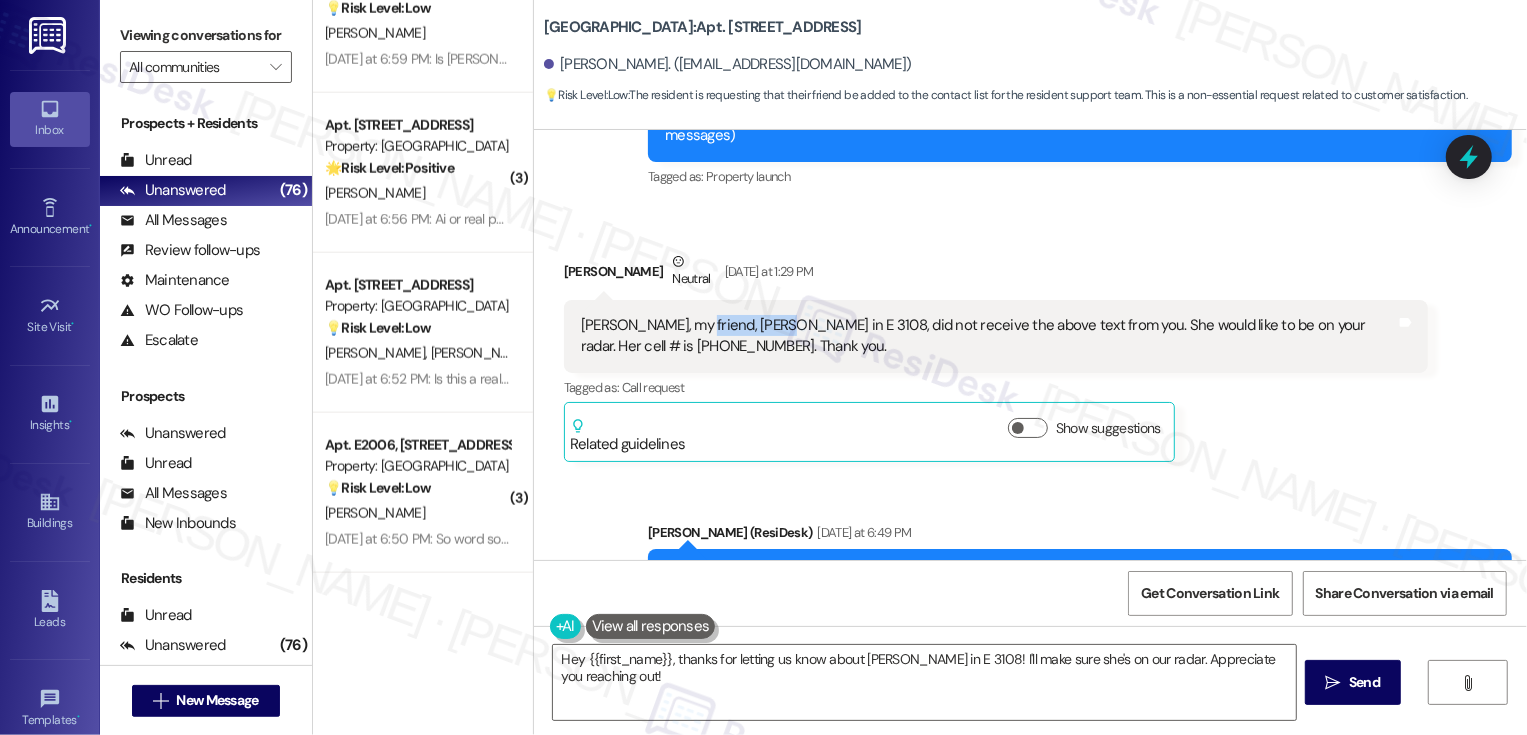 drag, startPoint x: 675, startPoint y: 300, endPoint x: 754, endPoint y: 302, distance: 79.025314 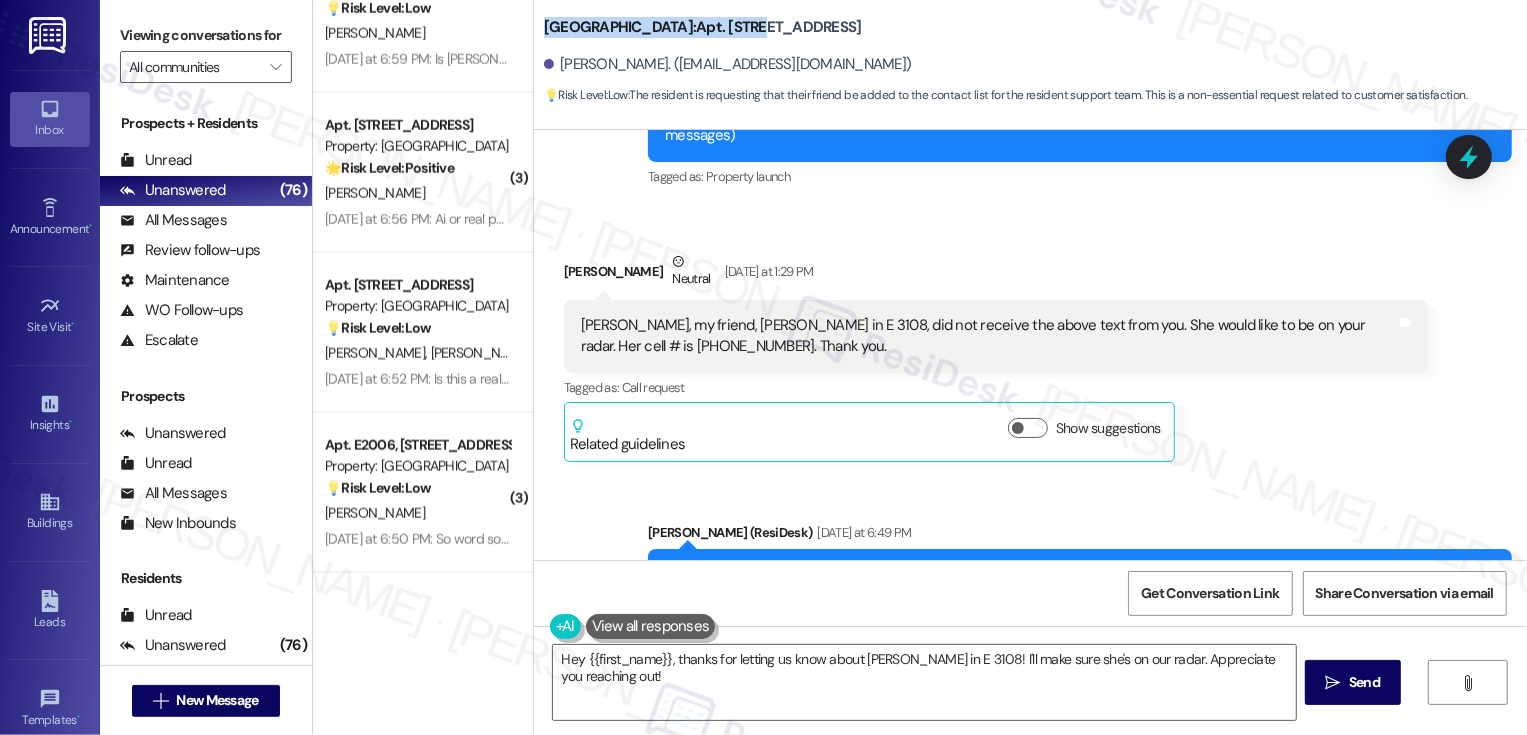 drag, startPoint x: 533, startPoint y: 28, endPoint x: 757, endPoint y: 26, distance: 224.00893 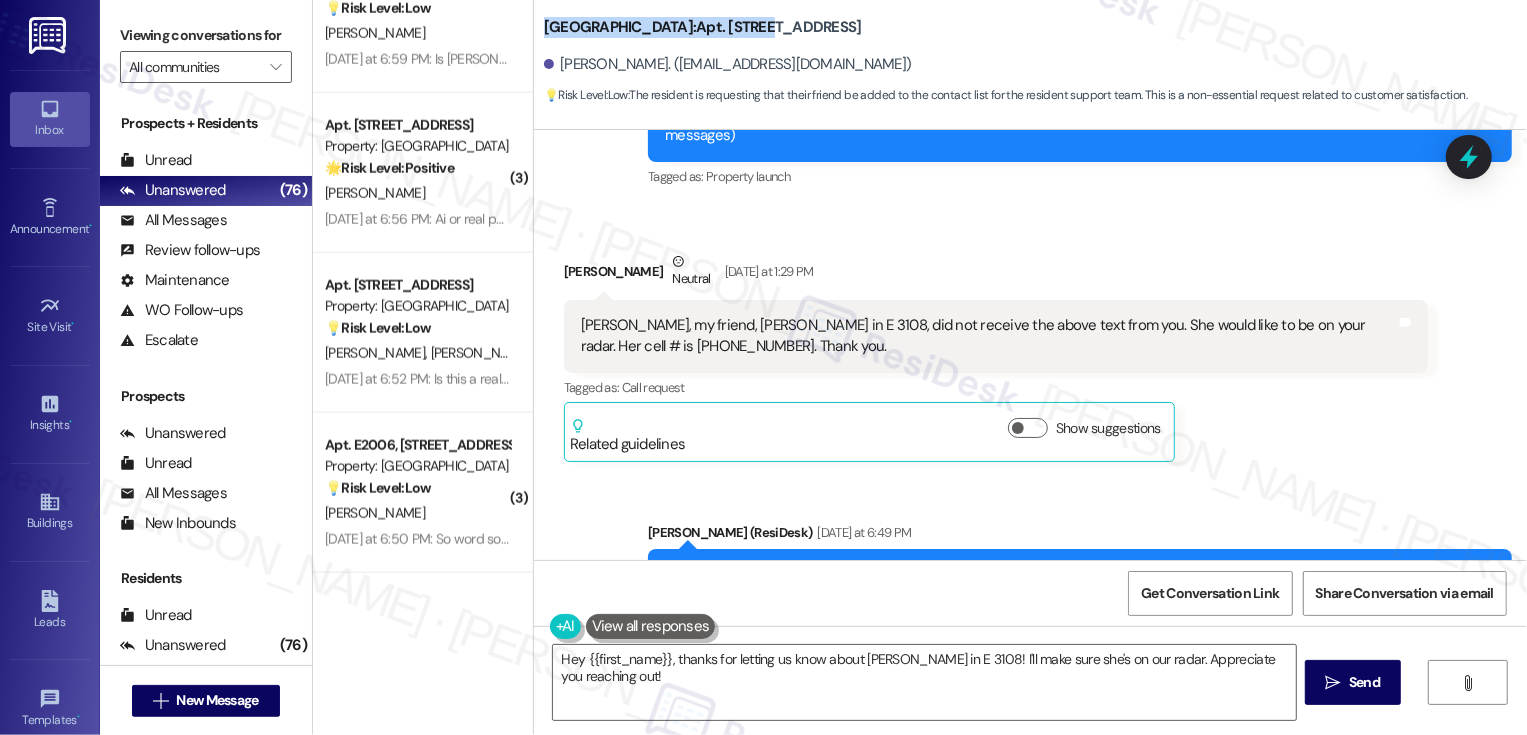 copy on "Country Club Towers:  Apt. W2808," 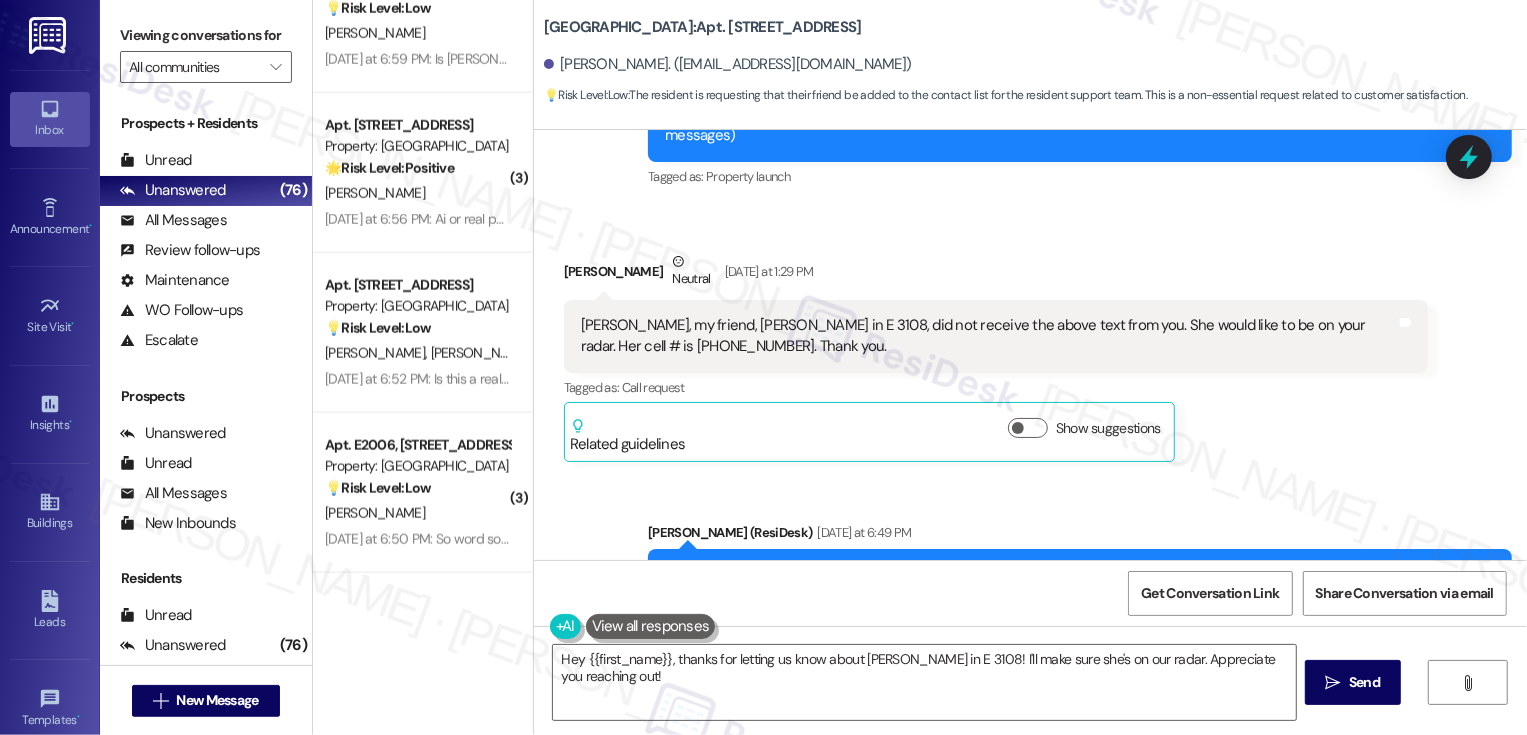 drag, startPoint x: 530, startPoint y: 17, endPoint x: 921, endPoint y: 21, distance: 391.02045 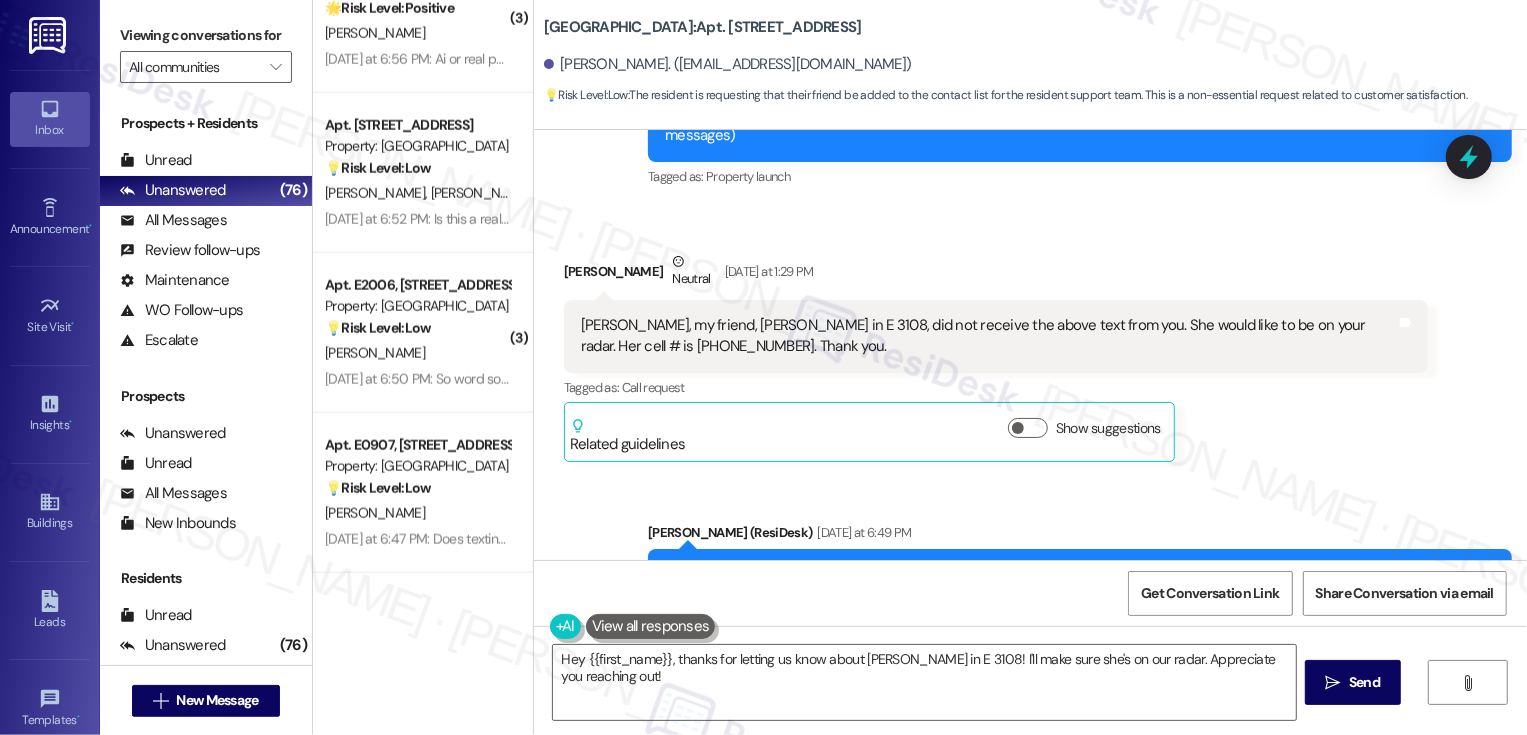 click on "Sarah, my friend, Jill Richmond in E 3108, did not receive the above text from you. She would like to be on your radar. Her cell # is 303-947-4785. Thank you. Tags and notes" at bounding box center [996, 336] 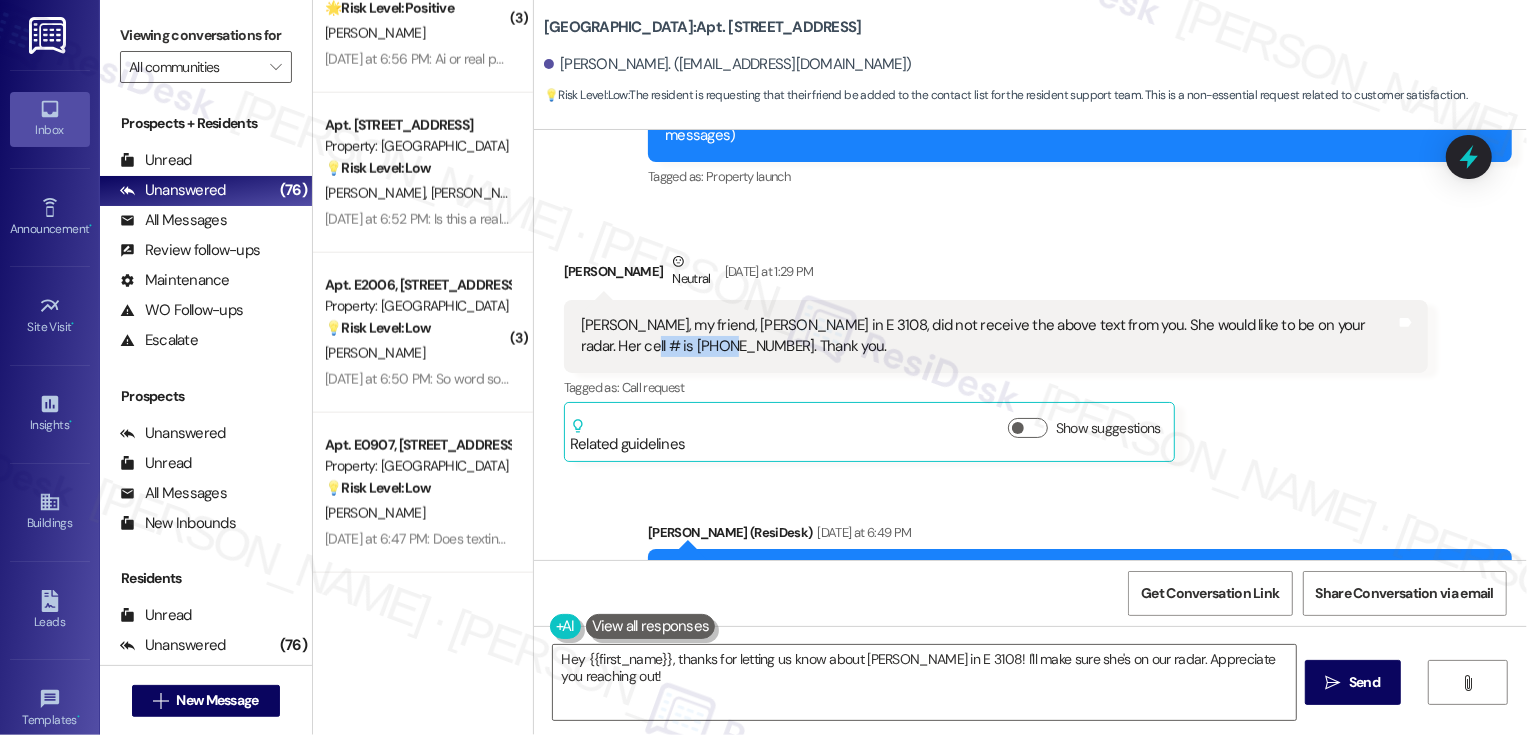 drag, startPoint x: 566, startPoint y: 322, endPoint x: 663, endPoint y: 318, distance: 97.082436 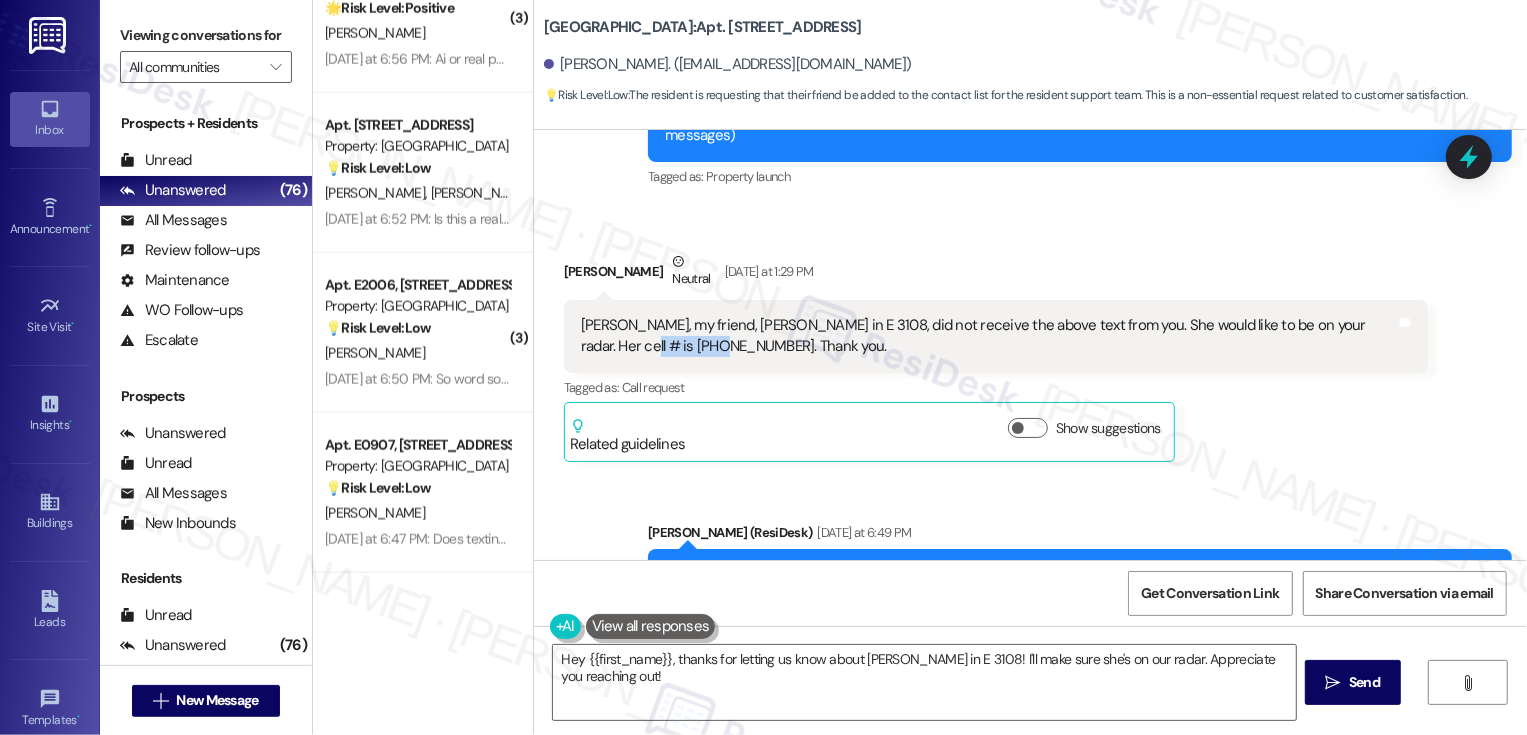 copy on "303-947-4785" 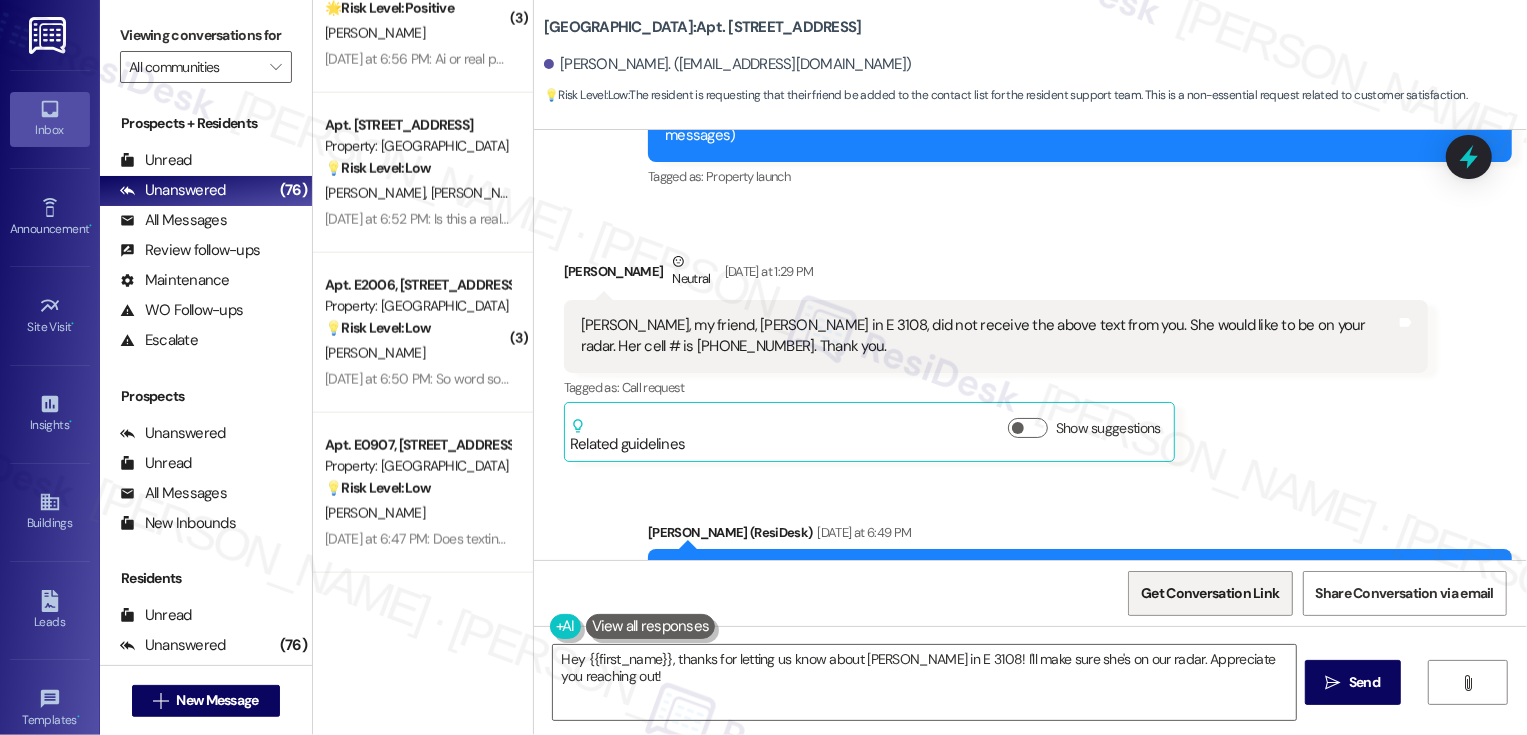 click on "Get Conversation Link" at bounding box center [1210, 593] 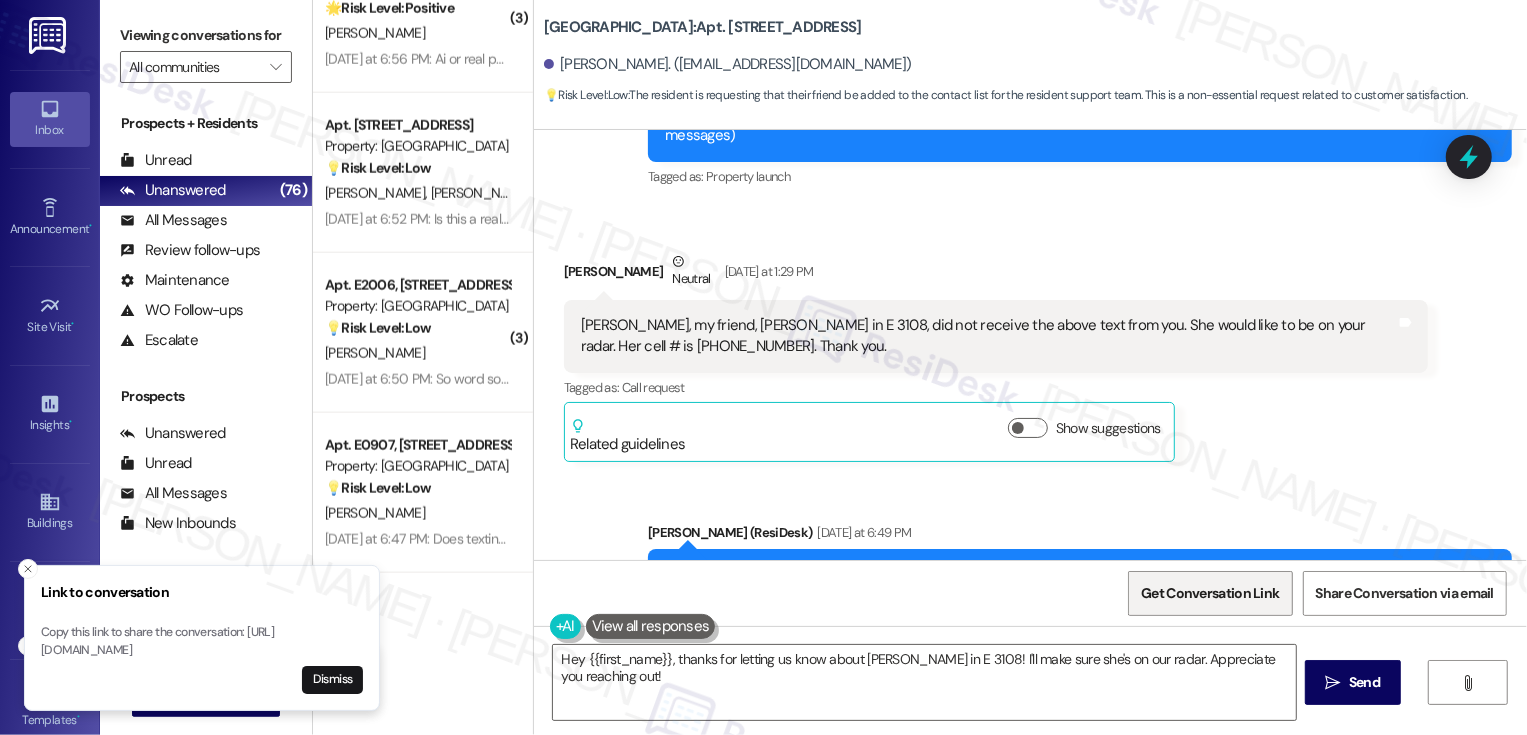 click on "Get Conversation Link" at bounding box center [1210, 593] 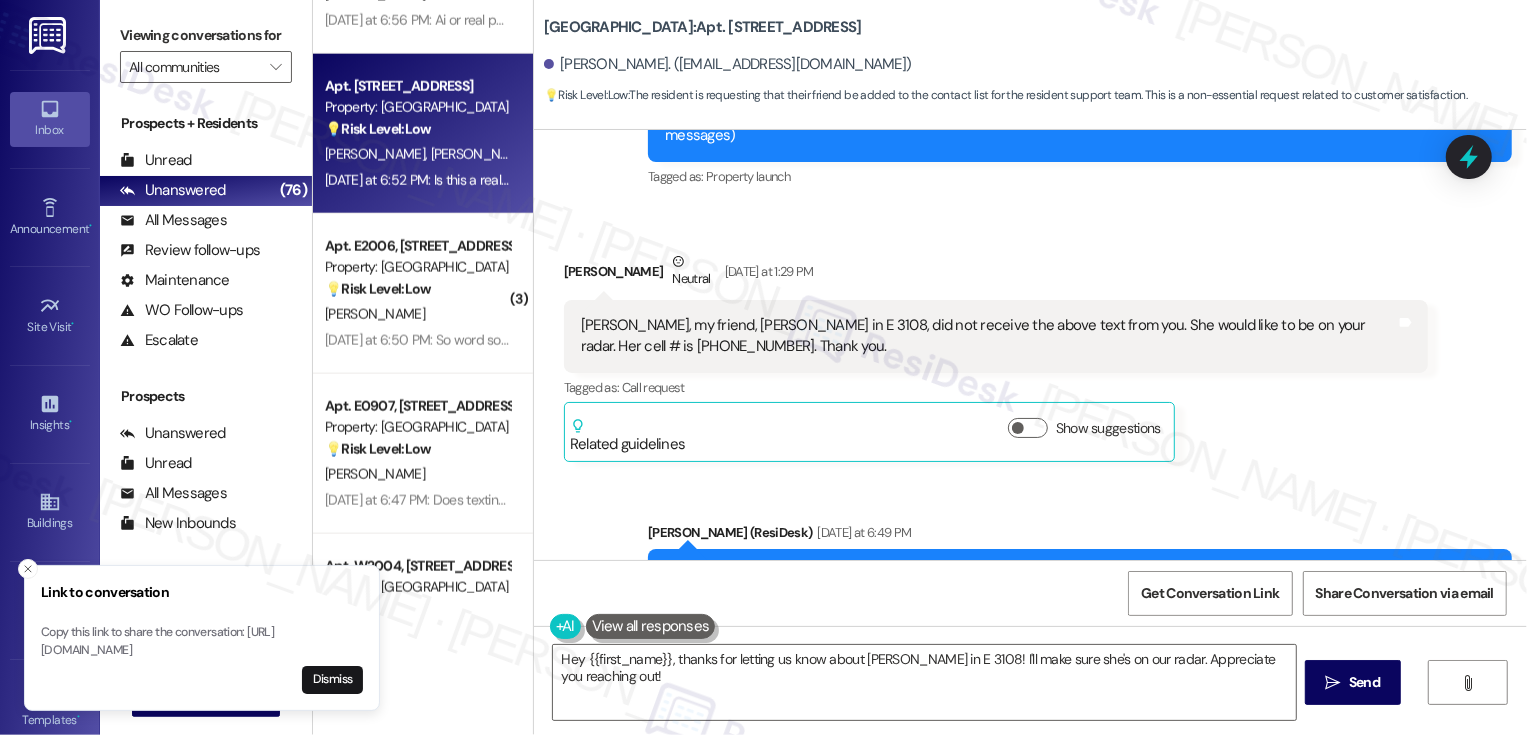 scroll, scrollTop: 1825, scrollLeft: 0, axis: vertical 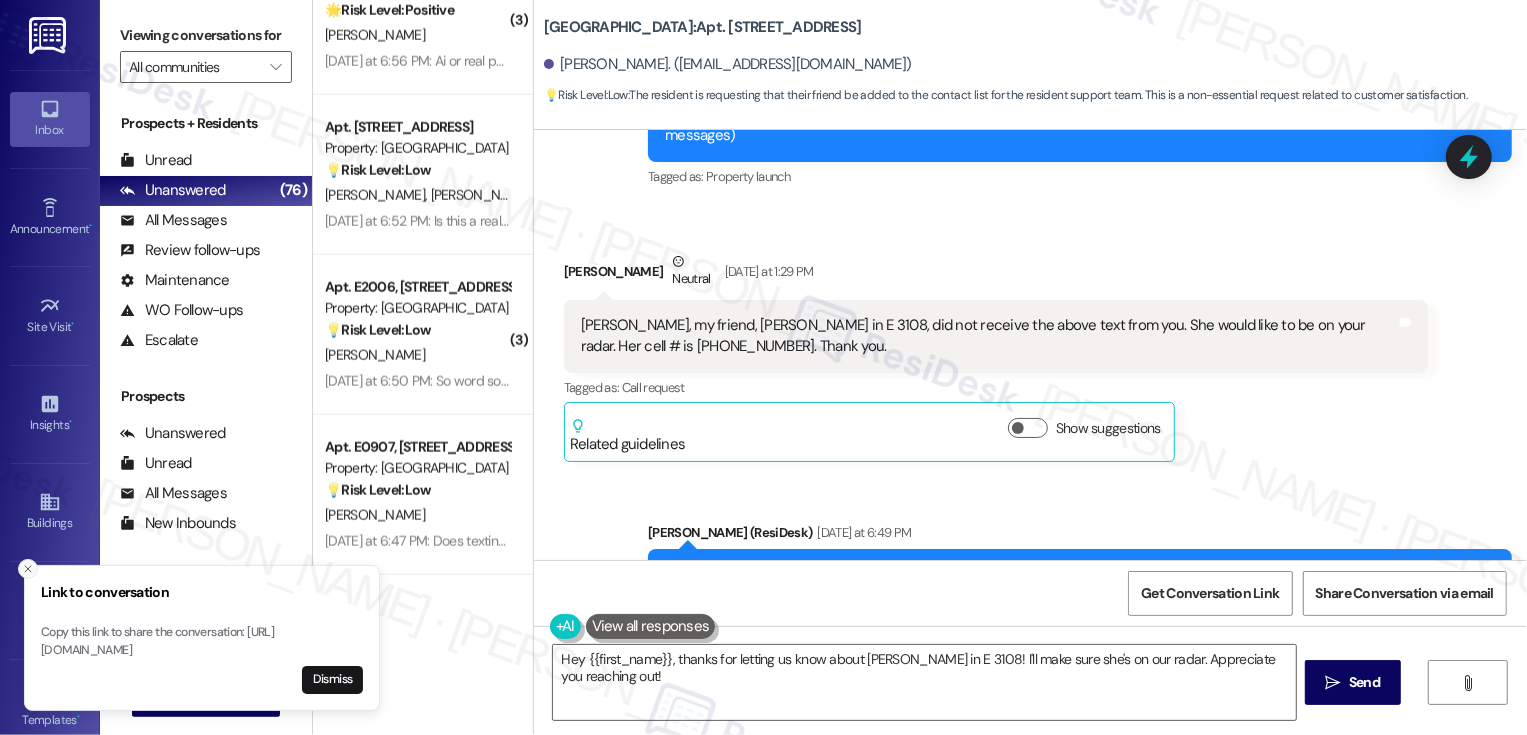 click 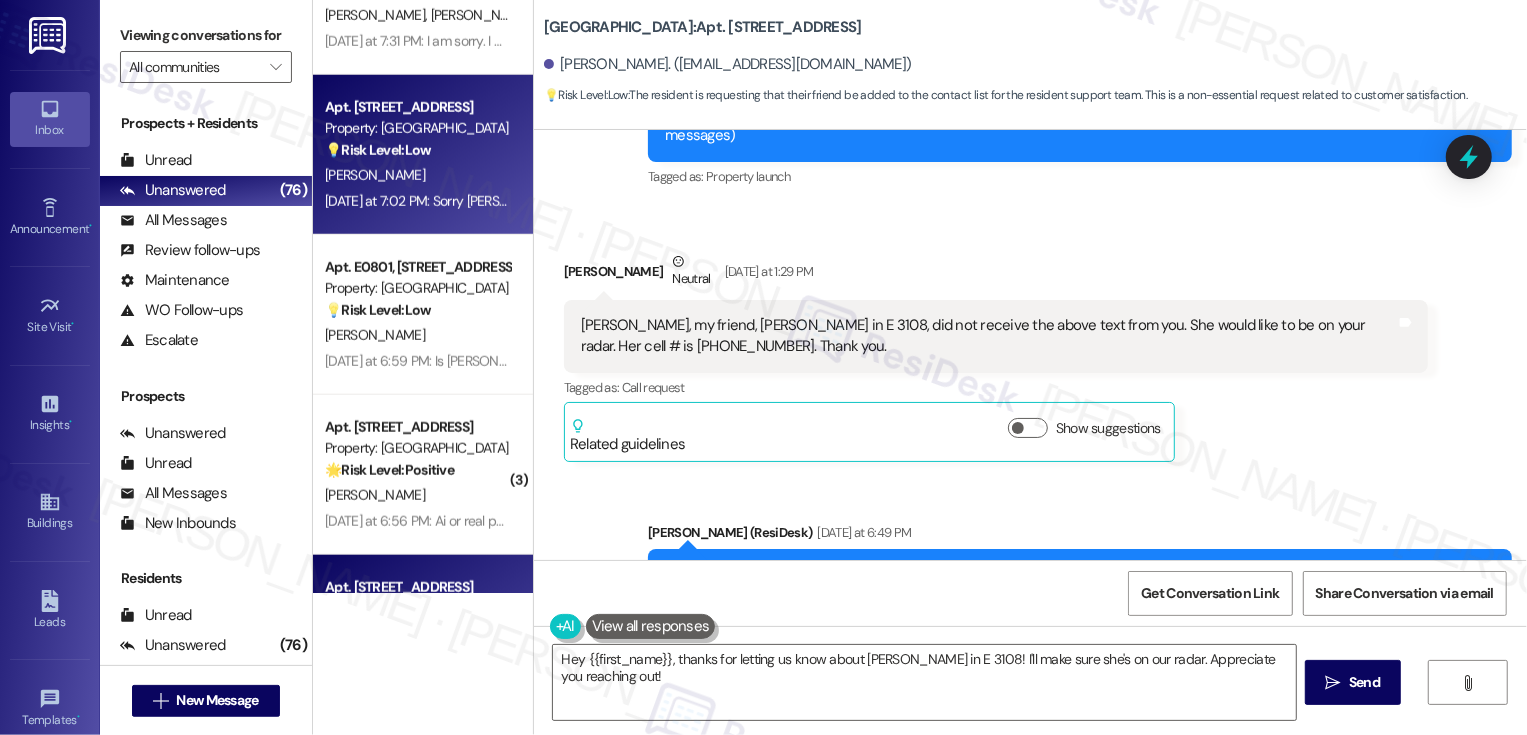 scroll, scrollTop: 1374, scrollLeft: 0, axis: vertical 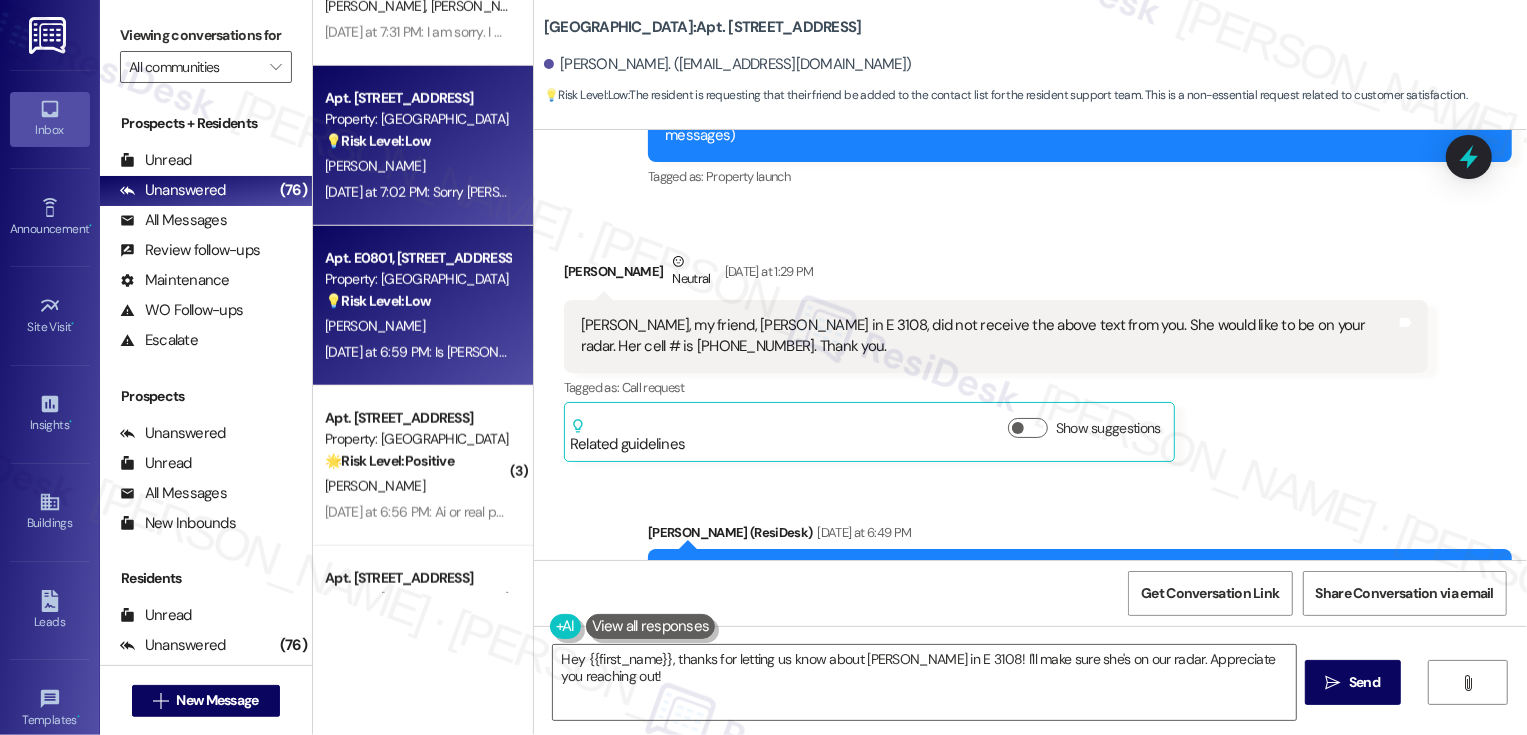 click on "💡  Risk Level:  Low The resident is asking a question about the nature of the AI bot. This is a customer satisfaction inquiry and does not represent an urgent issue." at bounding box center (417, 301) 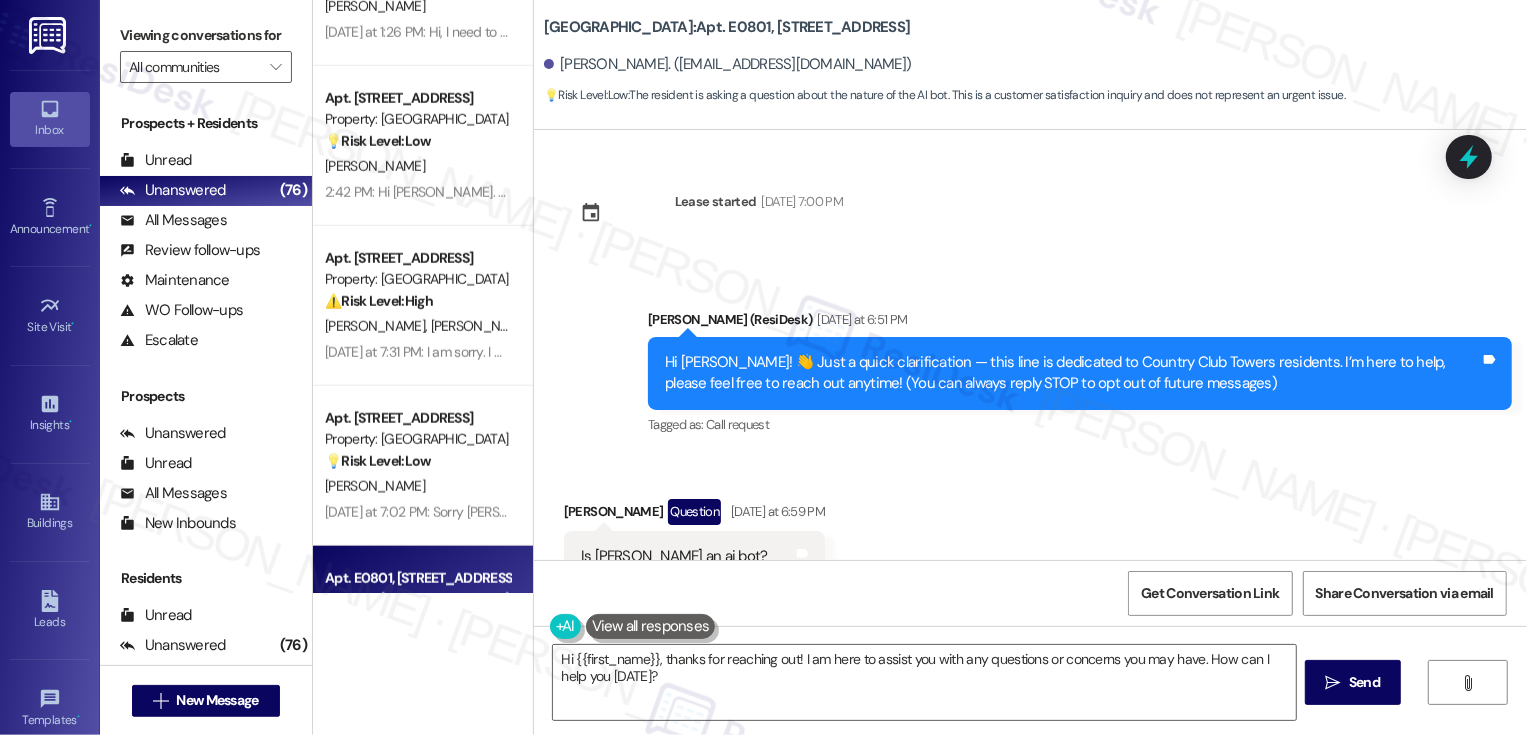 scroll, scrollTop: 38, scrollLeft: 0, axis: vertical 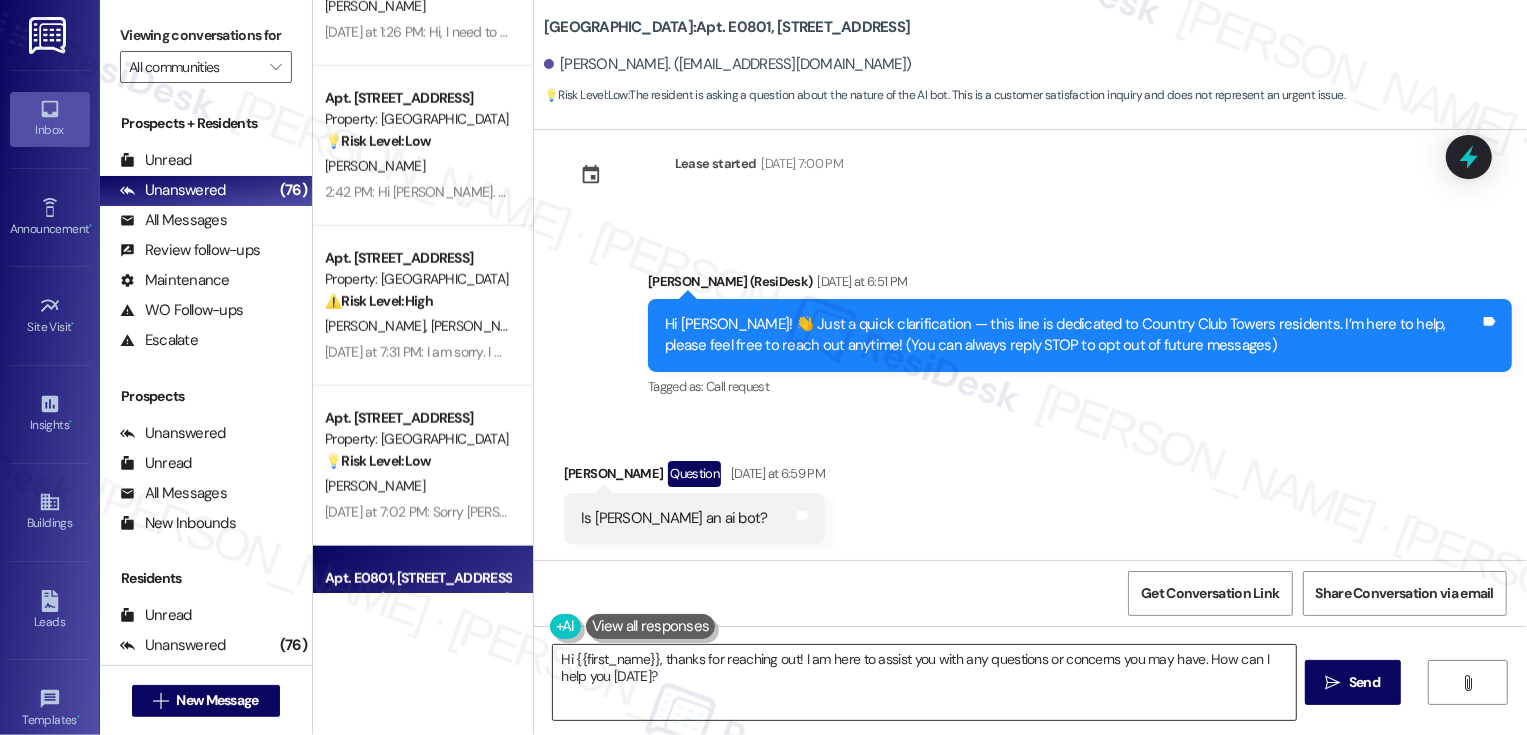 click on "Hi {{first_name}}, thanks for reaching out! I am here to assist you with any questions or concerns you may have. How can I help you today?" at bounding box center [924, 682] 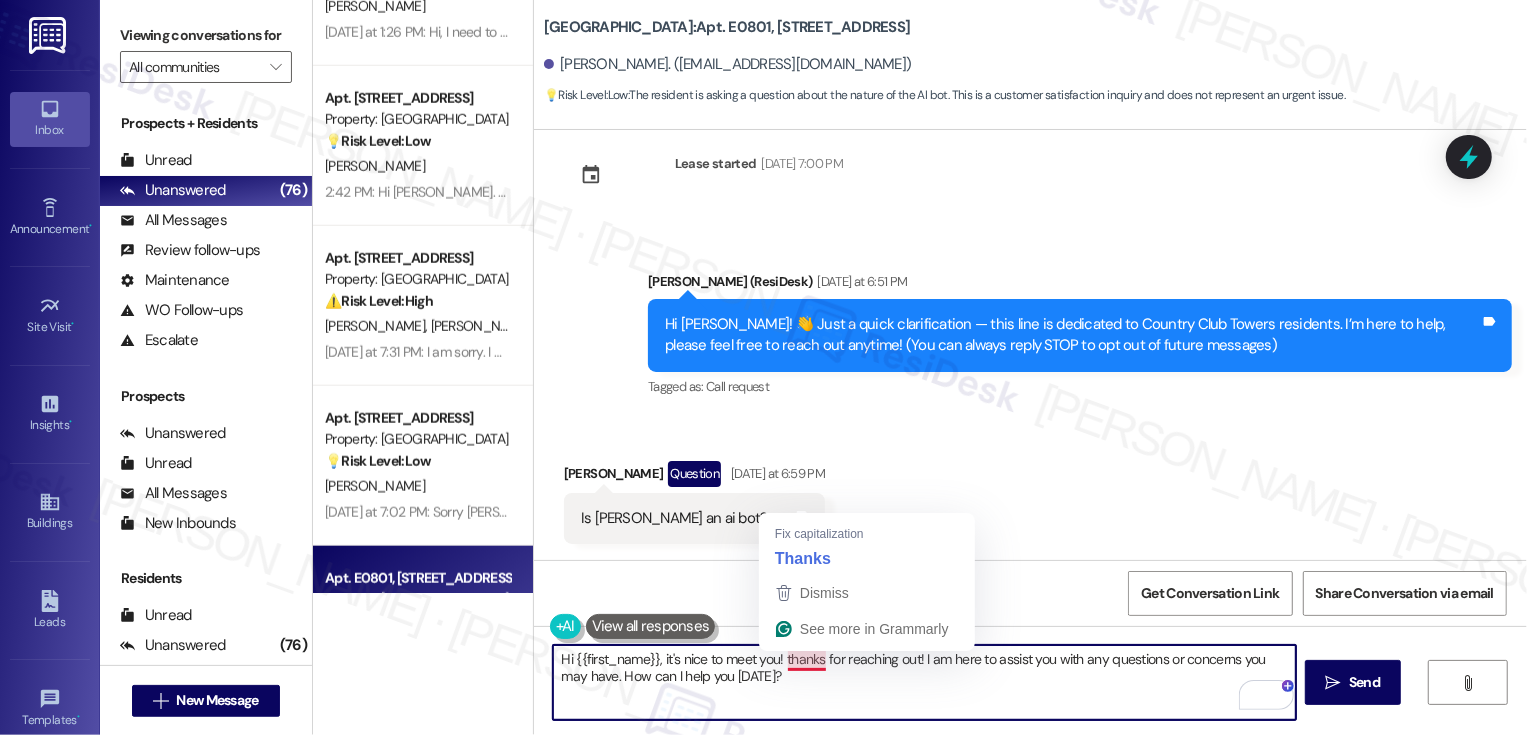drag, startPoint x: 777, startPoint y: 658, endPoint x: 793, endPoint y: 697, distance: 42.154476 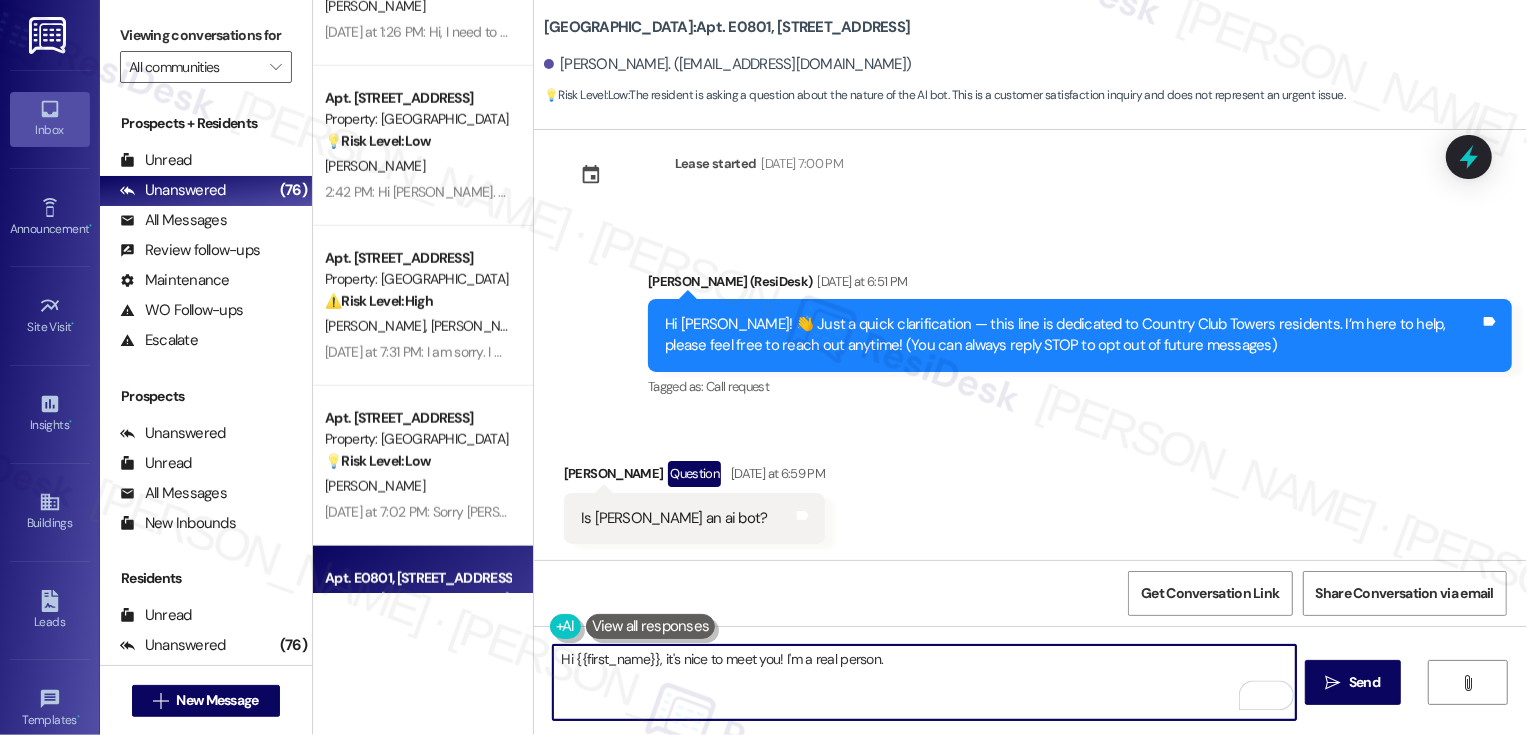 click on "Hi {{first_name}}, it's nice to meet you! I'm a real person." at bounding box center (924, 682) 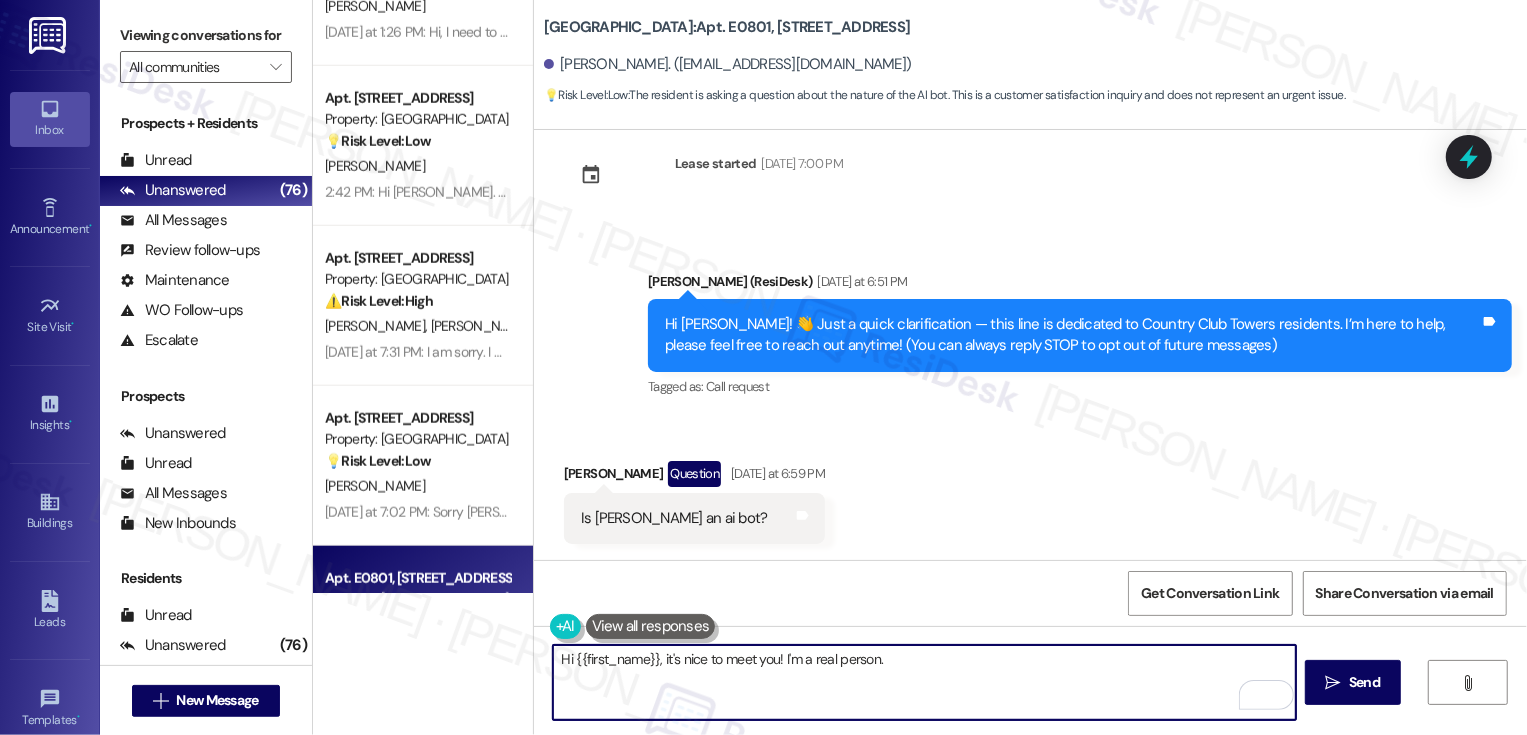 click on "Hi {{first_name}}, it's nice to meet you! I'm a real person." at bounding box center (924, 682) 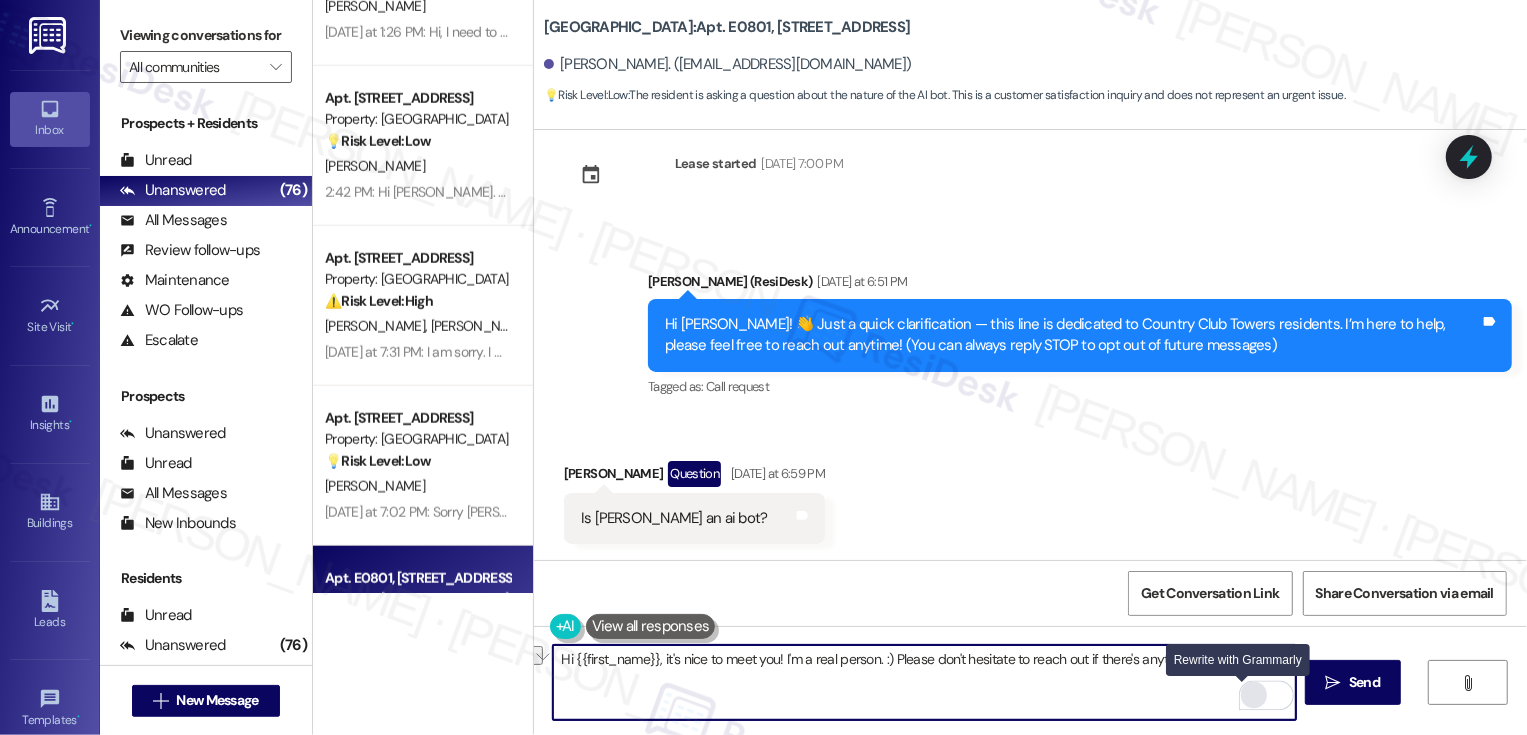click at bounding box center (1254, 695) 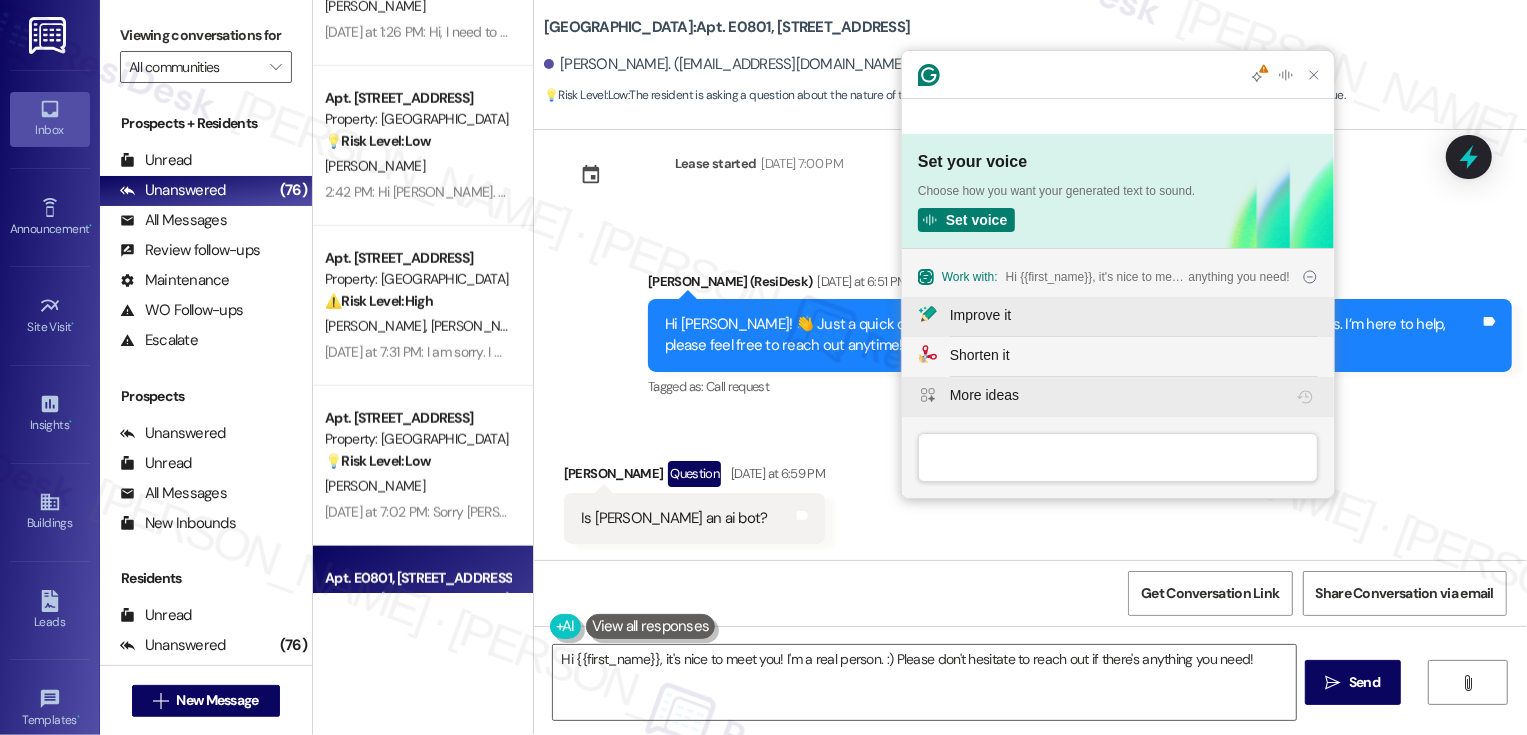 click on "More ideas" 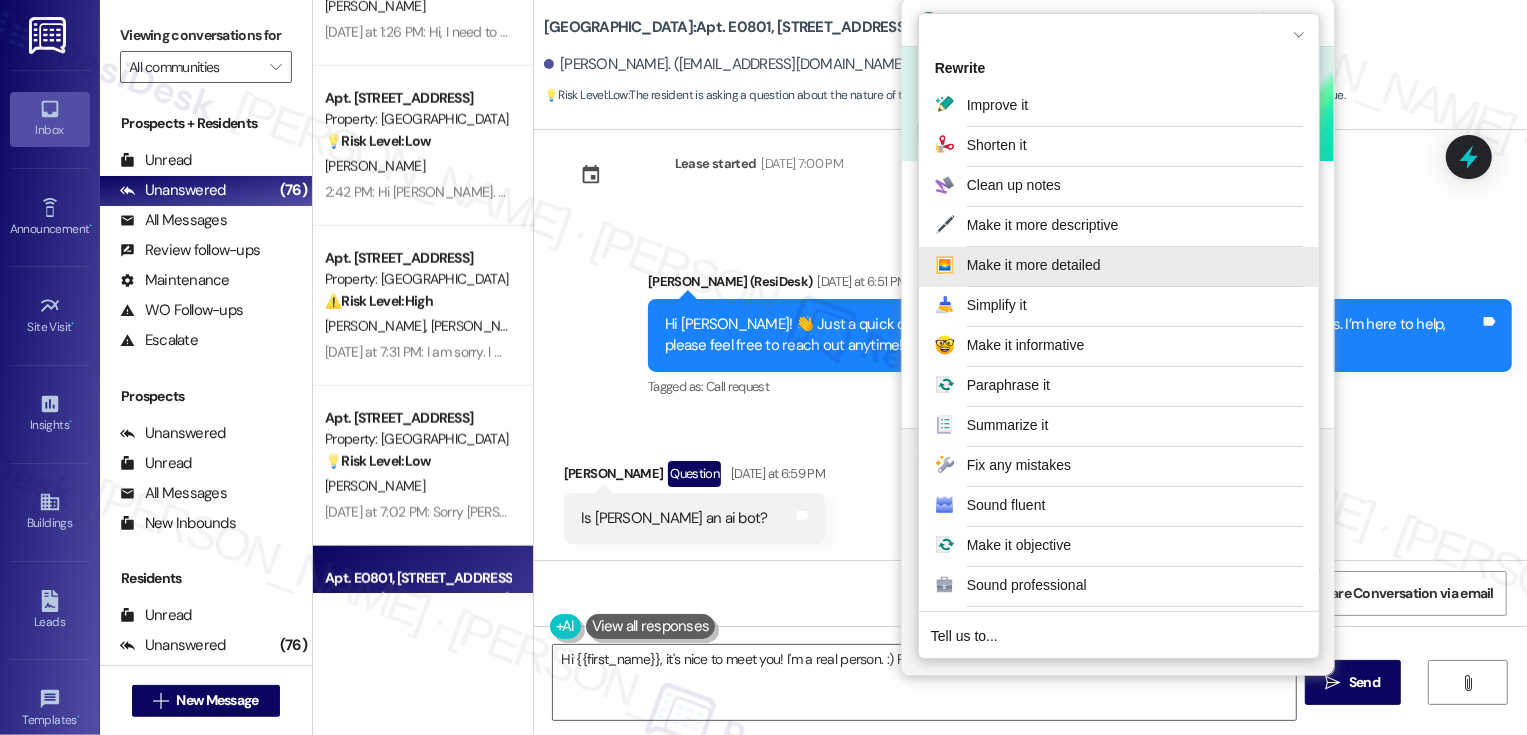 scroll, scrollTop: 0, scrollLeft: 0, axis: both 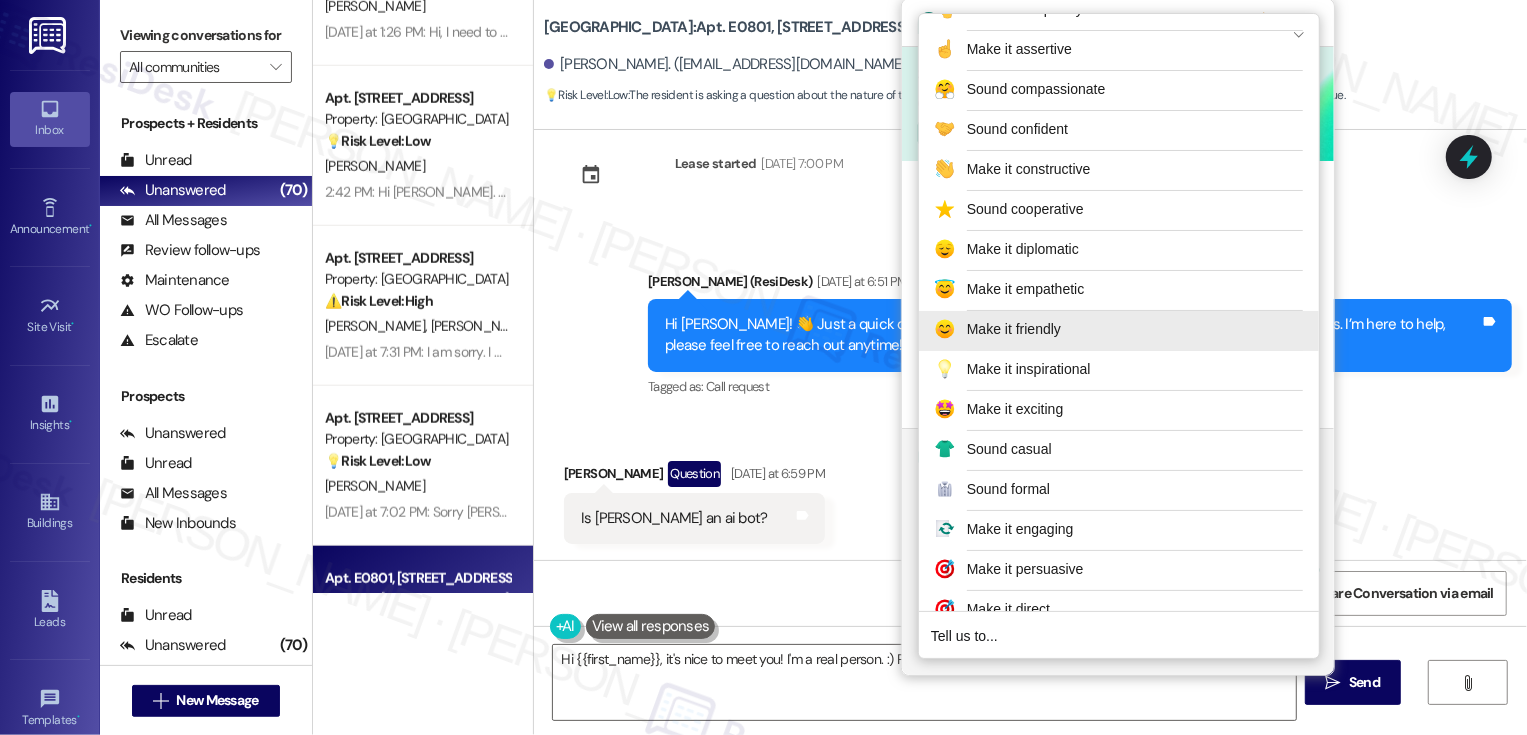 click on "Make it friendly" at bounding box center [1119, 331] 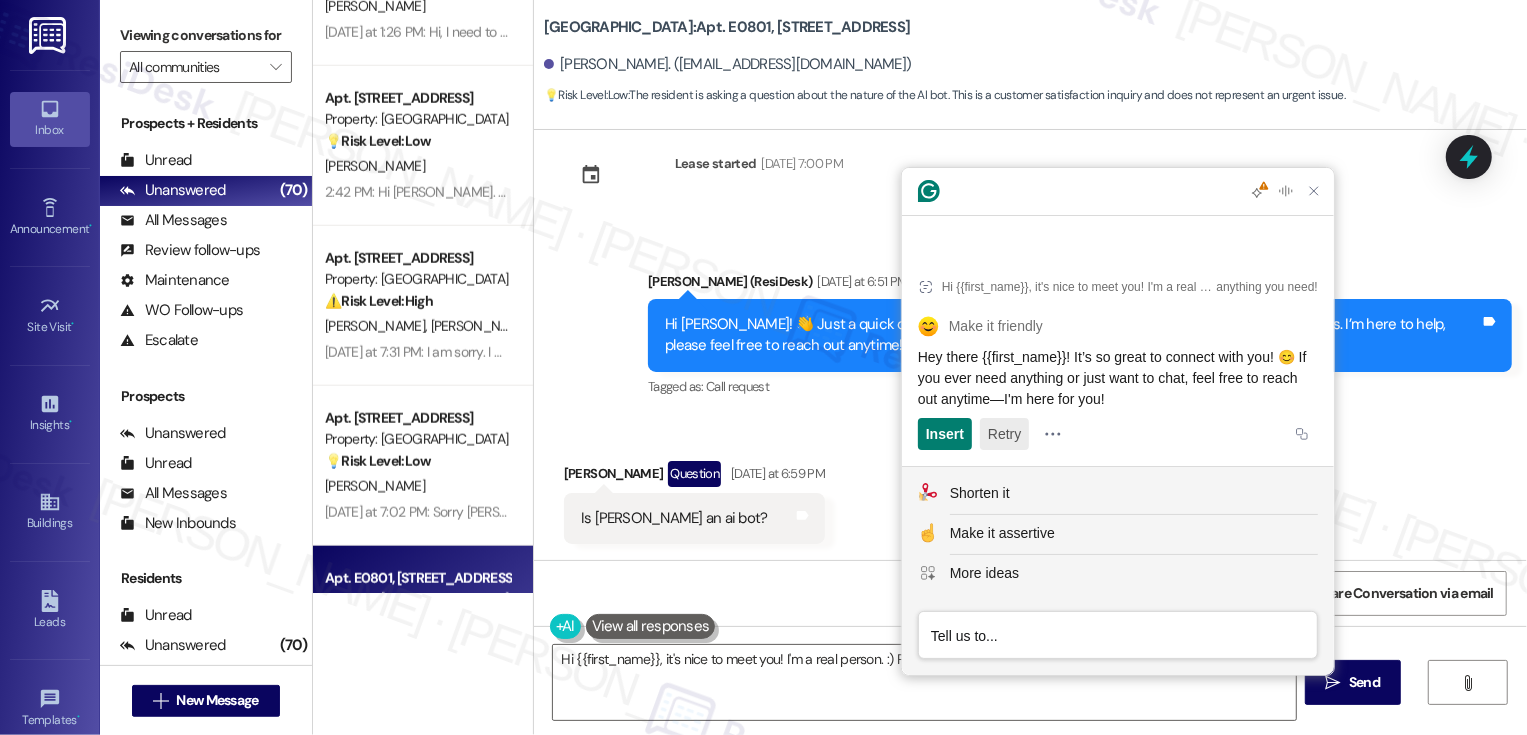 click on "Retry" 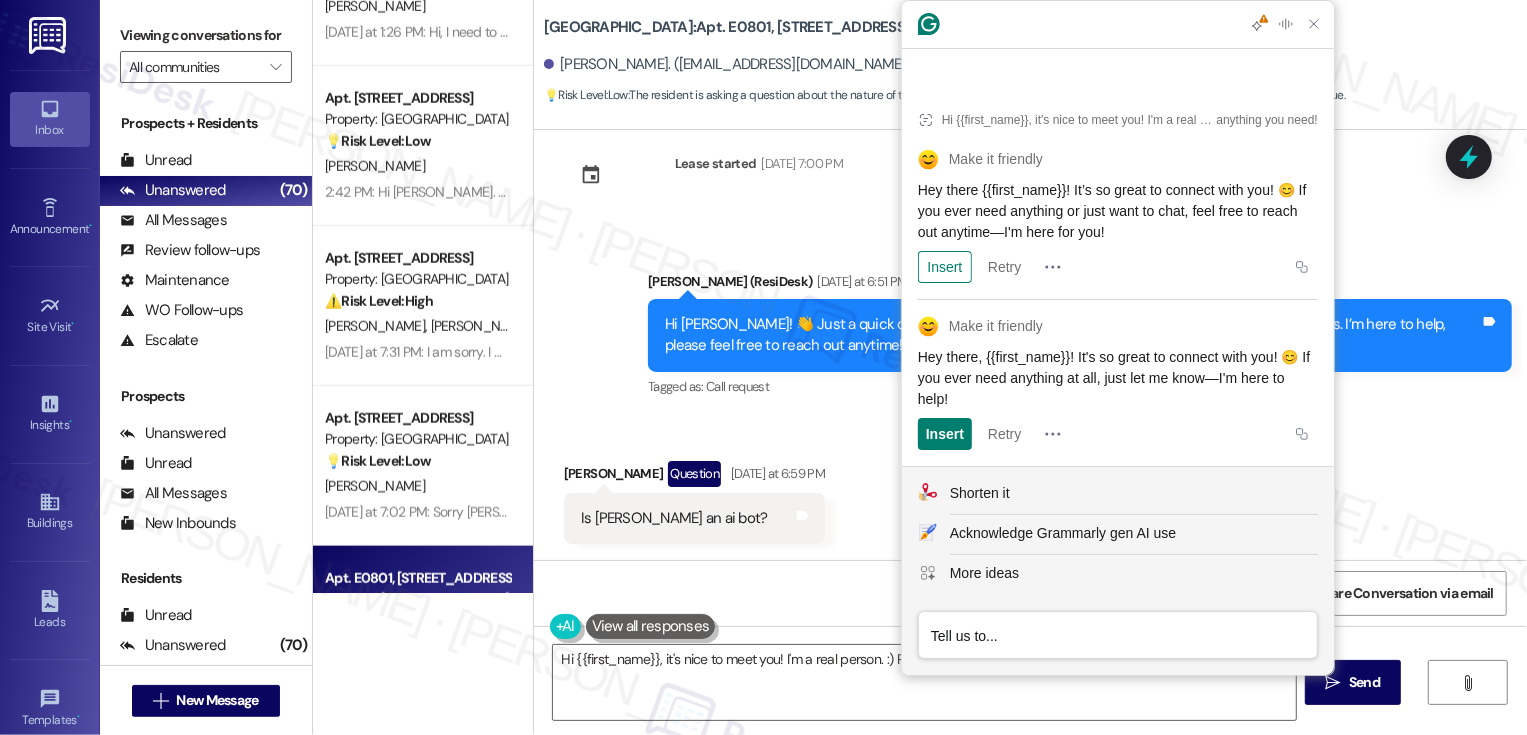 drag, startPoint x: 937, startPoint y: 374, endPoint x: 1018, endPoint y: 392, distance: 82.9759 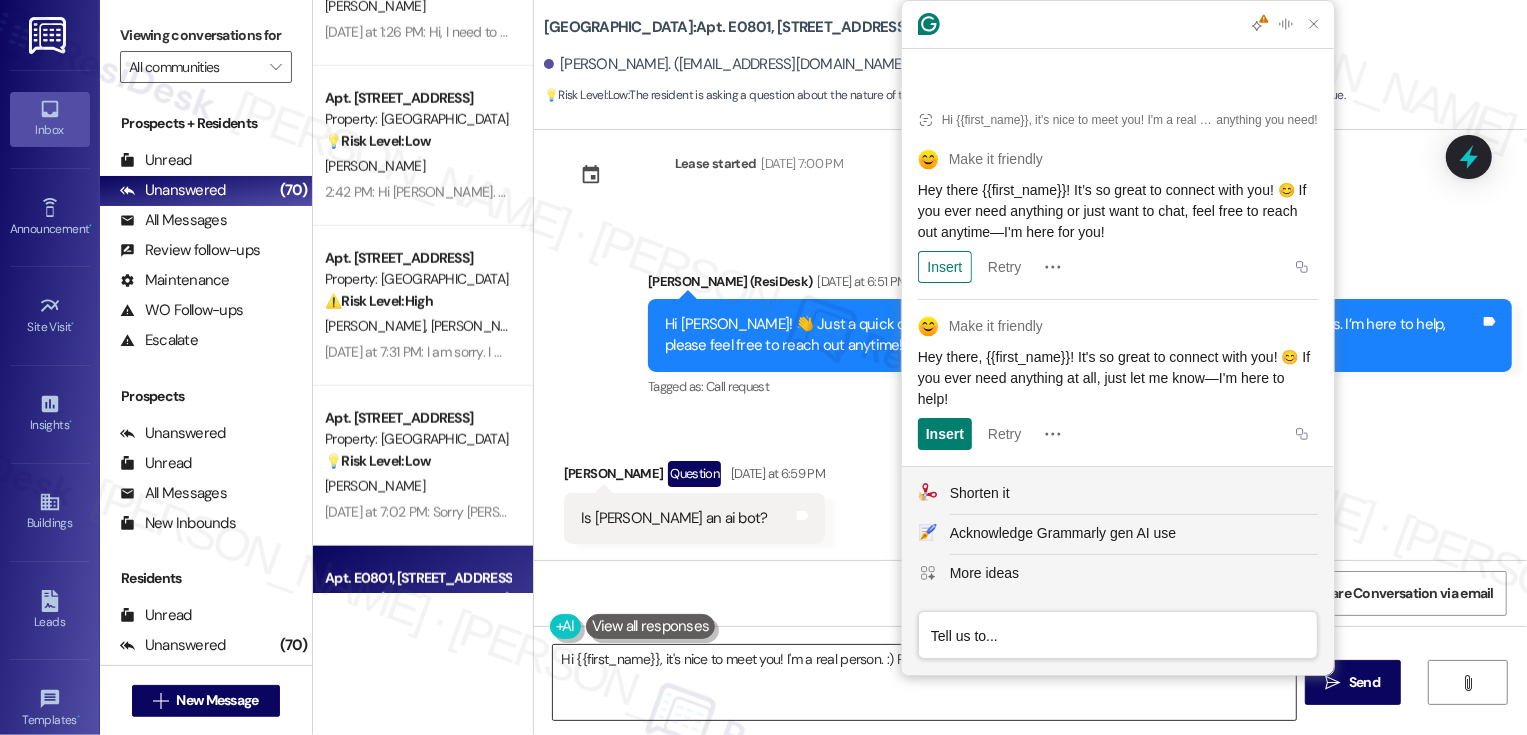 click on "Hi {{first_name}}, it's nice to meet you! I'm a real person. :) Please don't hesitate to reach out if there's anything you need!" at bounding box center (924, 682) 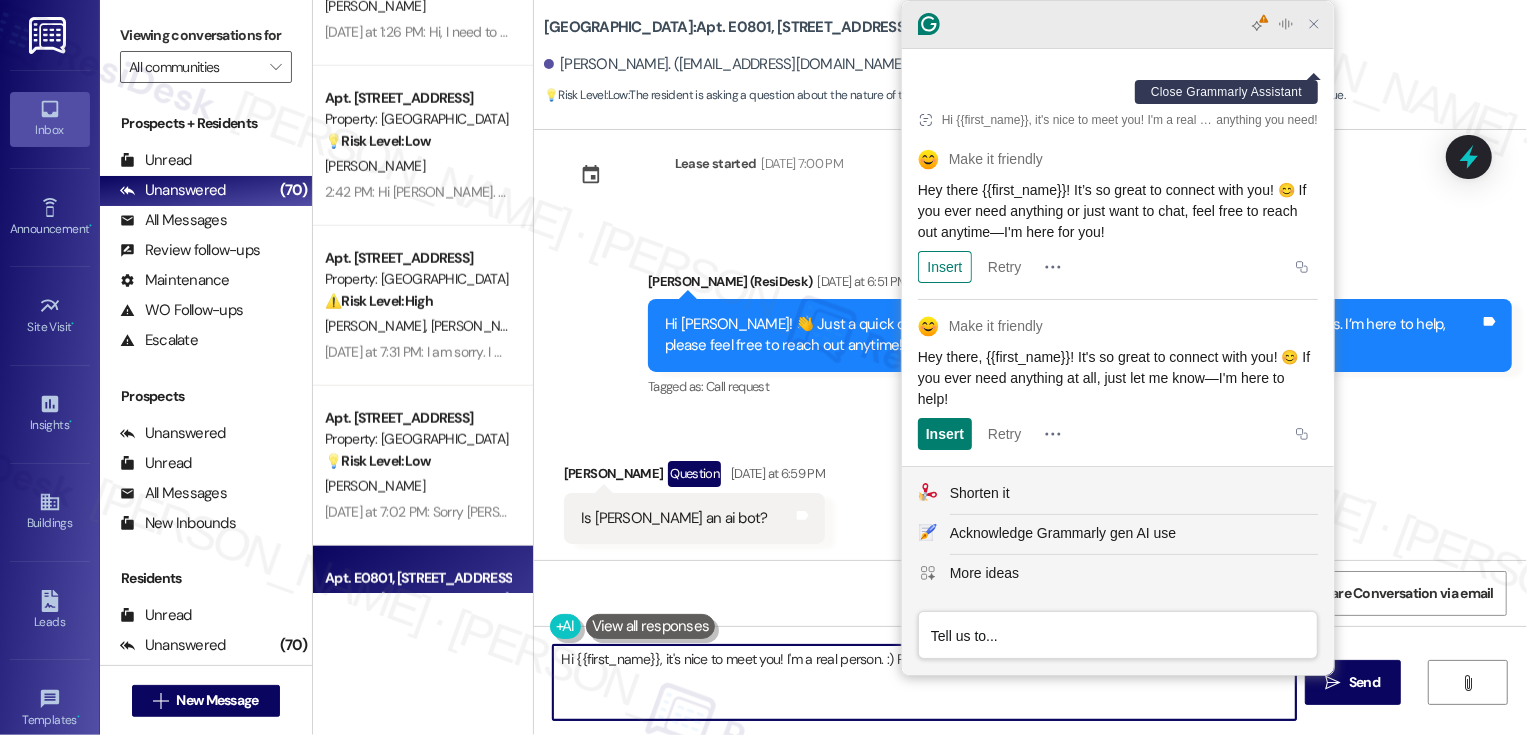 click 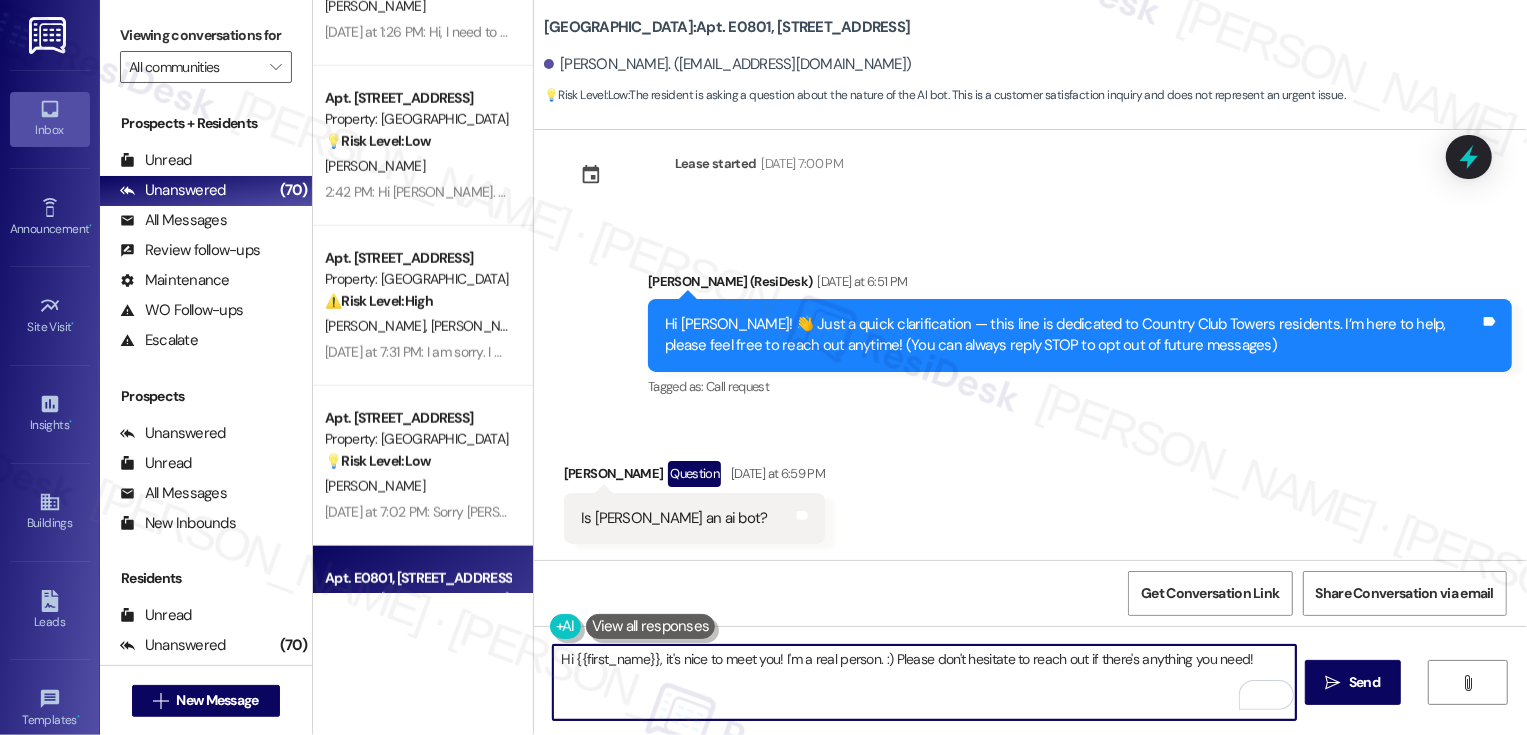 click on "Hi {{first_name}}, it's nice to meet you! I'm a real person. :) Please don't hesitate to reach out if there's anything you need!" at bounding box center [924, 682] 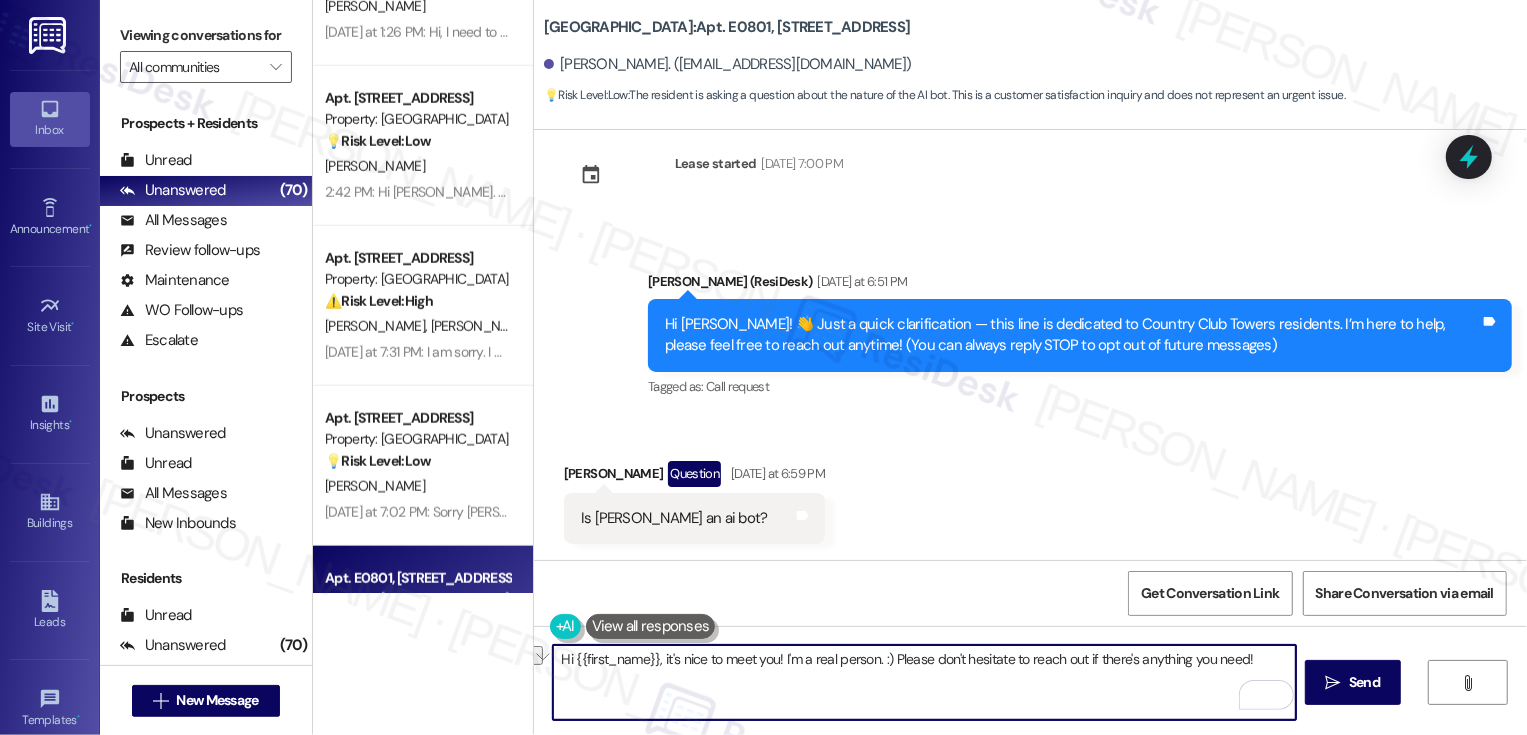 paste on "If you ever need anything at all, just let me know—I'm here to help" 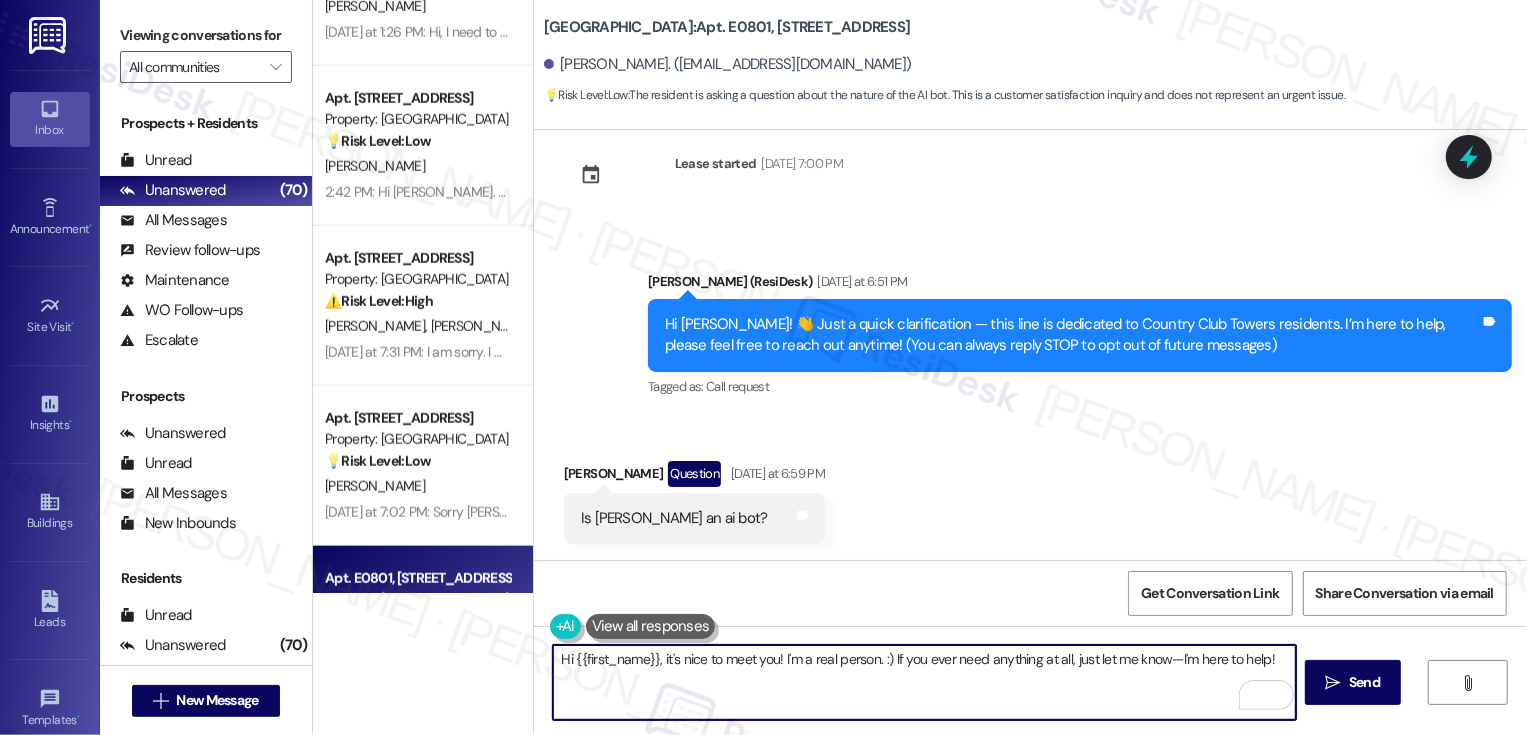 click on "Hi {{first_name}}, it's nice to meet you! I'm a real person. :) If you ever need anything at all, just let me know—I'm here to help!" at bounding box center (924, 682) 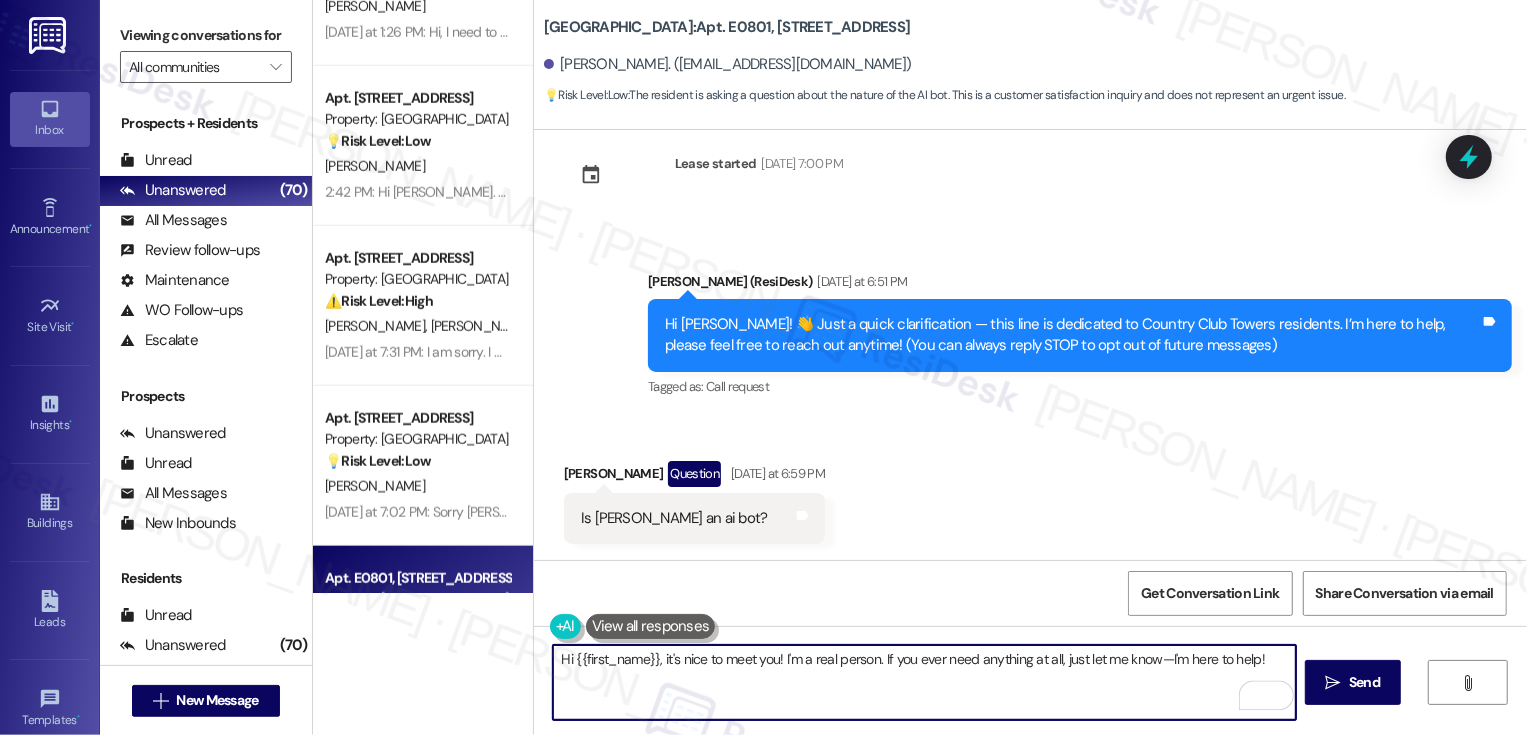 click on "Hi {{first_name}}, it's nice to meet you! I'm a real person. If you ever need anything at all, just let me know—I'm here to help!" at bounding box center (924, 682) 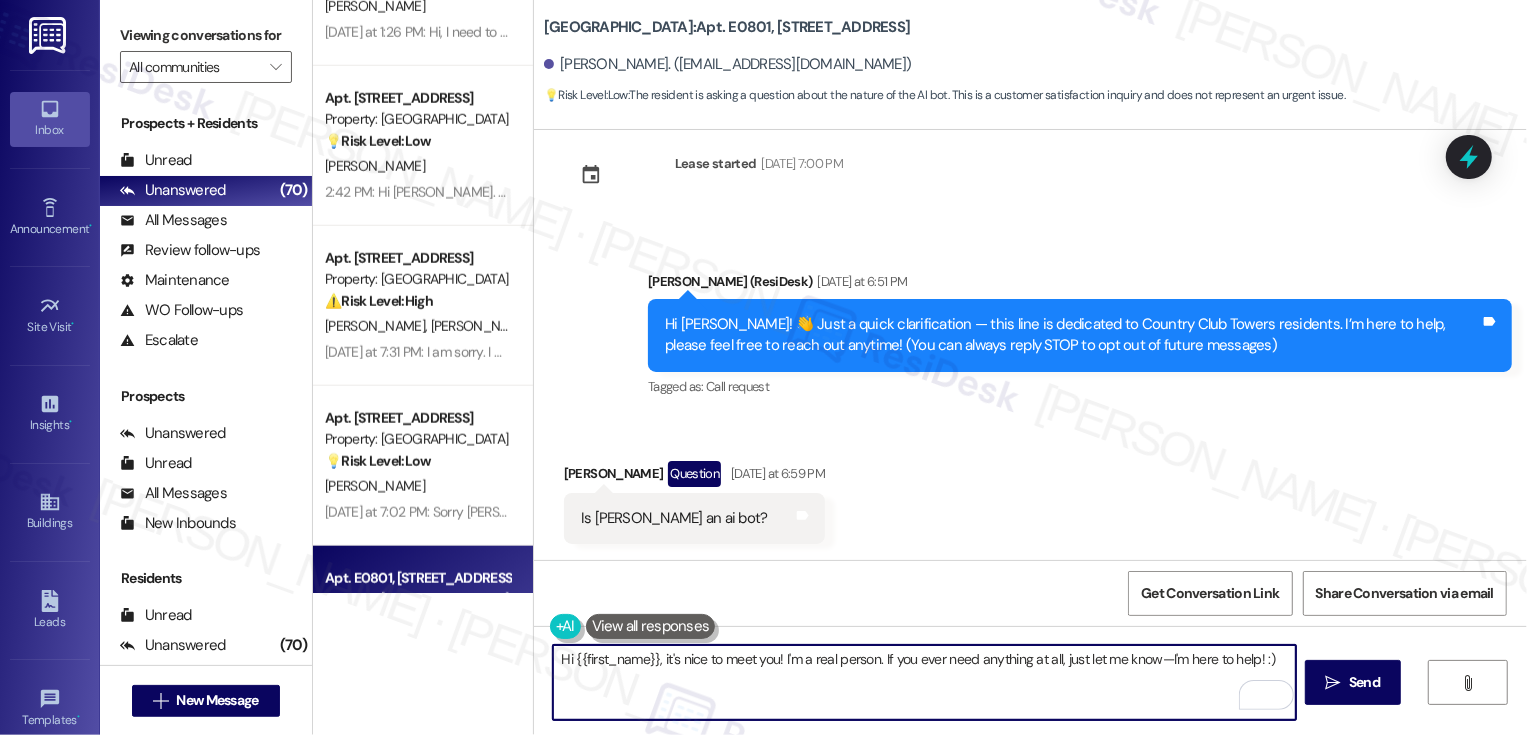 click on "Hi {{first_name}}, it's nice to meet you! I'm a real person. If you ever need anything at all, just let me know—I'm here to help! :)" at bounding box center (924, 682) 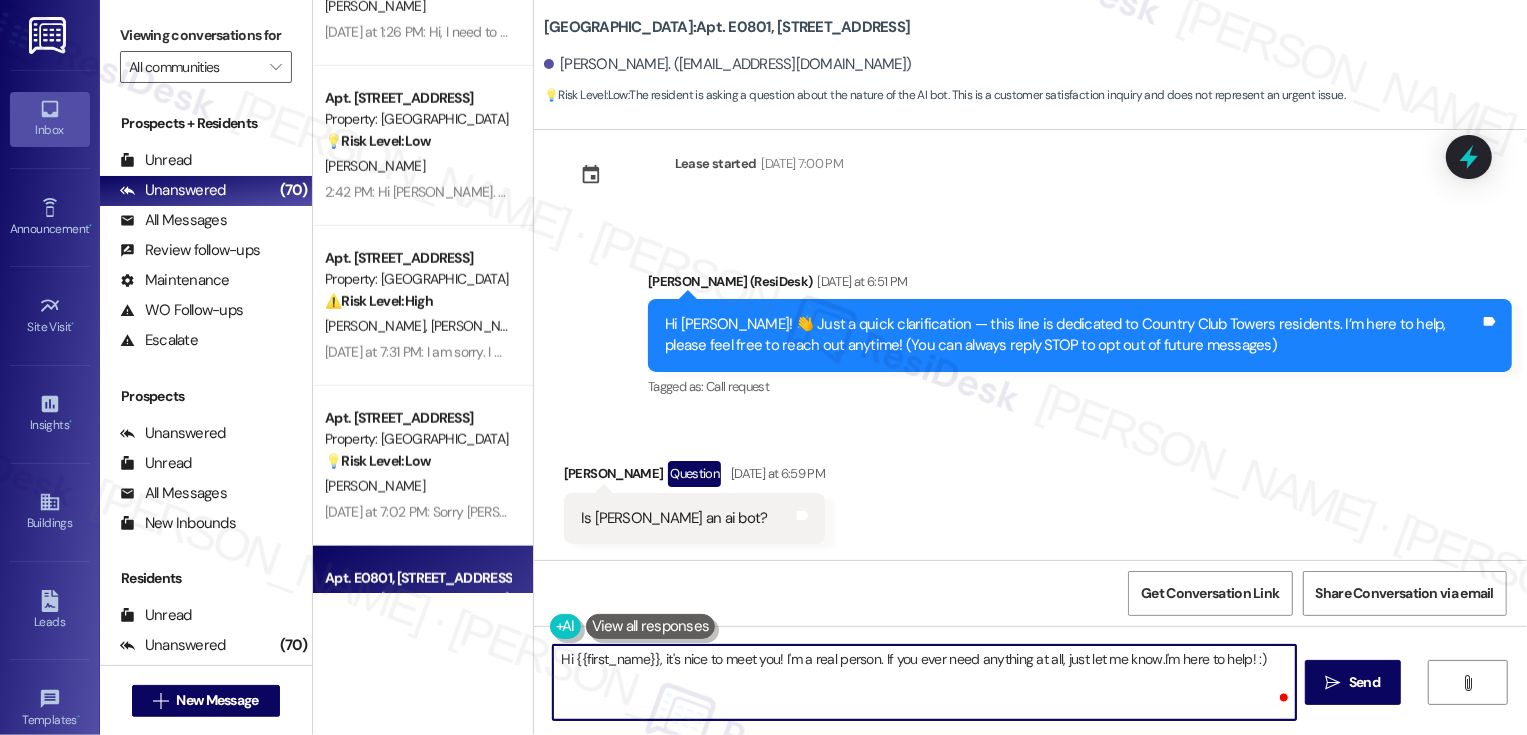 type on "Hi {{first_name}}, it's nice to meet you! I'm a real person. If you ever need anything at all, just let me know. I'm here to help! :)" 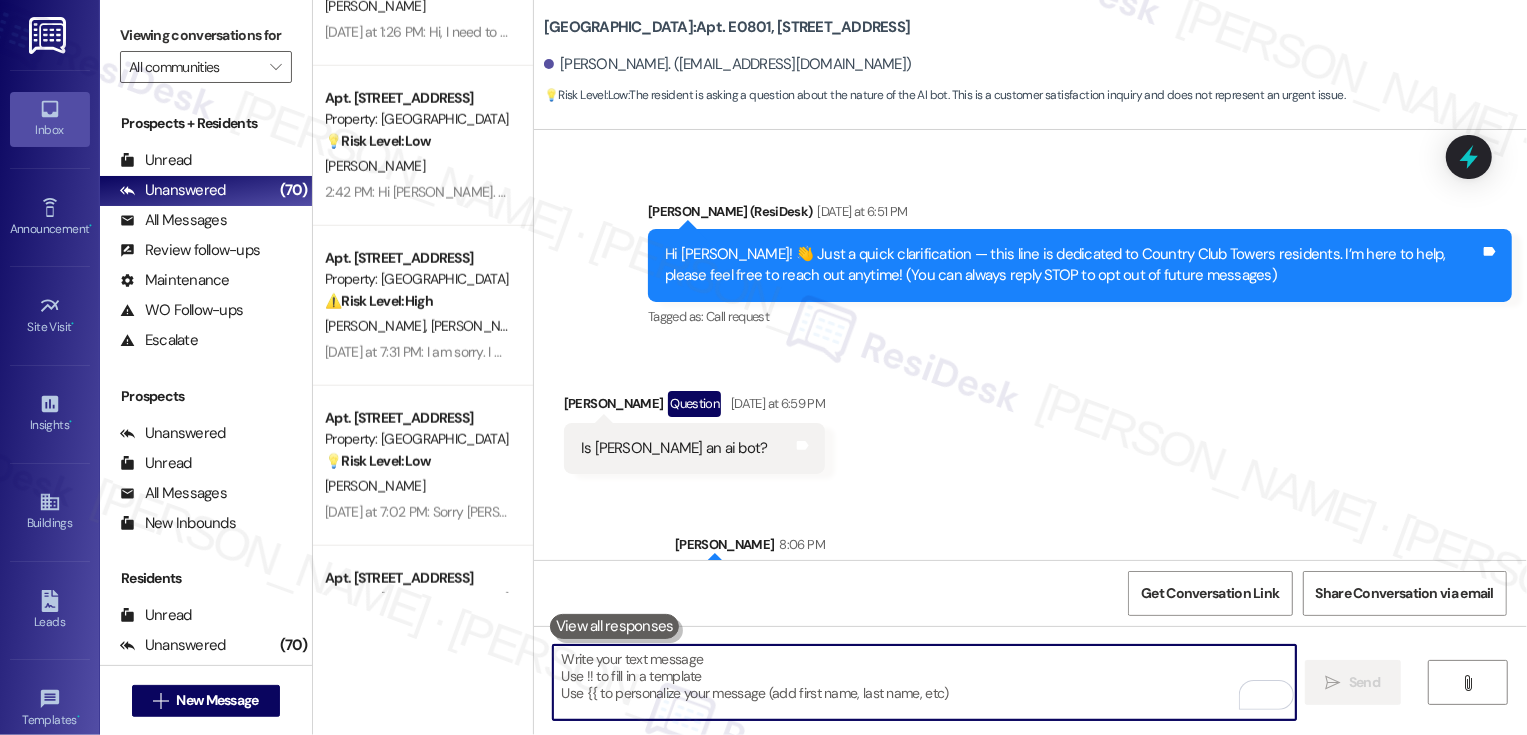 scroll, scrollTop: 167, scrollLeft: 0, axis: vertical 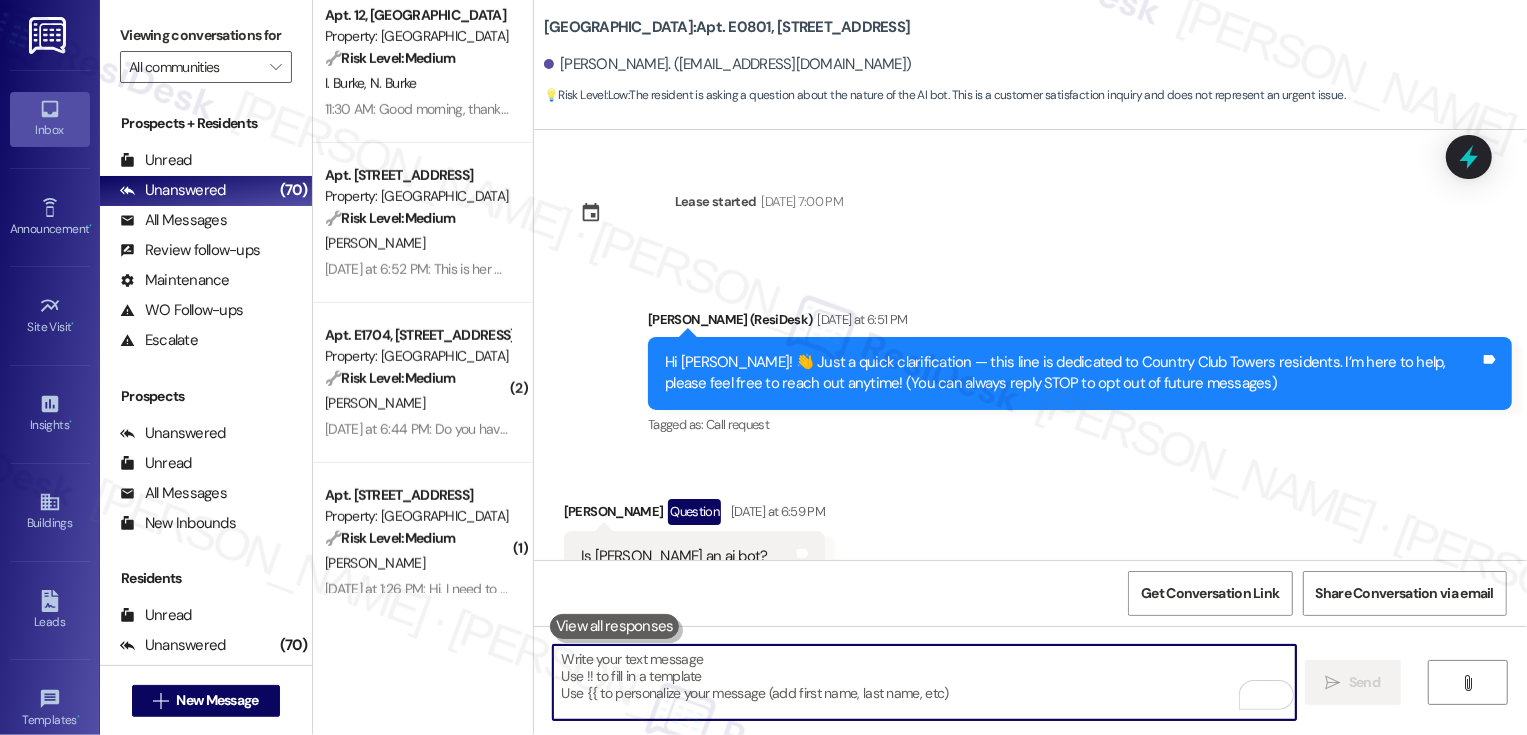 type 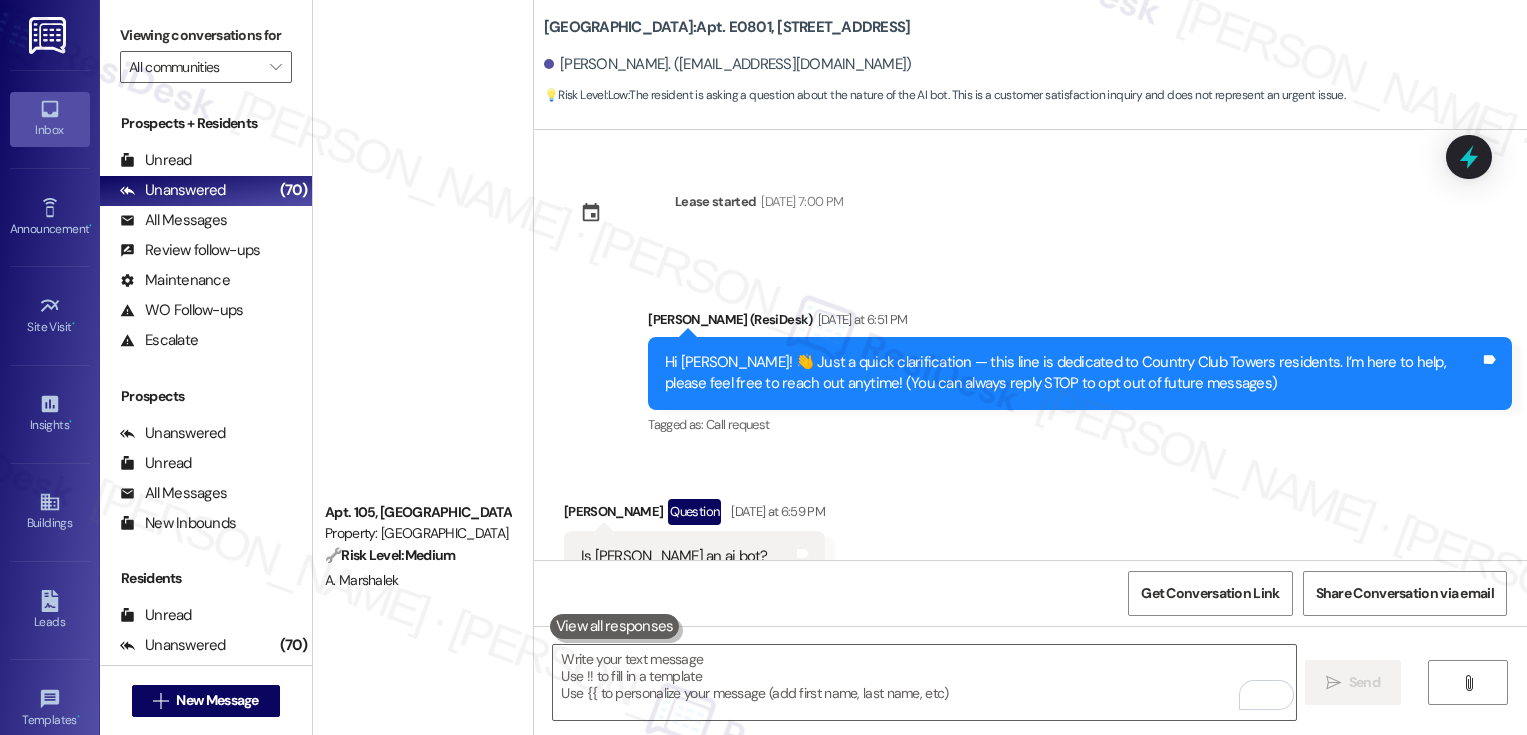 scroll, scrollTop: 0, scrollLeft: 0, axis: both 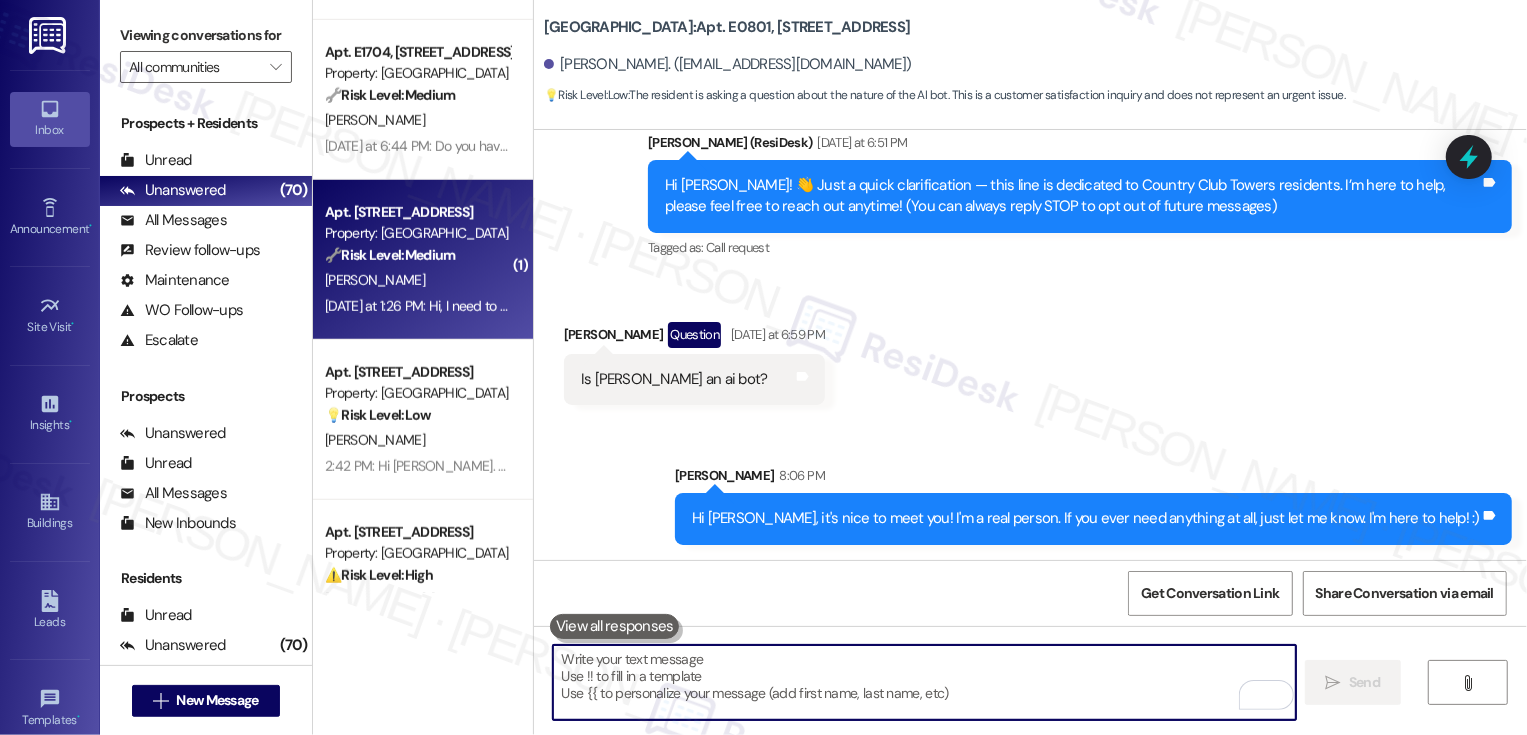click on "[PERSON_NAME]" at bounding box center (417, 280) 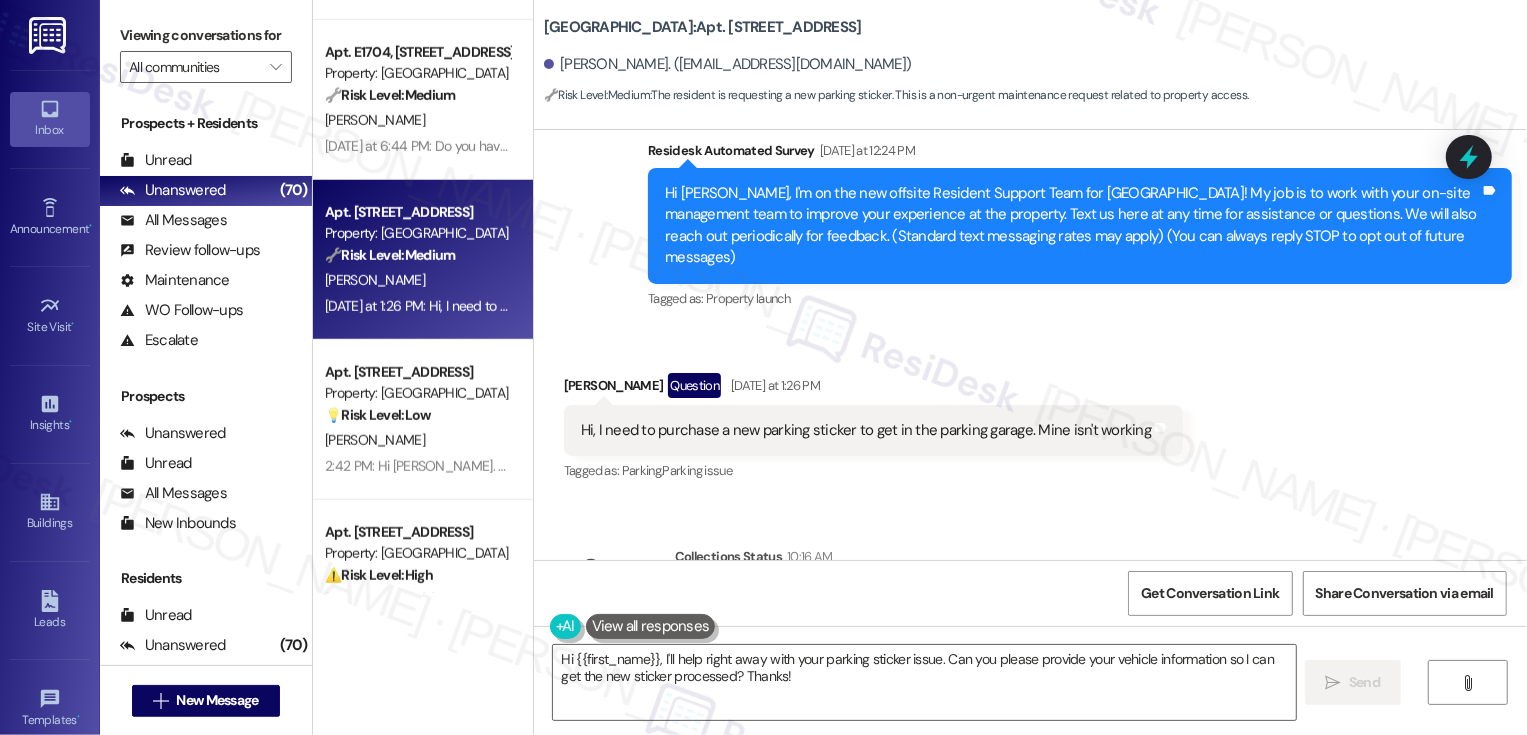scroll, scrollTop: 272, scrollLeft: 0, axis: vertical 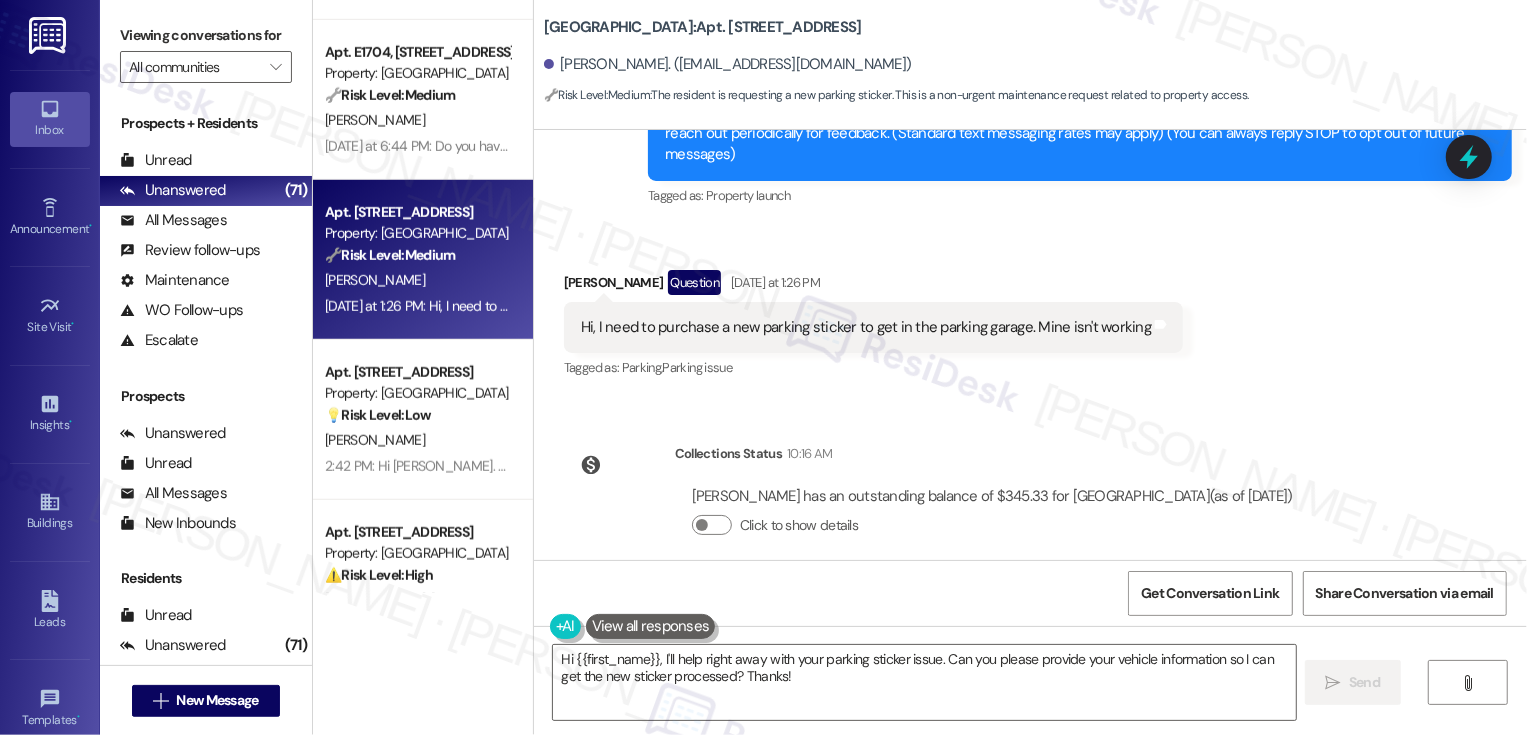 click on "[PERSON_NAME] Question [DATE] at 1:26 PM" at bounding box center (873, 286) 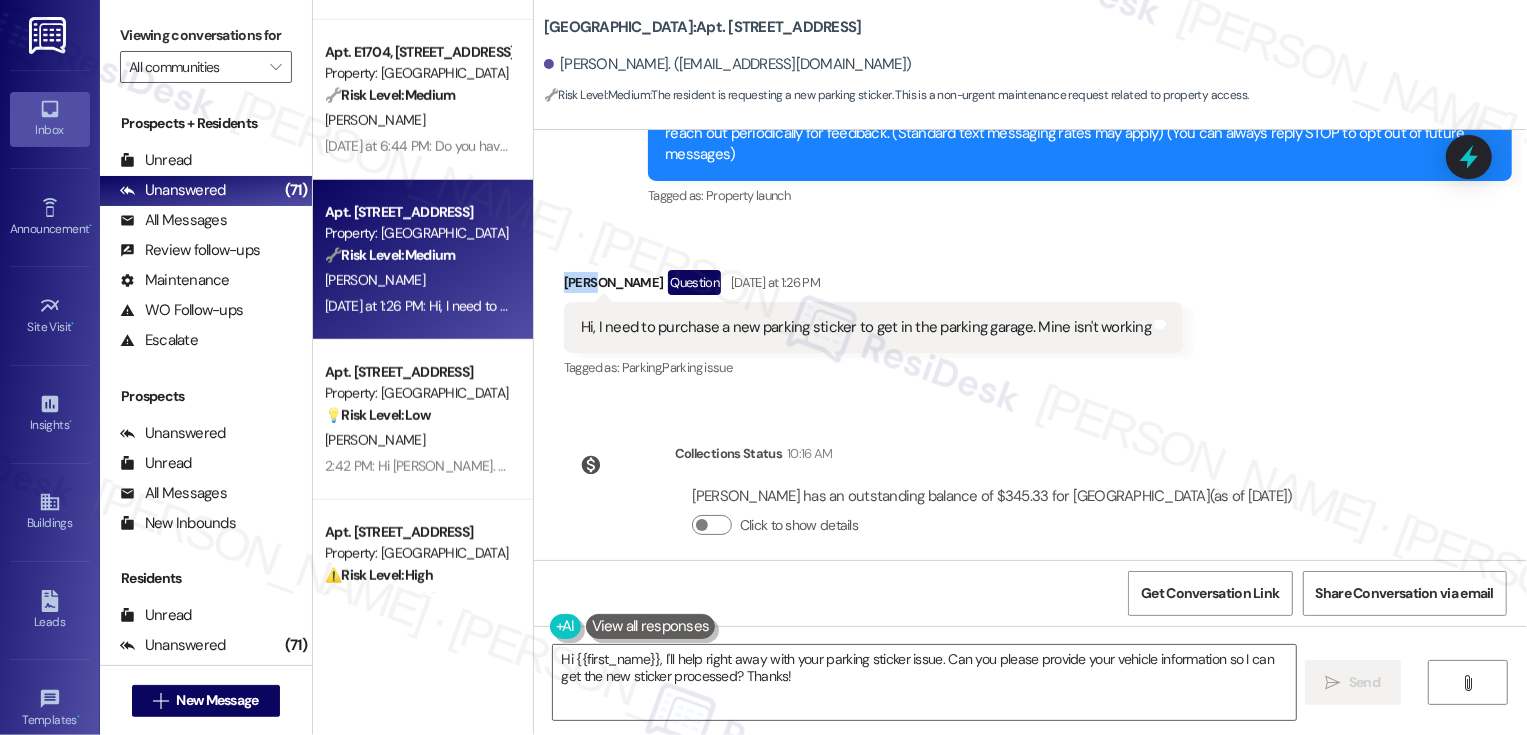 click on "[PERSON_NAME] Question [DATE] at 1:26 PM" at bounding box center [873, 286] 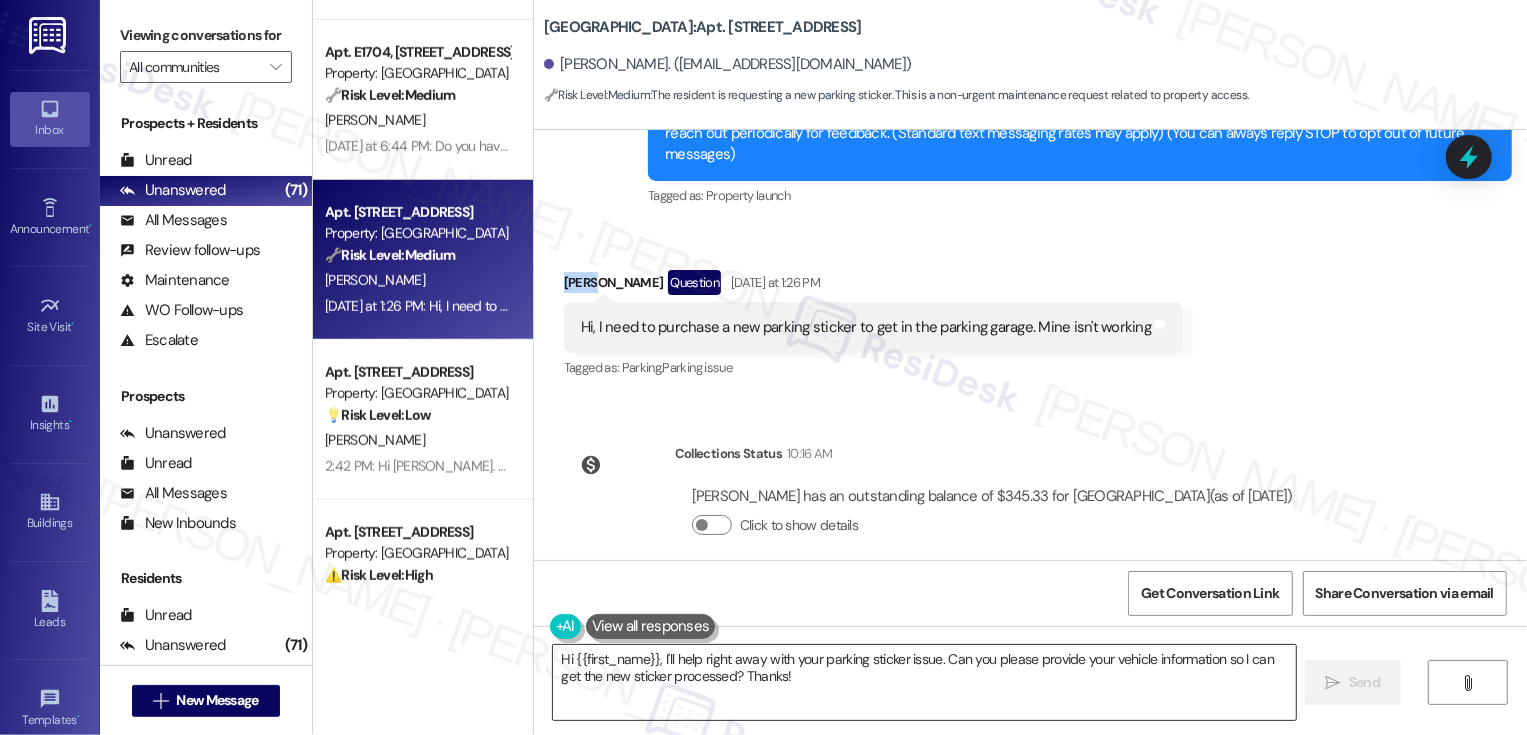 click on "Hi {{first_name}}, I'll help right away with your parking sticker issue. Can you please provide your vehicle information so I can get the new sticker processed? Thanks!" at bounding box center (924, 682) 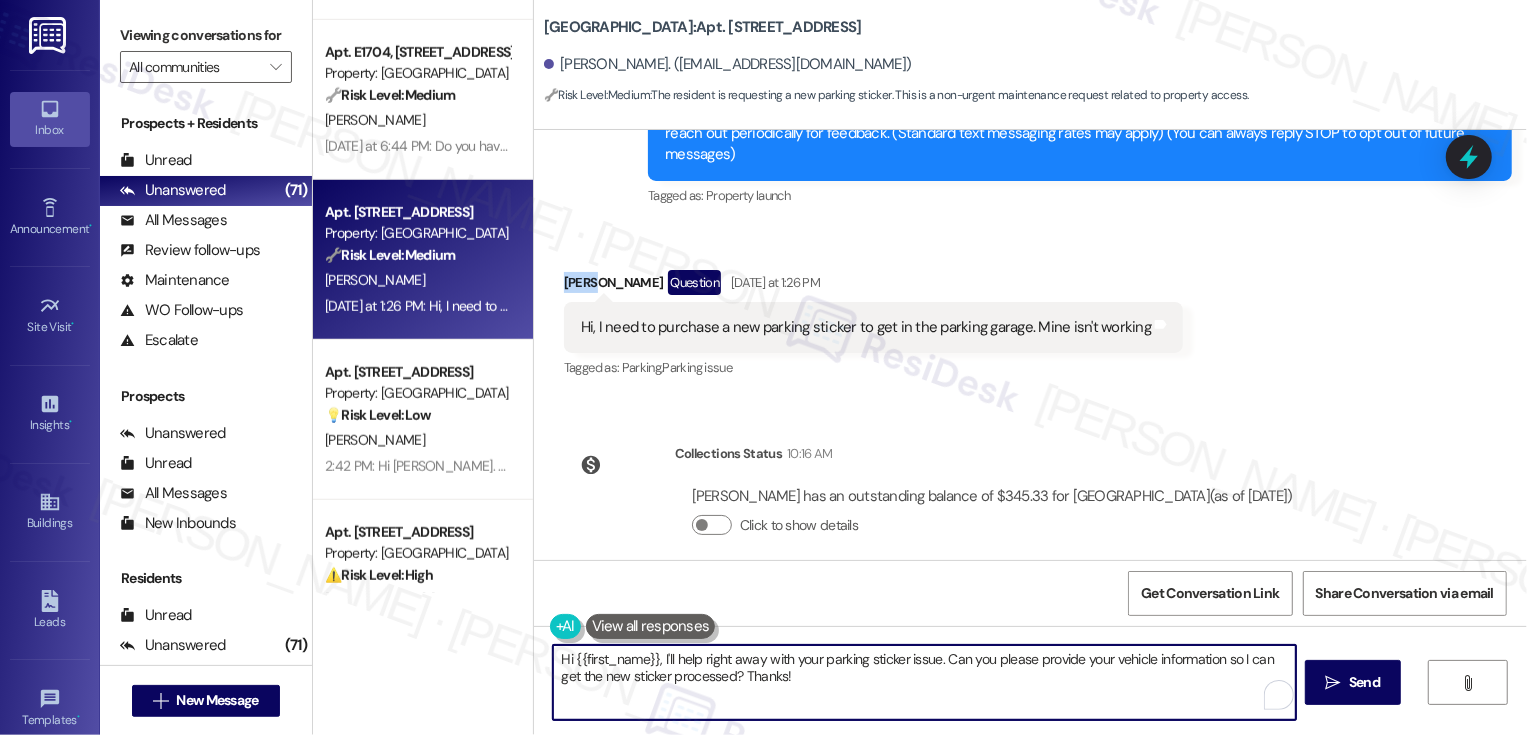 click on "Hi {{first_name}}, I'll help right away with your parking sticker issue. Can you please provide your vehicle information so I can get the new sticker processed? Thanks!" at bounding box center (924, 682) 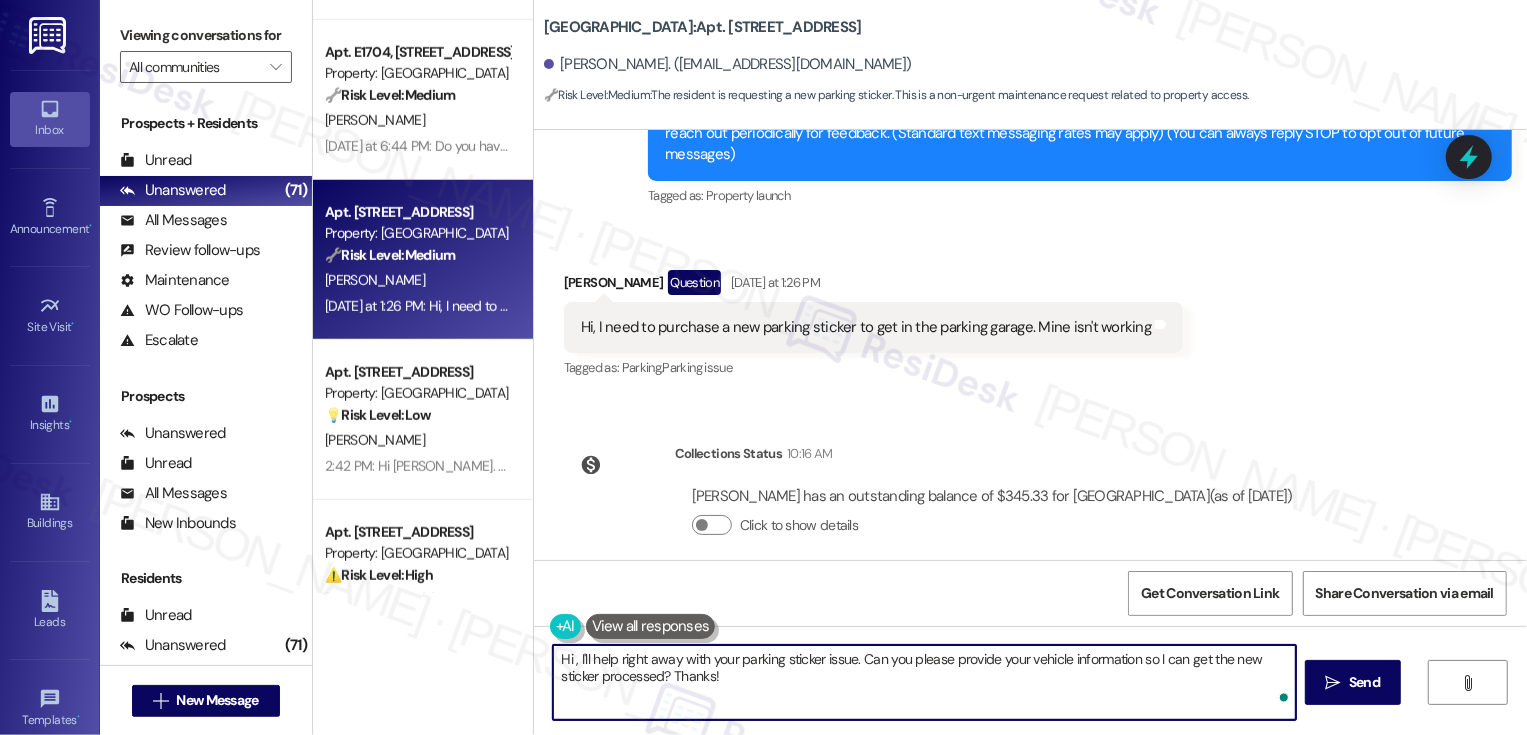 paste on "Joann" 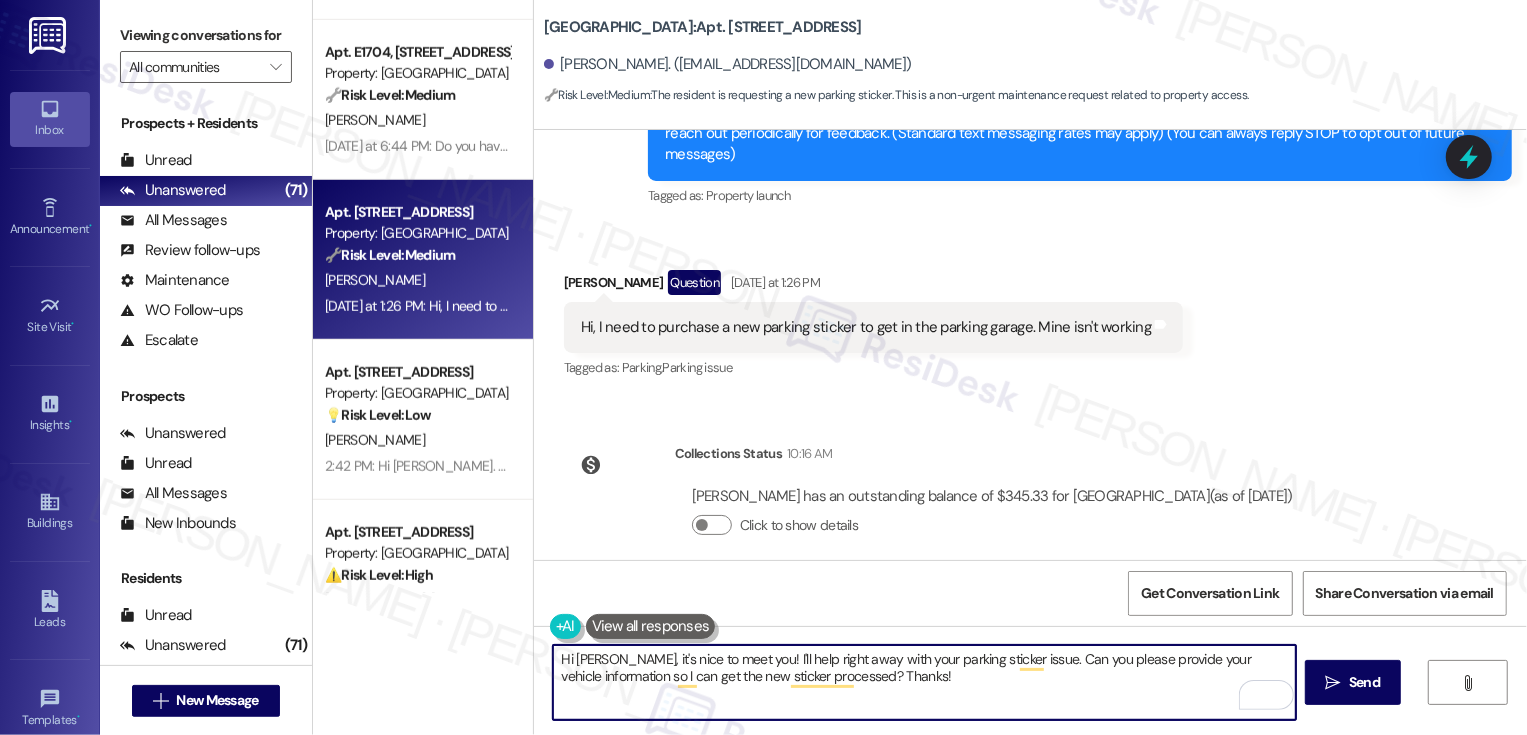 click on "Hi Joann, it's nice to meet you! I'll help right away with your parking sticker issue. Can you please provide your vehicle information so I can get the new sticker processed? Thanks!" at bounding box center (924, 682) 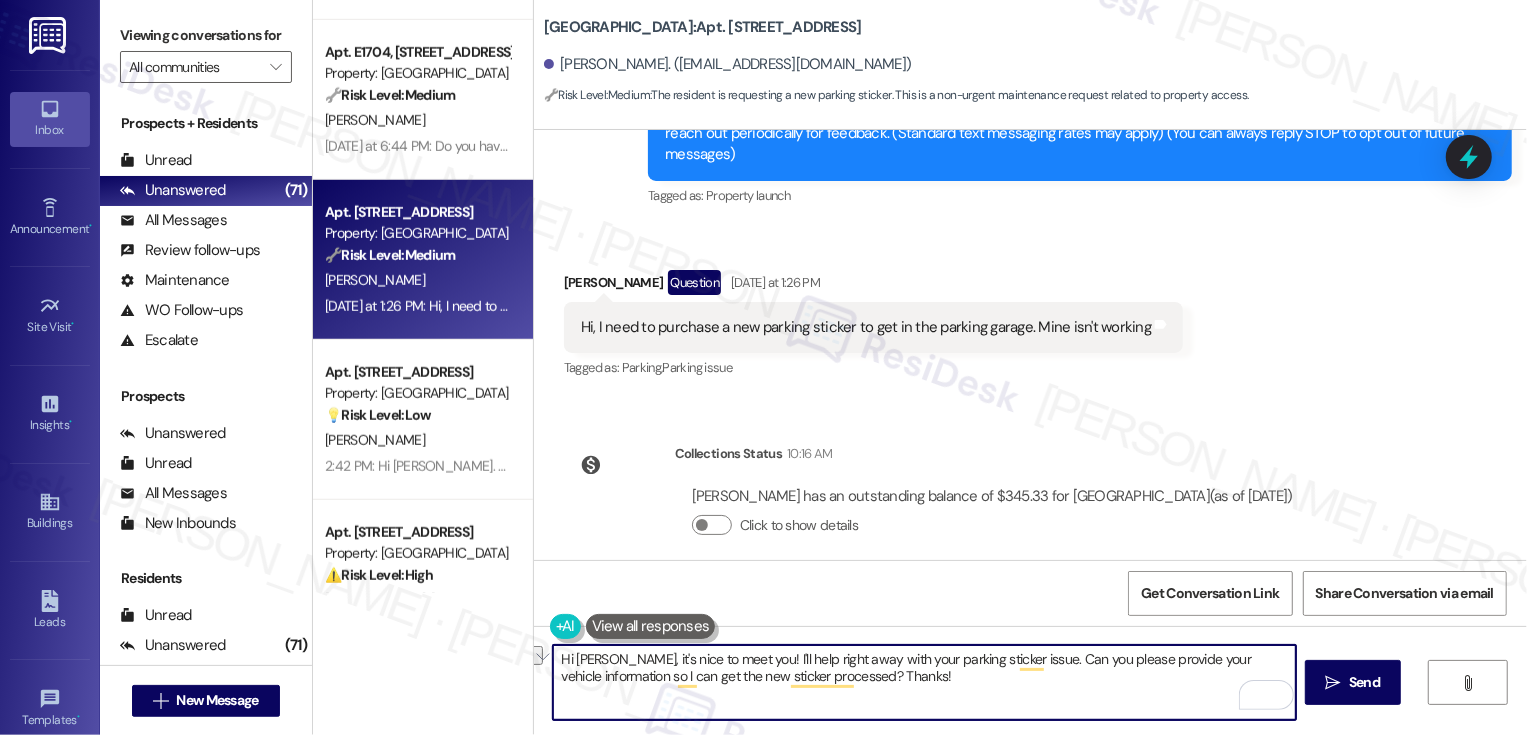 drag, startPoint x: 730, startPoint y: 655, endPoint x: 876, endPoint y: 664, distance: 146.27713 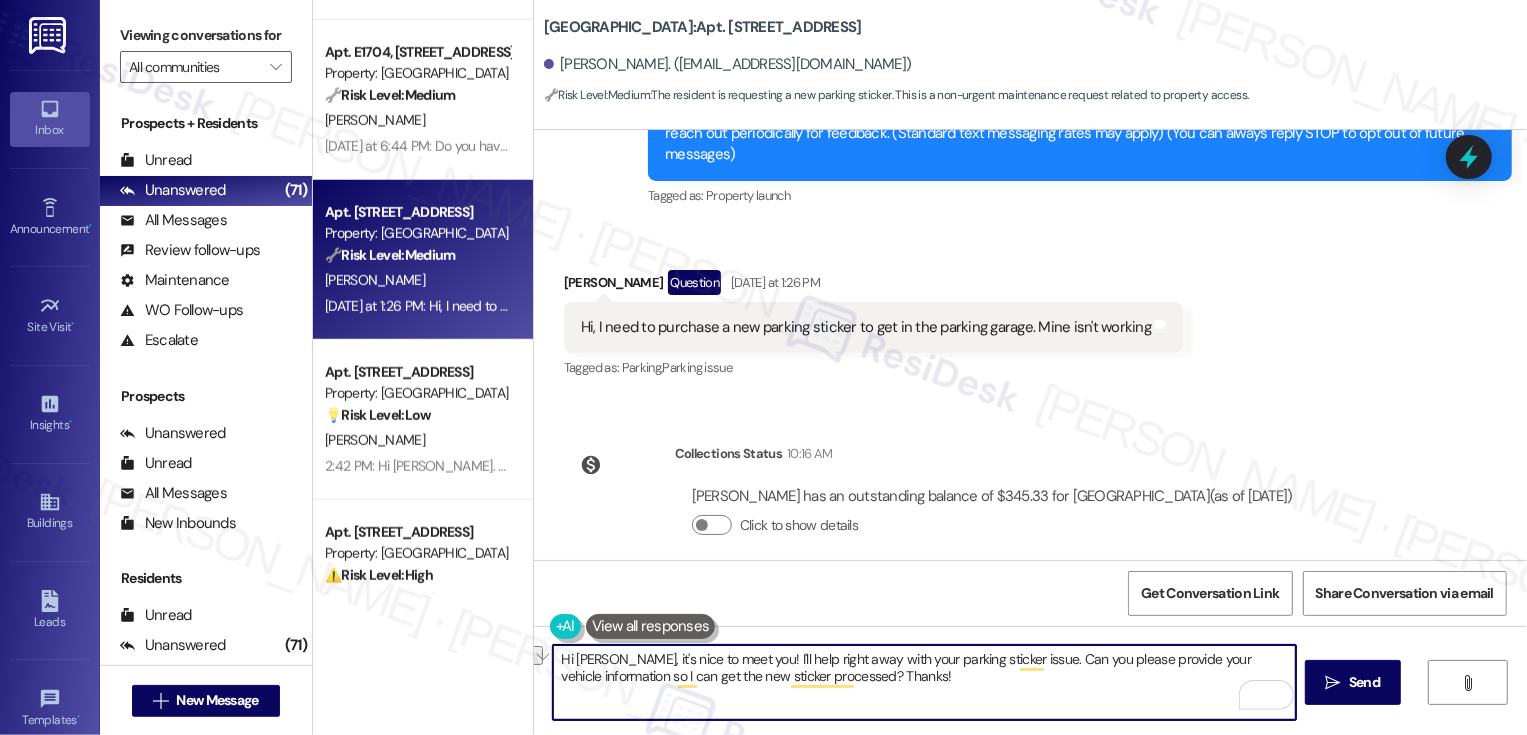 click on "Hi Joann, it's nice to meet you! I'll help right away with your parking sticker issue. Can you please provide your vehicle information so I can get the new sticker processed? Thanks!" at bounding box center (924, 682) 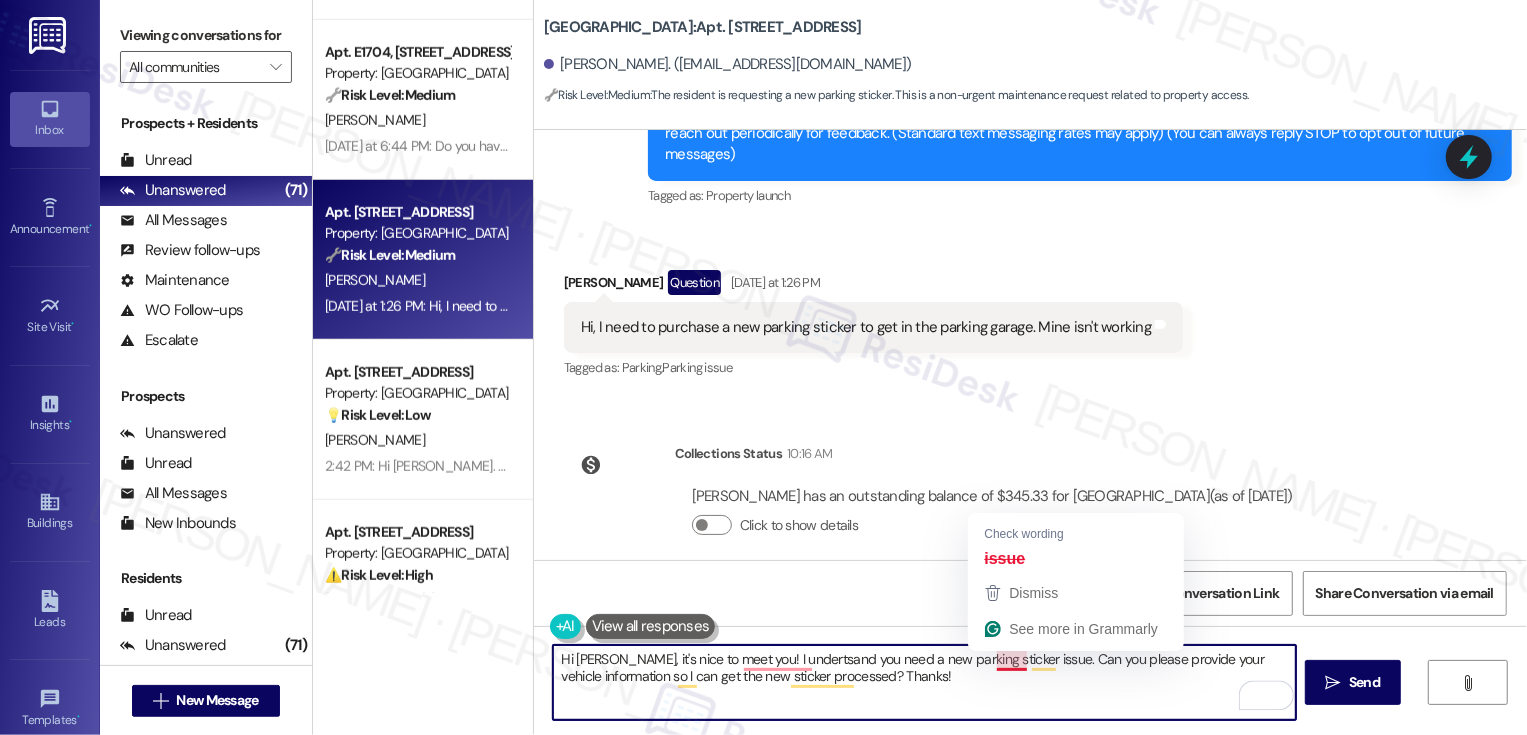 click on "Hi Joann, it's nice to meet you! I undertsand you need a new parking sticker issue. Can you please provide your vehicle information so I can get the new sticker processed? Thanks!" at bounding box center (924, 682) 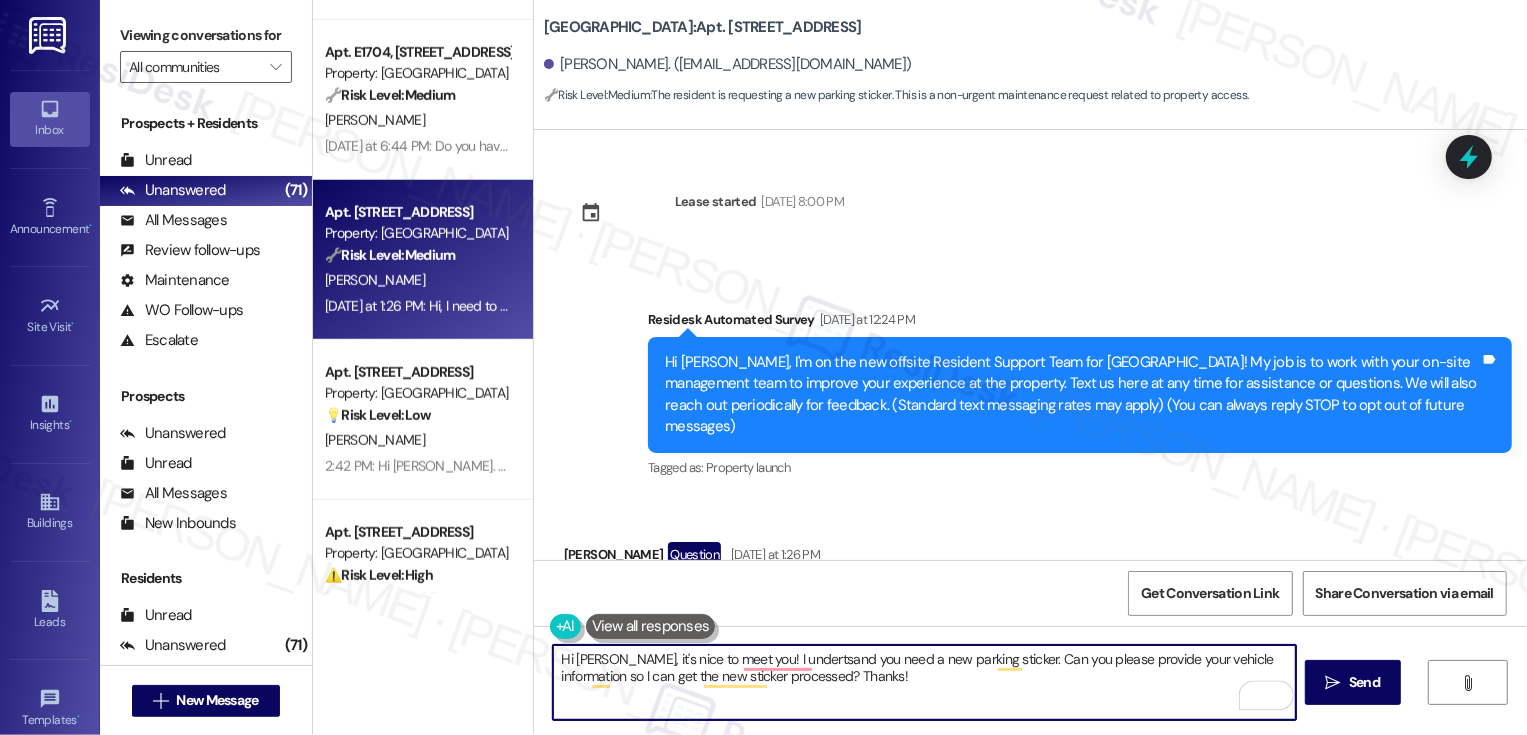 scroll, scrollTop: 272, scrollLeft: 0, axis: vertical 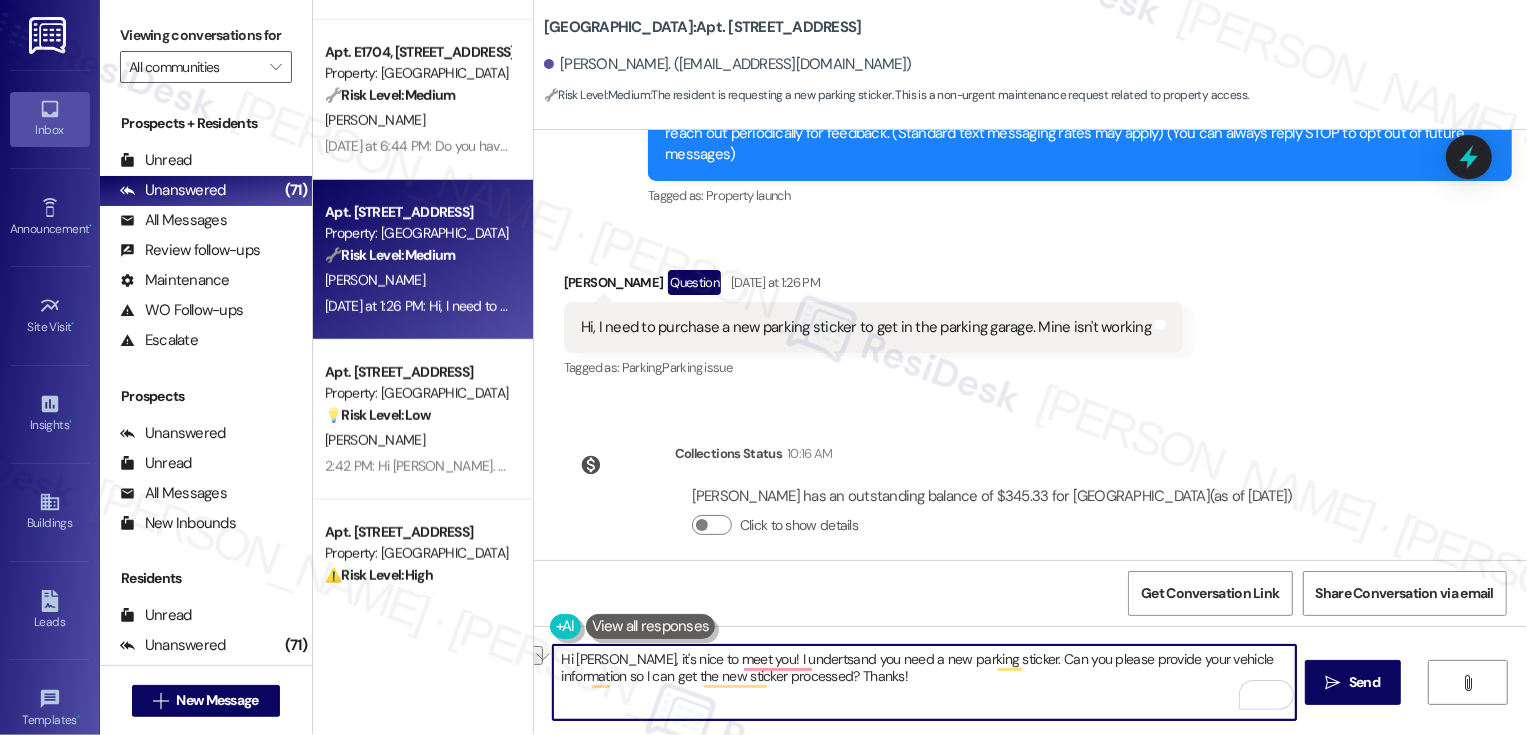 drag, startPoint x: 578, startPoint y: 677, endPoint x: 823, endPoint y: 665, distance: 245.2937 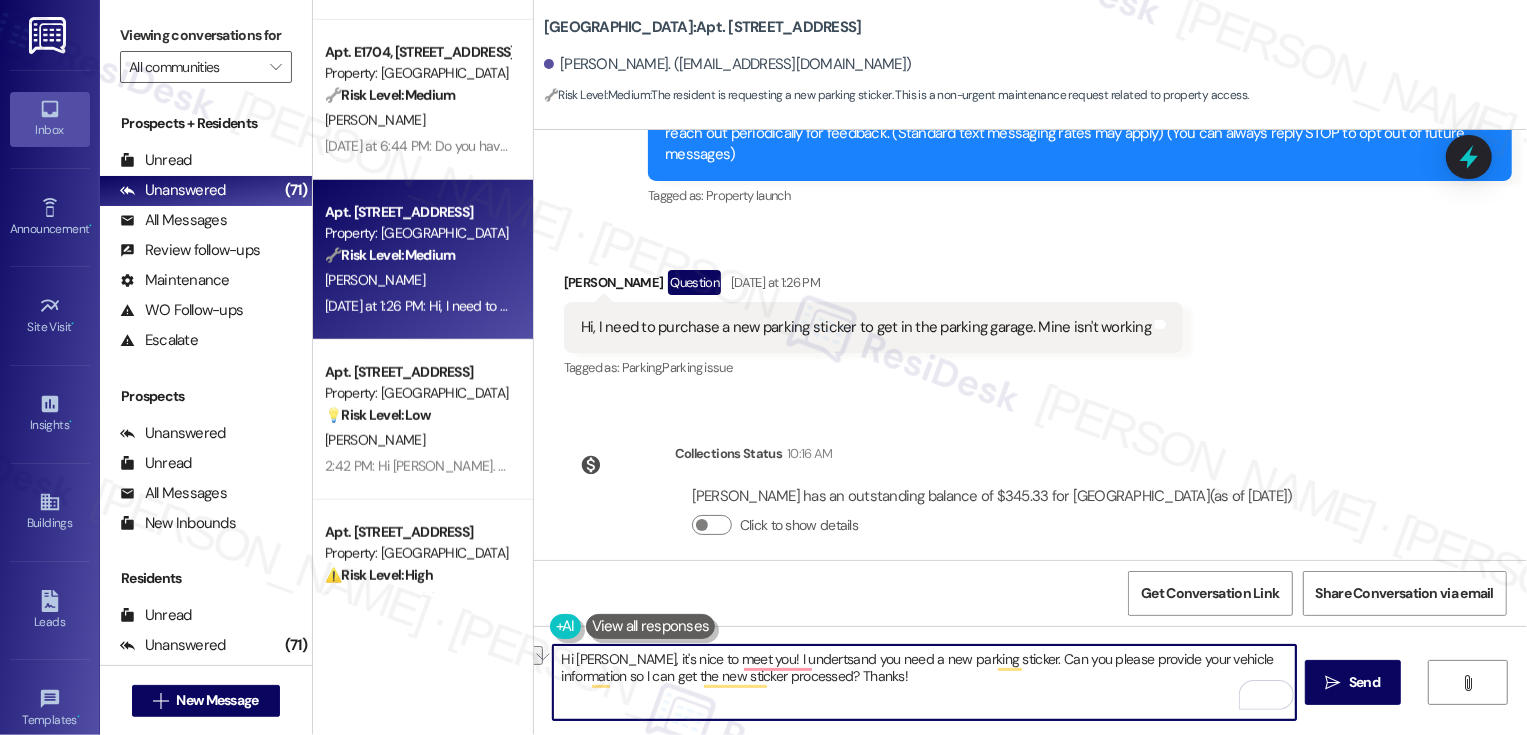 click on "Hi Joann, it's nice to meet you! I undertsand you need a new parking sticker. Can you please provide your vehicle information so I can get the new sticker processed? Thanks!" at bounding box center [924, 682] 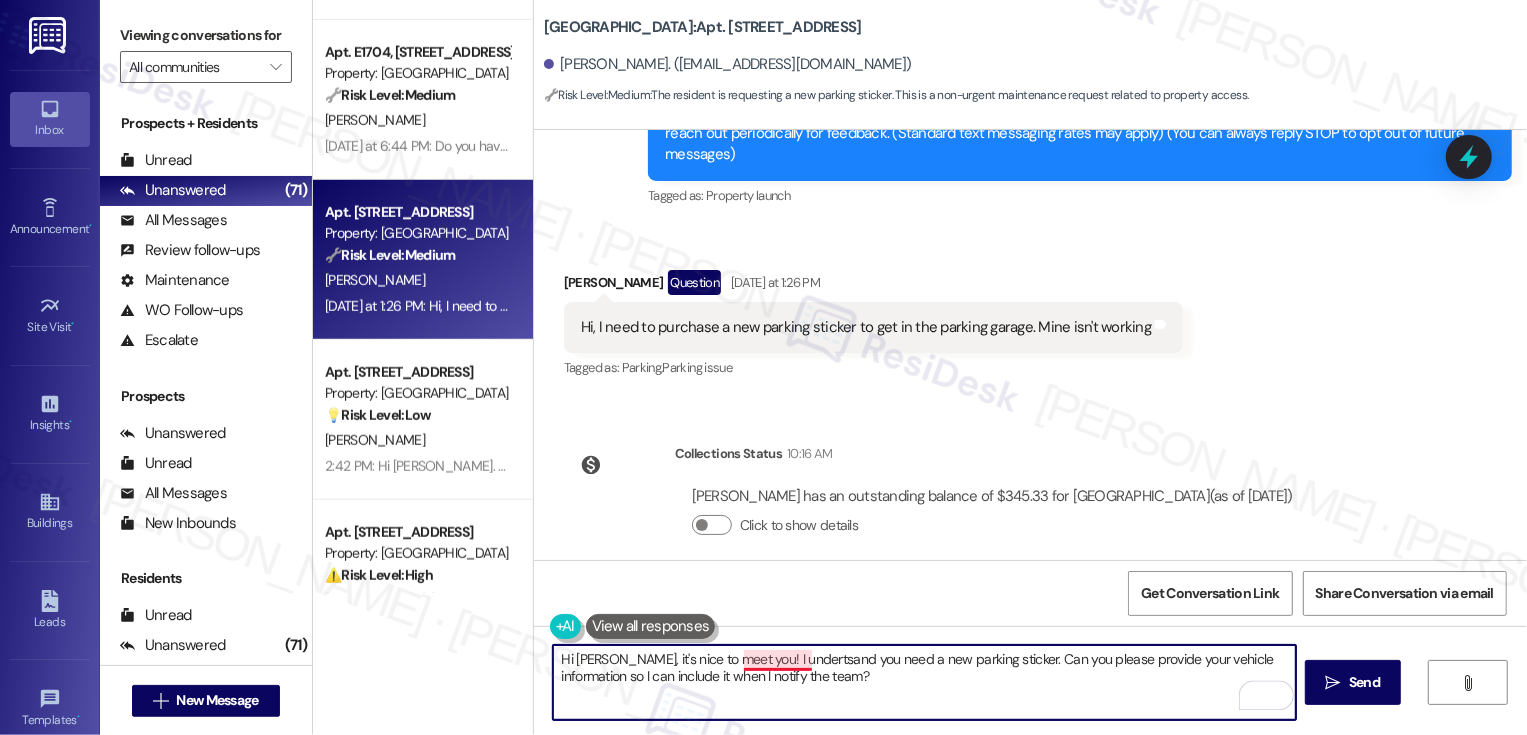 click on "Hi Joann, it's nice to meet you! I undertsand you need a new parking sticker. Can you please provide your vehicle information so I can include it when I notify the team?" at bounding box center (924, 682) 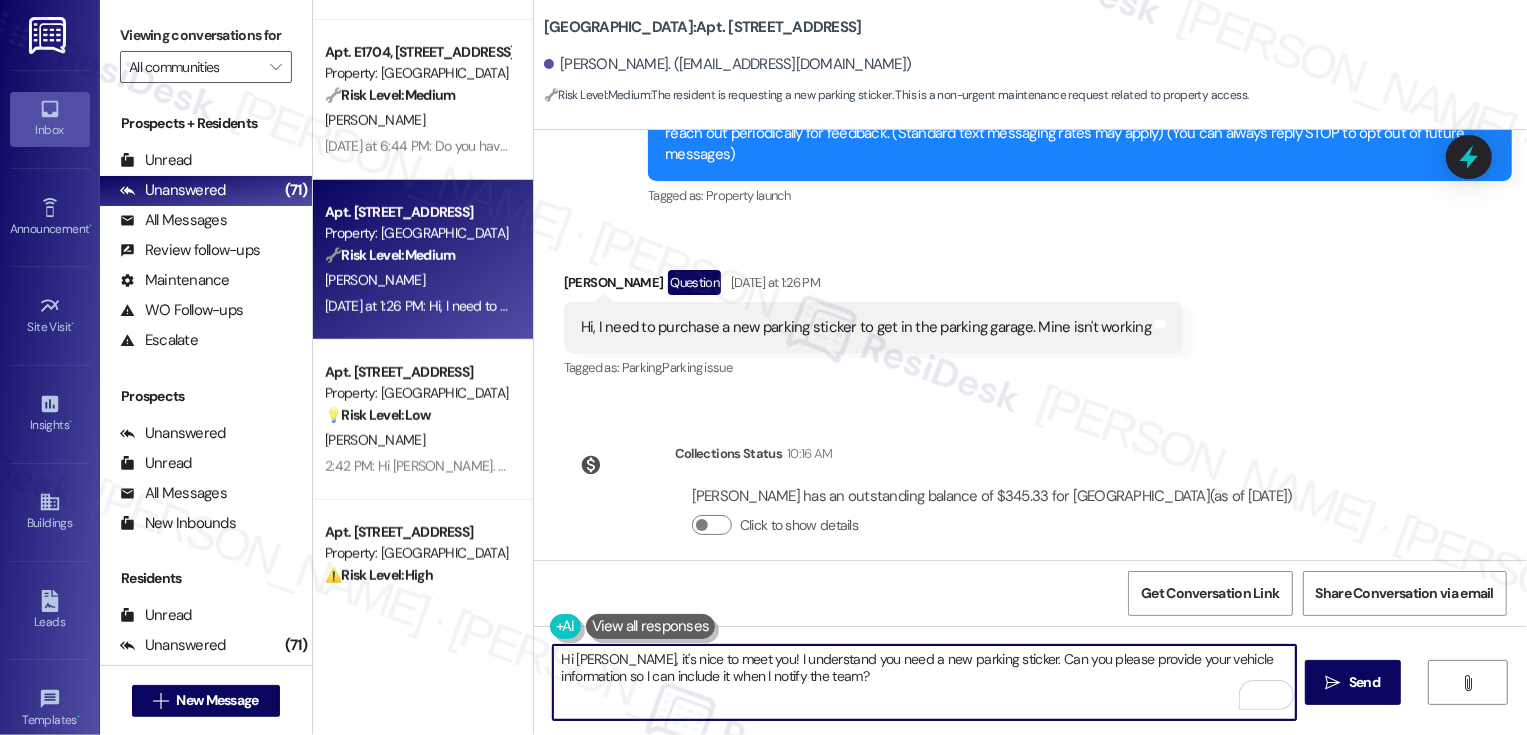 click on "Hi Joann, it's nice to meet you! I understand you need a new parking sticker. Can you please provide your vehicle information so I can include it when I notify the team?" at bounding box center (924, 682) 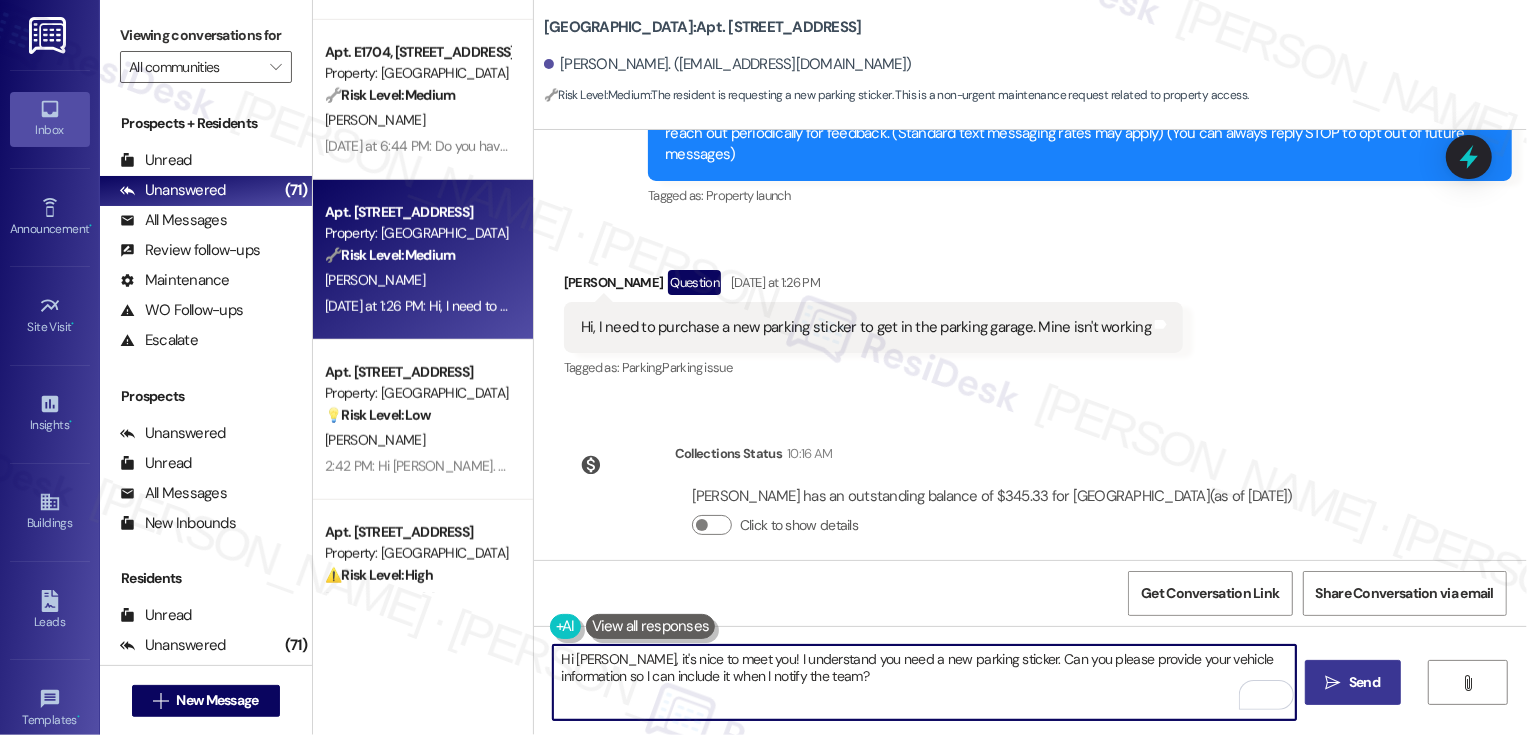 type on "Hi Joann, it's nice to meet you! I understand you need a new parking sticker. Can you please provide your vehicle information so I can include it when I notify the team?" 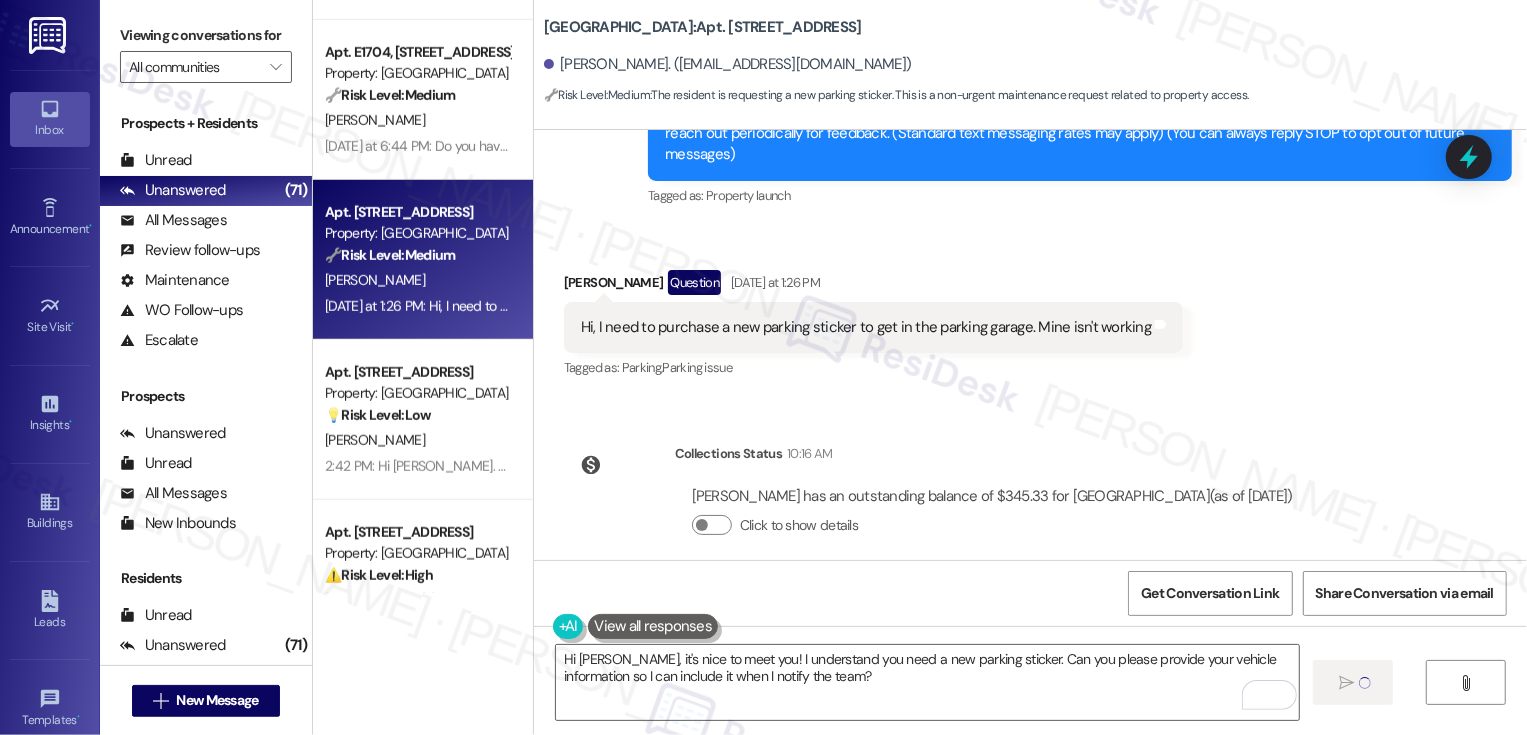 type 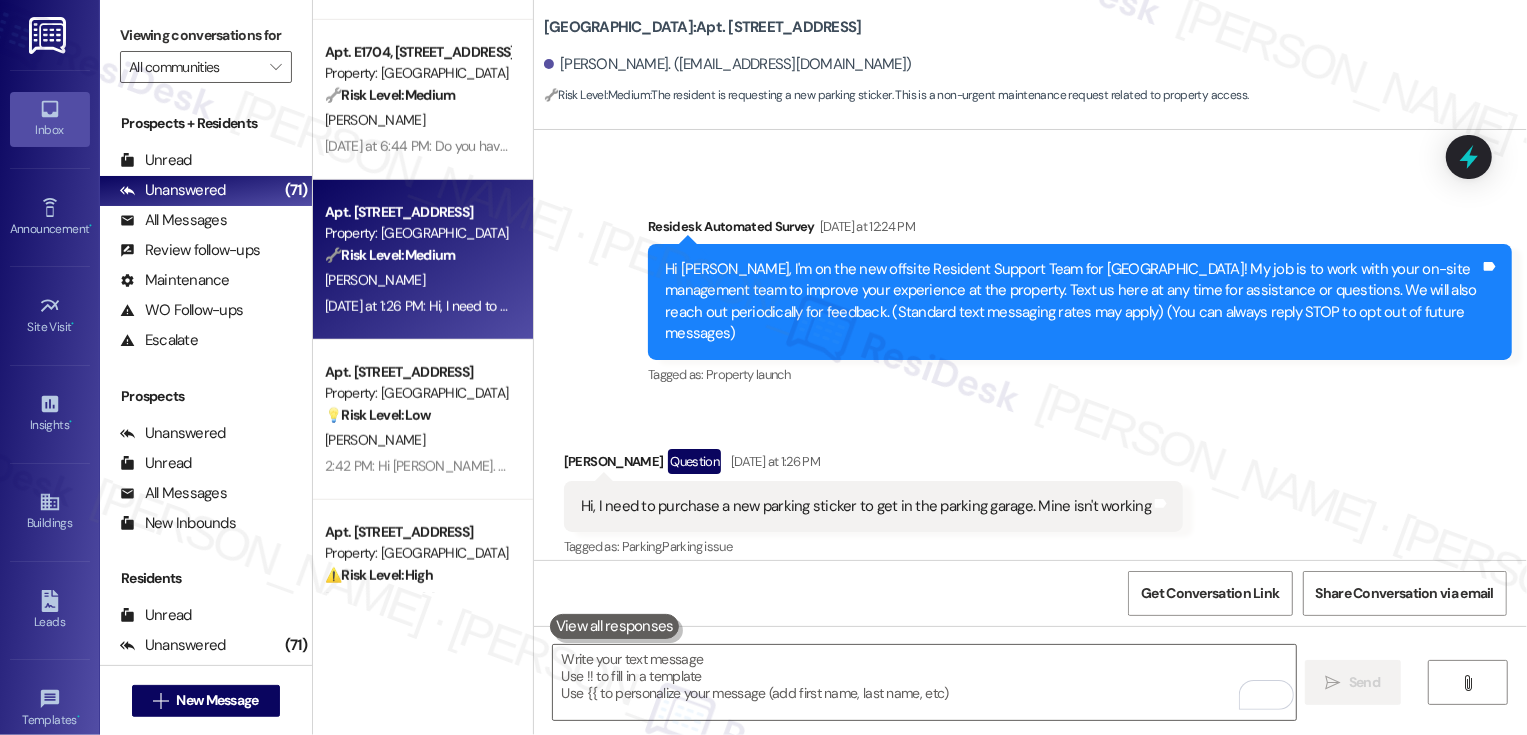scroll, scrollTop: 433, scrollLeft: 0, axis: vertical 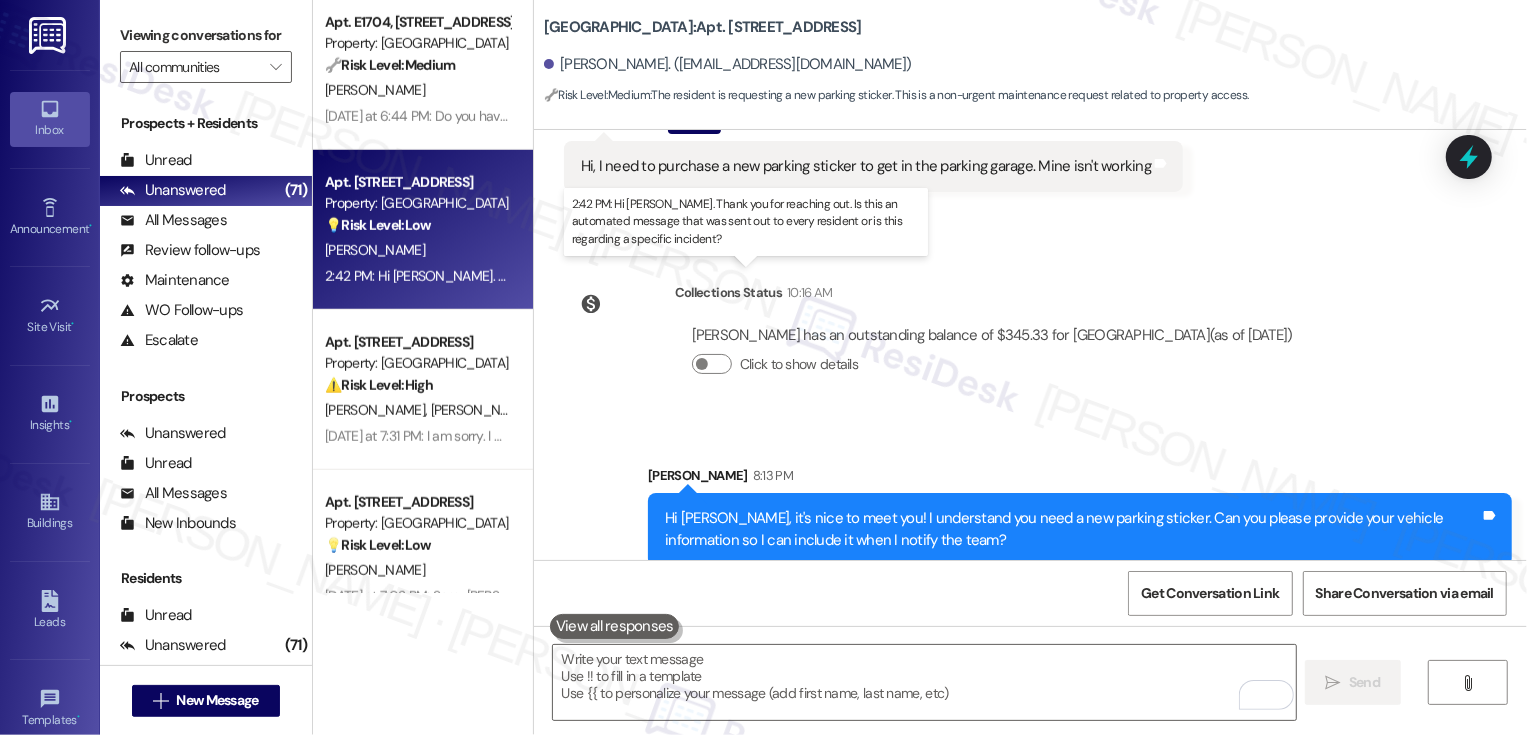 click on "2:42 PM: Hi Sarah. Thank you for reaching out. Is this an automated message that was sent out to every resident or is this regarding a specific incident?  2:42 PM: Hi Sarah. Thank you for reaching out. Is this an automated message that was sent out to every resident or is this regarding a specific incident?" at bounding box center (794, 276) 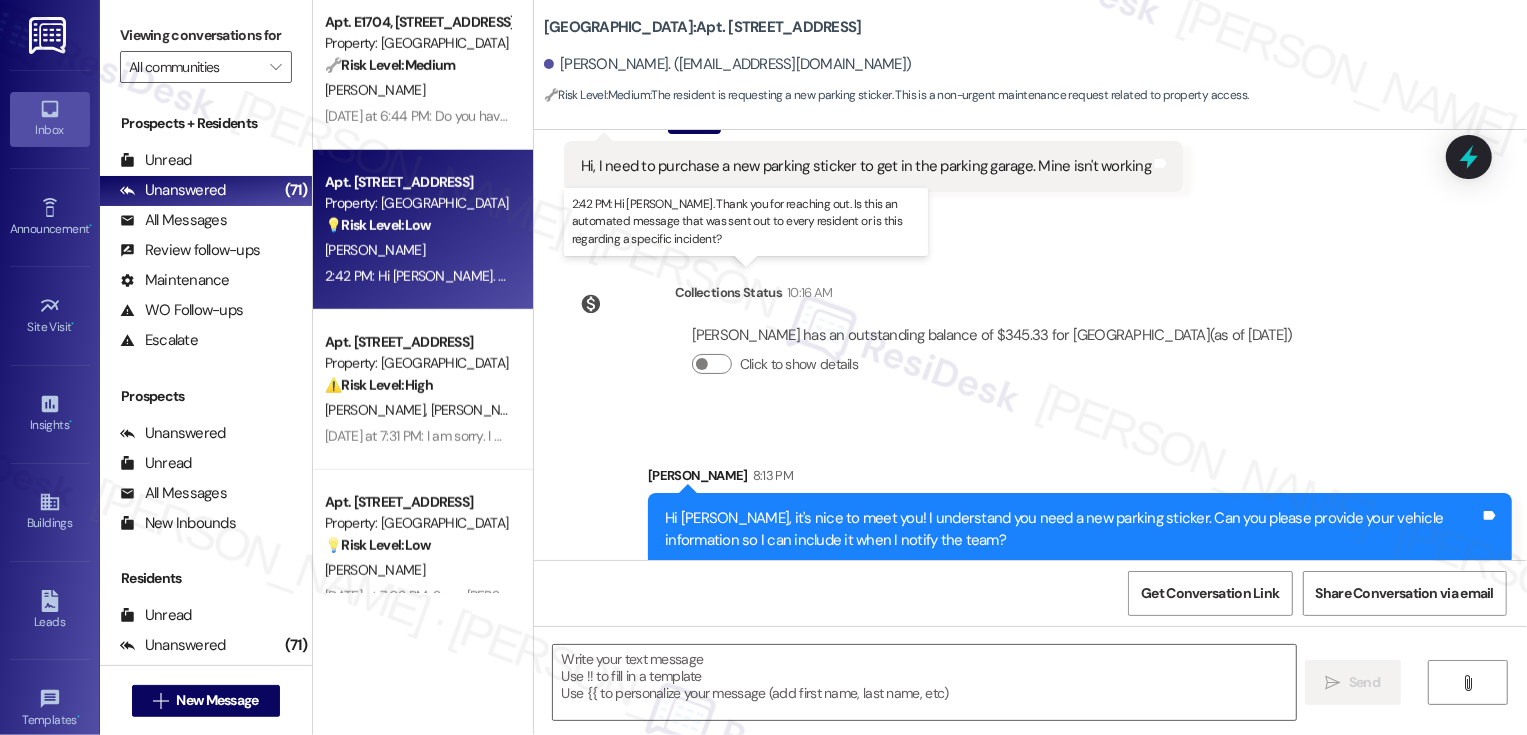 type on "Fetching suggested responses. Please feel free to read through the conversation in the meantime." 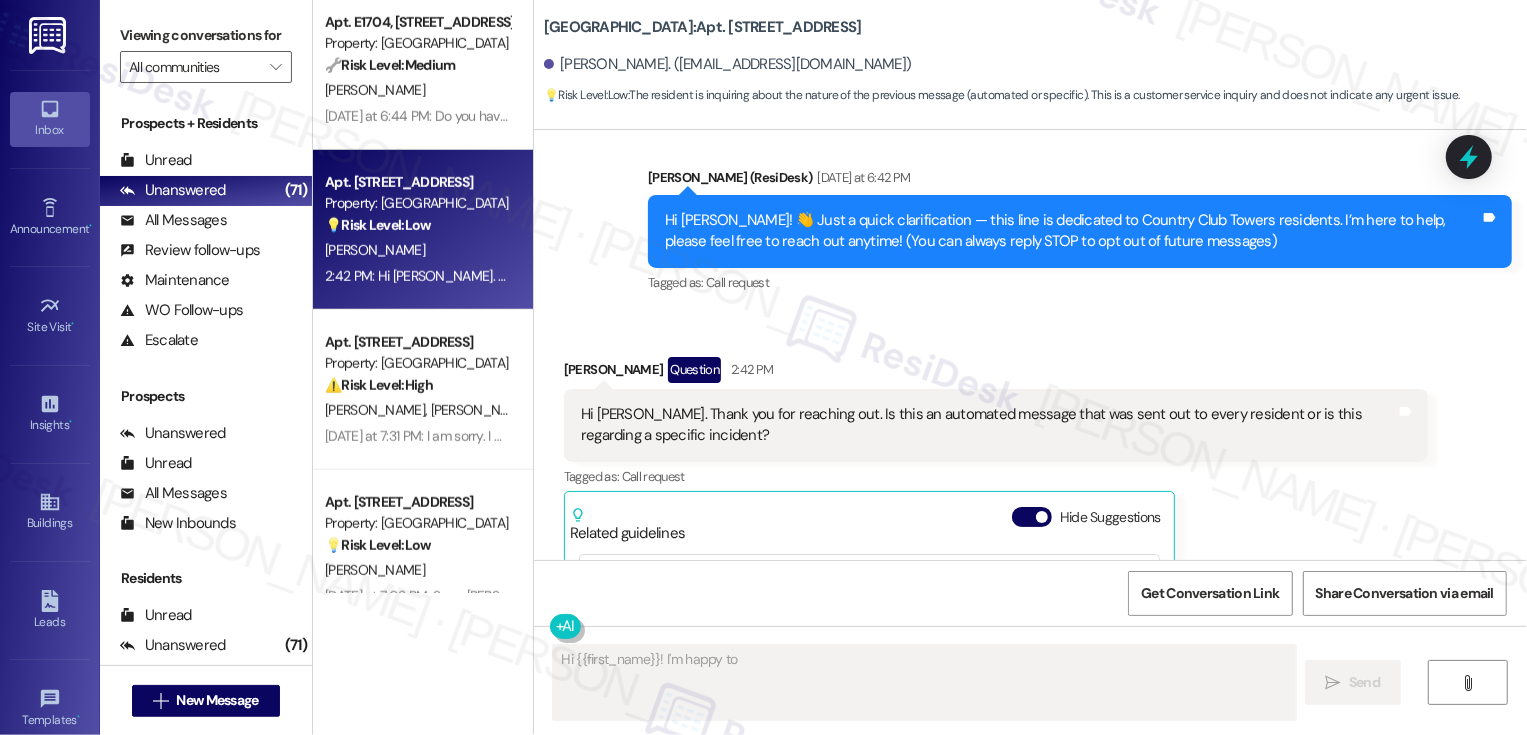 scroll, scrollTop: 140, scrollLeft: 0, axis: vertical 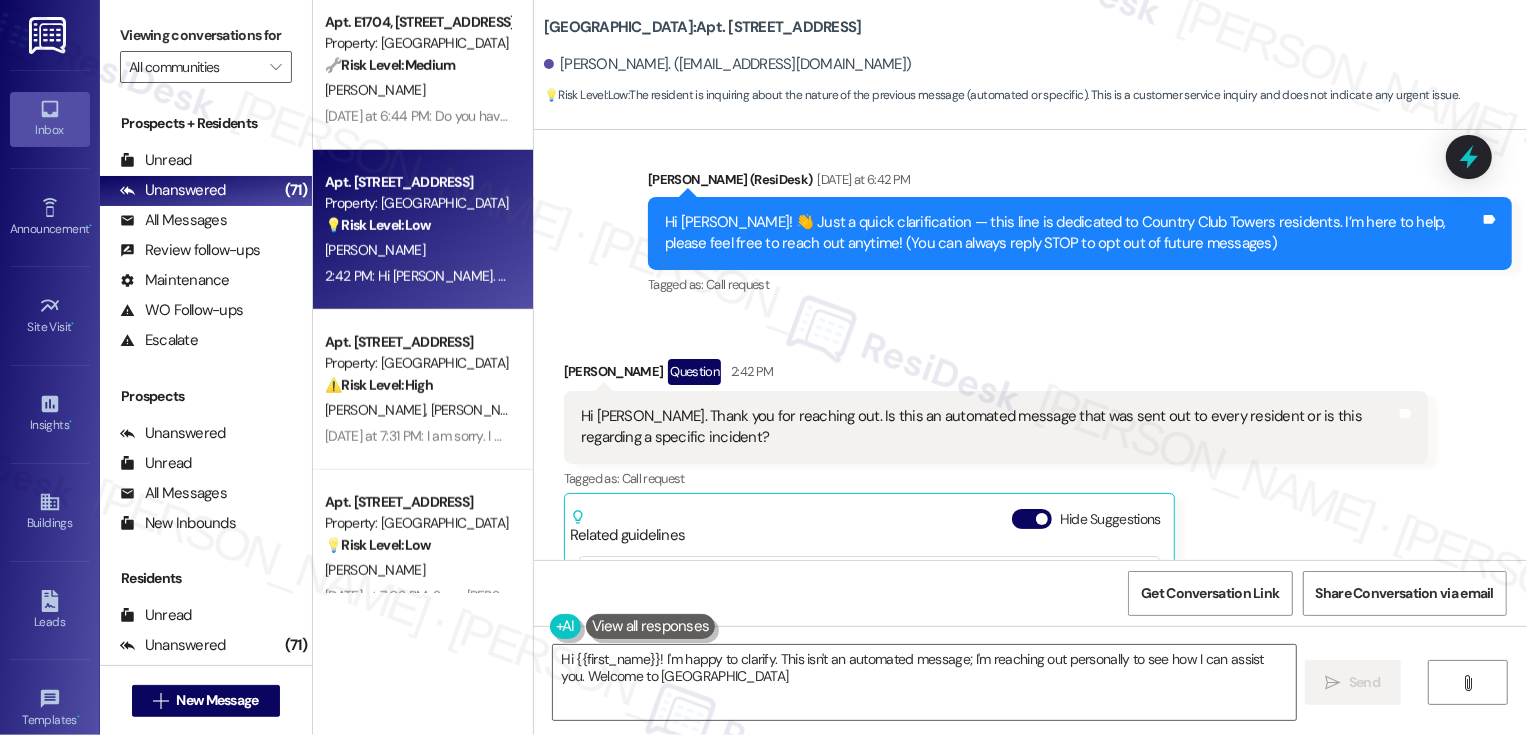 type on "Hi {{first_name}}! I'm happy to clarify. This isn't an automated message; I'm reaching out personally to see how I can assist you. Welcome to Country Club Towers!" 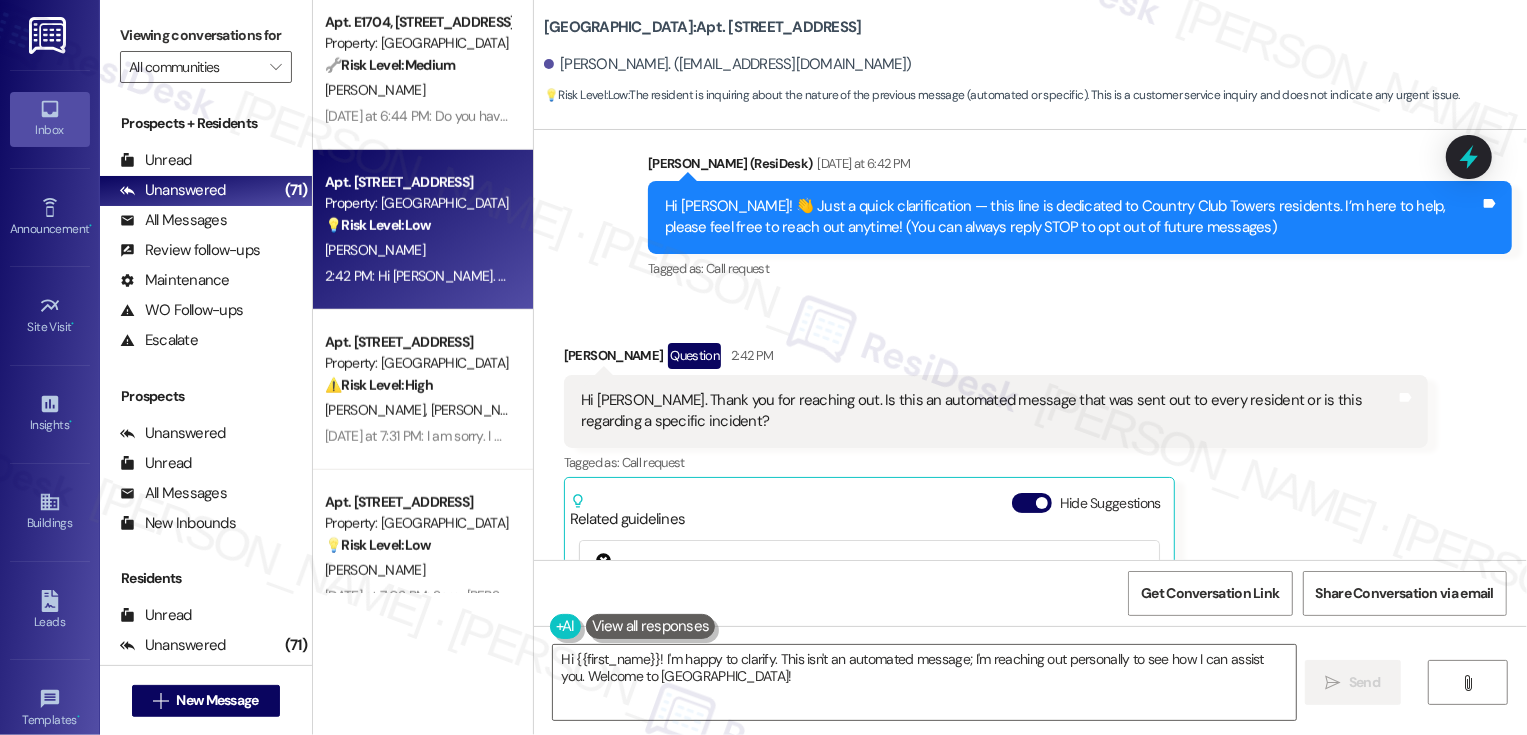 scroll, scrollTop: 160, scrollLeft: 0, axis: vertical 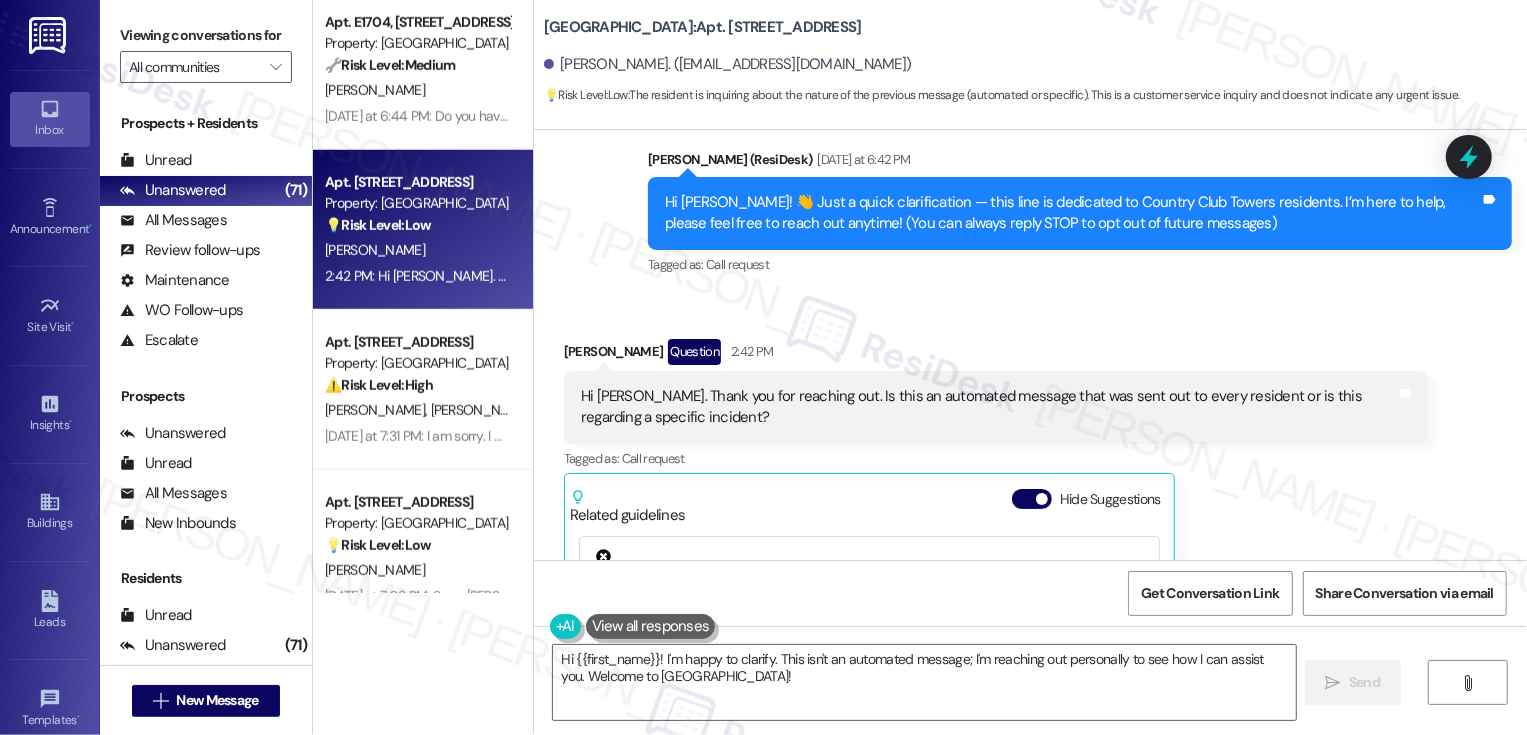 click on "Carolyn Mullay Question 2:42 PM" at bounding box center (996, 355) 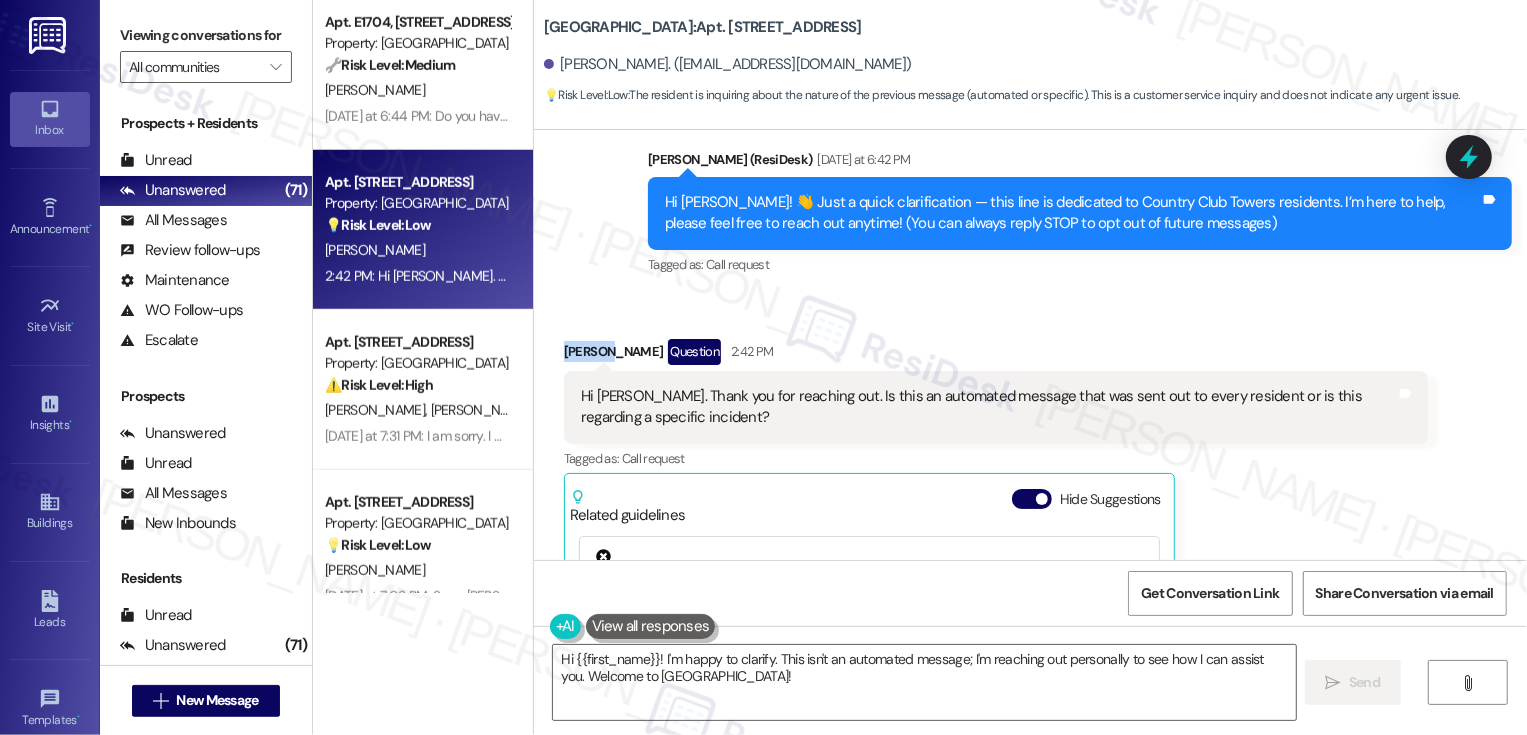 copy on "Carolyn" 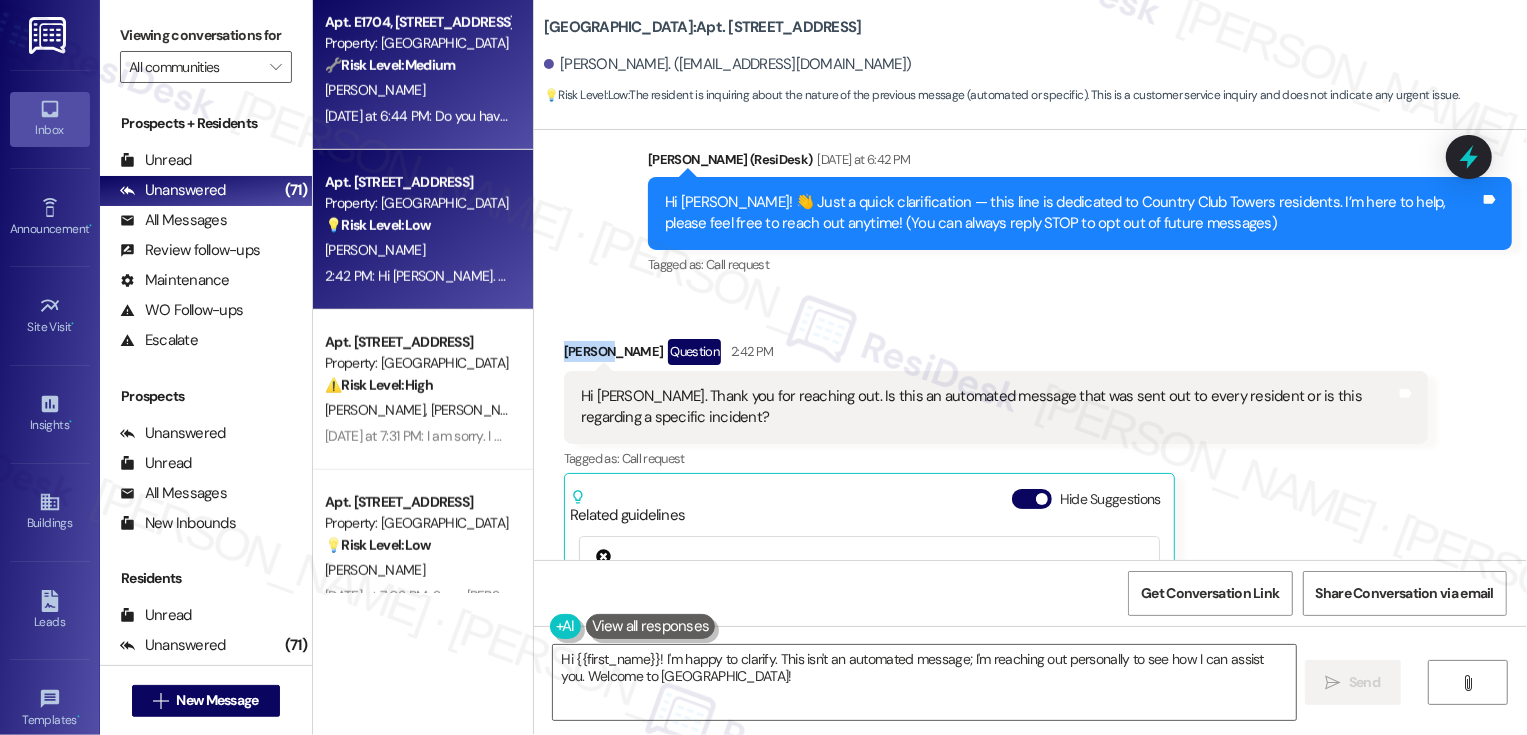 click on "Yesterday at 6:44 PM: Do you have an update on when the steam room will be functioning again? Yesterday at 6:44 PM: Do you have an update on when the steam room will be functioning again?" at bounding box center (596, 116) 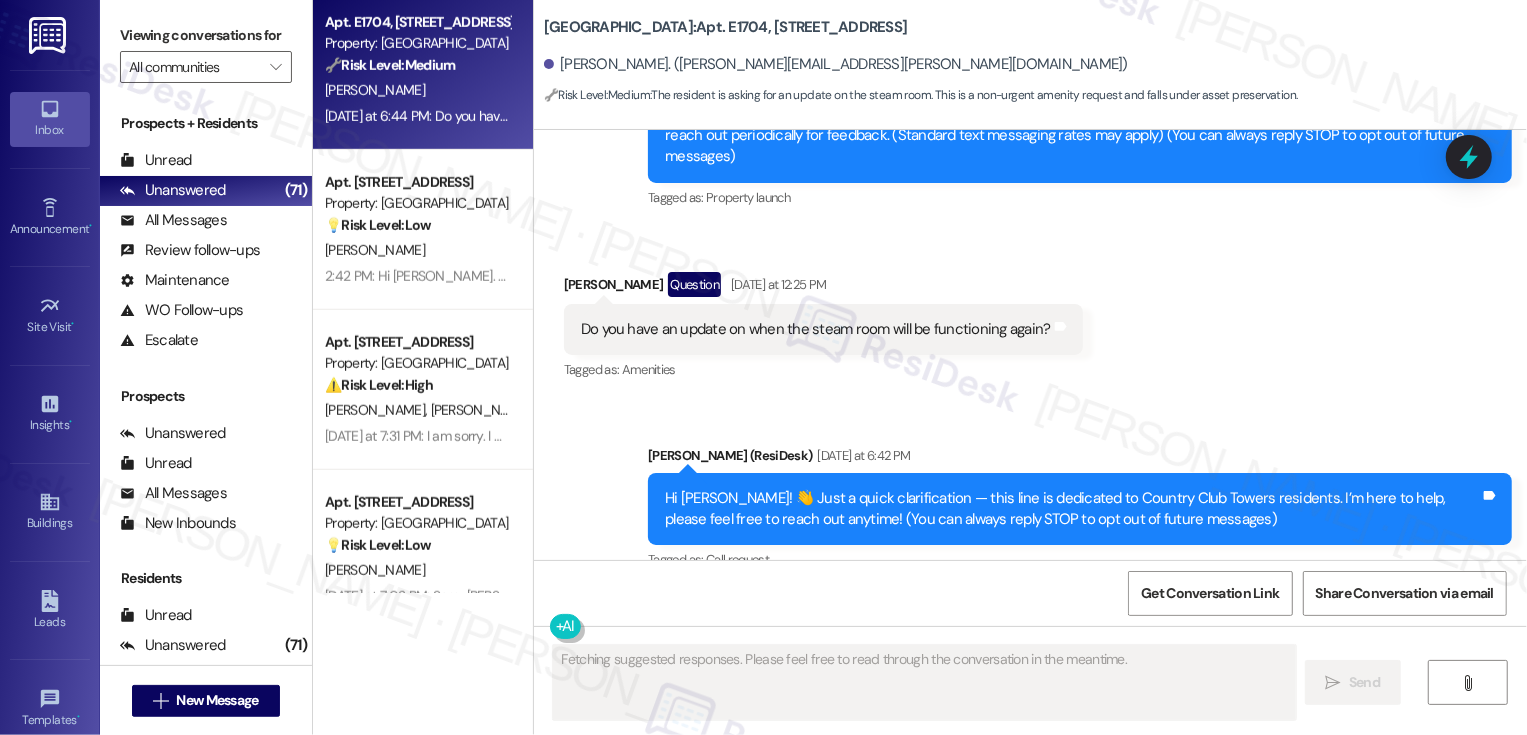 scroll, scrollTop: 199, scrollLeft: 0, axis: vertical 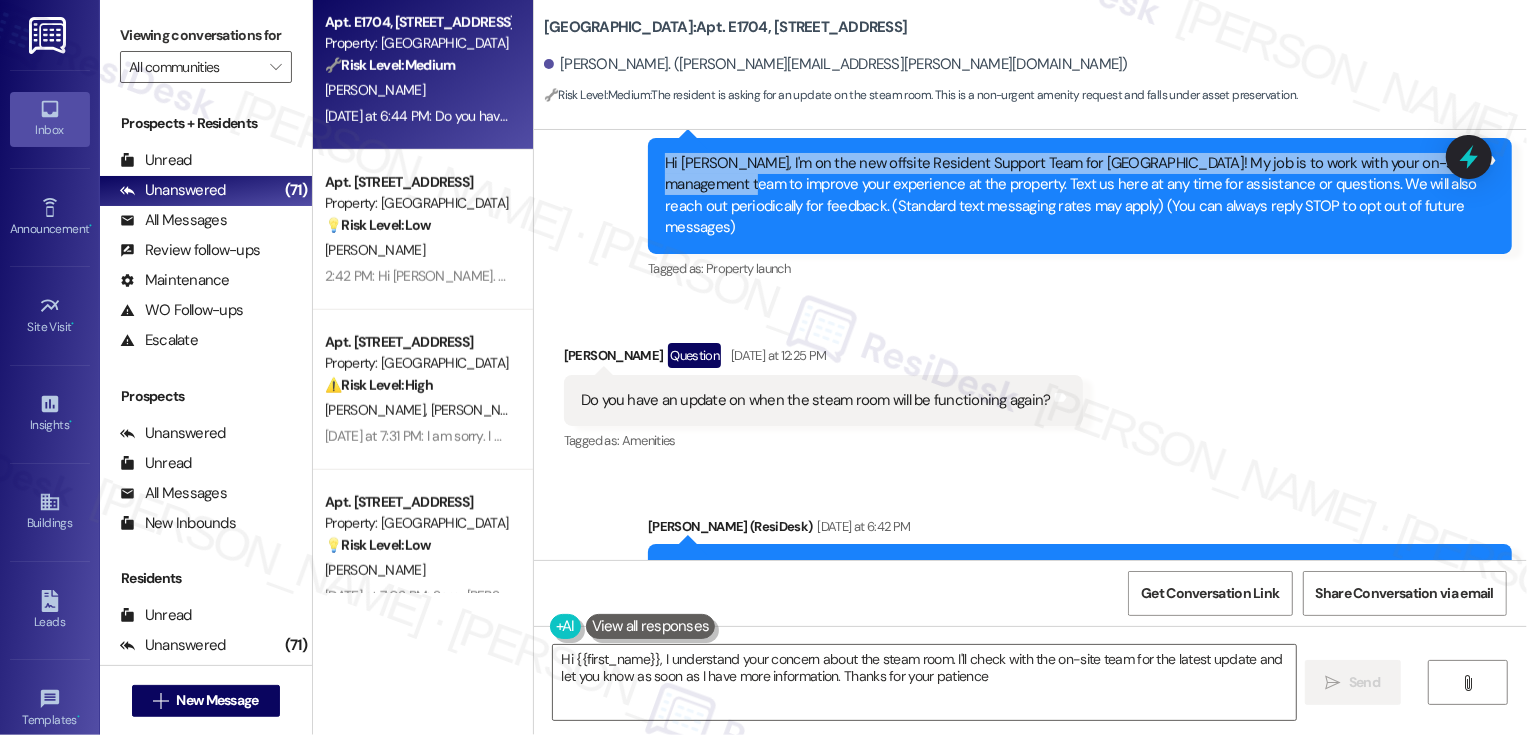 type on "Hi {{first_name}}, I understand your concern about the steam room. I'll check with the on-site team for the latest update and let you know as soon as I have more information. Thanks for your patience!" 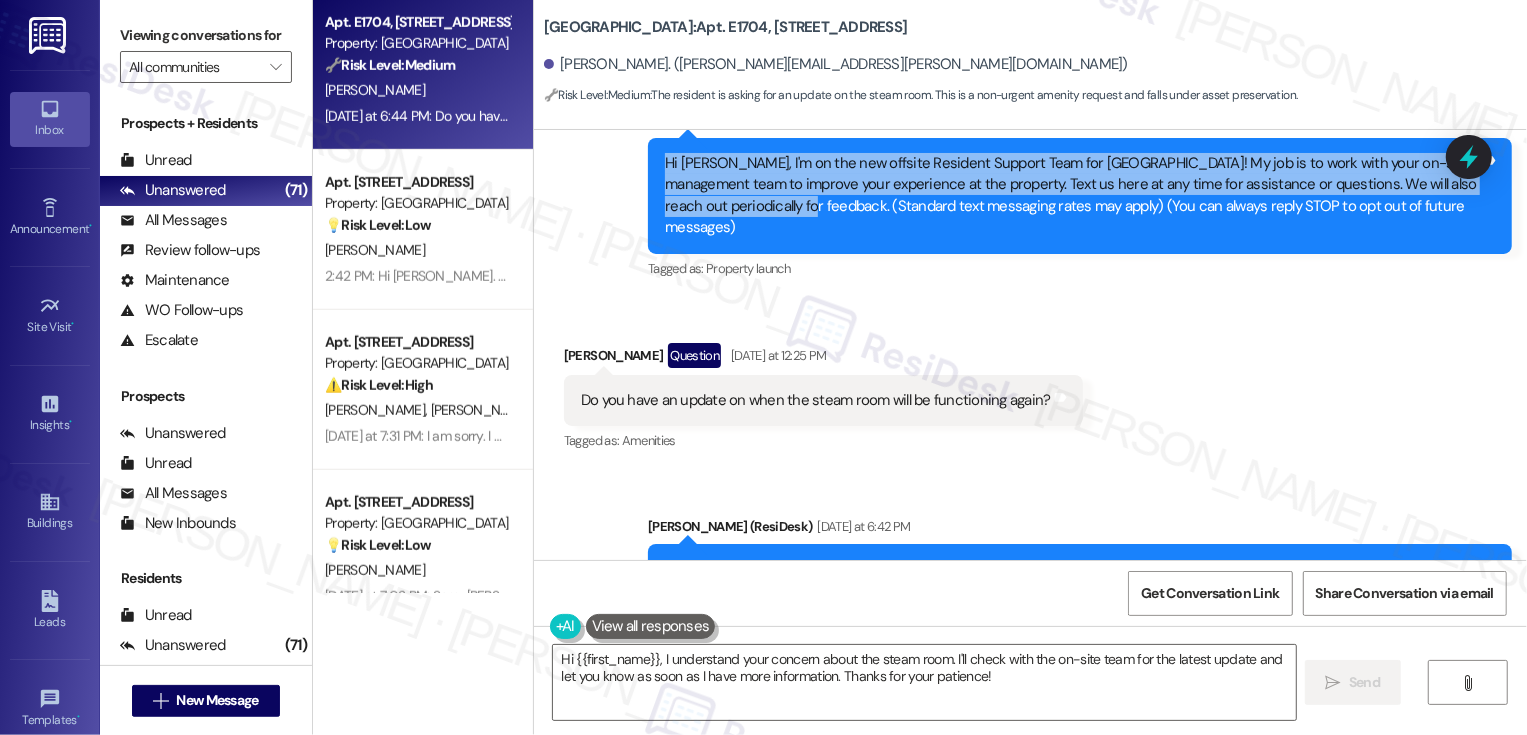 drag, startPoint x: 656, startPoint y: 159, endPoint x: 714, endPoint y: 209, distance: 76.57676 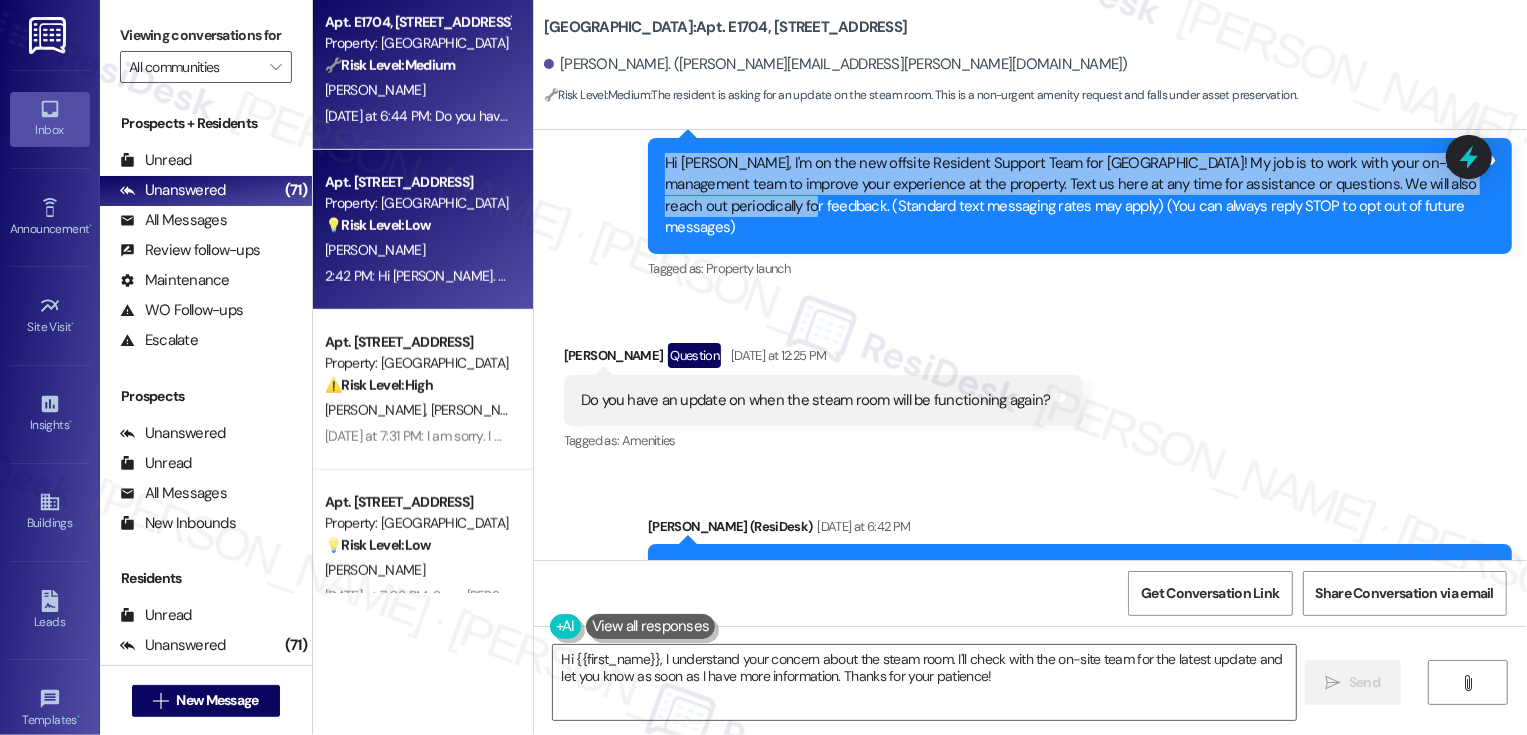 click on "C. Mullay" at bounding box center [417, 250] 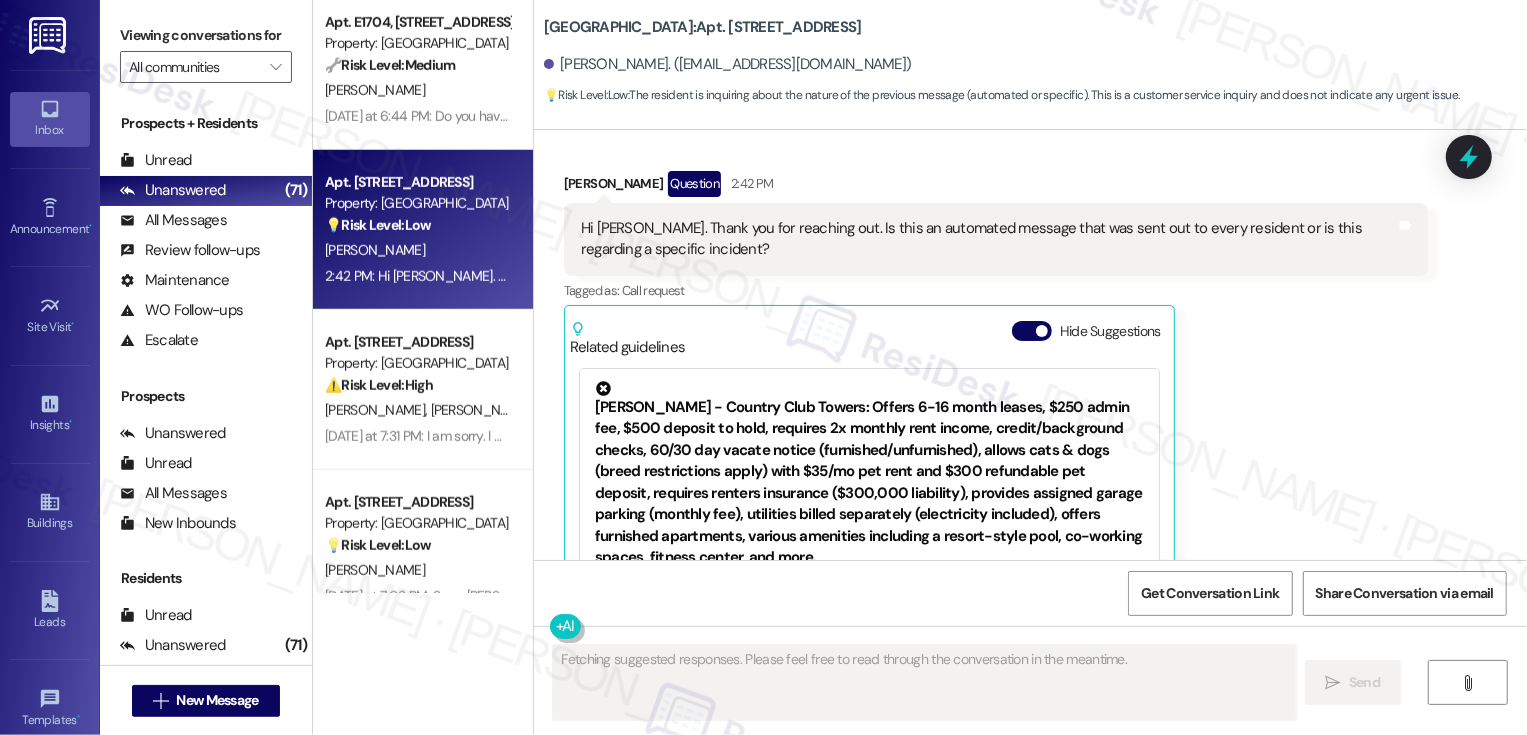 scroll, scrollTop: 309, scrollLeft: 0, axis: vertical 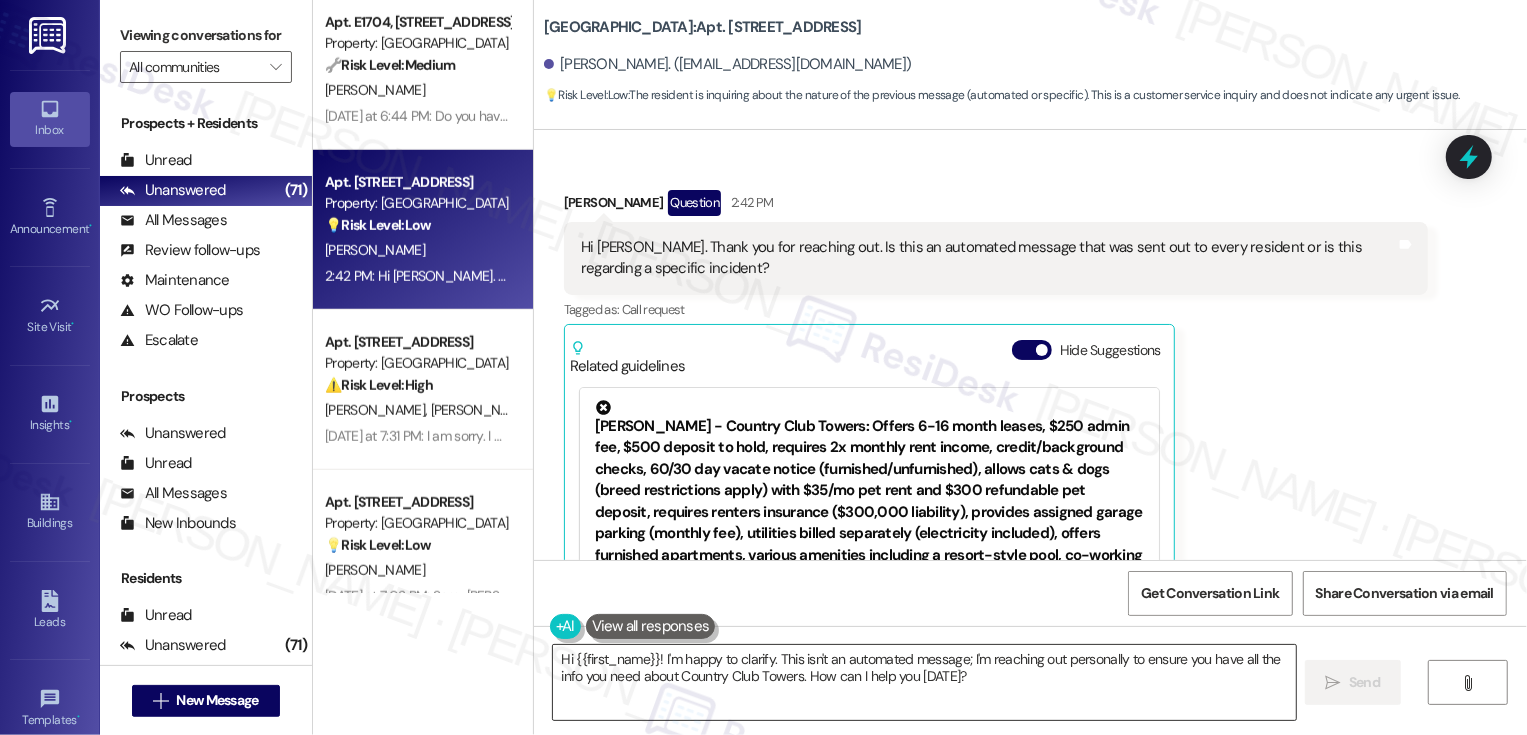 click on "Hi {{first_name}}! I'm happy to clarify. This isn't an automated message; I'm reaching out personally to ensure you have all the info you need about Country Club Towers. How can I help you today?" at bounding box center (924, 682) 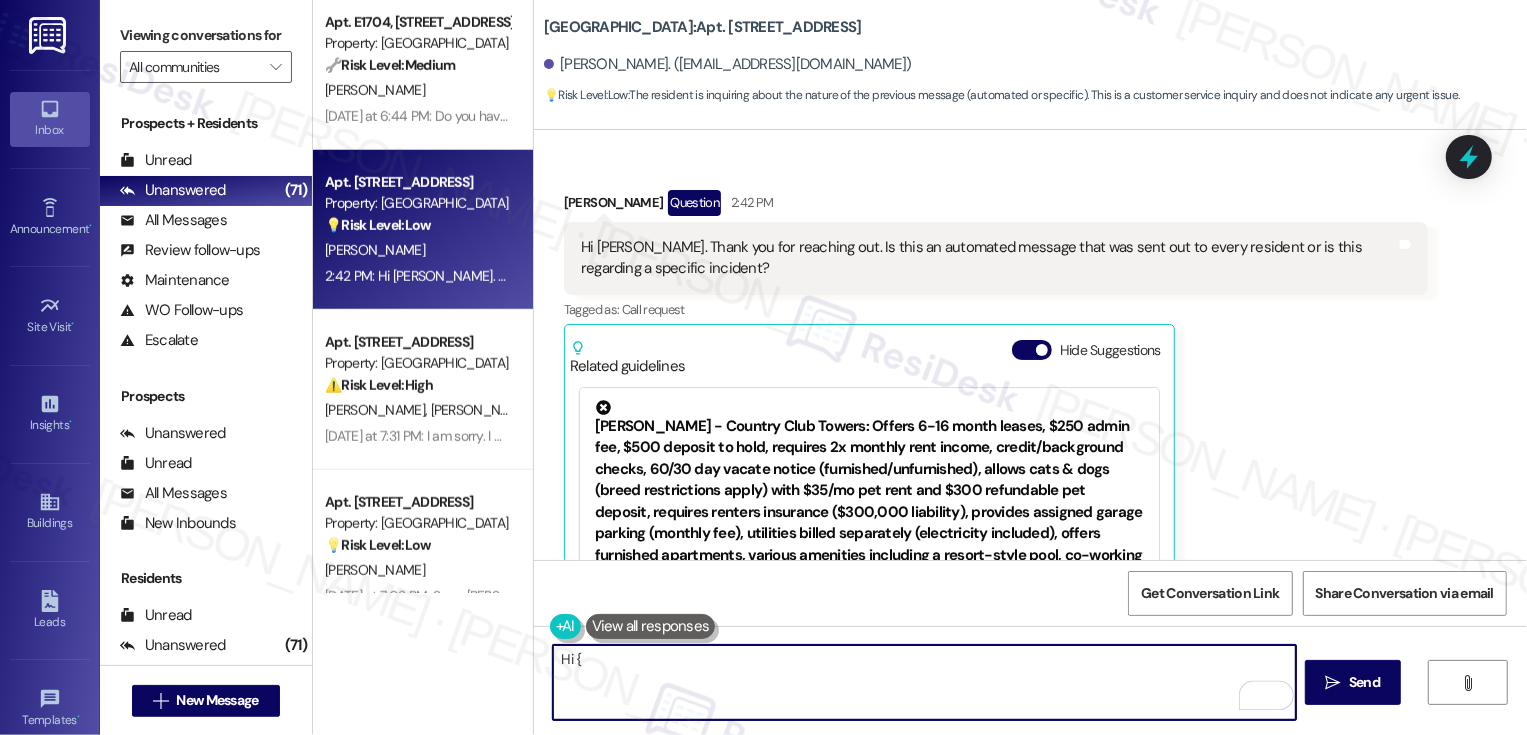type on "Hi {{" 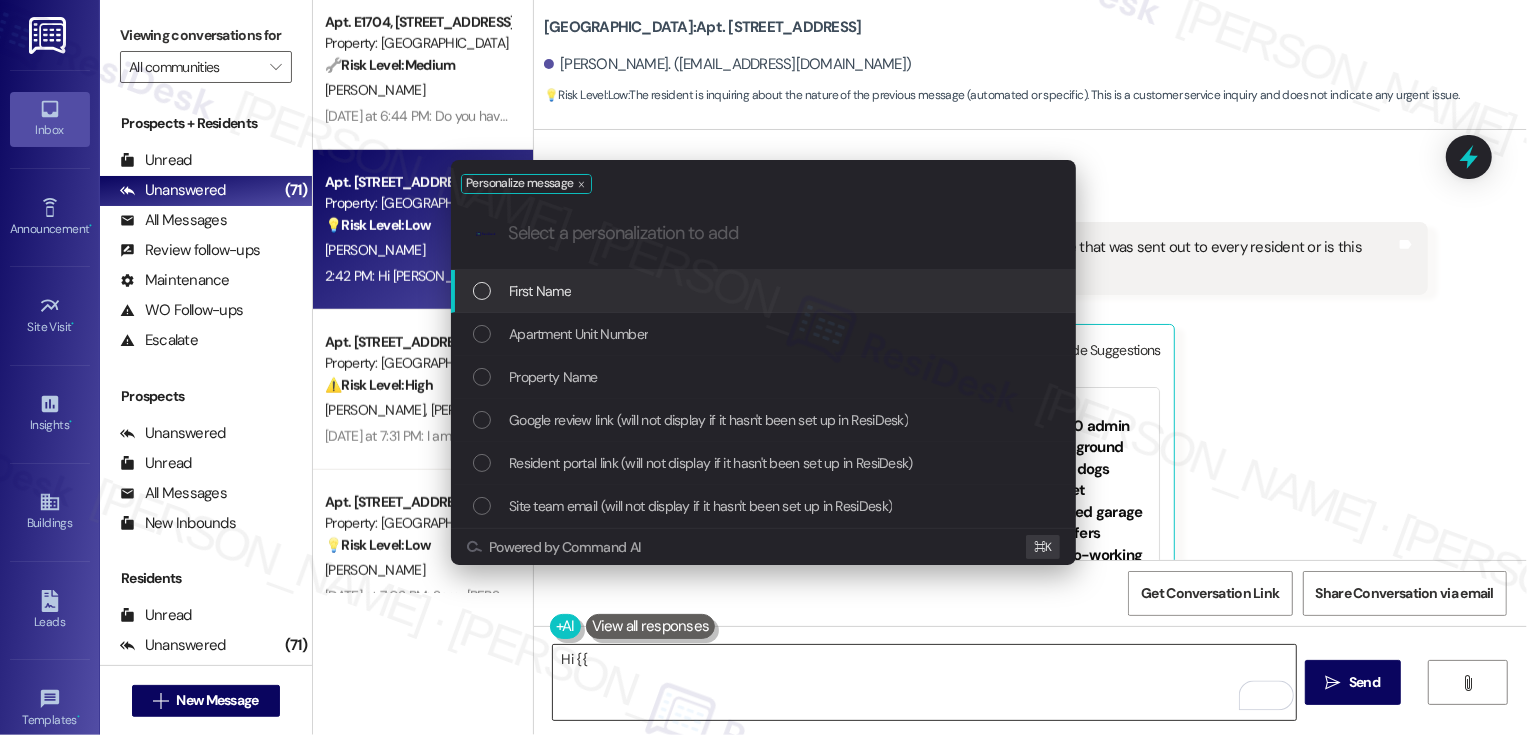 type on "{" 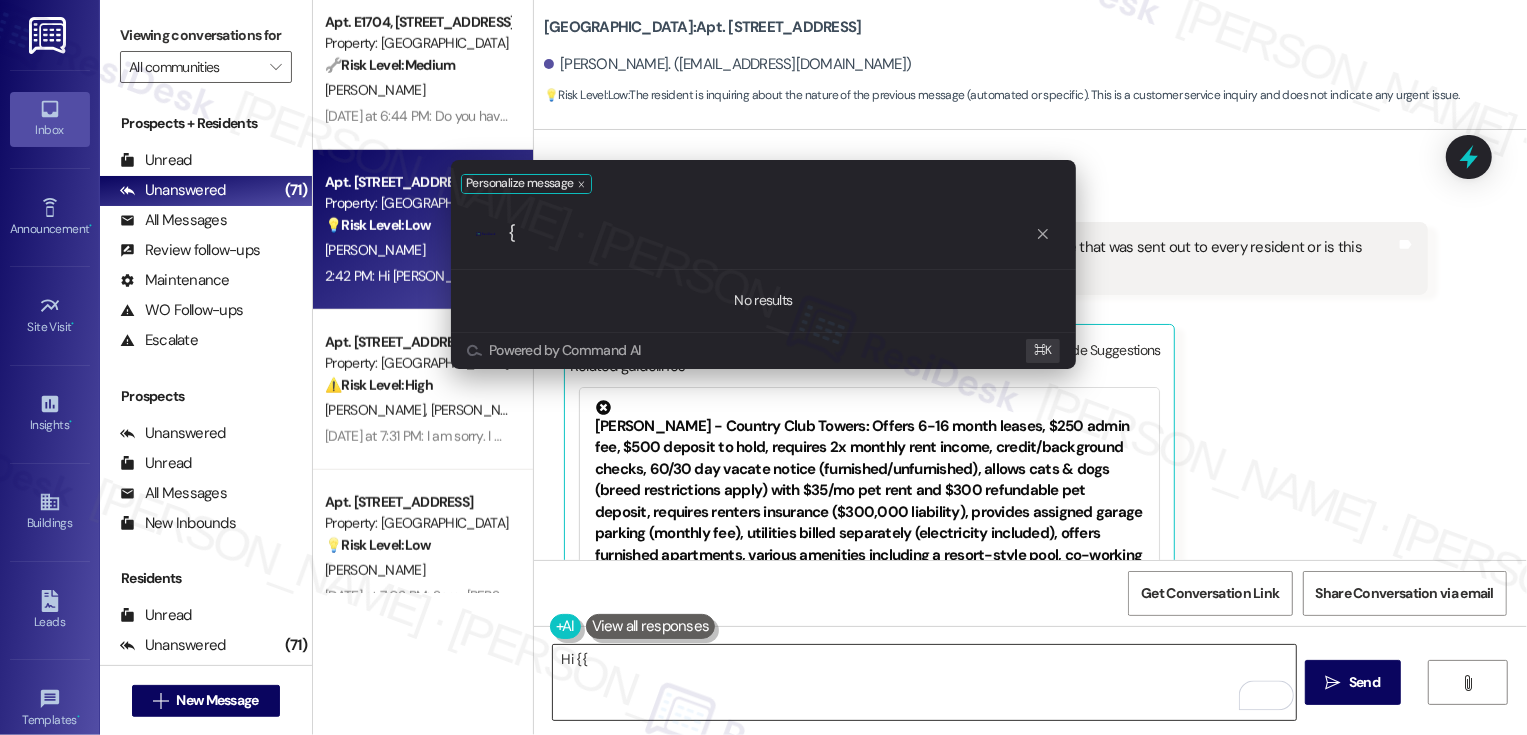 type 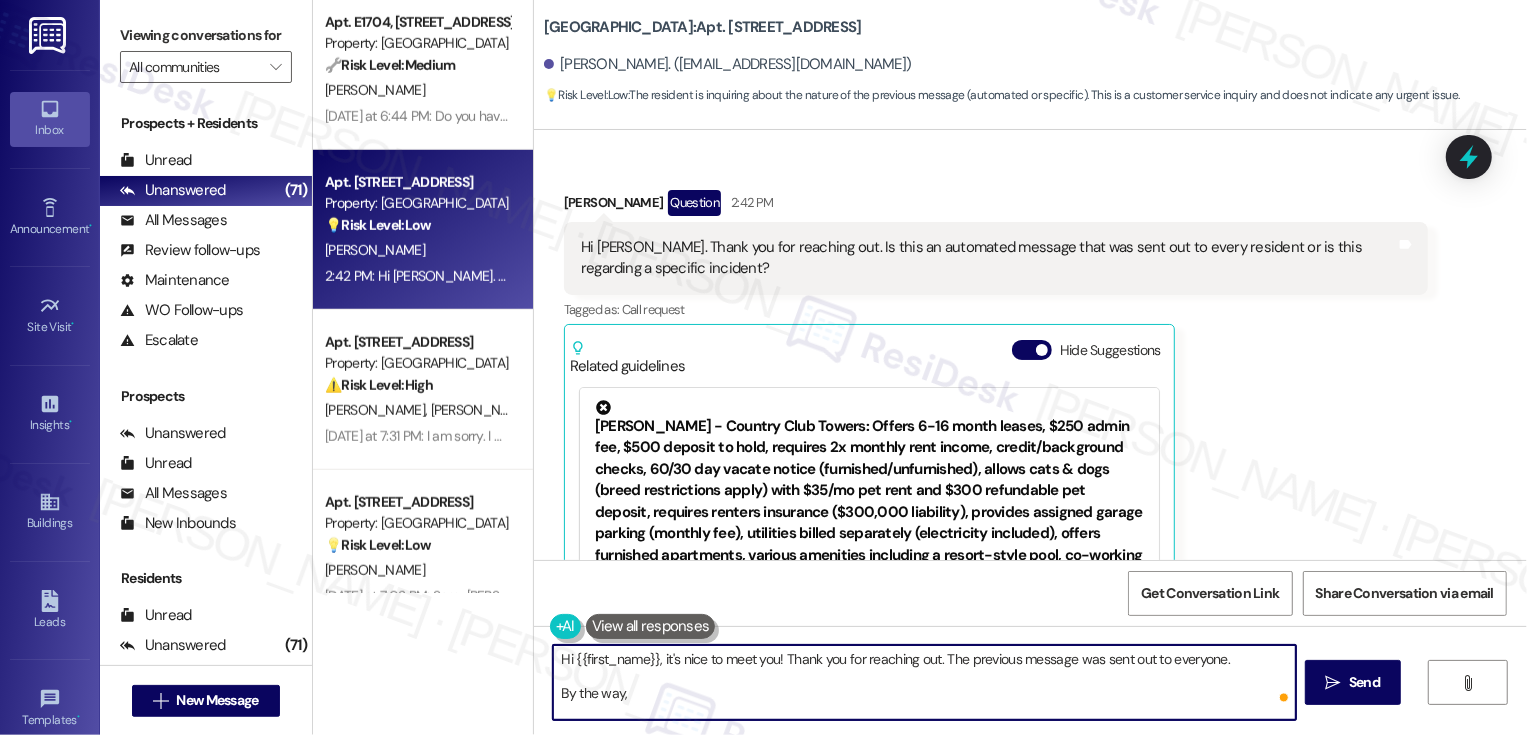 paste on "Hi Krystal, I'm on the new offsite Resident Support Team for Bayaud Tower! My job is to work with your on-site management team to improve your experience at the property. Text us here at any time for assistance or questions. We will also reach out periodically for feedback." 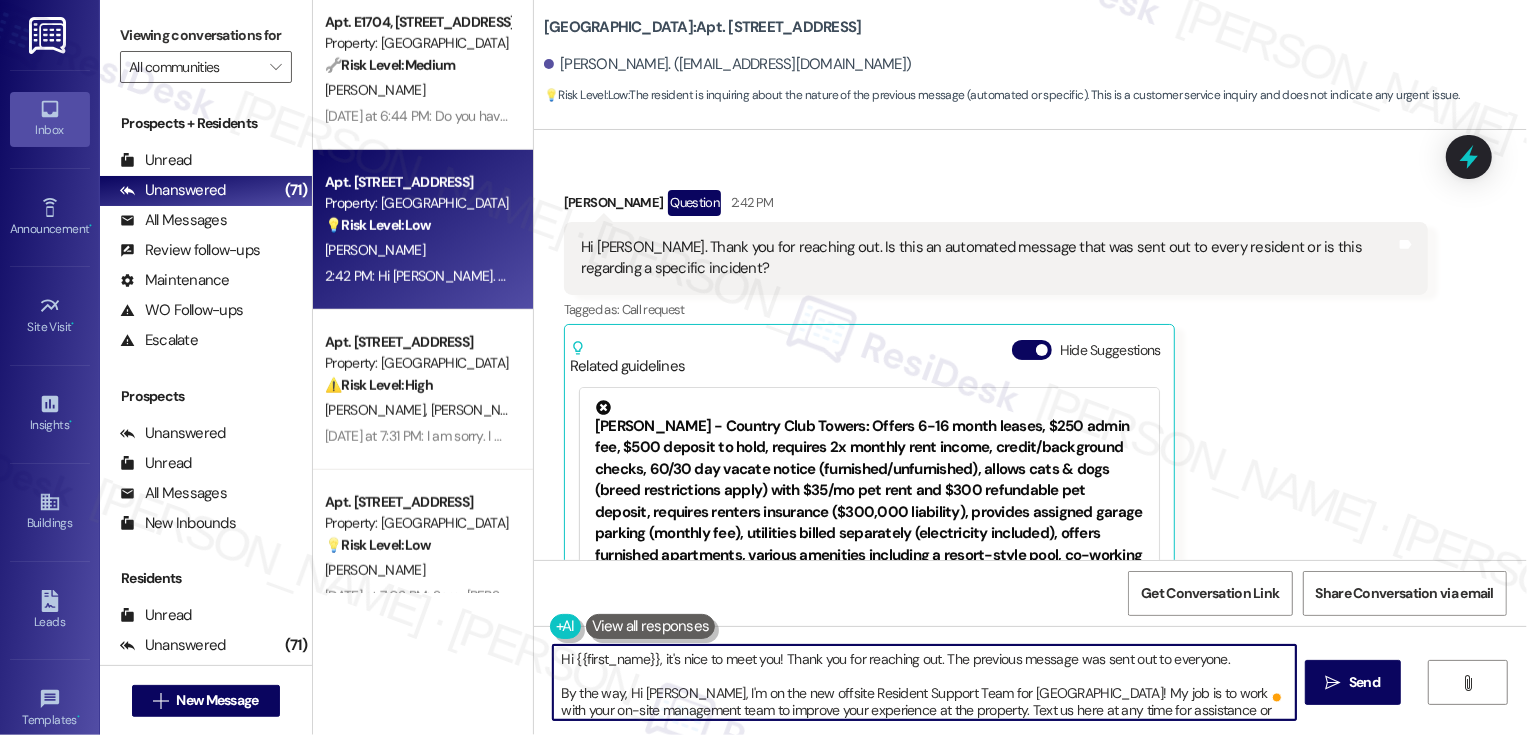 scroll, scrollTop: 17, scrollLeft: 0, axis: vertical 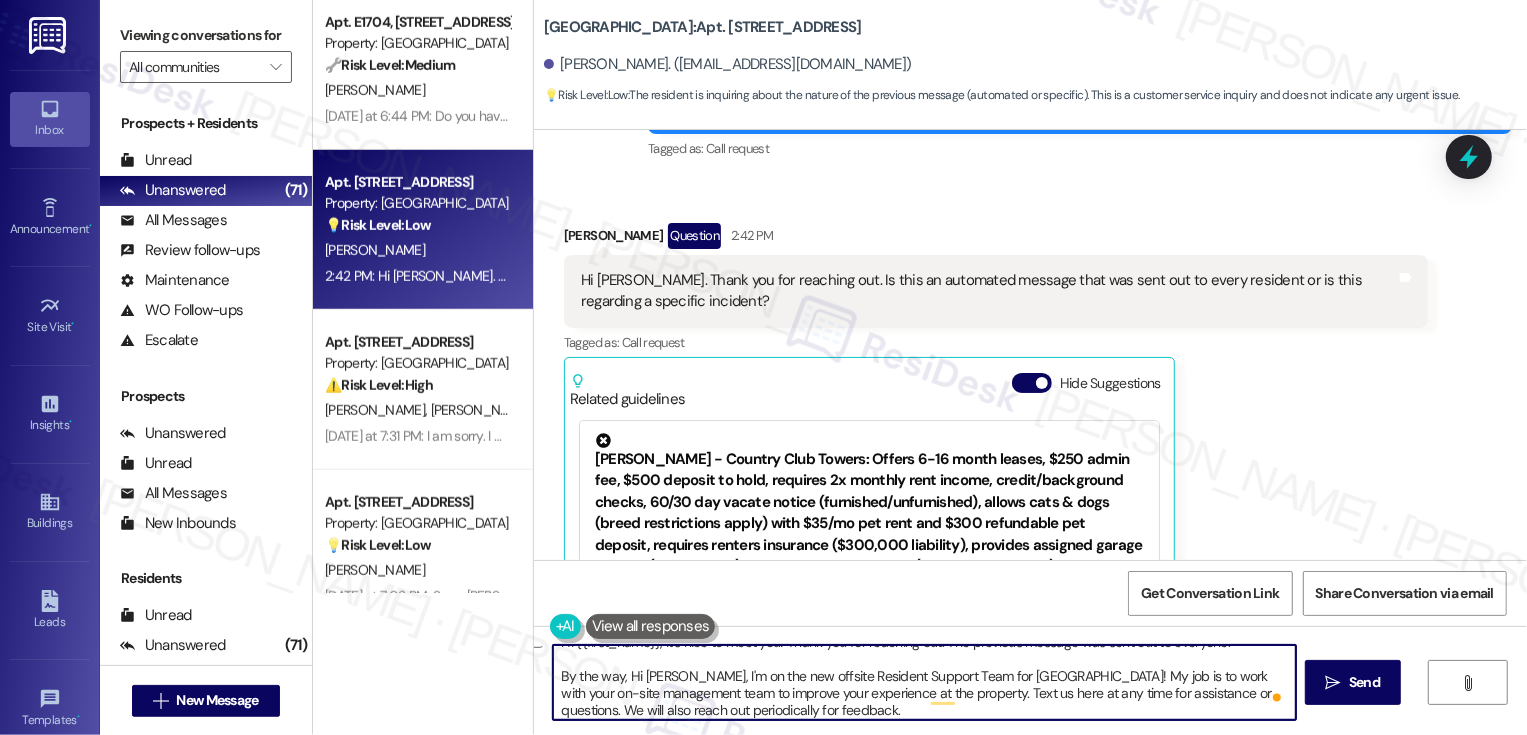 drag, startPoint x: 621, startPoint y: 677, endPoint x: 673, endPoint y: 679, distance: 52.03845 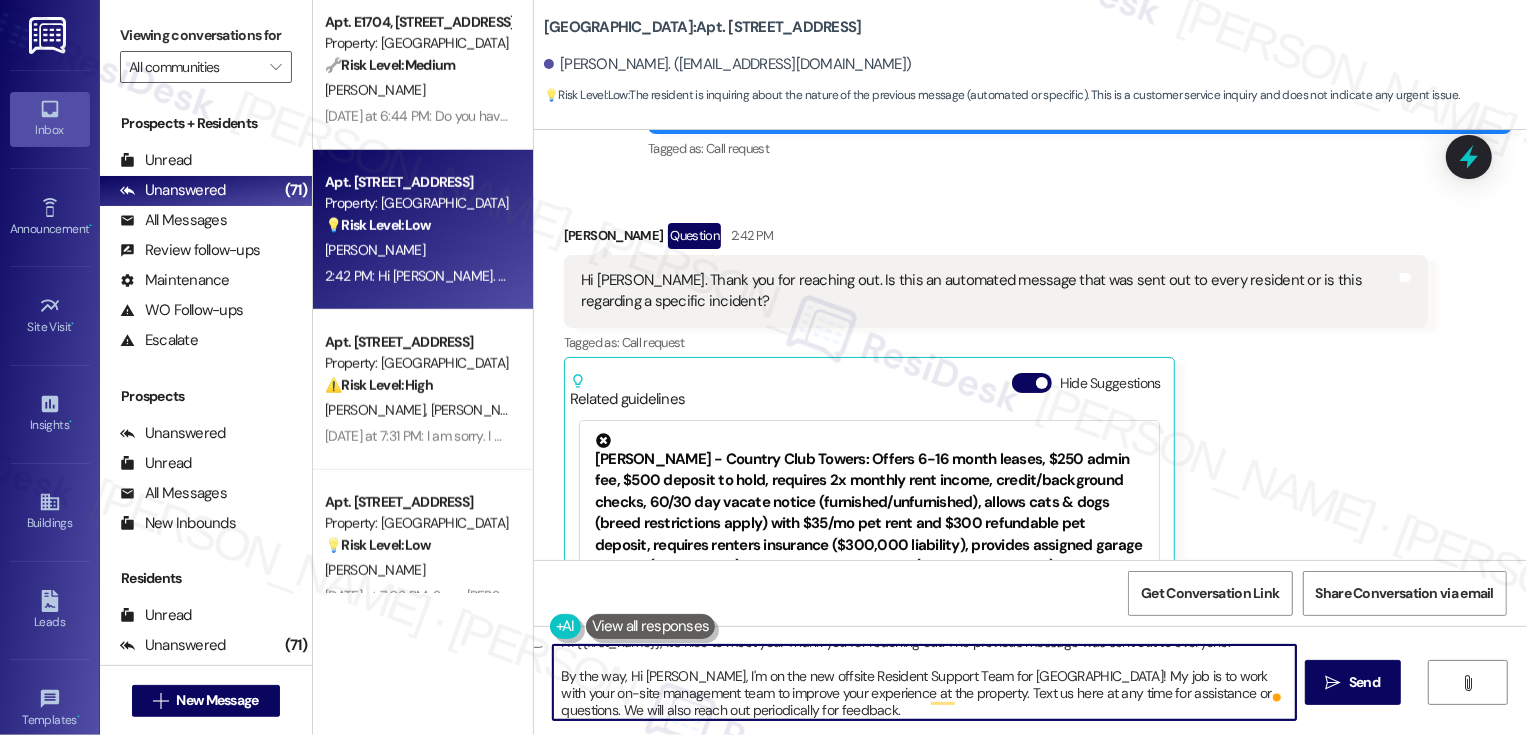 click on "Hi {{first_name}}, it's nice to meet you! Thank you for reaching out. The previous message was sent out to everyone.
By the way, Hi Krystal, I'm on the new offsite Resident Support Team for Bayaud Tower! My job is to work with your on-site management team to improve your experience at the property. Text us here at any time for assistance or questions. We will also reach out periodically for feedback." at bounding box center [924, 682] 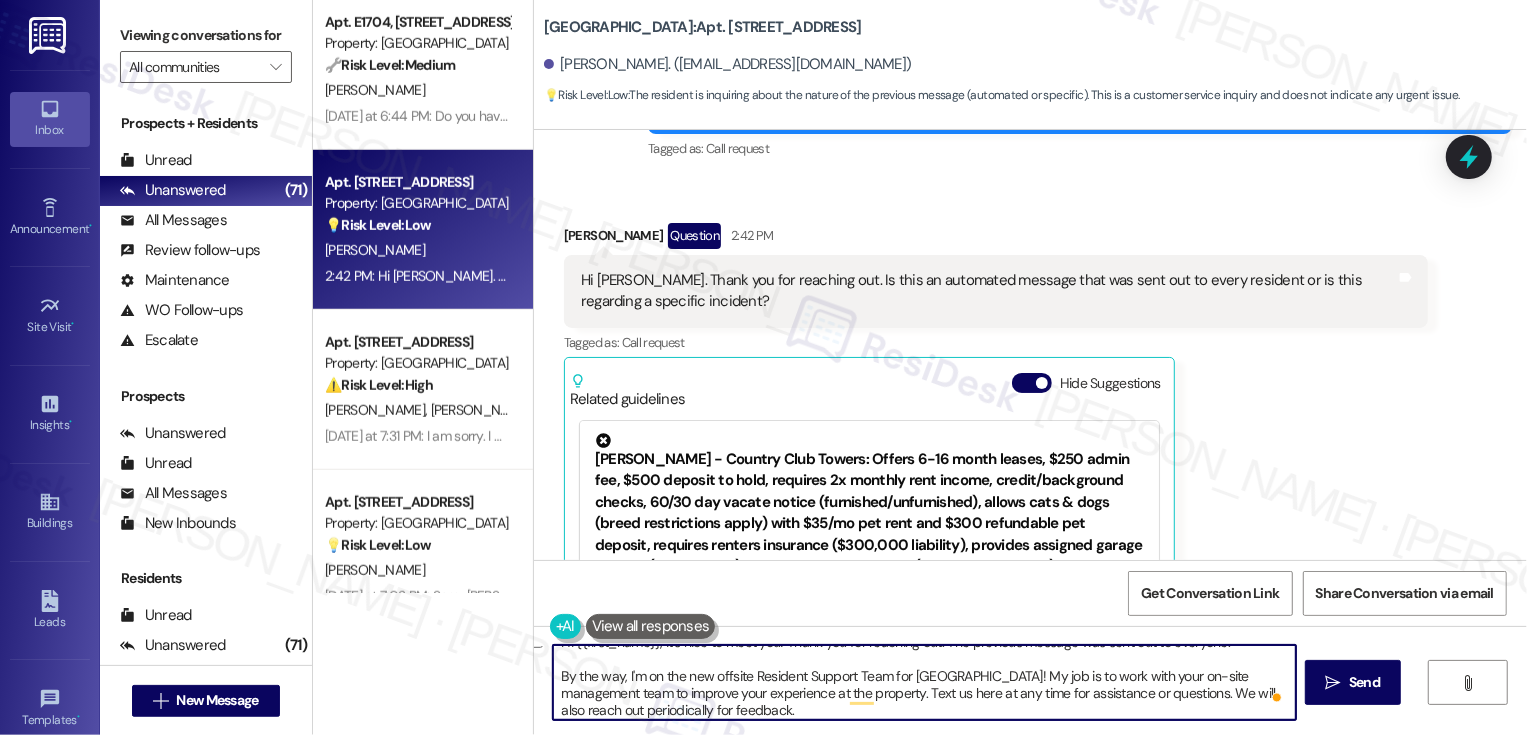 drag, startPoint x: 611, startPoint y: 677, endPoint x: 540, endPoint y: 683, distance: 71.25307 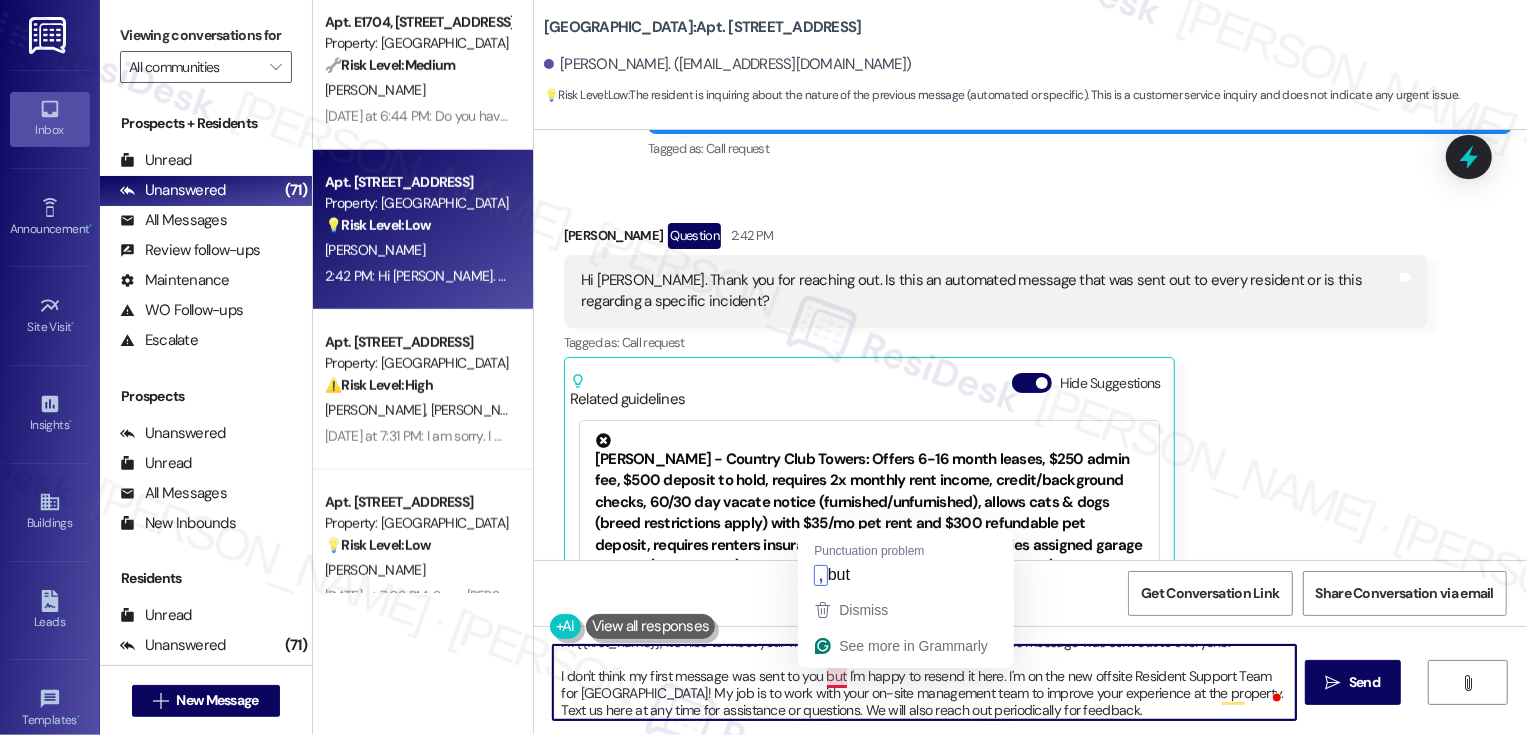 click on "Hi {{first_name}}, it's nice to meet you! Thank you for reaching out. The previous message was sent out to everyone.
I don't think my first message was sent to you but I'm happy to resend it here. I'm on the new offsite Resident Support Team for Bayaud Tower! My job is to work with your on-site management team to improve your experience at the property. Text us here at any time for assistance or questions. We will also reach out periodically for feedback." at bounding box center (924, 682) 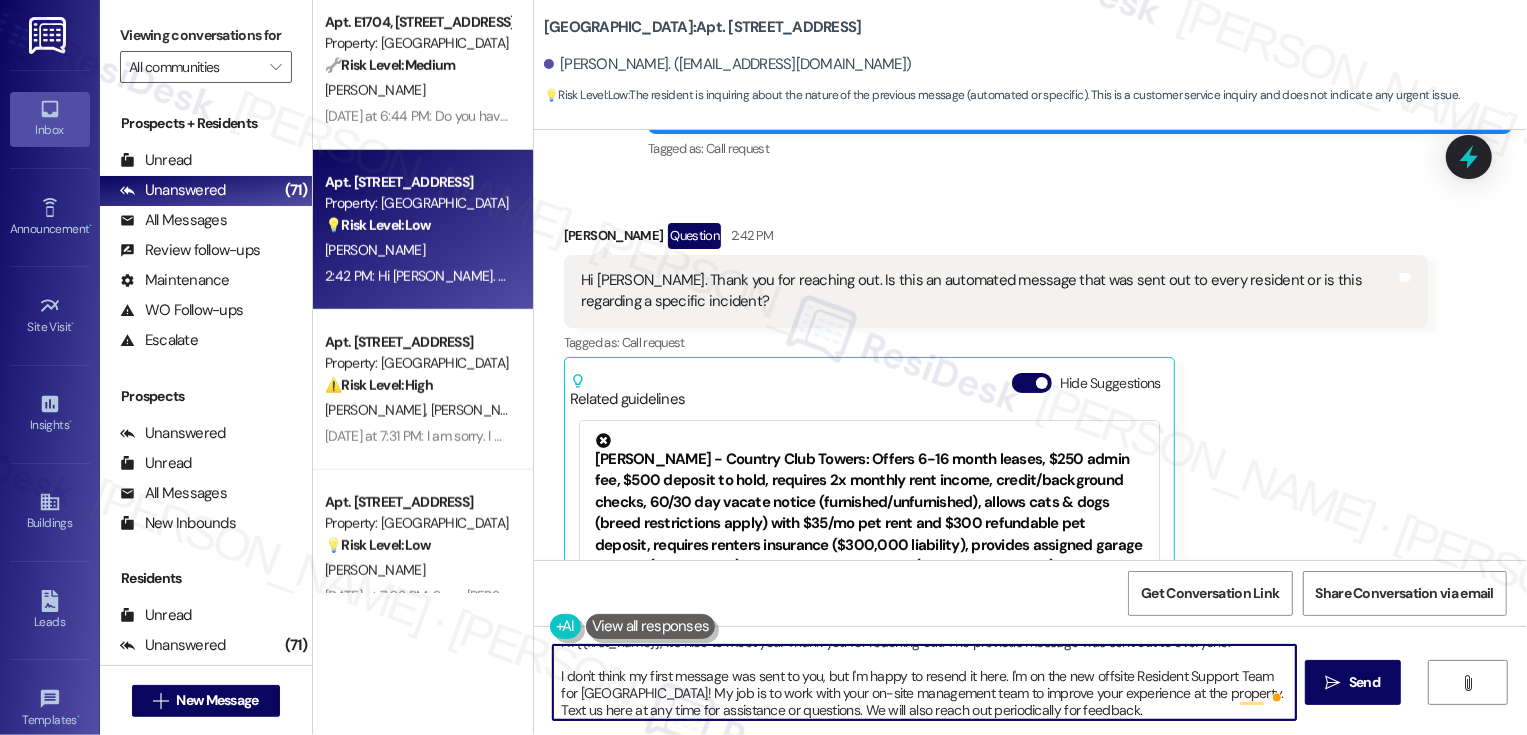 scroll, scrollTop: 21, scrollLeft: 0, axis: vertical 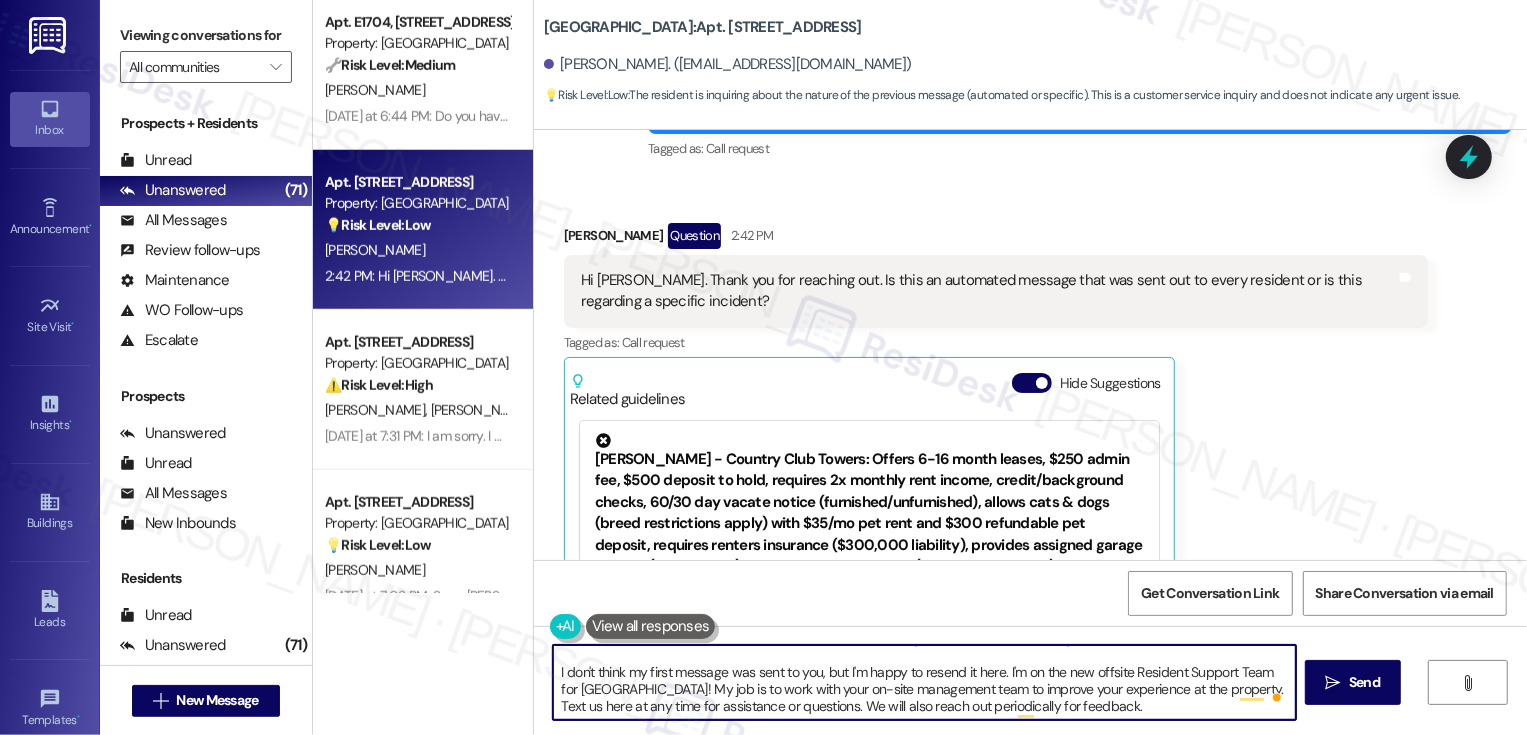 click on "Hi {{first_name}}, it's nice to meet you! Thank you for reaching out. The previous message was sent out to everyone.
I don't think my first message was sent to you, but I'm happy to resend it here. I'm on the new offsite Resident Support Team for Bayaud Tower! My job is to work with your on-site management team to improve your experience at the property. Text us here at any time for assistance or questions. We will also reach out periodically for feedback." at bounding box center (924, 682) 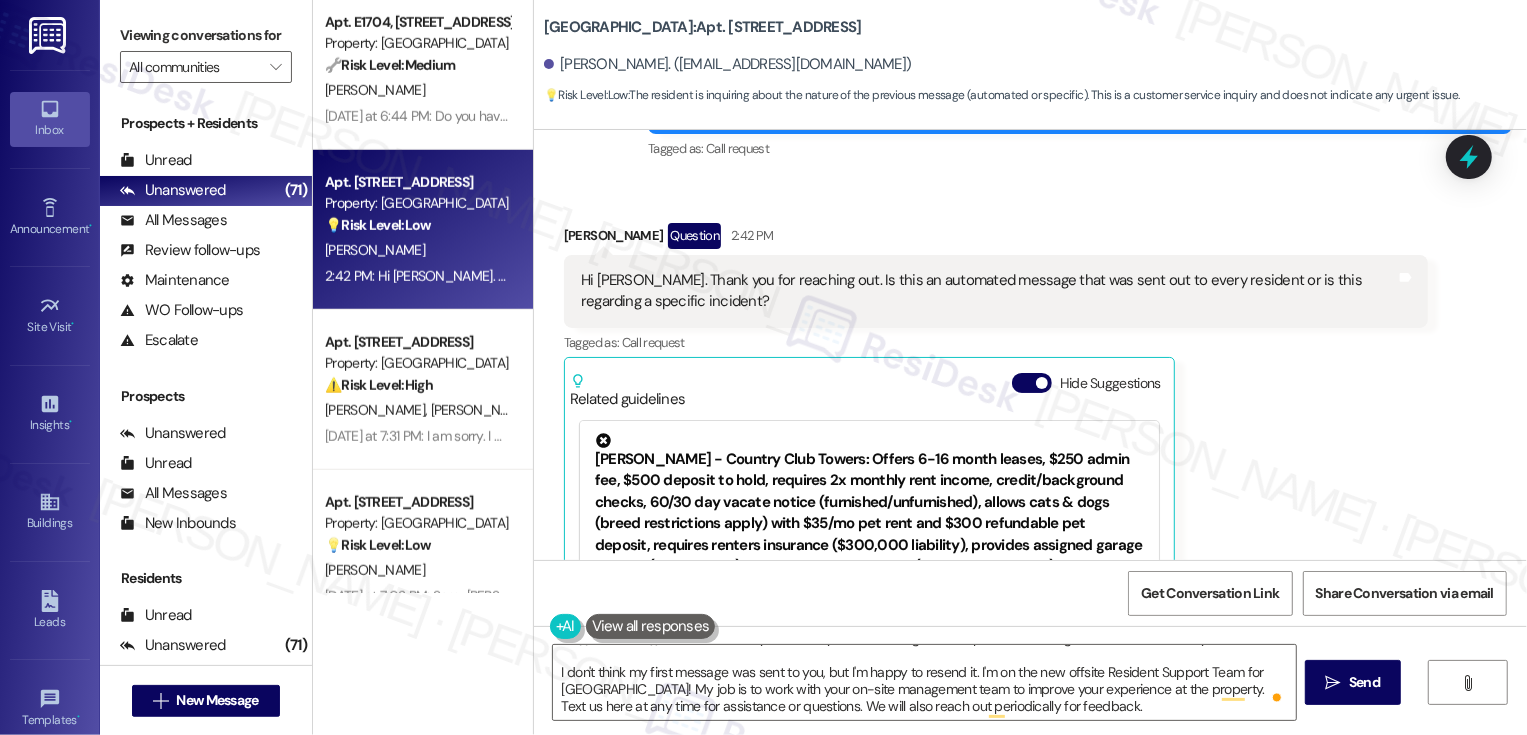 drag, startPoint x: 532, startPoint y: 26, endPoint x: 669, endPoint y: 35, distance: 137.2953 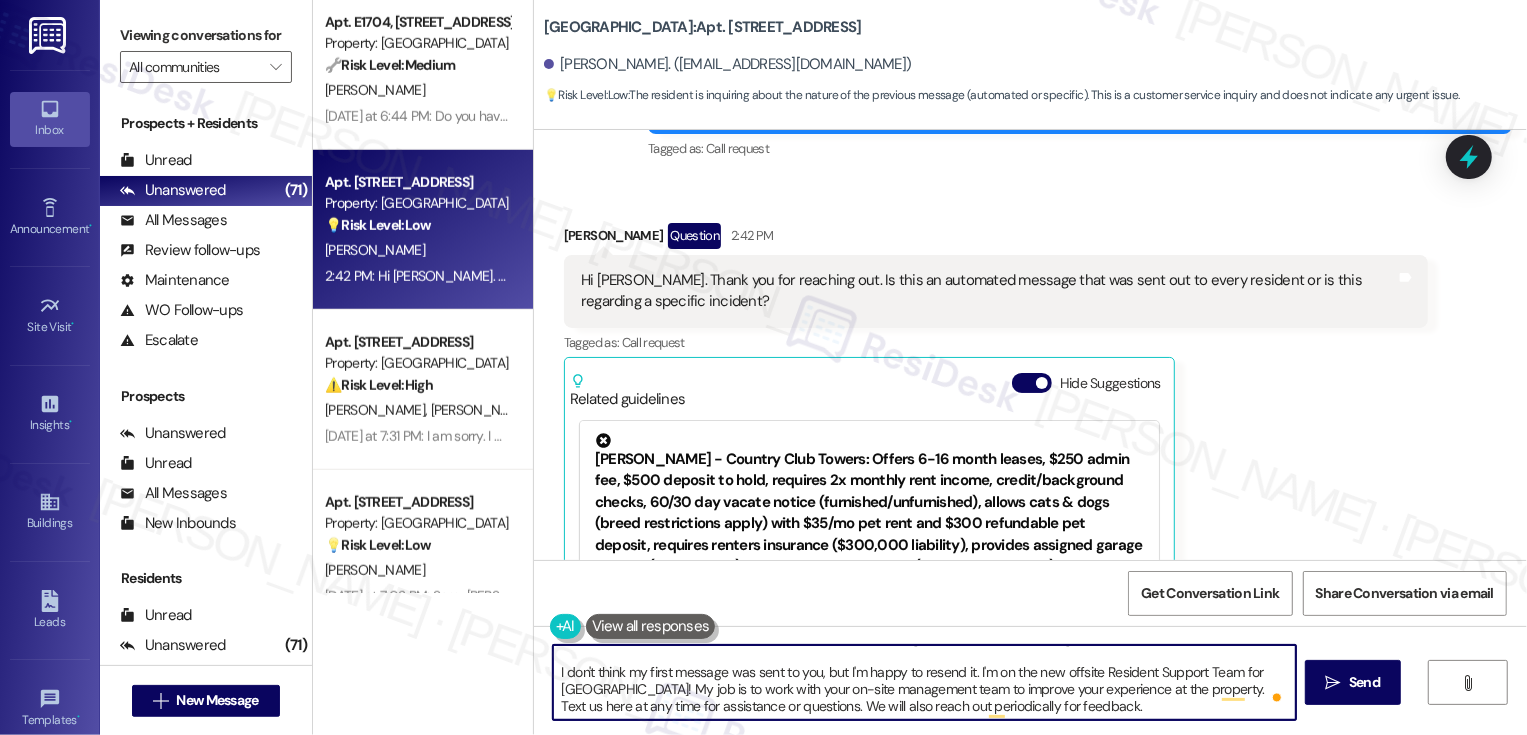 drag, startPoint x: 551, startPoint y: 688, endPoint x: 632, endPoint y: 688, distance: 81 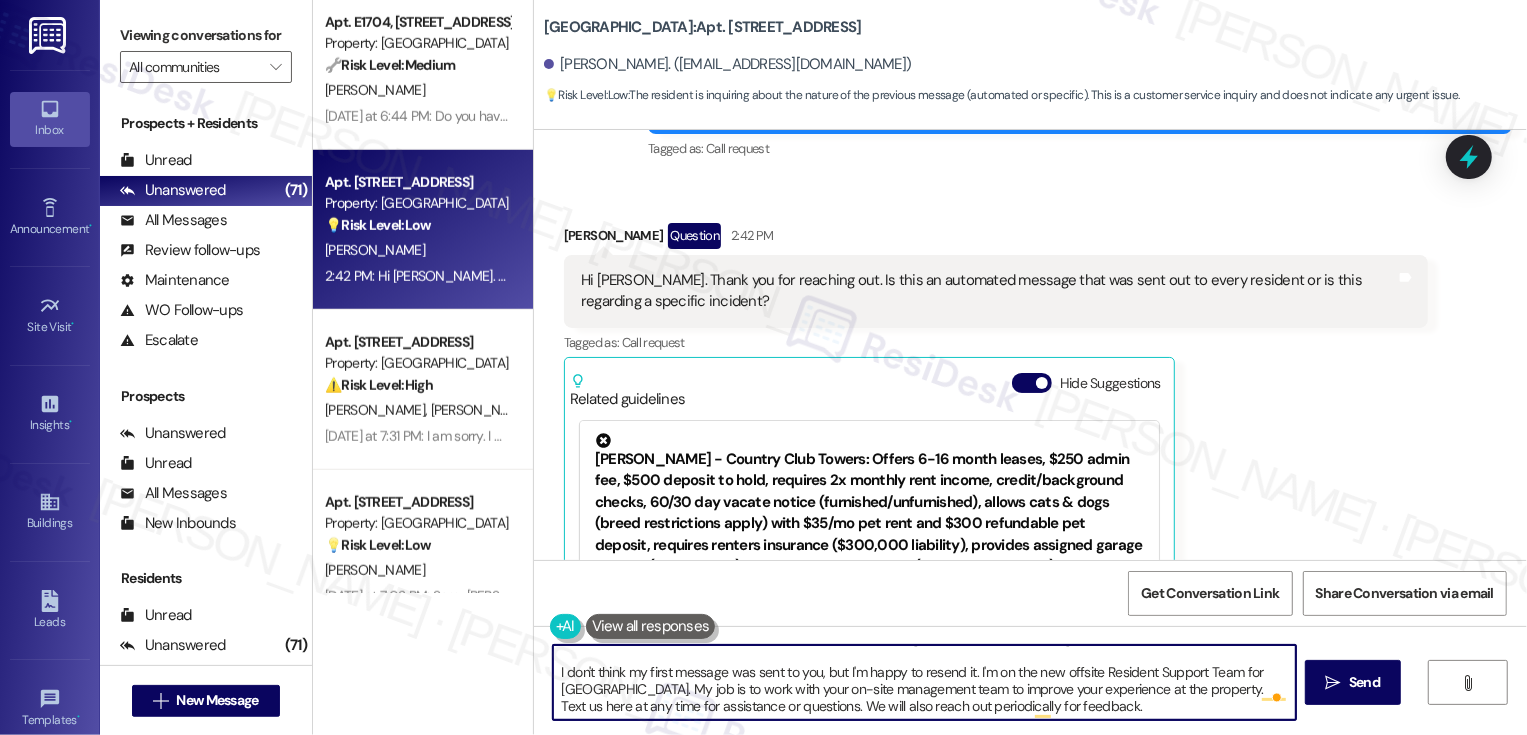 click on "Hi {{first_name}}, it's nice to meet you! Thank you for reaching out. The previous message was sent out to everyone.
I don't think my first message was sent to you, but I'm happy to resend it. I'm on the new offsite Resident Support Team for Country Club Towers. My job is to work with your on-site management team to improve your experience at the property. Text us here at any time for assistance or questions. We will also reach out periodically for feedback." at bounding box center [924, 682] 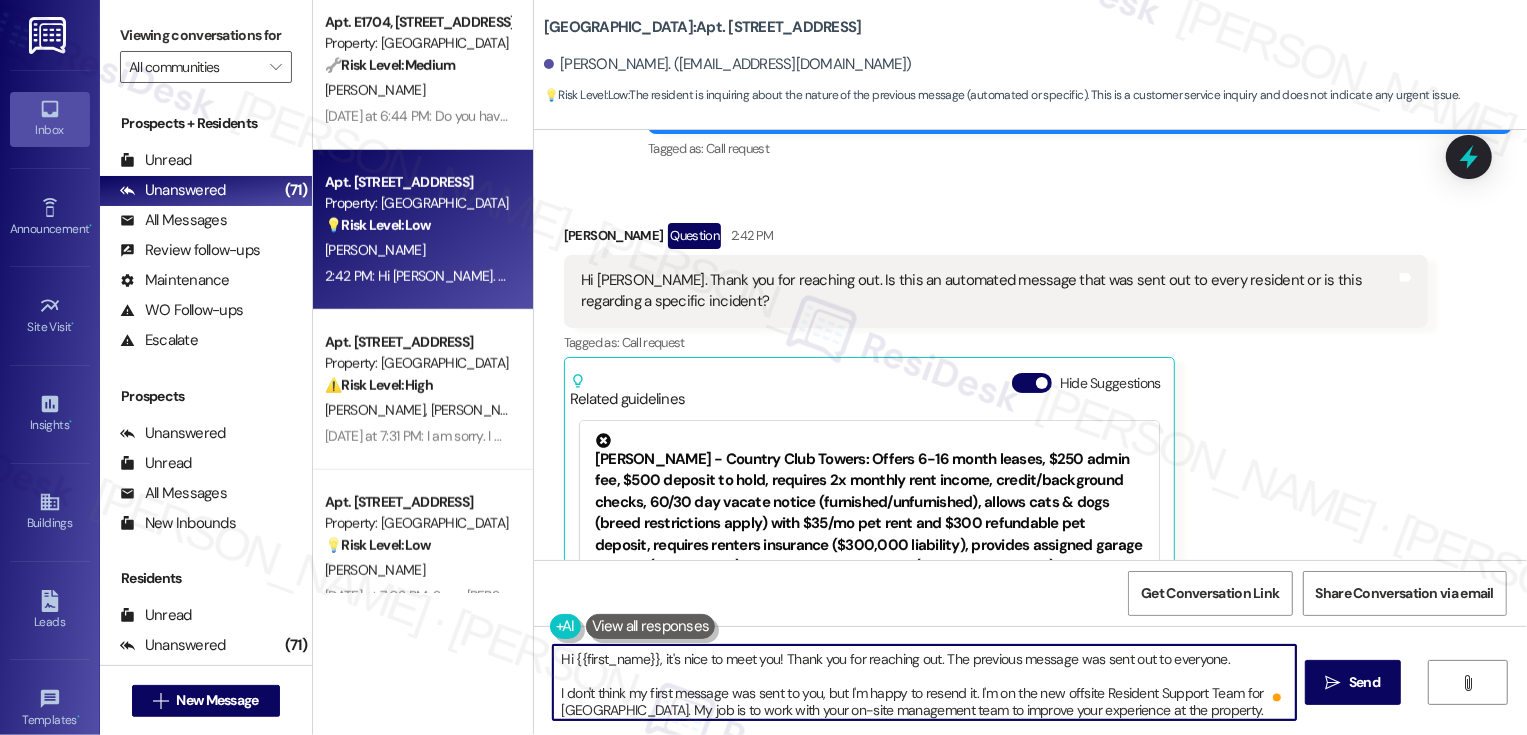 scroll, scrollTop: 17, scrollLeft: 0, axis: vertical 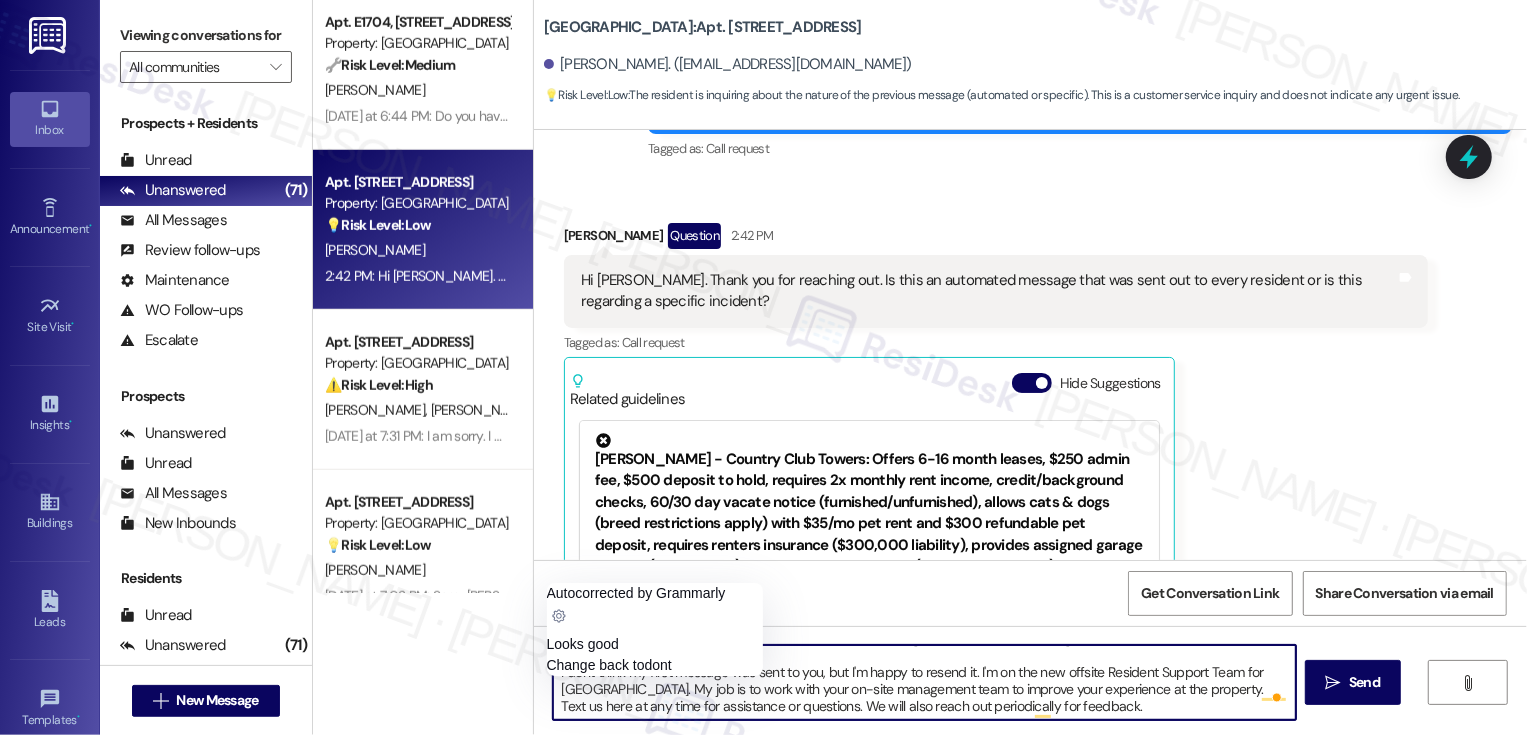 click on "Hi {{first_name}}, it's nice to meet you! Thank you for reaching out. The previous message was sent out to everyone.
I don't think my first message was sent to you, but I'm happy to resend it. I'm on the new offsite Resident Support Team for Country Club Towers. My job is to work with your on-site management team to improve your experience at the property. Text us here at any time for assistance or questions. We will also reach out periodically for feedback." at bounding box center (924, 682) 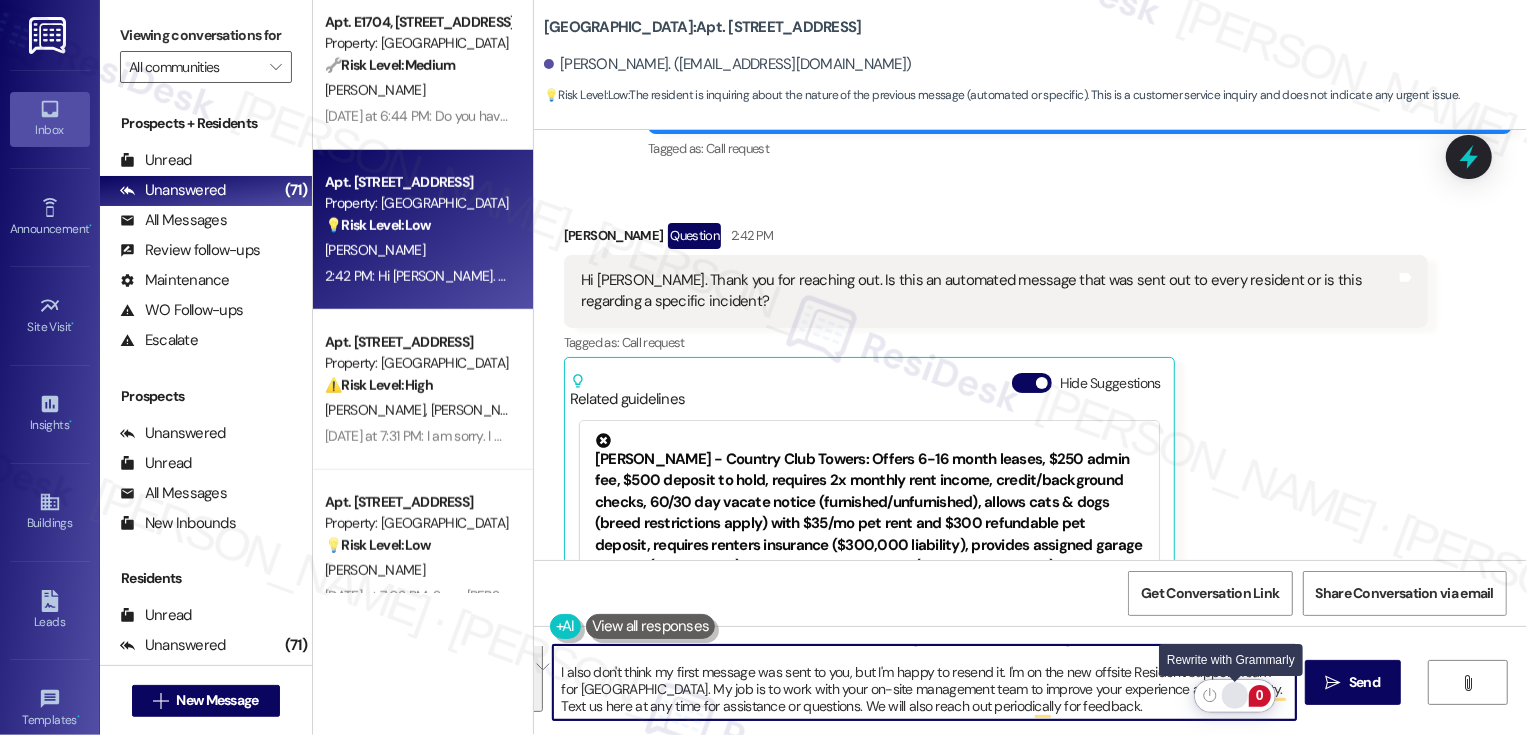 click 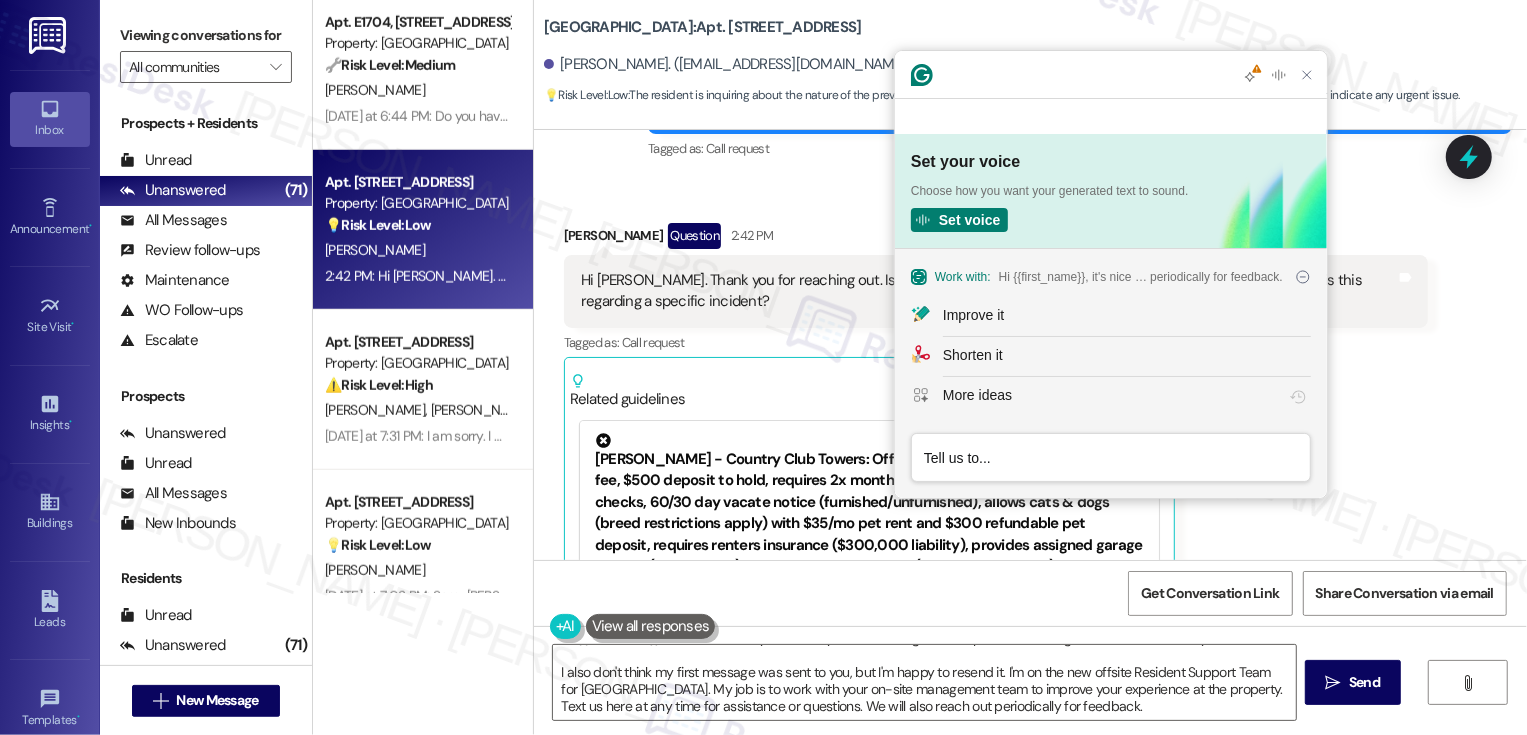 scroll, scrollTop: 0, scrollLeft: 0, axis: both 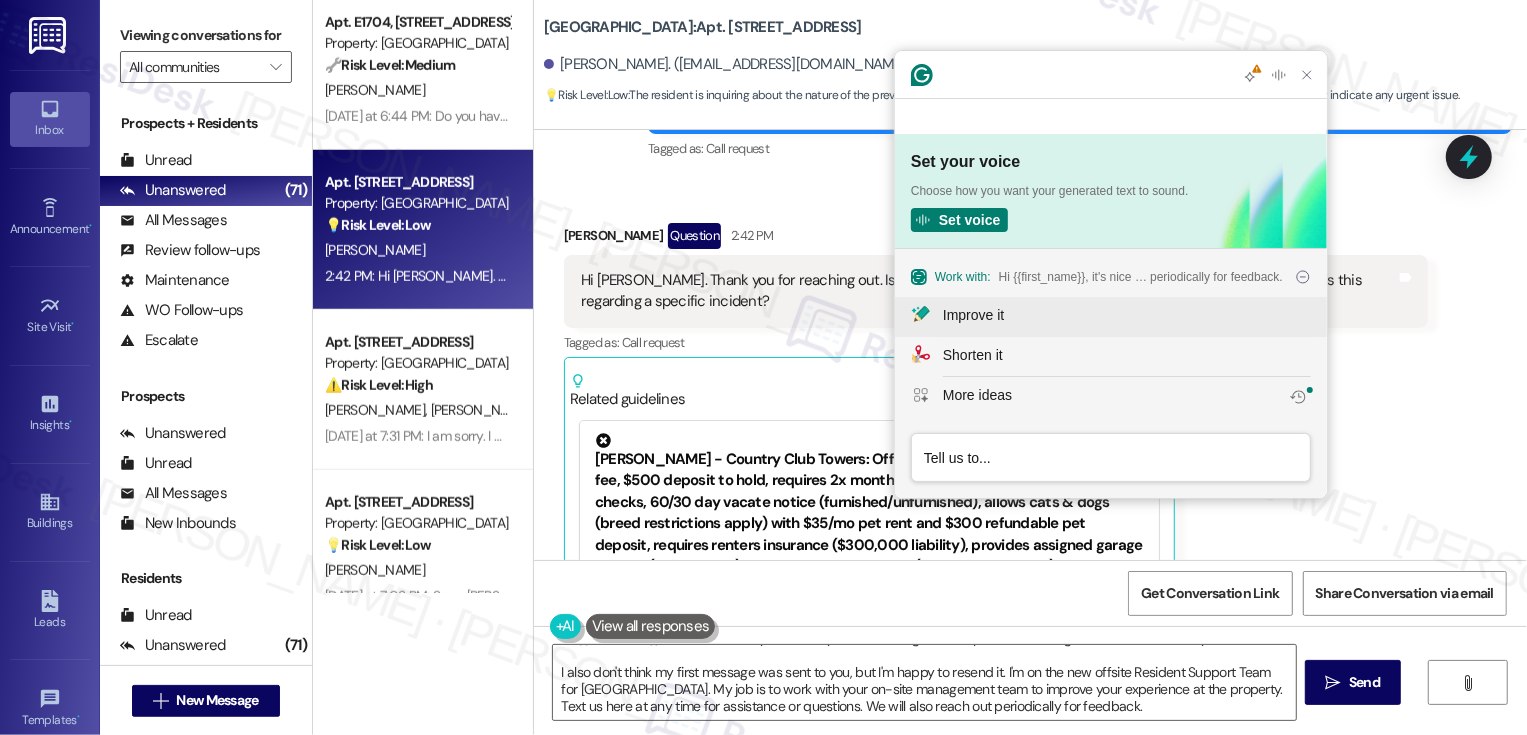 click on "Improve it" 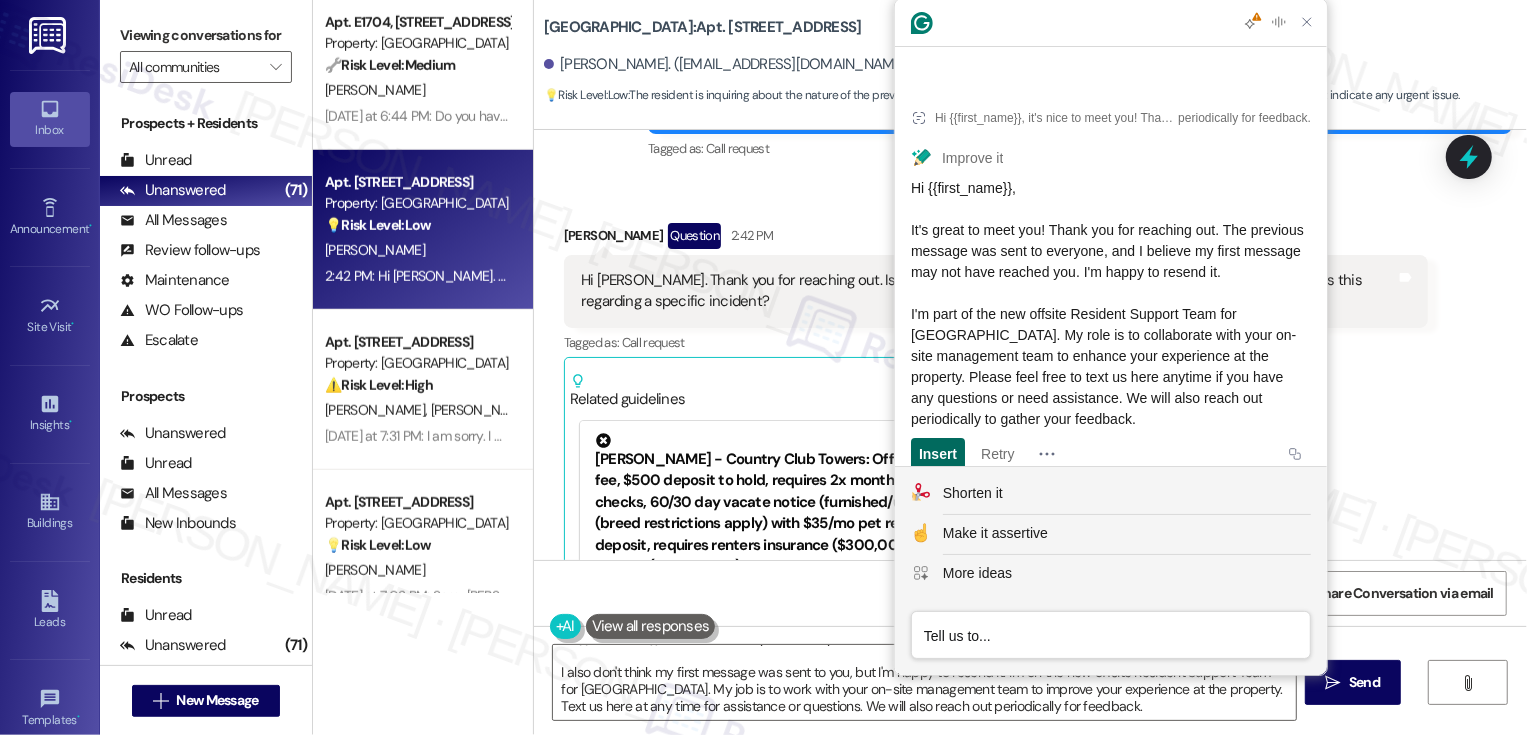 click on "Insert" 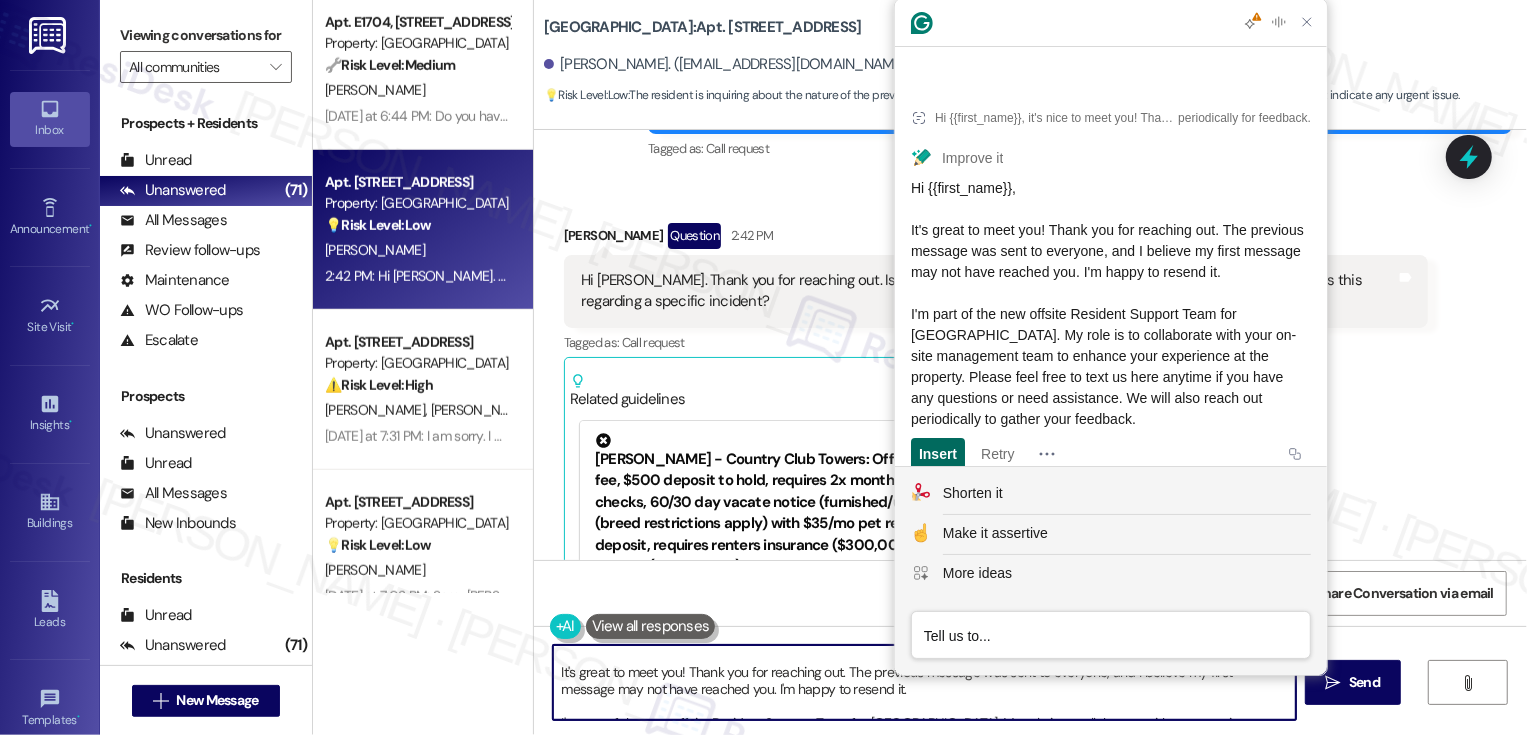 scroll, scrollTop: 0, scrollLeft: 0, axis: both 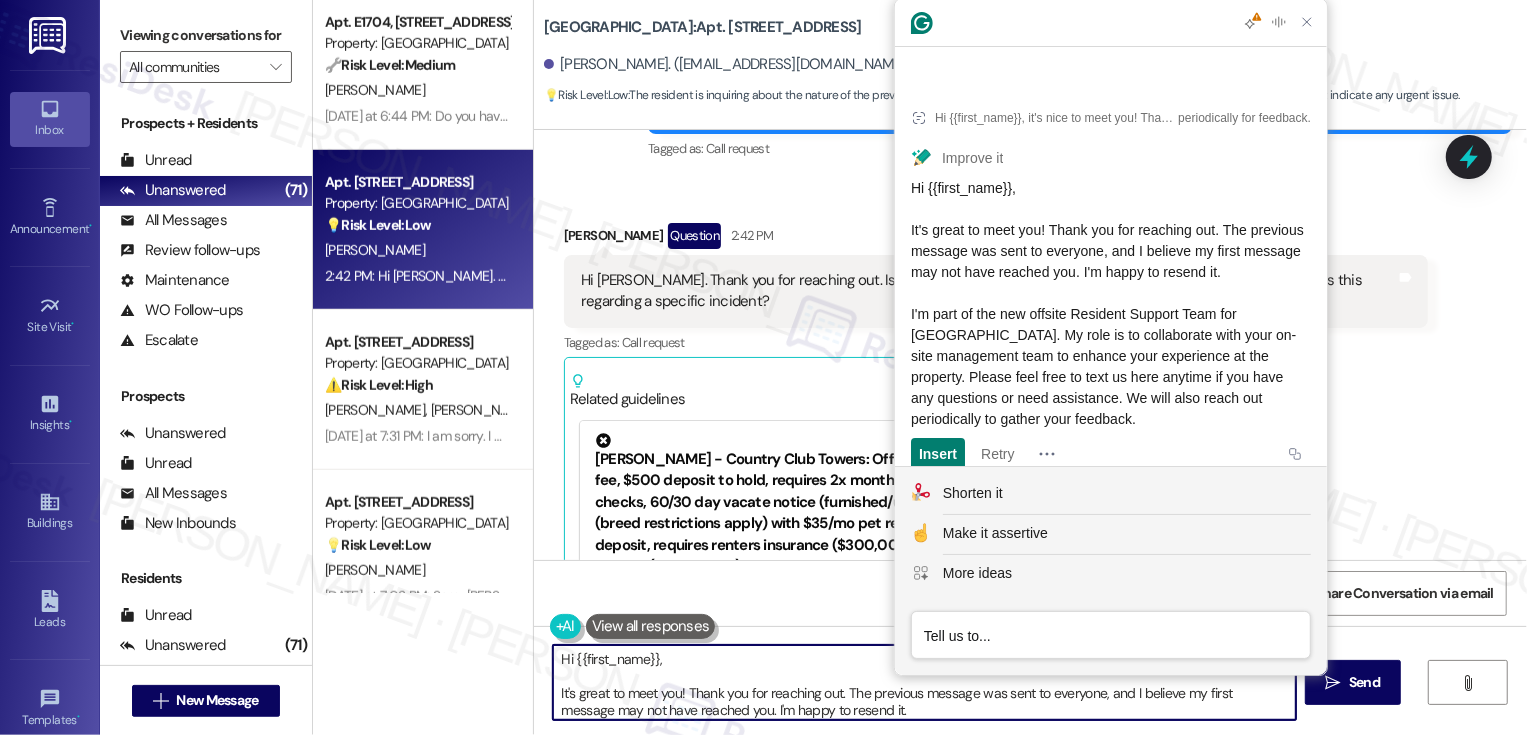 click on "Hi {{first_name}},
It's great to meet you! Thank you for reaching out. The previous message was sent to everyone, and I believe my first message may not have reached you. I'm happy to resend it.
I'm part of the new offsite Resident Support Team for Country Club Towers. My role is to collaborate with your on-site management team to enhance your experience at the property. Please feel free to text us here anytime if you have any questions or need assistance. We will also reach out periodically to gather your feedback." at bounding box center [924, 682] 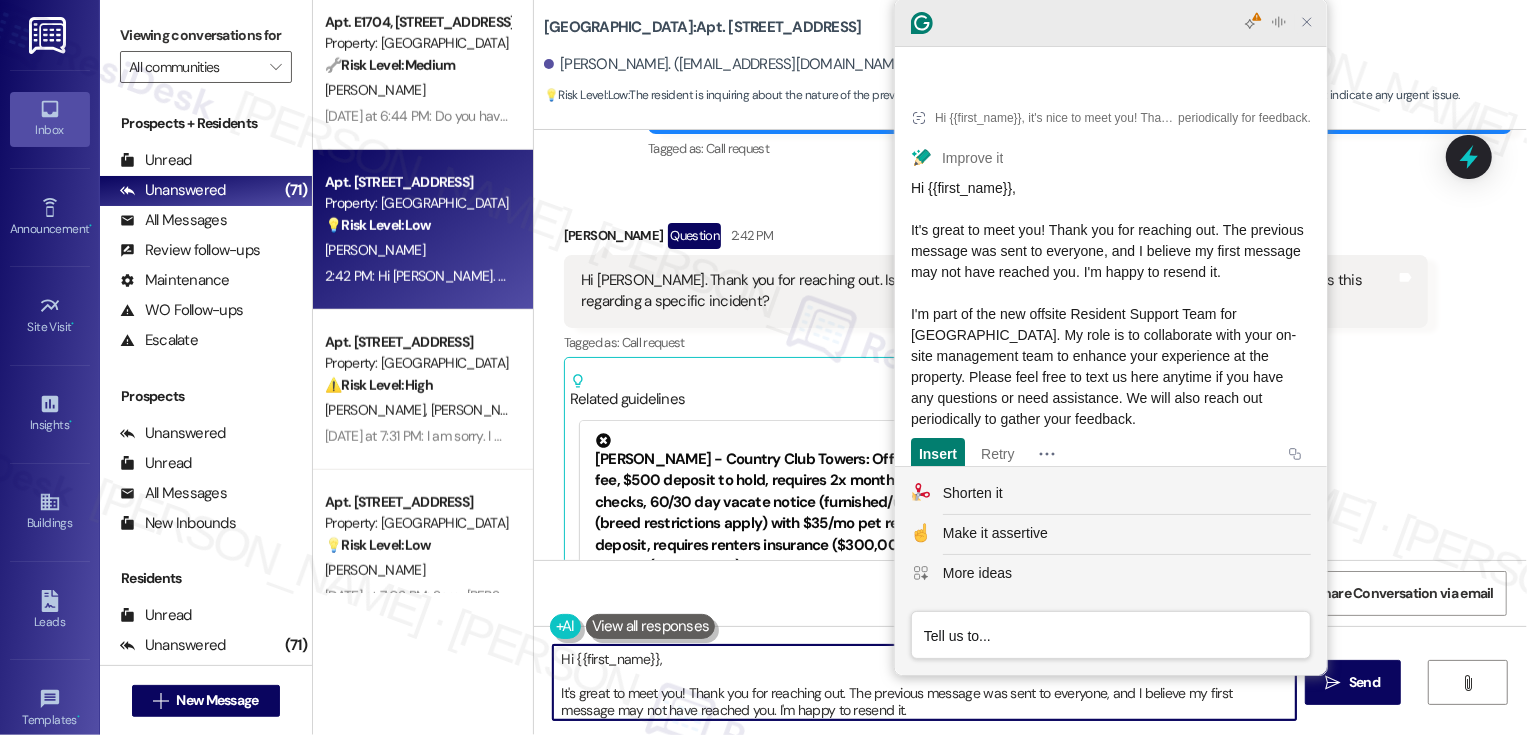 click 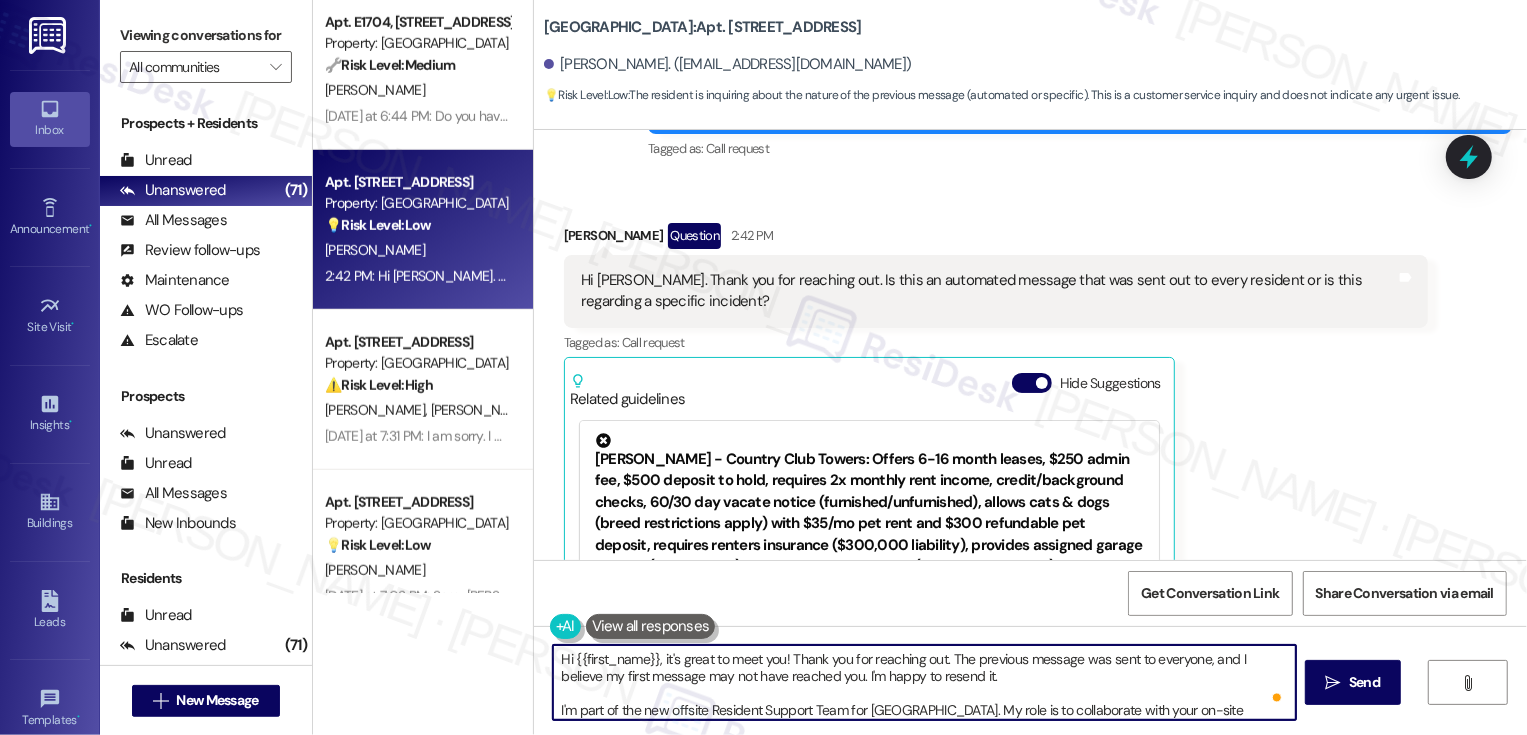 scroll, scrollTop: 5, scrollLeft: 0, axis: vertical 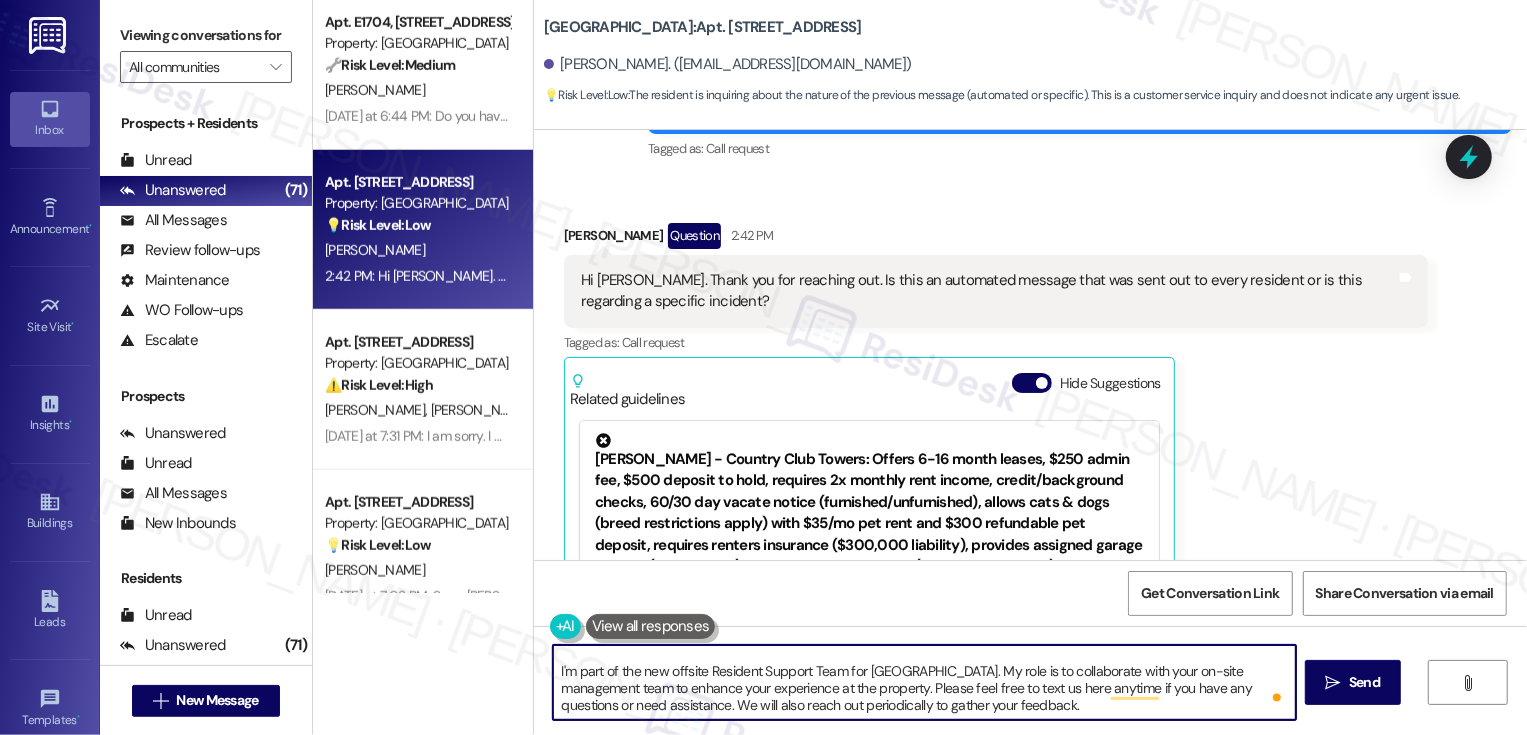 click on "Hi {{first_name}}, it's great to meet you! Thank you for reaching out. The previous message was sent to everyone, and I believe my first message may not have reached you. I'm happy to resend it.
I'm part of the new offsite Resident Support Team for Country Club Towers. My role is to collaborate with your on-site management team to enhance your experience at the property. Please feel free to text us here anytime if you have any questions or need assistance. We will also reach out periodically to gather your feedback." at bounding box center (924, 682) 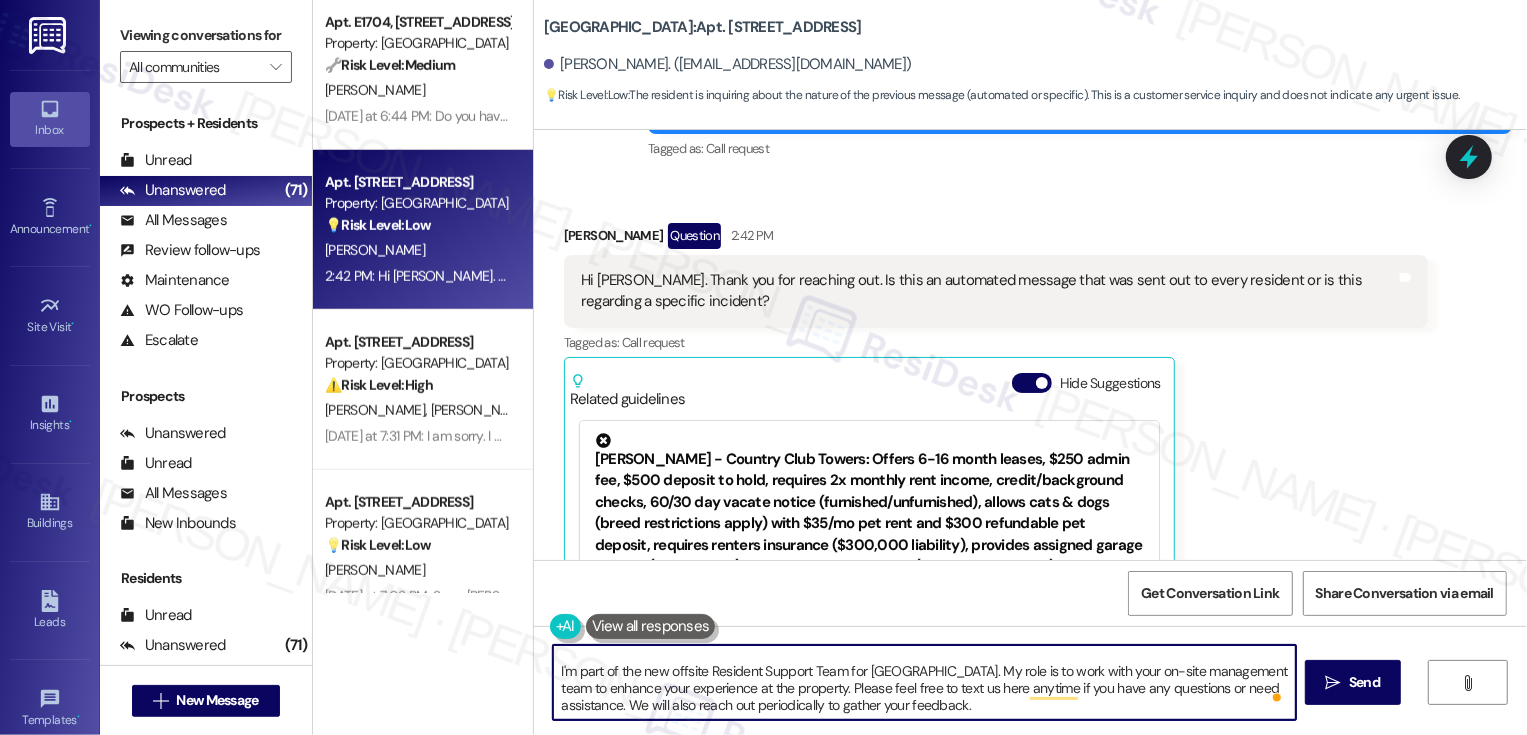 click on "Hi {{first_name}}, it's great to meet you! Thank you for reaching out. The previous message was sent to everyone, and I believe my first message may not have reached you. I'm happy to resend it.
I'm part of the new offsite Resident Support Team for Country Club Towers. My role is to work with your on-site management team to enhance your experience at the property. Please feel free to text us here anytime if you have any questions or need assistance. We will also reach out periodically to gather your feedback." at bounding box center [924, 682] 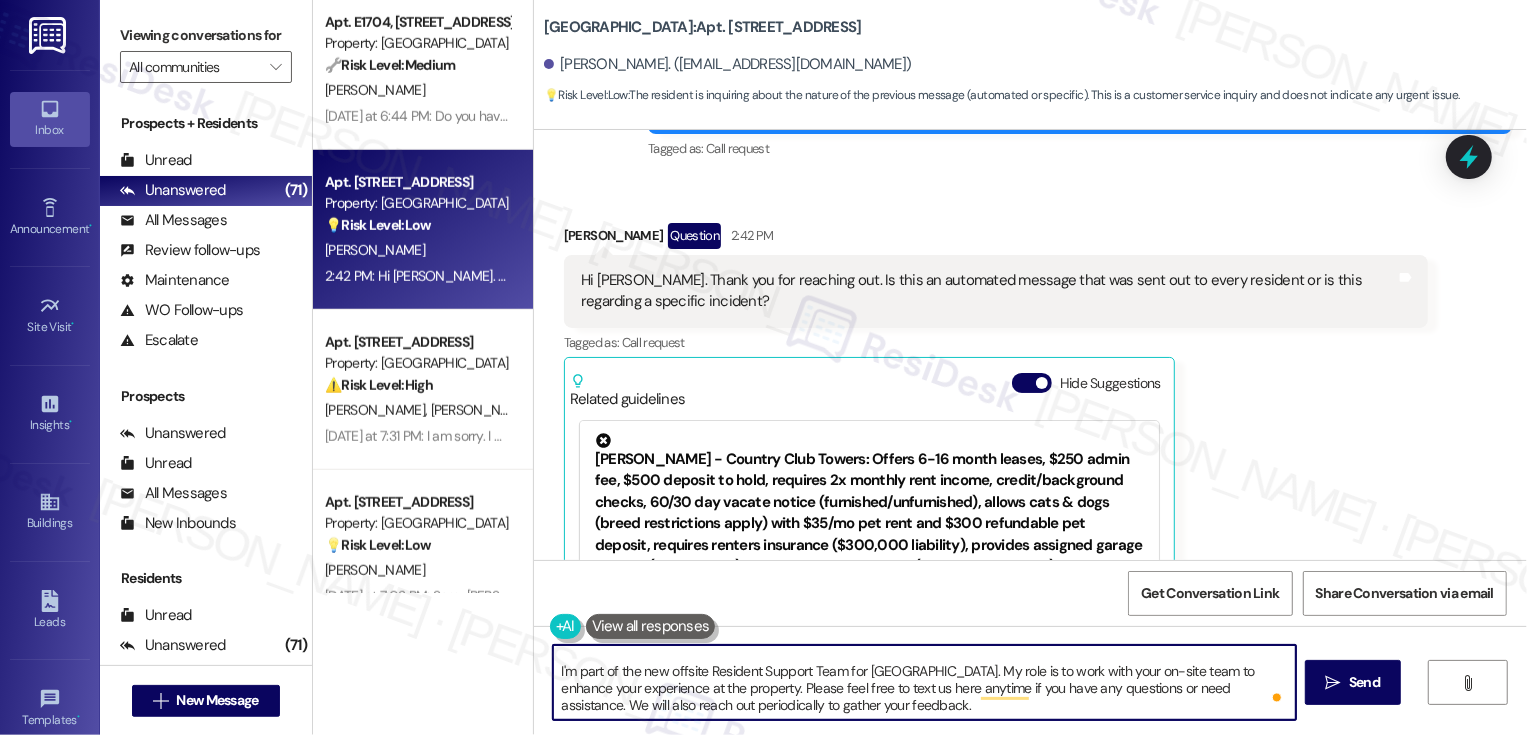click on "Hi {{first_name}}, it's great to meet you! Thank you for reaching out. The previous message was sent to everyone, and I believe my first message may not have reached you. I'm happy to resend it.
I'm part of the new offsite Resident Support Team for Country Club Towers. My role is to work with your on-site team to enhance your experience at the property. Please feel free to text us here anytime if you have any questions or need assistance. We will also reach out periodically to gather your feedback." at bounding box center (924, 682) 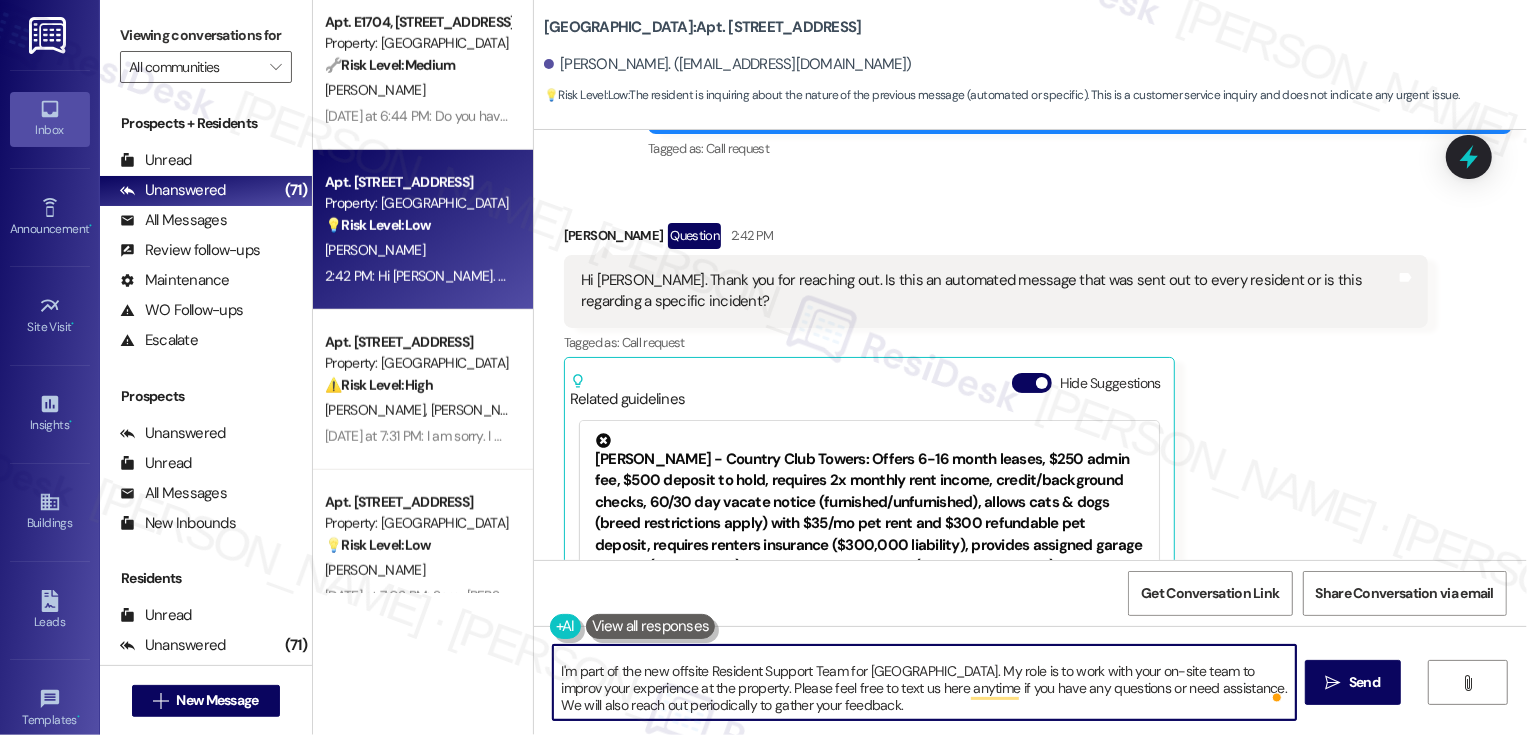 type on "Hi {{first_name}}, it's great to meet you! Thank you for reaching out. The previous message was sent to everyone, and I believe my first message may not have reached you. I'm happy to resend it.
I'm part of the new offsite Resident Support Team for Country Club Towers. My role is to work with your on-site team to improve your experience at the property. Please feel free to text us here anytime if you have any questions or need assistance. We will also reach out periodically to gather your feedback." 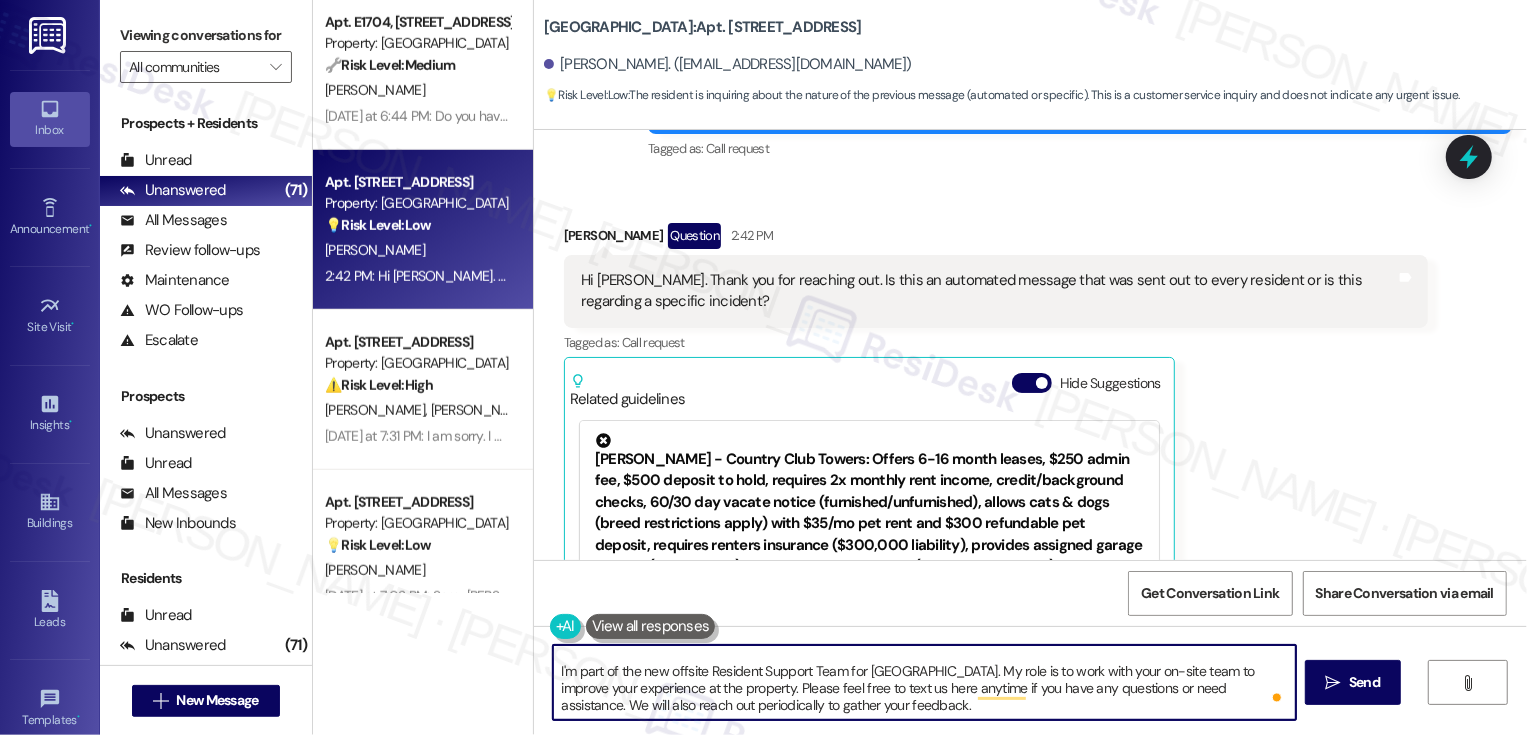 scroll, scrollTop: 0, scrollLeft: 0, axis: both 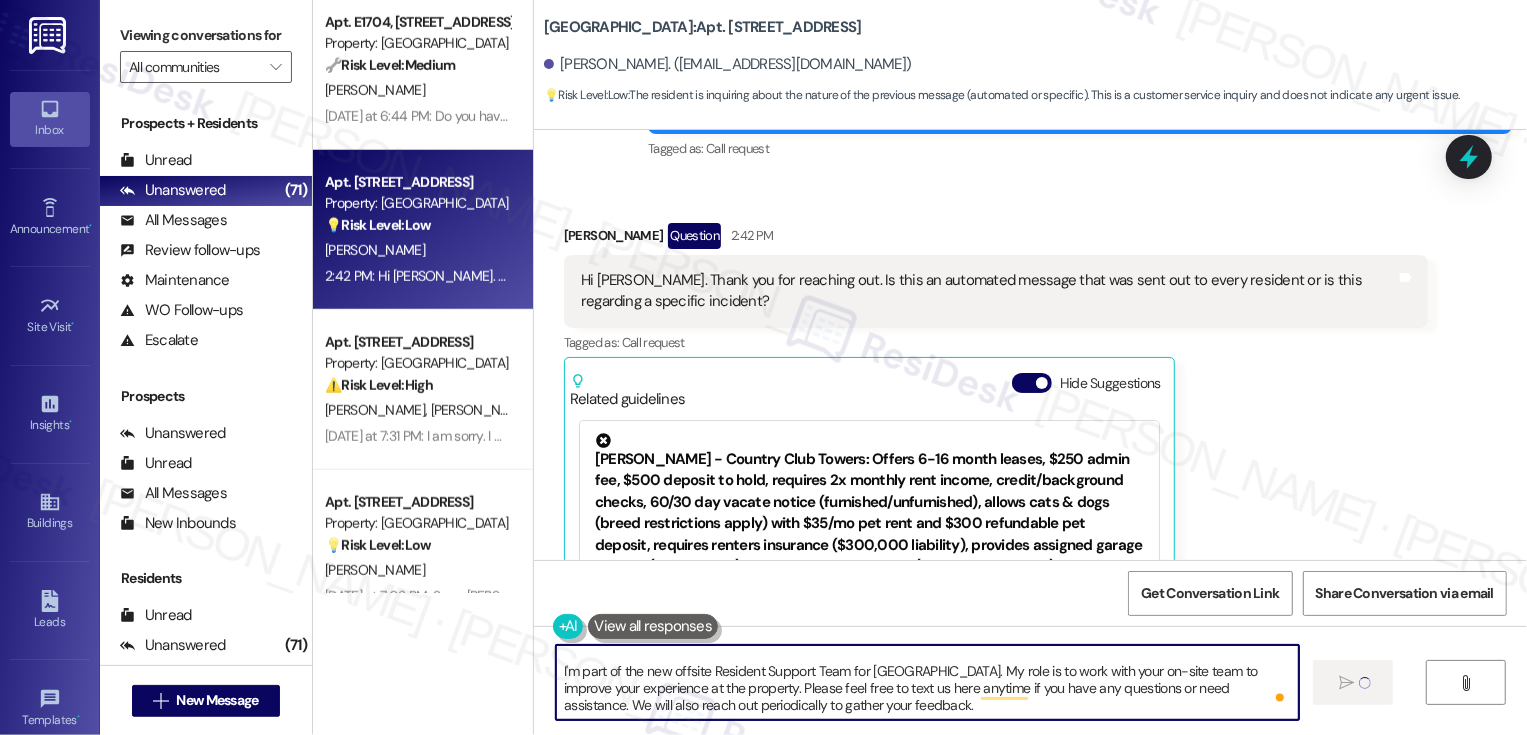 type 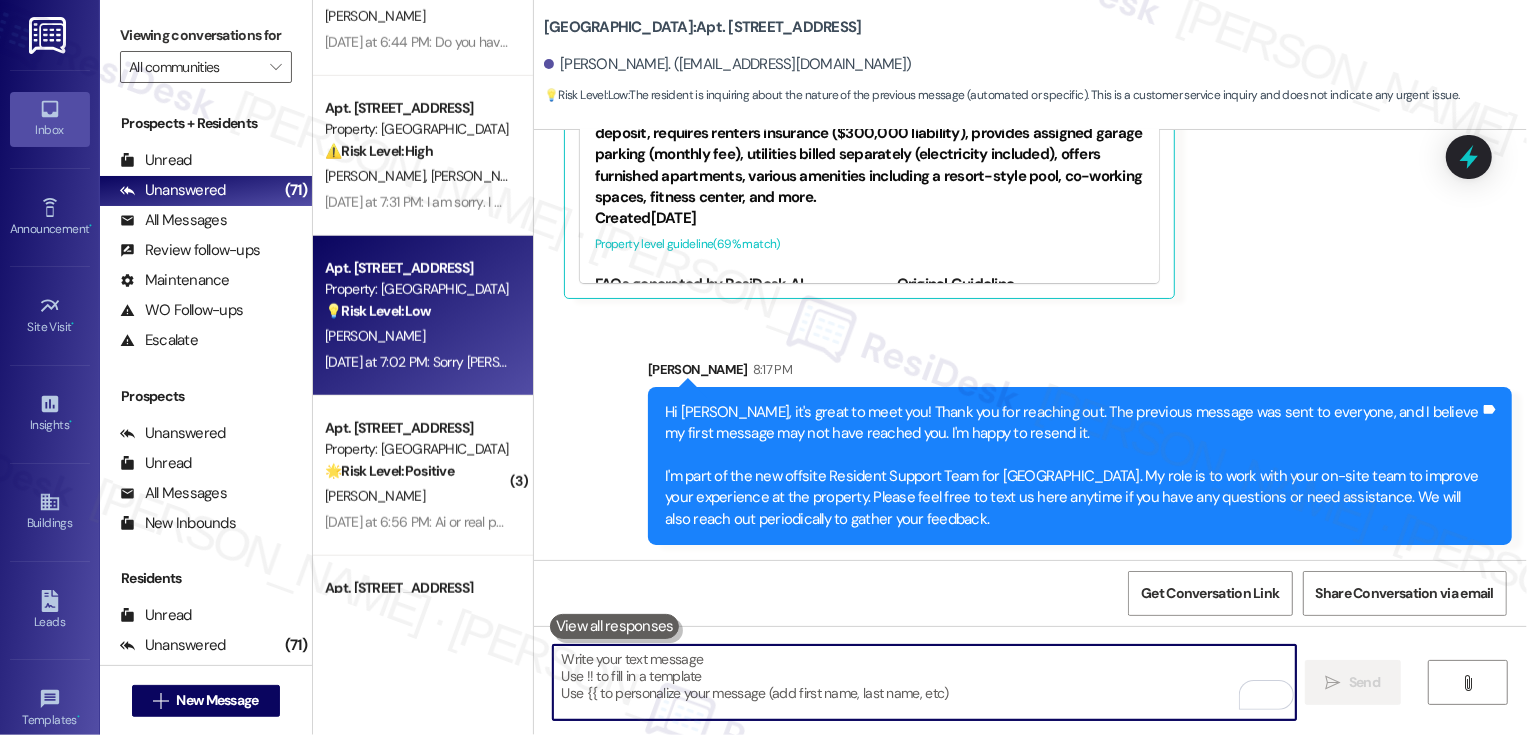 click on "D. Macey" at bounding box center (417, 336) 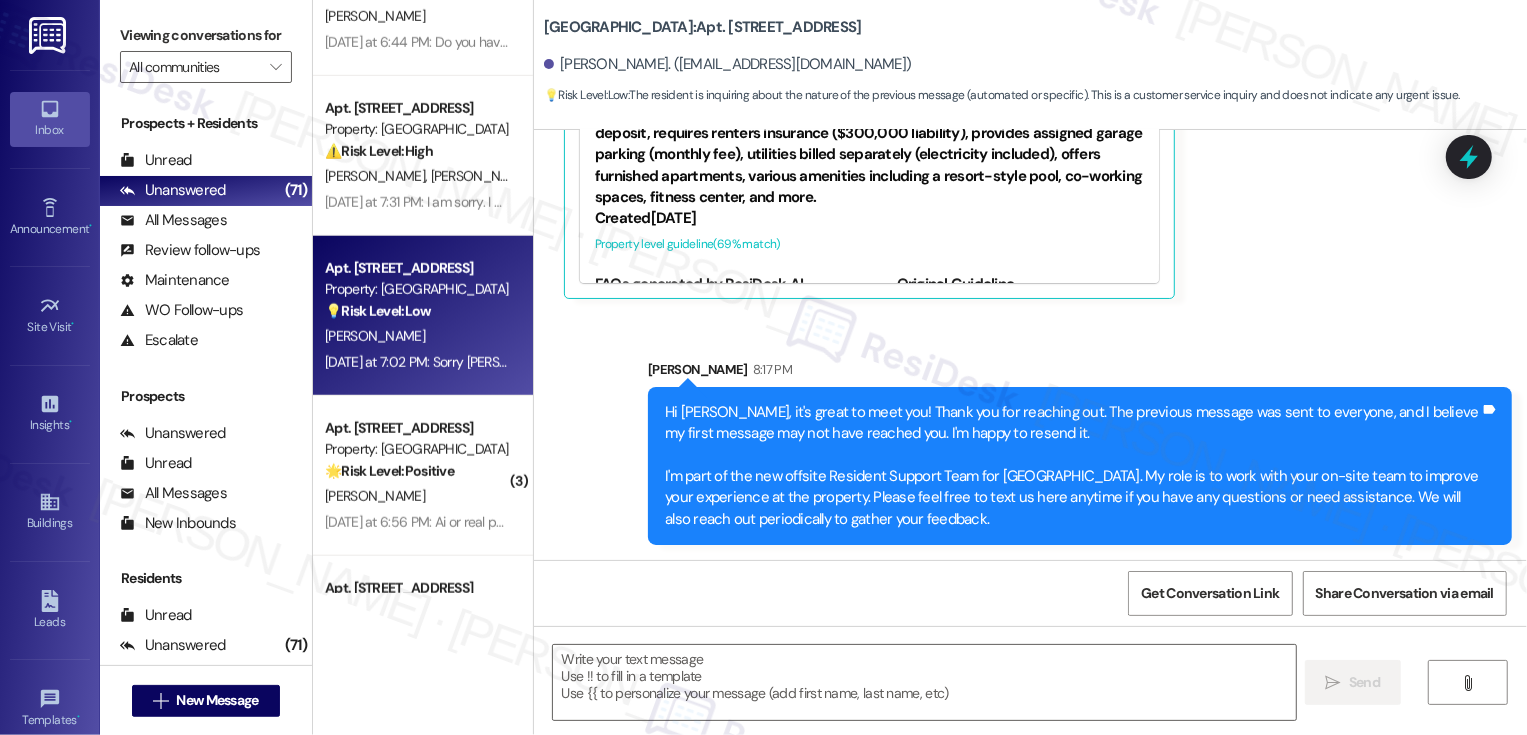 click on "D. Macey" at bounding box center [417, 336] 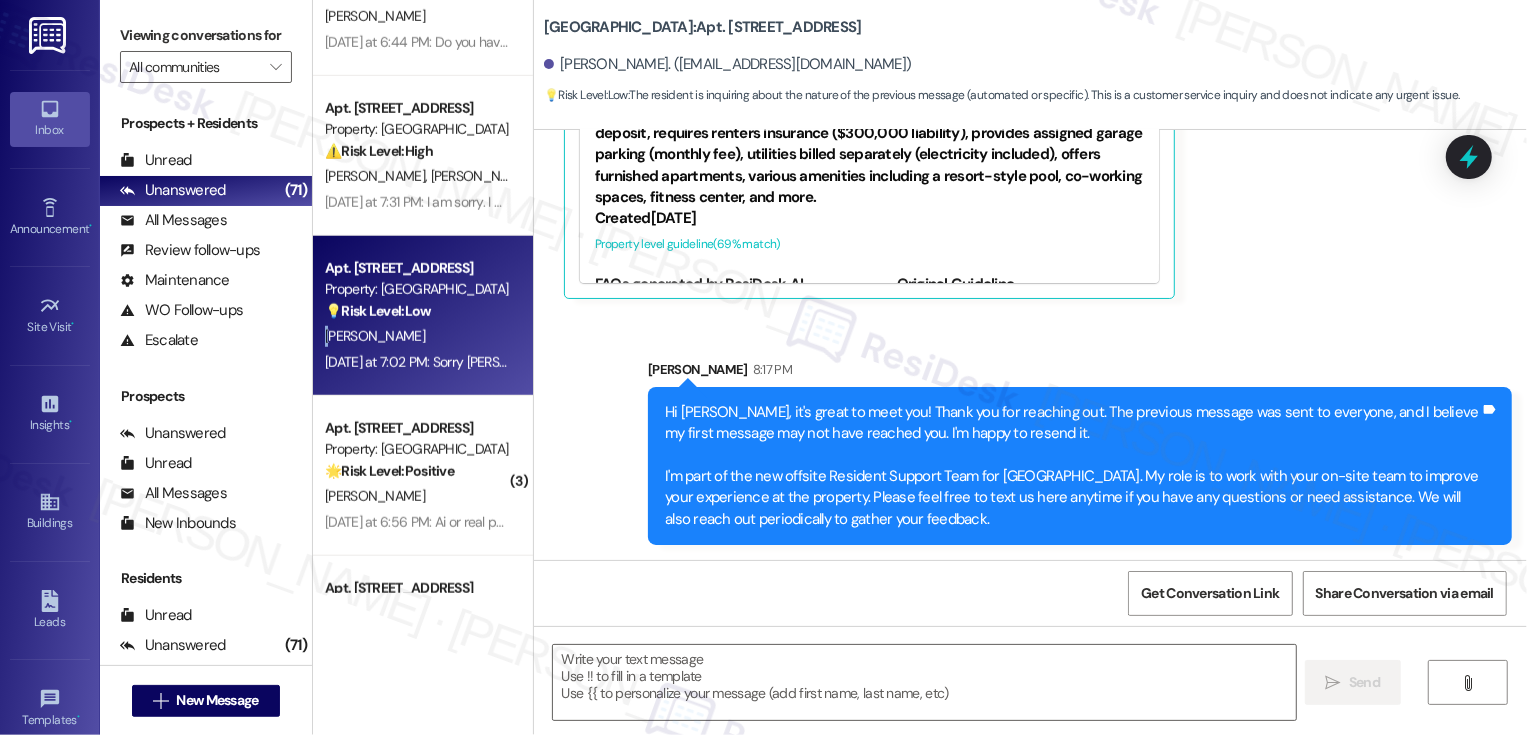 type on "Fetching suggested responses. Please feel free to read through the conversation in the meantime." 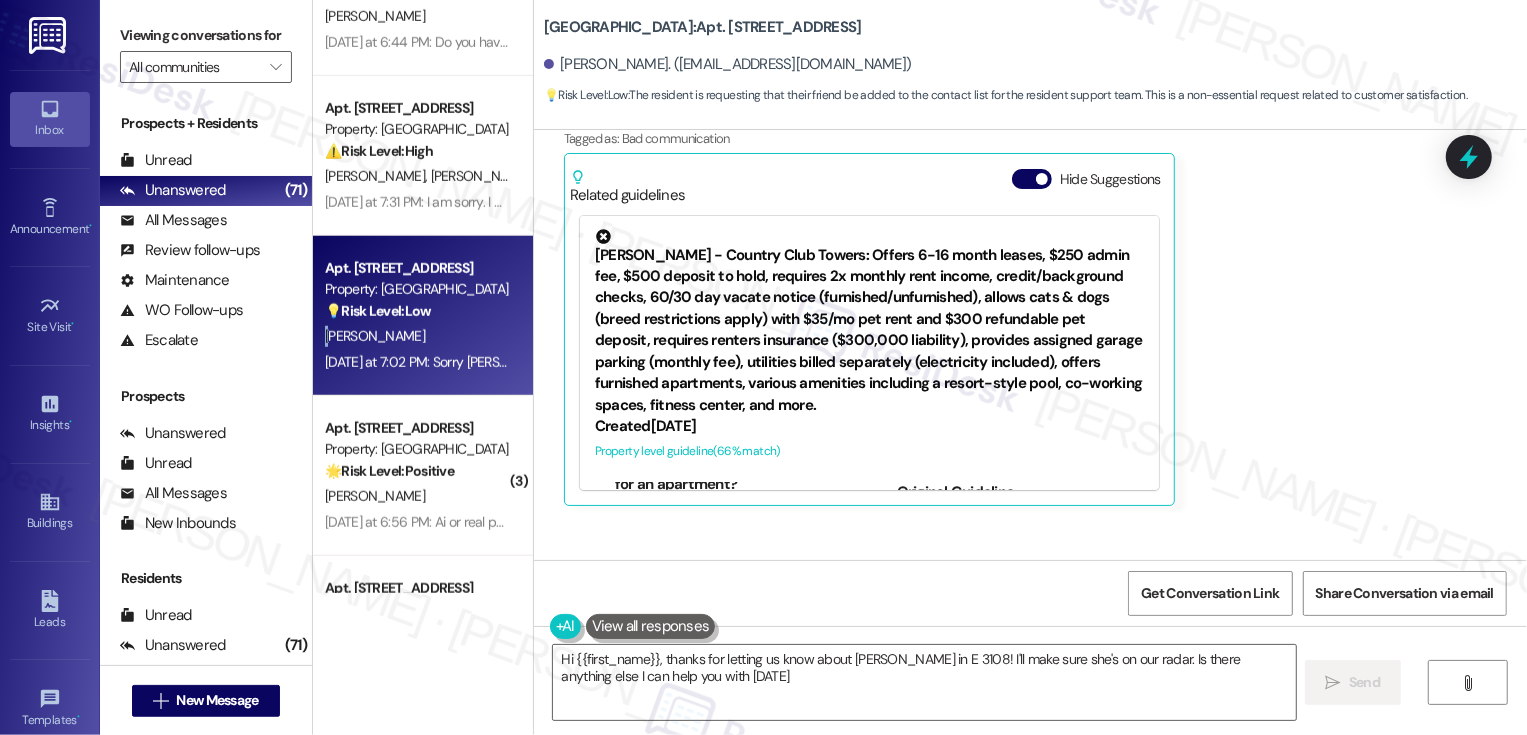 type on "Hi {{first_name}}, thanks for letting us know about Jill Richman in E 3108! I'll make sure she's on our radar. Is there anything else I can help you with today?" 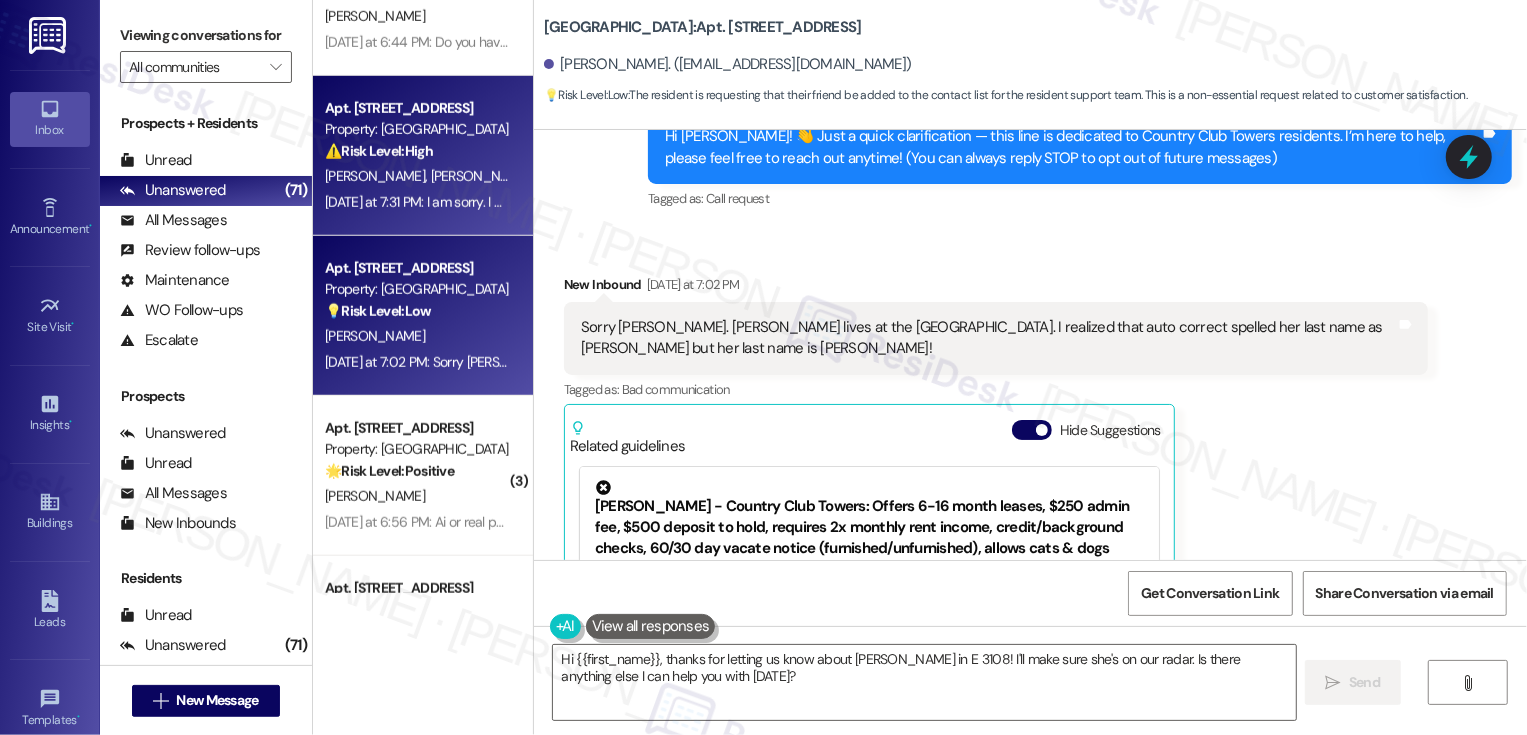 click on "Yesterday at 7:31 PM: I am sorry. I don't understand "dedicated to residents ".  Yesterday at 7:31 PM: I am sorry. I don't understand "dedicated to residents "." at bounding box center (532, 202) 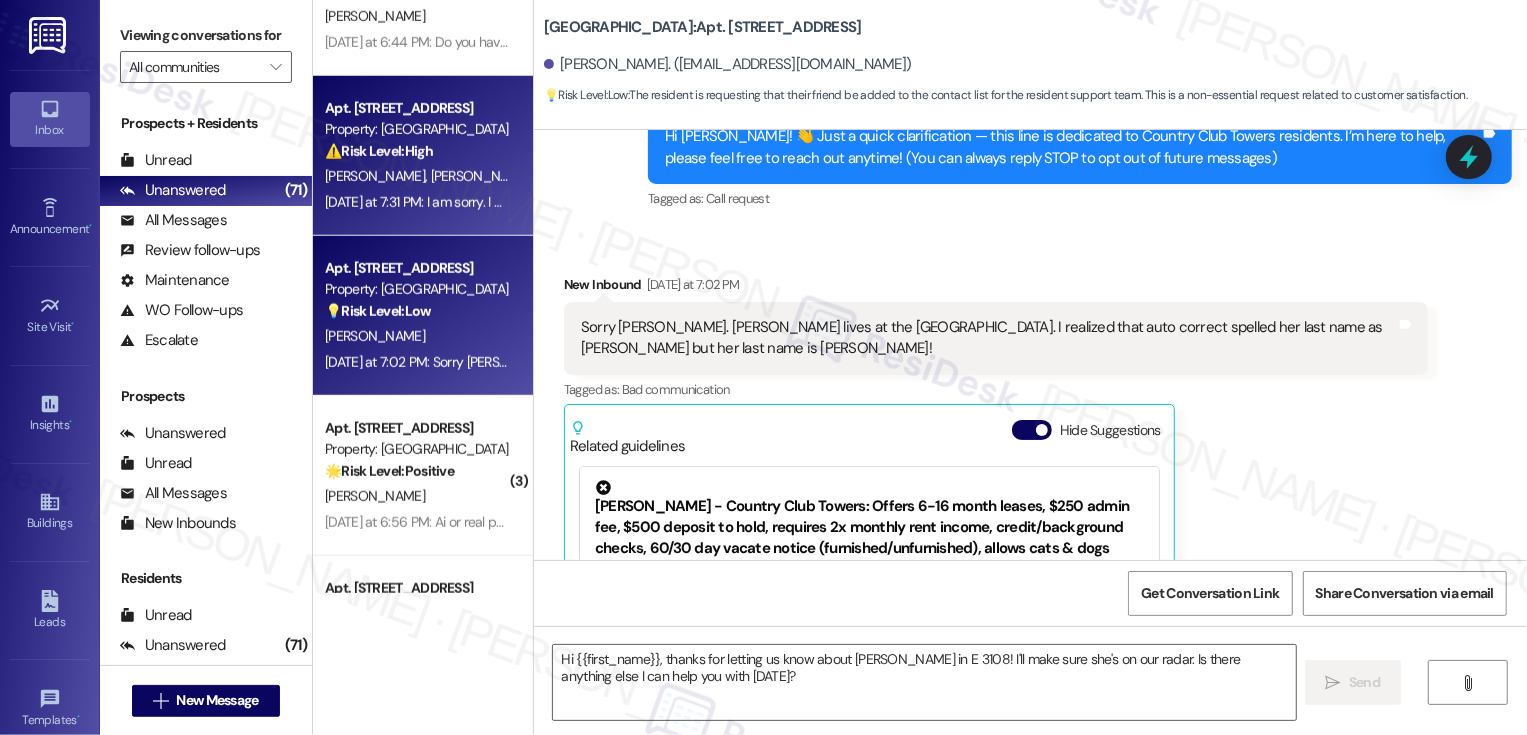 type on "Fetching suggested responses. Please feel free to read through the conversation in the meantime." 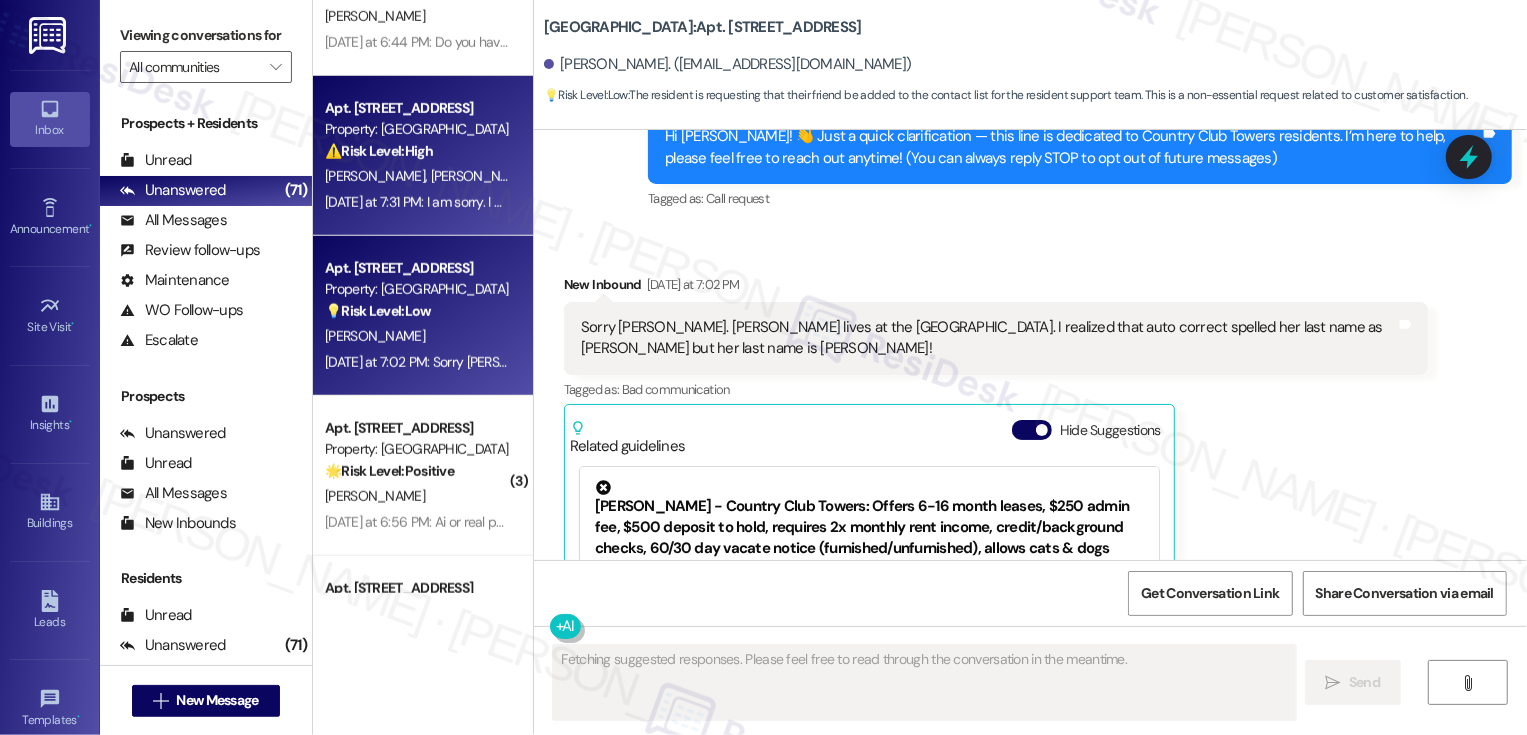 click on "💡  Risk Level:  Low The resident is requesting that their friend be added to the contact list for the resident support team. This is a non-essential request related to customer satisfaction." at bounding box center [417, 311] 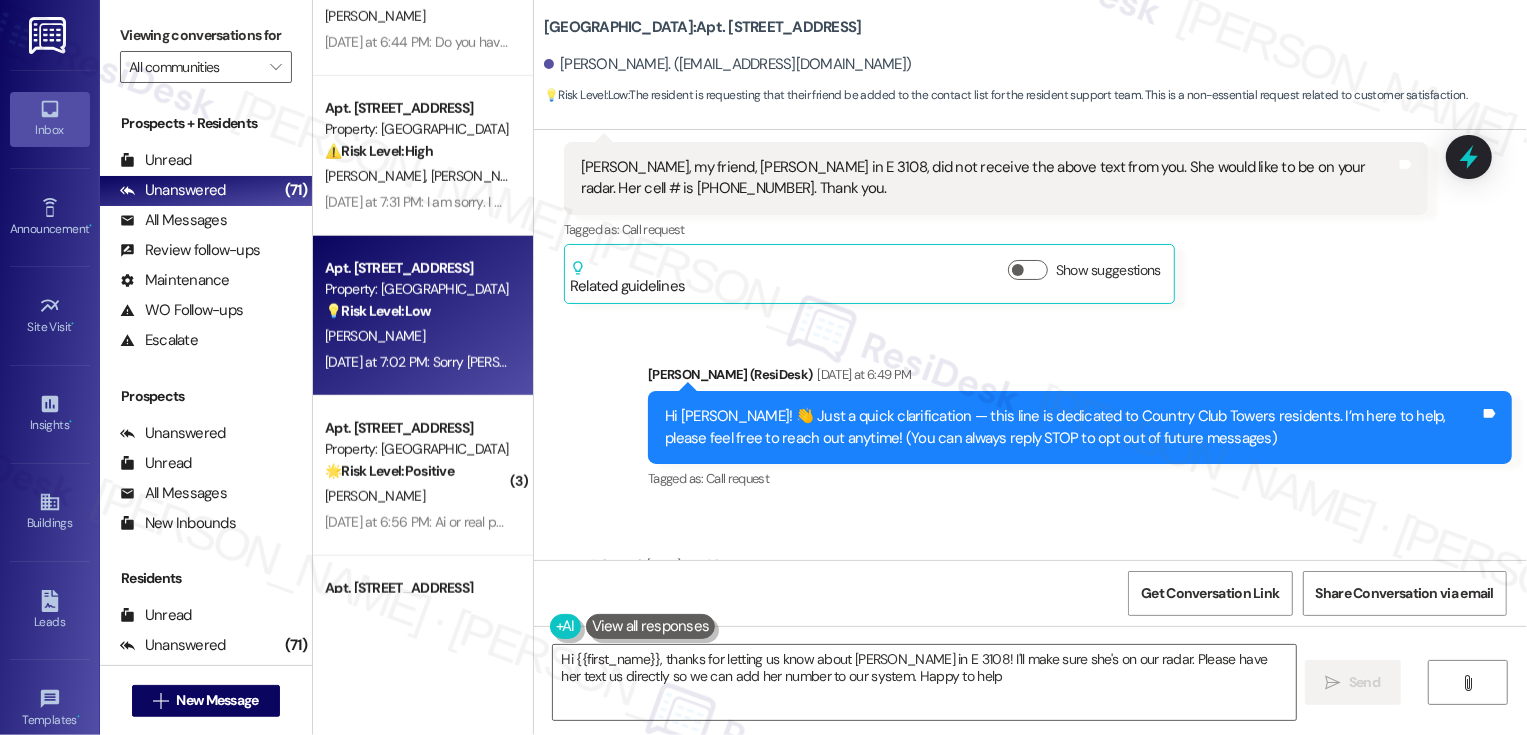 type on "Hi {{first_name}}, thanks for letting us know about Jill Richman in E 3108! I'll make sure she's on our radar. Please have her text us directly so we can add her number to our system. Happy to help!" 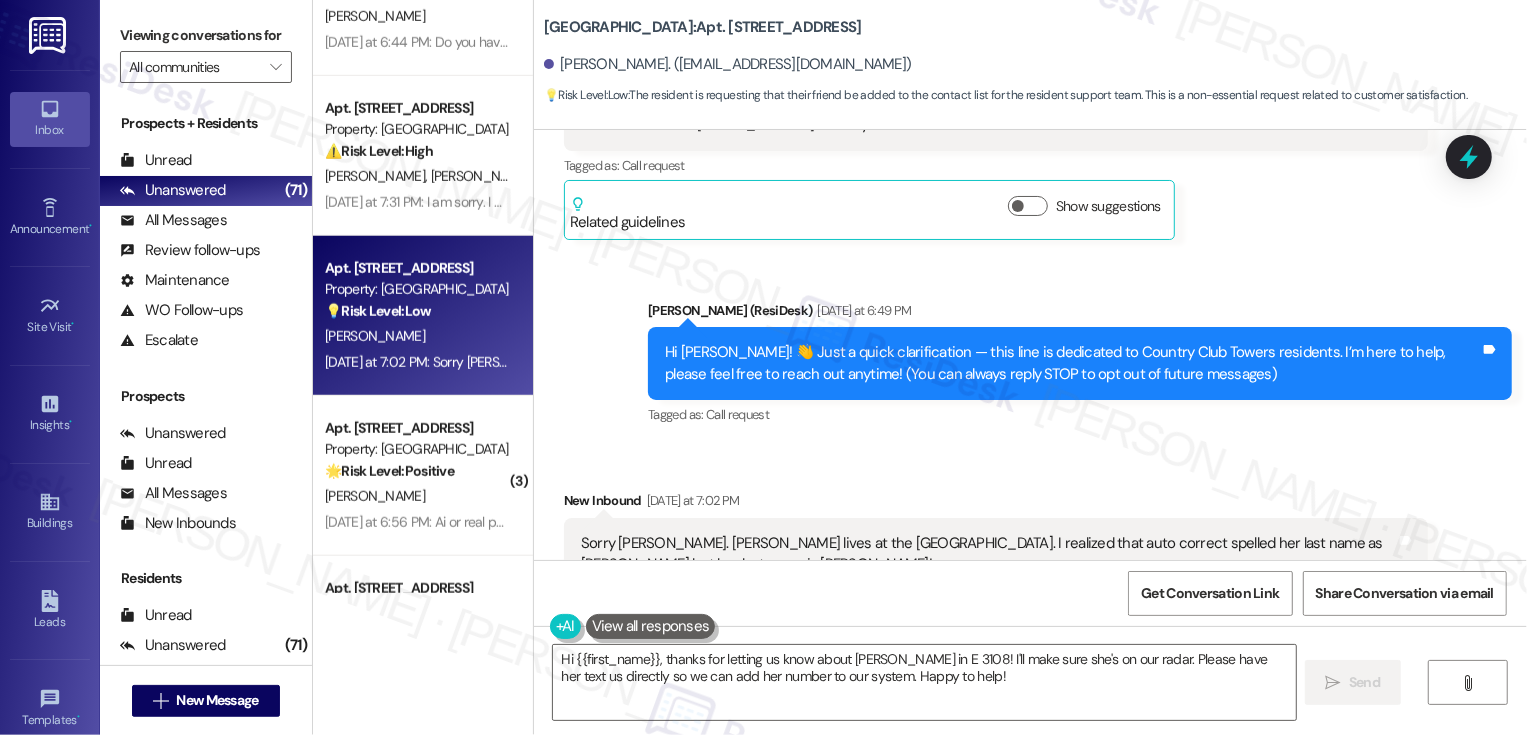 click on "Country Club Towers:  Apt. W2808, 1101 East Bayaud Avenue" at bounding box center [703, 27] 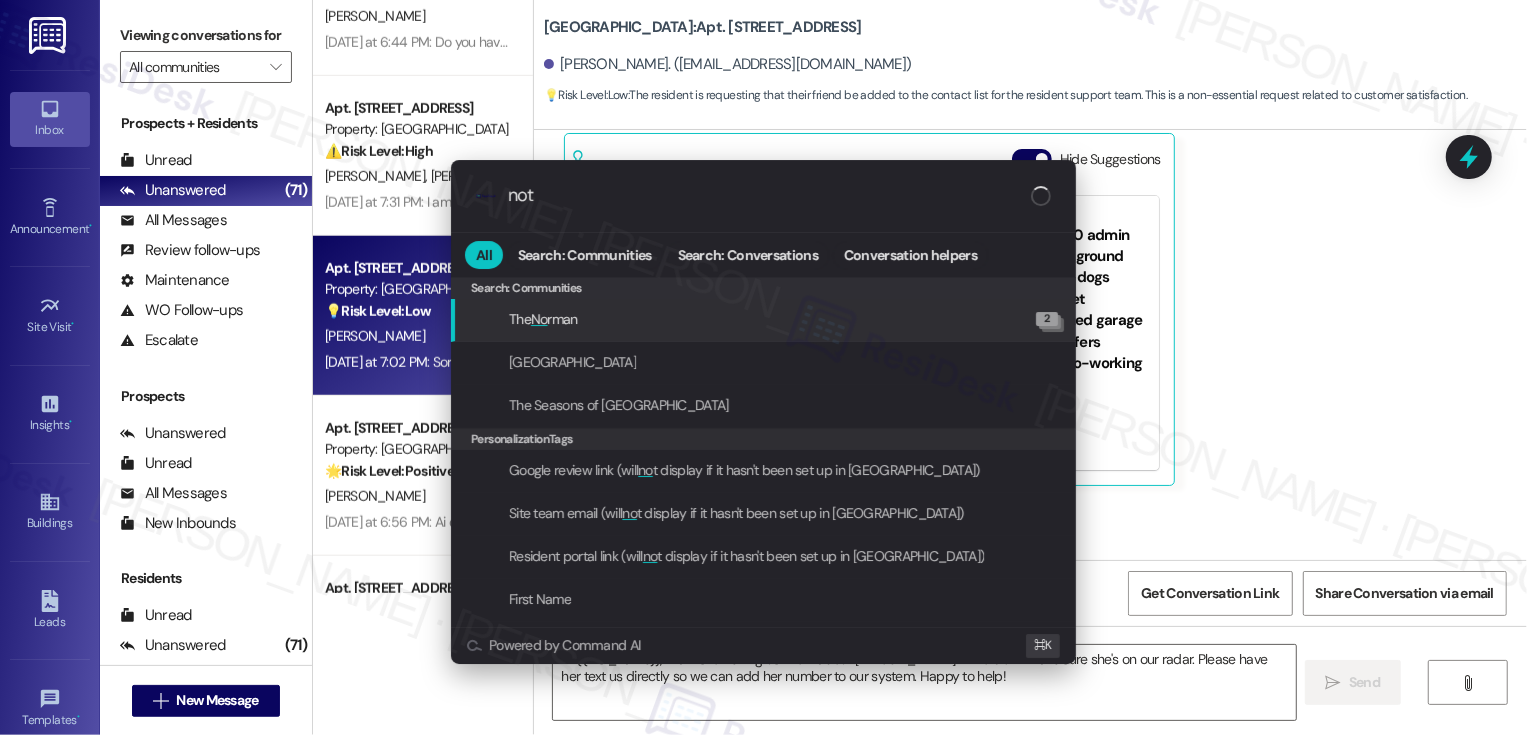 type on "note" 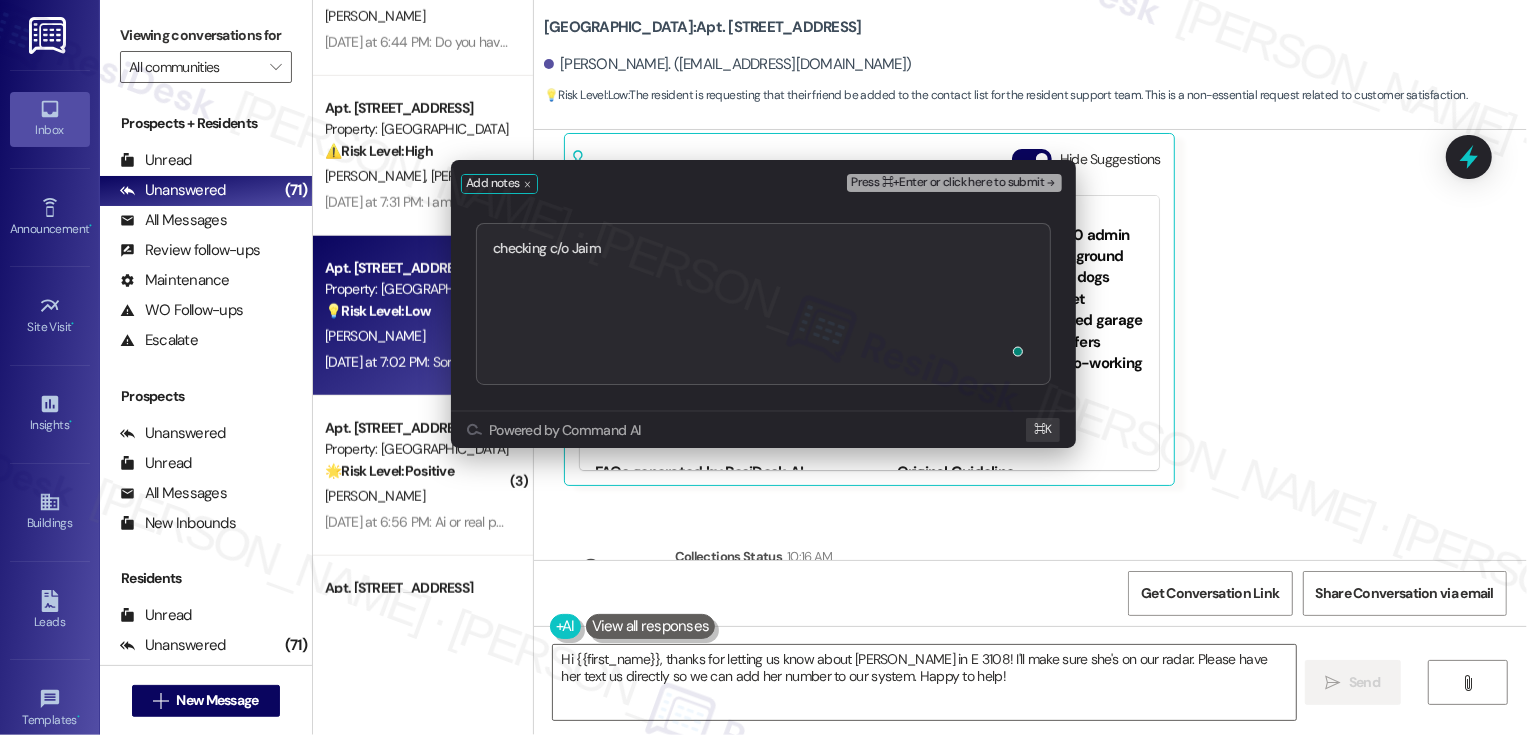 type on "checking c/o Jaime" 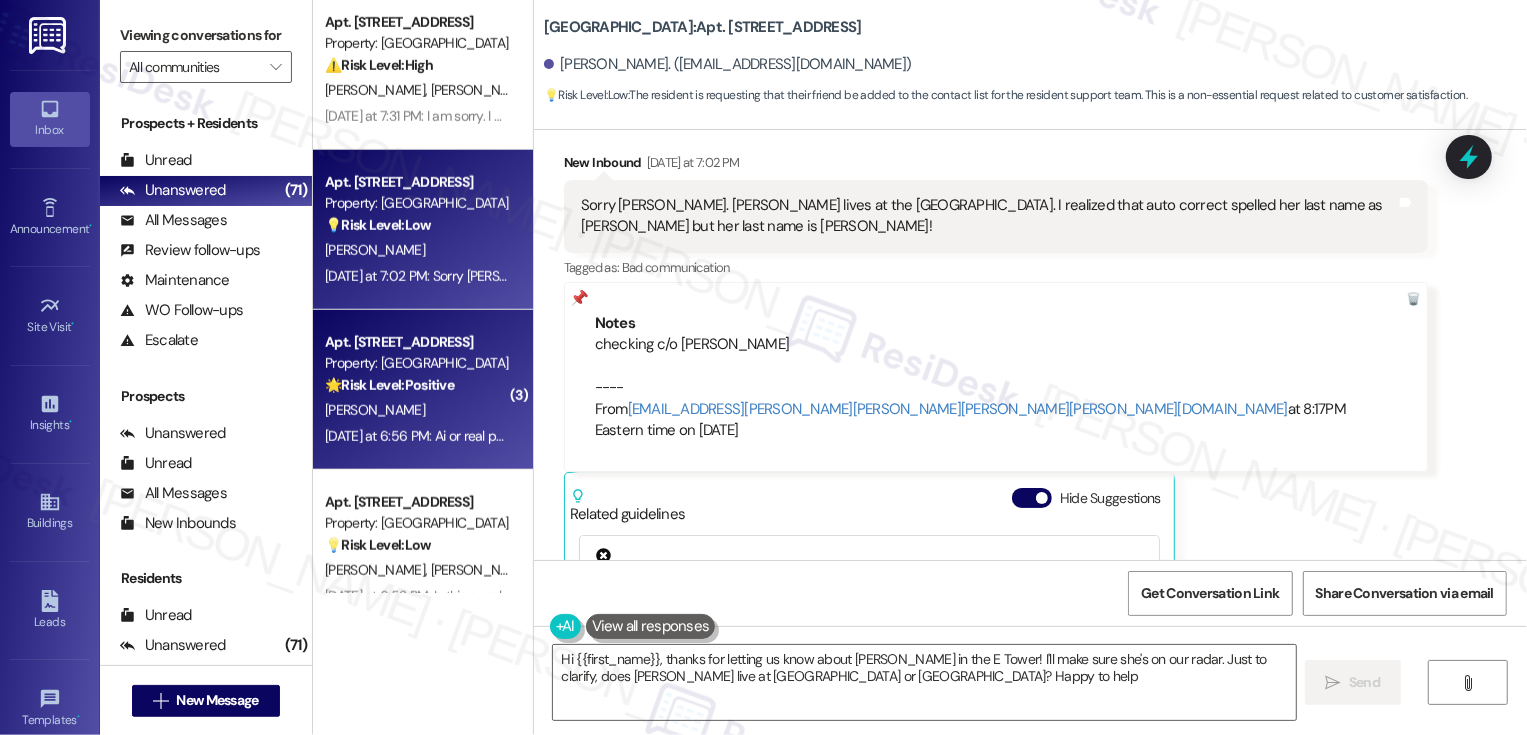 type on "Hi {{first_name}}, thanks for letting us know about Jill Richman in the E Tower! I'll make sure she's on our radar. Just to clarify, does Jill live at Bayaud Tower or Country Club Towers? Happy to help!" 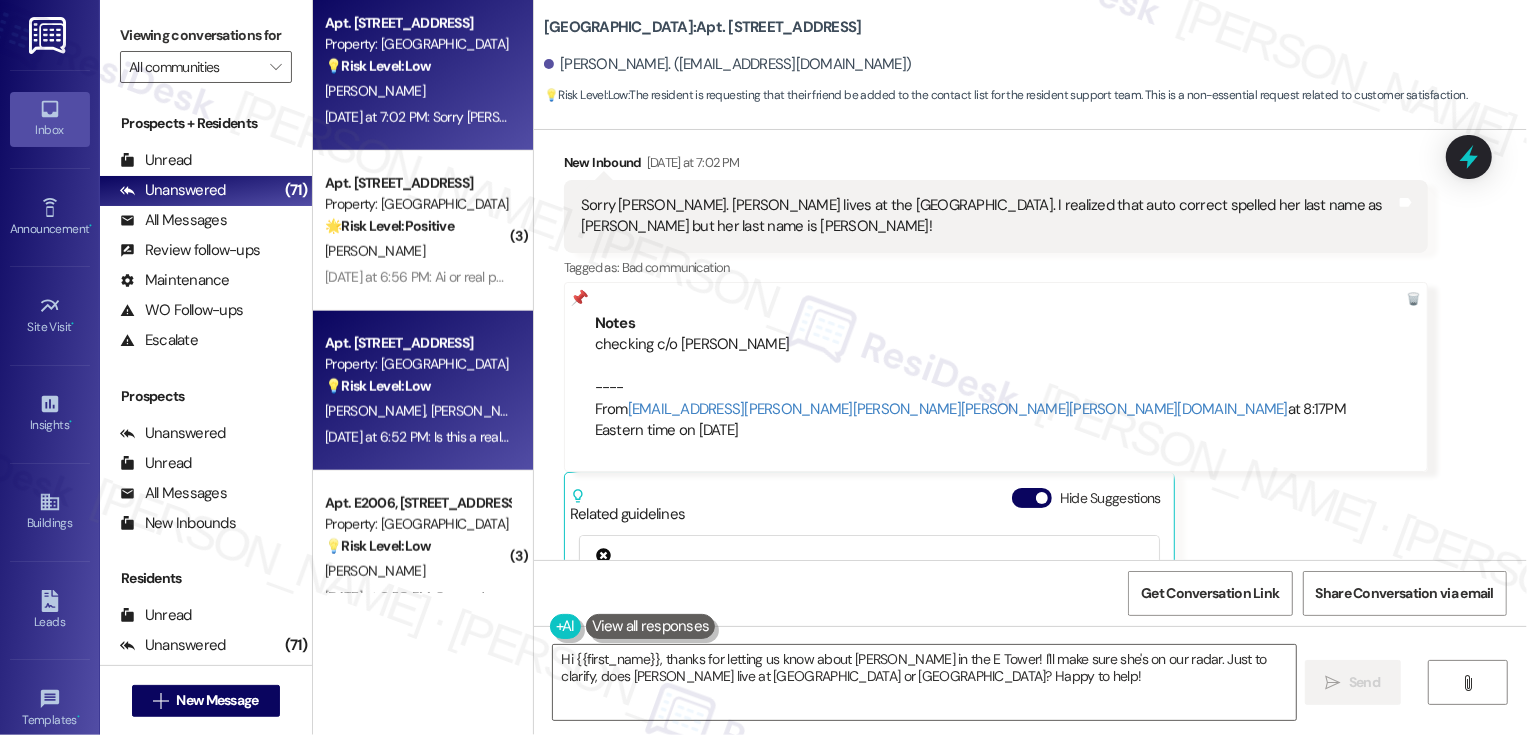 click on "Yesterday at 6:52 PM: Is this a real person? Yesterday at 6:52 PM: Is this a real person?" at bounding box center [417, 437] 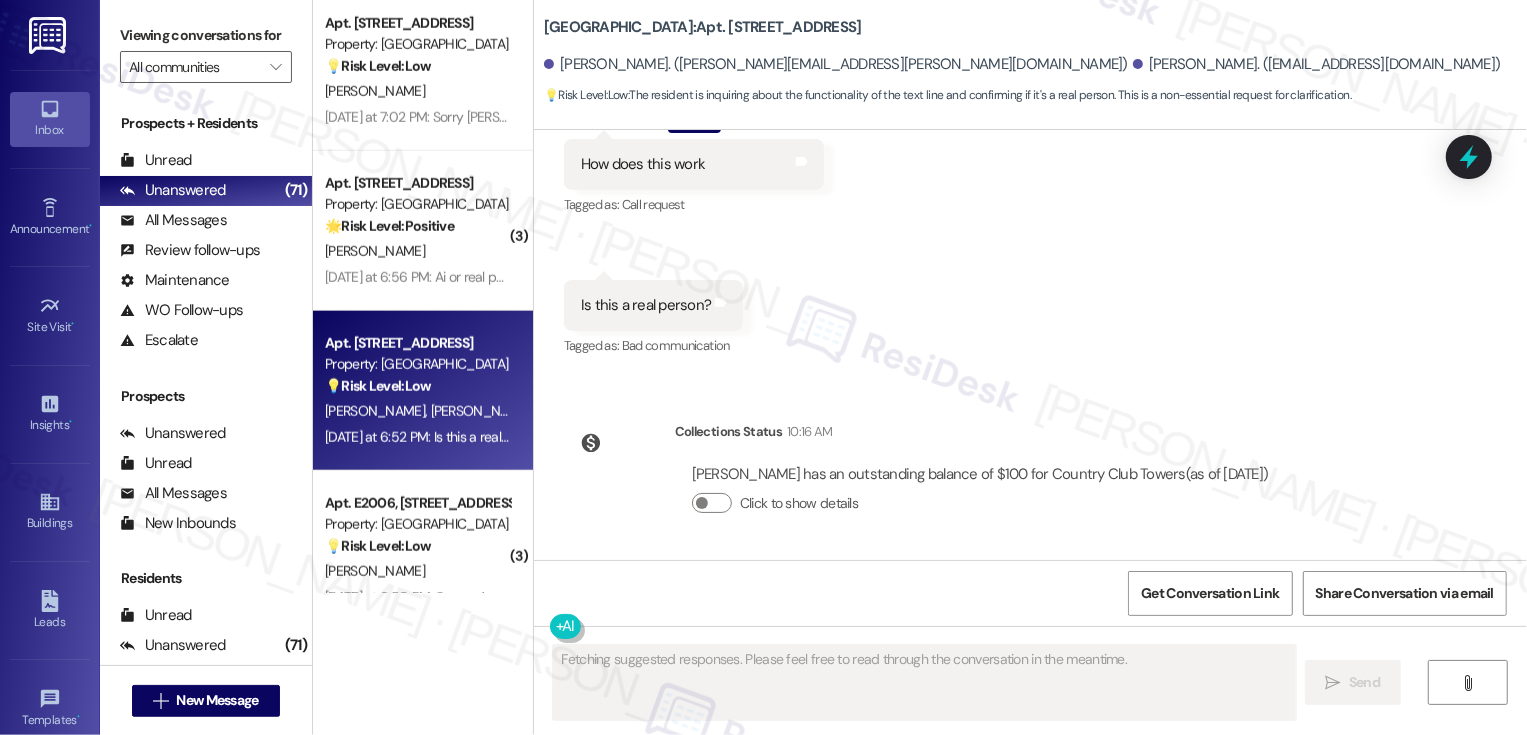 click on "Yesterday at 6:52 PM: Is this a real person? Yesterday at 6:52 PM: Is this a real person?" at bounding box center [417, 437] 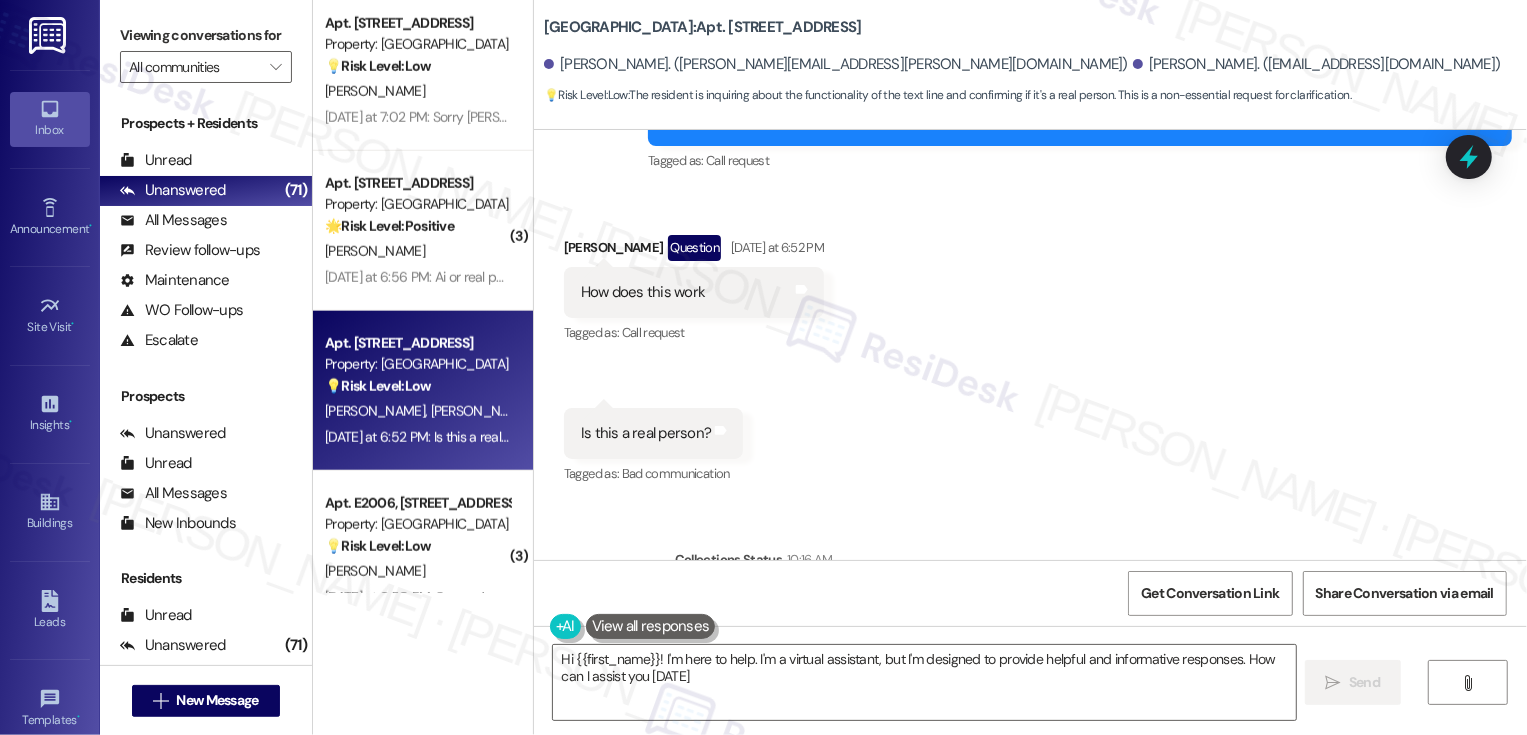 type on "Hi {{first_name}}! I'm here to help. I'm a virtual assistant, but I'm designed to provide helpful and informative responses. How can I assist you today?" 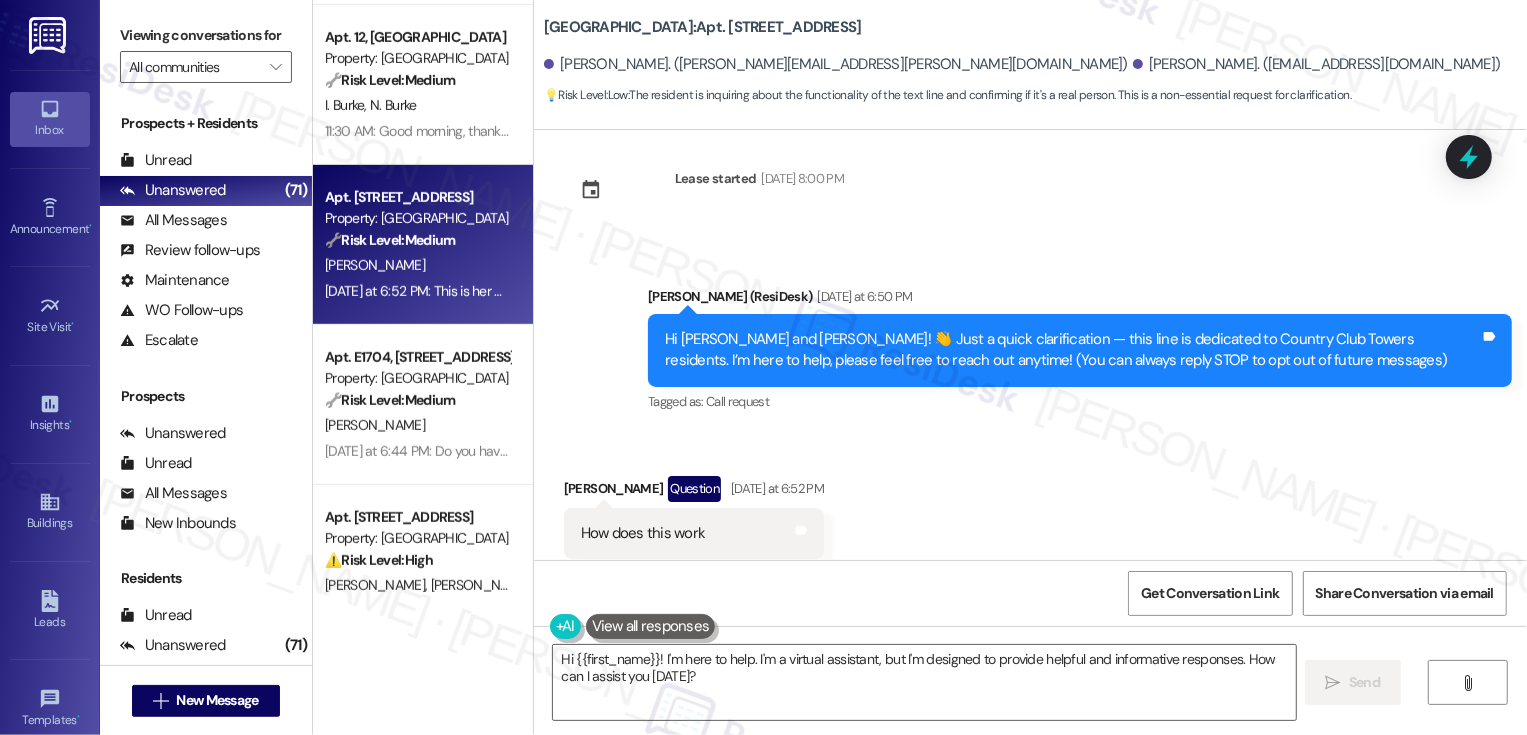 scroll, scrollTop: 815, scrollLeft: 0, axis: vertical 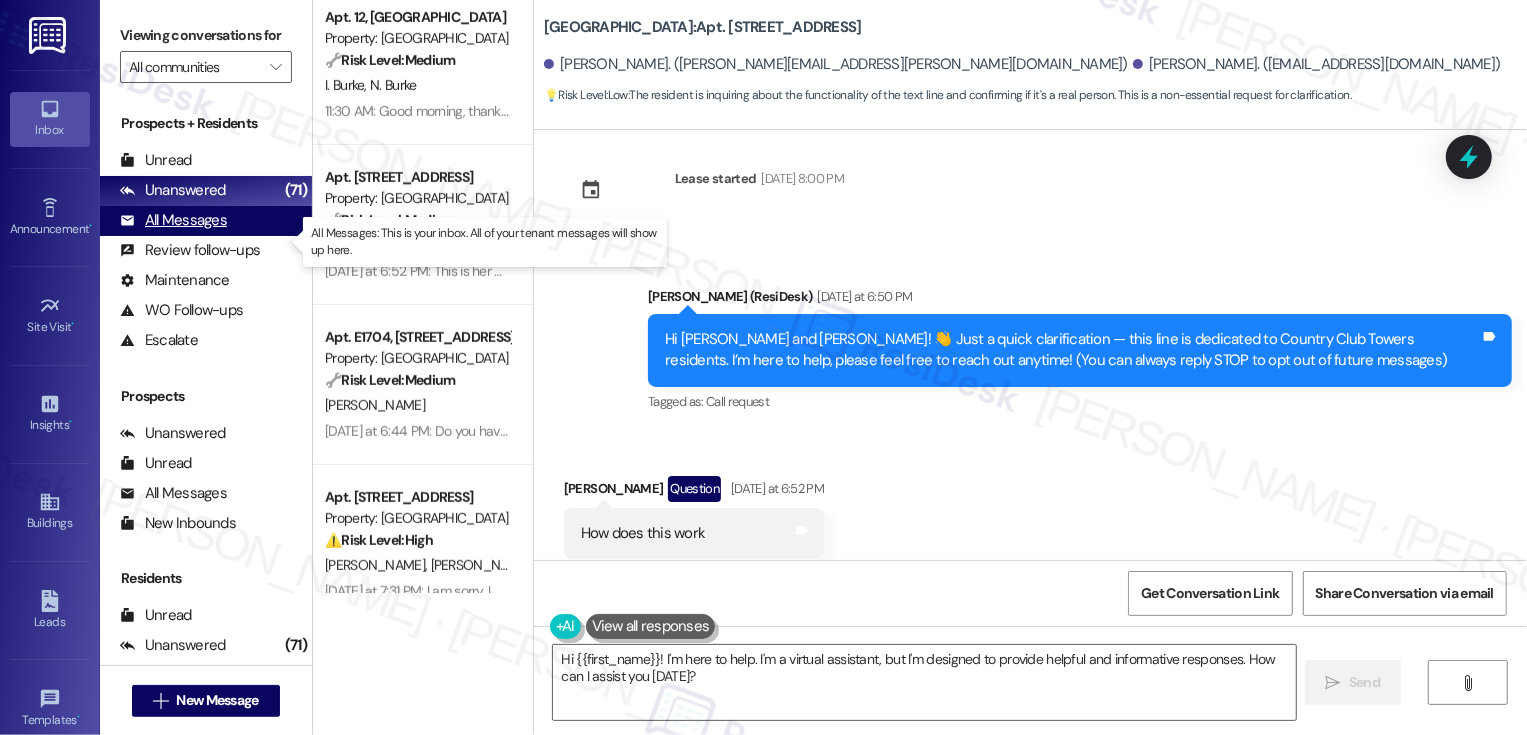 click on "All Messages" at bounding box center (173, 220) 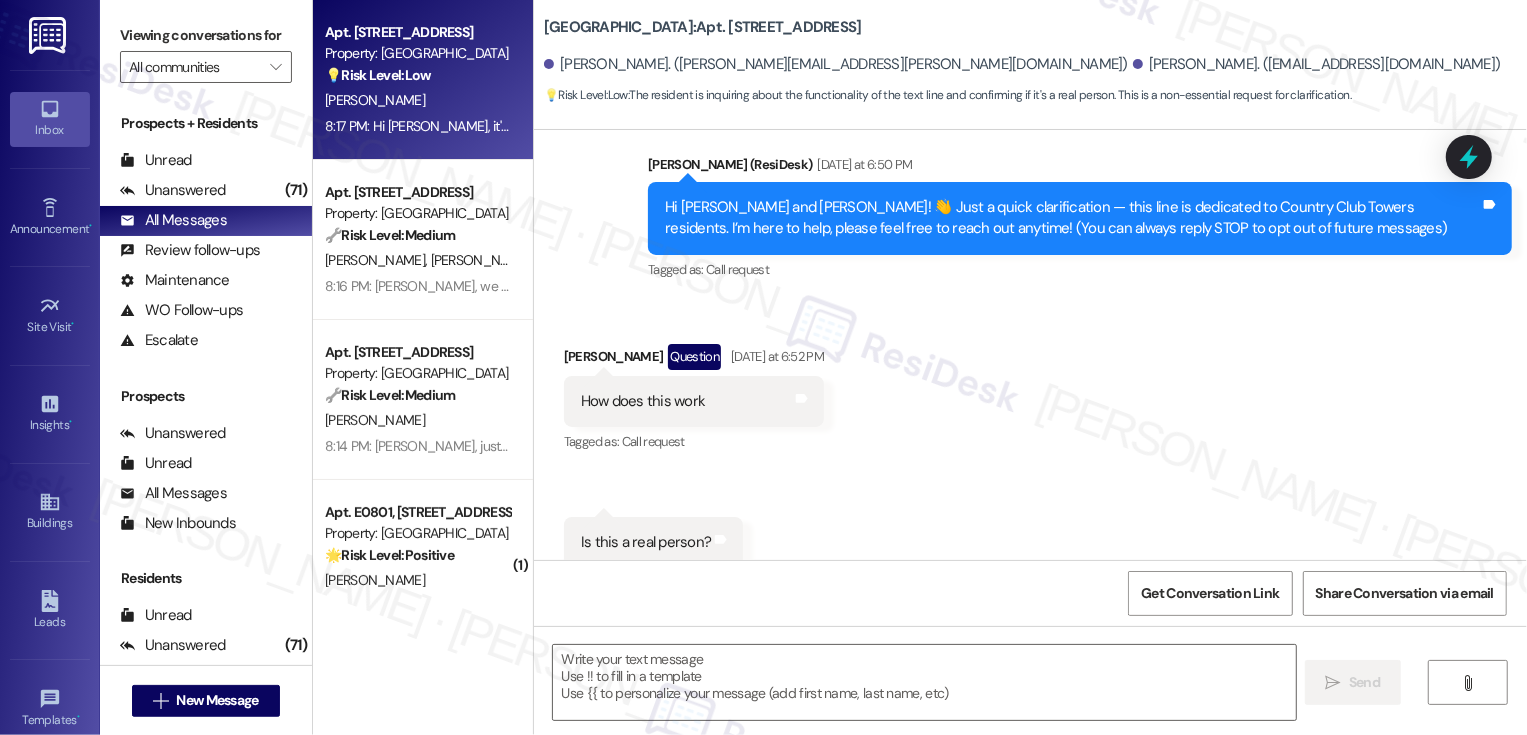 type on "Fetching suggested responses. Please feel free to read through the conversation in the meantime." 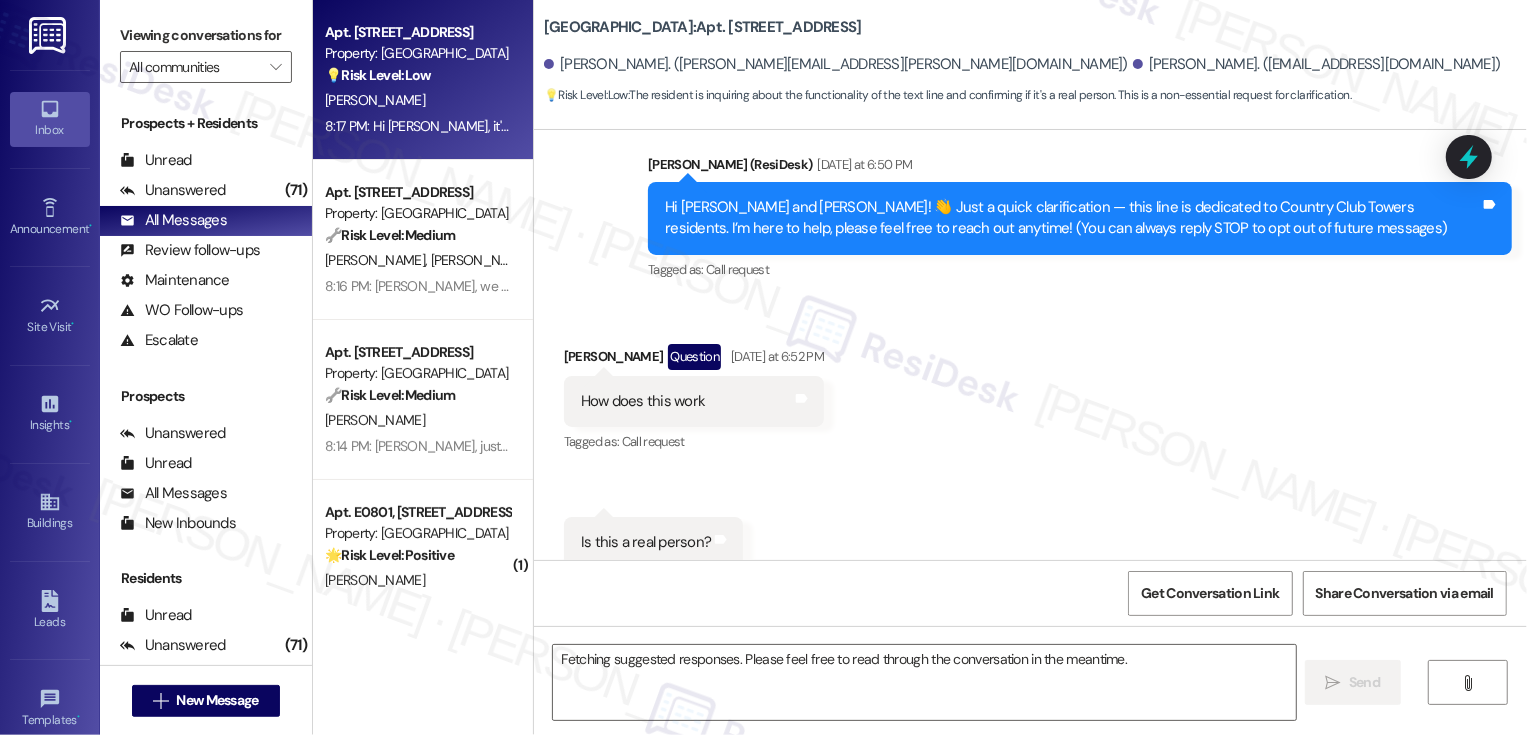 scroll, scrollTop: 207, scrollLeft: 0, axis: vertical 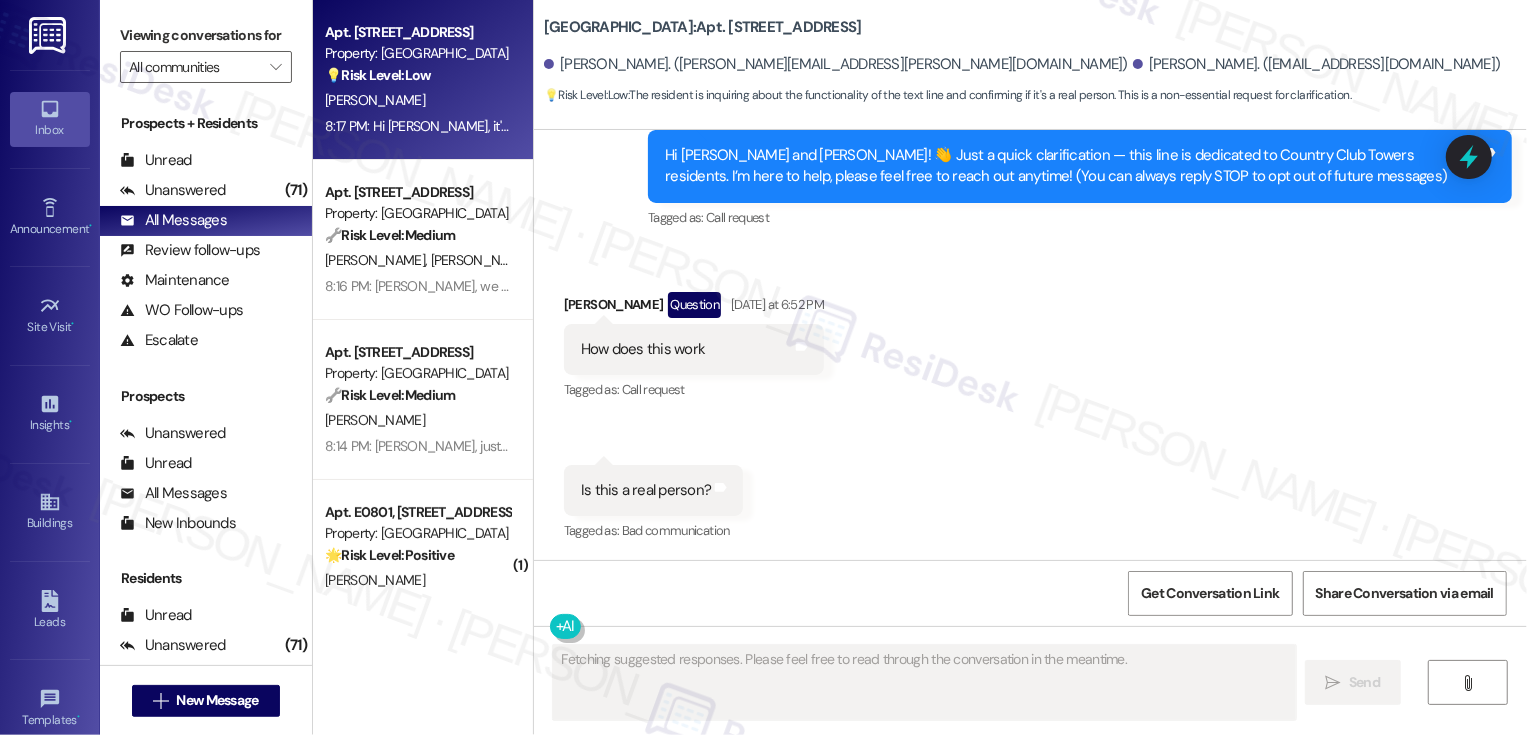 click on "8:17 PM: Hi Carolyn, it's great to meet you! Thank you for reaching out. The previous message was sent to everyone, and I believe my first message may not have reached you. I'm happy to resend it.
I'm part of the new offsite Resident Support Team for Country Club Towers. My role is to work with your on-site team to improve your experience at the property. Please feel free to text us here anytime if you have any questions or need assistance. We will also reach out periodically to gather your feedback. 8:17 PM: Hi Carolyn, it's great to meet you! Thank you for reaching out. The previous message was sent to everyone, and I believe my first message may not have reached you. I'm happy to resend it.
I'm part of the new offsite Resident Support Team for Country Club Towers. My role is to work with your on-site team to improve your experience at the property. Please feel free to text us here anytime if you have any questions or need assistance. We will also reach out periodically to gather your feedback." at bounding box center [1808, 126] 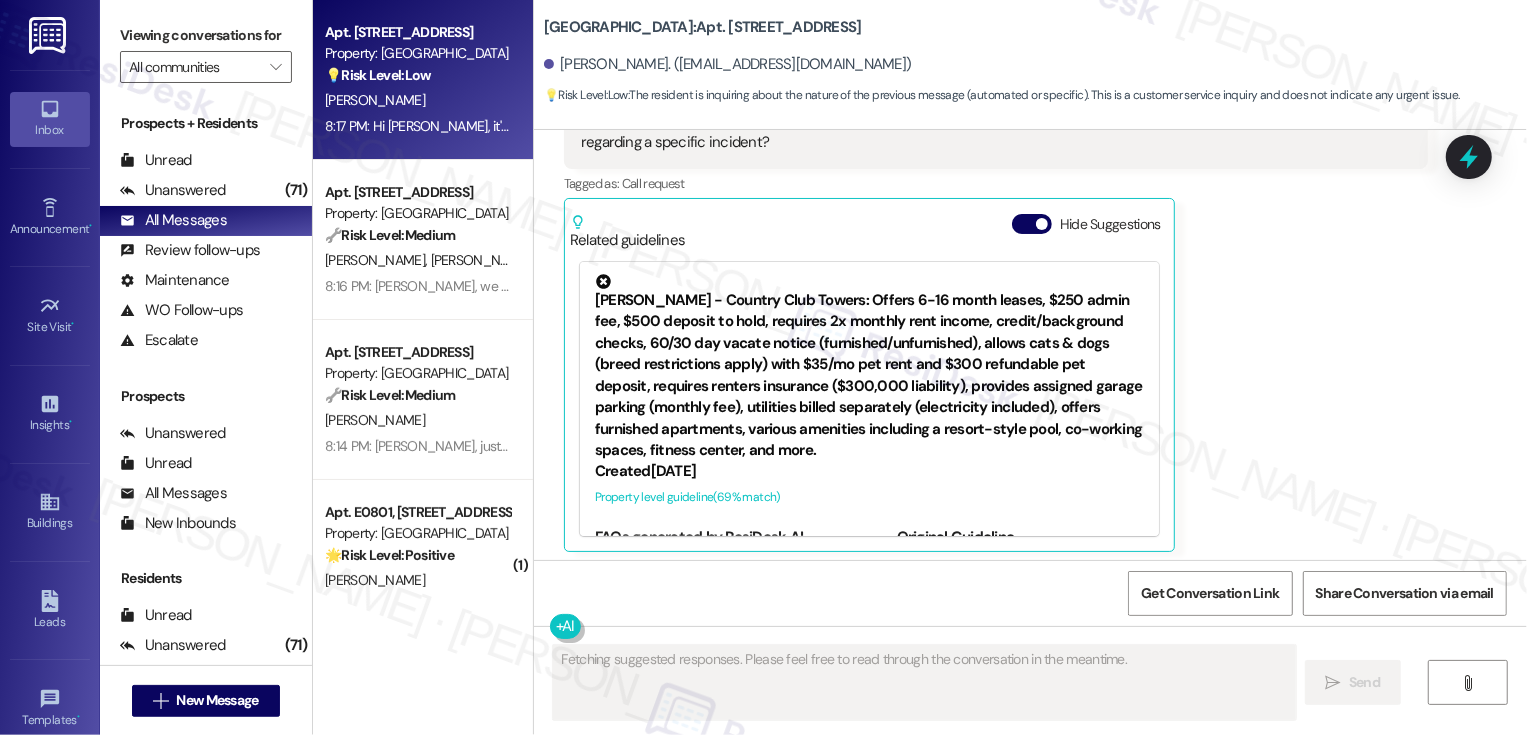scroll, scrollTop: 684, scrollLeft: 0, axis: vertical 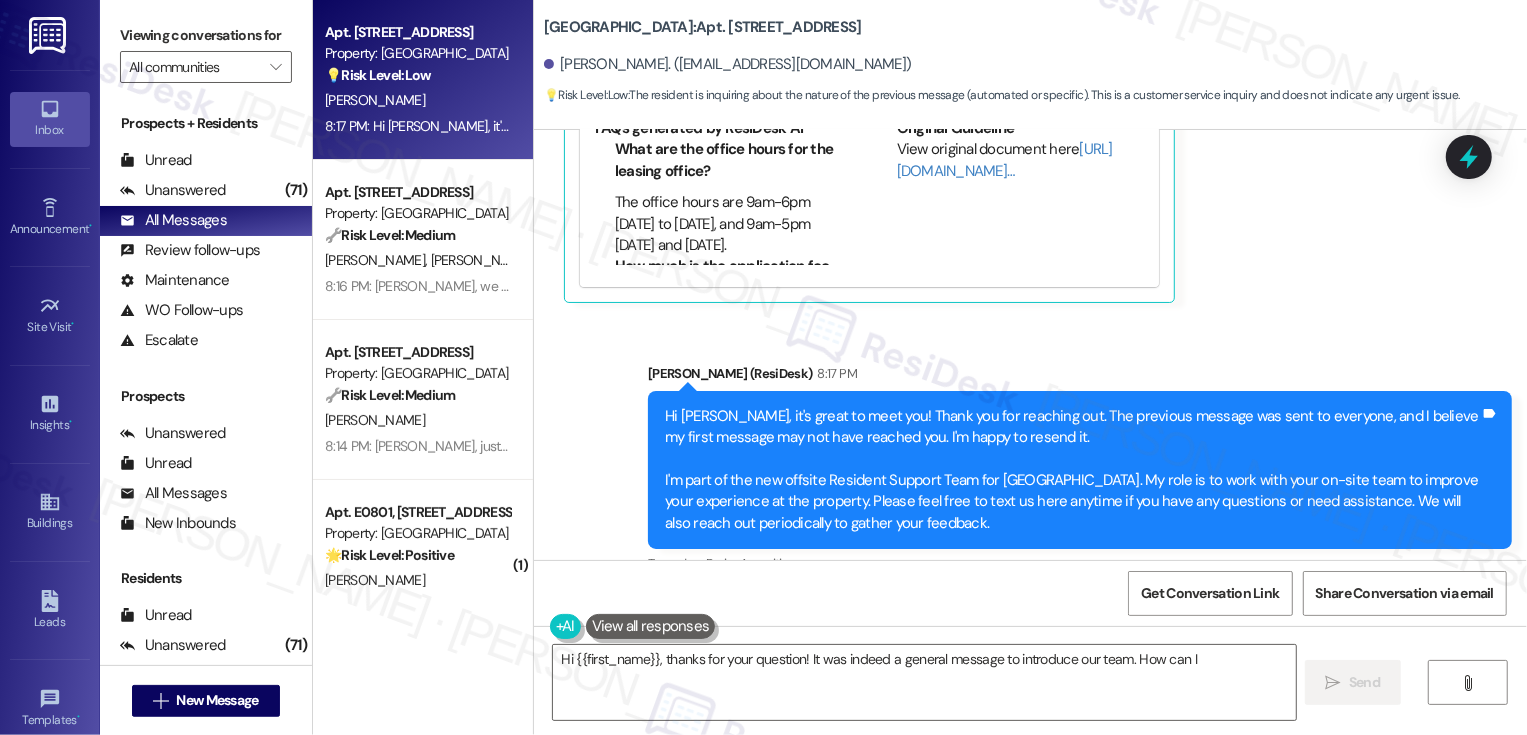 drag, startPoint x: 650, startPoint y: 412, endPoint x: 982, endPoint y: 530, distance: 352.34644 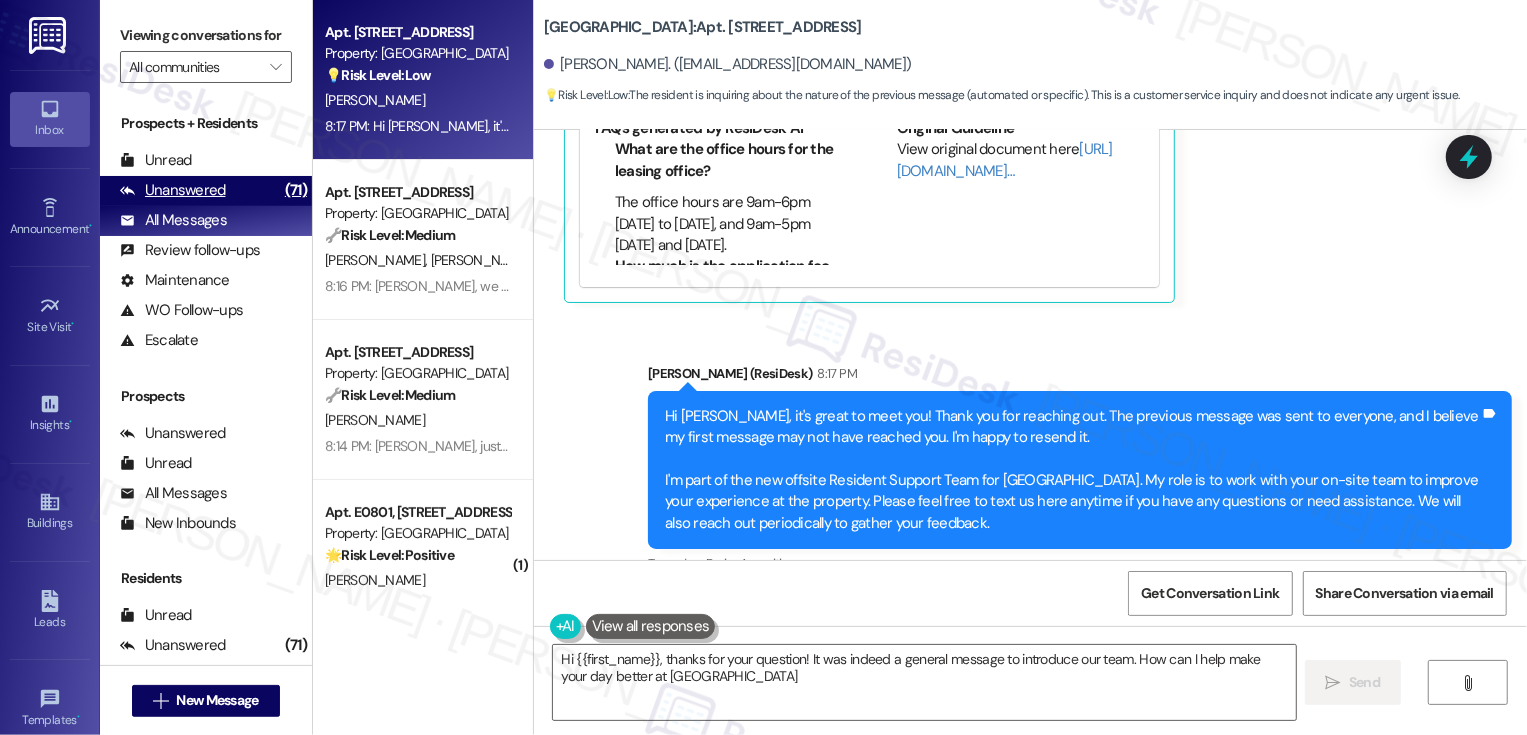 type on "Hi {{first_name}}, thanks for your question! It was indeed a general message to introduce our team. How can I help make your day better at Country Club Towers?" 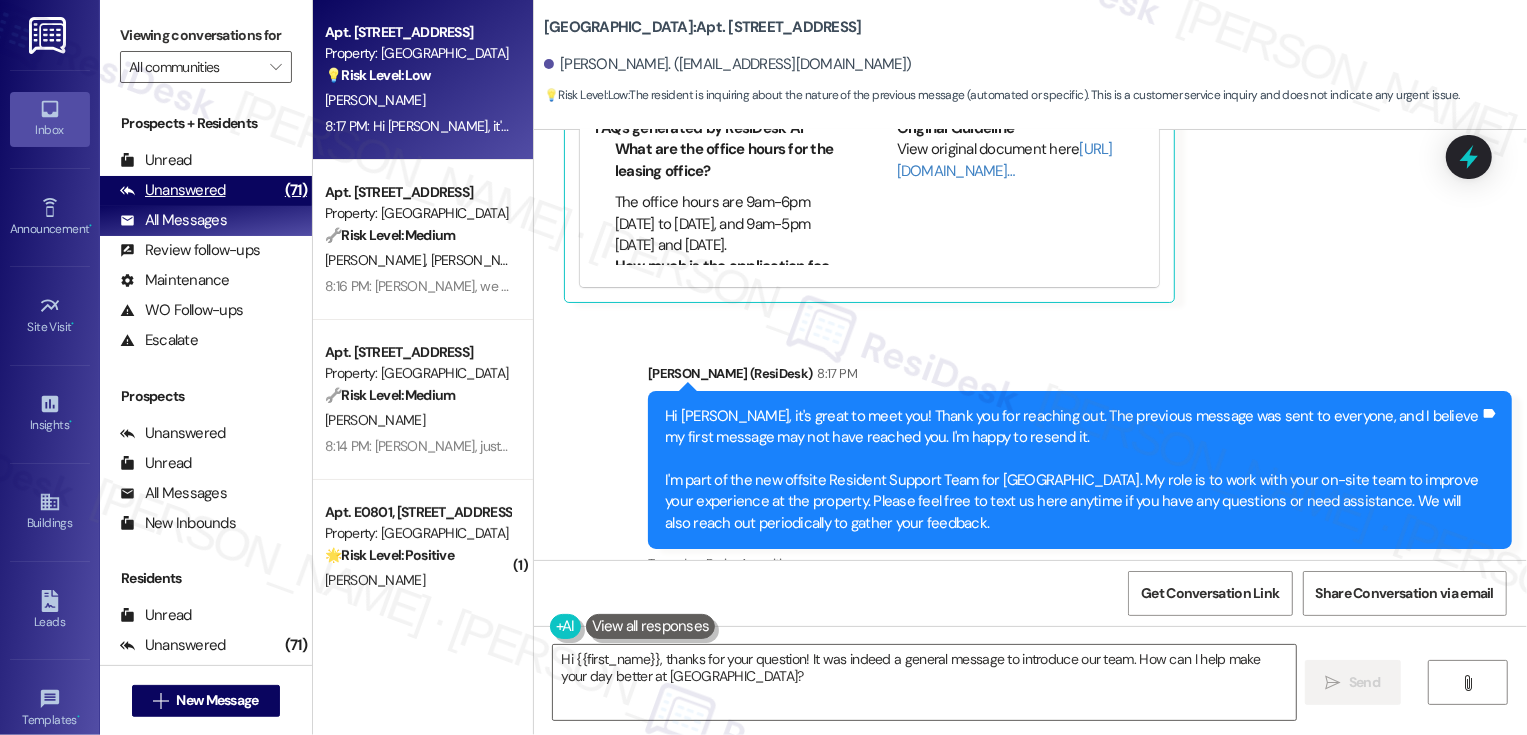 click on "Unanswered" at bounding box center (173, 190) 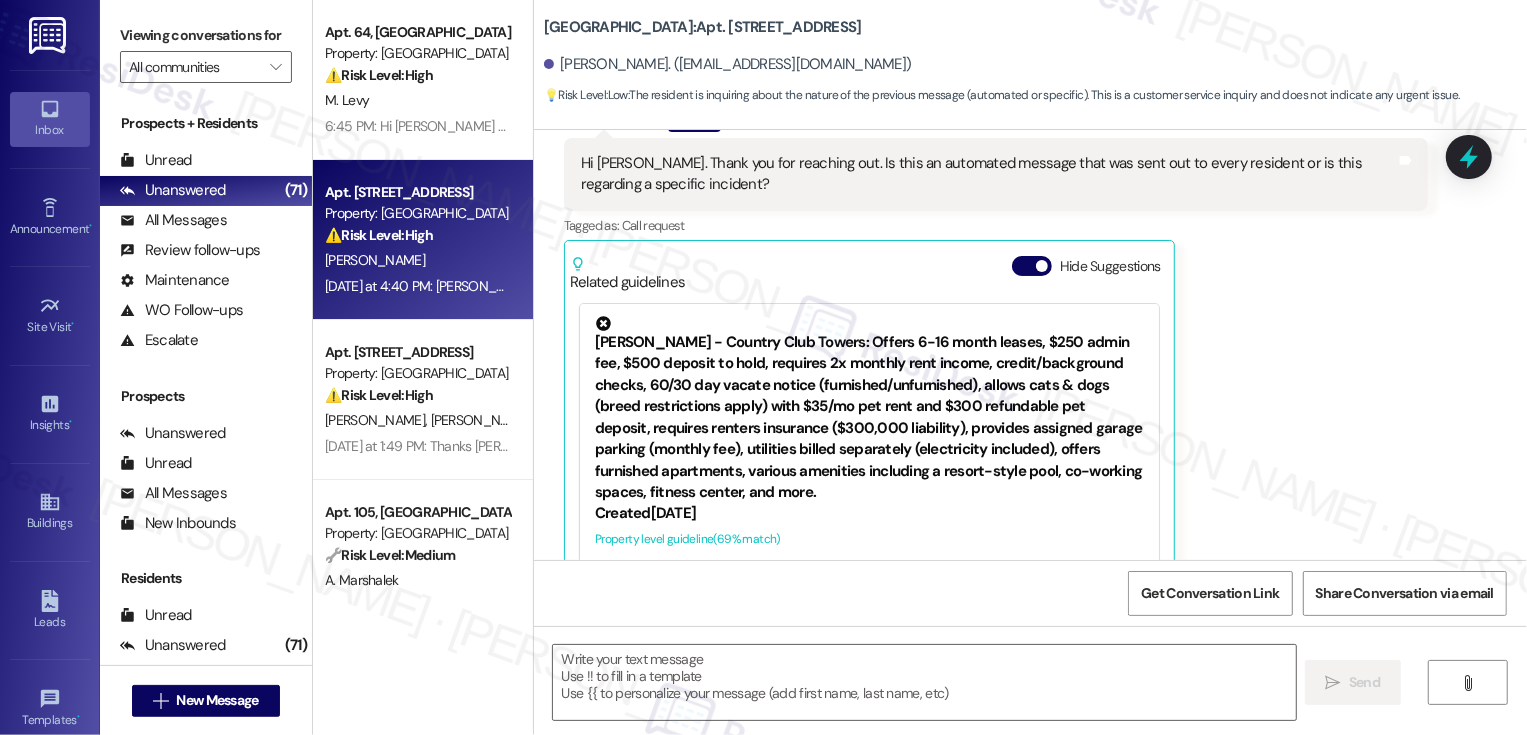 scroll, scrollTop: 441, scrollLeft: 0, axis: vertical 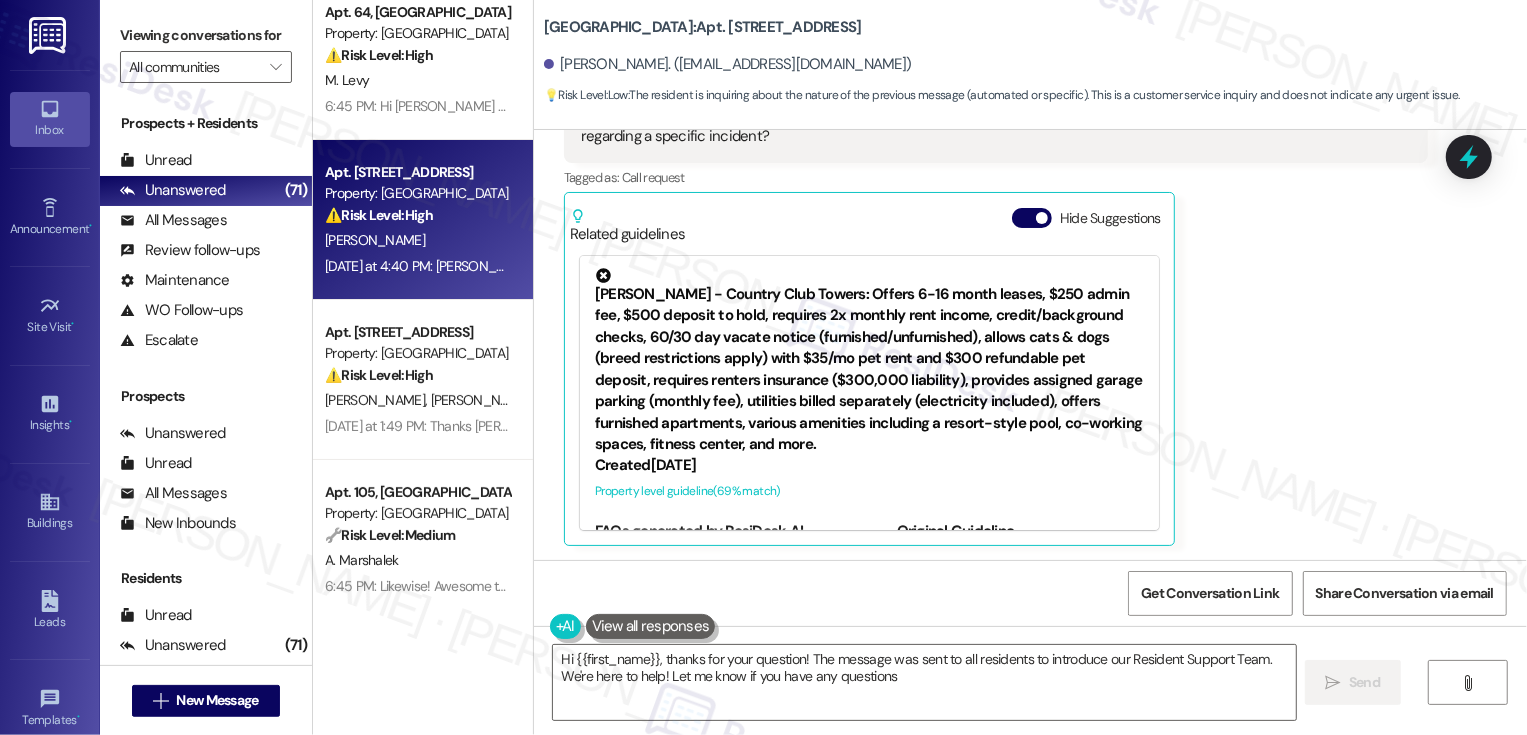 type on "Hi {{first_name}}, thanks for your question! The message was sent to all residents to introduce our Resident Support Team. We're here to help! Let me know if you have any questions!" 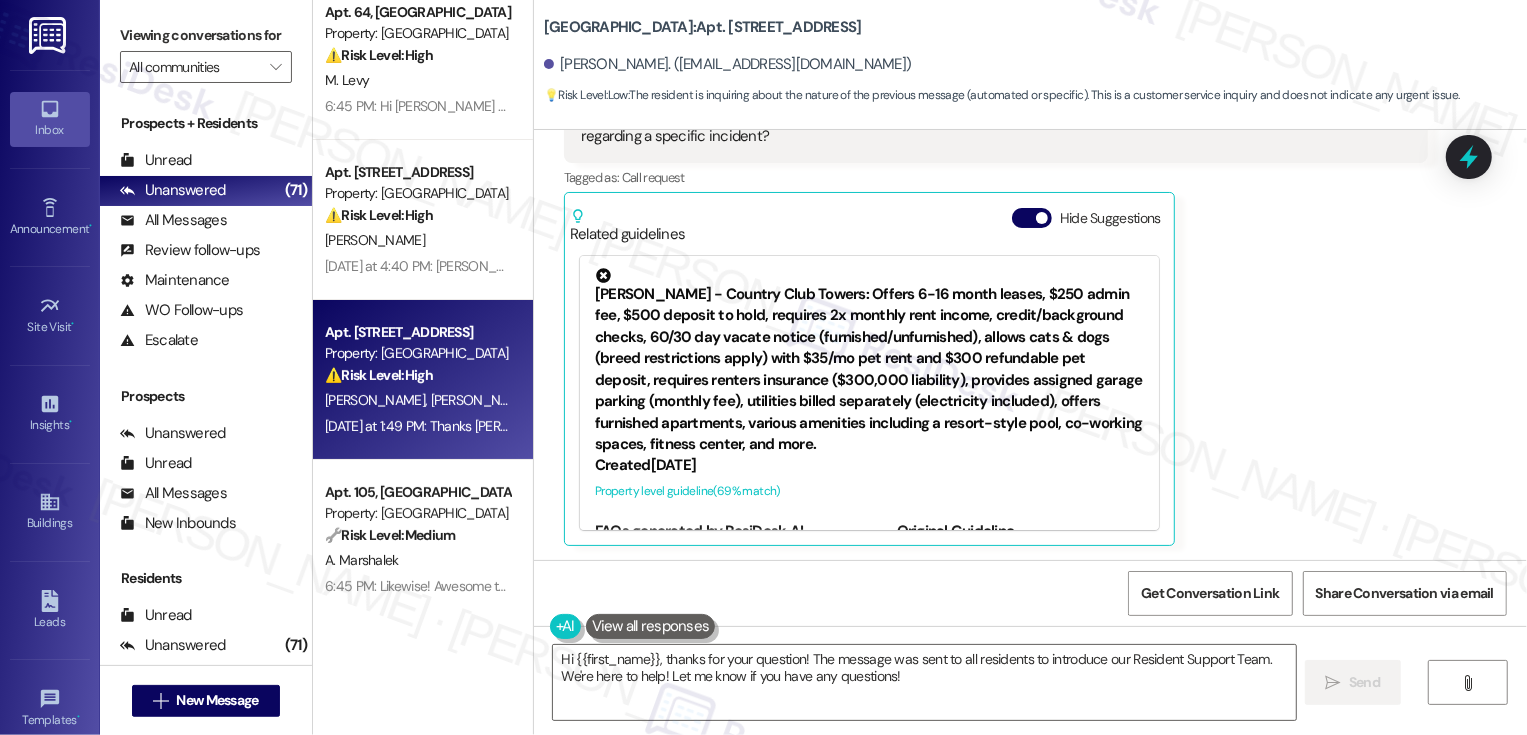 scroll, scrollTop: 90, scrollLeft: 0, axis: vertical 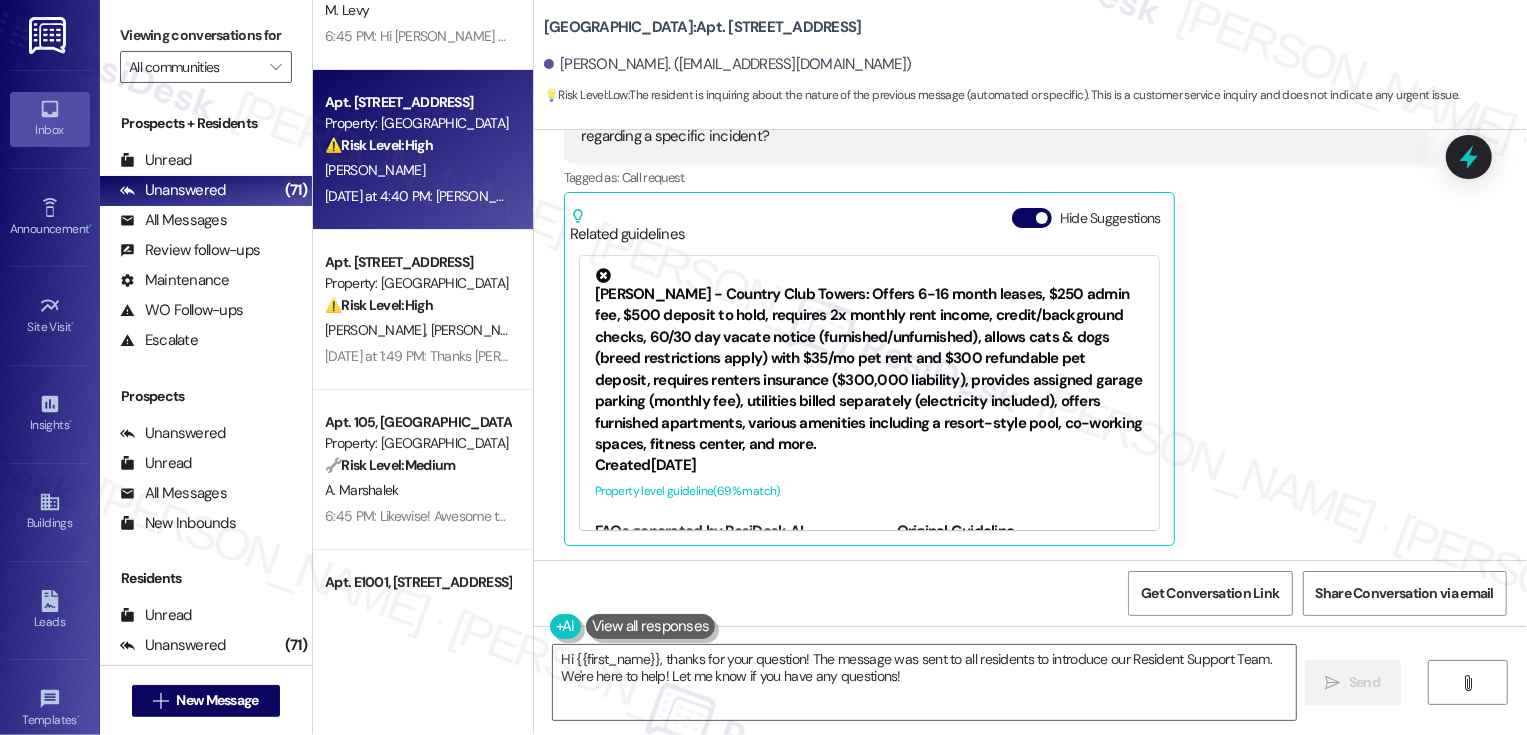 click on "Apt. E2808, 1101 East Bayaud Avenue Property: Country Club Towers ⚠️  Risk Level:  High The resident is facing imminent termination of their DirecTV service due to a change in providers managed by the building (BAI Connect). The resident has been unable to obtain necessary information from on-site management and is seeking urgent assistance to avoid service disruption. This impacts a utility/service provided as part of their lease agreement and requires timely resolution. M. Firth Yesterday at 4:40 PM: Bai could not even give me the difference in price from what I am currently paying Yesterday at 4:40 PM: Bai could not even give me the difference in price from what I am currently paying" at bounding box center (423, 150) 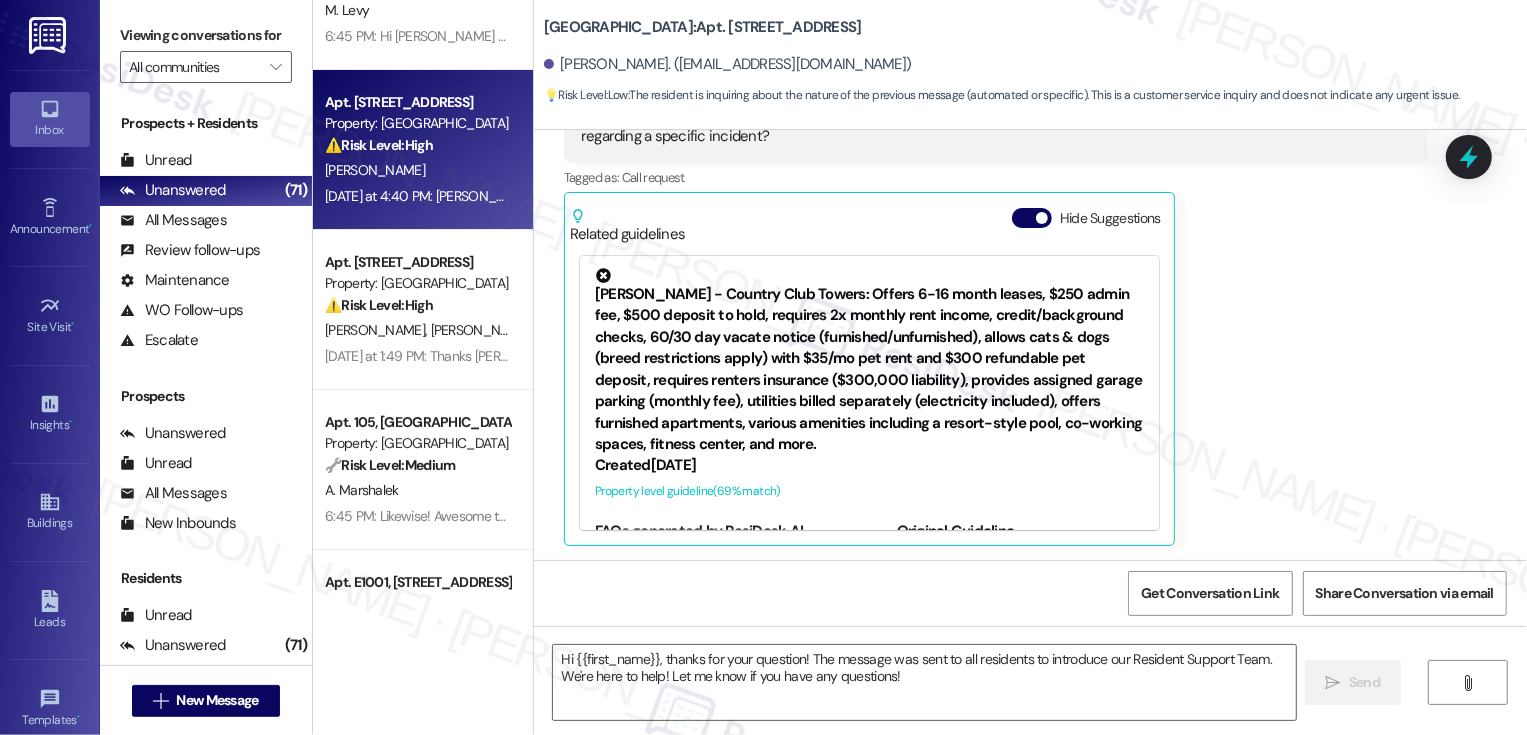 type on "Fetching suggested responses. Please feel free to read through the conversation in the meantime." 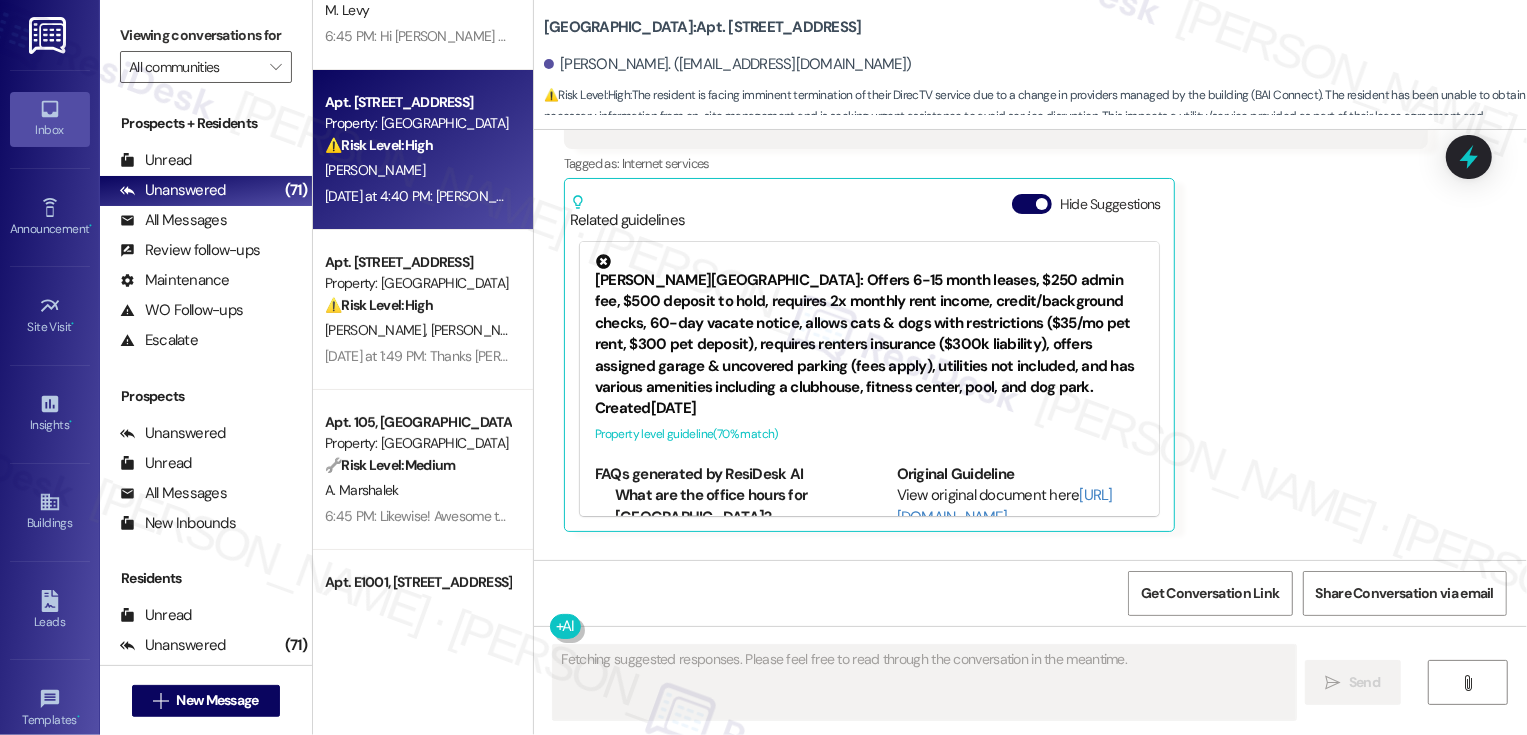 scroll, scrollTop: 710, scrollLeft: 0, axis: vertical 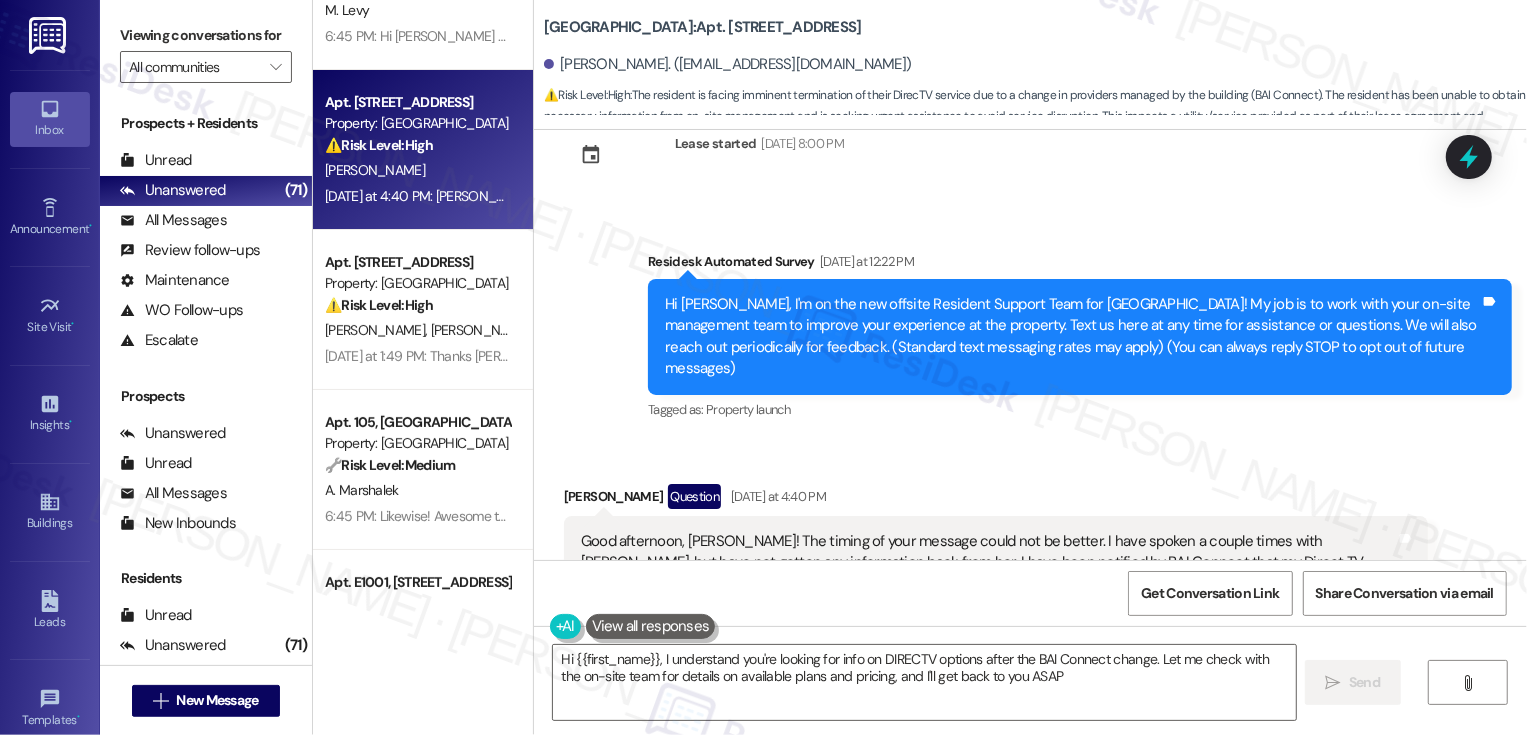type on "Hi {{first_name}}, I understand you're looking for info on DIRECTV options after the BAI Connect change. Let me check with the on-site team for details on available plans and pricing, and I'll get back to you ASAP!" 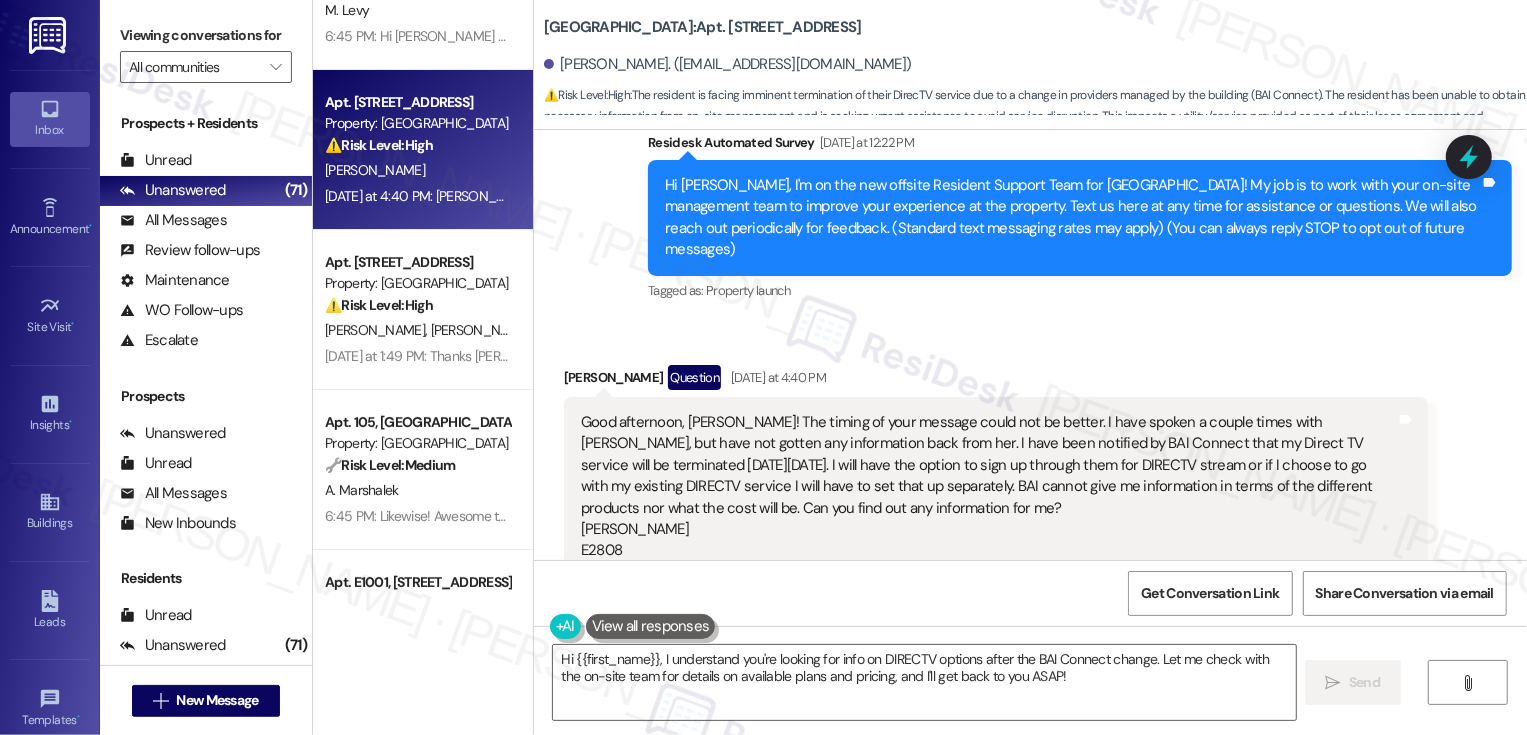 scroll, scrollTop: 191, scrollLeft: 0, axis: vertical 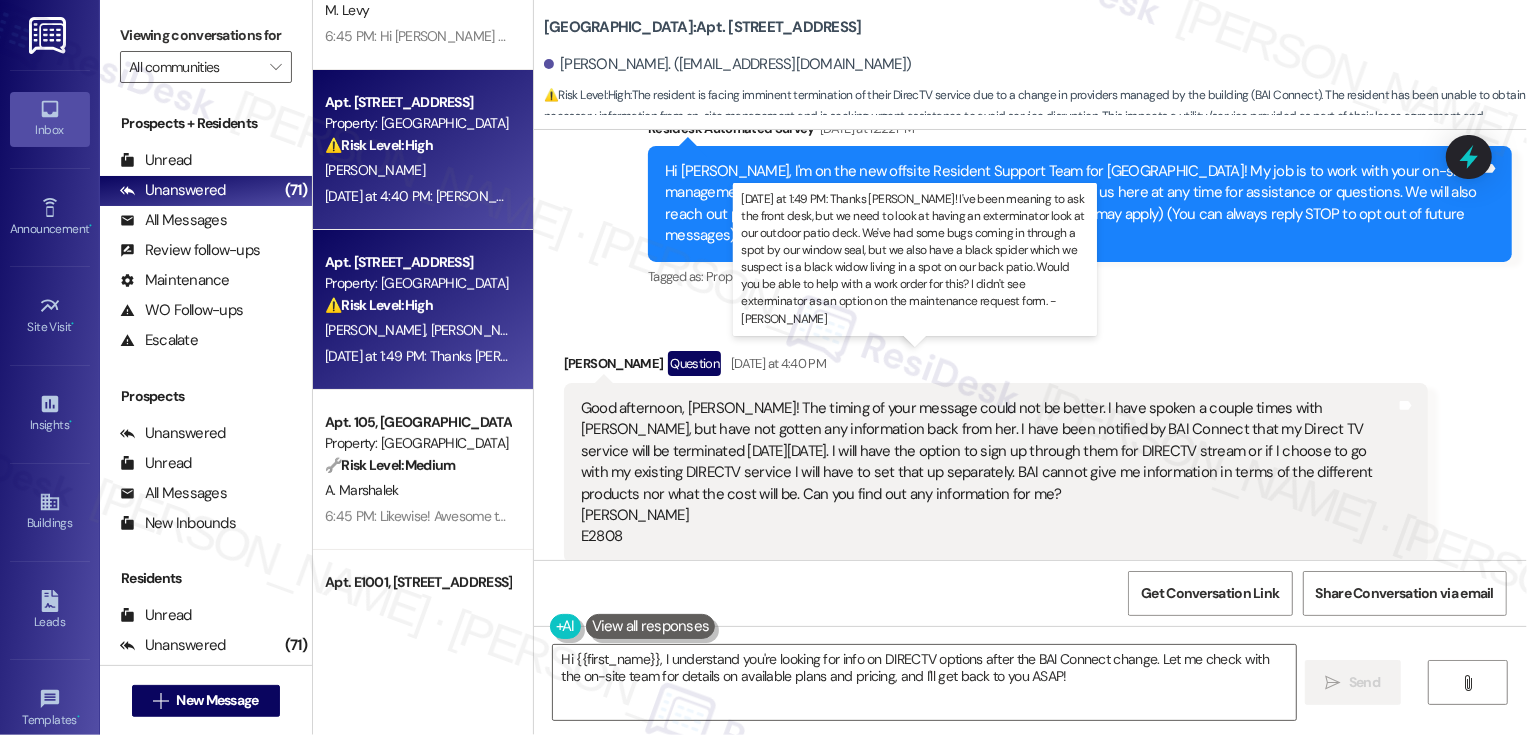 click on "Yesterday at 1:49 PM: Thanks Sarah! I've been meaning to ask the front desk, but we need to look at having an exterminator look at our outdoor patio deck. We've had some bugs coming in through a spot by our window seal, but we also have a black spider which we suspect is a black widow living in a spot on our back patio. Would you be able to help with a work order for this? I didn't see exterminator as an option on the maintenance request form.
-John Hanley Yesterday at 1:49 PM: Thanks Sarah! I've been meaning to ask the front desk, but we need to look at having an exterminator look at our outdoor patio deck. We've had some bugs coming in through a spot by our window seal, but we also have a black spider which we suspect is a black widow living in a spot on our back patio. Would you be able to help with a work order for this? I didn't see exterminator as an option on the maintenance request form.
-John Hanley" at bounding box center (1703, 356) 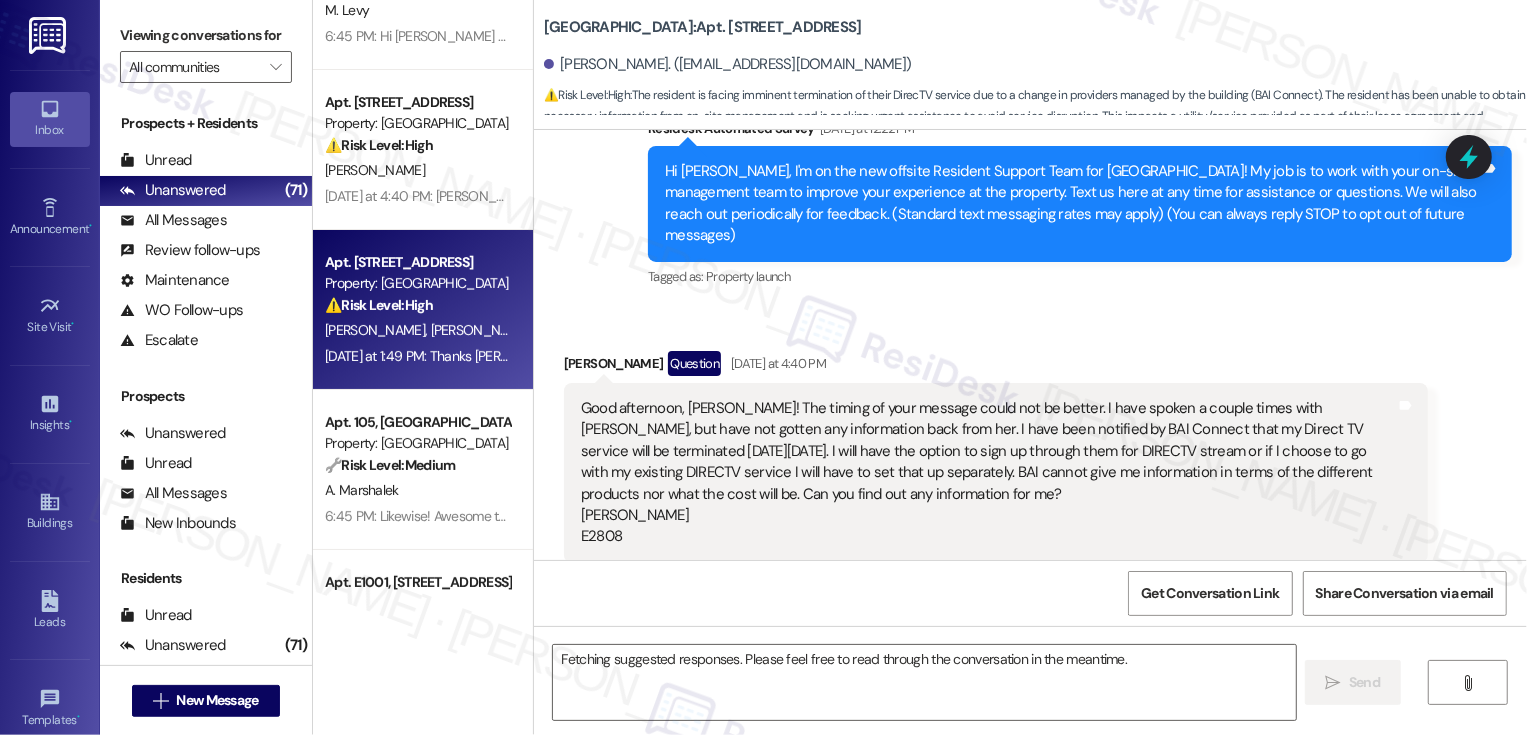 click on "Yesterday at 1:49 PM: Thanks Sarah! I've been meaning to ask the front desk, but we need to look at having an exterminator look at our outdoor patio deck. We've had some bugs coming in through a spot by our window seal, but we also have a black spider which we suspect is a black widow living in a spot on our back patio. Would you be able to help with a work order for this? I didn't see exterminator as an option on the maintenance request form.
-John Hanley Yesterday at 1:49 PM: Thanks Sarah! I've been meaning to ask the front desk, but we need to look at having an exterminator look at our outdoor patio deck. We've had some bugs coming in through a spot by our window seal, but we also have a black spider which we suspect is a black widow living in a spot on our back patio. Would you be able to help with a work order for this? I didn't see exterminator as an option on the maintenance request form.
-John Hanley" at bounding box center [1703, 356] 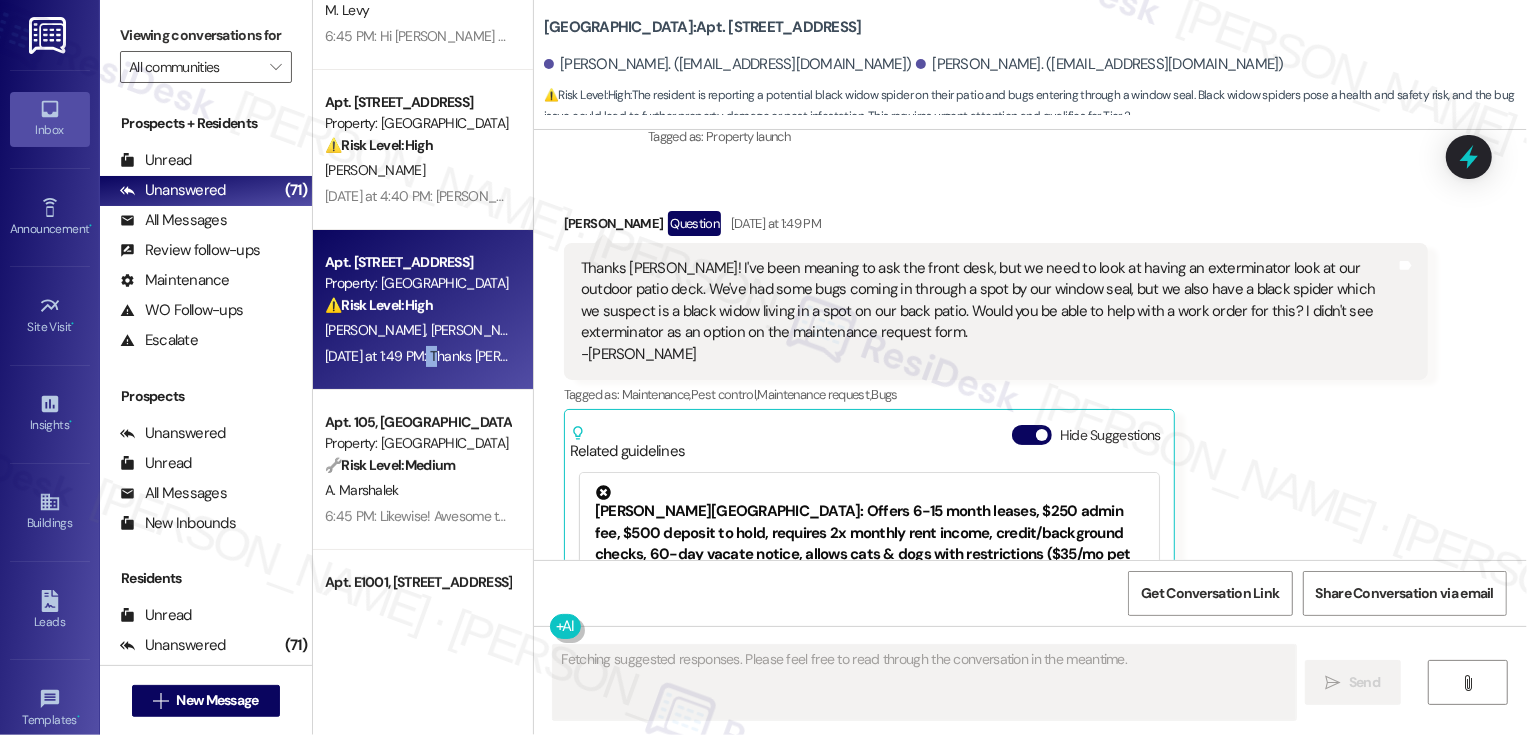 scroll, scrollTop: 309, scrollLeft: 0, axis: vertical 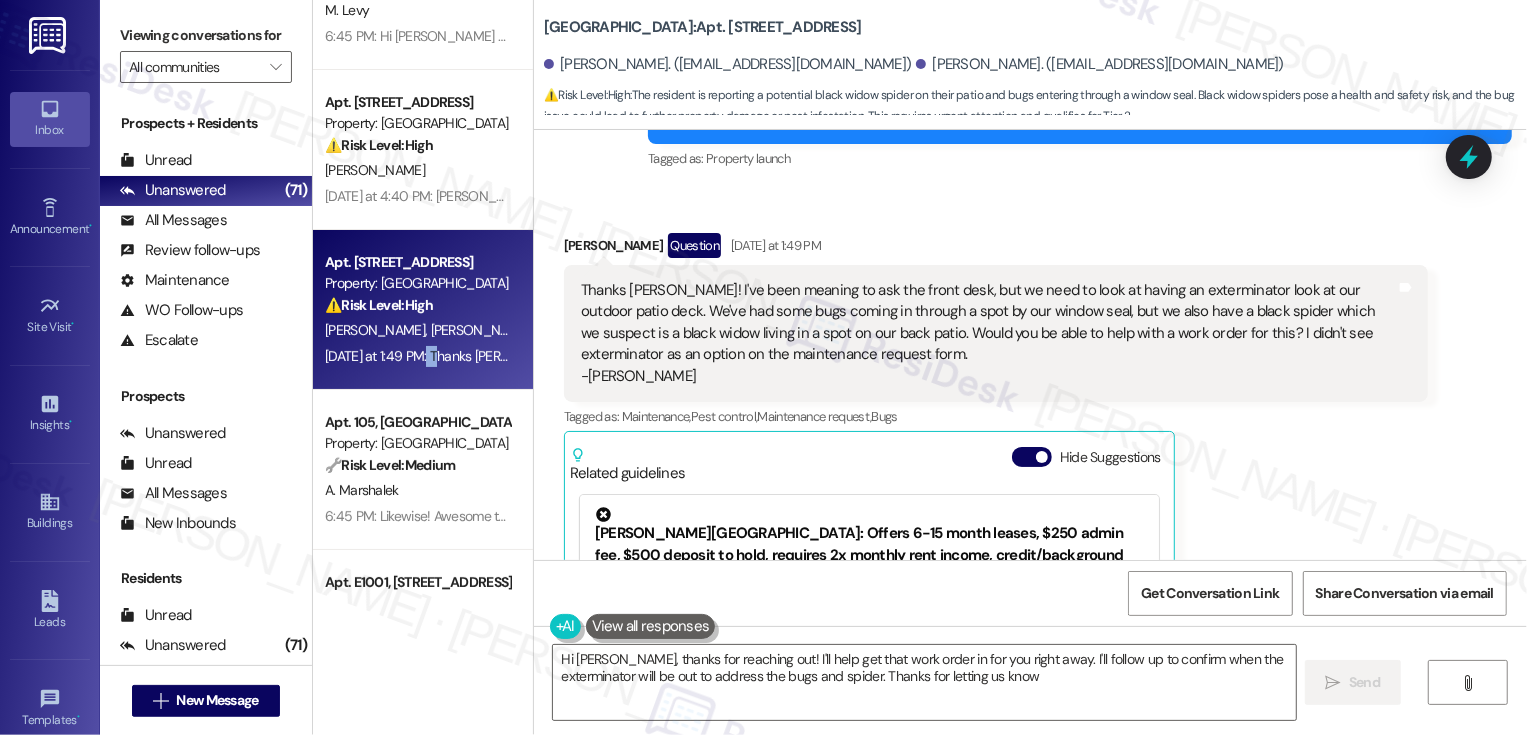 type on "Hi John, thanks for reaching out! I'll help get that work order in for you right away. I'll follow up to confirm when the exterminator will be out to address the bugs and spider. Thanks for letting us know!" 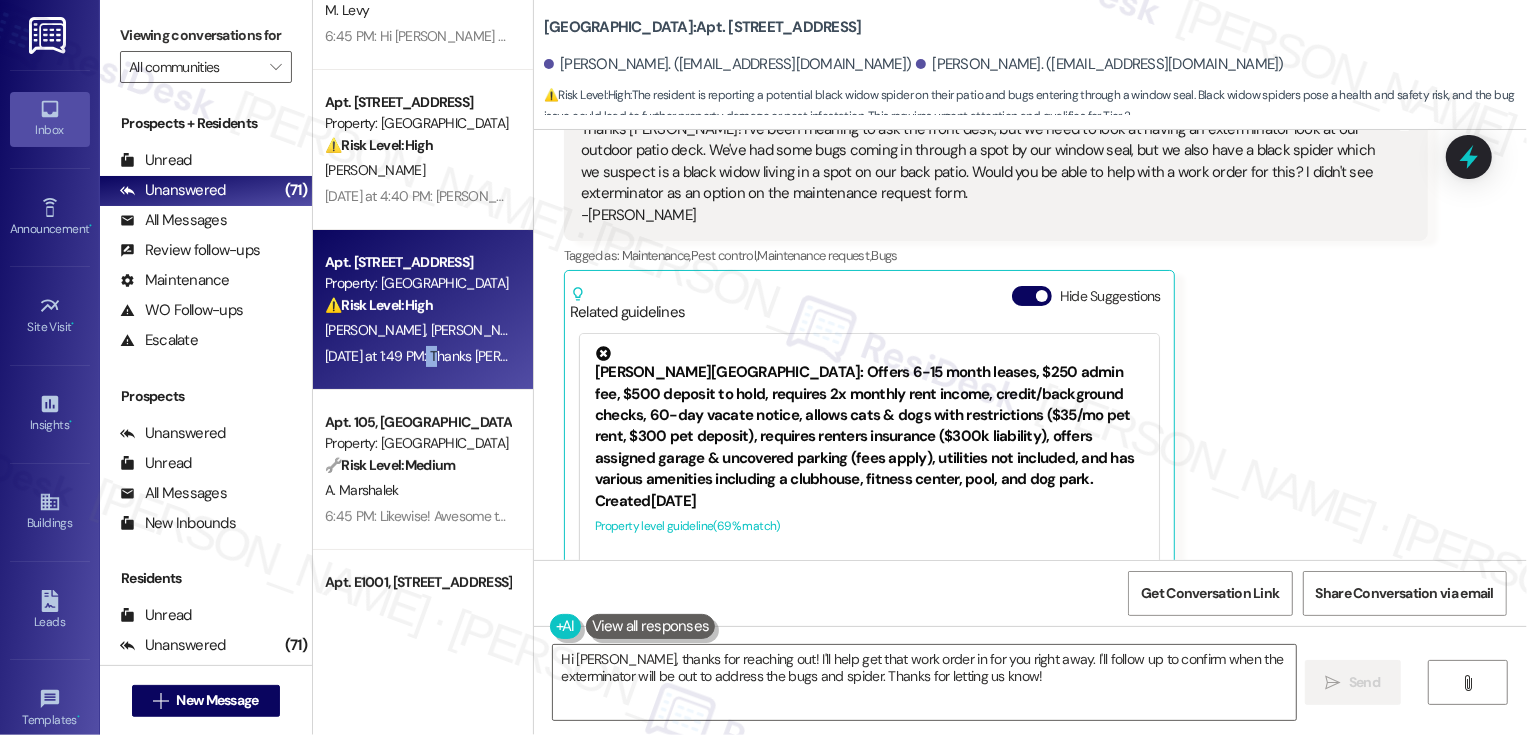 scroll, scrollTop: 374, scrollLeft: 0, axis: vertical 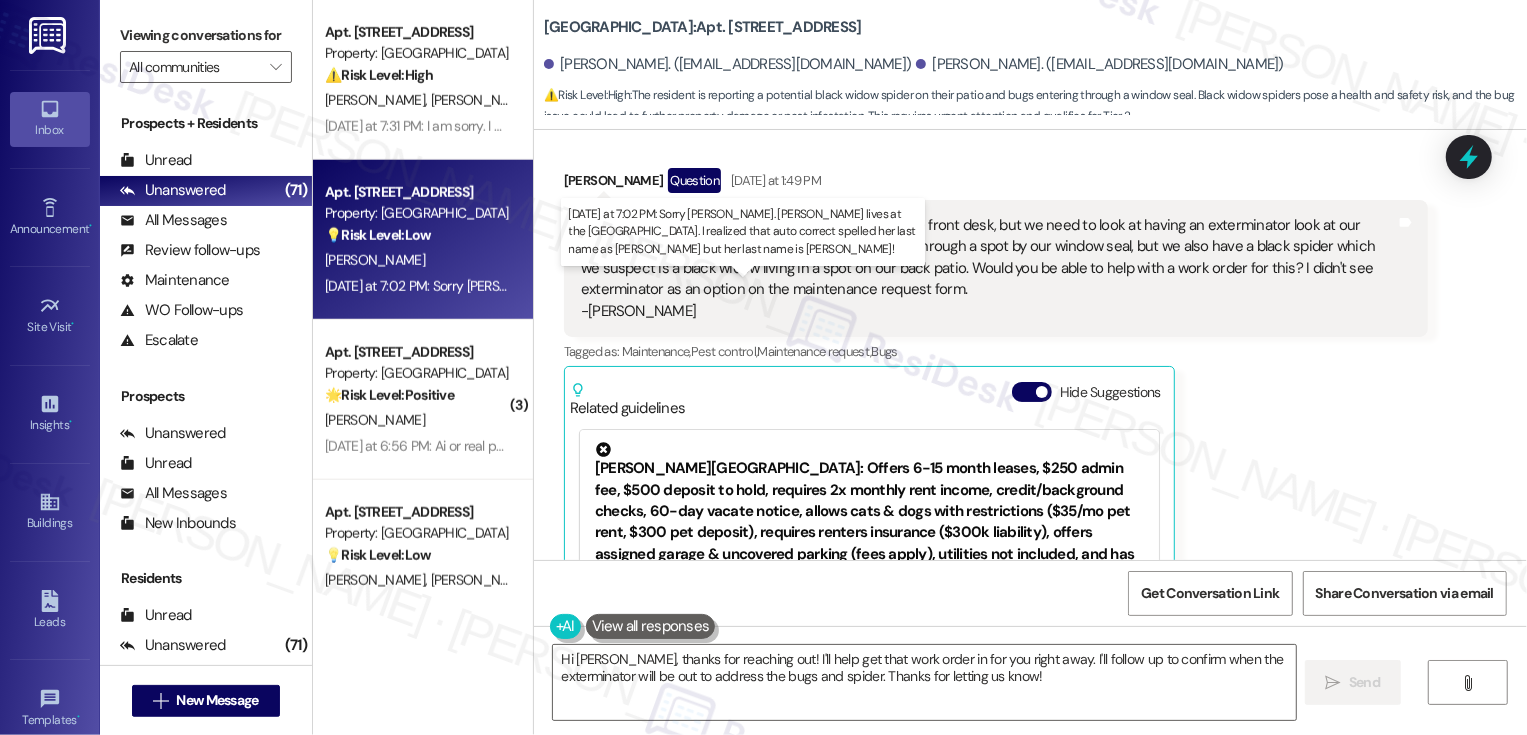 click on "Yesterday at 7:02 PM: Sorry Sarah. Jill lives at the E Tower. I realized that auto correct spelled her last name as Richmond but her last name is Richman! Yesterday at 7:02 PM: Sorry Sarah. Jill lives at the E Tower. I realized that auto correct spelled her last name as Richmond but her last name is Richman!" at bounding box center [910, 286] 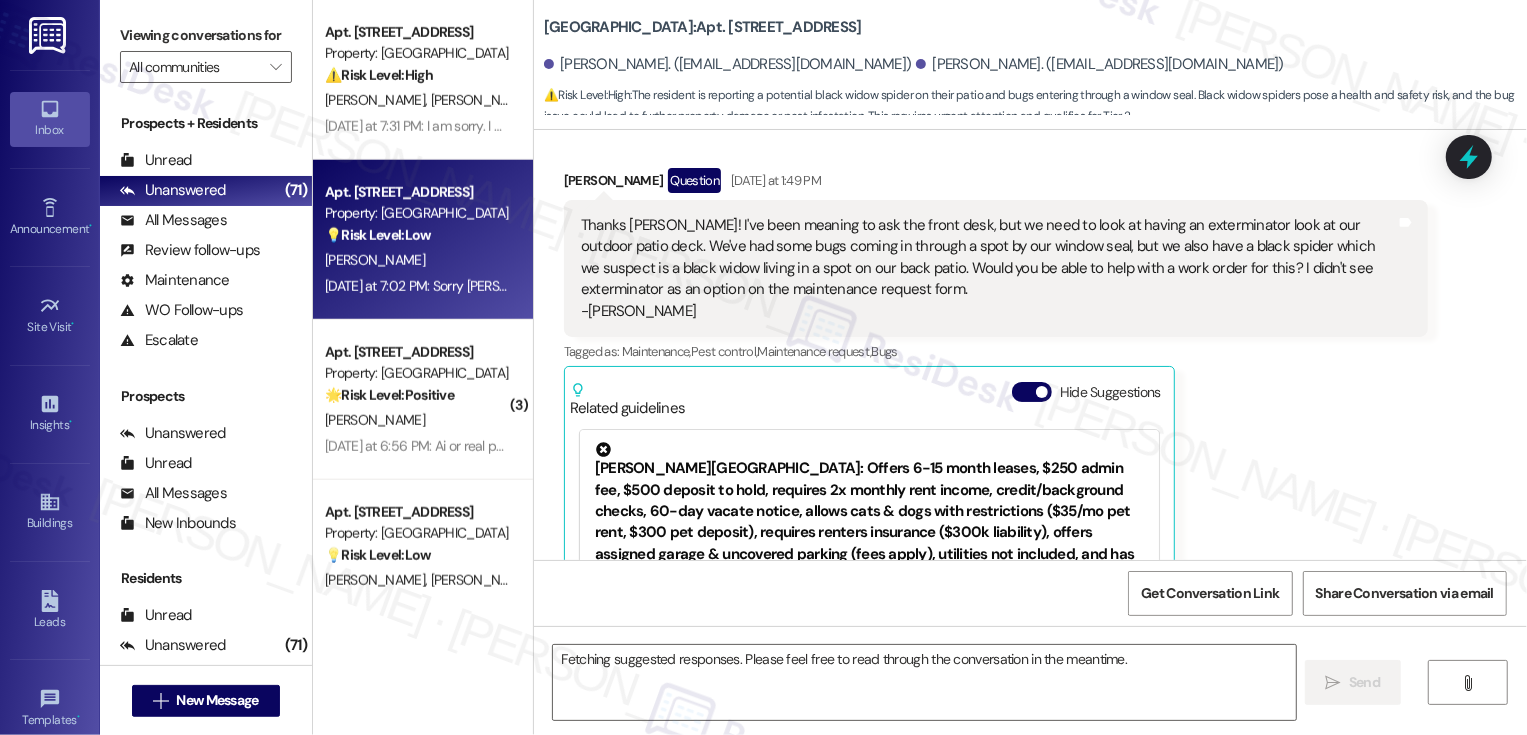 click on "Yesterday at 7:02 PM: Sorry Sarah. Jill lives at the E Tower. I realized that auto correct spelled her last name as Richmond but her last name is Richman! Yesterday at 7:02 PM: Sorry Sarah. Jill lives at the E Tower. I realized that auto correct spelled her last name as Richmond but her last name is Richman!" at bounding box center (910, 286) 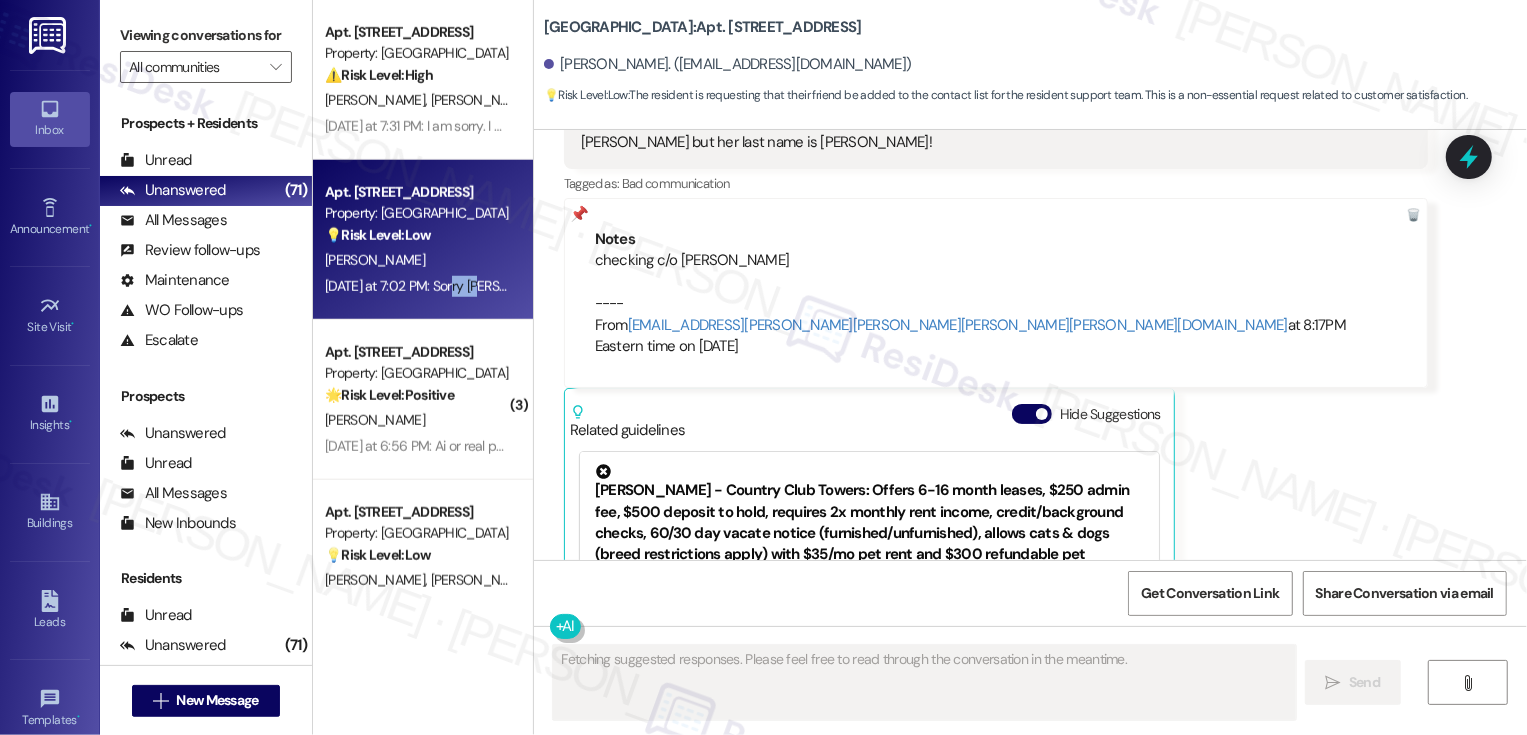 scroll, scrollTop: 1066, scrollLeft: 0, axis: vertical 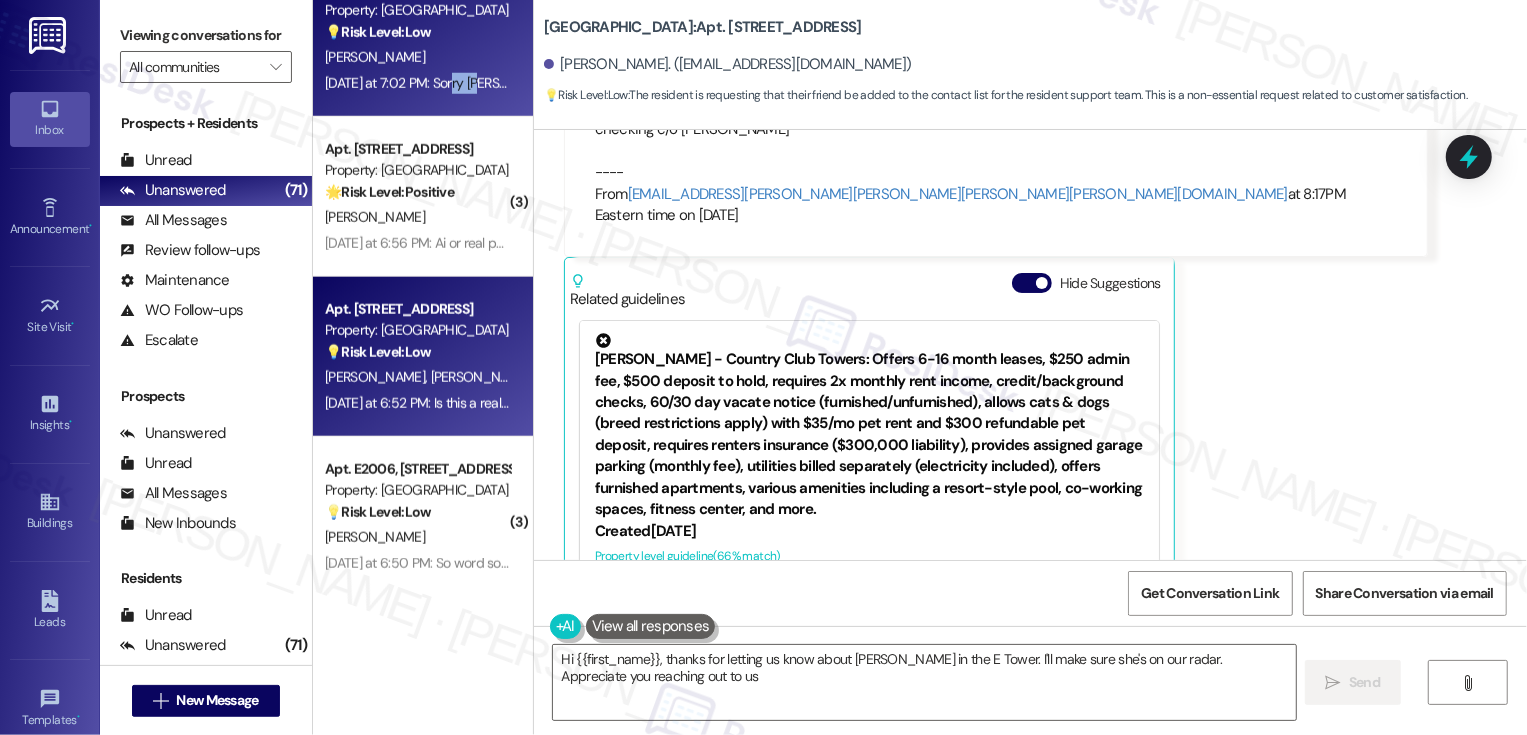 type on "Hi {{first_name}}, thanks for letting us know about Jill Richman in the E Tower. I'll make sure she's on our radar. Appreciate you reaching out to us!" 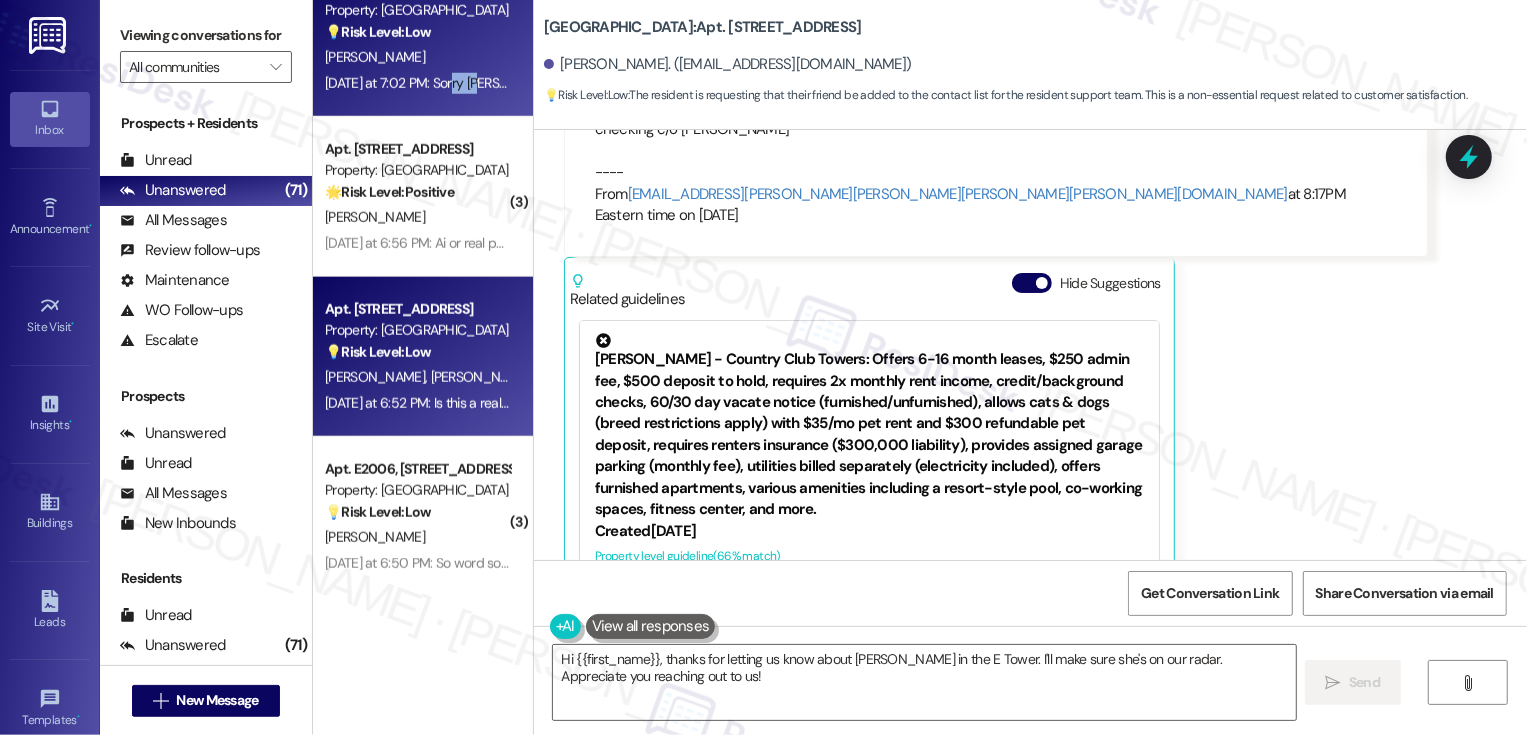 scroll, scrollTop: 1610, scrollLeft: 0, axis: vertical 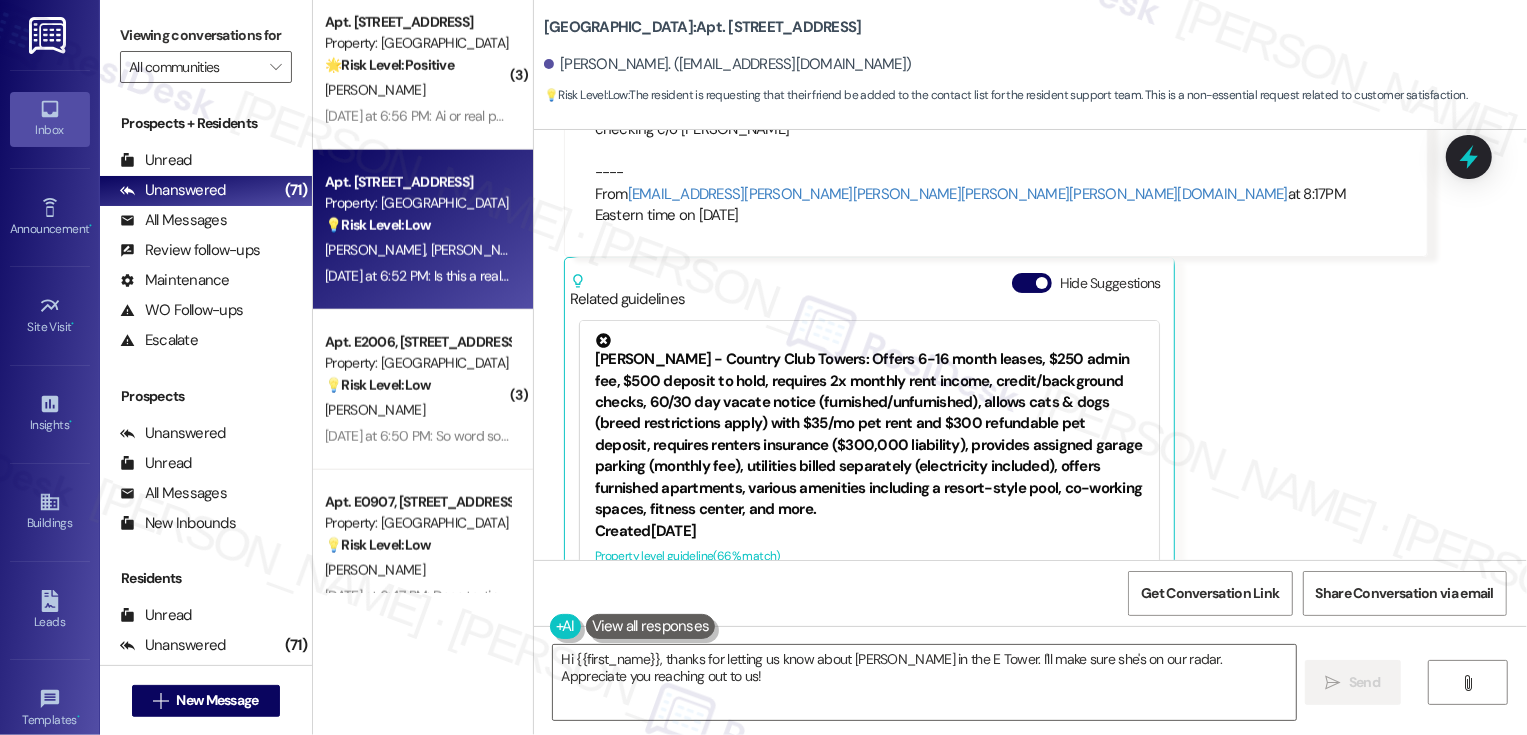 click on "Apt. W3005, 1101 East Bayaud Avenue Property: Country Club Towers 💡  Risk Level:  Low The resident is inquiring about the functionality of the text line and confirming if it's a real person. This is a non-essential request for clarification. A. Greer B. Smith Yesterday at 6:52 PM: Is this a real person? Yesterday at 6:52 PM: Is this a real person?" at bounding box center [423, 230] 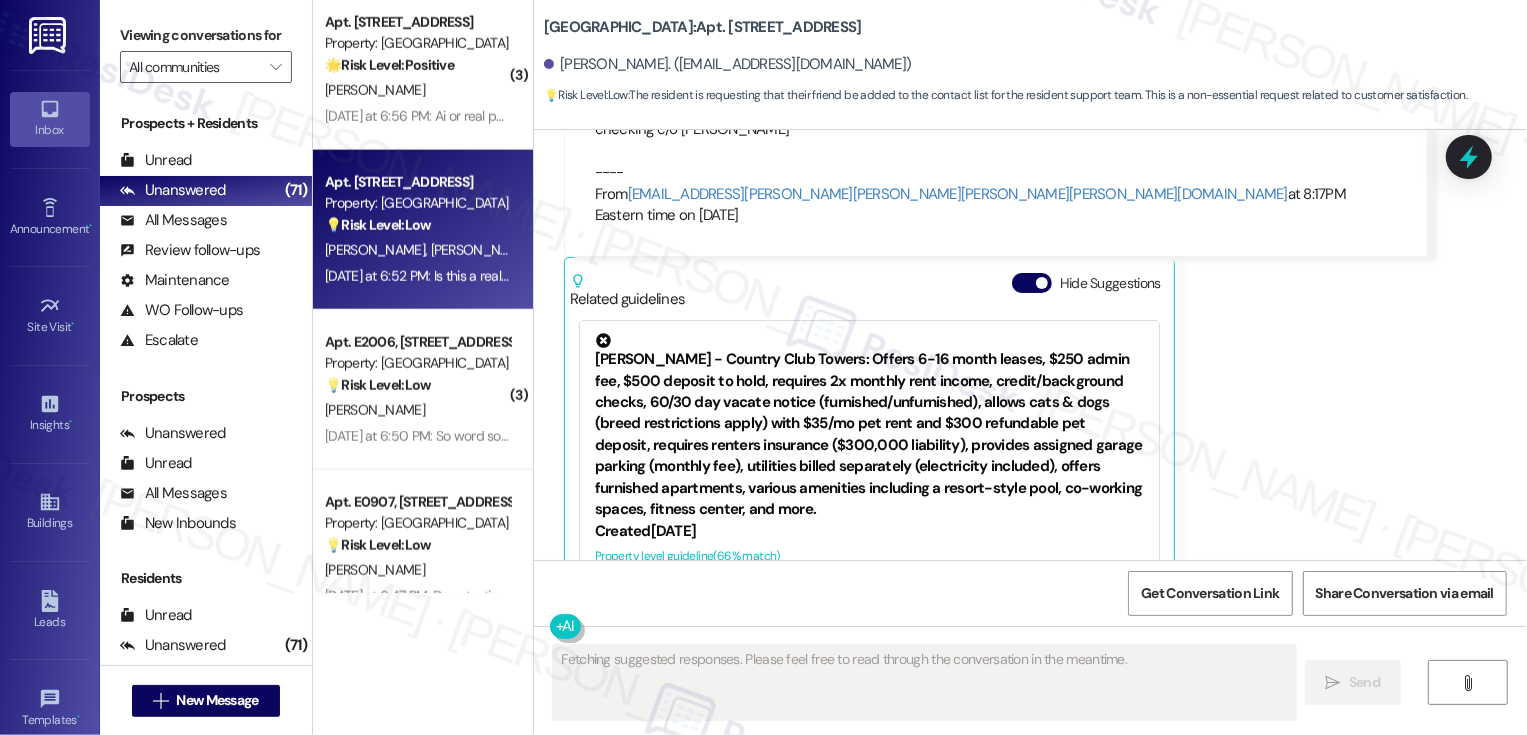click on "Apt. W3005, 1101 East Bayaud Avenue Property: Country Club Towers 💡  Risk Level:  Low The resident is inquiring about the functionality of the text line and confirming if it's a real person. This is a non-essential request for clarification. A. Greer B. Smith Yesterday at 6:52 PM: Is this a real person? Yesterday at 6:52 PM: Is this a real person?" at bounding box center (423, 230) 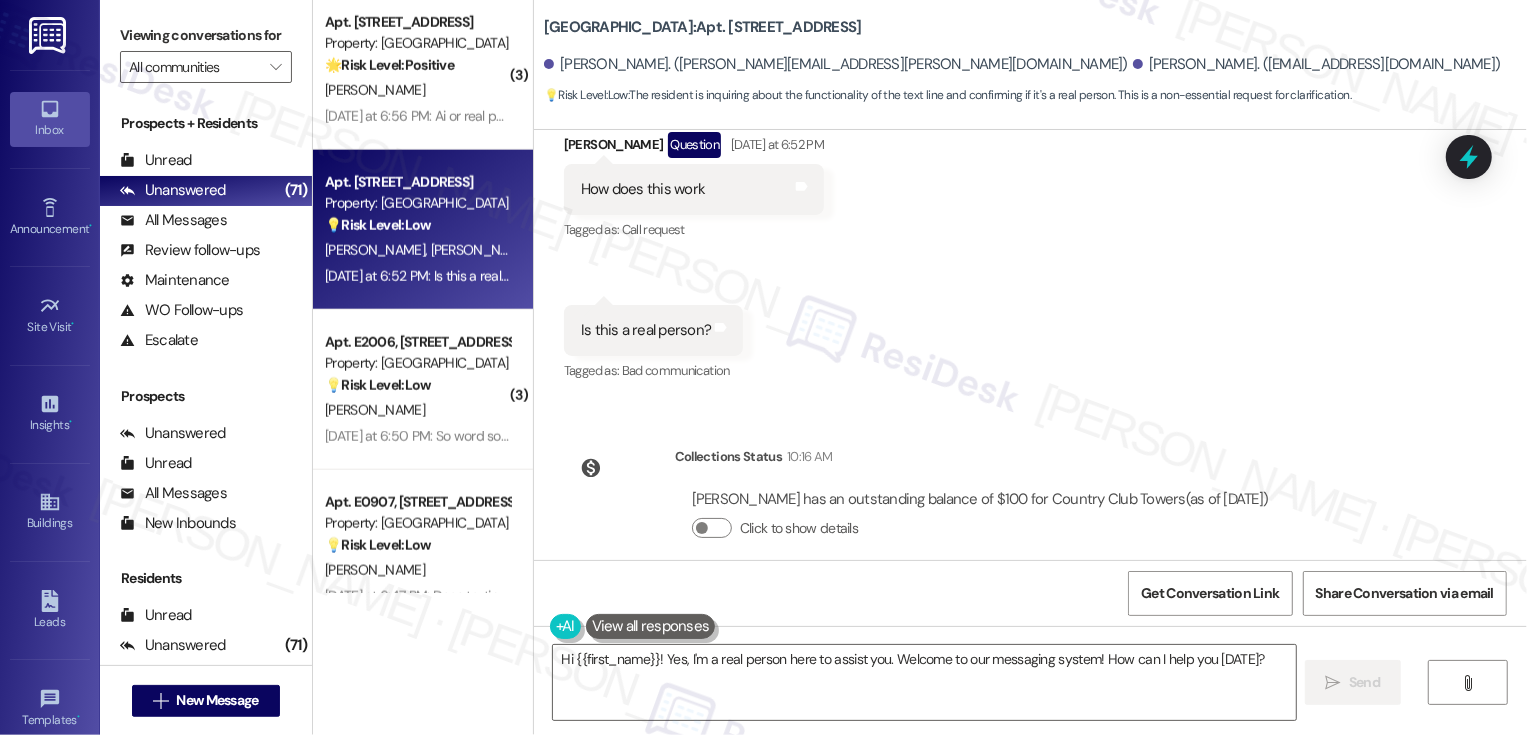 scroll, scrollTop: 392, scrollLeft: 0, axis: vertical 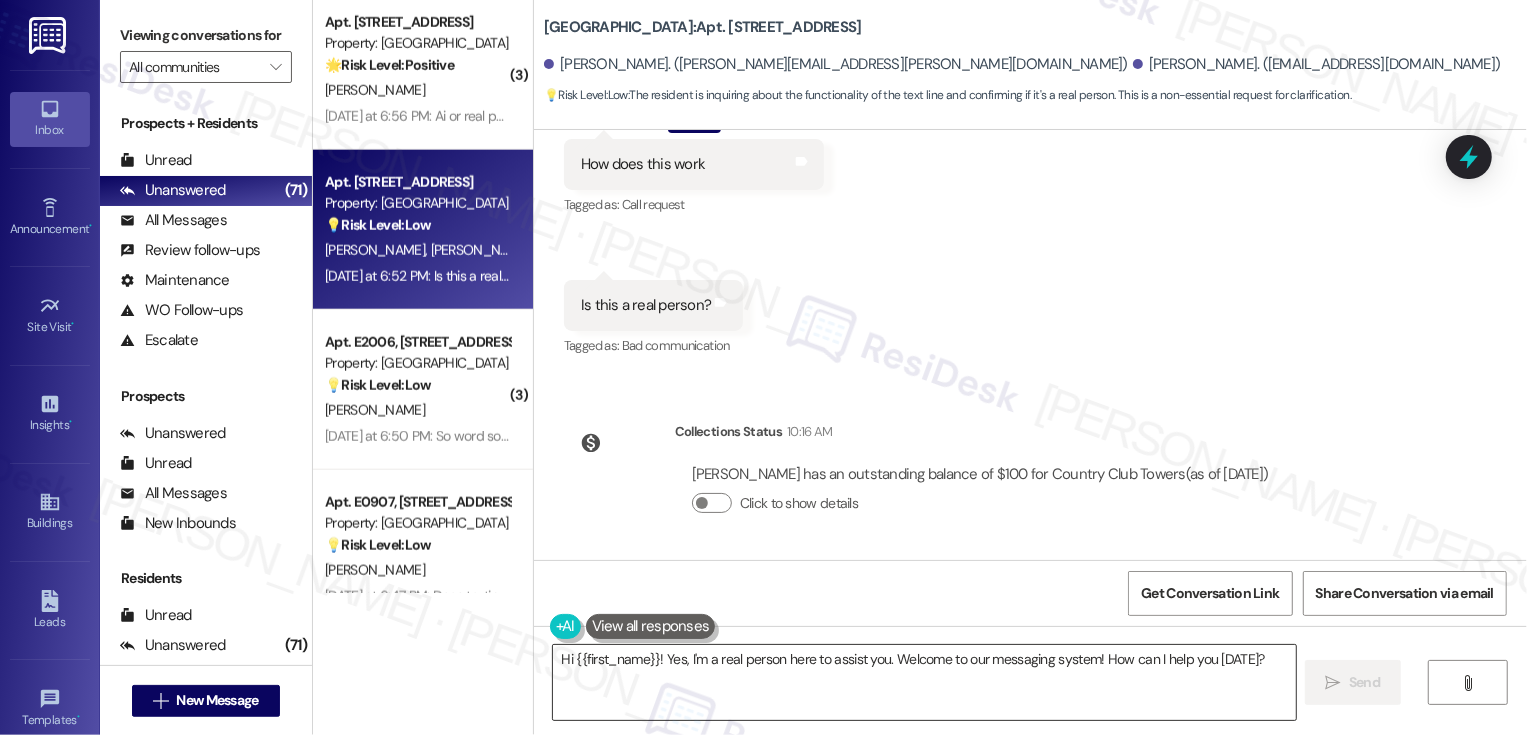 click on "Hi {{first_name}}! Yes, I'm a real person here to assist you. Welcome to our messaging system! How can I help you today?" at bounding box center (924, 682) 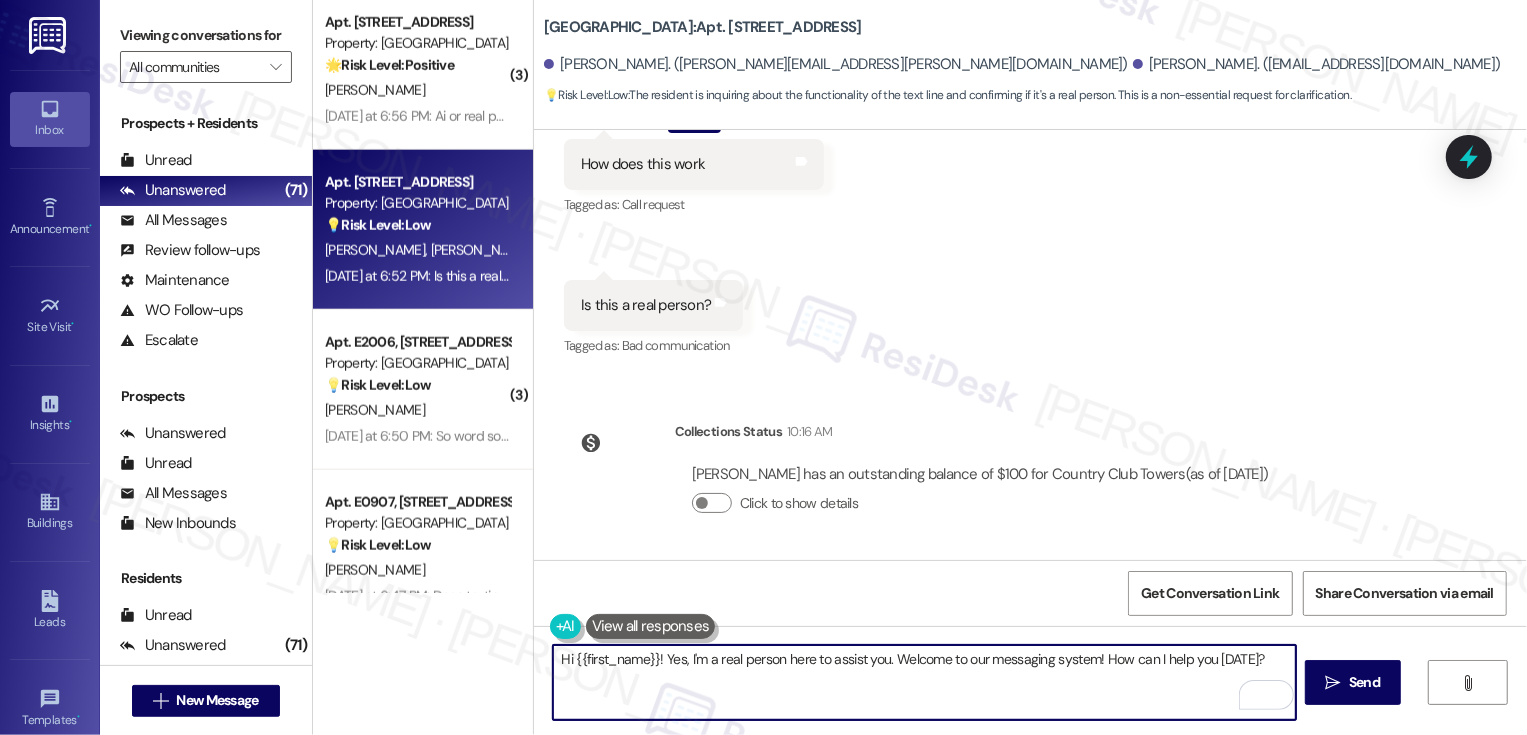 paste on "Carolyn, it's great to meet you! Thank you for reaching out. The previous message was sent to everyone, and I believe my first message may not have reached you. I'm happy to resend it.
I'm part of the new offsite Resident Support Team for Country Club Towers. My role is to work with your on-site team to improve your experience at the property. Please feel free to text us here anytime if you have any questions or need assistance. We will also reach out periodically to gather your feedback." 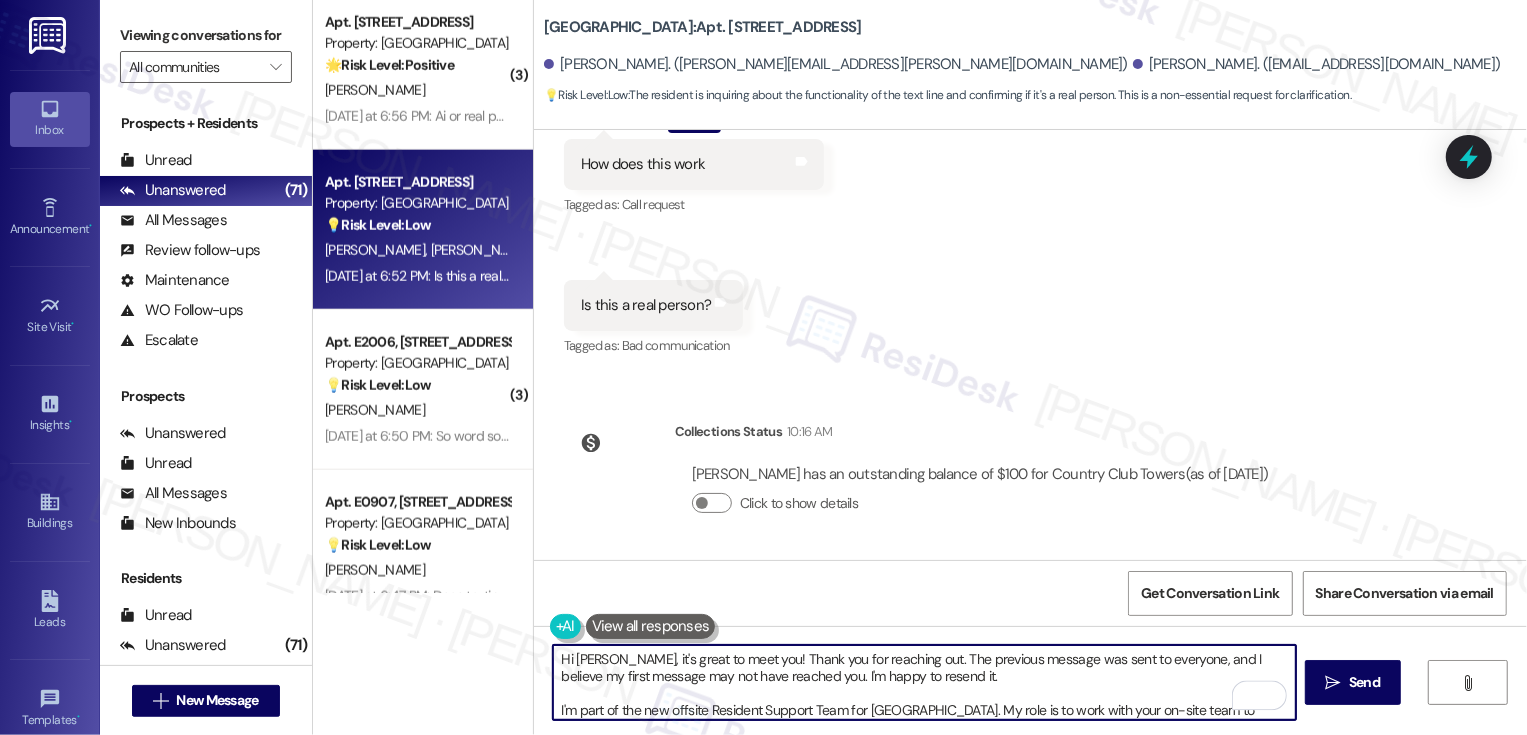 scroll, scrollTop: 34, scrollLeft: 0, axis: vertical 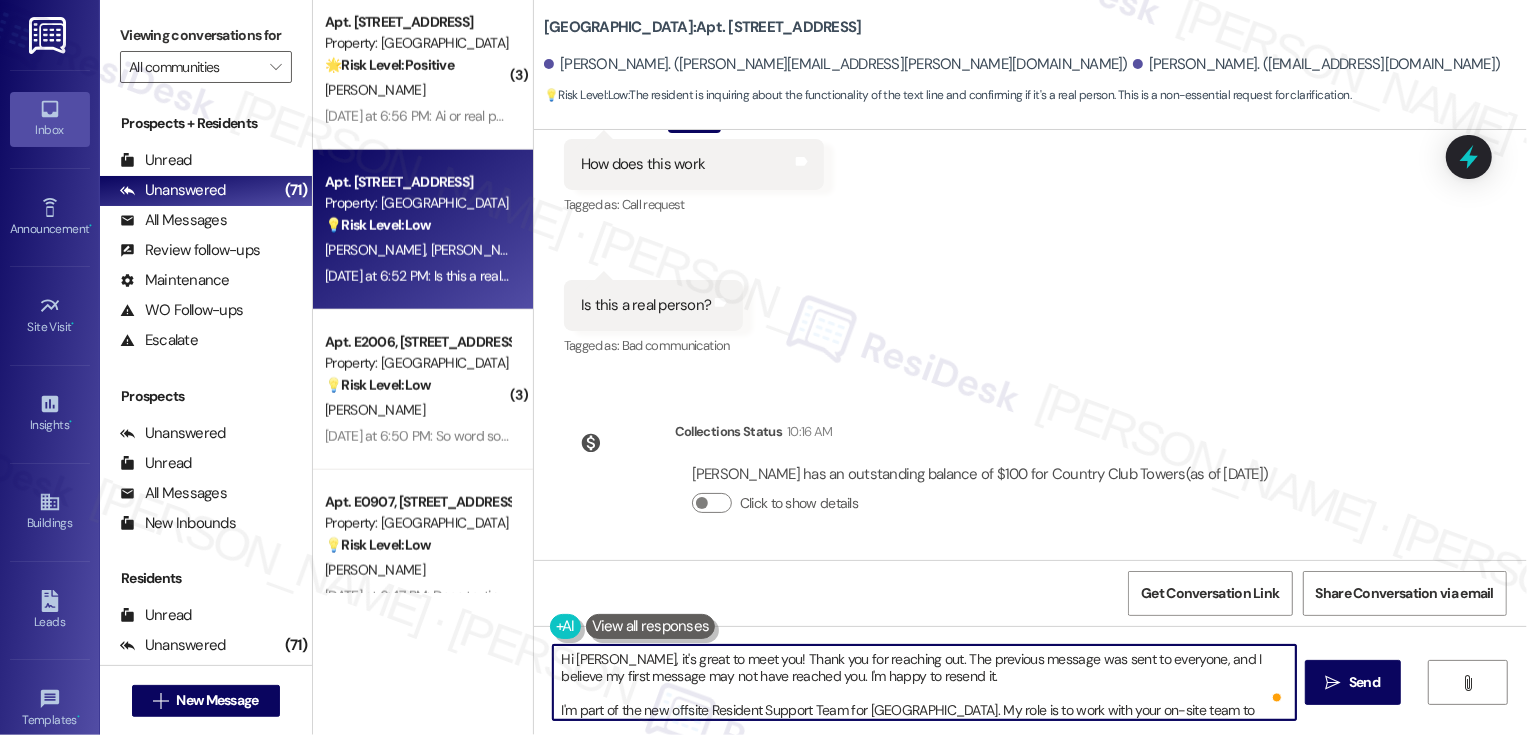 click on "Hi Carolyn, it's great to meet you! Thank you for reaching out. The previous message was sent to everyone, and I believe my first message may not have reached you. I'm happy to resend it.
I'm part of the new offsite Resident Support Team for Country Club Towers. My role is to work with your on-site team to improve your experience at the property. Please feel free to text us here anytime if you have any questions or need assistance. We will also reach out periodically to gather your feedback." at bounding box center [924, 682] 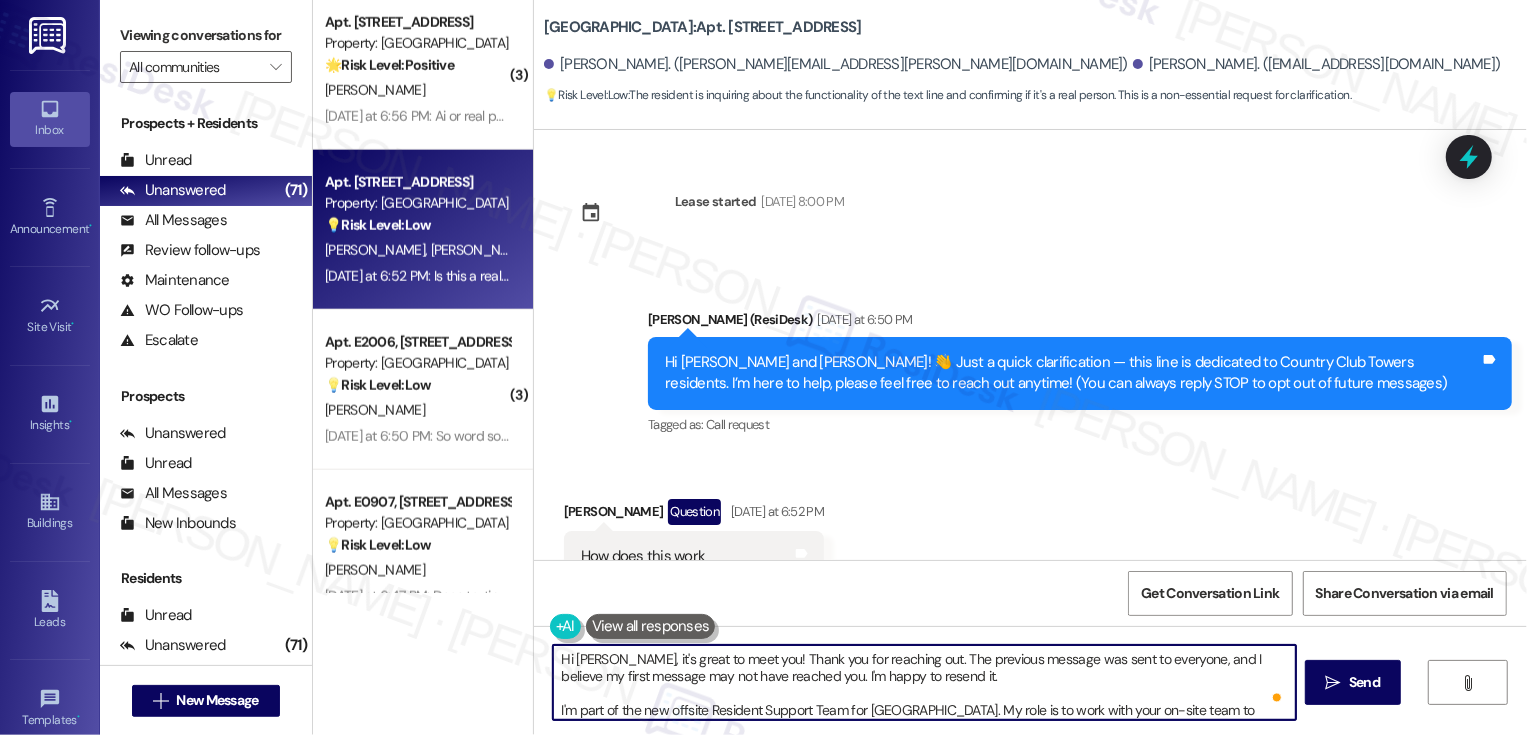 scroll, scrollTop: 242, scrollLeft: 0, axis: vertical 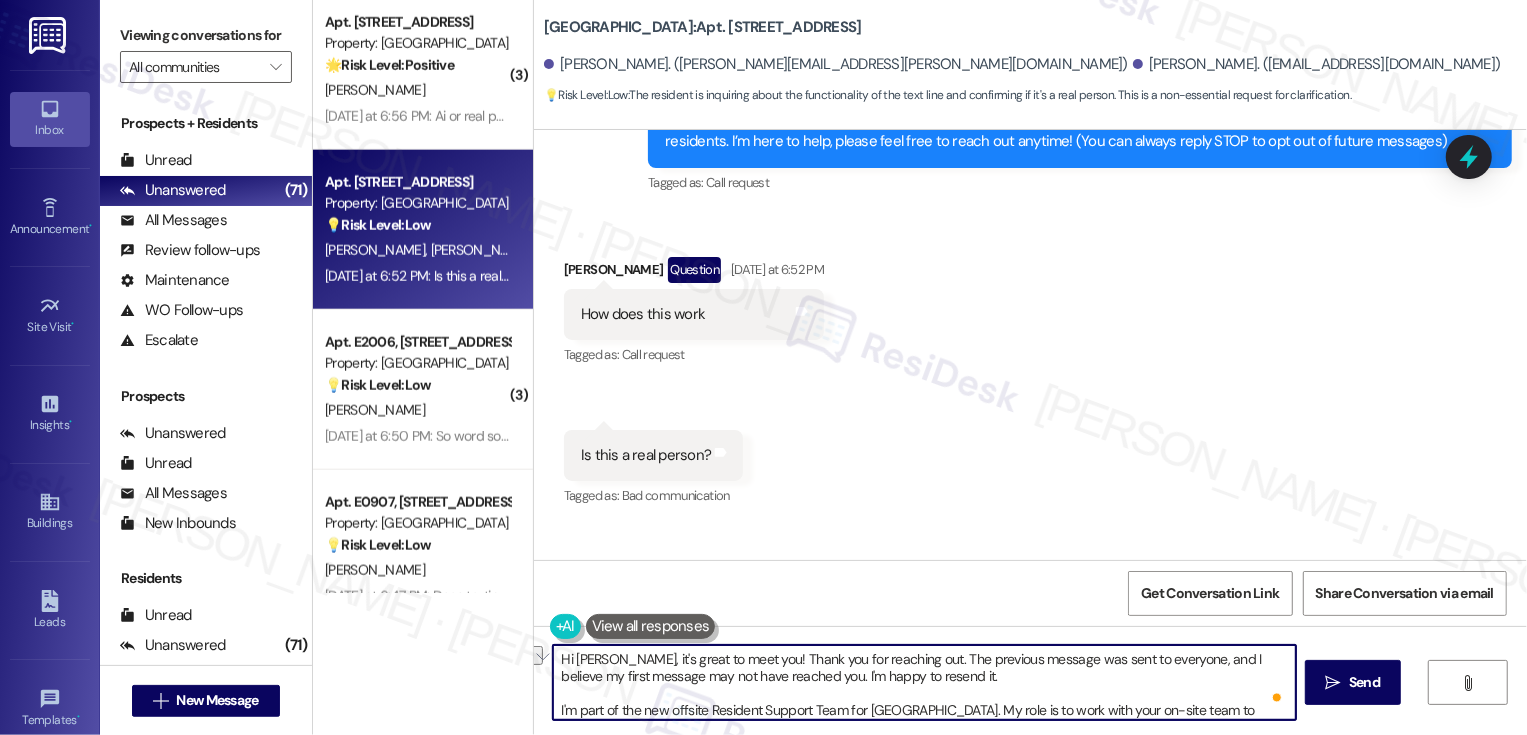 drag, startPoint x: 880, startPoint y: 656, endPoint x: 1163, endPoint y: 660, distance: 283.02826 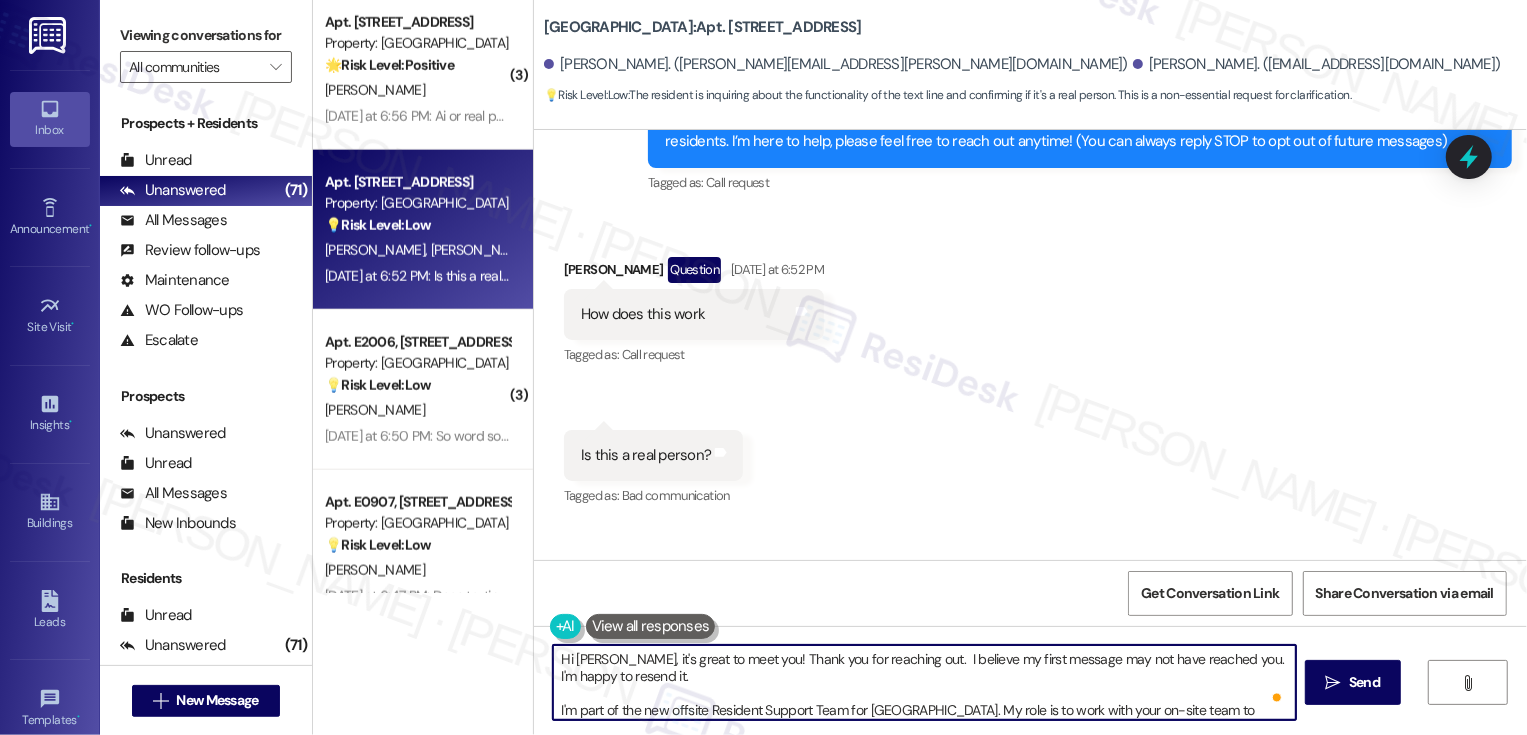 type on "Hi Alex, it's great to meet you! Thank you for reaching out. I believe my first message may not have reached you. I'm happy to resend it.
I'm part of the new offsite Resident Support Team for Country Club Towers. My role is to work with your on-site team to improve your experience at the property. Please feel free to text us here anytime if you have any questions or need assistance. We will also reach out periodically to gather your feedback." 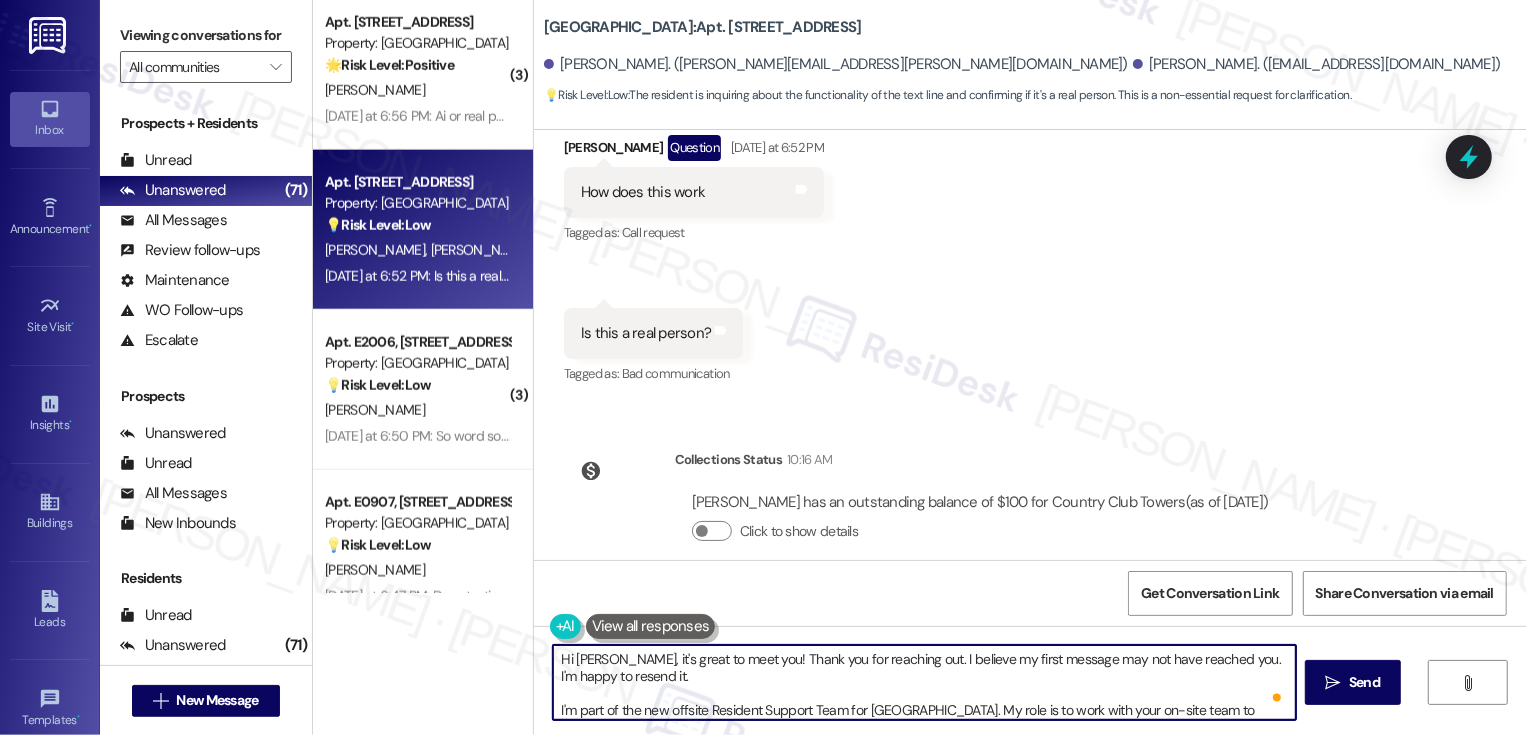 scroll, scrollTop: 378, scrollLeft: 0, axis: vertical 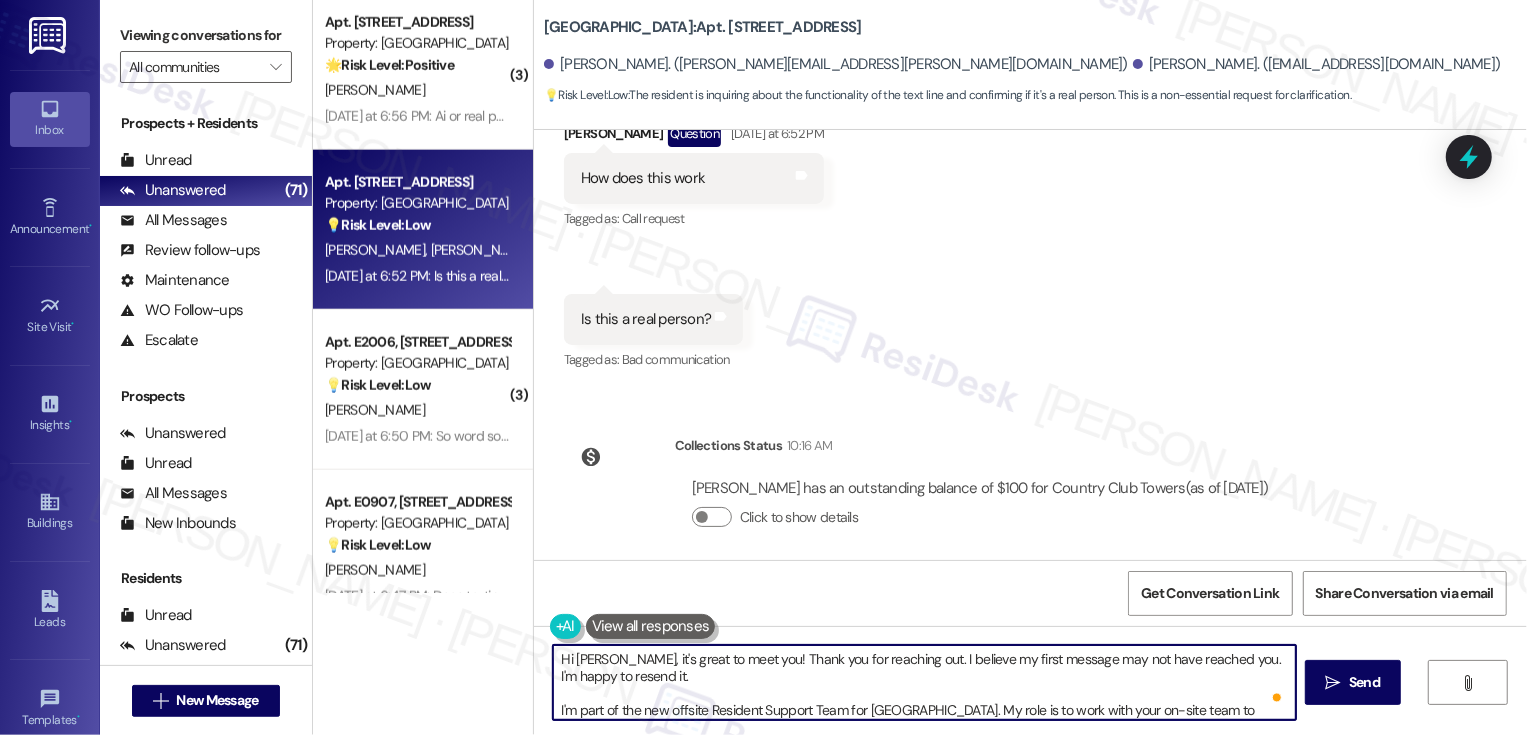 click on "Hi [PERSON_NAME], it's great to meet you! Thank you for reaching out. I believe my first message may not have reached you. I'm happy to resend it.
I'm part of the new offsite Resident Support Team for [GEOGRAPHIC_DATA]. My role is to work with your on-site team to improve your experience at the property. Please feel free to text us here anytime if you have any questions or need assistance. We will also reach out periodically to gather your feedback." at bounding box center (924, 682) 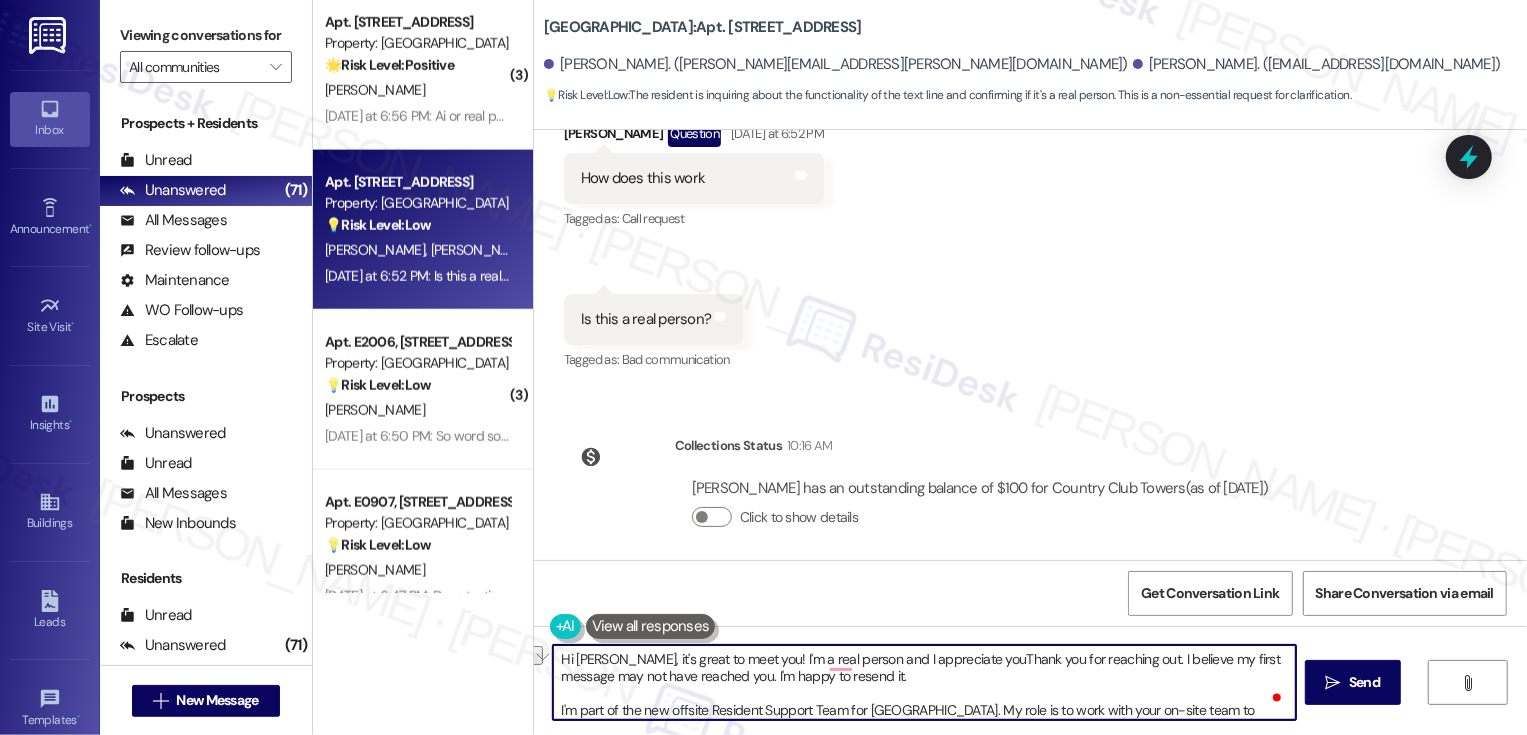 drag, startPoint x: 1015, startPoint y: 657, endPoint x: 933, endPoint y: 657, distance: 82 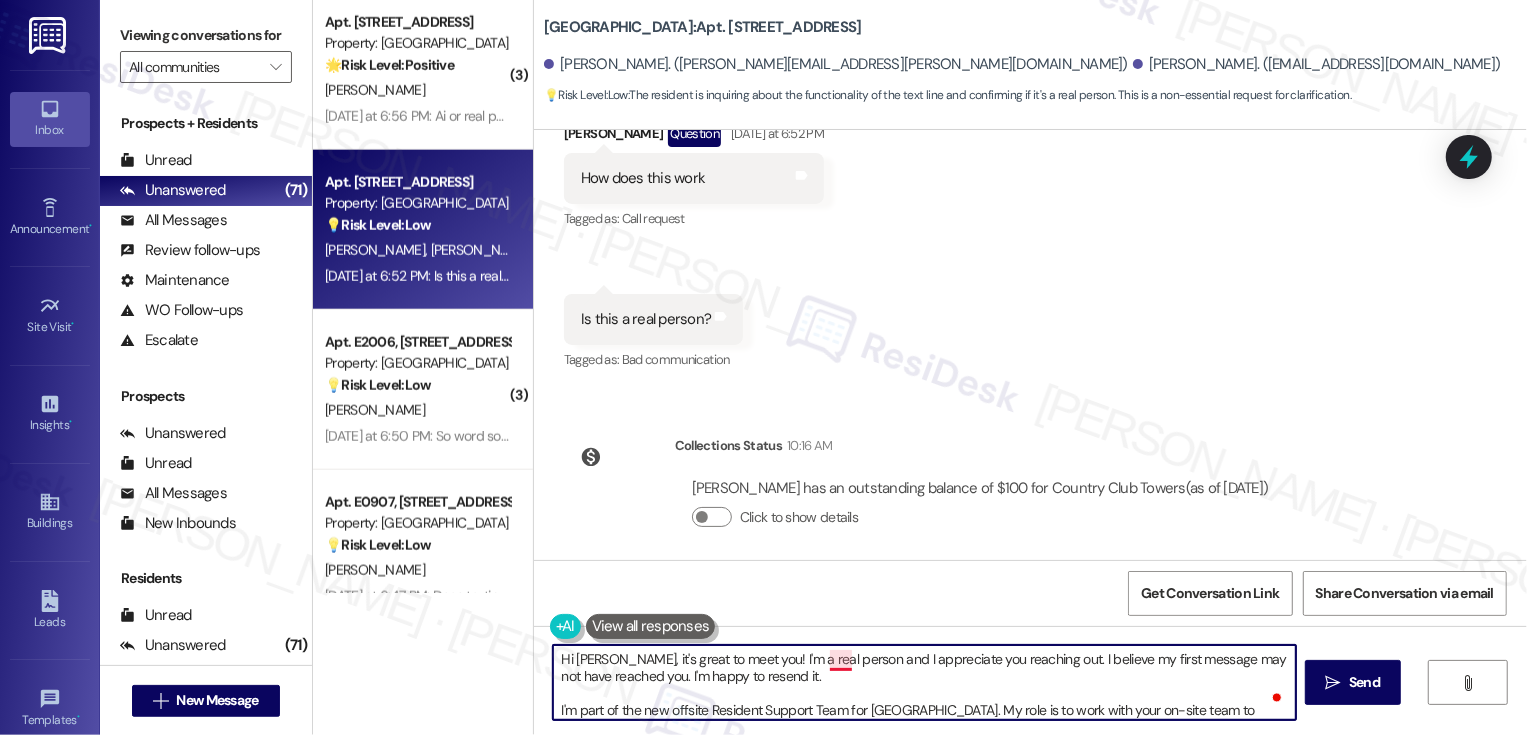 click on "Hi [PERSON_NAME], it's great to meet you! I'm a real person and I appreciate you reaching out. I believe my first message may not have reached you. I'm happy to resend it.
I'm part of the new offsite Resident Support Team for [GEOGRAPHIC_DATA]. My role is to work with your on-site team to improve your experience at the property. Please feel free to text us here anytime if you have any questions or need assistance. We will also reach out periodically to gather your feedback." at bounding box center [924, 682] 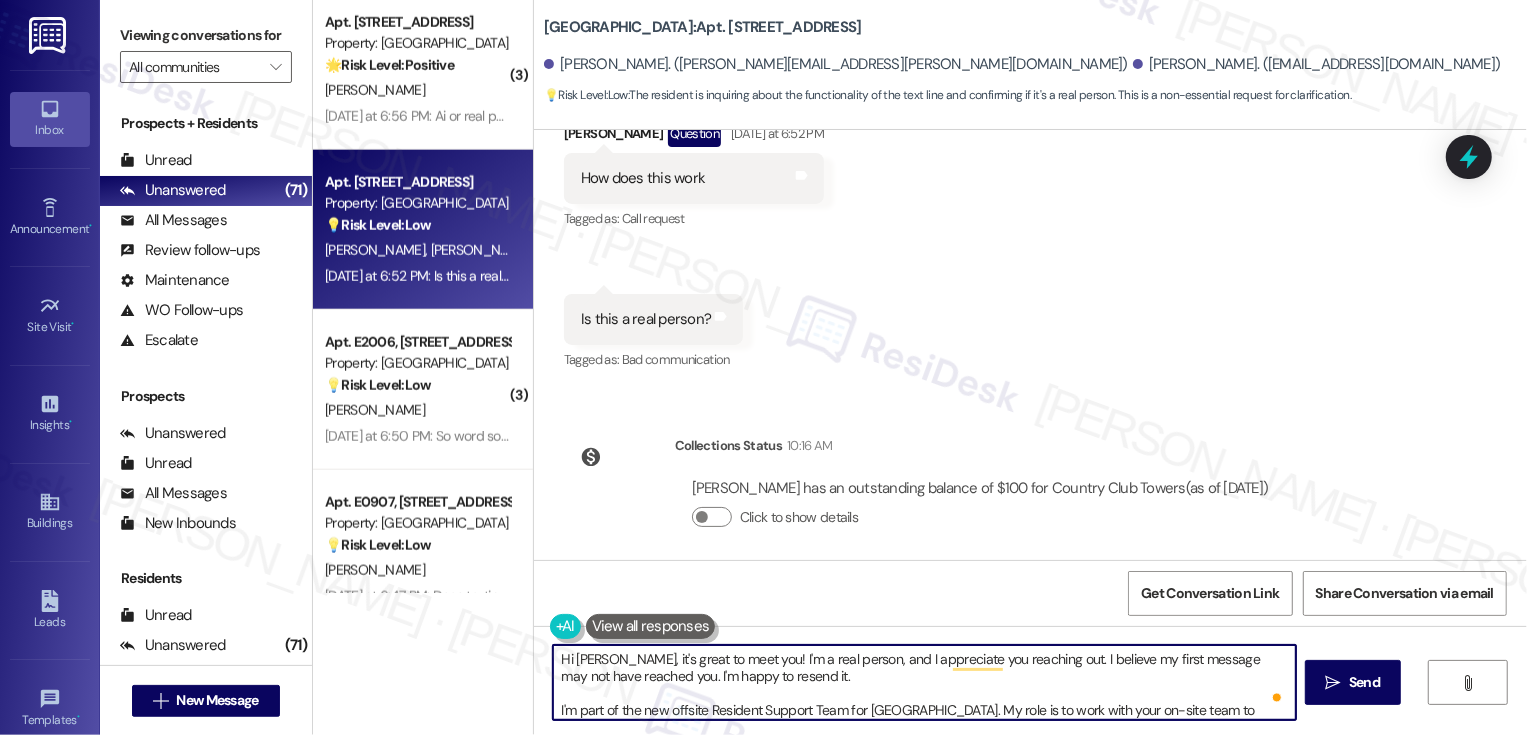 scroll, scrollTop: 10, scrollLeft: 0, axis: vertical 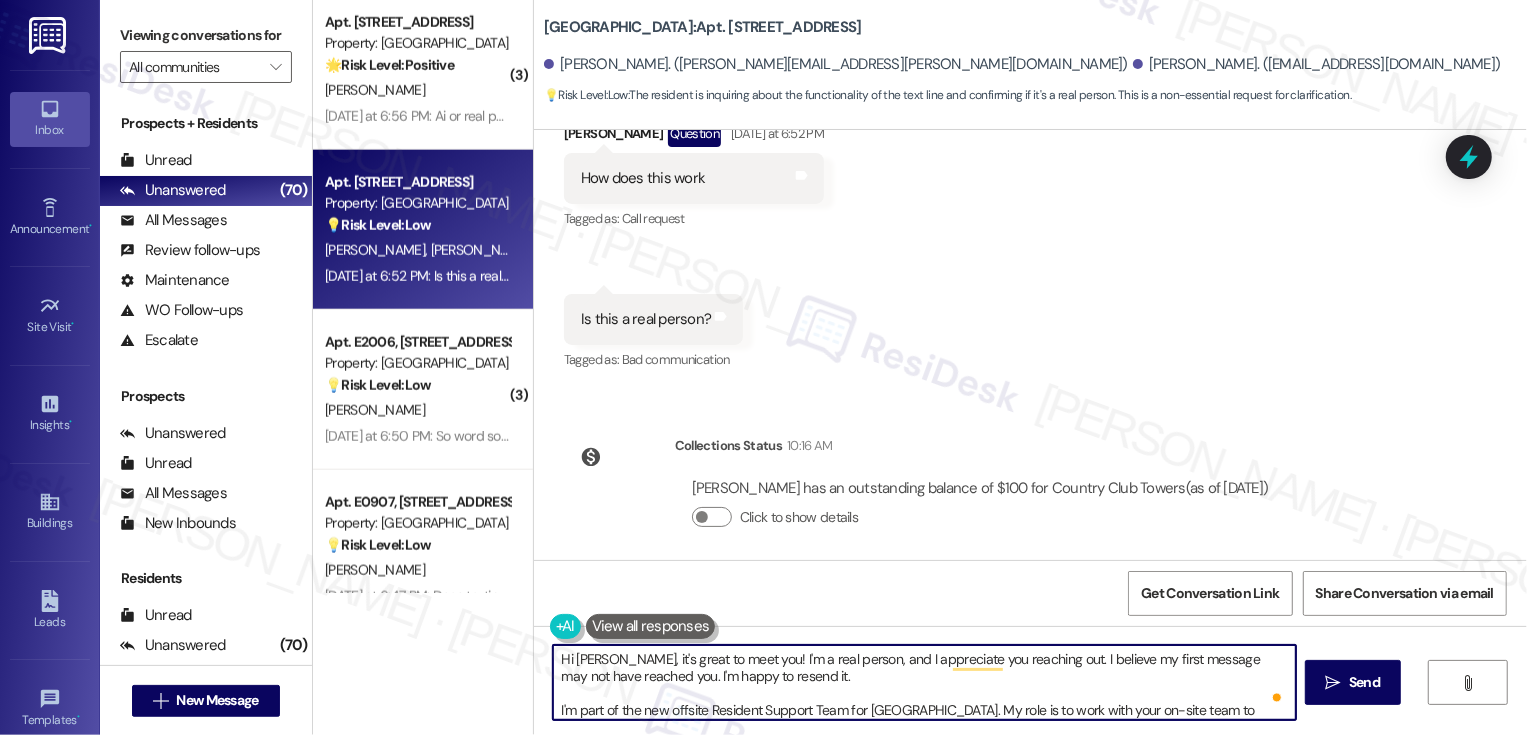 click on "Hi [PERSON_NAME], it's great to meet you! I'm a real person, and I appreciate you reaching out. I believe my first message may not have reached you. I'm happy to resend it.
I'm part of the new offsite Resident Support Team for [GEOGRAPHIC_DATA]. My role is to work with your on-site team to improve your experience at the property. Please feel free to text us here anytime if you have any questions or need assistance. We will also reach out periodically to gather your feedback." at bounding box center (924, 682) 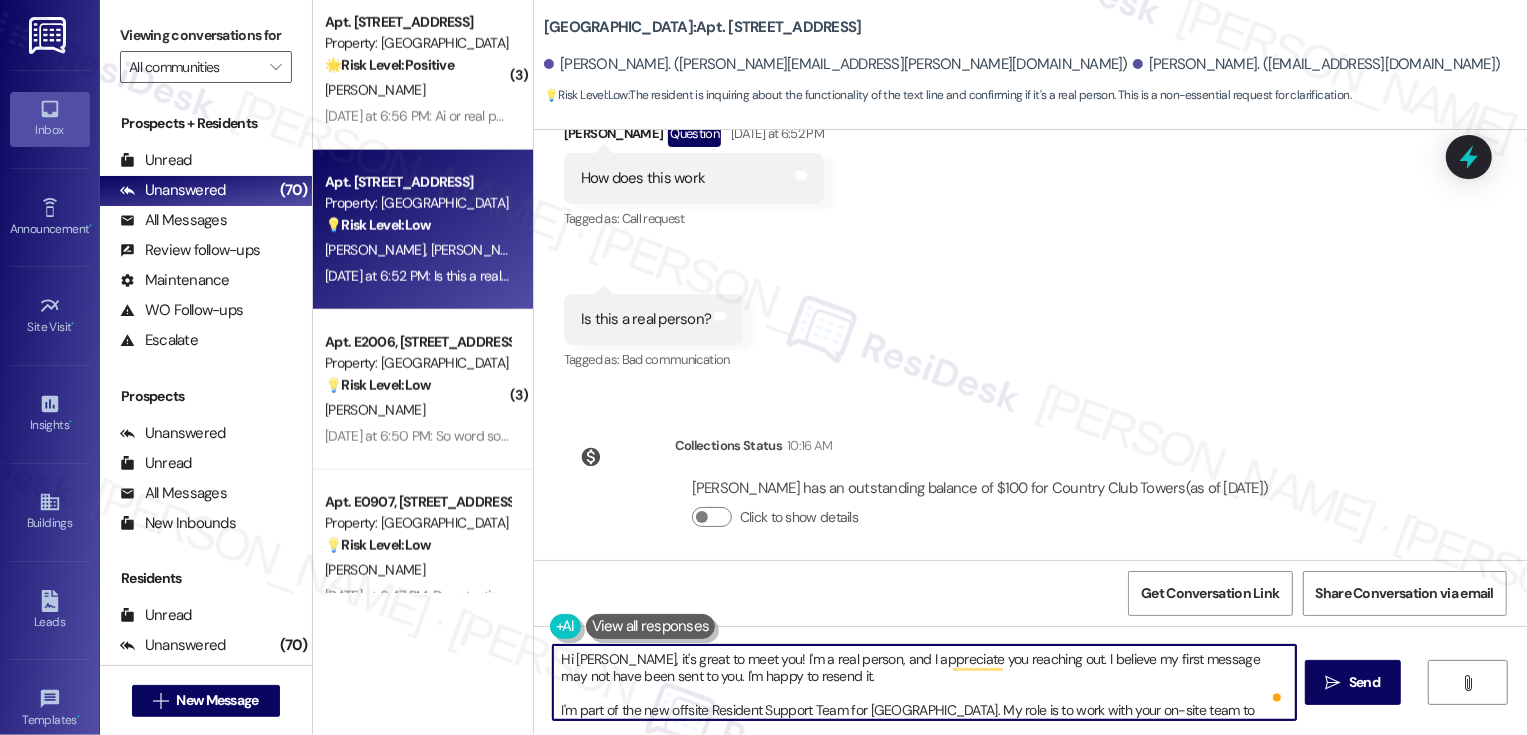 scroll, scrollTop: 12, scrollLeft: 0, axis: vertical 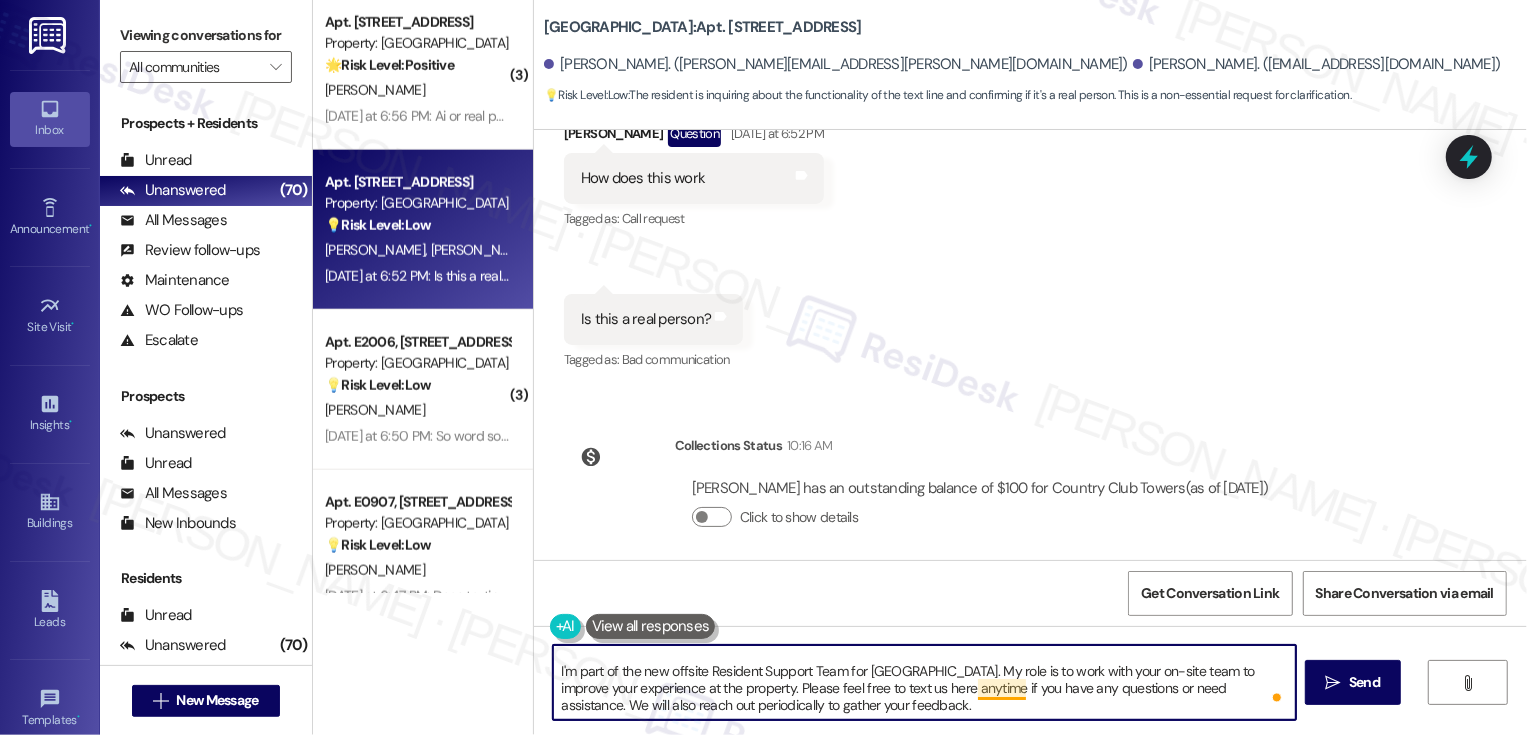 click on "Hi [PERSON_NAME], it's great to meet you! I'm a real person, and I appreciate you reaching out. I believe my first message may not have been sent to you. I'm happy to resend it.
I'm part of the new offsite Resident Support Team for [GEOGRAPHIC_DATA]. My role is to work with your on-site team to improve your experience at the property. Please feel free to text us here anytime if you have any questions or need assistance. We will also reach out periodically to gather your feedback." at bounding box center [924, 682] 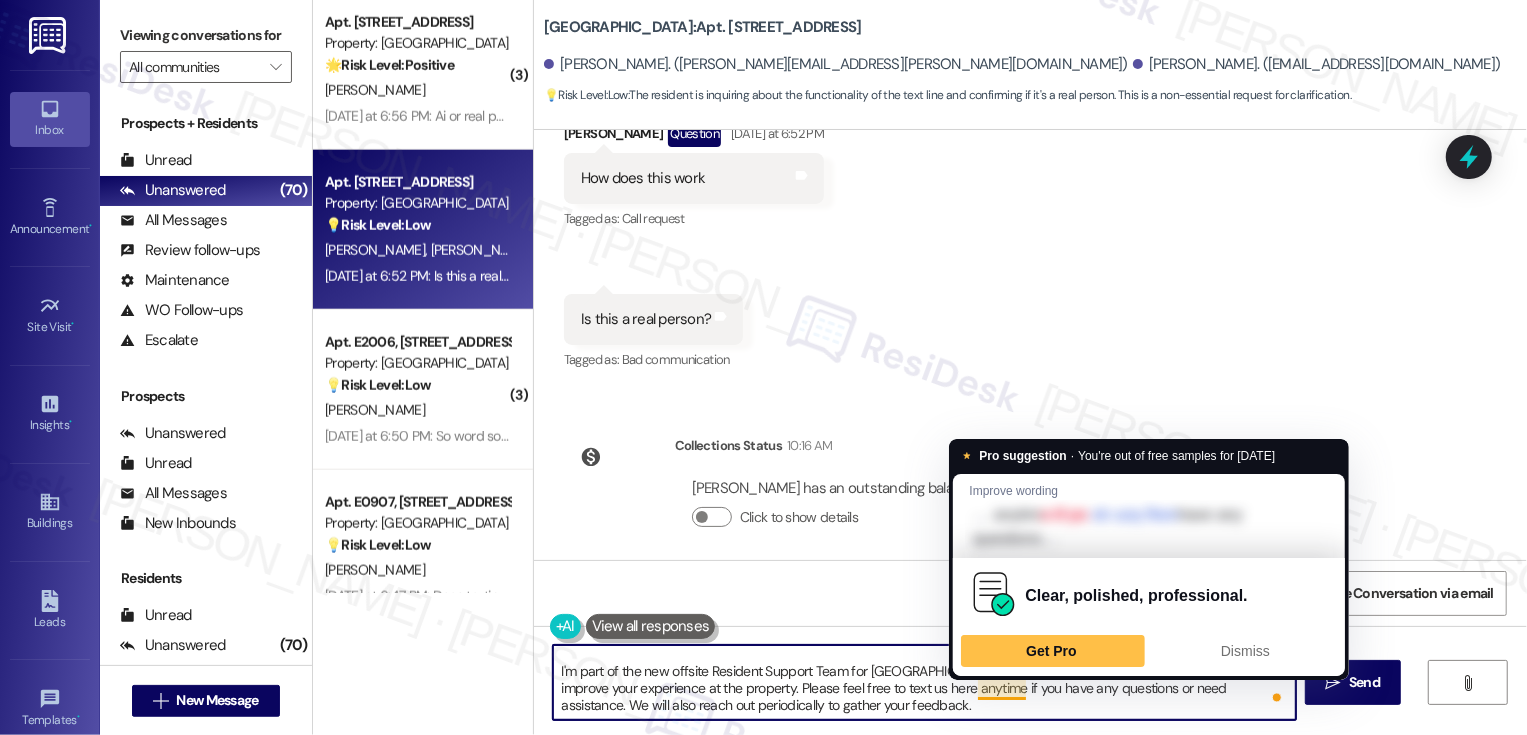 type on "Hi [PERSON_NAME], it's great to meet you! I'm a real person, and I appreciate you reaching out. I believe my first message may not have been sent to you. I'm happy to resend it.
I'm part of the new offsite Resident Support Team for [GEOGRAPHIC_DATA]. My role is to work with your on-site team to improve your experience at the property. Please feel free to text us here if you have any questions or need assistance. We will also reach out periodically to gather your feedback." 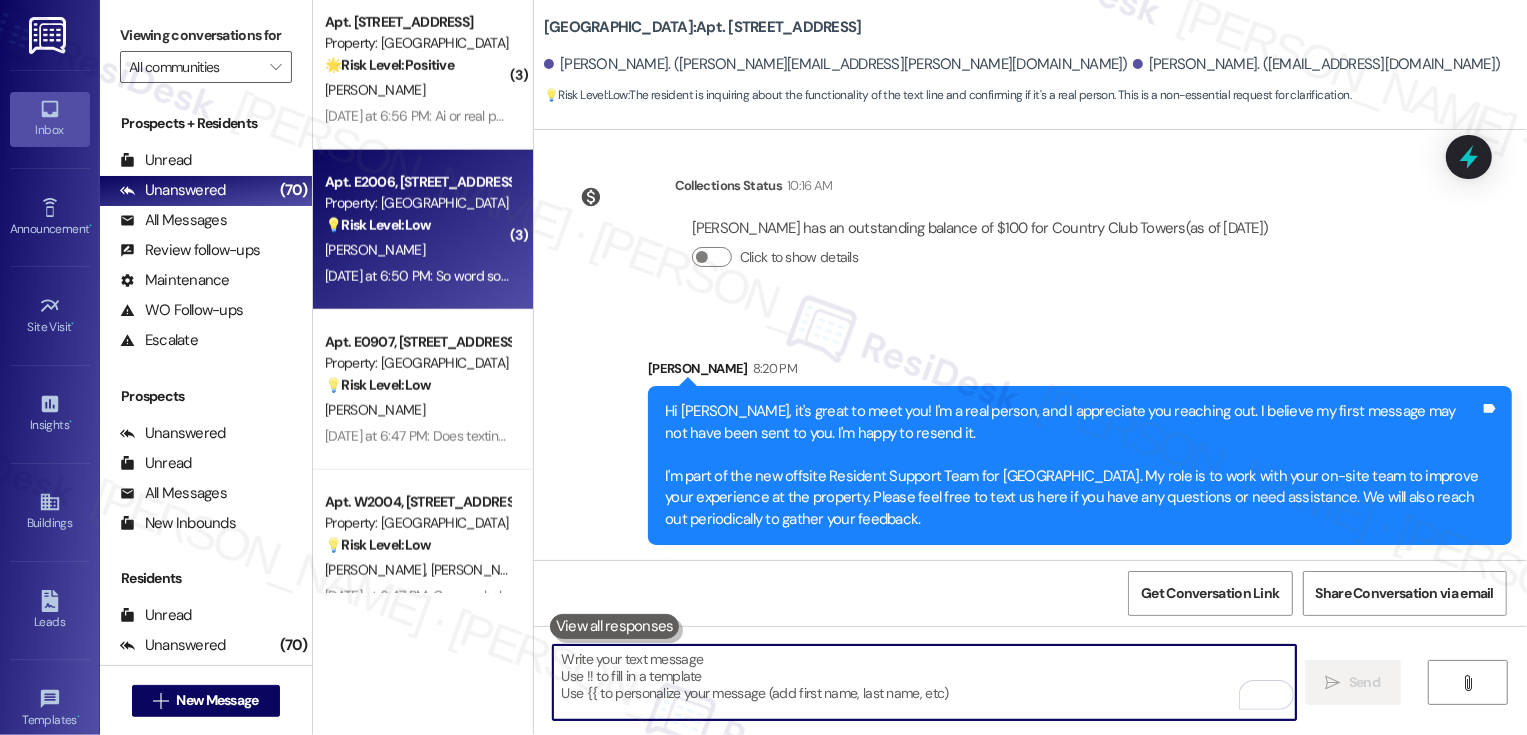 click on "[PERSON_NAME]" at bounding box center (417, 250) 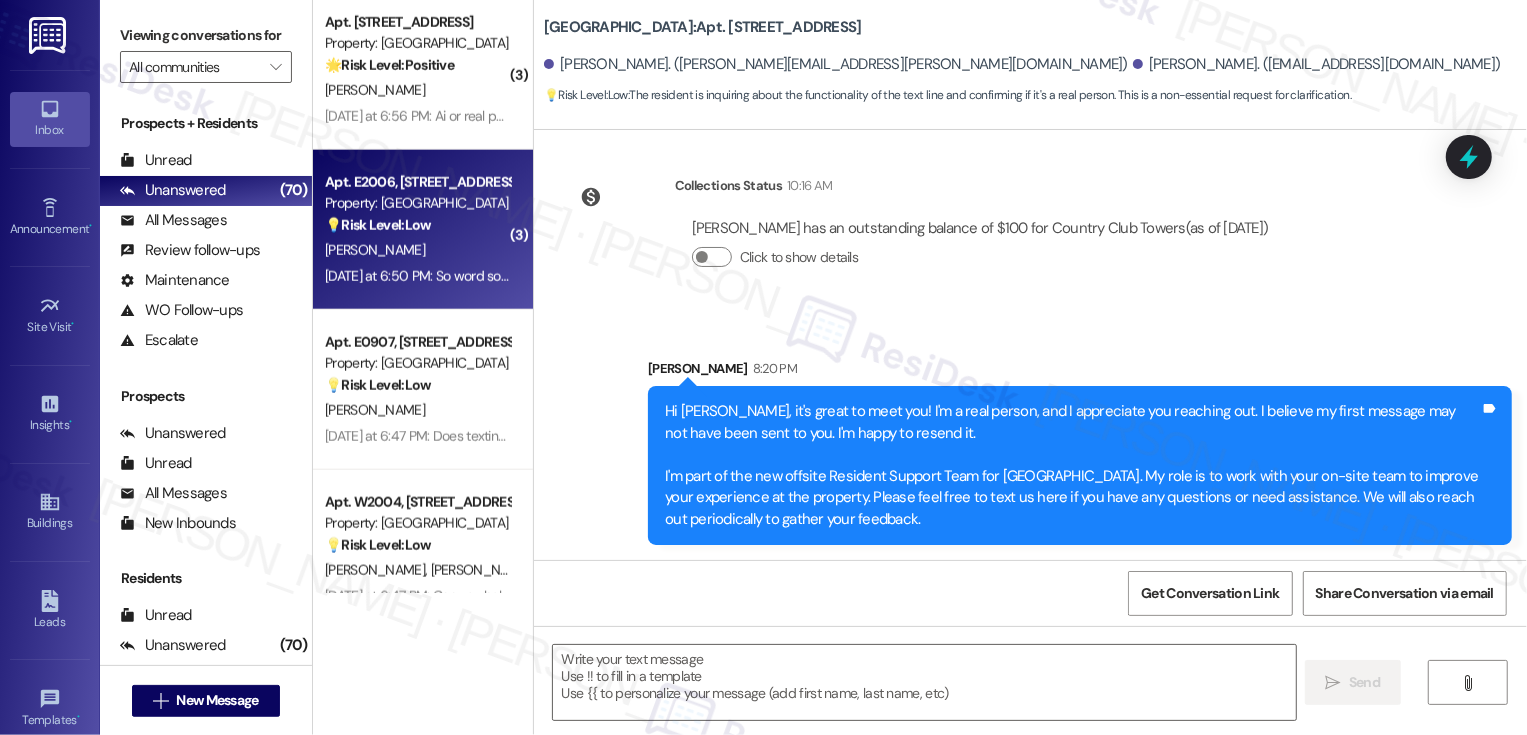 click on "[PERSON_NAME]" at bounding box center [417, 250] 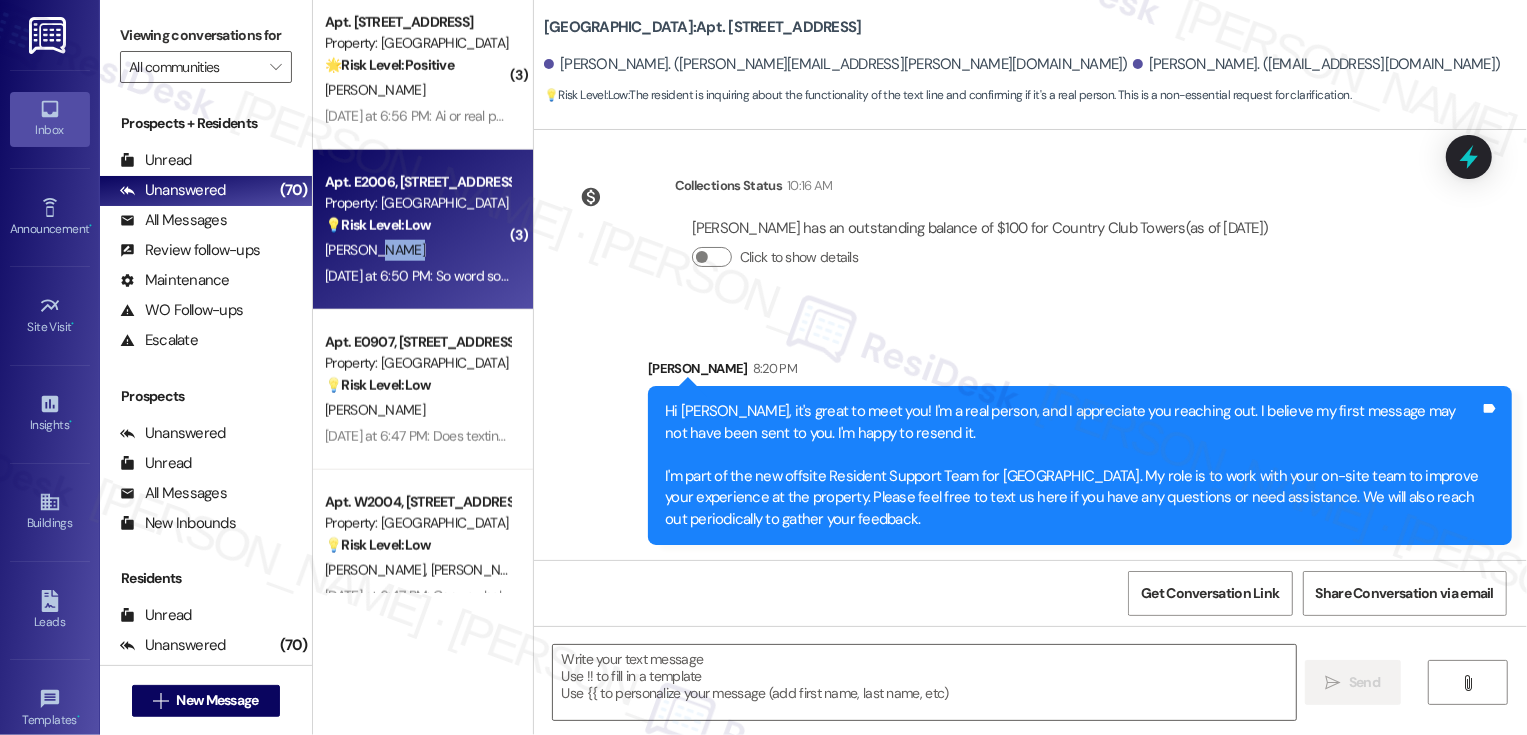 type on "Fetching suggested responses. Please feel free to read through the conversation in the meantime." 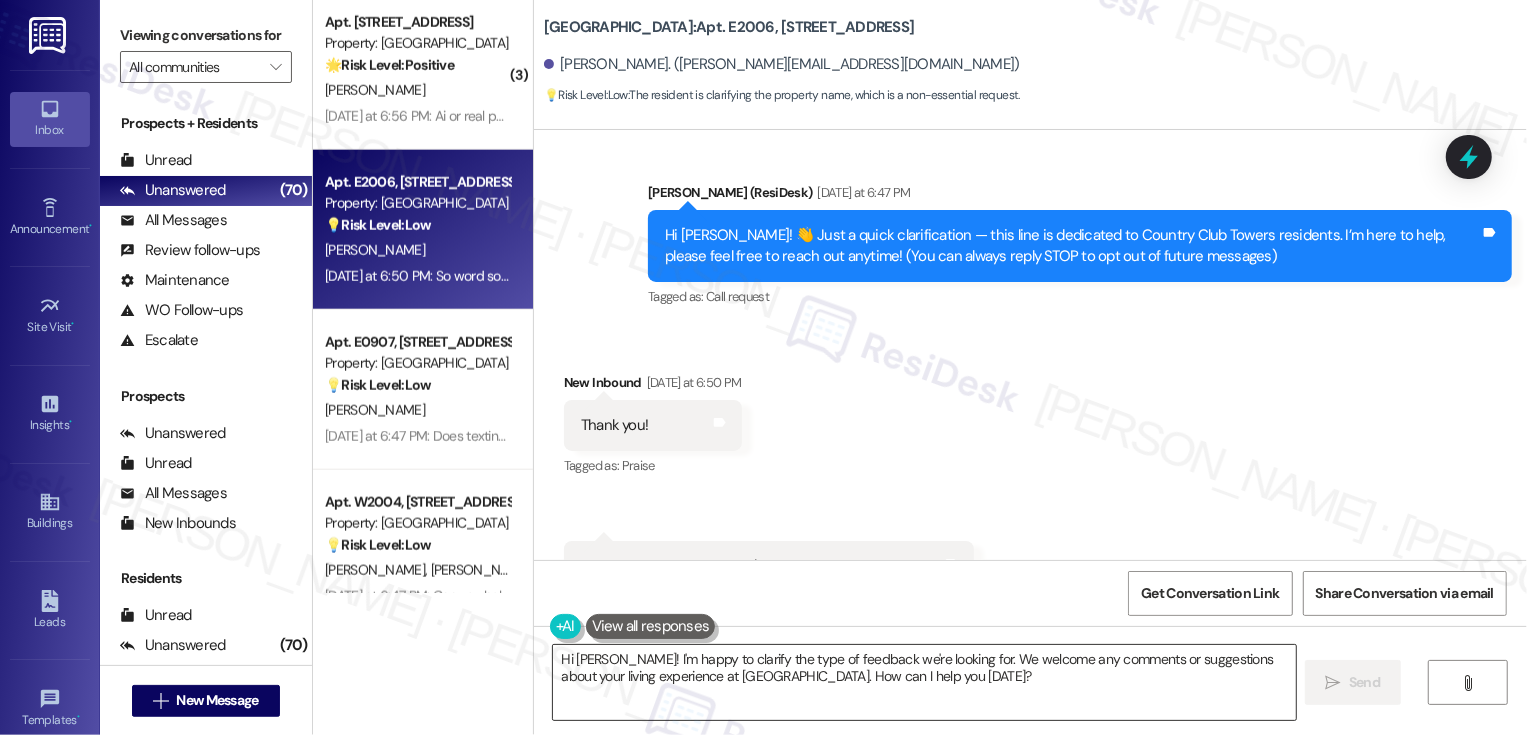 click on "Hi [PERSON_NAME]! I'm happy to clarify the type of feedback we're looking for. We welcome any comments or suggestions about your living experience at [GEOGRAPHIC_DATA]. How can I help you [DATE]?" at bounding box center (924, 682) 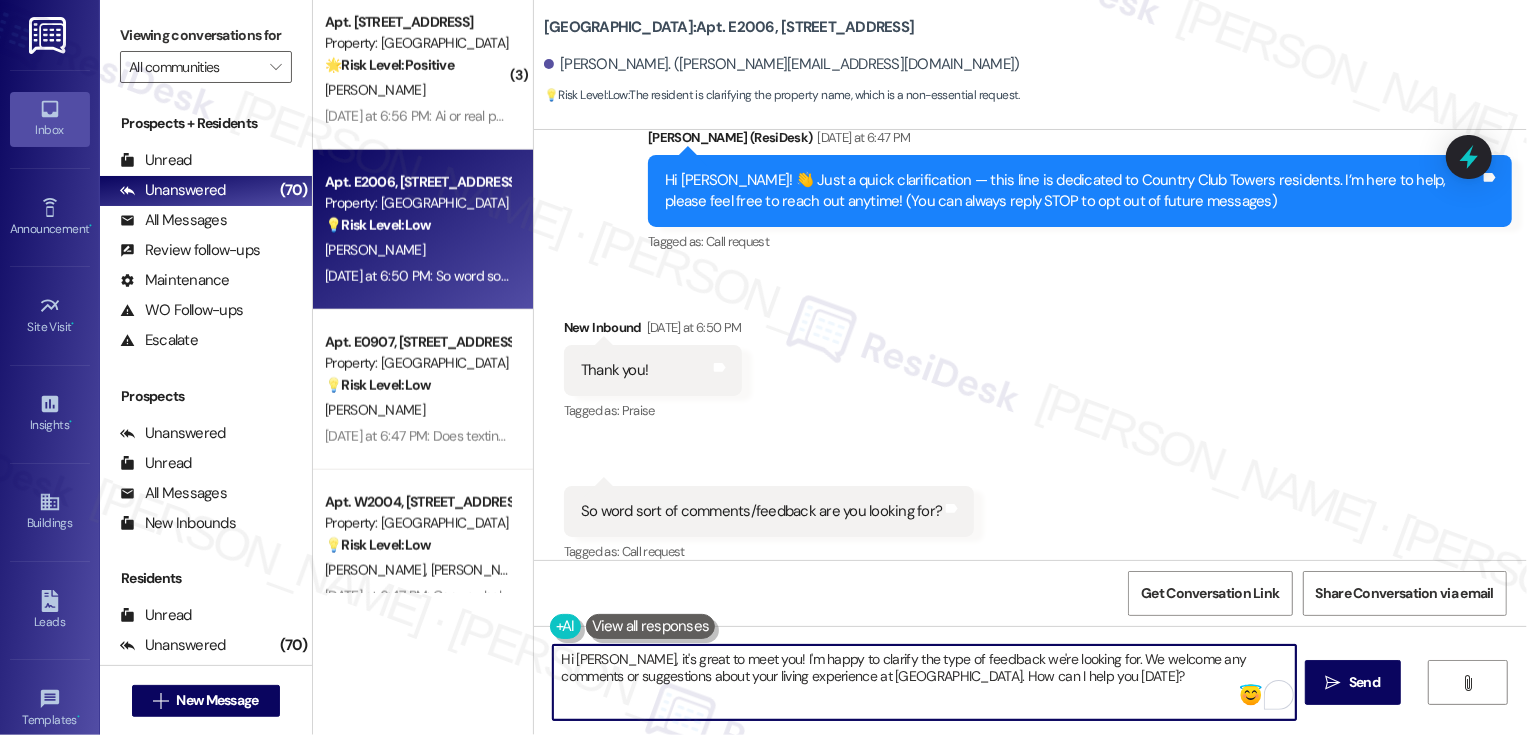 drag, startPoint x: 737, startPoint y: 659, endPoint x: 1075, endPoint y: 663, distance: 338.02368 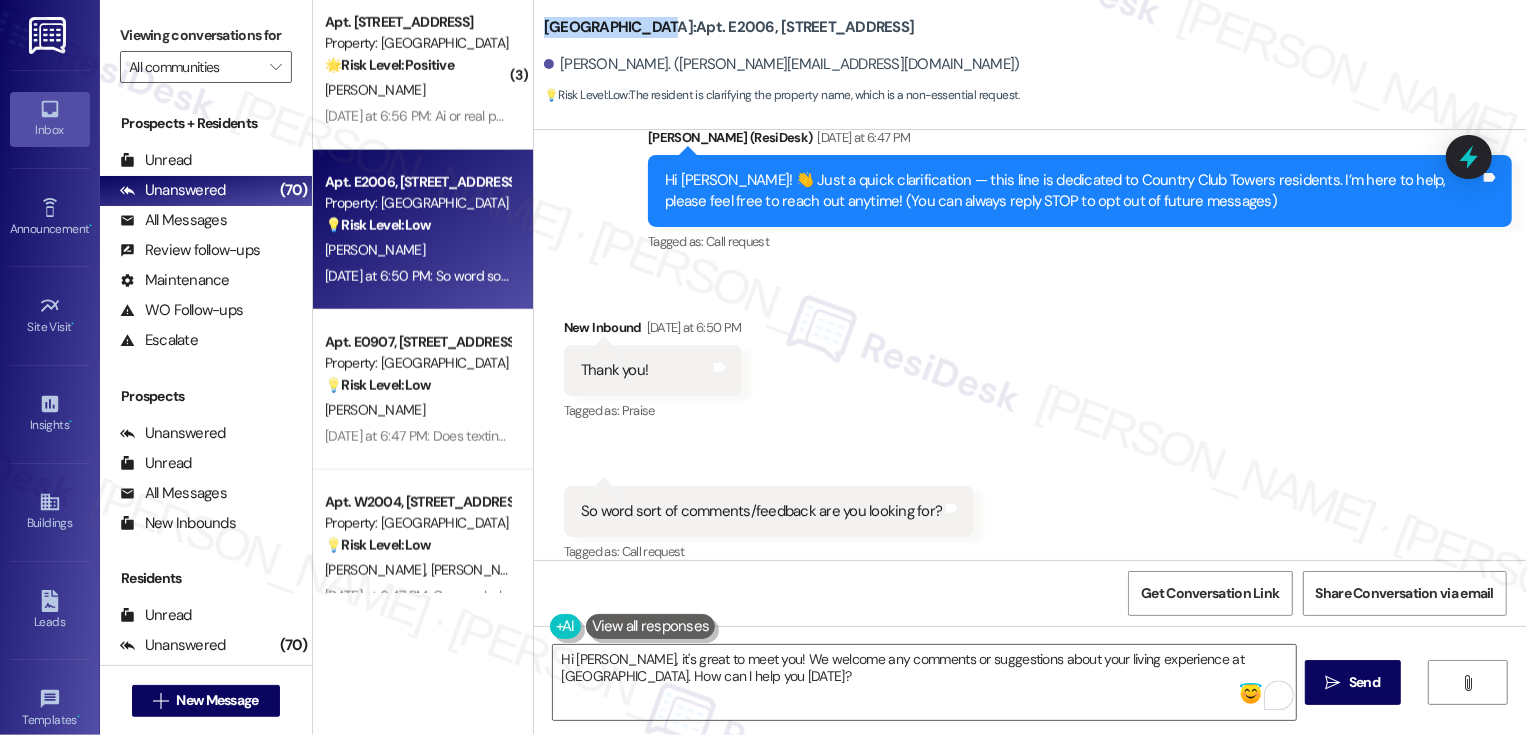 drag, startPoint x: 532, startPoint y: 33, endPoint x: 642, endPoint y: 33, distance: 110 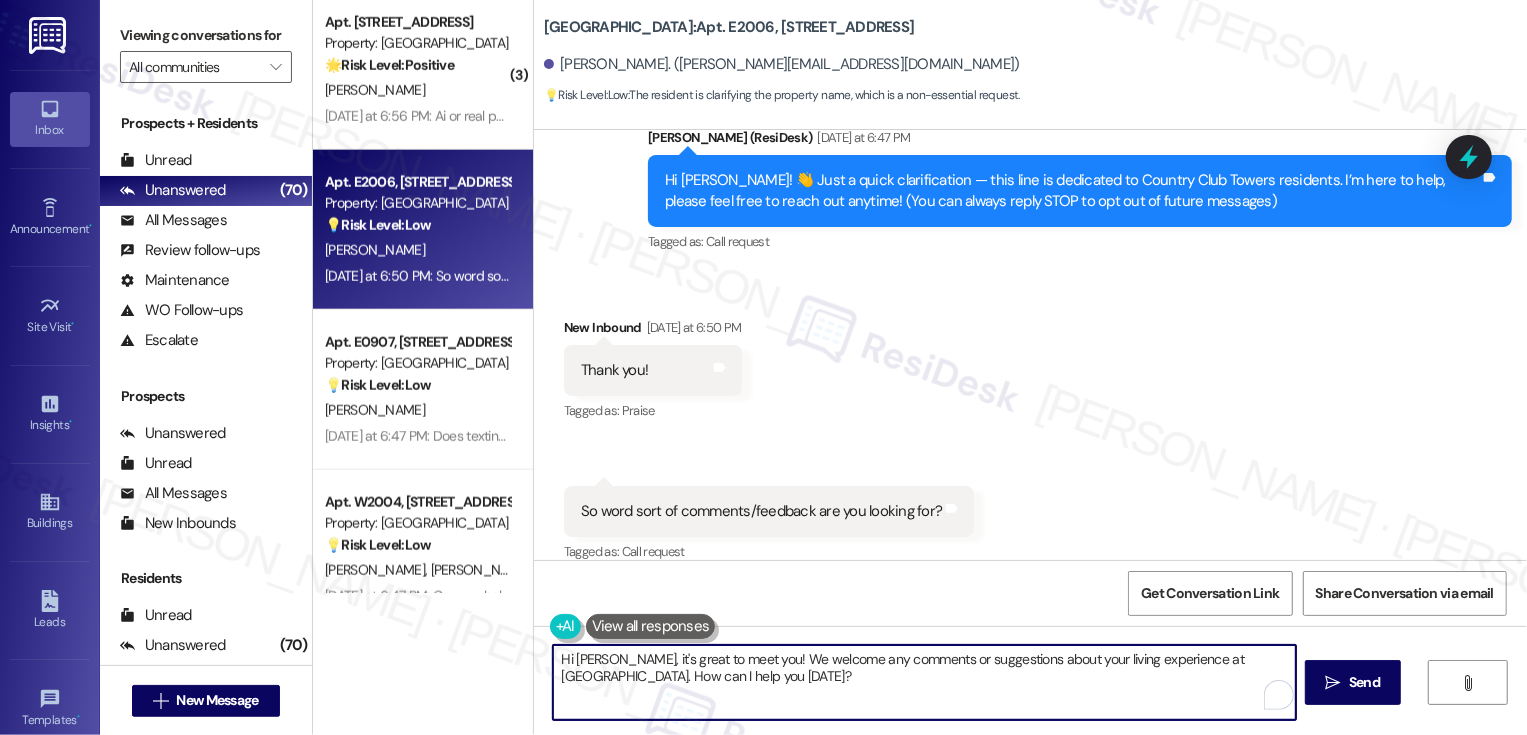 drag, startPoint x: 1182, startPoint y: 657, endPoint x: 1192, endPoint y: 691, distance: 35.44009 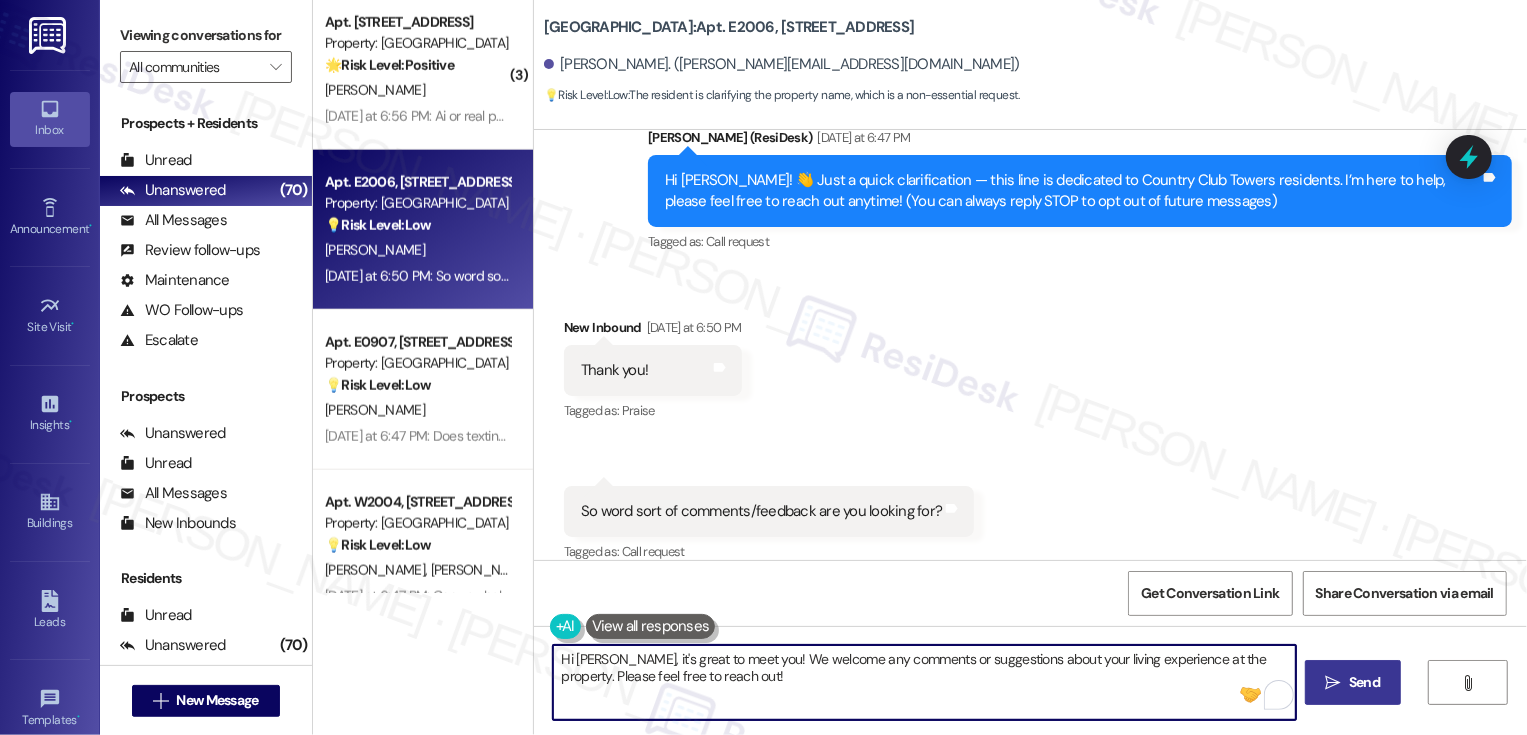 type on "Hi [PERSON_NAME], it's great to meet you! We welcome any comments or suggestions about your living experience at the property. Please feel free to reach out!" 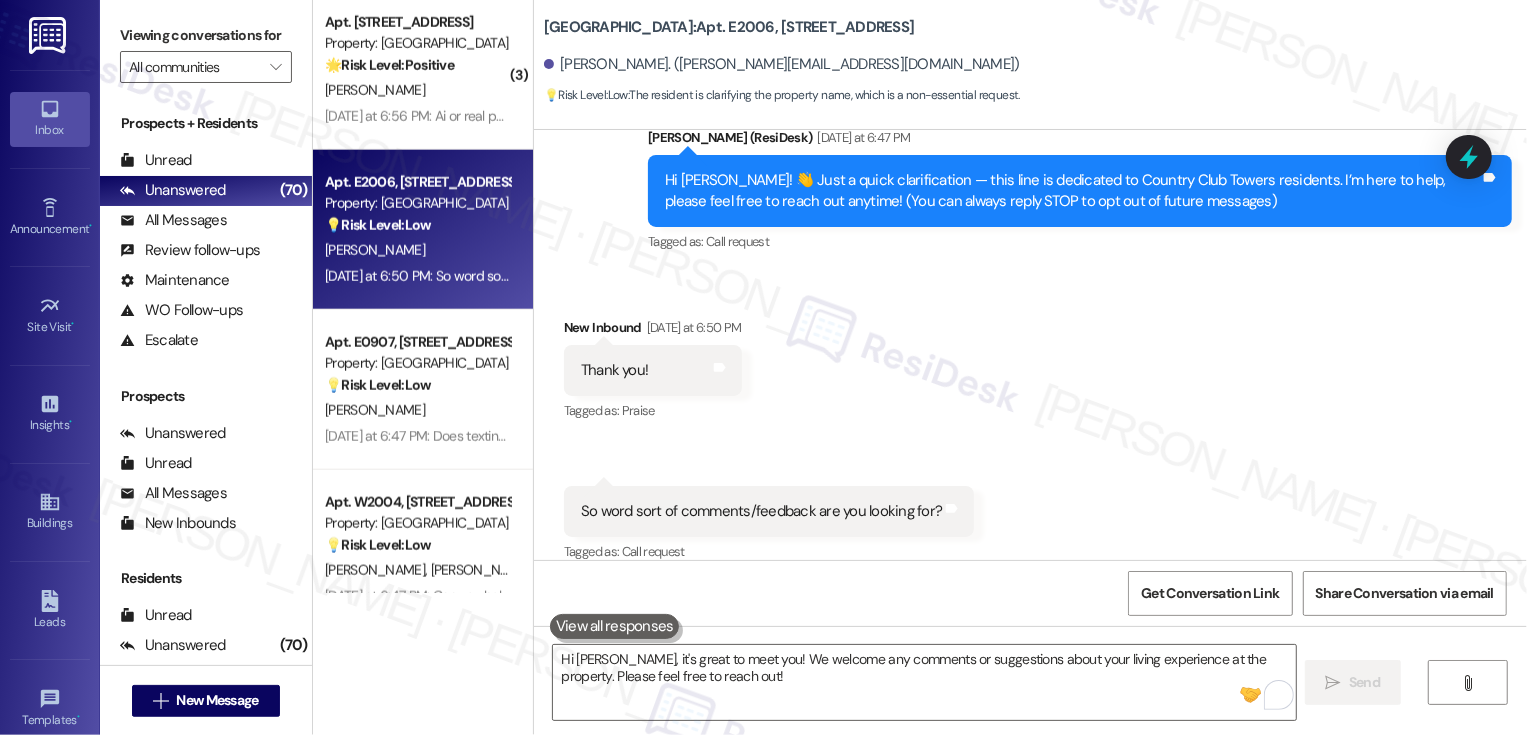 type 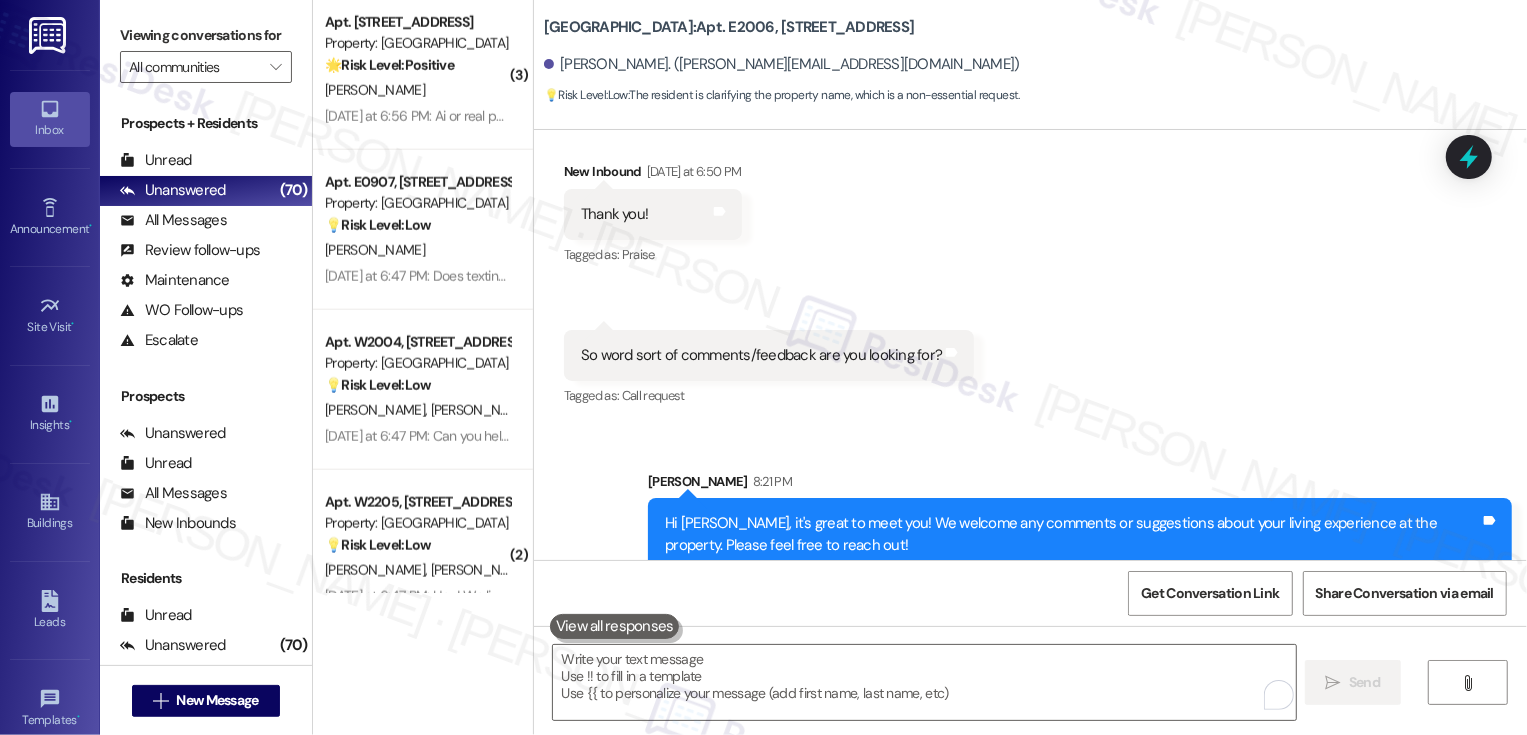 scroll, scrollTop: 749, scrollLeft: 0, axis: vertical 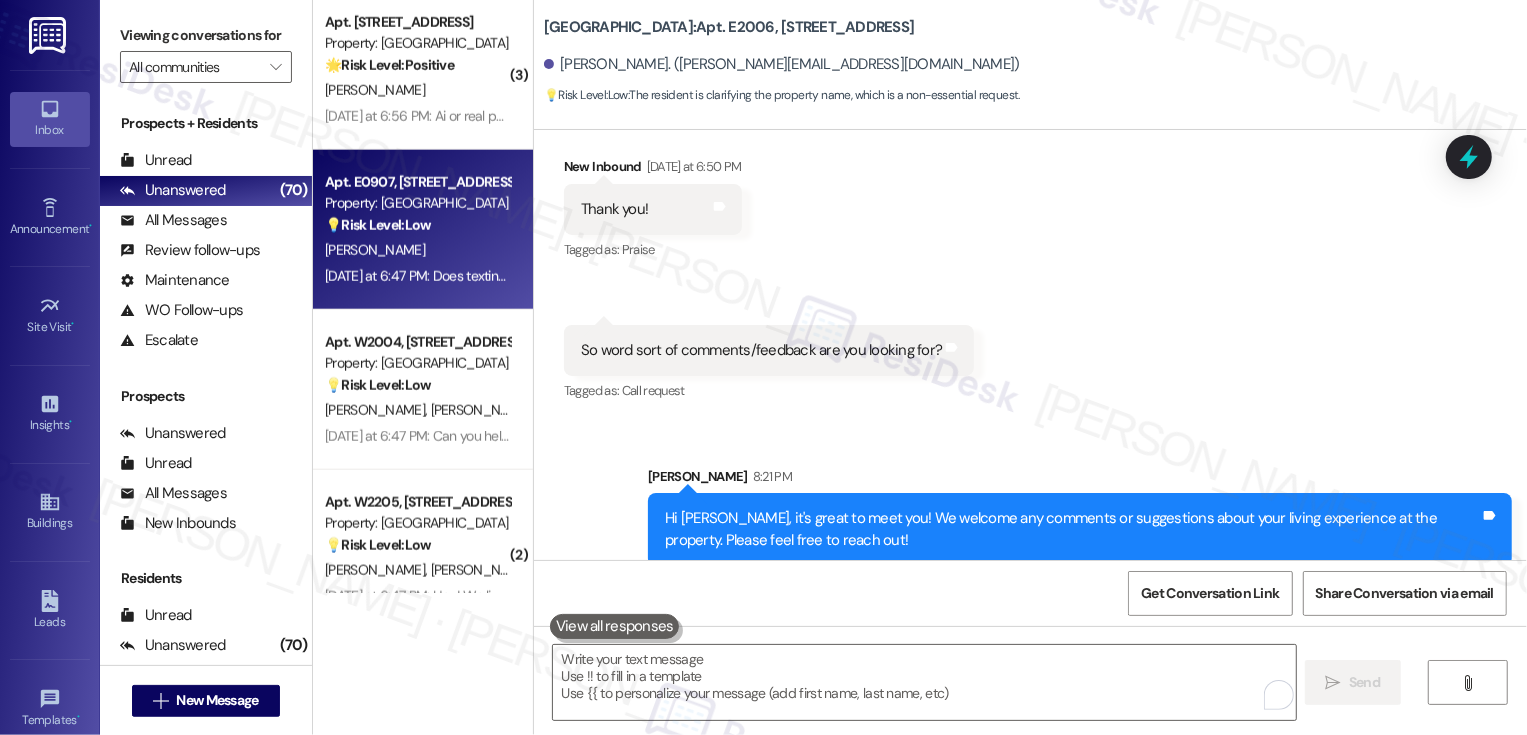 click on "Property: [GEOGRAPHIC_DATA]" at bounding box center [417, 203] 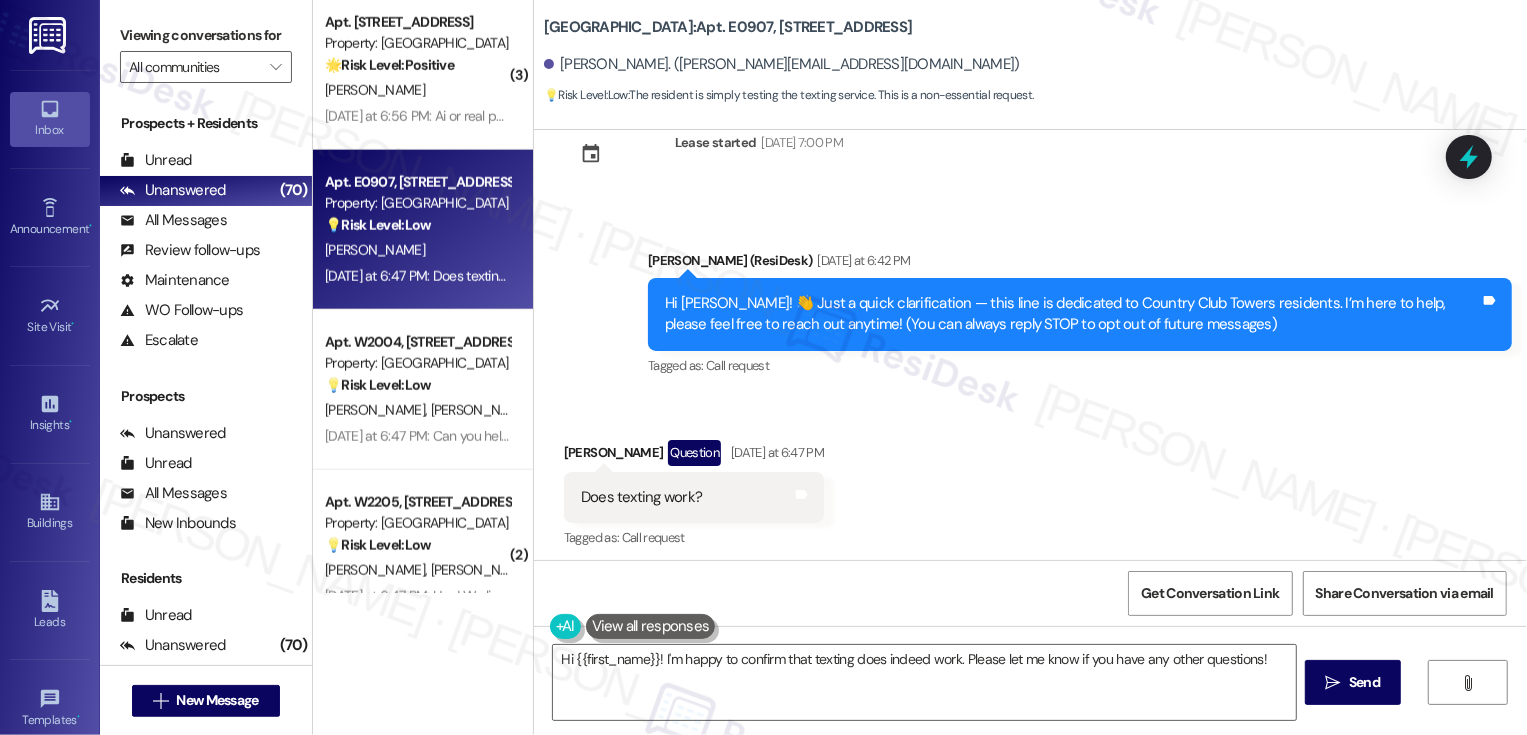 scroll, scrollTop: 67, scrollLeft: 0, axis: vertical 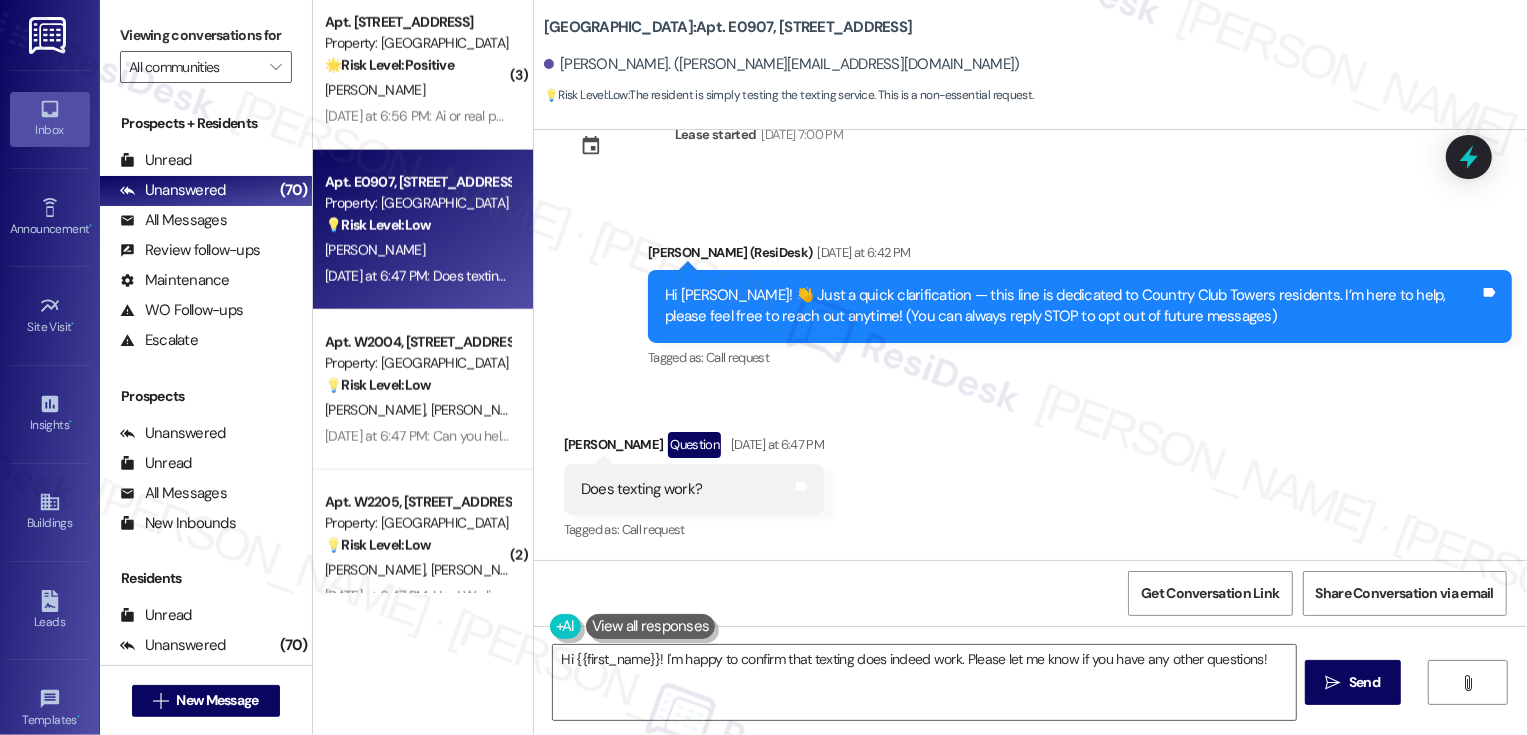 click on "[PERSON_NAME] Question [DATE] at 6:47 PM" at bounding box center [694, 448] 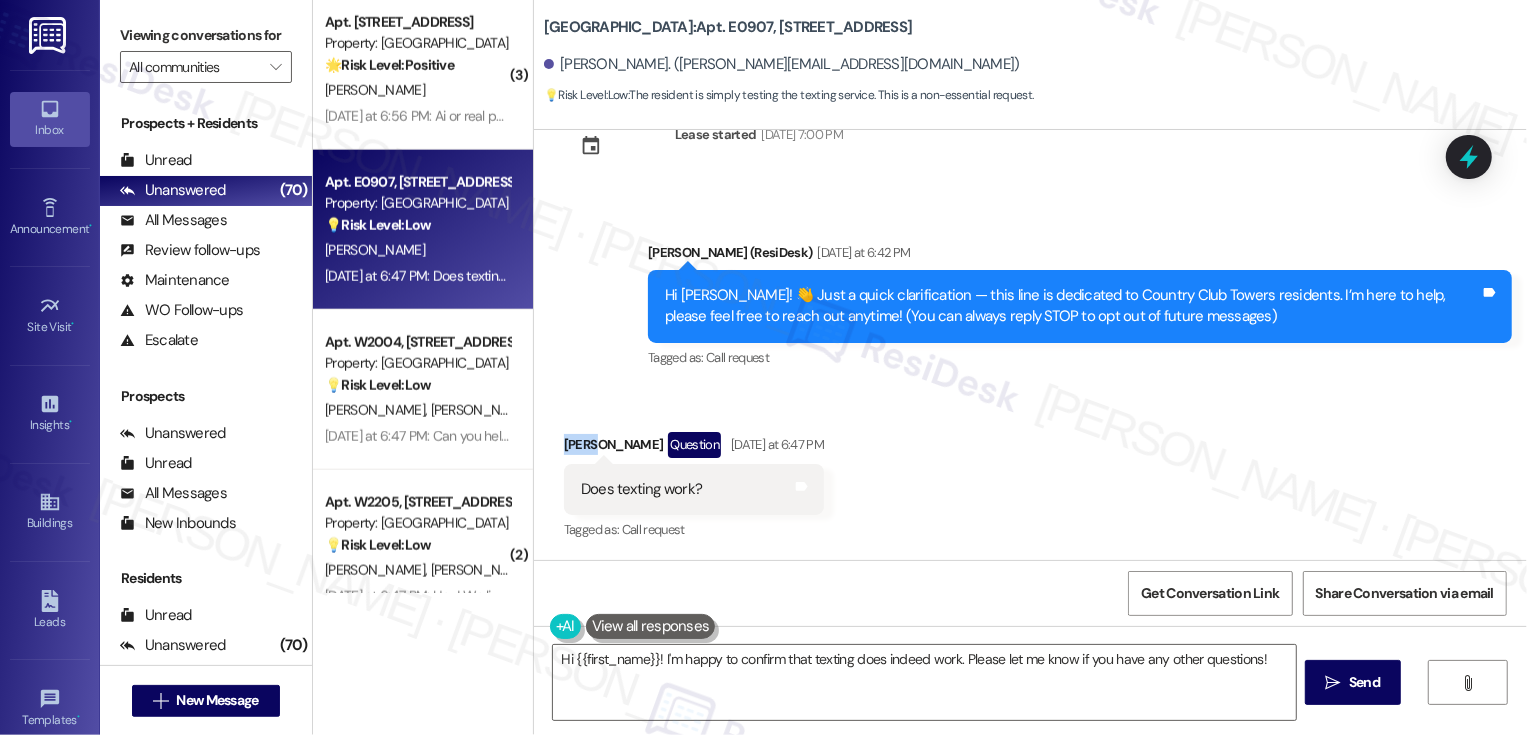 copy on "[PERSON_NAME]" 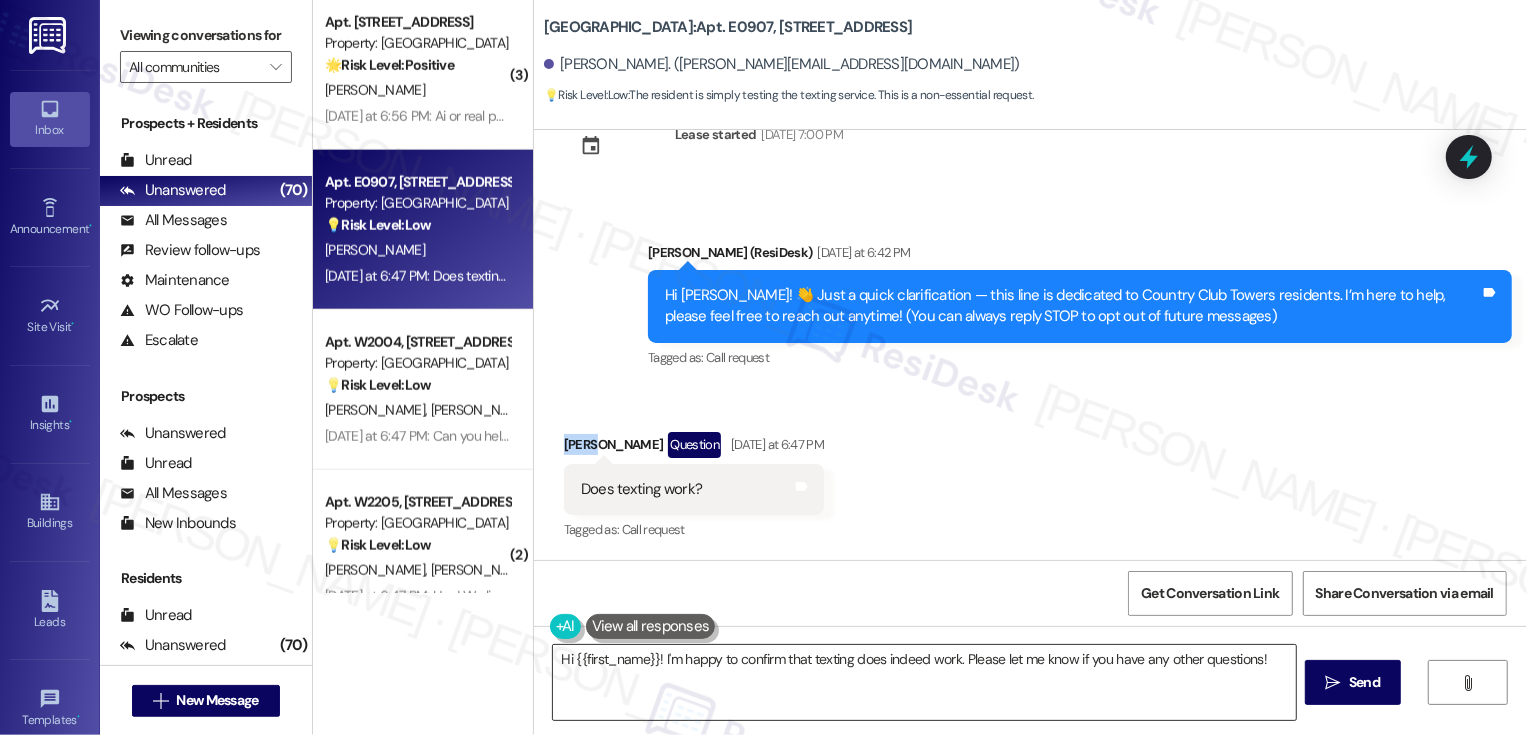 click on "Hi {{first_name}}! I'm happy to confirm that texting does indeed work. Please let me know if you have any other questions!" at bounding box center (924, 682) 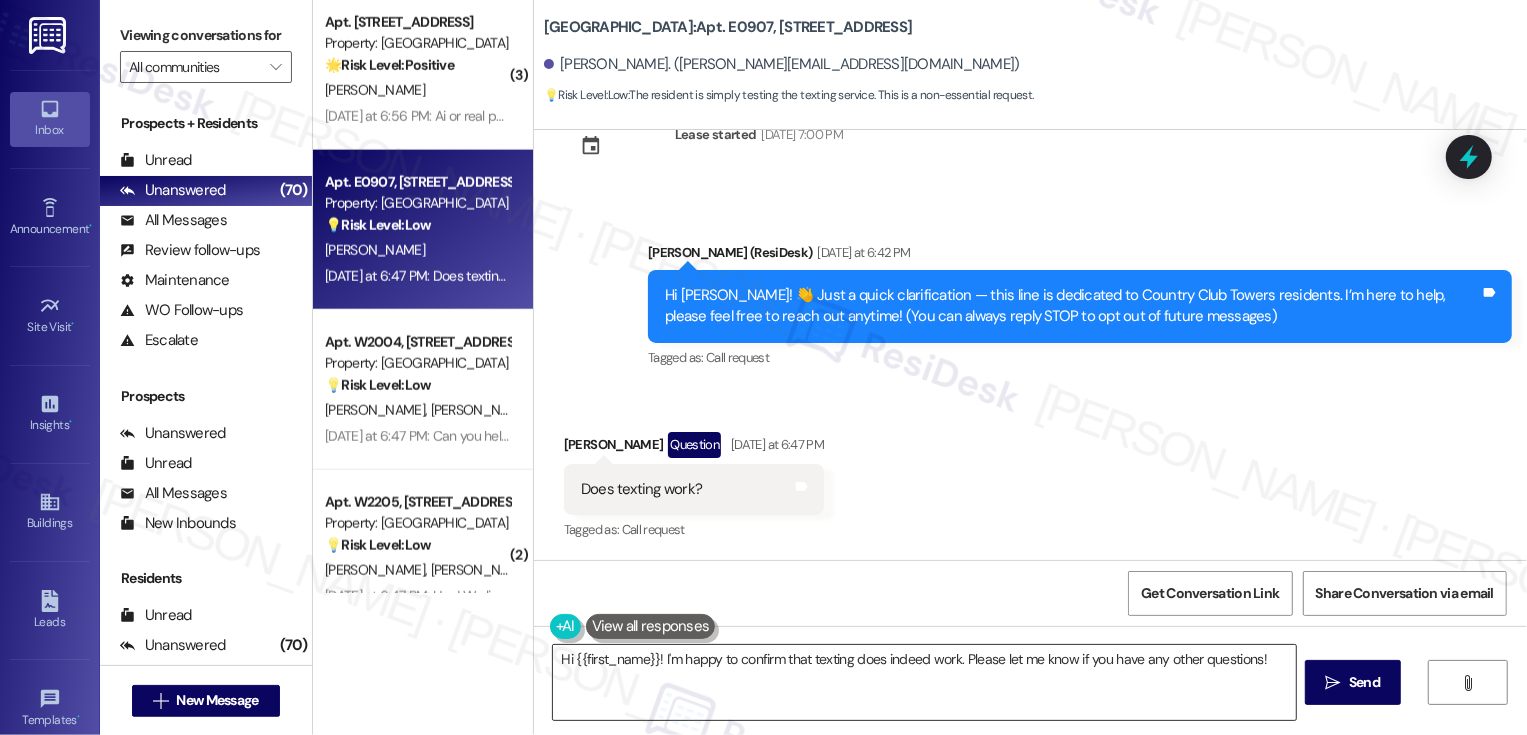 click on "Hi {{first_name}}! I'm happy to confirm that texting does indeed work. Please let me know if you have any other questions!" at bounding box center (924, 682) 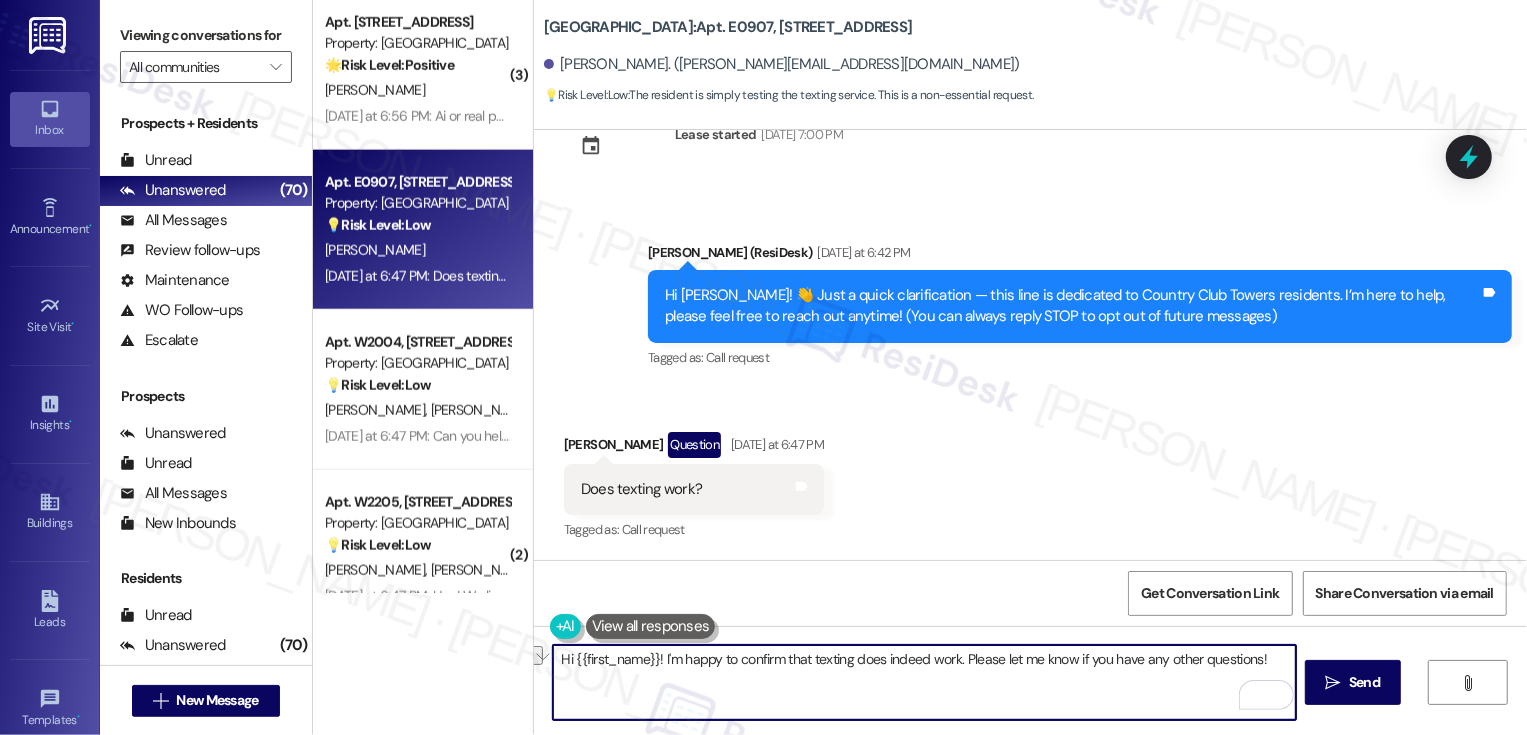 drag, startPoint x: 654, startPoint y: 660, endPoint x: 953, endPoint y: 658, distance: 299.00668 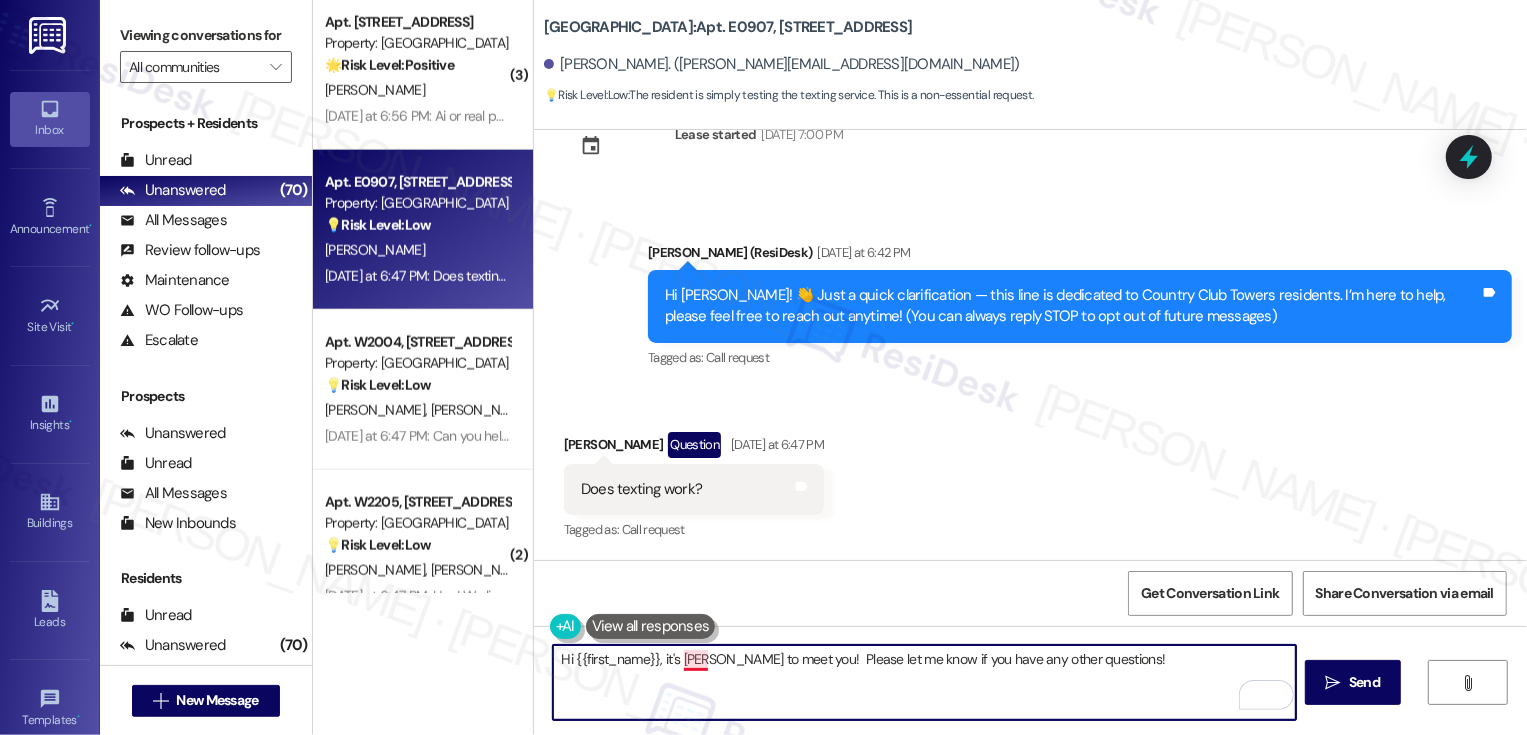 click on "Hi {{first_name}}, it's [PERSON_NAME] to meet you!  Please let me know if you have any other questions!" at bounding box center [924, 682] 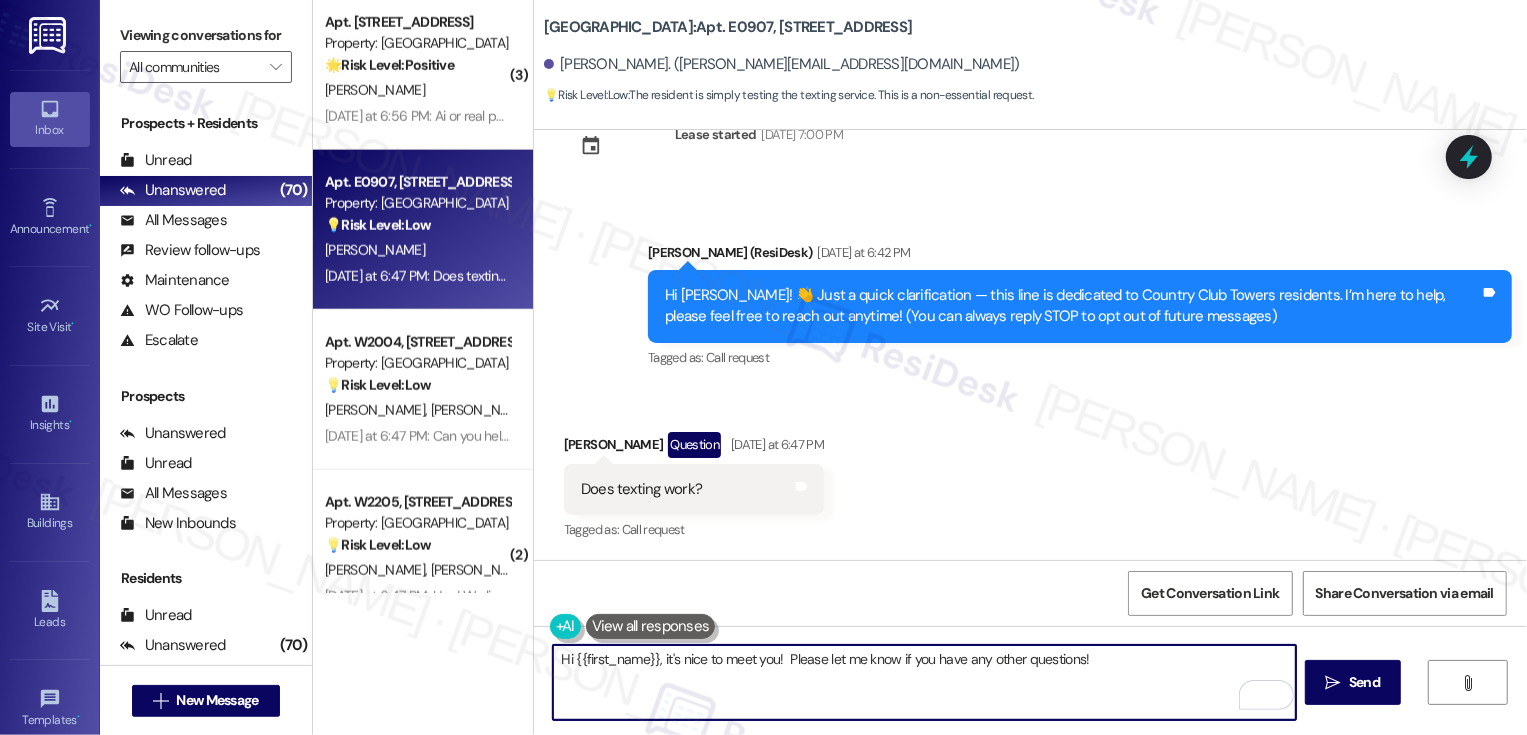 click on "Hi {{first_name}}, it's nice to meet you!  Please let me know if you have any other questions!" at bounding box center (924, 682) 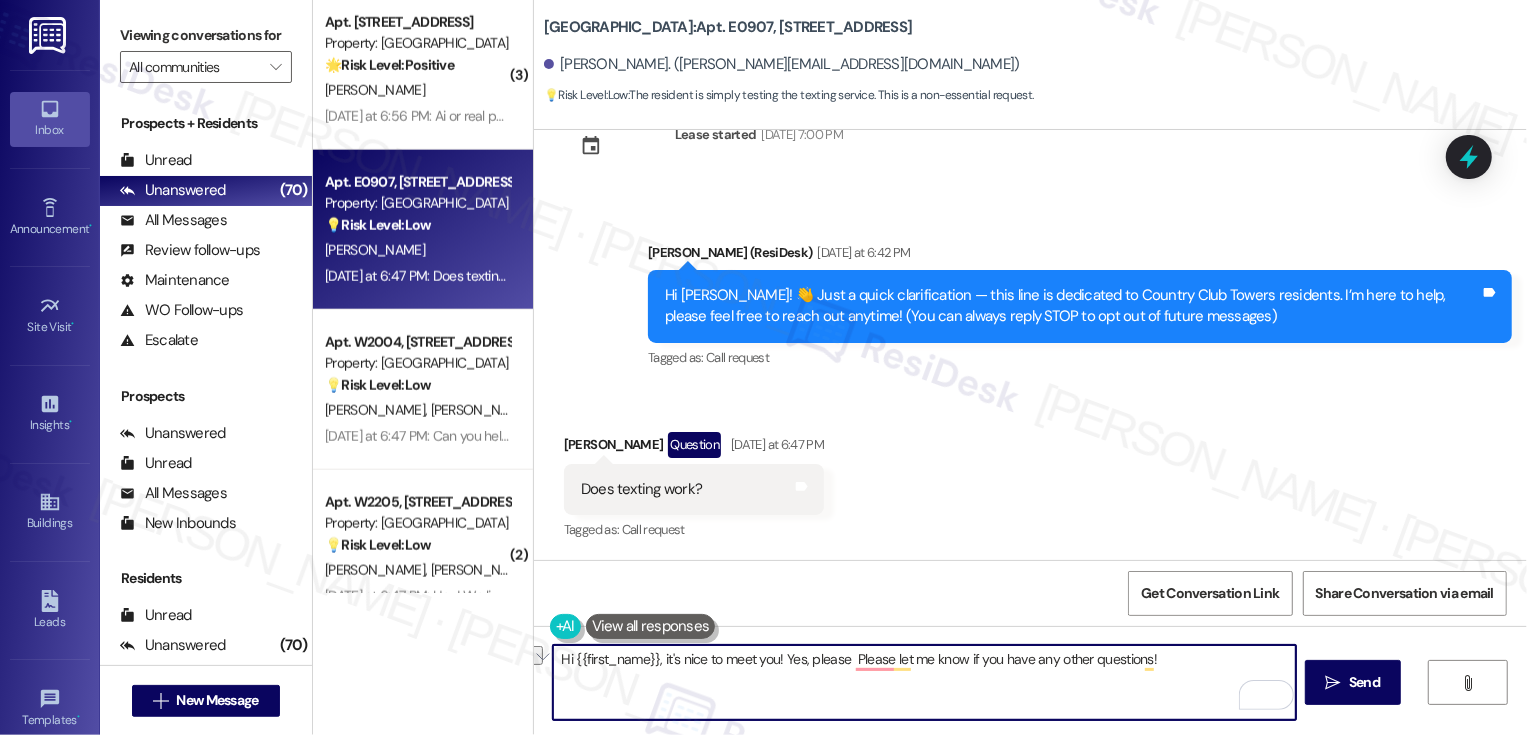drag, startPoint x: 844, startPoint y: 657, endPoint x: 957, endPoint y: 661, distance: 113.07078 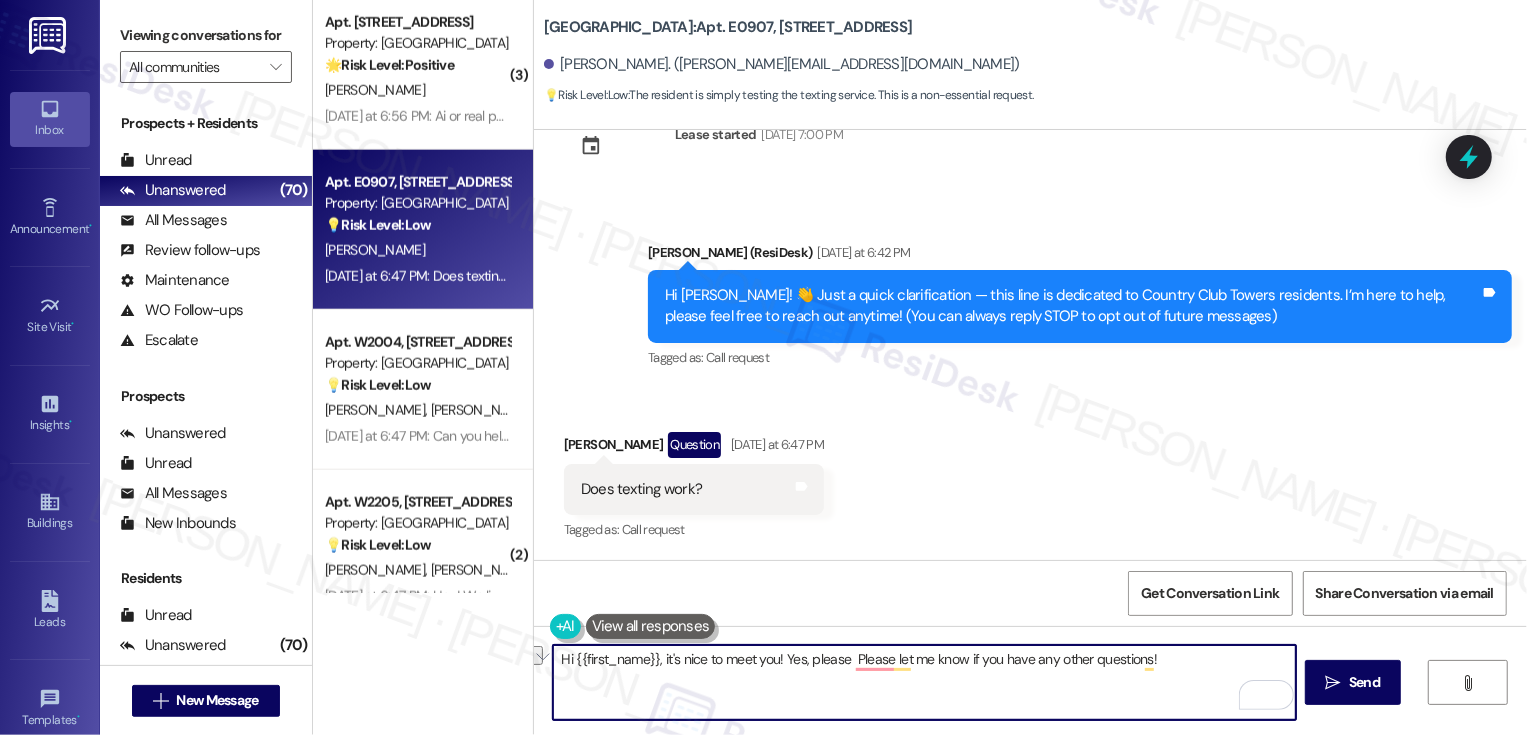 click on "Hi {{first_name}}, it's nice to meet you! Yes, please  Please let me know if you have any other questions!" at bounding box center (924, 682) 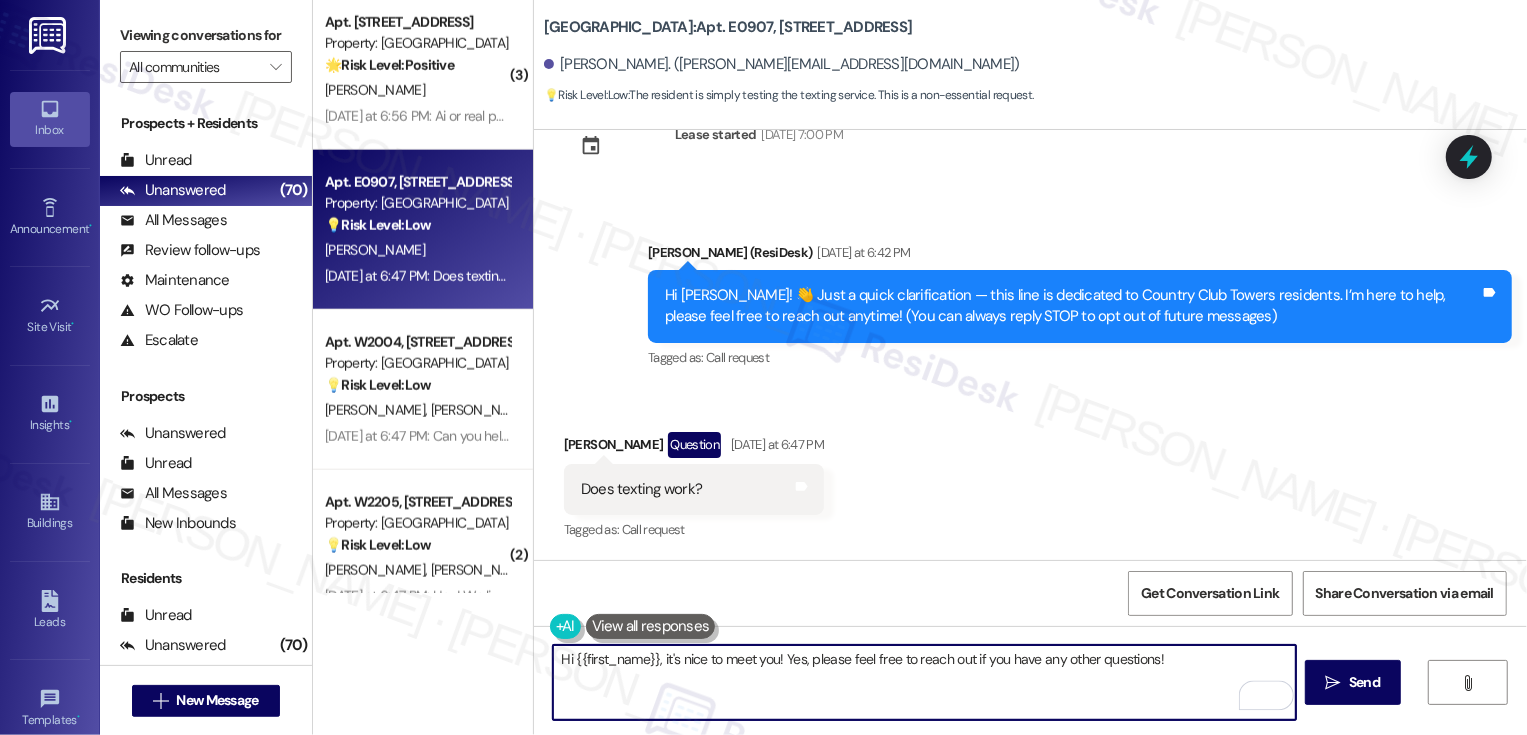 click on "Hi {{first_name}}, it's nice to meet you! Yes, please feel free to reach out if you have any other questions!" at bounding box center (924, 682) 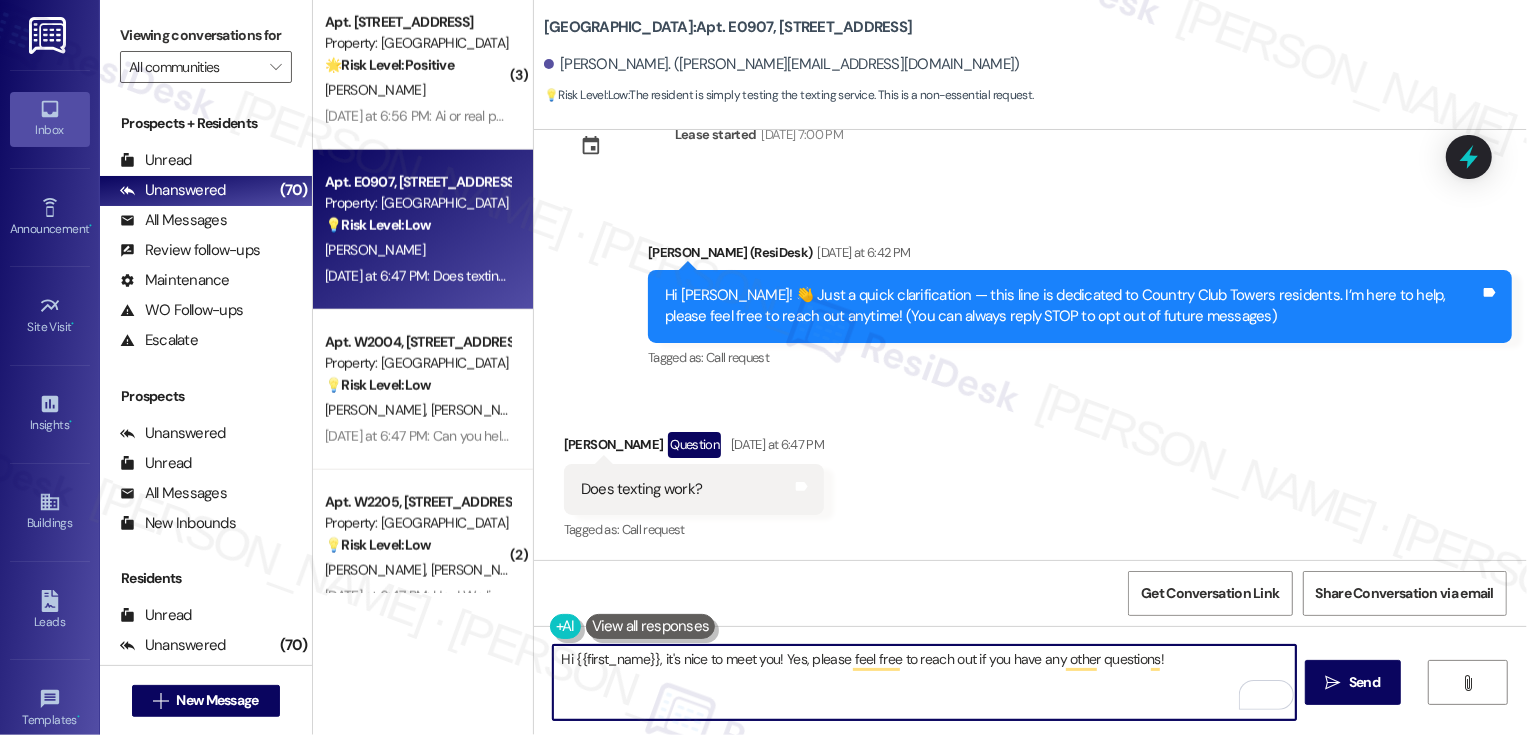 click on "Hi {{first_name}}, it's nice to meet you! Yes, please feel free to reach out if you have any other questions!" at bounding box center (924, 682) 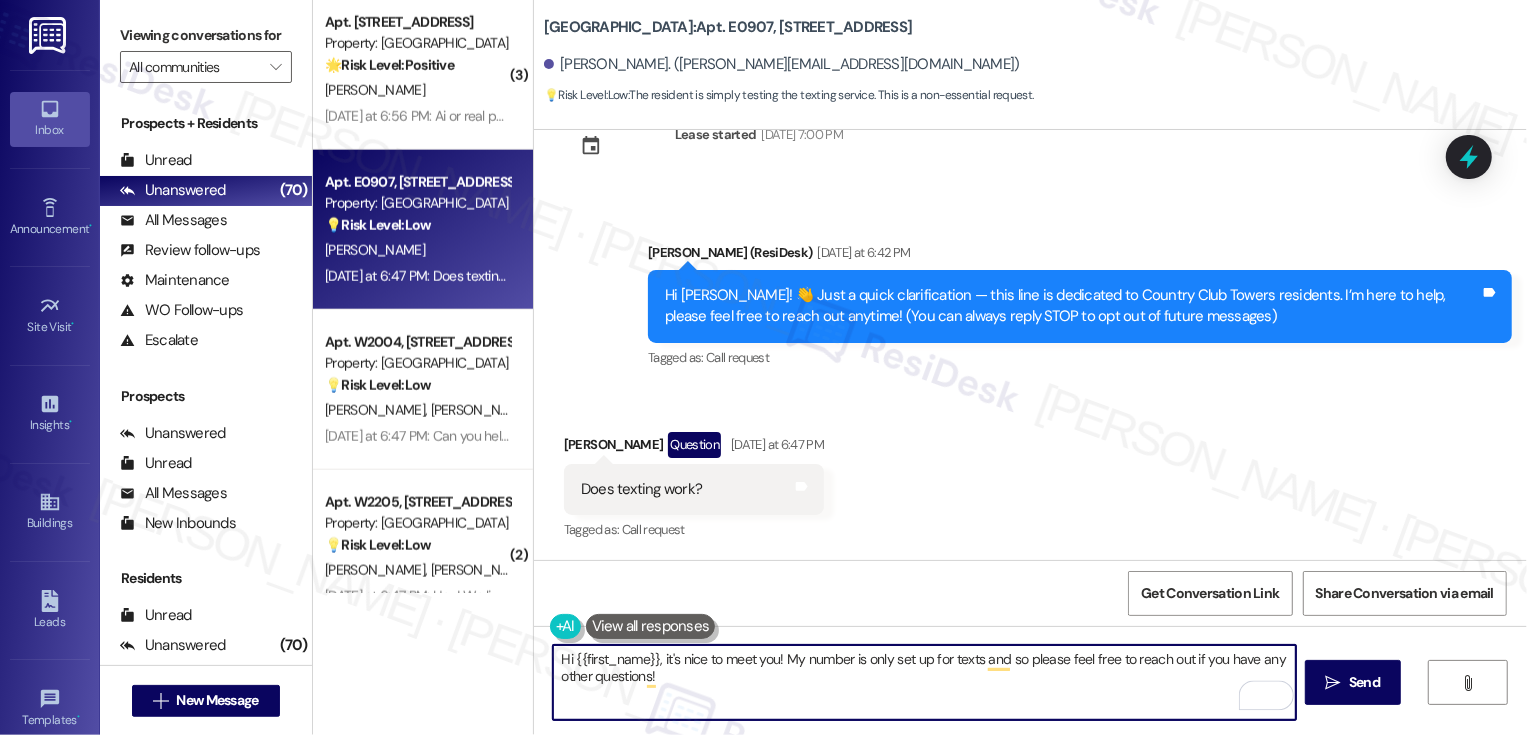 click on "Hi {{first_name}}, it's nice to meet you! My number is only set up for texts and so please feel free to reach out if you have any other questions!" at bounding box center [924, 682] 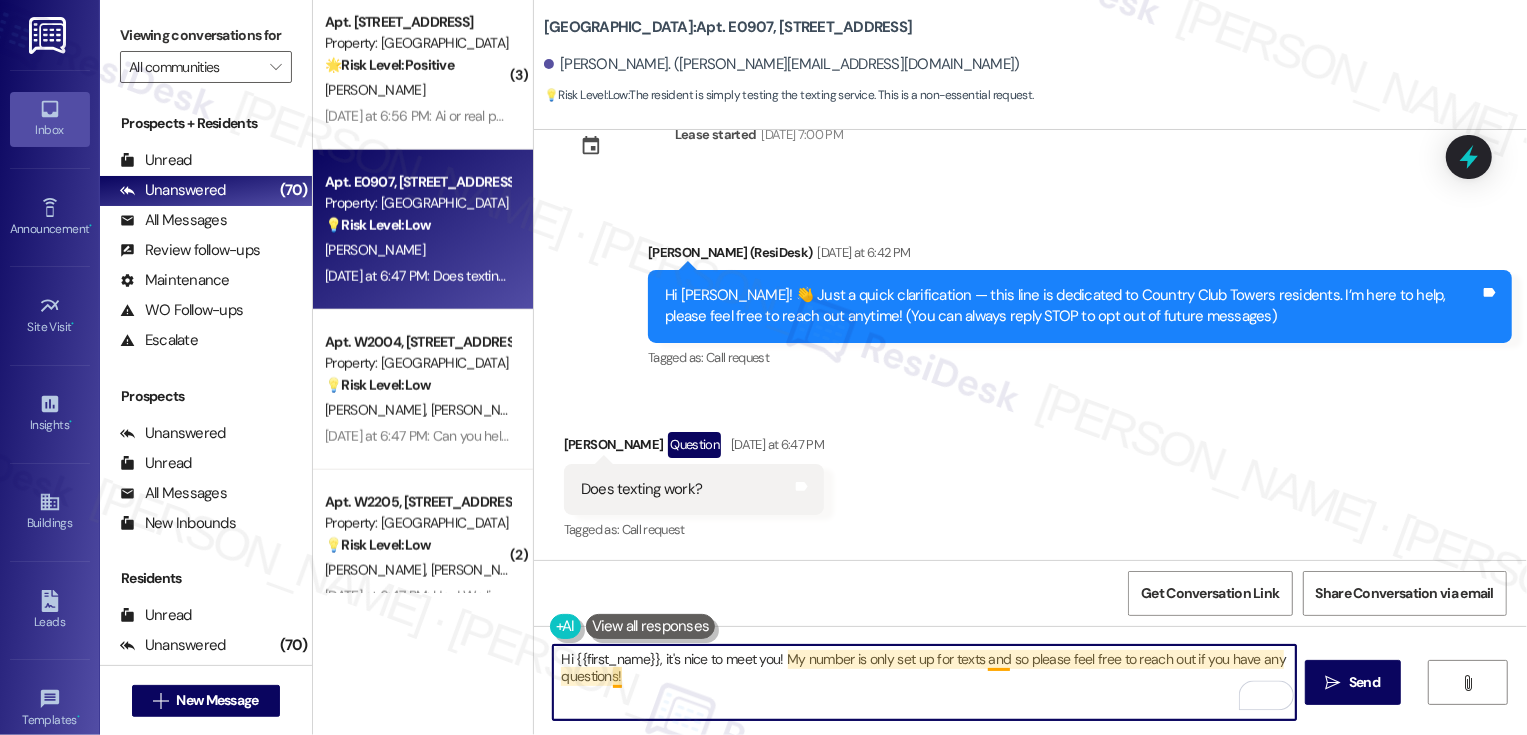 click on "Hi {{first_name}}, it's nice to meet you! My number is only set up for texts and so please feel free to reach out if you have any questions!" at bounding box center [924, 682] 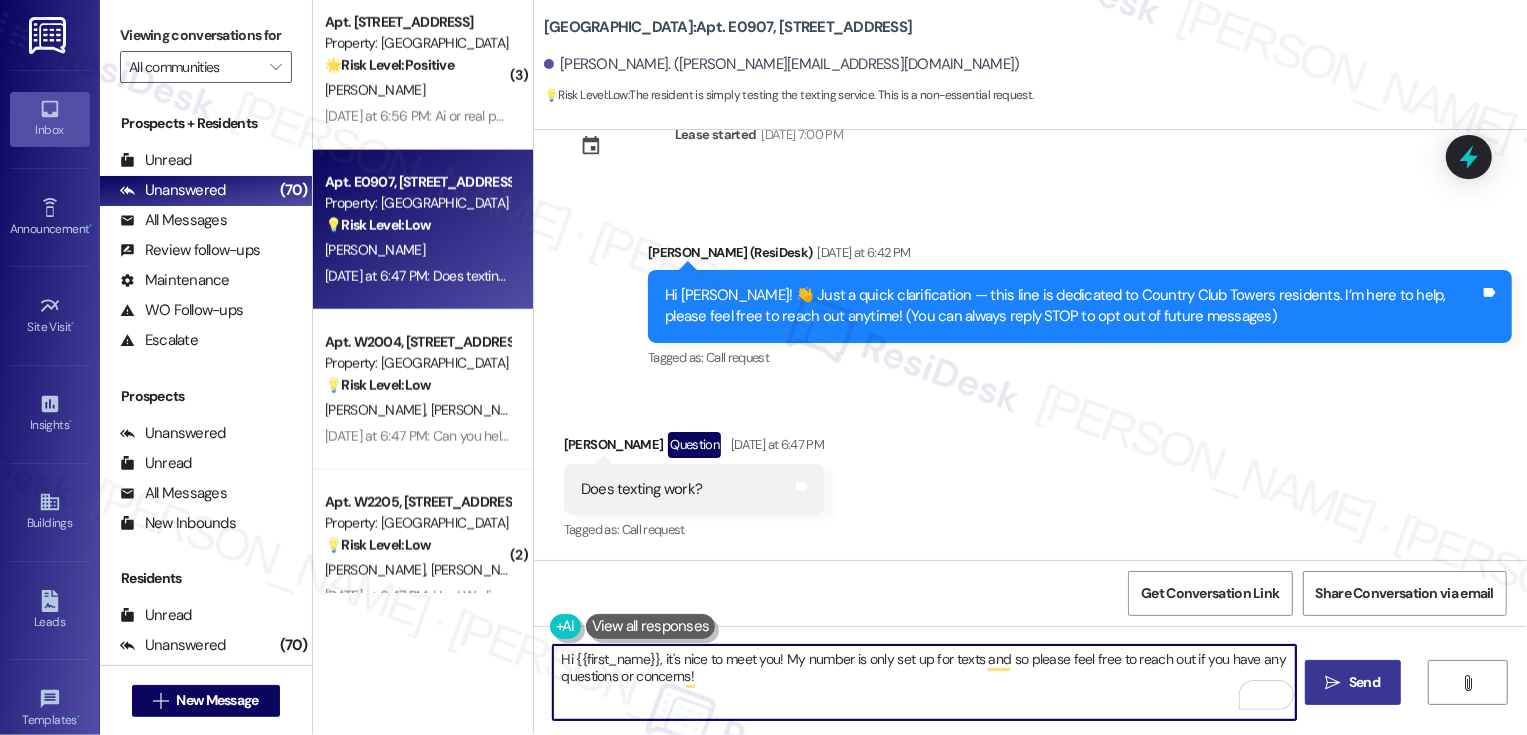 type on "Hi {{first_name}}, it's nice to meet you! My number is only set up for texts and so please feel free to reach out if you have any questions or concerns!" 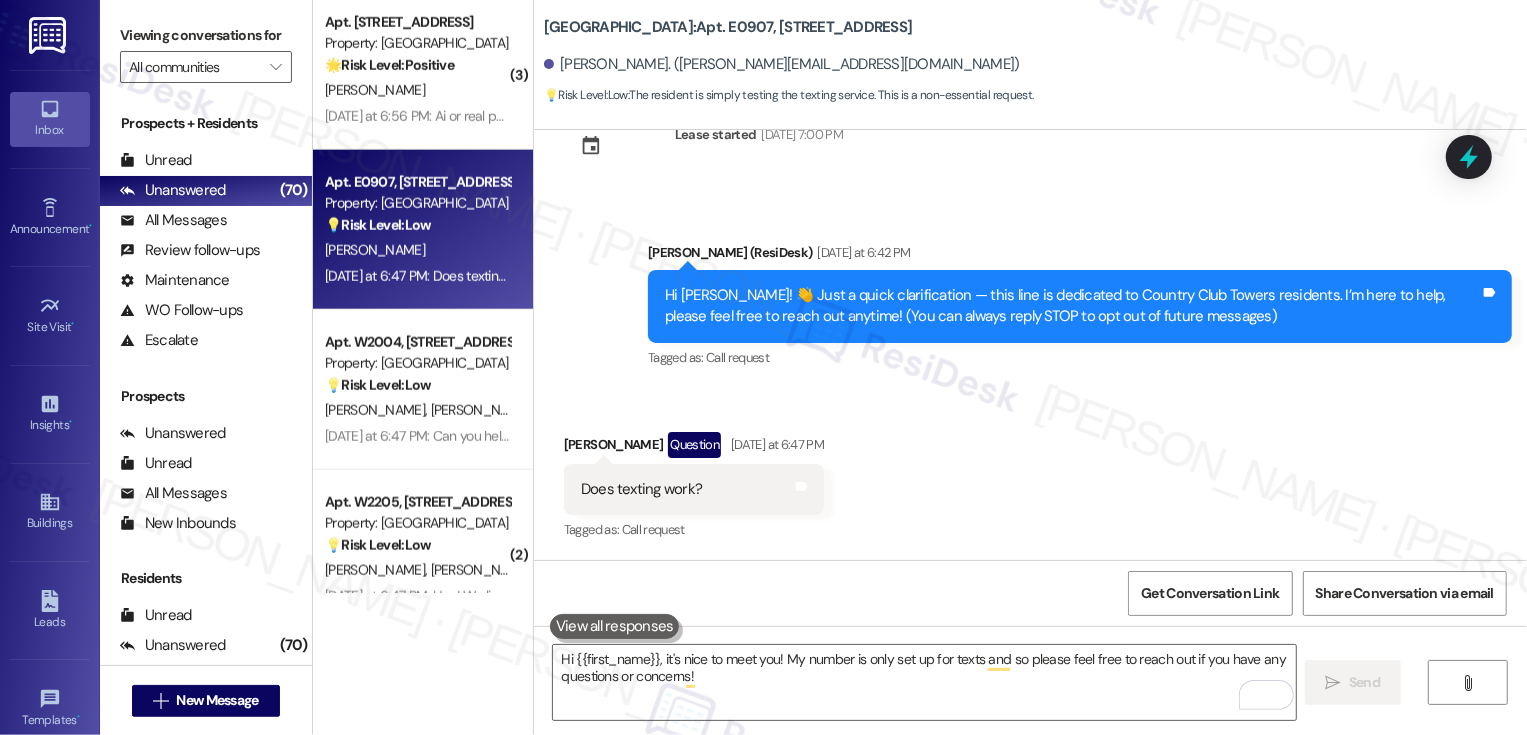 type 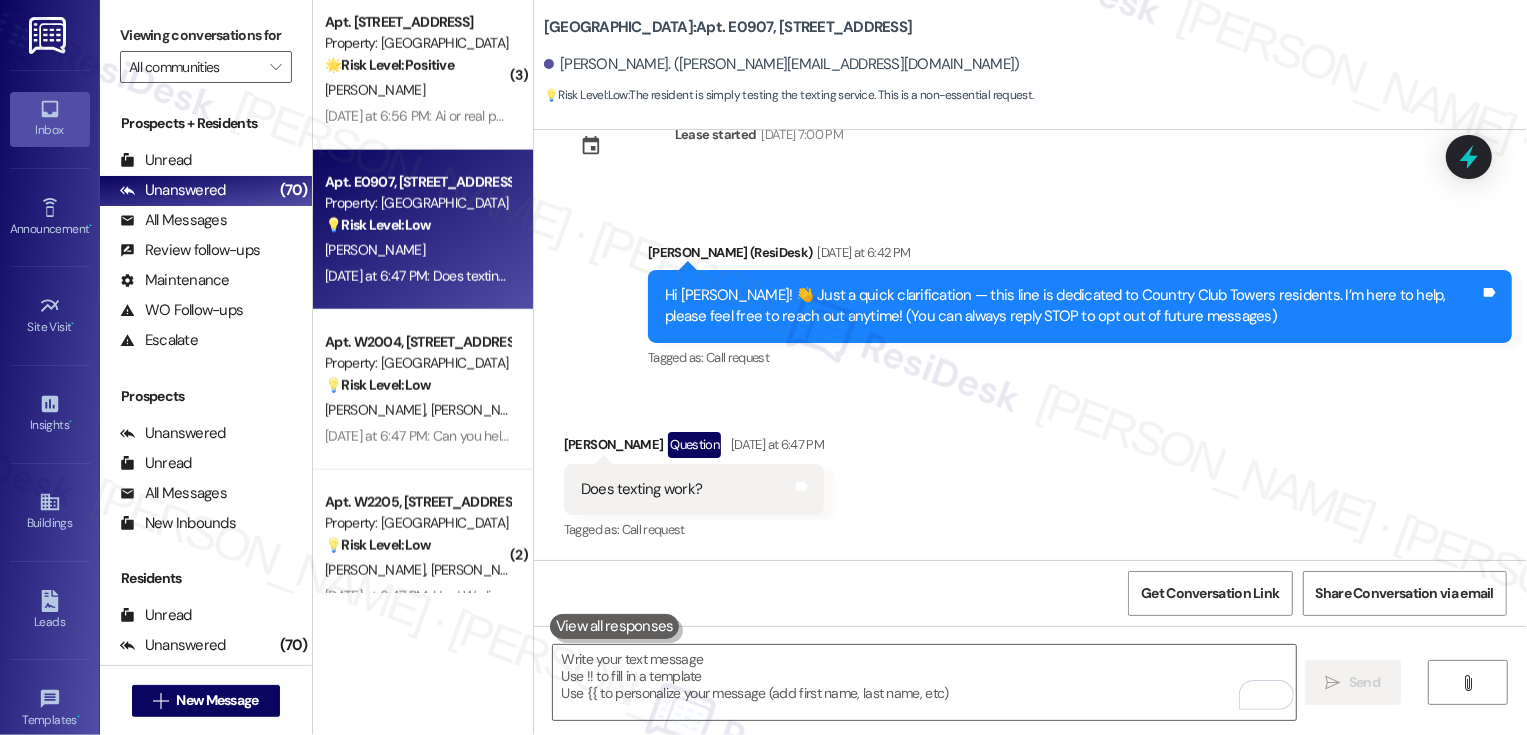 scroll, scrollTop: 228, scrollLeft: 0, axis: vertical 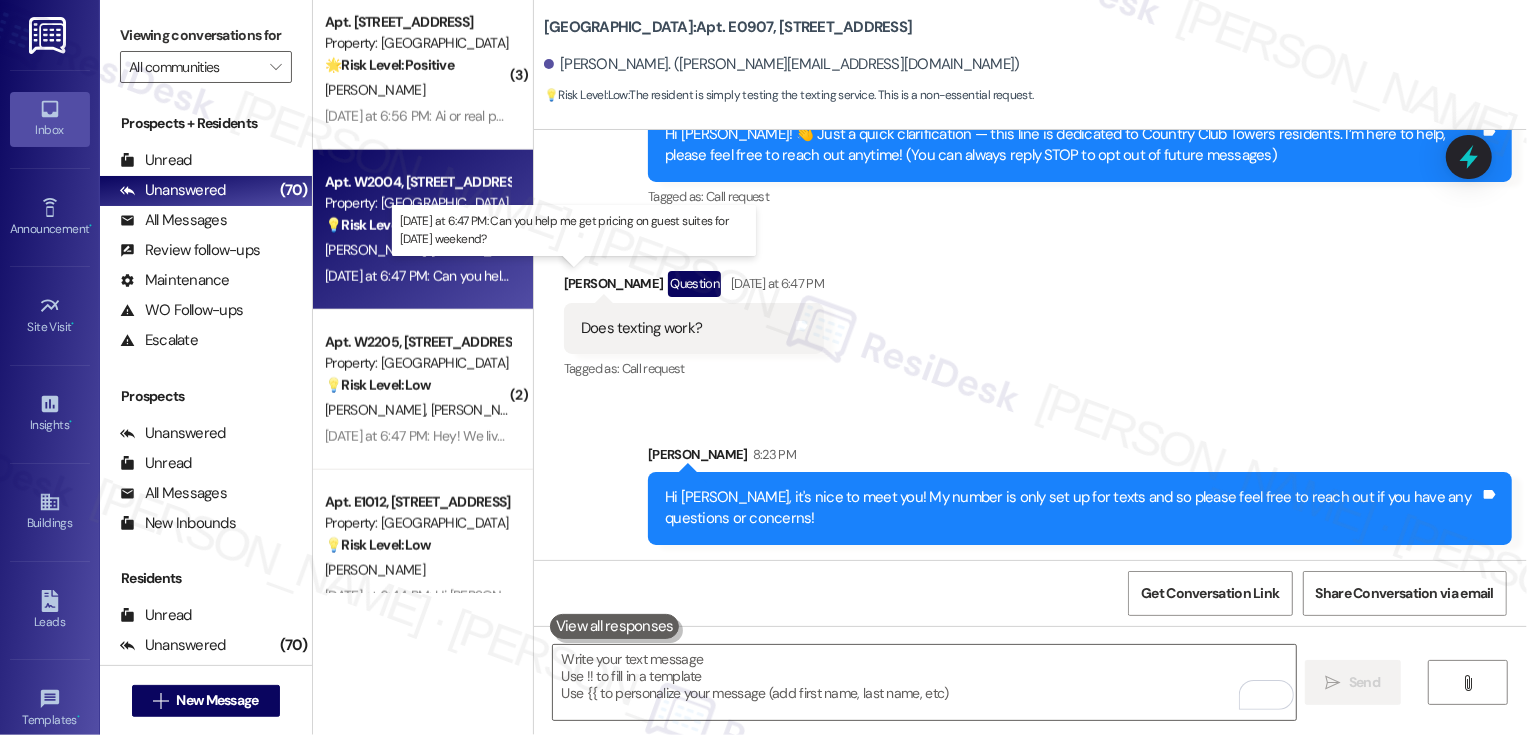 click on "[DATE] at 6:47 PM: Can you help me get pricing on guest suites for [DATE] weekend?  [DATE] at 6:47 PM: Can you help me get pricing on guest suites for [DATE] weekend?" at bounding box center [567, 276] 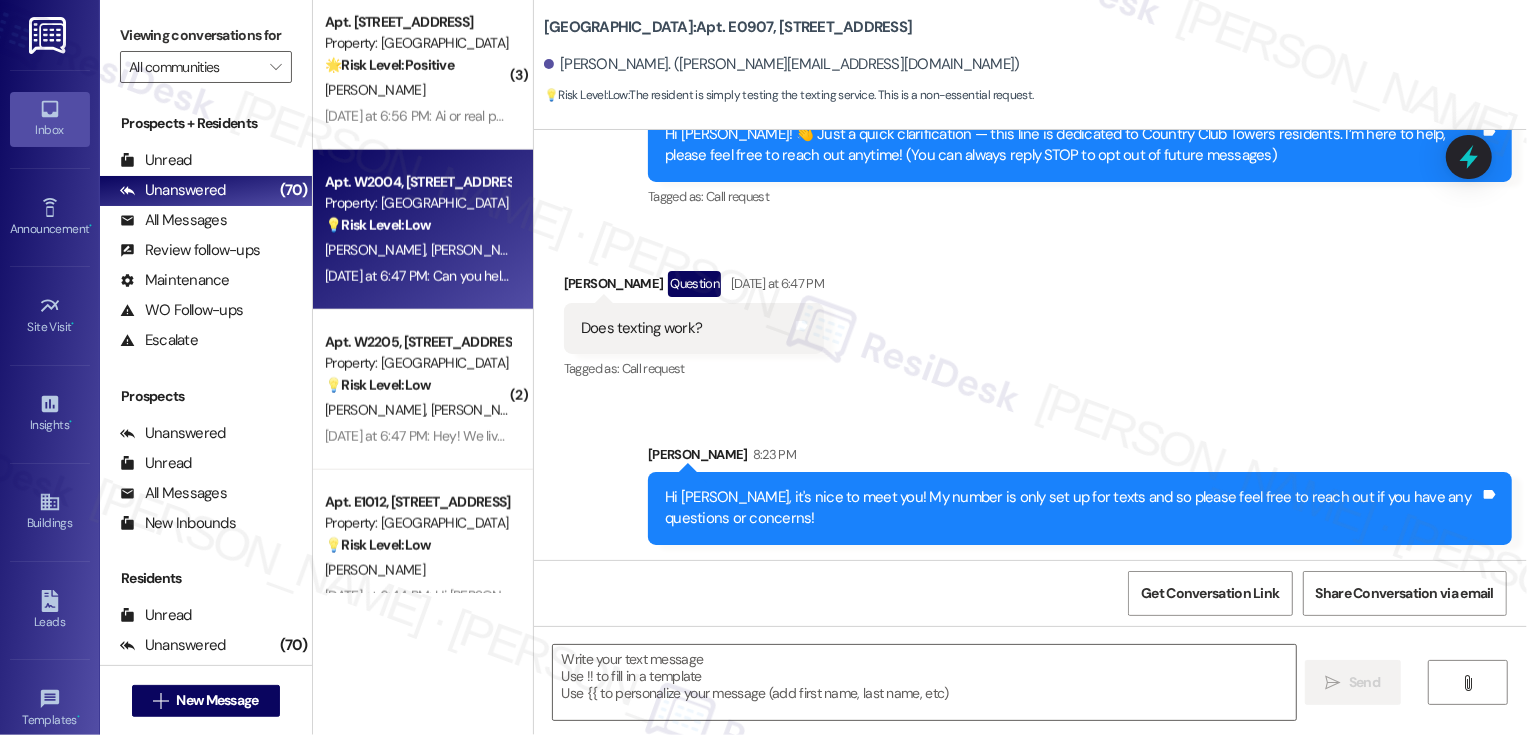 type on "Fetching suggested responses. Please feel free to read through the conversation in the meantime." 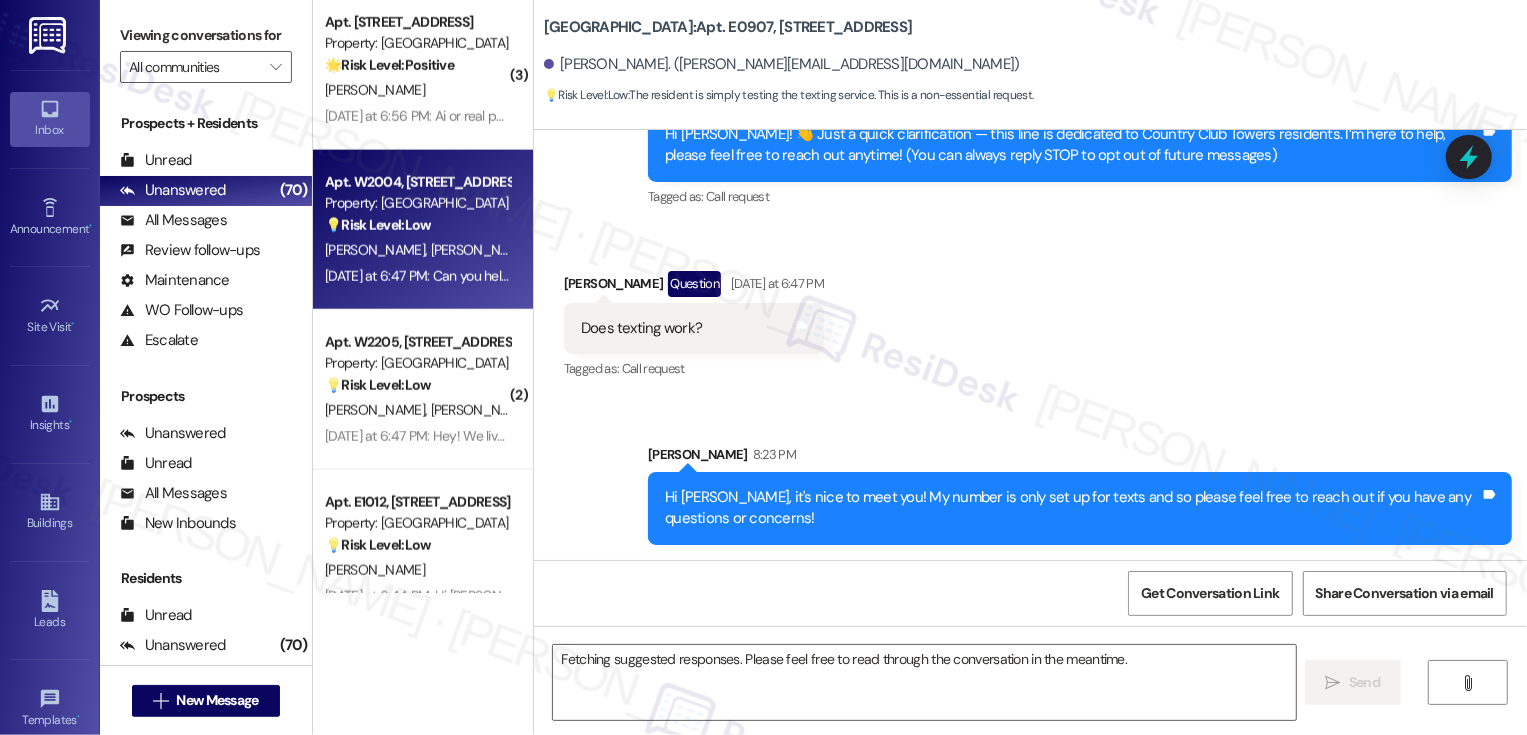 click on "[DATE] at 6:47 PM: Can you help me get pricing on guest suites for [DATE] weekend?  [DATE] at 6:47 PM: Can you help me get pricing on guest suites for [DATE] weekend?" at bounding box center (567, 276) 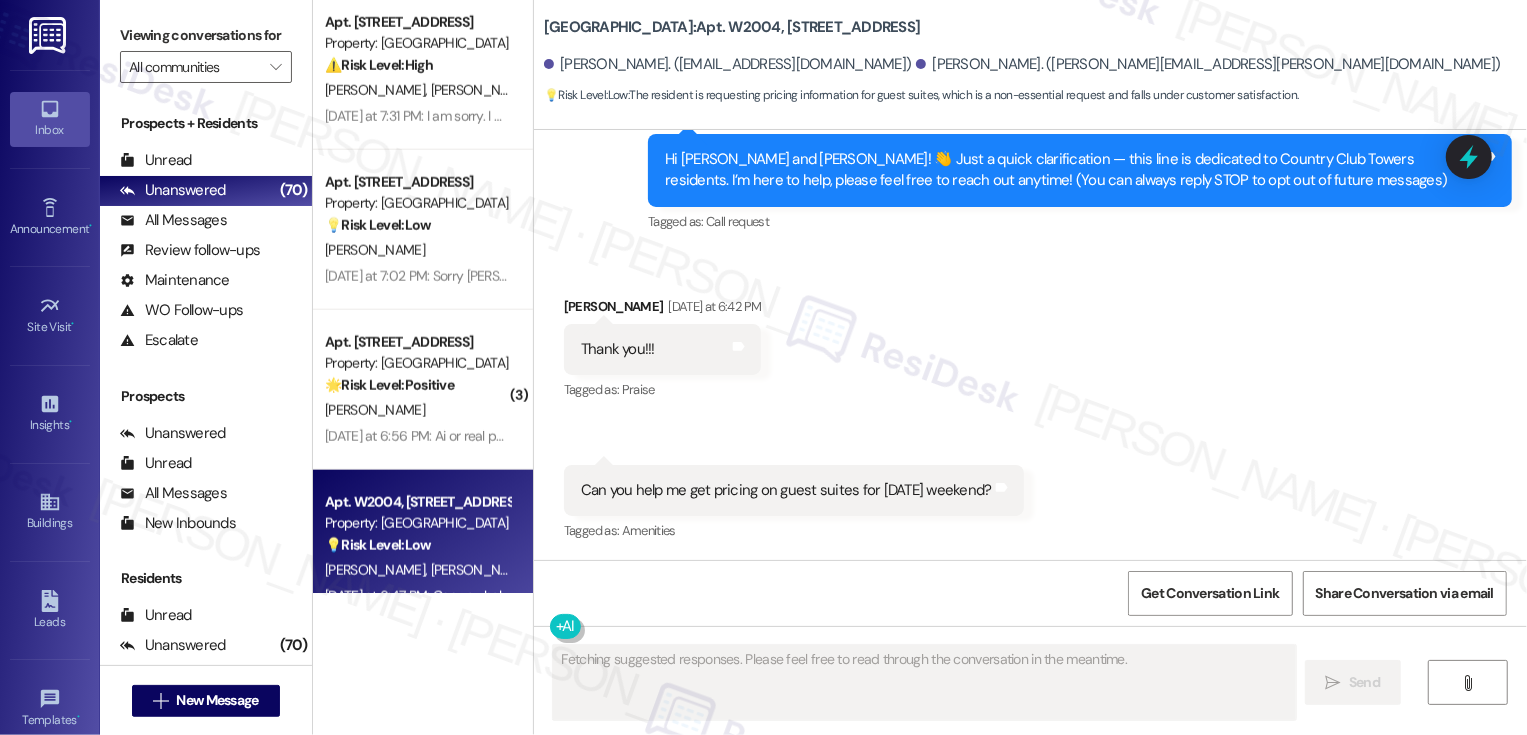scroll, scrollTop: 204, scrollLeft: 0, axis: vertical 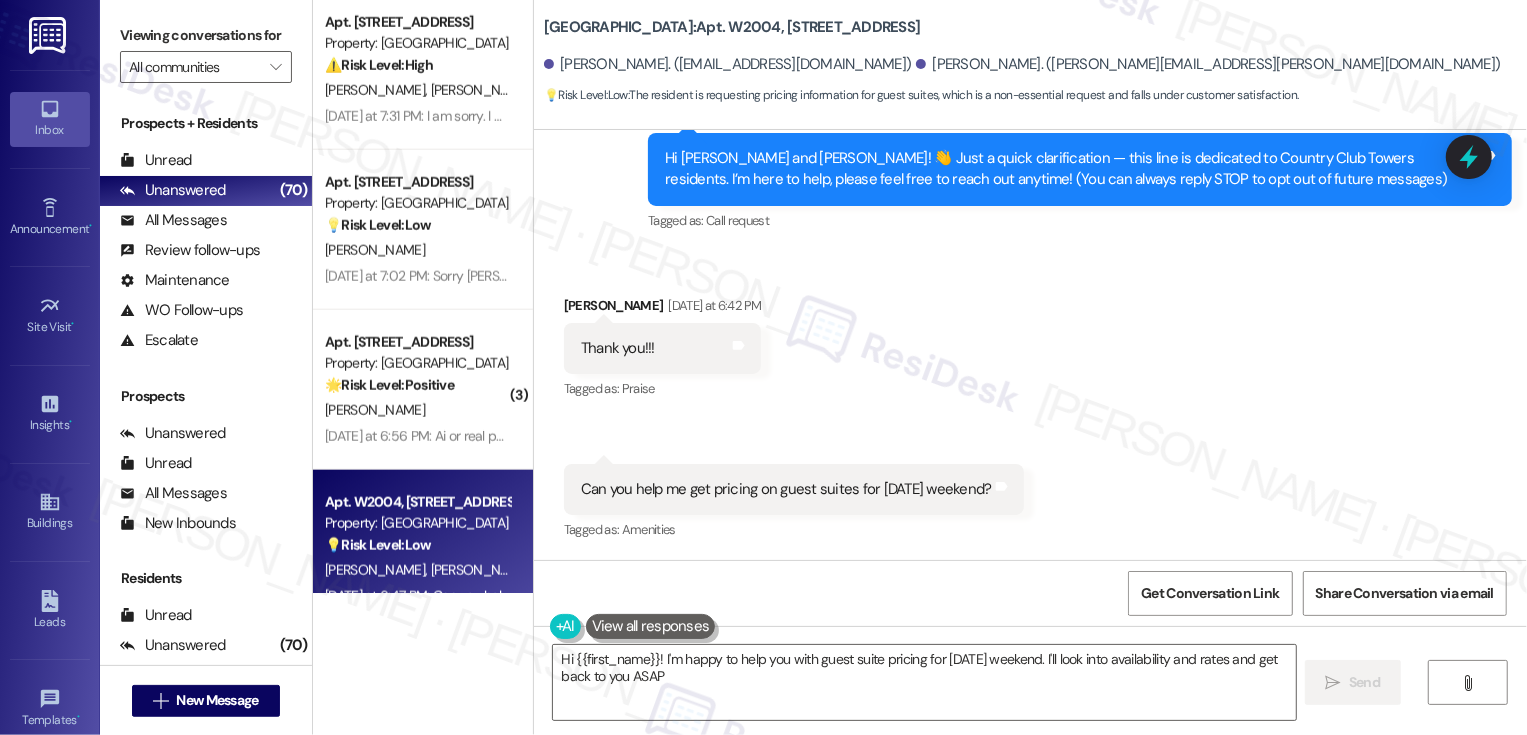 type on "Hi {{first_name}}! I'm happy to help you with guest suite pricing for [DATE] weekend. I'll look into availability and rates and get back to you ASAP!" 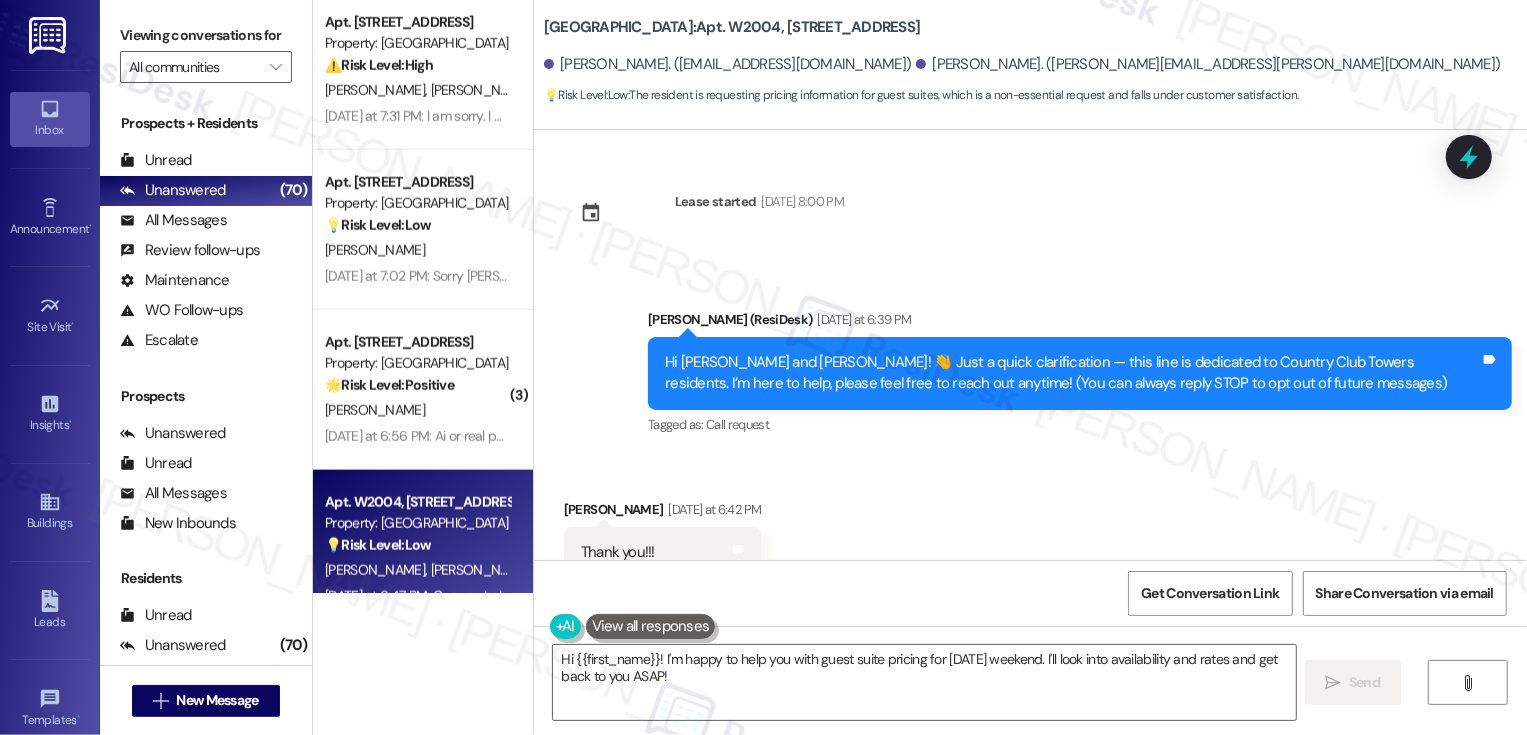 scroll, scrollTop: 204, scrollLeft: 0, axis: vertical 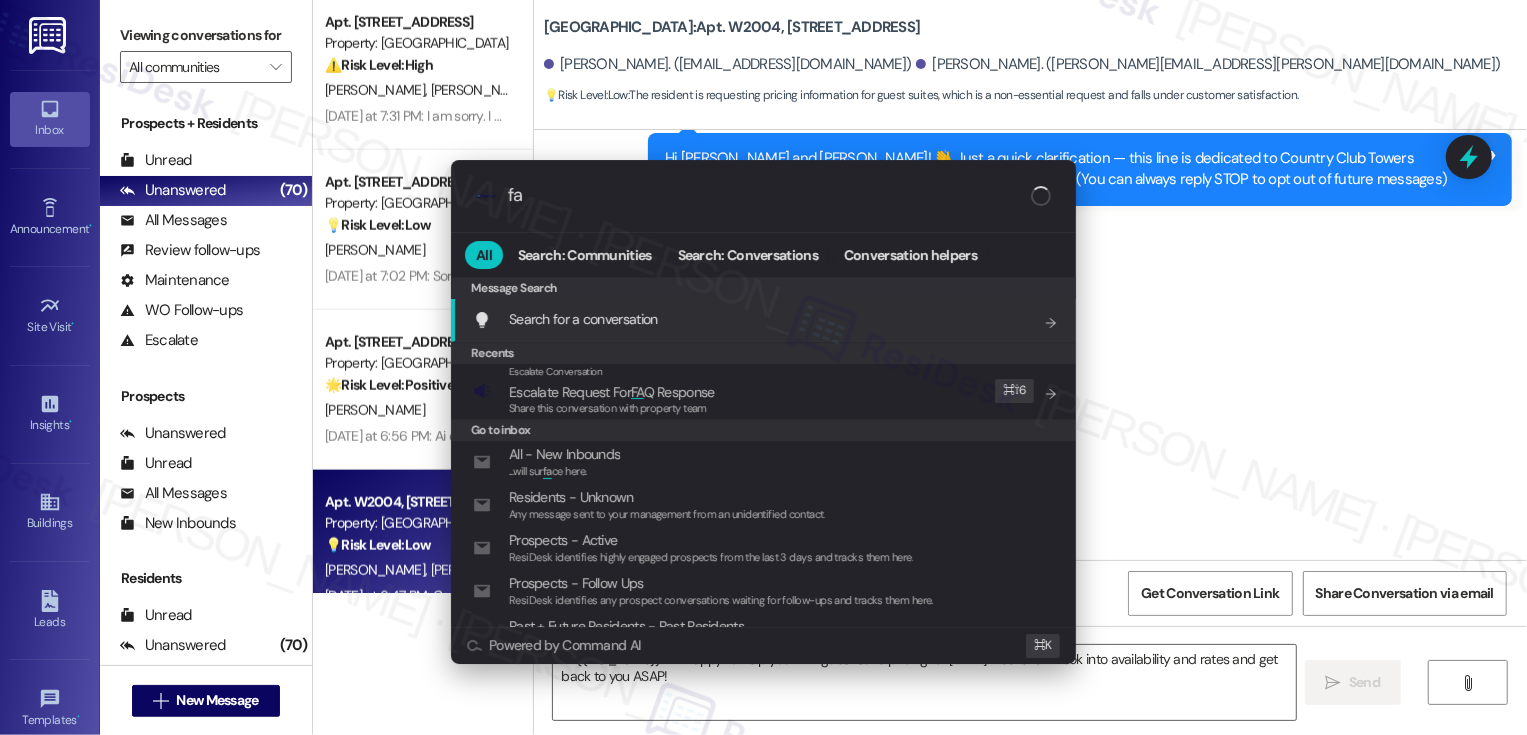 type on "faq" 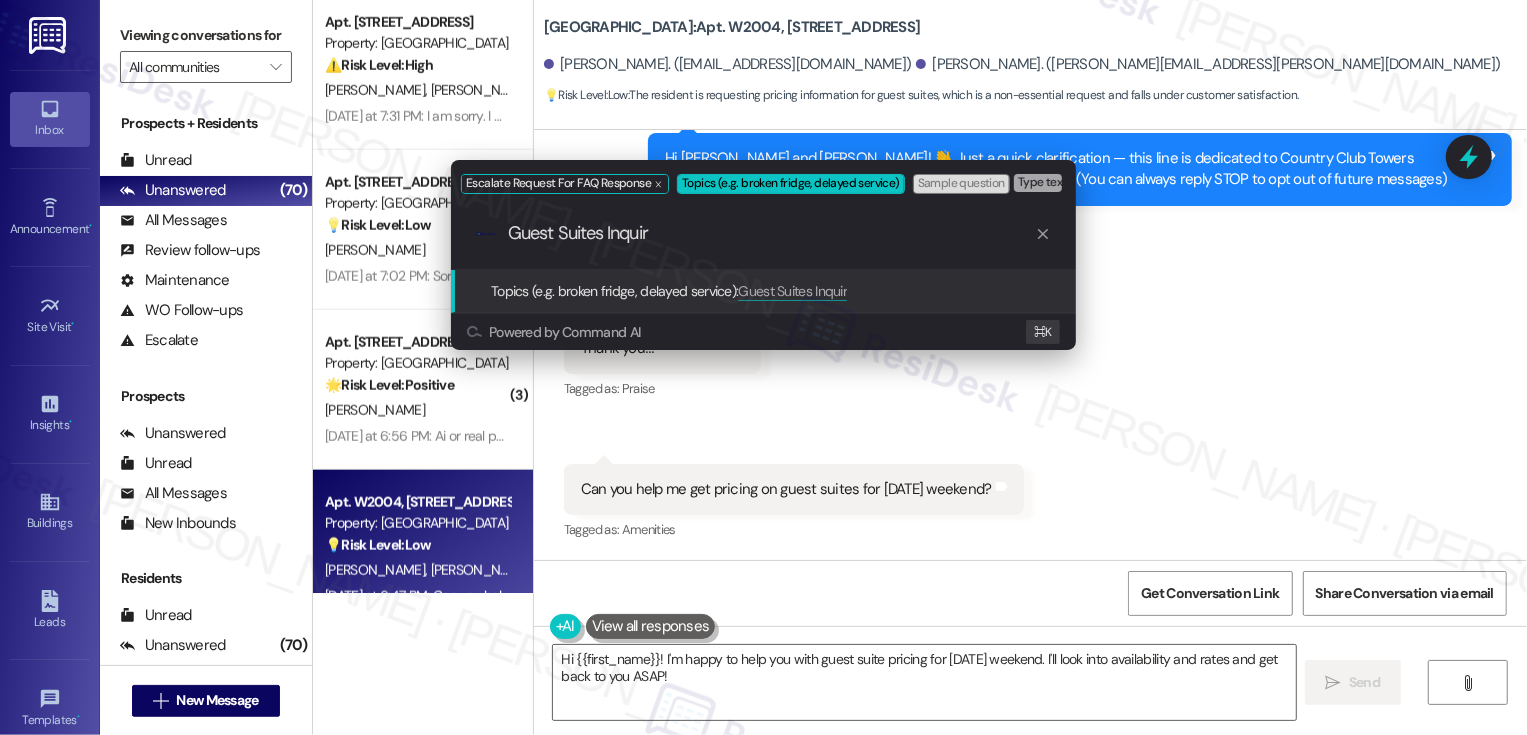 type on "Guest Suites Inquiry" 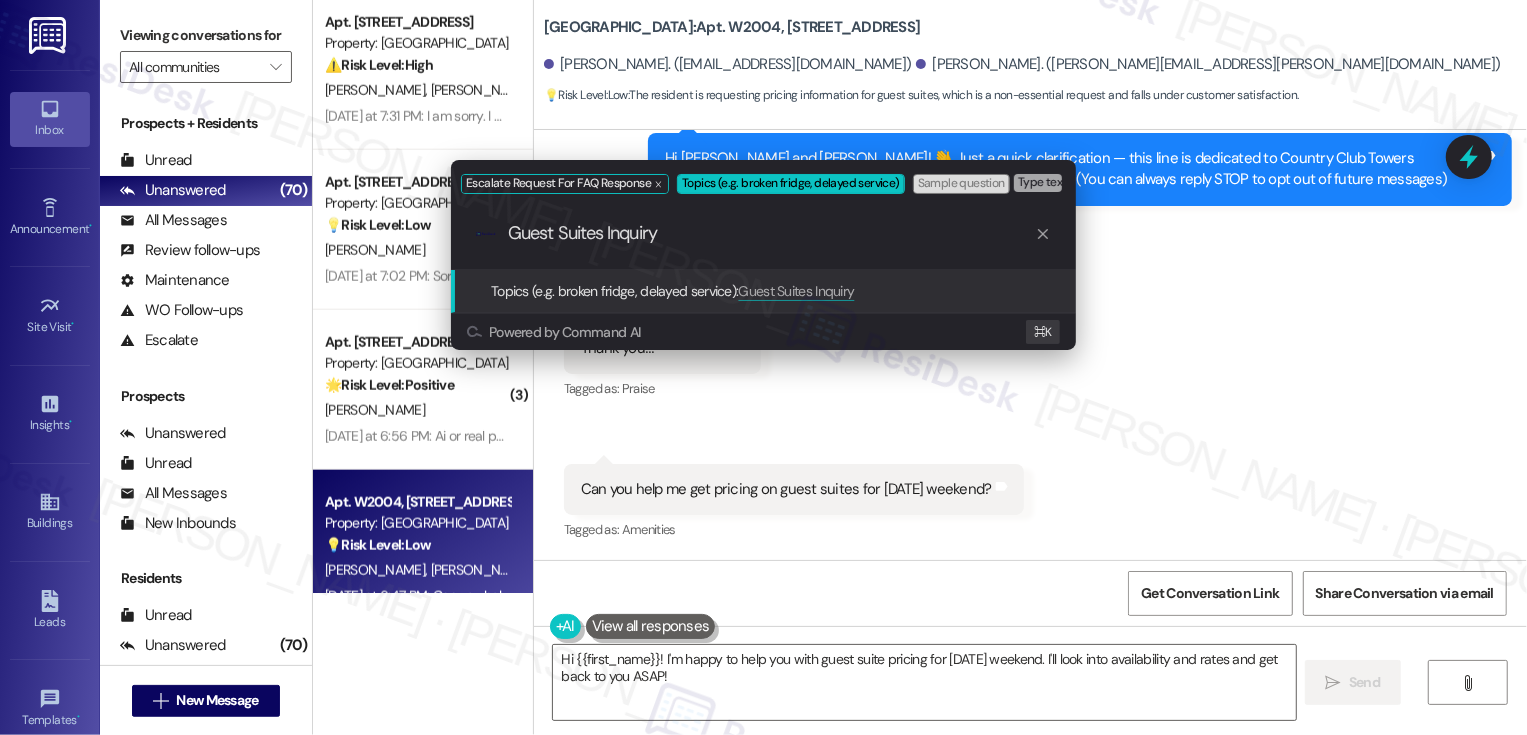 type 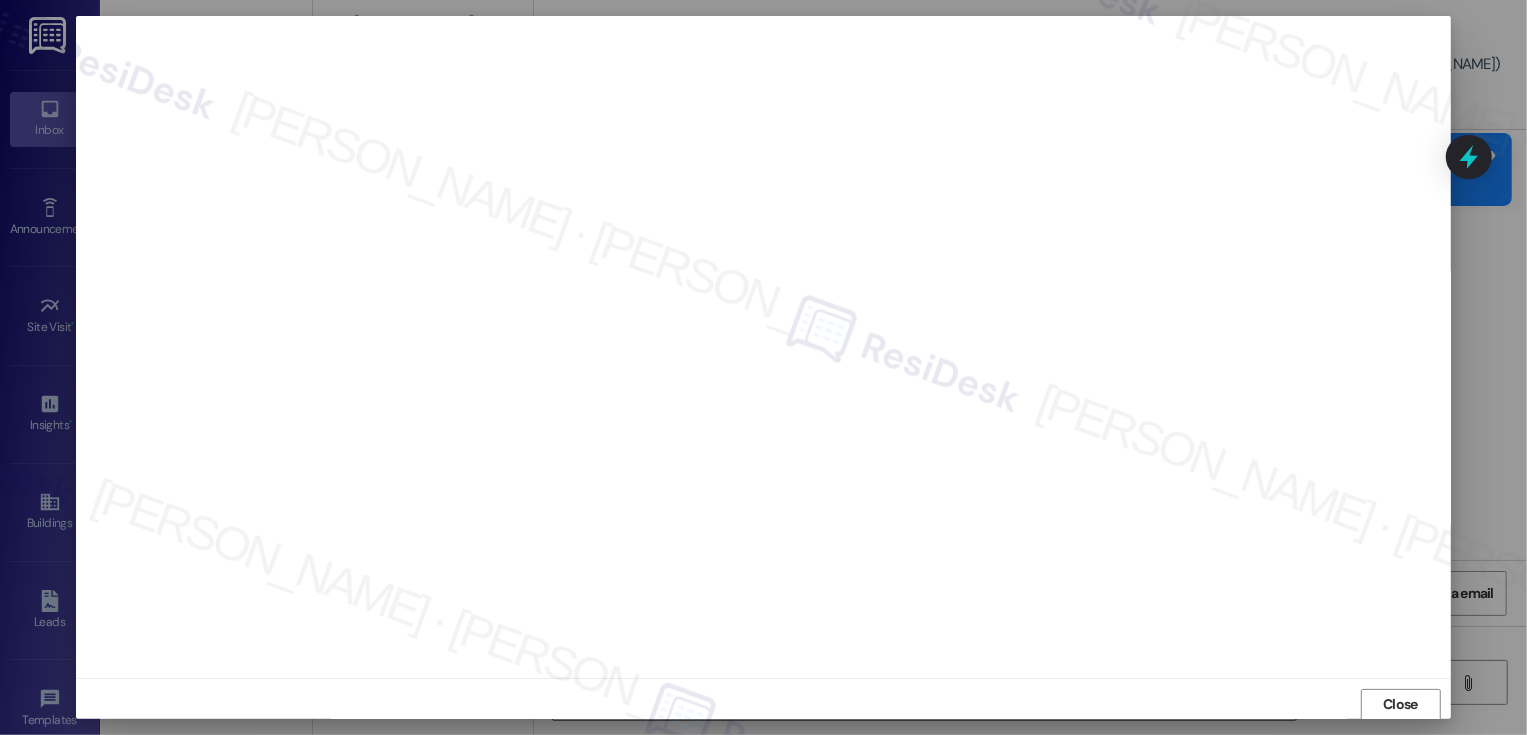 scroll, scrollTop: 1, scrollLeft: 0, axis: vertical 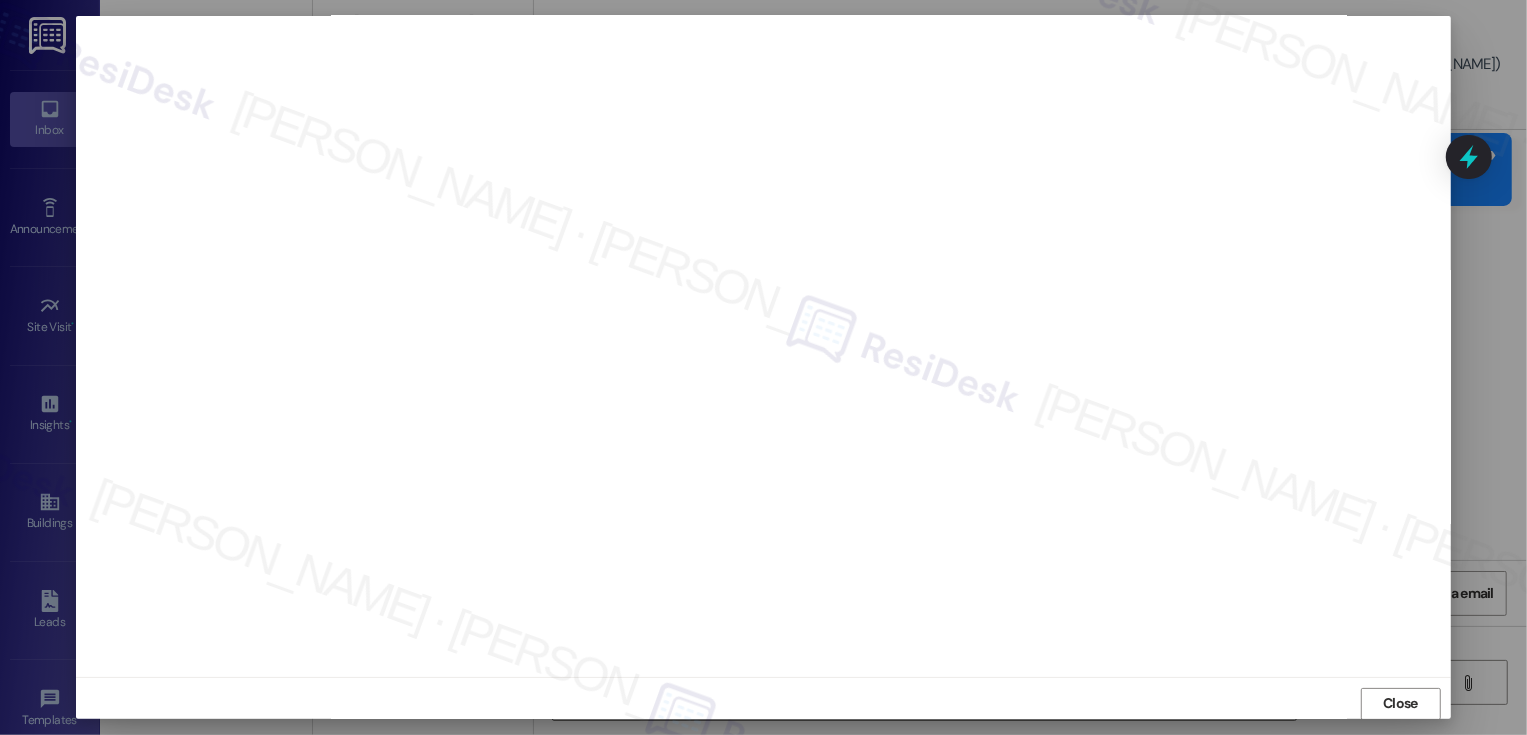 type 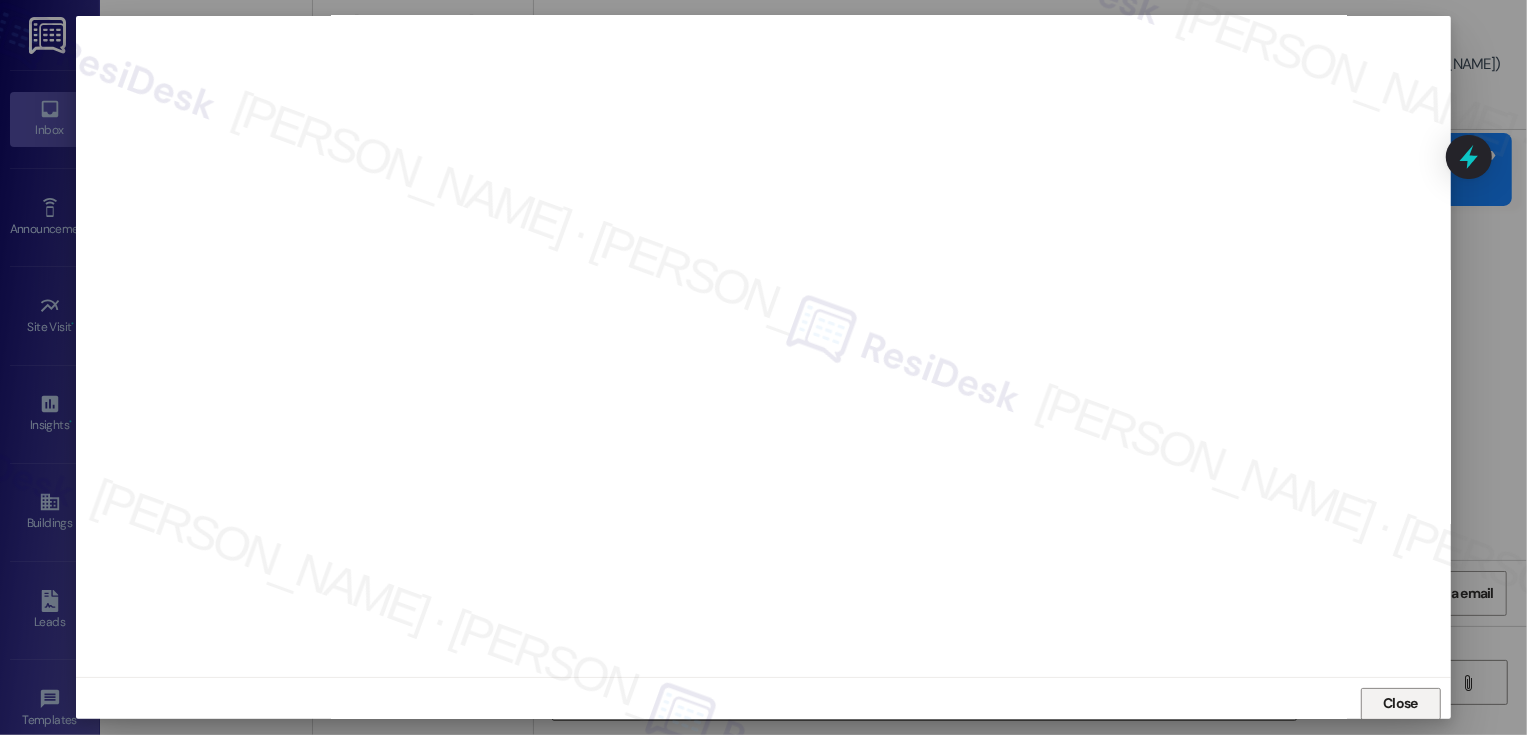 click on "Close" at bounding box center [1400, 703] 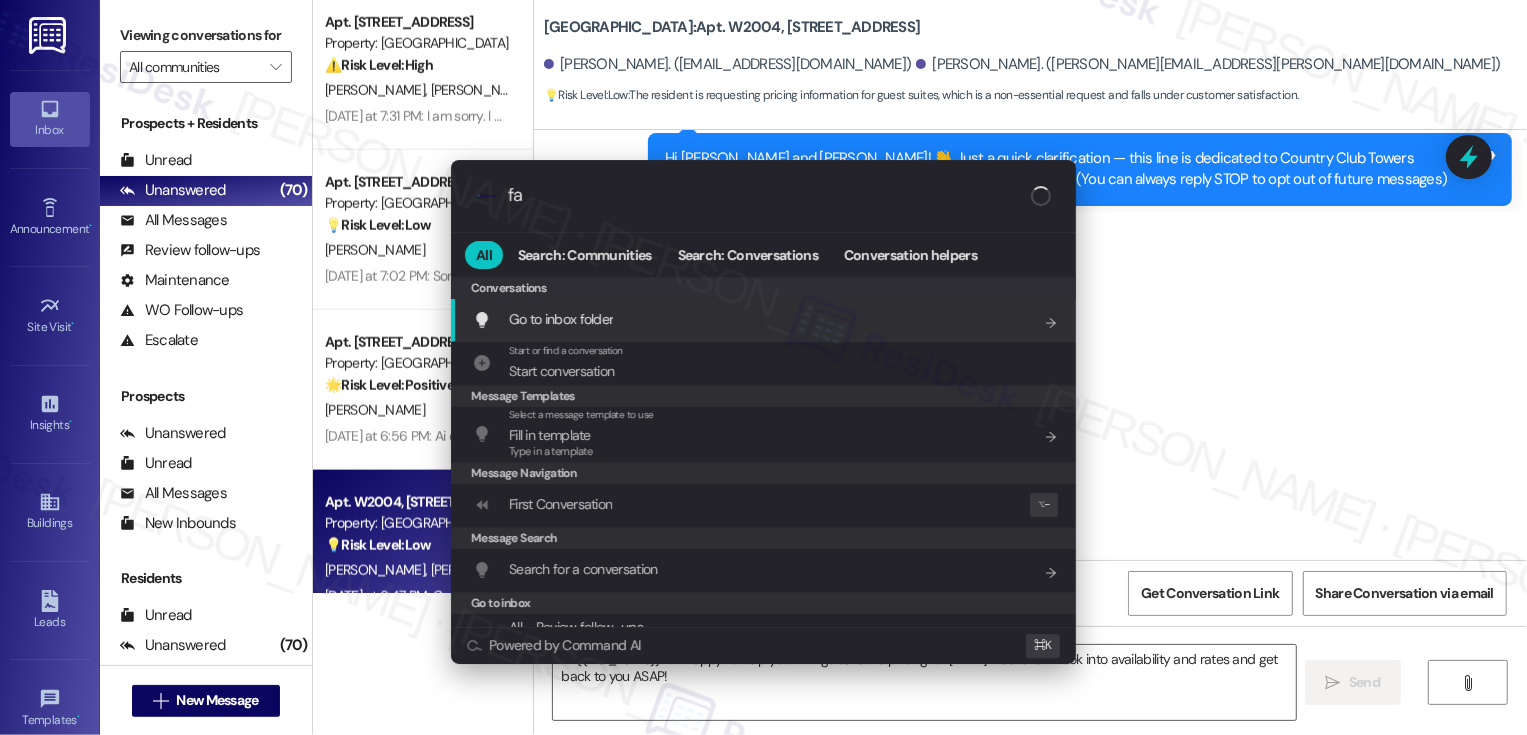 type on "faq" 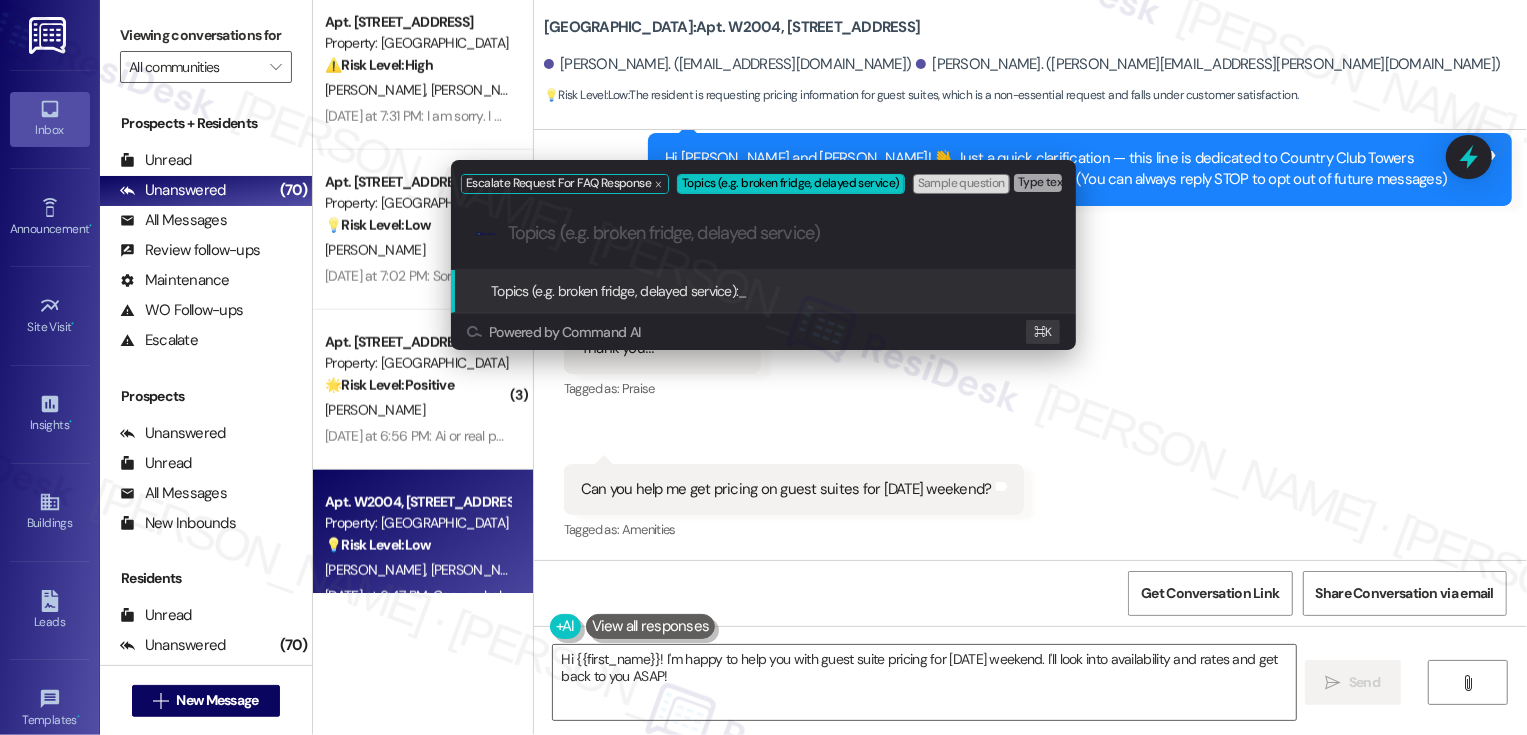 paste on "Guest Suites Inquiry" 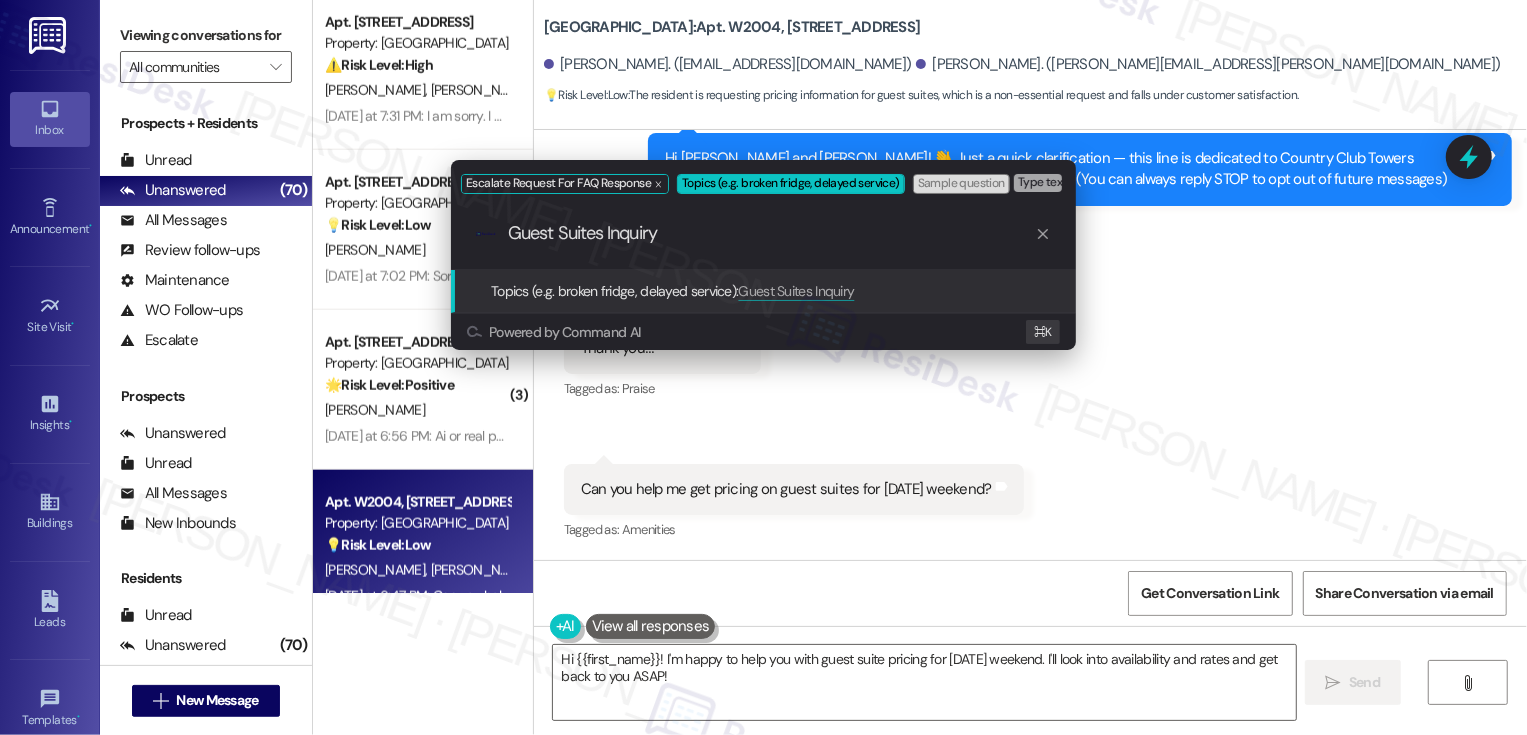 type 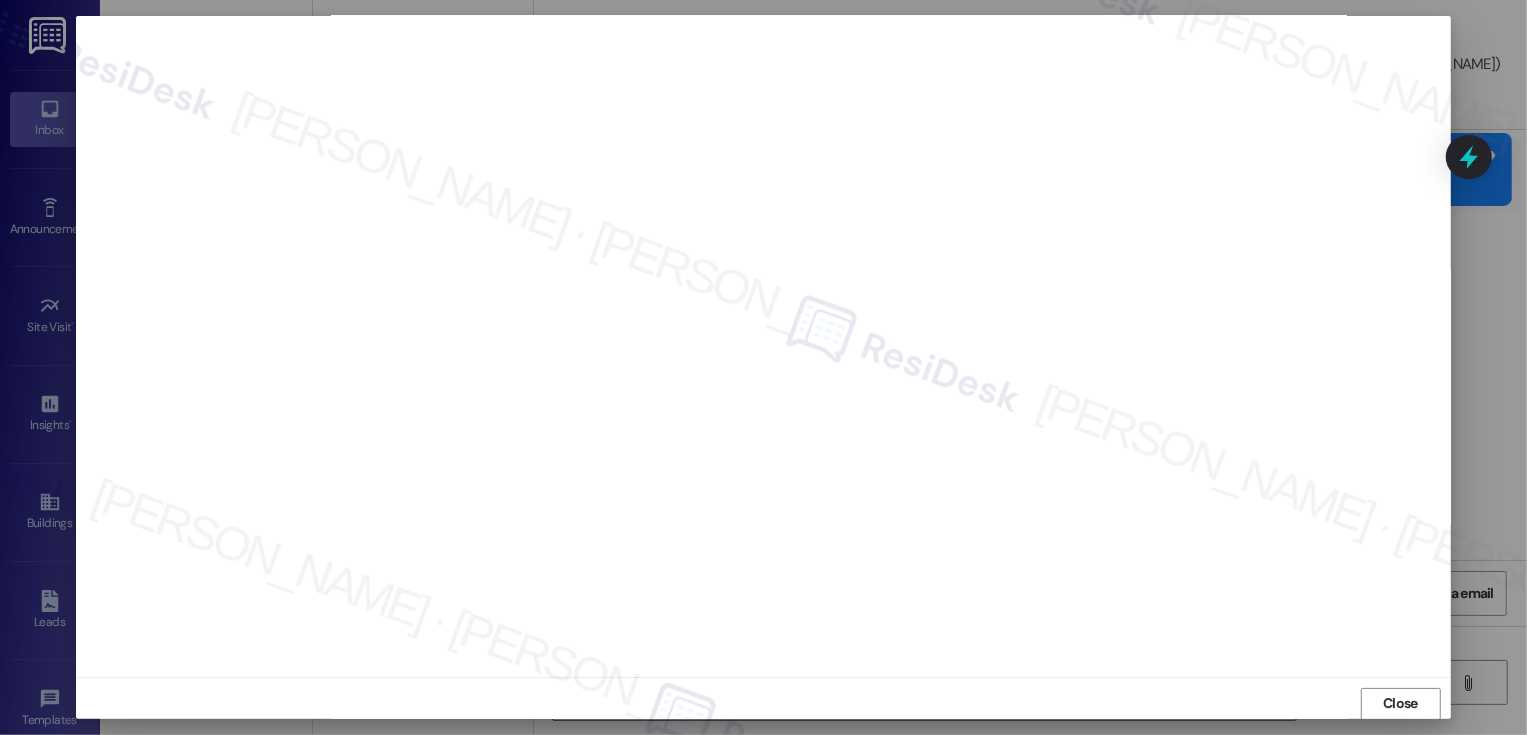 scroll, scrollTop: 11, scrollLeft: 0, axis: vertical 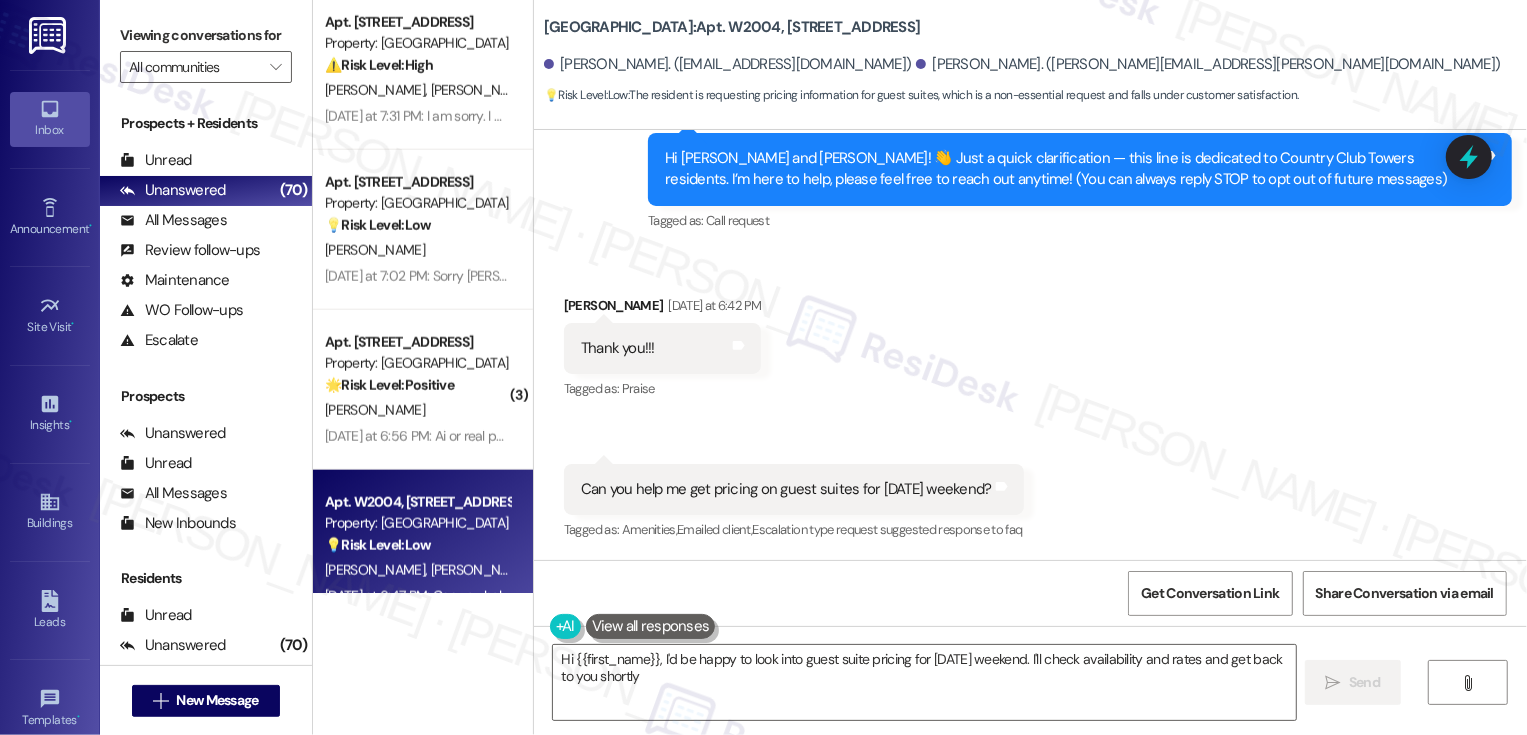 type on "Hi {{first_name}}, I'd be happy to look into guest suite pricing for [DATE] weekend. I'll check availability and rates and get back to you shortly!" 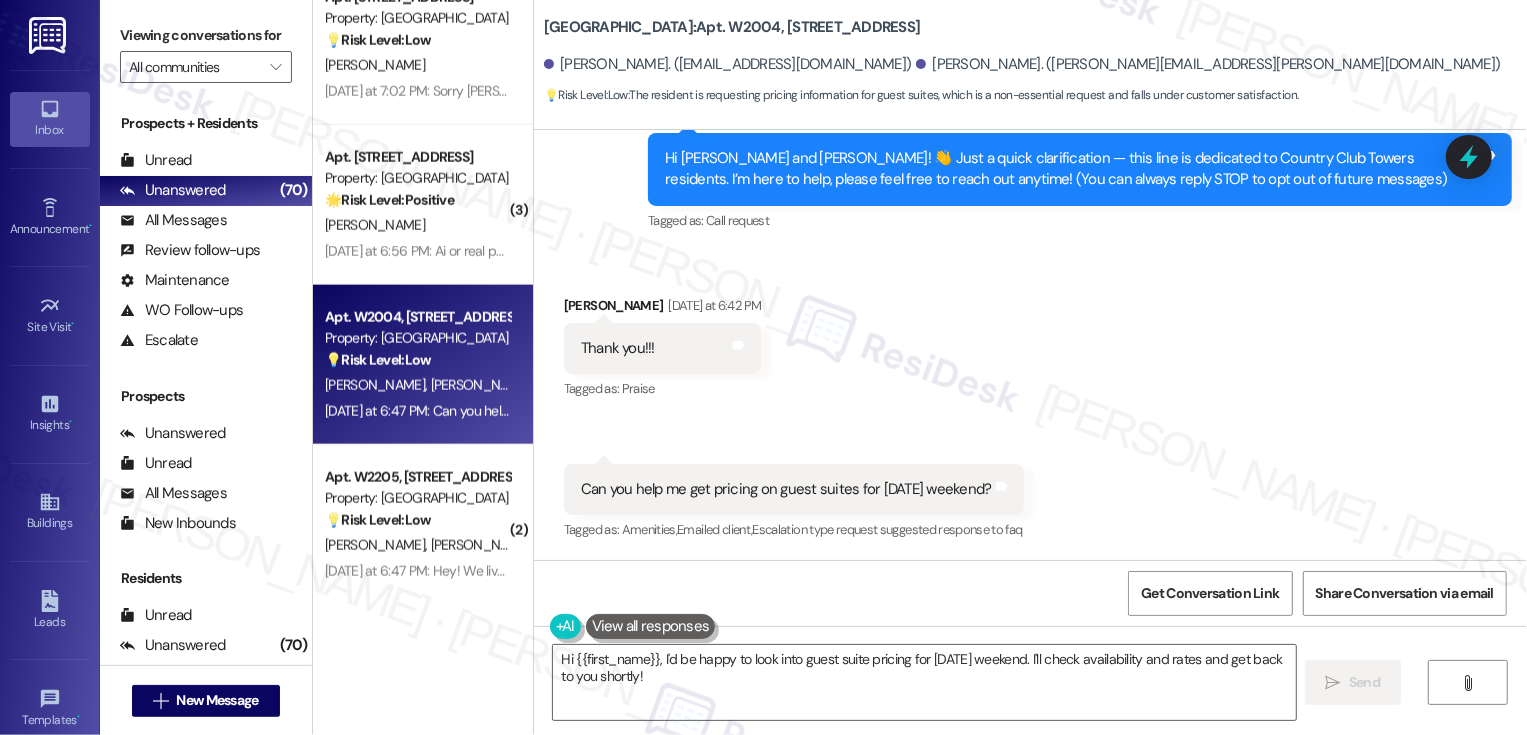 scroll, scrollTop: 1799, scrollLeft: 0, axis: vertical 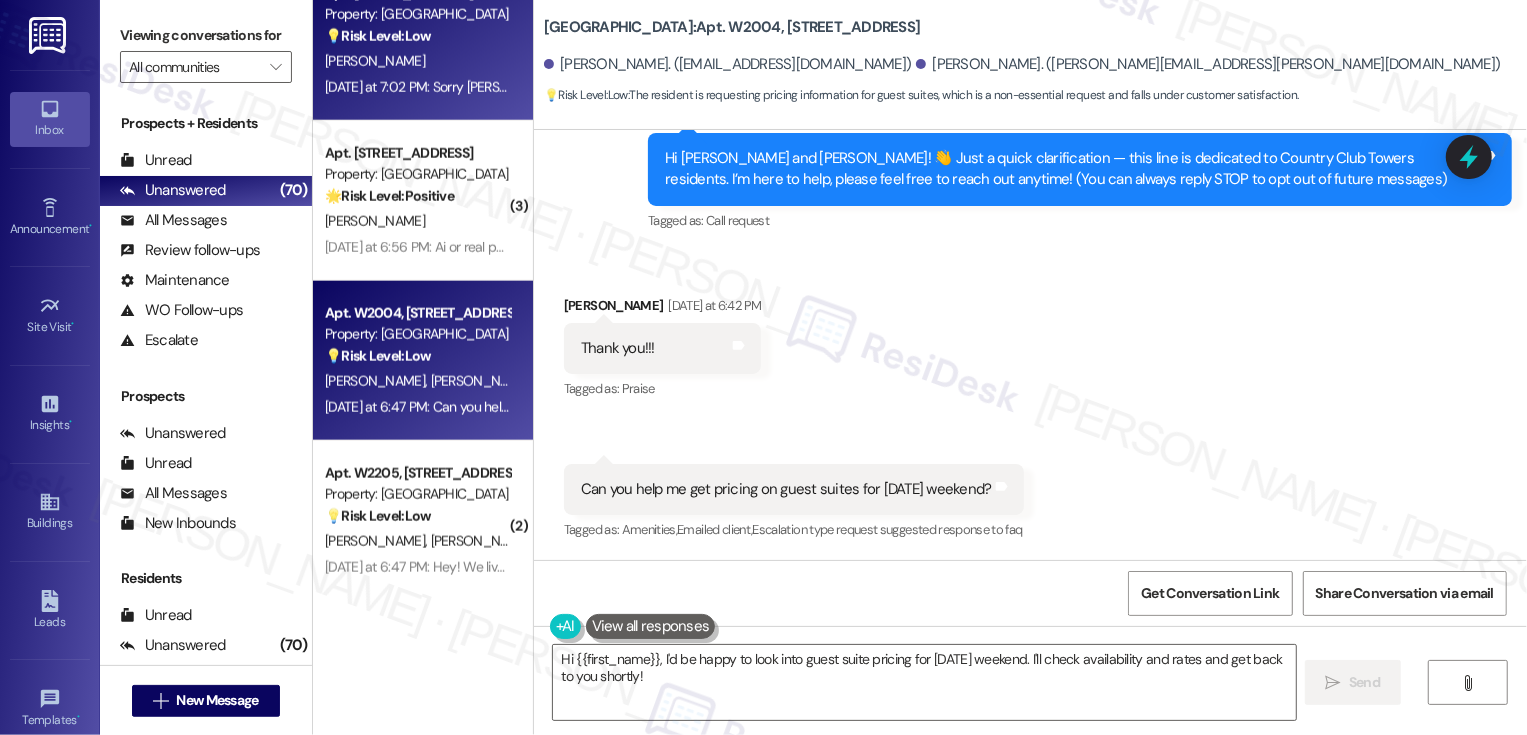 click on "[DATE] at 7:02 PM: Sorry [PERSON_NAME]. [PERSON_NAME] lives at the [GEOGRAPHIC_DATA]. I realized that auto correct spelled her last name as [PERSON_NAME] but her last name is [PERSON_NAME]! [DATE] at 7:02 PM: Sorry [PERSON_NAME]. [PERSON_NAME] lives at the [GEOGRAPHIC_DATA]. I realized that auto correct spelled her last name as [PERSON_NAME] but her last name is [PERSON_NAME]!" at bounding box center (910, 87) 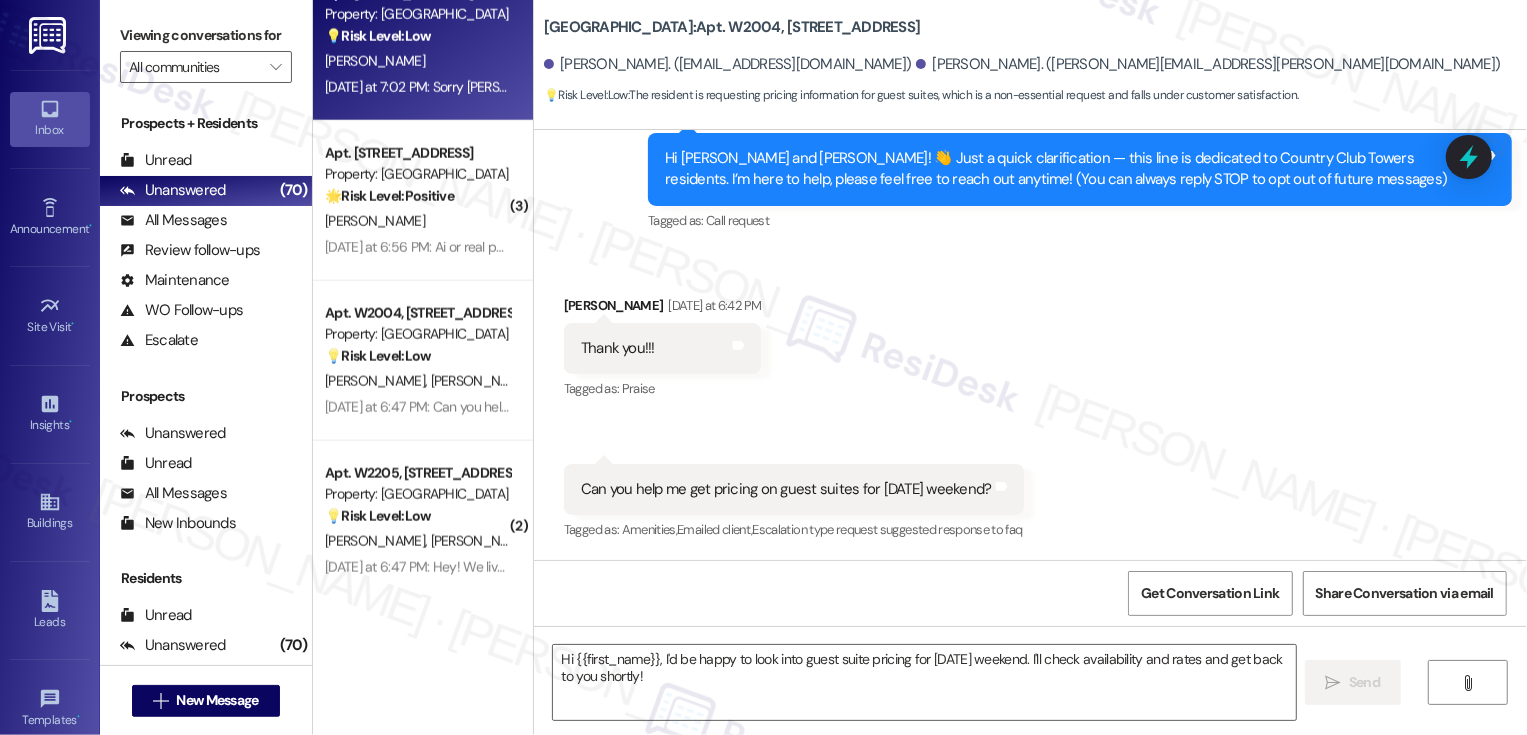 type on "Fetching suggested responses. Please feel free to read through the conversation in the meantime." 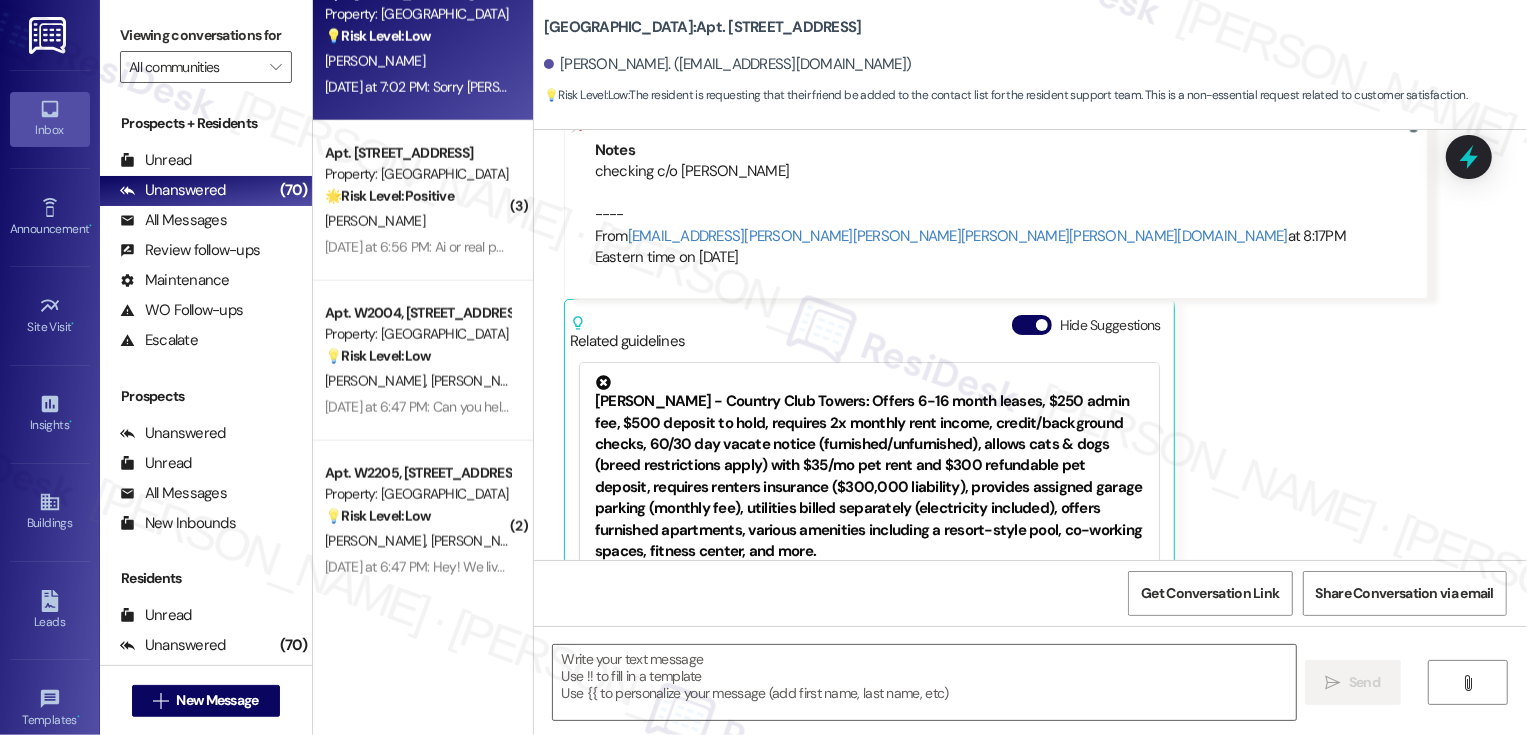 scroll, scrollTop: 1066, scrollLeft: 0, axis: vertical 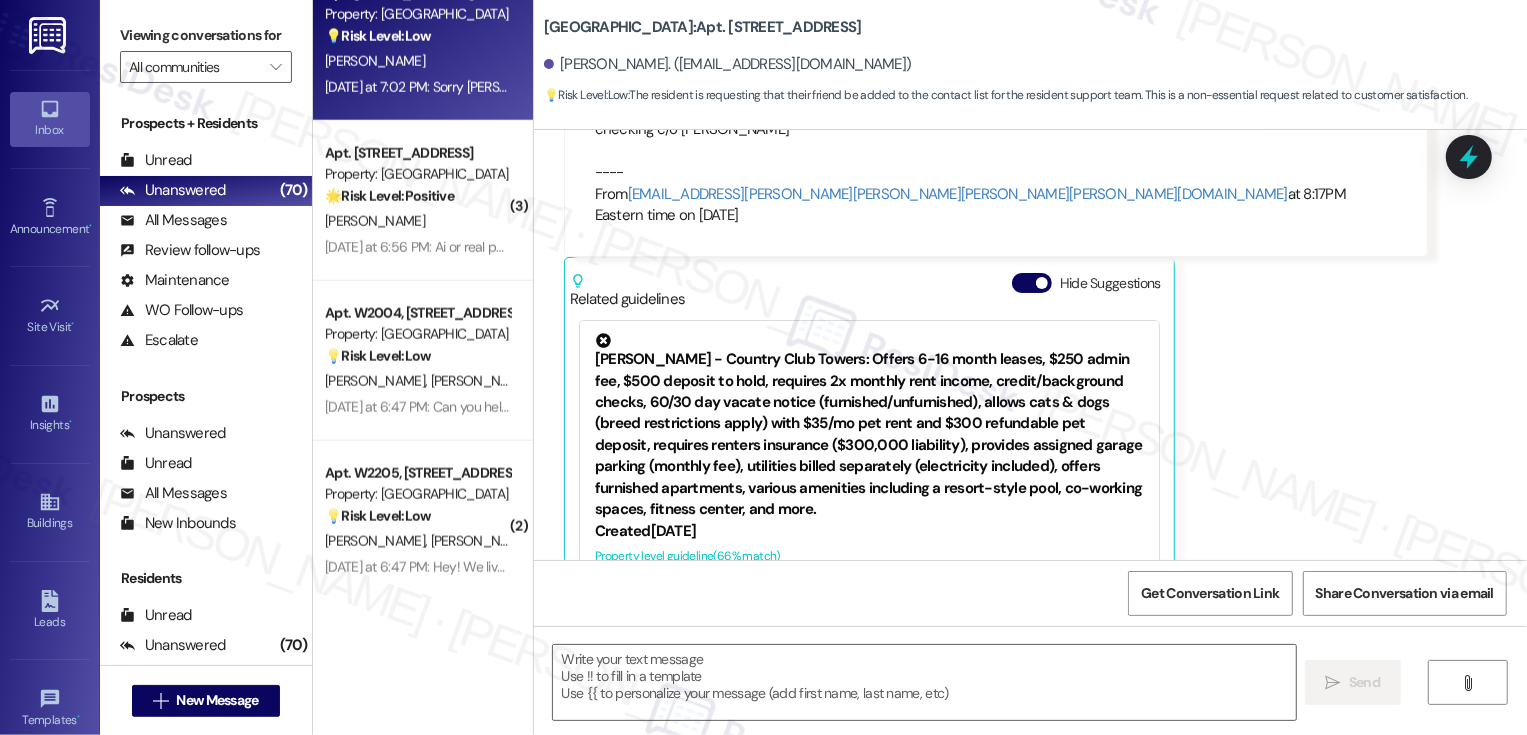 click on "Apt. W2004, [STREET_ADDRESS] Property: Country Club Towers 💡  Risk Level:  Low The resident is requesting pricing information for guest suites, which is a non-essential request and falls under customer satisfaction." at bounding box center (417, 335) 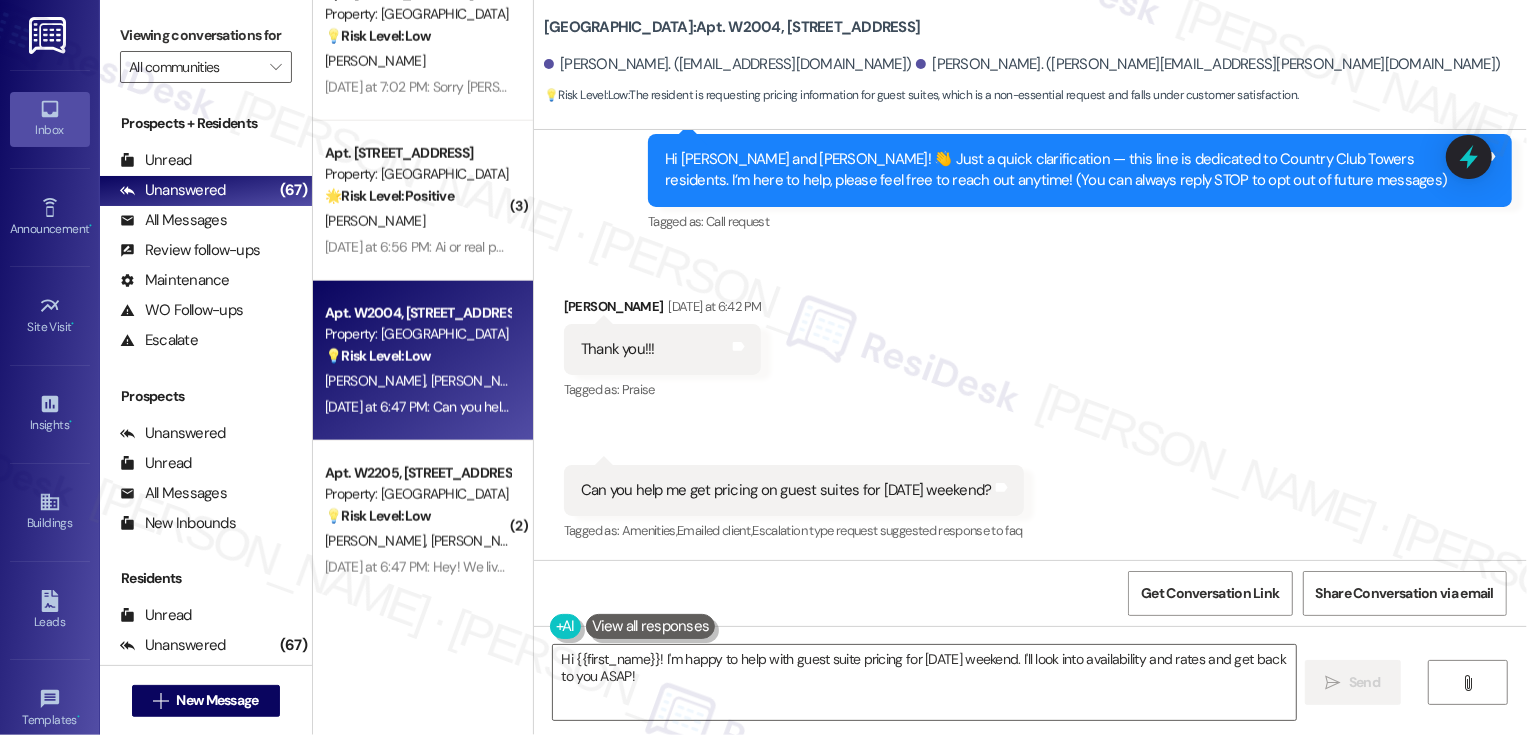 scroll, scrollTop: 429, scrollLeft: 0, axis: vertical 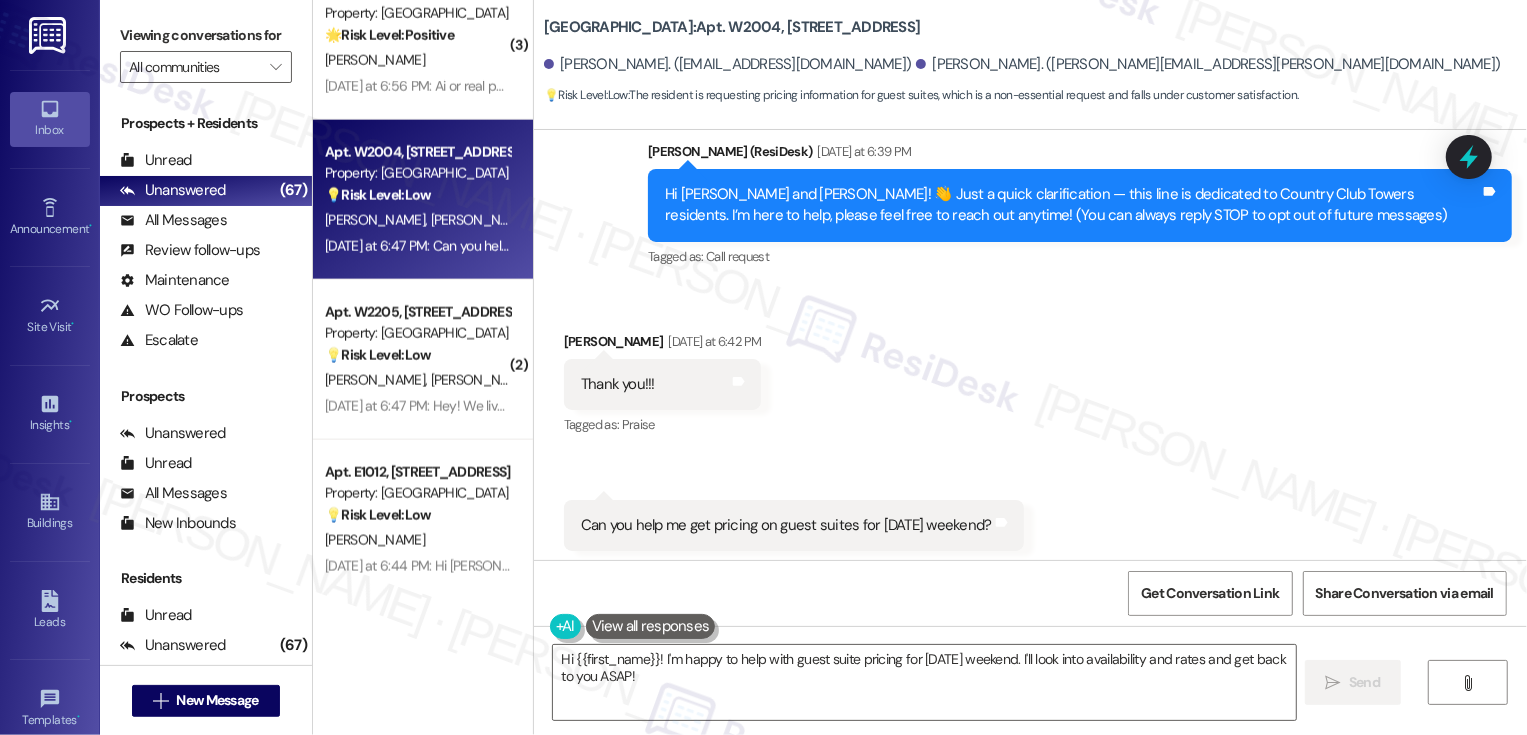 click on "[PERSON_NAME] [DATE] at 6:42 PM" at bounding box center (663, 345) 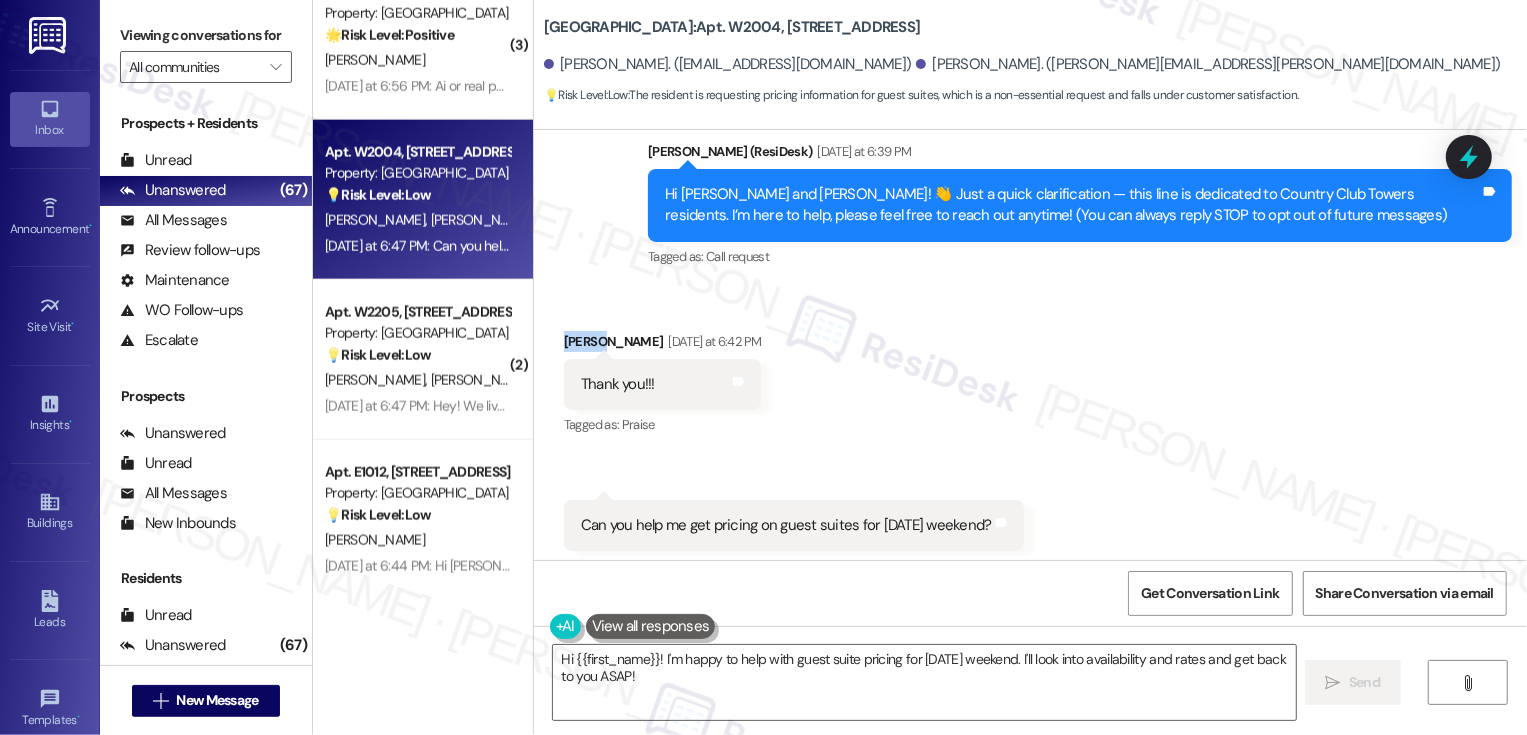 copy on "[GEOGRAPHIC_DATA]" 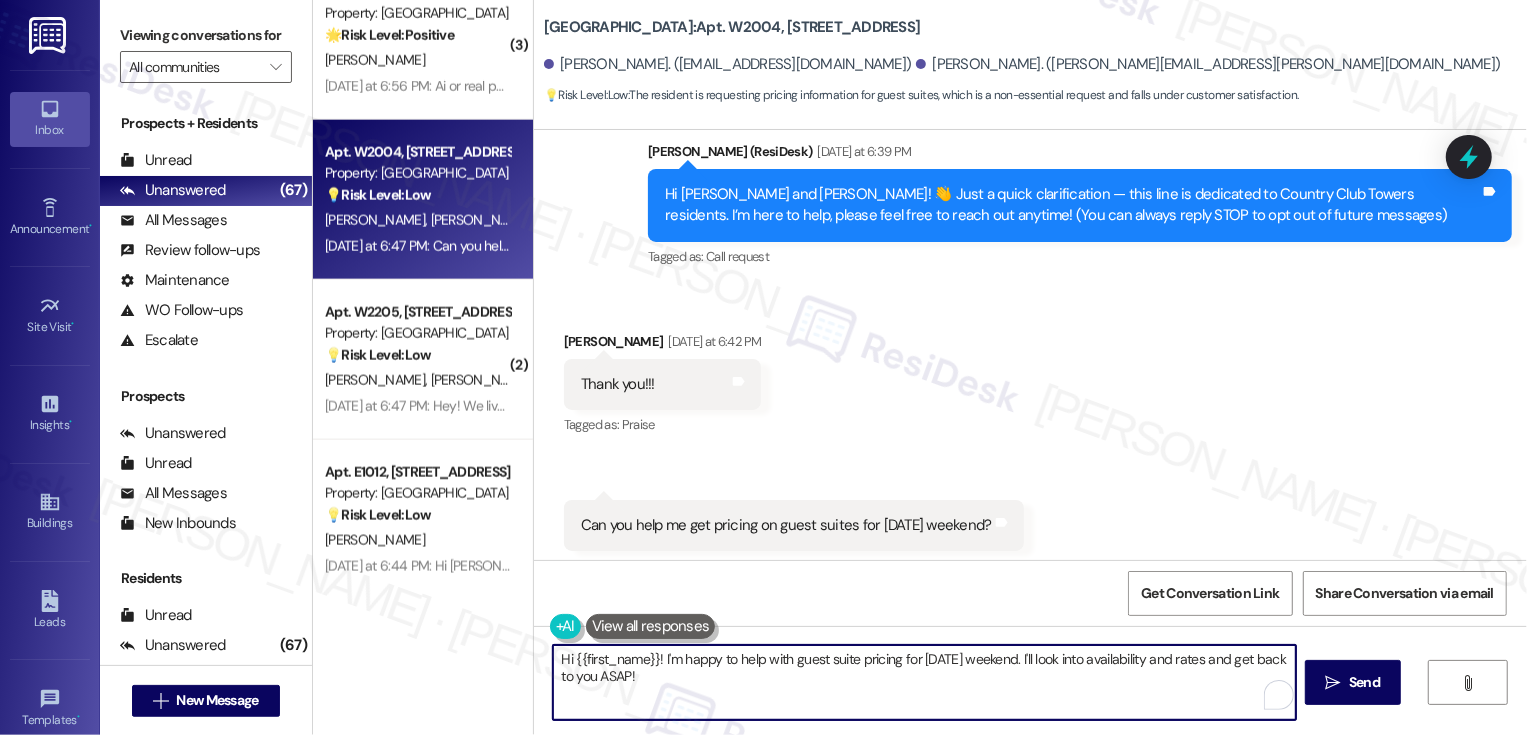 drag, startPoint x: 563, startPoint y: 657, endPoint x: 710, endPoint y: 697, distance: 152.345 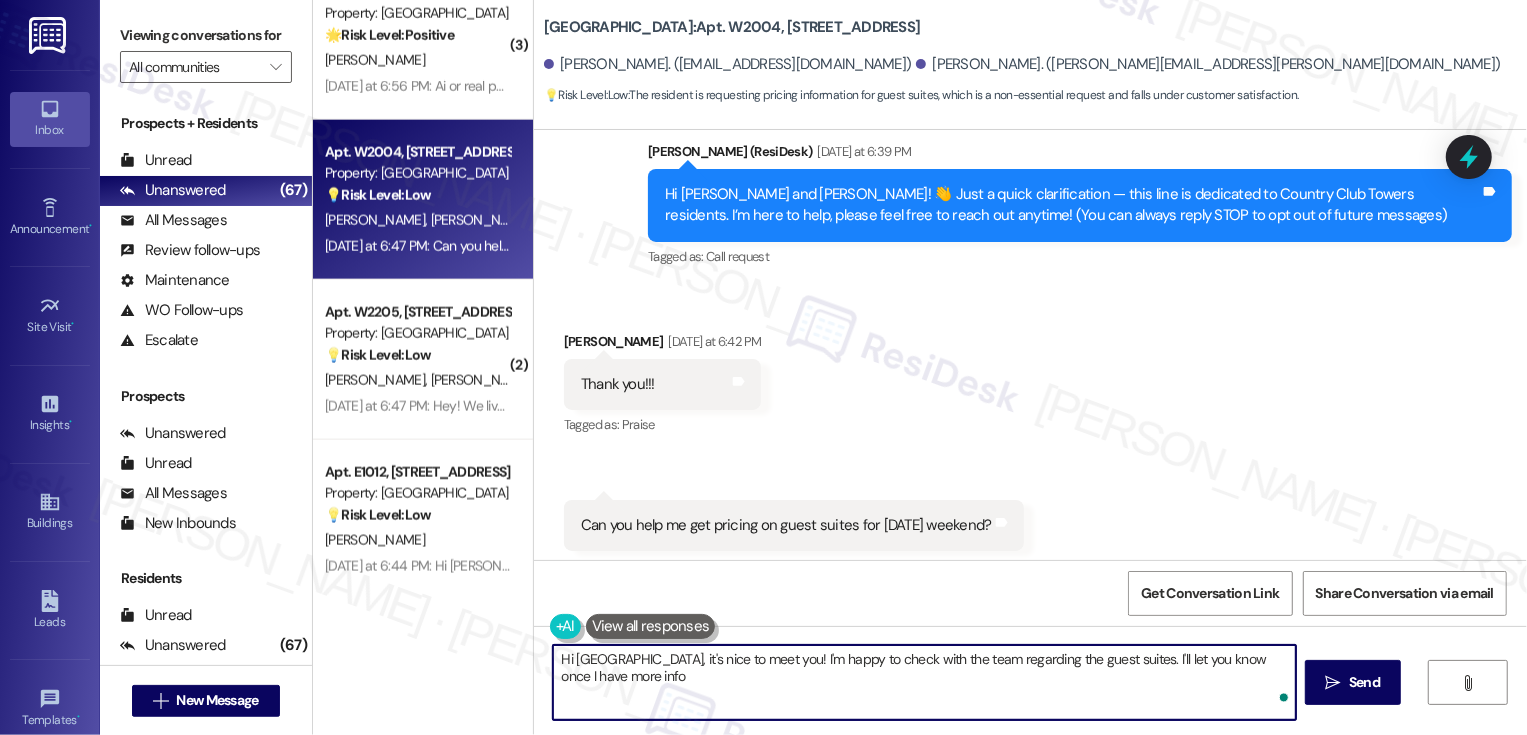 type on "Hi [GEOGRAPHIC_DATA], it's nice to meet you! I'm happy to check with the team regarding the guest suites. I'll let you know once I have more info!" 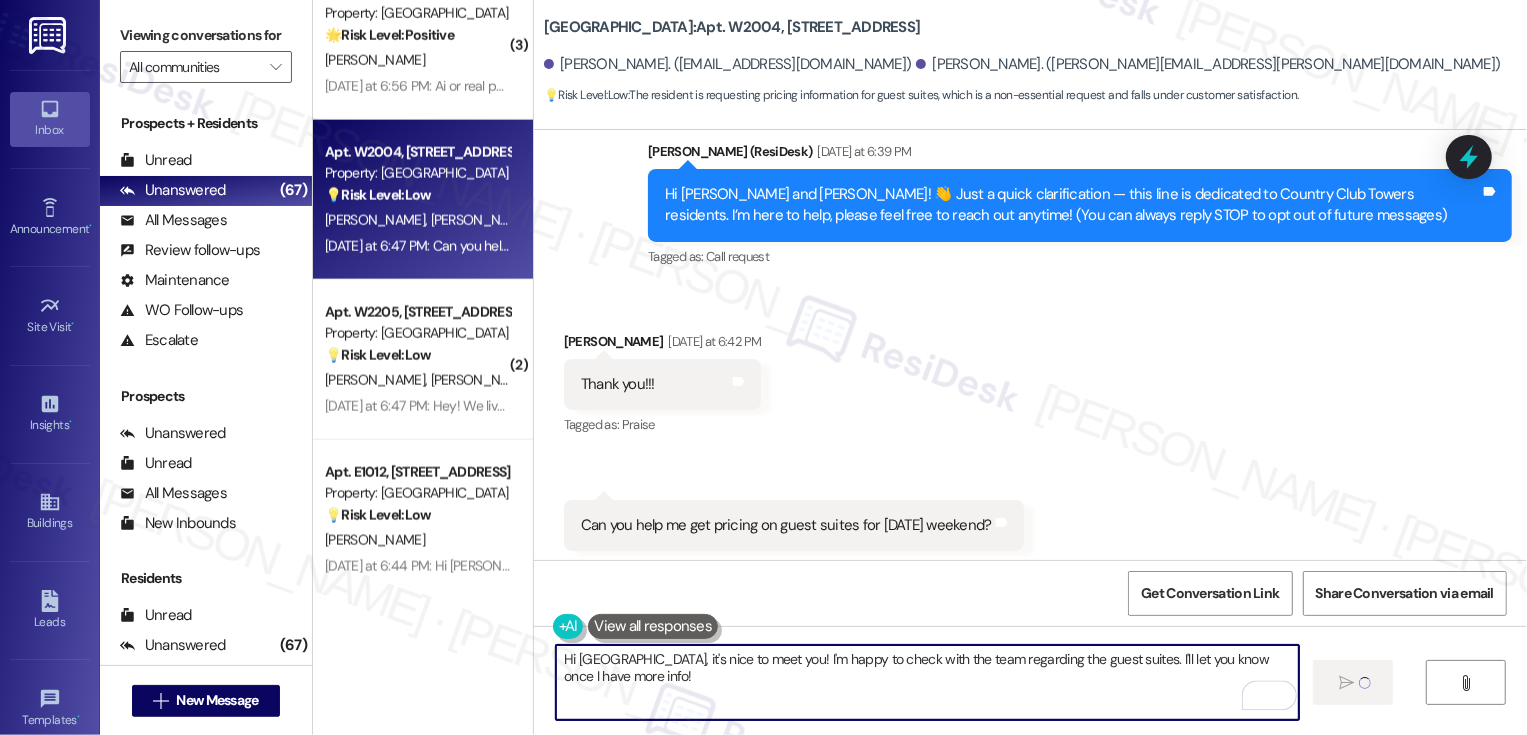 type 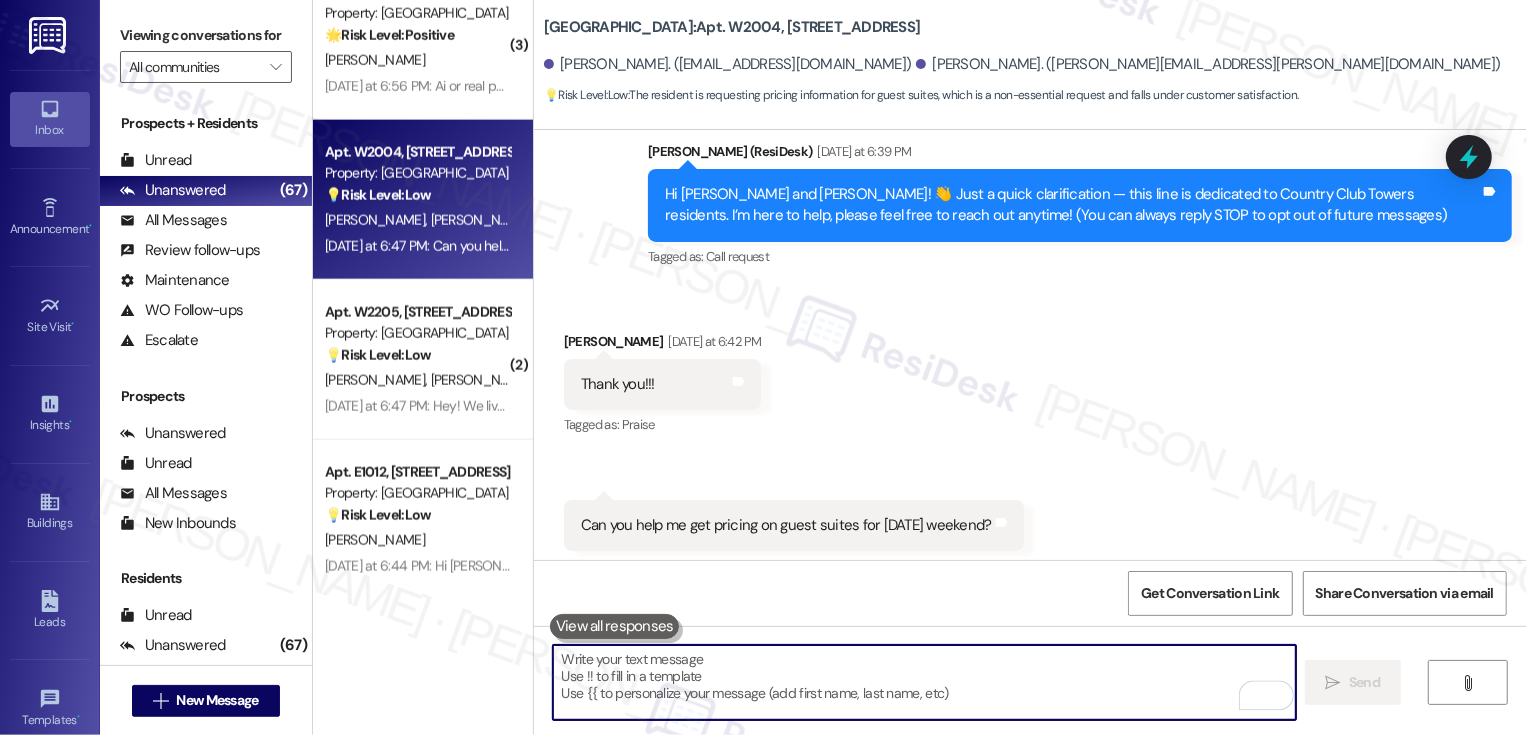 scroll, scrollTop: 203, scrollLeft: 0, axis: vertical 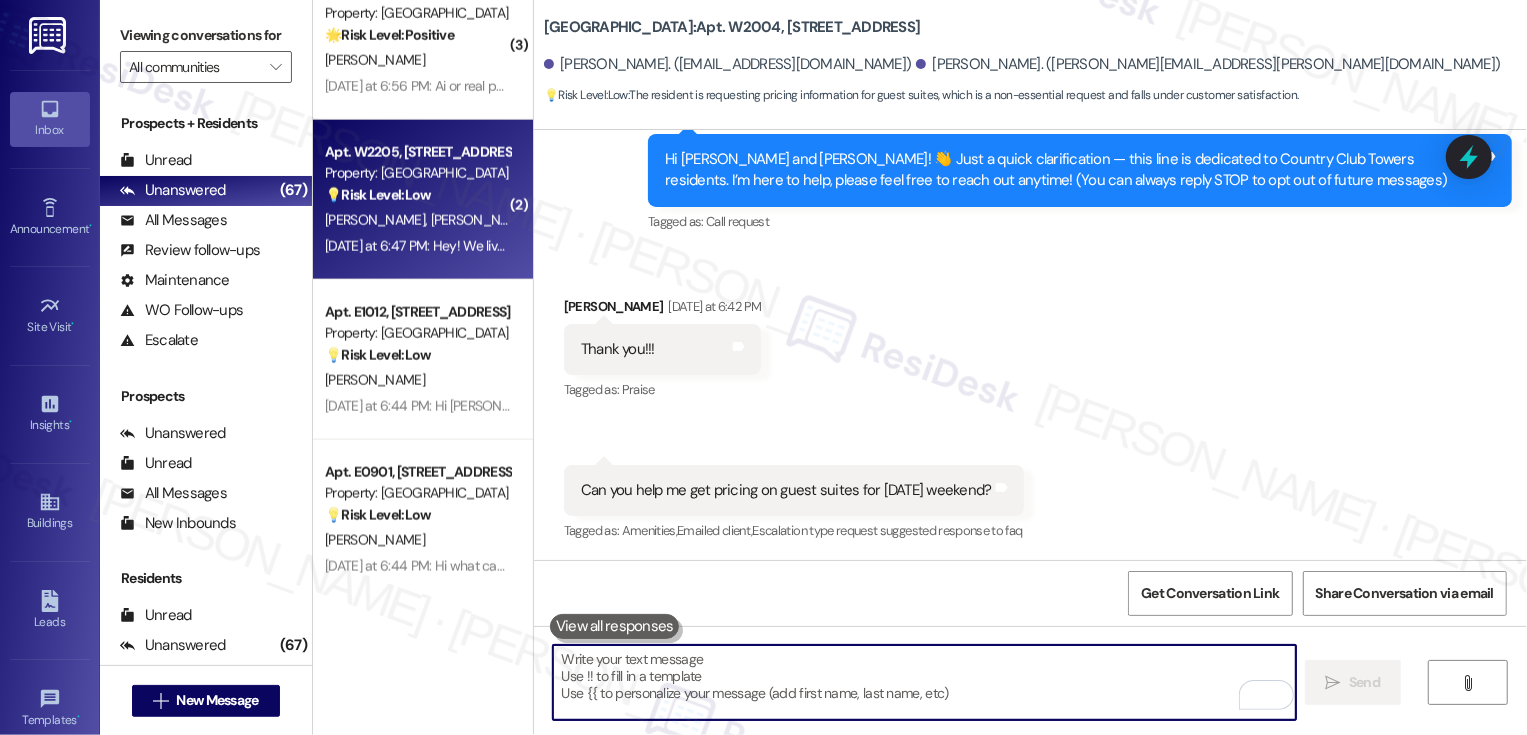 click on "[PERSON_NAME] [PERSON_NAME]" at bounding box center [417, 220] 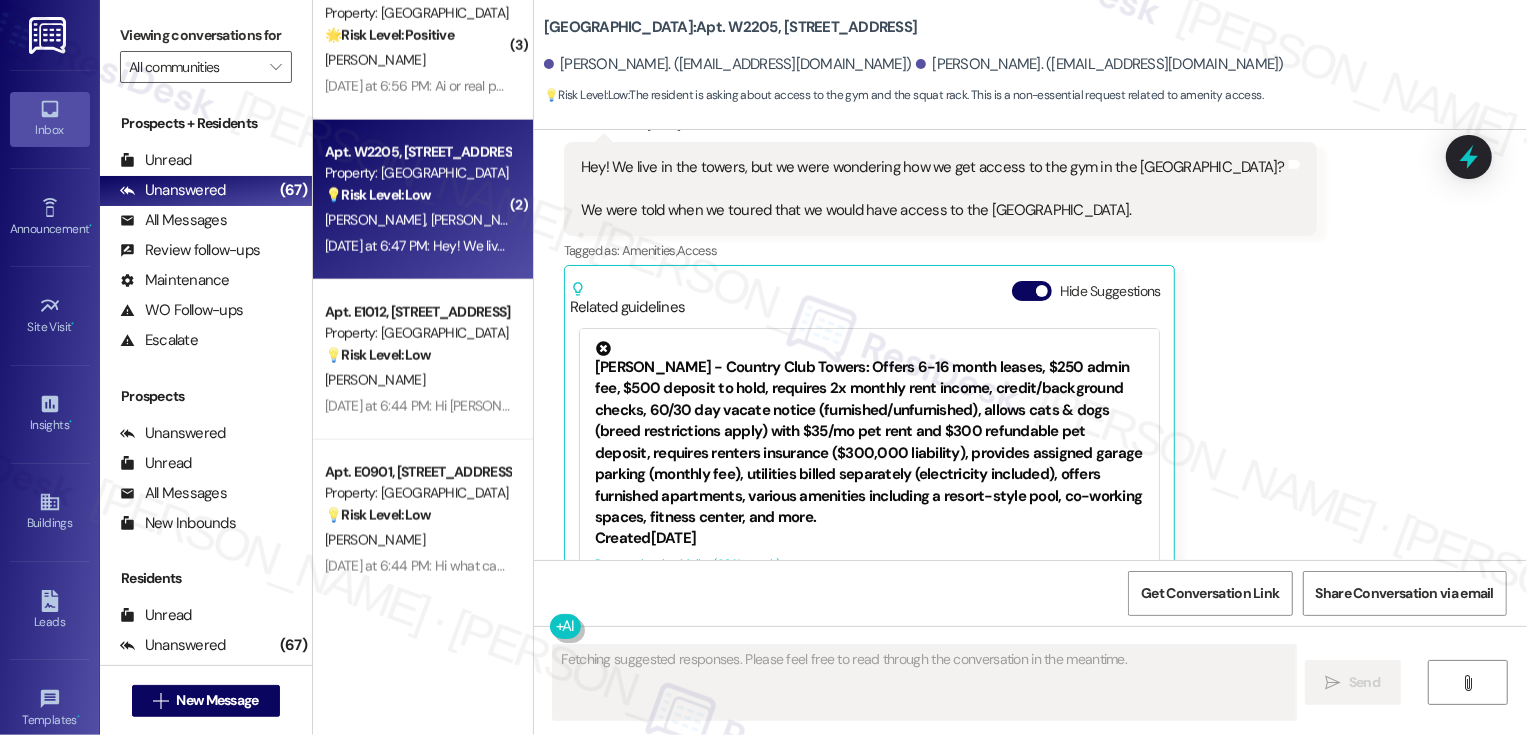 scroll, scrollTop: 920, scrollLeft: 0, axis: vertical 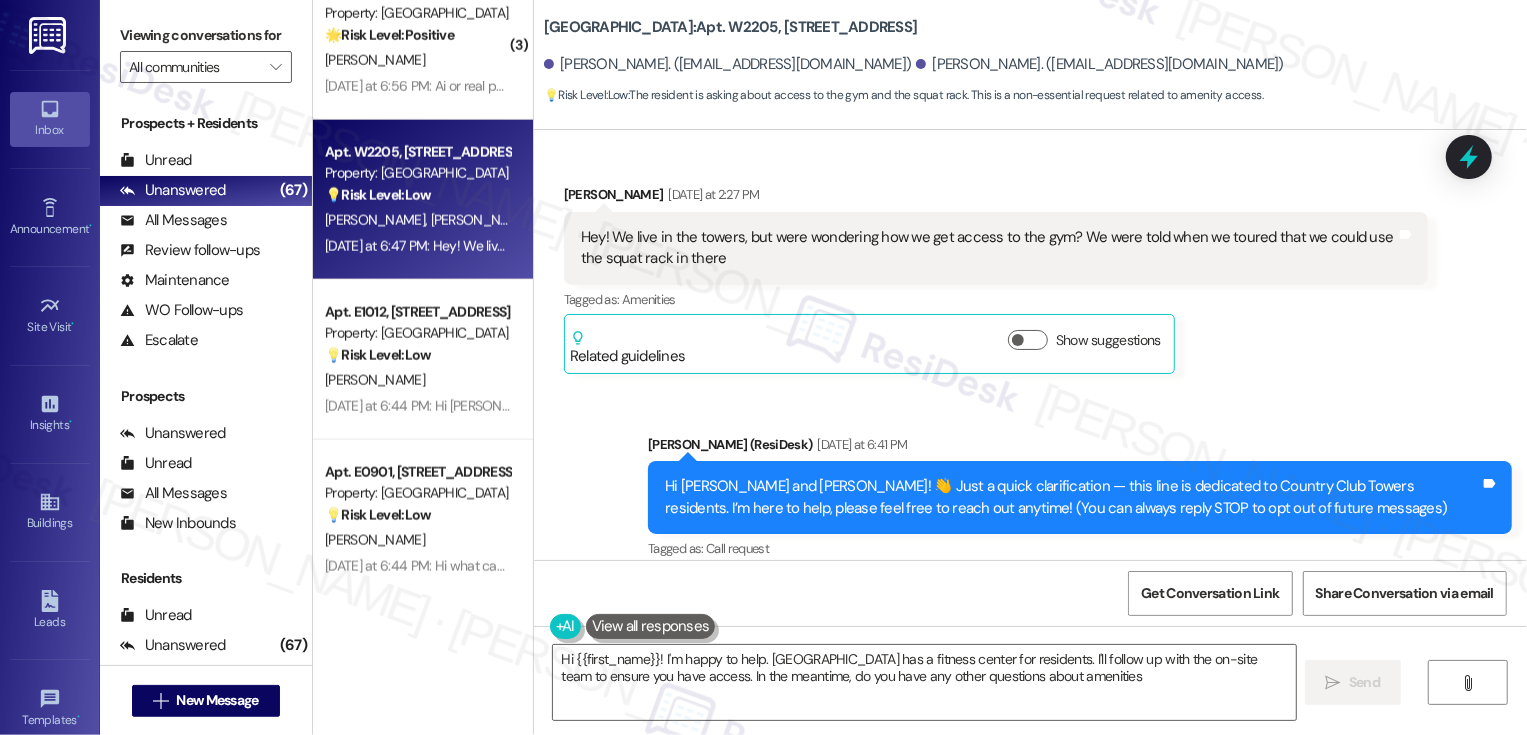 type on "Hi {{first_name}}! I'm happy to help. [GEOGRAPHIC_DATA] has a fitness center for residents. I'll follow up with the on-site team to ensure you have access. In the meantime, do you have any other questions about amenities?" 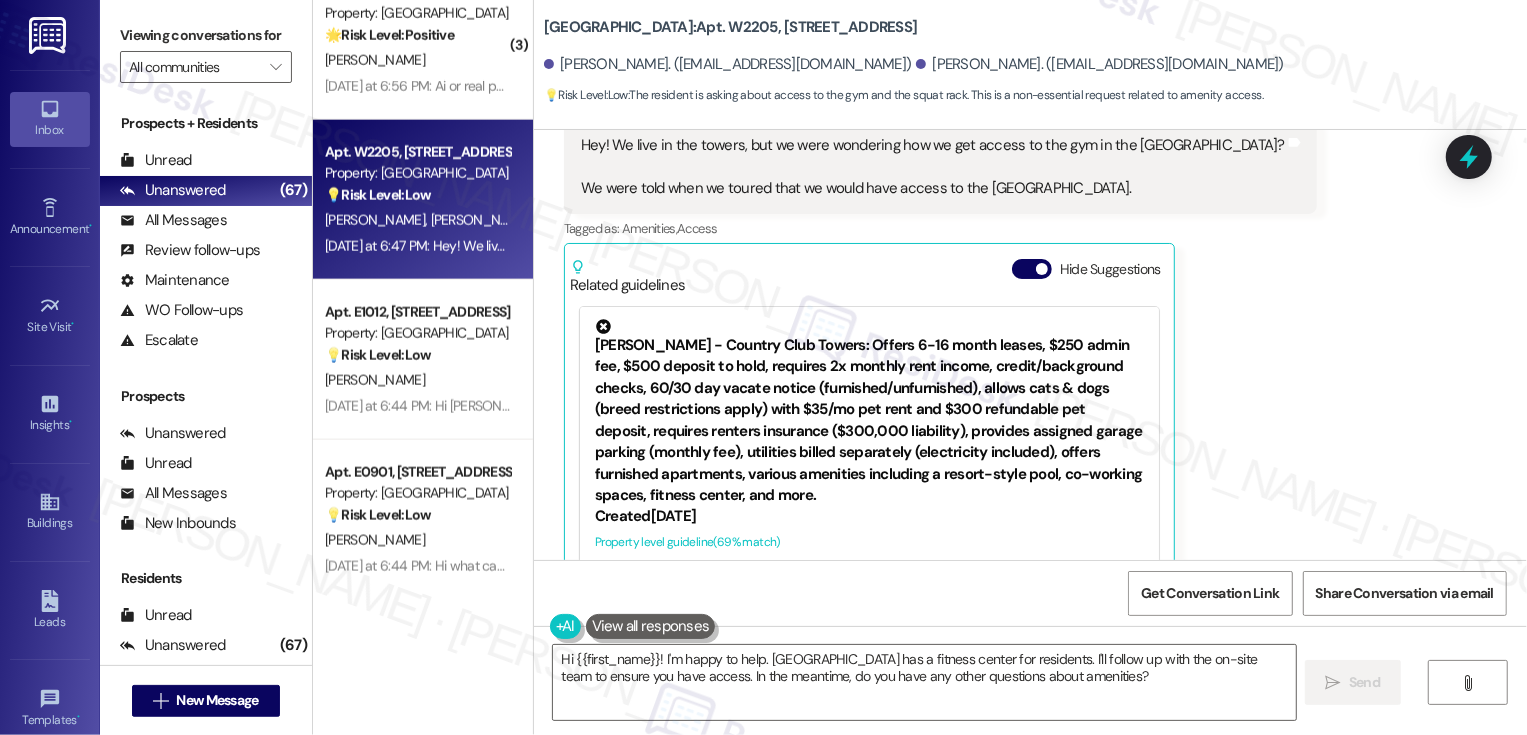 scroll, scrollTop: 801, scrollLeft: 0, axis: vertical 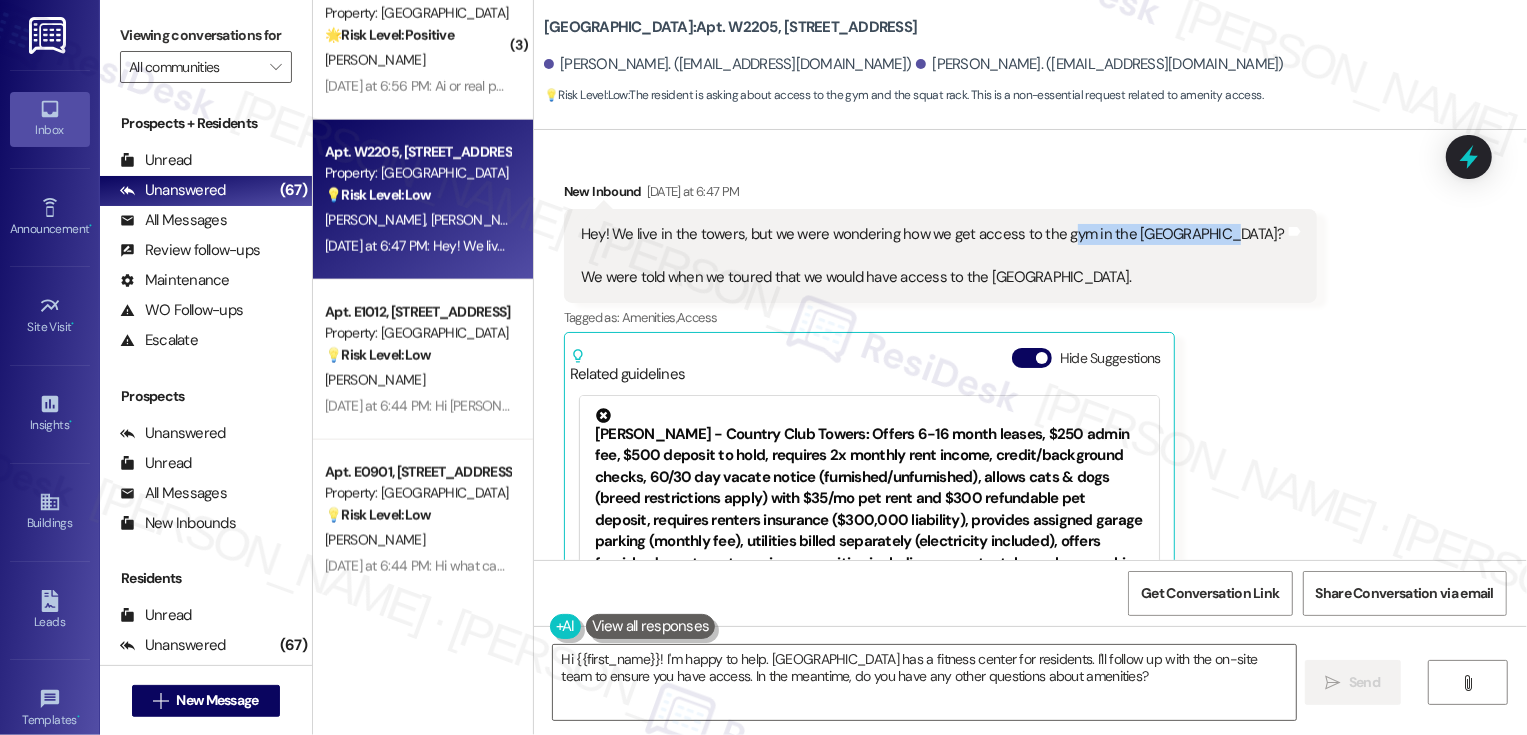 drag, startPoint x: 1048, startPoint y: 214, endPoint x: 1198, endPoint y: 215, distance: 150.00333 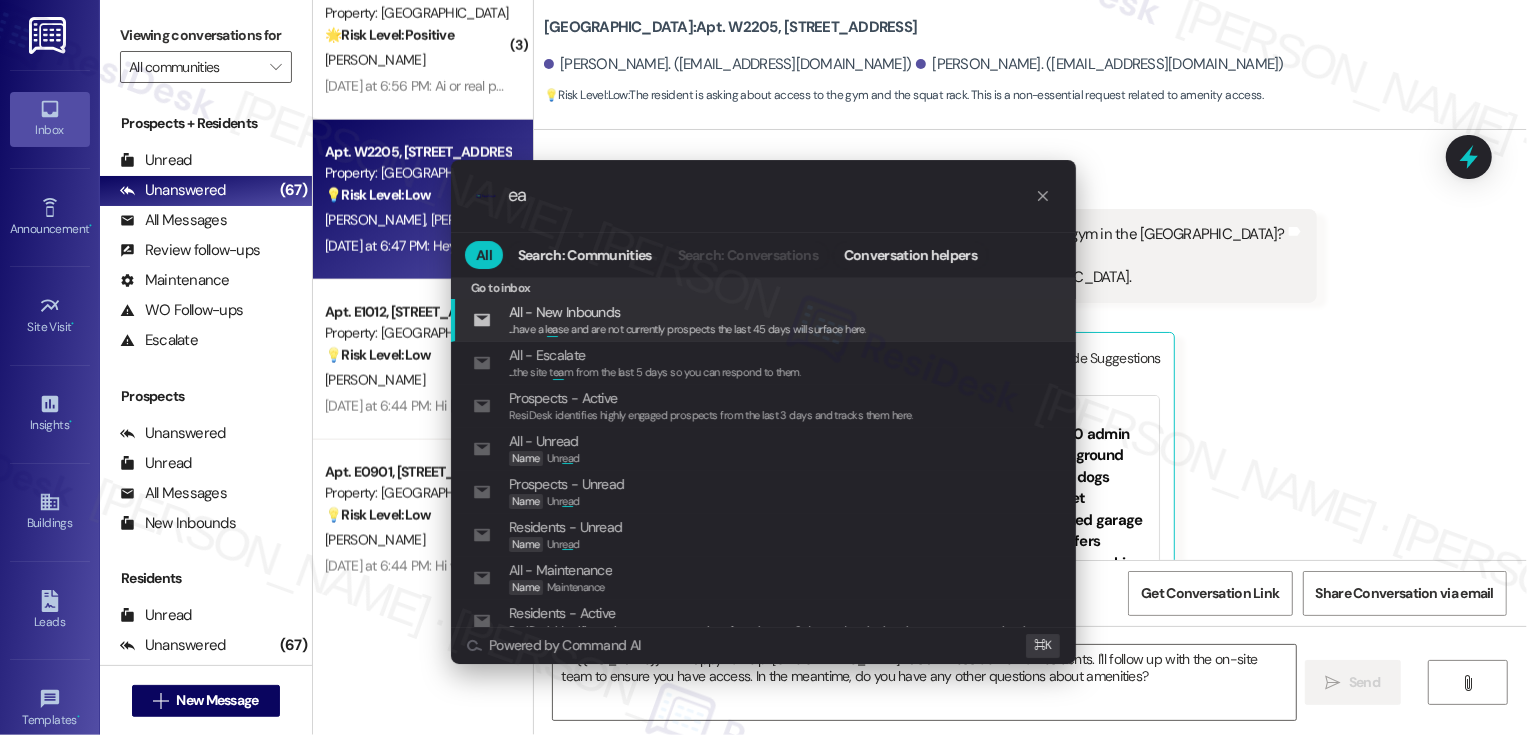 type on "e" 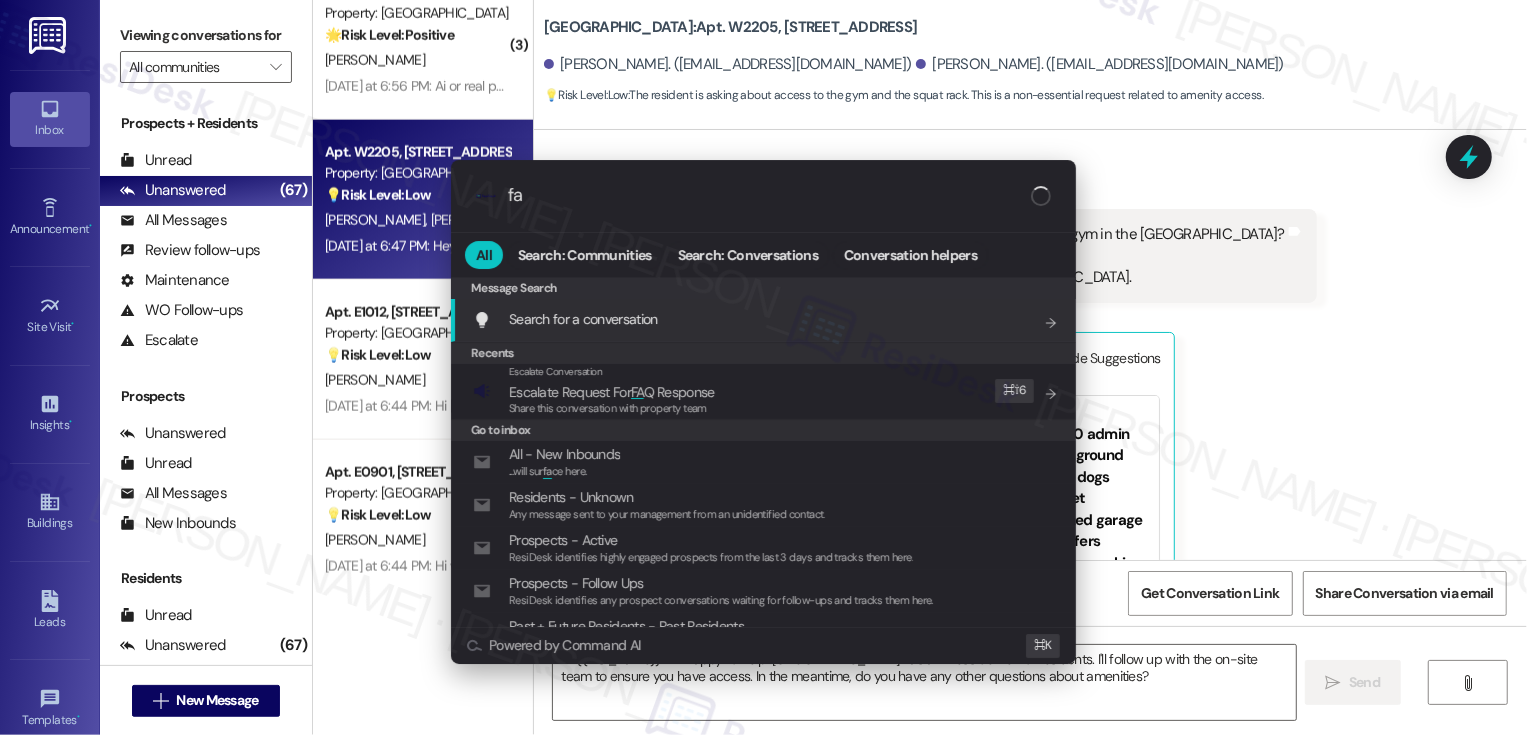 type on "faq" 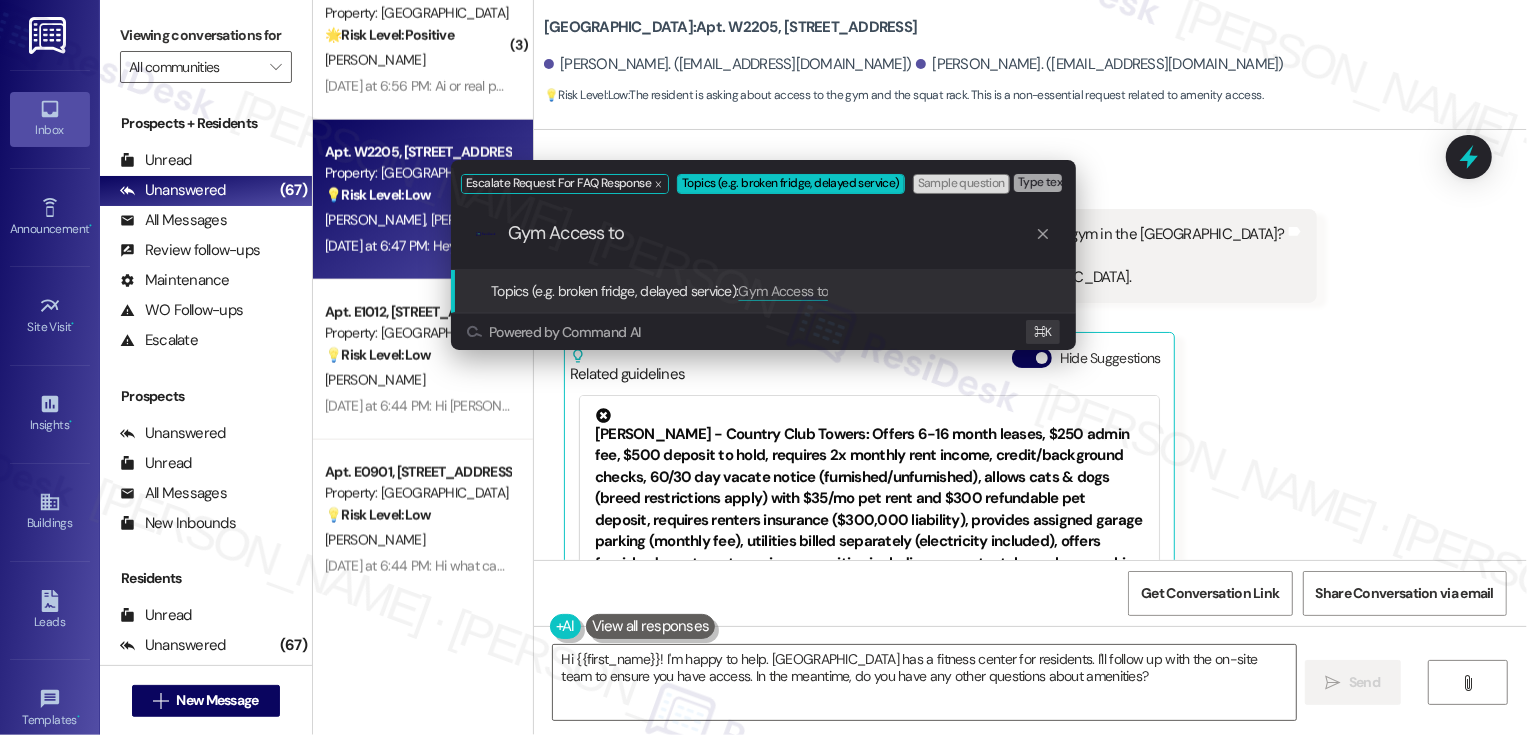 type on "Gym Access to" 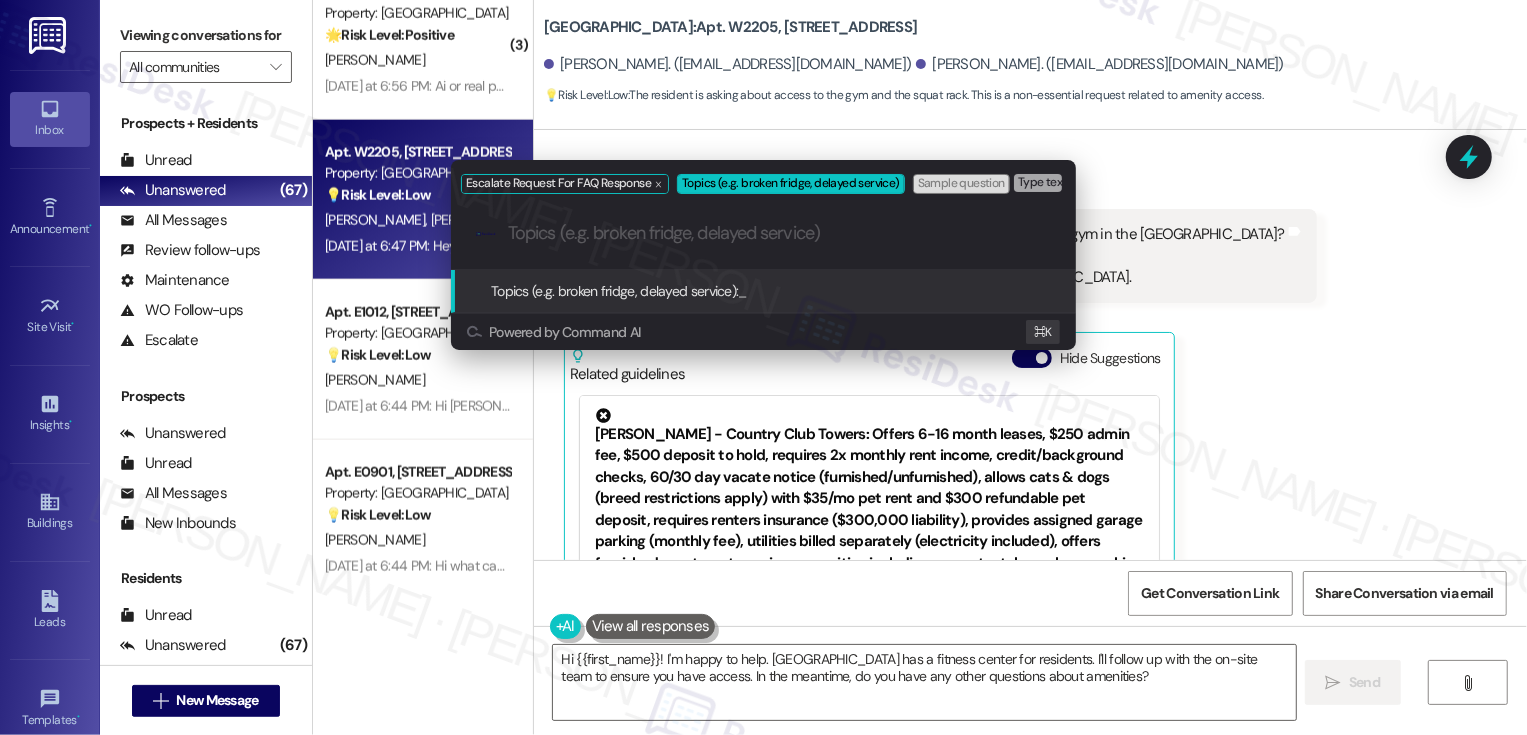 paste on "ym in the [GEOGRAPHIC_DATA]" 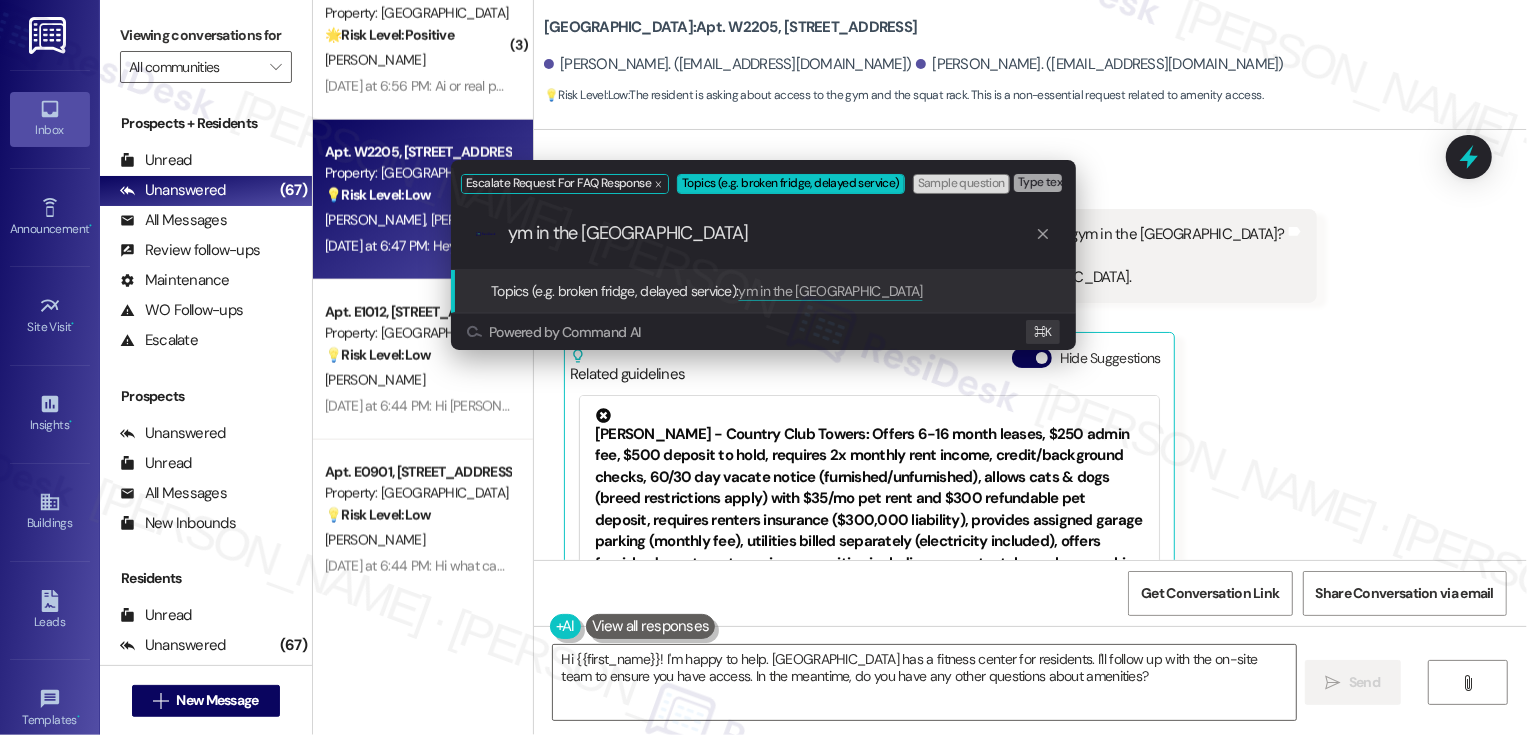 drag, startPoint x: 509, startPoint y: 235, endPoint x: 580, endPoint y: 235, distance: 71 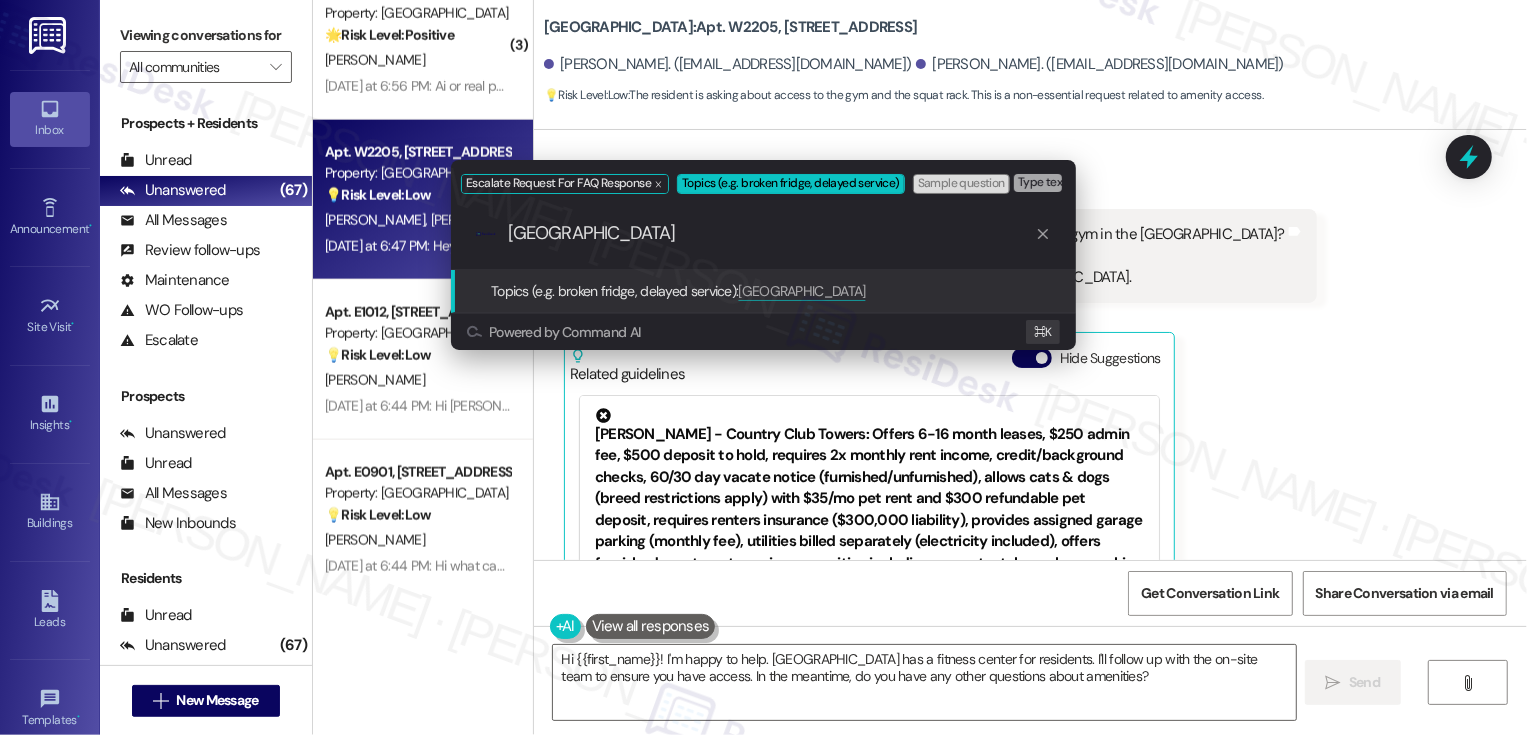 click on "[GEOGRAPHIC_DATA]" at bounding box center [771, 233] 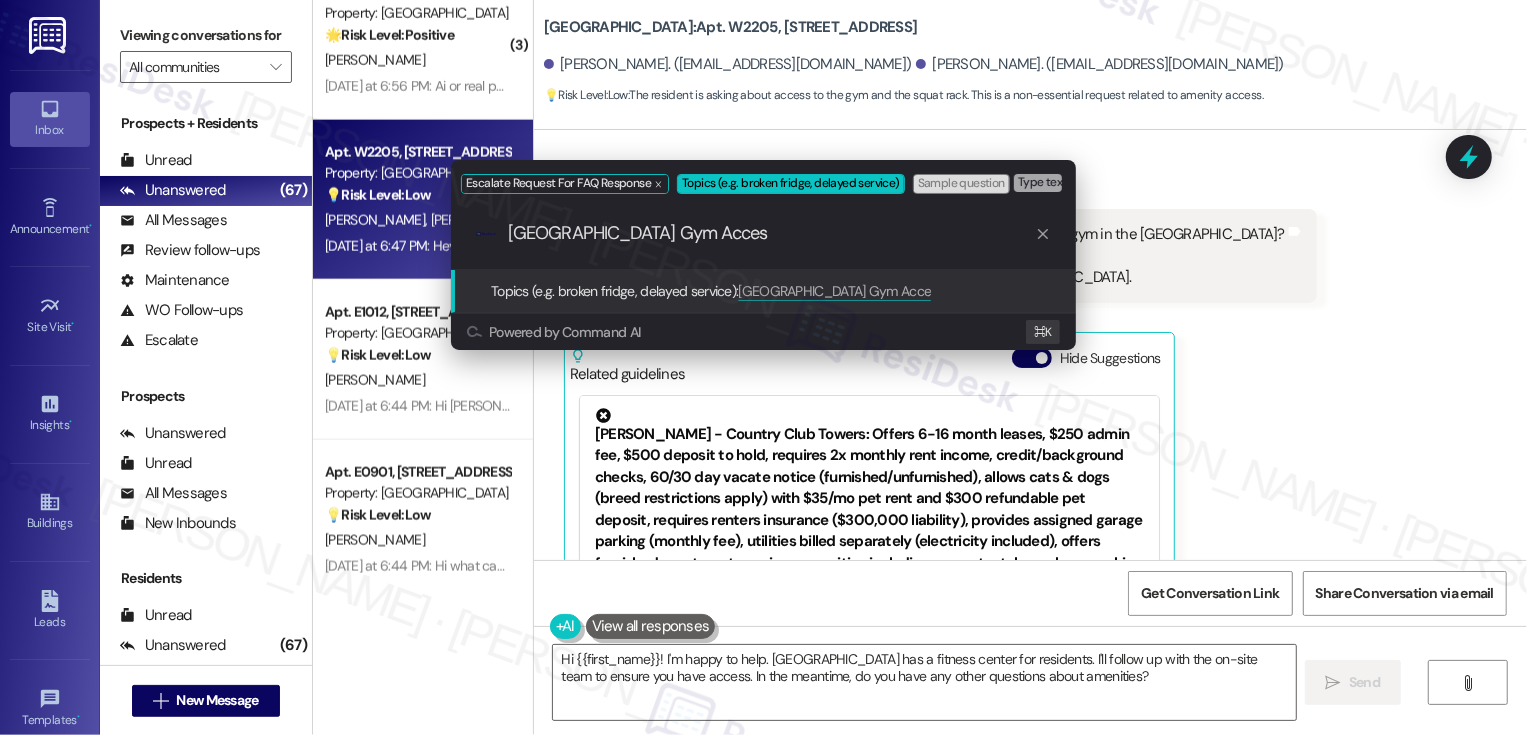 type on "[GEOGRAPHIC_DATA] Gym Access" 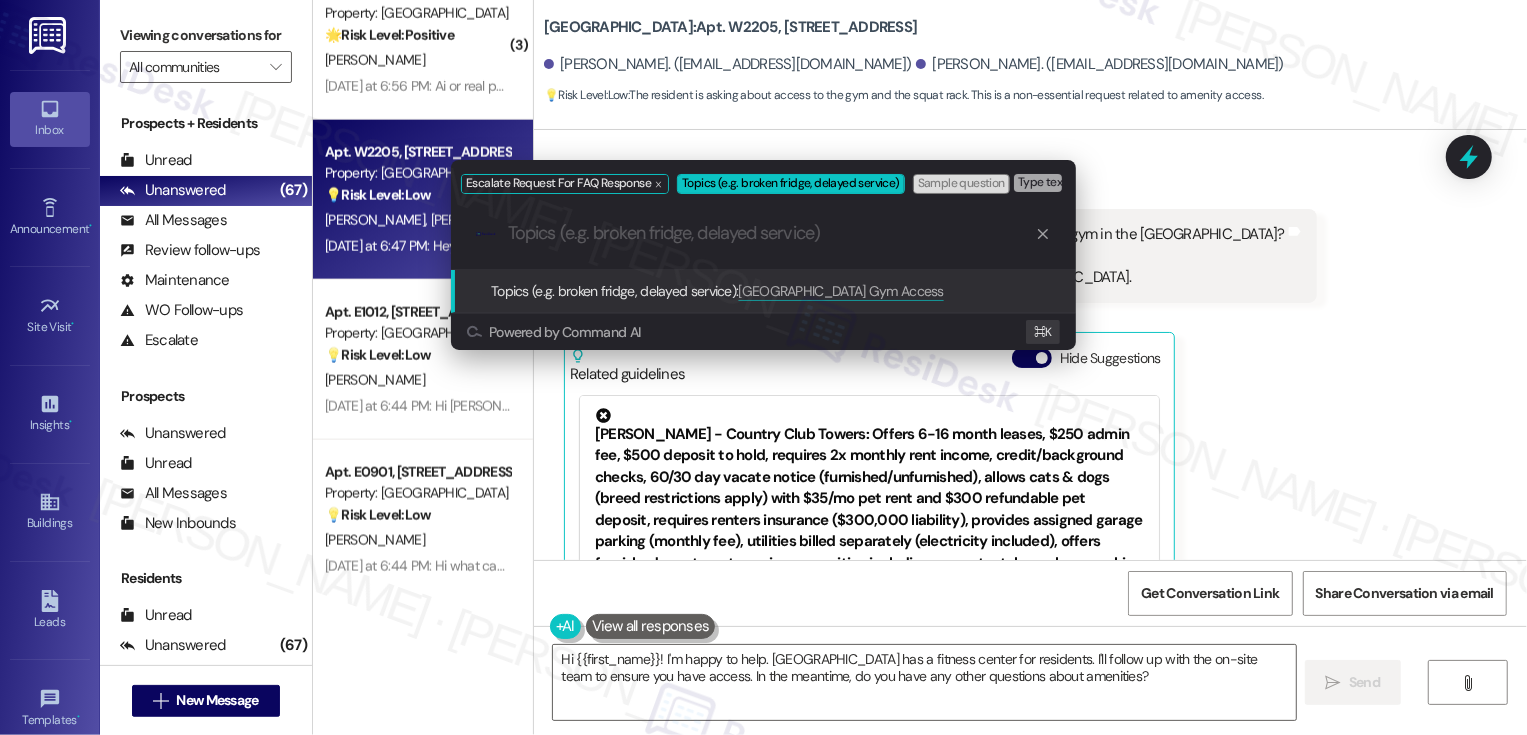 scroll, scrollTop: 0, scrollLeft: 0, axis: both 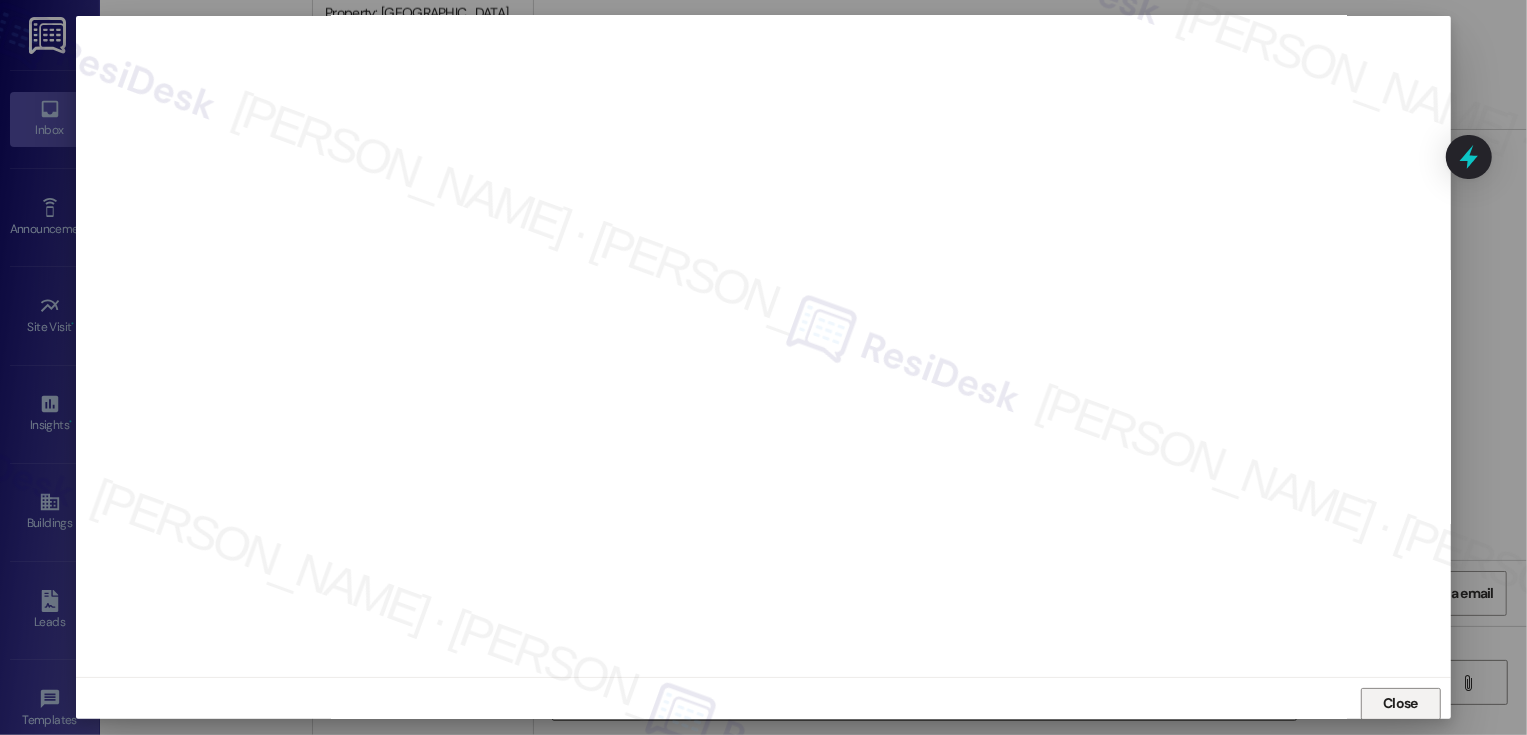 click on "Close" at bounding box center (1400, 703) 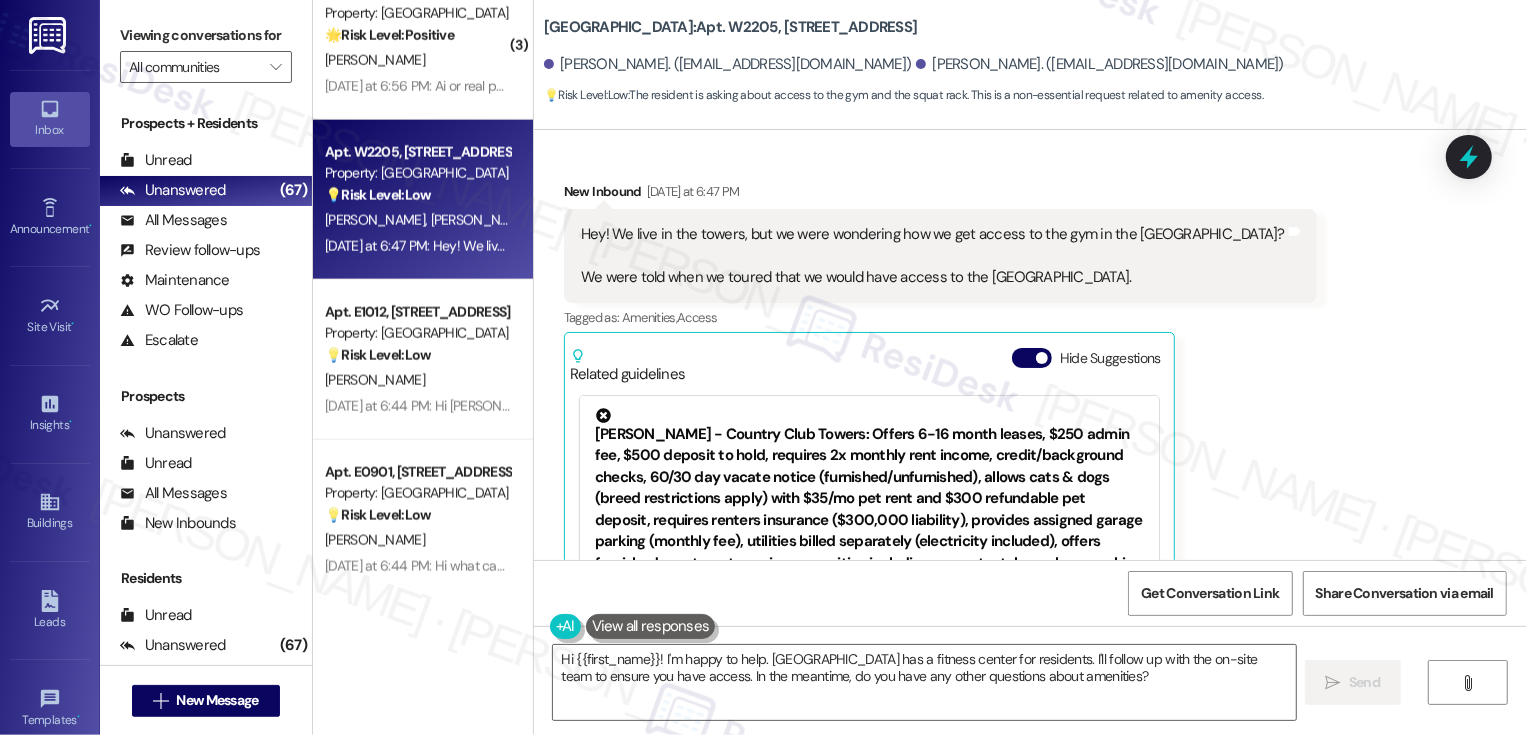click on "Received via SMS New Inbound [DATE] at 6:47 PM Hey! We live in the towers, but we were wondering how we get access to the gym in the [GEOGRAPHIC_DATA]?
We were told when we toured that we would have access to the [GEOGRAPHIC_DATA].  Tags and notes Tagged as:   Amenities ,  Click to highlight conversations about Amenities Access Click to highlight conversations about Access  Related guidelines Hide Suggestions [PERSON_NAME] - Country Club Towers:  Offers 6-16 month leases, $250 admin fee, $500 deposit to hold, requires 2x monthly rent income, credit/background checks, 60/30 day vacate notice (furnished/unfurnished), allows cats & dogs (breed restrictions apply) with $35/mo pet rent and $300 refundable pet deposit,  requires renters insurance ($300,000 liability), provides assigned garage parking (monthly fee),  utilities billed separately (electricity included), offers furnished apartments,  various amenities including a resort-style pool, co-working spaces, fitness center, and more.
Created  [DATE]  ( 69" at bounding box center [1030, 418] 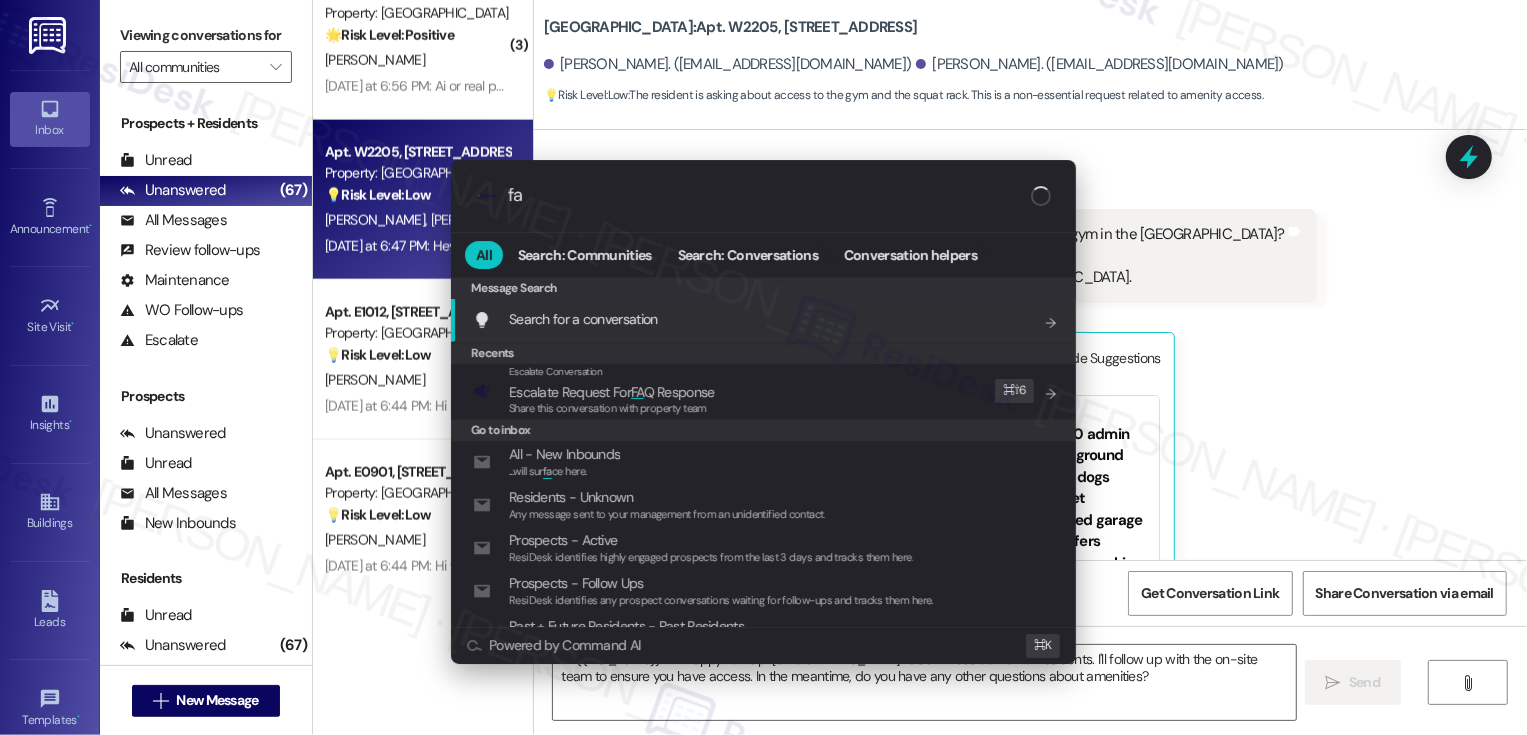 type on "faq" 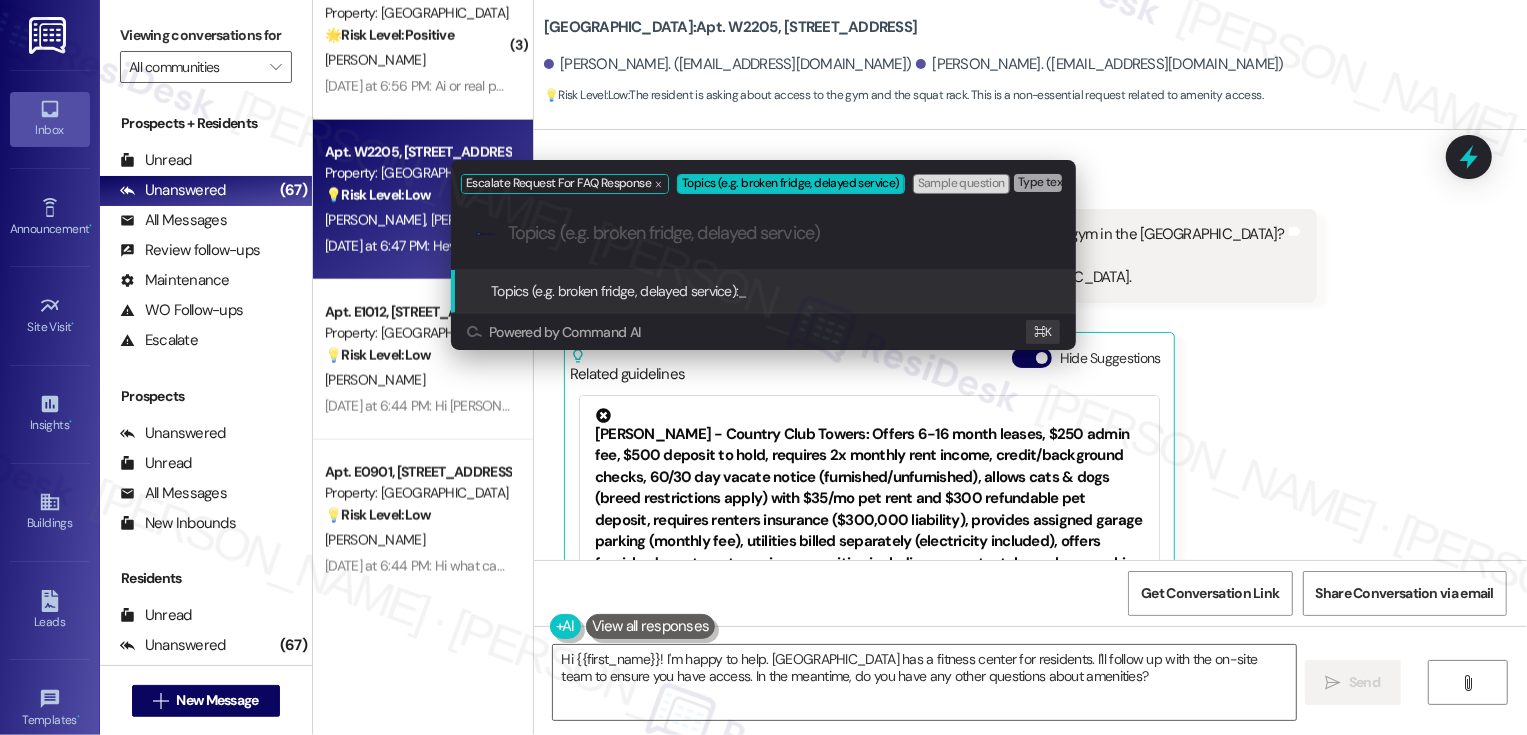paste on "Bayaud Tower Gym Access" 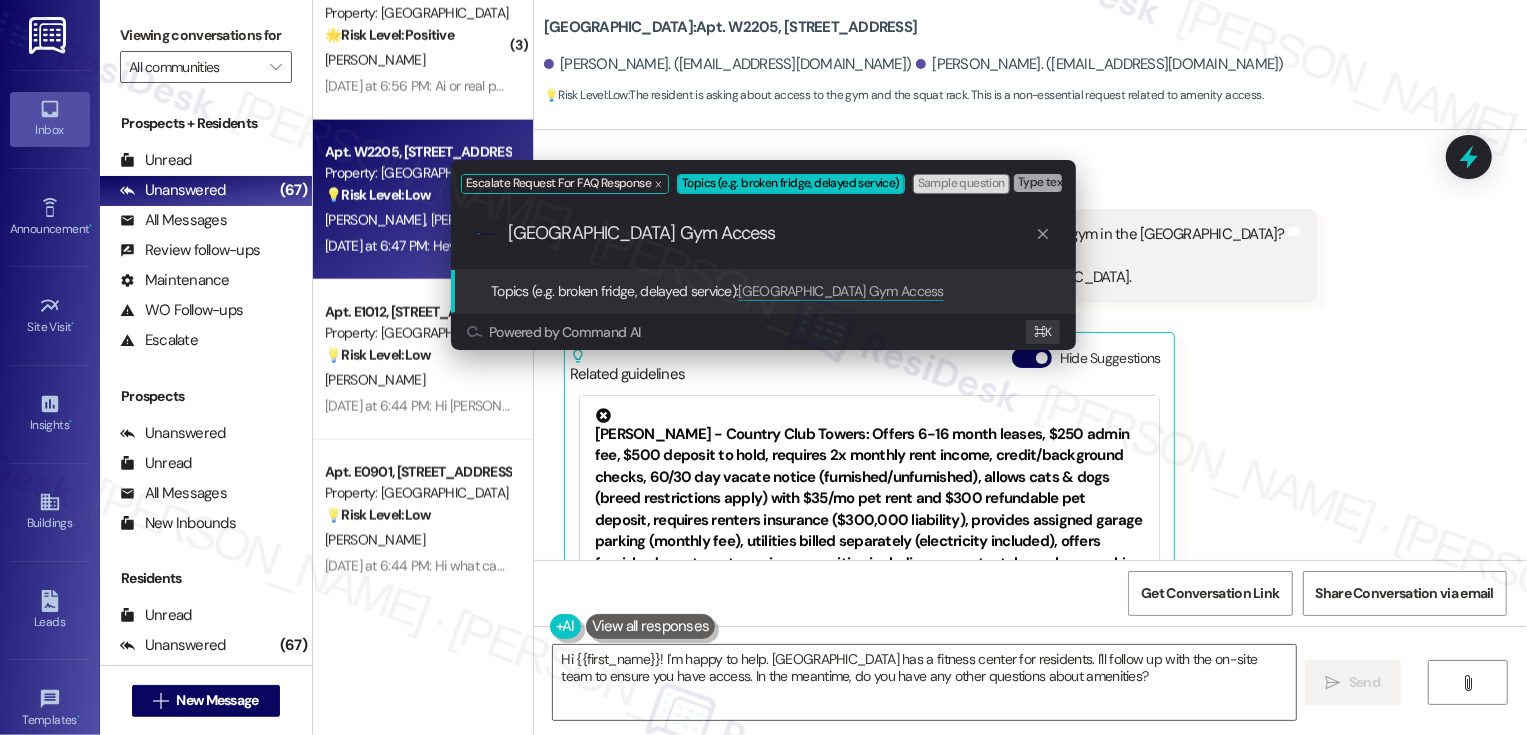 type 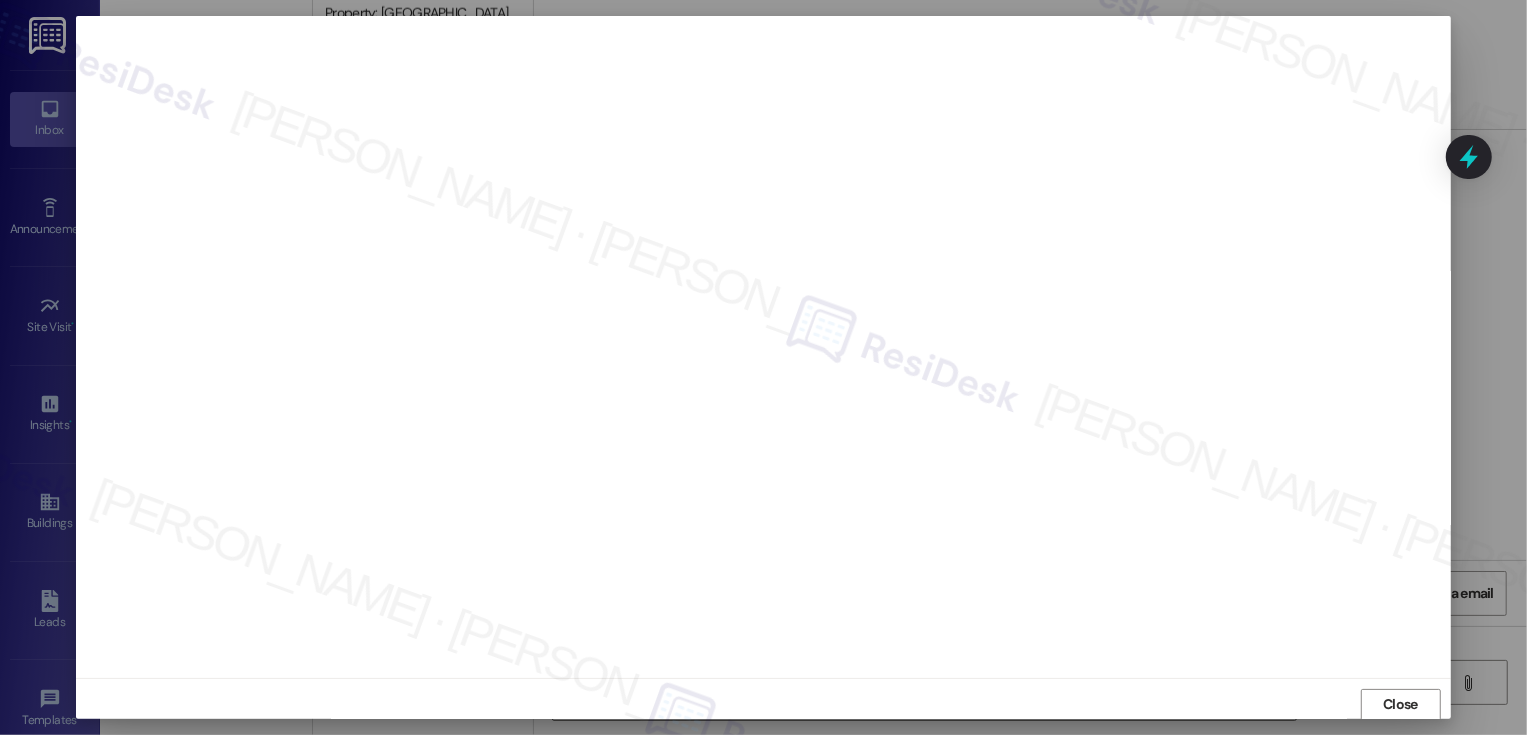 type 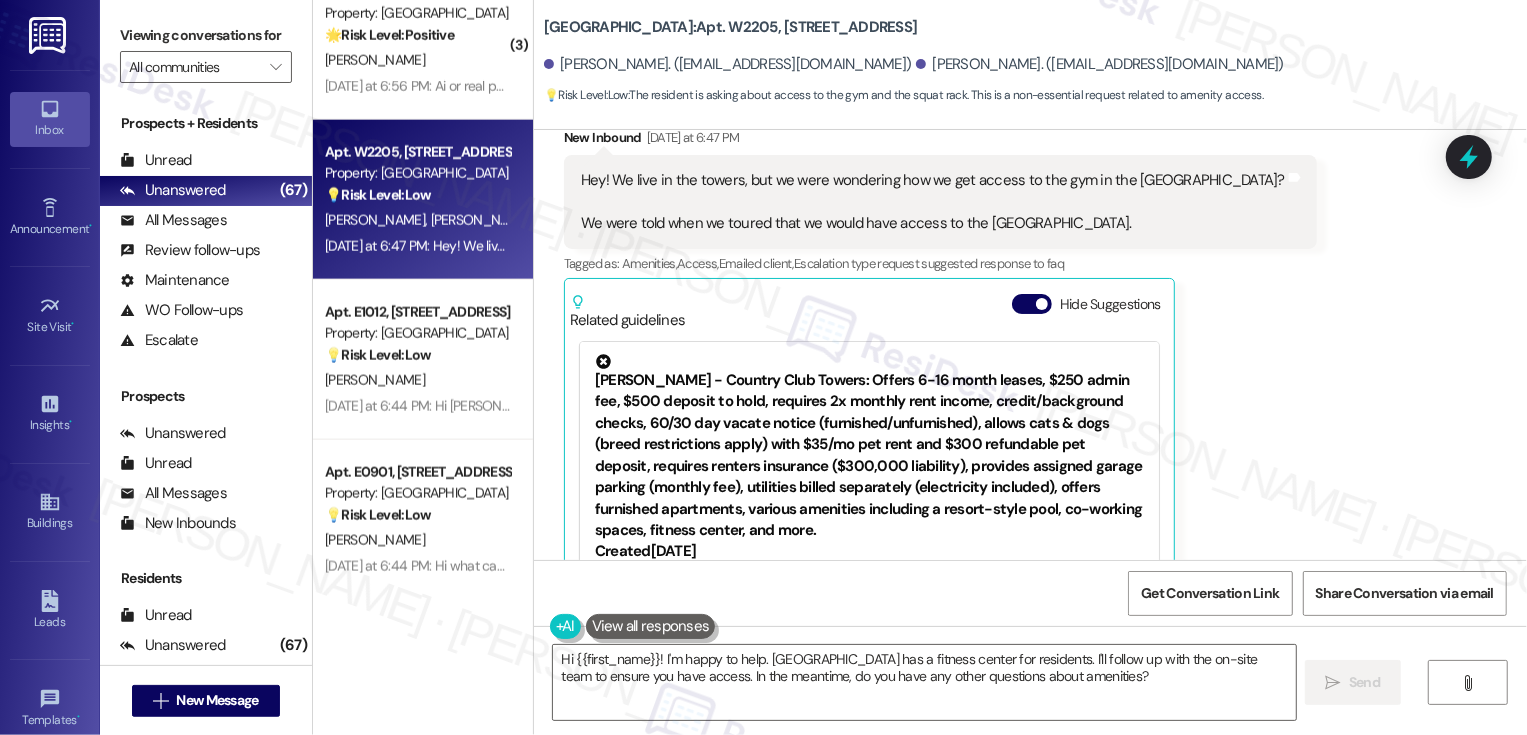 scroll, scrollTop: 920, scrollLeft: 0, axis: vertical 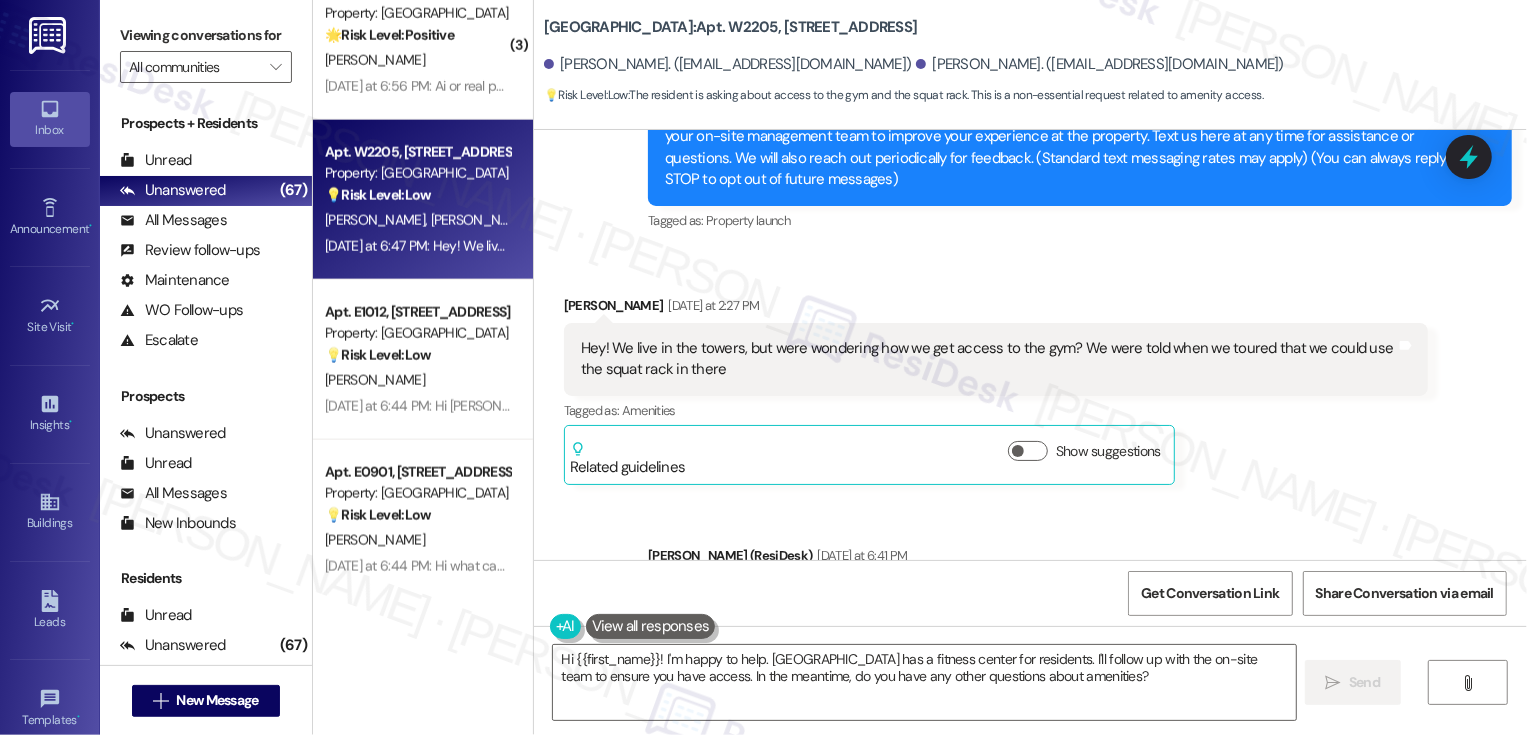 click on "[PERSON_NAME] [DATE] at 2:27 PM" at bounding box center (996, 309) 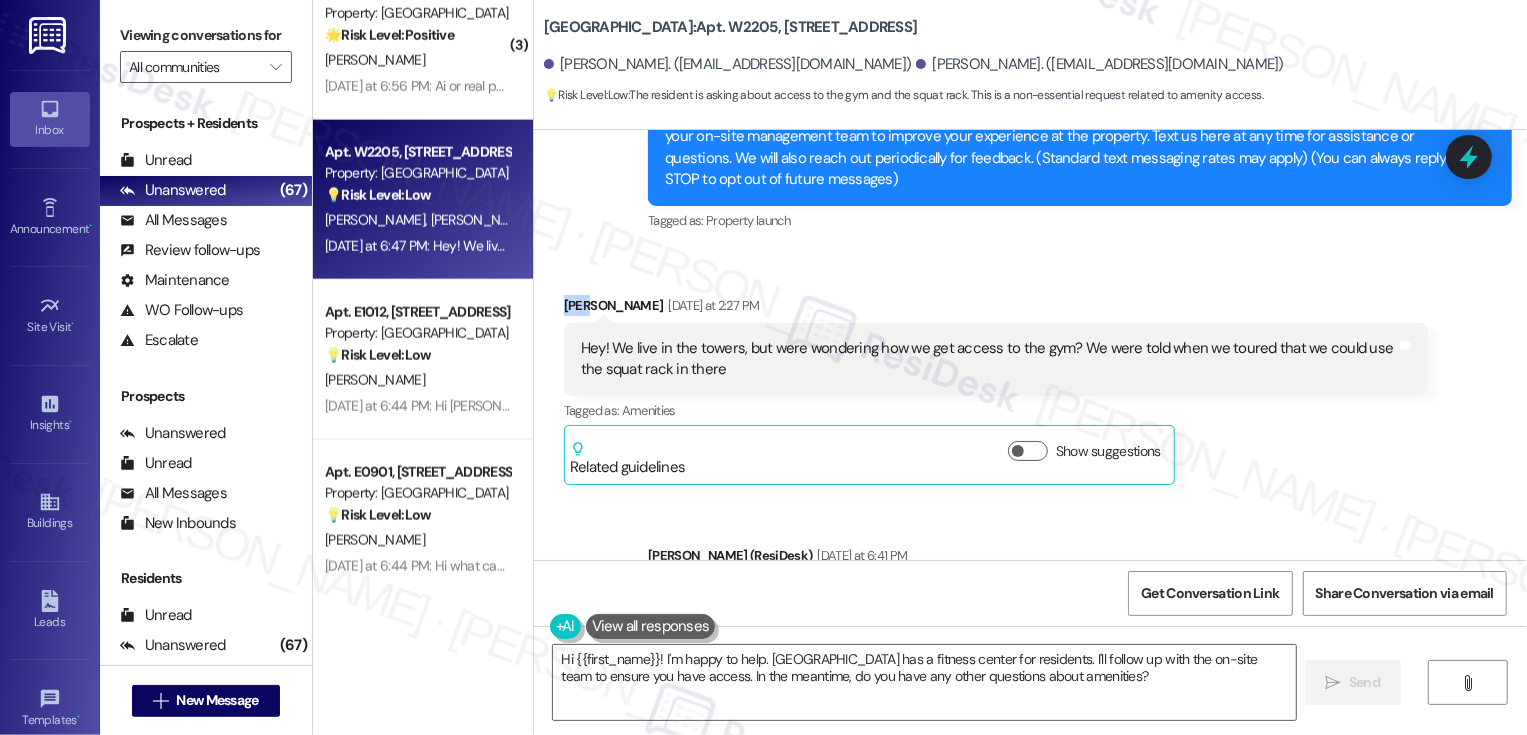 copy on "[PERSON_NAME]" 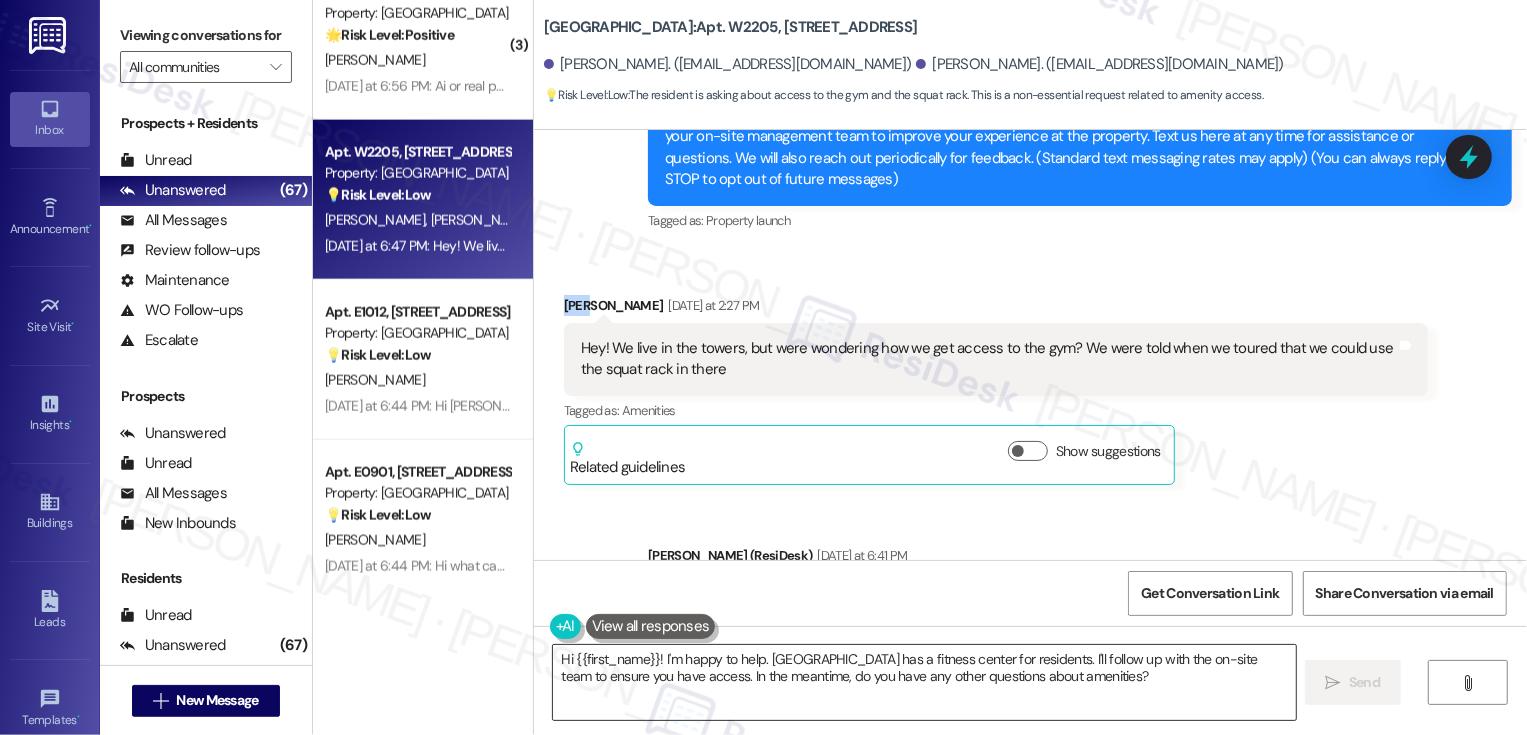 click on "Hi {{first_name}}! I'm happy to help. [GEOGRAPHIC_DATA] has a fitness center for residents. I'll follow up with the on-site team to ensure you have access. In the meantime, do you have any other questions about amenities?" at bounding box center [924, 682] 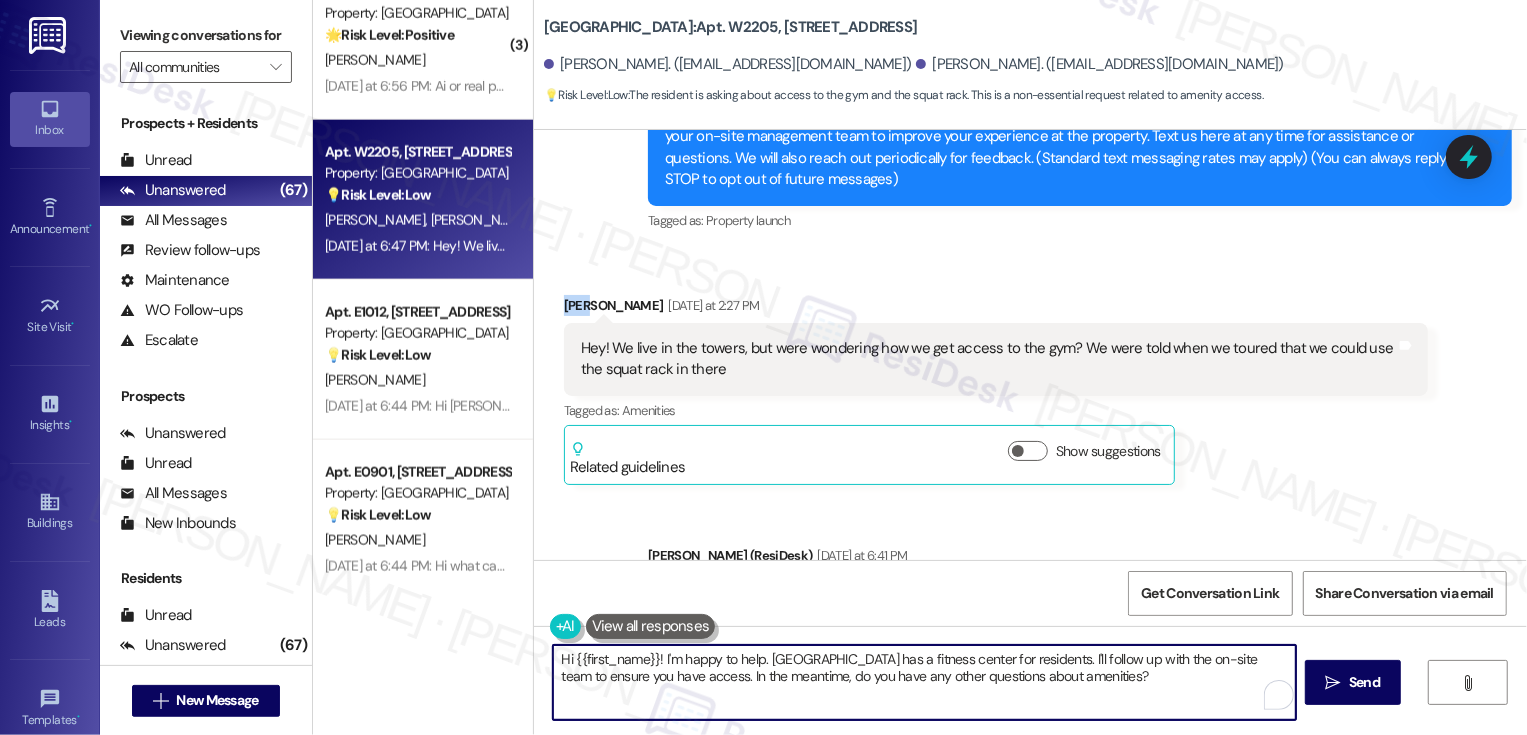 click on "Hi {{first_name}}! I'm happy to help. Bayaud Tower has a fitness center for residents. I'll follow up with the on-site team to ensure you have access. In the meantime, do you have any other questions about amenities?" at bounding box center [924, 682] 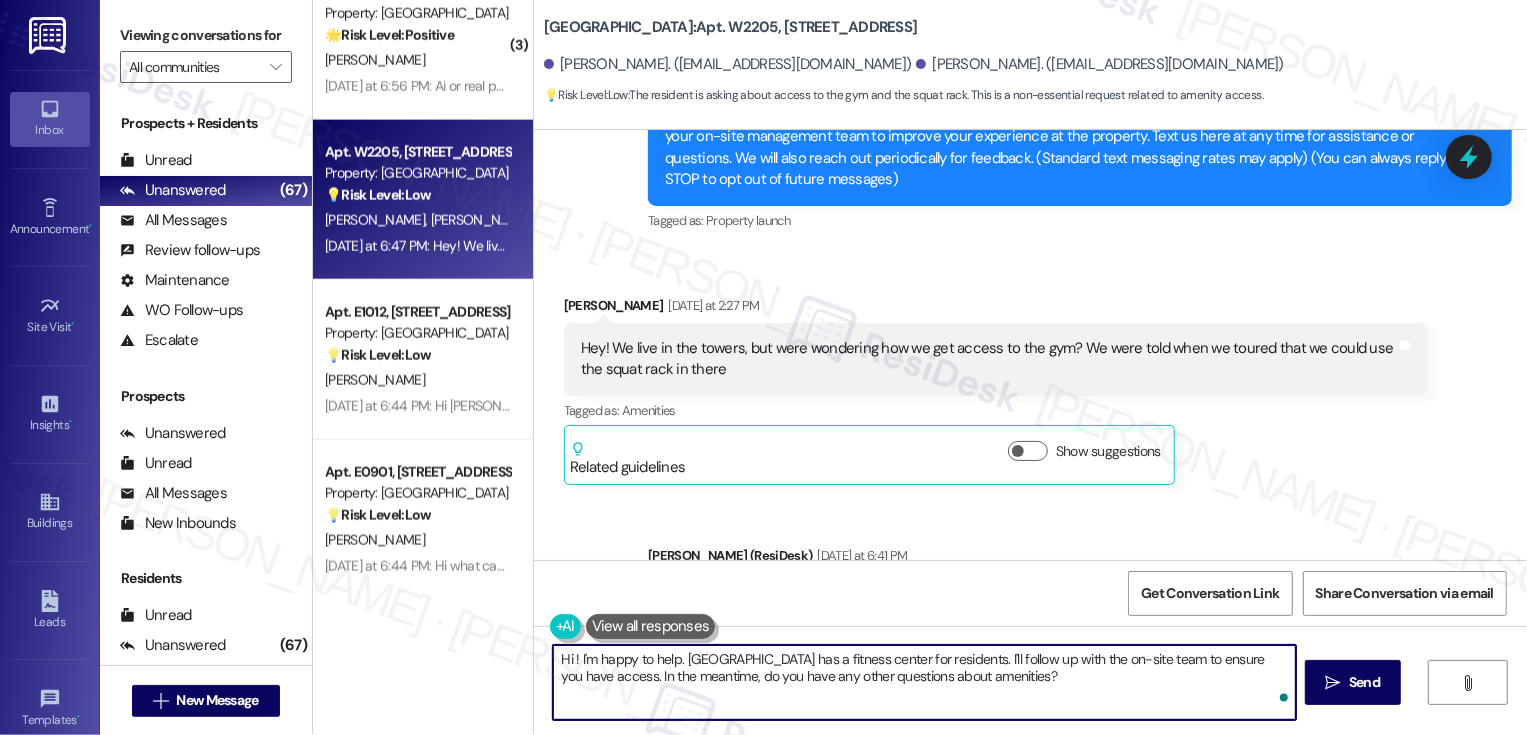 paste on "Kori" 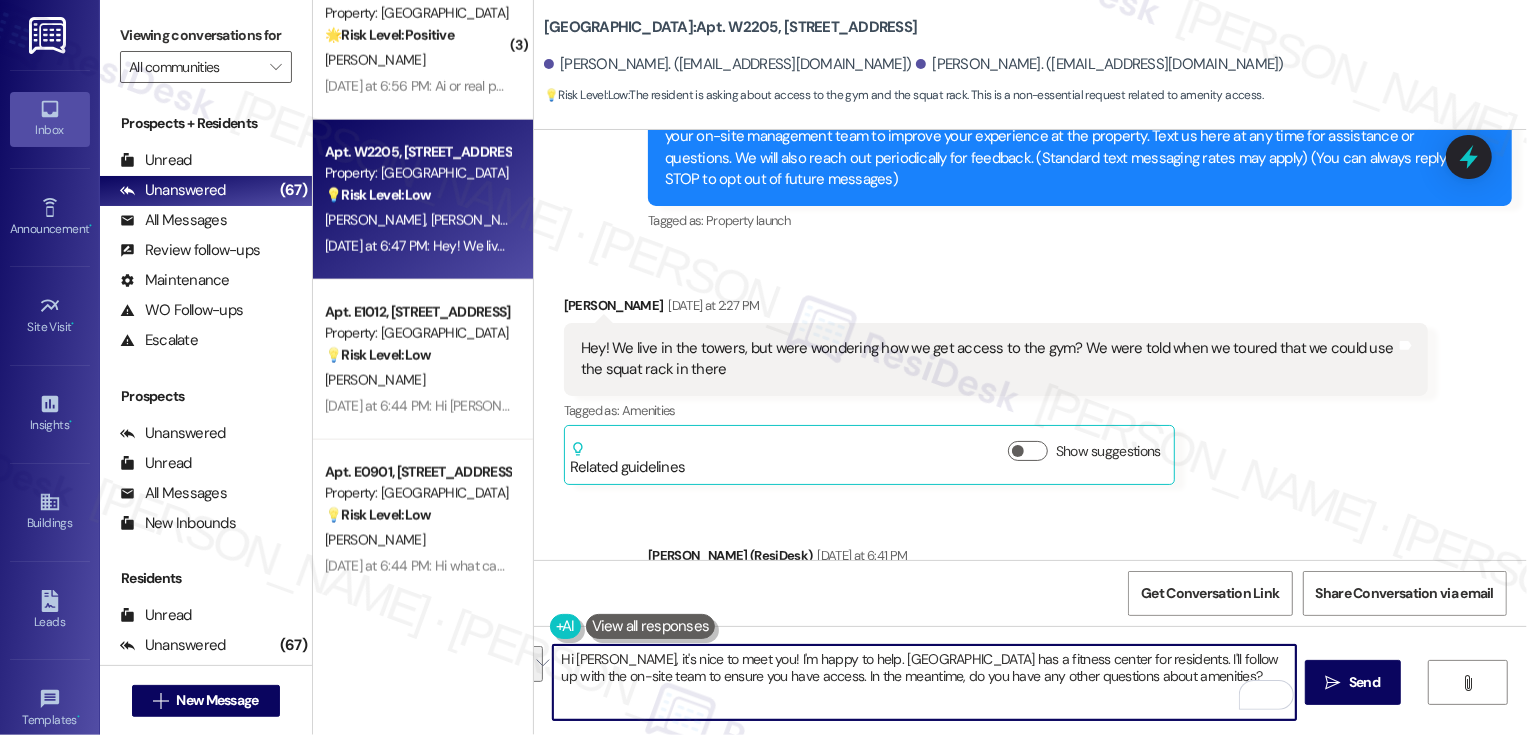 drag, startPoint x: 1148, startPoint y: 682, endPoint x: 711, endPoint y: 665, distance: 437.33054 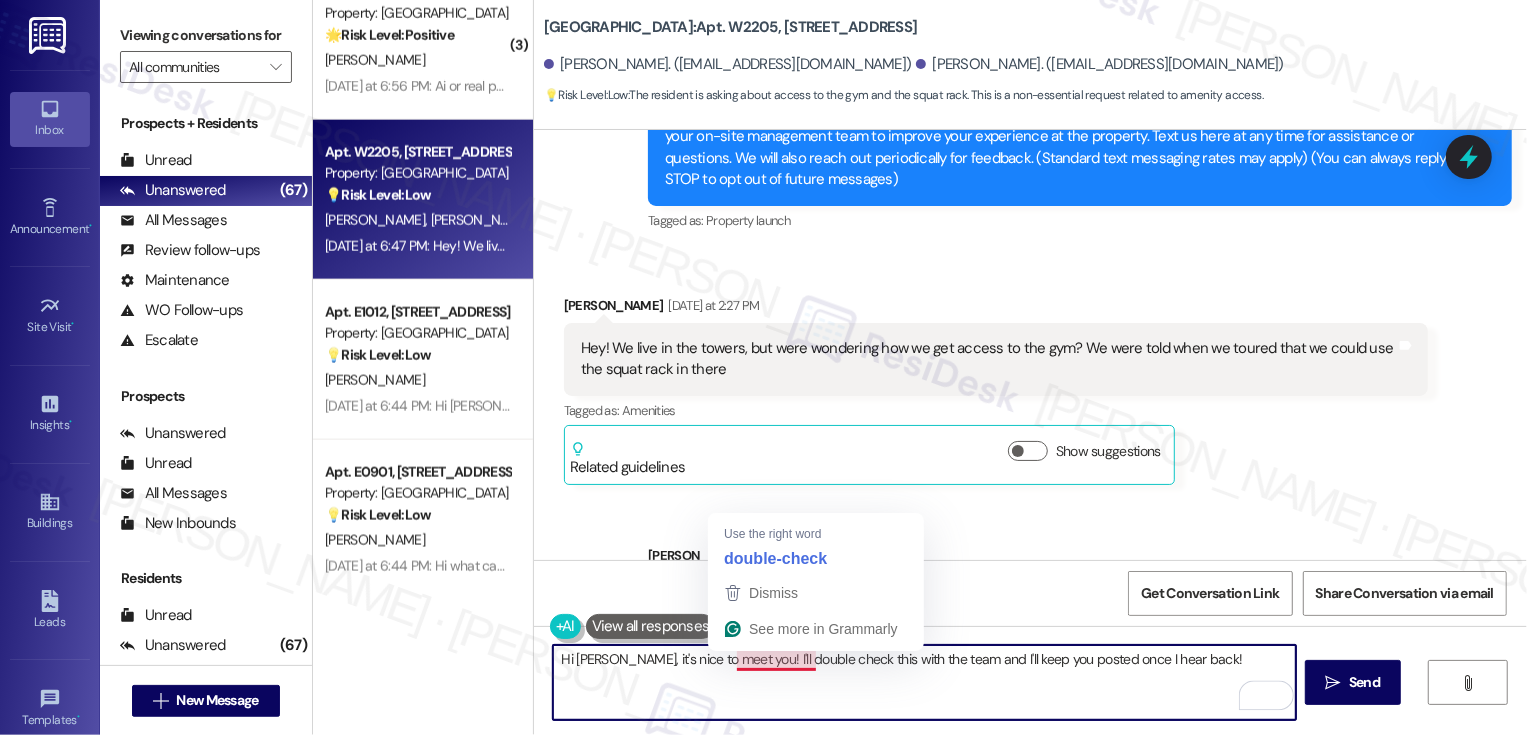 click on "Hi Kori, it's nice to meet you! I'll double check this with the team and I'll keep you posted once I hear back!" at bounding box center (924, 682) 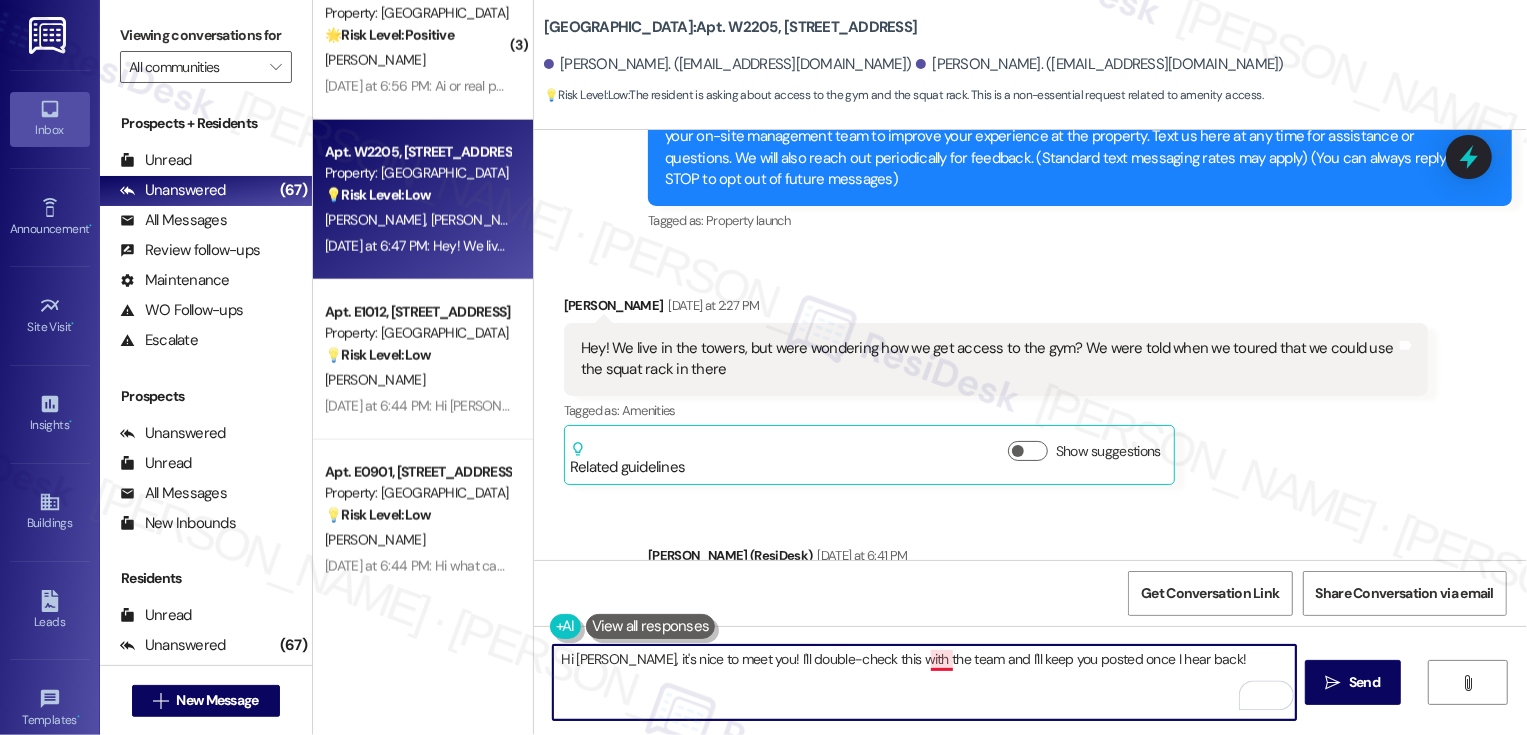 click on "Hi Kori, it's nice to meet you! I'll double-check this with the team and I'll keep you posted once I hear back!" at bounding box center [924, 682] 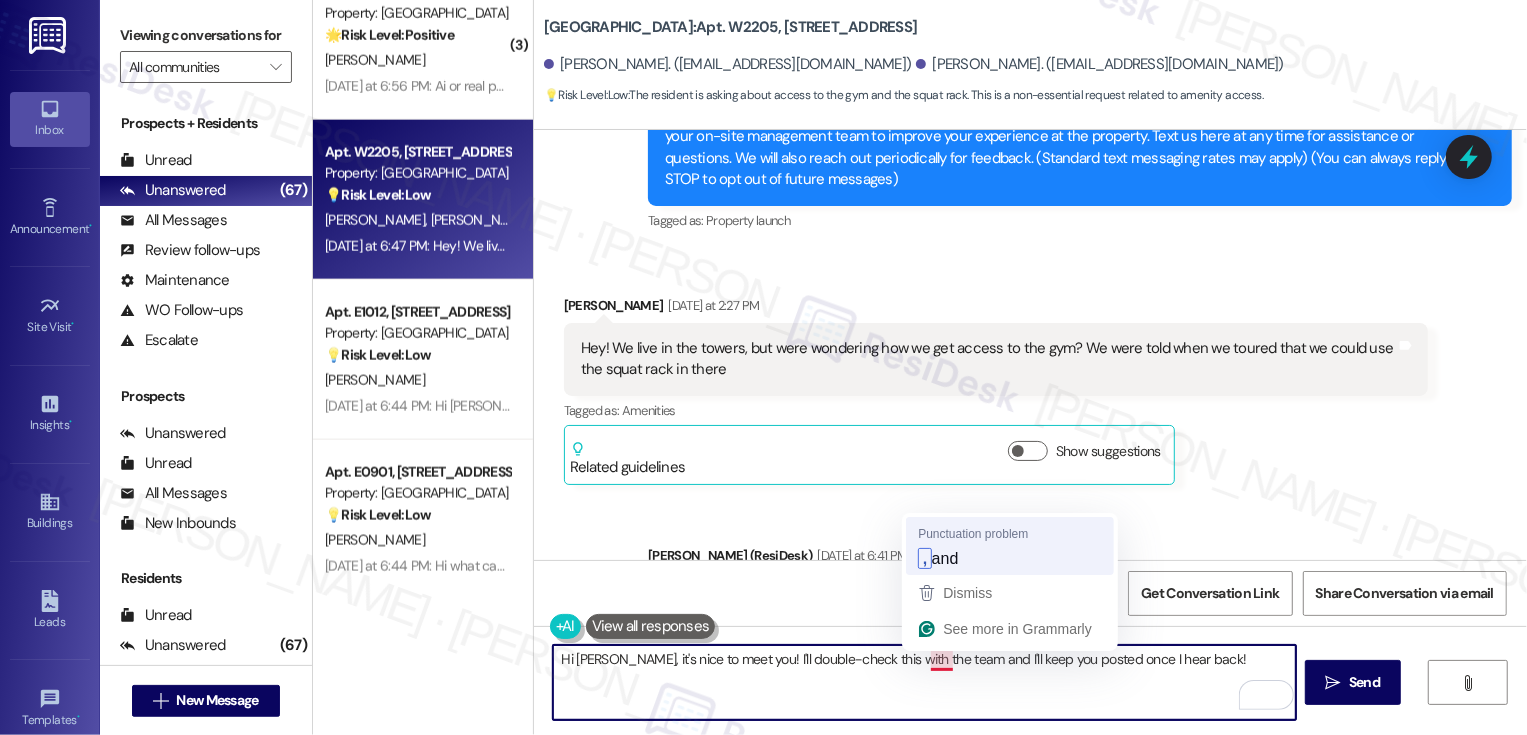 type on "Hi Kori, it's nice to meet you! I'll double-check this with the team, and I'll keep you posted once I hear back!" 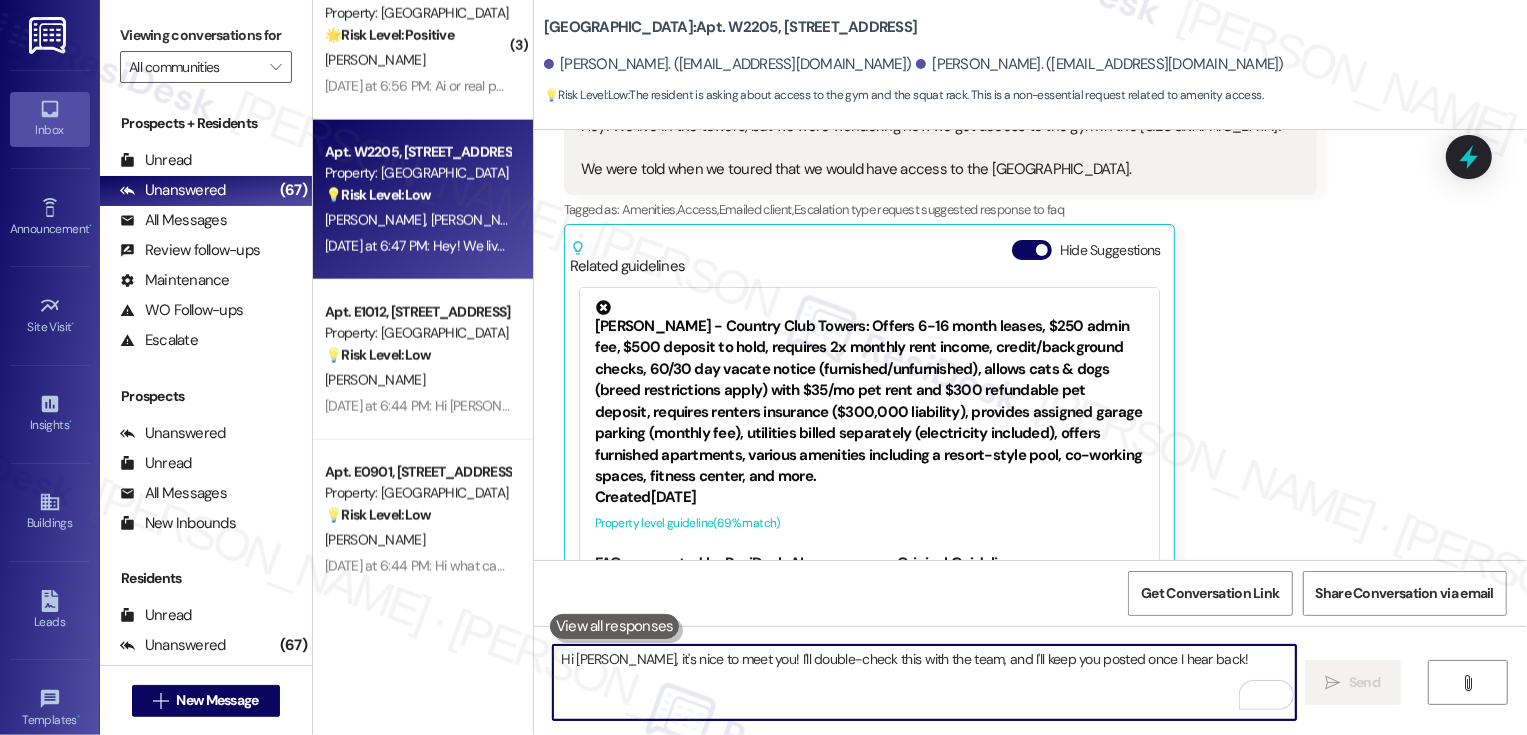 scroll, scrollTop: 920, scrollLeft: 0, axis: vertical 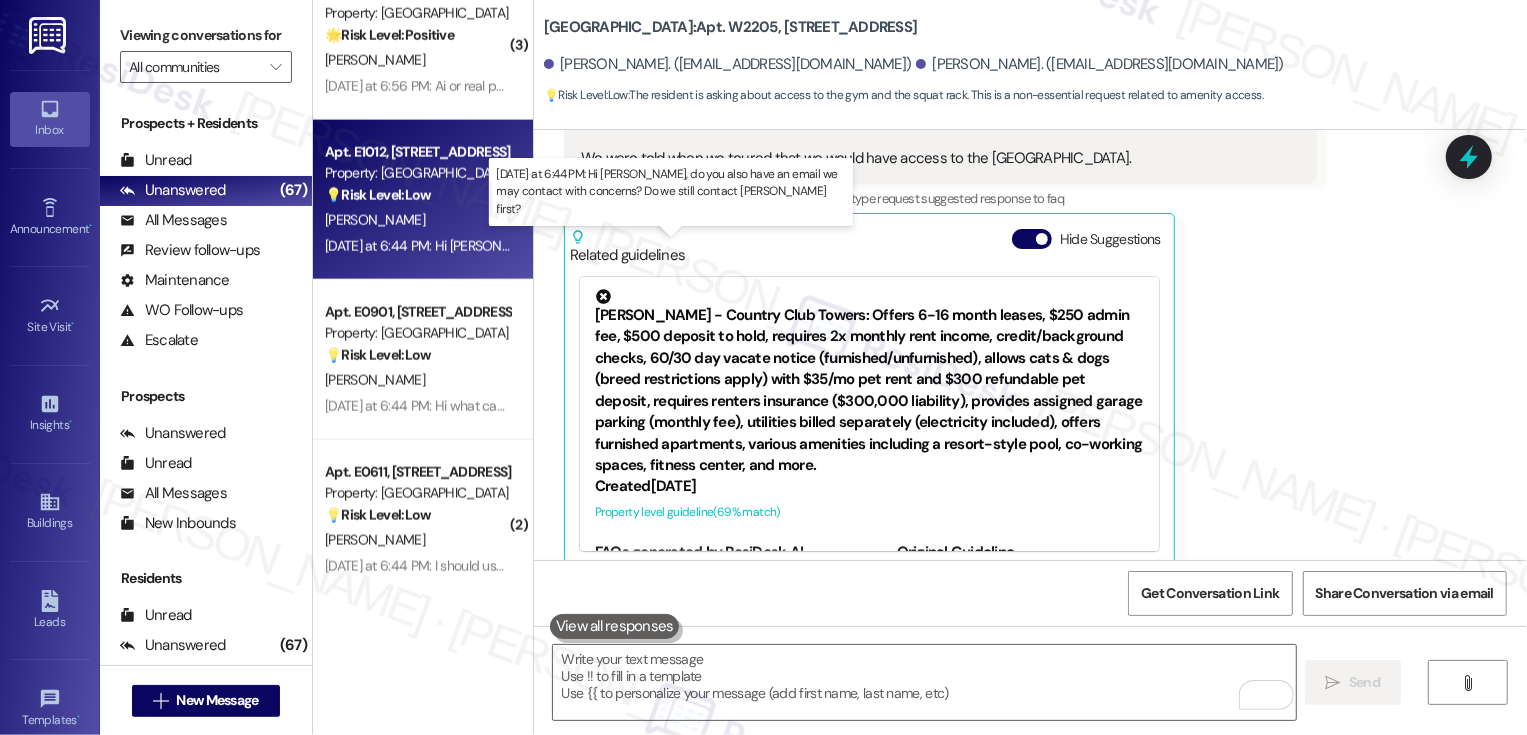 click on "Yesterday at 6:44 PM: Hi Sarah, do you also have an email we may contact with concerns?
Do we still contact Courtney first? Yesterday at 6:44 PM: Hi Sarah, do you also have an email we may contact with concerns?
Do we still contact Courtney first?" at bounding box center (732, 246) 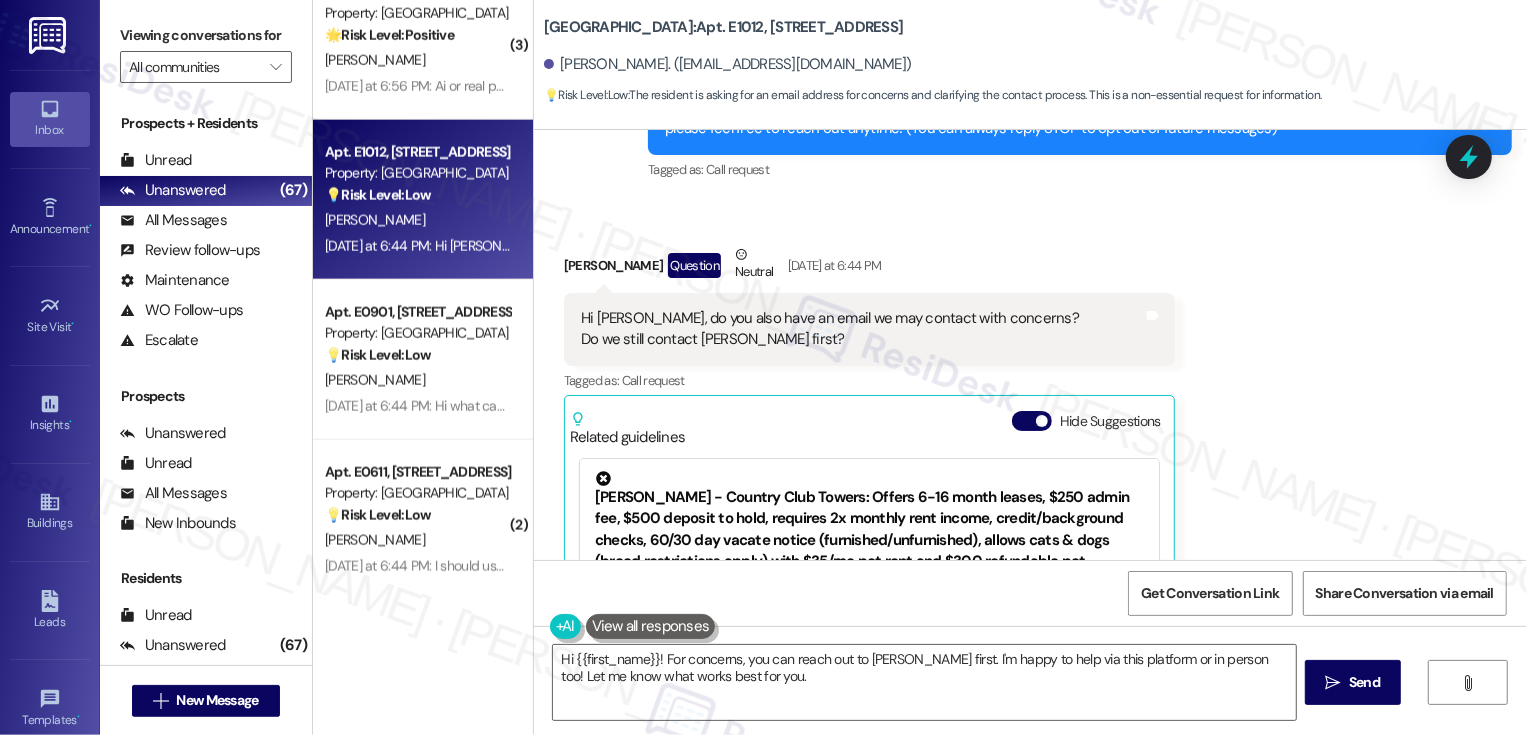 scroll, scrollTop: 356, scrollLeft: 0, axis: vertical 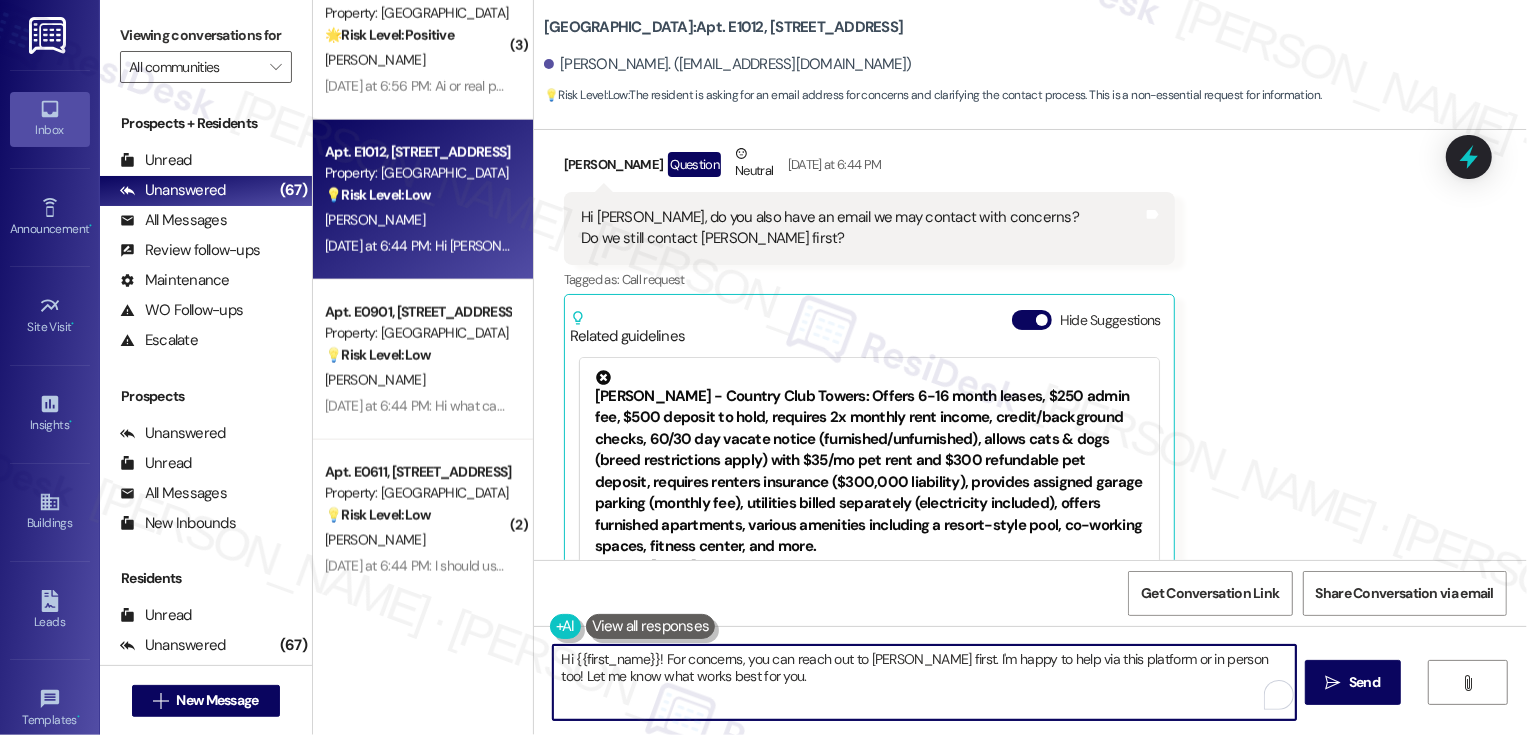 drag, startPoint x: 648, startPoint y: 657, endPoint x: 900, endPoint y: 740, distance: 265.3168 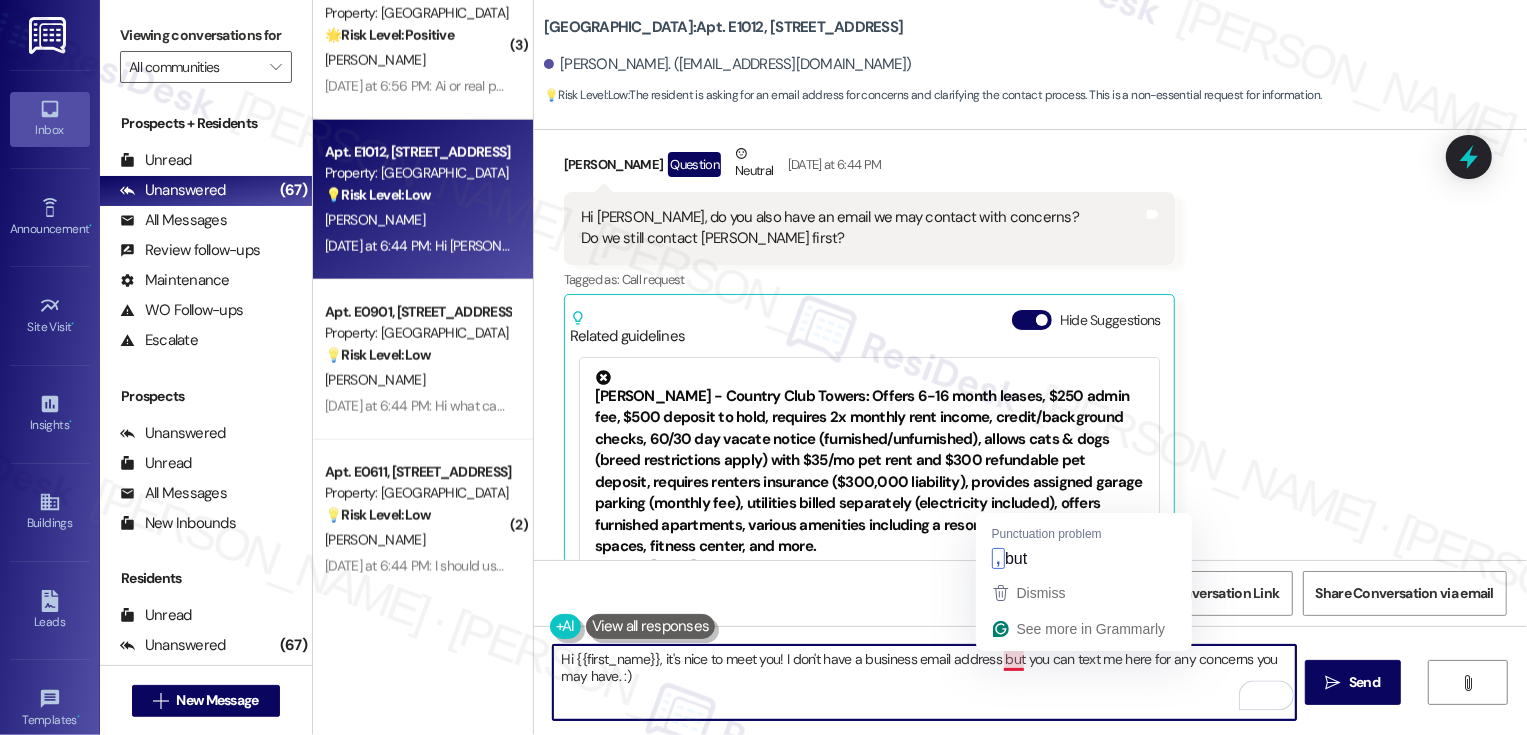 click on "Hi {{first_name}}, it's nice to meet you! I don't have a business email address but you can text me here for any concerns you may have. :)" at bounding box center [924, 682] 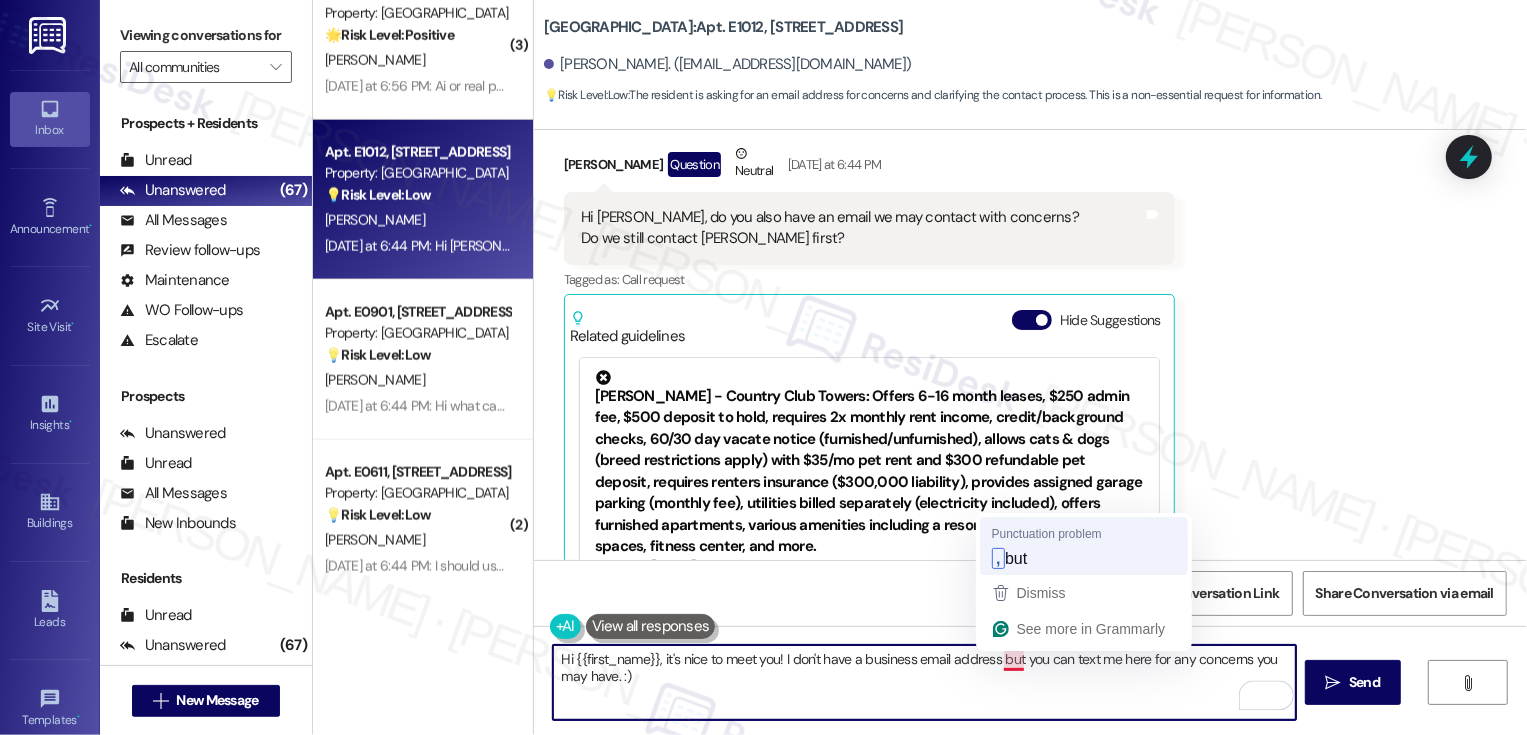 type on "Hi {{first_name}}, it's nice to meet you! I don't have a business email address, but you can text me here for any concerns you may have. :)" 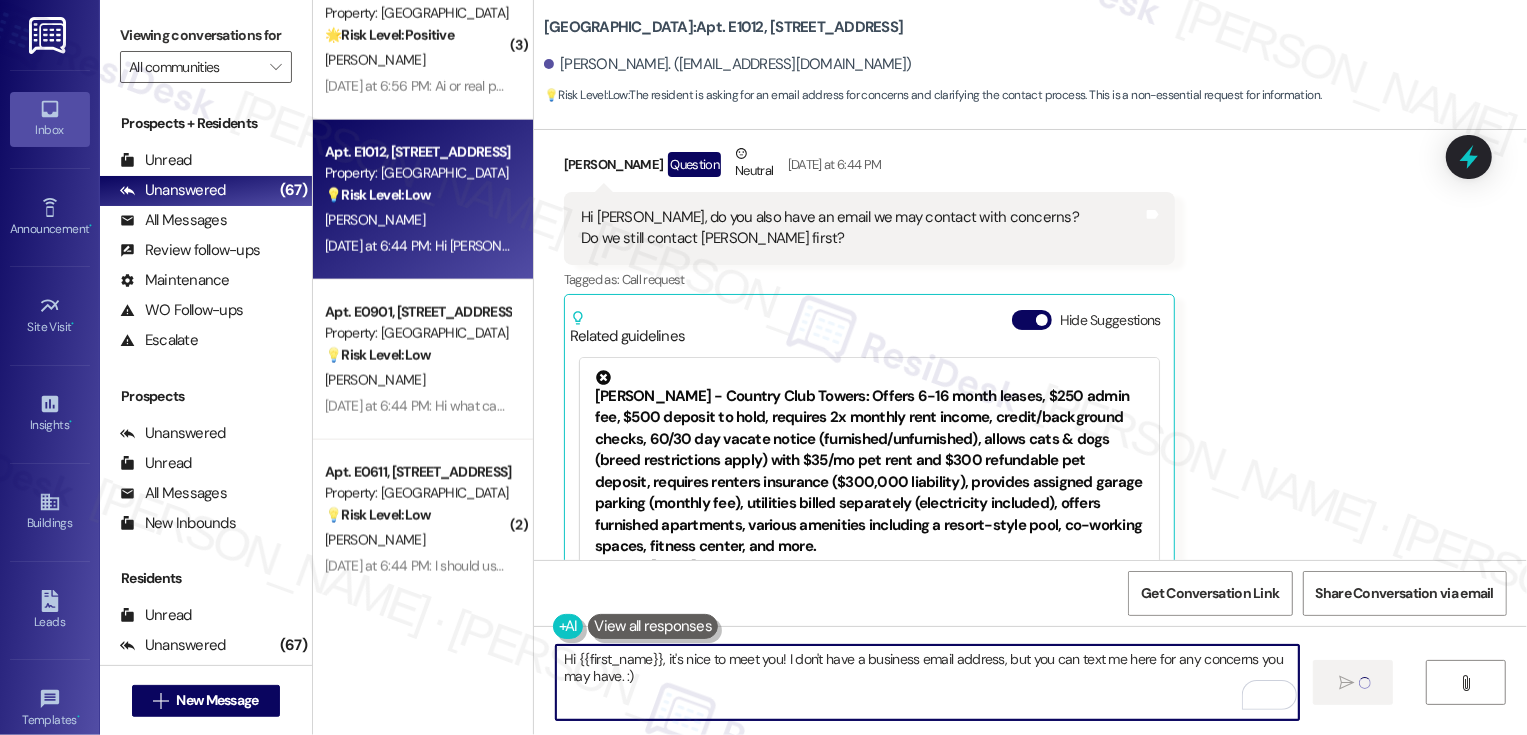 type 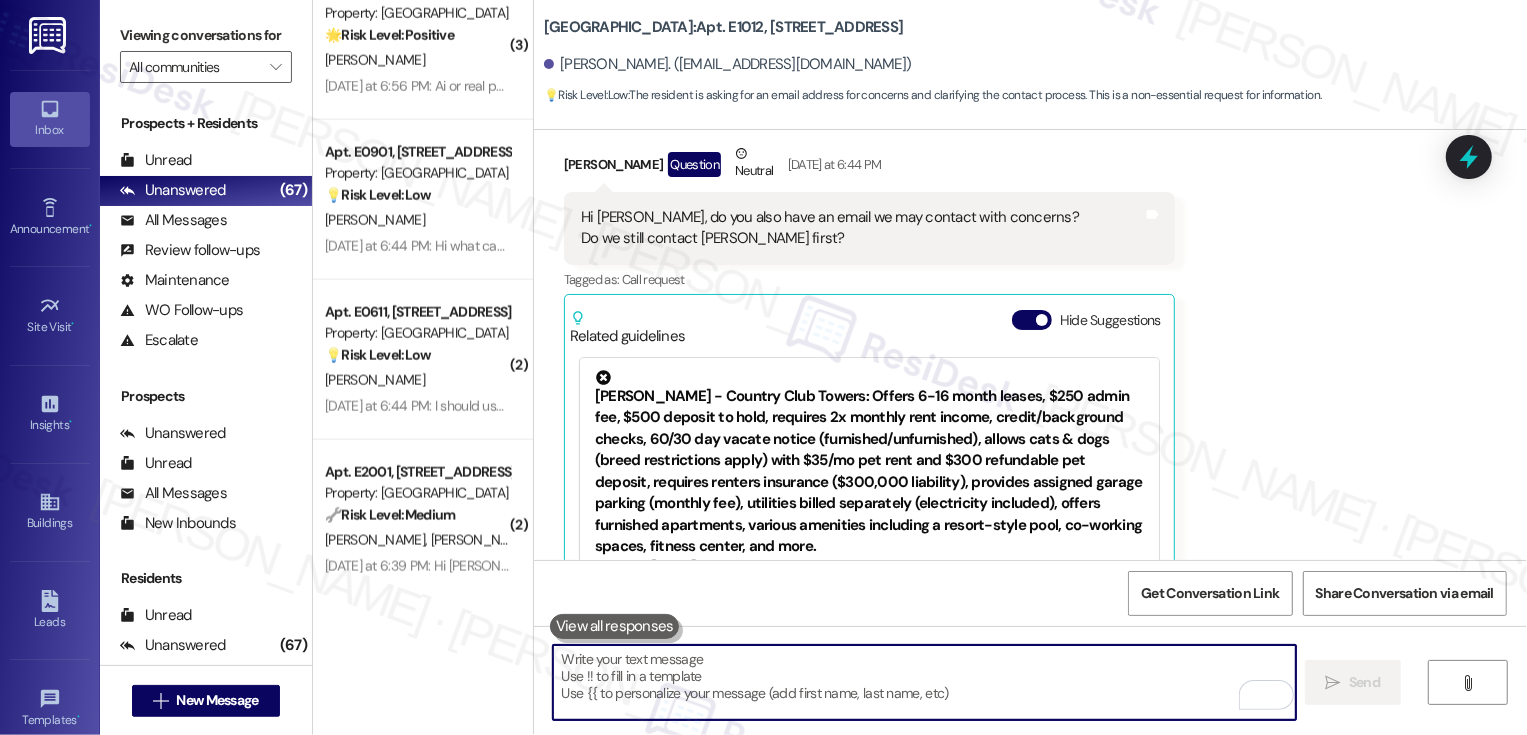 scroll, scrollTop: 1968, scrollLeft: 0, axis: vertical 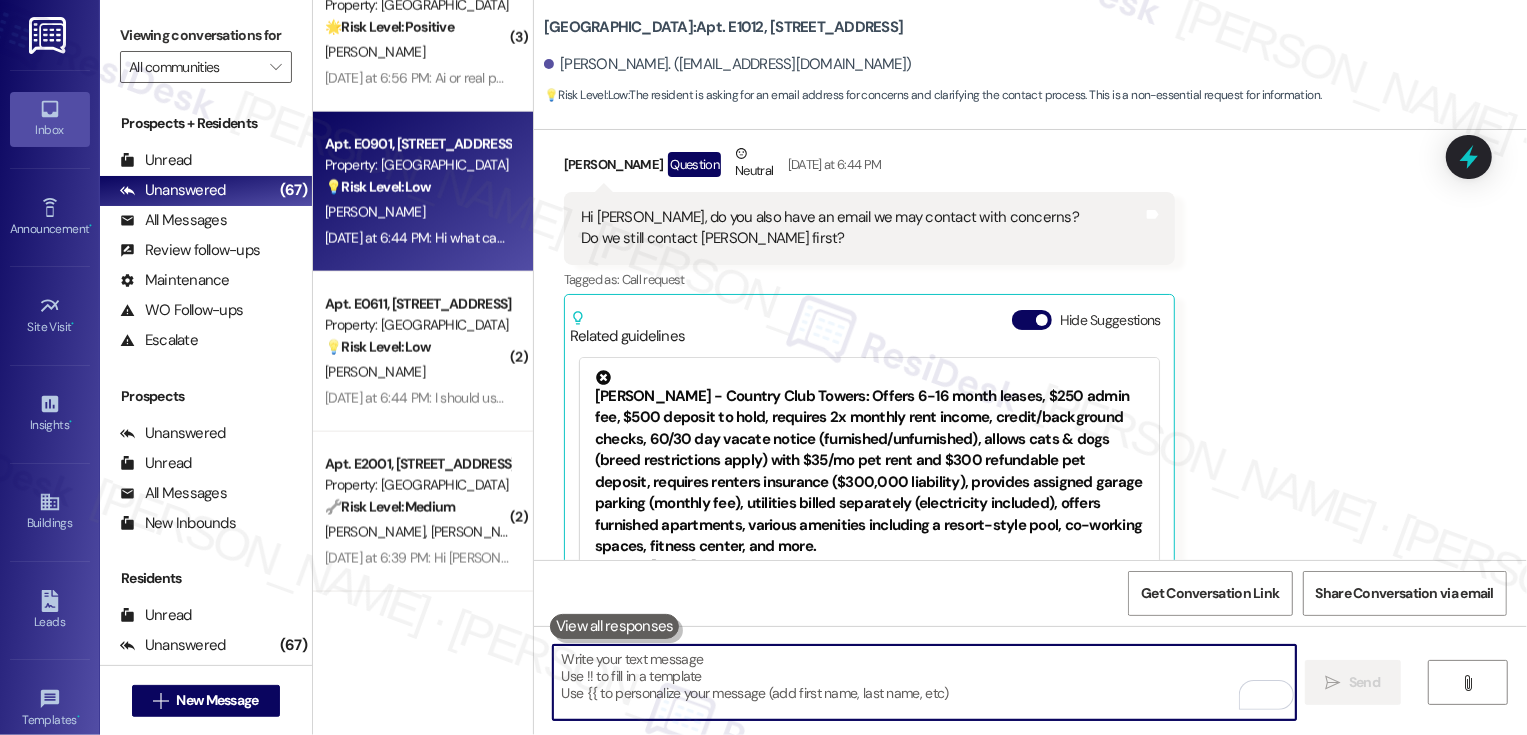 click on "Apt. E0901, 1101 East Bayaud Avenue Property: Country Club Towers 💡  Risk Level:  Low The resident is asking what the service can help with. This is a general inquiry and does not indicate any urgent issues or problems. F. Bustios Yesterday at 6:44 PM: Hi what can you help with? Yesterday at 6:44 PM: Hi what can you help with?" at bounding box center (423, 192) 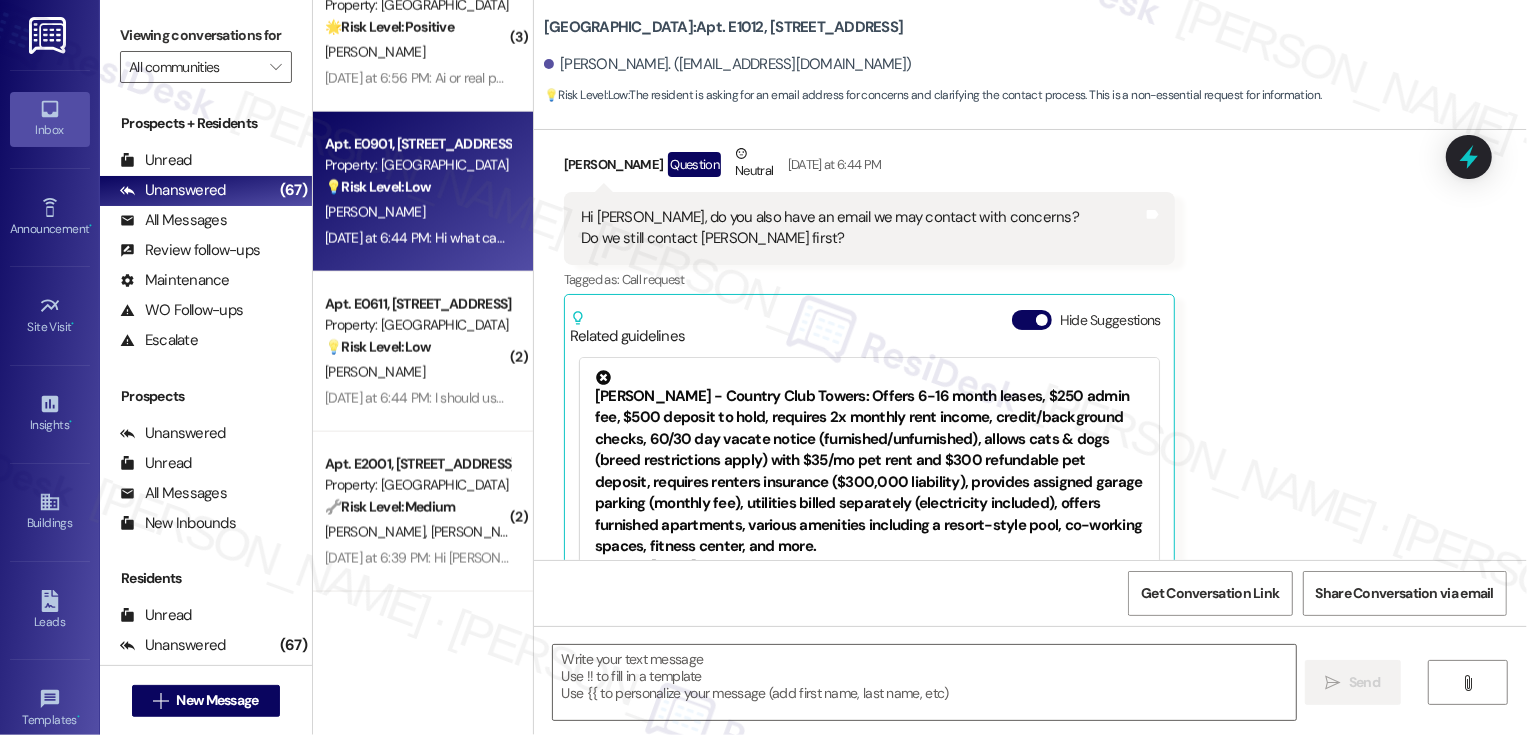 type on "Fetching suggested responses. Please feel free to read through the conversation in the meantime." 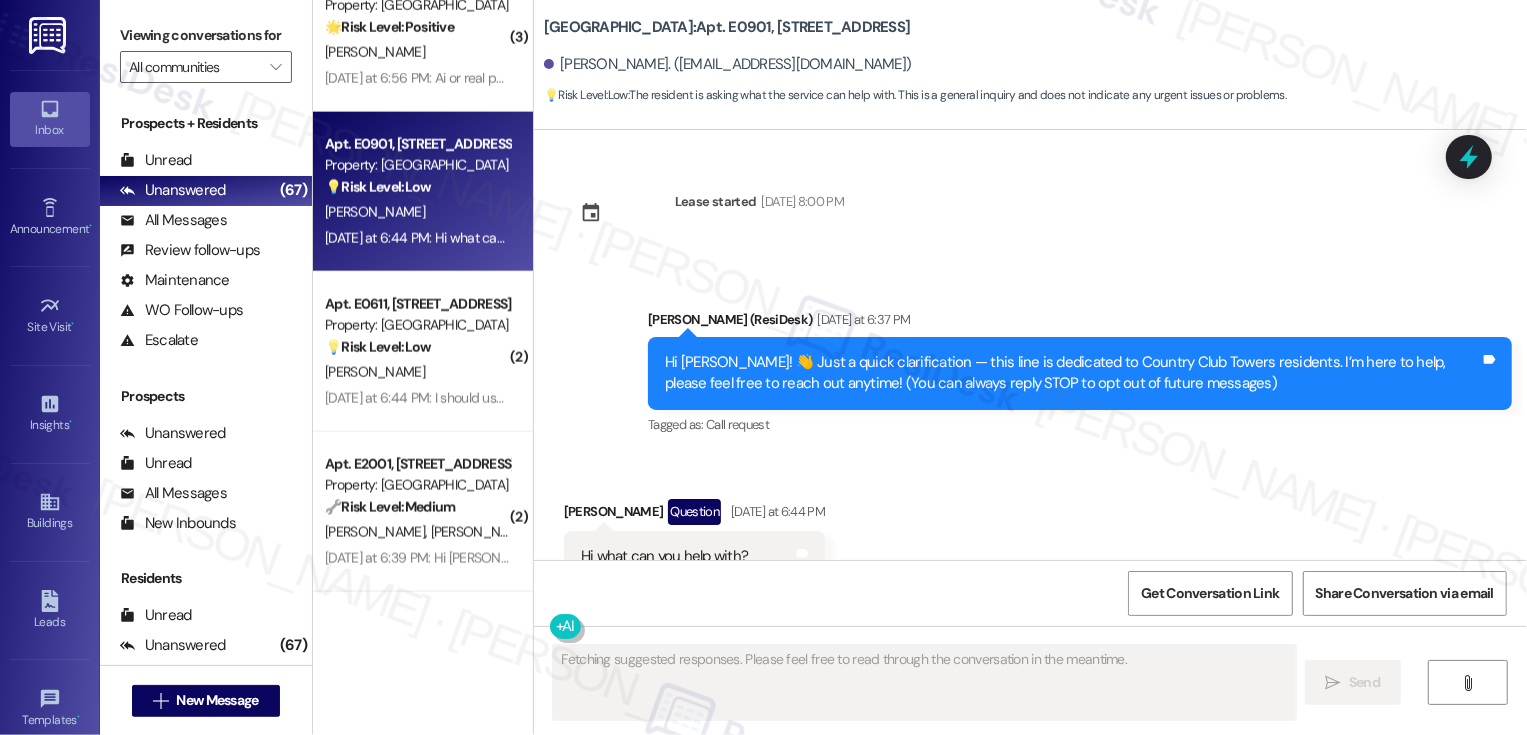 scroll, scrollTop: 67, scrollLeft: 0, axis: vertical 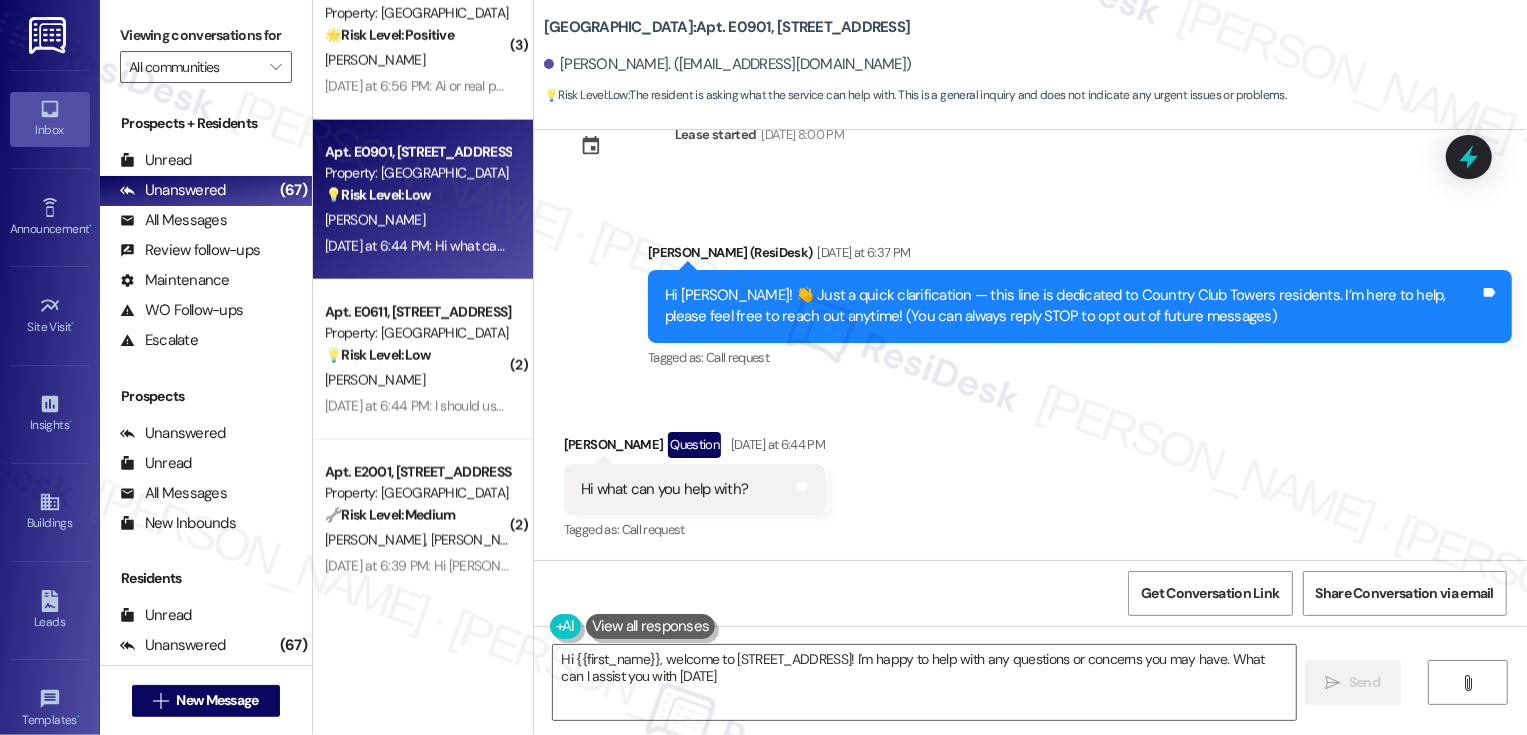 type on "Hi {{first_name}}, welcome to 1101 East Bayaud Avenue! I'm happy to help with any questions or concerns you may have. What can I assist you with today?" 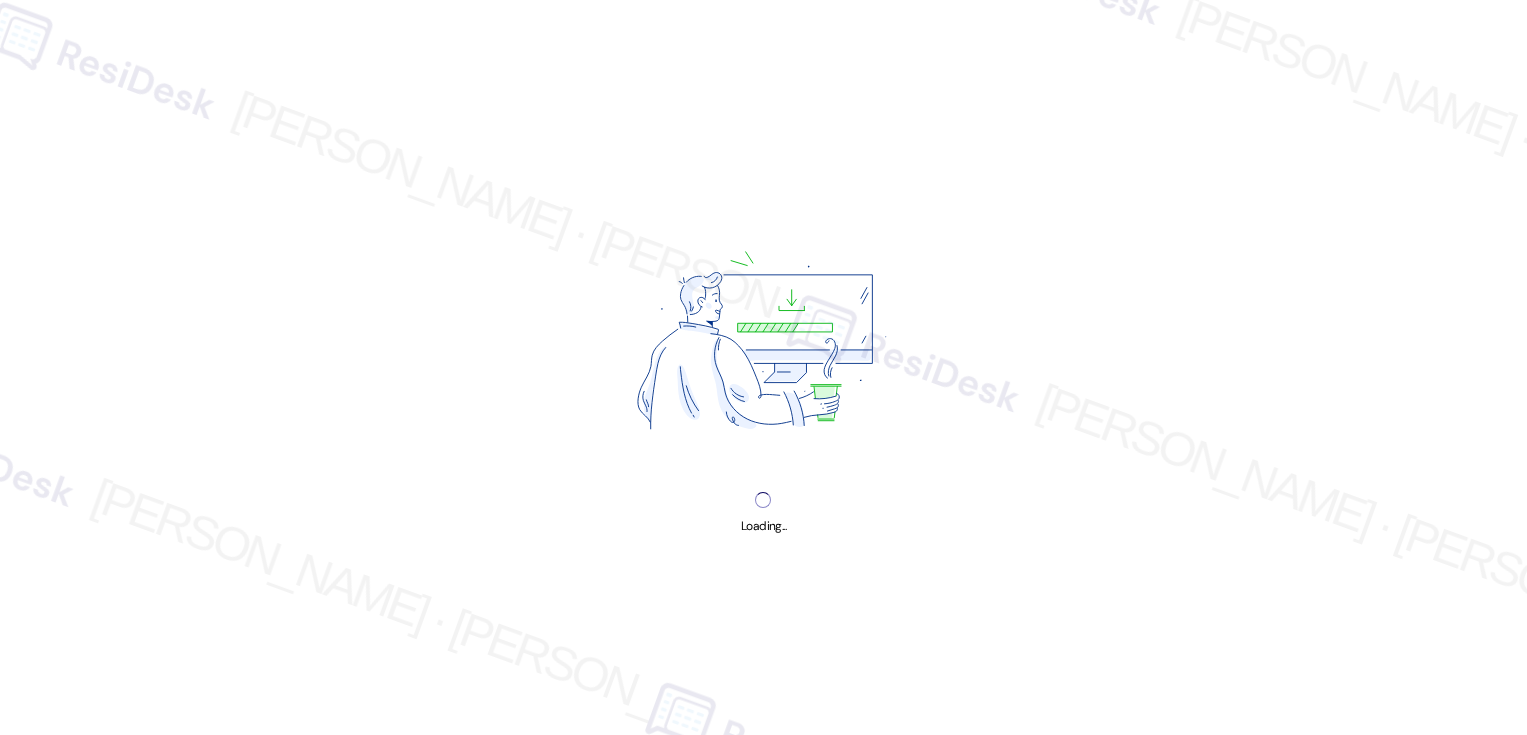scroll, scrollTop: 0, scrollLeft: 0, axis: both 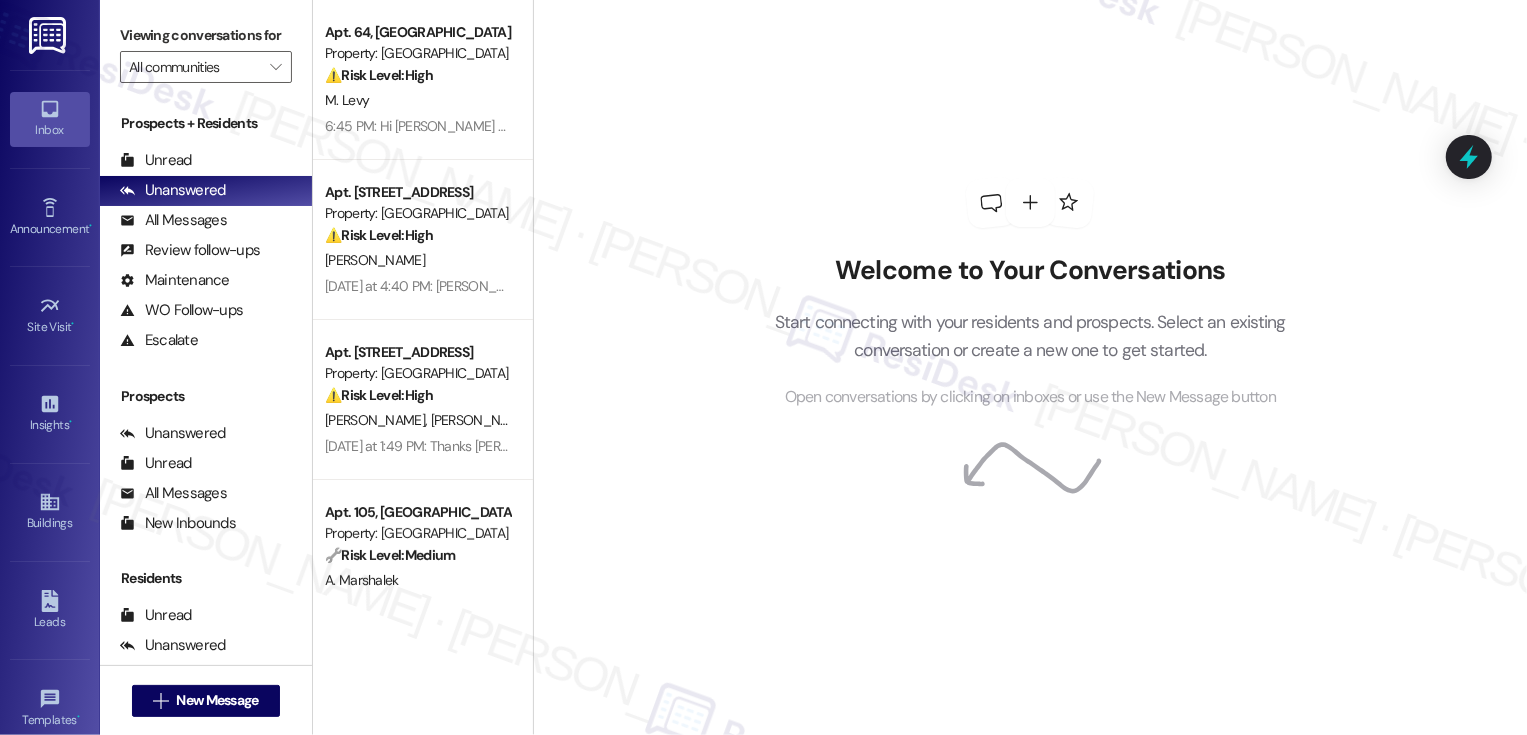 click on "Welcome to Your Conversations Start connecting with your residents and prospects. Select an existing conversation or create a new one to get started. Open conversations by clicking on inboxes or use the New Message button" at bounding box center (1030, 367) 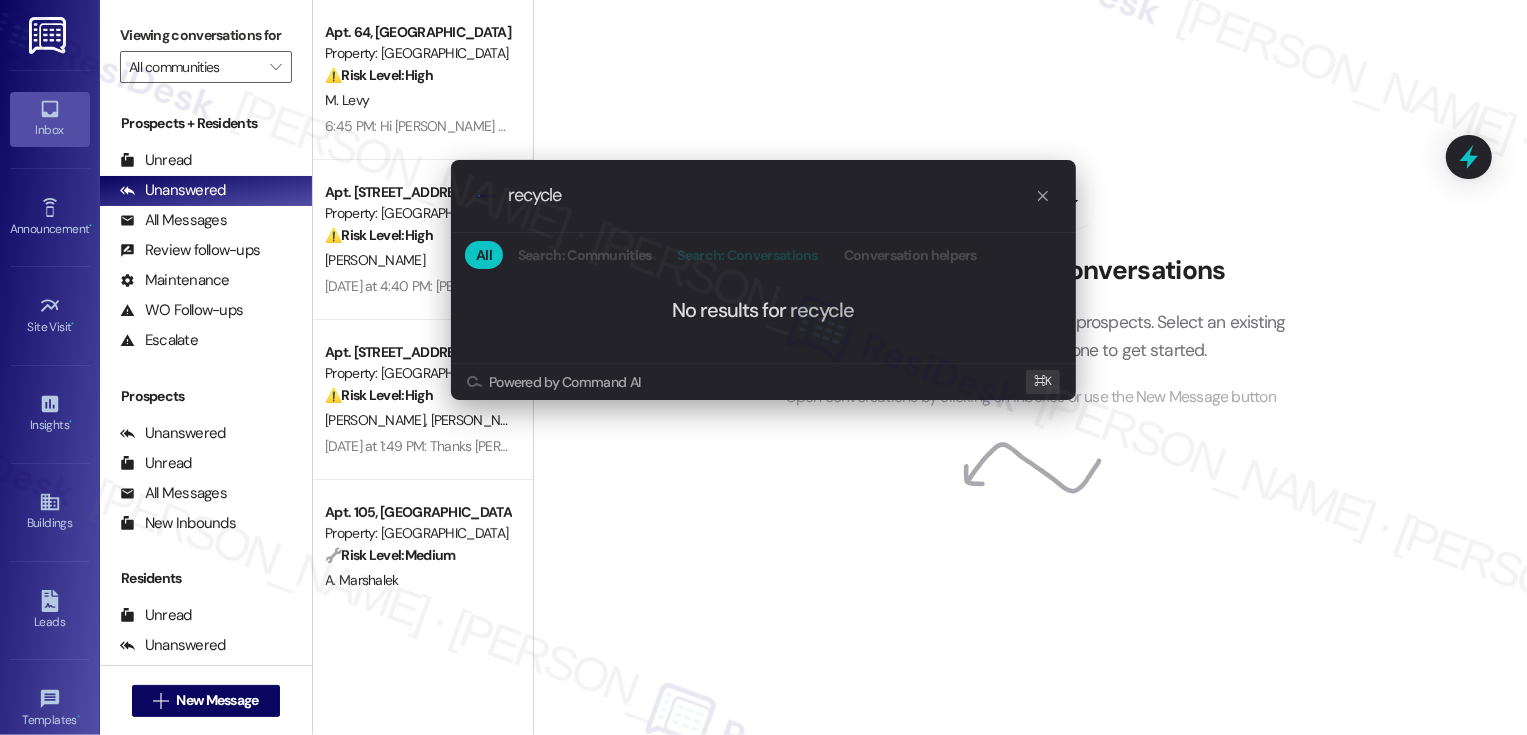 click on "Search: Conversations" at bounding box center (748, 255) 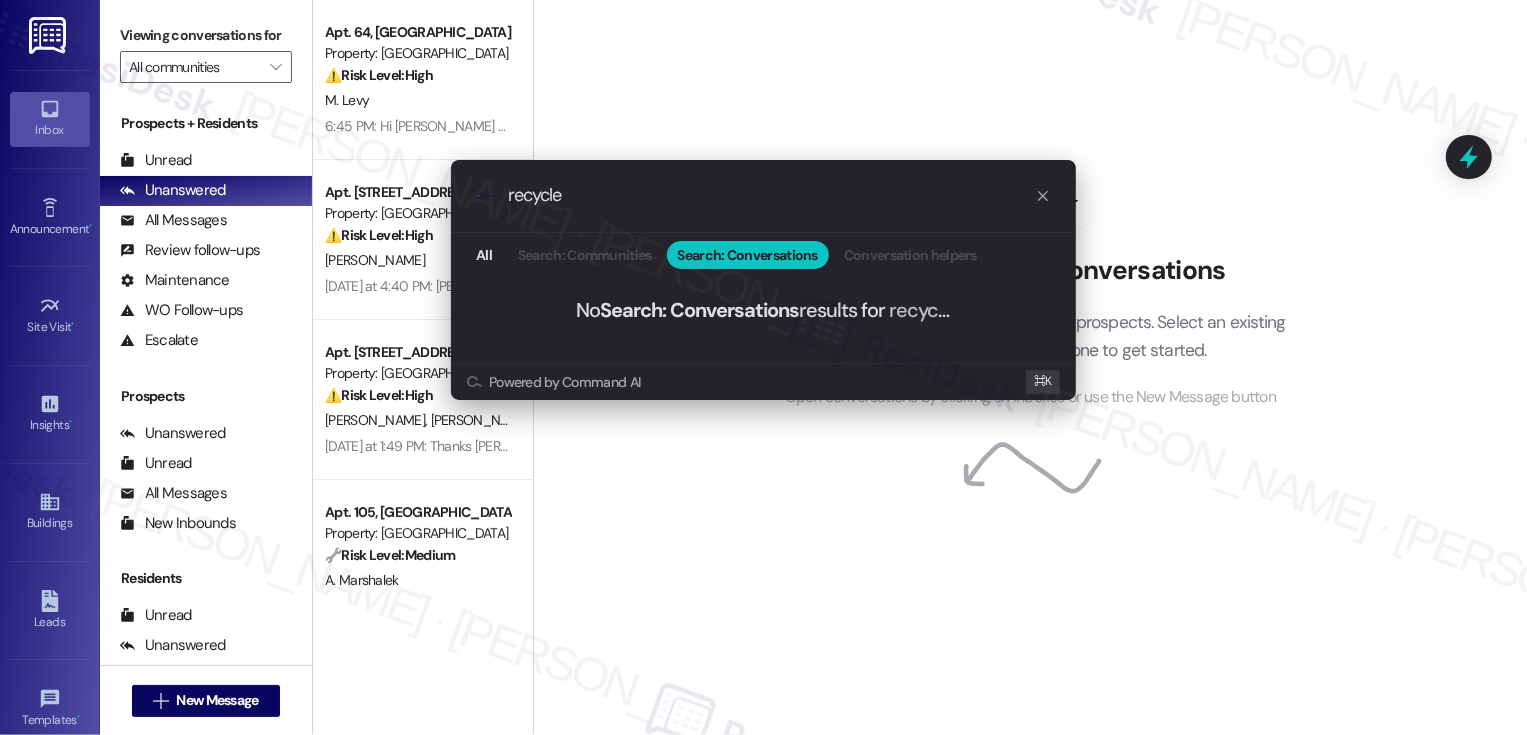 click on "recycle" at bounding box center [771, 195] 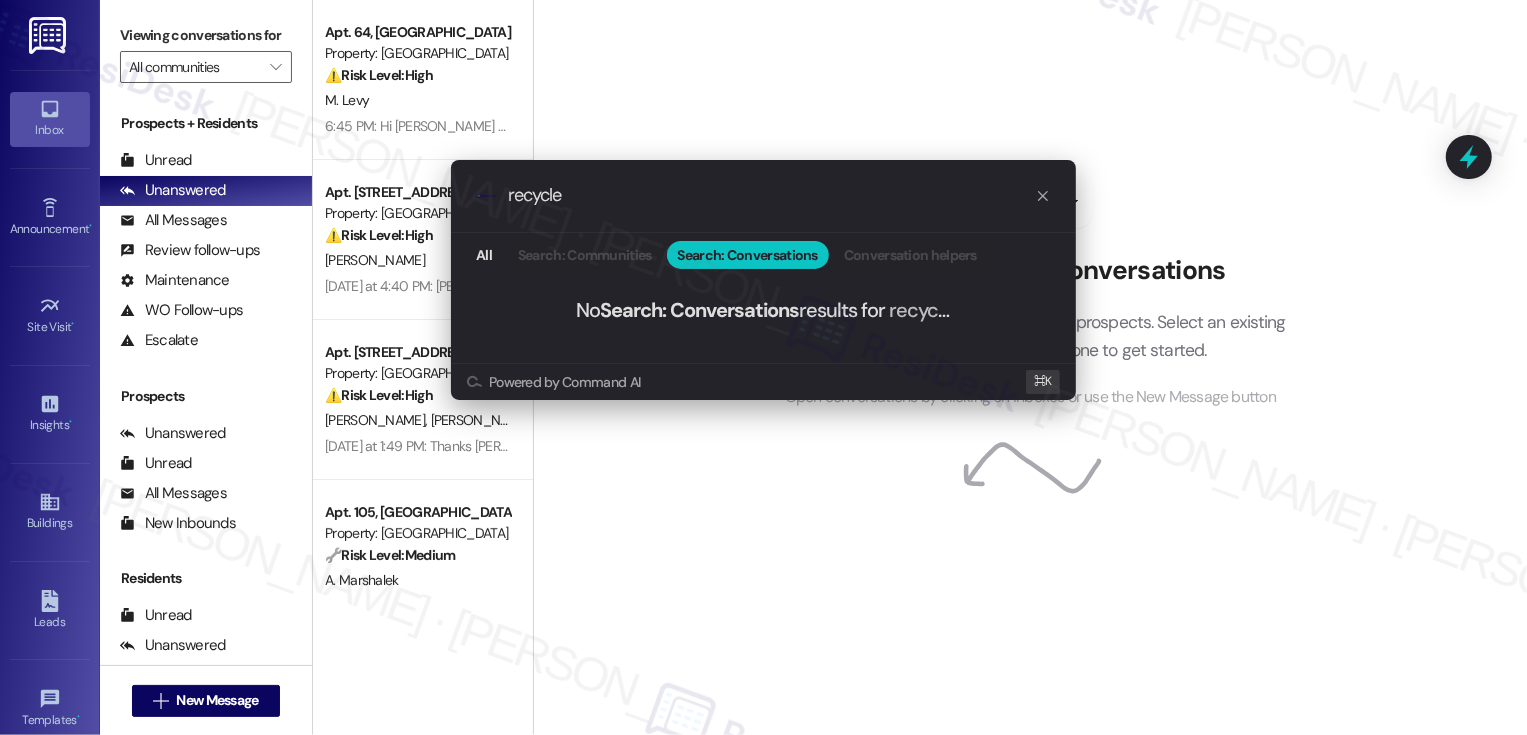 click on "recycle" at bounding box center (771, 195) 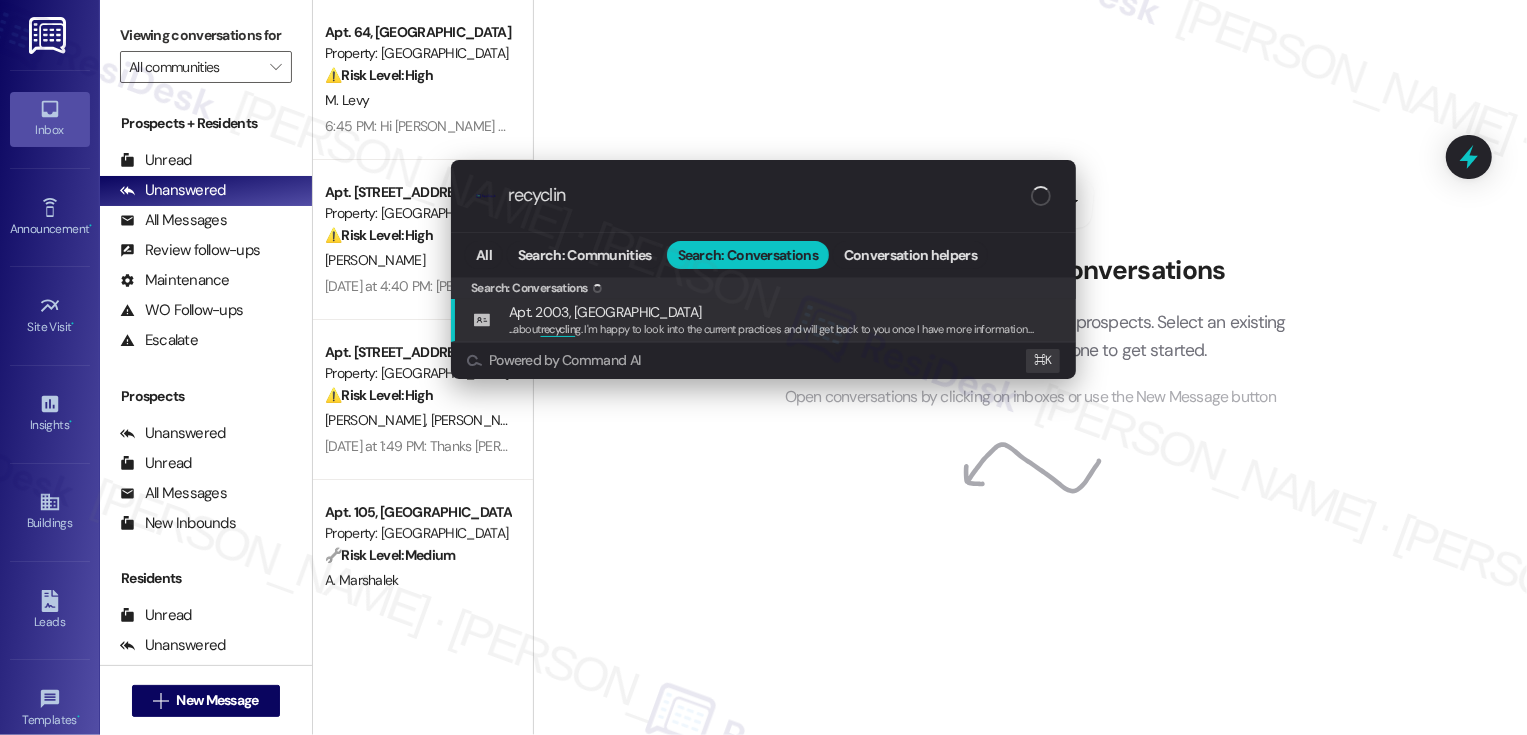 type on "recycling" 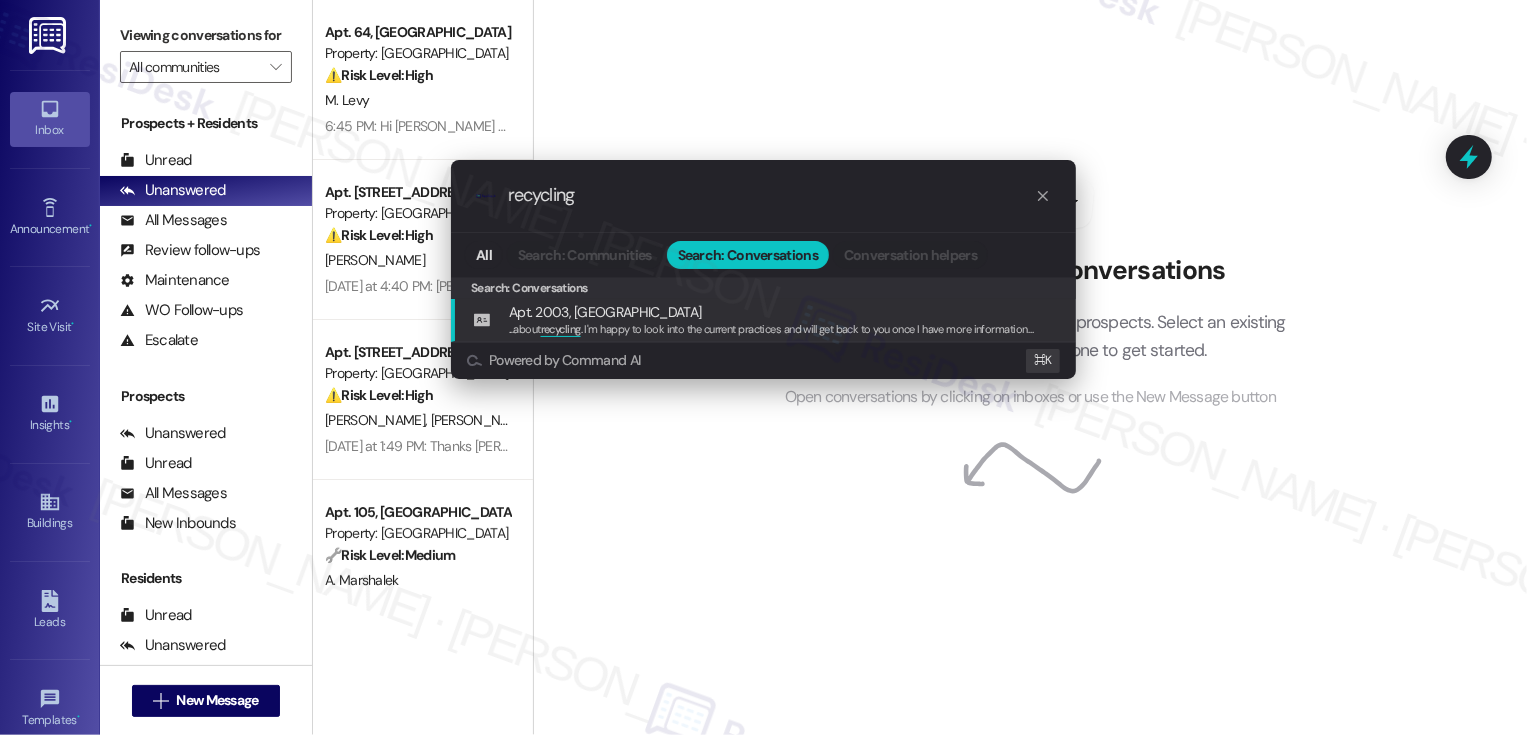 click on "... about  recycling . I'm happy to look into the current practices and will get back to you once I have more information! Can I help you with anything else in the meantime?"
"What is being done to create a viable recycling program for the [GEOGRAPHIC_DATA]? Unless I am mistaken, all the containers on the ground floor are currently being sent by truck to the landfill."" at bounding box center [1324, 329] 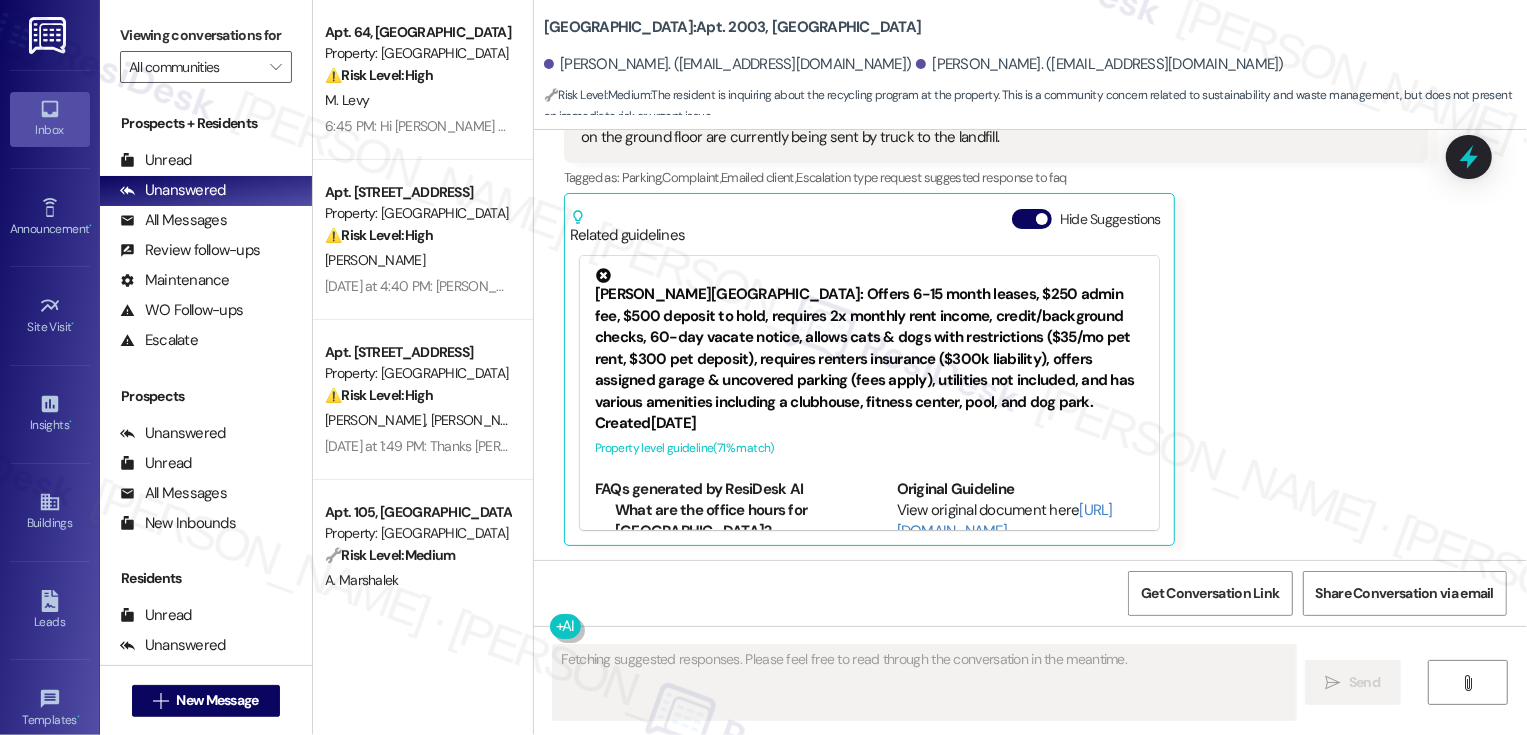 scroll, scrollTop: 895, scrollLeft: 0, axis: vertical 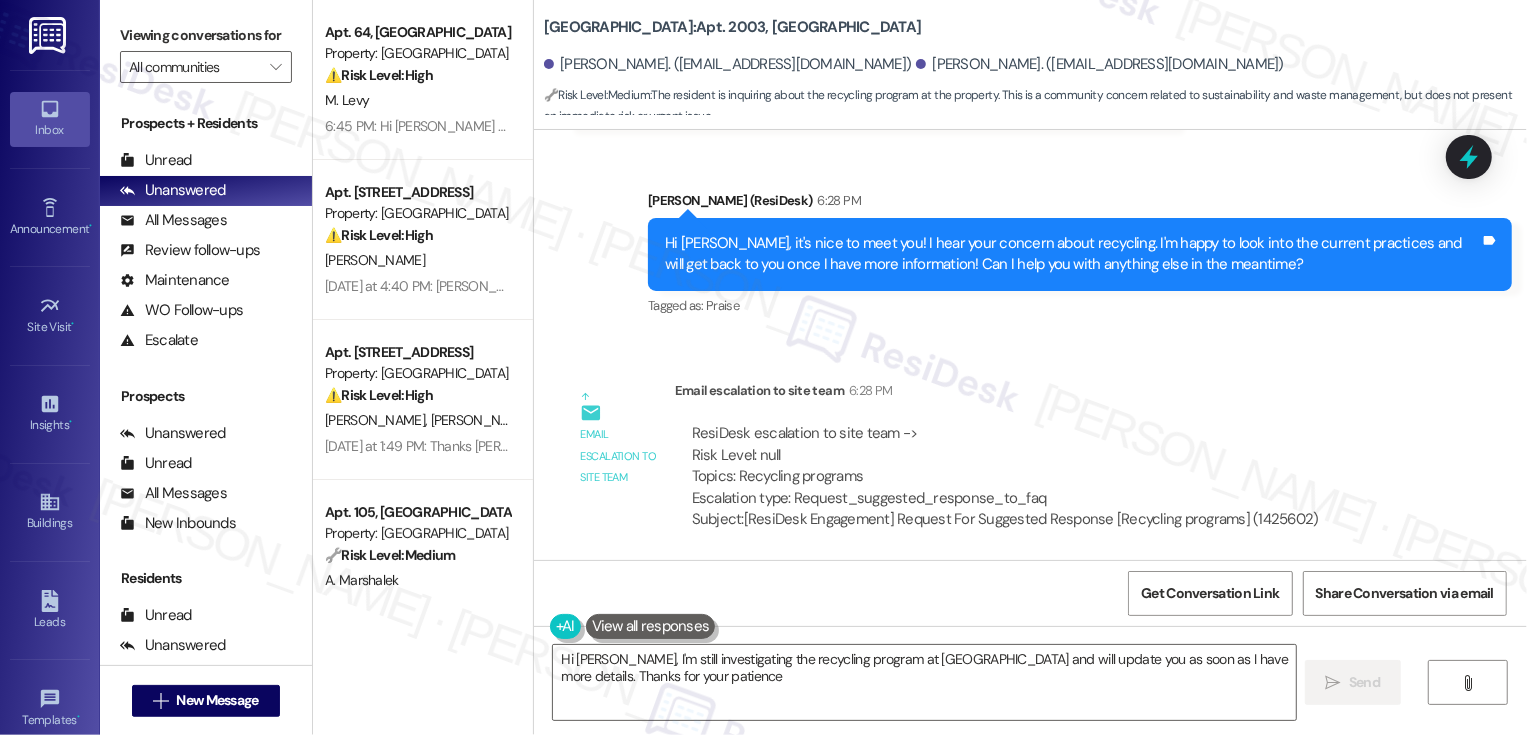type on "Hi [PERSON_NAME], I'm still investigating the recycling program at [GEOGRAPHIC_DATA] and will update you as soon as I have more details. Thanks for your patience!" 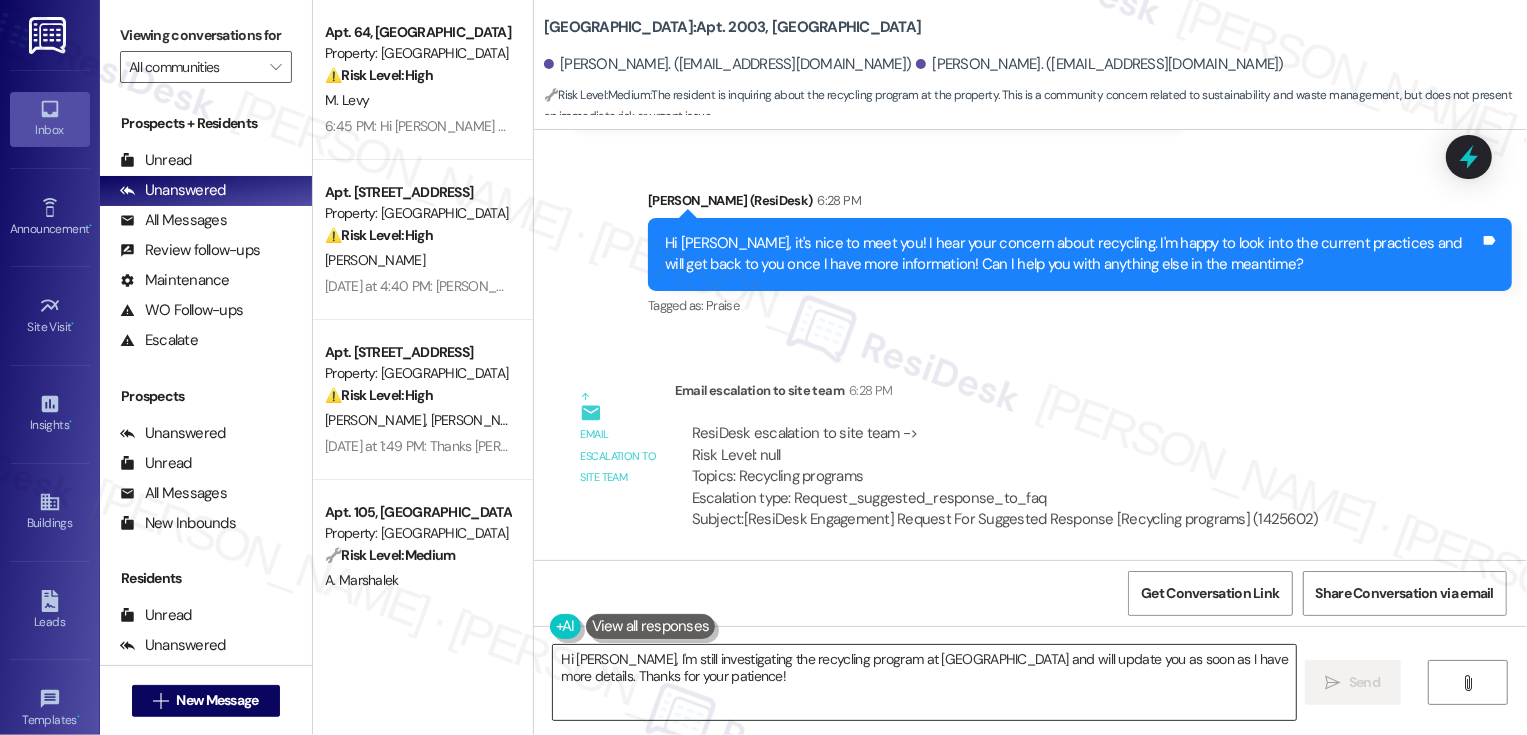 click on "Hi [PERSON_NAME], I'm still investigating the recycling program at [GEOGRAPHIC_DATA] and will update you as soon as I have more details. Thanks for your patience!" at bounding box center (924, 682) 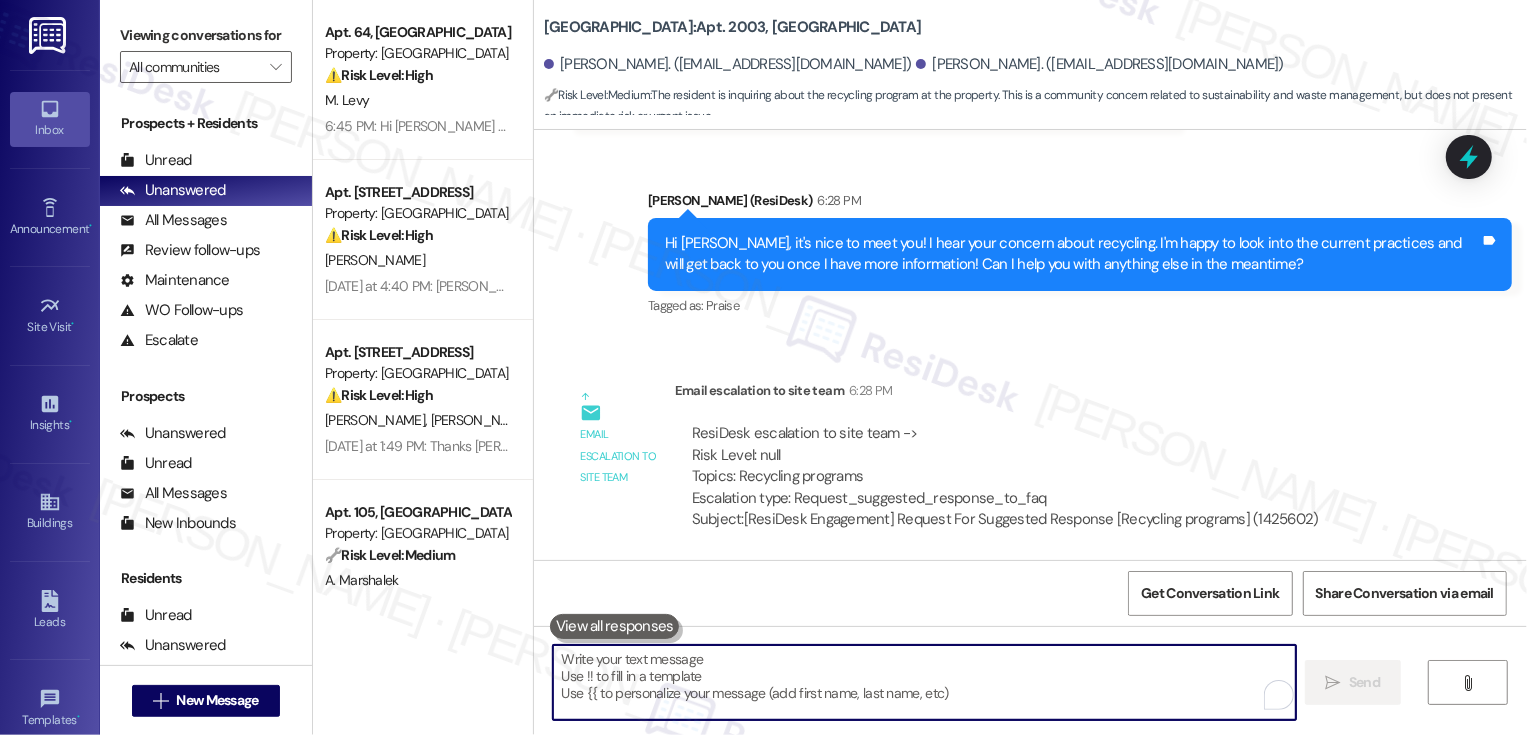 paste on "Thank you for reaching out and sharing your concerns regarding the recycling program at [GEOGRAPHIC_DATA].
You're correct in noting that the current waste containers on the ground floor are not being separated for recycling at this time. We recognize the importance of a sustainable and effective recycling program, and I want to assure you that we are actively exploring solutions to improve our community's environmental efforts.
Our team is currently in discussions with our waste management provider to assess viable options for implementing a dedicated recycling program that is both cost-effective and operationally feasible for our building layout. This includes identifying appropriate collection points, signage, and resident education to ensure the program's success.
I appreciate your patience as we work through the logistics, and I will be sure to provide updates as soon as we have more concrete plans in place." 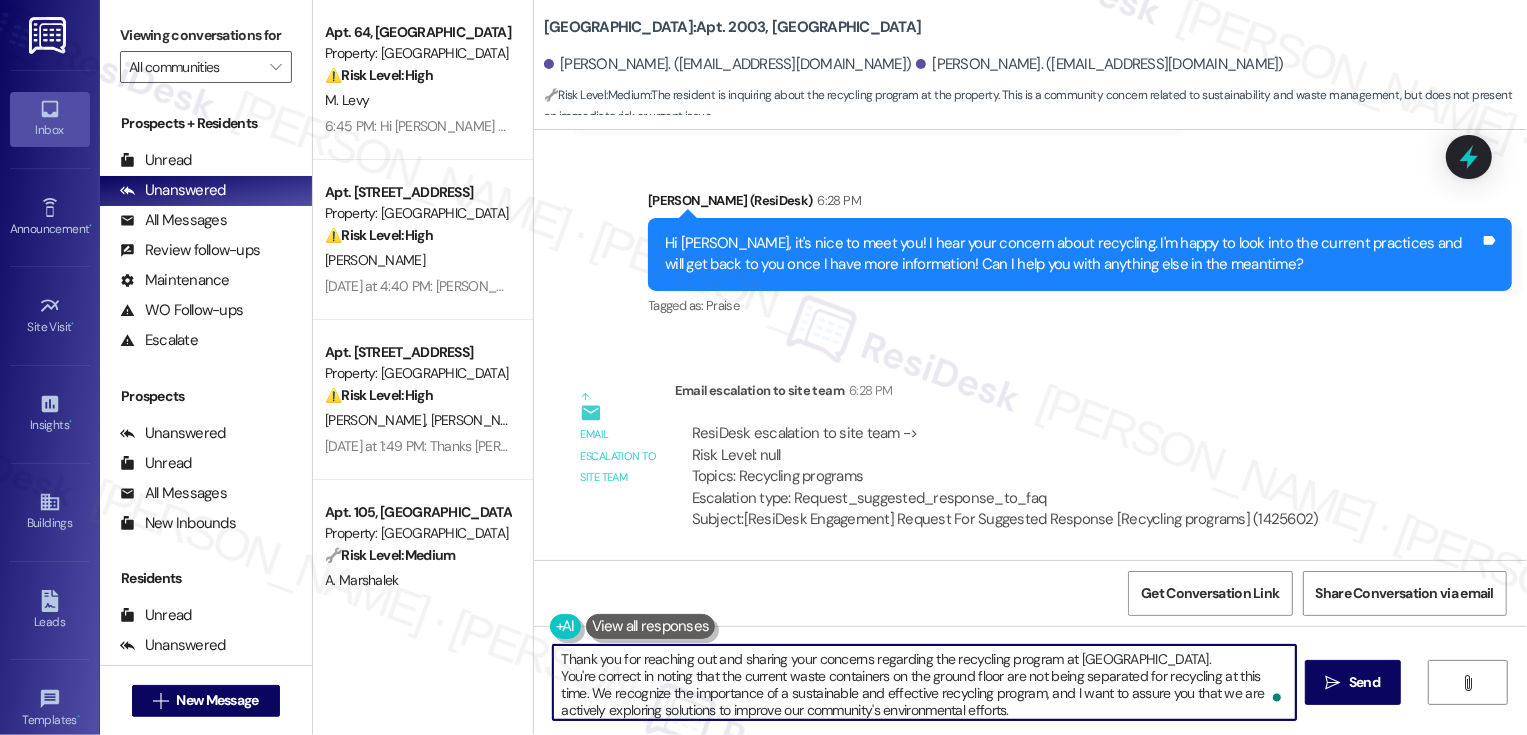 scroll, scrollTop: 102, scrollLeft: 0, axis: vertical 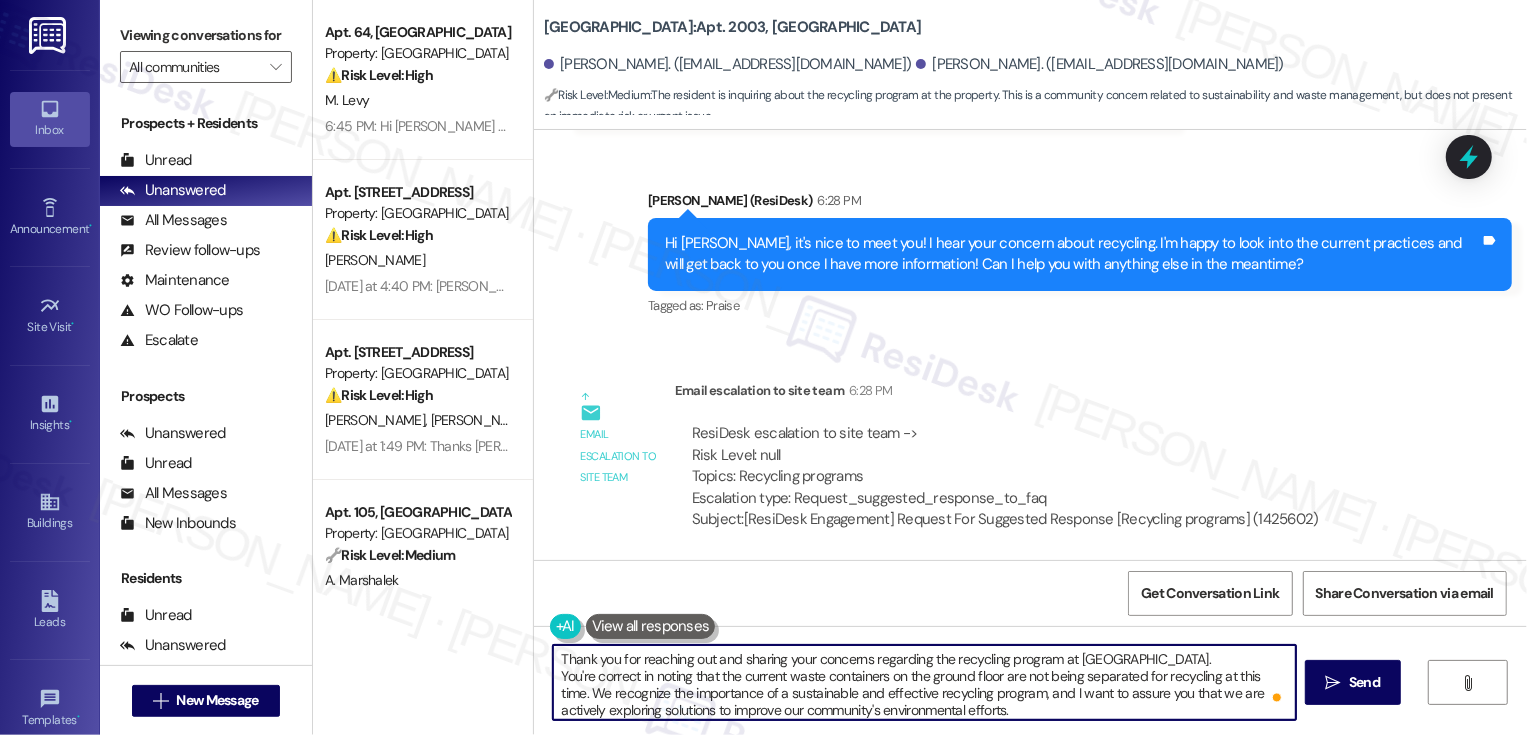click on "Thank you for reaching out and sharing your concerns regarding the recycling program at [GEOGRAPHIC_DATA].
You're correct in noting that the current waste containers on the ground floor are not being separated for recycling at this time. We recognize the importance of a sustainable and effective recycling program, and I want to assure you that we are actively exploring solutions to improve our community's environmental efforts.
Our team is currently in discussions with our waste management provider to assess viable options for implementing a dedicated recycling program that is both cost-effective and operationally feasible for our building layout. This includes identifying appropriate collection points, signage, and resident education to ensure the program's success.
I appreciate your patience as we work through the logistics, and I will be sure to provide updates as soon as we have more concrete plans in place." at bounding box center (924, 682) 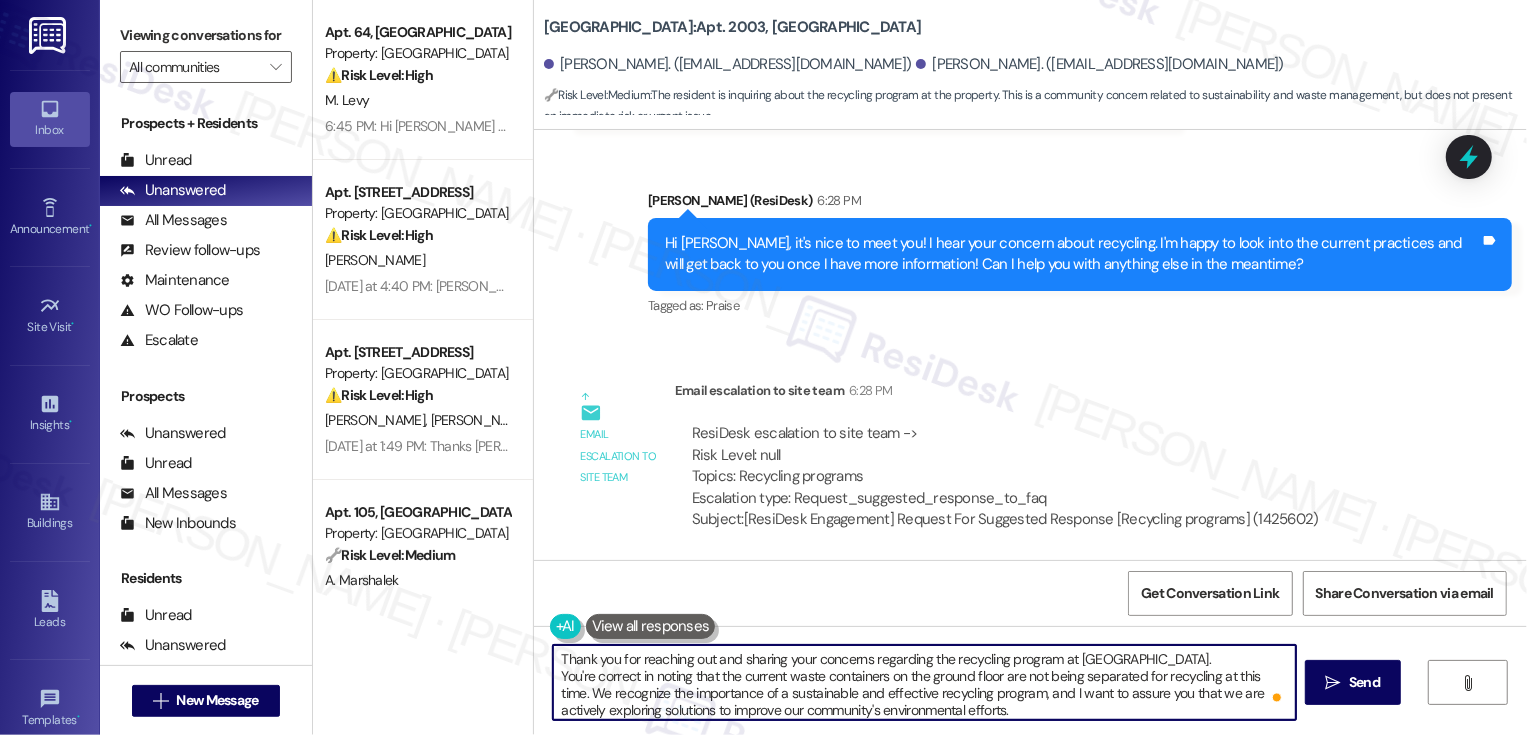 click on "Thank you for reaching out and sharing your concerns regarding the recycling program at [GEOGRAPHIC_DATA].
You're correct in noting that the current waste containers on the ground floor are not being separated for recycling at this time. We recognize the importance of a sustainable and effective recycling program, and I want to assure you that we are actively exploring solutions to improve our community's environmental efforts.
Our team is currently in discussions with our waste management provider to assess viable options for implementing a dedicated recycling program that is both cost-effective and operationally feasible for our building layout. This includes identifying appropriate collection points, signage, and resident education to ensure the program's success.
I appreciate your patience as we work through the logistics, and I will be sure to provide updates as soon as we have more concrete plans in place." at bounding box center [924, 682] 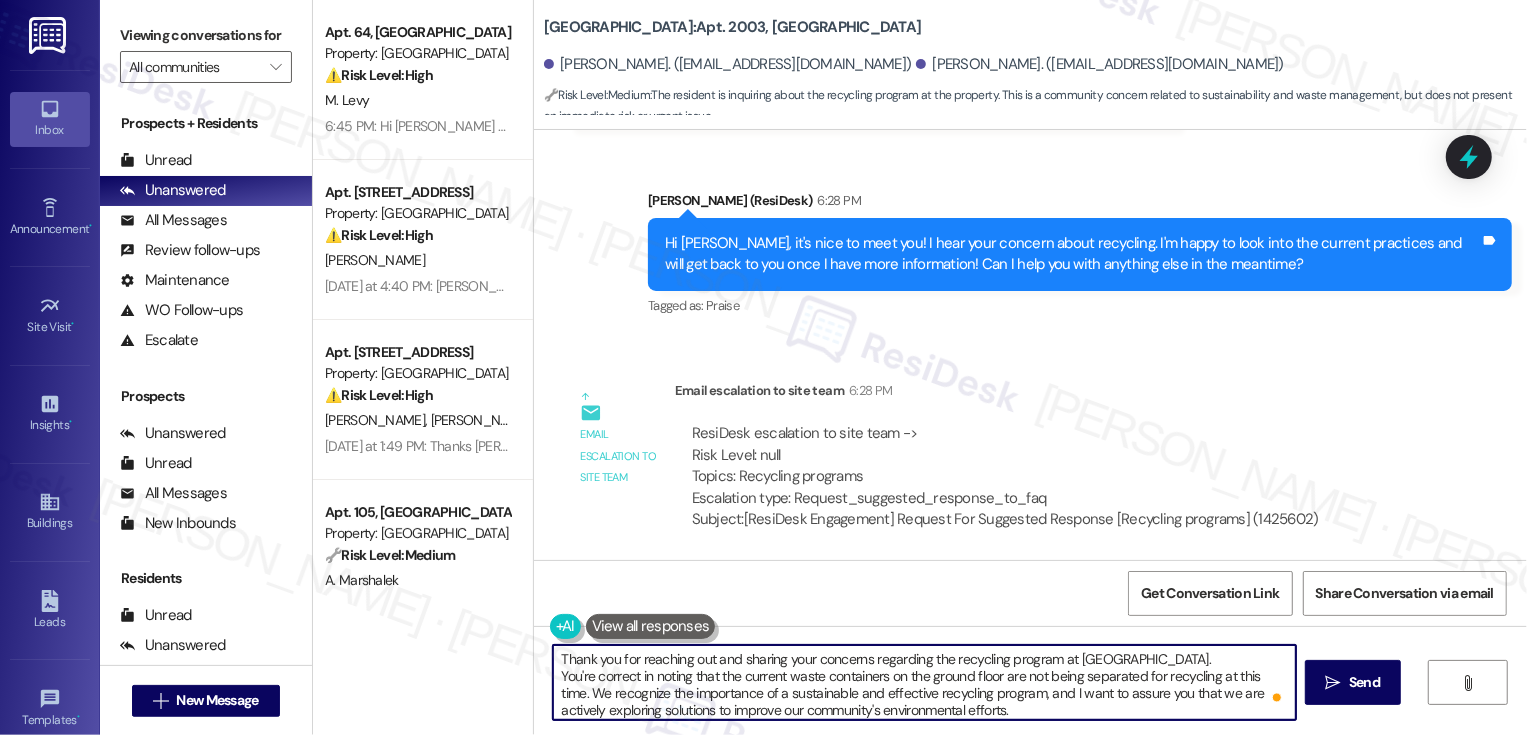 click on "Thank you for reaching out and sharing your concerns regarding the recycling program at [GEOGRAPHIC_DATA].
You're correct in noting that the current waste containers on the ground floor are not being separated for recycling at this time. We recognize the importance of a sustainable and effective recycling program, and I want to assure you that we are actively exploring solutions to improve our community's environmental efforts.
Our team is currently in discussions with our waste management provider to assess viable options for implementing a dedicated recycling program that is both cost-effective and operationally feasible for our building layout. This includes identifying appropriate collection points, signage, and resident education to ensure the program's success.
I appreciate your patience as we work through the logistics, and I will be sure to provide updates as soon as we have more concrete plans in place." at bounding box center [924, 682] 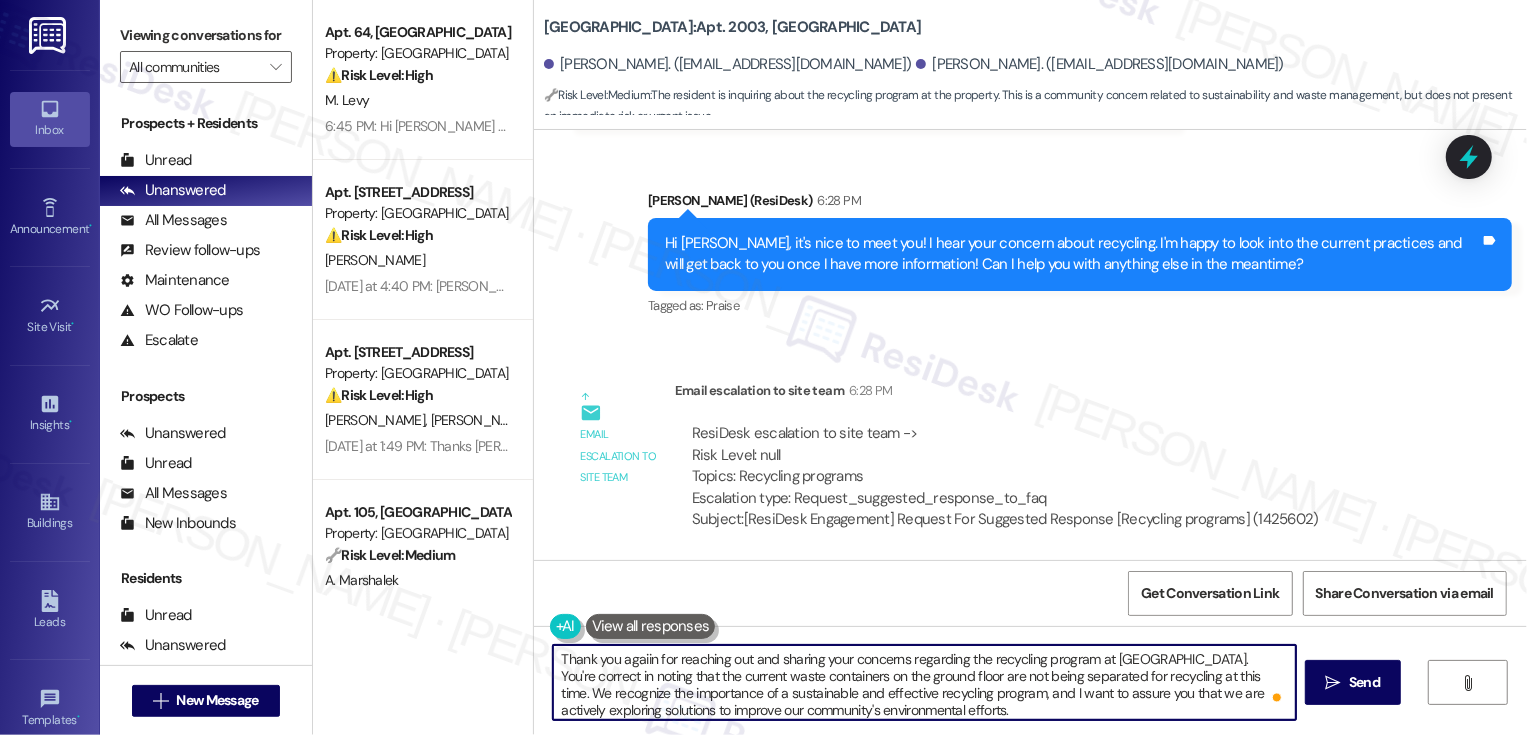click on "Thank you agaiin for reaching out and sharing your concerns regarding the recycling program at [GEOGRAPHIC_DATA].
You're correct in noting that the current waste containers on the ground floor are not being separated for recycling at this time. We recognize the importance of a sustainable and effective recycling program, and I want to assure you that we are actively exploring solutions to improve our community's environmental efforts.
Our team is currently in discussions with our waste management provider to assess viable options for implementing a dedicated recycling program that is both cost-effective and operationally feasible for our building layout. This includes identifying appropriate collection points, signage, and resident education to ensure the program's success.
I appreciate your patience as we work through the logistics, and I will be sure to provide updates as soon as we have more concrete plans in place." at bounding box center [924, 682] 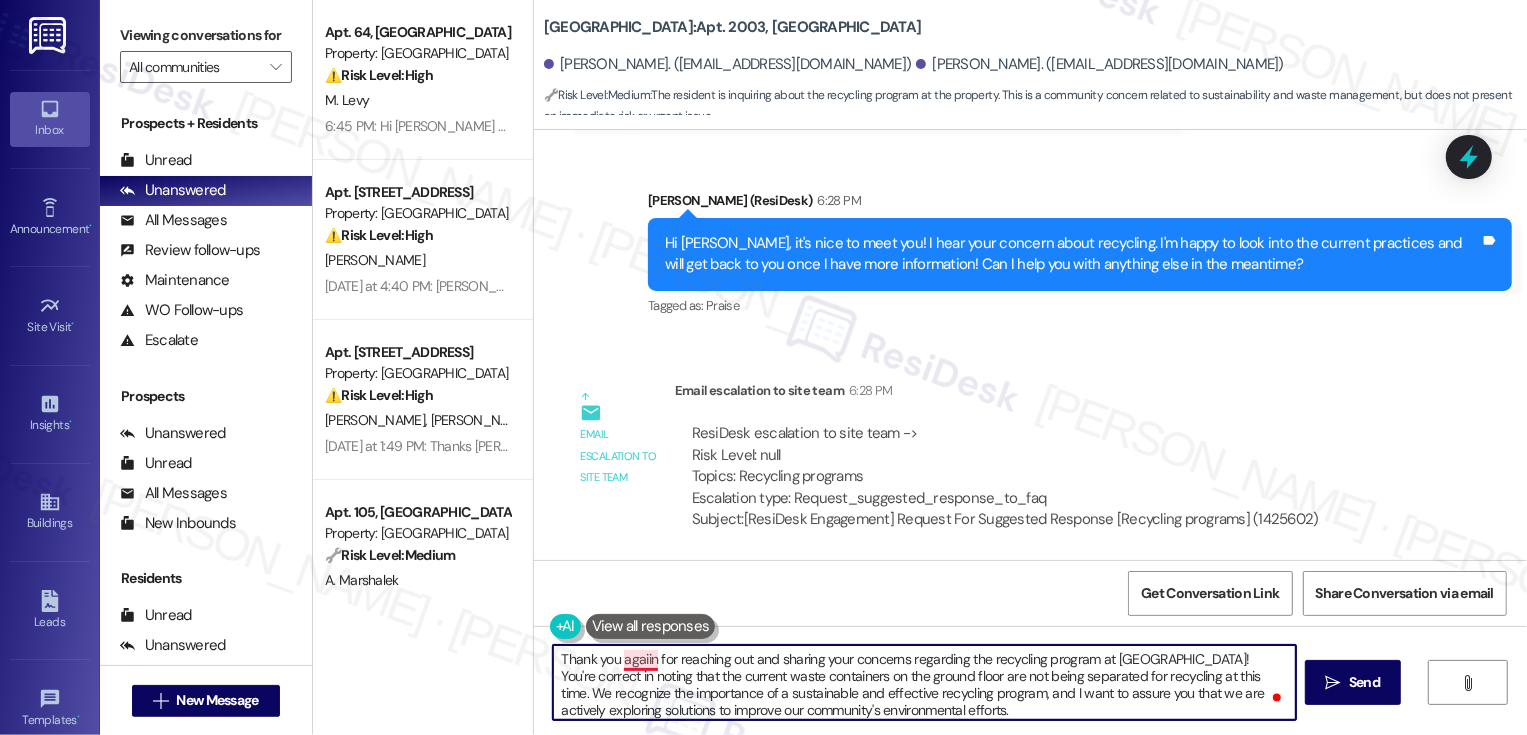 click on "Thank you agaiin for reaching out and sharing your concerns regarding the recycling program at [GEOGRAPHIC_DATA]!
You're correct in noting that the current waste containers on the ground floor are not being separated for recycling at this time. We recognize the importance of a sustainable and effective recycling program, and I want to assure you that we are actively exploring solutions to improve our community's environmental efforts.
Our team is currently in discussions with our waste management provider to assess viable options for implementing a dedicated recycling program that is both cost-effective and operationally feasible for our building layout. This includes identifying appropriate collection points, signage, and resident education to ensure the program's success.
I appreciate your patience as we work through the logistics, and I will be sure to provide updates as soon as we have more concrete plans in place." at bounding box center (924, 682) 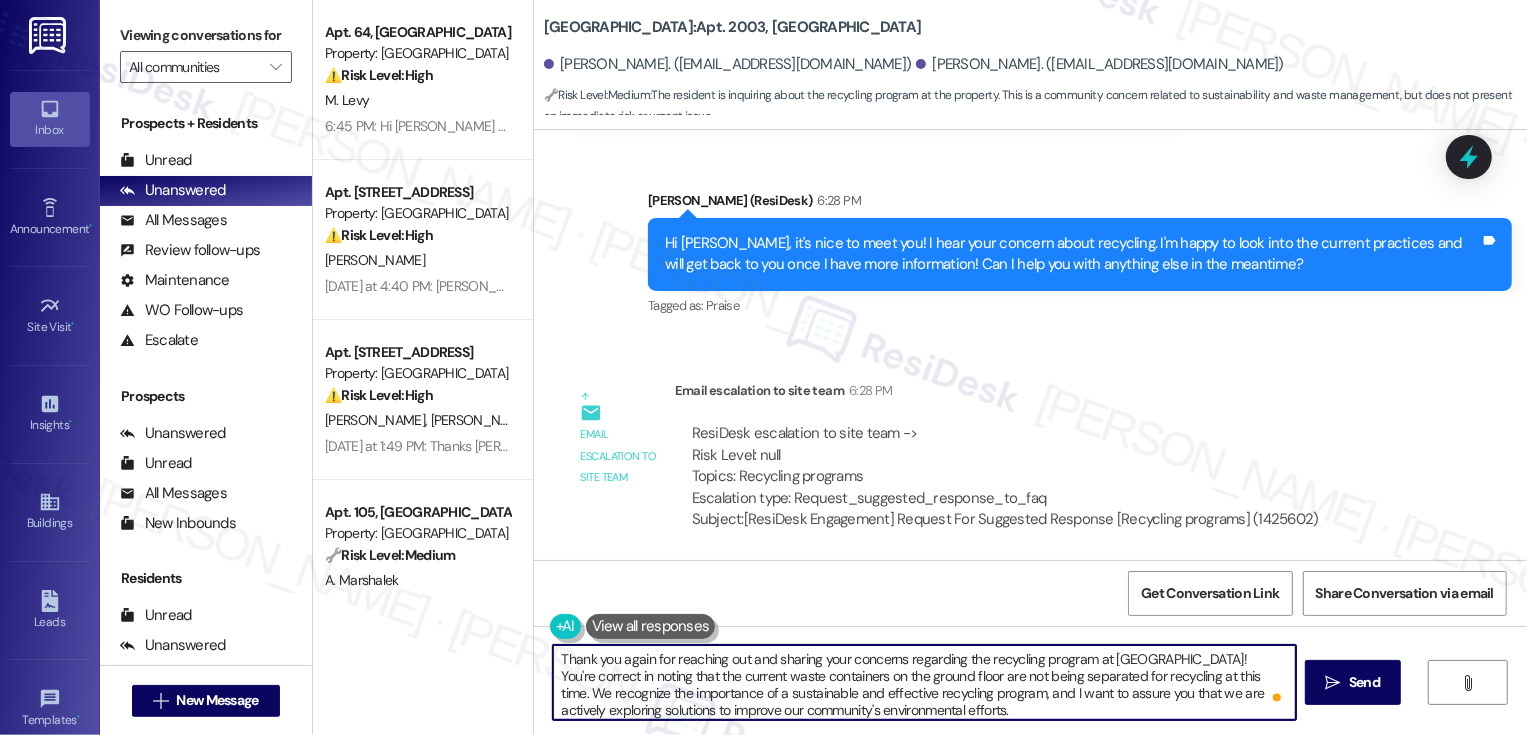 click on "Thank you again for reaching out and sharing your concerns regarding the recycling program at [GEOGRAPHIC_DATA]!
You're correct in noting that the current waste containers on the ground floor are not being separated for recycling at this time. We recognize the importance of a sustainable and effective recycling program, and I want to assure you that we are actively exploring solutions to improve our community's environmental efforts.
Our team is currently in discussions with our waste management provider to assess viable options for implementing a dedicated recycling program that is both cost-effective and operationally feasible for our building layout. This includes identifying appropriate collection points, signage, and resident education to ensure the program's success.
I appreciate your patience as we work through the logistics, and I will be sure to provide updates as soon as we have more concrete plans in place." at bounding box center (924, 682) 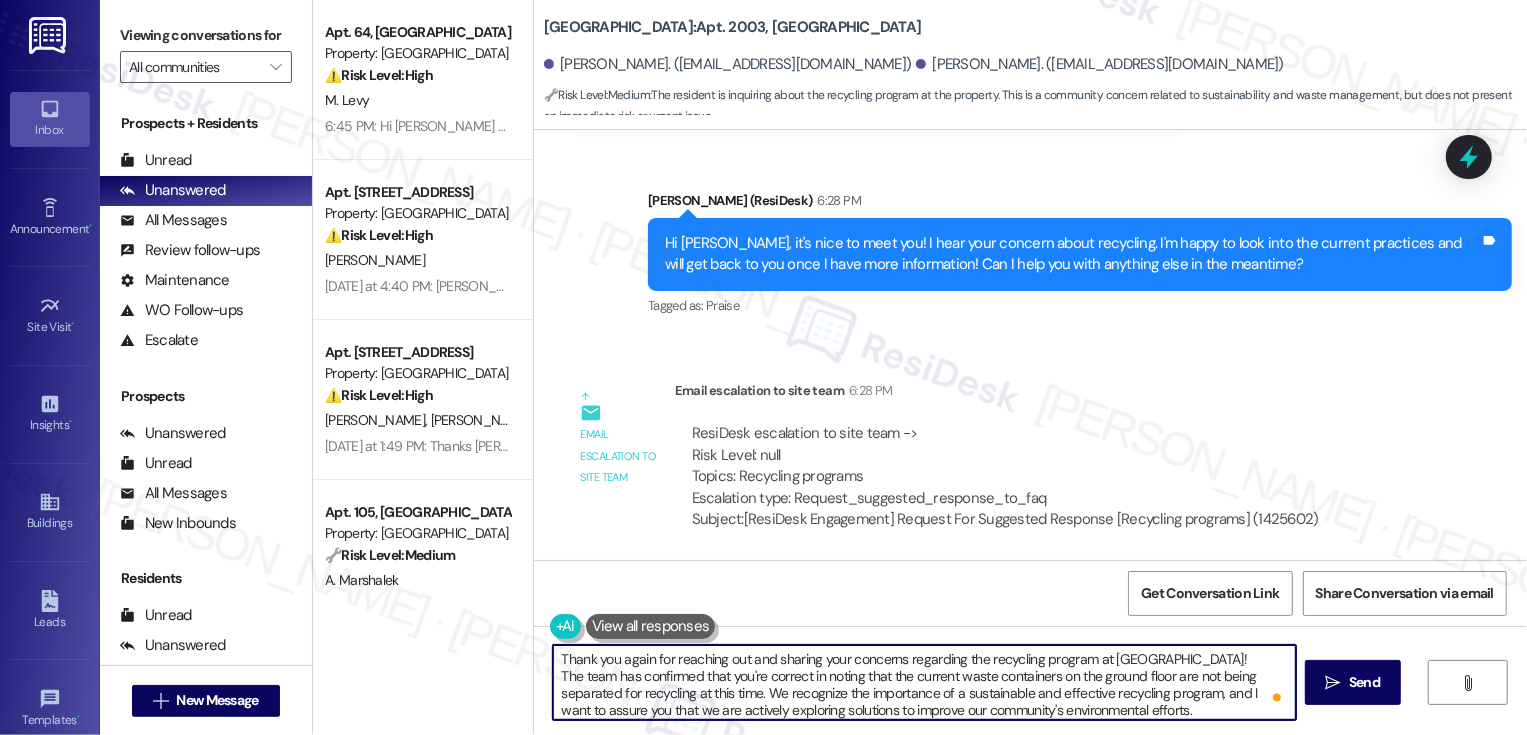 click on "Thank you again for reaching out and sharing your concerns regarding the recycling program at [GEOGRAPHIC_DATA]!
The team has confirmed that you're correct in noting that the current waste containers on the ground floor are not being separated for recycling at this time. We recognize the importance of a sustainable and effective recycling program, and I want to assure you that we are actively exploring solutions to improve our community's environmental efforts.
Our team is currently in discussions with our waste management provider to assess viable options for implementing a dedicated recycling program that is both cost-effective and operationally feasible for our building layout. This includes identifying appropriate collection points, signage, and resident education to ensure the program's success.
I appreciate your patience as we work through the logistics, and I will be sure to provide updates as soon as we have more concrete plans in place." at bounding box center [924, 682] 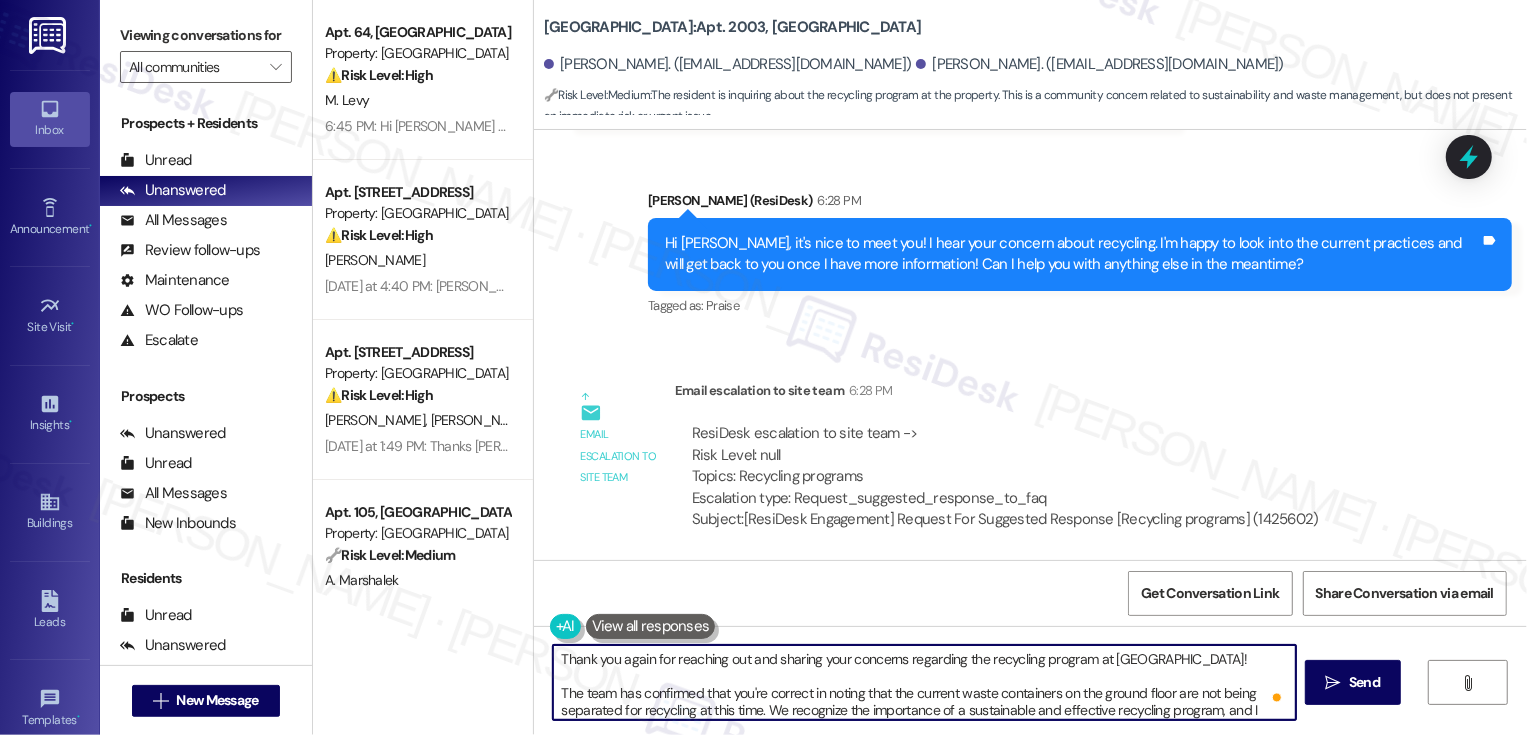 scroll, scrollTop: 11, scrollLeft: 0, axis: vertical 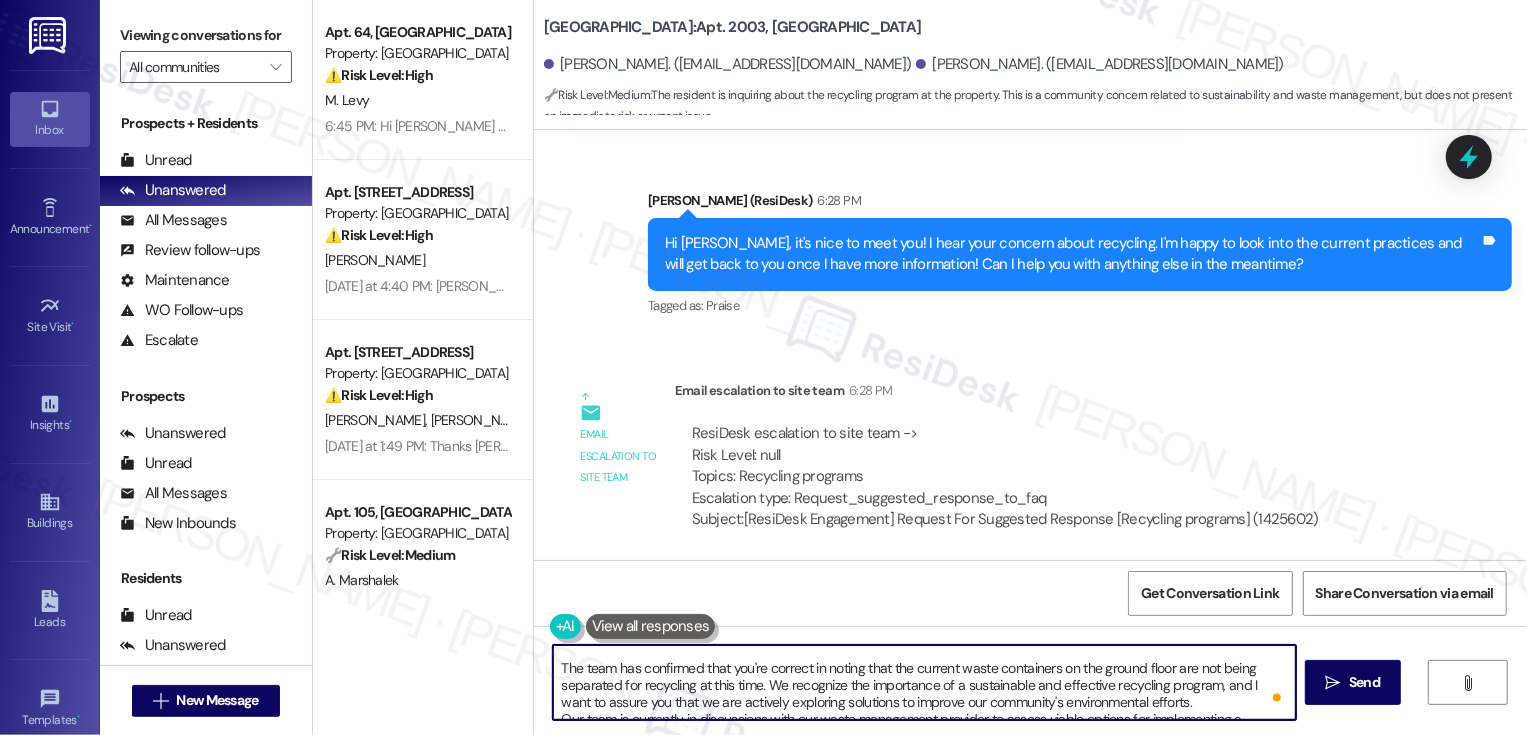 click on "Thank you again for reaching out and sharing your concerns regarding the recycling program at [GEOGRAPHIC_DATA]!
The team has confirmed that you're correct in noting that the current waste containers on the ground floor are not being separated for recycling at this time. We recognize the importance of a sustainable and effective recycling program, and I want to assure you that we are actively exploring solutions to improve our community's environmental efforts.
Our team is currently in discussions with our waste management provider to assess viable options for implementing a dedicated recycling program that is both cost-effective and operationally feasible for our building layout. This includes identifying appropriate collection points, signage, and resident education to ensure the program's success.
I appreciate your patience as we work through the logistics, and I will be sure to provide updates as soon as we have more concrete plans in place." at bounding box center [924, 682] 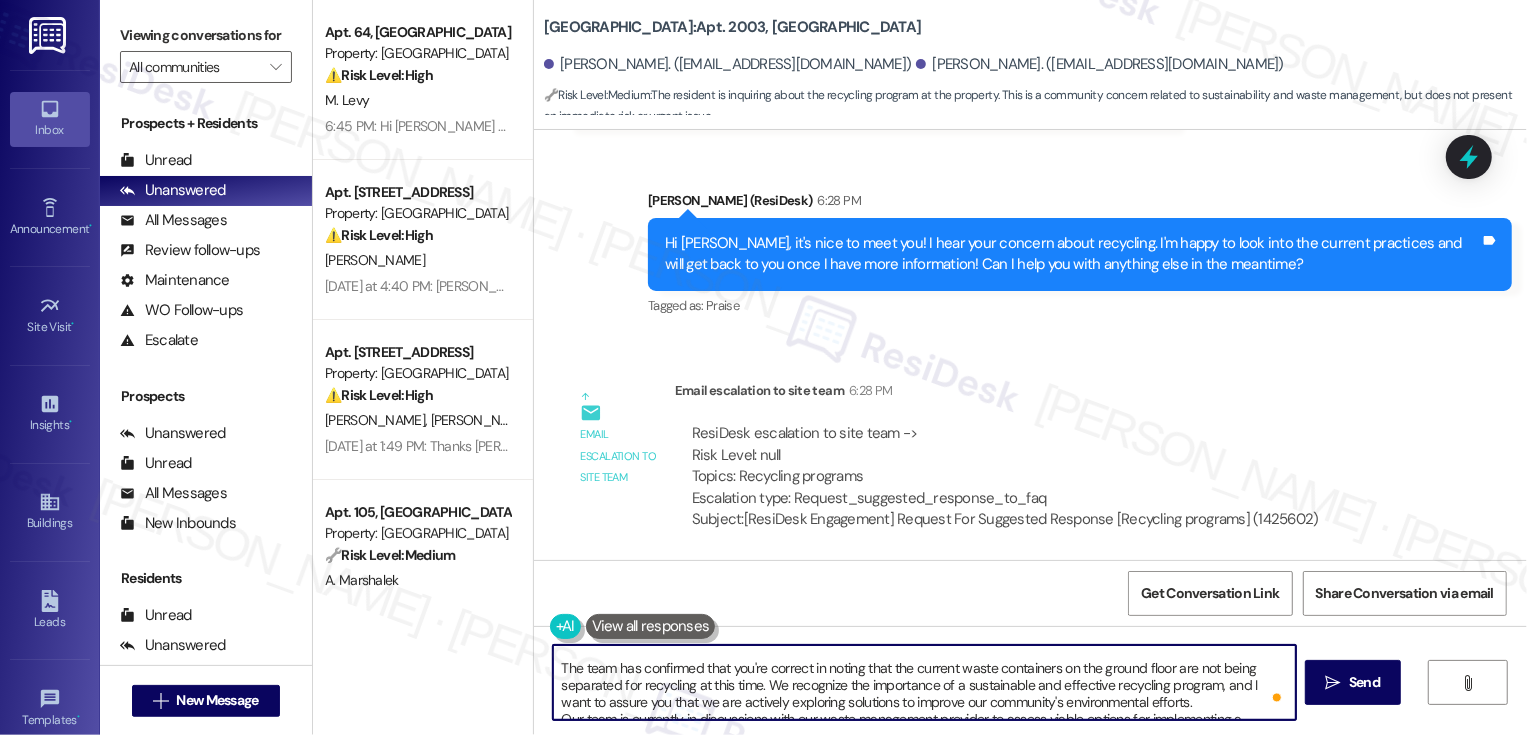 scroll, scrollTop: 35, scrollLeft: 0, axis: vertical 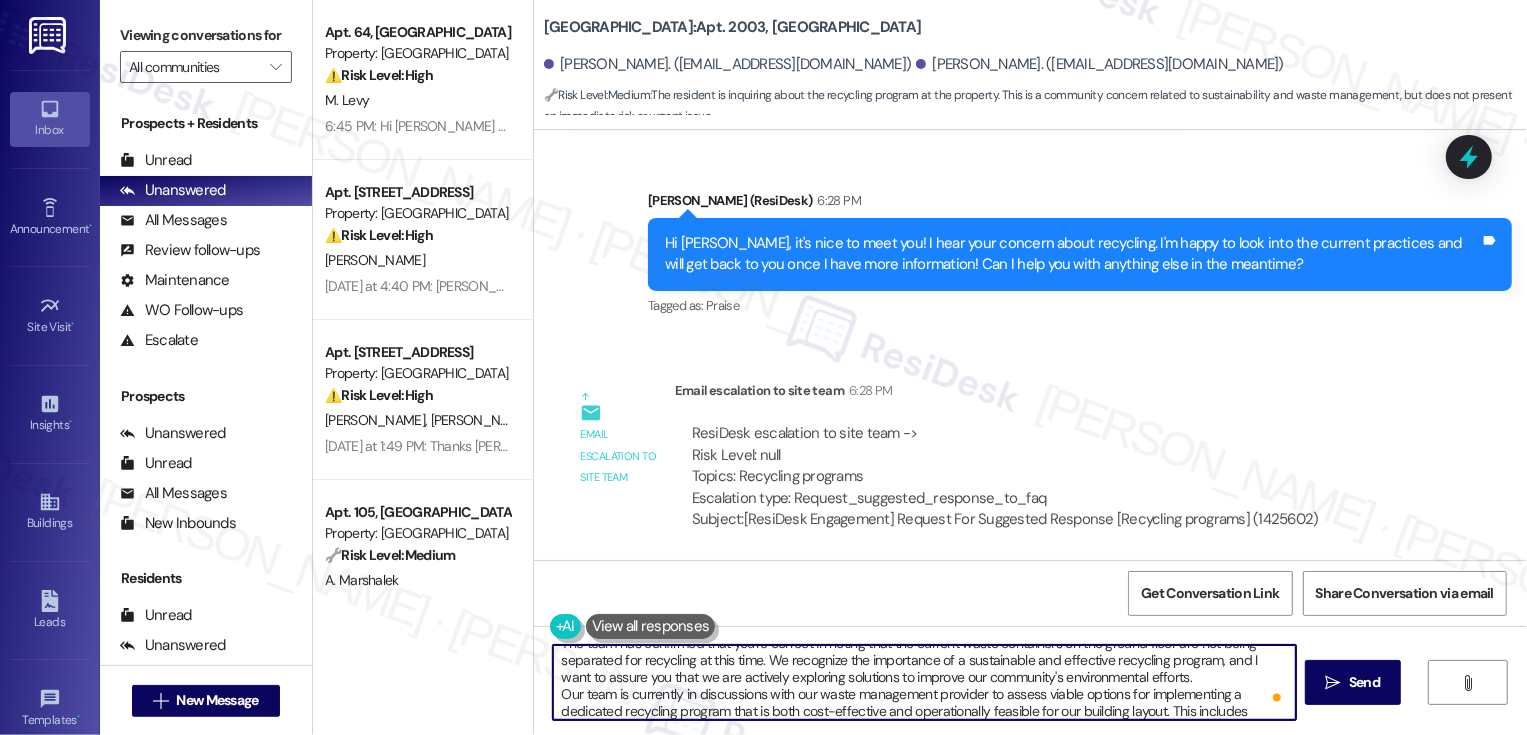 click on "Thank you again for reaching out and sharing your concerns regarding the recycling program at [GEOGRAPHIC_DATA]!
The team has confirmed that you're correct in noting that the current waste containers on the ground floor are not being separated for recycling at this time. We recognize the importance of a sustainable and effective recycling program, and I want to assure you that we are actively exploring solutions to improve our community's environmental efforts.
Our team is currently in discussions with our waste management provider to assess viable options for implementing a dedicated recycling program that is both cost-effective and operationally feasible for our building layout. This includes identifying appropriate collection points, signage, and resident education to ensure the program's success.
I appreciate your patience as we work through the logistics, and I will be sure to provide updates as soon as we have more concrete plans in place." at bounding box center [924, 682] 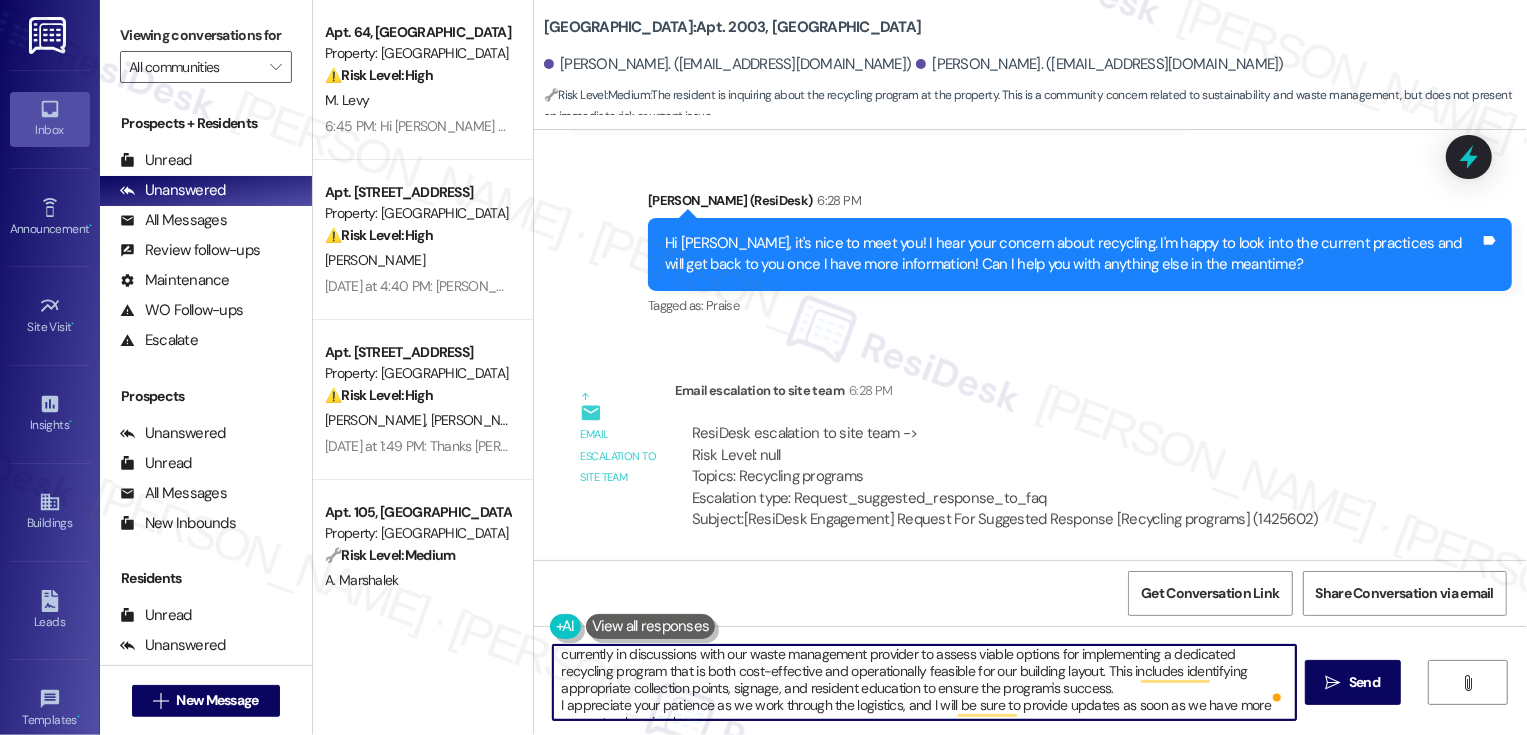 click on "Thank you again for reaching out and sharing your concerns regarding the recycling program at [GEOGRAPHIC_DATA]!
The team has confirmed that you're correct in noting that the current waste containers on the ground floor are not being separated for recycling at this time. We recognize the importance of a sustainable and effective recycling program, and I want to assure you that we are actively exploring solutions to improve our community's environmental efforts. Our team is currently in discussions with our waste management provider to assess viable options for implementing a dedicated recycling program that is both cost-effective and operationally feasible for our building layout. This includes identifying appropriate collection points, signage, and resident education to ensure the program's success.
I appreciate your patience as we work through the logistics, and I will be sure to provide updates as soon as we have more concrete plans in place." at bounding box center [924, 682] 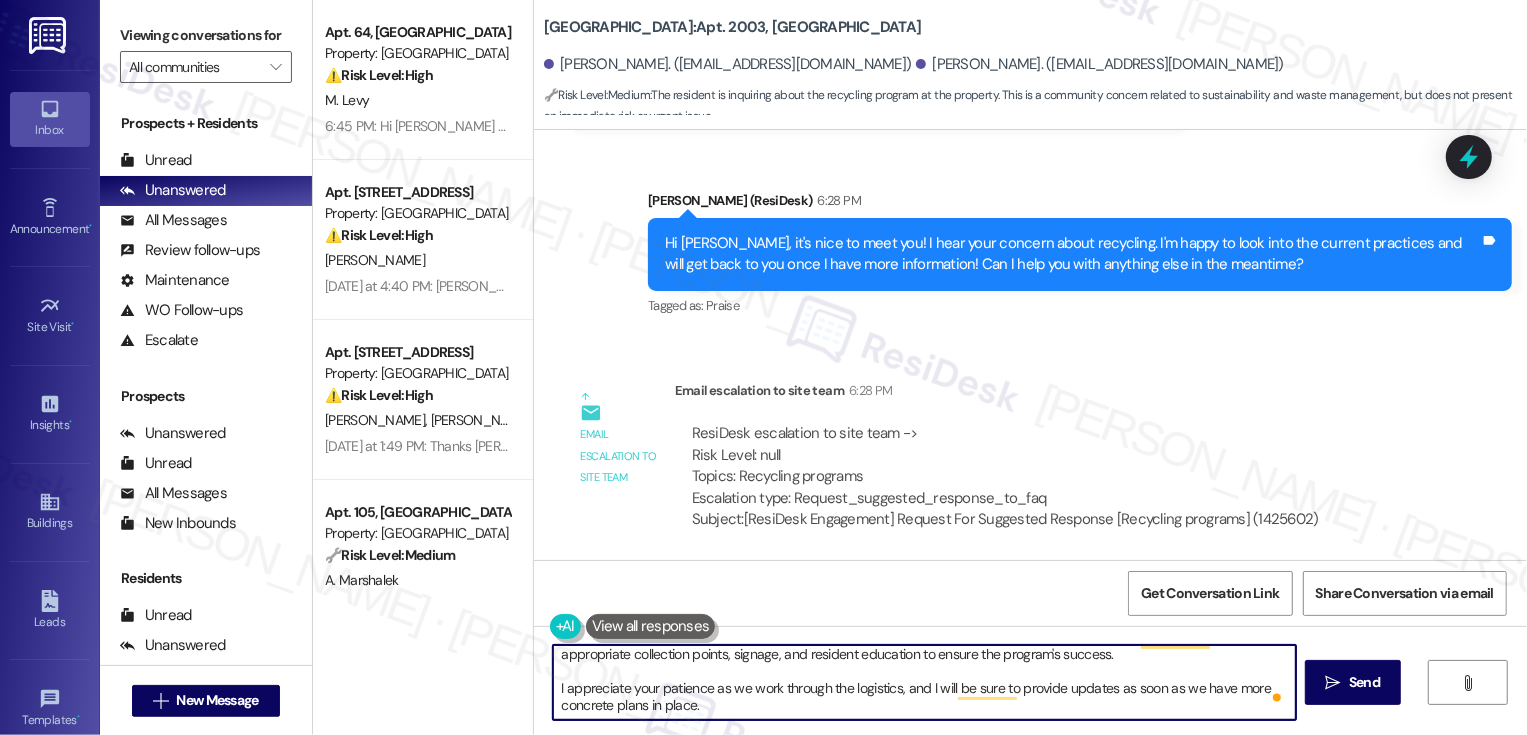 click on "Thank you again for reaching out and sharing your concerns regarding the recycling program at [GEOGRAPHIC_DATA]!
The team has confirmed that you're correct in noting that the current waste containers on the ground floor are not being separated for recycling at this time. We recognize the importance of a sustainable and effective recycling program, and I want to assure you that we are actively exploring solutions to improve our community's environmental efforts. Our team is currently in discussions with our waste management provider to assess viable options for implementing a dedicated recycling program that is both cost-effective and operationally feasible for our building layout. This includes identifying appropriate collection points, signage, and resident education to ensure the program's success.
I appreciate your patience as we work through the logistics, and I will be sure to provide updates as soon as we have more concrete plans in place." at bounding box center (924, 682) 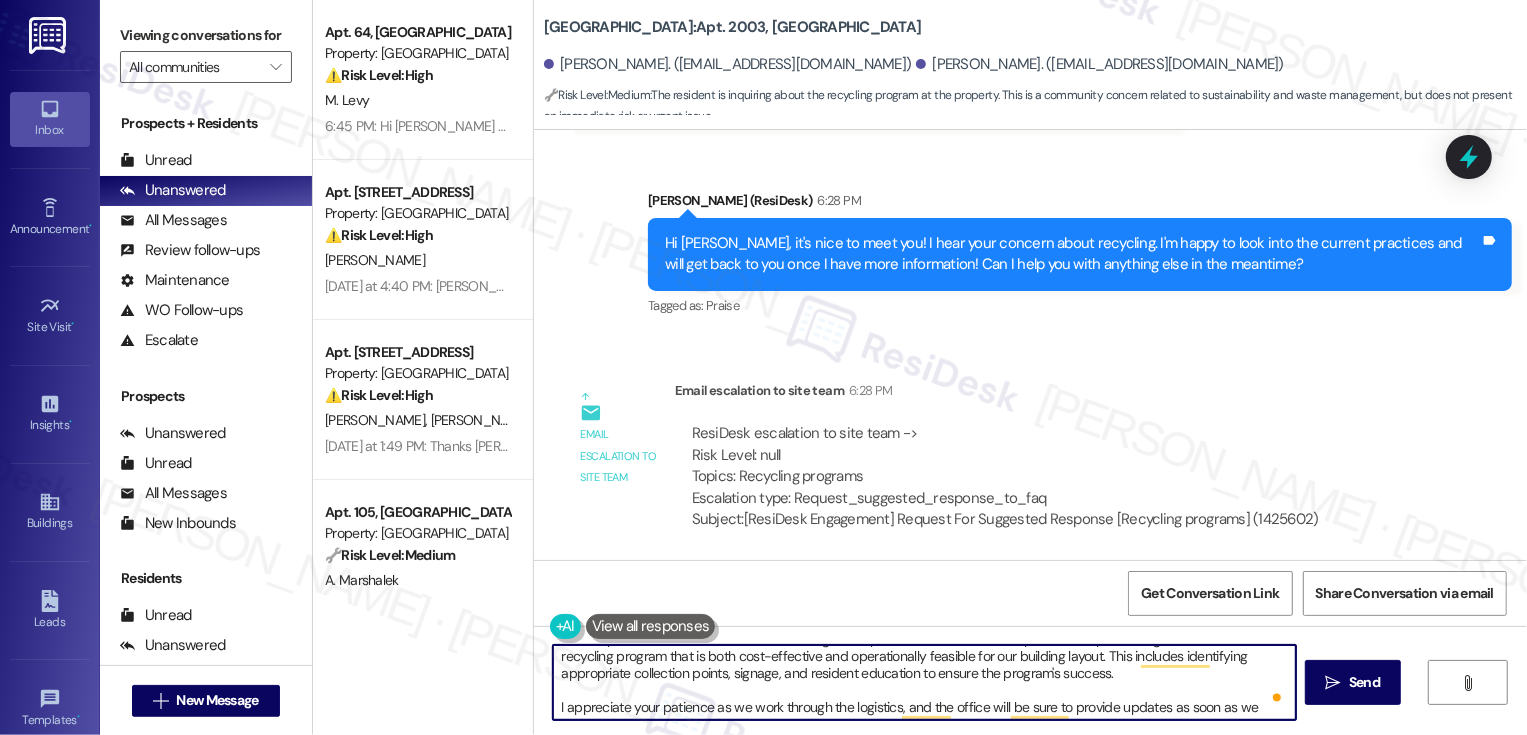 drag, startPoint x: 553, startPoint y: 705, endPoint x: 511, endPoint y: 705, distance: 42 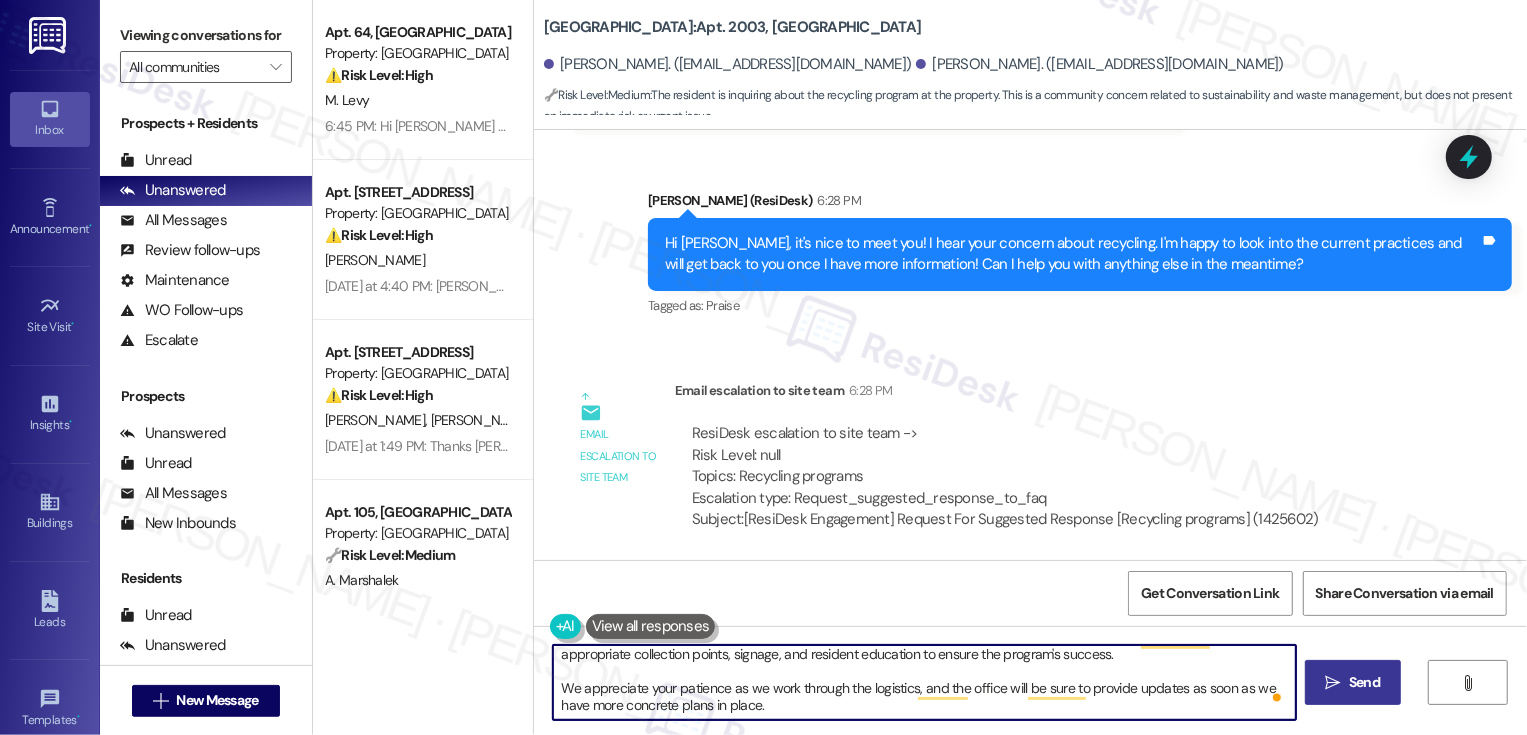 type on "Thank you again for reaching out and sharing your concerns regarding the recycling program at [GEOGRAPHIC_DATA]!
The team has confirmed that you're correct in noting that the current waste containers on the ground floor are not being separated for recycling at this time. We recognize the importance of a sustainable and effective recycling program, and I want to assure you that we are actively exploring solutions to improve our community's environmental efforts. Our team is currently in discussions with our waste management provider to assess viable options for implementing a dedicated recycling program that is both cost-effective and operationally feasible for our building layout. This includes identifying appropriate collection points, signage, and resident education to ensure the program's success.
We appreciate your patience as we work through the logistics, and the office will be sure to provide updates as soon as we have more concrete plans in place." 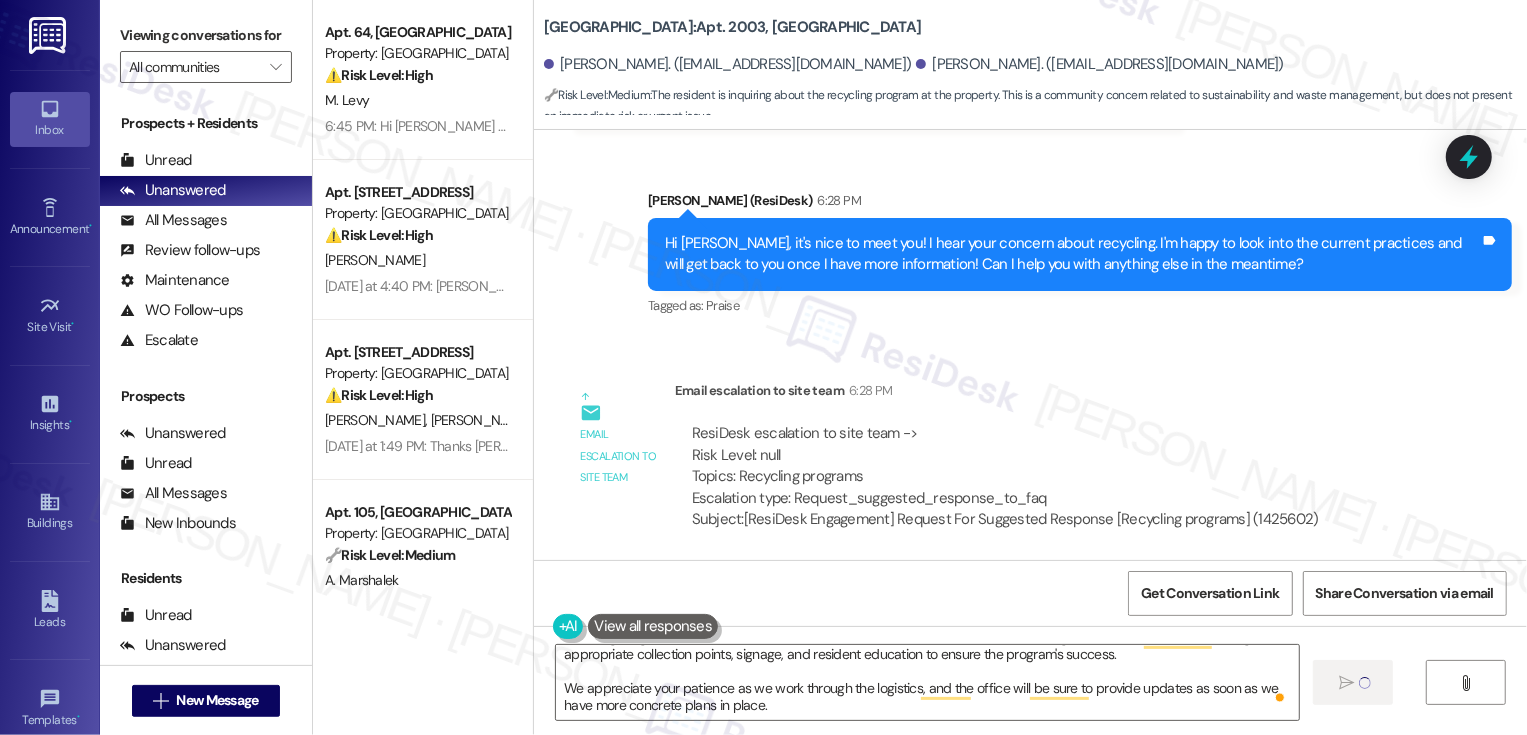 type 